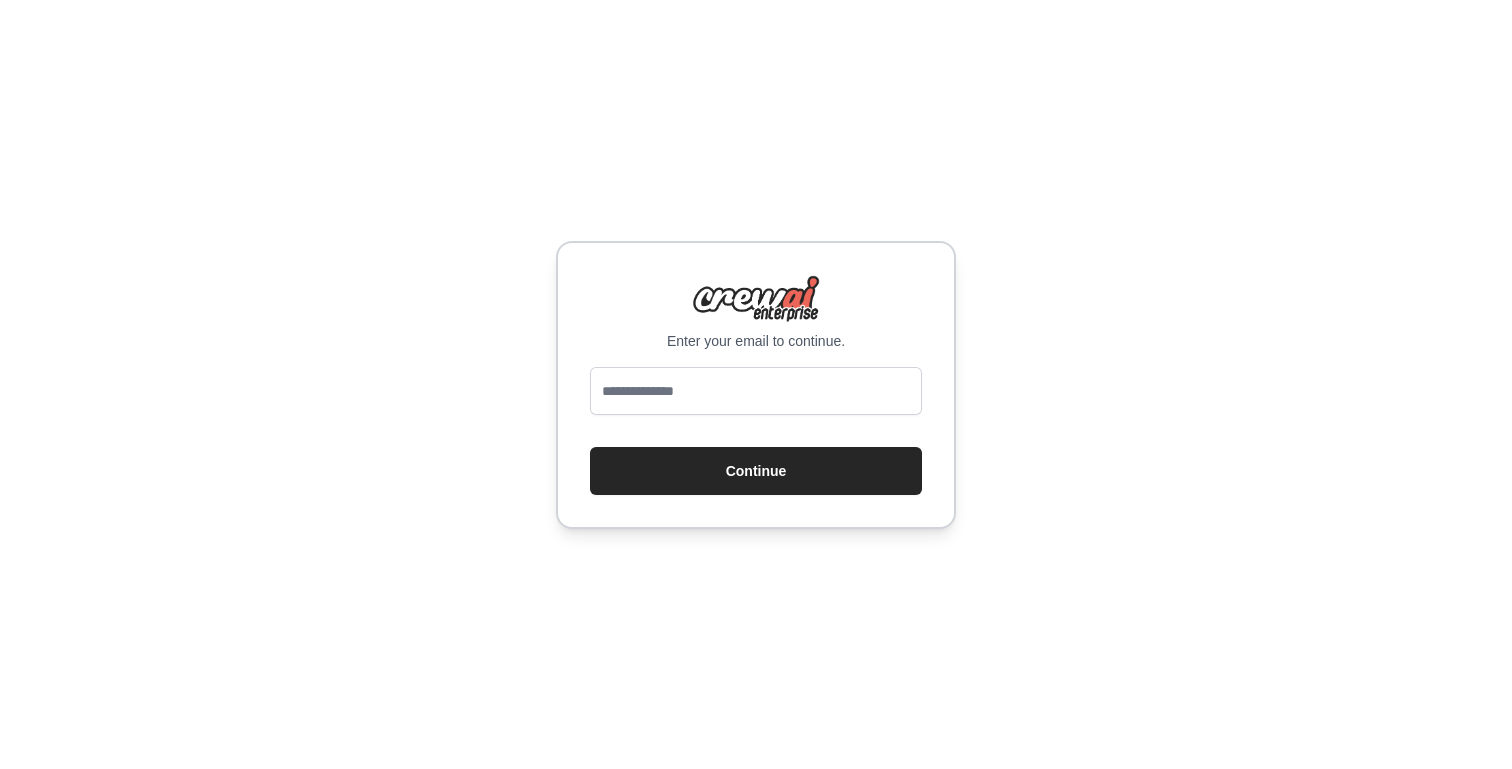 scroll, scrollTop: 0, scrollLeft: 0, axis: both 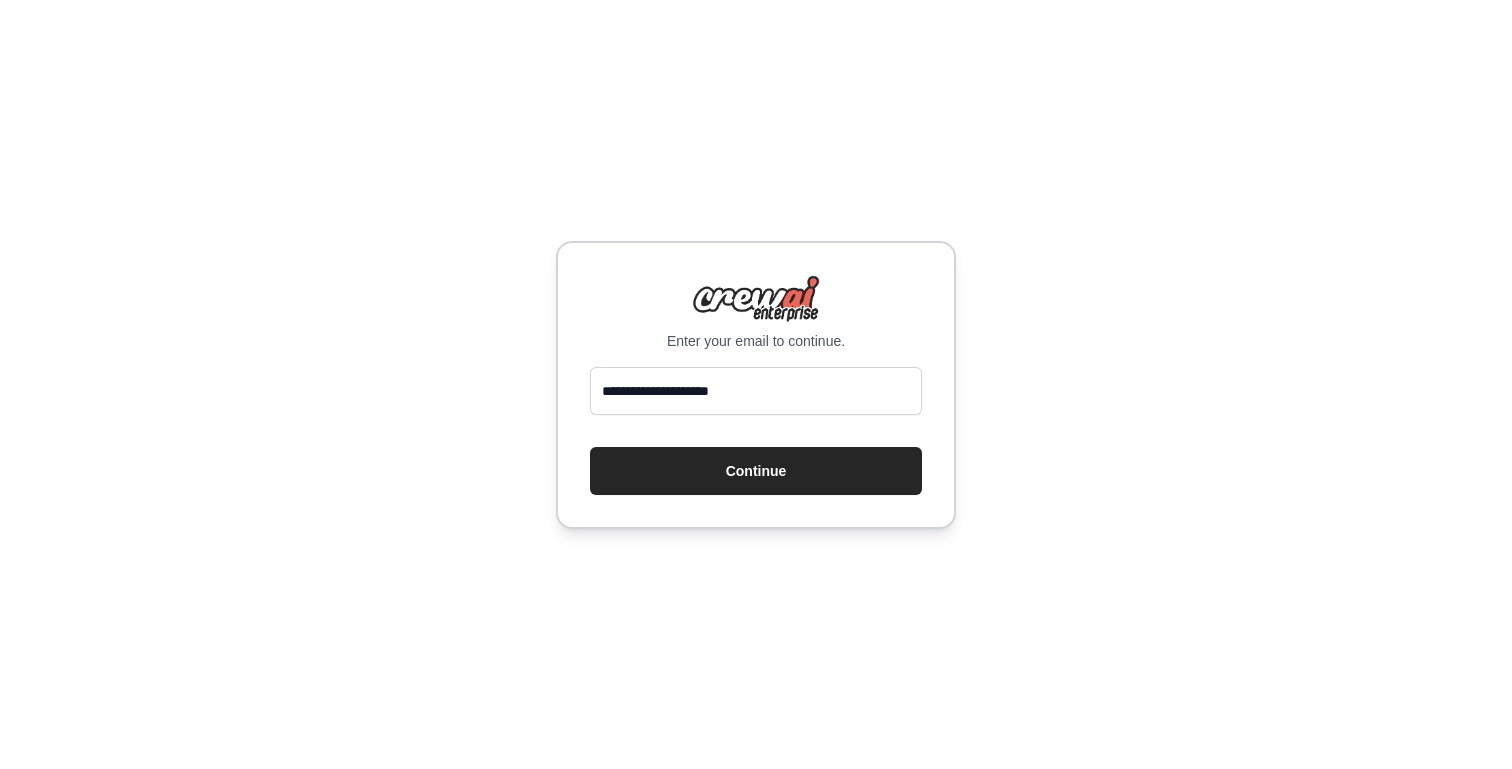 click on "Continue" at bounding box center (756, 471) 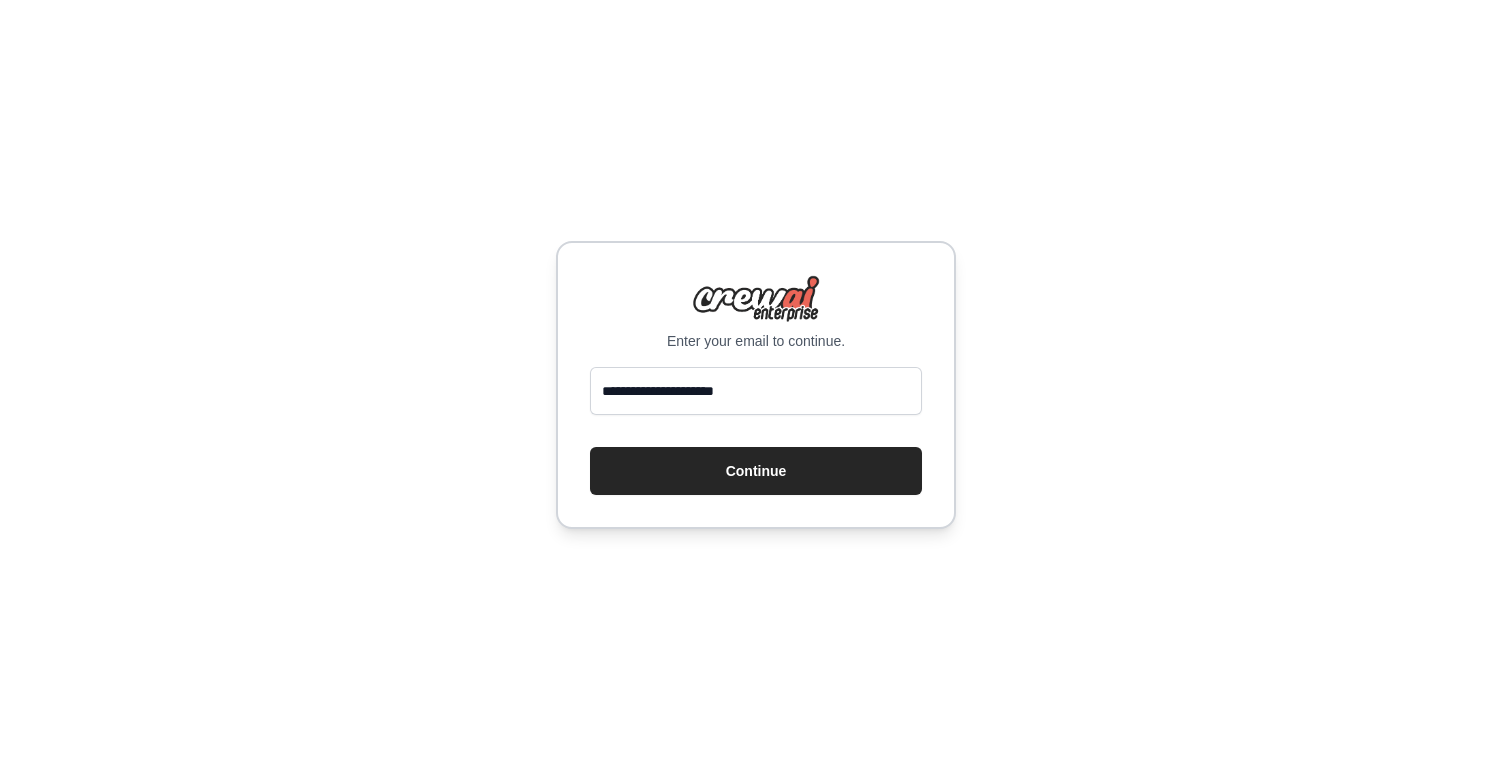 type on "**********" 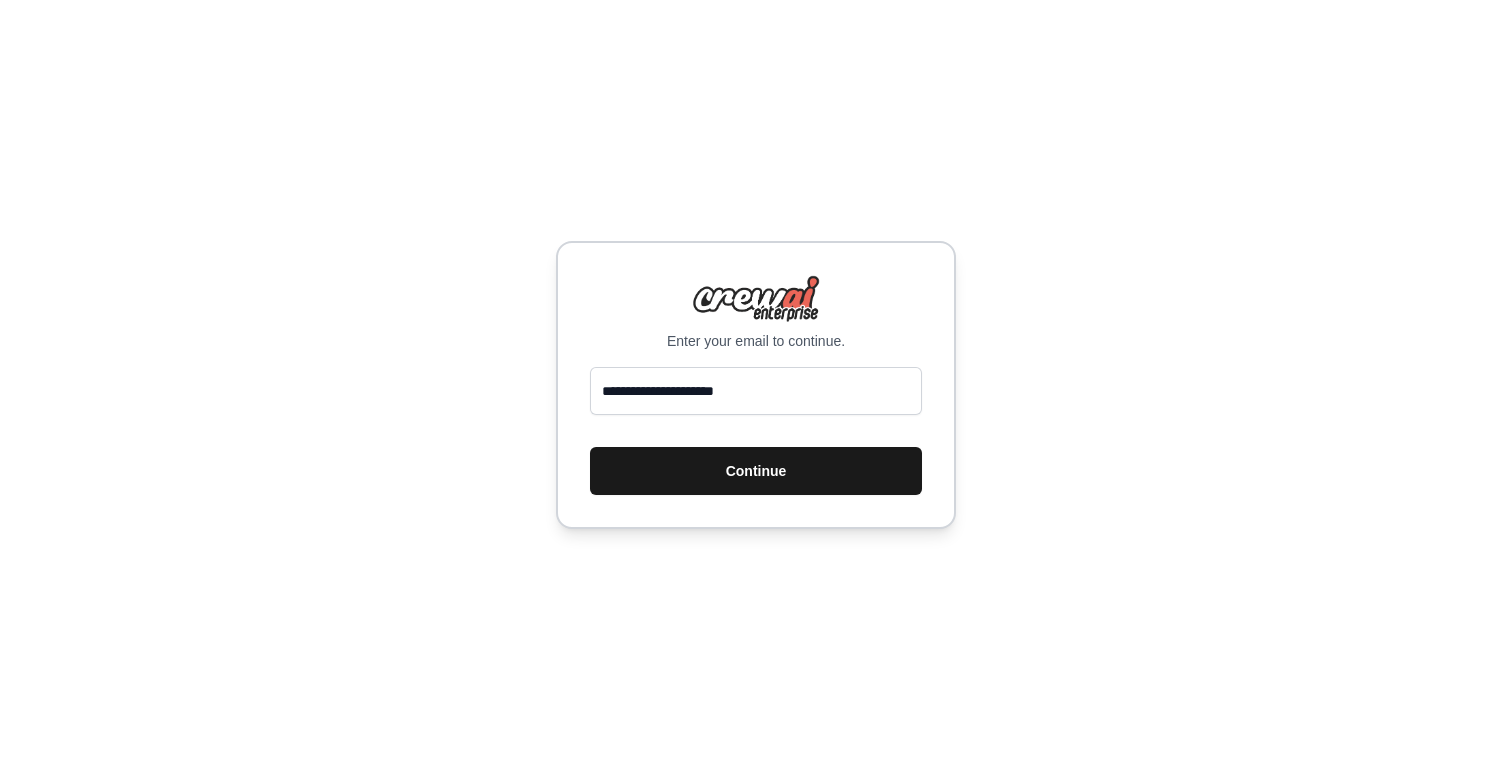 click on "Continue" at bounding box center [756, 471] 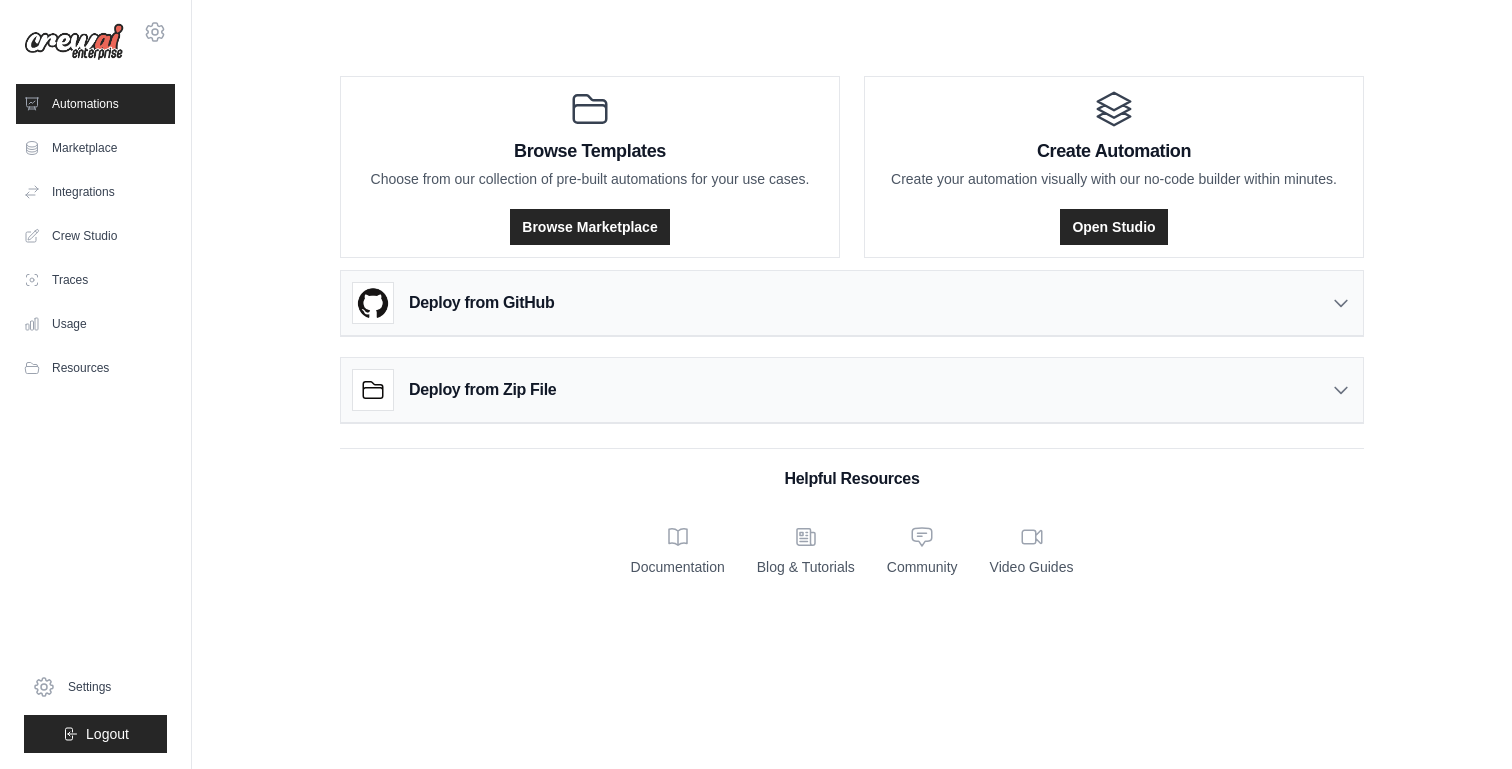 scroll, scrollTop: 0, scrollLeft: 0, axis: both 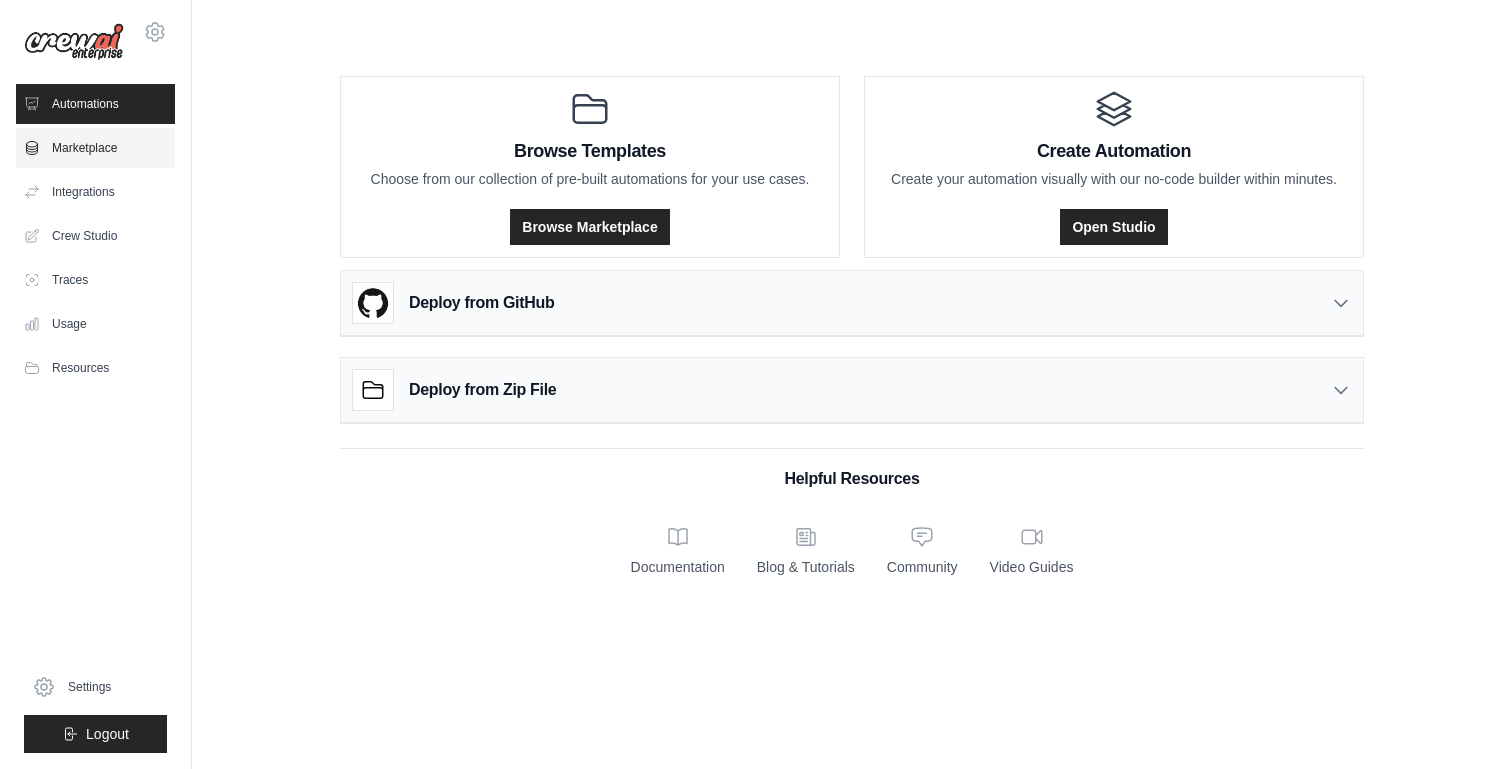 click on "Marketplace" at bounding box center (95, 148) 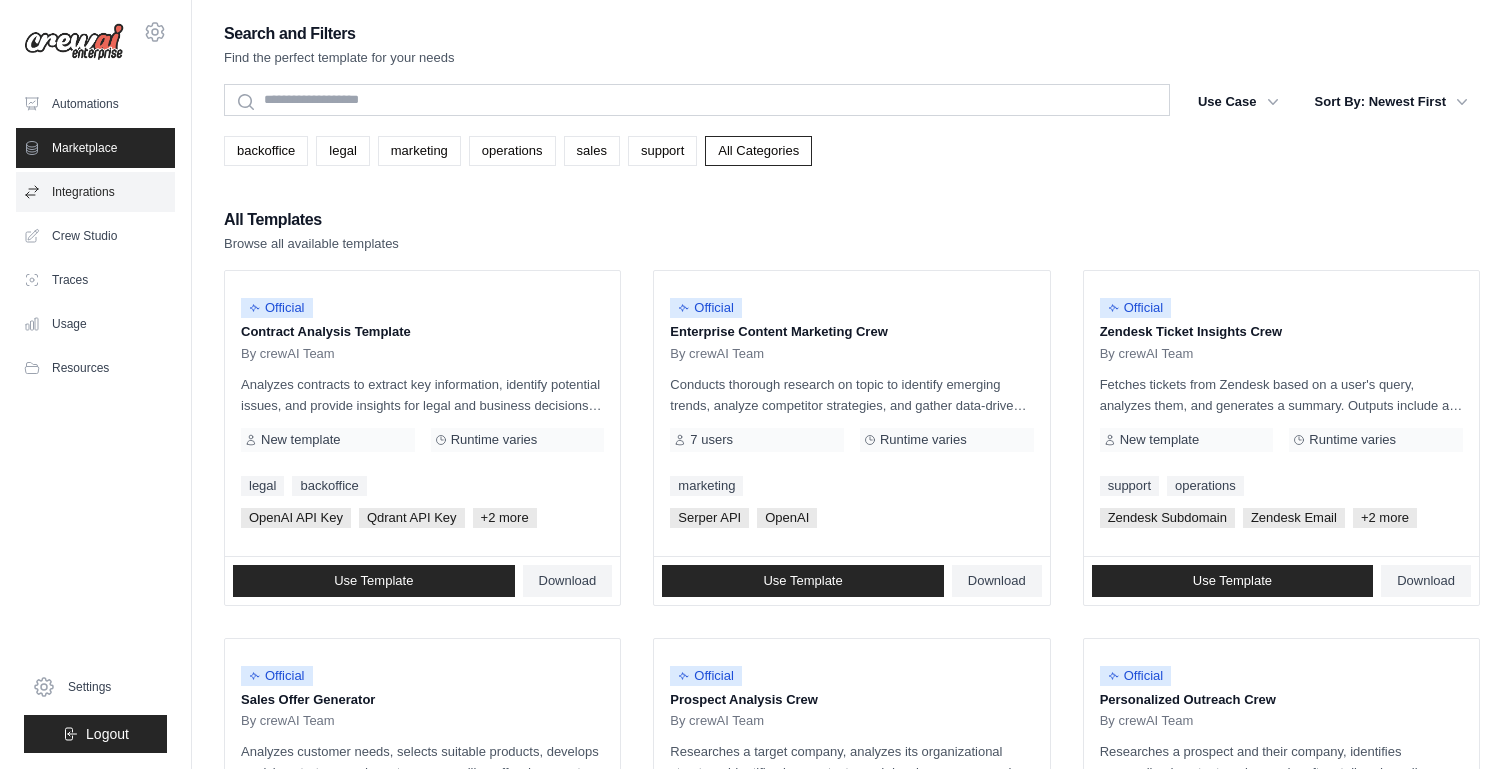 click on "Integrations" at bounding box center [95, 192] 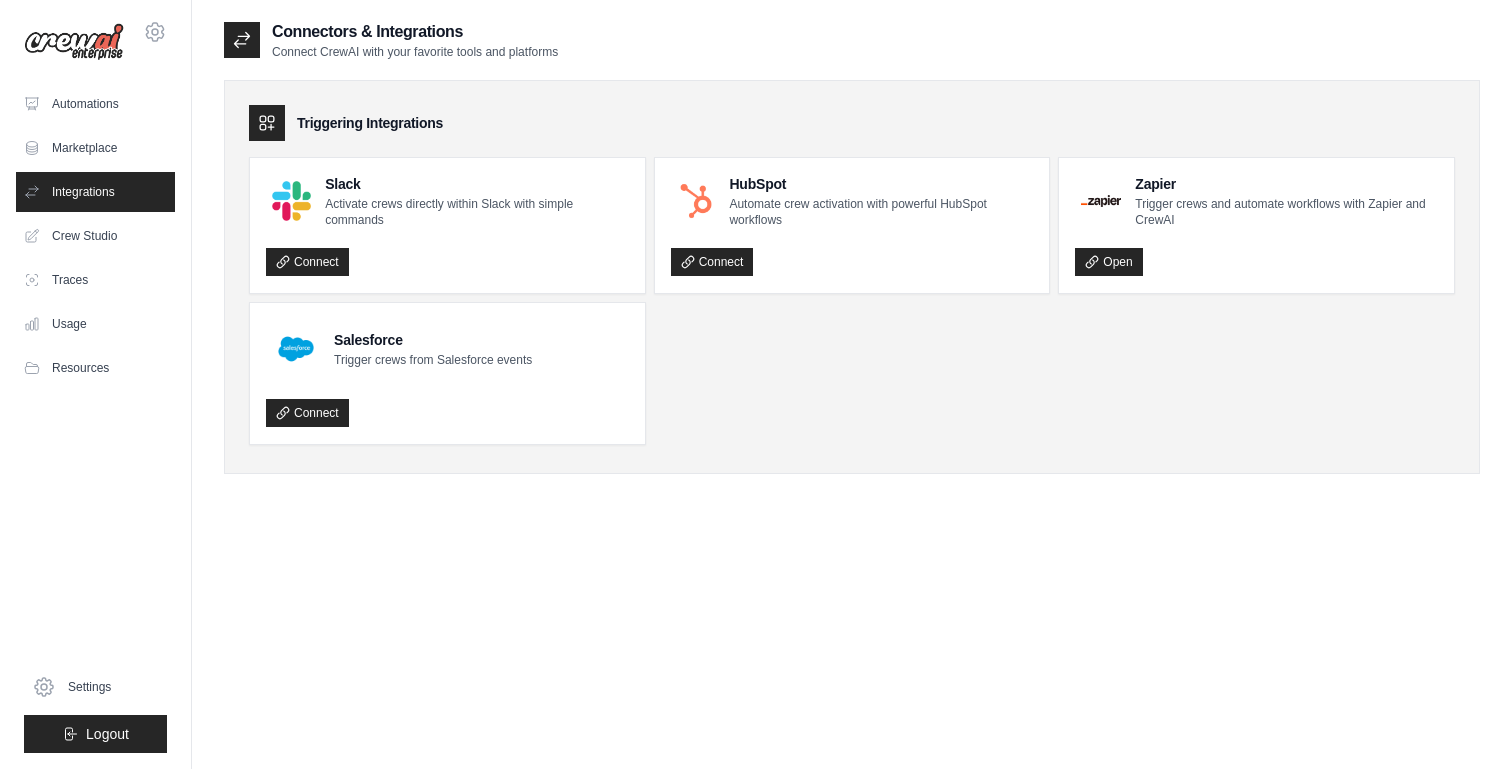 click on "Crew Studio" at bounding box center [95, 236] 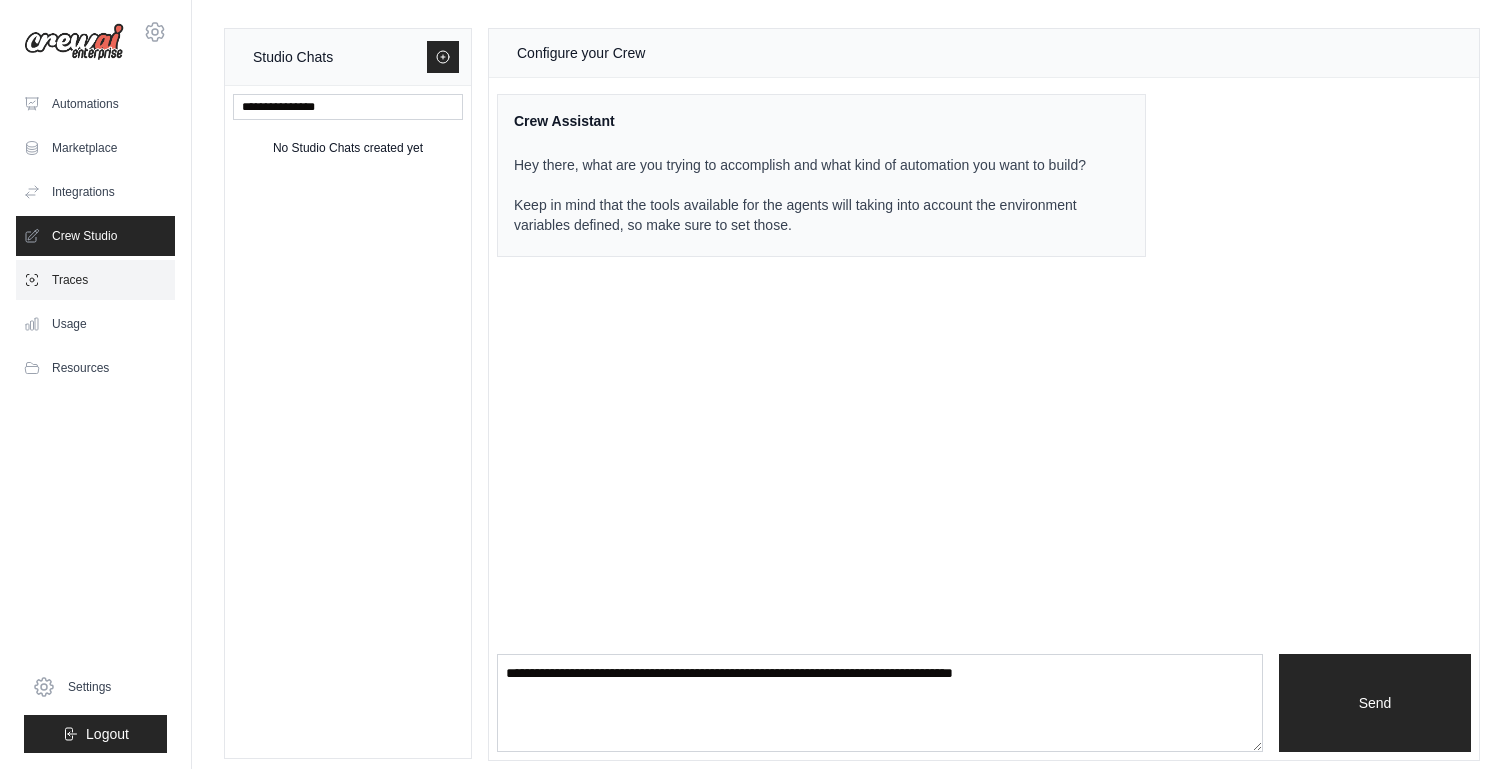 click on "Traces" at bounding box center (95, 280) 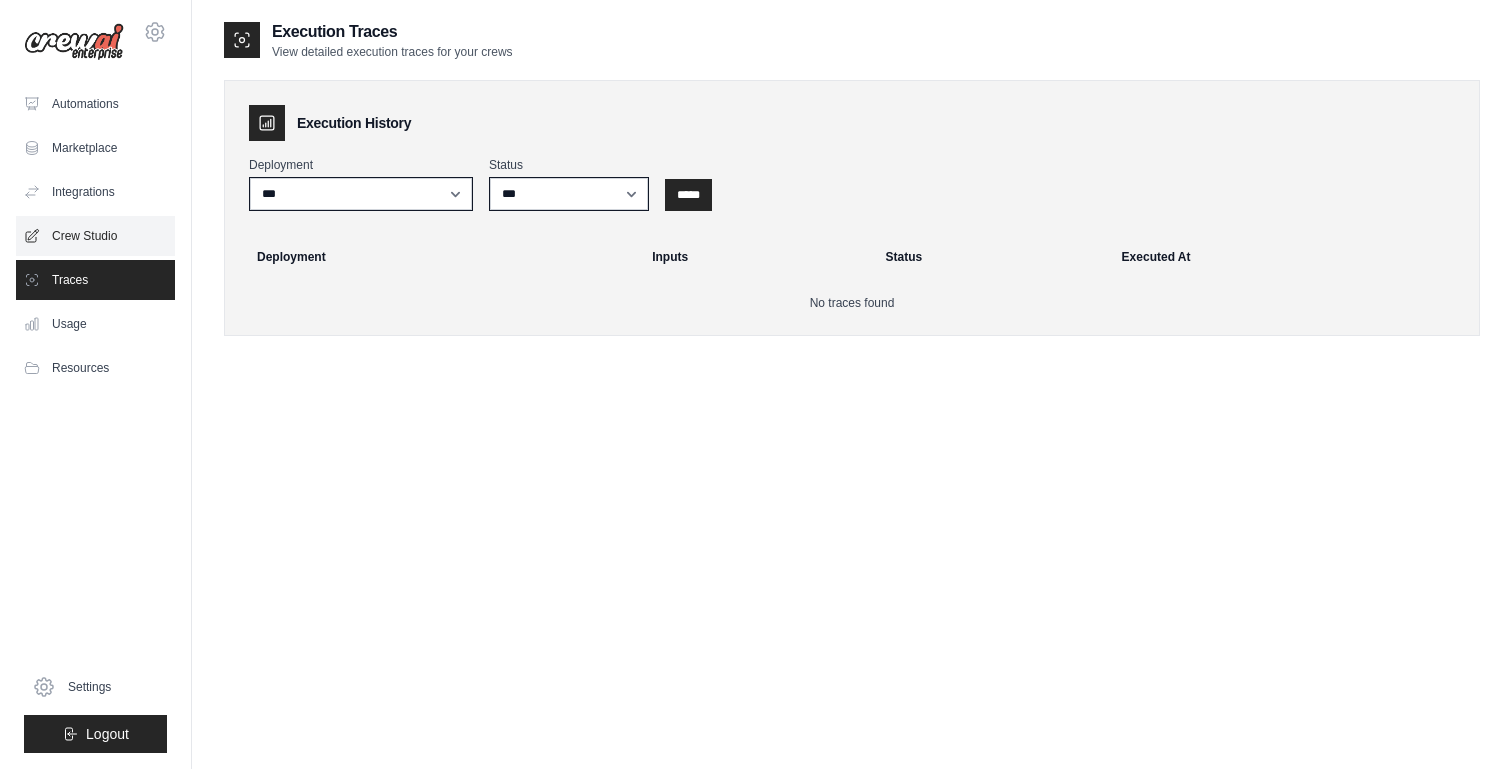 click on "Crew Studio" at bounding box center [95, 236] 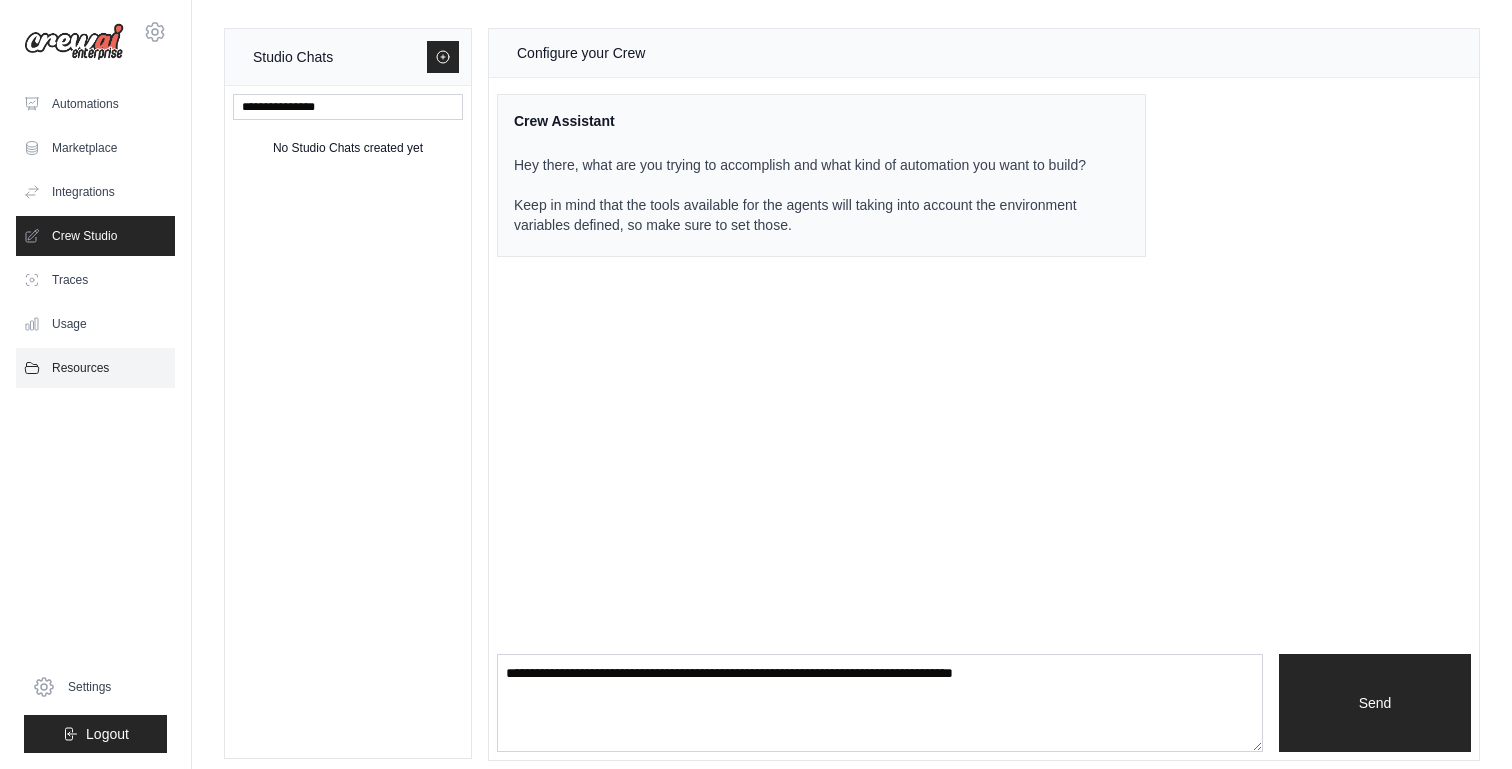 click on "Resources" at bounding box center (95, 368) 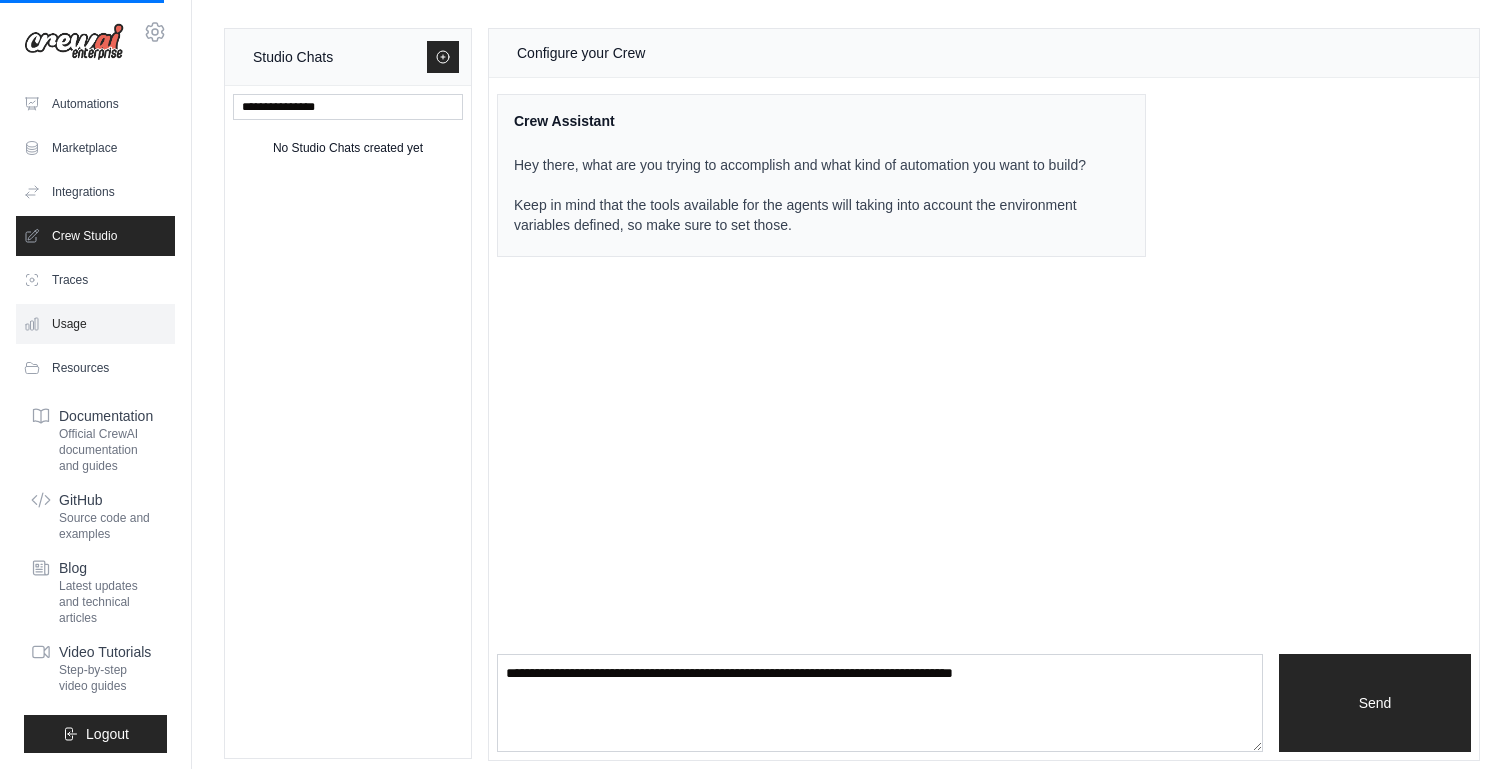 click on "Usage" at bounding box center [95, 324] 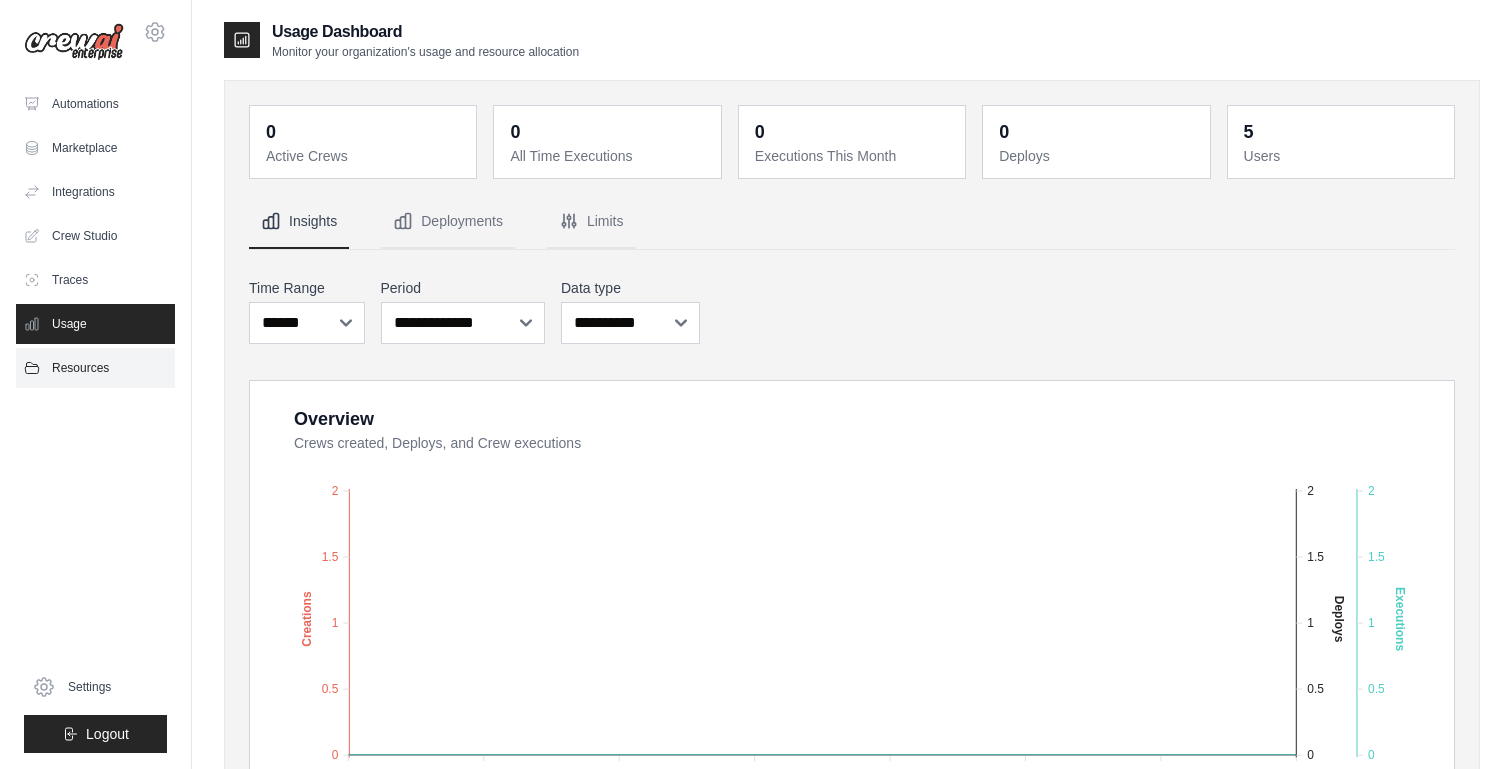 click on "Resources" at bounding box center (95, 368) 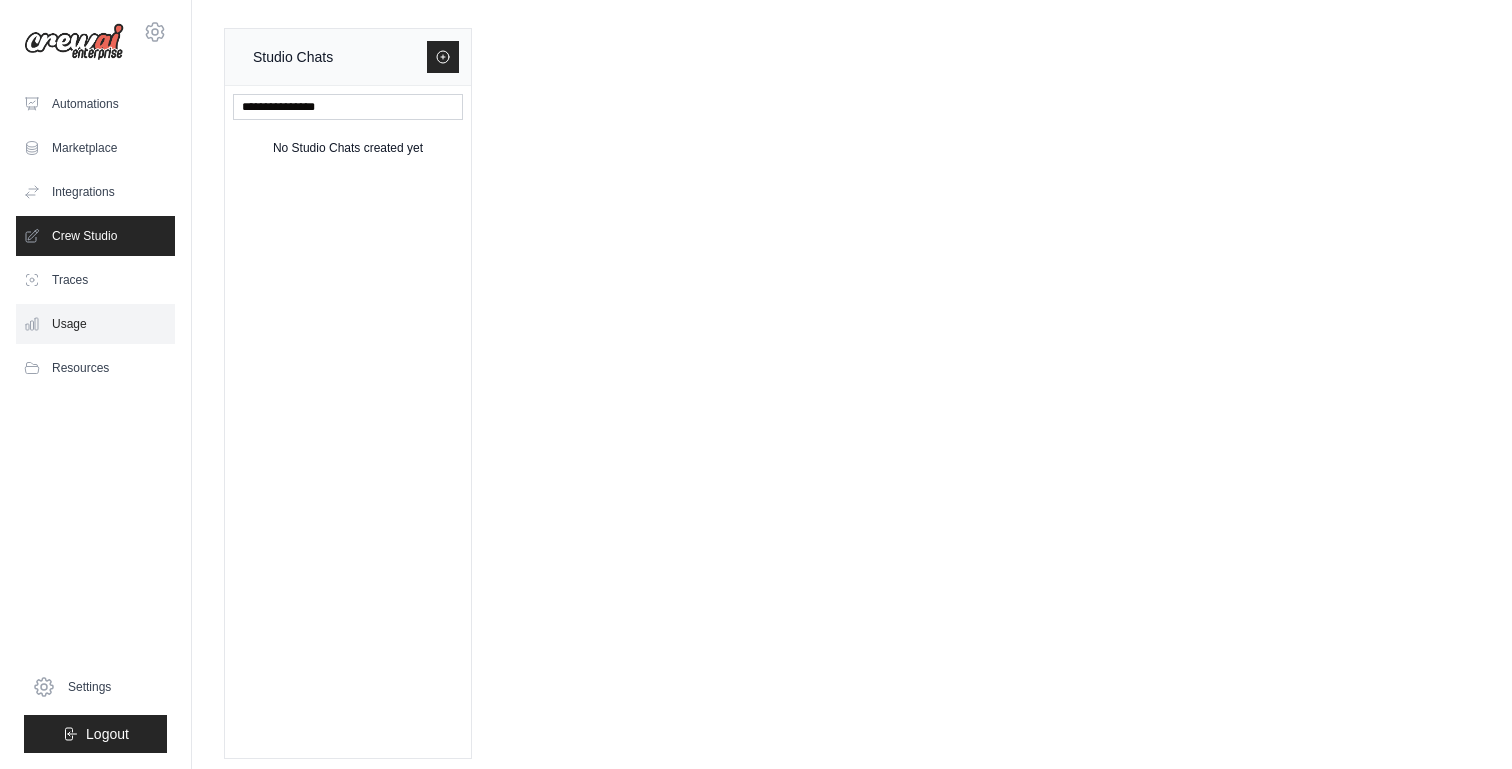 click on "Usage" at bounding box center [95, 324] 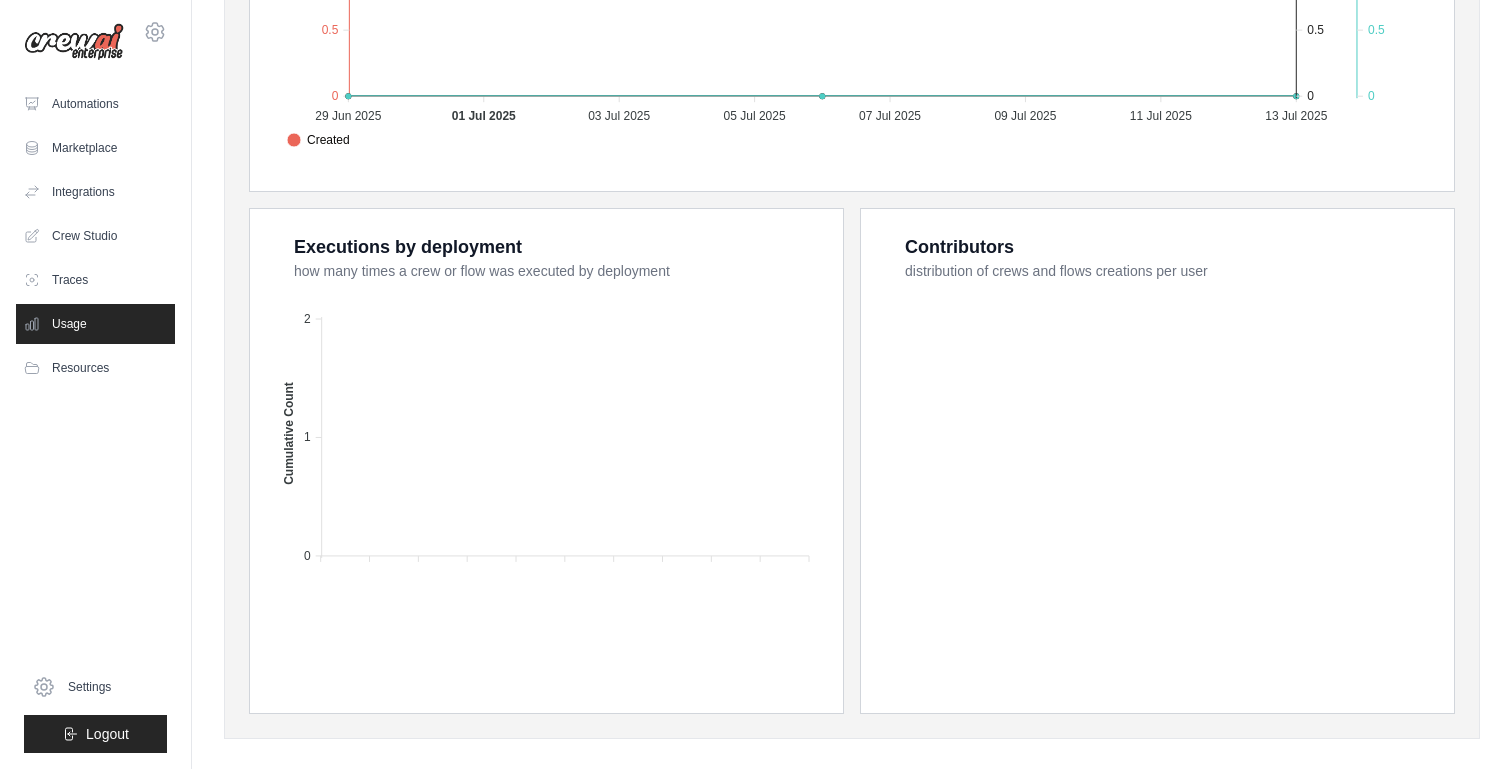 scroll, scrollTop: 0, scrollLeft: 0, axis: both 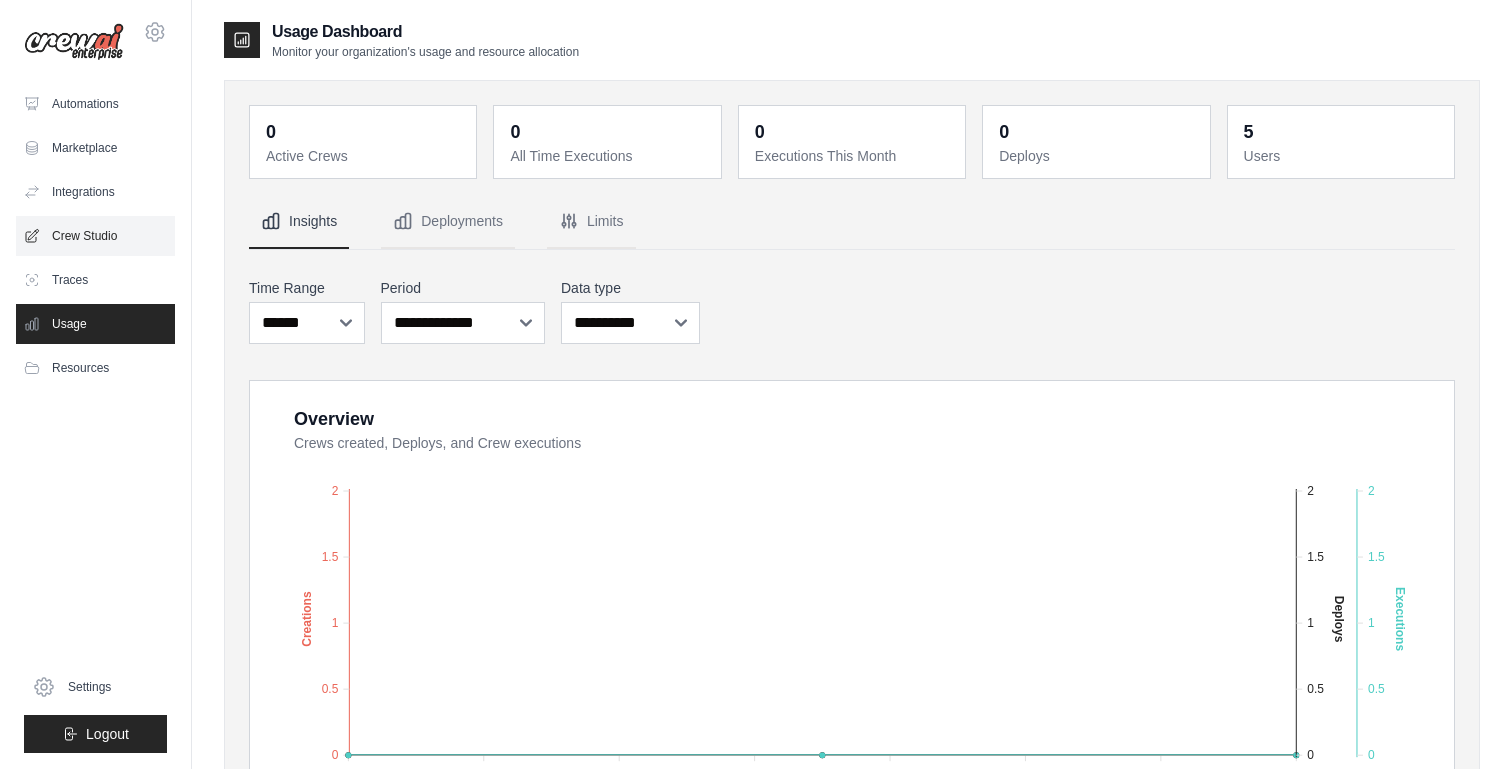click on "Crew Studio" at bounding box center [95, 236] 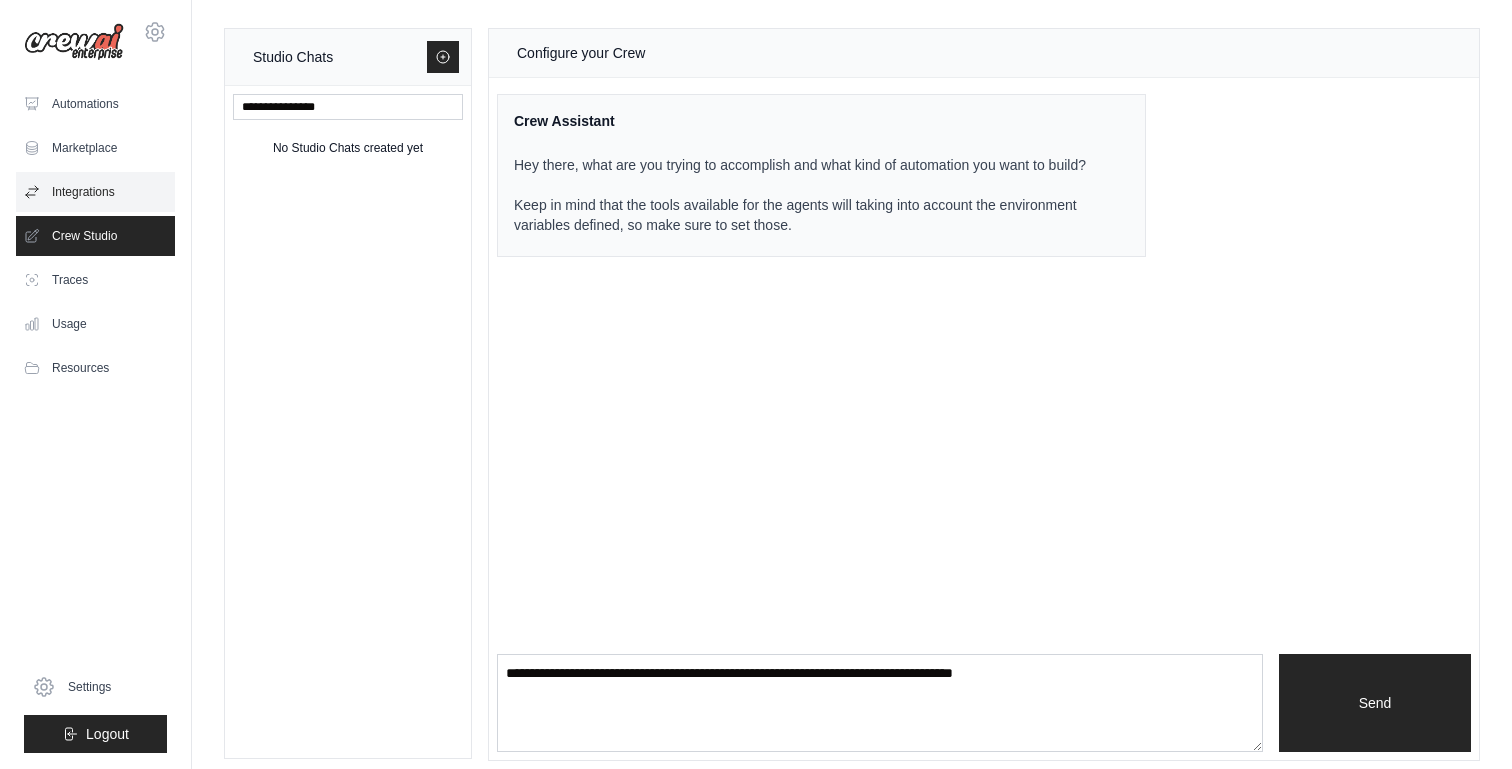click on "Integrations" at bounding box center (95, 192) 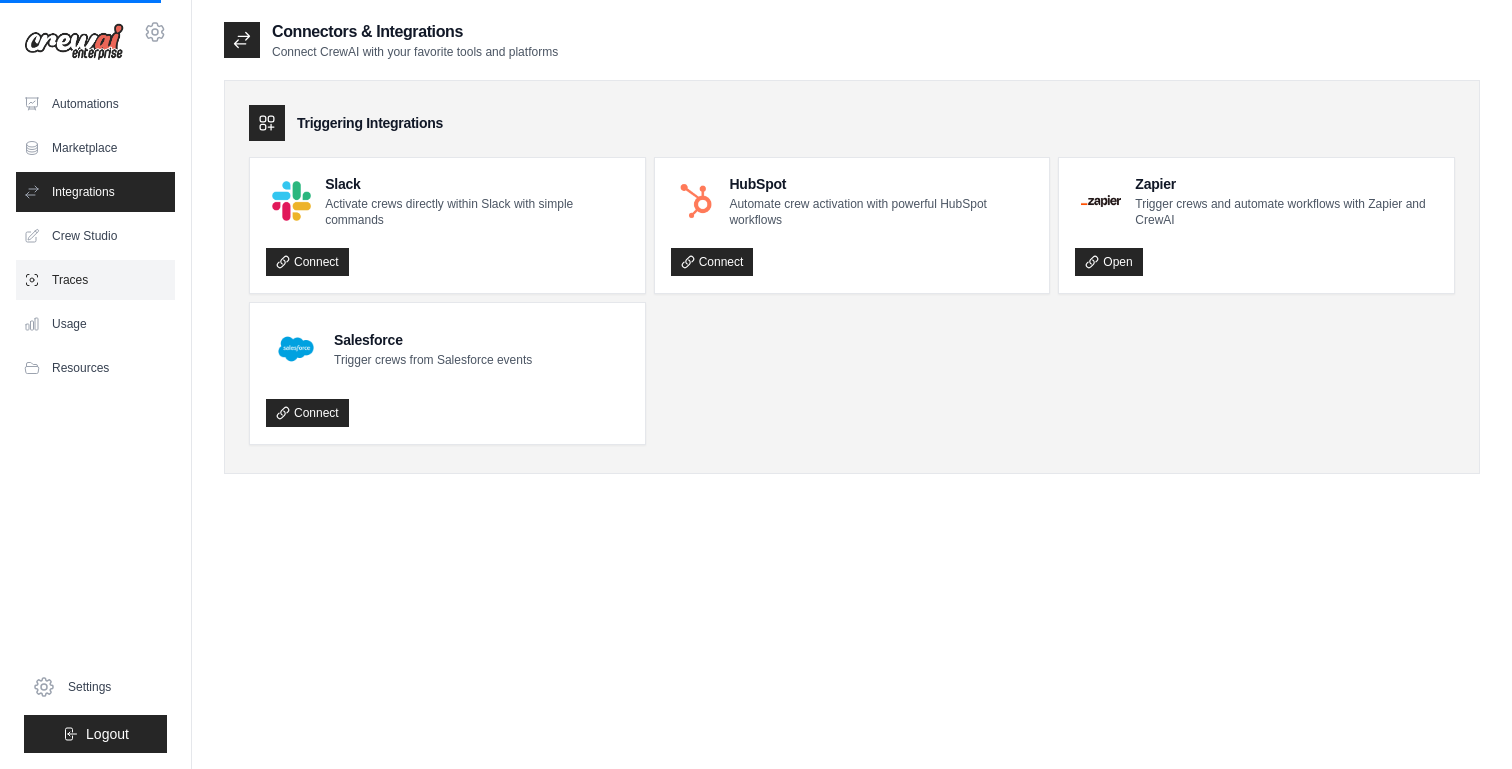 click on "Traces" at bounding box center [95, 280] 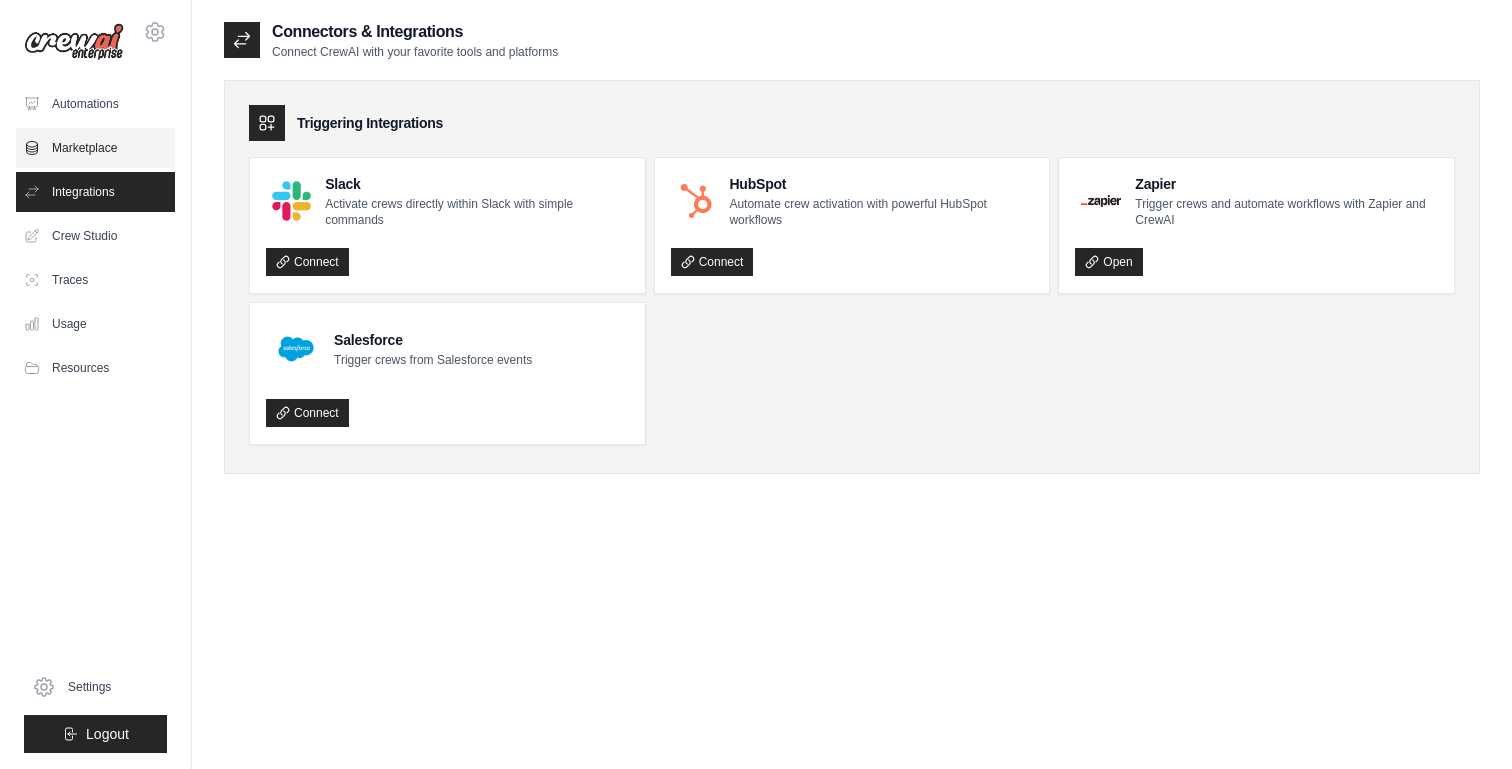 click on "Marketplace" at bounding box center [95, 148] 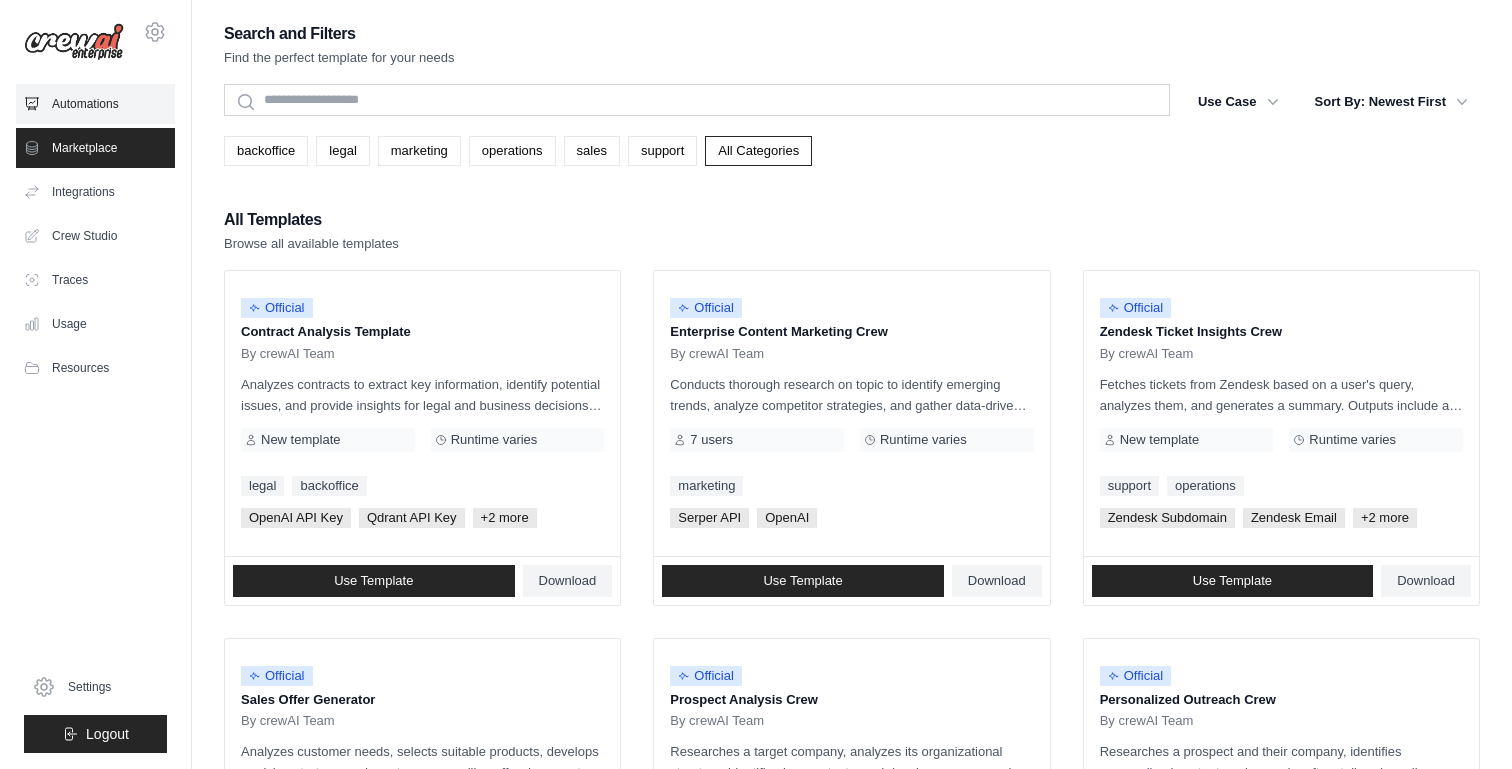 click on "Automations" at bounding box center (95, 104) 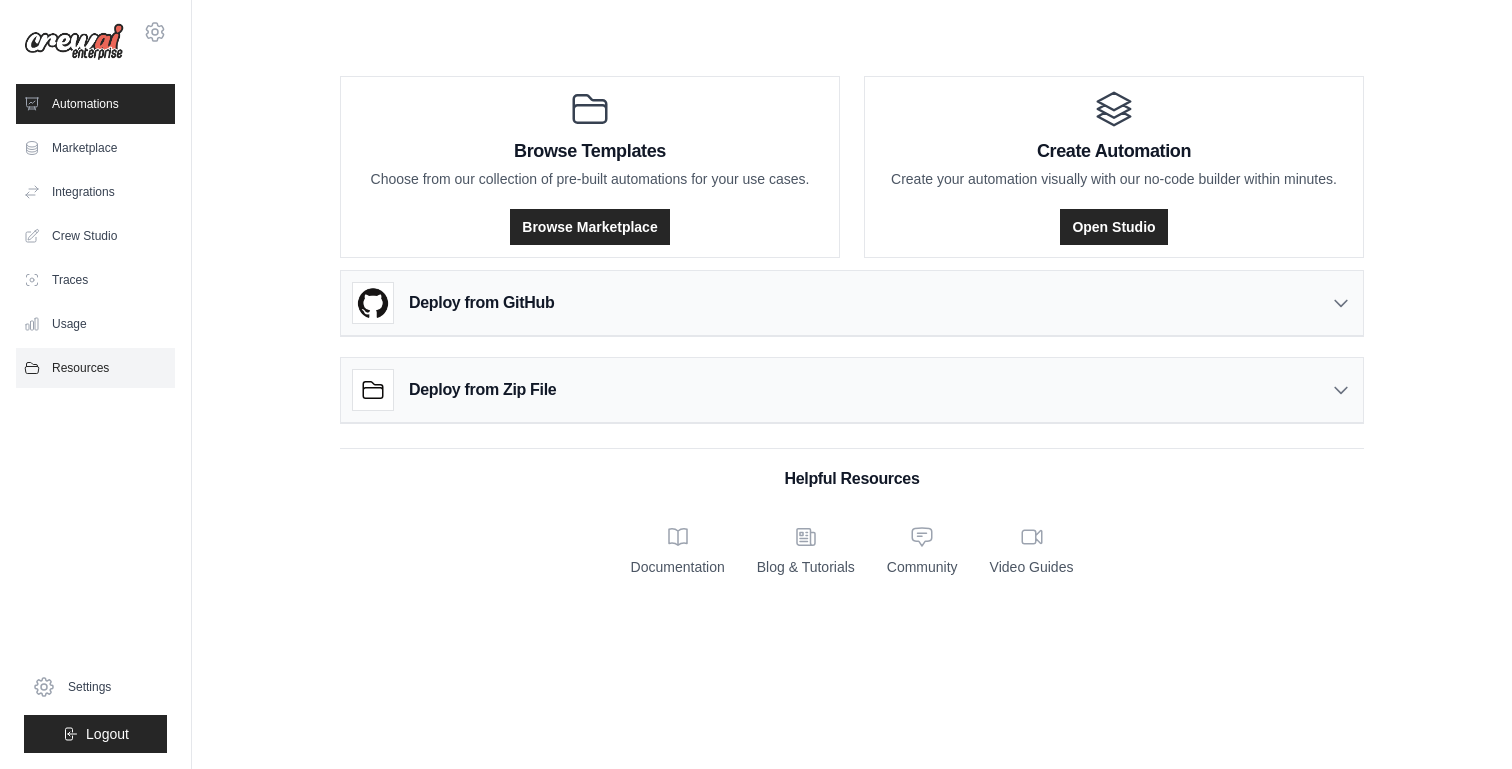 click on "Resources" at bounding box center [95, 368] 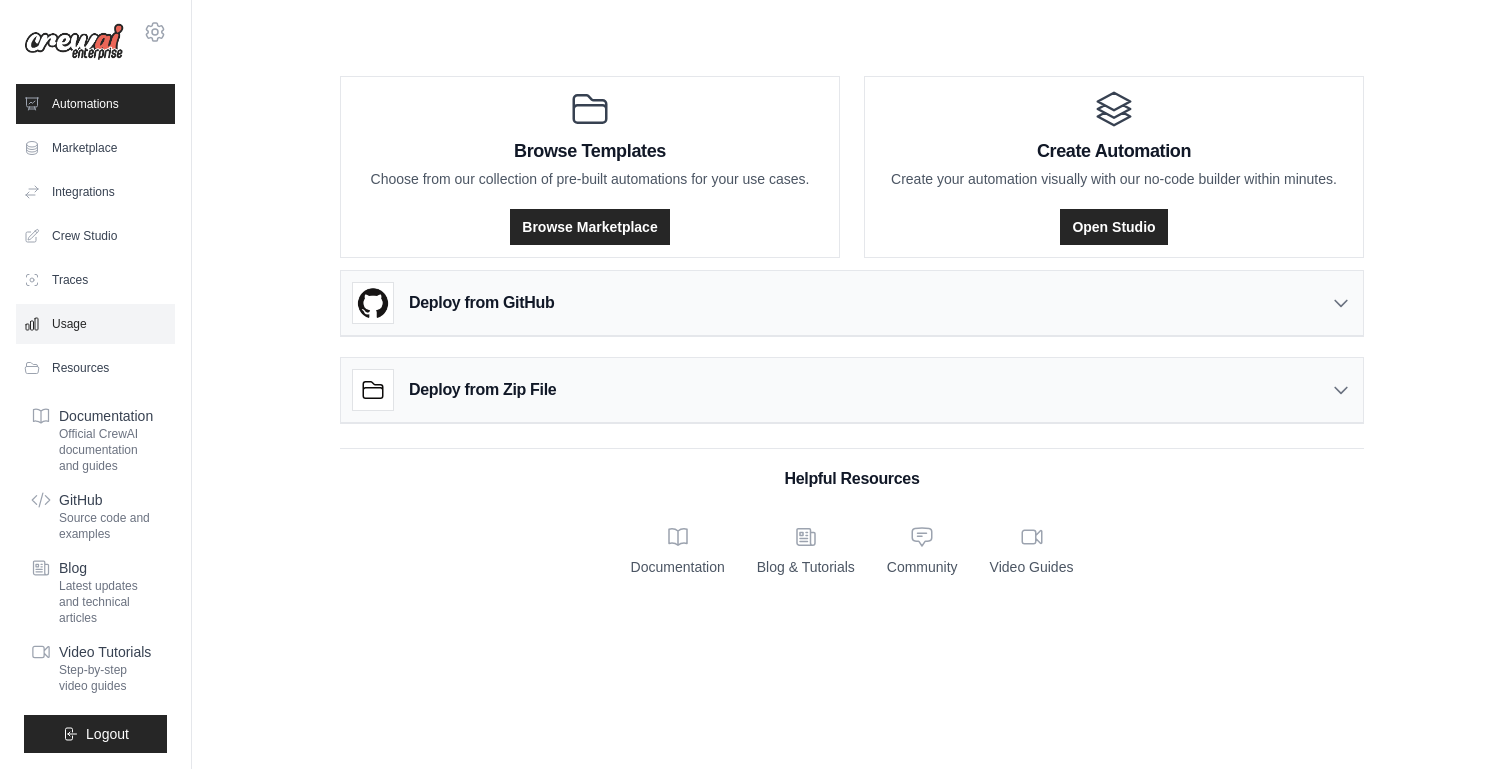 click on "Usage" at bounding box center (95, 324) 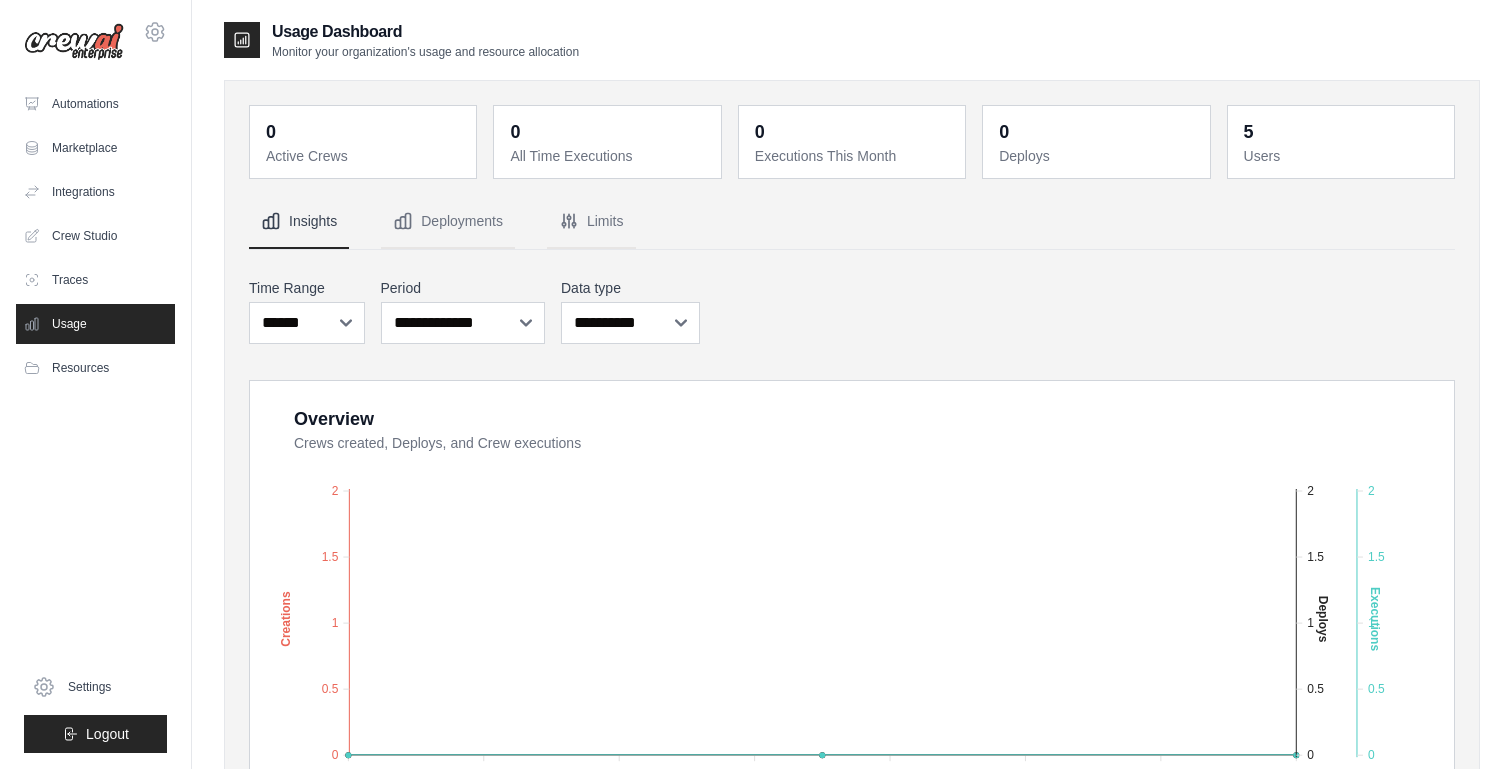 click 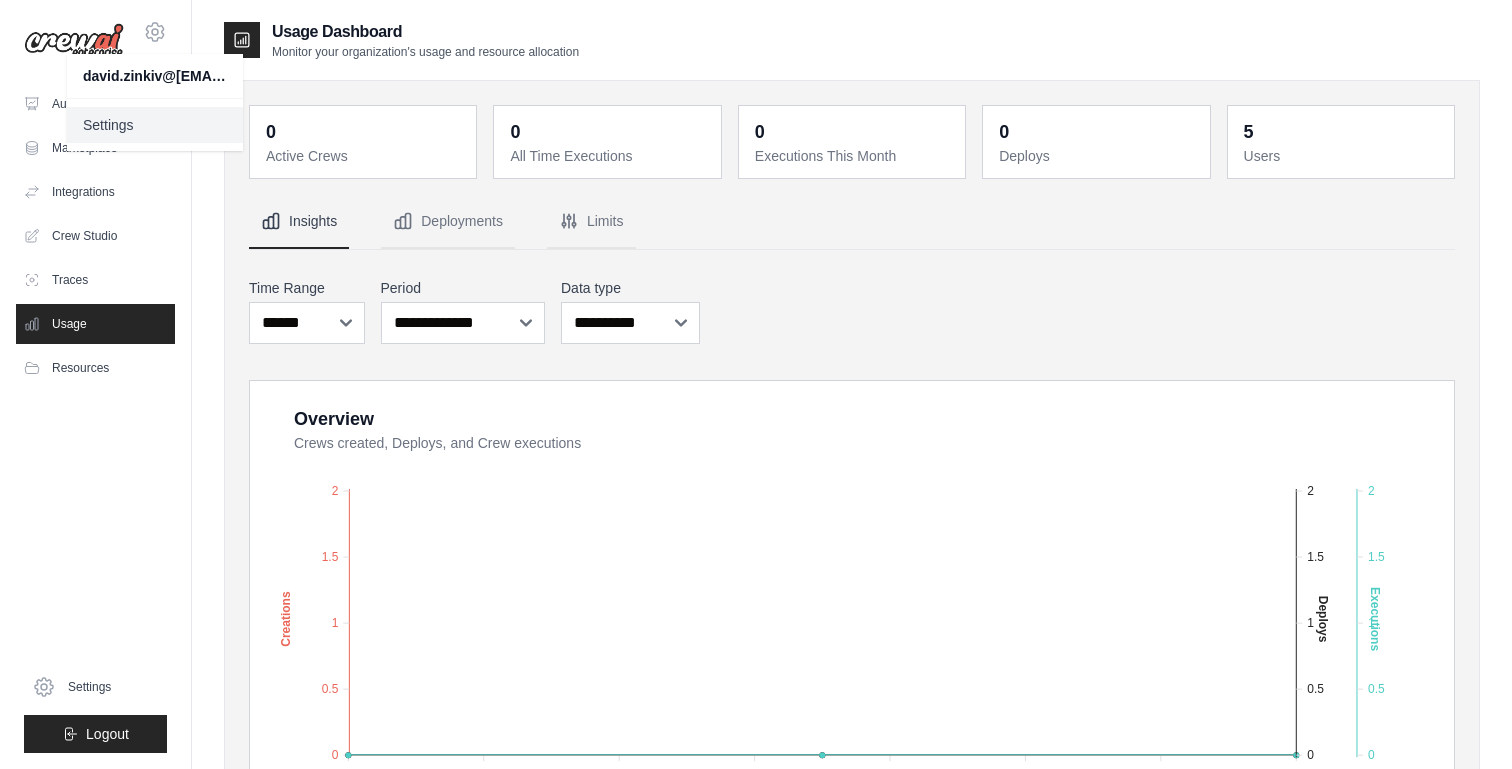 click on "Settings" at bounding box center (155, 125) 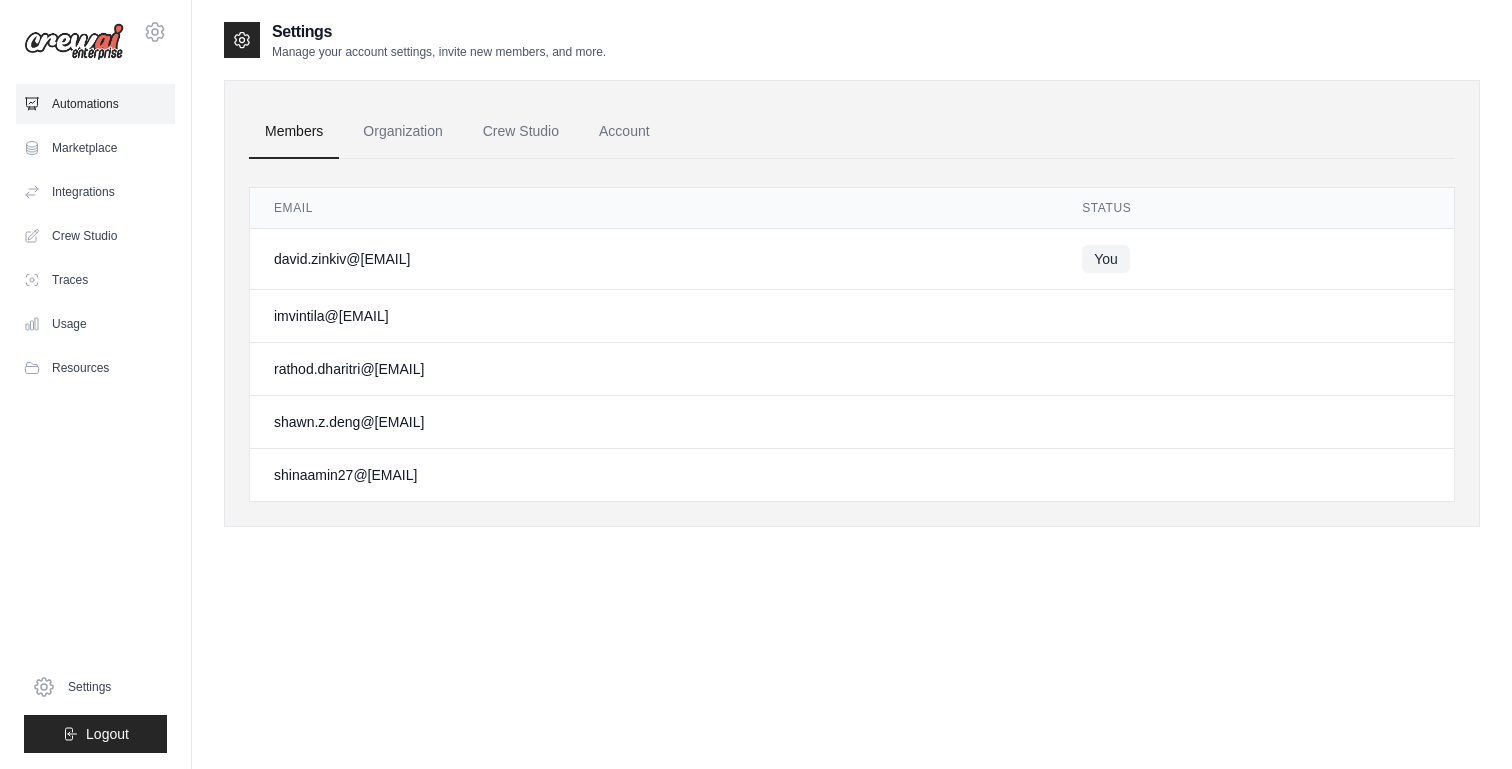 click on "Automations" at bounding box center (95, 104) 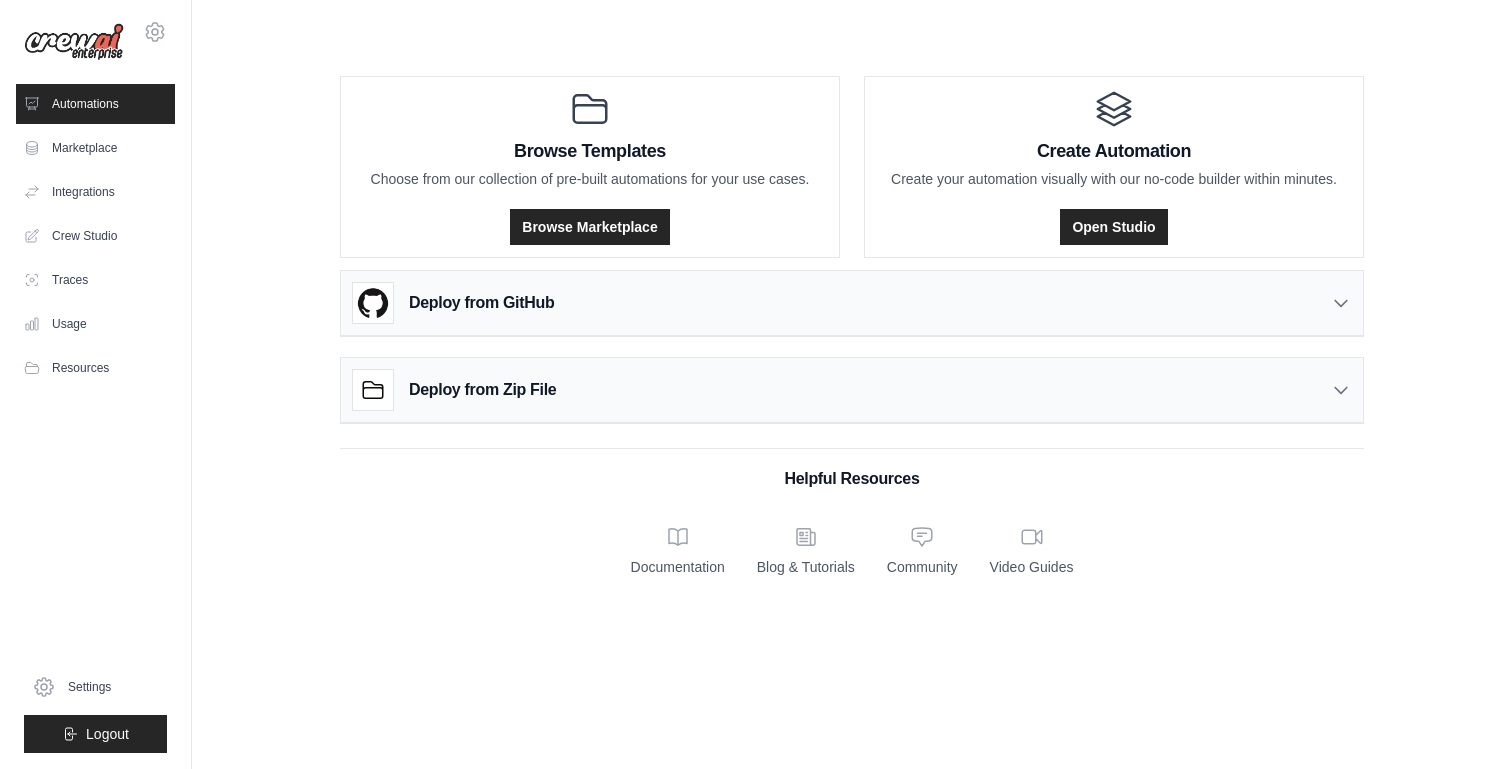 click on "Marketplace" at bounding box center (95, 148) 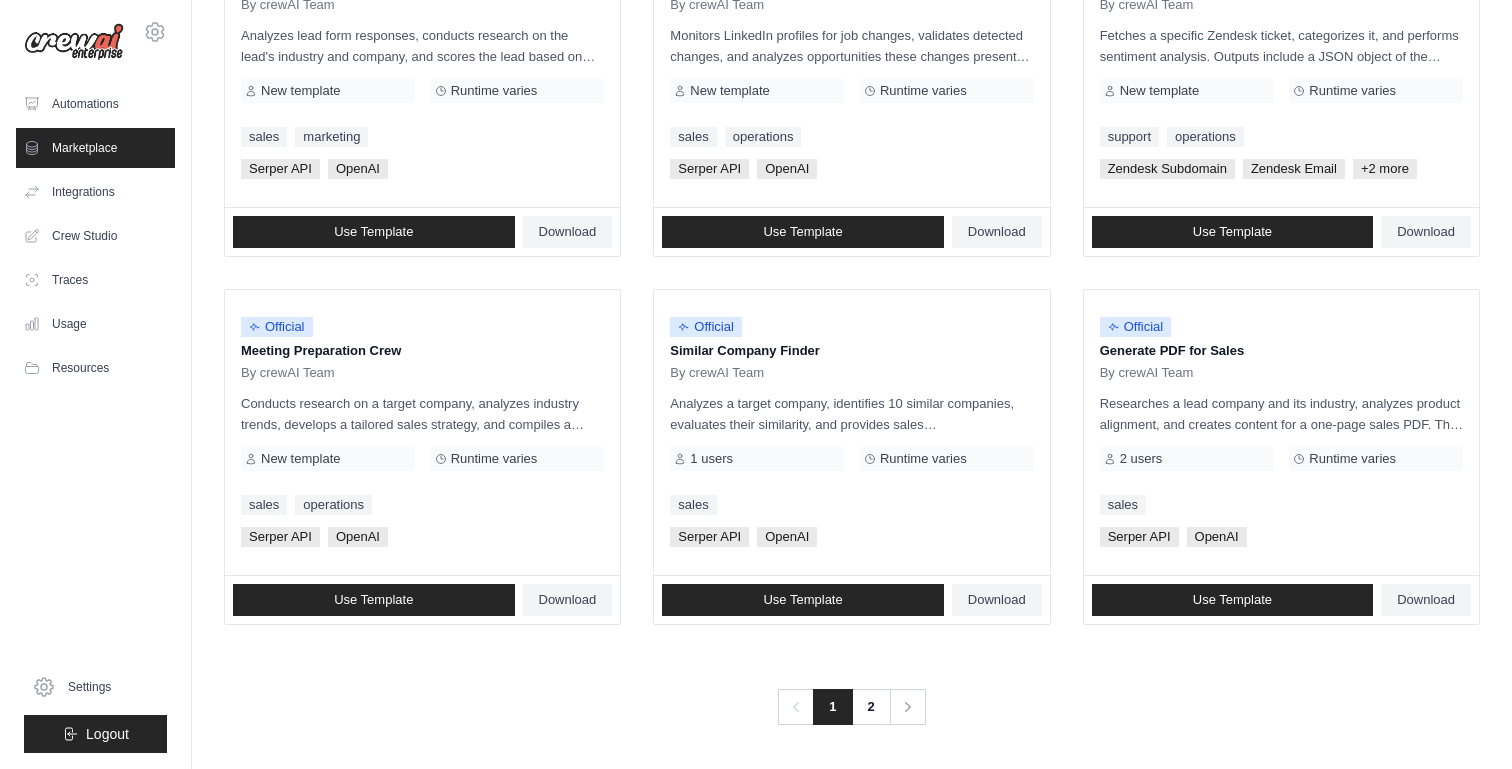 scroll, scrollTop: 0, scrollLeft: 0, axis: both 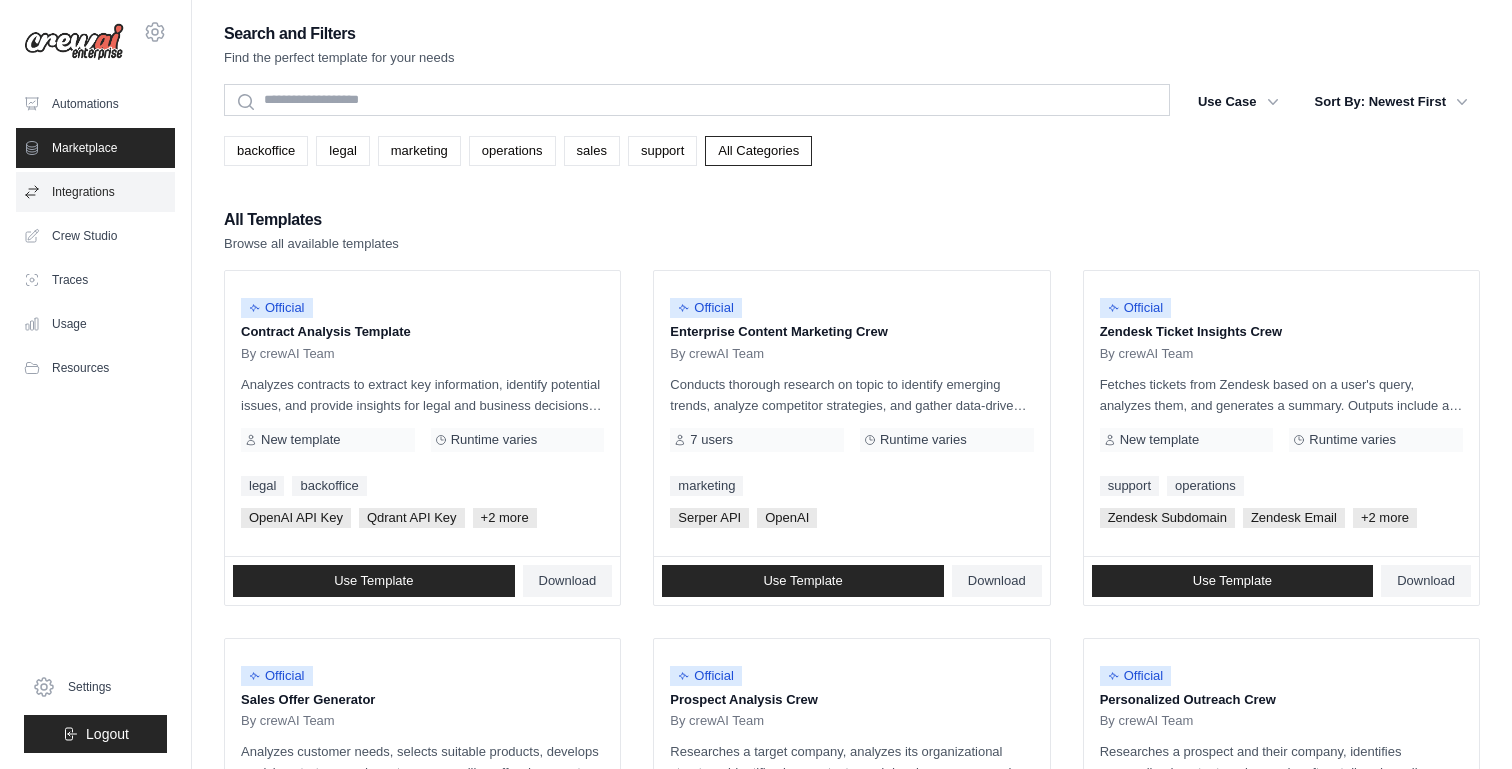 click on "Integrations" at bounding box center [95, 192] 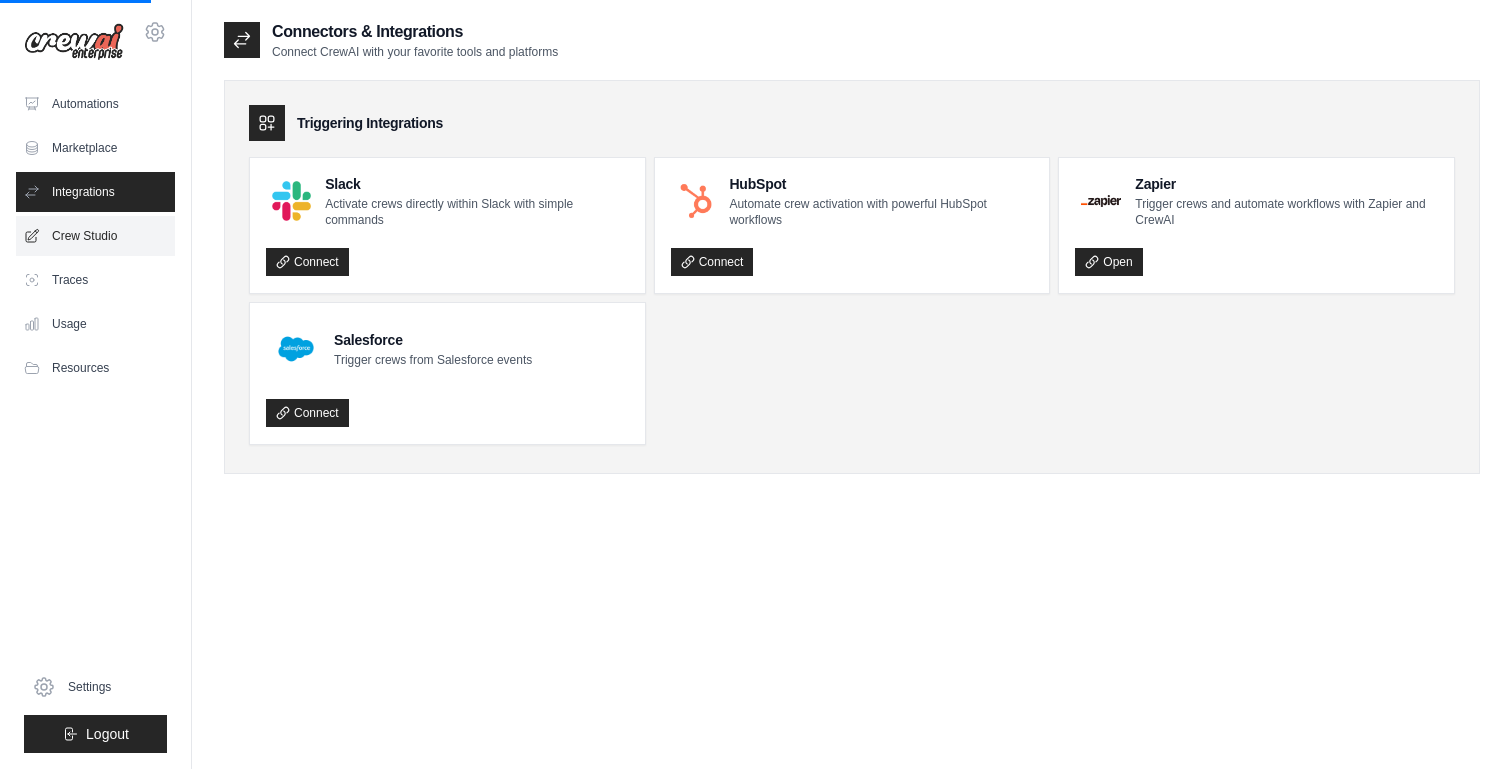 click on "Crew Studio" at bounding box center [95, 236] 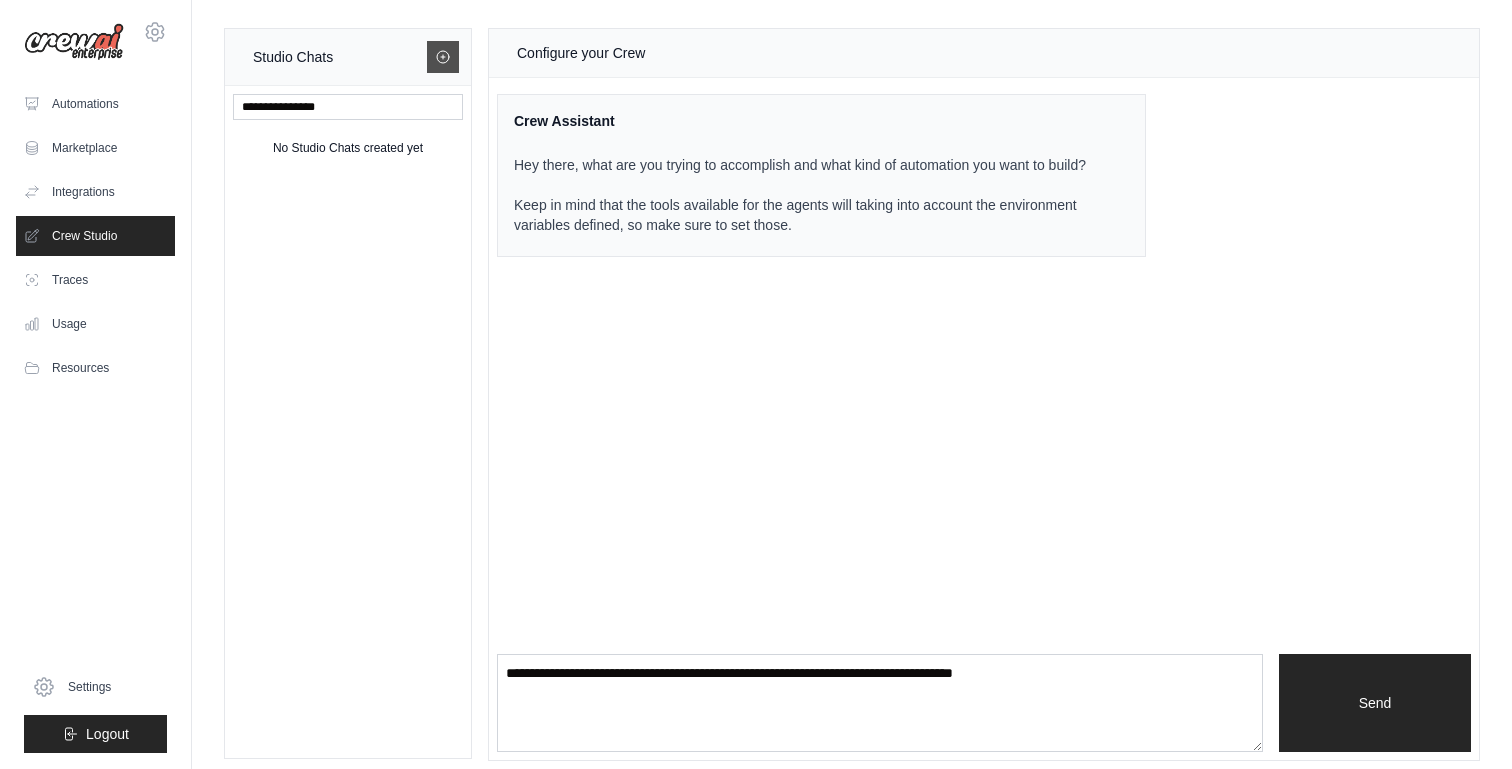 click at bounding box center (443, 57) 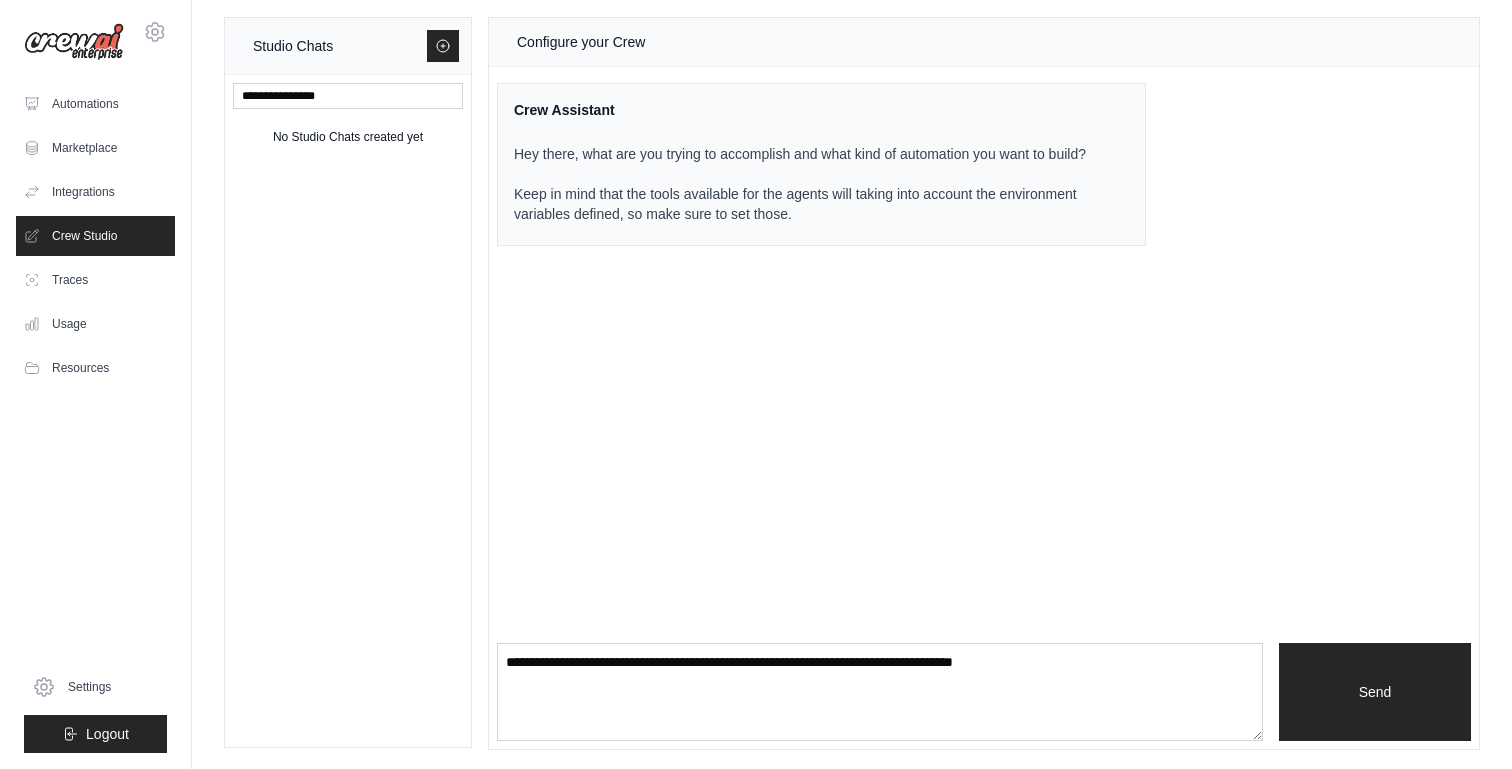 scroll, scrollTop: 0, scrollLeft: 0, axis: both 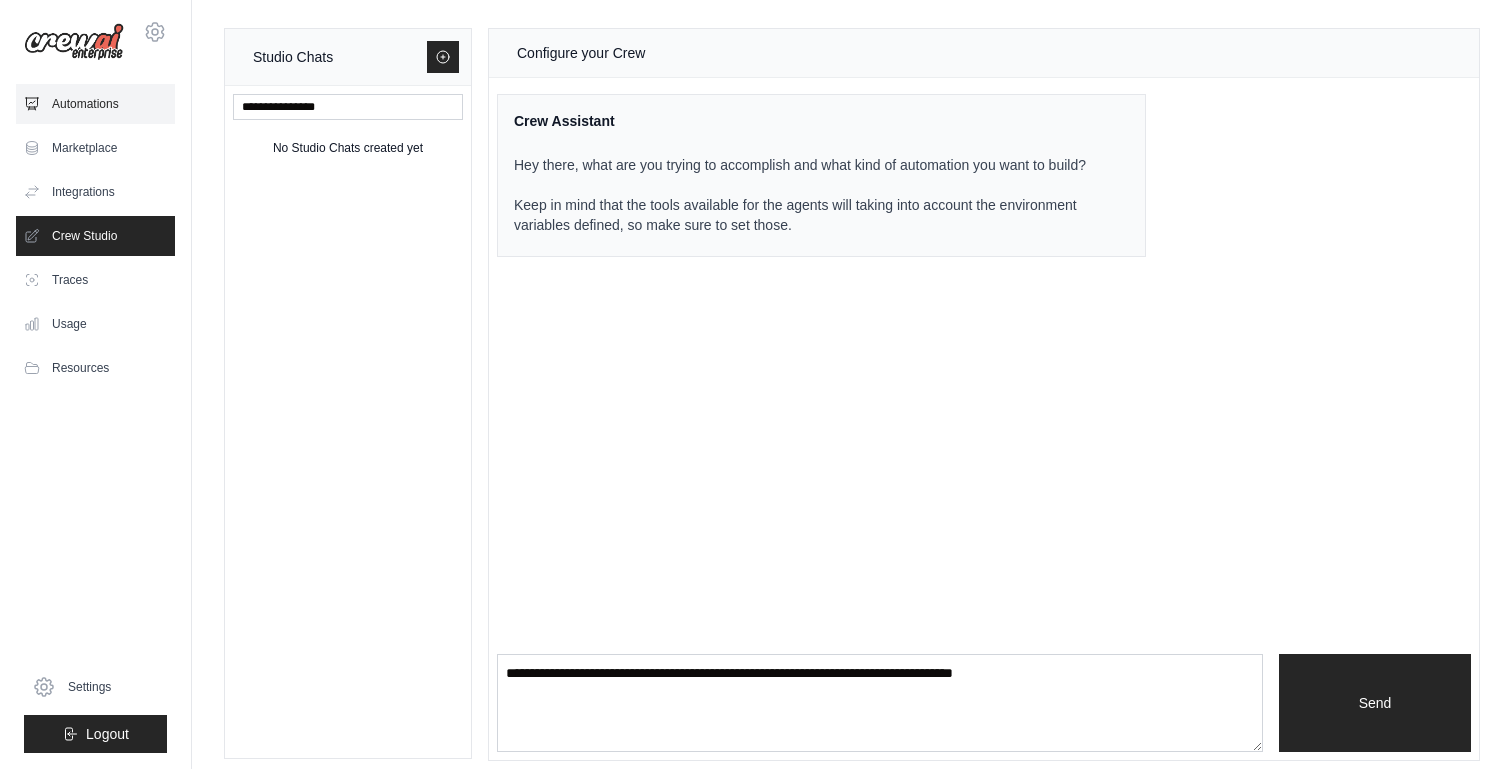 click on "Automations" at bounding box center (95, 104) 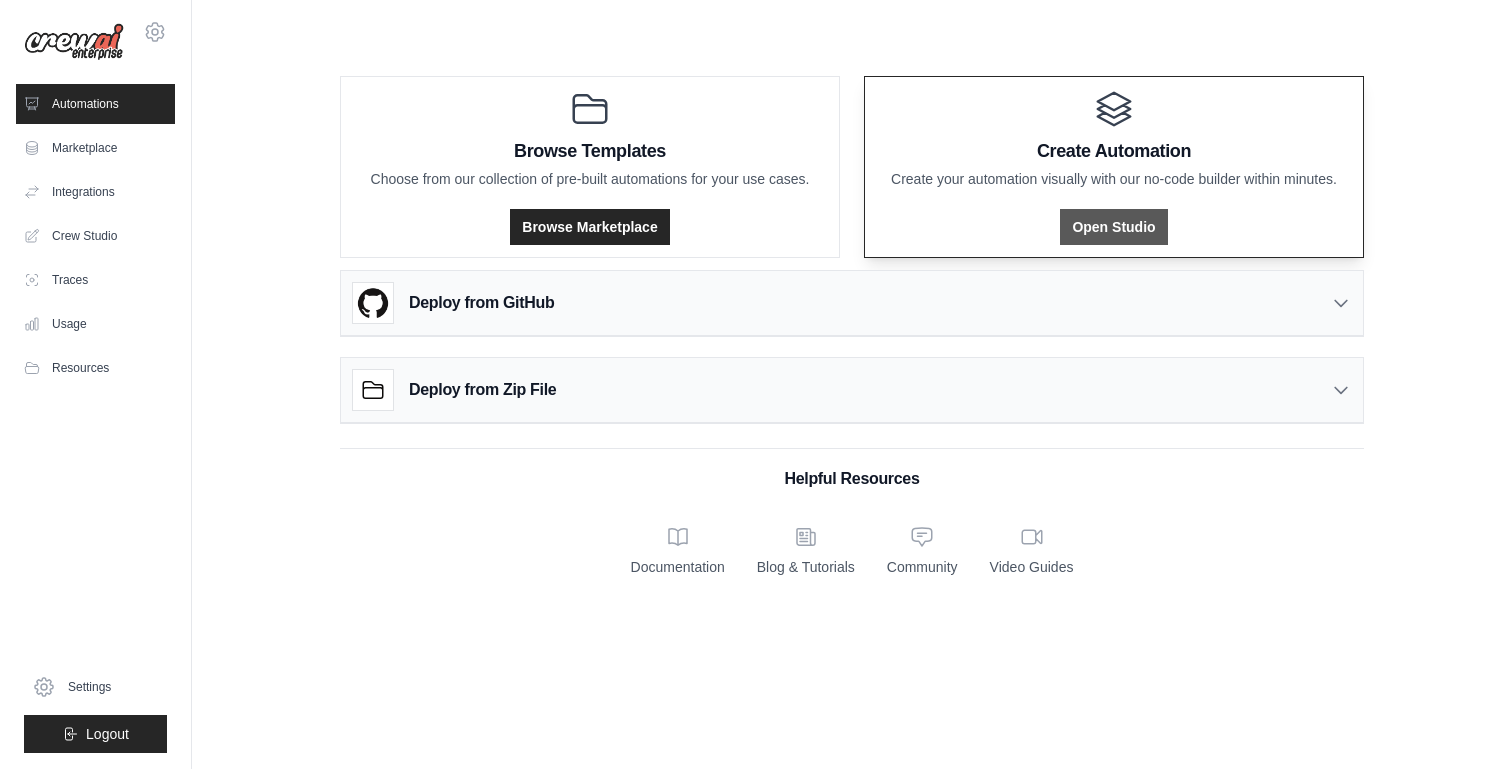 click on "Open Studio" at bounding box center (1113, 227) 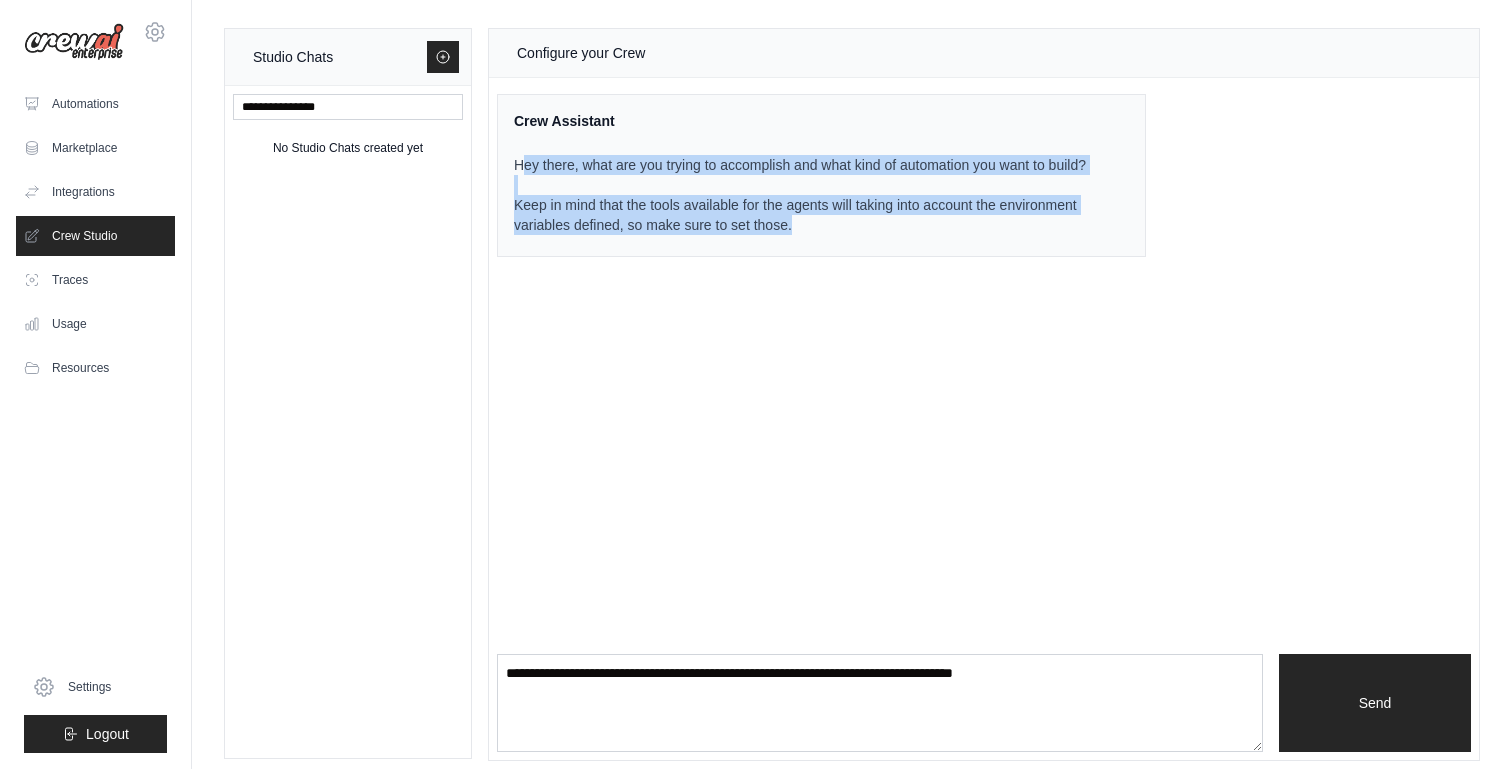 drag, startPoint x: 522, startPoint y: 170, endPoint x: 947, endPoint y: 258, distance: 434.01498 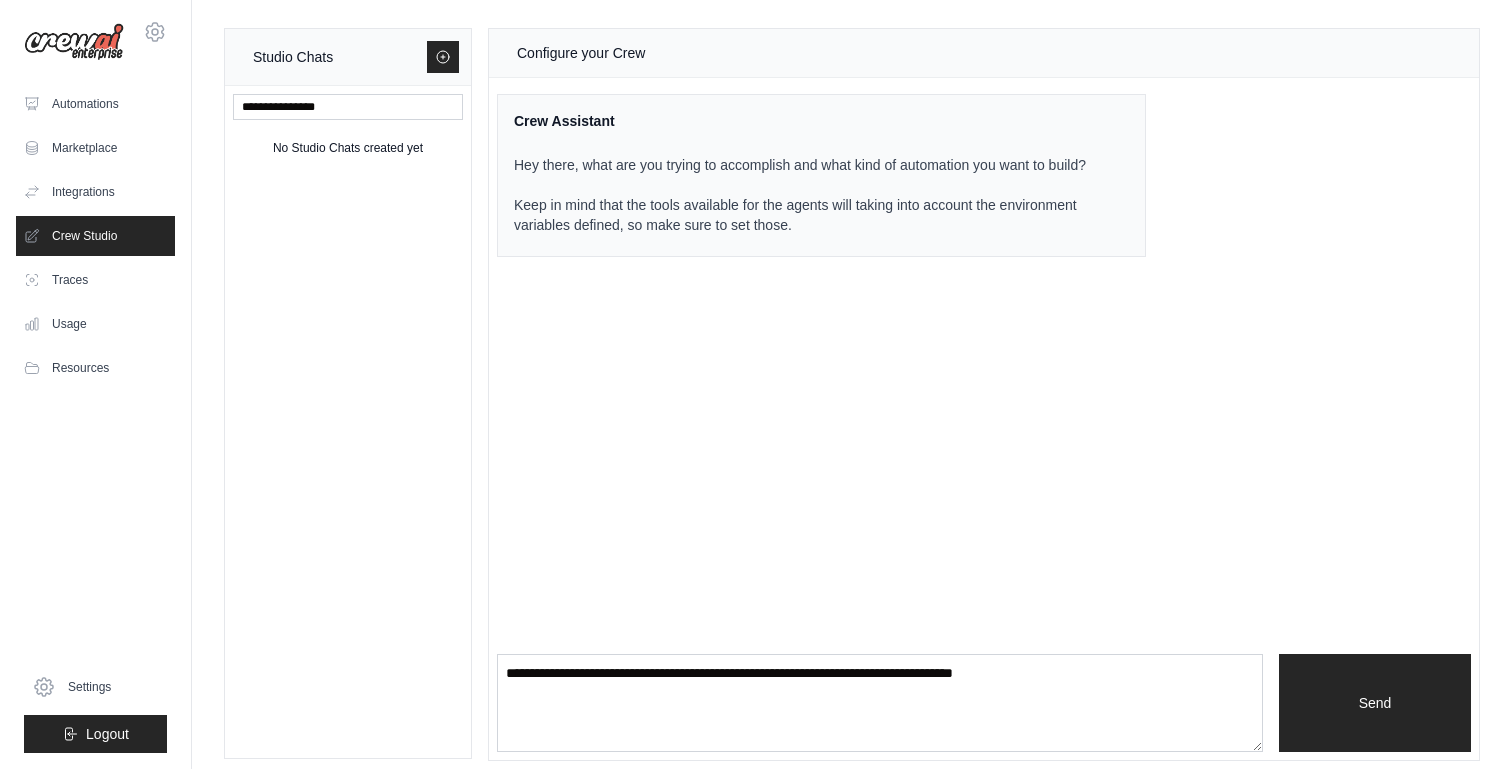 click 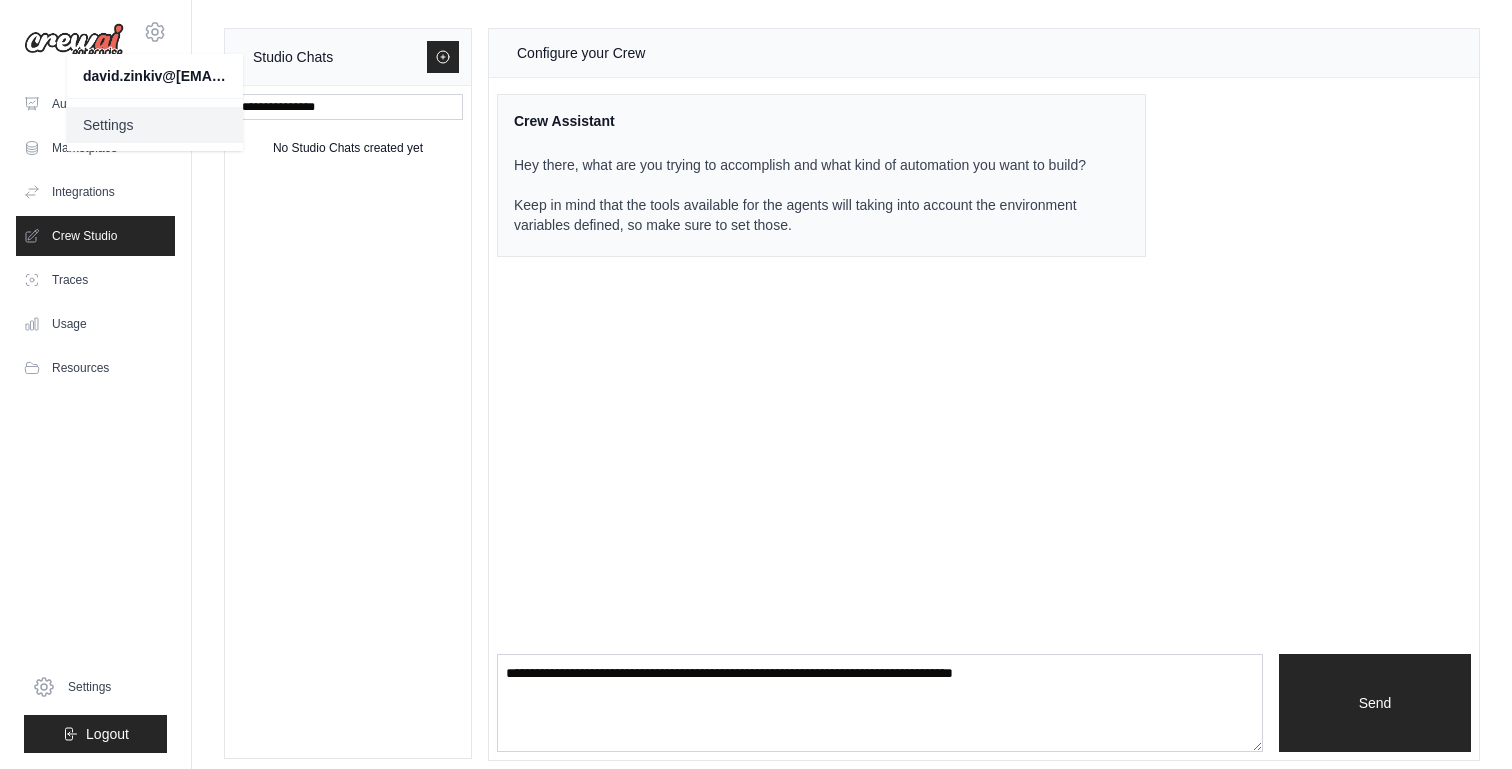 click on "Settings" at bounding box center (155, 125) 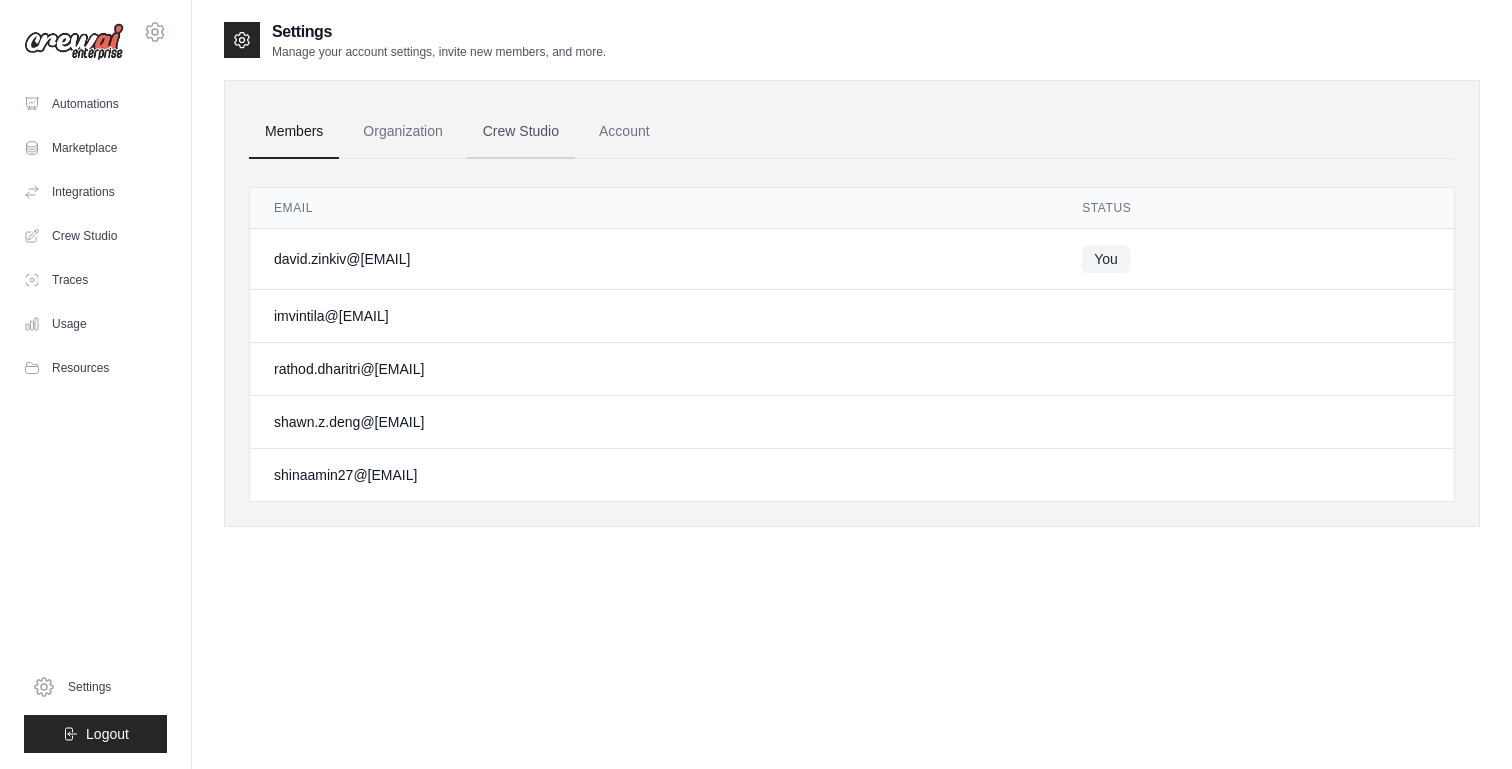 click on "Crew Studio" at bounding box center [521, 132] 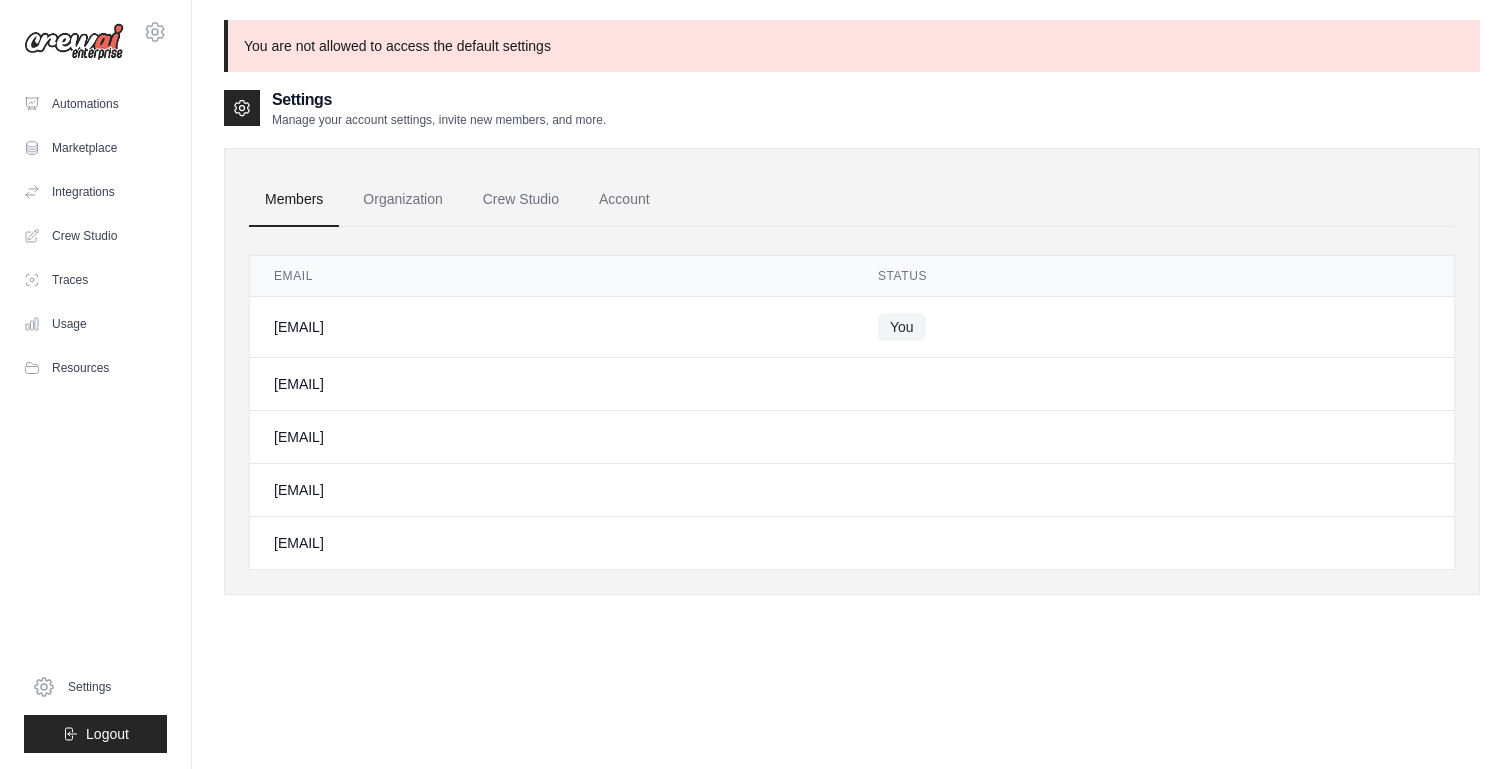 scroll, scrollTop: 0, scrollLeft: 0, axis: both 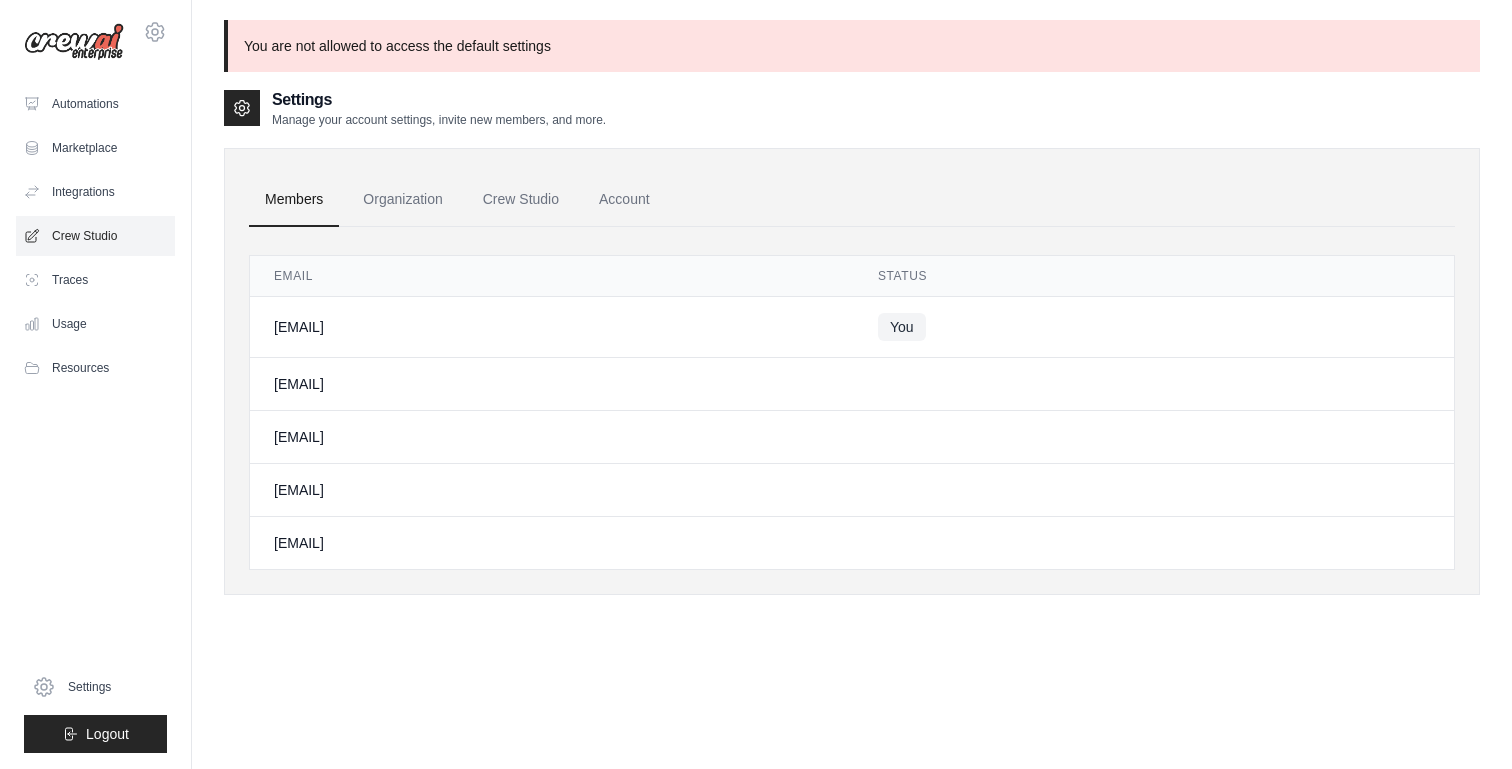 click on "Crew Studio" at bounding box center [95, 236] 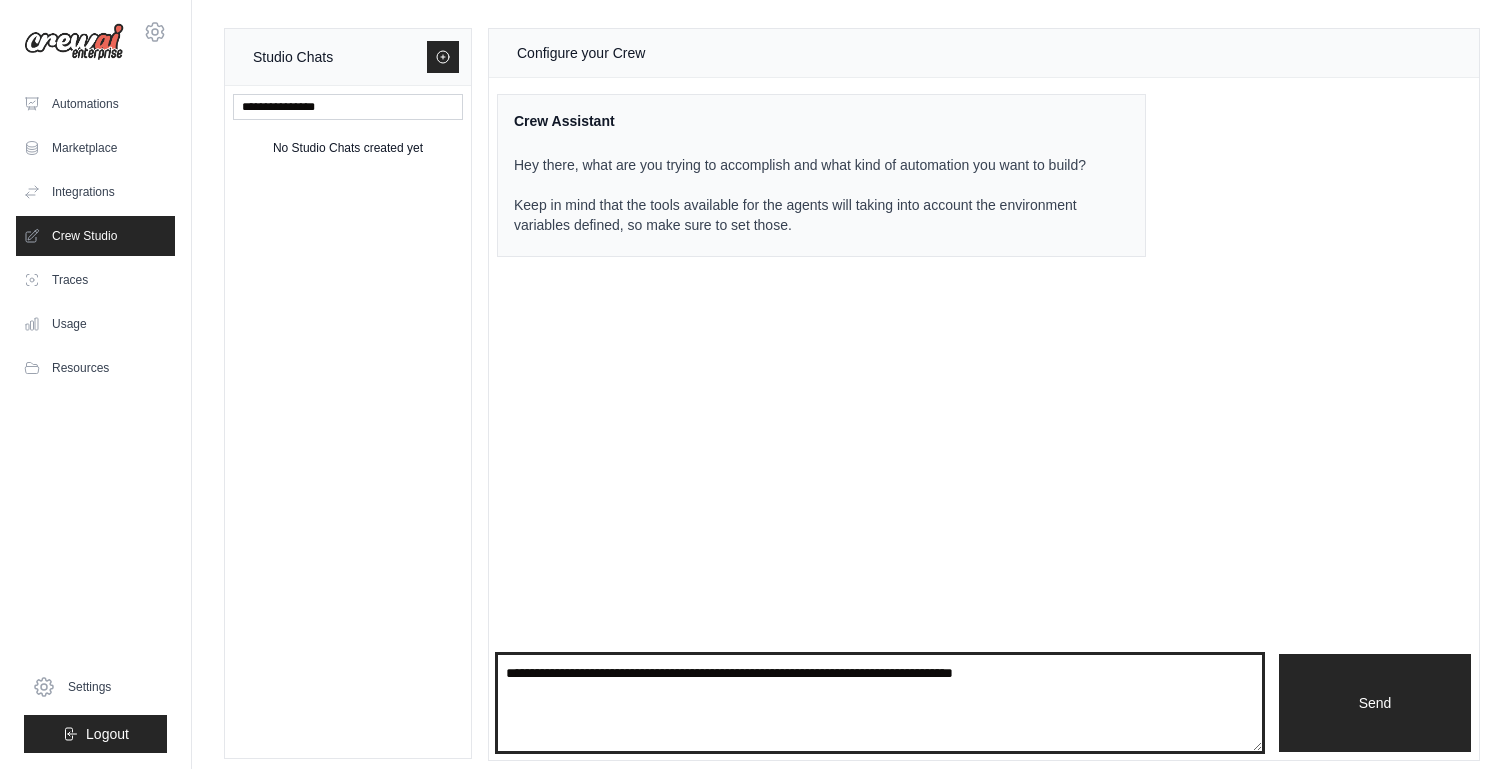 click at bounding box center [880, 703] 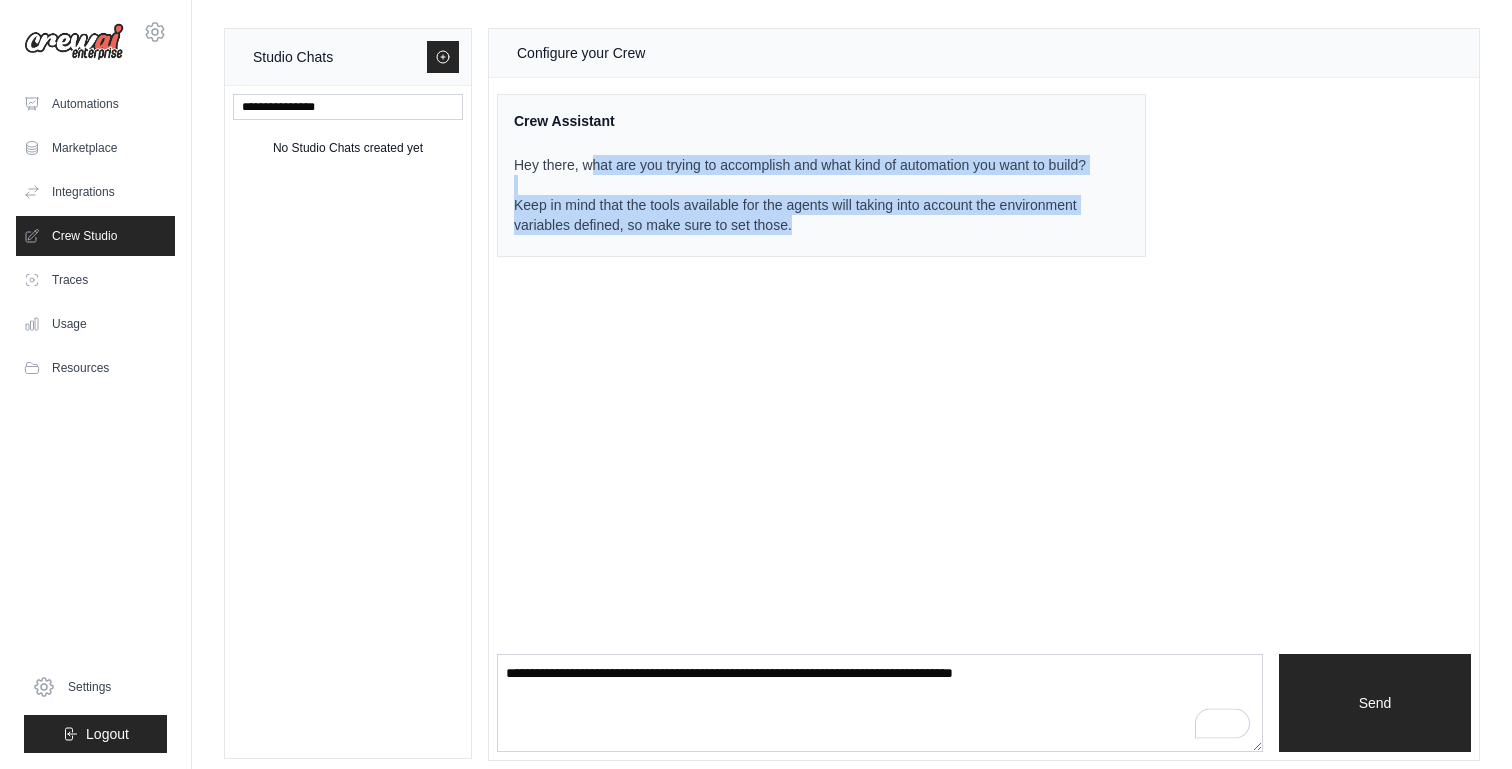 drag, startPoint x: 600, startPoint y: 162, endPoint x: 973, endPoint y: 258, distance: 385.15582 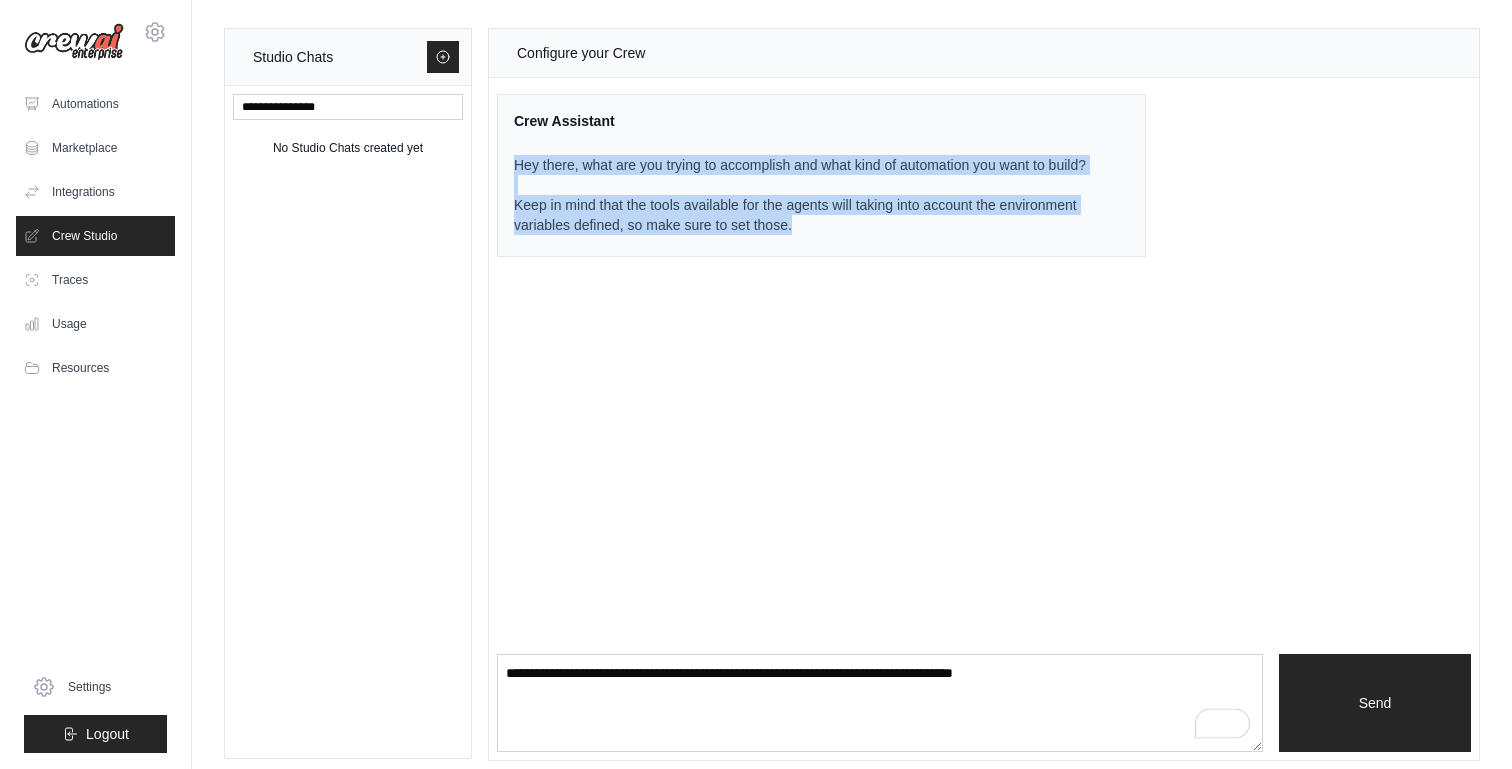 drag, startPoint x: 497, startPoint y: 165, endPoint x: 984, endPoint y: 253, distance: 494.88684 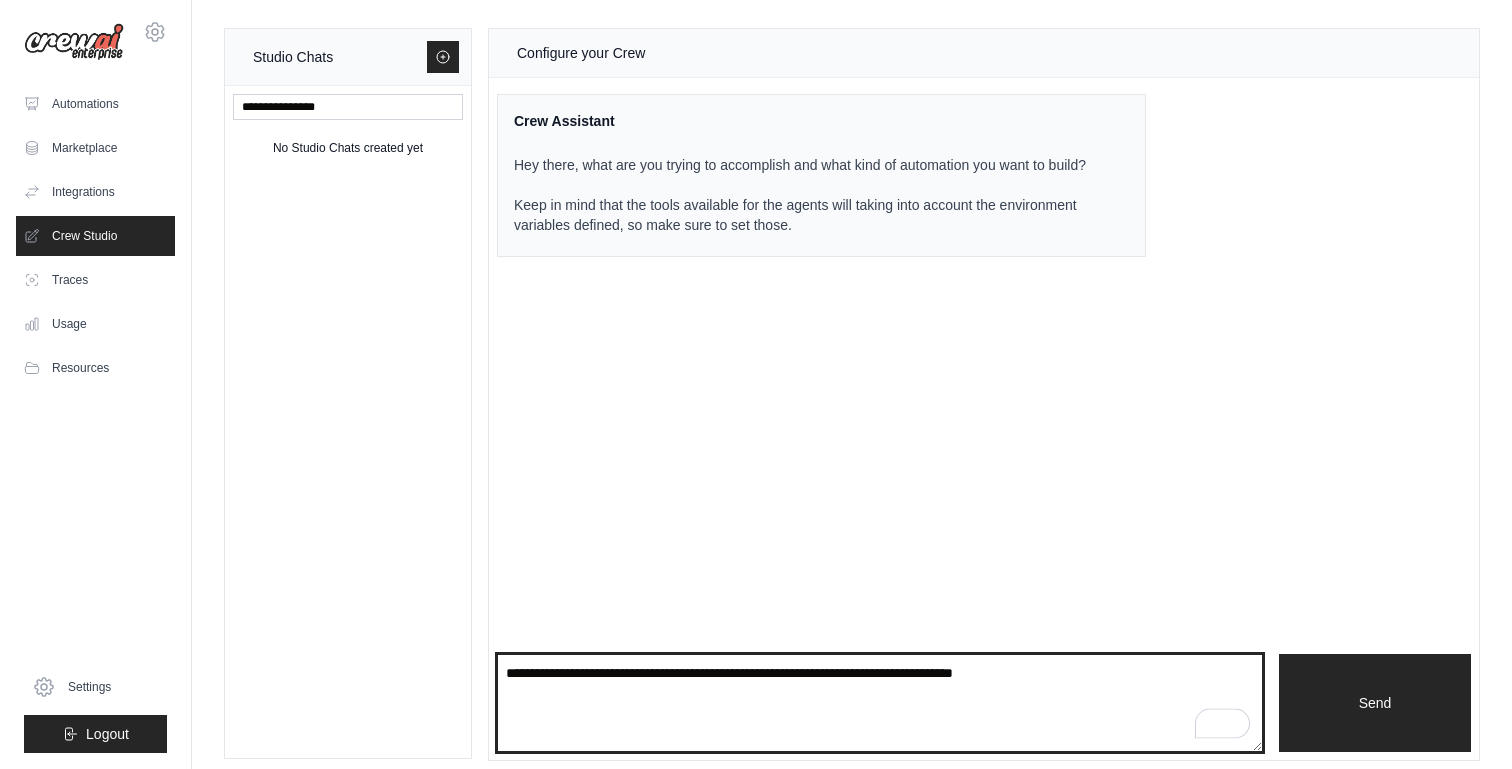 click at bounding box center [880, 703] 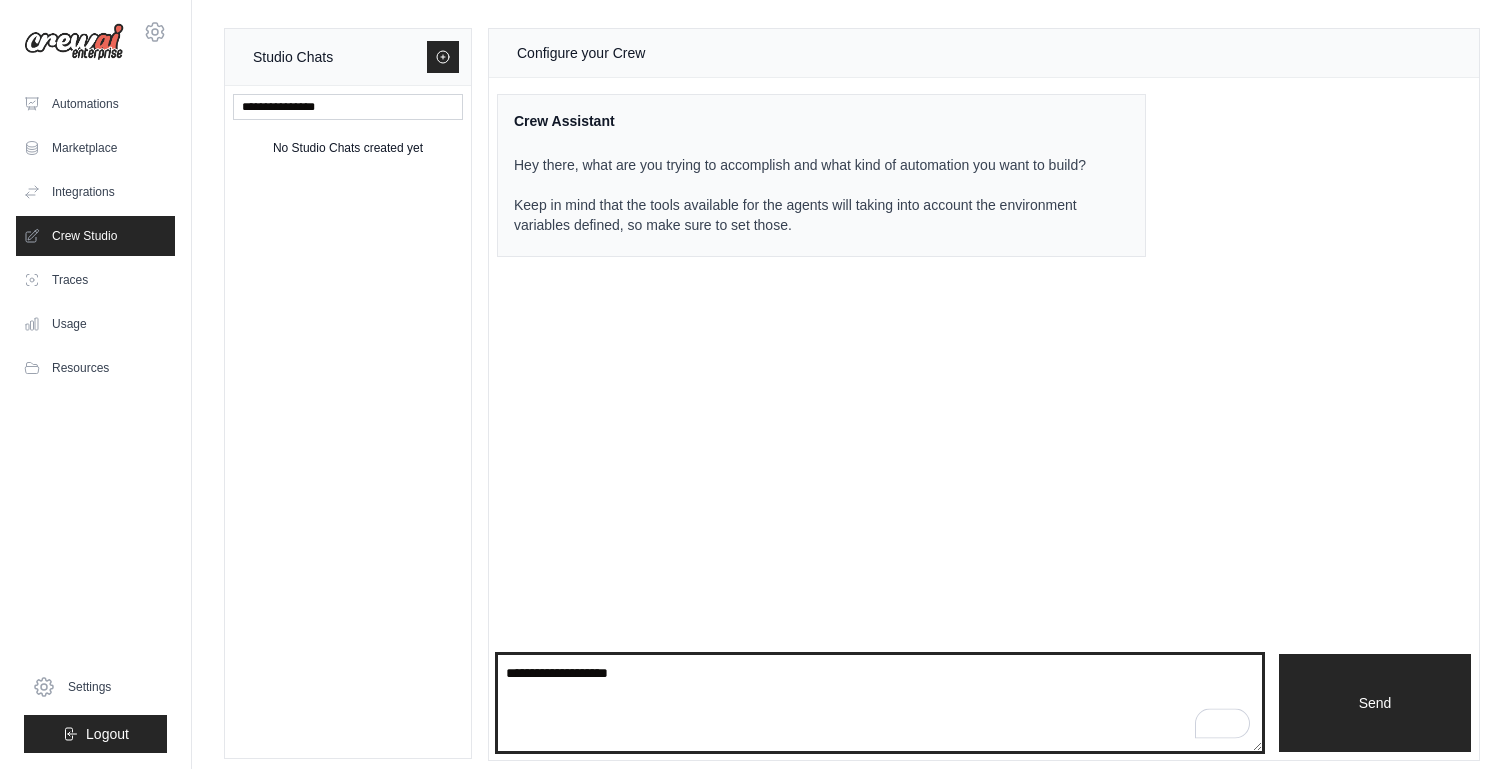 type on "**********" 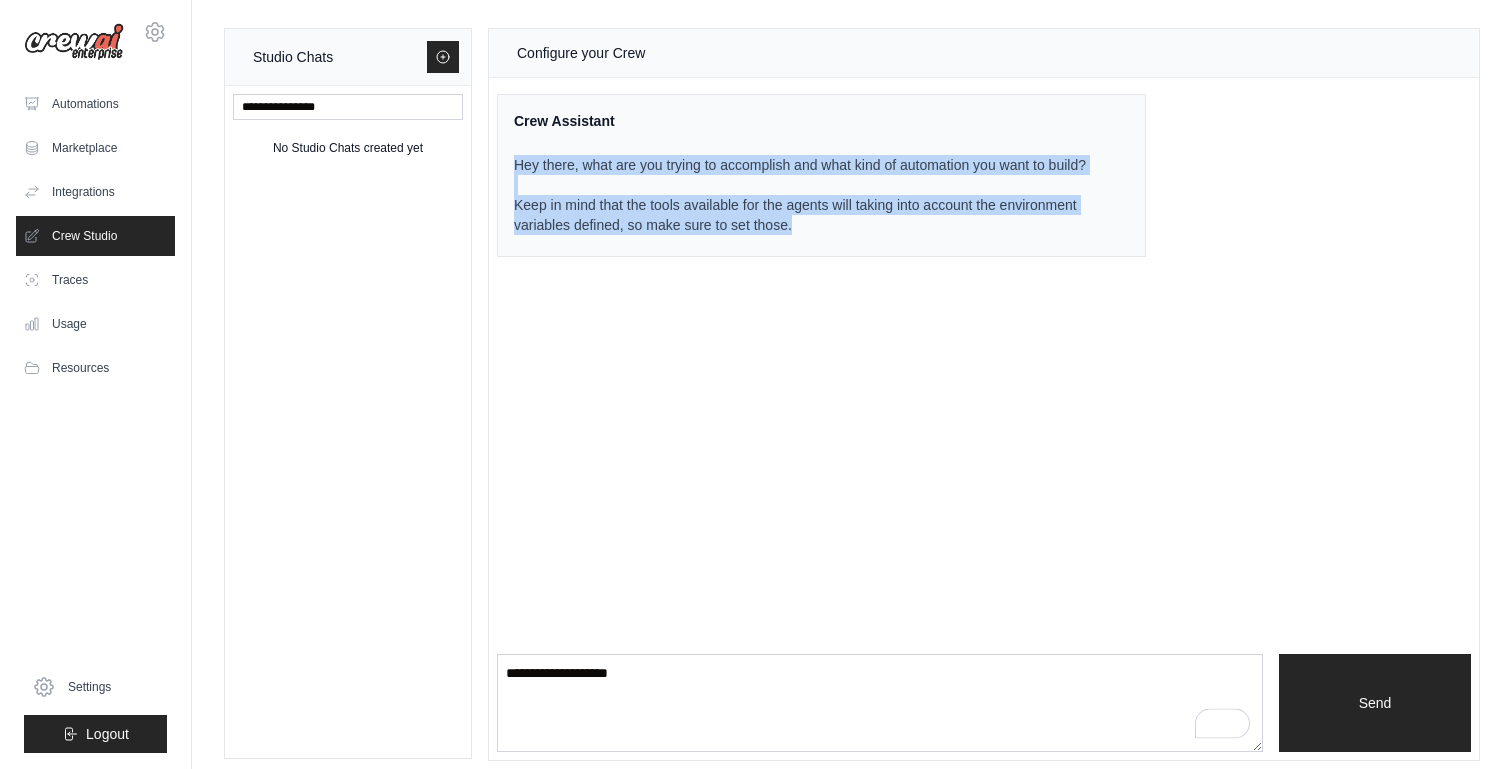 drag, startPoint x: 515, startPoint y: 163, endPoint x: 1026, endPoint y: 249, distance: 518.1863 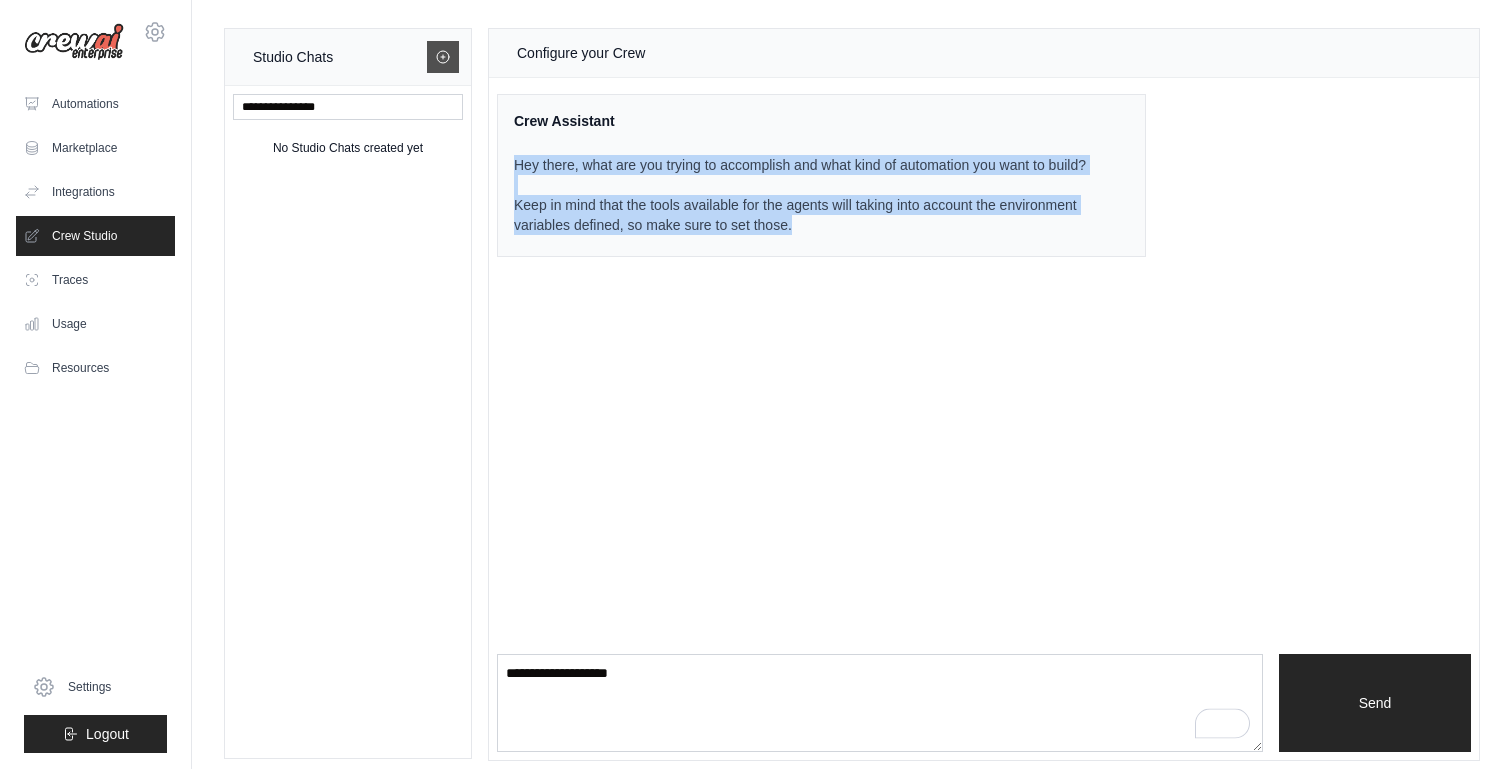 click 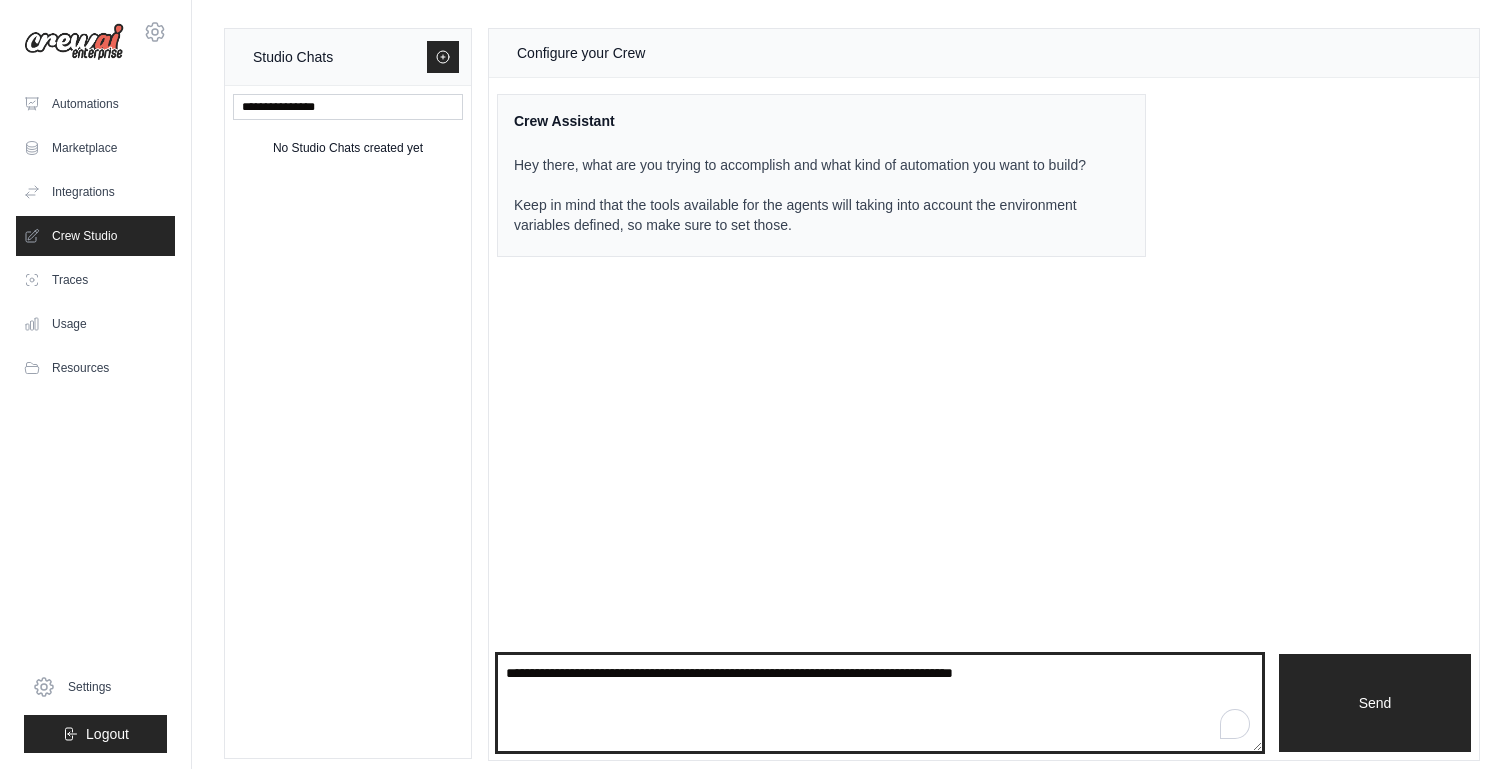 click at bounding box center (880, 703) 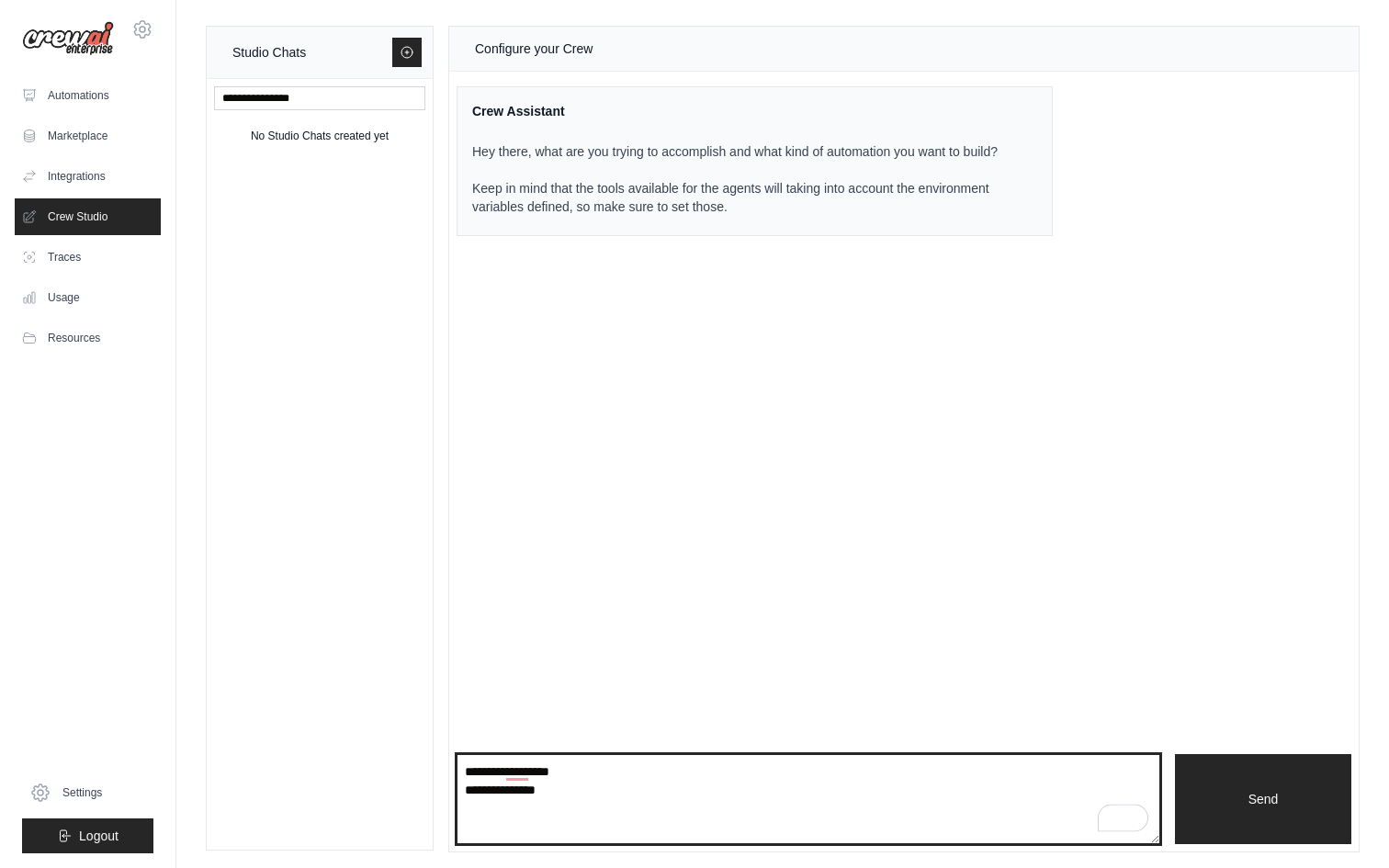 click on "**********" at bounding box center [808, 799] 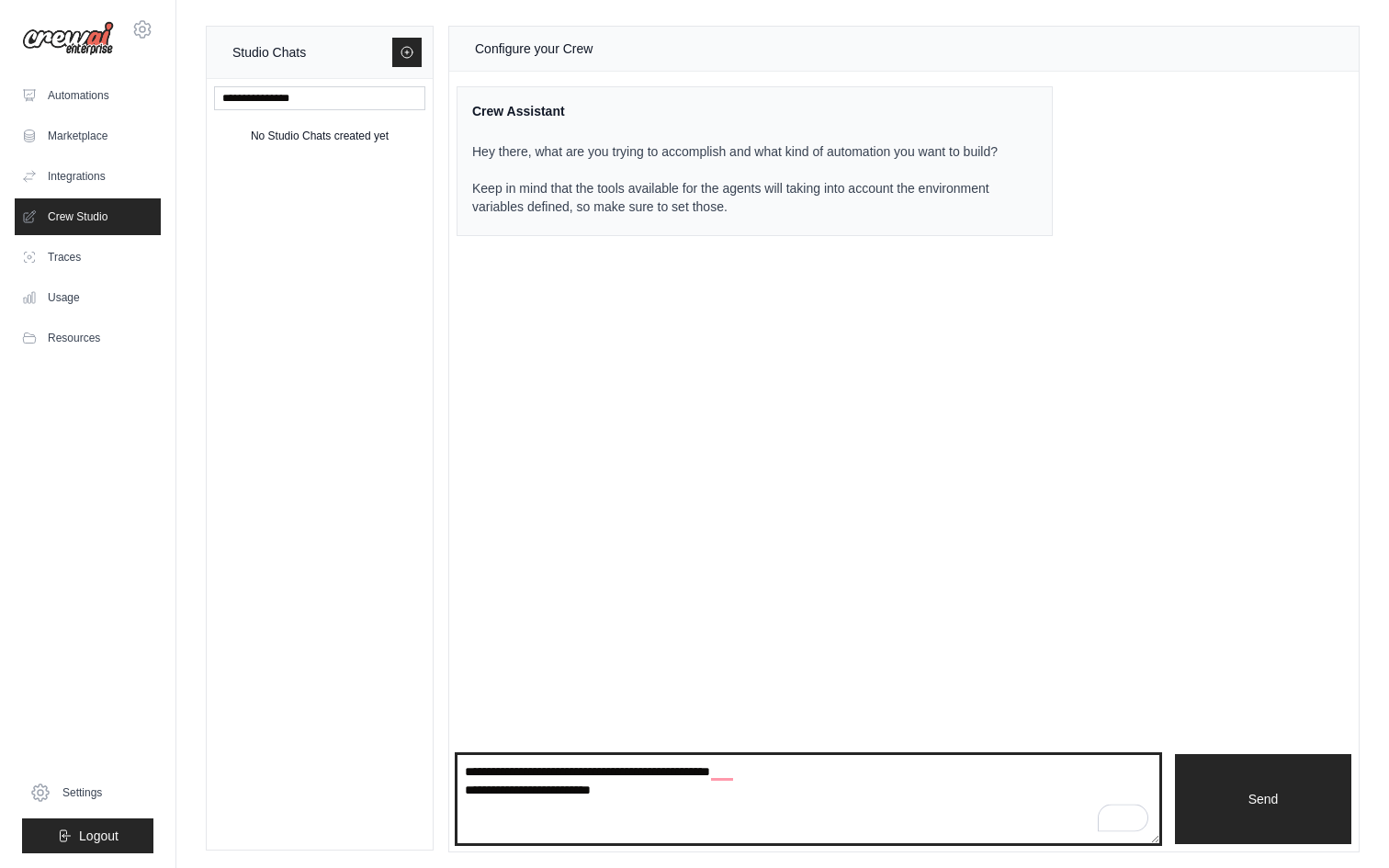 click on "**********" at bounding box center [808, 799] 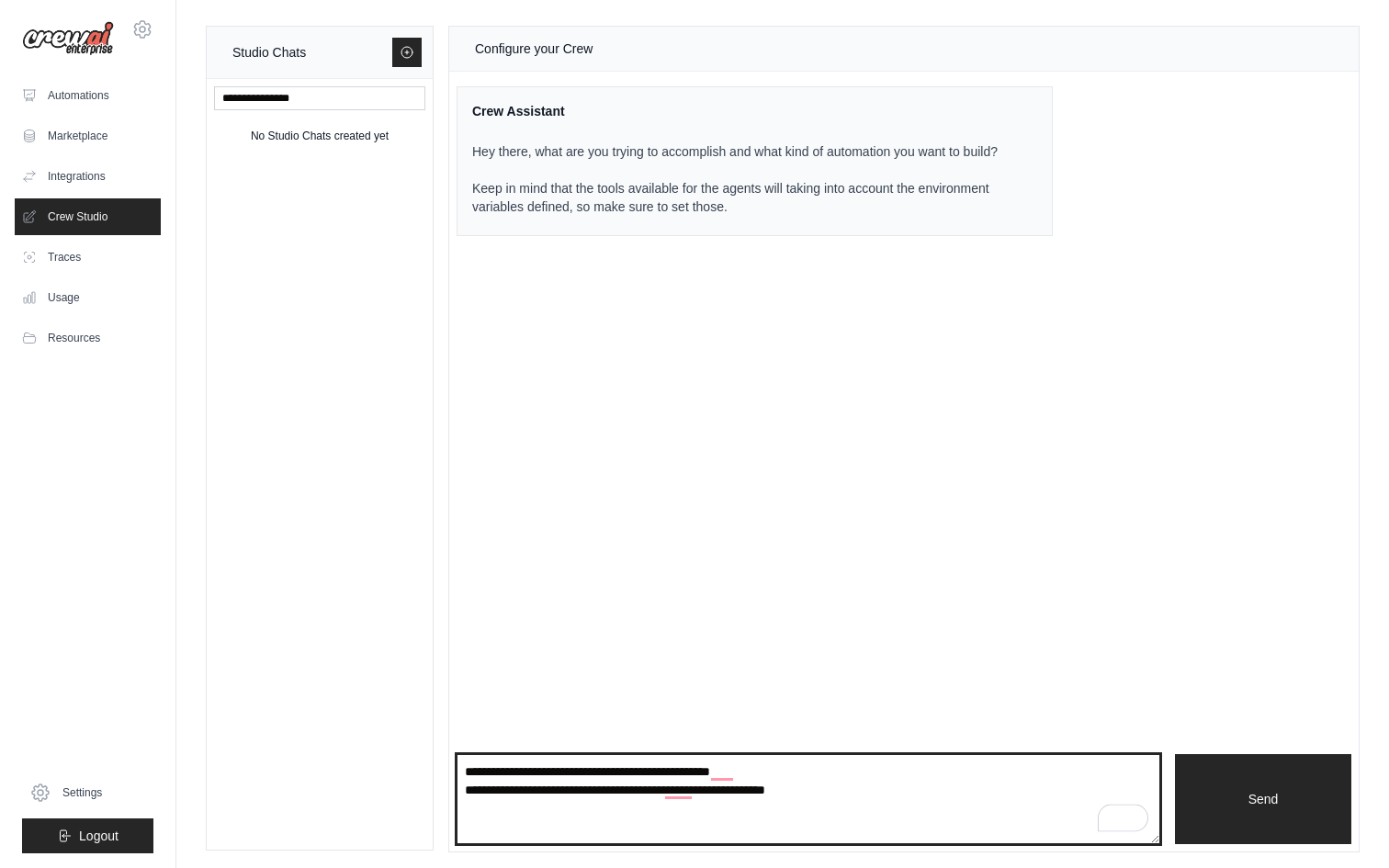 click on "**********" at bounding box center (808, 799) 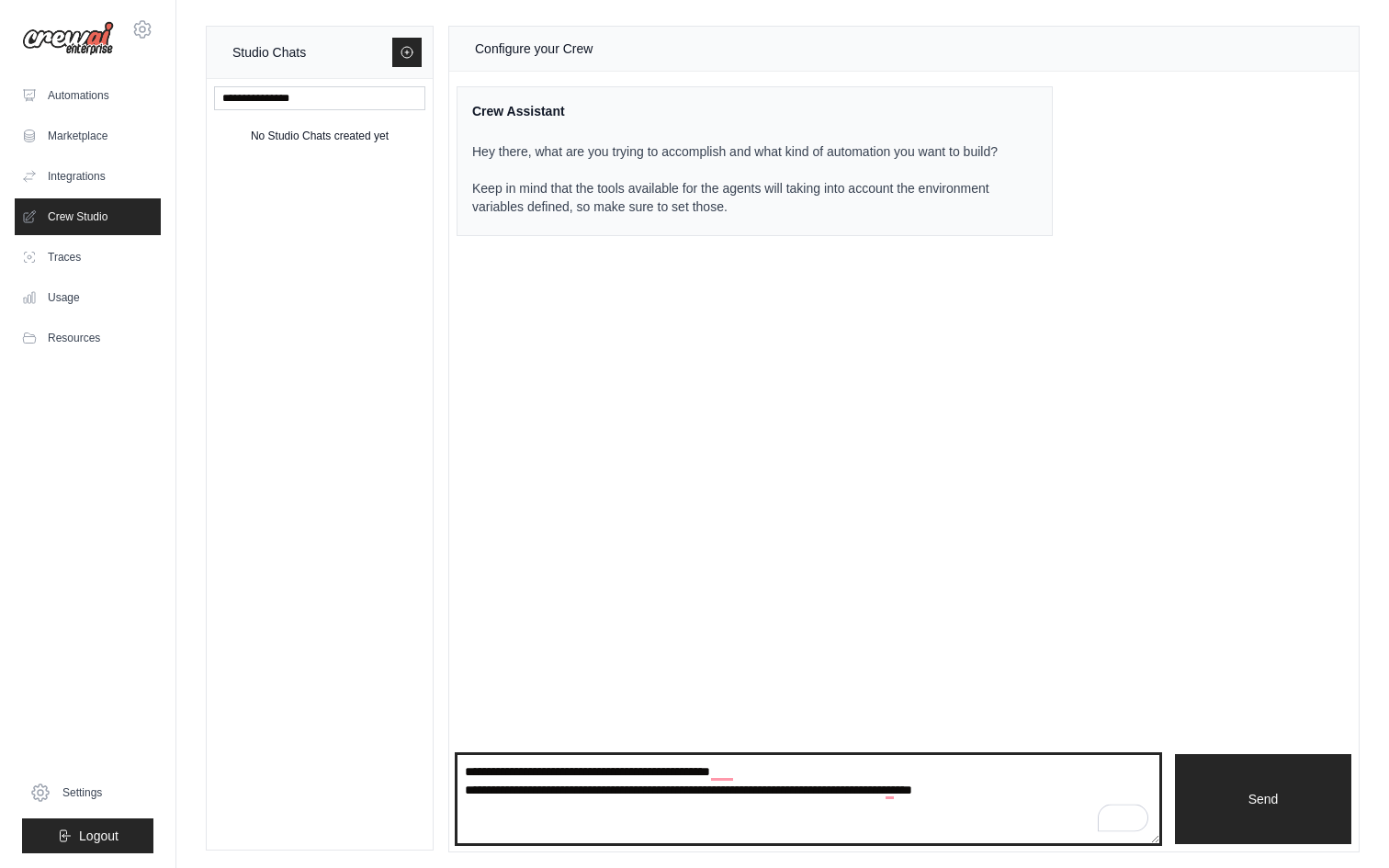 drag, startPoint x: 470, startPoint y: 787, endPoint x: 444, endPoint y: 790, distance: 26.1725 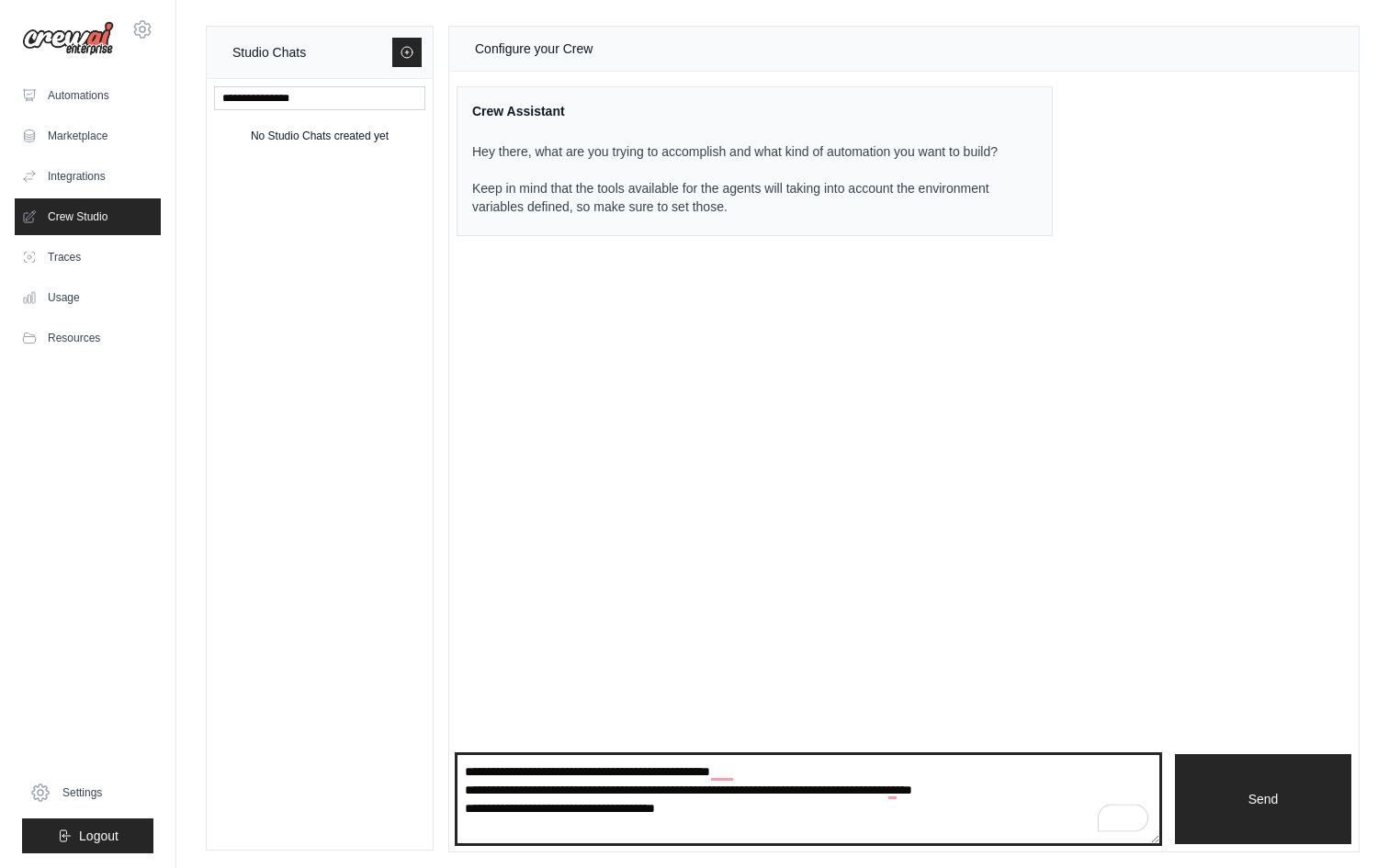 click on "**********" at bounding box center (808, 799) 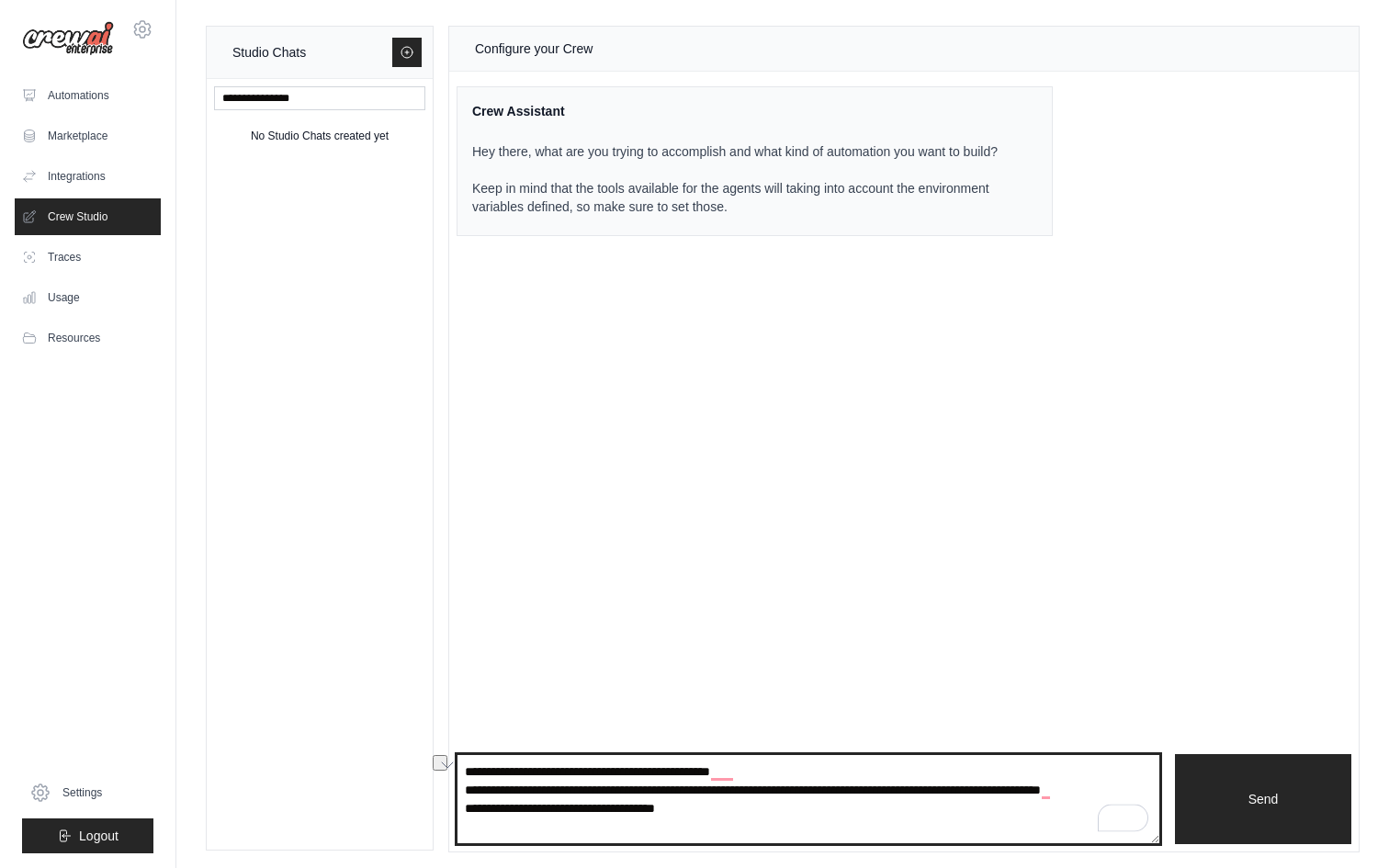 drag, startPoint x: 787, startPoint y: 792, endPoint x: 696, endPoint y: 789, distance: 91.04944 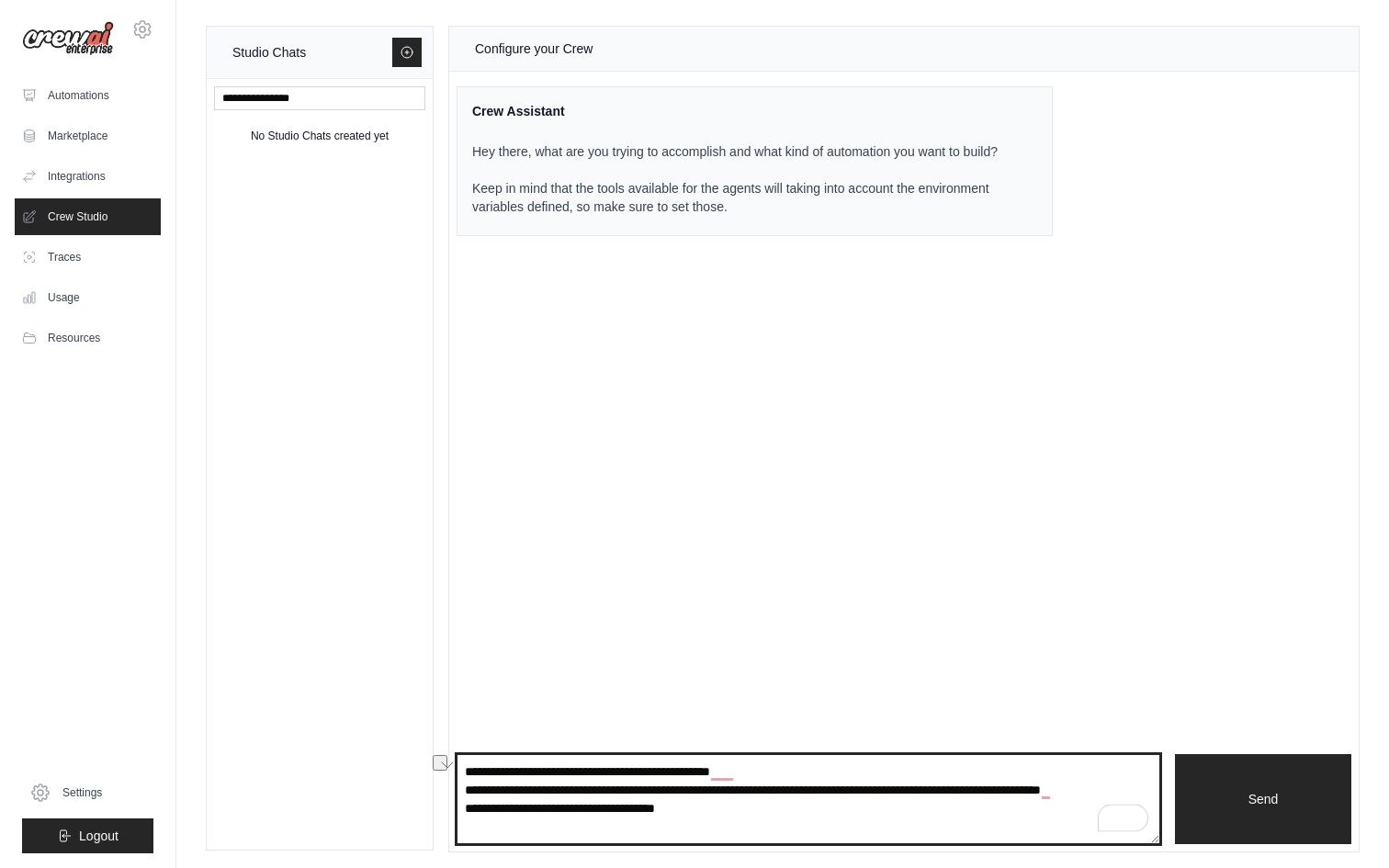 click on "**********" at bounding box center (808, 799) 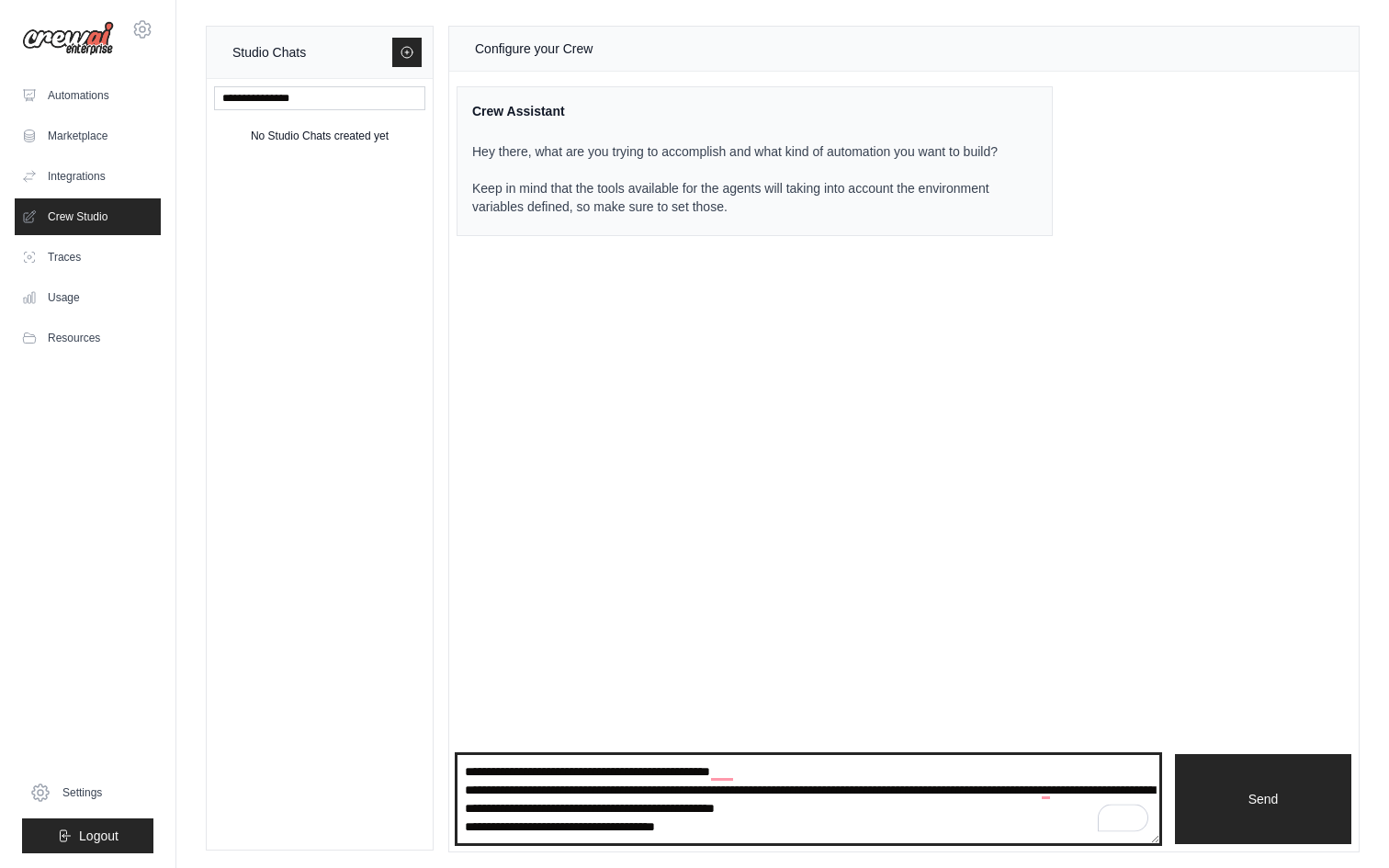 click on "**********" at bounding box center (808, 799) 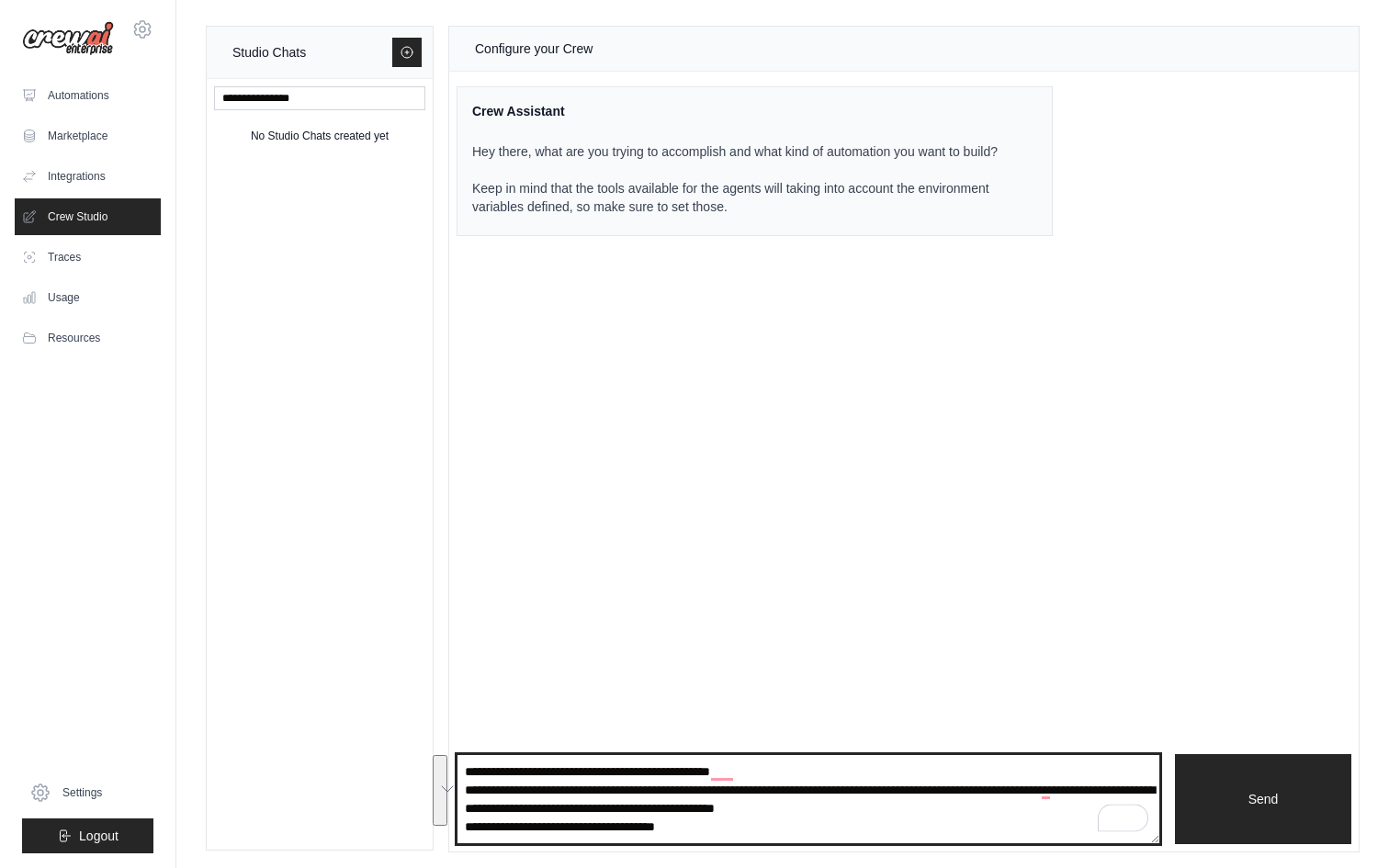 type on "**********" 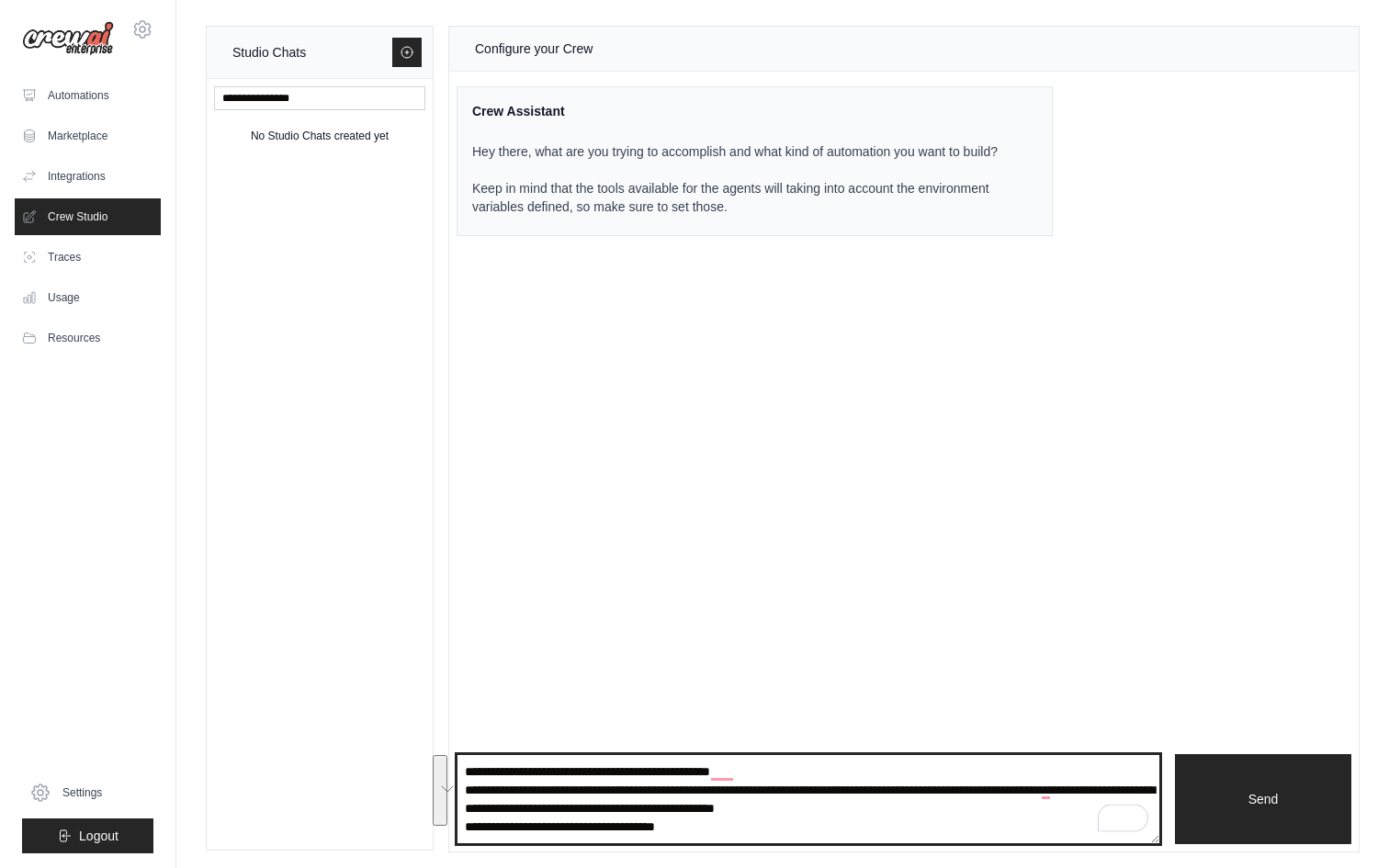 click on "**********" at bounding box center [808, 799] 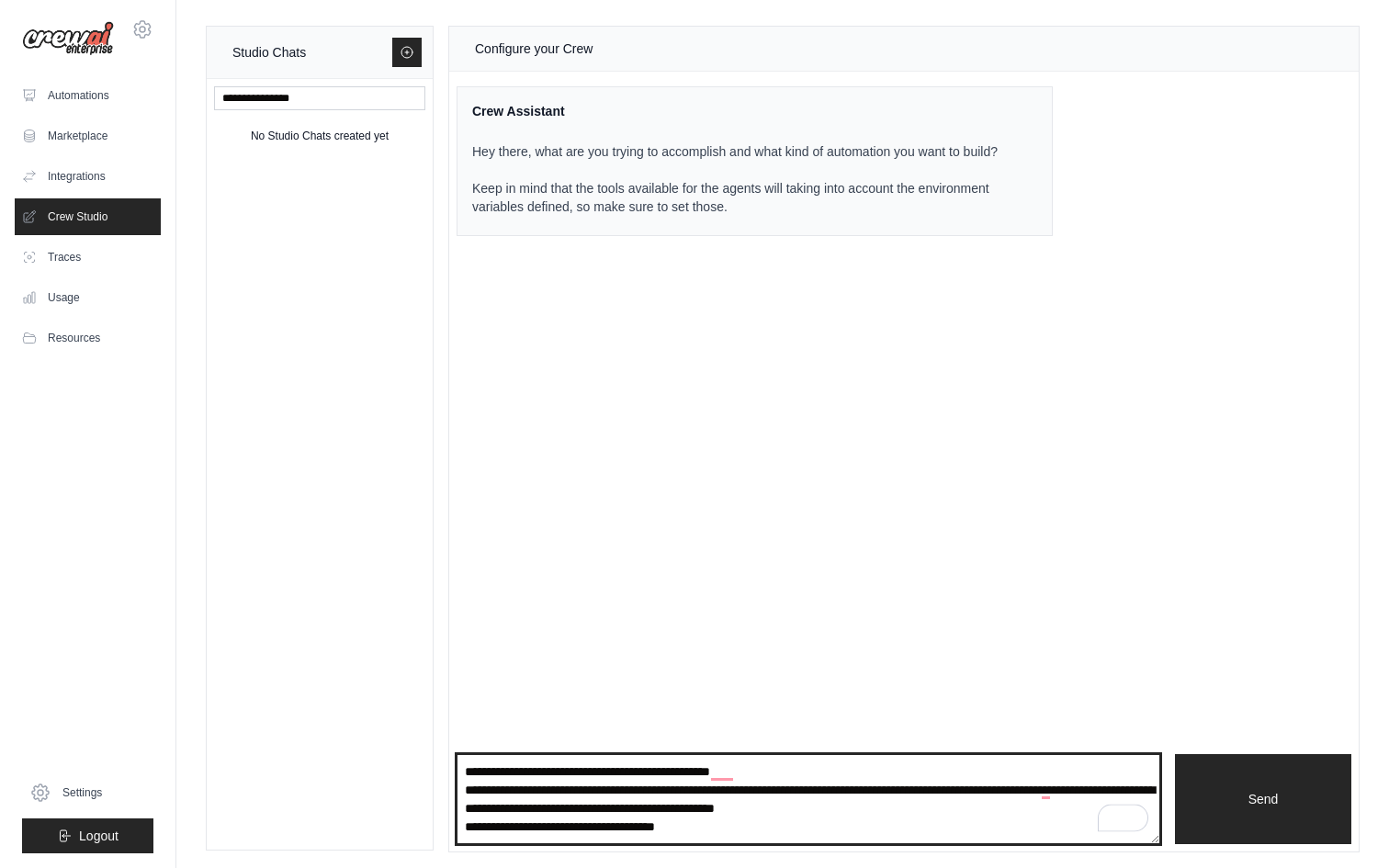 click on "**********" at bounding box center [808, 799] 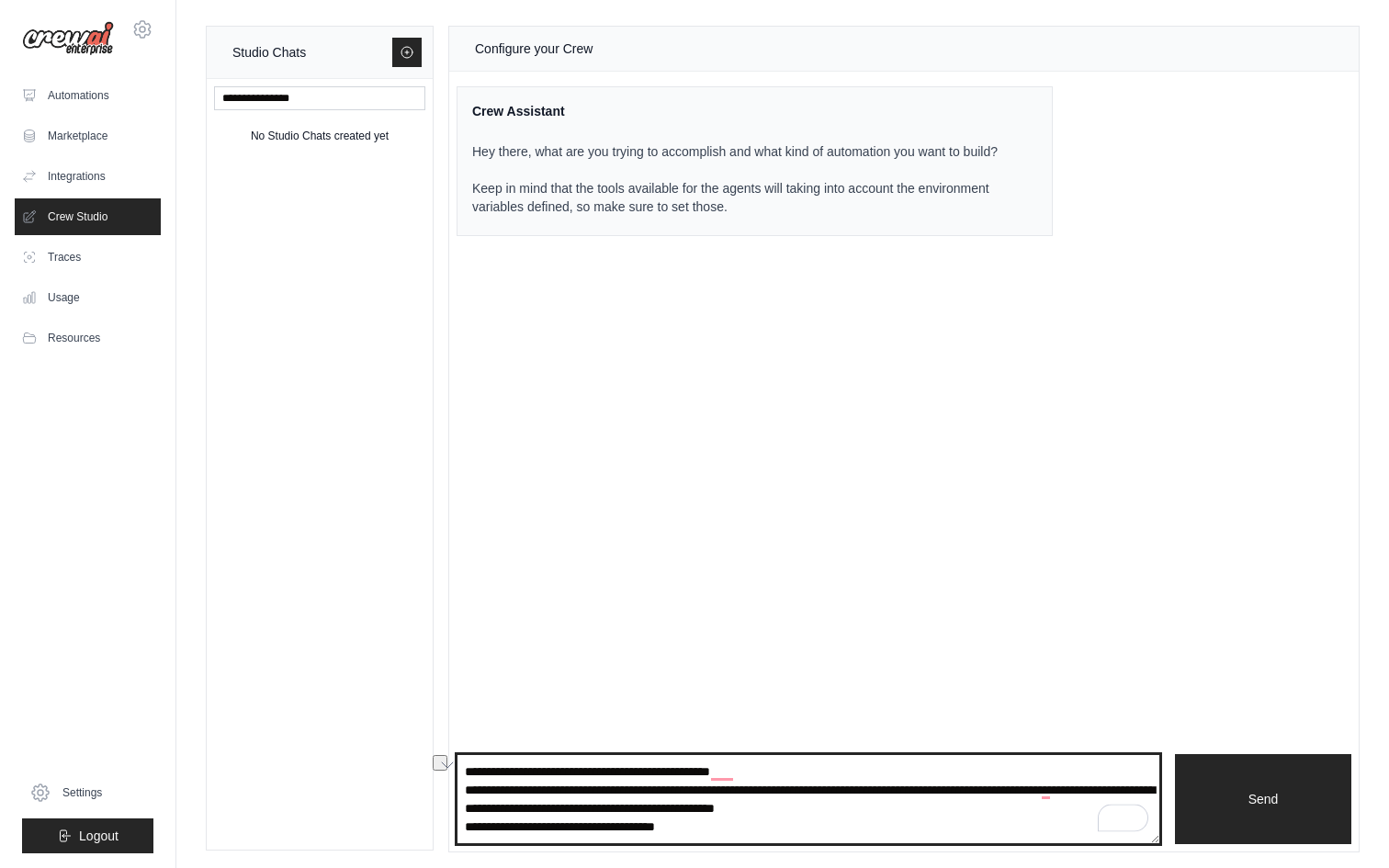 click on "**********" at bounding box center [808, 799] 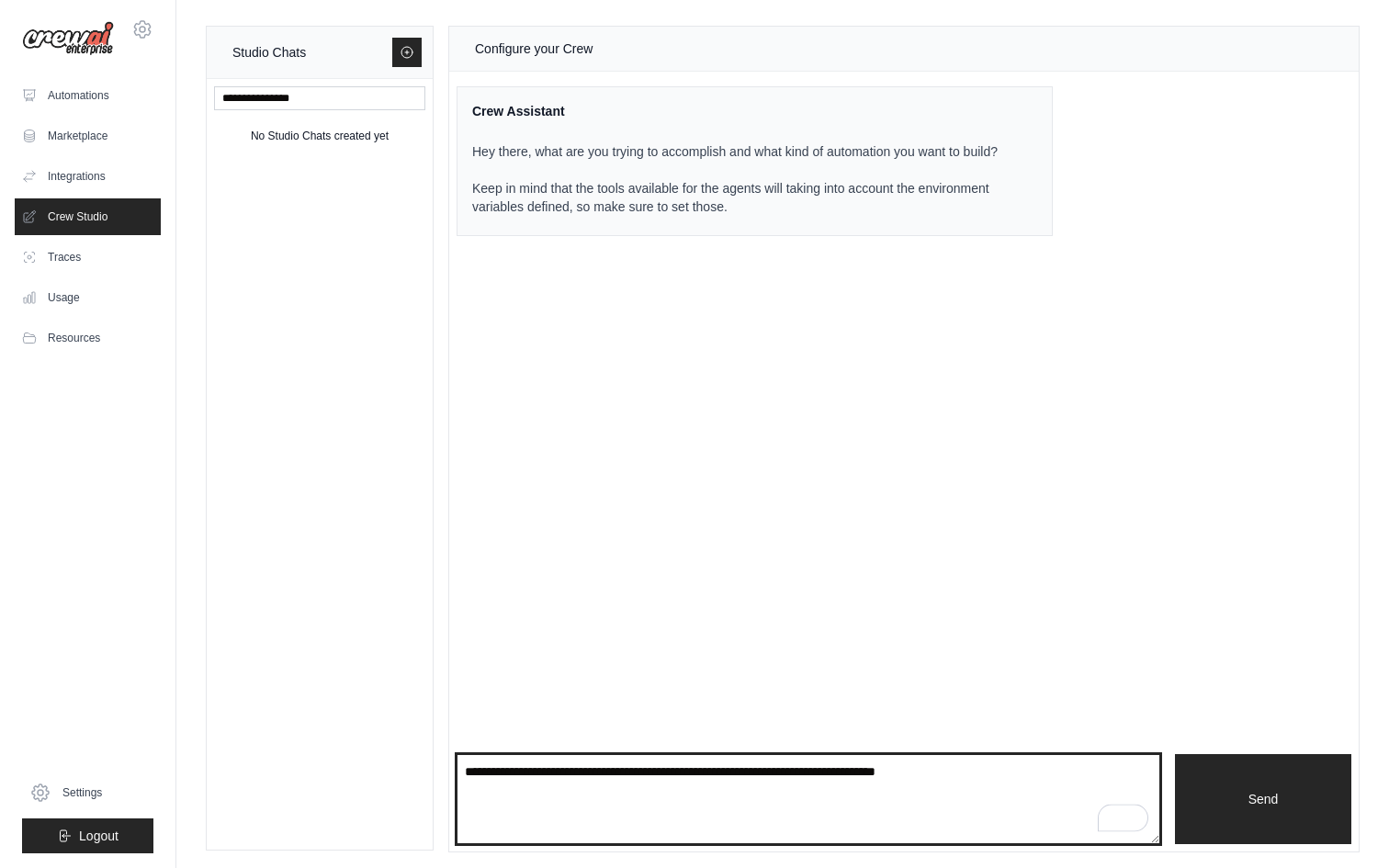 click at bounding box center (808, 799) 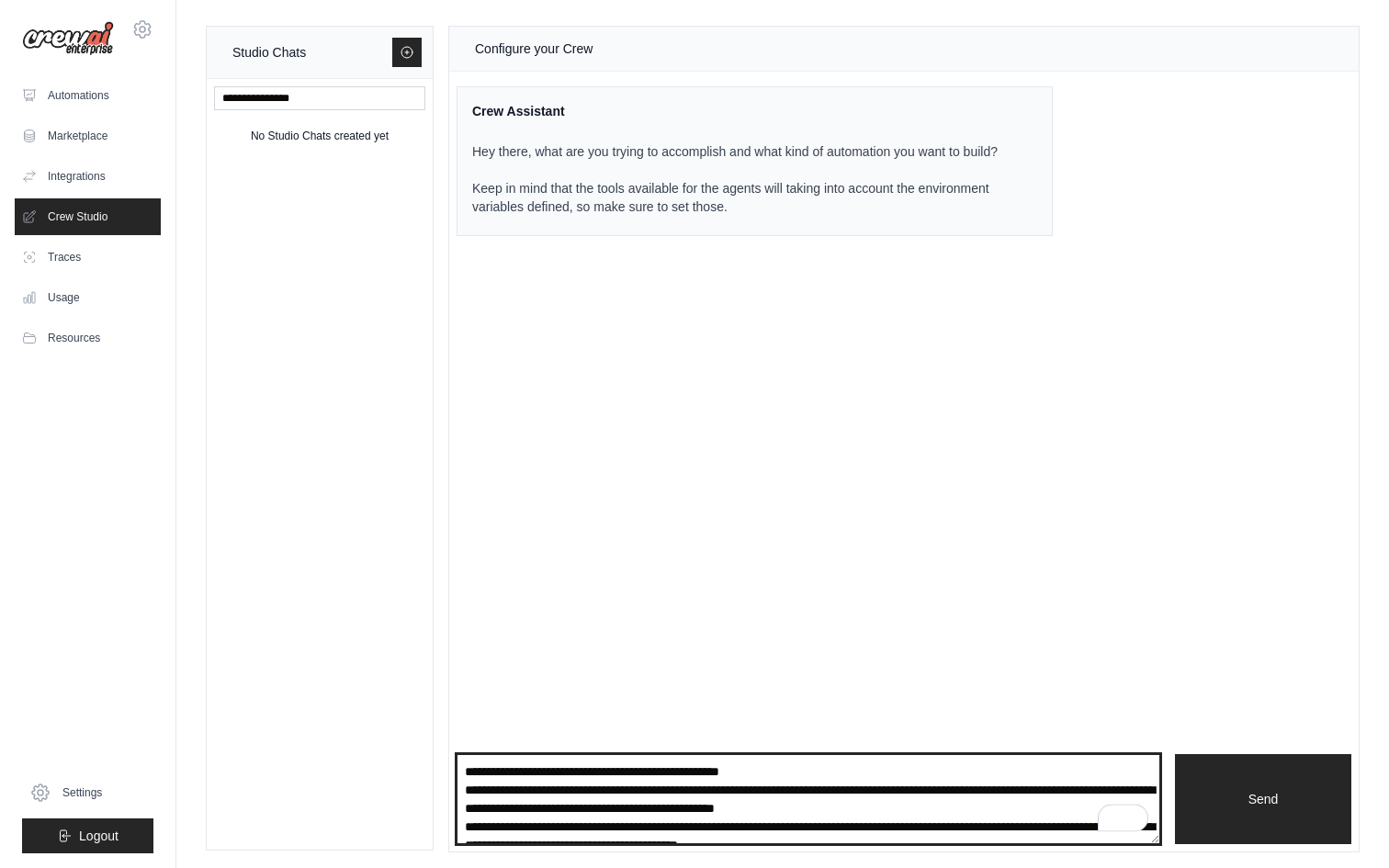 scroll, scrollTop: 65, scrollLeft: 0, axis: vertical 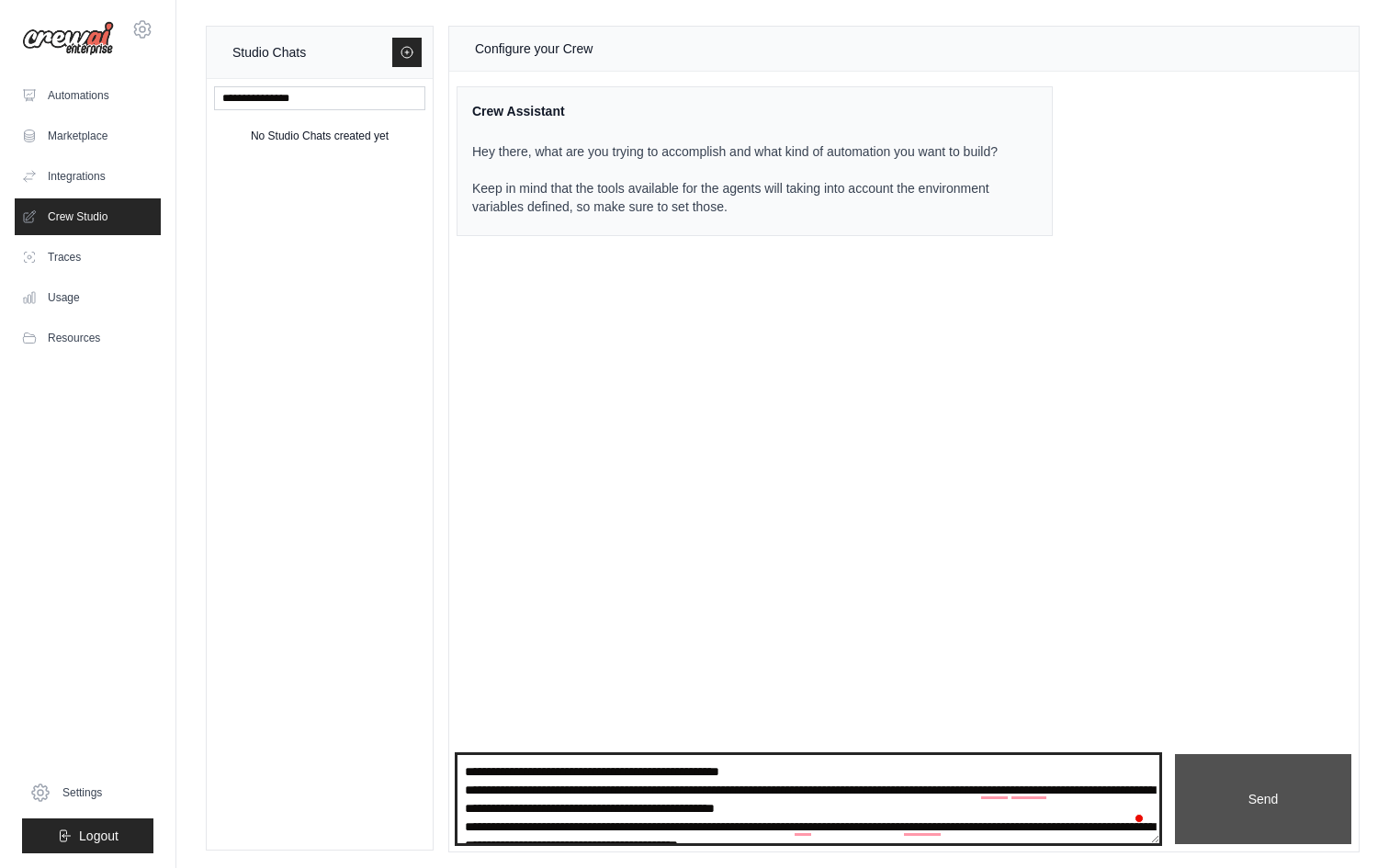 type on "**********" 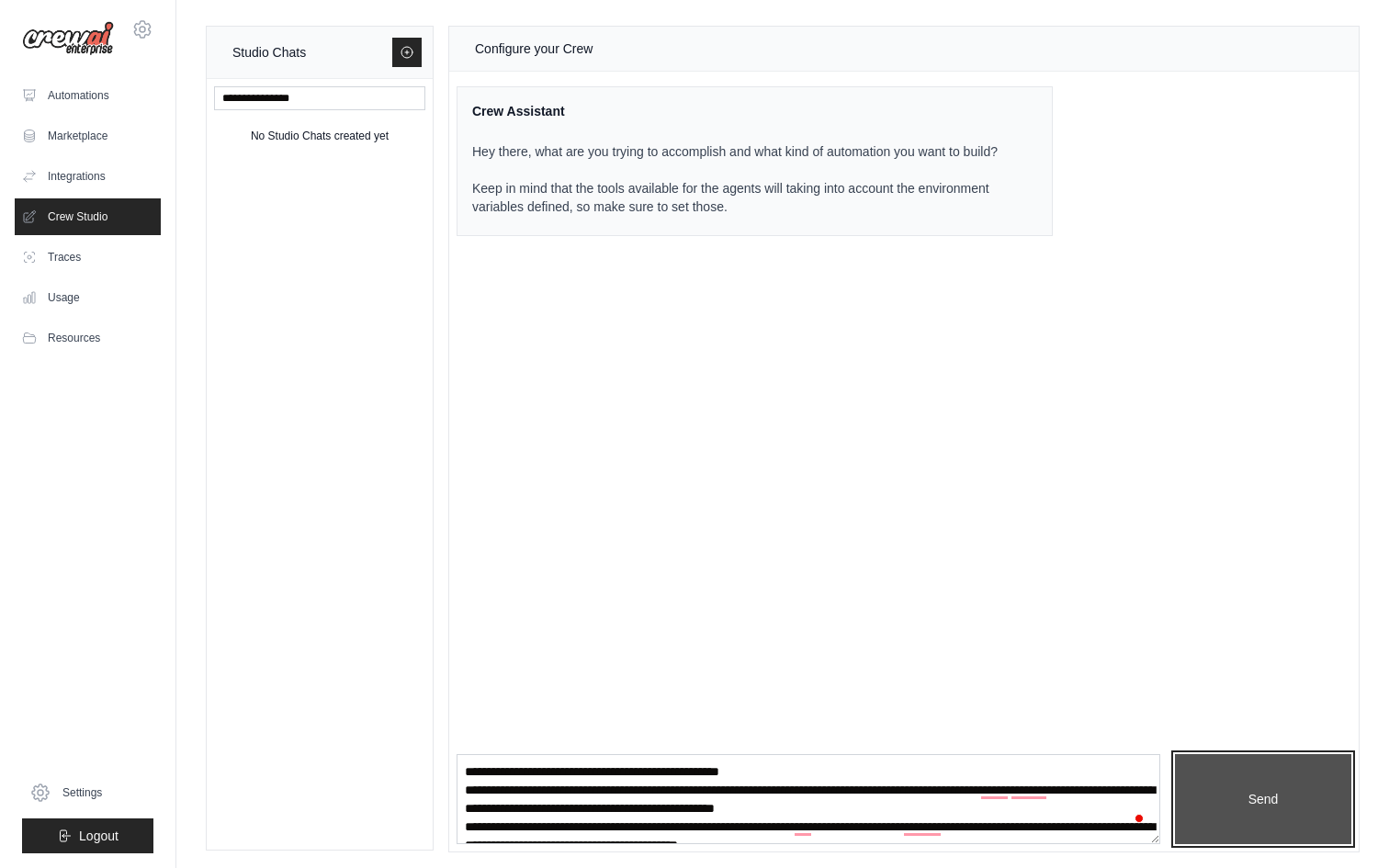 click on "Send" at bounding box center [1263, 799] 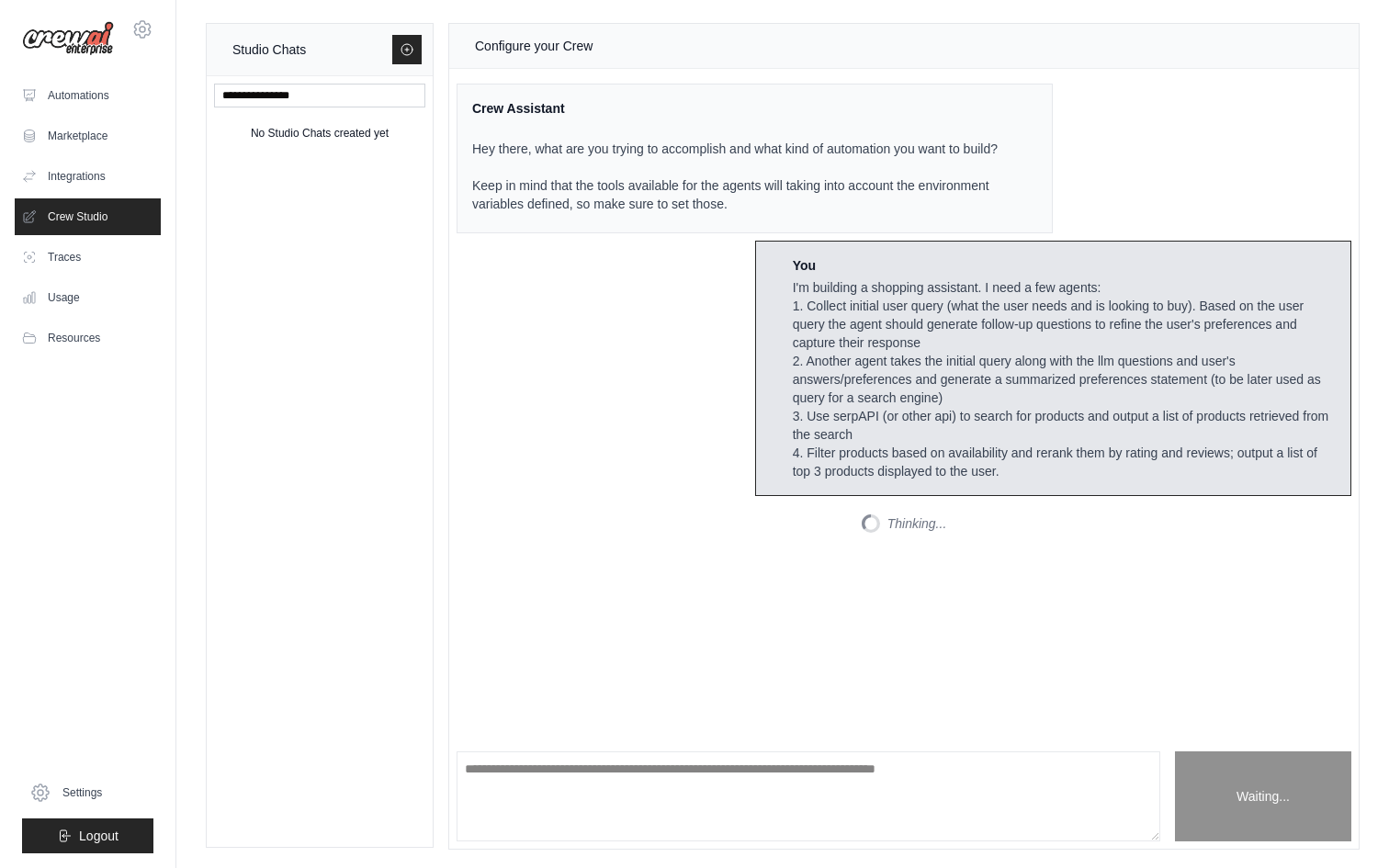 scroll, scrollTop: 0, scrollLeft: 0, axis: both 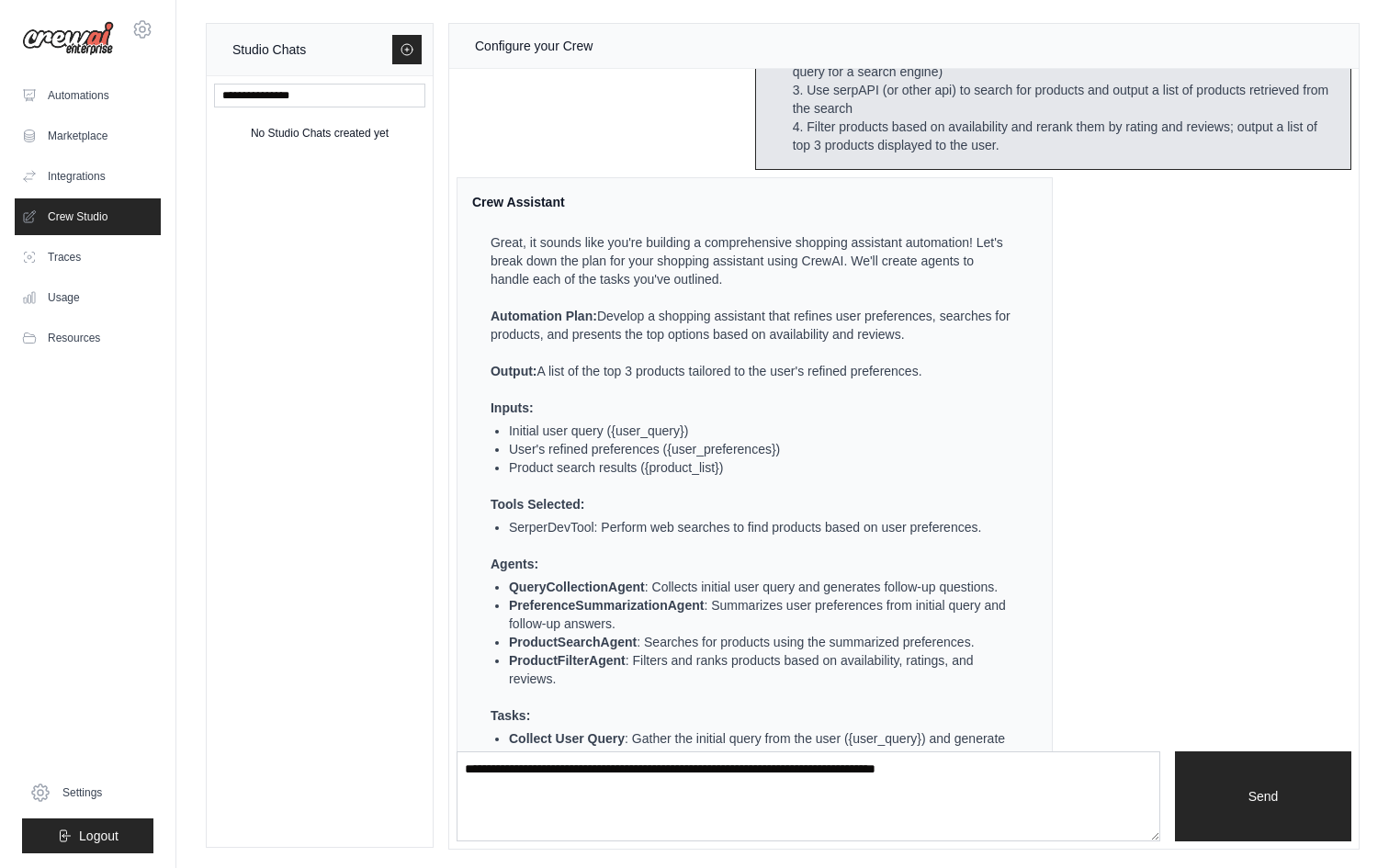click on "SerperDevTool: Perform web searches to find products based on user preferences." at bounding box center [762, 527] 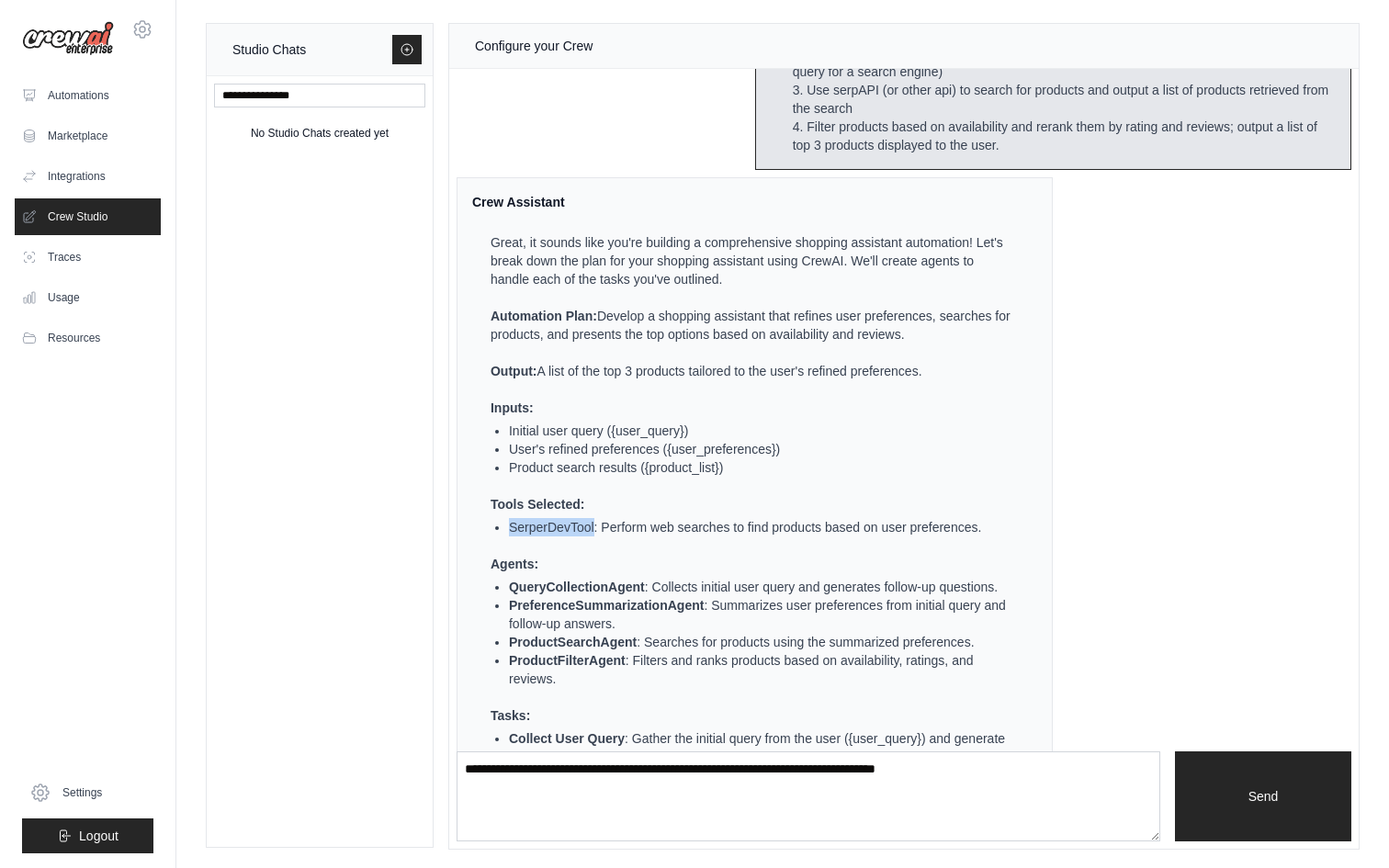 click on "SerperDevTool: Perform web searches to find products based on user preferences." at bounding box center (762, 527) 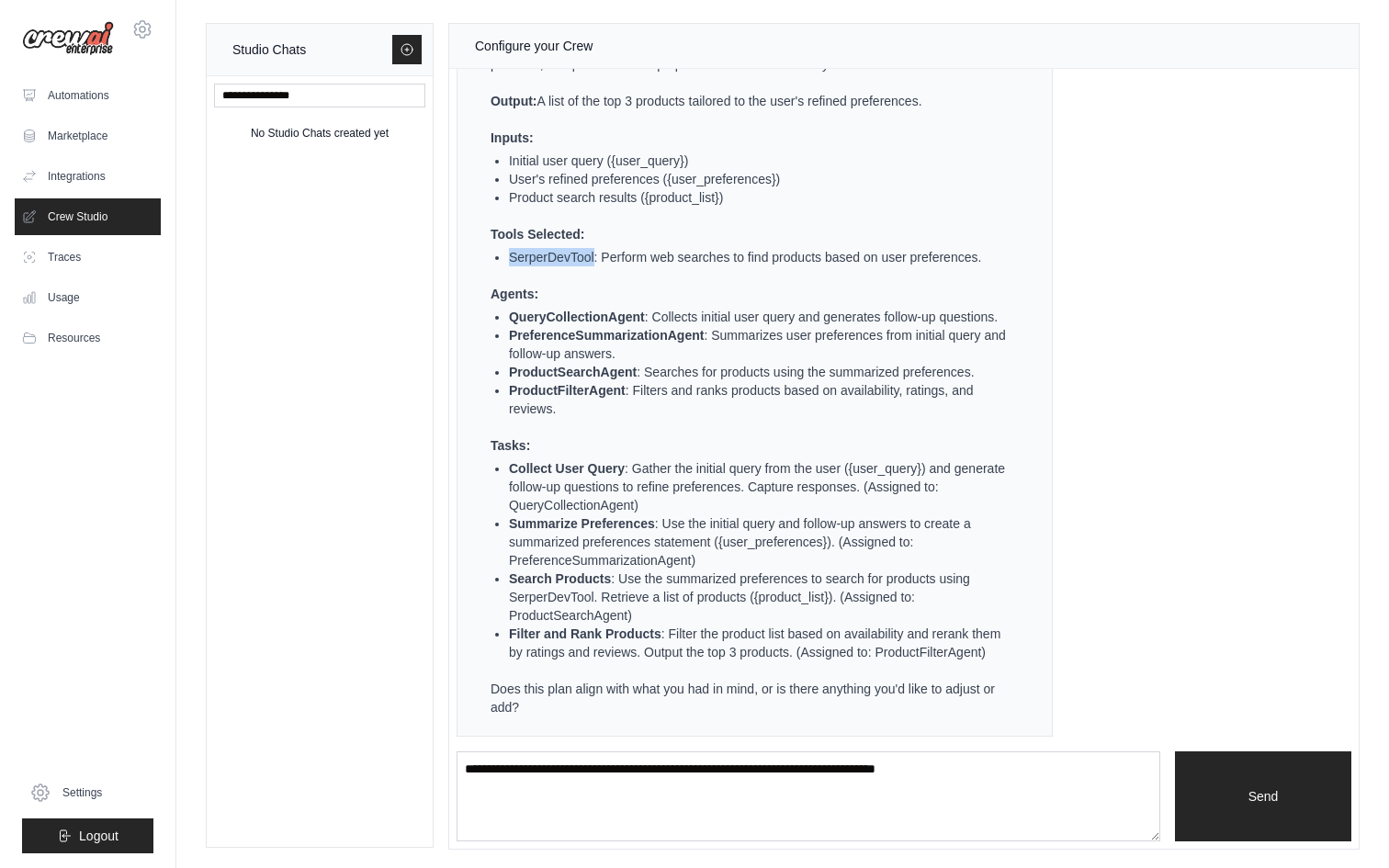 scroll, scrollTop: 649, scrollLeft: 0, axis: vertical 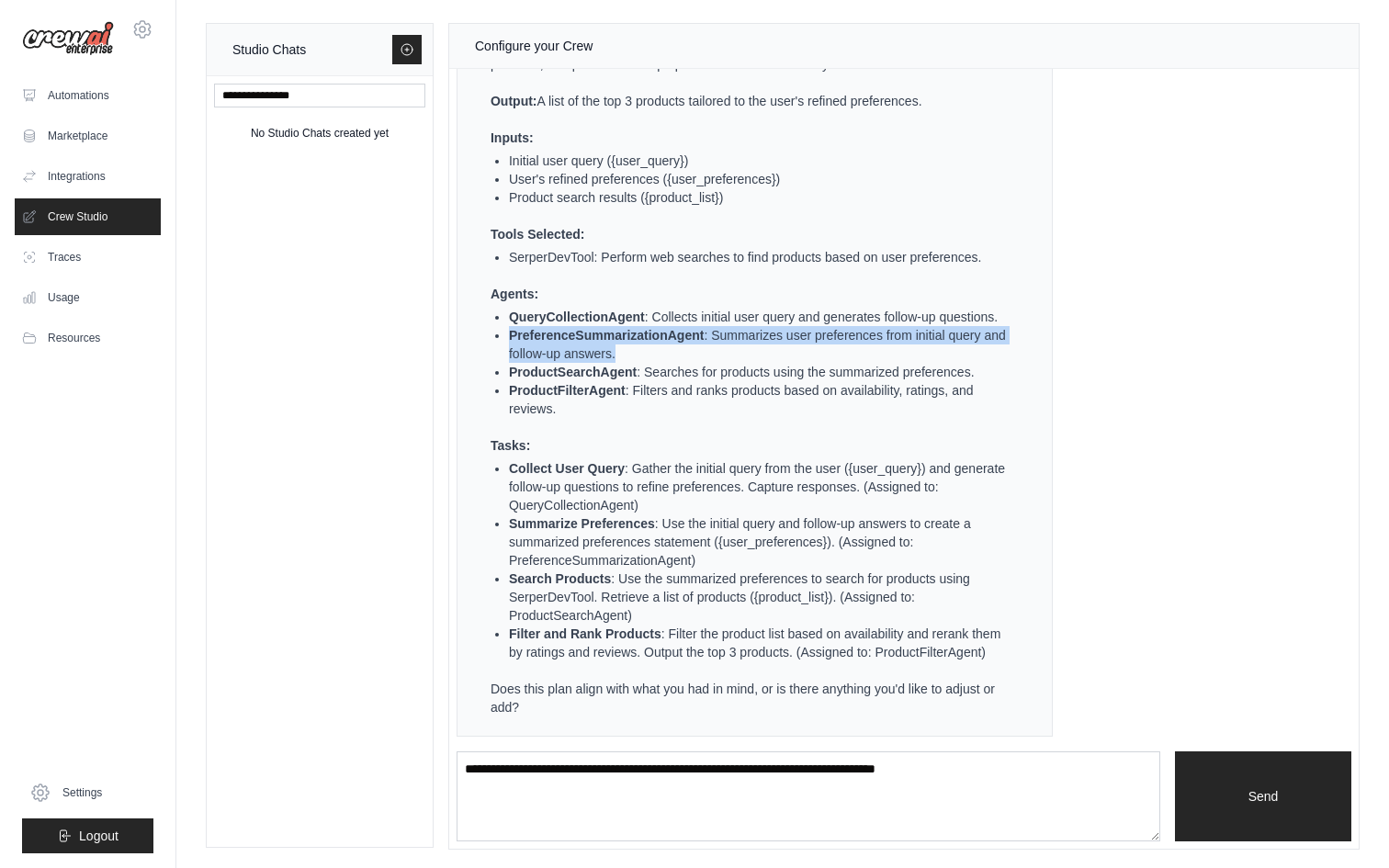 drag, startPoint x: 504, startPoint y: 319, endPoint x: 697, endPoint y: 335, distance: 193.66208 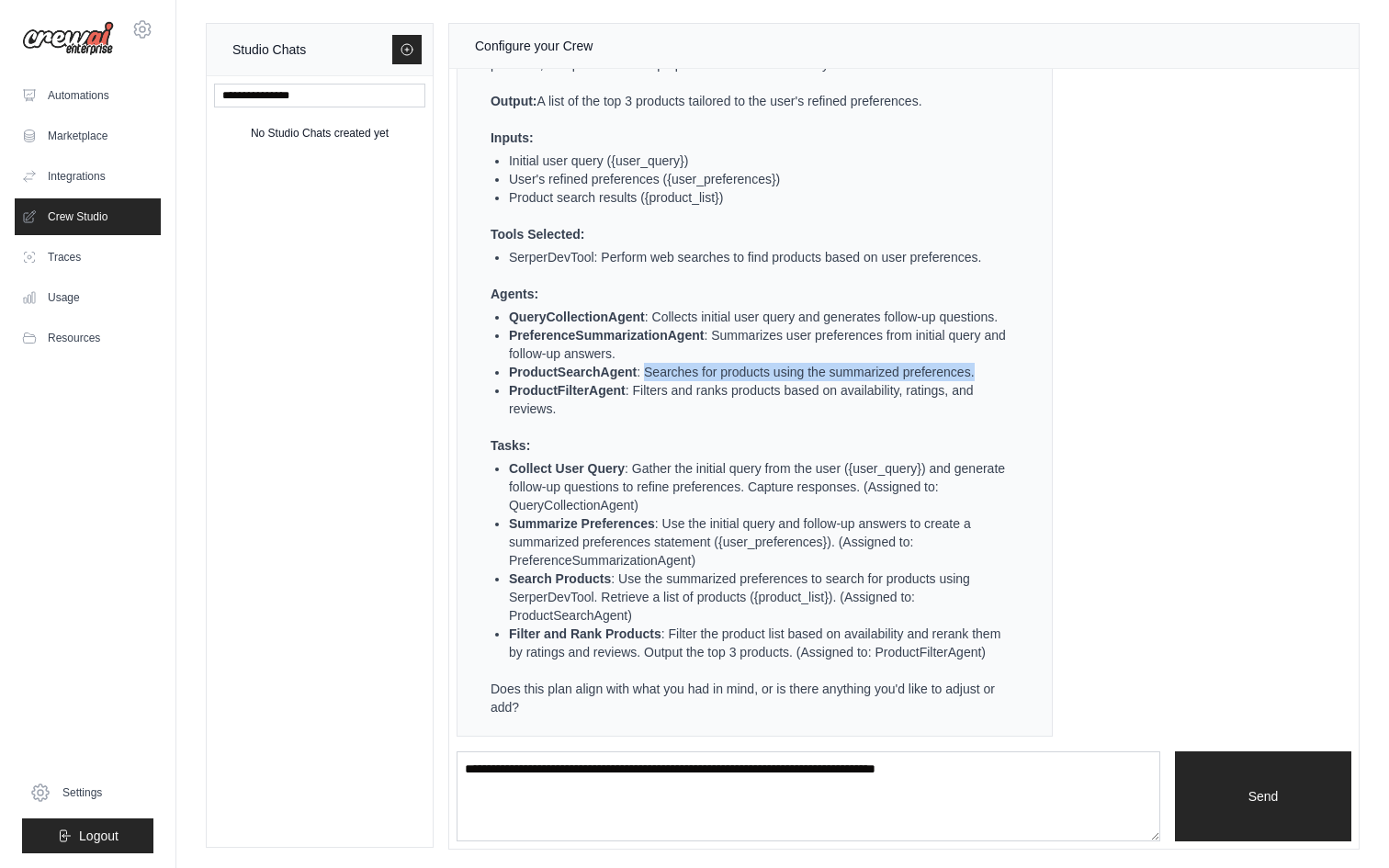drag, startPoint x: 685, startPoint y: 358, endPoint x: 1003, endPoint y: 348, distance: 318.1572 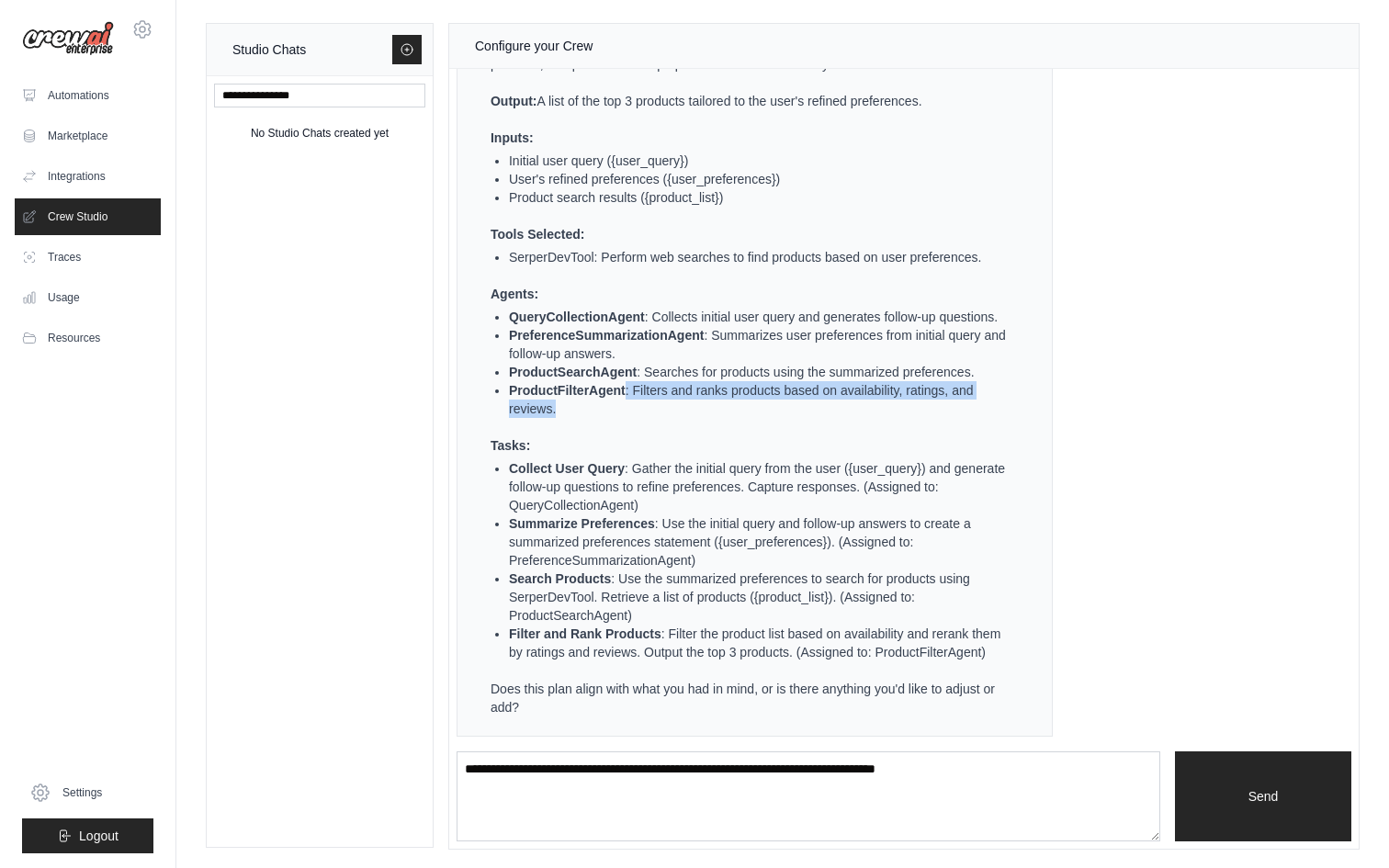 drag, startPoint x: 627, startPoint y: 371, endPoint x: 652, endPoint y: 404, distance: 41 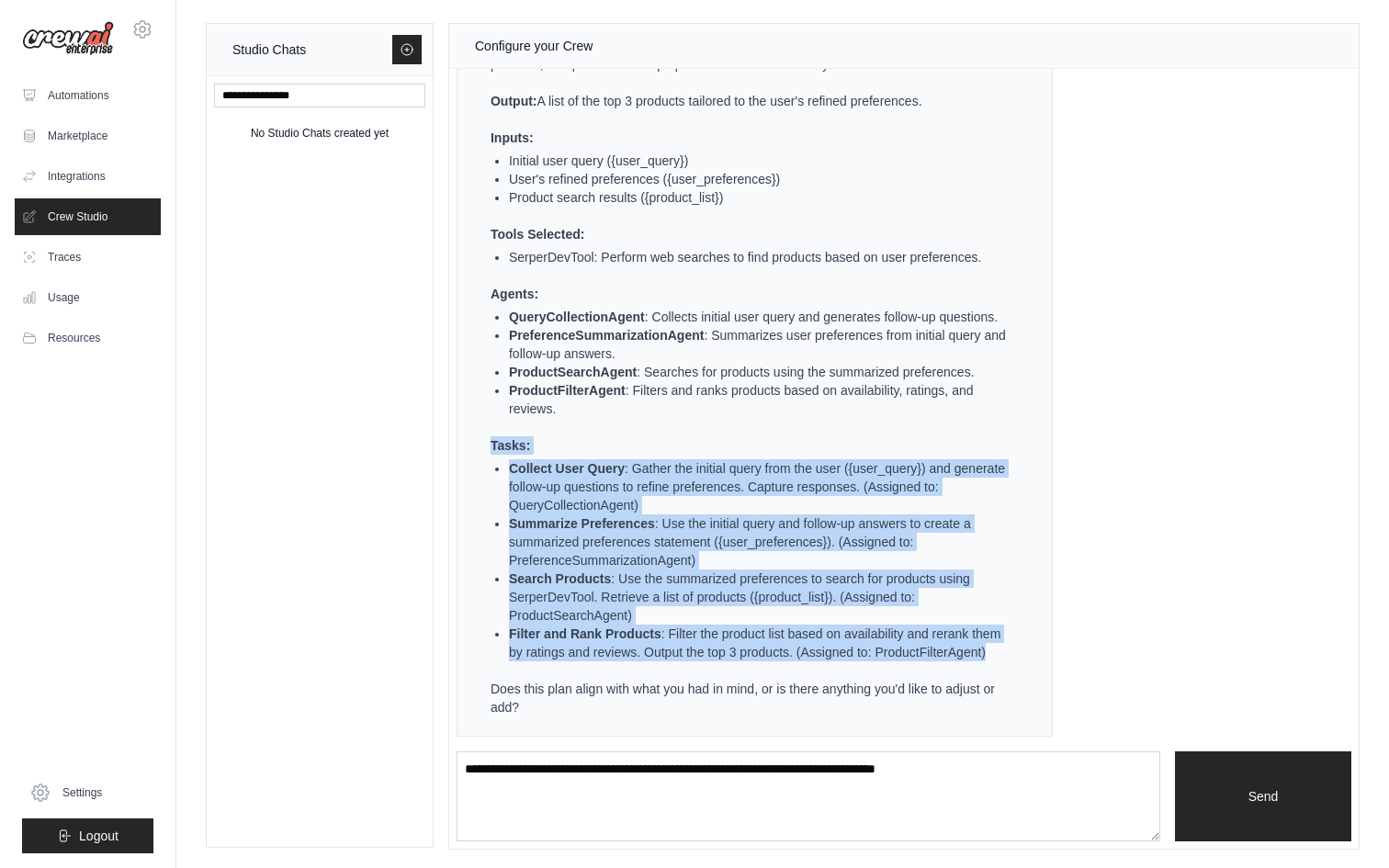 drag, startPoint x: 491, startPoint y: 425, endPoint x: 677, endPoint y: 659, distance: 298.918 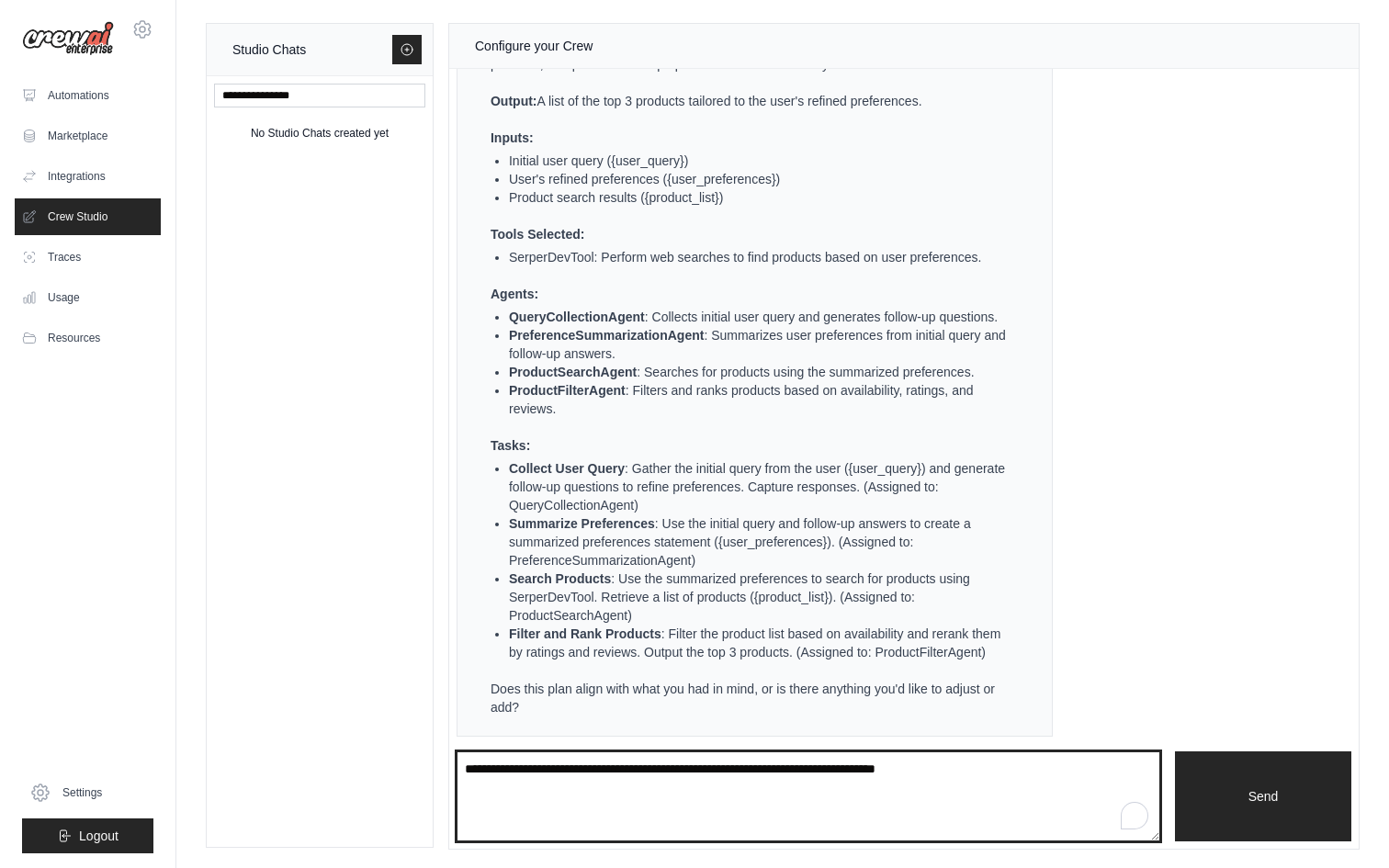 click at bounding box center [808, 796] 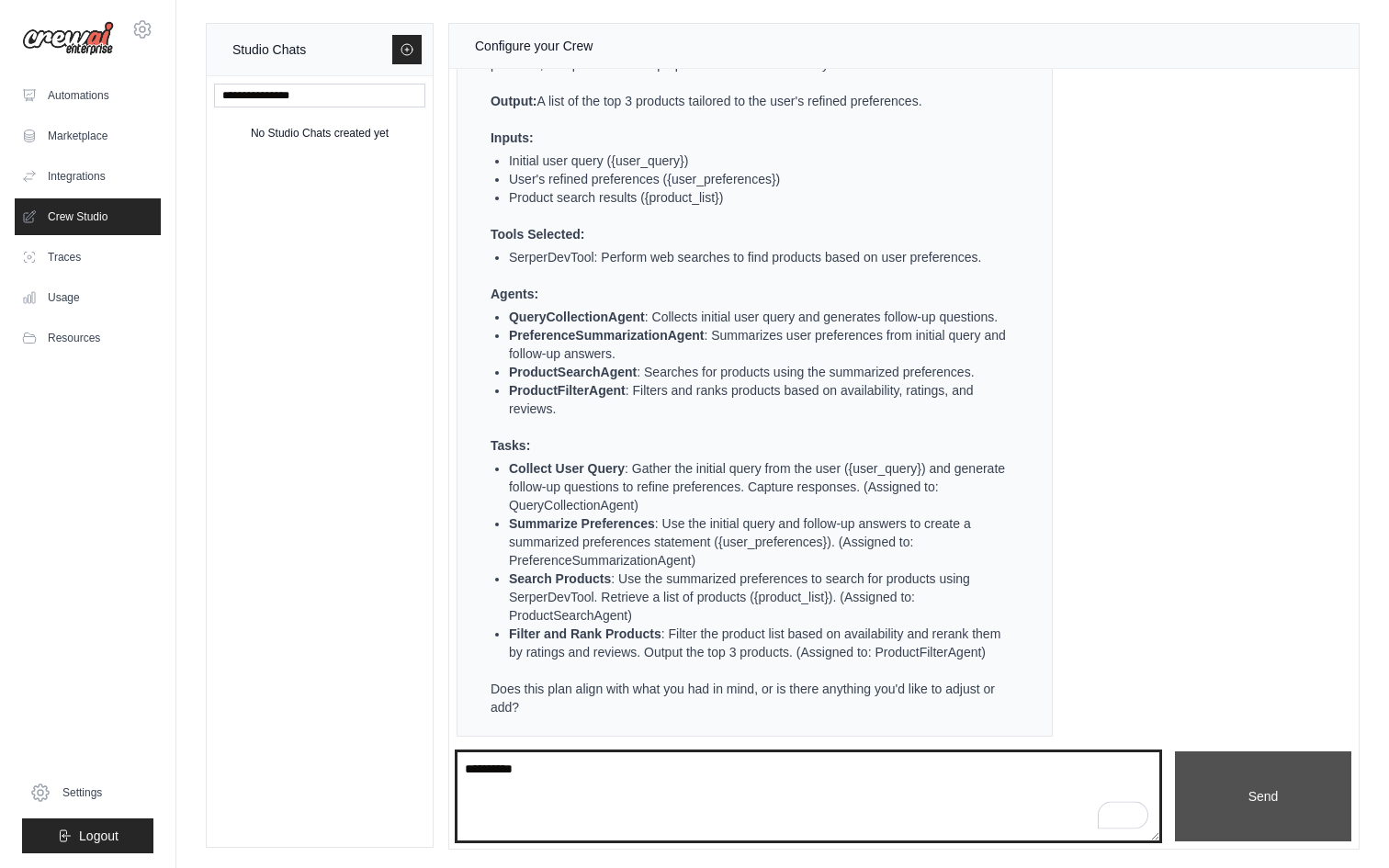 type on "**********" 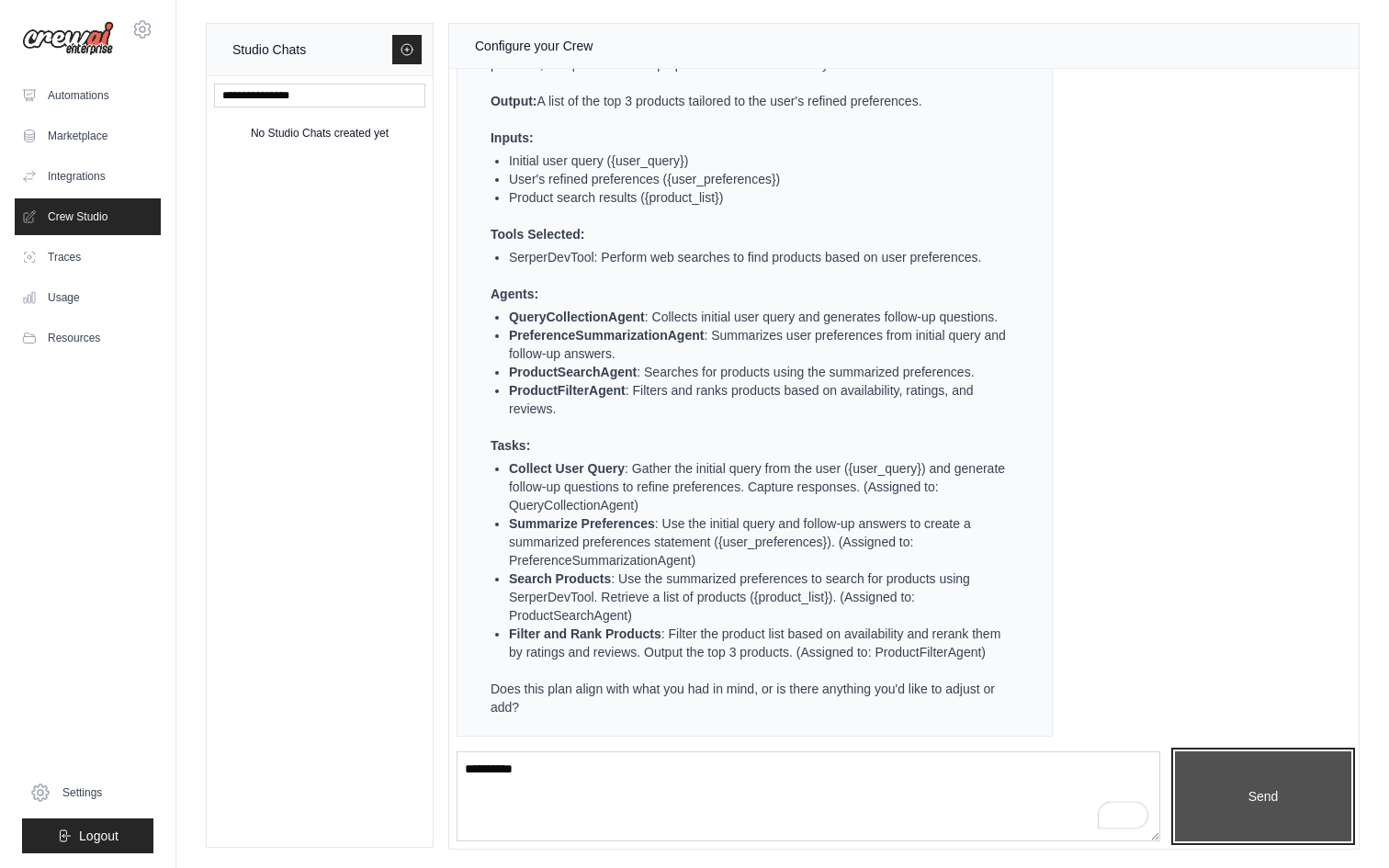 click on "Send" at bounding box center [1263, 796] 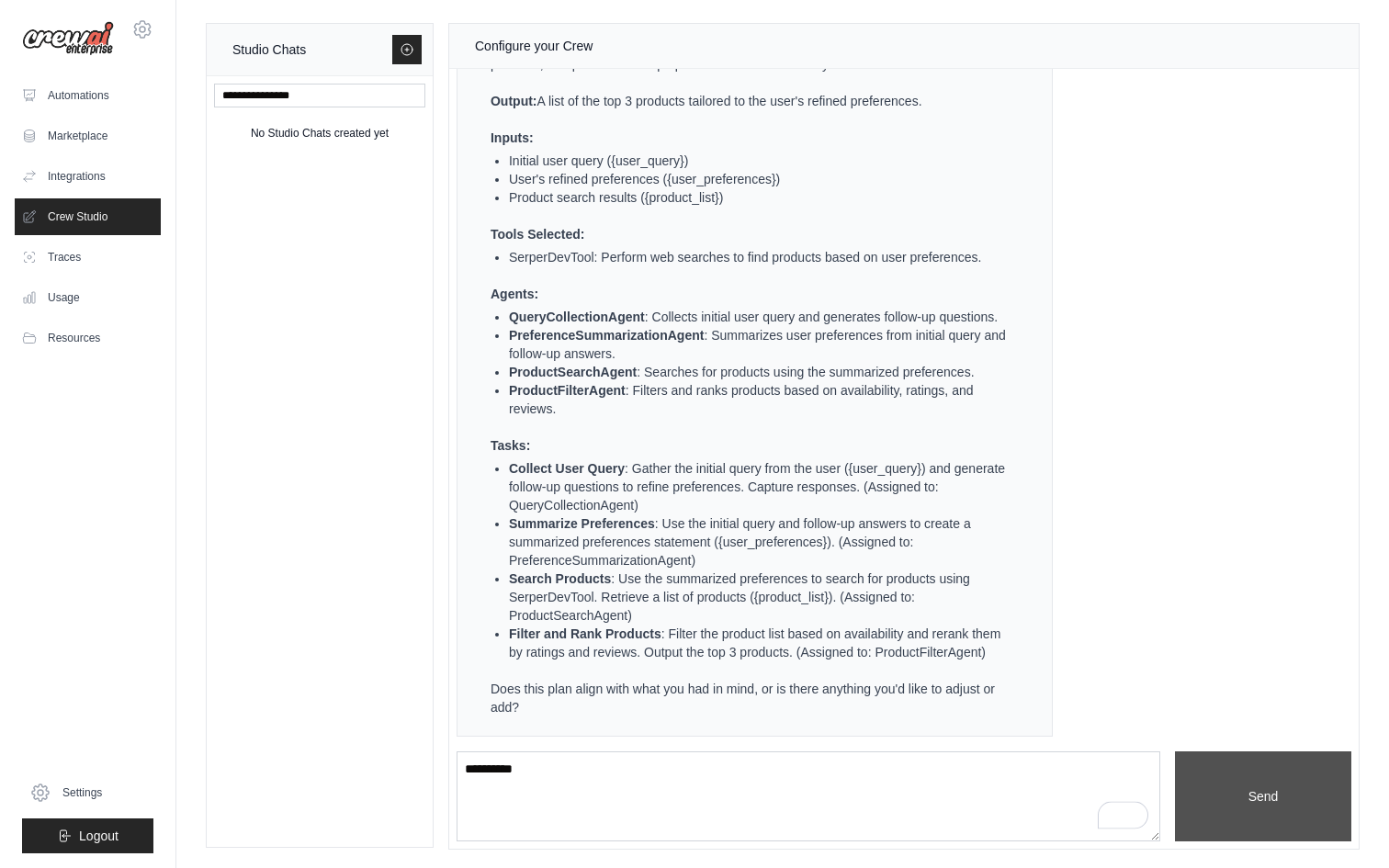 type 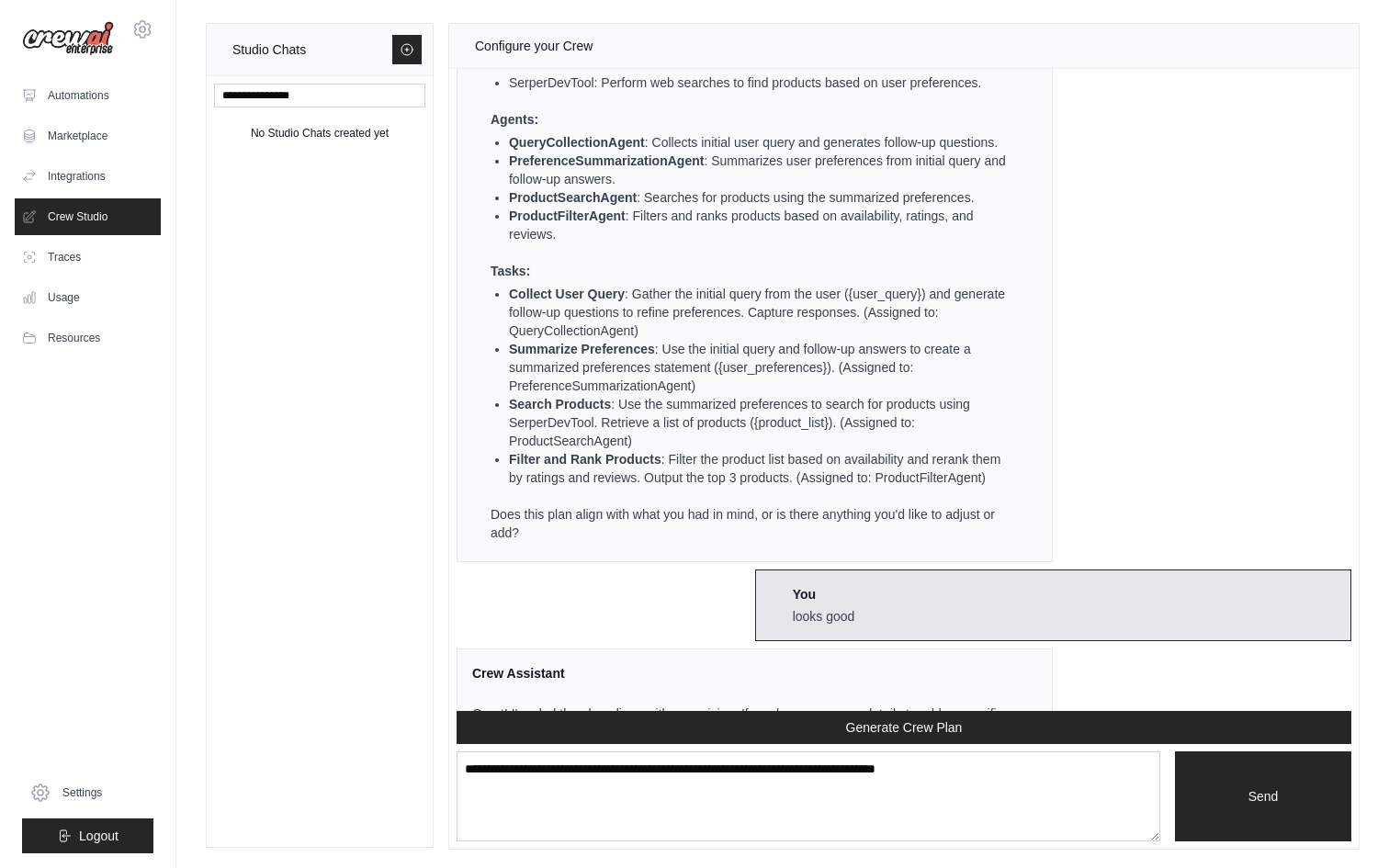 scroll, scrollTop: 928, scrollLeft: 0, axis: vertical 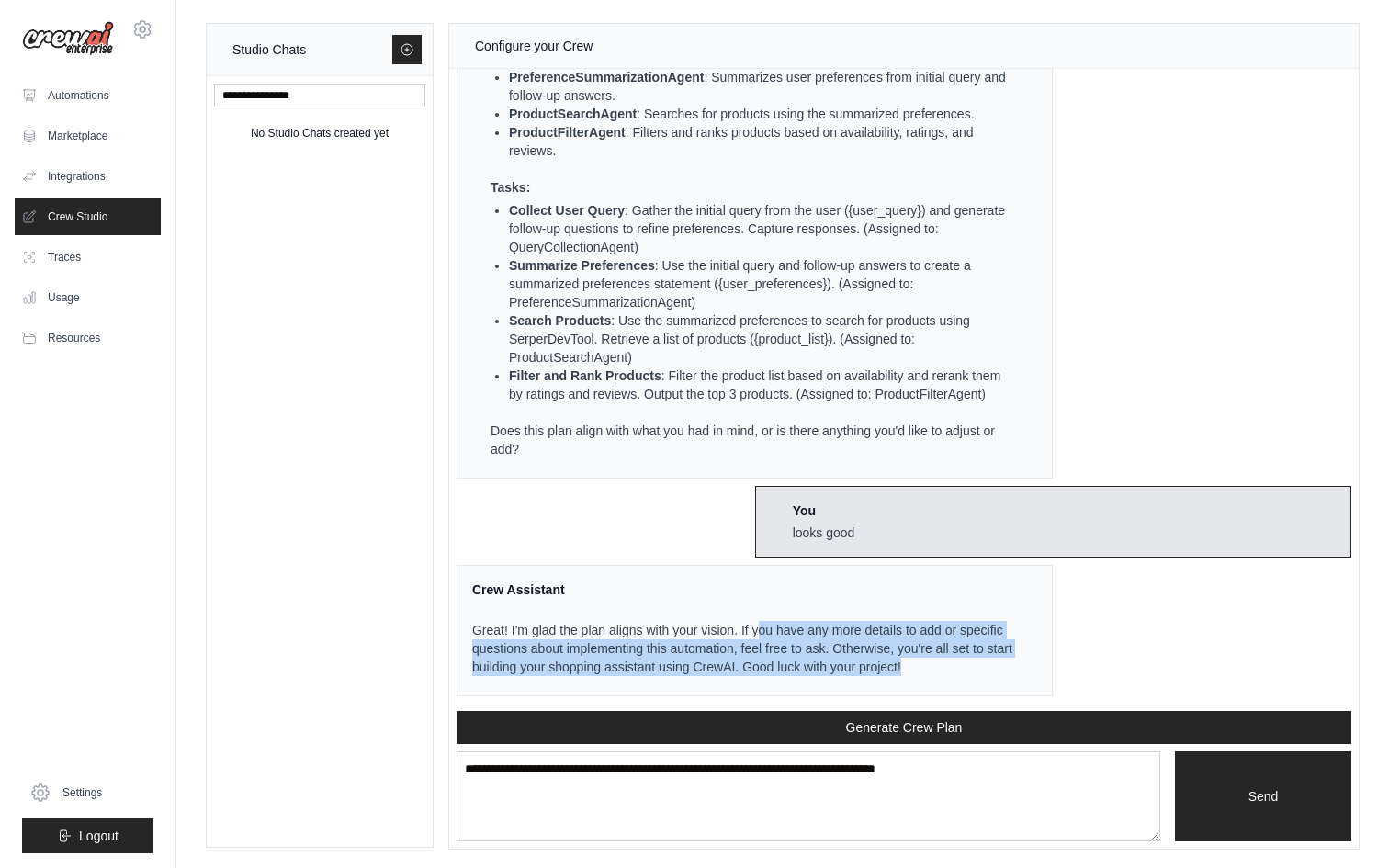 drag, startPoint x: 774, startPoint y: 614, endPoint x: 865, endPoint y: 663, distance: 103.35376 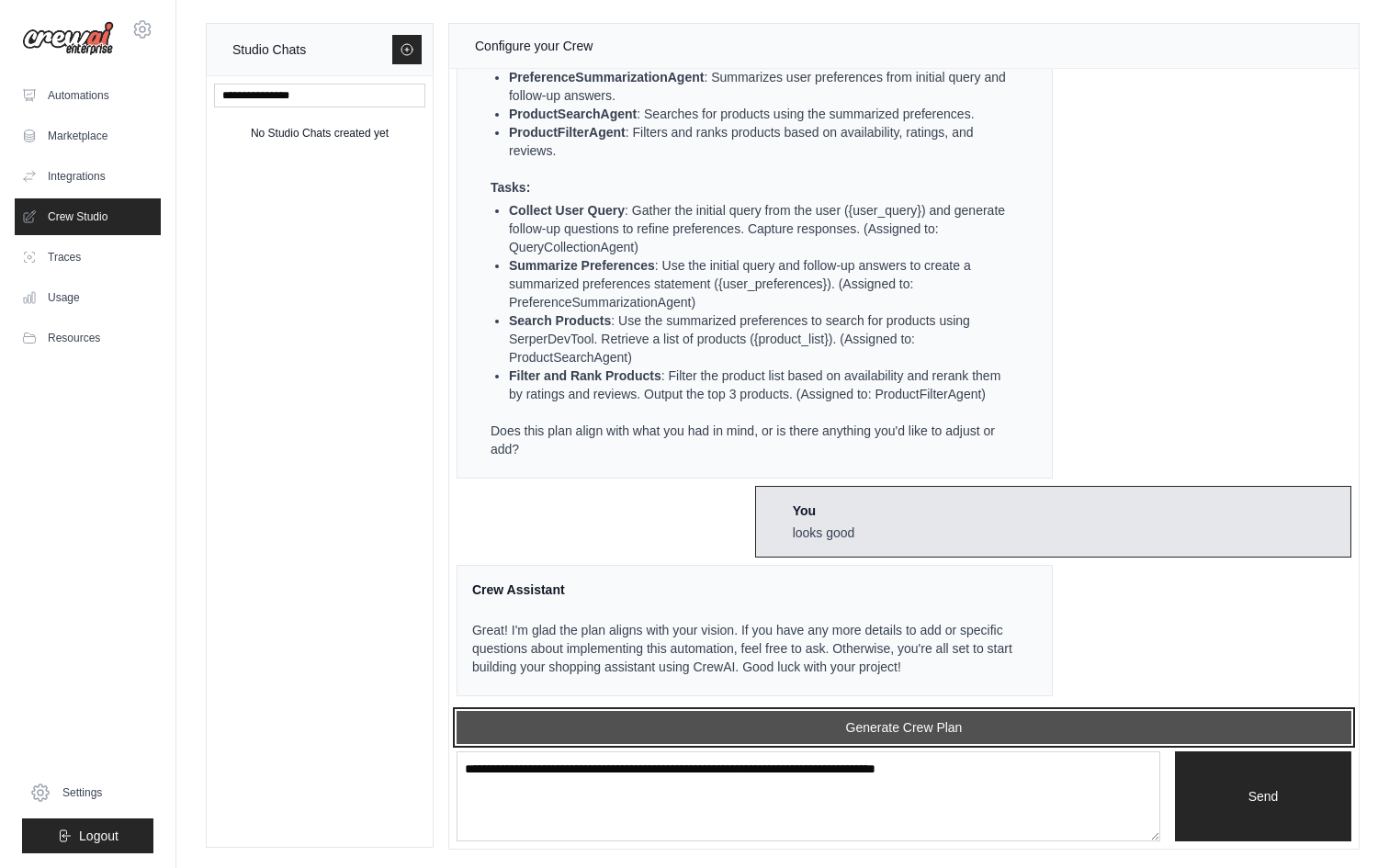 click on "Generate Crew Plan" at bounding box center [904, 727] 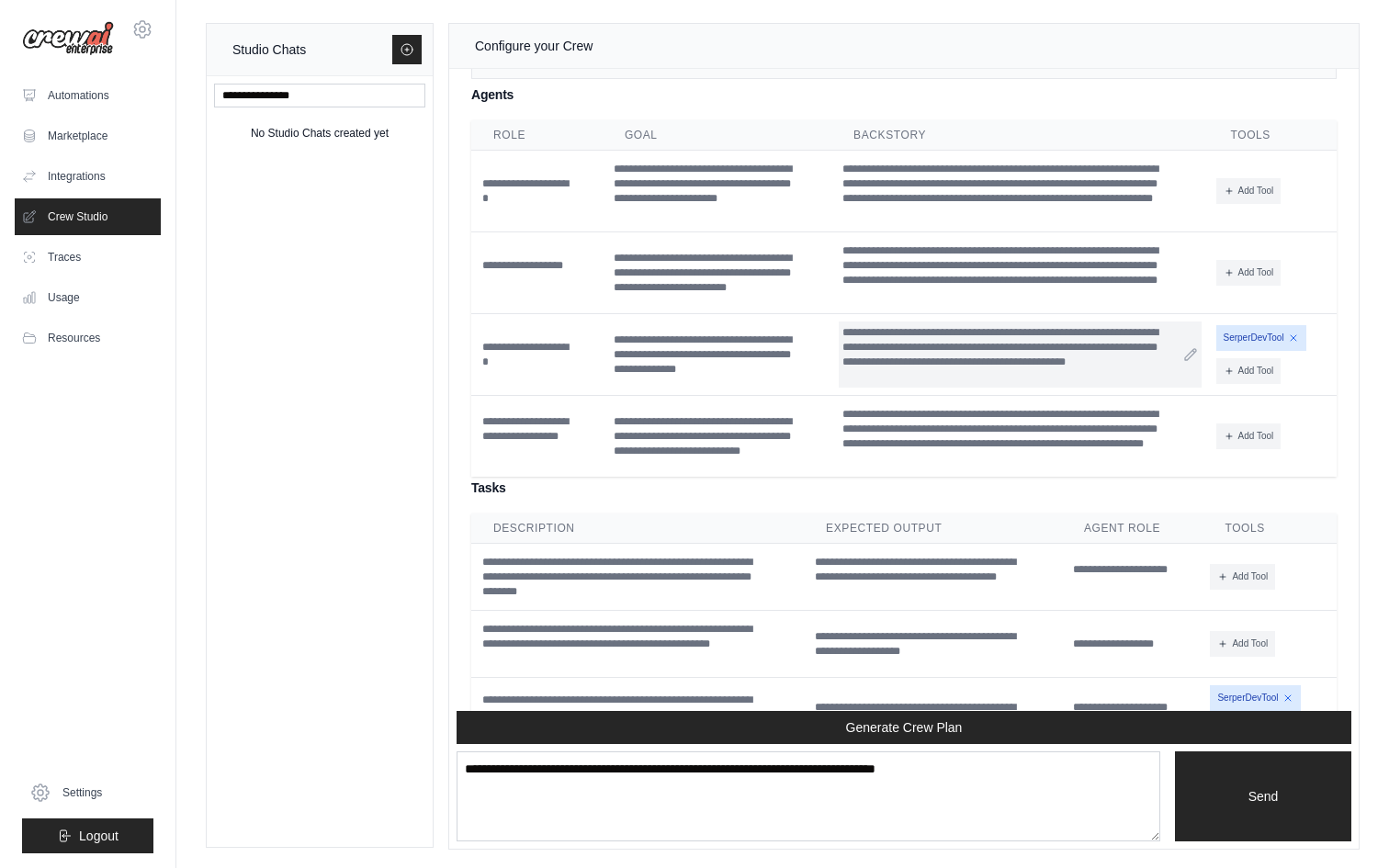 scroll, scrollTop: 1883, scrollLeft: 0, axis: vertical 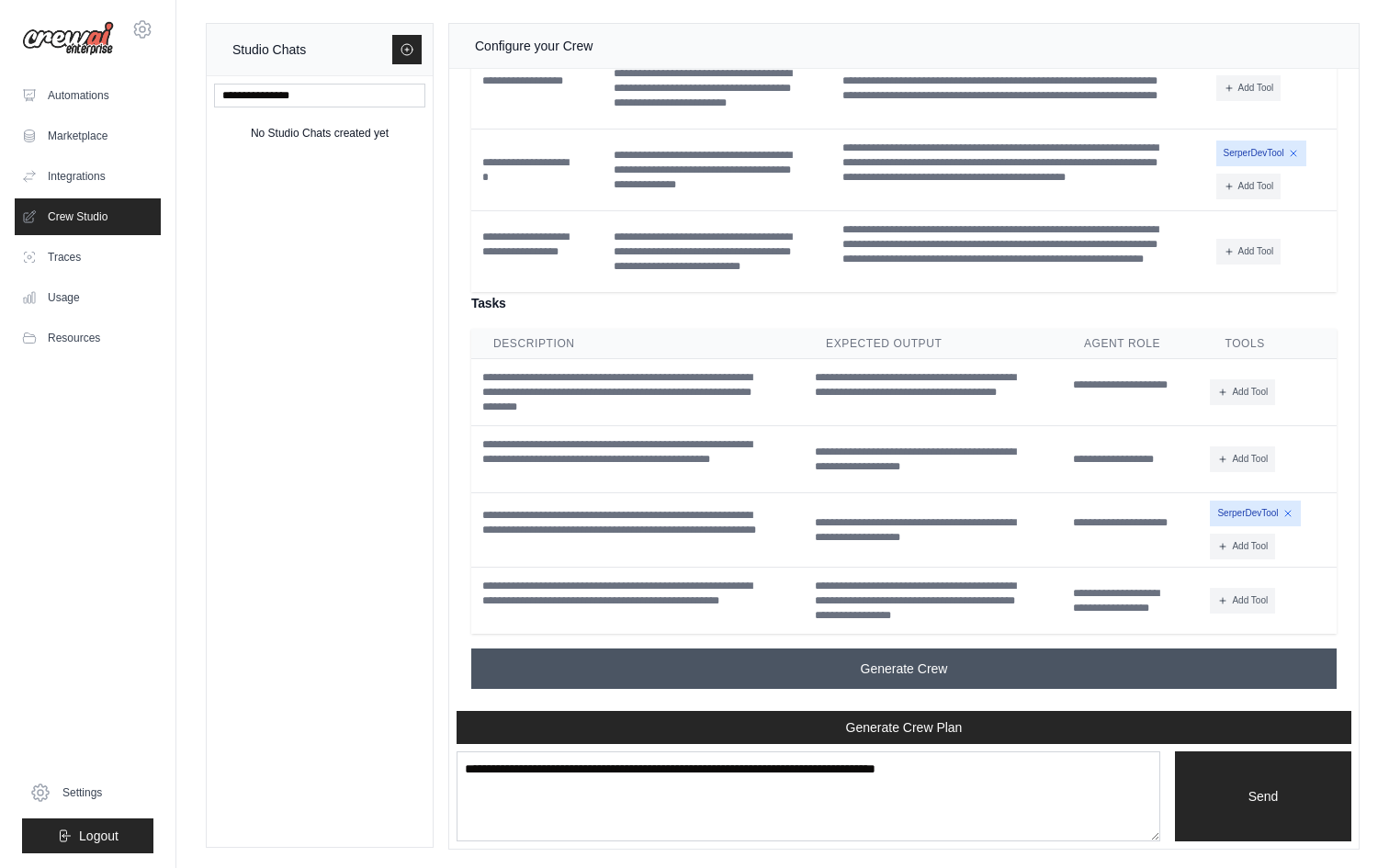 click on "Generate Crew" at bounding box center (904, 669) 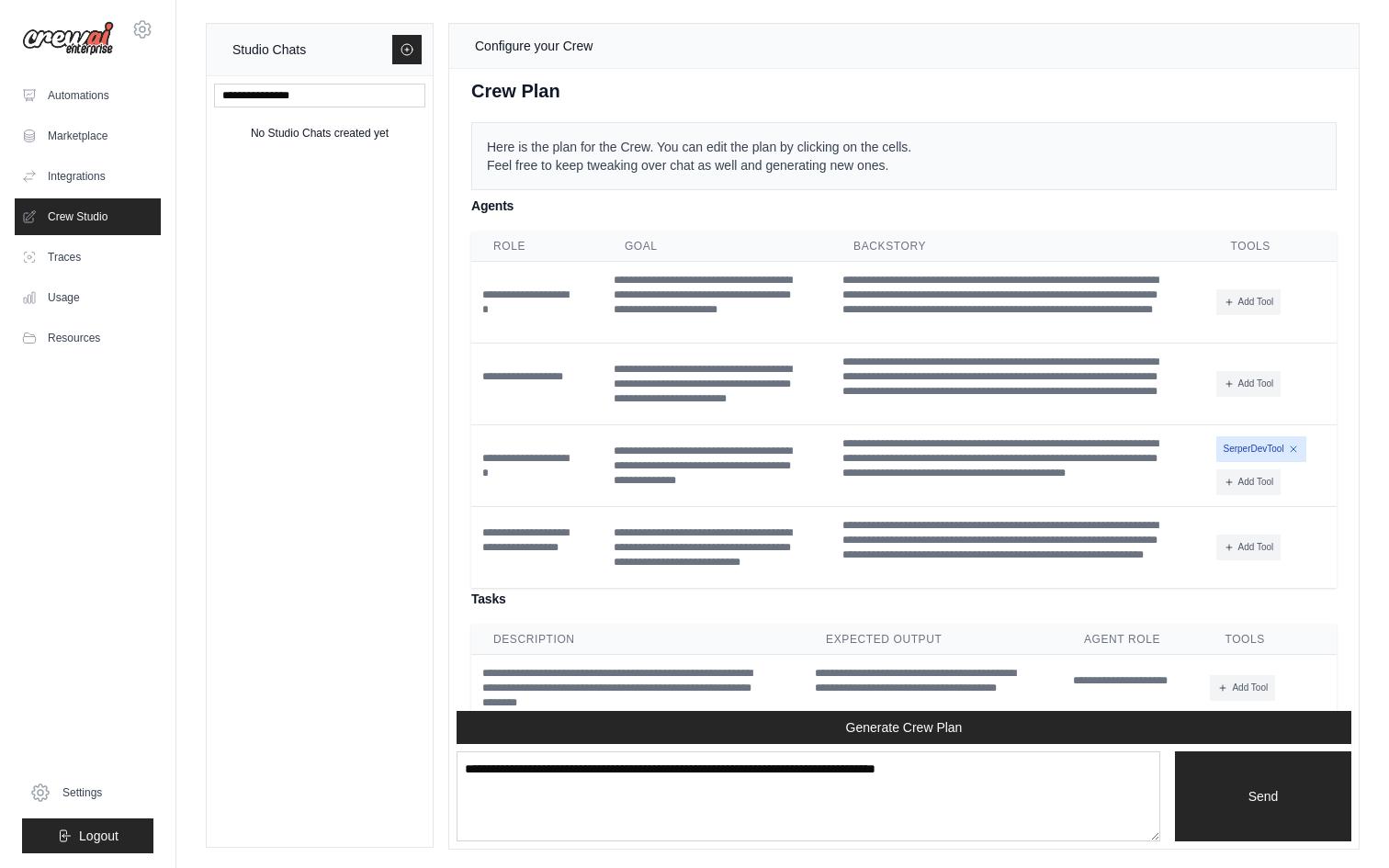 scroll, scrollTop: 1883, scrollLeft: 0, axis: vertical 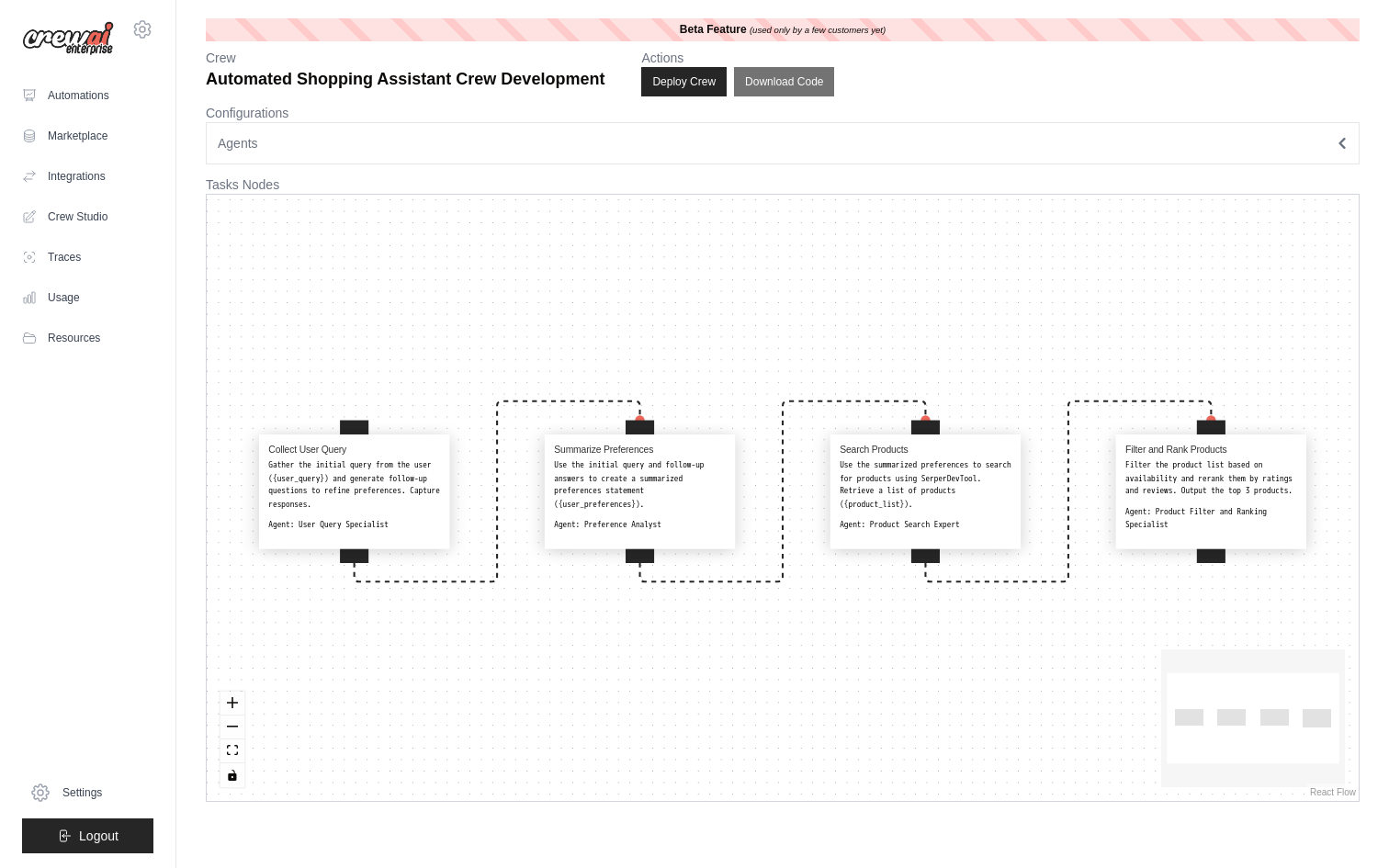 click on "Agents" at bounding box center [783, 143] 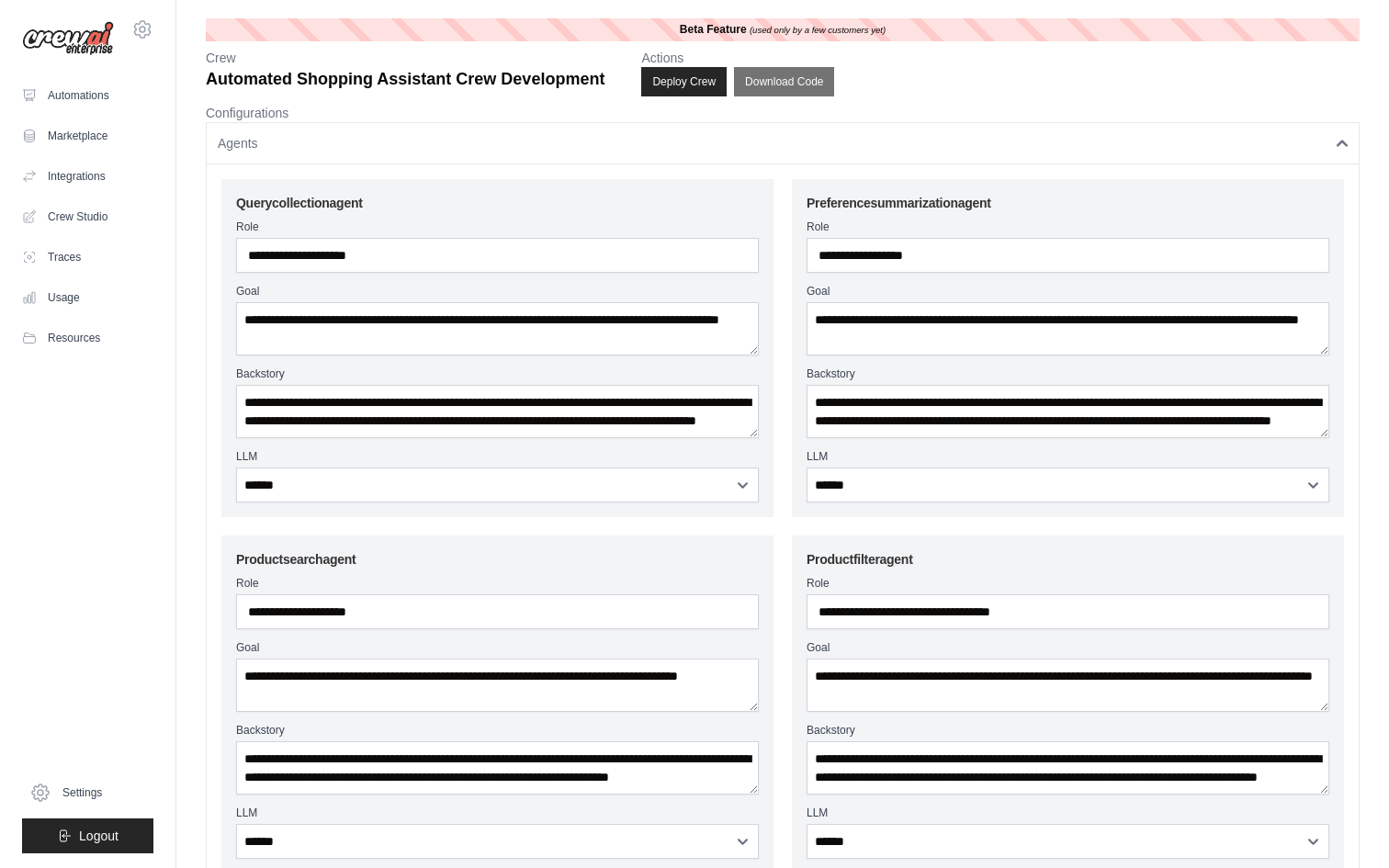 click on "Agents" at bounding box center (783, 143) 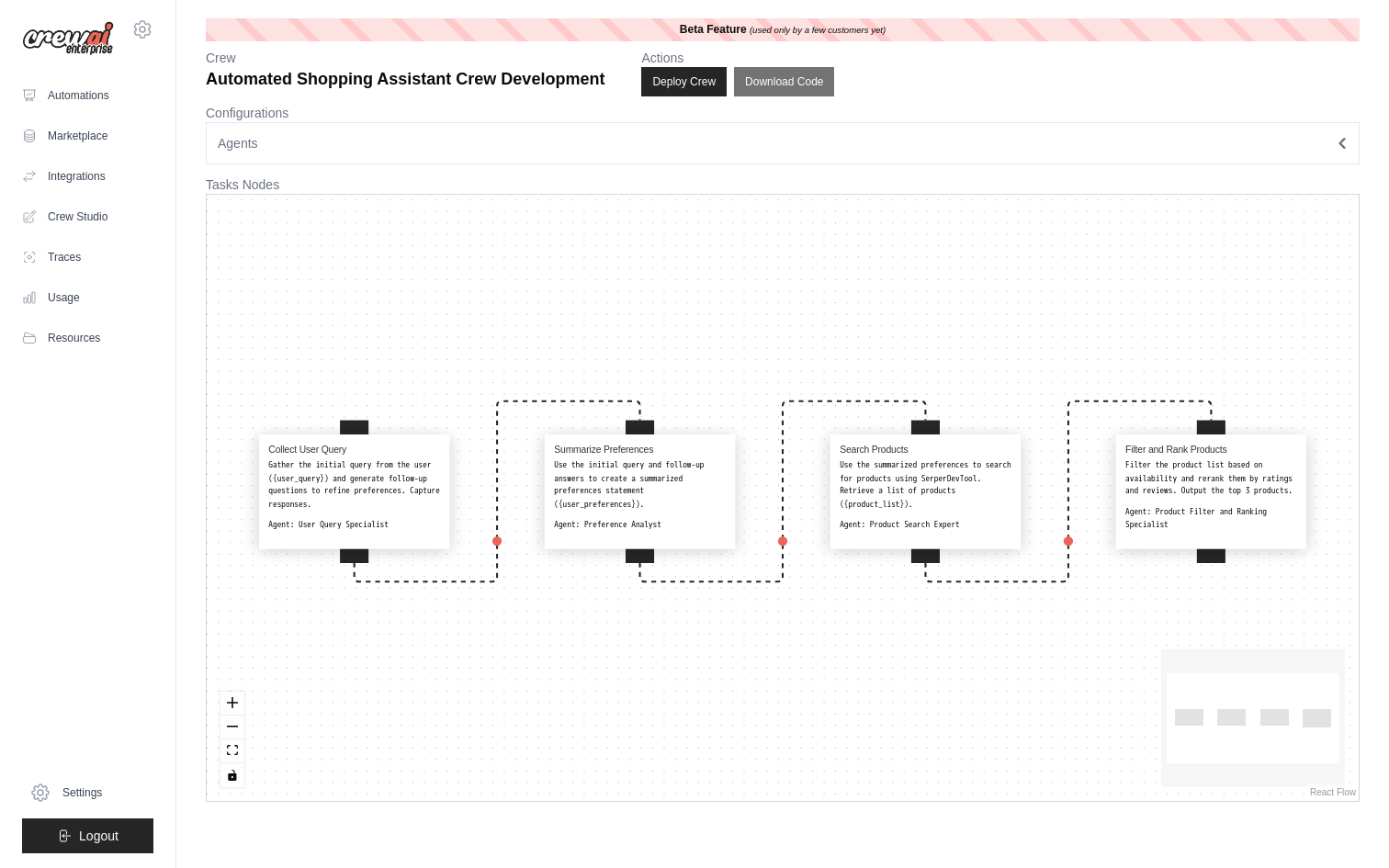 click on "Agents" at bounding box center [783, 143] 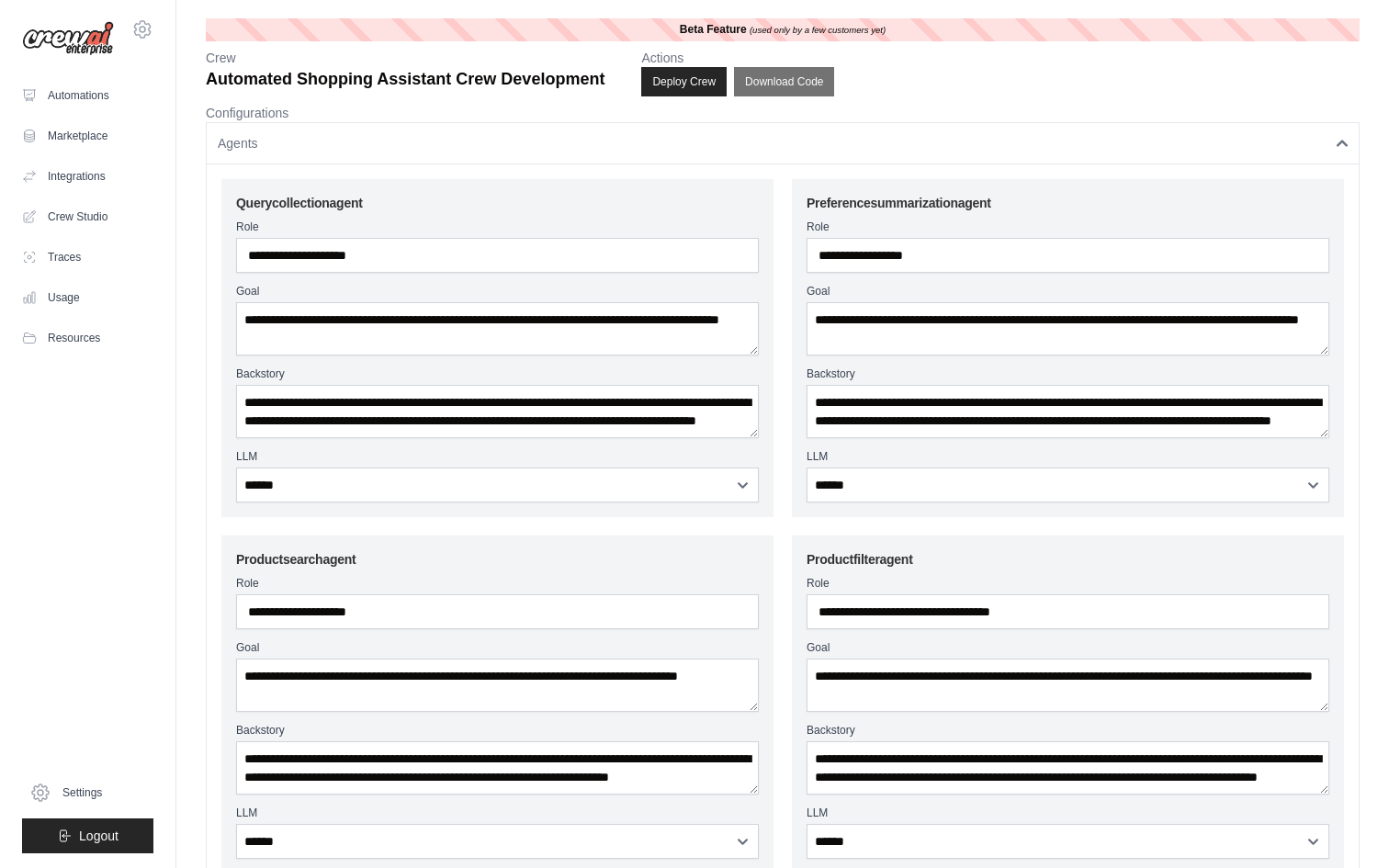 click on "Agents" at bounding box center (783, 143) 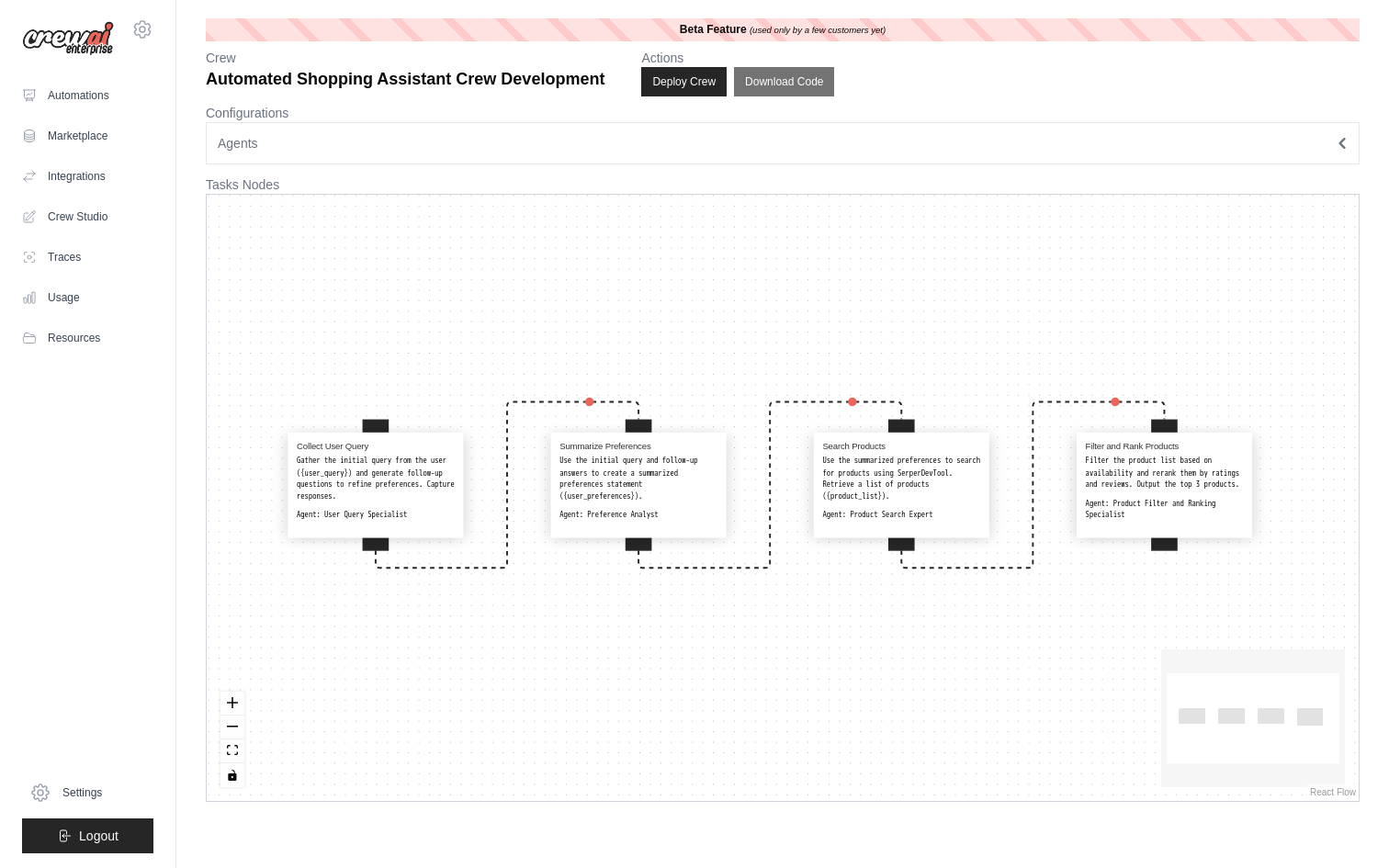 click on "Summarize Preferences" at bounding box center [638, 445] 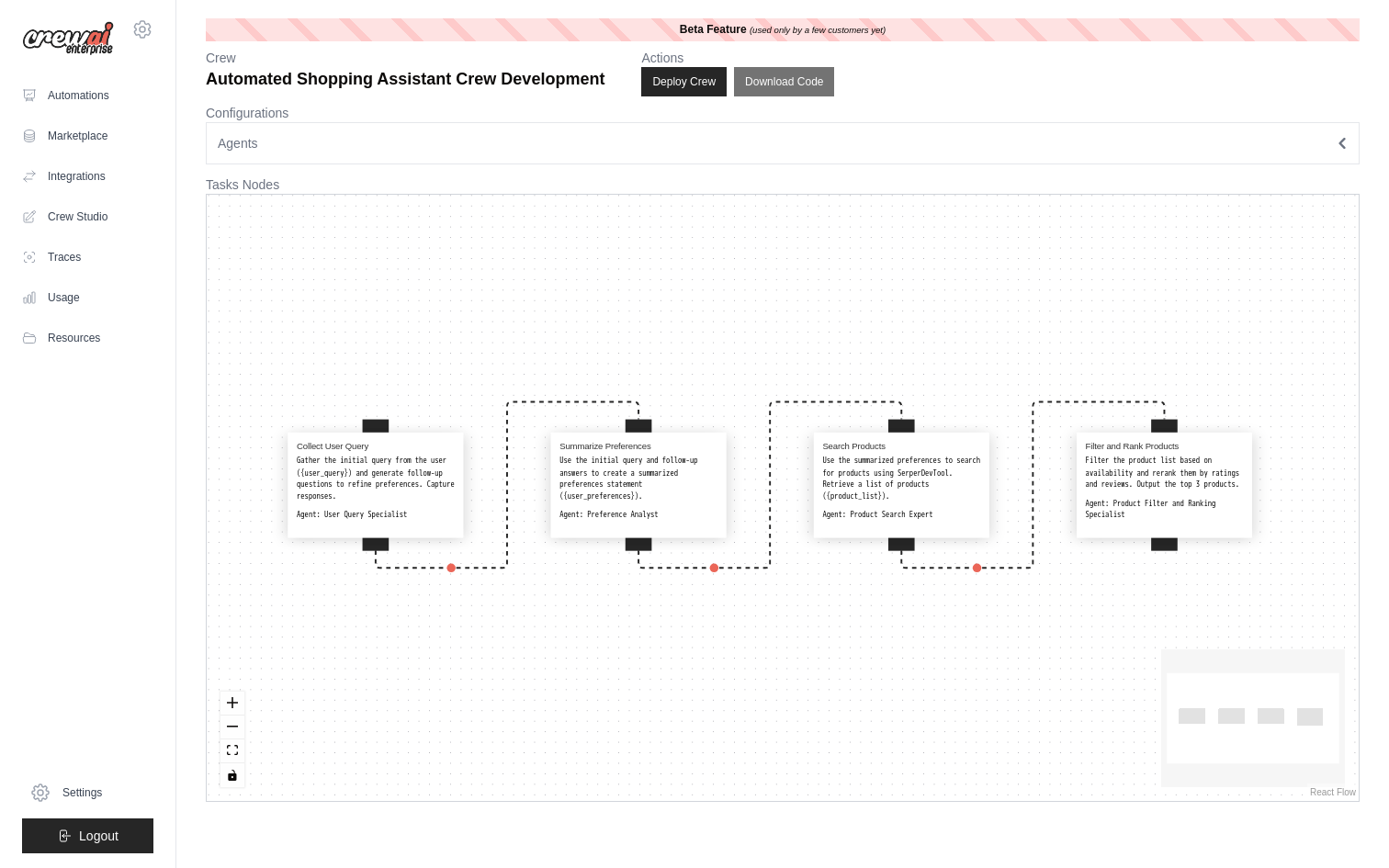 select on "**********" 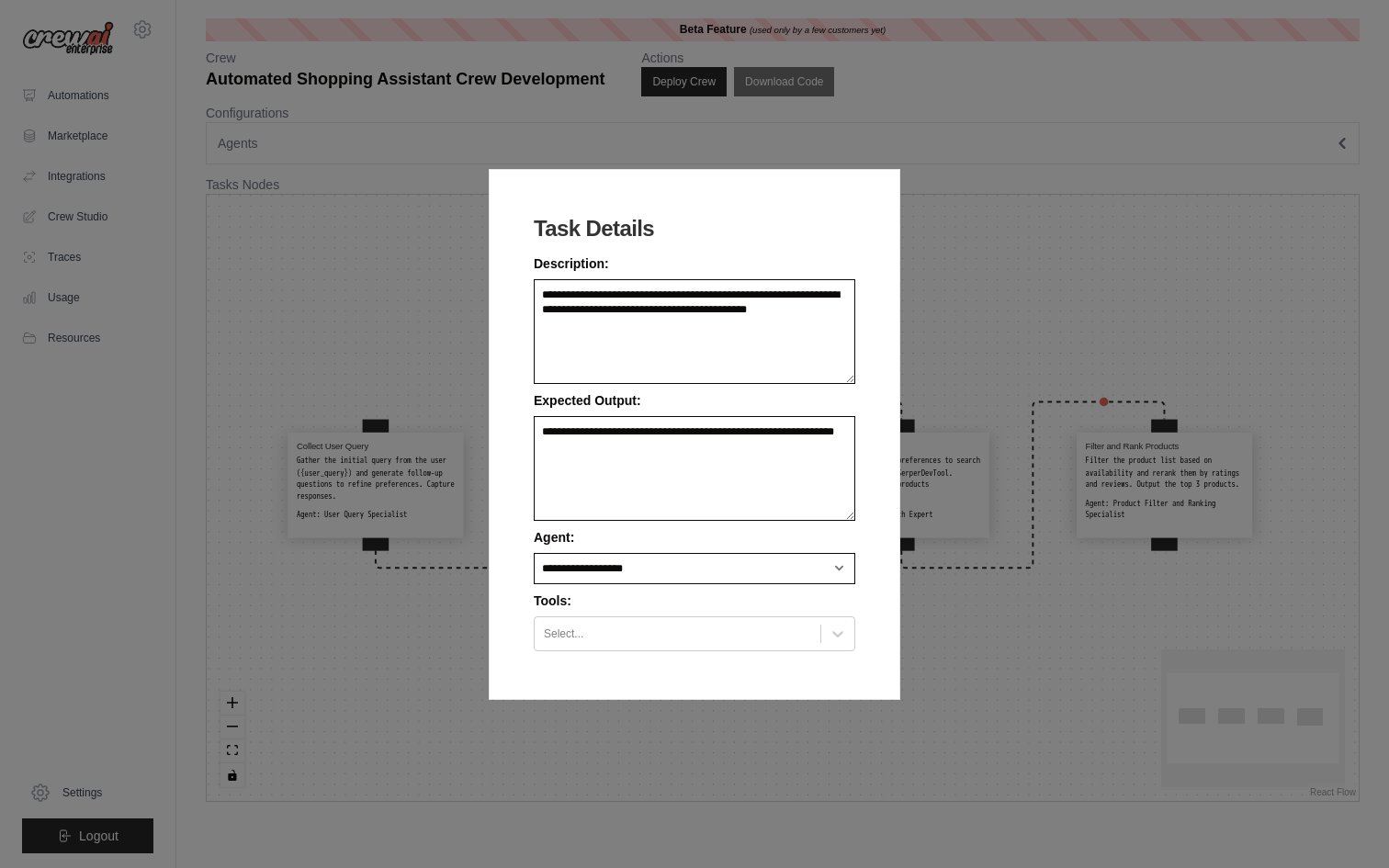 click on "**********" at bounding box center [694, 434] 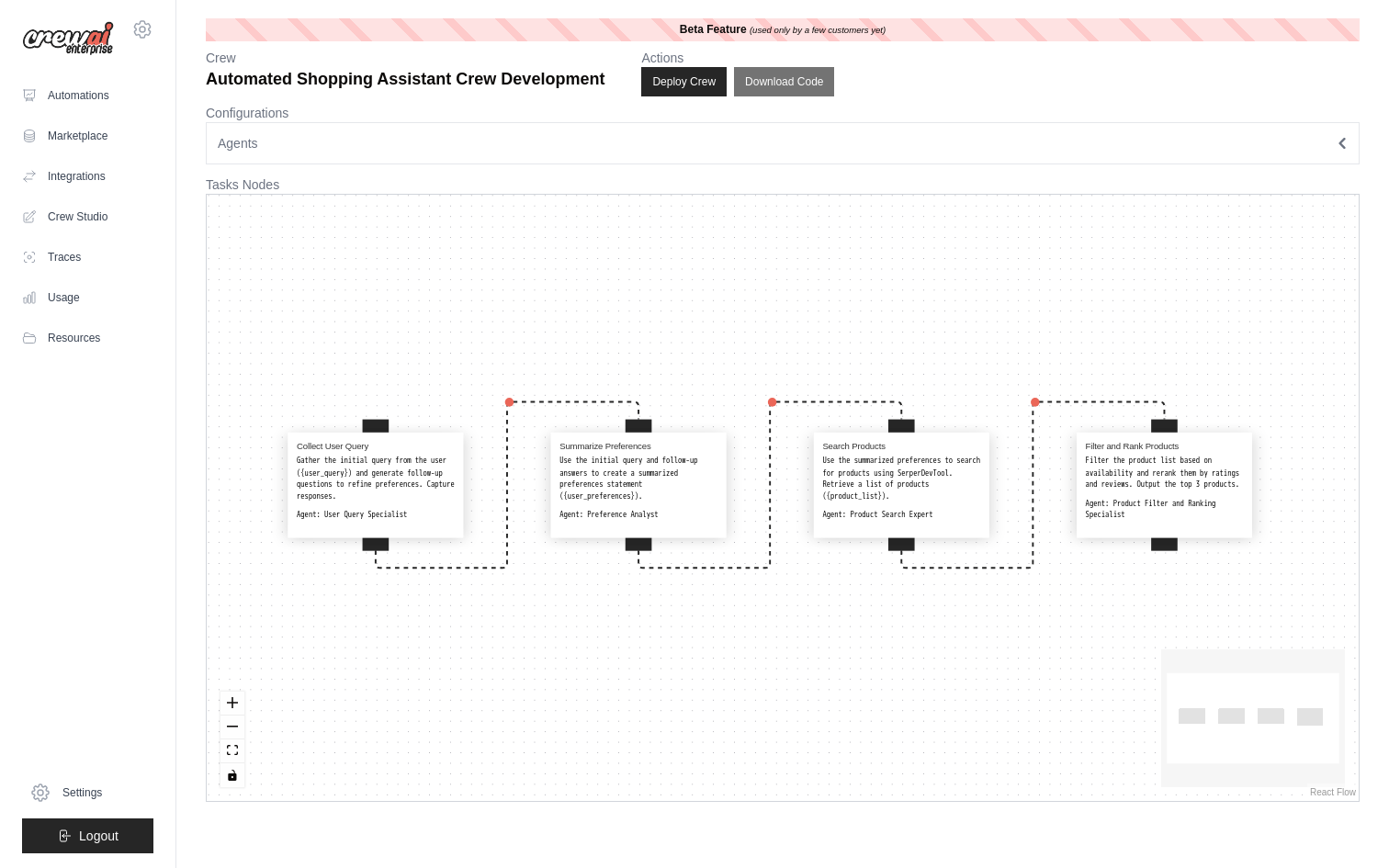 click on "Gather the initial query from the user ({user_query}) and generate follow-up questions to refine preferences. Capture responses." at bounding box center (376, 479) 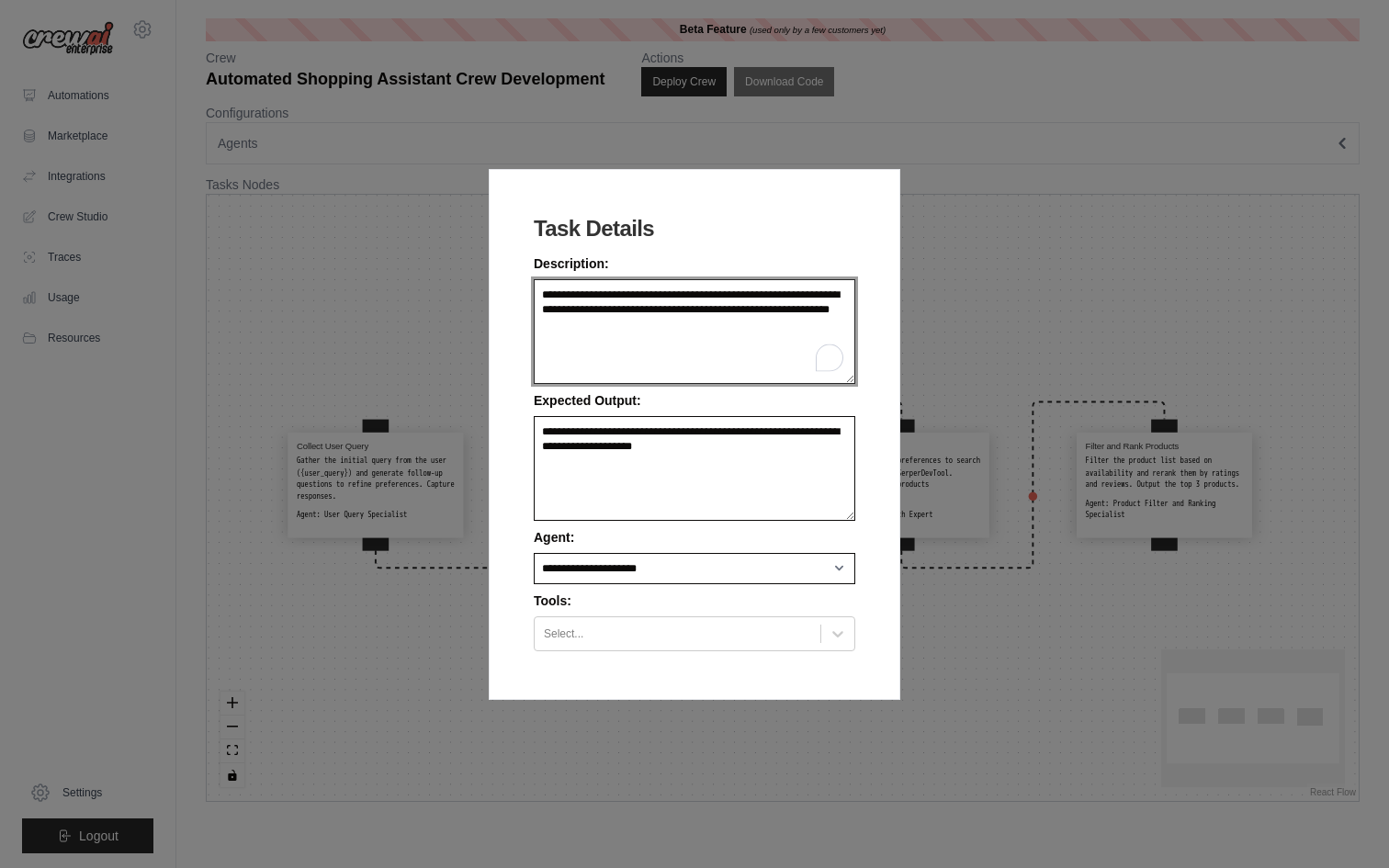 drag, startPoint x: 543, startPoint y: 309, endPoint x: 649, endPoint y: 325, distance: 107.200746 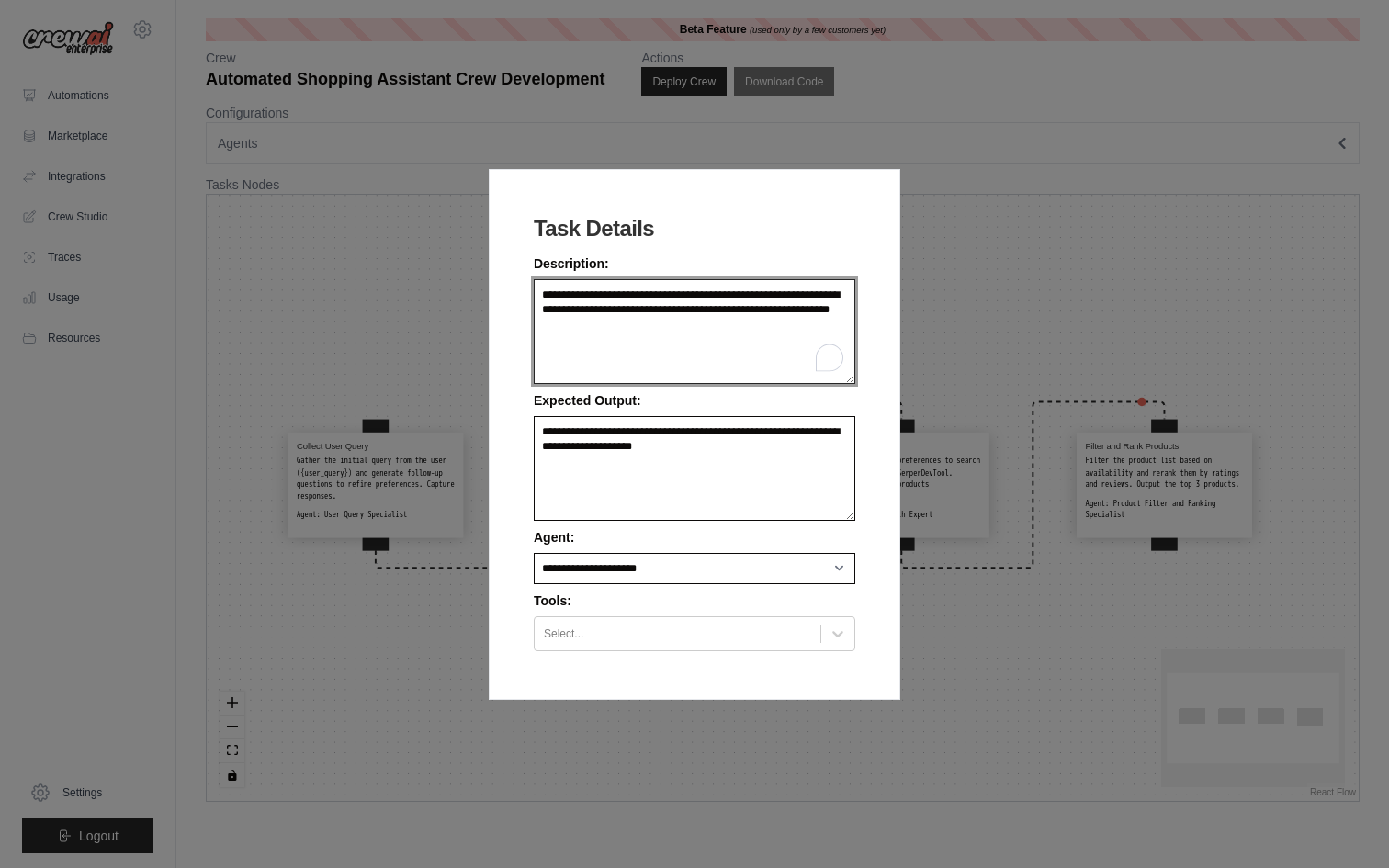 click on "**********" at bounding box center (694, 332) 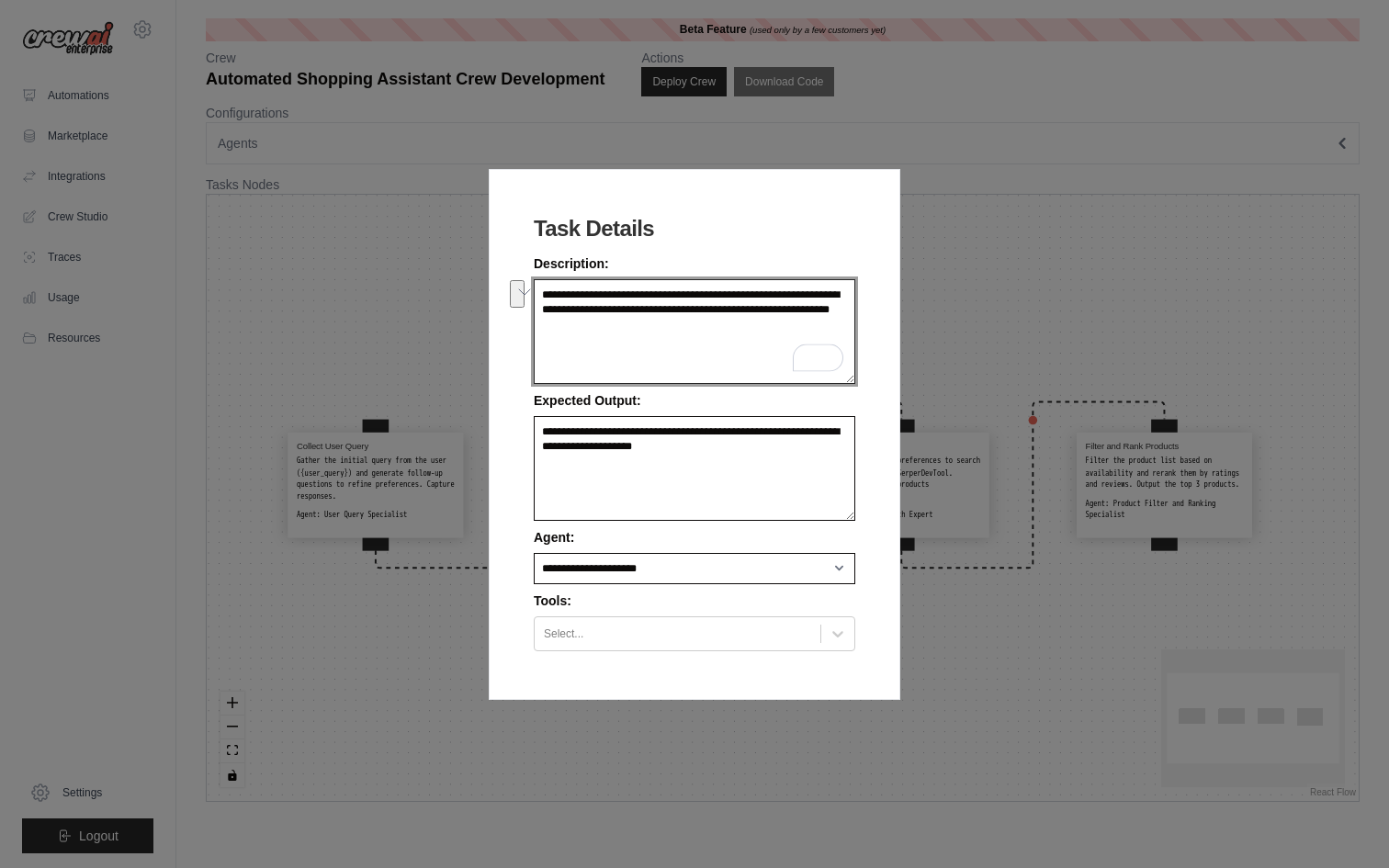 click on "**********" at bounding box center (694, 332) 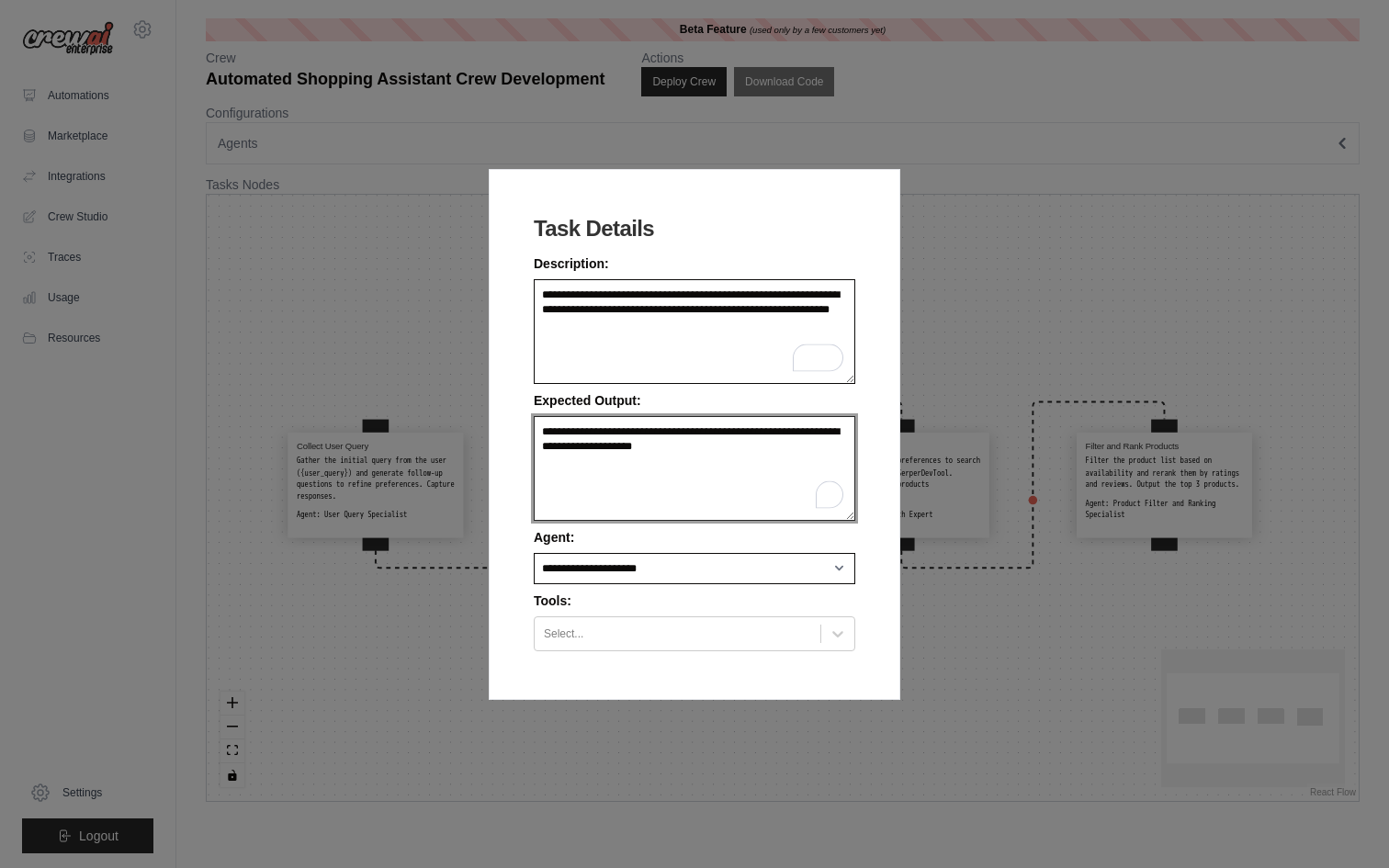 drag, startPoint x: 541, startPoint y: 434, endPoint x: 717, endPoint y: 460, distance: 177.91009 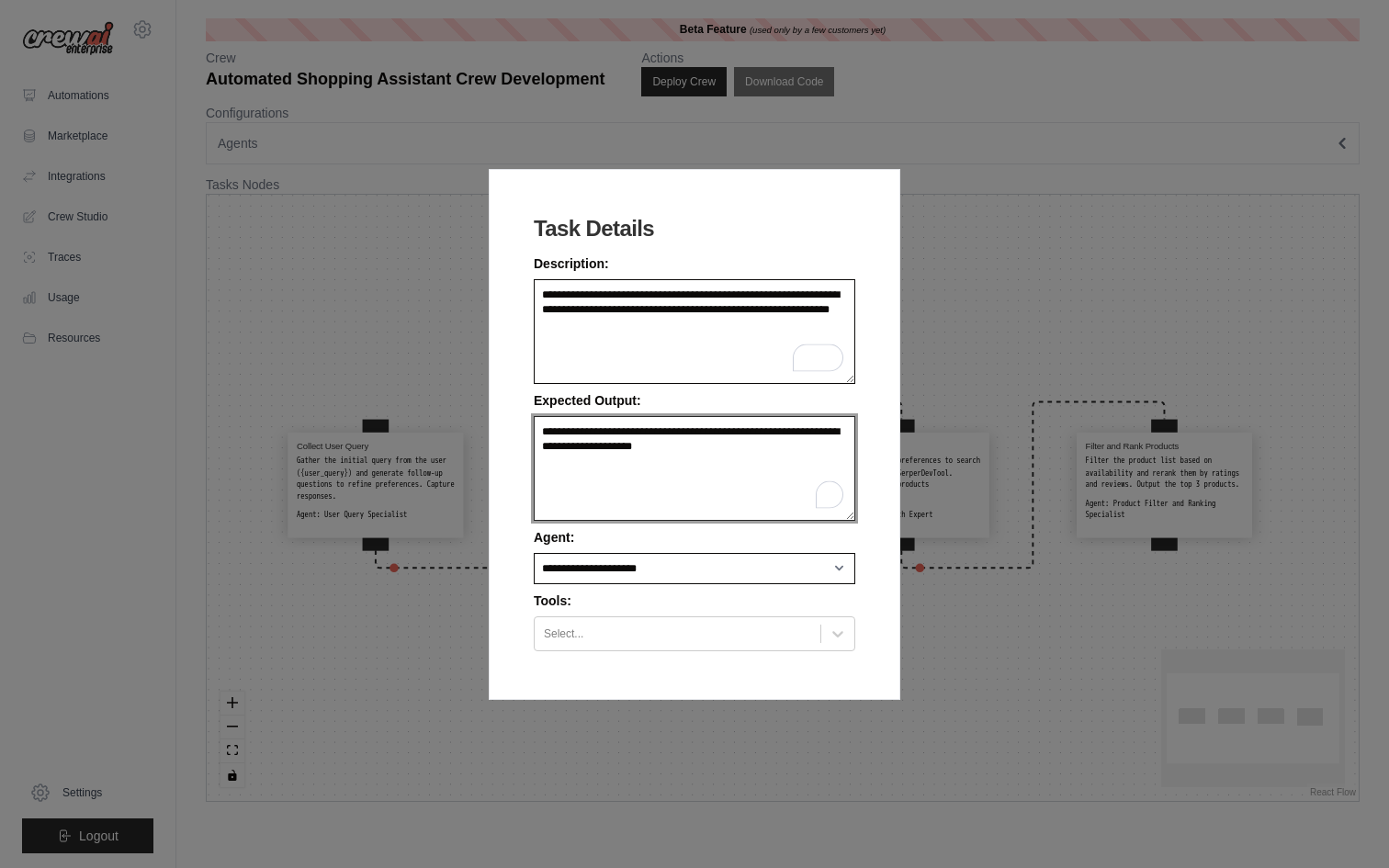 click on "**********" at bounding box center (694, 468) 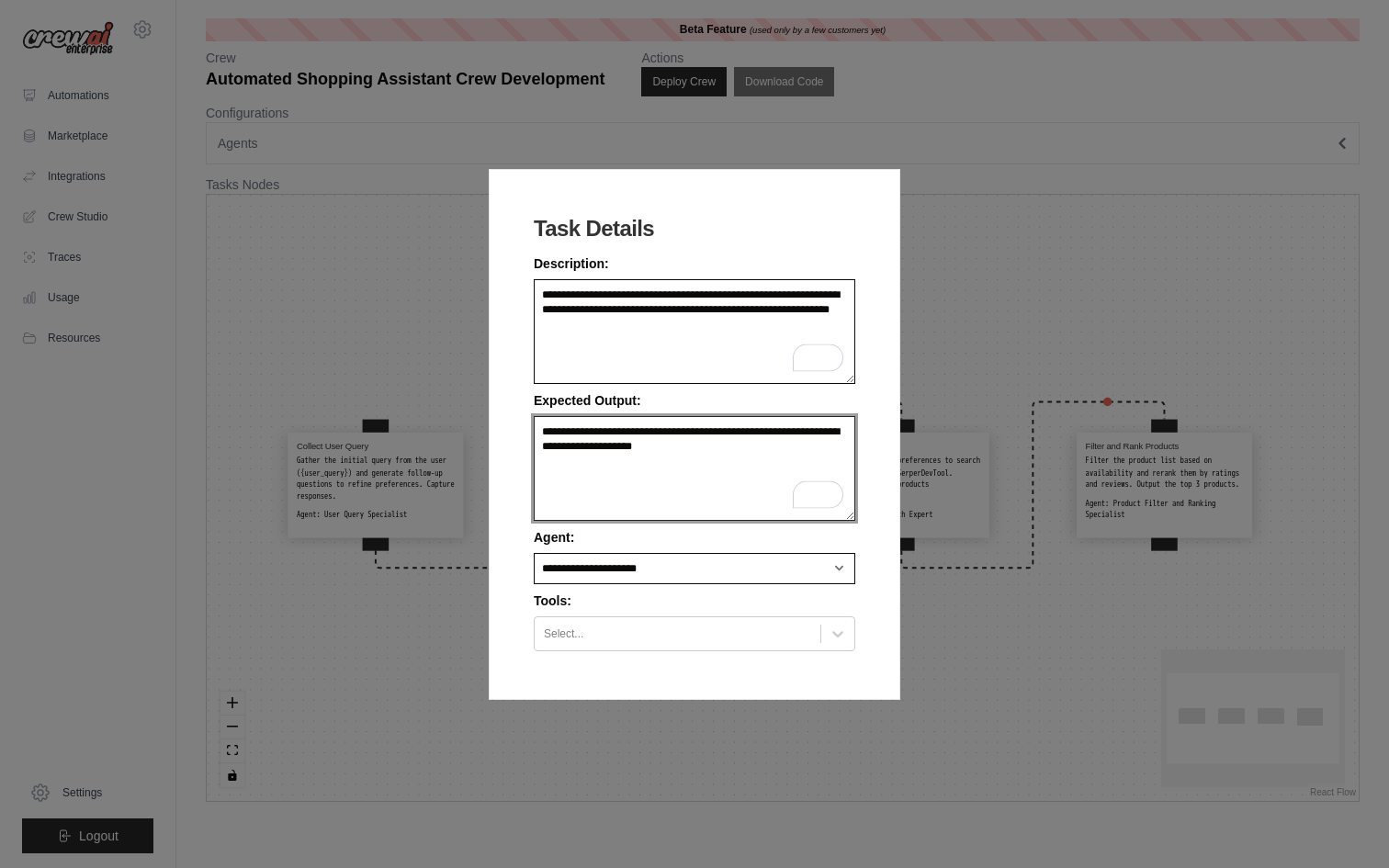 click on "**********" at bounding box center (694, 468) 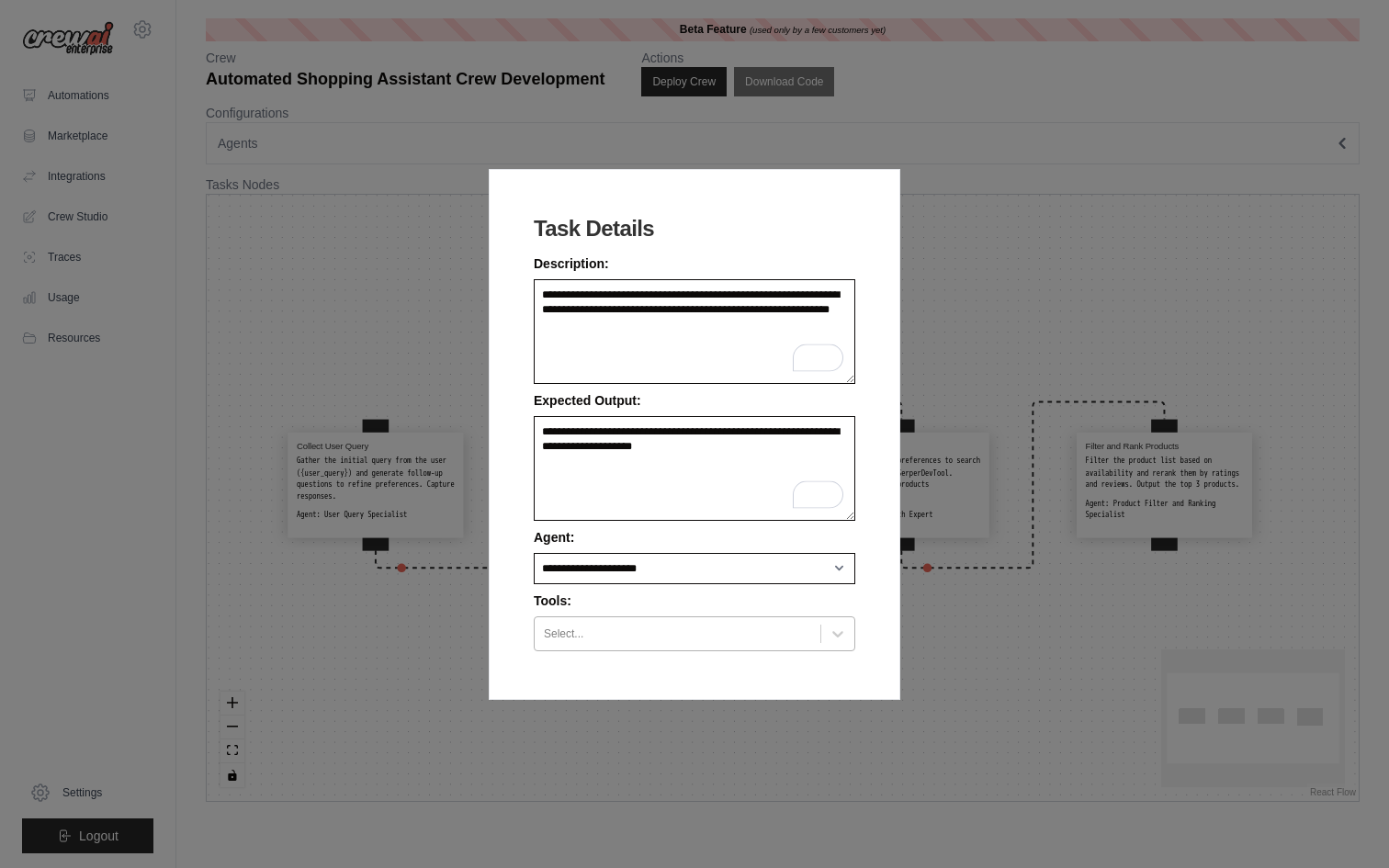 click at bounding box center [677, 634] 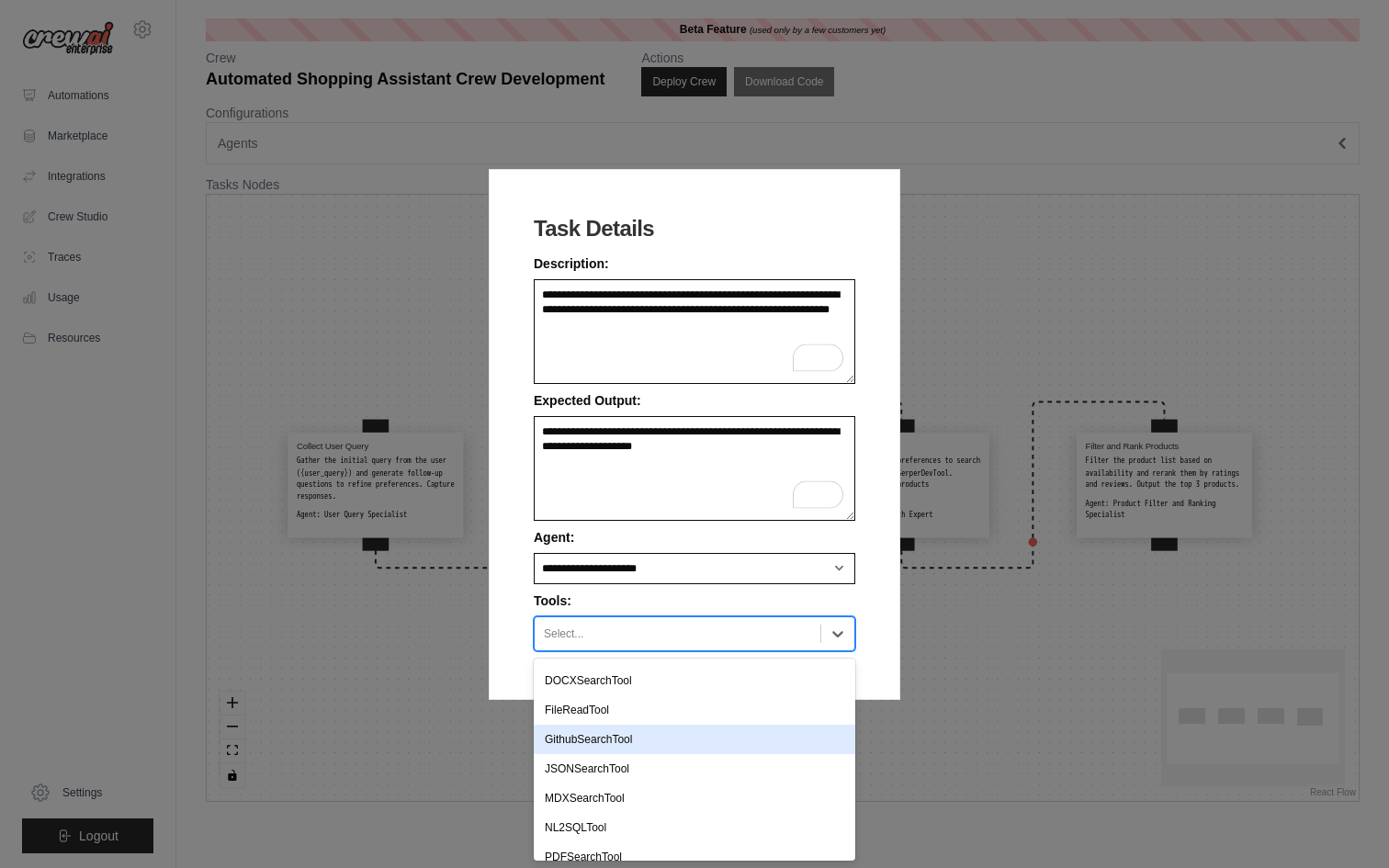 scroll, scrollTop: 141, scrollLeft: 0, axis: vertical 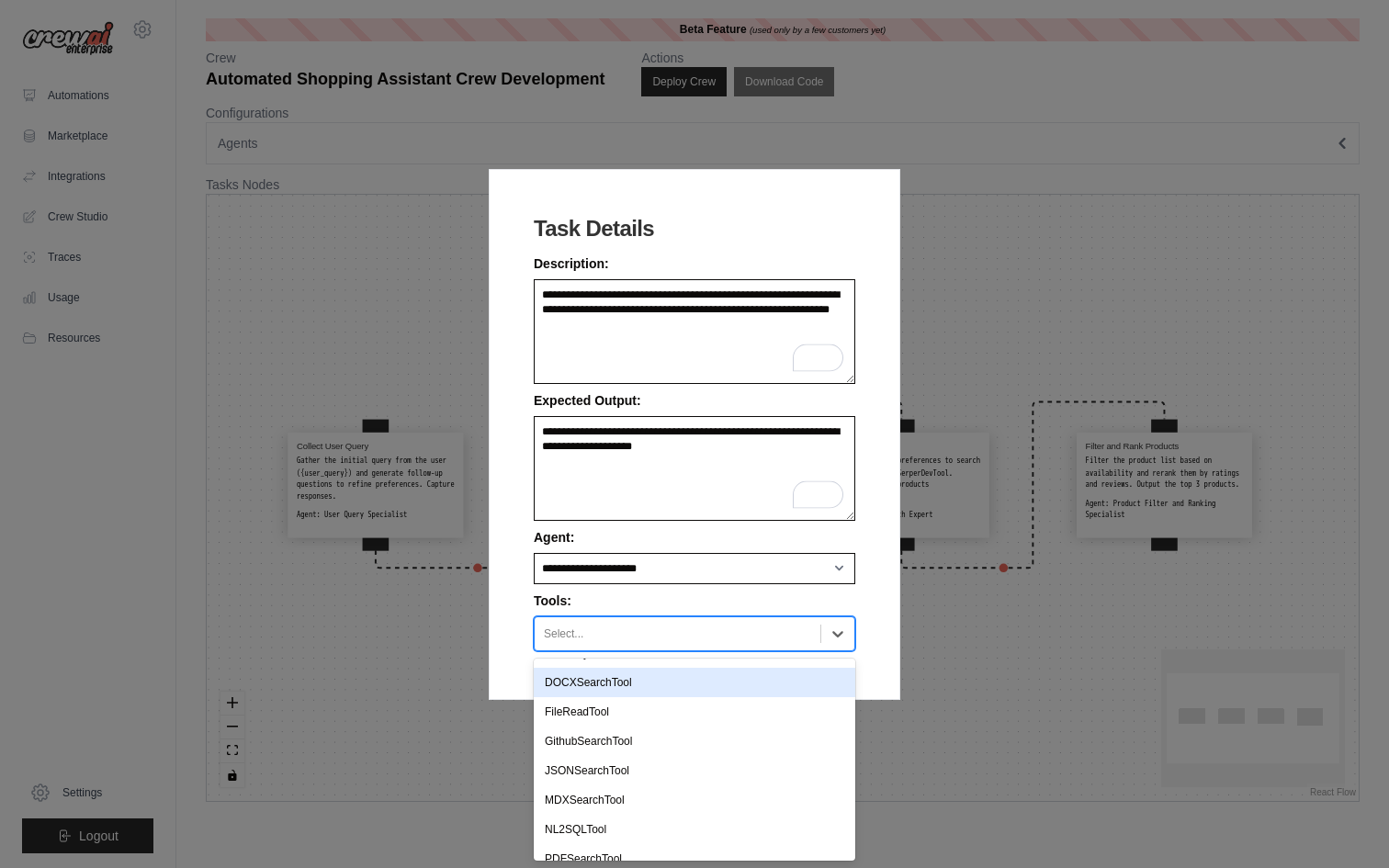 click on "**********" at bounding box center [694, 434] 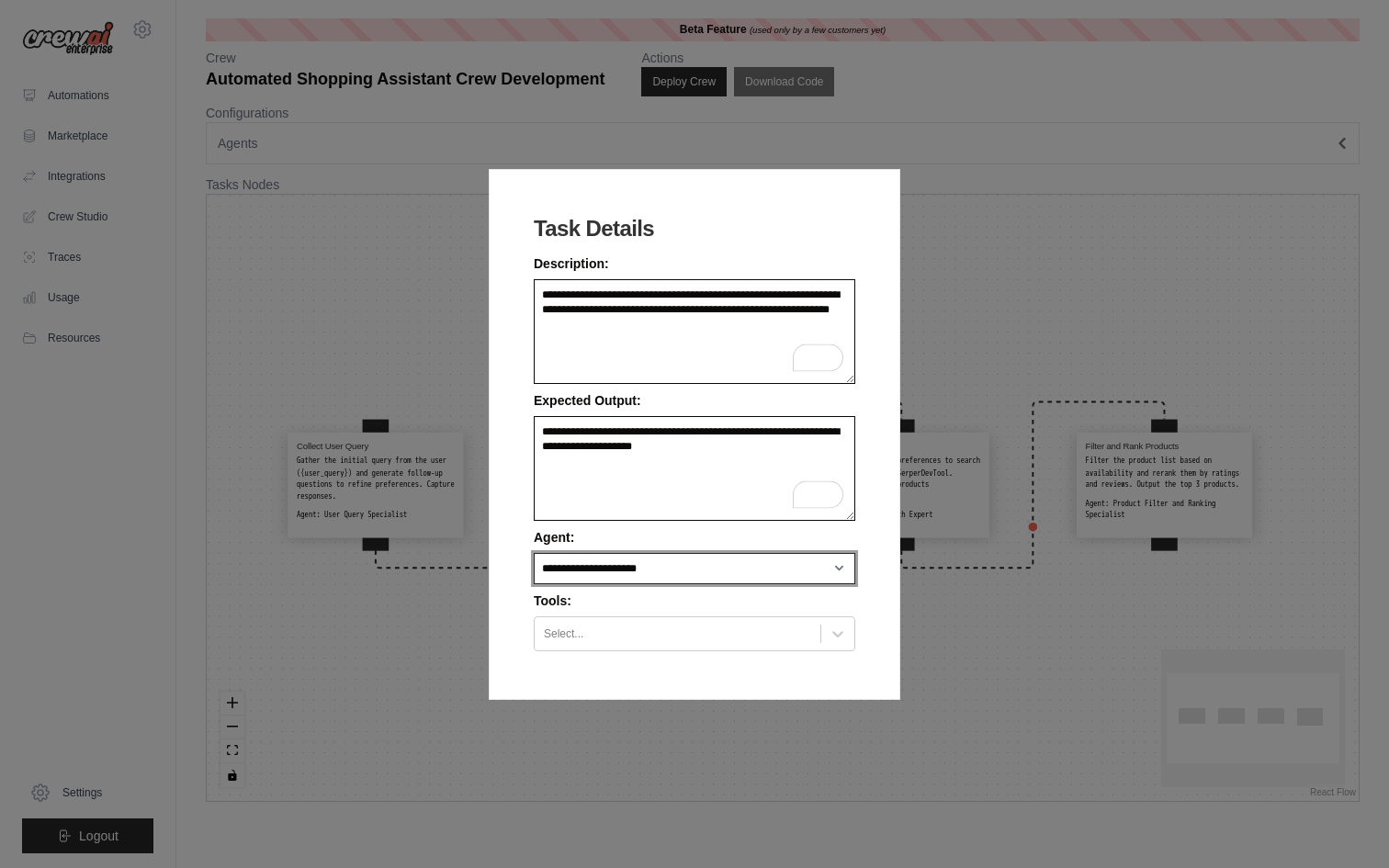 click on "**********" at bounding box center (694, 569) 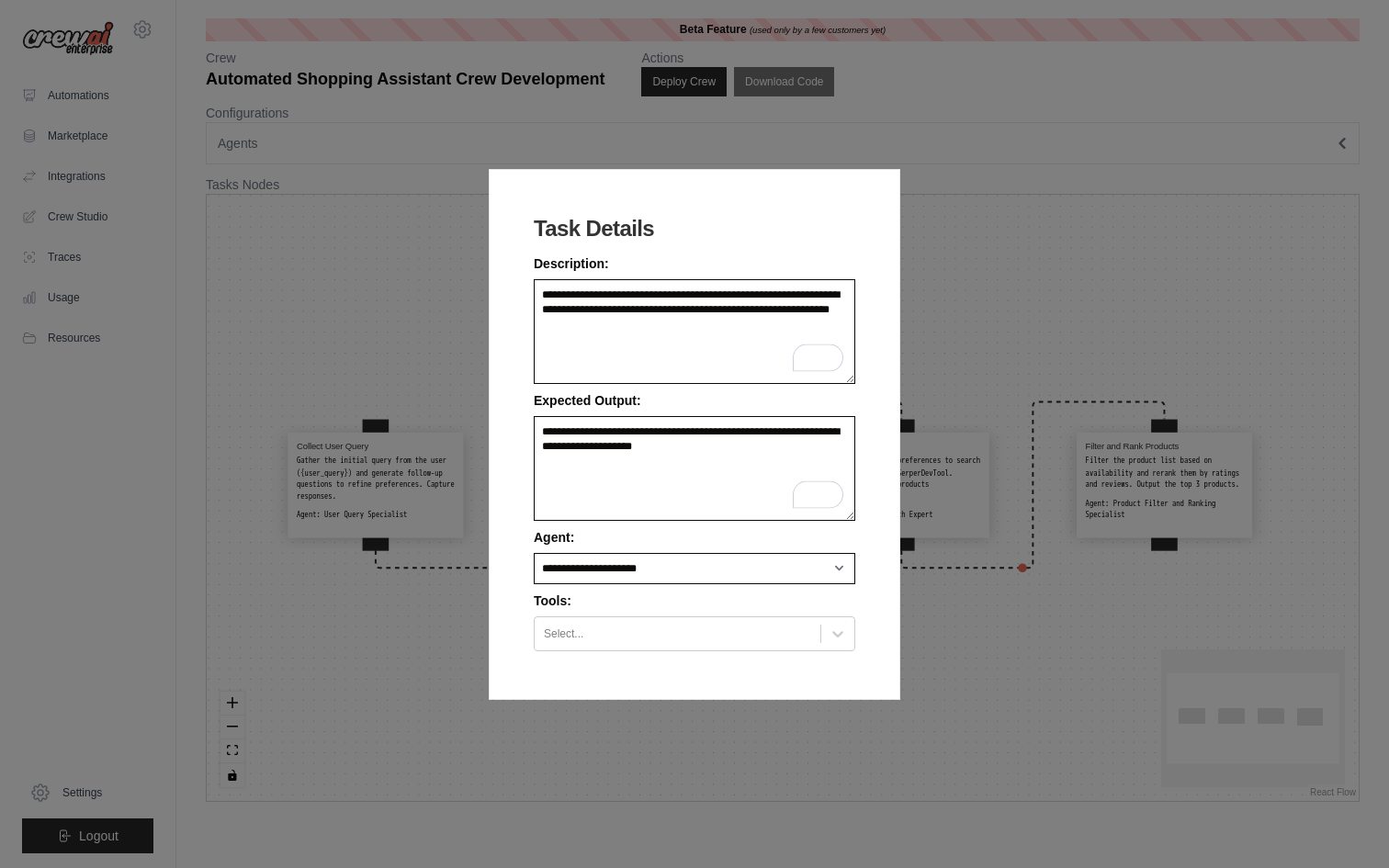click on "**********" at bounding box center [694, 434] 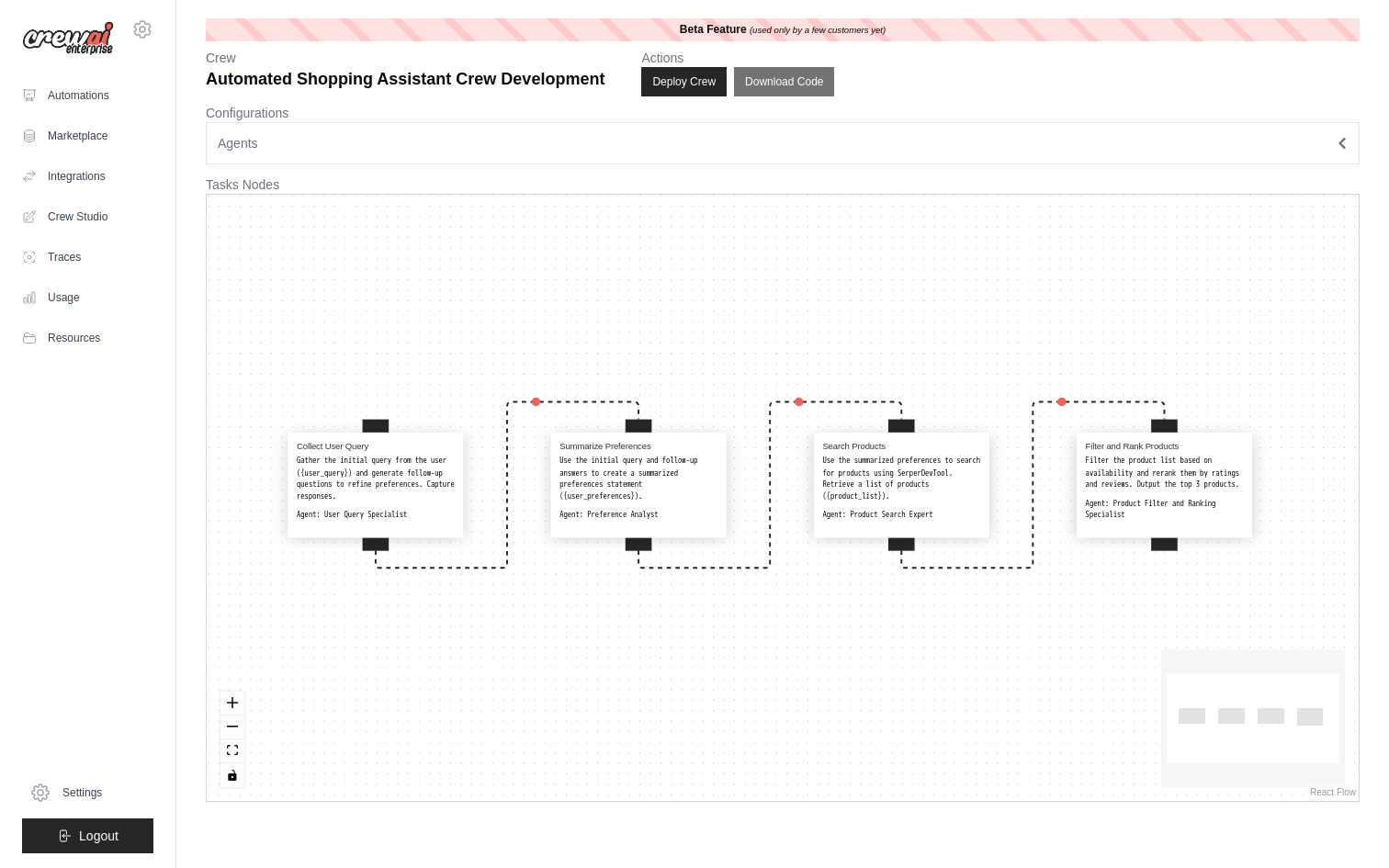 click on "Agents" at bounding box center (783, 143) 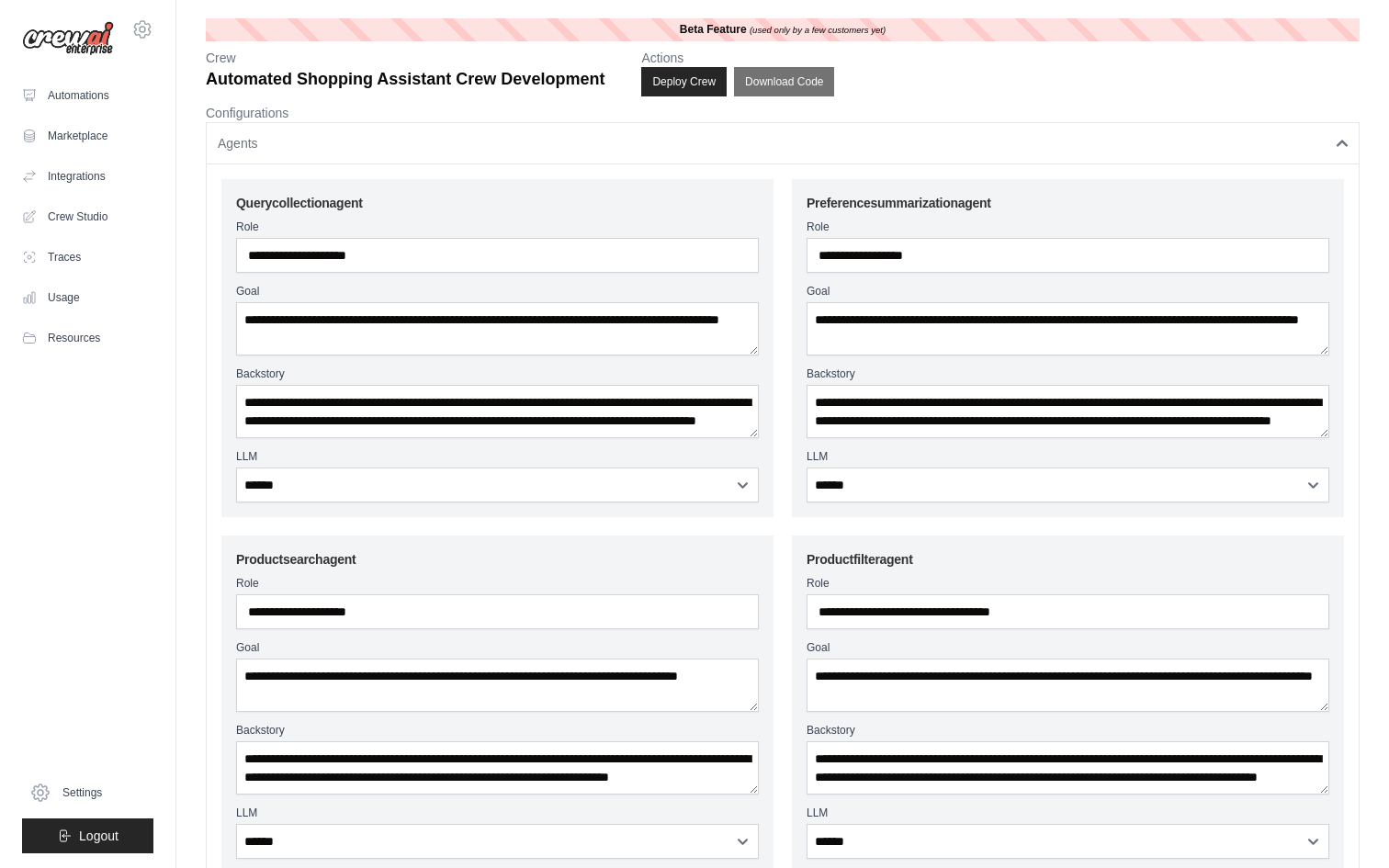 click on "Agents" at bounding box center (783, 143) 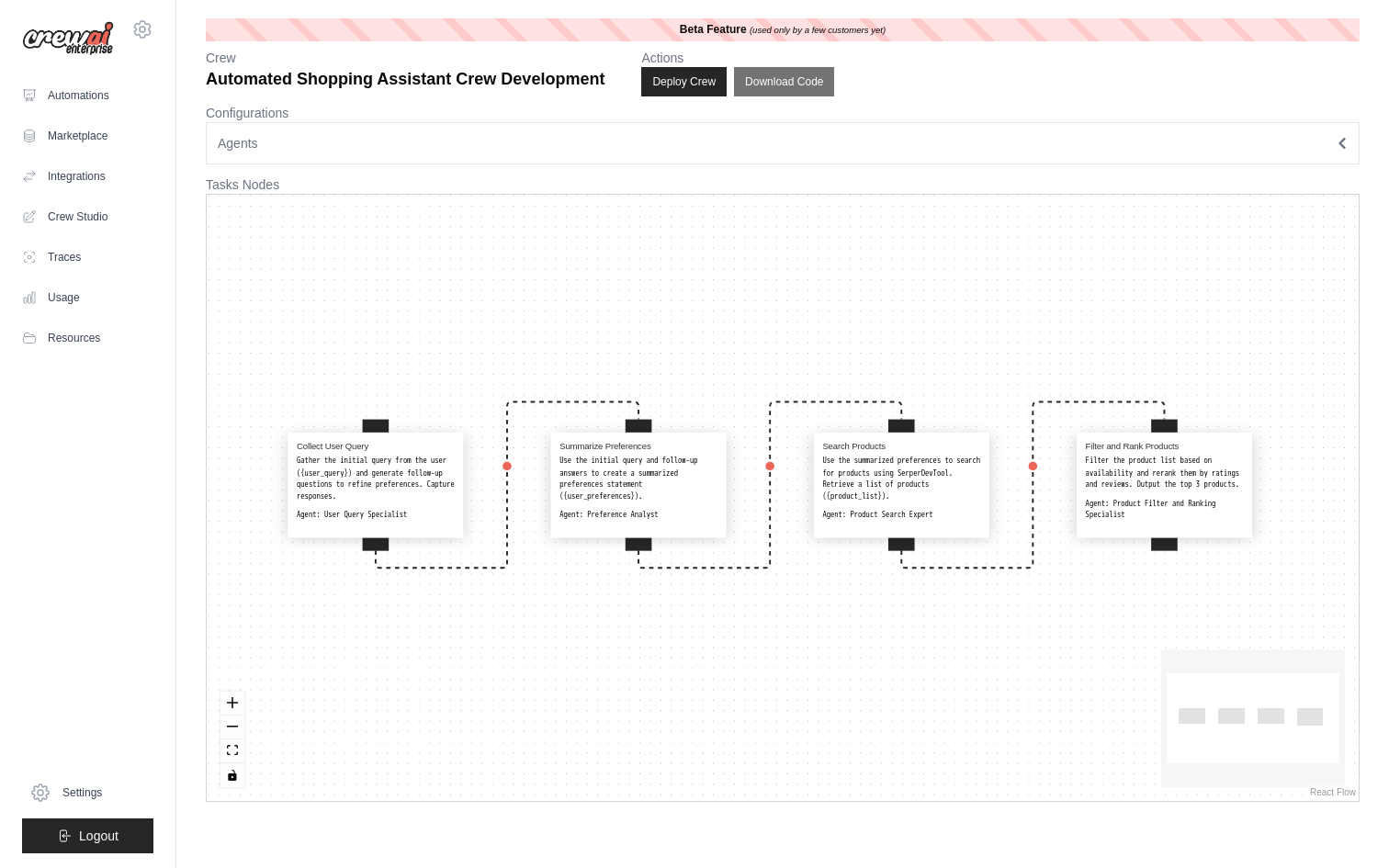 click on "Agents" at bounding box center (783, 143) 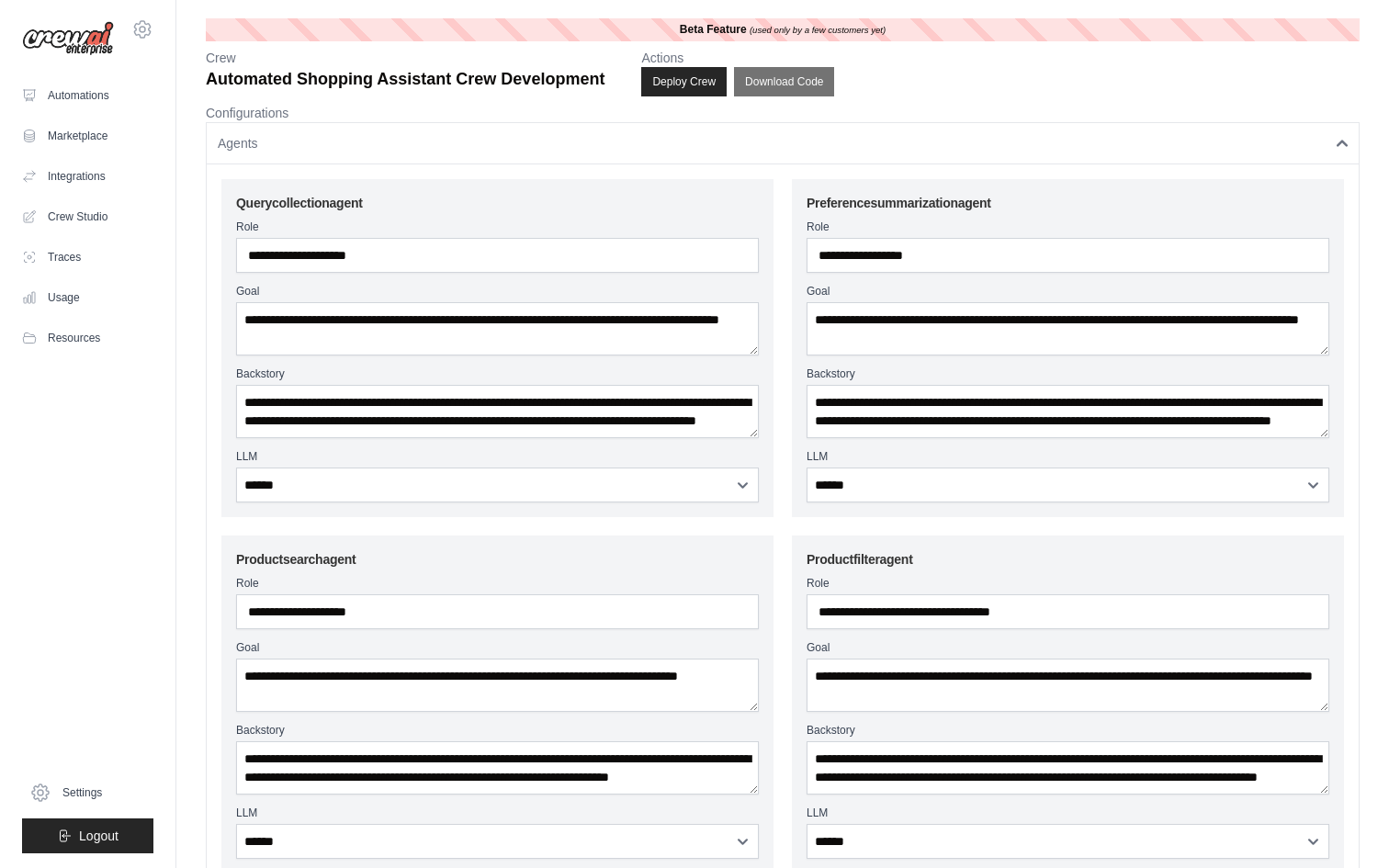 scroll, scrollTop: 18, scrollLeft: 0, axis: vertical 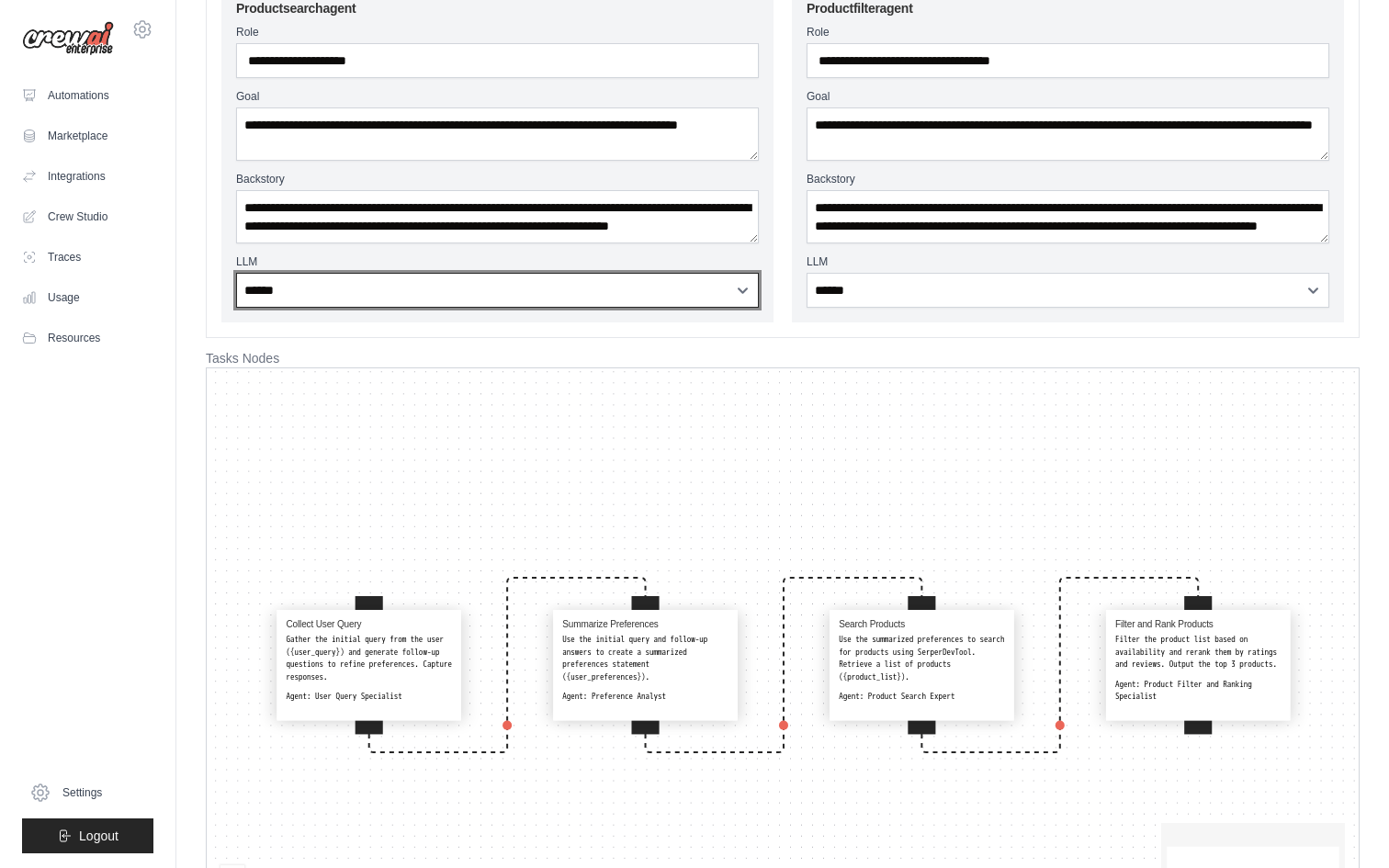 click on "**********" at bounding box center (497, 290) 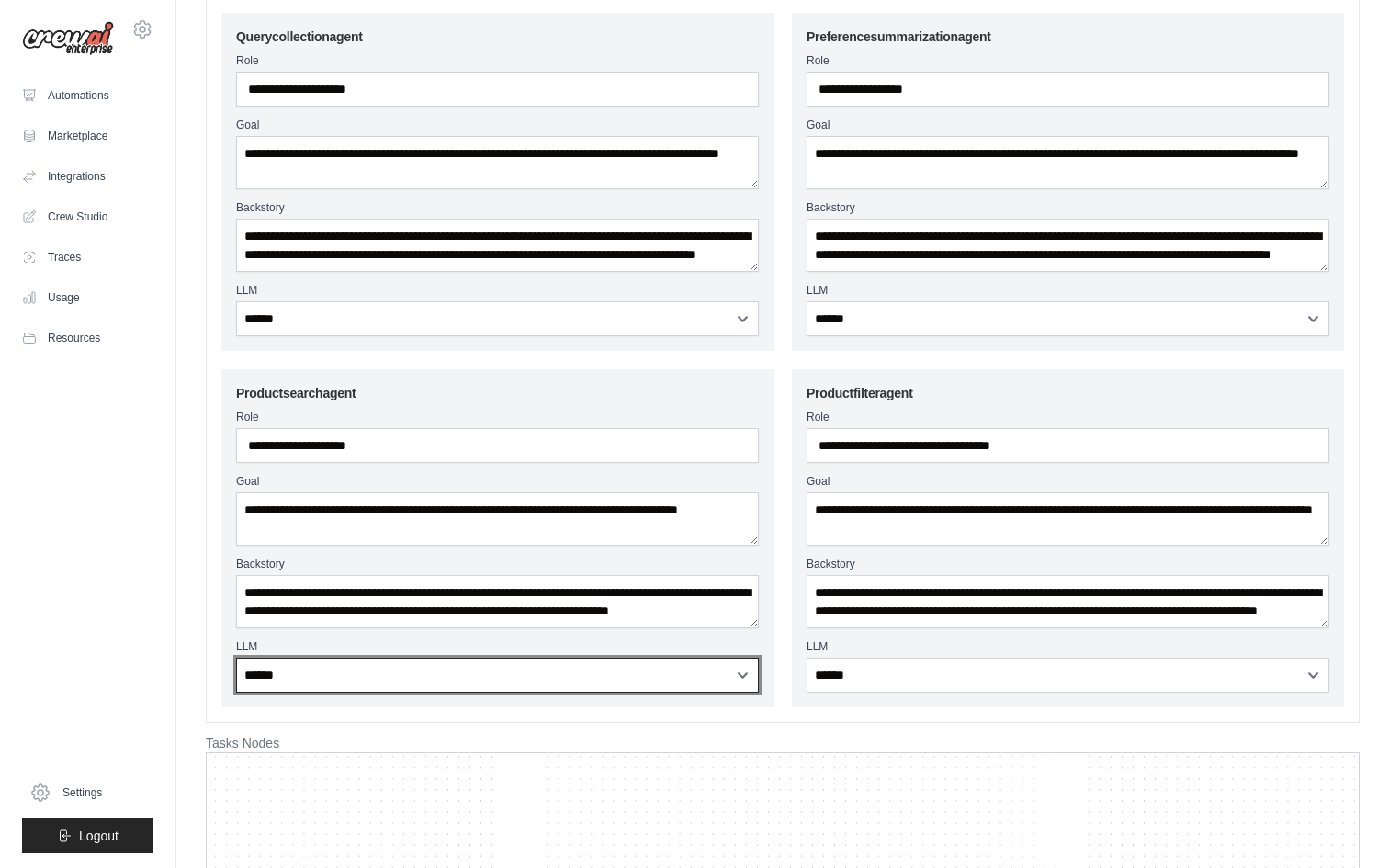 scroll, scrollTop: 168, scrollLeft: 0, axis: vertical 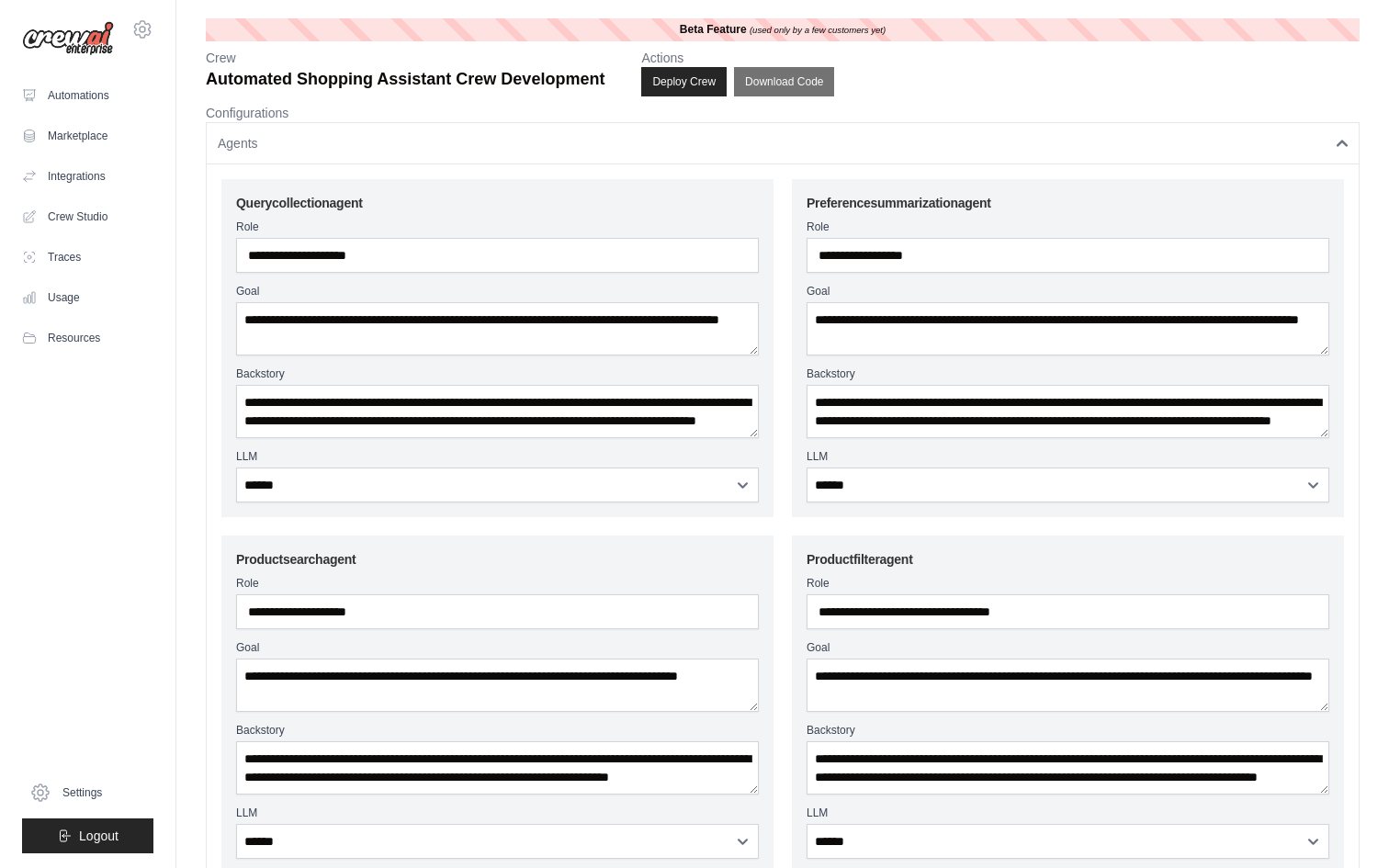 click on "Agents" at bounding box center [783, 143] 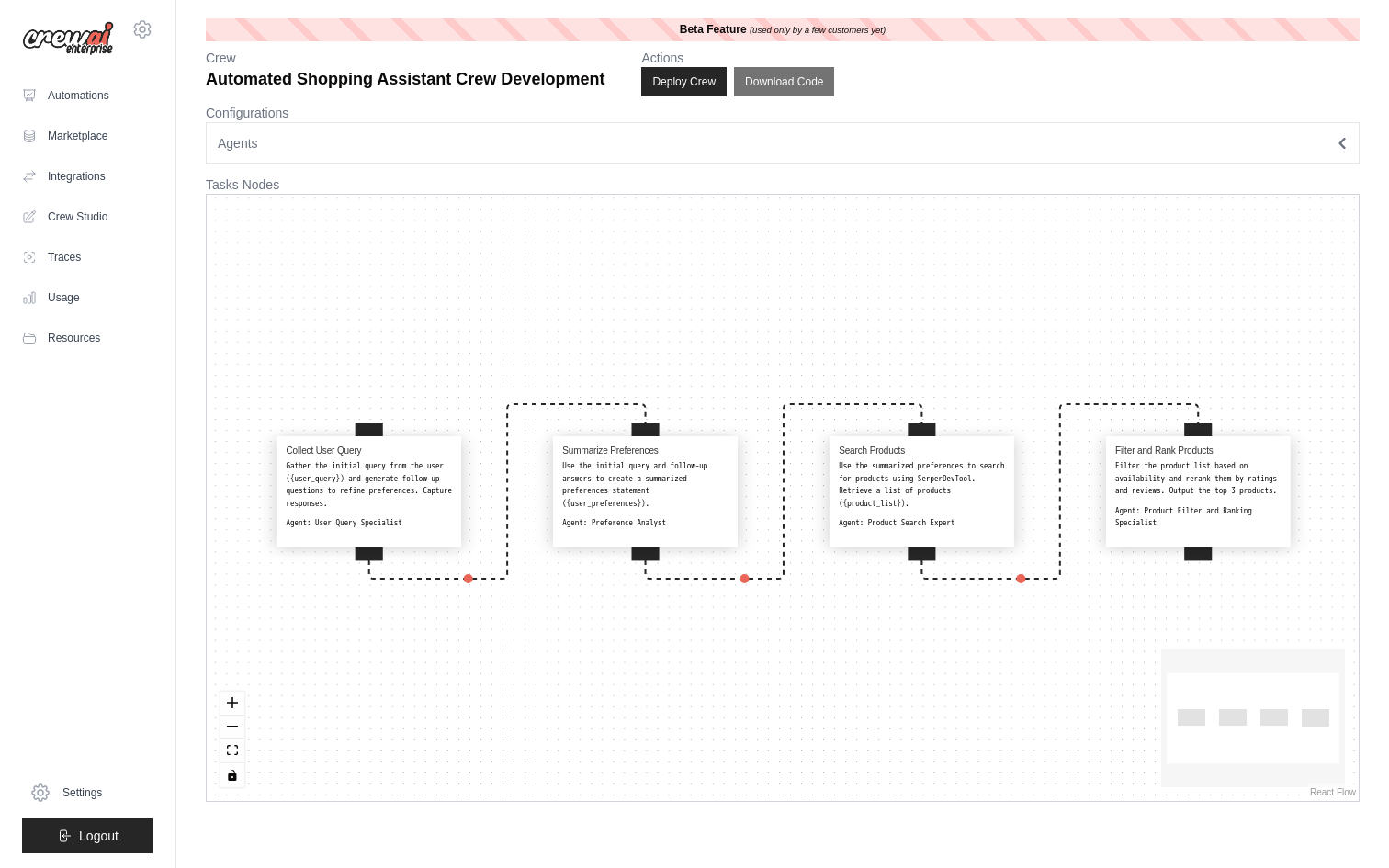 click on "Agents" at bounding box center (783, 143) 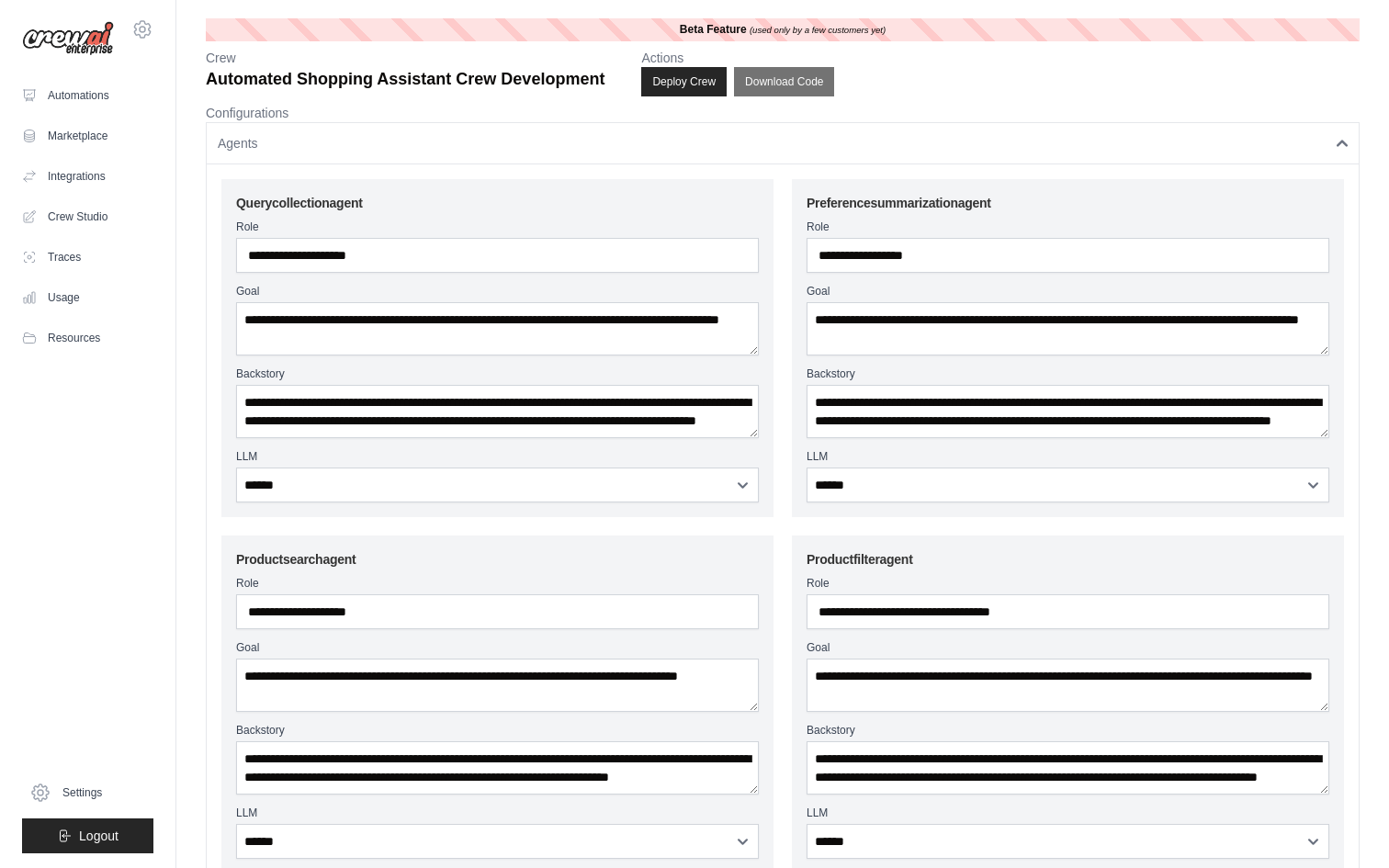 click on "Querycollectionagent" at bounding box center [497, 203] 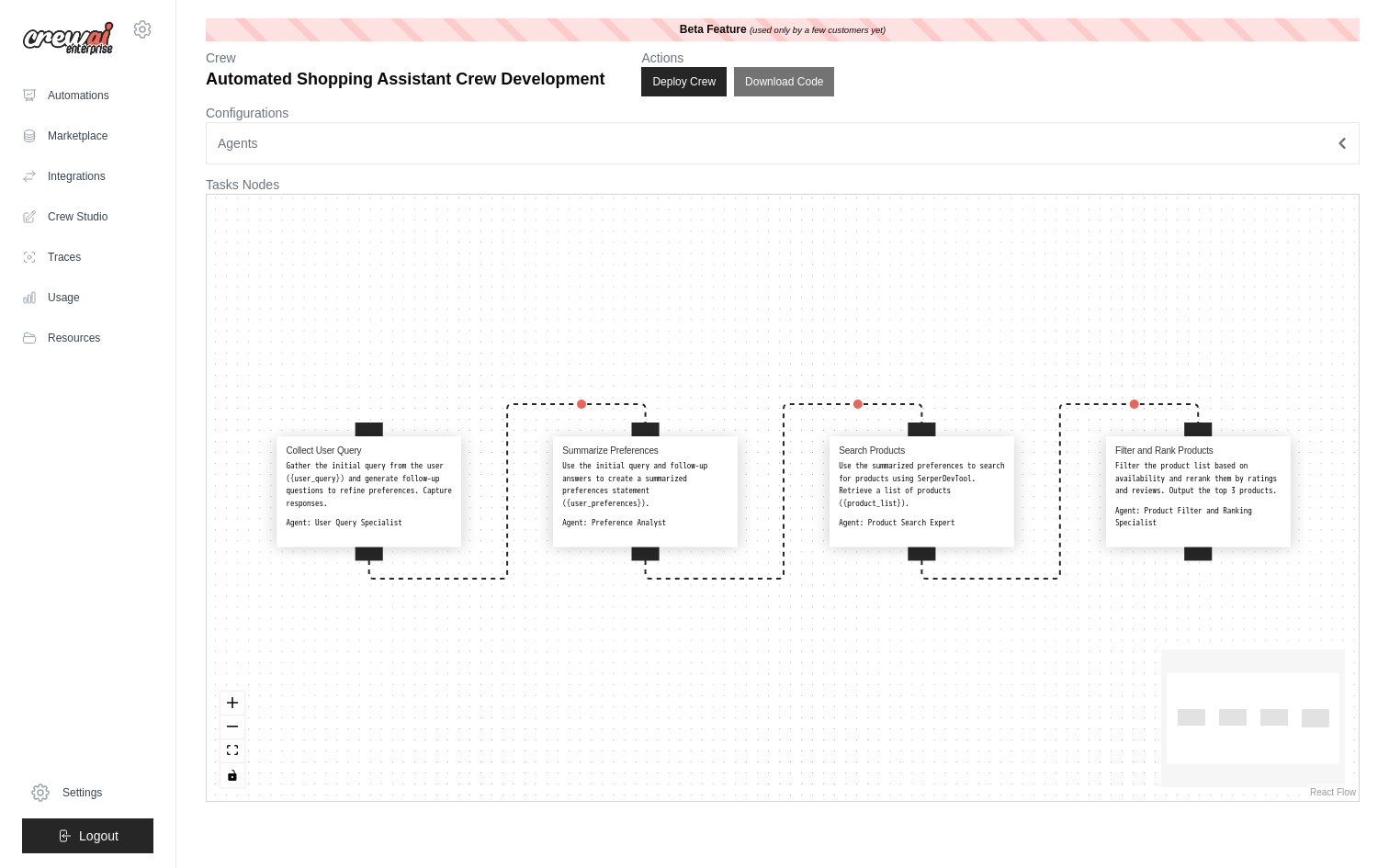 click on "Actions" at bounding box center (738, 58) 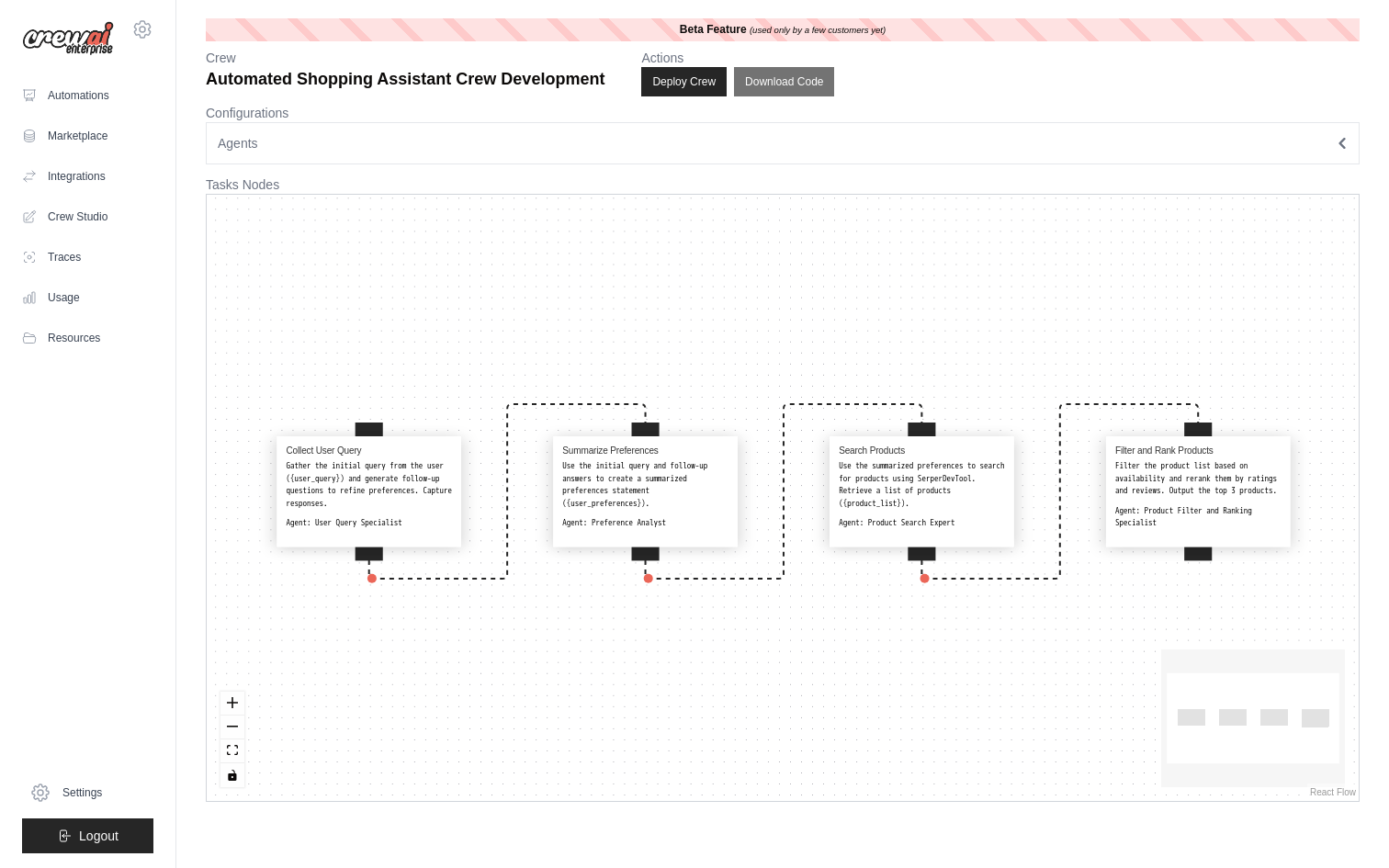 click on "Actions" at bounding box center (738, 58) 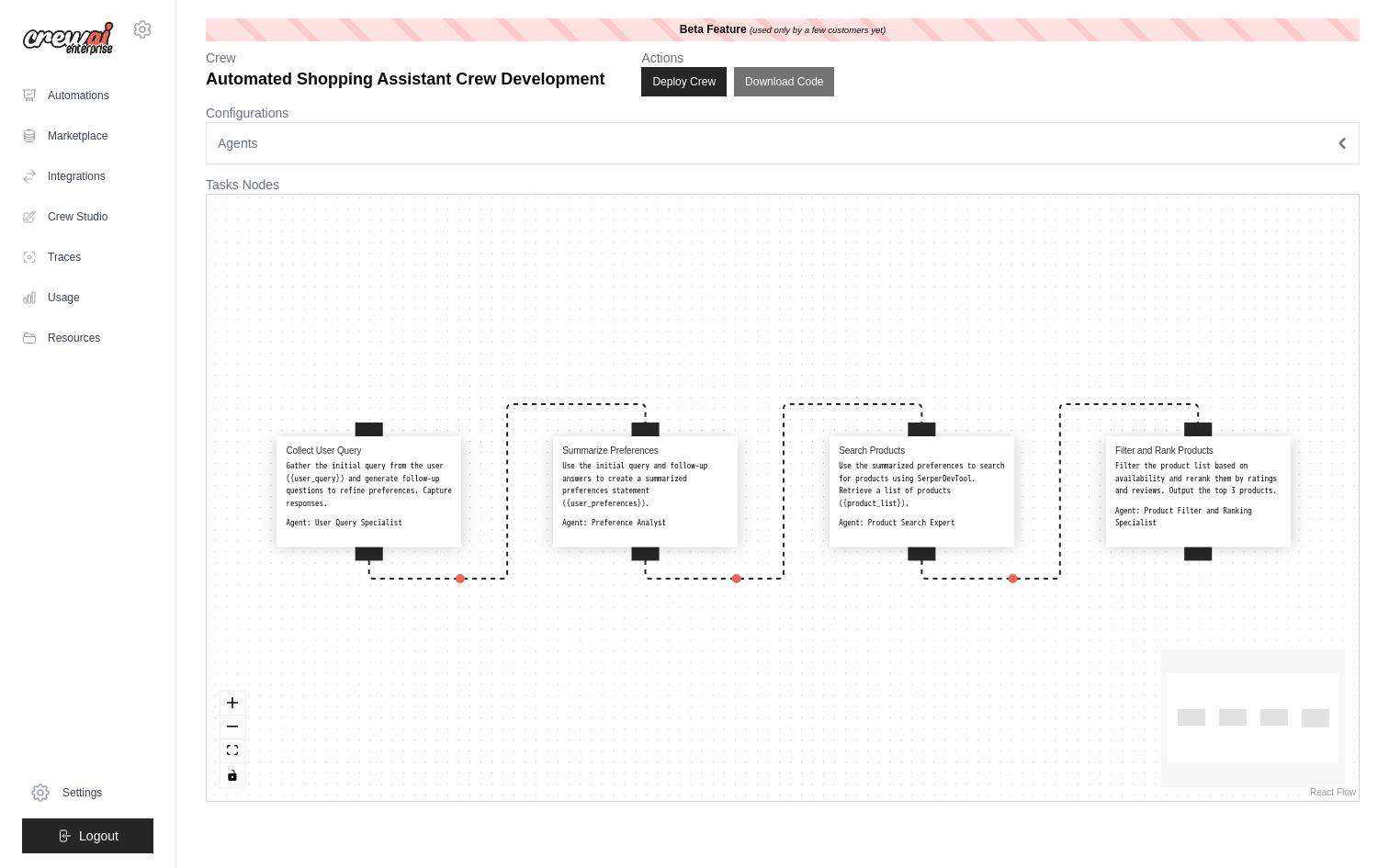 click on "Automated Shopping Assistant Crew Development" at bounding box center (405, 79) 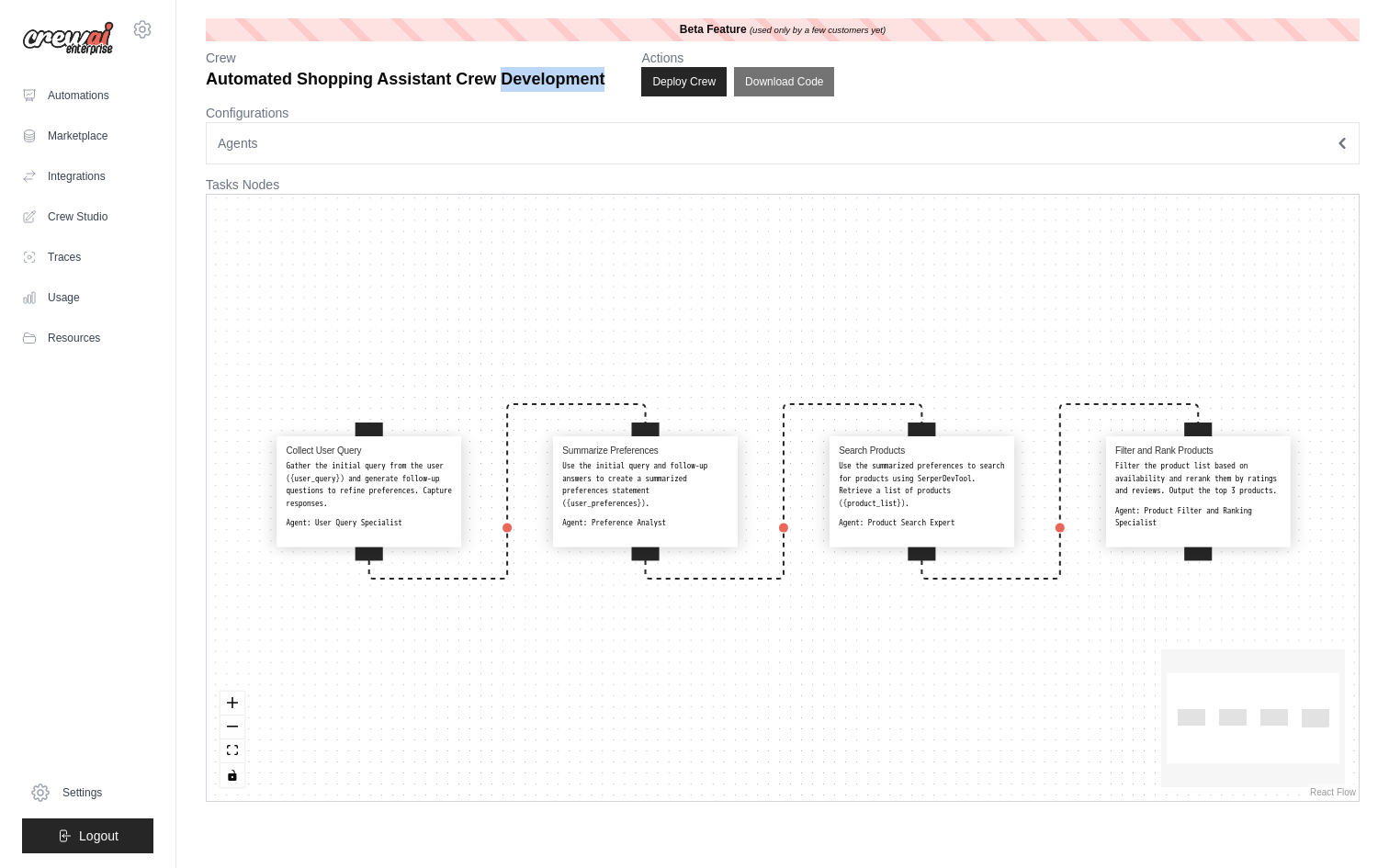 click on "Automated Shopping Assistant Crew Development" at bounding box center (405, 79) 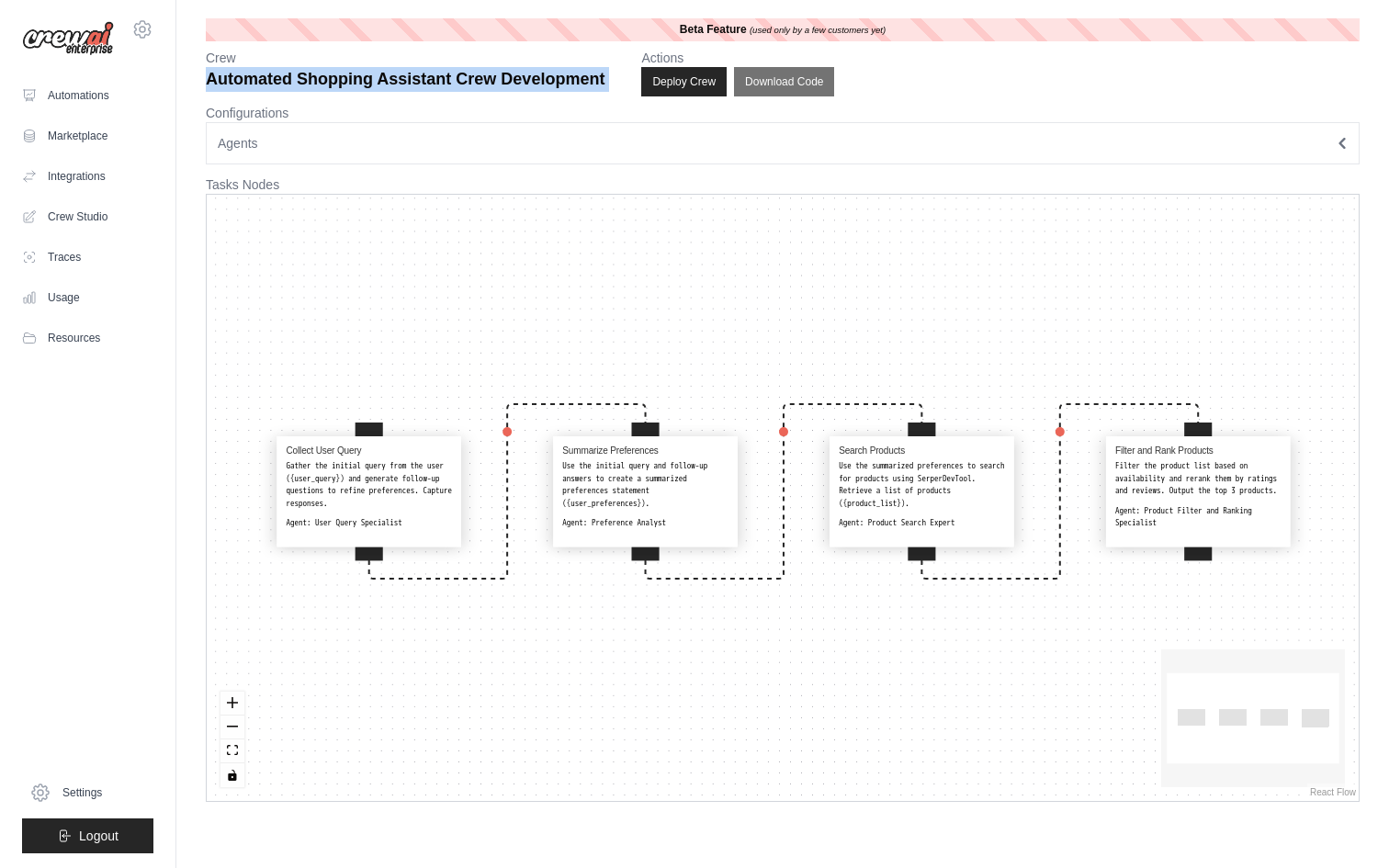 click on "Automated Shopping Assistant Crew Development" at bounding box center (405, 79) 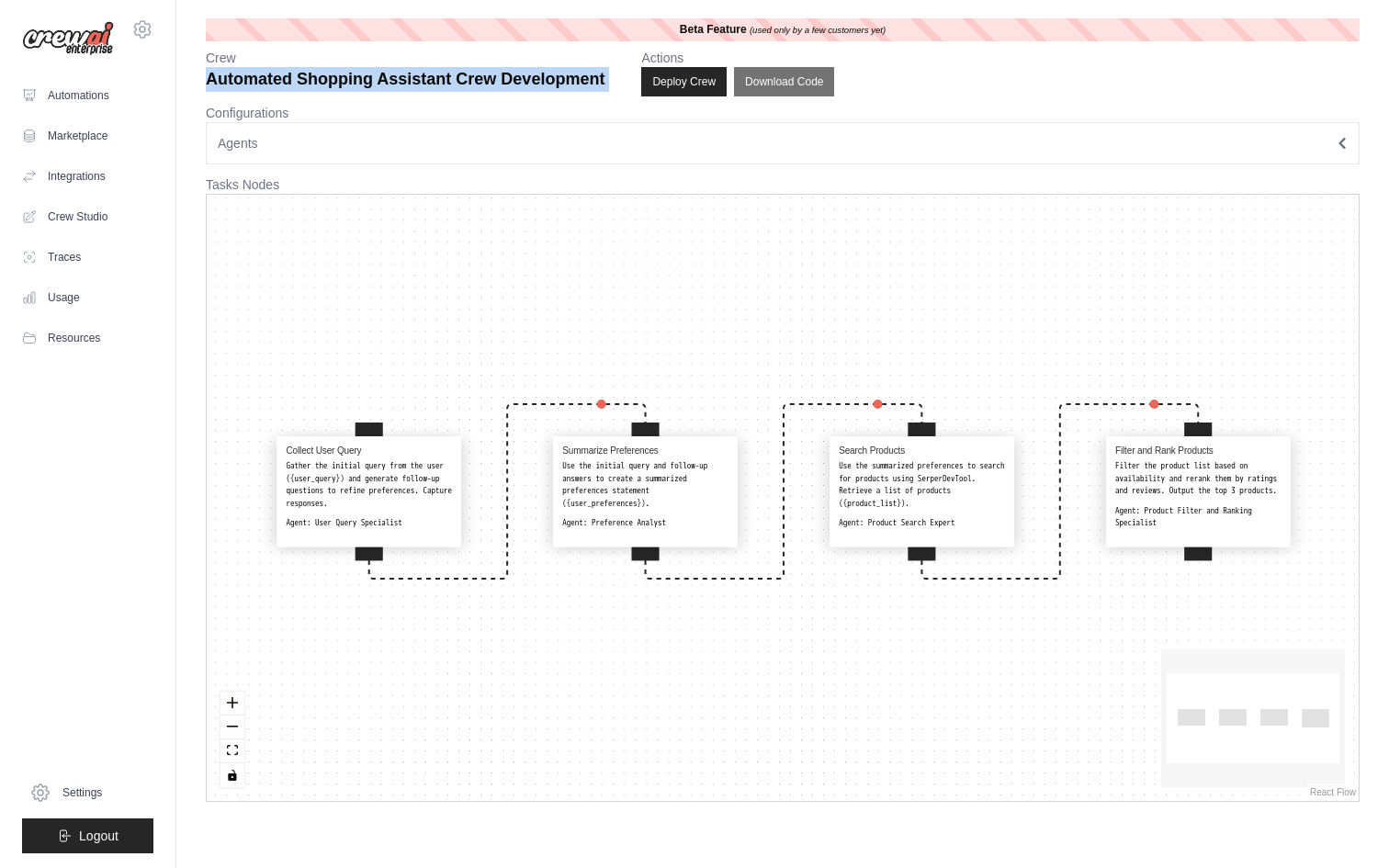 click on "Automated Shopping Assistant Crew Development" at bounding box center [405, 79] 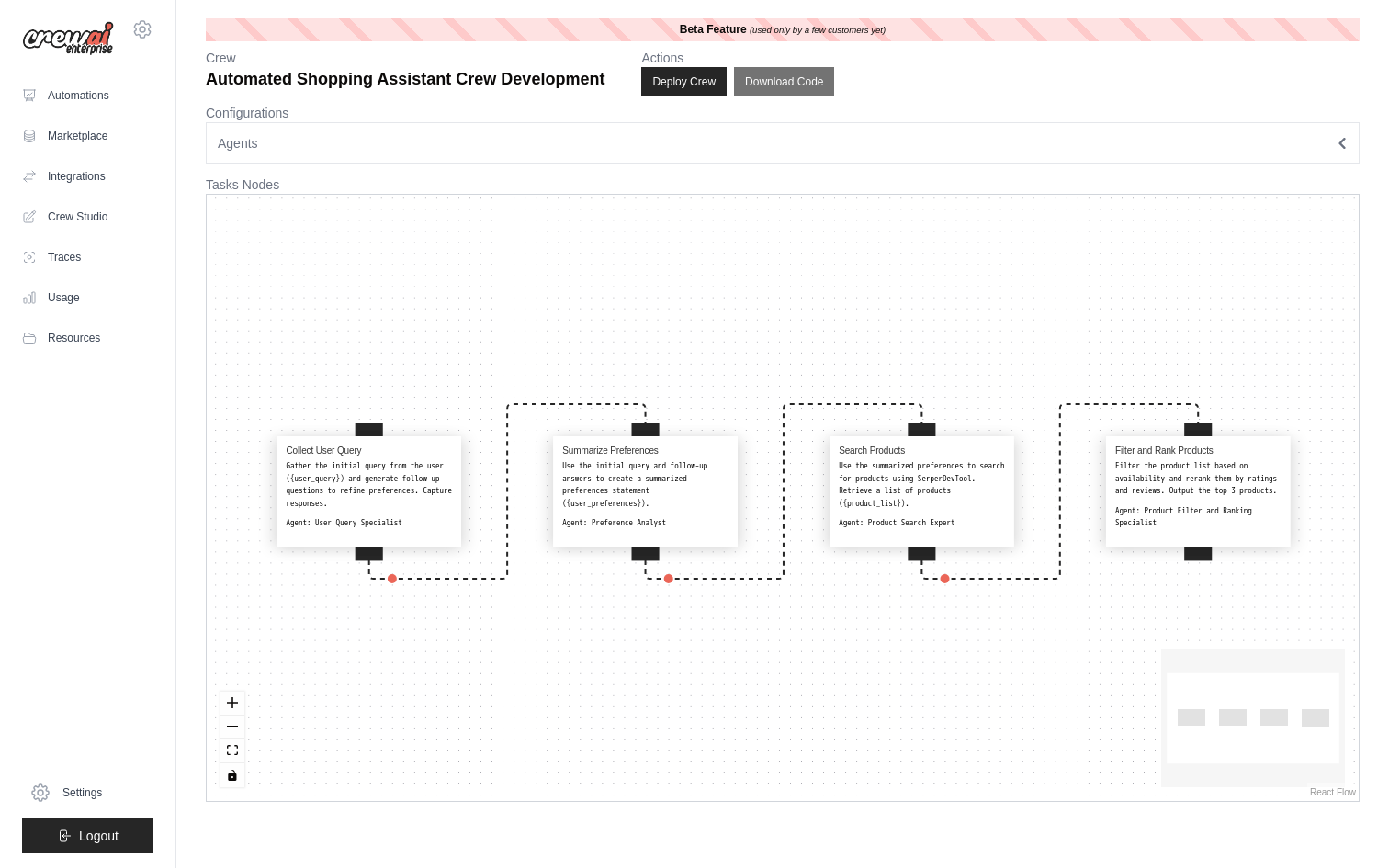 click on "Configurations" at bounding box center [783, 113] 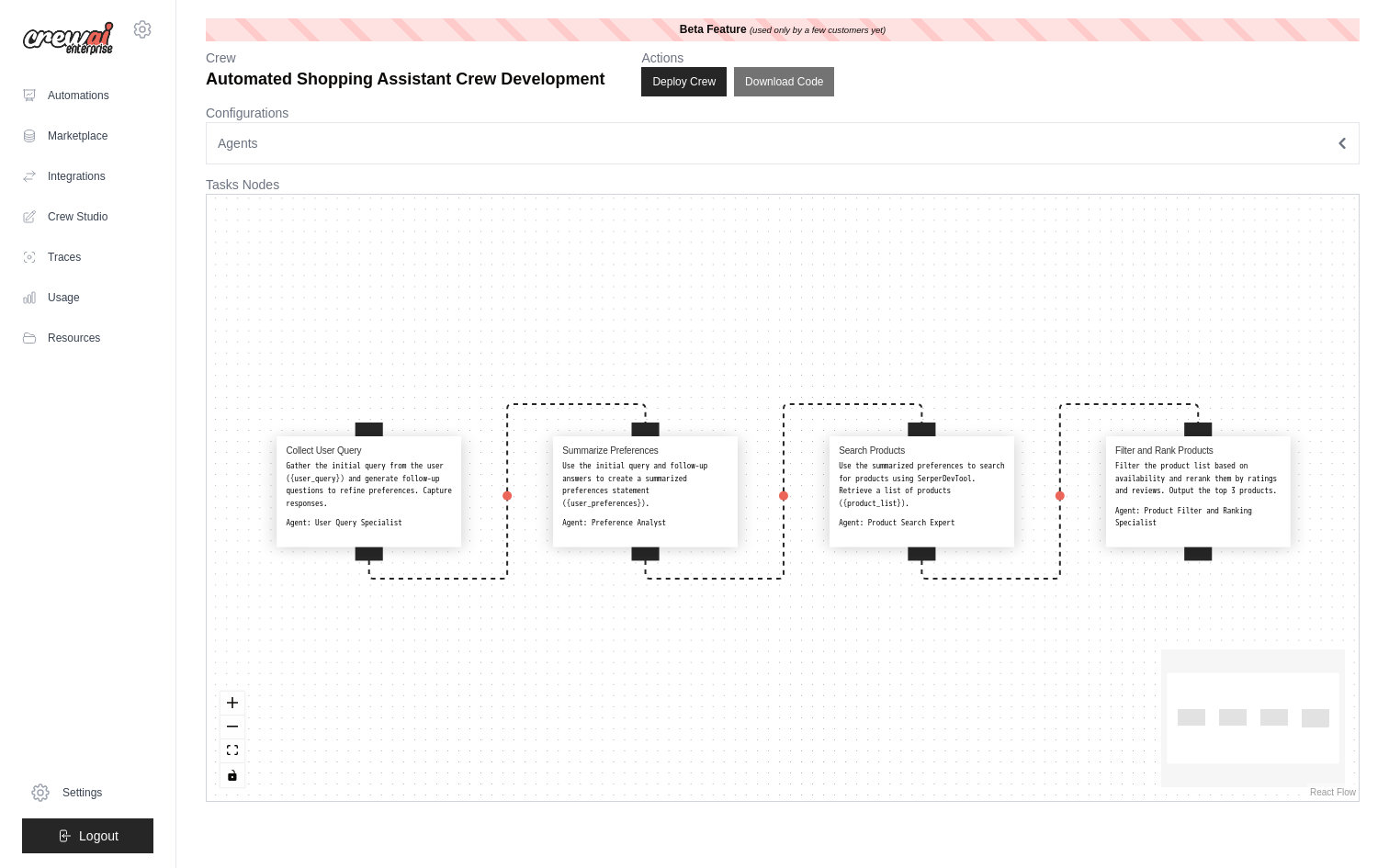 click on "Filter the product list based on availability and rerank them by ratings and reviews. Output the top 3 products." at bounding box center (1198, 479) 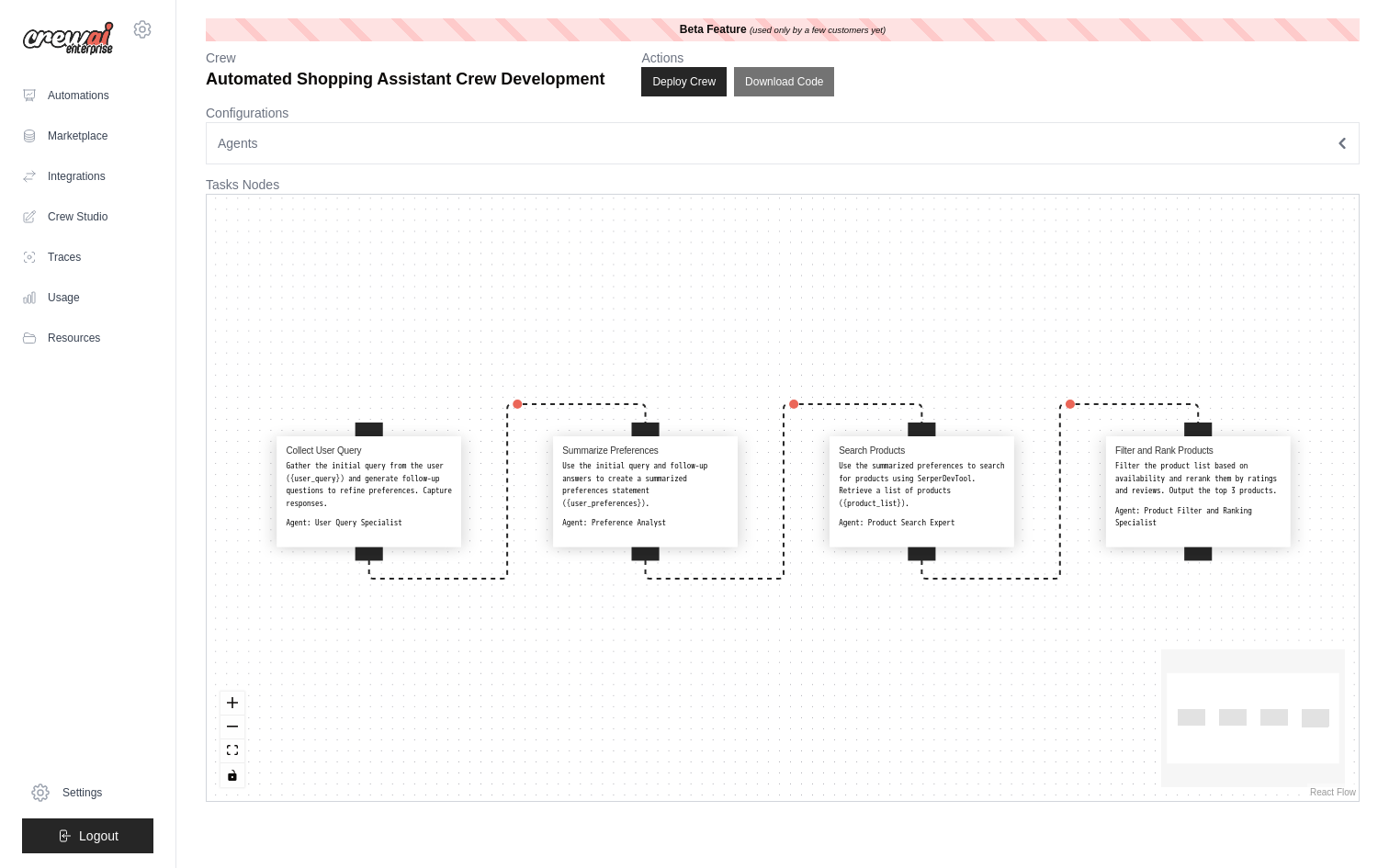 select on "**********" 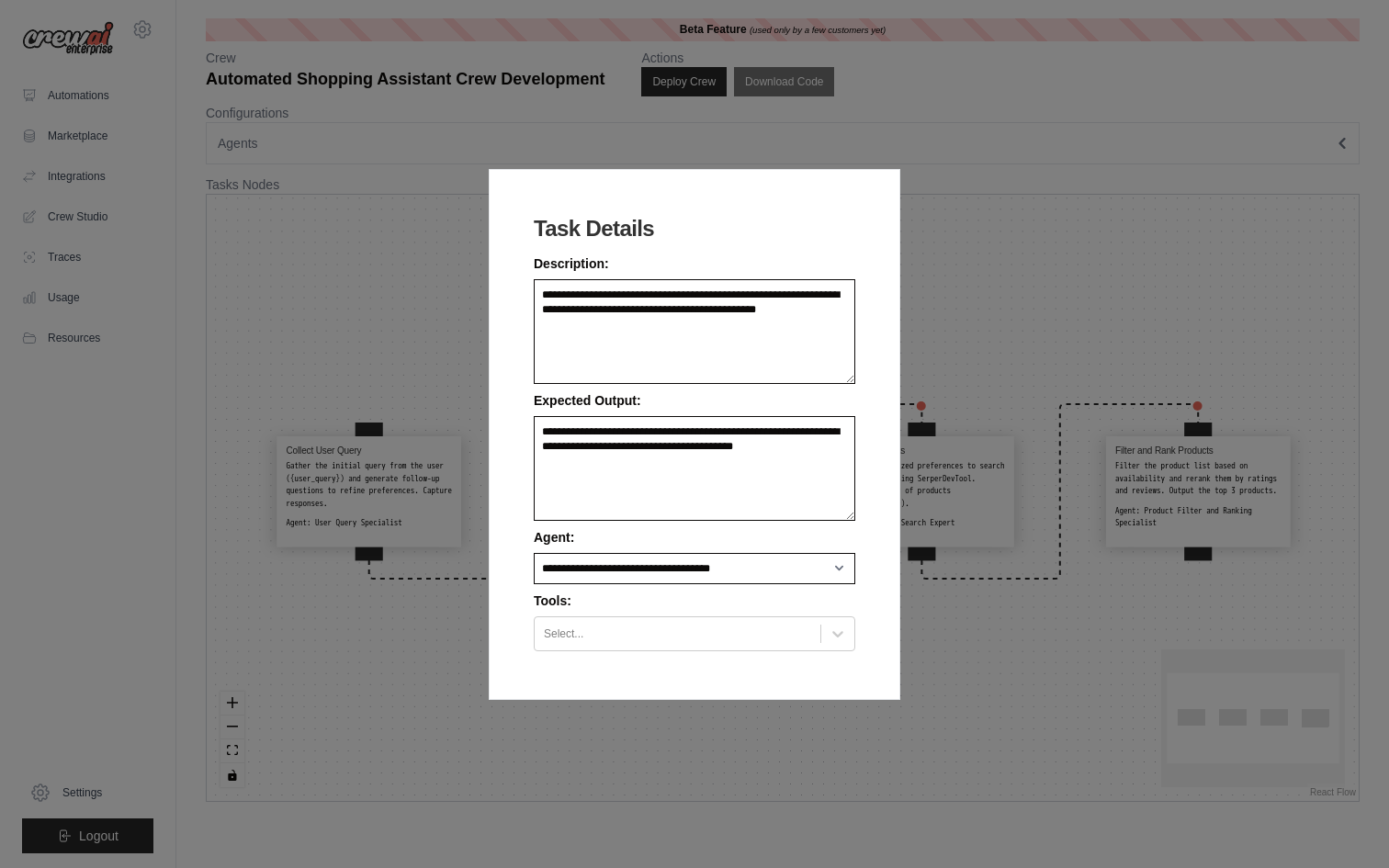 click on "**********" at bounding box center [694, 434] 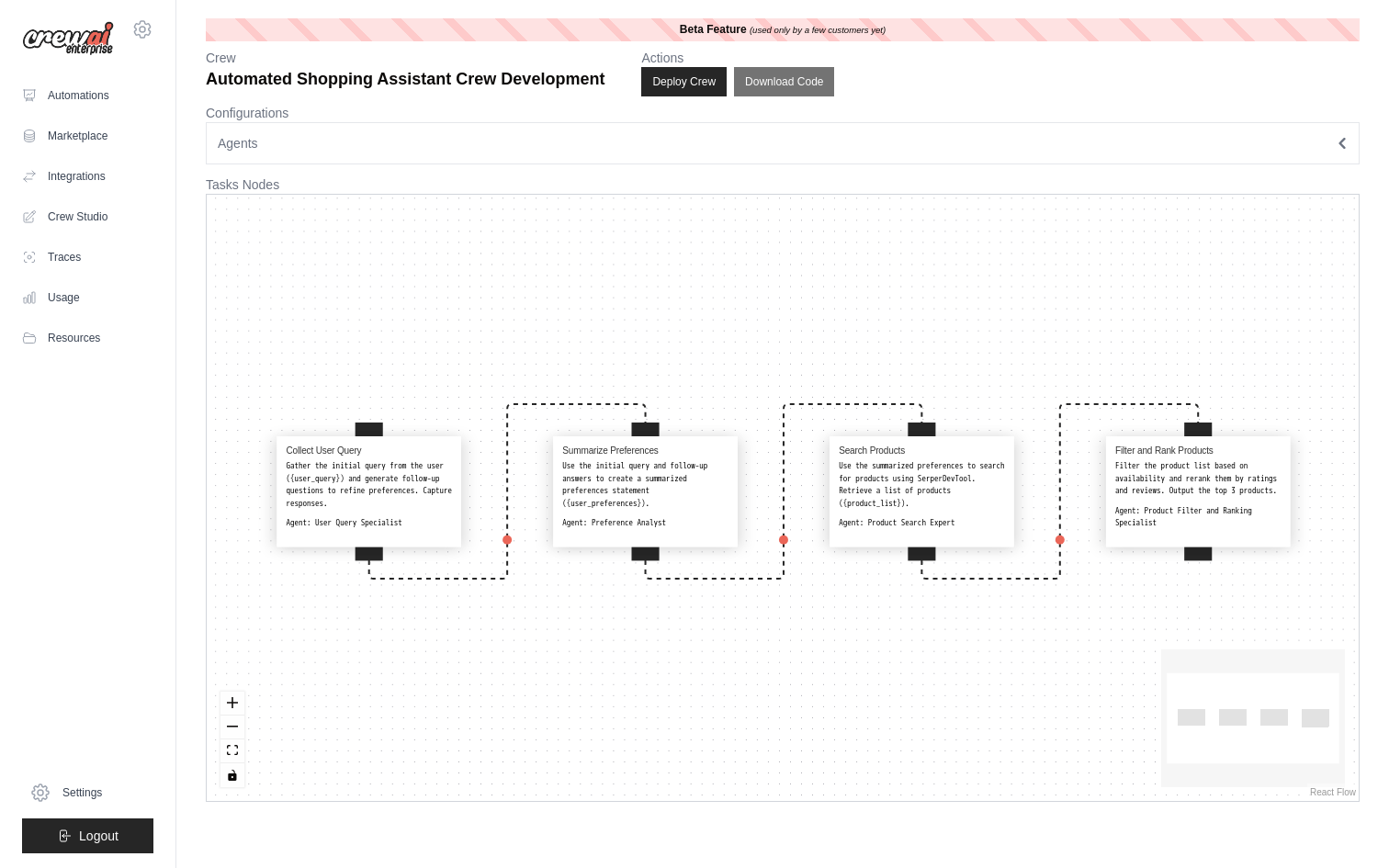click on "Use the summarized preferences to search for products using SerperDevTool. Retrieve a list of products ({product_list})." at bounding box center [921, 485] 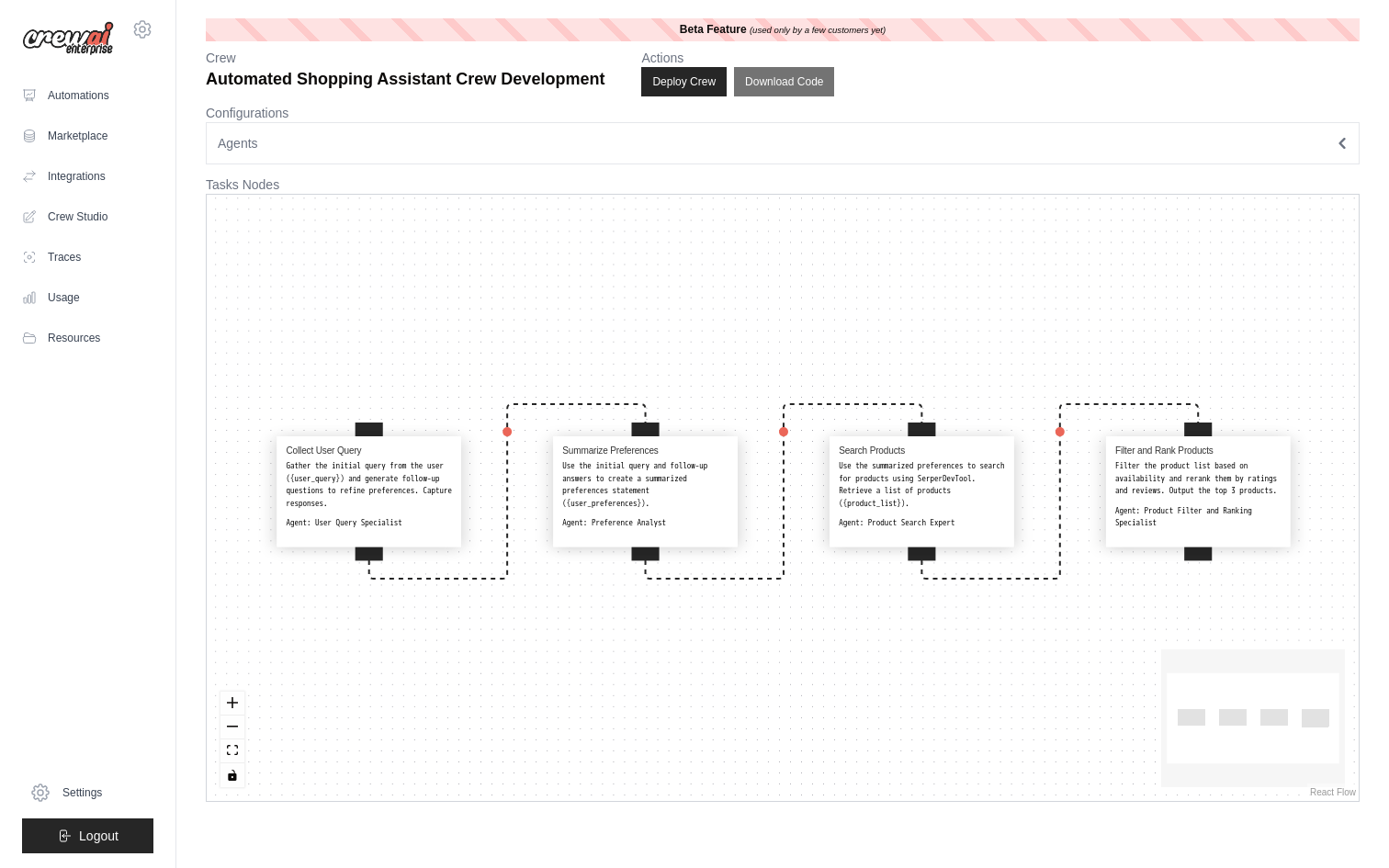 select on "**********" 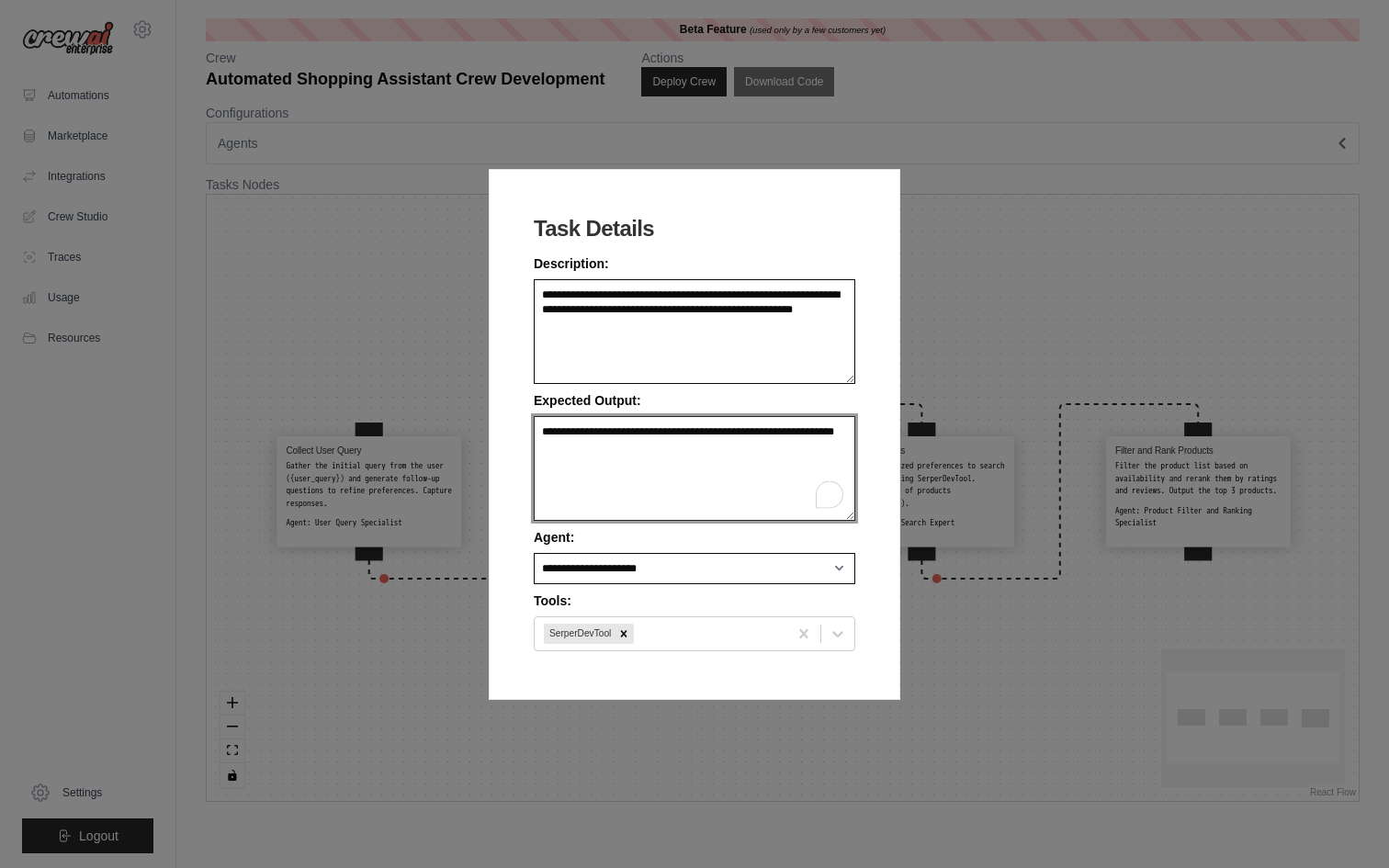 drag, startPoint x: 614, startPoint y: 444, endPoint x: 529, endPoint y: 429, distance: 86.31338 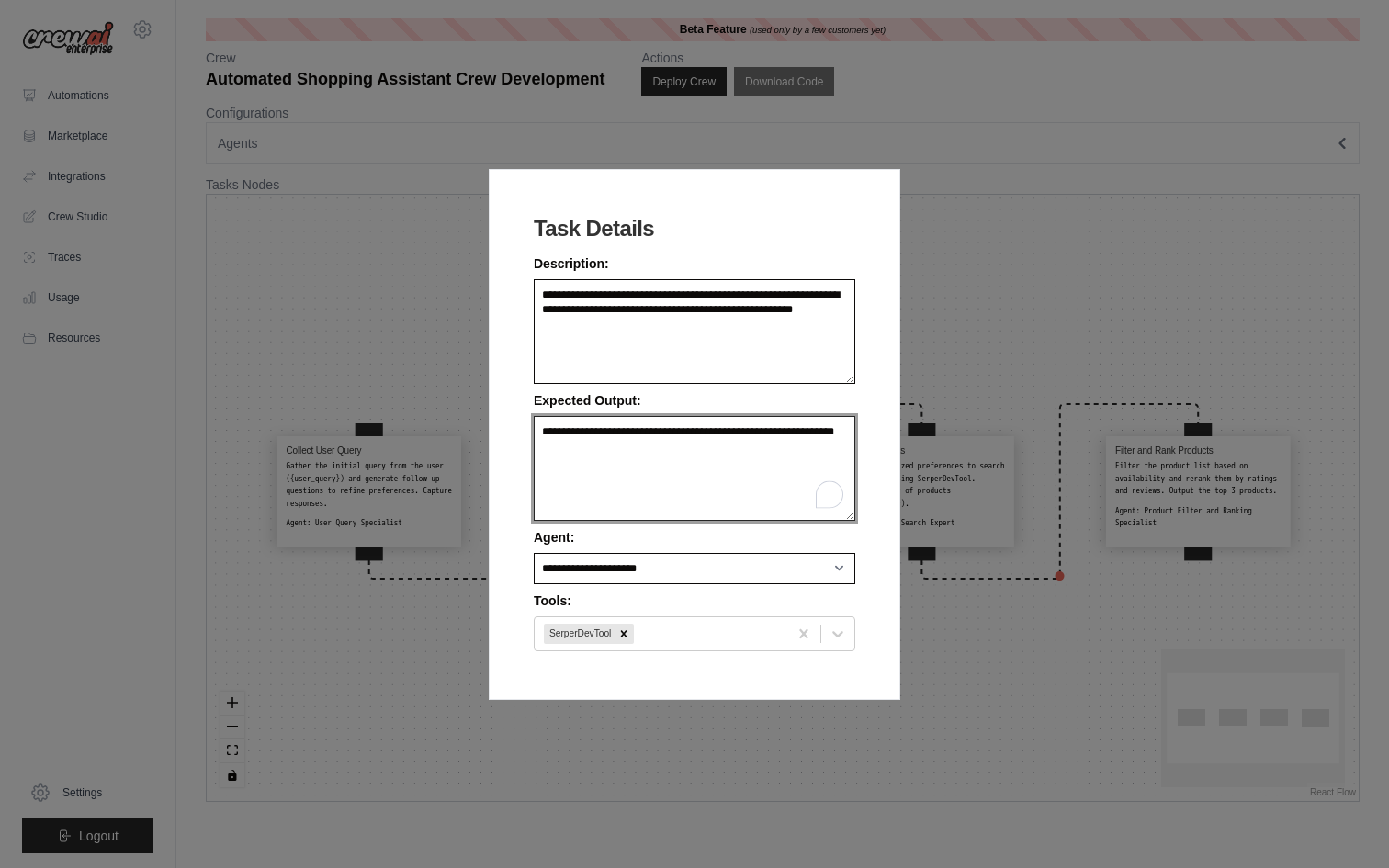 click on "**********" at bounding box center [694, 434] 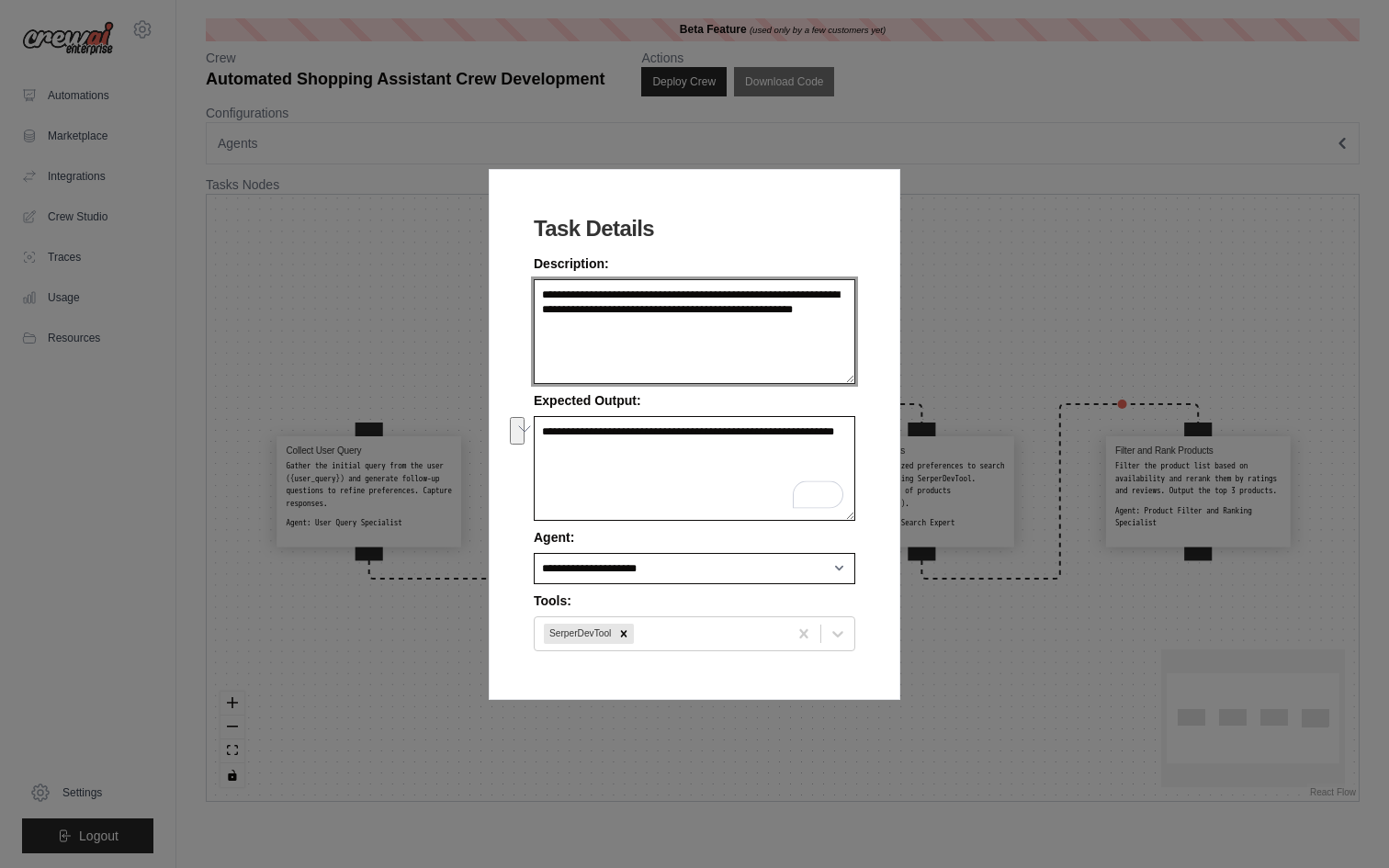 click on "**********" at bounding box center [694, 332] 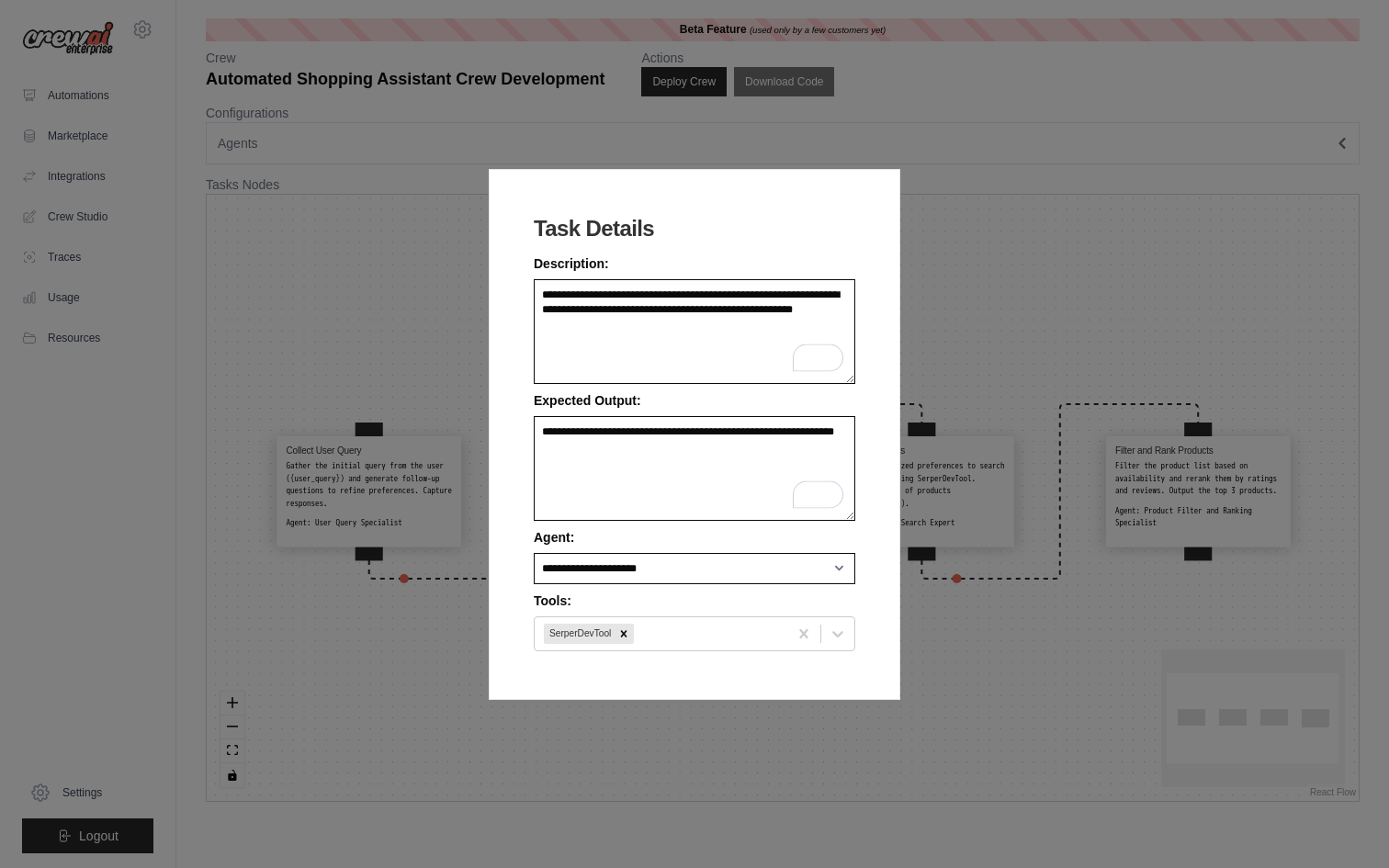 click on "**********" at bounding box center (694, 434) 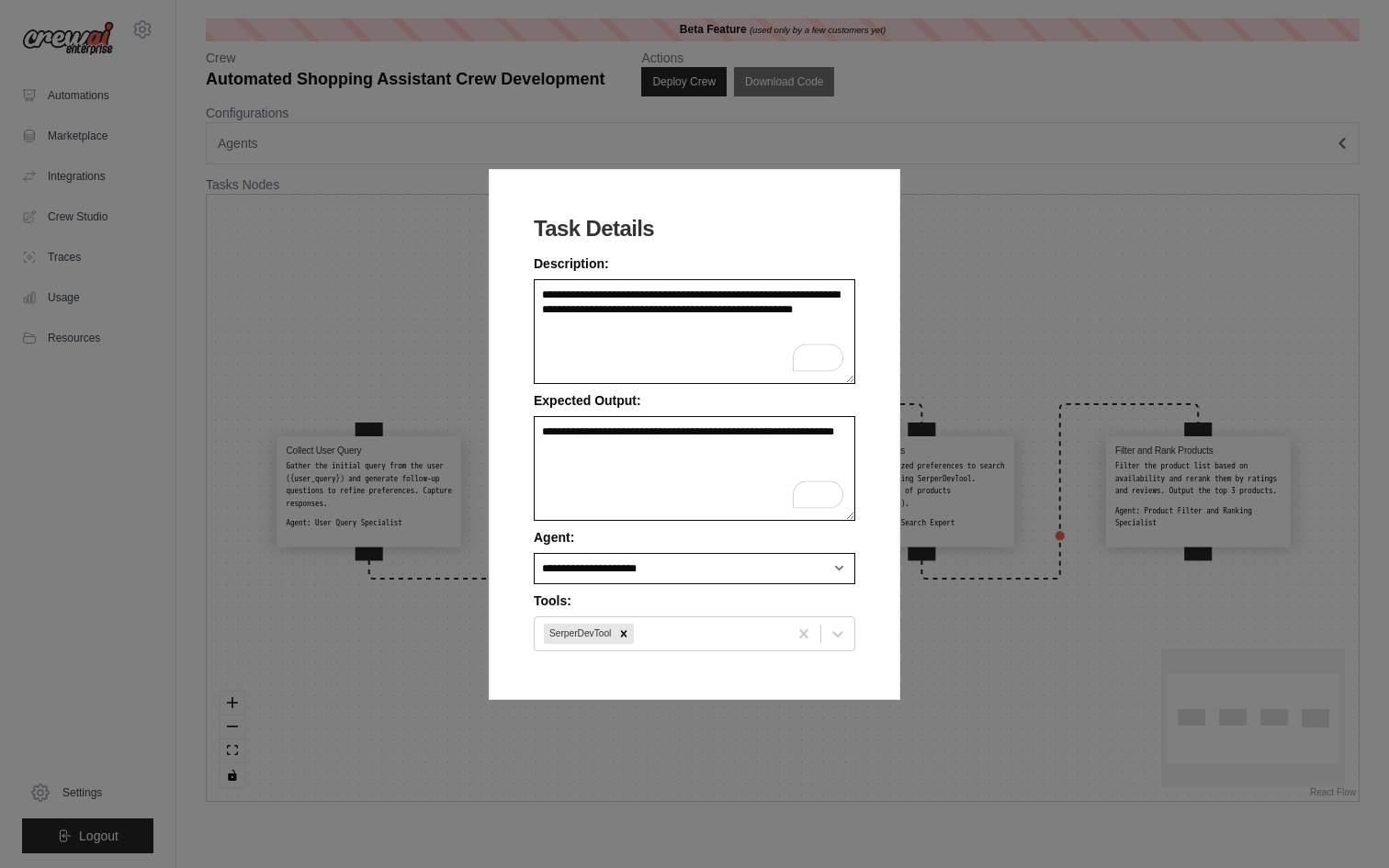 click on "**********" at bounding box center [694, 434] 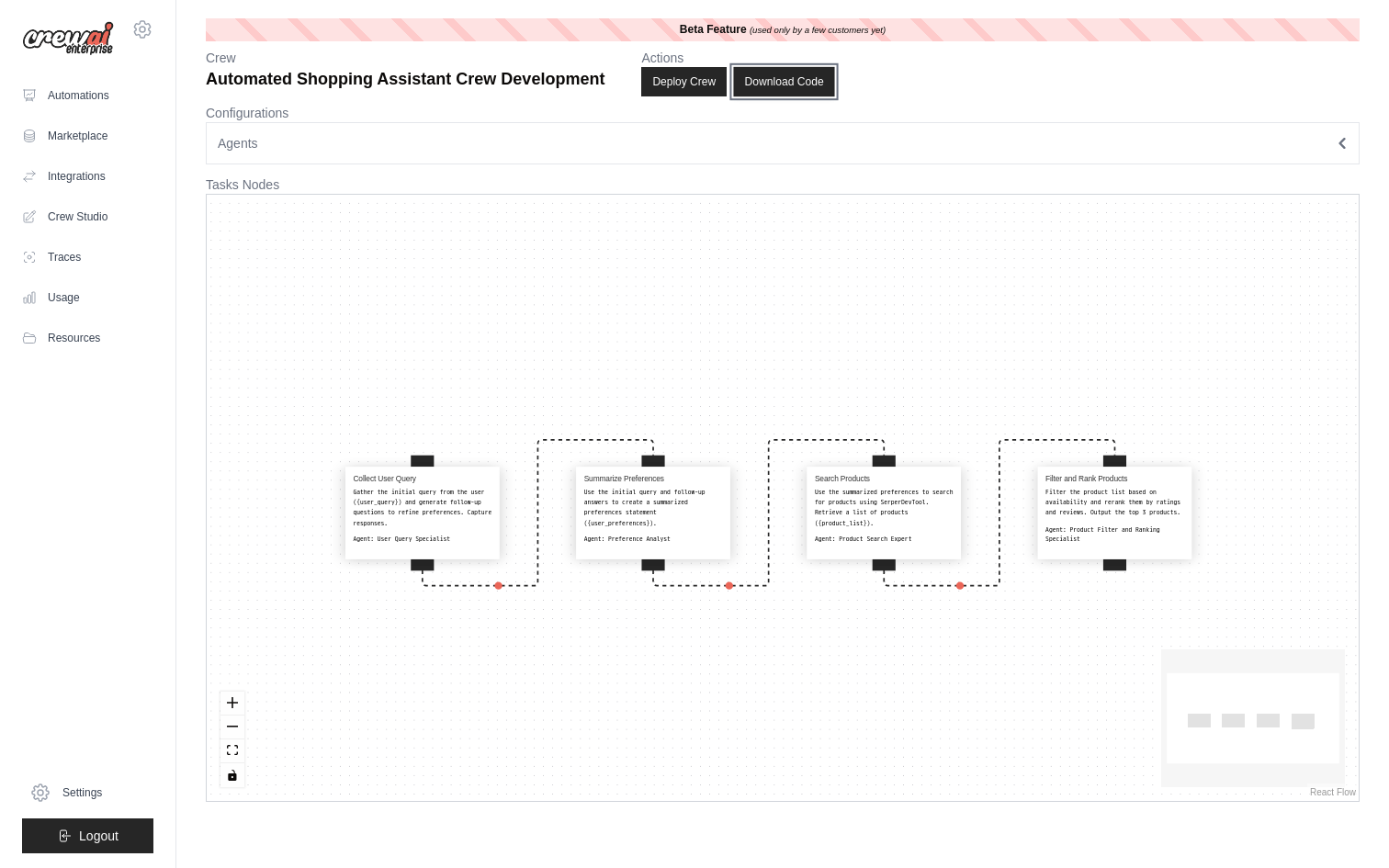 click on "Download Code" at bounding box center [785, 82] 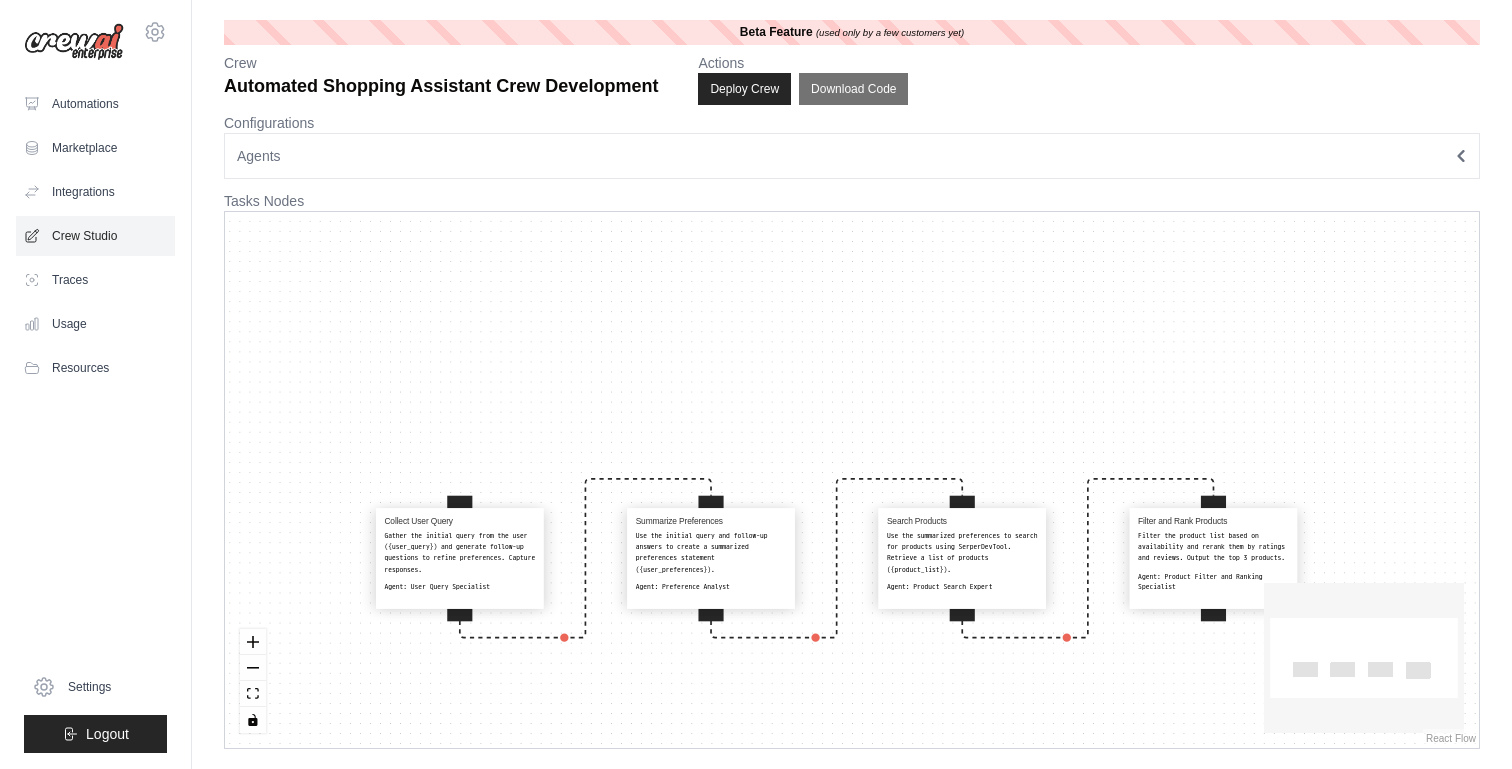 click on "Crew Studio" at bounding box center [95, 236] 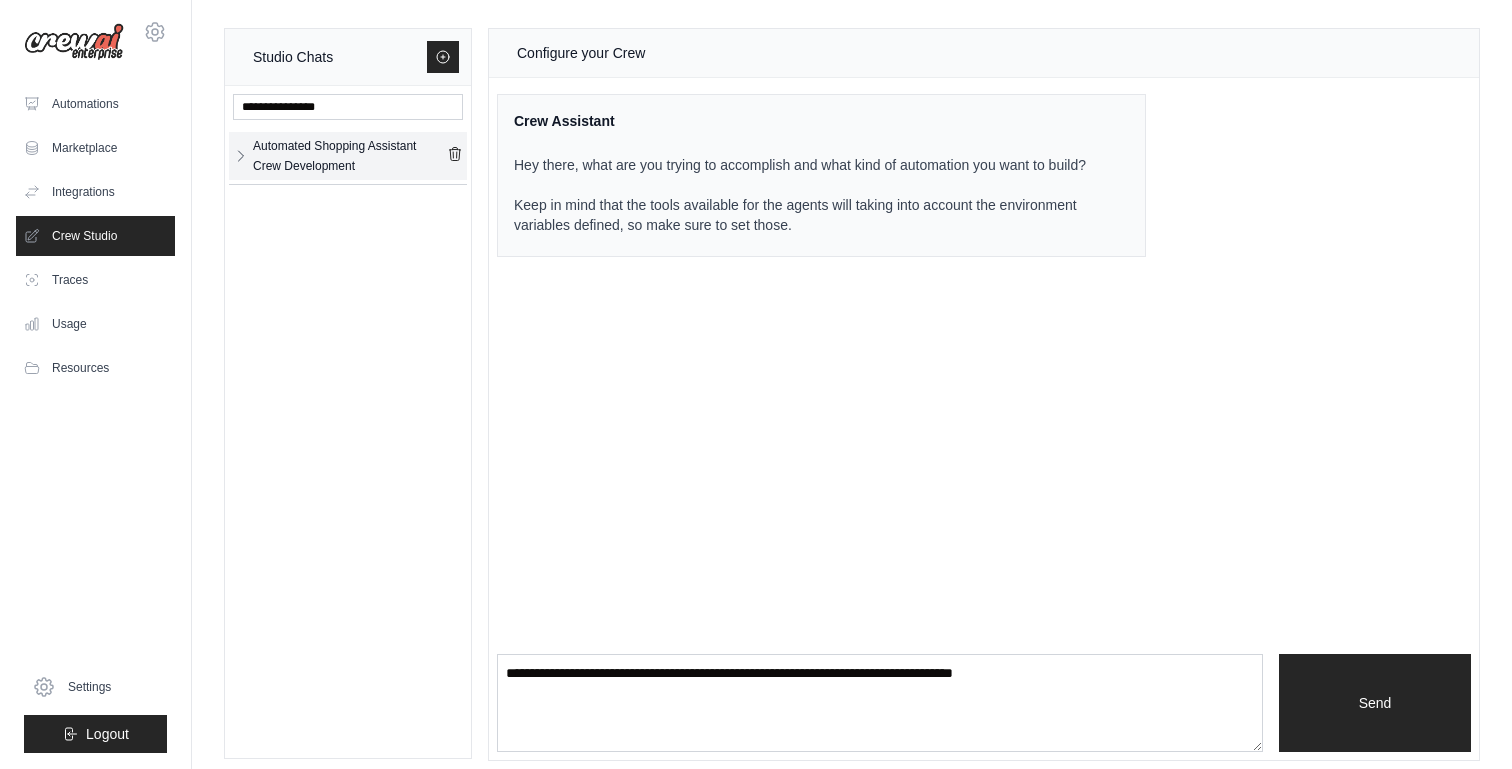 click 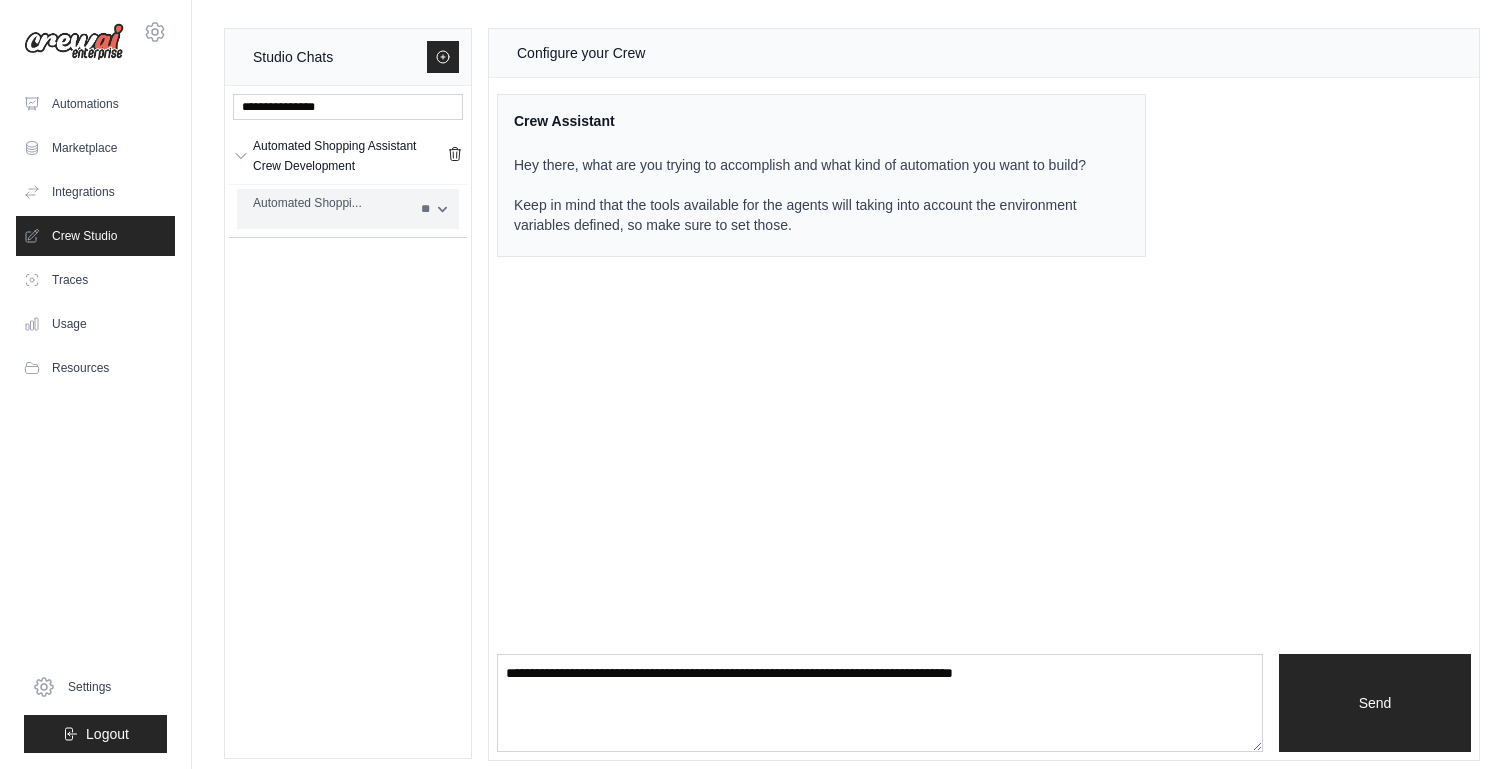 click on "Automated Shoppi..." at bounding box center (331, 203) 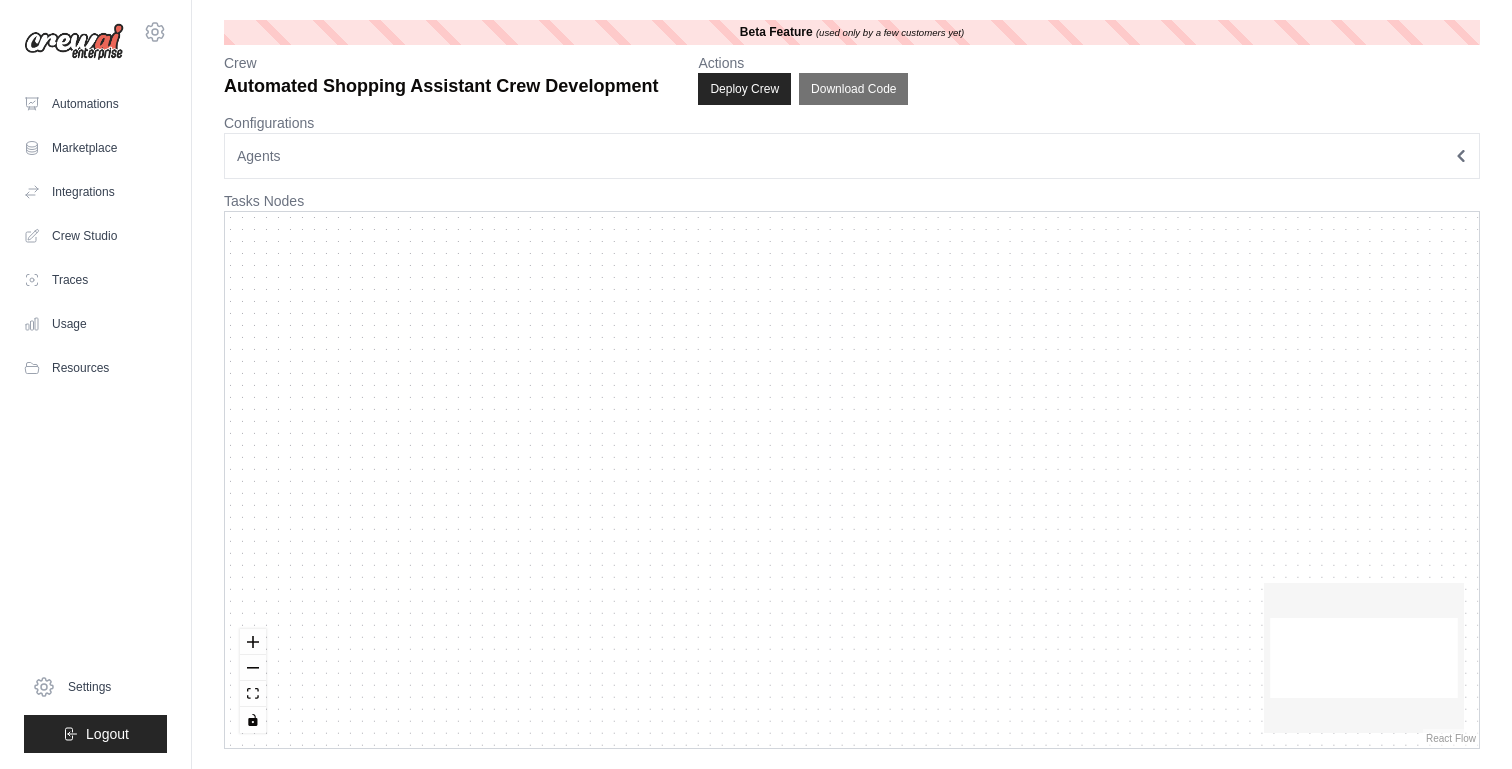 scroll, scrollTop: 0, scrollLeft: 0, axis: both 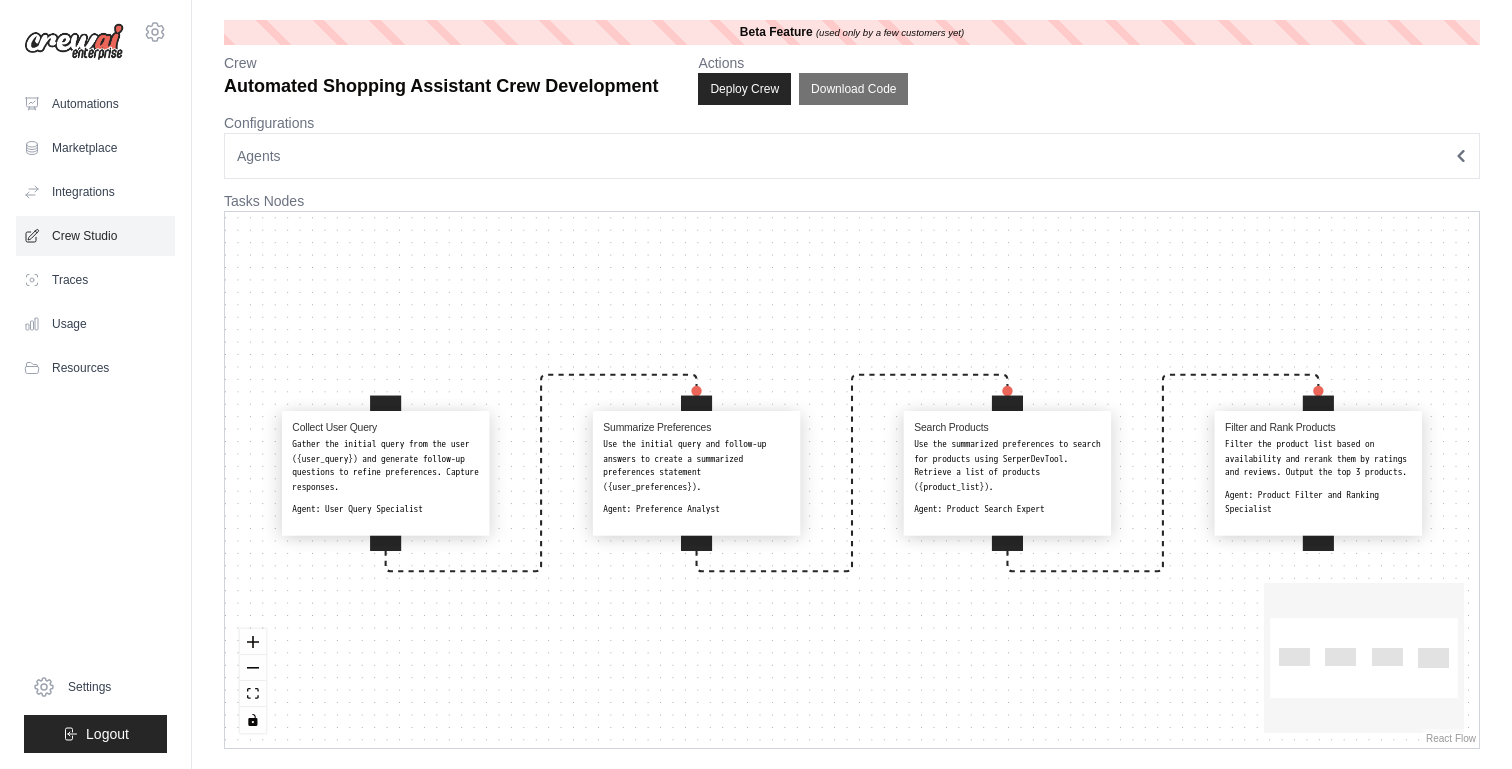 click on "Crew Studio" at bounding box center [95, 236] 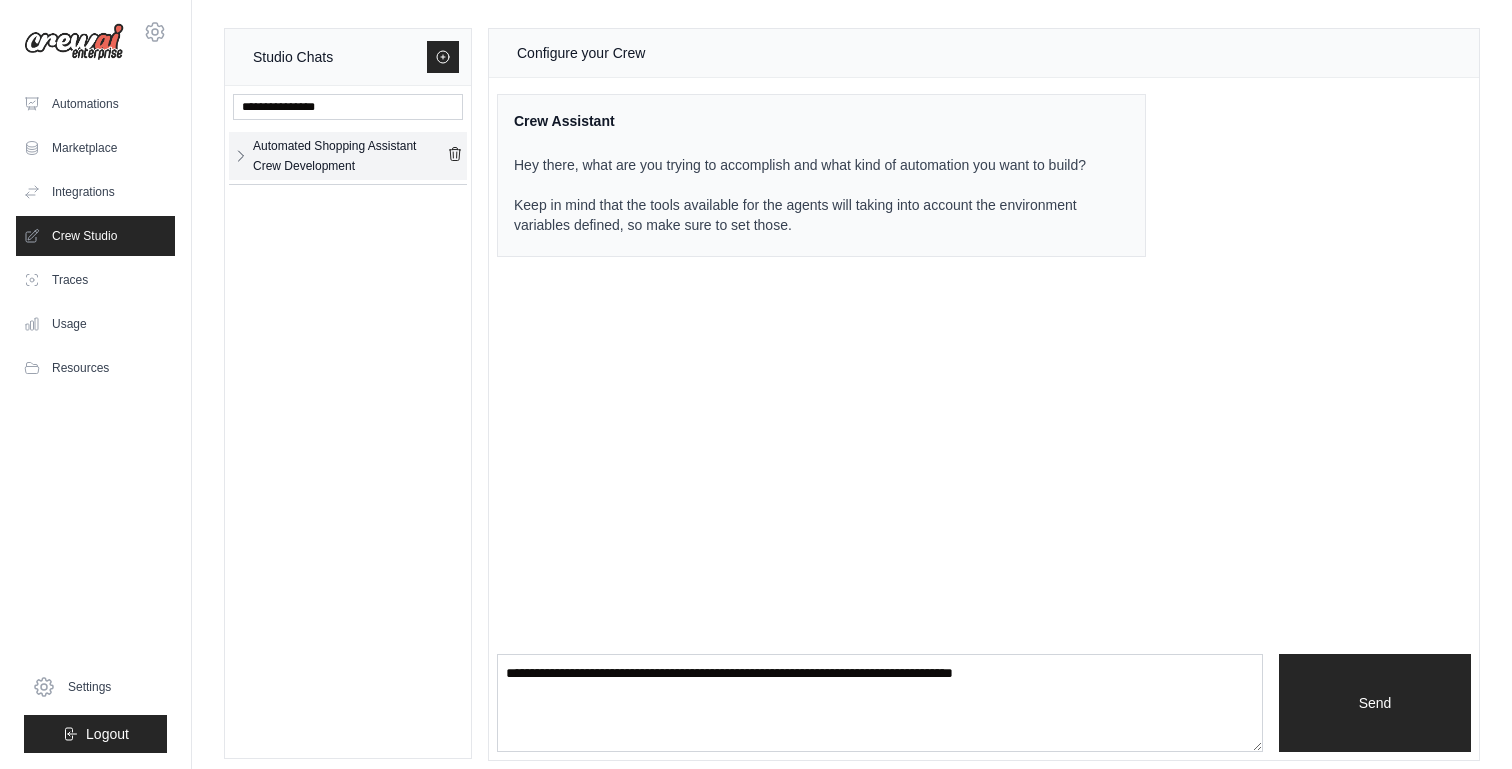 click 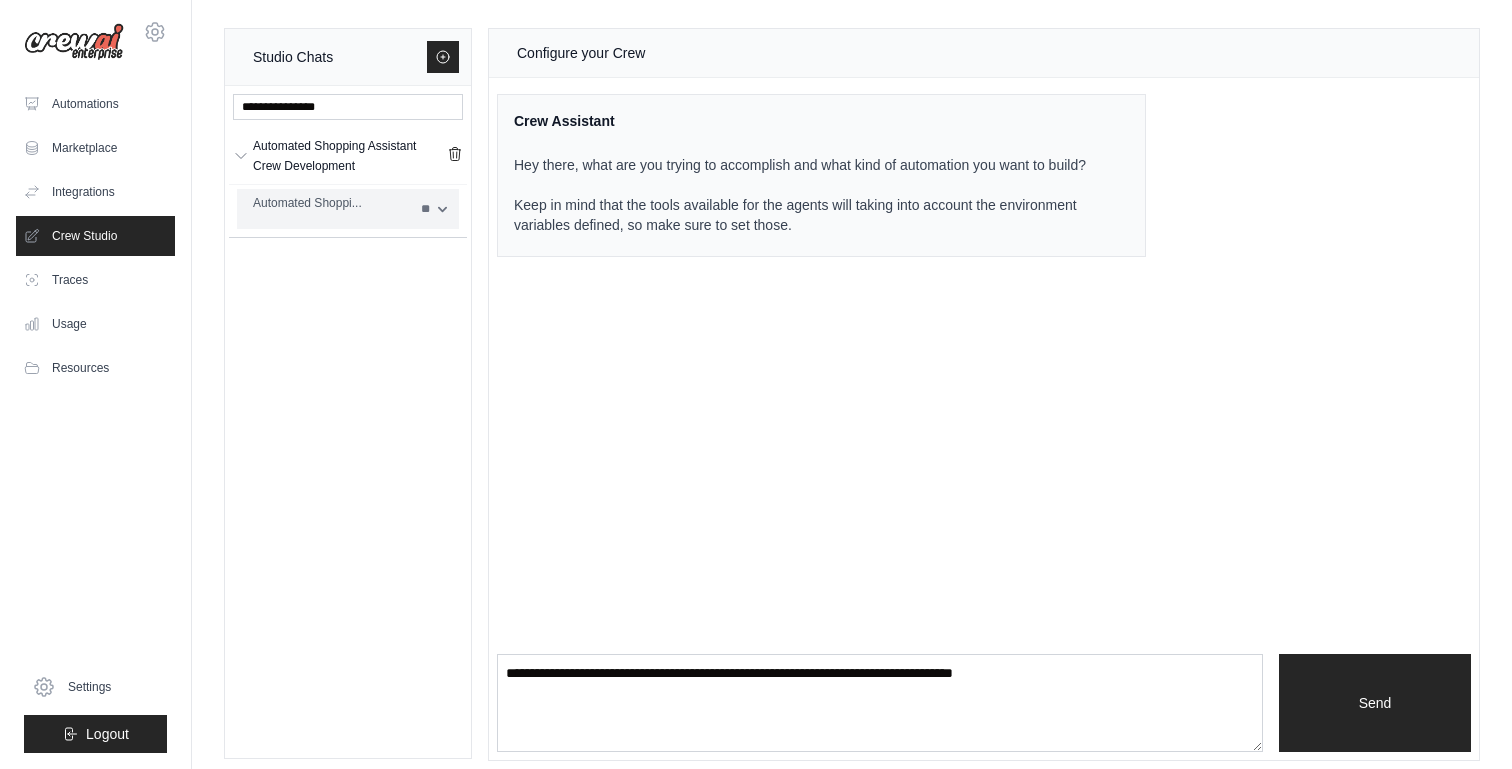 click on "**" at bounding box center (434, 209) 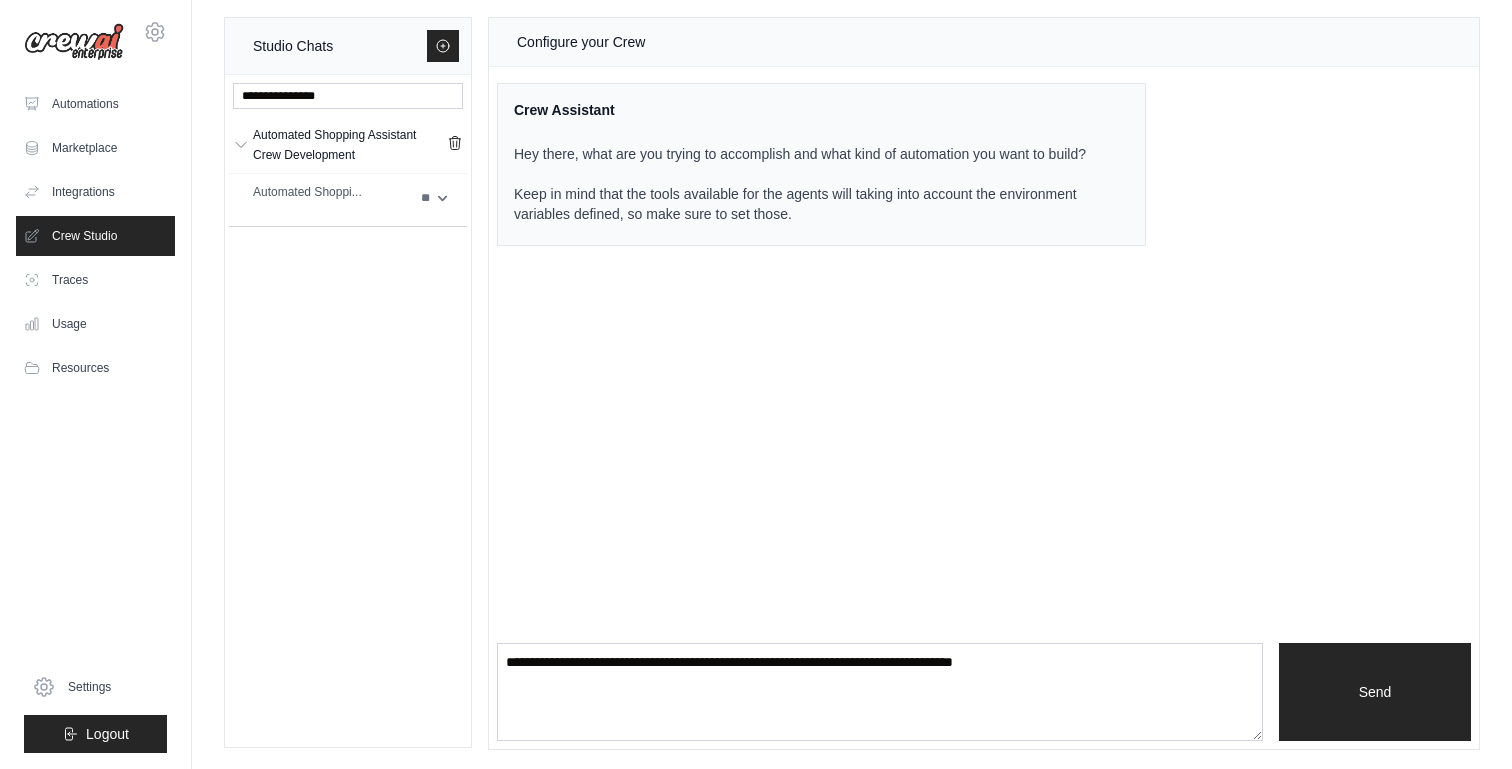 scroll, scrollTop: 0, scrollLeft: 0, axis: both 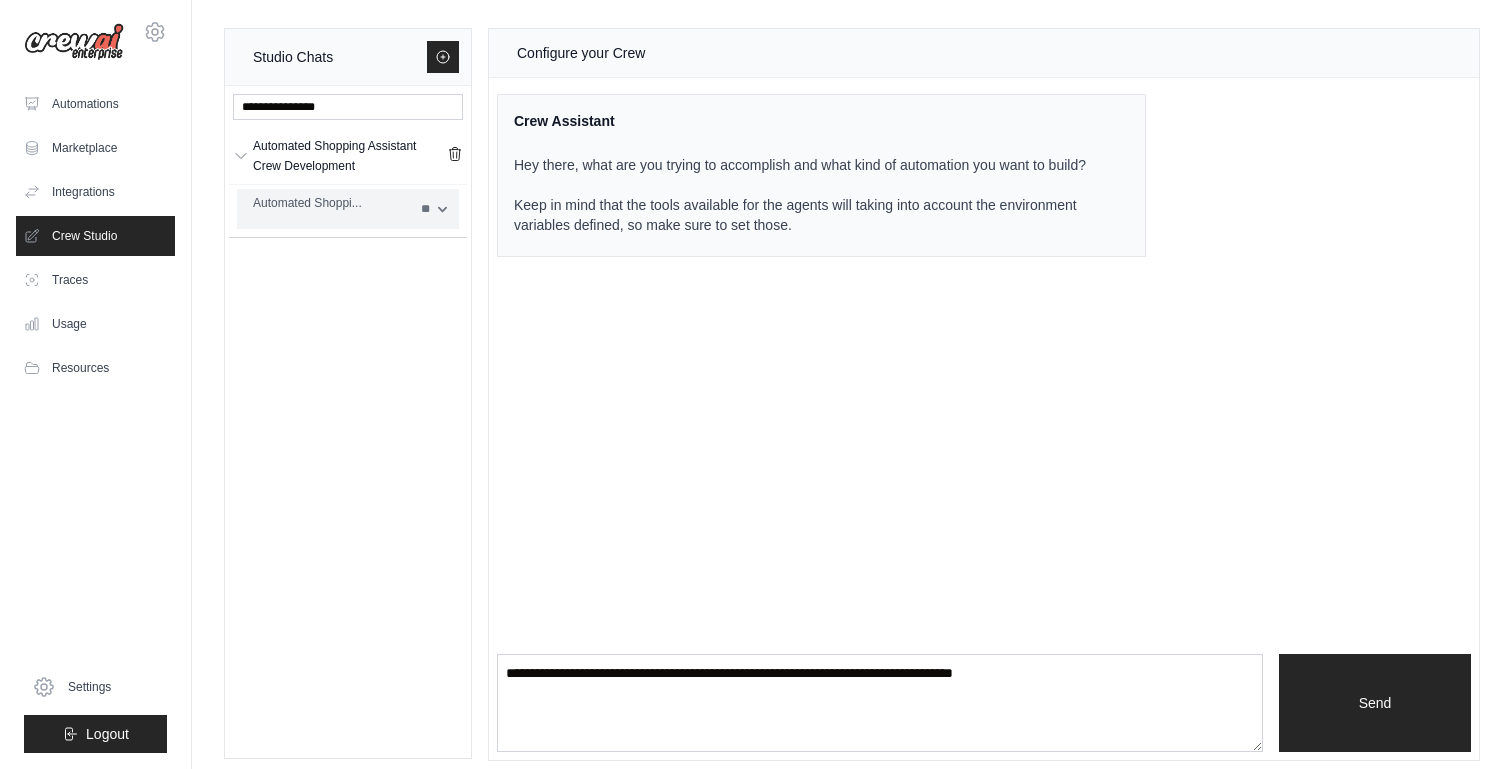 click on "Automated Shoppi..." at bounding box center [331, 209] 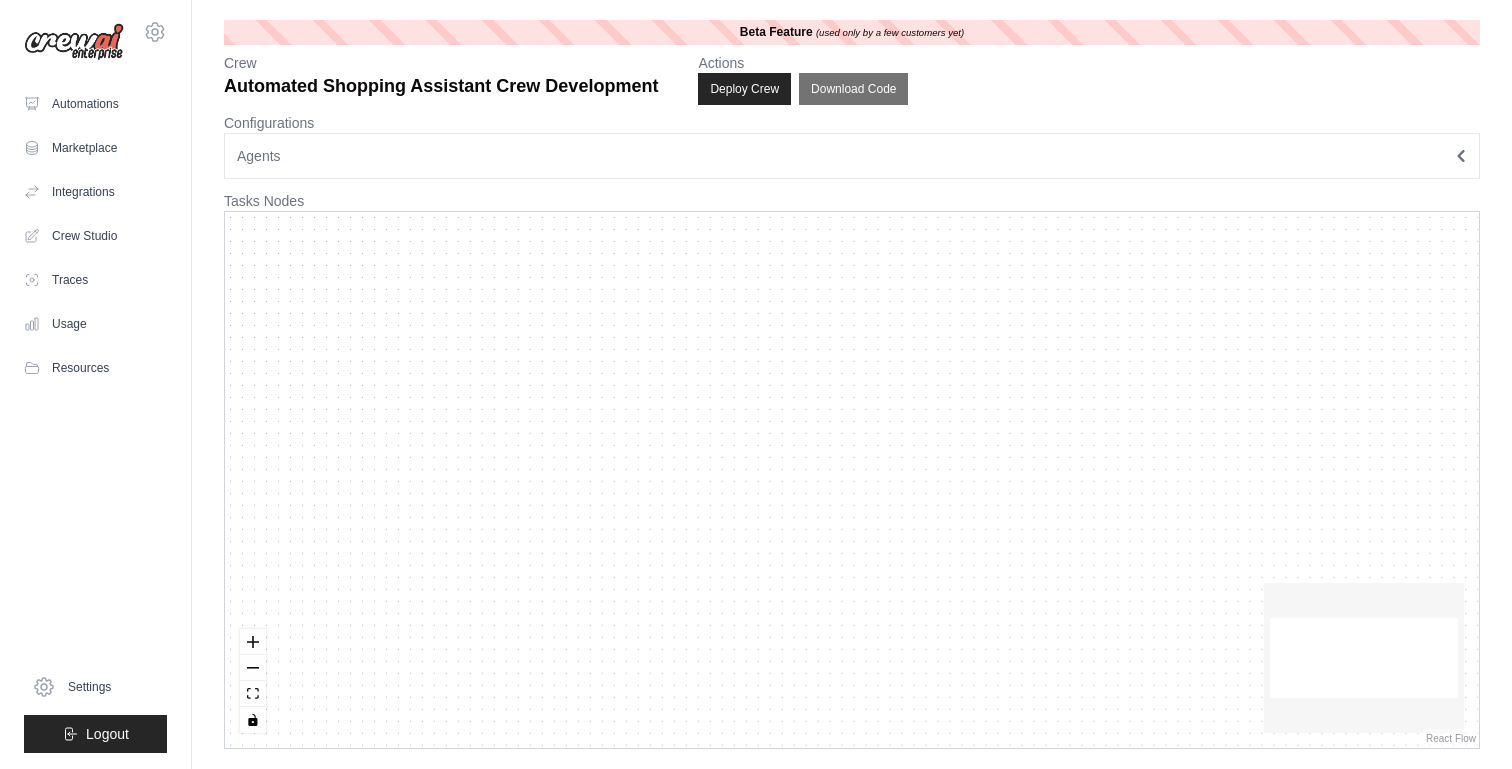 scroll, scrollTop: 0, scrollLeft: 0, axis: both 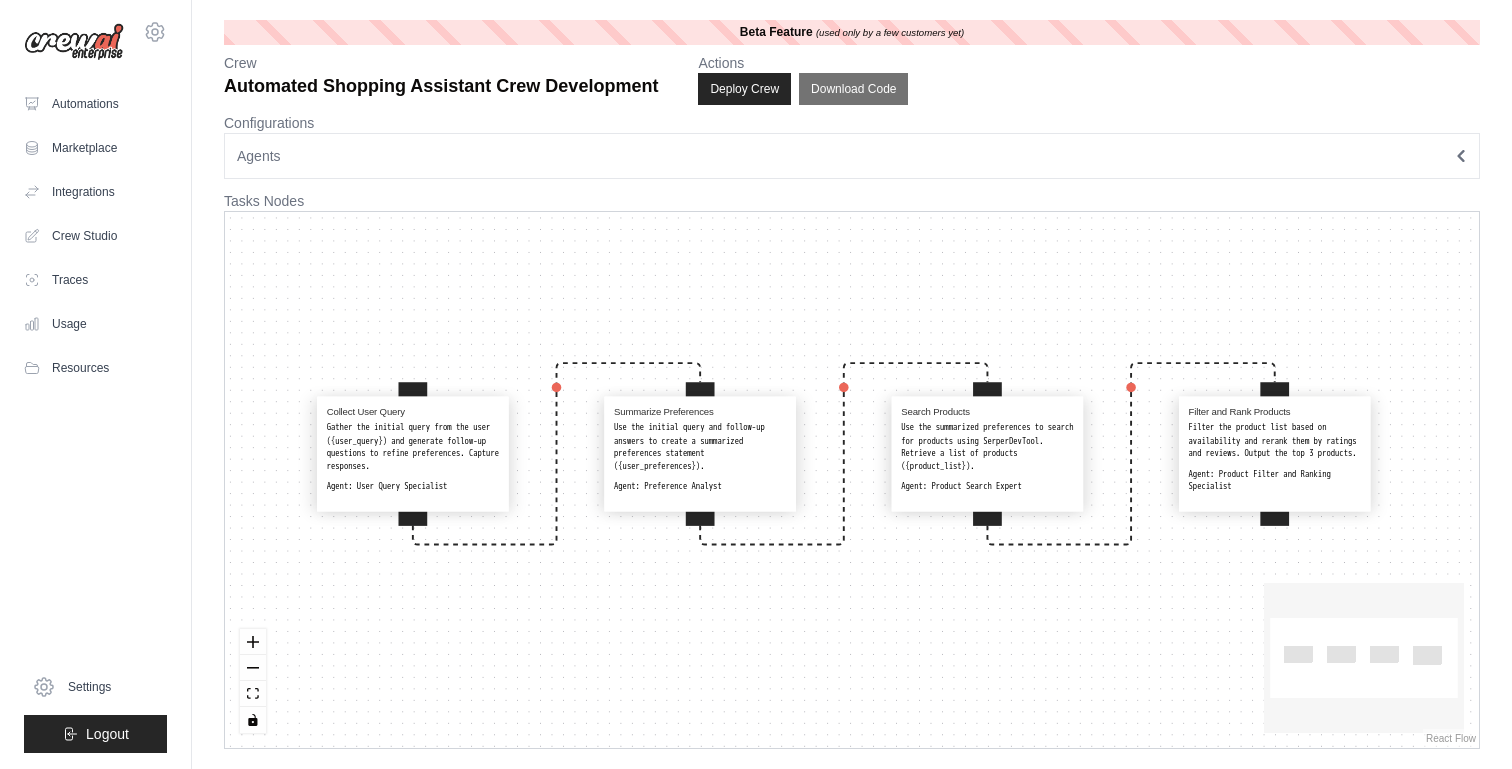 click on "Beta Feature
(used only by a few customers yet)" at bounding box center (852, 32) 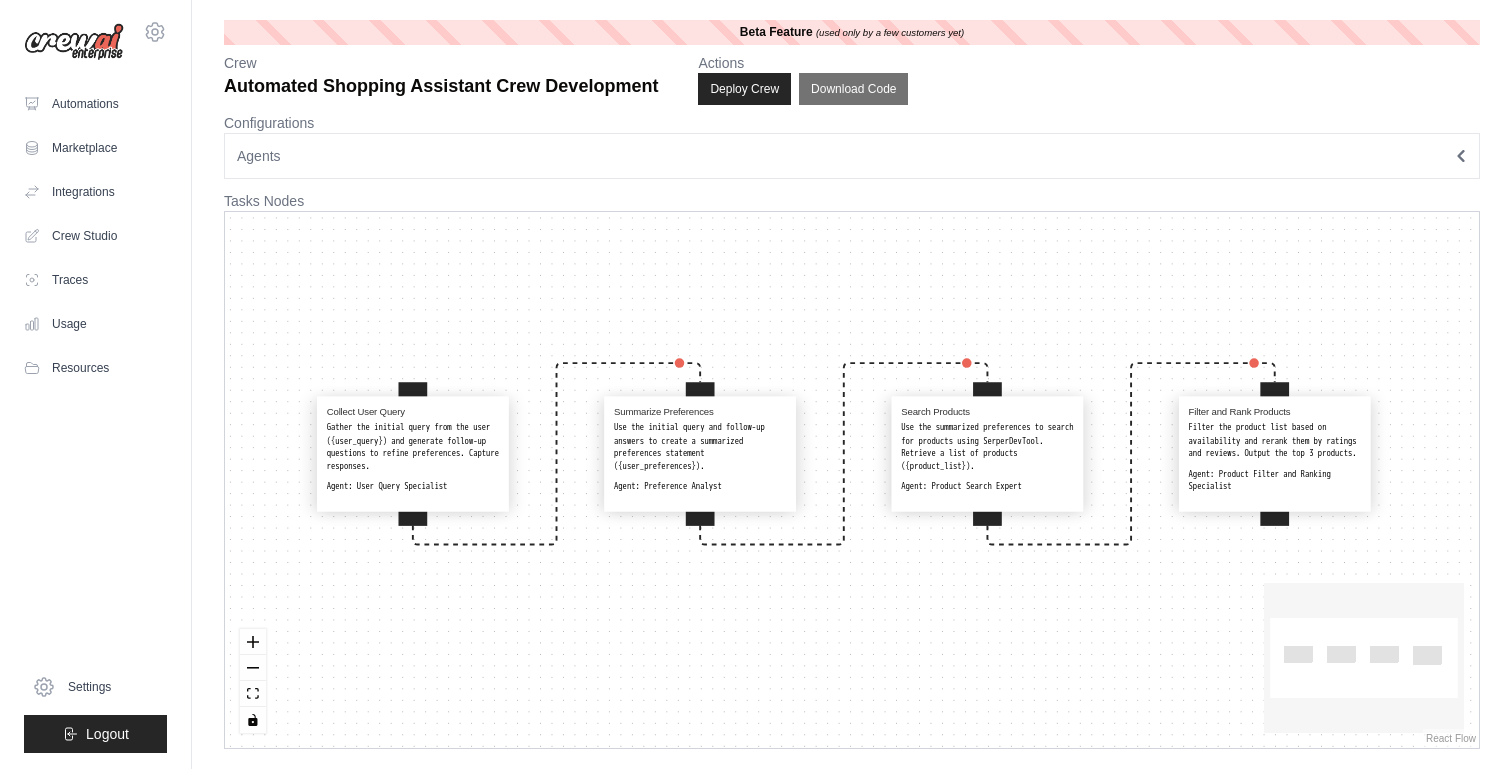 click on "Collect User Query Gather the initial query from the user ({user_query}) and generate follow-up questions to refine preferences. Capture responses. Agent:   User Query Specialist Summarize Preferences Use the initial query and follow-up answers to create a summarized preferences statement ({user_preferences}). Agent:   Preference Analyst Search Products Use the summarized preferences to search for products using SerperDevTool. Retrieve a list of products ({product_list}). Agent:   Product Search Expert Filter and Rank Products Filter the product list based on availability and rerank them by ratings and reviews. Output the top 3 products. Agent:   Product Filter and Ranking Specialist" at bounding box center [852, 480] 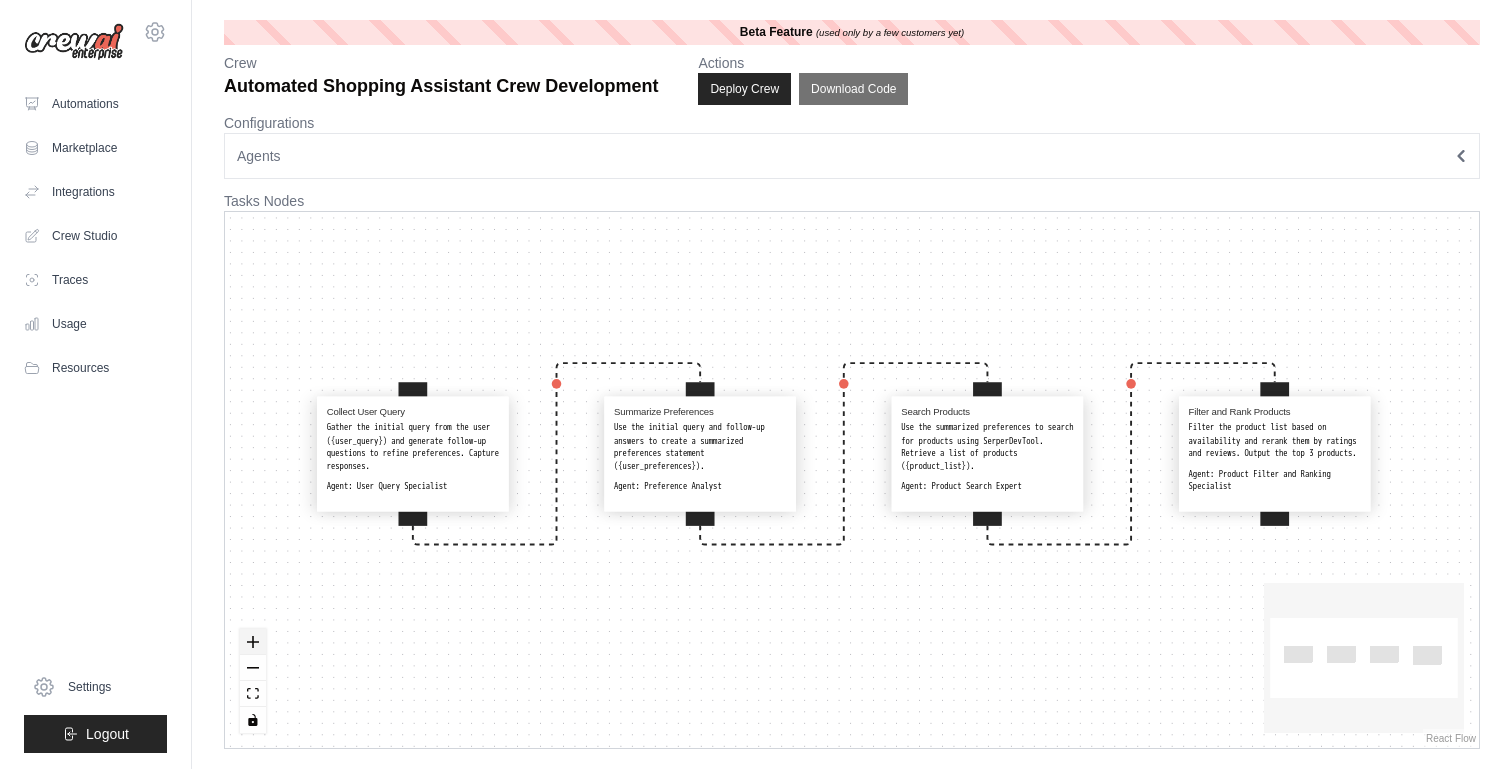 click 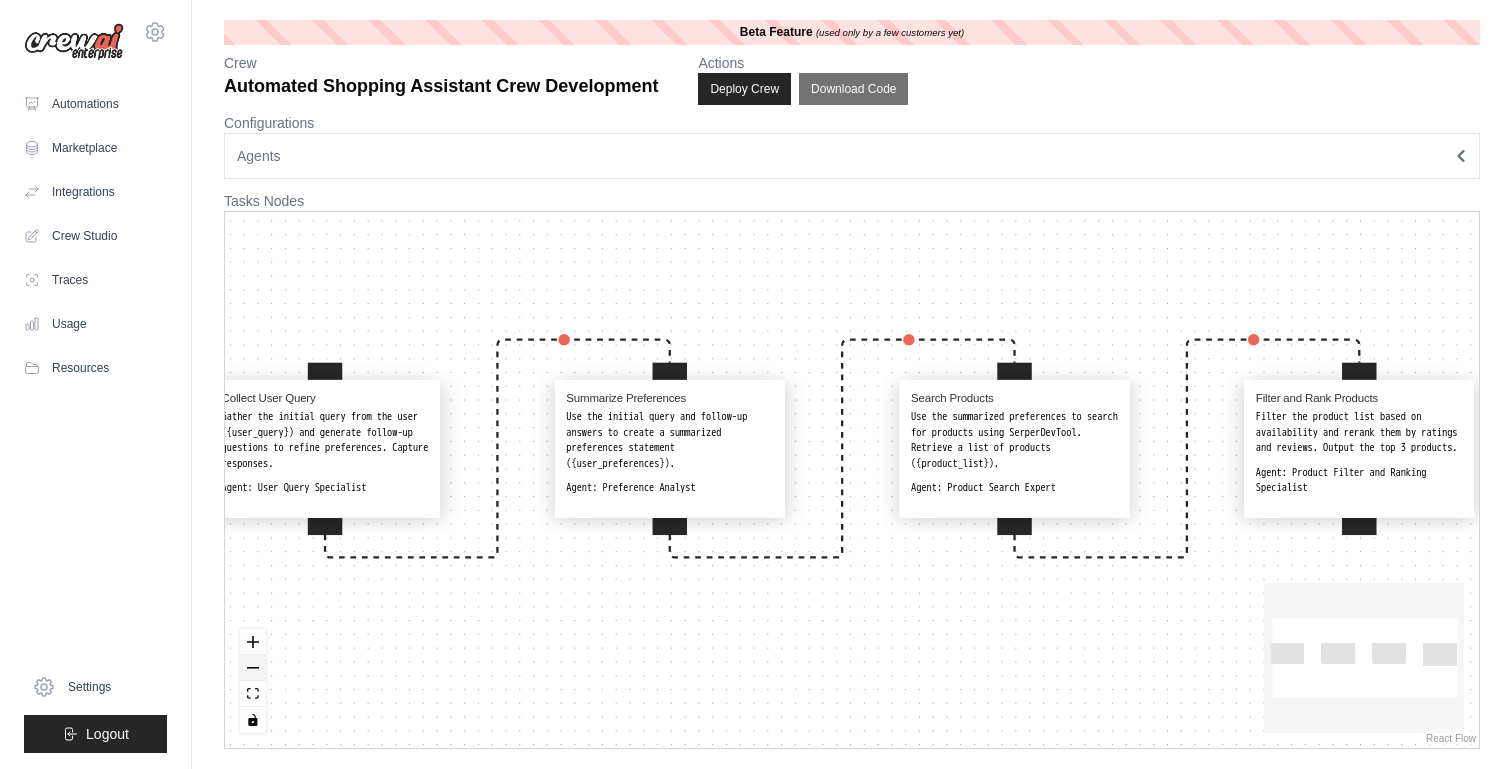 click at bounding box center [253, 668] 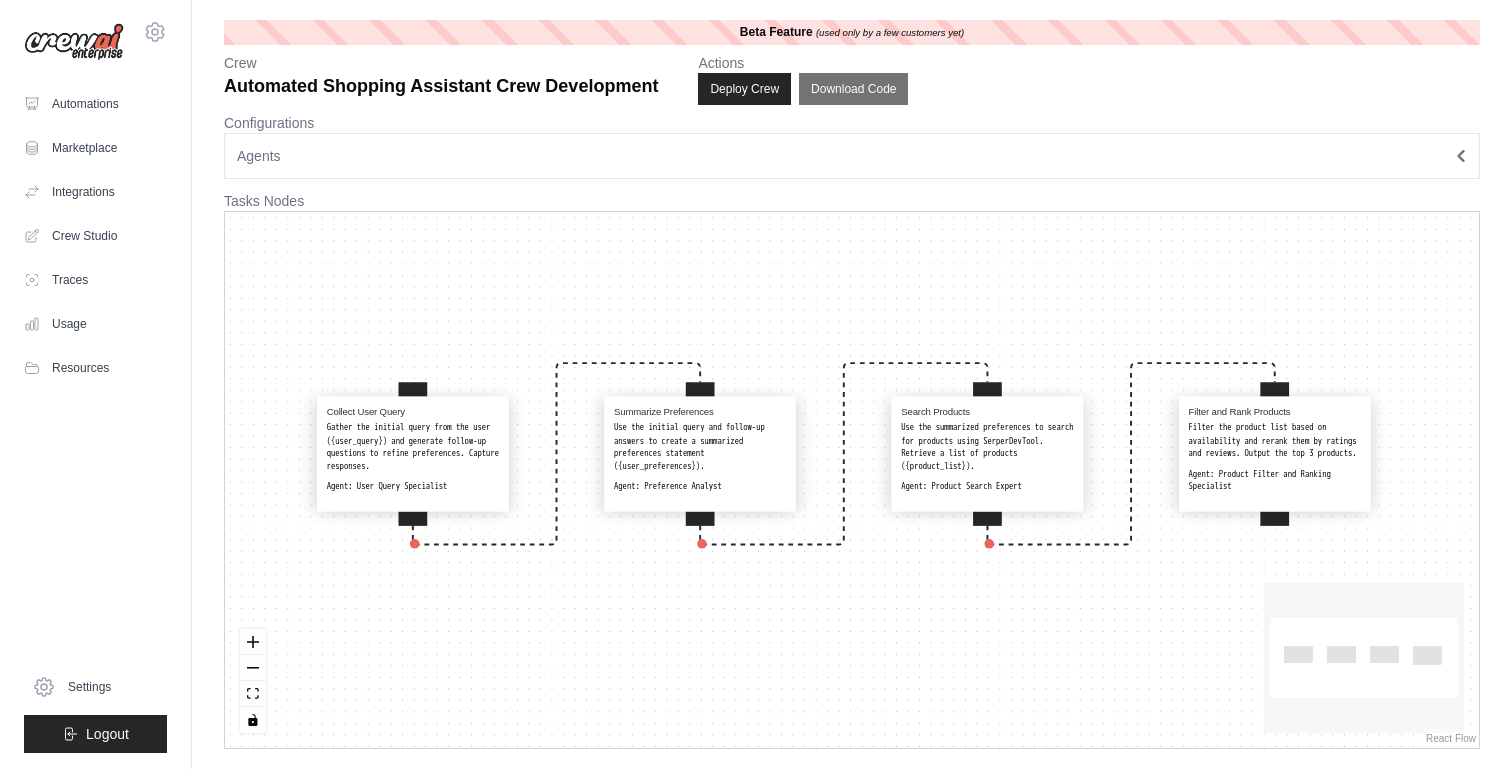 click on "Agents" at bounding box center (852, 156) 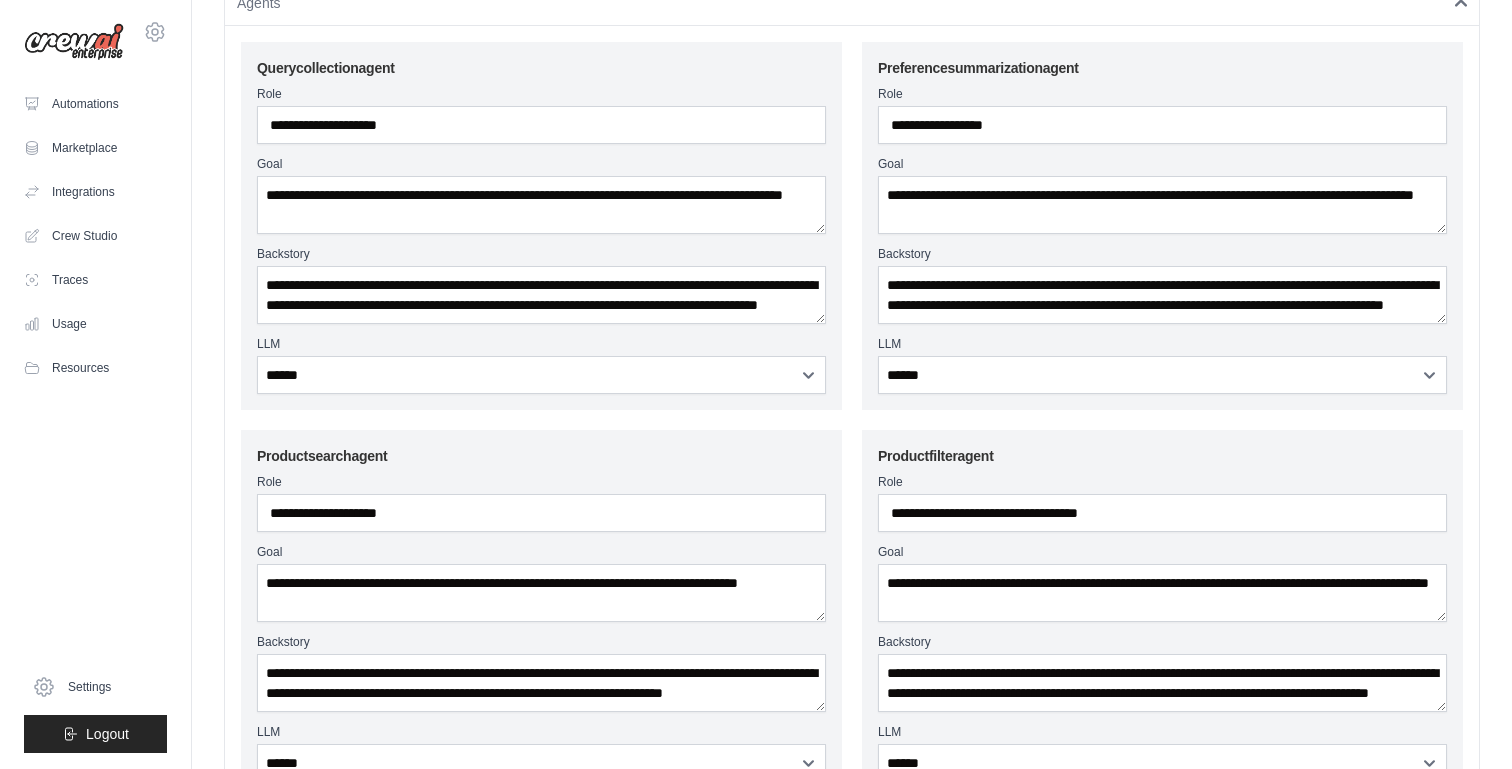 scroll, scrollTop: 0, scrollLeft: 0, axis: both 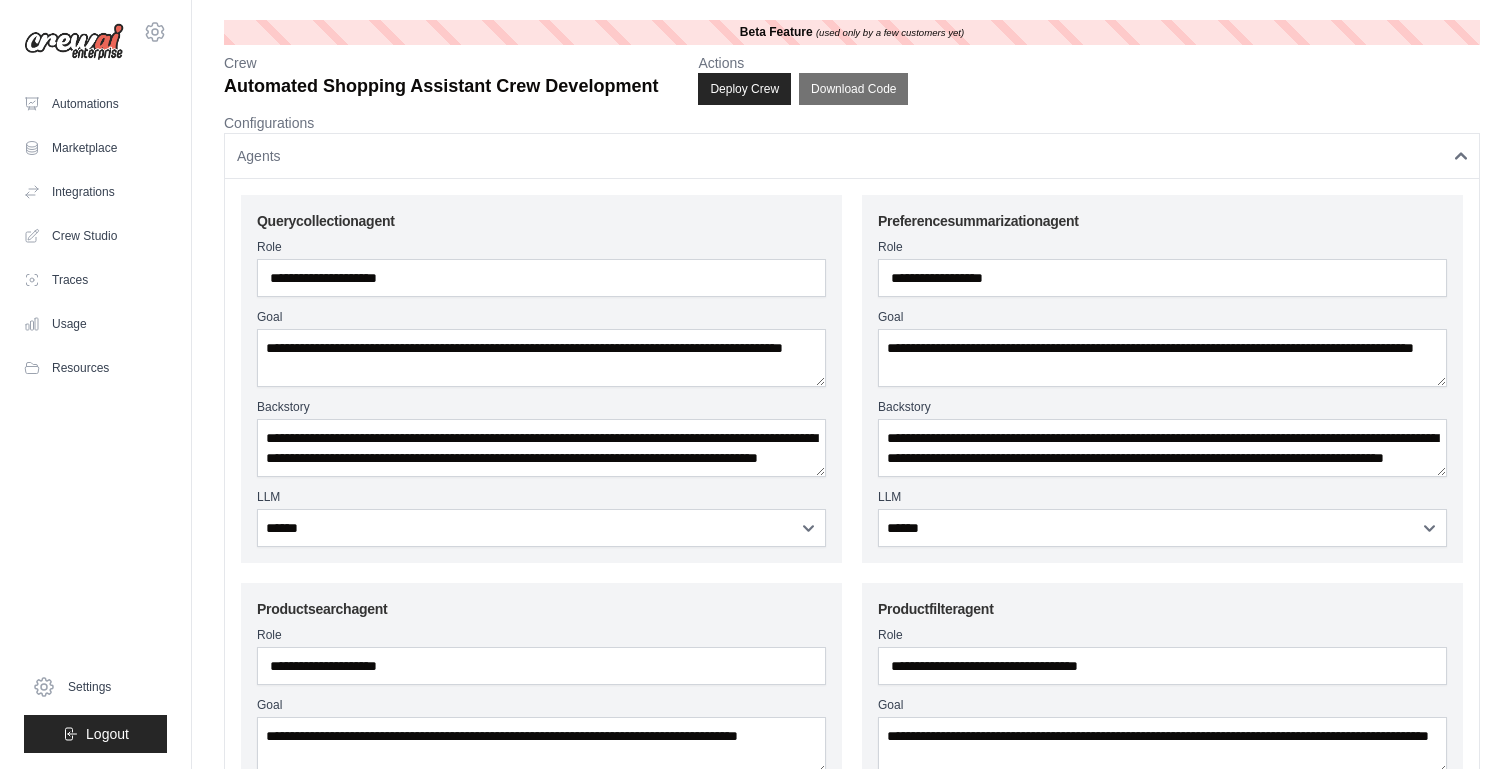 click on "Agents" at bounding box center (259, 156) 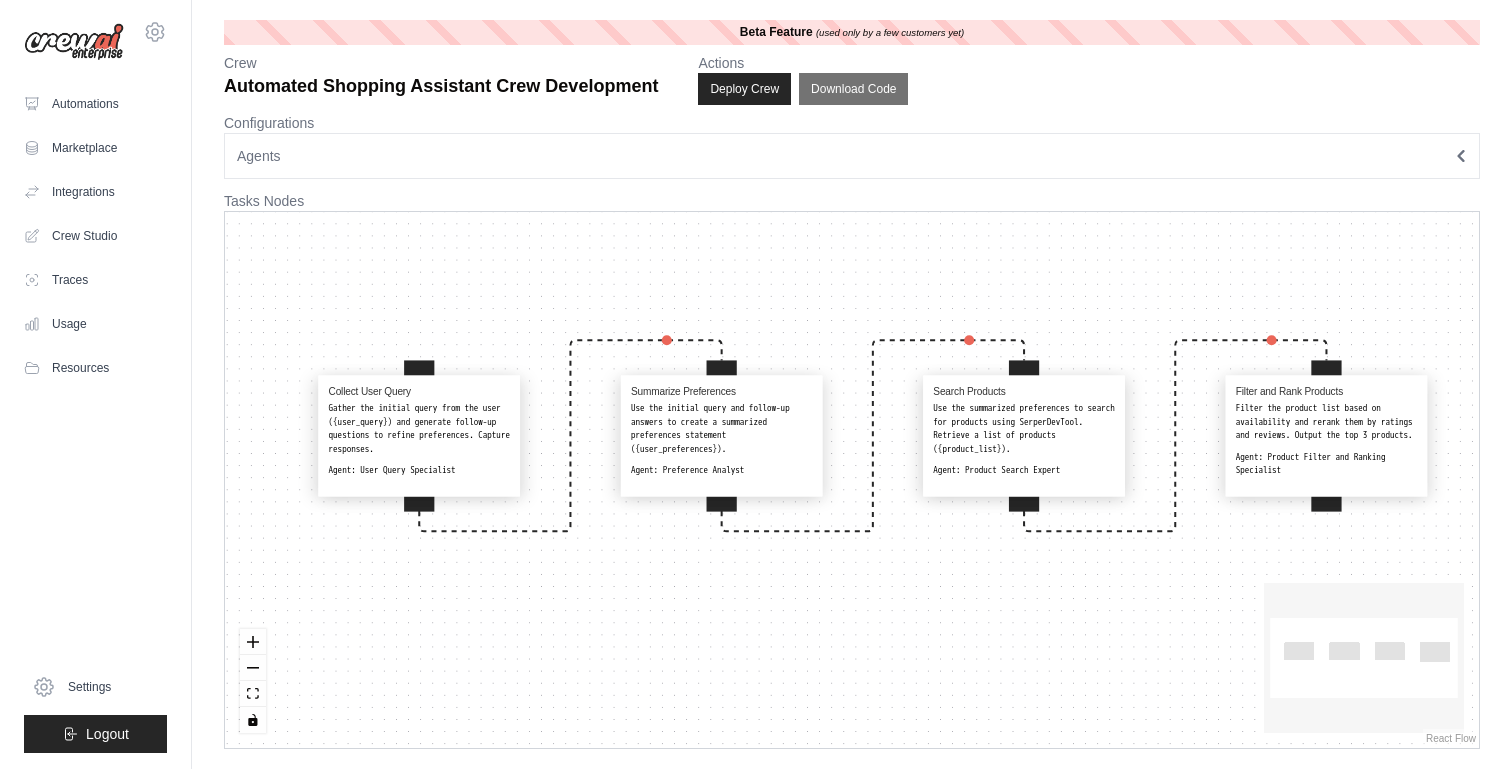 click on "Agents" at bounding box center [852, 156] 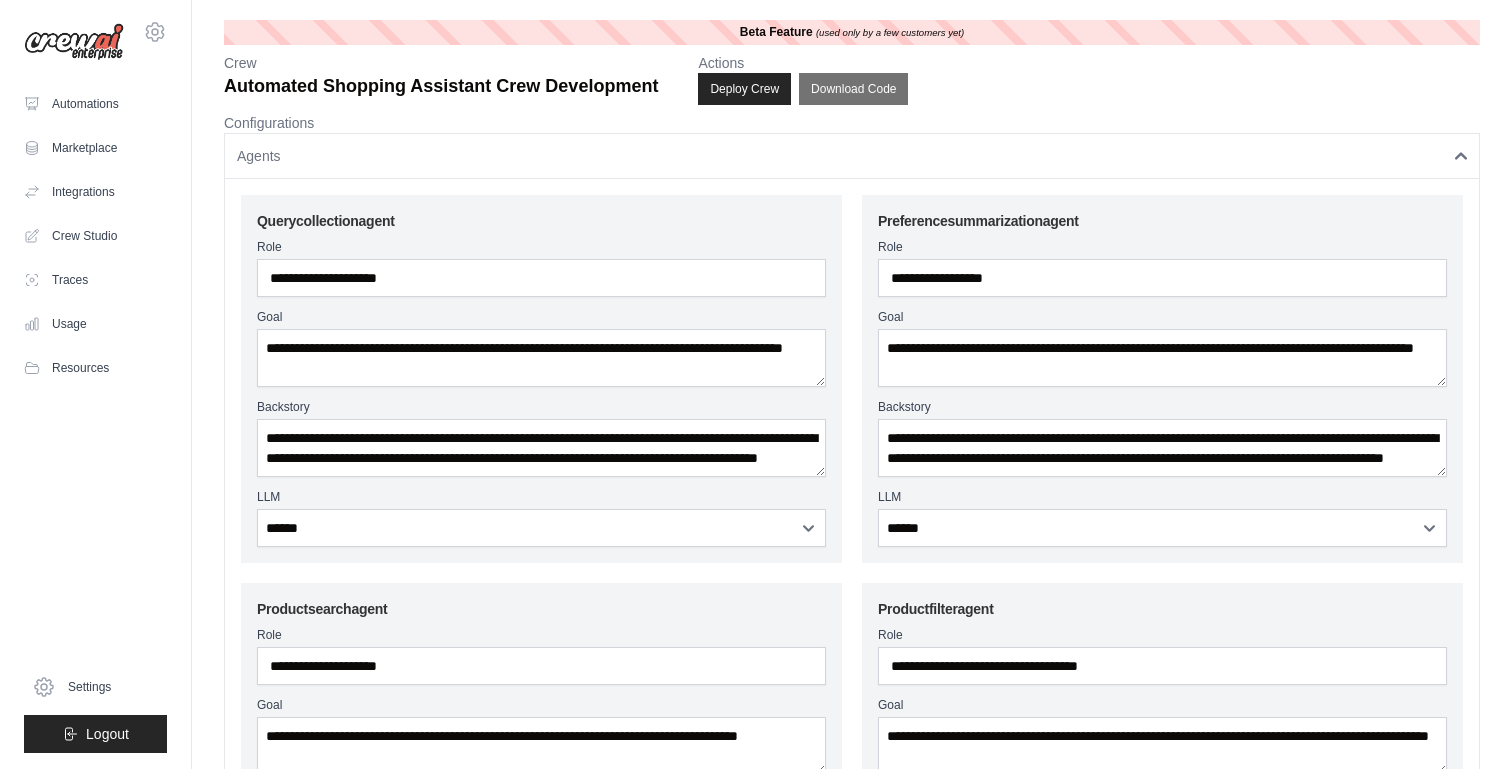 click on "**********" at bounding box center [541, 379] 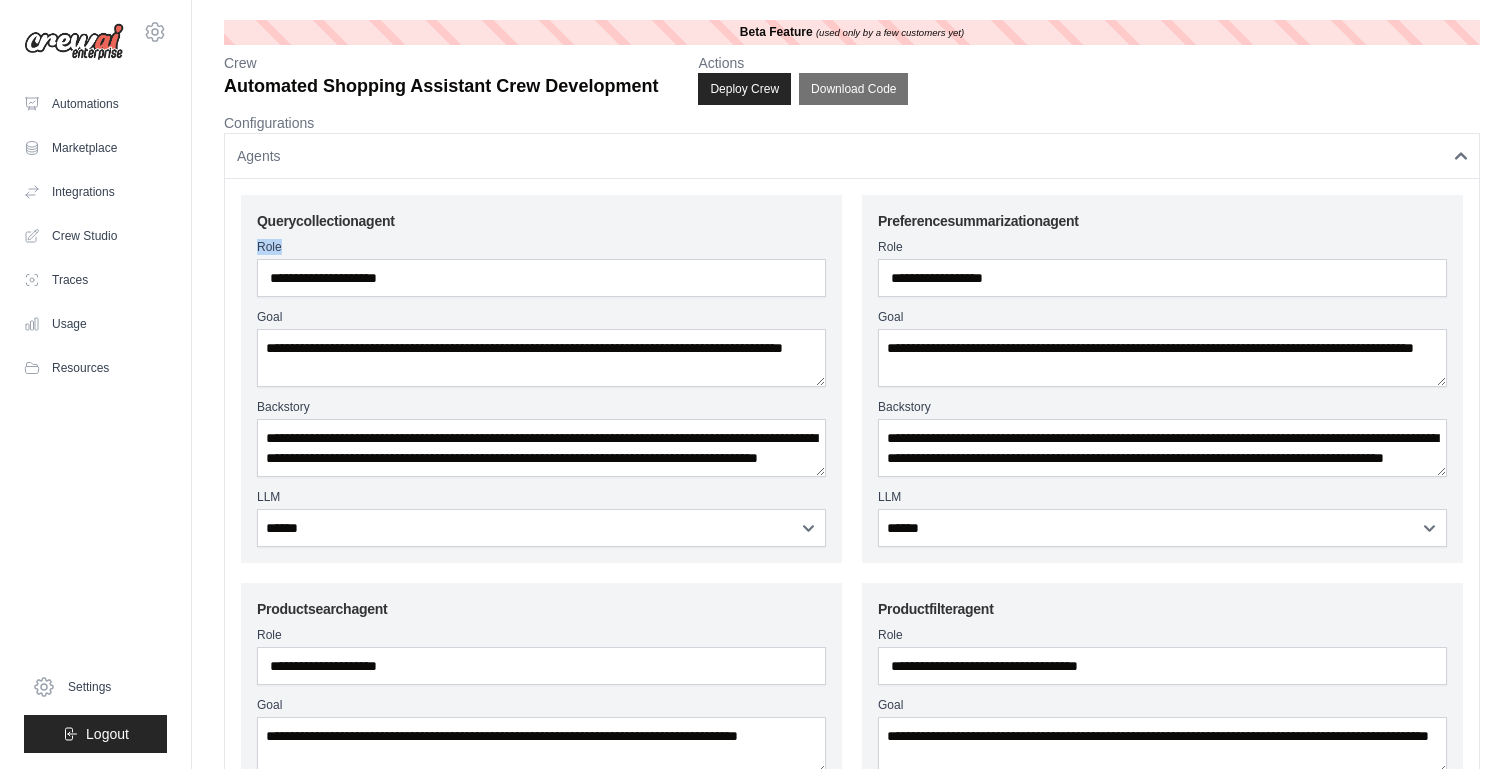 drag, startPoint x: 412, startPoint y: 223, endPoint x: 451, endPoint y: 245, distance: 44.777225 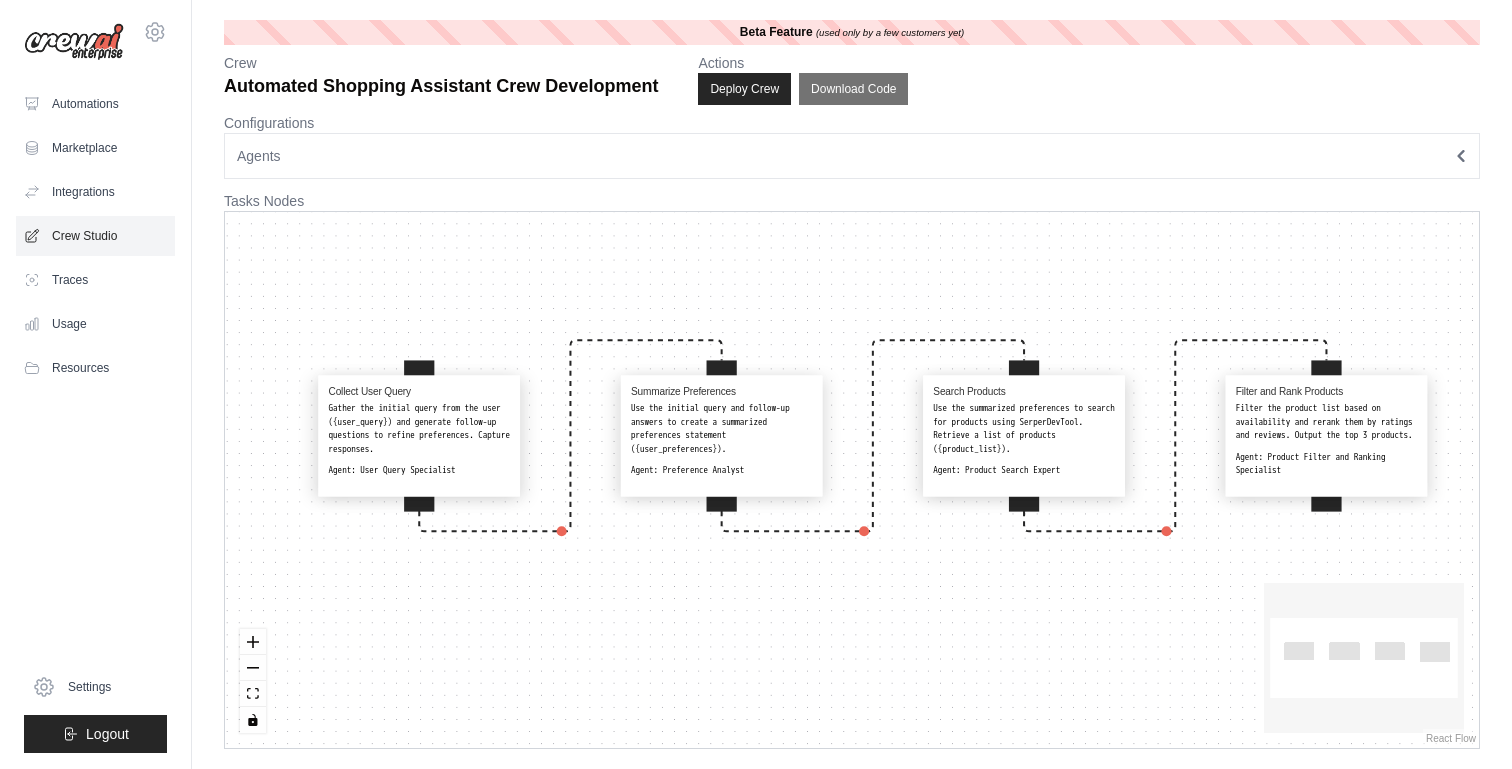 click on "Crew Studio" at bounding box center (95, 236) 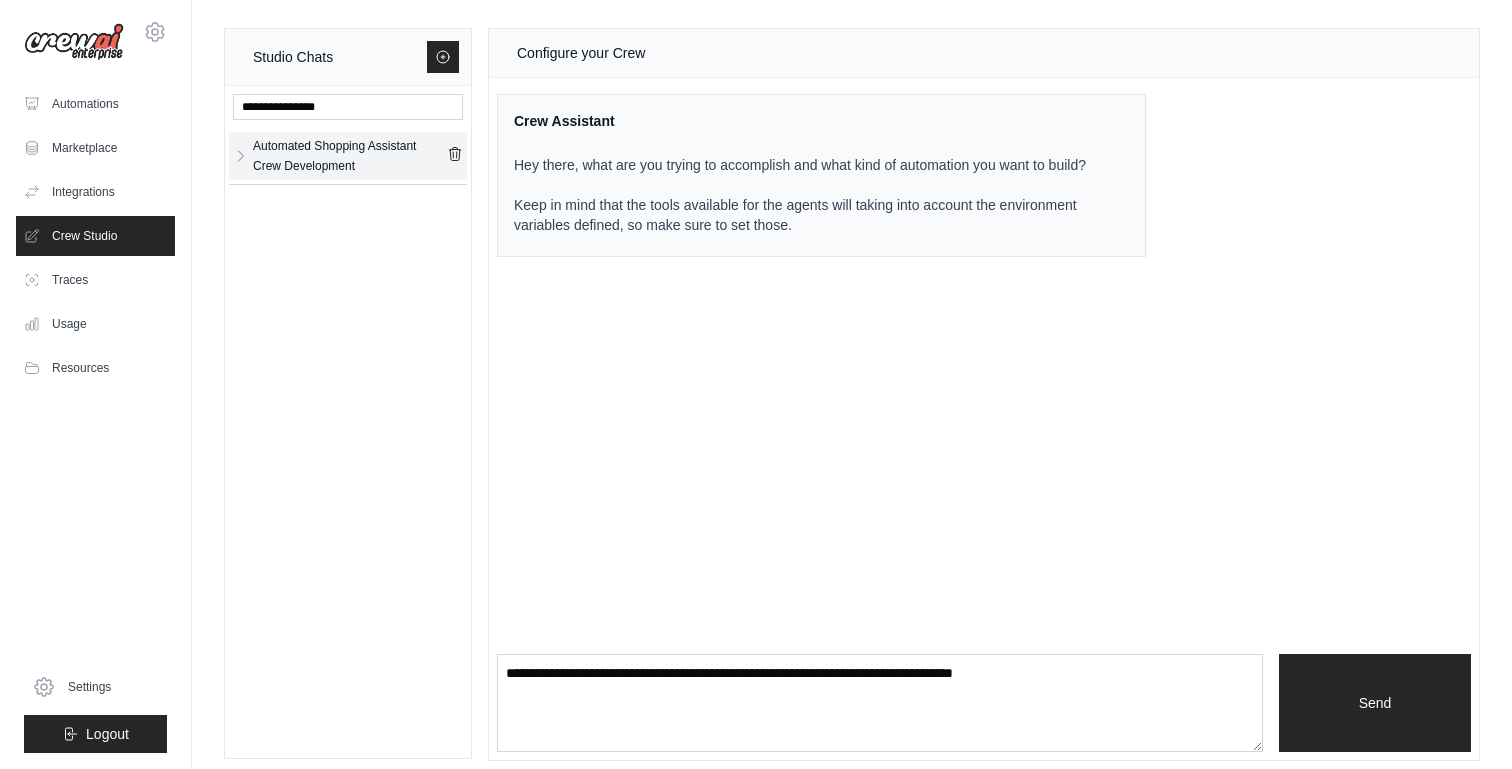 click on "Automated Shopping Assistant Crew Development" at bounding box center (350, 156) 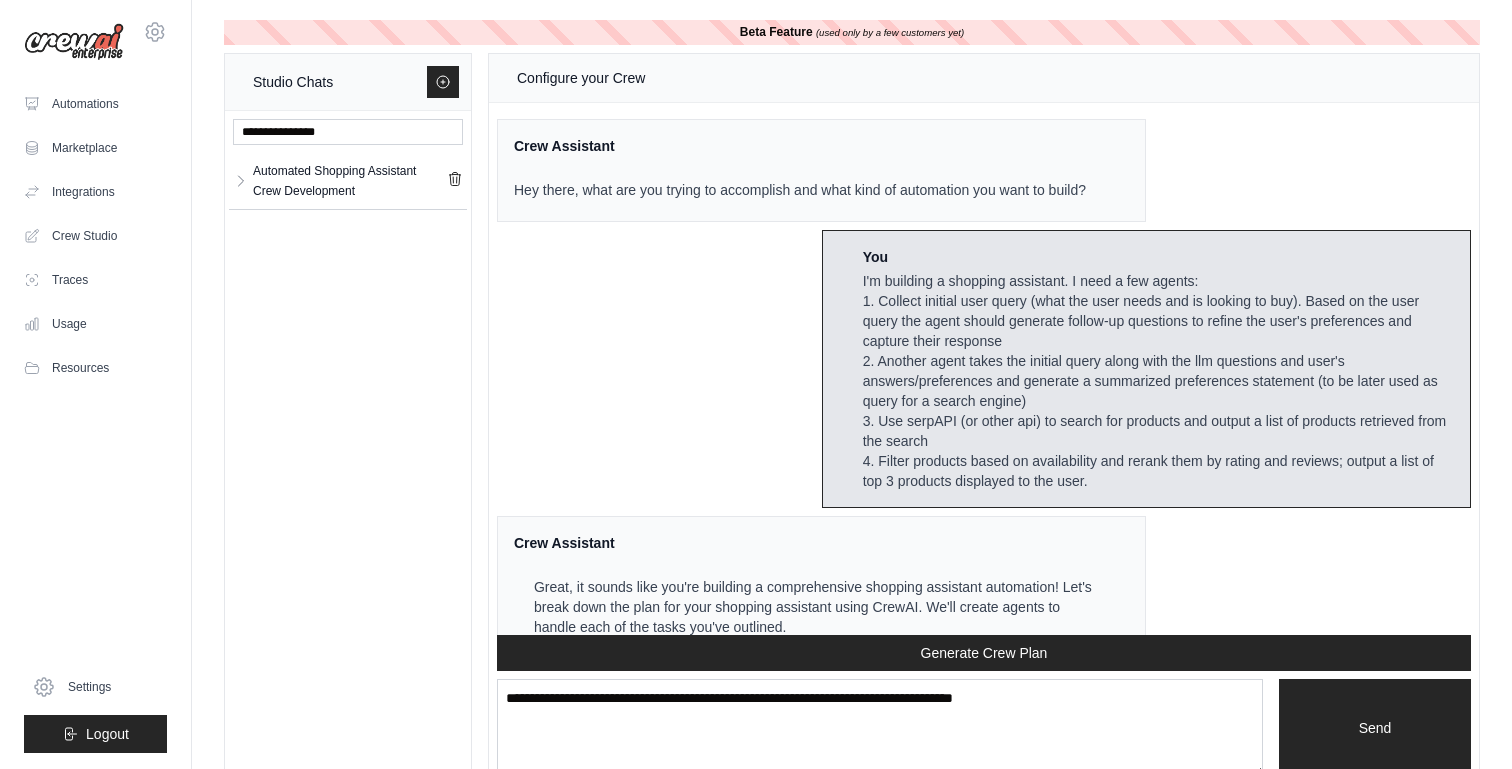 scroll, scrollTop: 2157, scrollLeft: 0, axis: vertical 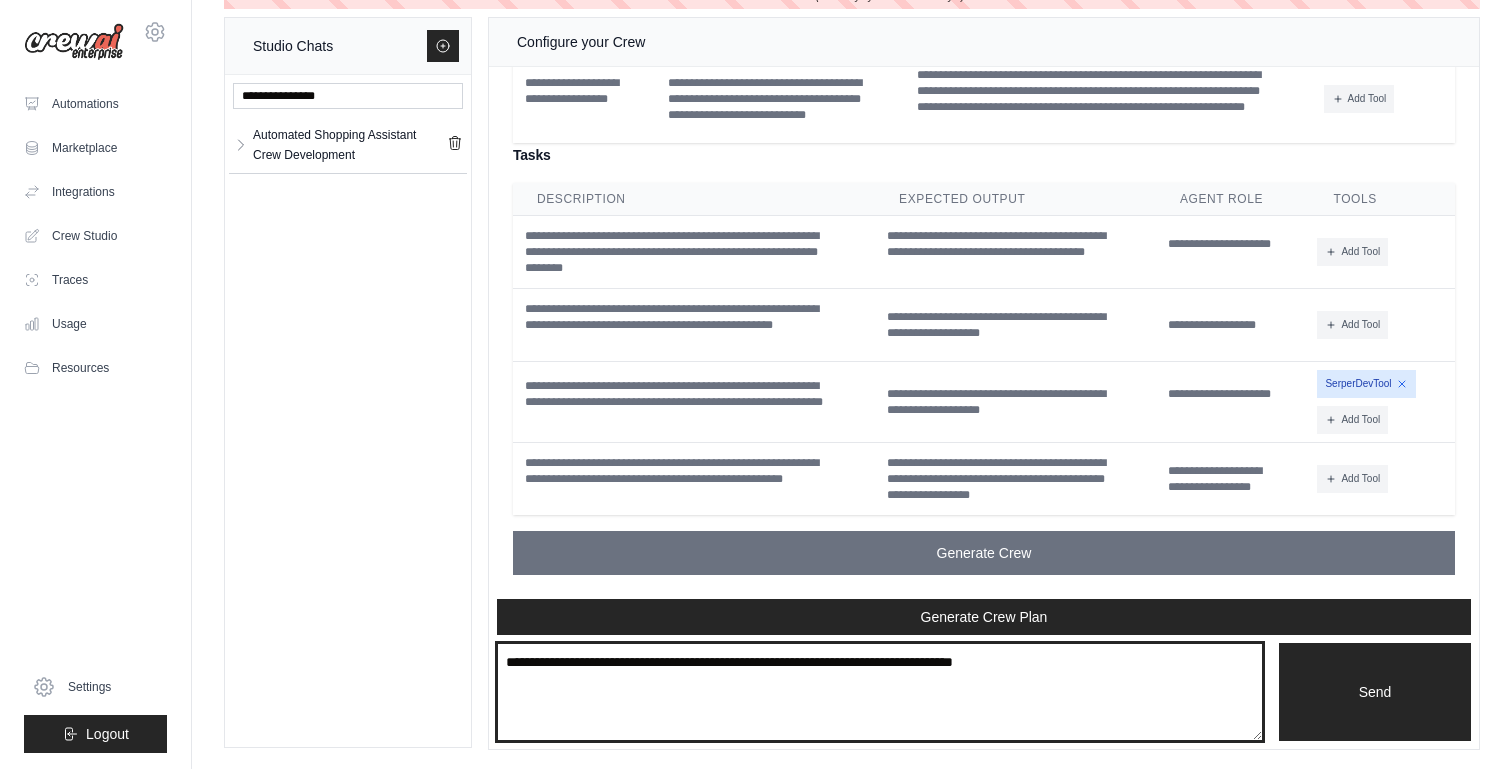 click at bounding box center [880, 692] 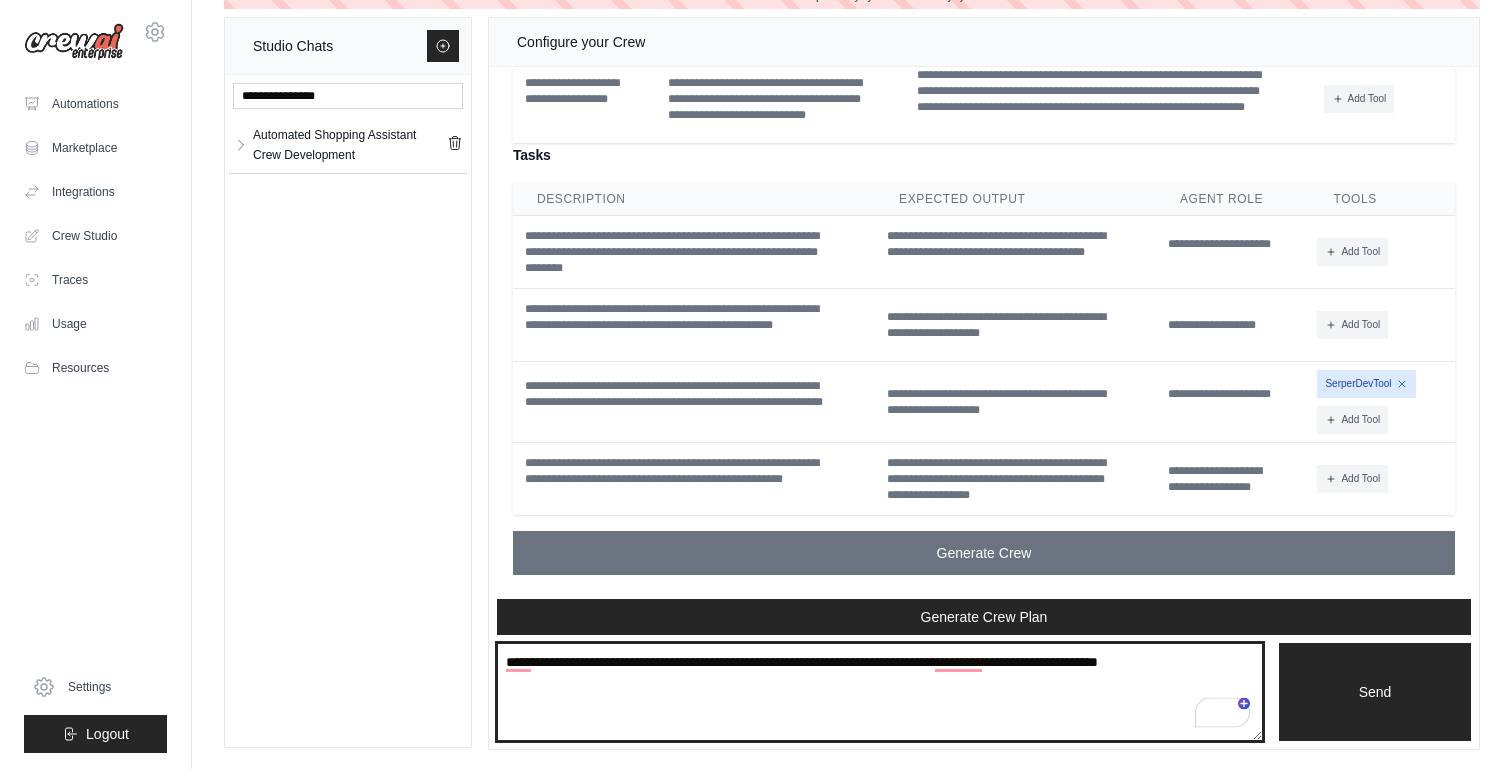 click on "**********" at bounding box center (880, 692) 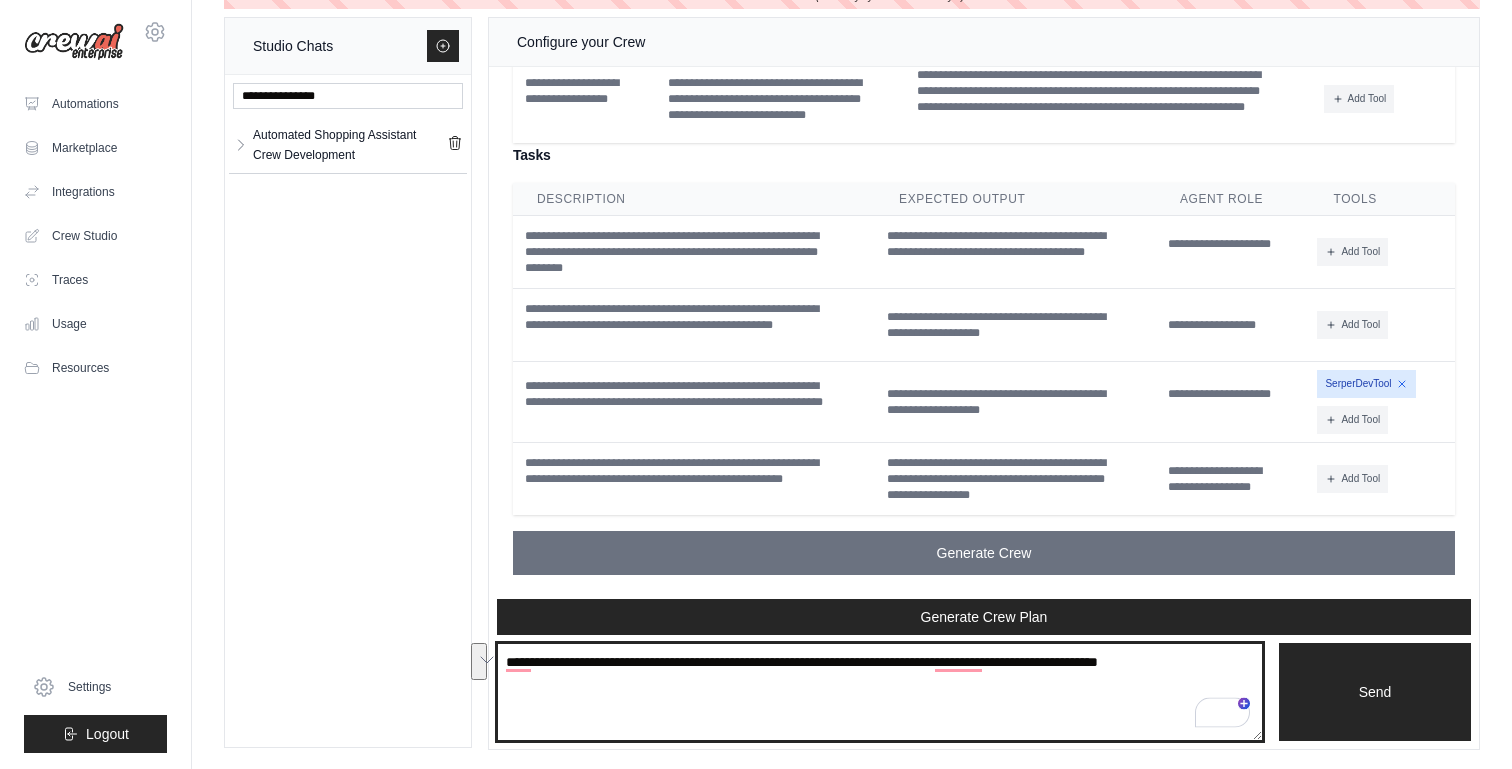 drag, startPoint x: 1173, startPoint y: 664, endPoint x: 1170, endPoint y: 686, distance: 22.203604 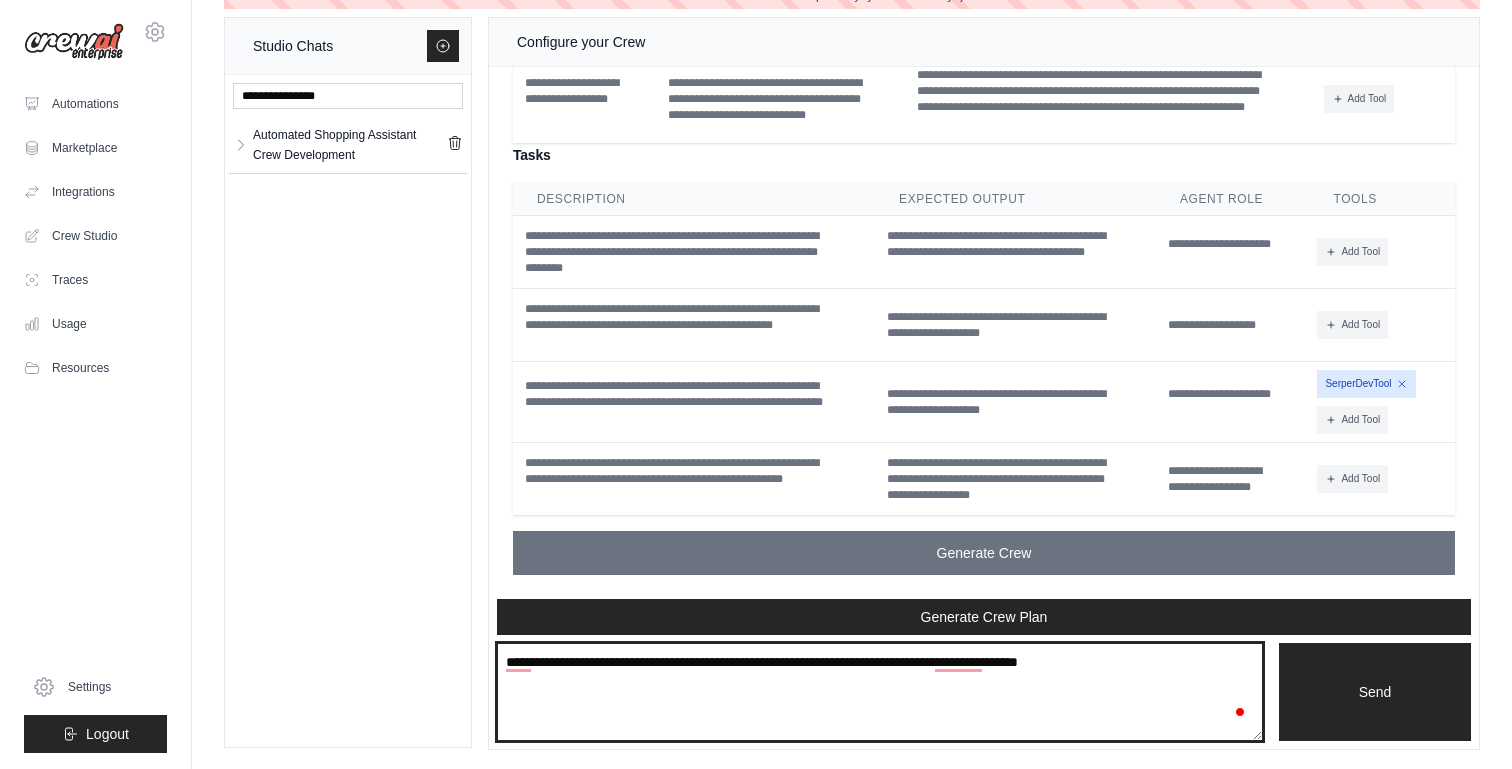 click on "**********" at bounding box center (880, 692) 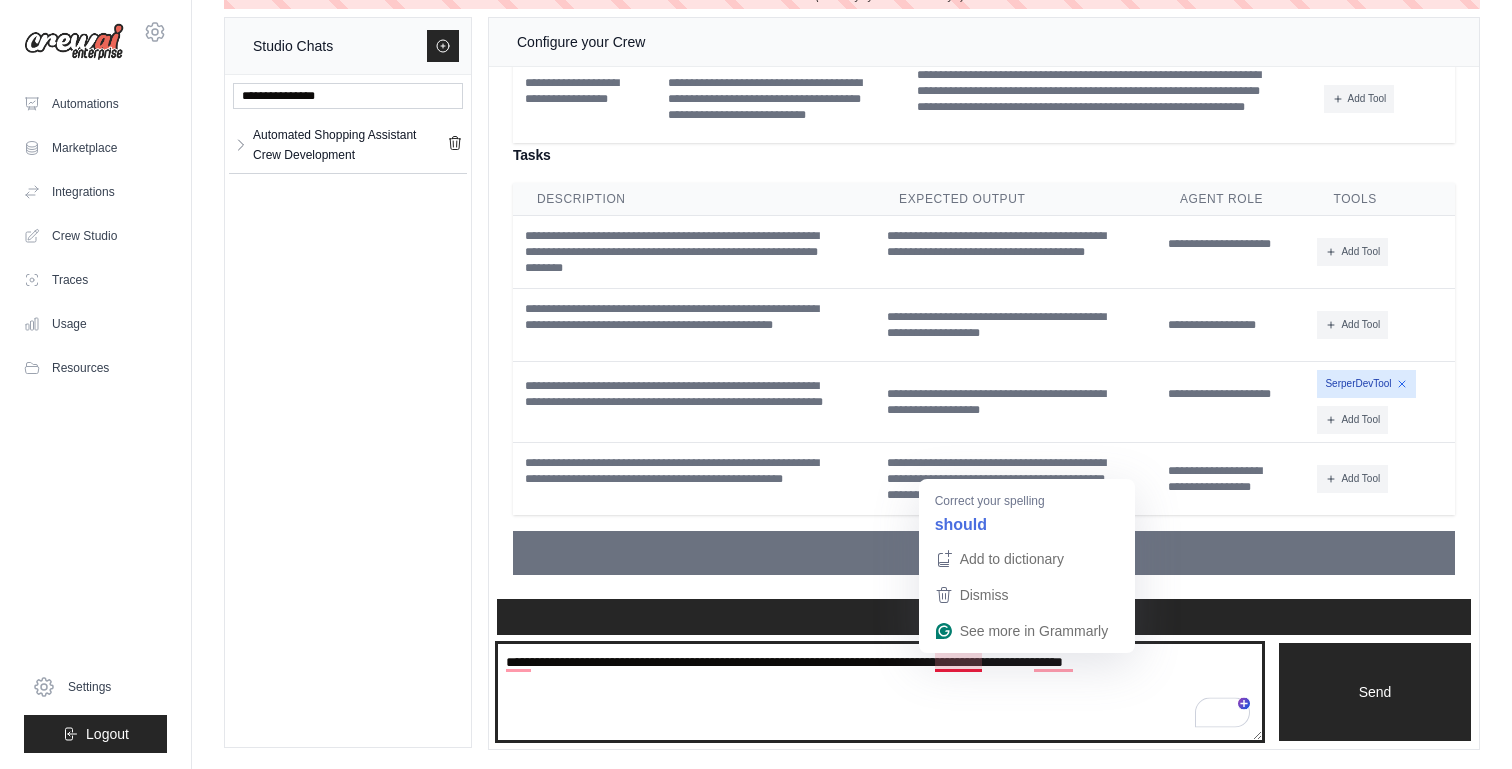 click on "**********" at bounding box center (880, 692) 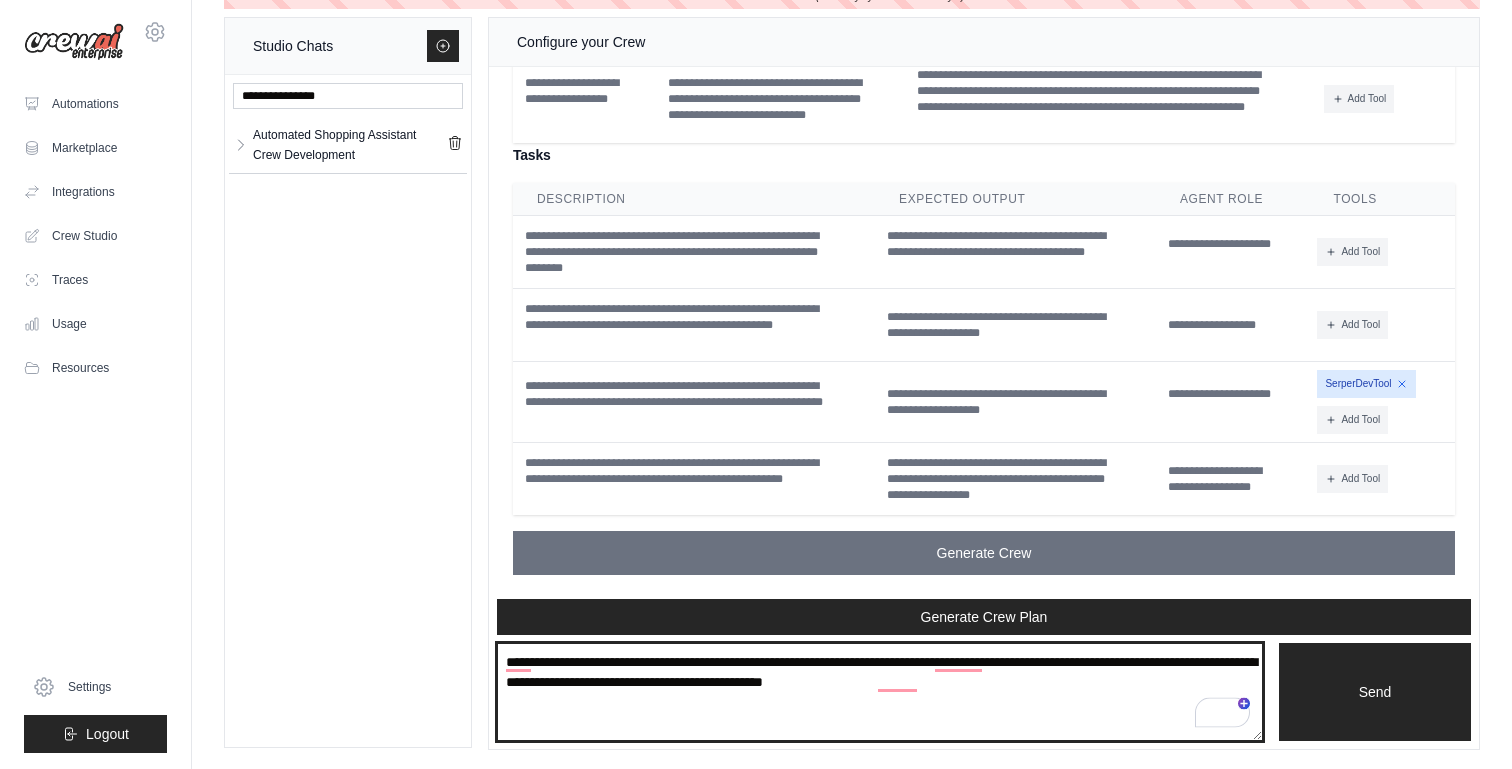 drag, startPoint x: 758, startPoint y: 685, endPoint x: 851, endPoint y: 681, distance: 93.08598 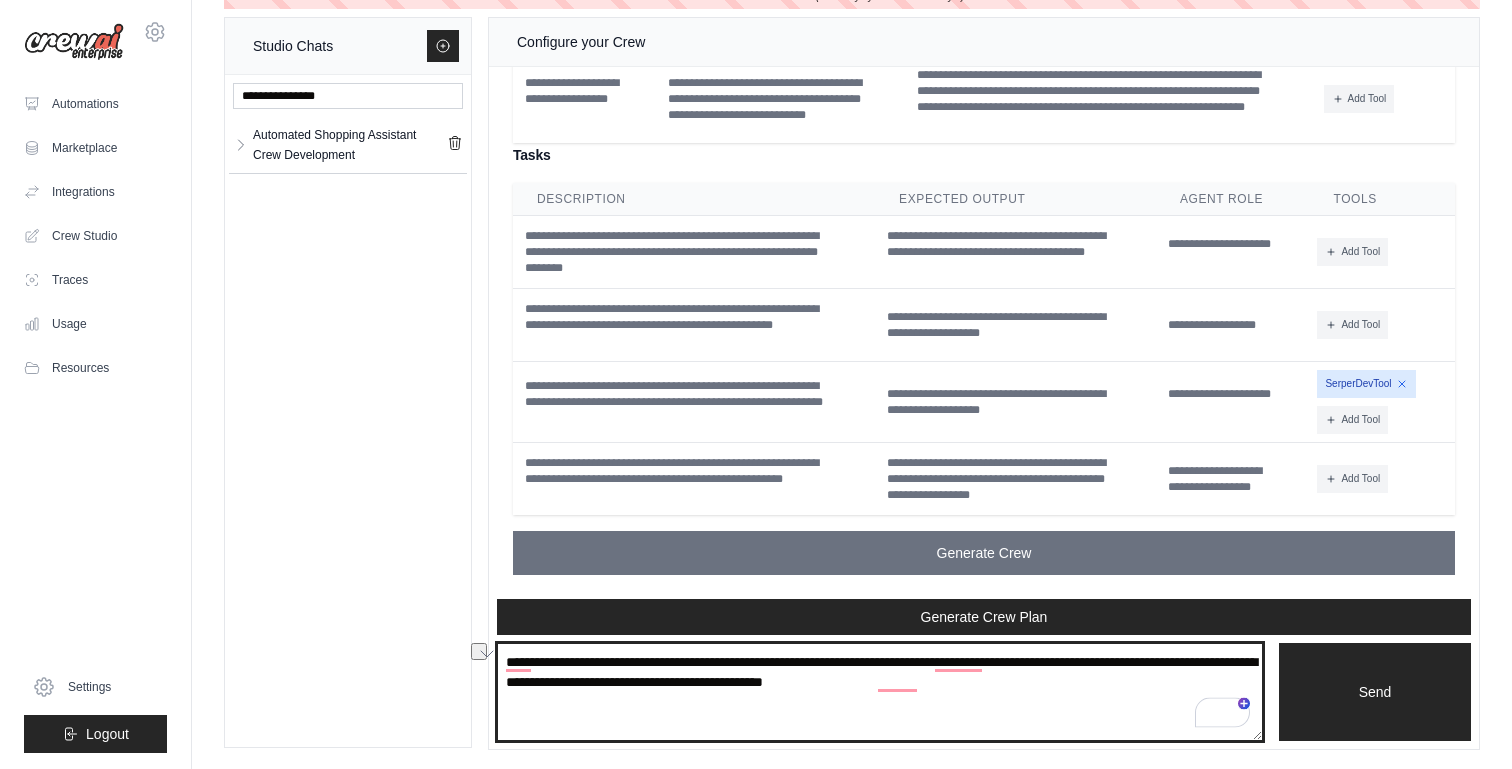 click on "**********" at bounding box center (880, 692) 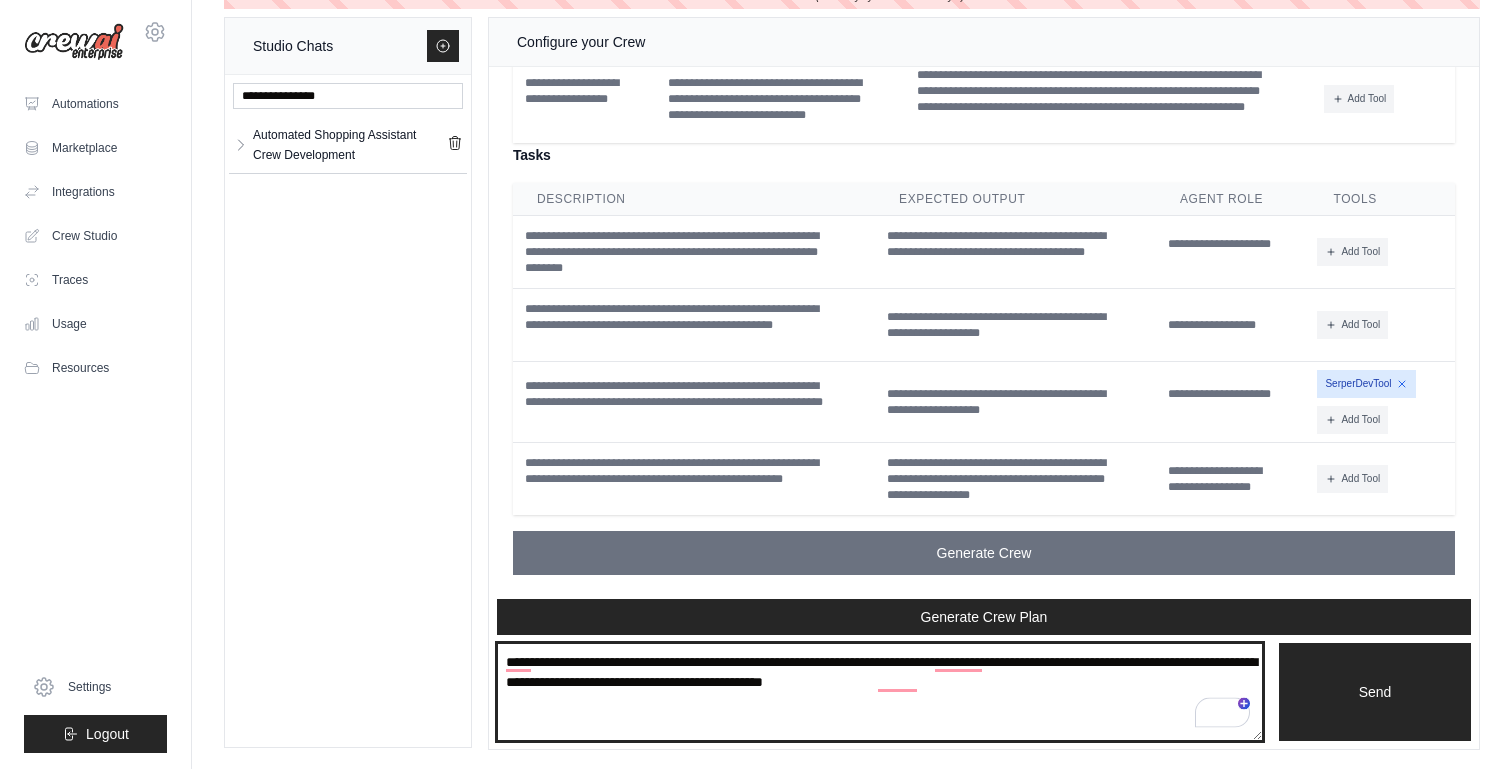 drag, startPoint x: 919, startPoint y: 685, endPoint x: 1095, endPoint y: 685, distance: 176 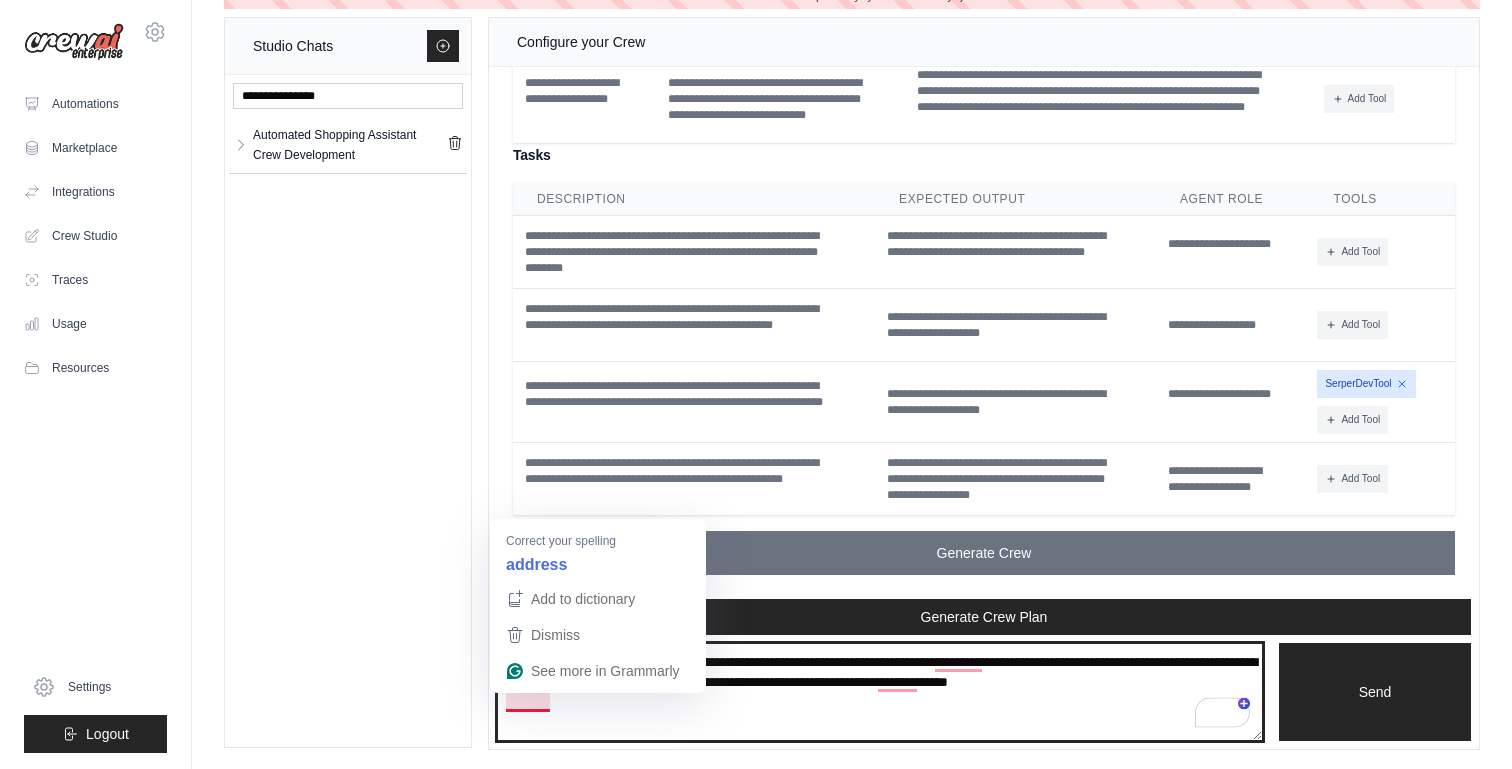 click on "**********" at bounding box center (880, 692) 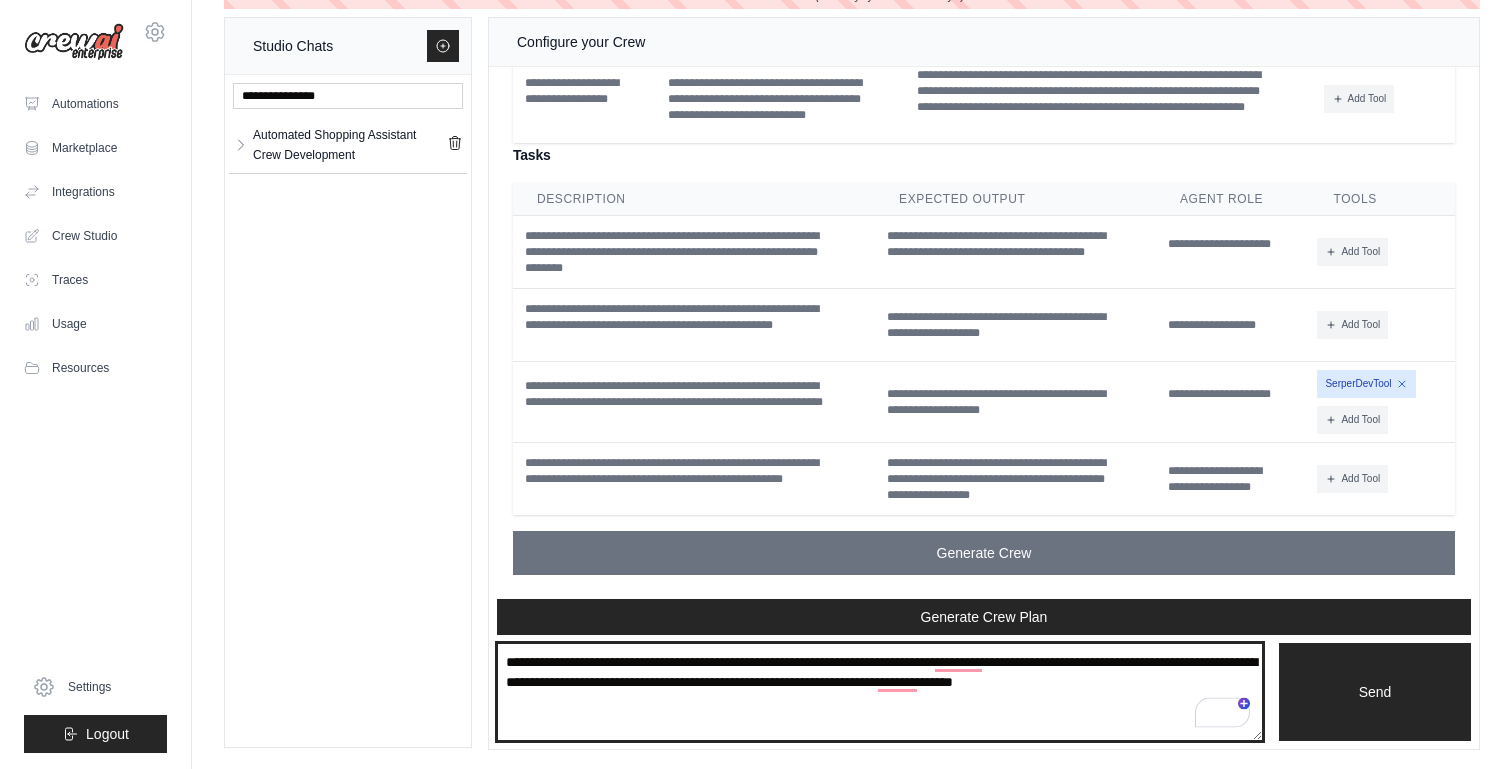 click on "**********" at bounding box center (880, 692) 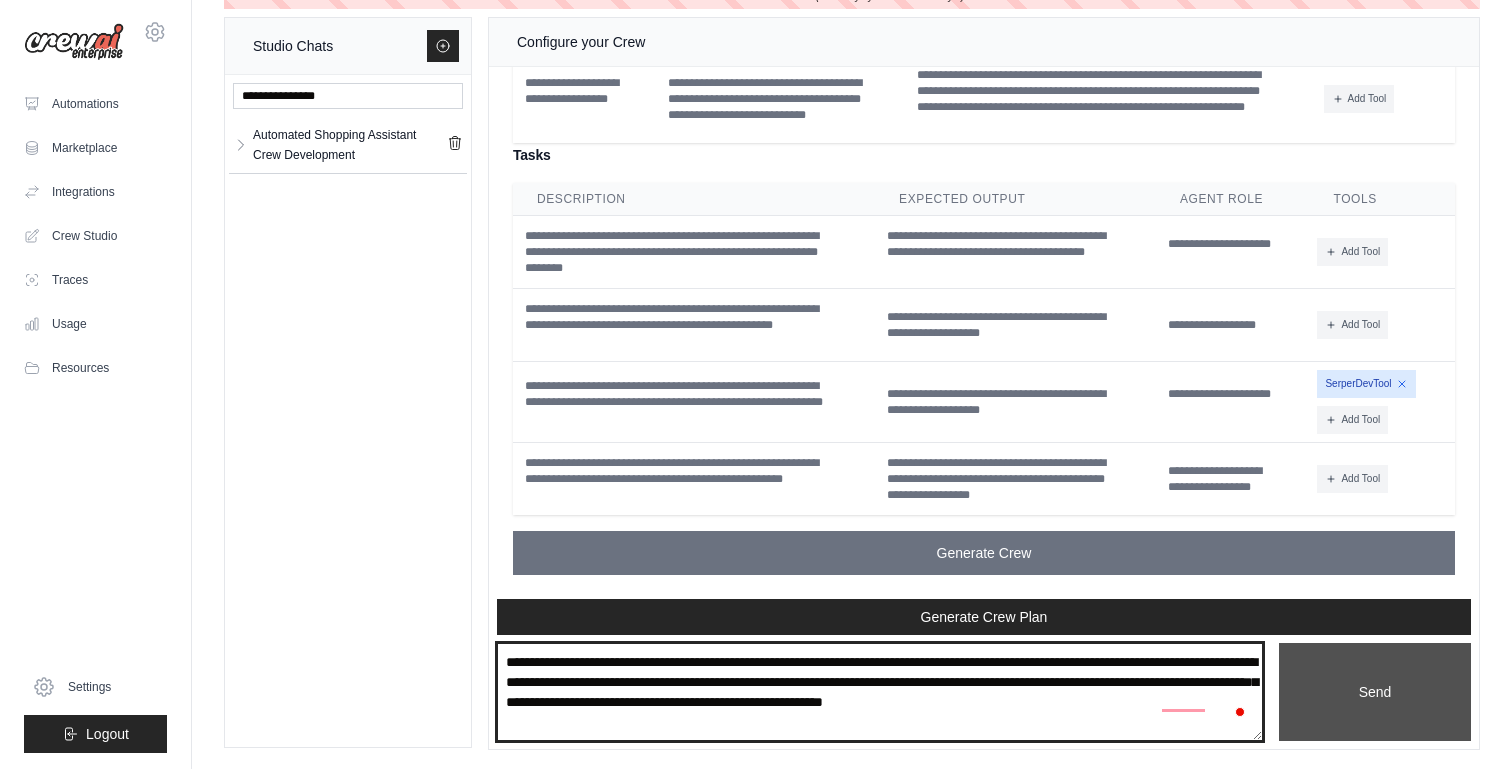 type on "**********" 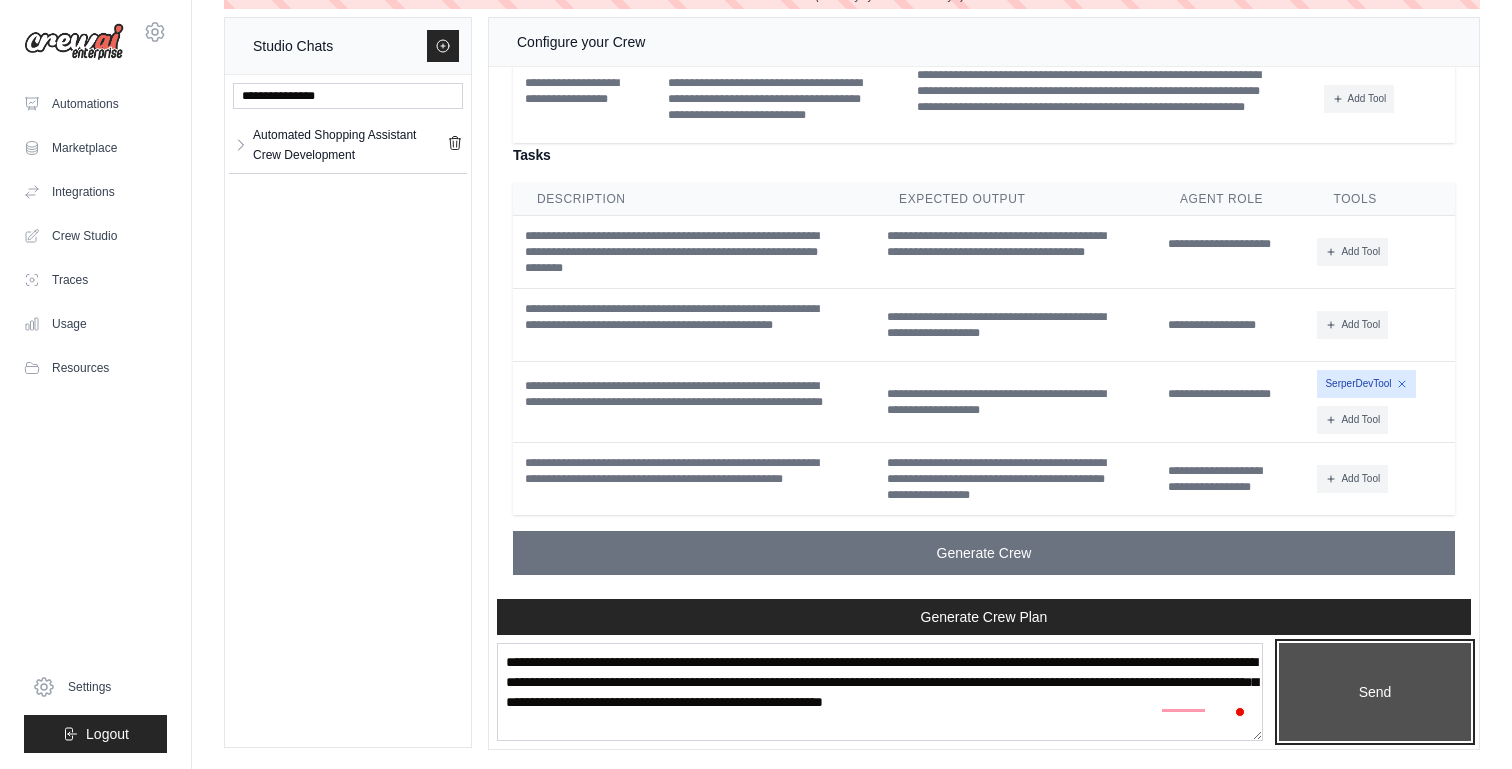click on "Send" at bounding box center [1375, 692] 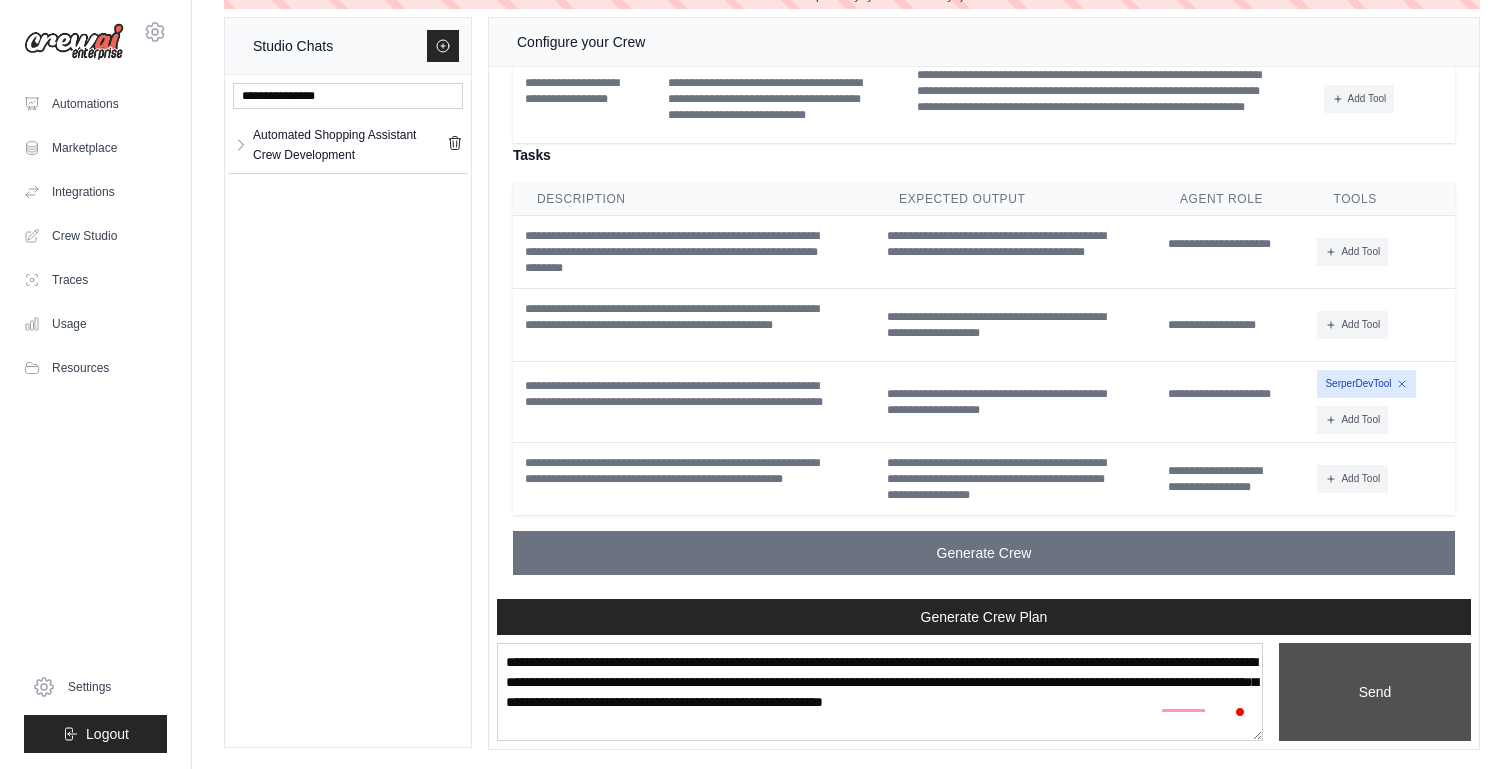 type 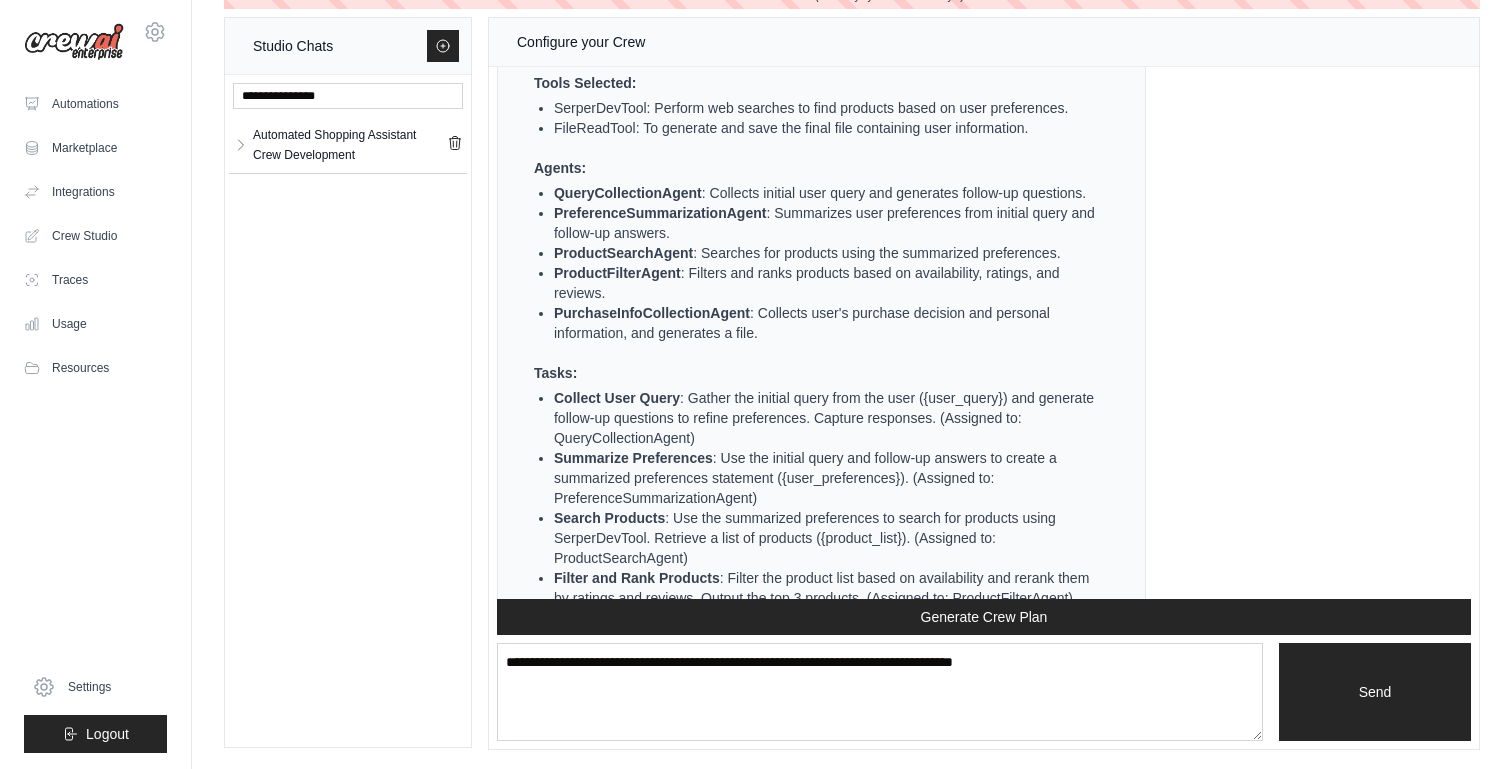 scroll, scrollTop: 3164, scrollLeft: 0, axis: vertical 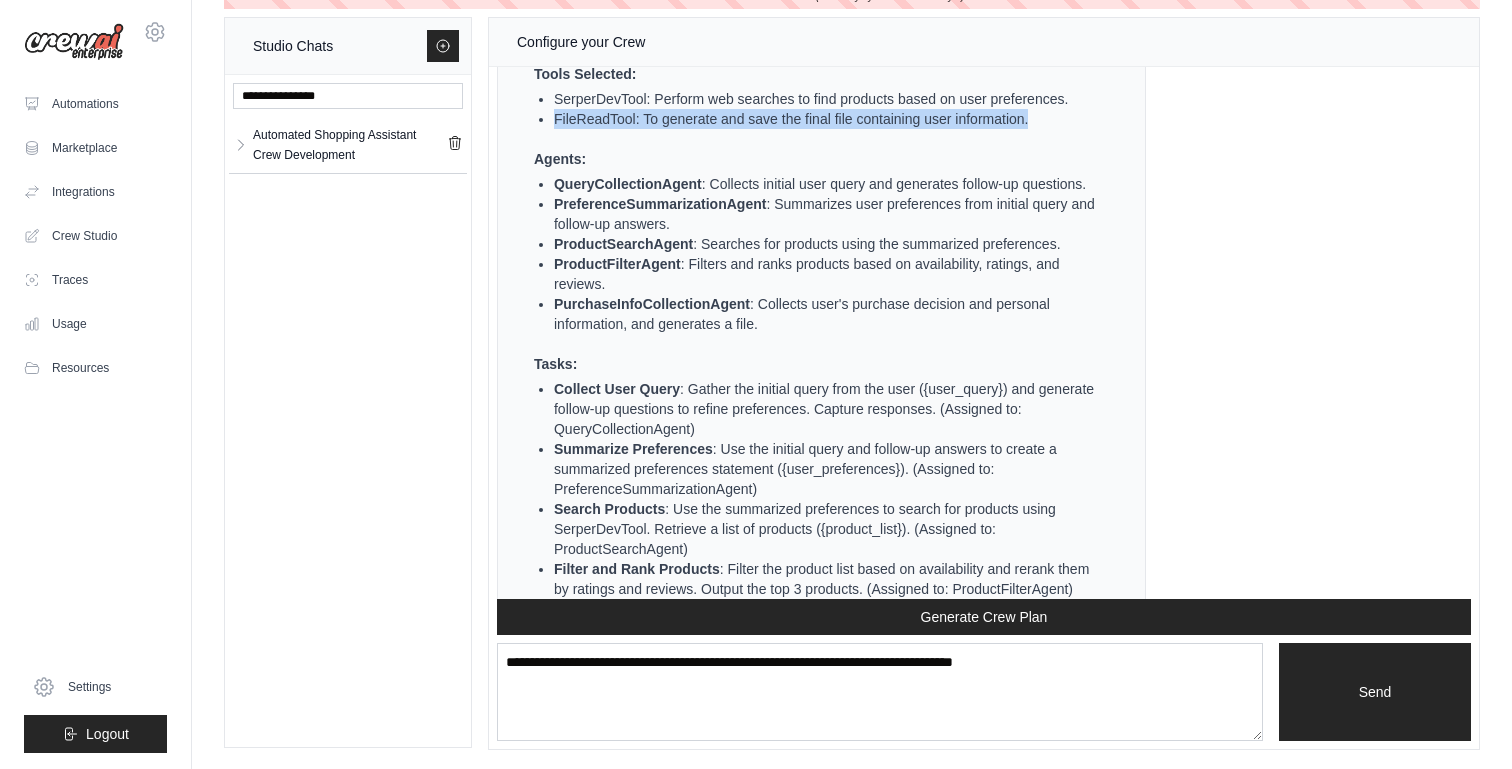 drag, startPoint x: 550, startPoint y: 217, endPoint x: 1180, endPoint y: 208, distance: 630.0643 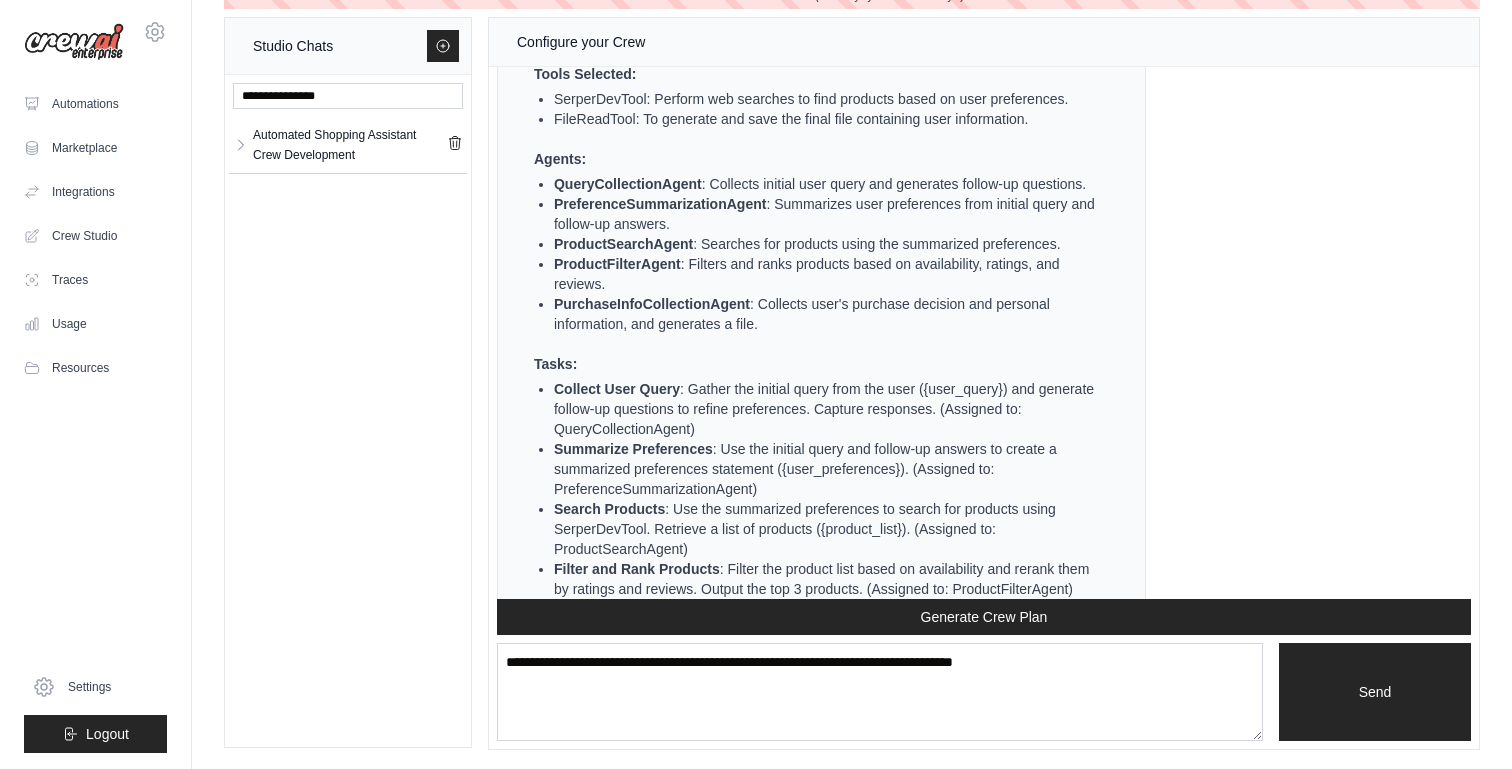 click on "Agents:" at bounding box center (819, 159) 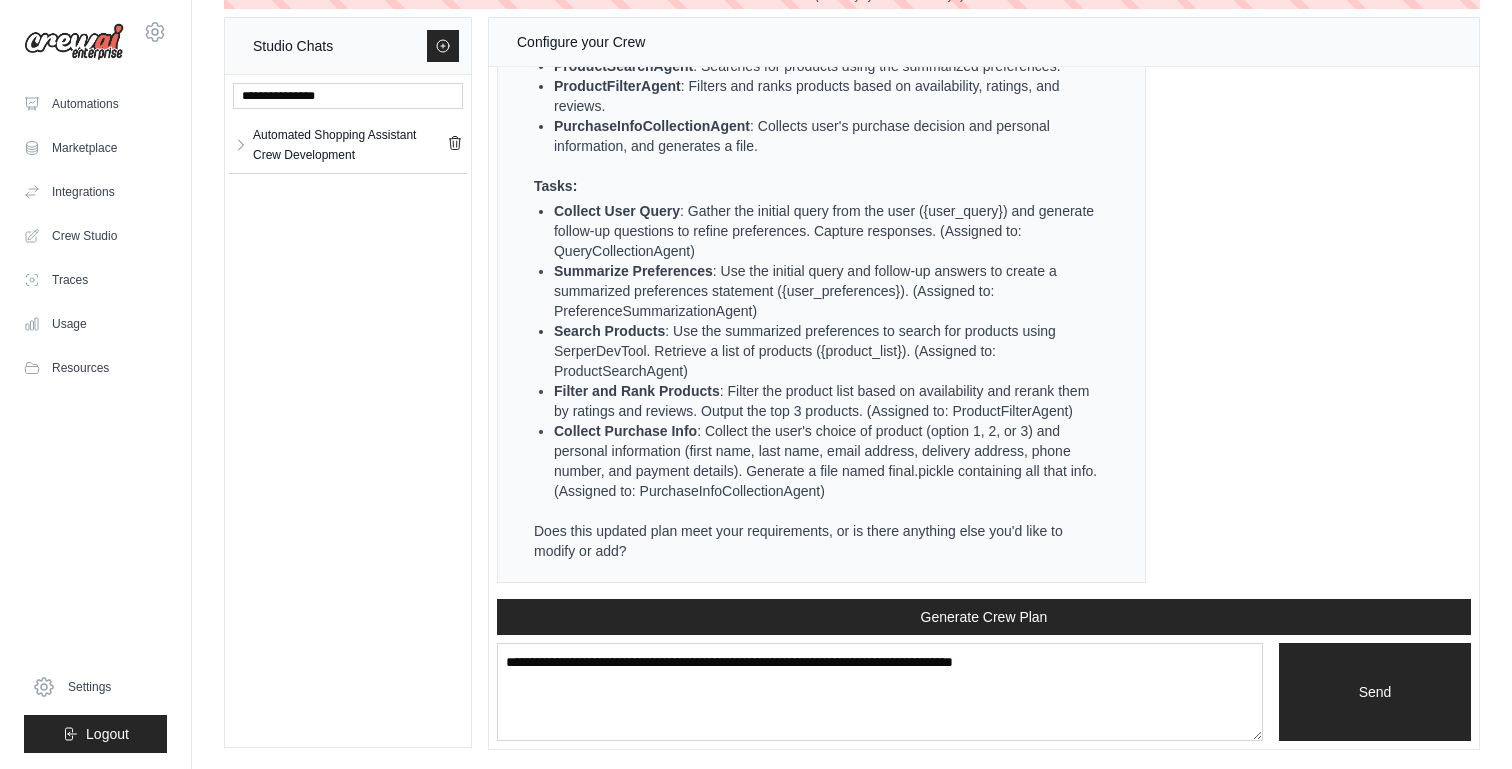 scroll, scrollTop: 3482, scrollLeft: 0, axis: vertical 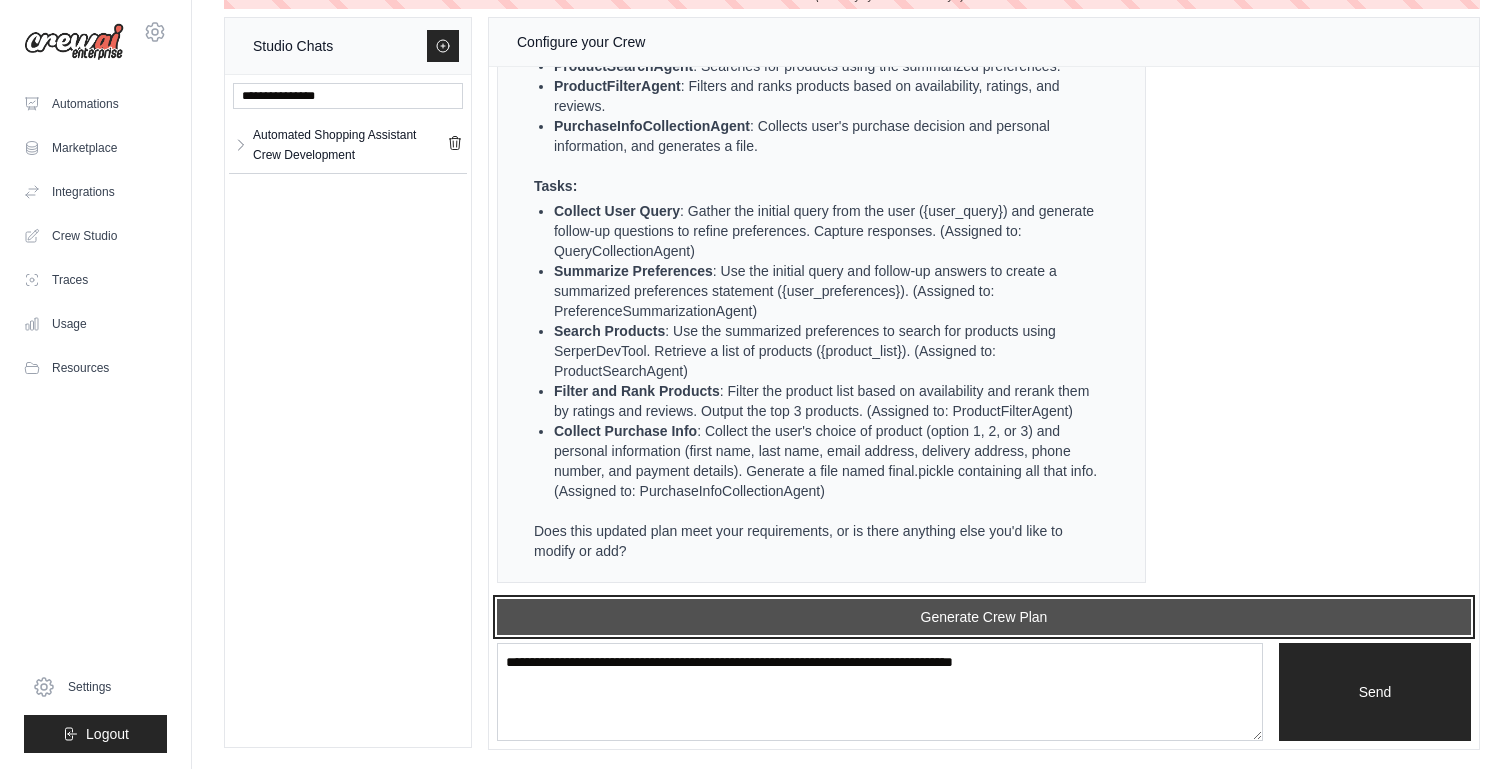 click on "Generate Crew Plan" at bounding box center (984, 617) 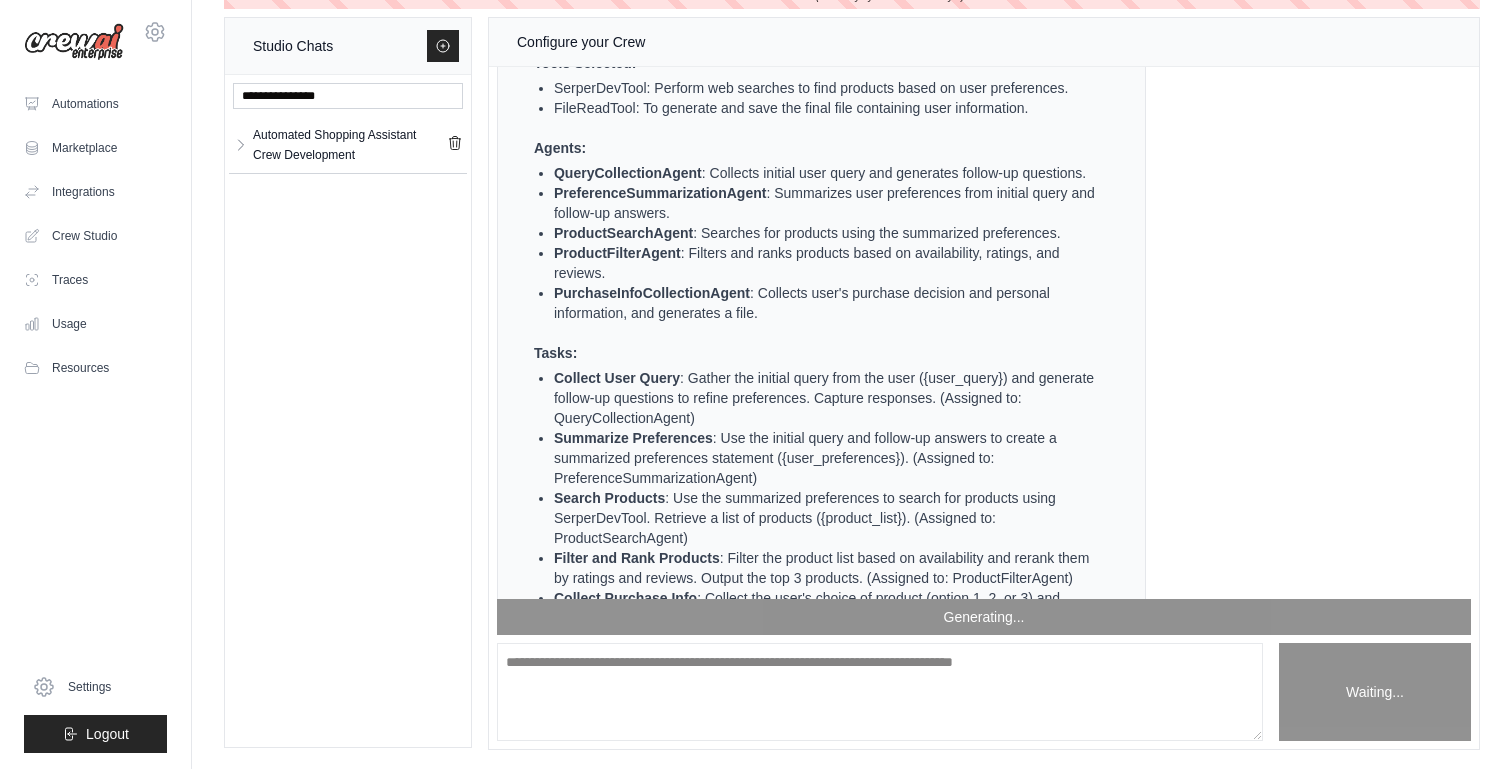 scroll, scrollTop: 3526, scrollLeft: 0, axis: vertical 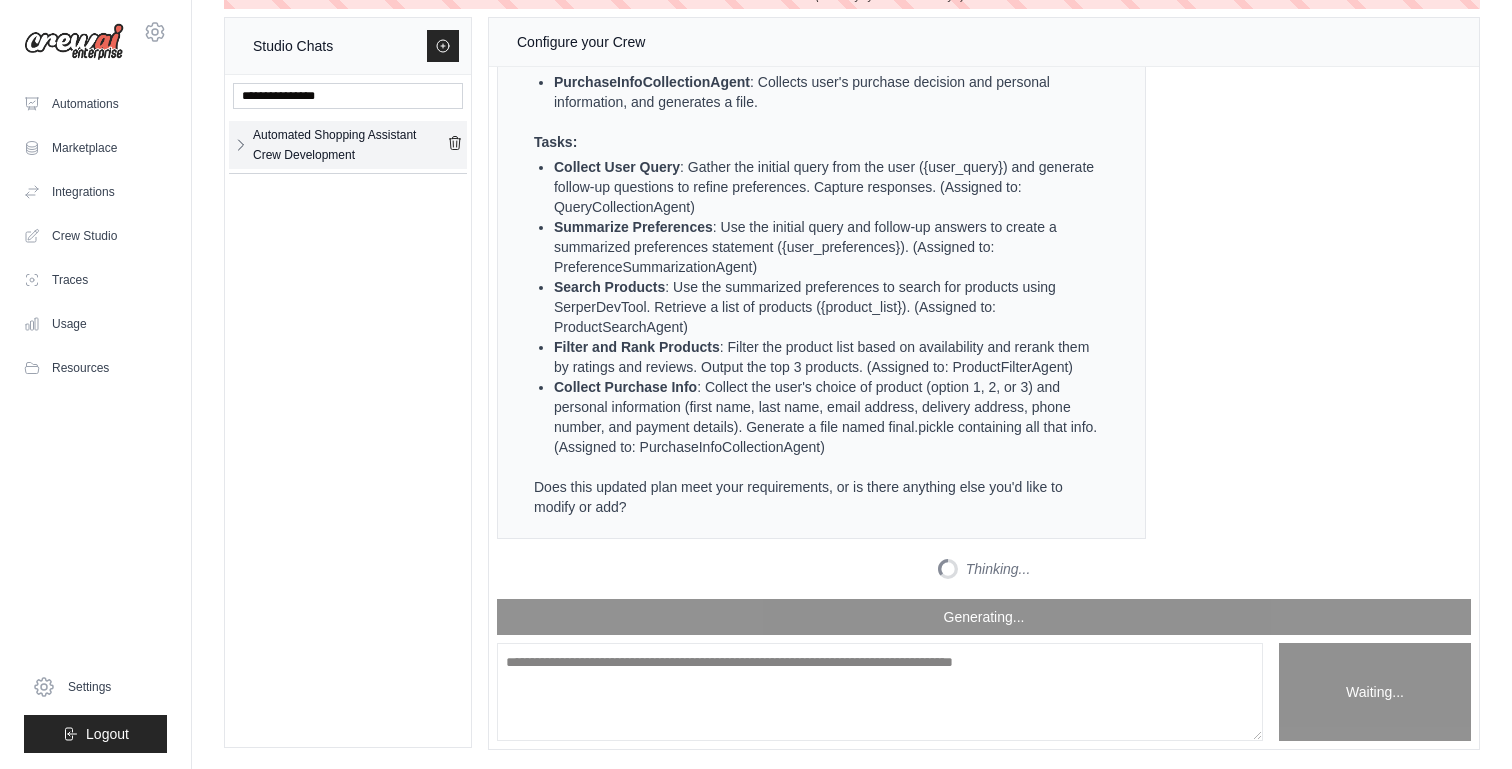 click 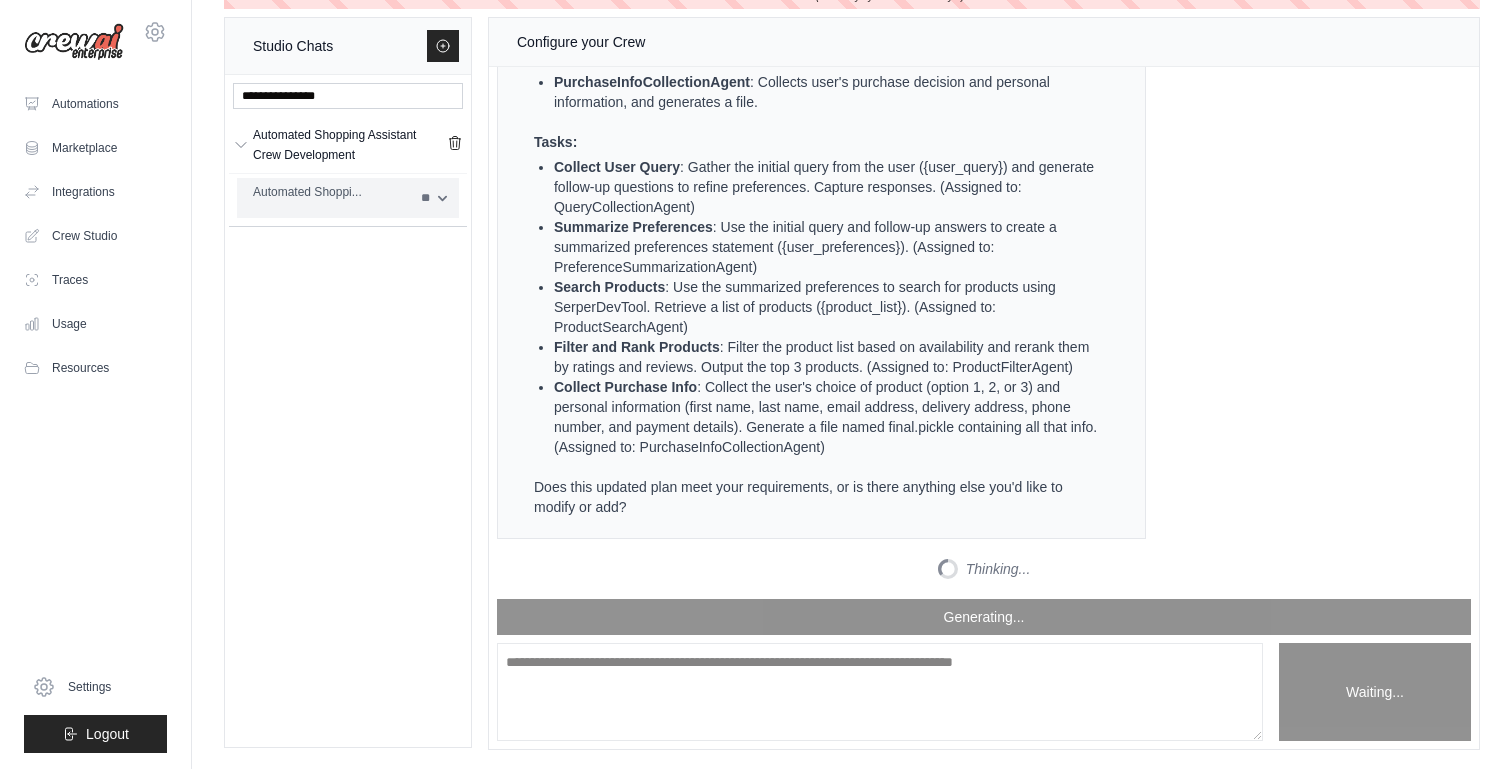 click on "**" at bounding box center (434, 198) 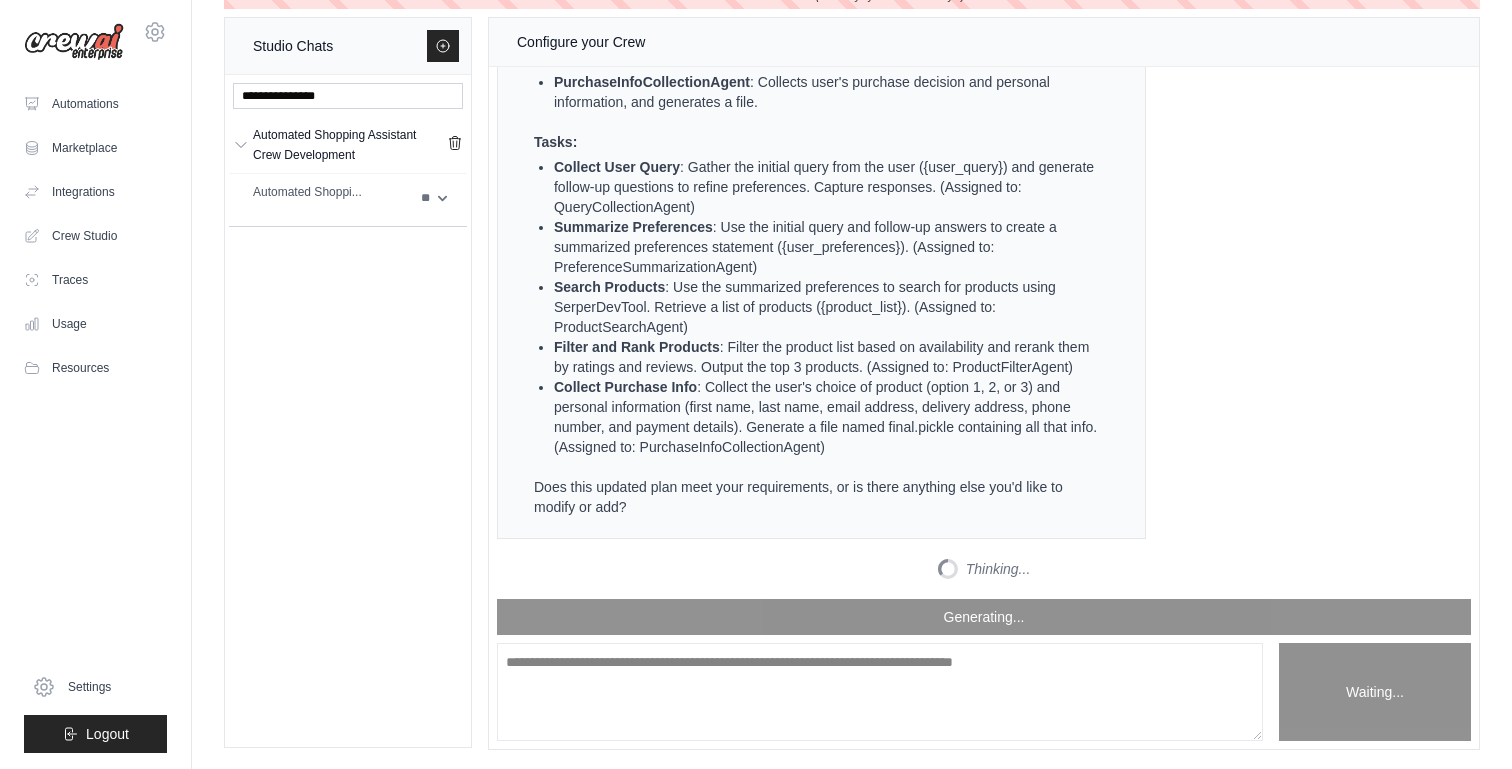 scroll, scrollTop: 4692, scrollLeft: 0, axis: vertical 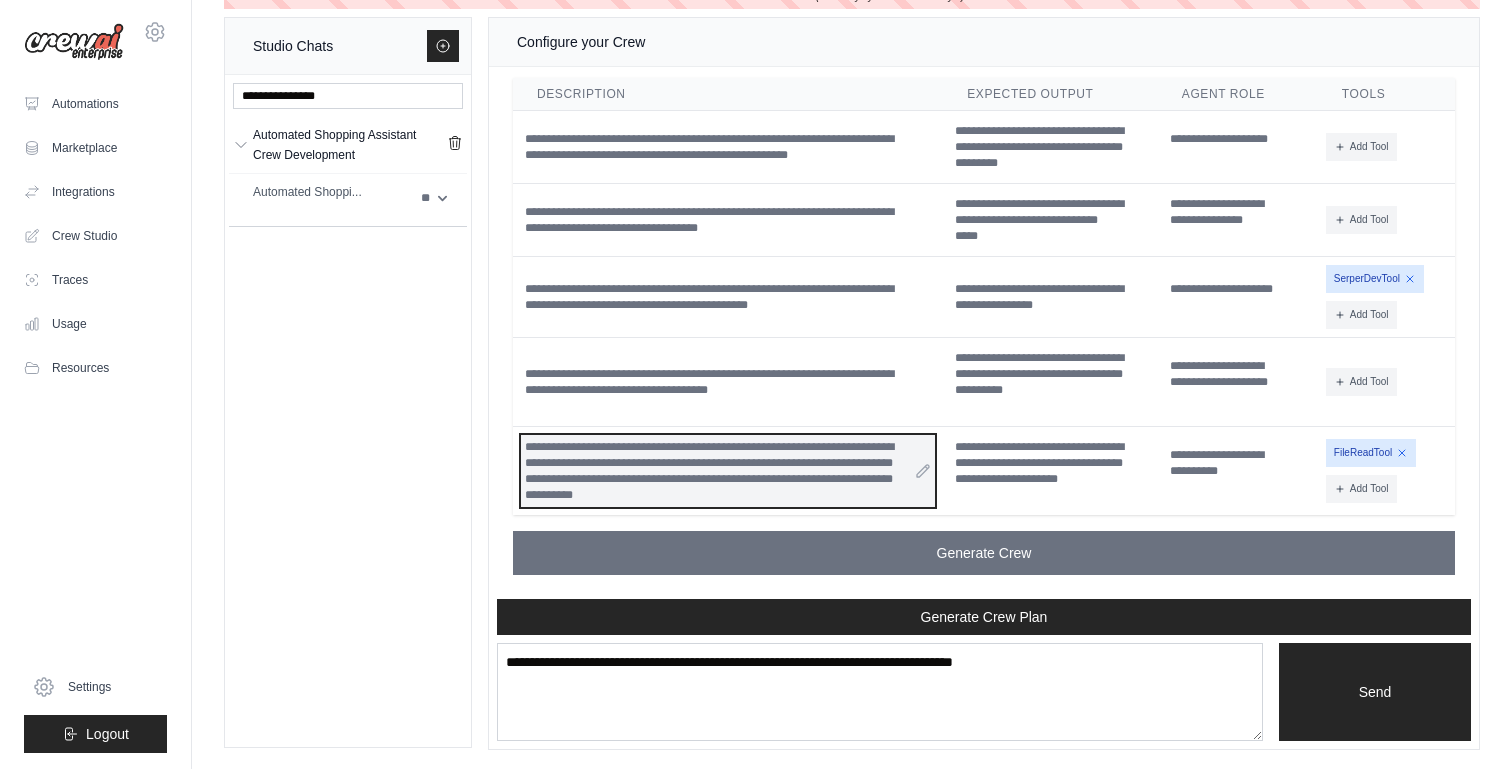 click on "**********" at bounding box center [728, 471] 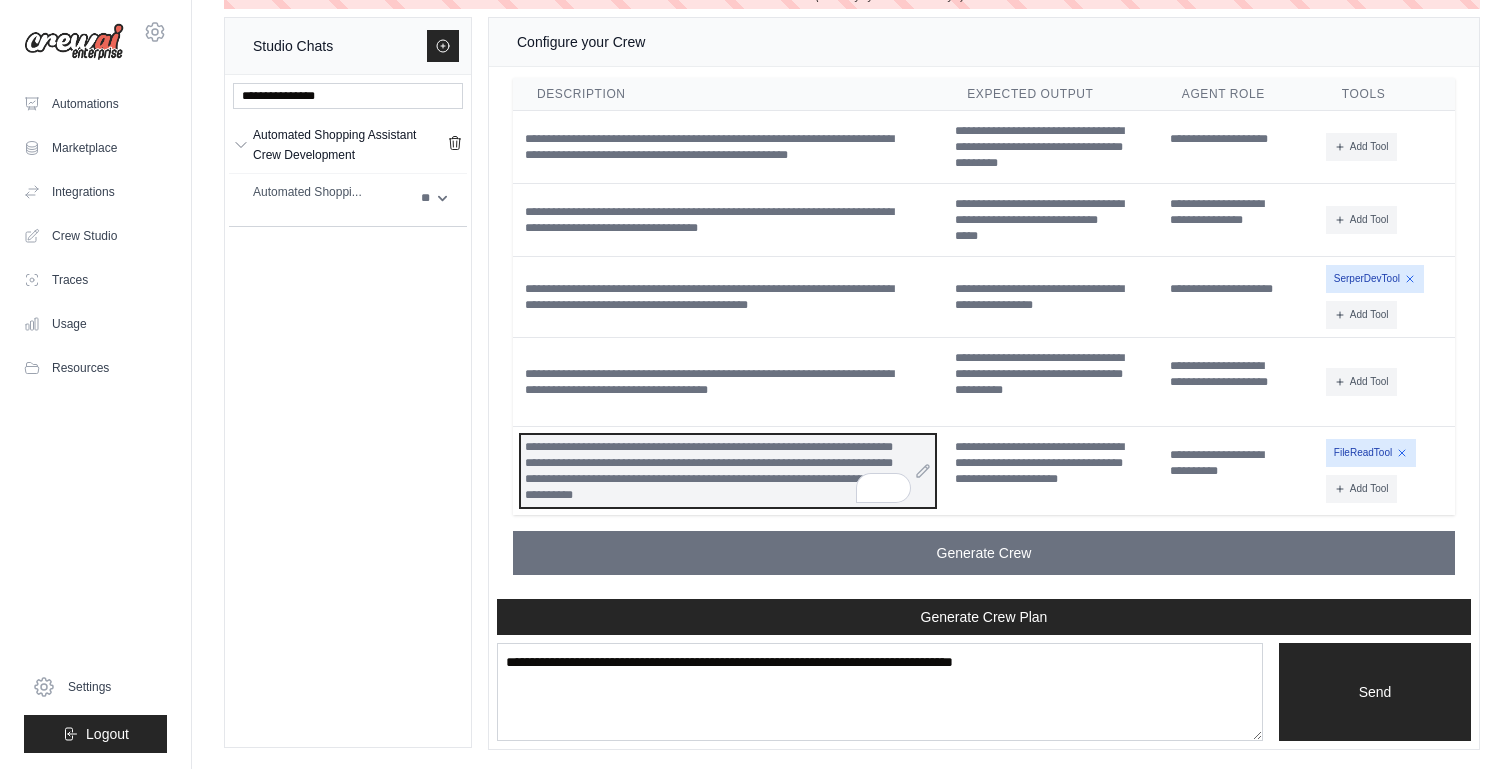 click on "**********" at bounding box center (728, 471) 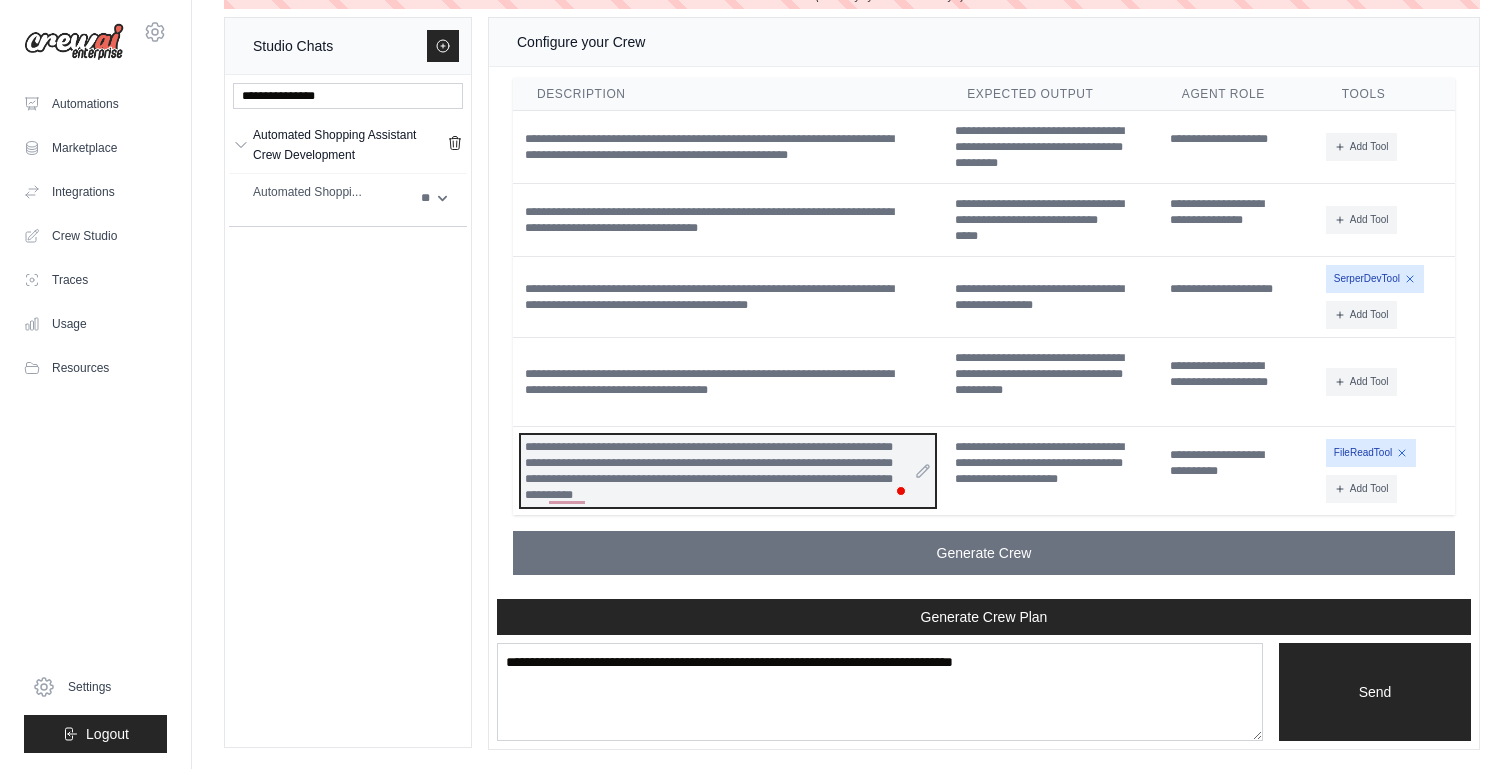 scroll, scrollTop: 4692, scrollLeft: 0, axis: vertical 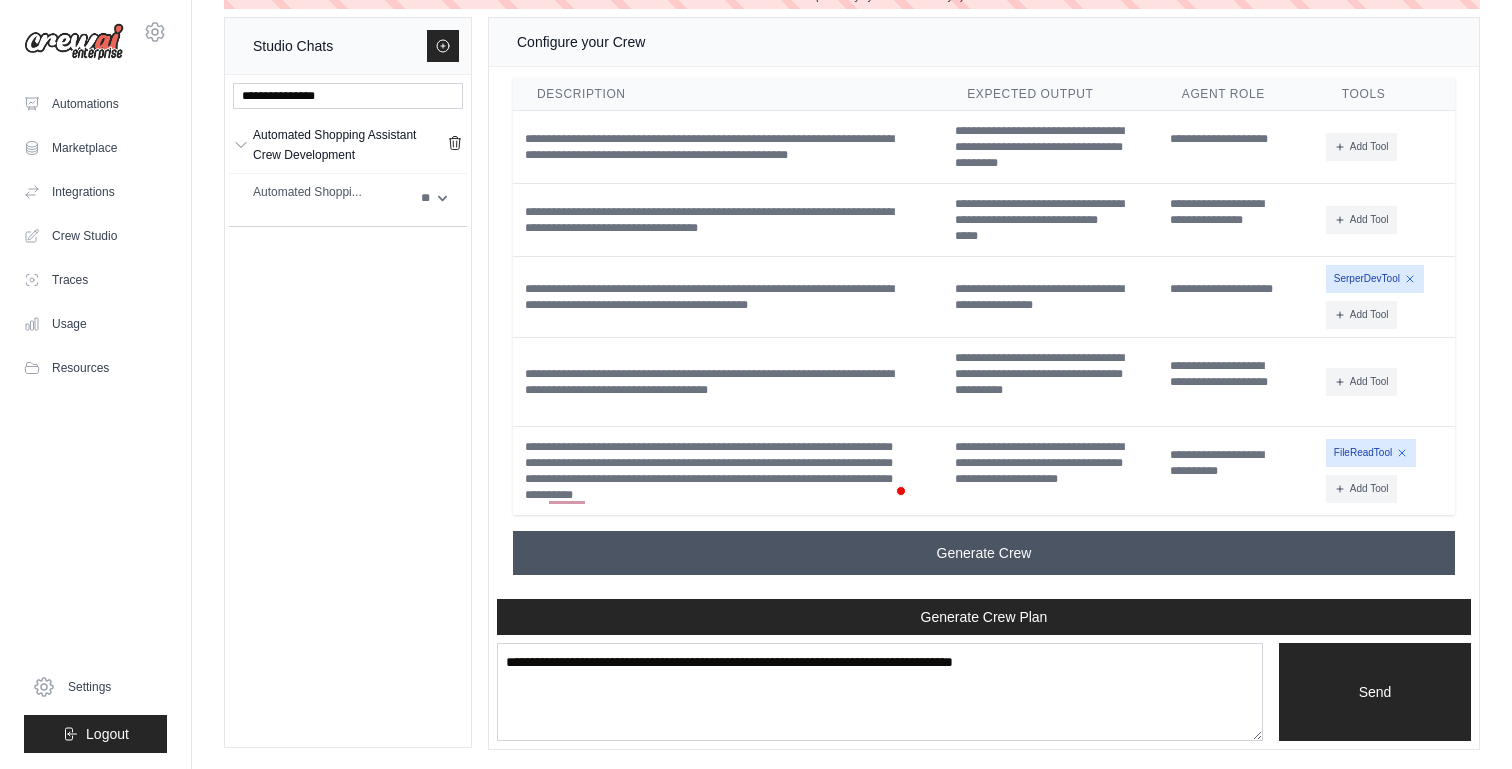 click on "Generate Crew" at bounding box center [984, 553] 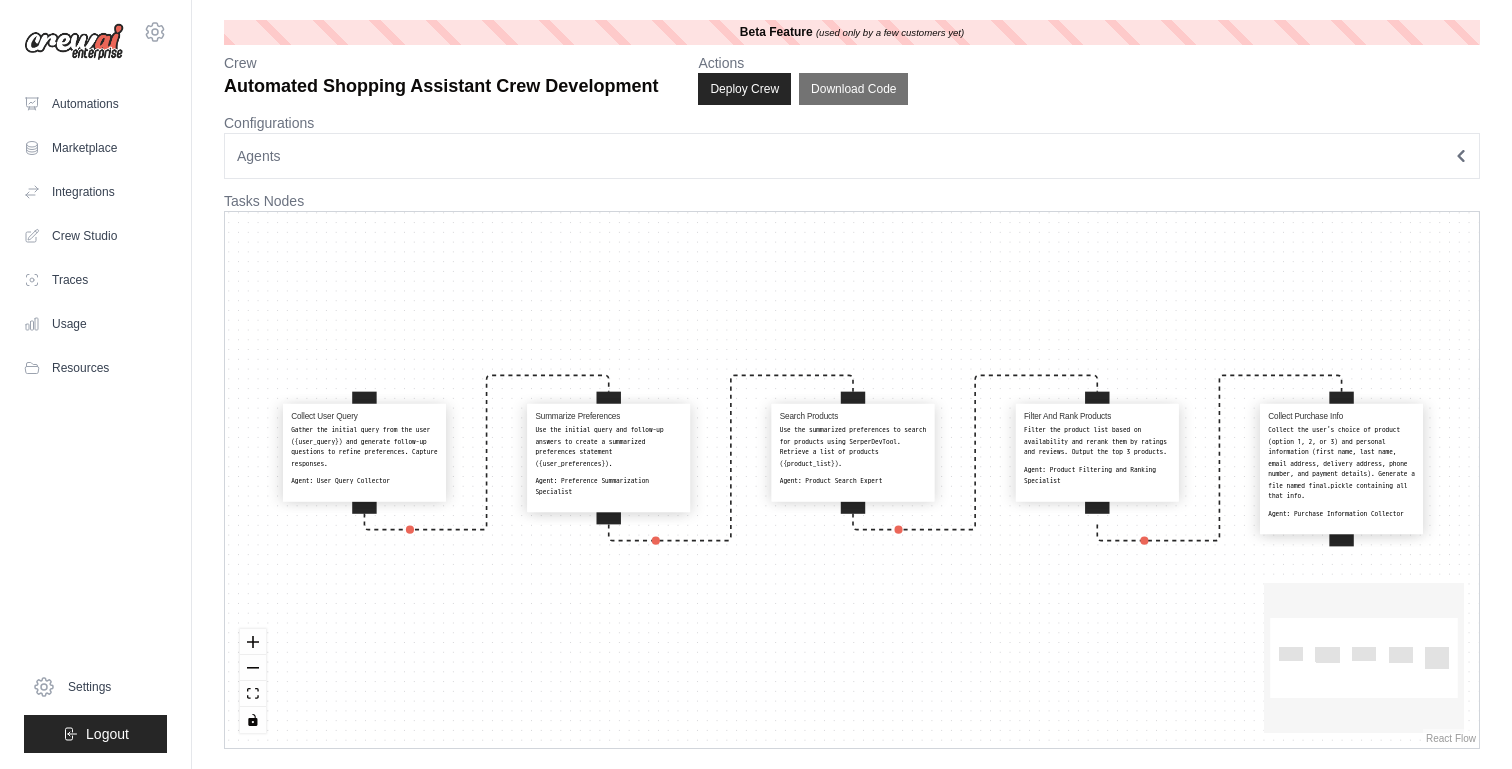 scroll, scrollTop: 0, scrollLeft: 0, axis: both 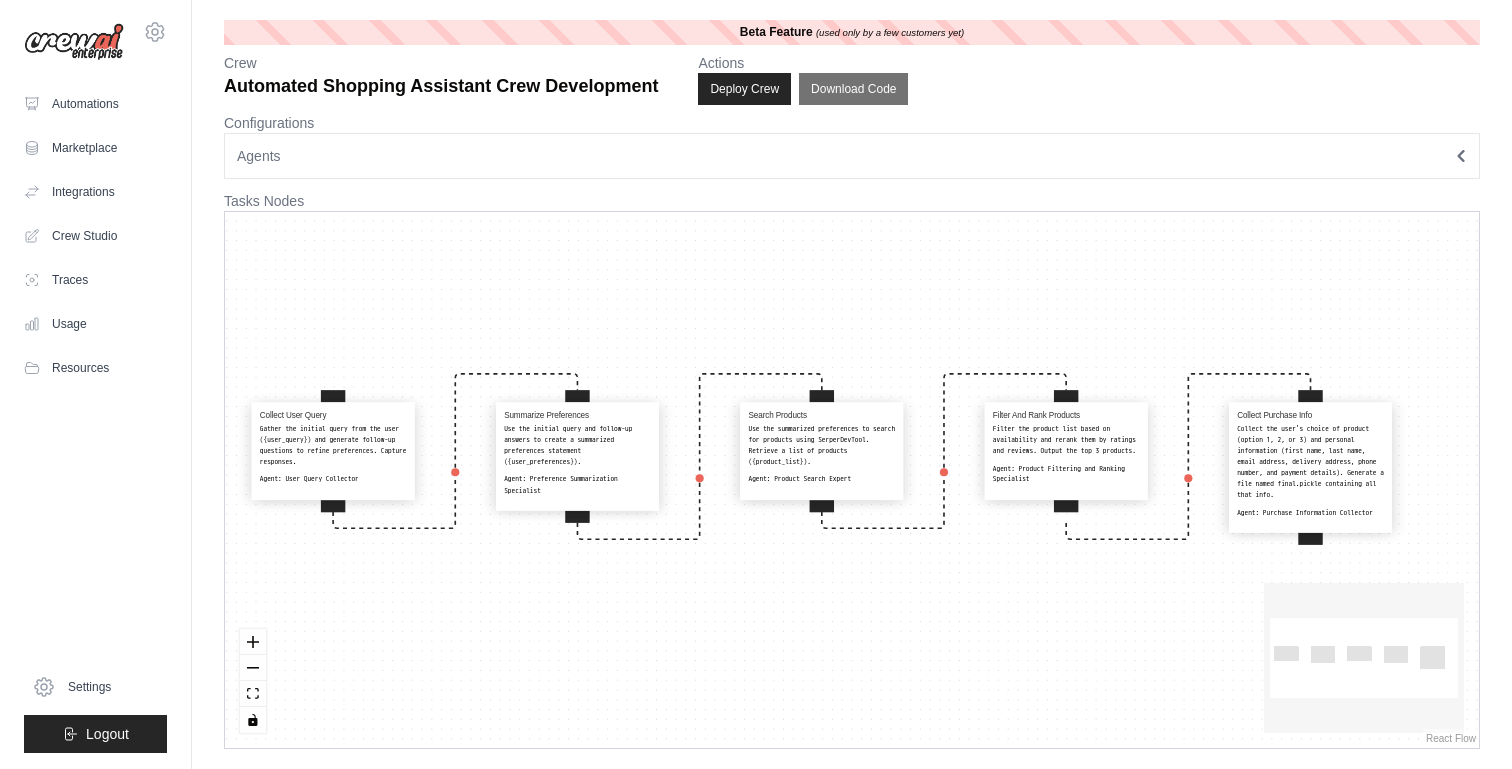 drag, startPoint x: 463, startPoint y: 312, endPoint x: 476, endPoint y: 308, distance: 13.601471 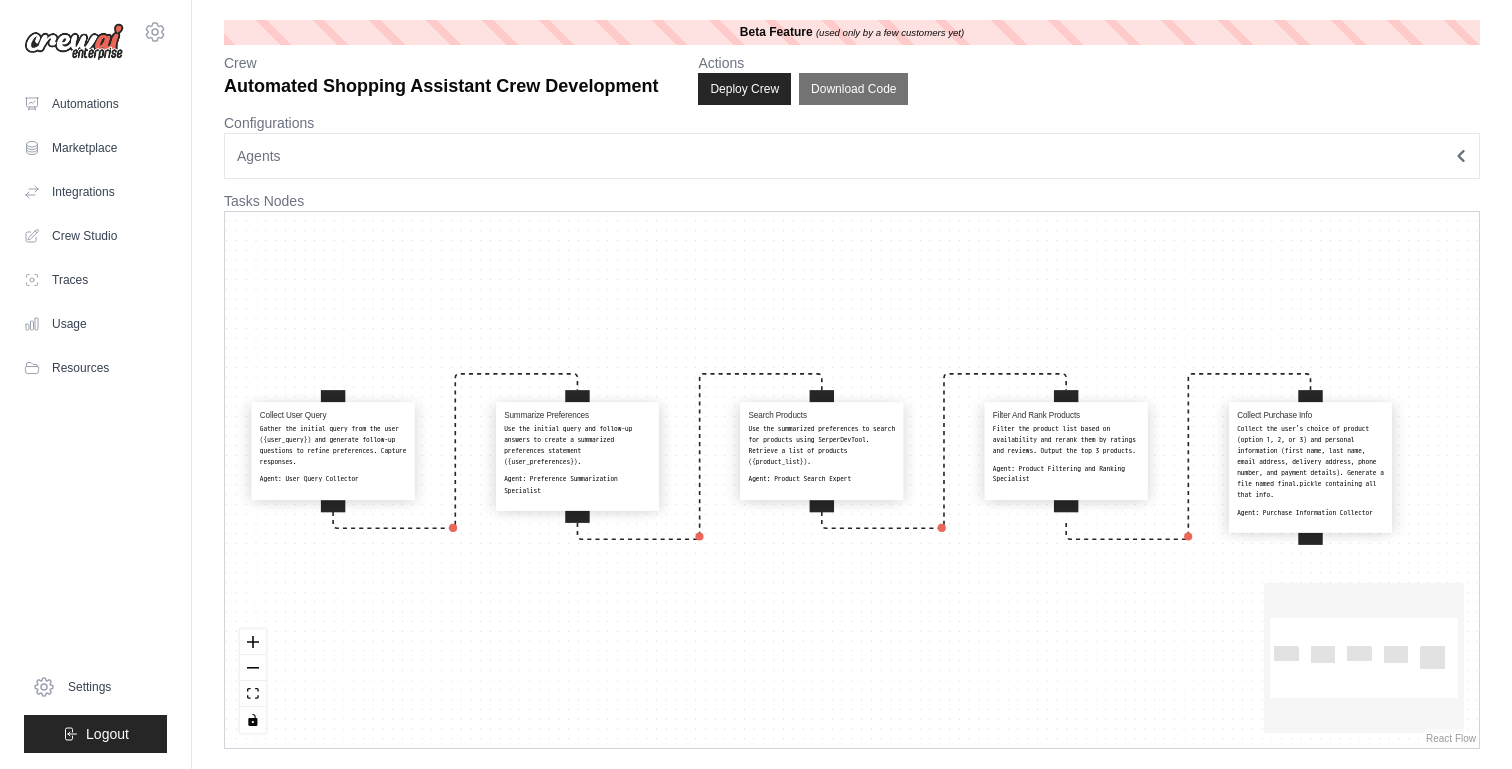 click on "Collect User Query Gather the initial query from the user ({user_query}) and generate follow-up questions to refine preferences. Capture responses. Agent:   User Query Collector Summarize Preferences Use the initial query and follow-up answers to create a summarized preferences statement ({user_preferences}). Agent:   Preference Summarization Specialist Search Products Use the summarized preferences to search for products using SerperDevTool. Retrieve a list of products ({product_list}). Agent:   Product Search Expert Filter And Rank Products Filter the product list based on availability and rerank them by ratings and reviews. Output the top 3 products. Agent:   Product Filtering and Ranking Specialist Collect Purchase Info Collect the user's choice of product (option 1, 2, or 3) and personal information (first name, last name, email address, delivery address, phone number, and payment details). Generate a file named final.pickle containing all that info. Agent:   Purchase Information Collector" at bounding box center (852, 480) 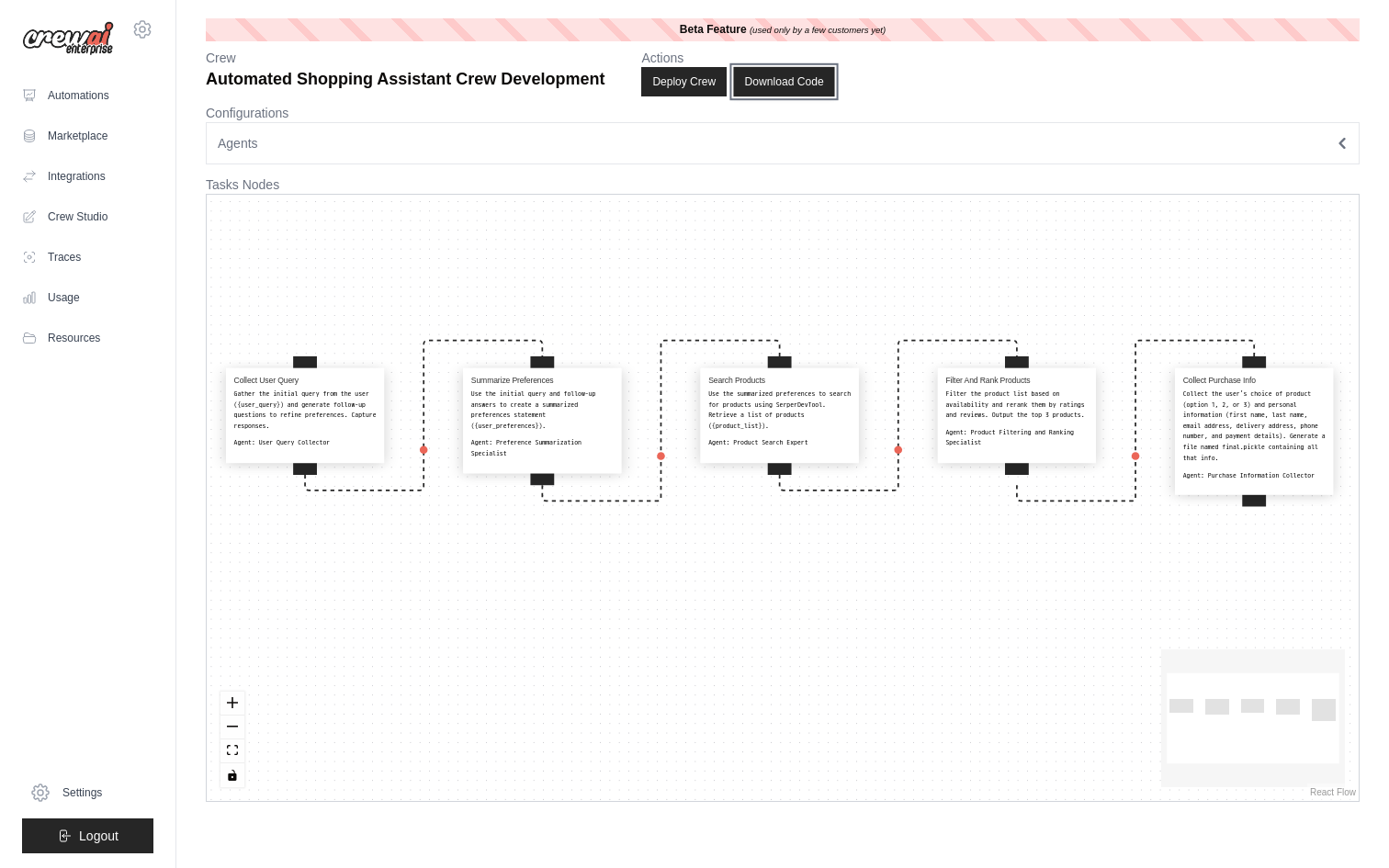 click on "Download Code" at bounding box center (785, 82) 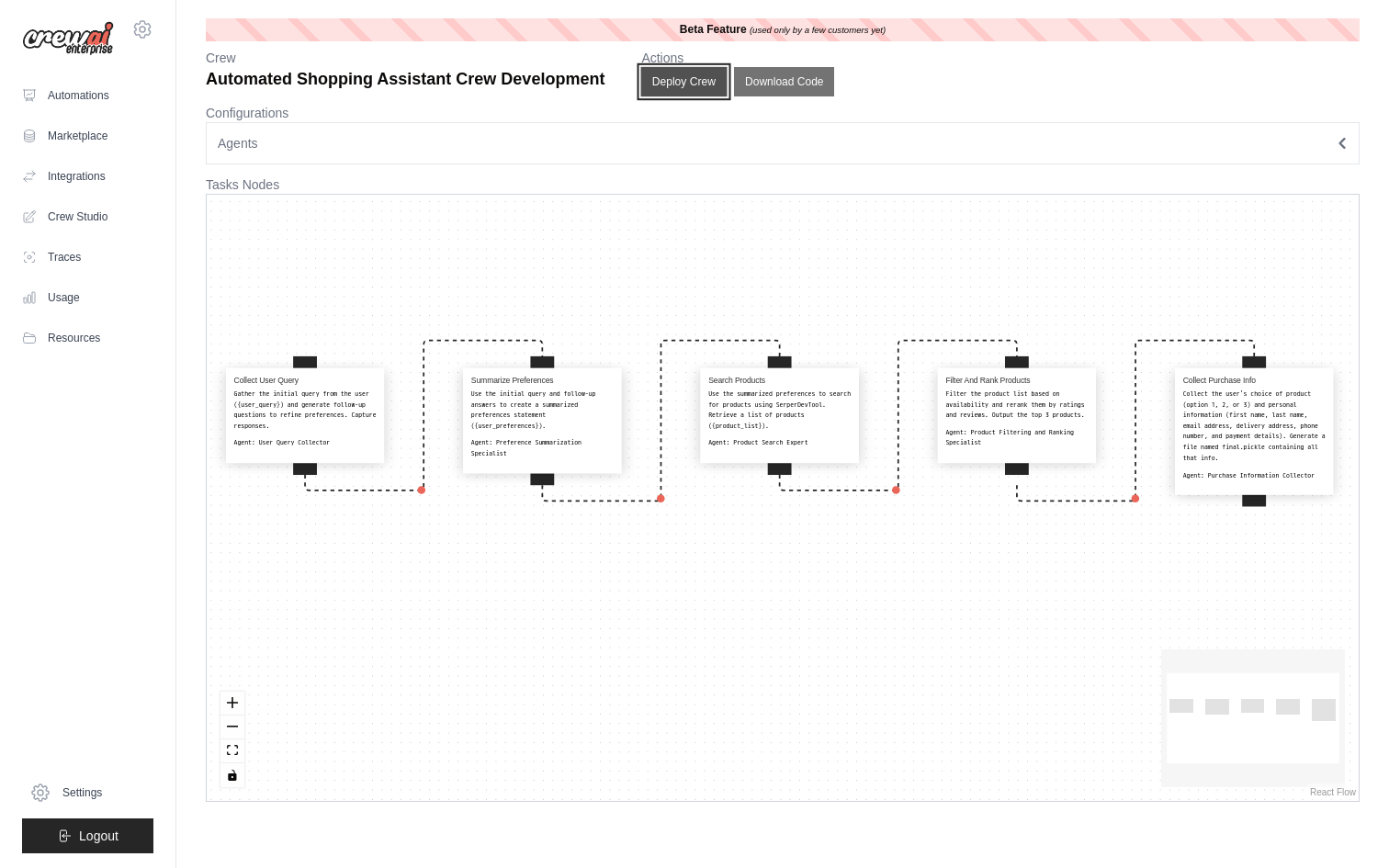 click on "Deploy Crew" at bounding box center [684, 82] 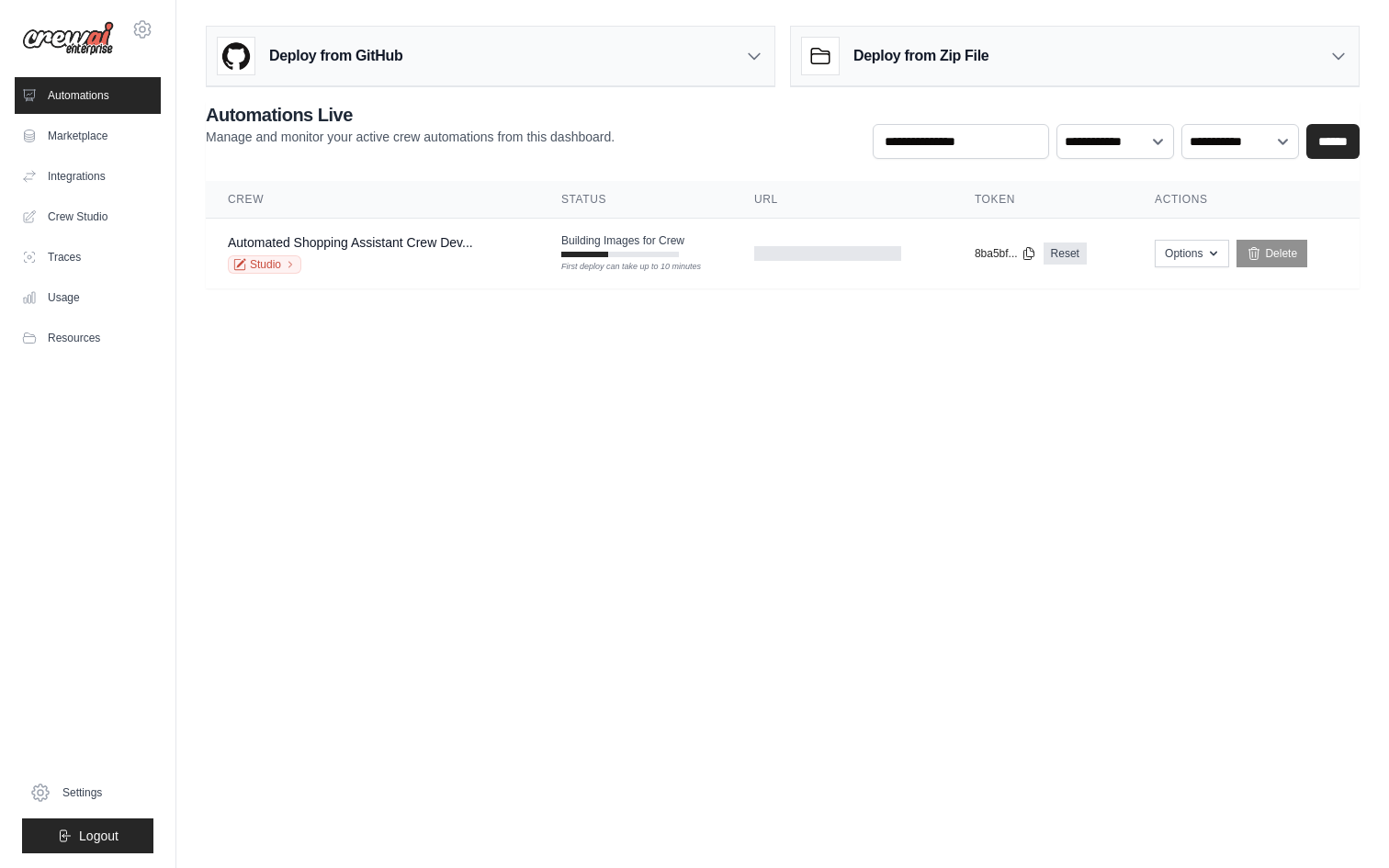 scroll, scrollTop: 0, scrollLeft: 0, axis: both 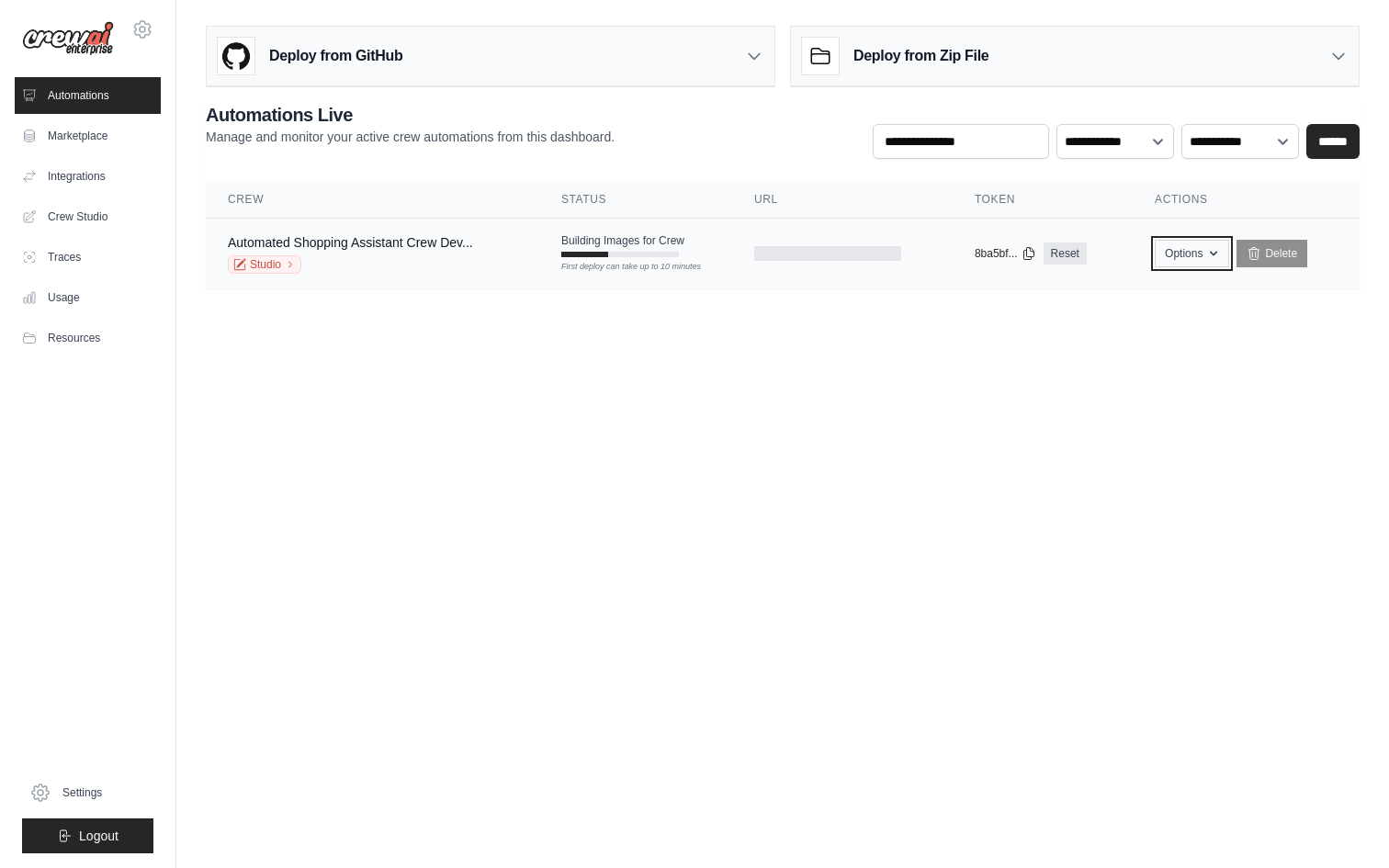 click on "Options" at bounding box center [1191, 254] 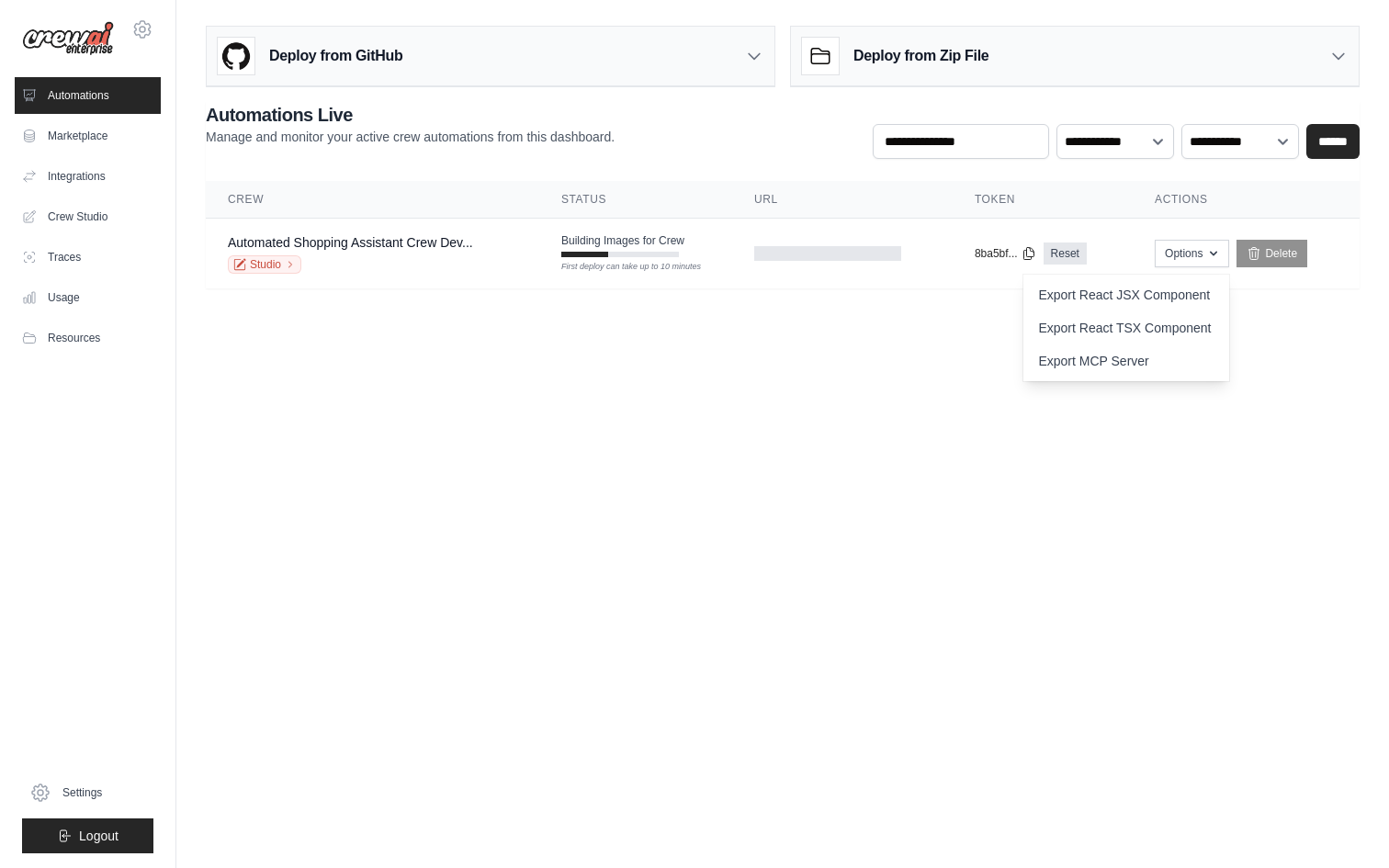 click on "[EMAIL]
Settings
Automations
Marketplace
Integrations" at bounding box center [694, 434] 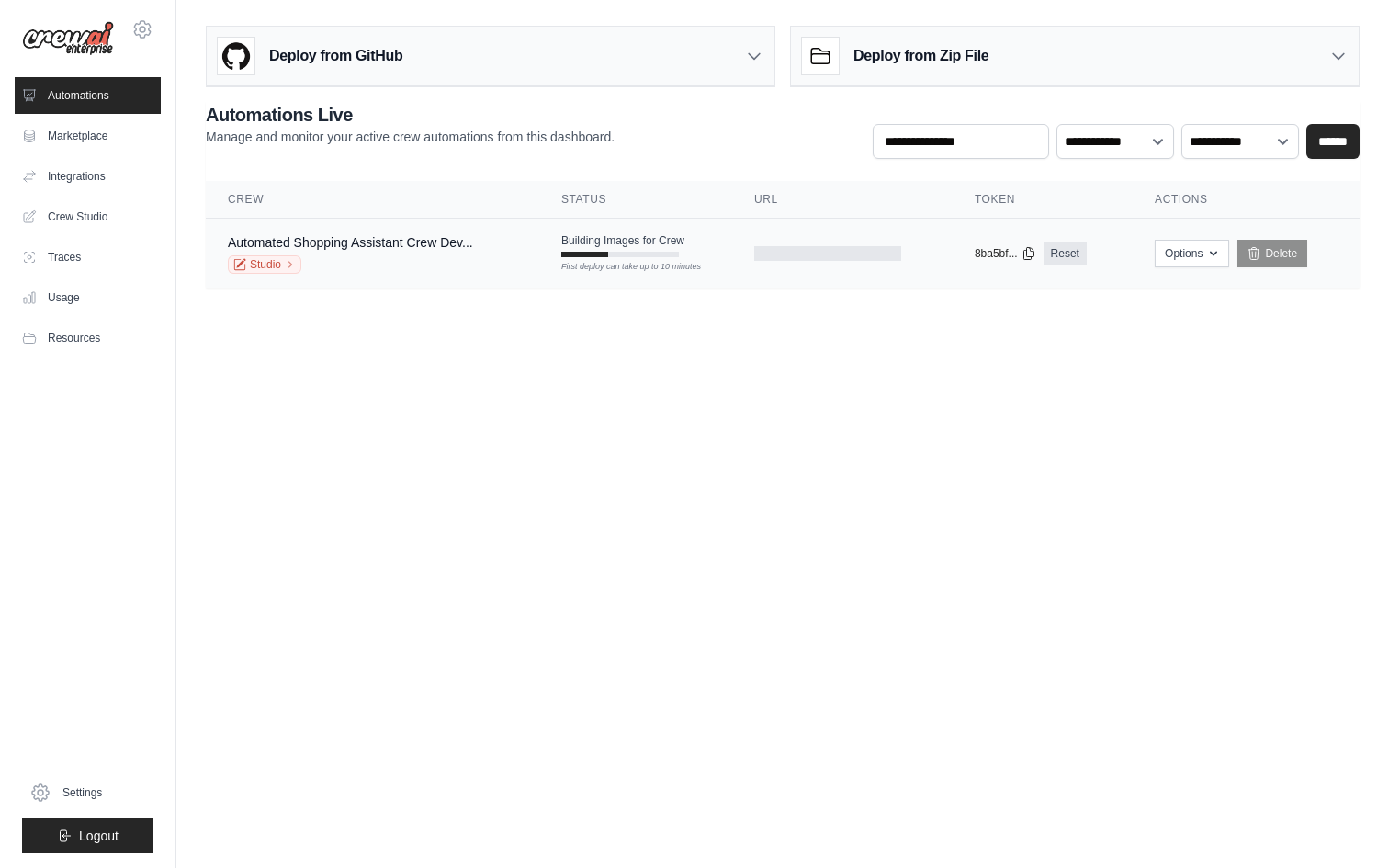 click on "Studio" at bounding box center [350, 265] 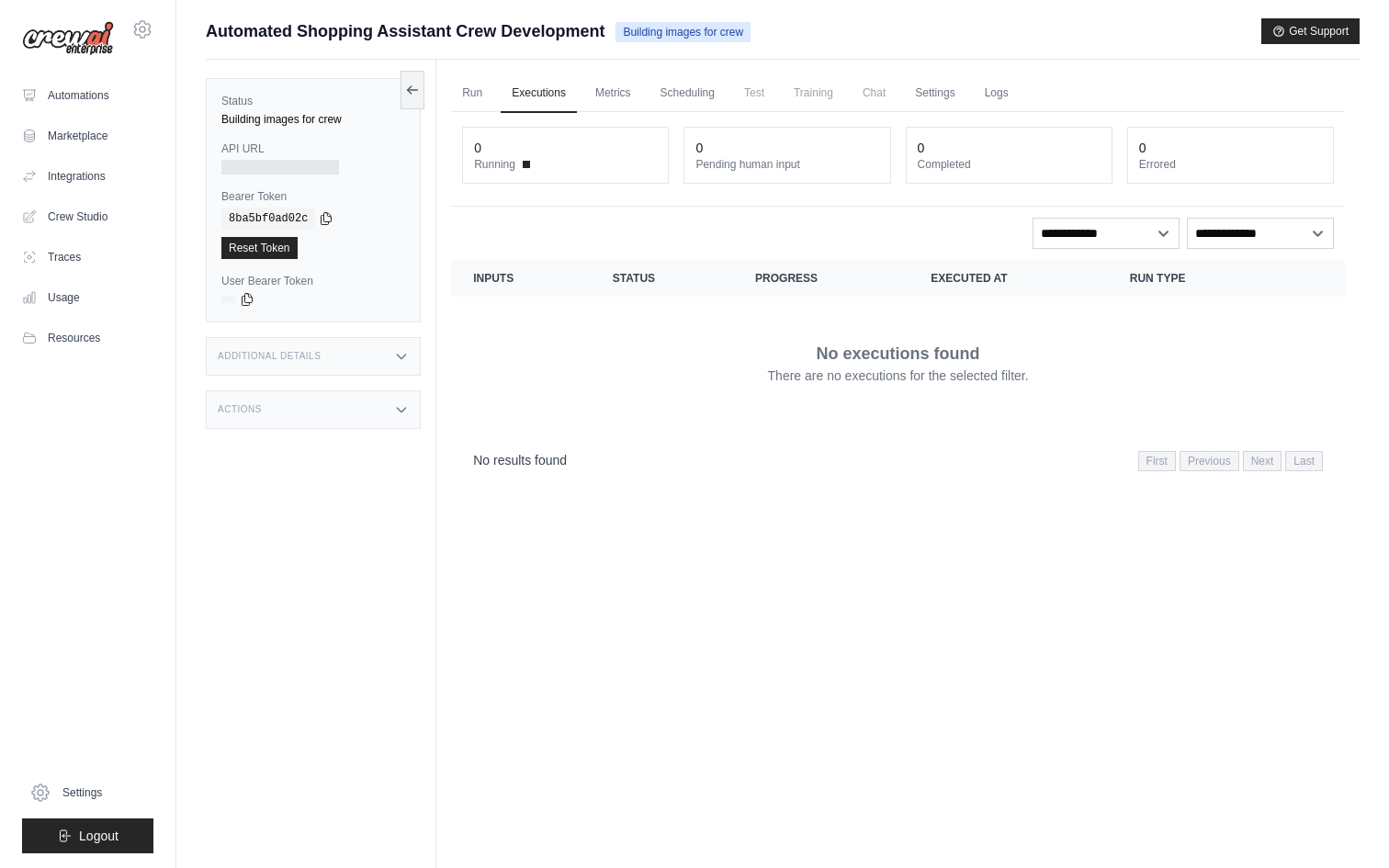 scroll, scrollTop: 0, scrollLeft: 0, axis: both 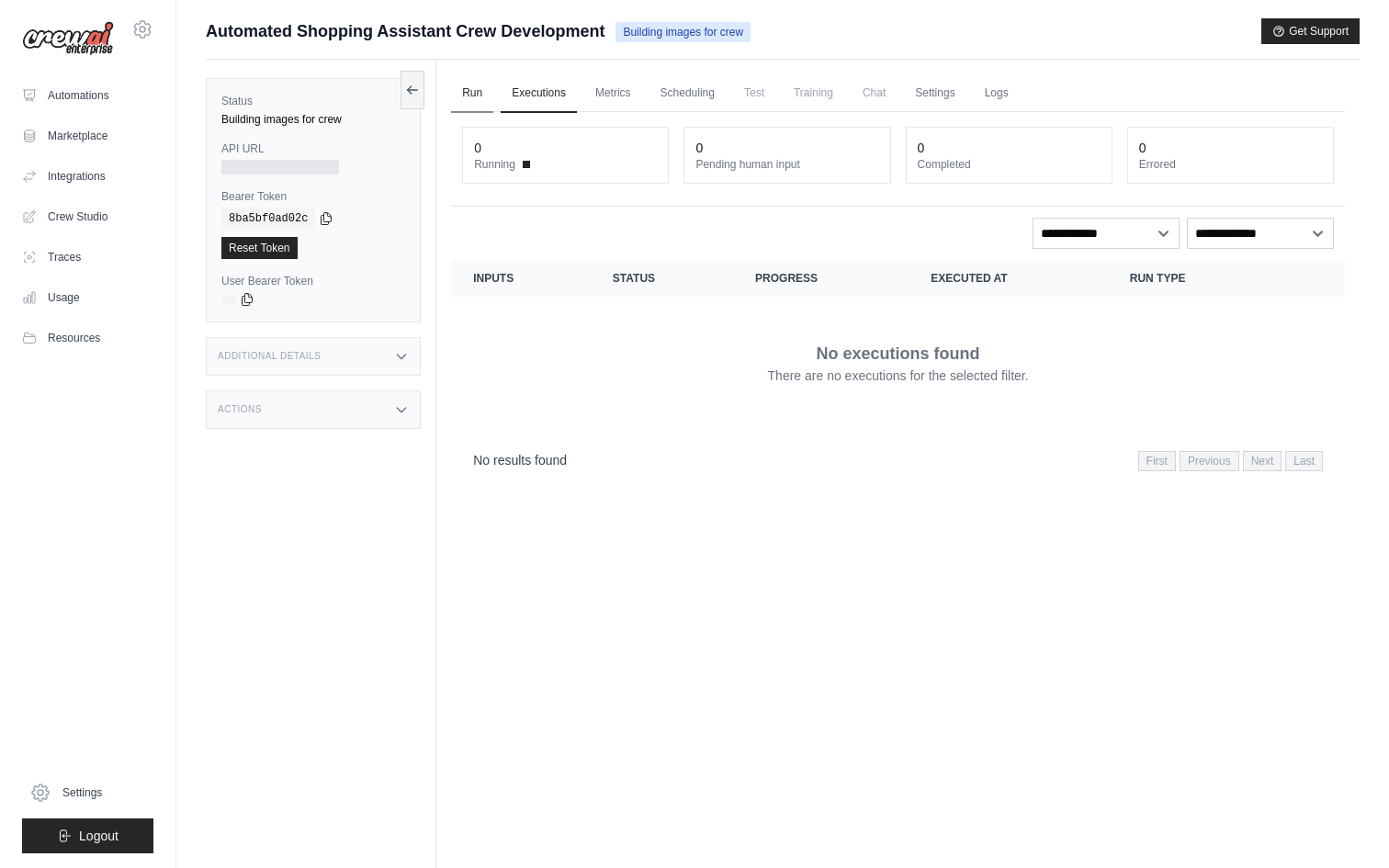 click on "Run" at bounding box center (472, 94) 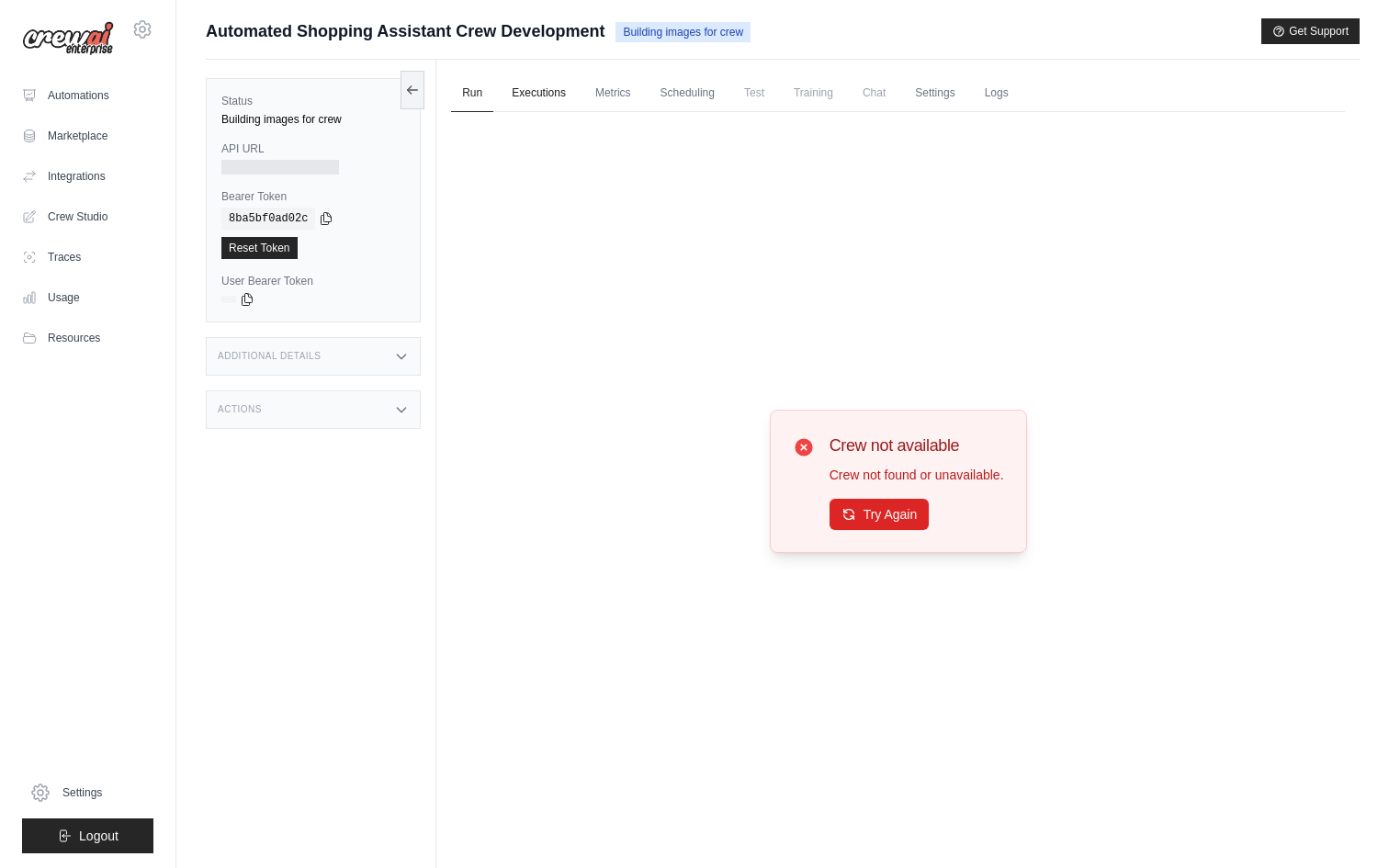 click on "Executions" at bounding box center (538, 94) 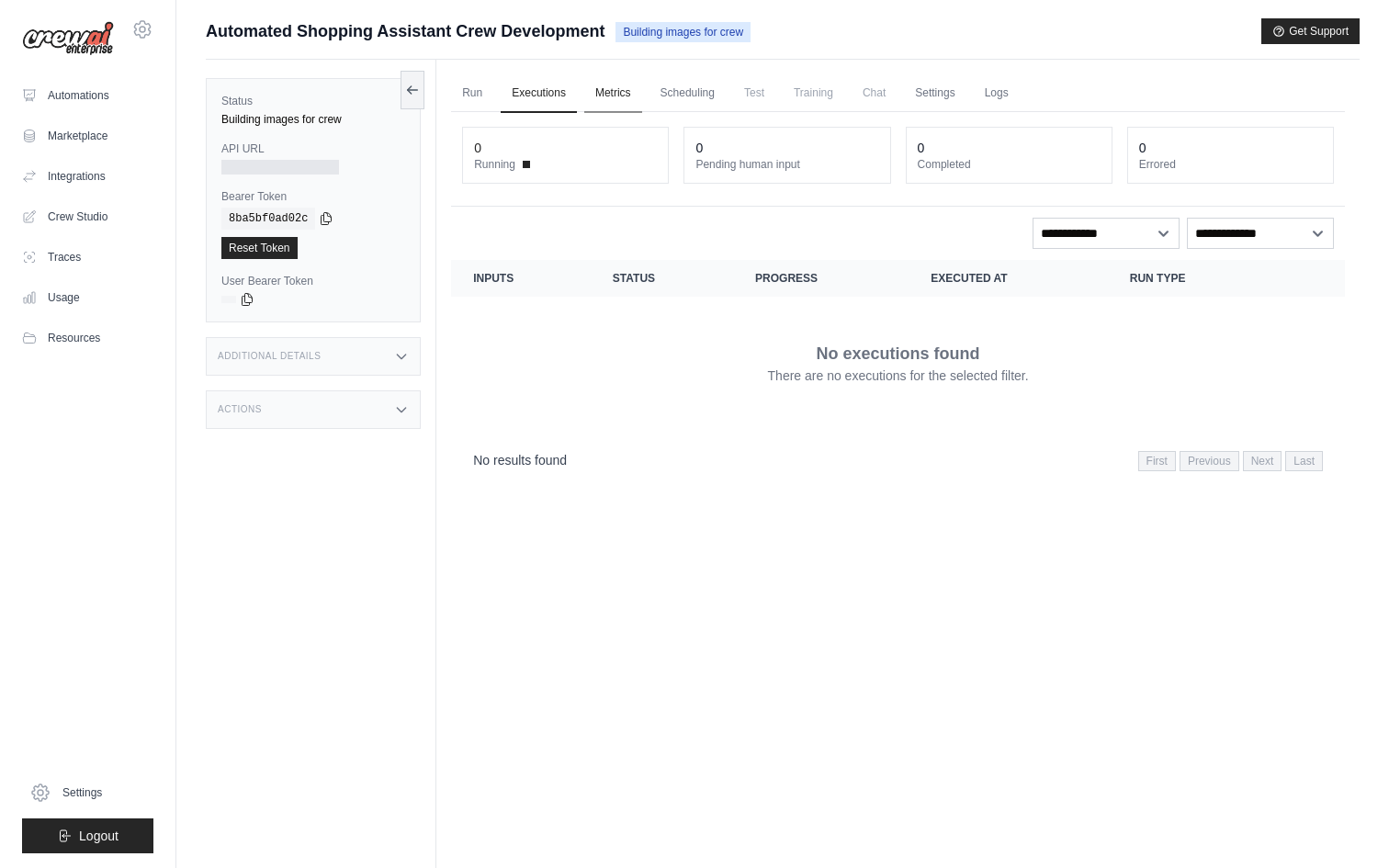 click on "Metrics" at bounding box center (613, 94) 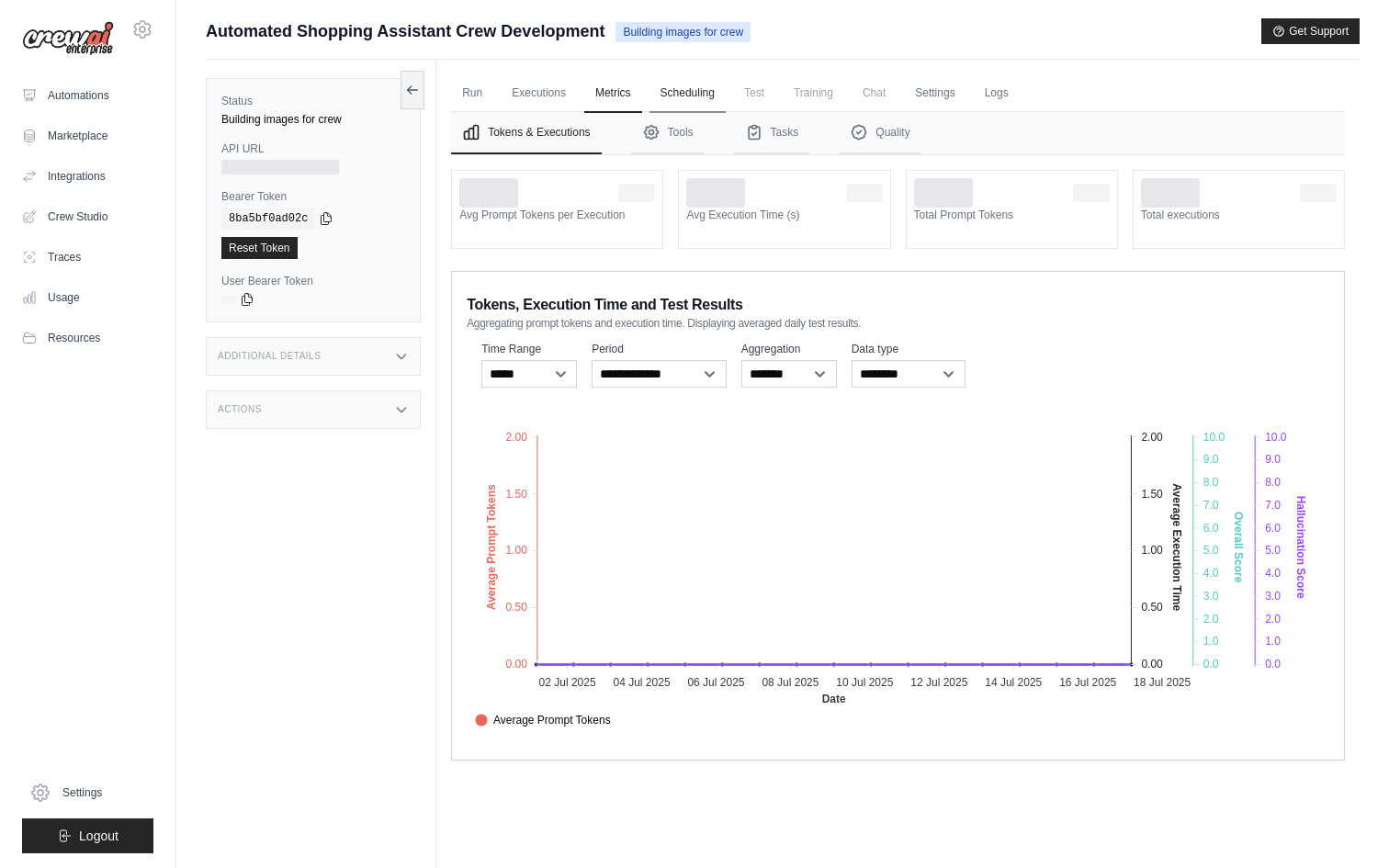 click on "Scheduling" at bounding box center [687, 94] 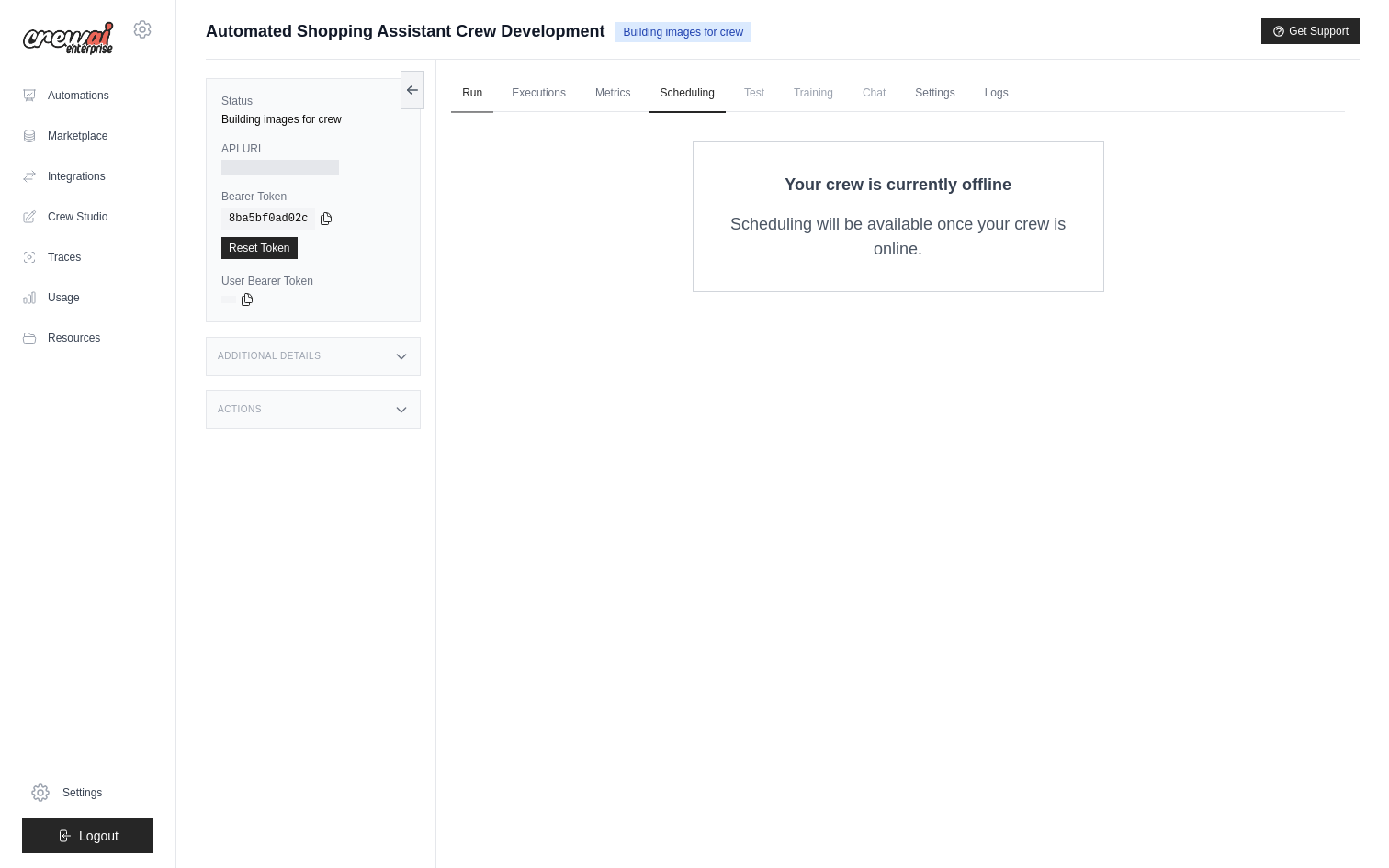 click on "Run" at bounding box center (472, 94) 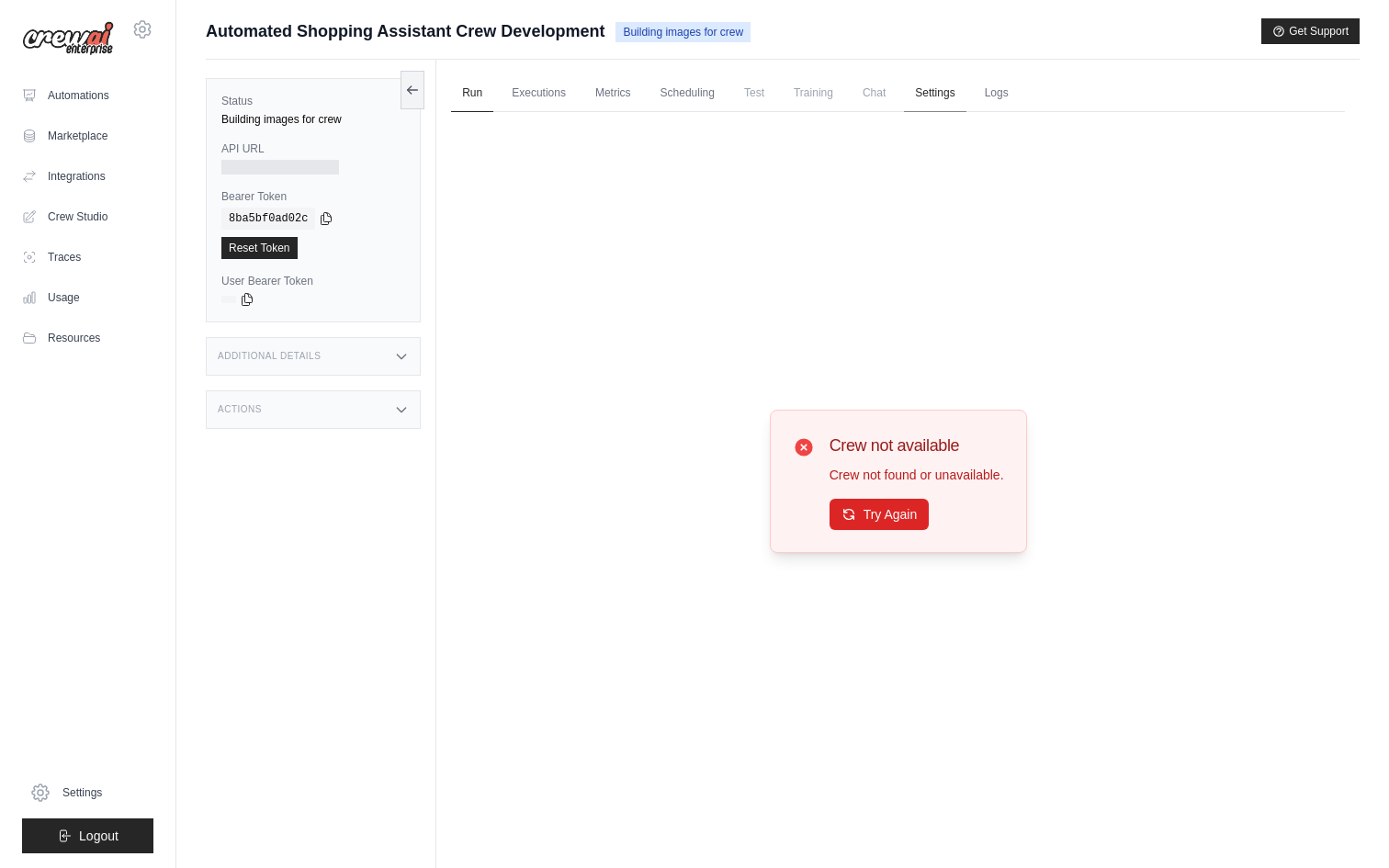 click on "Settings" at bounding box center [934, 94] 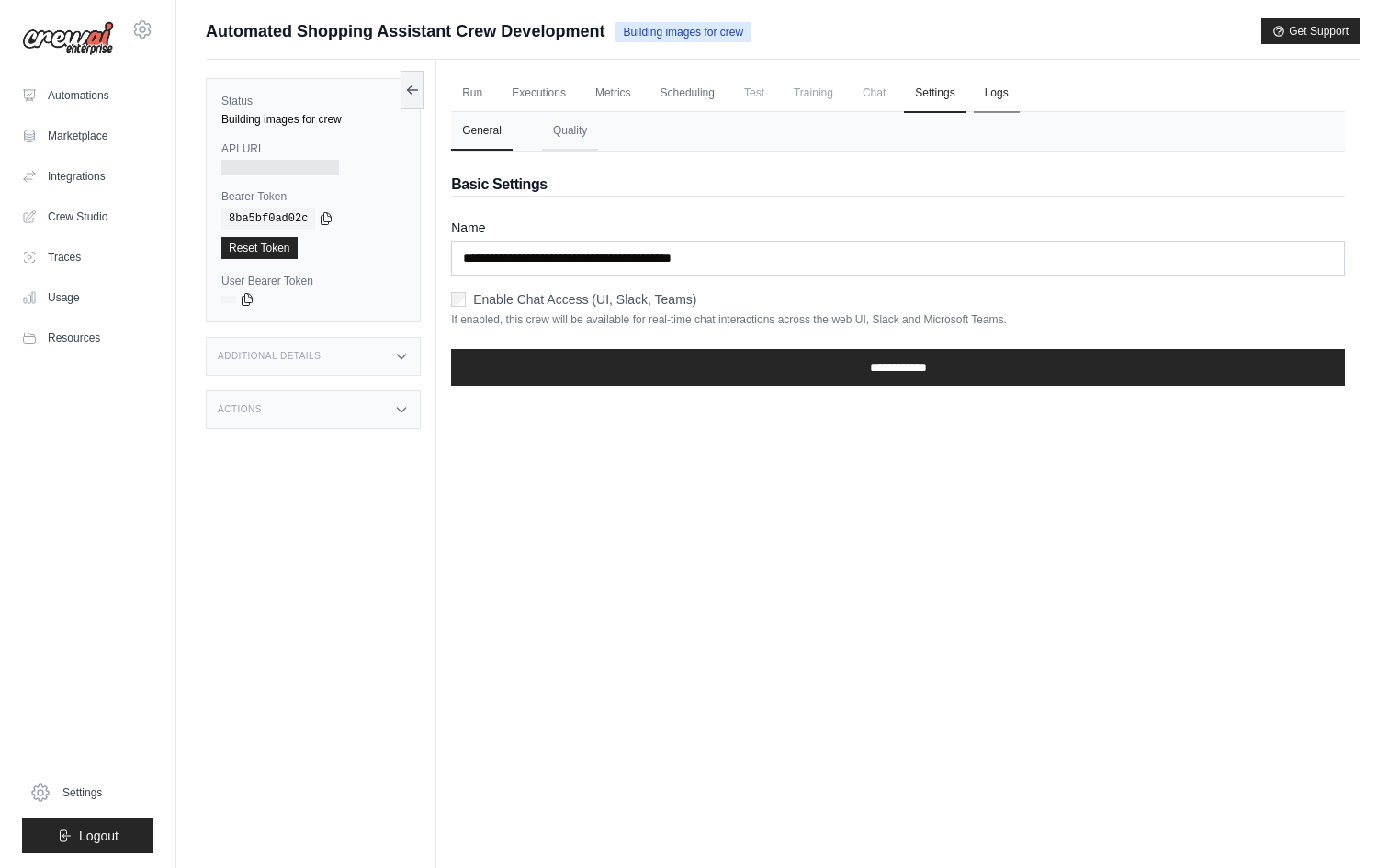 click on "Logs" at bounding box center [997, 94] 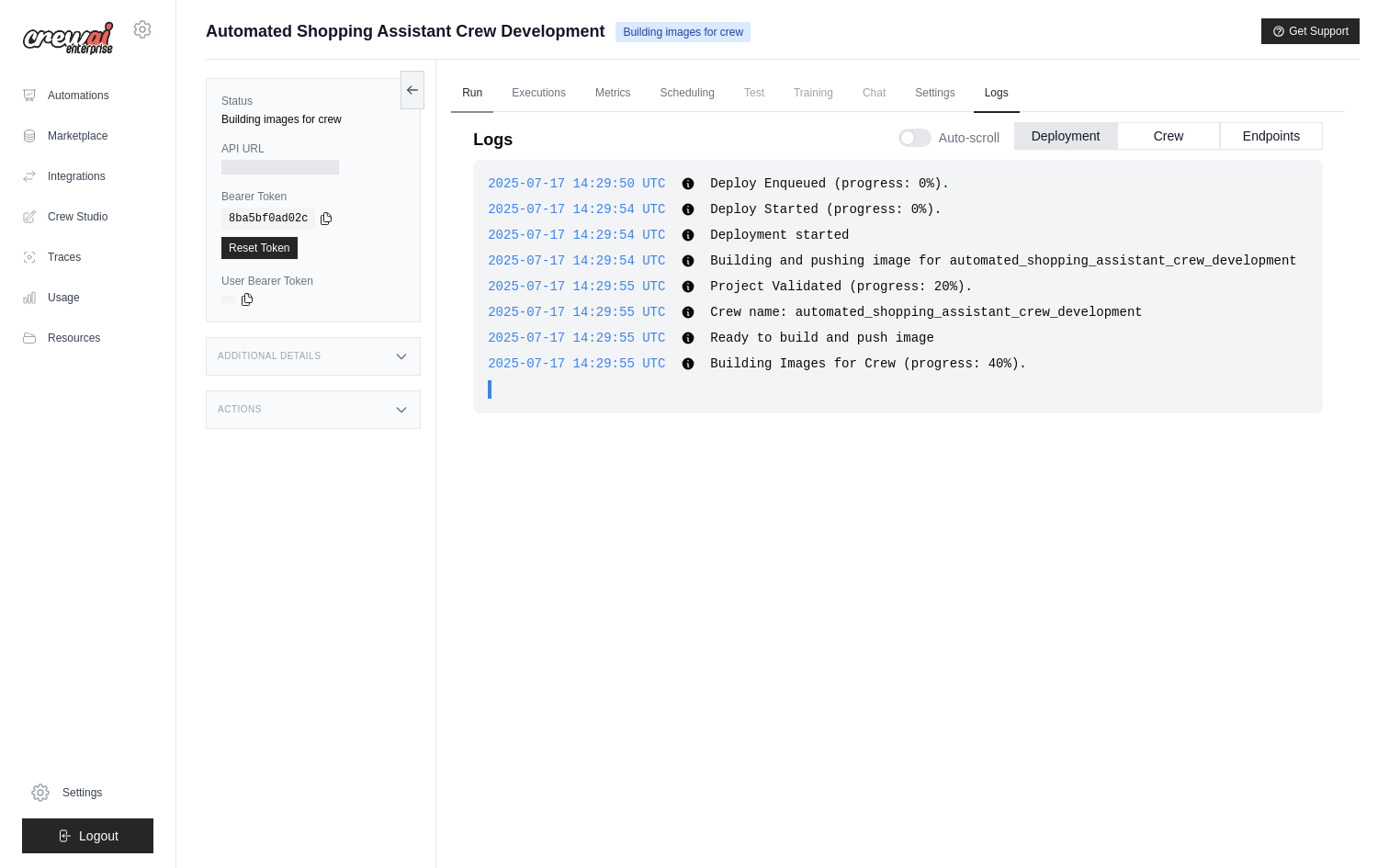 click on "Run" at bounding box center (472, 94) 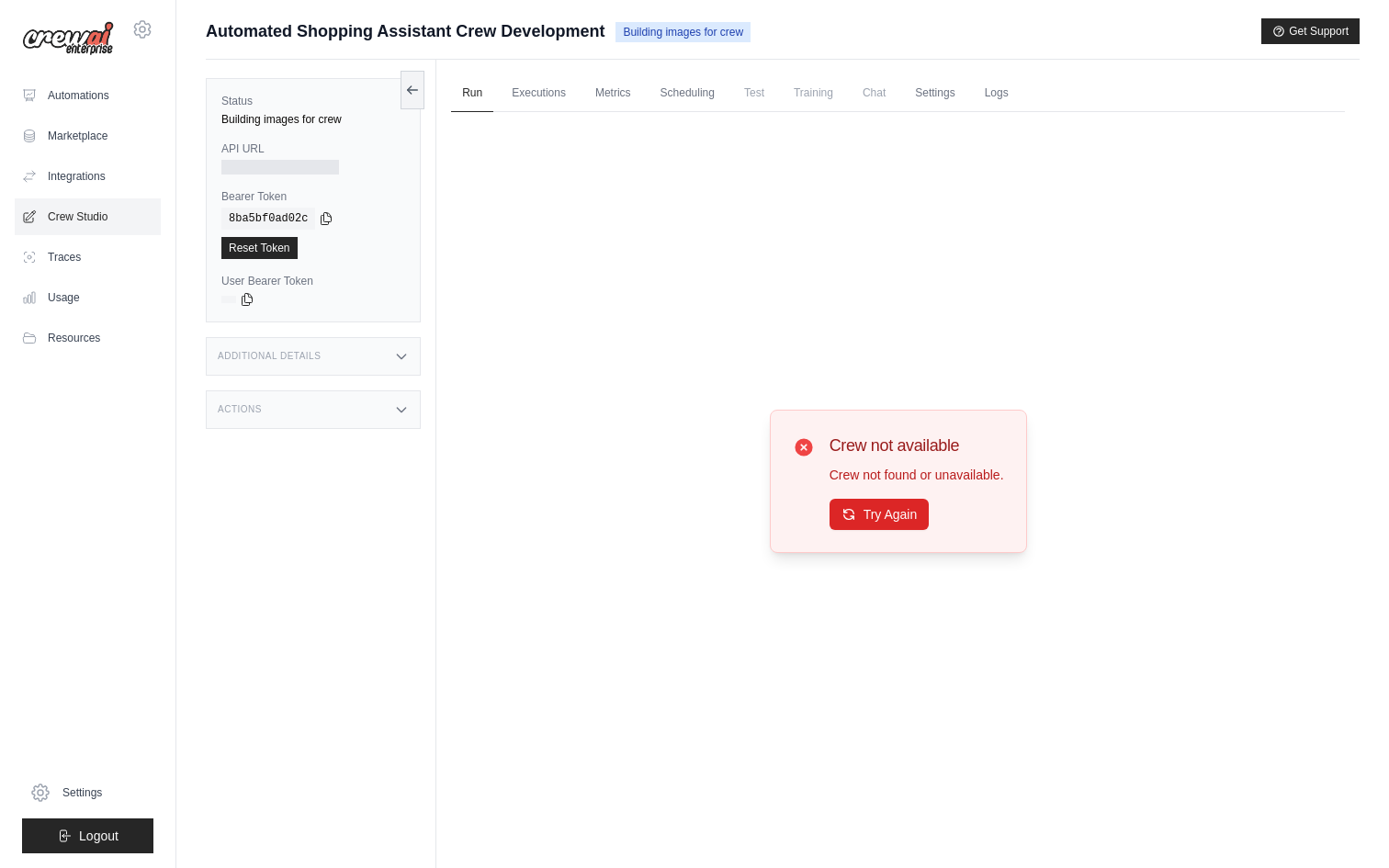 click on "Crew Studio" at bounding box center (87, 217) 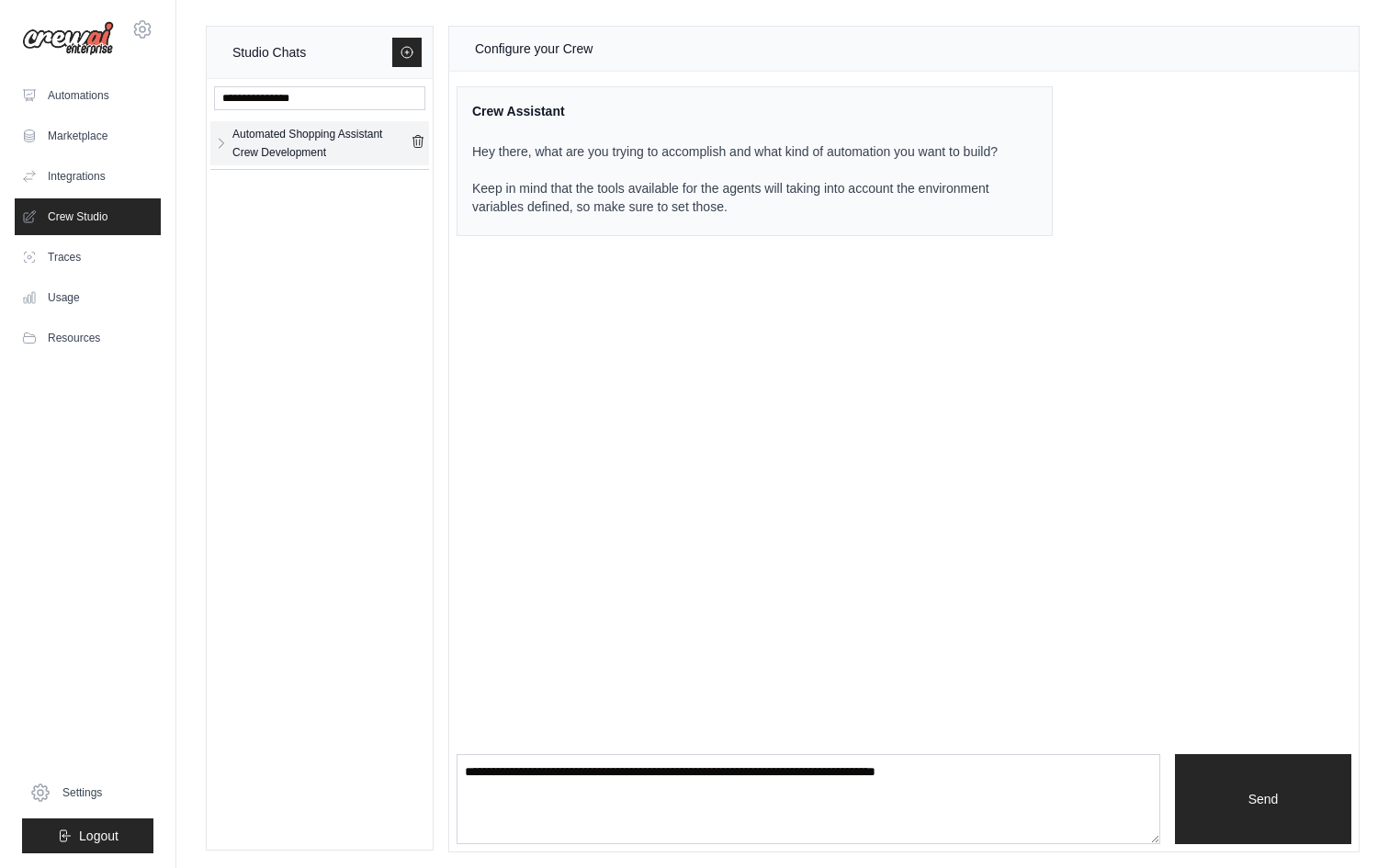 click on "Automated Shopping Assistant Crew Development" at bounding box center [322, 143] 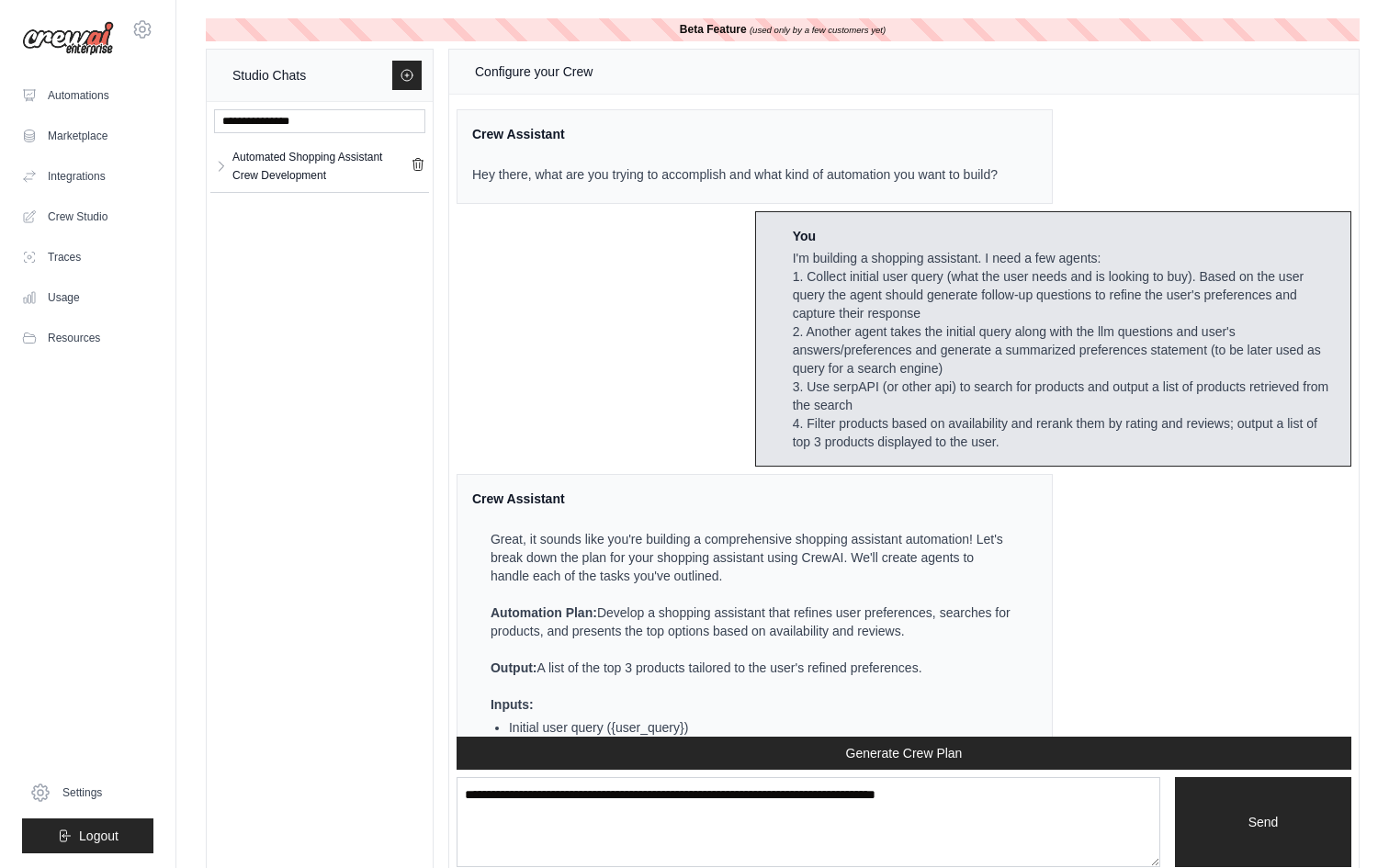 scroll, scrollTop: 4156, scrollLeft: 0, axis: vertical 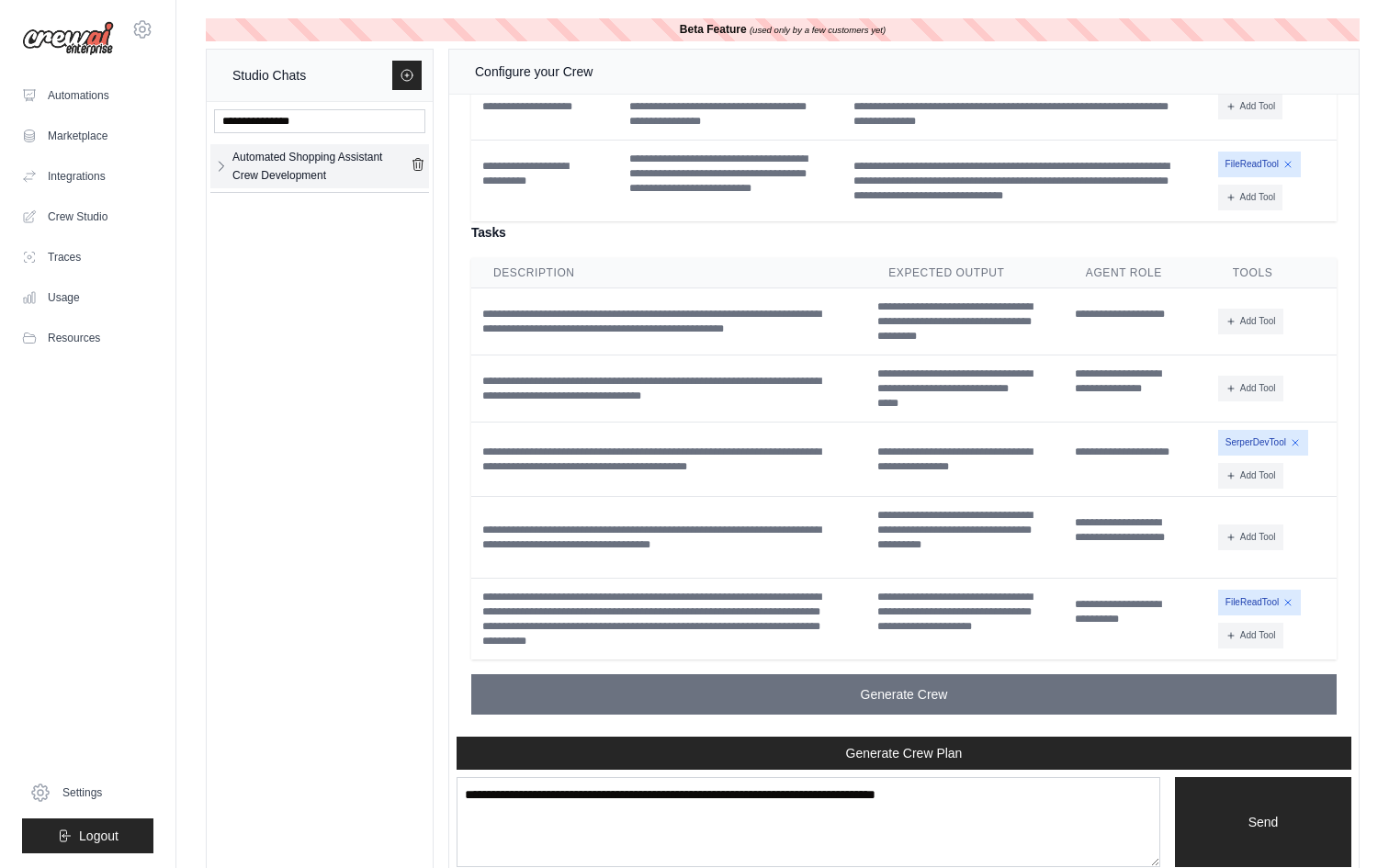 click 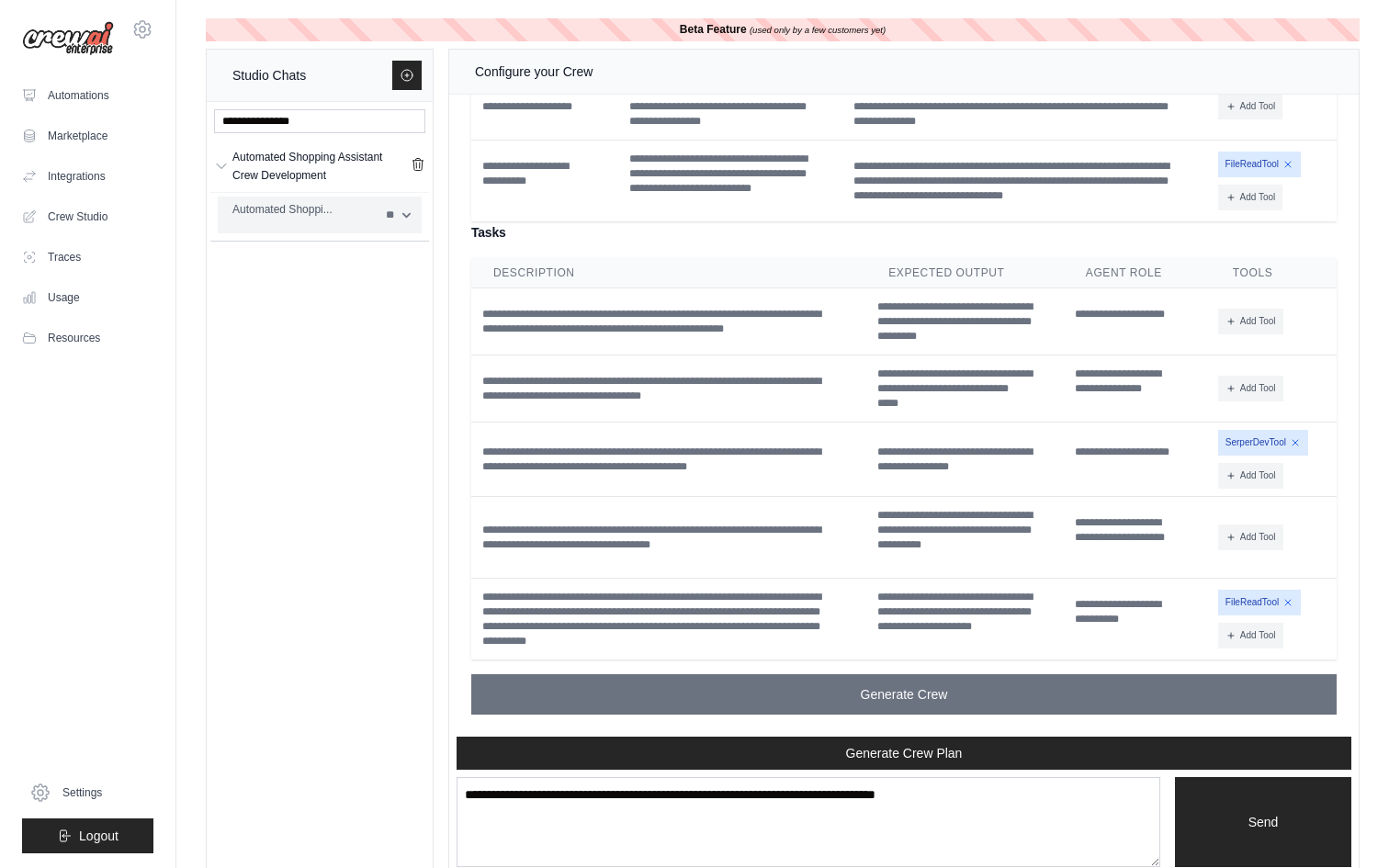 click on "**
**" at bounding box center [398, 215] 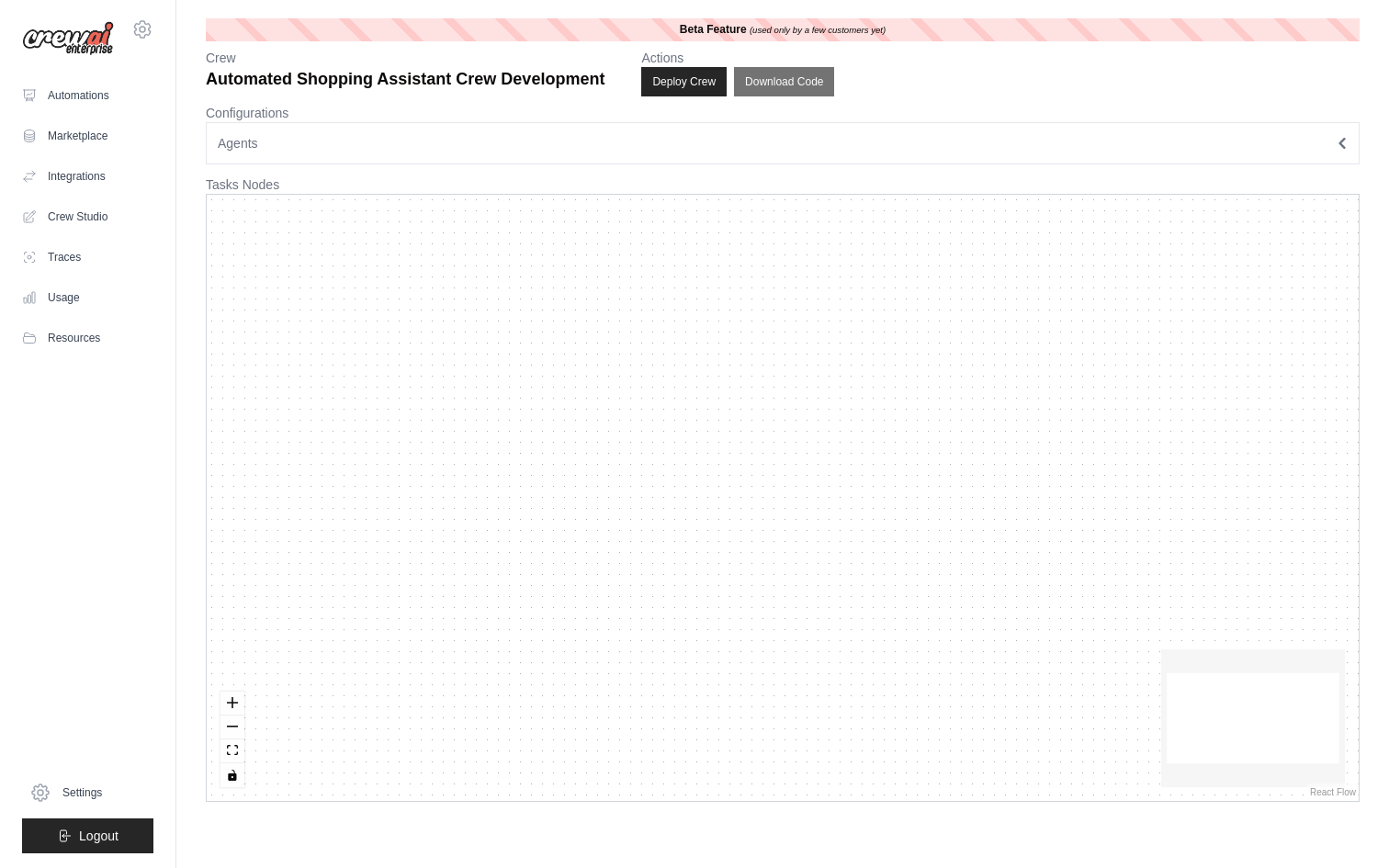 scroll, scrollTop: 0, scrollLeft: 0, axis: both 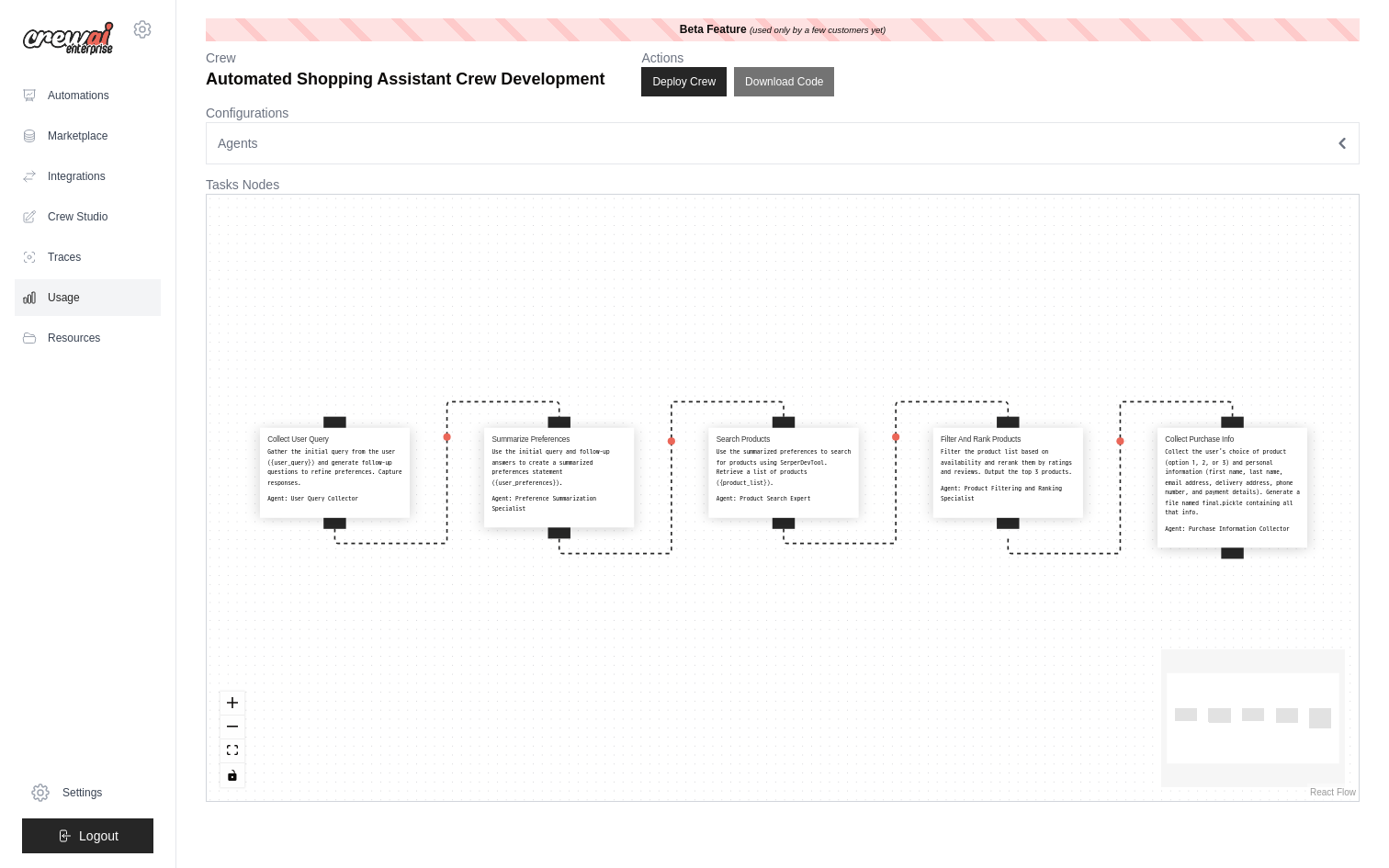 click on "Usage" at bounding box center [87, 298] 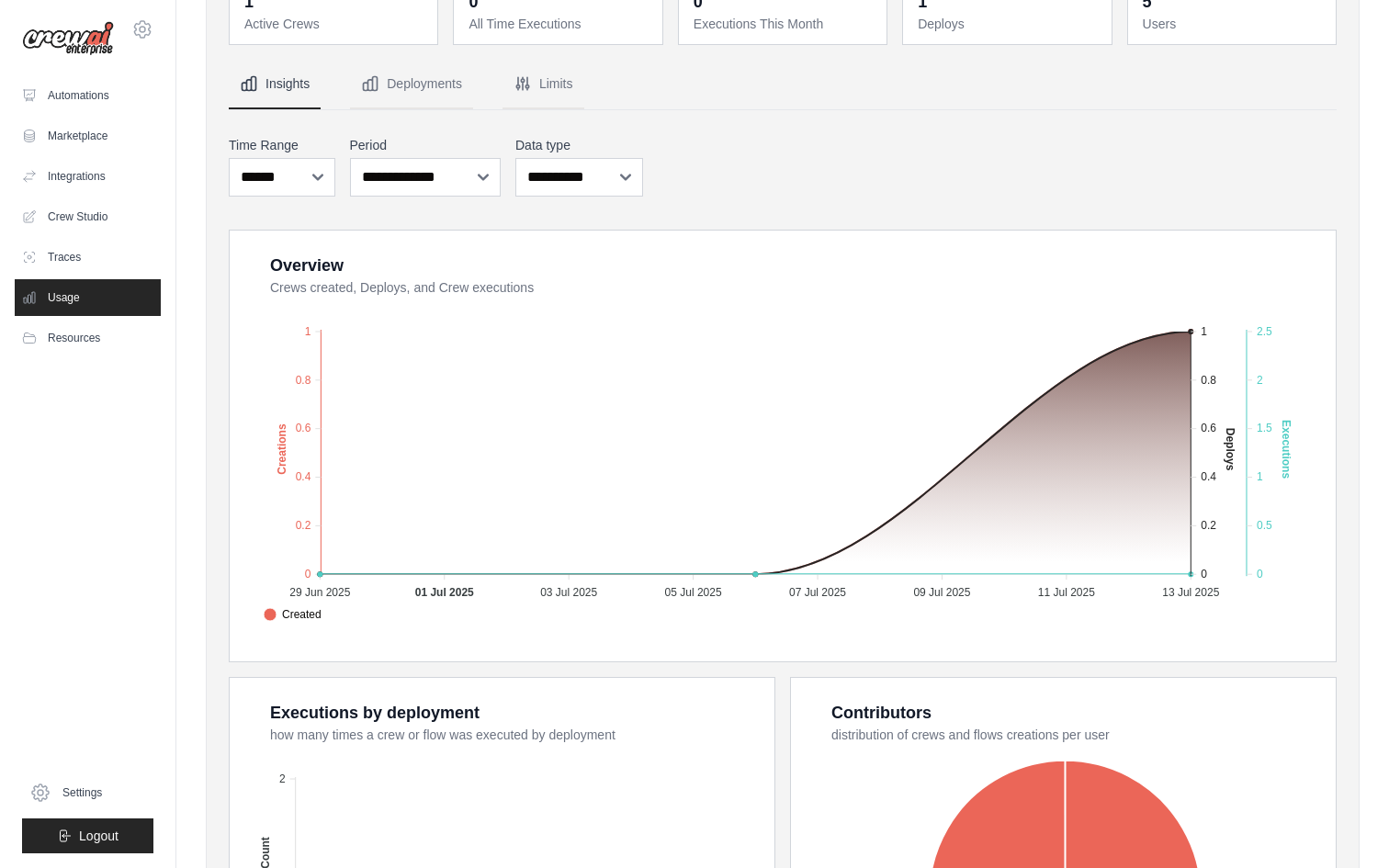 scroll, scrollTop: 0, scrollLeft: 0, axis: both 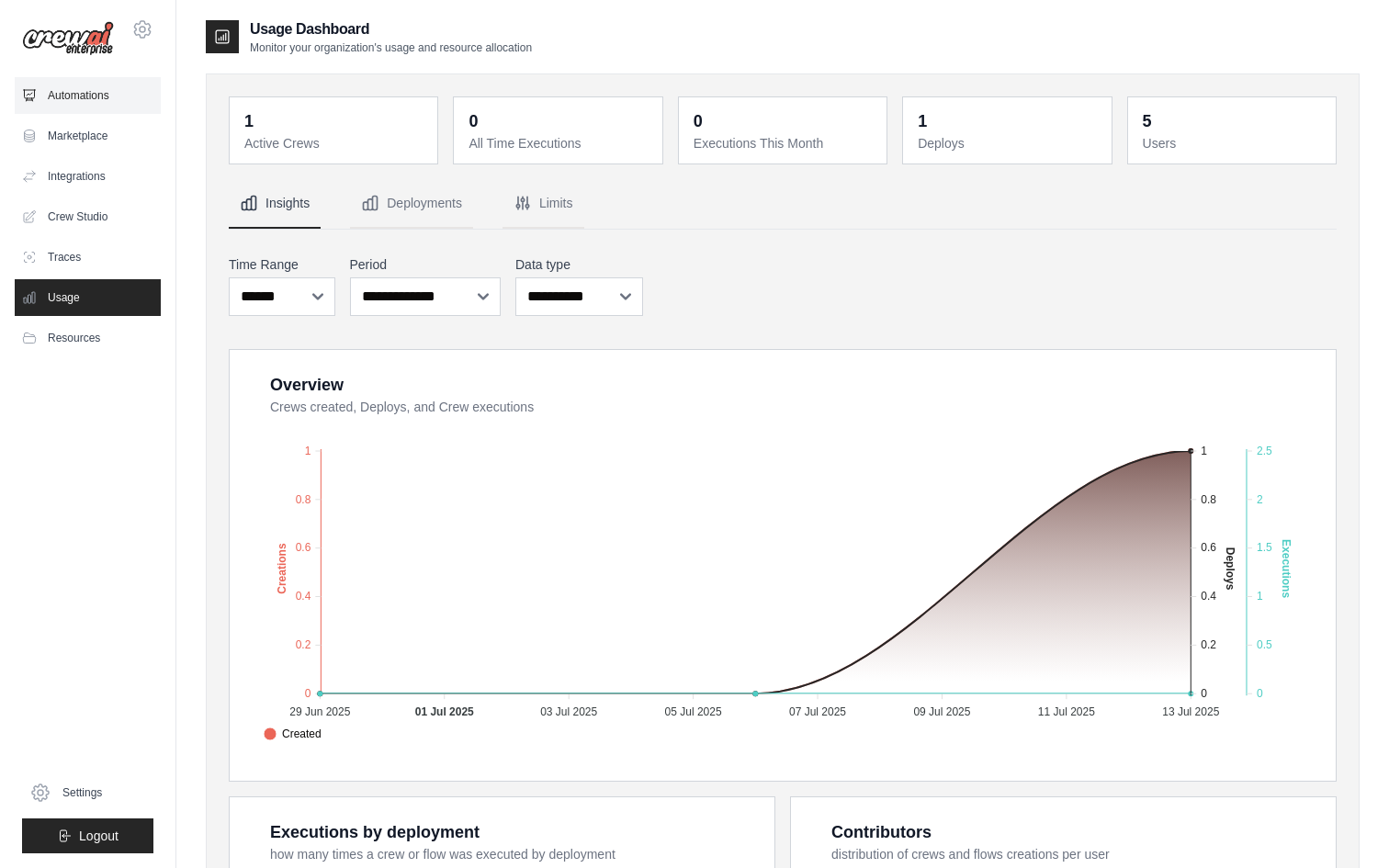 click on "Automations" at bounding box center [87, 96] 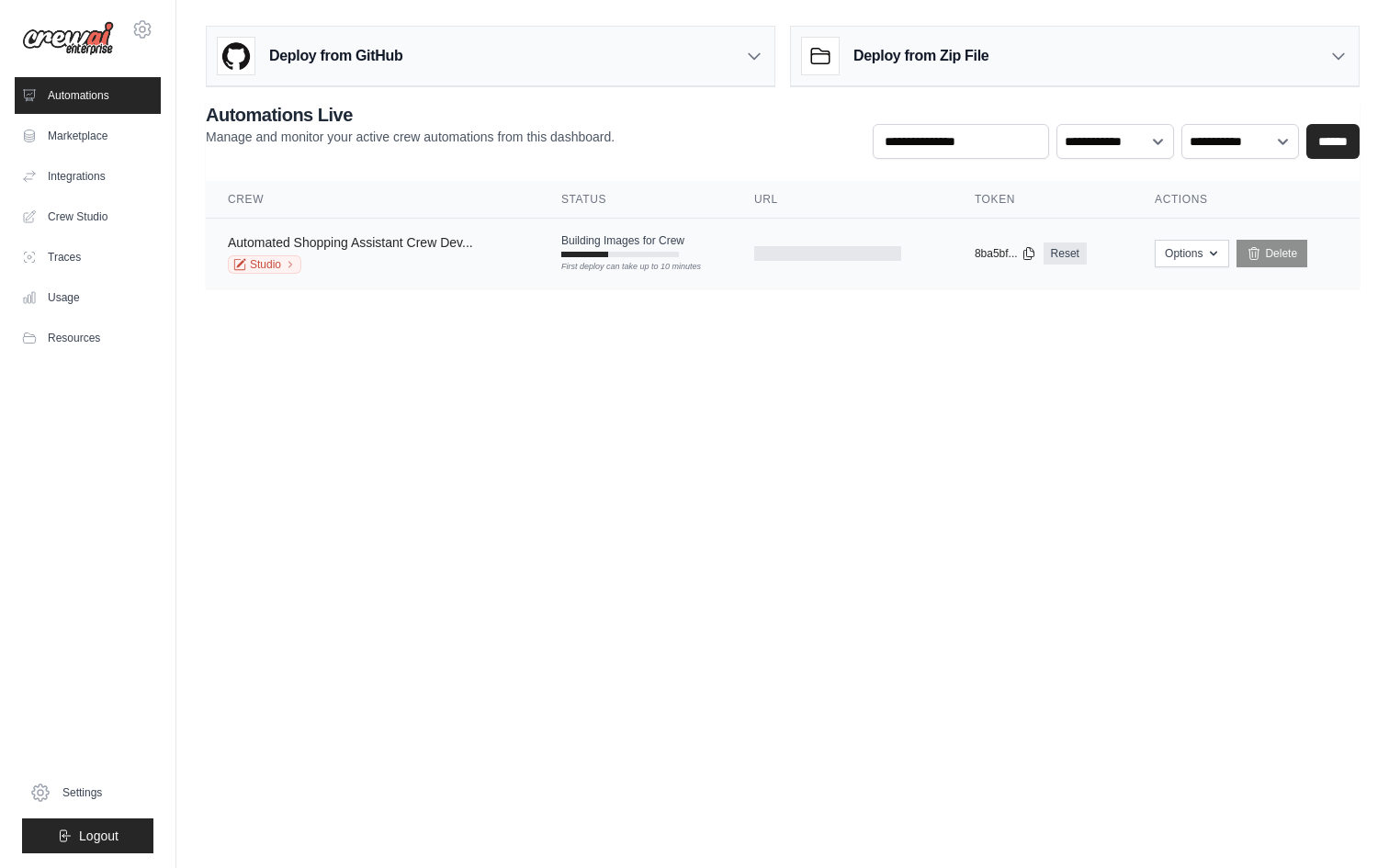 click on "Automated Shopping Assistant Crew Dev..." at bounding box center [350, 242] 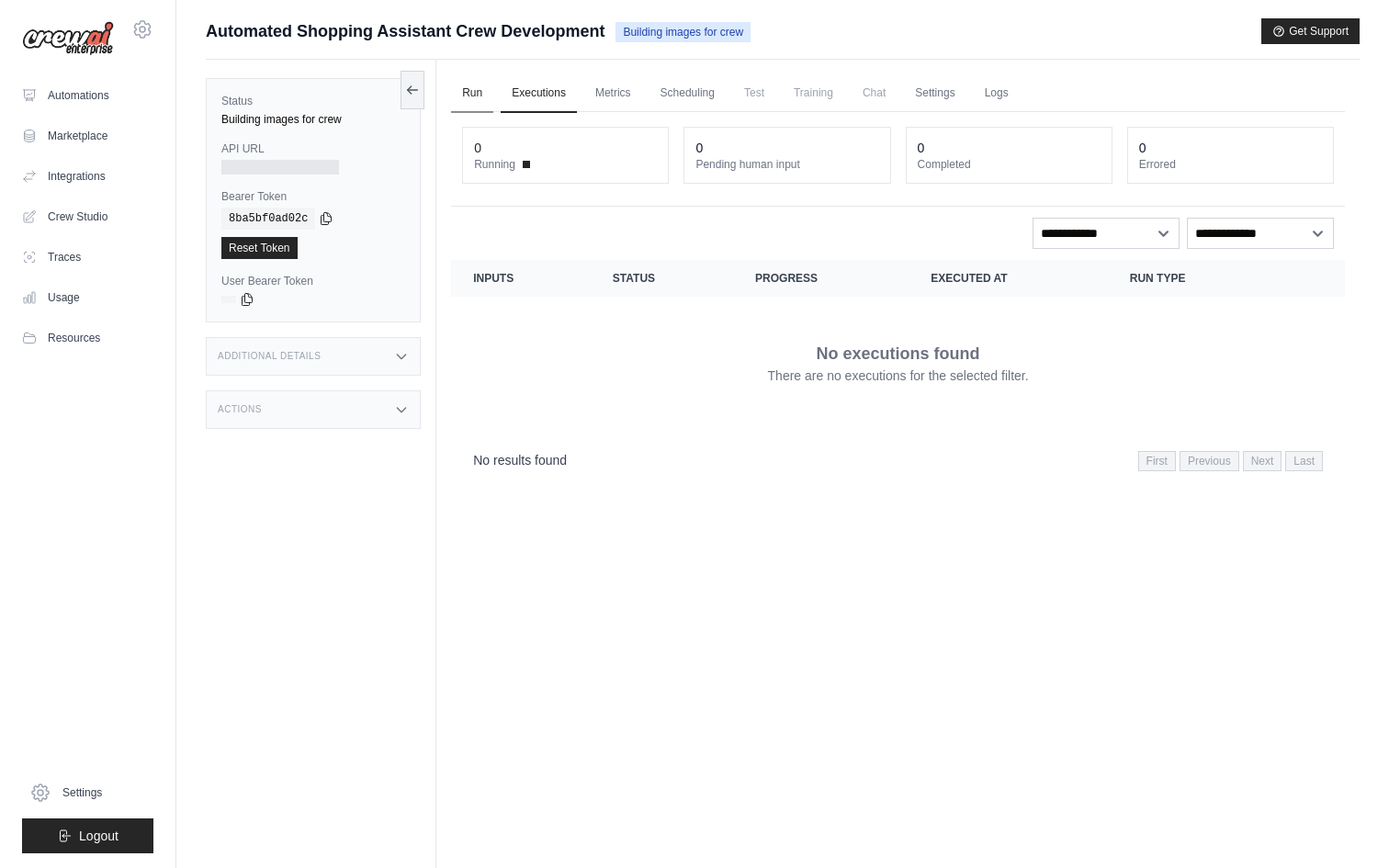 click on "Run" at bounding box center [472, 94] 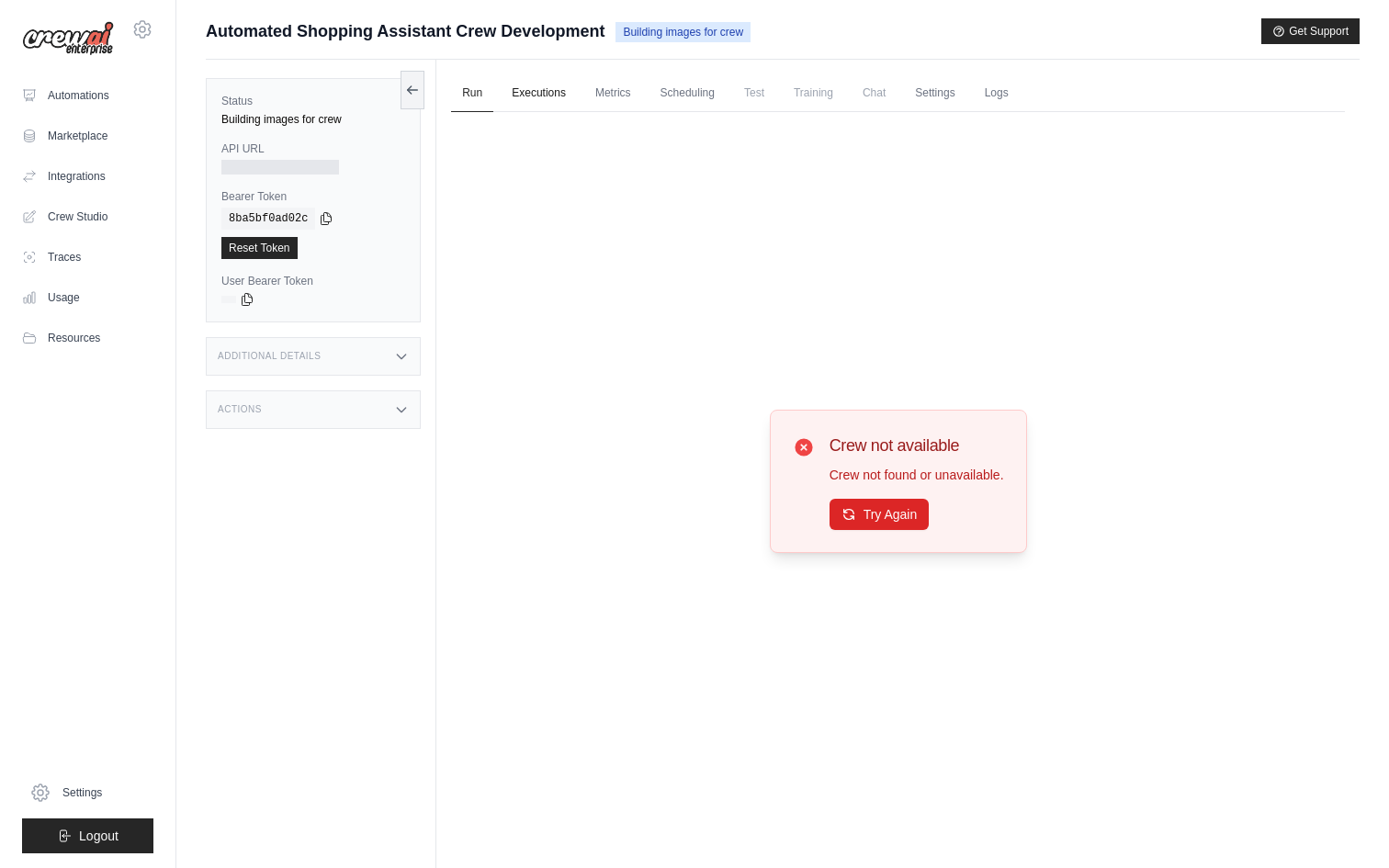 click on "Executions" at bounding box center [538, 94] 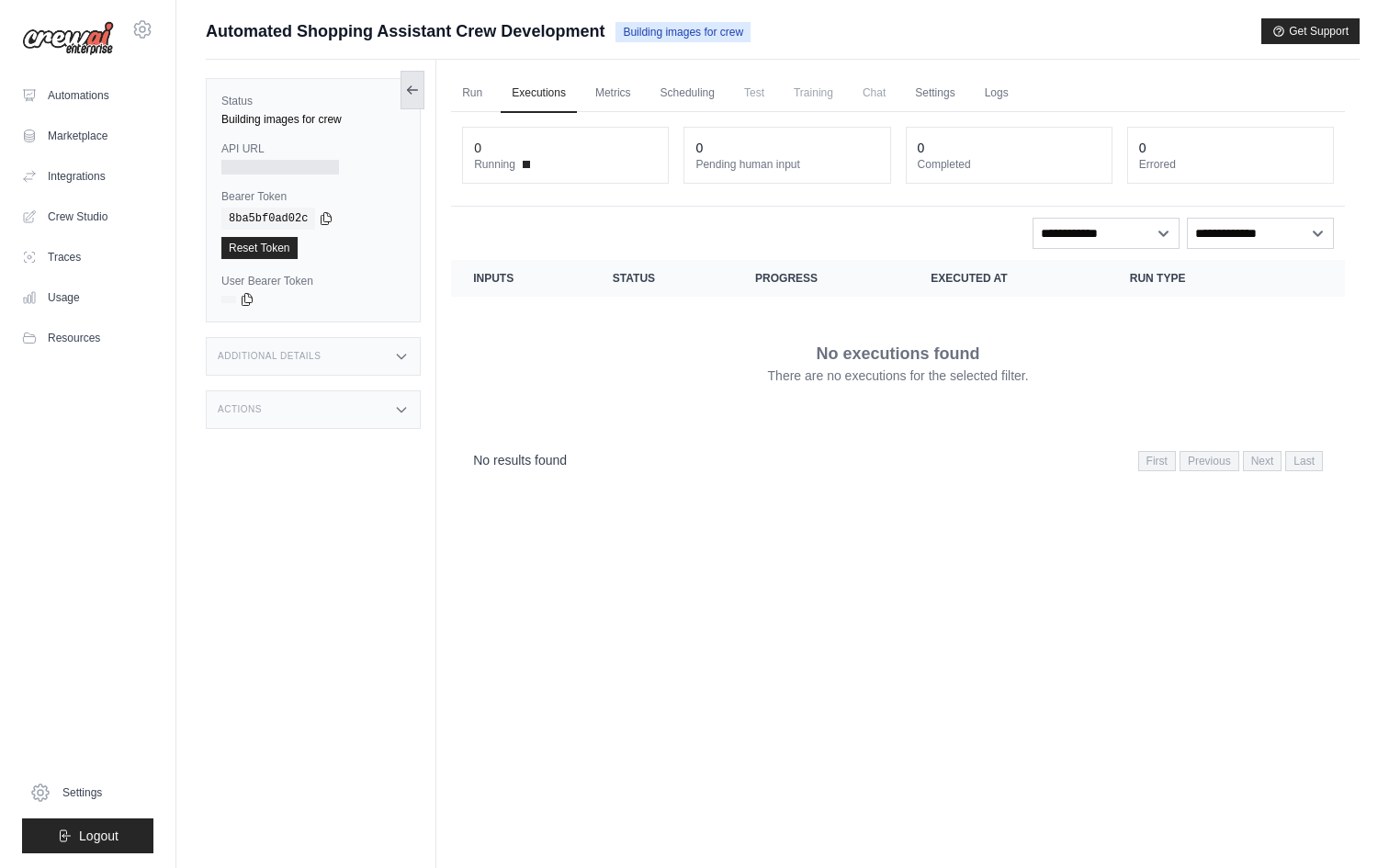 click at bounding box center (412, 90) 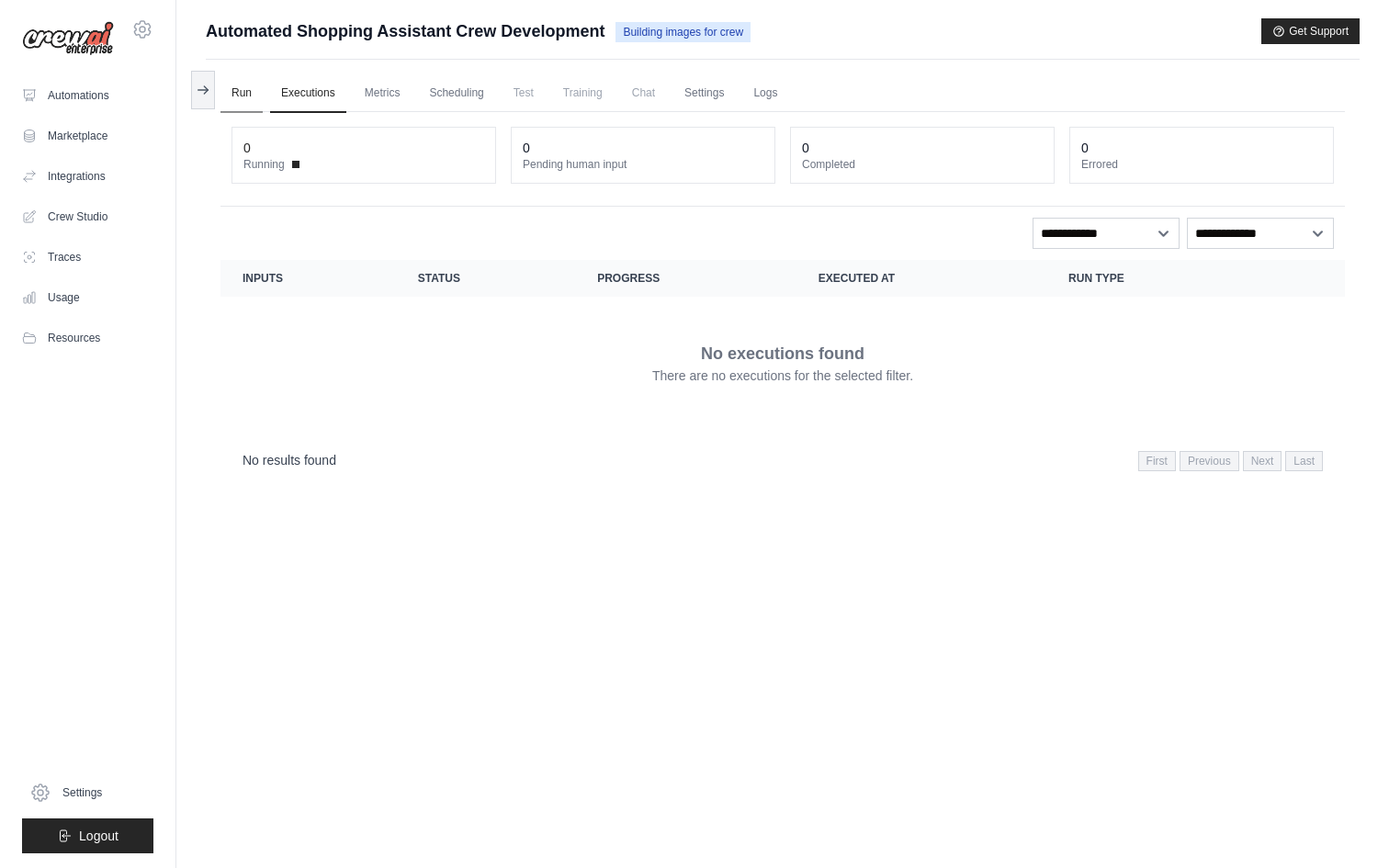 click on "Run" at bounding box center (242, 94) 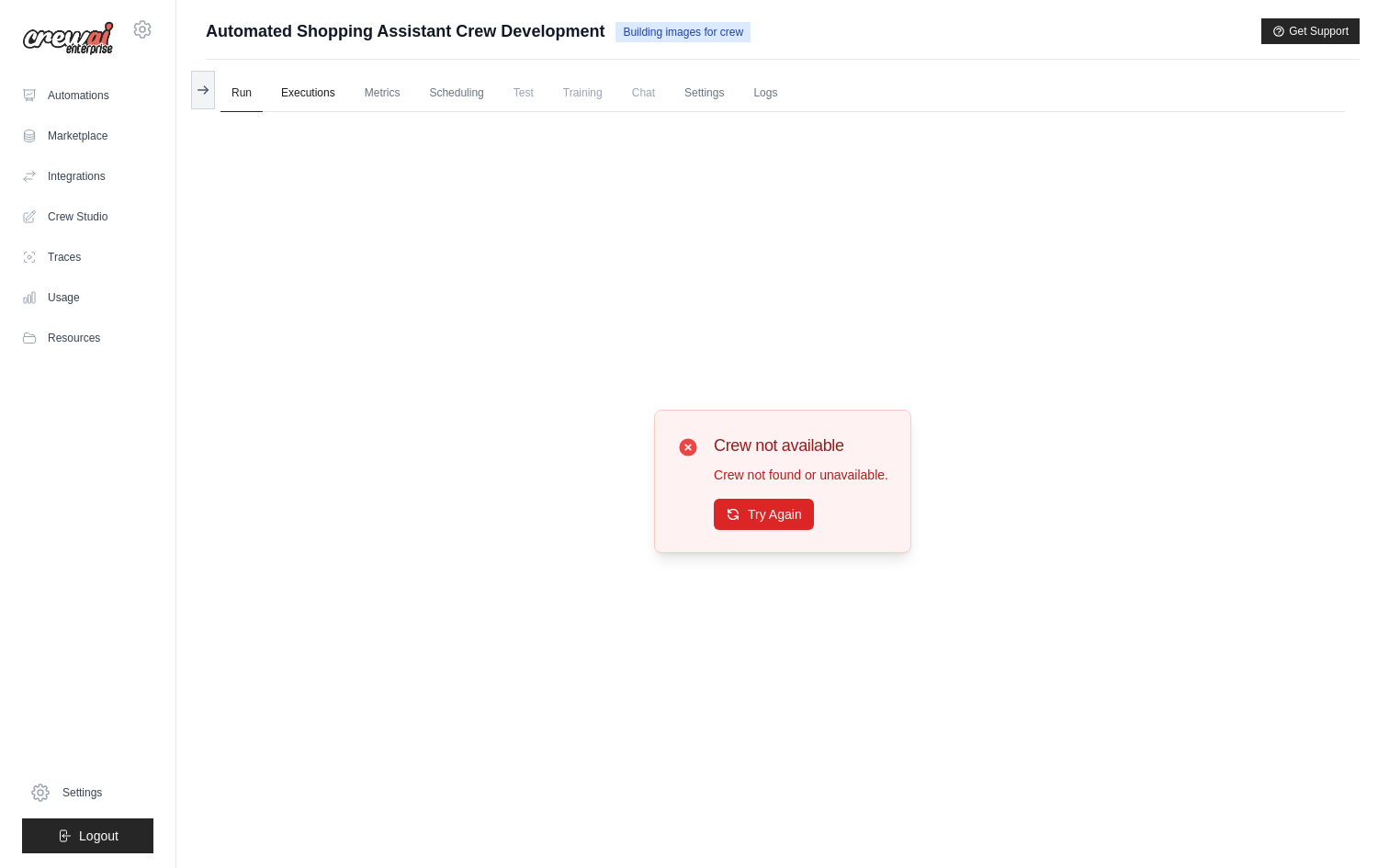click on "Executions" at bounding box center [308, 94] 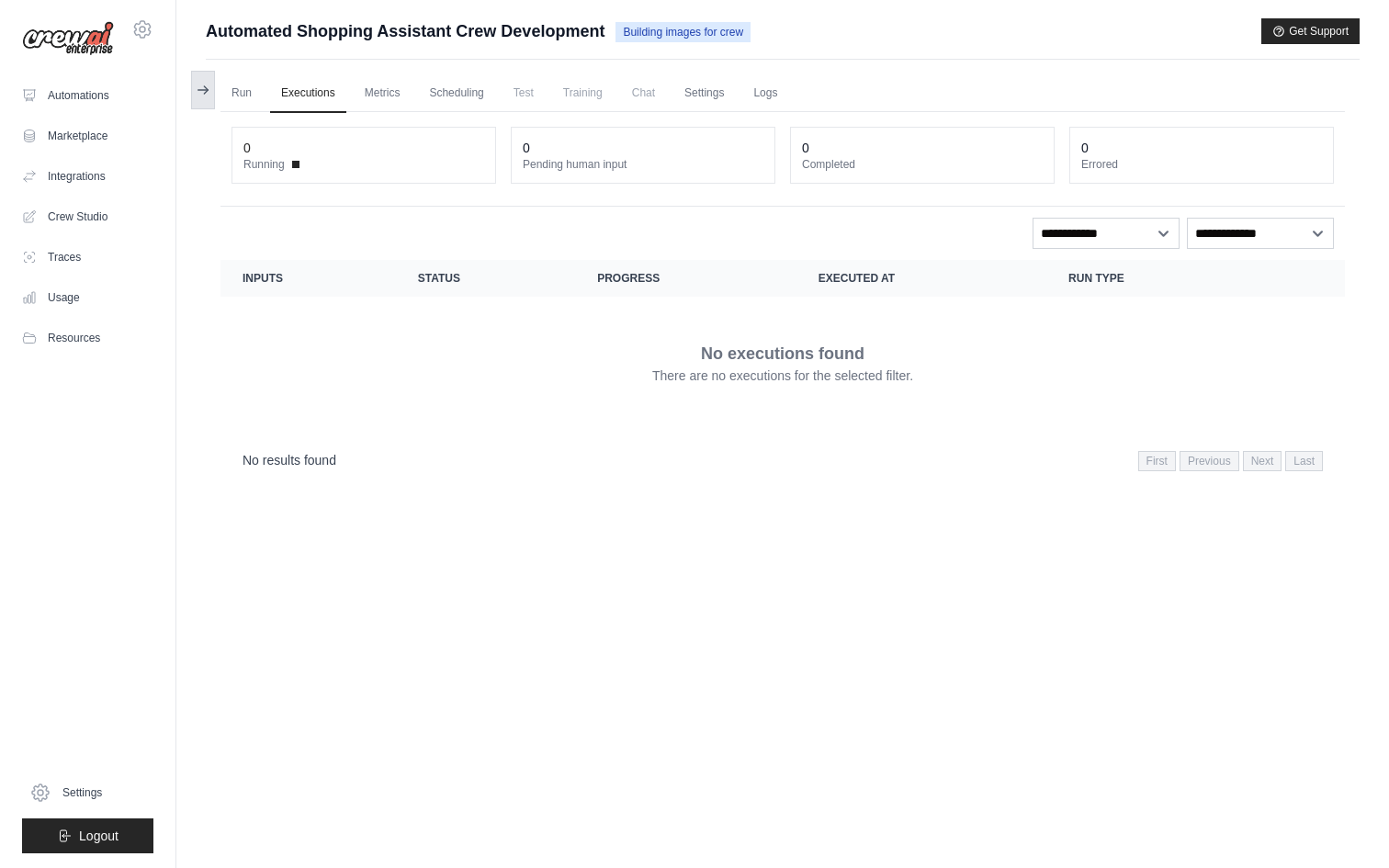 click 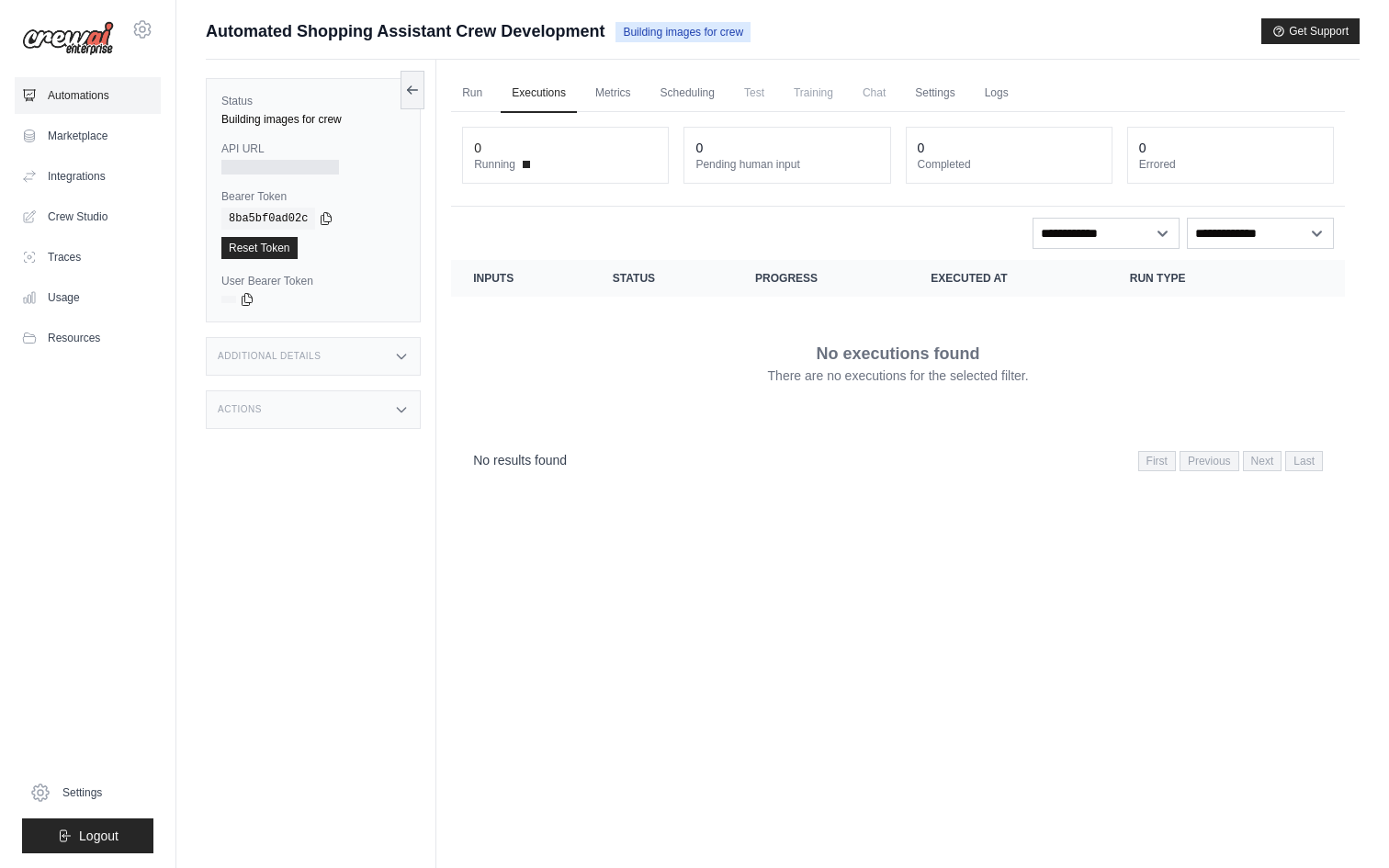 click on "Automations" at bounding box center [87, 96] 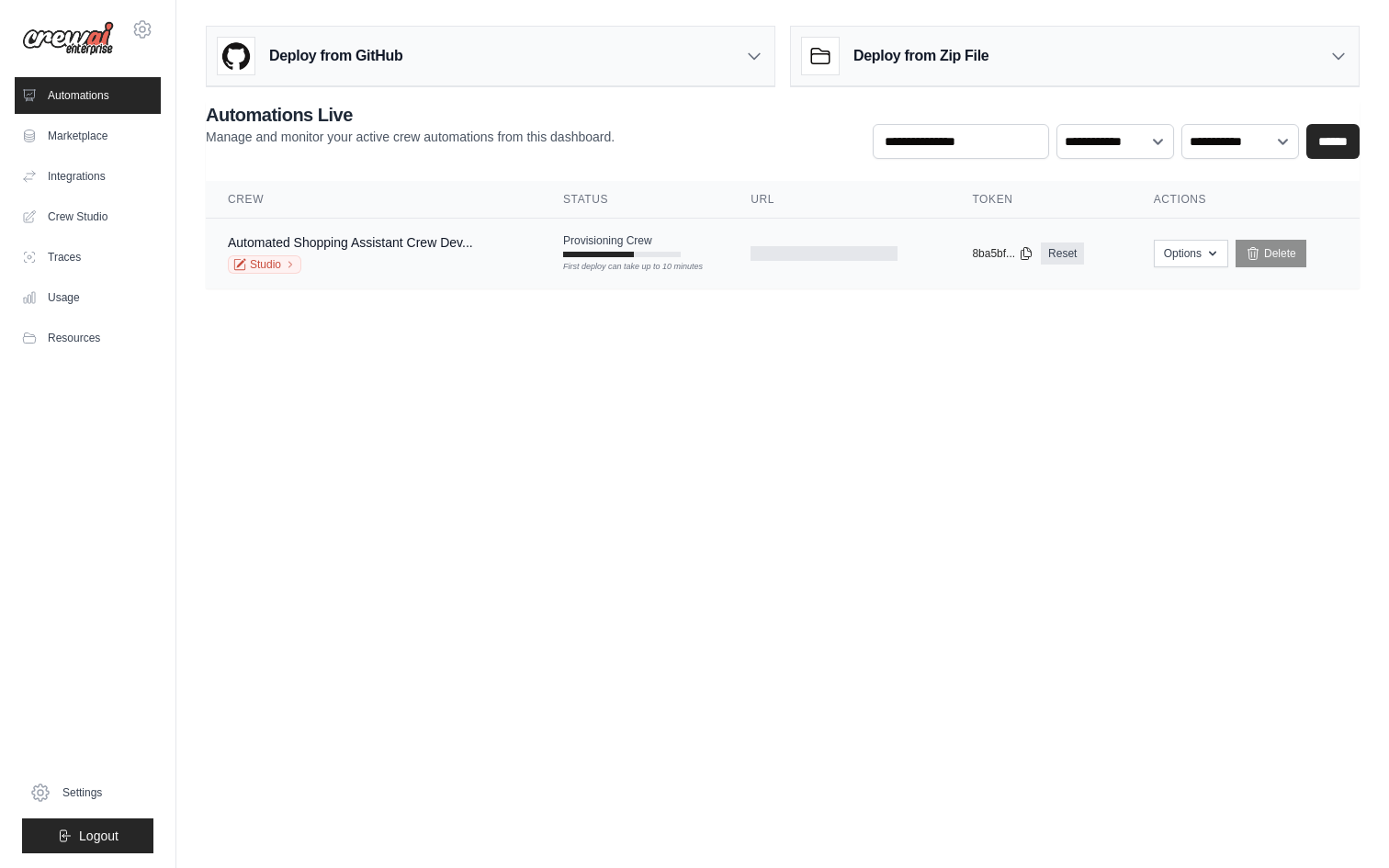 click on "Studio" at bounding box center (350, 265) 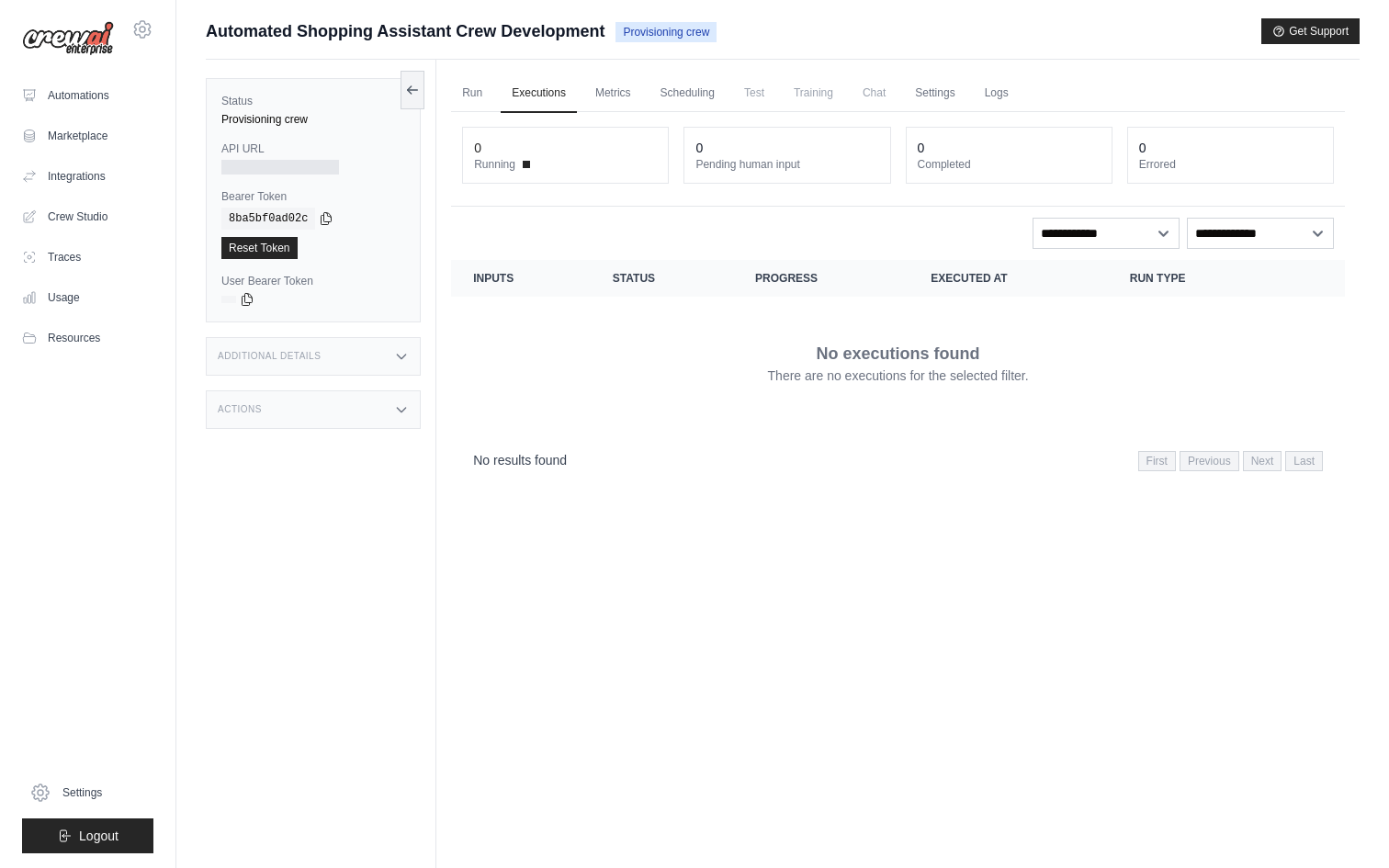 scroll, scrollTop: 0, scrollLeft: 0, axis: both 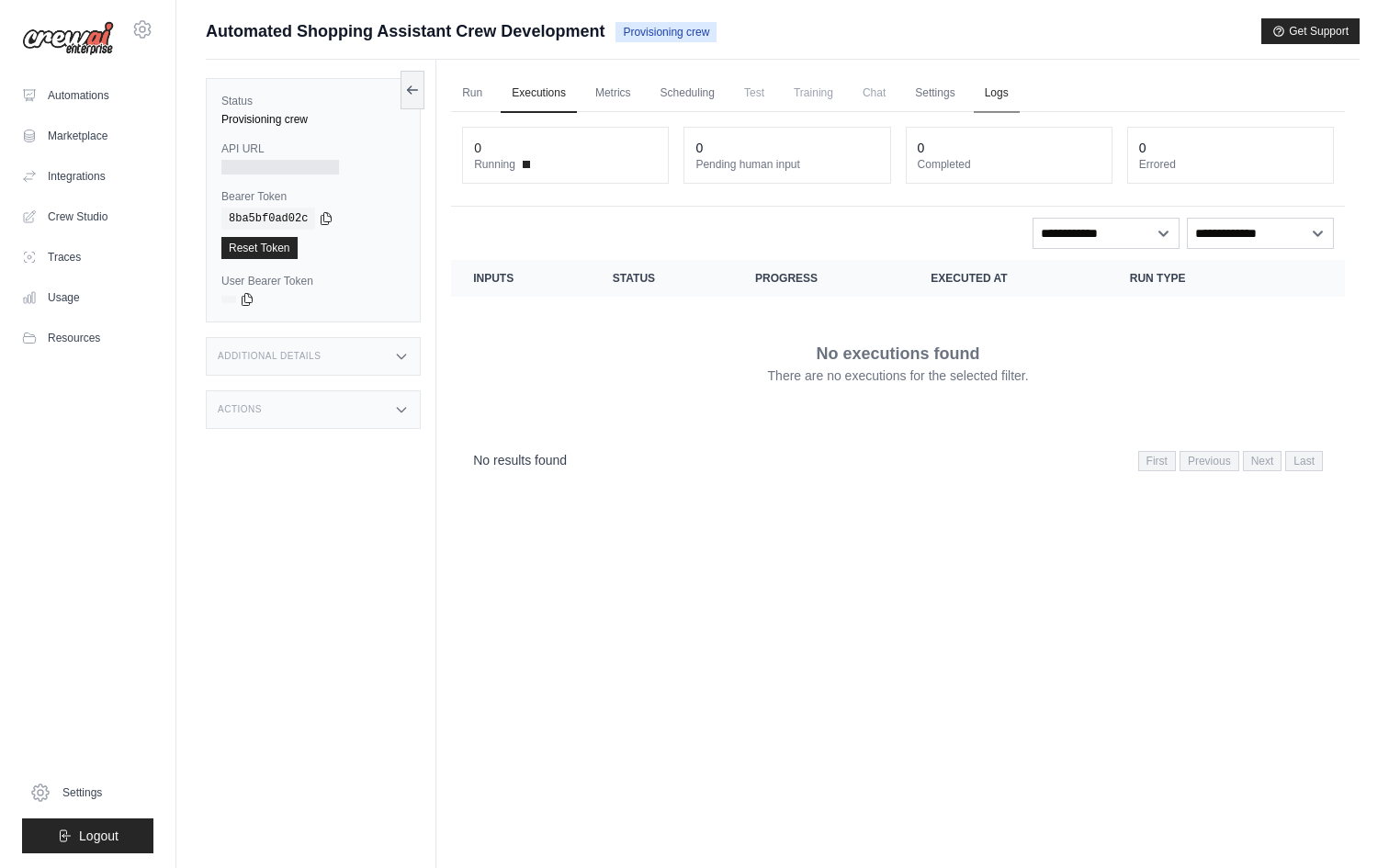 click on "Logs" at bounding box center (997, 94) 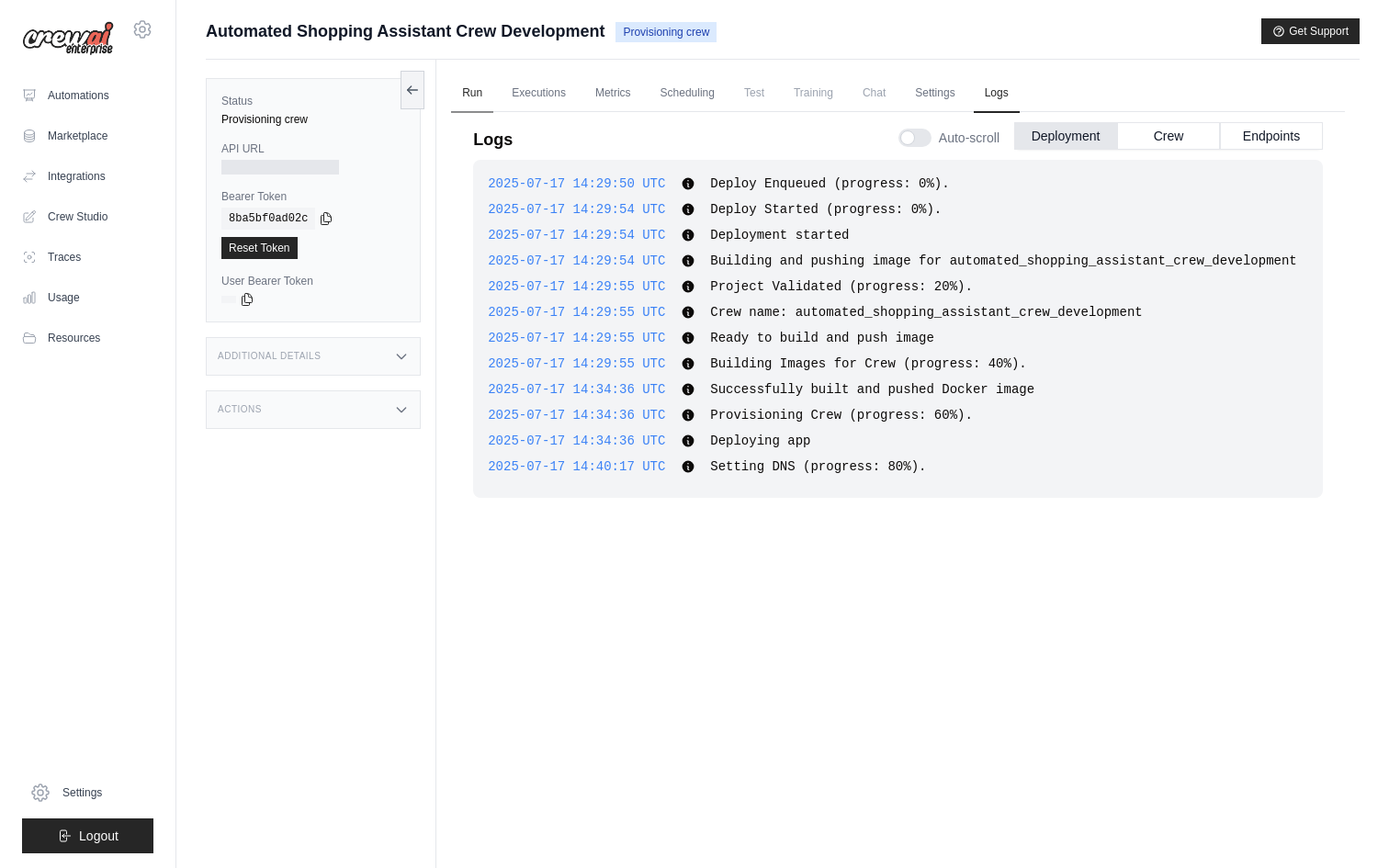 click on "Run" at bounding box center (472, 94) 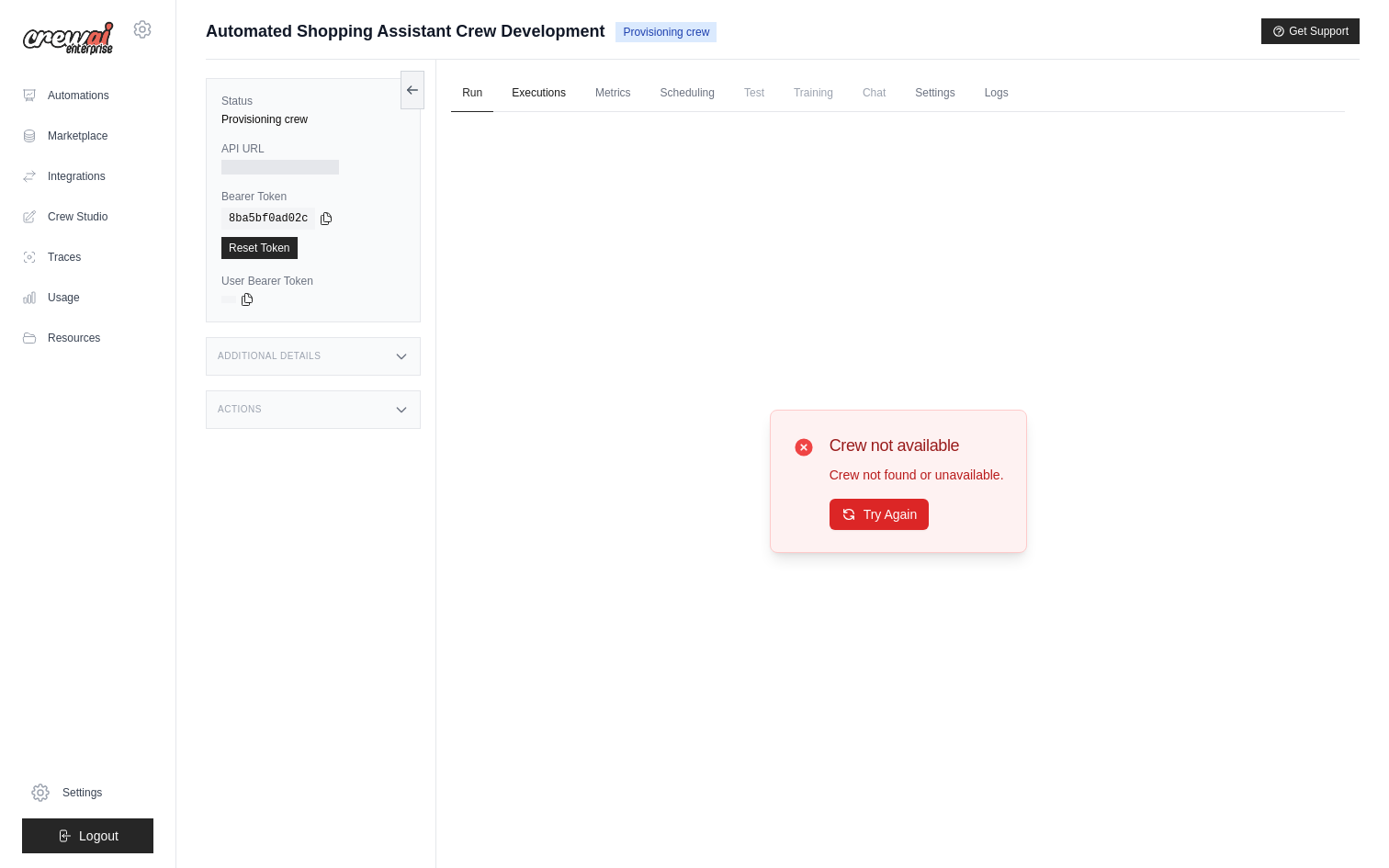 click on "Executions" at bounding box center [538, 94] 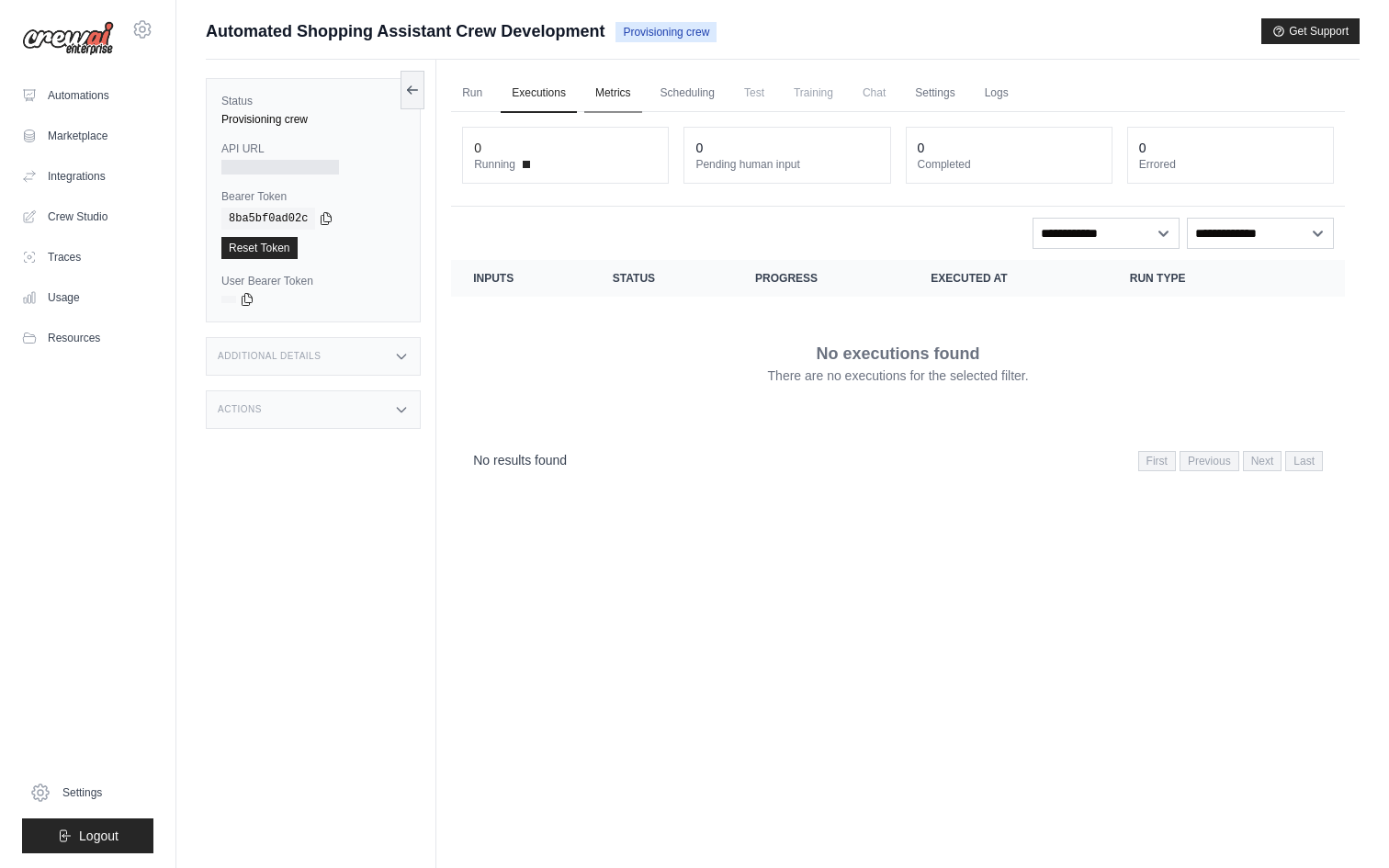 click on "Metrics" at bounding box center (613, 94) 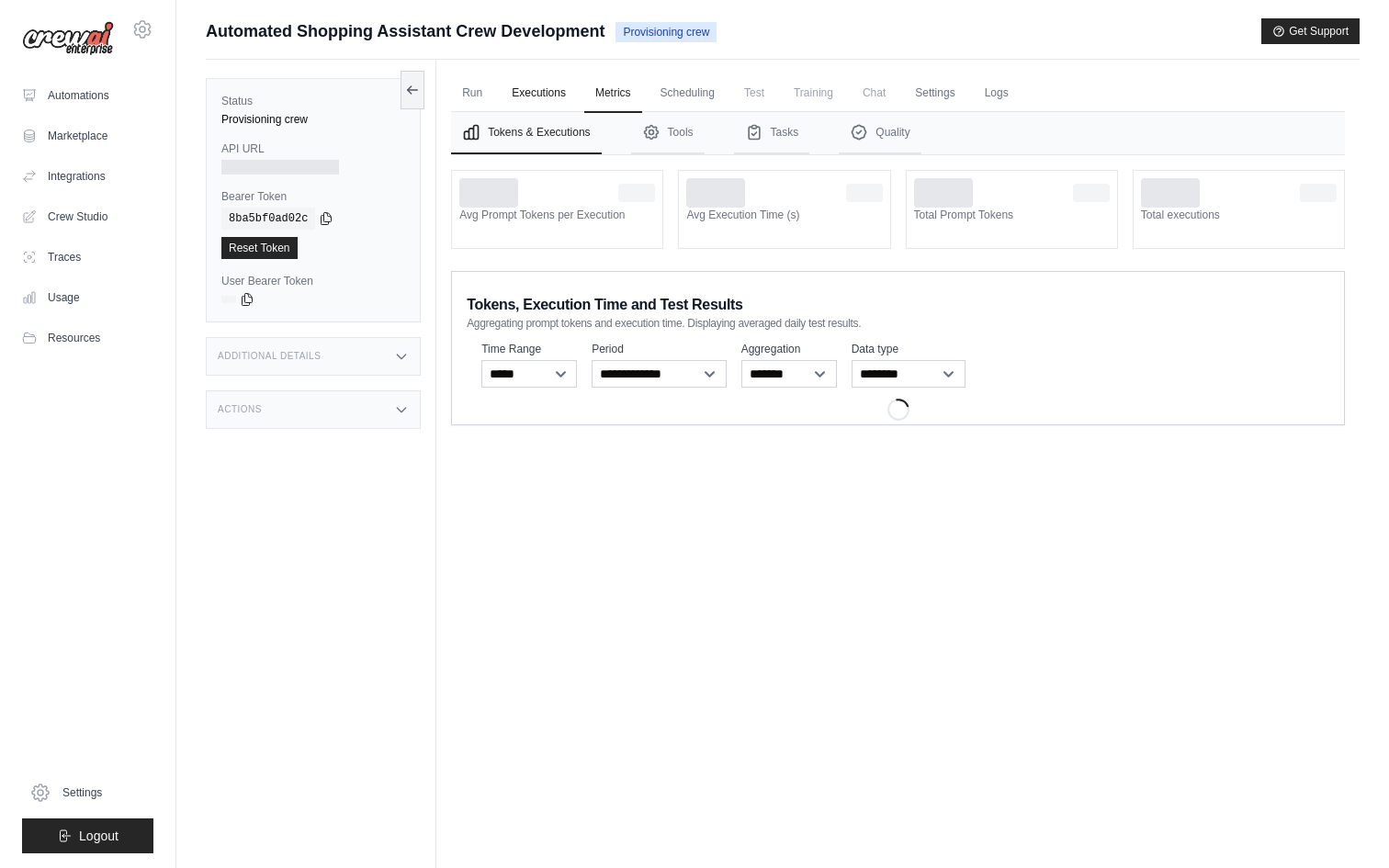 click on "Executions" at bounding box center (538, 94) 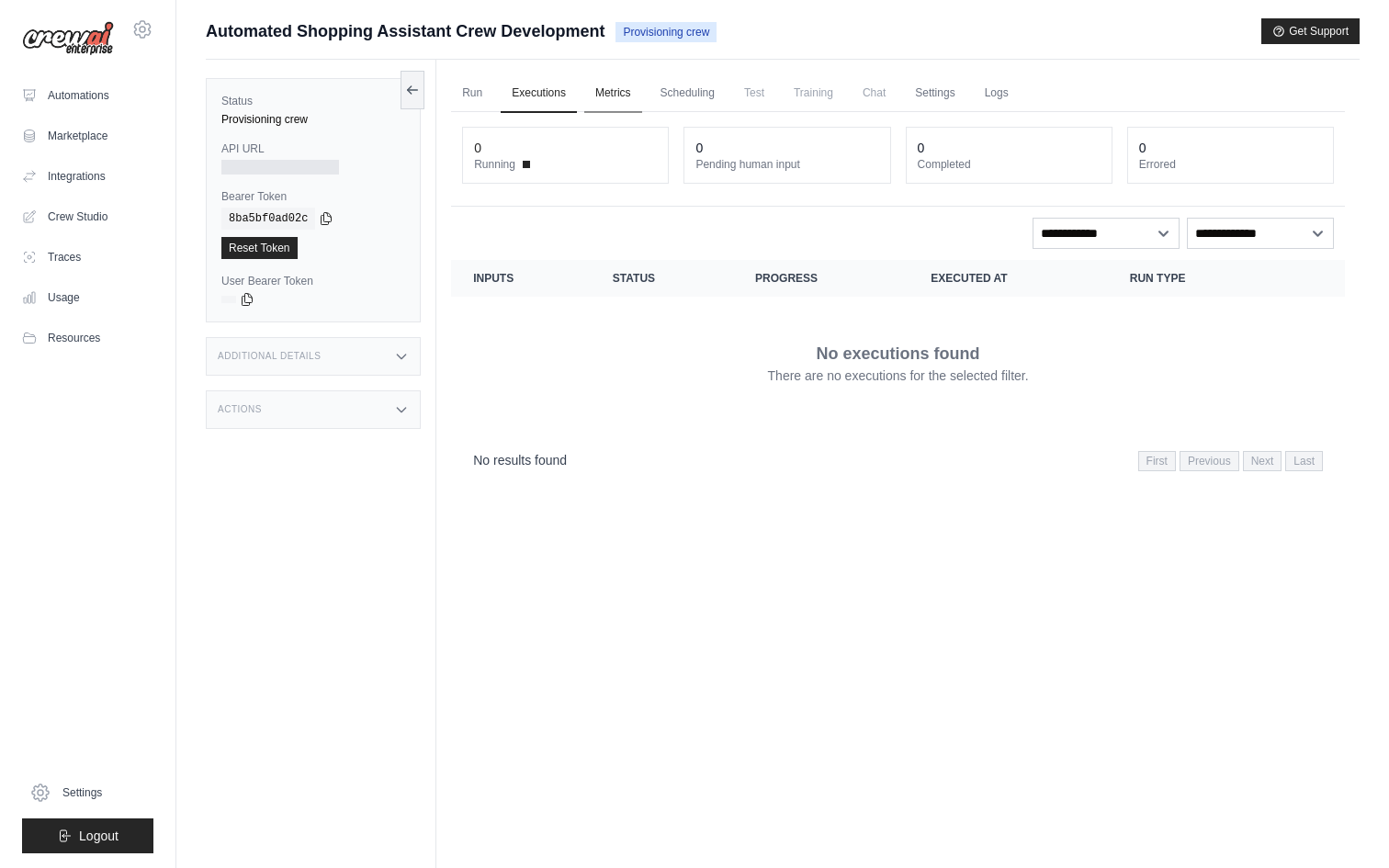click on "Metrics" at bounding box center (613, 94) 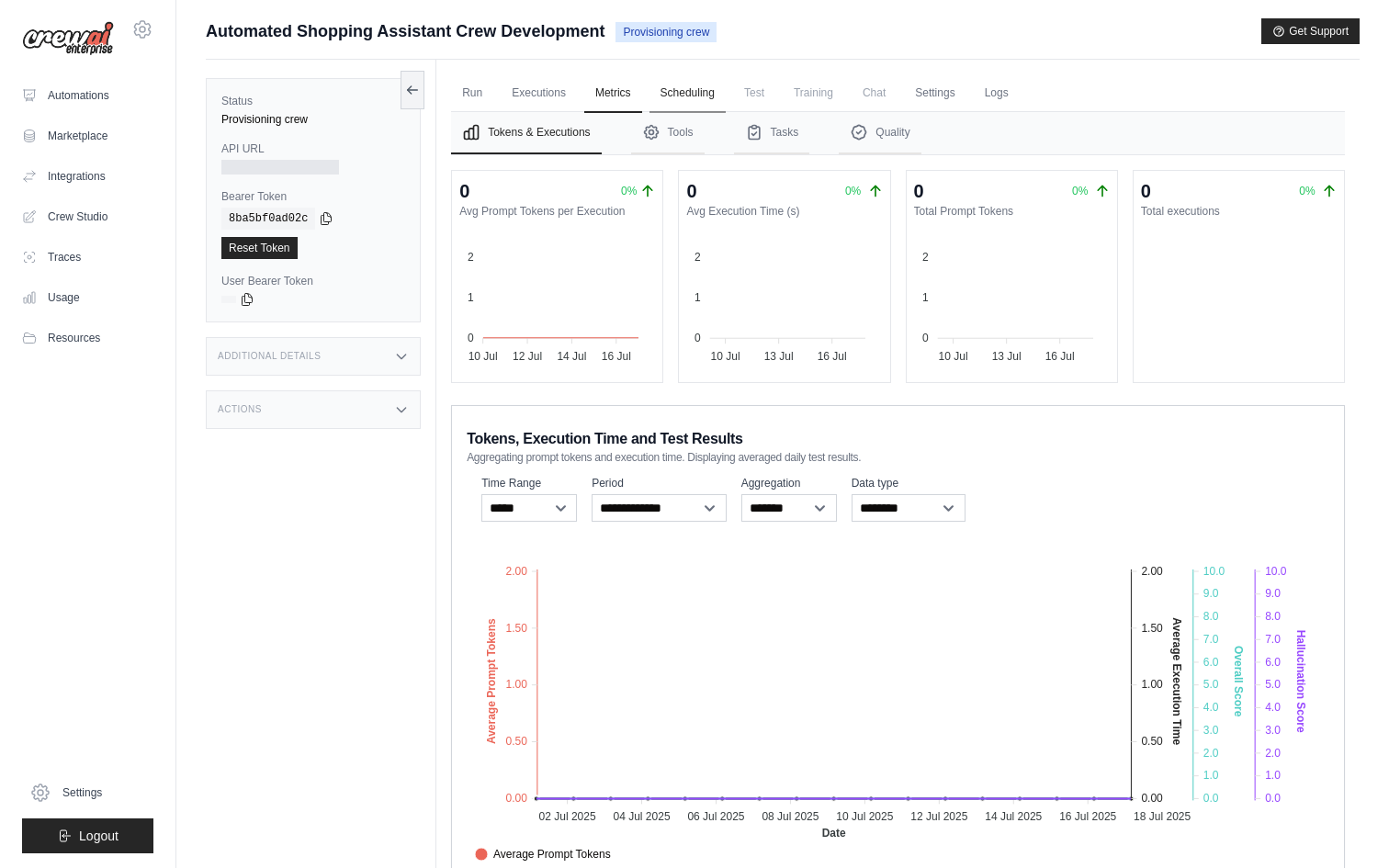 click on "Scheduling" at bounding box center [687, 94] 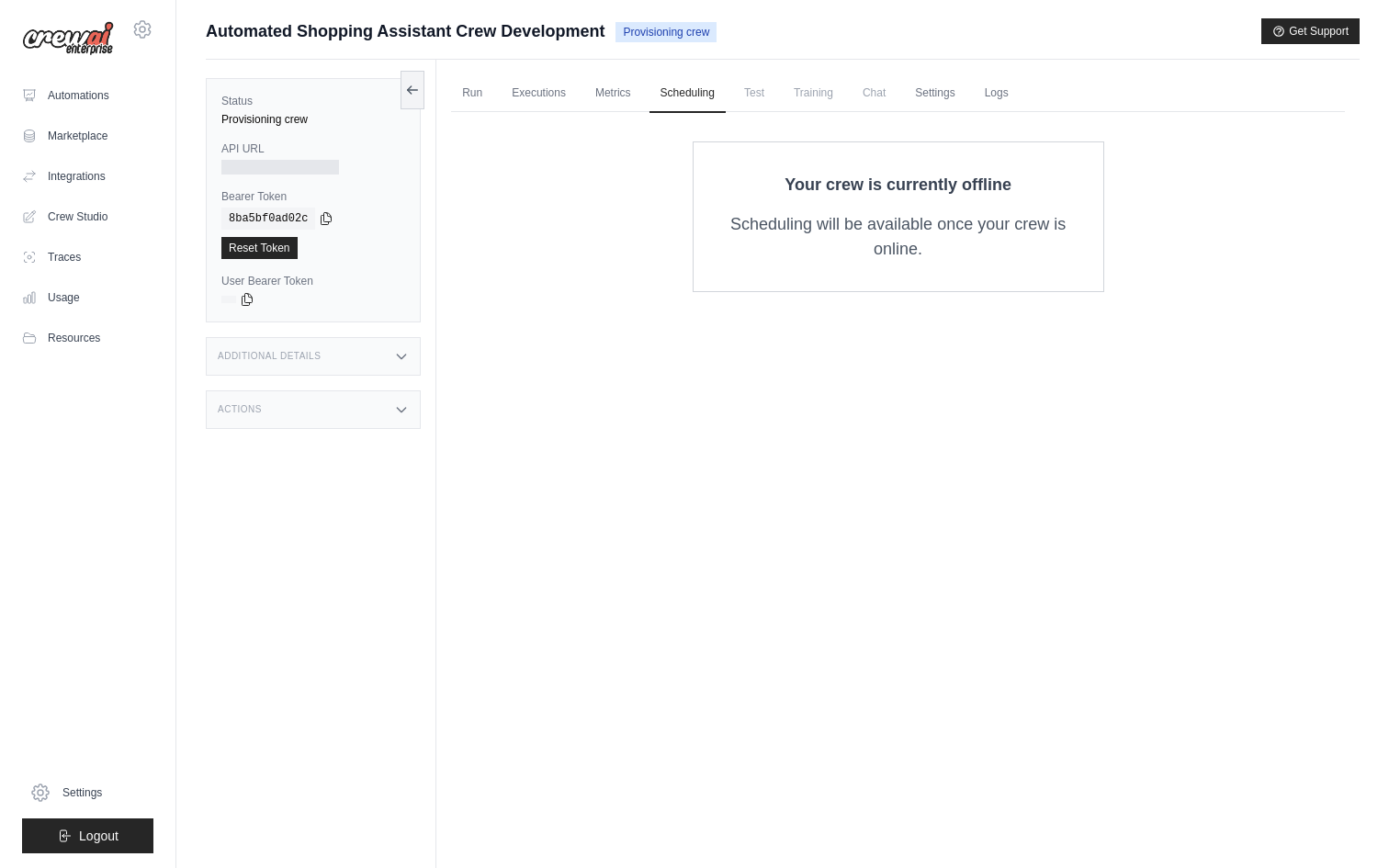 click on "Test" at bounding box center (754, 93) 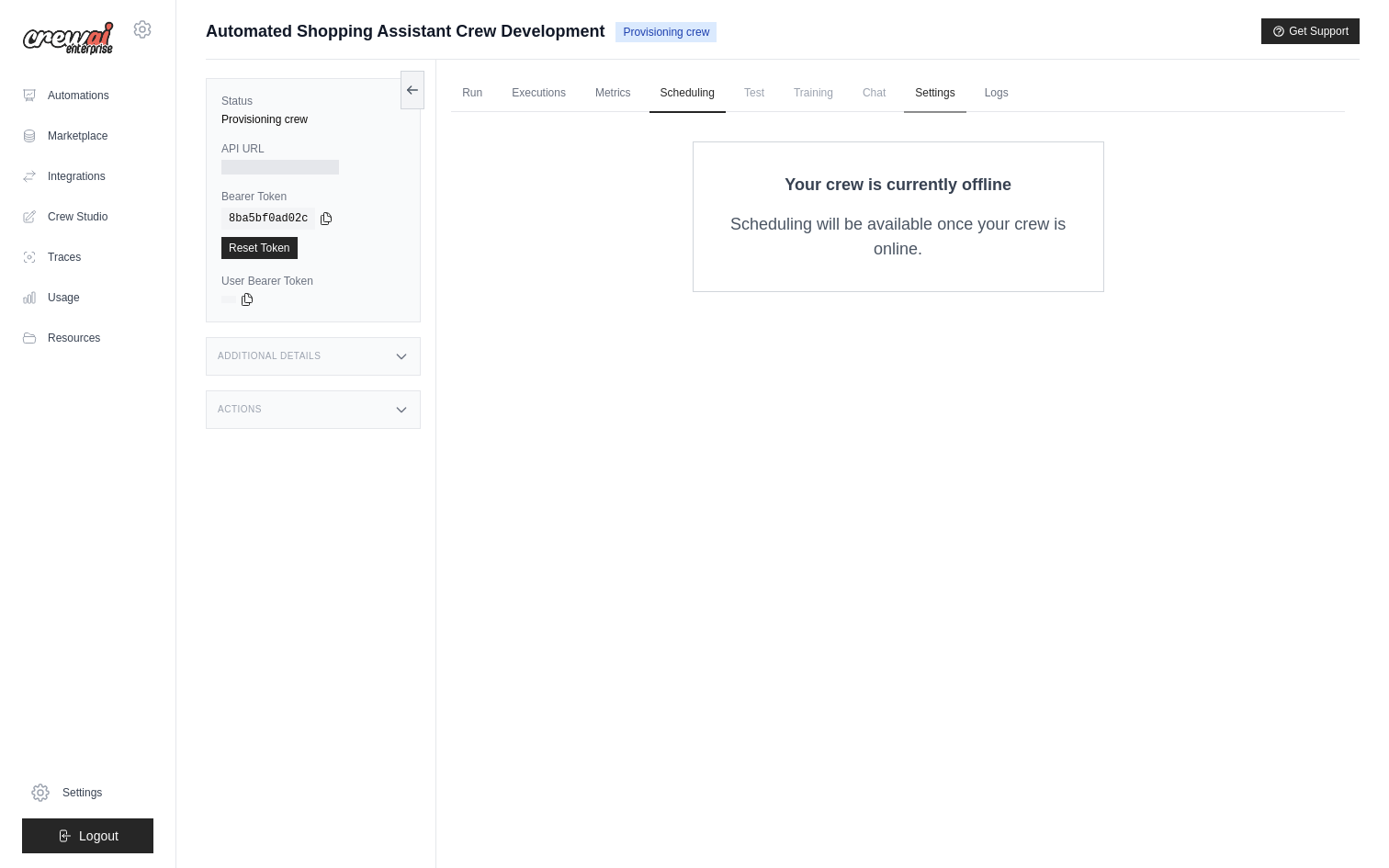 click on "Settings" at bounding box center (934, 94) 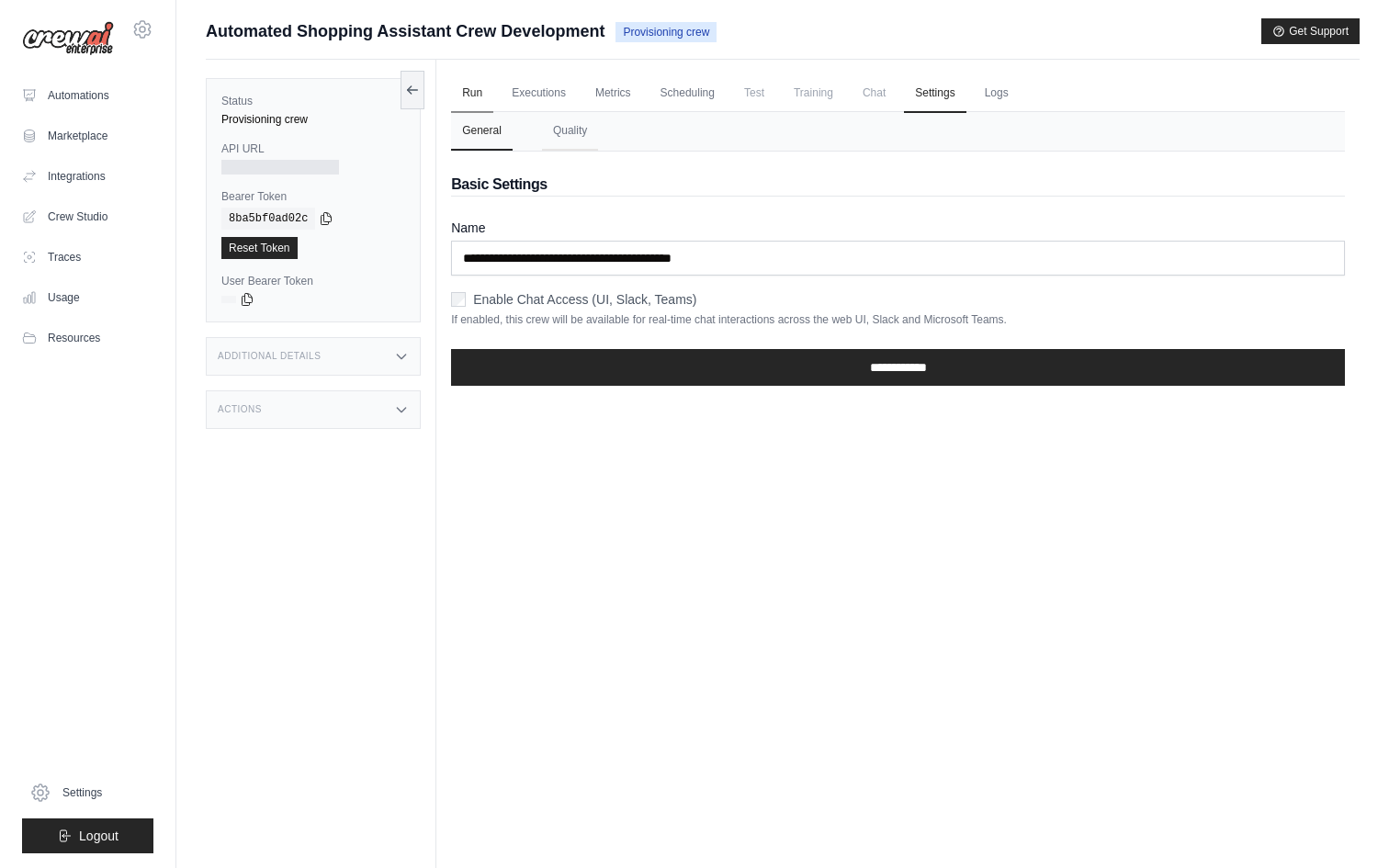 click on "Run" at bounding box center [472, 94] 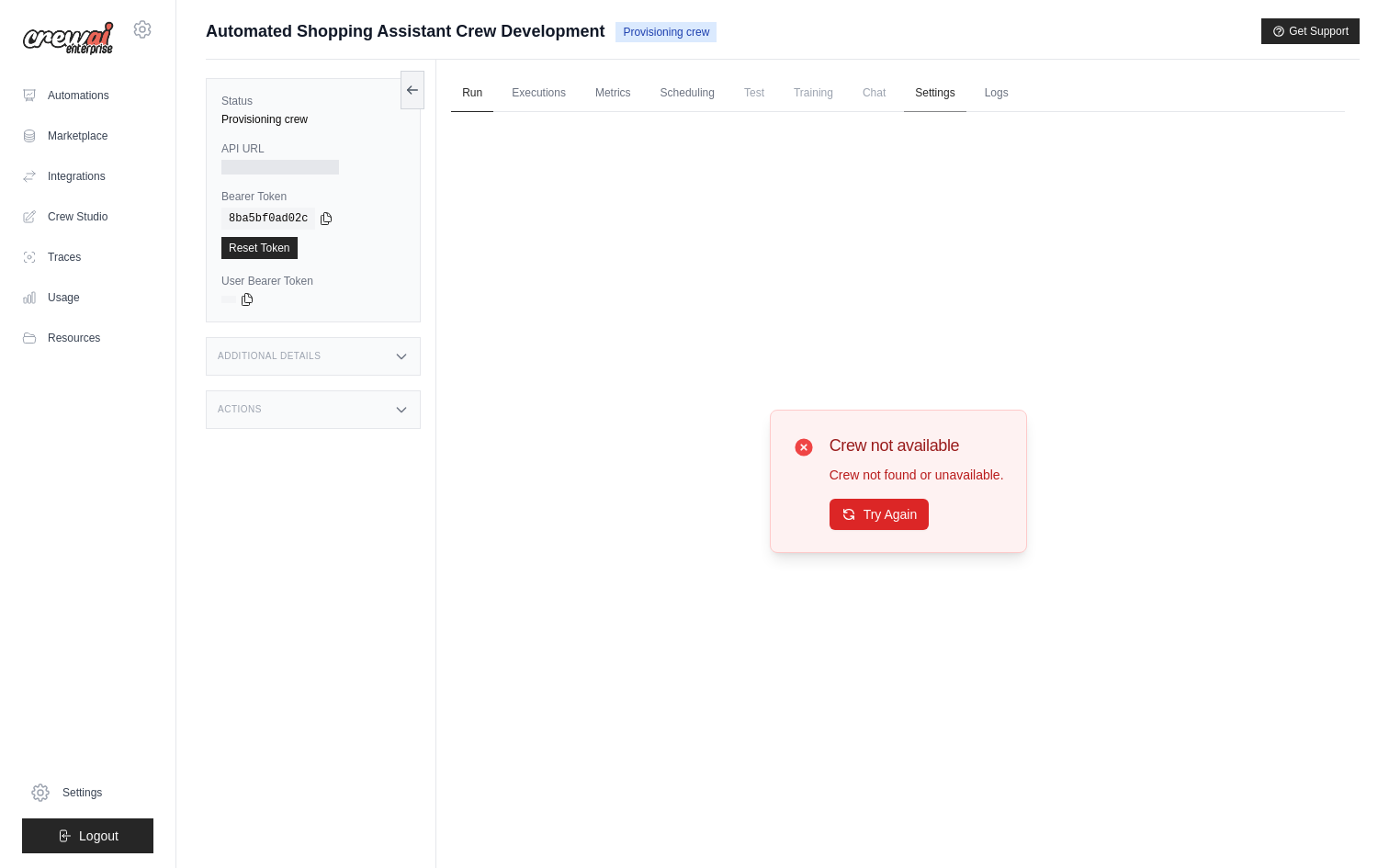 click on "Settings" at bounding box center [934, 94] 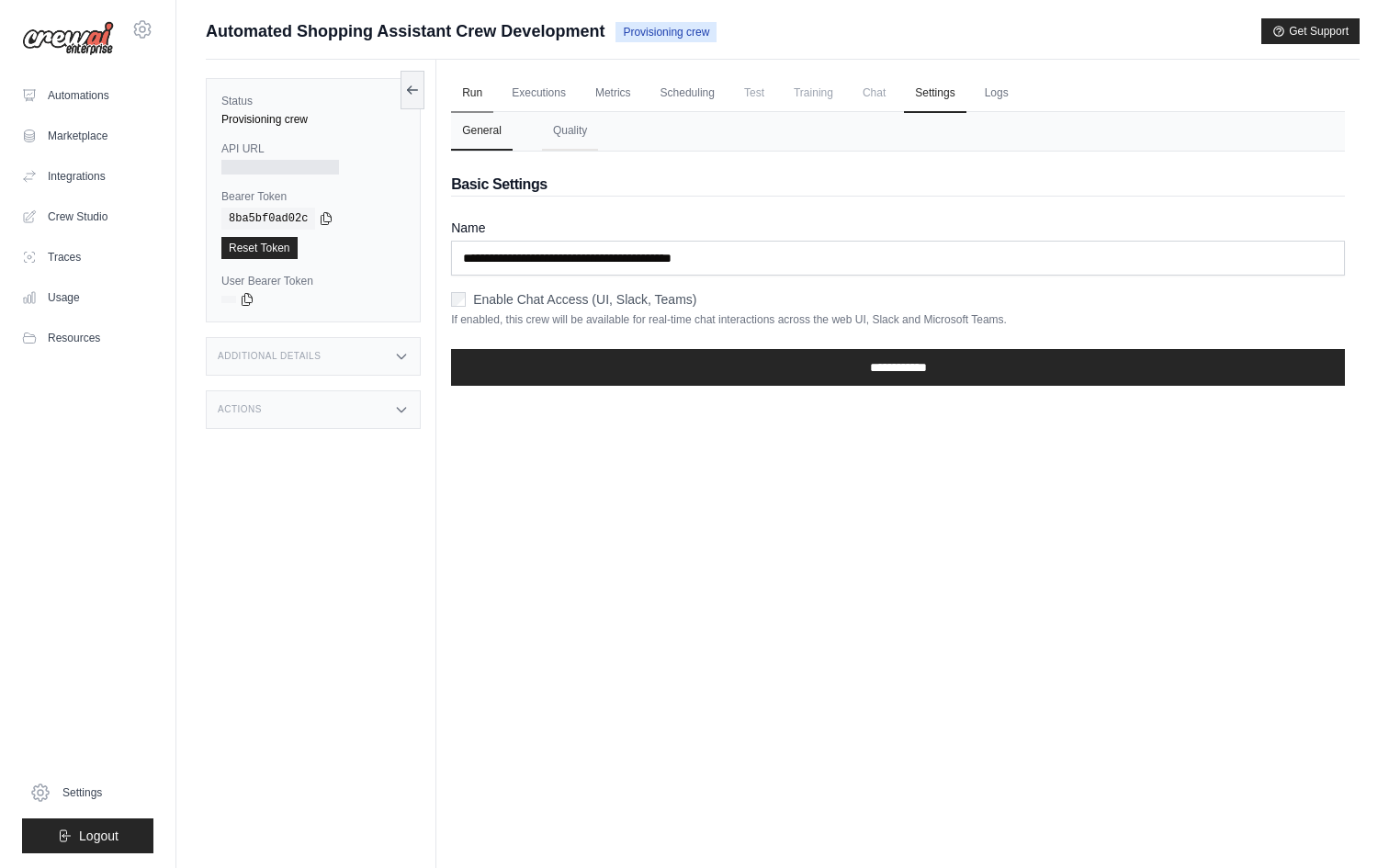 click on "Run" at bounding box center (472, 94) 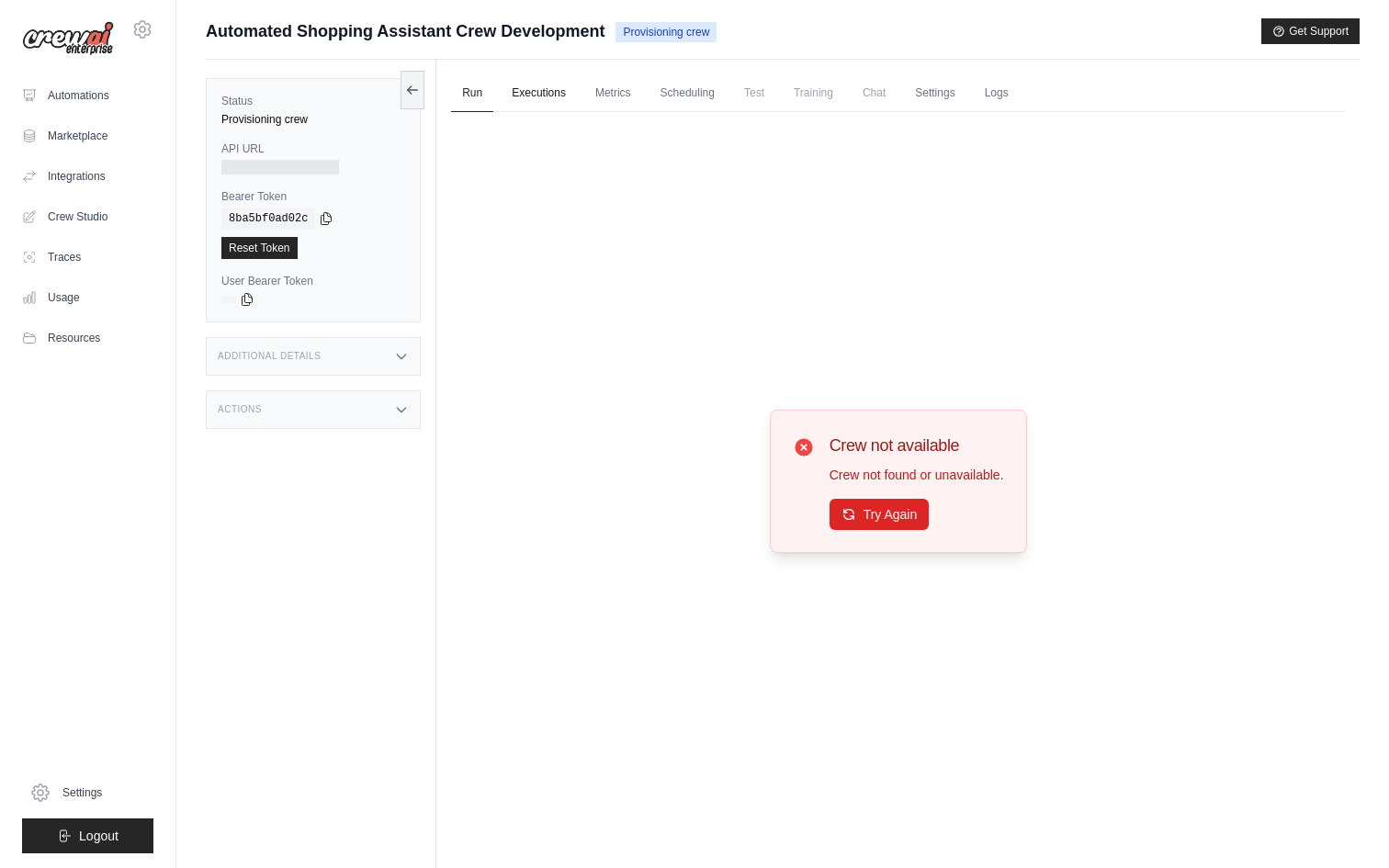click on "Executions" at bounding box center [538, 94] 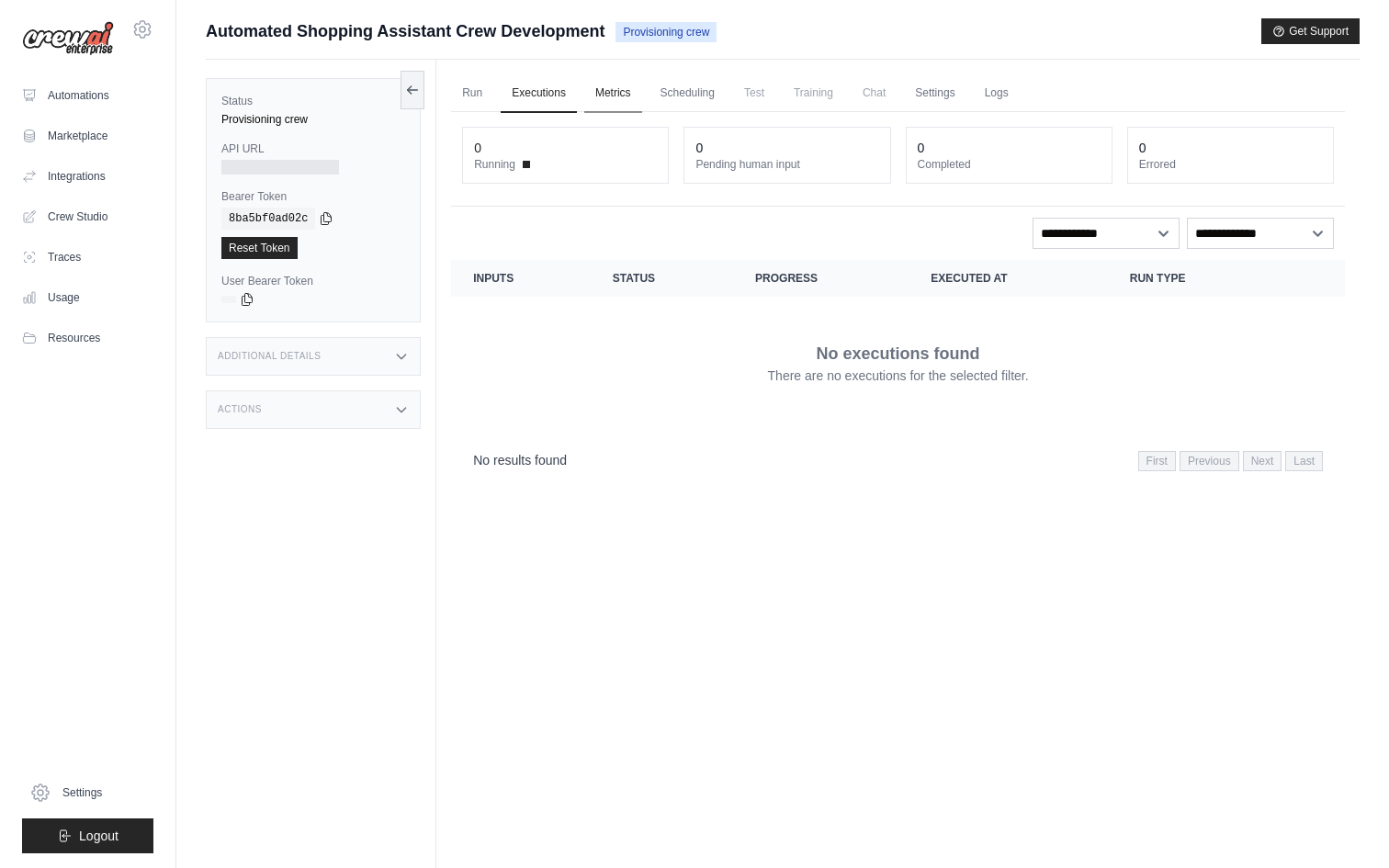 click on "Metrics" at bounding box center (613, 94) 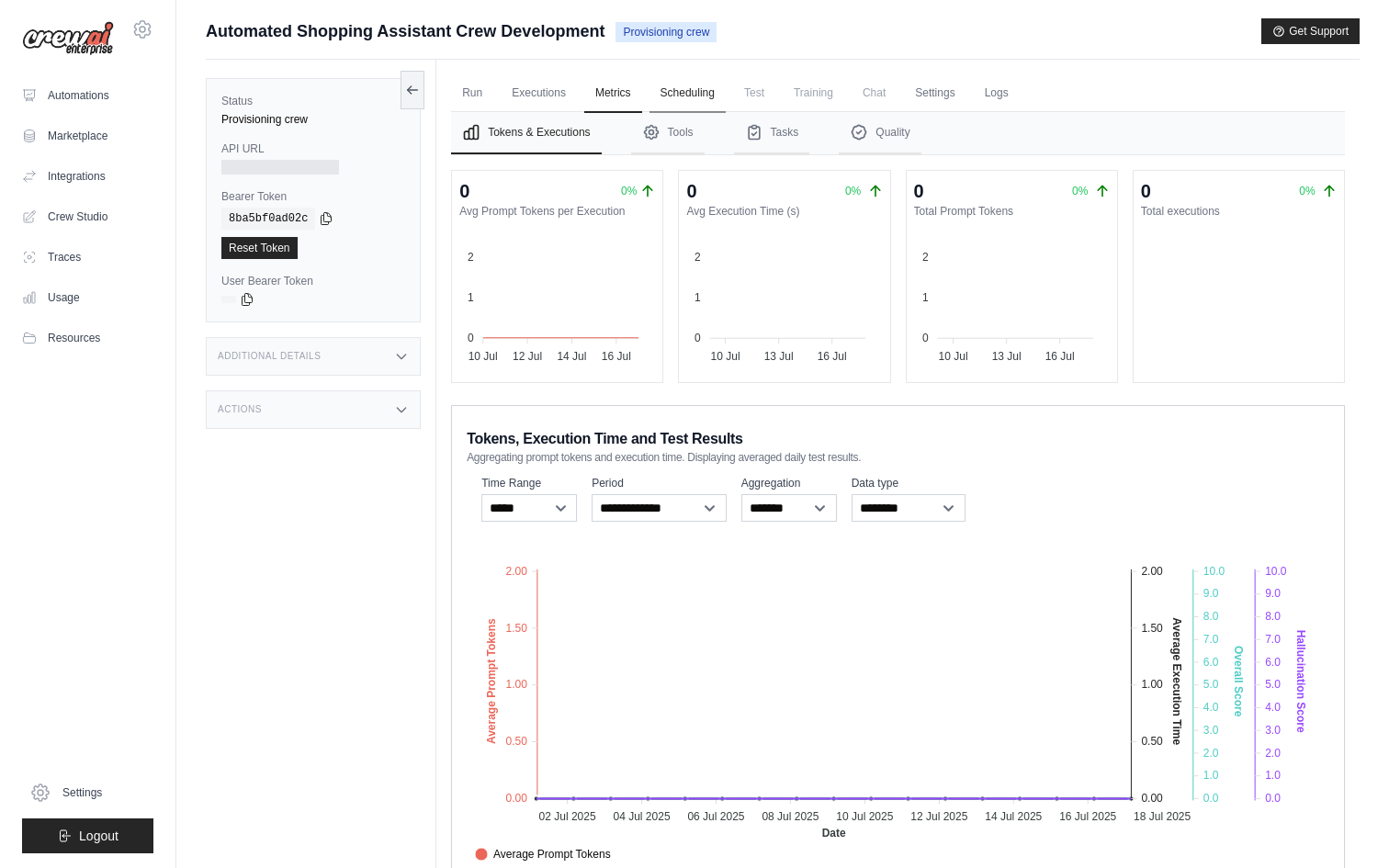 click on "Scheduling" at bounding box center [687, 94] 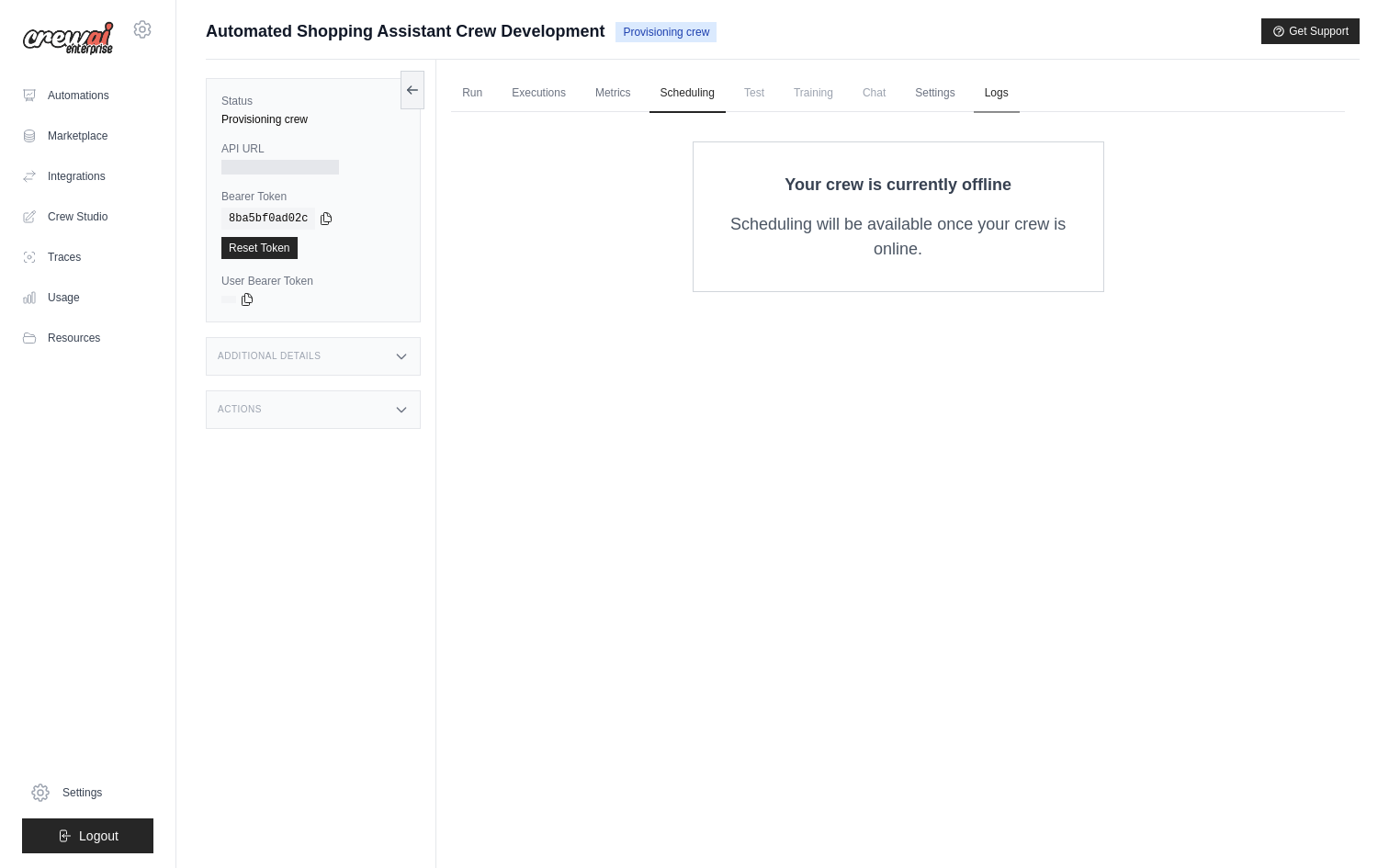 click on "Logs" at bounding box center [997, 94] 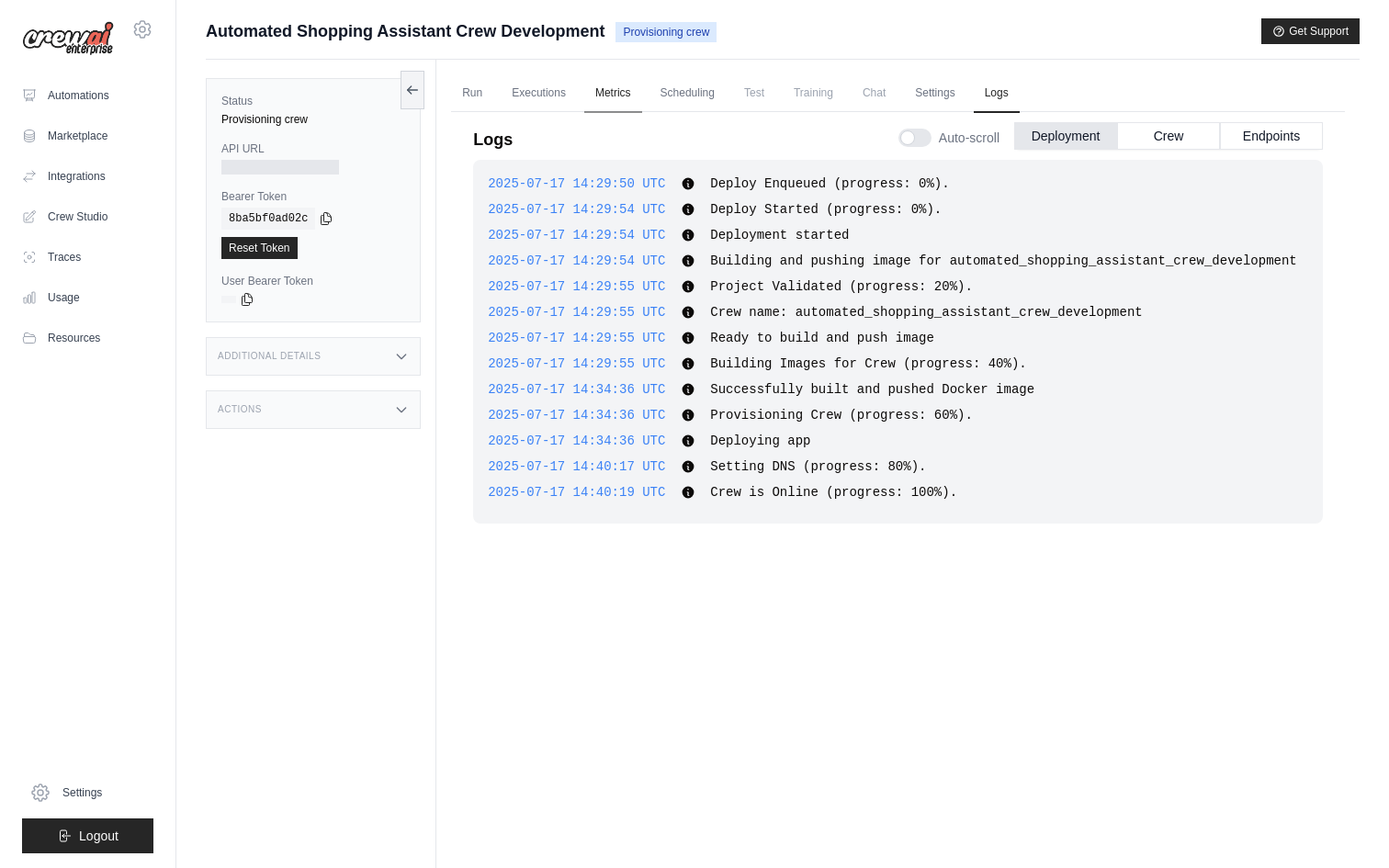 click on "Metrics" at bounding box center (613, 94) 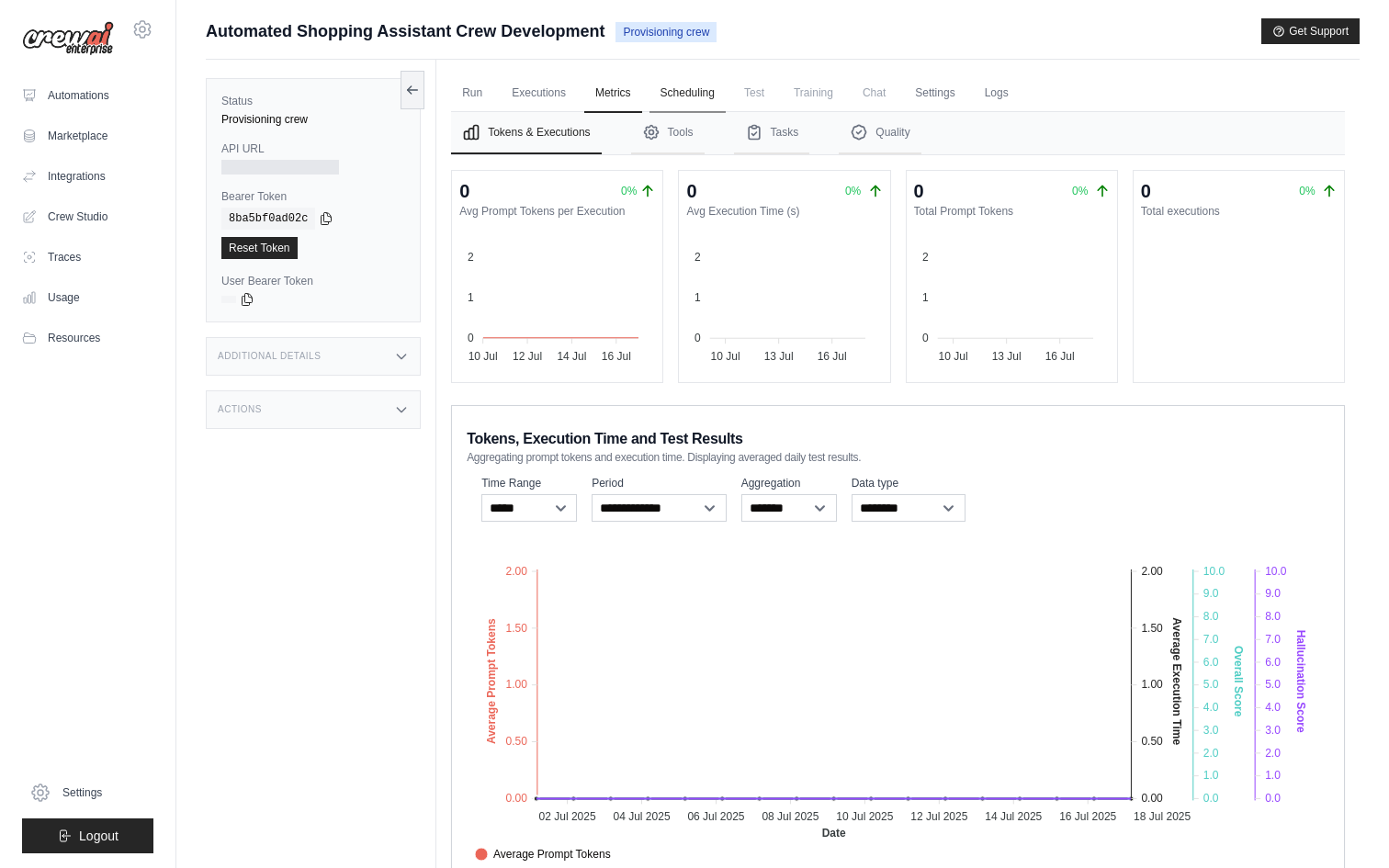 click on "Scheduling" at bounding box center (687, 94) 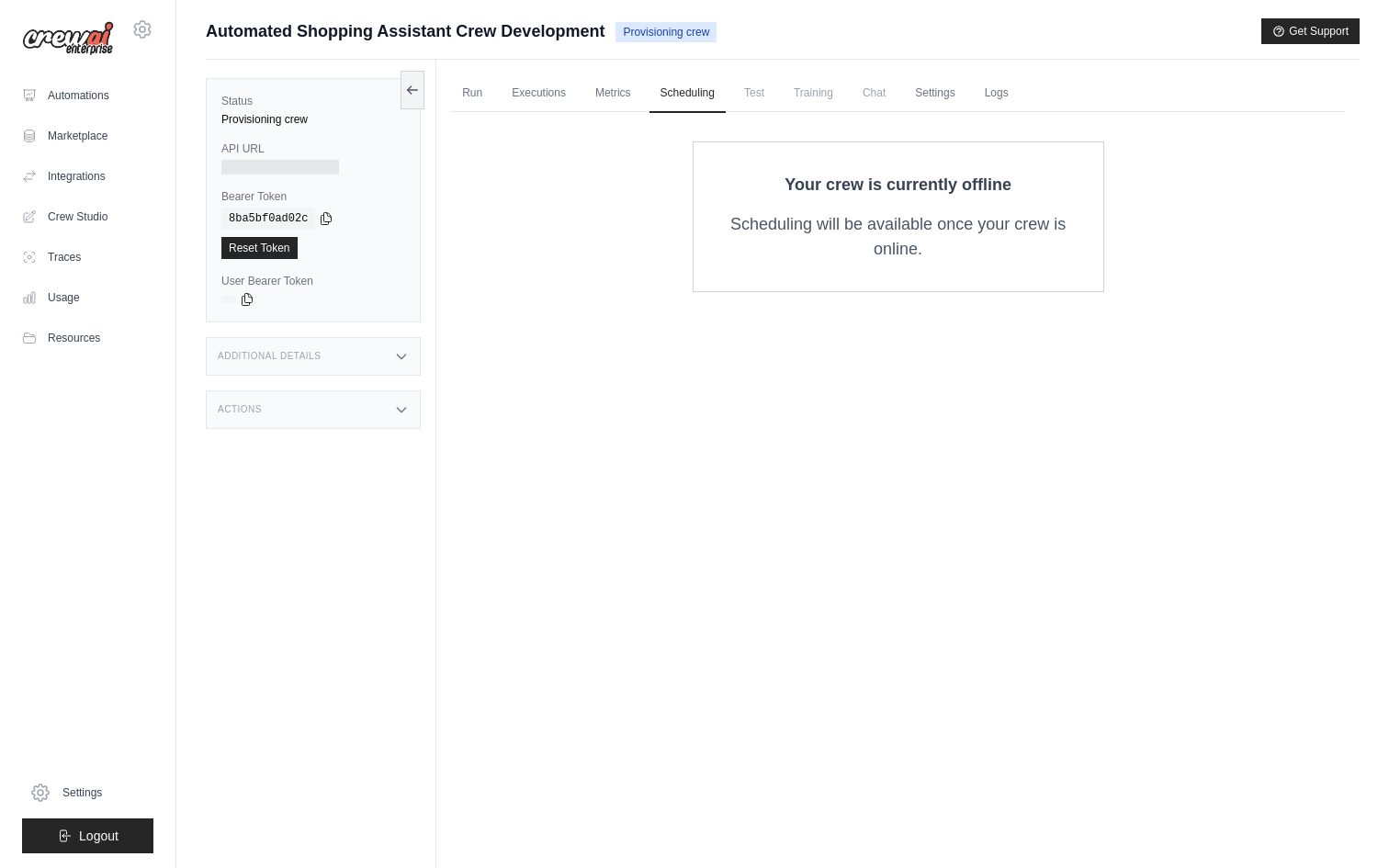 click on "Test" at bounding box center [754, 93] 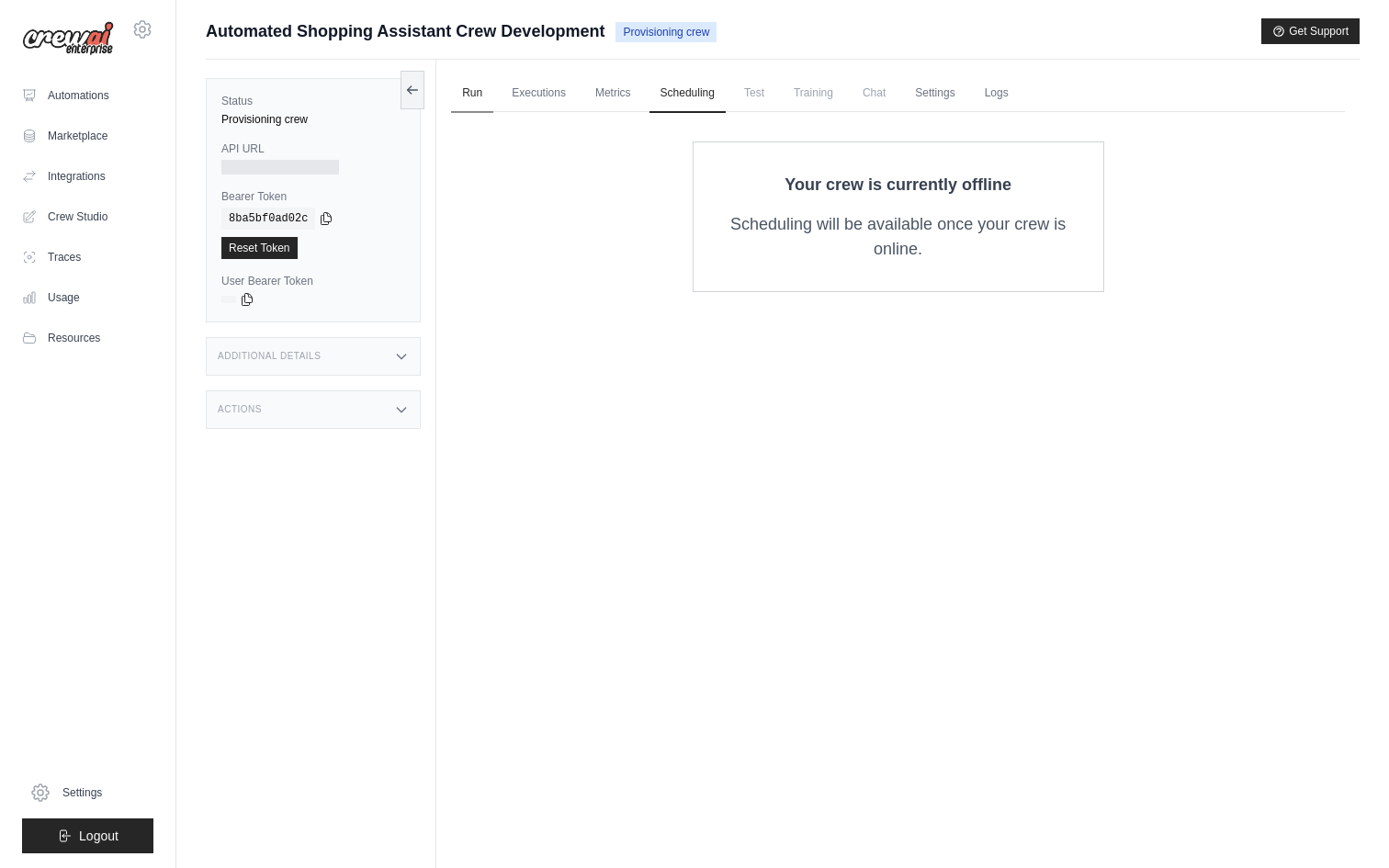 click on "Run" at bounding box center [472, 94] 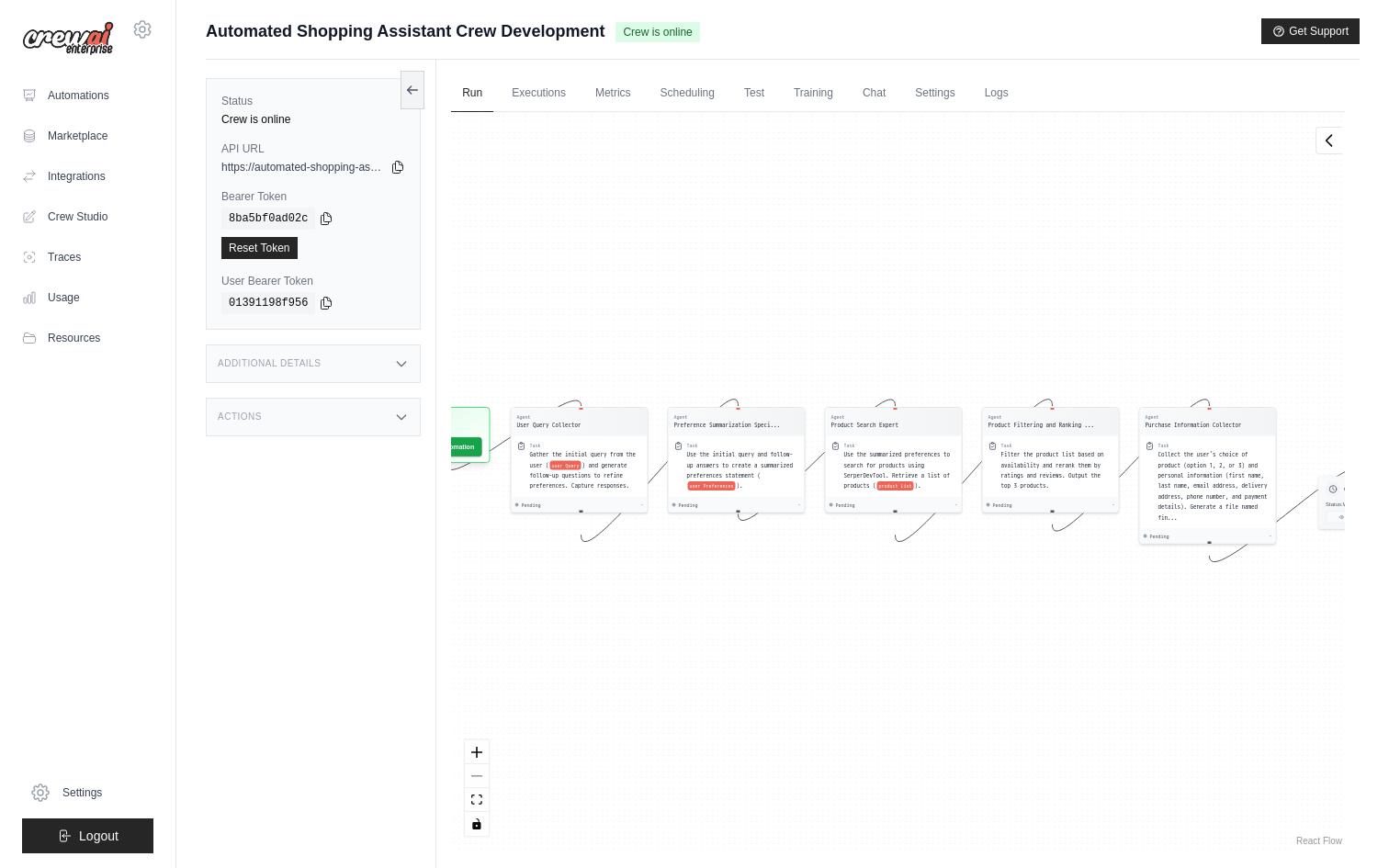 scroll, scrollTop: 0, scrollLeft: 0, axis: both 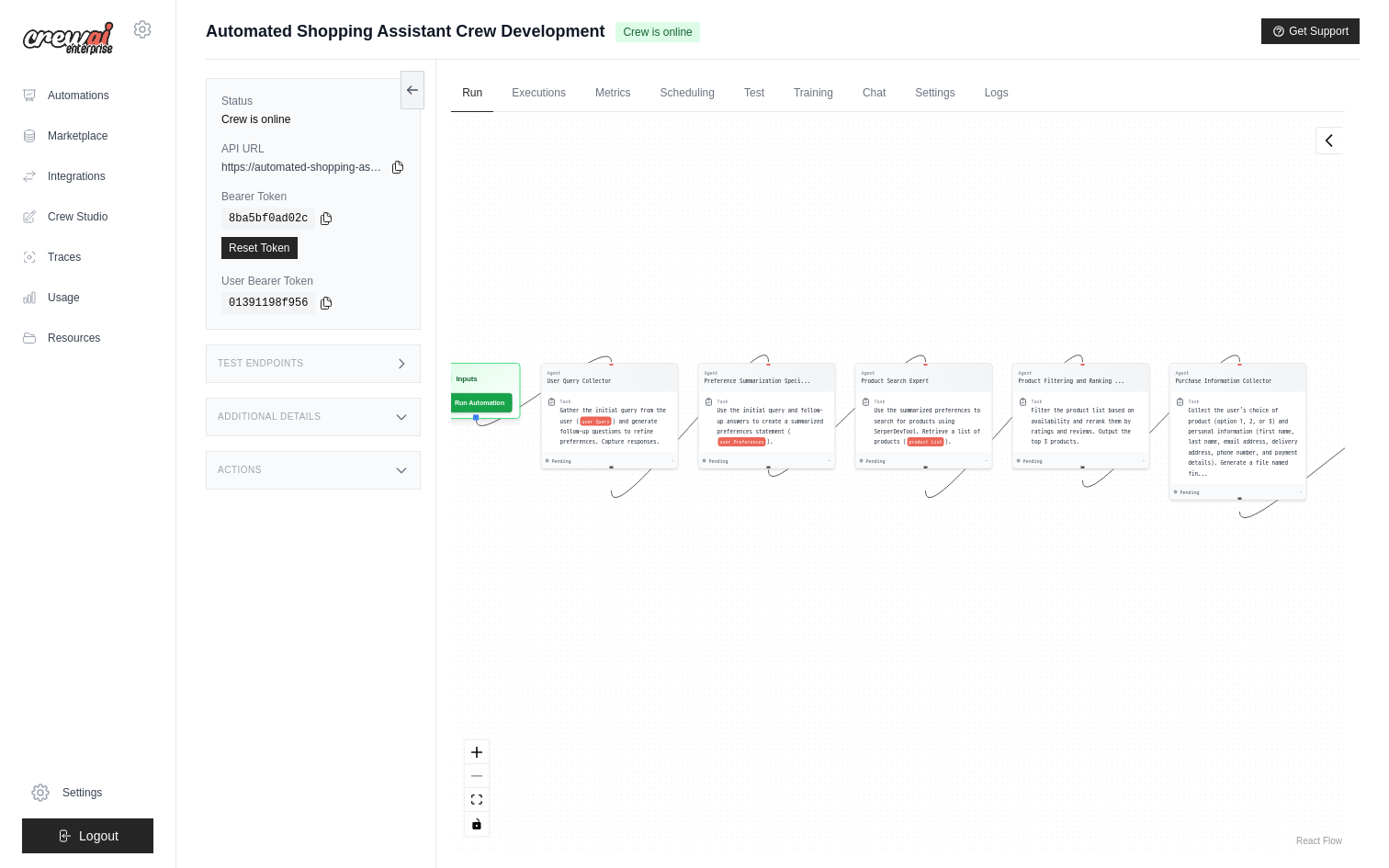 drag, startPoint x: 672, startPoint y: 316, endPoint x: 804, endPoint y: 265, distance: 141.50972 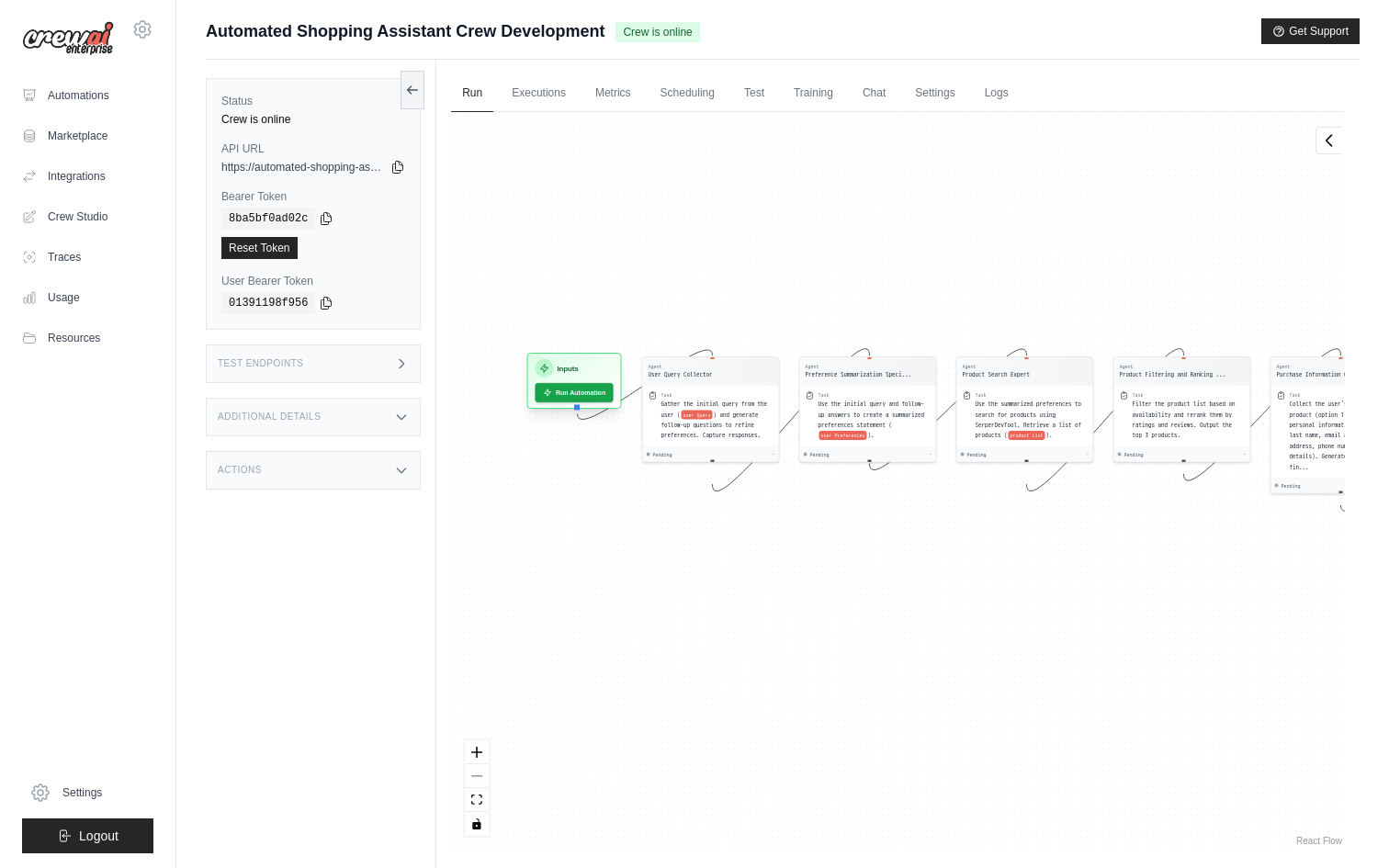 click on "Inputs" at bounding box center [568, 368] 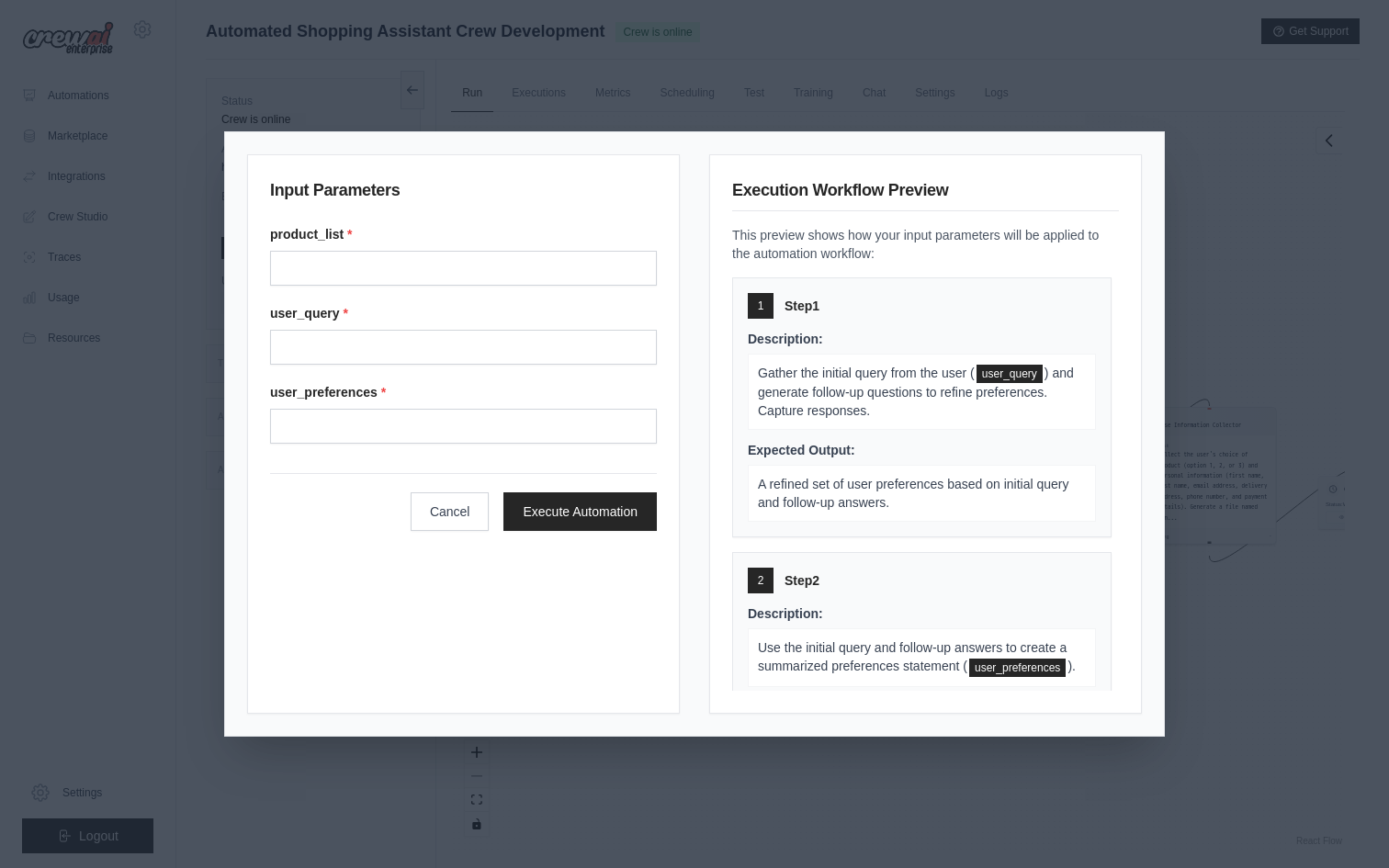 click on "Input Parameters product_list   * user_query   * user_preferences   * Cancel Execute Automation Execution Workflow Preview This preview shows how your input parameters will be applied to the automation workflow: 1 Step  1 Description: Gather the initial query from the user ( user_query ) and generate follow-up questions to refine preferences. Capture responses. Expected Output: A refined set of user preferences based on initial query and follow-up answers. 2 Step  2 Description: Use the initial query and follow-up answers to create a summarized preferences statement ( user_preferences ). Expected Output: A concise statement of user preferences to be used for product search. 3 Step  3 Description: Use the summarized preferences to search for products using SerperDevTool. Retrieve a list of products ( product_list ). Expected Output: A list of products matching the user's preferences. 4 Step  4 Description: Expected Output: A ranked list of the top 3 products based on availability, ratings, and reviews. 5 Step" at bounding box center (694, 434) 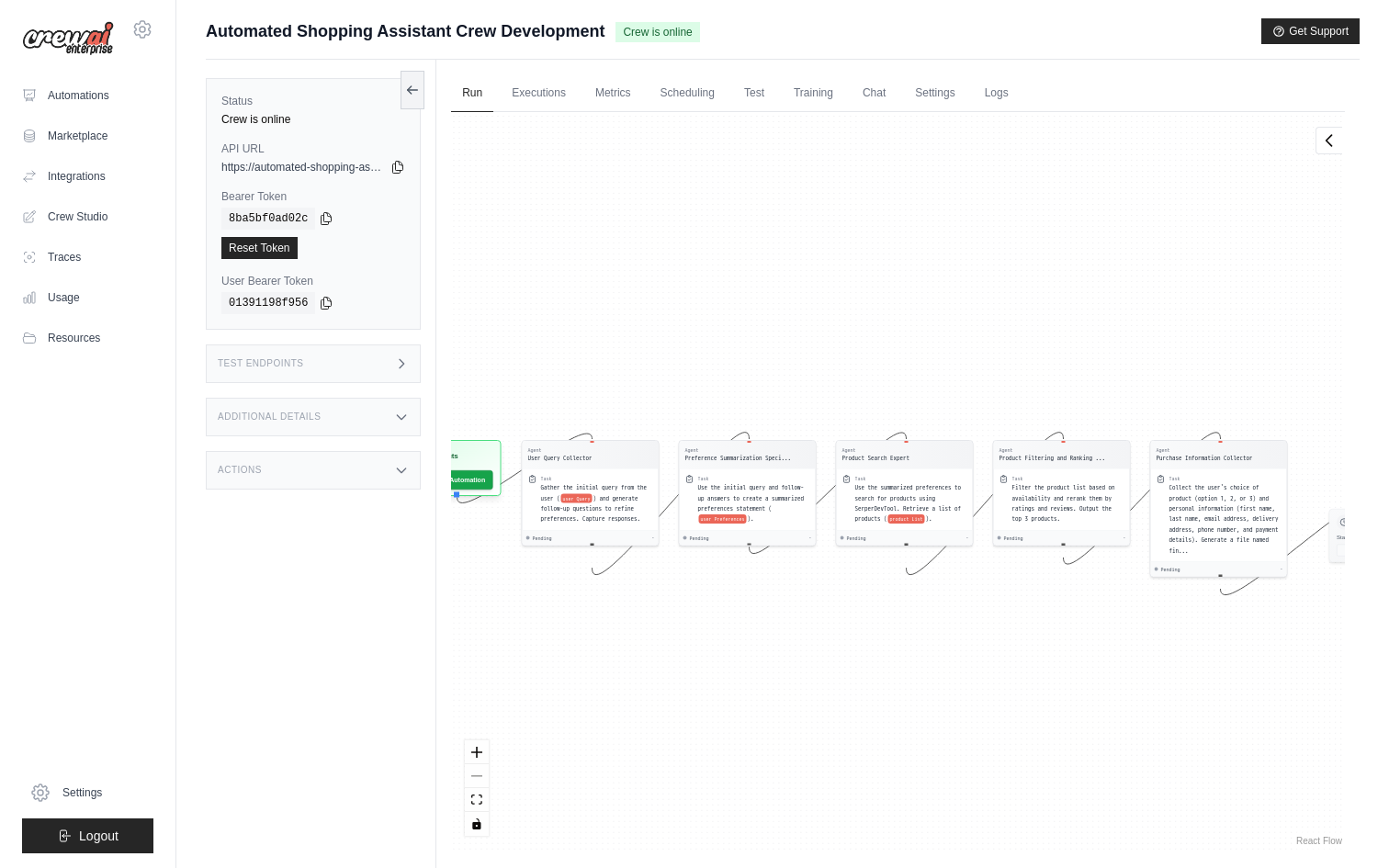 drag, startPoint x: 804, startPoint y: 653, endPoint x: 797, endPoint y: 685, distance: 32.75668 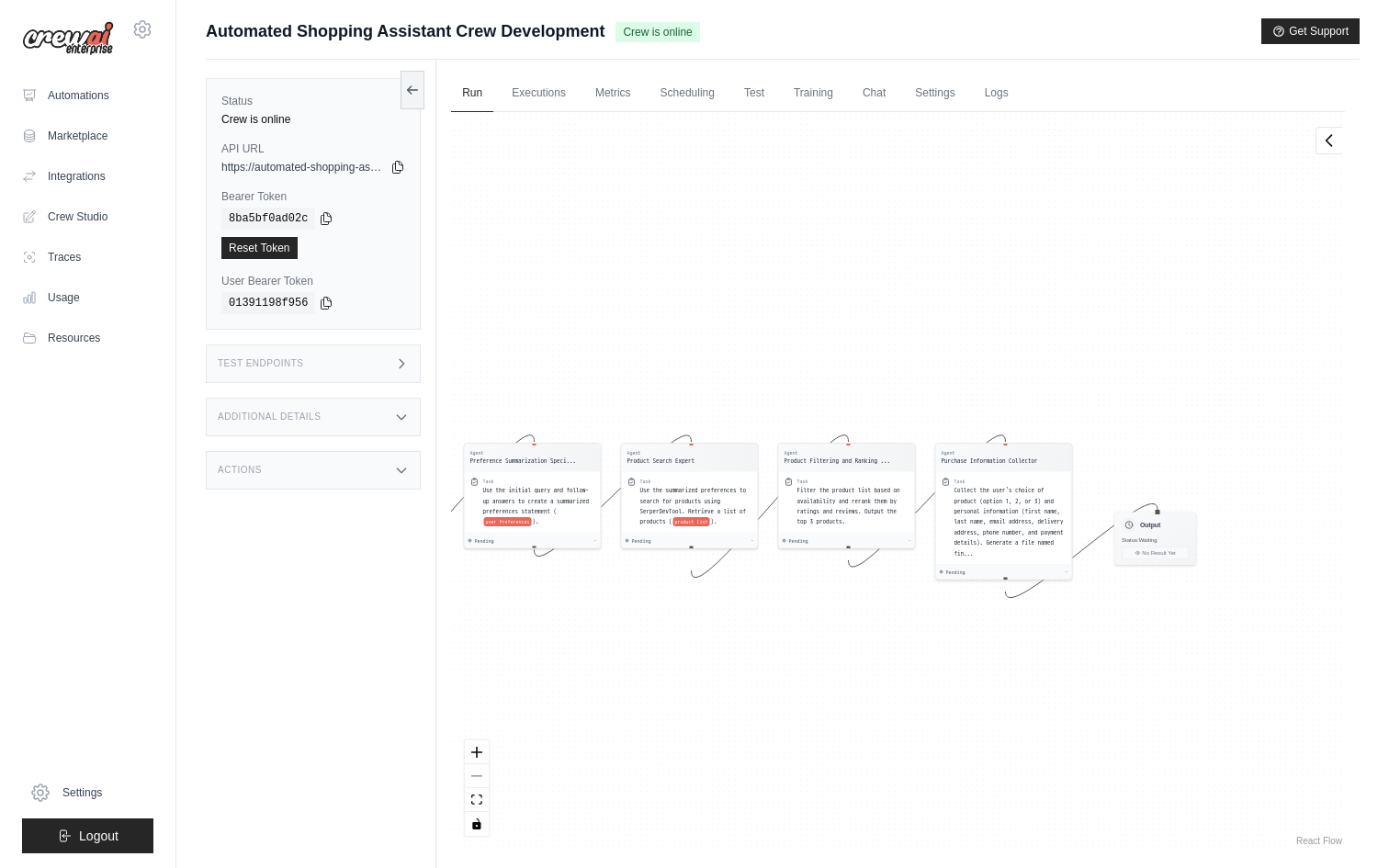drag, startPoint x: 1034, startPoint y: 632, endPoint x: 826, endPoint y: 635, distance: 208.02163 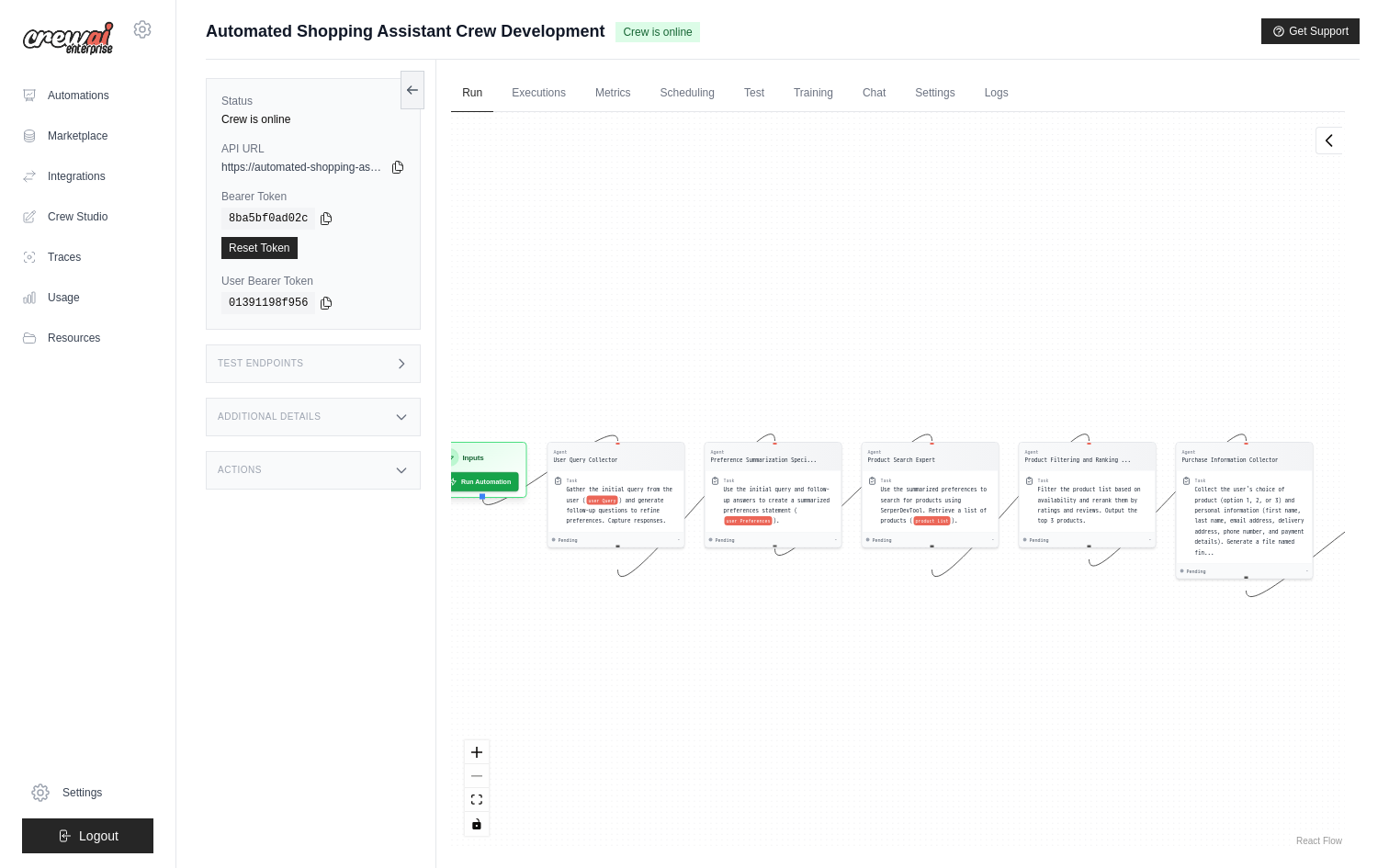 drag, startPoint x: 952, startPoint y: 677, endPoint x: 1214, endPoint y: 676, distance: 262.00191 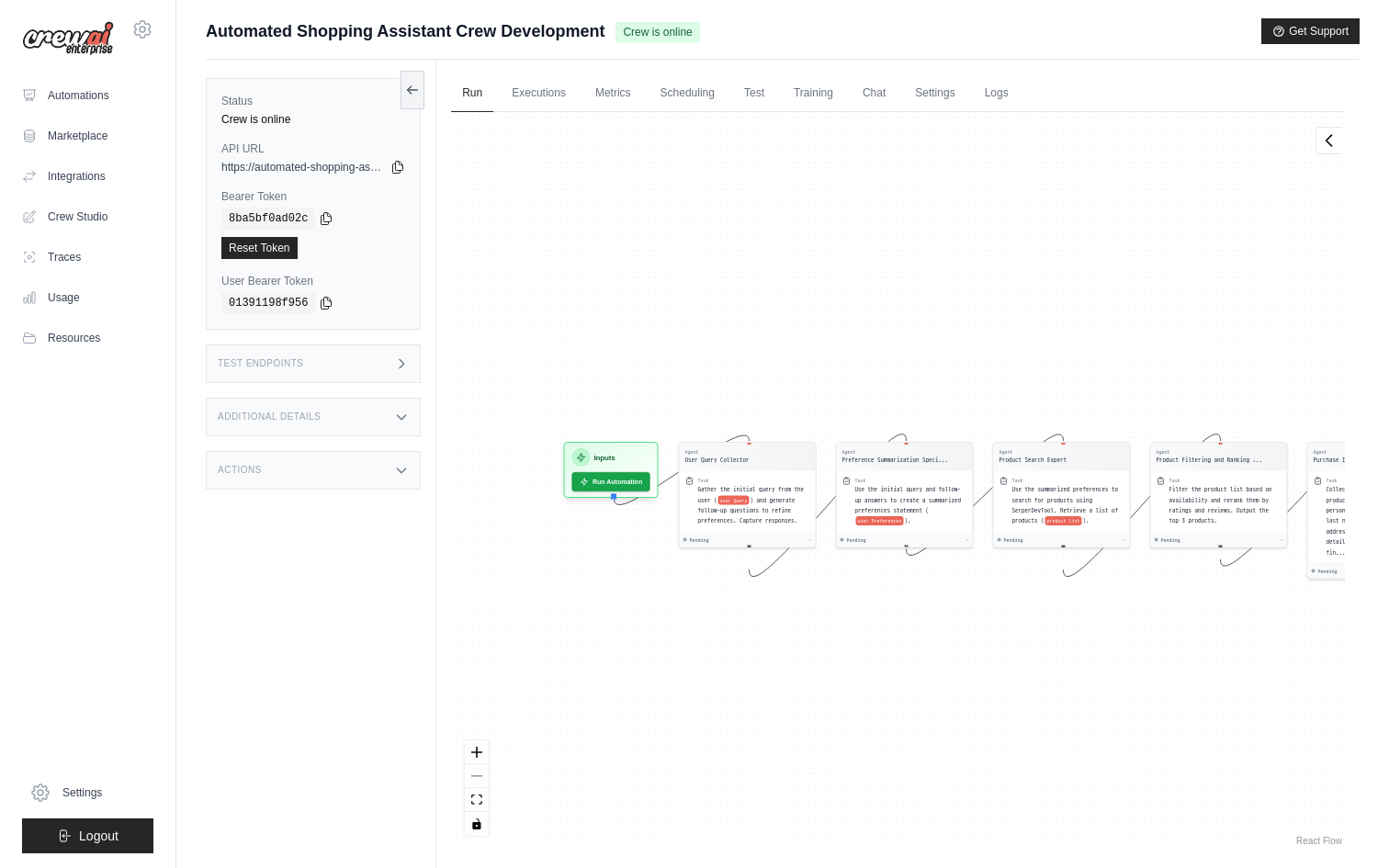 drag, startPoint x: 877, startPoint y: 692, endPoint x: 987, endPoint y: 692, distance: 110 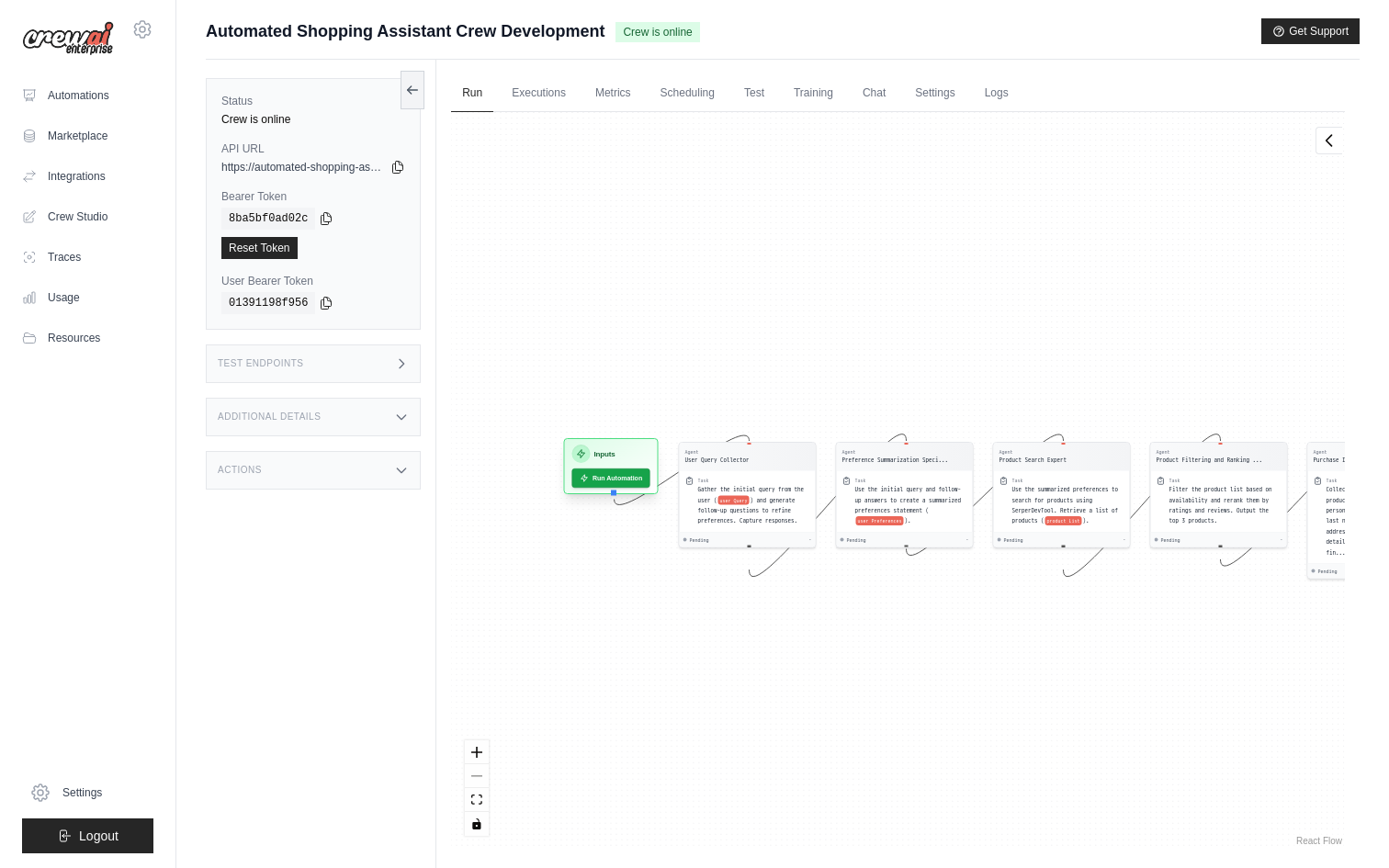 click on "Inputs" at bounding box center [604, 454] 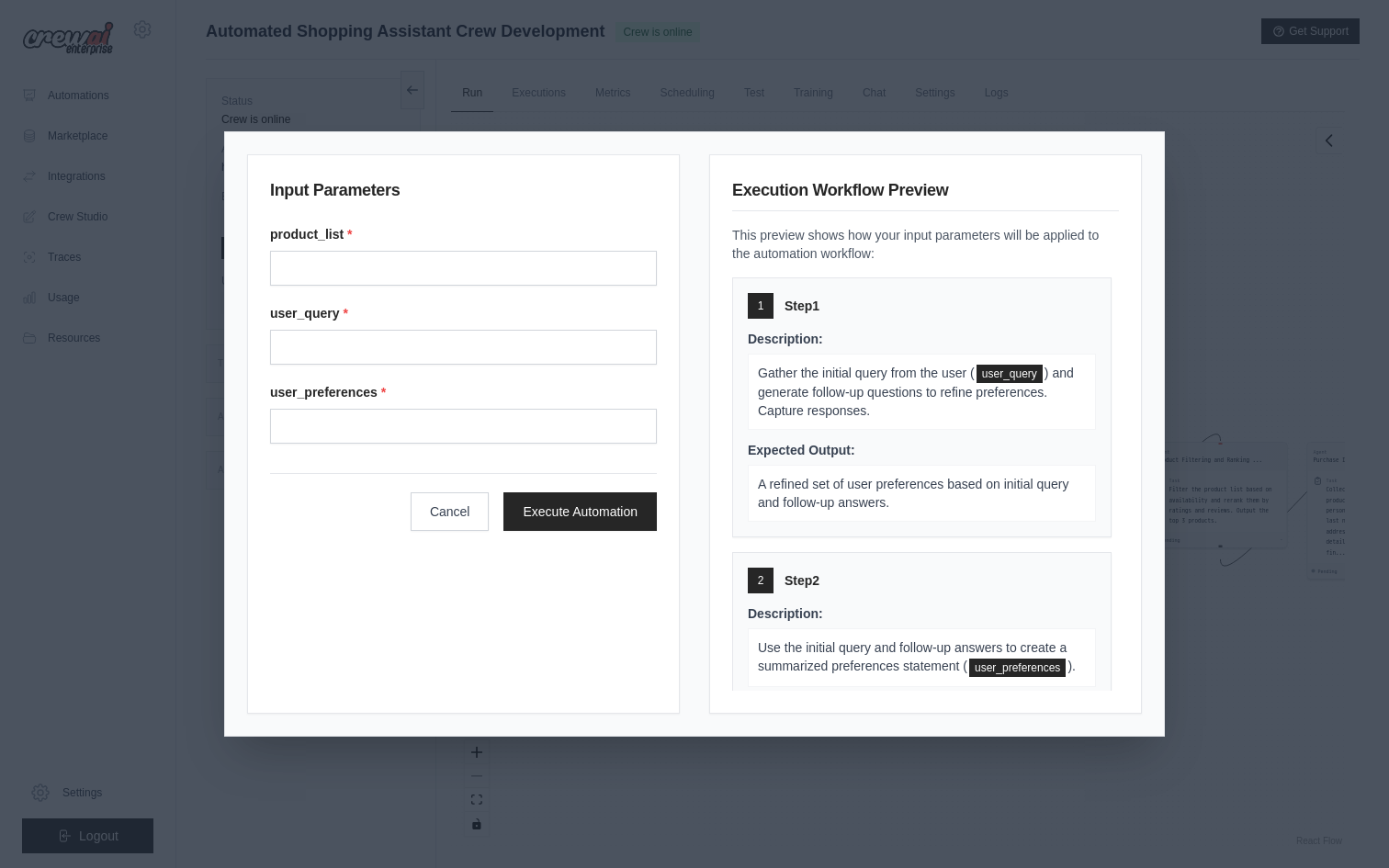 click on "Input Parameters product_list   * user_query   * user_preferences   * Cancel Execute Automation Execution Workflow Preview This preview shows how your input parameters will be applied to the automation workflow: 1 Step  1 Description: Gather the initial query from the user ( user_query ) and generate follow-up questions to refine preferences. Capture responses. Expected Output: A refined set of user preferences based on initial query and follow-up answers. 2 Step  2 Description: Use the initial query and follow-up answers to create a summarized preferences statement ( user_preferences ). Expected Output: A concise statement of user preferences to be used for product search. 3 Step  3 Description: Use the summarized preferences to search for products using SerperDevTool. Retrieve a list of products ( product_list ). Expected Output: A list of products matching the user's preferences. 4 Step  4 Description: Expected Output: A ranked list of the top 3 products based on availability, ratings, and reviews. 5 Step" at bounding box center (694, 434) 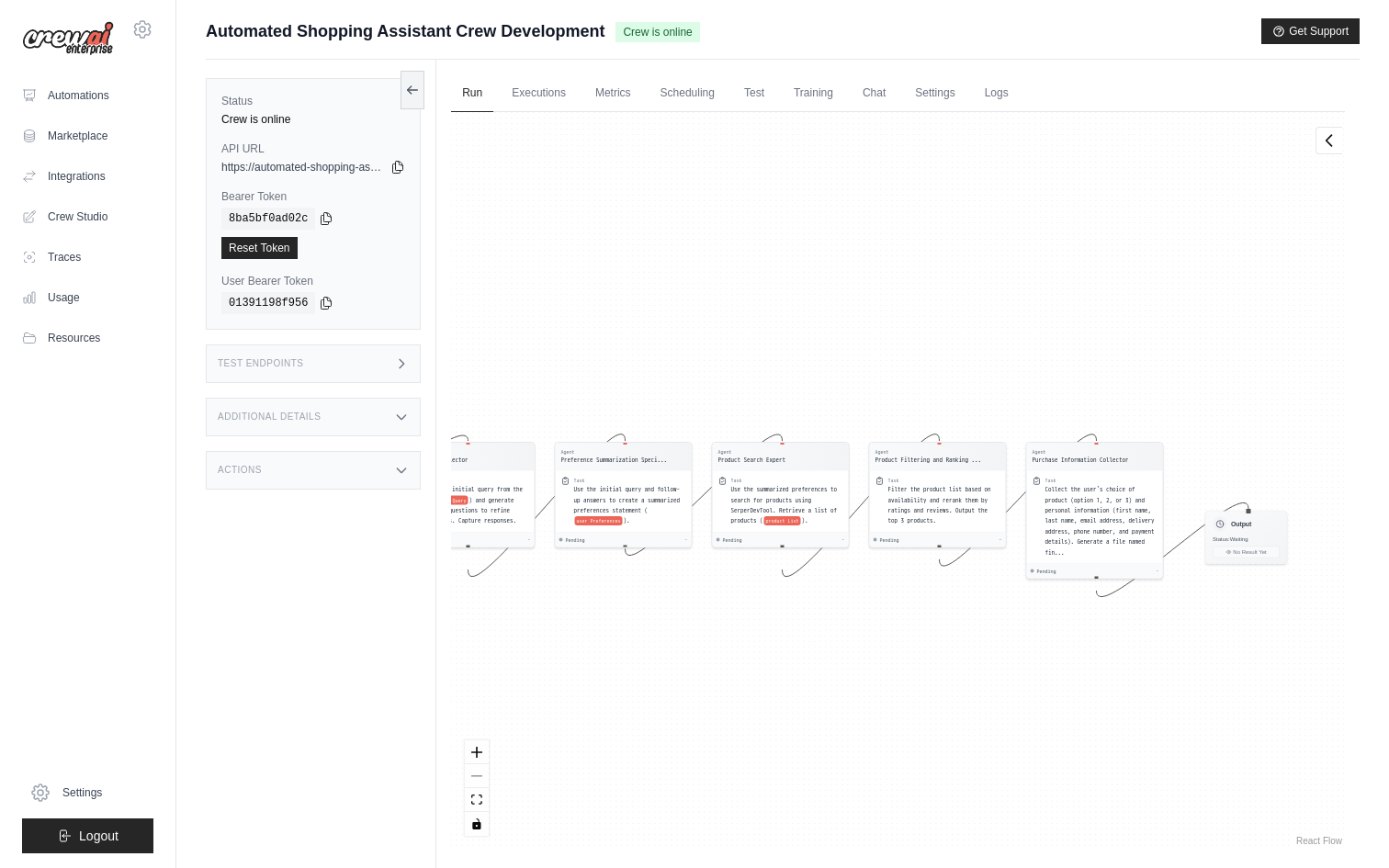 drag, startPoint x: 1114, startPoint y: 386, endPoint x: 833, endPoint y: 386, distance: 281 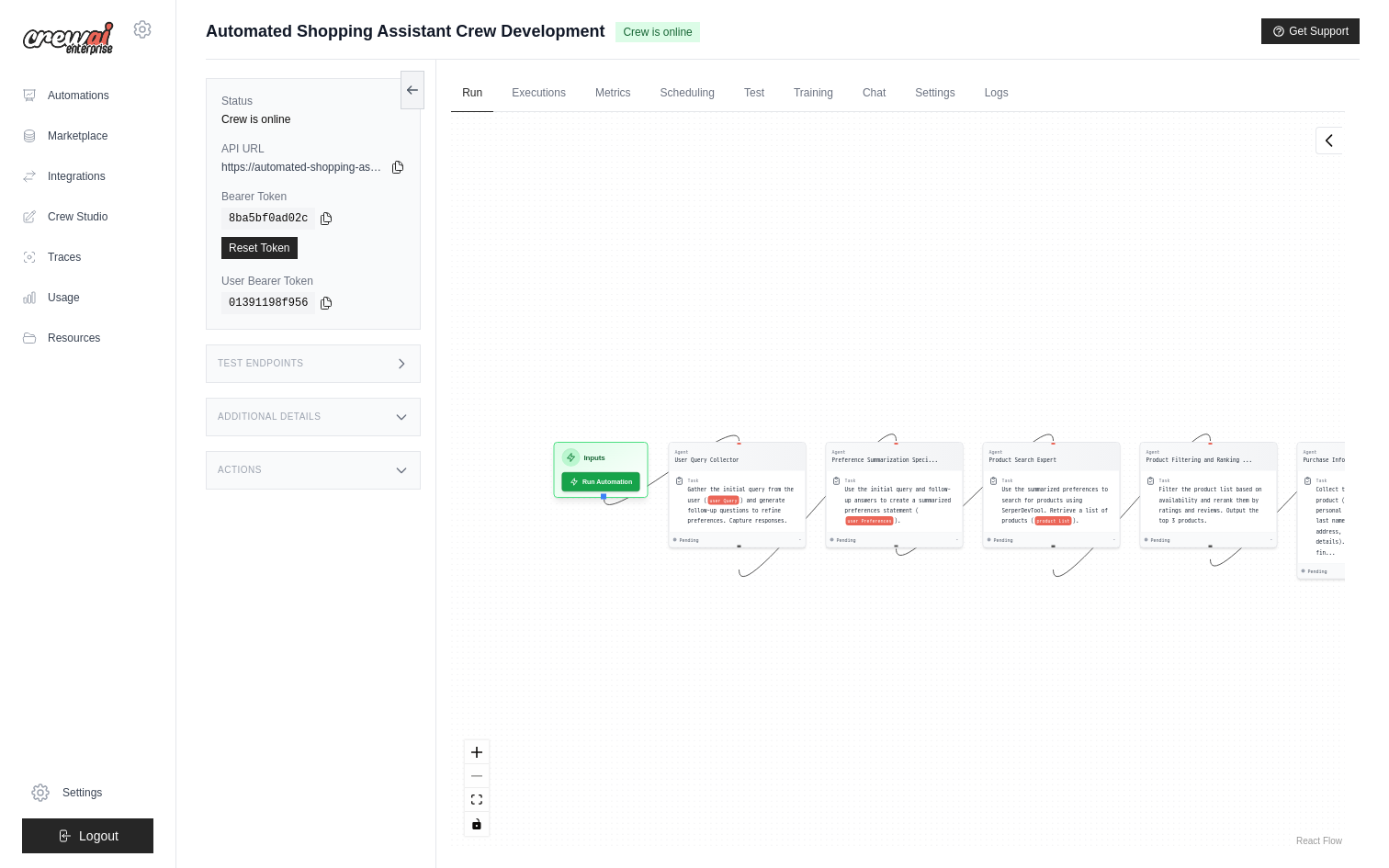 drag, startPoint x: 799, startPoint y: 655, endPoint x: 1077, endPoint y: 654, distance: 278.0018 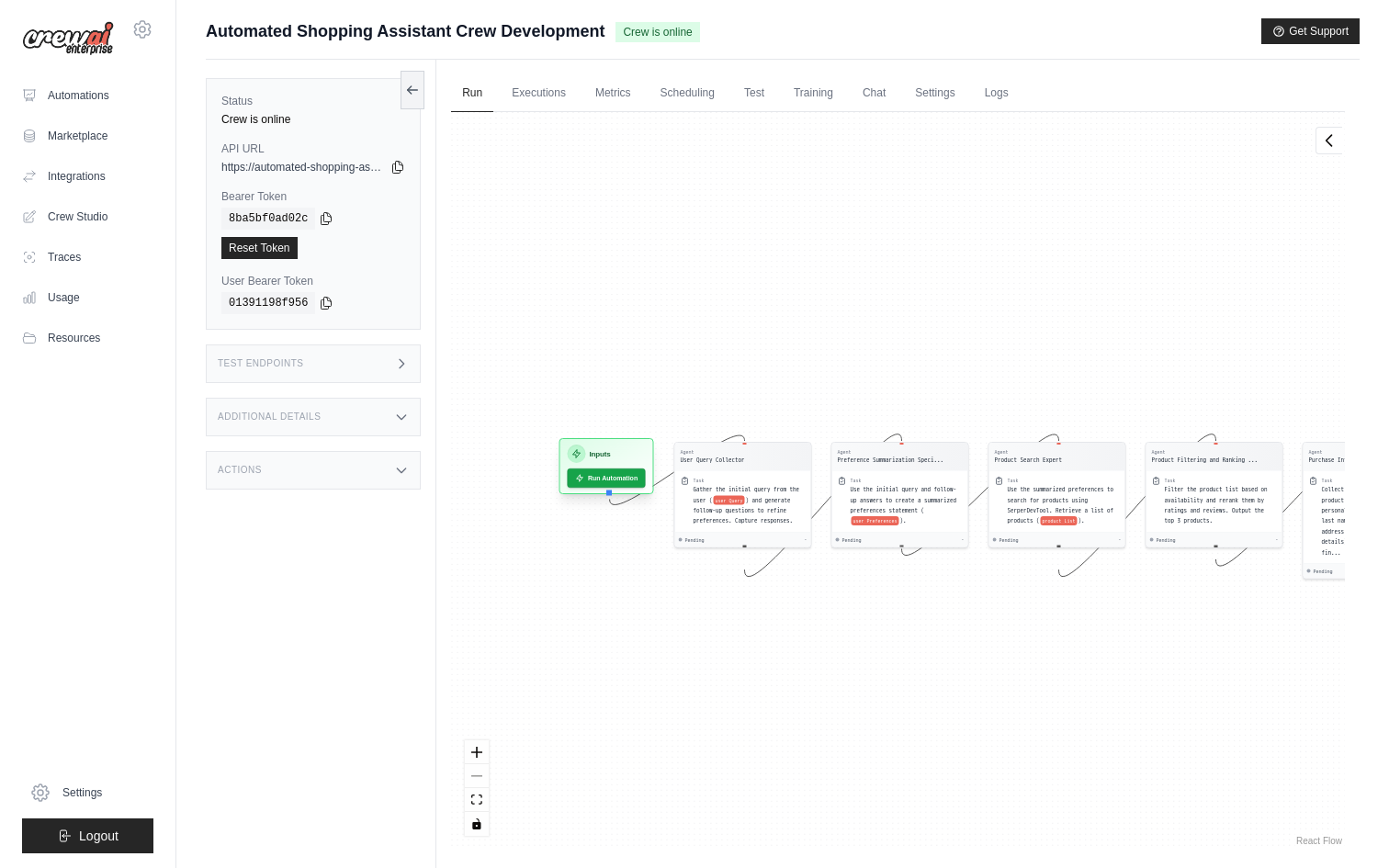 click on "Inputs" at bounding box center (606, 454) 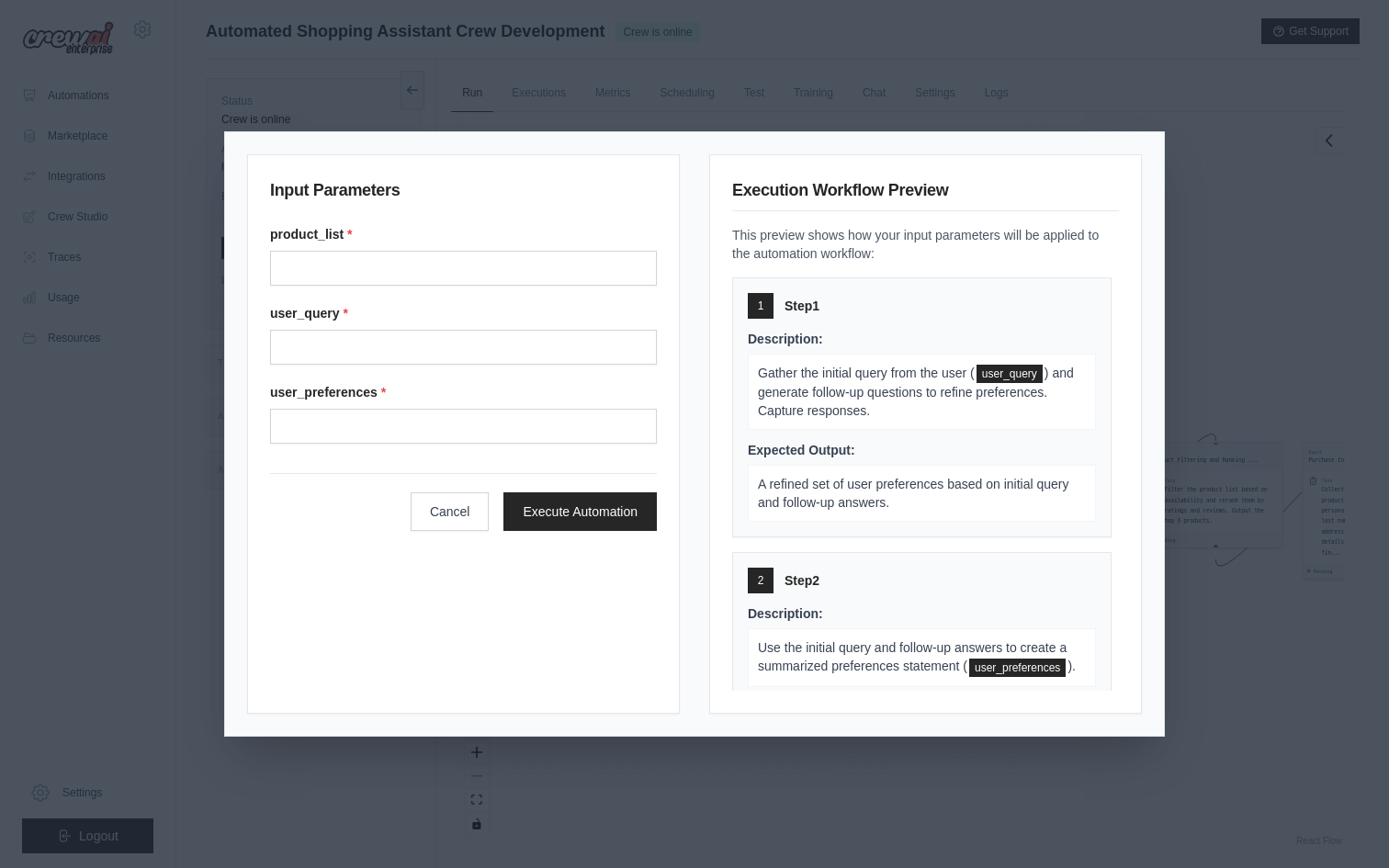 click on "Input Parameters product_list   * user_query   * user_preferences   * Cancel Execute Automation Execution Workflow Preview This preview shows how your input parameters will be applied to the automation workflow: 1 Step  1 Description: Gather the initial query from the user ( user_query ) and generate follow-up questions to refine preferences. Capture responses. Expected Output: A refined set of user preferences based on initial query and follow-up answers. 2 Step  2 Description: Use the initial query and follow-up answers to create a summarized preferences statement ( user_preferences ). Expected Output: A concise statement of user preferences to be used for product search. 3 Step  3 Description: Use the summarized preferences to search for products using SerperDevTool. Retrieve a list of products ( product_list ). Expected Output: A list of products matching the user's preferences. 4 Step  4 Description: Expected Output: A ranked list of the top 3 products based on availability, ratings, and reviews. 5 Step" at bounding box center (694, 434) 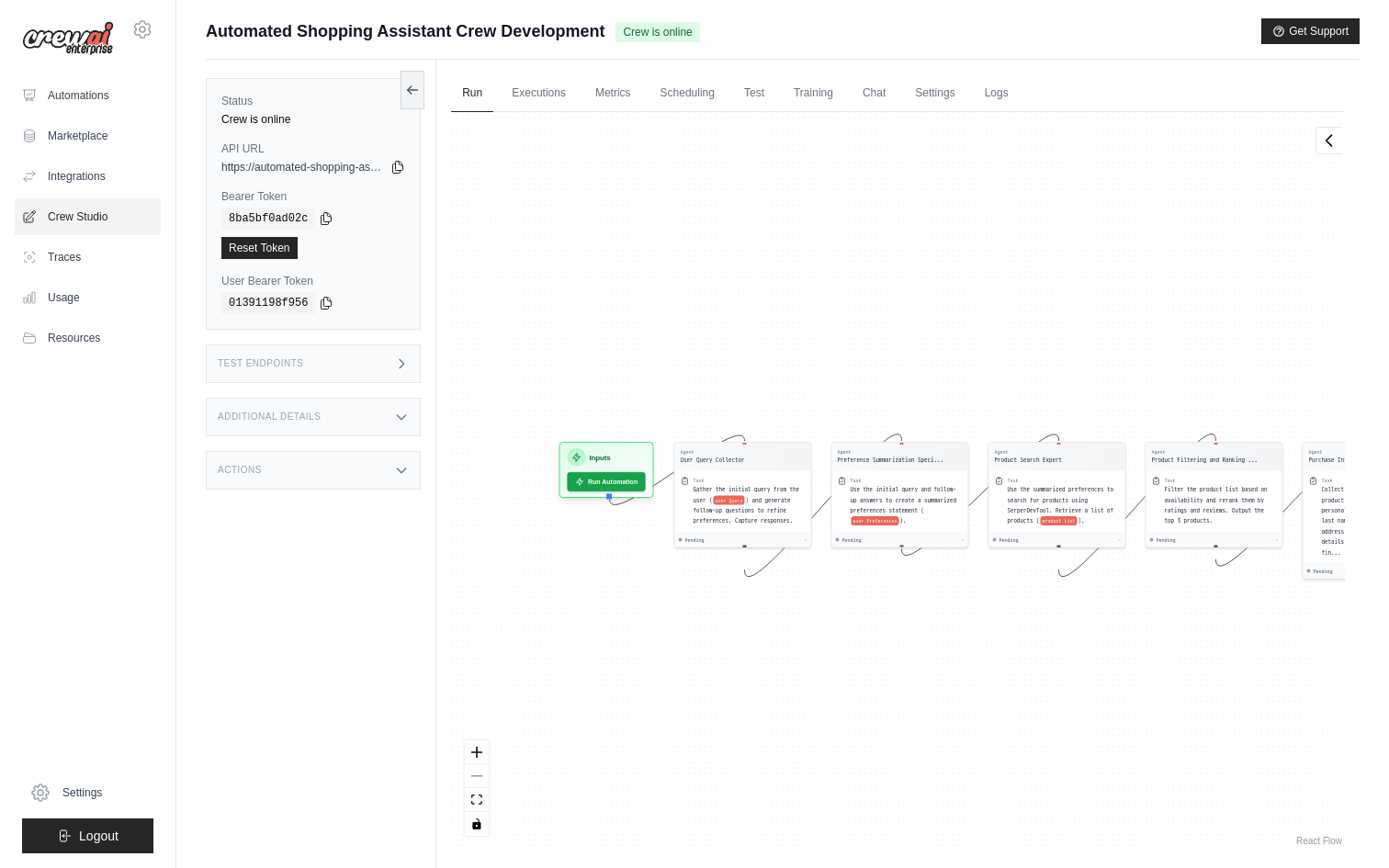 click on "Crew Studio" at bounding box center (87, 217) 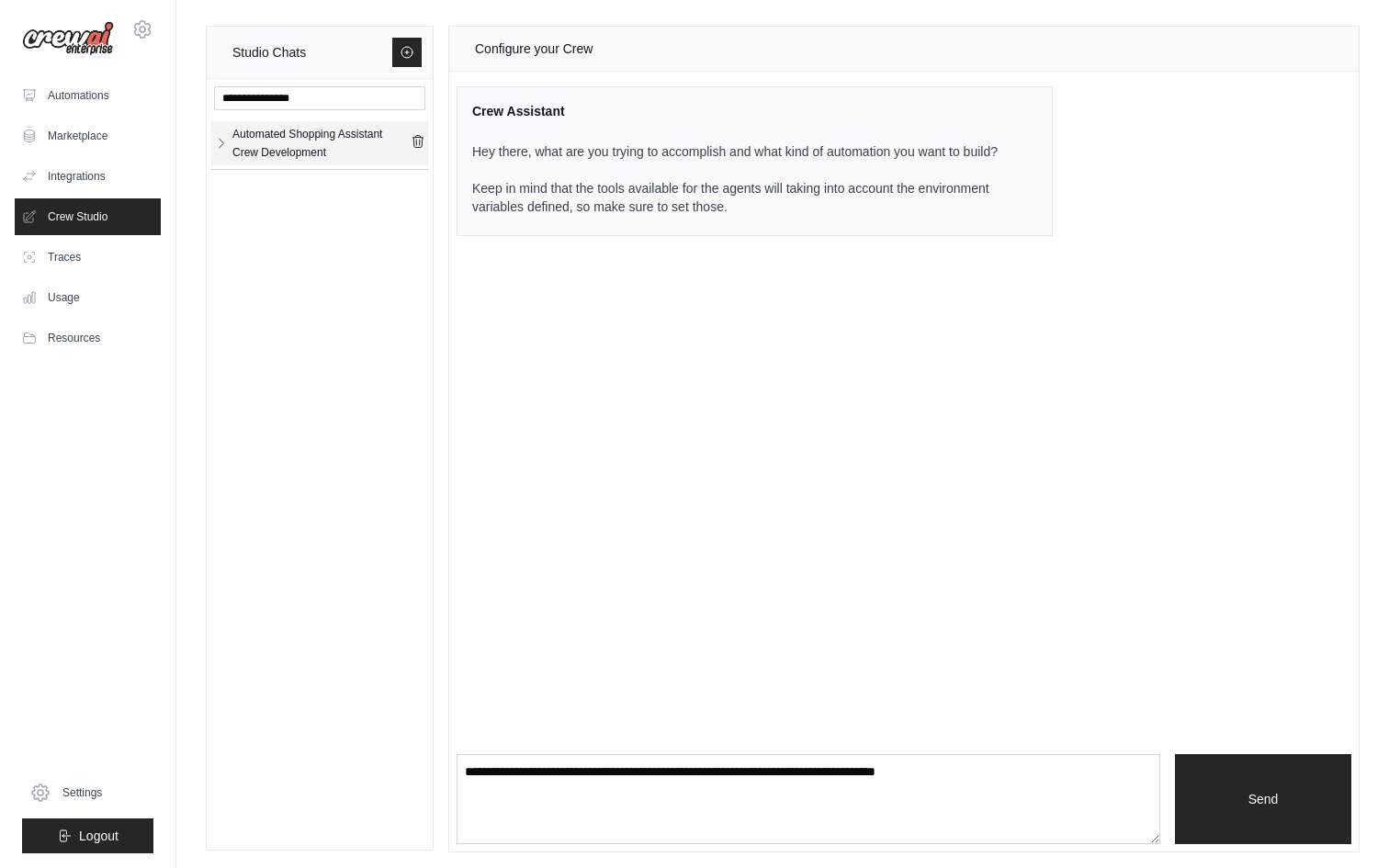 click 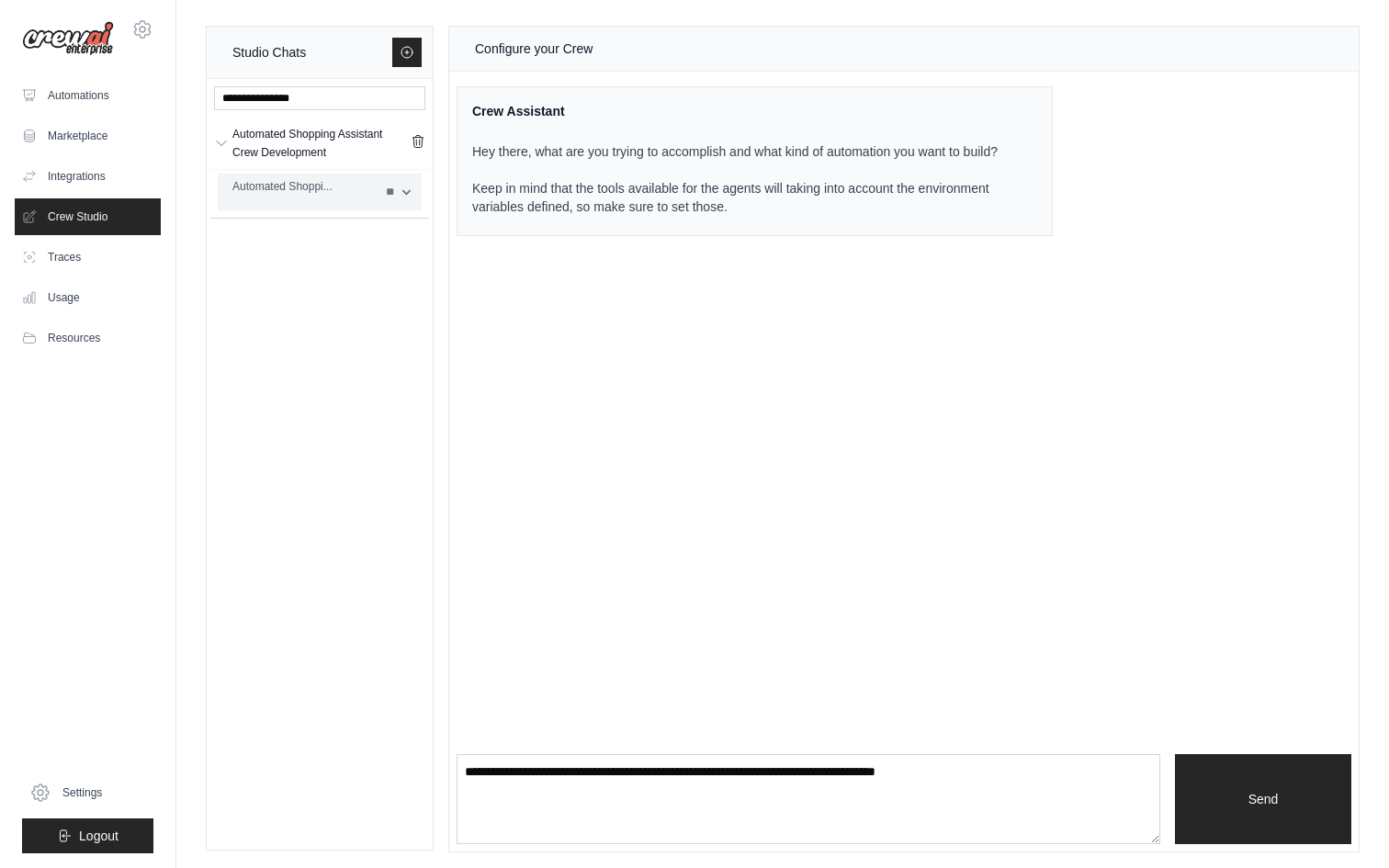 click on "Automated Shoppi..." at bounding box center (303, 186) 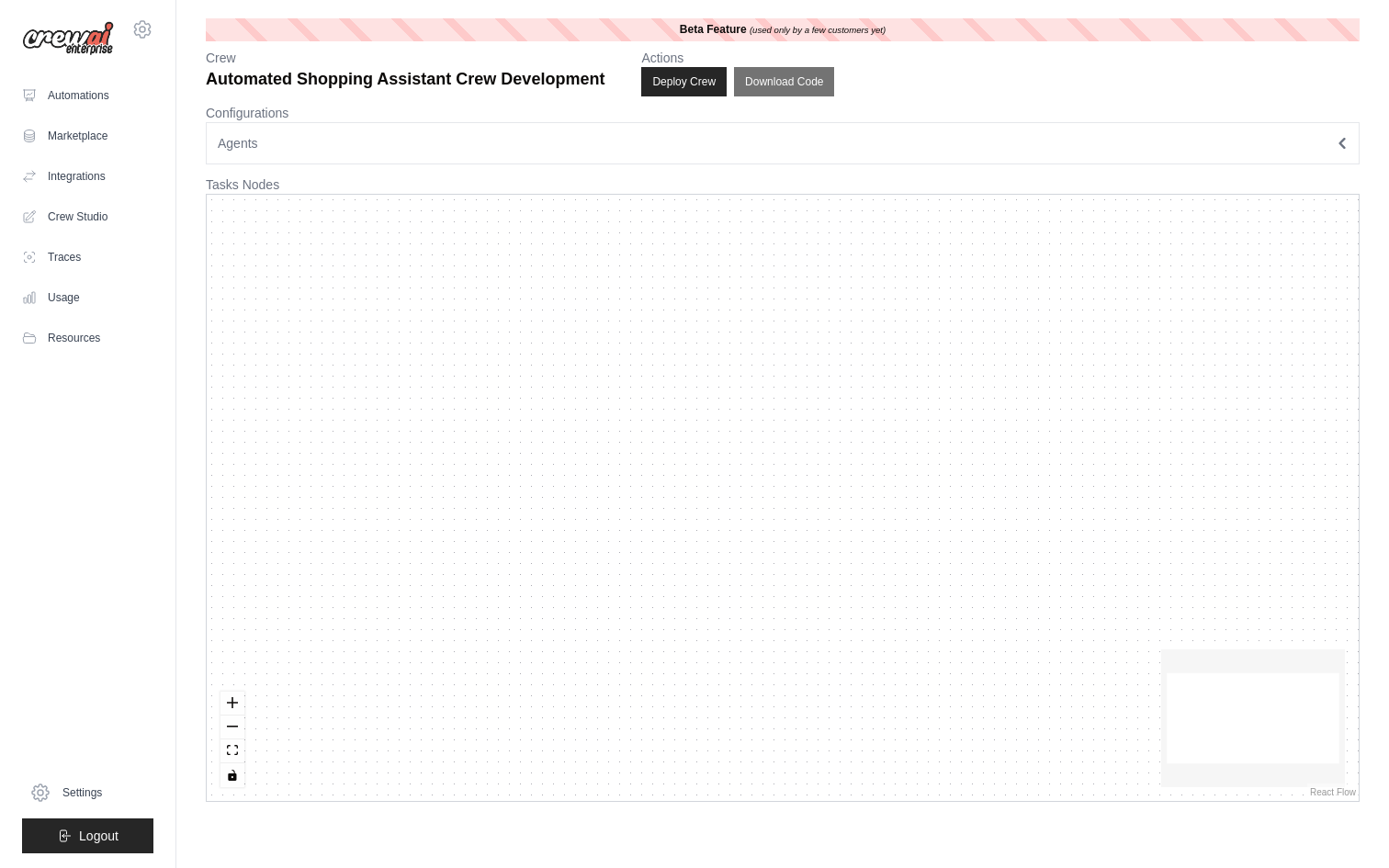 scroll, scrollTop: 0, scrollLeft: 0, axis: both 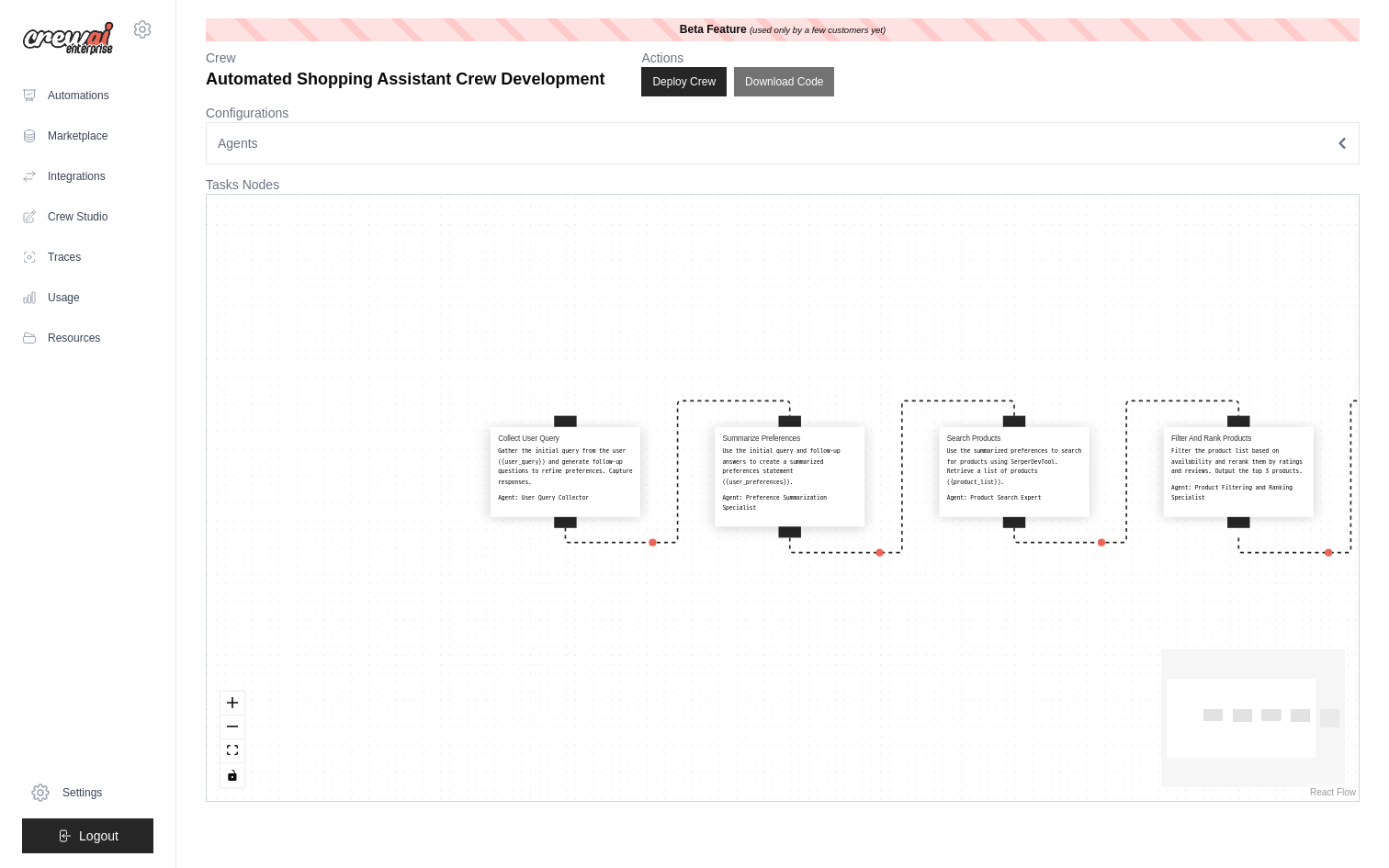 drag, startPoint x: 313, startPoint y: 629, endPoint x: 543, endPoint y: 629, distance: 230 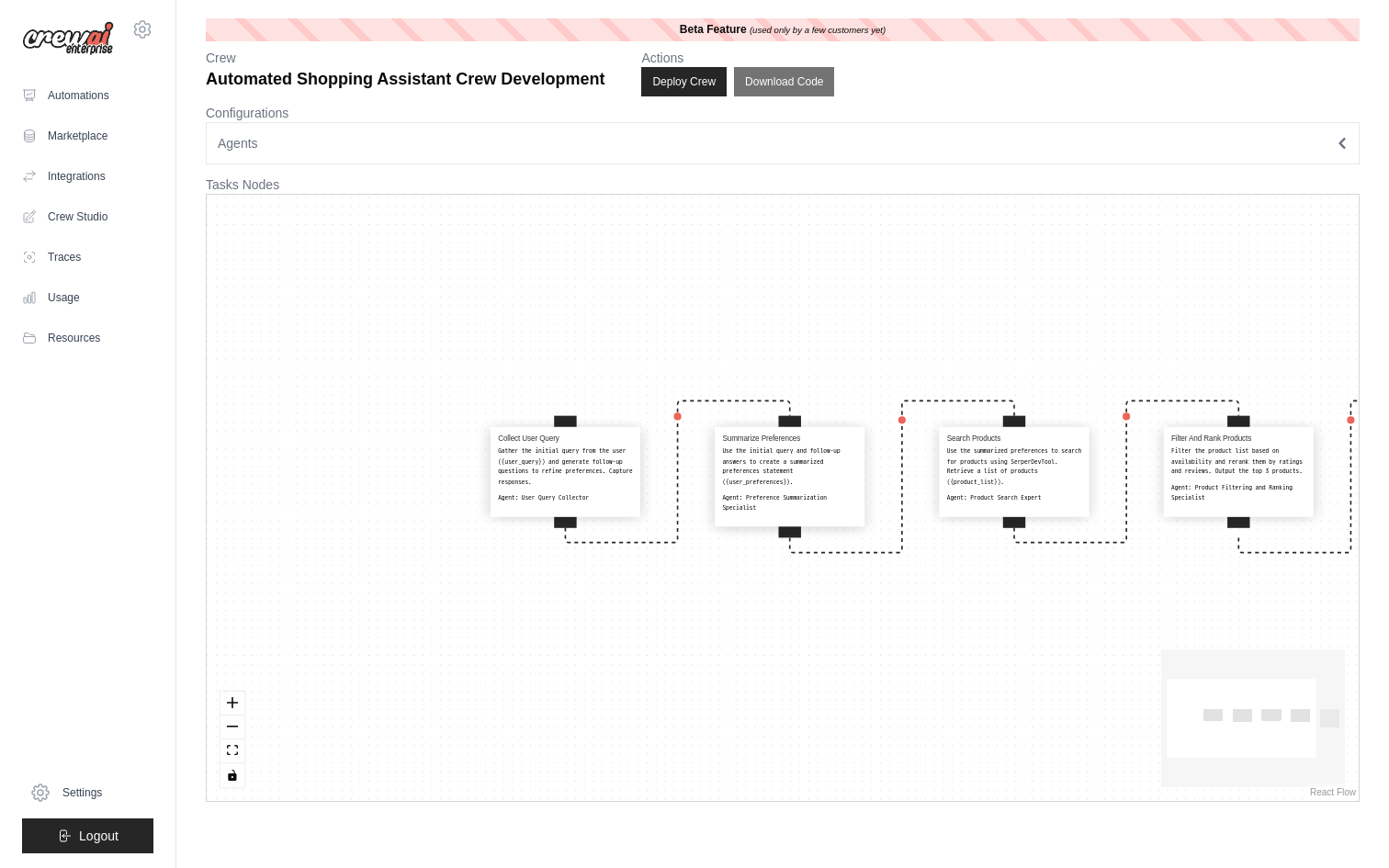 click on "Collect User Query Gather the initial query from the user ({user_query}) and generate follow-up questions to refine preferences. Capture responses. Agent:   User Query Collector Summarize Preferences Use the initial query and follow-up answers to create a summarized preferences statement ({user_preferences}). Agent:   Preference Summarization Specialist Search Products Use the summarized preferences to search for products using SerperDevTool. Retrieve a list of products ({product_list}). Agent:   Product Search Expert Filter And Rank Products Filter the product list based on availability and rerank them by ratings and reviews. Output the top 3 products. Agent:   Product Filtering and Ranking Specialist Collect Purchase Info Collect the user's choice of product (option 1, 2, or 3) and personal information (first name, last name, email address, delivery address, phone number, and payment details). Generate a file named final.pickle containing all that info. Agent:   Purchase Information Collector" at bounding box center [783, 498] 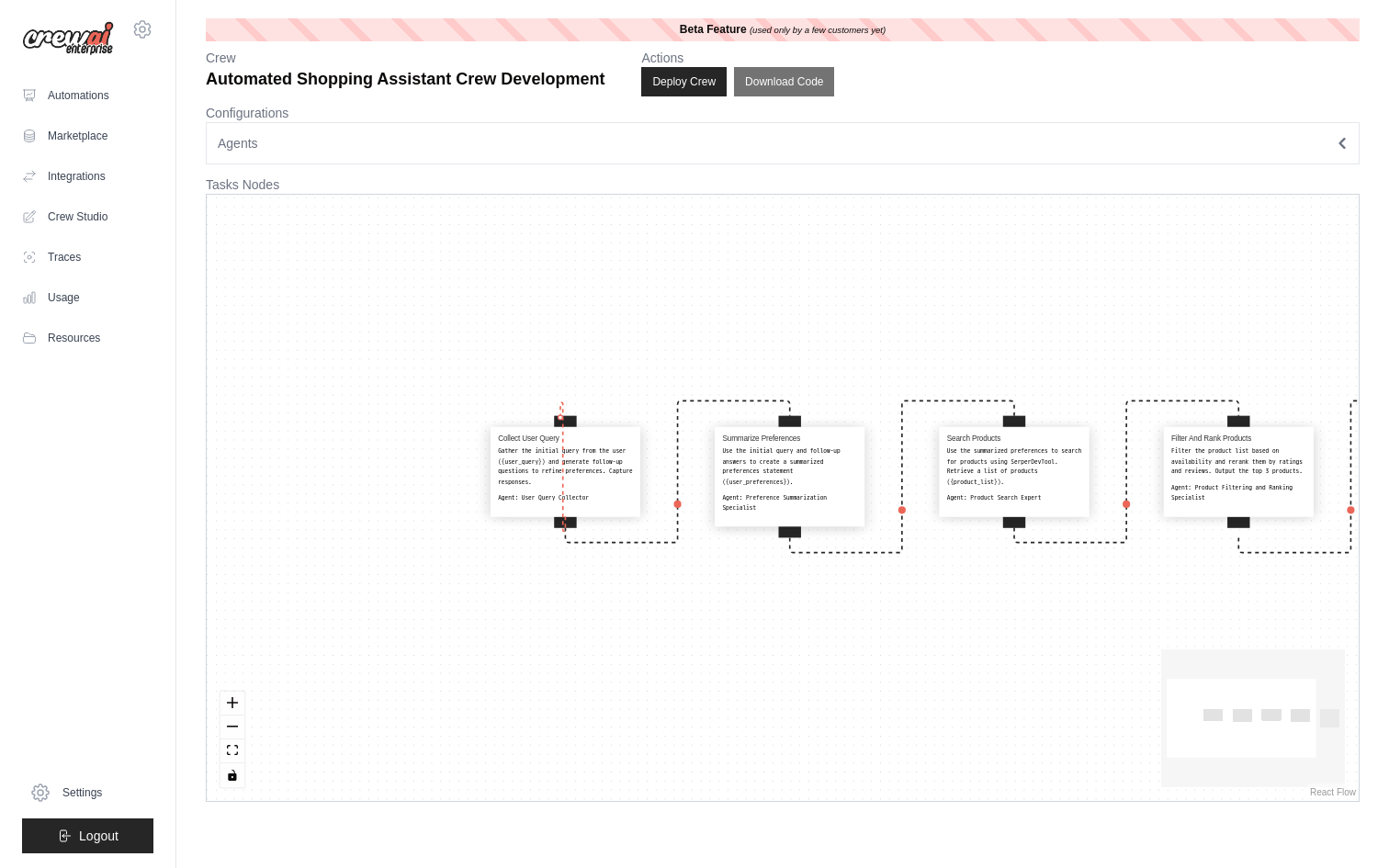 click at bounding box center (565, 427) 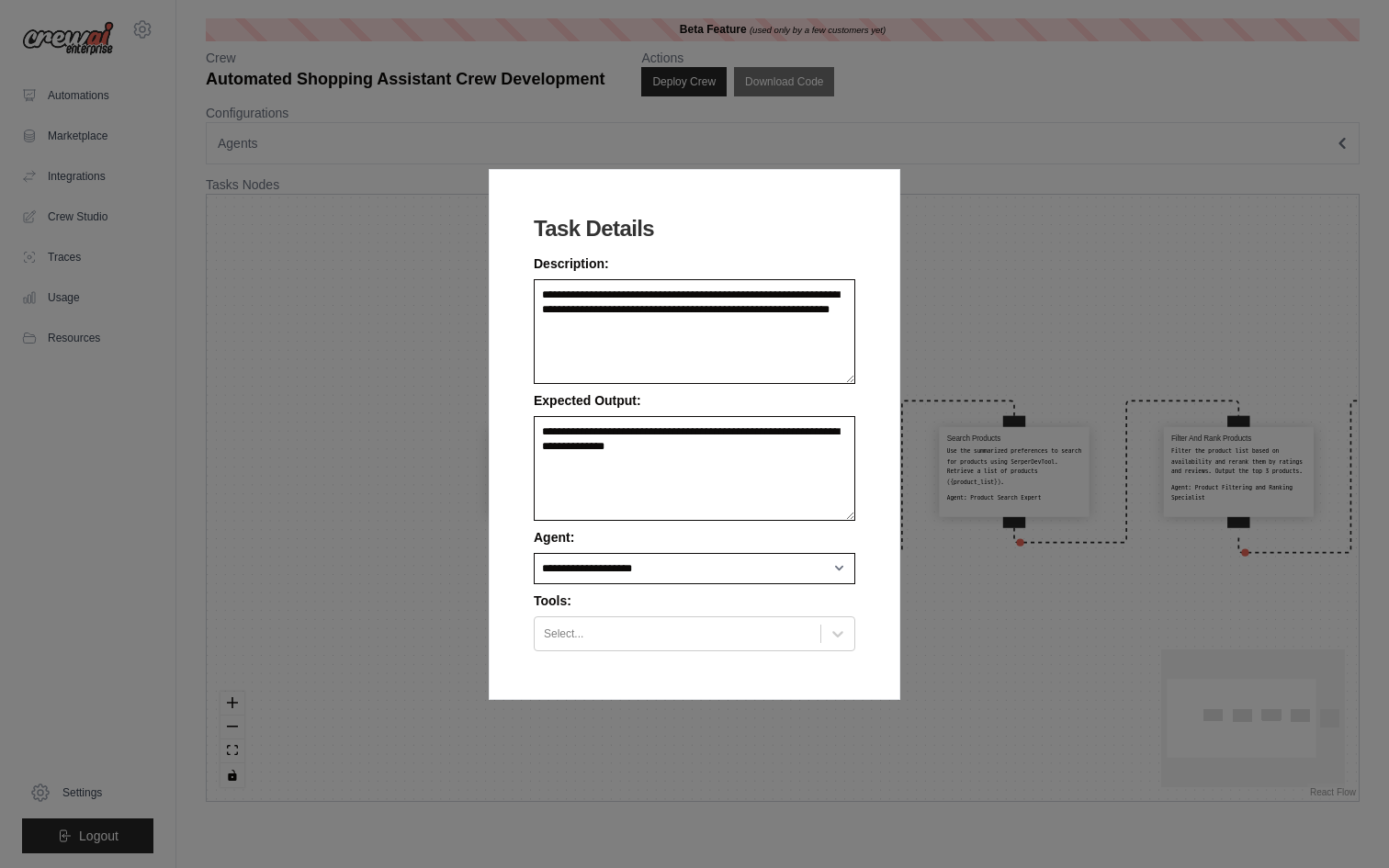 click on "**********" at bounding box center [694, 434] 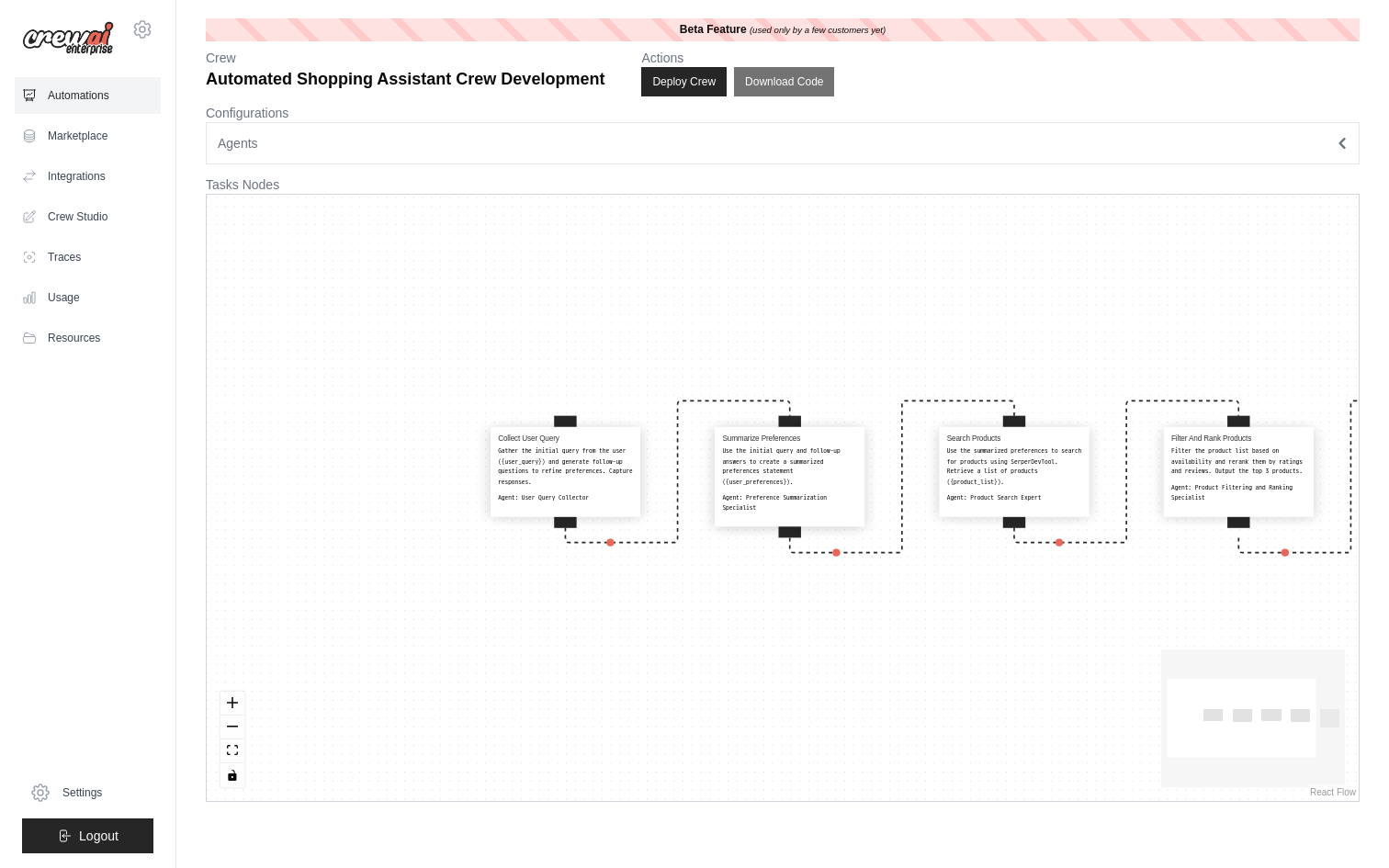 click on "Automations" at bounding box center [87, 96] 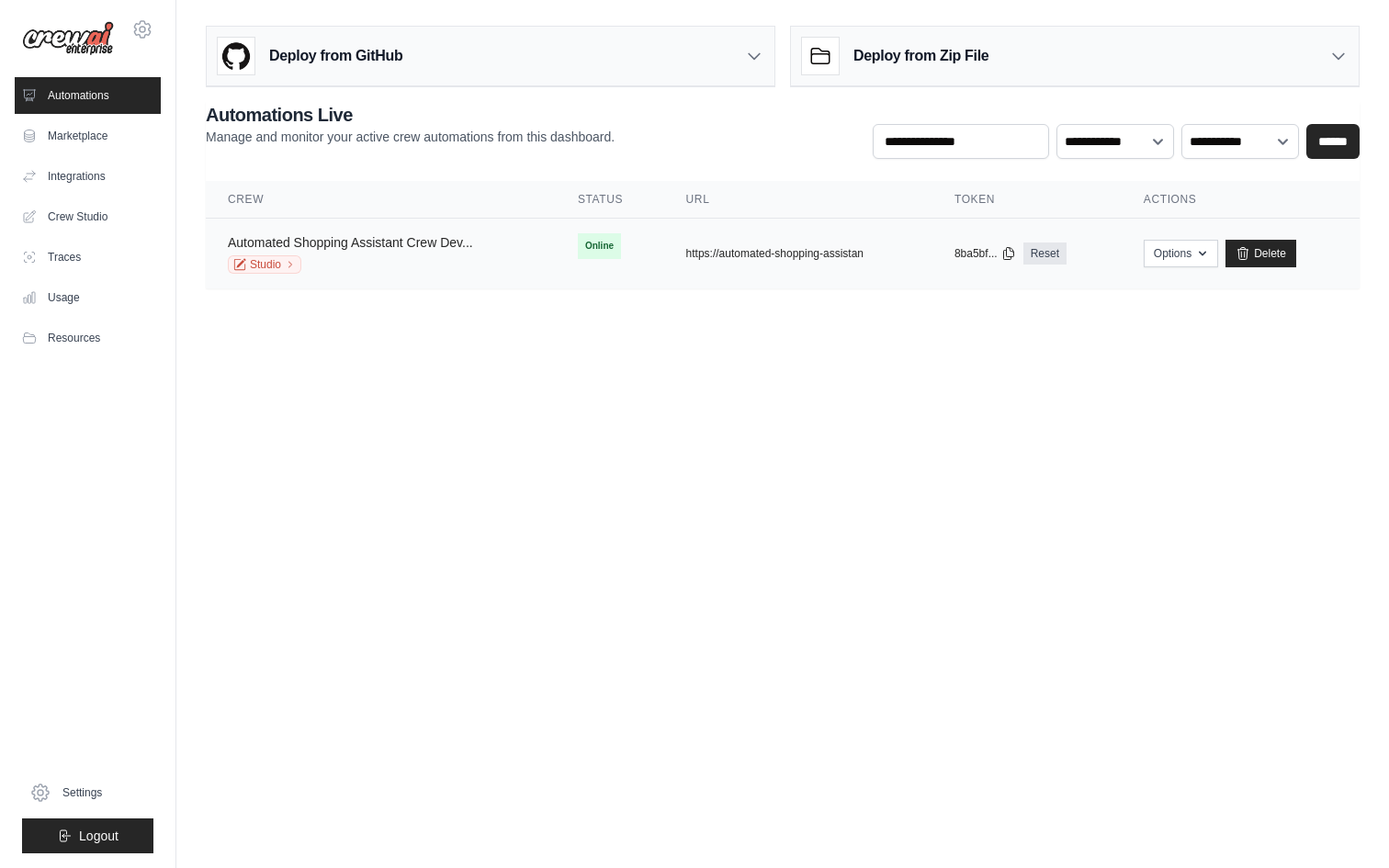 click on "Automated Shopping Assistant Crew Dev..." at bounding box center [350, 242] 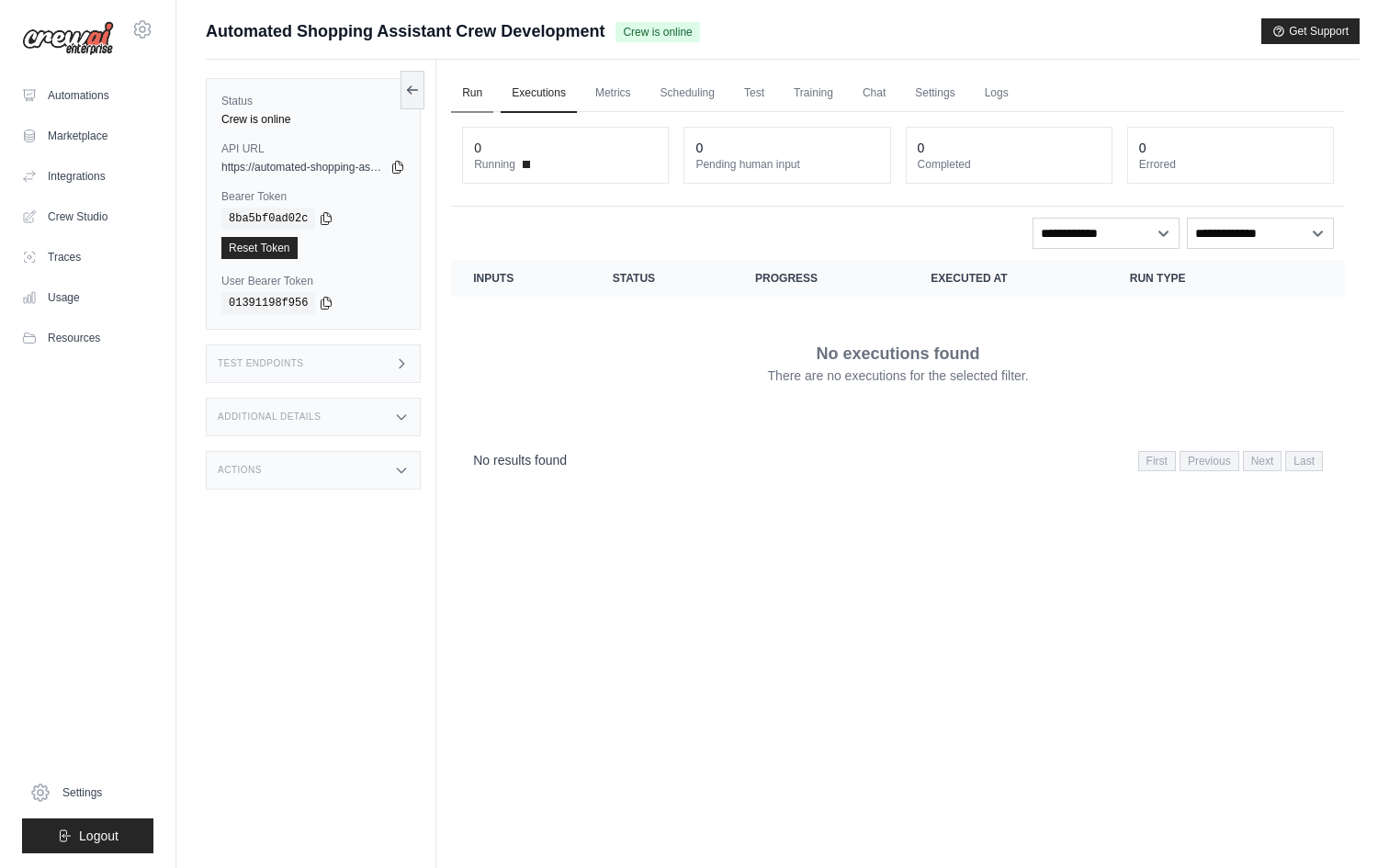 click on "Run" at bounding box center [472, 94] 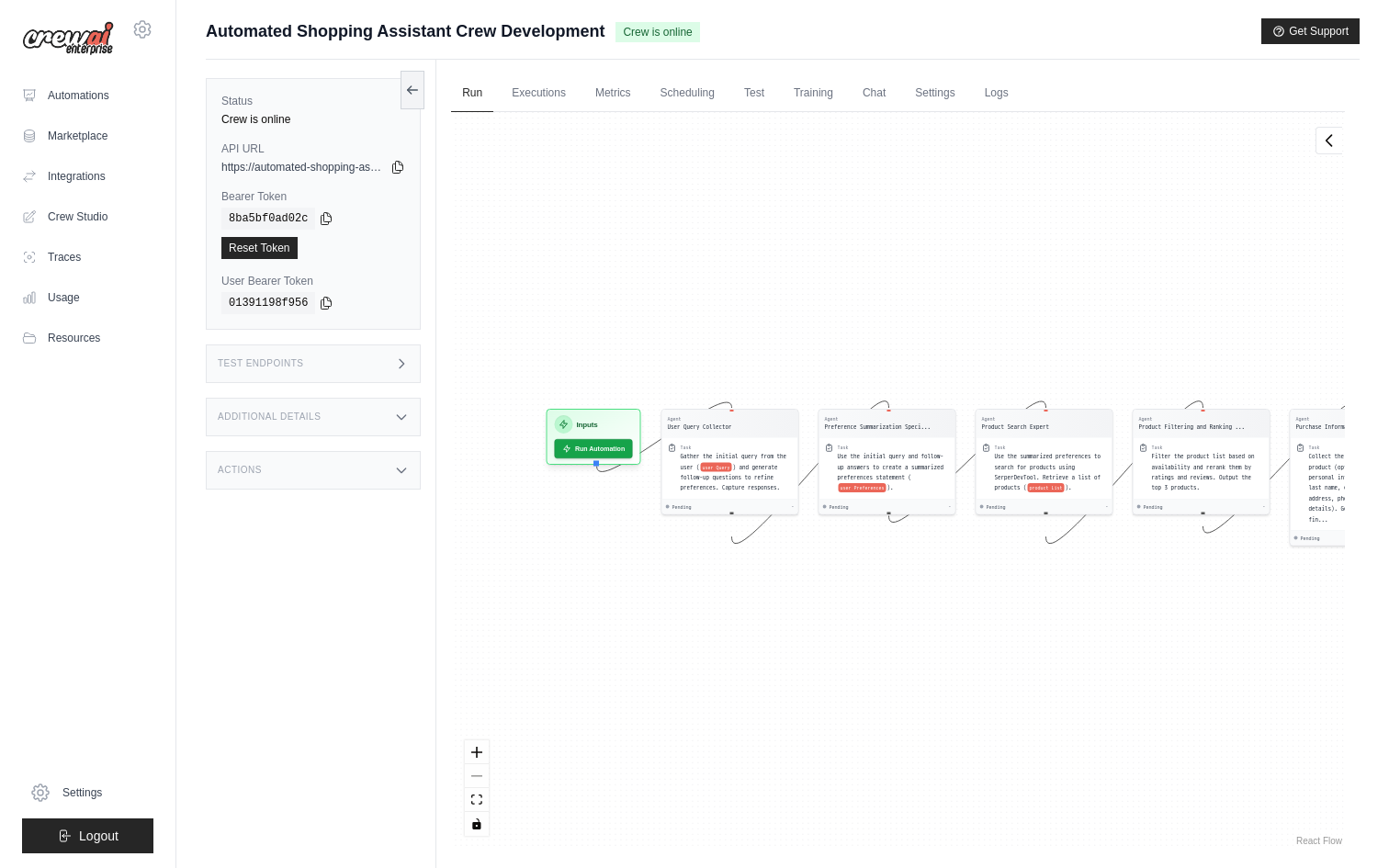 drag, startPoint x: 491, startPoint y: 548, endPoint x: 639, endPoint y: 547, distance: 148.00338 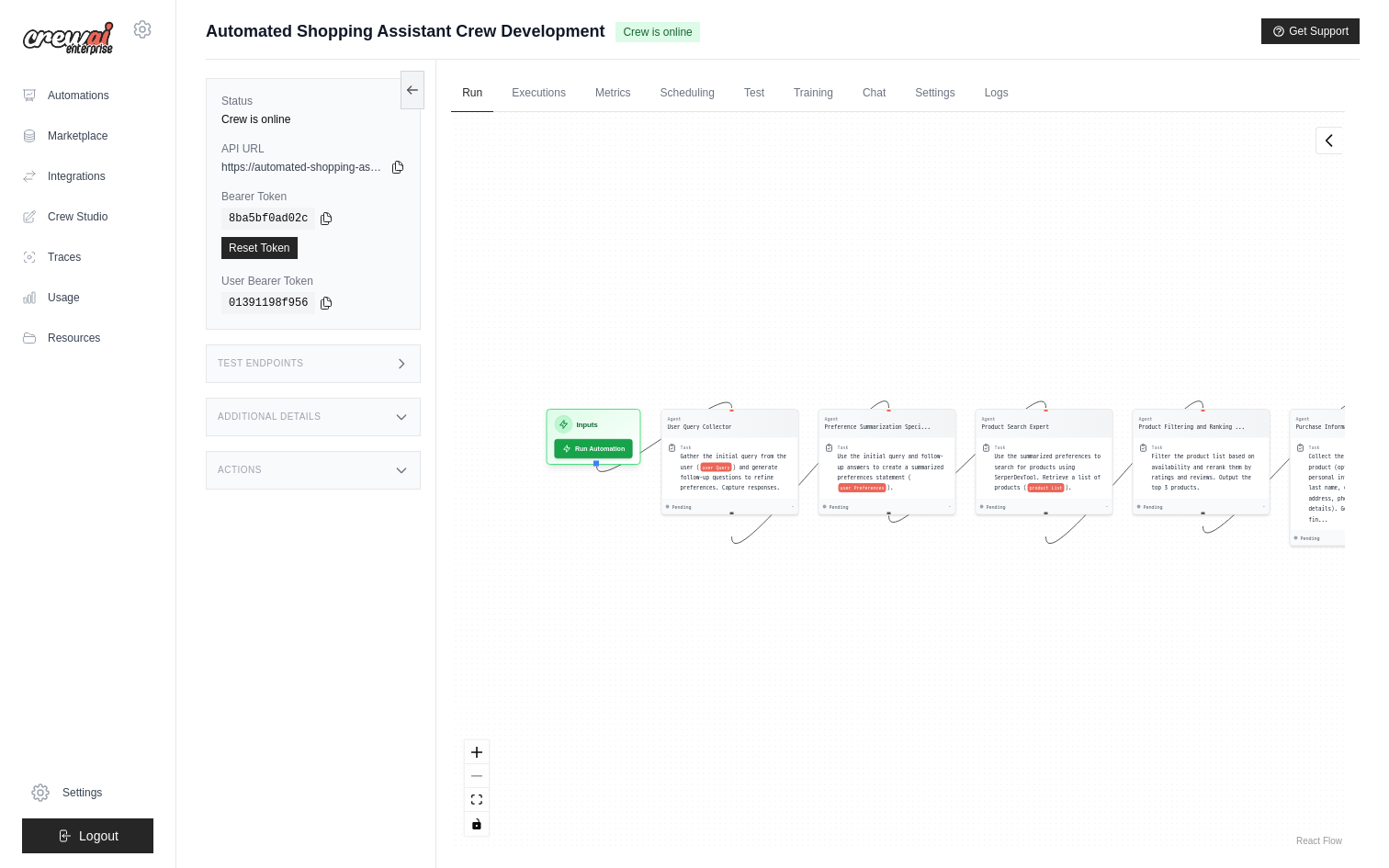 click on "Agent User Query Collector Task Gather the initial query from the user ( user Query ) and generate follow-up questions to refine preferences. Capture responses. Pending - Agent Preference Summarization Speci... Task Use the initial query and follow-up answers to create a summarized preferences statement ( user Preferences ). Pending - Agent Product Search Expert Task Use the summarized preferences to search for products using SerperDevTool. Retrieve a list of products ( product List ). Pending - Agent Product Filtering and Ranking ... Task Filter the product list based on availability and rerank them by ratings and reviews. Output the top 3 products. Pending - Agent Purchase Information Collector Task Collect the user's choice of product (option 1, 2, or 3) and personal information (first name, last name, email address, delivery address, phone number, and payment details). Generate a file named fin... Pending - Inputs Run Automation Output Status:  Waiting No Result Yet" at bounding box center (898, 480) 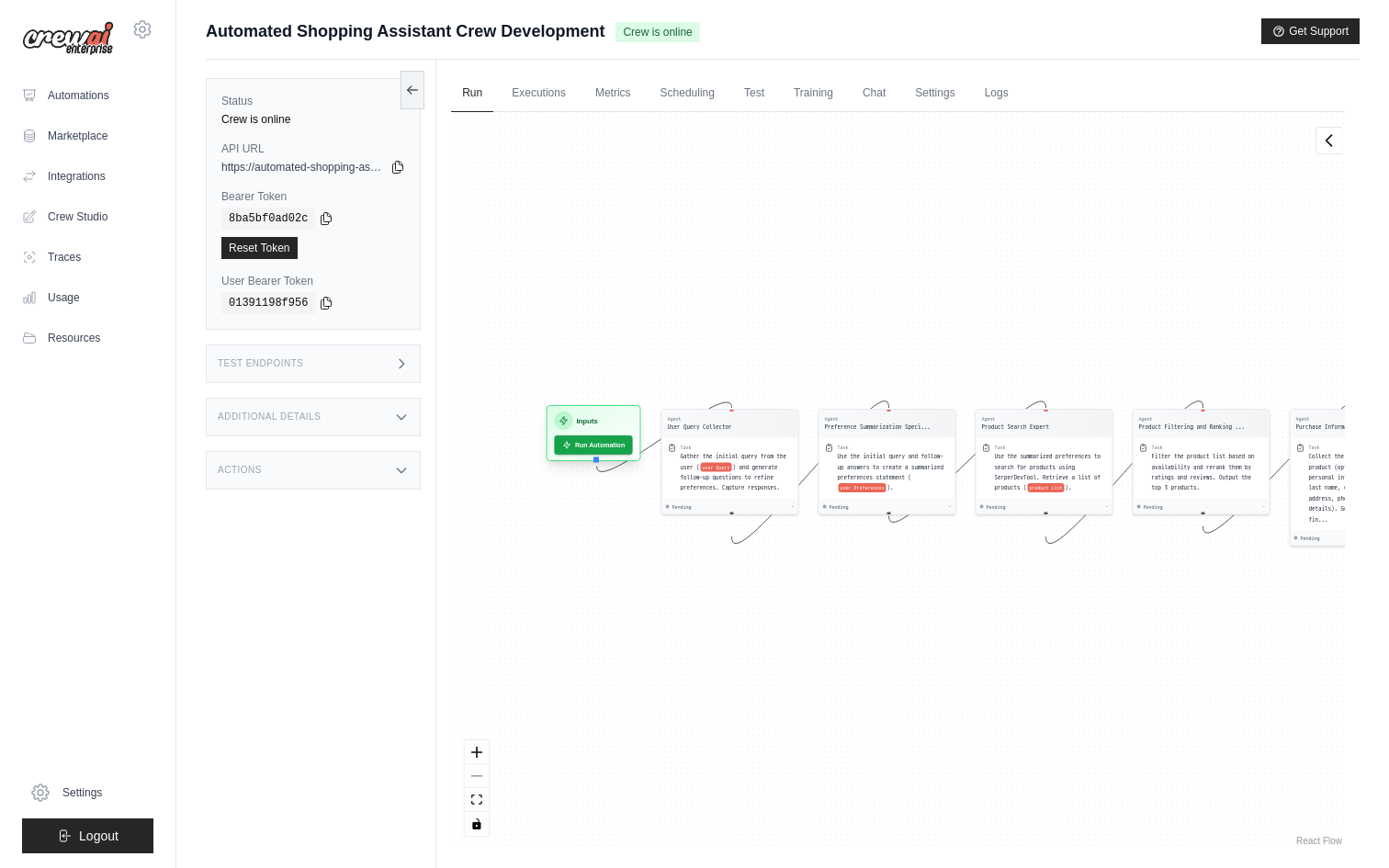 click on "Inputs" at bounding box center (593, 421) 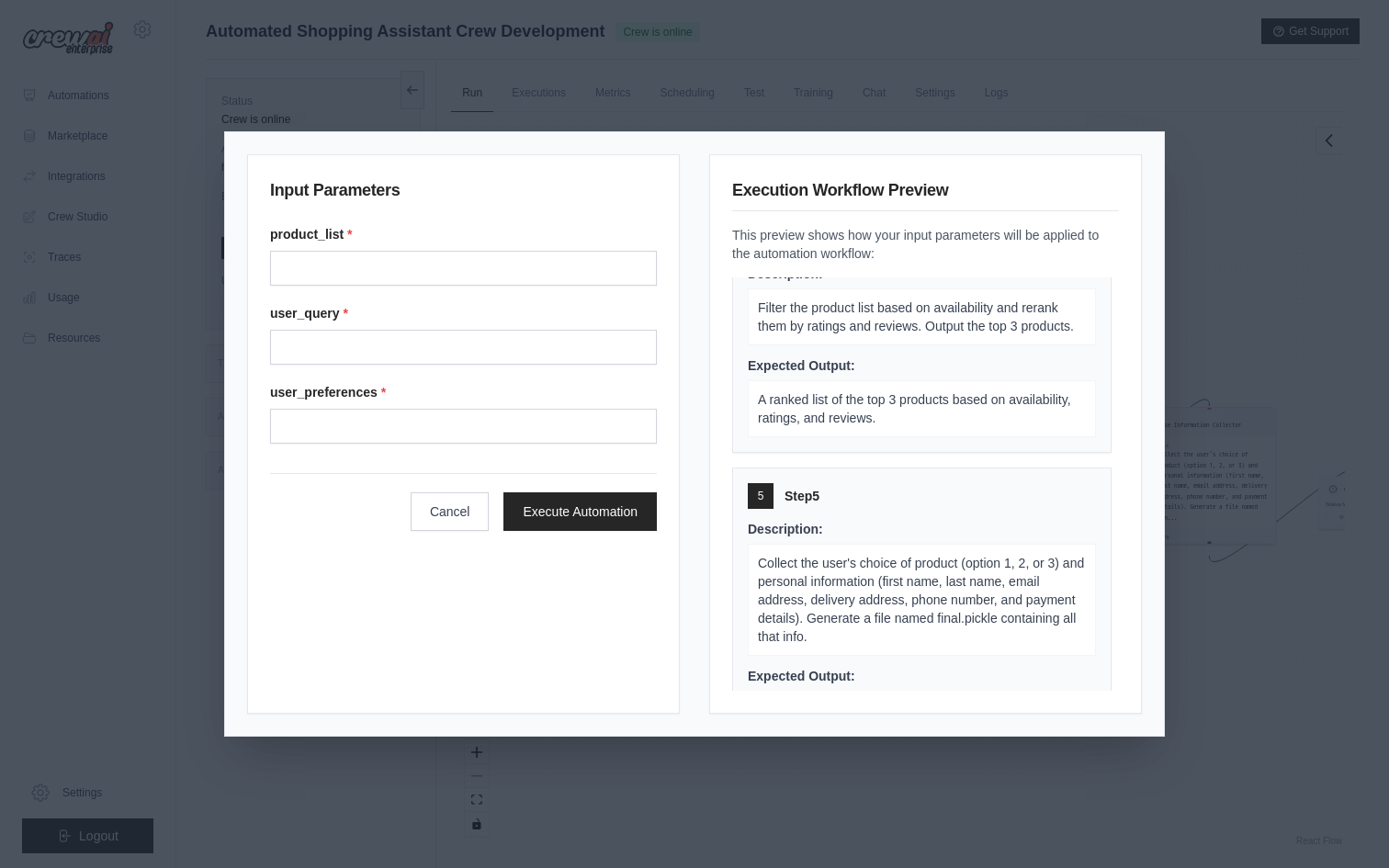 scroll, scrollTop: 962, scrollLeft: 0, axis: vertical 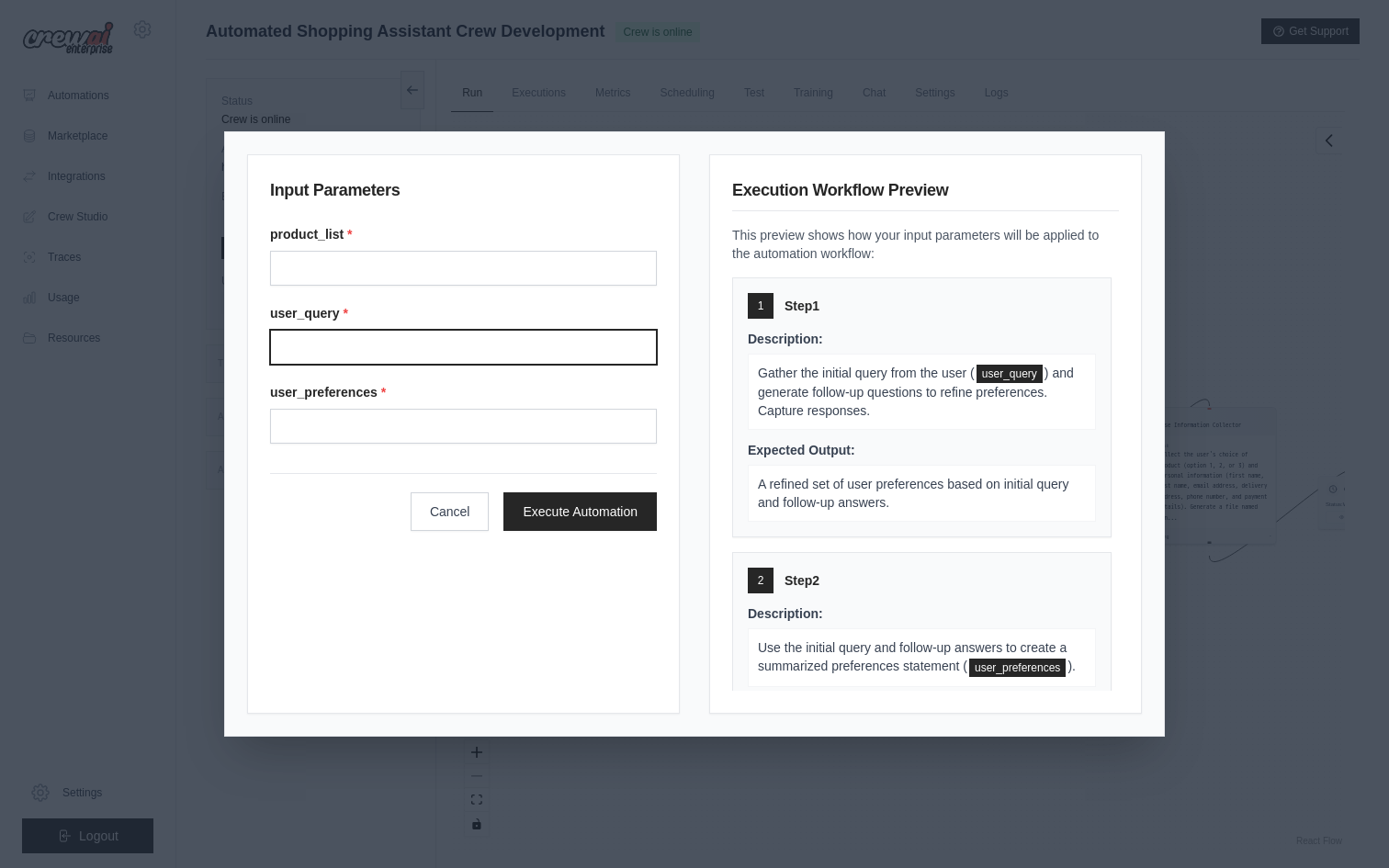 click on "User query" at bounding box center [463, 347] 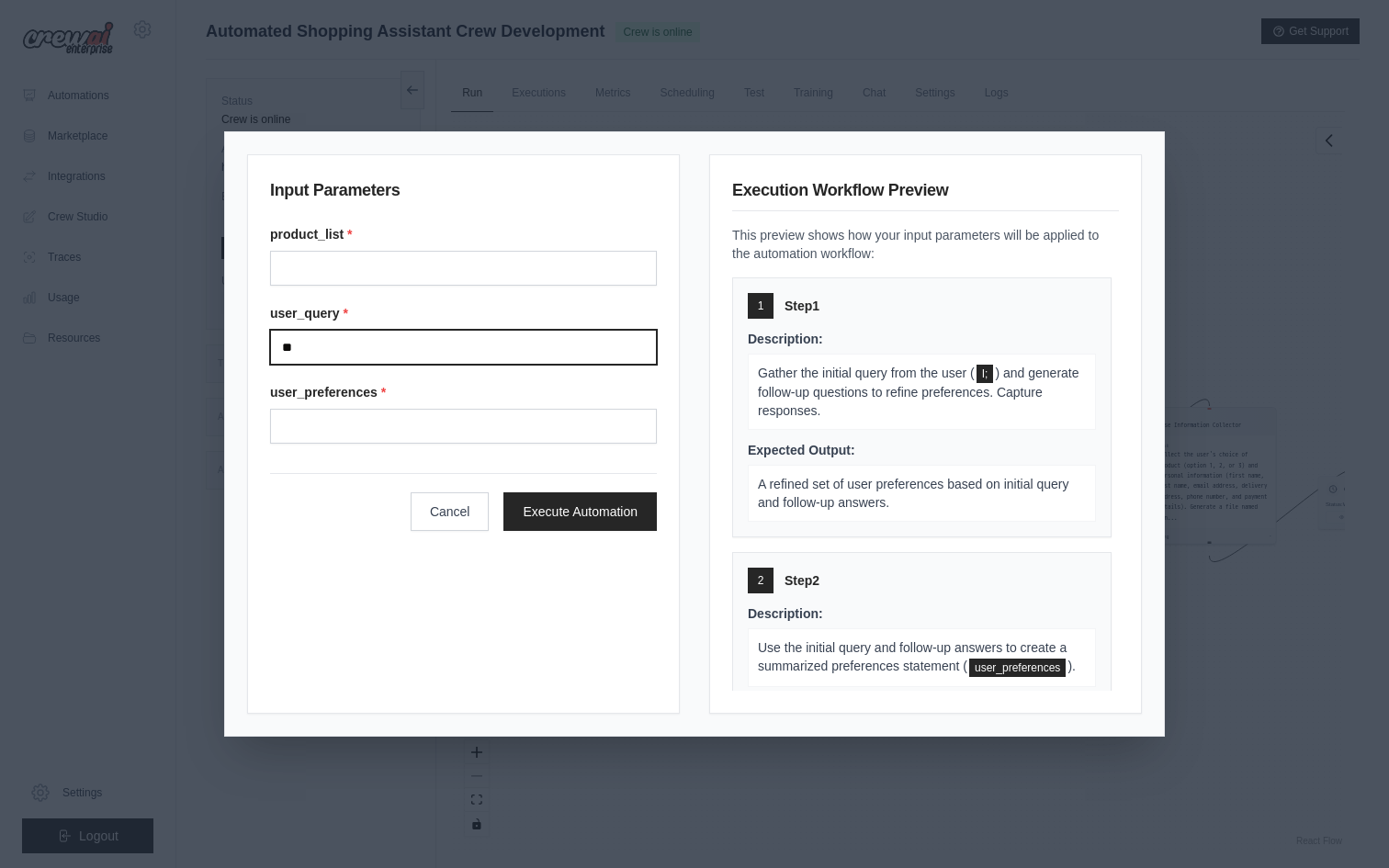 type on "*" 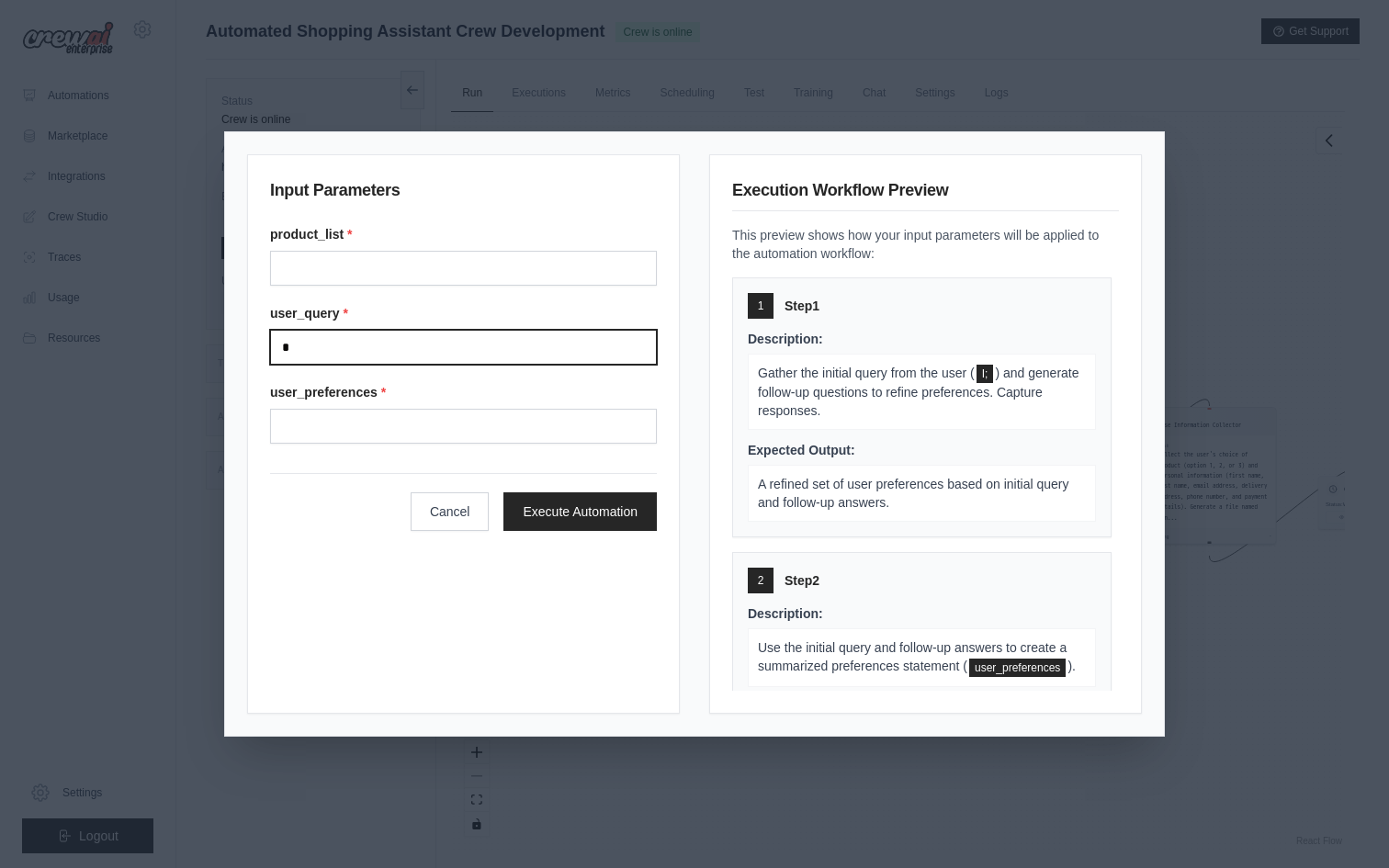 type 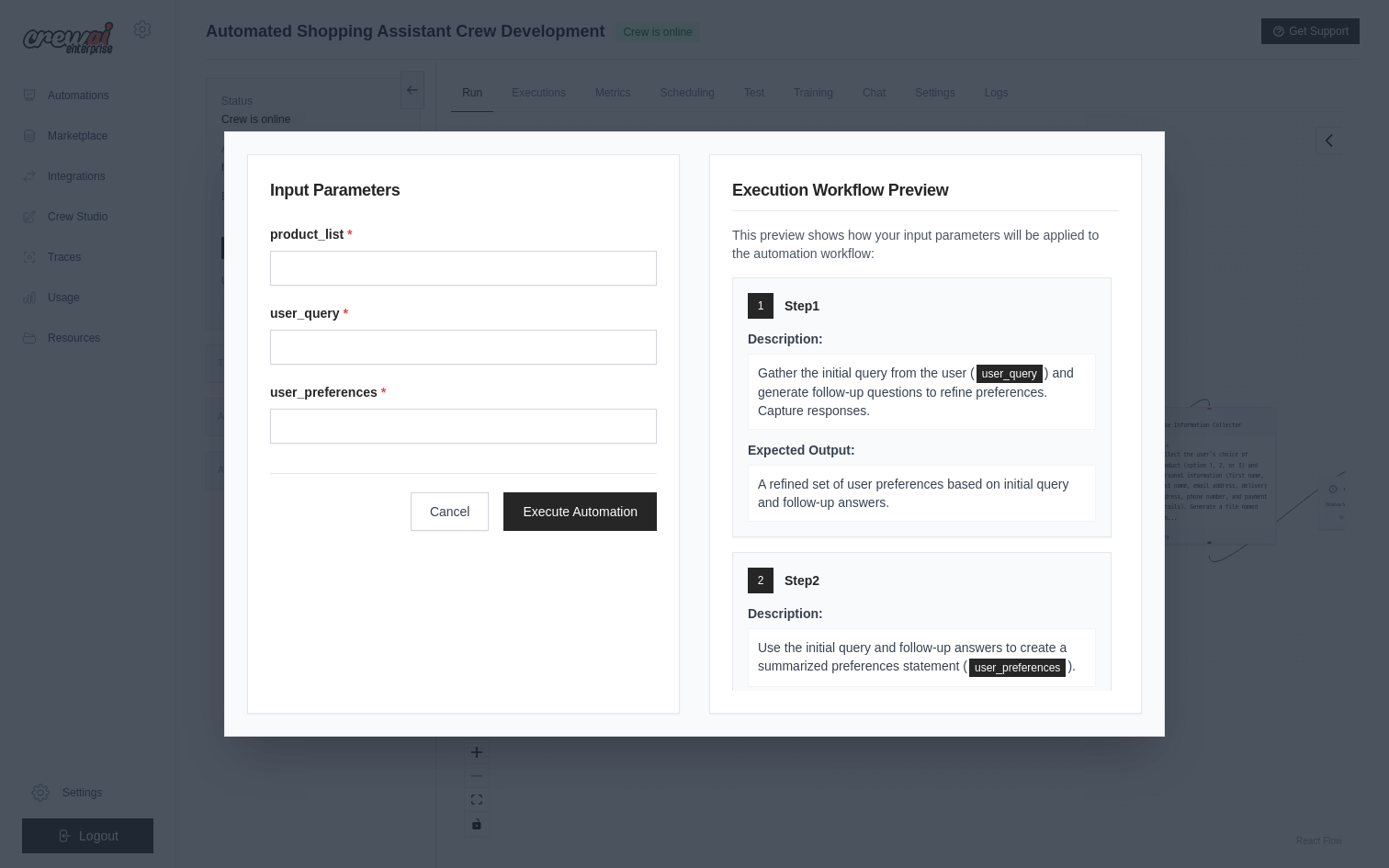 click on "Input Parameters product_list   * user_query   * user_preferences   * Cancel Execute Automation Execution Workflow Preview This preview shows how your input parameters will be applied to the automation workflow: 1 Step  1 Description: Gather the initial query from the user ( user_query ) and generate follow-up questions to refine preferences. Capture responses. Expected Output: A refined set of user preferences based on initial query and follow-up answers. 2 Step  2 Description: Use the initial query and follow-up answers to create a summarized preferences statement ( user_preferences ). Expected Output: A concise statement of user preferences to be used for product search. 3 Step  3 Description: Use the summarized preferences to search for products using SerperDevTool. Retrieve a list of products ( product_list ). Expected Output: A list of products matching the user's preferences. 4 Step  4 Description: Expected Output: A ranked list of the top 3 products based on availability, ratings, and reviews. 5 Step" at bounding box center (694, 434) 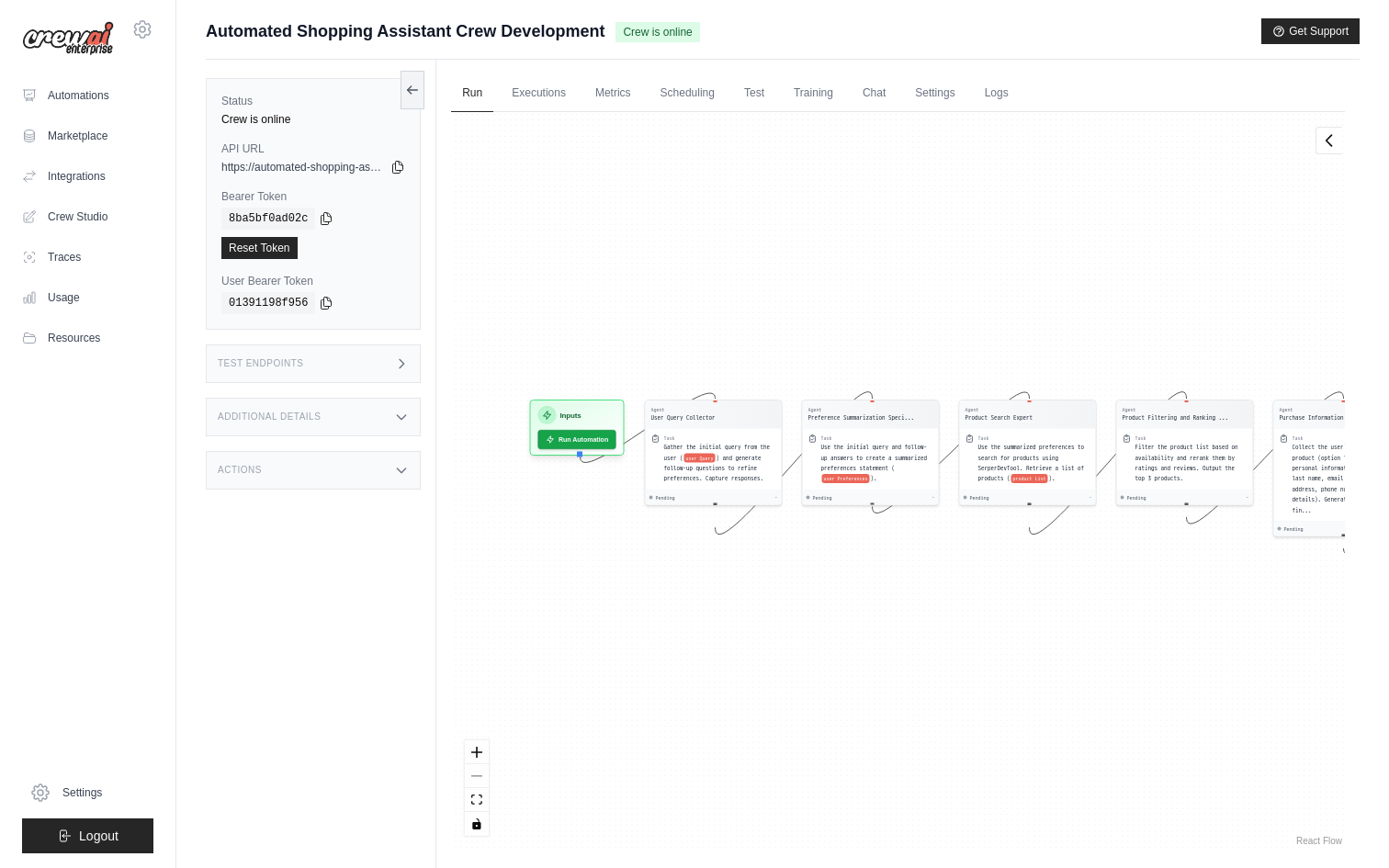 drag, startPoint x: 833, startPoint y: 375, endPoint x: 963, endPoint y: 367, distance: 130.24592 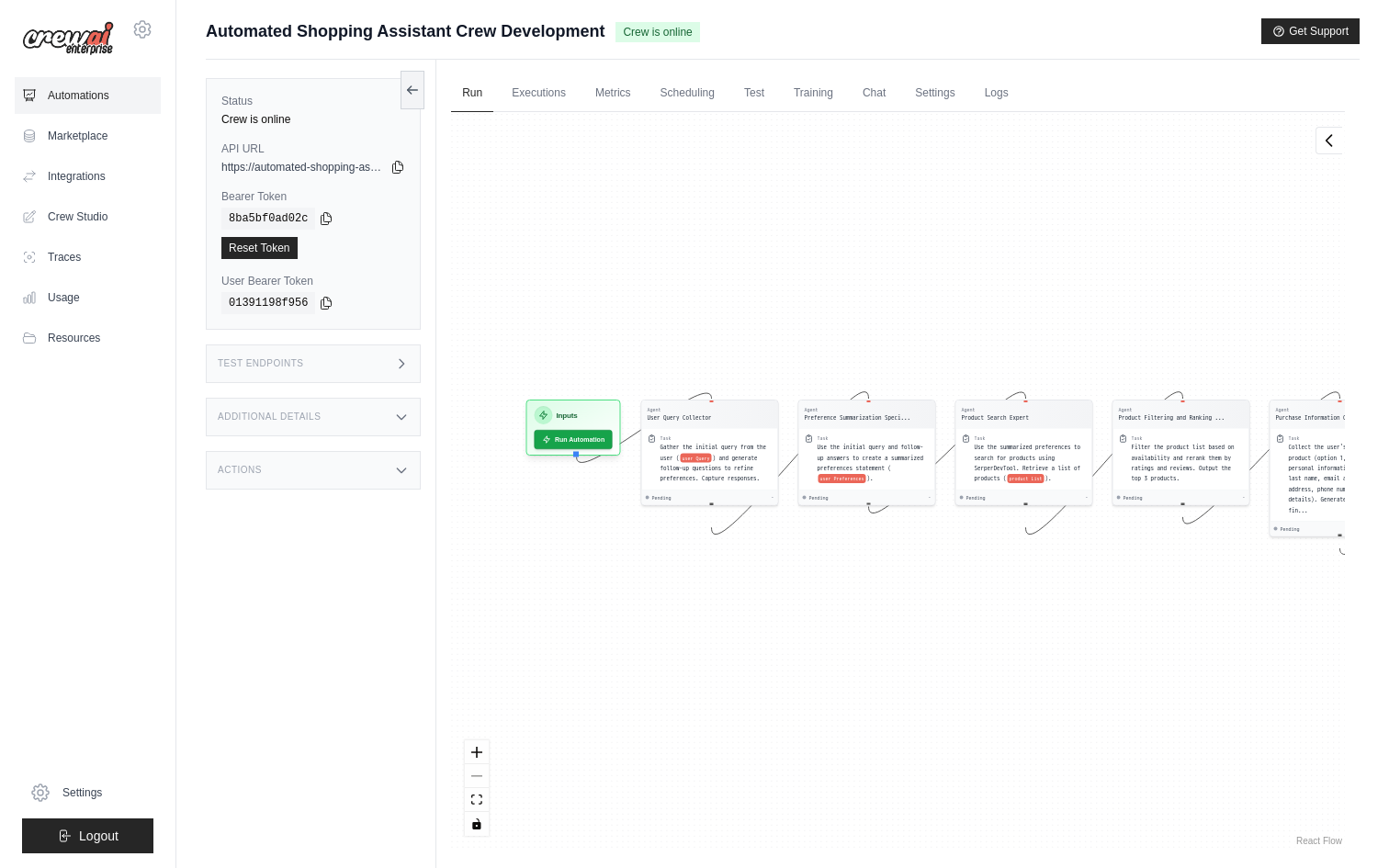 click on "Automations" at bounding box center (87, 96) 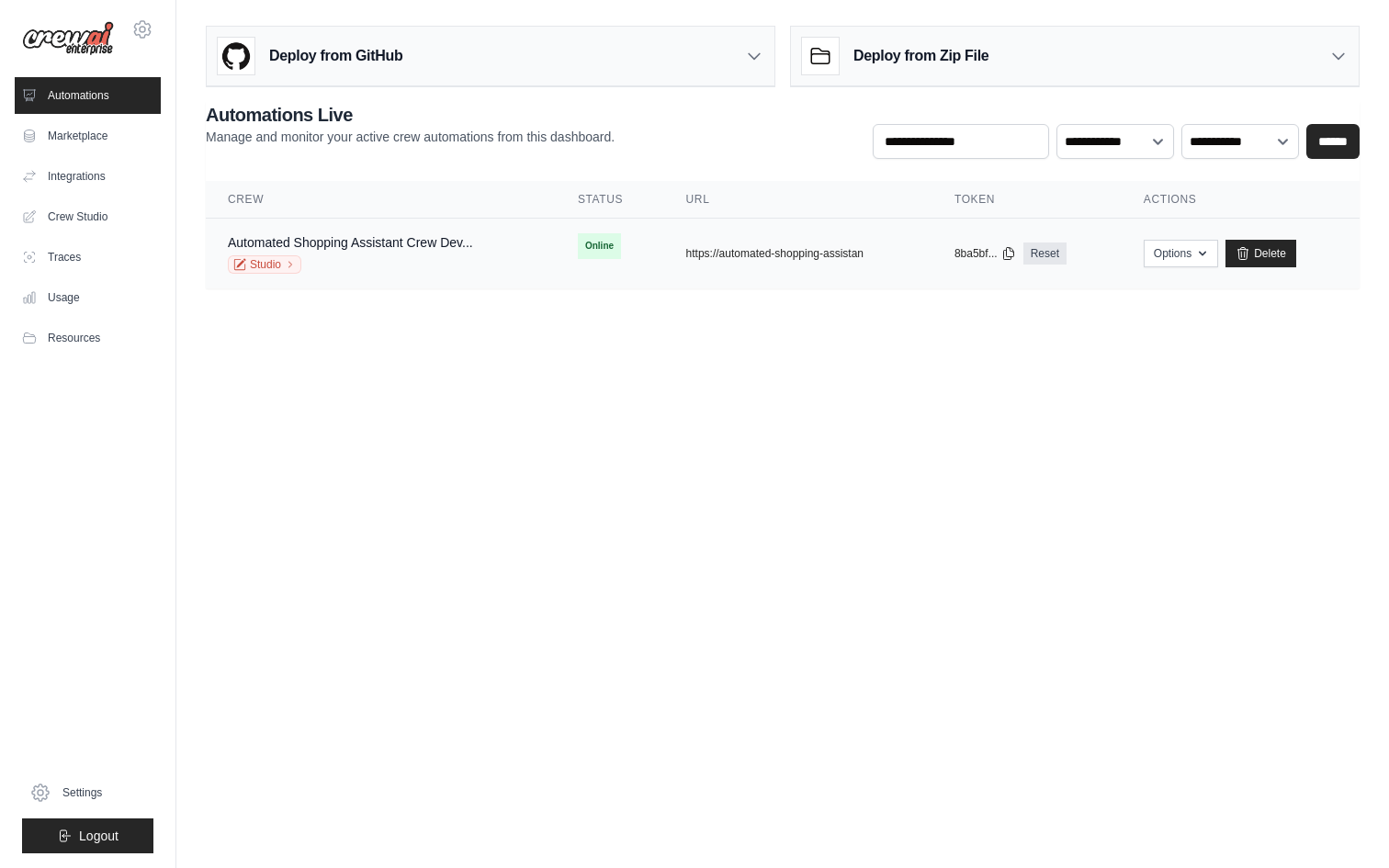 click on "Automated Shopping Assistant Crew Dev..." at bounding box center (350, 242) 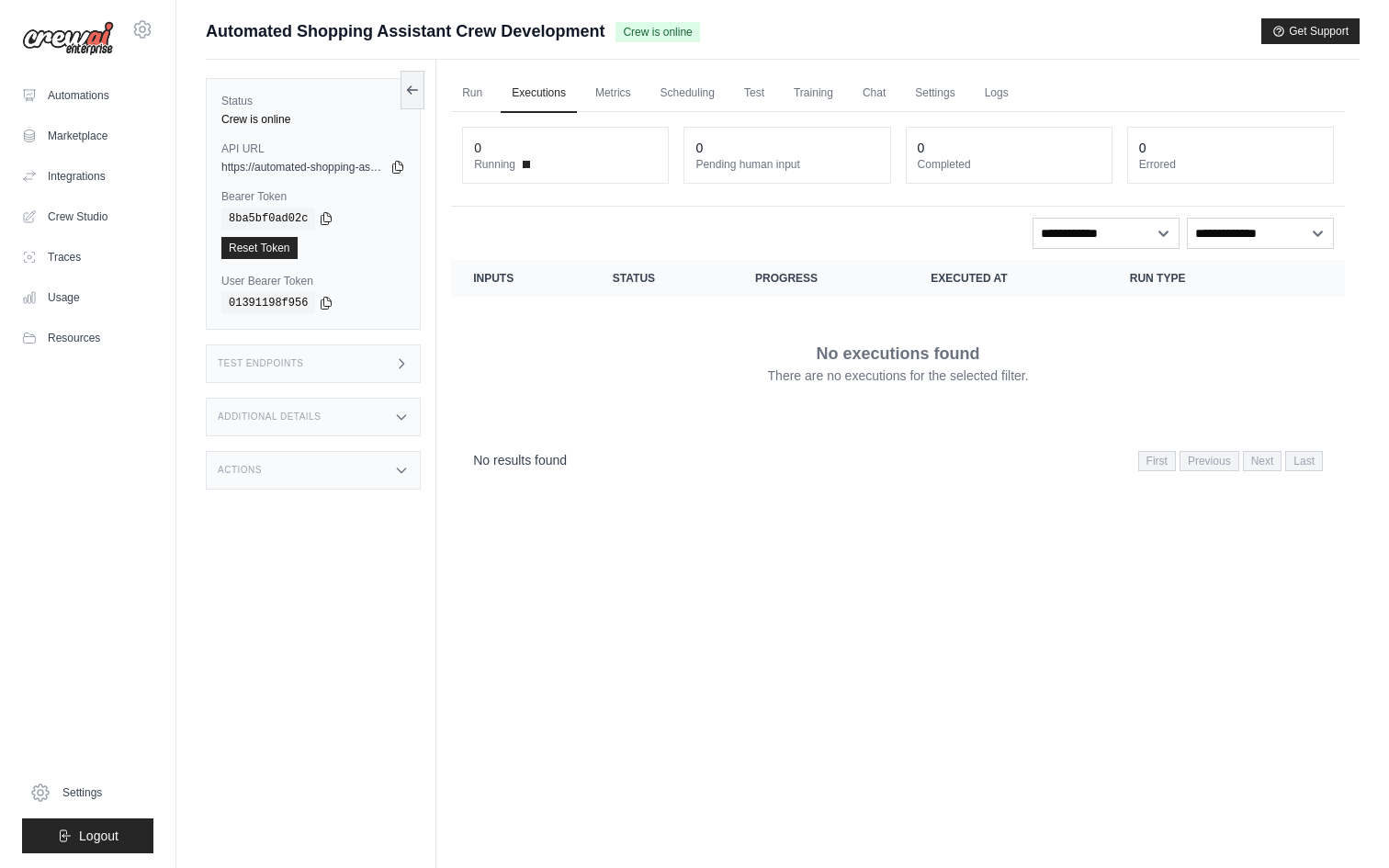 scroll, scrollTop: 0, scrollLeft: 0, axis: both 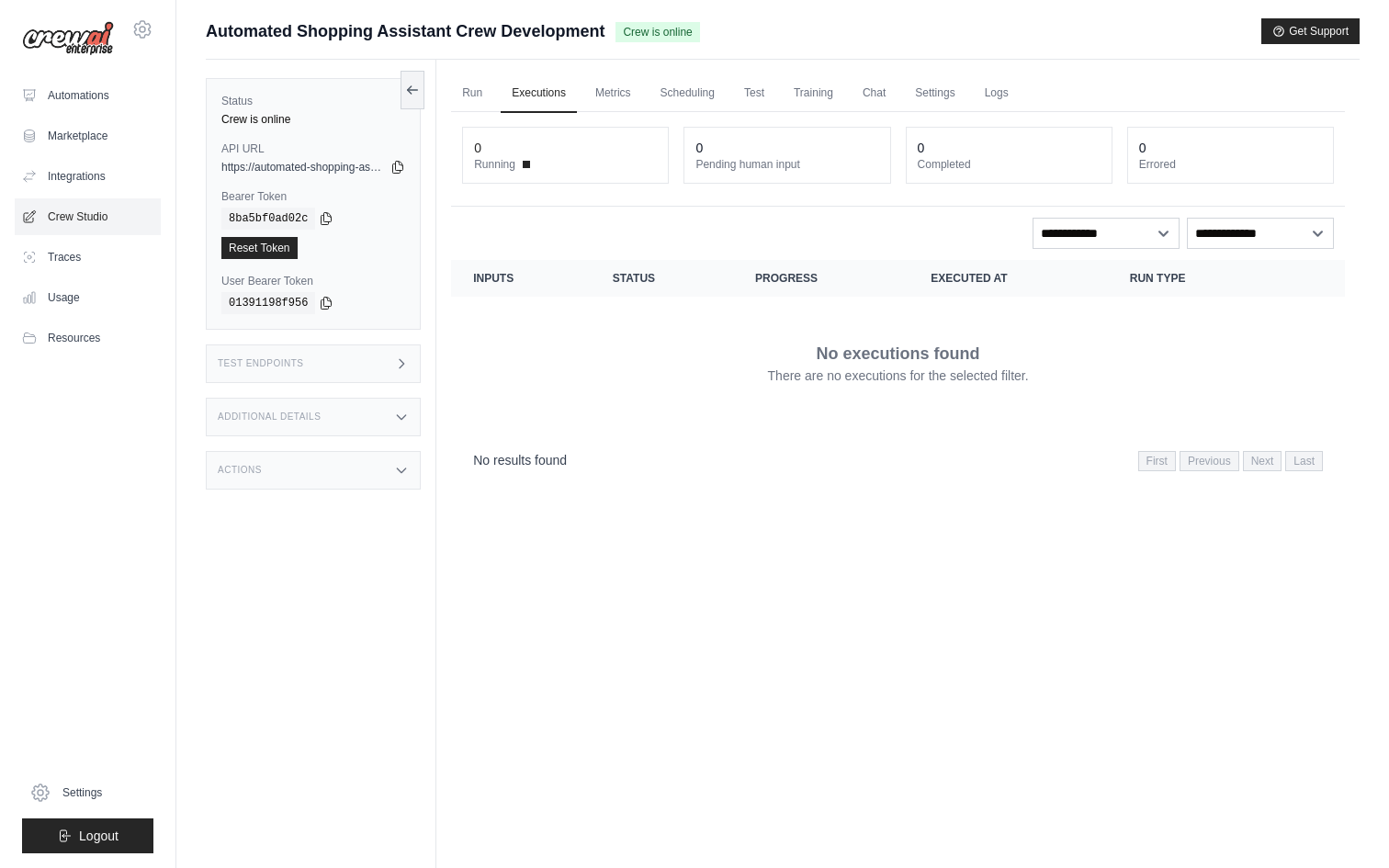 click on "Crew Studio" at bounding box center [87, 217] 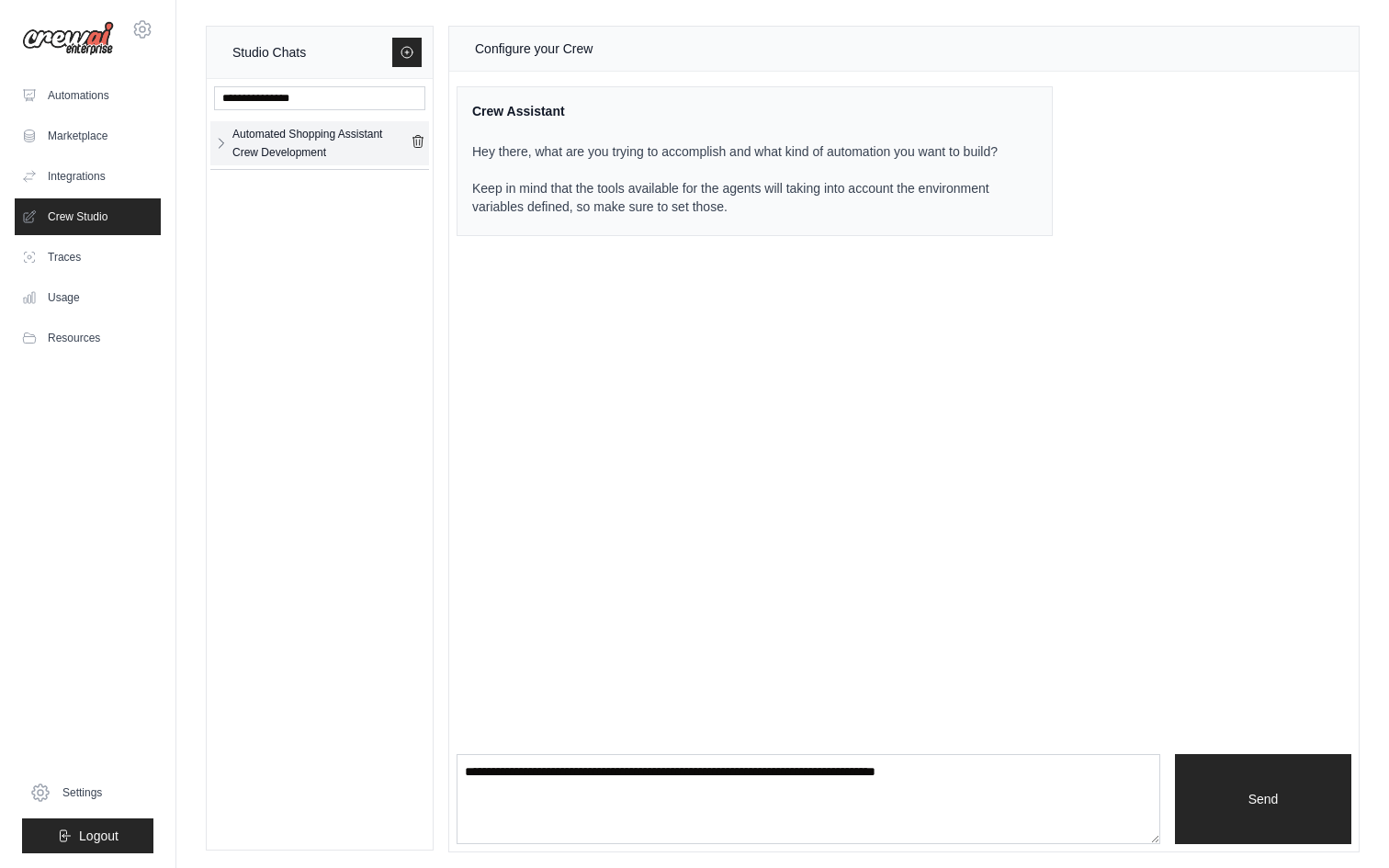 click 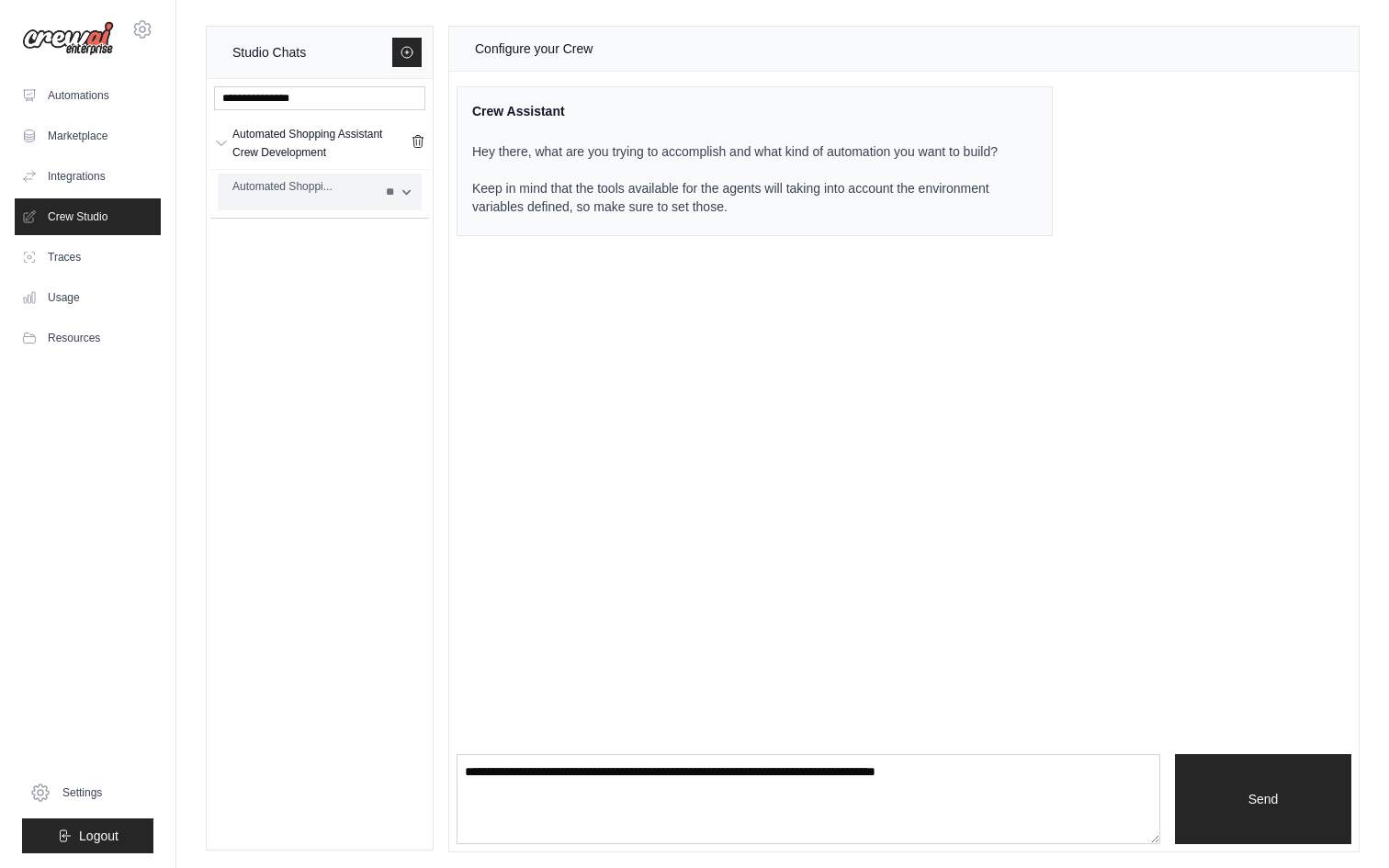 click on "Automated Shoppi..." at bounding box center (303, 192) 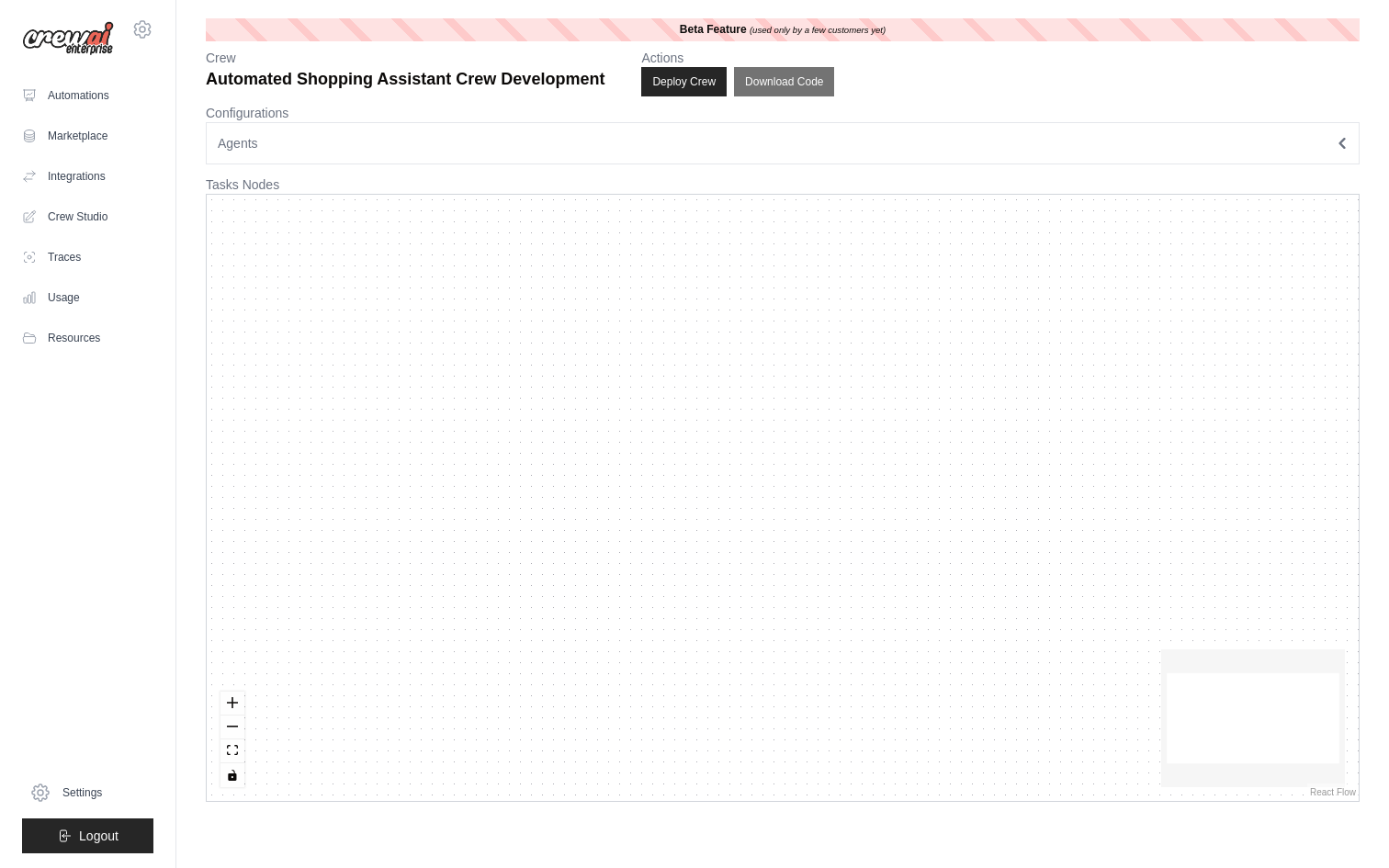 scroll, scrollTop: 0, scrollLeft: 0, axis: both 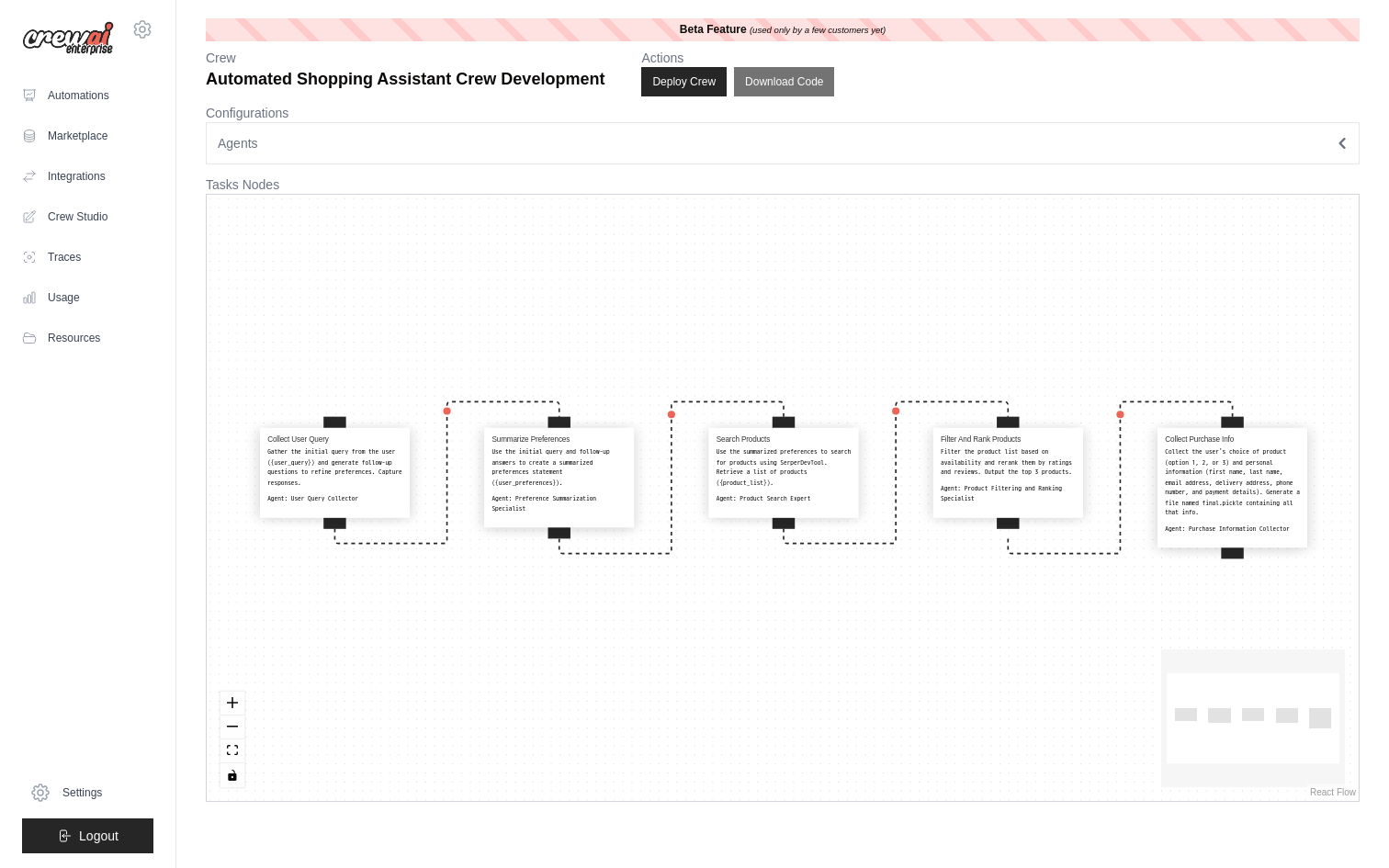 click on "Automations
Marketplace
Integrations
Crew Studio
Traces
Usage
GitHub" at bounding box center (87, 217) 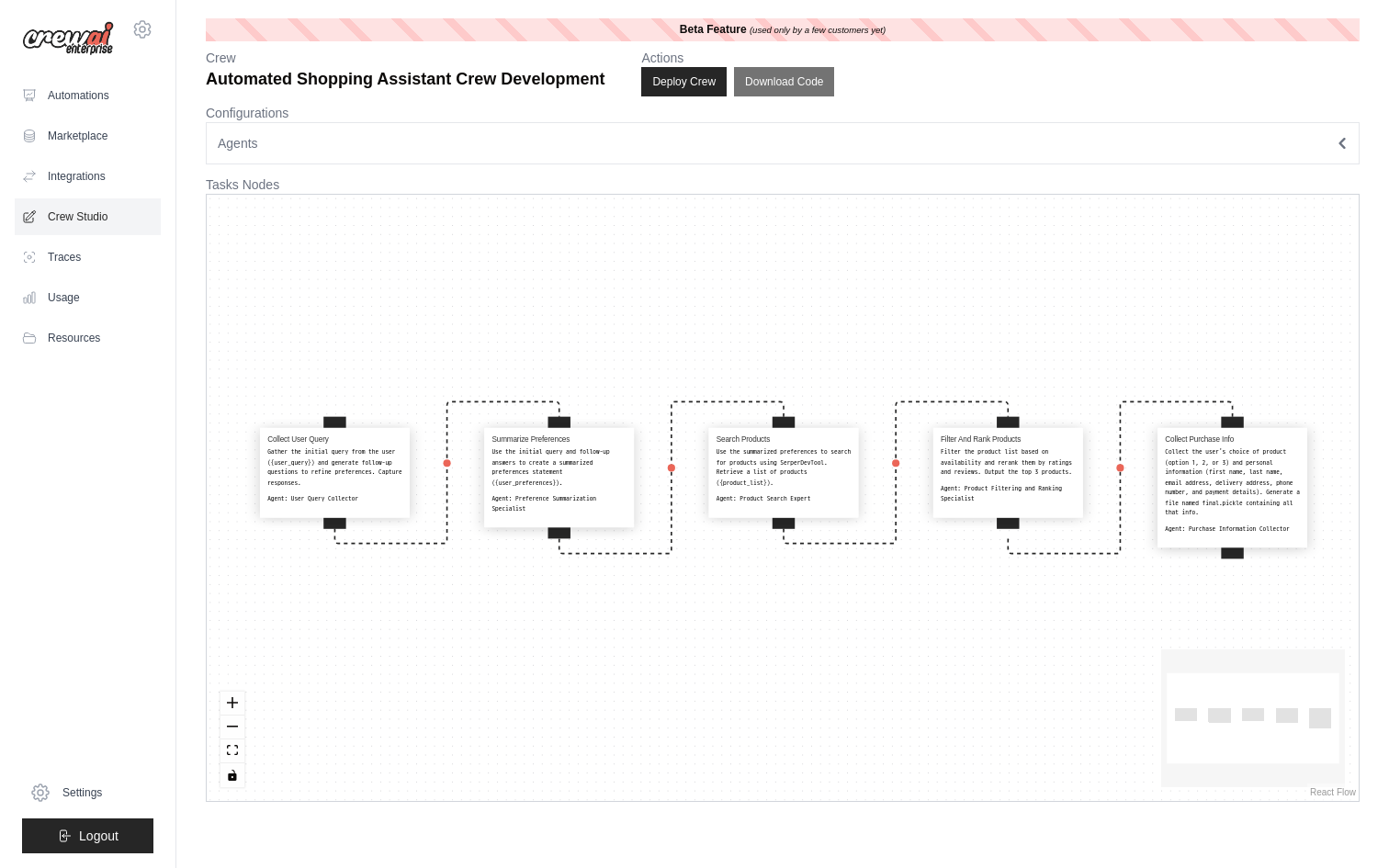 click on "Crew Studio" at bounding box center (87, 217) 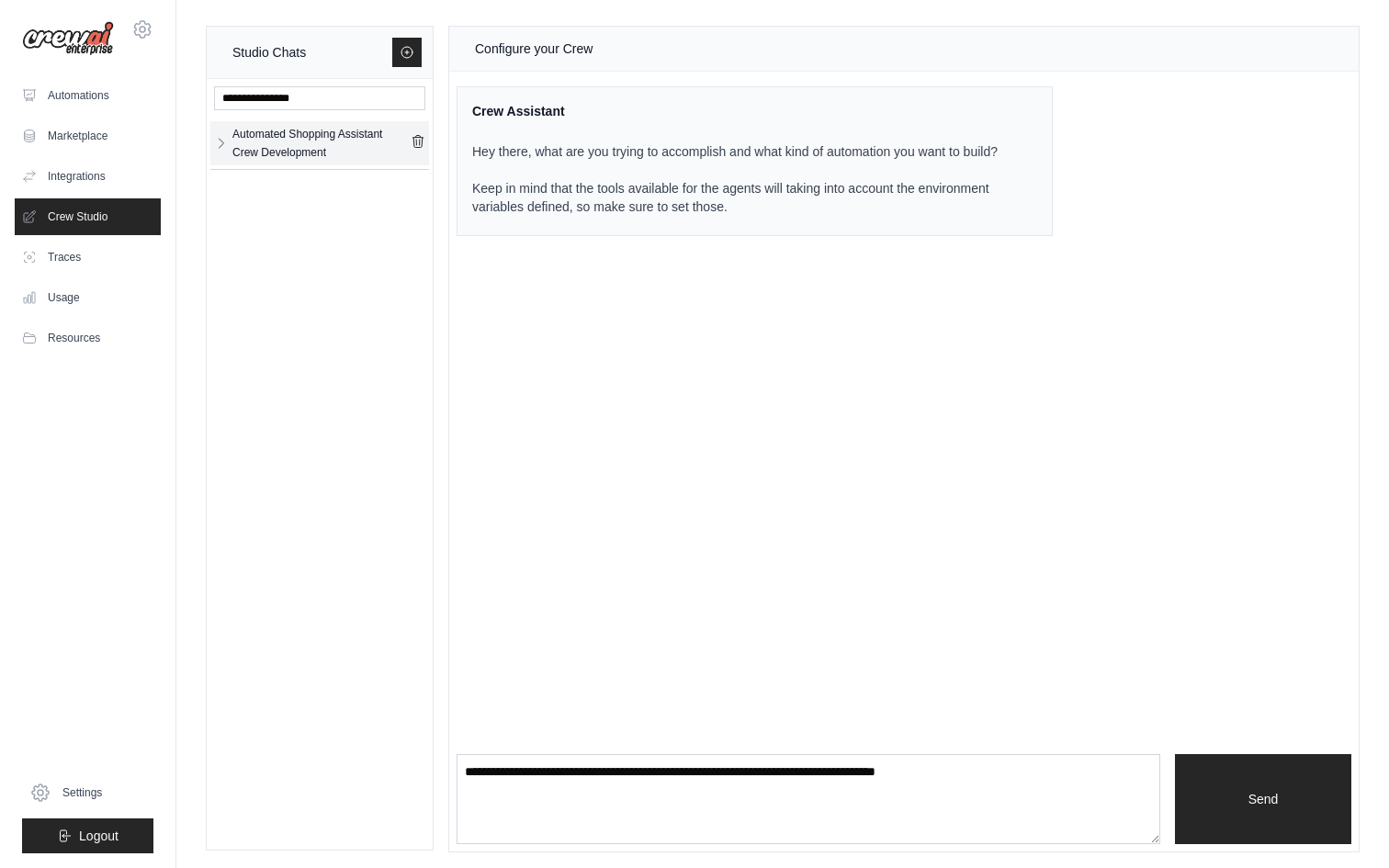 click 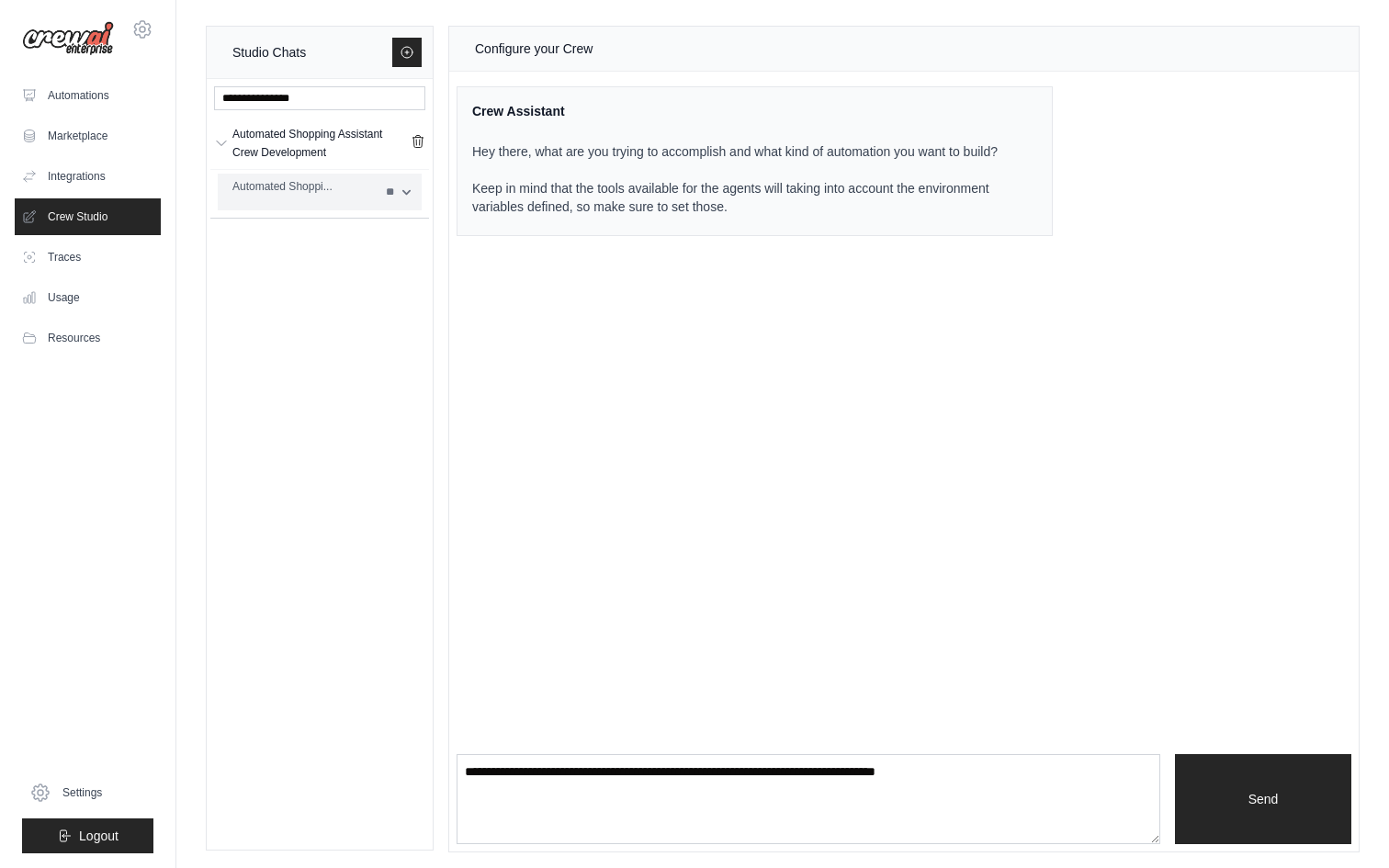 click on "Automated Shoppi..." at bounding box center [303, 192] 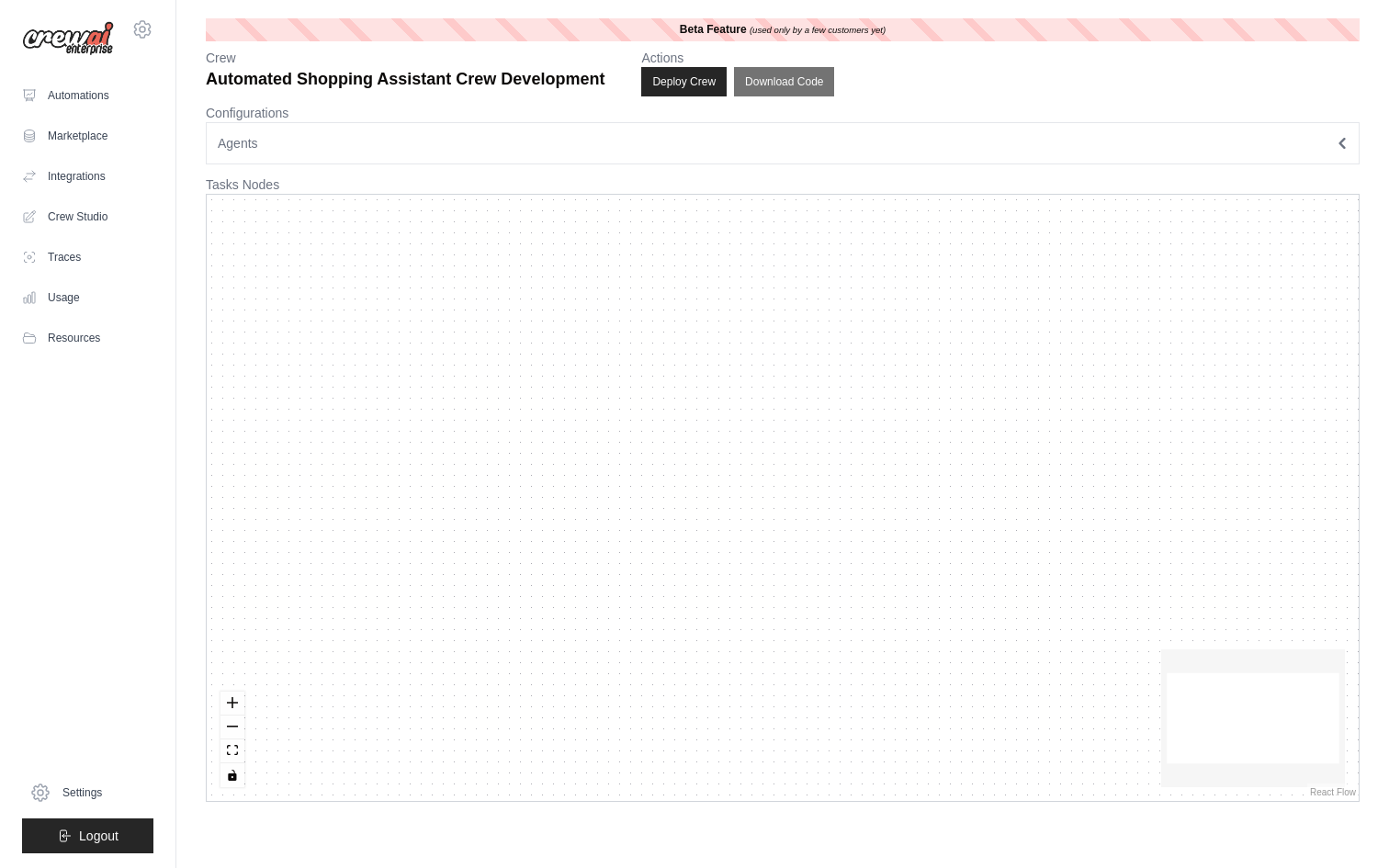 scroll, scrollTop: 0, scrollLeft: 0, axis: both 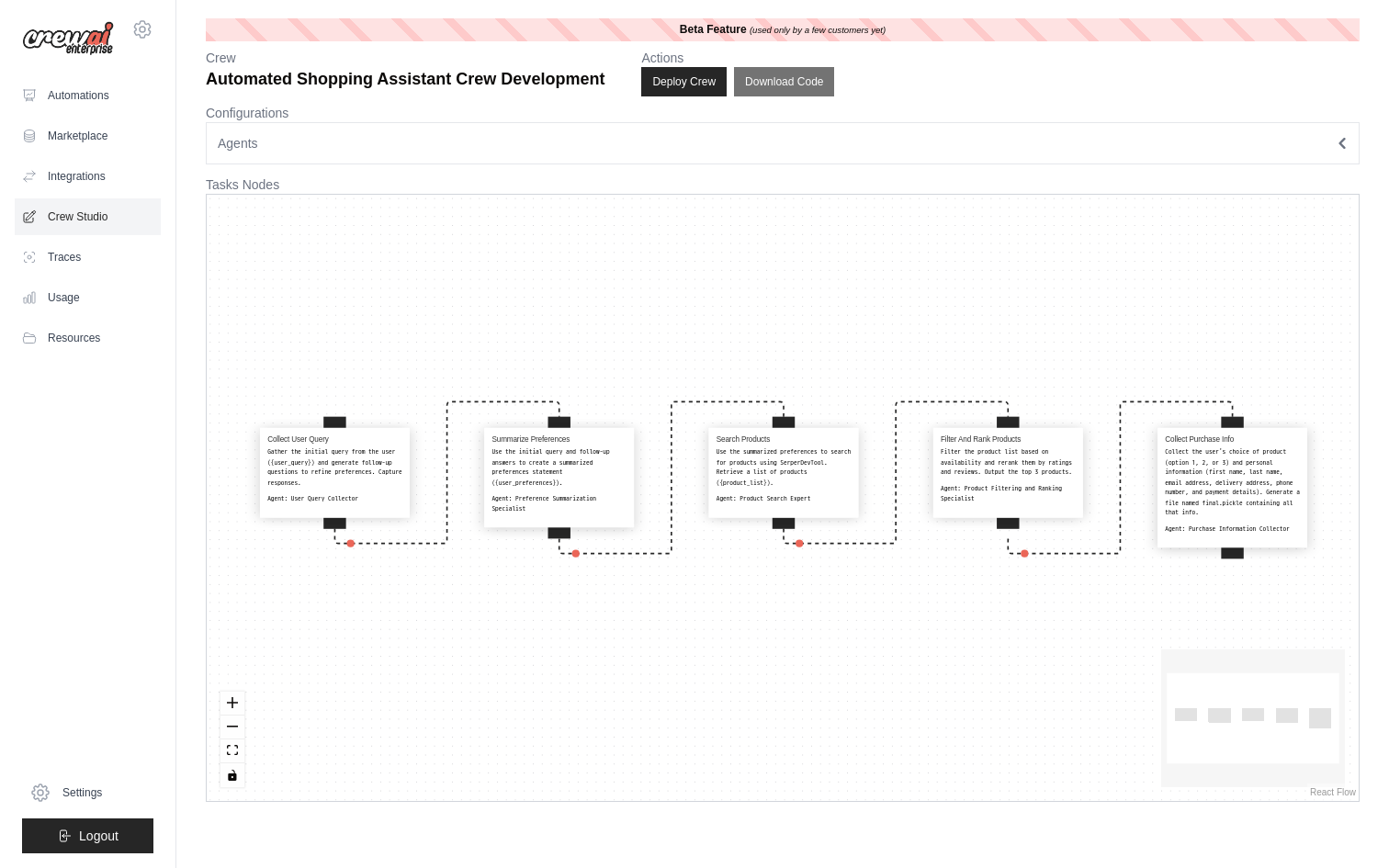 click on "Crew Studio" at bounding box center (87, 217) 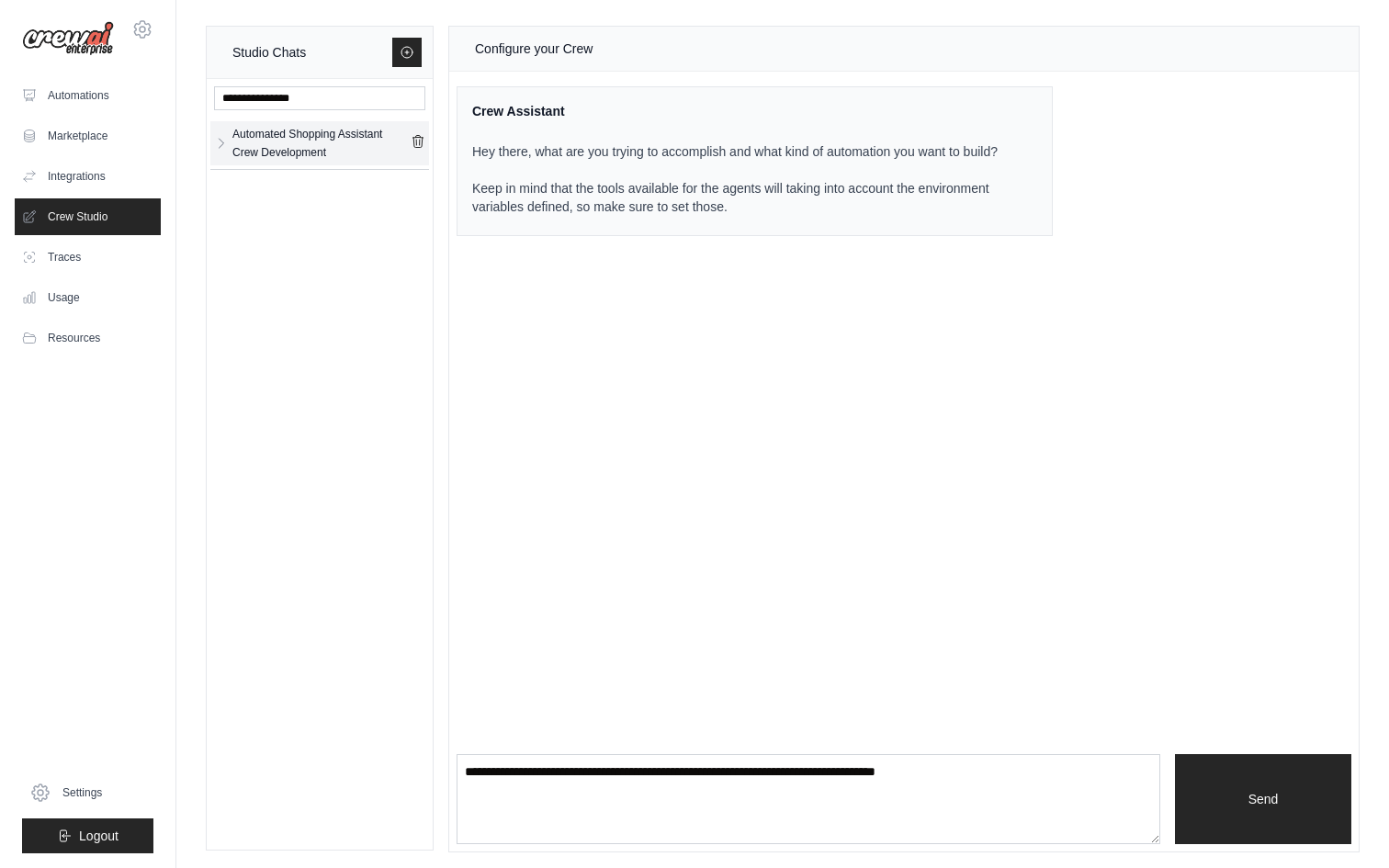 click on "Automated Shopping Assistant Crew Development" at bounding box center (322, 143) 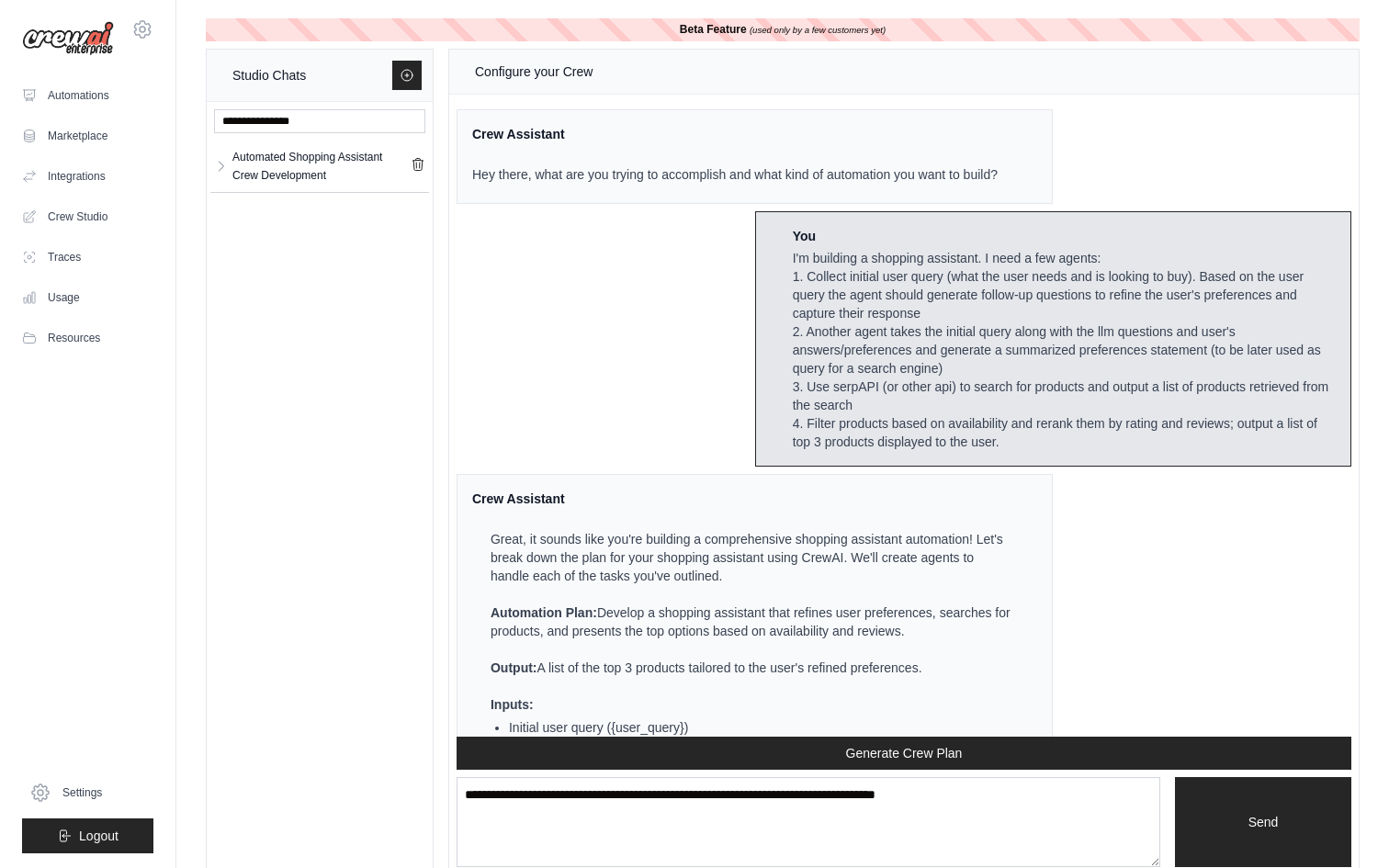 scroll, scrollTop: 4156, scrollLeft: 0, axis: vertical 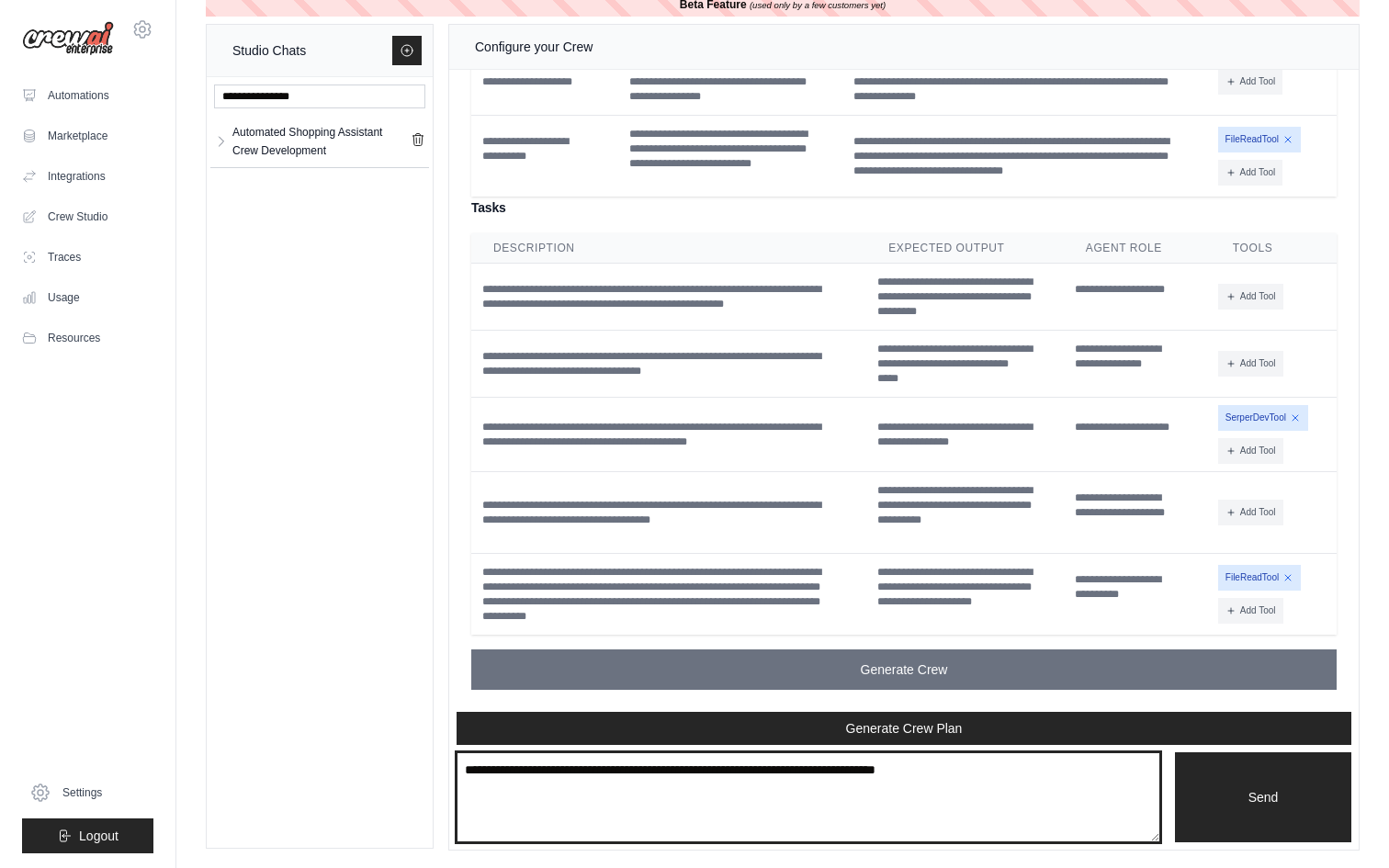 click at bounding box center [808, 797] 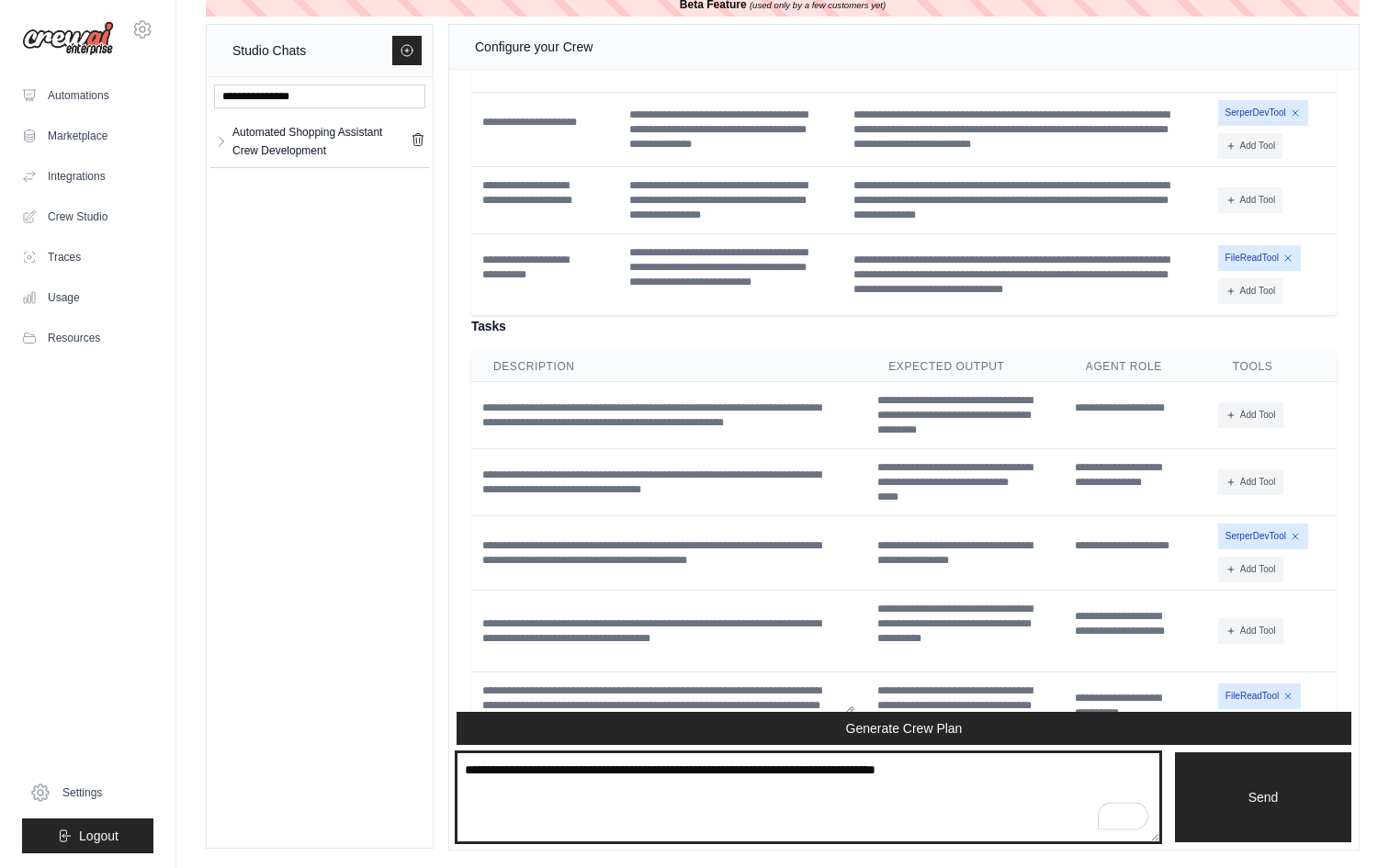 scroll, scrollTop: 4156, scrollLeft: 0, axis: vertical 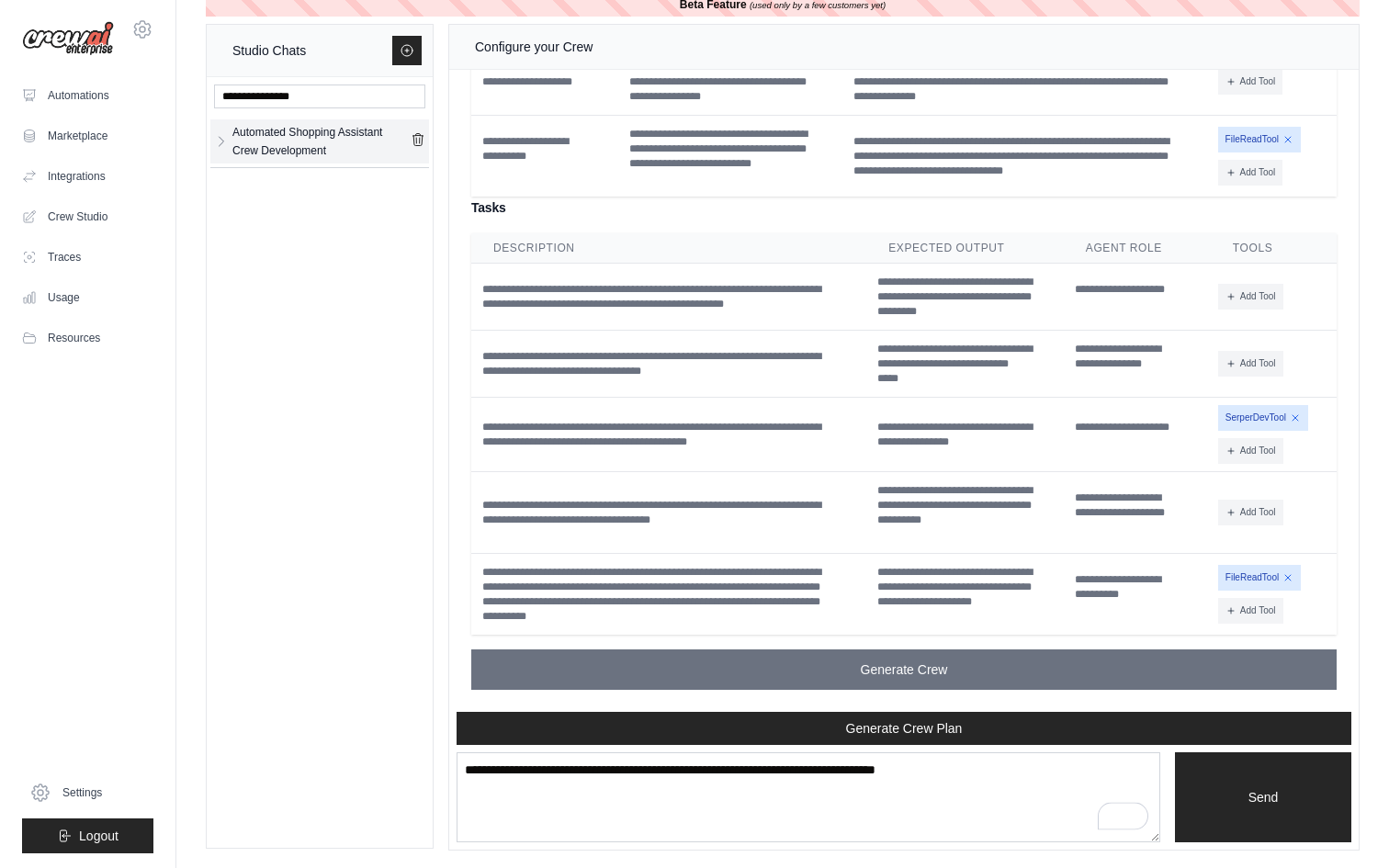 click on "Automated Shopping Assistant Crew Development" at bounding box center (322, 141) 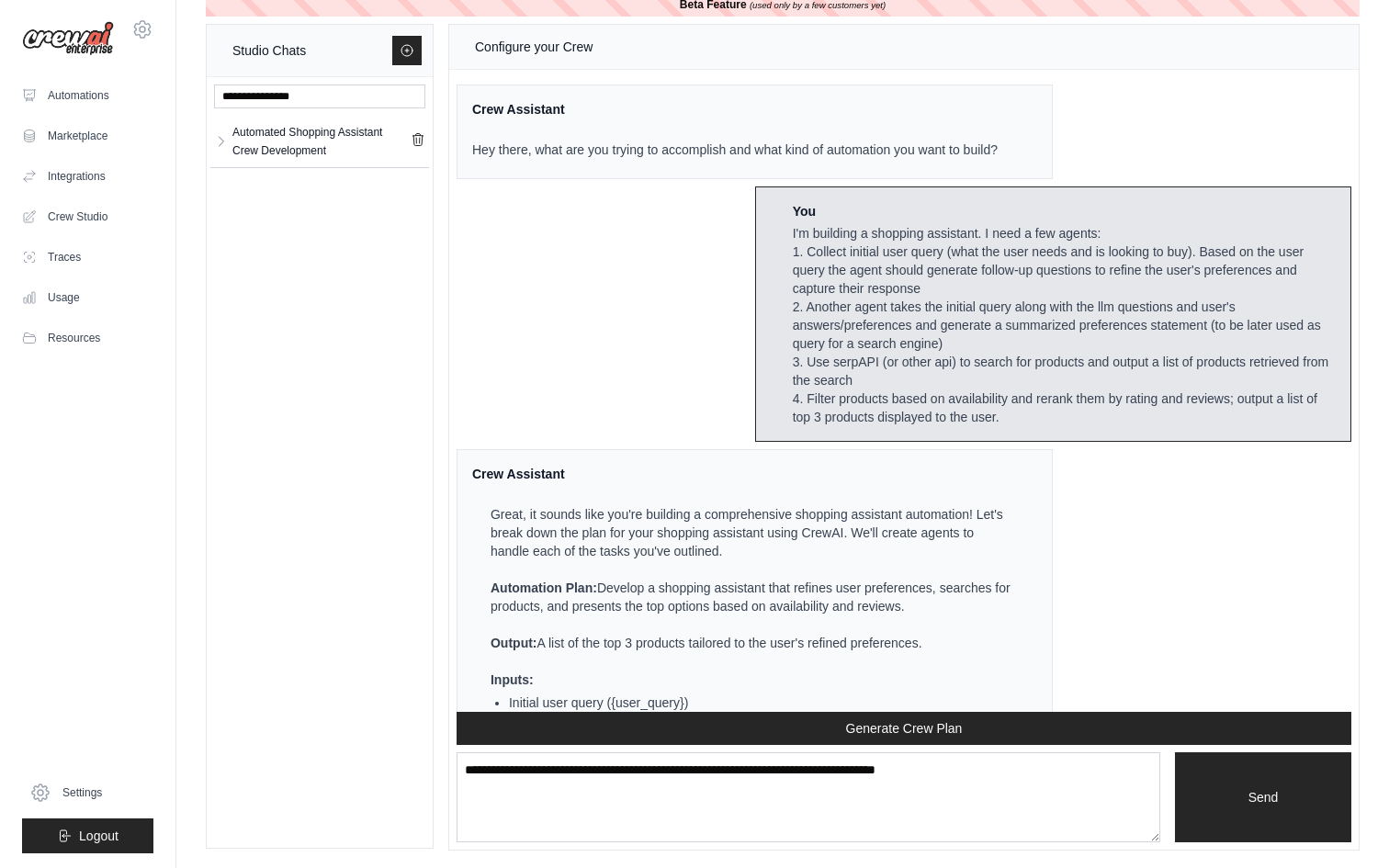 scroll, scrollTop: 0, scrollLeft: 0, axis: both 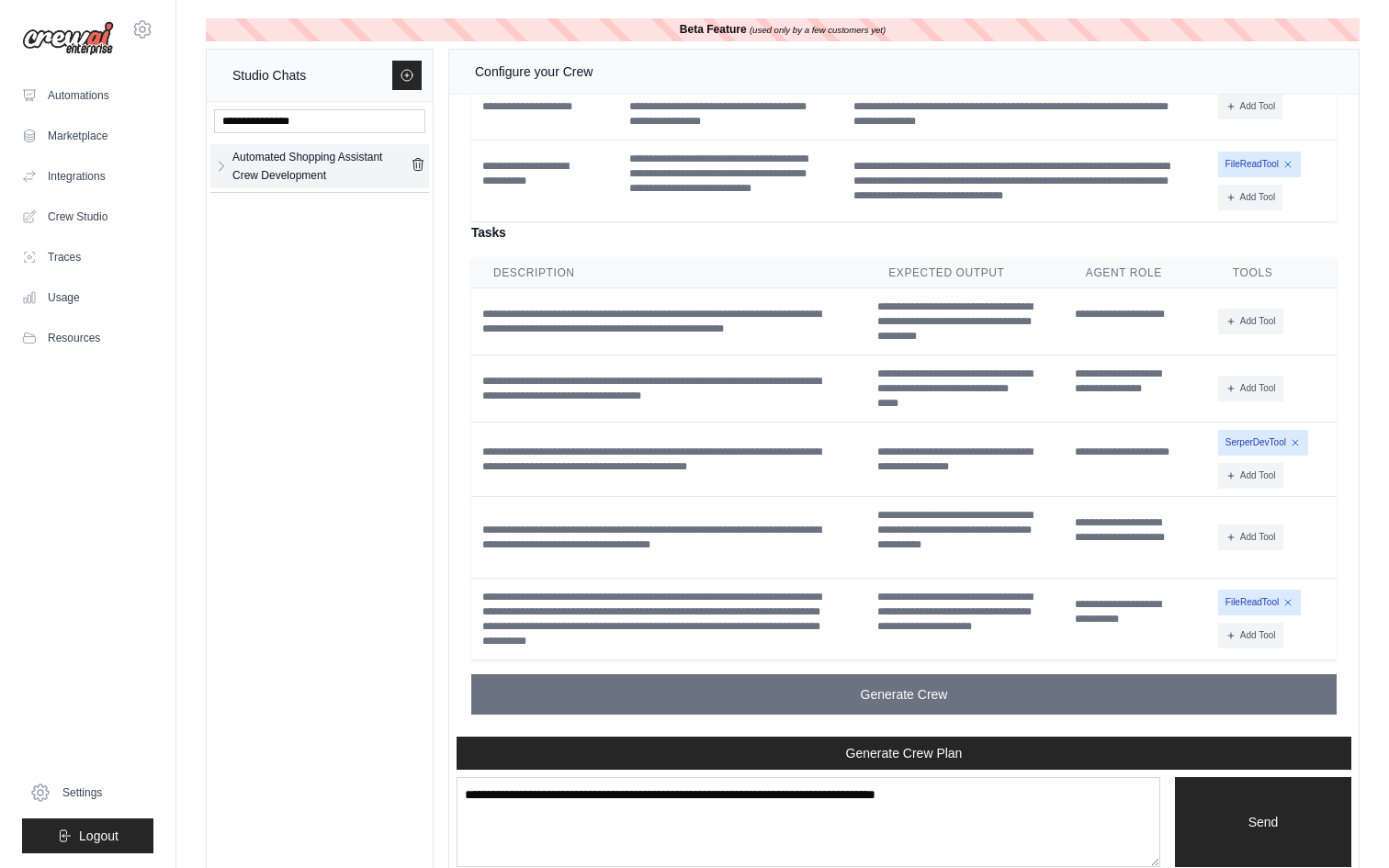 click on "Automated Shopping Assistant Crew Development" at bounding box center (322, 166) 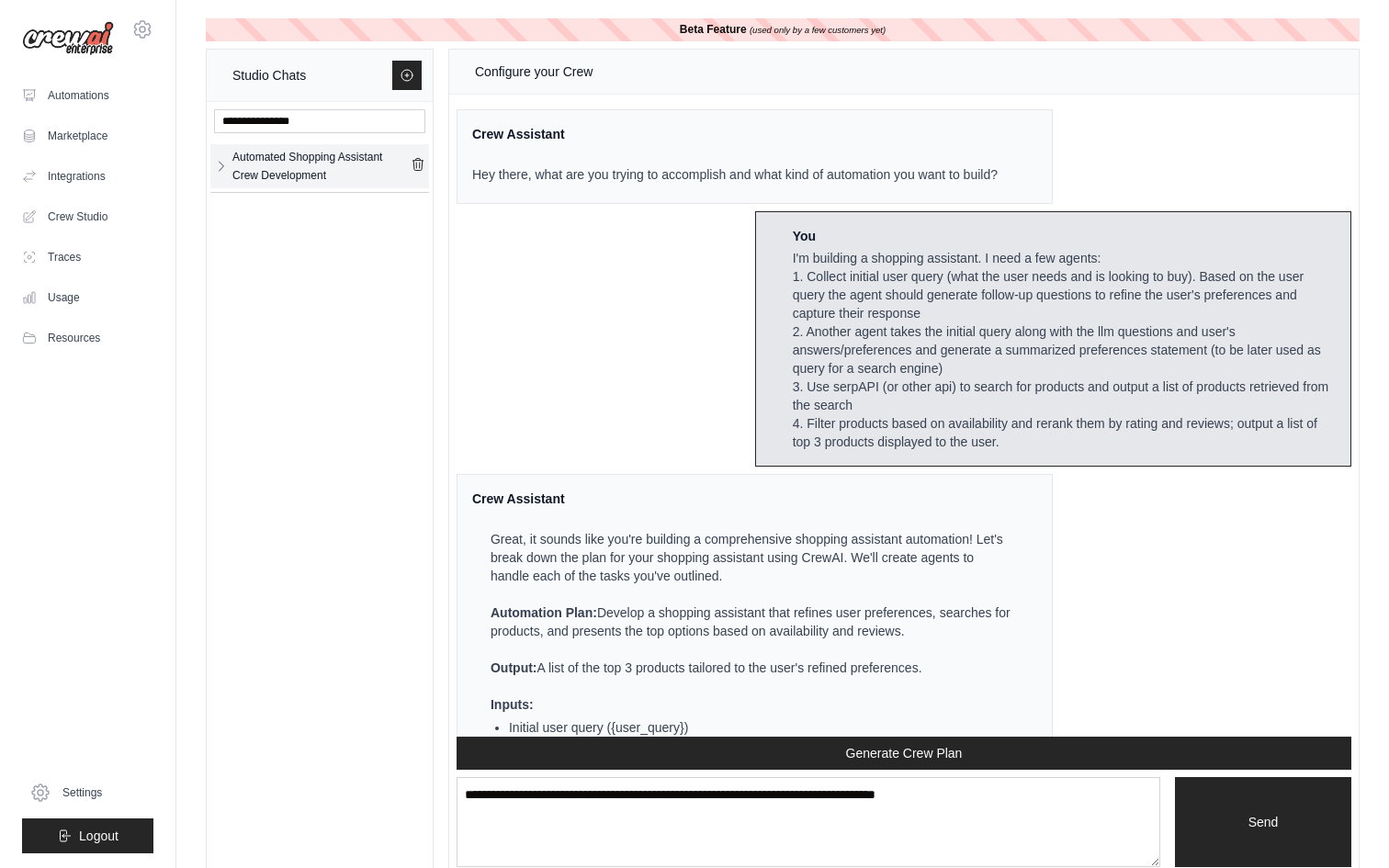 scroll, scrollTop: 4156, scrollLeft: 0, axis: vertical 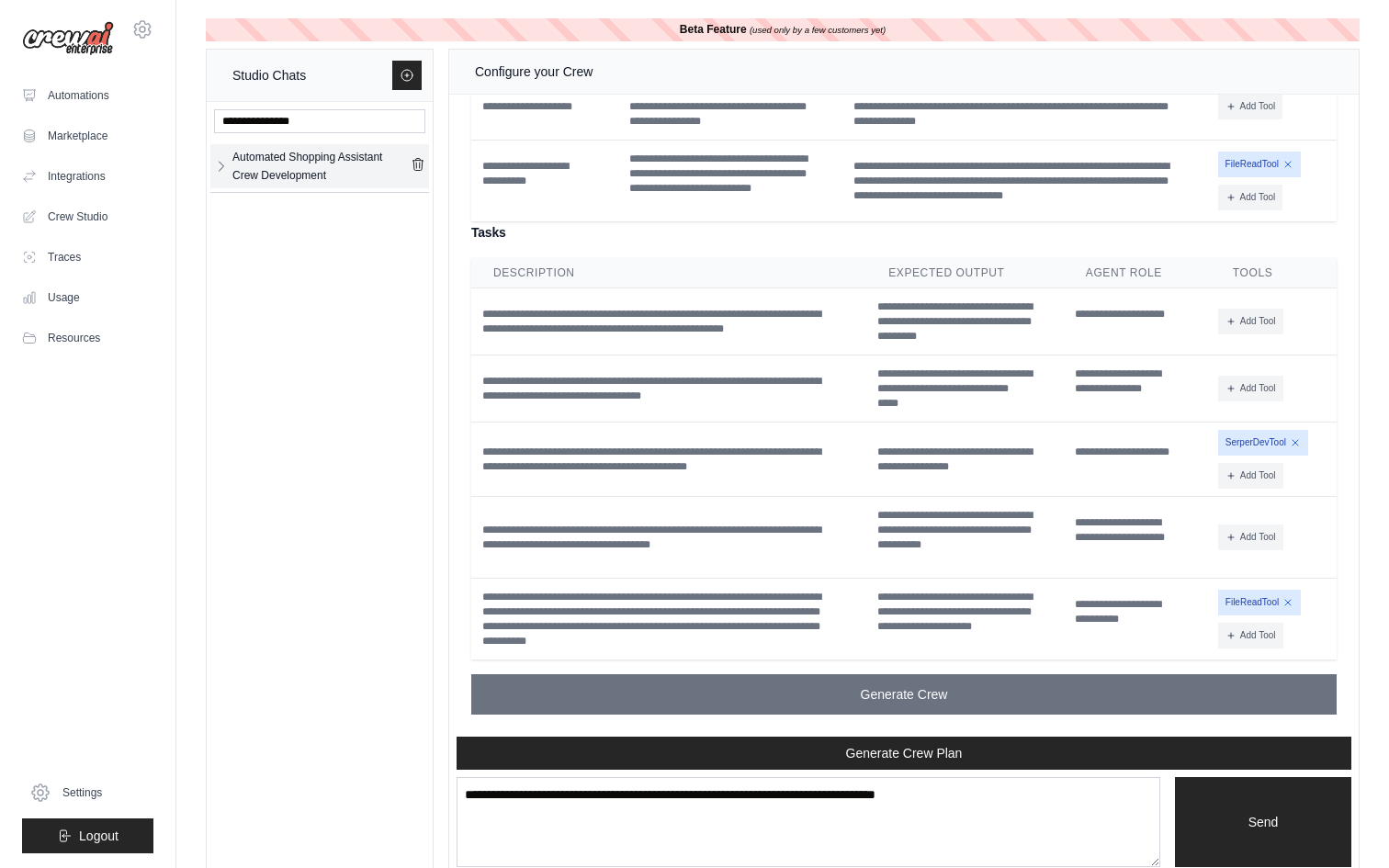click 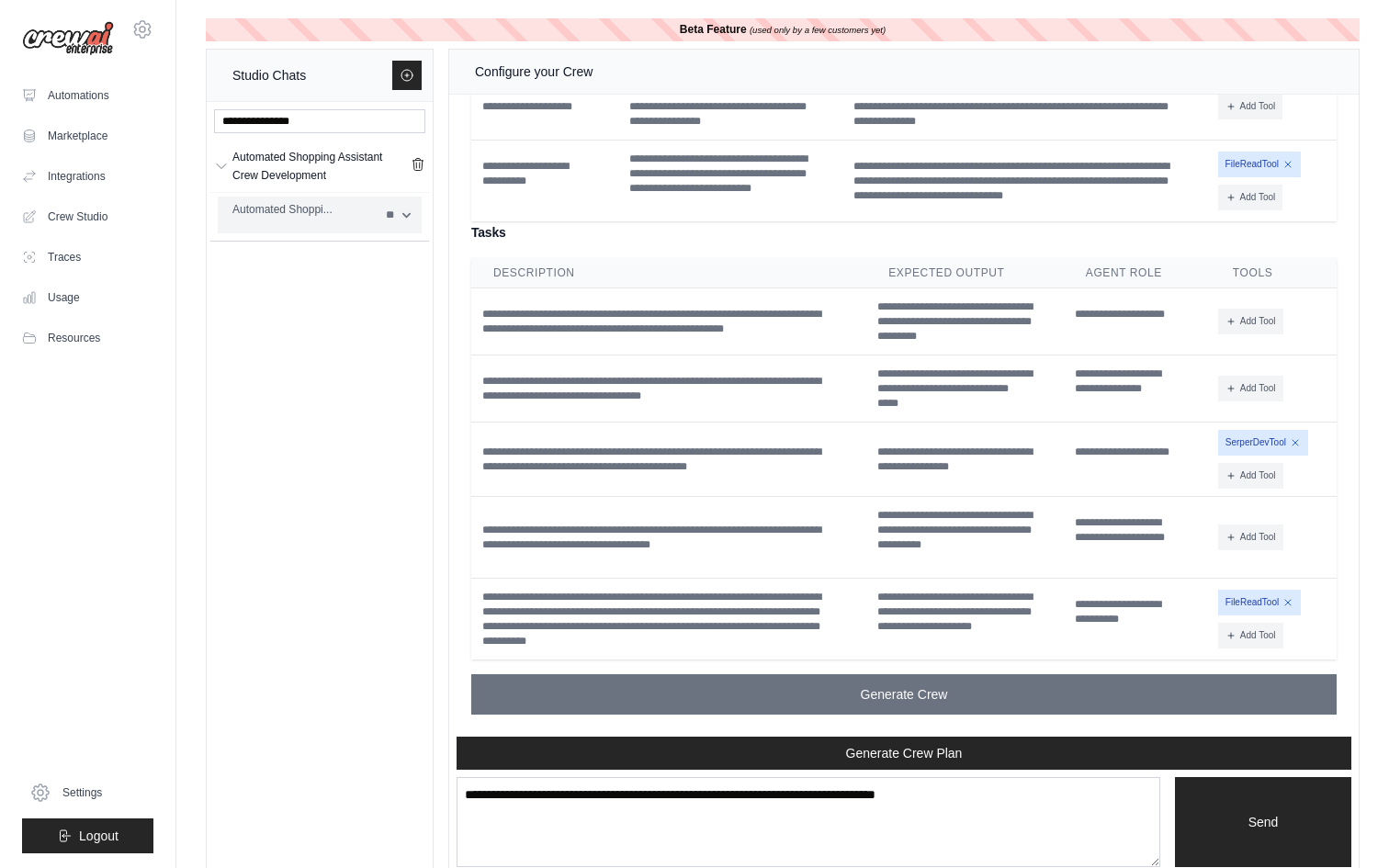 click on "Automated Shoppi..." at bounding box center [303, 209] 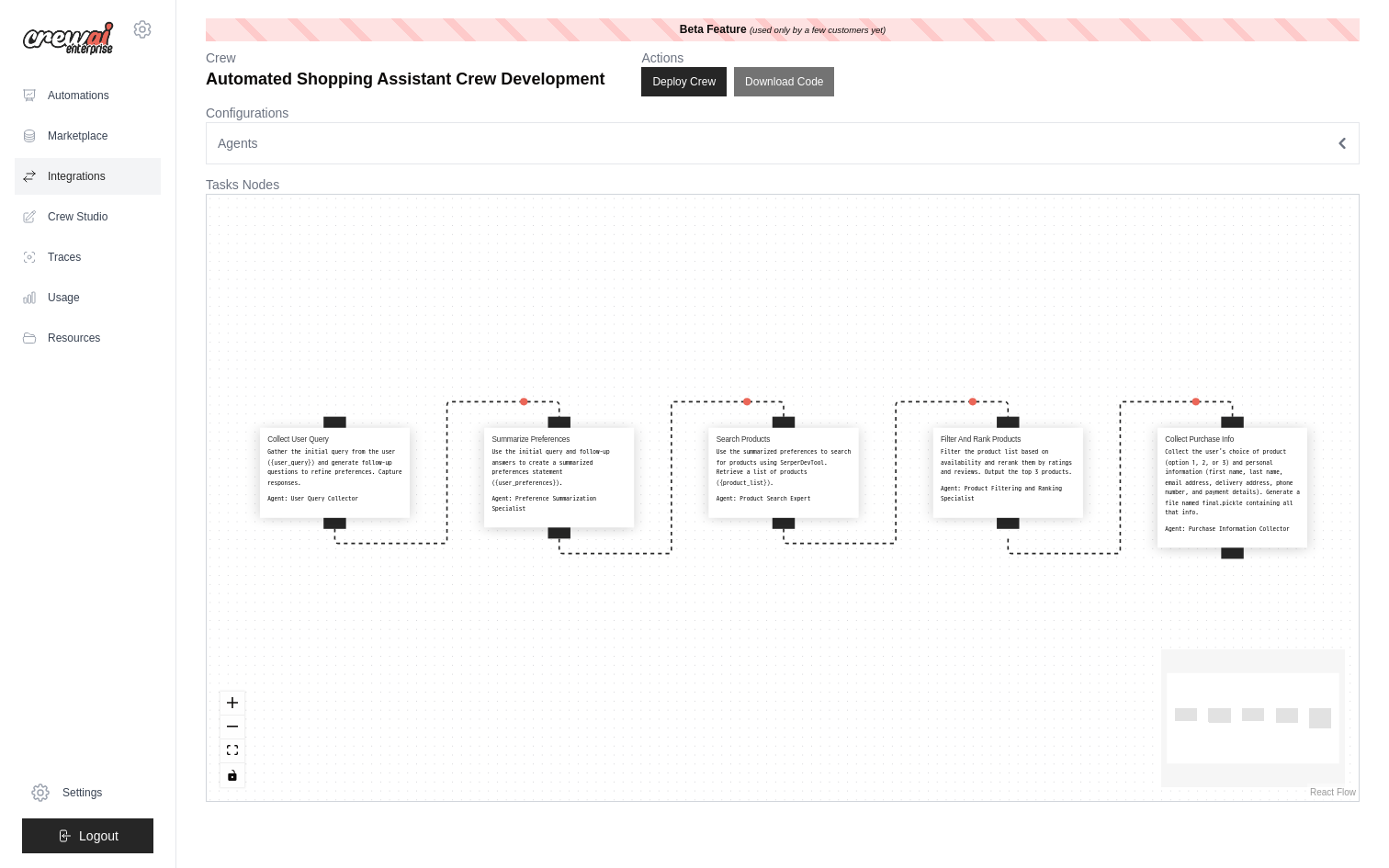 scroll, scrollTop: 0, scrollLeft: 0, axis: both 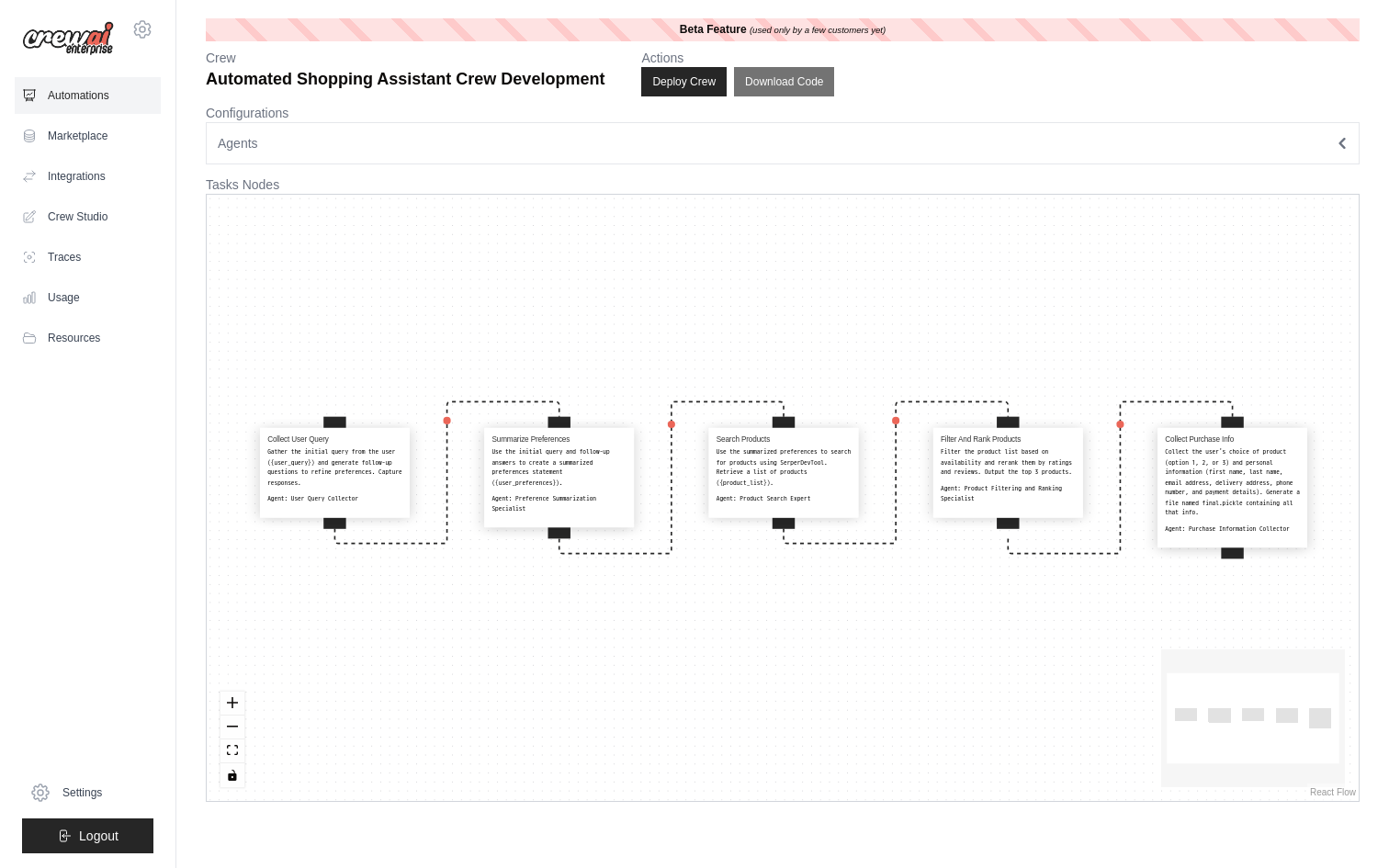 click on "Automations" at bounding box center (87, 96) 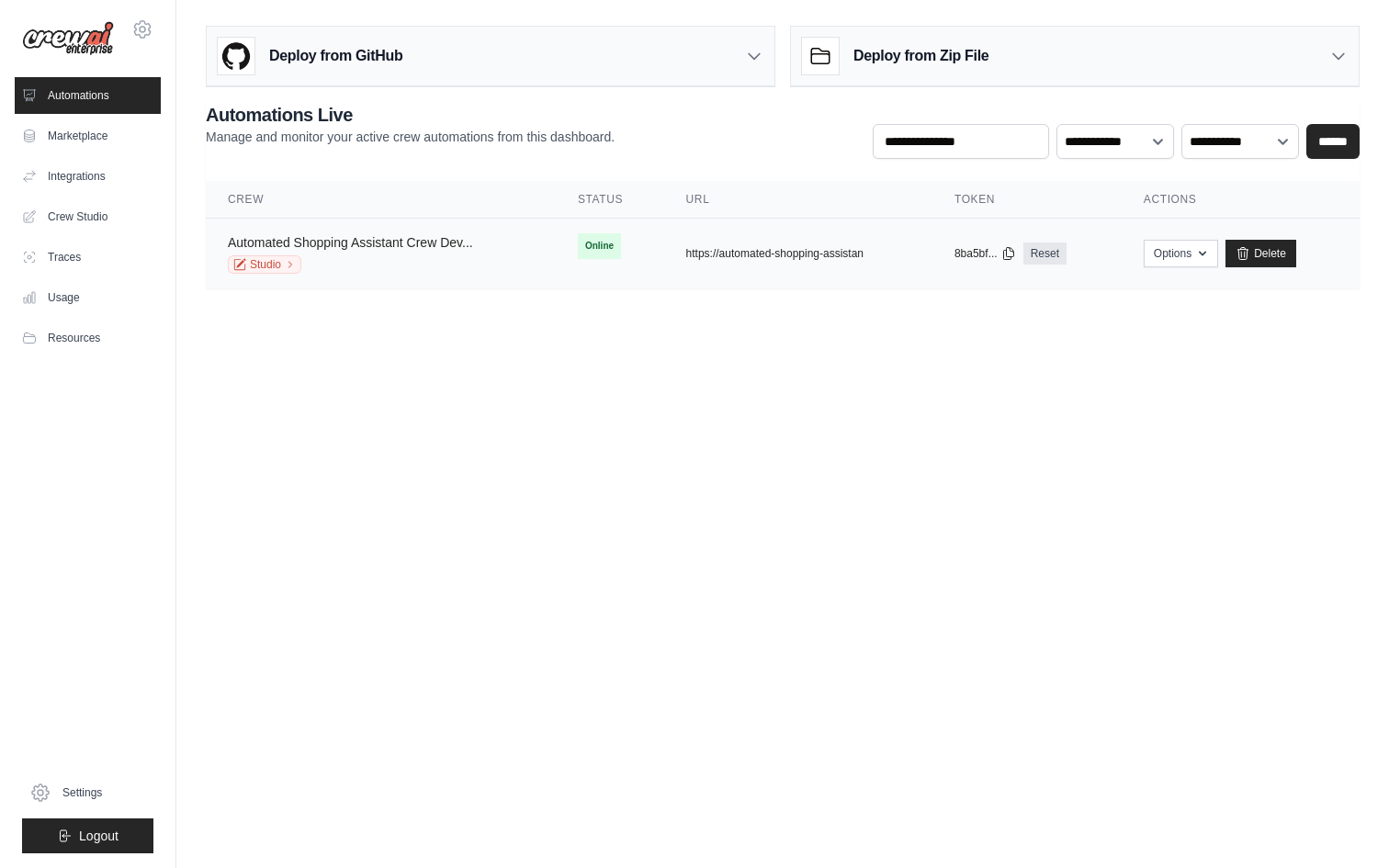 click on "Automated Shopping Assistant Crew Dev..." at bounding box center (350, 242) 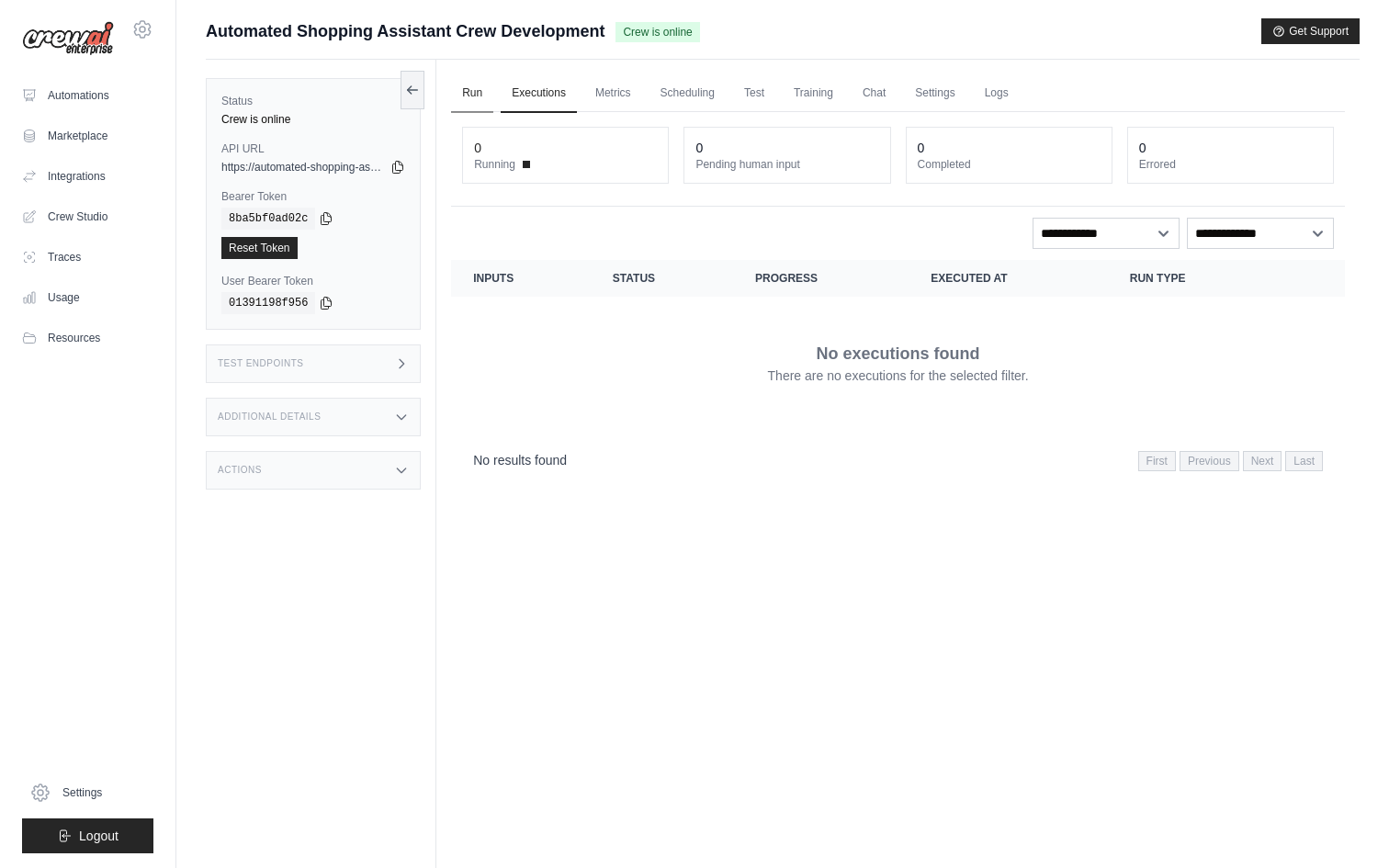 click on "Run" at bounding box center [472, 94] 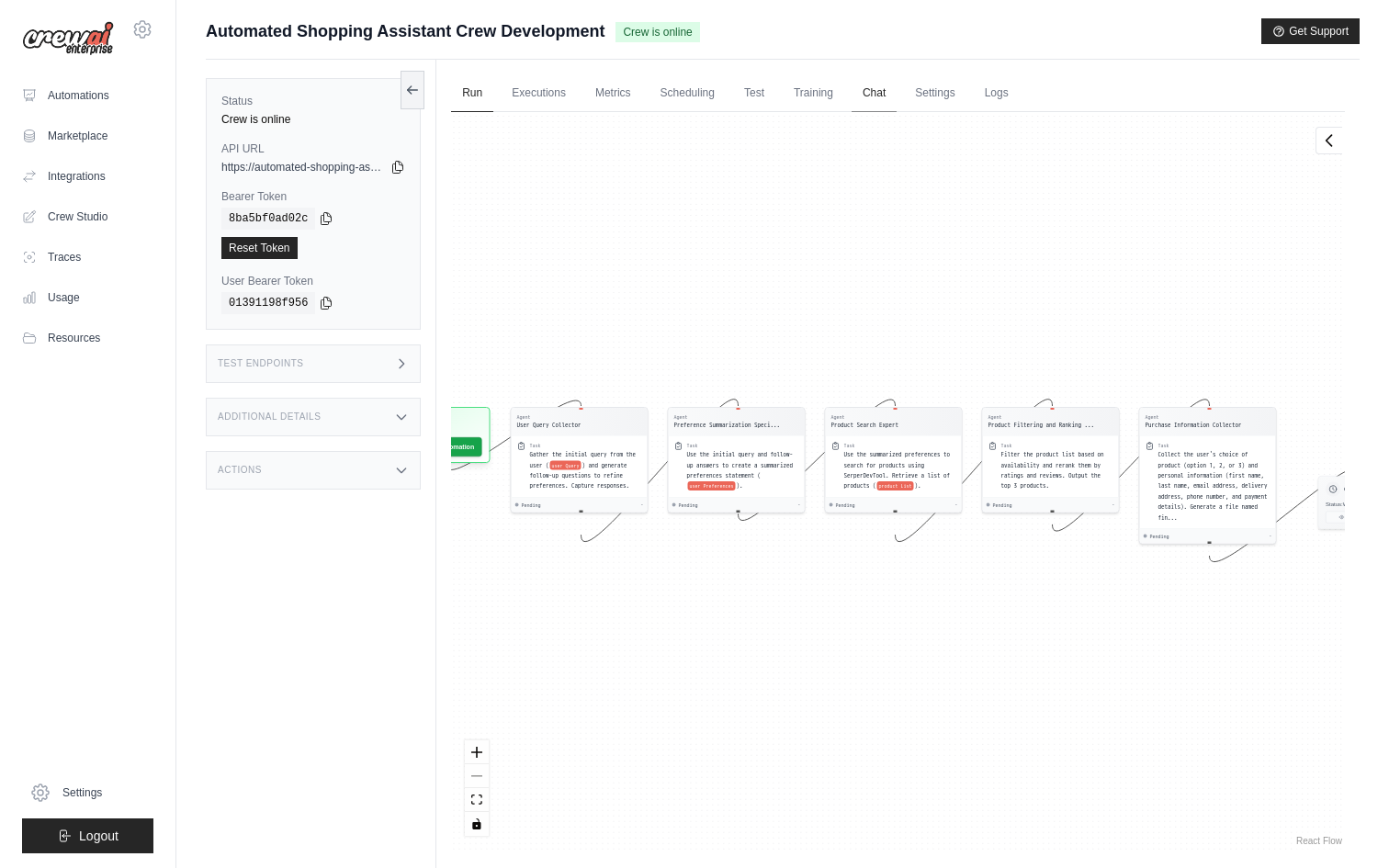click on "Chat" at bounding box center [874, 94] 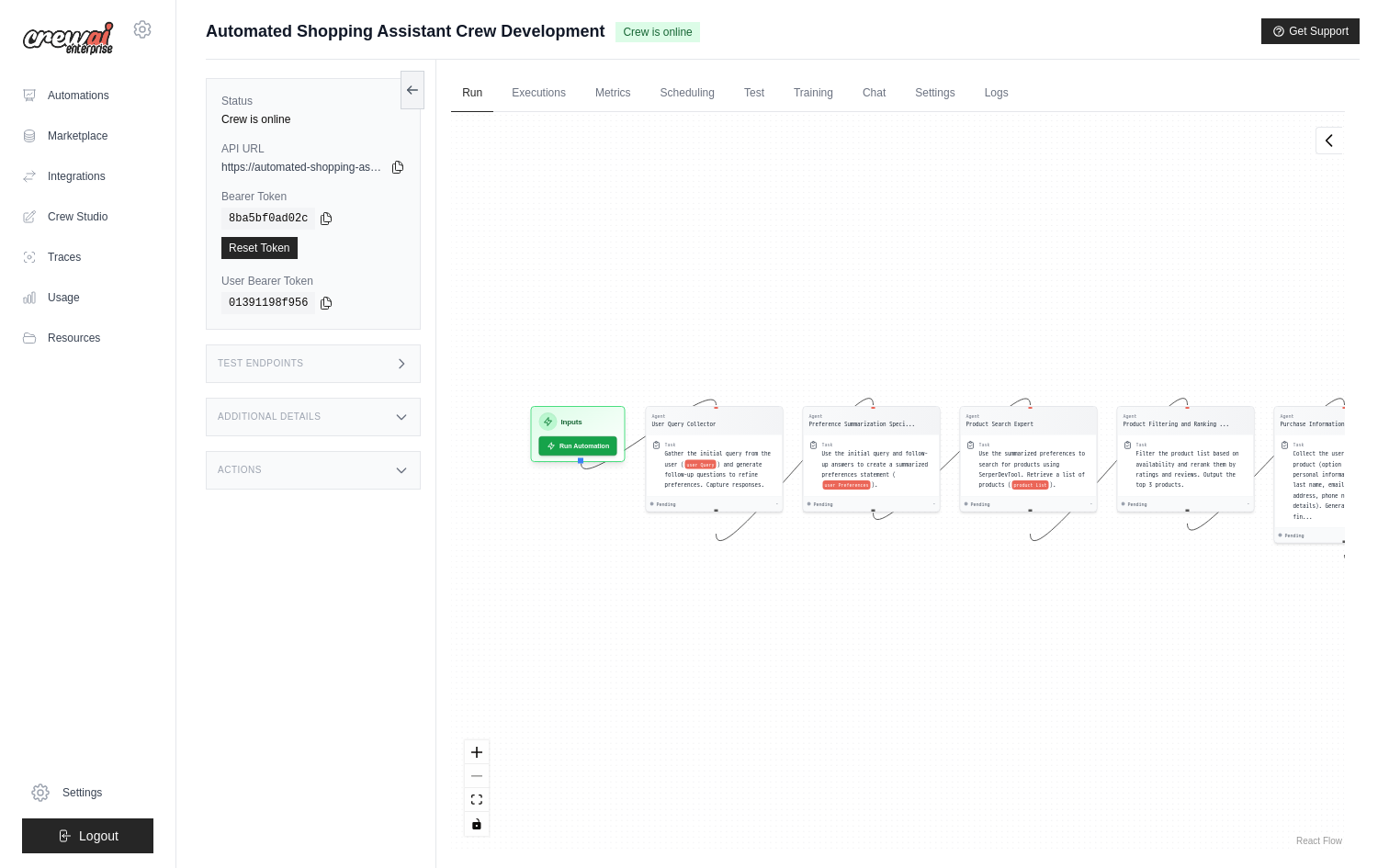 drag, startPoint x: 741, startPoint y: 650, endPoint x: 876, endPoint y: 649, distance: 135.0037 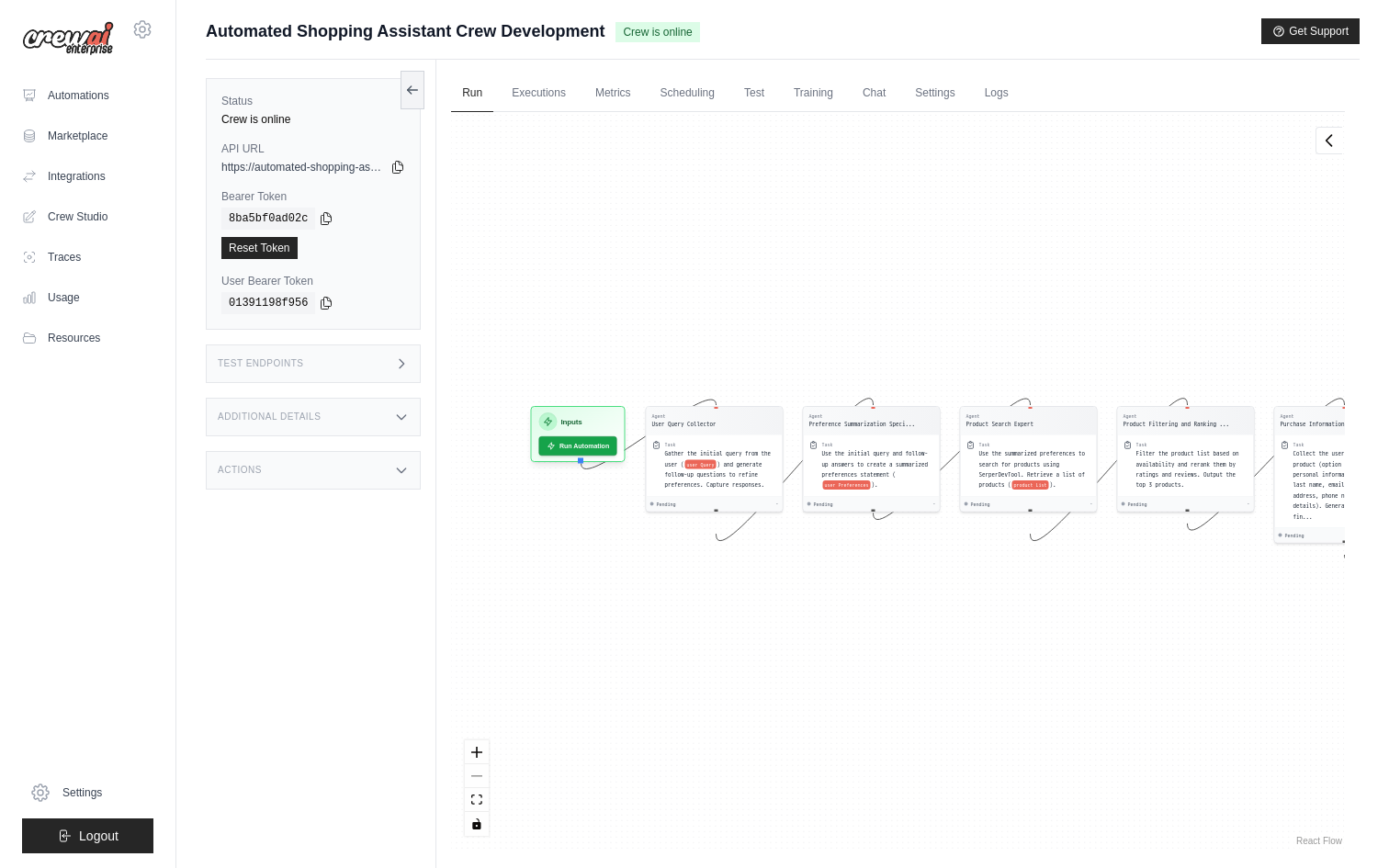 click on "Agent User Query Collector Task Gather the initial query from the user ( user Query ) and generate follow-up questions to refine preferences. Capture responses. Pending - Agent Preference Summarization Speci... Task Use the initial query and follow-up answers to create a summarized preferences statement ( user Preferences ). Pending - Agent Product Search Expert Task Use the summarized preferences to search for products using SerperDevTool. Retrieve a list of products ( product List ). Pending - Agent Product Filtering and Ranking ... Task Filter the product list based on availability and rerank them by ratings and reviews. Output the top 3 products. Pending - Agent Purchase Information Collector Task Collect the user's choice of product (option 1, 2, or 3) and personal information (first name, last name, email address, delivery address, phone number, and payment details). Generate a file named fin... Pending - Inputs Run Automation Output Status:  Waiting No Result Yet" at bounding box center (898, 480) 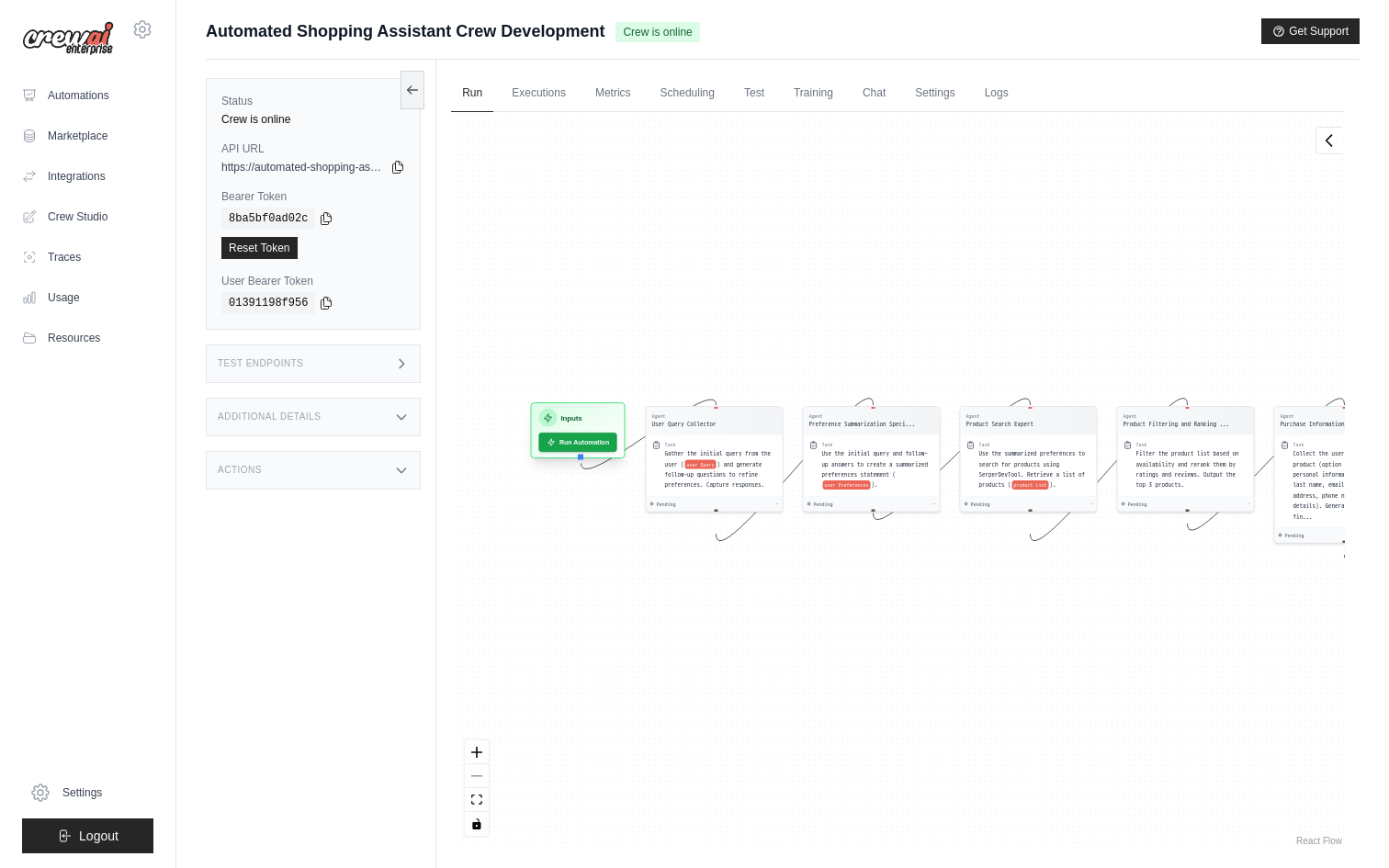 click on "Inputs" at bounding box center [578, 418] 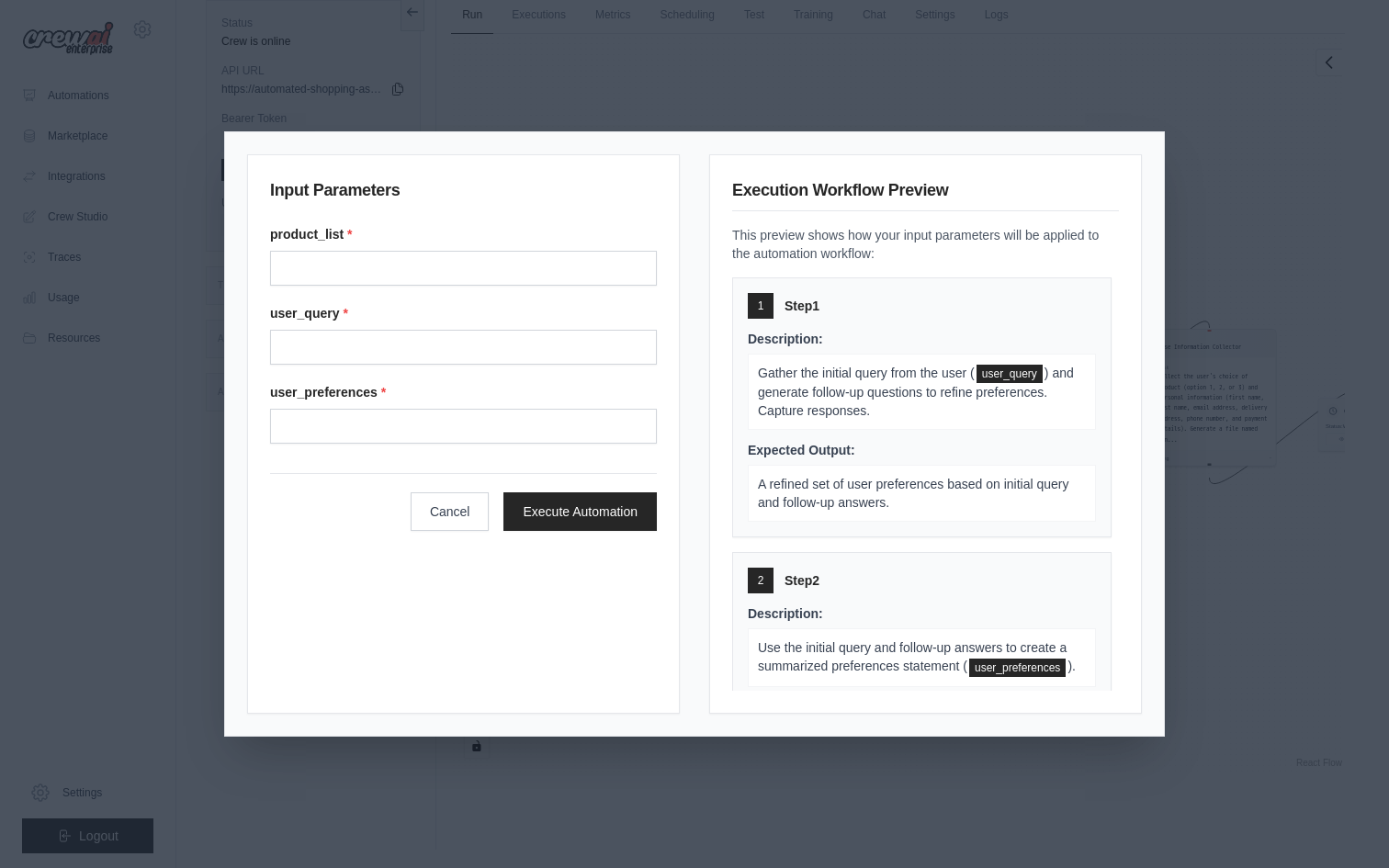 scroll, scrollTop: 42, scrollLeft: 0, axis: vertical 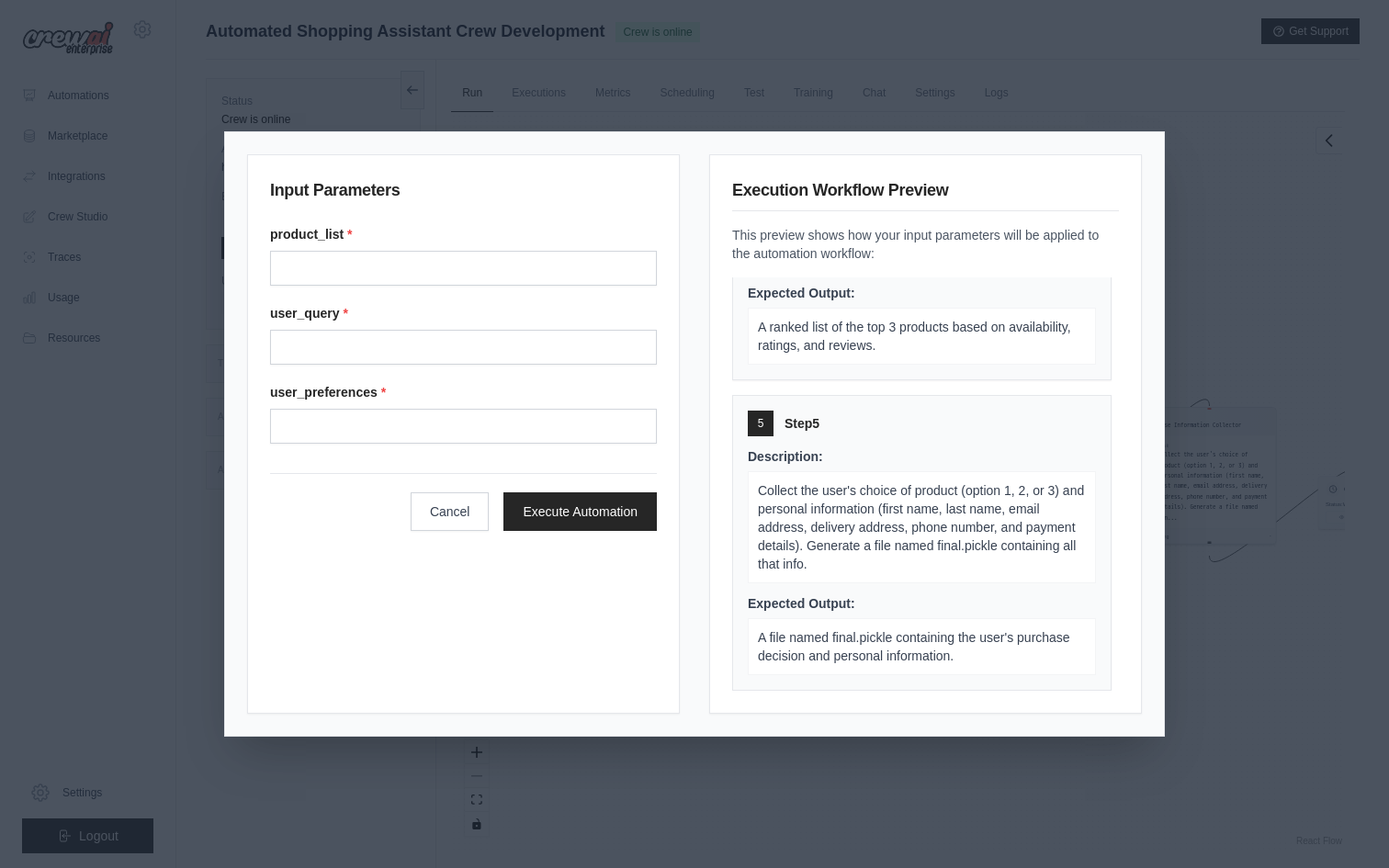 click on "Input Parameters product_list   * user_query   * user_preferences   * Cancel Execute Automation Execution Workflow Preview This preview shows how your input parameters will be applied to the automation workflow: 1 Step  1 Description: Gather the initial query from the user ( user_query ) and generate follow-up questions to refine preferences. Capture responses. Expected Output: A refined set of user preferences based on initial query and follow-up answers. 2 Step  2 Description: Use the initial query and follow-up answers to create a summarized preferences statement ( user_preferences ). Expected Output: A concise statement of user preferences to be used for product search. 3 Step  3 Description: Use the summarized preferences to search for products using SerperDevTool. Retrieve a list of products ( product_list ). Expected Output: A list of products matching the user's preferences. 4 Step  4 Description: Expected Output: A ranked list of the top 3 products based on availability, ratings, and reviews. 5 Step" at bounding box center (694, 434) 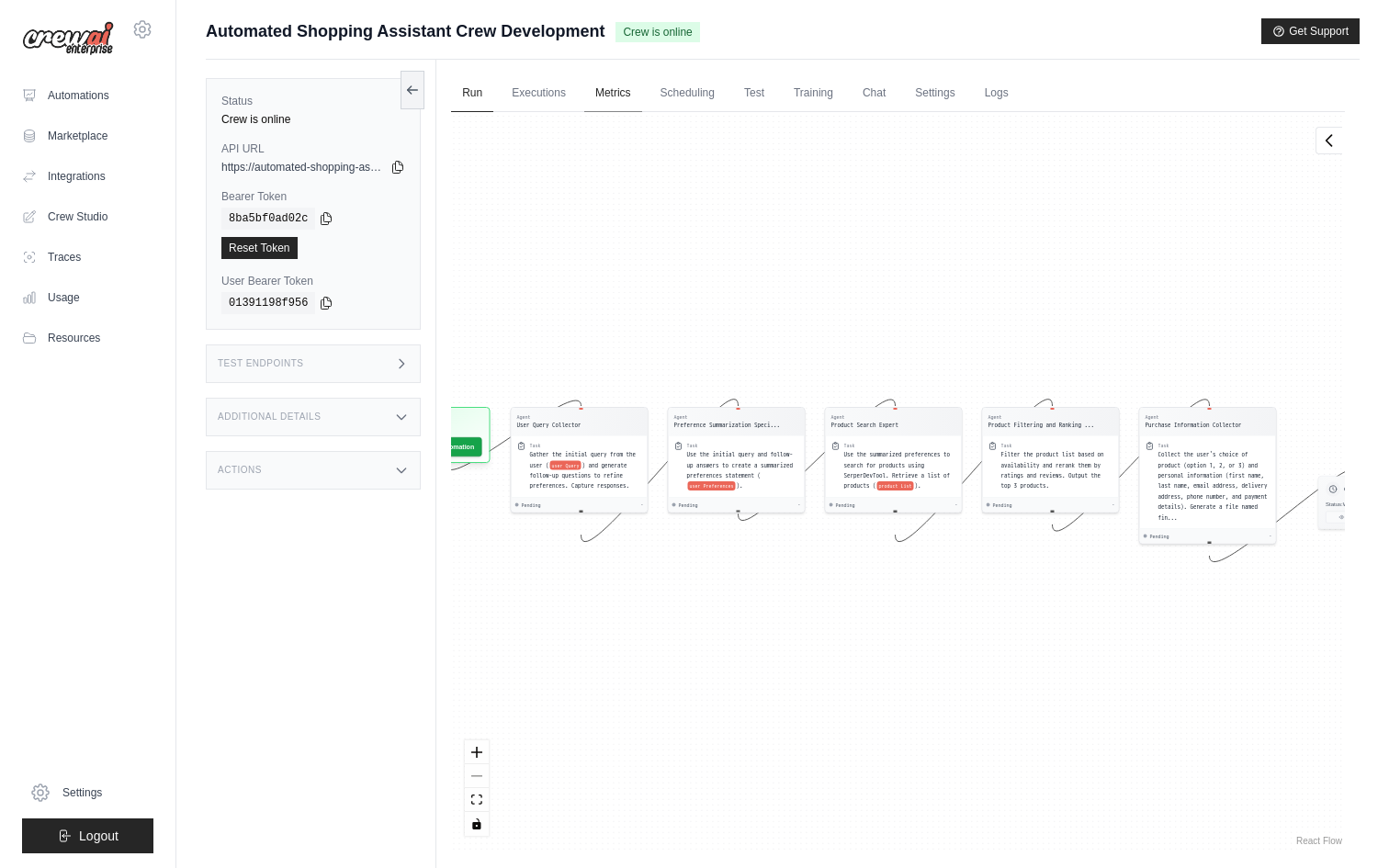 click on "Metrics" at bounding box center [613, 94] 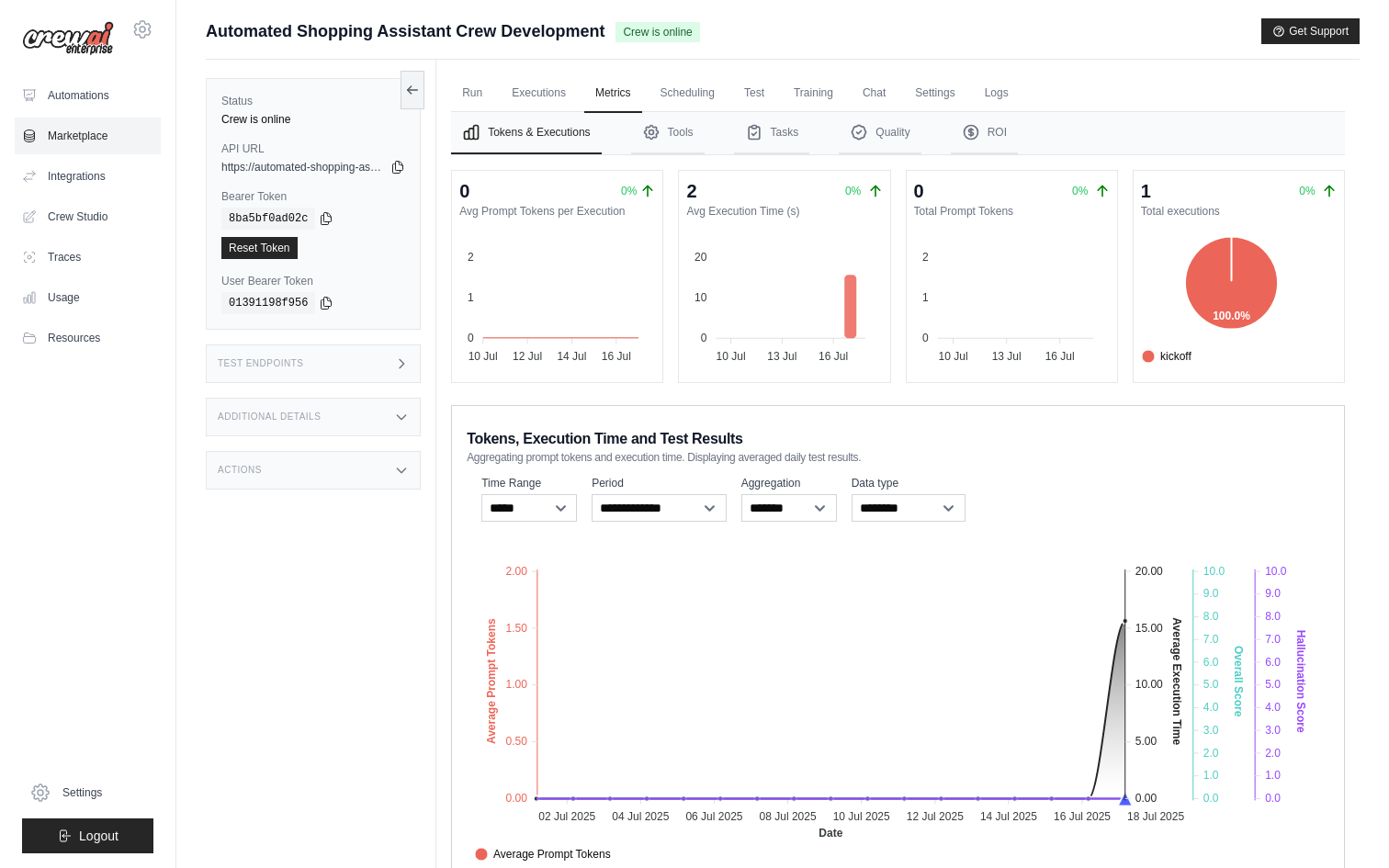 click on "Marketplace" at bounding box center (87, 136) 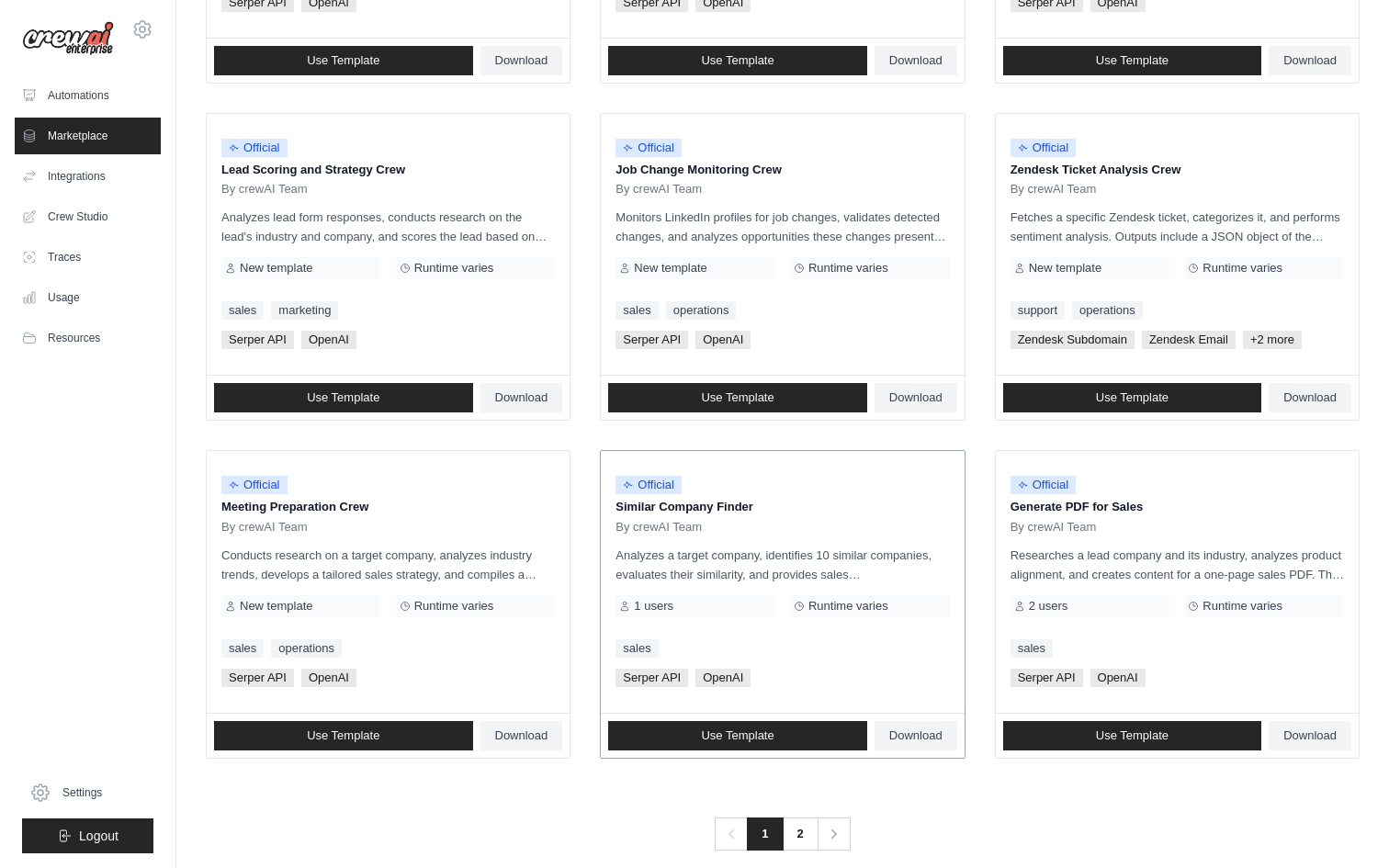 scroll, scrollTop: 834, scrollLeft: 0, axis: vertical 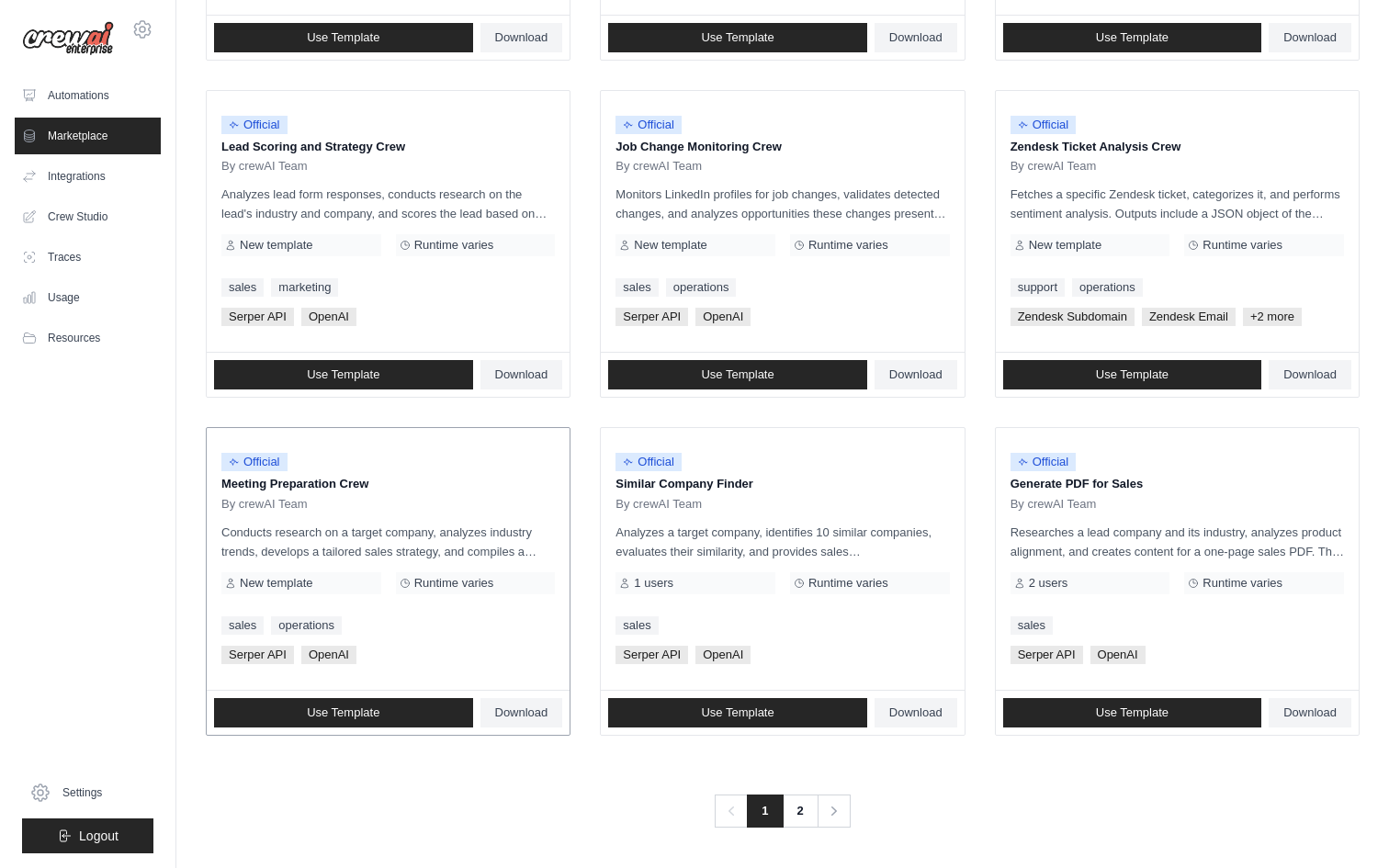 click on "Meeting Preparation Crew" at bounding box center [388, 484] 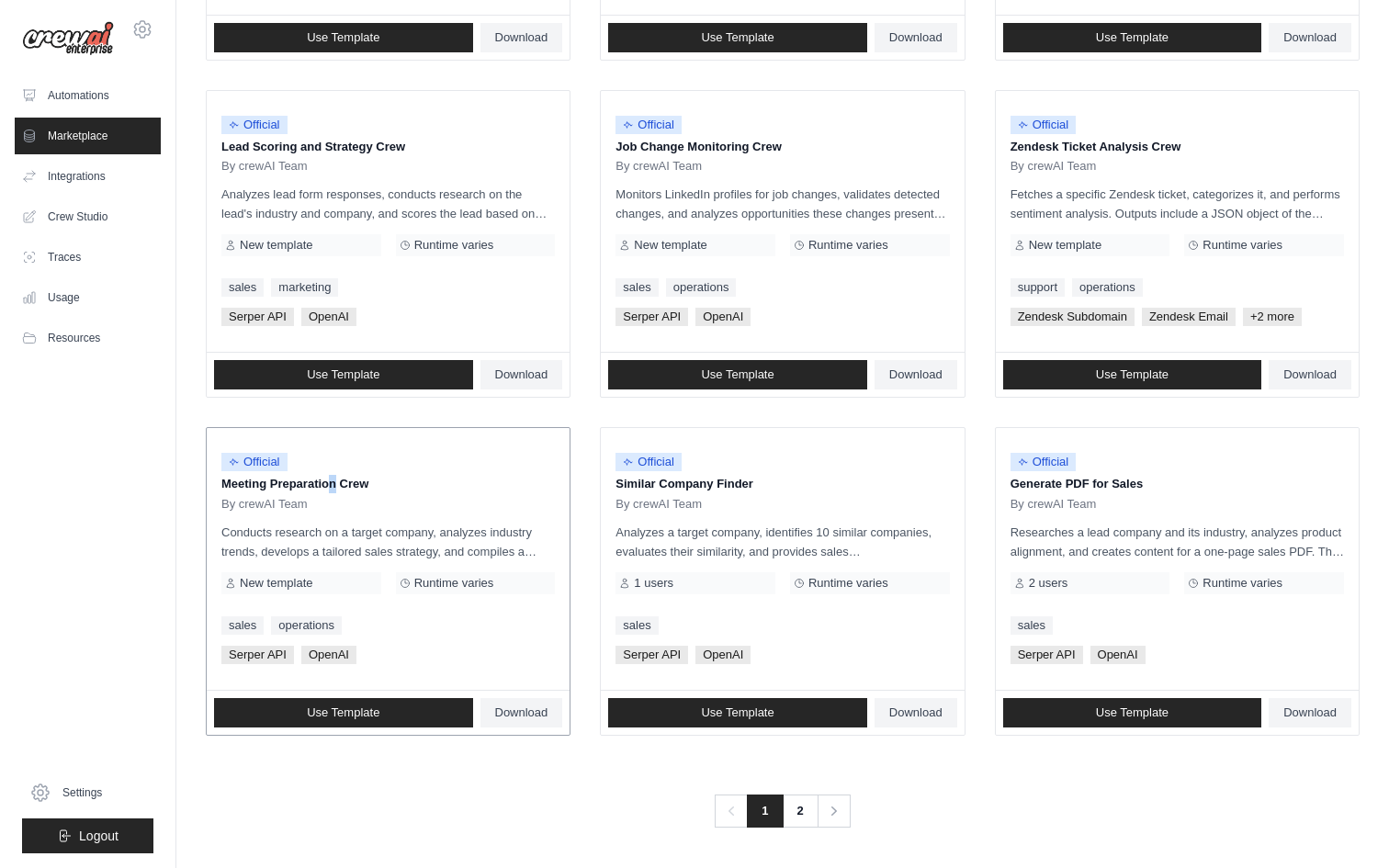 click on "Meeting Preparation Crew" at bounding box center (388, 484) 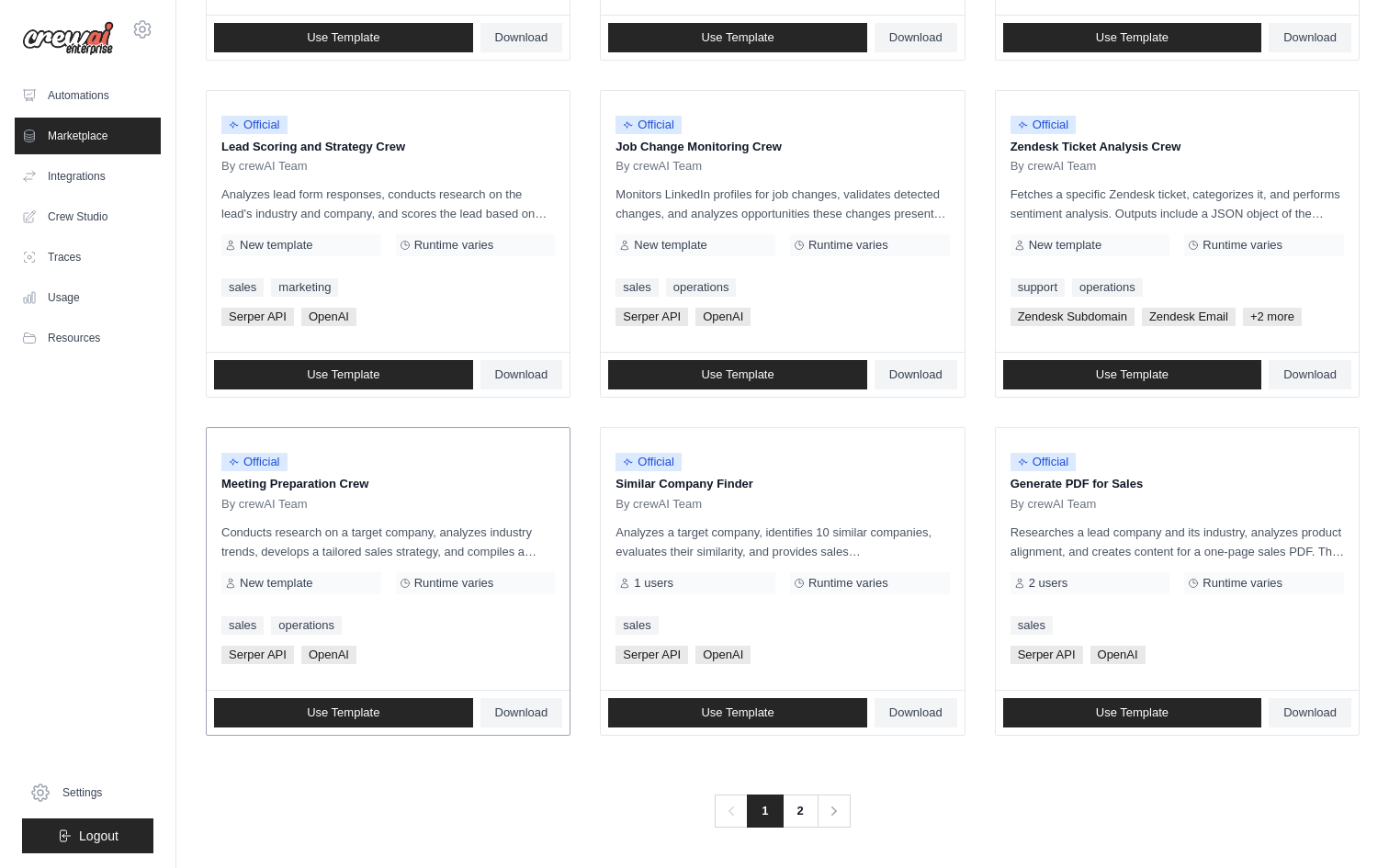 click on "Official" at bounding box center (254, 462) 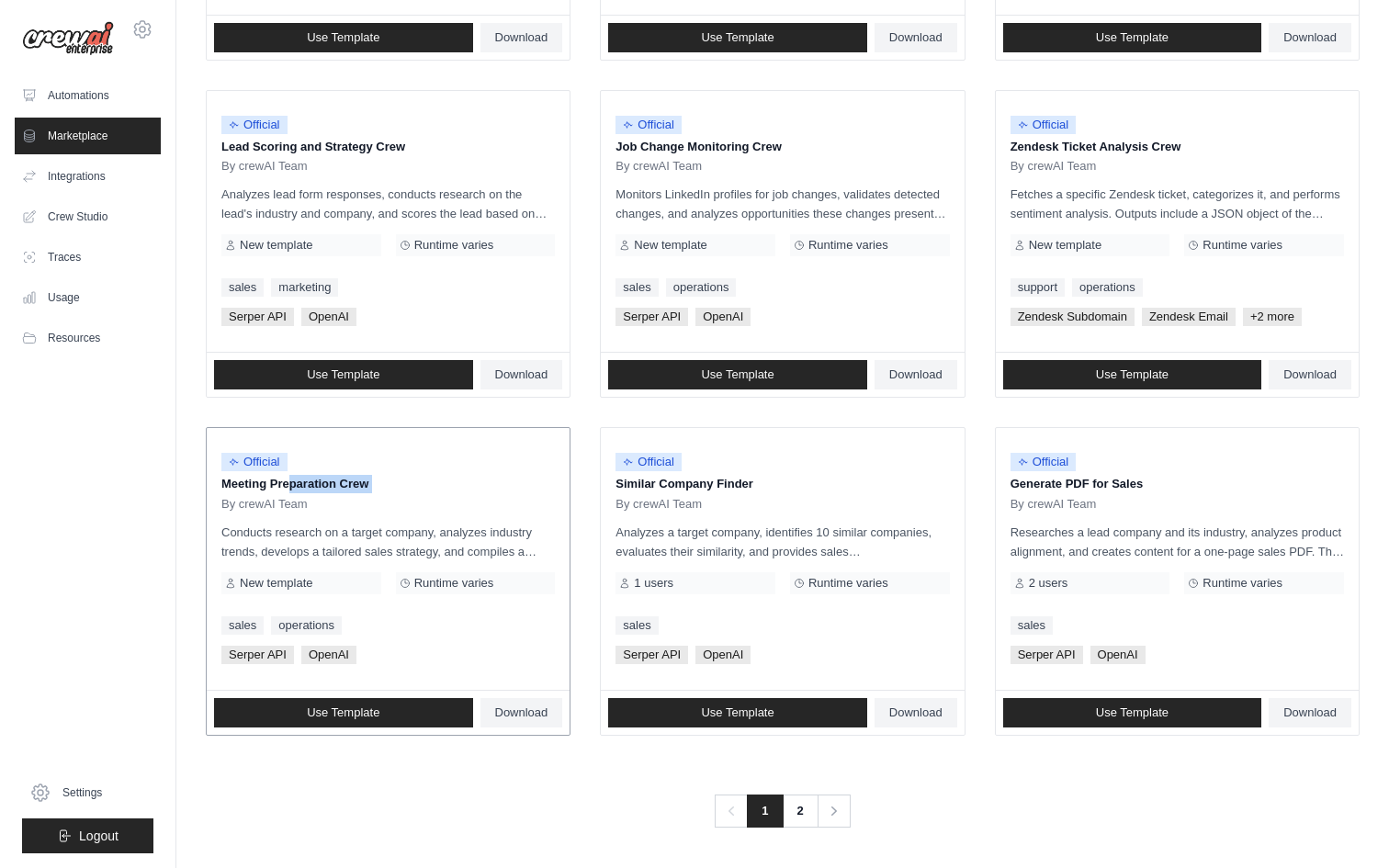 click on "Meeting Preparation Crew" at bounding box center (388, 484) 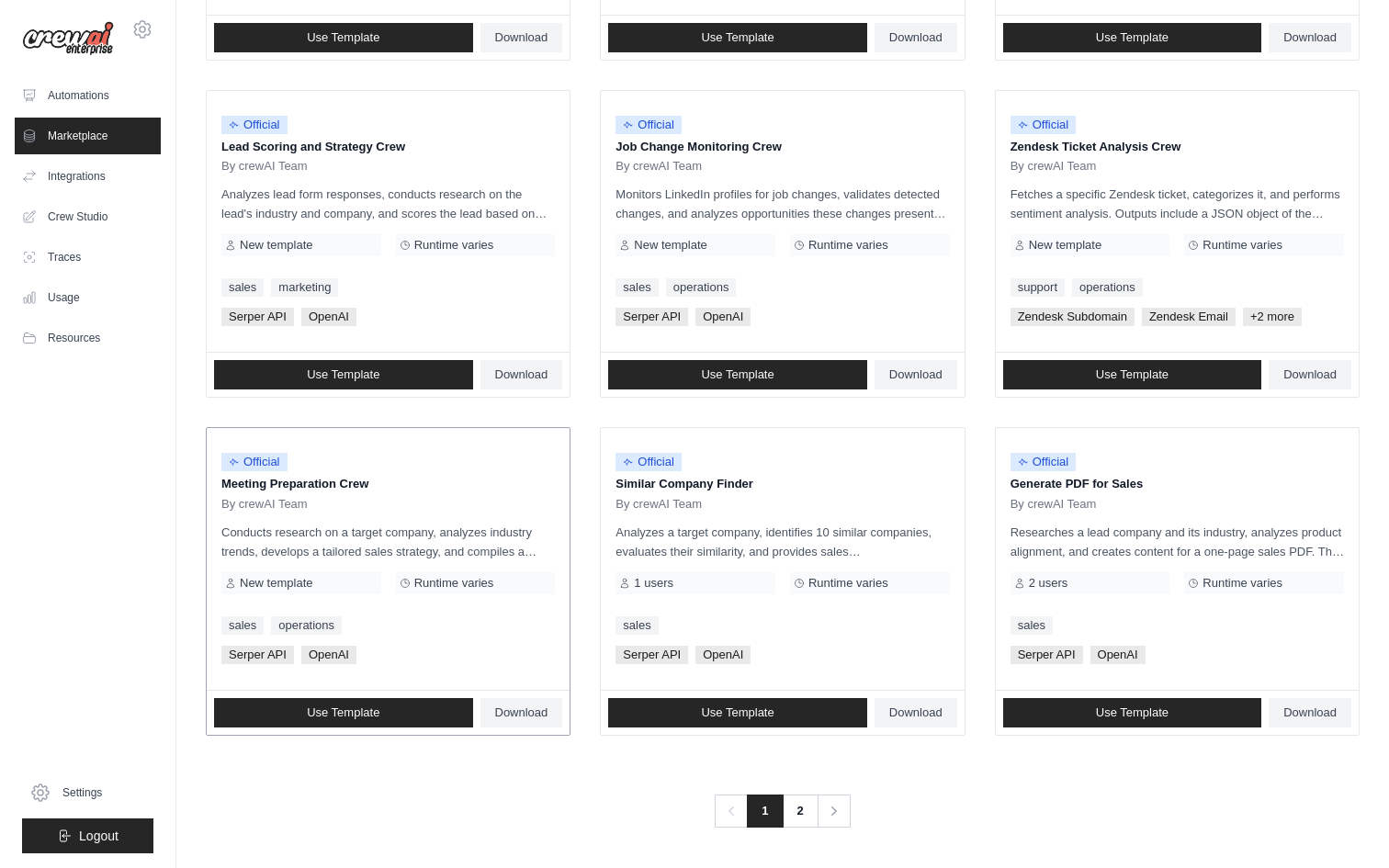 click on "Official" at bounding box center [388, 462] 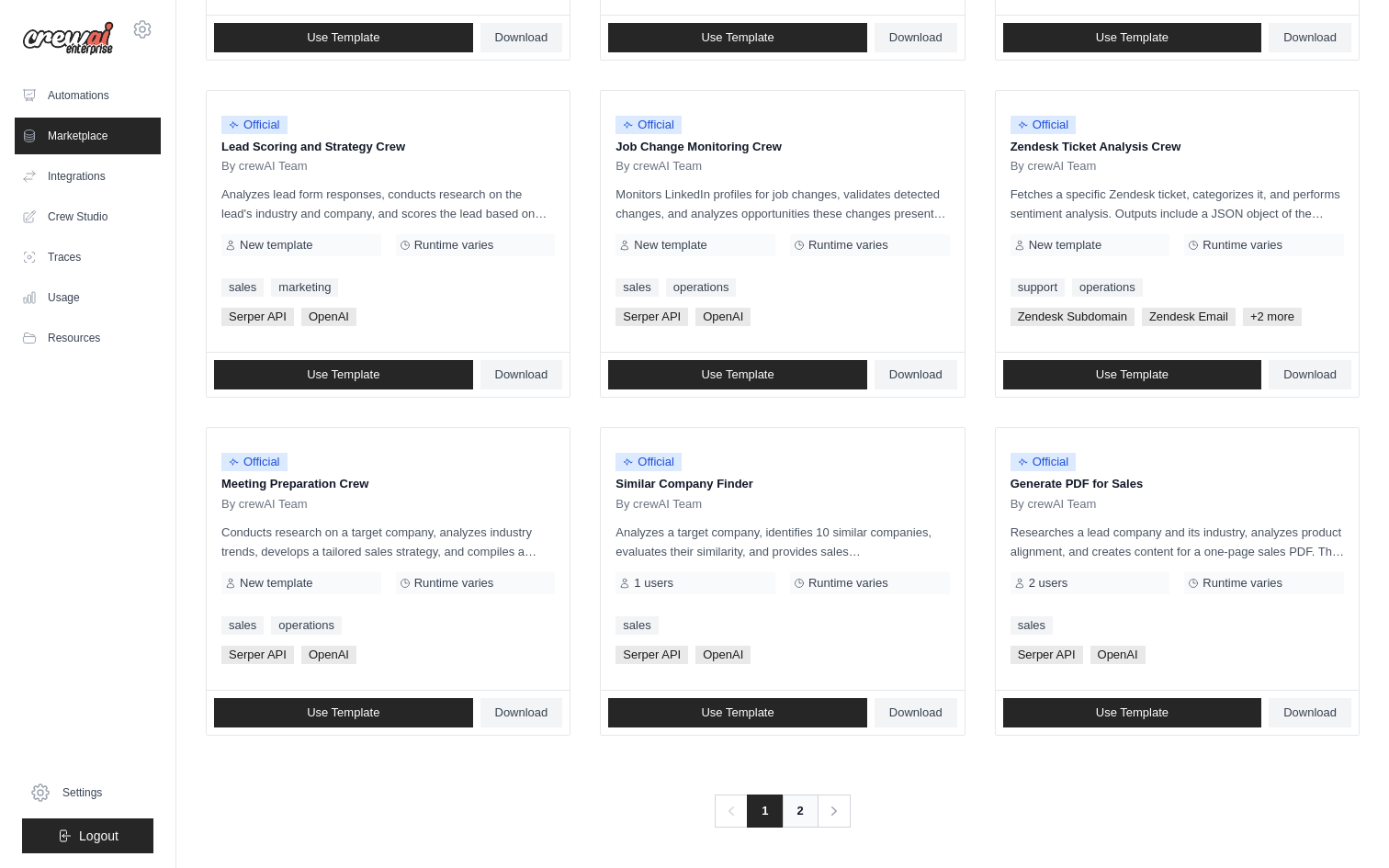 click on "2" at bounding box center [800, 811] 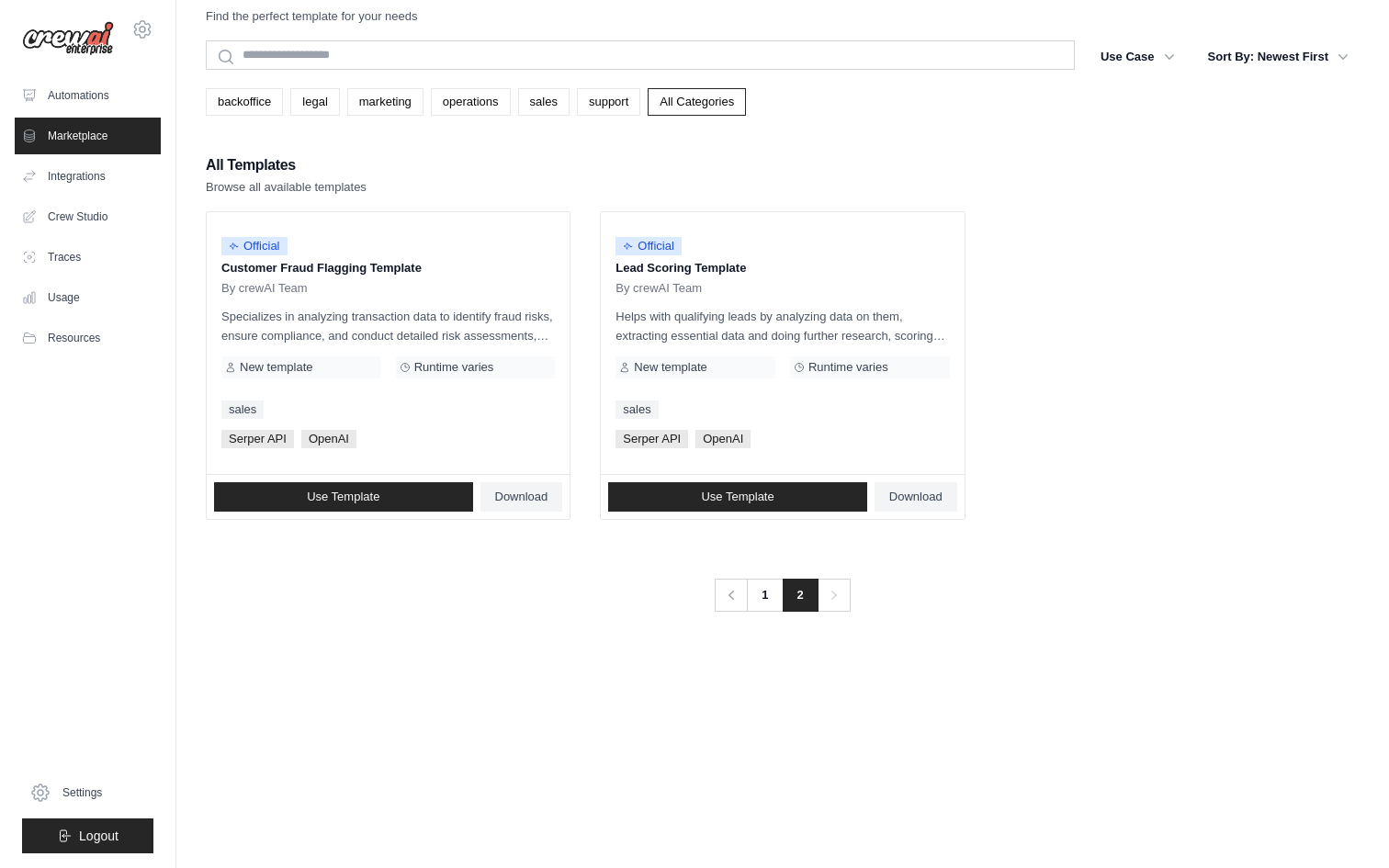 scroll, scrollTop: 0, scrollLeft: 0, axis: both 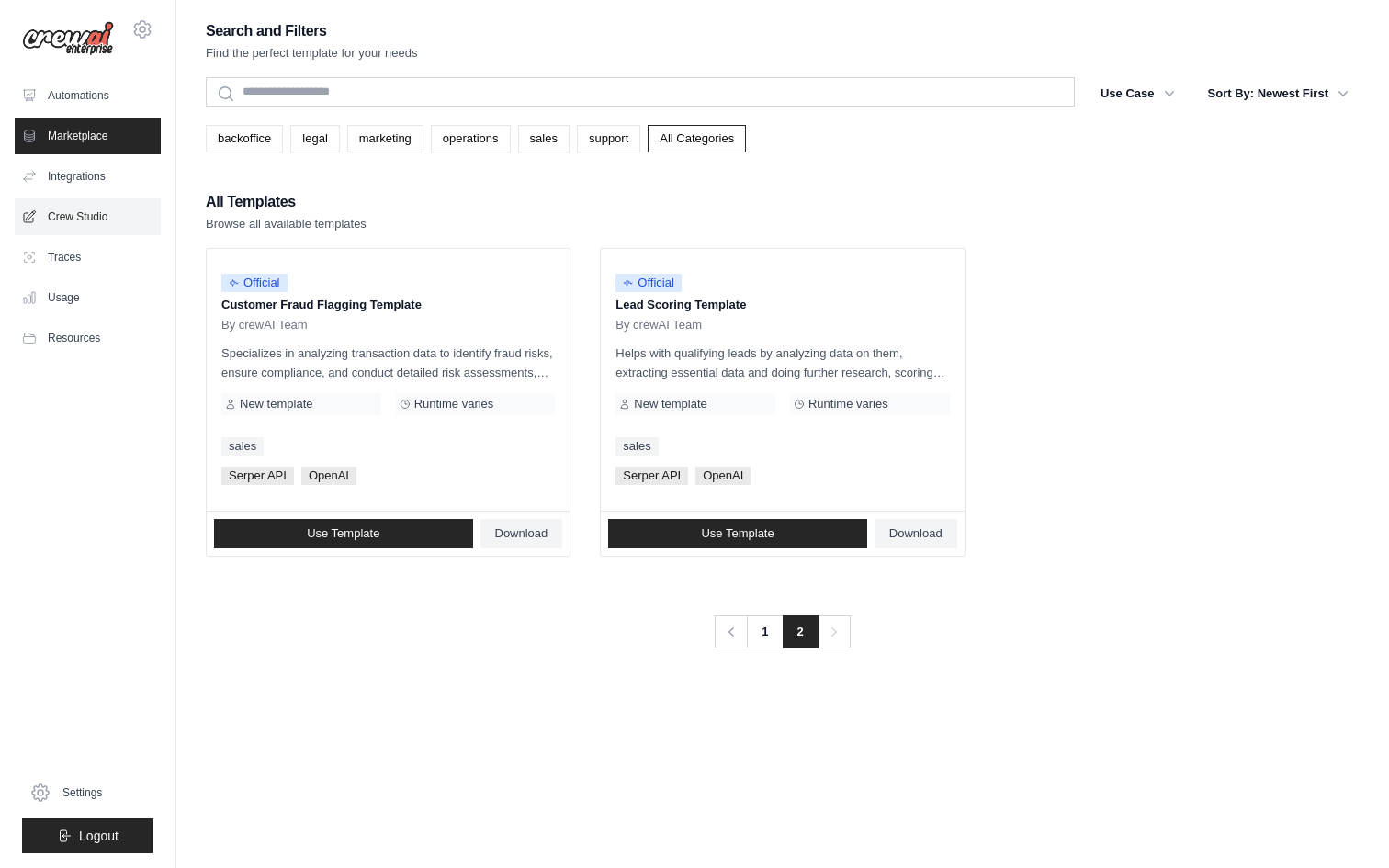 click on "Crew Studio" at bounding box center (87, 217) 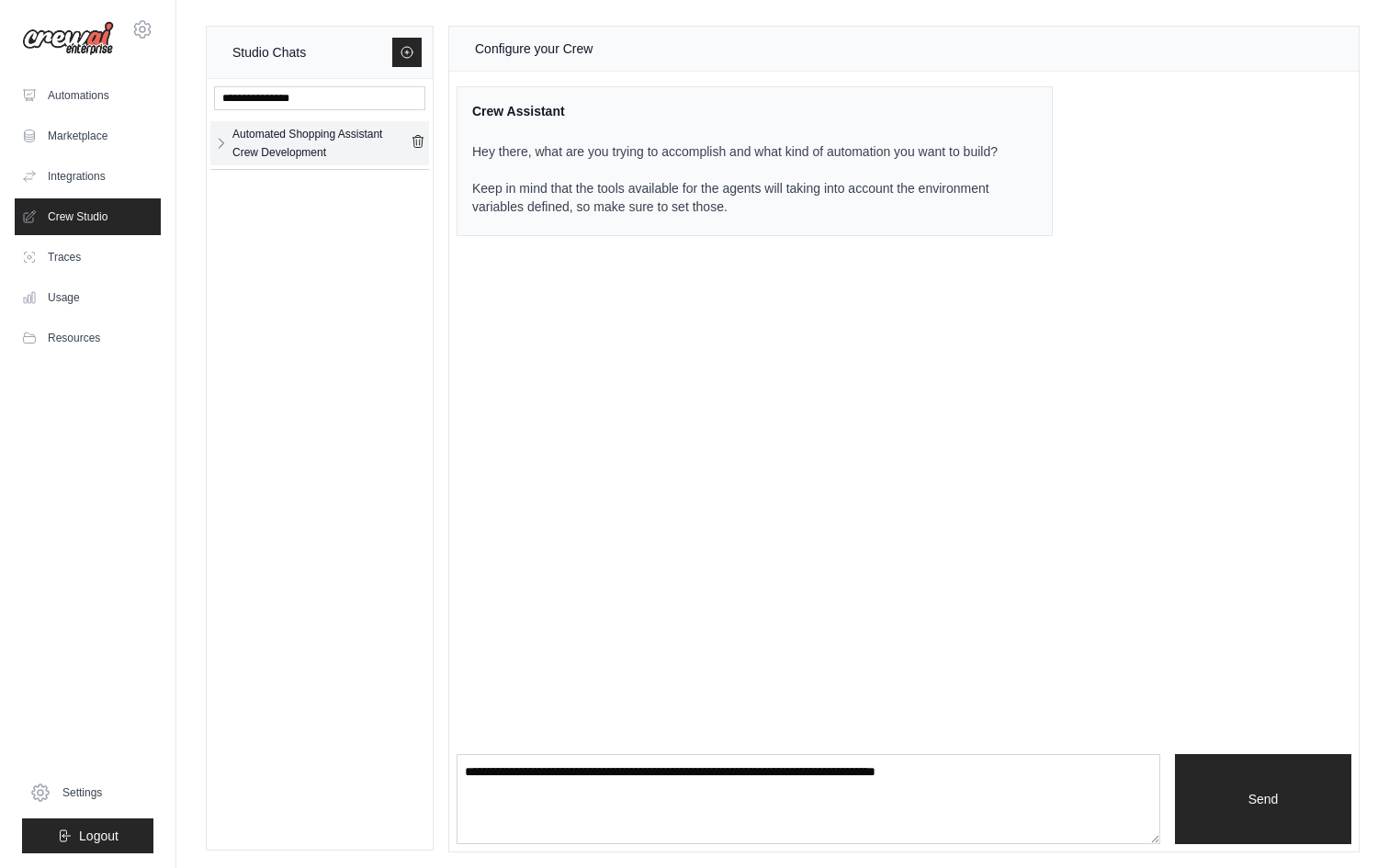 click 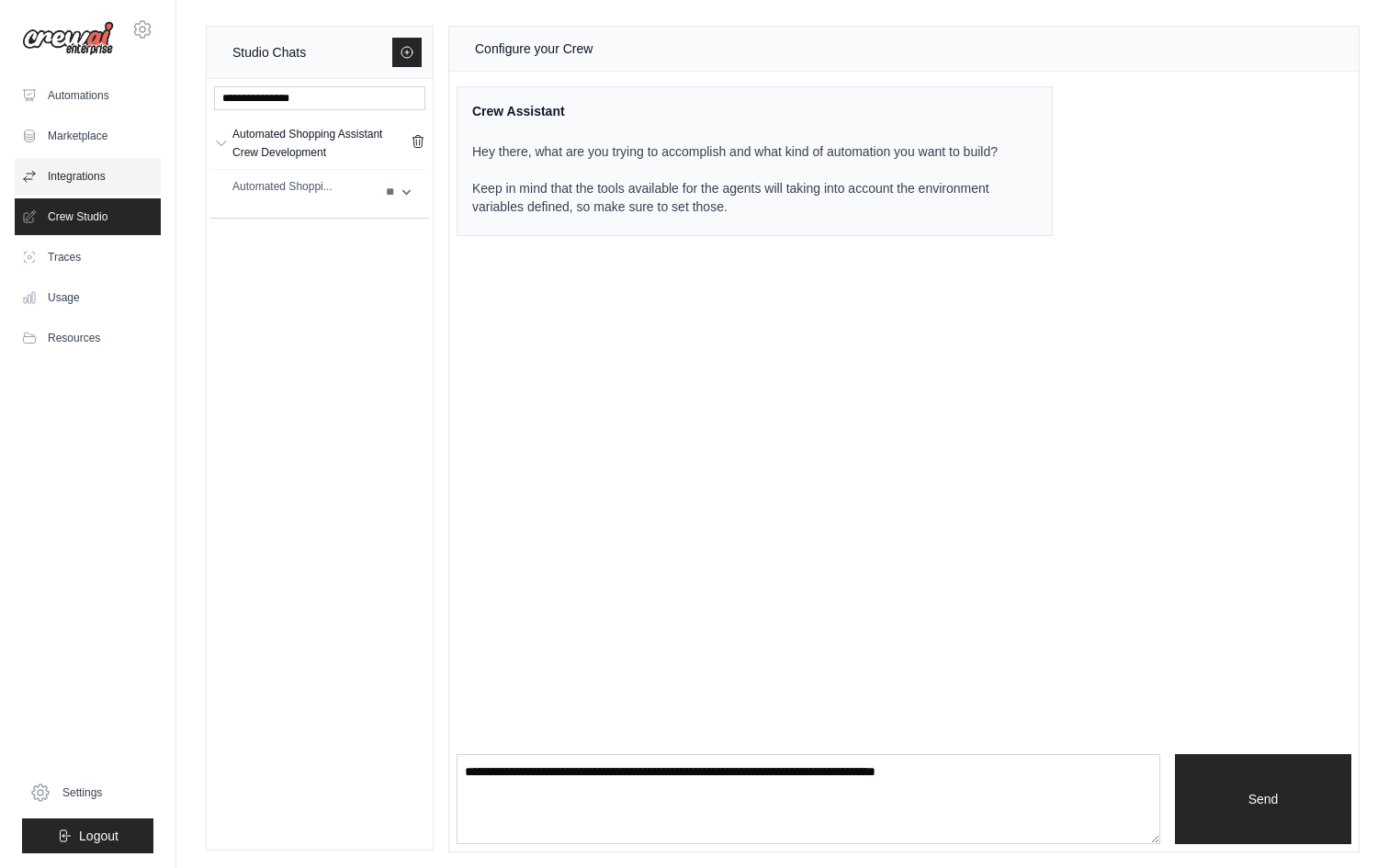 click on "Integrations" at bounding box center [87, 176] 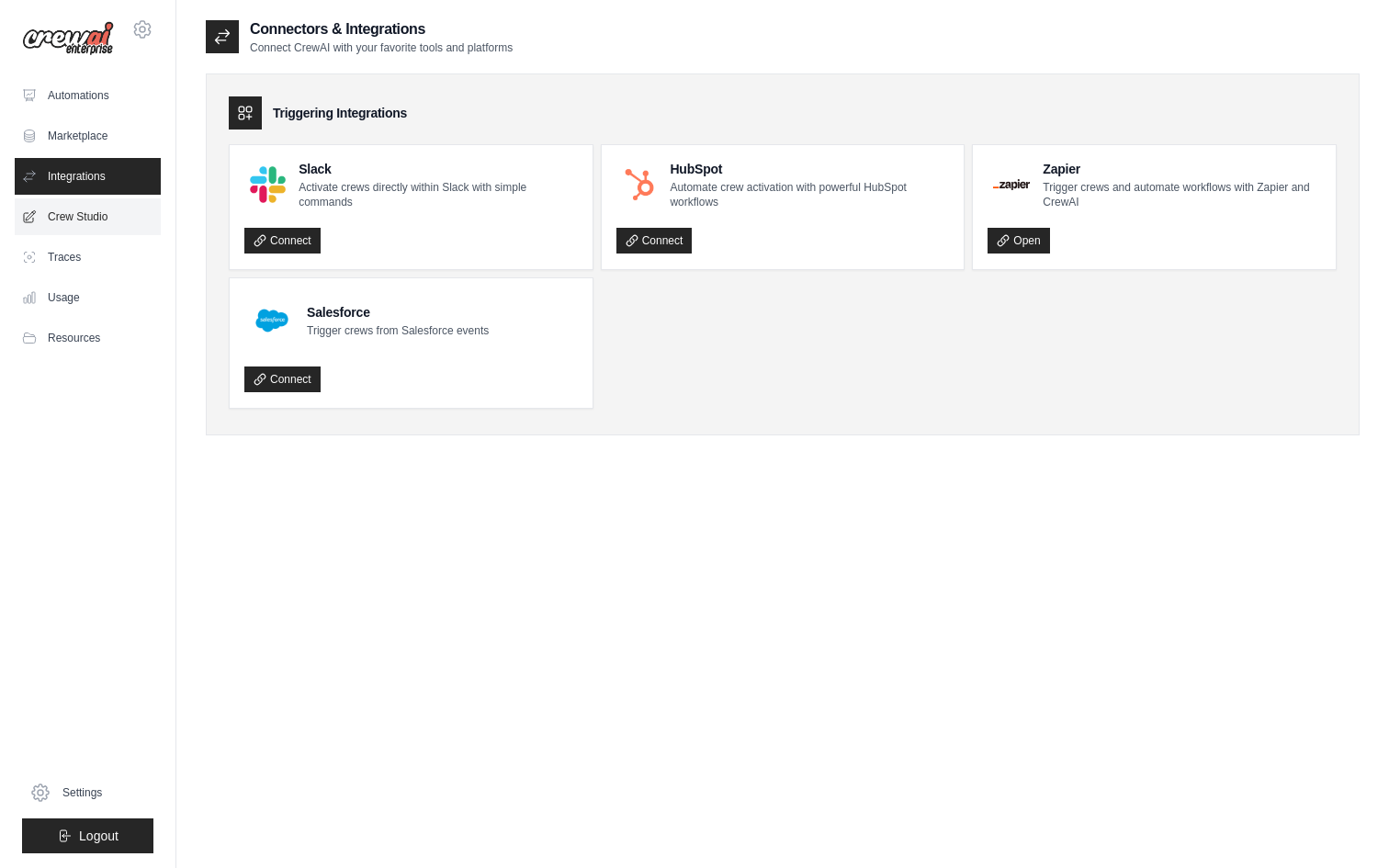 click on "Crew Studio" at bounding box center [87, 217] 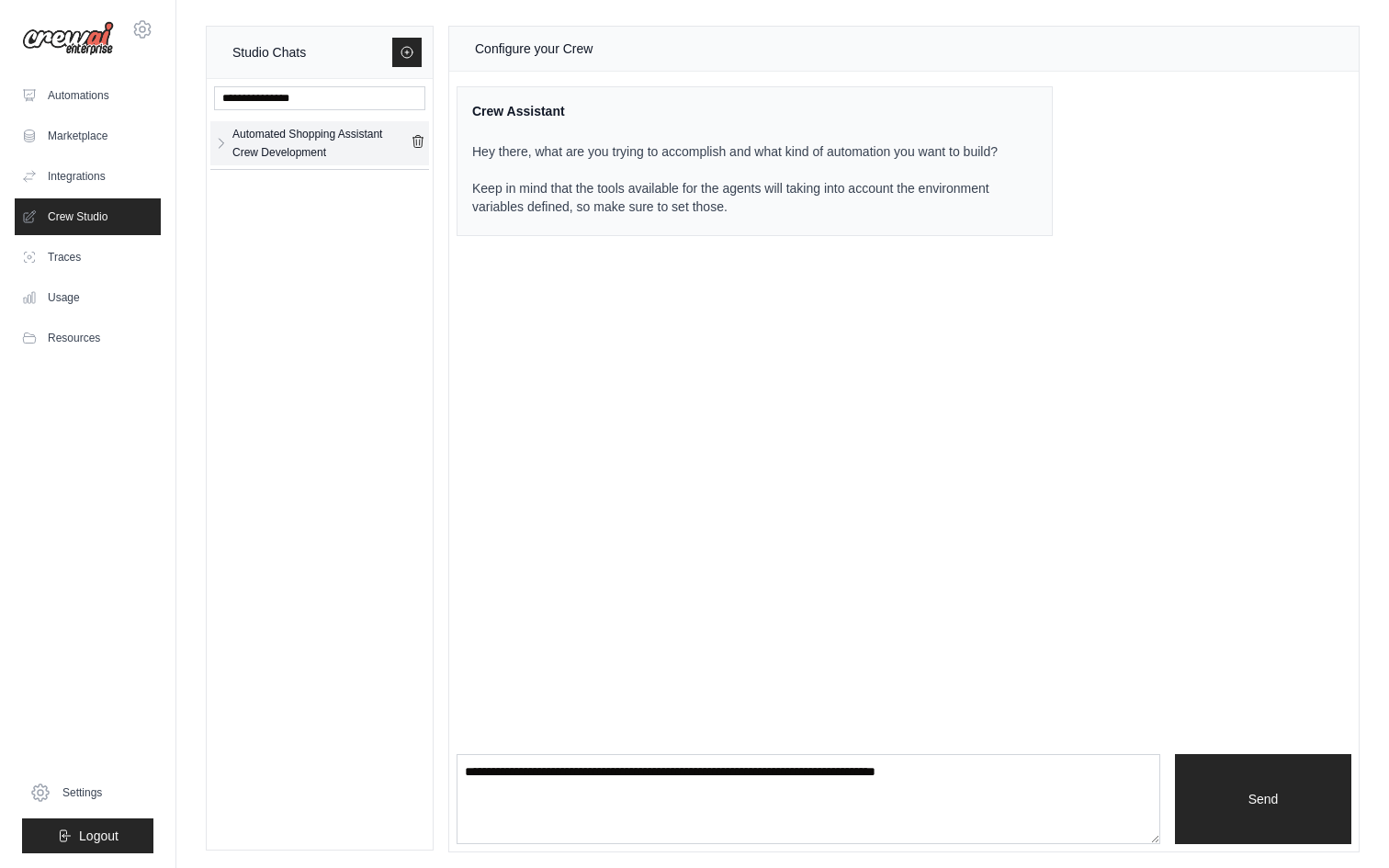 click on "Automated Shopping Assistant Crew Development" at bounding box center [322, 143] 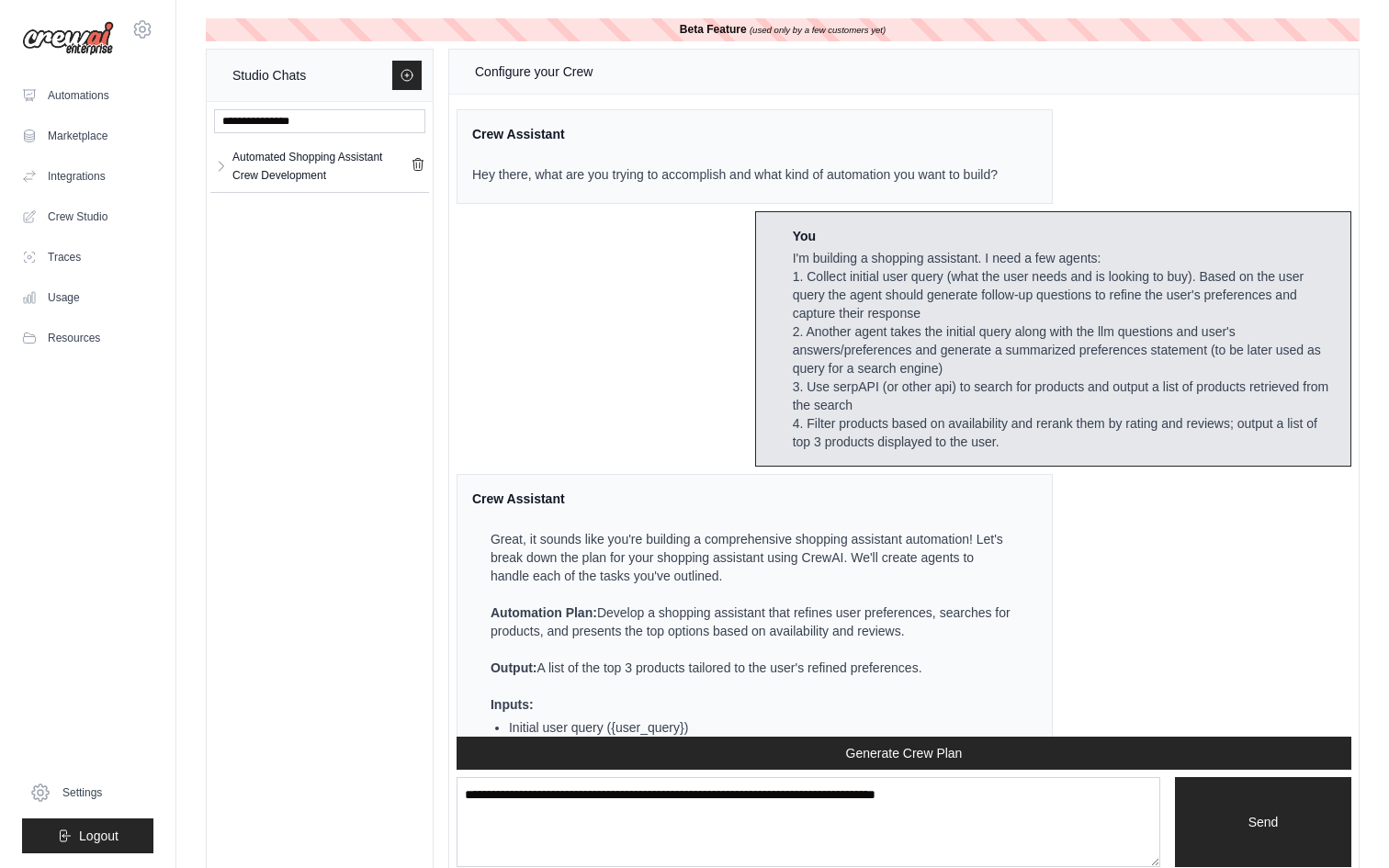 scroll, scrollTop: 4156, scrollLeft: 0, axis: vertical 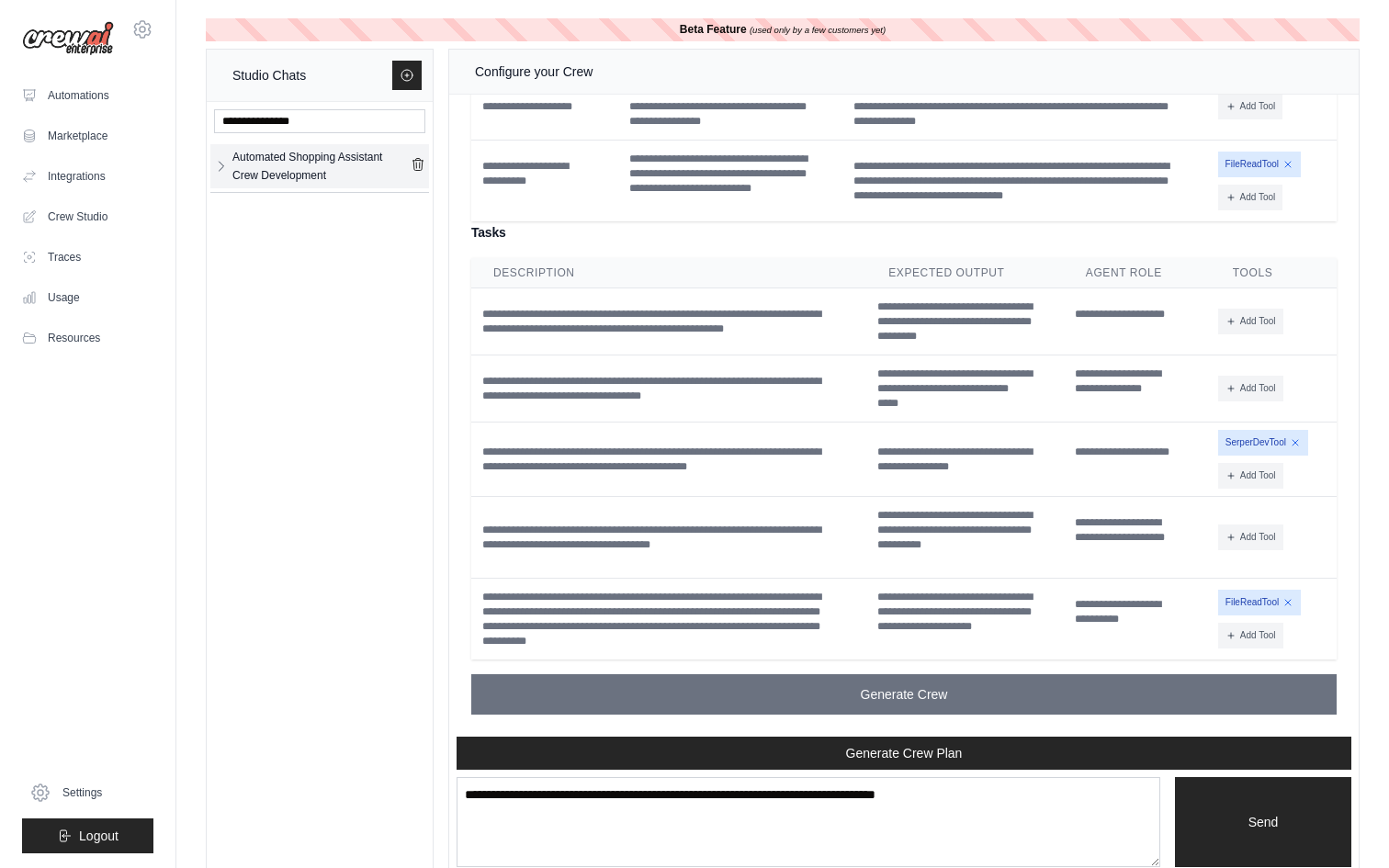 click at bounding box center (221, 166) 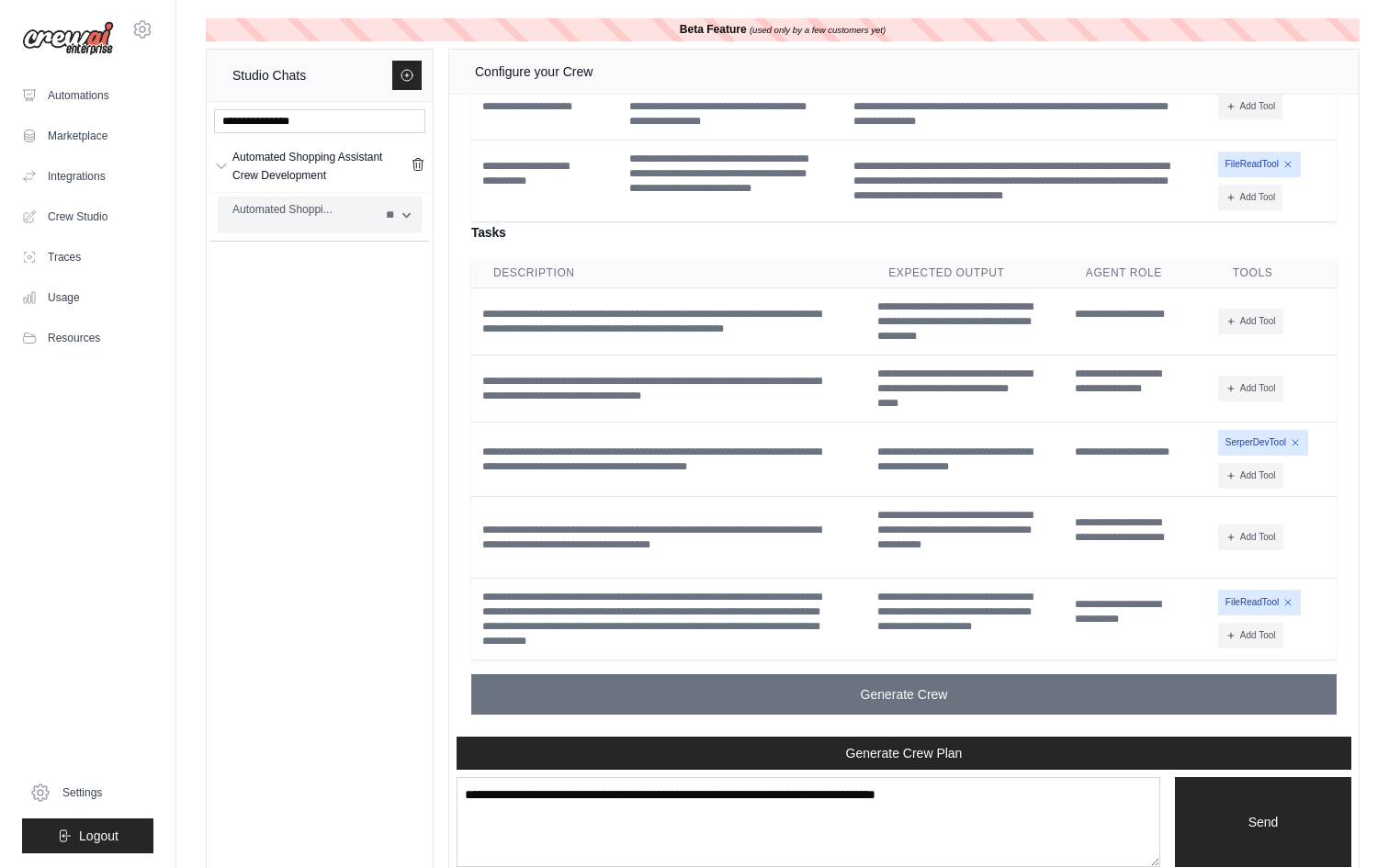 click on "Automated Shoppi..." at bounding box center (303, 215) 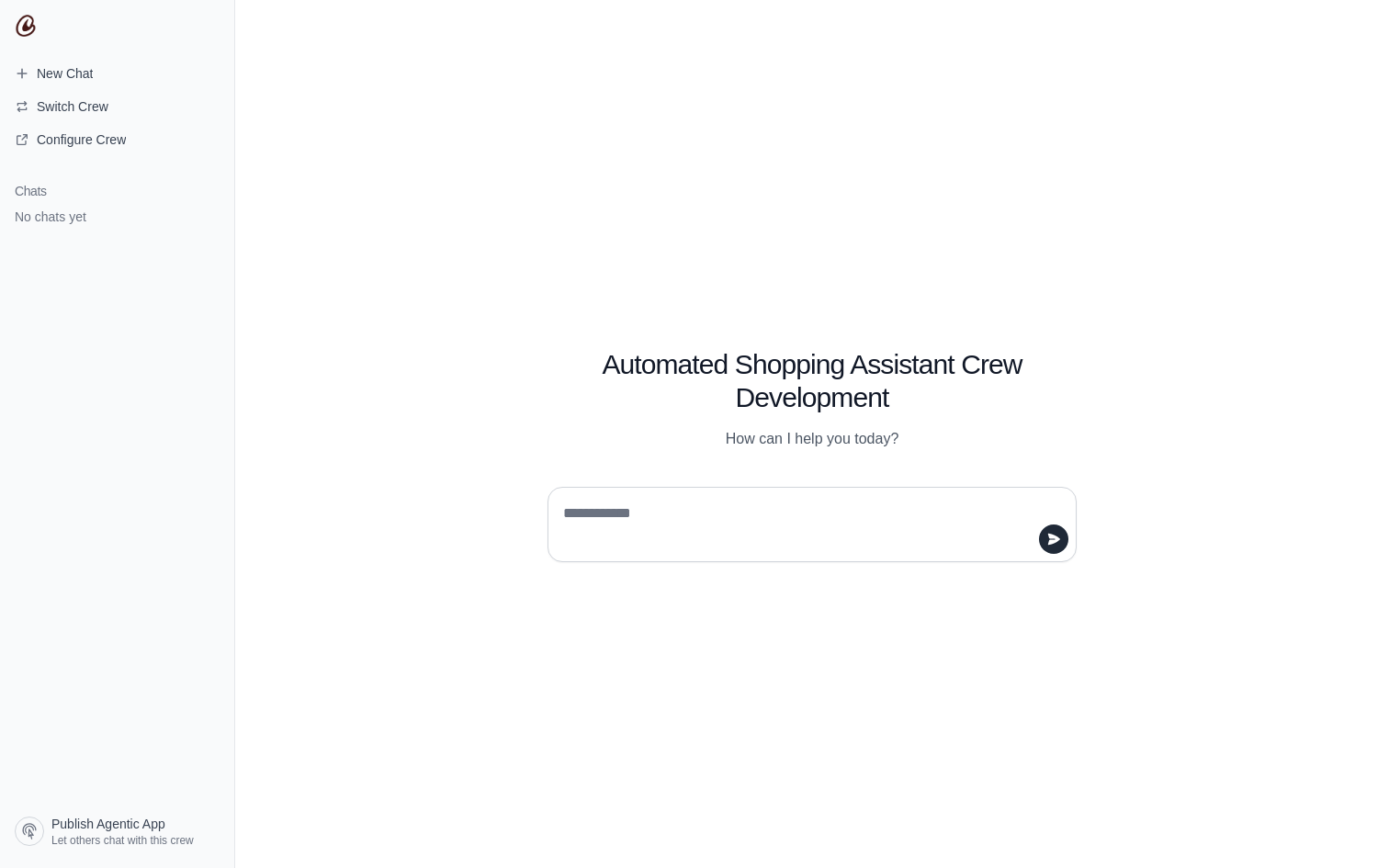 scroll, scrollTop: 0, scrollLeft: 0, axis: both 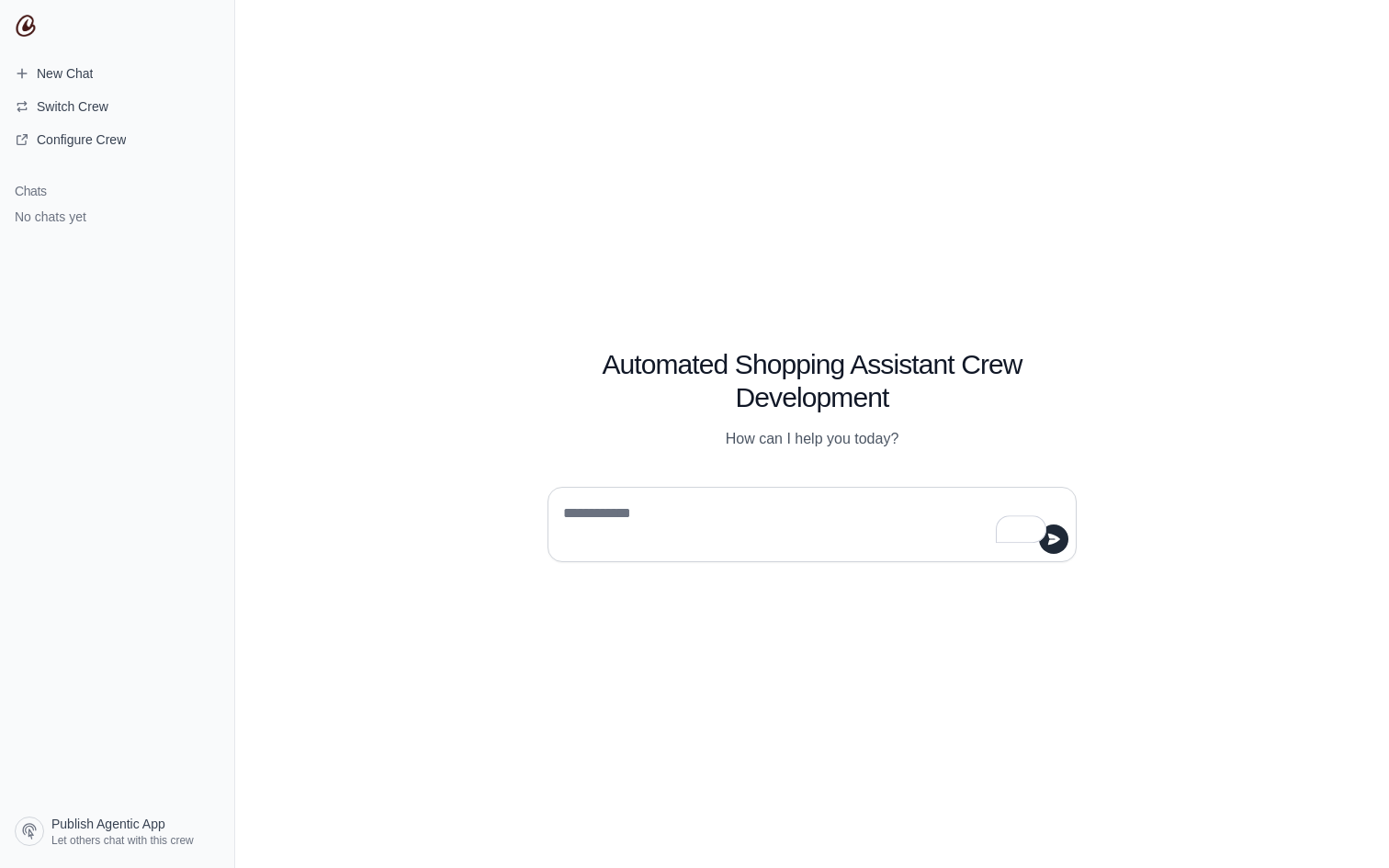 click at bounding box center [807, 524] 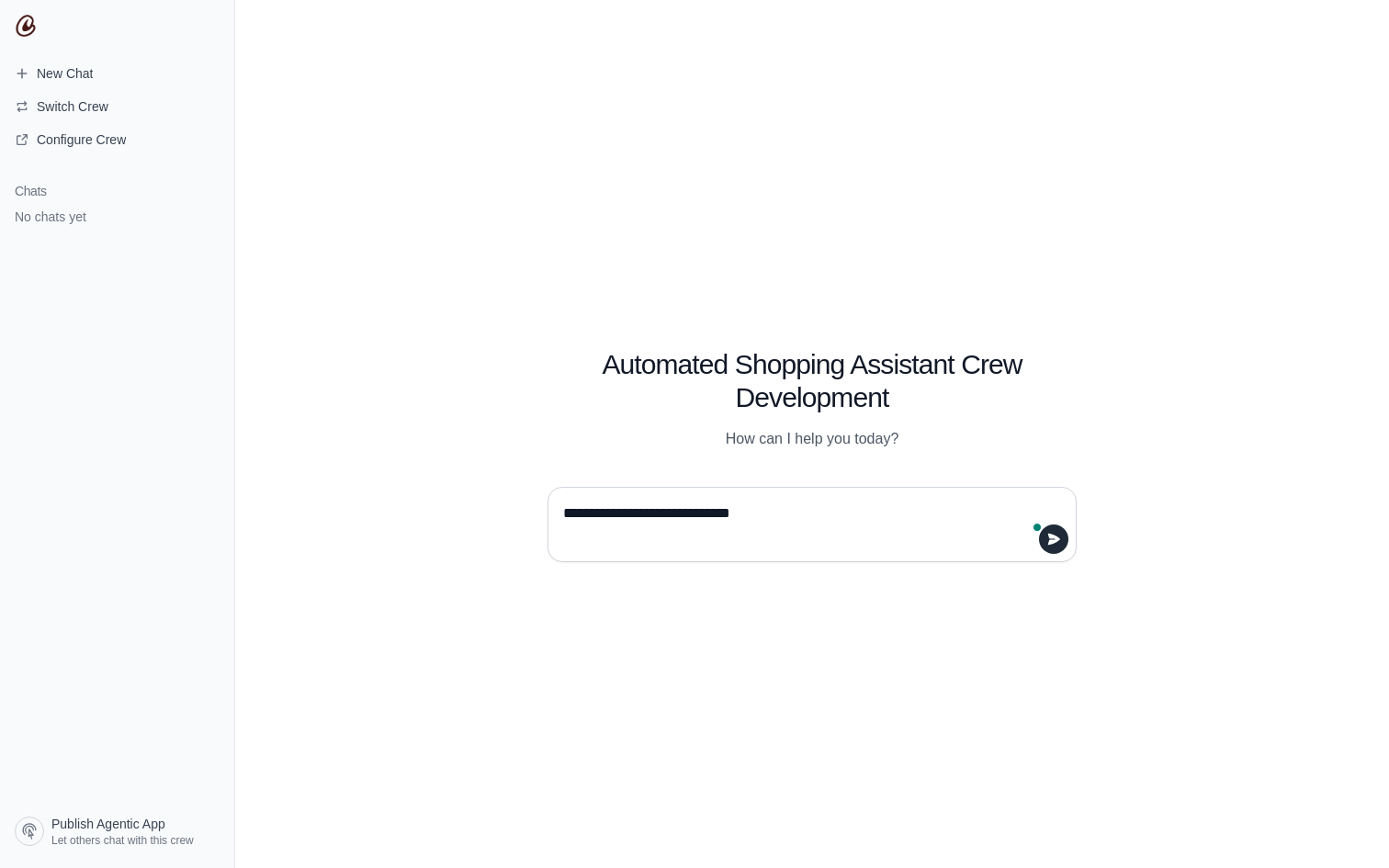 type on "**********" 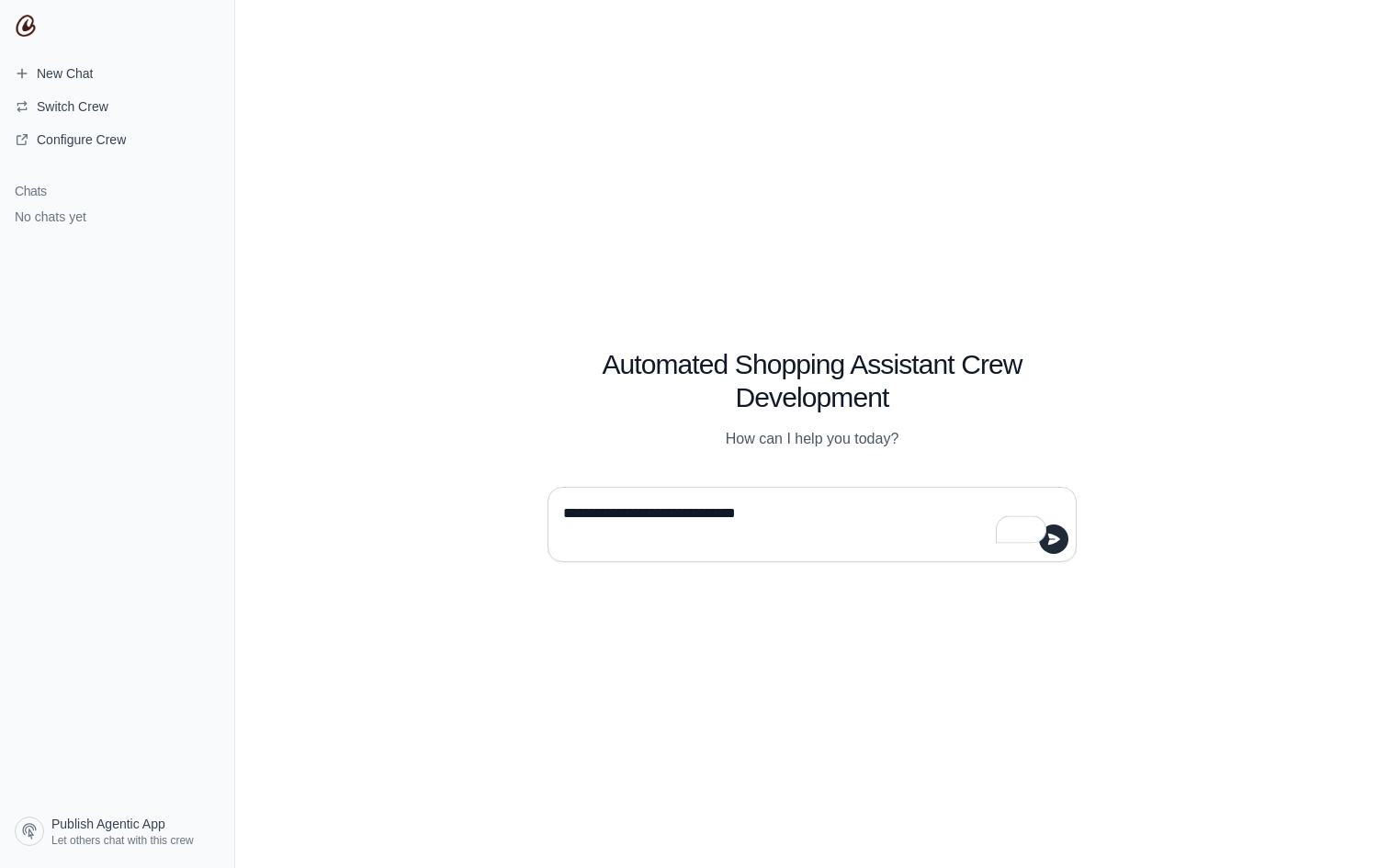 type 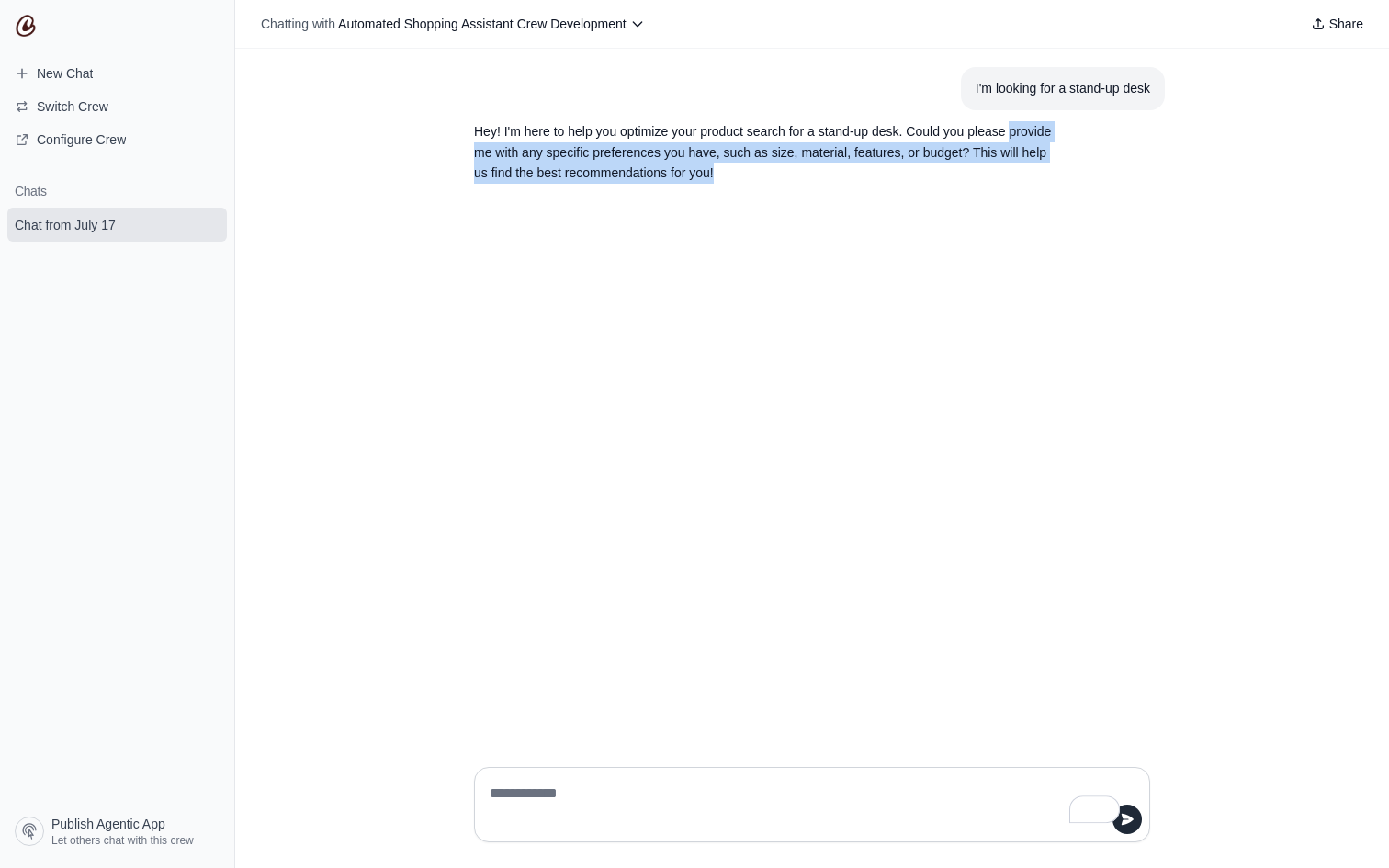 drag, startPoint x: 472, startPoint y: 158, endPoint x: 820, endPoint y: 179, distance: 348.63304 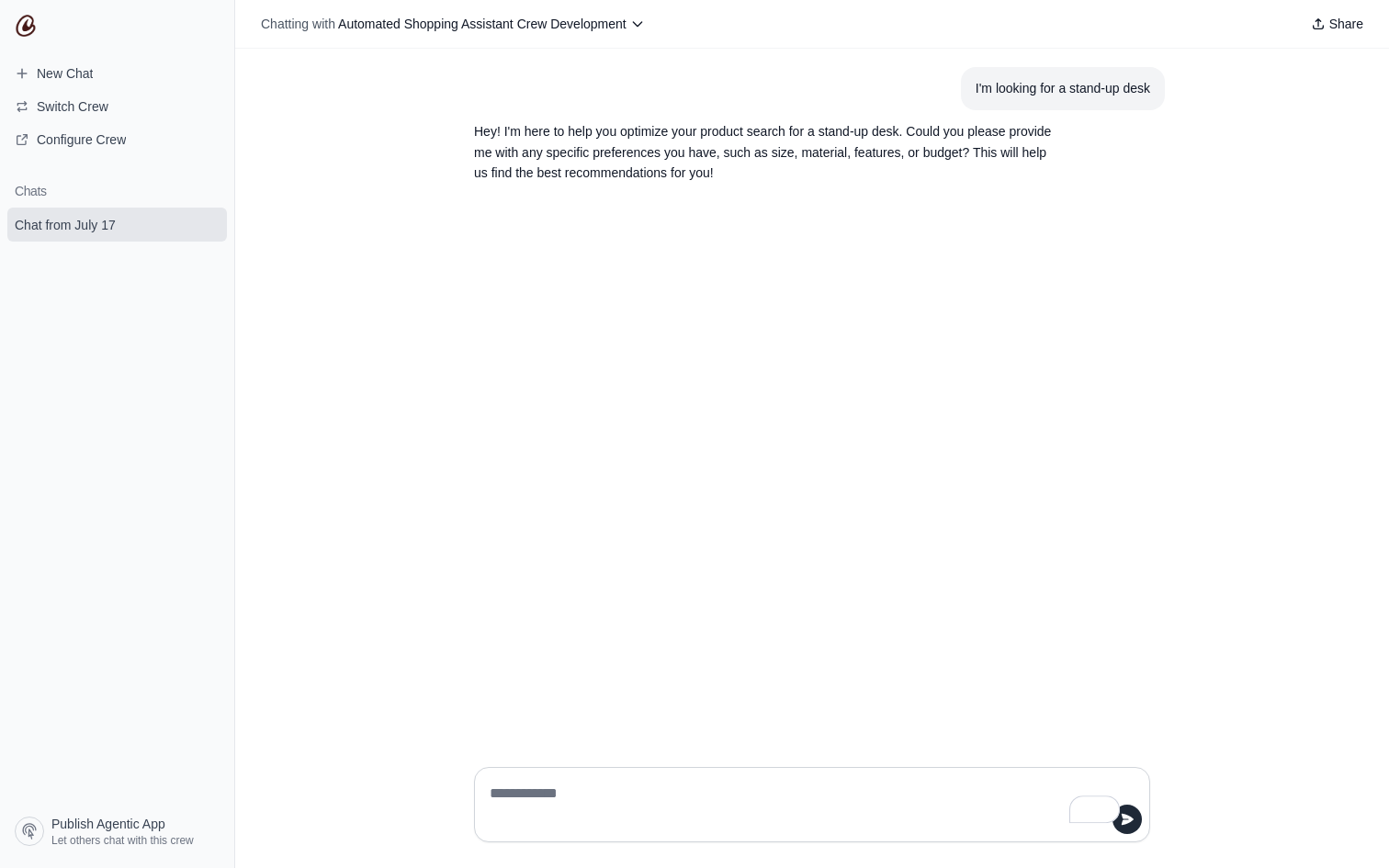 click at bounding box center [807, 805] 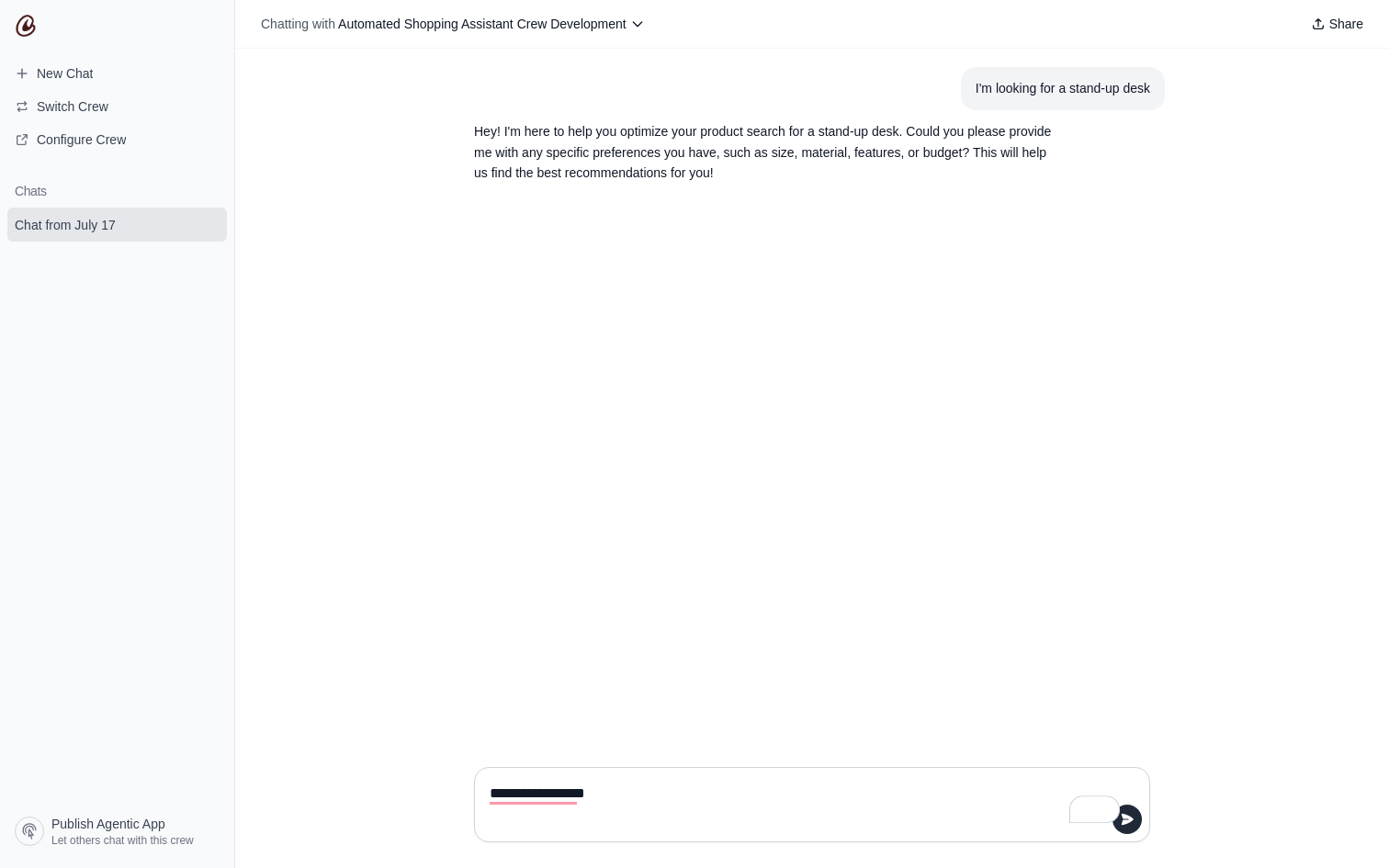 click on "**********" at bounding box center (807, 805) 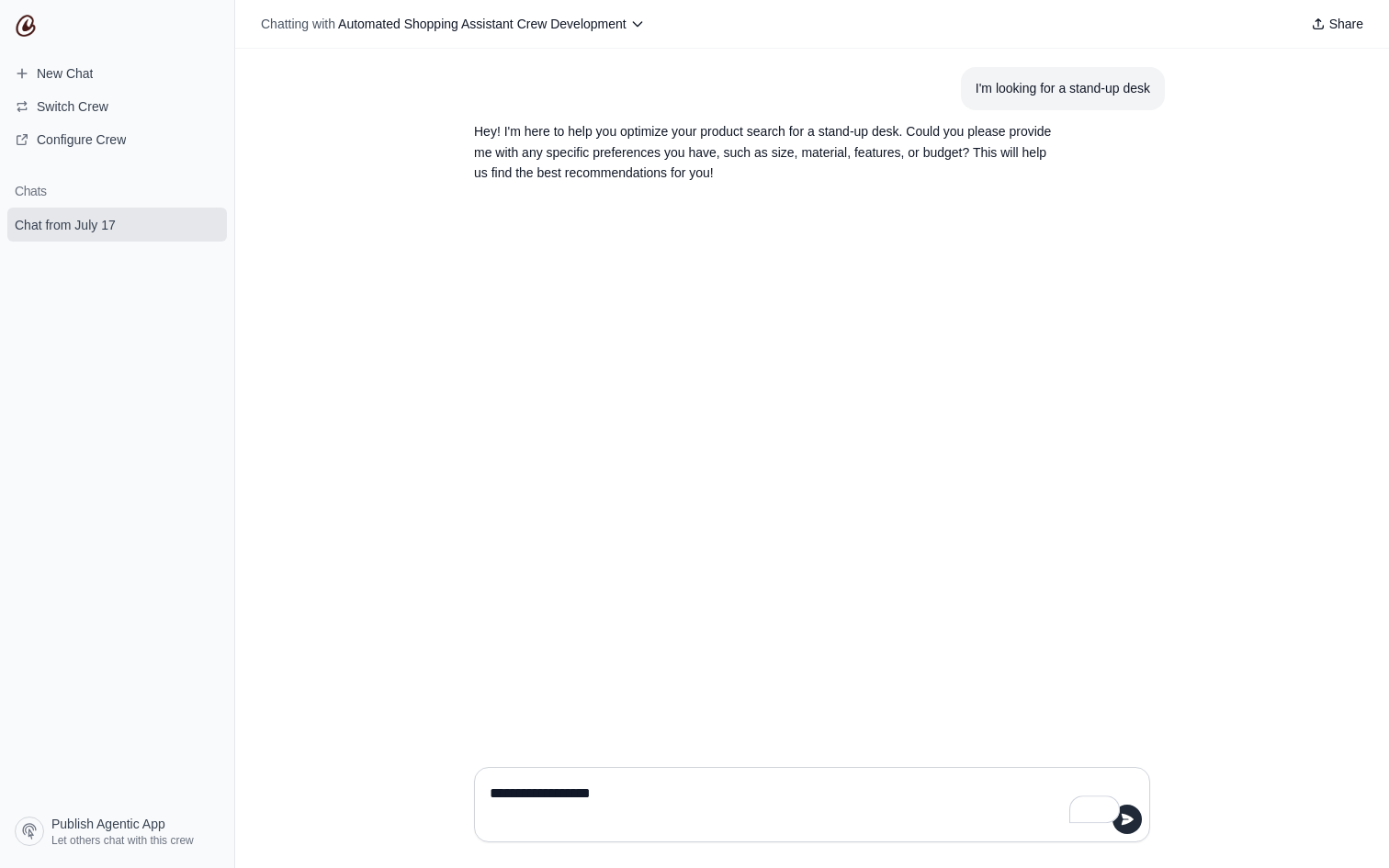 click on "**********" at bounding box center [807, 805] 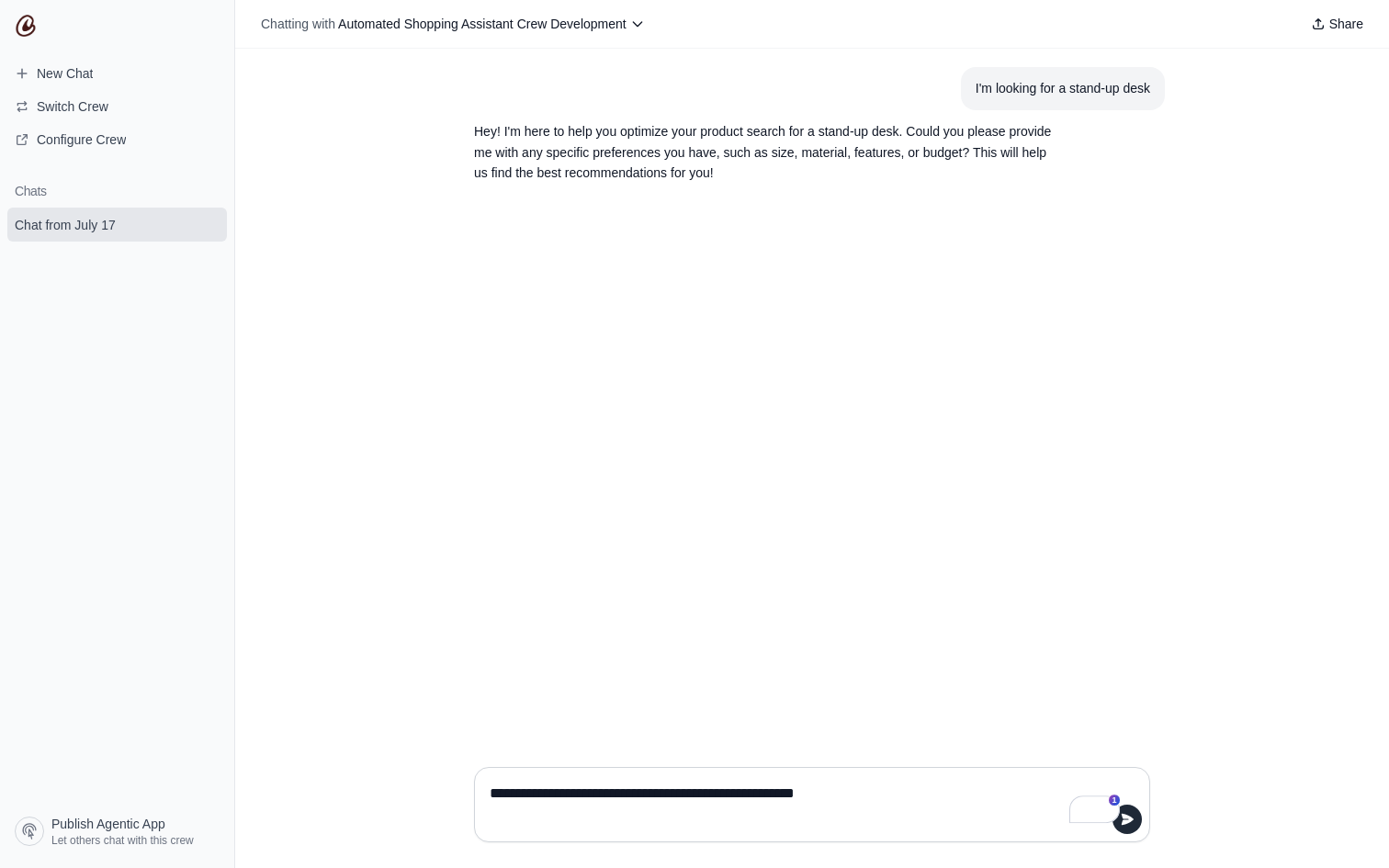 click on "**********" at bounding box center (807, 805) 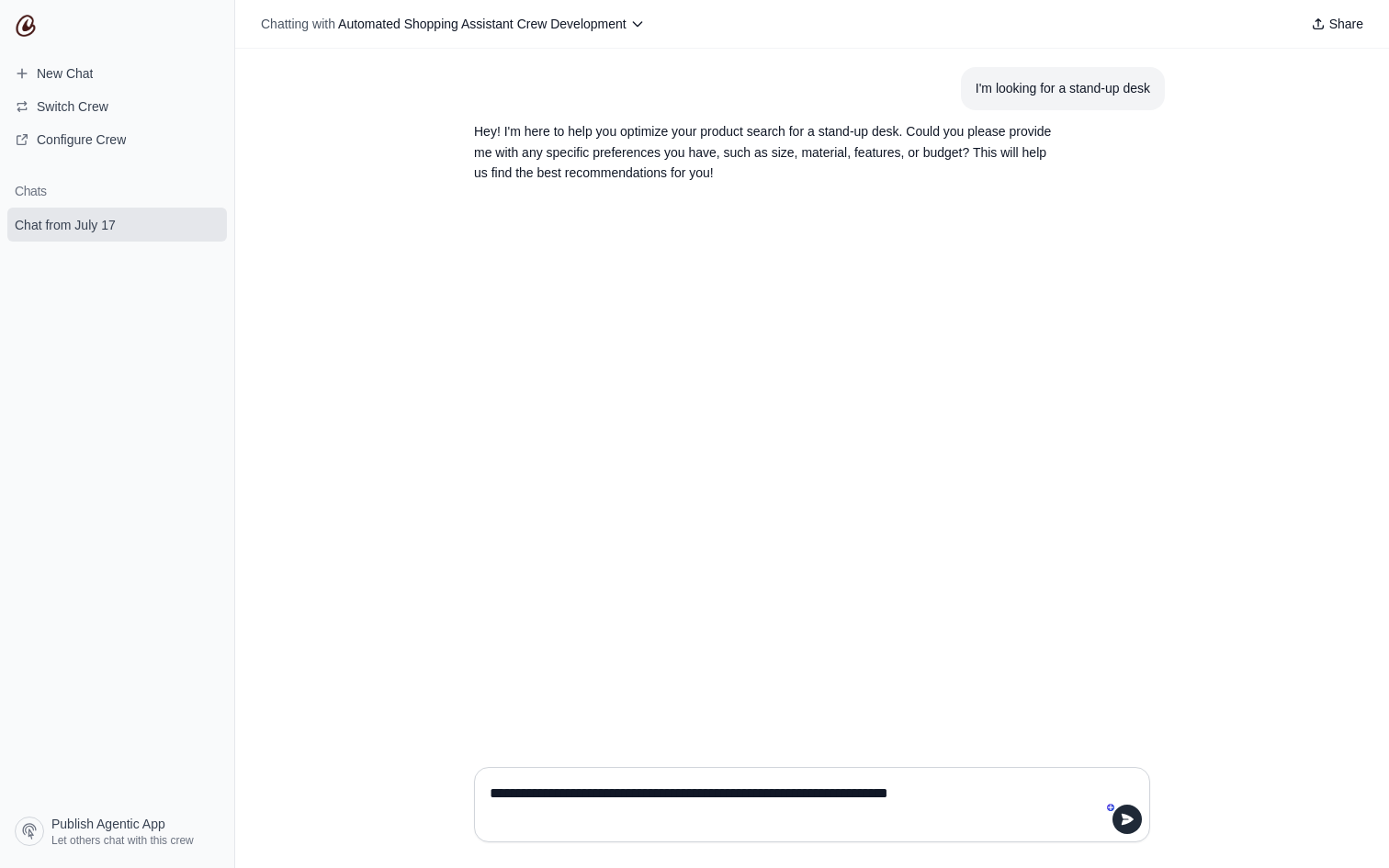 type on "**********" 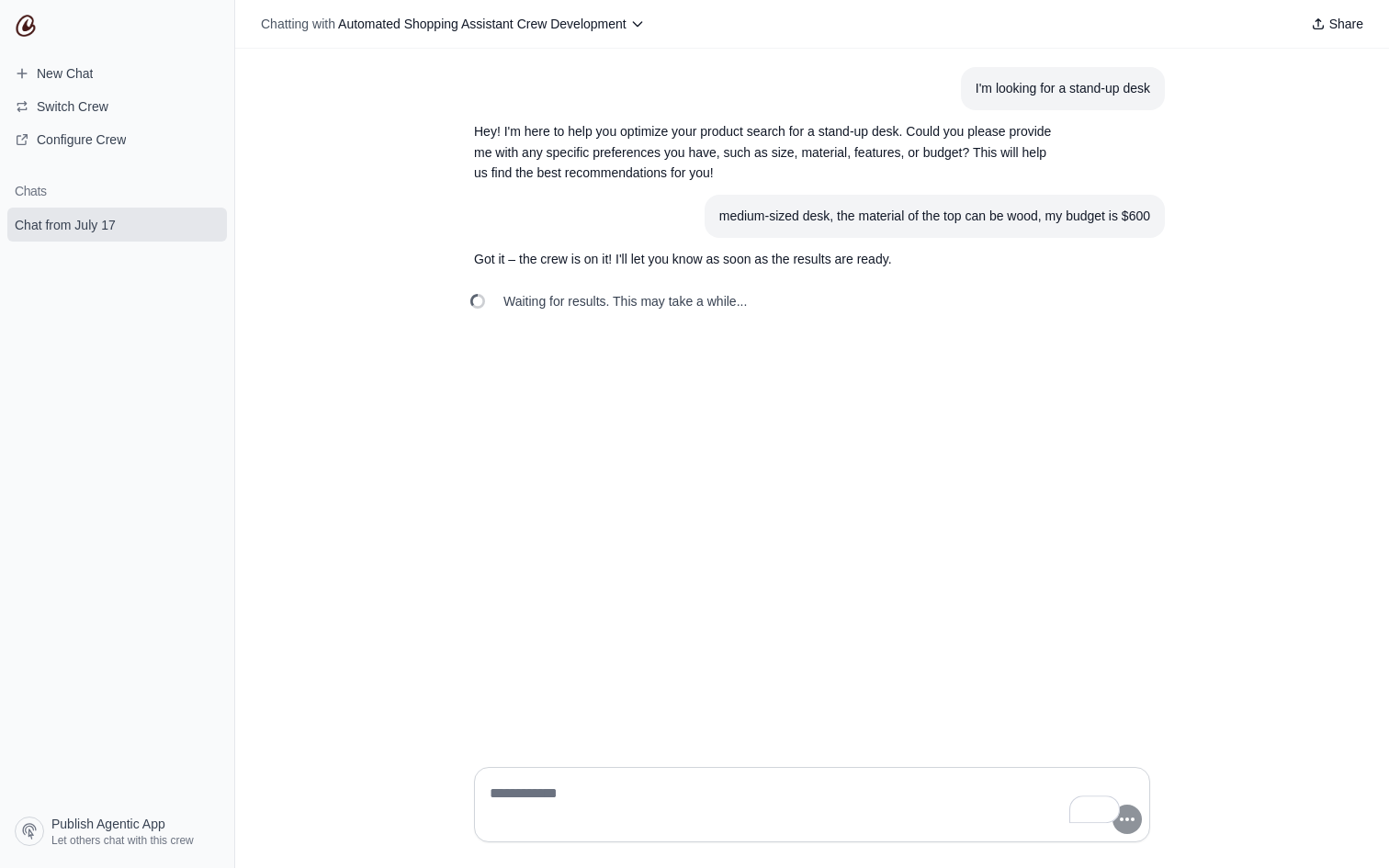 type 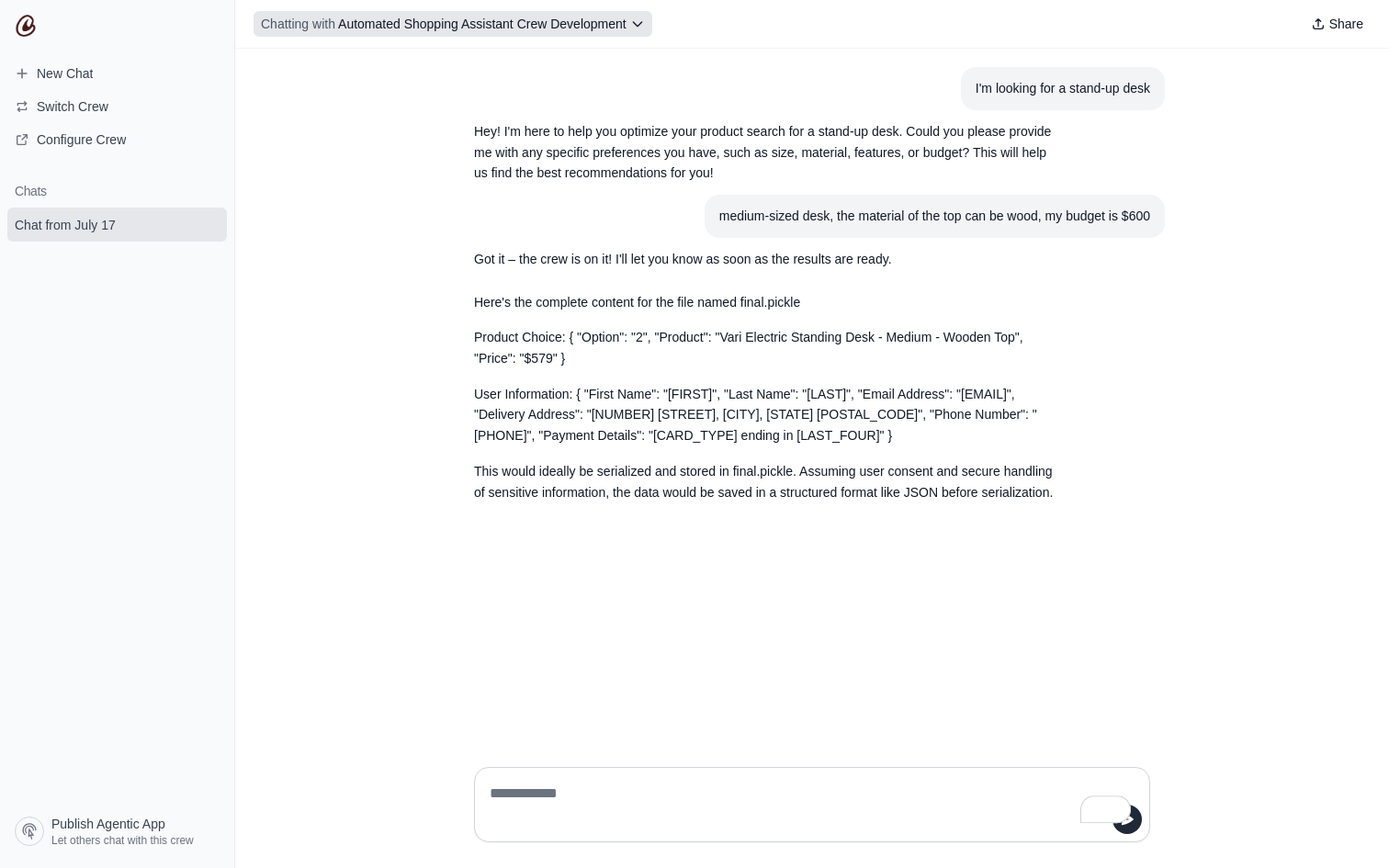 click on "Chatting with
Automated Shopping Assistant Crew Development" at bounding box center (453, 24) 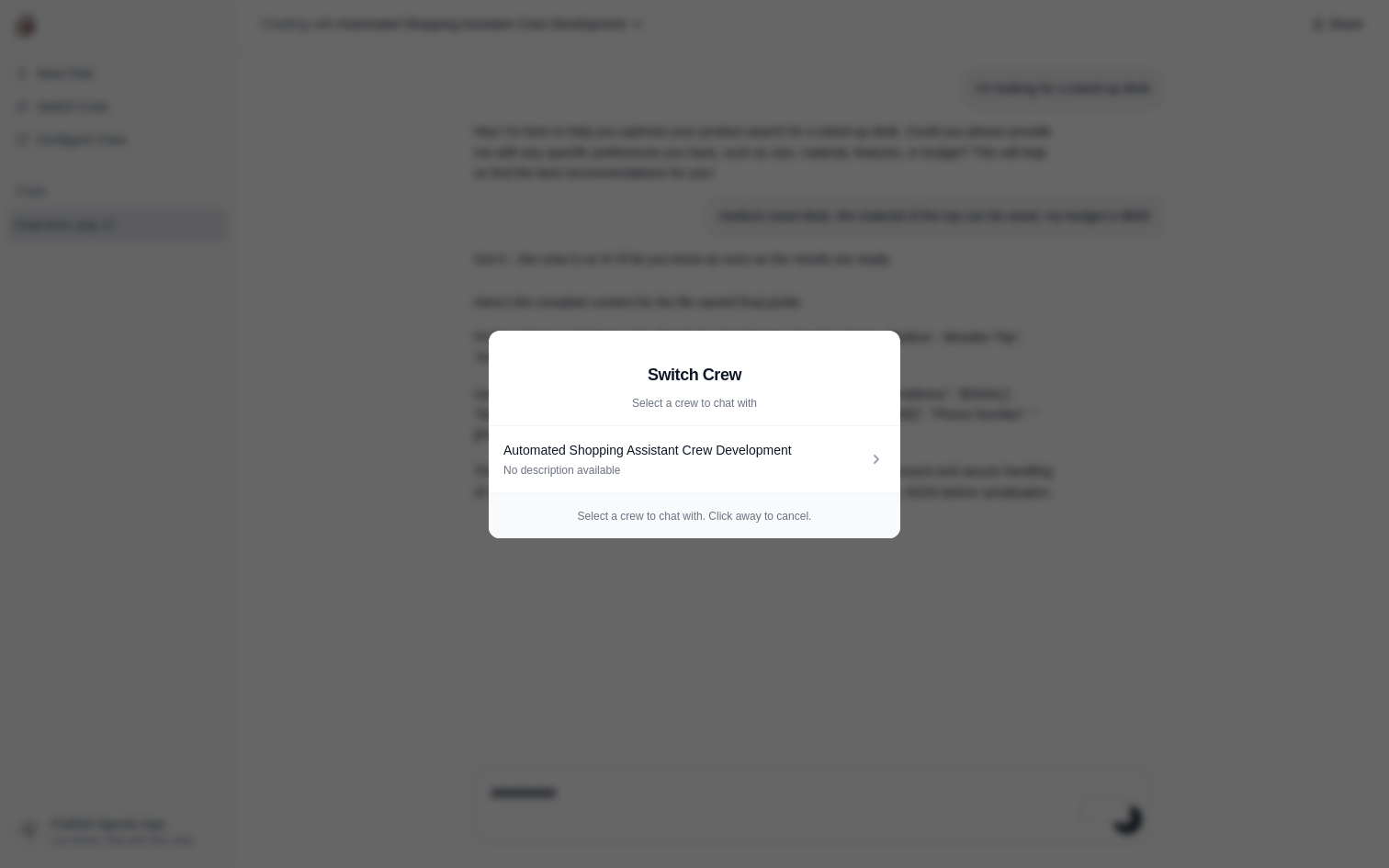 click on "Switch Crew
Select a crew to chat with
Automated Shopping Assistant Crew Development
No description available
Select a crew to chat with. Click away to cancel." at bounding box center [694, 434] 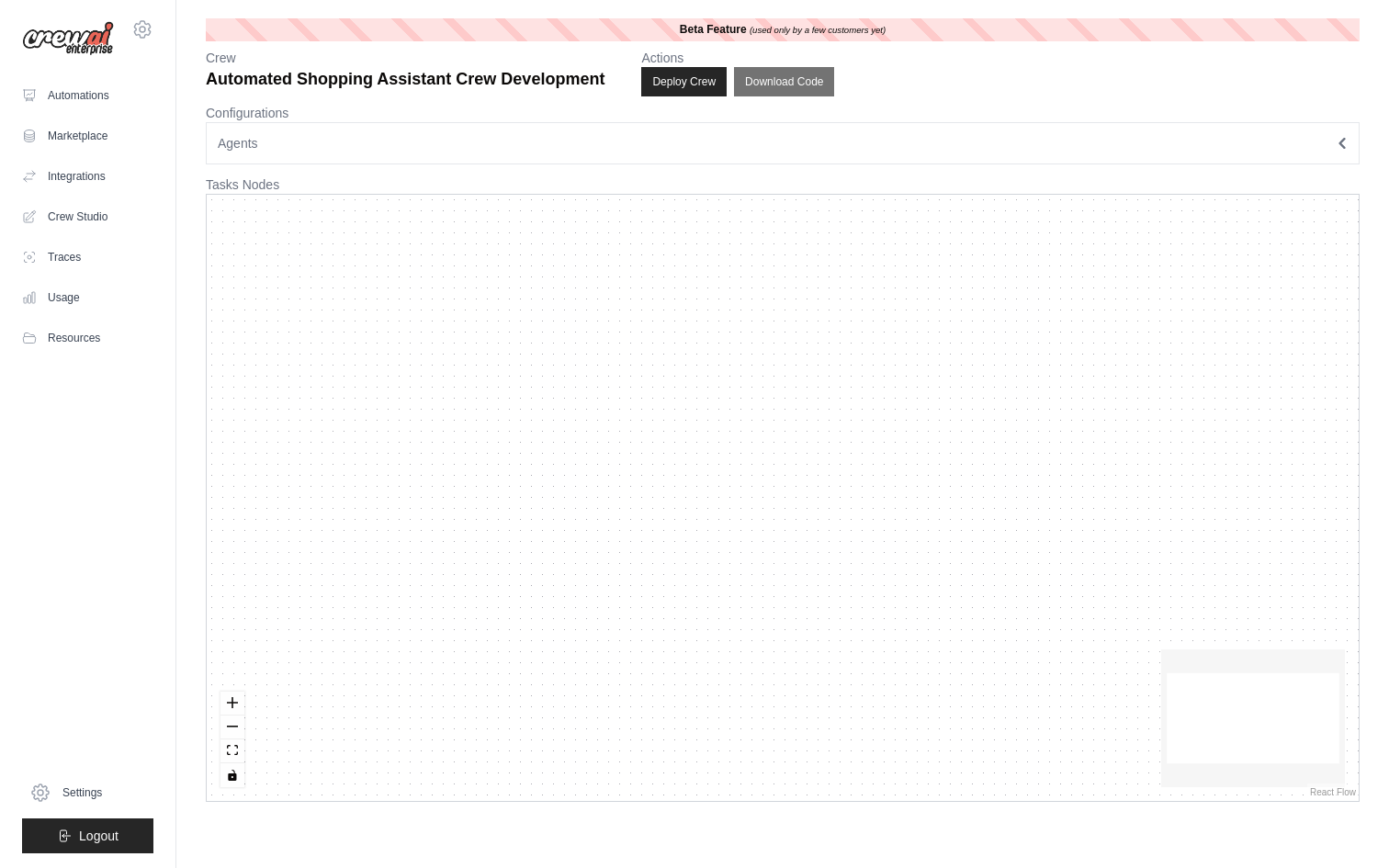 scroll, scrollTop: 0, scrollLeft: 0, axis: both 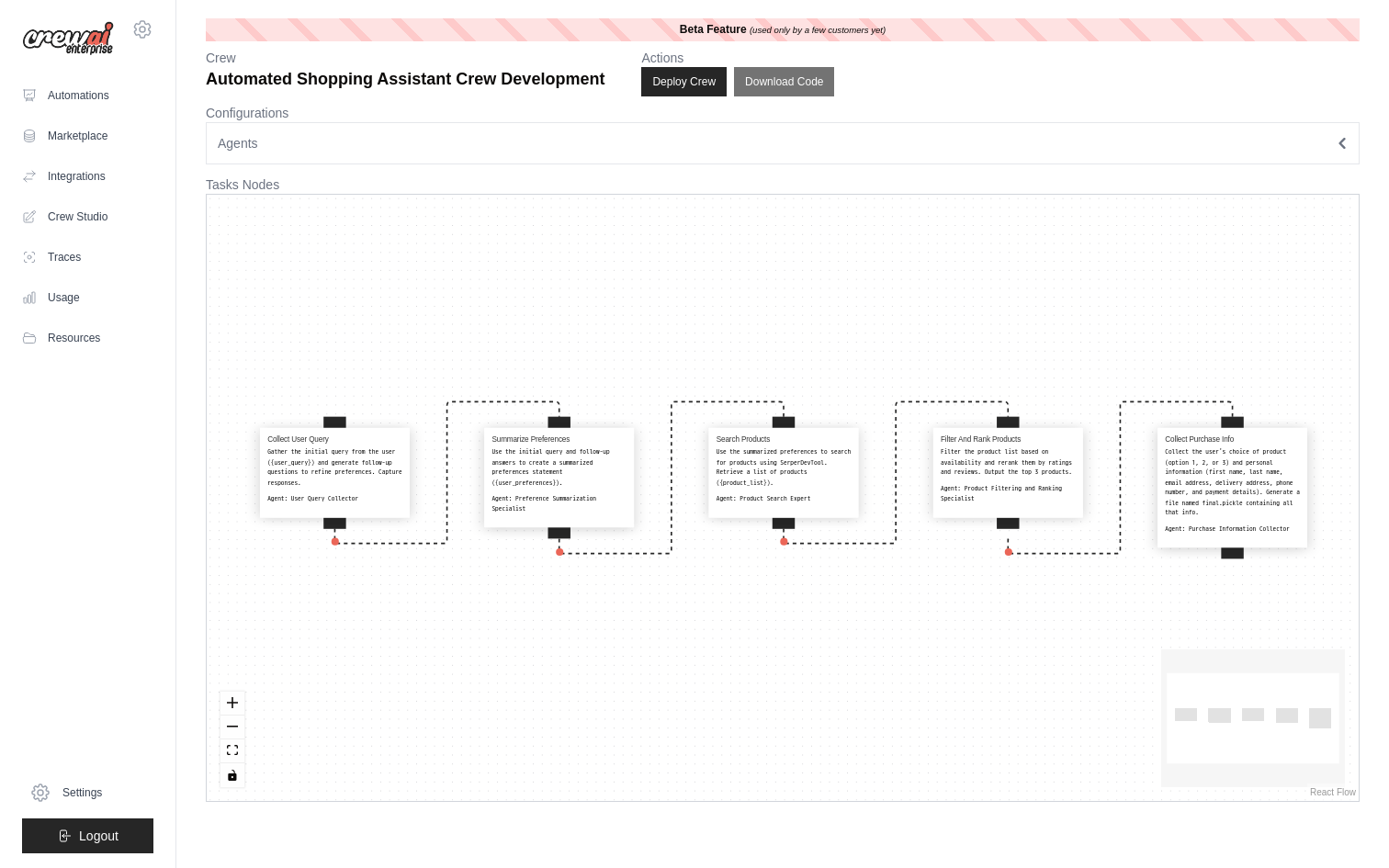 click on "Gather the initial query from the user ({user_query}) and generate follow-up questions to refine preferences. Capture responses." at bounding box center (334, 468) 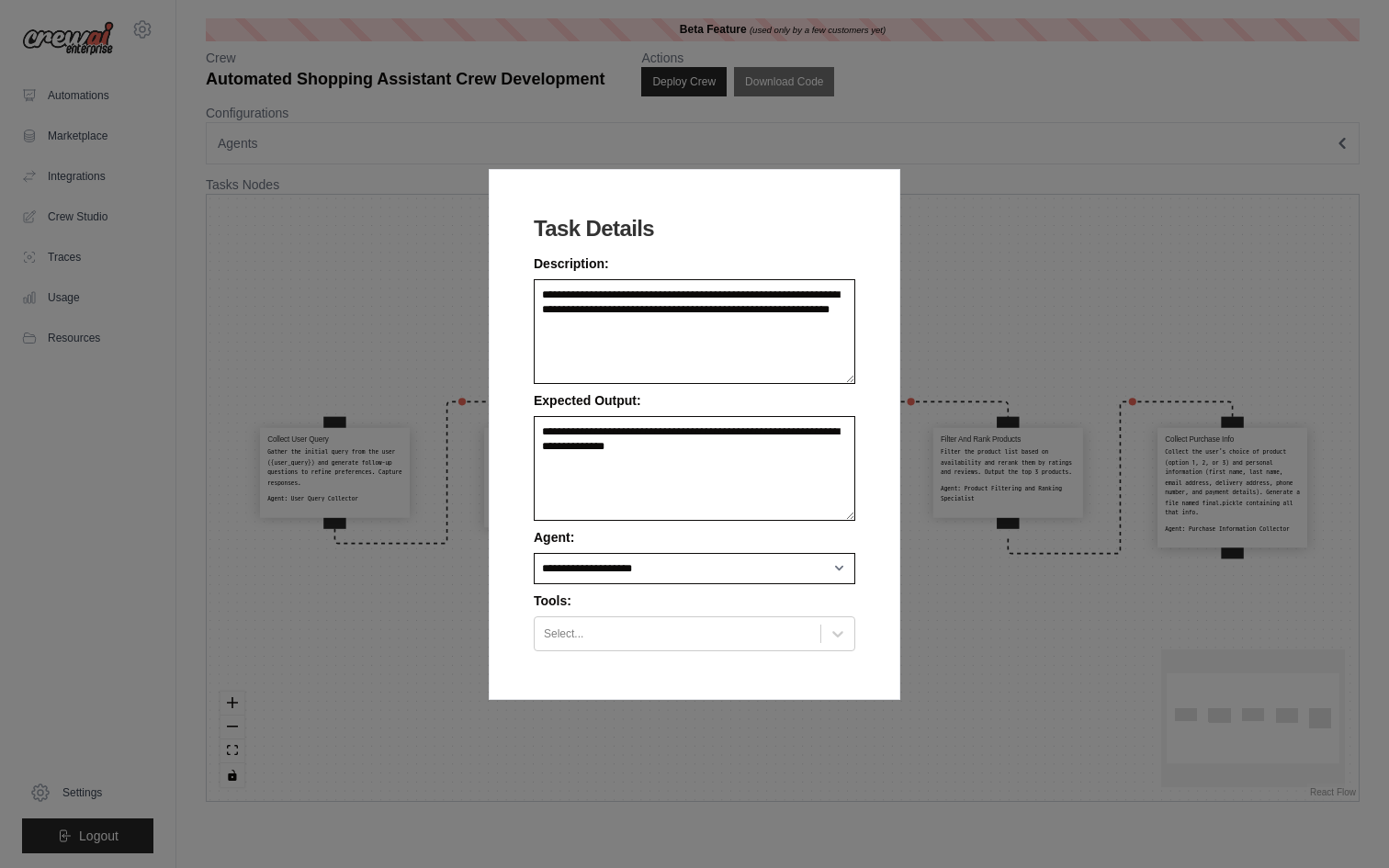 click on "**********" at bounding box center (694, 434) 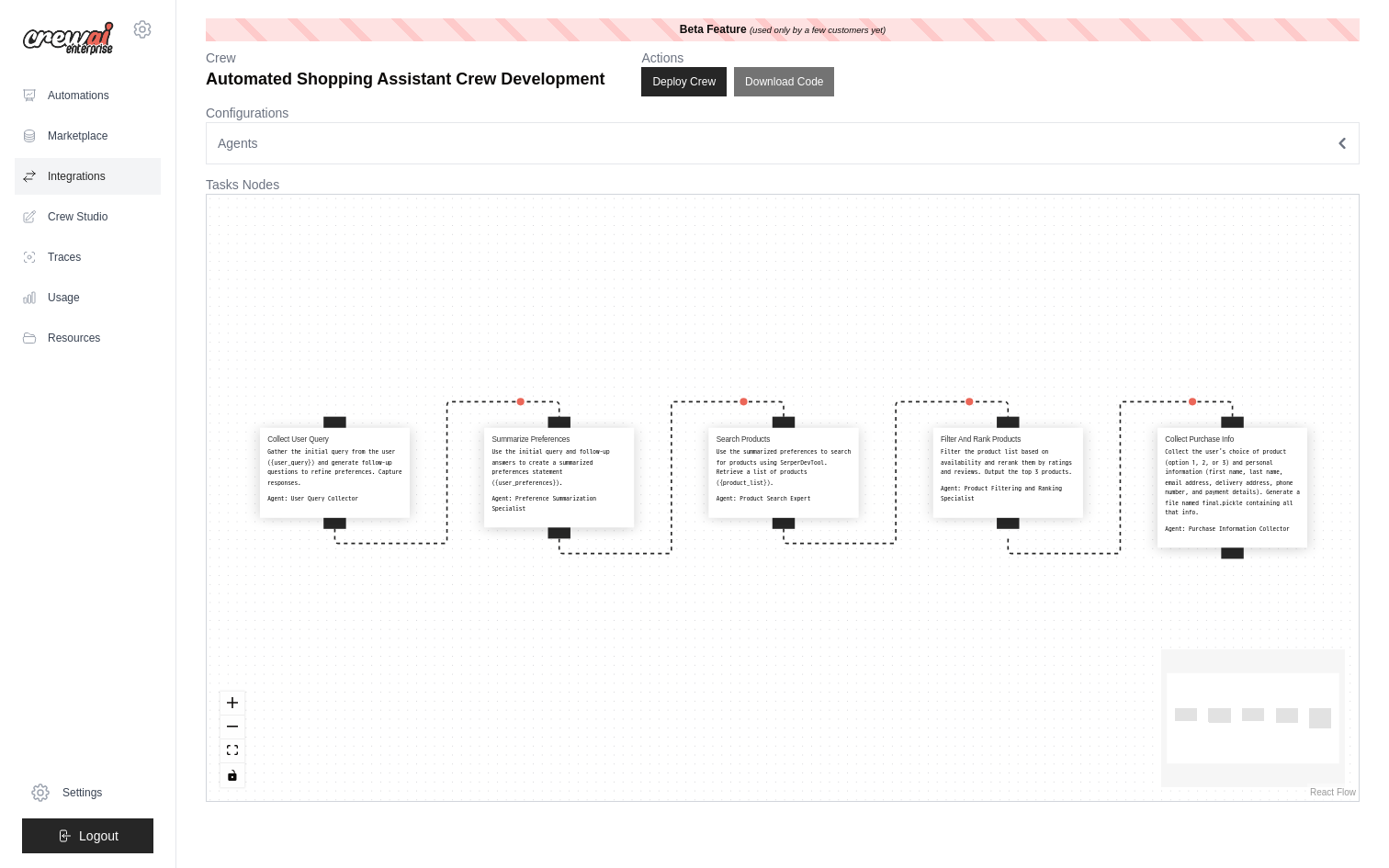 click on "Integrations" at bounding box center [87, 176] 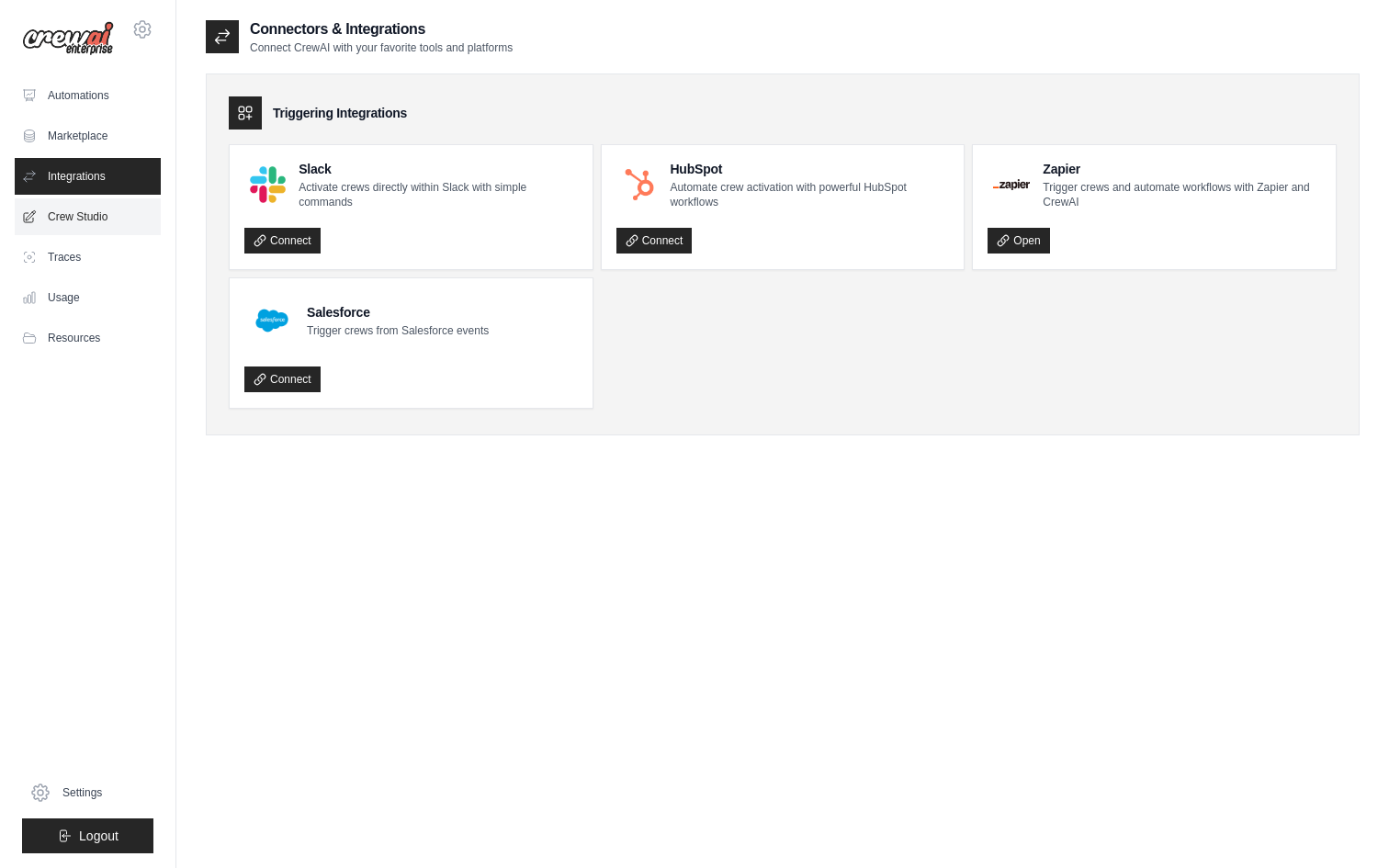 click on "Crew Studio" at bounding box center (87, 217) 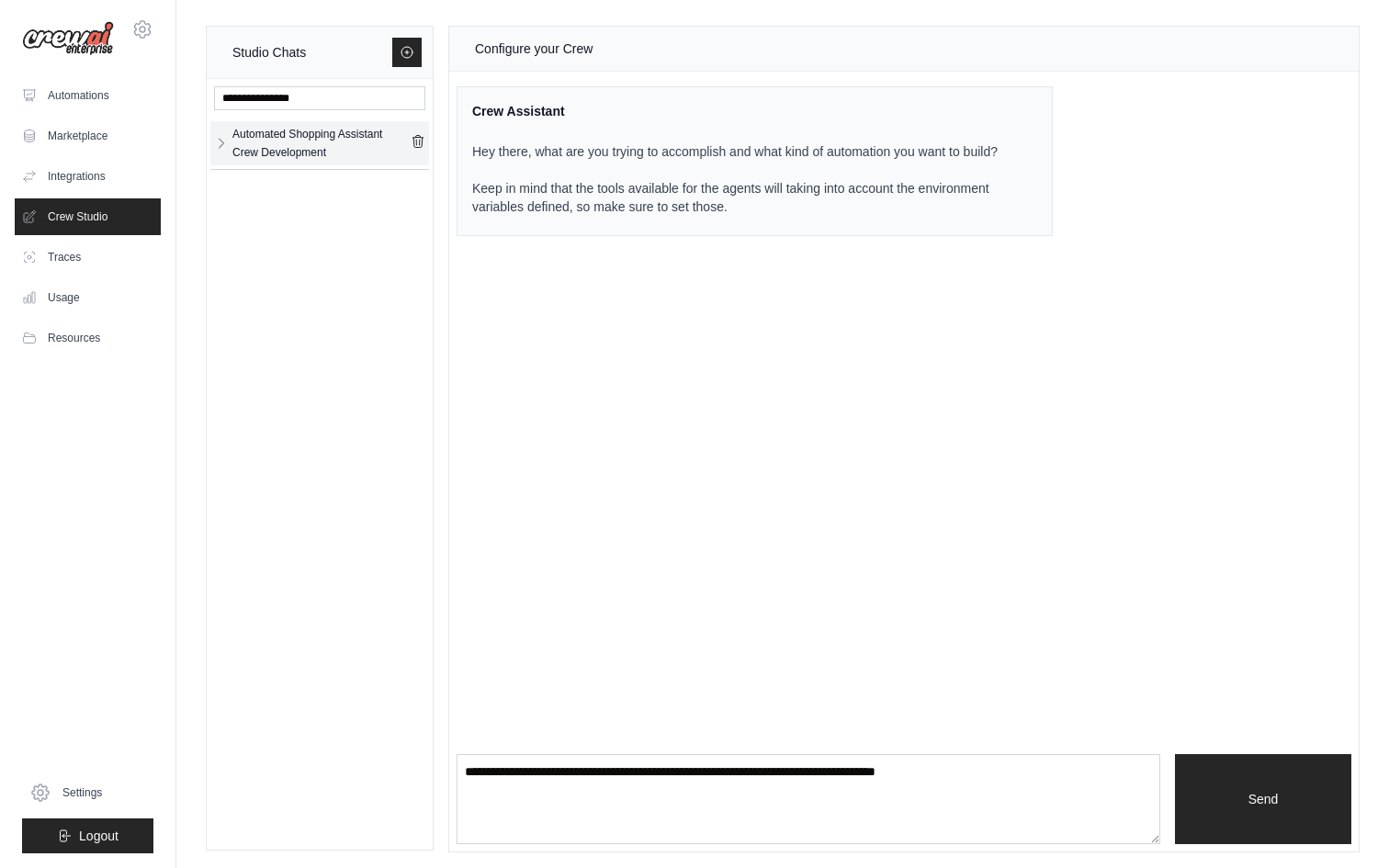 click 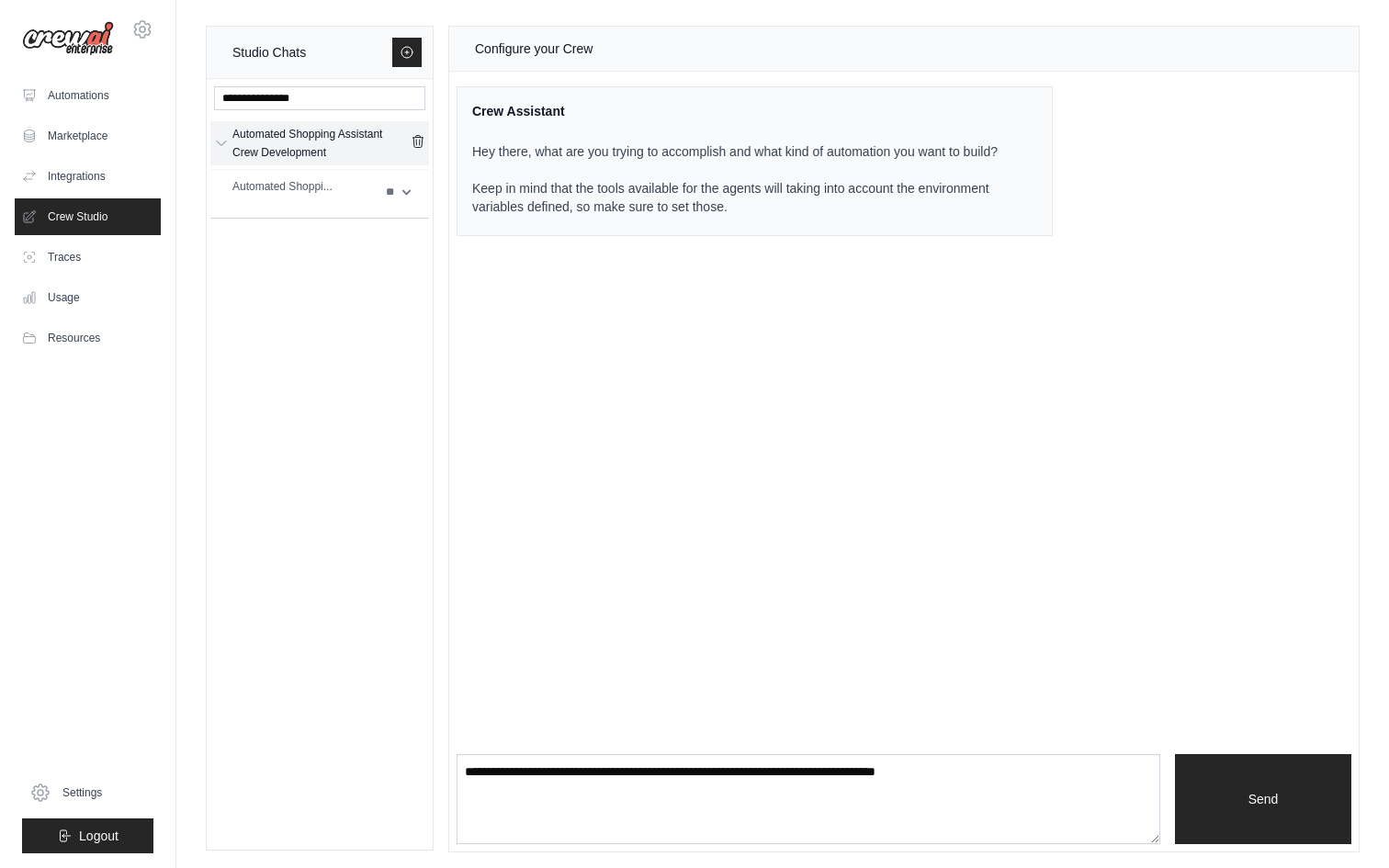 click on "Automated Shopping Assistant Crew Development" at bounding box center (322, 143) 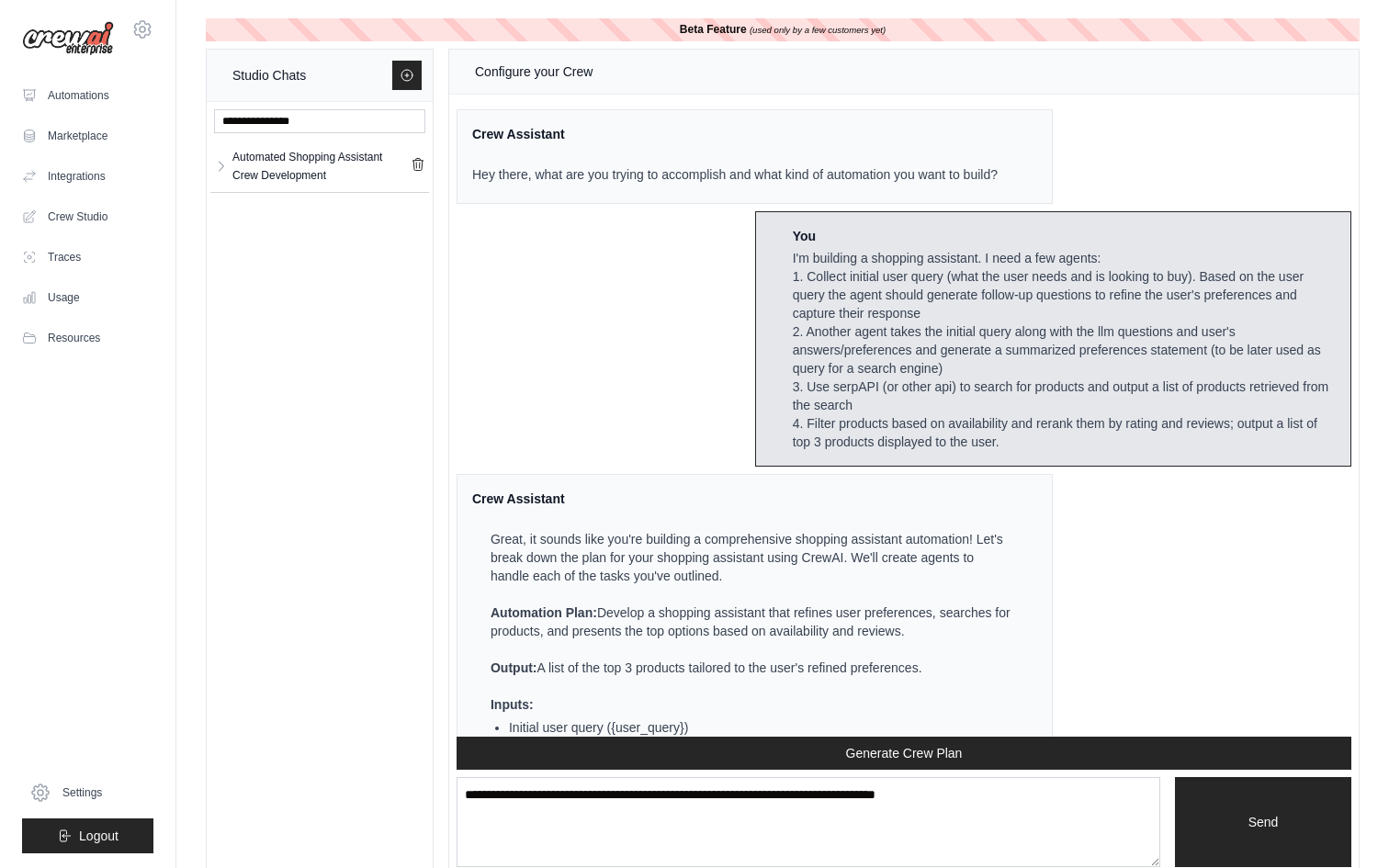scroll, scrollTop: 4156, scrollLeft: 0, axis: vertical 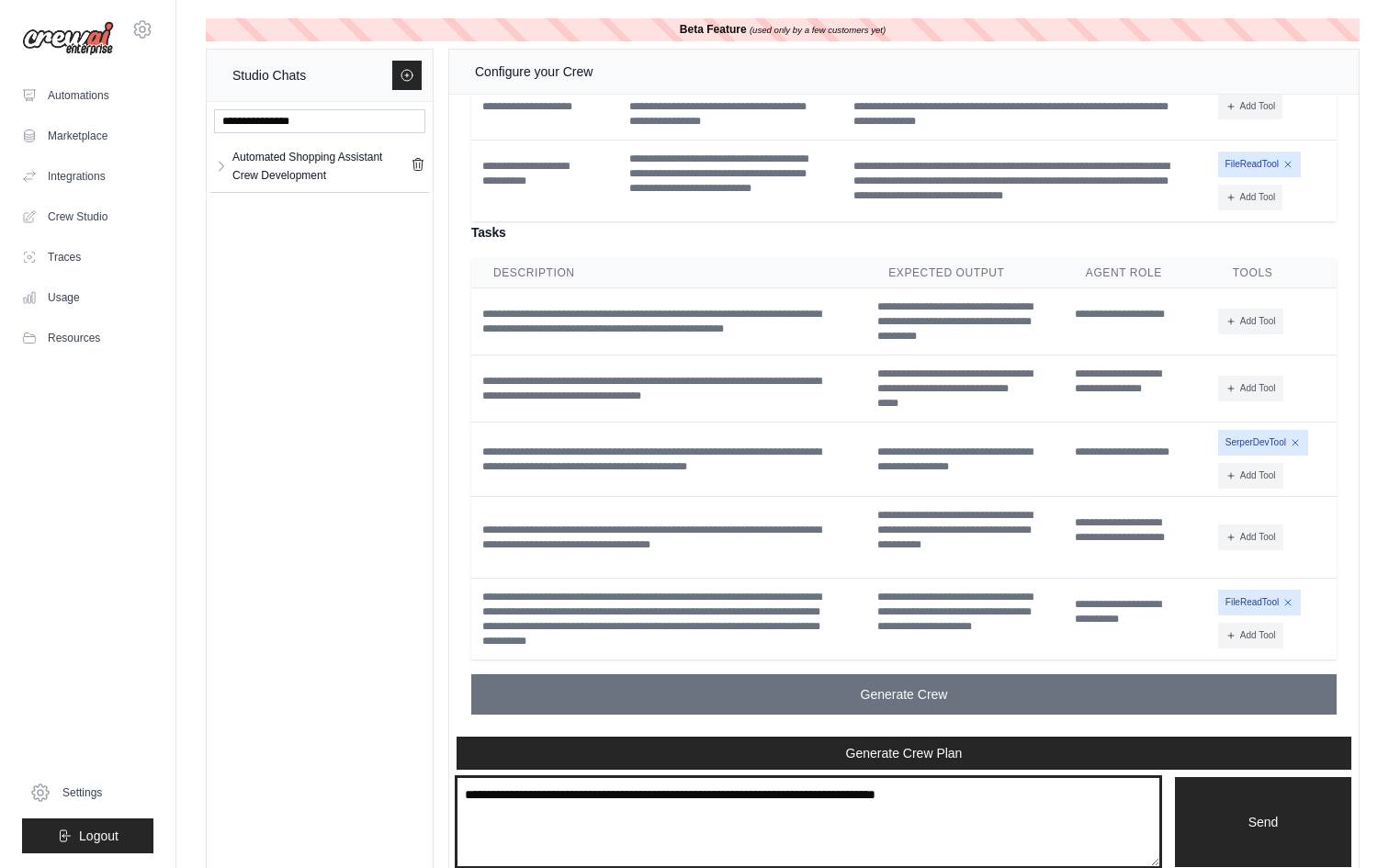 click at bounding box center [808, 822] 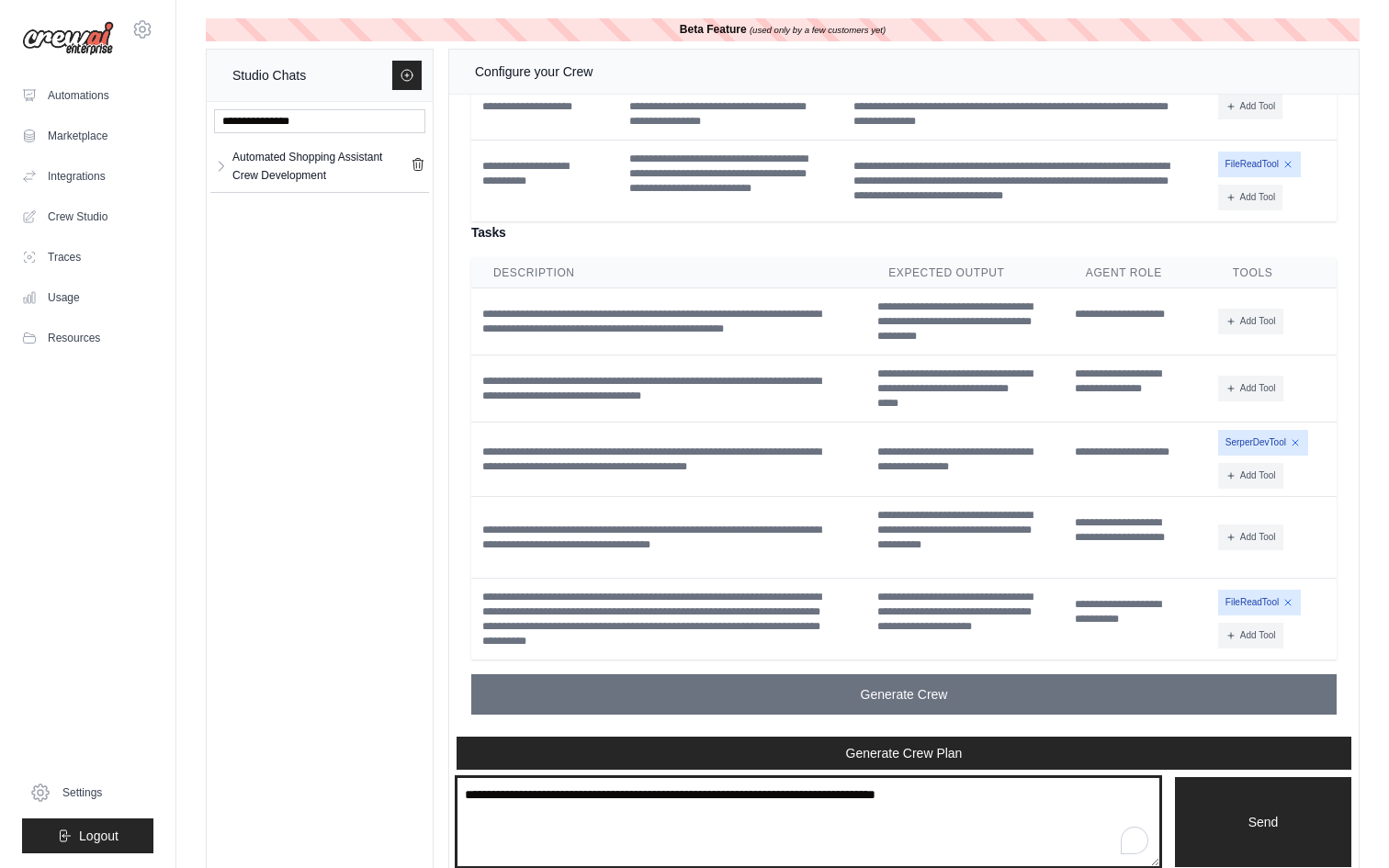type on "*" 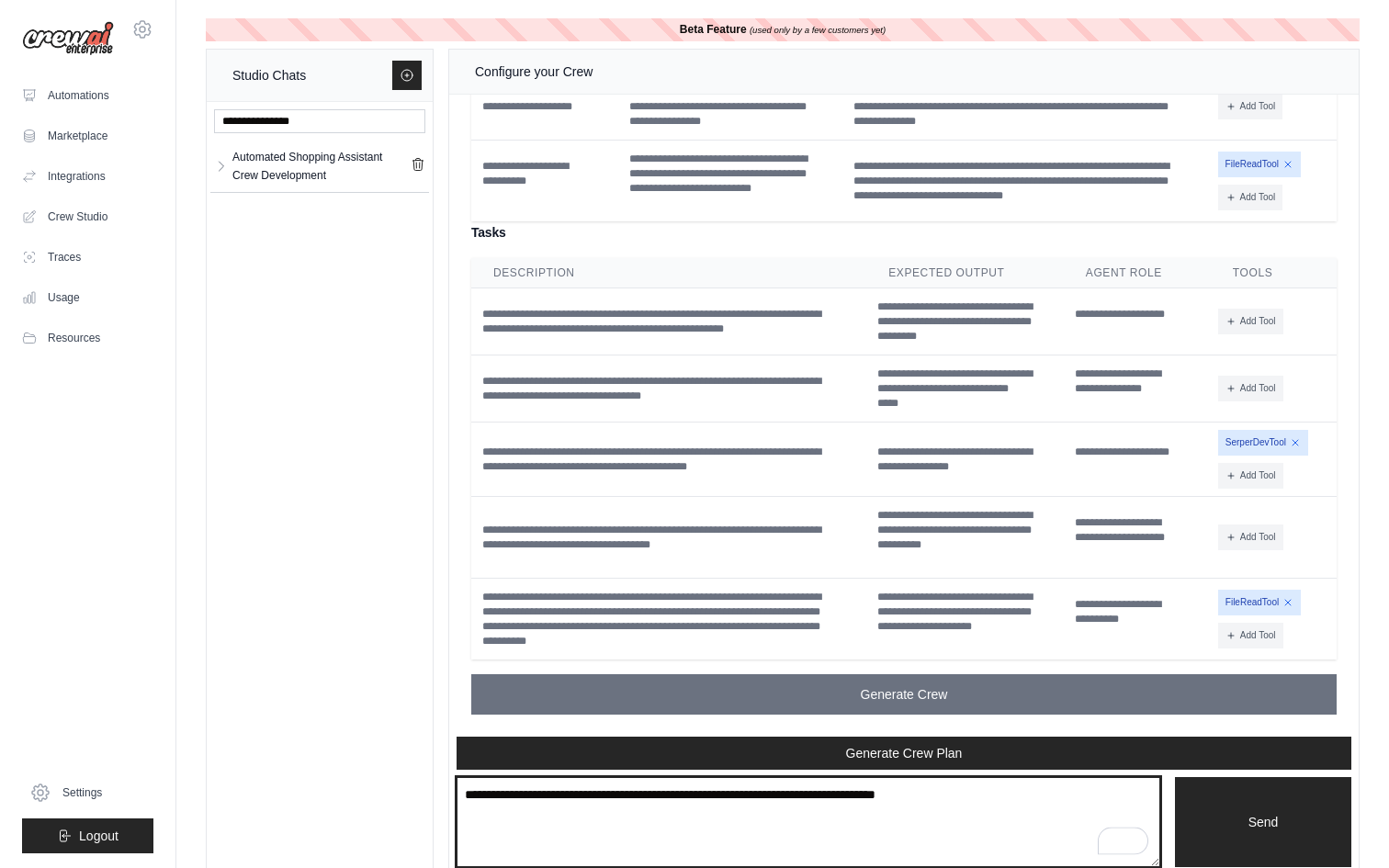 scroll, scrollTop: 4156, scrollLeft: 0, axis: vertical 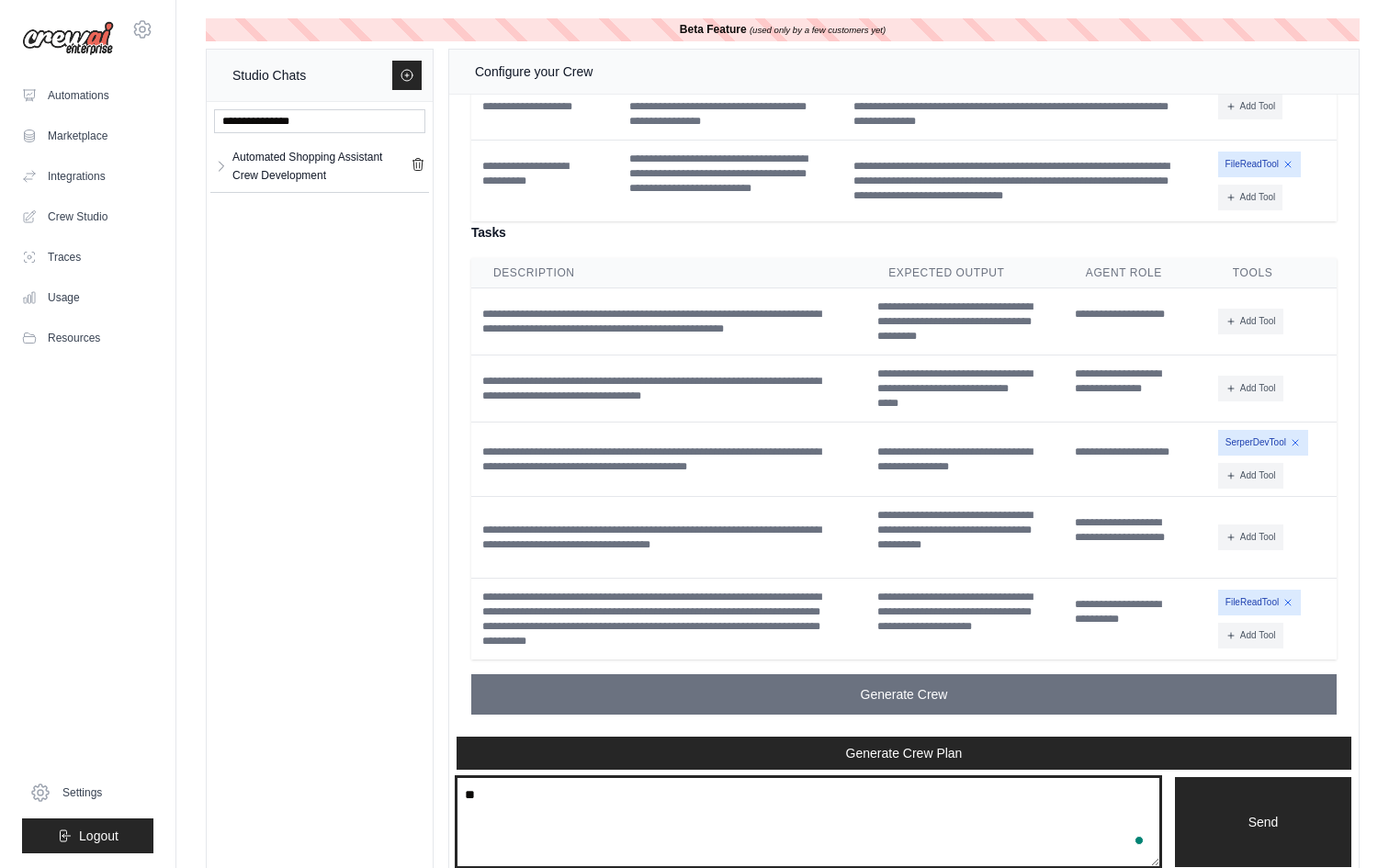 type on "*" 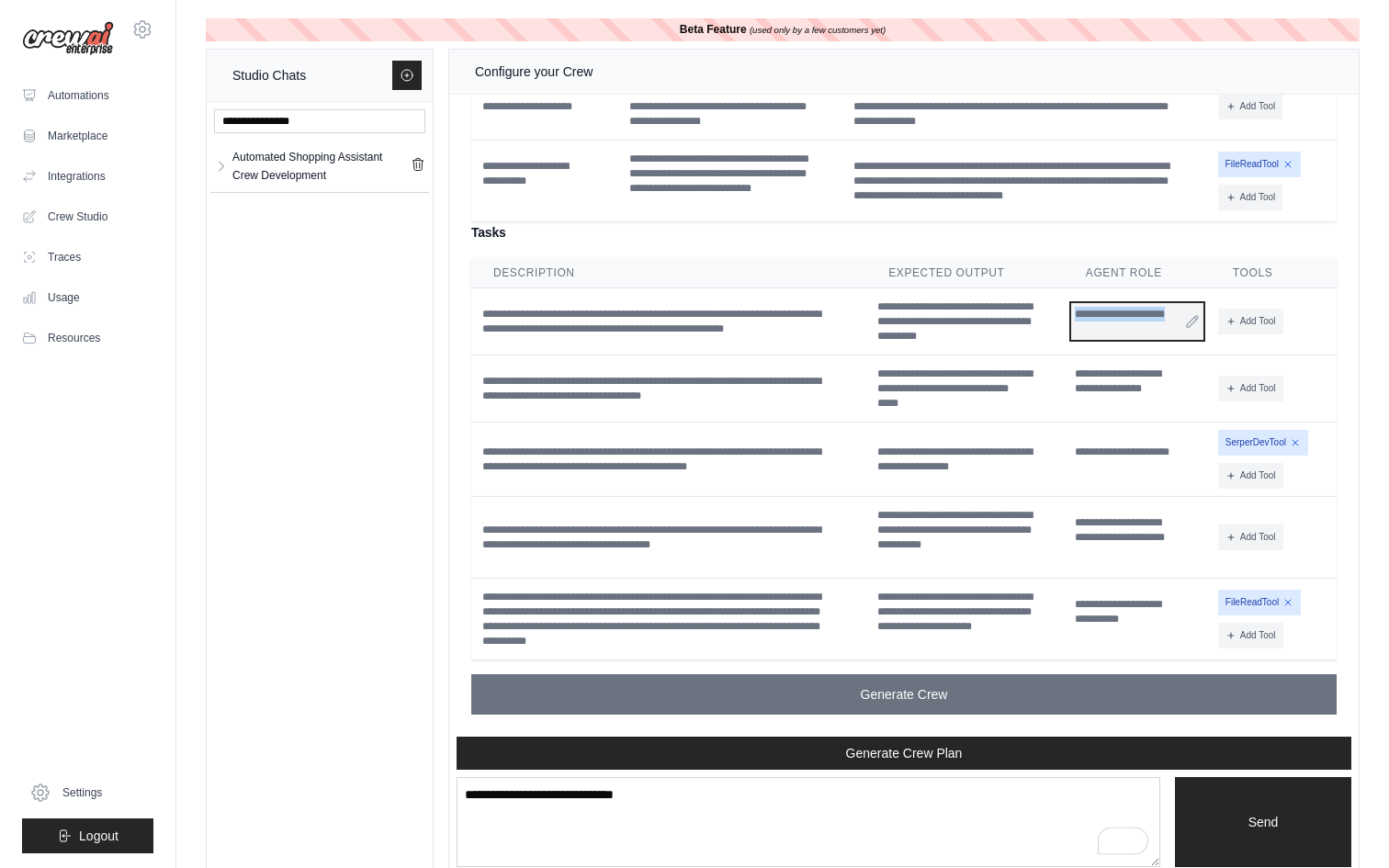 drag, startPoint x: 1126, startPoint y: 329, endPoint x: 1071, endPoint y: 316, distance: 56.515485 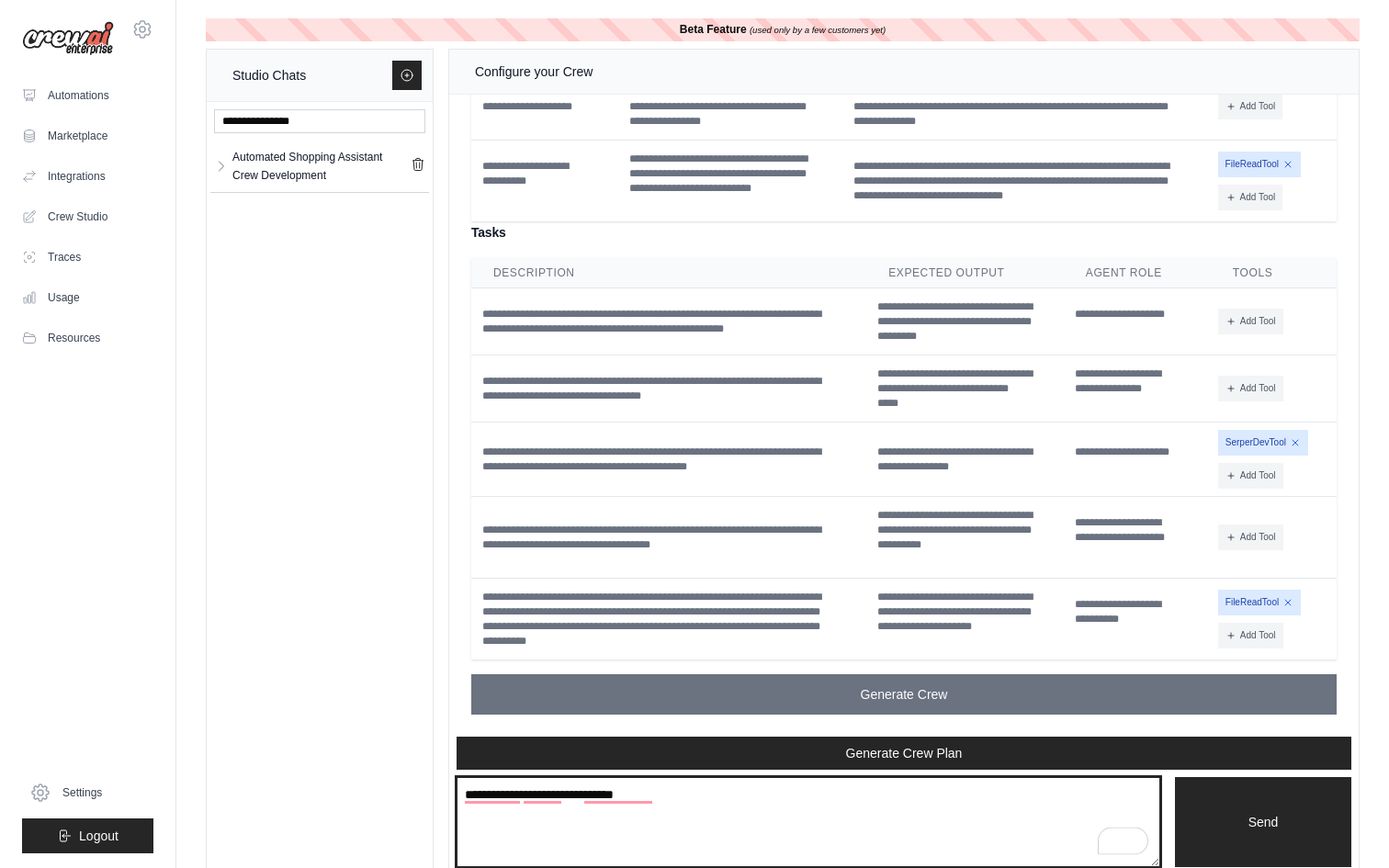 click on "**********" at bounding box center (808, 822) 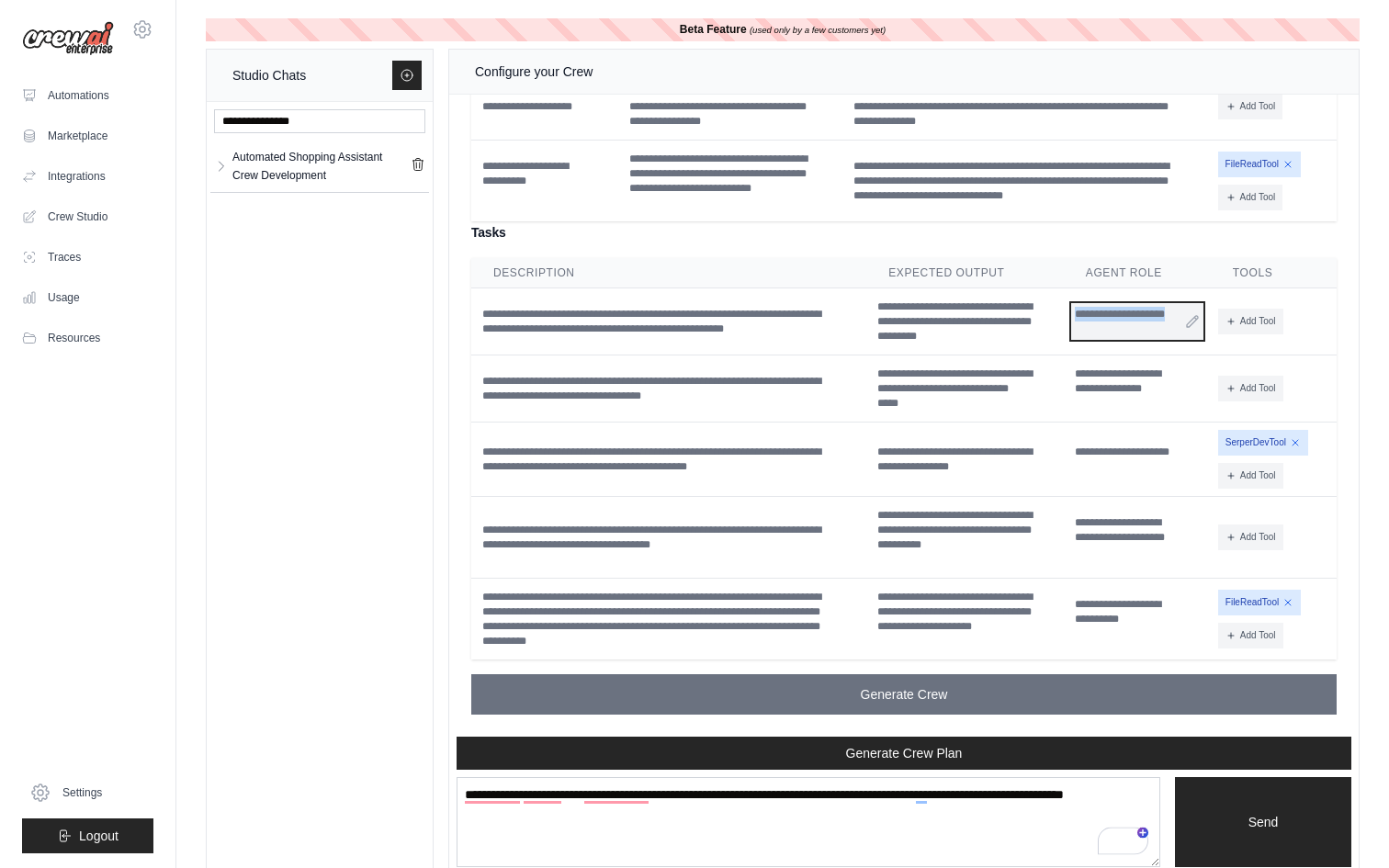 drag, startPoint x: 1126, startPoint y: 333, endPoint x: 1075, endPoint y: 318, distance: 53.16014 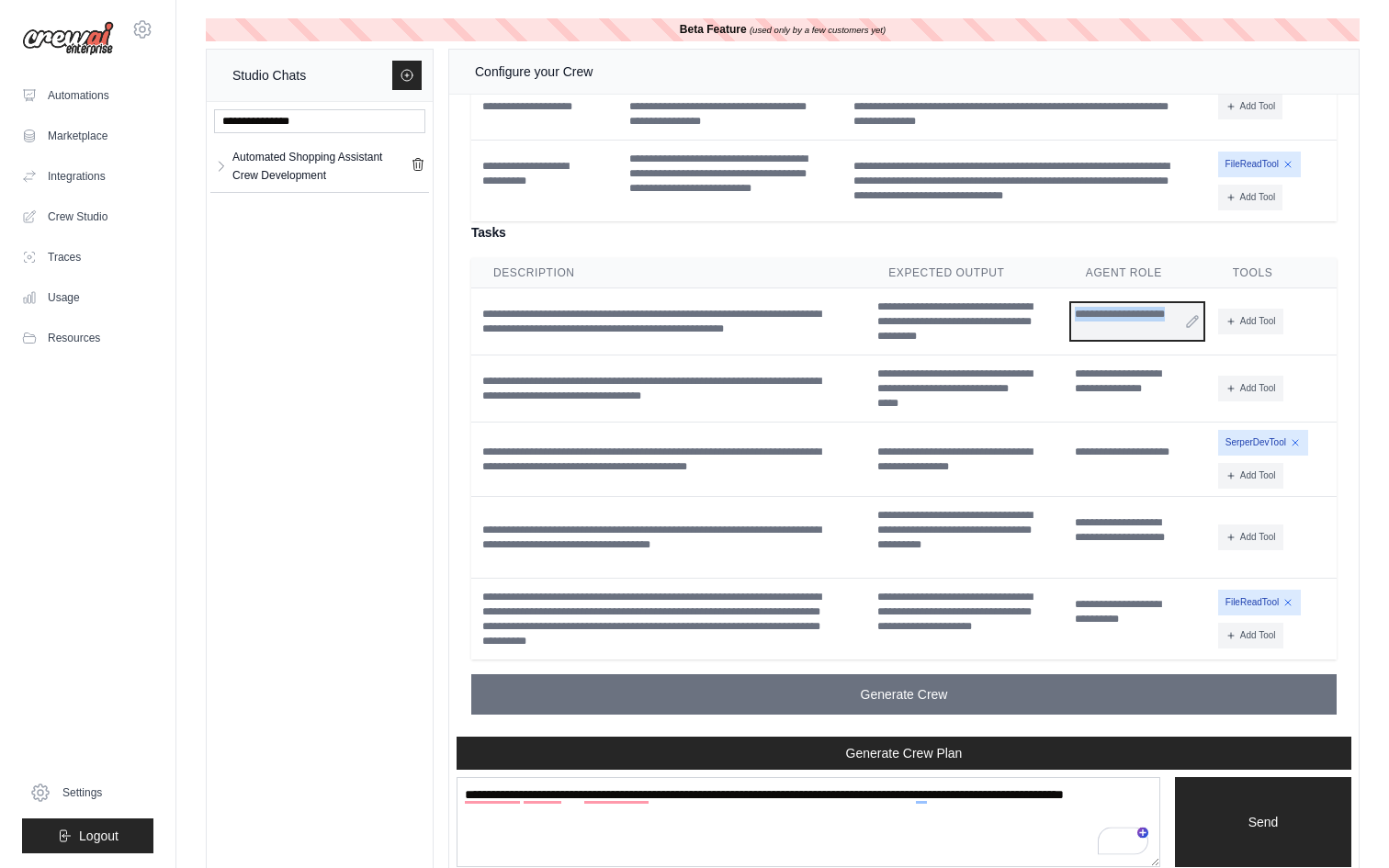 click on "**********" at bounding box center (1137, 321) 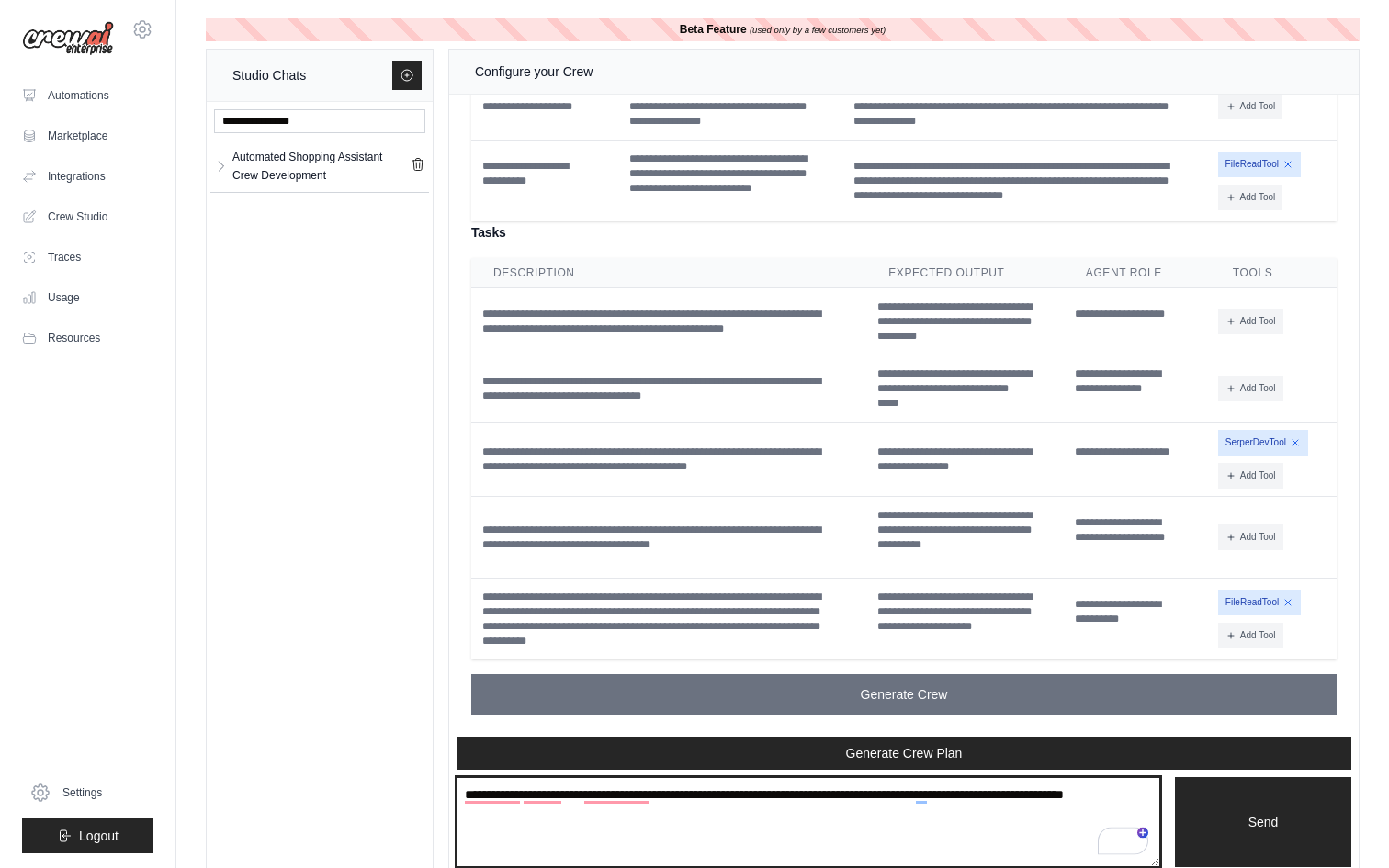 click on "**********" at bounding box center (808, 822) 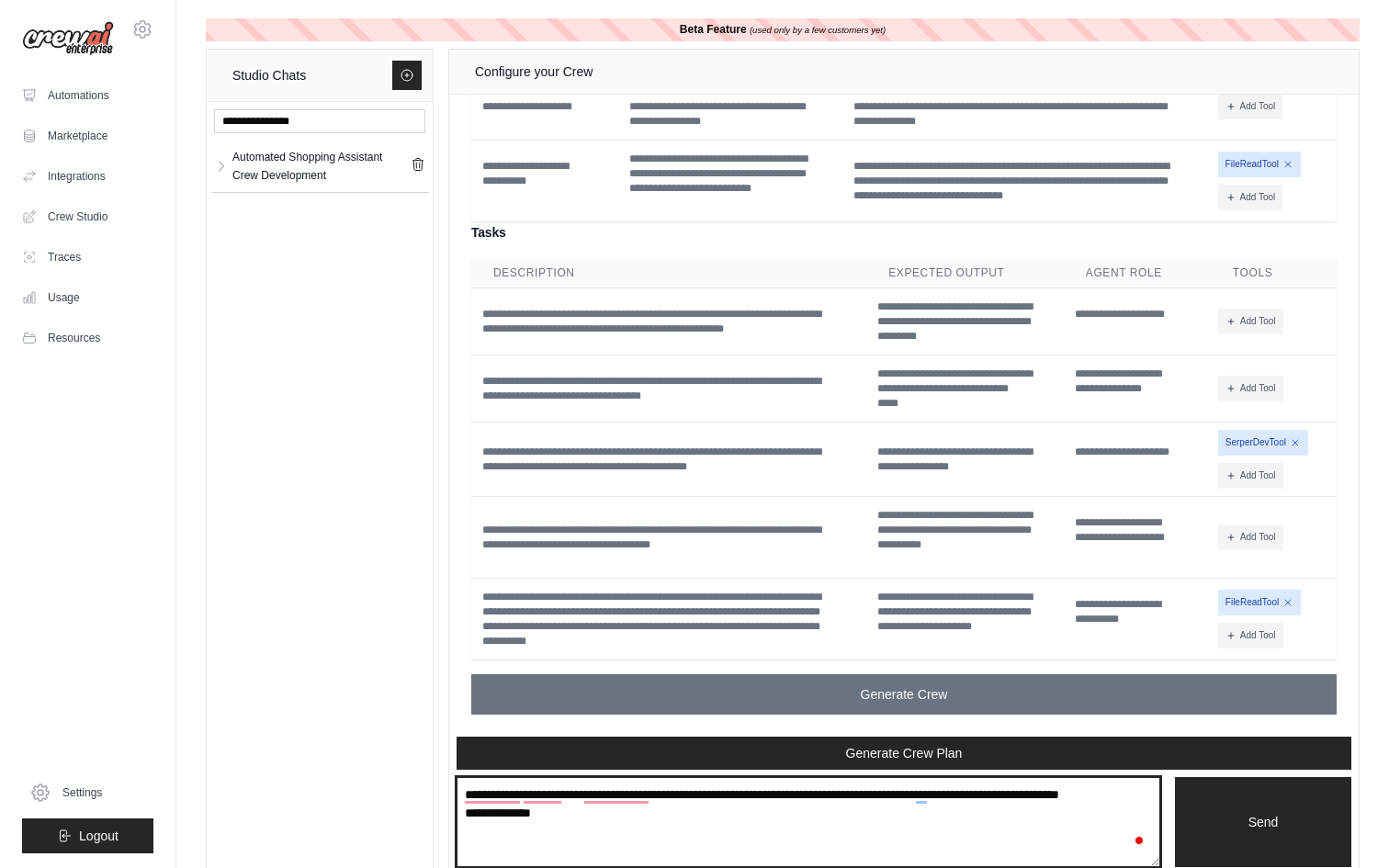paste on "**********" 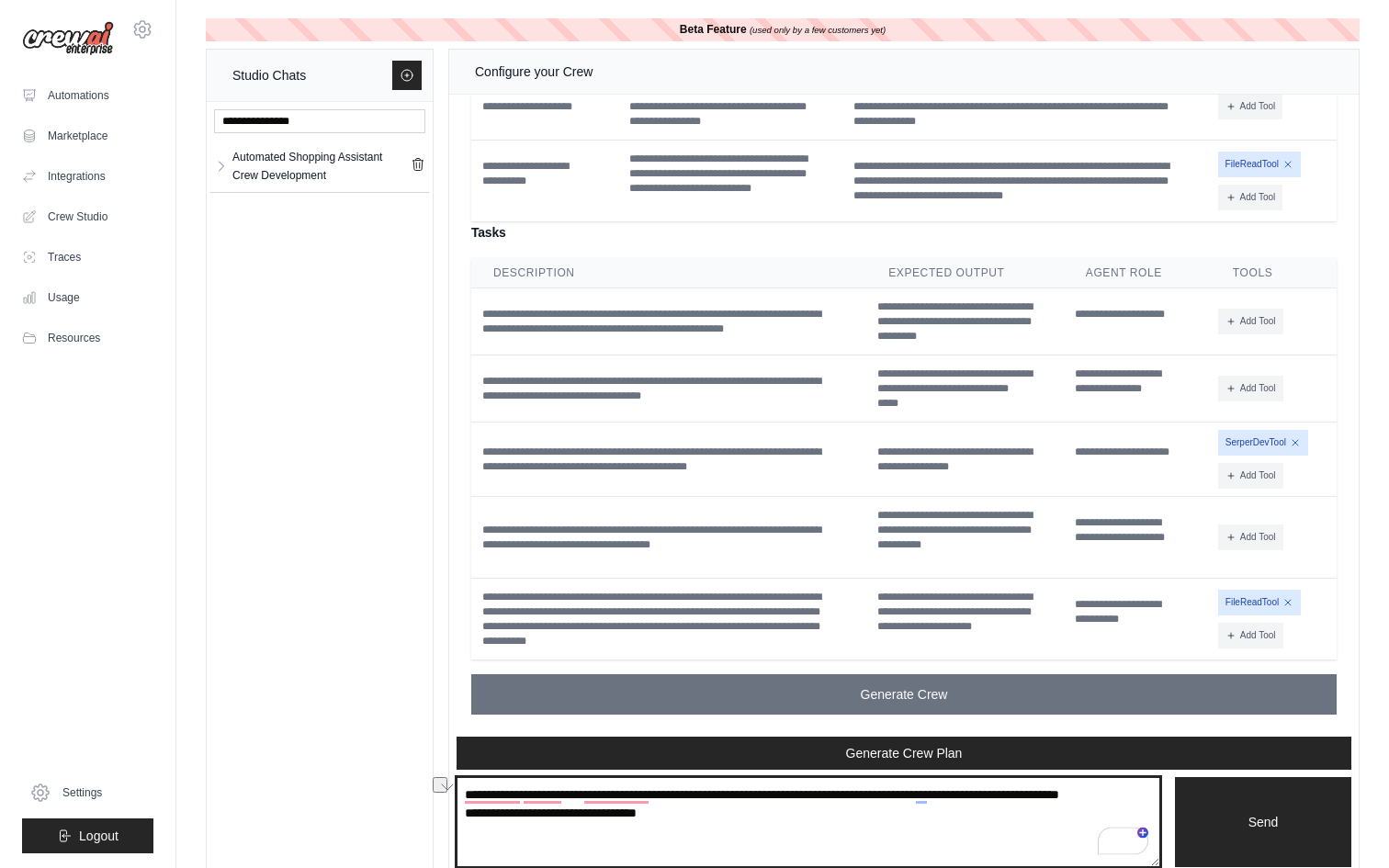 drag, startPoint x: 548, startPoint y: 832, endPoint x: 466, endPoint y: 832, distance: 82 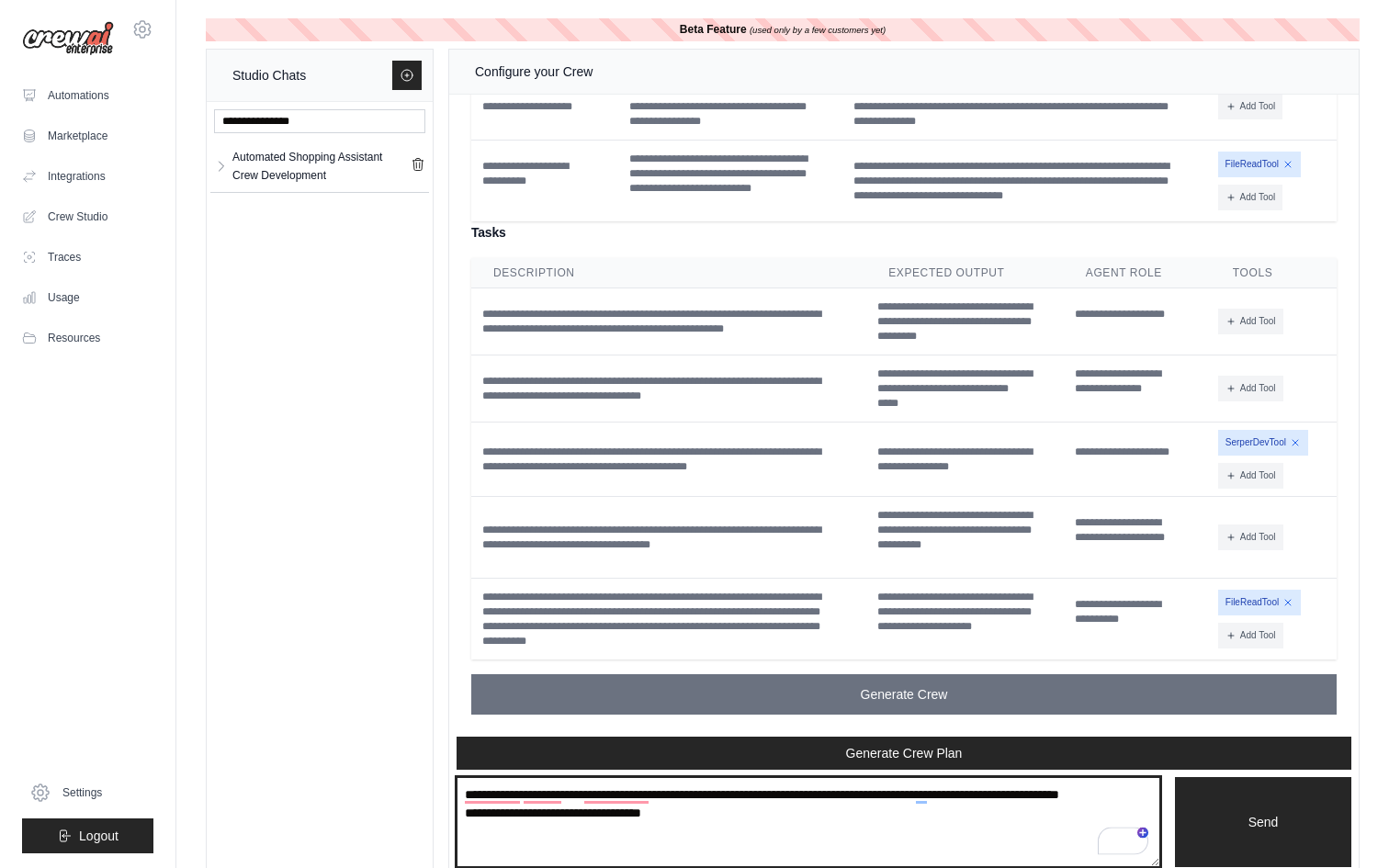paste on "**********" 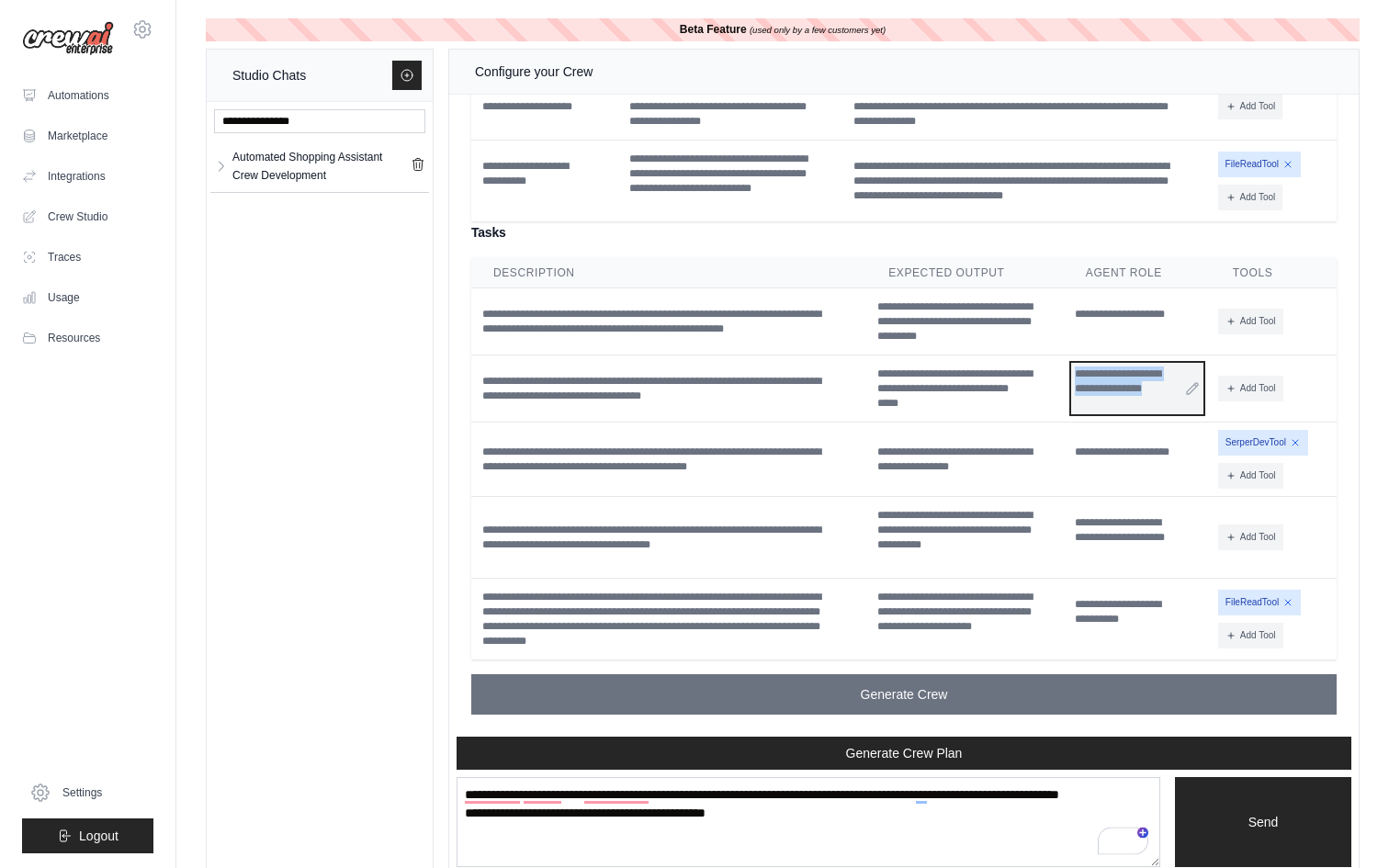 drag, startPoint x: 1131, startPoint y: 410, endPoint x: 1070, endPoint y: 377, distance: 69.35416 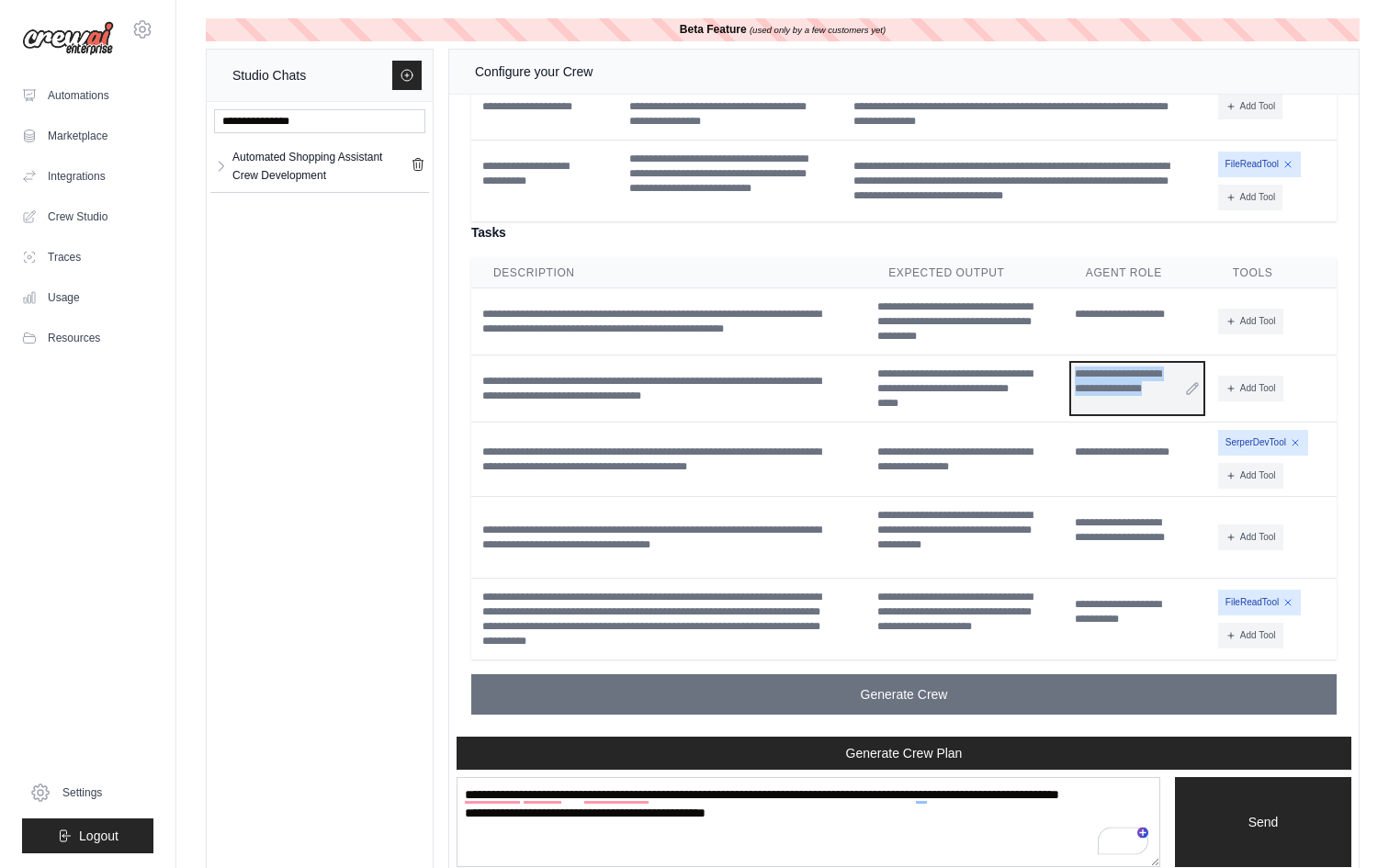 click on "**********" at bounding box center [1137, 389] 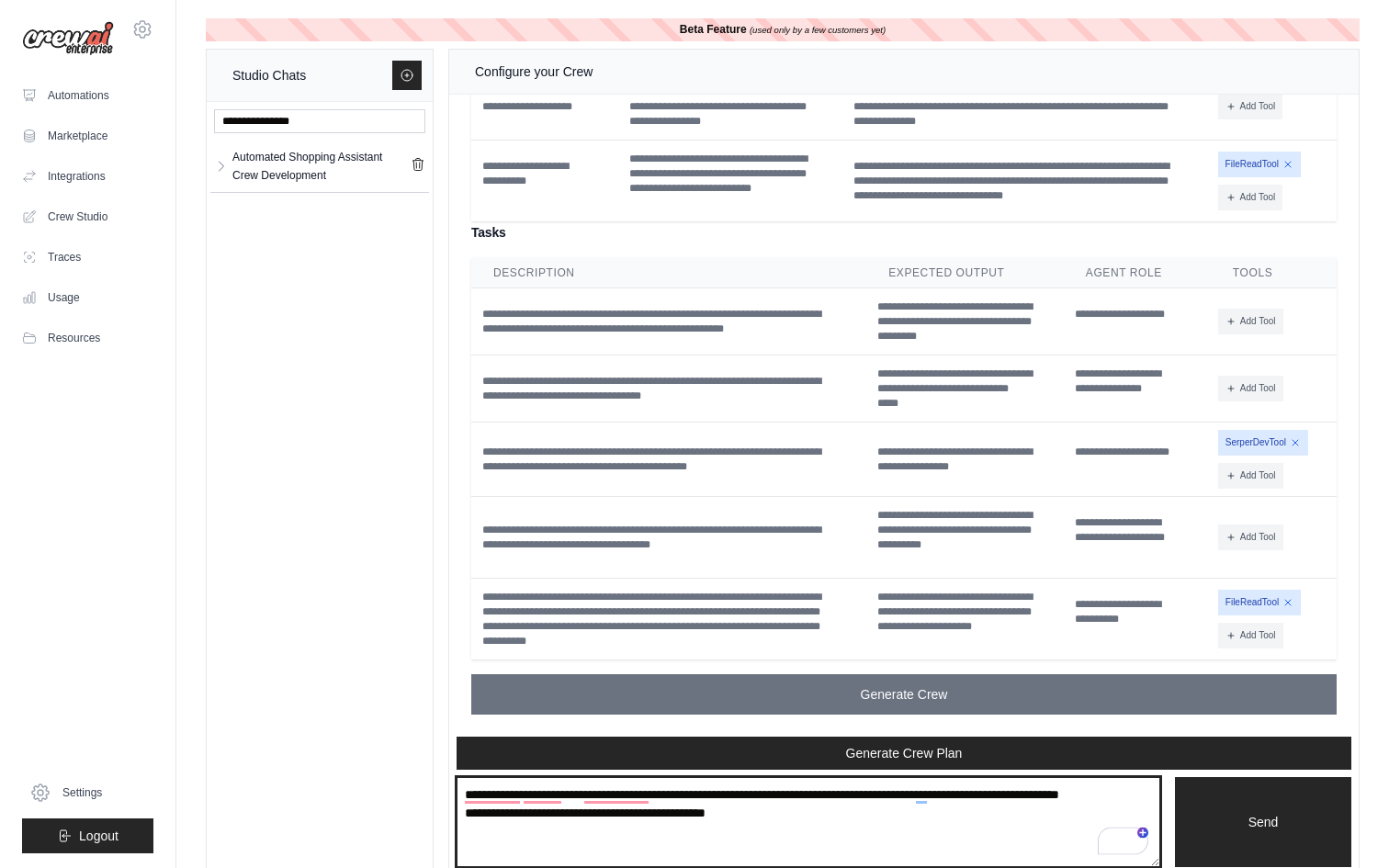 click on "**********" at bounding box center [808, 822] 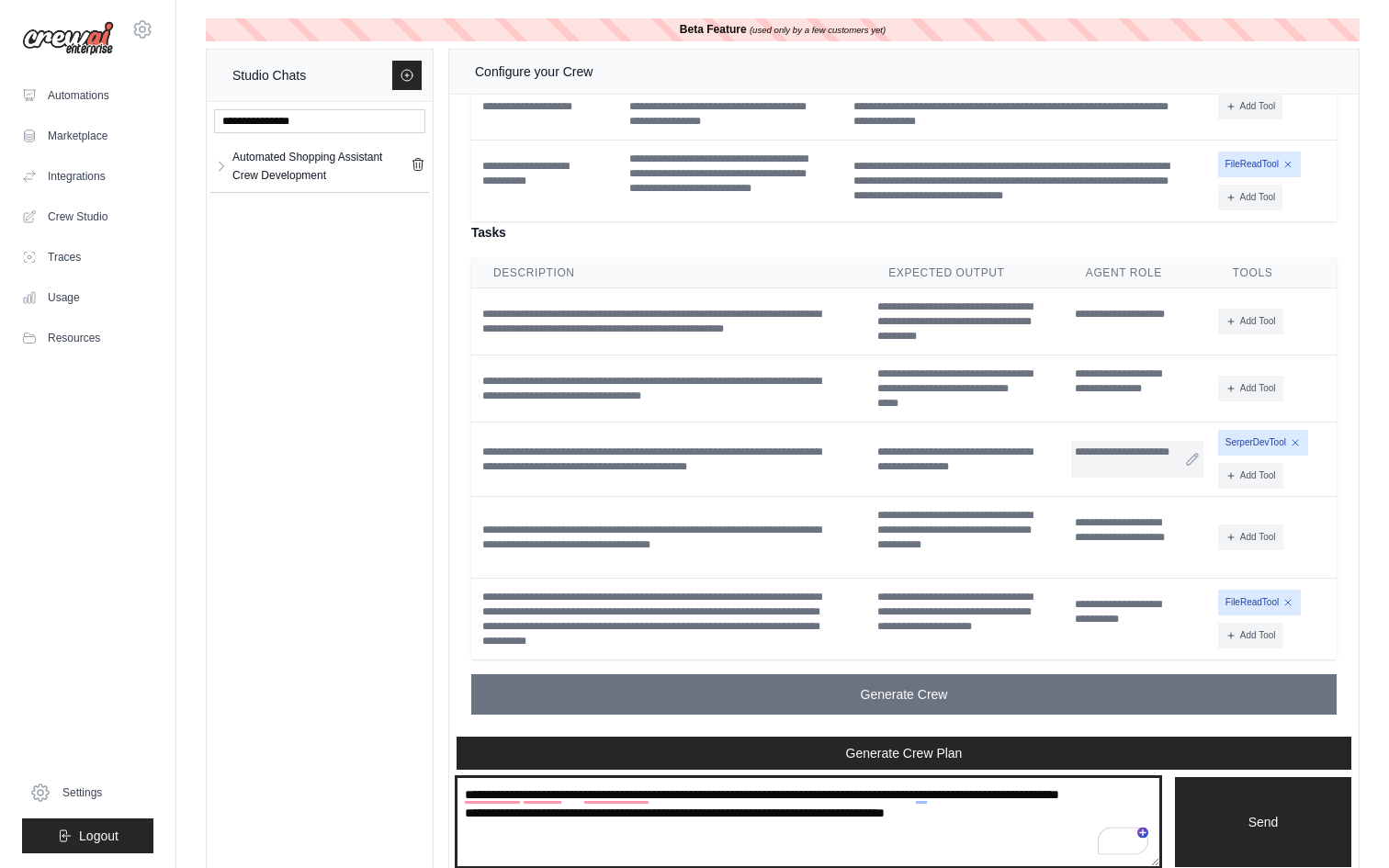 type on "**********" 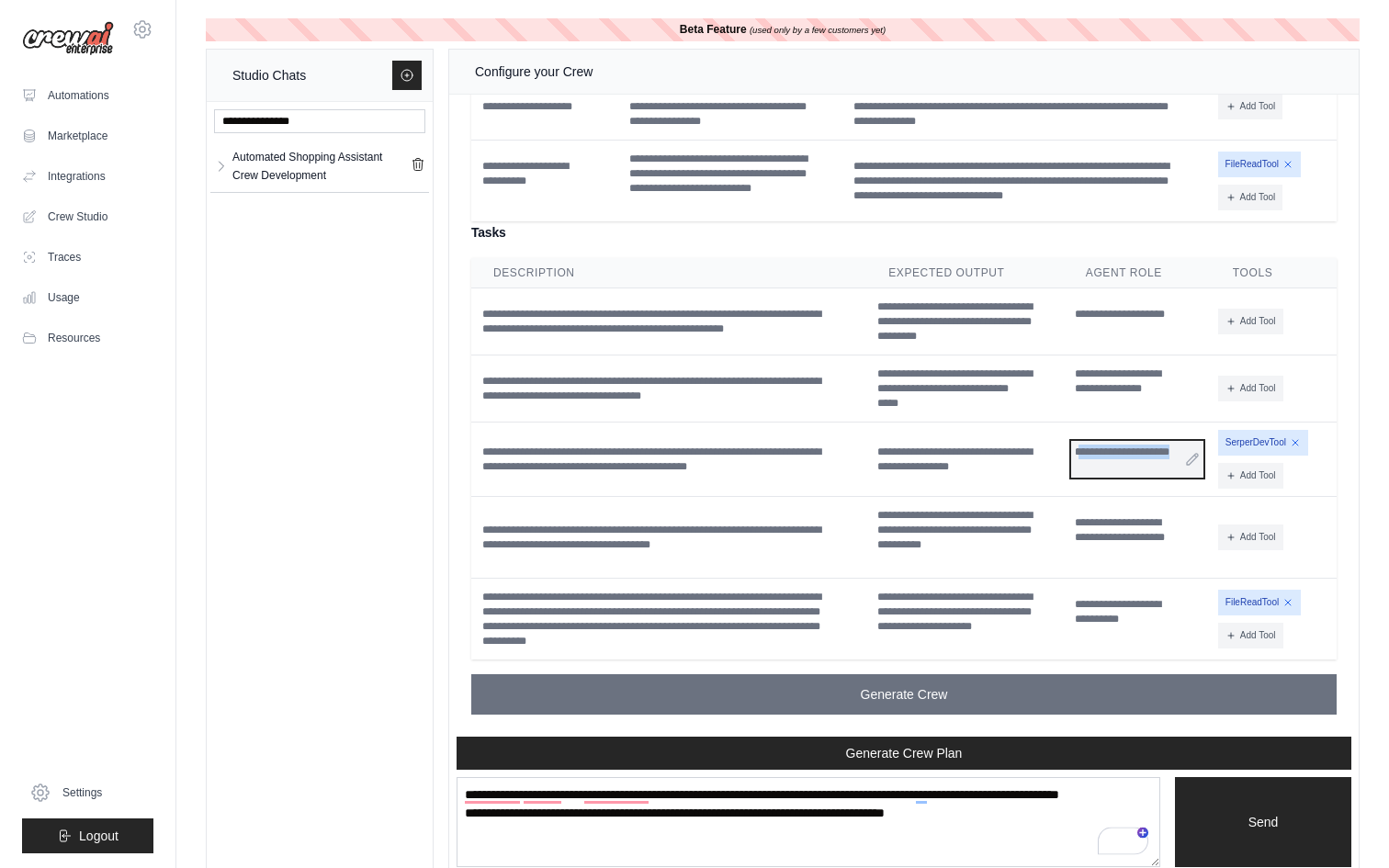 drag, startPoint x: 1115, startPoint y: 465, endPoint x: 1080, endPoint y: 452, distance: 37.336309 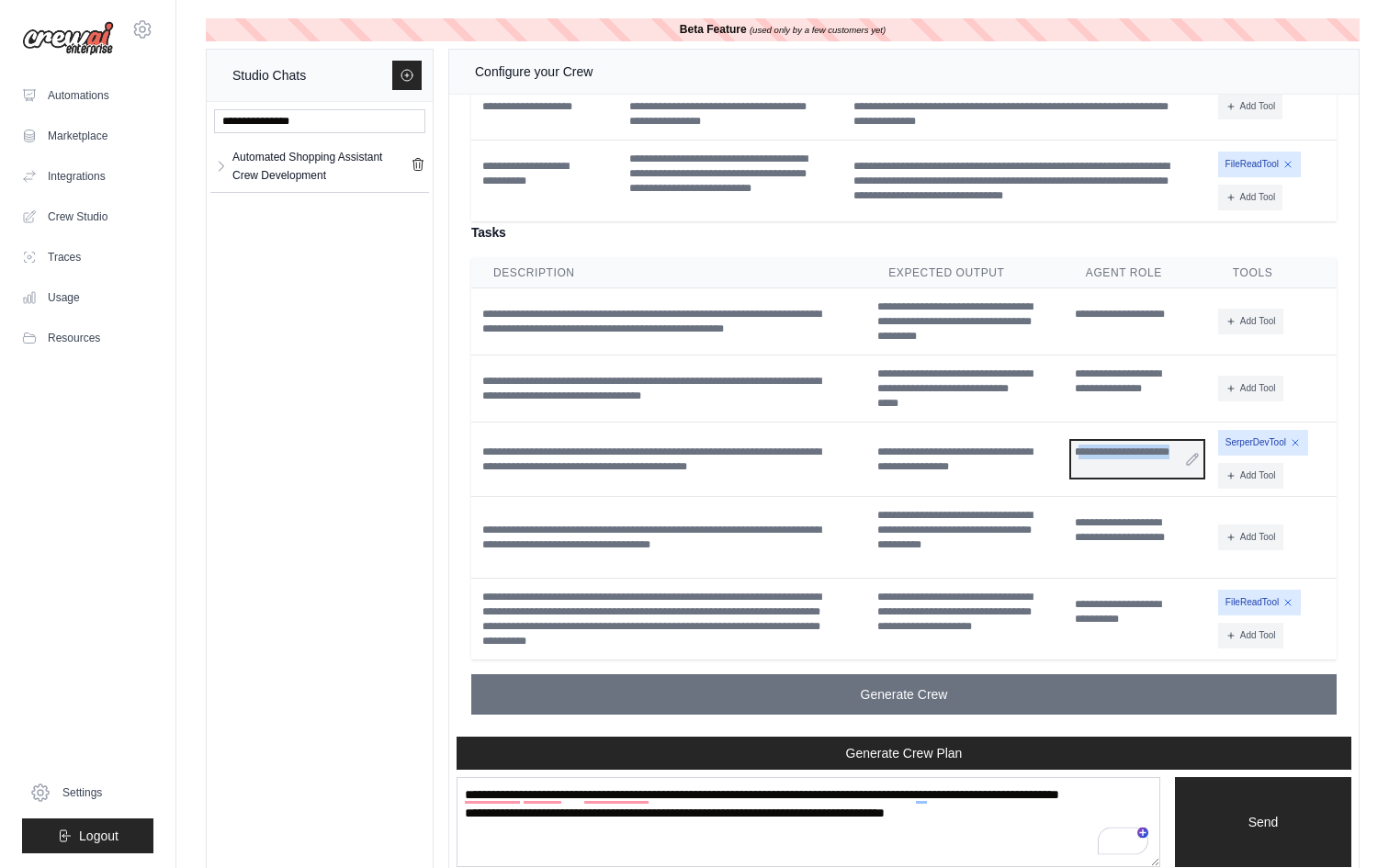 type 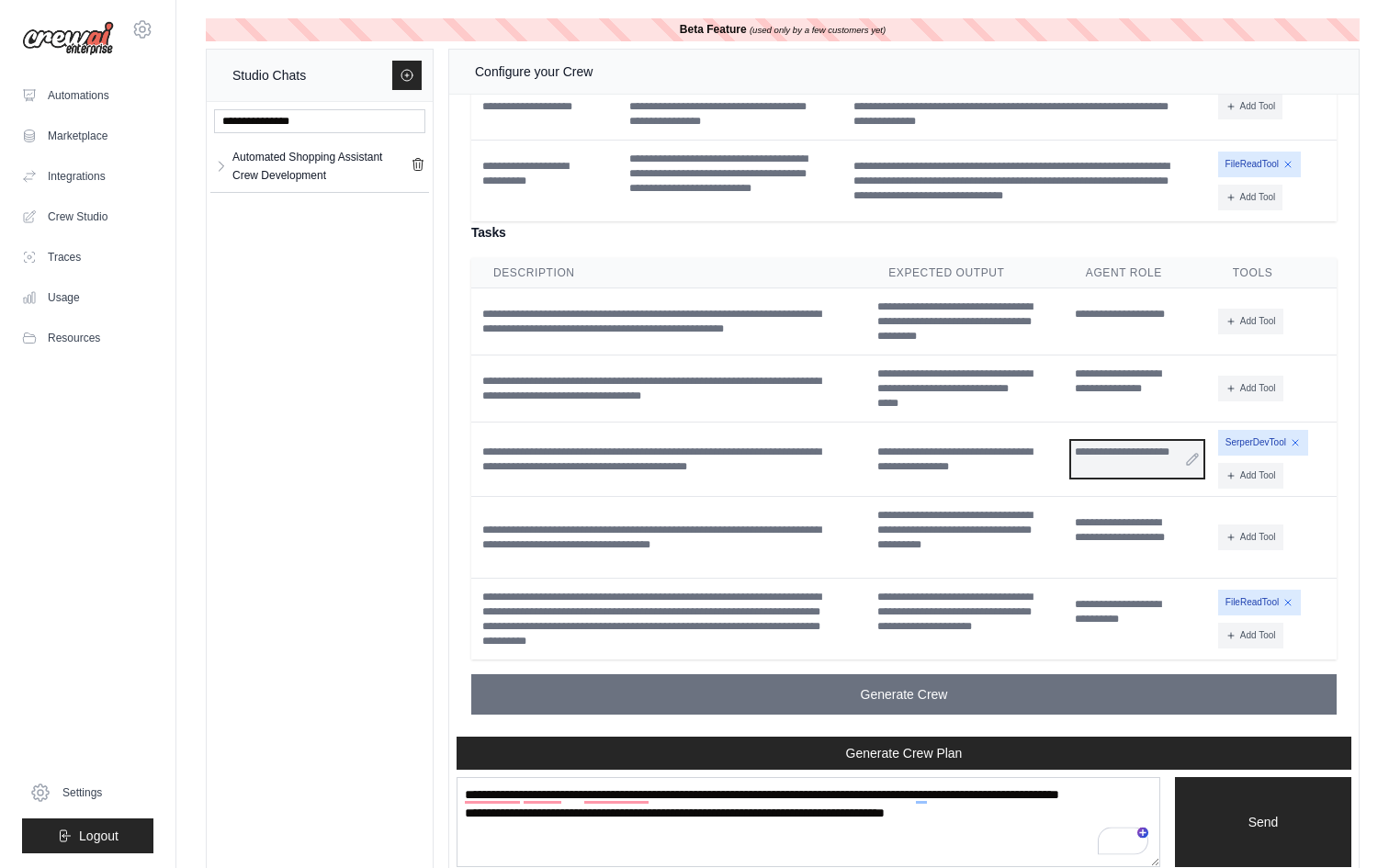 click on "**********" at bounding box center [1137, 459] 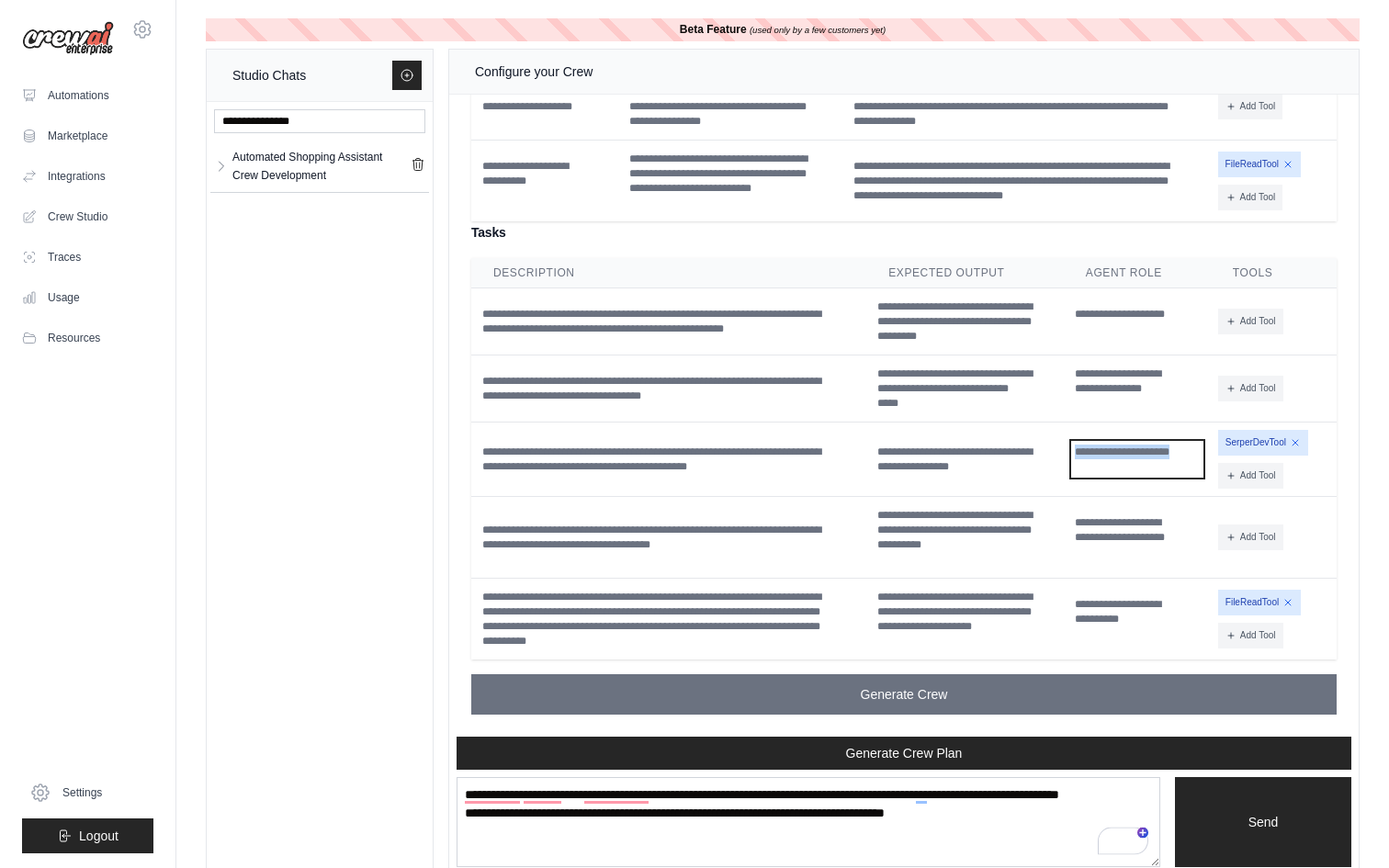 drag, startPoint x: 1114, startPoint y: 468, endPoint x: 1069, endPoint y: 455, distance: 46.84015 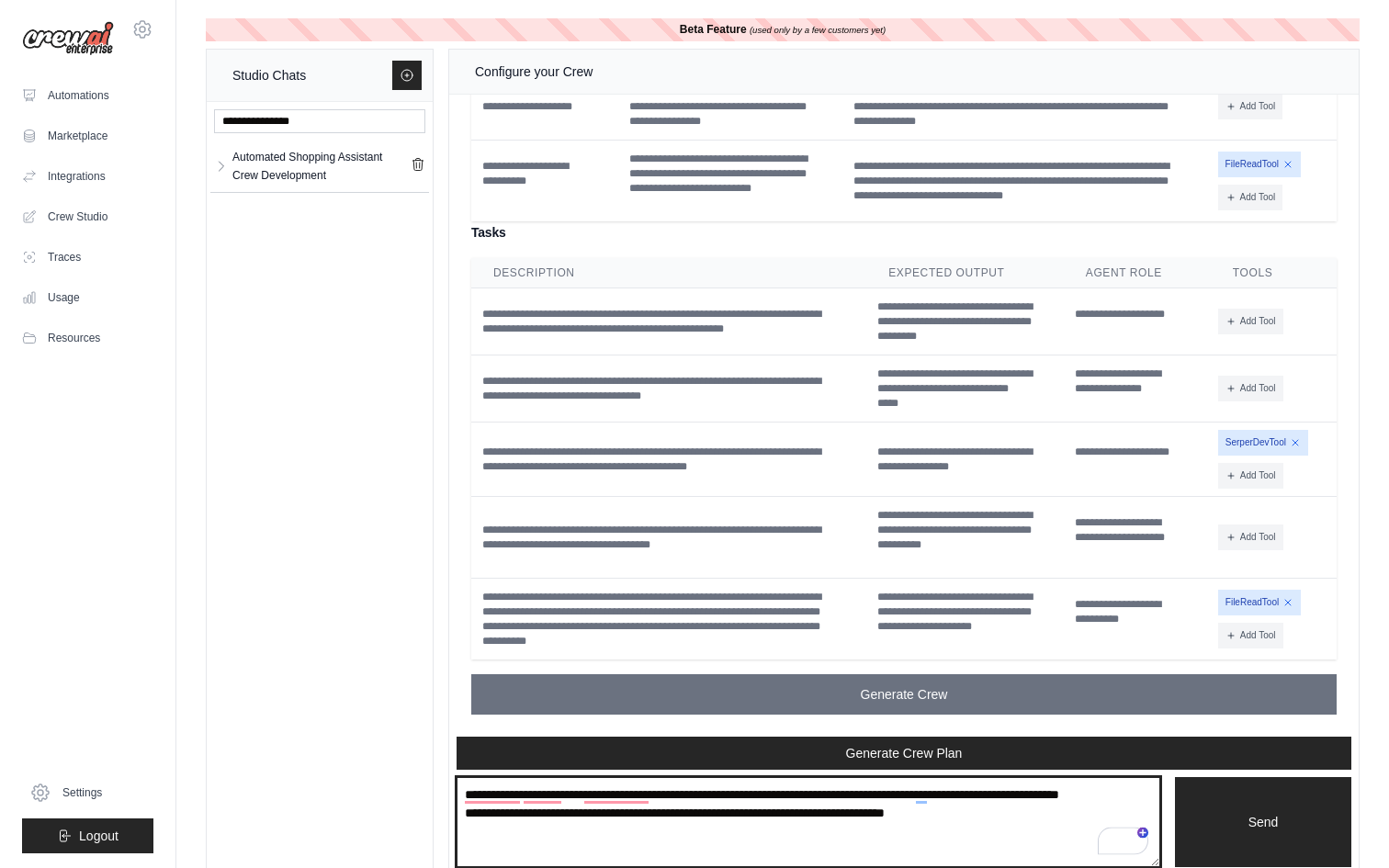 click on "**********" at bounding box center [808, 822] 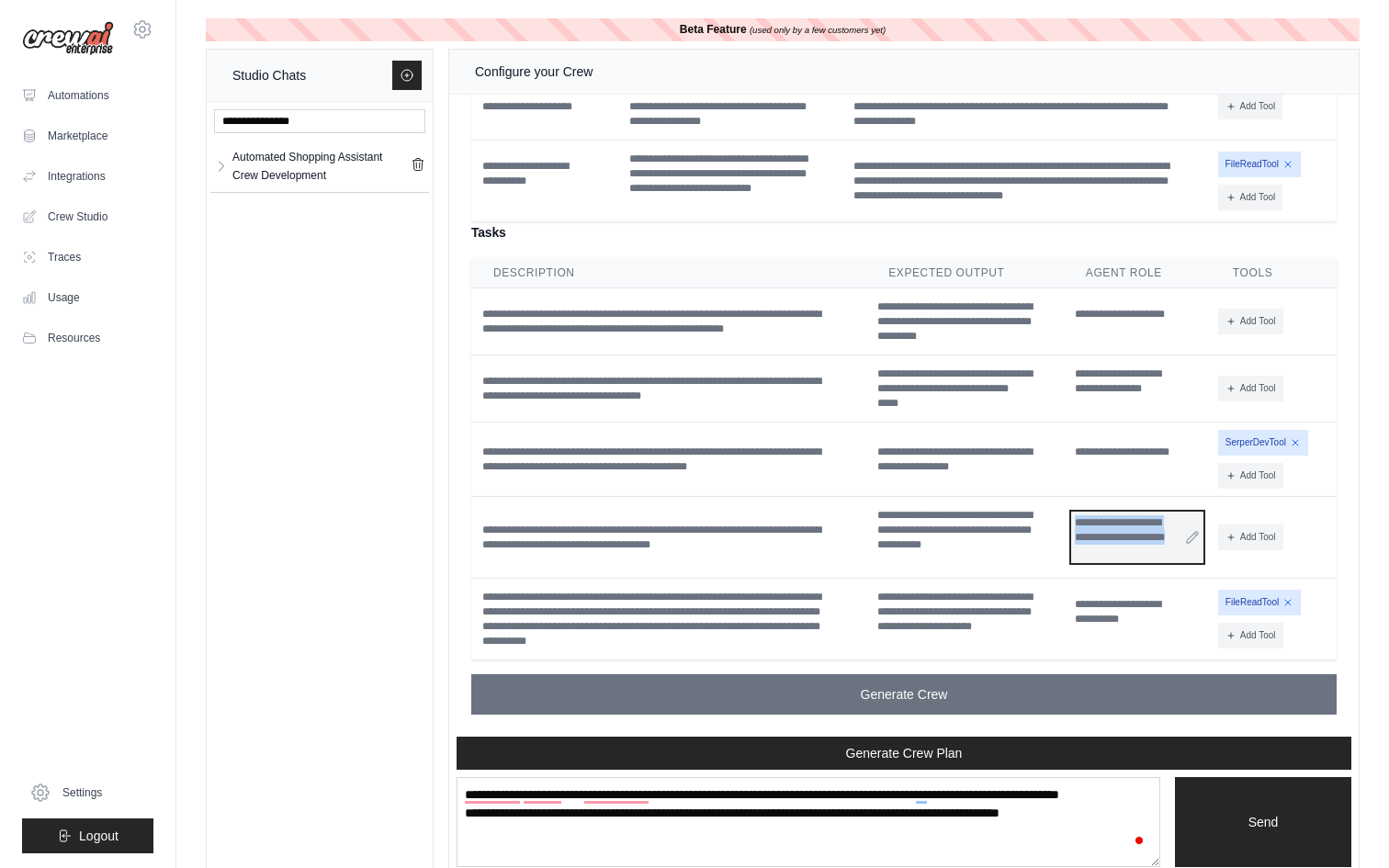 drag, startPoint x: 1134, startPoint y: 554, endPoint x: 1074, endPoint y: 521, distance: 68.47627 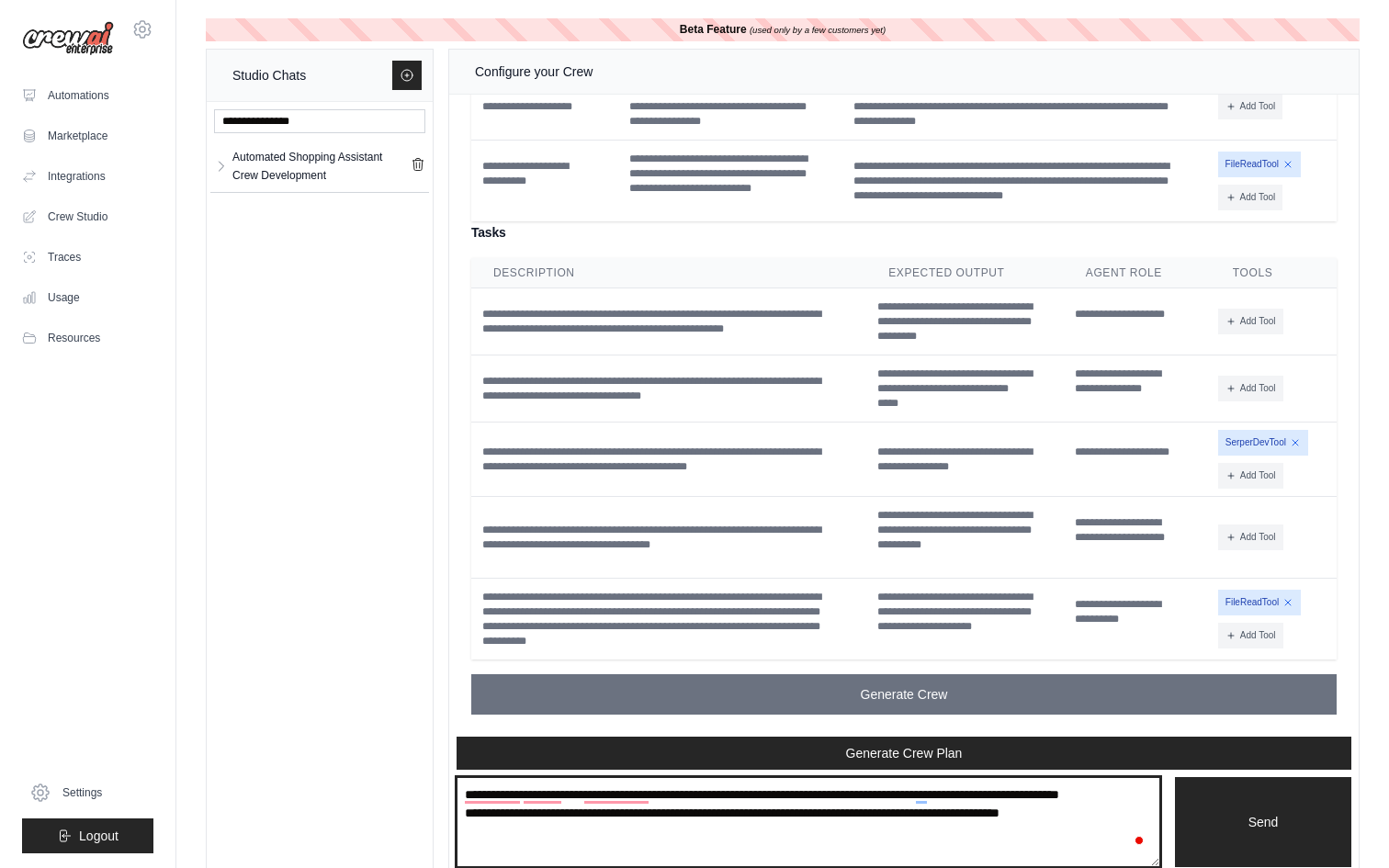 click on "**********" at bounding box center (808, 822) 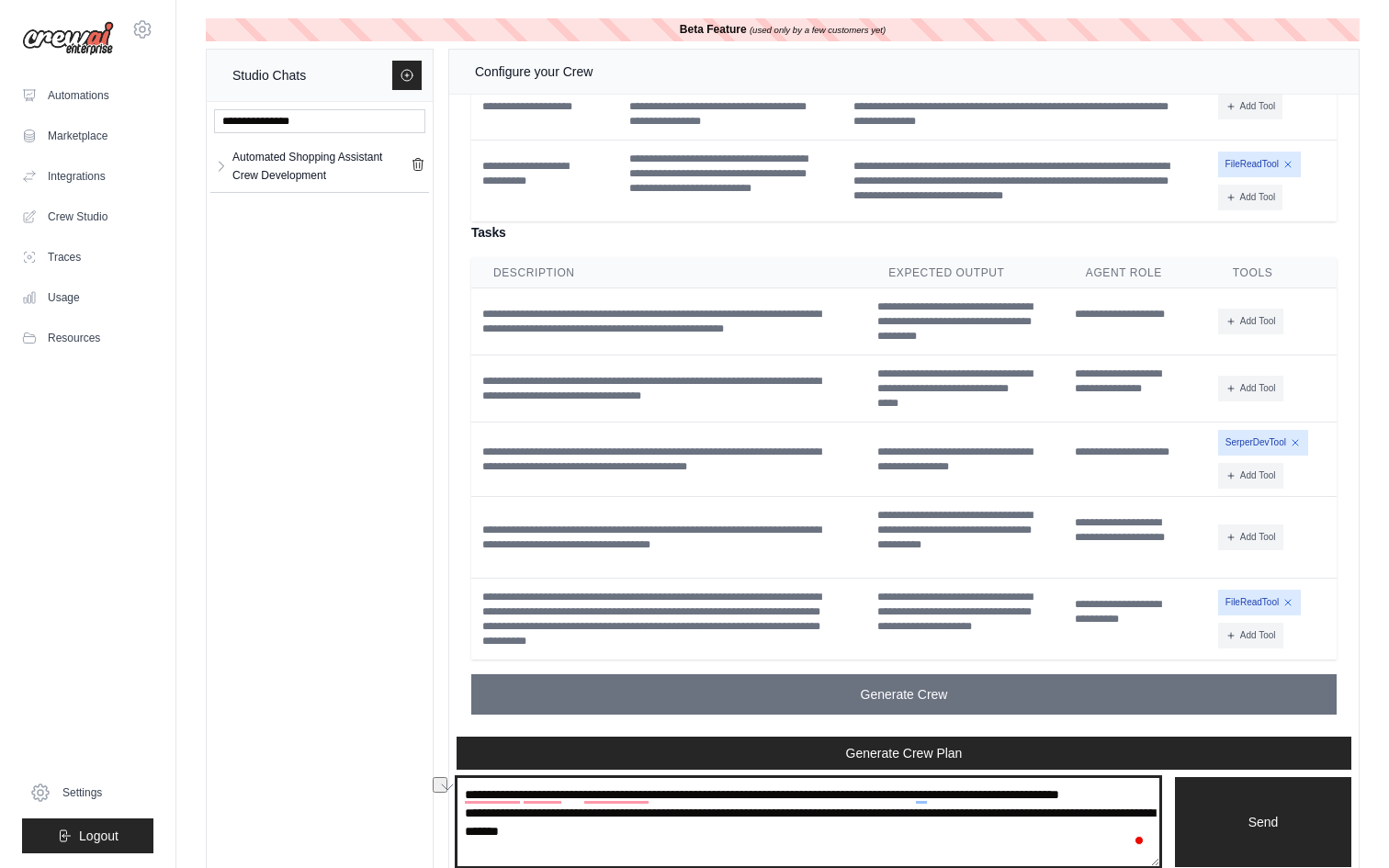 drag, startPoint x: 544, startPoint y: 829, endPoint x: 466, endPoint y: 830, distance: 78.00641 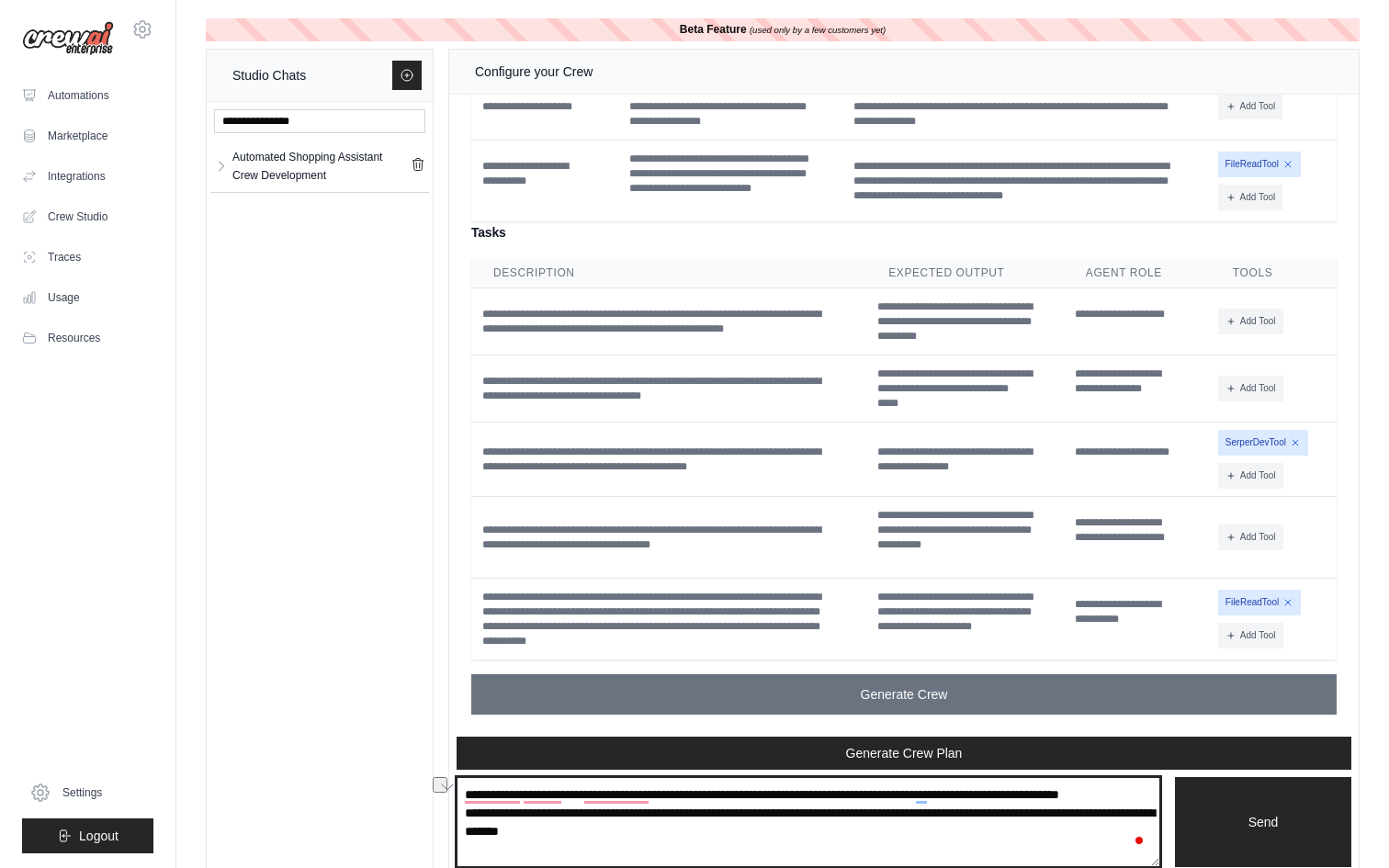 click on "**********" at bounding box center (808, 822) 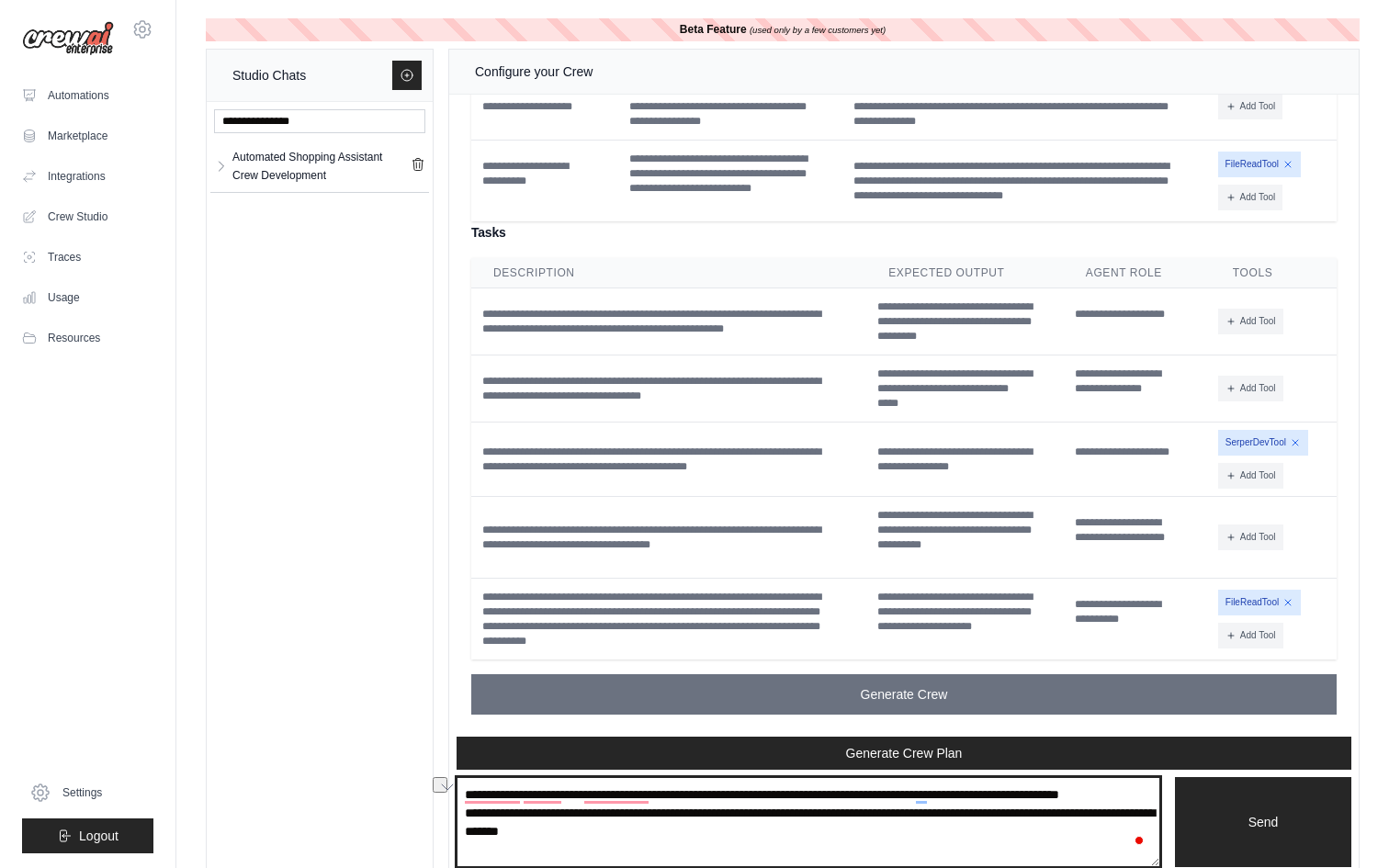 drag, startPoint x: 777, startPoint y: 831, endPoint x: 677, endPoint y: 832, distance: 100.005 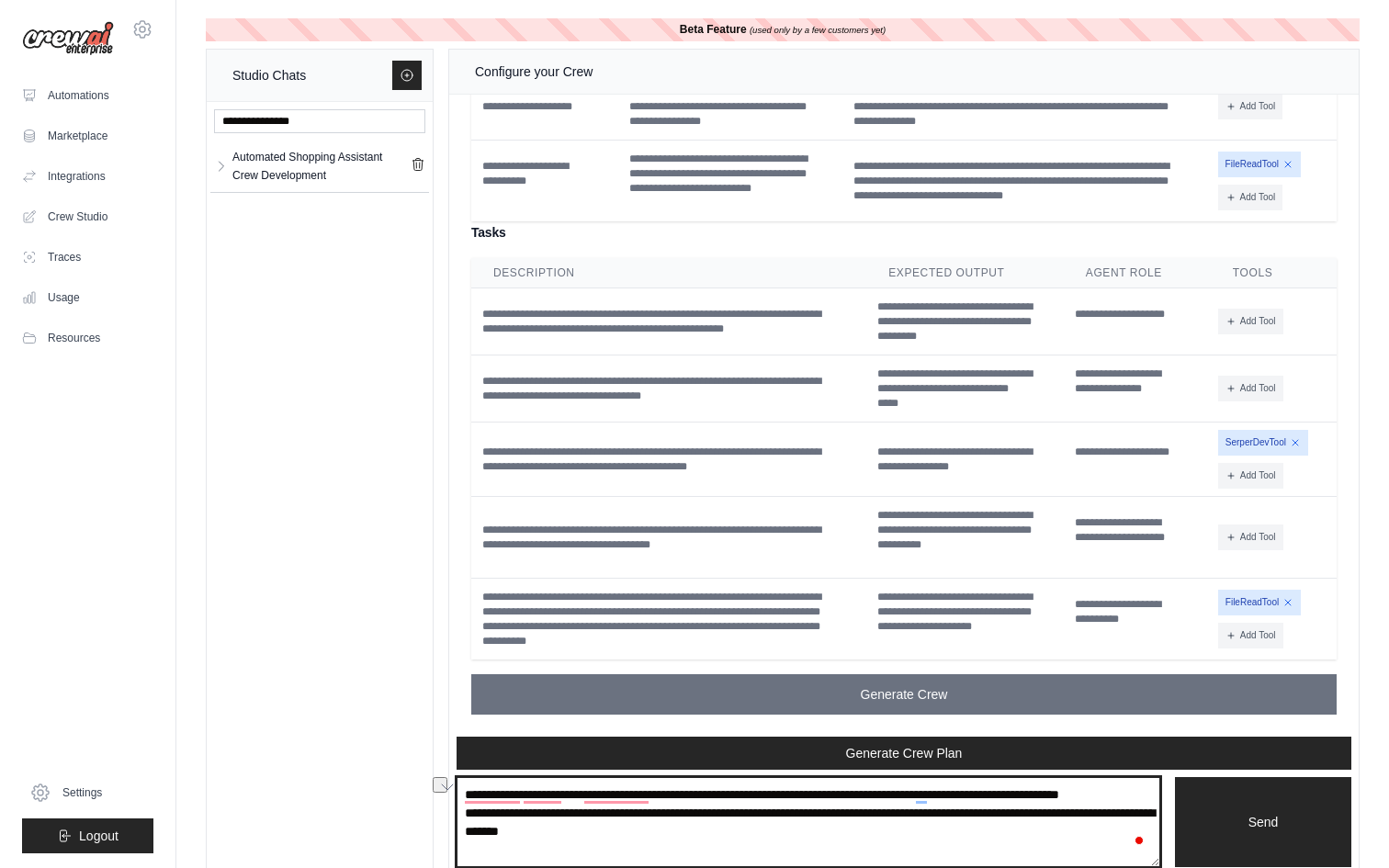click on "**********" at bounding box center [808, 822] 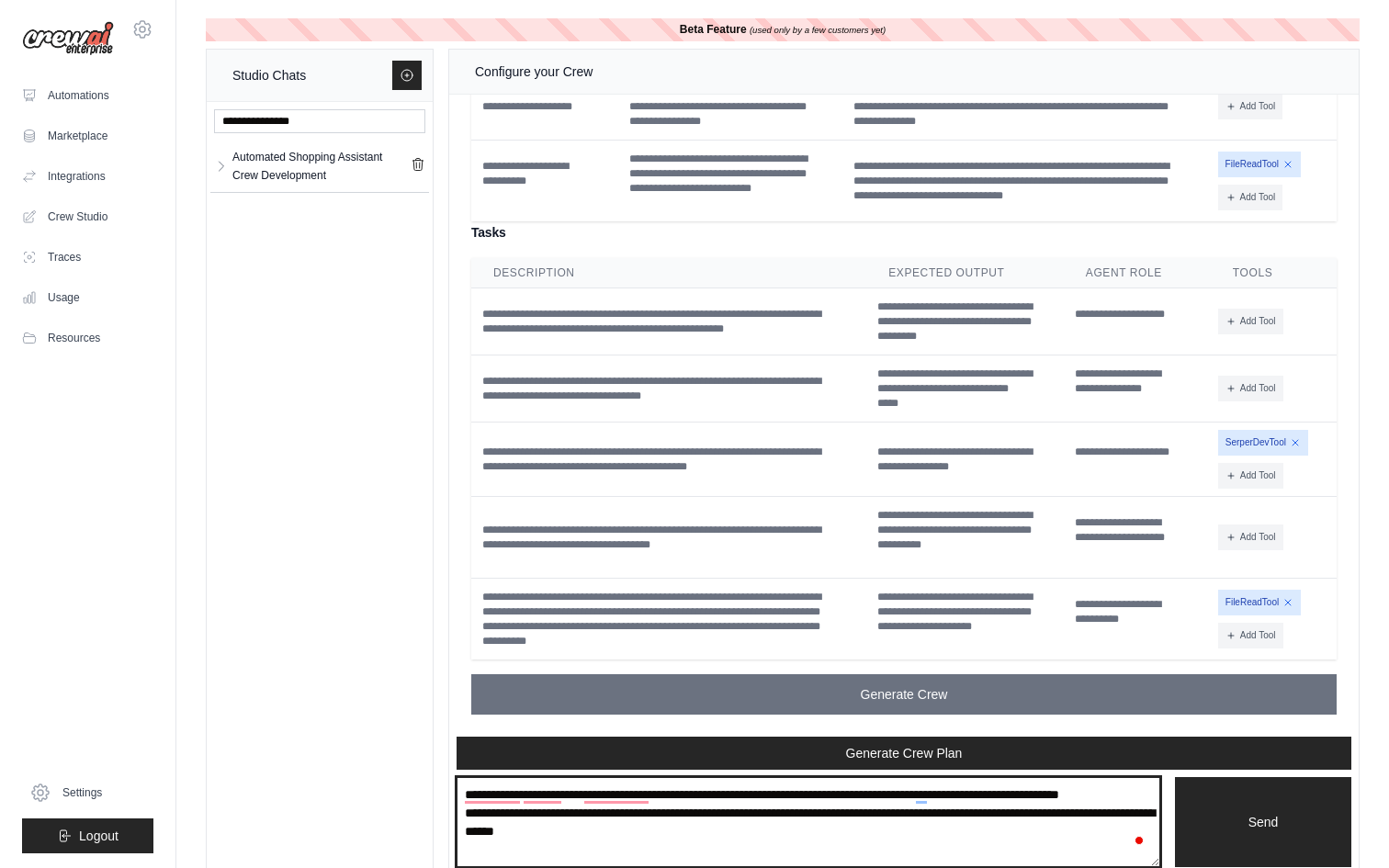 paste on "**********" 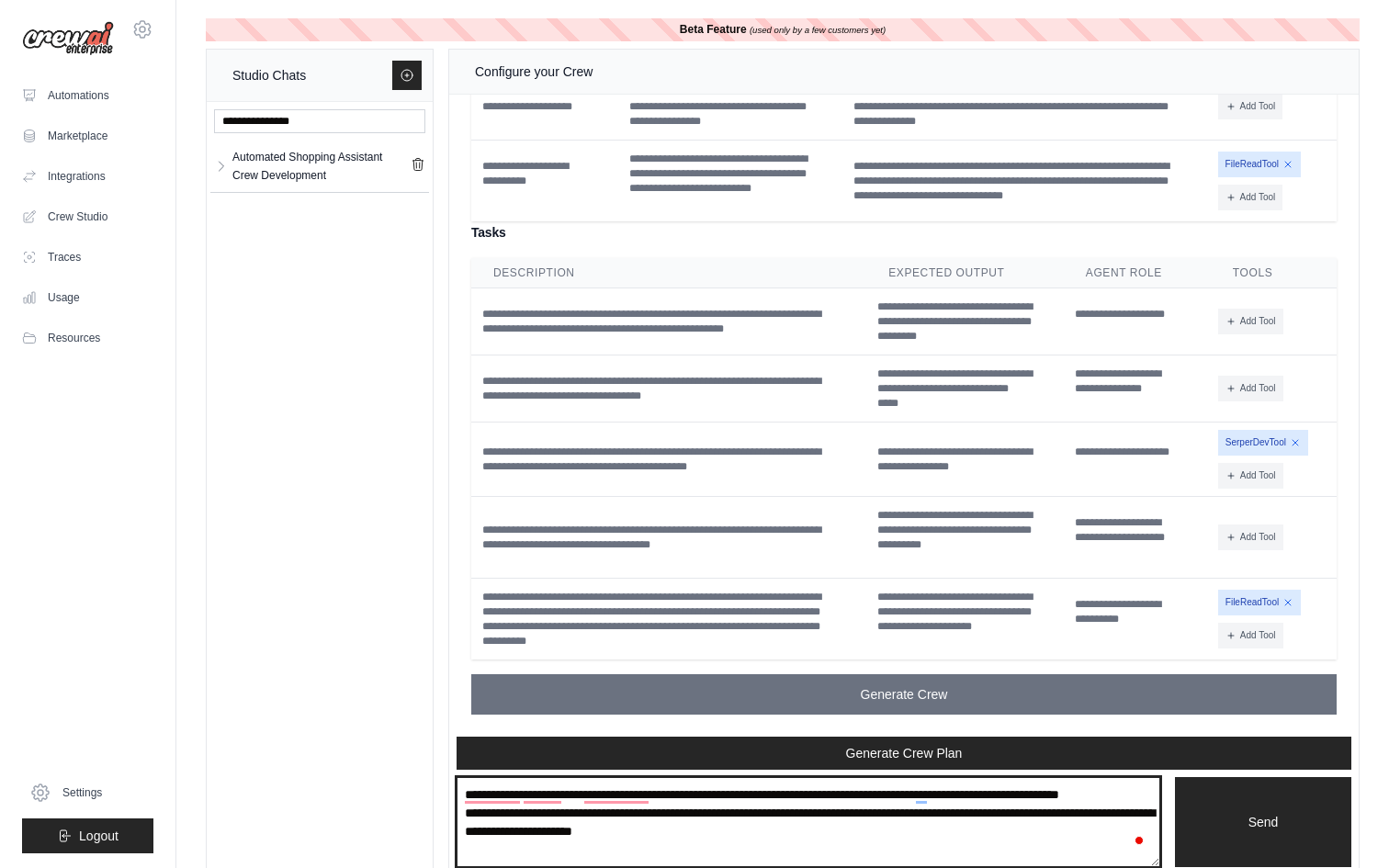 click on "**********" at bounding box center (808, 822) 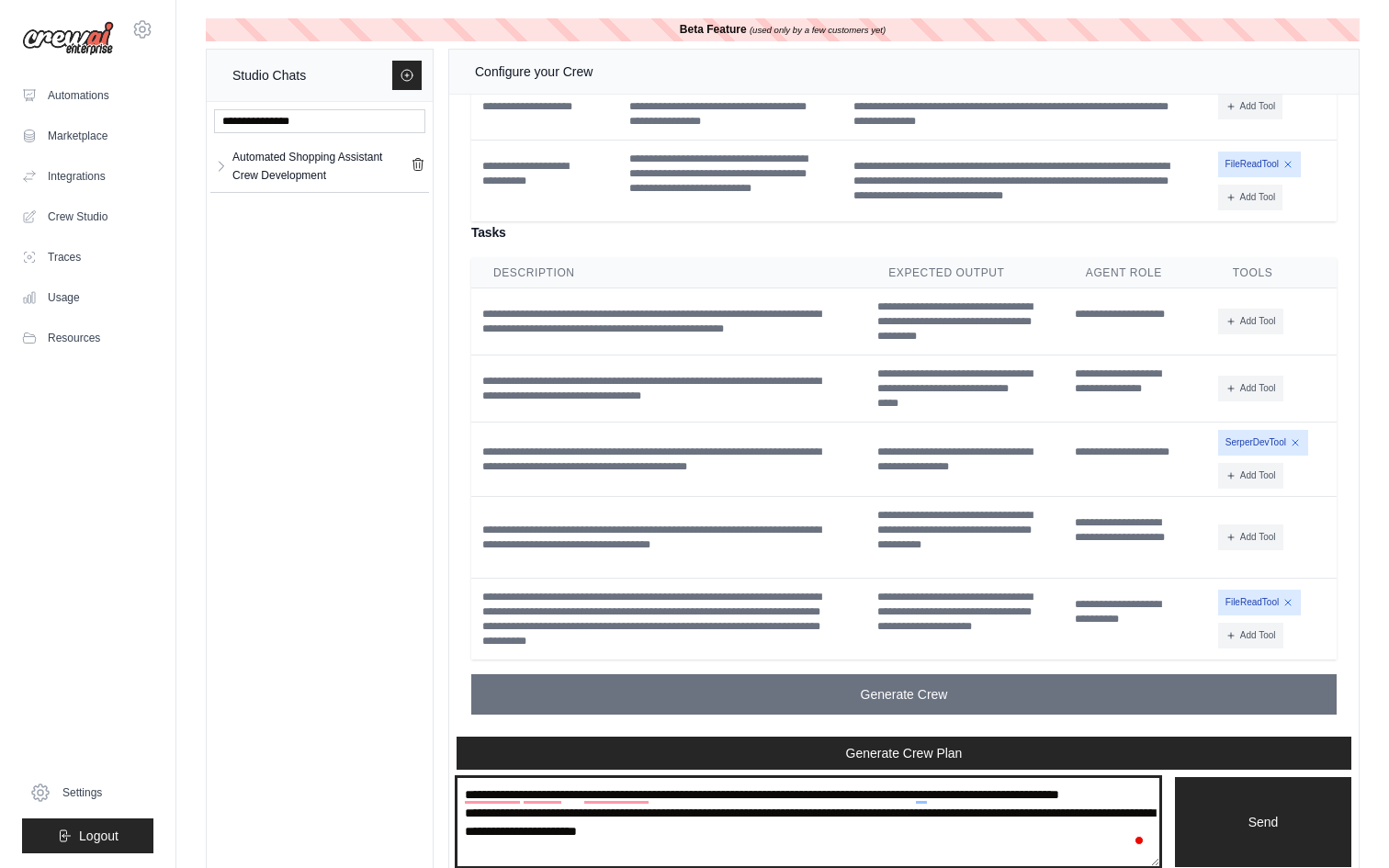 click on "**********" at bounding box center [808, 822] 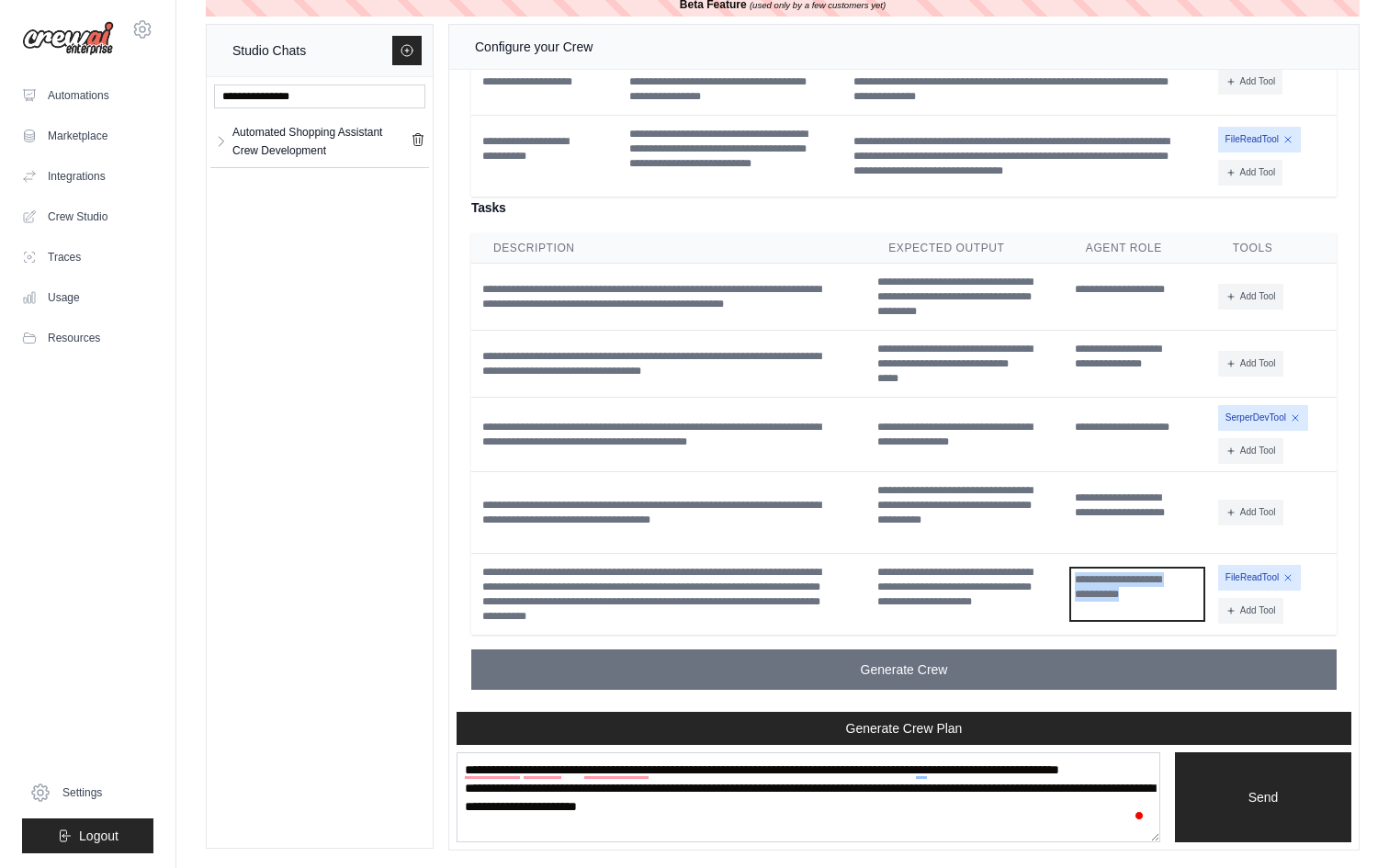 drag, startPoint x: 1126, startPoint y: 610, endPoint x: 1069, endPoint y: 572, distance: 68.505474 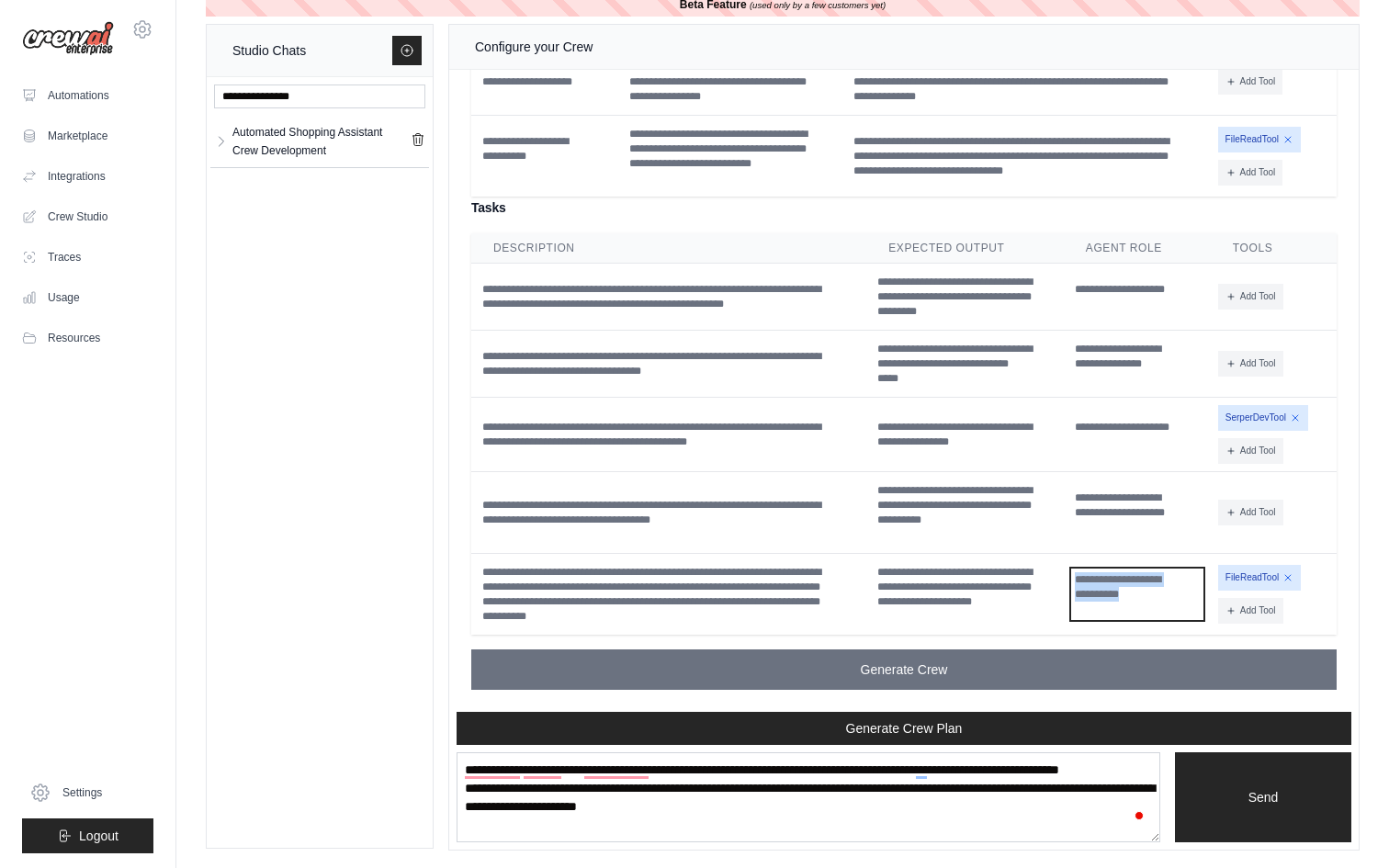 click on "**********" at bounding box center (1137, 594) 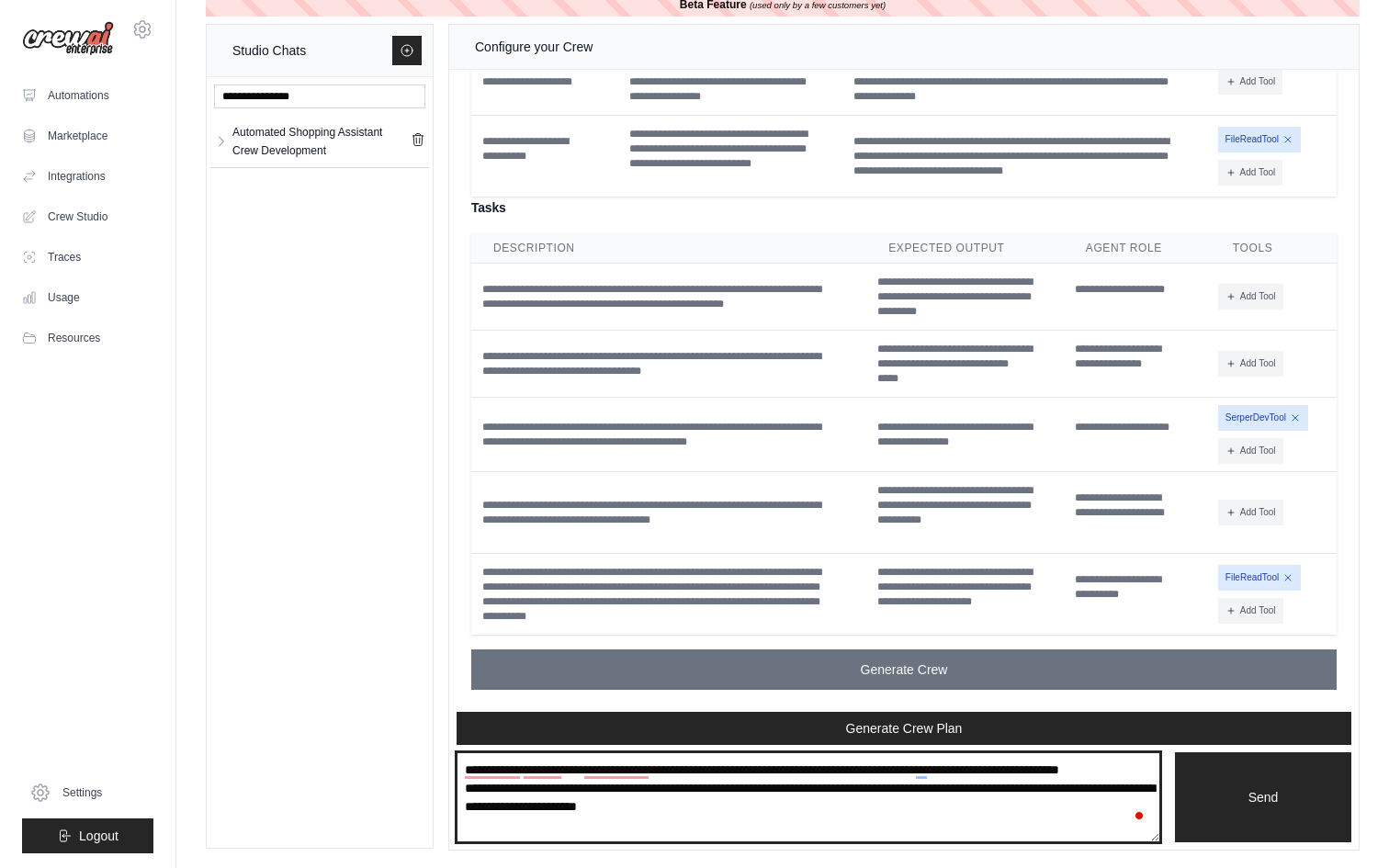 click on "**********" at bounding box center [808, 797] 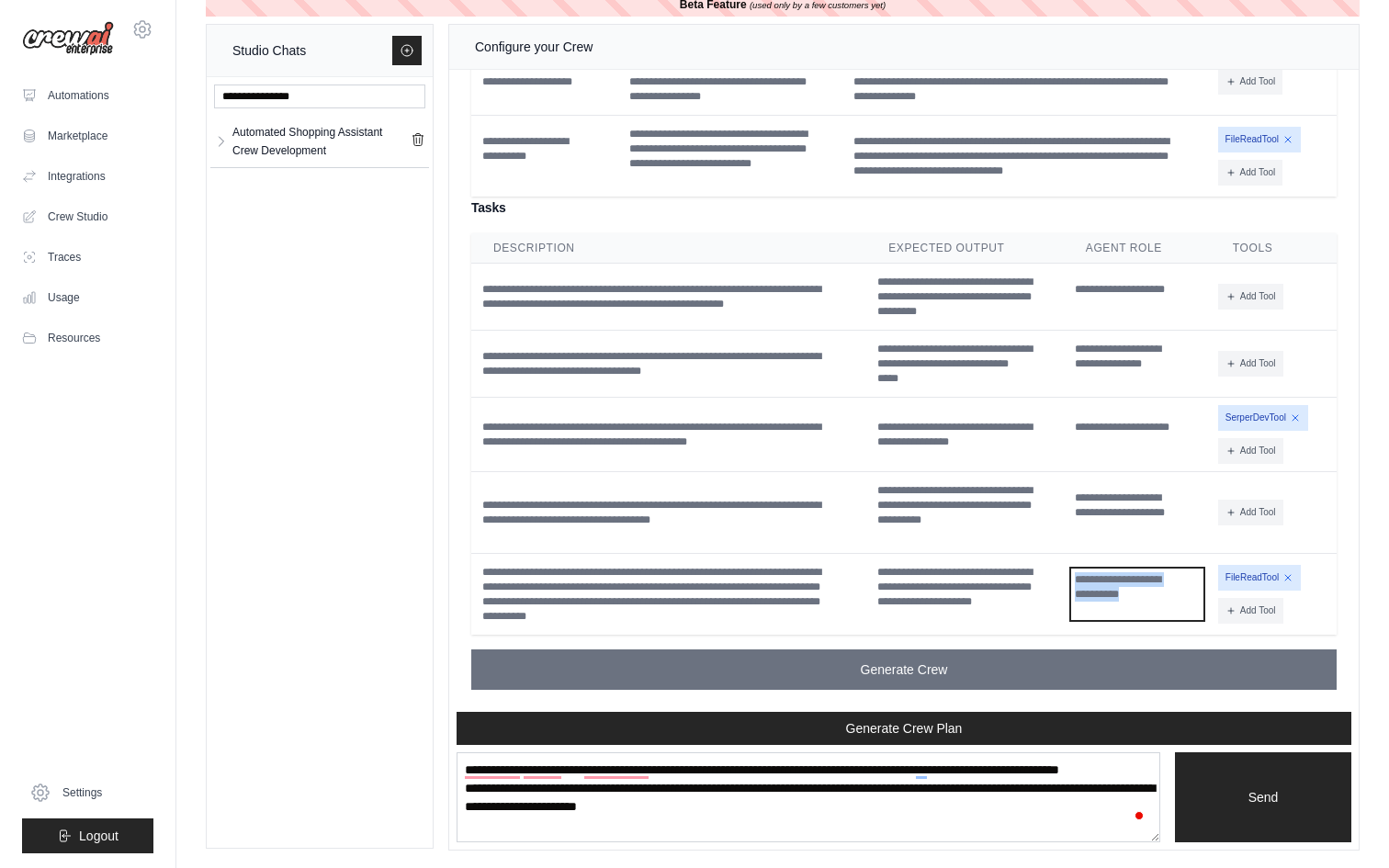 drag, startPoint x: 1122, startPoint y: 610, endPoint x: 1065, endPoint y: 569, distance: 70.21396 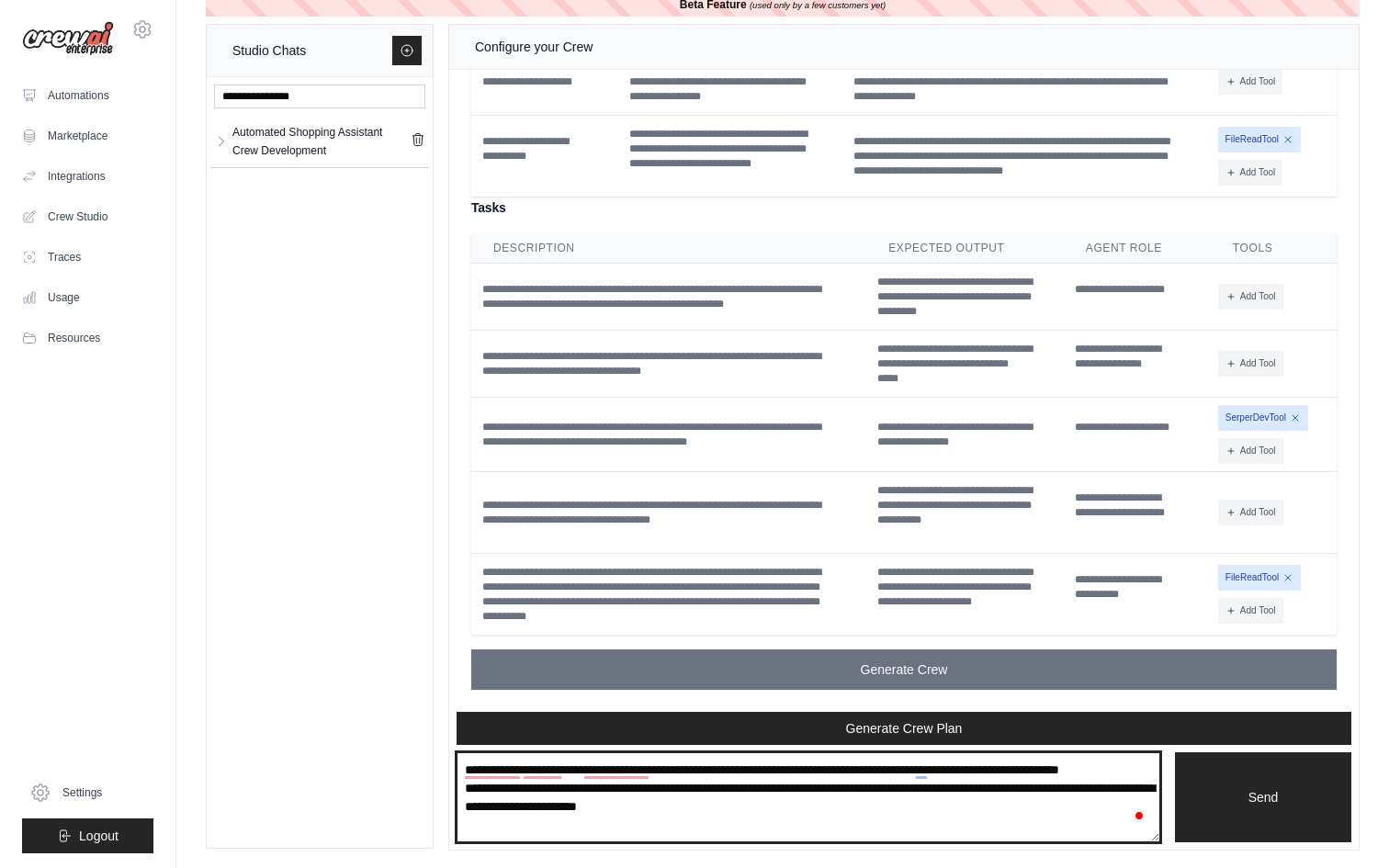 click on "**********" at bounding box center (808, 797) 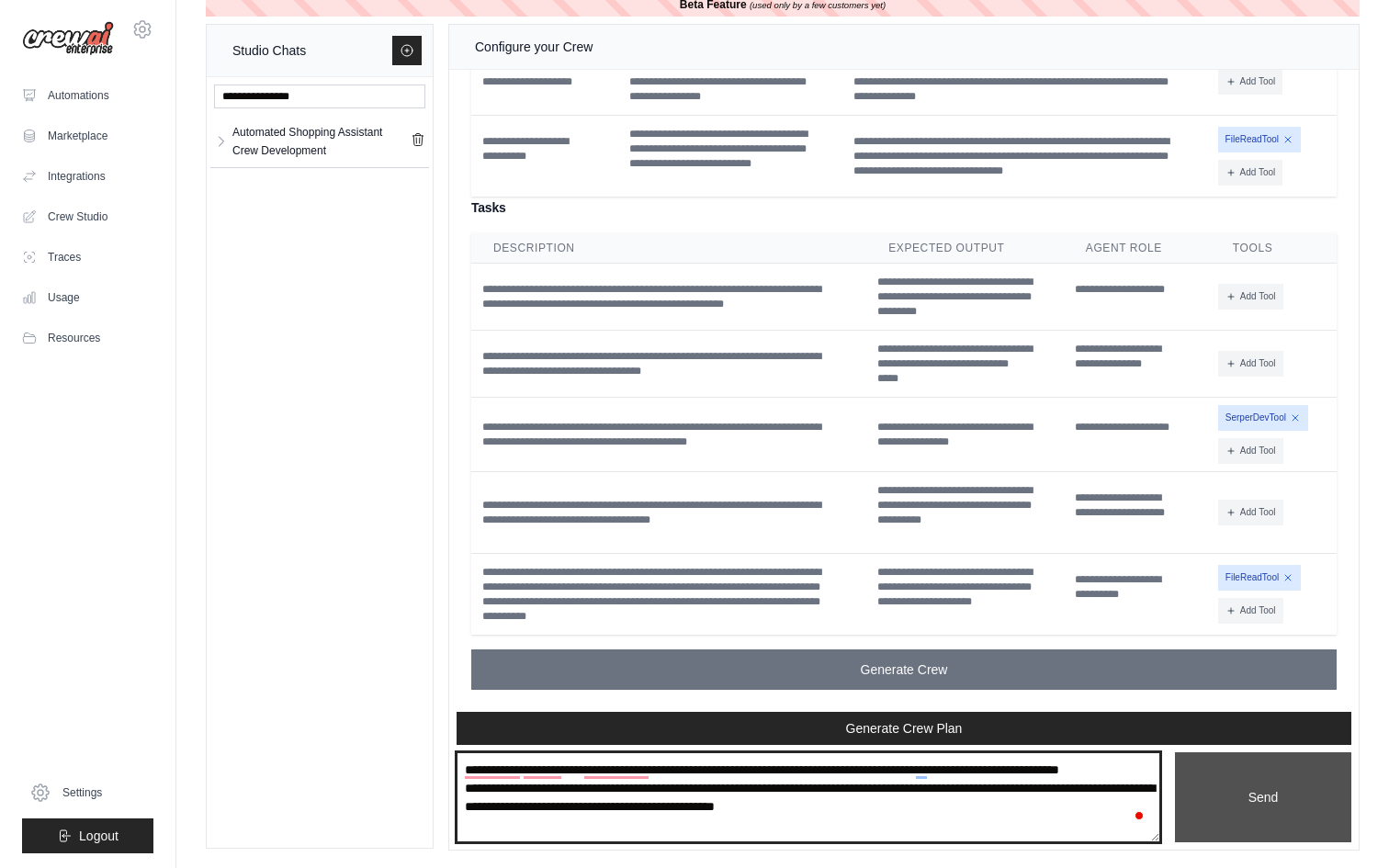 type on "**********" 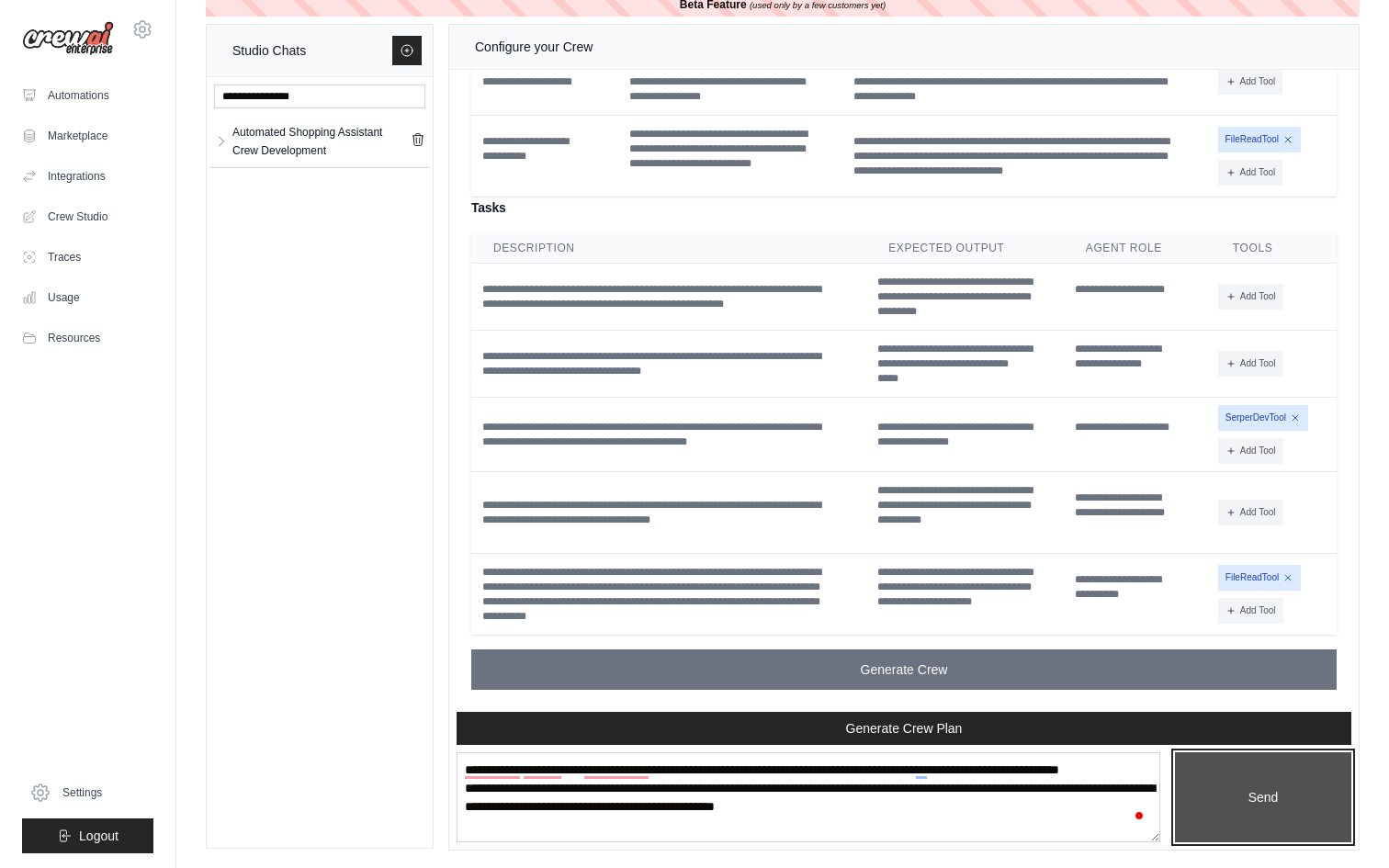 click on "Send" at bounding box center [1263, 797] 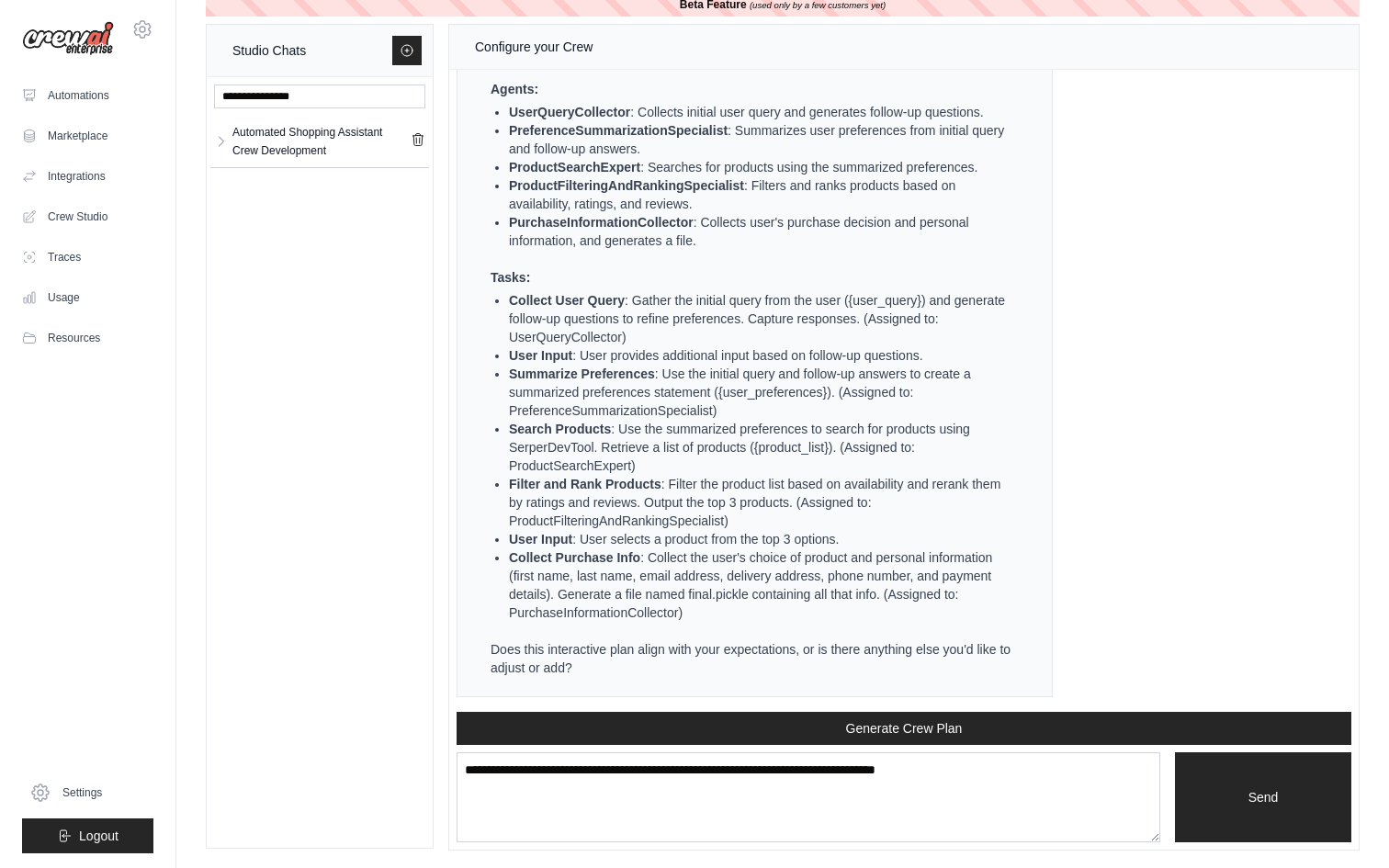scroll, scrollTop: 5410, scrollLeft: 0, axis: vertical 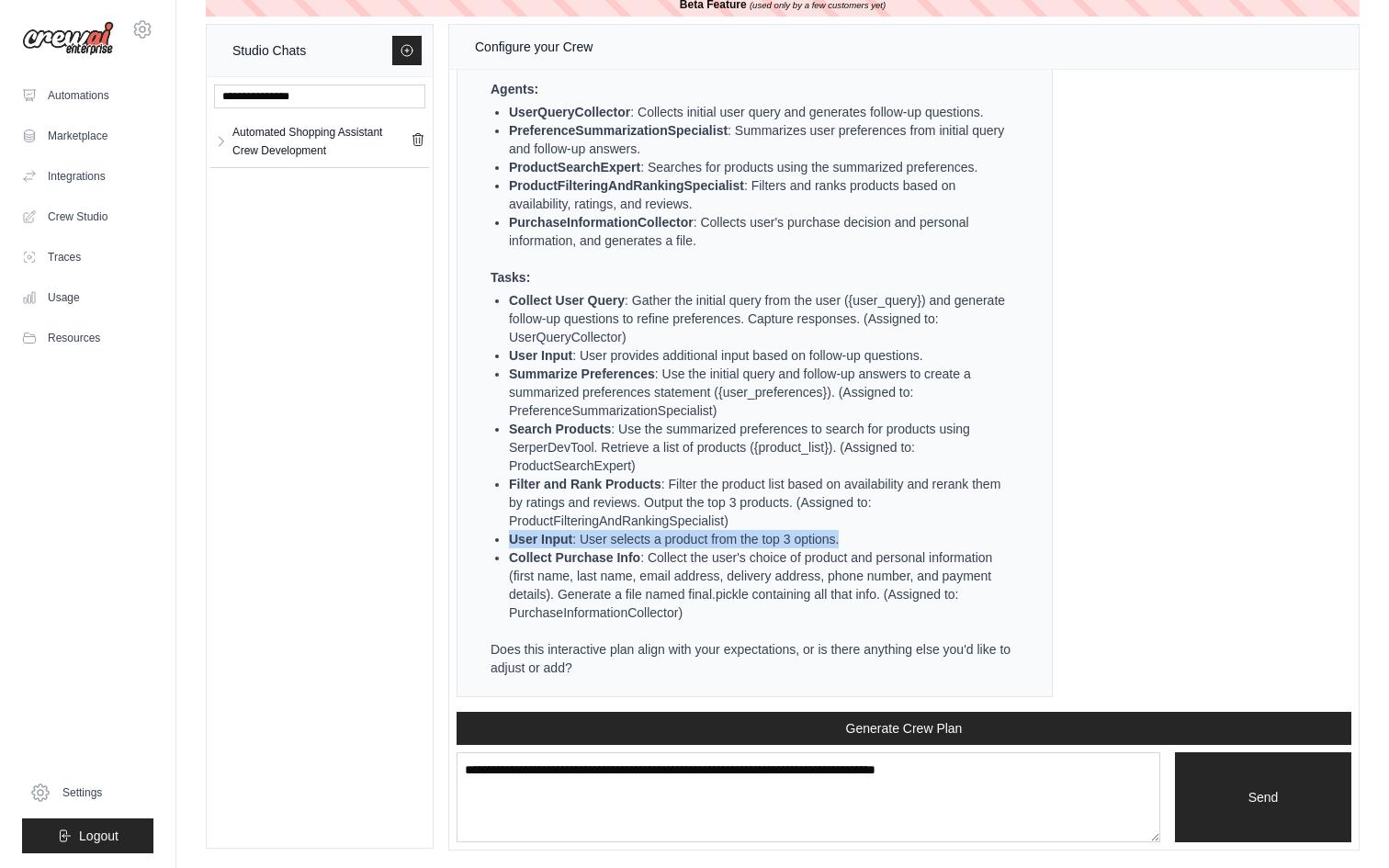 drag, startPoint x: 865, startPoint y: 542, endPoint x: 513, endPoint y: 536, distance: 352.05113 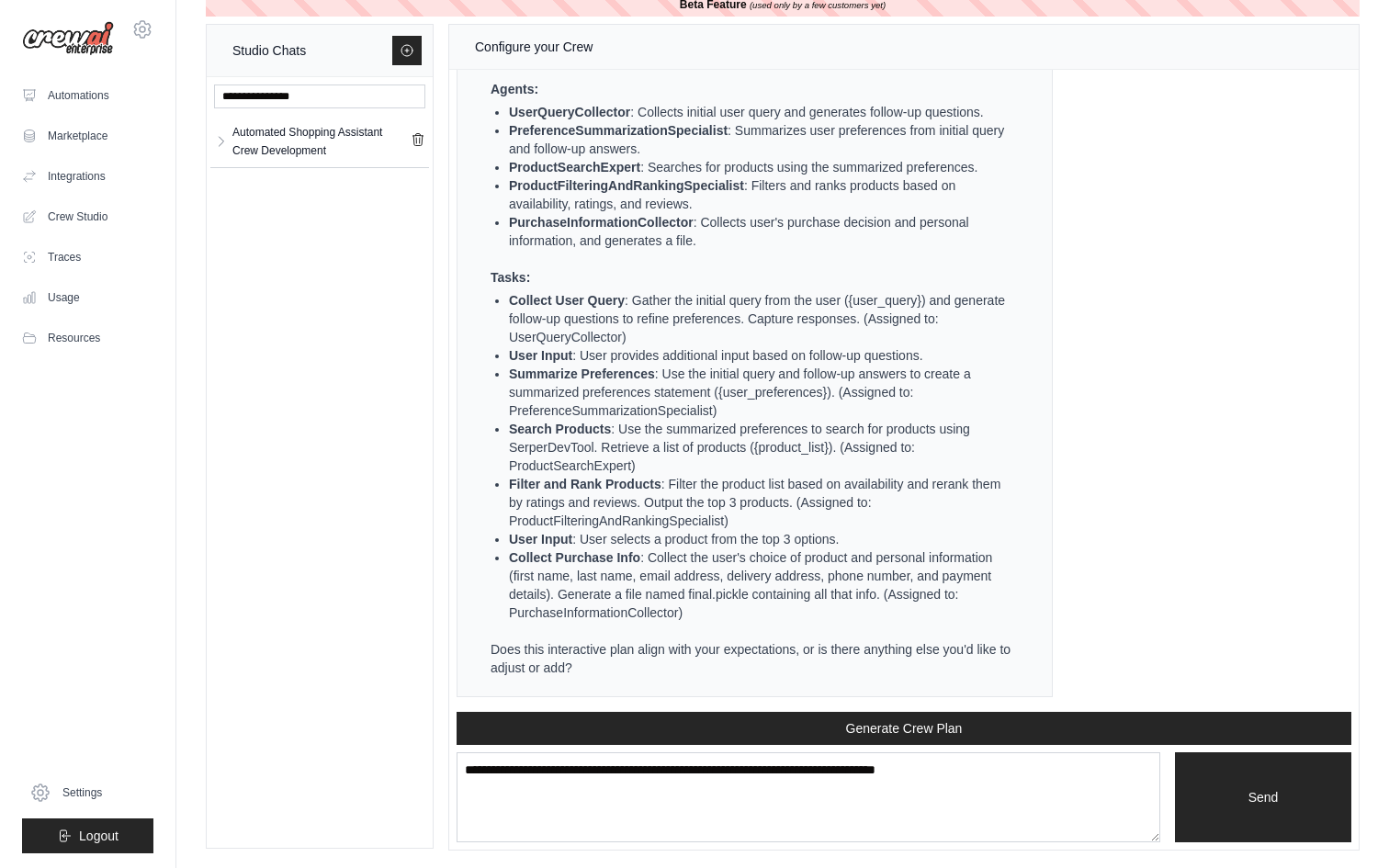 click on "User Input" at bounding box center [540, 355] 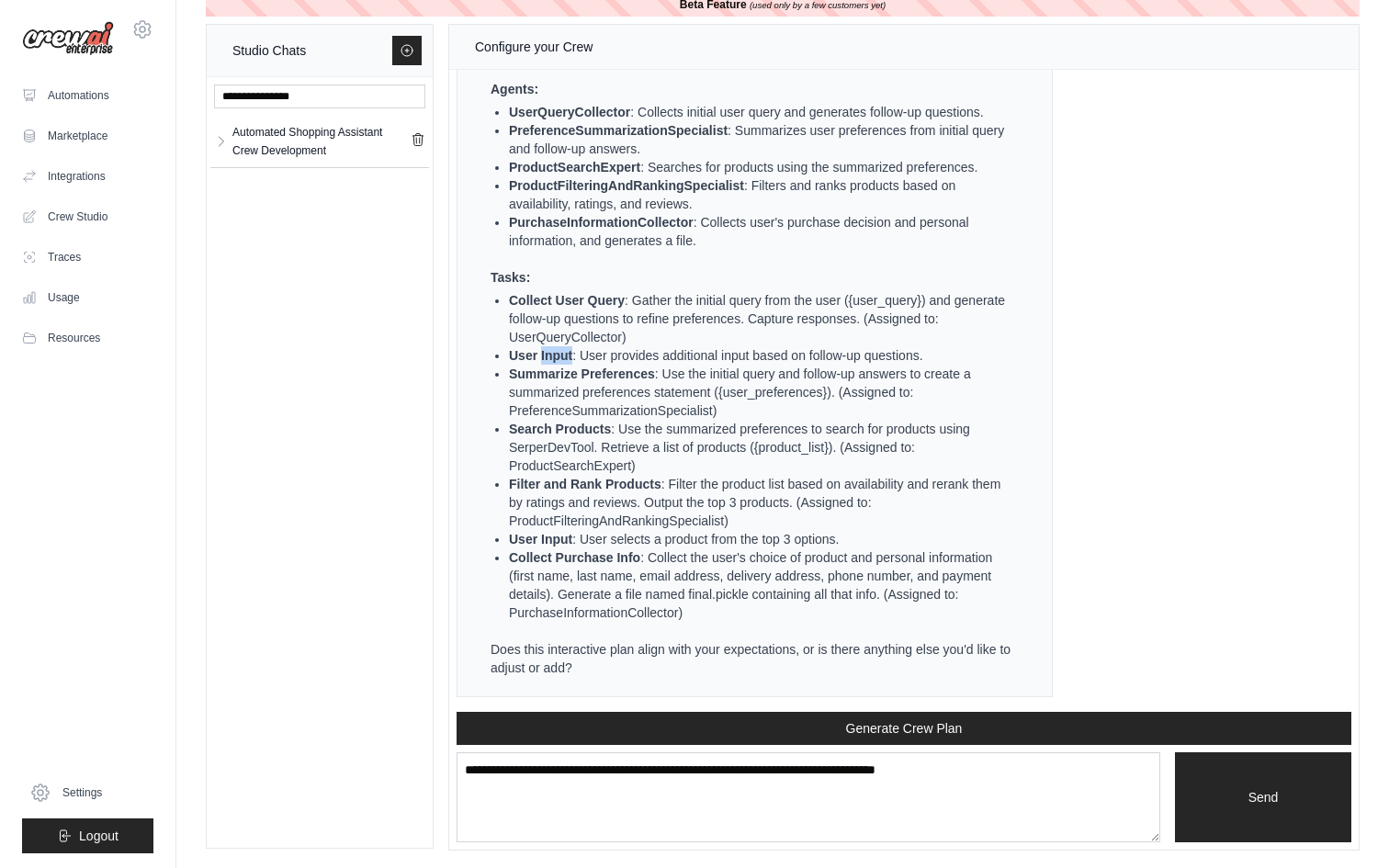 click on "User Input" at bounding box center [540, 355] 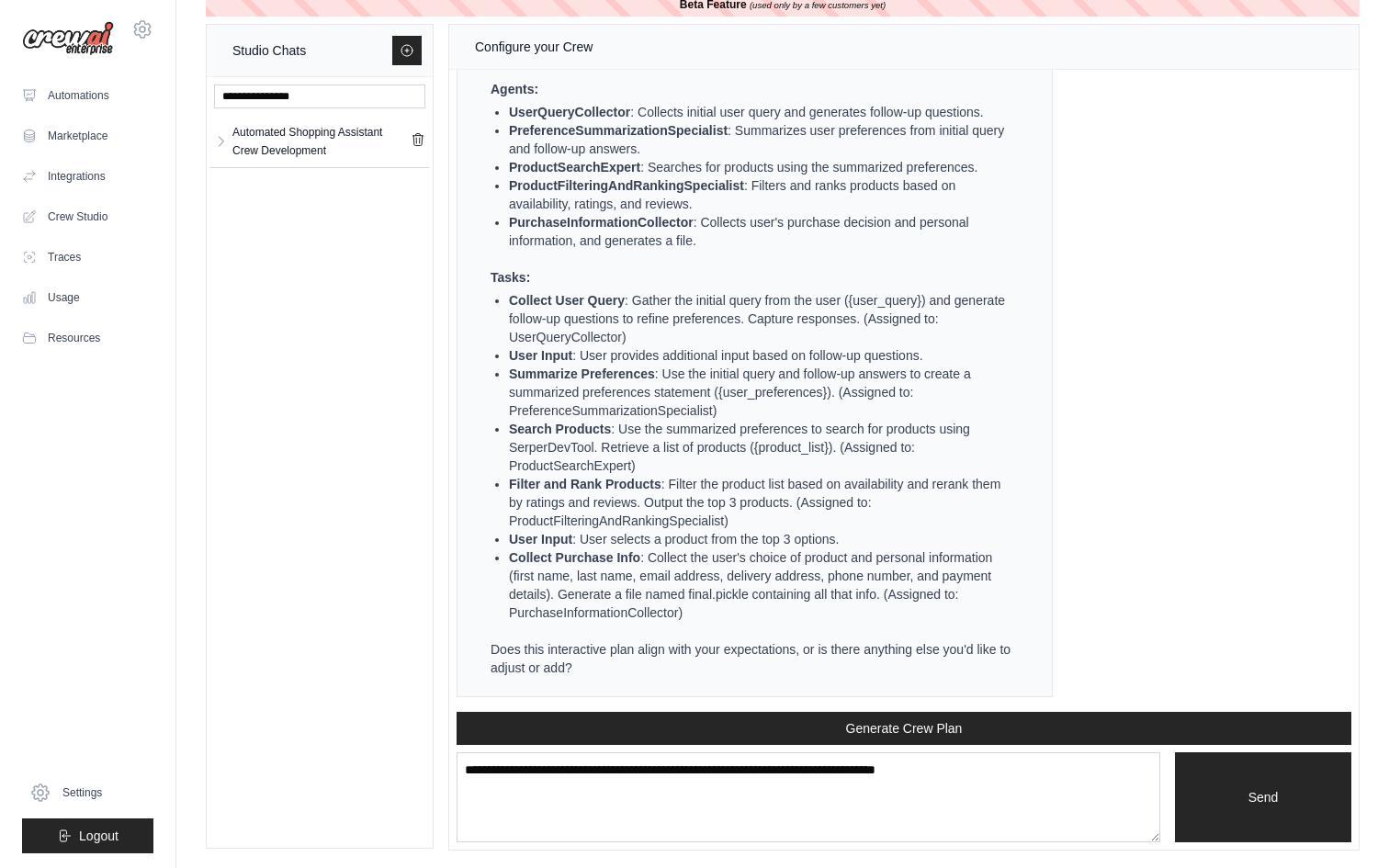 click on "User Input" at bounding box center (540, 355) 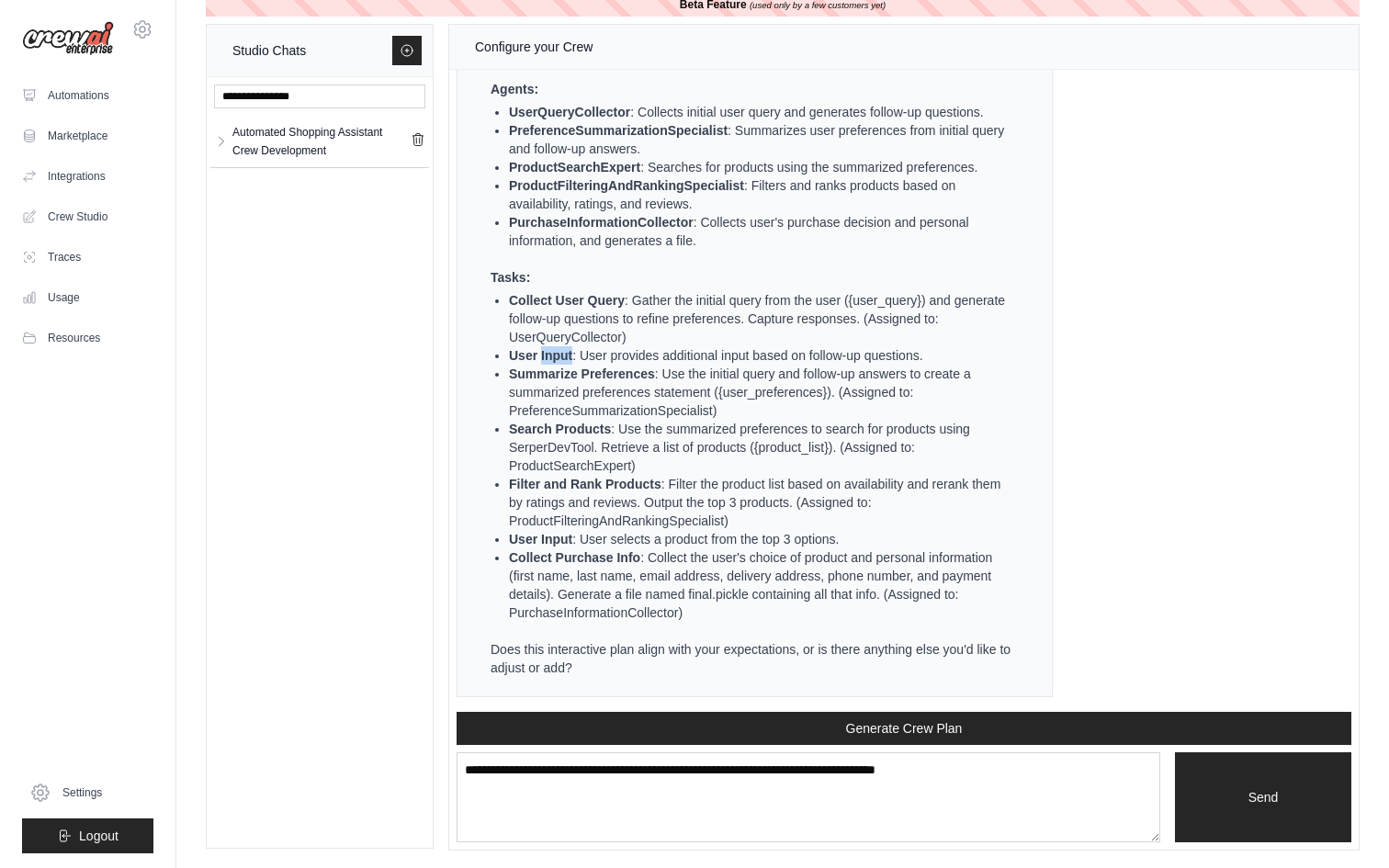 click on "User Input" at bounding box center [540, 355] 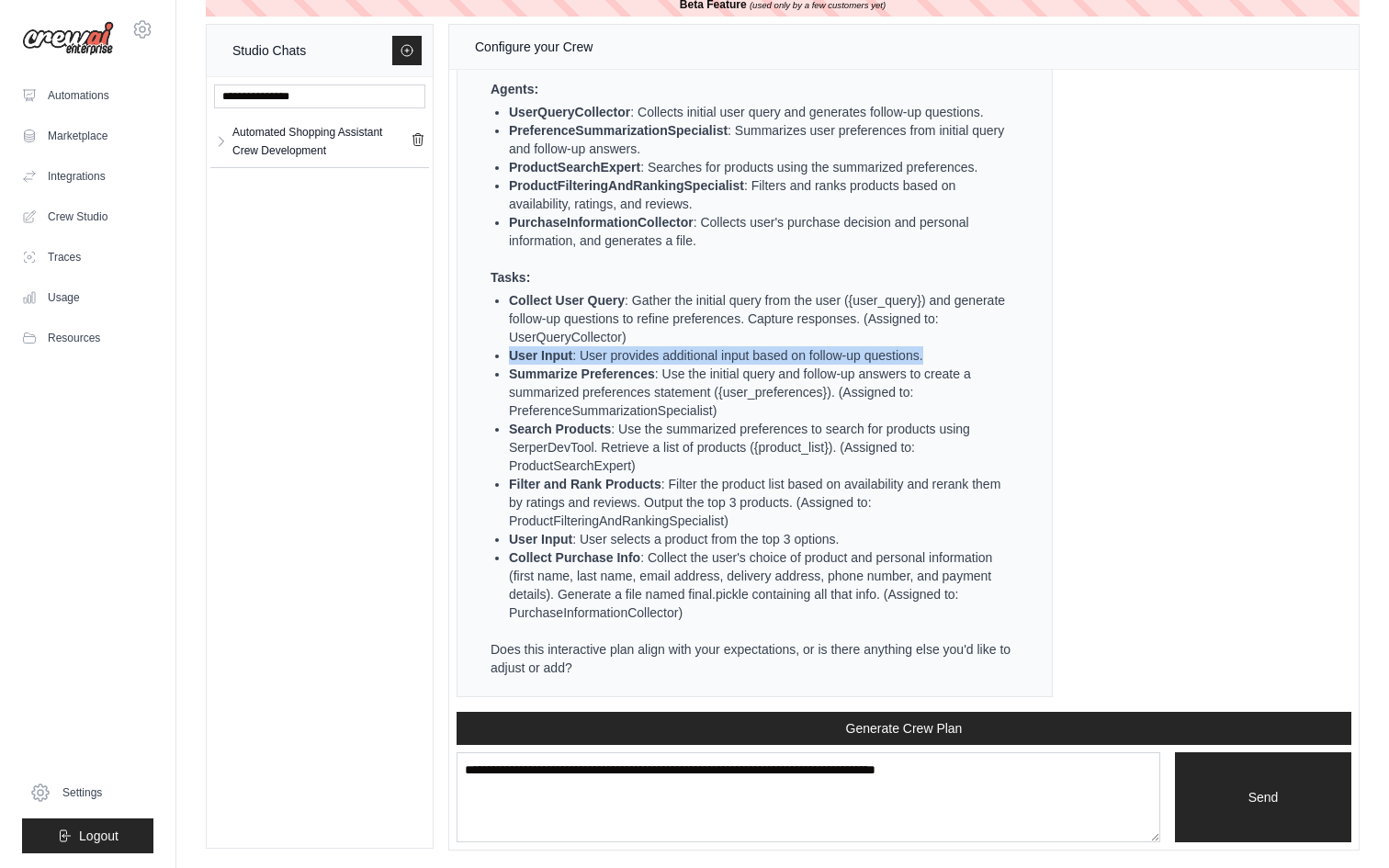 click on "User Input" at bounding box center [540, 355] 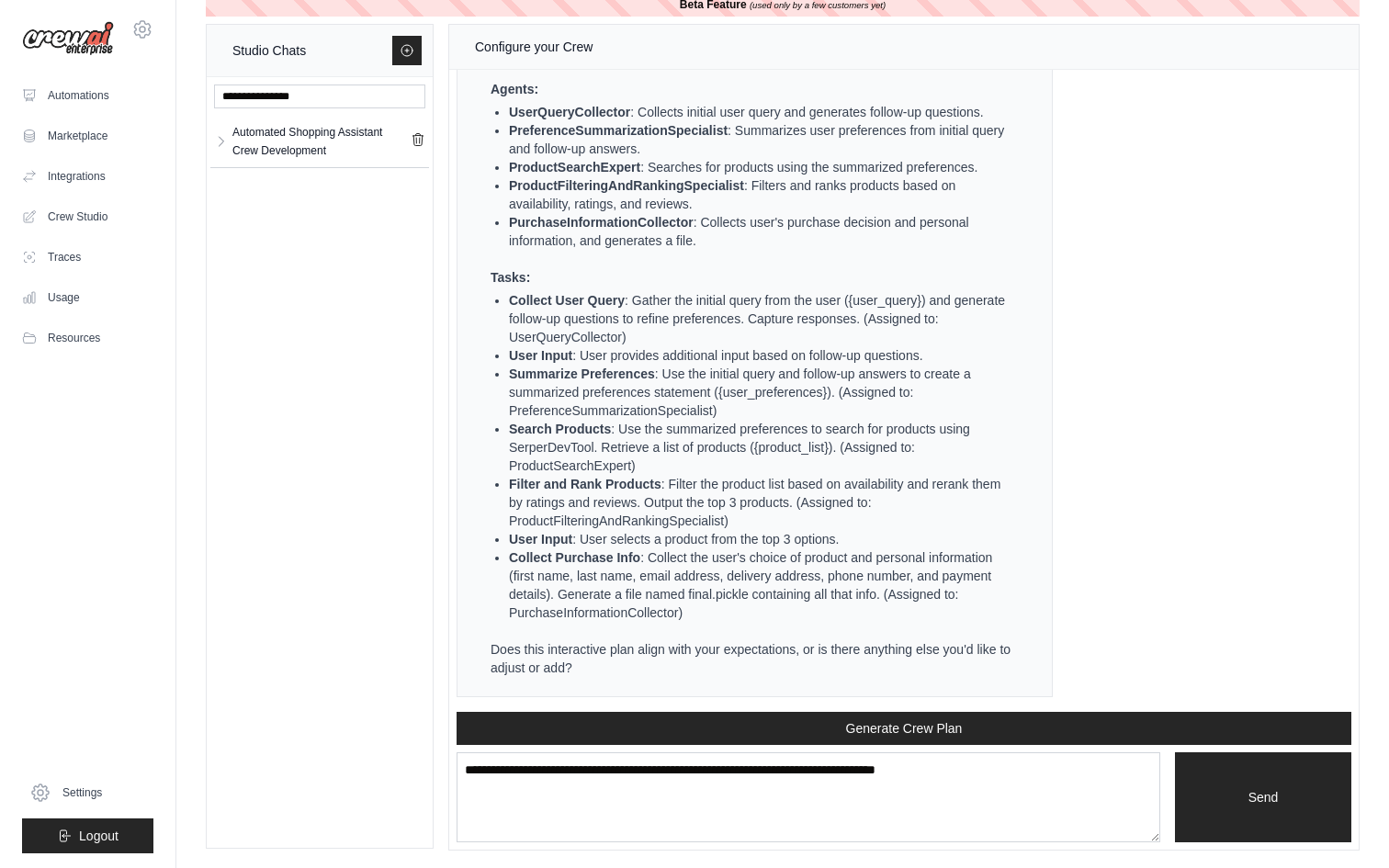 click on "Collect User Query" at bounding box center (567, 300) 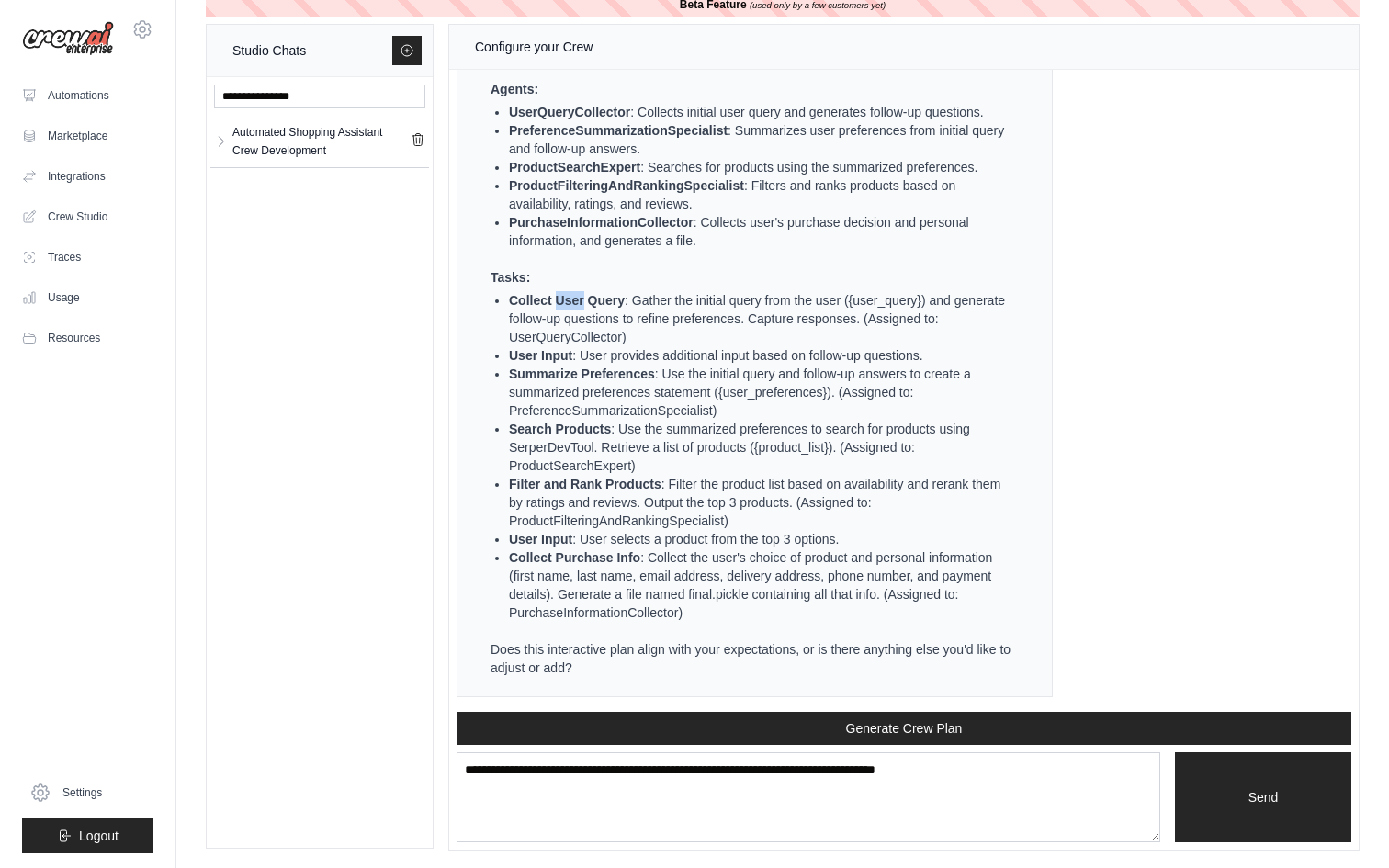 click on "Collect User Query" at bounding box center (567, 300) 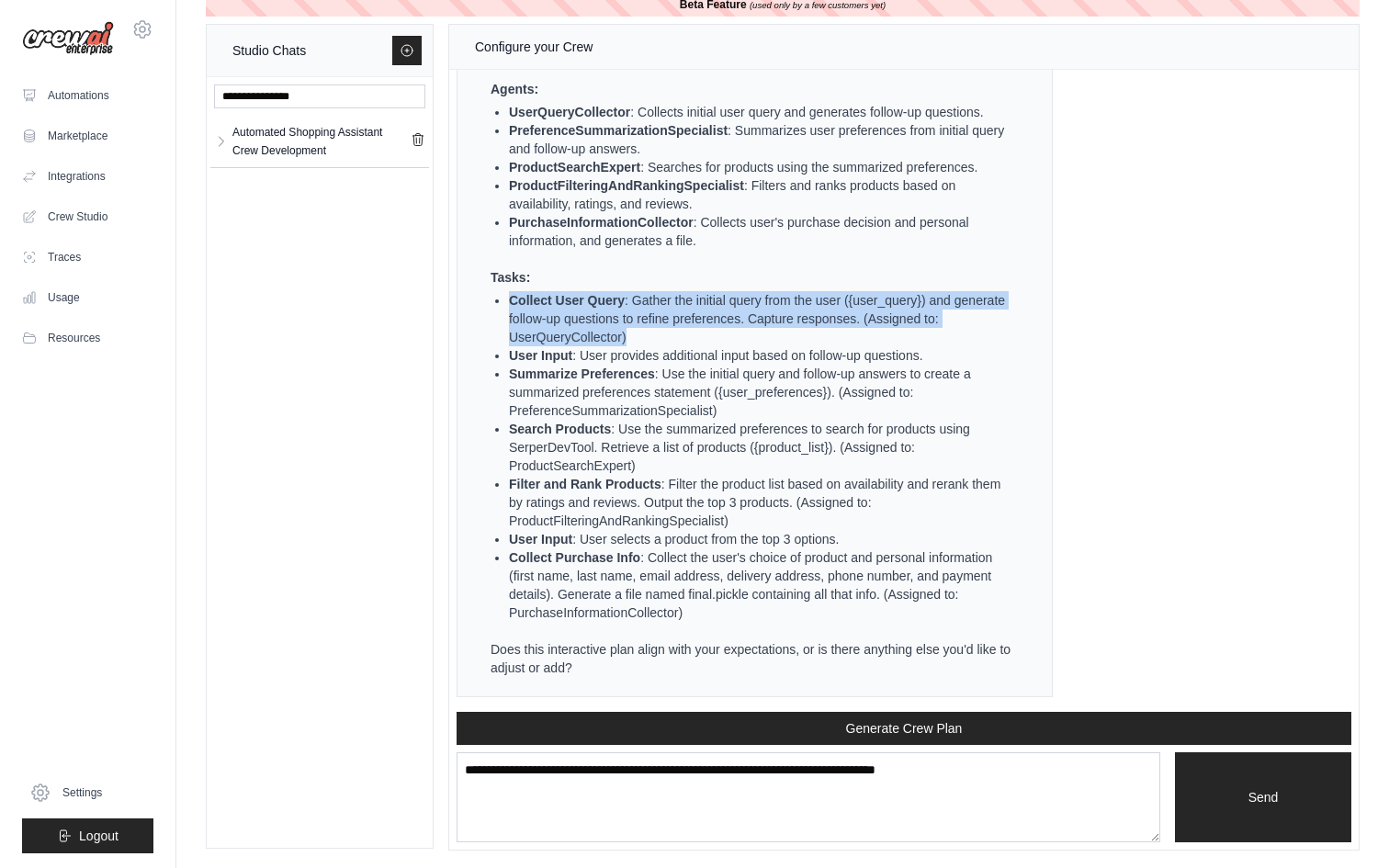 click on "Collect User Query" at bounding box center (567, 300) 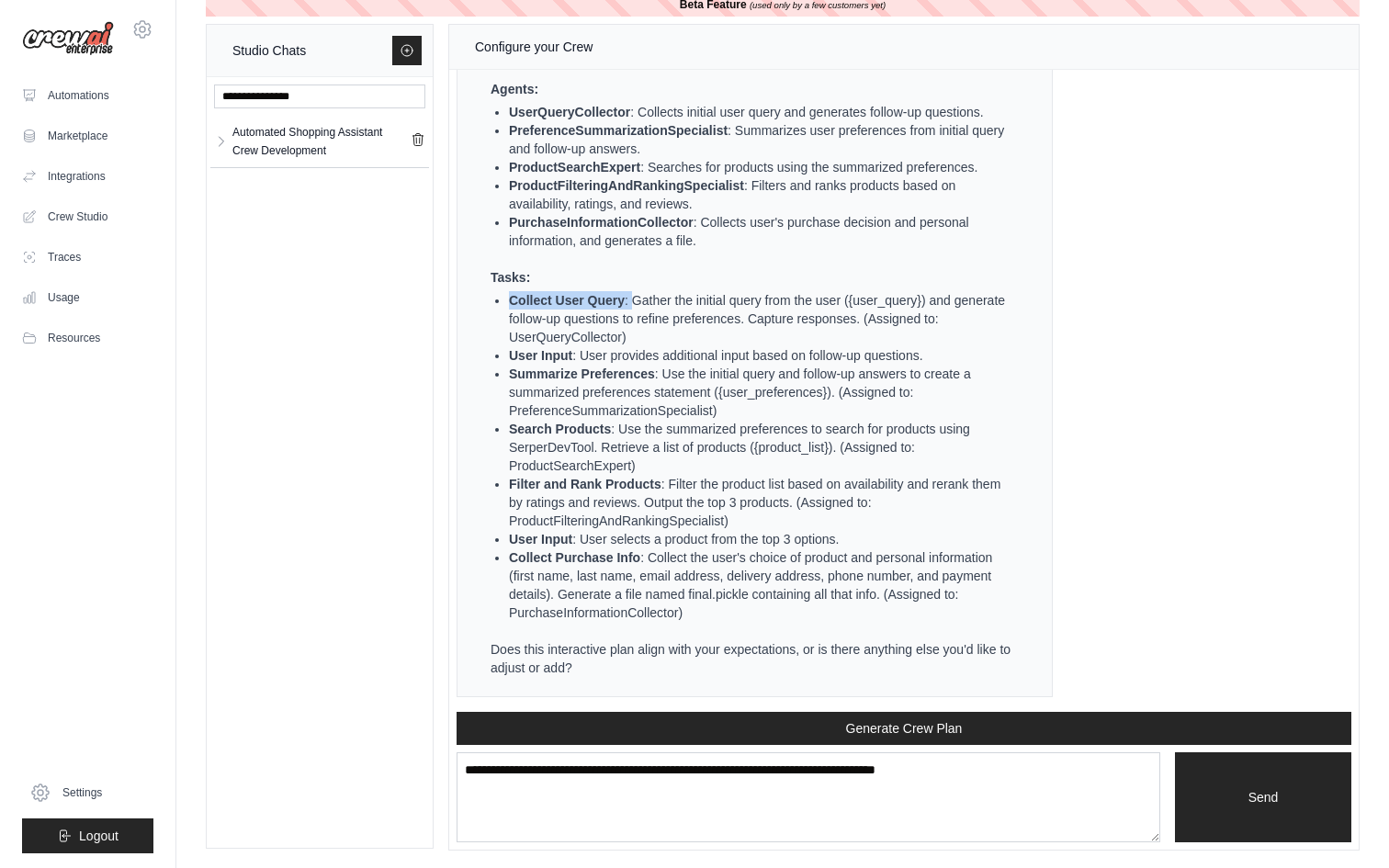 drag, startPoint x: 631, startPoint y: 298, endPoint x: 487, endPoint y: 298, distance: 144 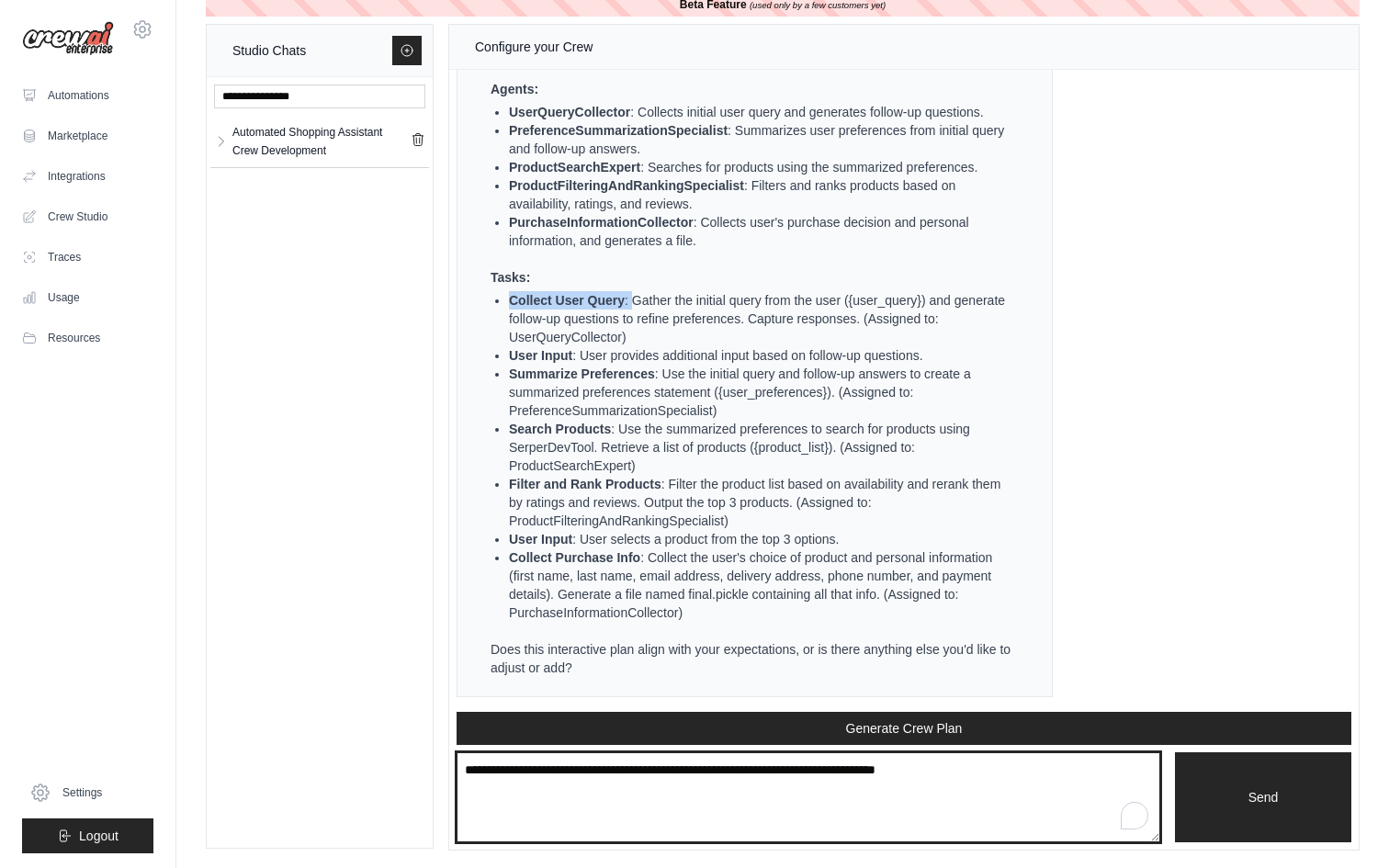 click at bounding box center [808, 797] 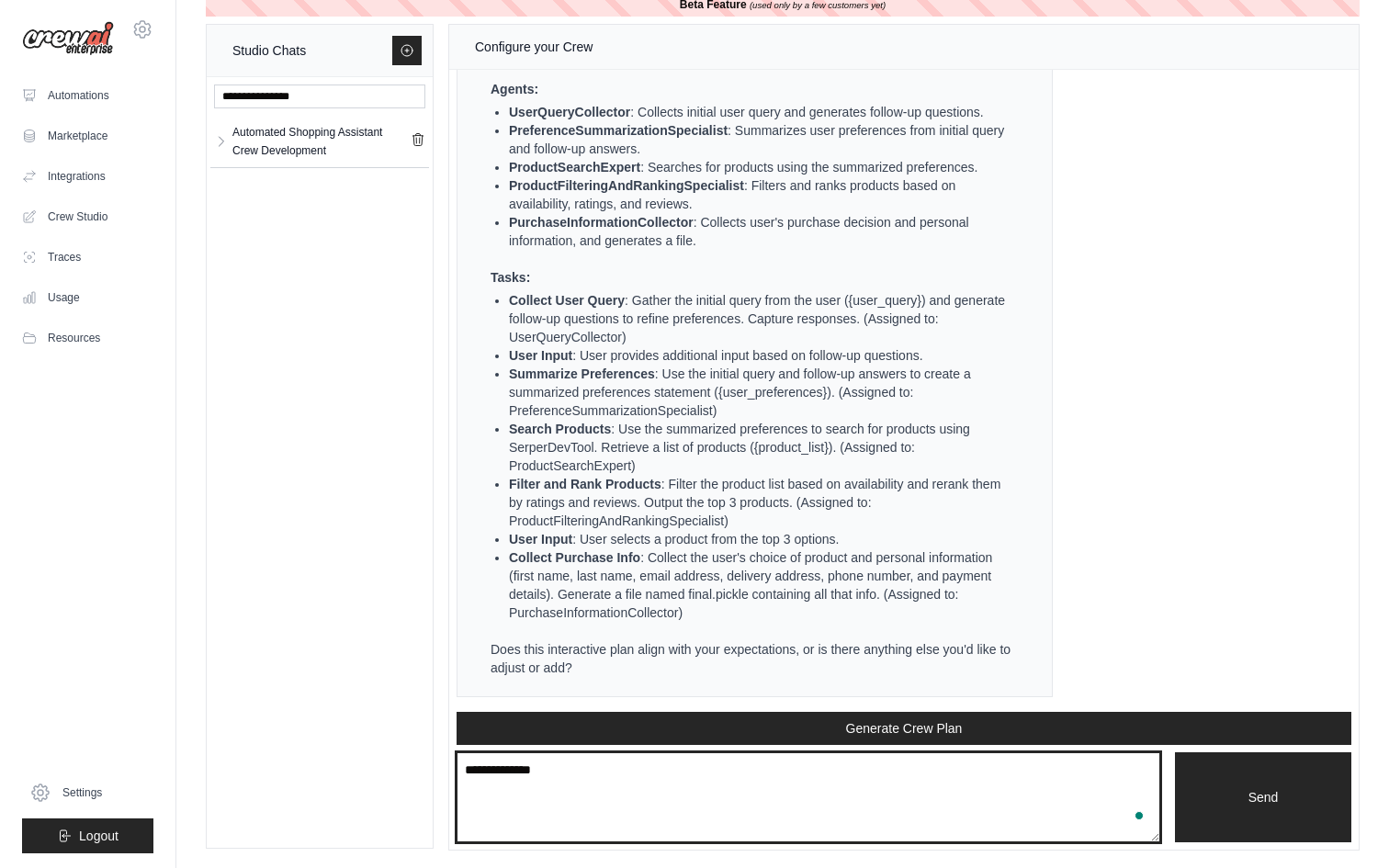 paste on "**********" 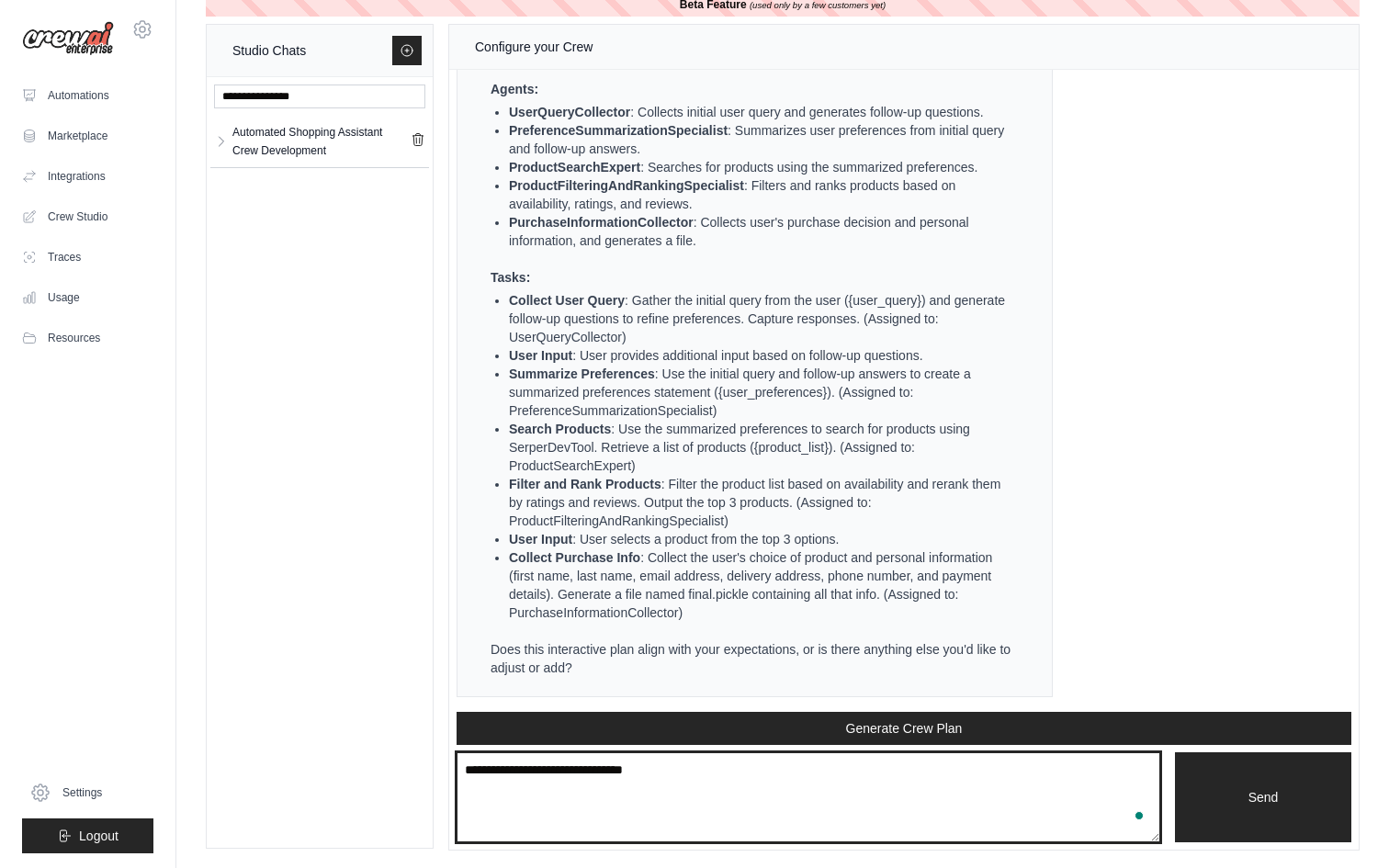 click on "**********" at bounding box center (808, 797) 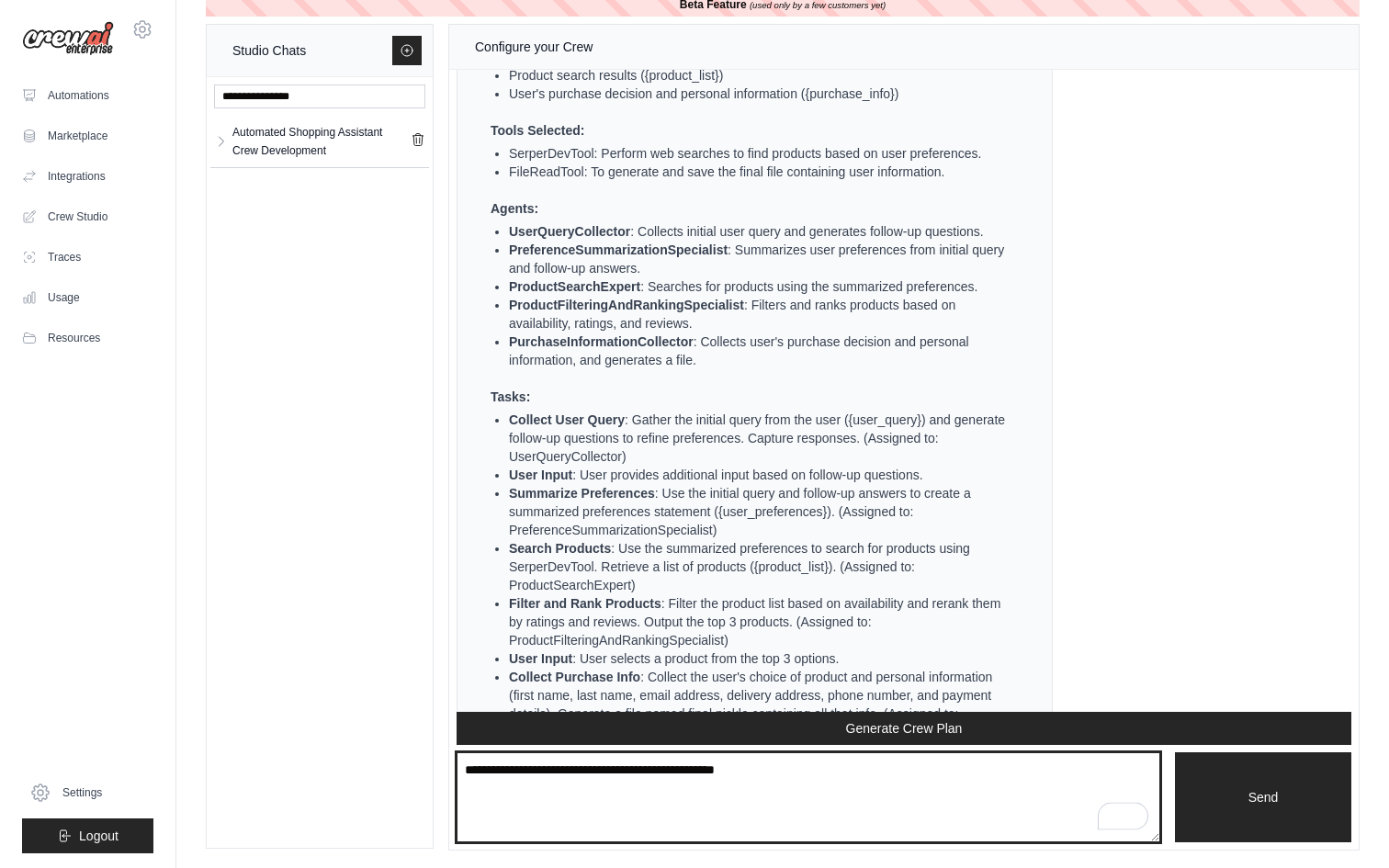 scroll, scrollTop: 5410, scrollLeft: 0, axis: vertical 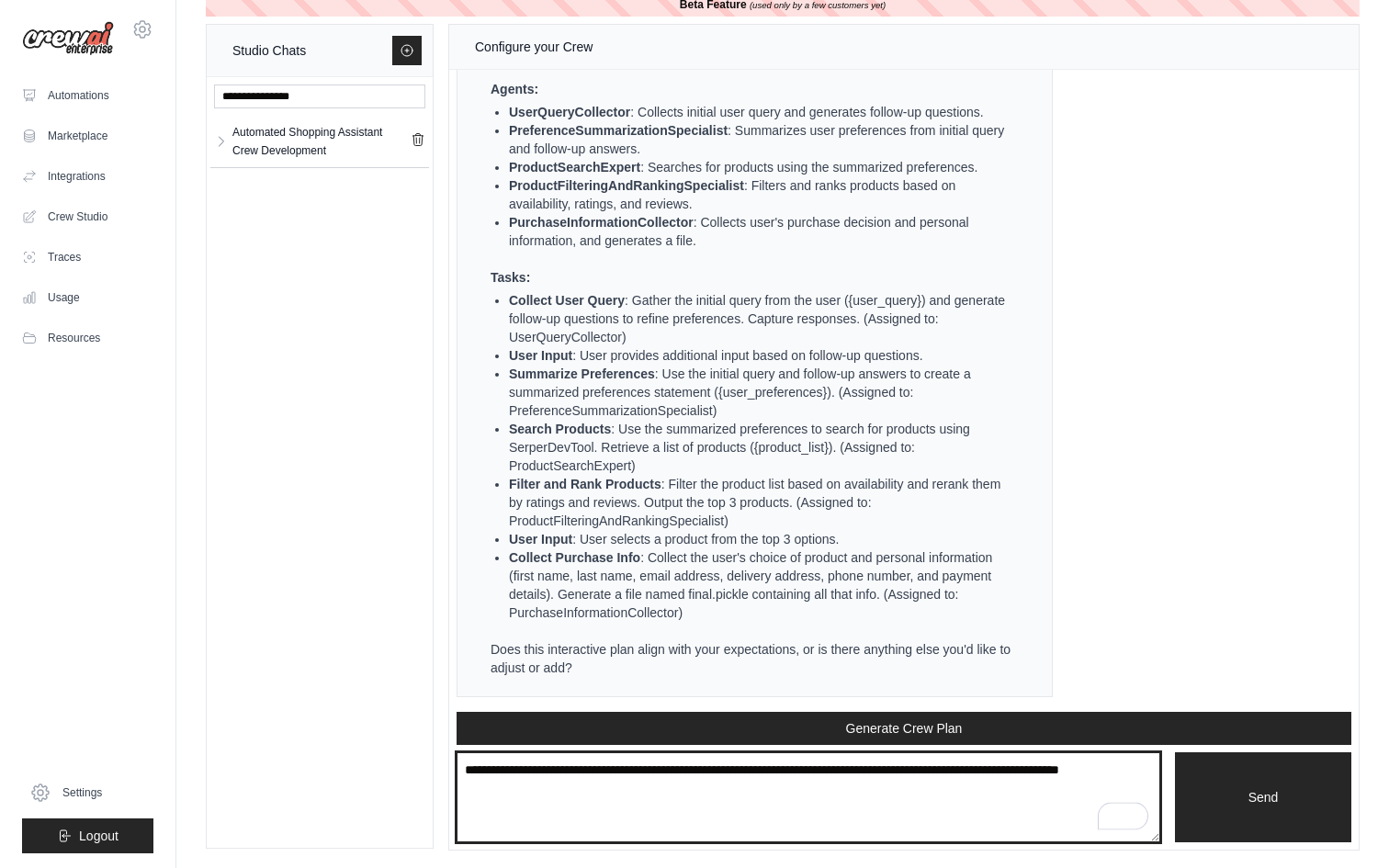 click on "**********" at bounding box center [808, 797] 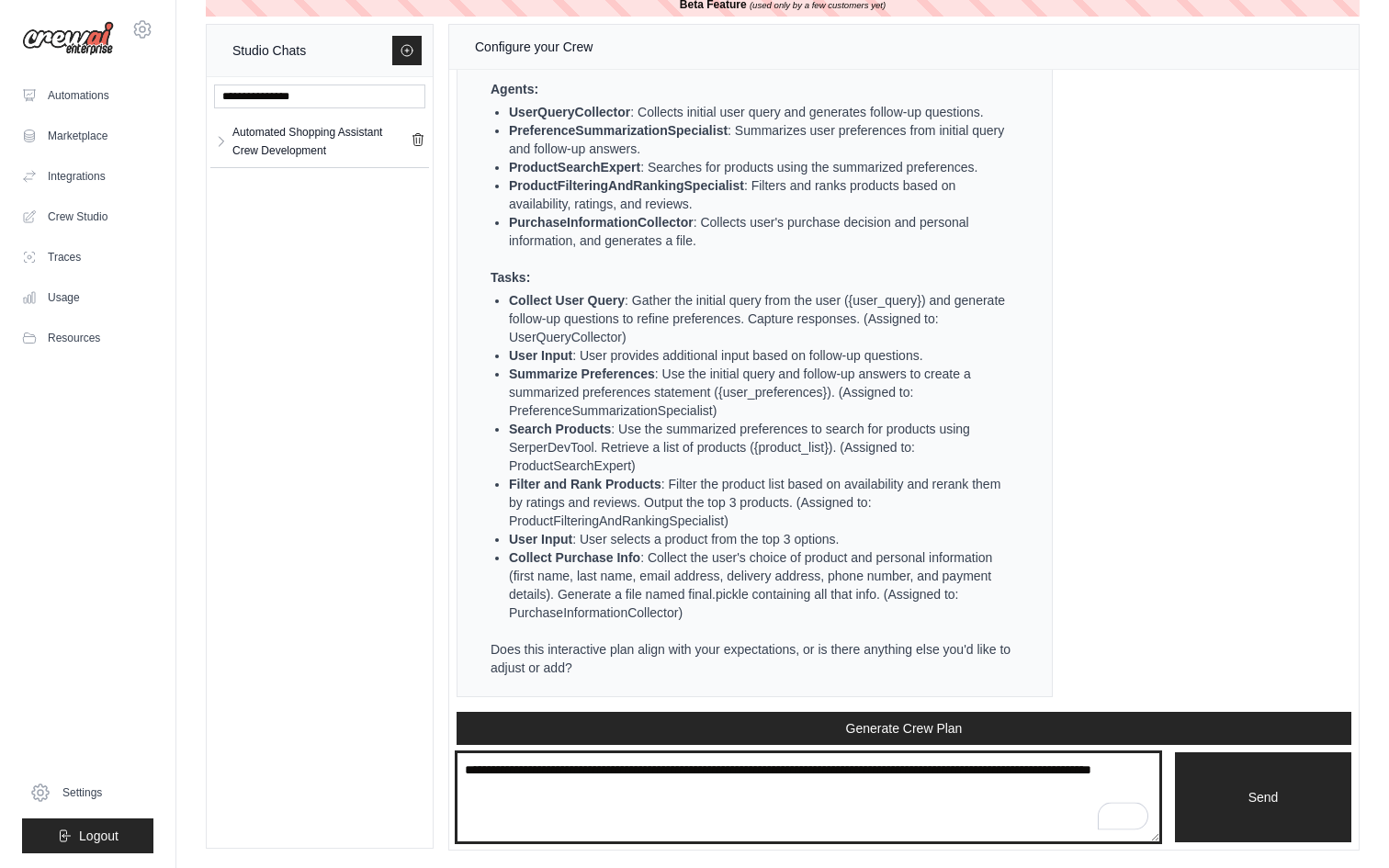 scroll, scrollTop: 5409, scrollLeft: 0, axis: vertical 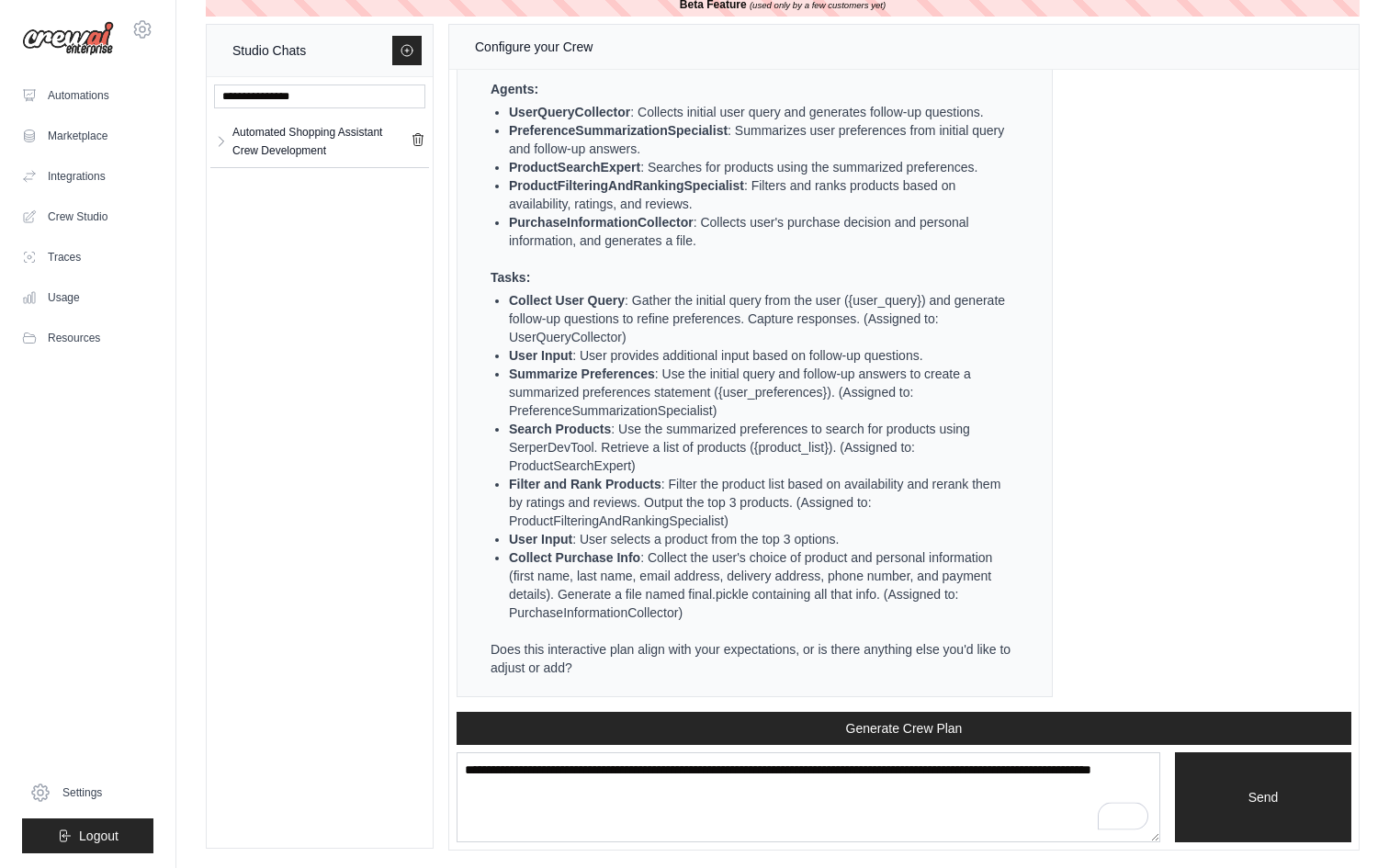 click on "Summarize Preferences : Use the initial query and follow-up answers to create a summarized preferences statement ({user_preferences}). (Assigned to: PreferenceSummarizationSpecialist)" at bounding box center [762, 392] 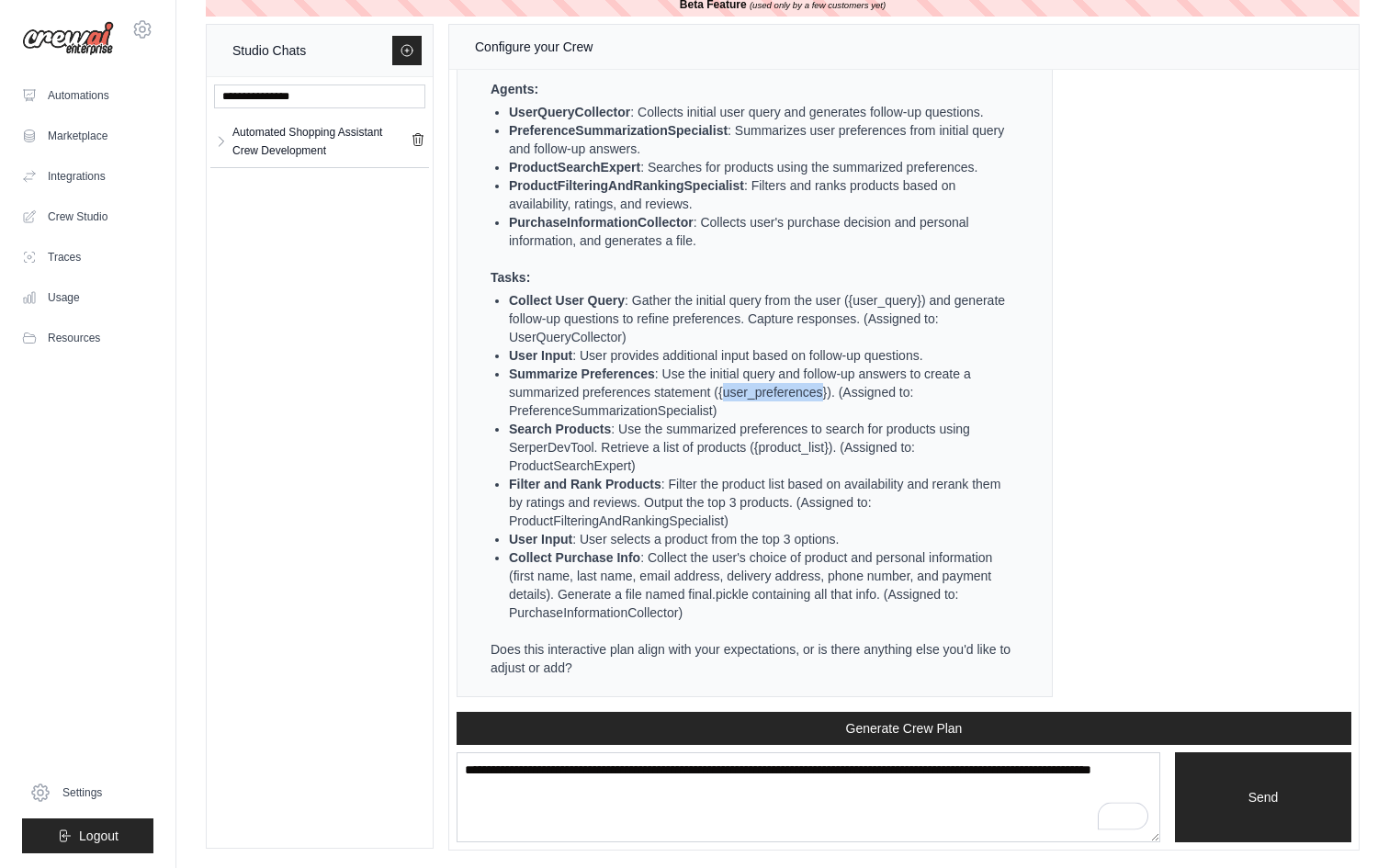 click on "Summarize Preferences : Use the initial query and follow-up answers to create a summarized preferences statement ({user_preferences}). (Assigned to: PreferenceSummarizationSpecialist)" at bounding box center [762, 392] 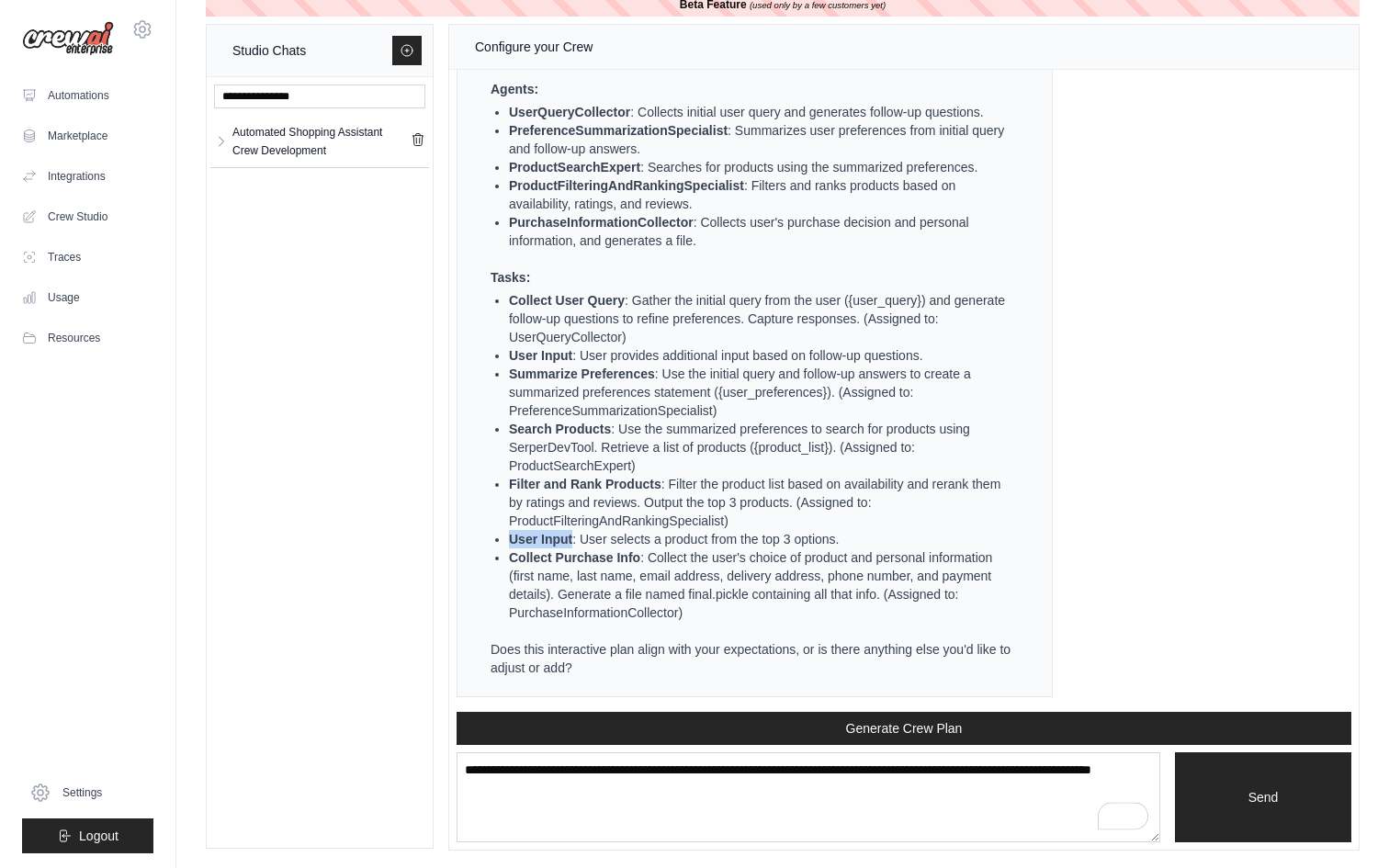 drag, startPoint x: 509, startPoint y: 538, endPoint x: 573, endPoint y: 538, distance: 64 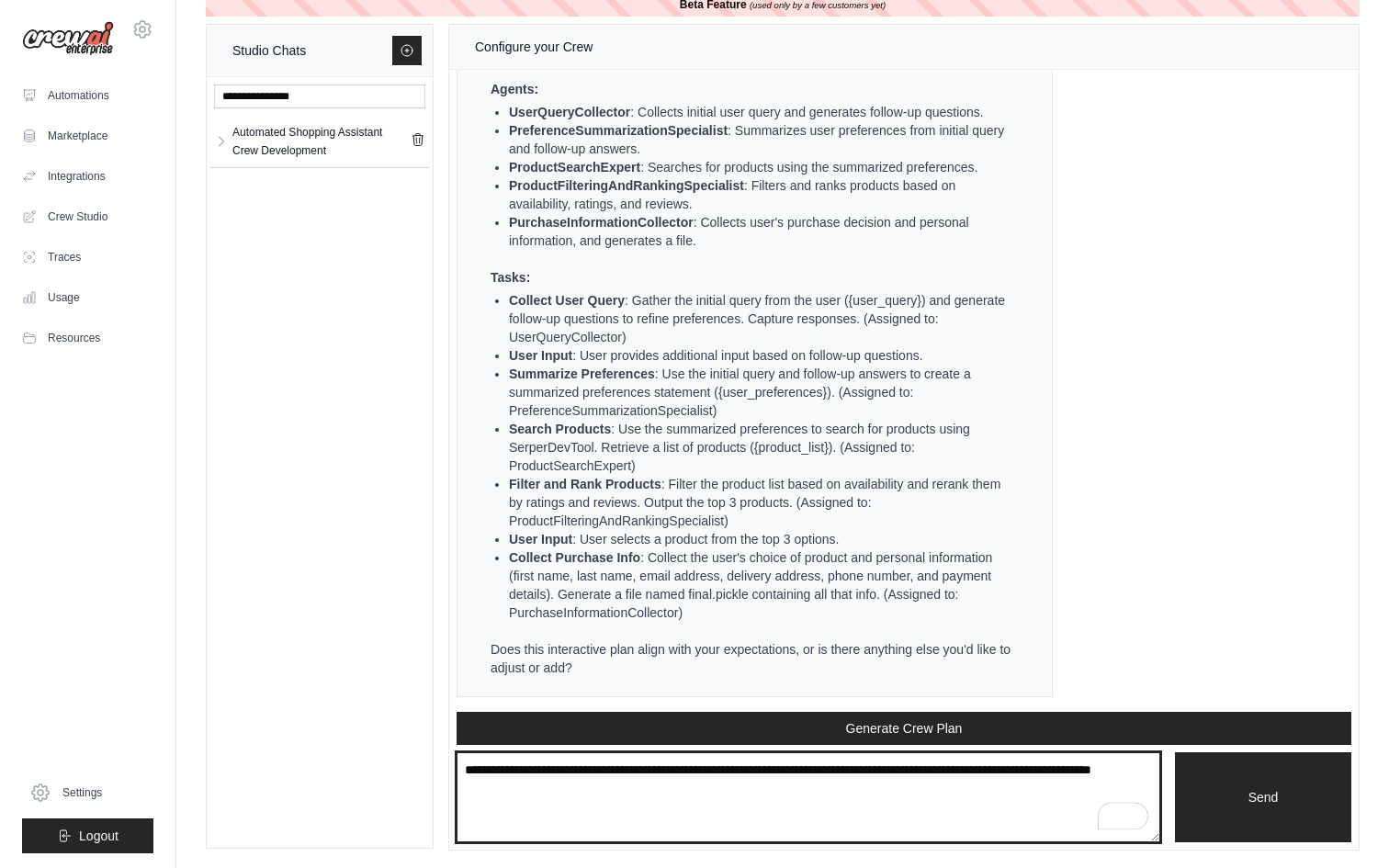 click on "**********" at bounding box center [808, 797] 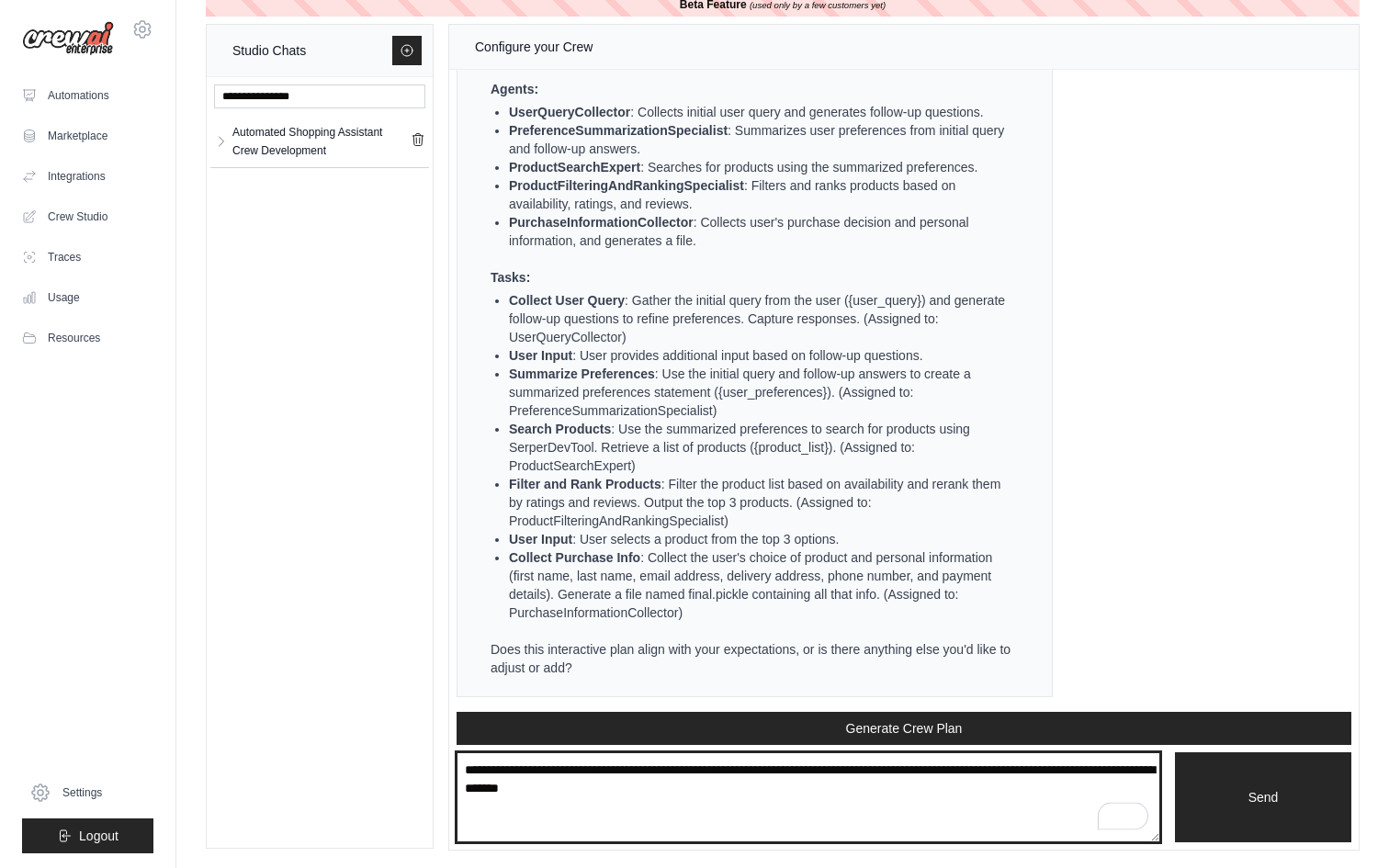 click on "**********" at bounding box center [808, 797] 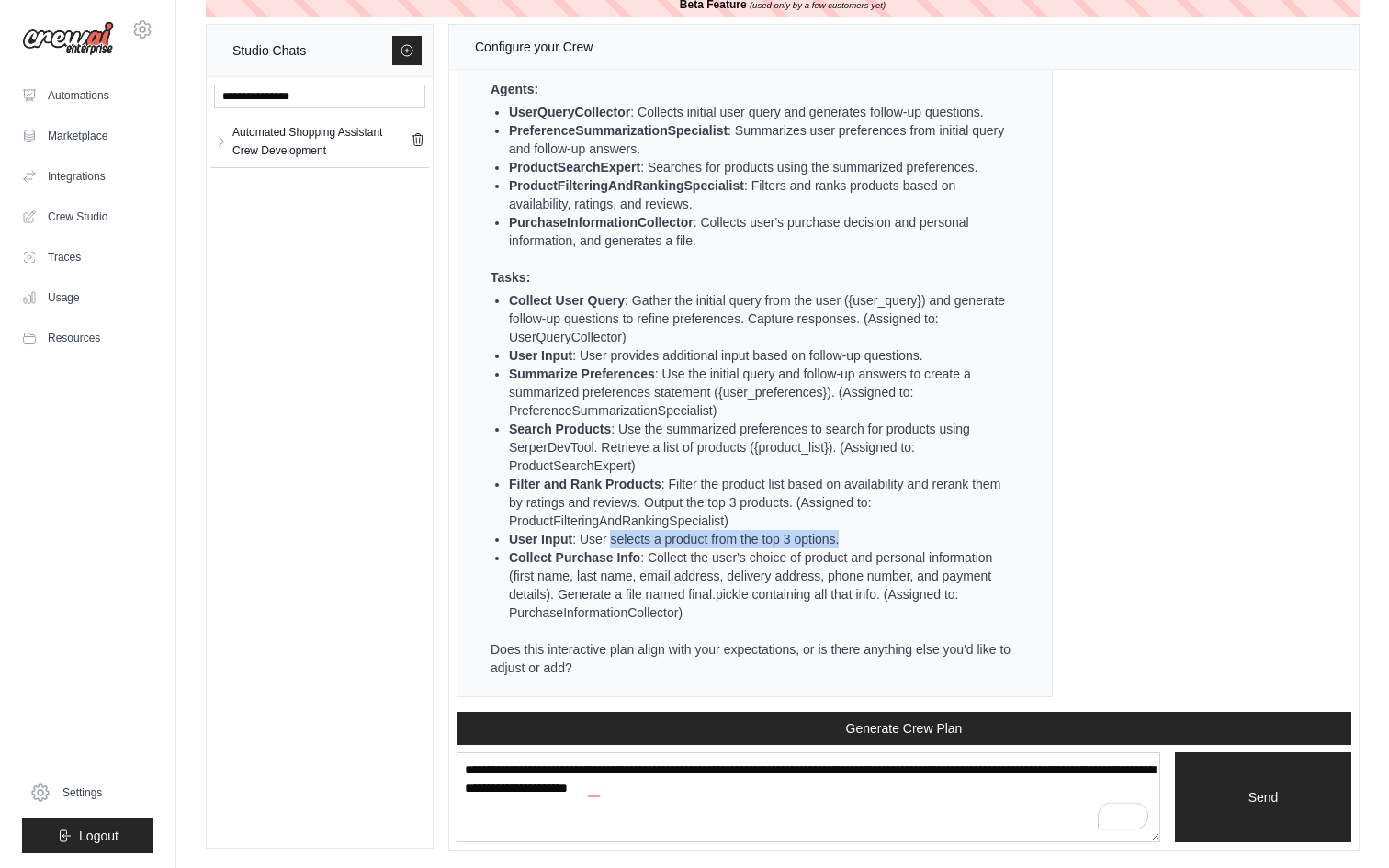 drag, startPoint x: 614, startPoint y: 538, endPoint x: 924, endPoint y: 538, distance: 310 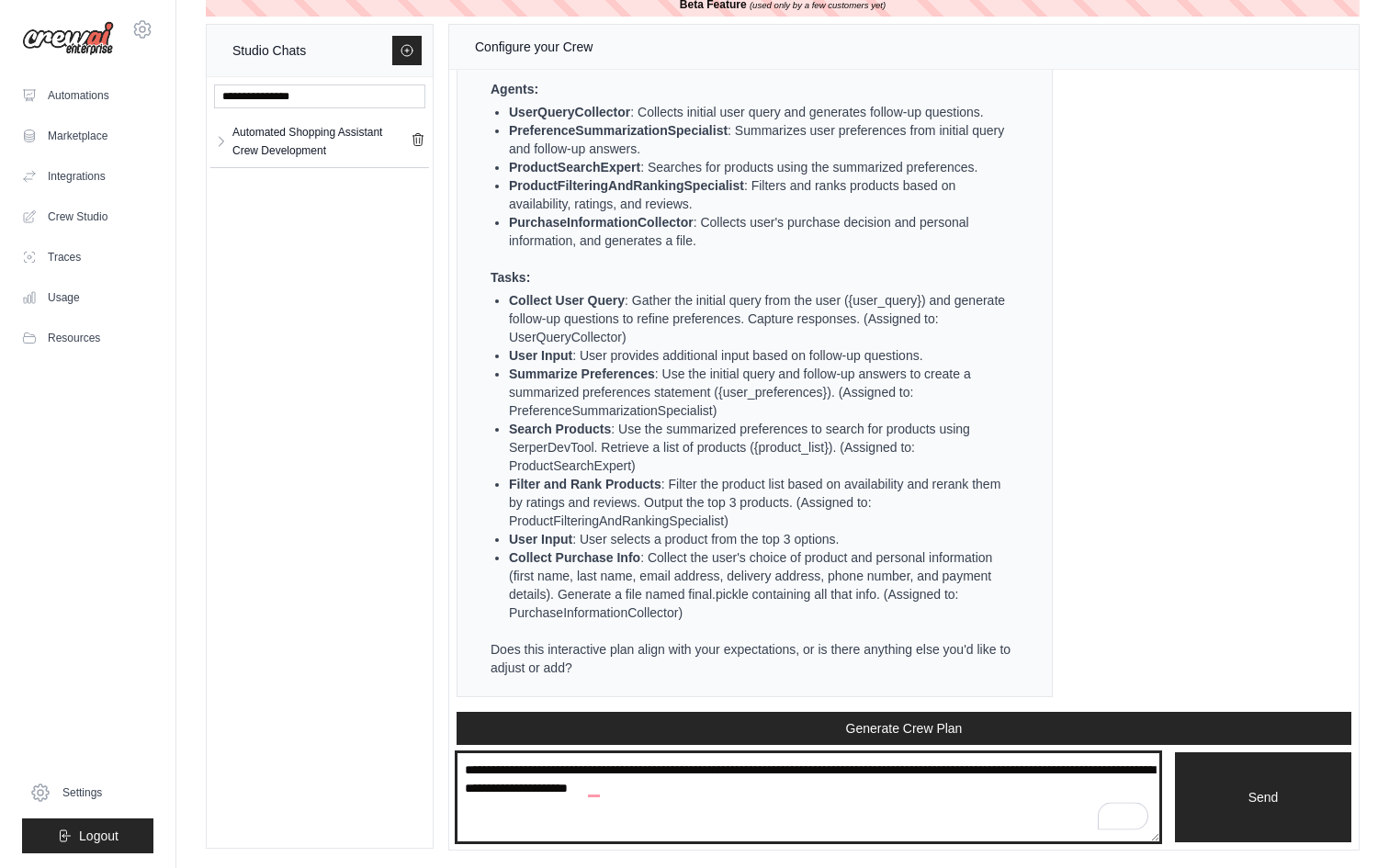 click on "**********" at bounding box center (808, 797) 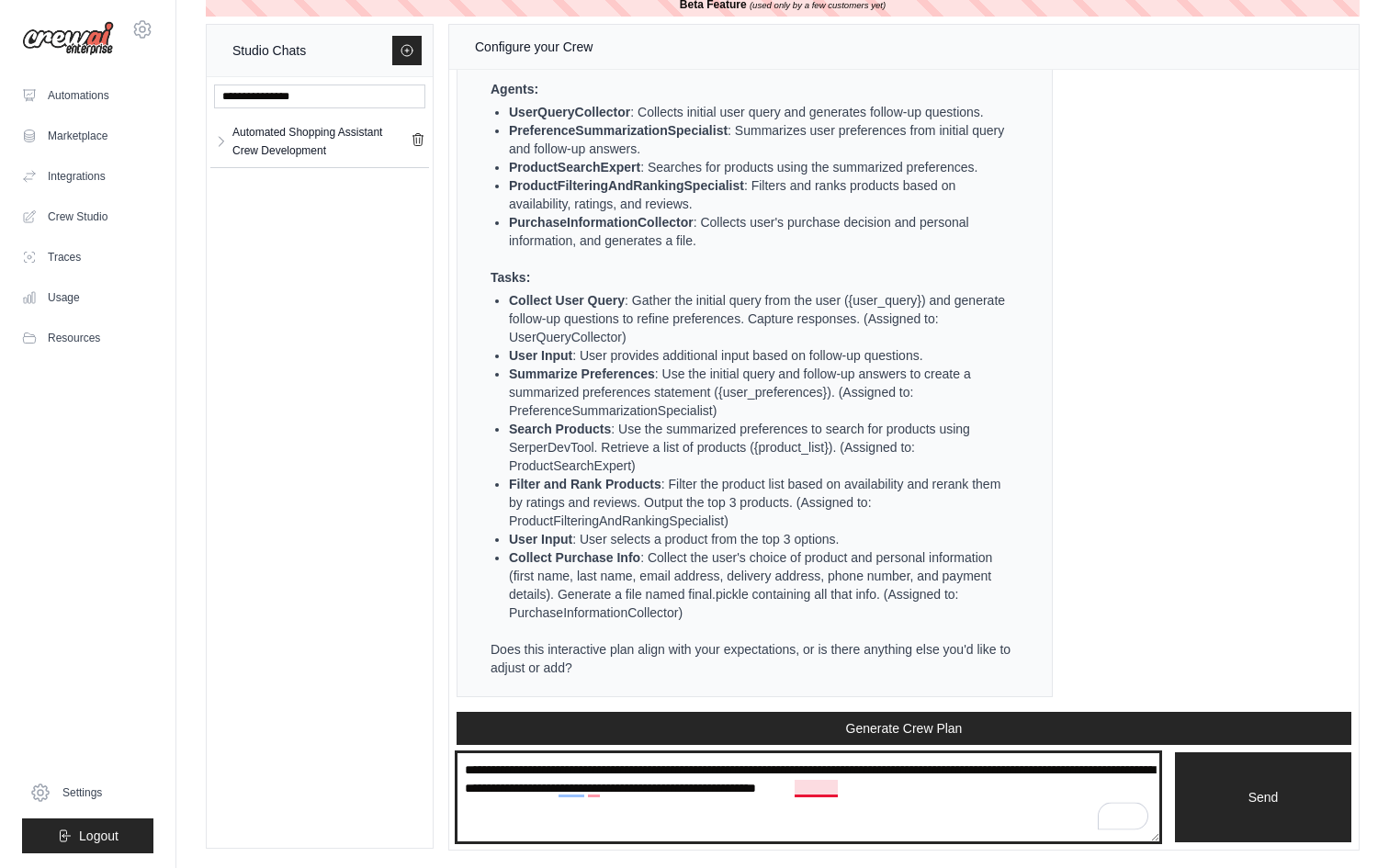click on "**********" at bounding box center [808, 797] 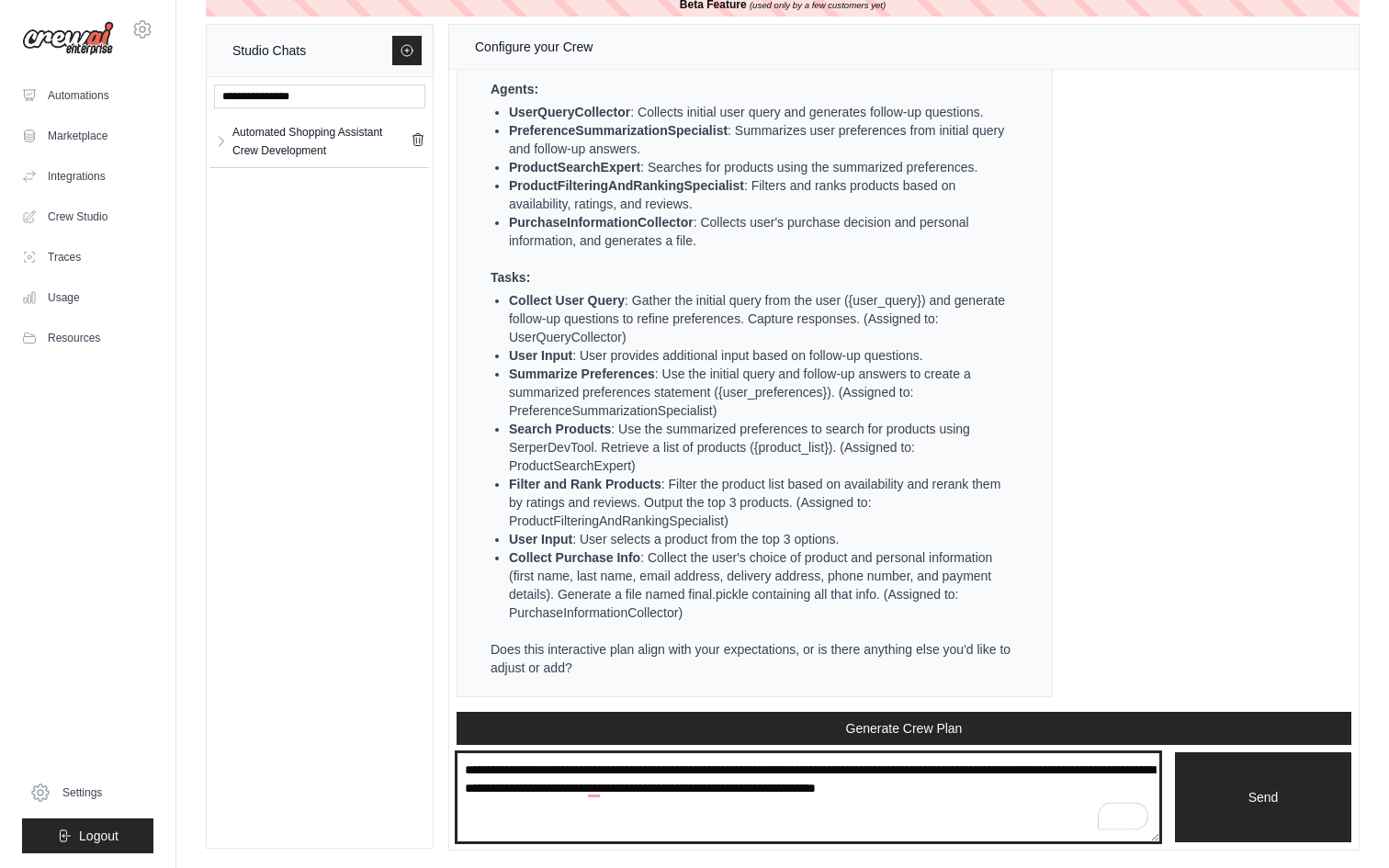 click on "**********" at bounding box center (808, 797) 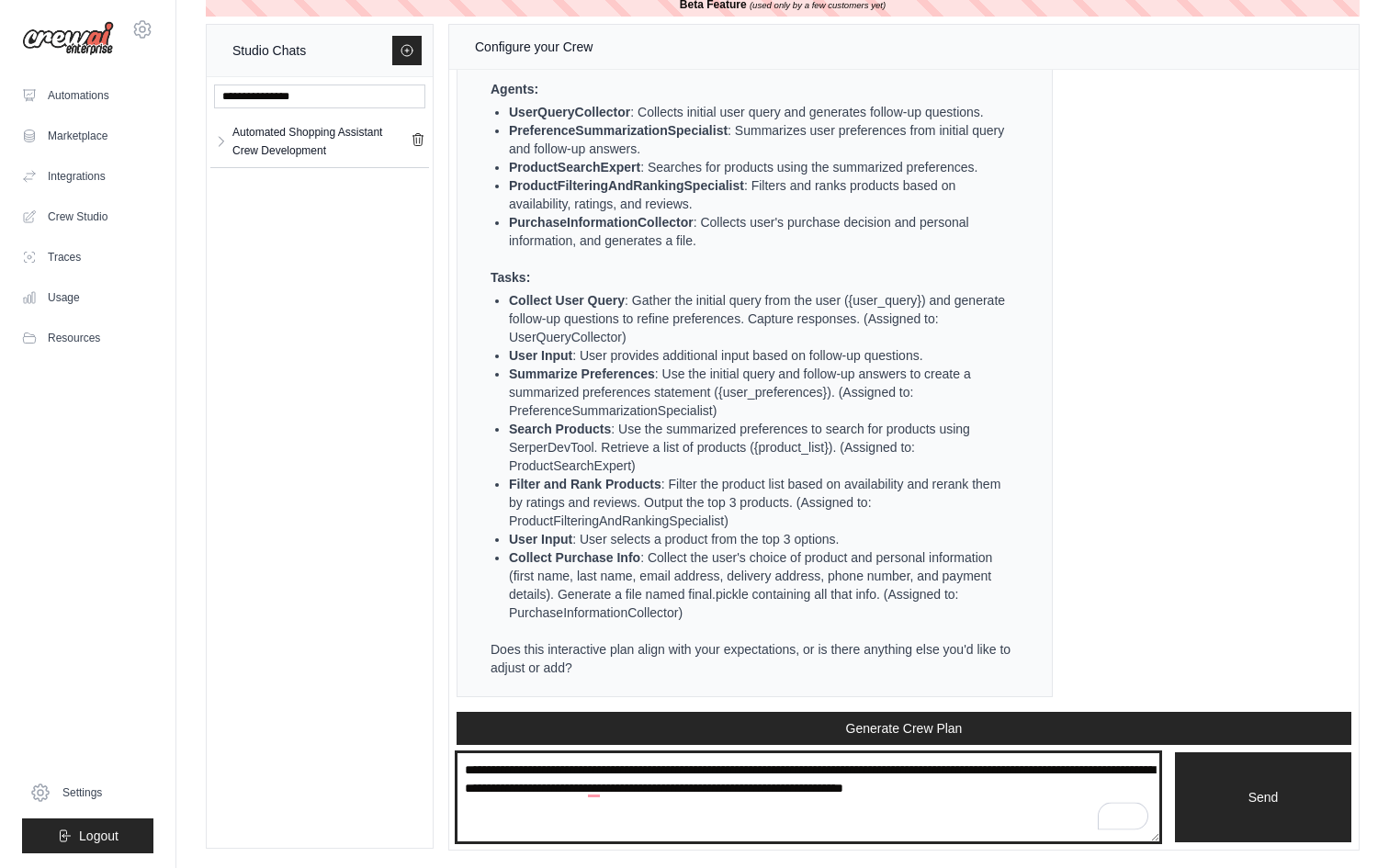 click on "**********" at bounding box center (808, 797) 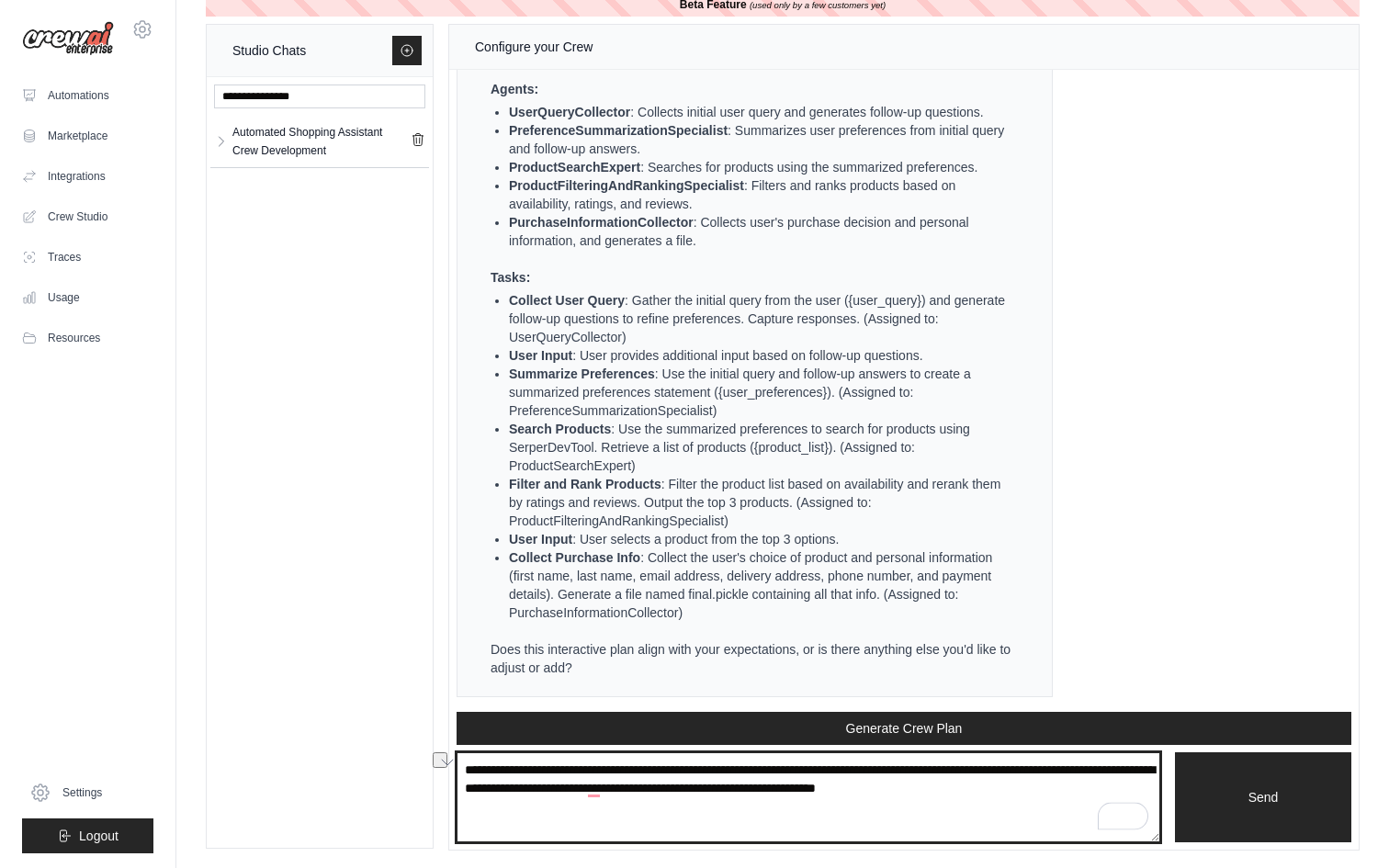 drag, startPoint x: 1032, startPoint y: 785, endPoint x: 1174, endPoint y: 785, distance: 142 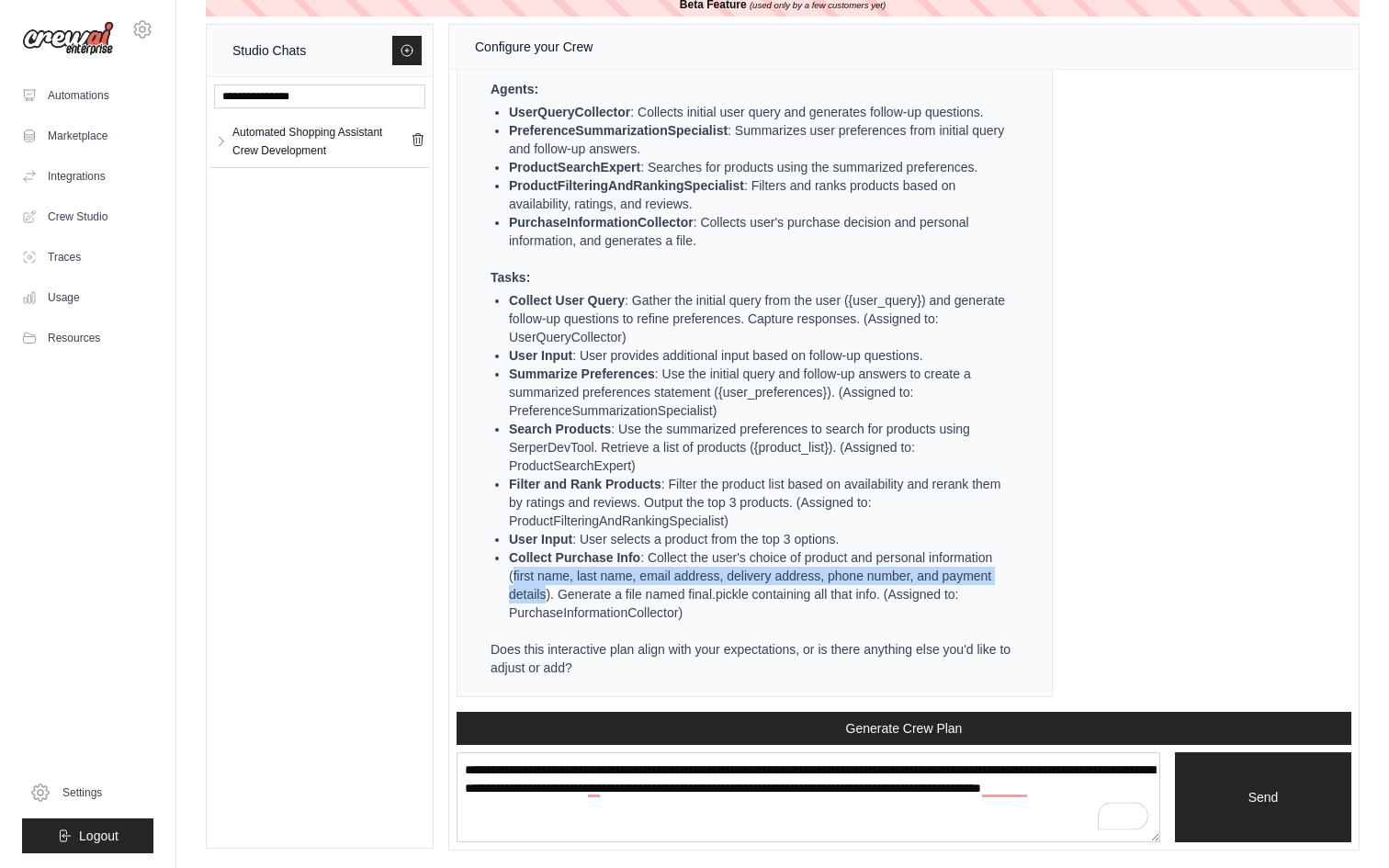 drag, startPoint x: 586, startPoint y: 575, endPoint x: 631, endPoint y: 590, distance: 47.434165 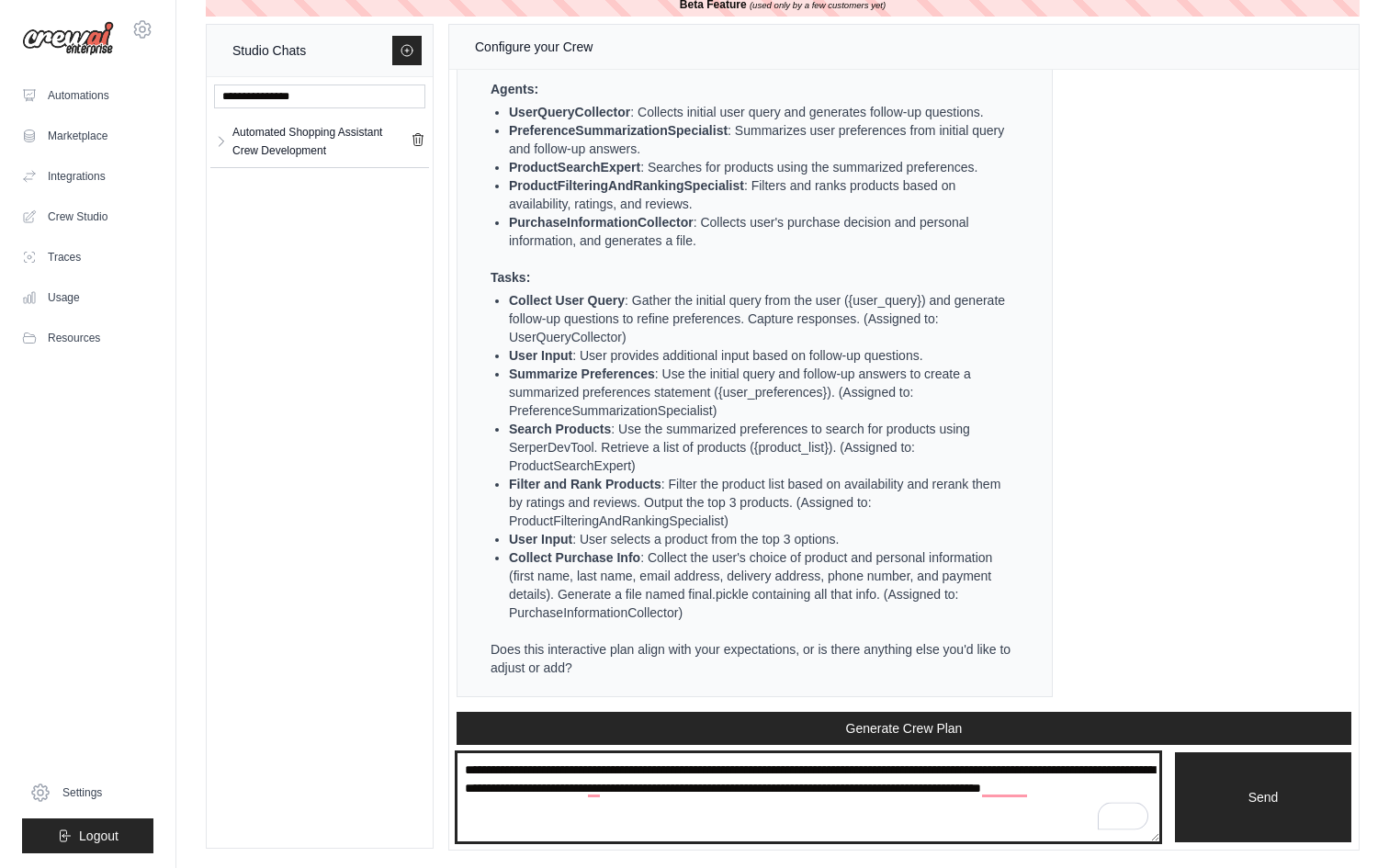 click on "**********" at bounding box center (808, 797) 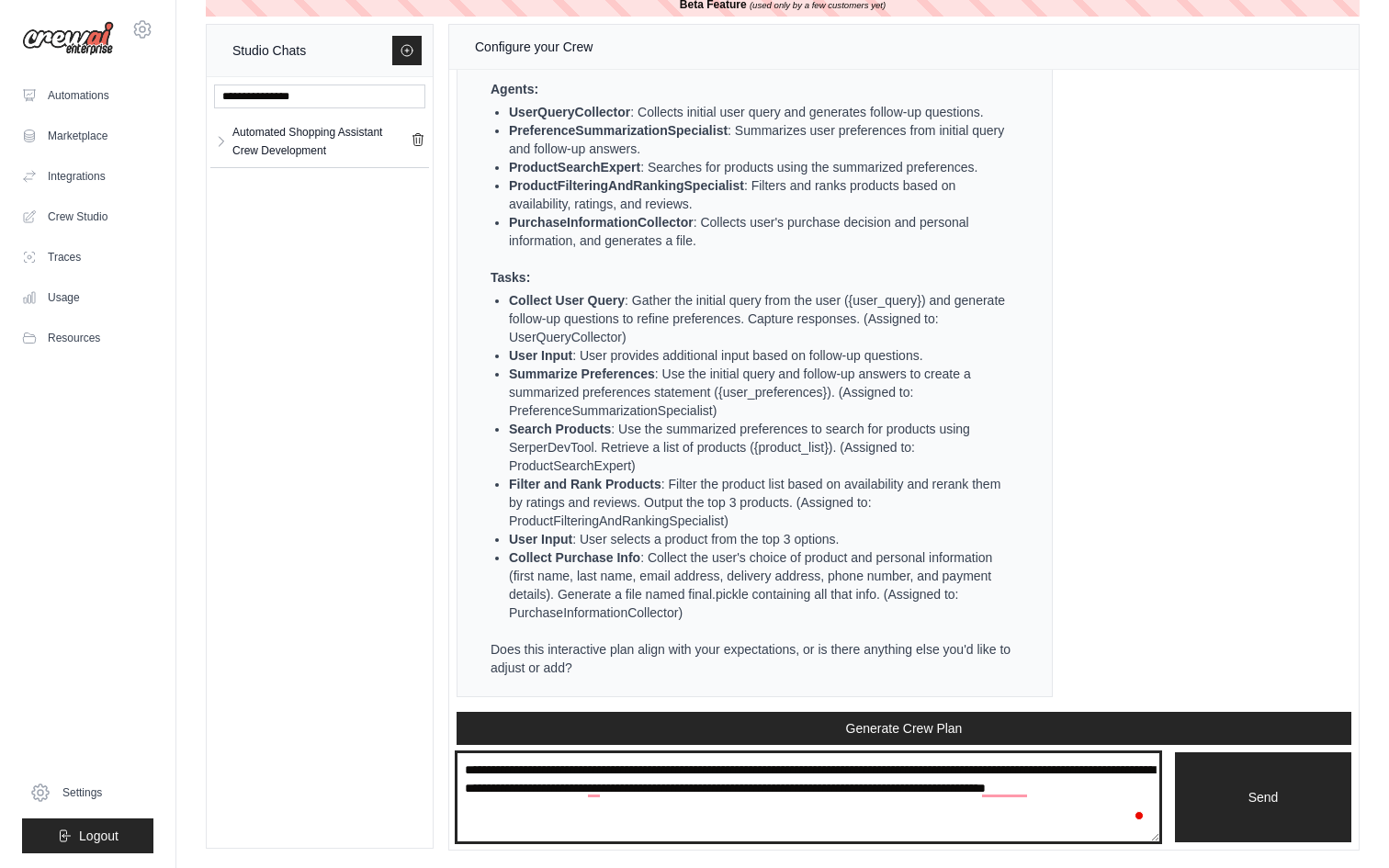 paste on "**********" 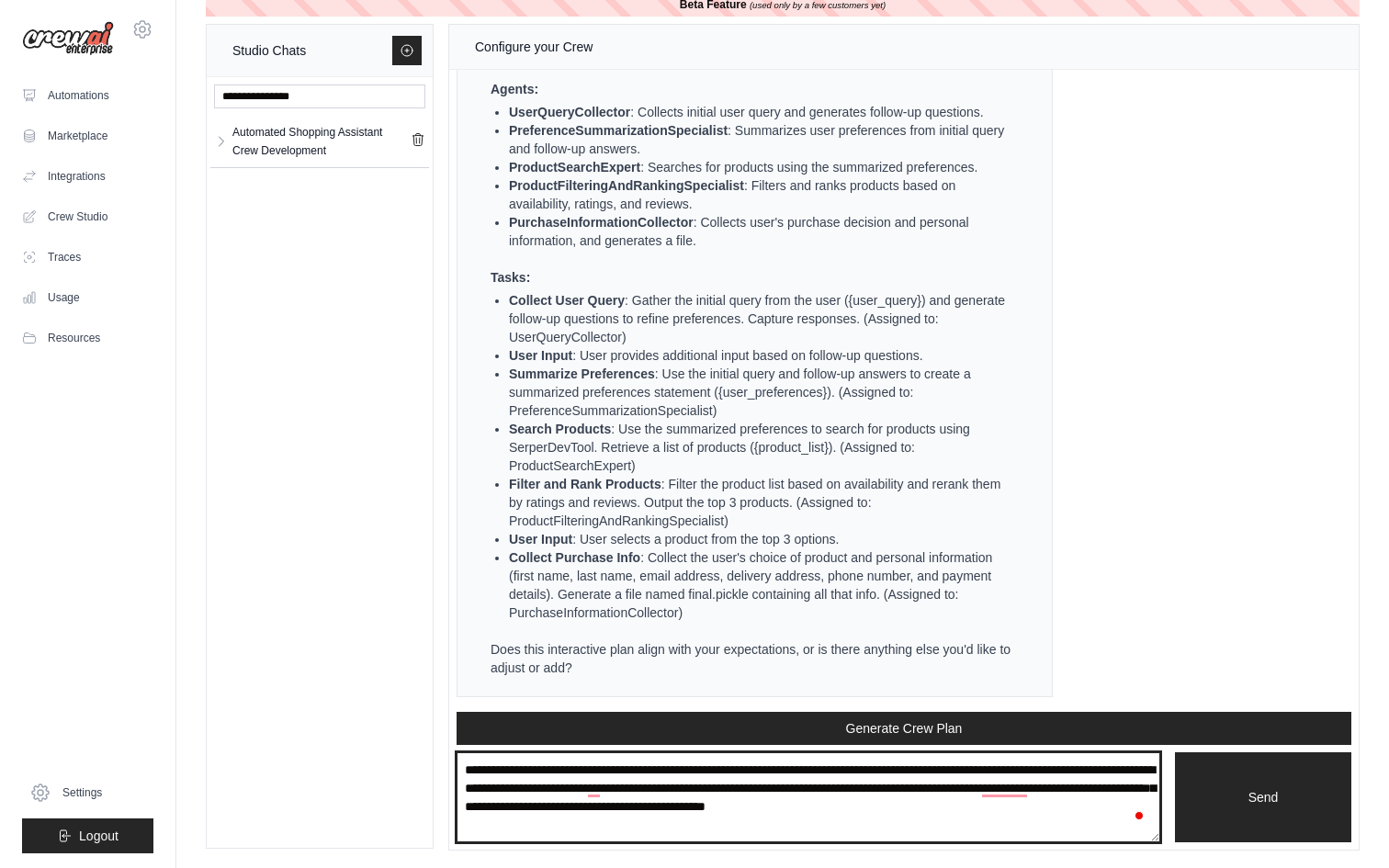 drag, startPoint x: 581, startPoint y: 817, endPoint x: 491, endPoint y: 818, distance: 90.005555 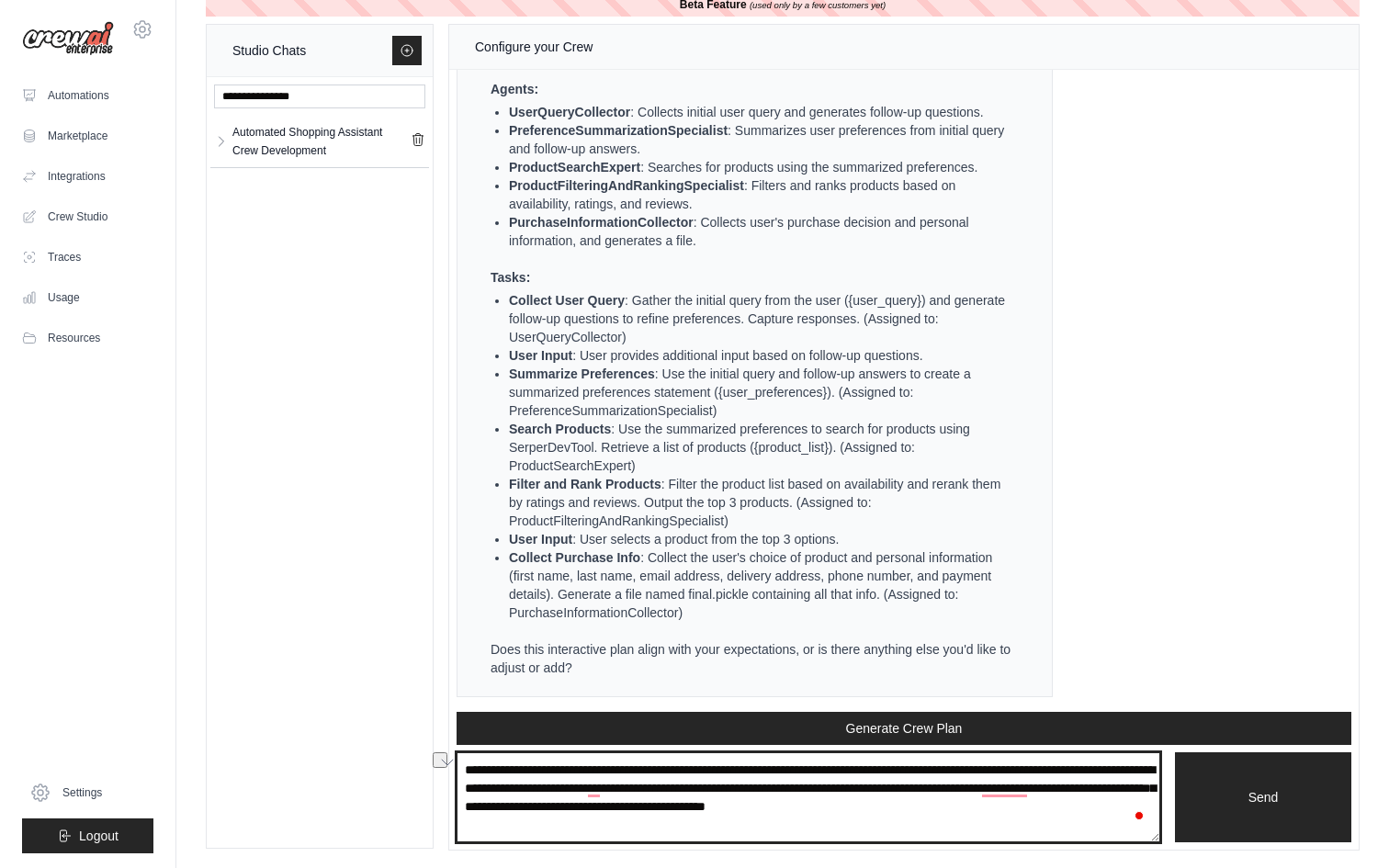 drag, startPoint x: 561, startPoint y: 823, endPoint x: 457, endPoint y: 823, distance: 104 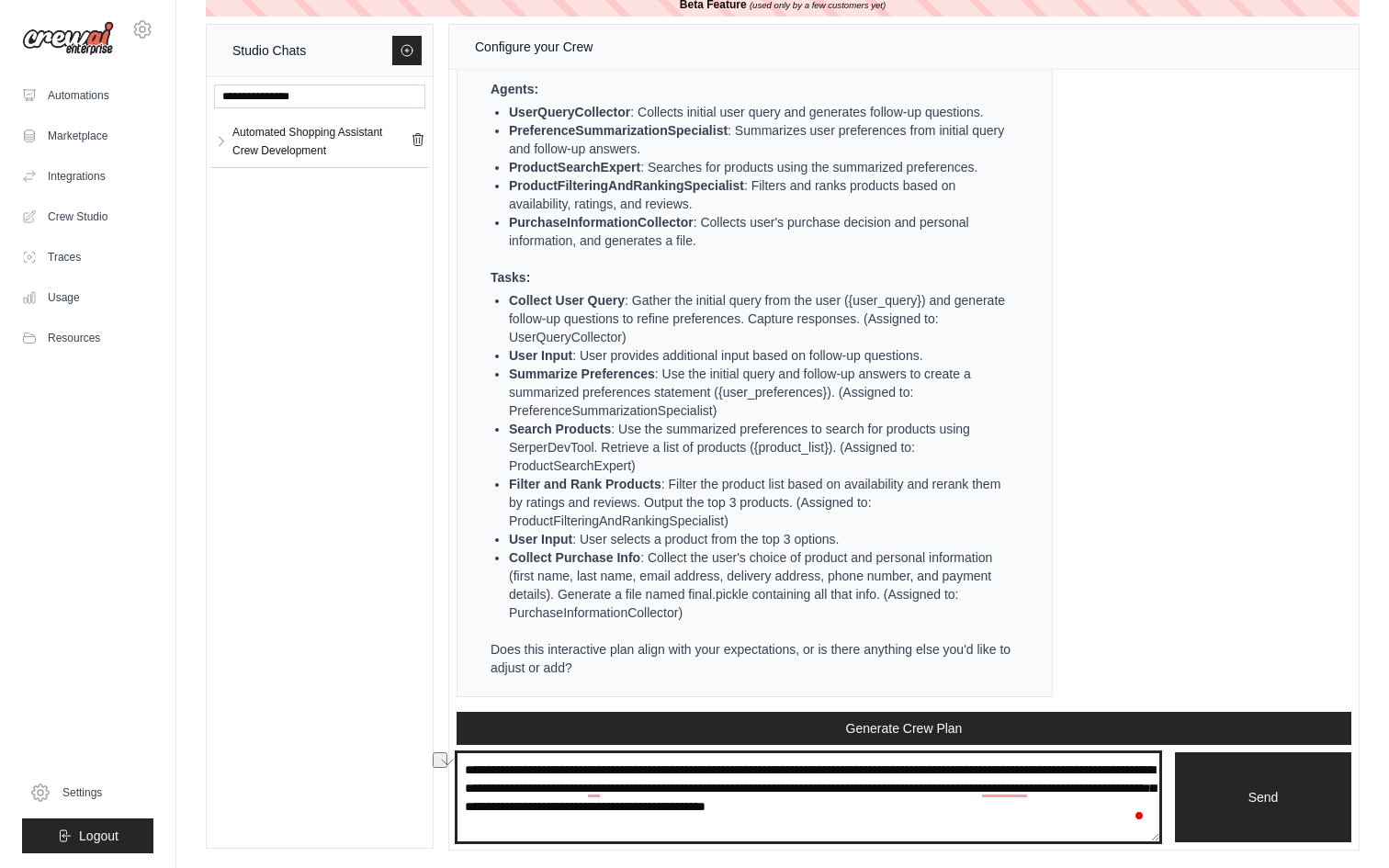 click on "david.zinkiv@gmail.com
Settings
Automations
Marketplace
Integrations
Blog" at bounding box center [694, 422] 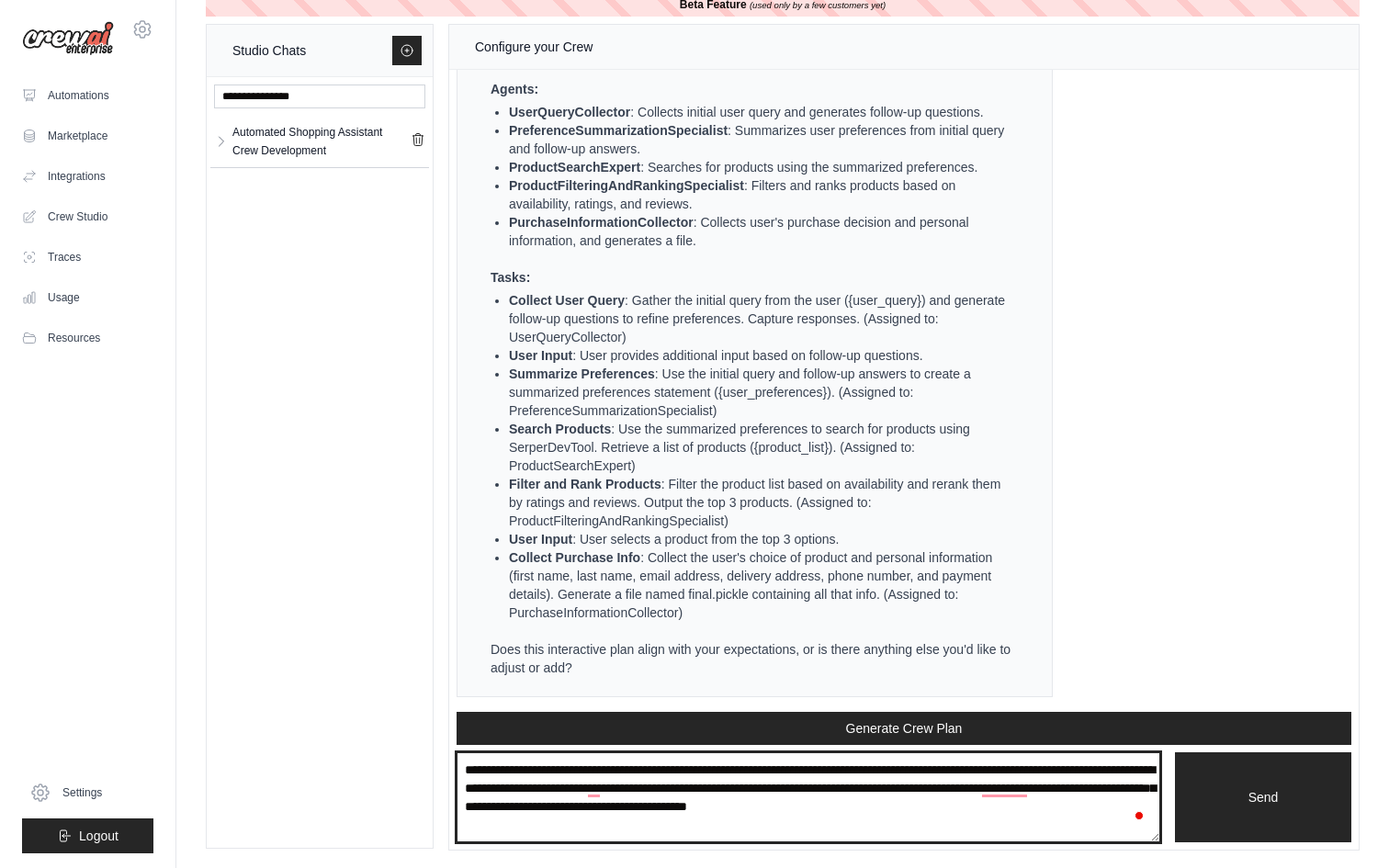 click on "**********" at bounding box center [808, 797] 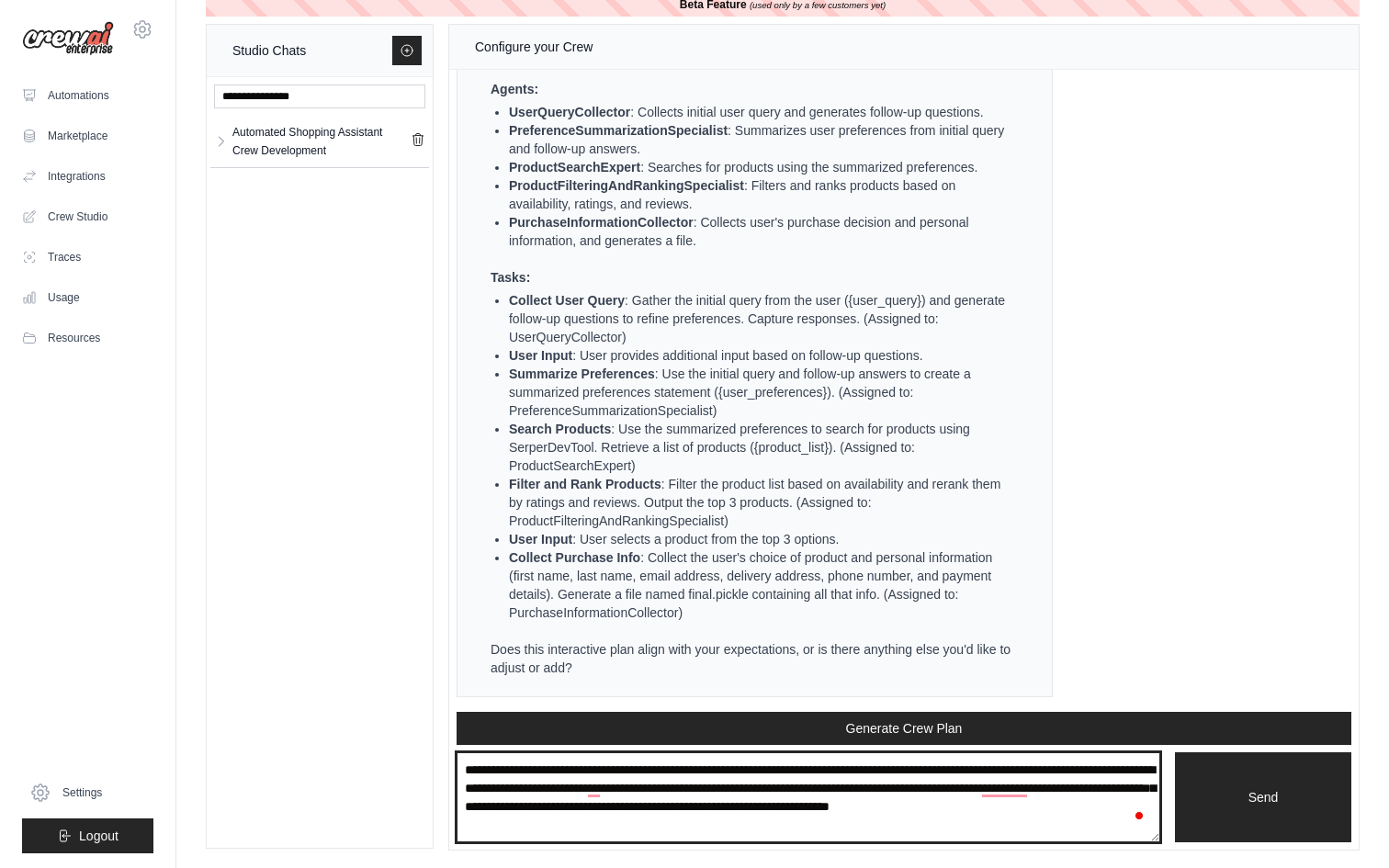 type on "**********" 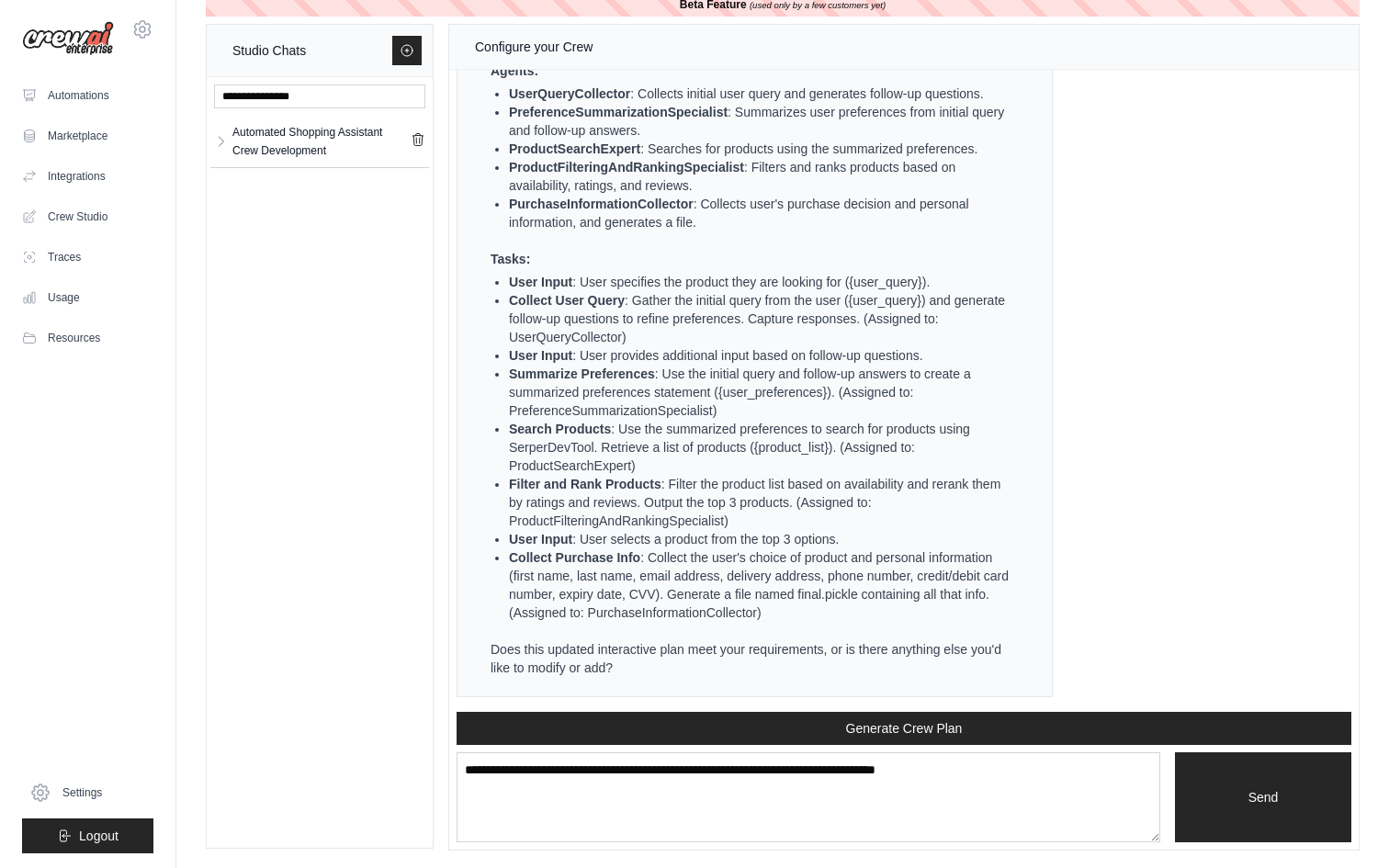 scroll, scrollTop: 6657, scrollLeft: 0, axis: vertical 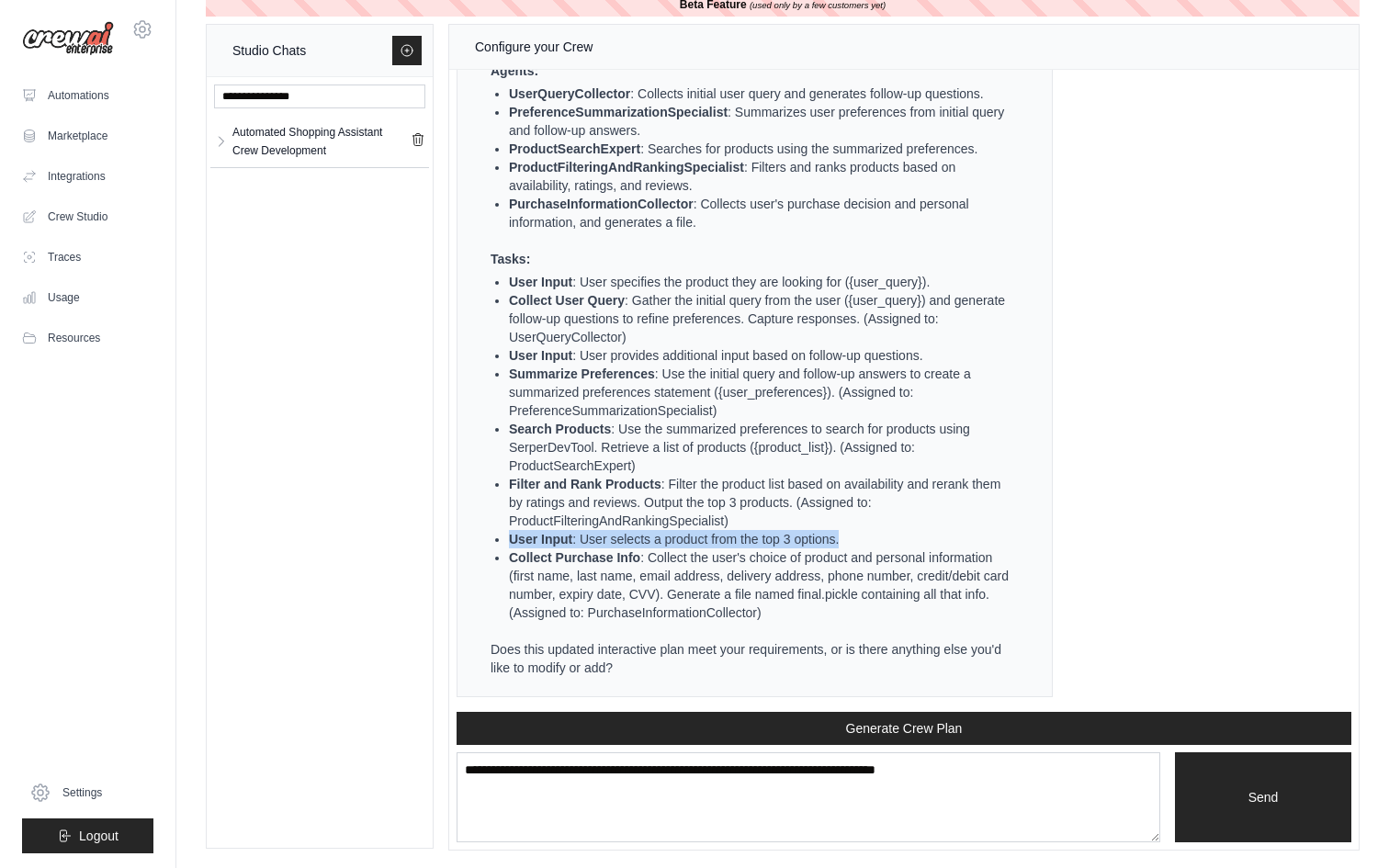 drag, startPoint x: 511, startPoint y: 534, endPoint x: 908, endPoint y: 536, distance: 397.005 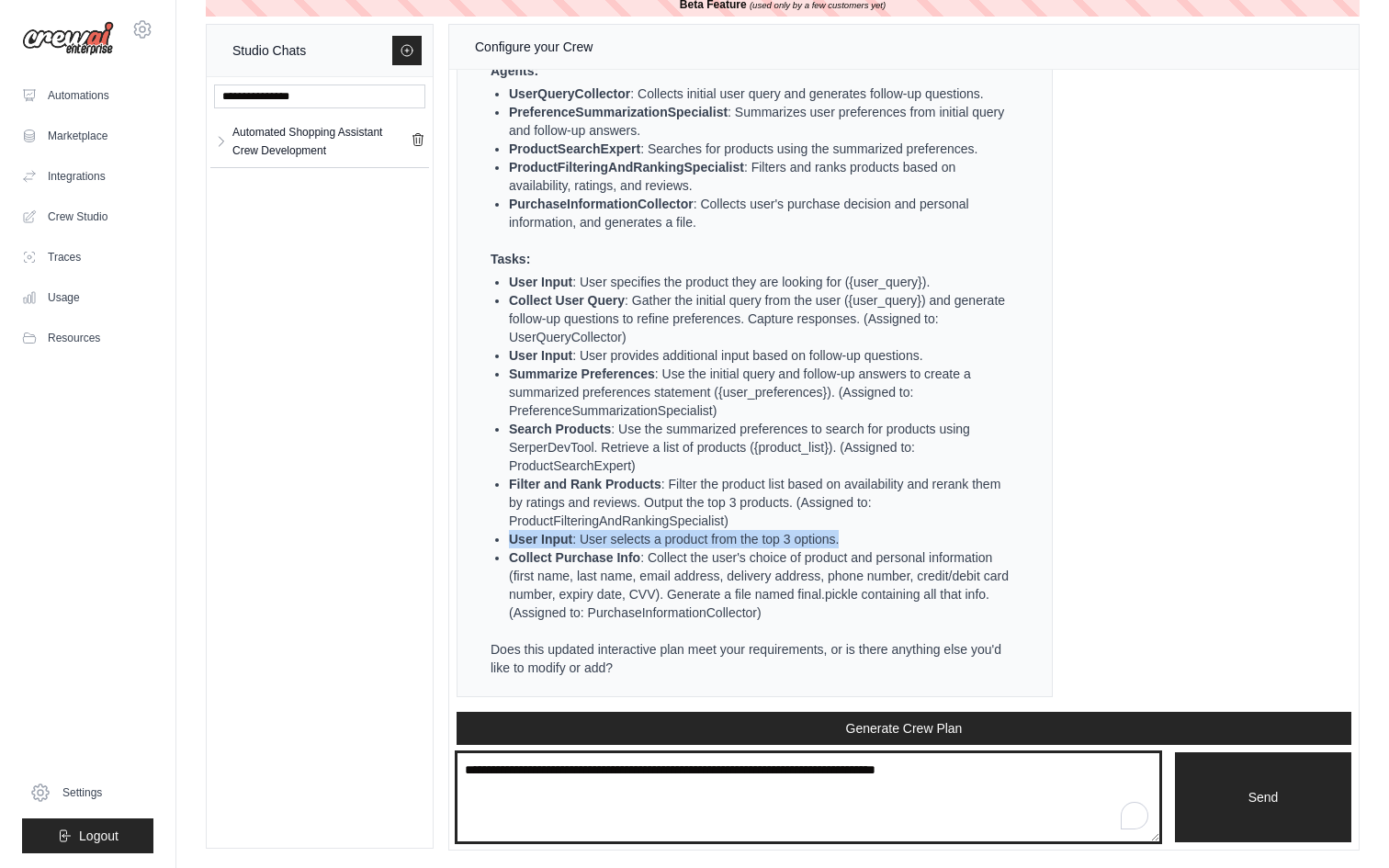 click at bounding box center [808, 797] 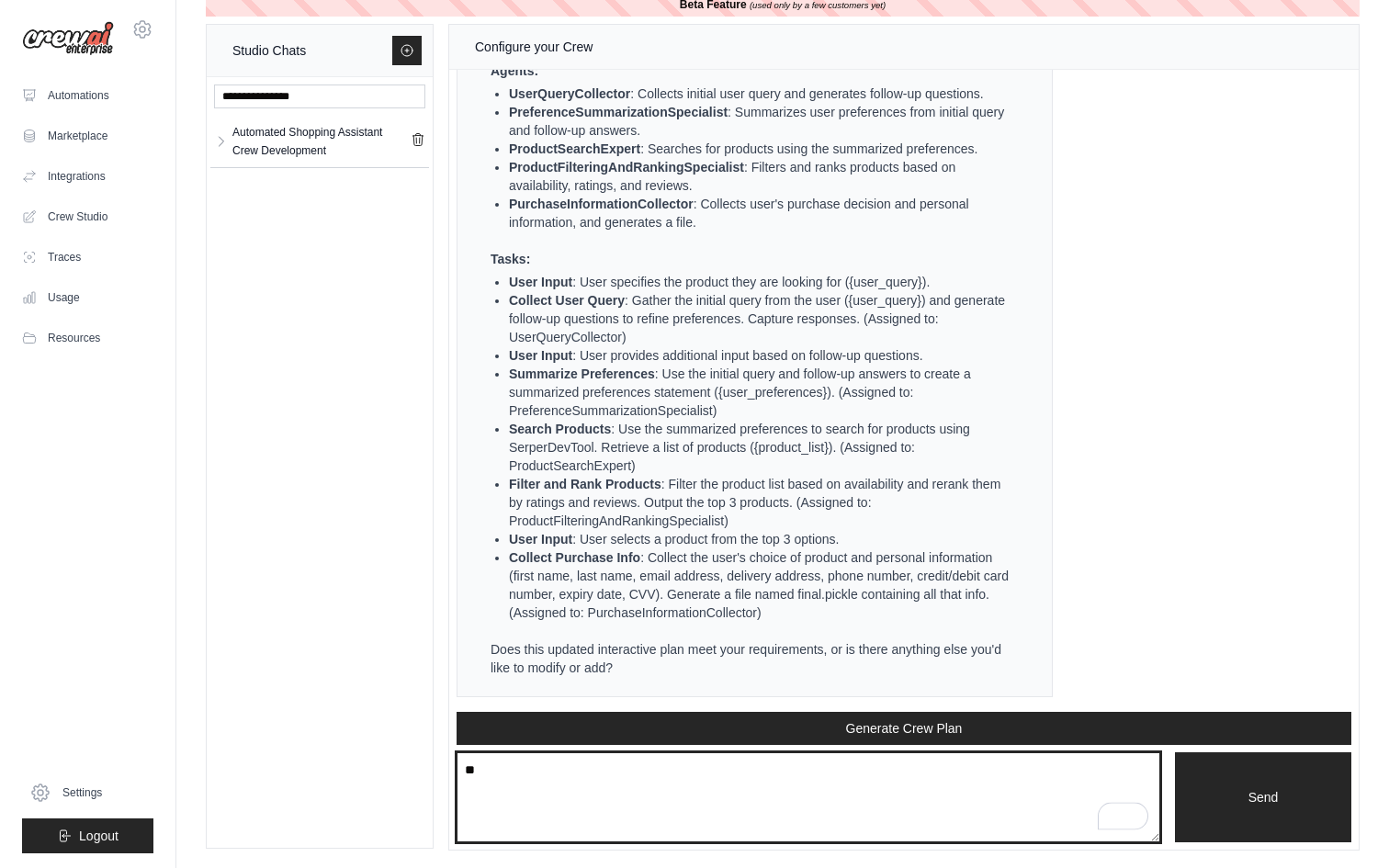 type on "*" 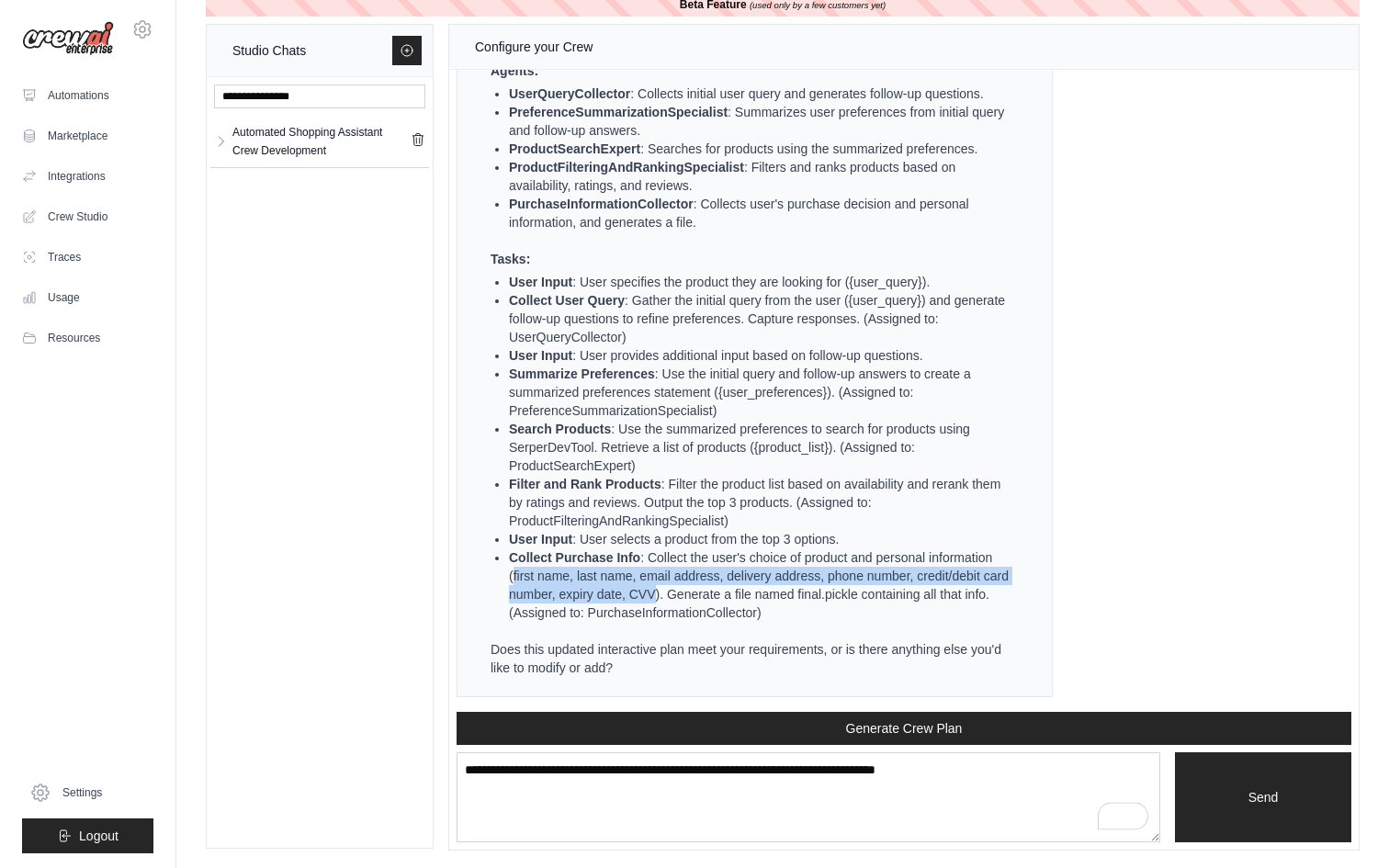 drag, startPoint x: 767, startPoint y: 593, endPoint x: 585, endPoint y: 577, distance: 182.7019 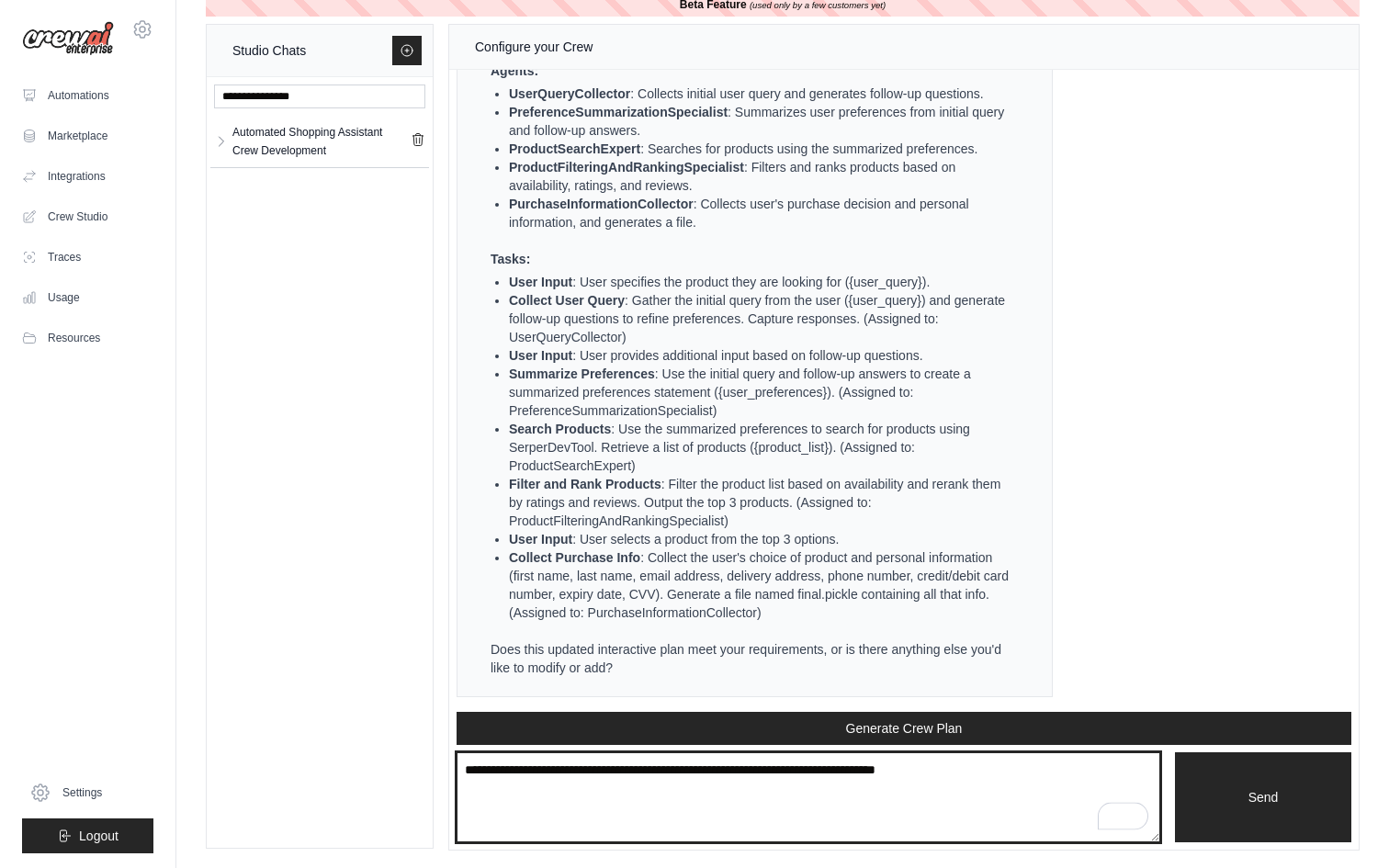click at bounding box center (808, 797) 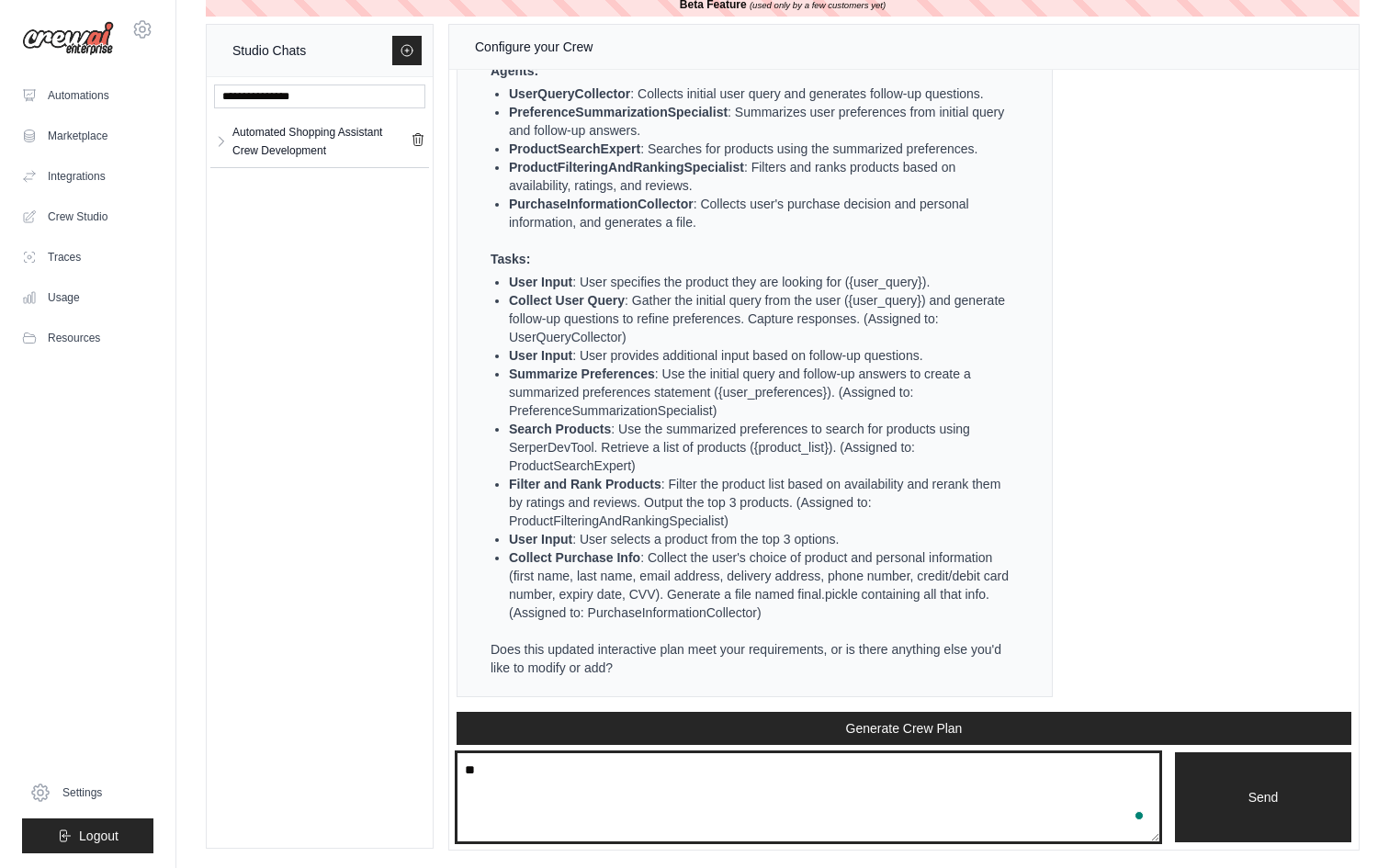 type on "*" 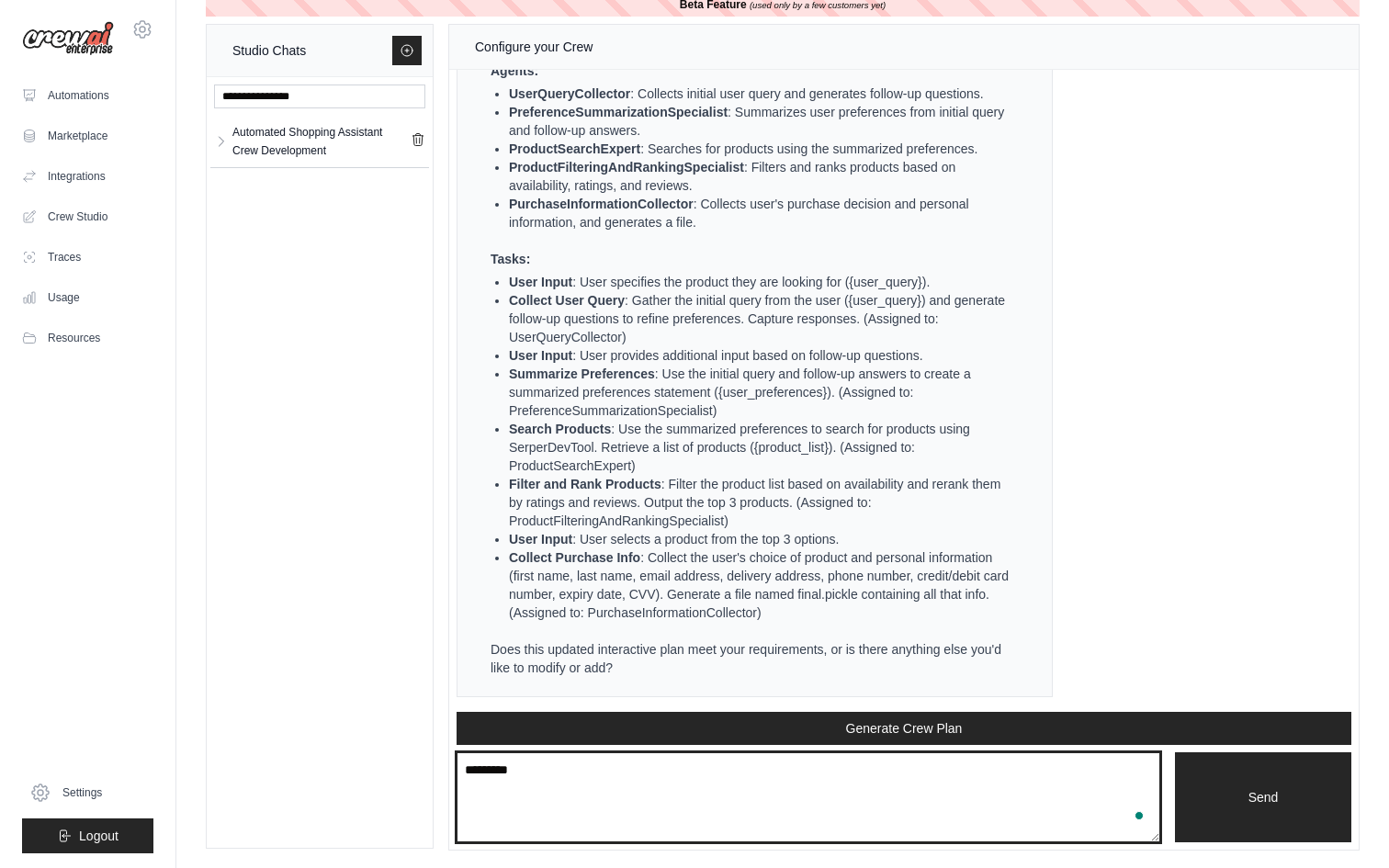 paste on "**********" 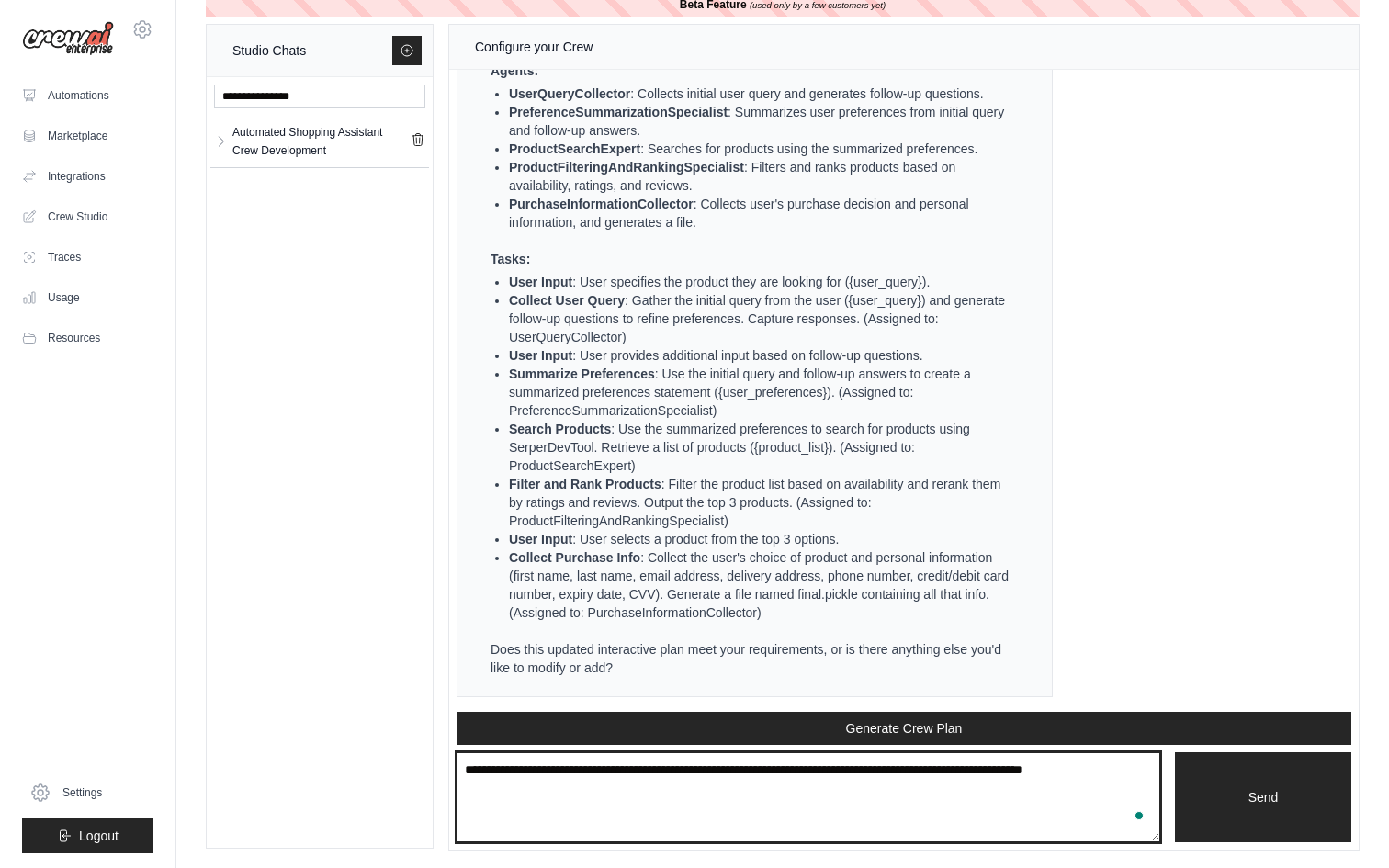 click on "**********" at bounding box center [808, 797] 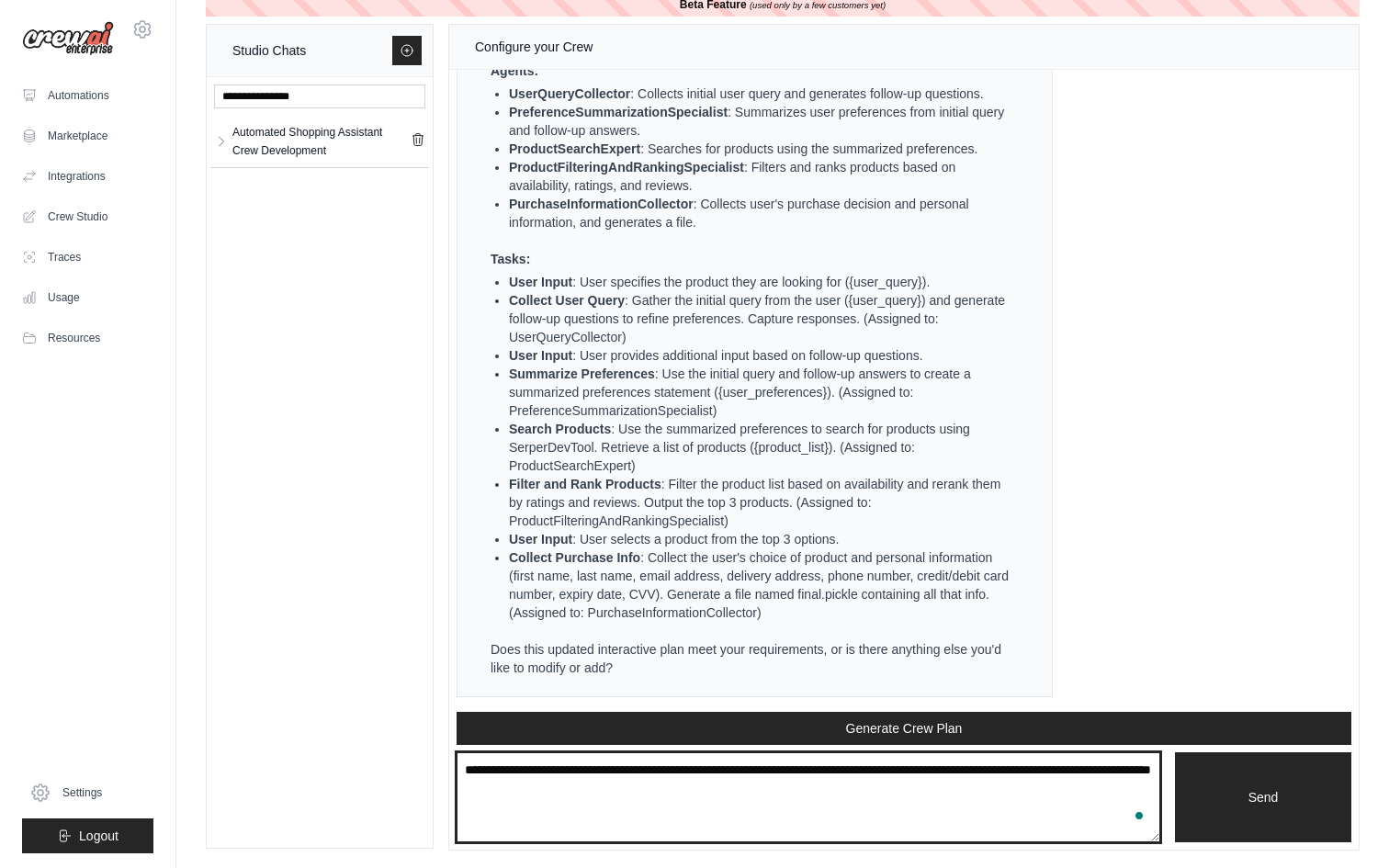 type on "**********" 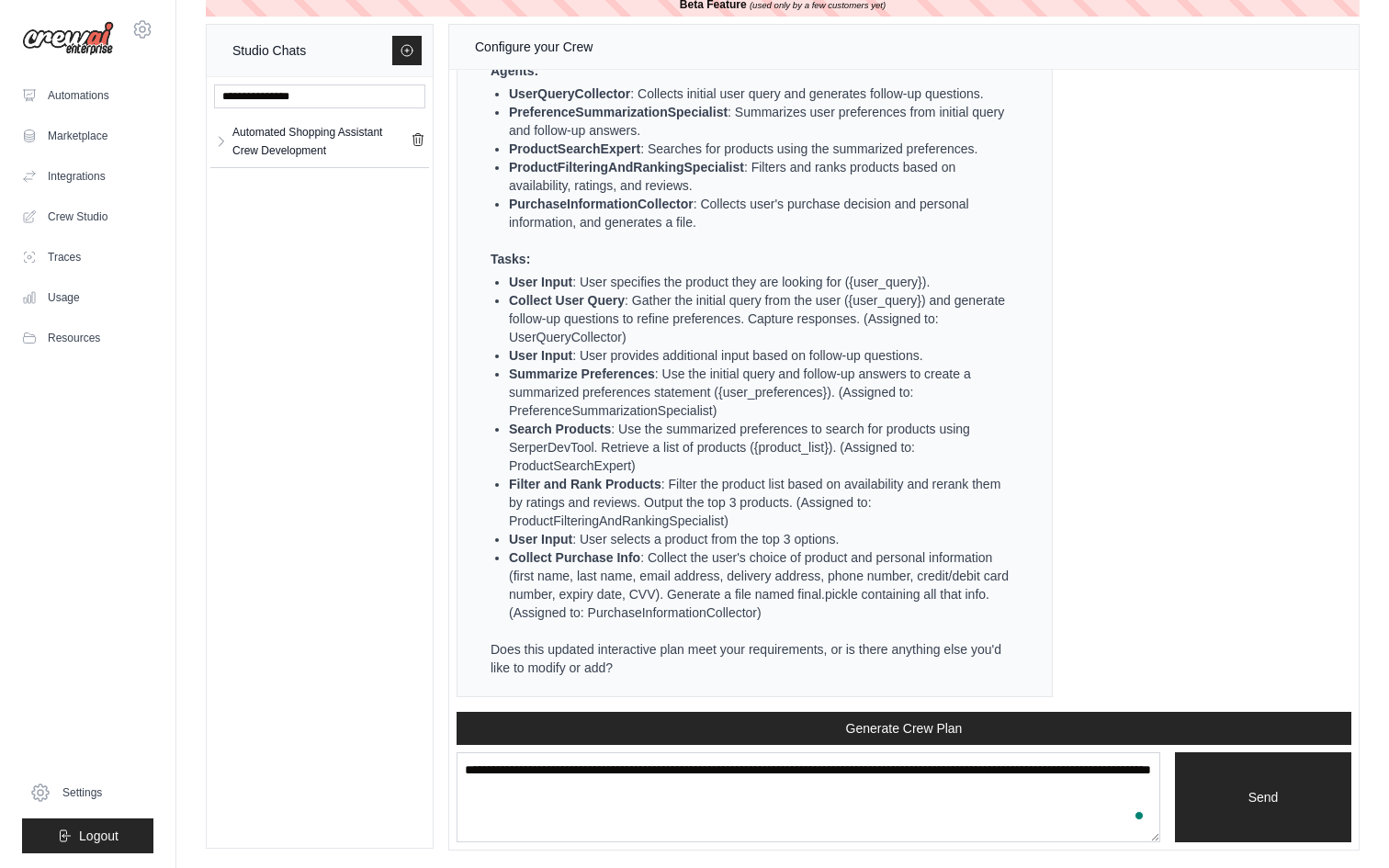 type 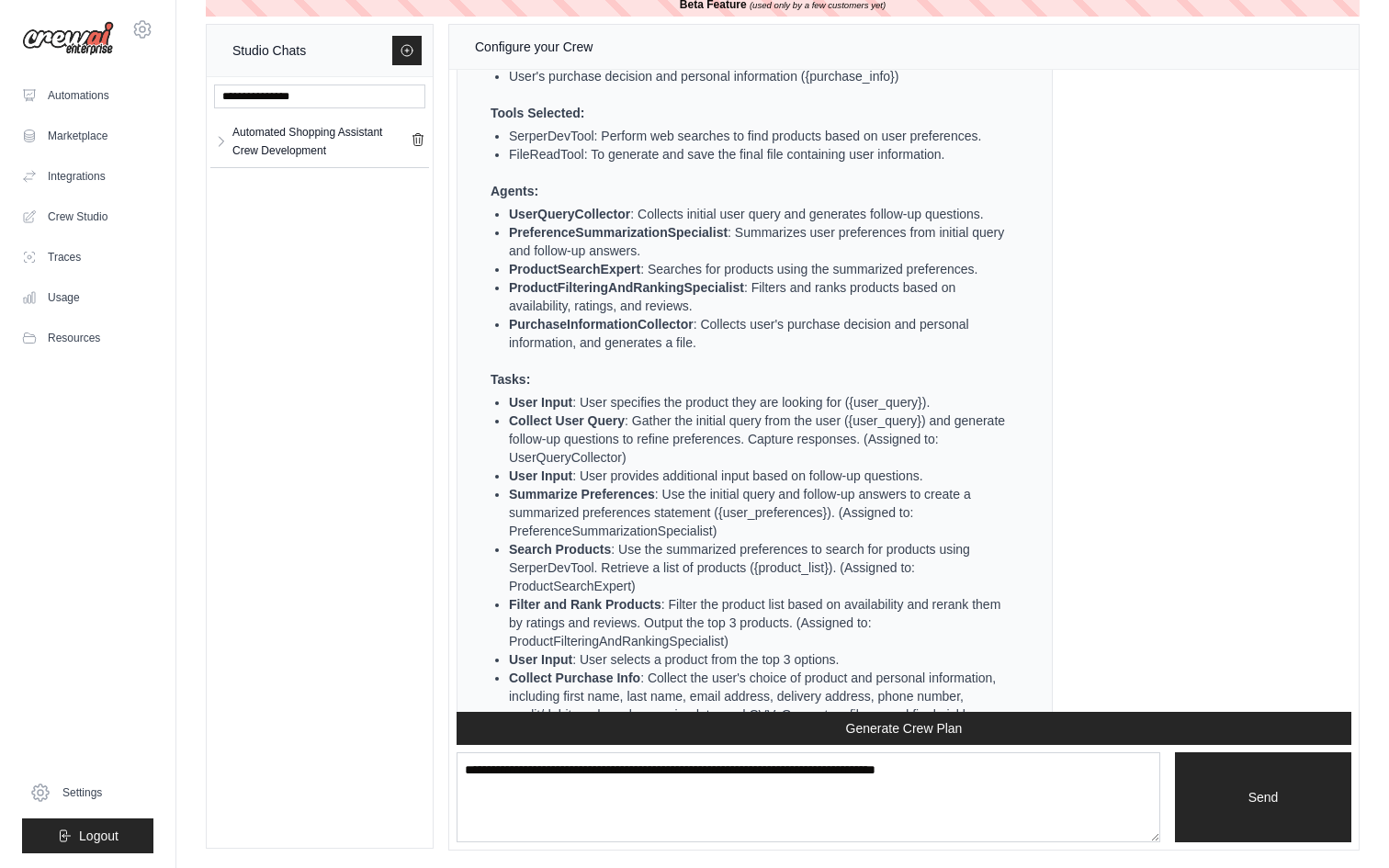 scroll, scrollTop: 7848, scrollLeft: 0, axis: vertical 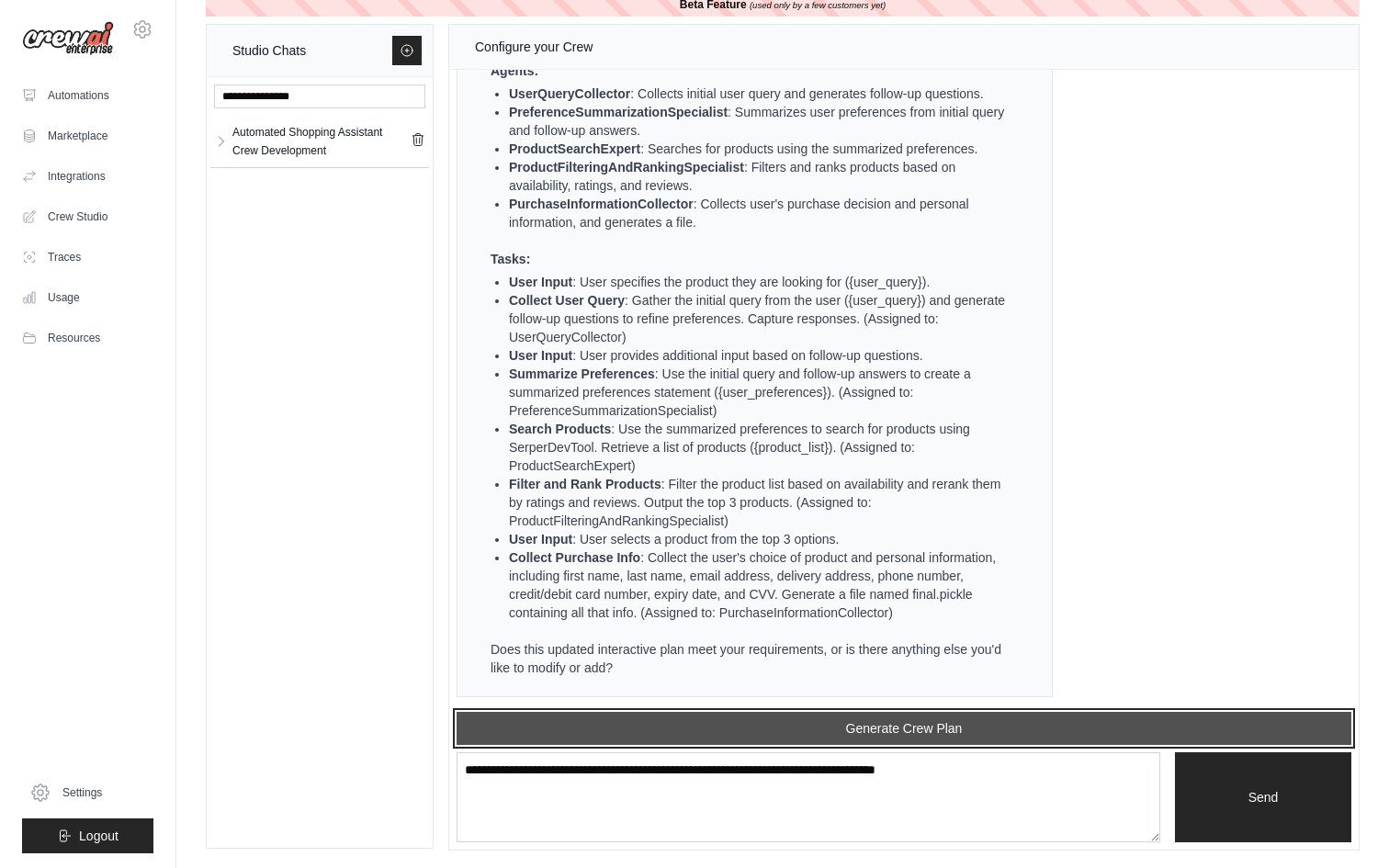 click on "Generate Crew Plan" at bounding box center (904, 728) 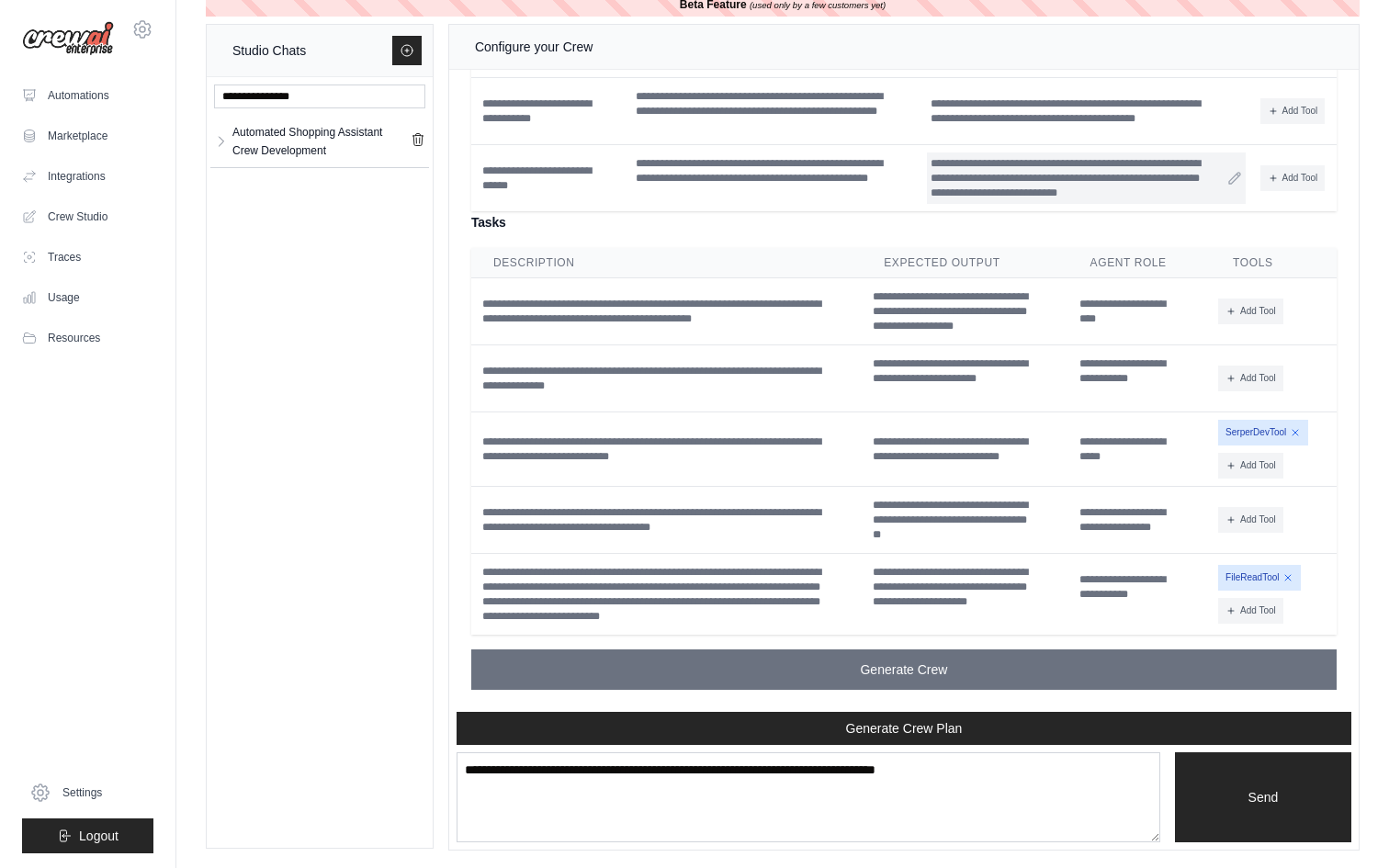 scroll, scrollTop: 8893, scrollLeft: 0, axis: vertical 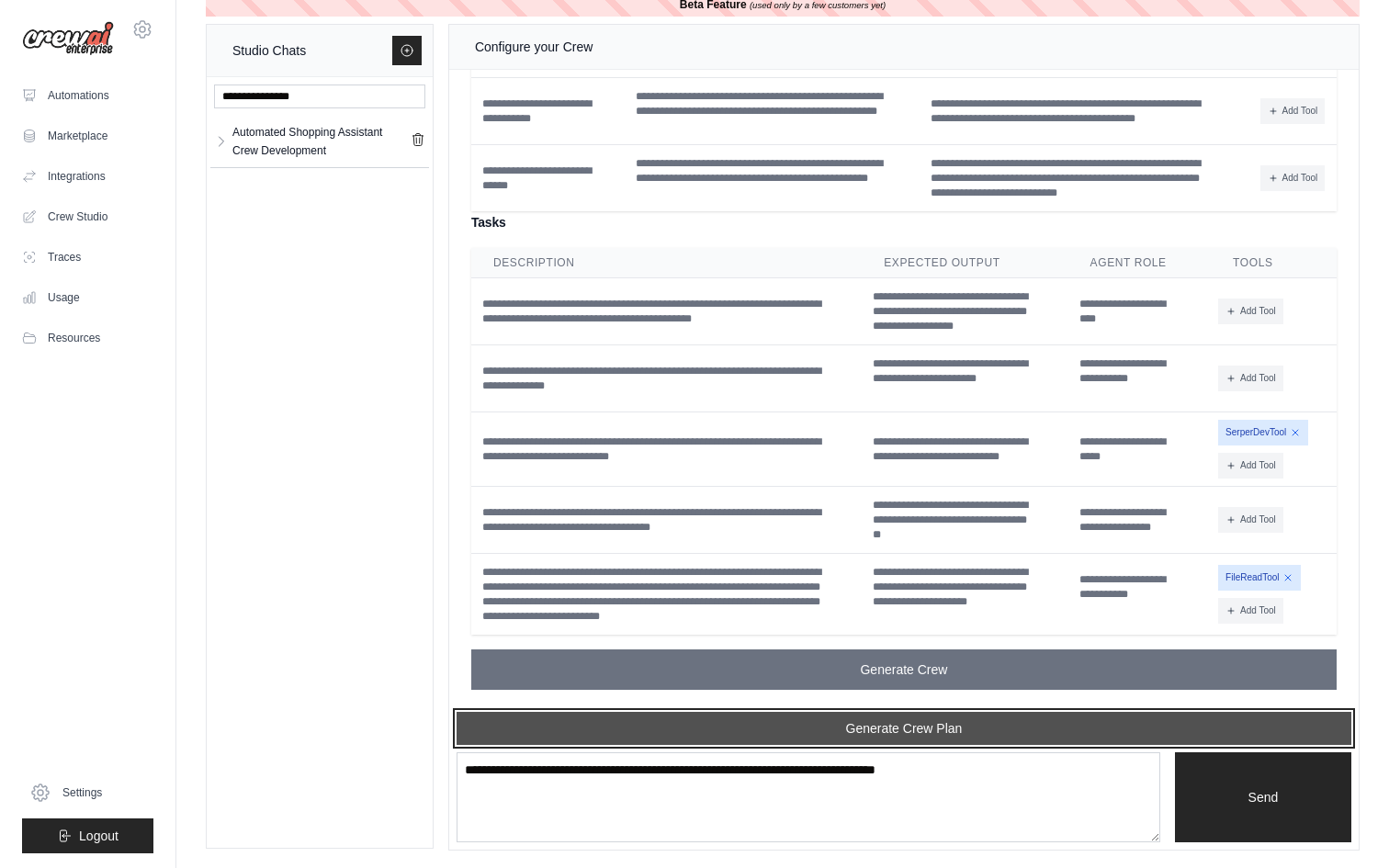 click on "Generate Crew Plan" at bounding box center (904, 728) 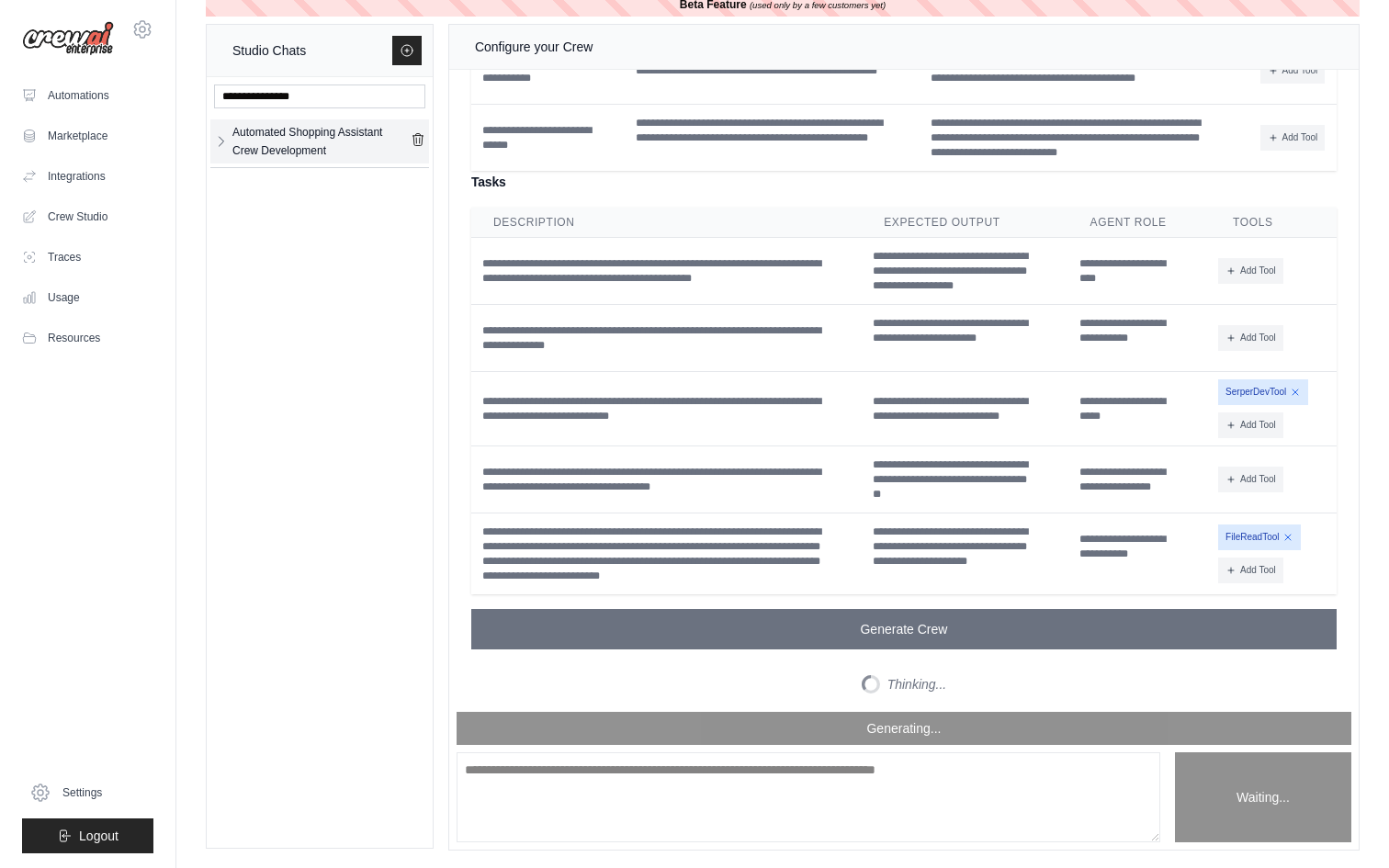 click 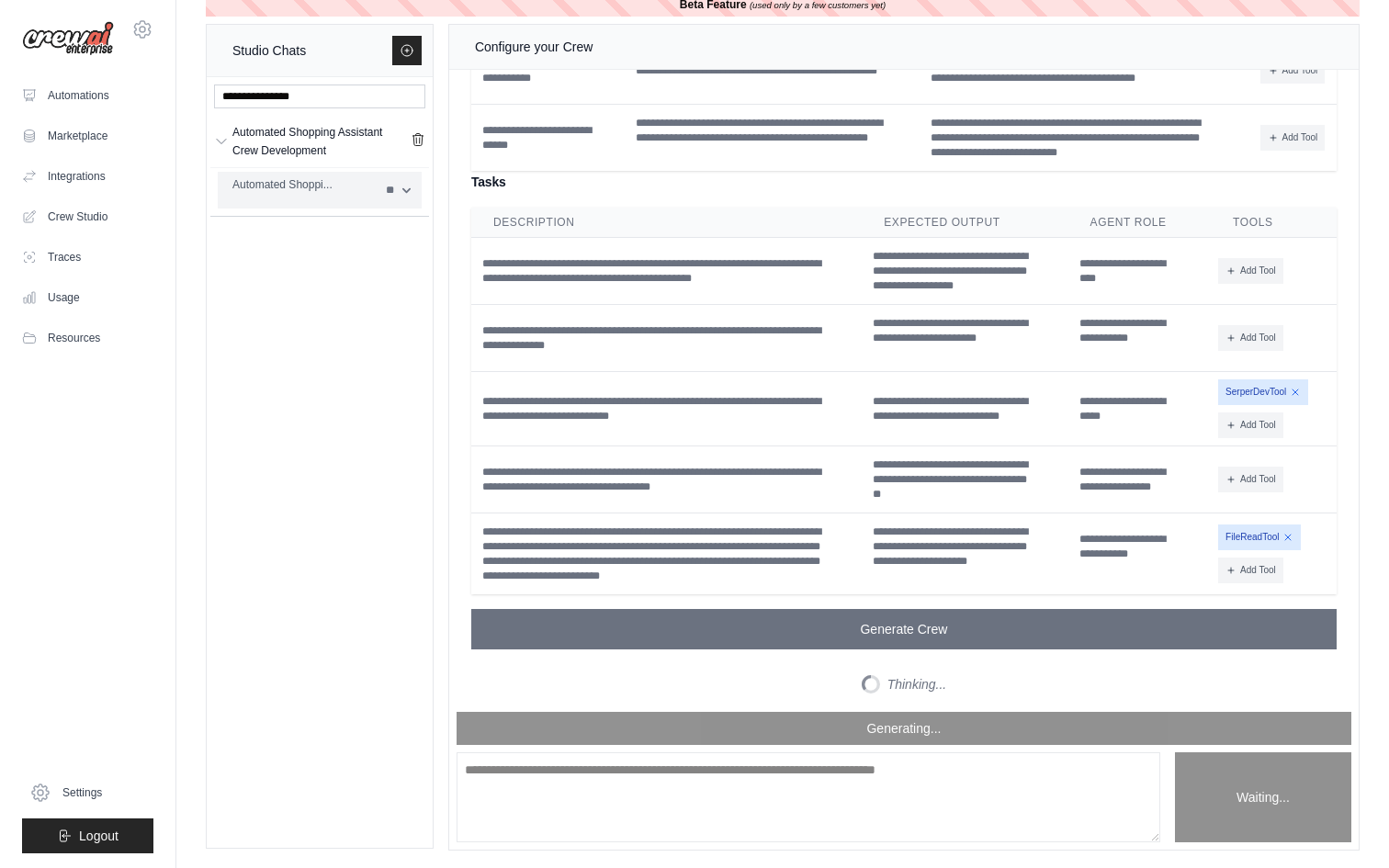 click on "**
**" at bounding box center (398, 190) 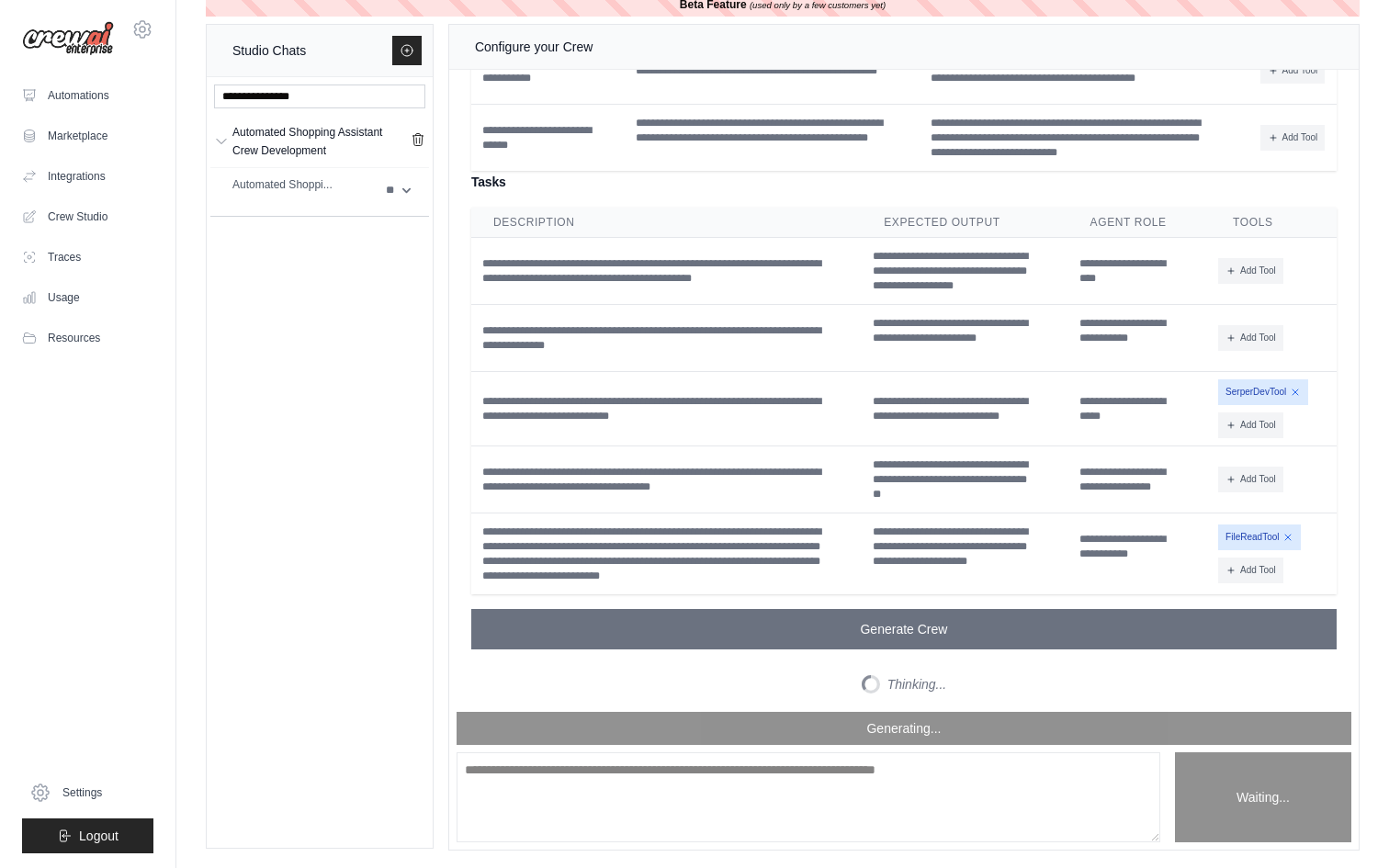 scroll, scrollTop: 9938, scrollLeft: 0, axis: vertical 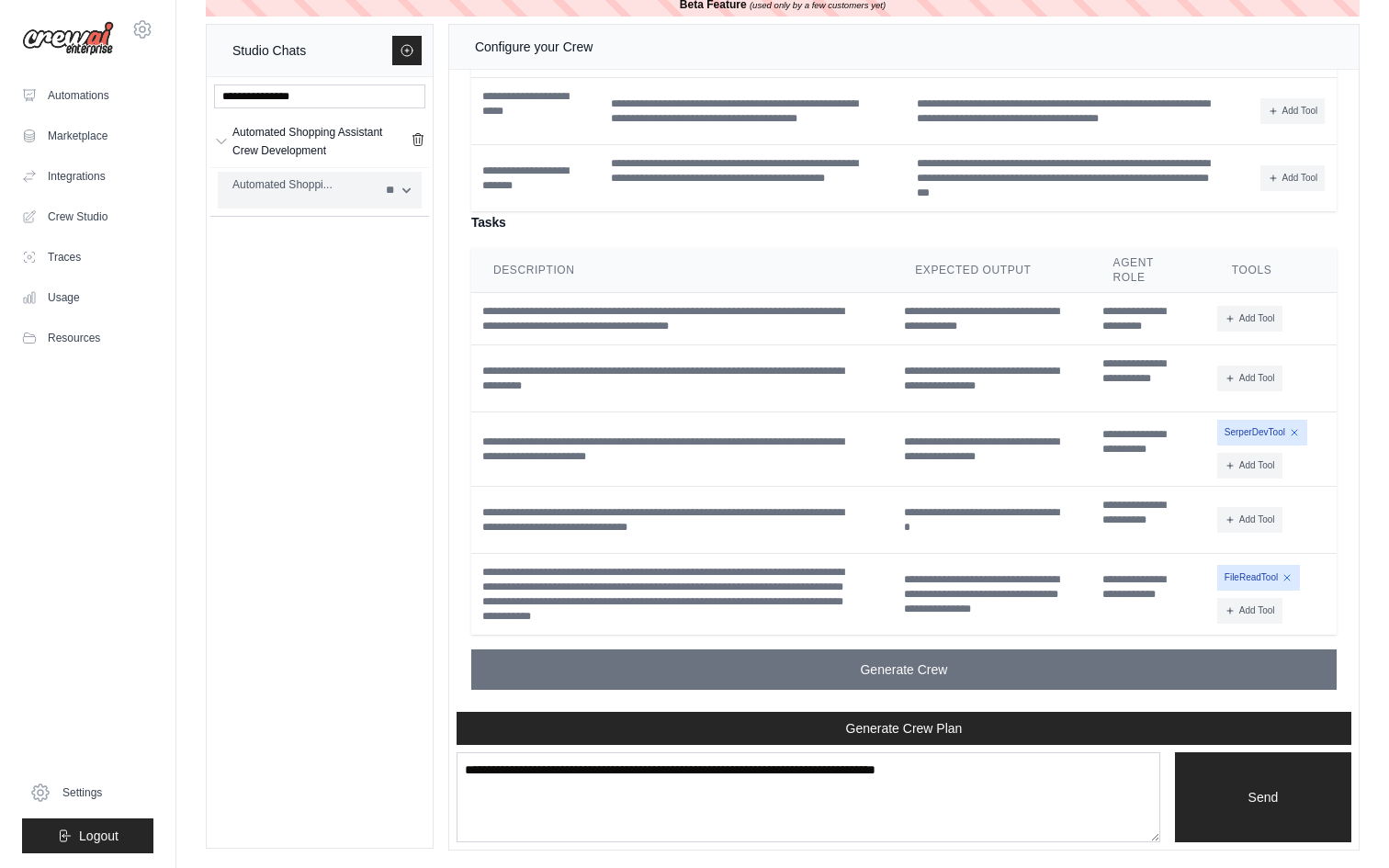 click on "**
**" at bounding box center [398, 190] 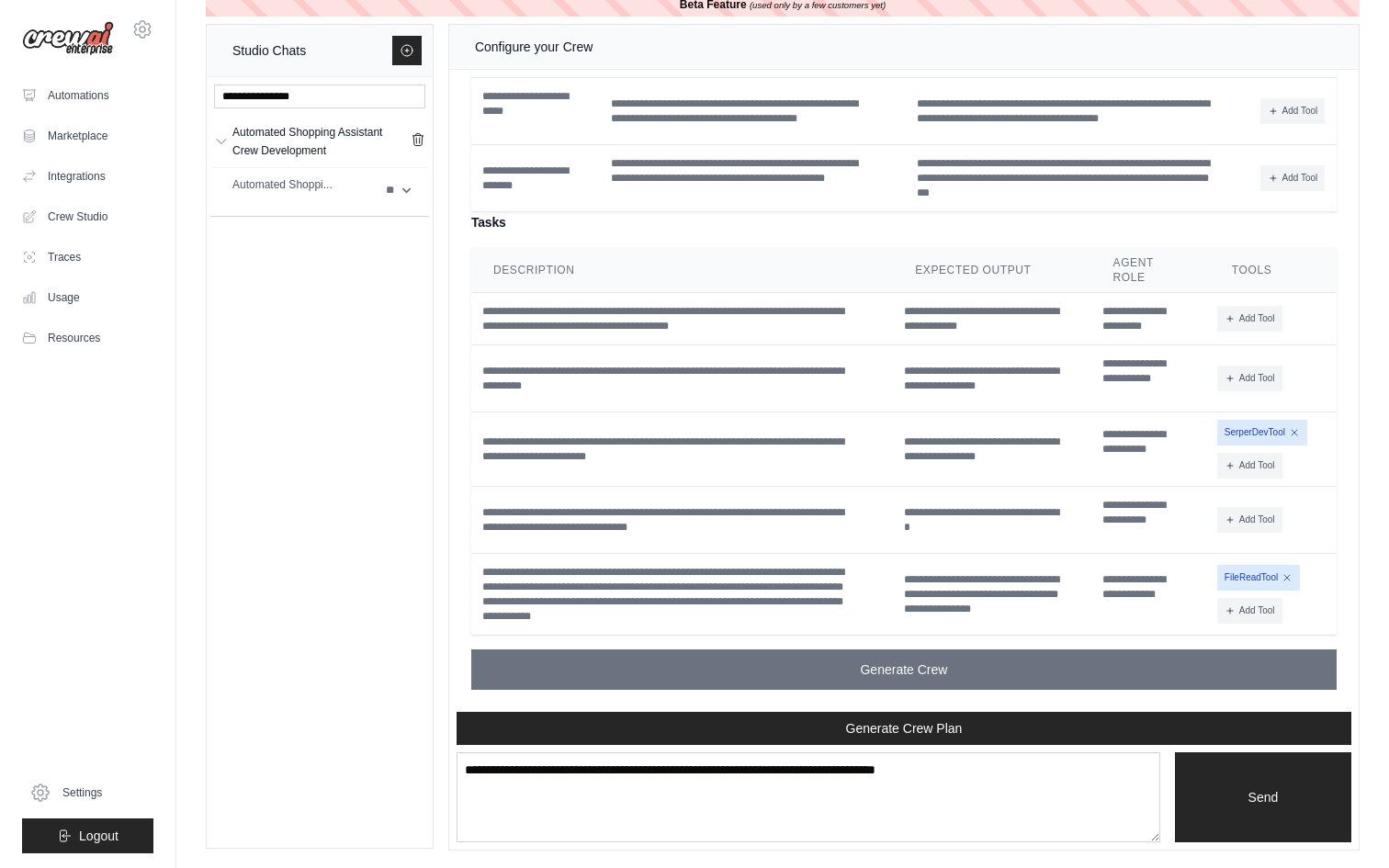 scroll, scrollTop: 0, scrollLeft: 0, axis: both 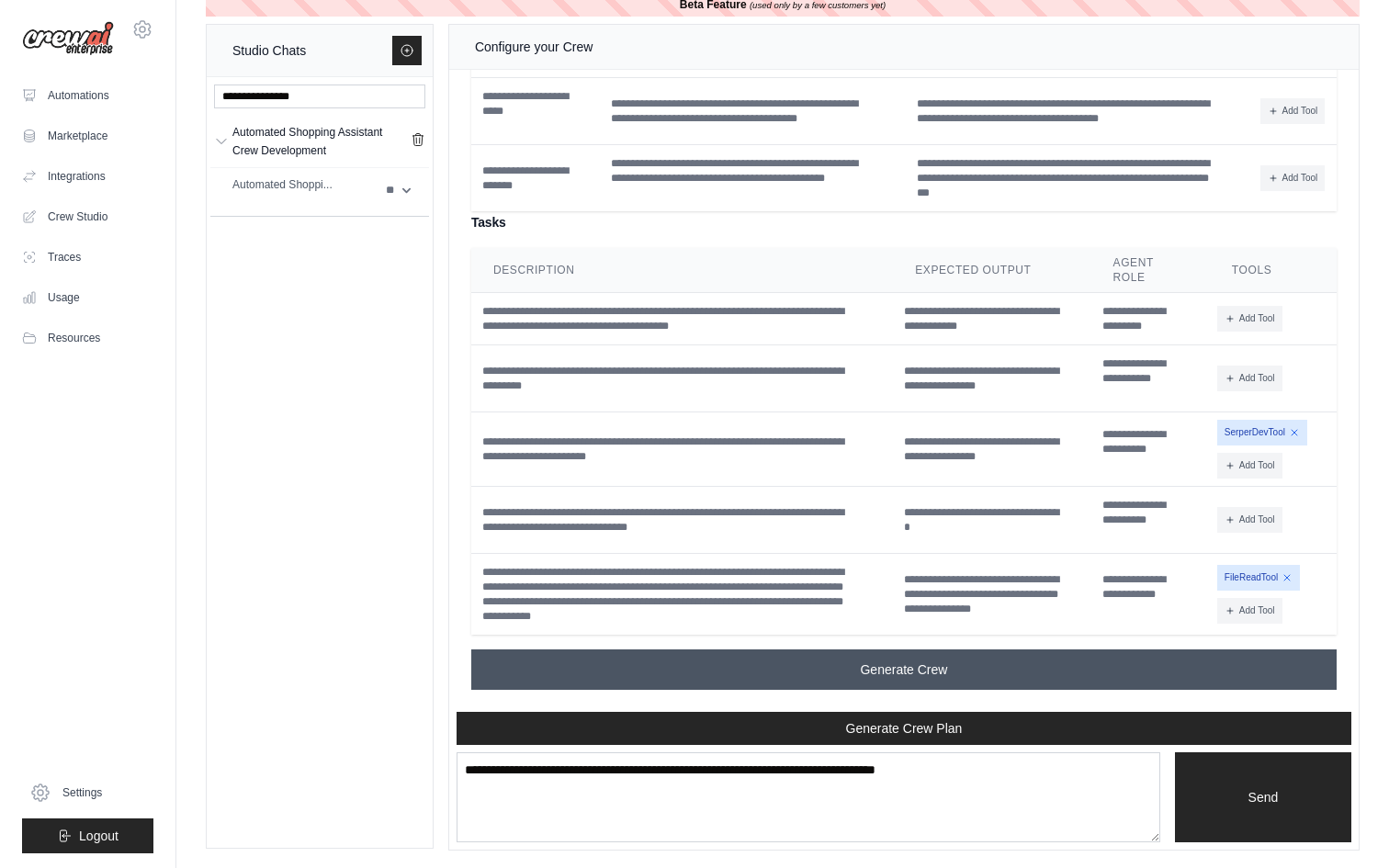click on "Generate Crew" at bounding box center [904, 670] 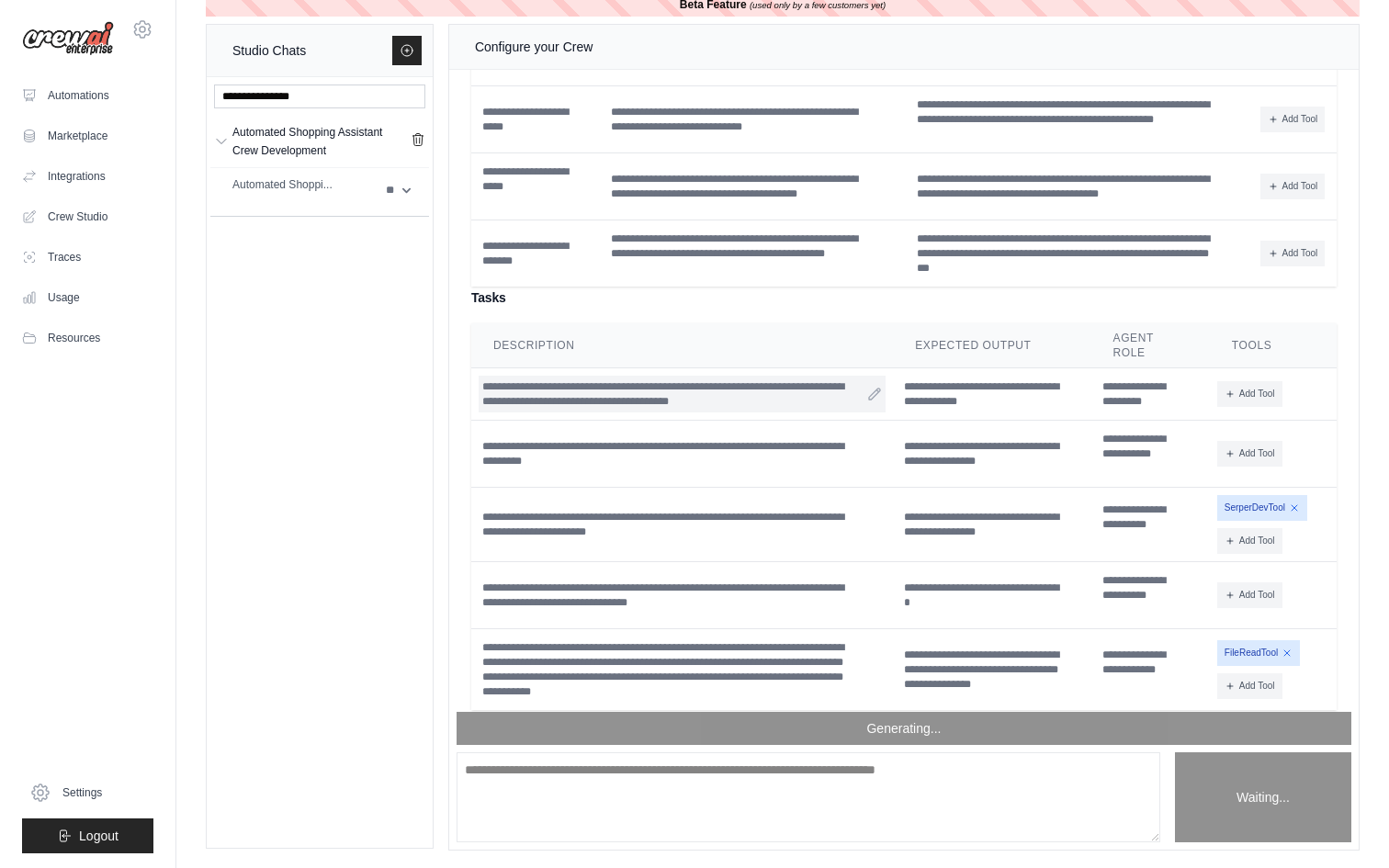 scroll, scrollTop: 9938, scrollLeft: 0, axis: vertical 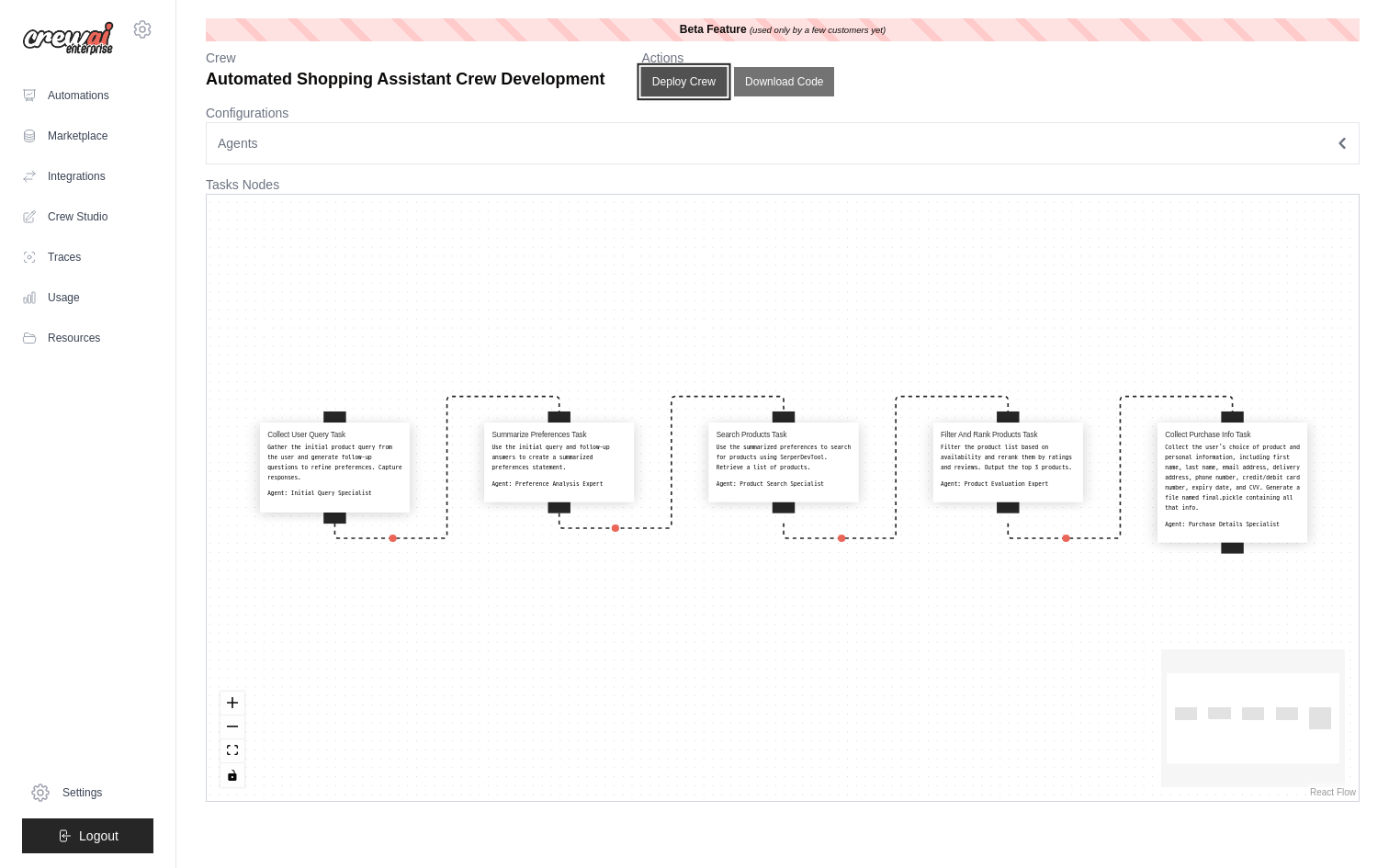 click on "Deploy Crew" at bounding box center (684, 82) 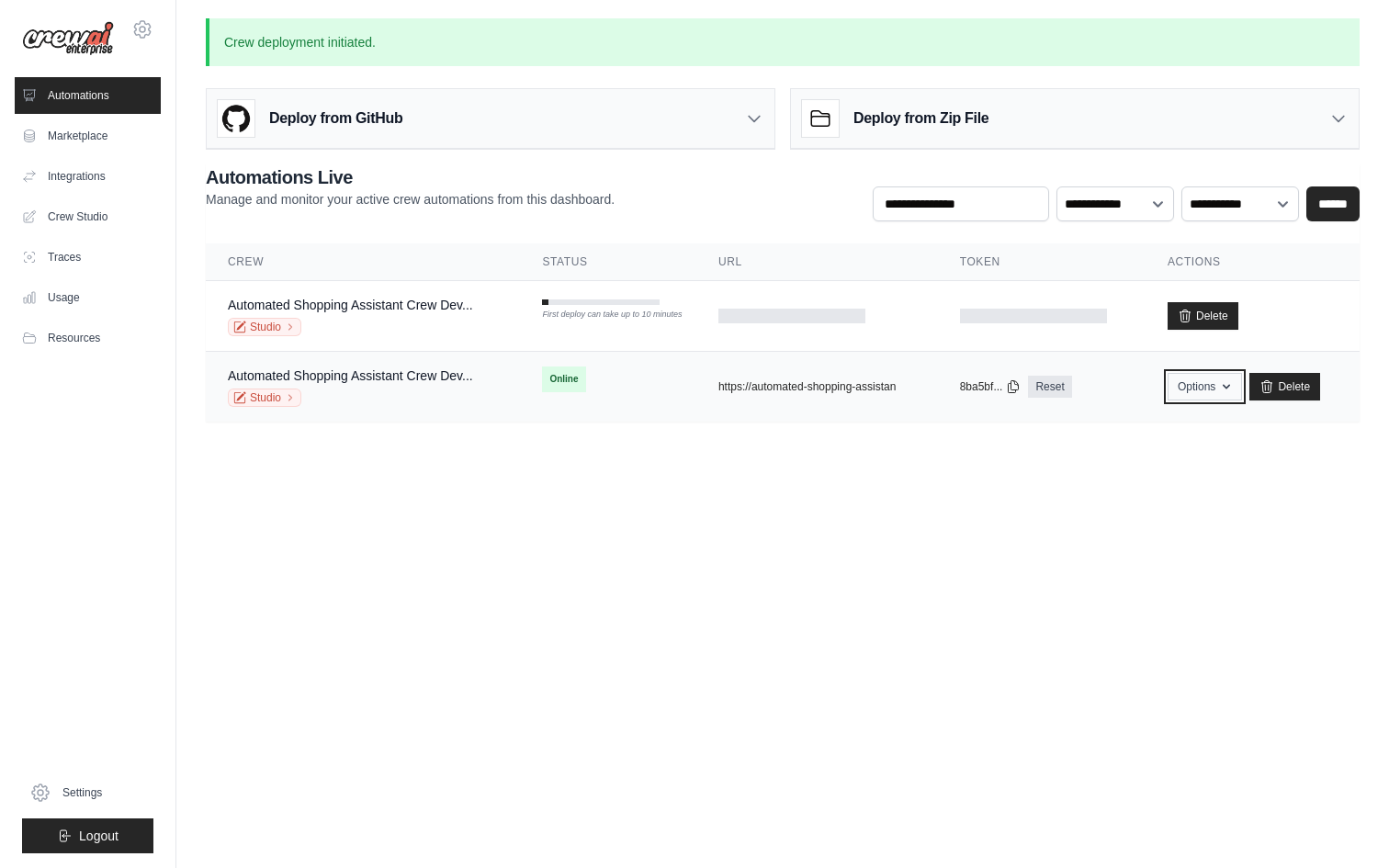 click on "Options" at bounding box center (1204, 387) 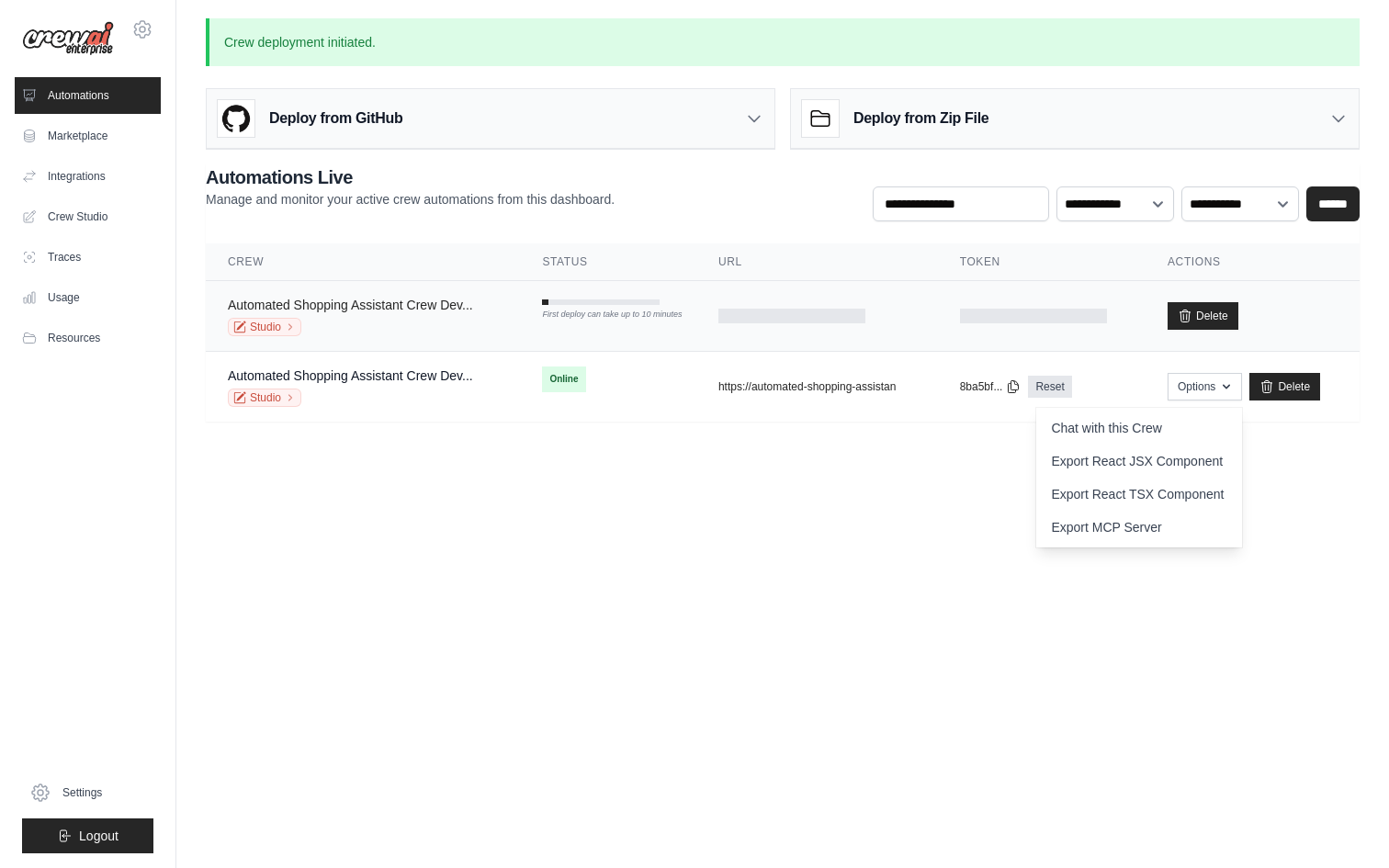 click on "Automated Shopping Assistant Crew Dev..." at bounding box center (350, 305) 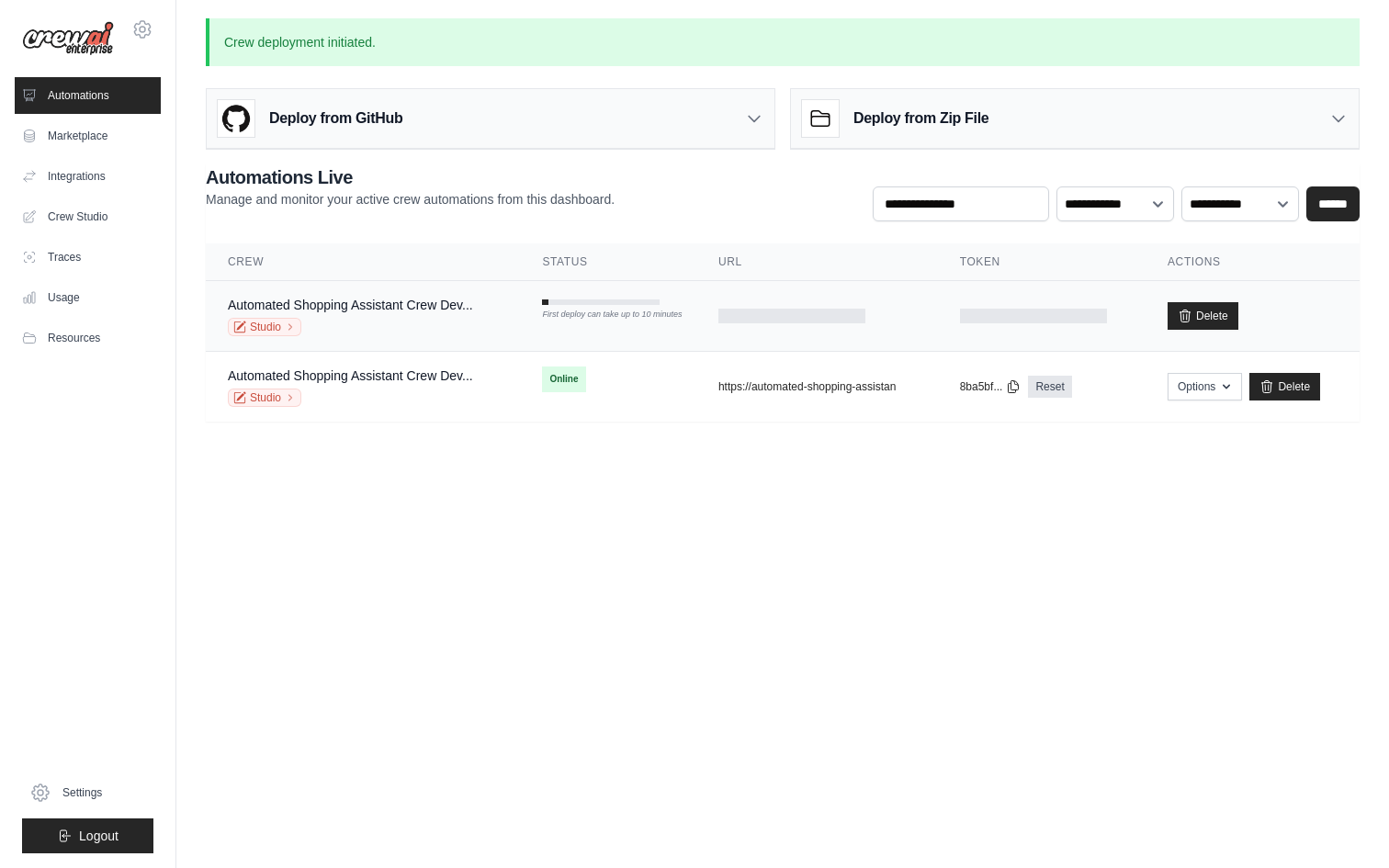 click on "Automated Shopping Assistant Crew Dev..." at bounding box center (350, 305) 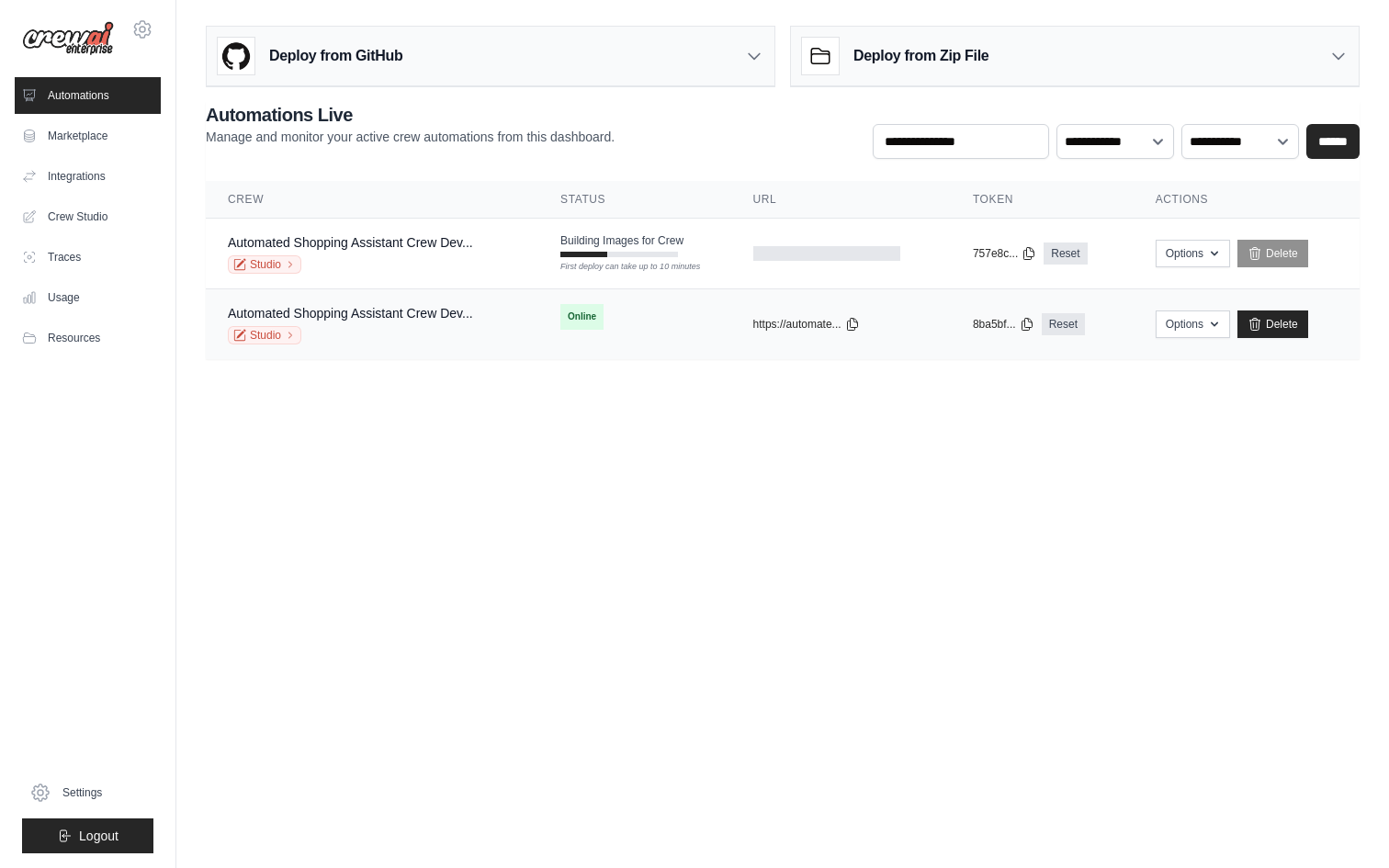 scroll, scrollTop: 0, scrollLeft: 0, axis: both 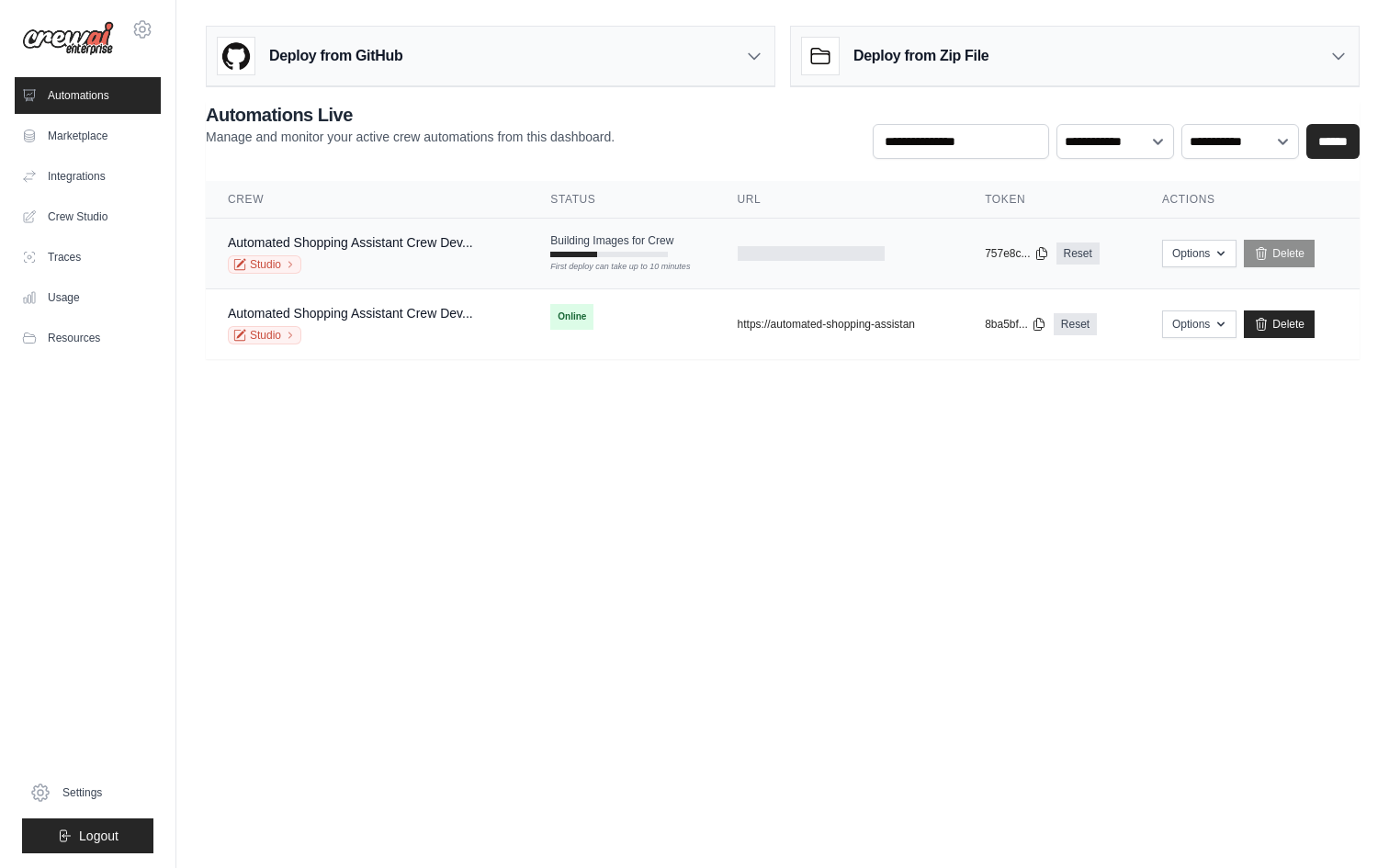 click on "Studio" at bounding box center (350, 265) 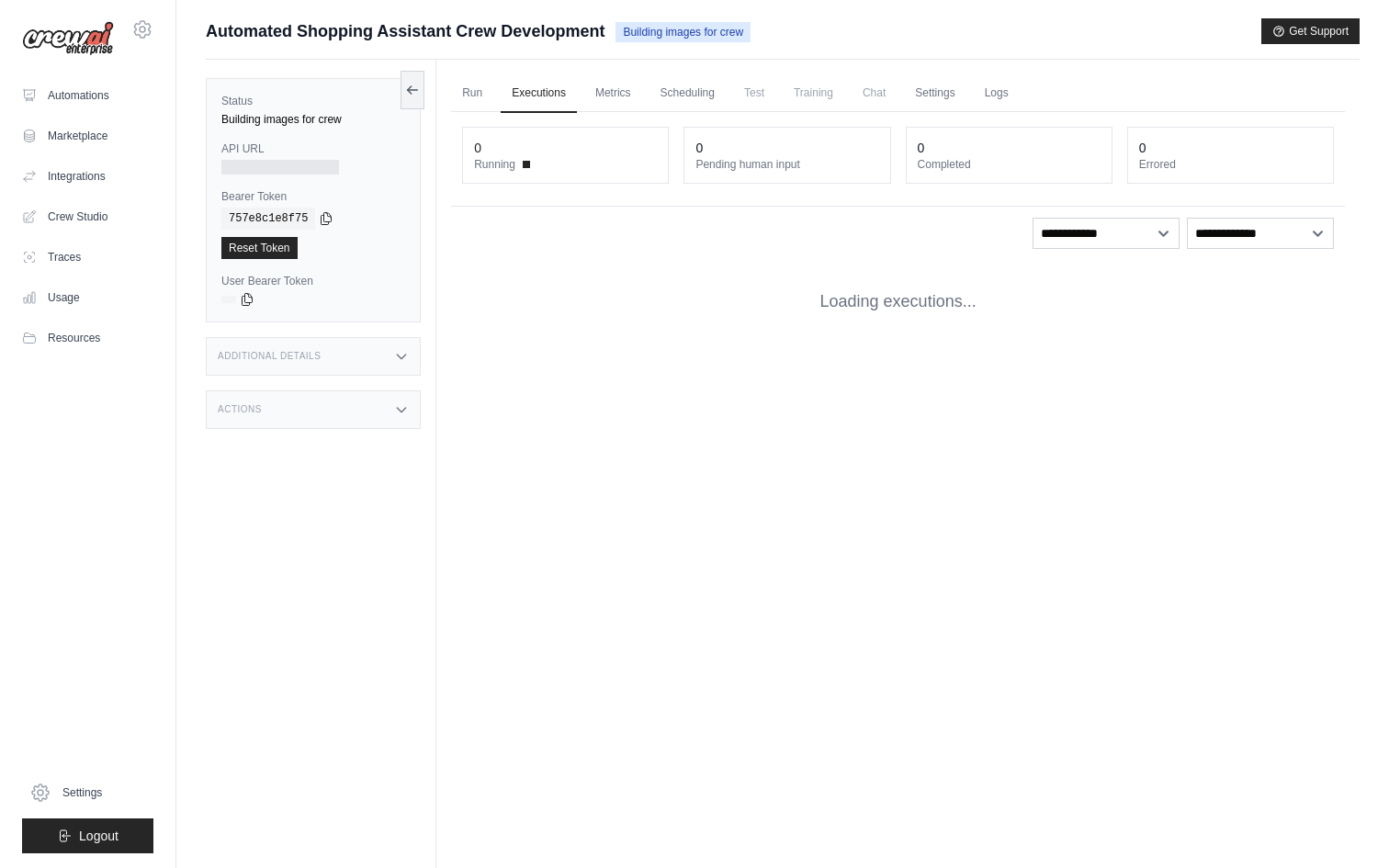 scroll, scrollTop: 0, scrollLeft: 0, axis: both 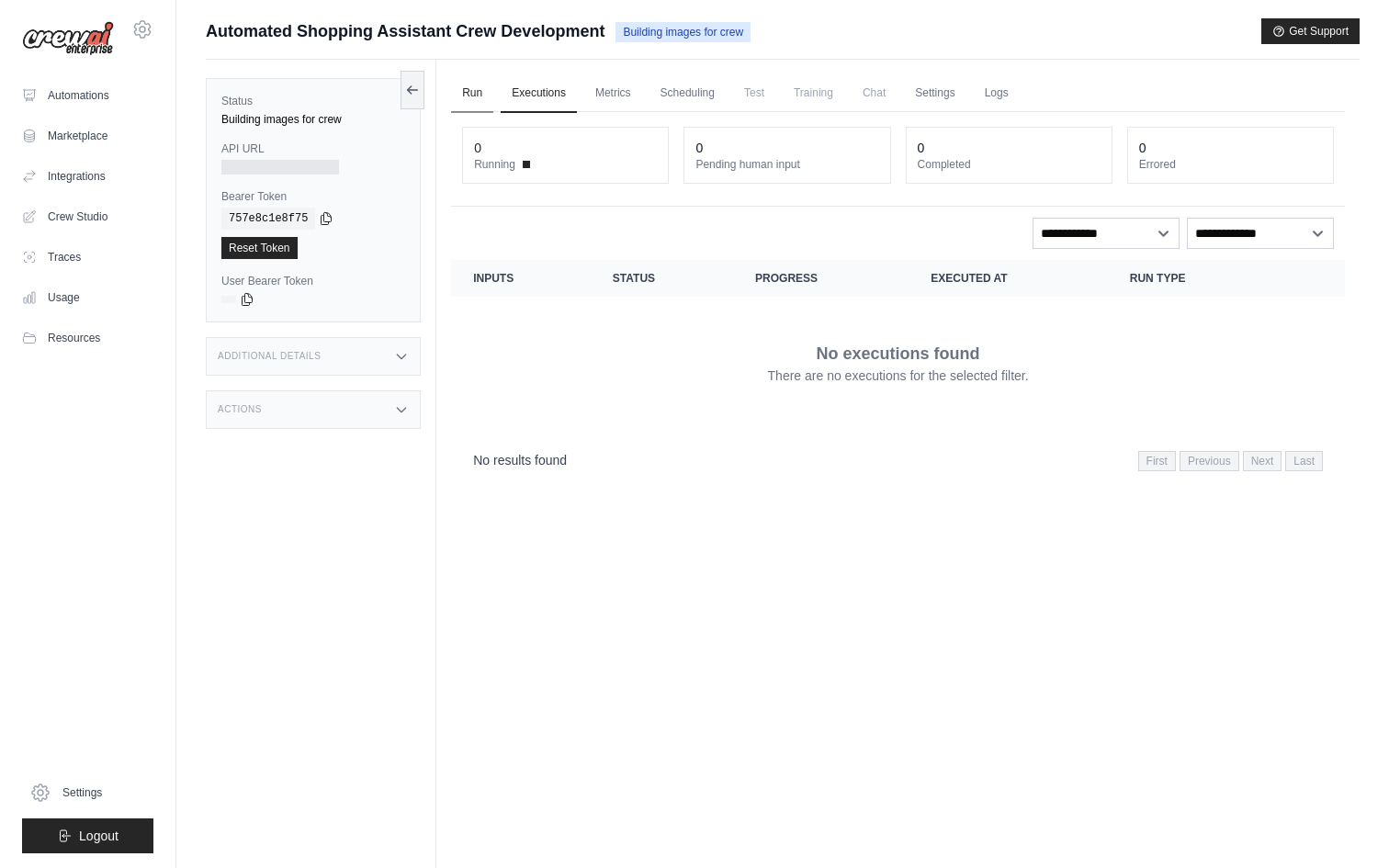 click on "Run" at bounding box center (472, 94) 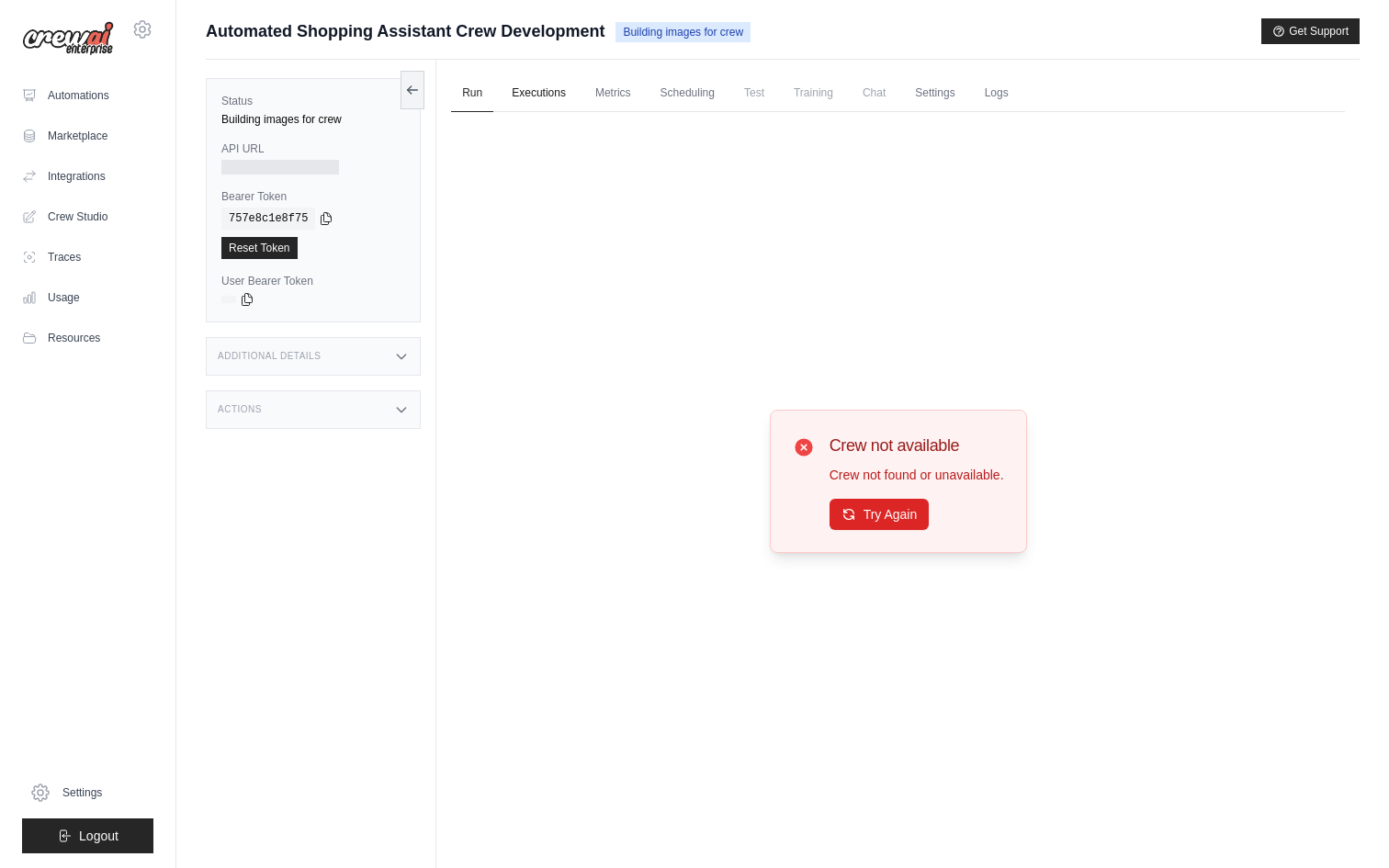 click on "Executions" at bounding box center (538, 94) 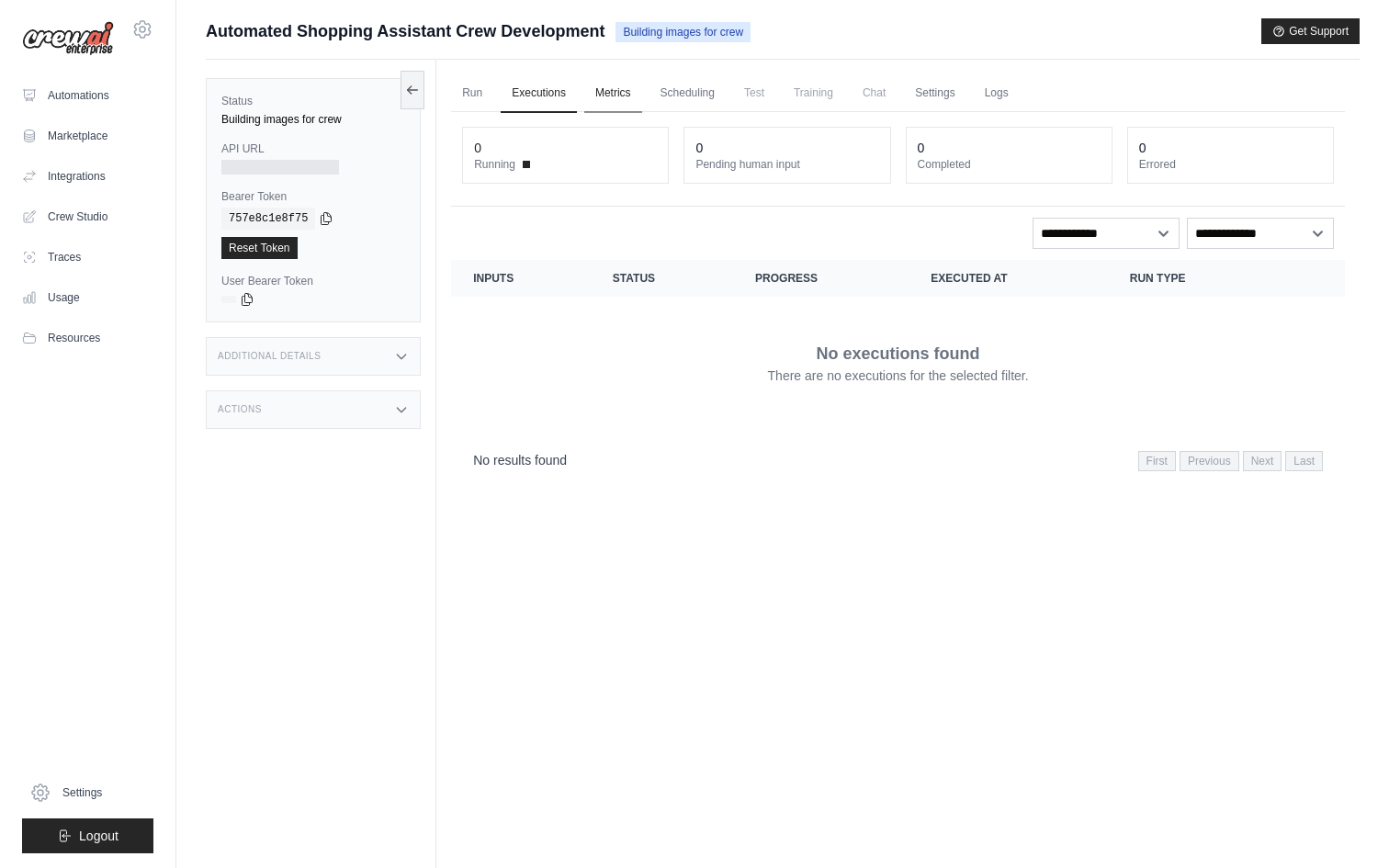 click on "Metrics" at bounding box center [613, 94] 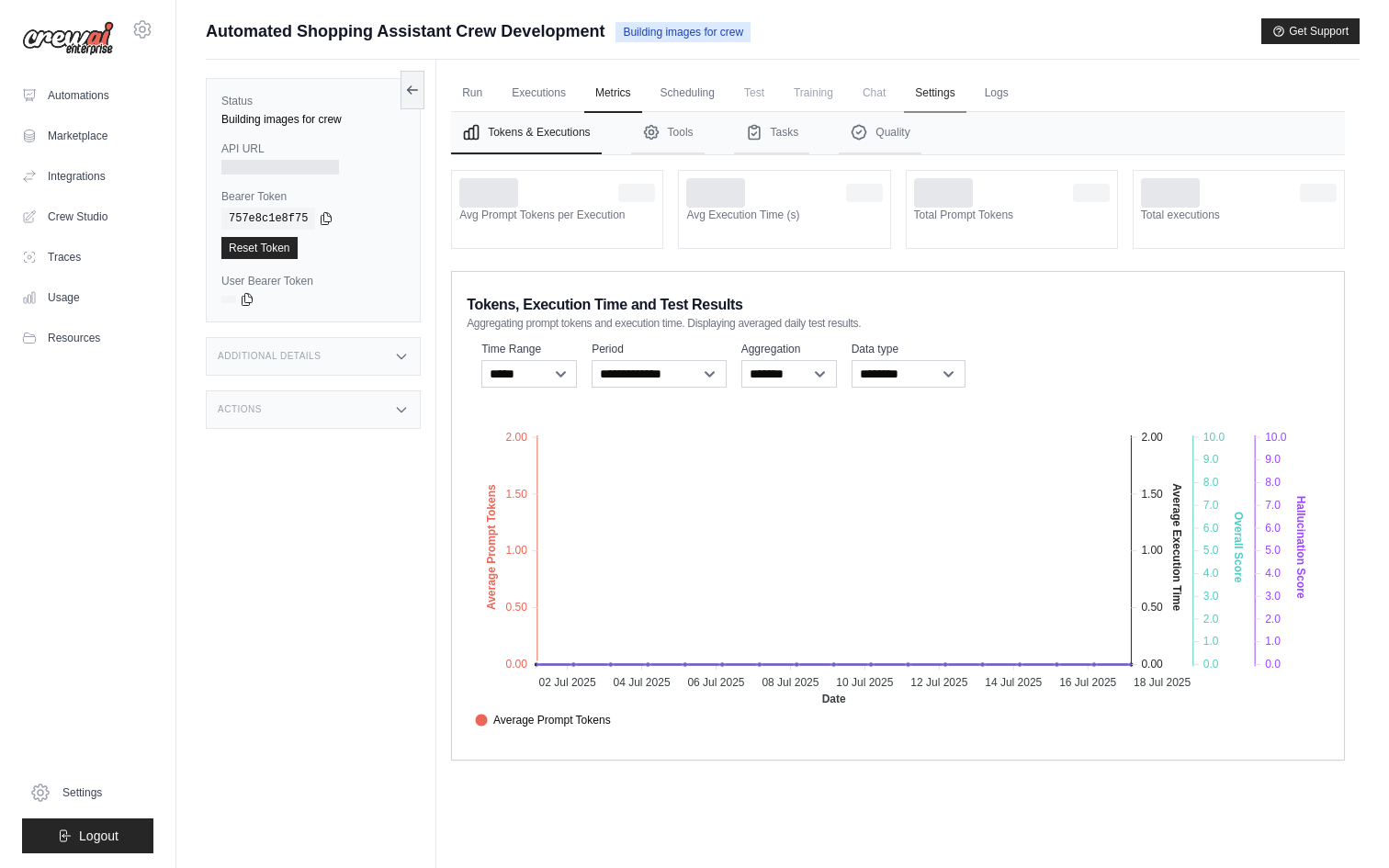 click on "Settings" at bounding box center (934, 94) 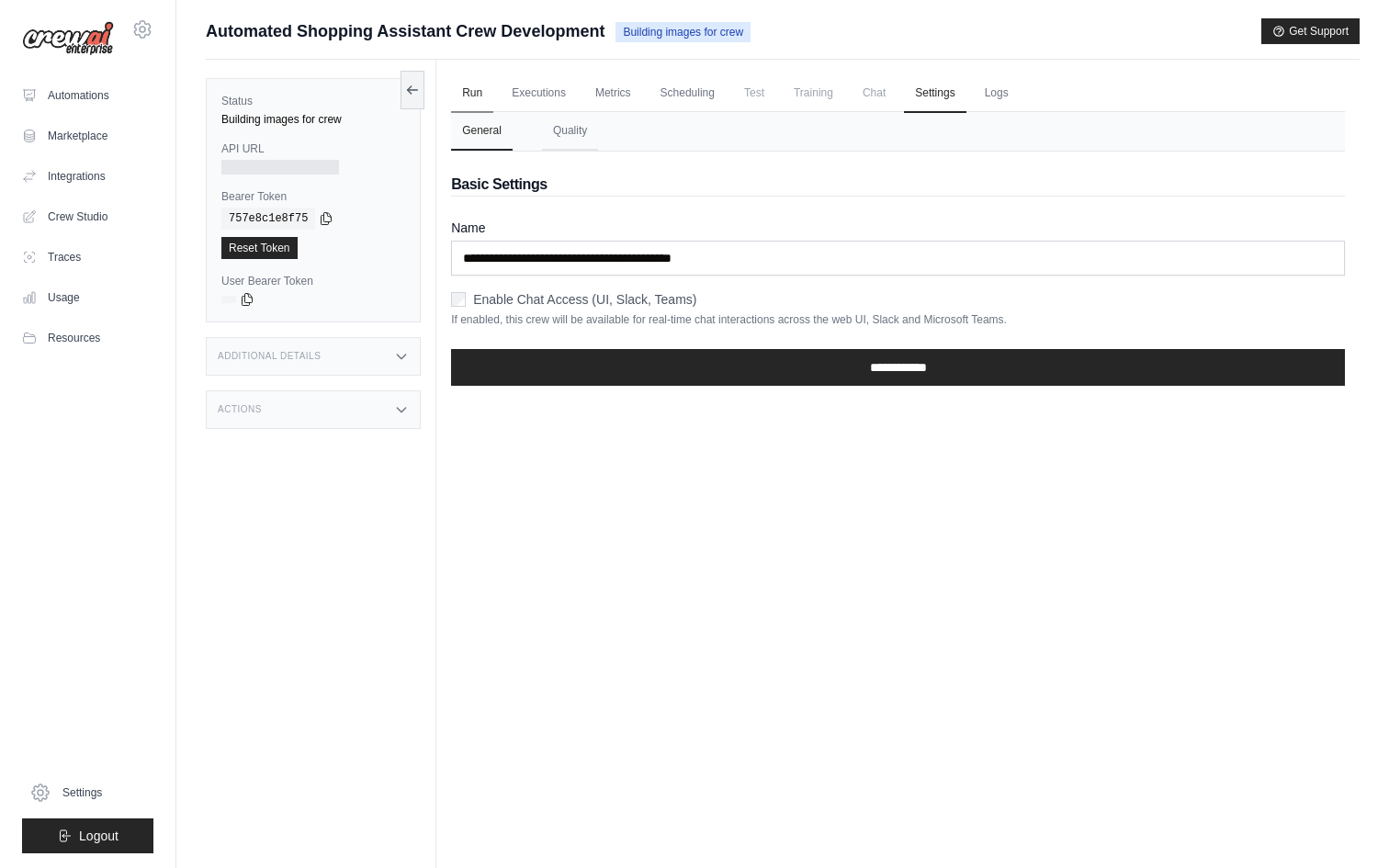 click on "Run" at bounding box center (472, 94) 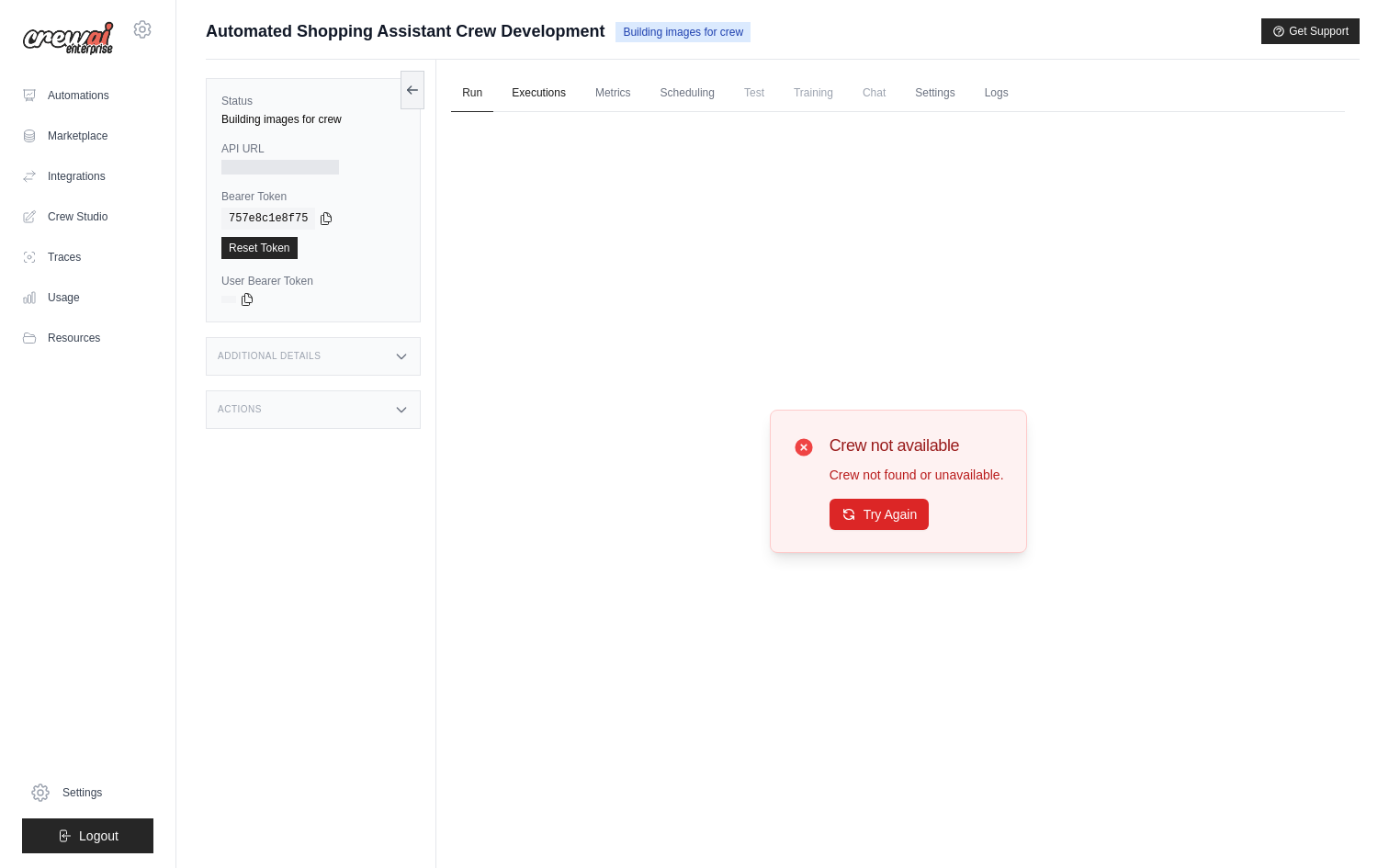 click on "Executions" at bounding box center (538, 94) 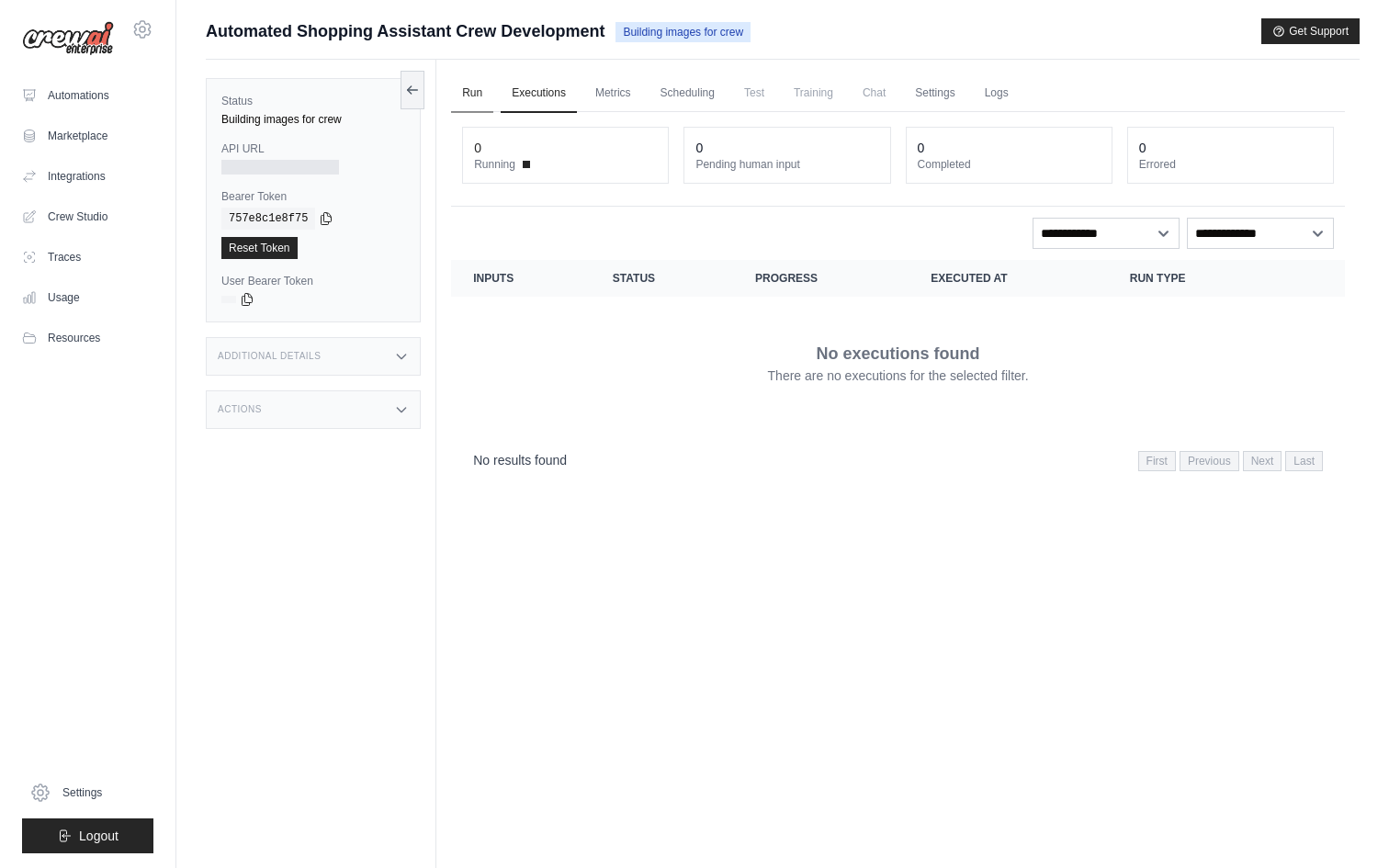 click on "Run" at bounding box center [472, 94] 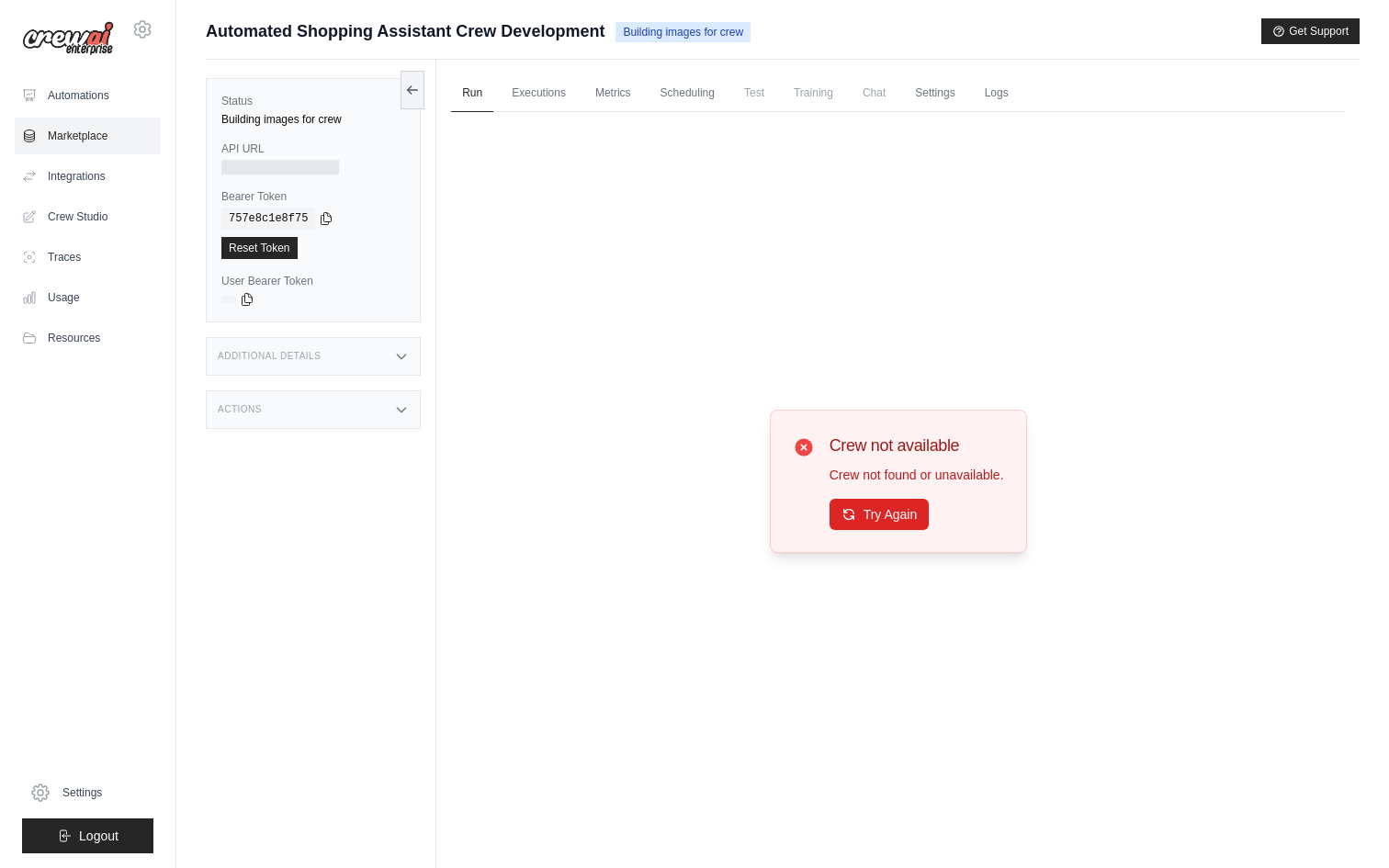 click on "Marketplace" at bounding box center [87, 136] 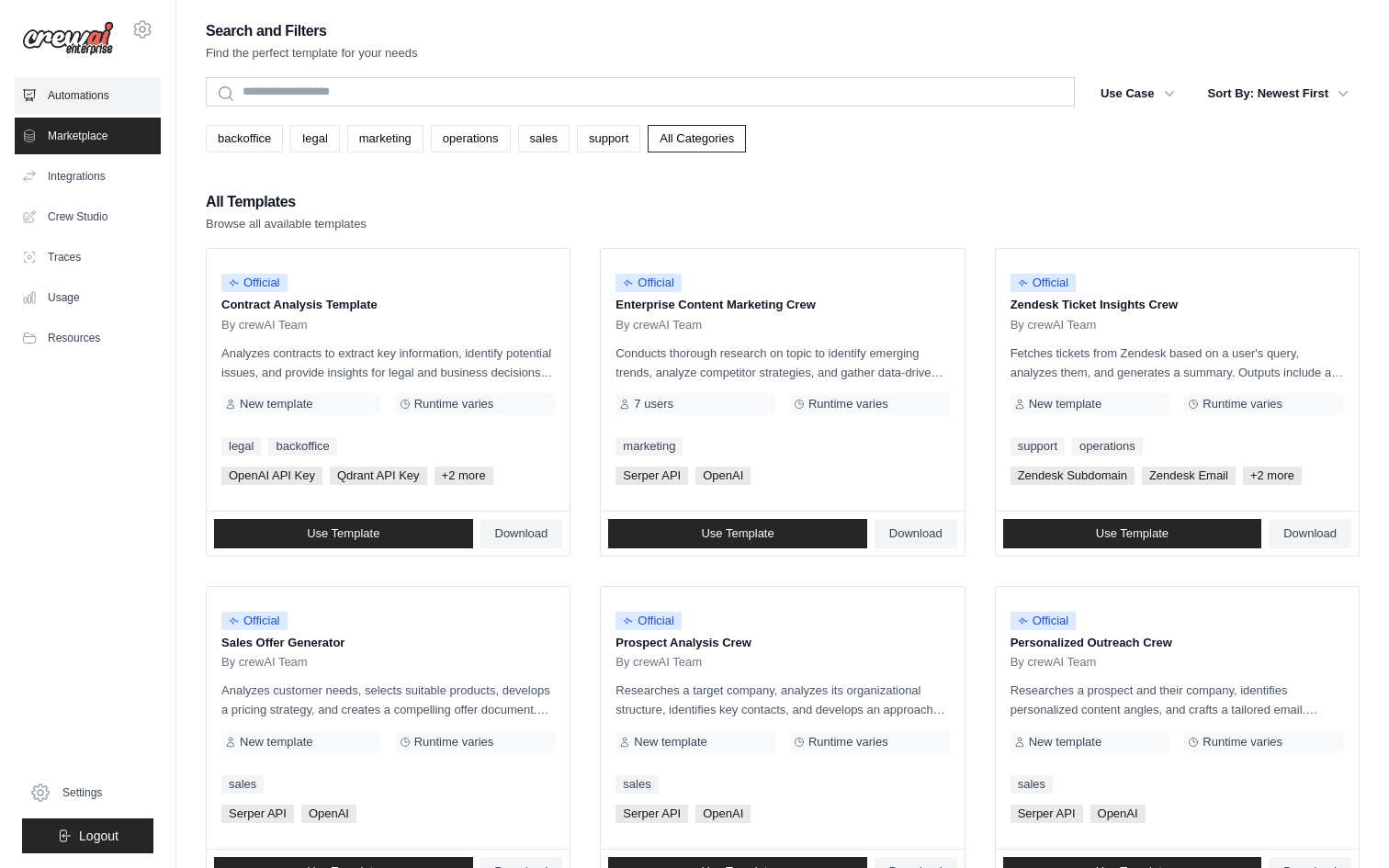 click on "Automations" at bounding box center [87, 96] 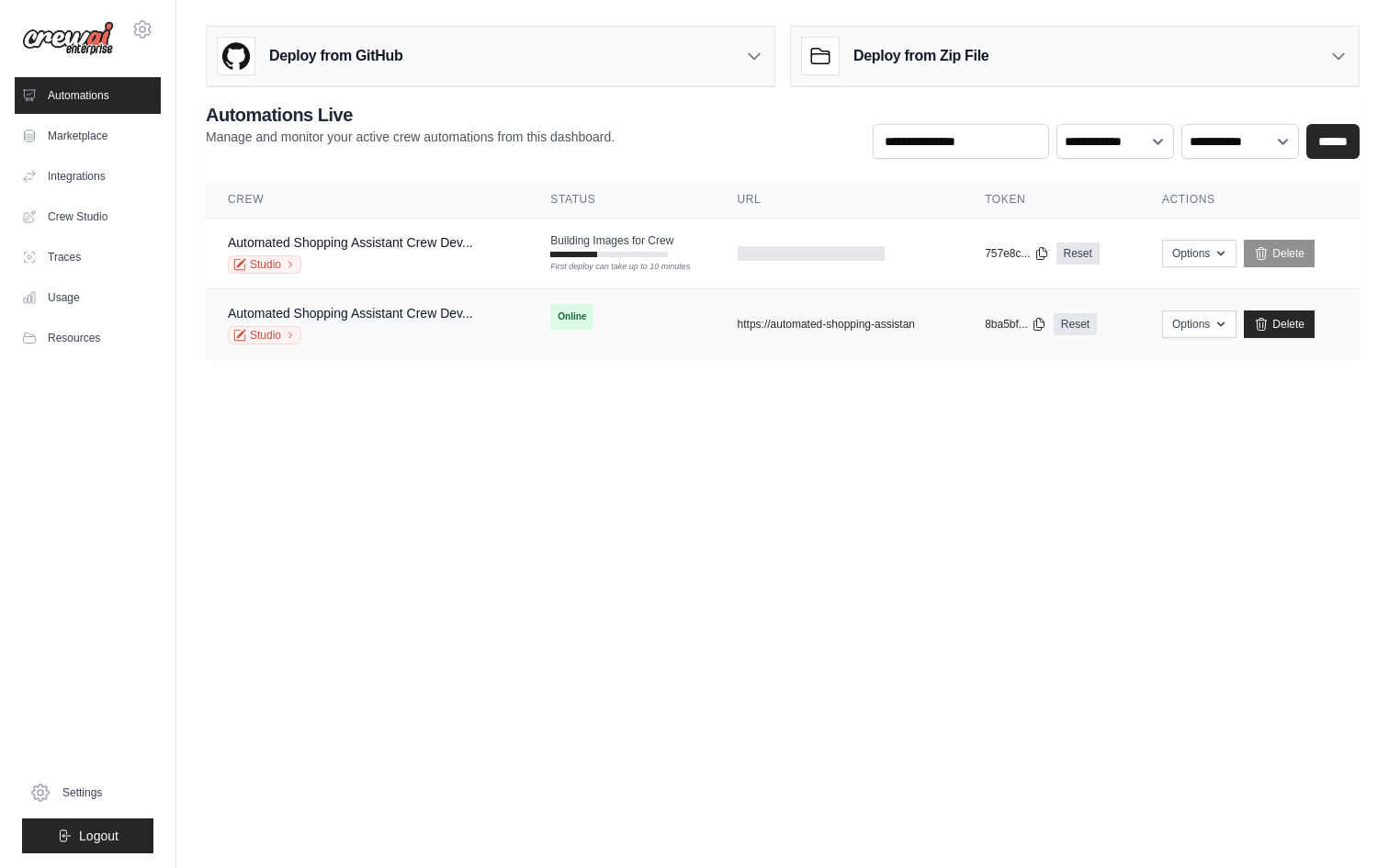 click on "Studio" at bounding box center [350, 335] 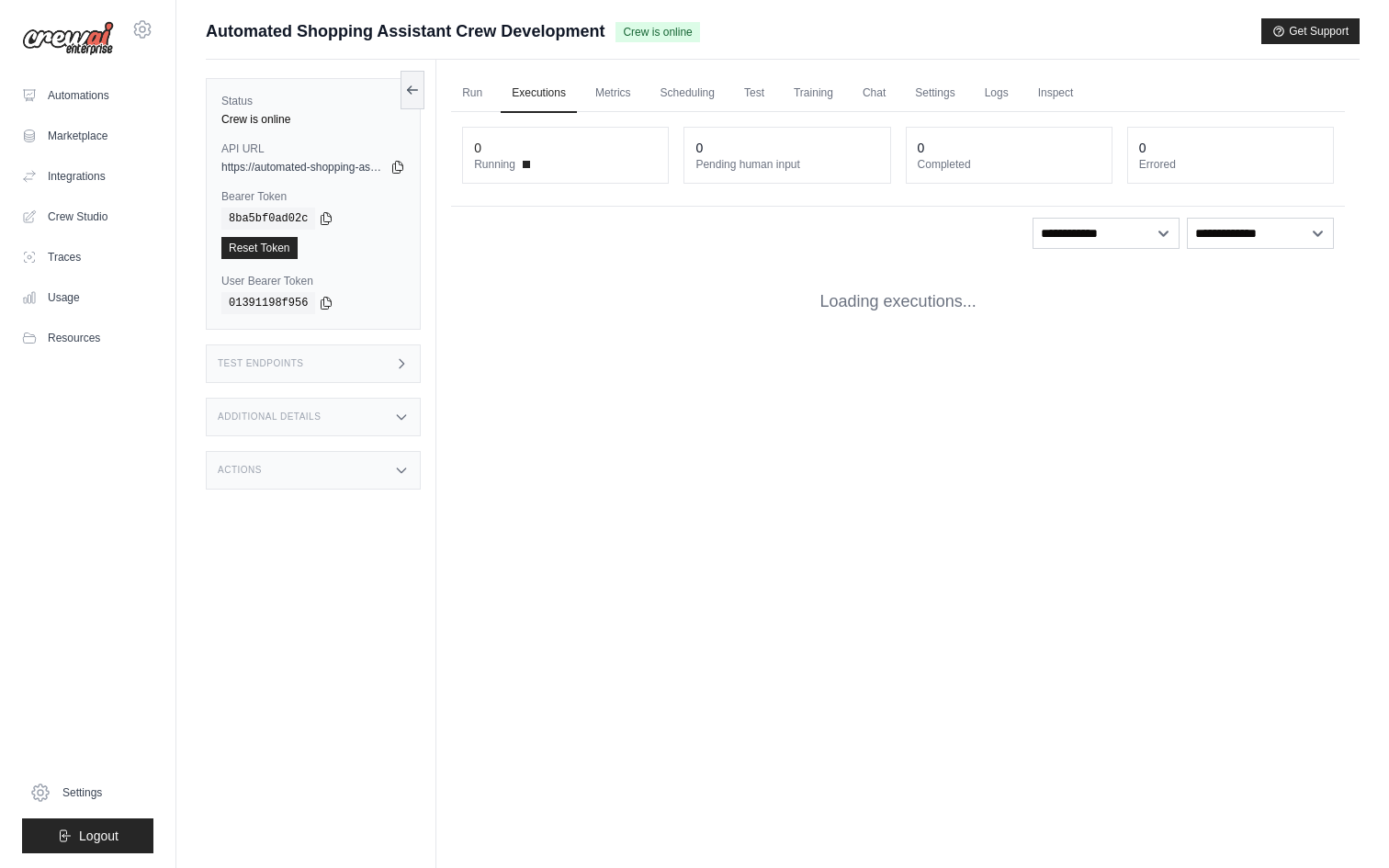 scroll, scrollTop: 0, scrollLeft: 0, axis: both 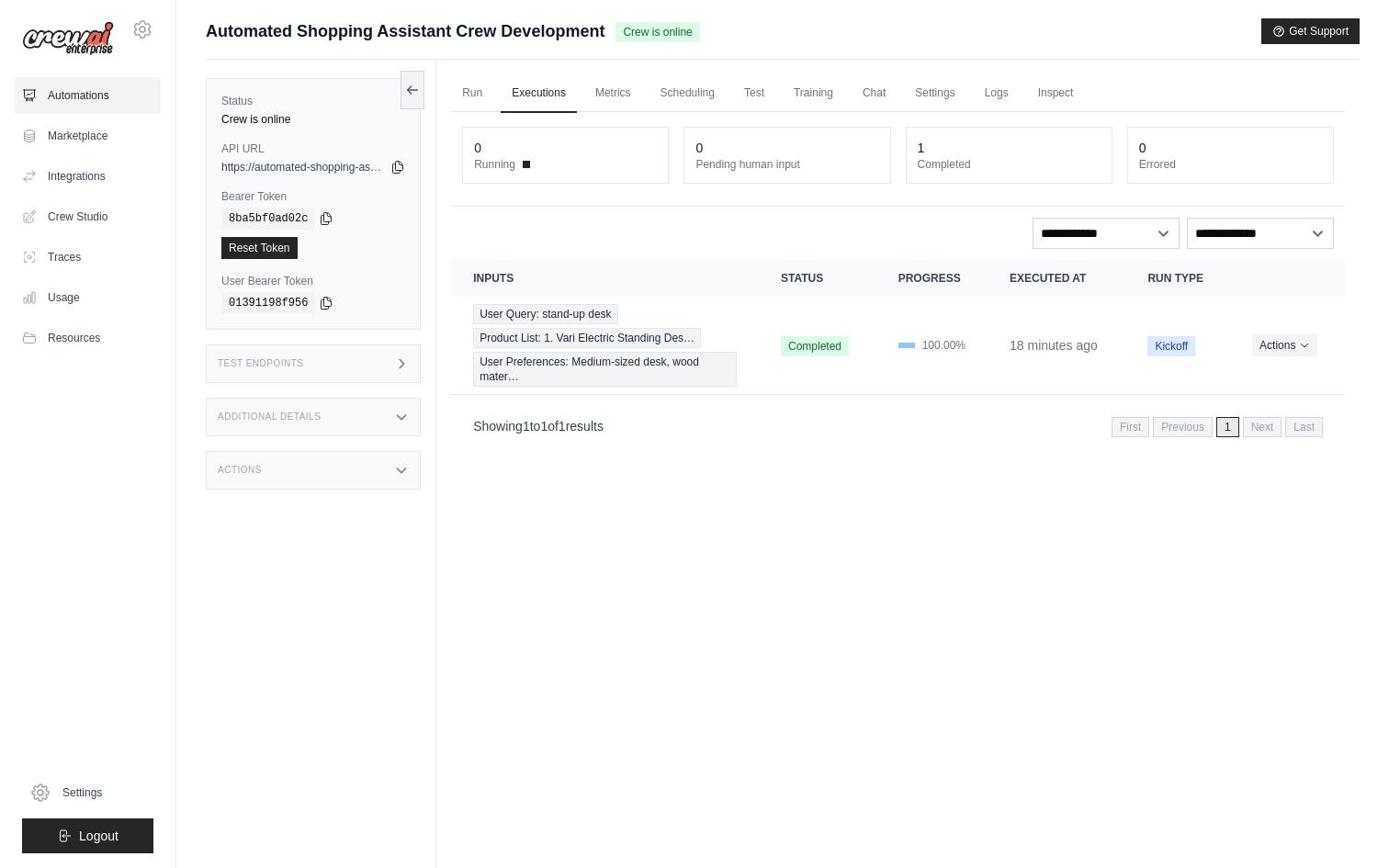 click on "Automations" at bounding box center [87, 96] 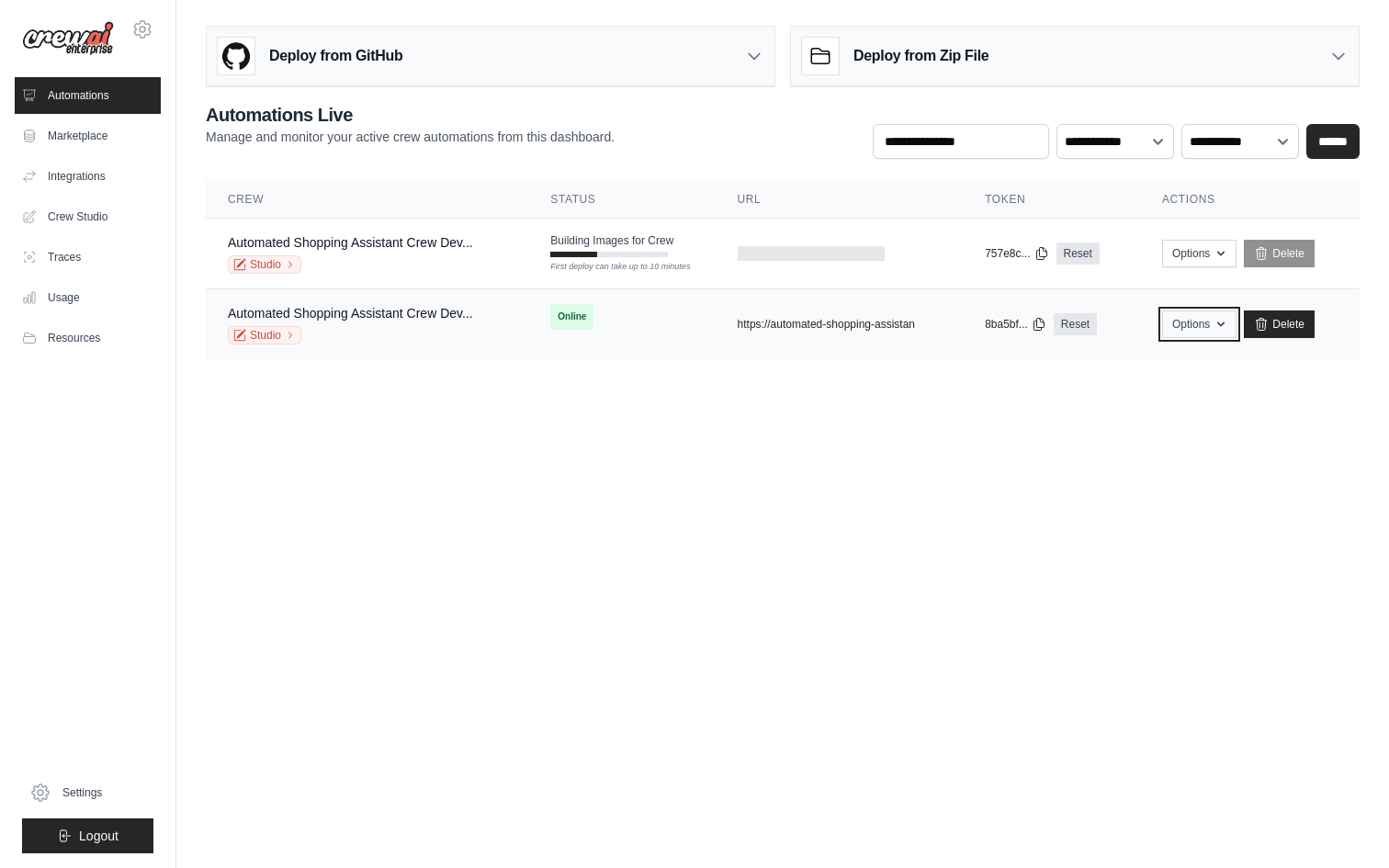 click on "Options" at bounding box center [1199, 324] 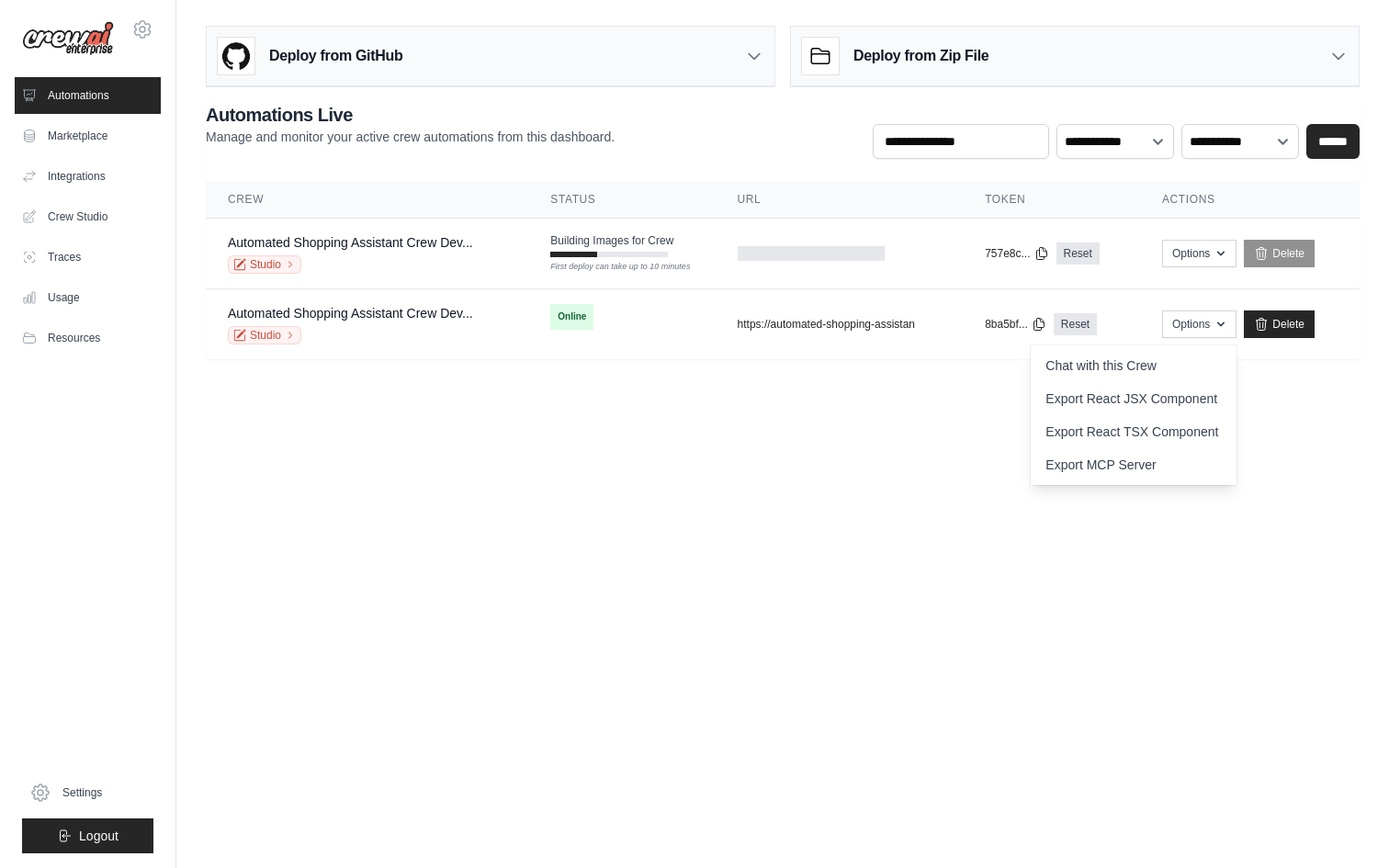 click on "[EMAIL]
Settings
Automations
Marketplace
Integrations" at bounding box center (694, 434) 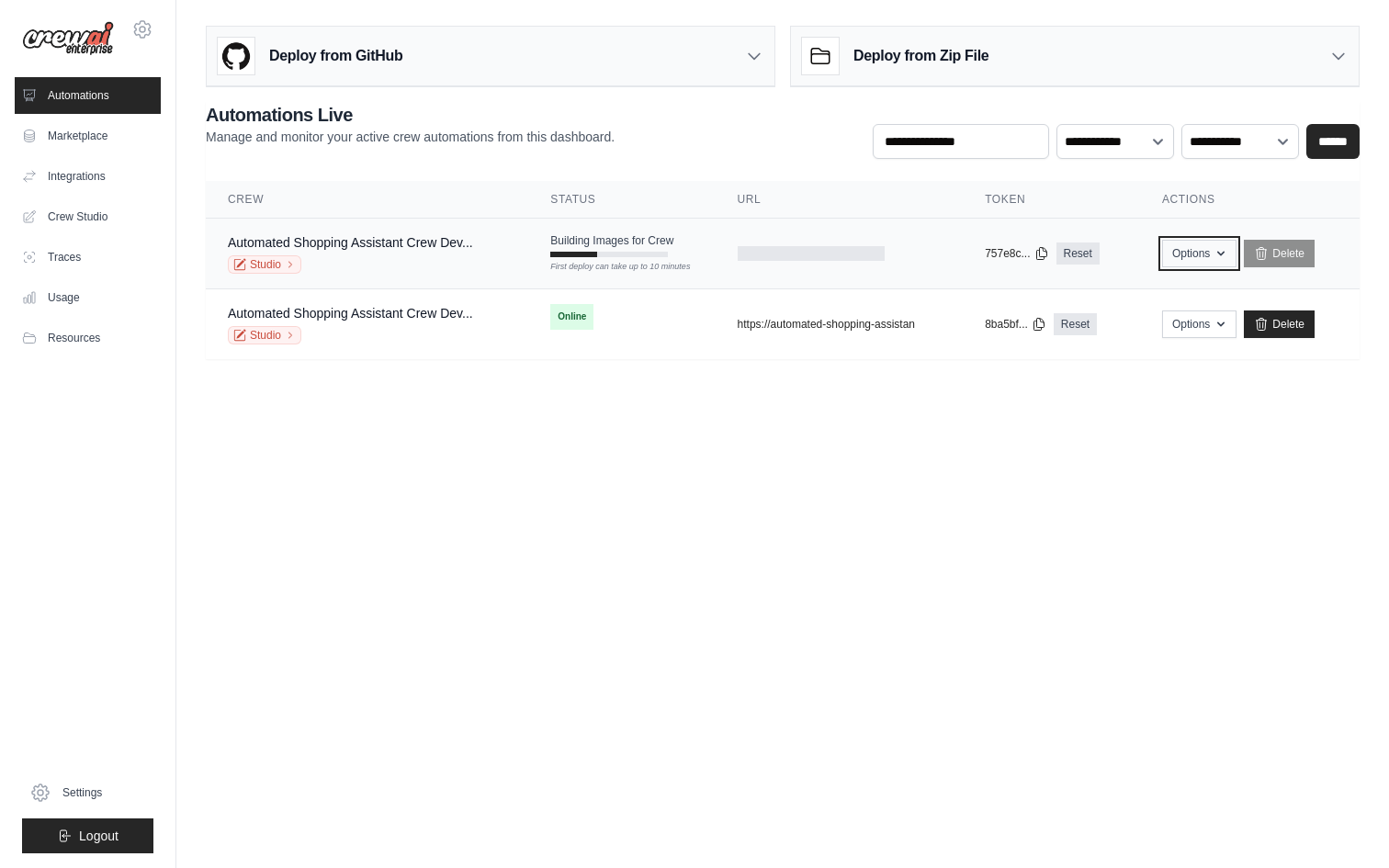 click on "Options" at bounding box center (1199, 254) 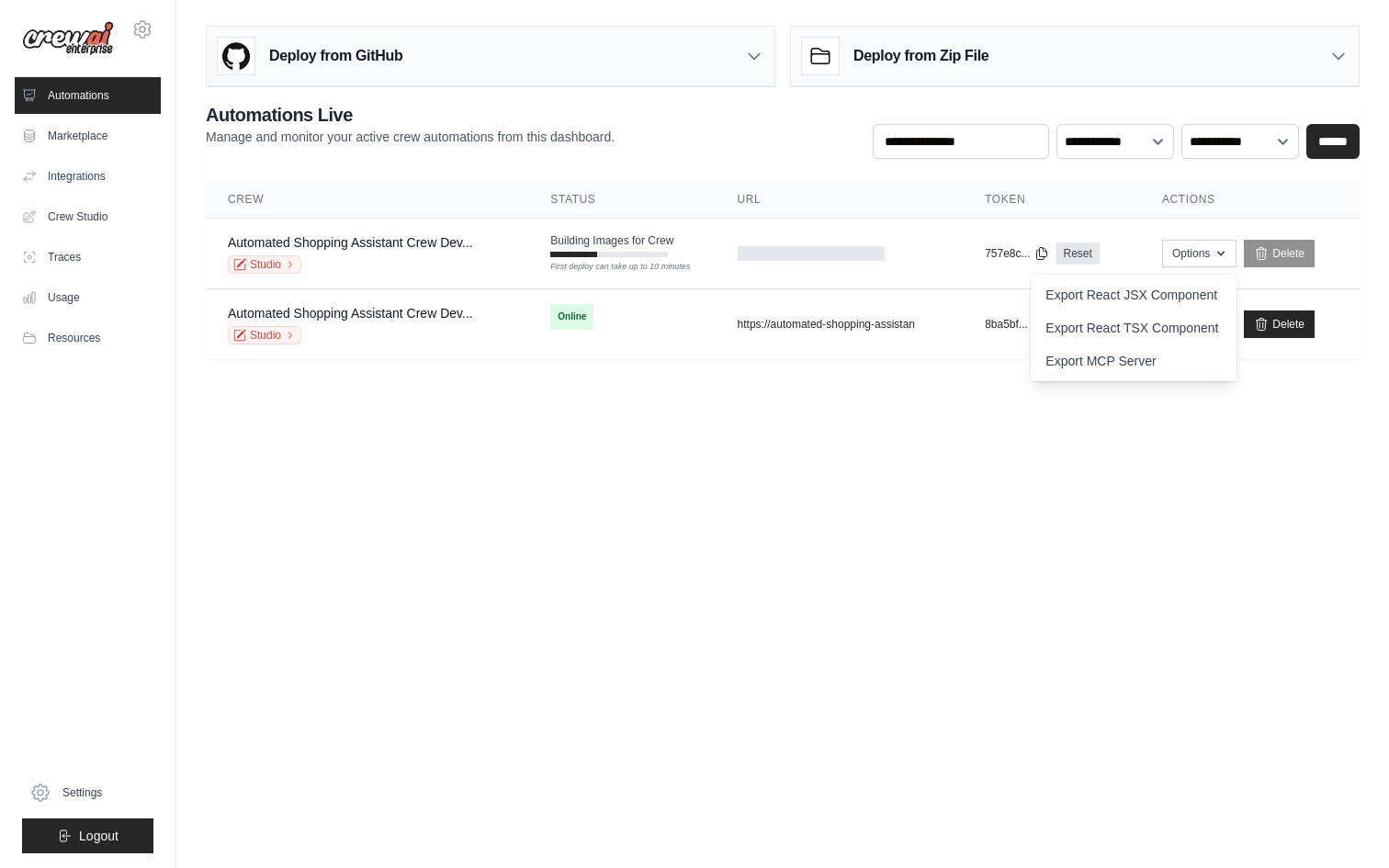 click on "[EMAIL]
Settings
Automations
Marketplace
Integrations" at bounding box center (694, 434) 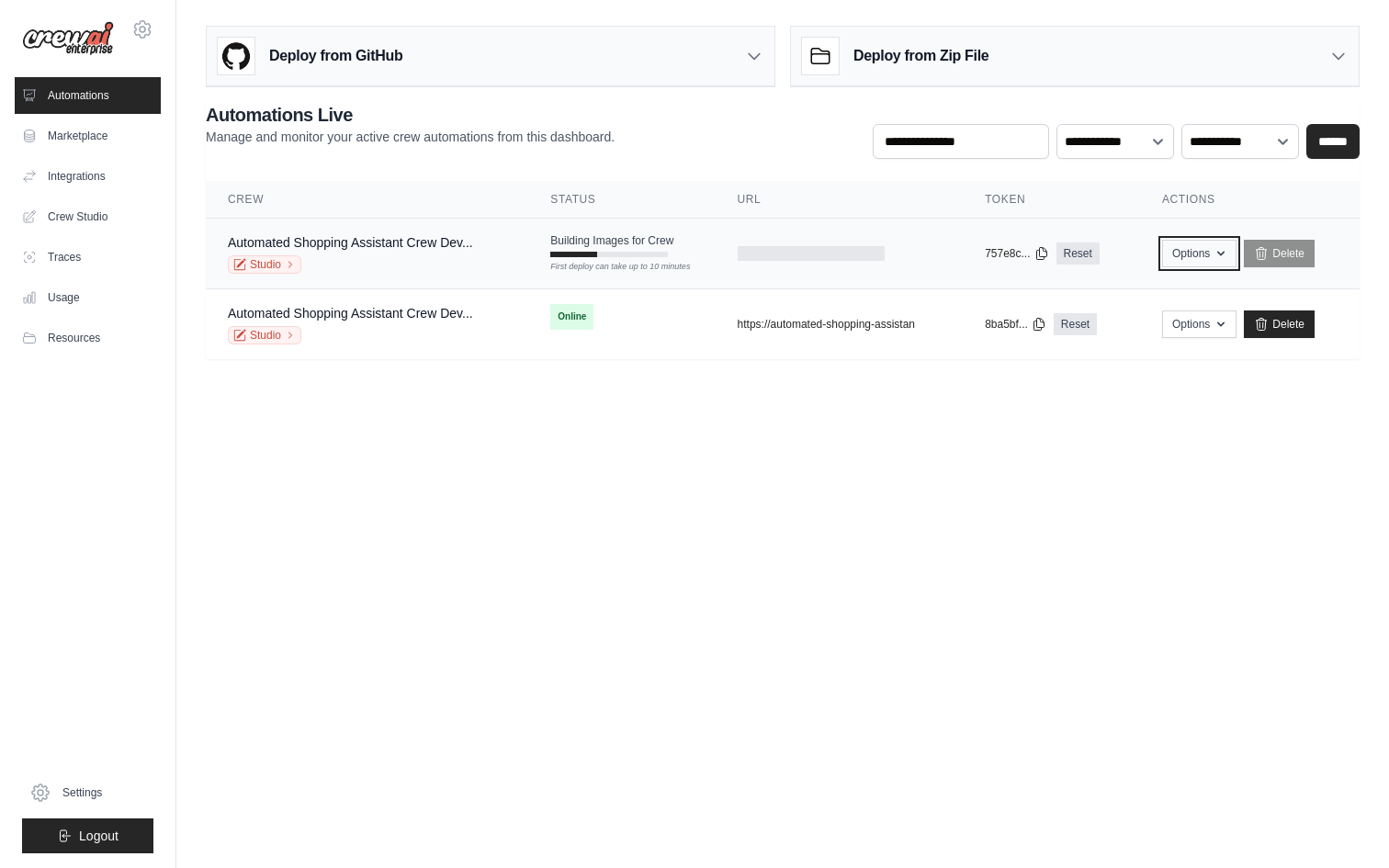 click on "Options" at bounding box center [1199, 254] 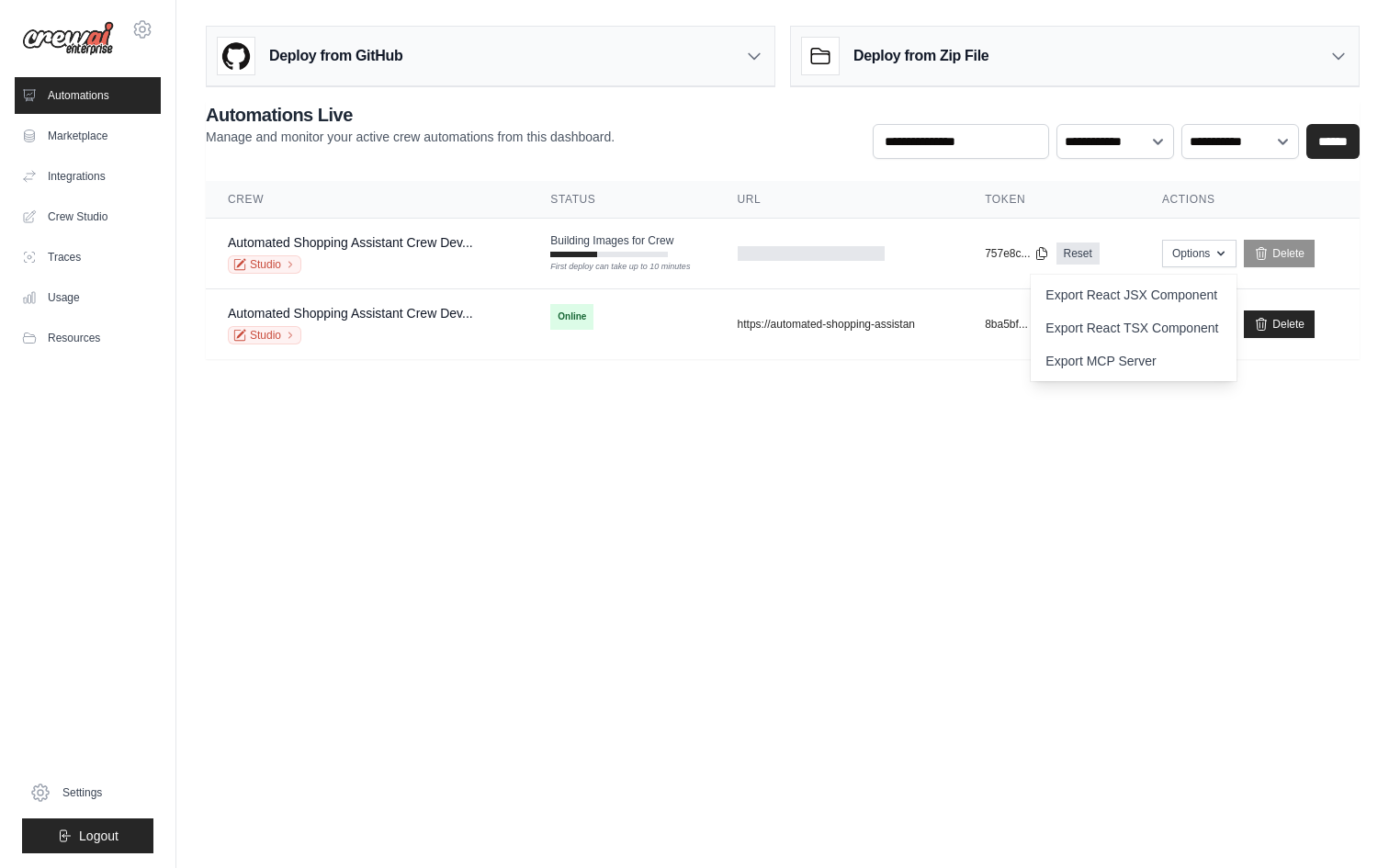 click on "[EMAIL]
Settings
Automations
Marketplace
Integrations" at bounding box center (694, 434) 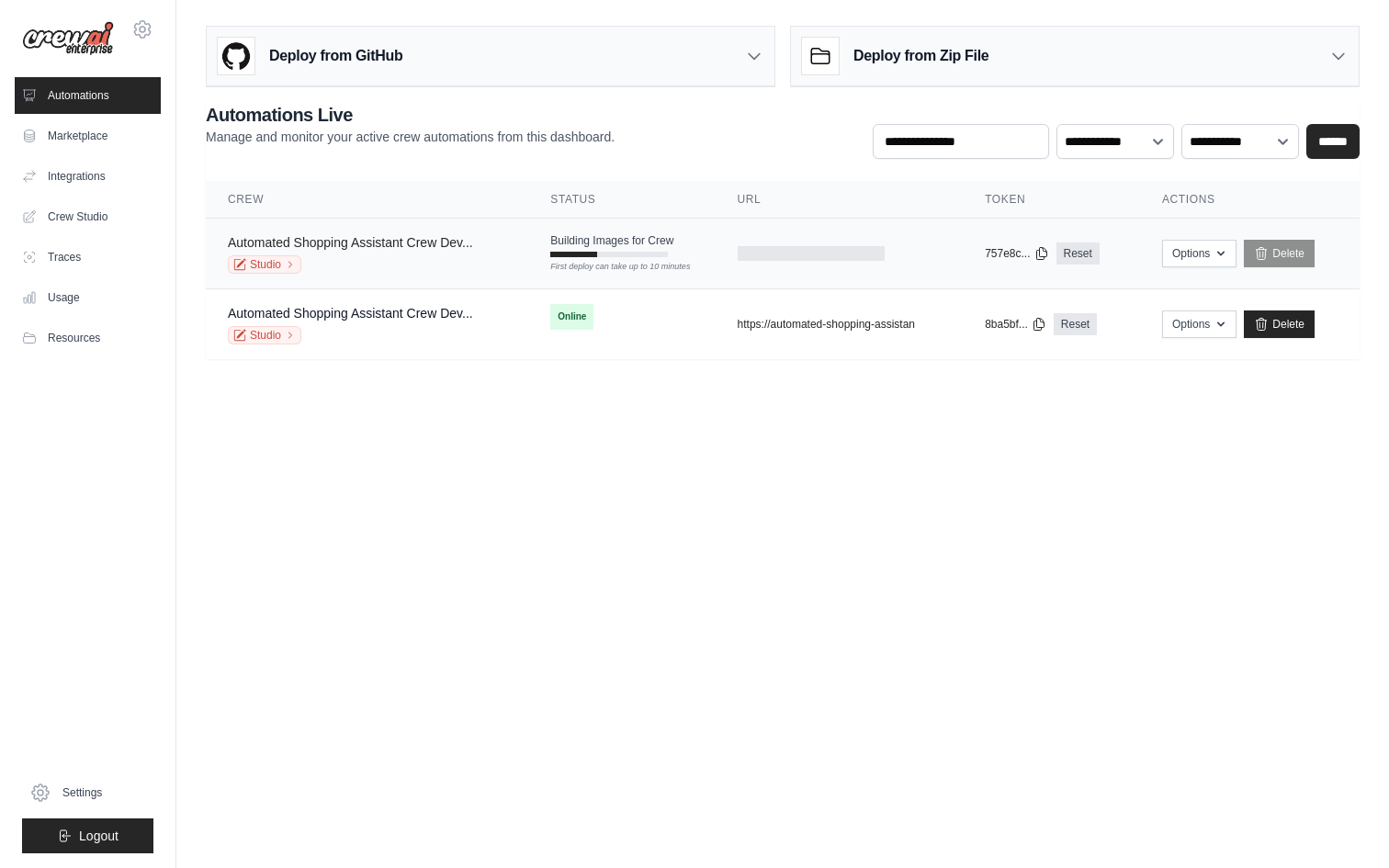 click on "Automated Shopping Assistant Crew Dev..." at bounding box center [350, 242] 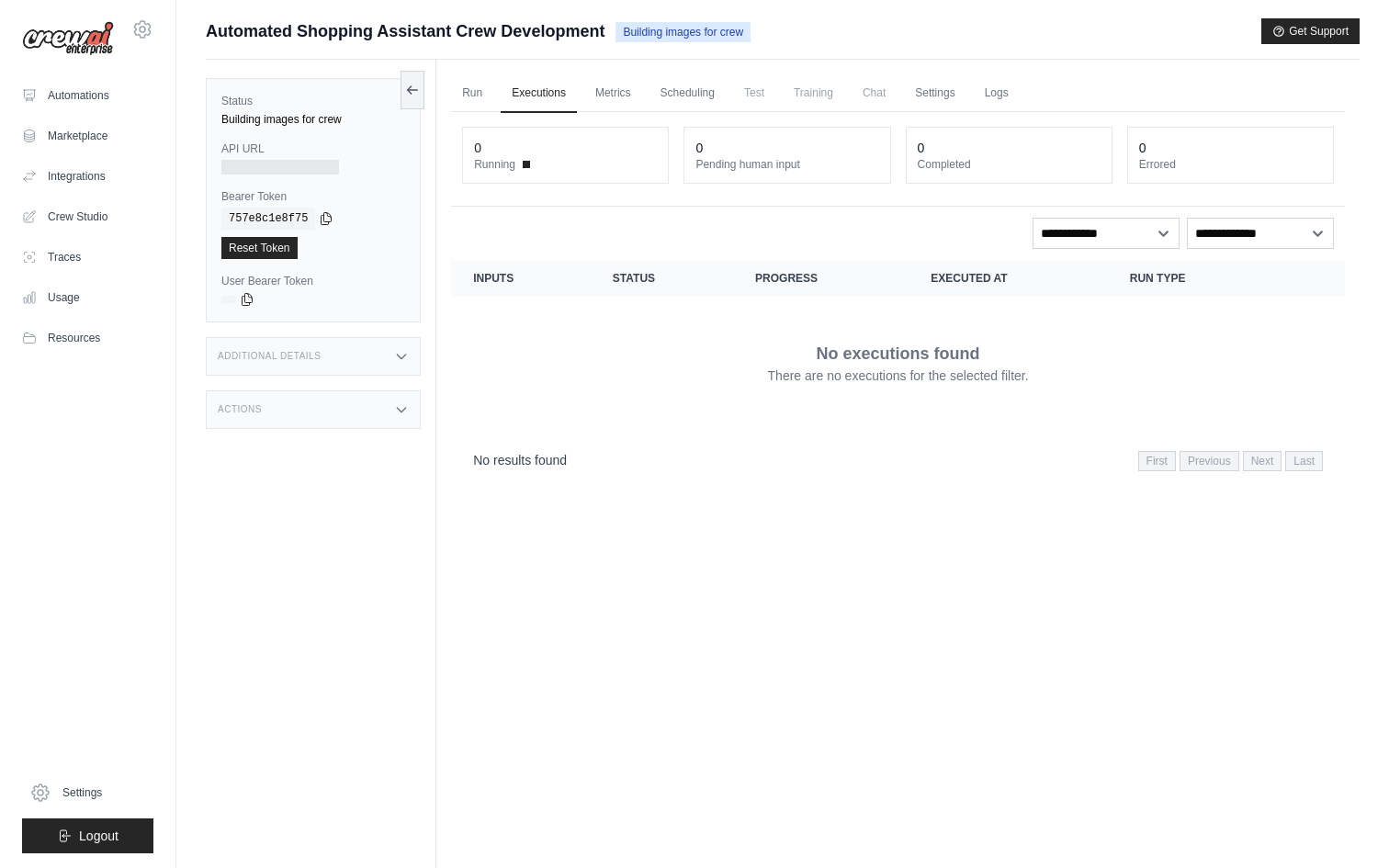 click on "Test" at bounding box center (754, 93) 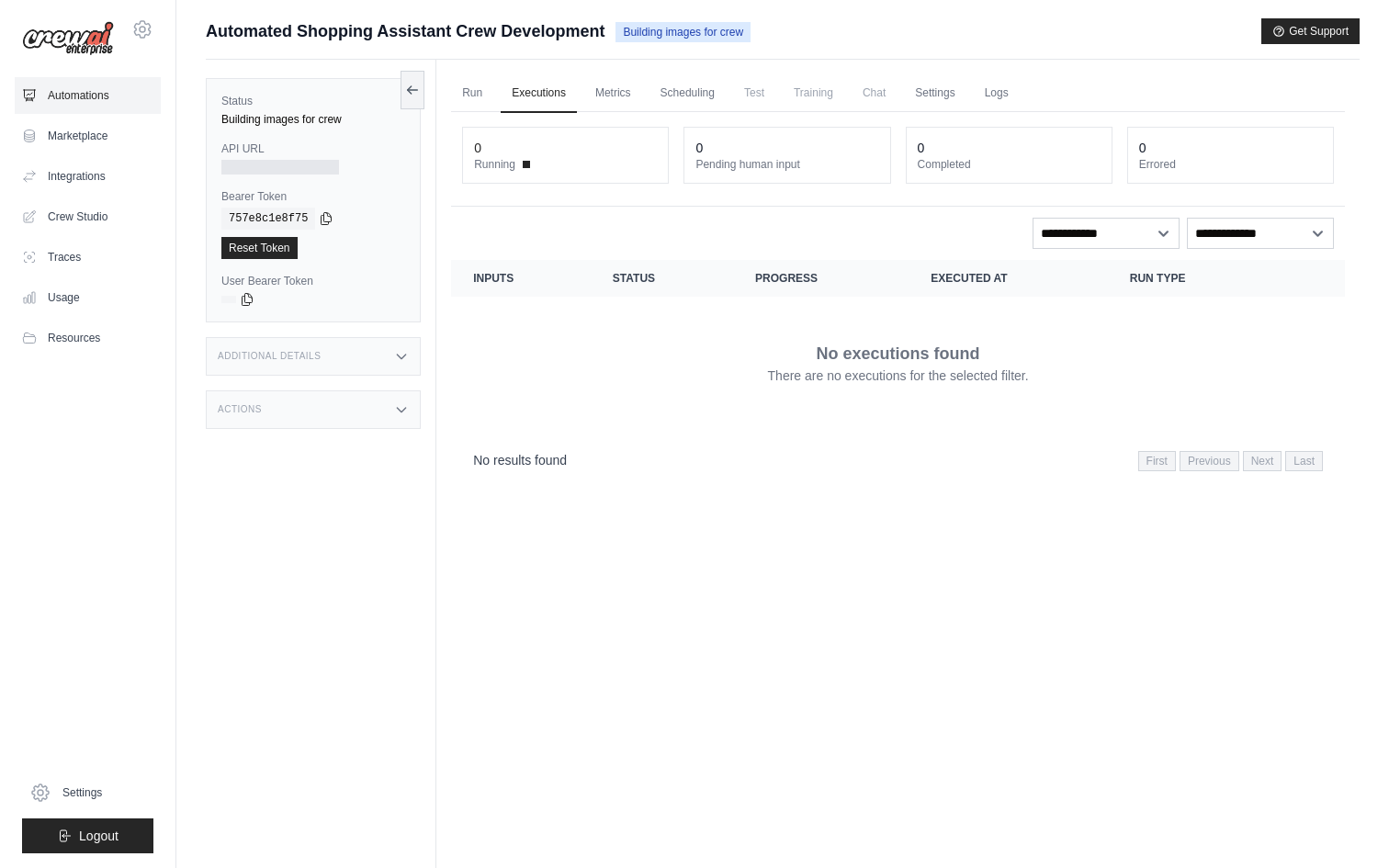 click on "Automations" at bounding box center (87, 96) 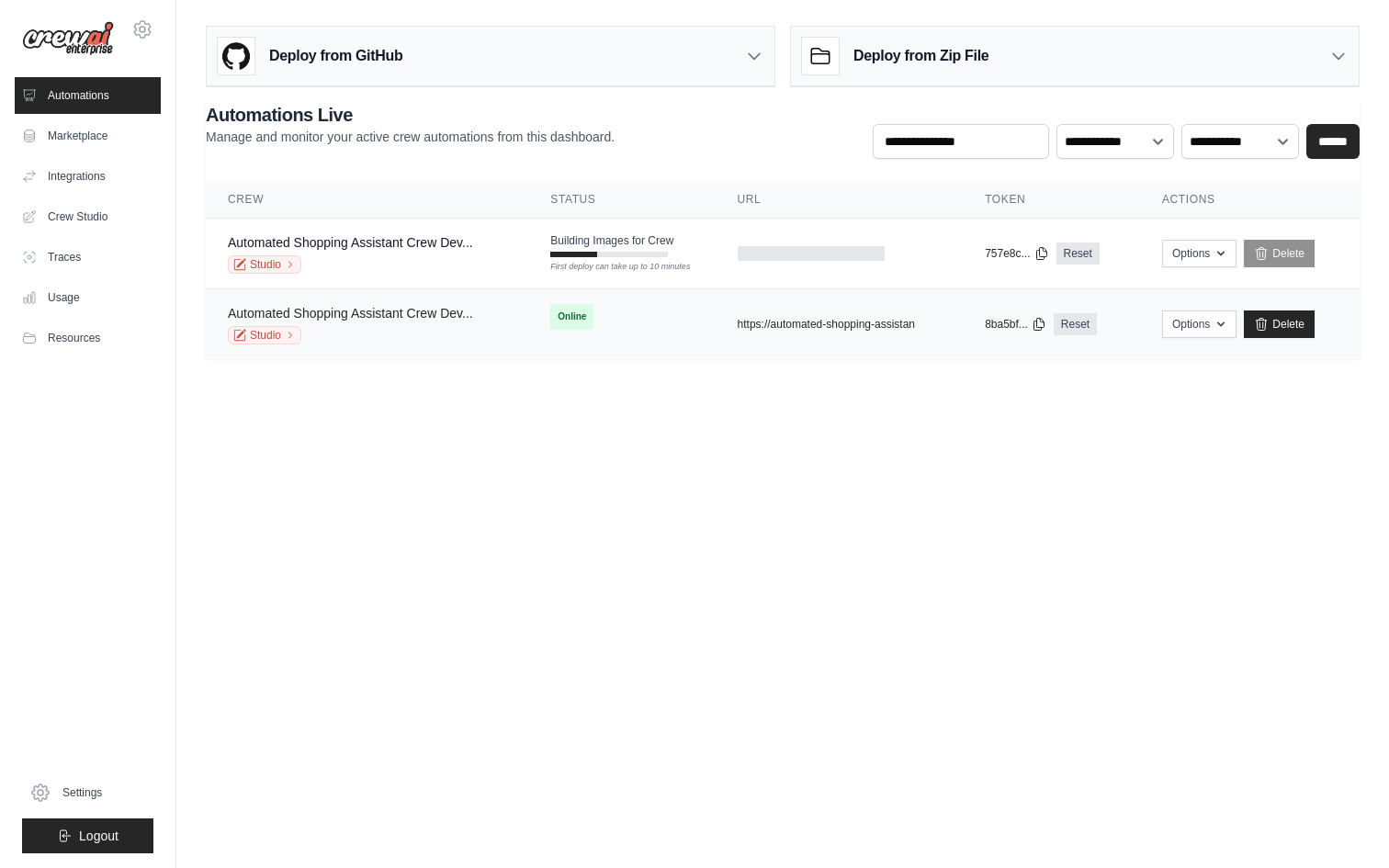 click on "Automated Shopping Assistant Crew Dev..." at bounding box center (350, 313) 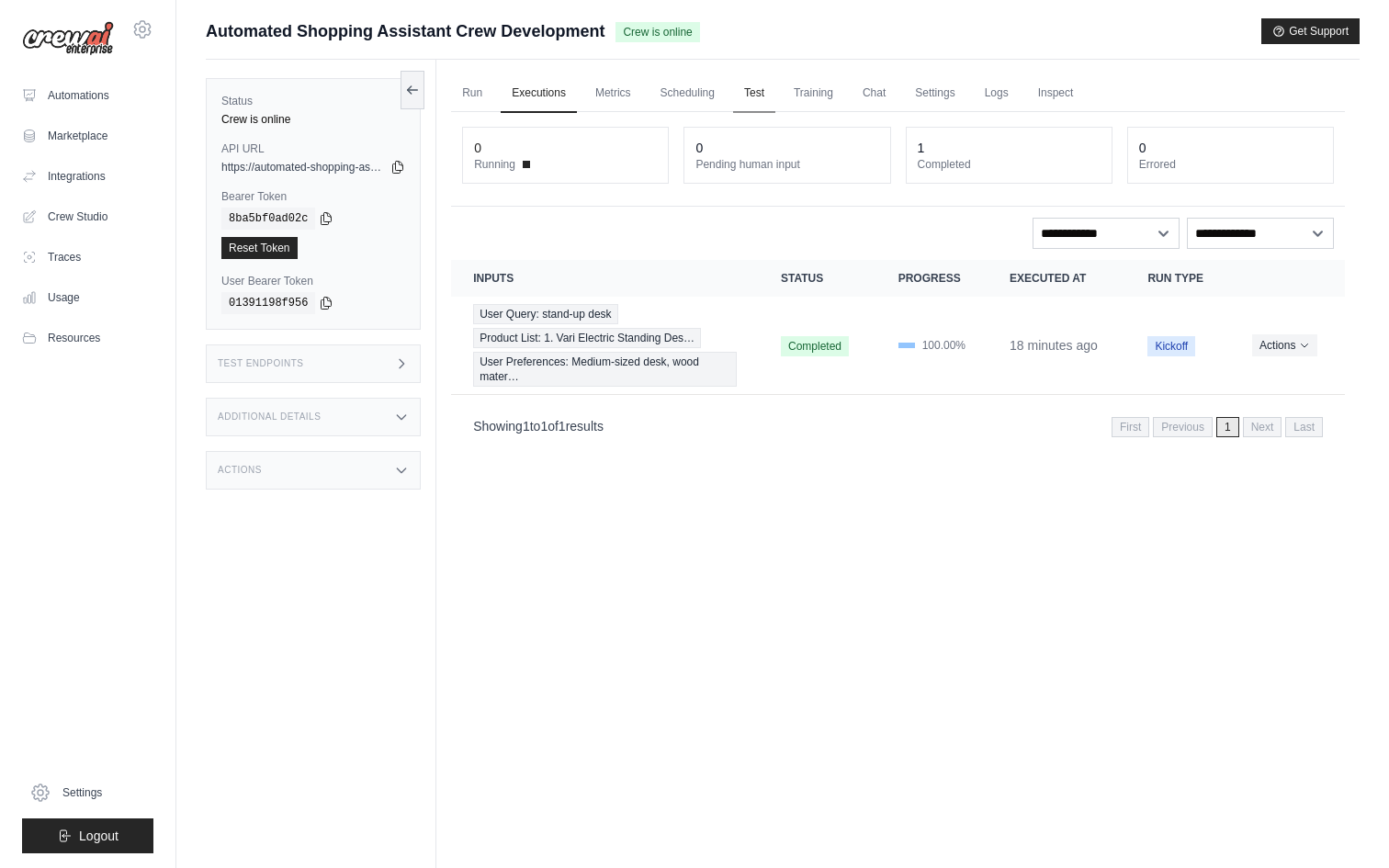 click on "Test" at bounding box center (754, 94) 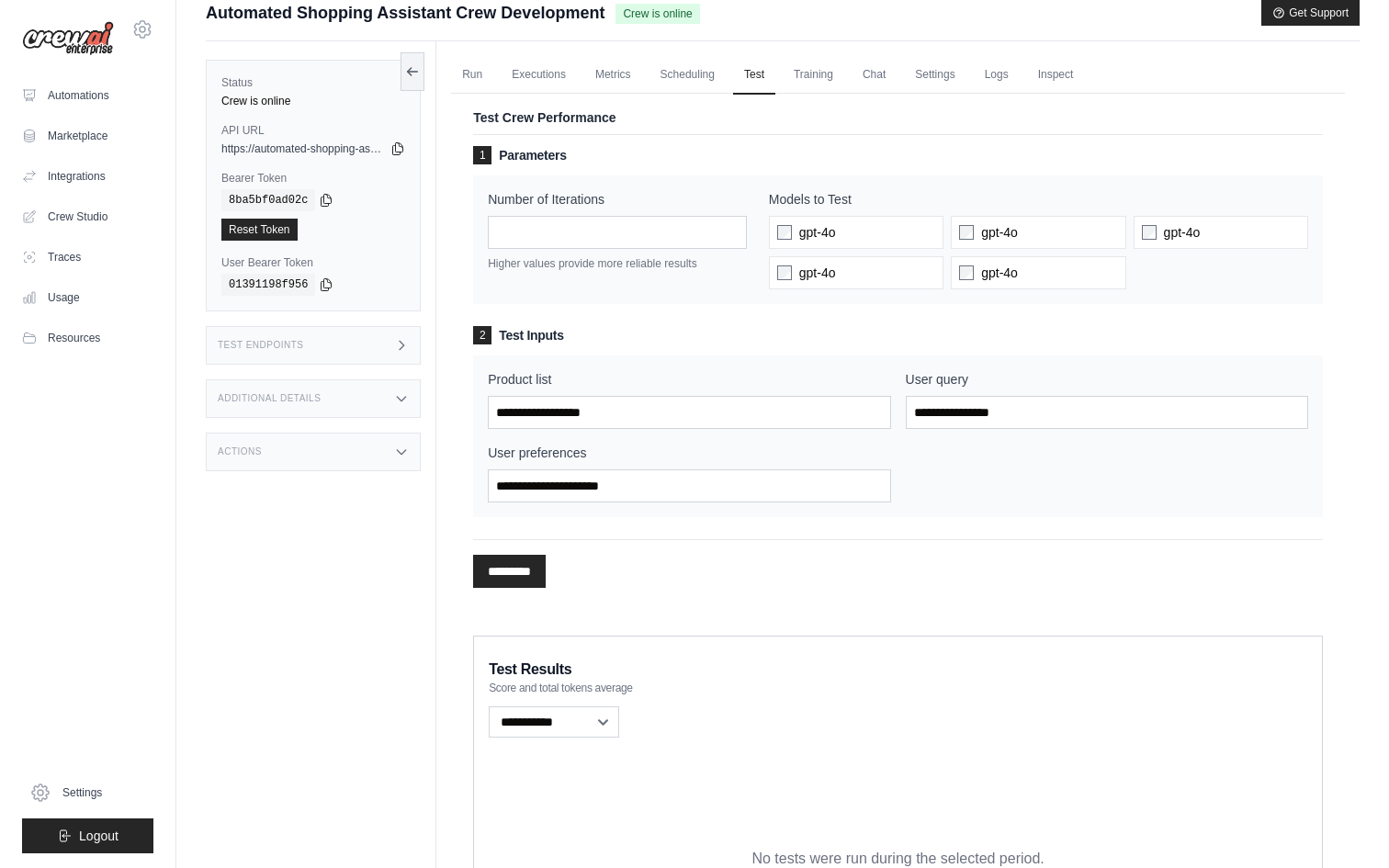 scroll, scrollTop: 0, scrollLeft: 0, axis: both 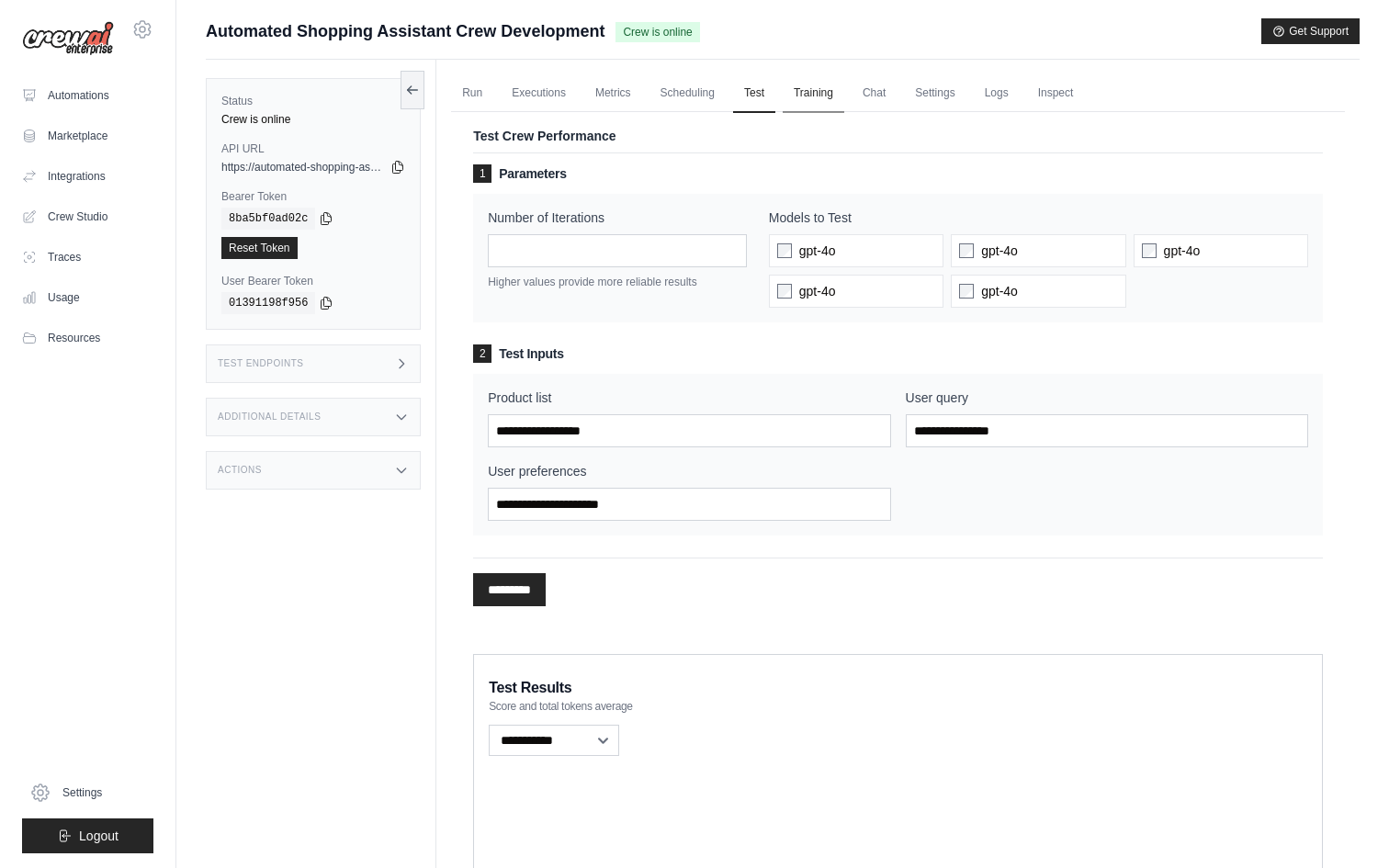 click on "Training" at bounding box center (813, 94) 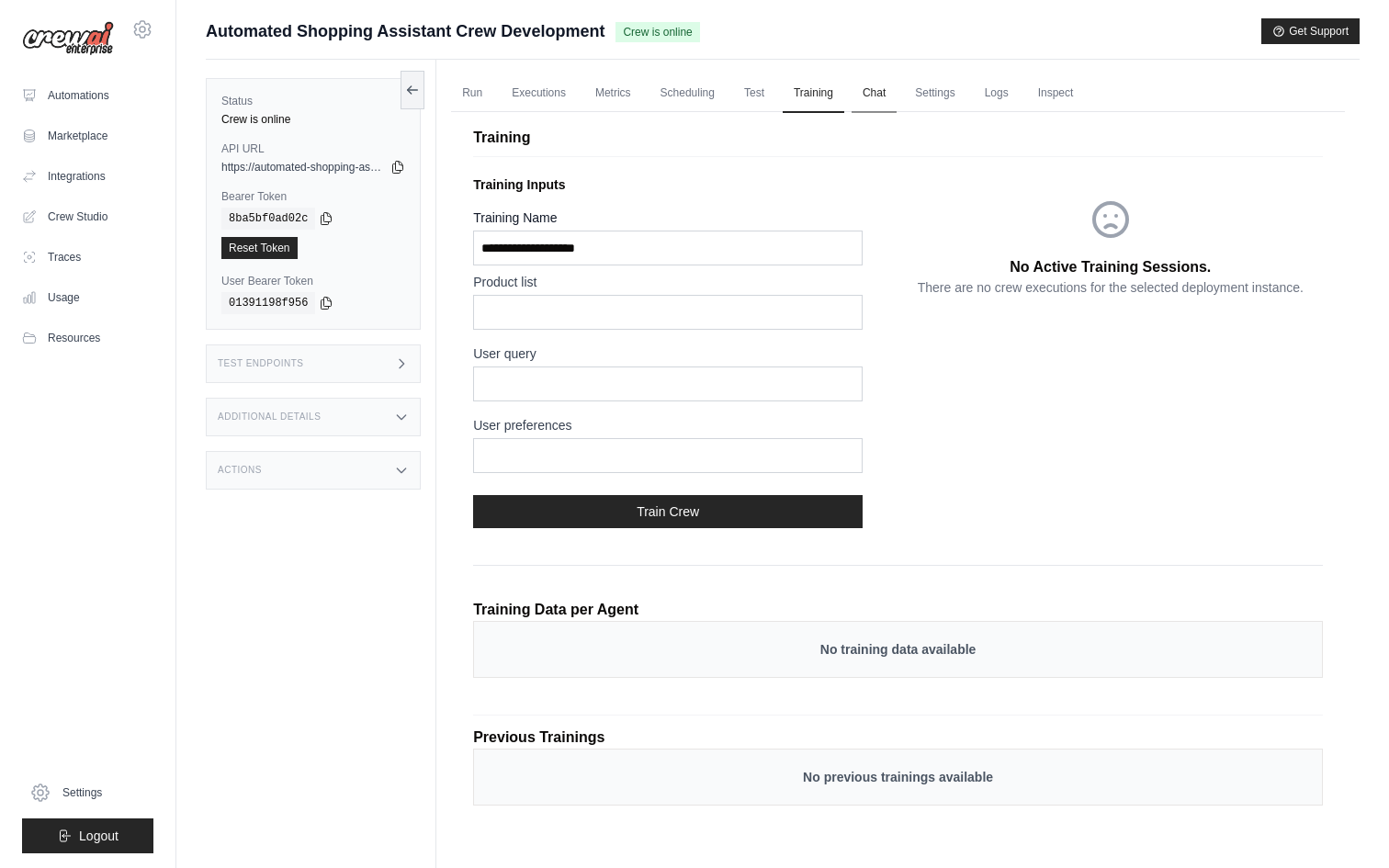 click on "Chat" at bounding box center [874, 94] 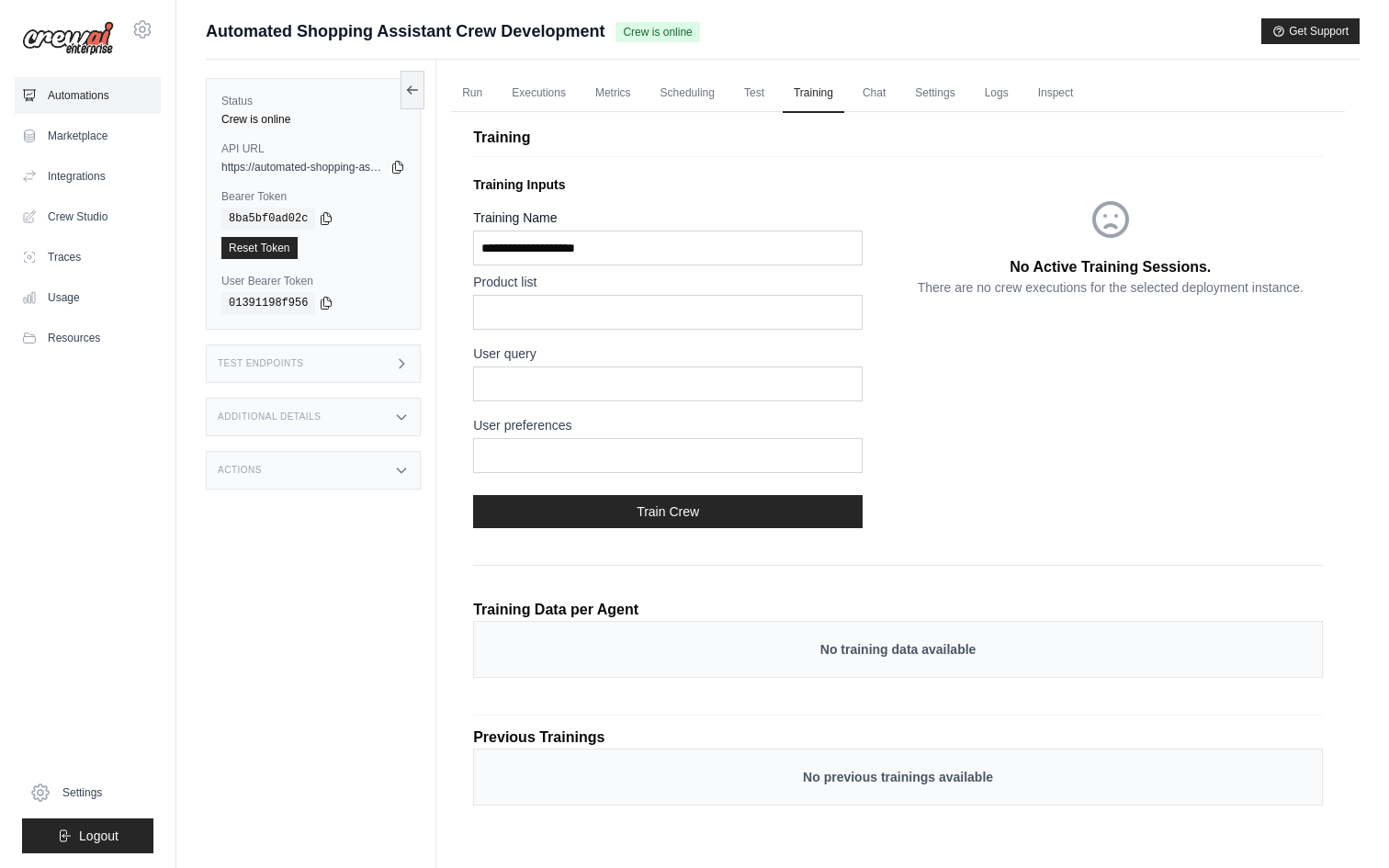 click on "Automations" at bounding box center (87, 96) 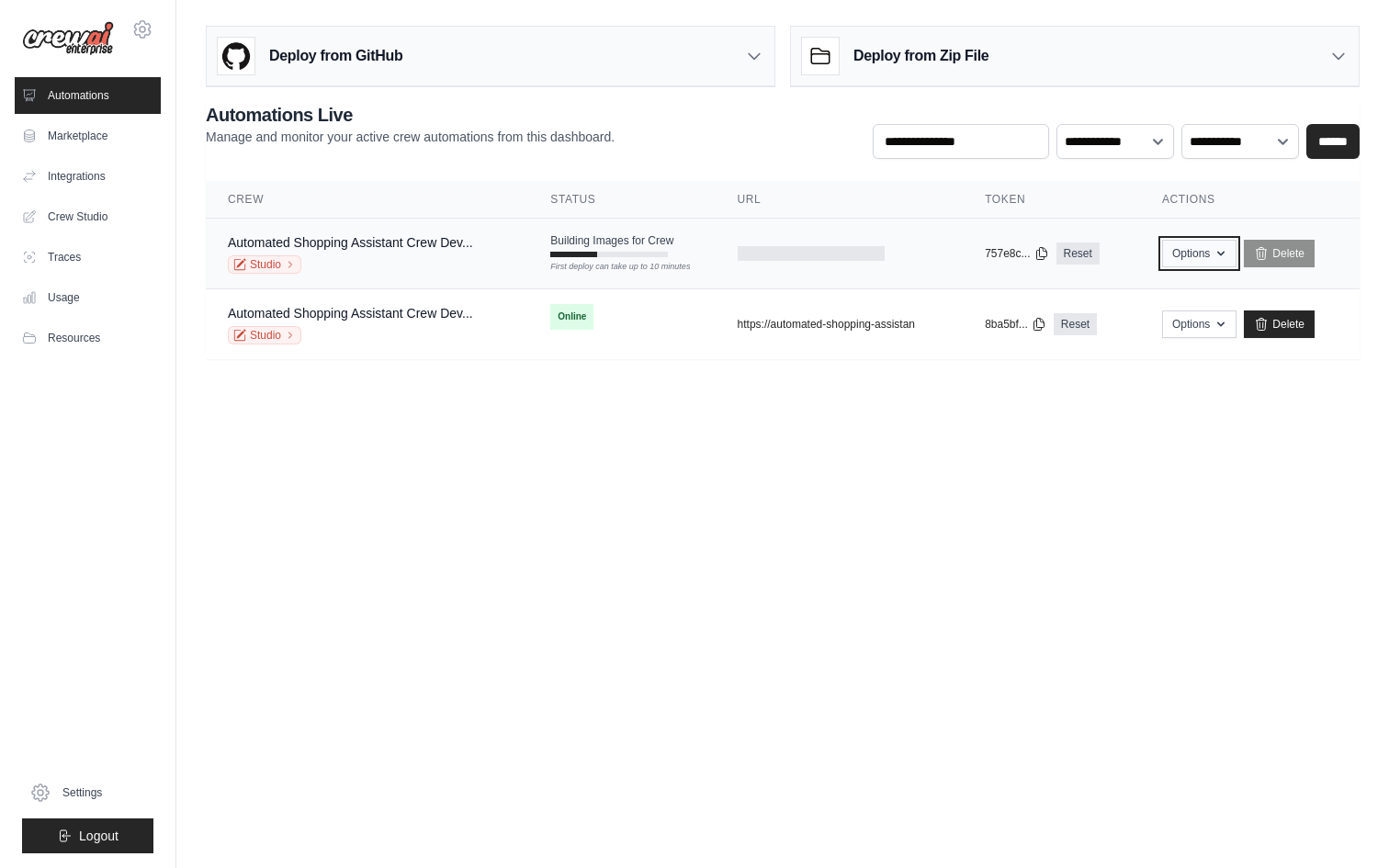 click on "Options" at bounding box center (1199, 254) 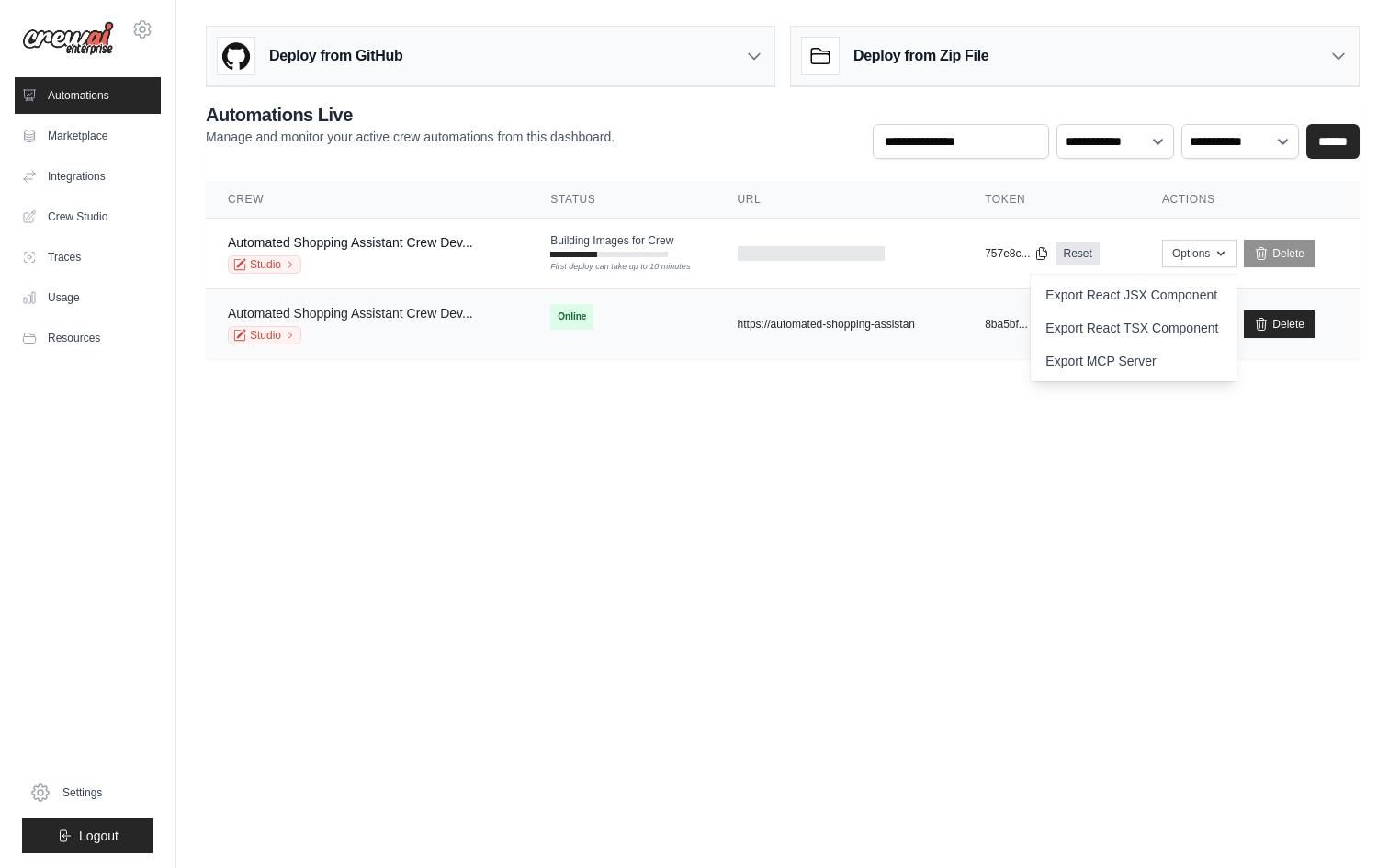 click on "Automated Shopping Assistant Crew Dev..." at bounding box center [350, 313] 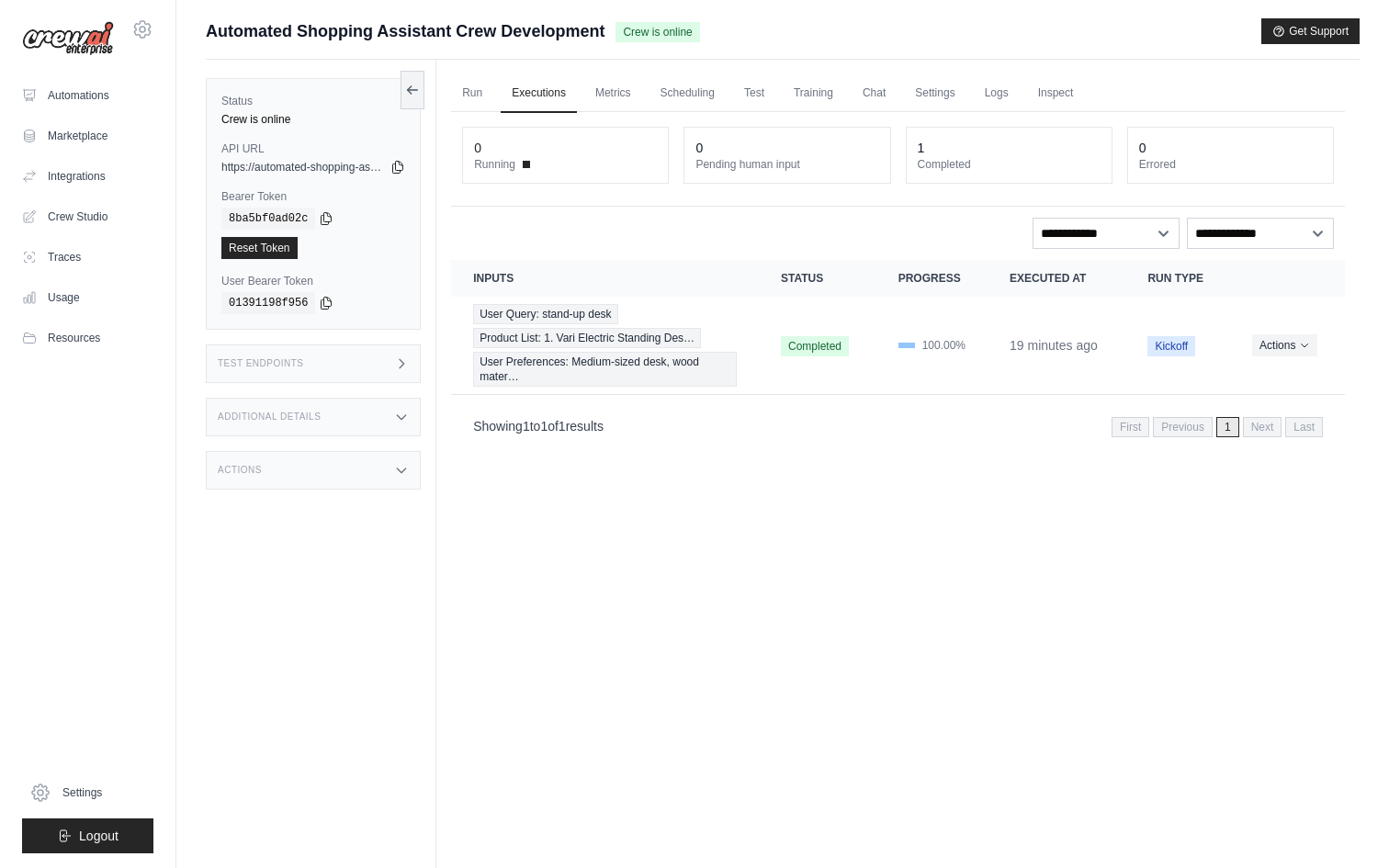 click on "Automated Shopping Assistant Crew Development" at bounding box center [405, 31] 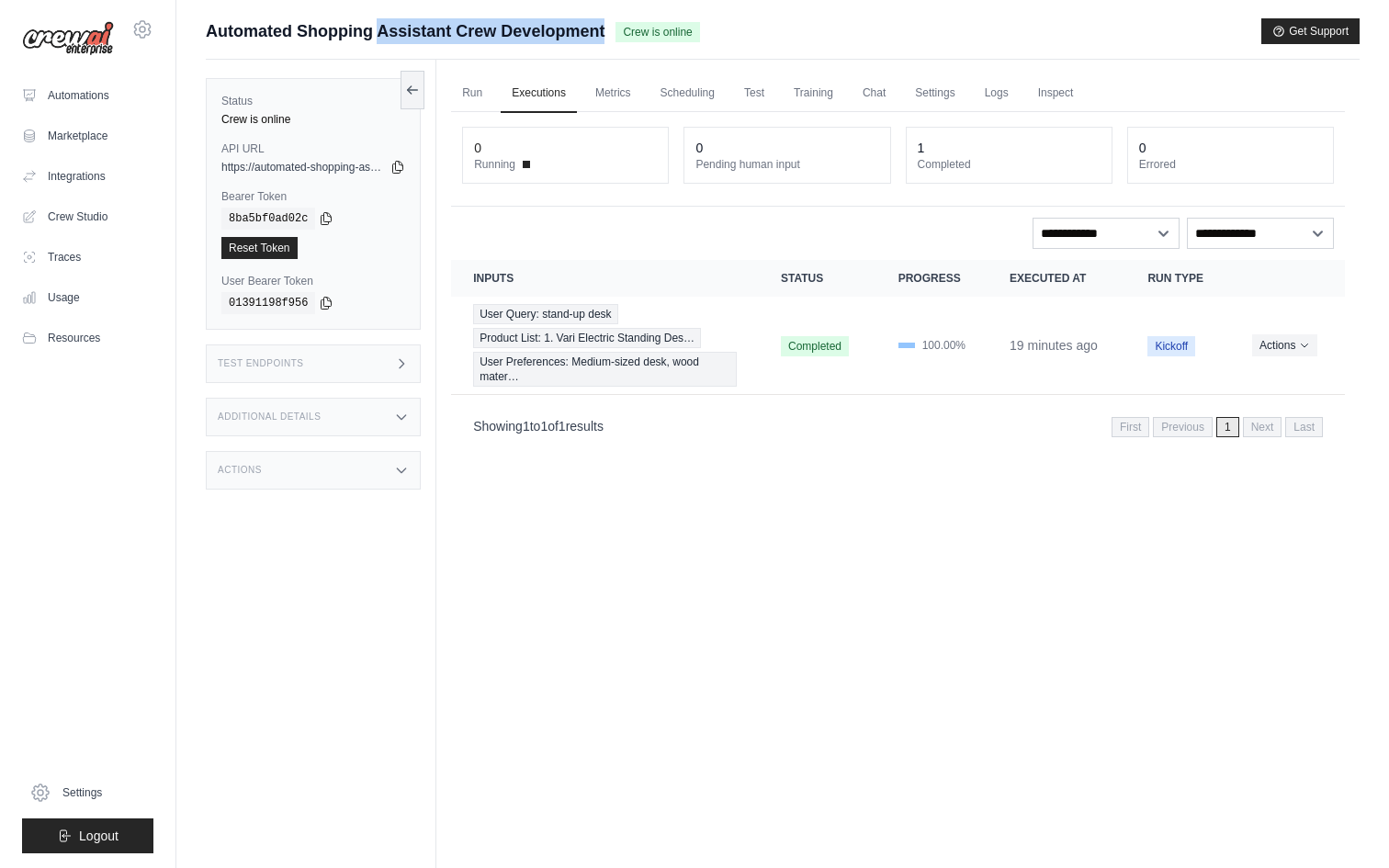 click on "Automated Shopping Assistant Crew Development" at bounding box center (405, 31) 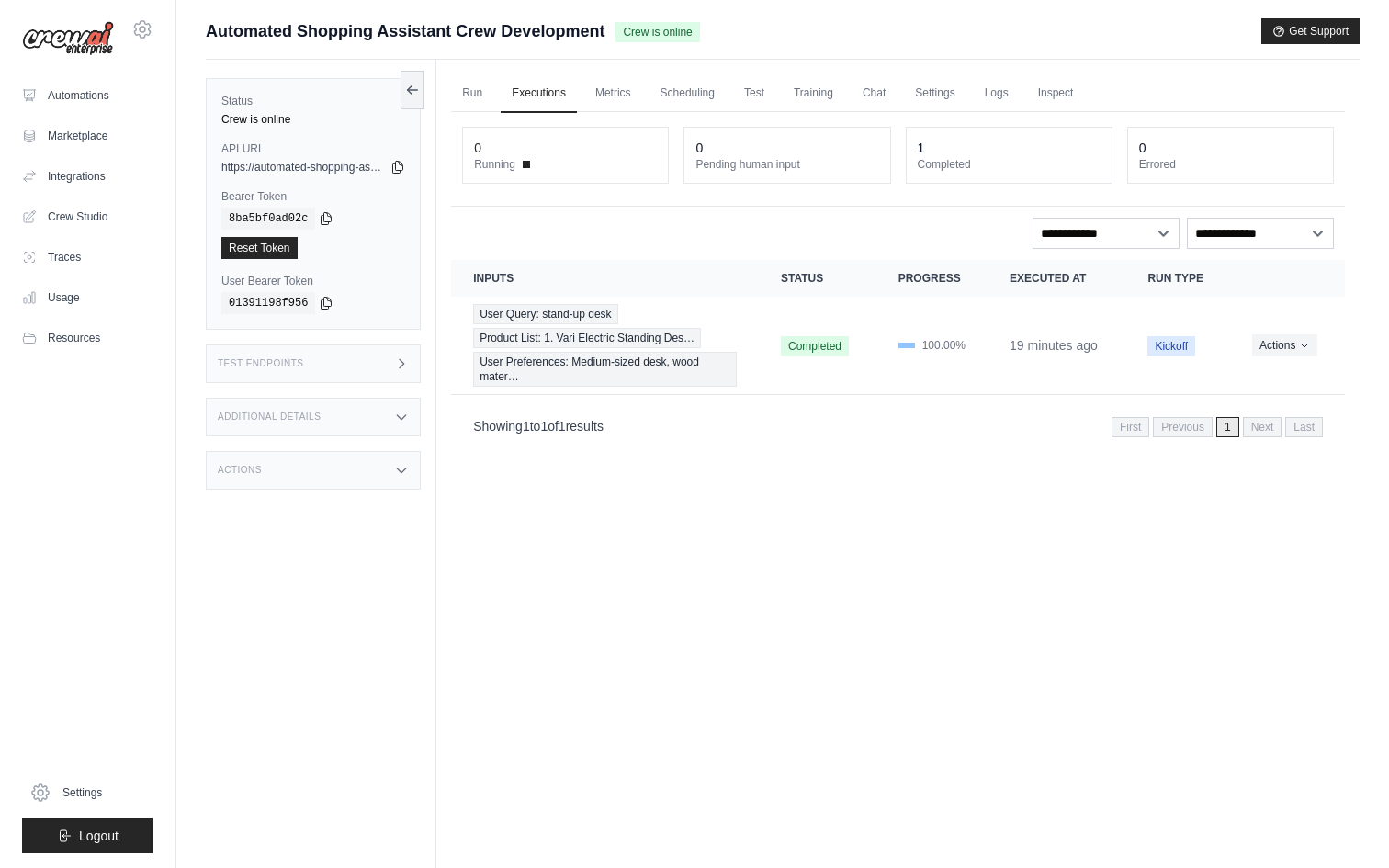 click on "Test Endpoints" at bounding box center [313, 364] 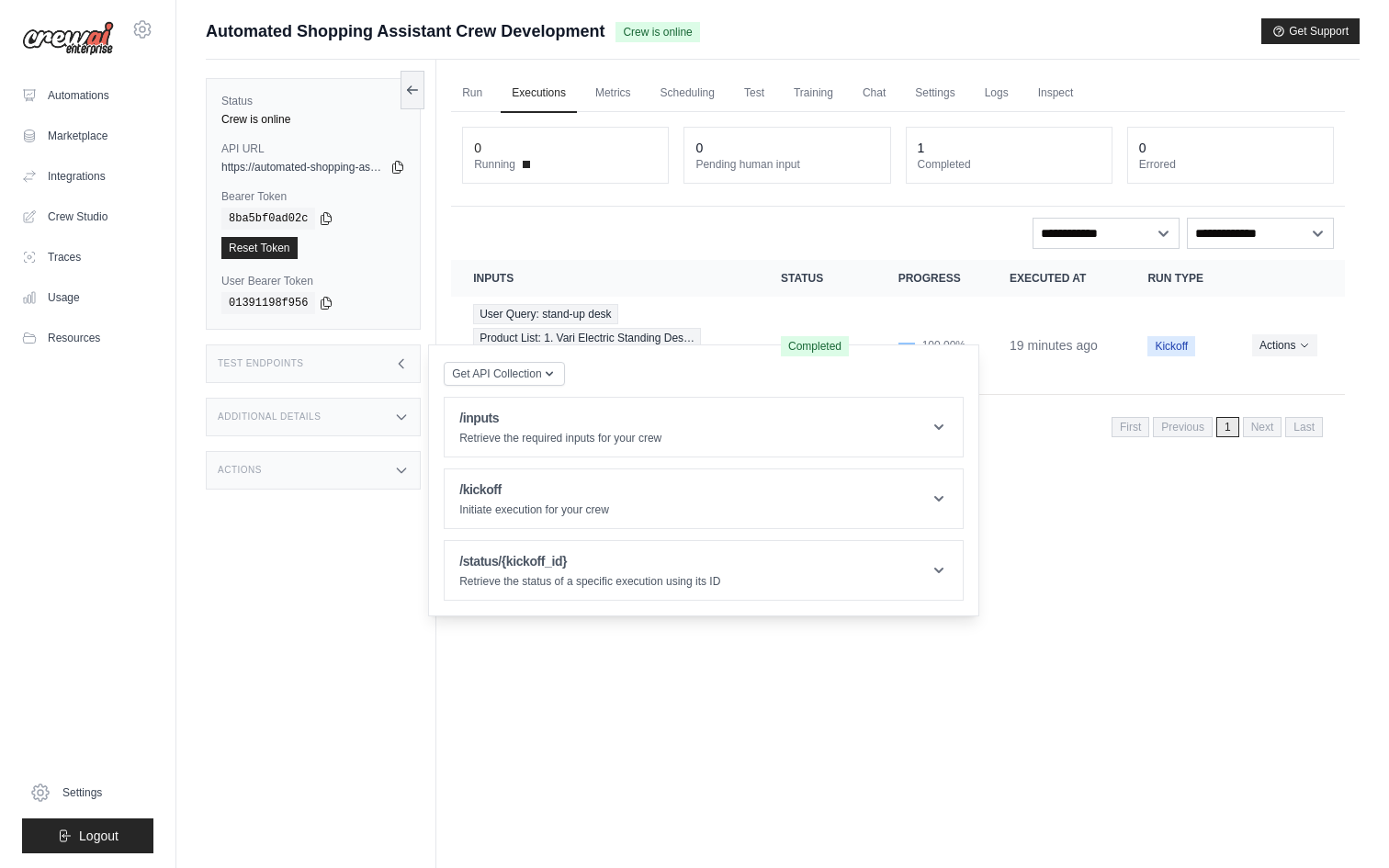 click on "Status
Crew is online
API URL
copied
https://automated-shopping-assistant-crew-developme-9c341682.crewai.com
Bearer Token
copied
8ba5bf0ad02c
Reset Token
User Bearer Token" at bounding box center [321, 493] 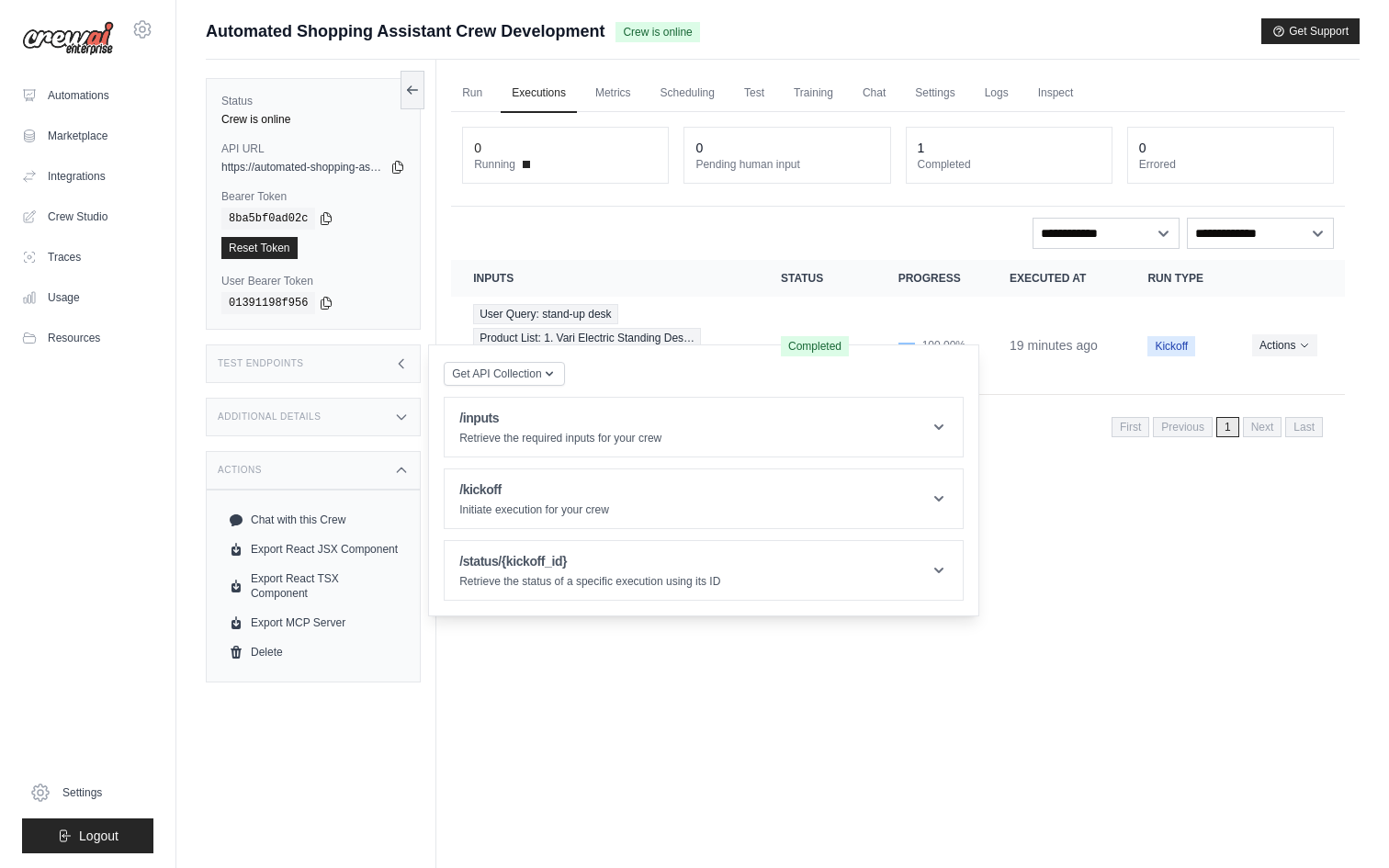 click on "Actions" at bounding box center [313, 470] 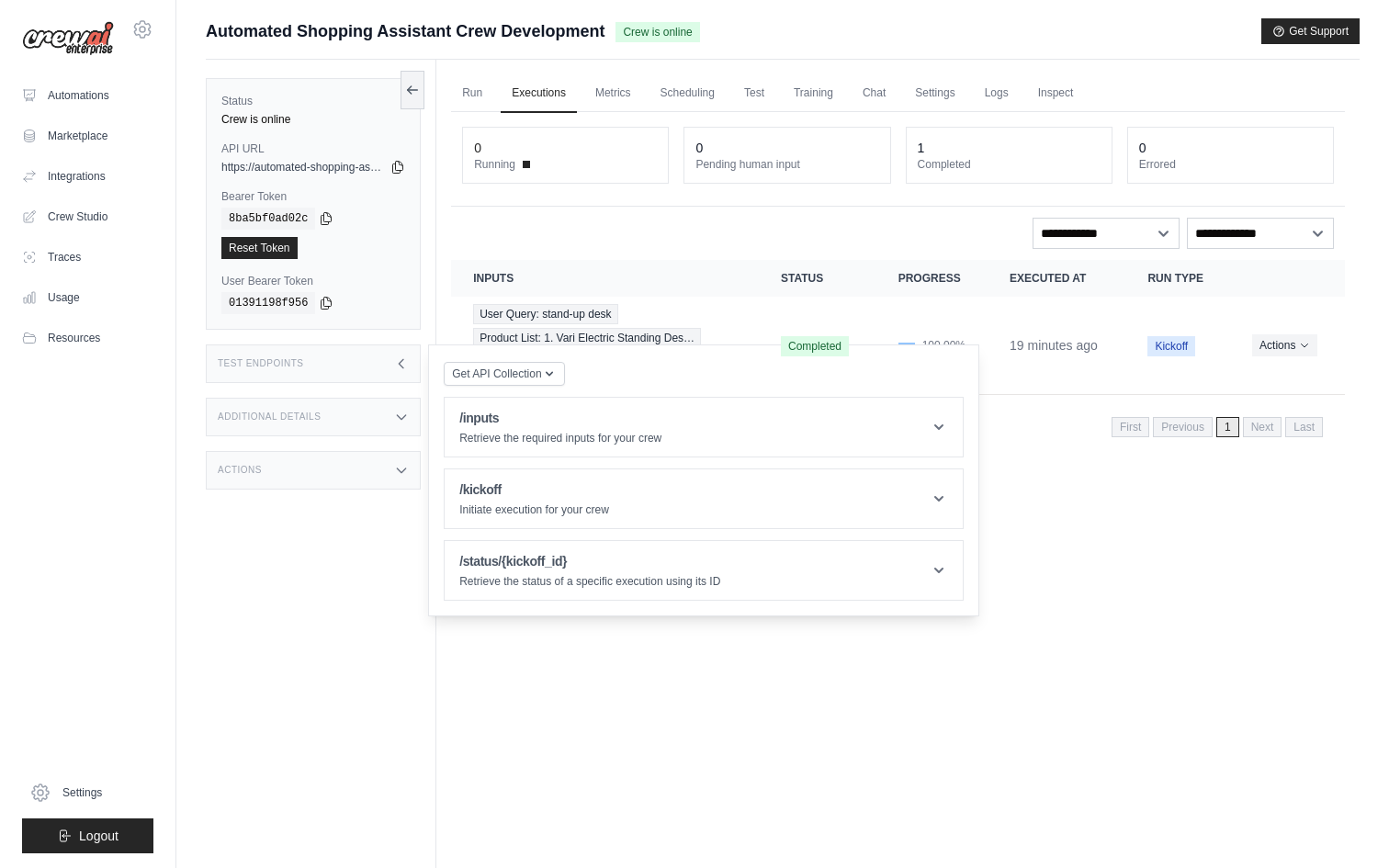 click on "Additional Details" at bounding box center (313, 417) 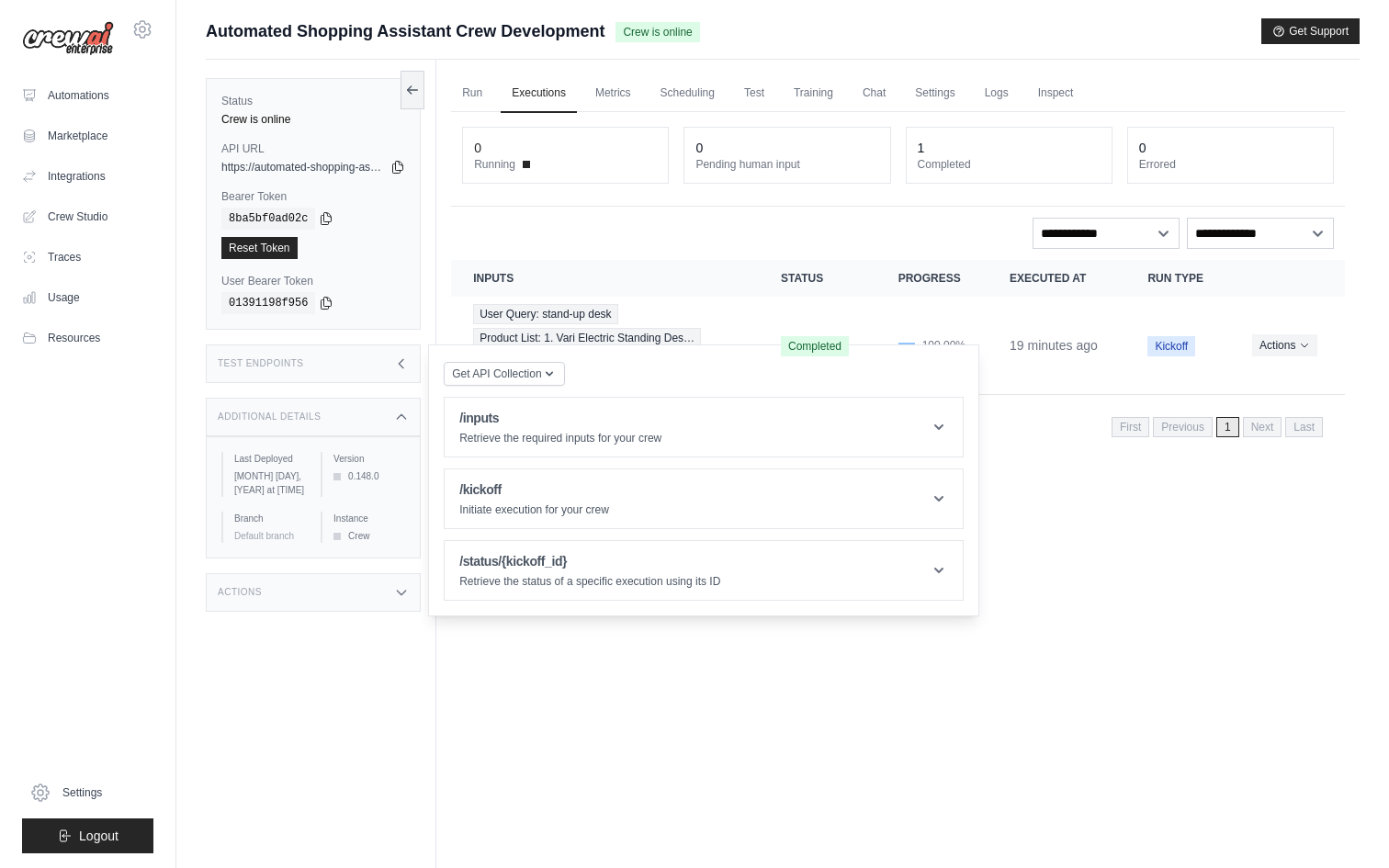 click on "Additional Details" at bounding box center [313, 417] 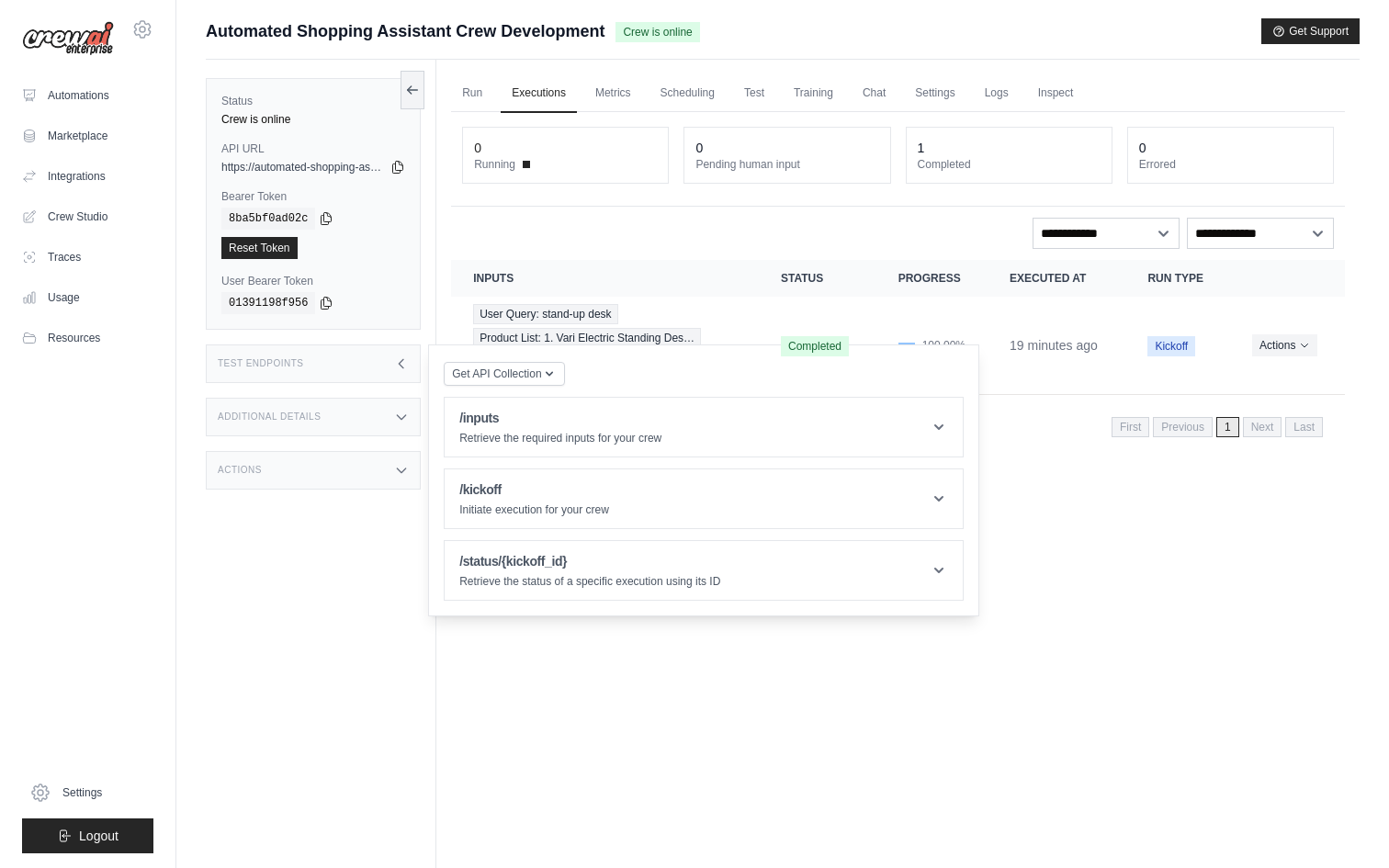 click on "Test Endpoints" at bounding box center (313, 364) 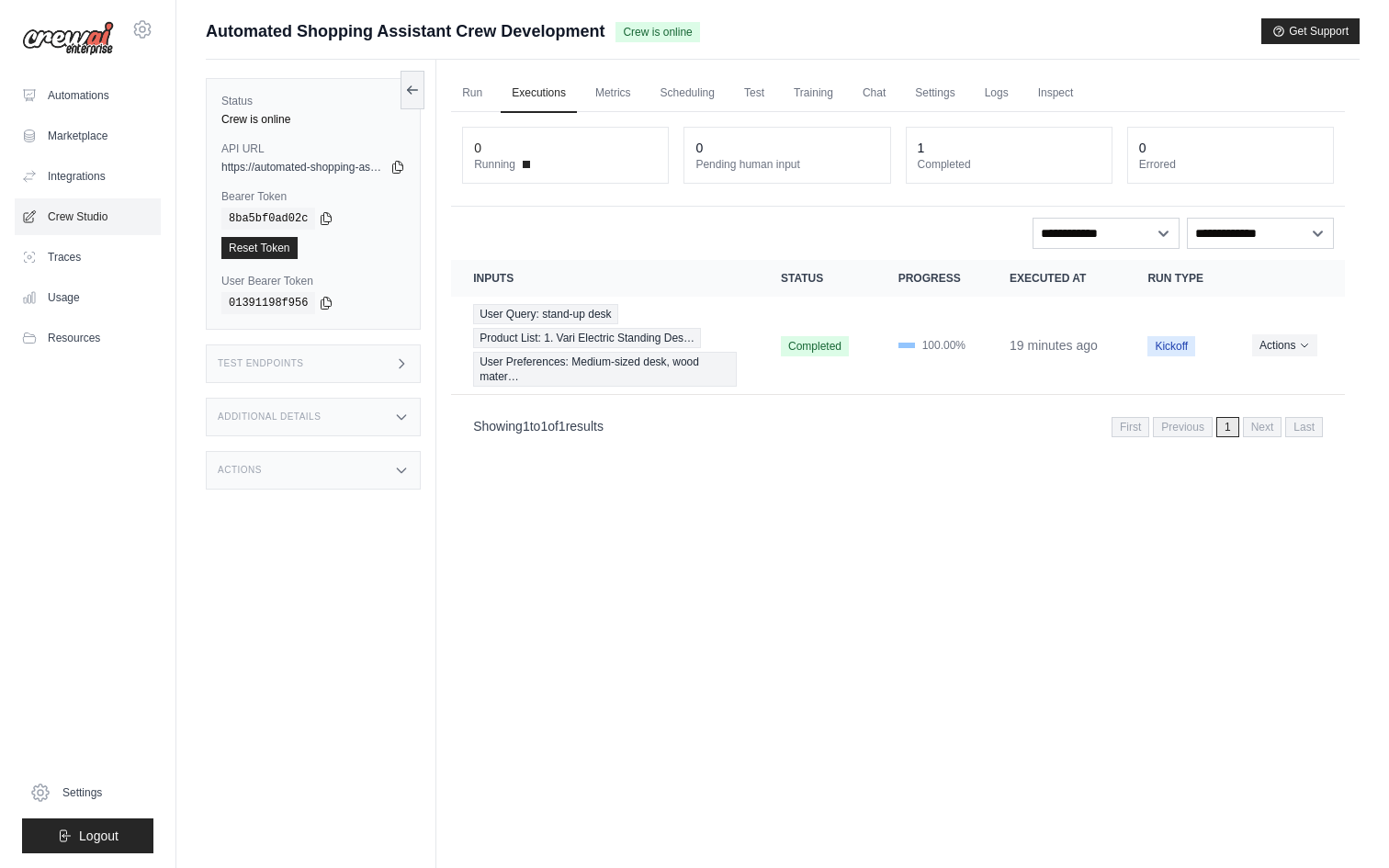 click on "Crew Studio" at bounding box center [87, 217] 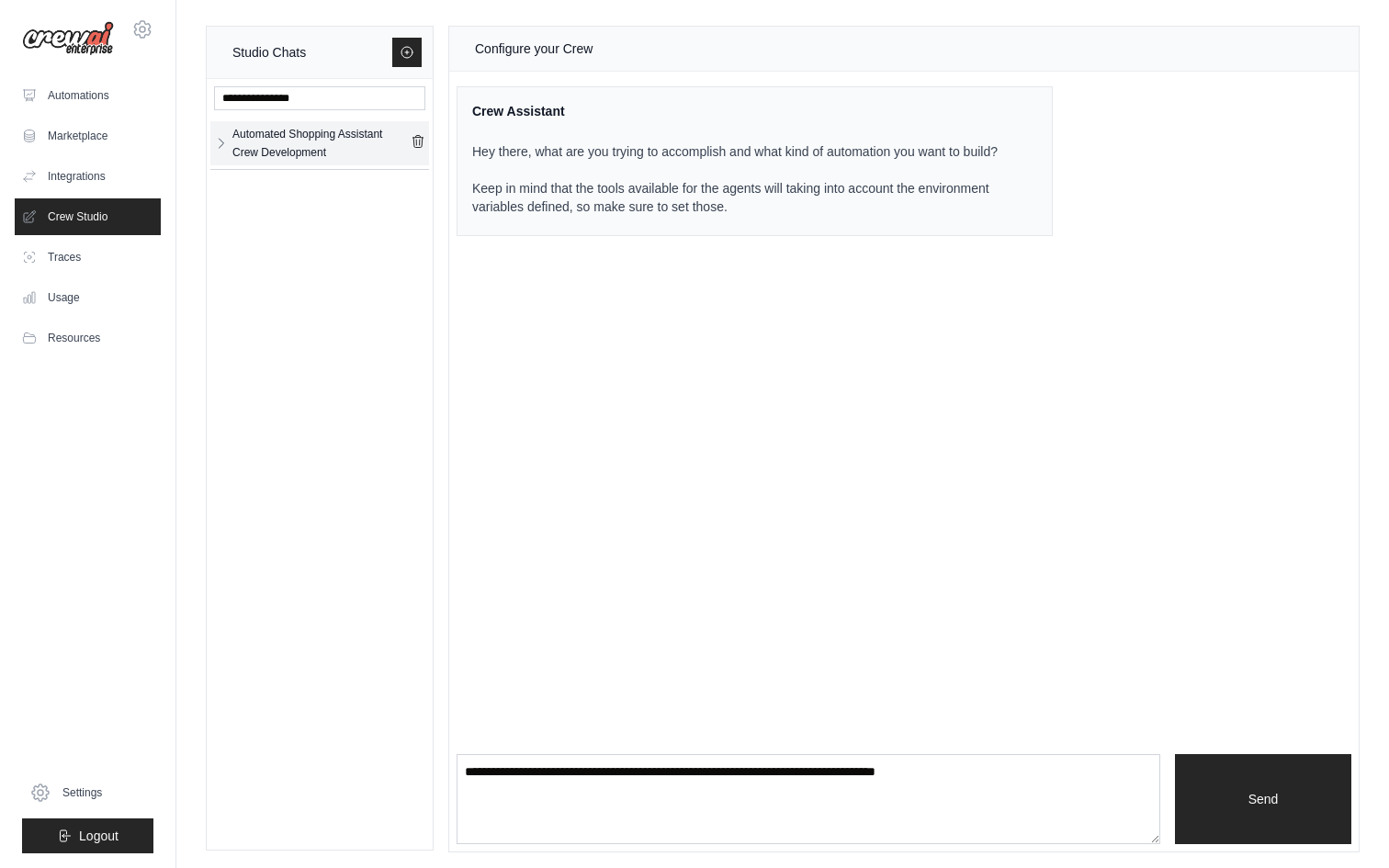 click 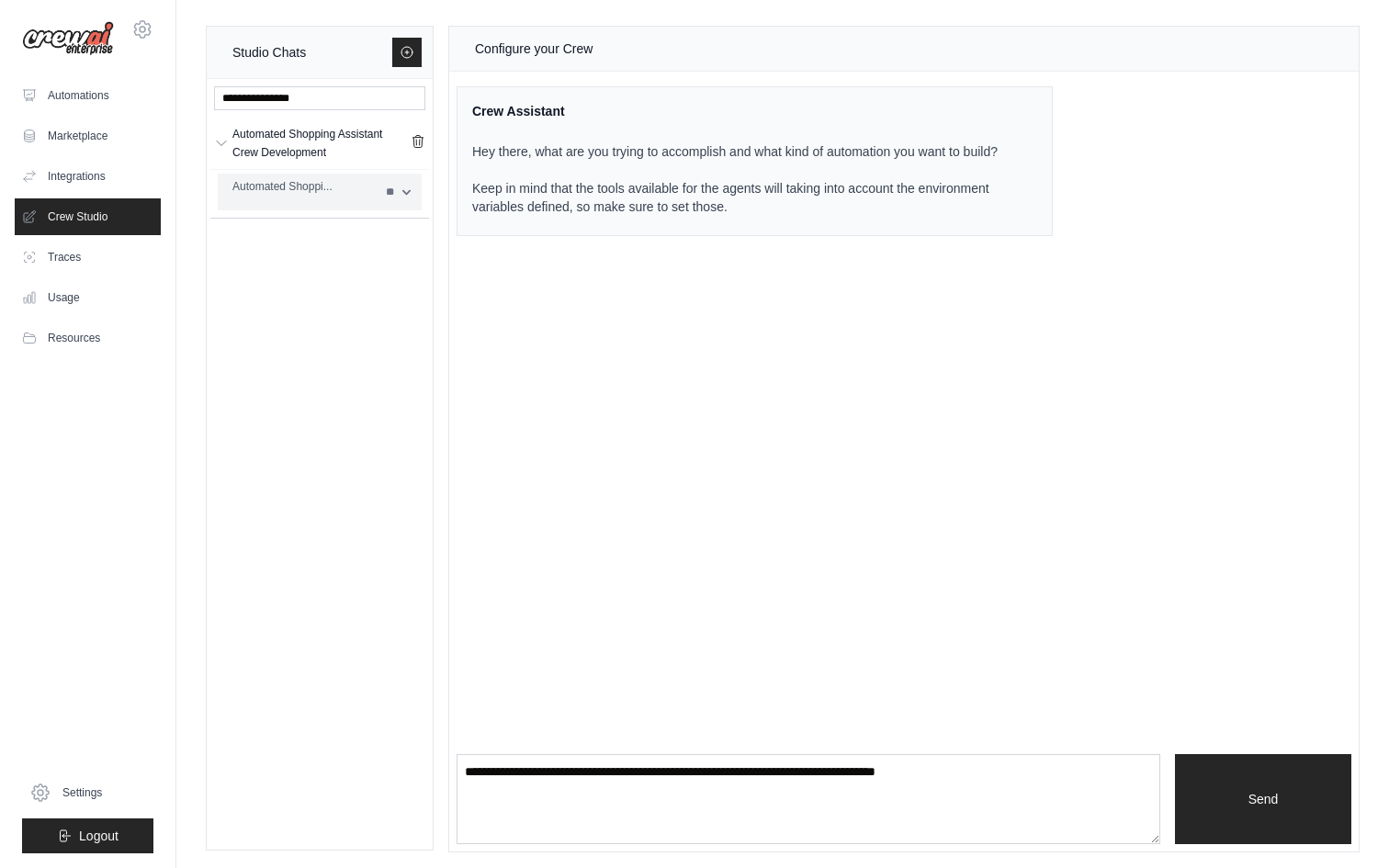 click on "**
**
**" at bounding box center [398, 192] 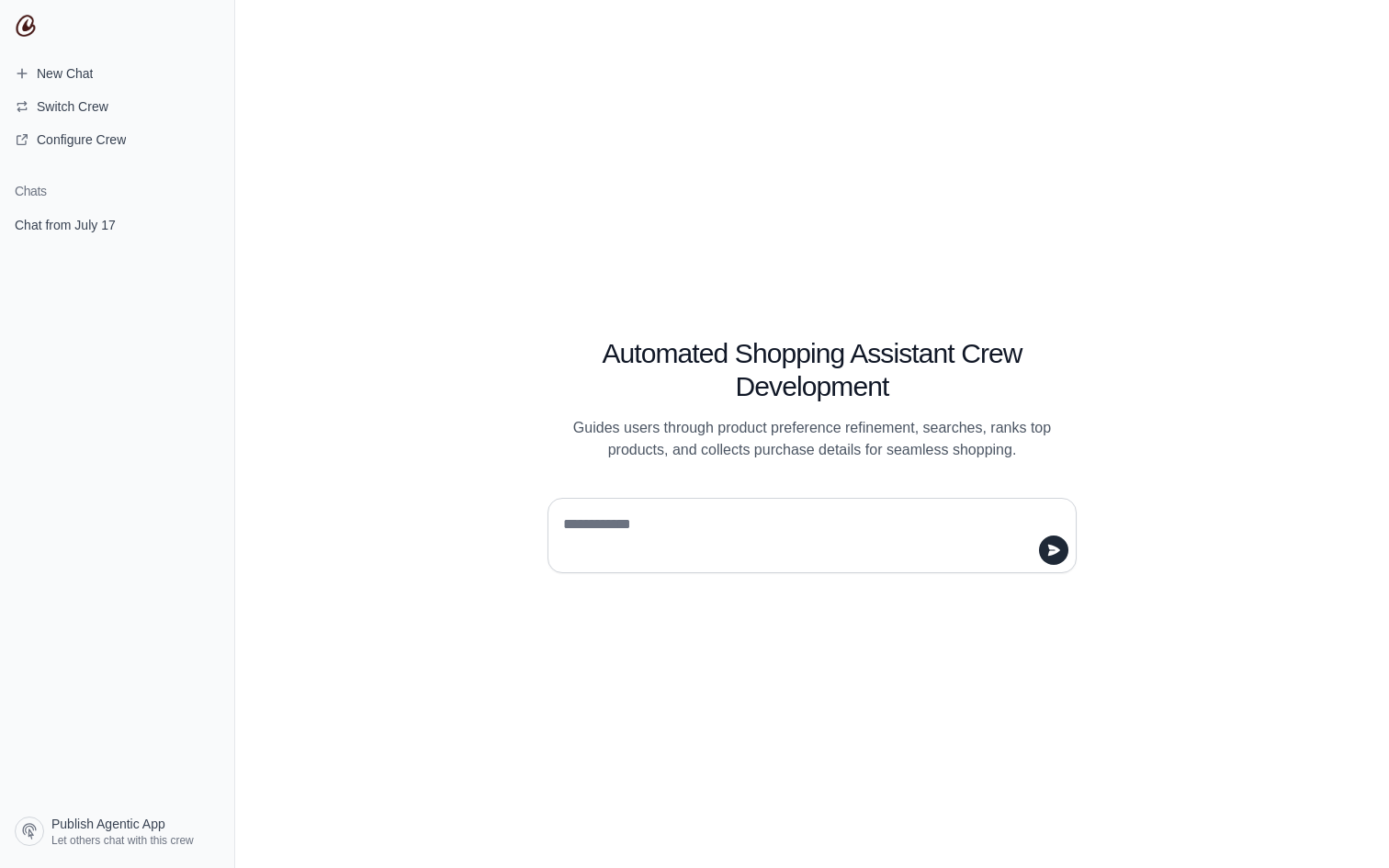scroll, scrollTop: 0, scrollLeft: 0, axis: both 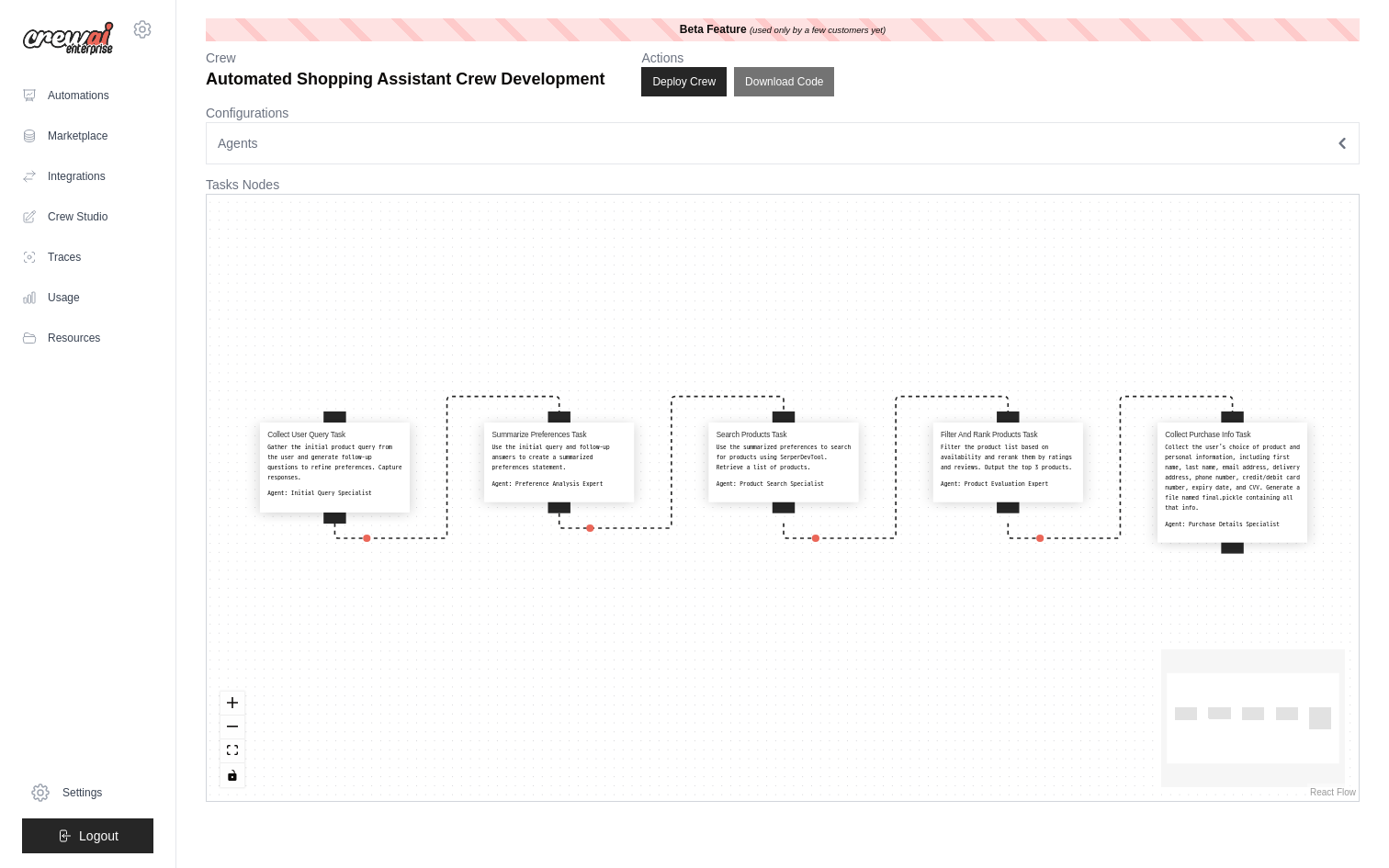 click on "Agents" at bounding box center [783, 143] 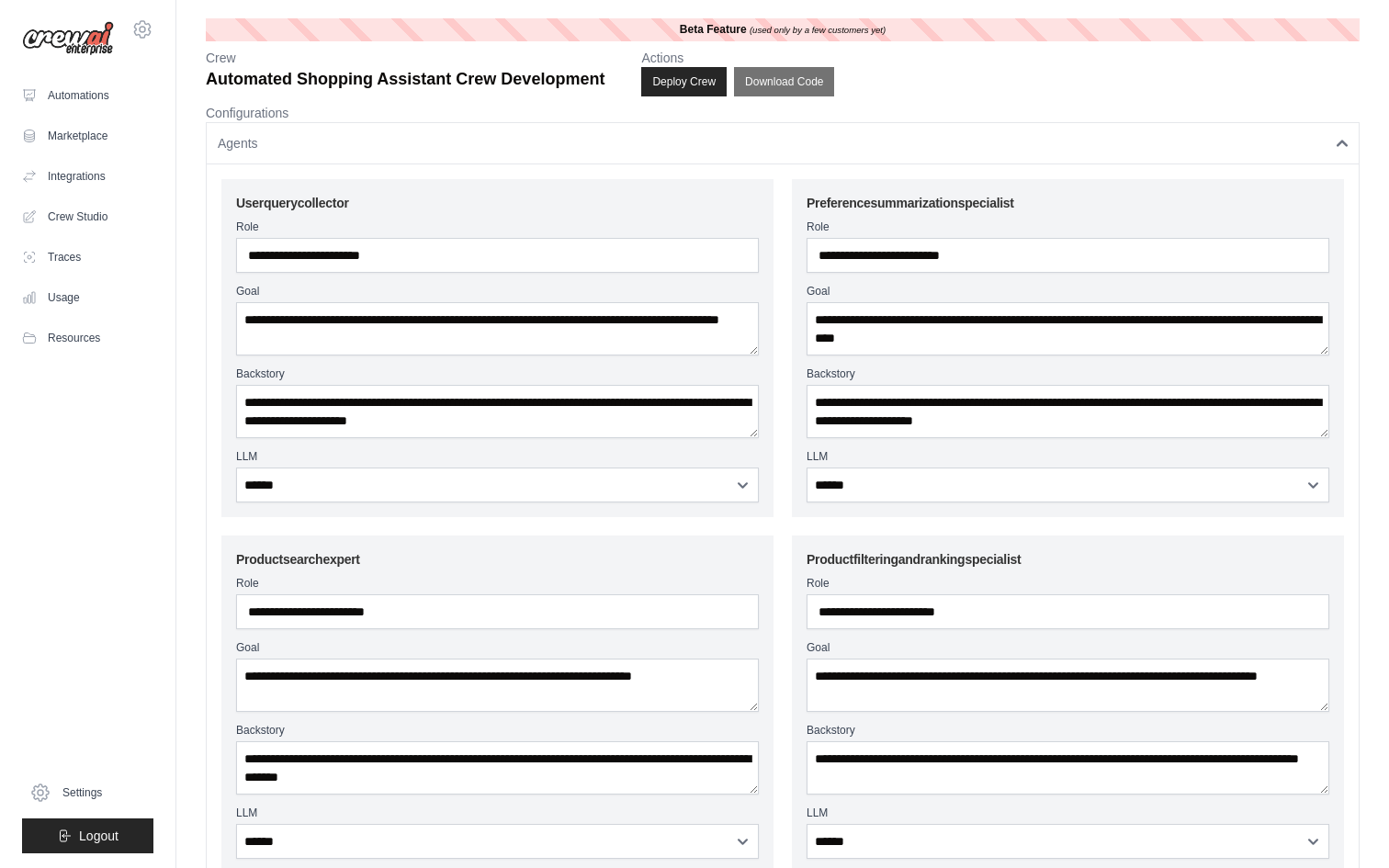 click on "Agents" at bounding box center (783, 143) 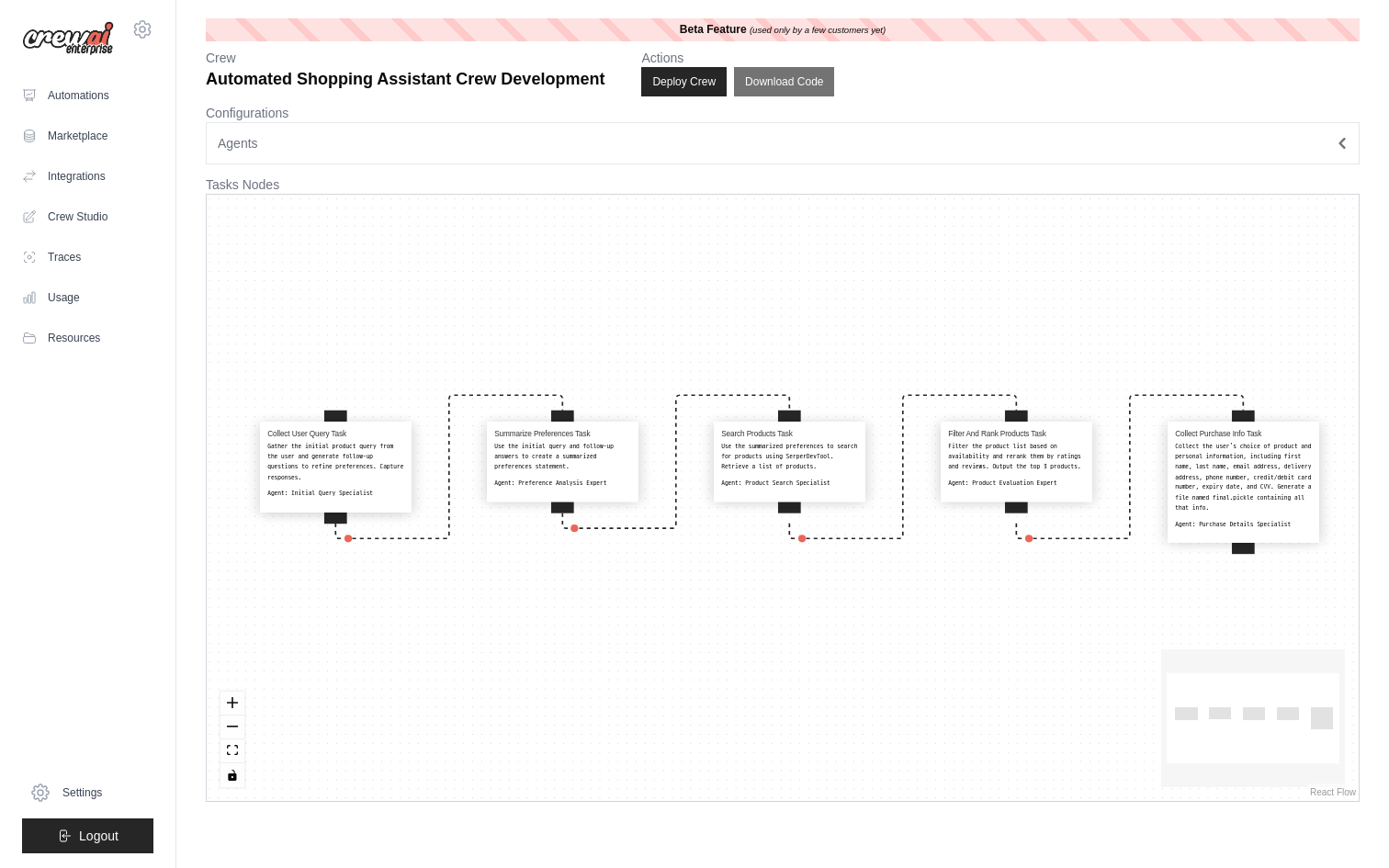 click on "Automated Shopping Assistant Crew Development" at bounding box center [405, 79] 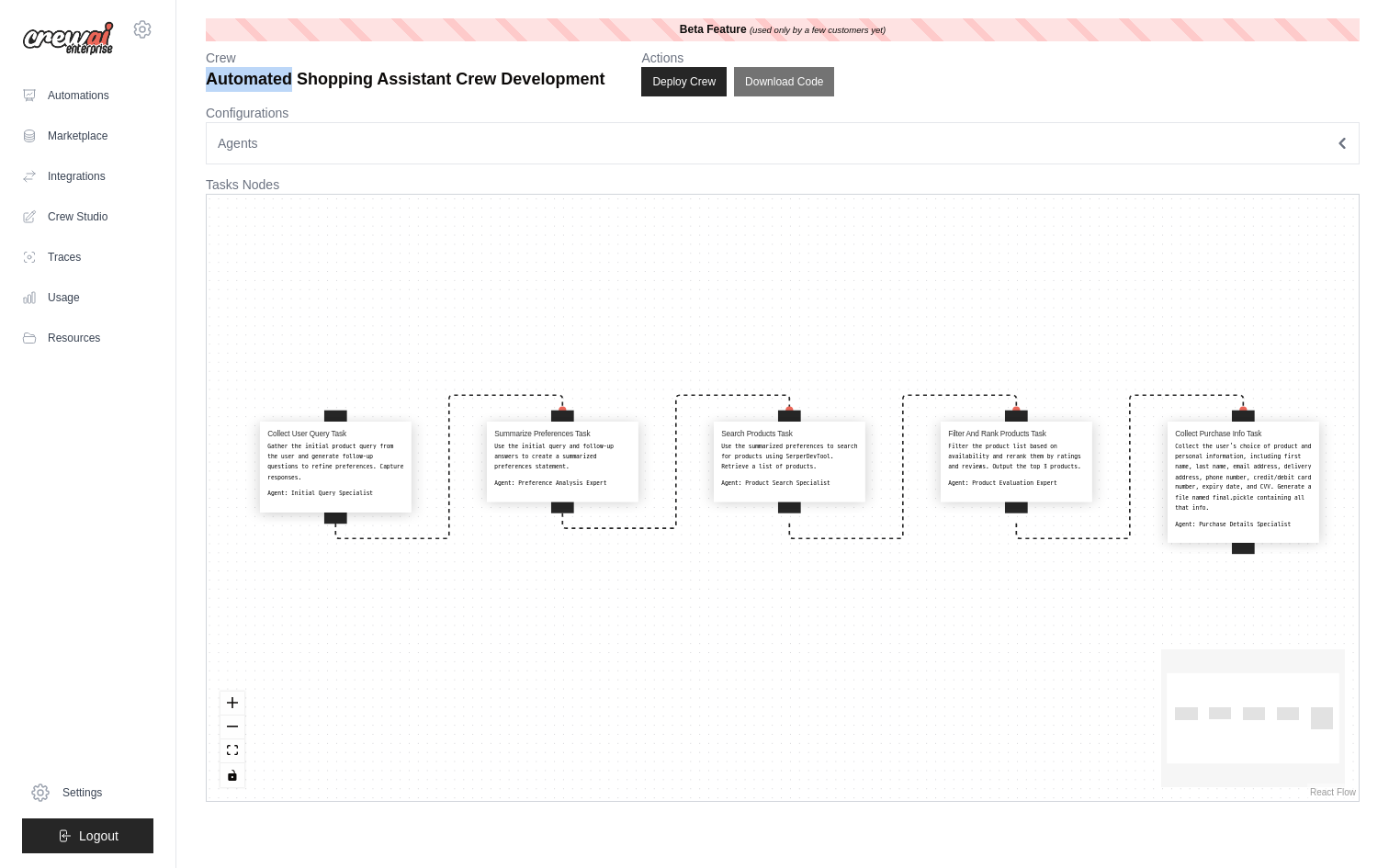 click on "Automated Shopping Assistant Crew Development" at bounding box center (405, 79) 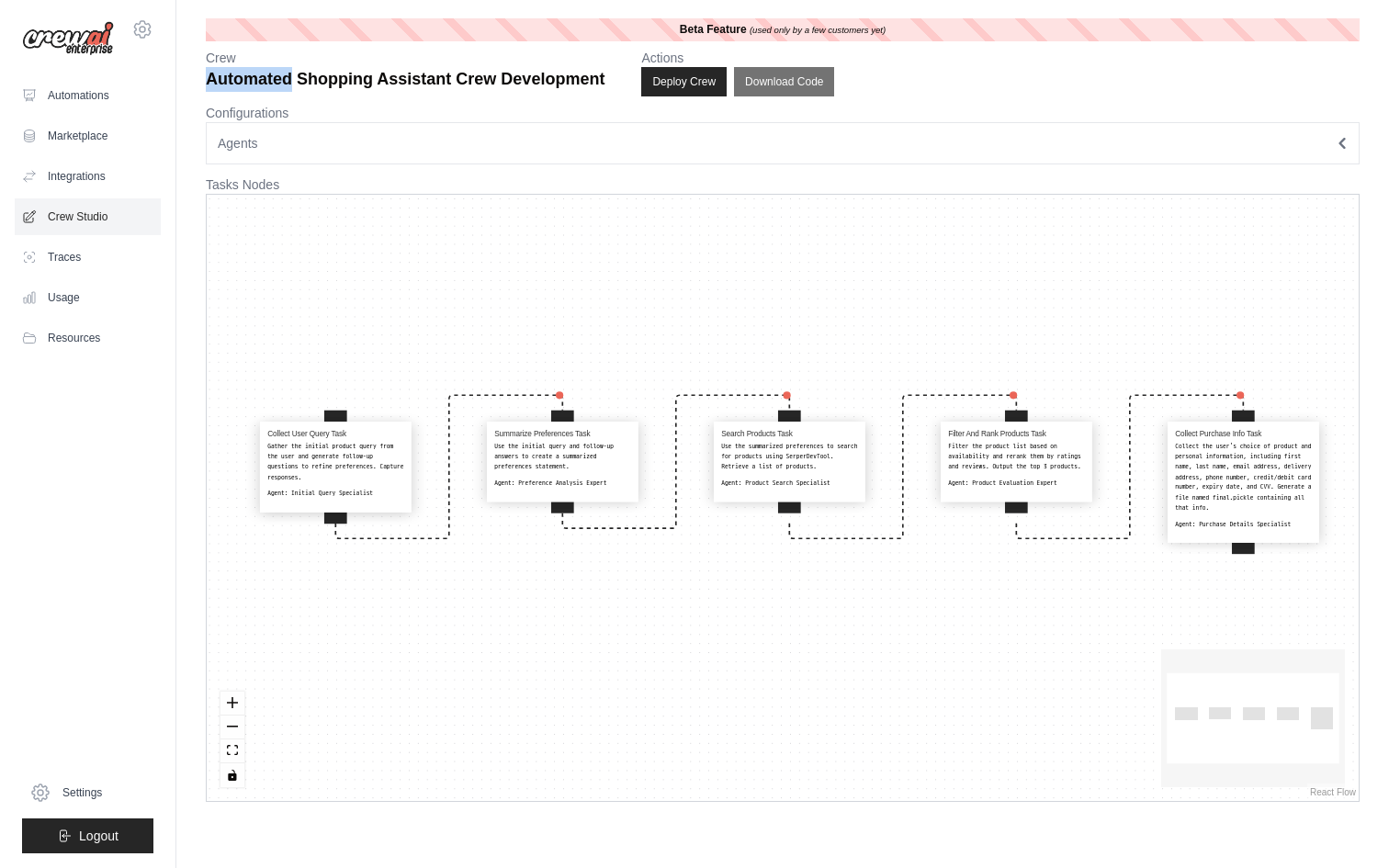 click 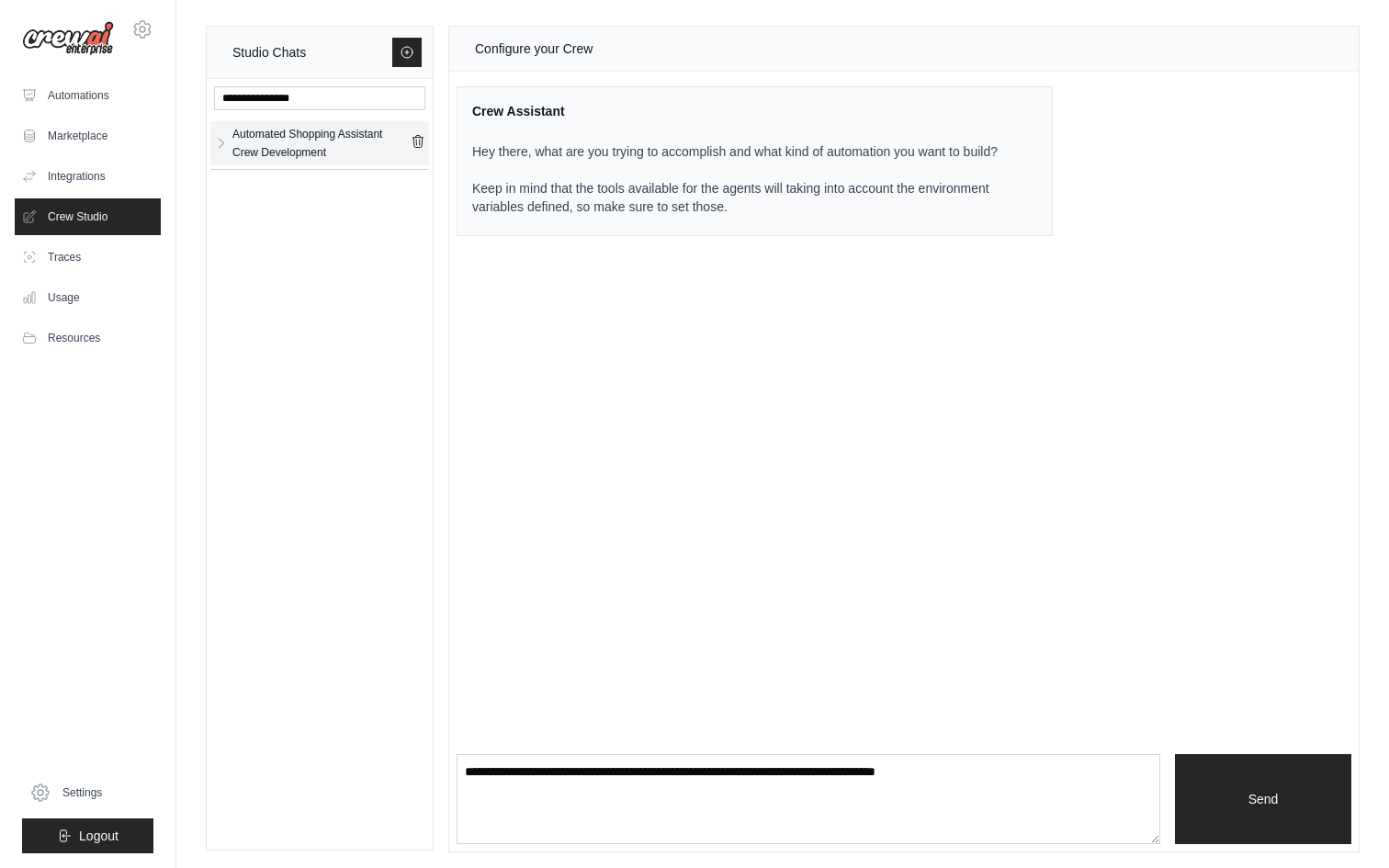 click on "Automated Shopping Assistant Crew Development" at bounding box center (322, 143) 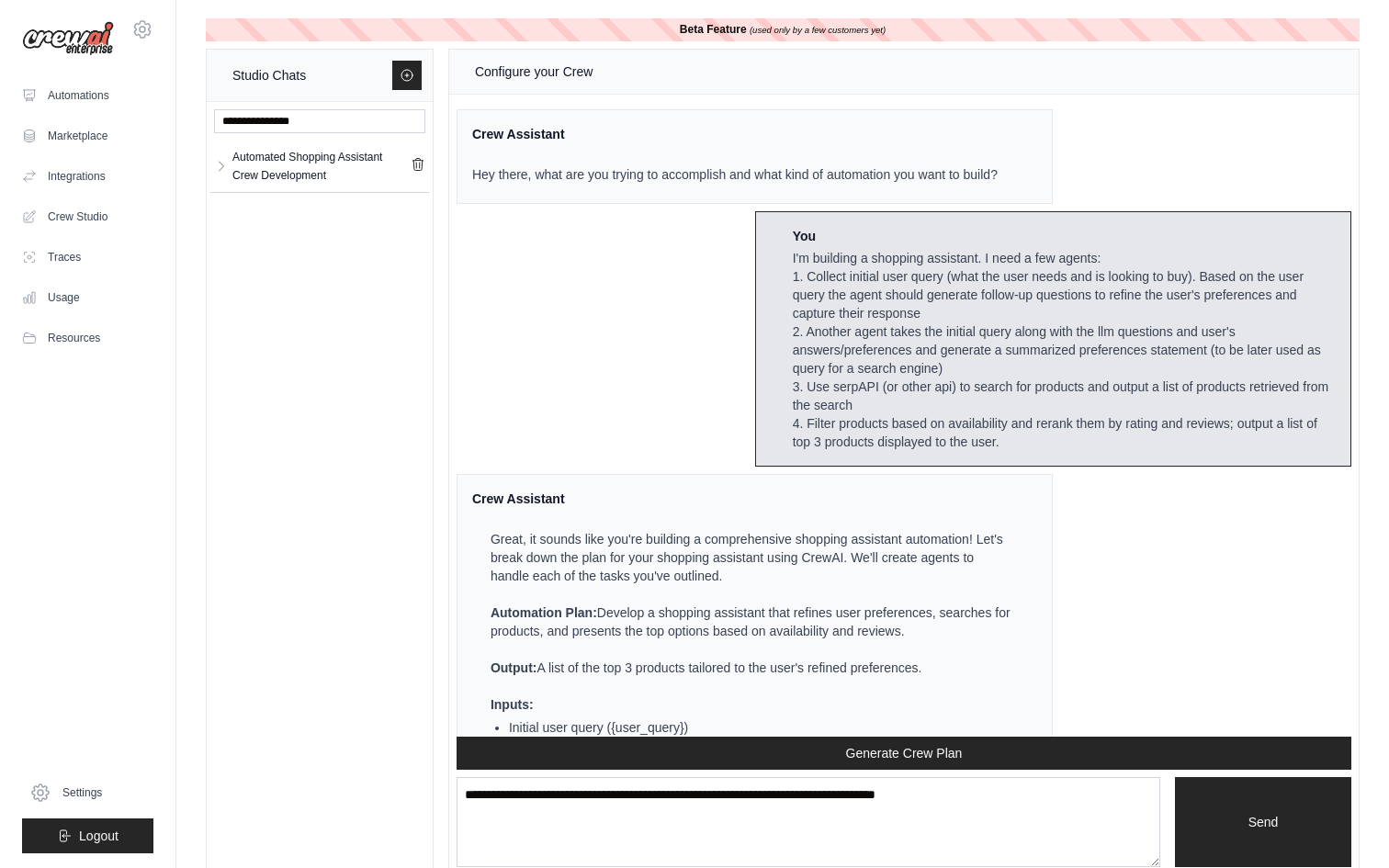 scroll, scrollTop: 9938, scrollLeft: 0, axis: vertical 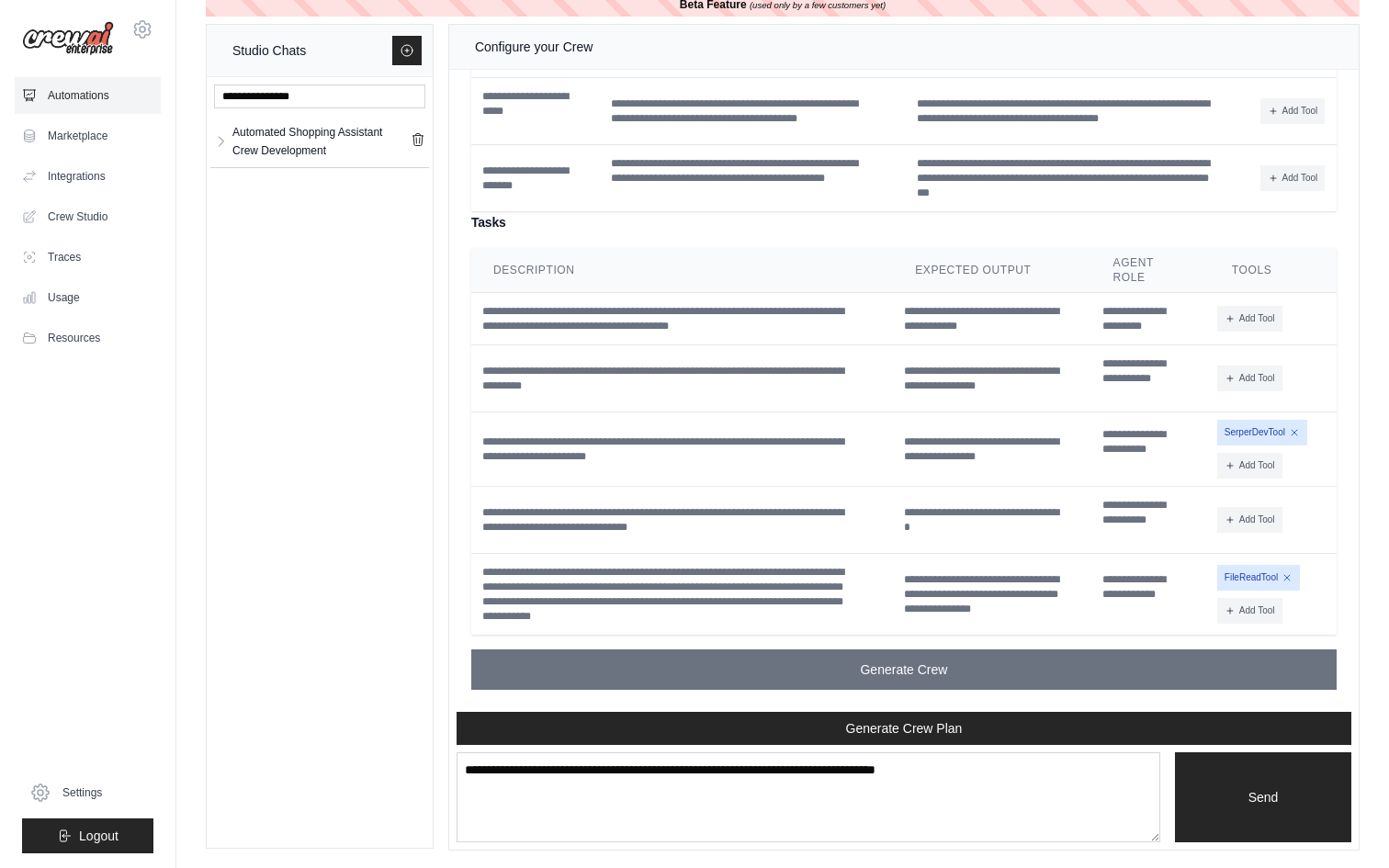click on "Automations" at bounding box center (87, 96) 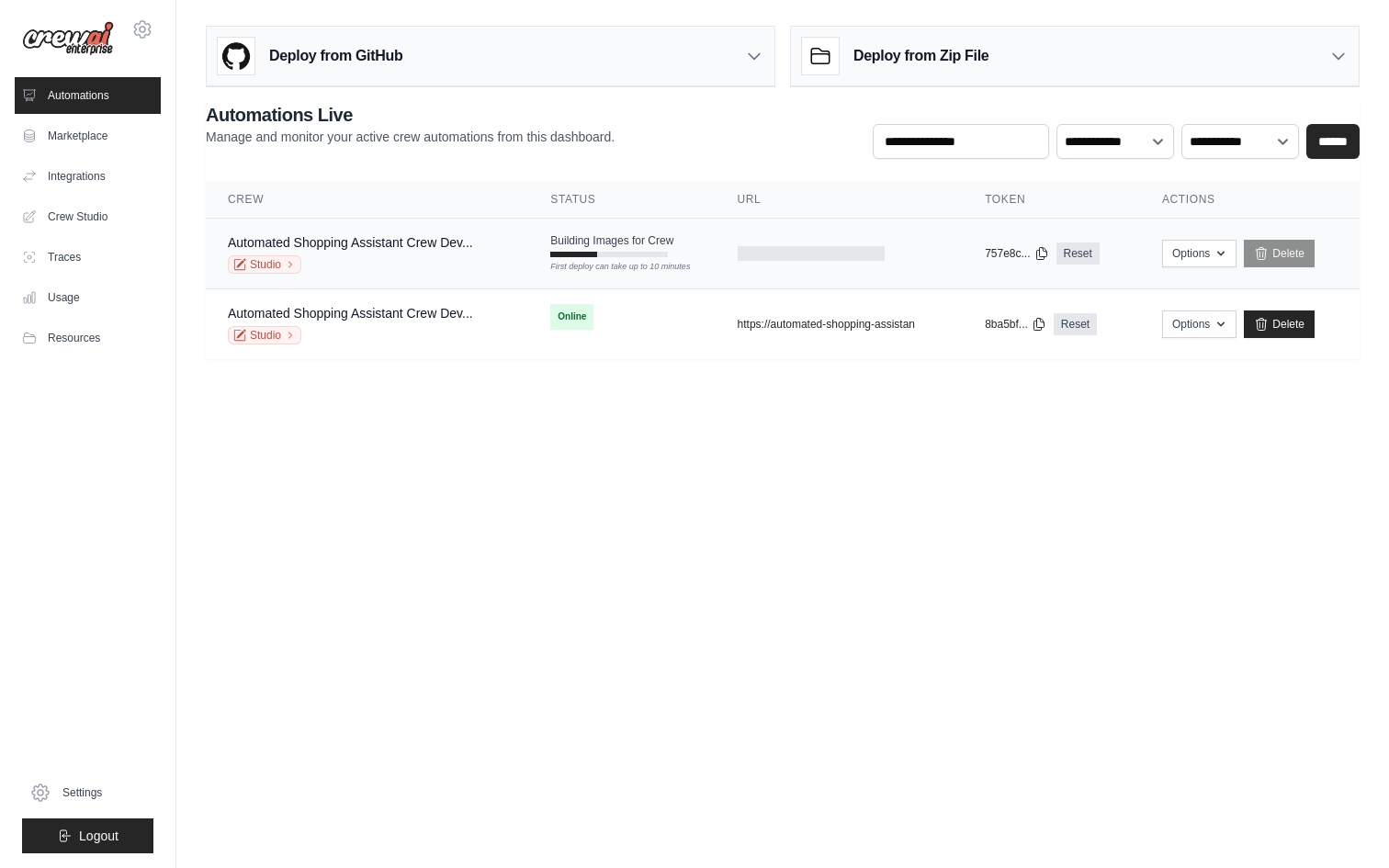 click on "Studio" at bounding box center [350, 265] 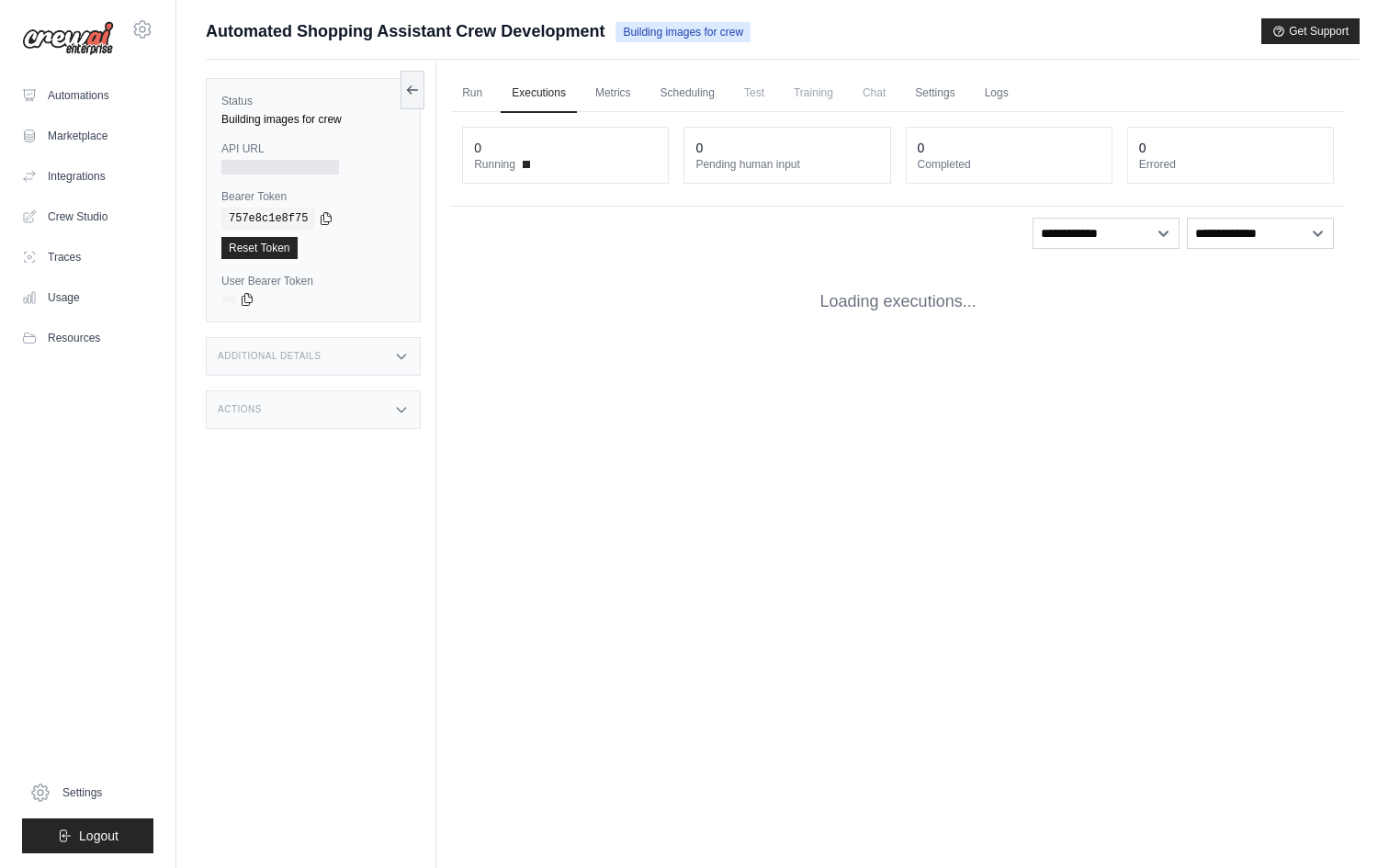 scroll, scrollTop: 0, scrollLeft: 0, axis: both 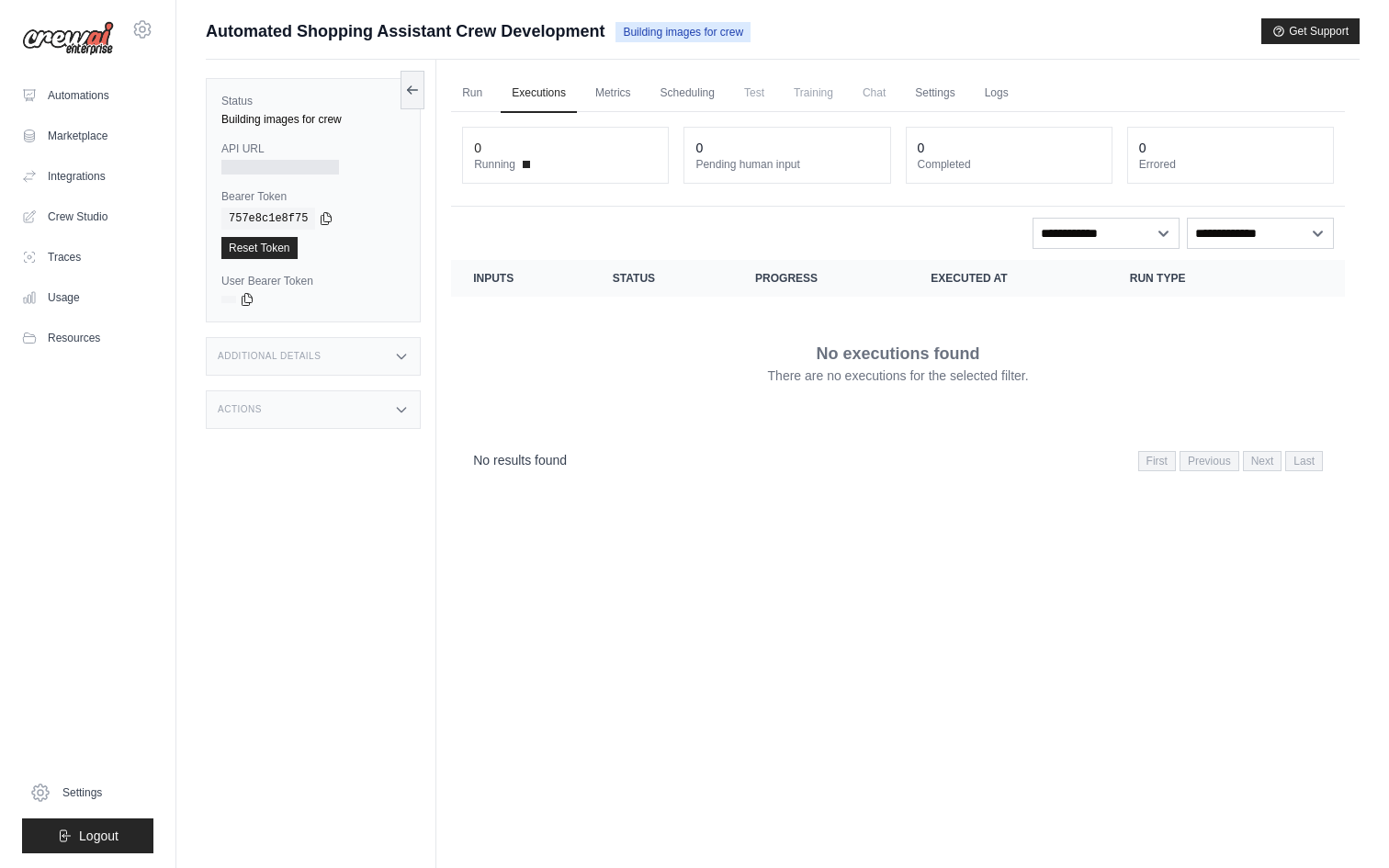 click on "Additional Details" at bounding box center [313, 356] 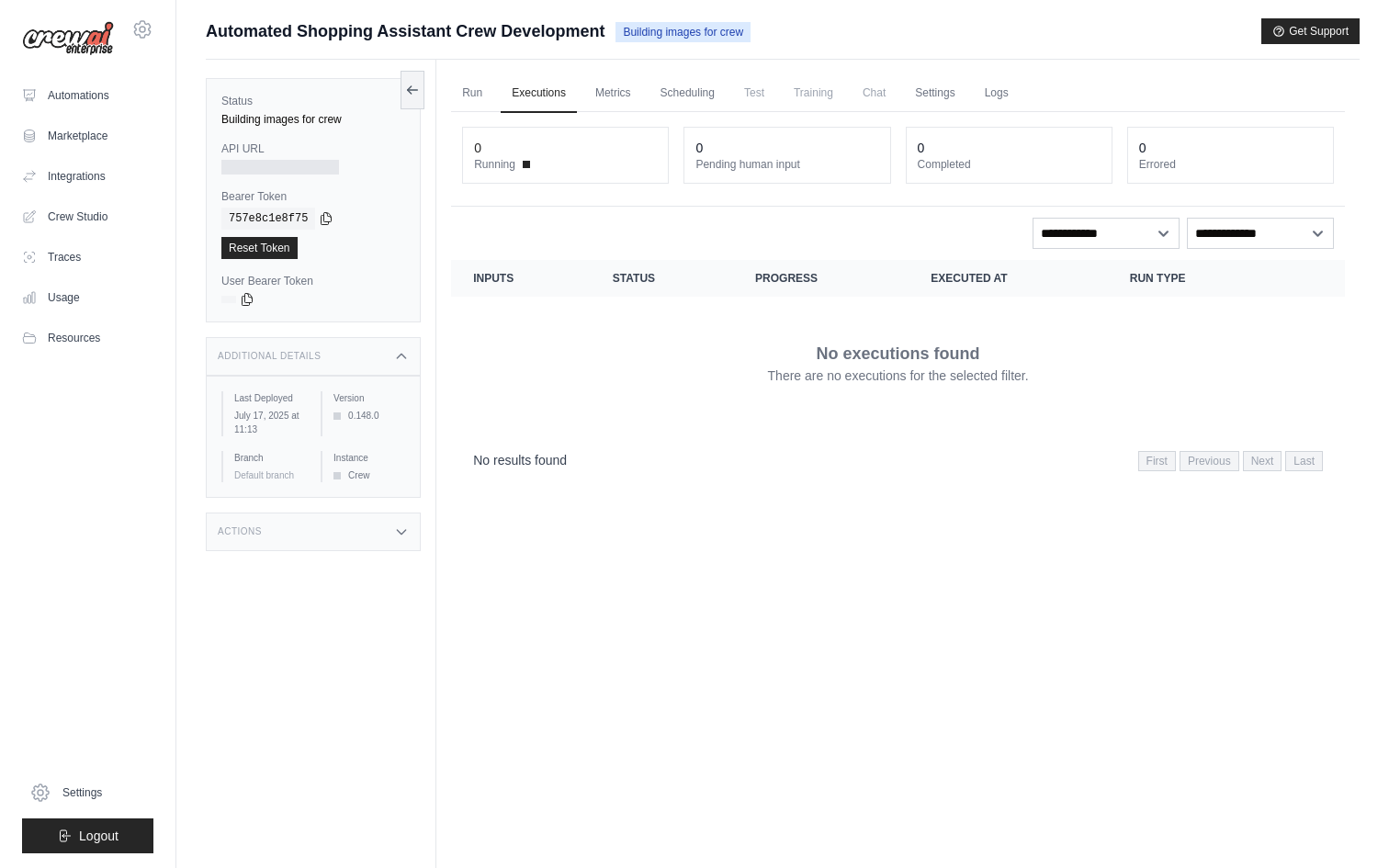 click on "Additional Details" at bounding box center [313, 356] 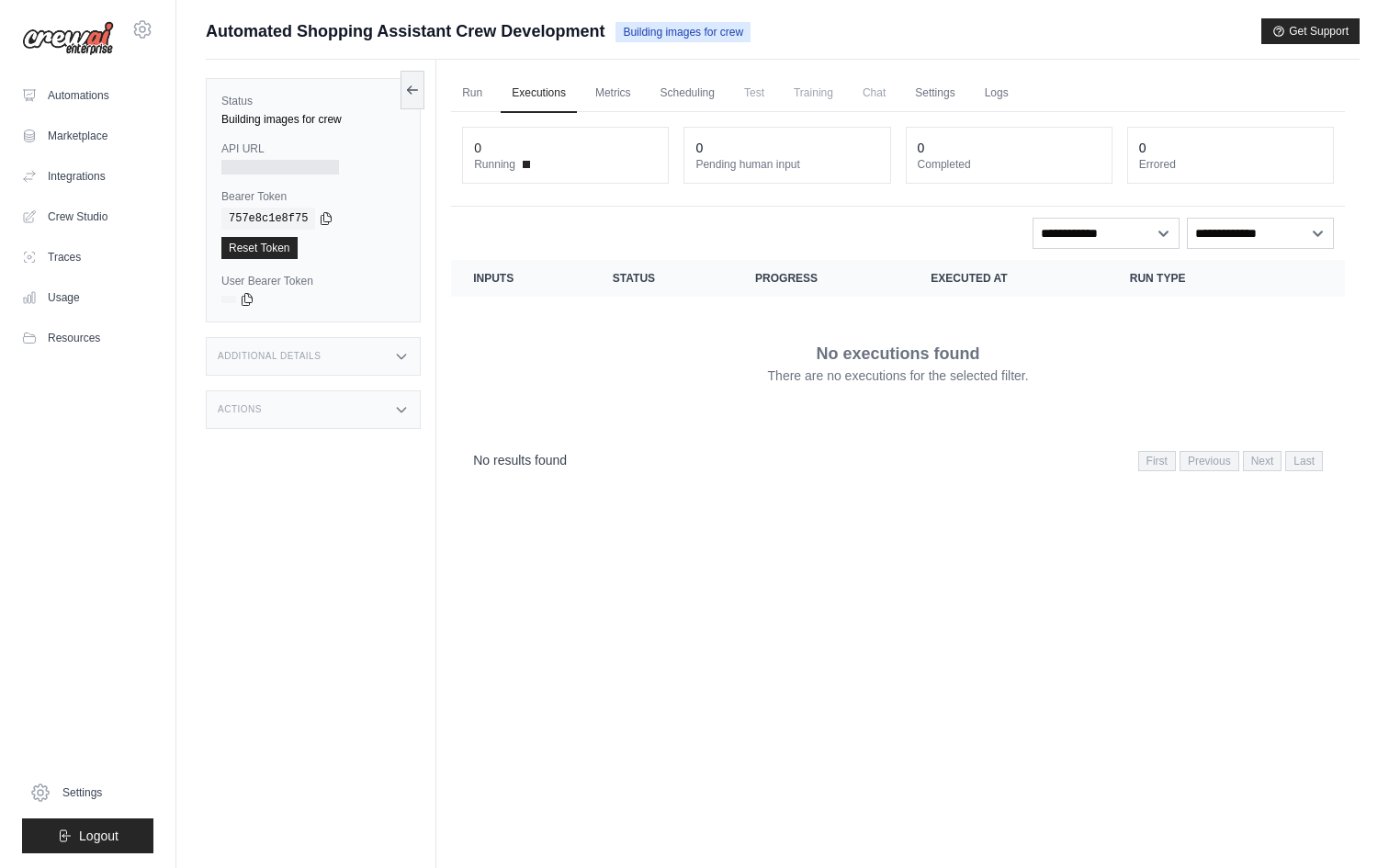 click on "Actions" at bounding box center (313, 410) 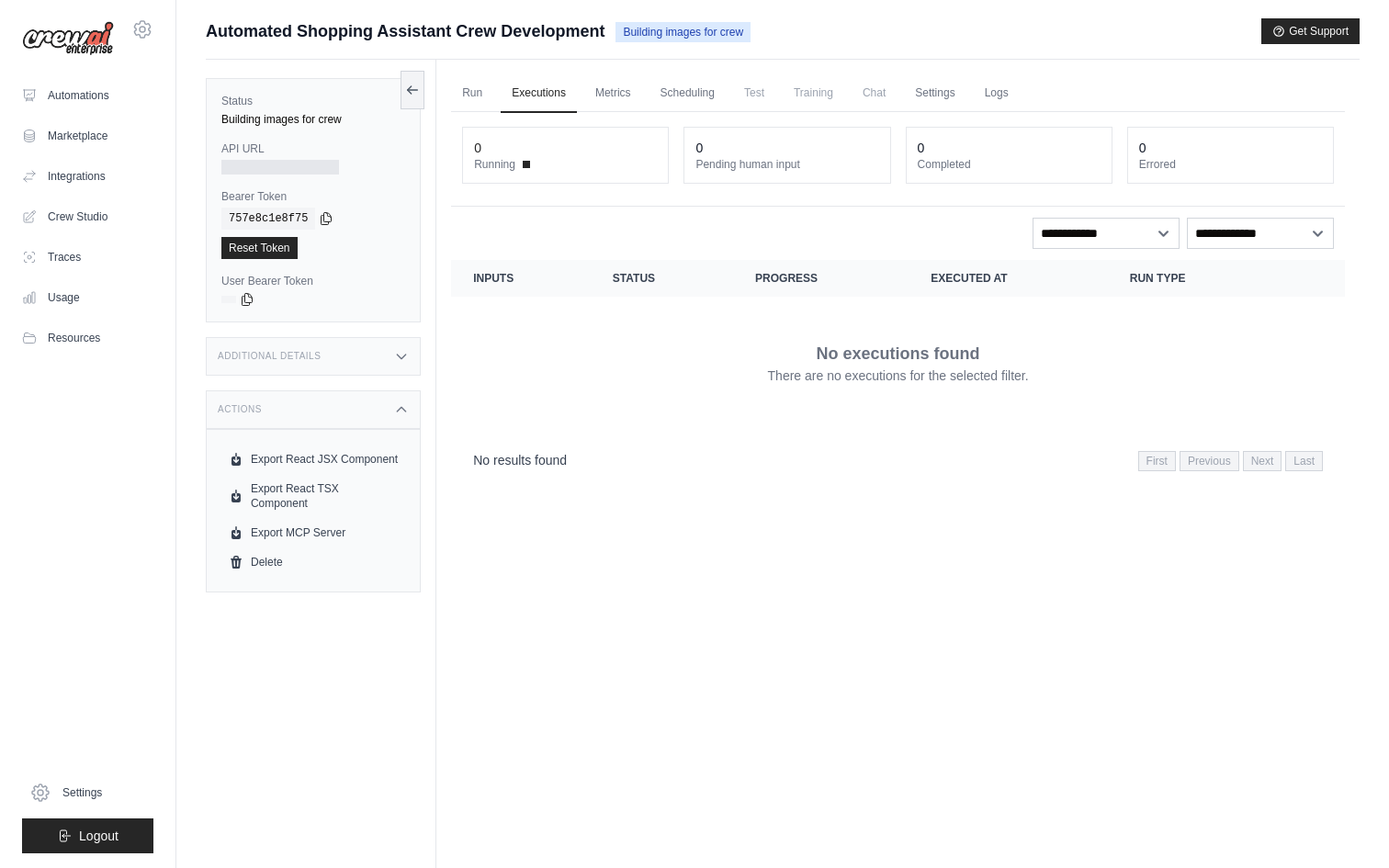 click on "Actions" at bounding box center (313, 410) 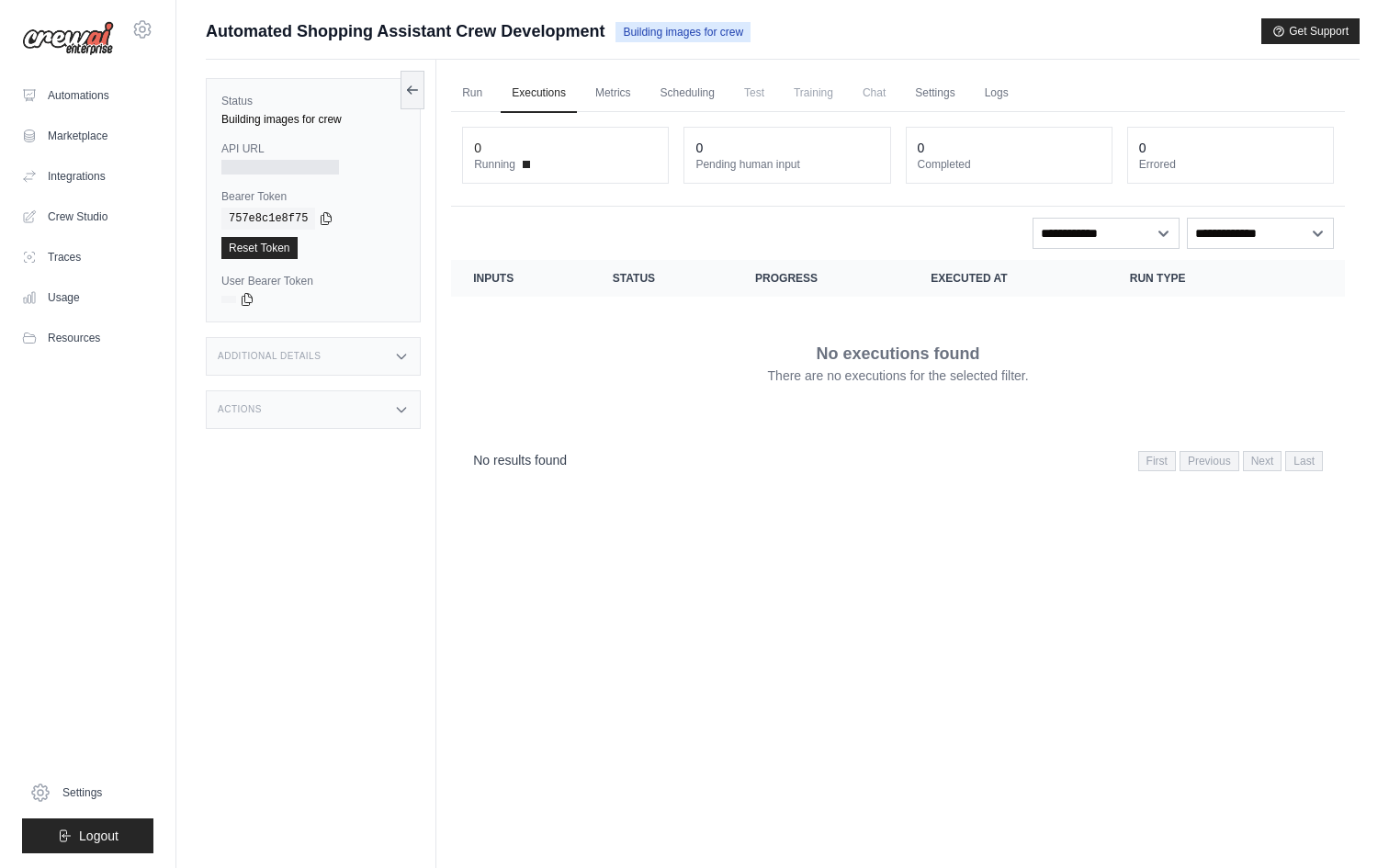 click on "Run
Executions
Metrics
Scheduling
Test
Training
Chat
Settings
Logs
0
Running
0
Pending human input
0" at bounding box center (898, 493) 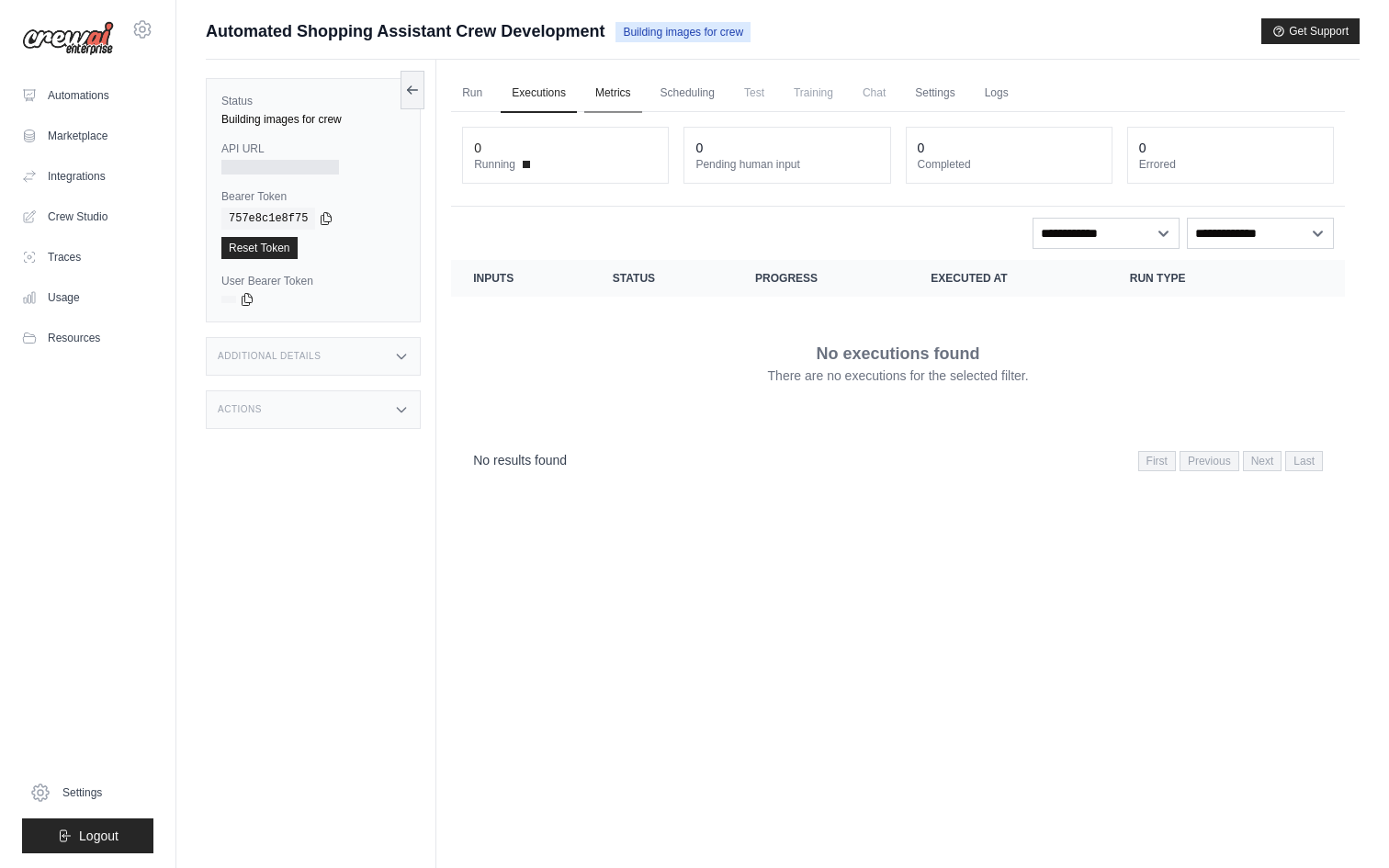 click on "Metrics" at bounding box center [613, 94] 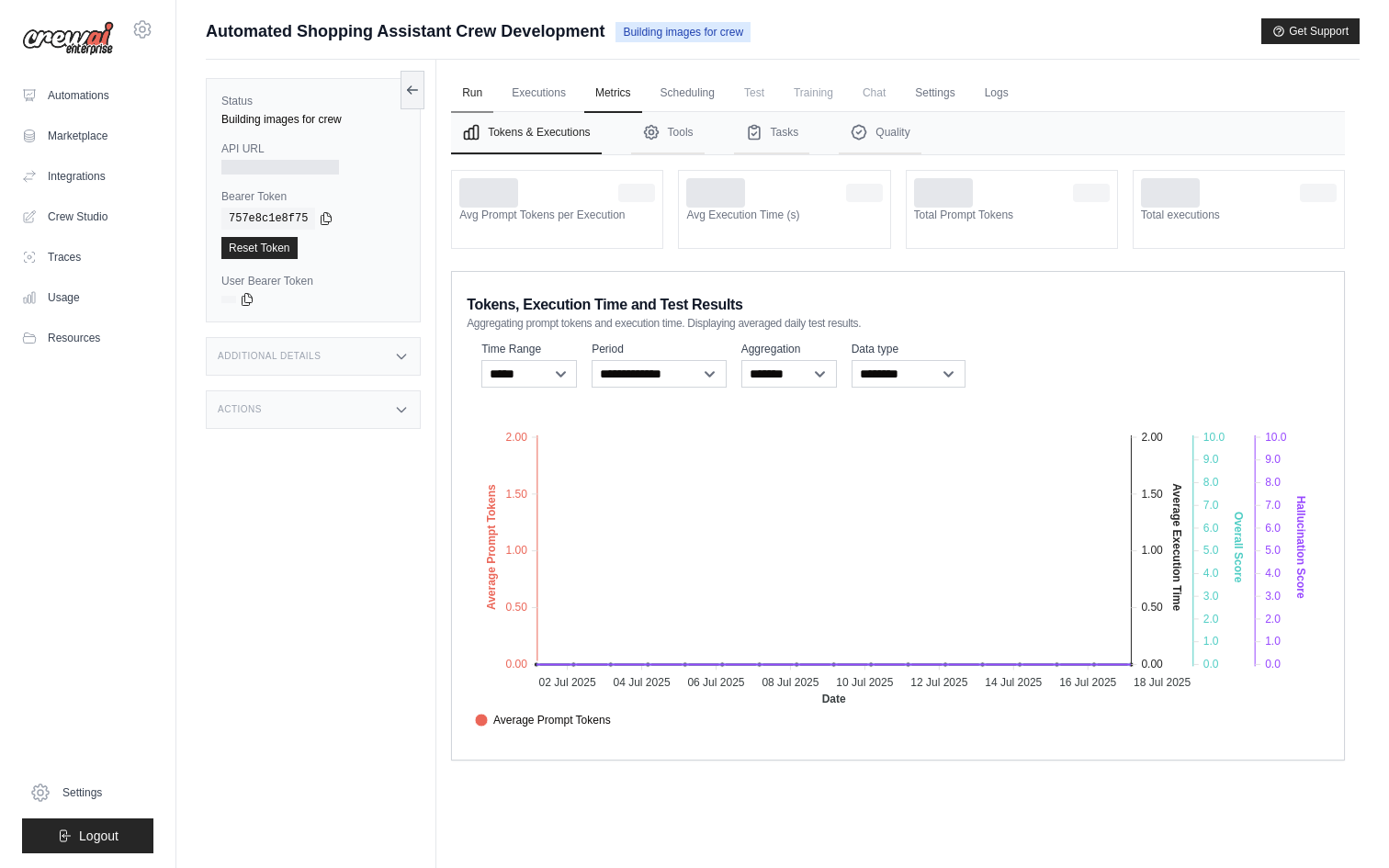 click on "Run" at bounding box center [472, 94] 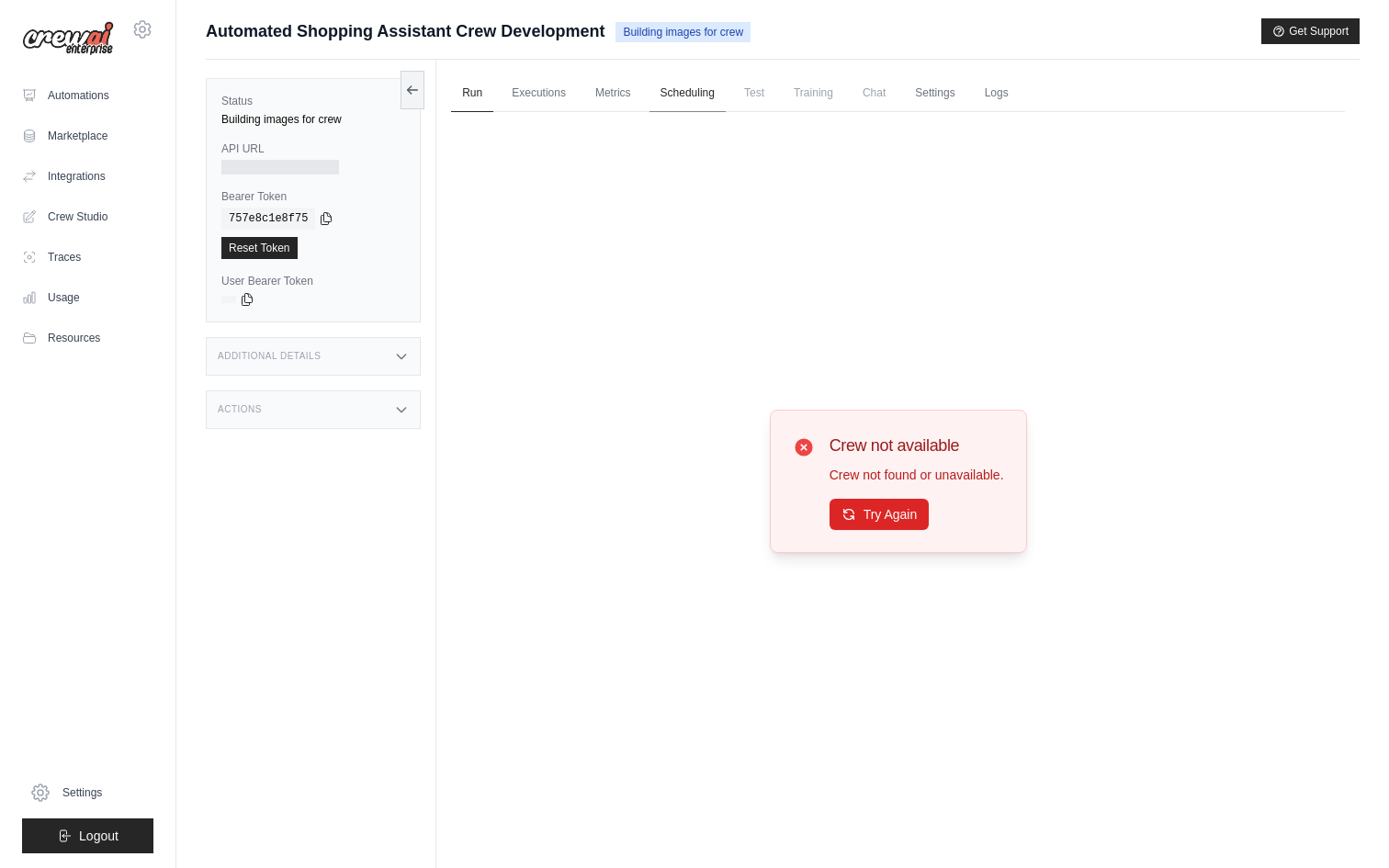 click on "Scheduling" at bounding box center [687, 94] 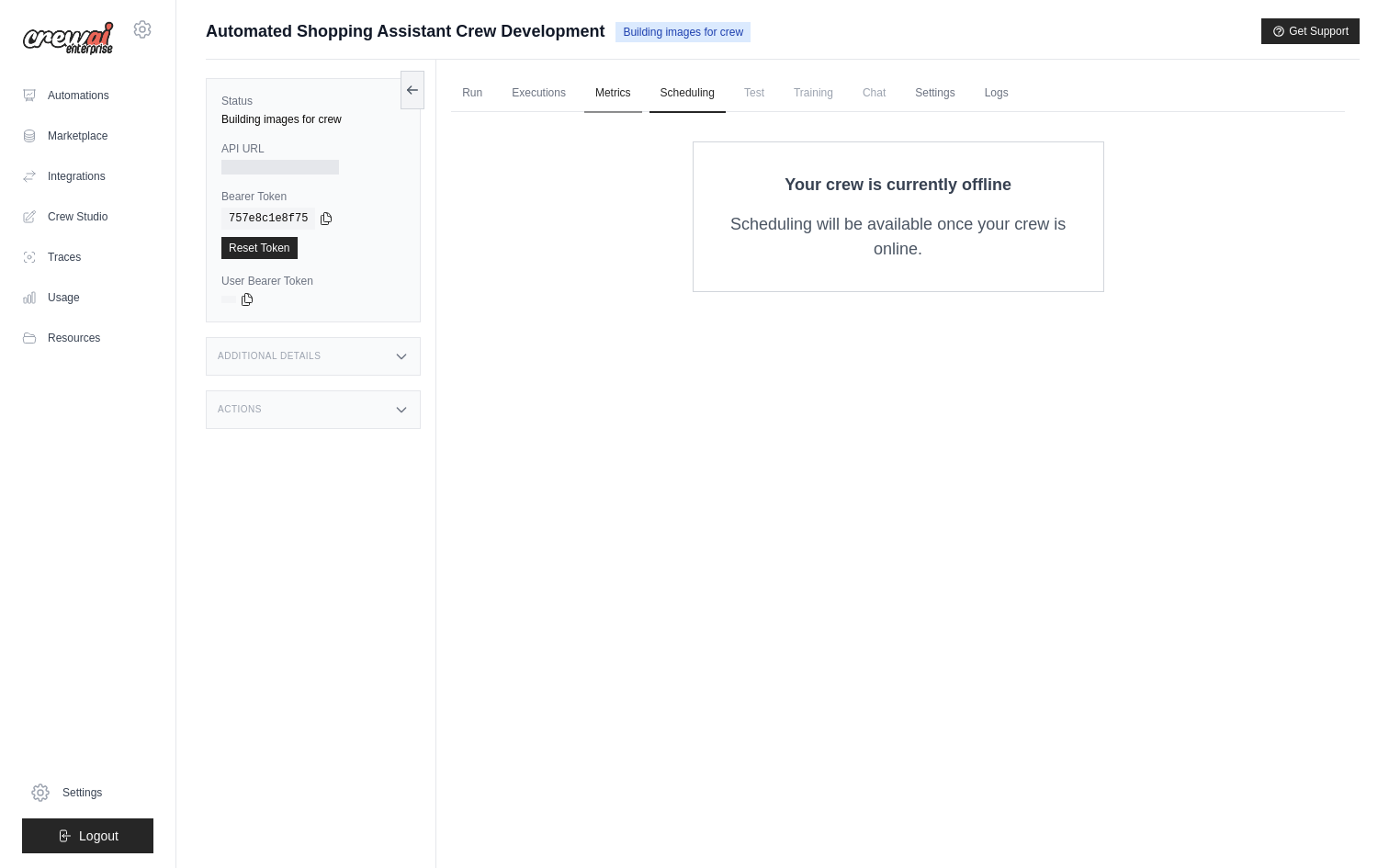 click on "Metrics" at bounding box center (613, 94) 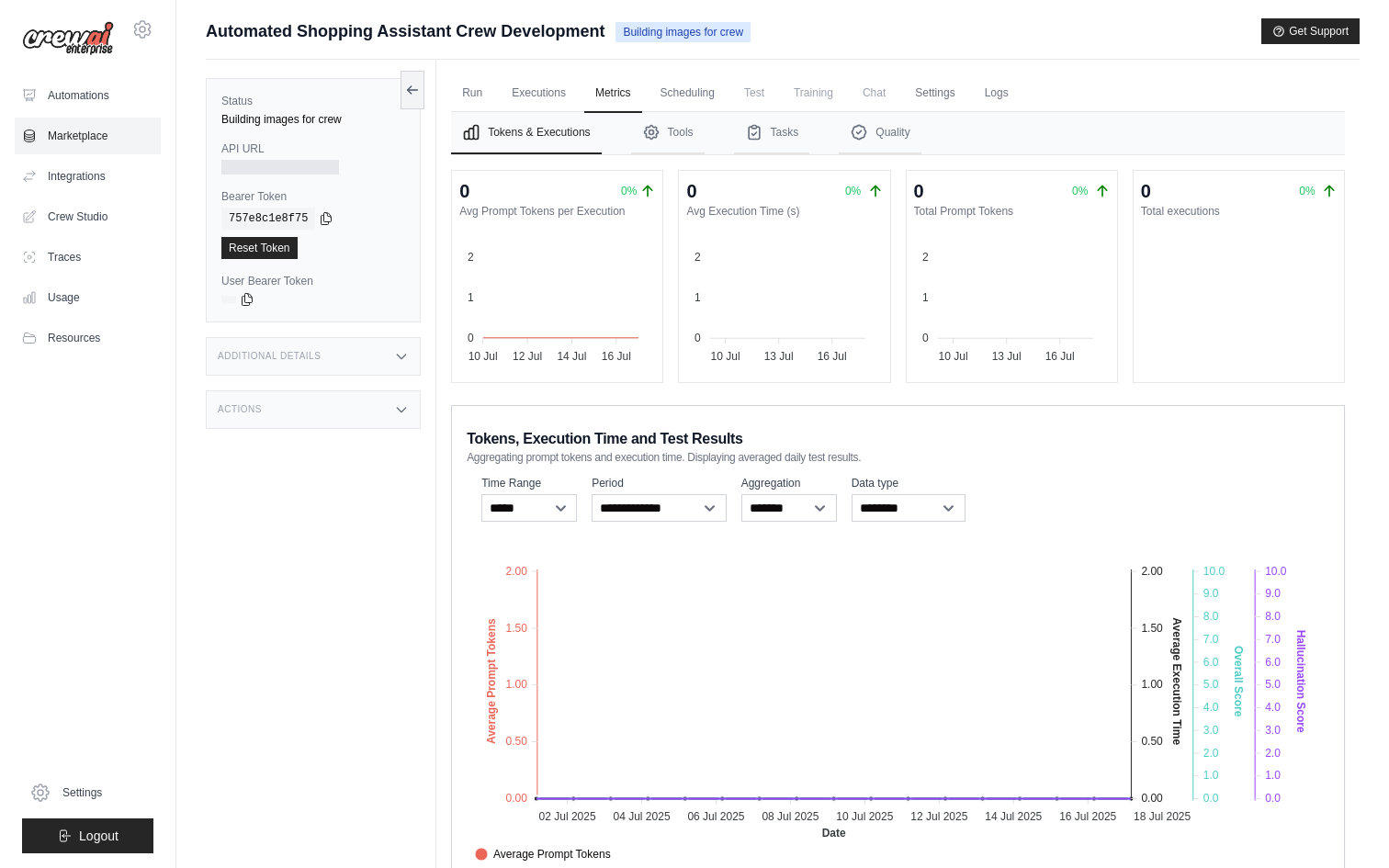 click on "Marketplace" at bounding box center [87, 136] 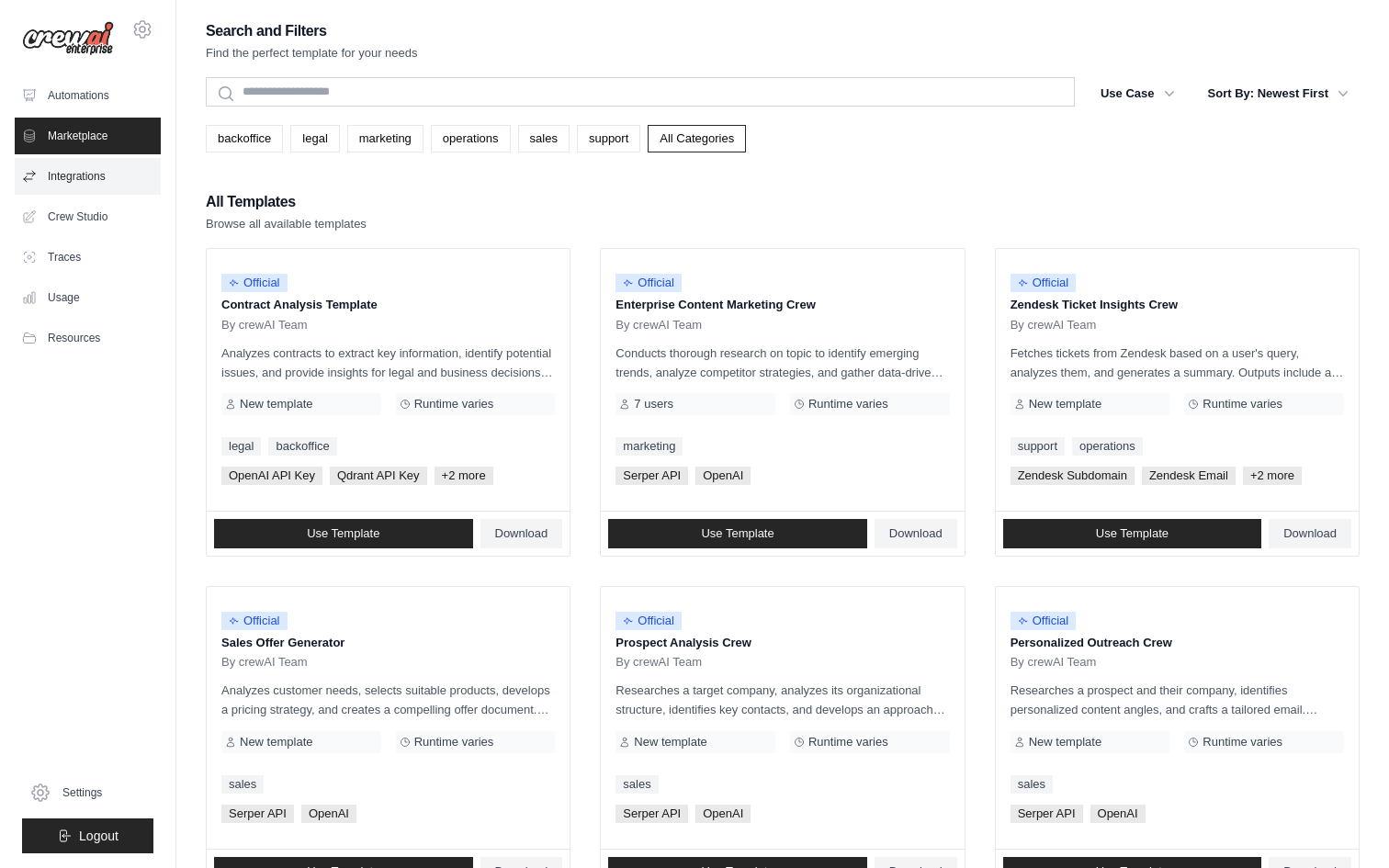 click on "Integrations" at bounding box center [87, 176] 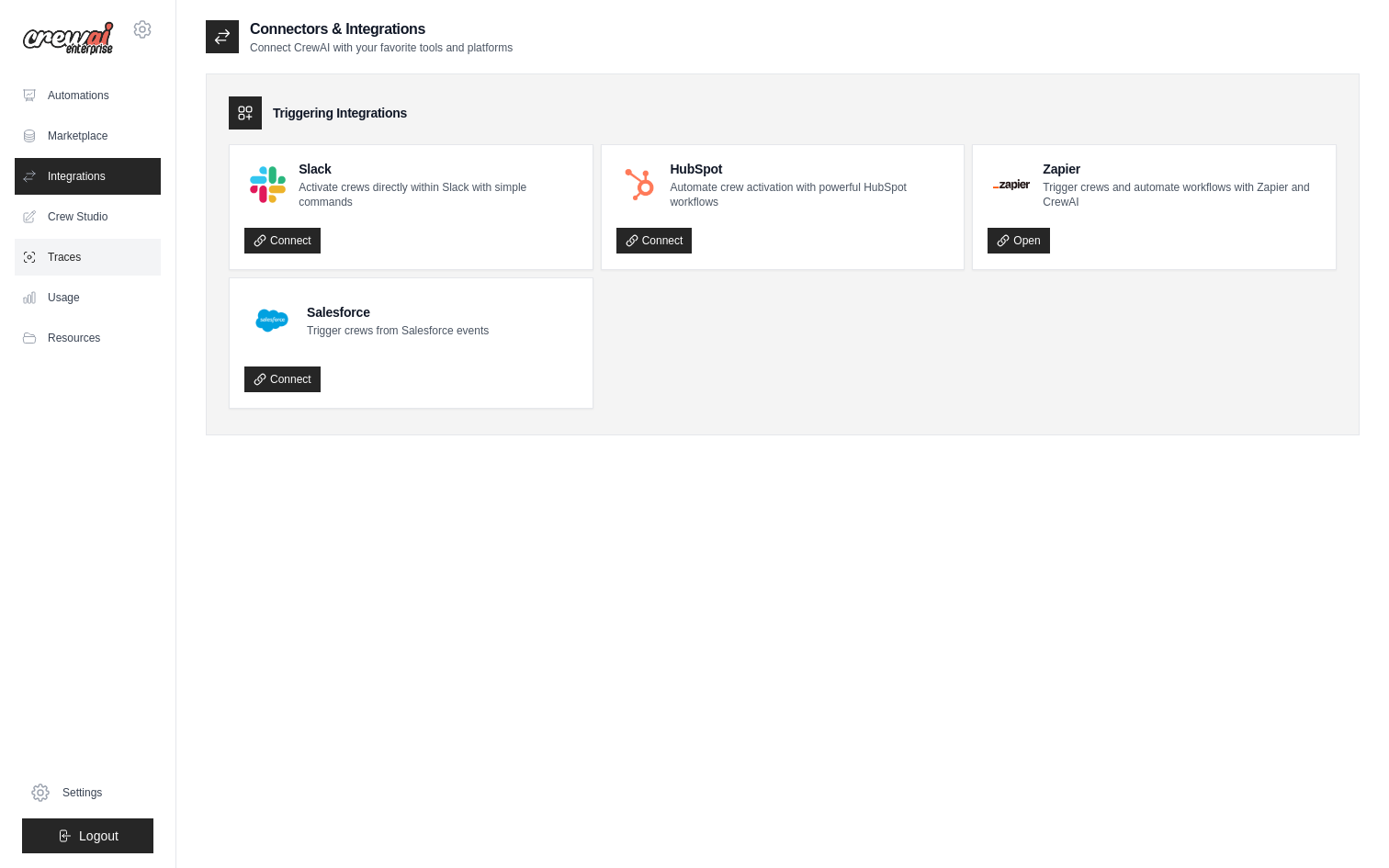 click on "Traces" at bounding box center (87, 257) 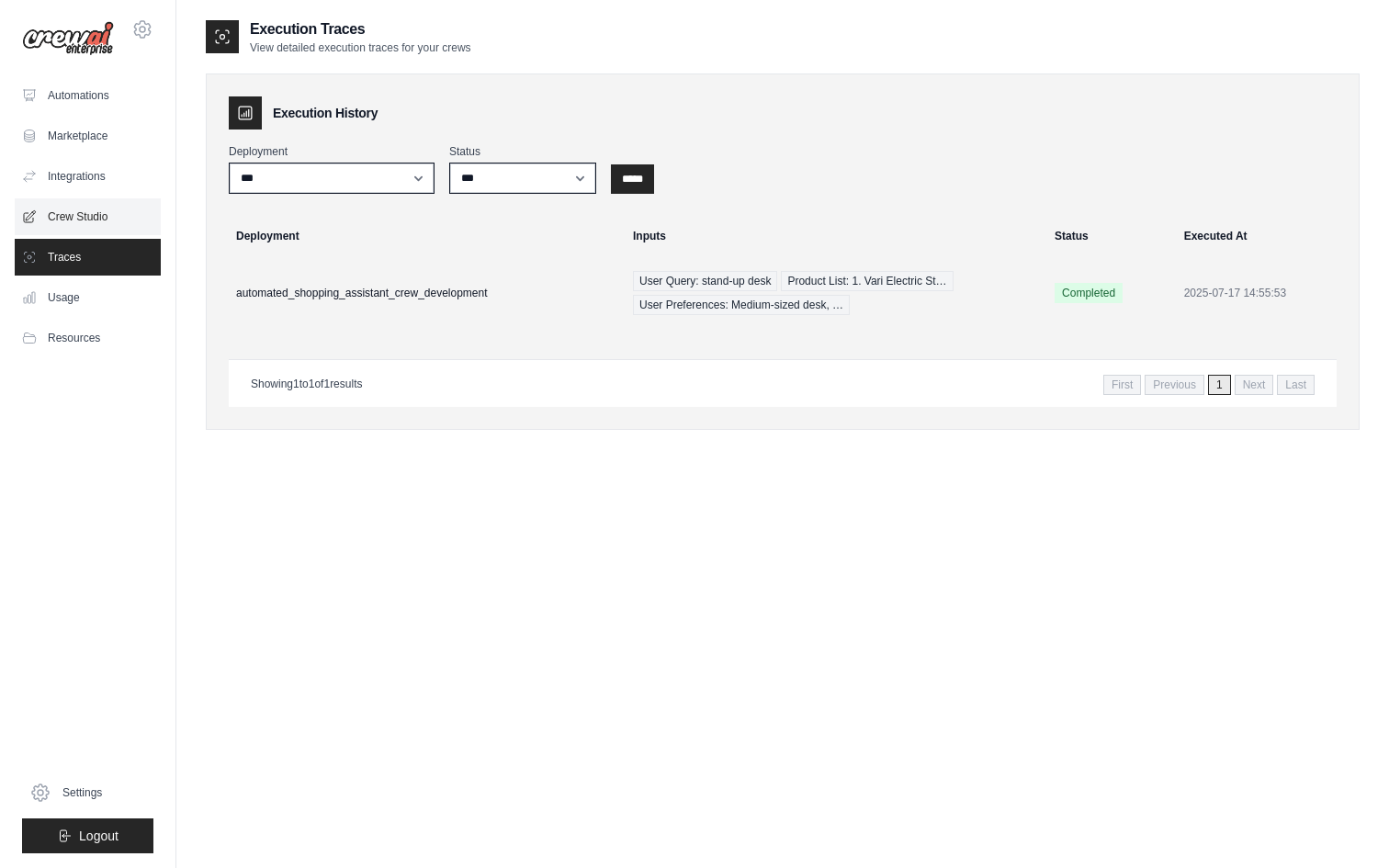 click on "Crew Studio" at bounding box center (87, 217) 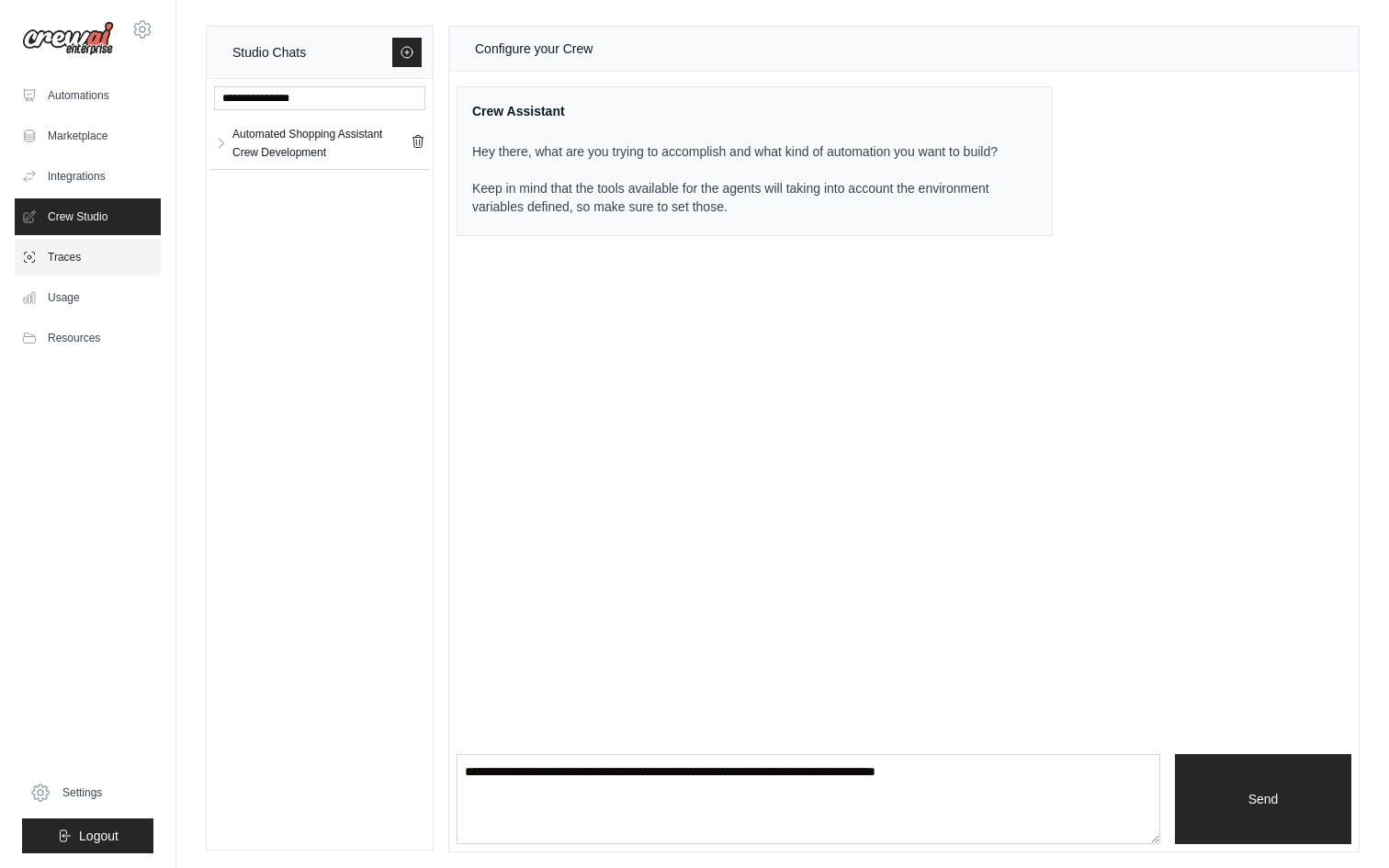 click on "Traces" at bounding box center [87, 257] 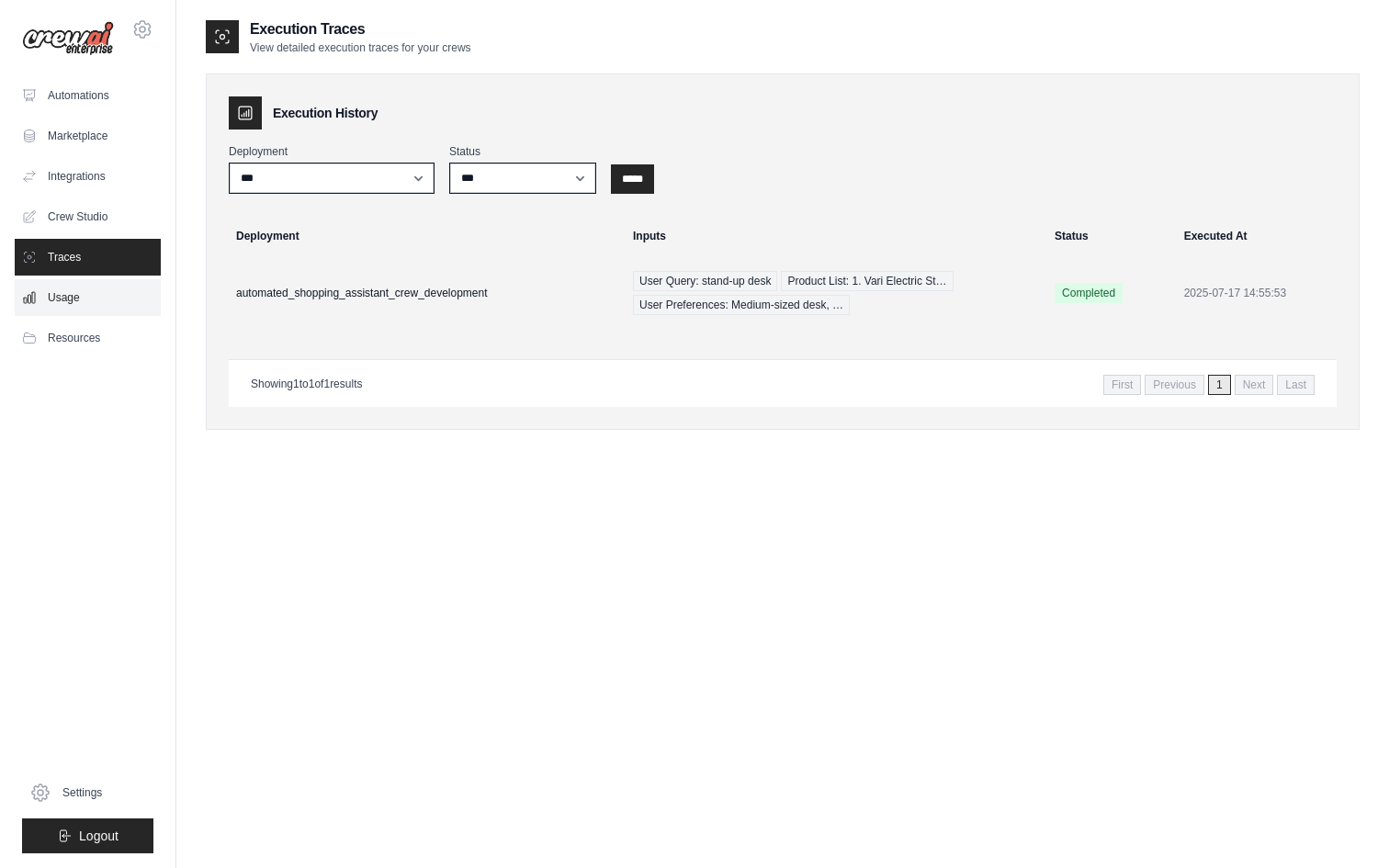 click on "Usage" at bounding box center (87, 298) 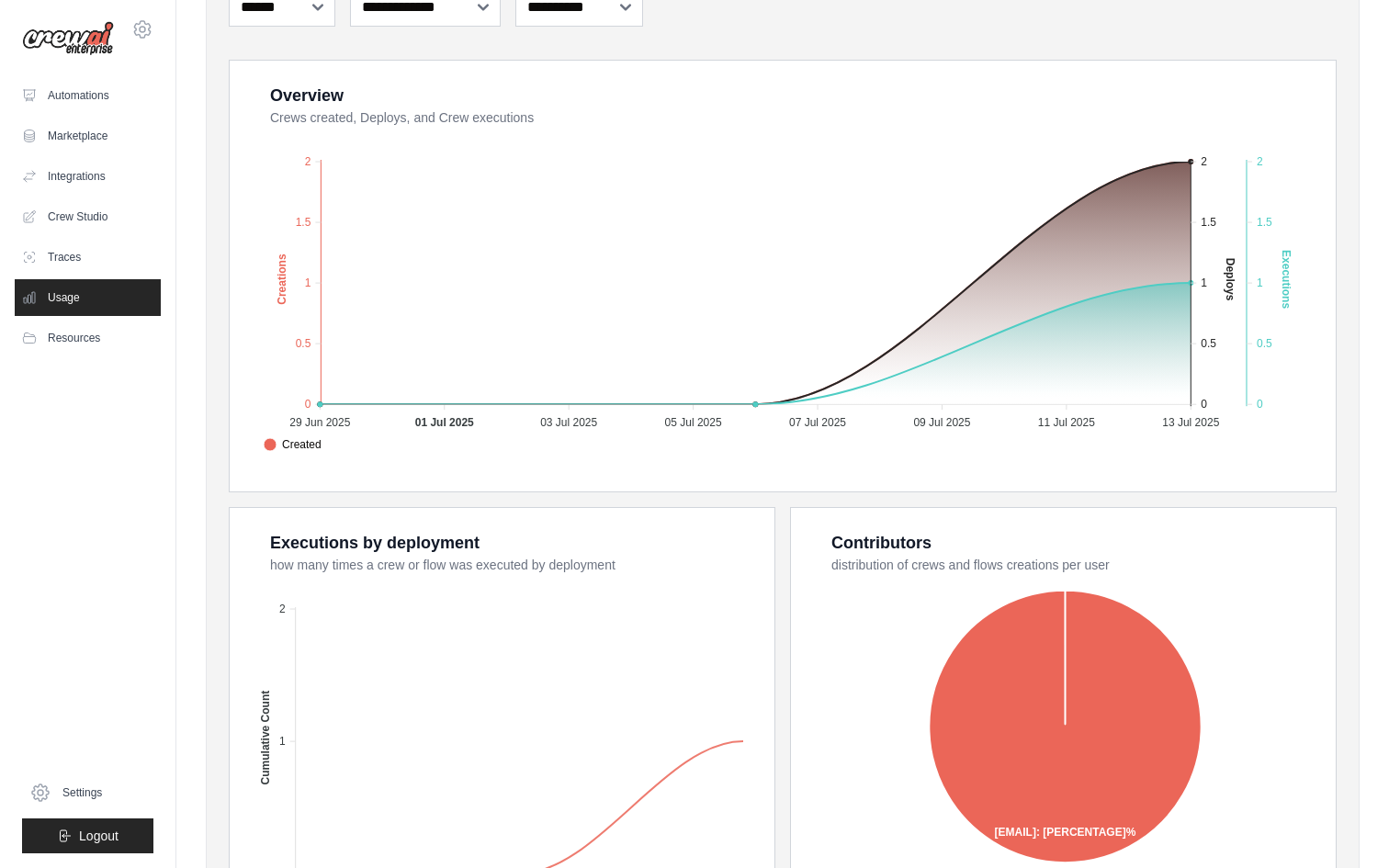 scroll, scrollTop: 0, scrollLeft: 0, axis: both 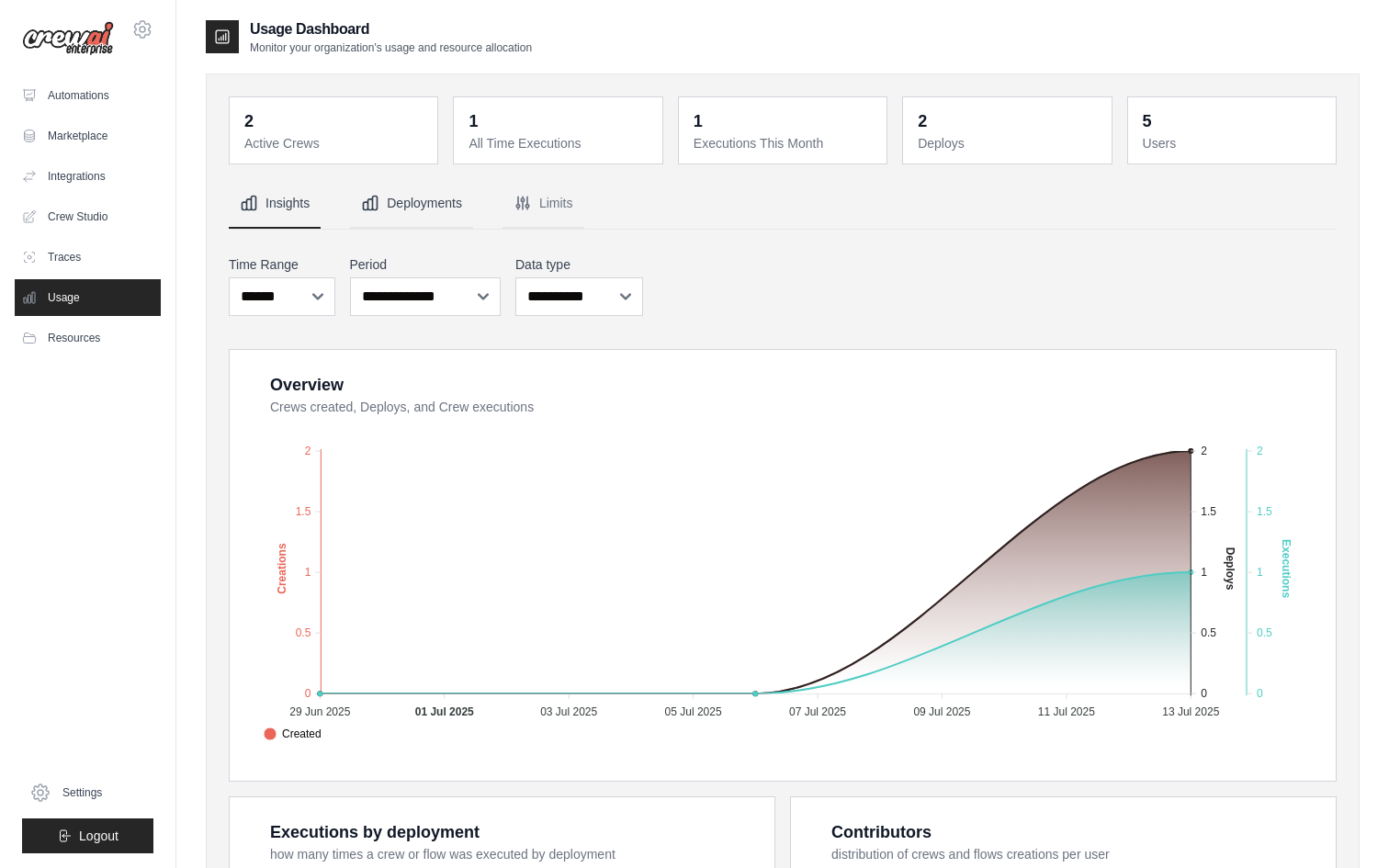 click on "Deployments" at bounding box center (412, 204) 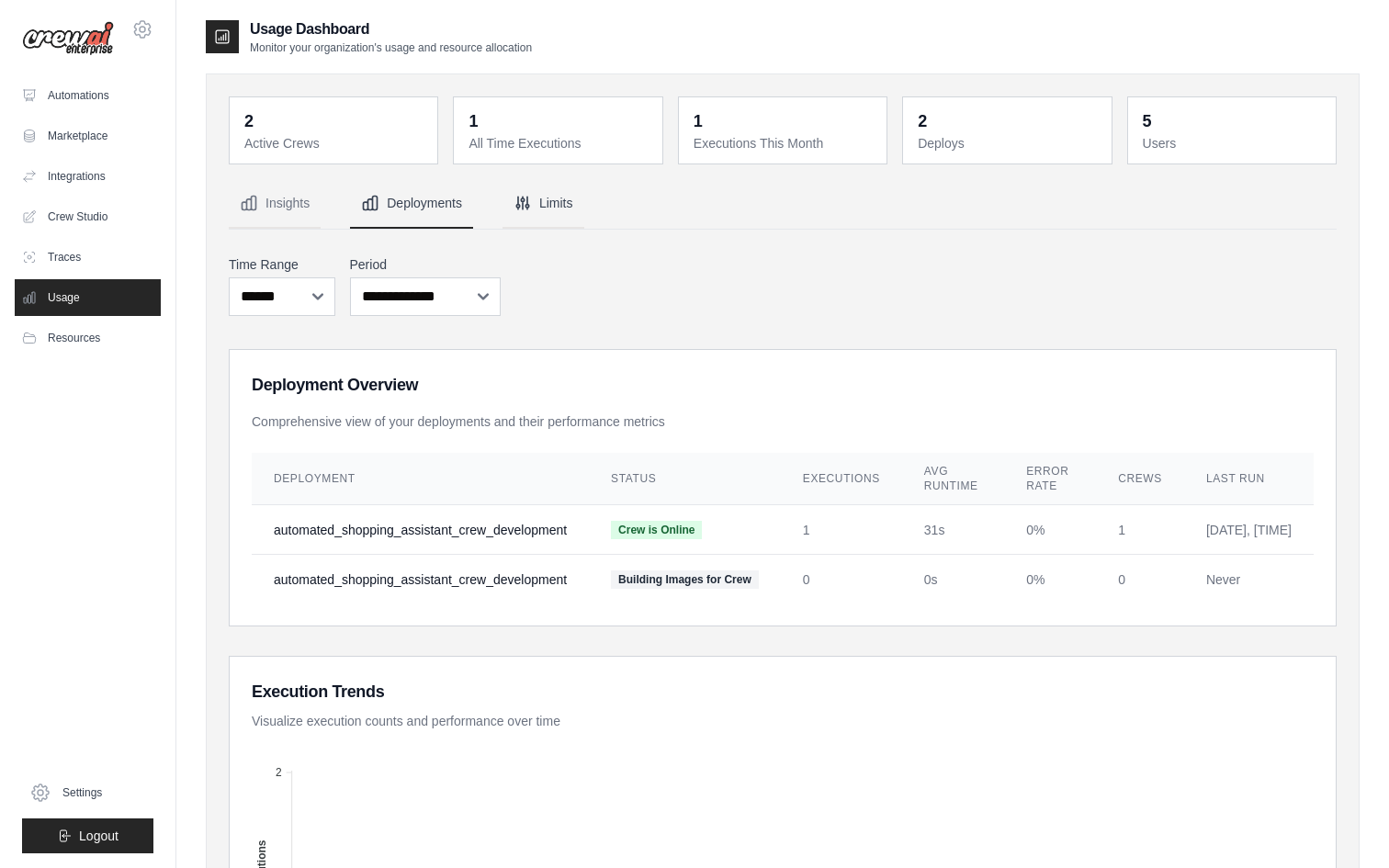 click on "Limits" at bounding box center [543, 204] 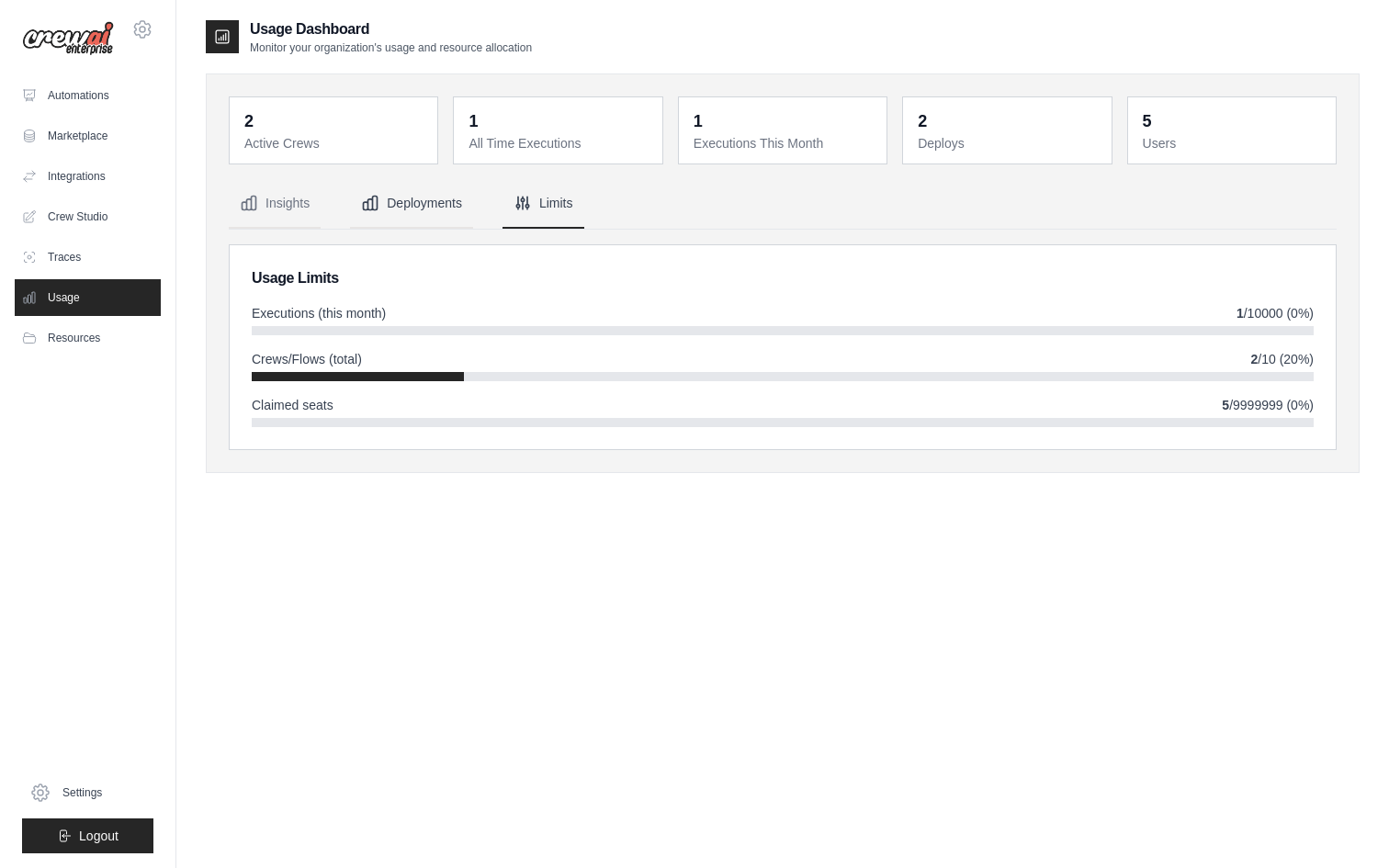 click on "Deployments" at bounding box center (412, 204) 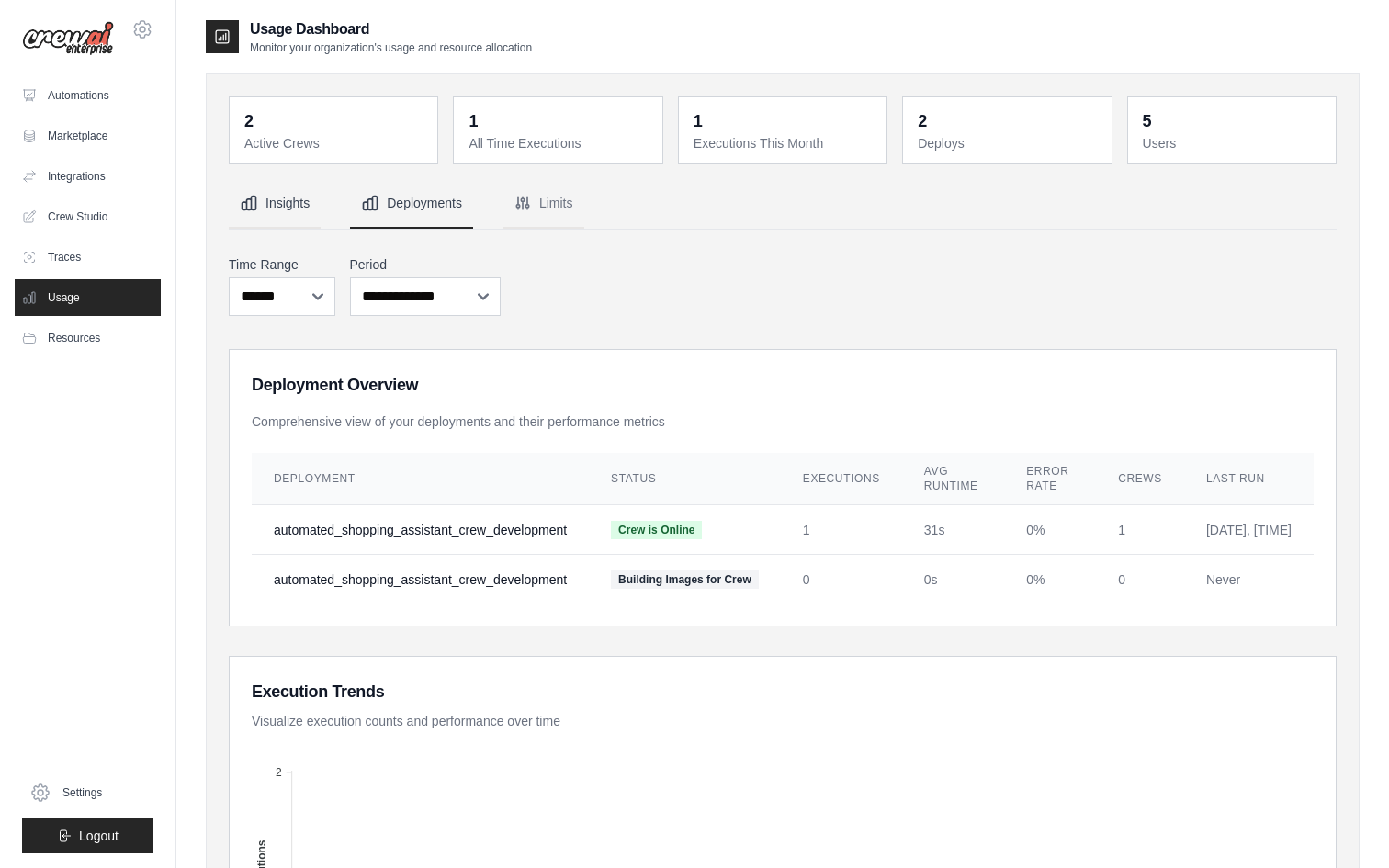 click on "Insights" at bounding box center (275, 204) 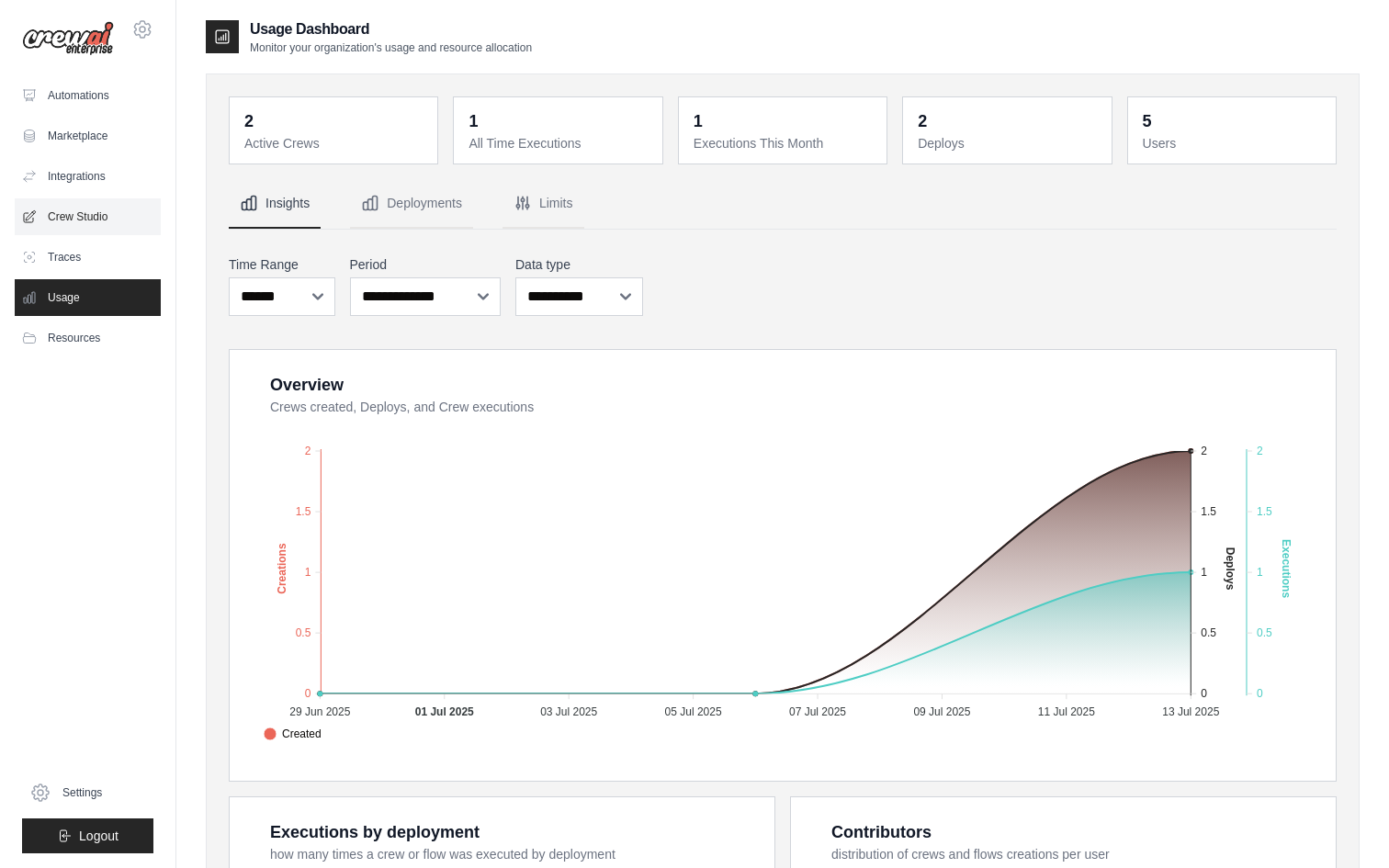 click on "Crew Studio" at bounding box center (87, 217) 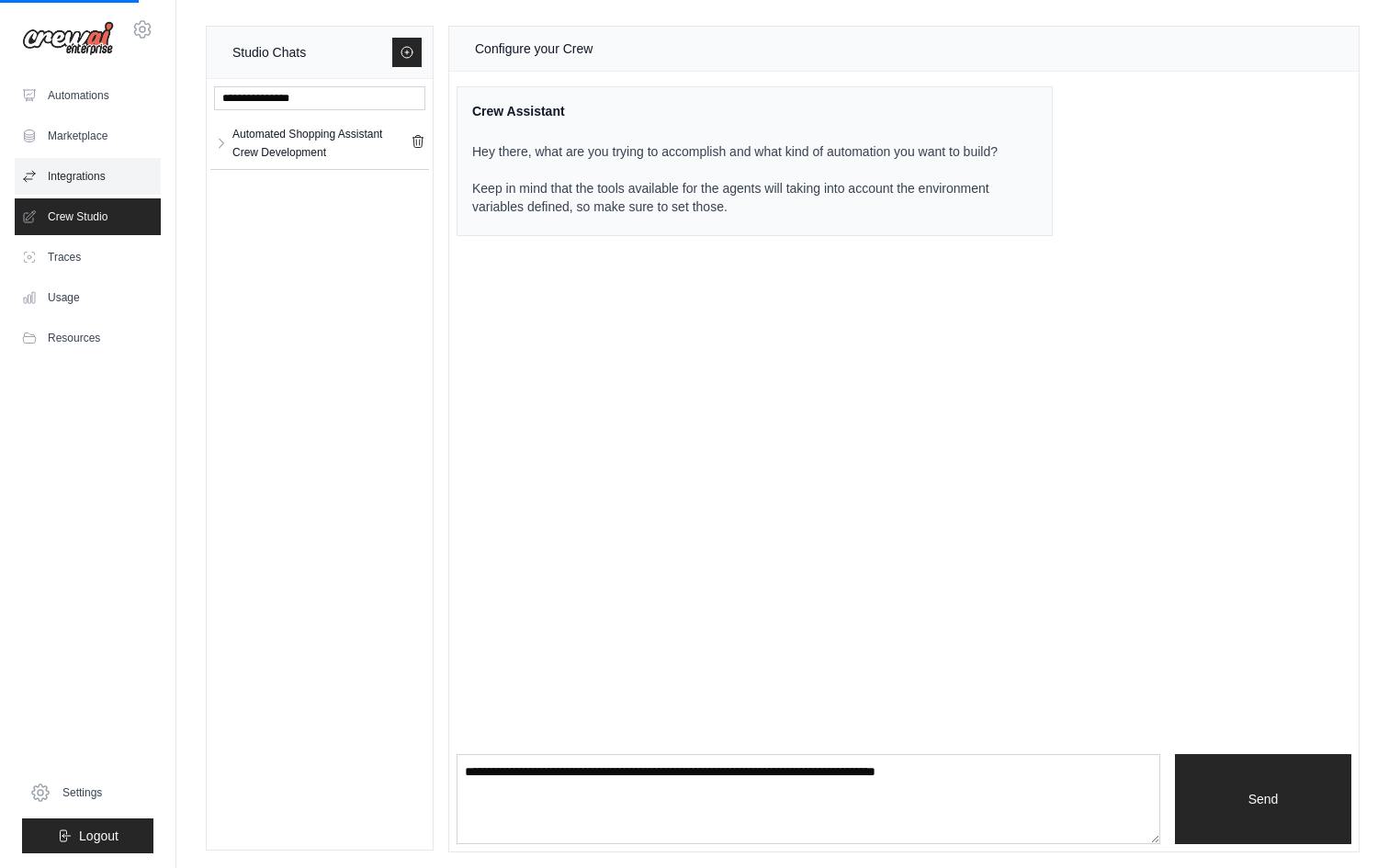 click on "Integrations" at bounding box center (87, 176) 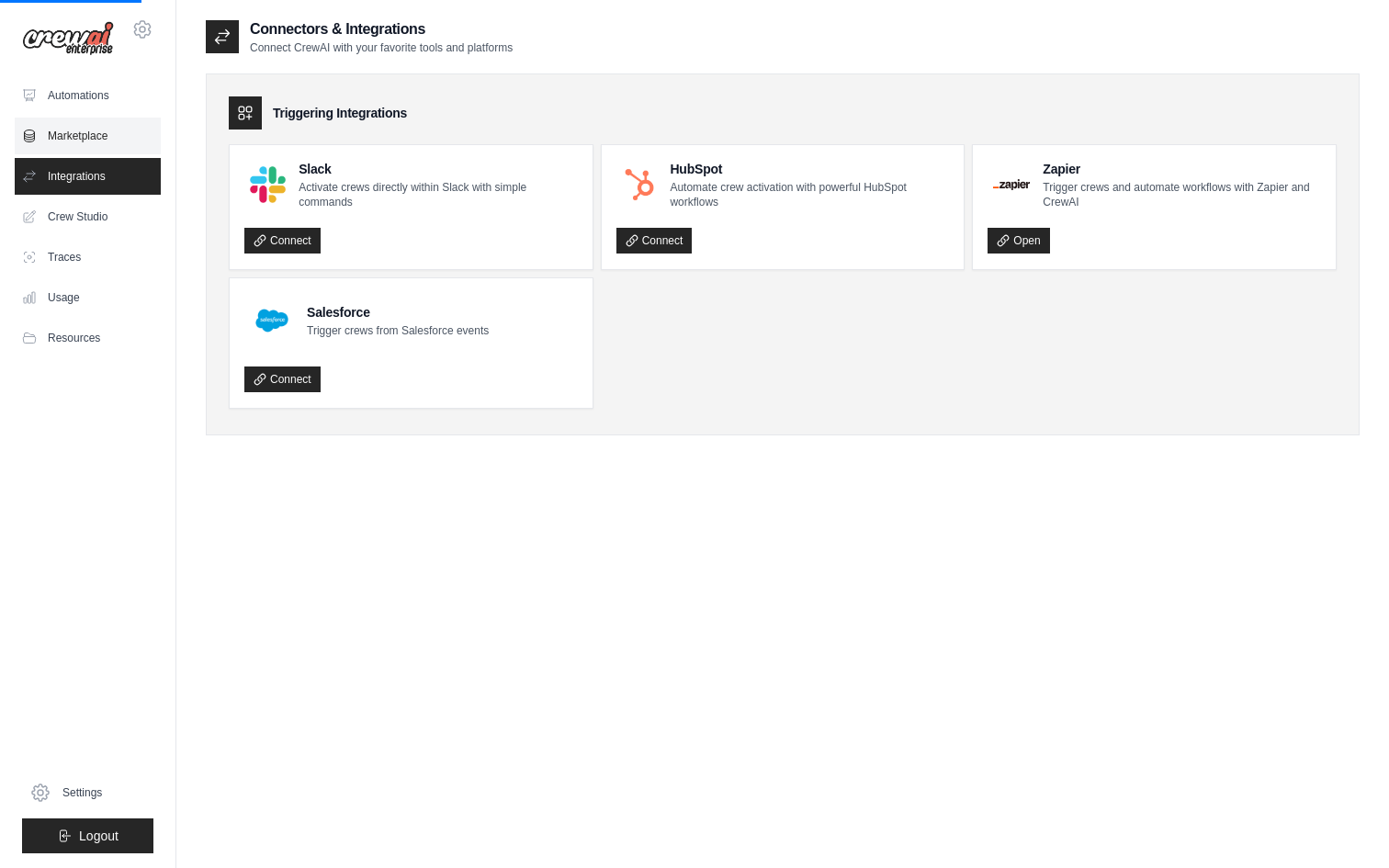 click on "Marketplace" at bounding box center (87, 136) 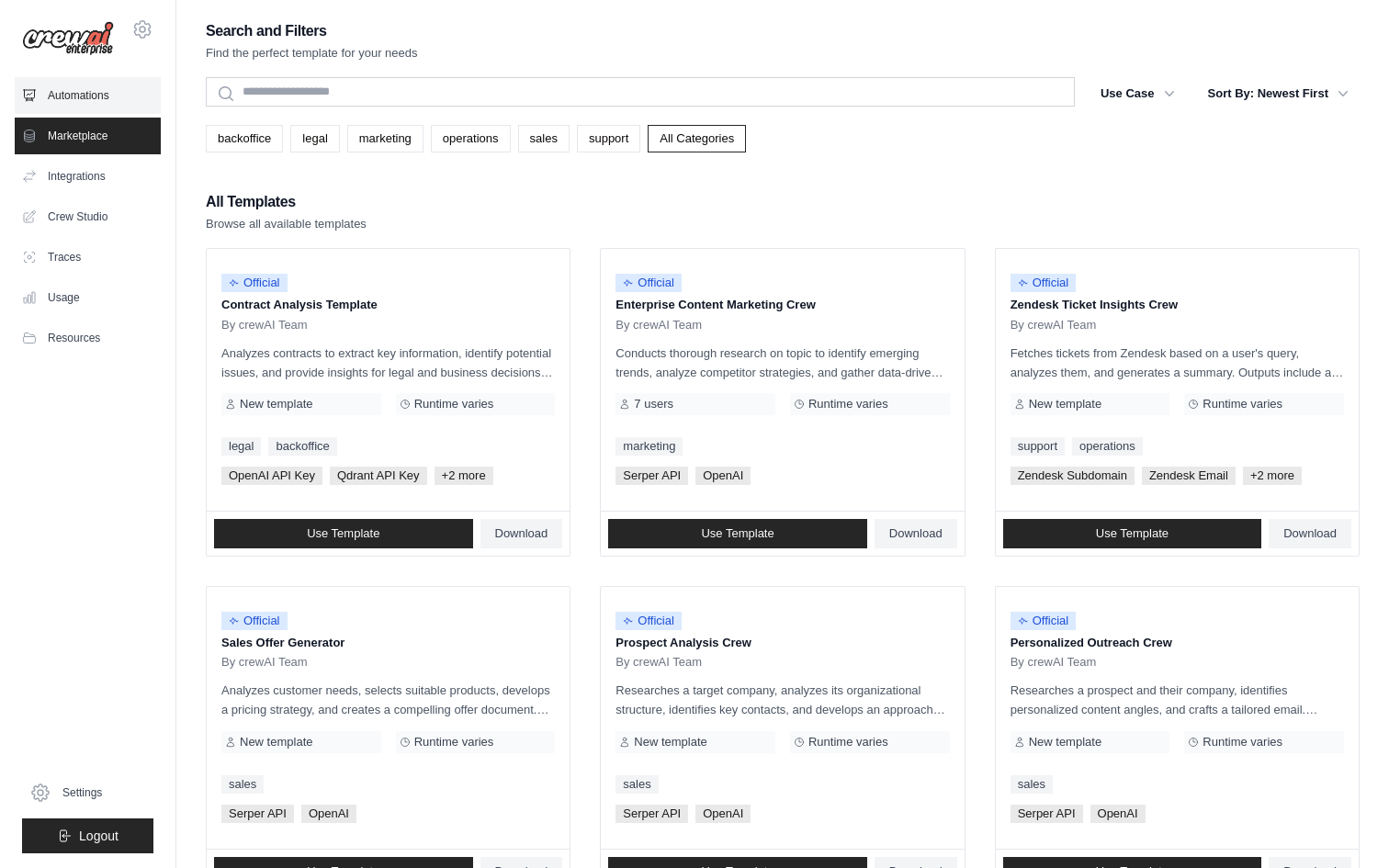 click on "Automations" at bounding box center [87, 96] 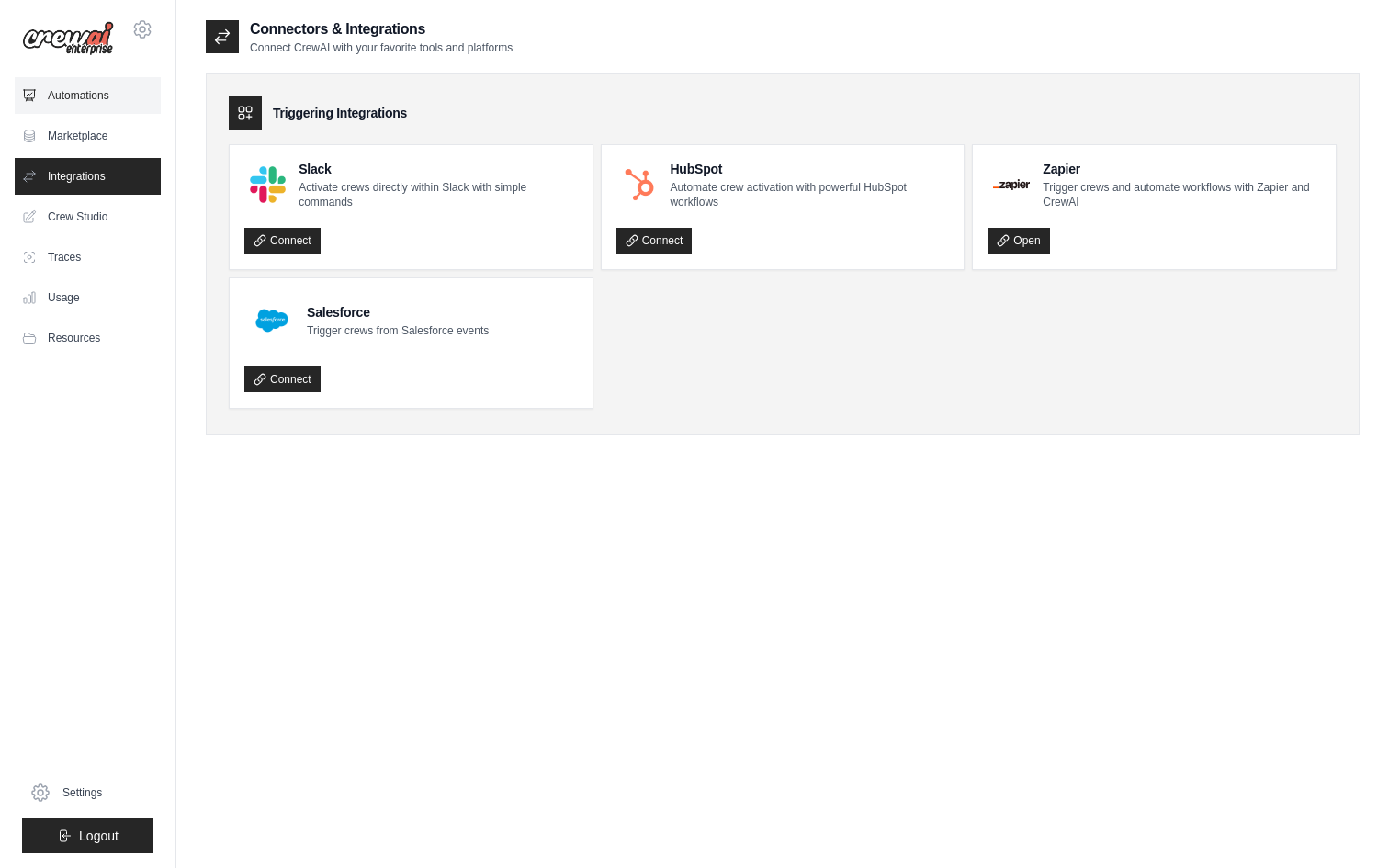 click on "Automations" at bounding box center (87, 96) 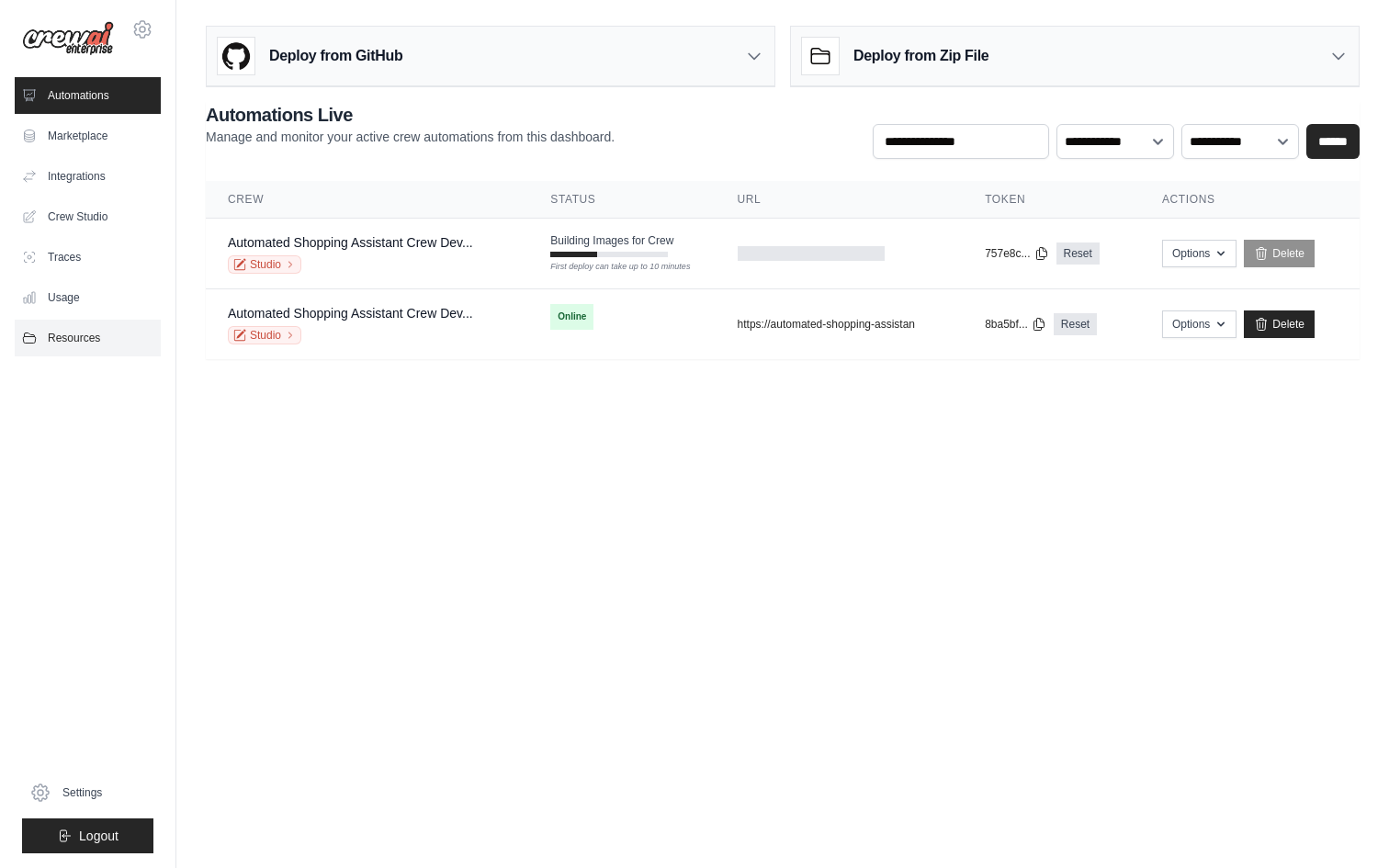 click on "Resources" at bounding box center (87, 338) 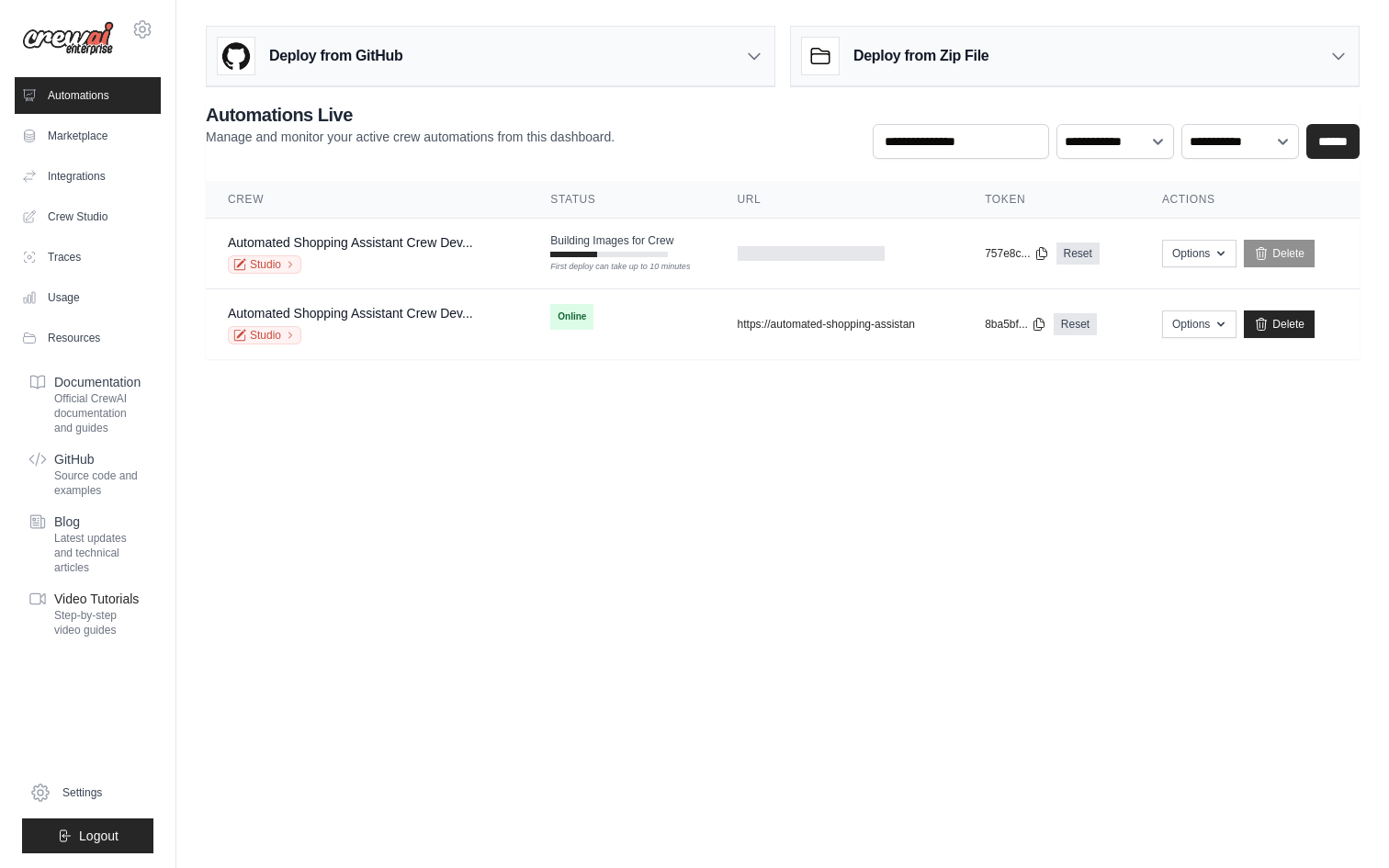 click on "Step-by-step video guides" at bounding box center [97, 623] 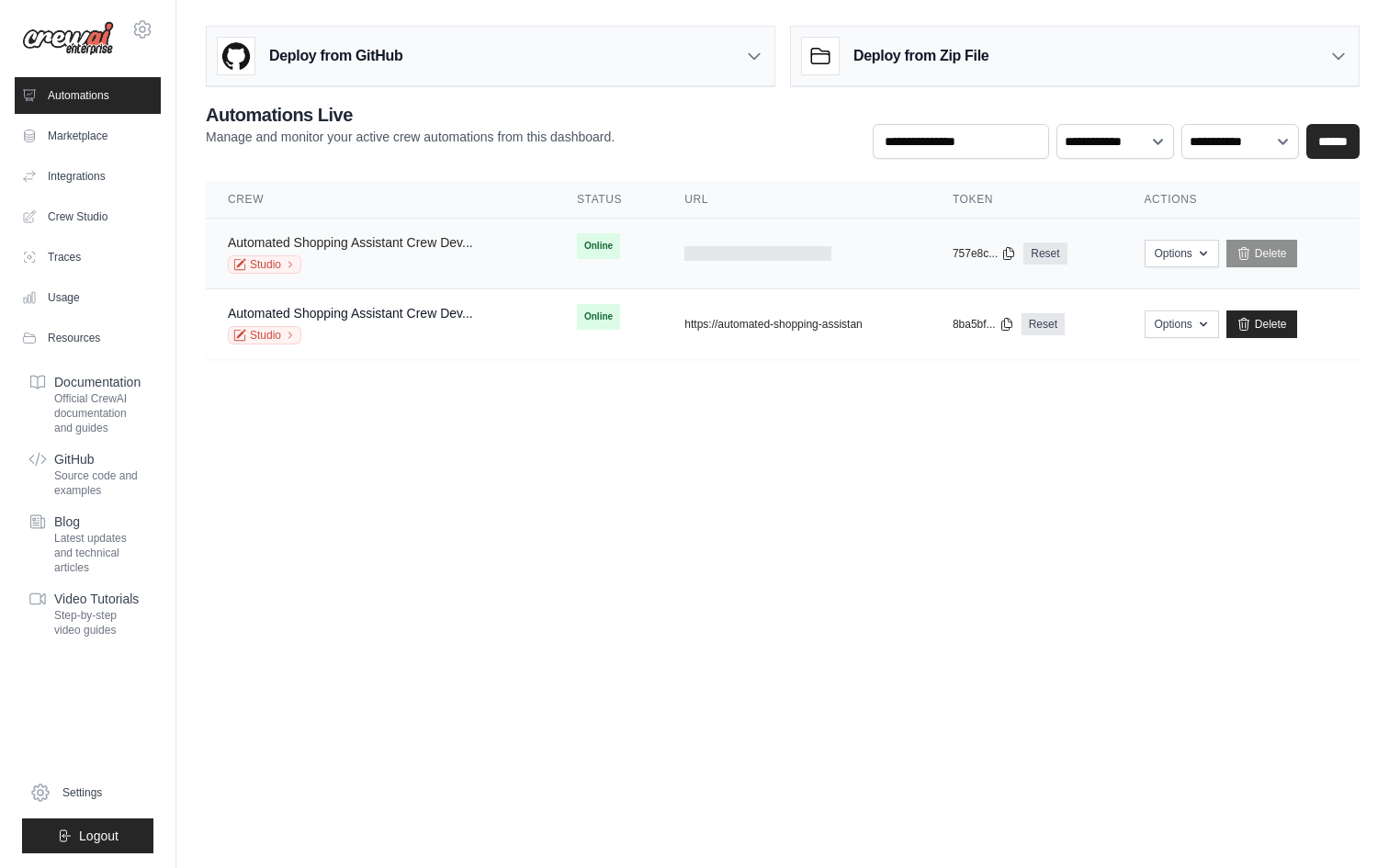 click on "Automated Shopping Assistant Crew Dev..." at bounding box center (350, 242) 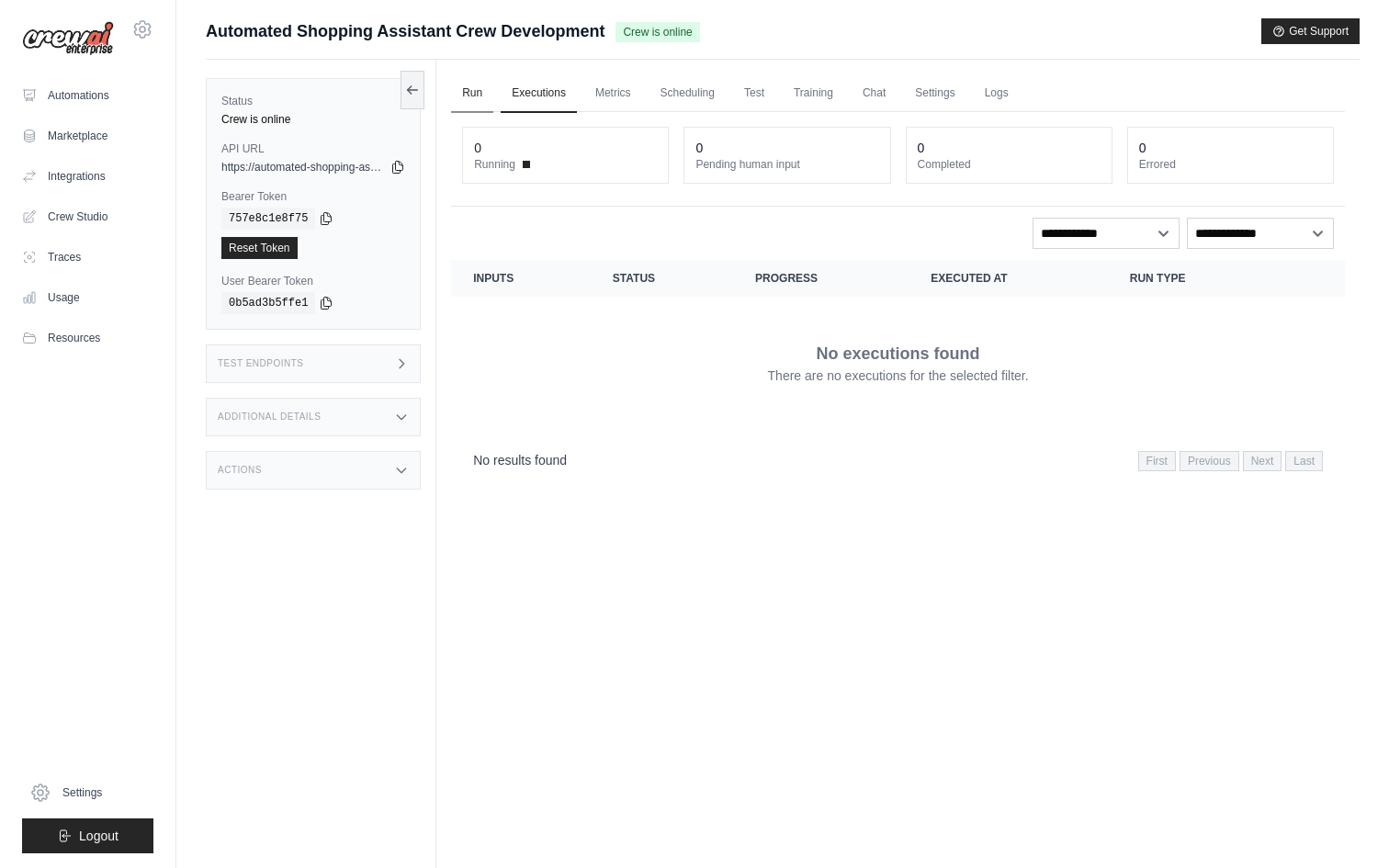 click on "Run" at bounding box center (472, 94) 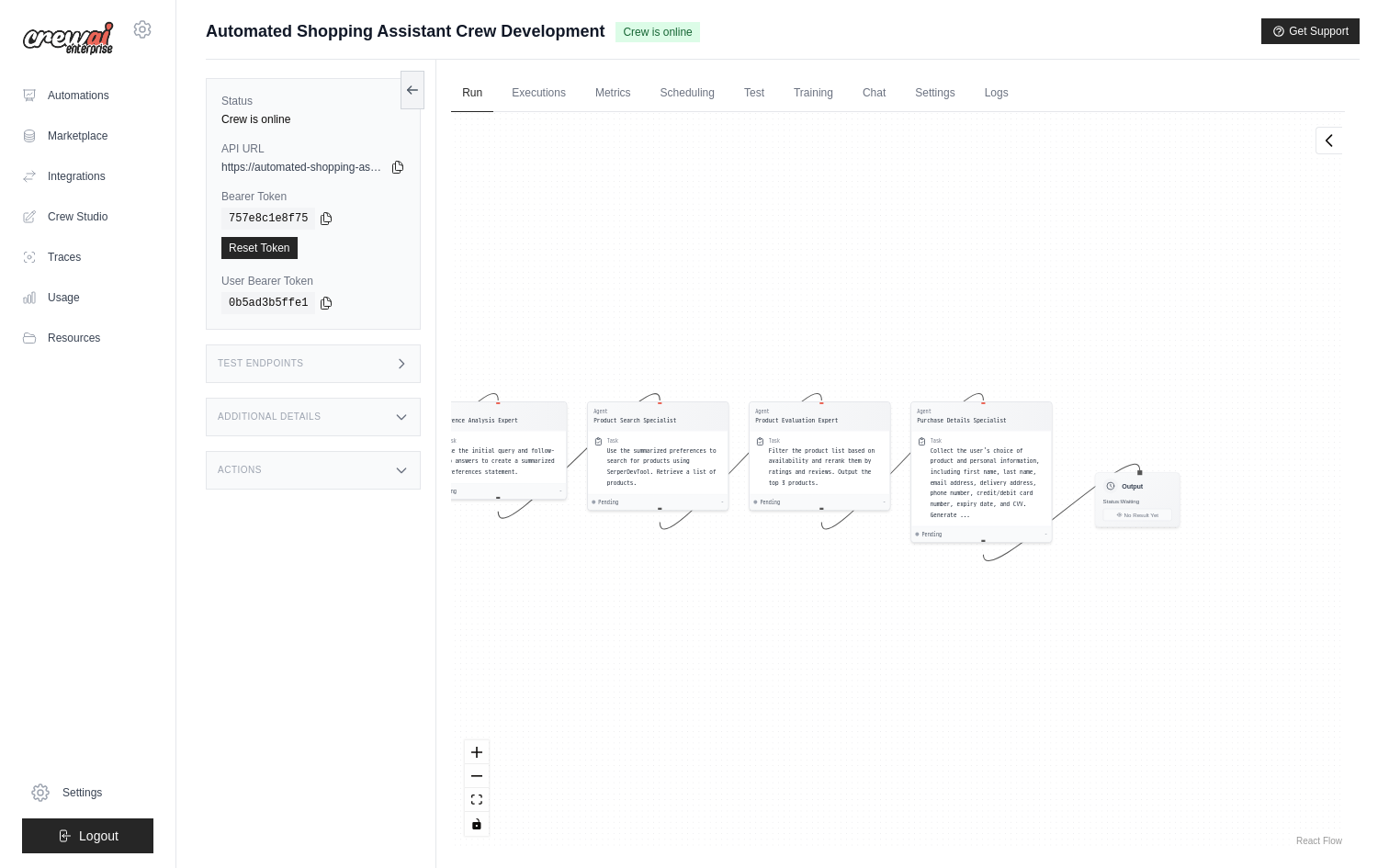 drag, startPoint x: 885, startPoint y: 364, endPoint x: 646, endPoint y: 356, distance: 239.13385 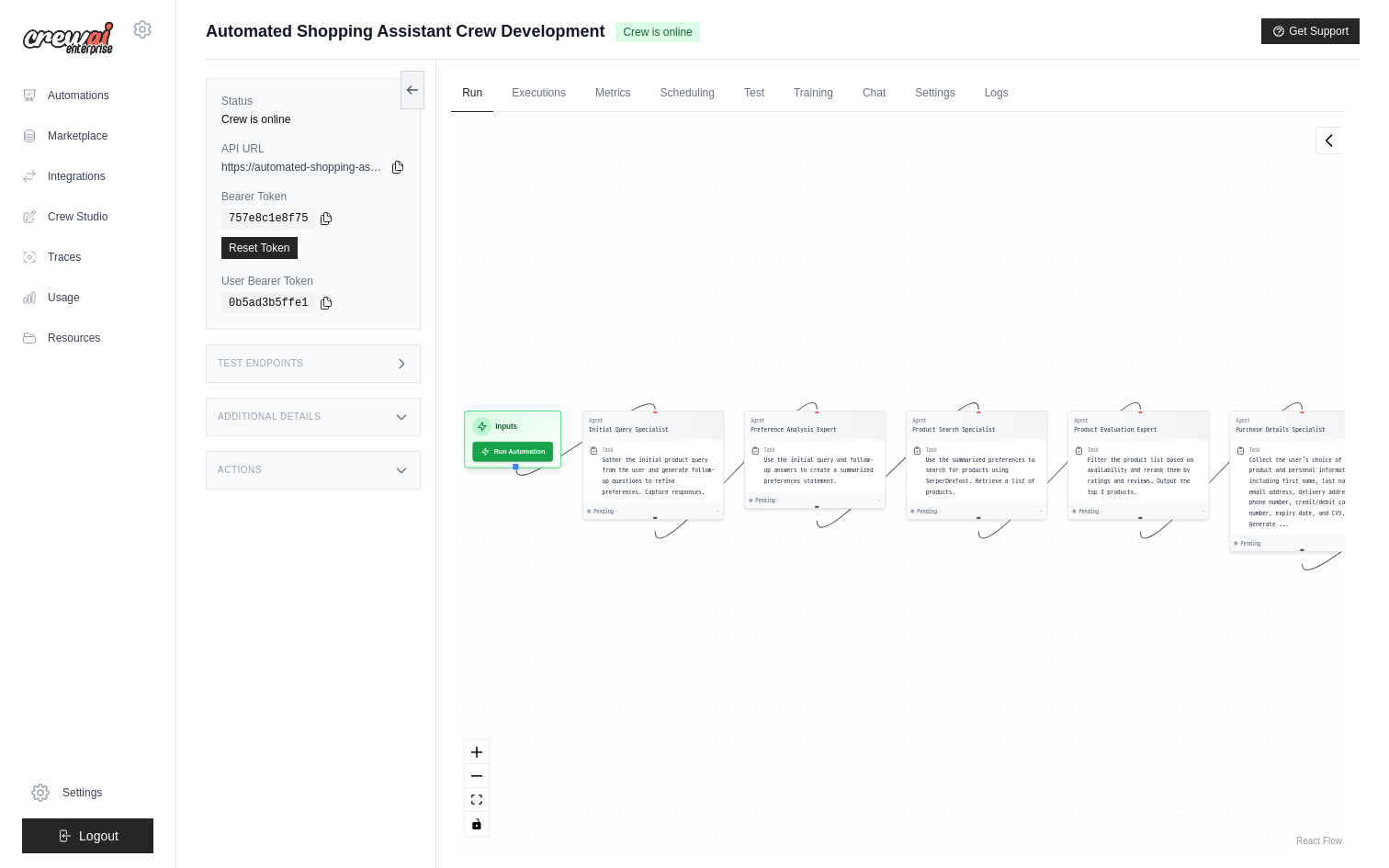drag, startPoint x: 689, startPoint y: 339, endPoint x: 1010, endPoint y: 348, distance: 321.12614 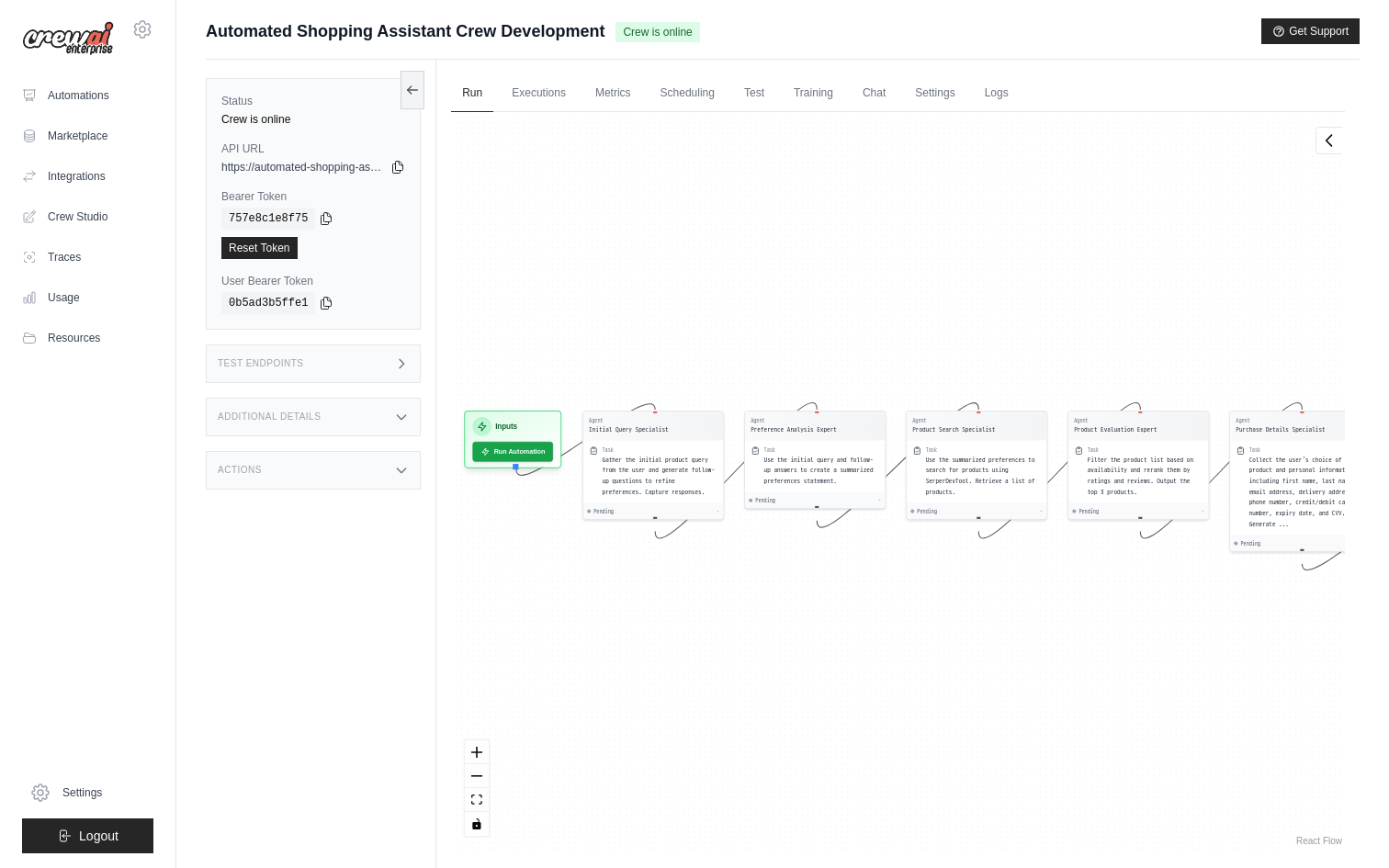 click on "Agent Initial Query Specialist Task Gather the initial product query from the user and generate follow-up questions to refine preferences. Capture responses. Pending - Agent Preference Analysis Expert Task Use the initial query and follow-up answers to create a summarized preferences statement. Pending - Agent Product Search Specialist Task Use the summarized preferences to search for products using SerperDevTool. Retrieve a list of products. Pending - Agent Product Evaluation Expert Task Filter the product list based on availability and rerank them by ratings and reviews. Output the top 3 products. Pending - Agent Purchase Details Specialist Task Collect the user's choice of product and personal information, including first name, last name, email address, delivery address, phone number, credit/debit card number, expiry date, and CVV. Generate ... Pending - Inputs Run Automation Output Status:  Waiting No Result Yet" at bounding box center [898, 480] 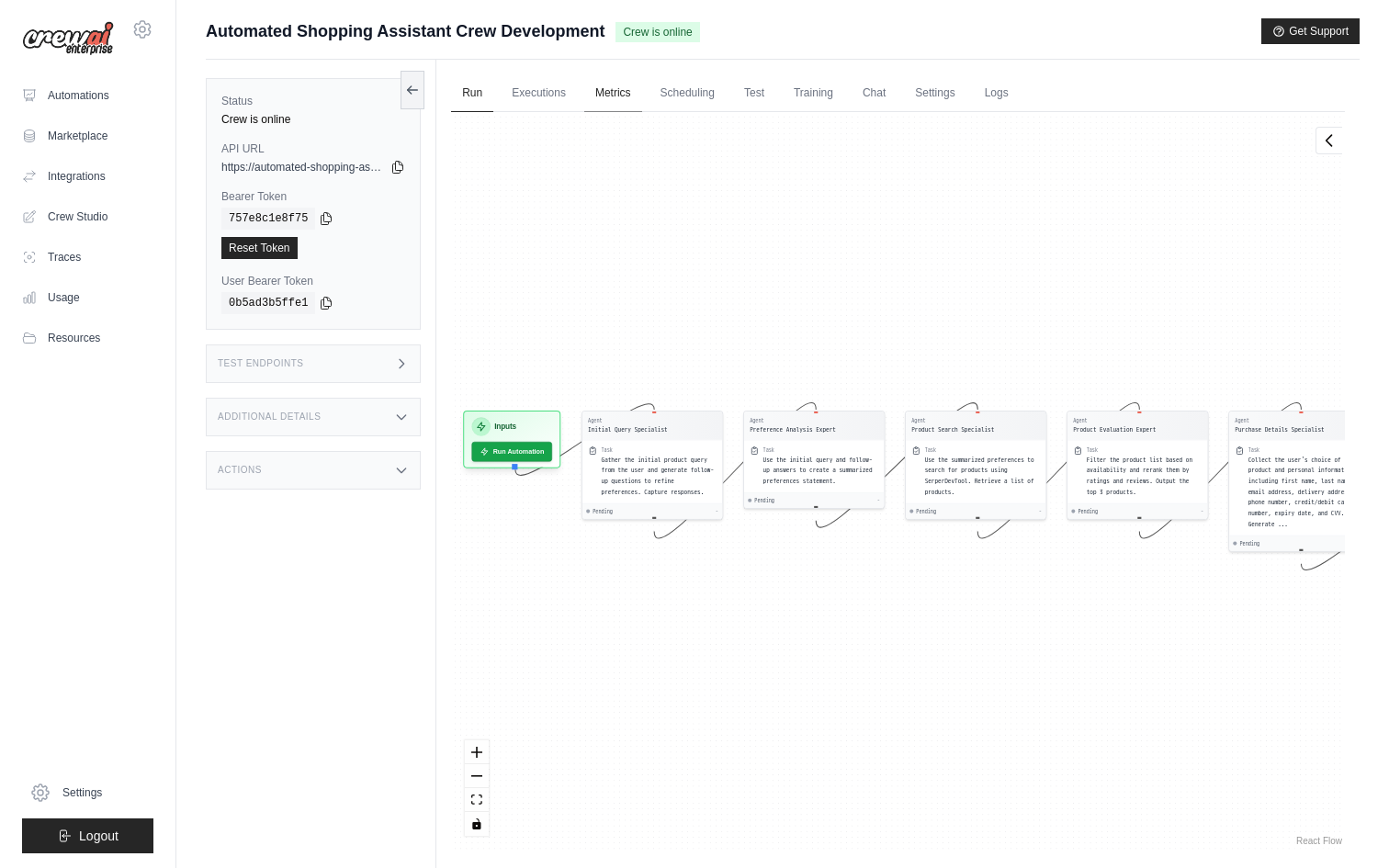 click on "Metrics" at bounding box center (613, 94) 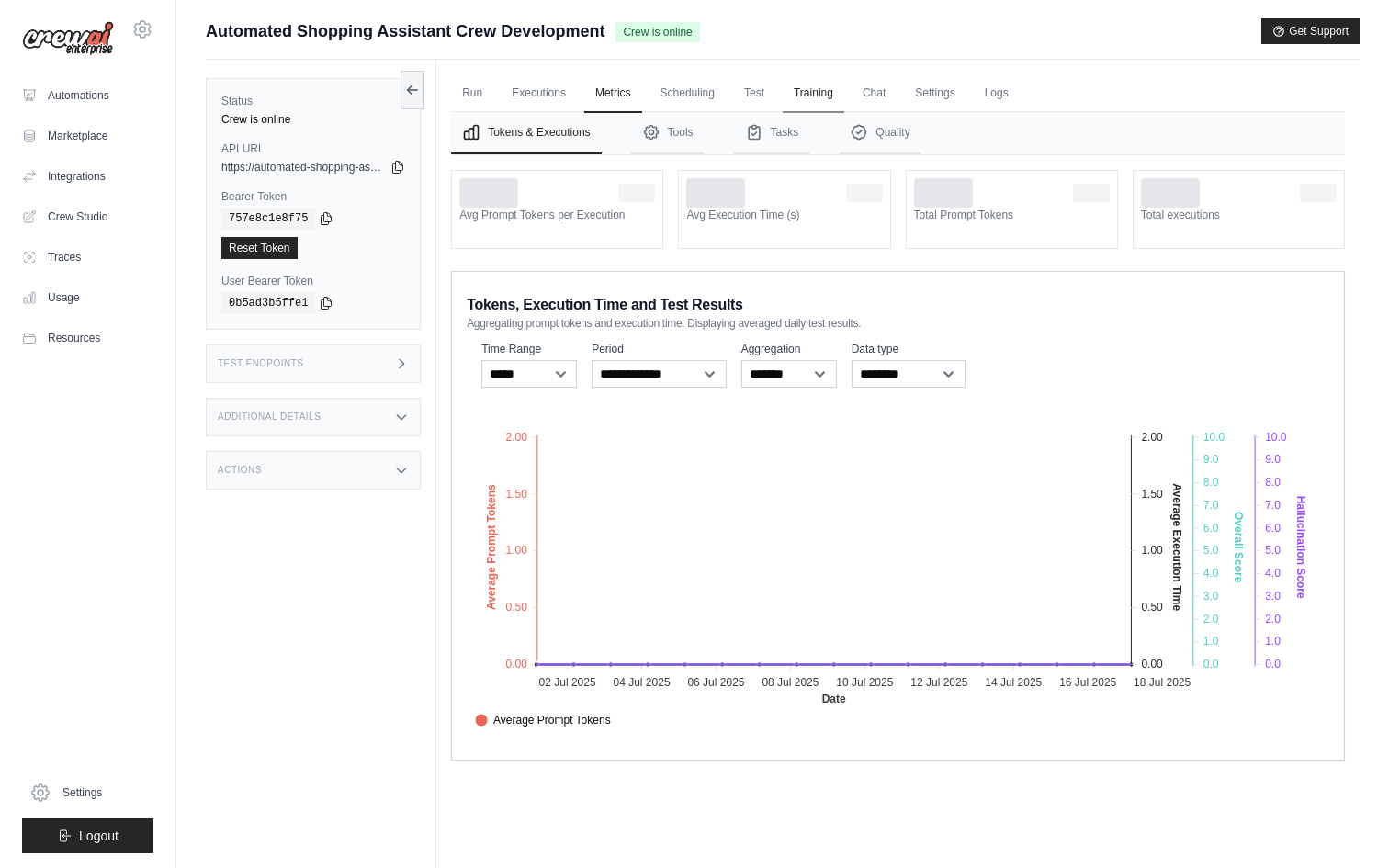 click on "Training" at bounding box center (813, 94) 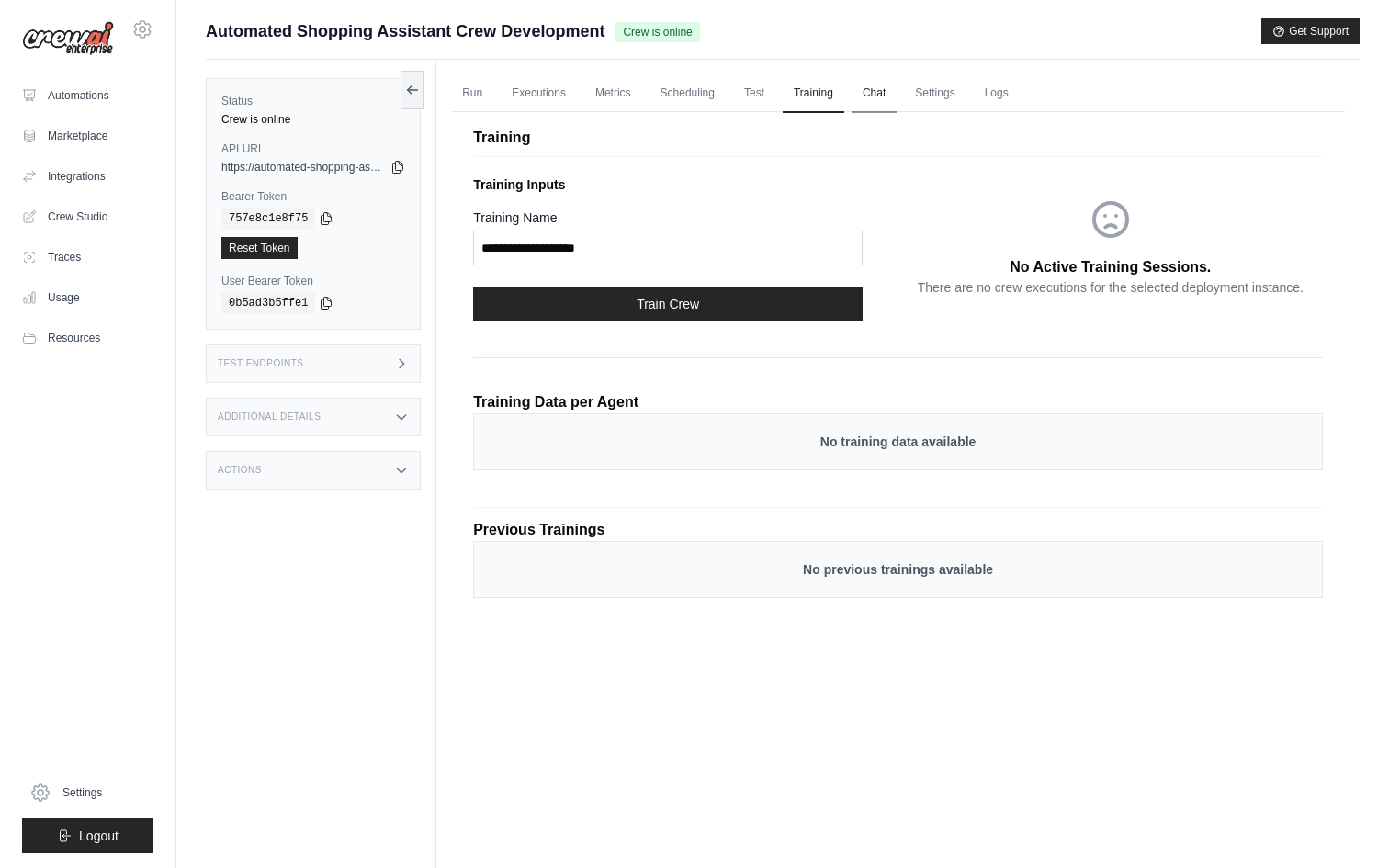 click on "Chat" at bounding box center (874, 94) 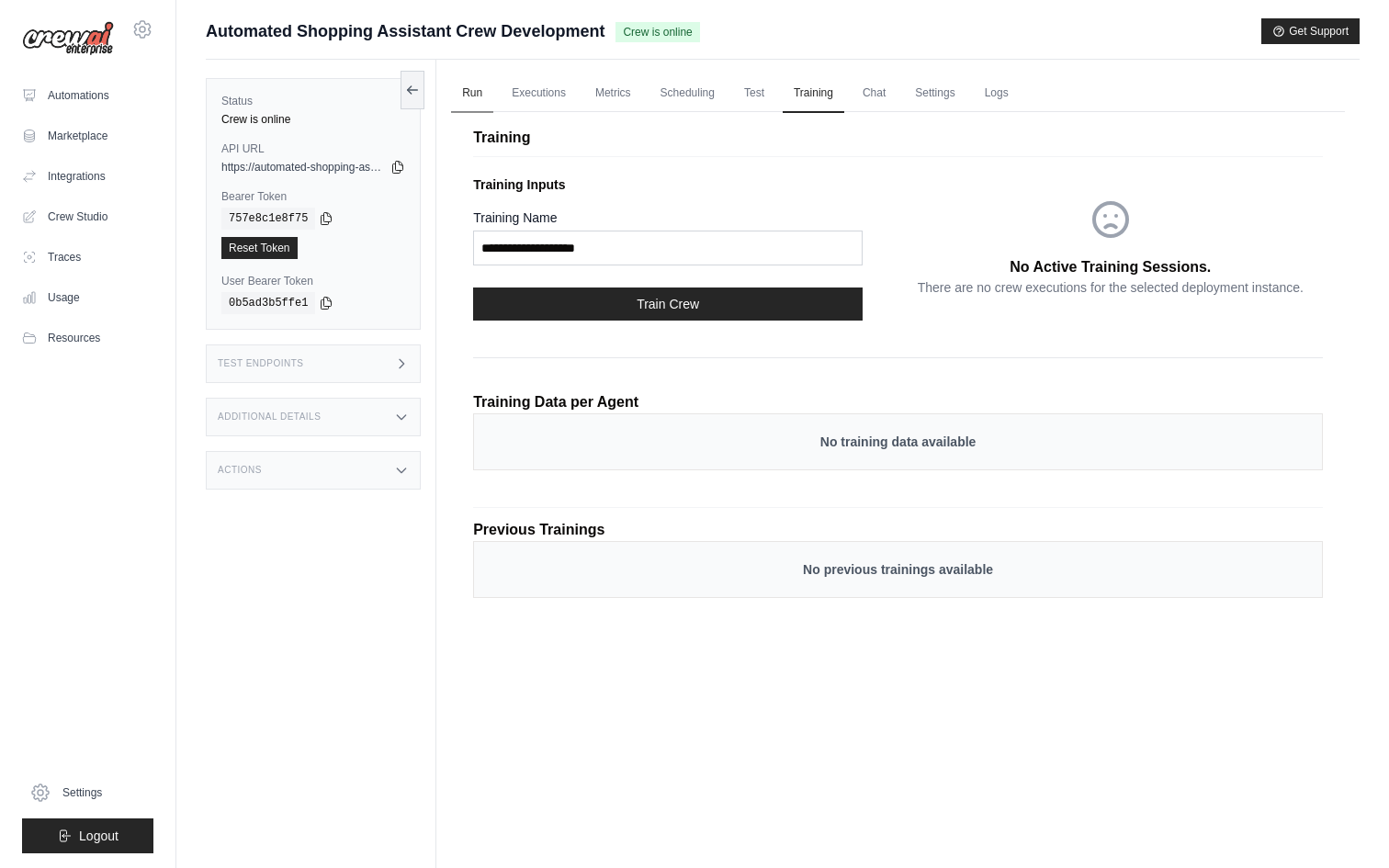 click on "Run" at bounding box center [472, 94] 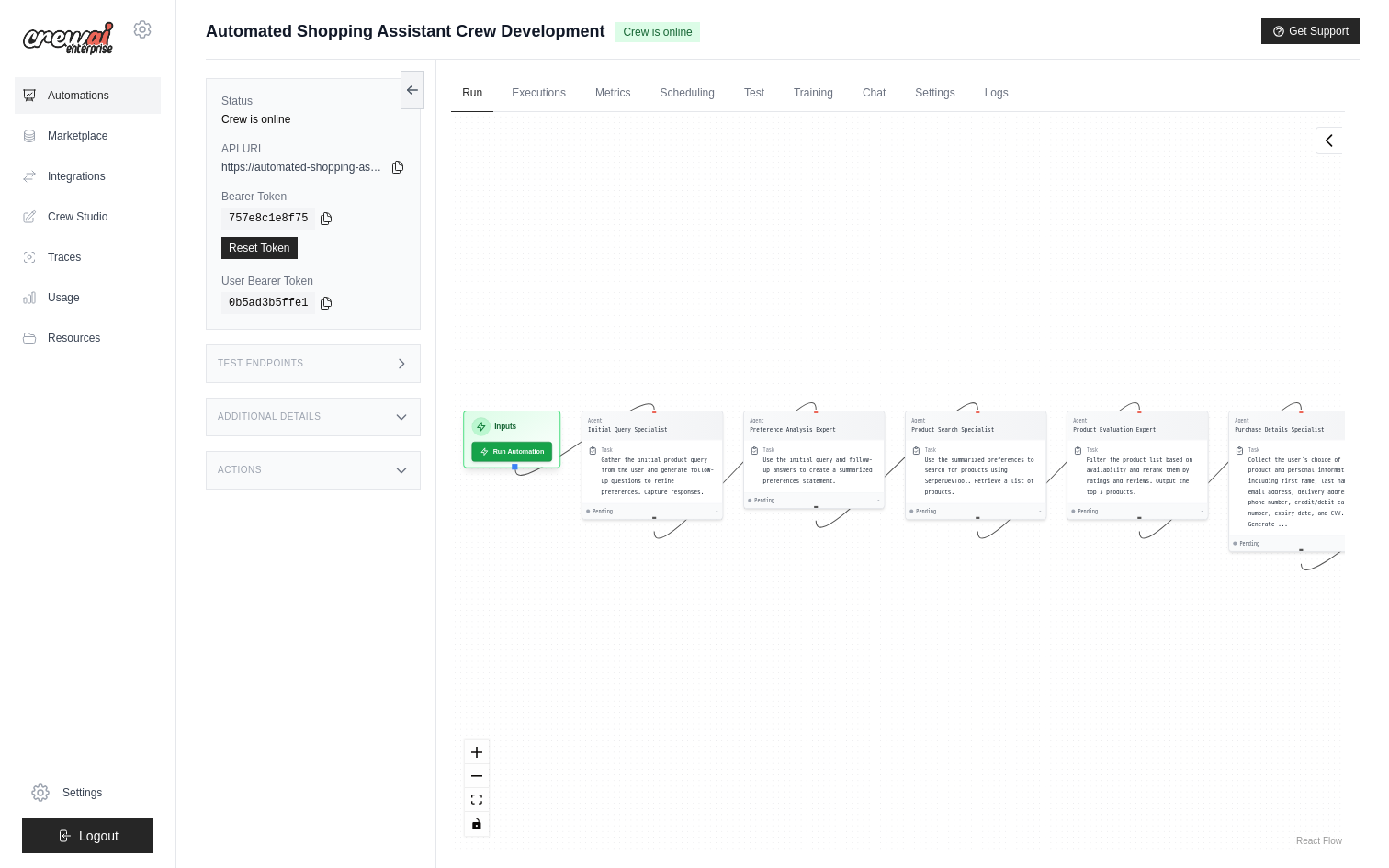 click on "Automations" at bounding box center [87, 96] 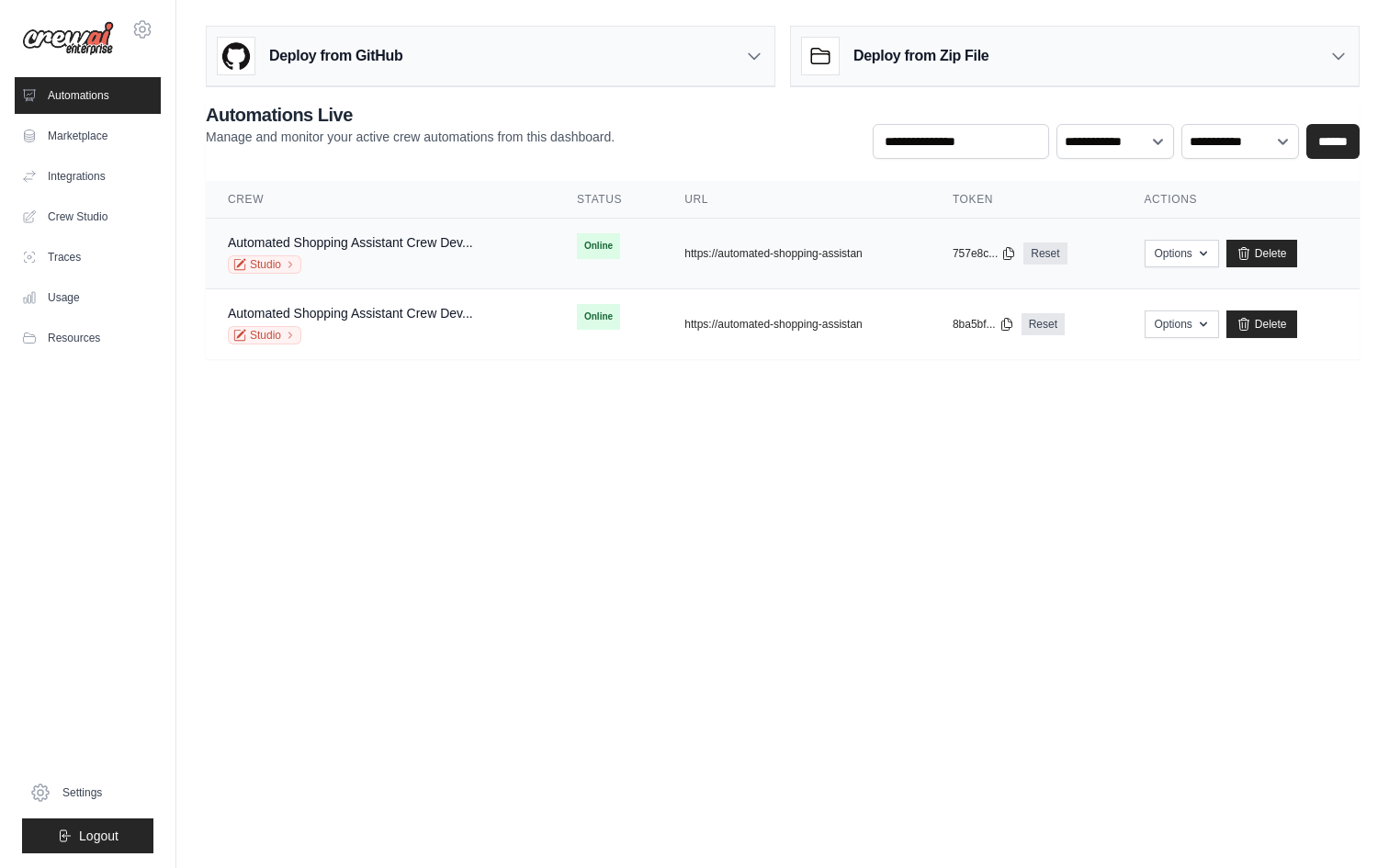 click on "Studio" at bounding box center (350, 265) 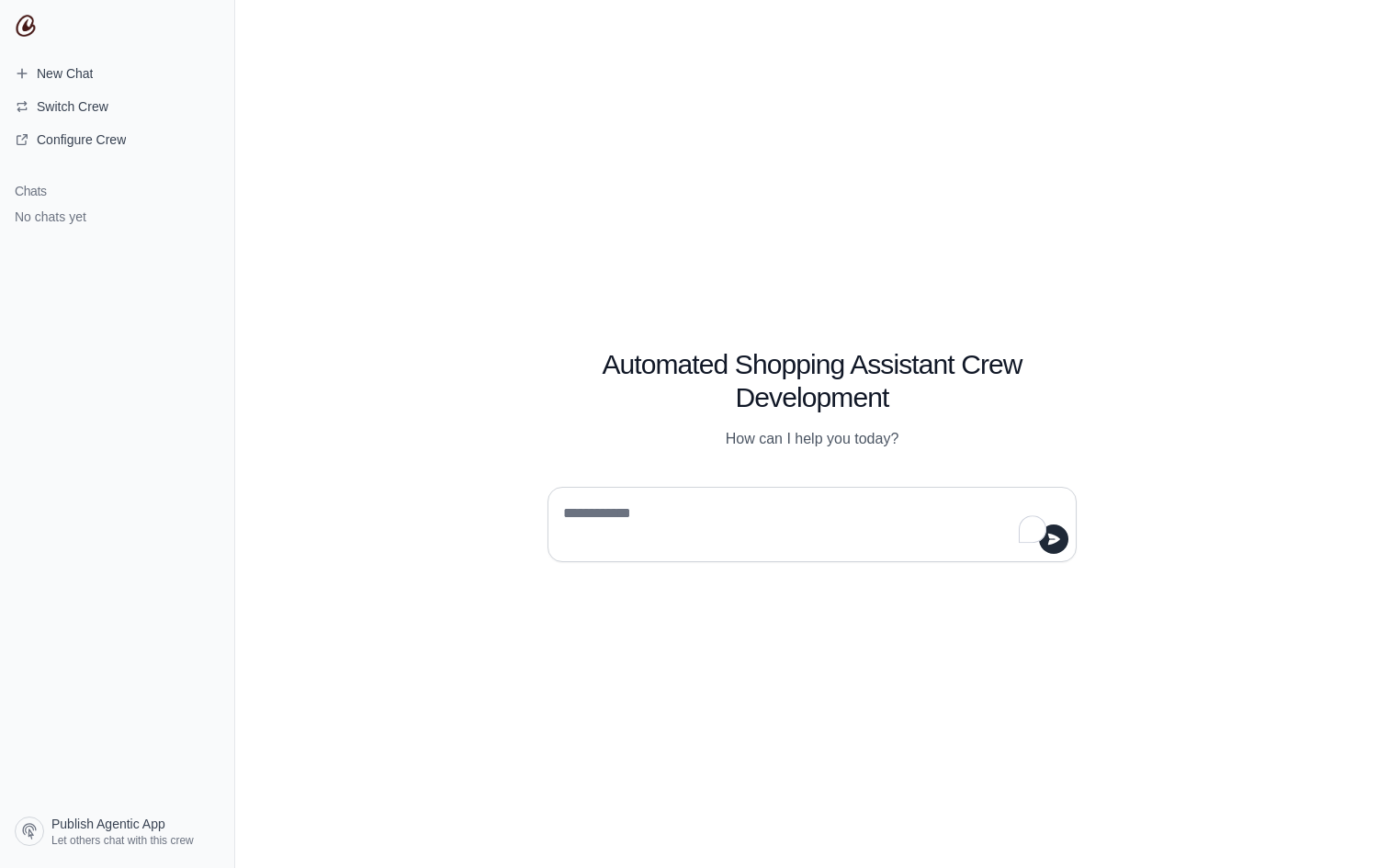 scroll, scrollTop: 0, scrollLeft: 0, axis: both 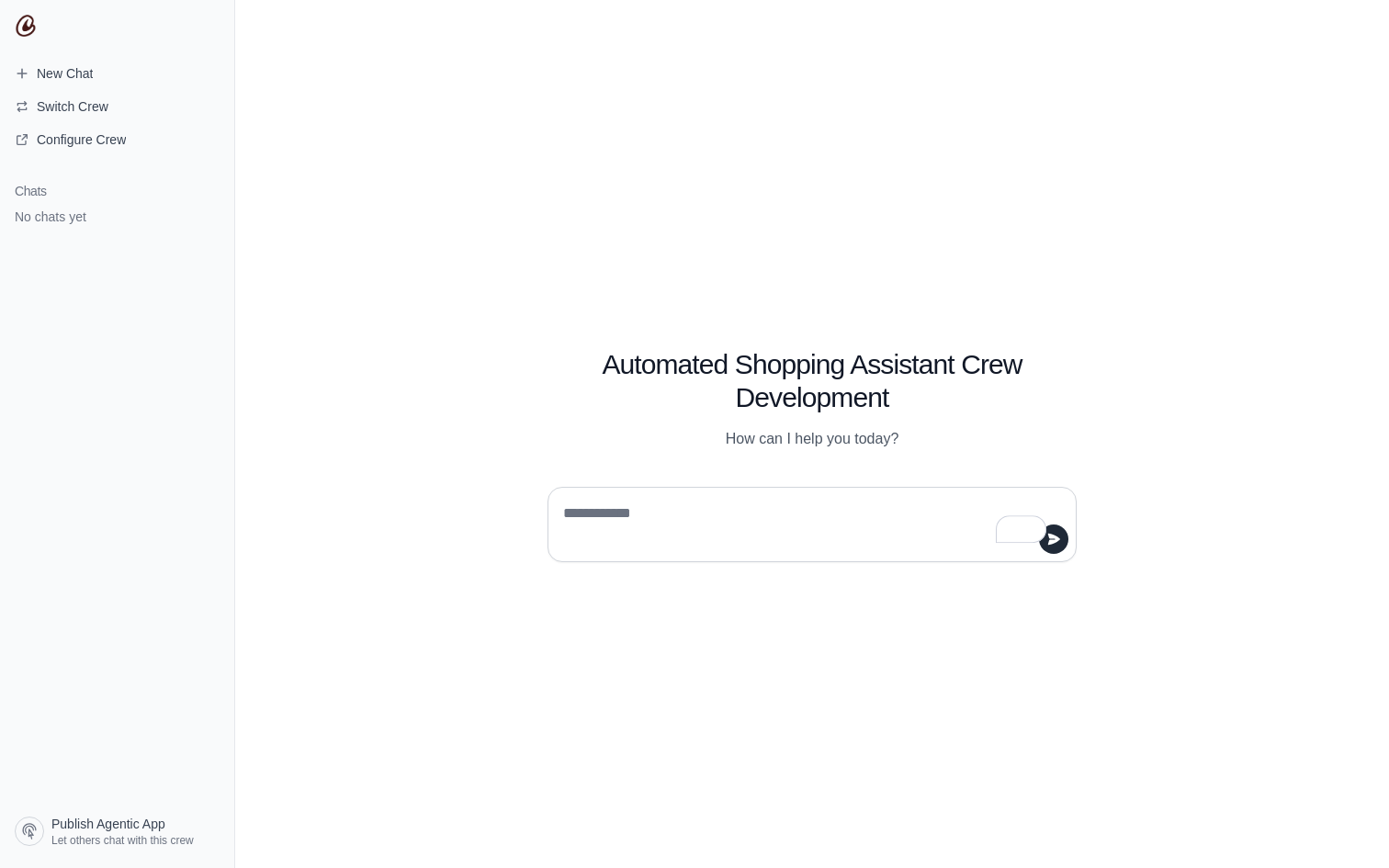 click at bounding box center [807, 524] 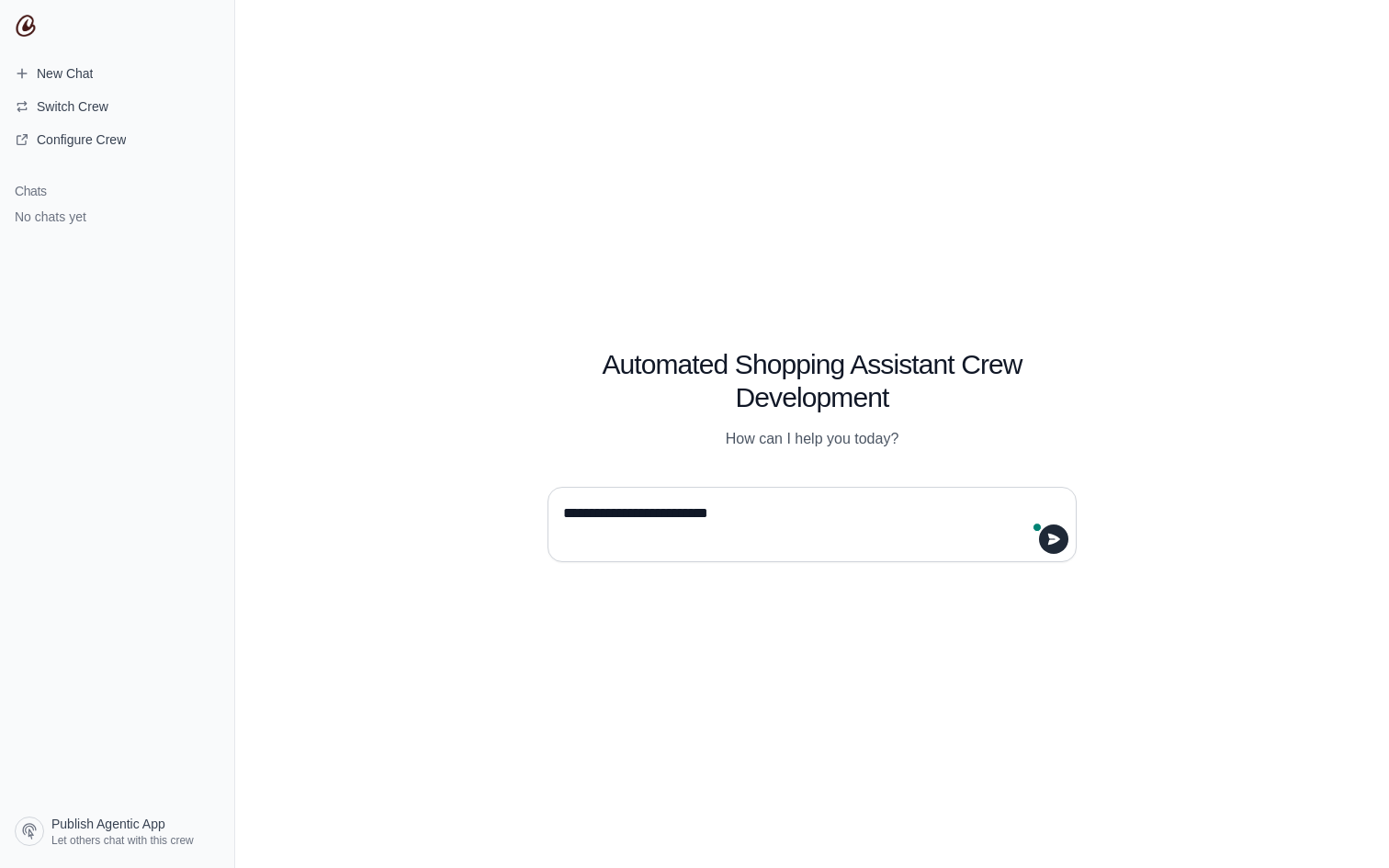 type on "**********" 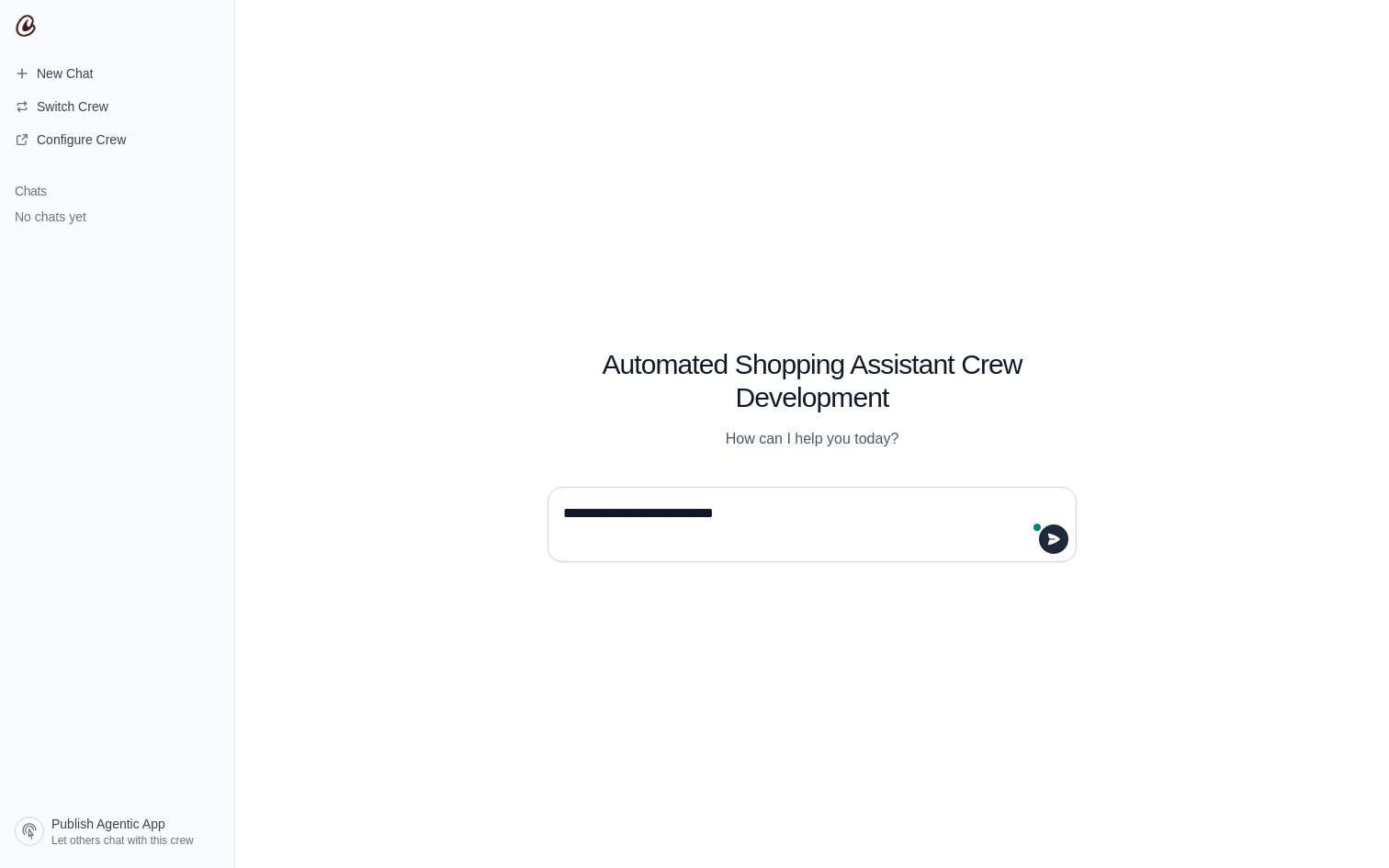 type 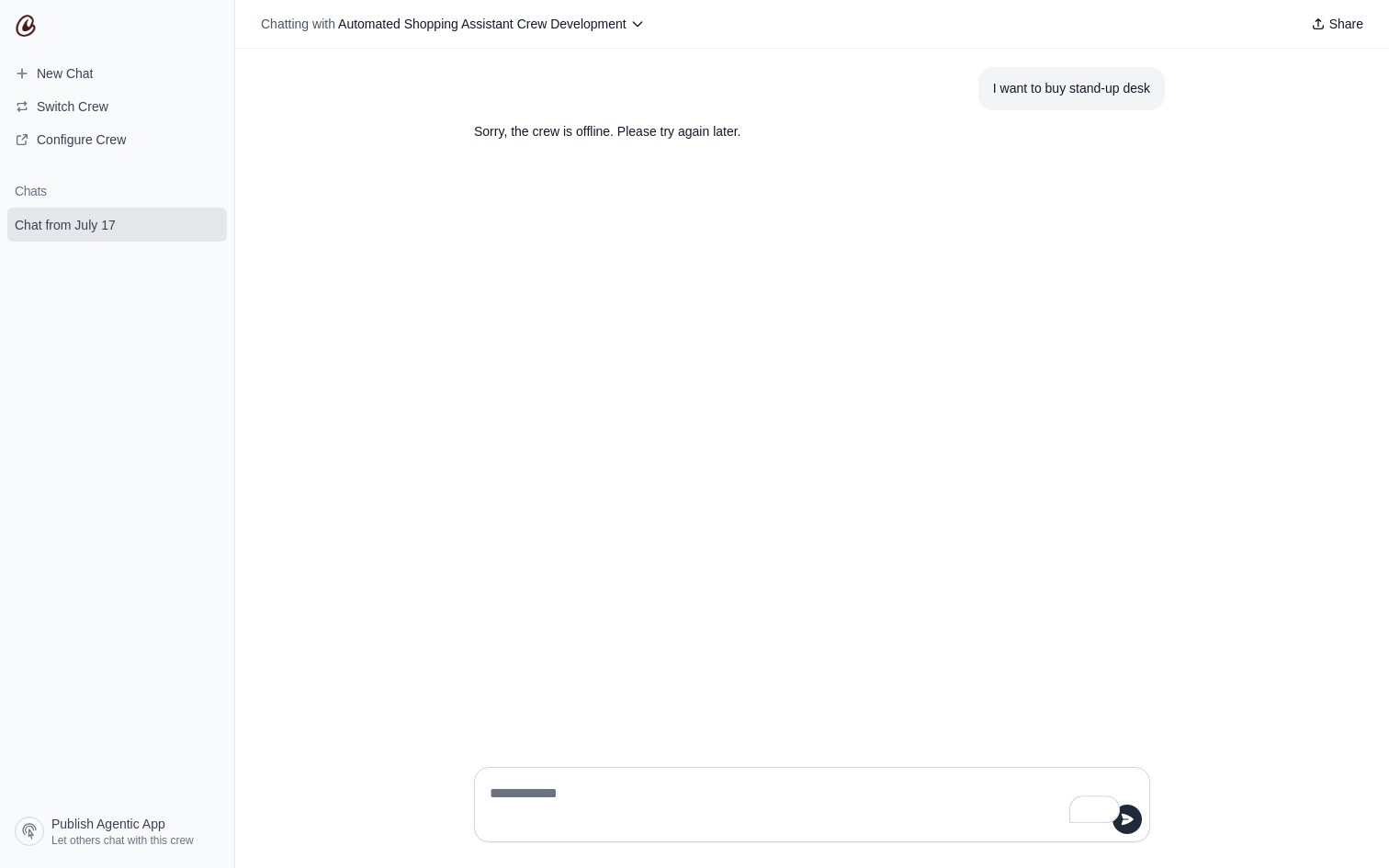 click on "I want to buy stand-up desk" at bounding box center [1071, 88] 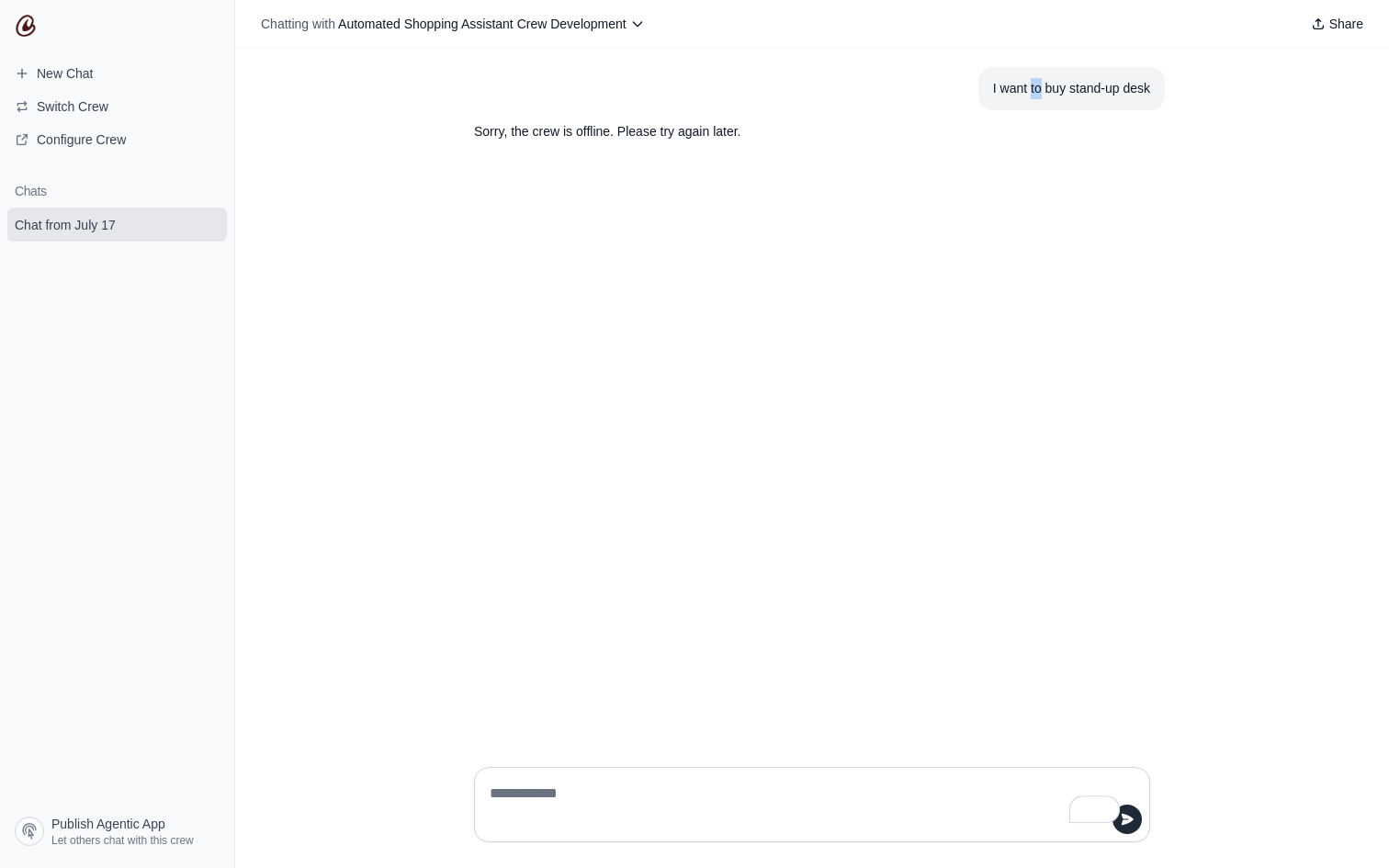 click on "I want to buy stand-up desk" at bounding box center [1071, 88] 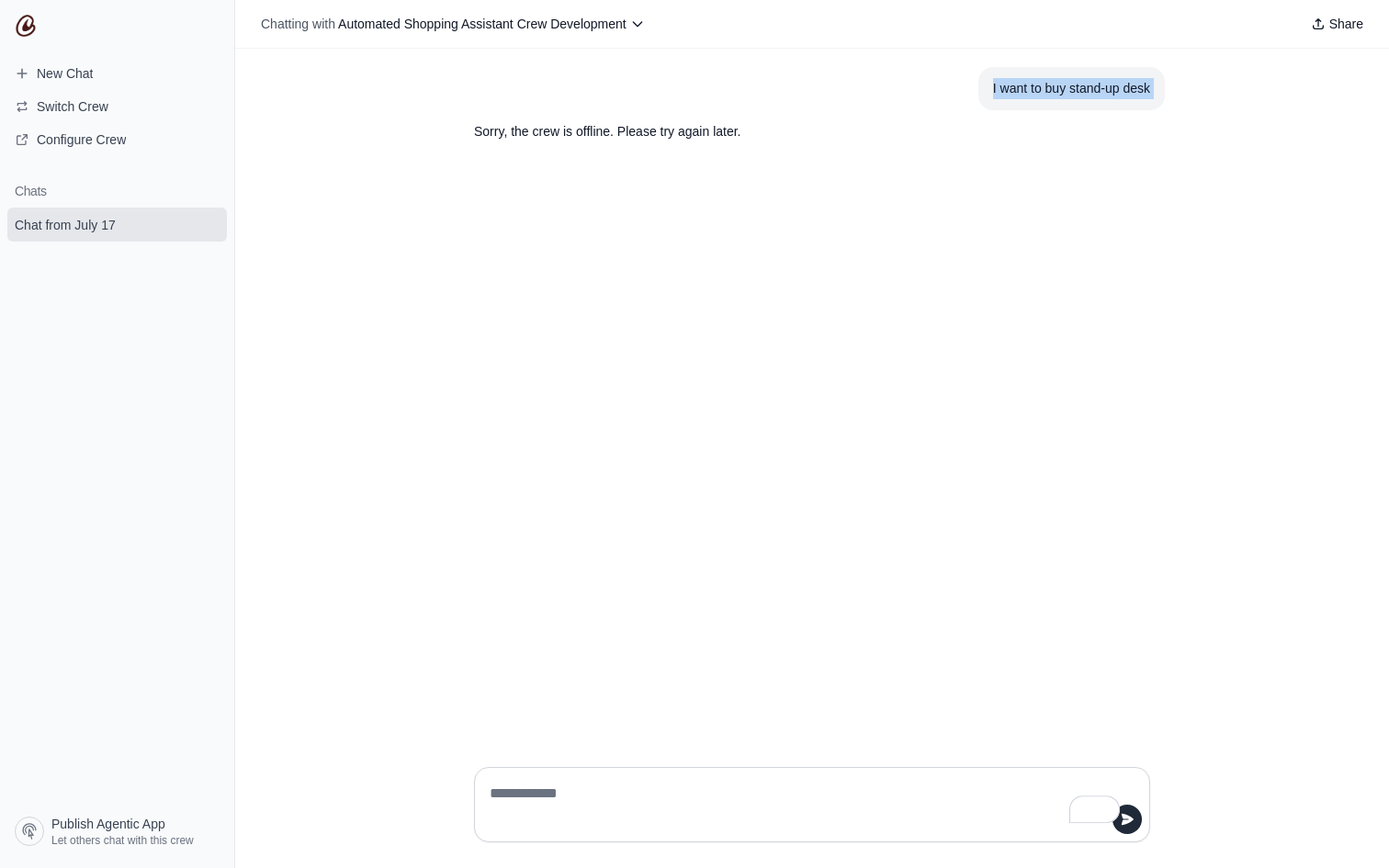 click on "I want to buy stand-up desk" at bounding box center (1071, 88) 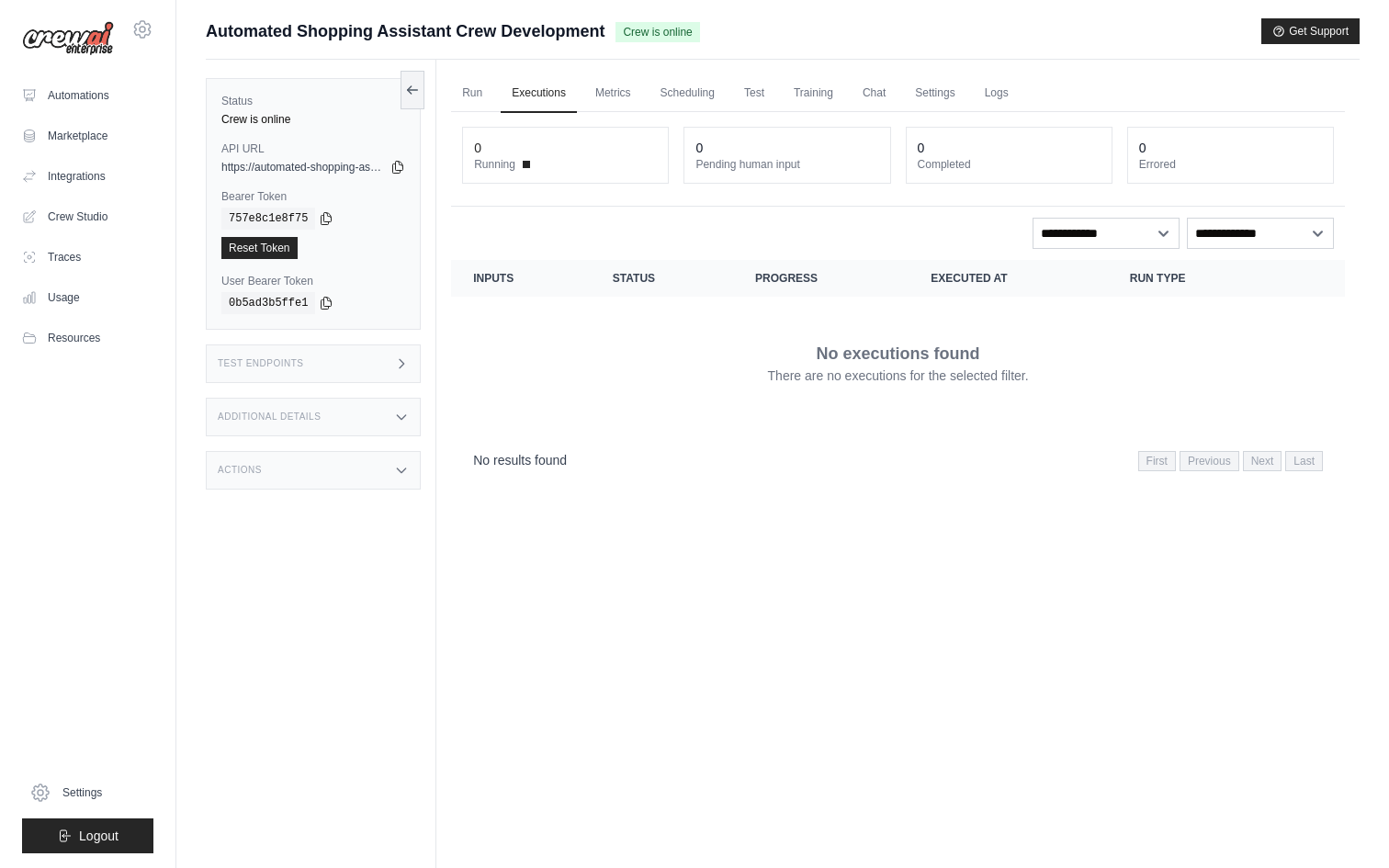scroll, scrollTop: 0, scrollLeft: 0, axis: both 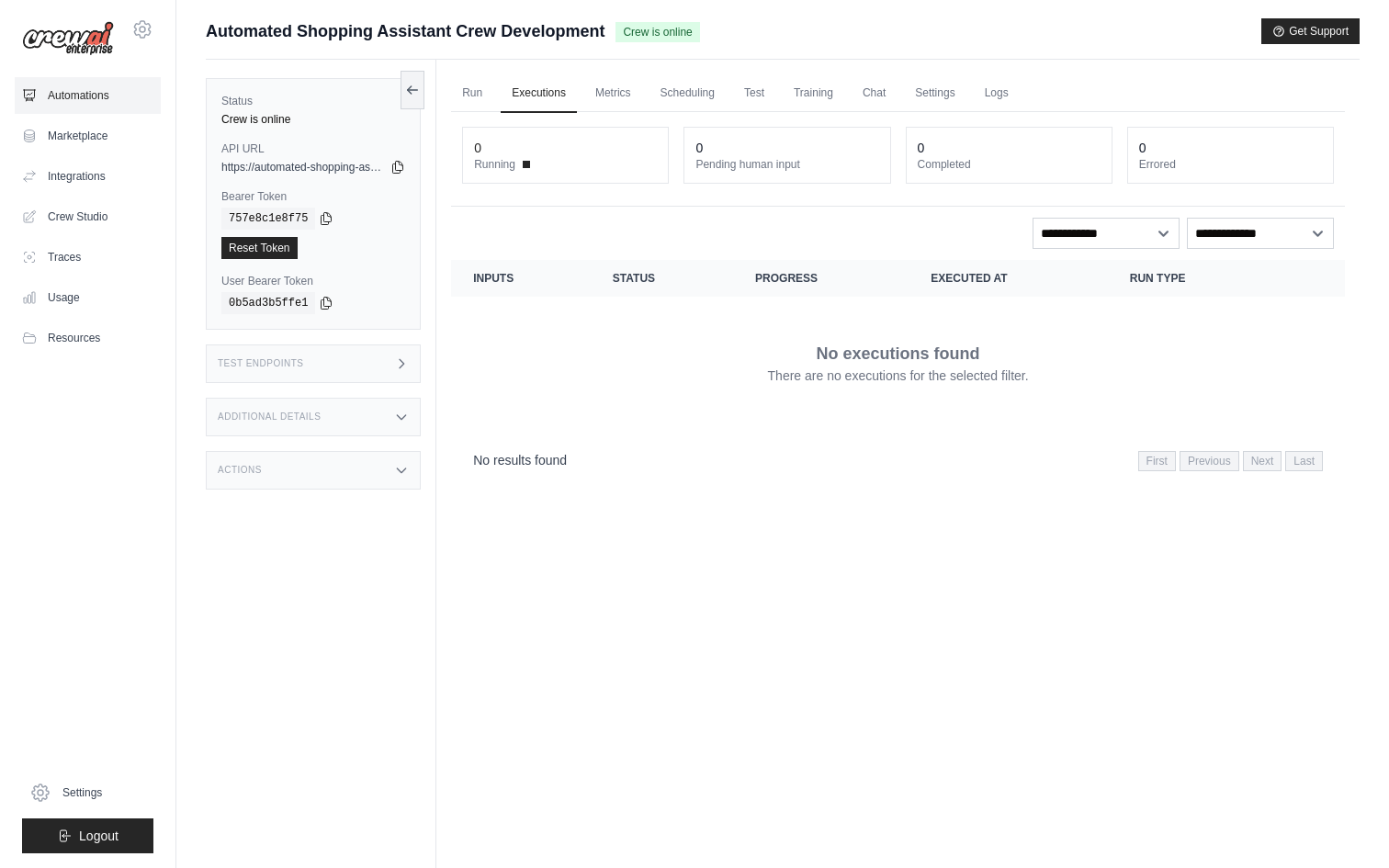 click on "Automations" at bounding box center (87, 96) 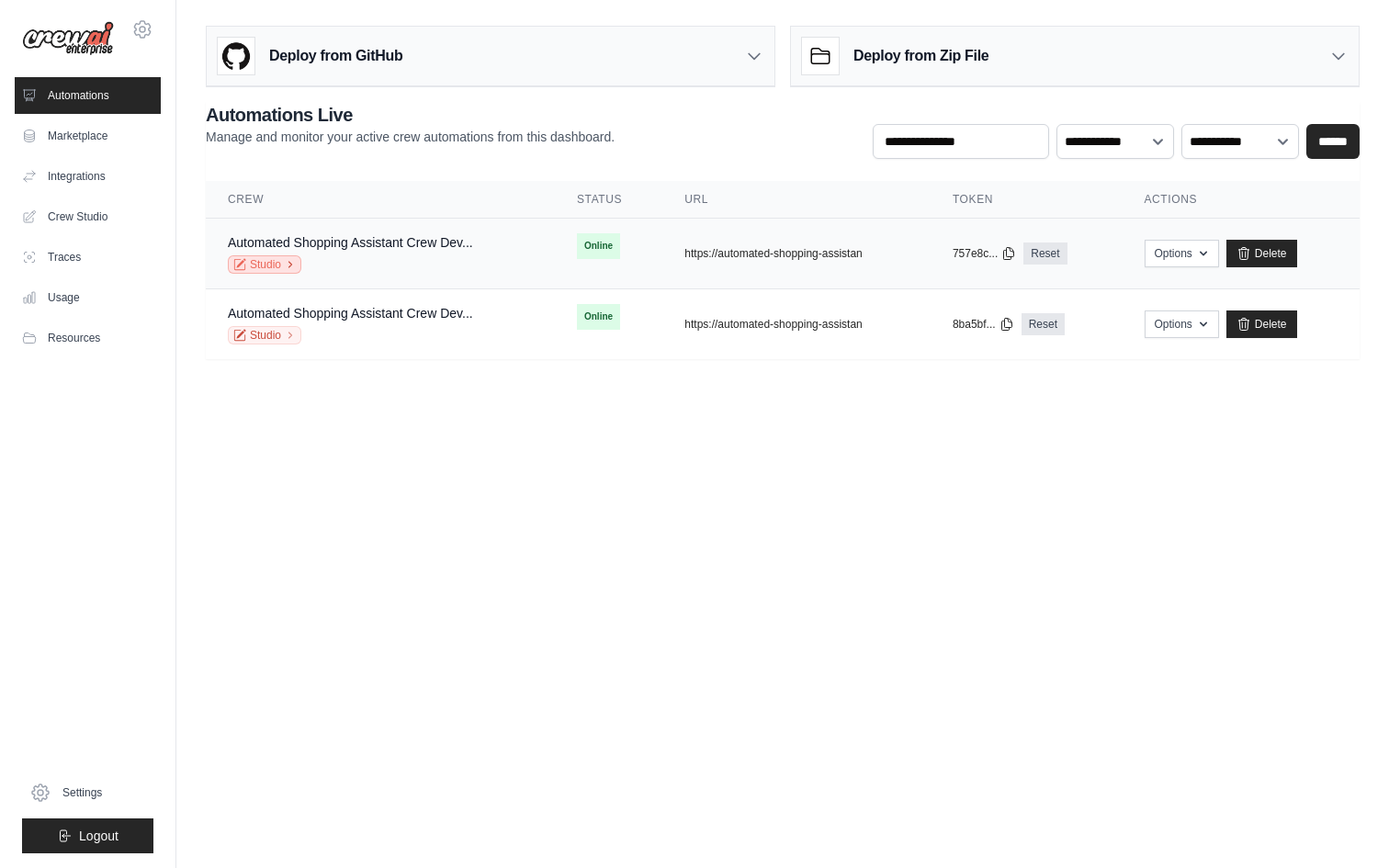 click on "Studio" at bounding box center [265, 265] 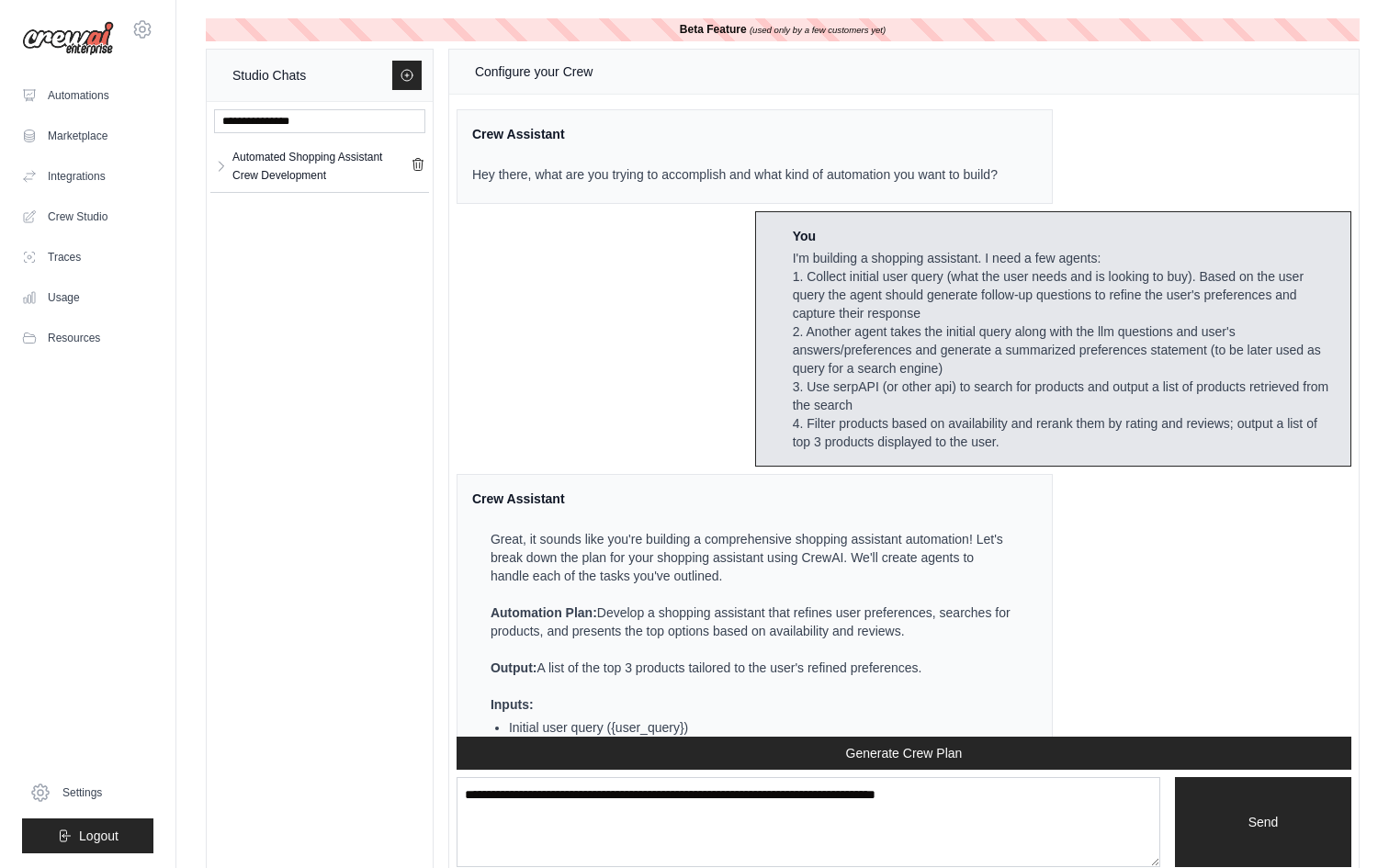 scroll, scrollTop: 9938, scrollLeft: 0, axis: vertical 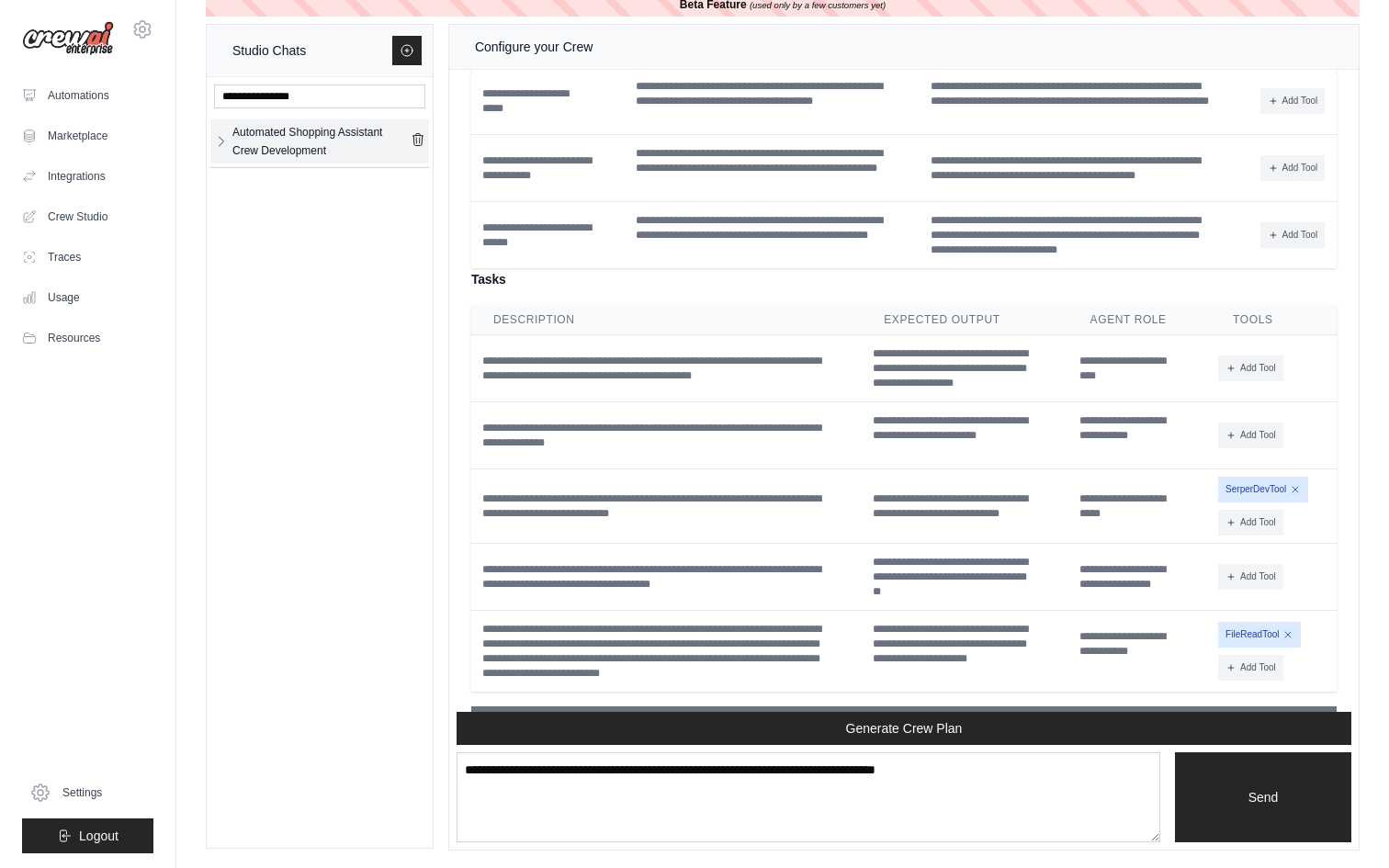 click 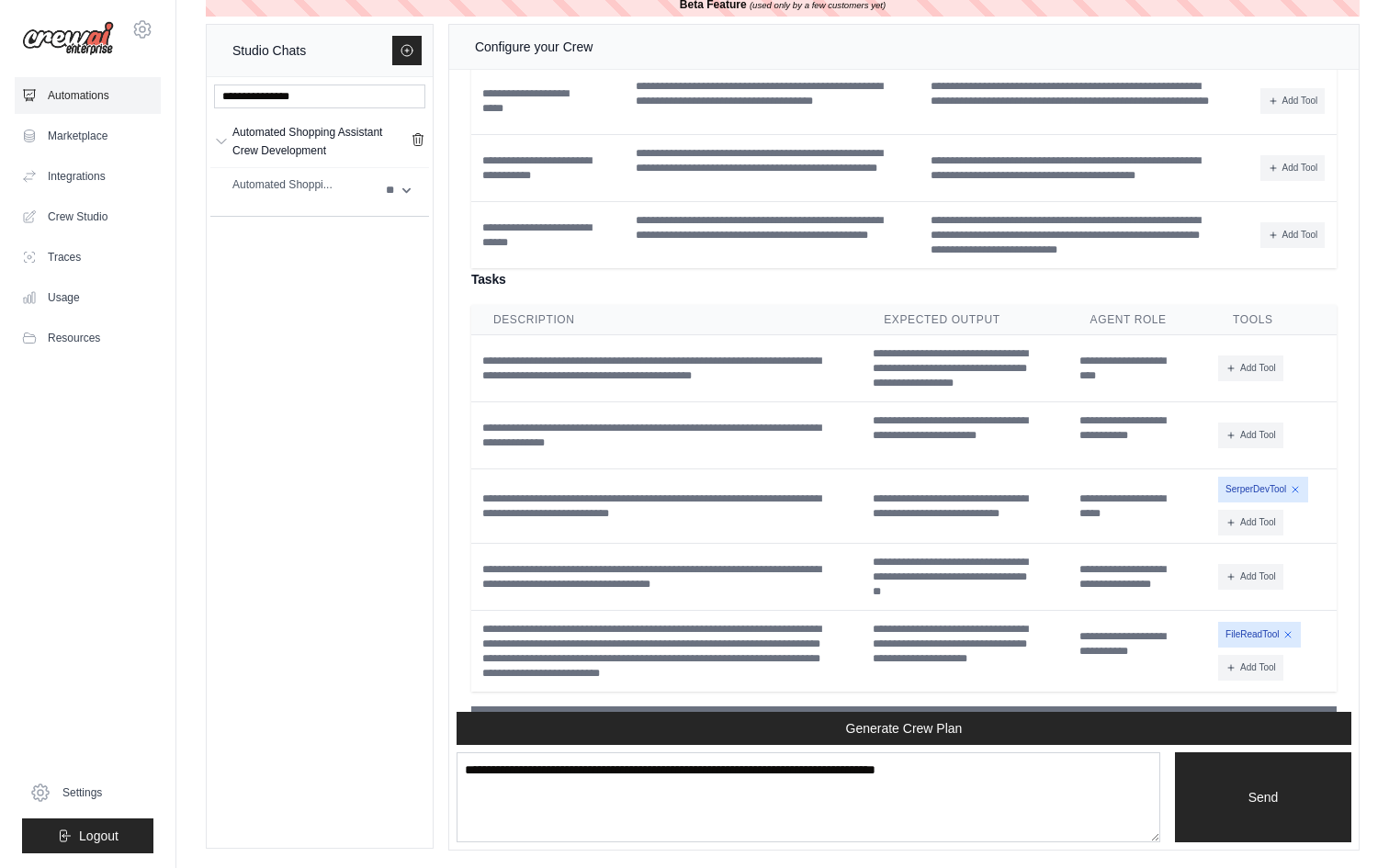 click on "Automations" at bounding box center [87, 96] 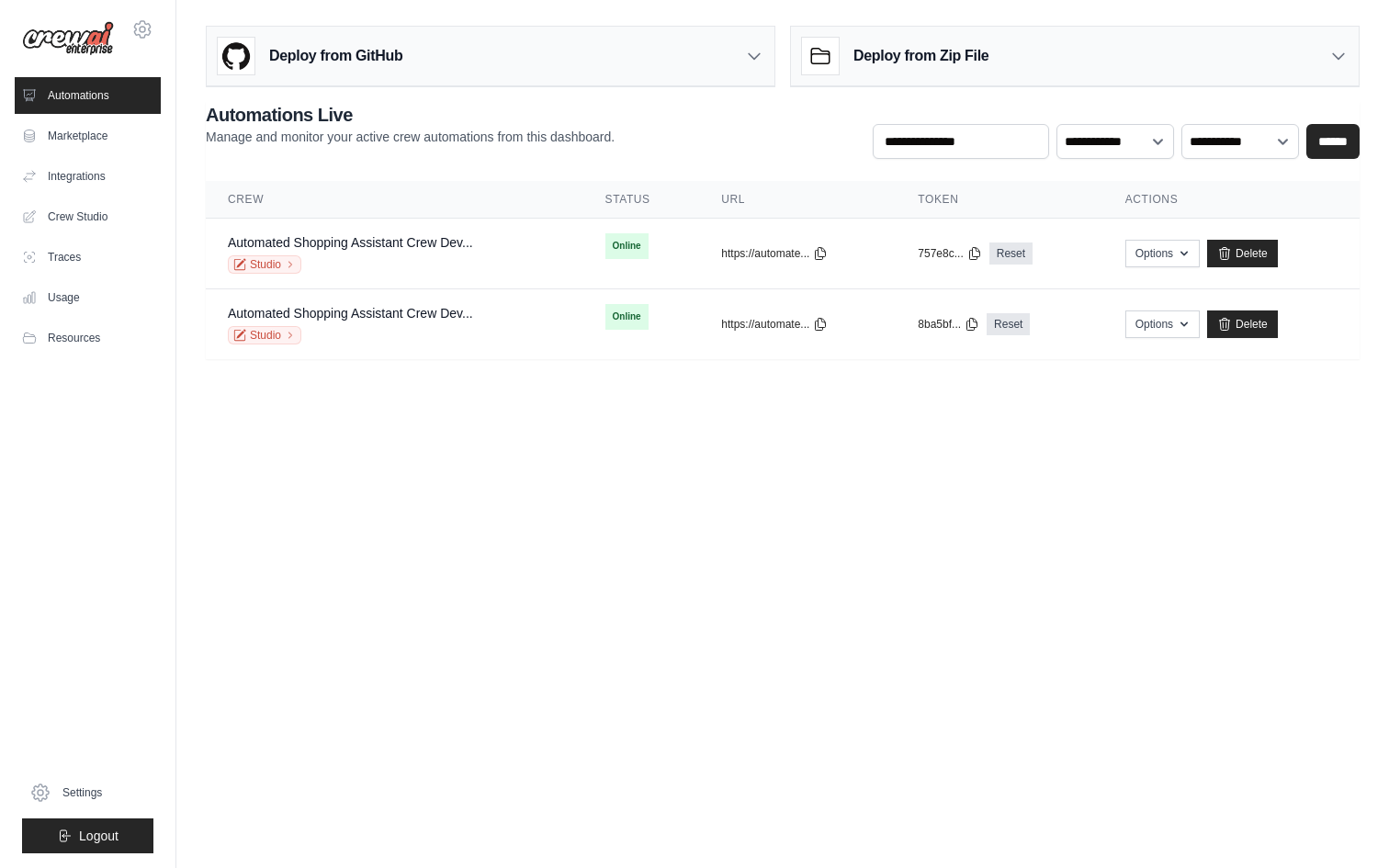 scroll, scrollTop: 0, scrollLeft: 0, axis: both 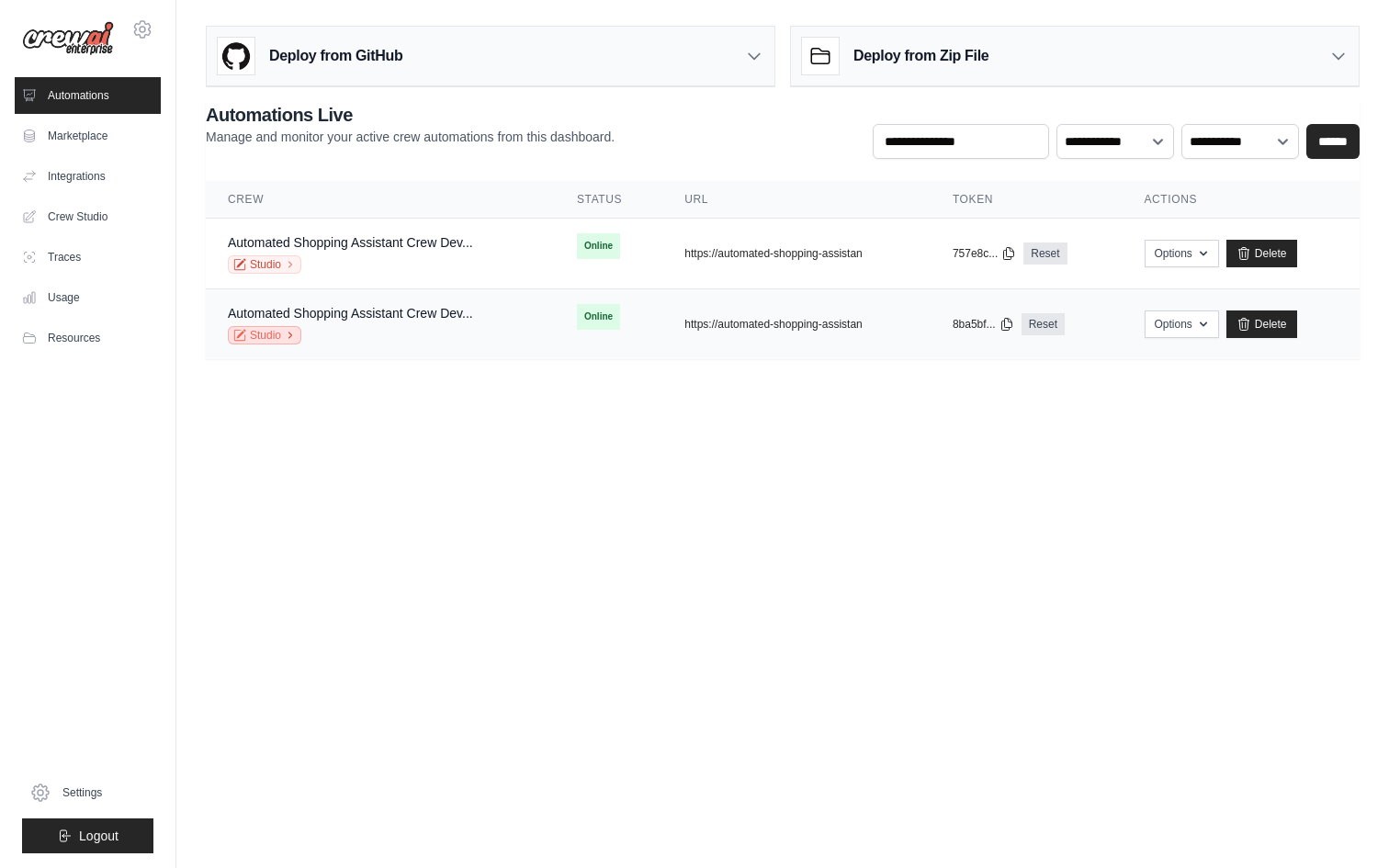 click on "Studio" at bounding box center (265, 335) 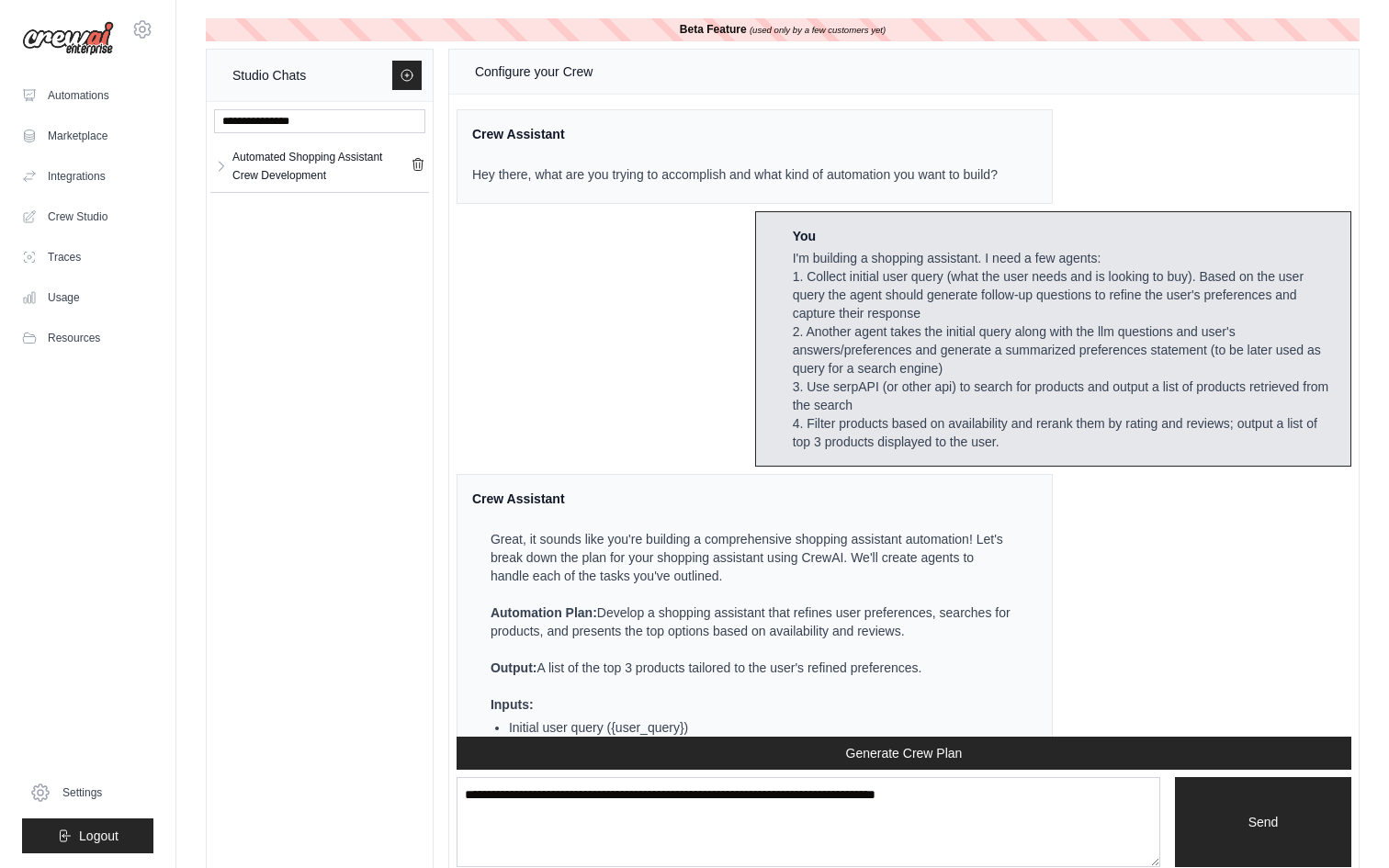 scroll, scrollTop: 9938, scrollLeft: 0, axis: vertical 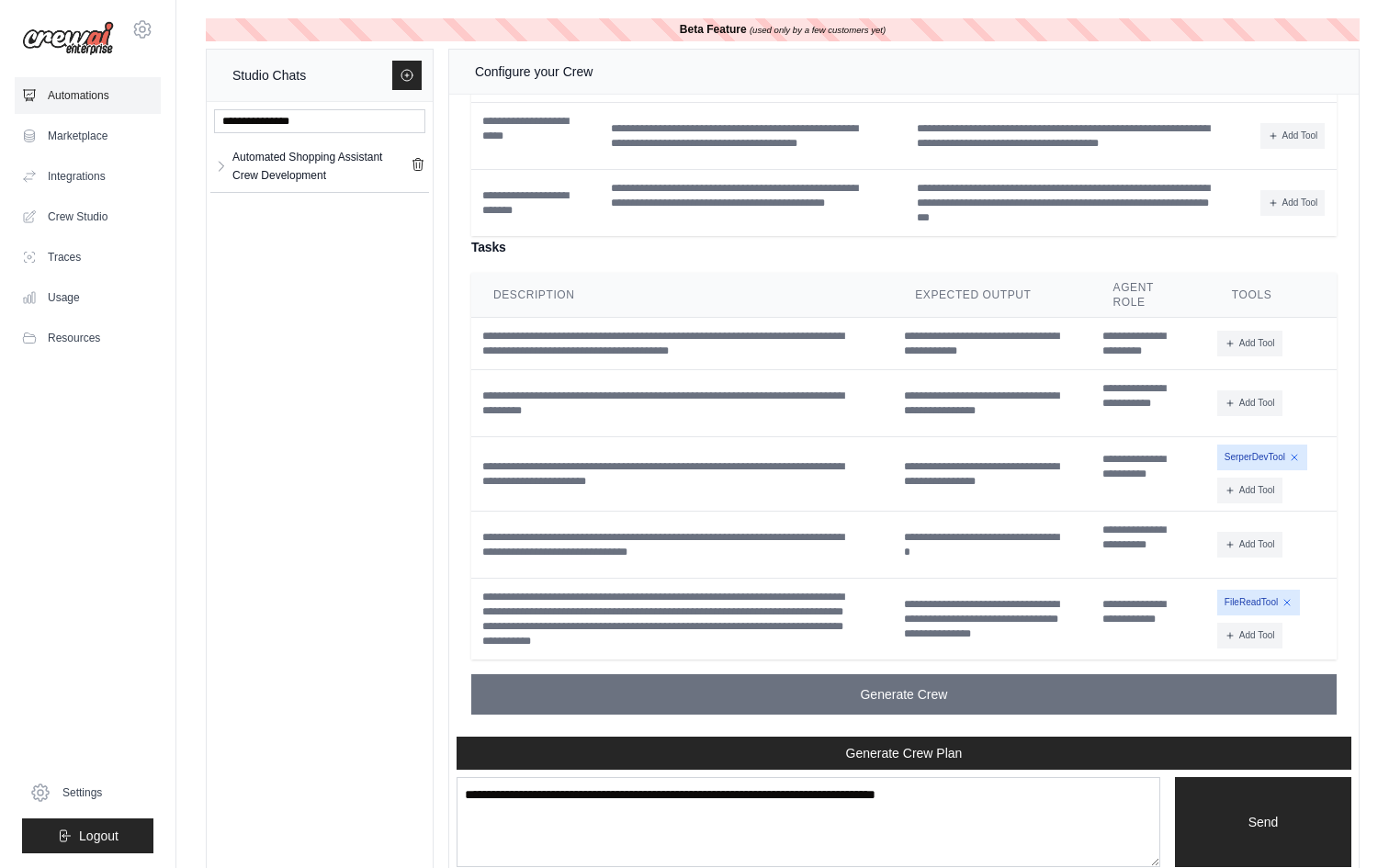 click on "Automations" at bounding box center (87, 96) 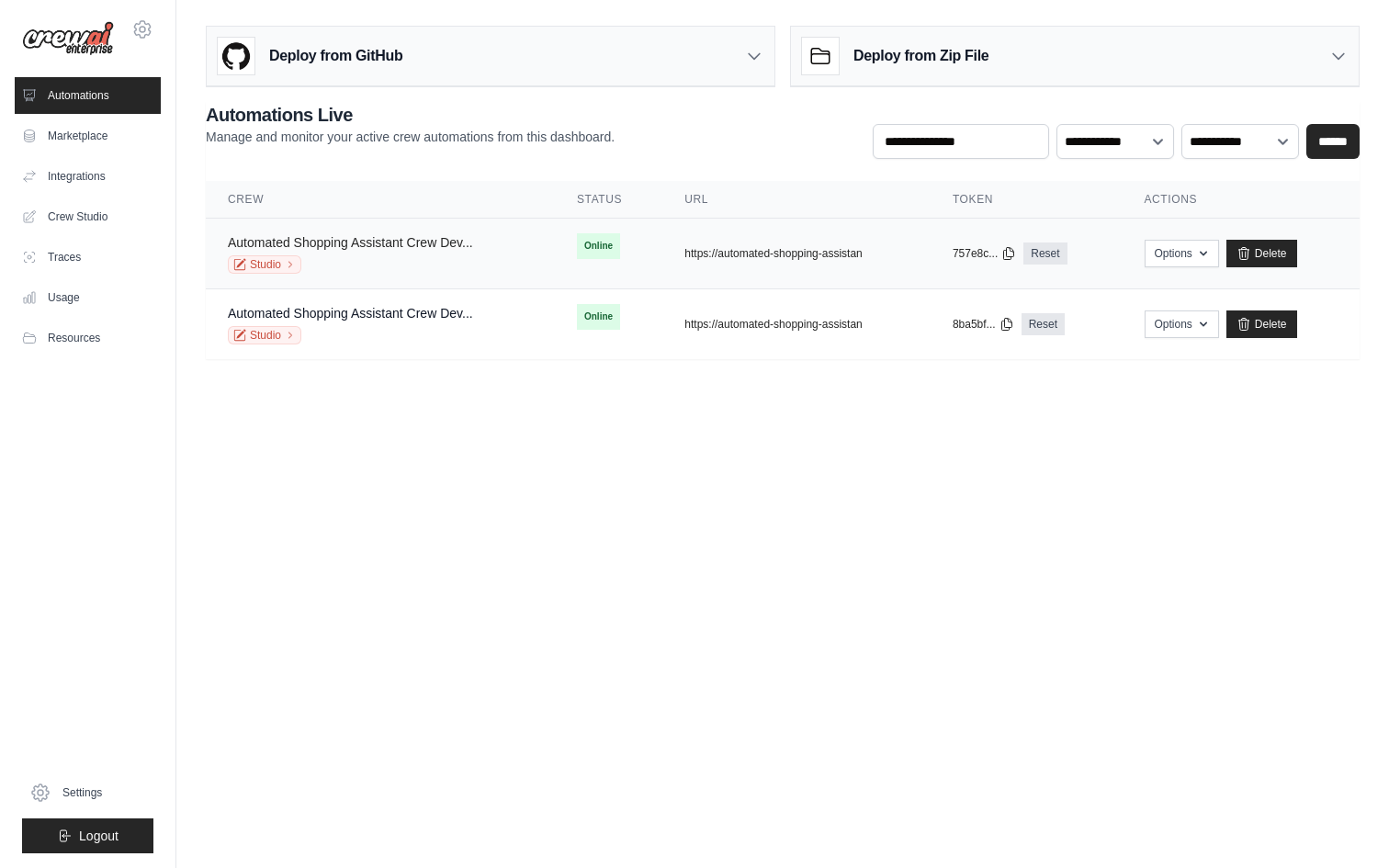click on "Automated Shopping Assistant Crew Dev..." at bounding box center (350, 242) 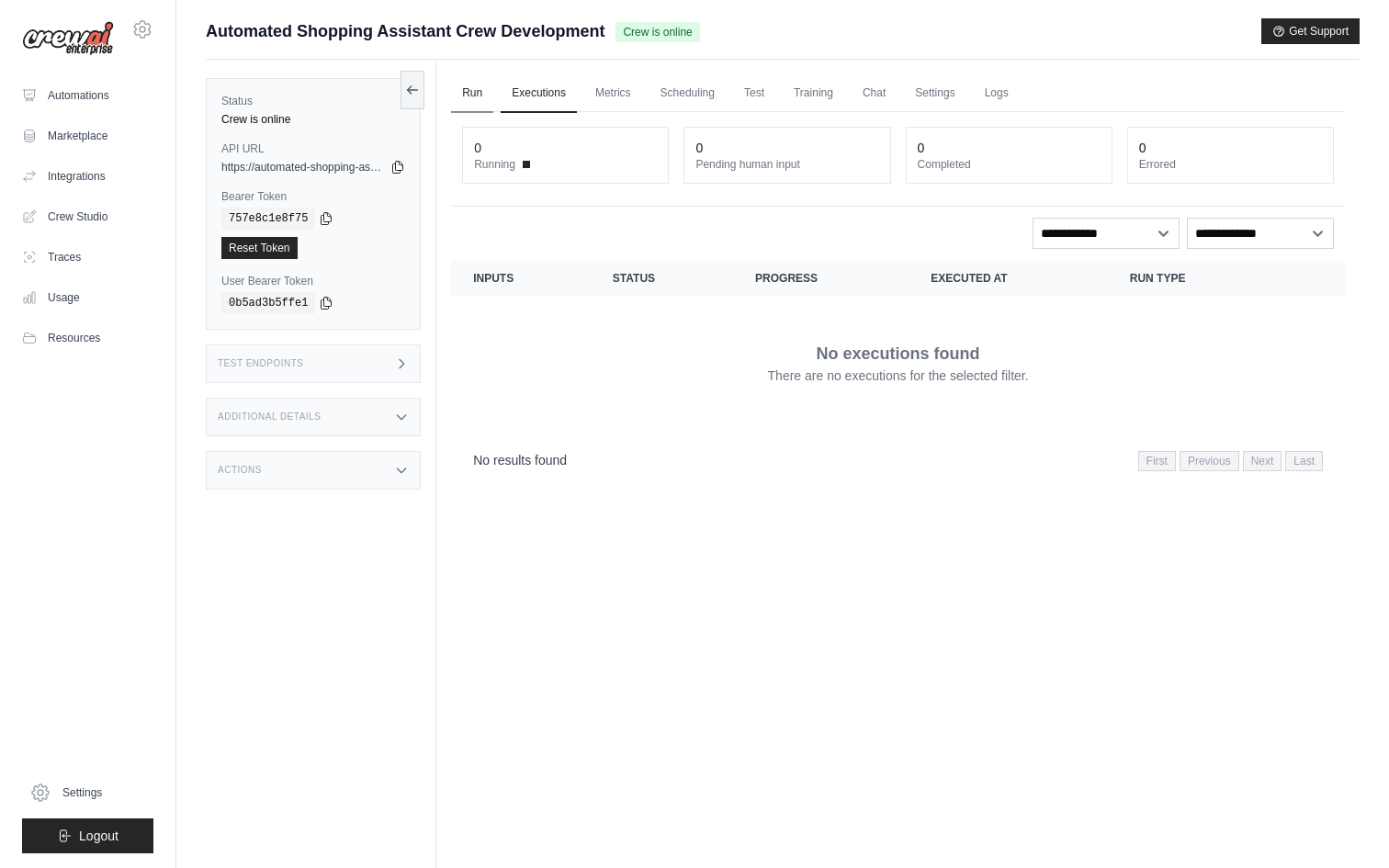 click on "Run" at bounding box center (472, 94) 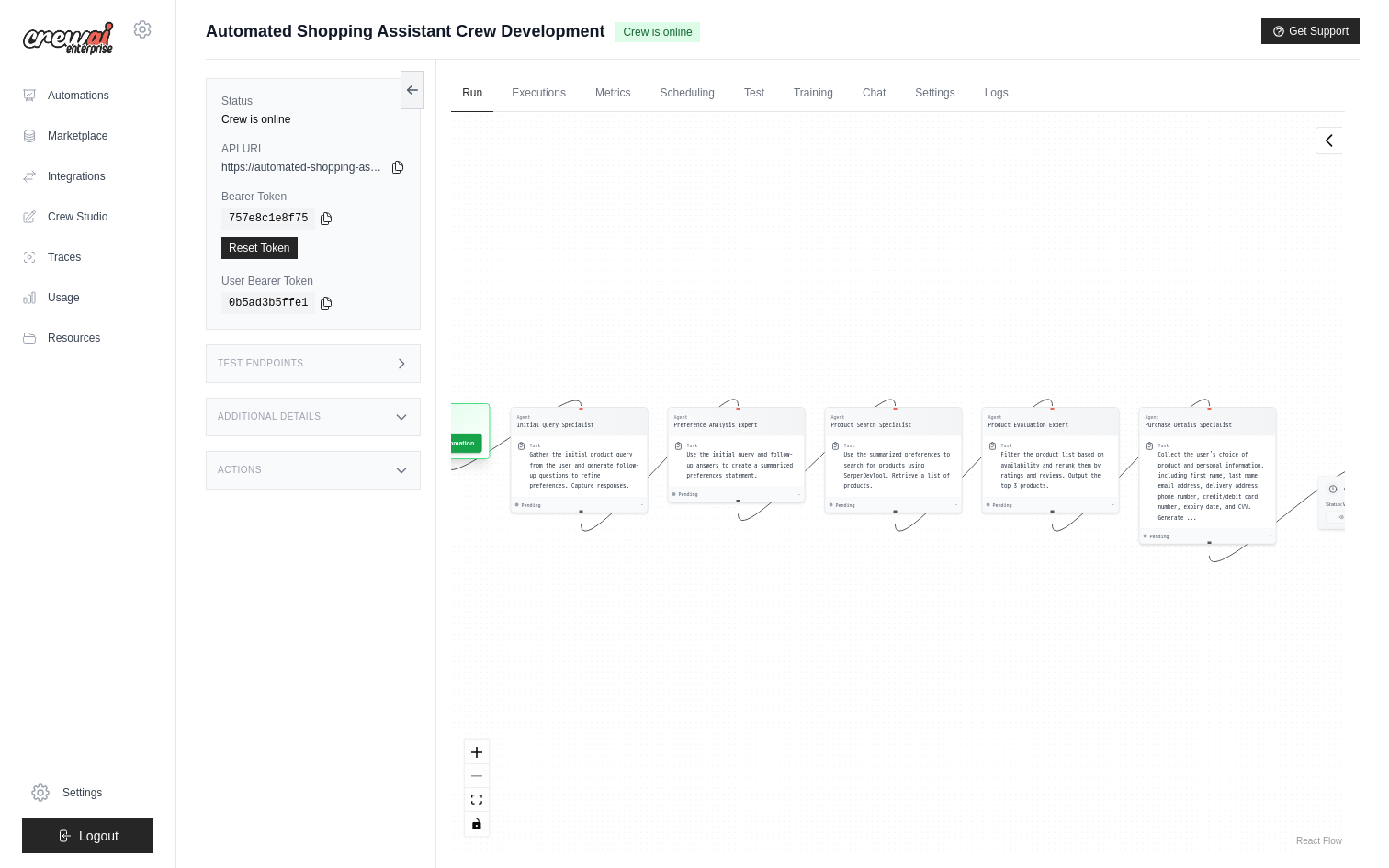 click on "Inputs" at bounding box center (443, 419) 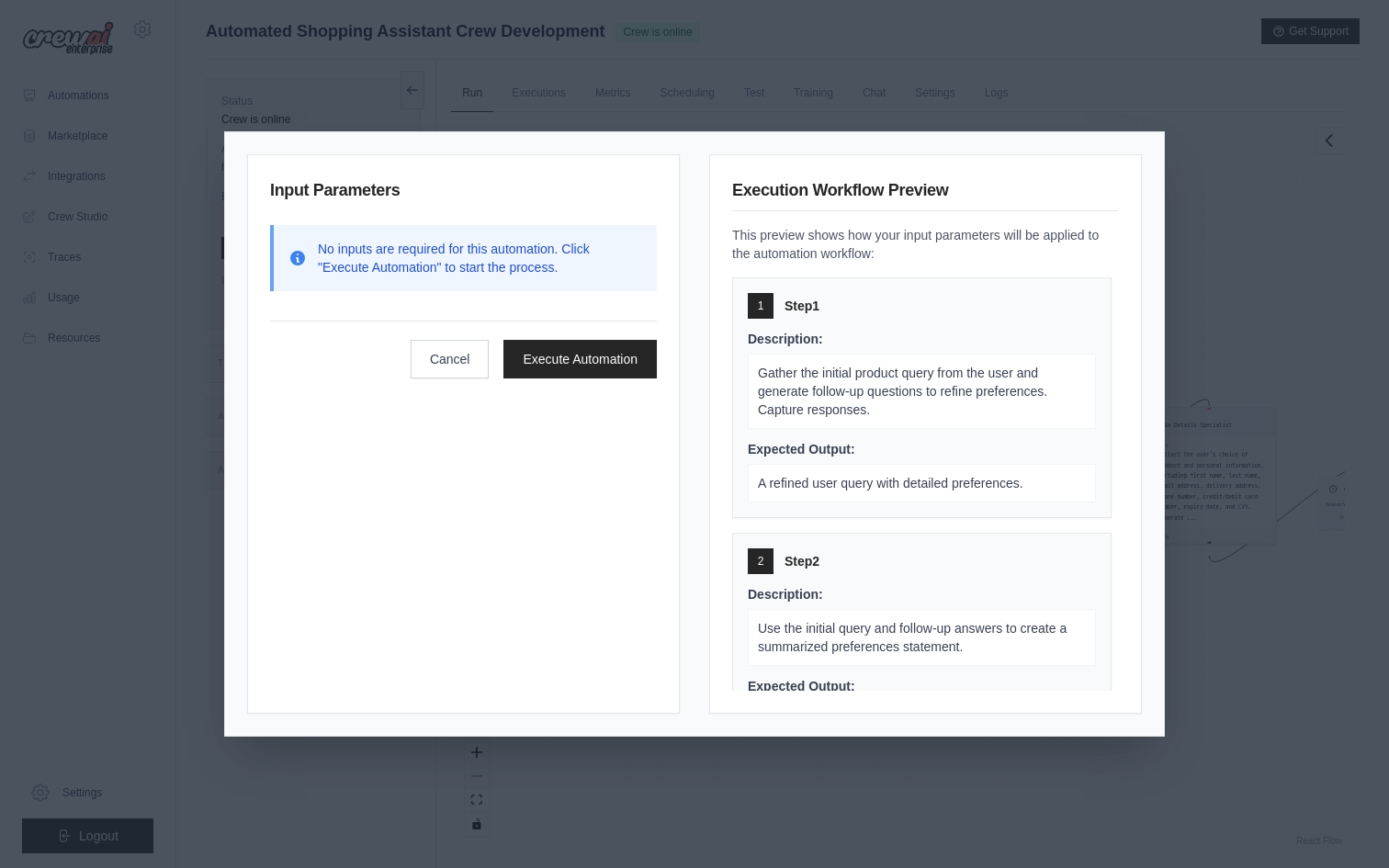 click on "Input Parameters No inputs are required for this automation. Click "Execute Automation" to start the process. Cancel Execute Automation Execution Workflow Preview This preview shows how your input parameters will be applied to the automation workflow: 1 Step  1 Description: Gather the initial product query from the user and generate follow-up questions to refine preferences. Capture responses. Expected Output: A refined user query with detailed preferences. 2 Step  2 Description: Use the initial query and follow-up answers to create a summarized preferences statement. Expected Output: A detailed preference statement for product search. 3 Step  3 Description: Use the summarized preferences to search for products using SerperDevTool. Retrieve a list of products. Expected Output: A list of products matching the user's preferences. 4 Step  4 Description: Filter the product list based on availability and rerank them by ratings and reviews. Output the top 3 products. Expected Output: 5 Step  5 Description:" at bounding box center [694, 434] 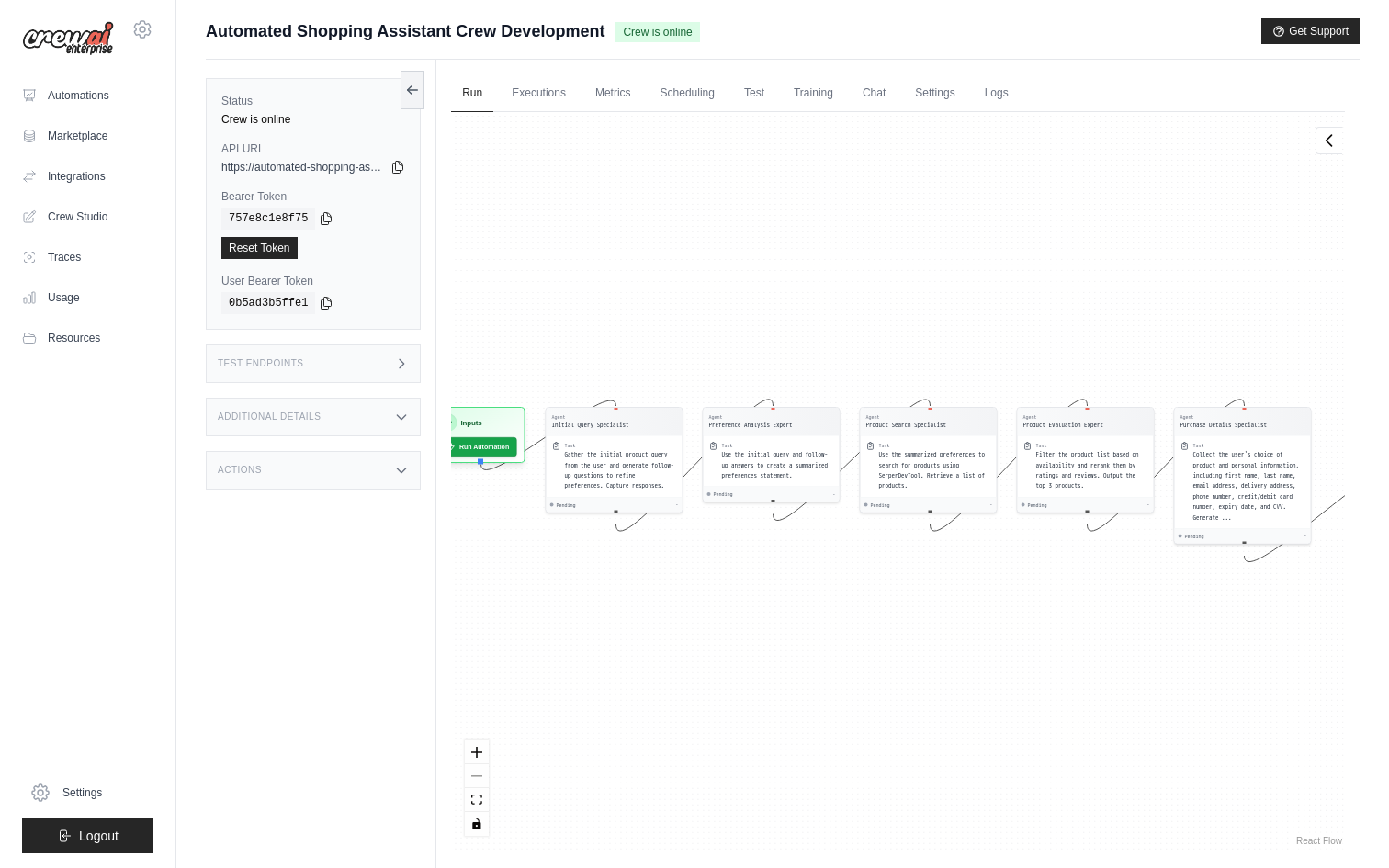 drag, startPoint x: 677, startPoint y: 357, endPoint x: 862, endPoint y: 355, distance: 185.01081 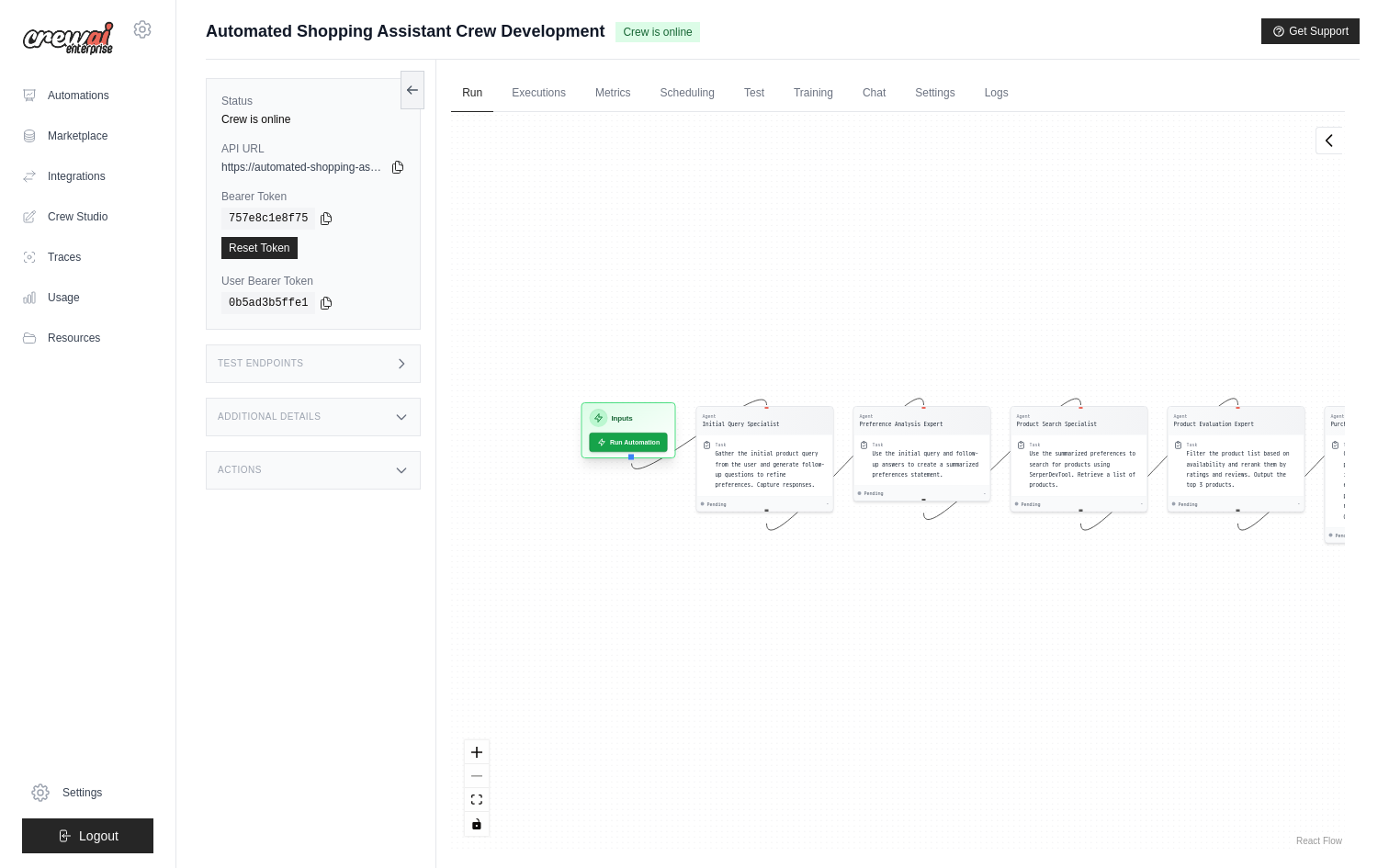 click on "Inputs" at bounding box center (622, 418) 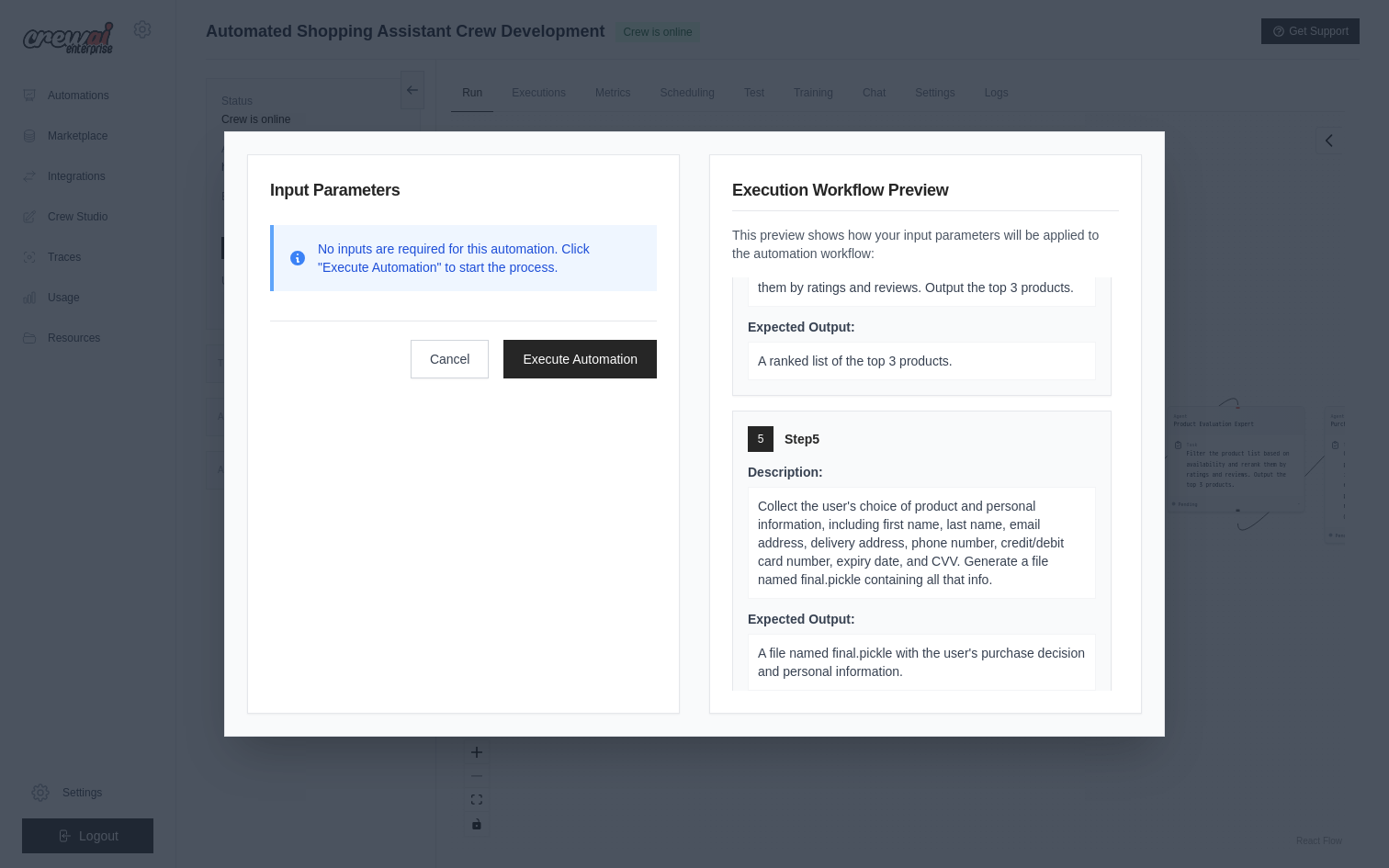 scroll, scrollTop: 904, scrollLeft: 0, axis: vertical 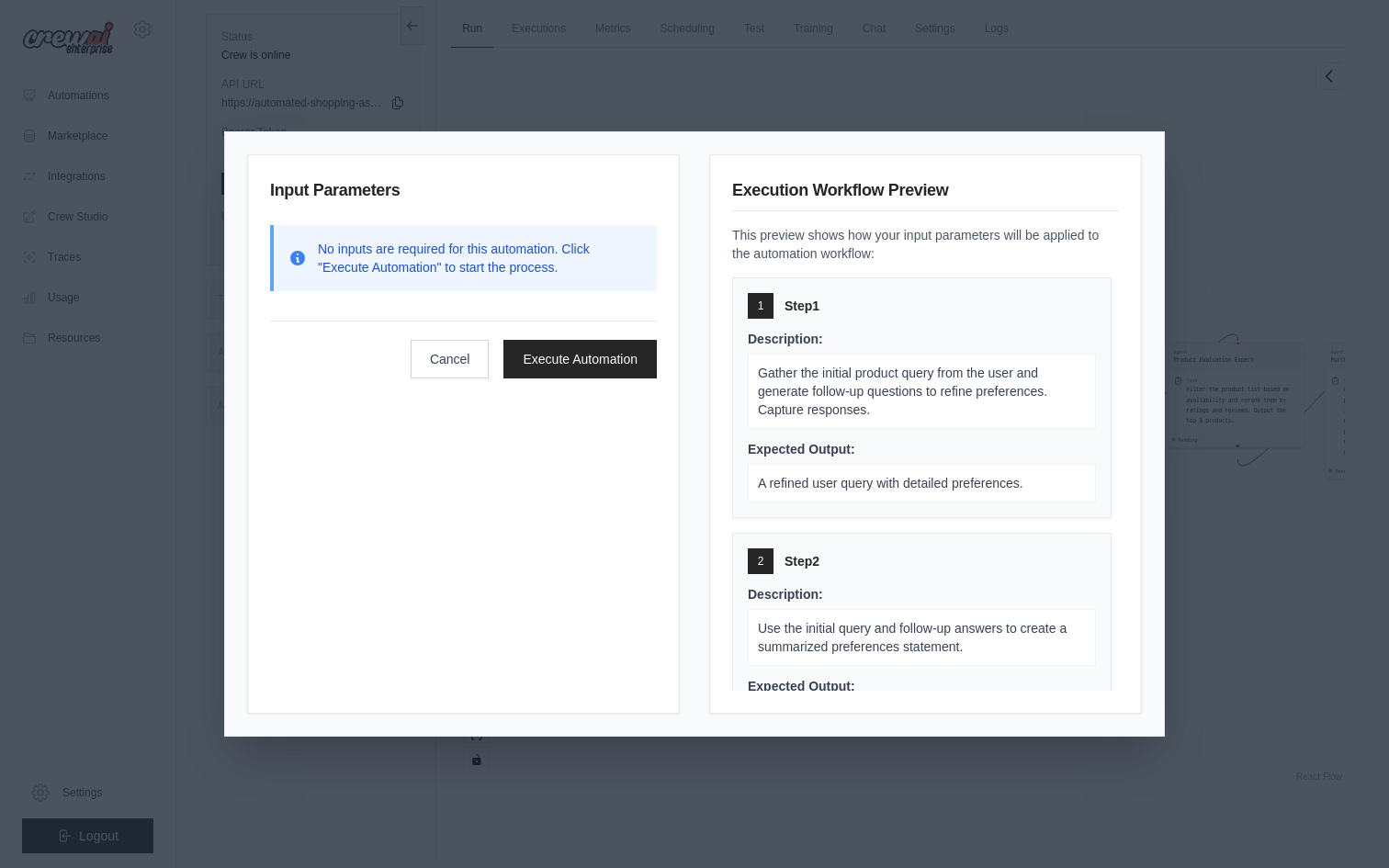 click on "Input Parameters No inputs are required for this automation. Click "Execute Automation" to start the process. Cancel Execute Automation Execution Workflow Preview This preview shows how your input parameters will be applied to the automation workflow: 1 Step  1 Description: Gather the initial product query from the user and generate follow-up questions to refine preferences. Capture responses. Expected Output: A refined user query with detailed preferences. 2 Step  2 Description: Use the initial query and follow-up answers to create a summarized preferences statement. Expected Output: A detailed preference statement for product search. 3 Step  3 Description: Use the summarized preferences to search for products using SerperDevTool. Retrieve a list of products. Expected Output: A list of products matching the user's preferences. 4 Step  4 Description: Filter the product list based on availability and rerank them by ratings and reviews. Output the top 3 products. Expected Output: 5 Step  5 Description:" at bounding box center (694, 434) 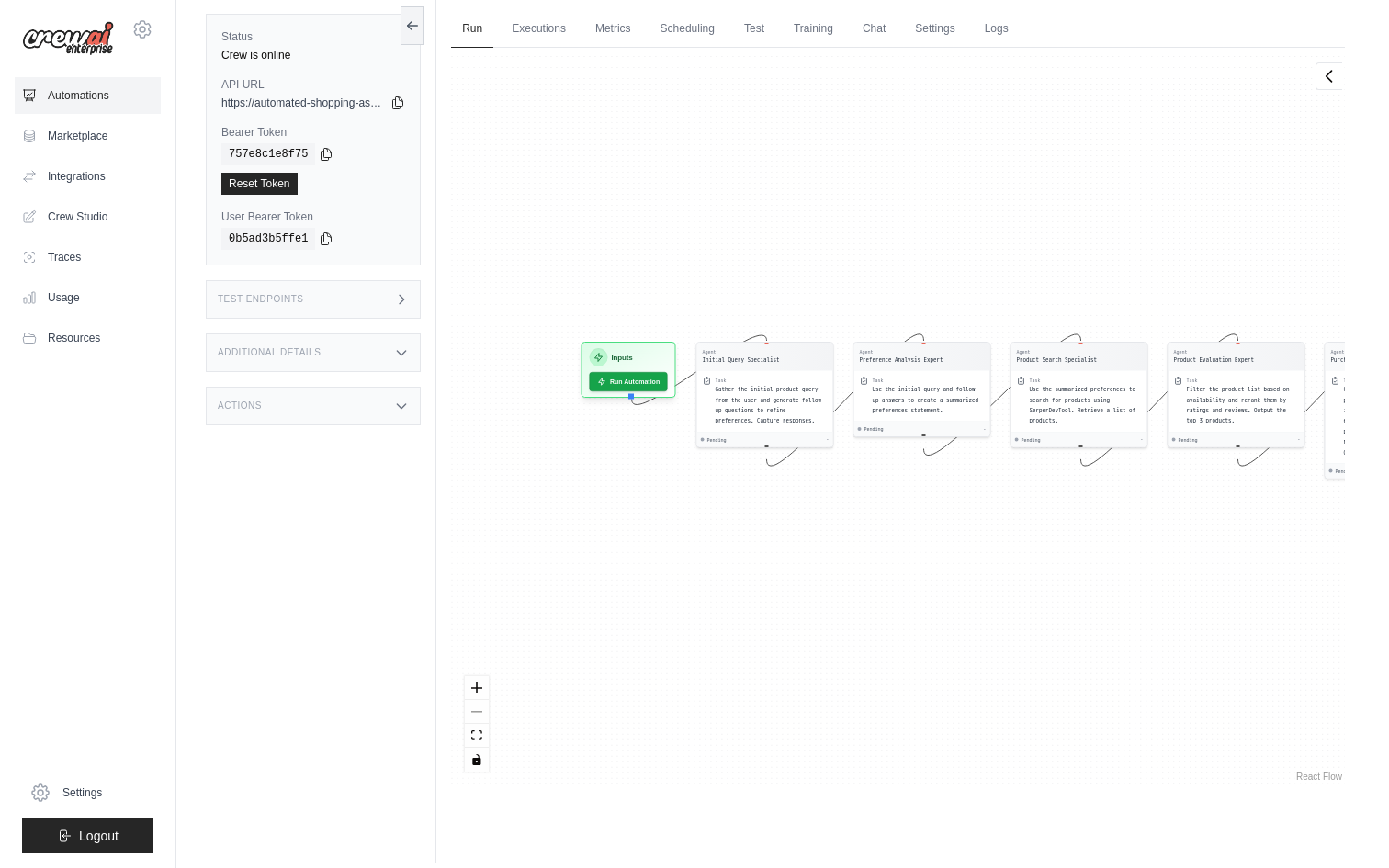 click on "Automations" at bounding box center [87, 96] 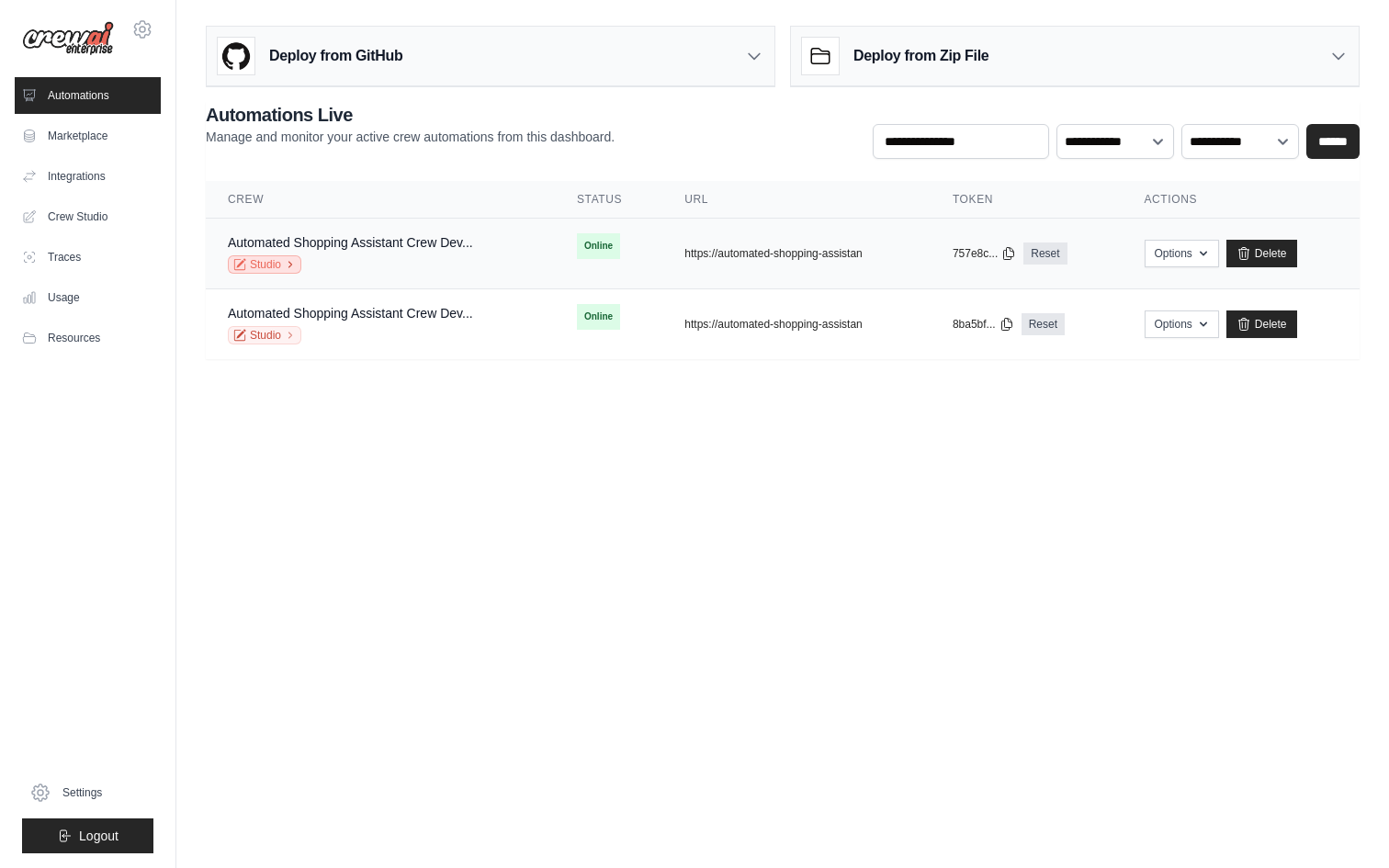 click on "Studio" at bounding box center (265, 265) 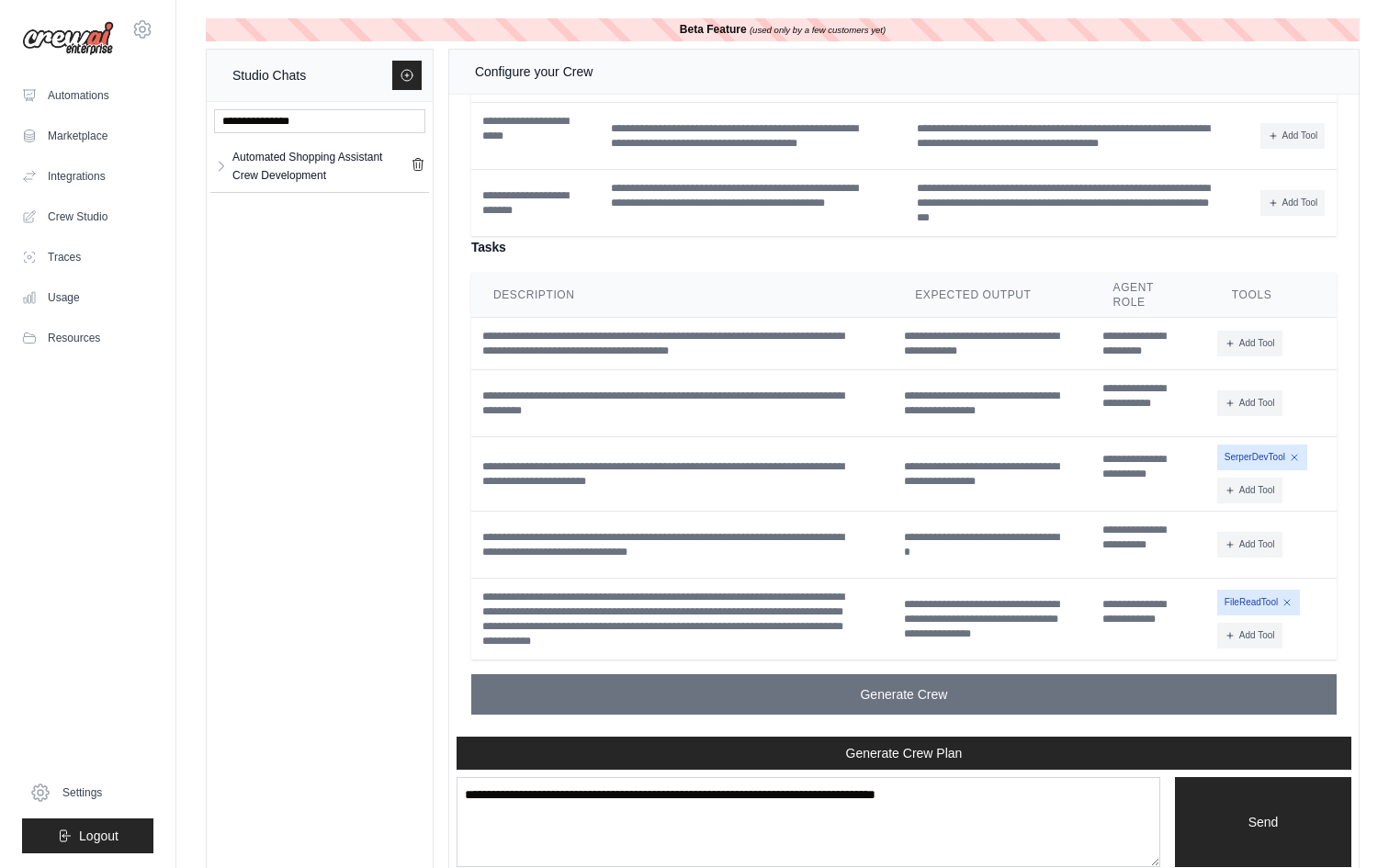 scroll, scrollTop: 9938, scrollLeft: 0, axis: vertical 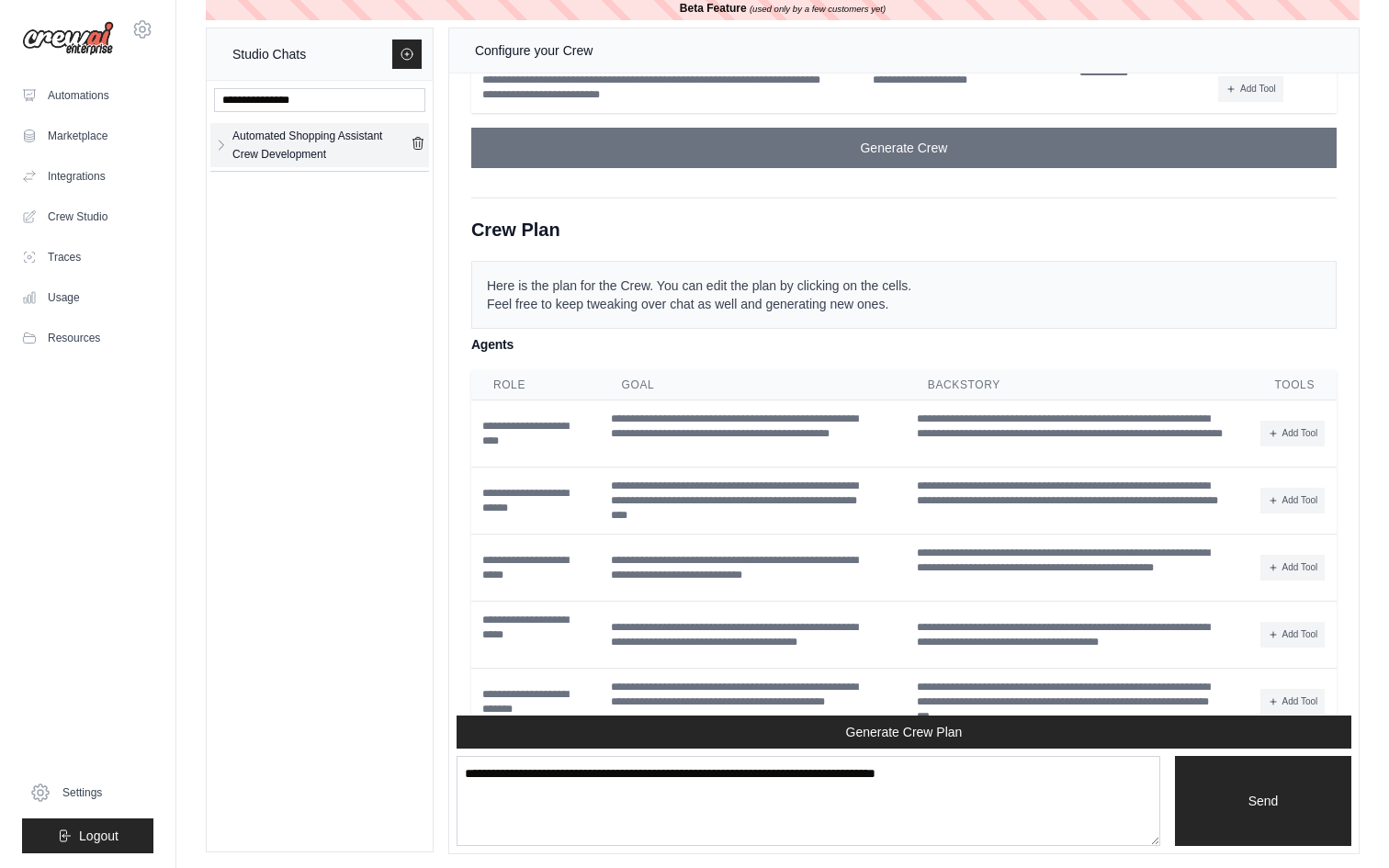 click on "Automated Shopping Assistant Crew Development" at bounding box center (322, 145) 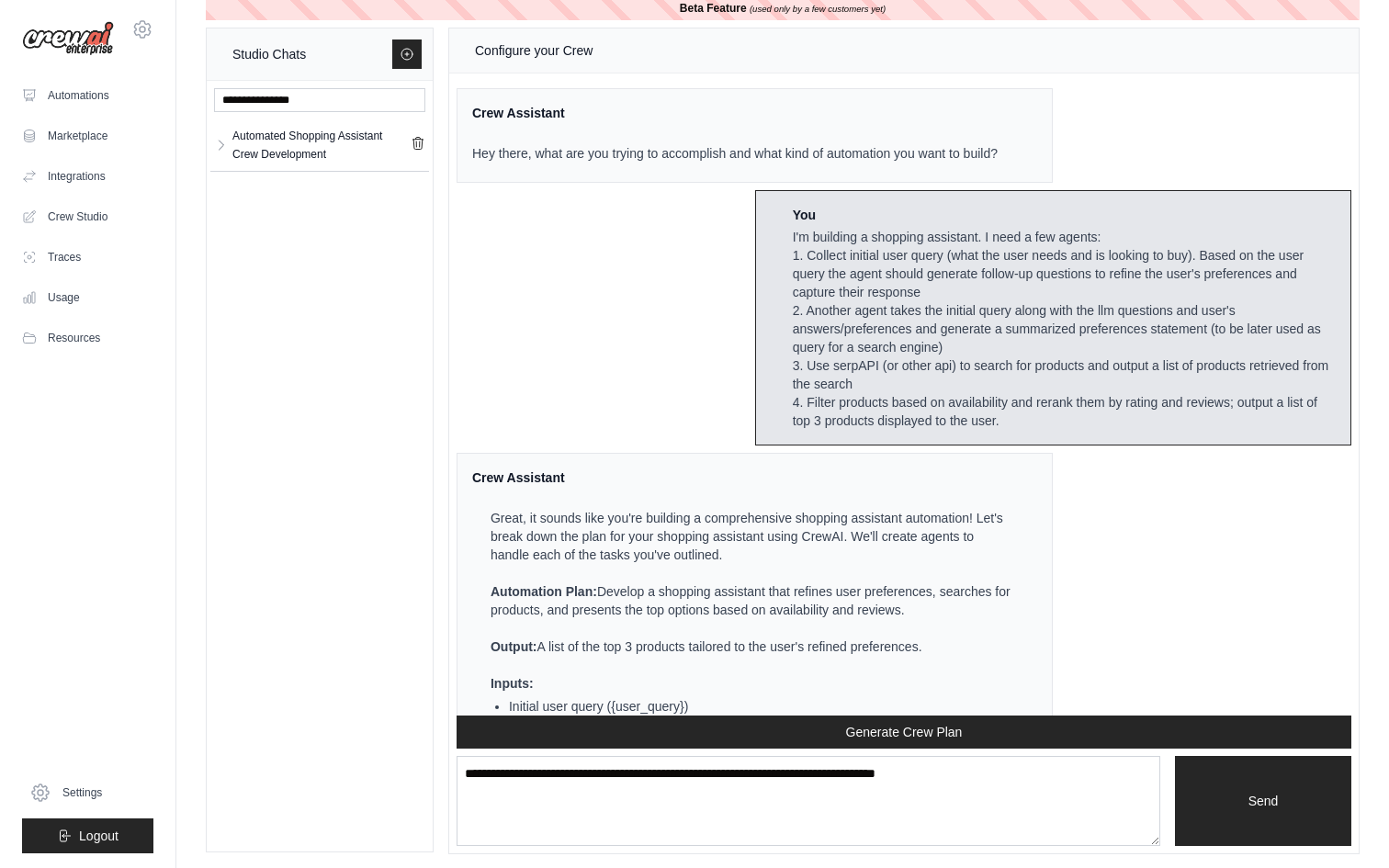 scroll, scrollTop: 0, scrollLeft: 0, axis: both 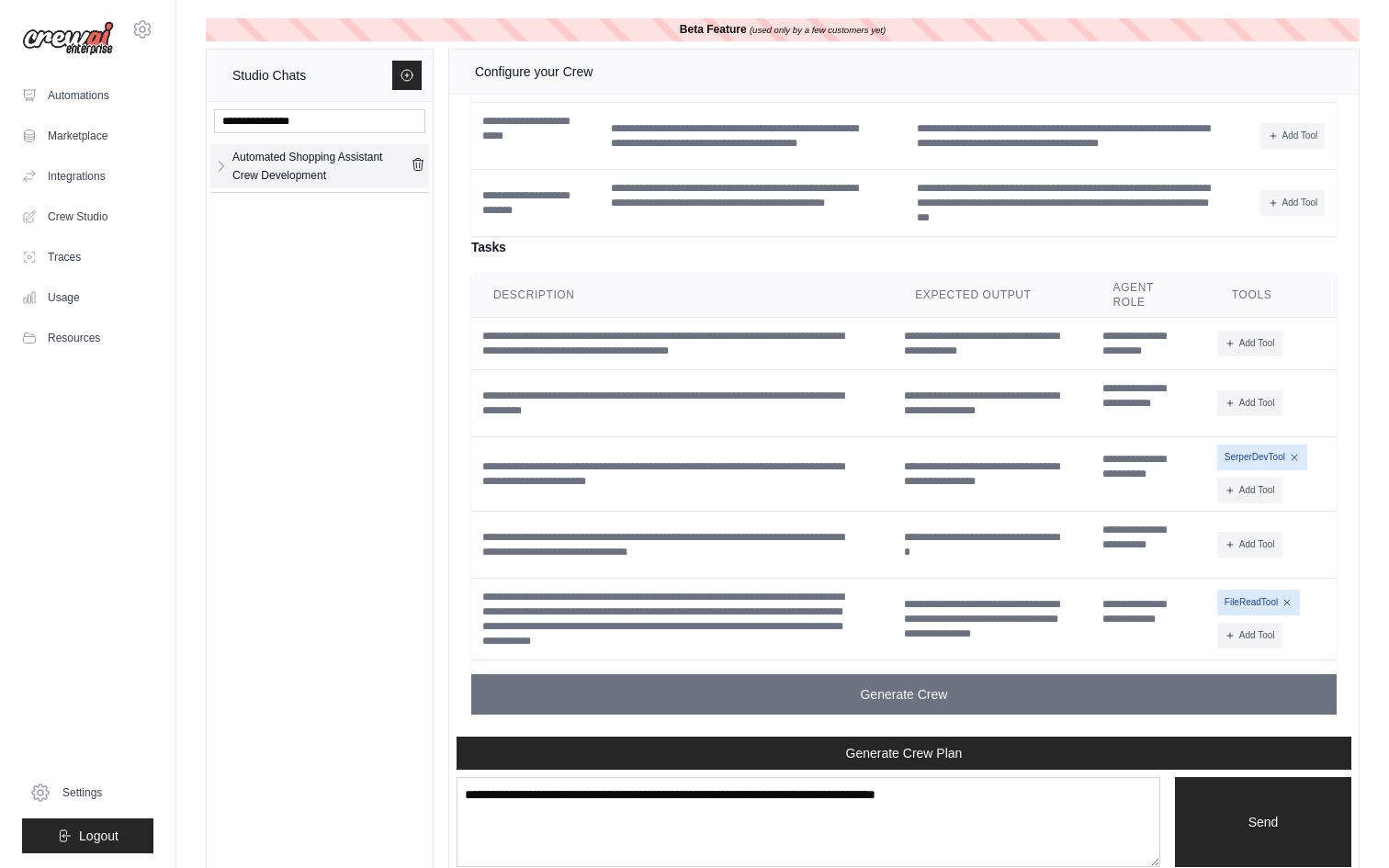 click on "Automated Shopping Assistant Crew Development" at bounding box center [322, 166] 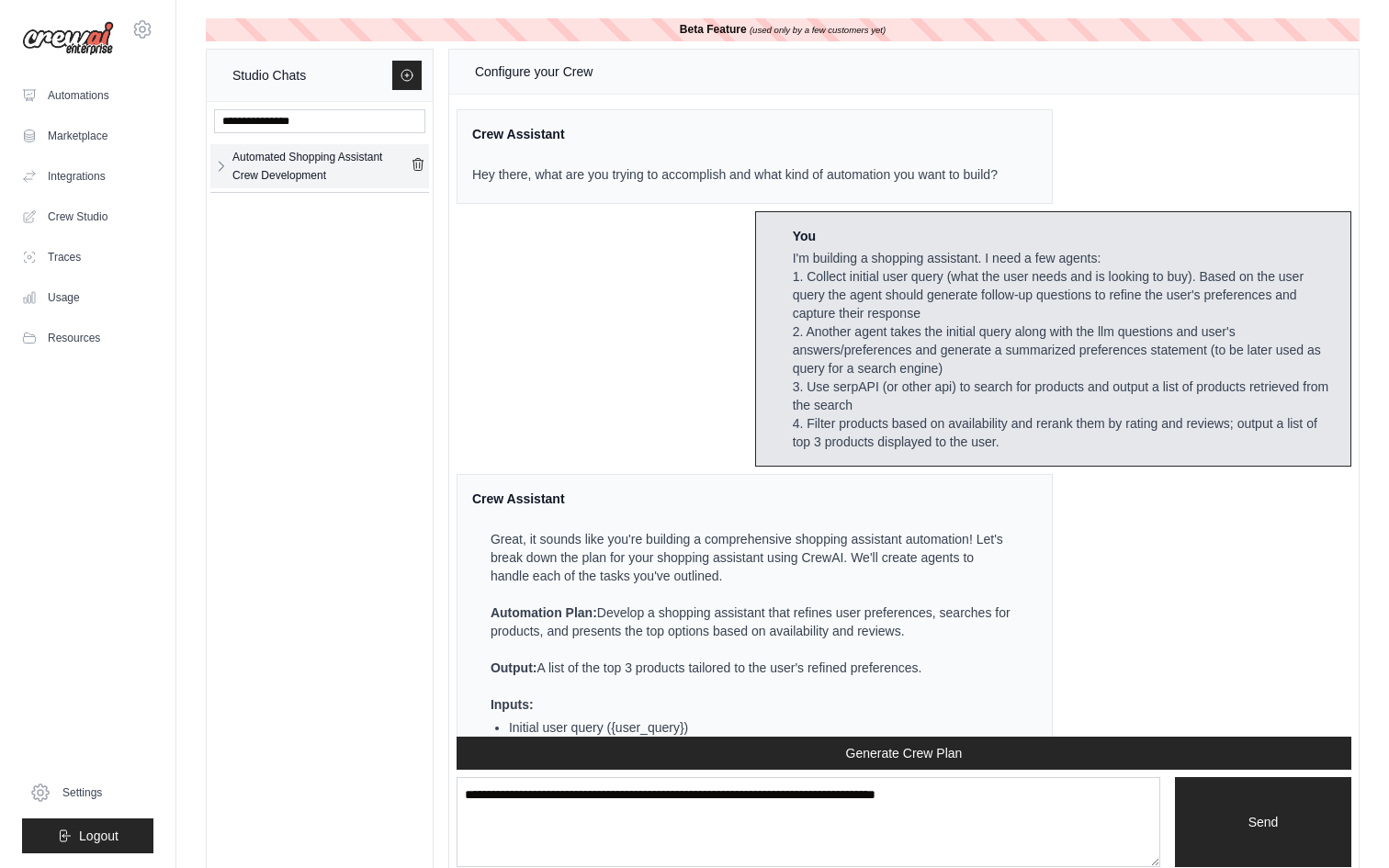scroll, scrollTop: 9938, scrollLeft: 0, axis: vertical 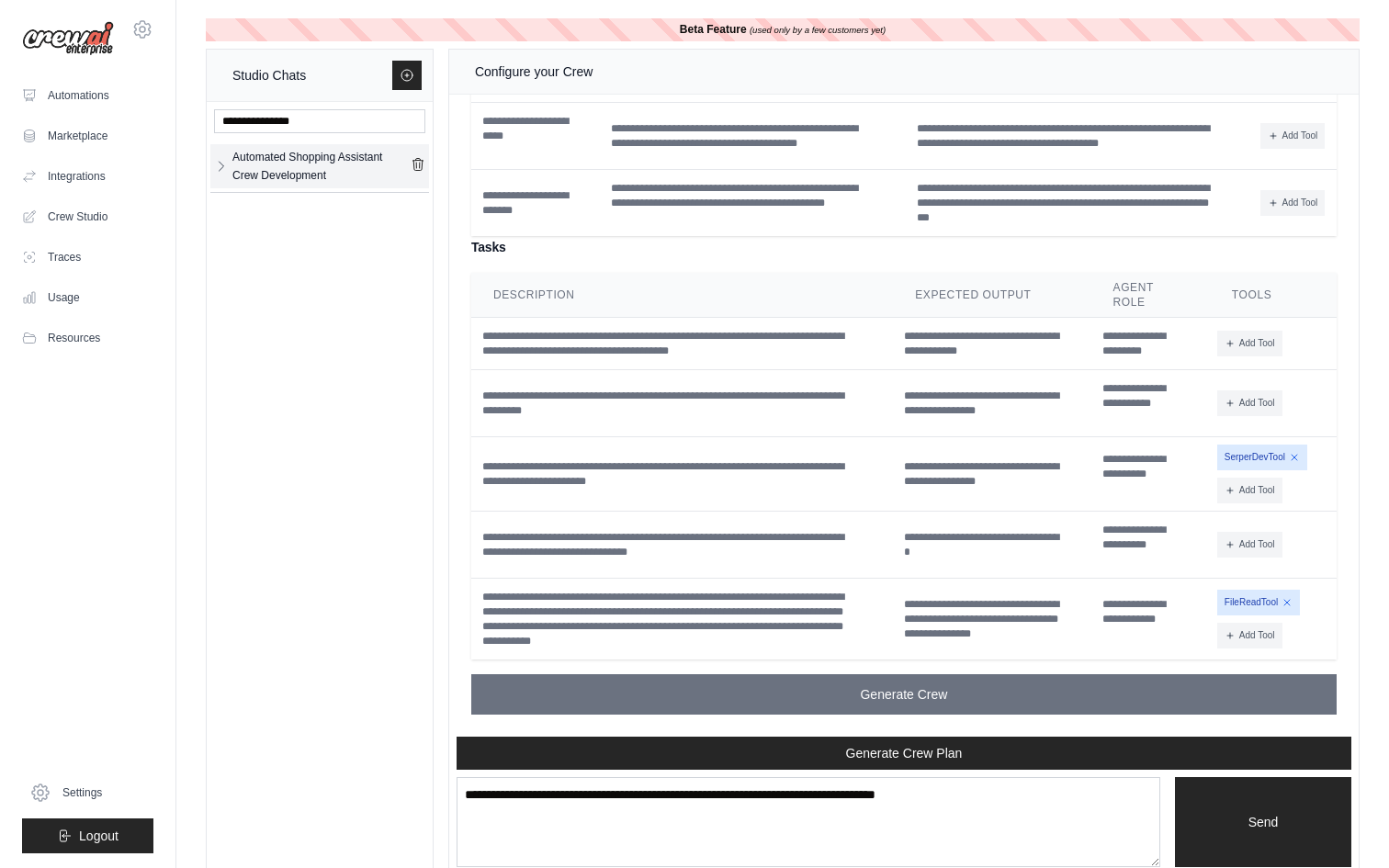 click 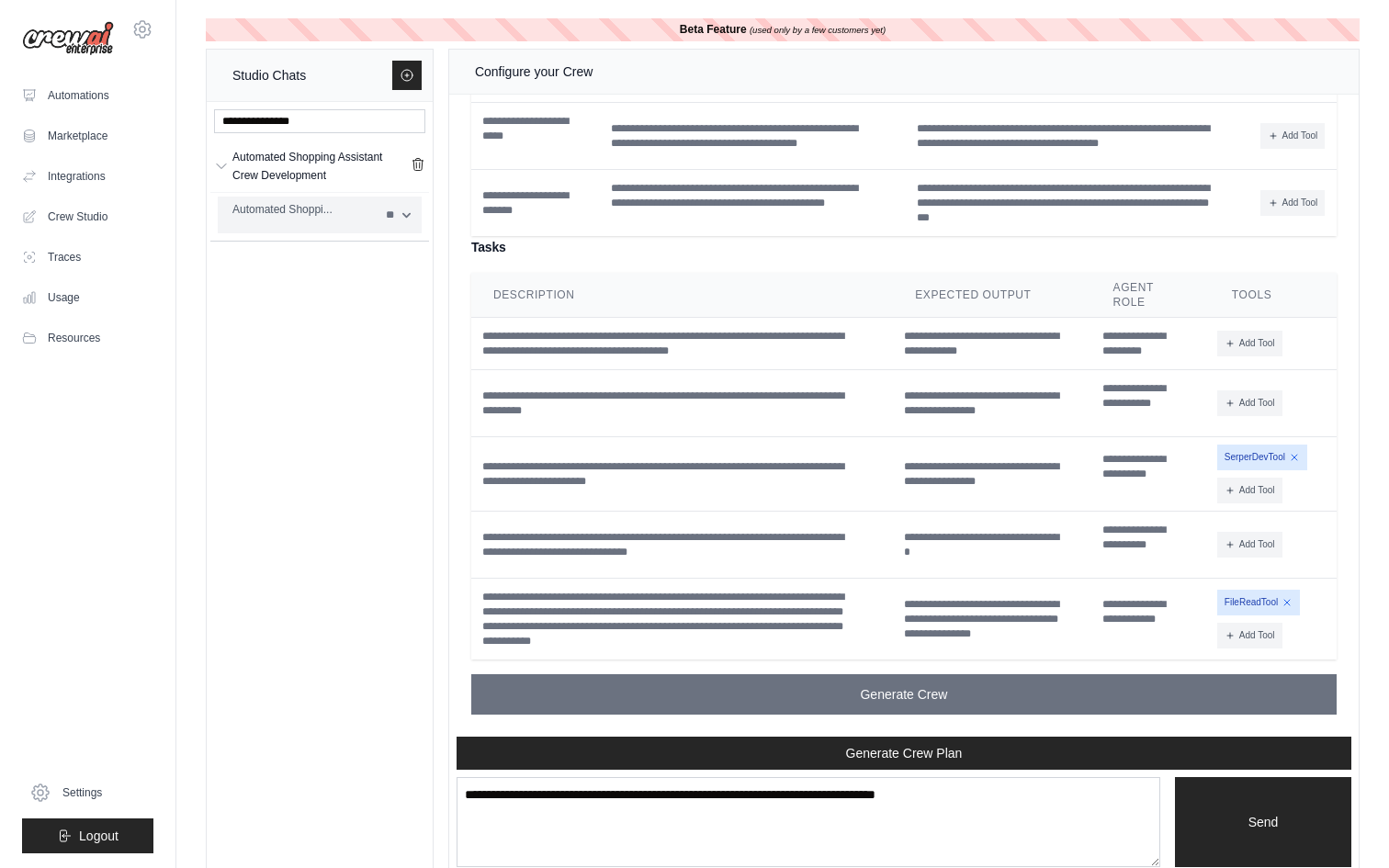 click on "Automated Shoppi..." at bounding box center (303, 209) 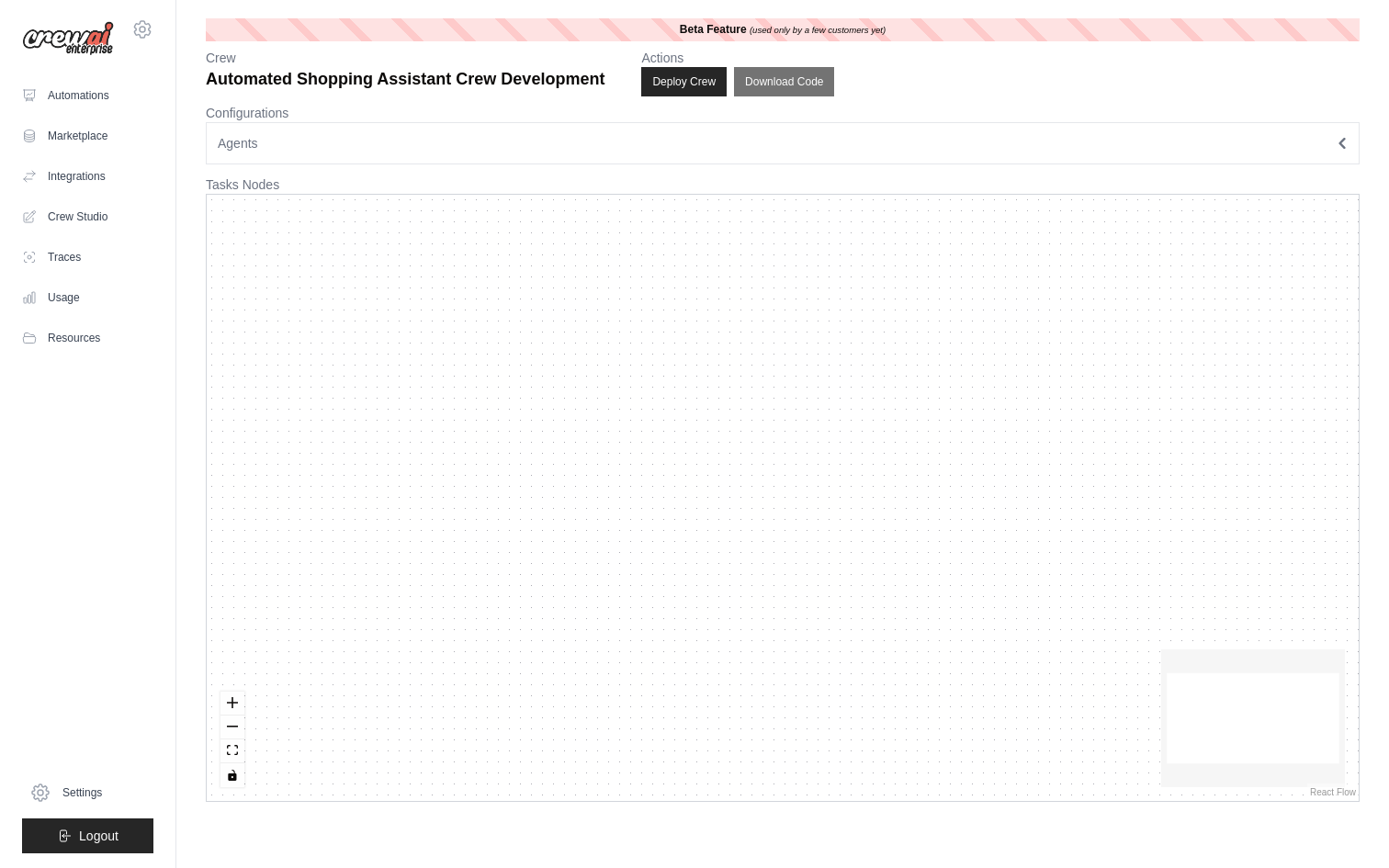 scroll, scrollTop: 0, scrollLeft: 0, axis: both 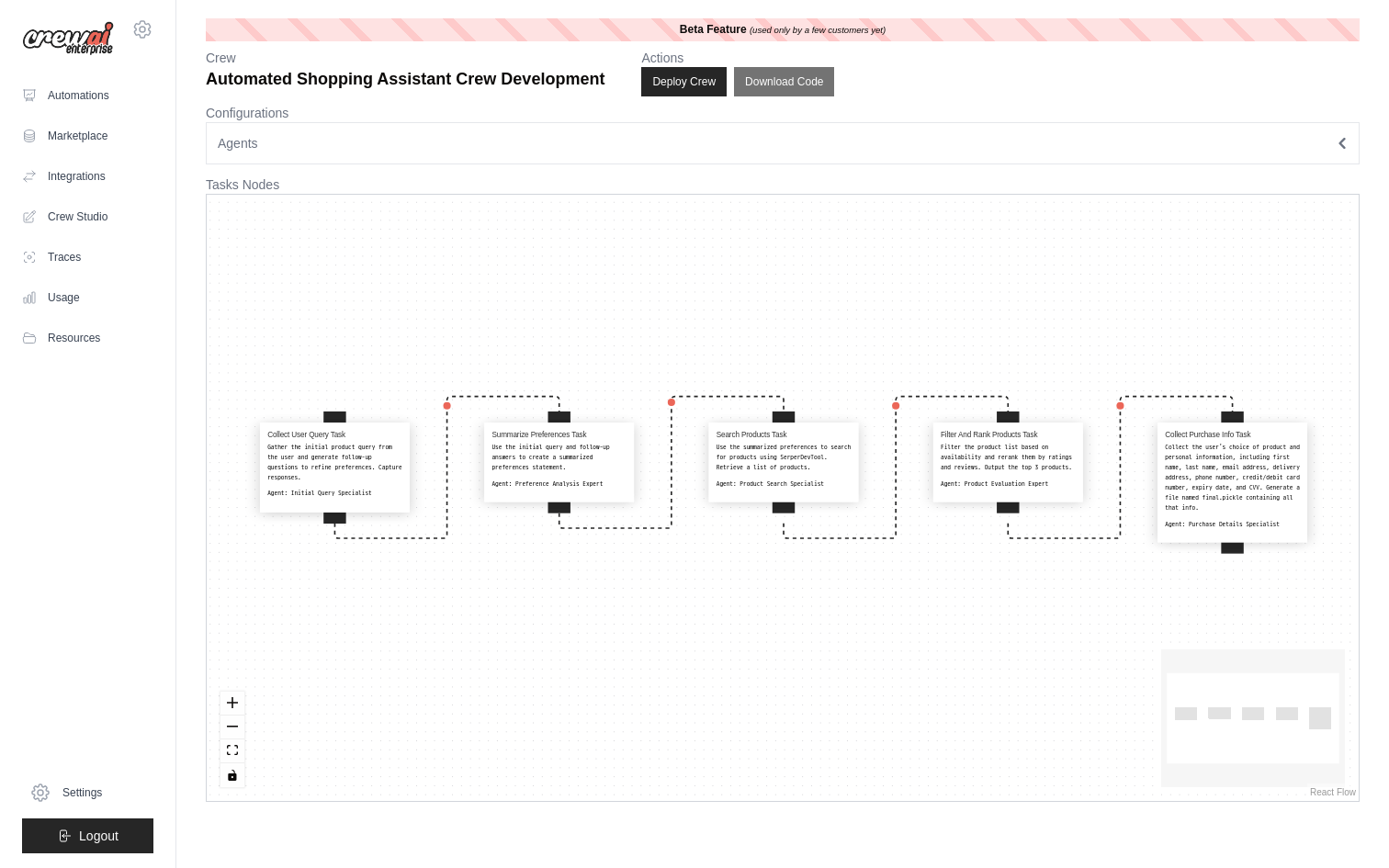 click on "Gather the initial product query from the user and generate follow-up questions to refine preferences. Capture responses." at bounding box center (334, 462) 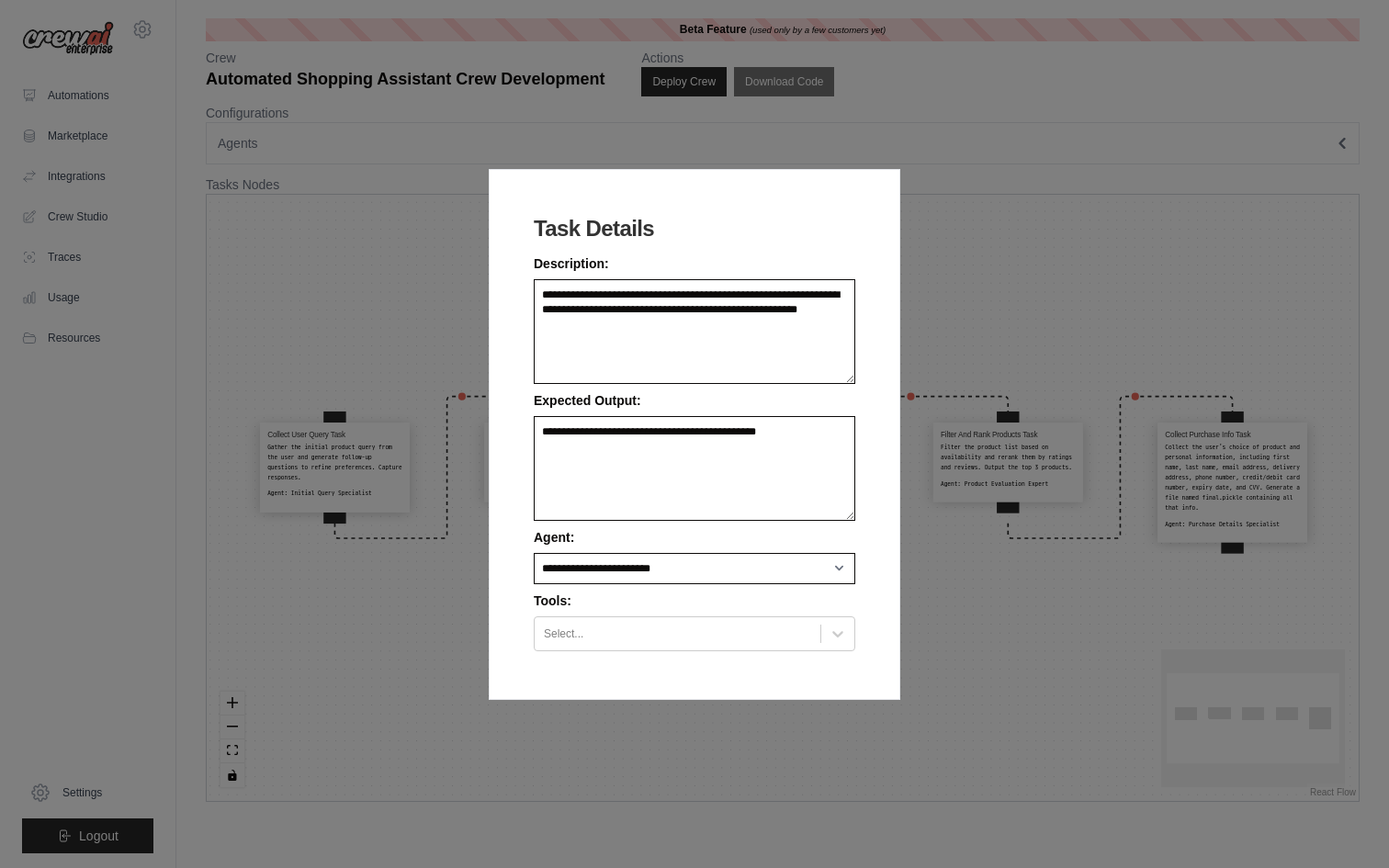 click on "**********" at bounding box center [694, 434] 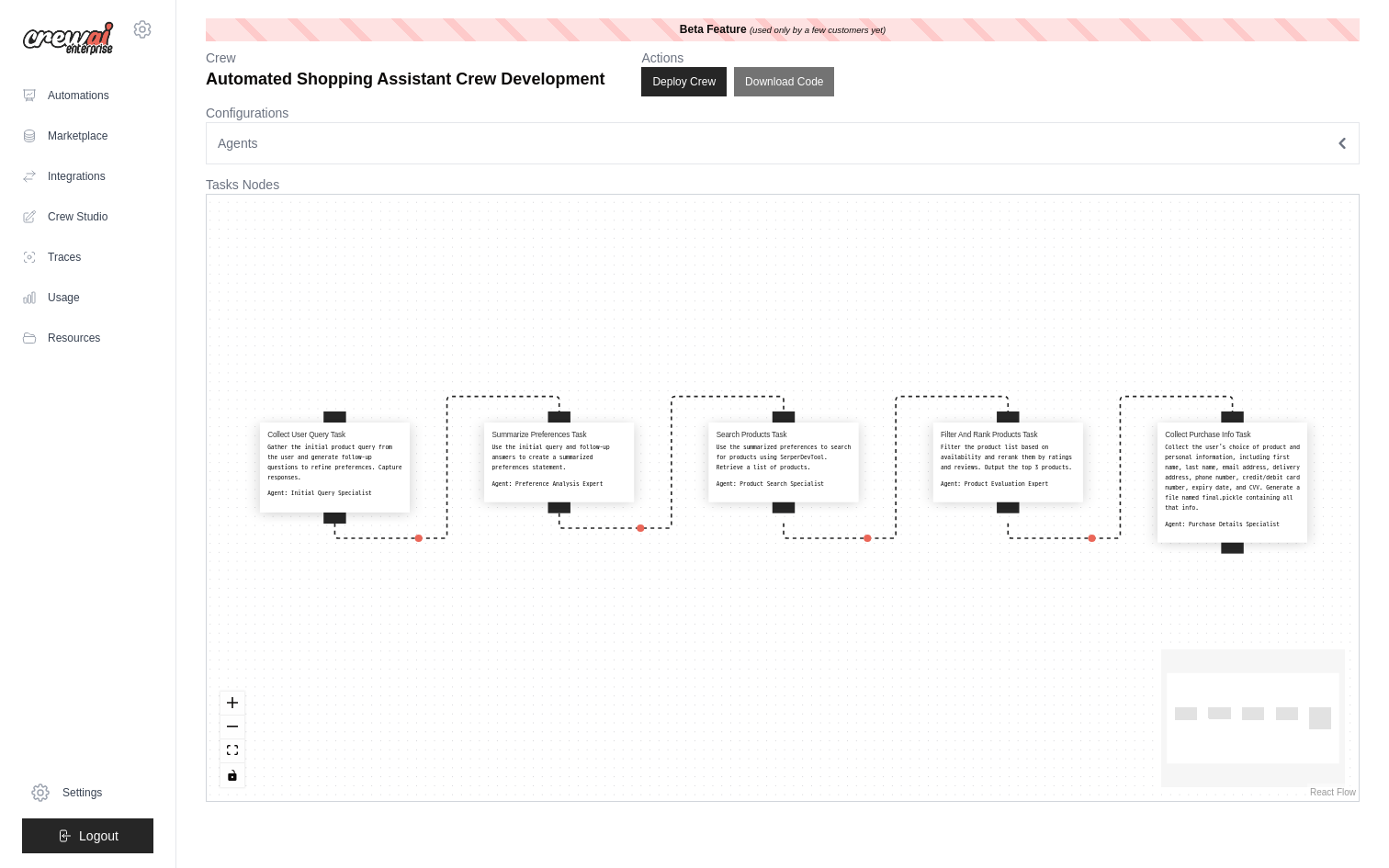 click on "Agents" at bounding box center [783, 143] 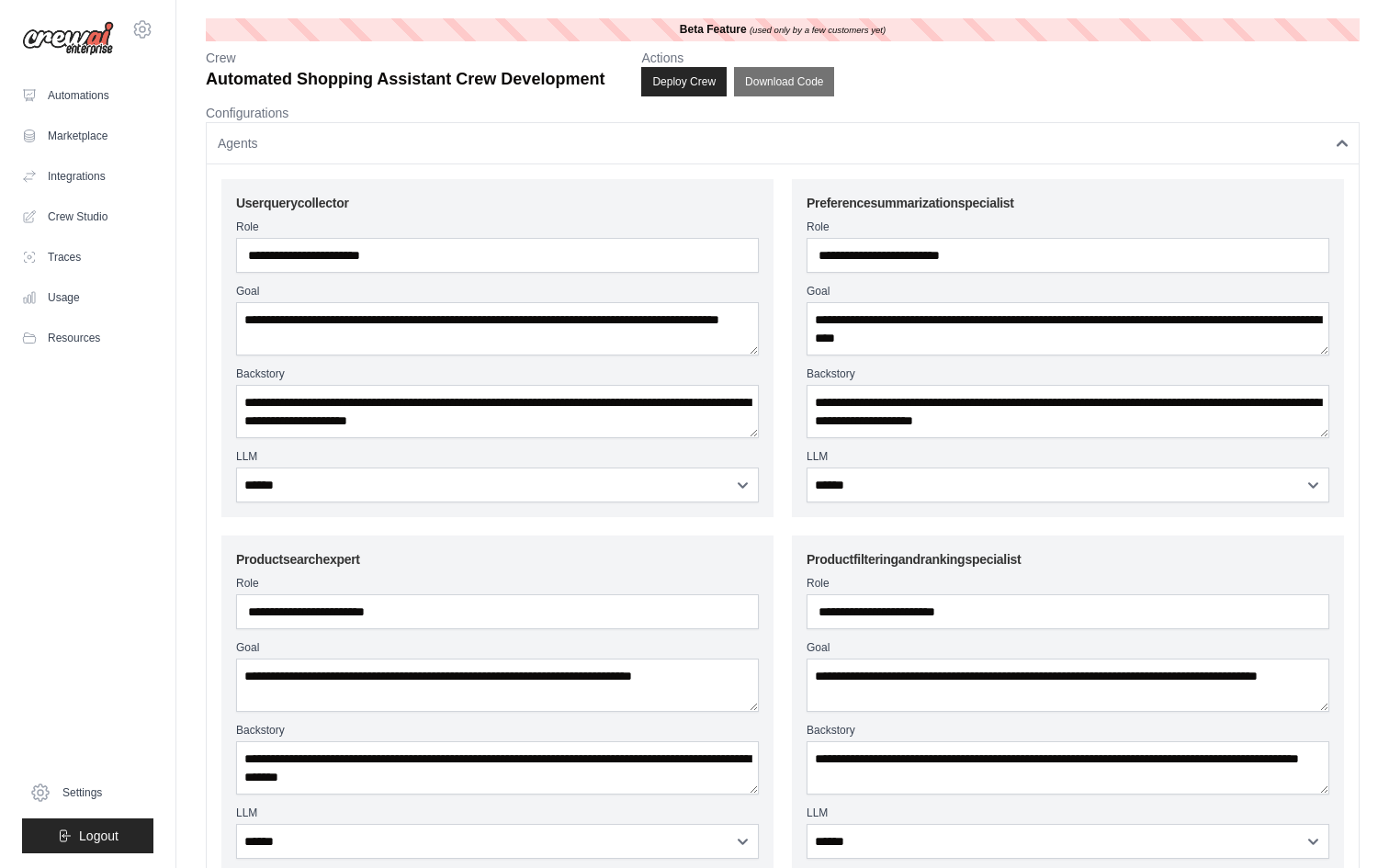 click on "Agents" at bounding box center [783, 143] 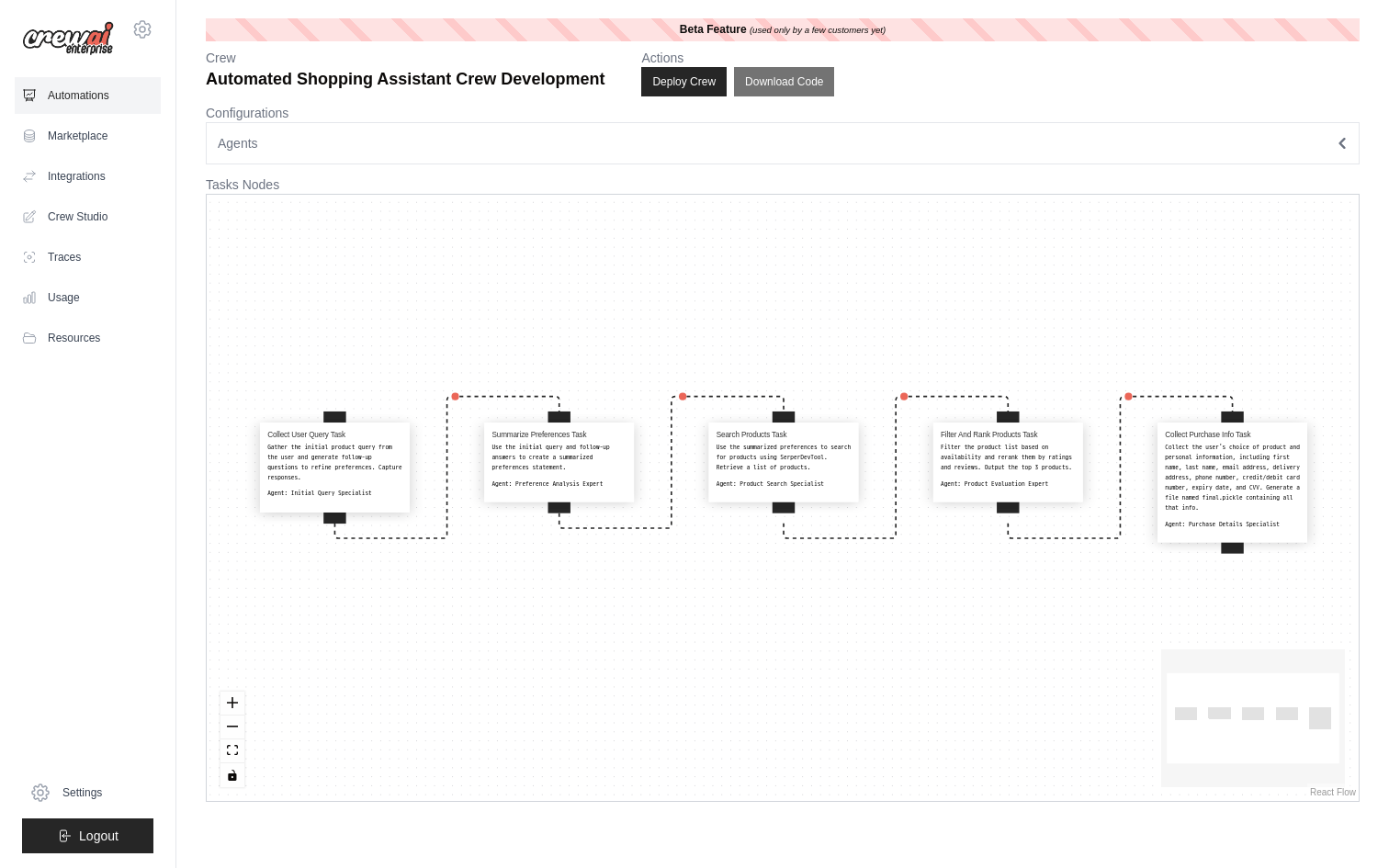 click on "Automations" at bounding box center [87, 96] 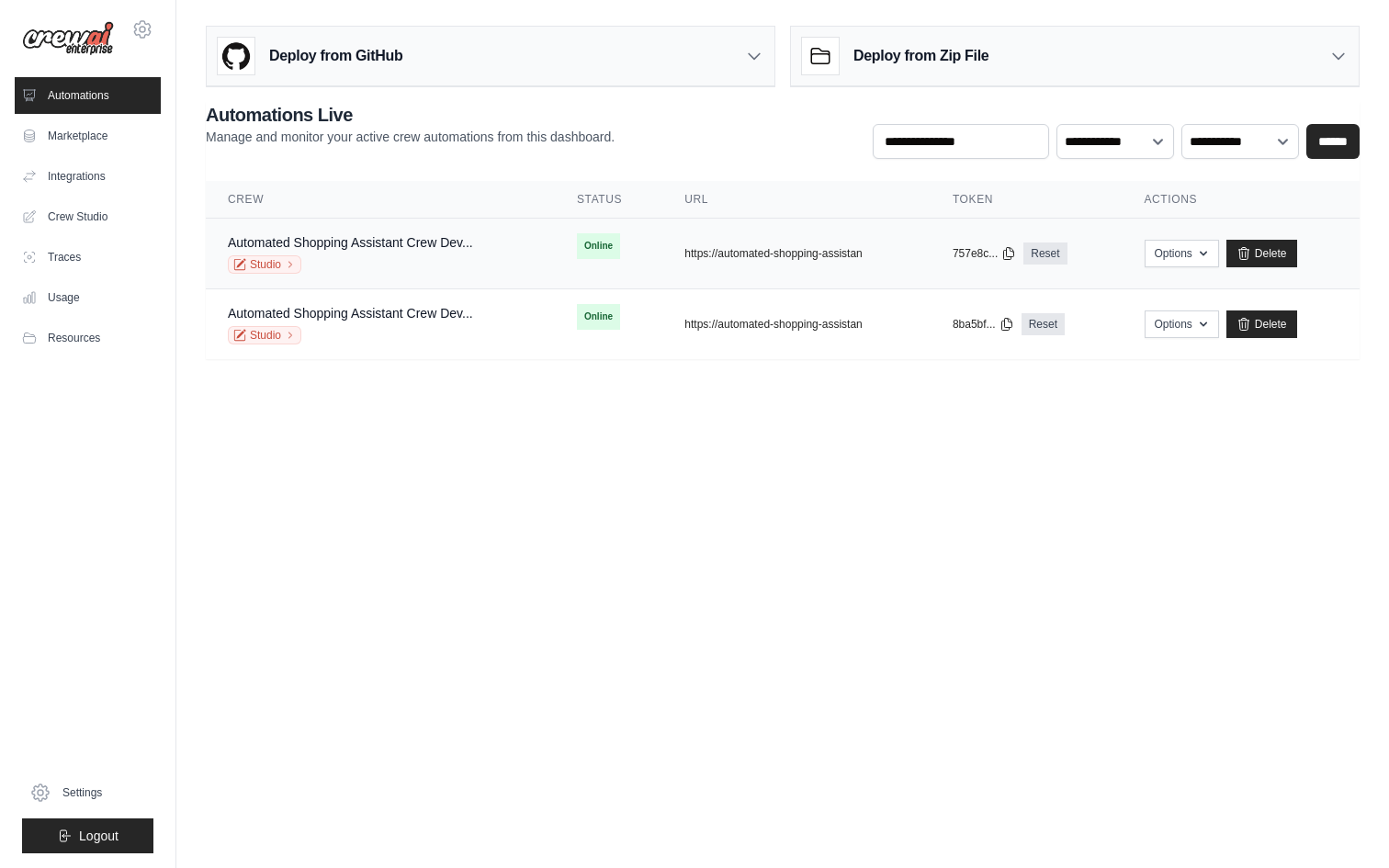 click on "Automated Shopping Assistant Crew Dev...
Studio" at bounding box center (380, 254) 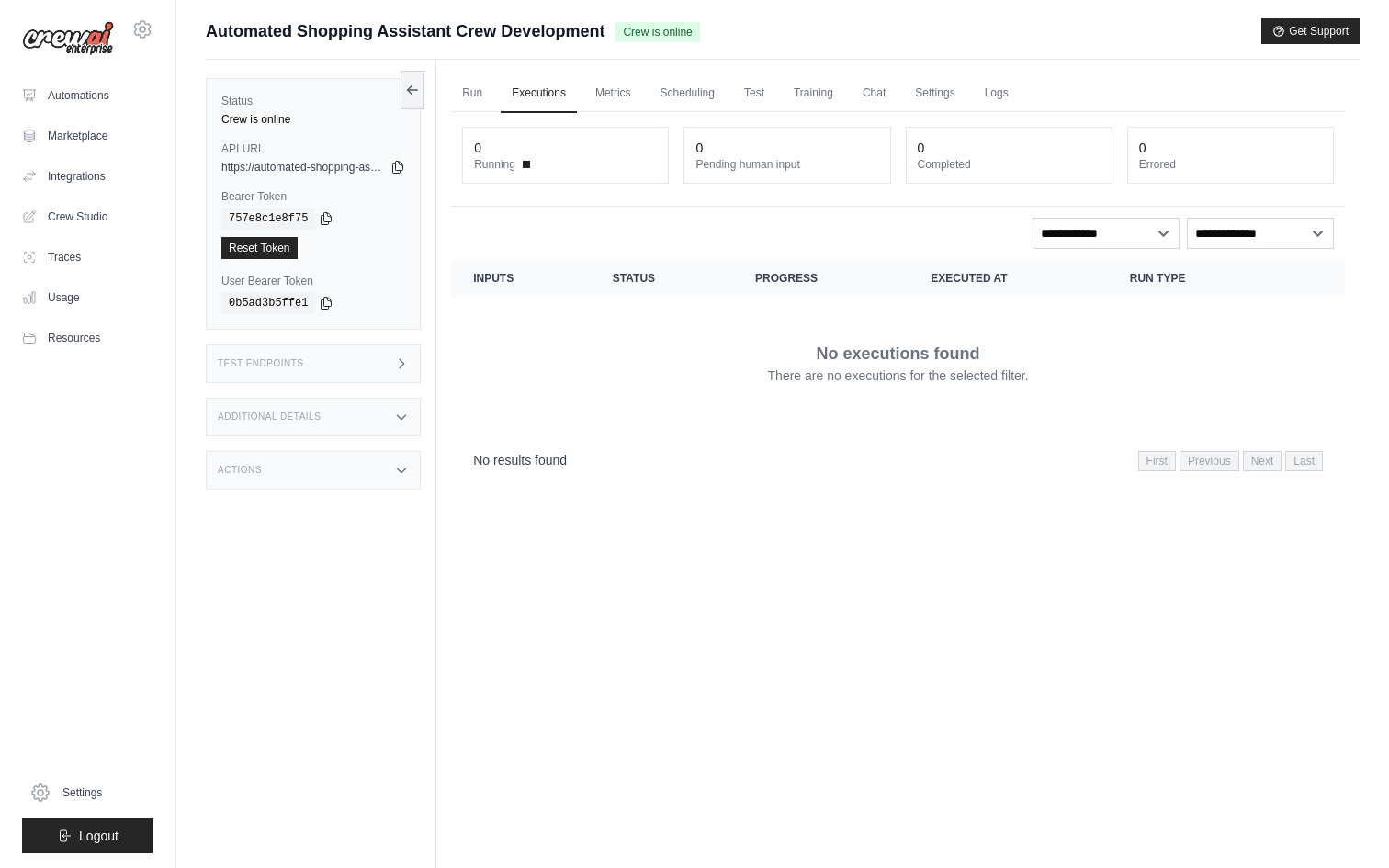 scroll, scrollTop: 0, scrollLeft: 0, axis: both 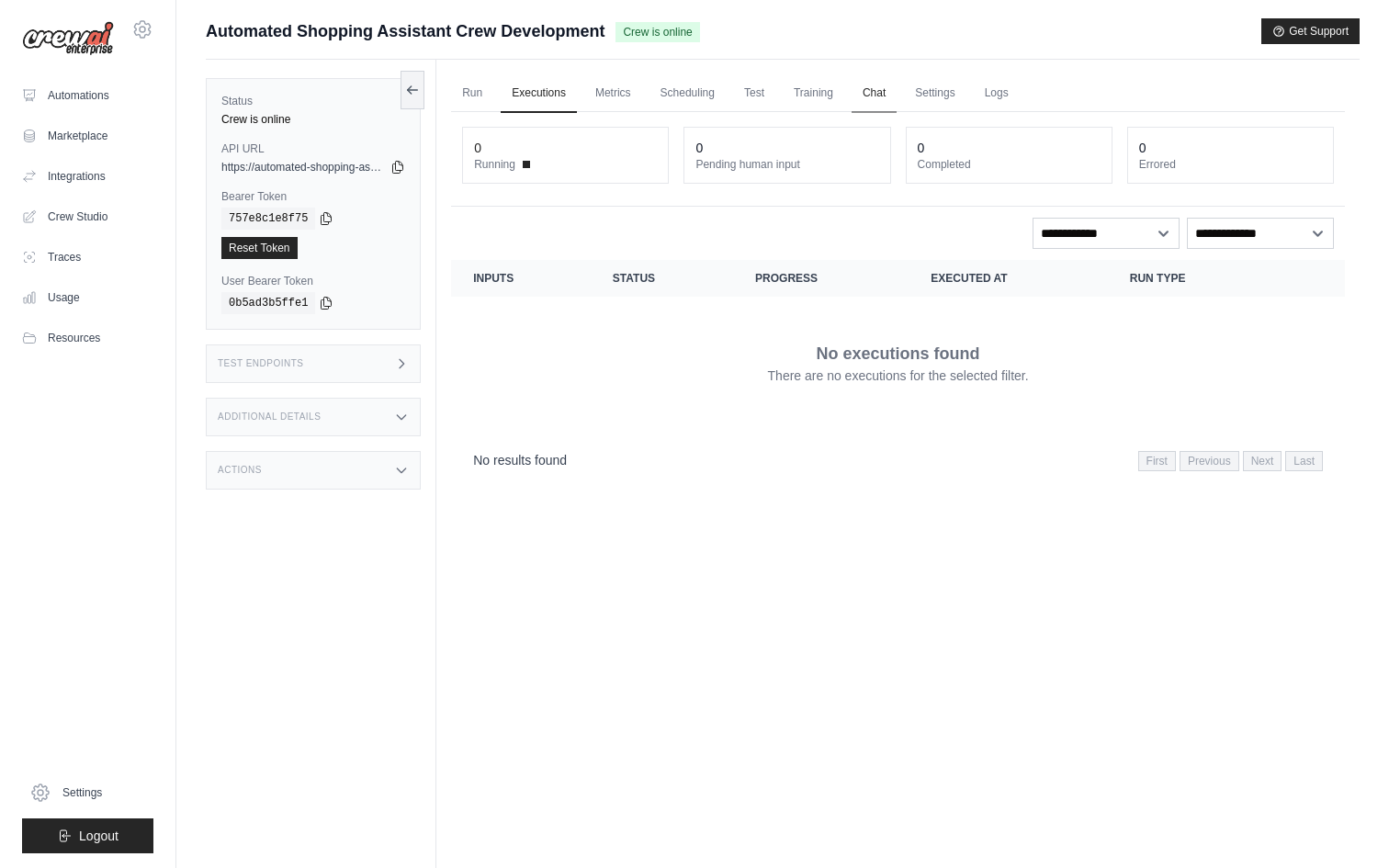 click on "Chat" at bounding box center (874, 94) 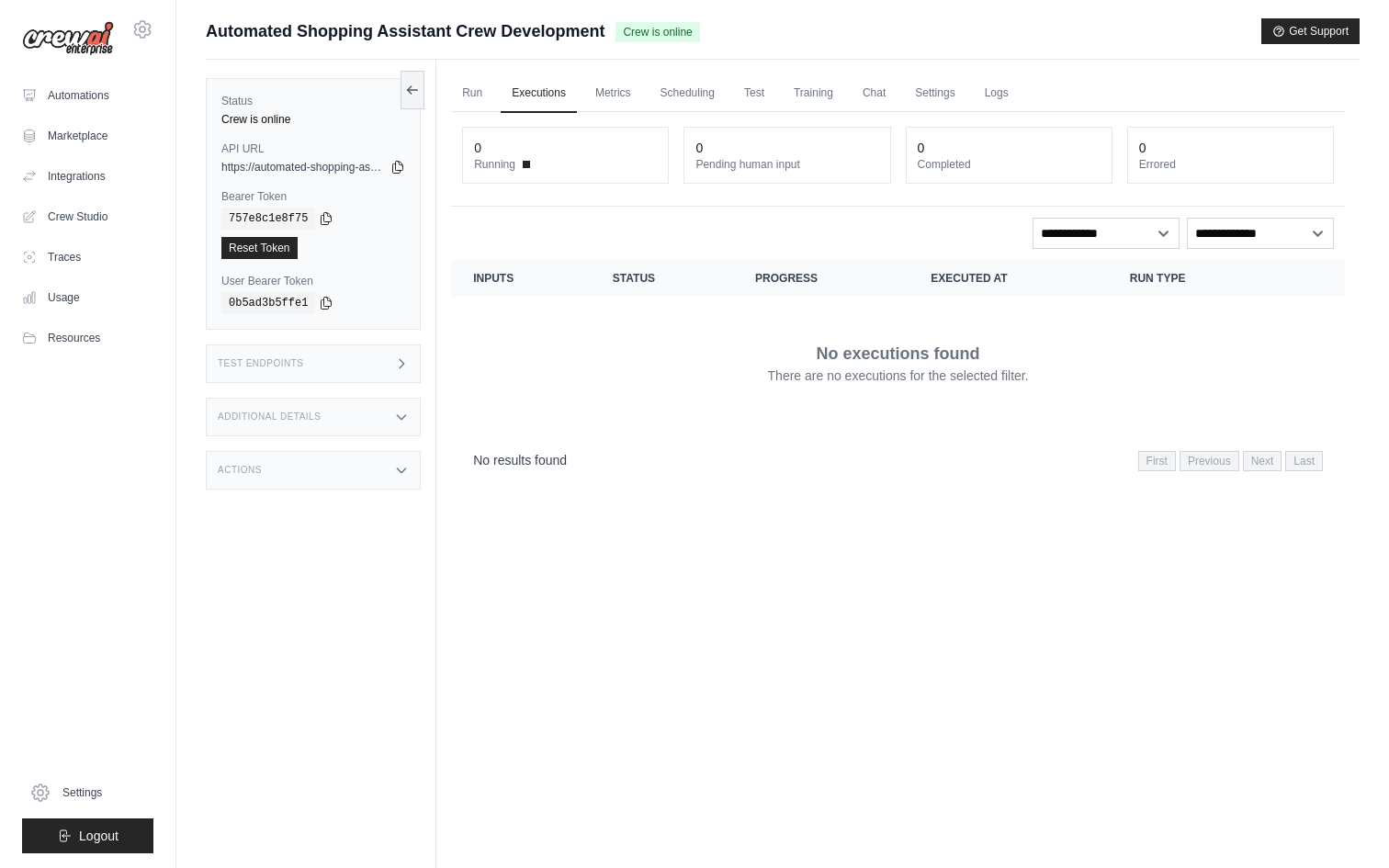 click on "Submit a support request
Describe your issue or question  *
Please be specific about what you're trying to achieve and any error messages you're seeing. Our expert team is ready to help and will respond as quickly as possible.
Cancel
Submit Request
Automated Shopping Assistant Crew Development" at bounding box center (783, 473) 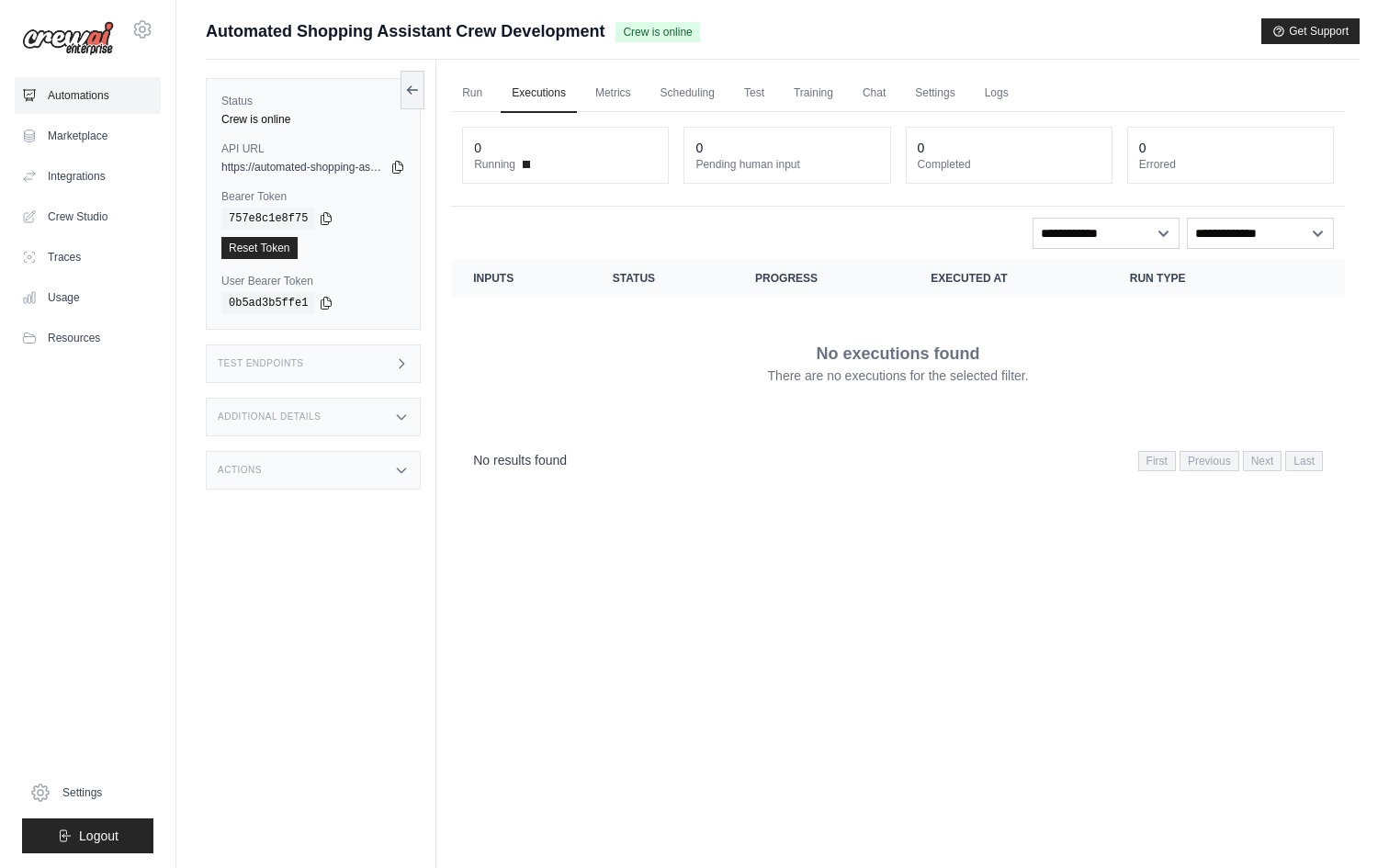 click on "Automations" at bounding box center (87, 96) 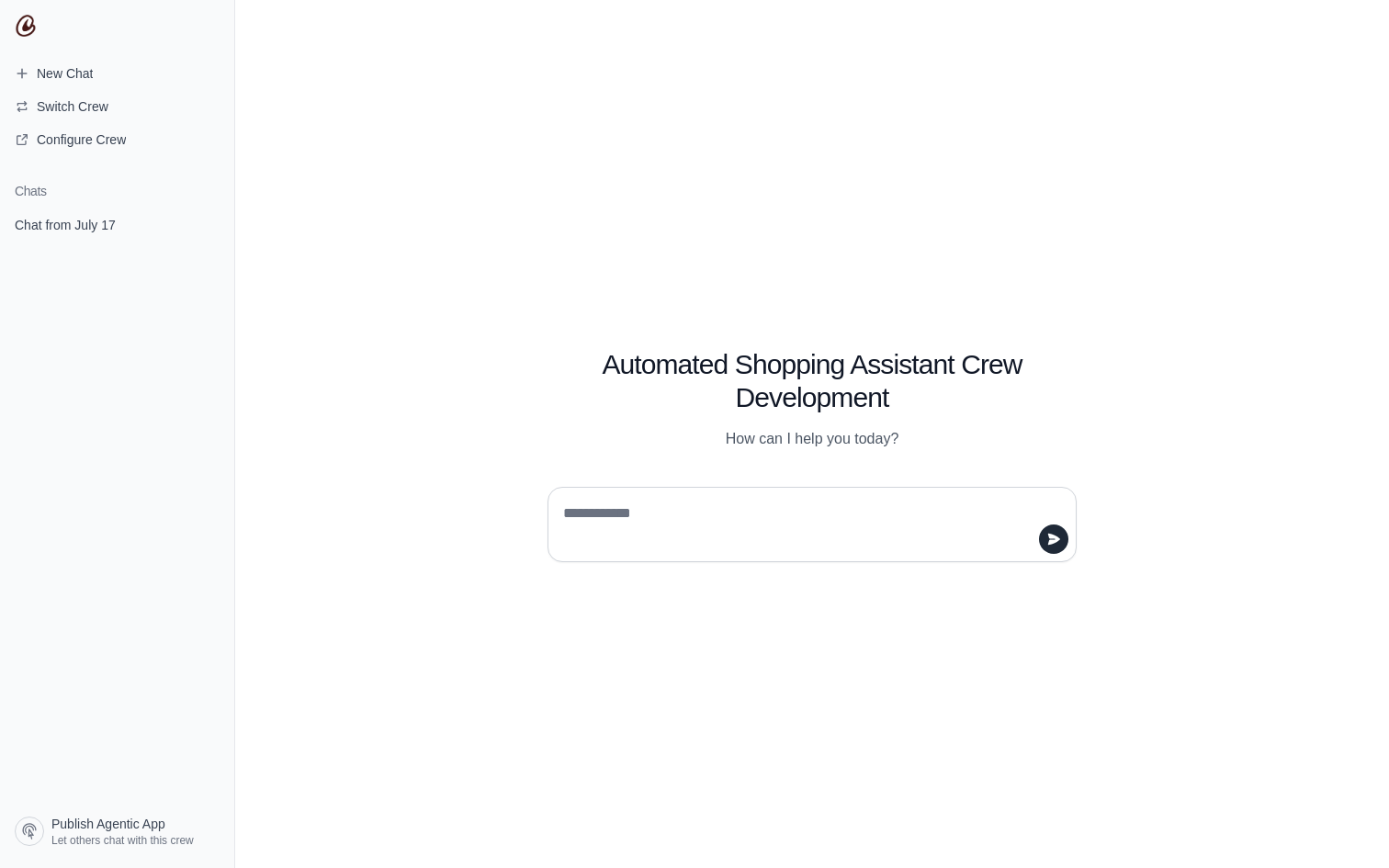 scroll, scrollTop: 0, scrollLeft: 0, axis: both 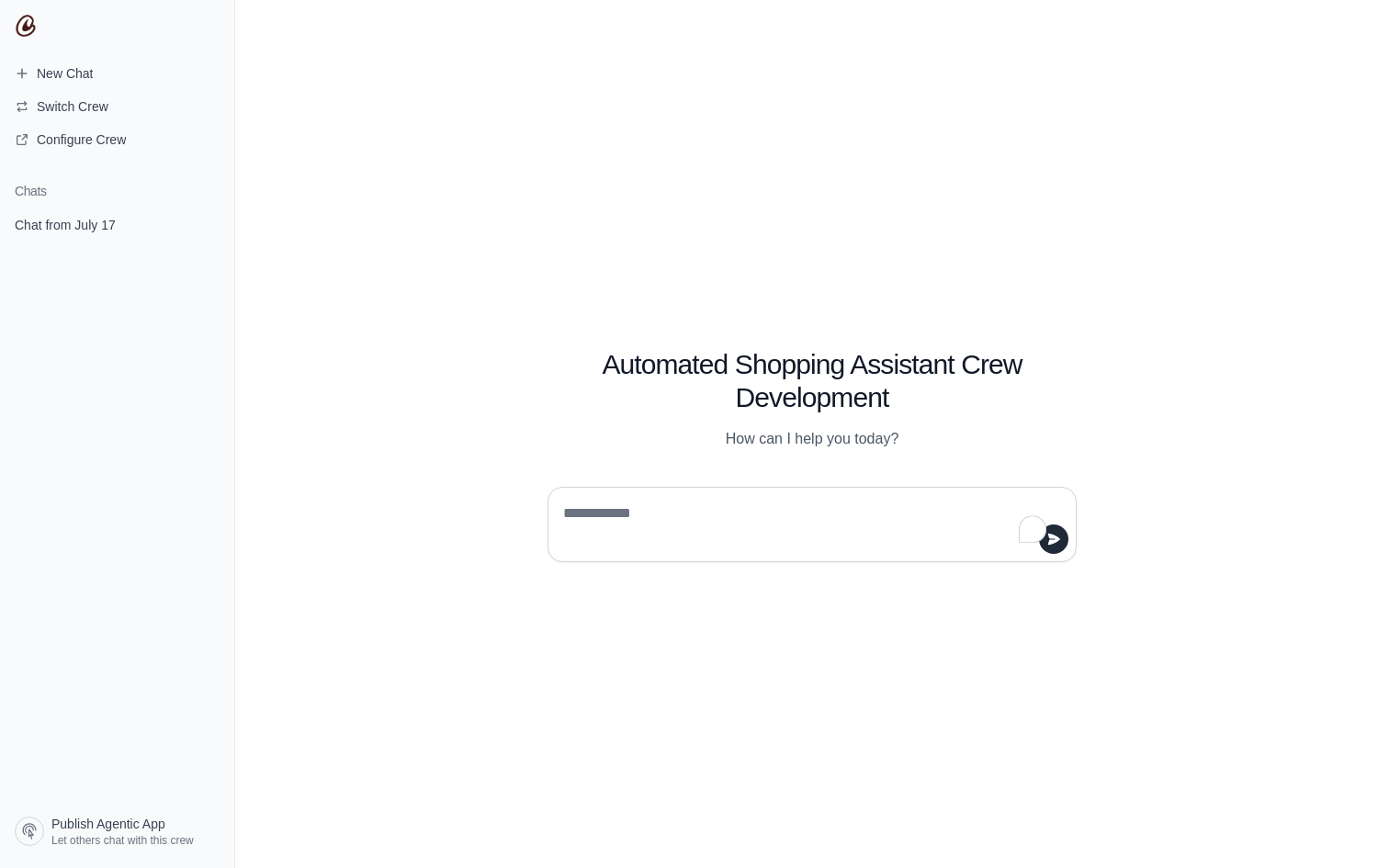click at bounding box center (807, 524) 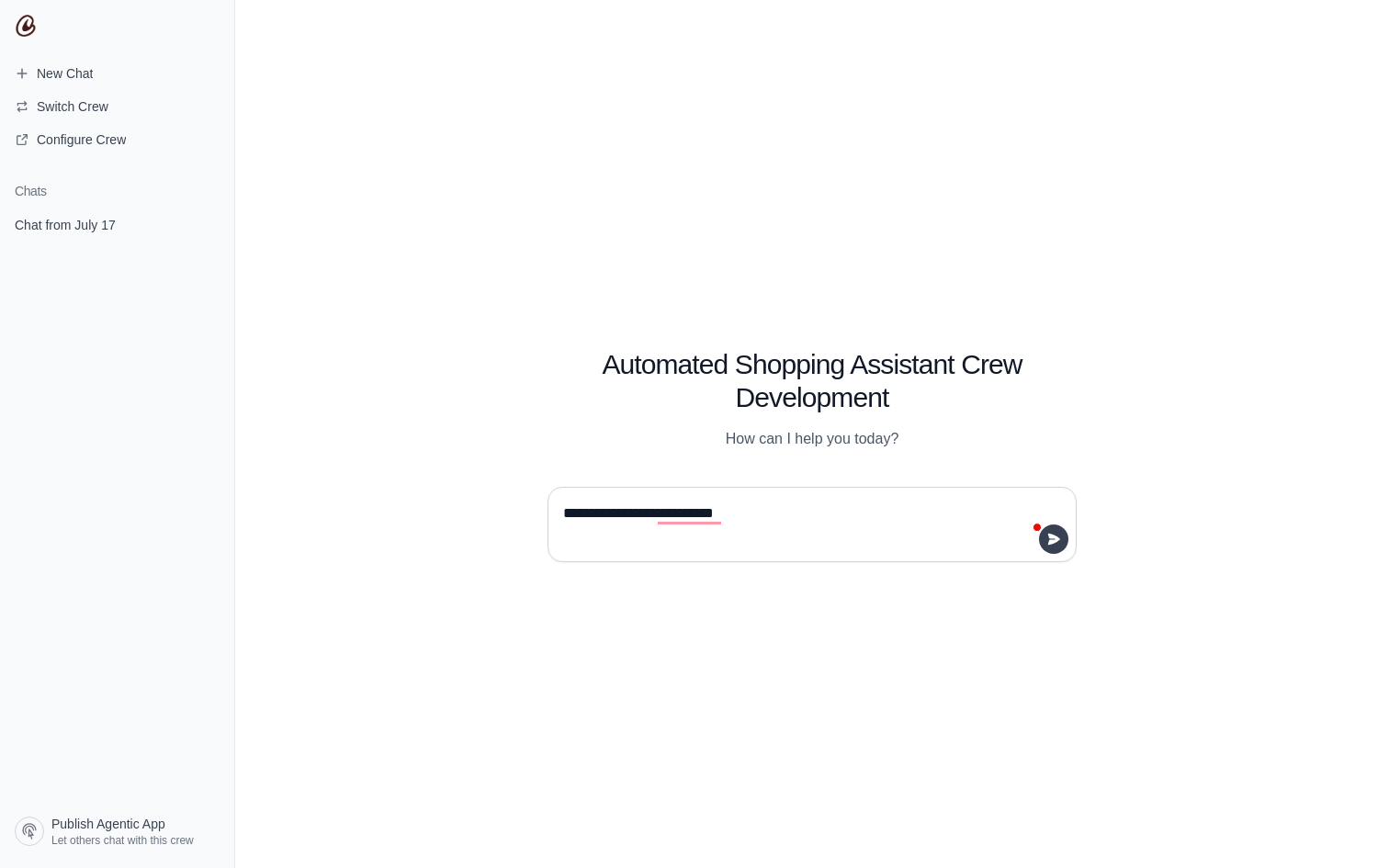type on "**********" 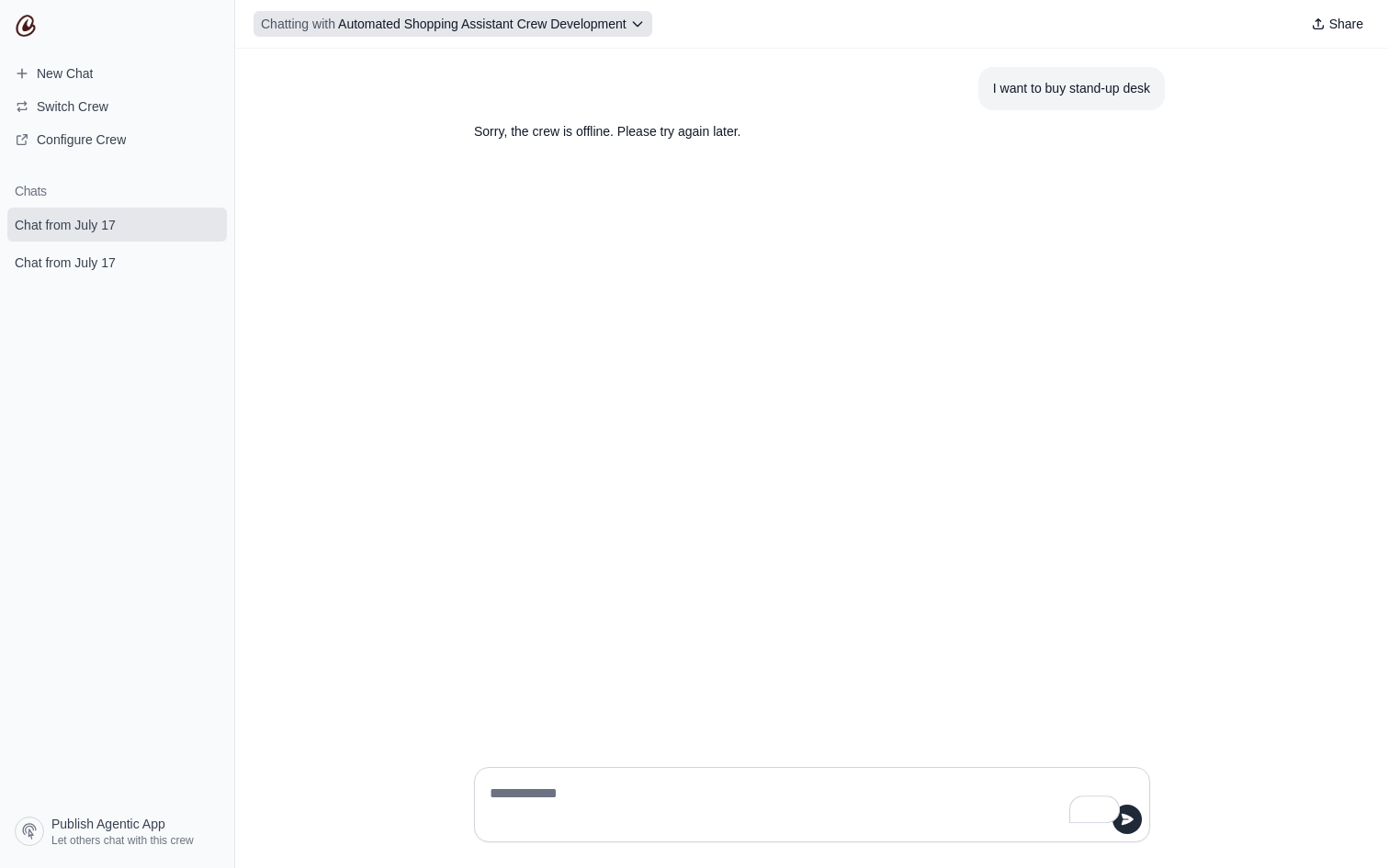 click on "Automated Shopping Assistant Crew Development" at bounding box center [482, 24] 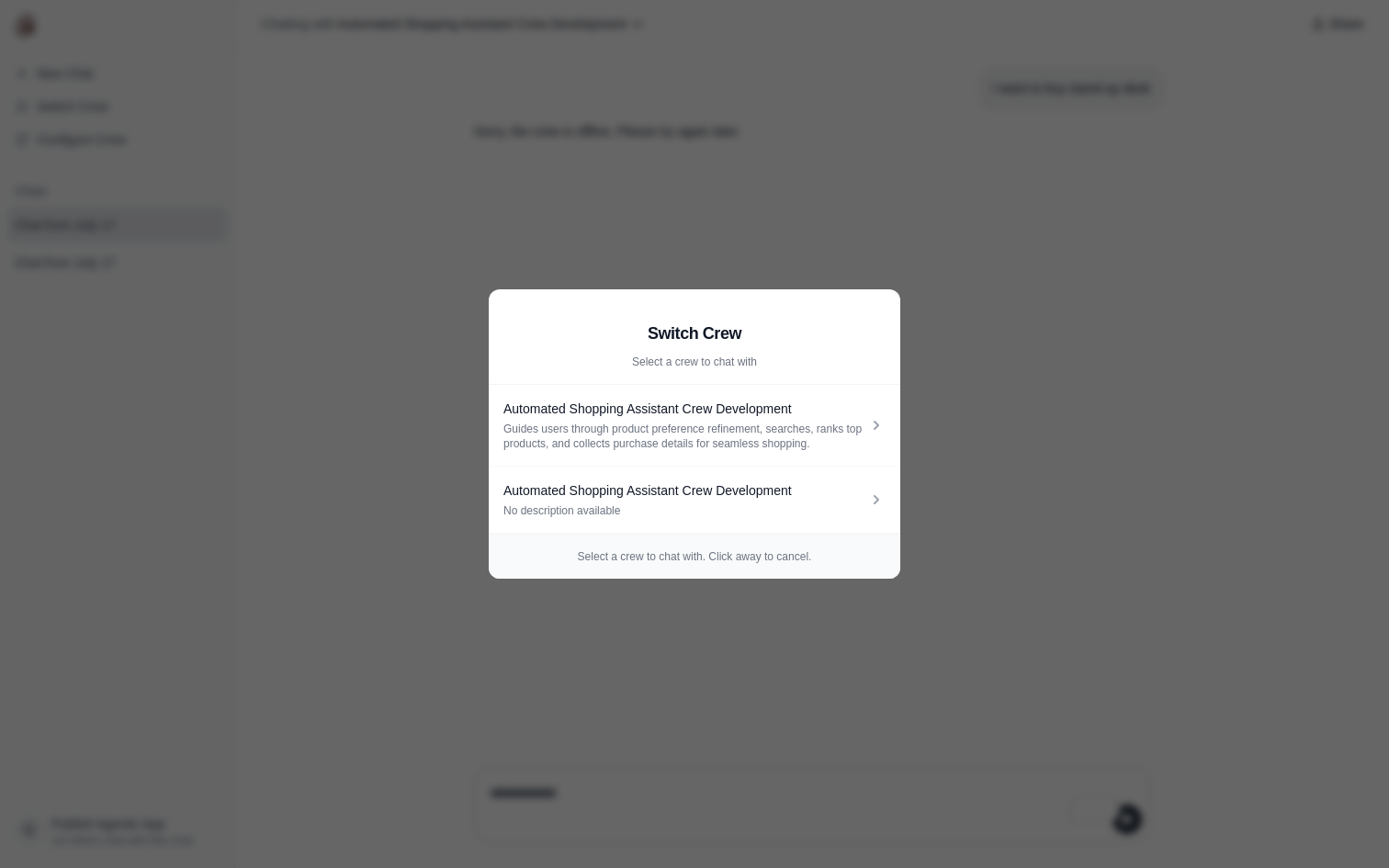 click on "Switch Crew
Select a crew to chat with
Automated Shopping Assistant Crew Development
Guides users through product preference refinement, searches, ranks top products, and collects purchase details for seamless shopping.
Automated Shopping Assistant Crew Development
No description available
Select a crew to chat with. Click away to cancel." at bounding box center (694, 434) 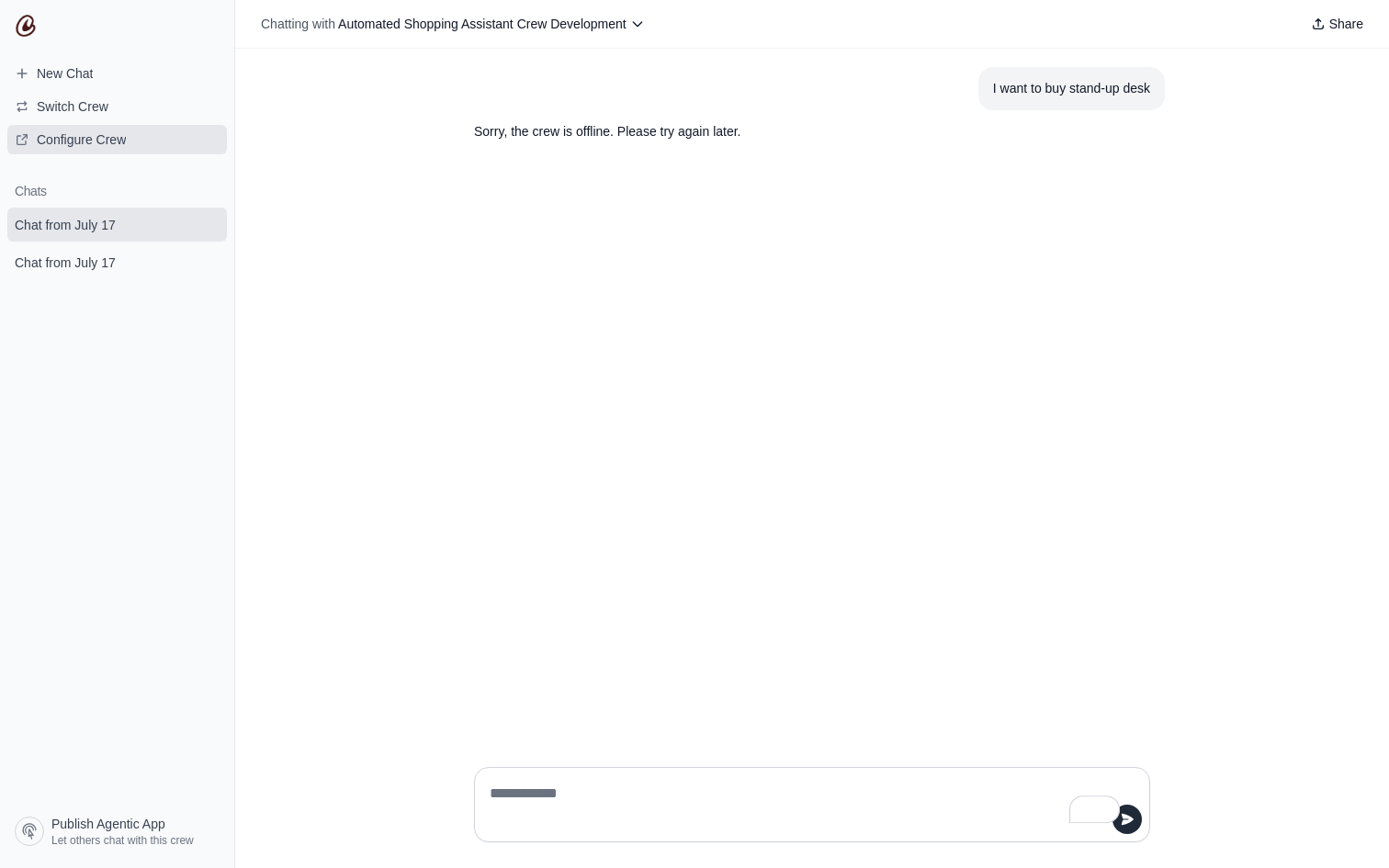 click on "Configure
Crew" at bounding box center [81, 140] 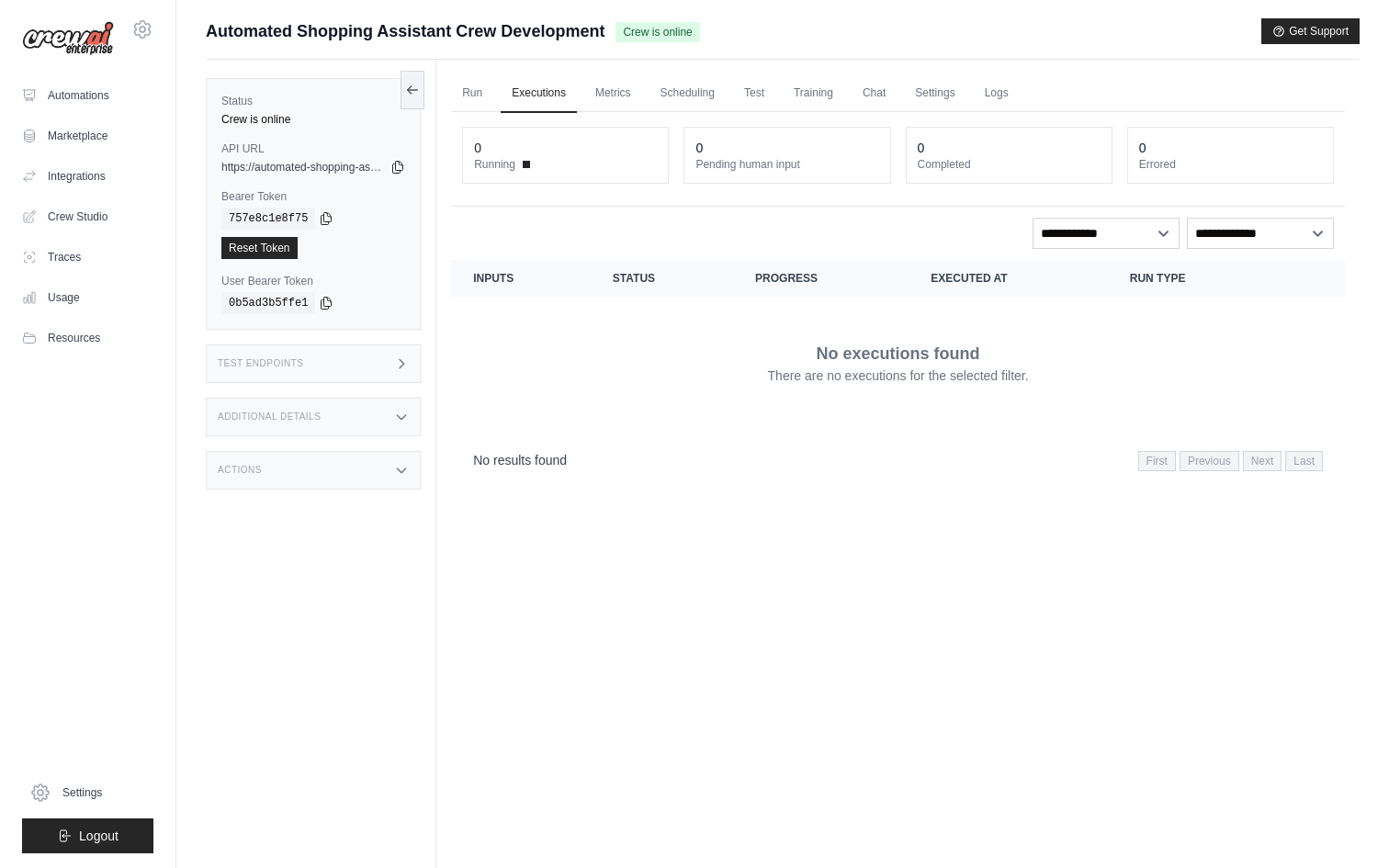 scroll, scrollTop: 0, scrollLeft: 0, axis: both 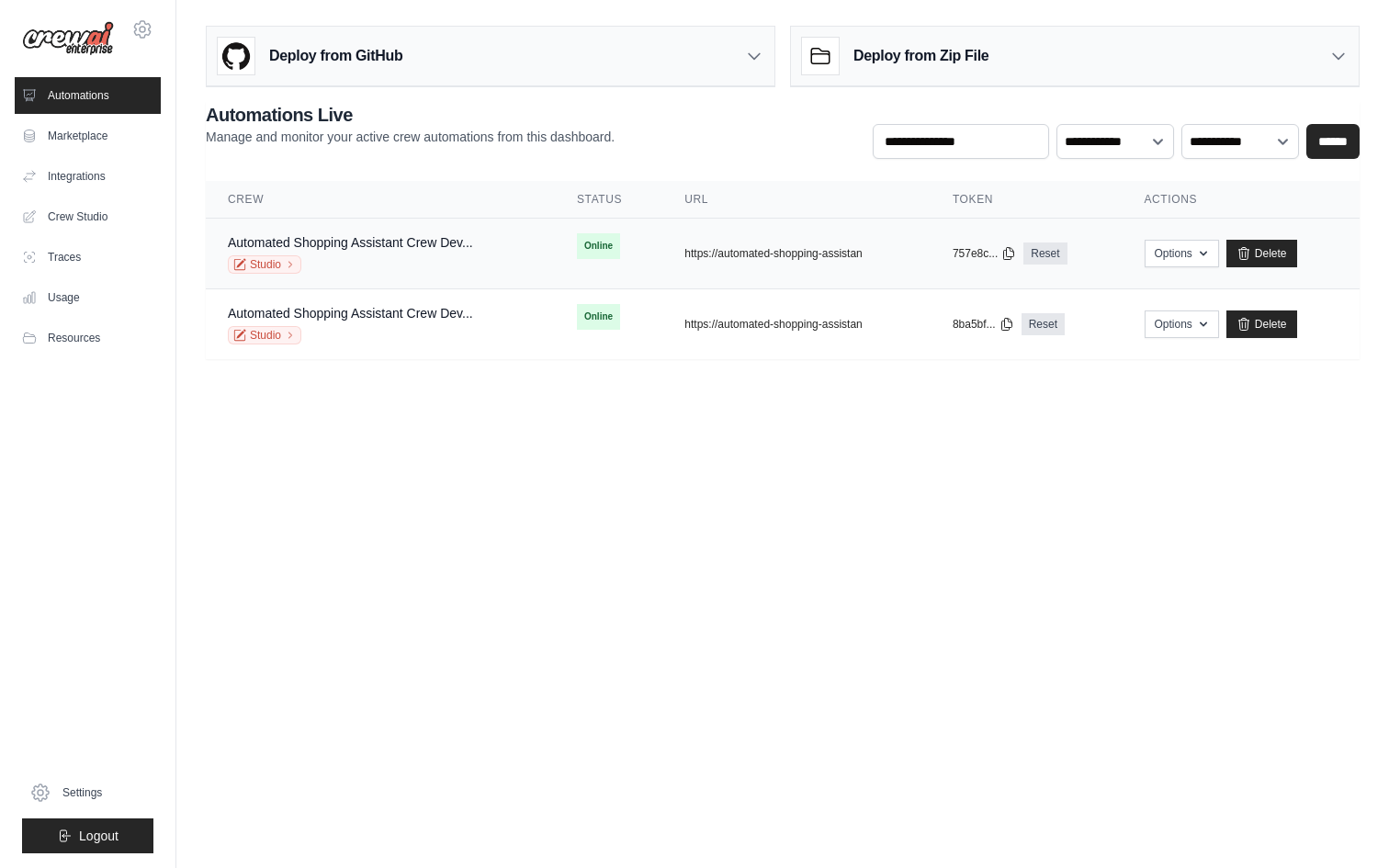 click on "Online" at bounding box center [598, 246] 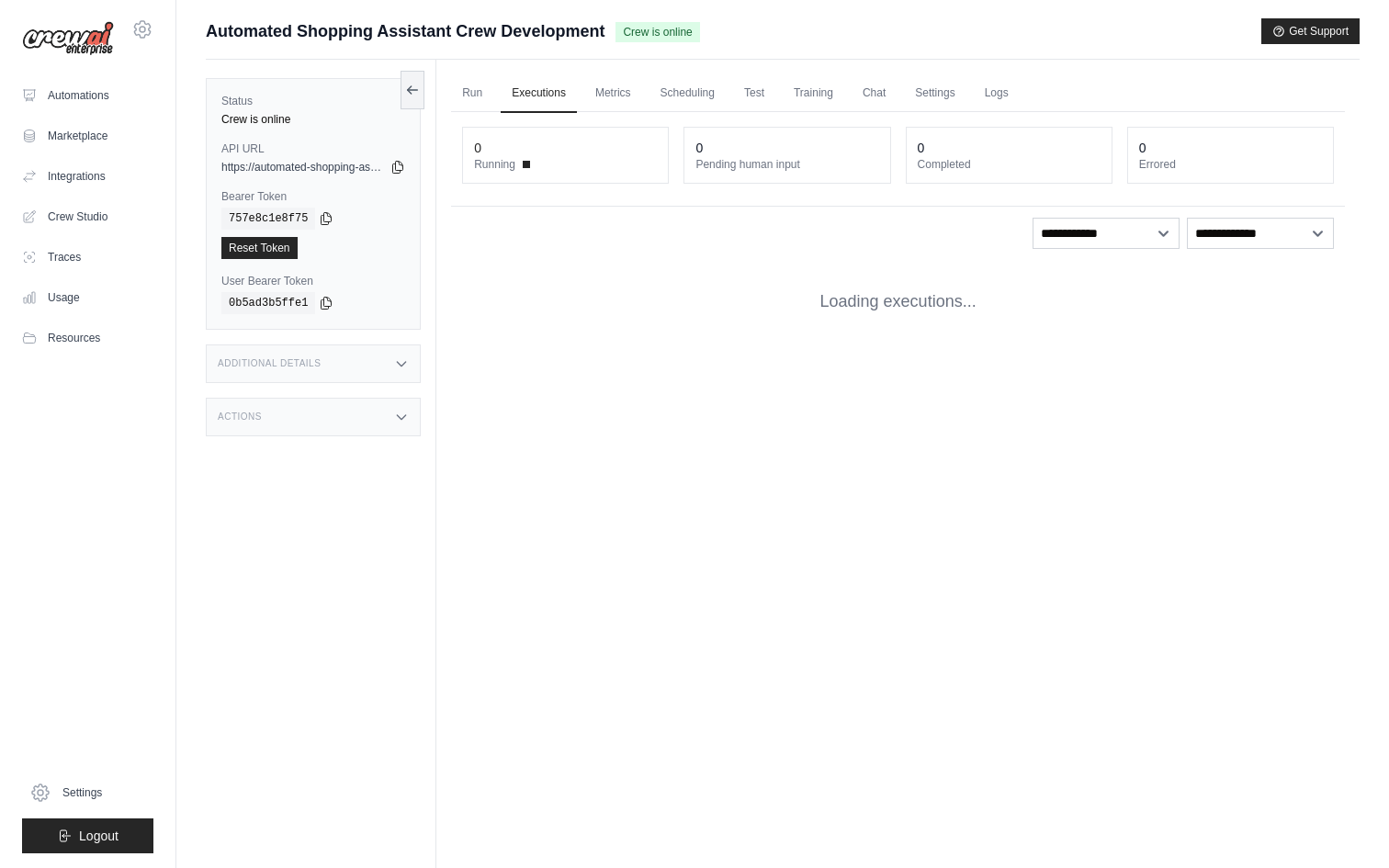 scroll, scrollTop: 0, scrollLeft: 0, axis: both 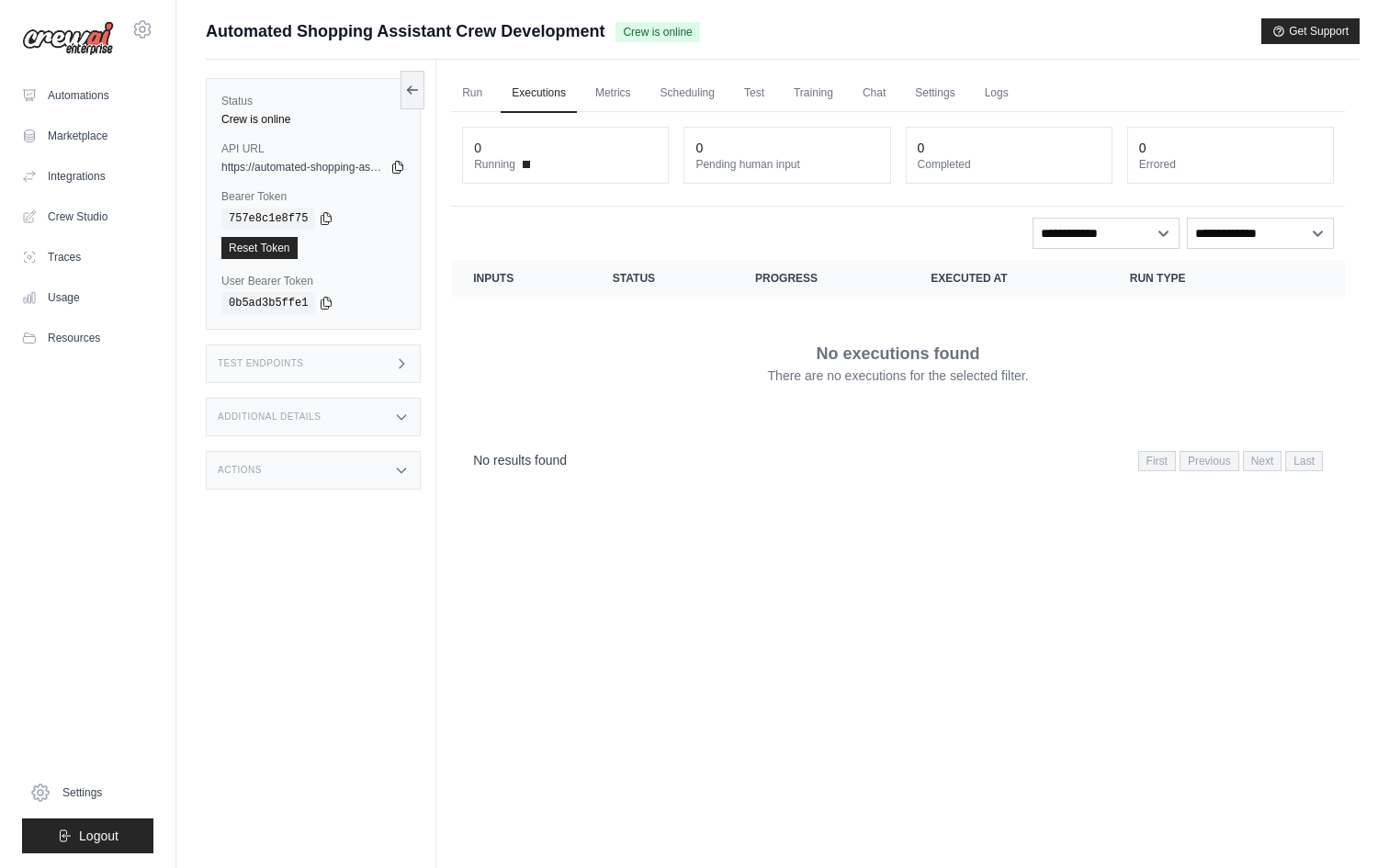 click 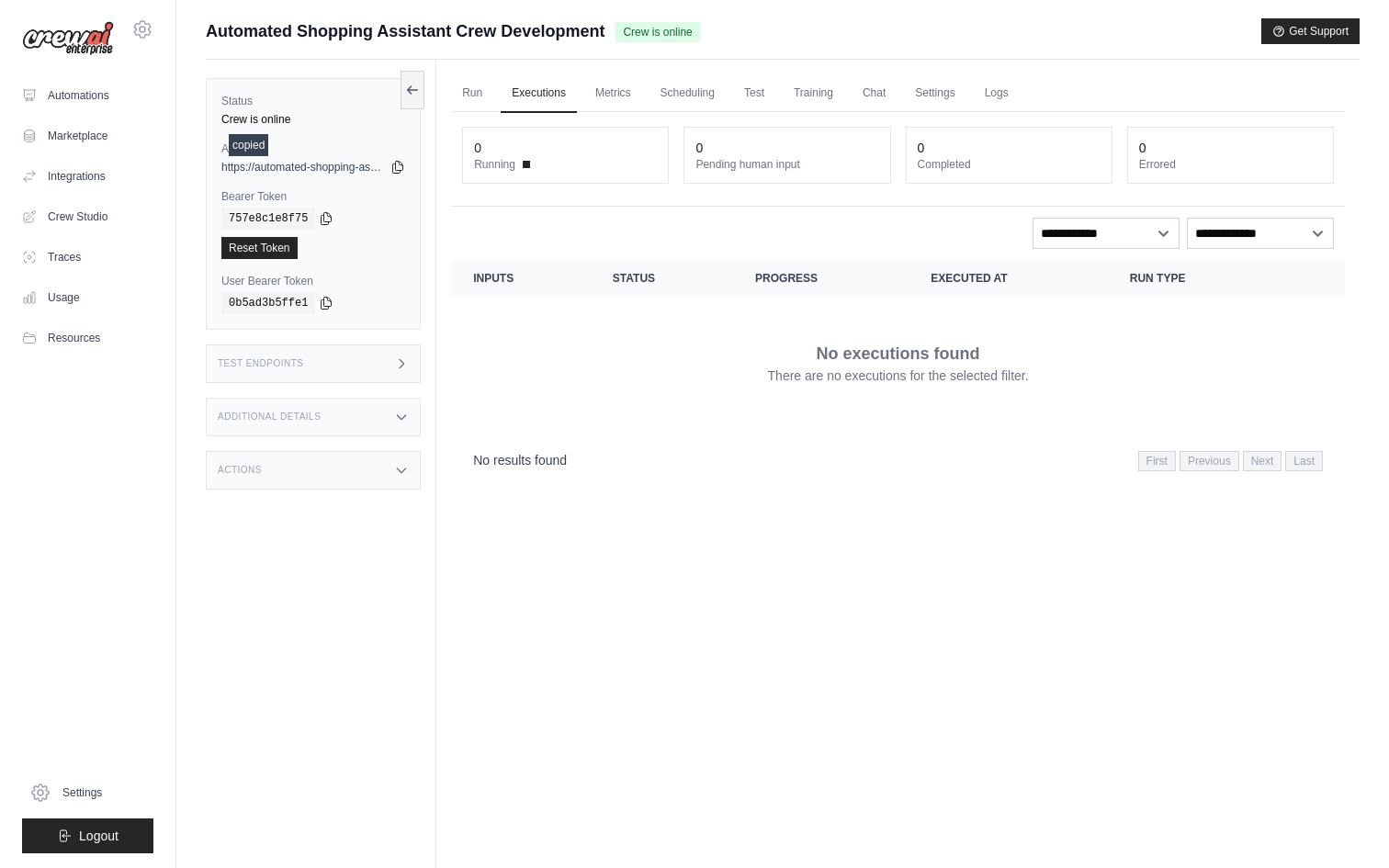 click on "https://automated-shopping-assistant-crew-developme-be3a27a6.crewai.com" at bounding box center [304, 167] 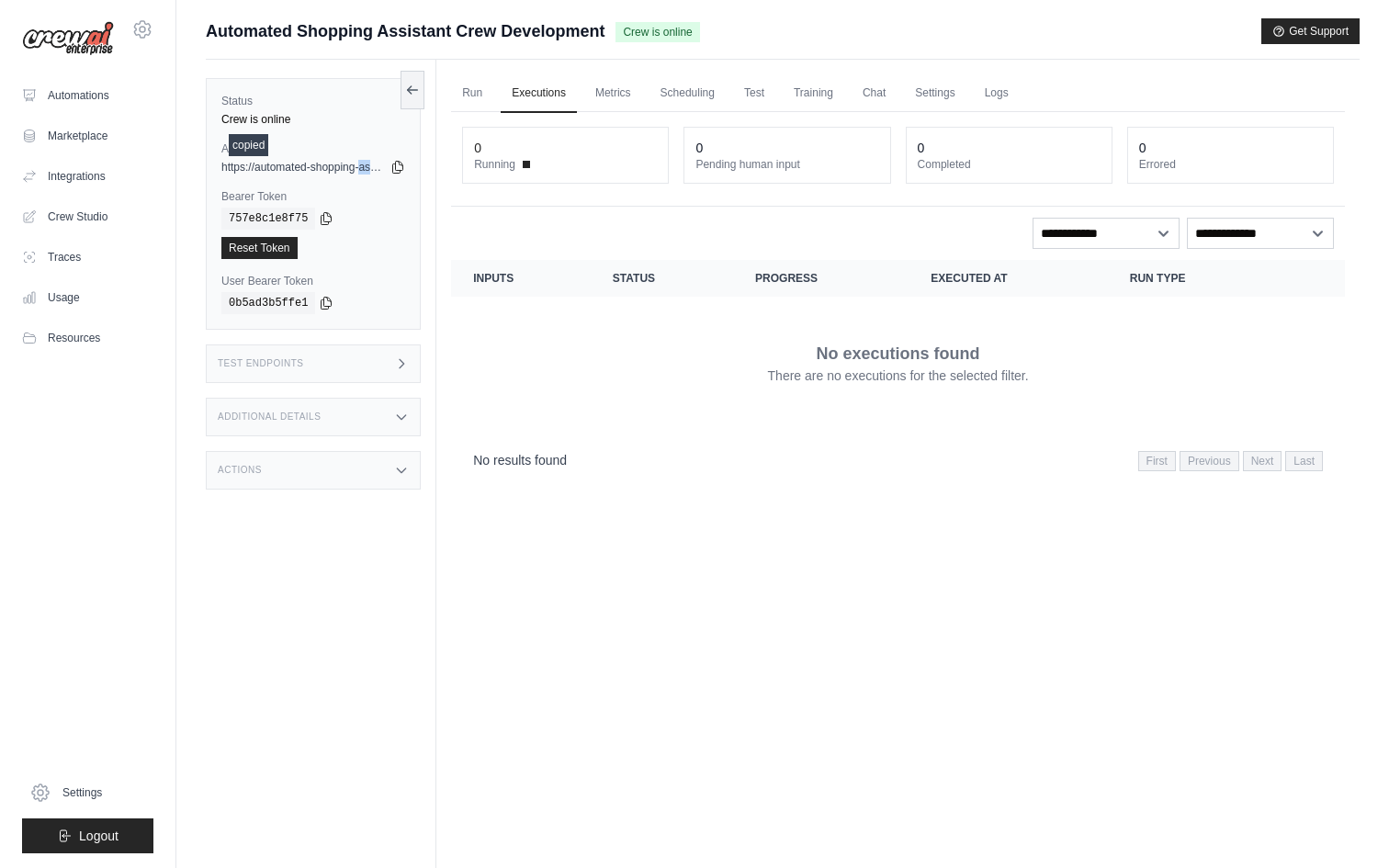 click on "https://automated-shopping-assistant-crew-developme-be3a27a6.crewai.com" at bounding box center [304, 167] 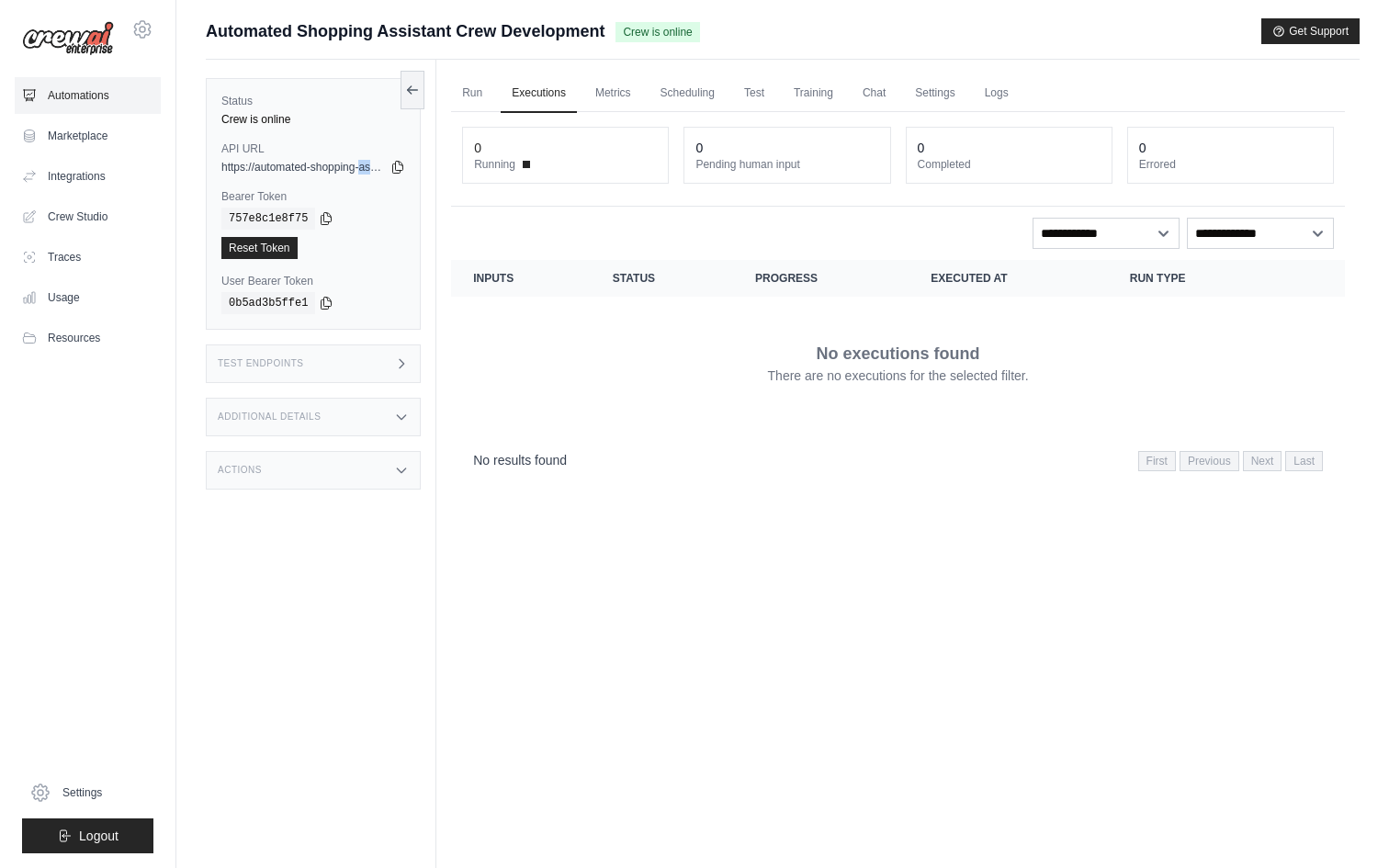 click on "Automations" at bounding box center [87, 96] 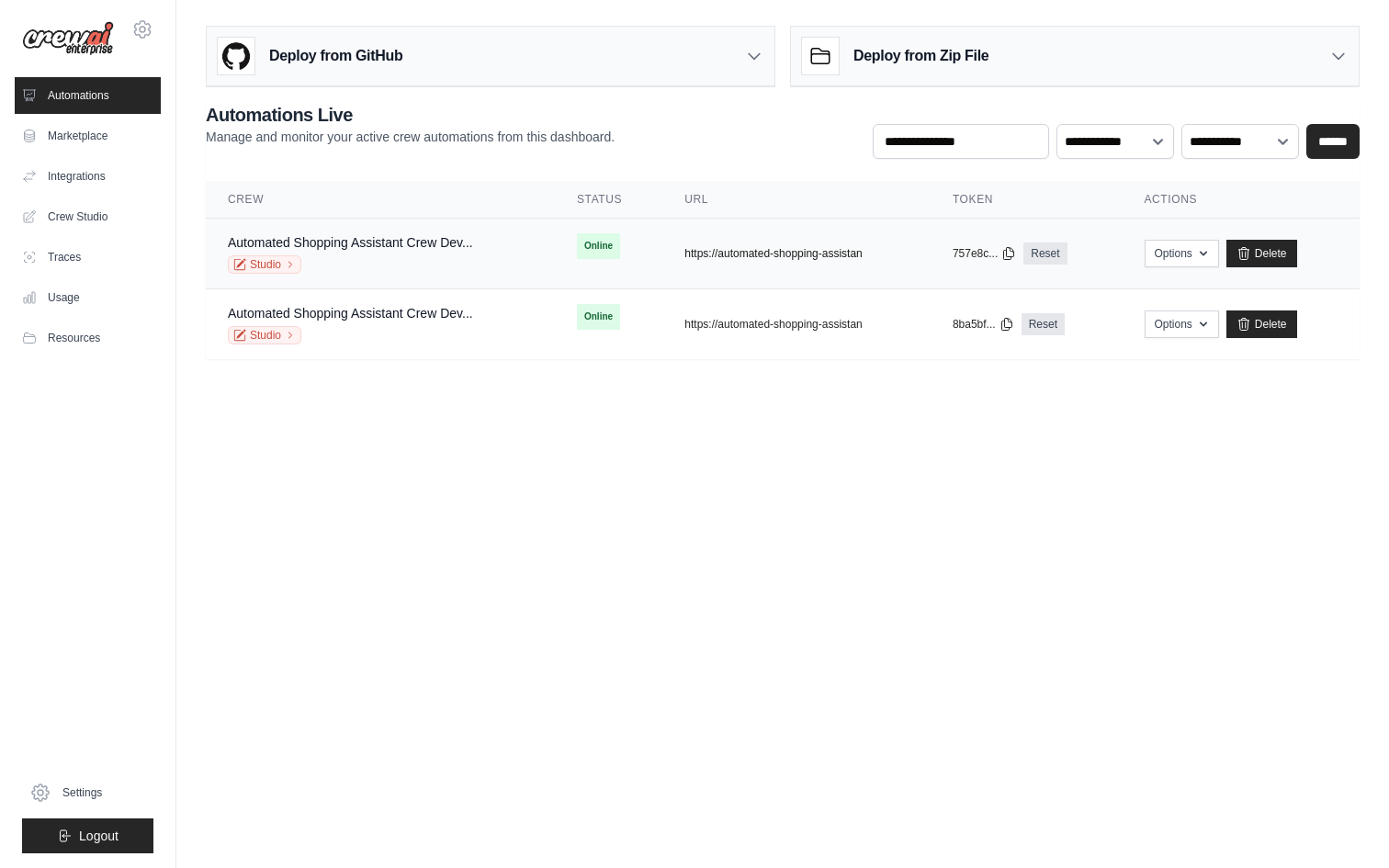 click on "https://automated-shopping-assistan" at bounding box center (773, 254) 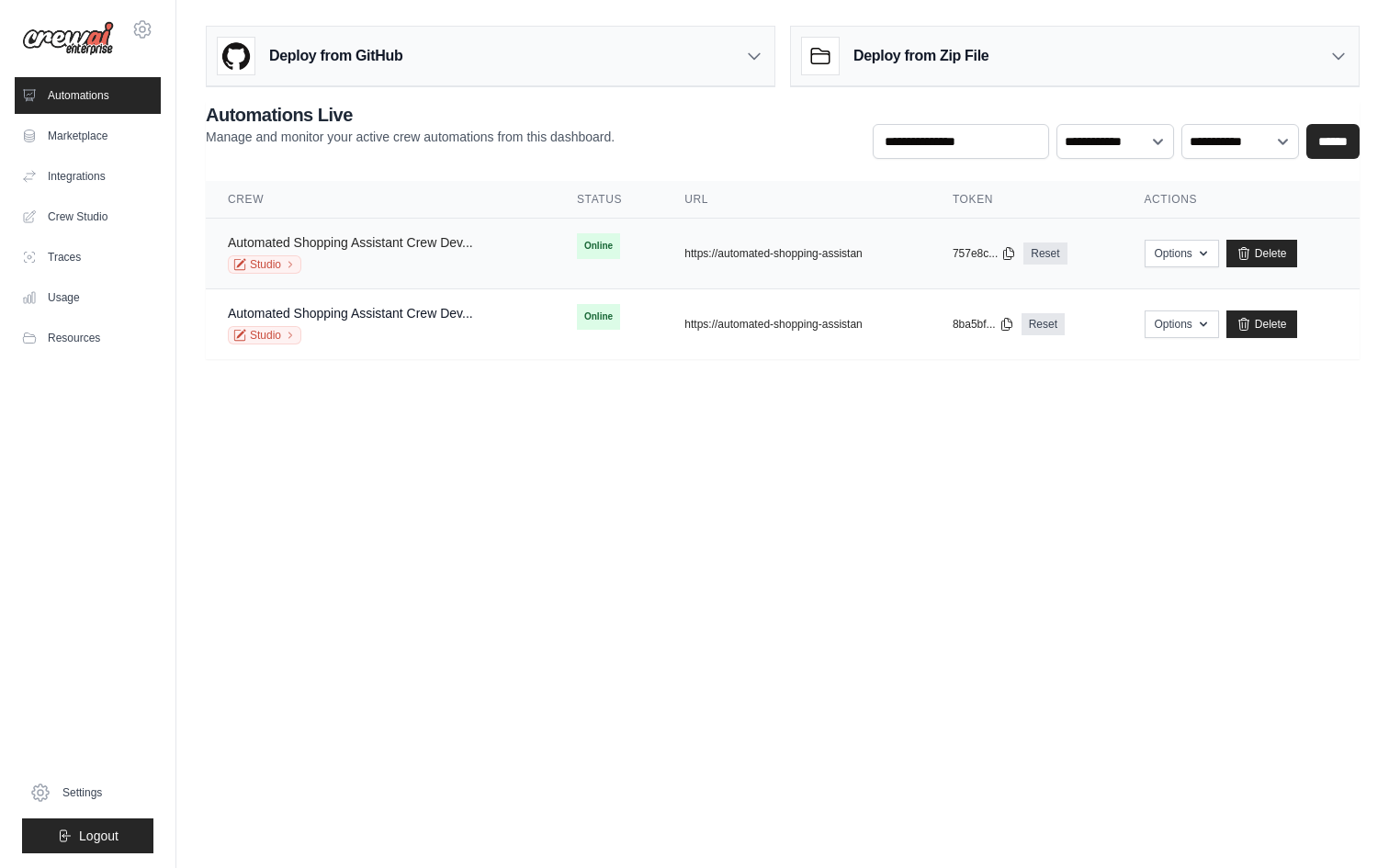 click on "Automated Shopping Assistant Crew Dev..." at bounding box center (350, 242) 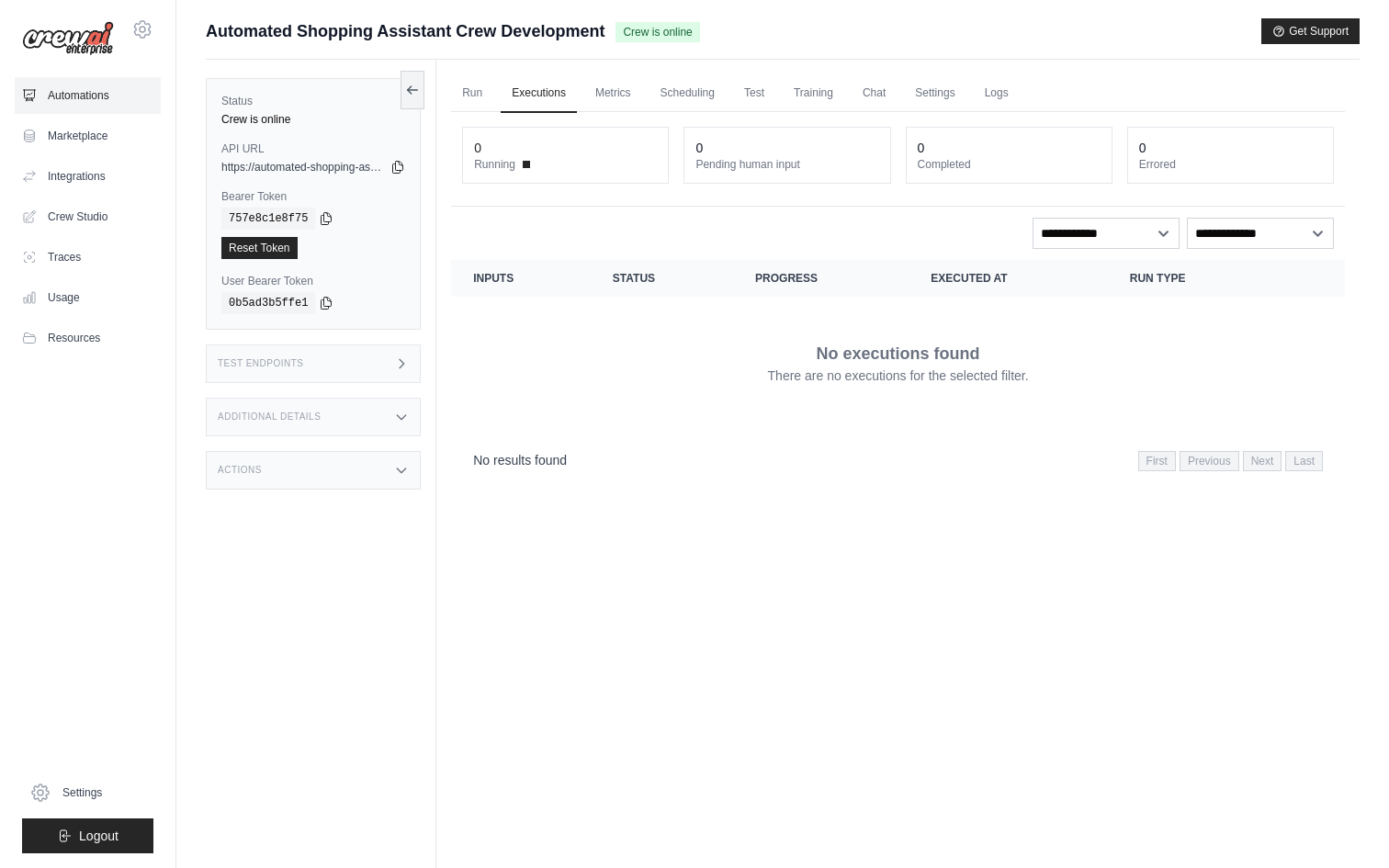 click on "Automations" at bounding box center (87, 96) 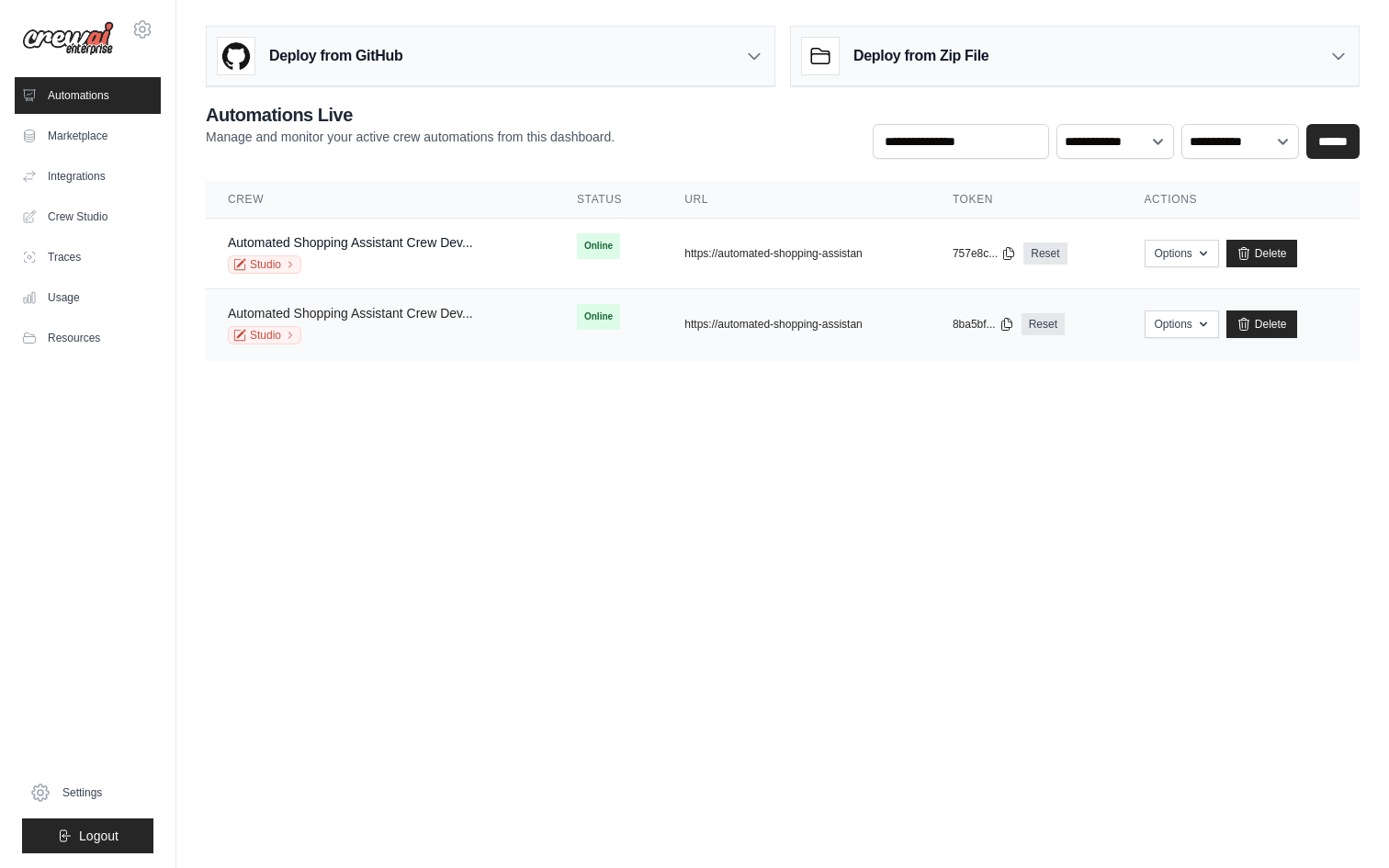 click on "Automated Shopping Assistant Crew Dev..." at bounding box center (350, 313) 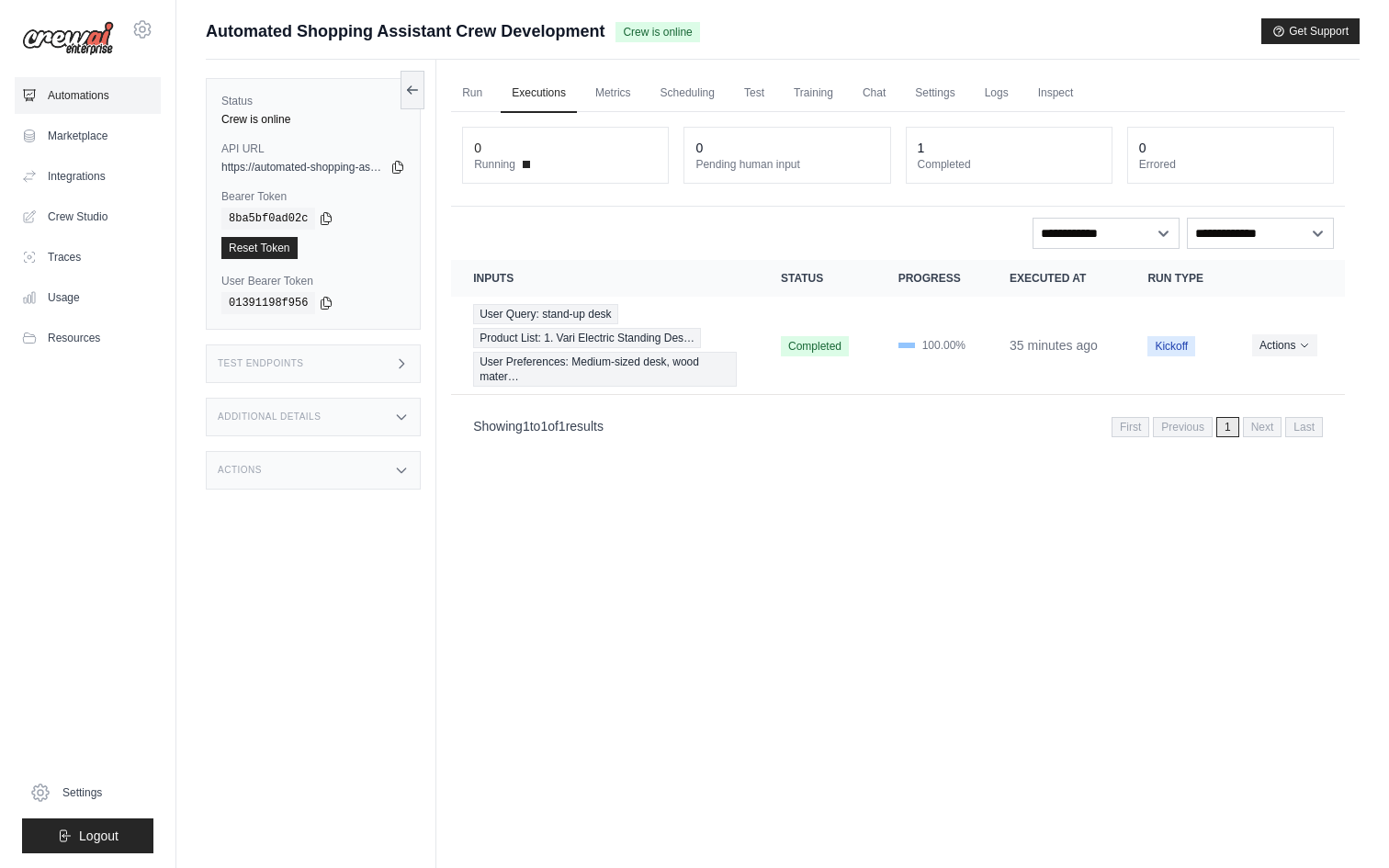 click on "Automations" at bounding box center [87, 96] 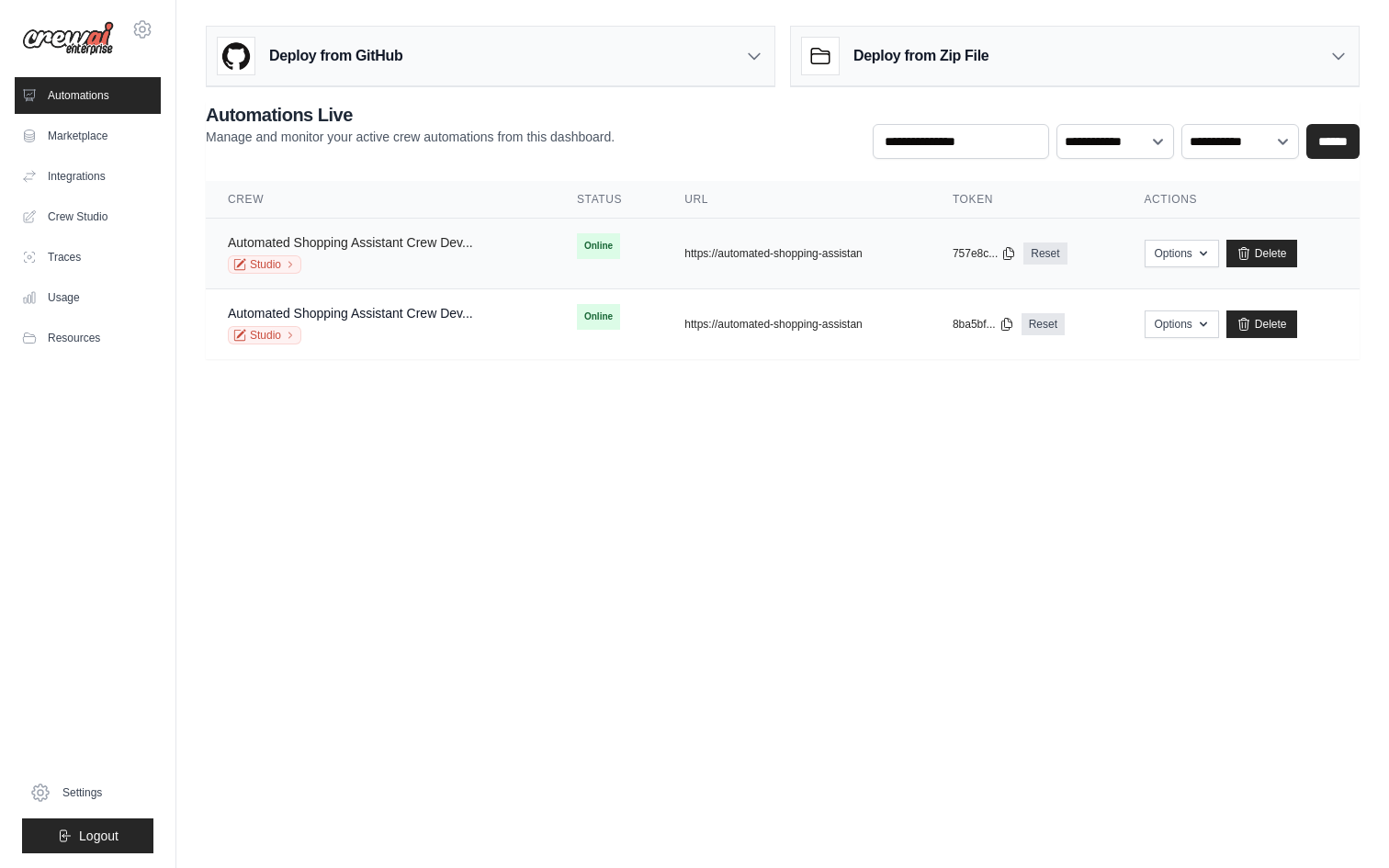 click on "Automated Shopping Assistant Crew Dev..." at bounding box center [350, 242] 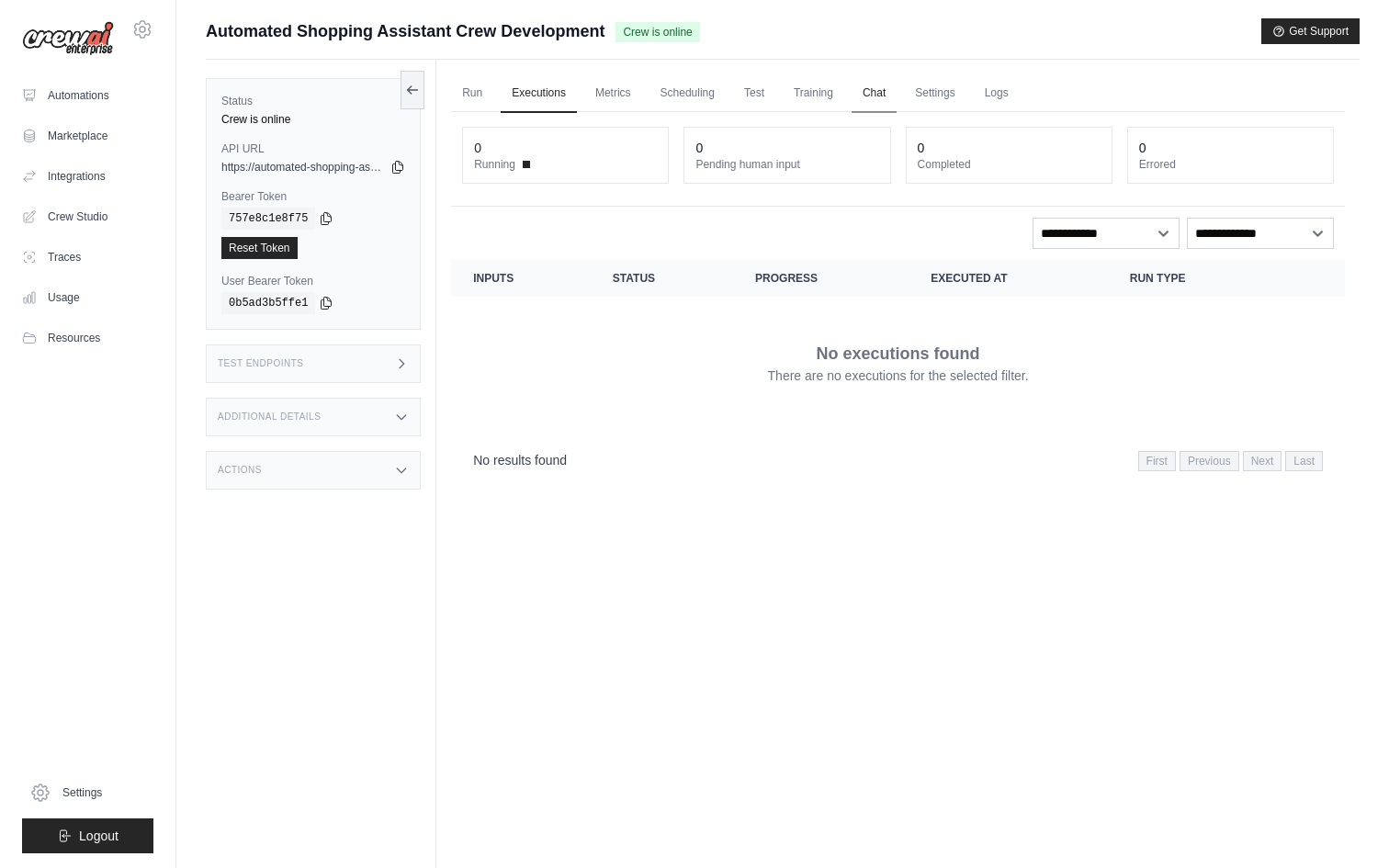 click on "Chat" at bounding box center [874, 94] 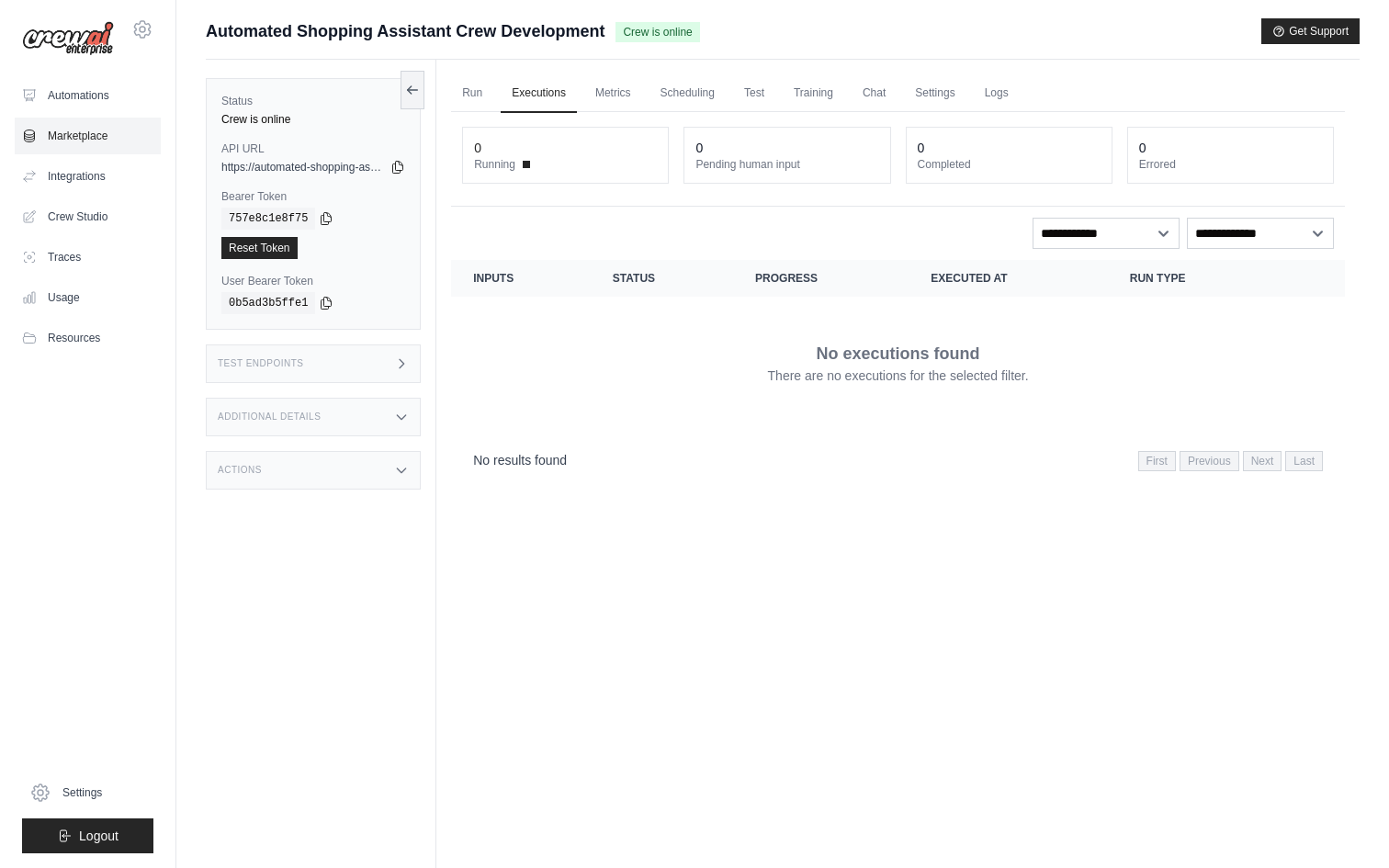click on "Marketplace" at bounding box center (87, 136) 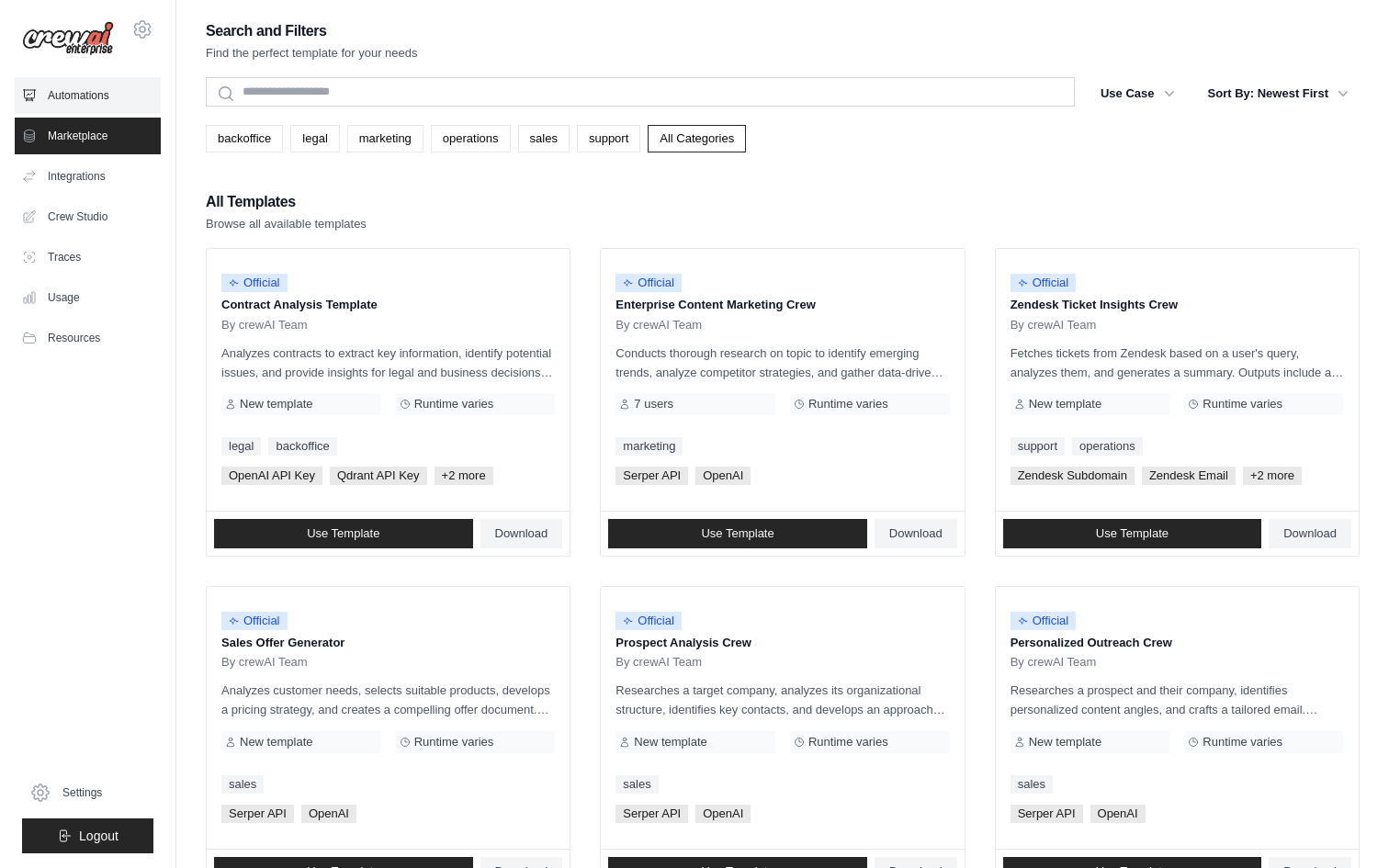 click on "Automations" at bounding box center (87, 96) 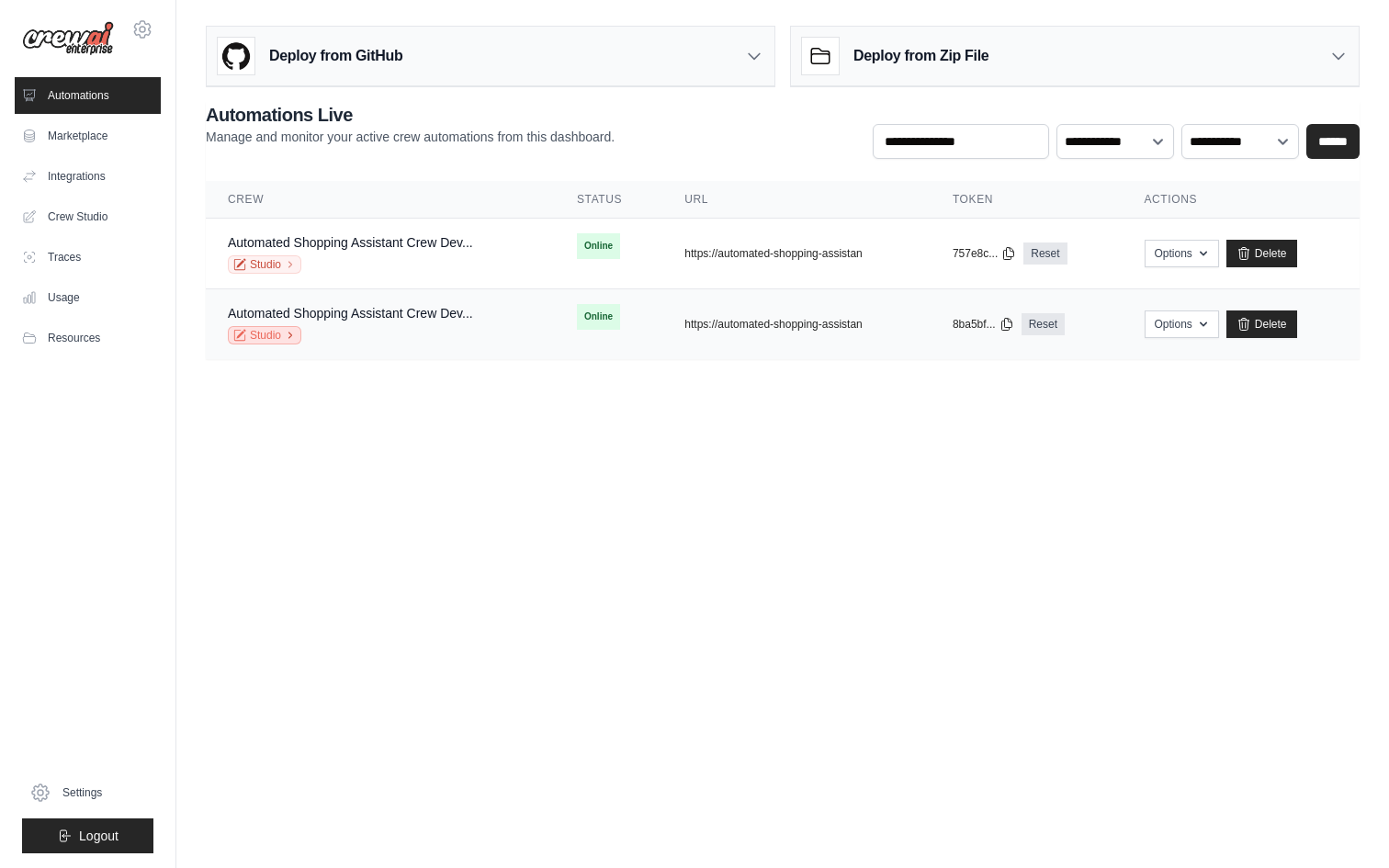 click on "Studio" at bounding box center (265, 335) 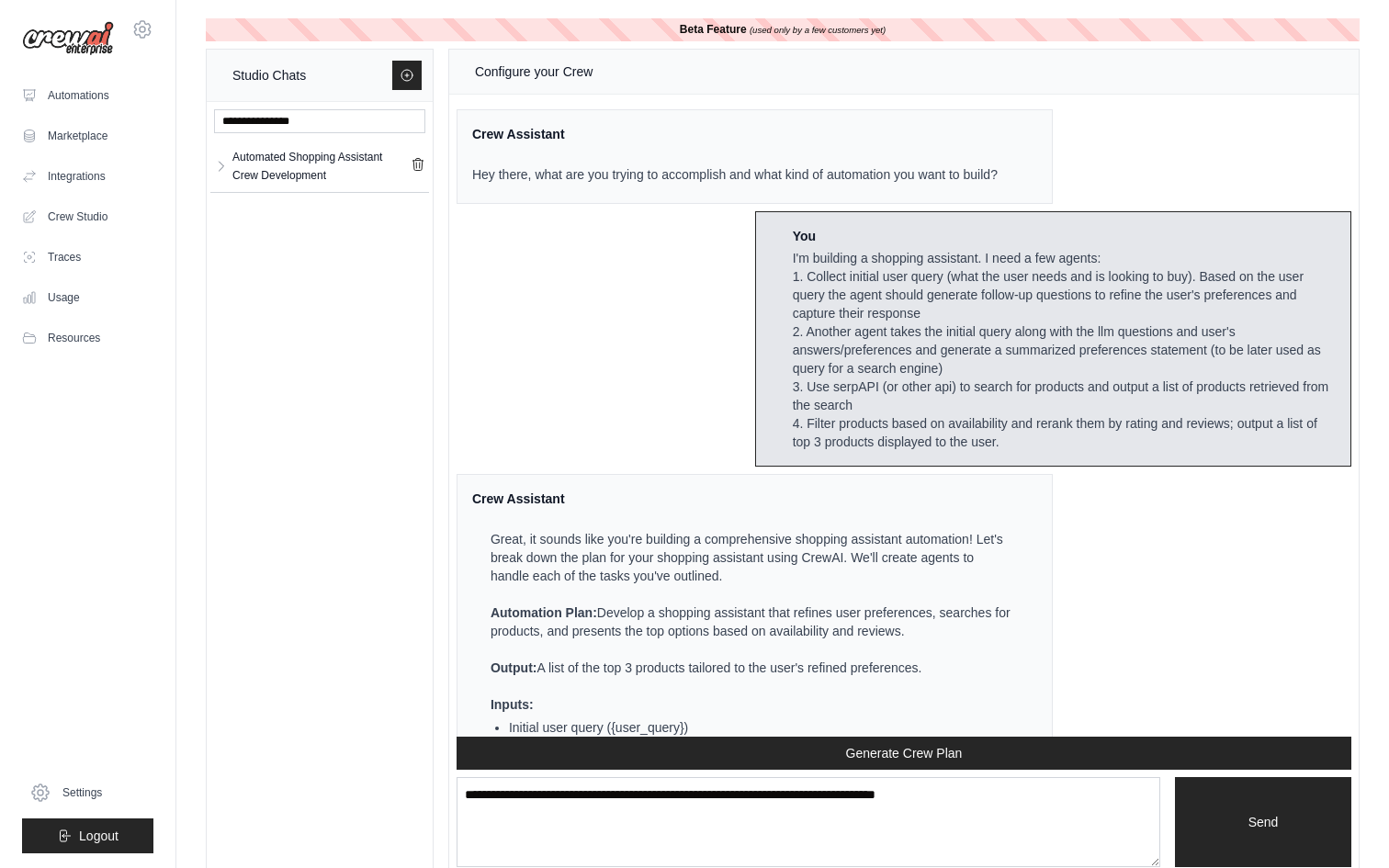 scroll, scrollTop: 9938, scrollLeft: 0, axis: vertical 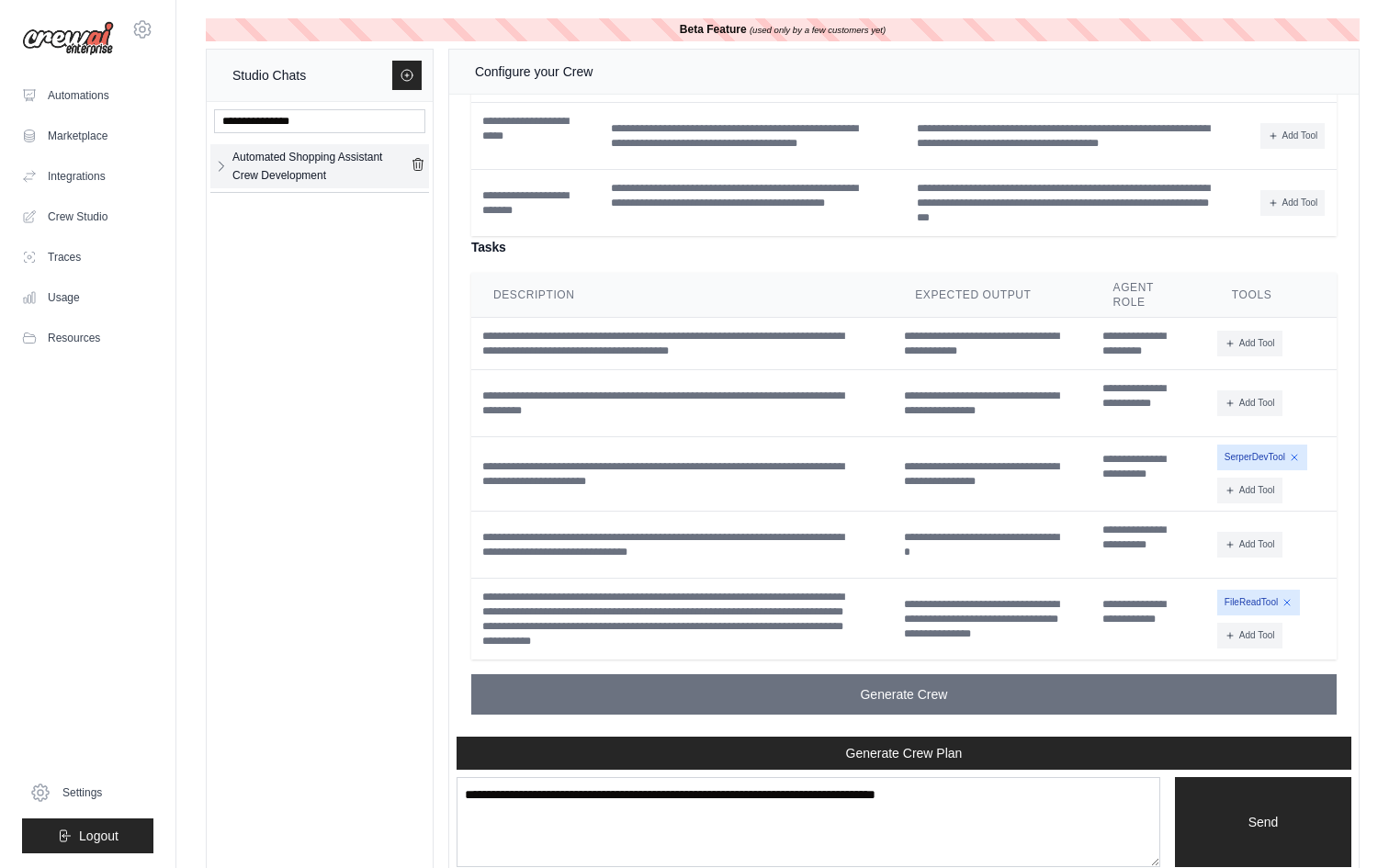 click 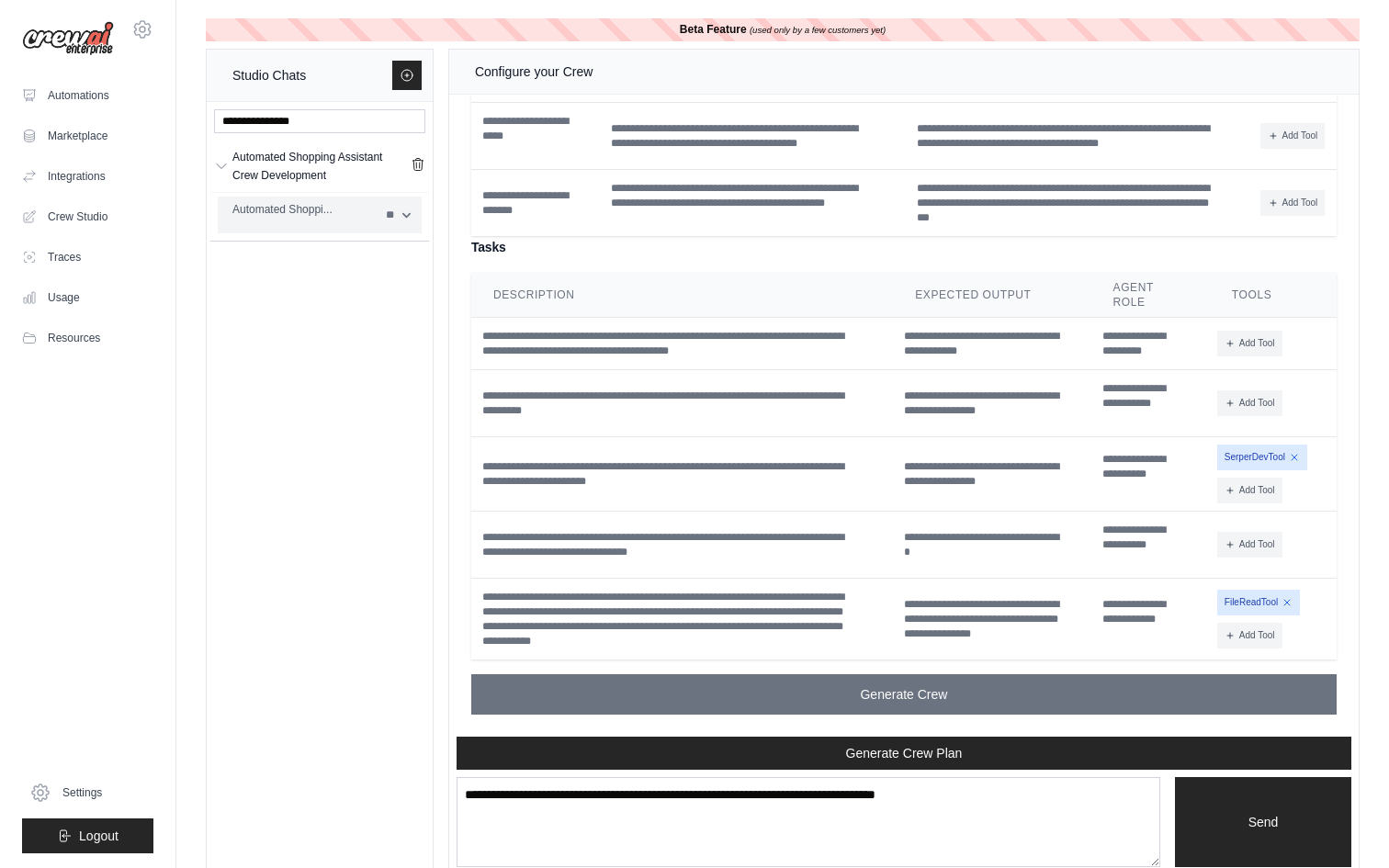 click on "**
**
**" at bounding box center (398, 215) 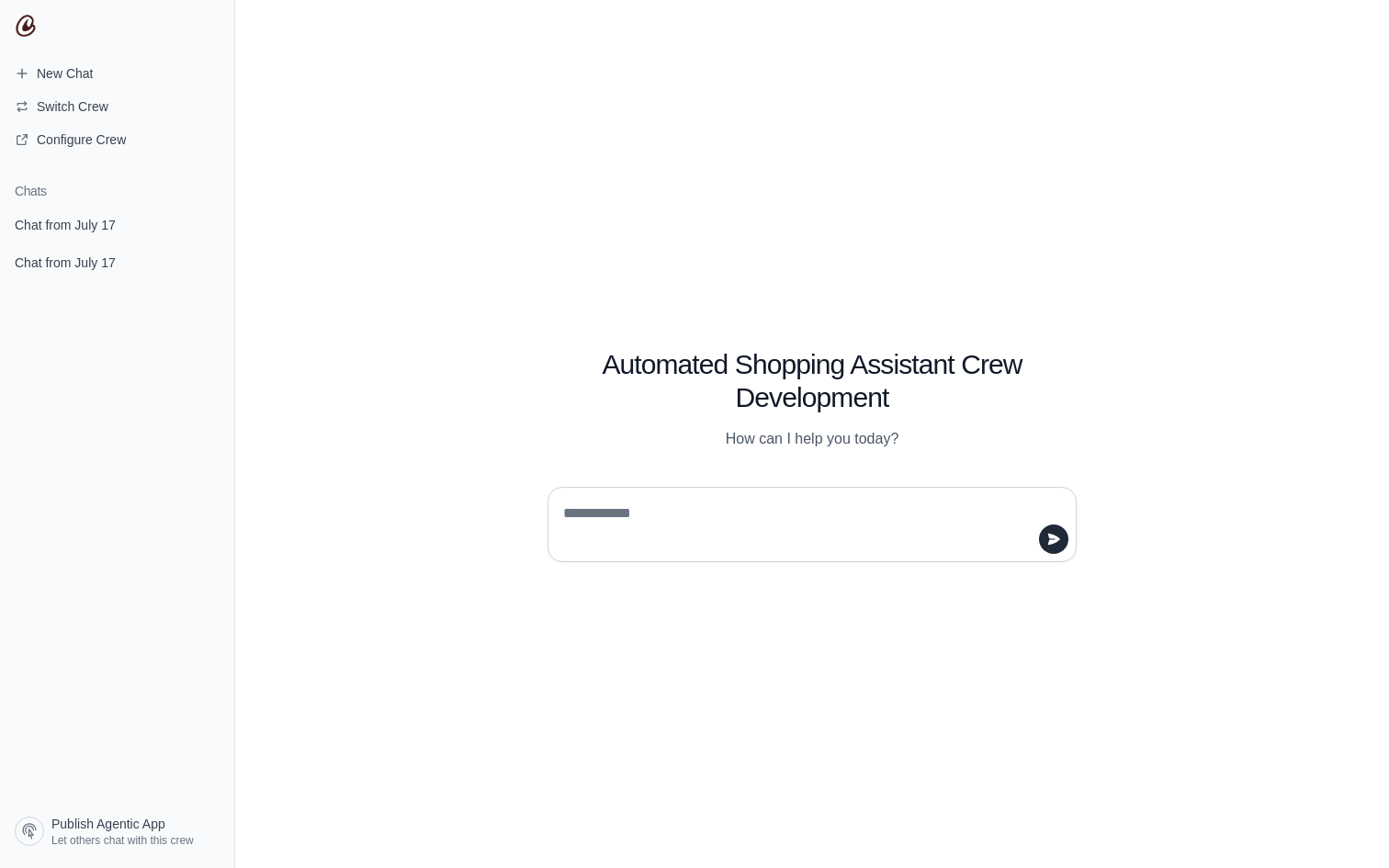 scroll, scrollTop: 0, scrollLeft: 0, axis: both 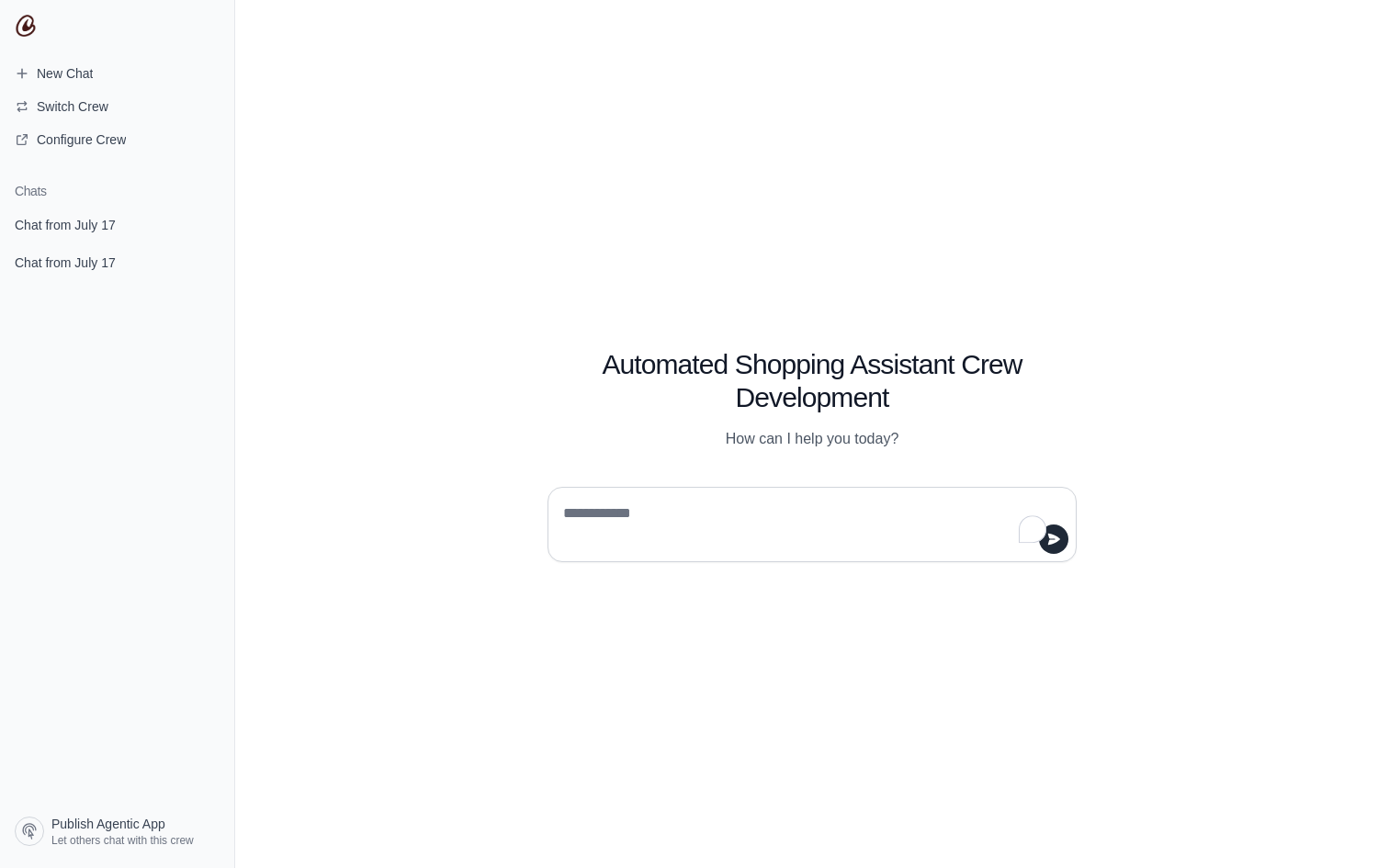 click at bounding box center [812, 524] 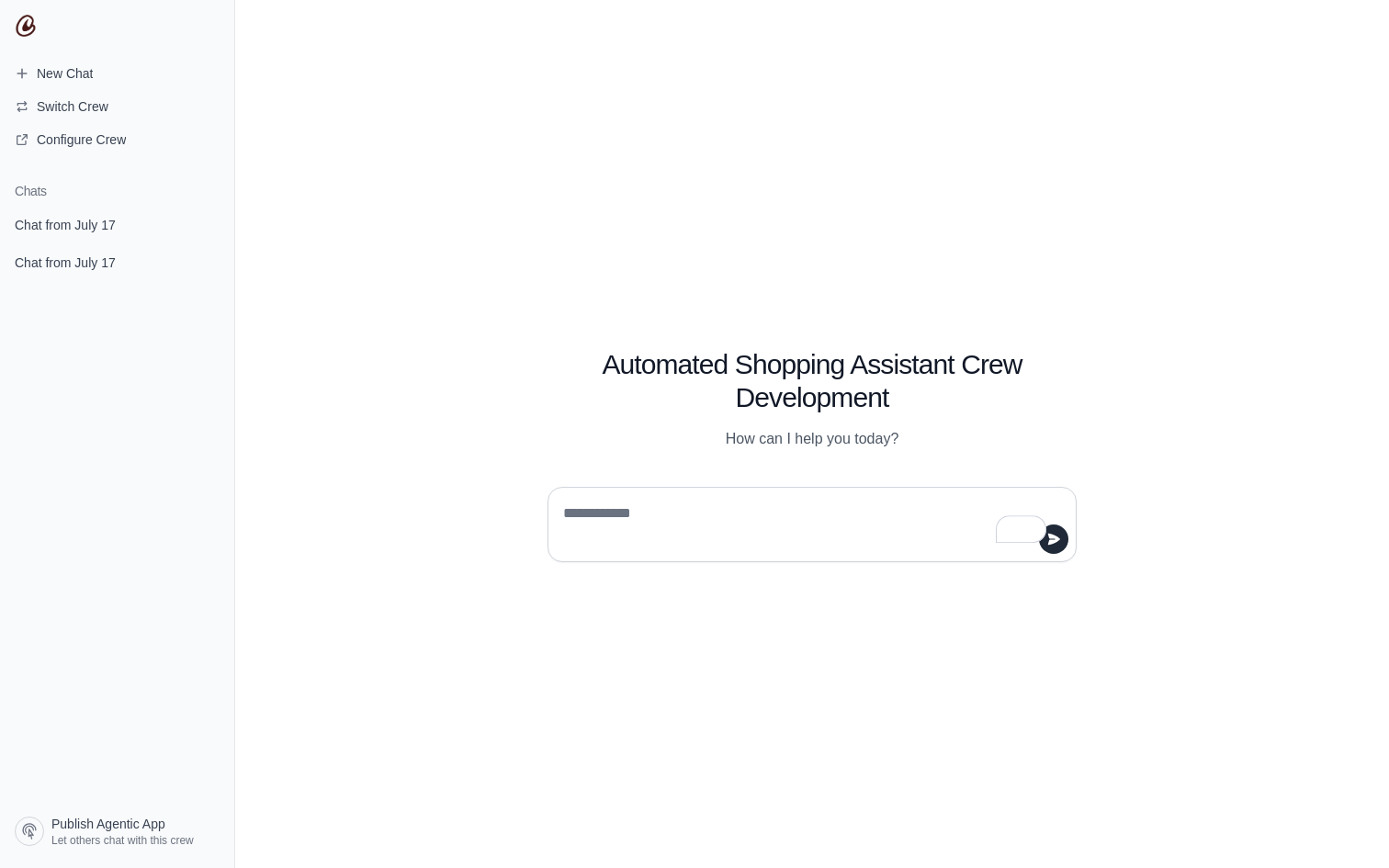 click at bounding box center [807, 524] 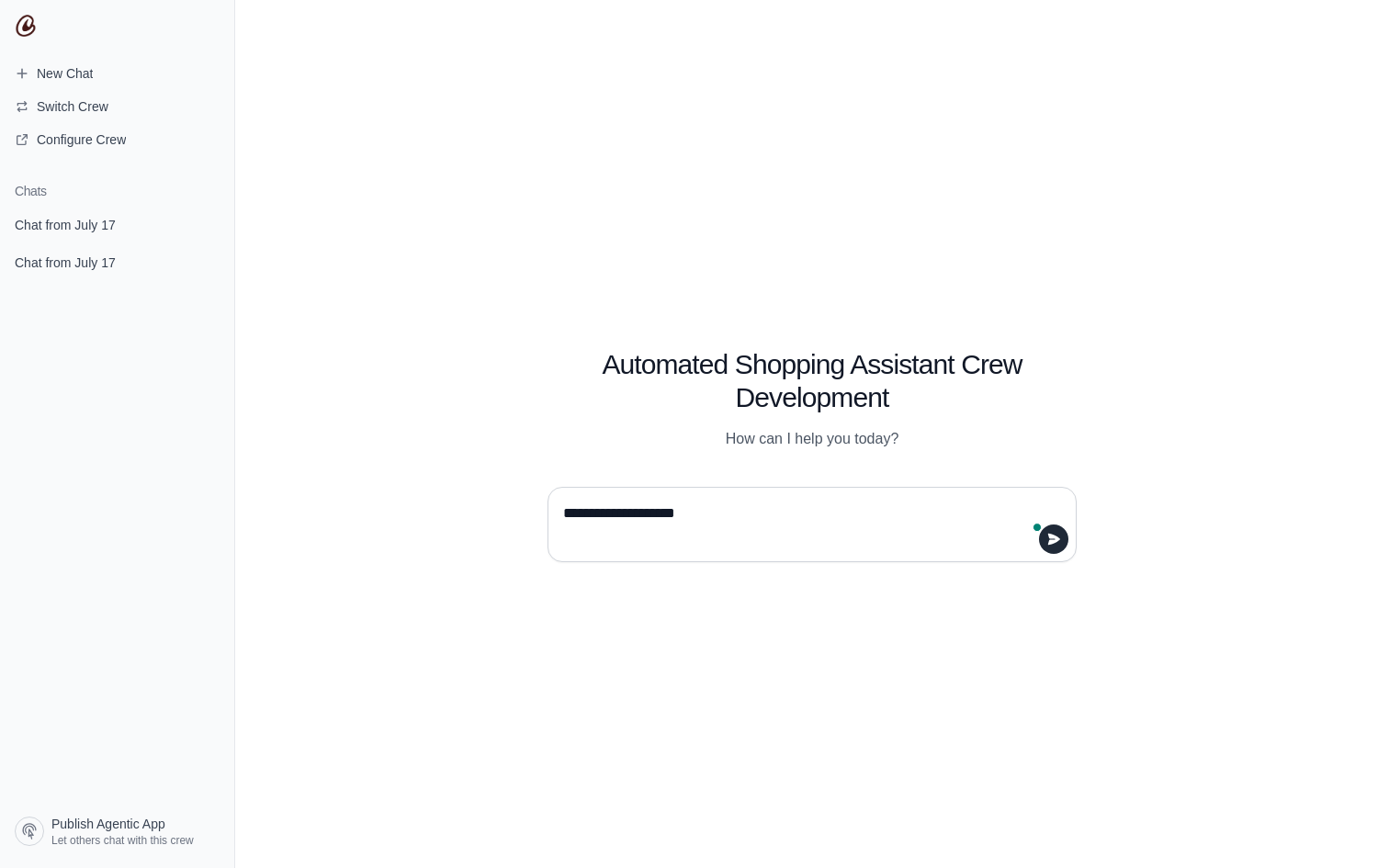 click on "**********" at bounding box center (807, 524) 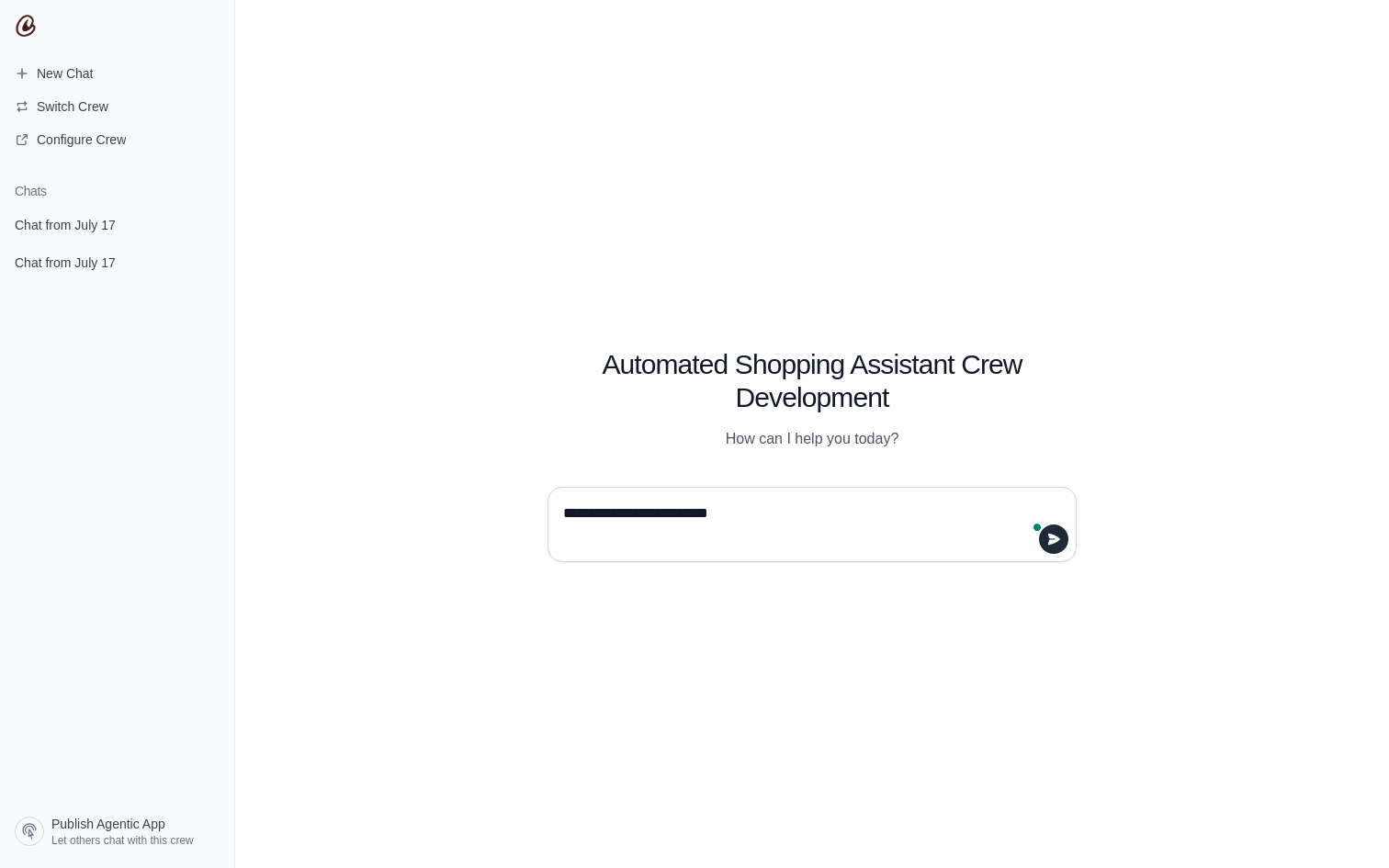 type on "**********" 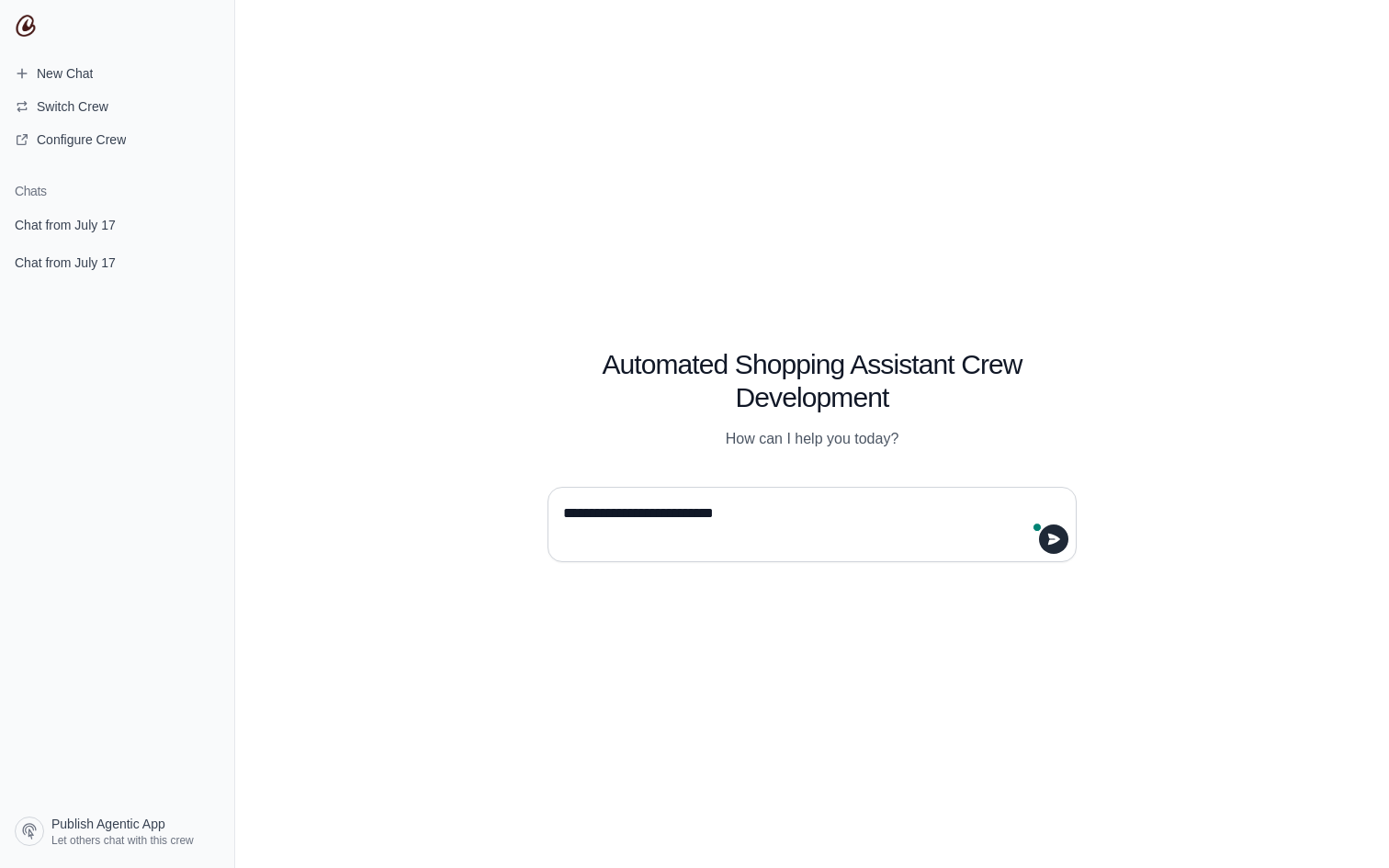 type 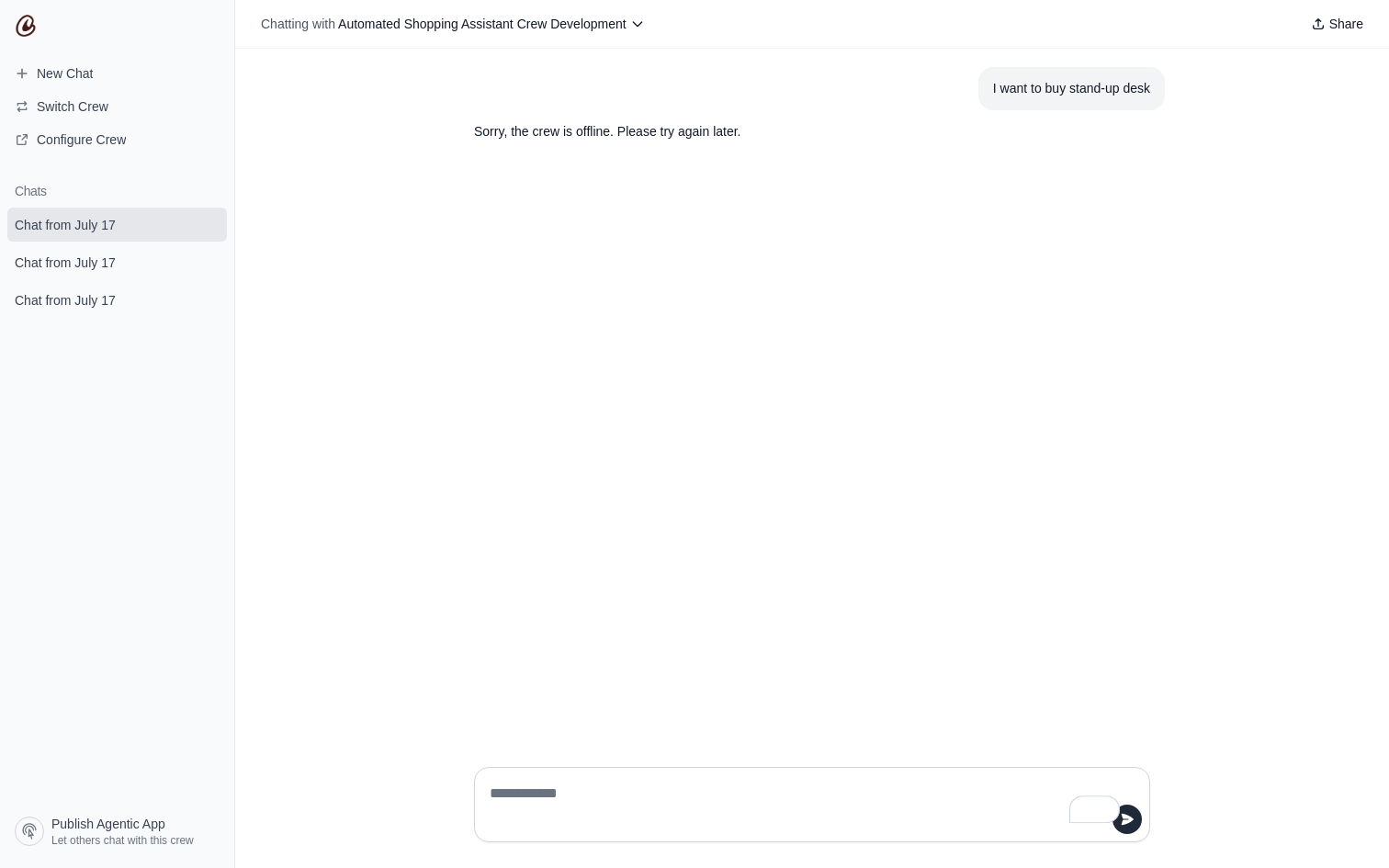 click on "I want to buy stand-up desk" at bounding box center (1071, 88) 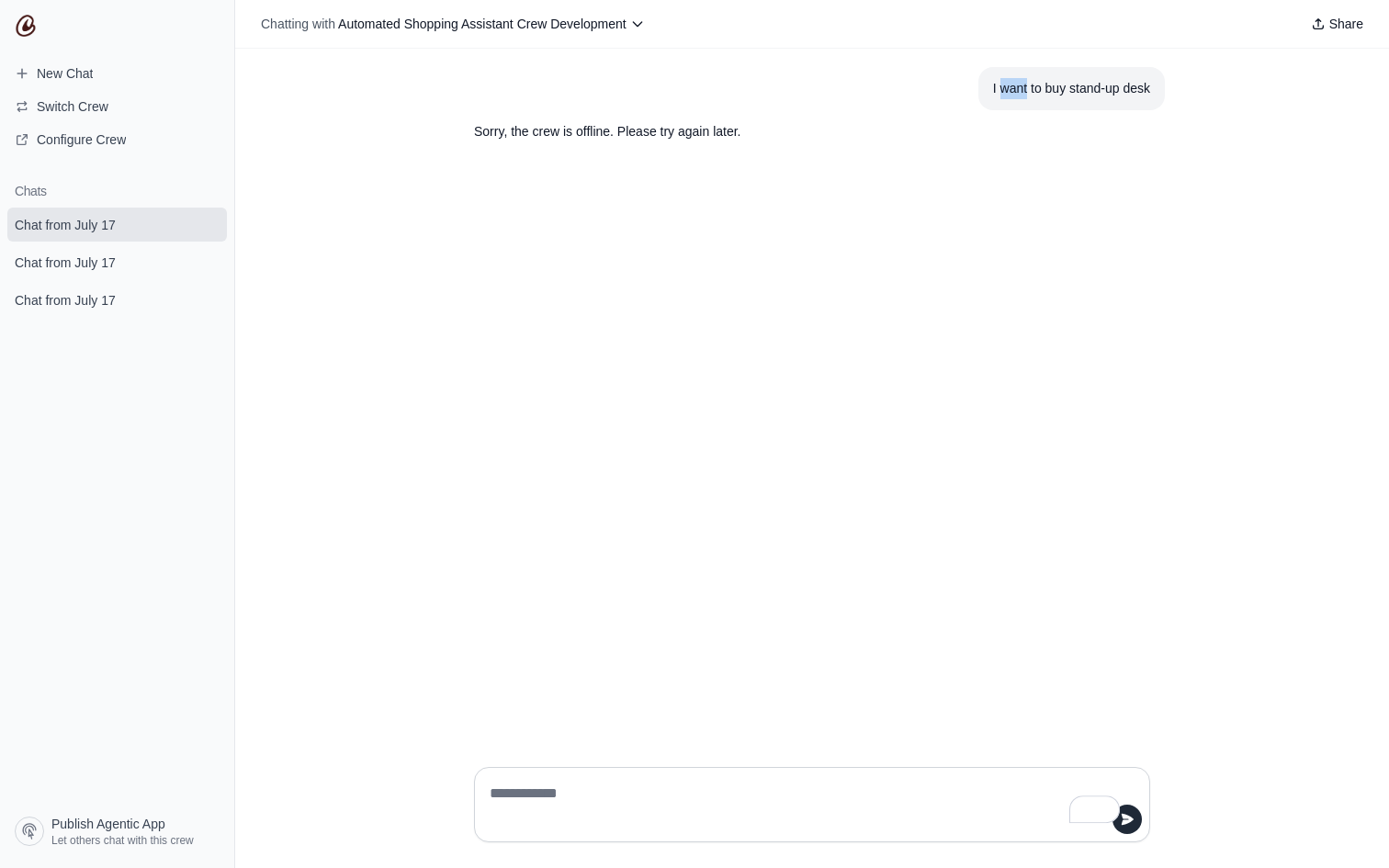 click on "I want to buy stand-up desk" at bounding box center (1071, 88) 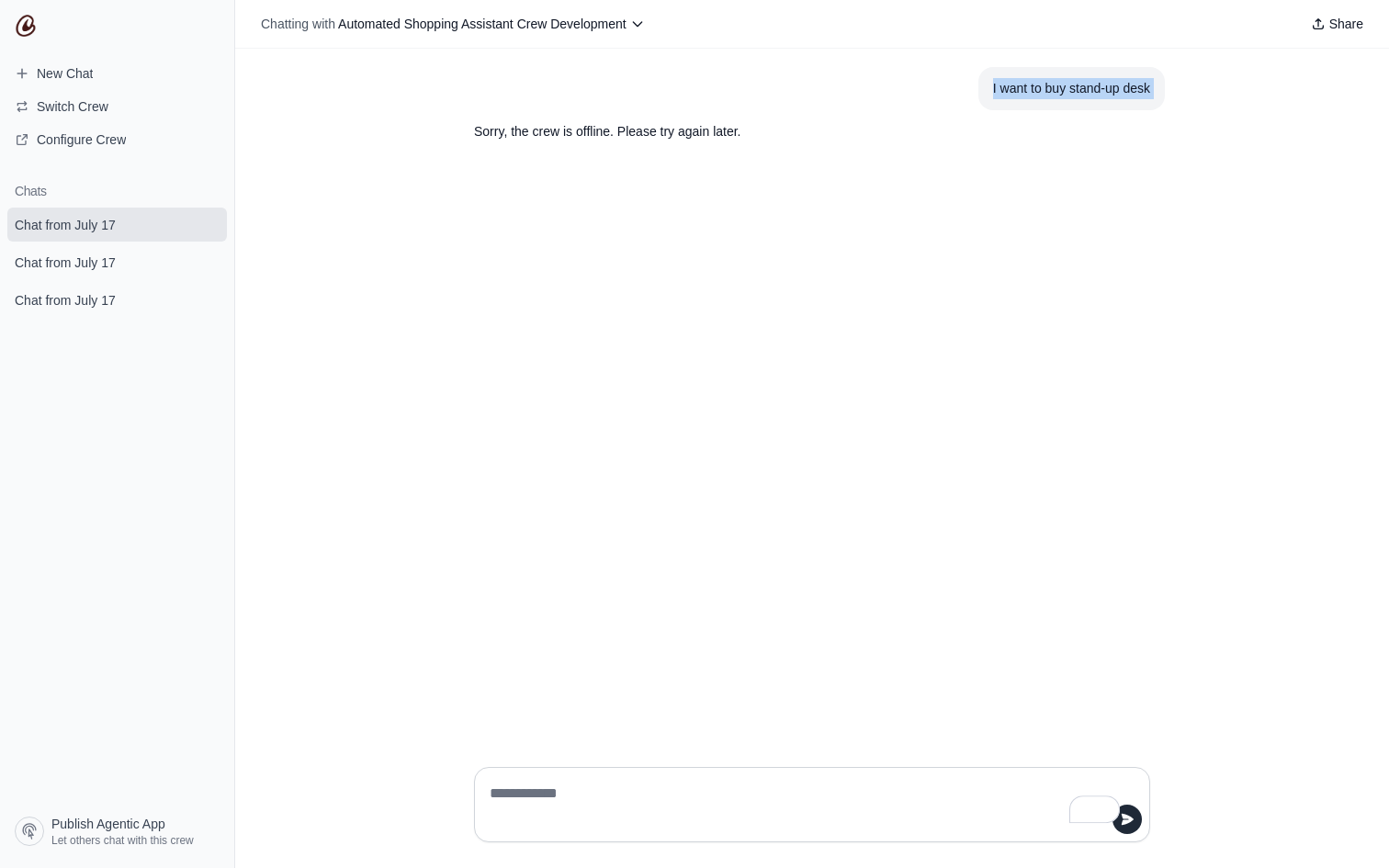 click on "I want to buy stand-up desk" at bounding box center (1071, 88) 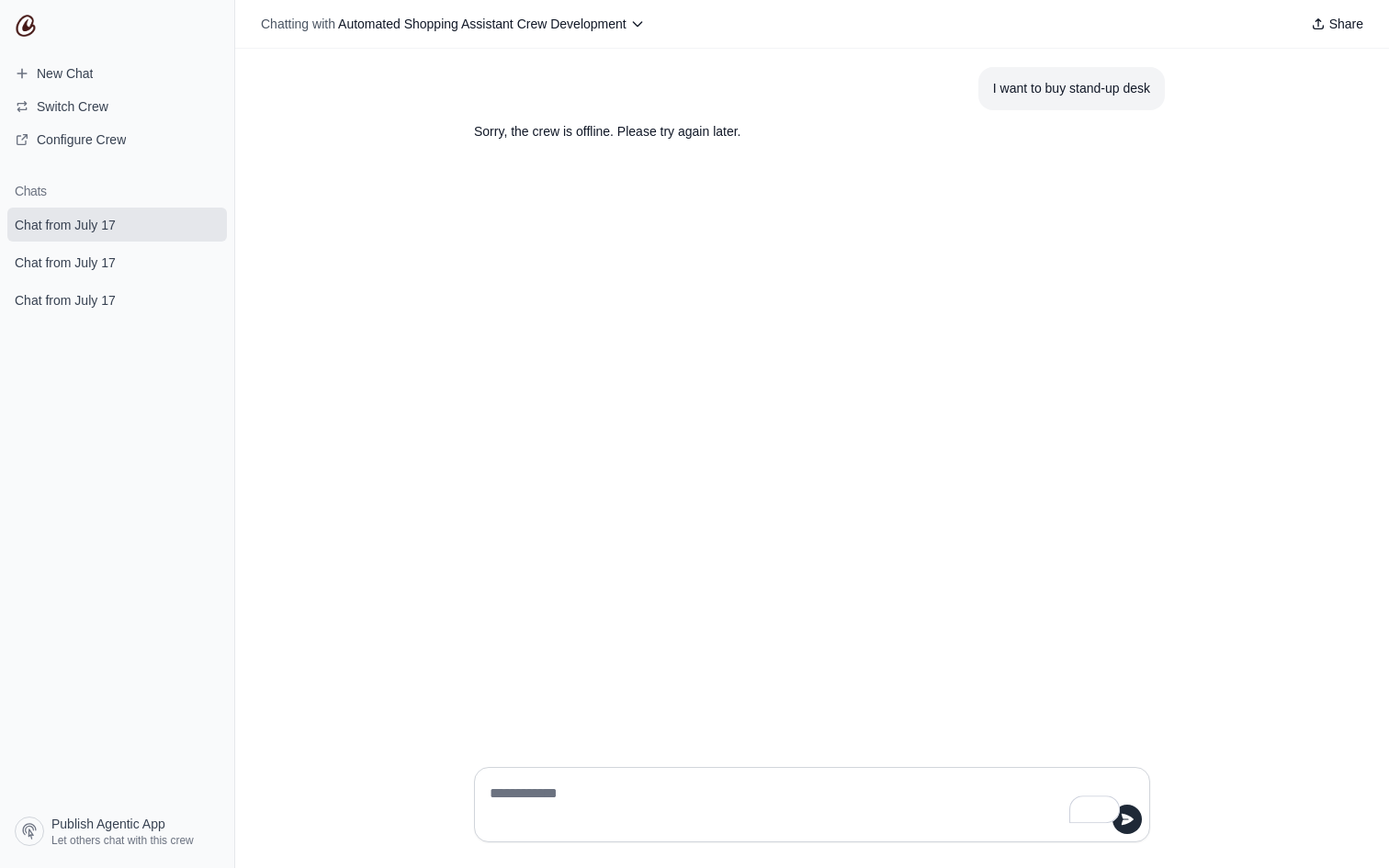 click on "Sorry, the crew is offline. Please try again later." at bounding box center [768, 131] 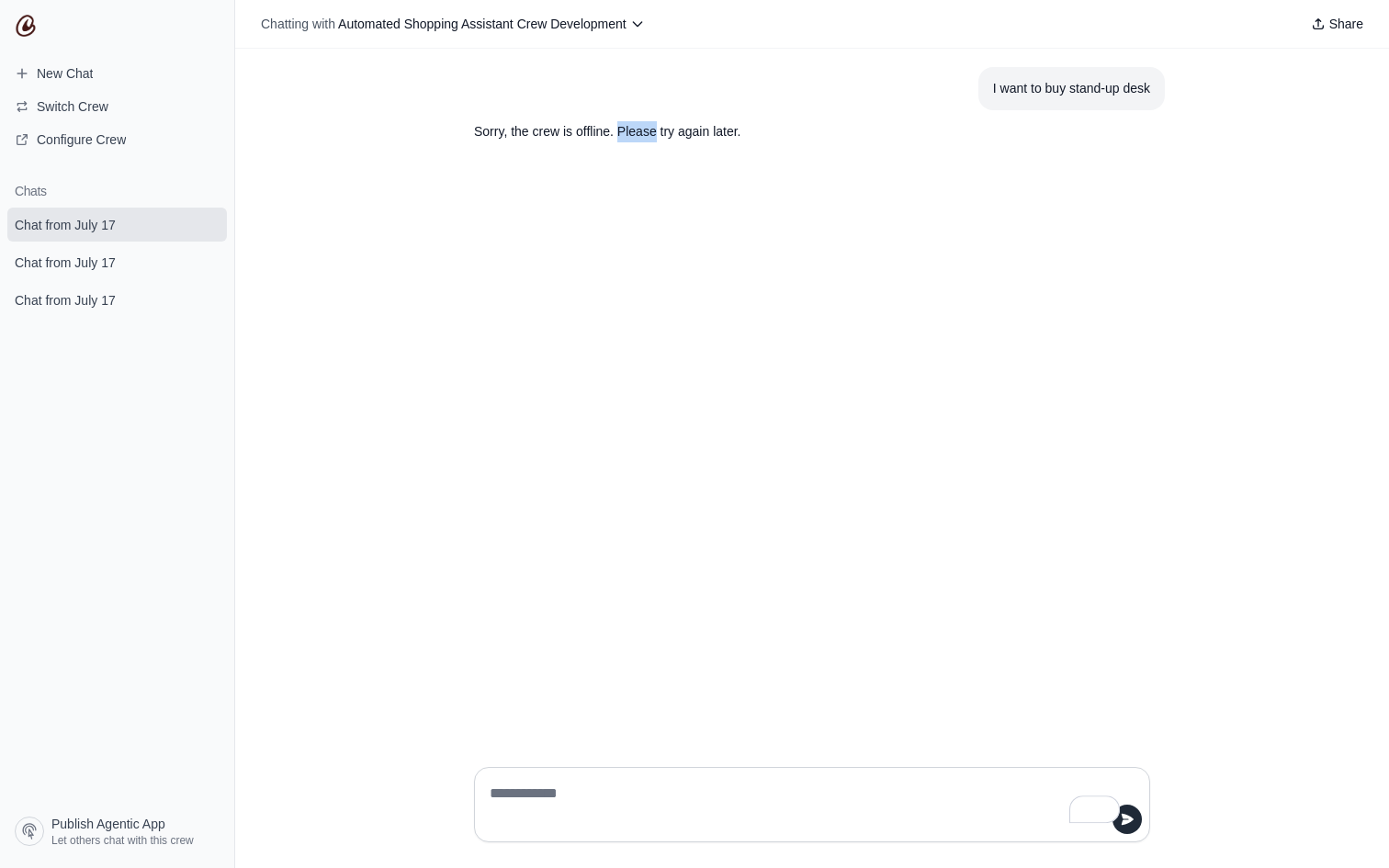click on "Sorry, the crew is offline. Please try again later." at bounding box center (768, 131) 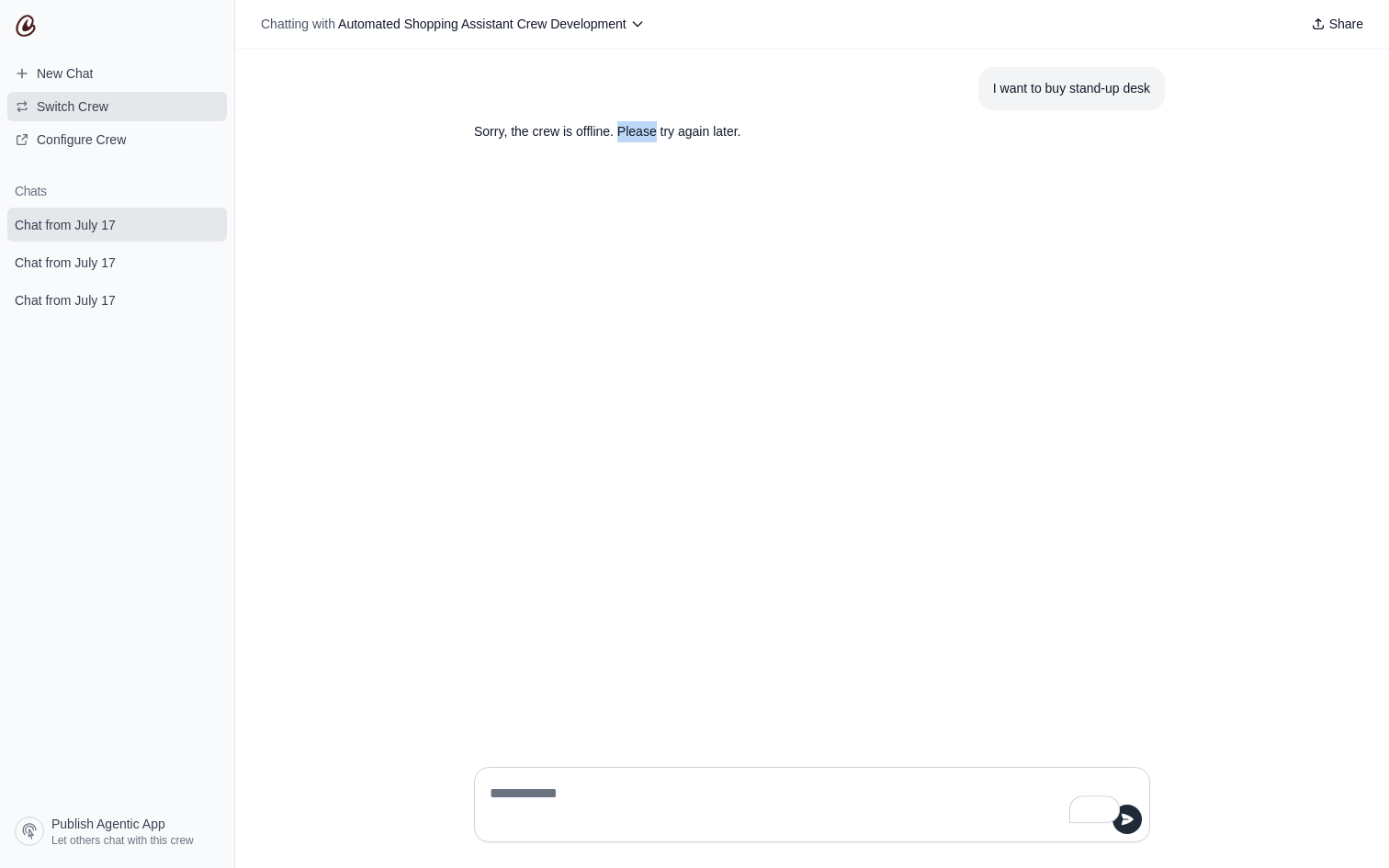 click on "Switch Crew" at bounding box center [73, 107] 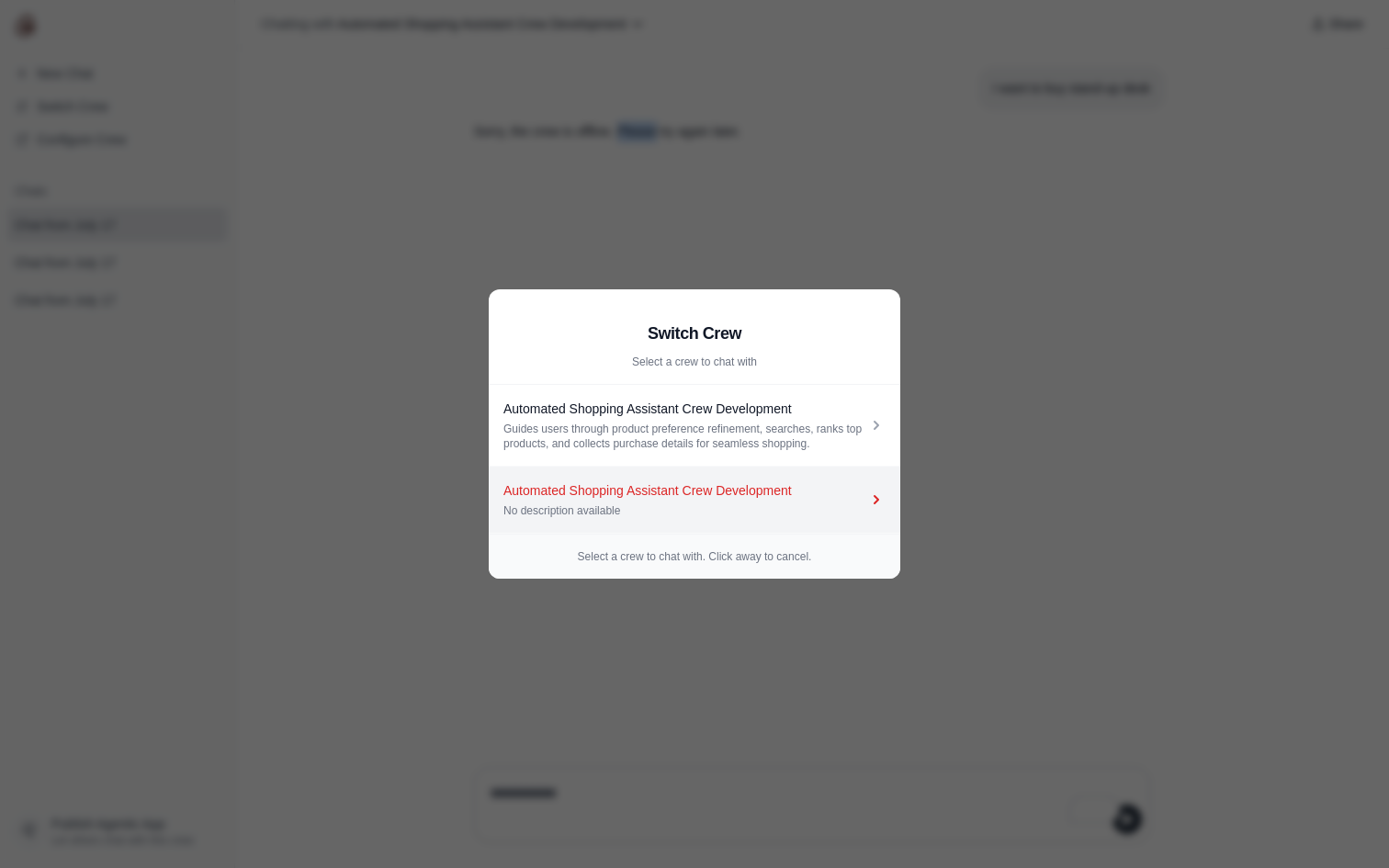 click on "No description available" at bounding box center (685, 511) 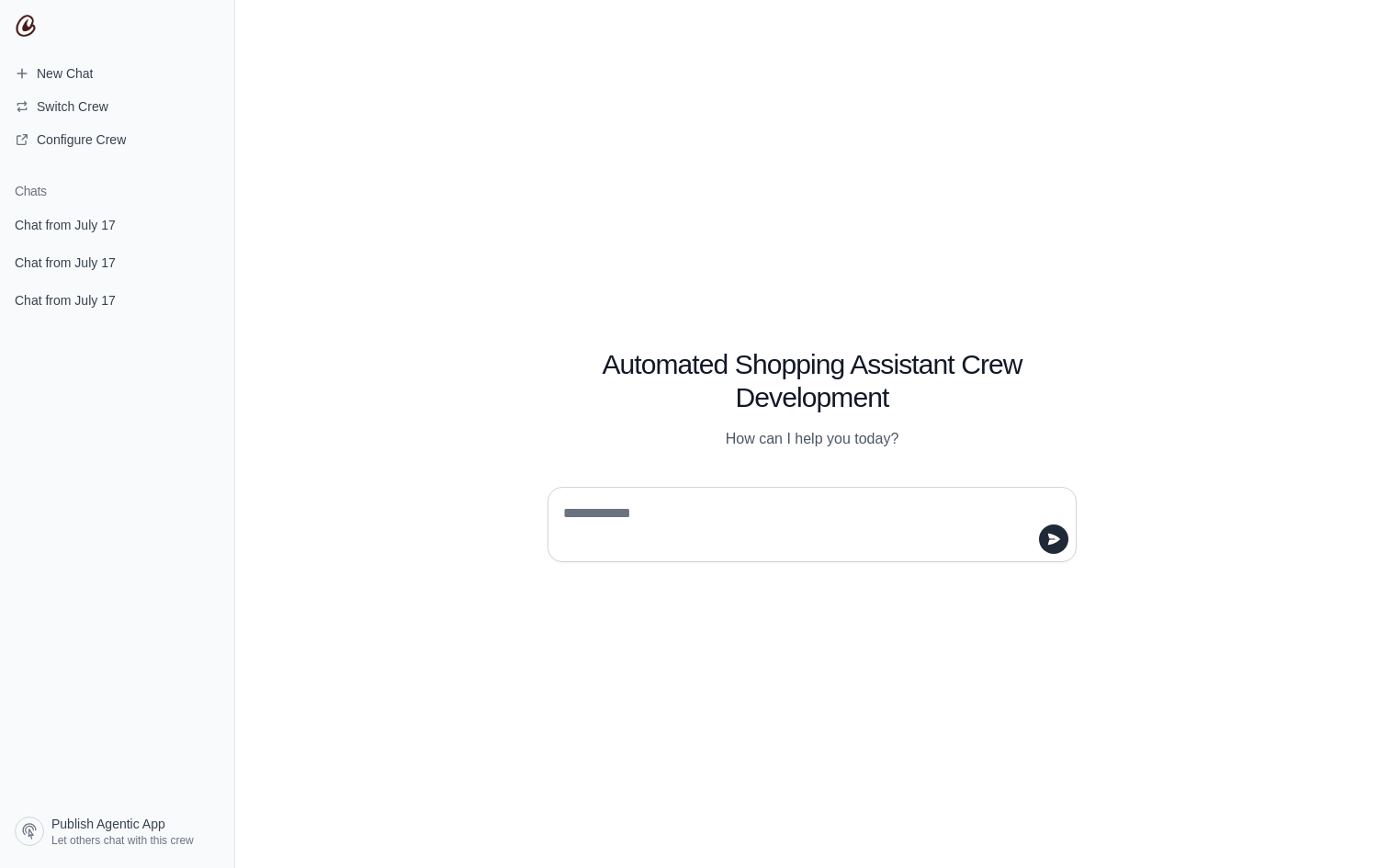 scroll, scrollTop: 0, scrollLeft: 0, axis: both 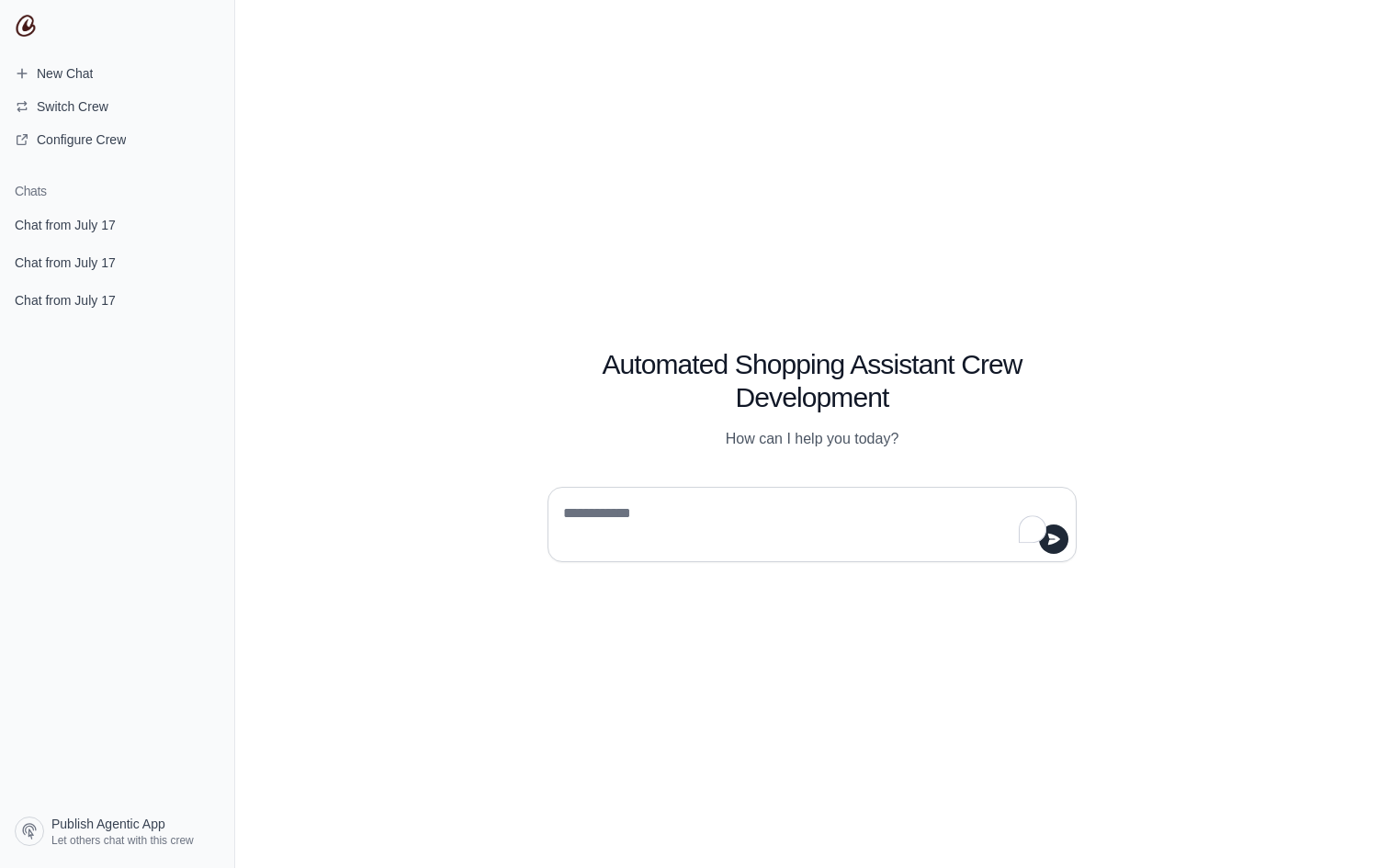 click at bounding box center [807, 524] 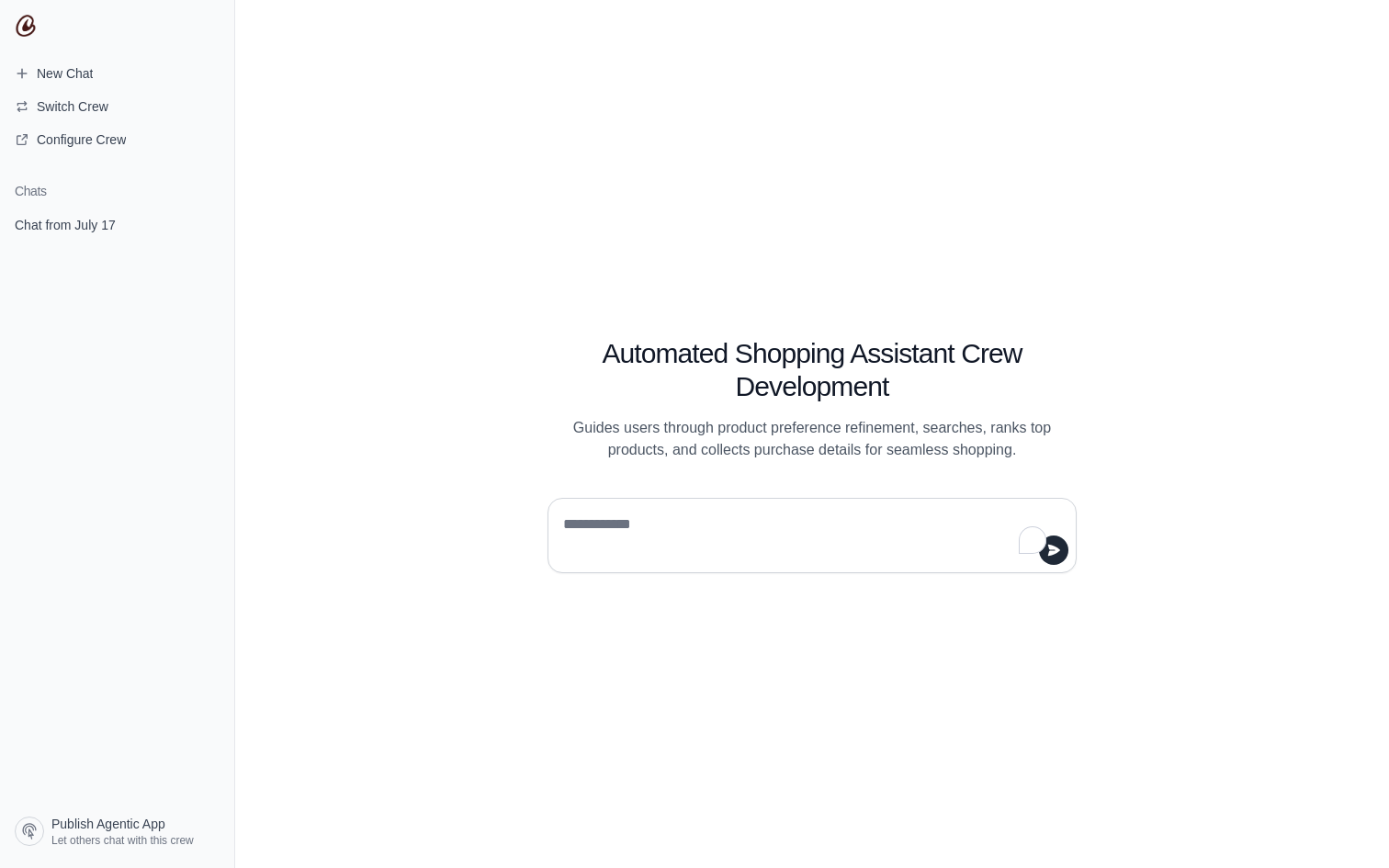 scroll, scrollTop: 0, scrollLeft: 0, axis: both 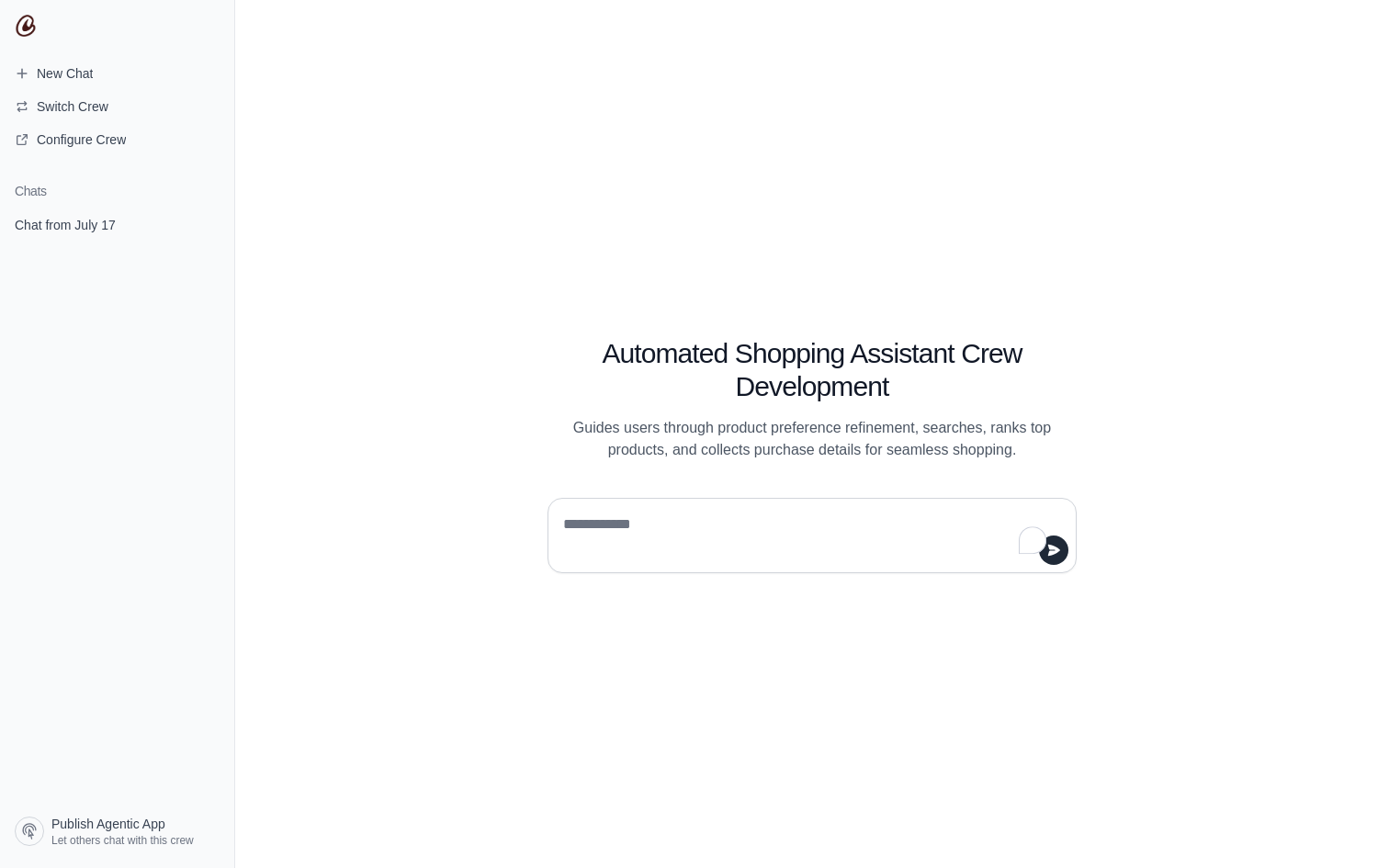 click at bounding box center (807, 535) 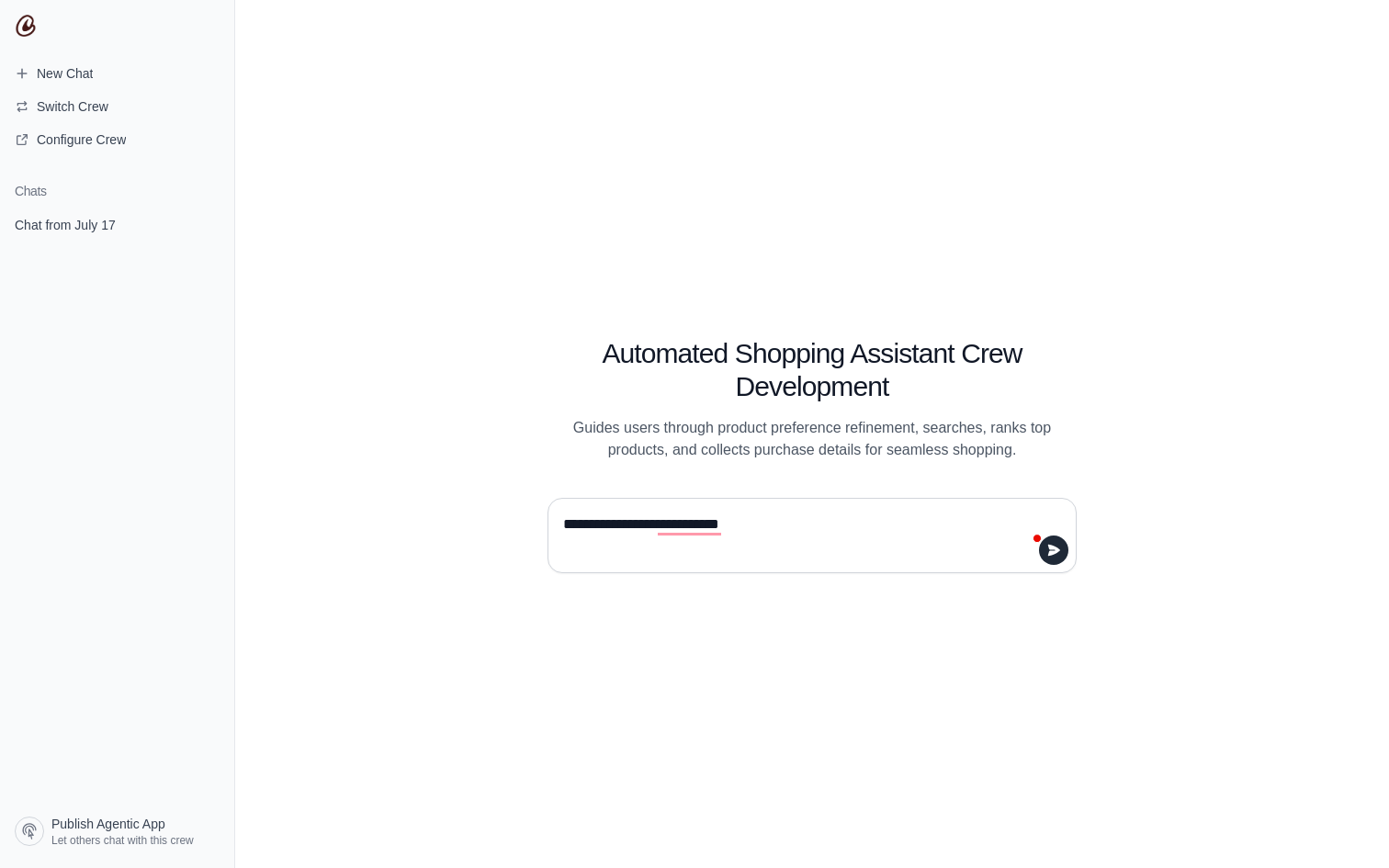 type on "**********" 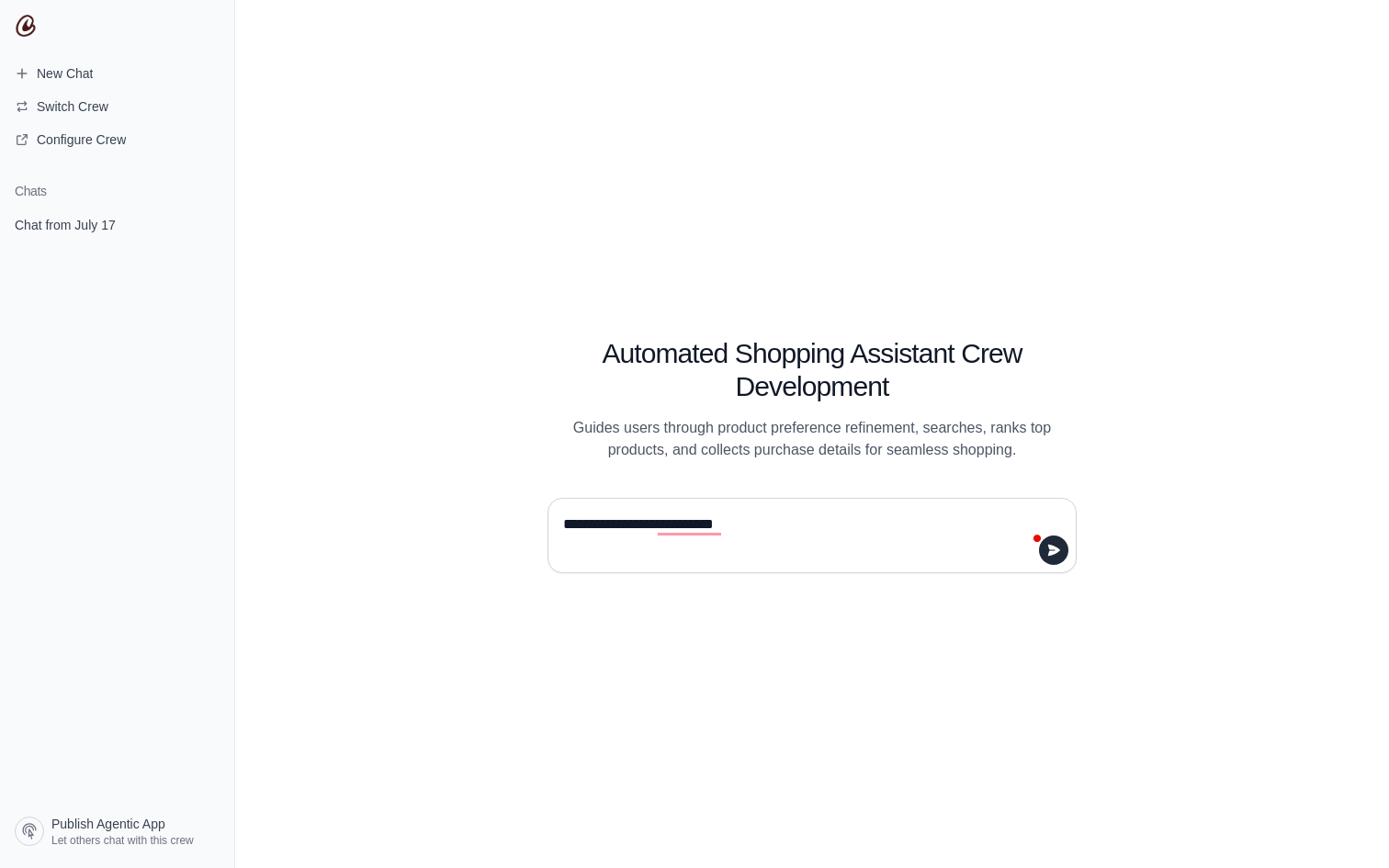 type 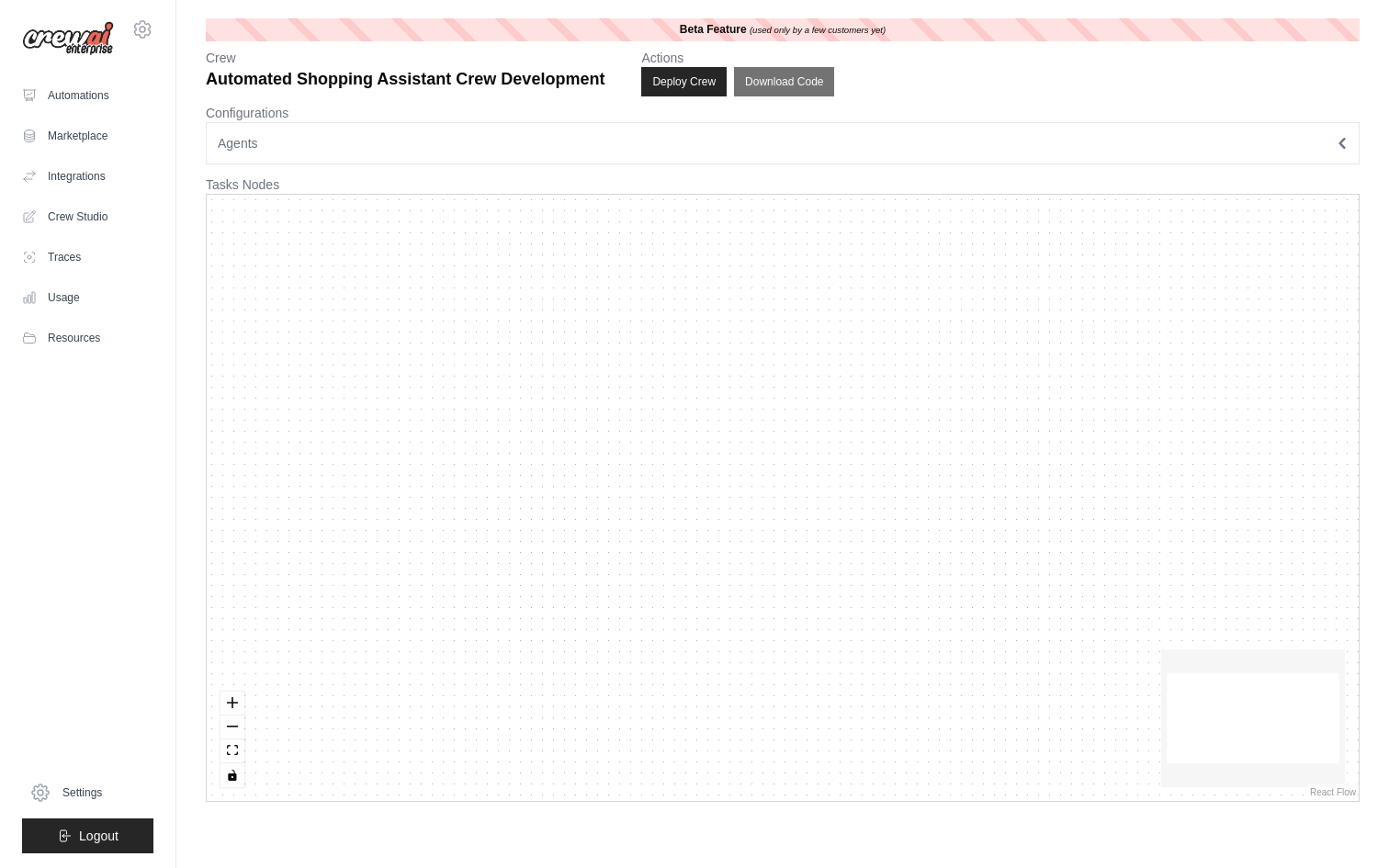 scroll, scrollTop: 0, scrollLeft: 0, axis: both 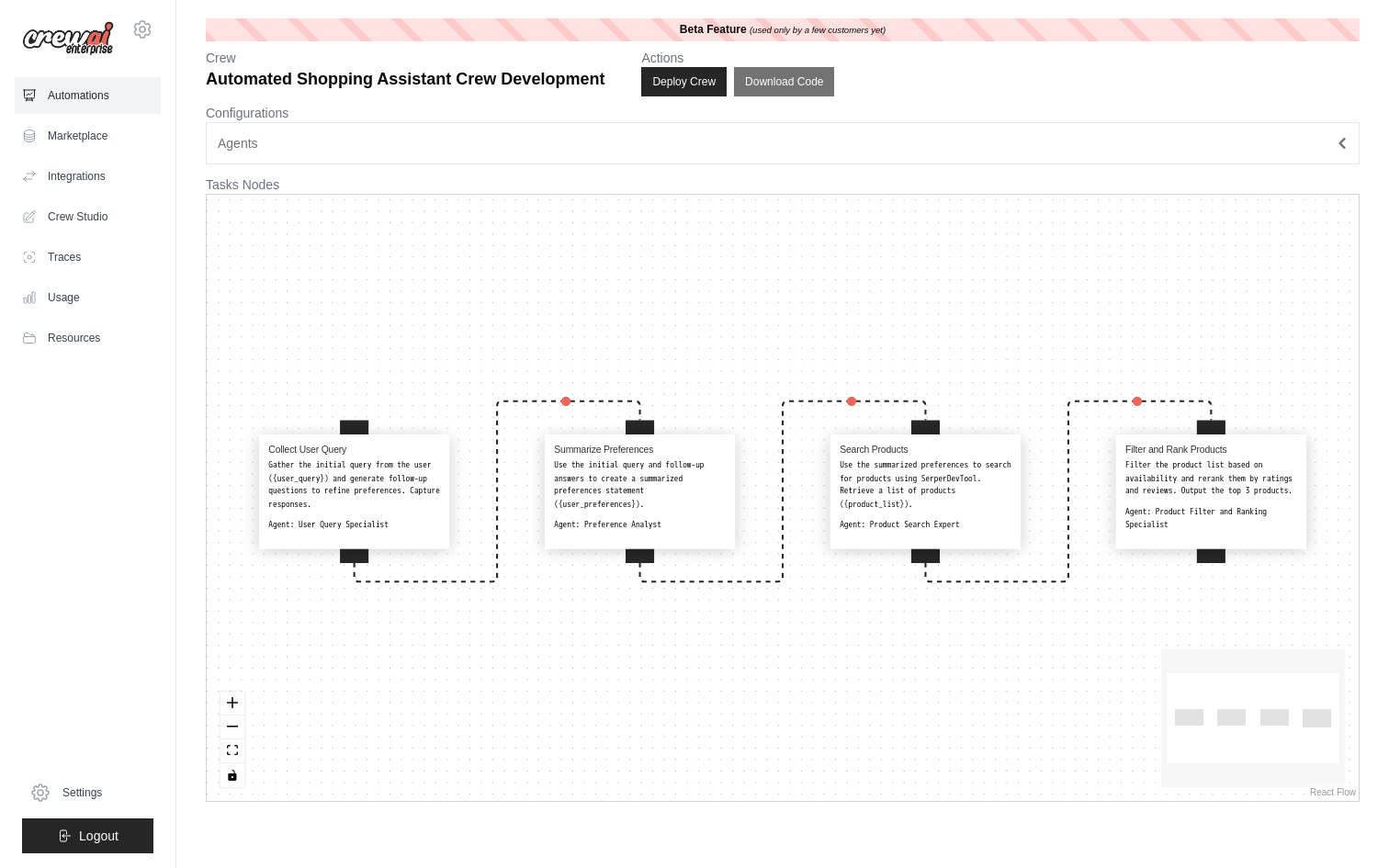 click on "Automations" at bounding box center [87, 96] 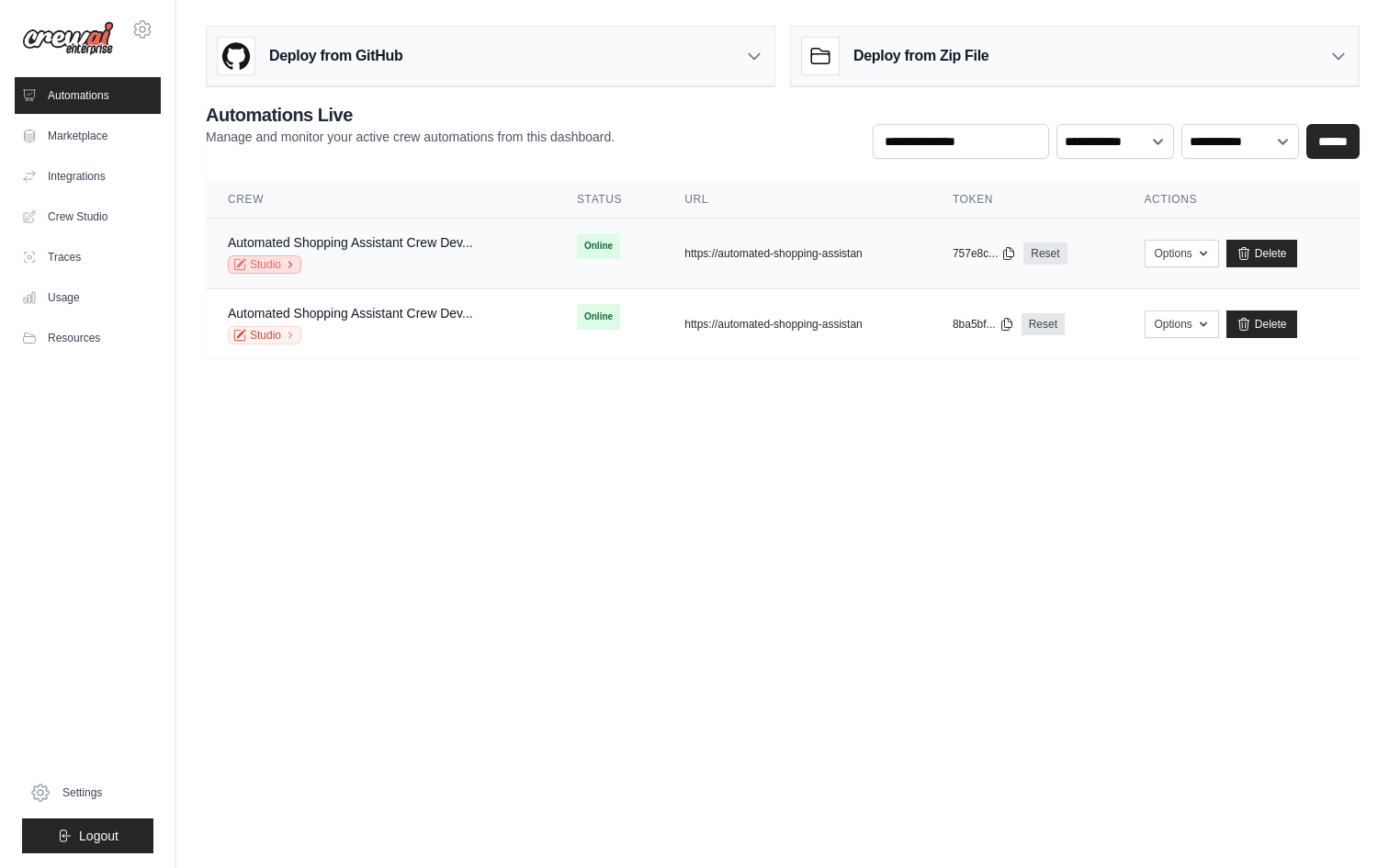 click on "Studio" at bounding box center [265, 265] 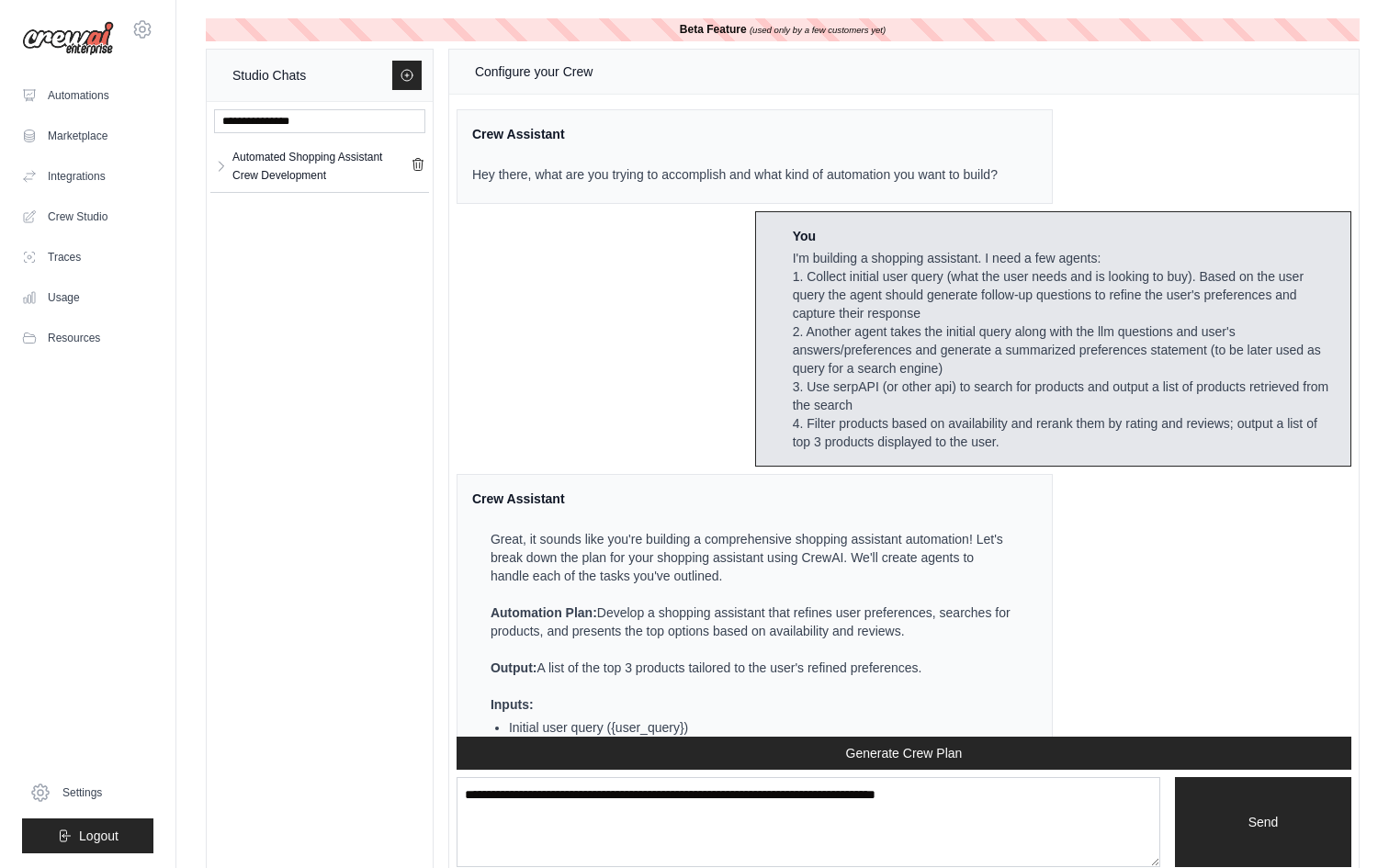 scroll, scrollTop: 9938, scrollLeft: 0, axis: vertical 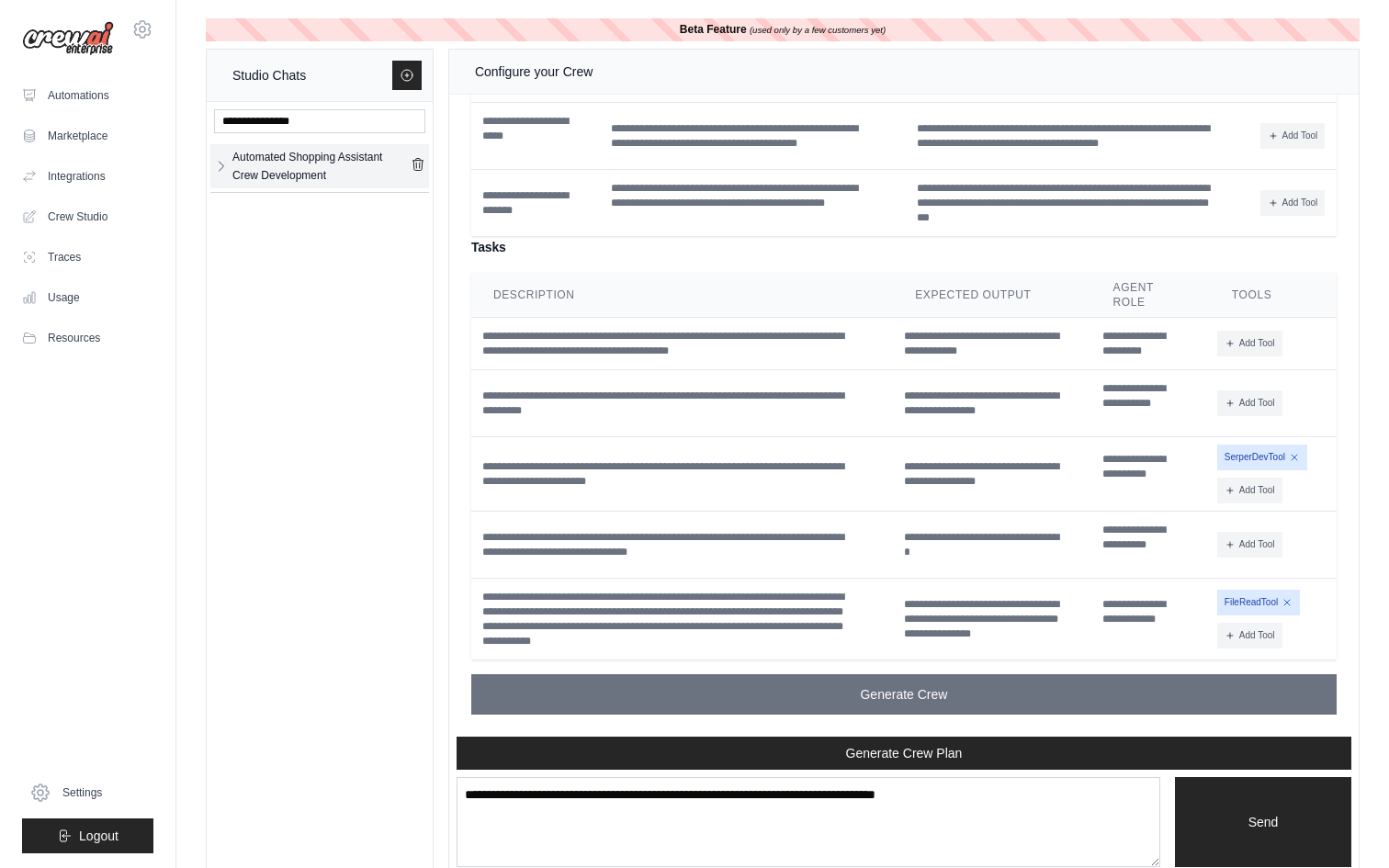click 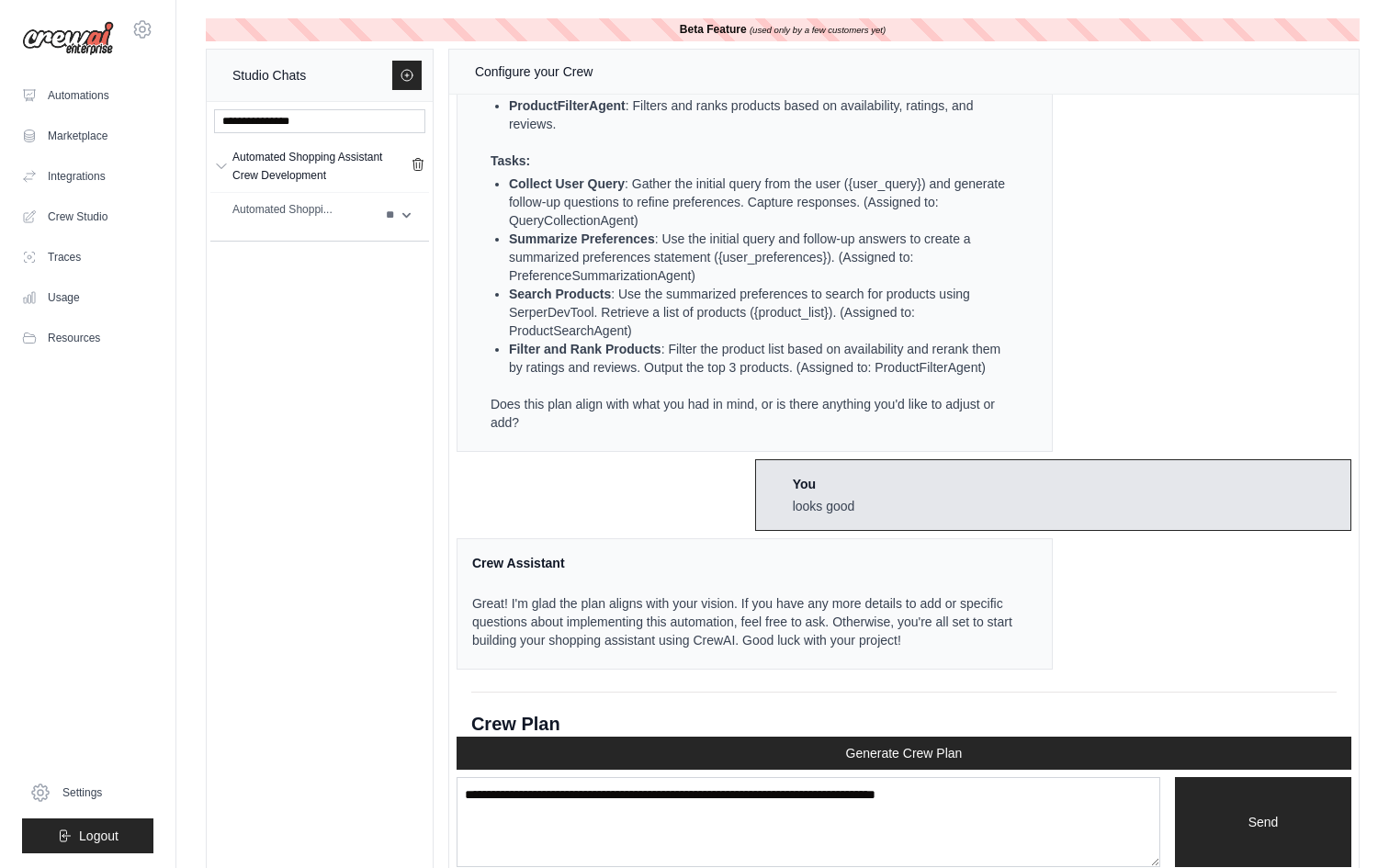 scroll, scrollTop: 842, scrollLeft: 0, axis: vertical 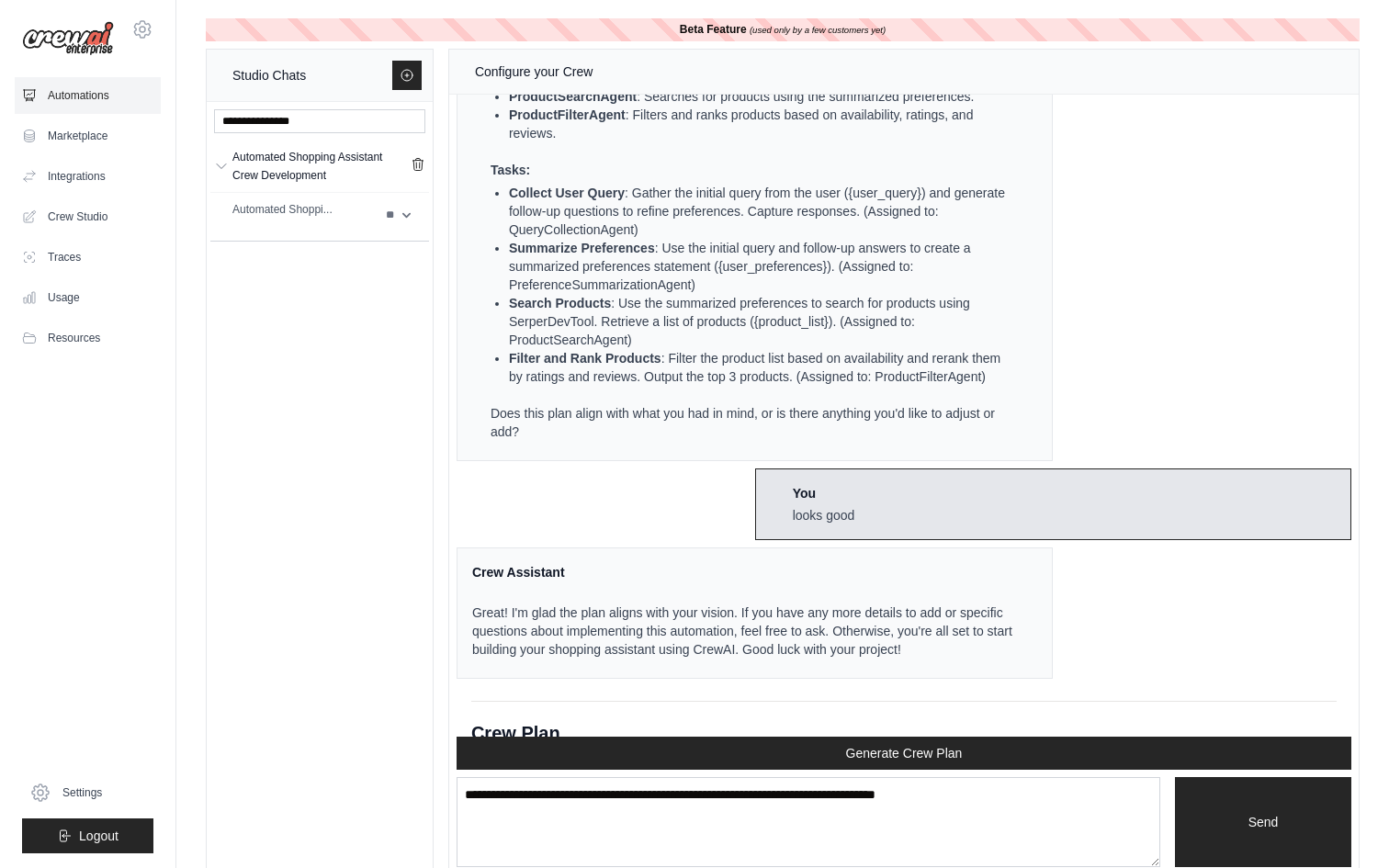 click on "Automations" at bounding box center (87, 96) 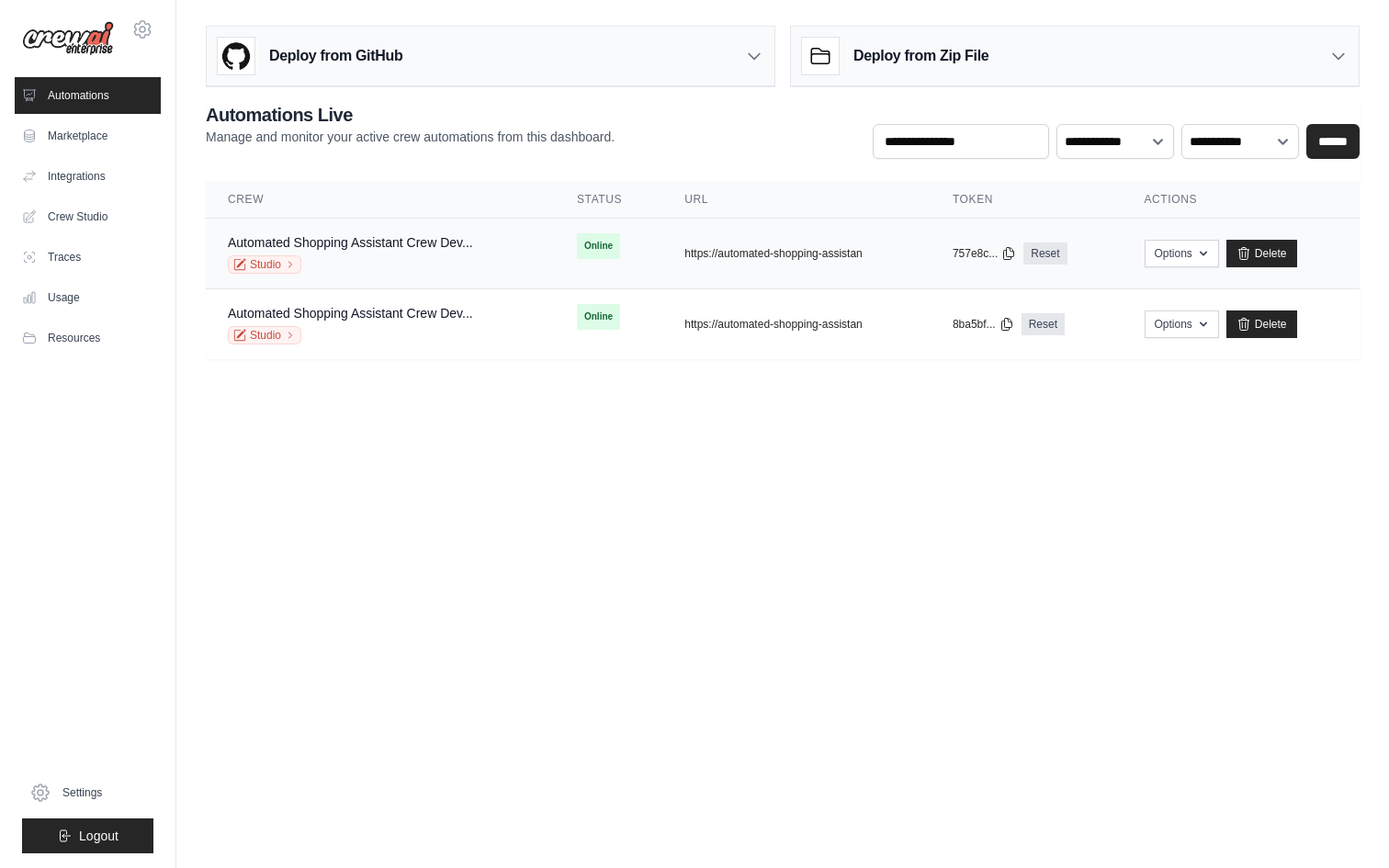 click on "Studio" at bounding box center (350, 265) 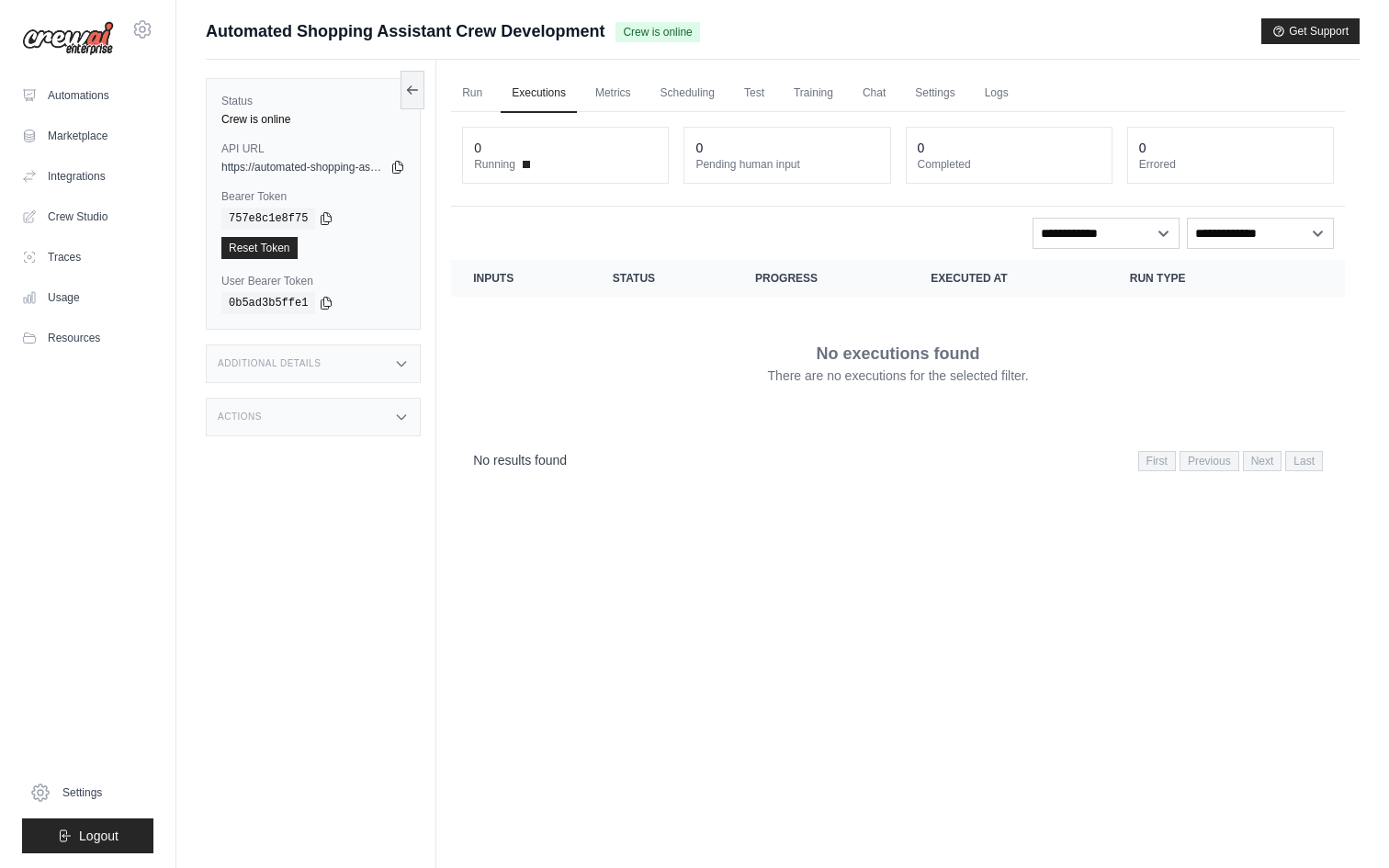 scroll, scrollTop: 0, scrollLeft: 0, axis: both 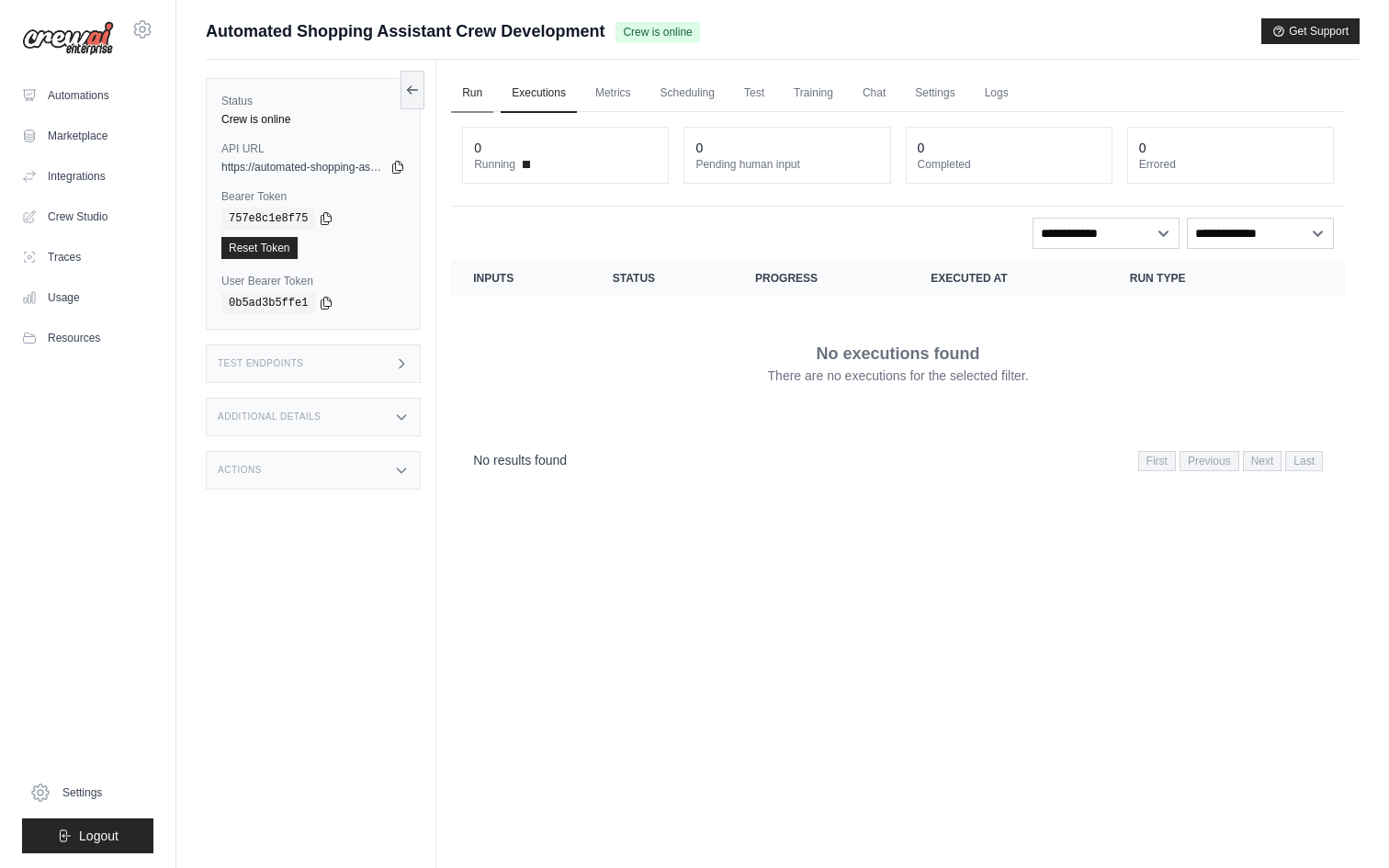 click on "Run" at bounding box center (472, 94) 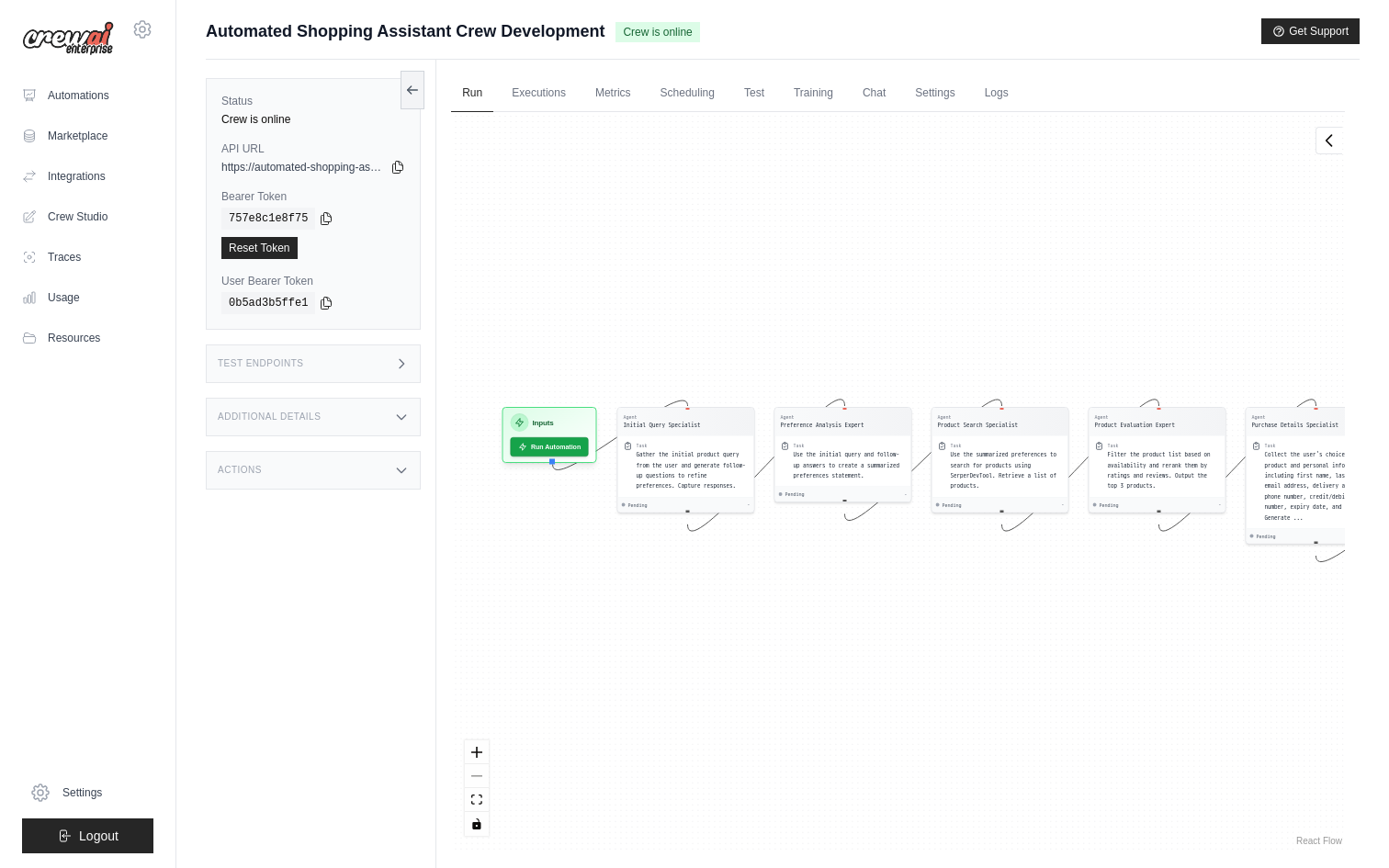 drag, startPoint x: 538, startPoint y: 342, endPoint x: 703, endPoint y: 340, distance: 165.01212 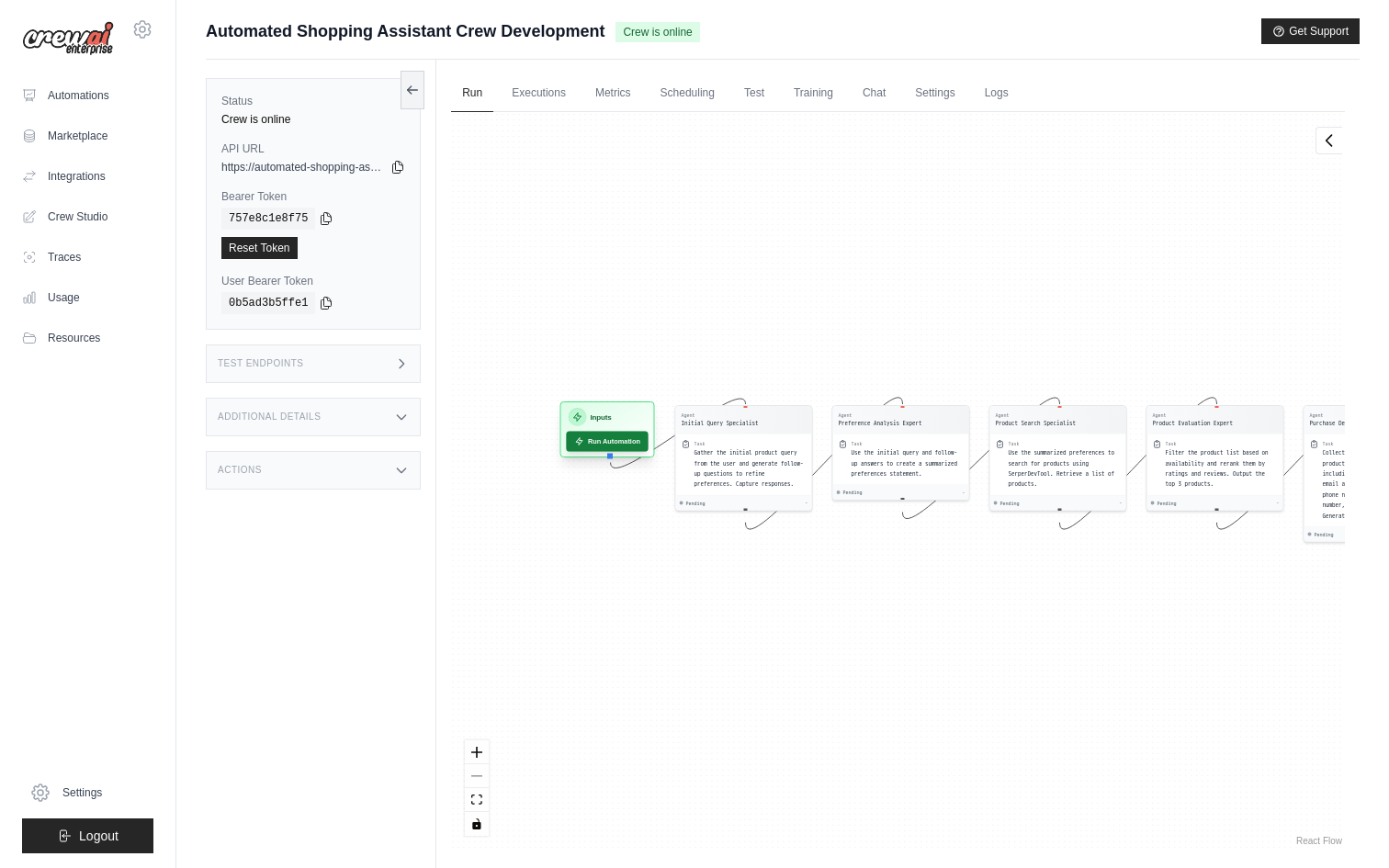 click on "Run Automation" at bounding box center [607, 441] 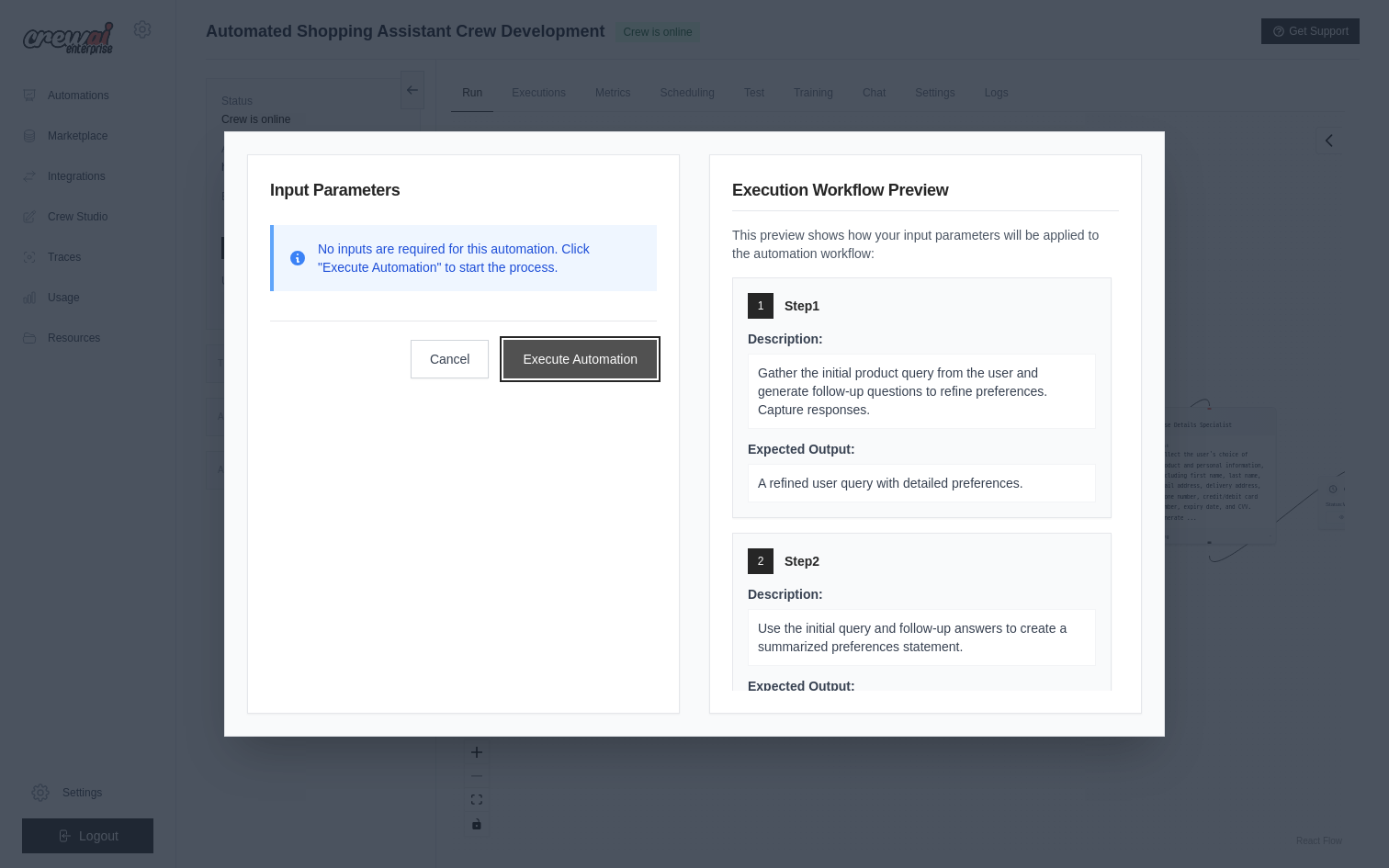 click on "Execute Automation" at bounding box center [580, 359] 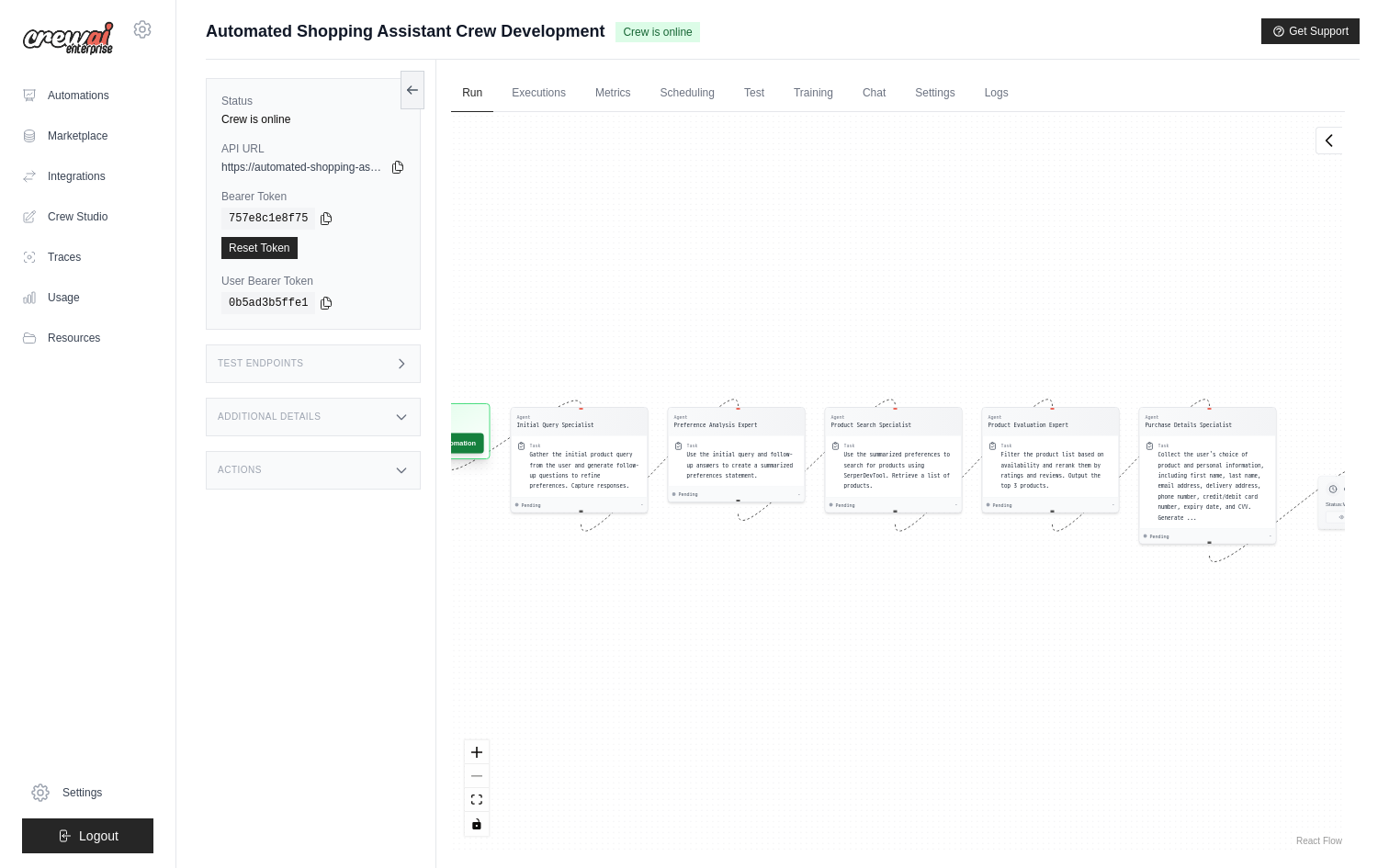 click on "Run Automation" at bounding box center (443, 443) 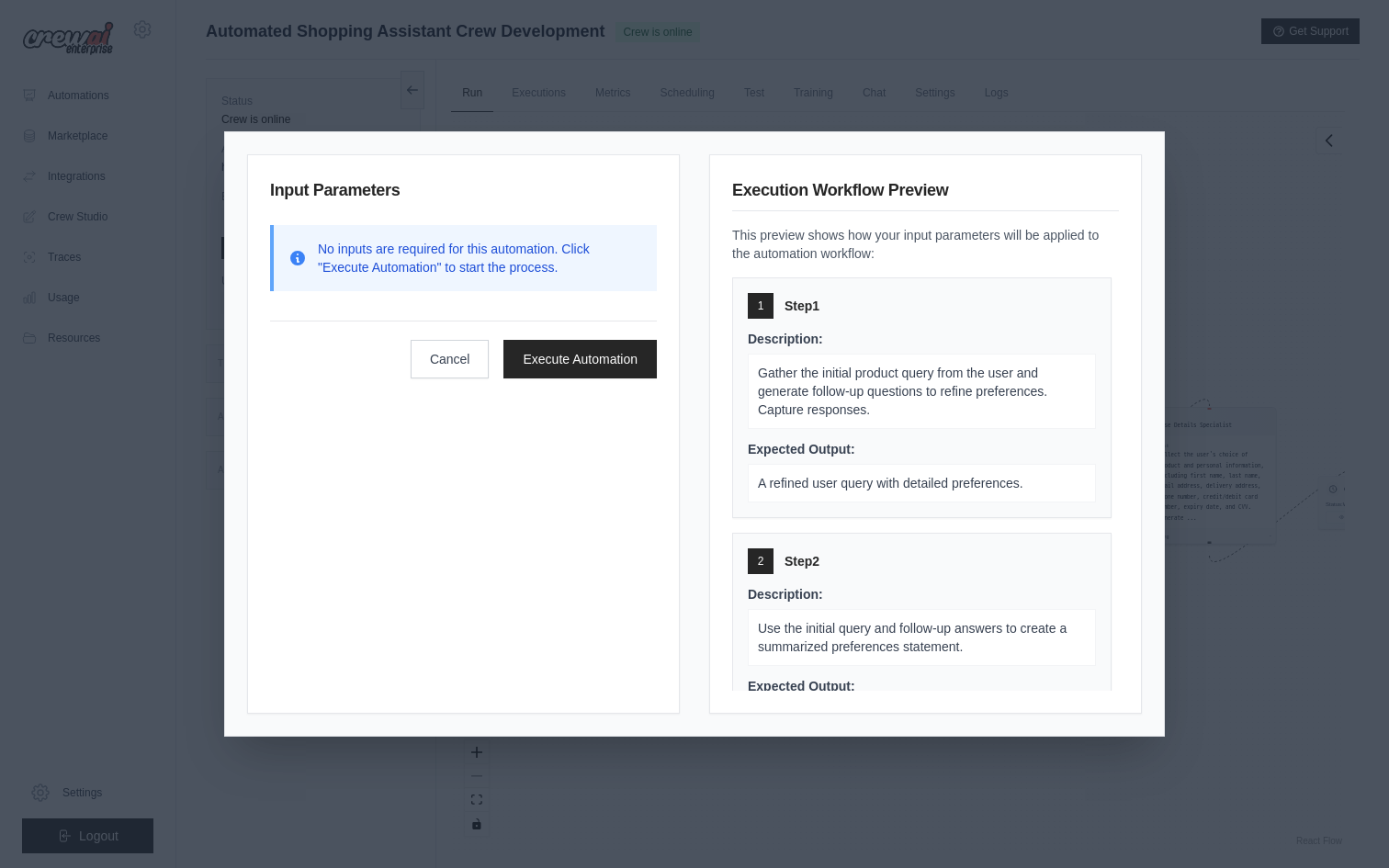 click on "Gather the initial product query from the user and generate follow-up questions to refine preferences. Capture responses." at bounding box center (902, 391) 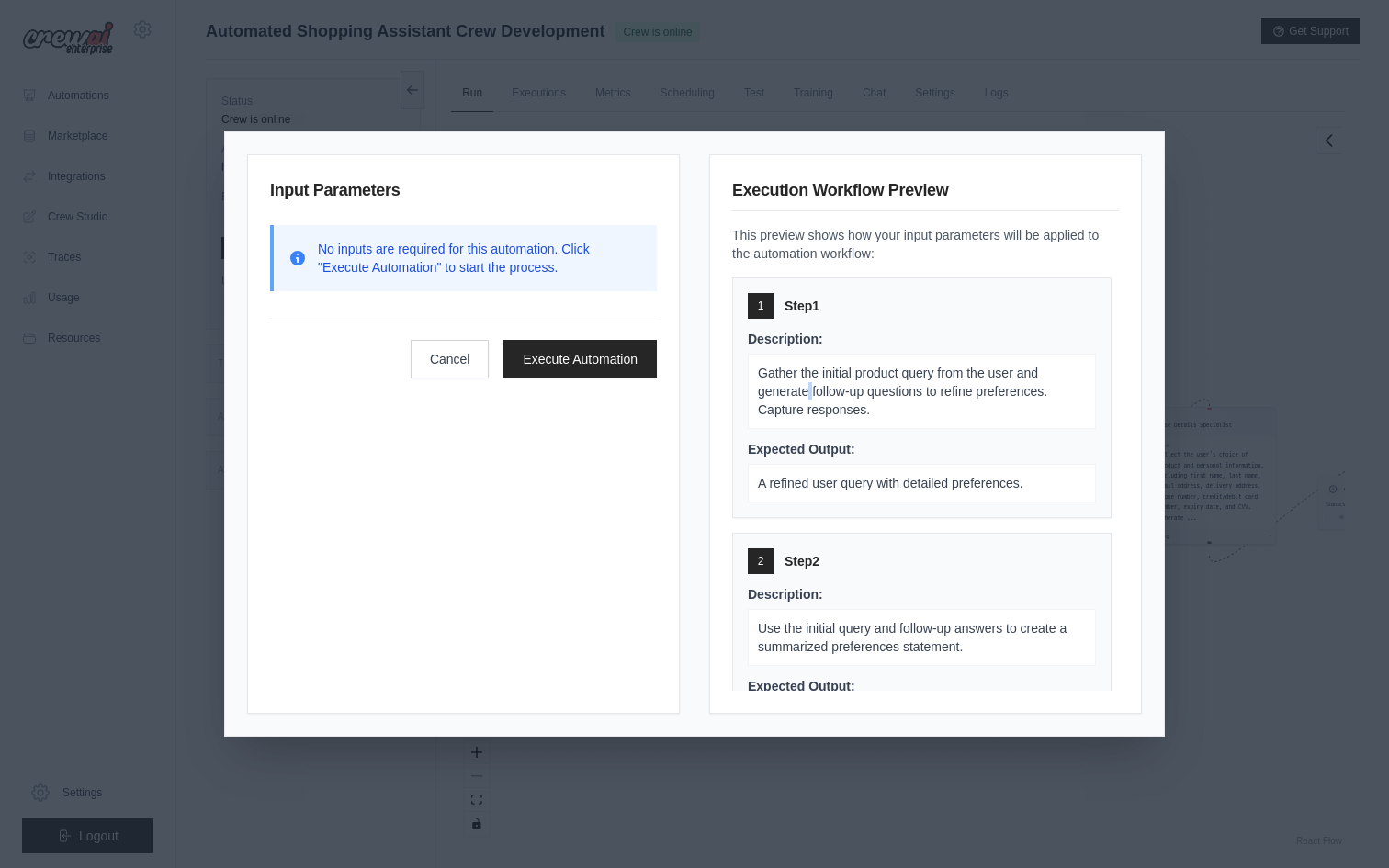 click on "Gather the initial product query from the user and generate follow-up questions to refine preferences. Capture responses." at bounding box center (902, 391) 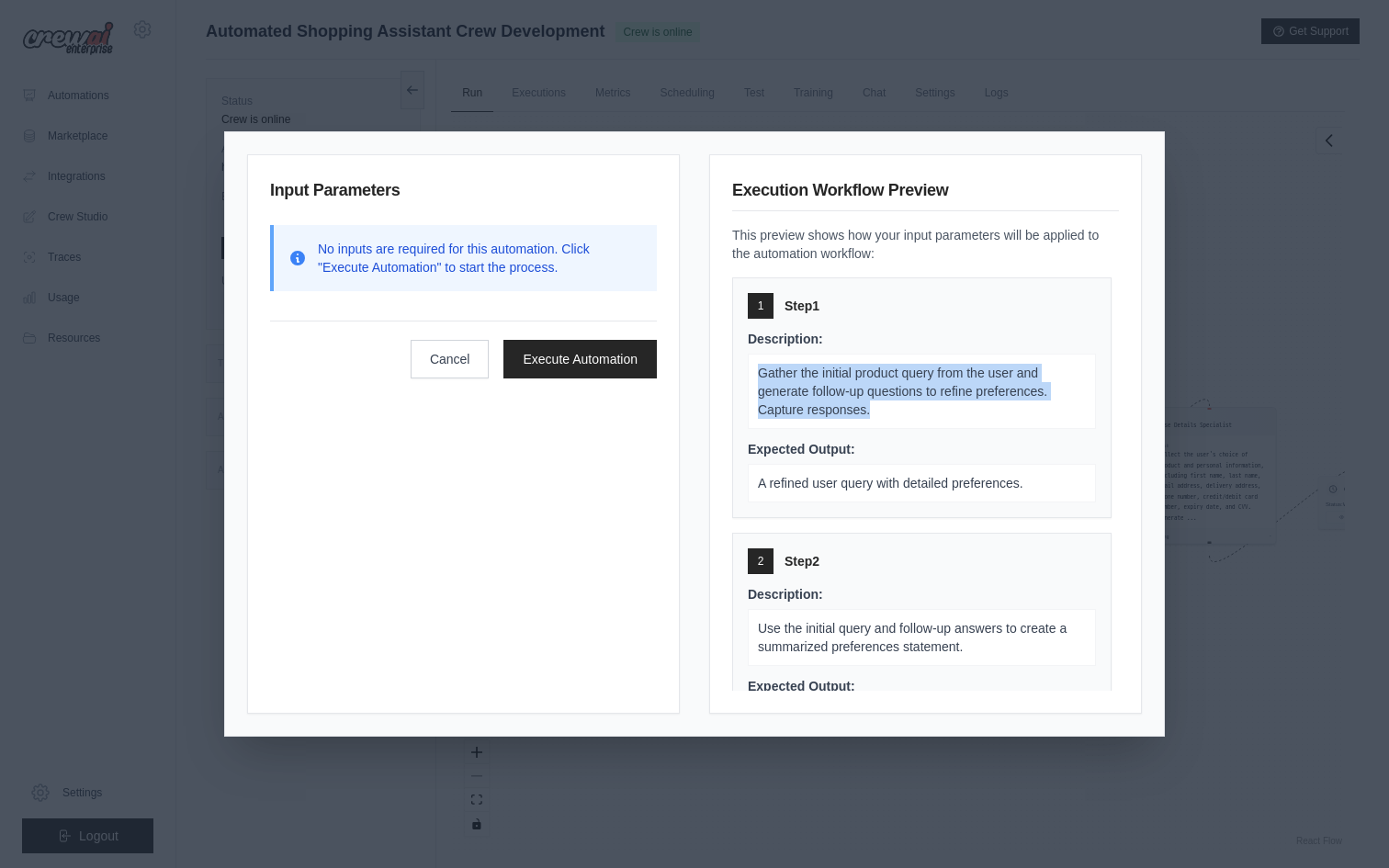 click on "Gather the initial product query from the user and generate follow-up questions to refine preferences. Capture responses." at bounding box center (902, 391) 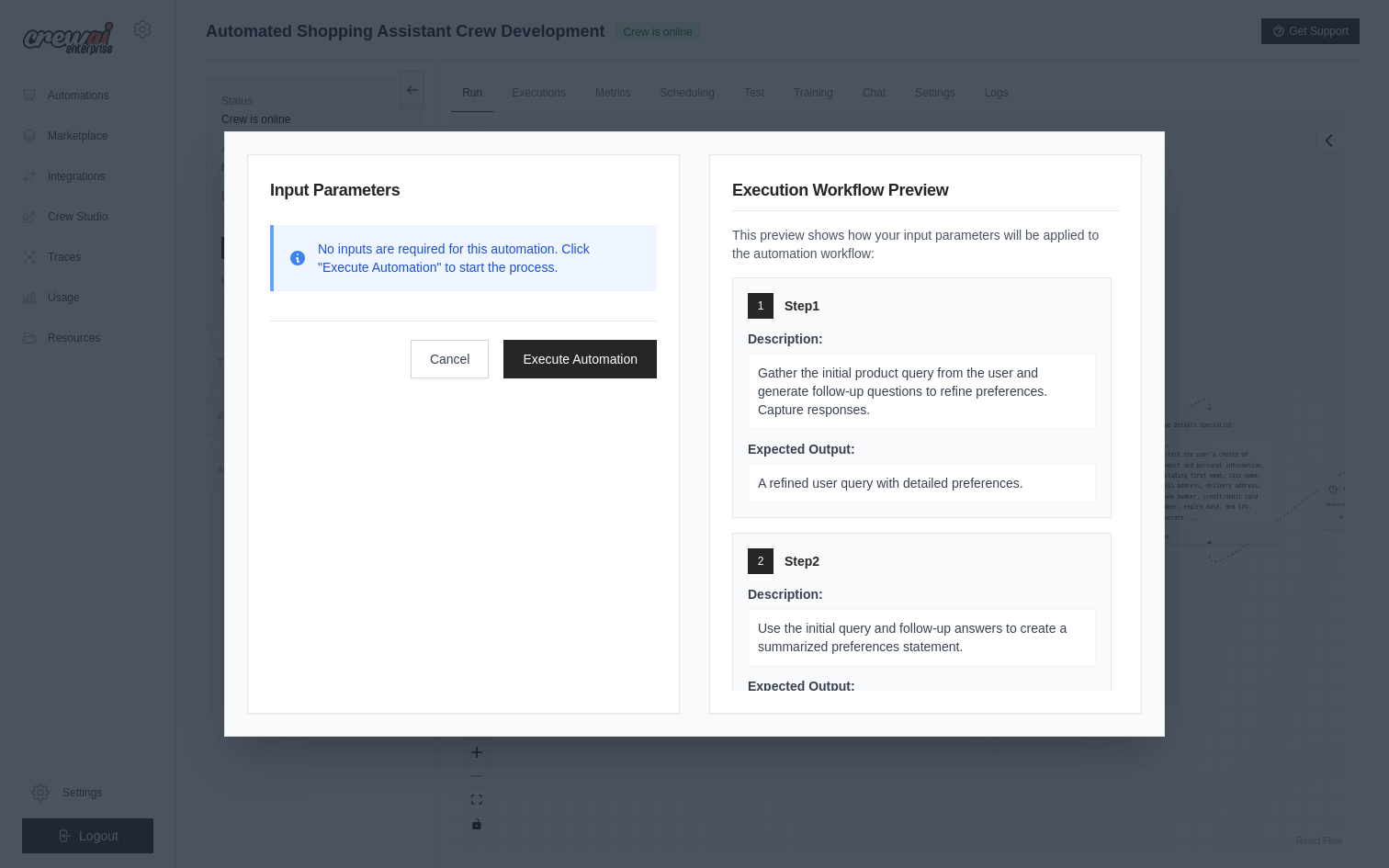 click on "No inputs are required for this automation. Click "Execute Automation" to start the process." at bounding box center (480, 258) 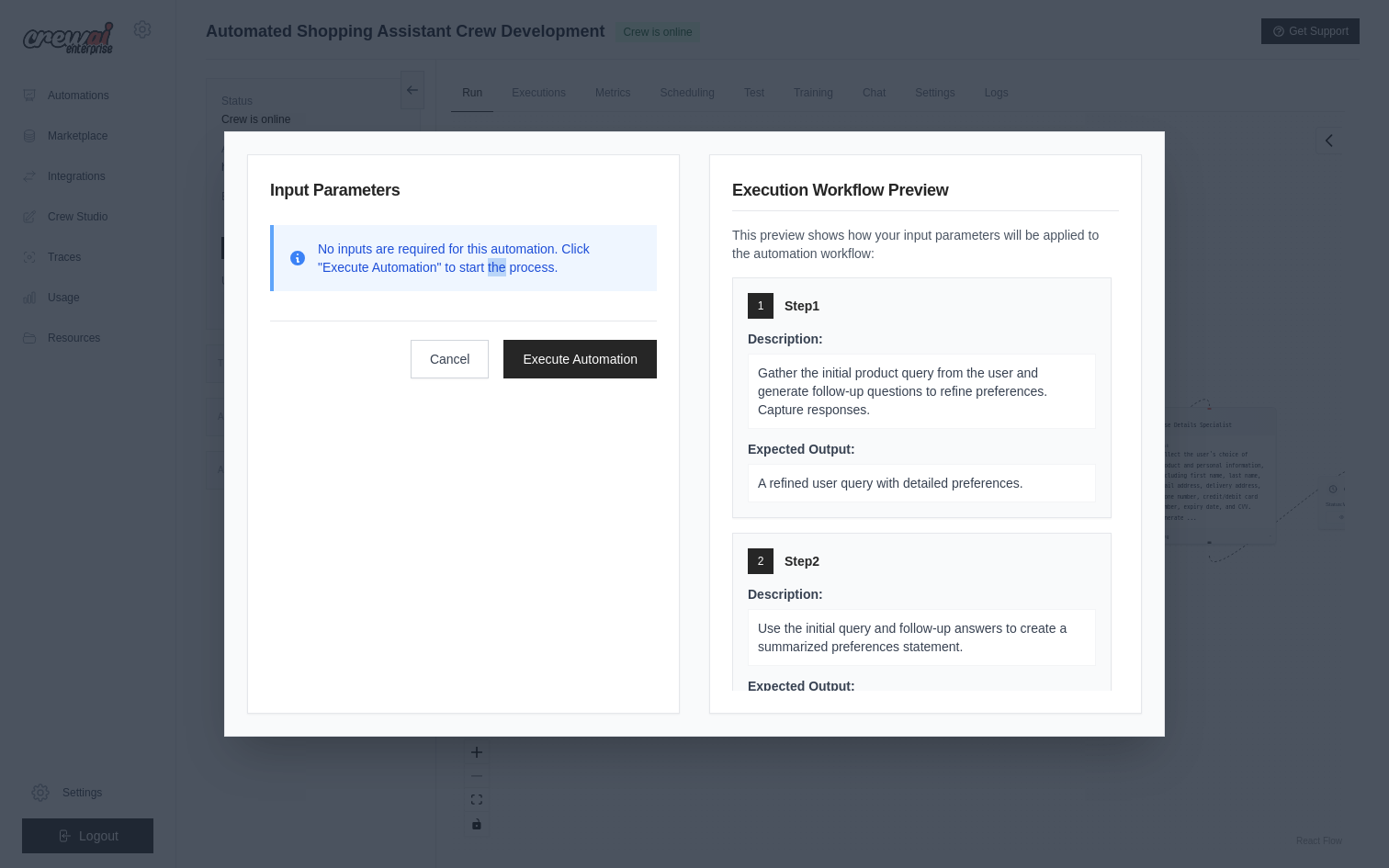 click on "No inputs are required for this automation. Click "Execute Automation" to start the process." at bounding box center [480, 258] 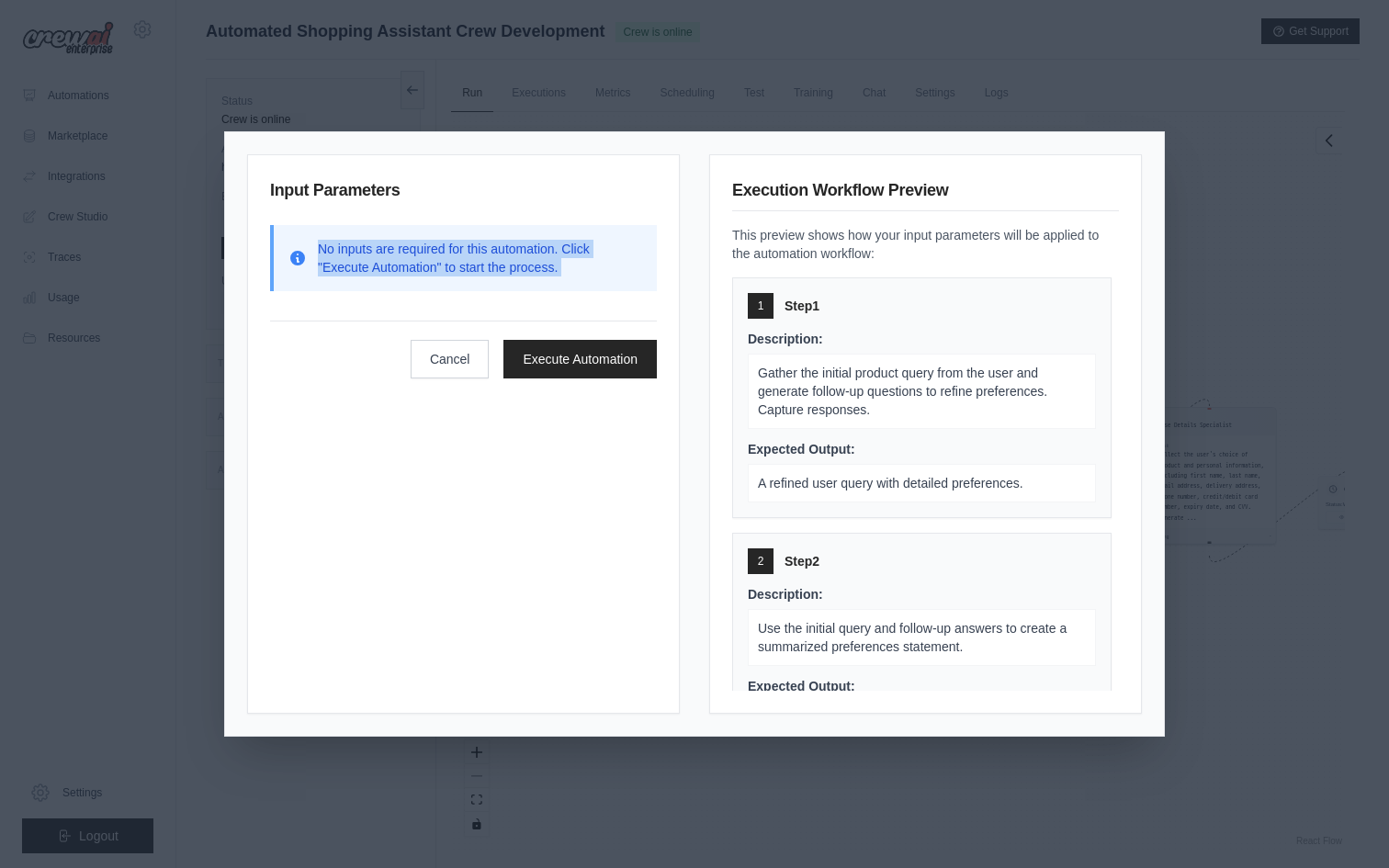 click on "No inputs are required for this automation. Click "Execute Automation" to start the process." at bounding box center [480, 258] 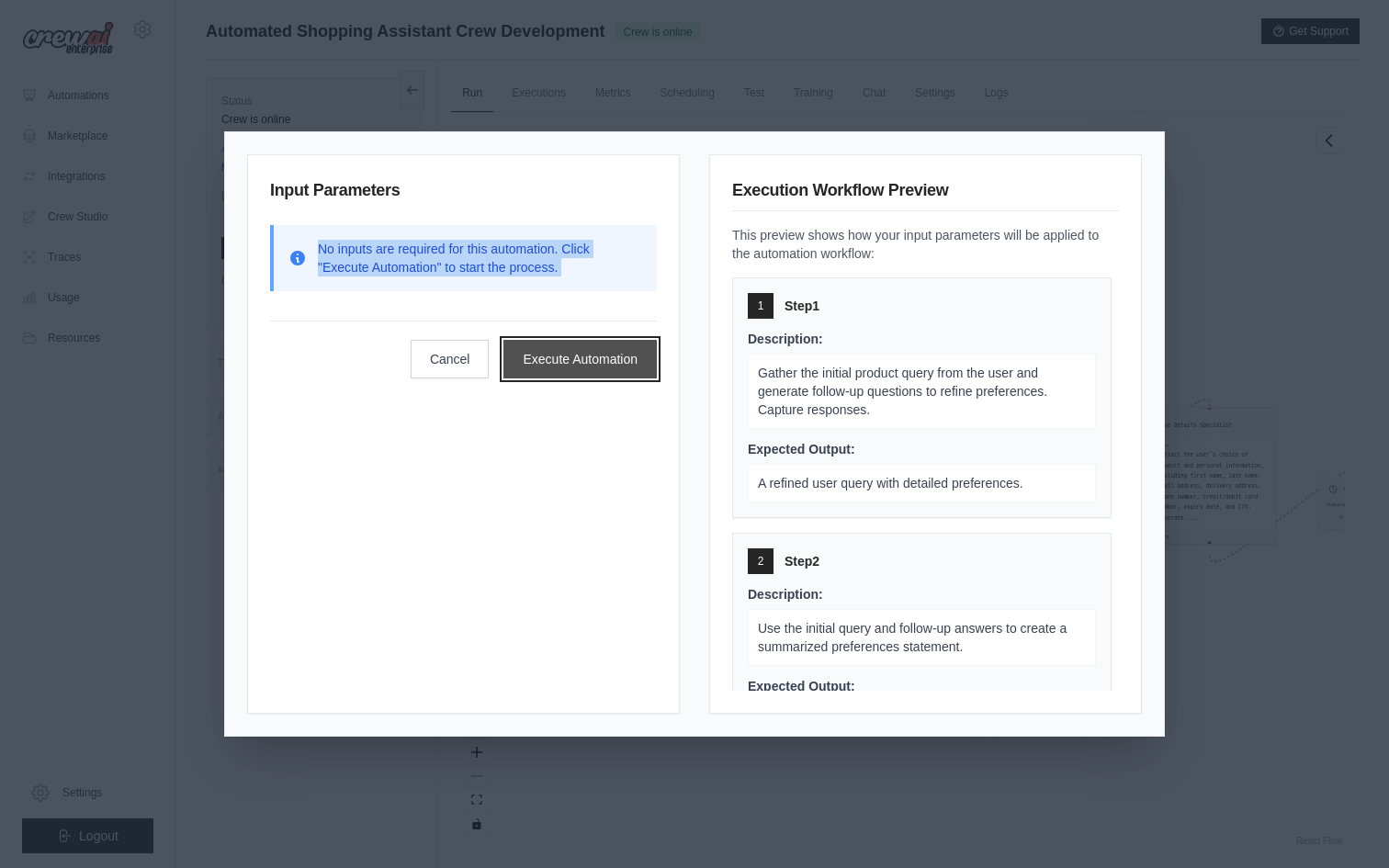 click on "Execute Automation" at bounding box center (580, 359) 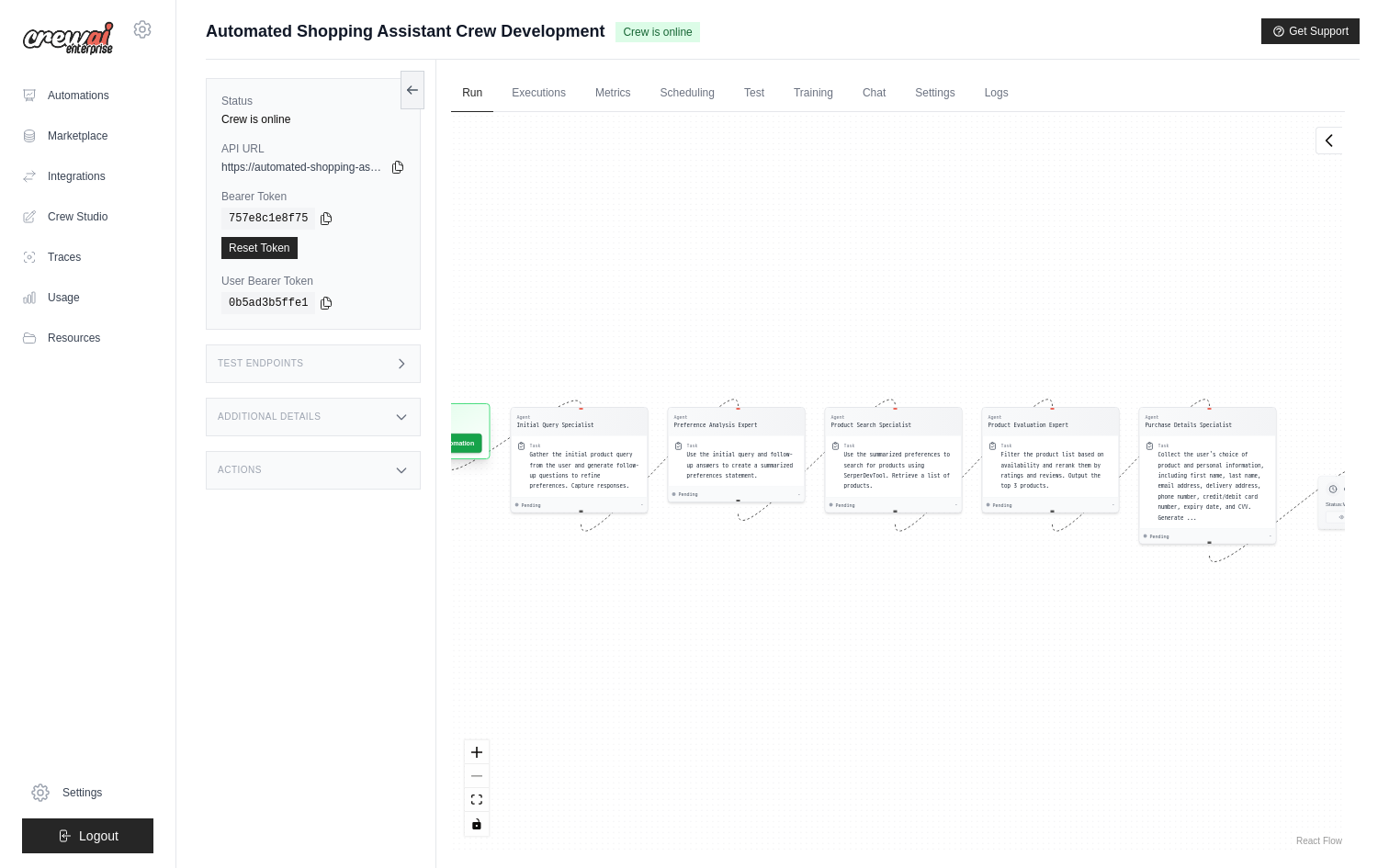 click on "Inputs" at bounding box center [443, 419] 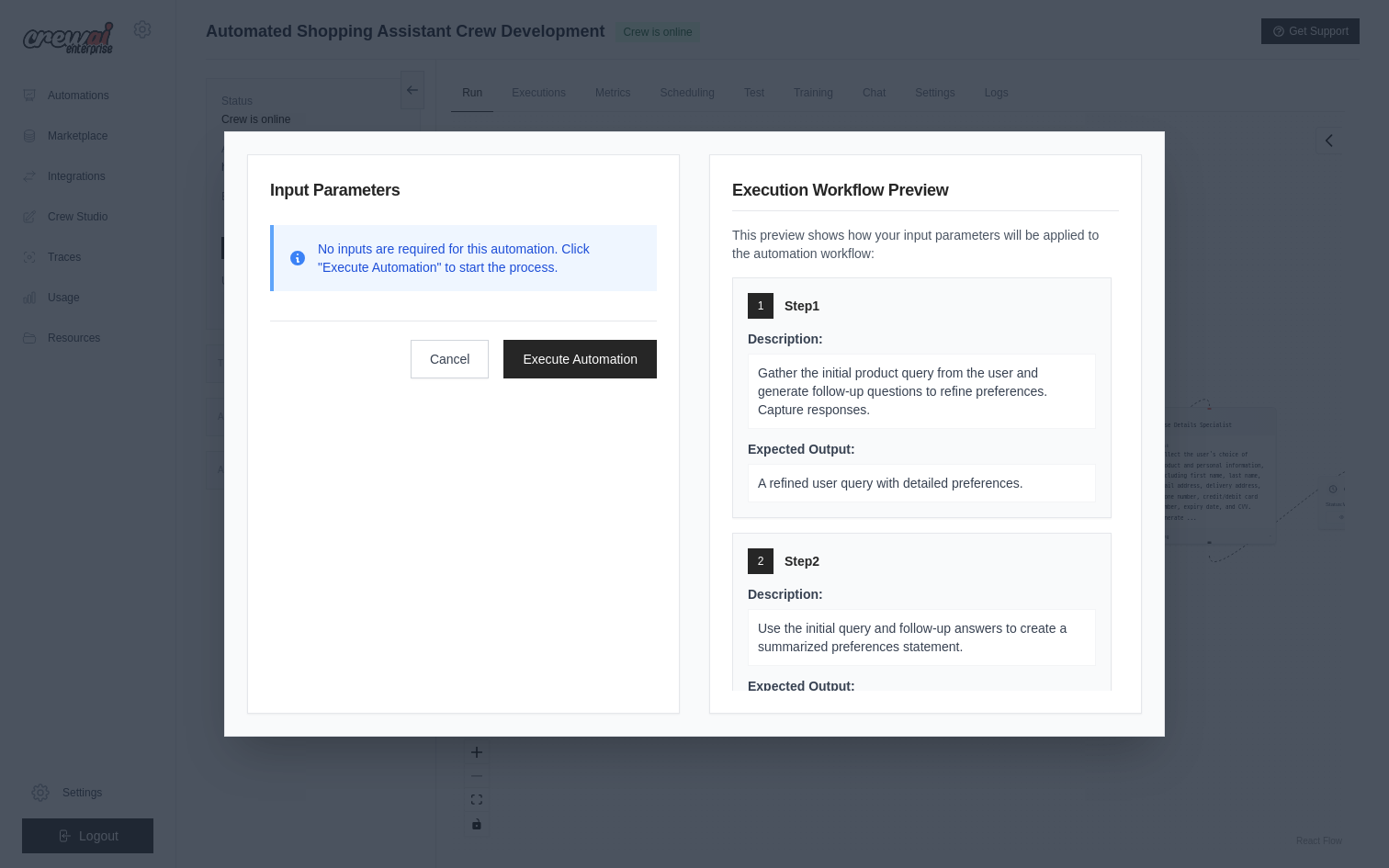 scroll, scrollTop: 904, scrollLeft: 0, axis: vertical 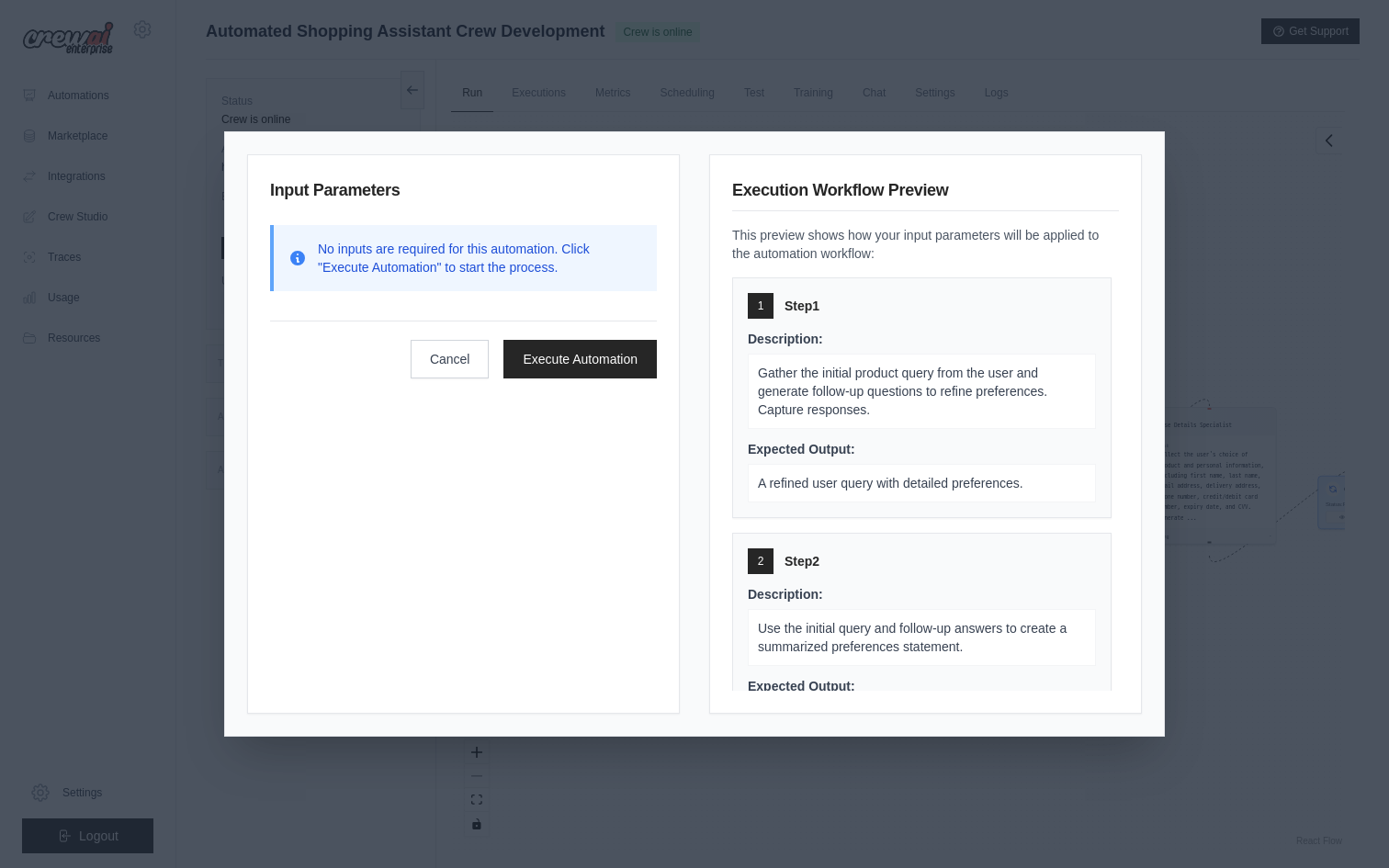 click on "Input Parameters No inputs are required for this automation. Click "Execute Automation" to start the process. Cancel Execute Automation Execution Workflow Preview This preview shows how your input parameters will be applied to the automation workflow: 1 Step  1 Description: Gather the initial product query from the user and generate follow-up questions to refine preferences. Capture responses. Expected Output: A refined user query with detailed preferences. 2 Step  2 Description: Use the initial query and follow-up answers to create a summarized preferences statement. Expected Output: A detailed preference statement for product search. 3 Step  3 Description: Use the summarized preferences to search for products using SerperDevTool. Retrieve a list of products. Expected Output: A list of products matching the user's preferences. 4 Step  4 Description: Filter the product list based on availability and rerank them by ratings and reviews. Output the top 3 products. Expected Output: 5 Step  5 Description:" at bounding box center (694, 434) 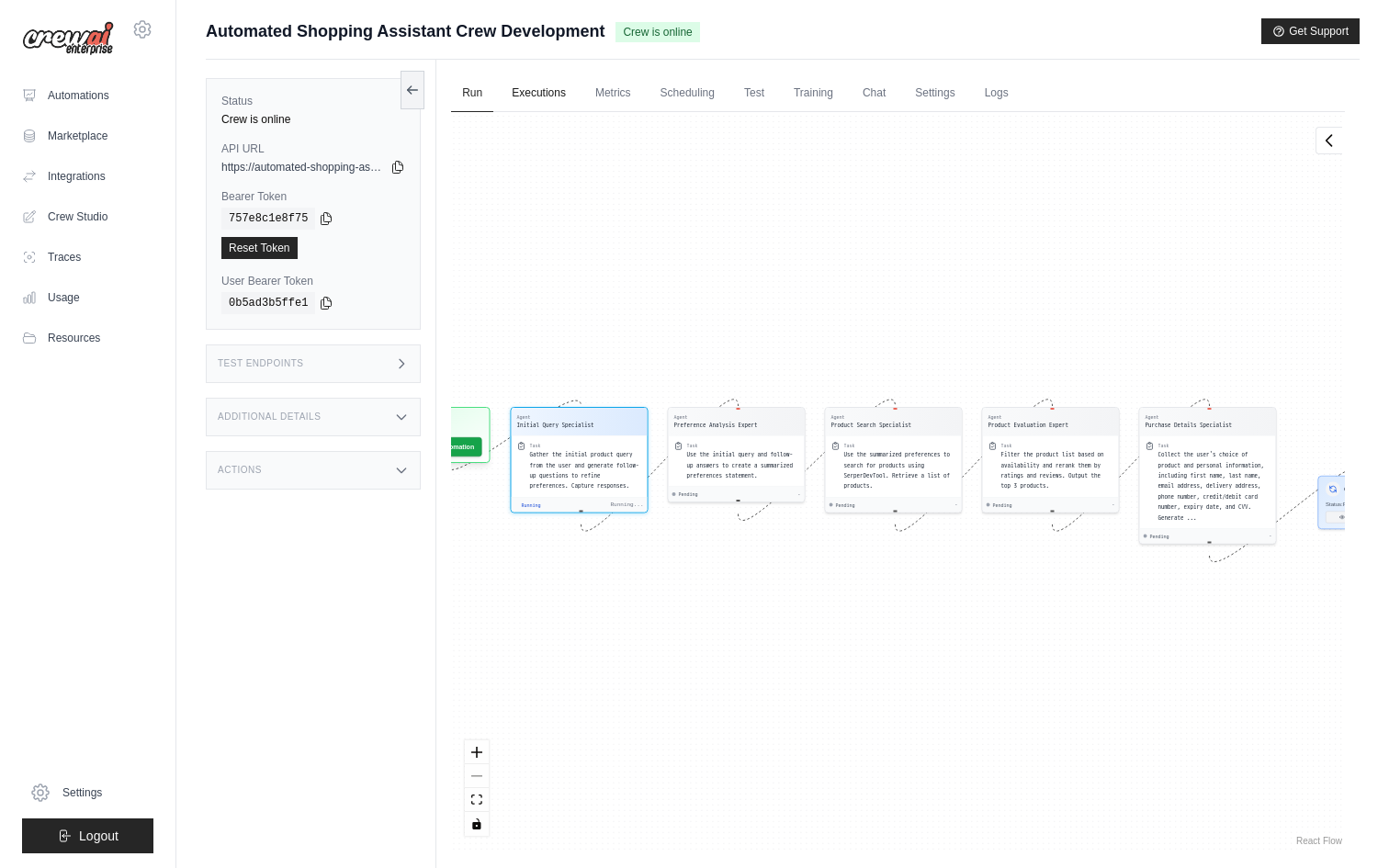 click on "Executions" at bounding box center [538, 94] 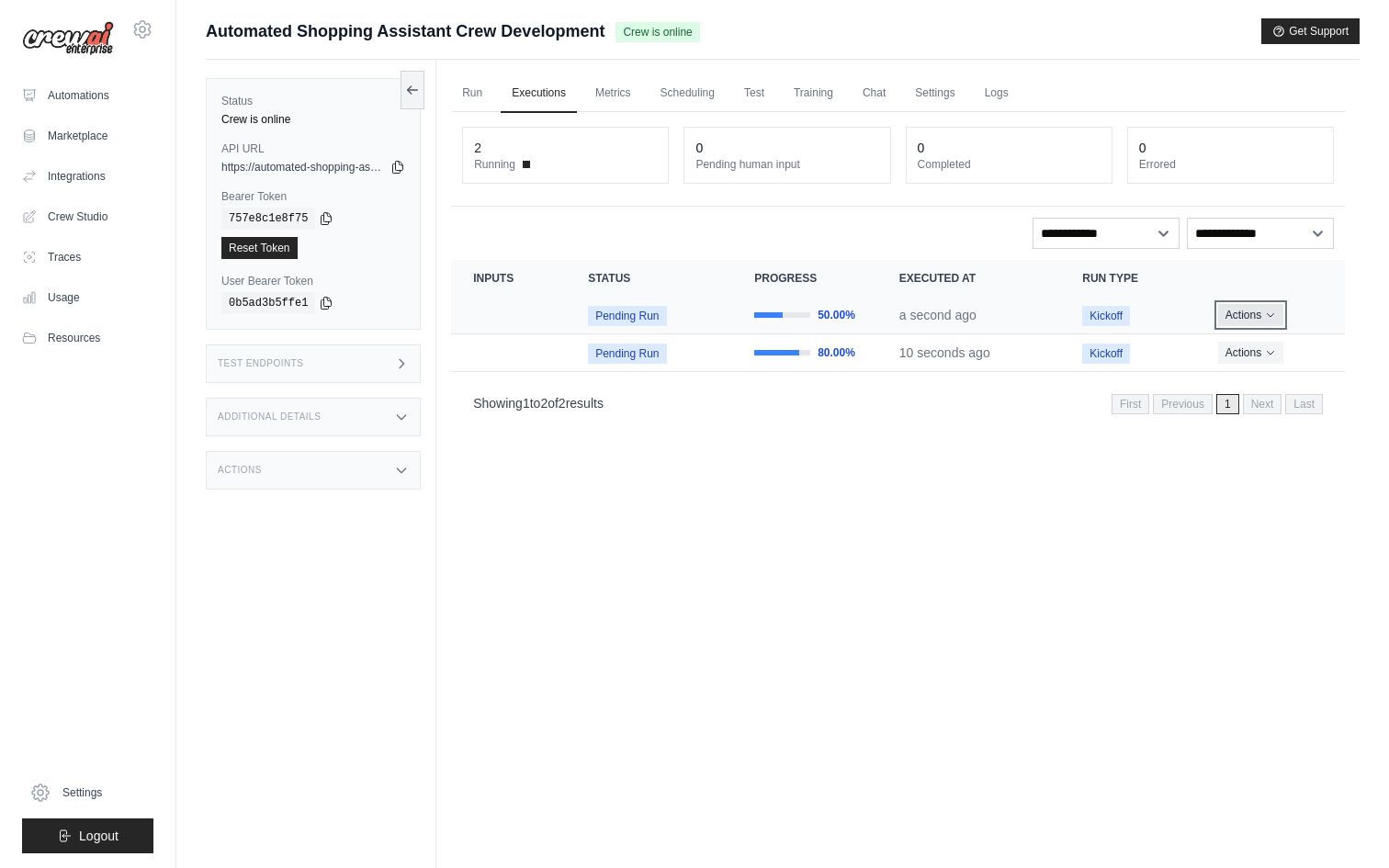 click on "Actions" at bounding box center [1250, 315] 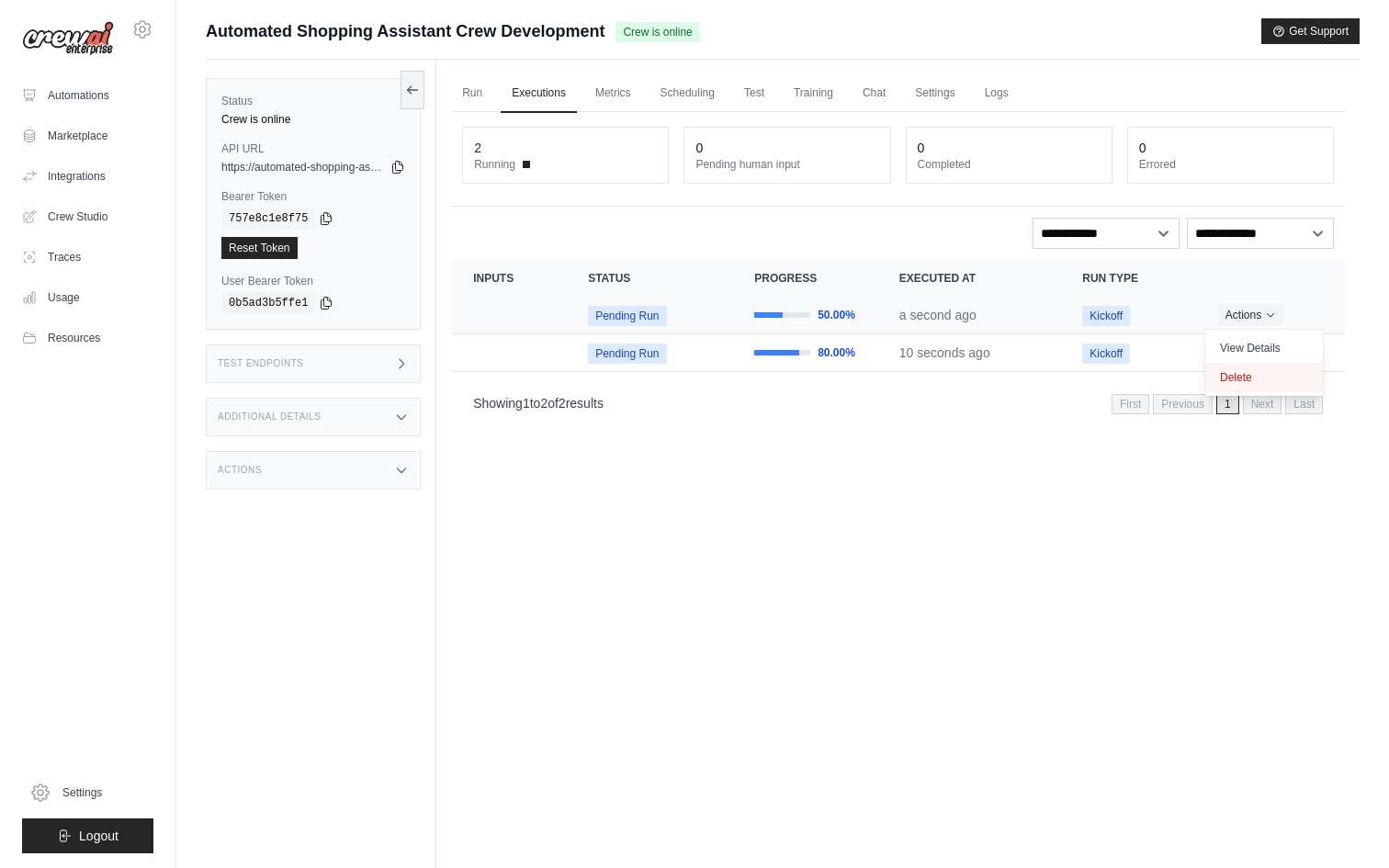 click on "Delete" at bounding box center [1264, 378] 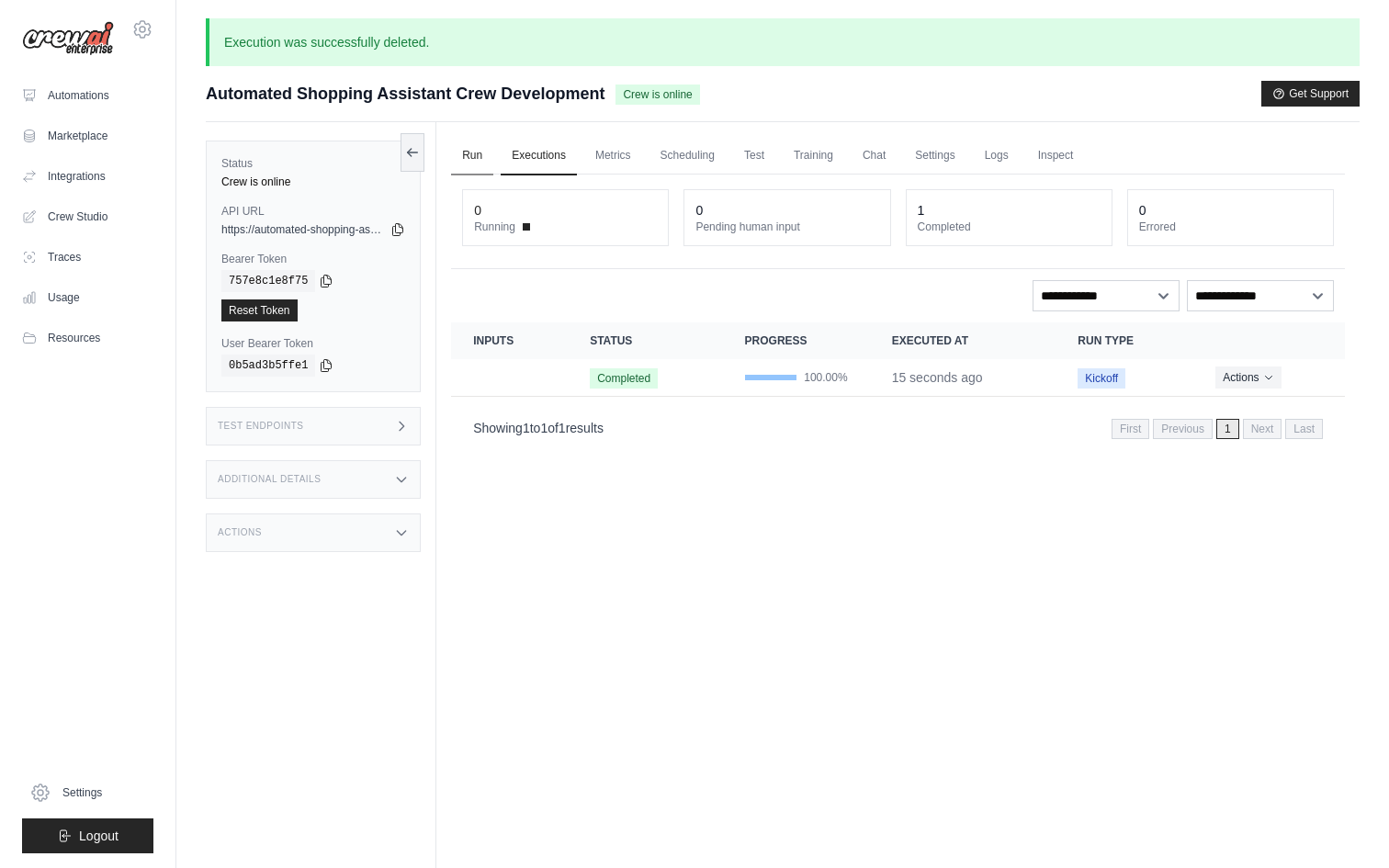 click on "Run" at bounding box center (472, 156) 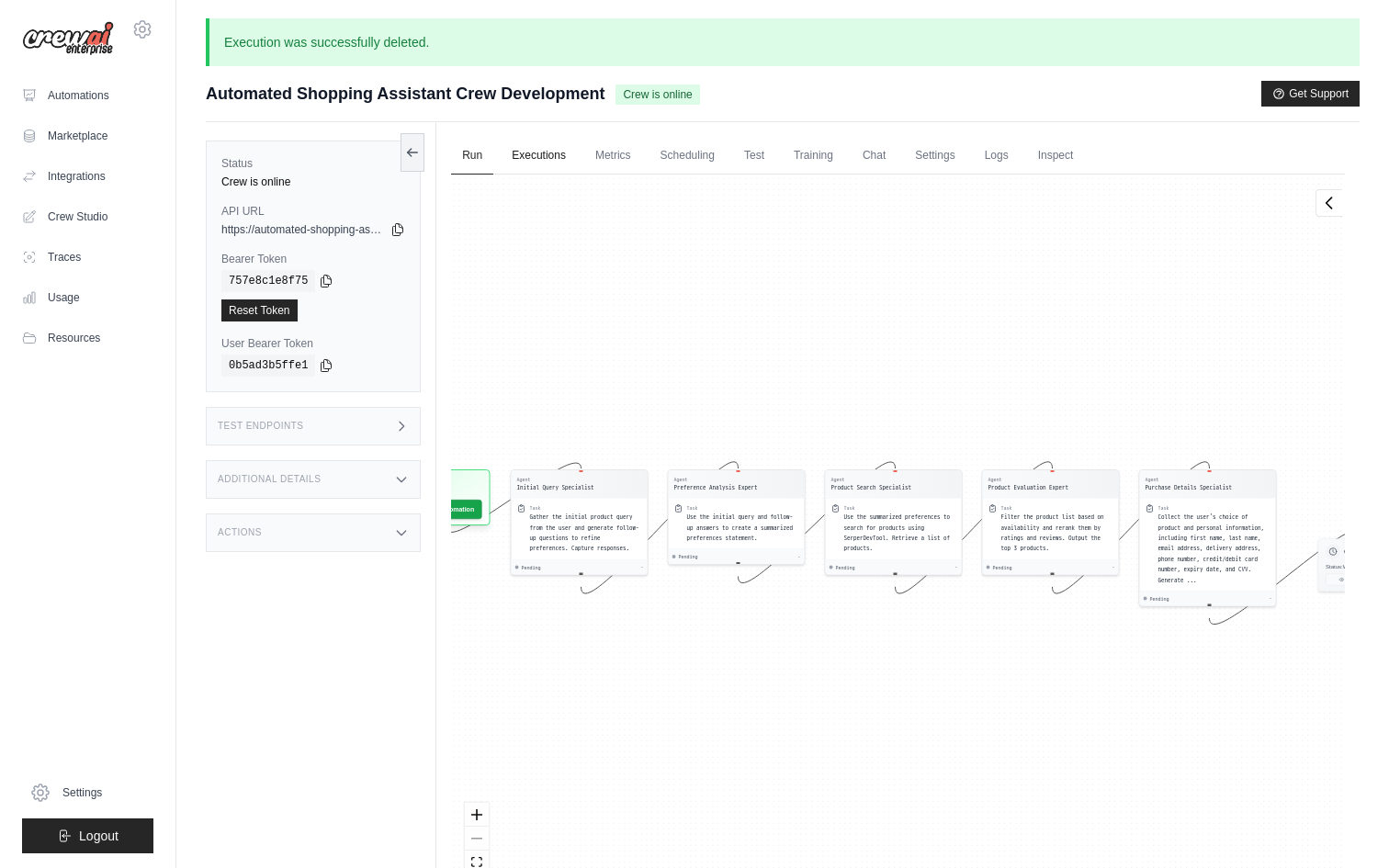 click on "Executions" at bounding box center (538, 156) 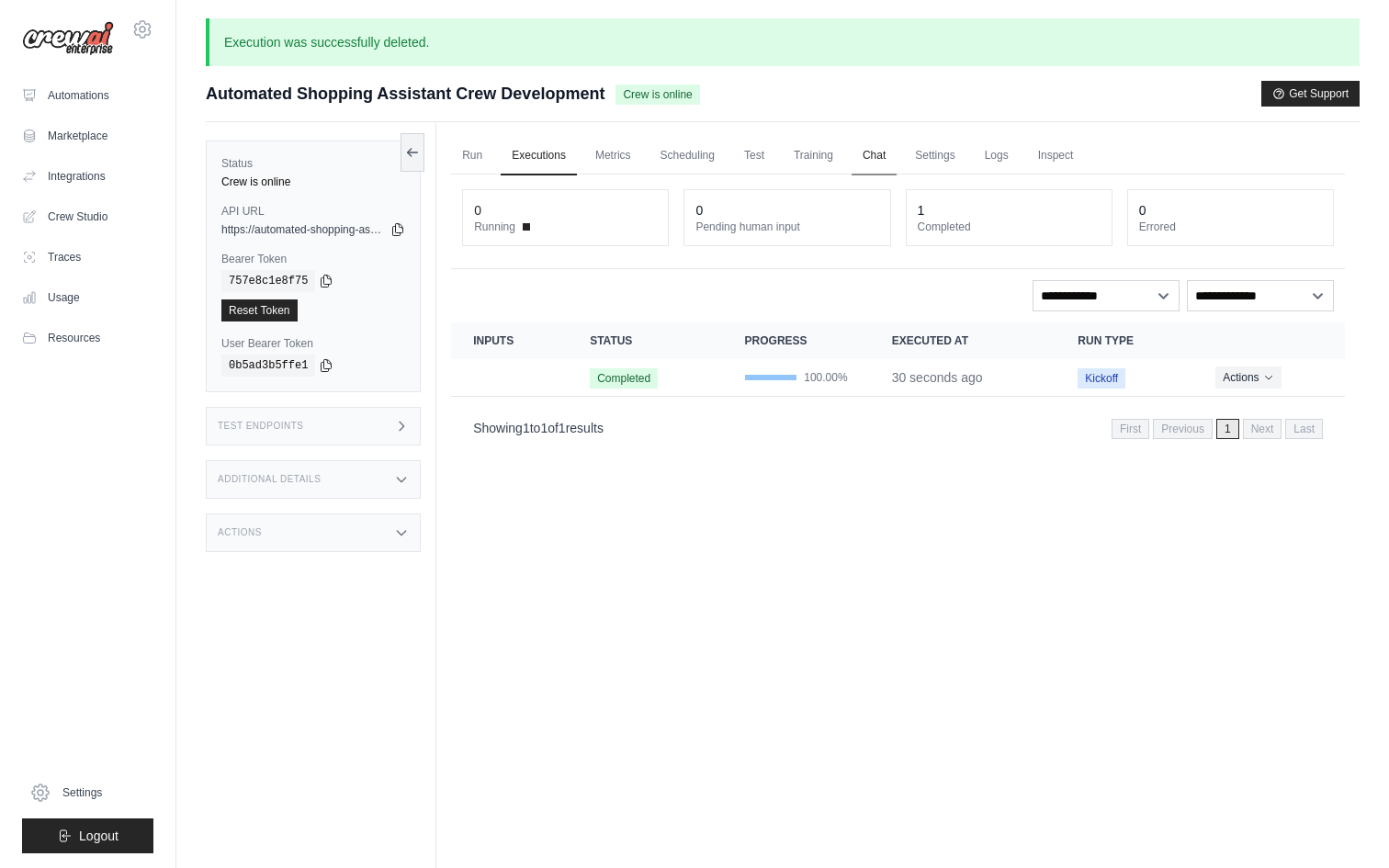 click on "Chat" at bounding box center [874, 156] 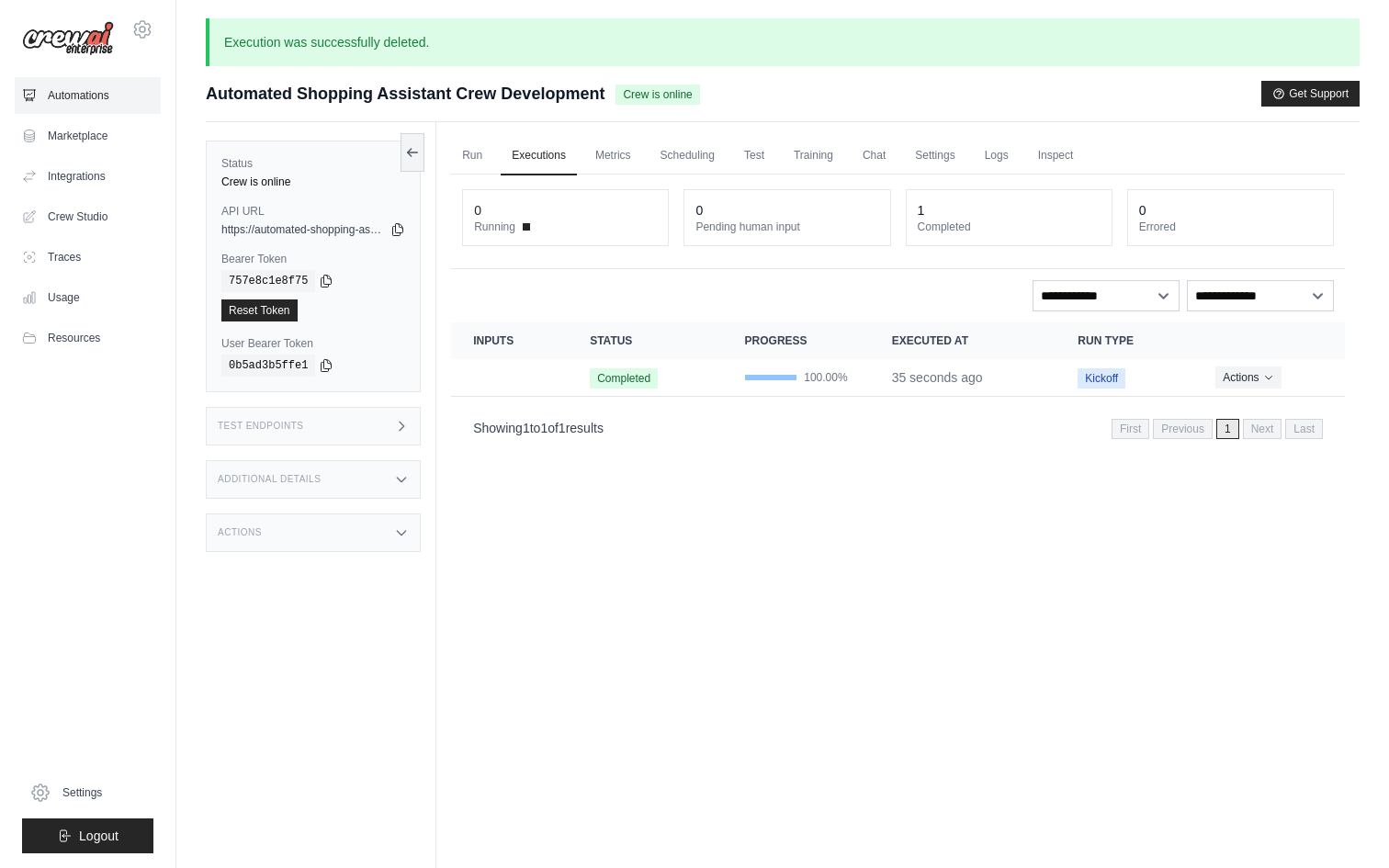 click on "Automations" at bounding box center (87, 96) 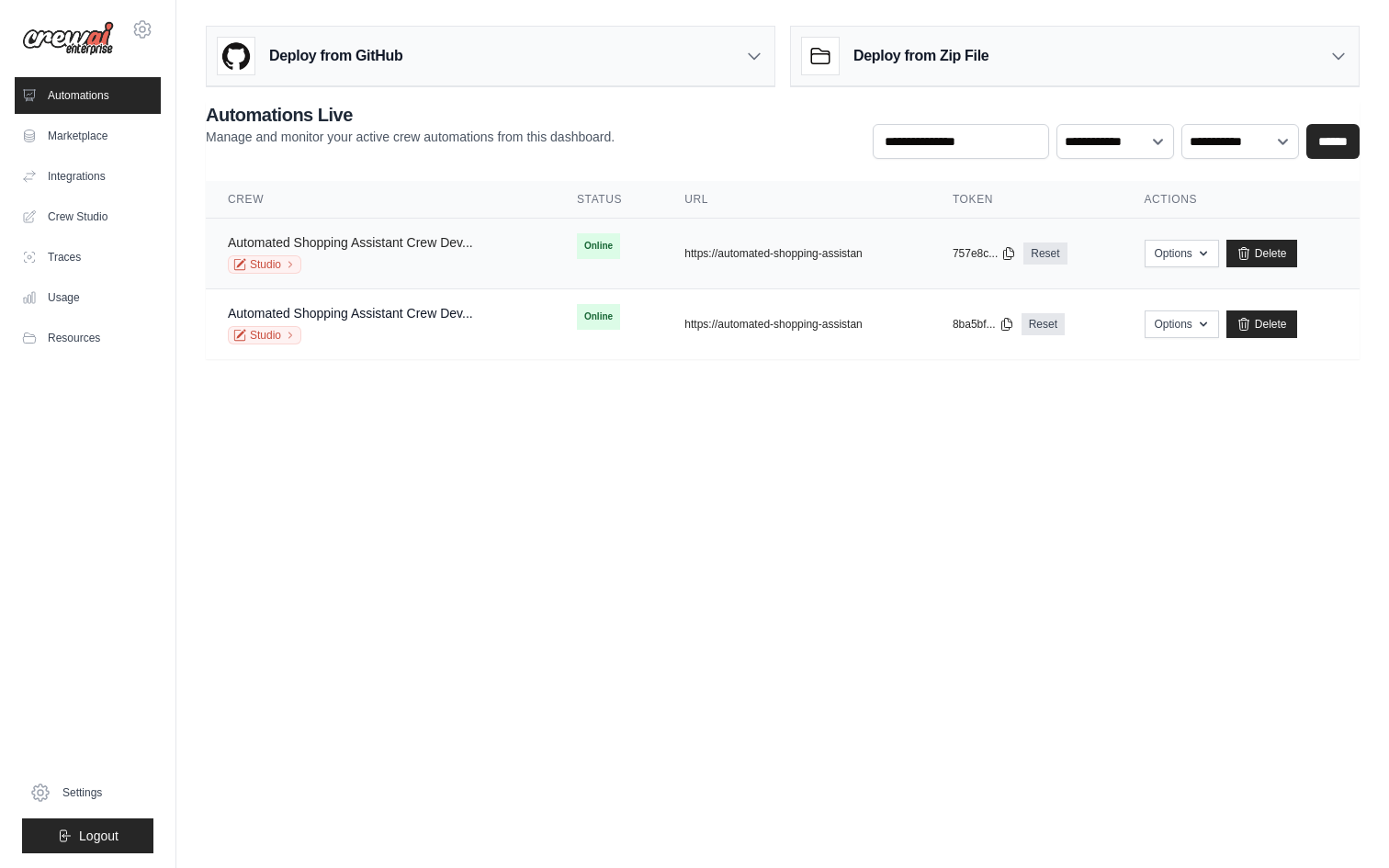 click on "Automated Shopping Assistant Crew Dev..." at bounding box center [350, 242] 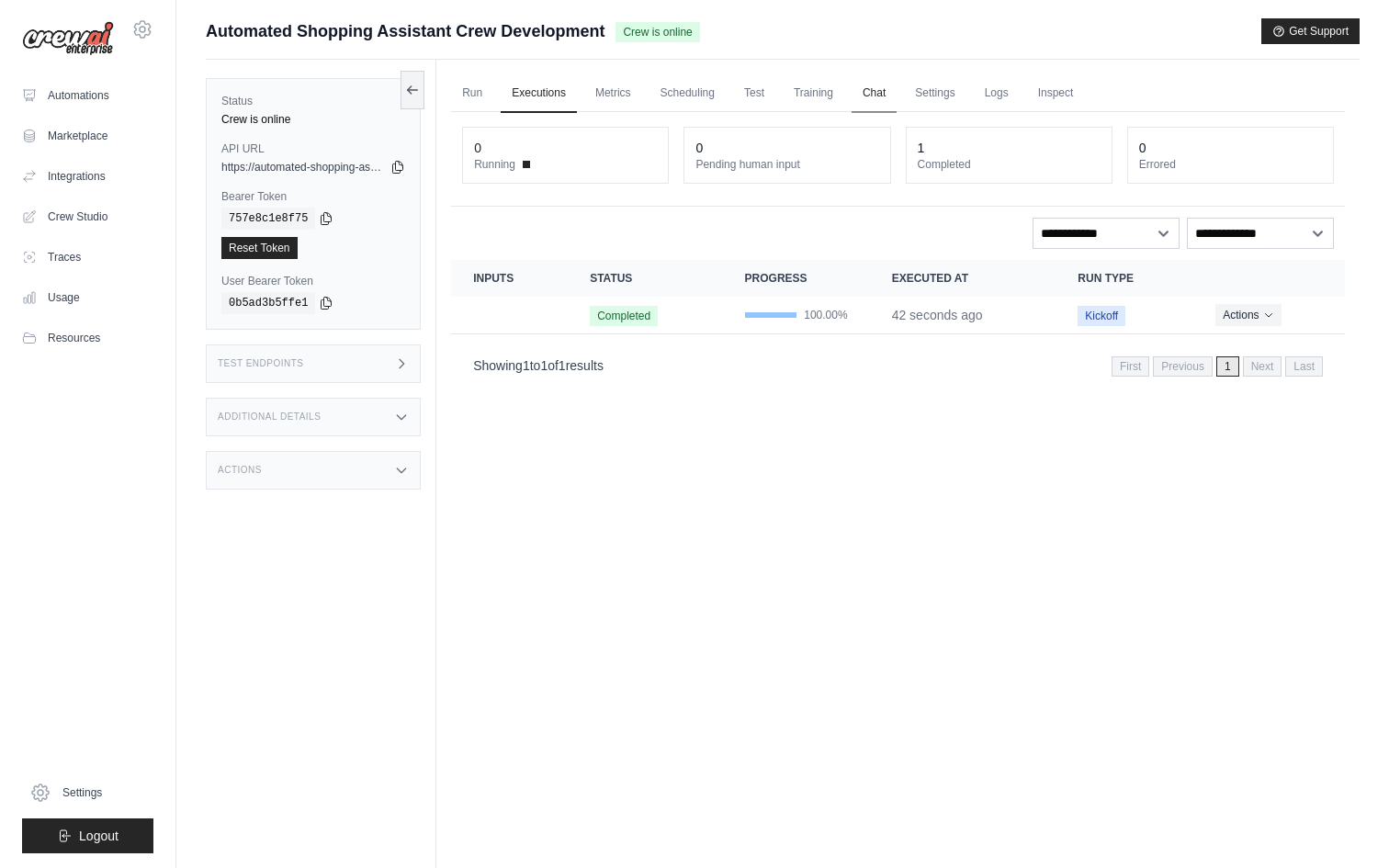 click on "Chat" at bounding box center (874, 94) 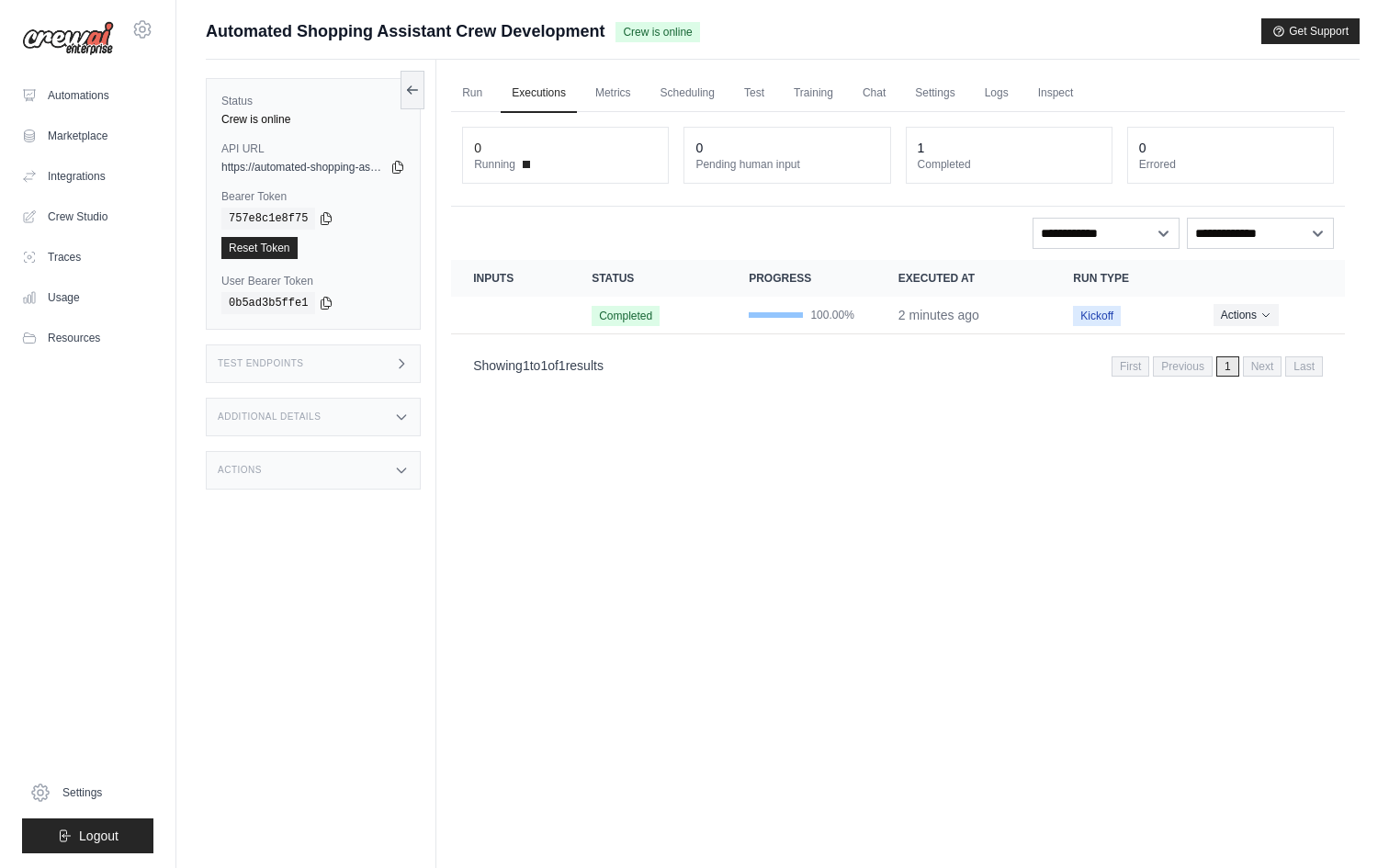 click on "Run
Executions
Metrics
Scheduling
Test
Training
Chat
Settings
Logs
Inspect
0
Running
0
Pending human input" at bounding box center (898, 493) 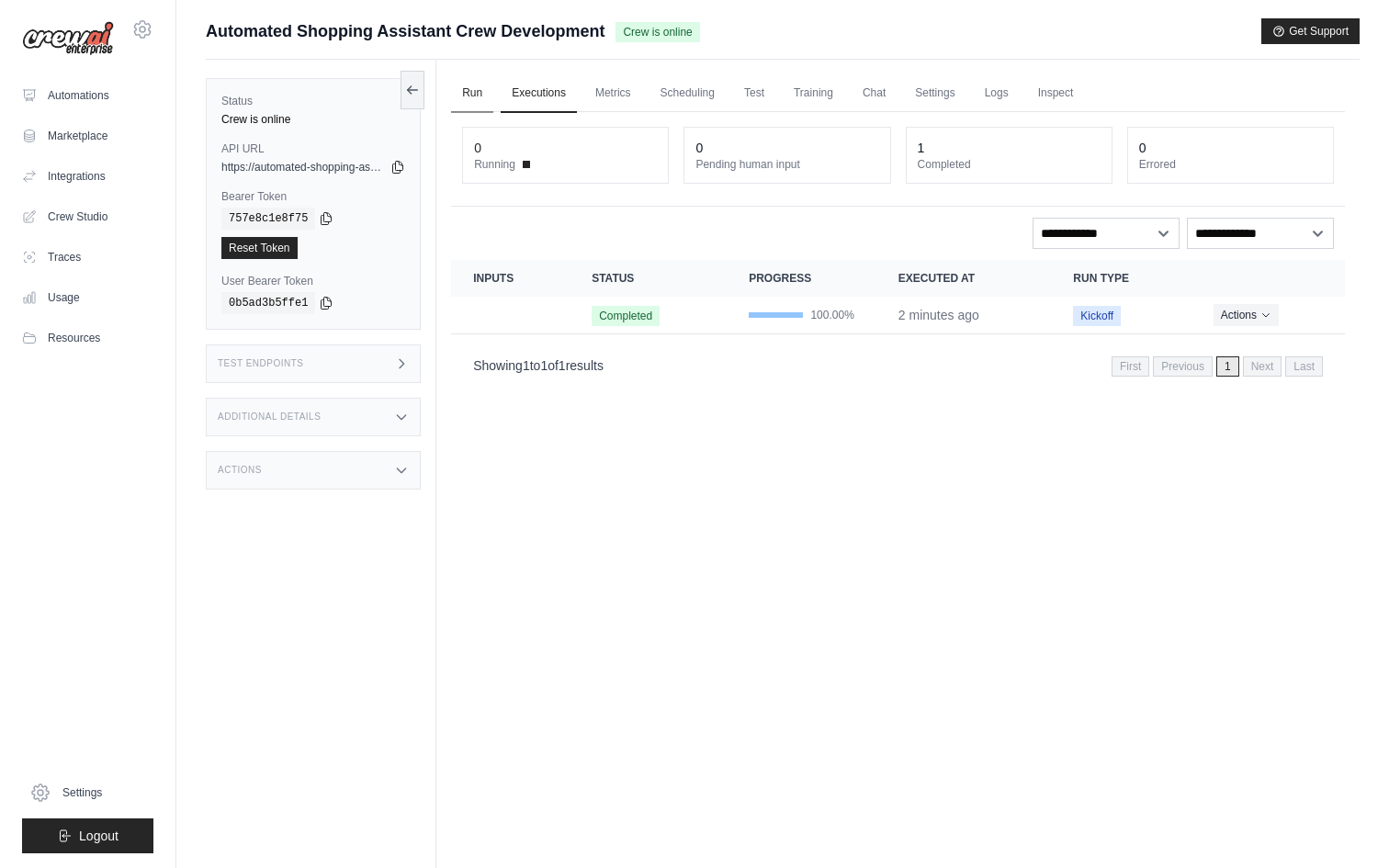 click on "Run" at bounding box center (472, 94) 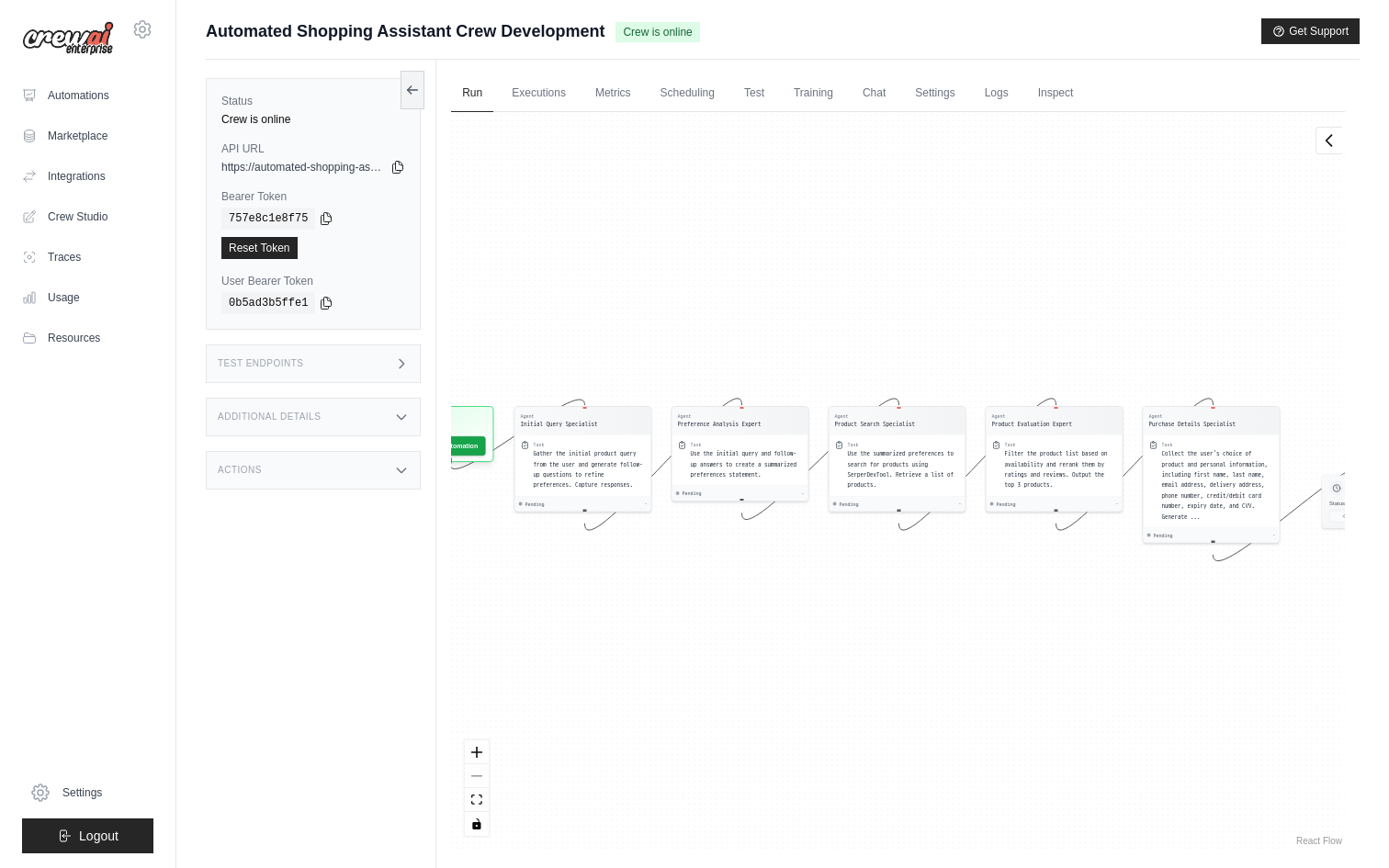 drag, startPoint x: 489, startPoint y: 390, endPoint x: 649, endPoint y: 389, distance: 160.00312 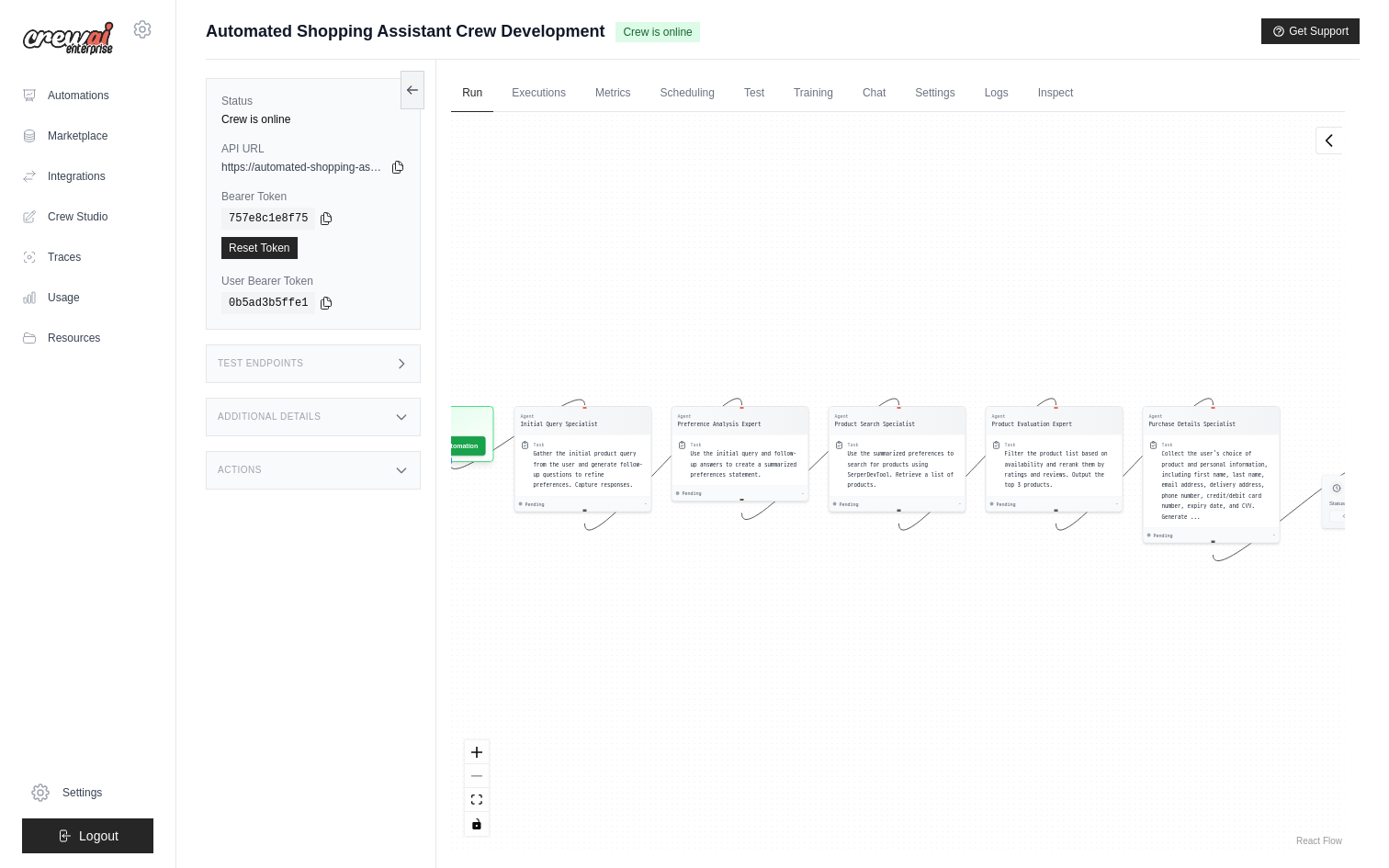 click on "Agent Initial Query Specialist Task Gather the initial product query from the user and generate follow-up questions to refine preferences. Capture responses. Pending - Agent Preference Analysis Expert Task Use the initial query and follow-up answers to create a summarized preferences statement. Pending - Agent Product Search Specialist Task Use the summarized preferences to search for products using SerperDevTool. Retrieve a list of products. Pending - Agent Product Evaluation Expert Task Filter the product list based on availability and rerank them by ratings and reviews. Output the top 3 products. Pending - Agent Purchase Details Specialist Task Collect the user's choice of product and personal information, including first name, last name, email address, delivery address, phone number, credit/debit card number, expiry date, and CVV. Generate ... Pending - Inputs Run Automation Output Status:  Waiting No Result Yet" at bounding box center [898, 480] 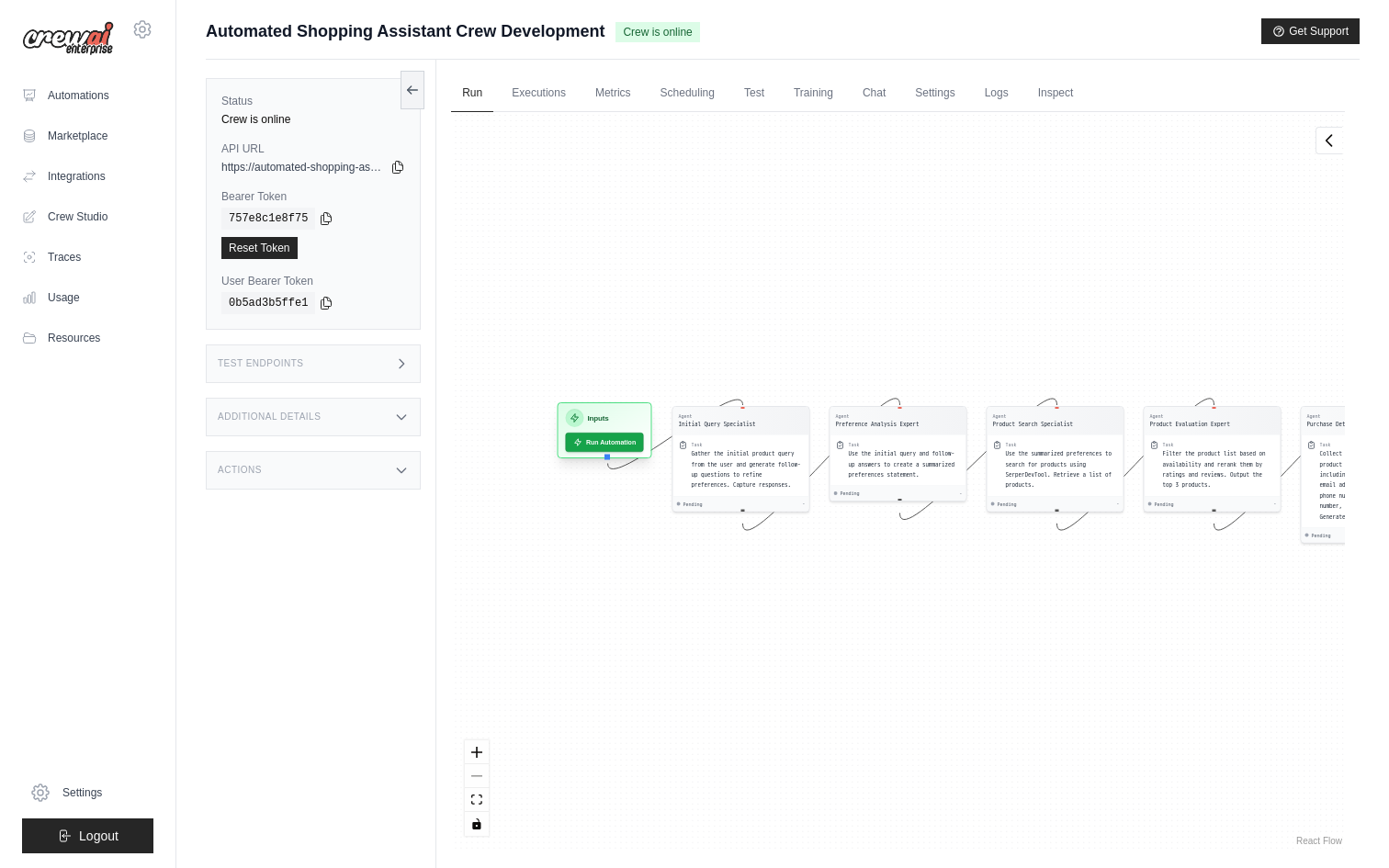 click on "Inputs" at bounding box center (604, 418) 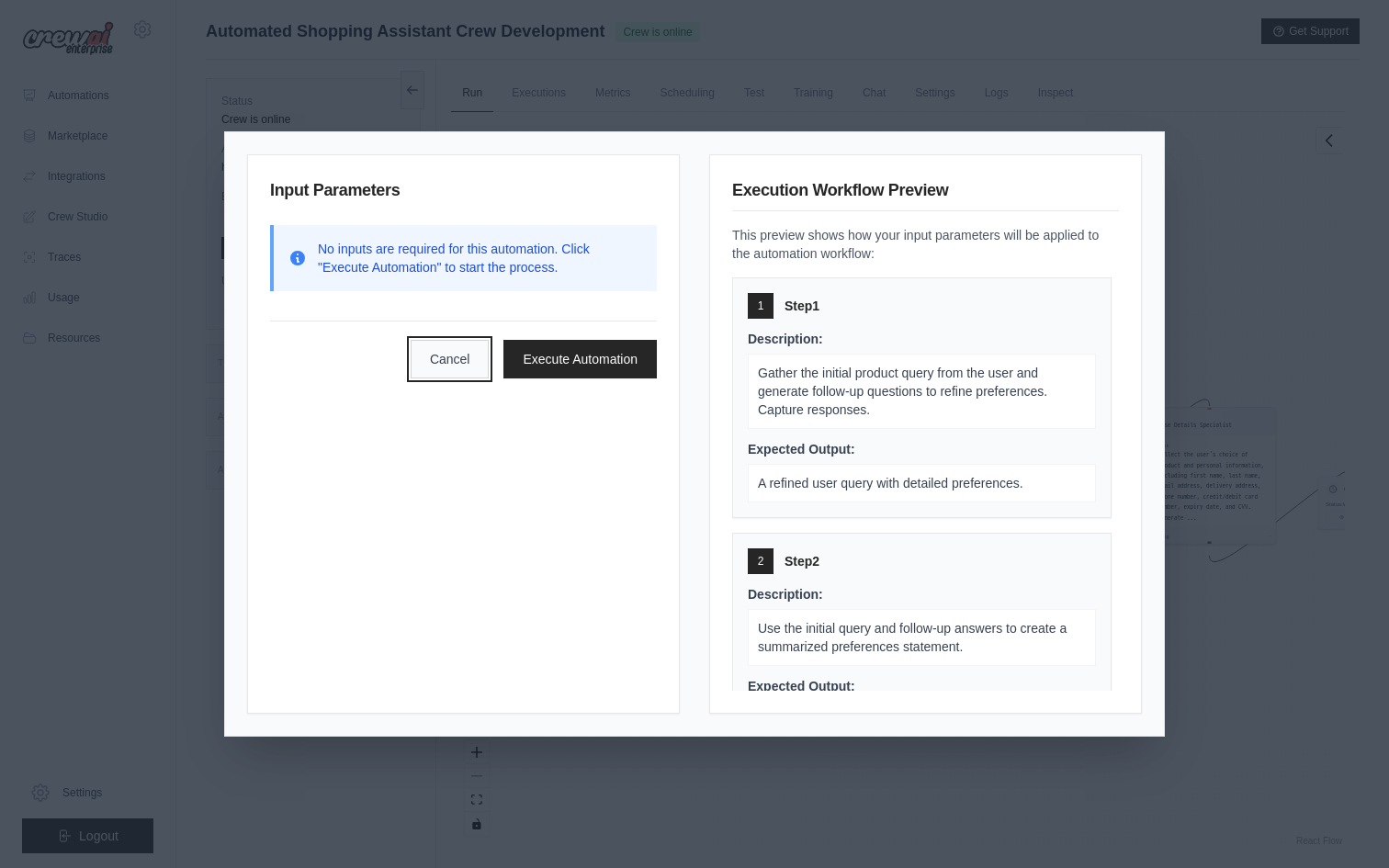 click on "Cancel" at bounding box center (450, 359) 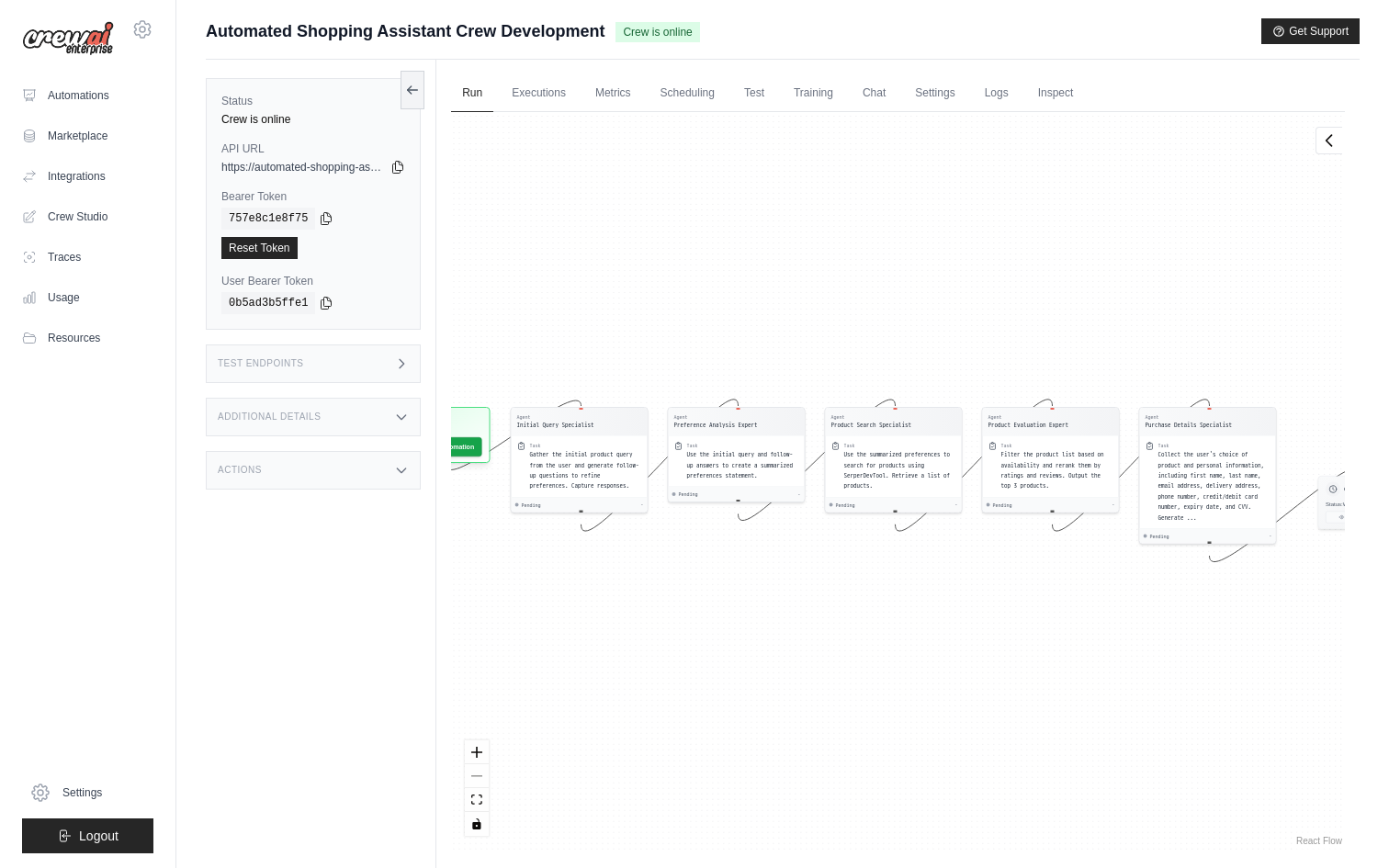 click on "Test Endpoints" at bounding box center (313, 364) 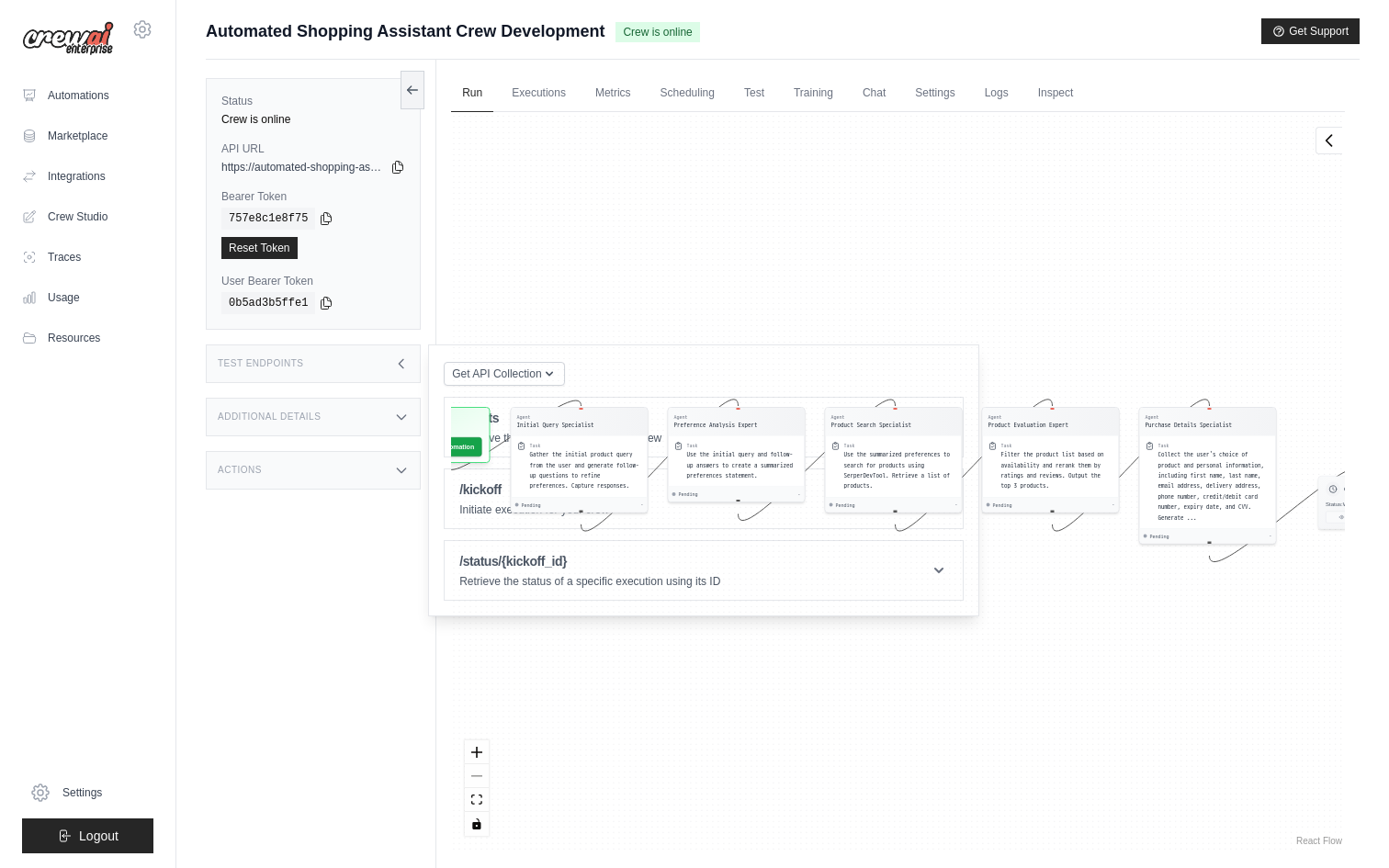 click on "Test Endpoints" at bounding box center (313, 364) 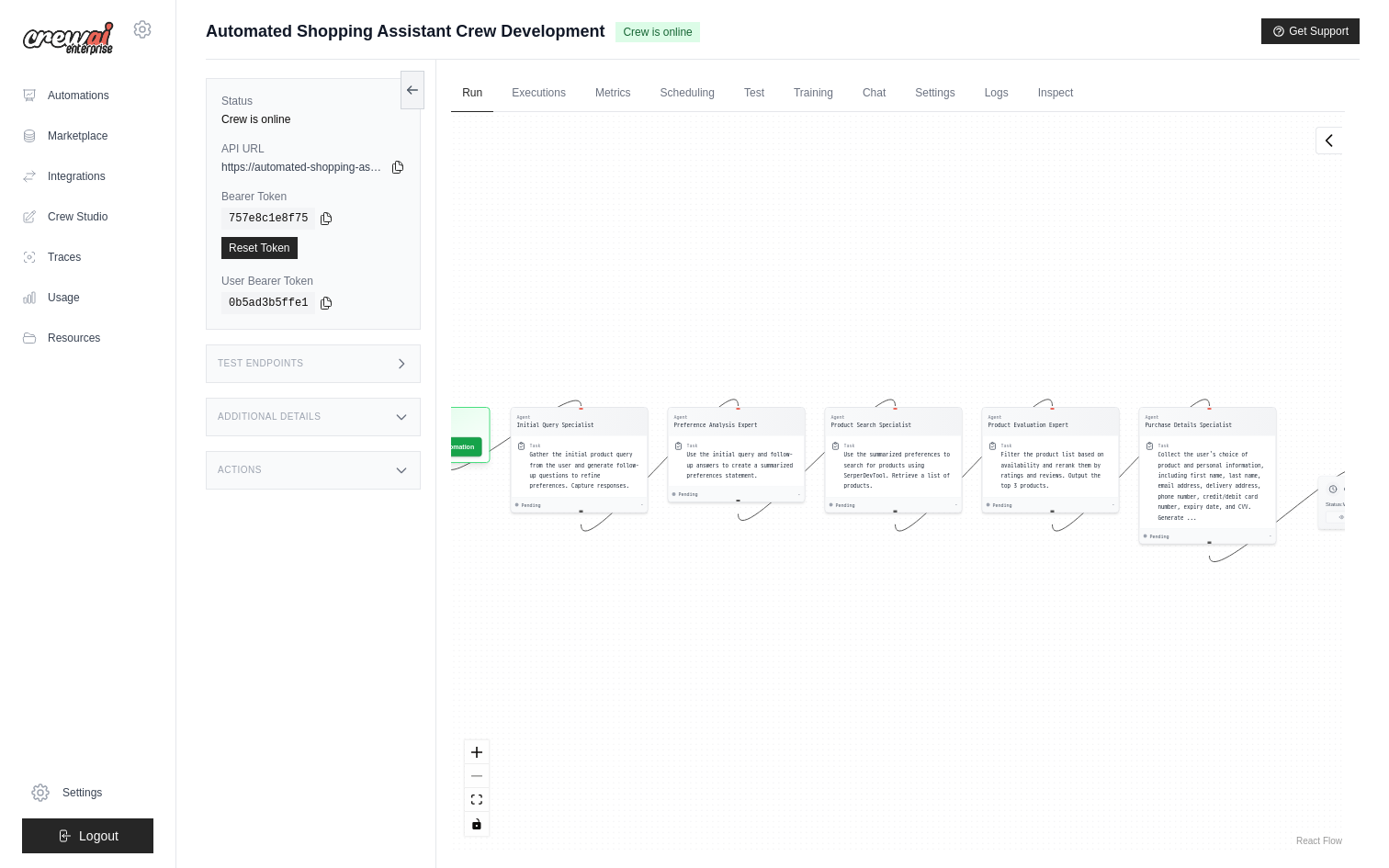 click on "Test Endpoints" at bounding box center [313, 364] 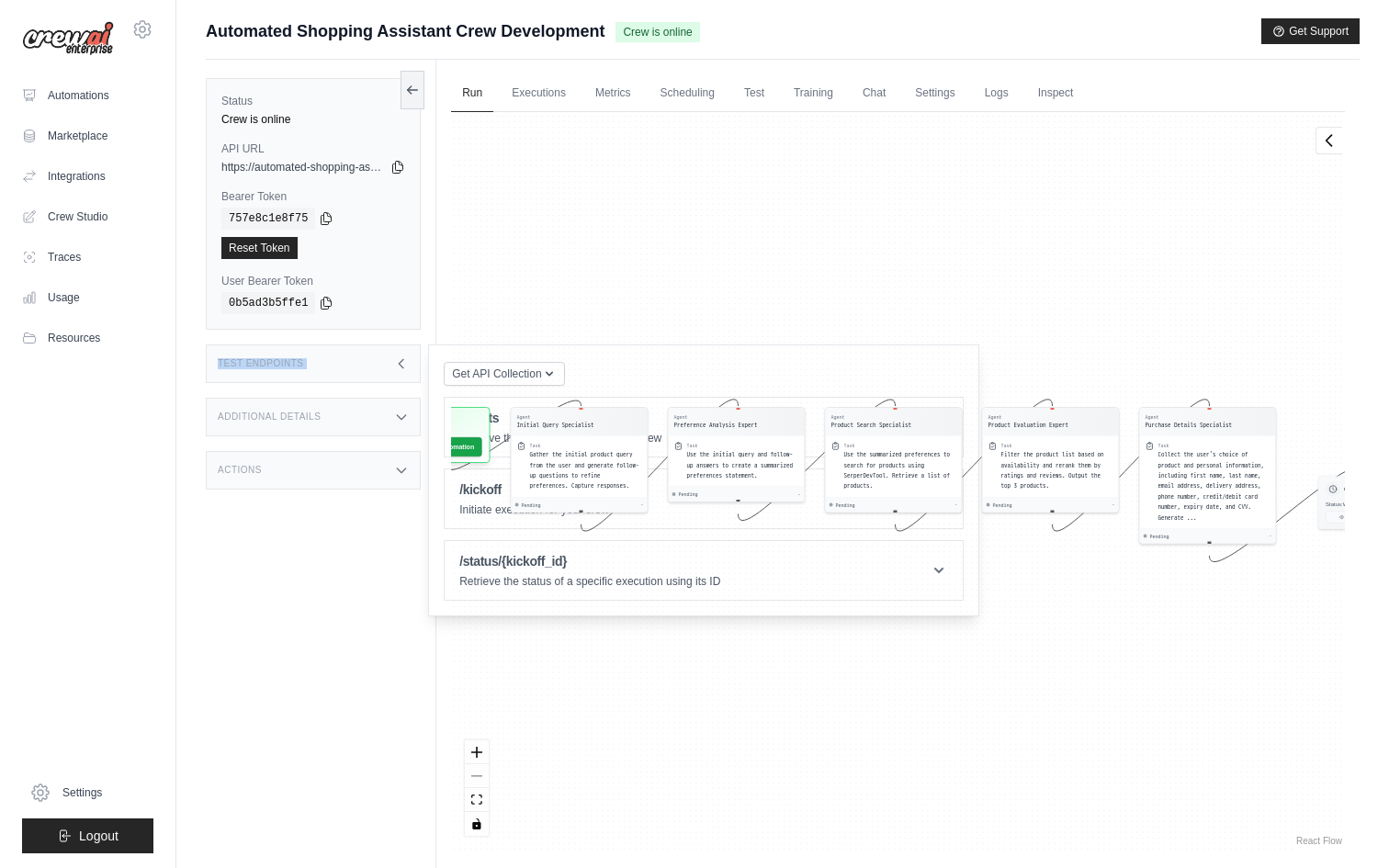 click on "Test Endpoints" at bounding box center (313, 364) 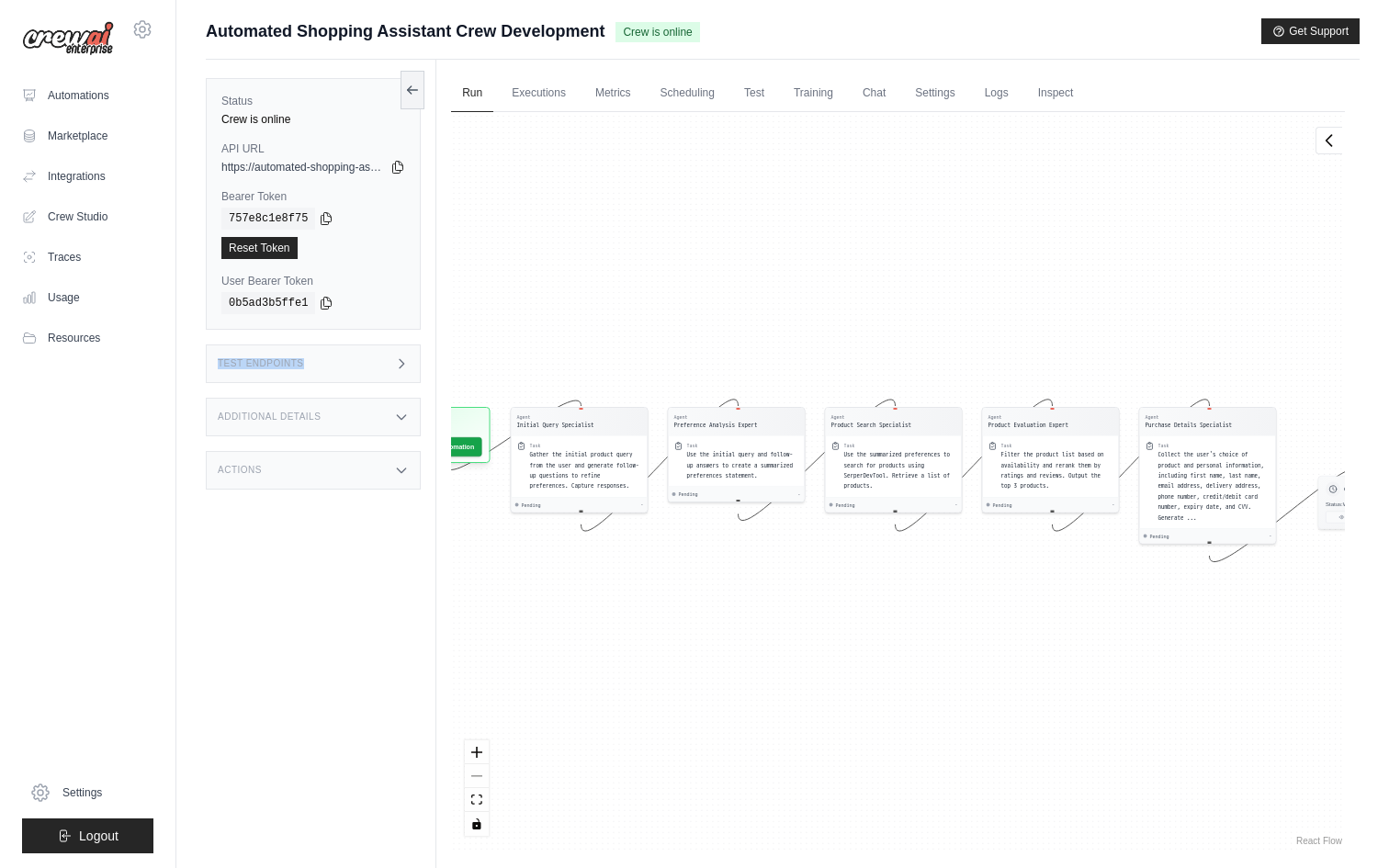 click on "Agent Initial Query Specialist Task Gather the initial product query from the user and generate follow-up questions to refine preferences. Capture responses. Pending - Agent Preference Analysis Expert Task Use the initial query and follow-up answers to create a summarized preferences statement. Pending - Agent Product Search Specialist Task Use the summarized preferences to search for products using SerperDevTool. Retrieve a list of products. Pending - Agent Product Evaluation Expert Task Filter the product list based on availability and rerank them by ratings and reviews. Output the top 3 products. Pending - Agent Purchase Details Specialist Task Collect the user's choice of product and personal information, including first name, last name, email address, delivery address, phone number, credit/debit card number, expiry date, and CVV. Generate ... Pending - Inputs Run Automation Output Status:  Waiting No Result Yet" at bounding box center (898, 480) 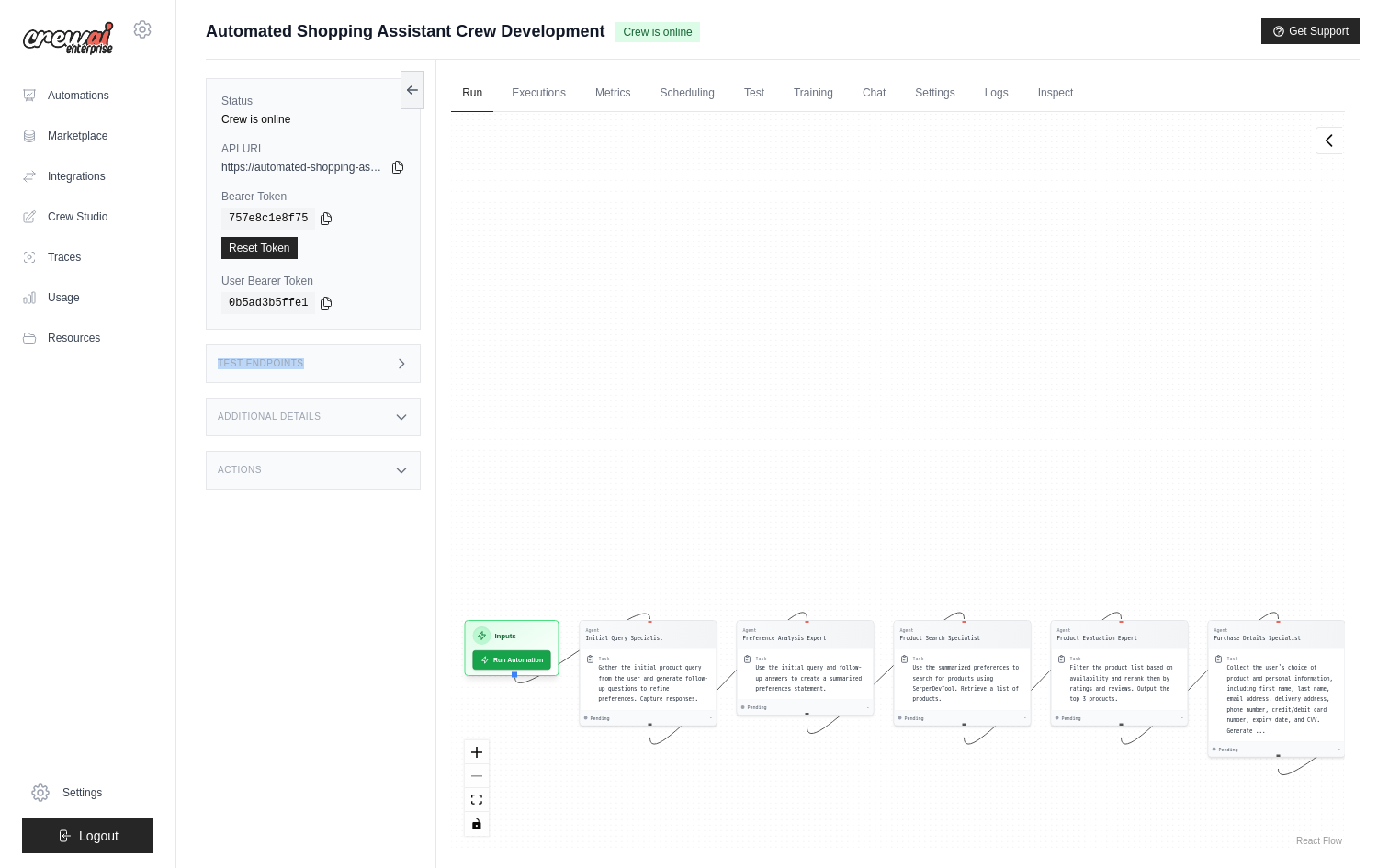 drag, startPoint x: 558, startPoint y: 329, endPoint x: 634, endPoint y: 558, distance: 241.28199 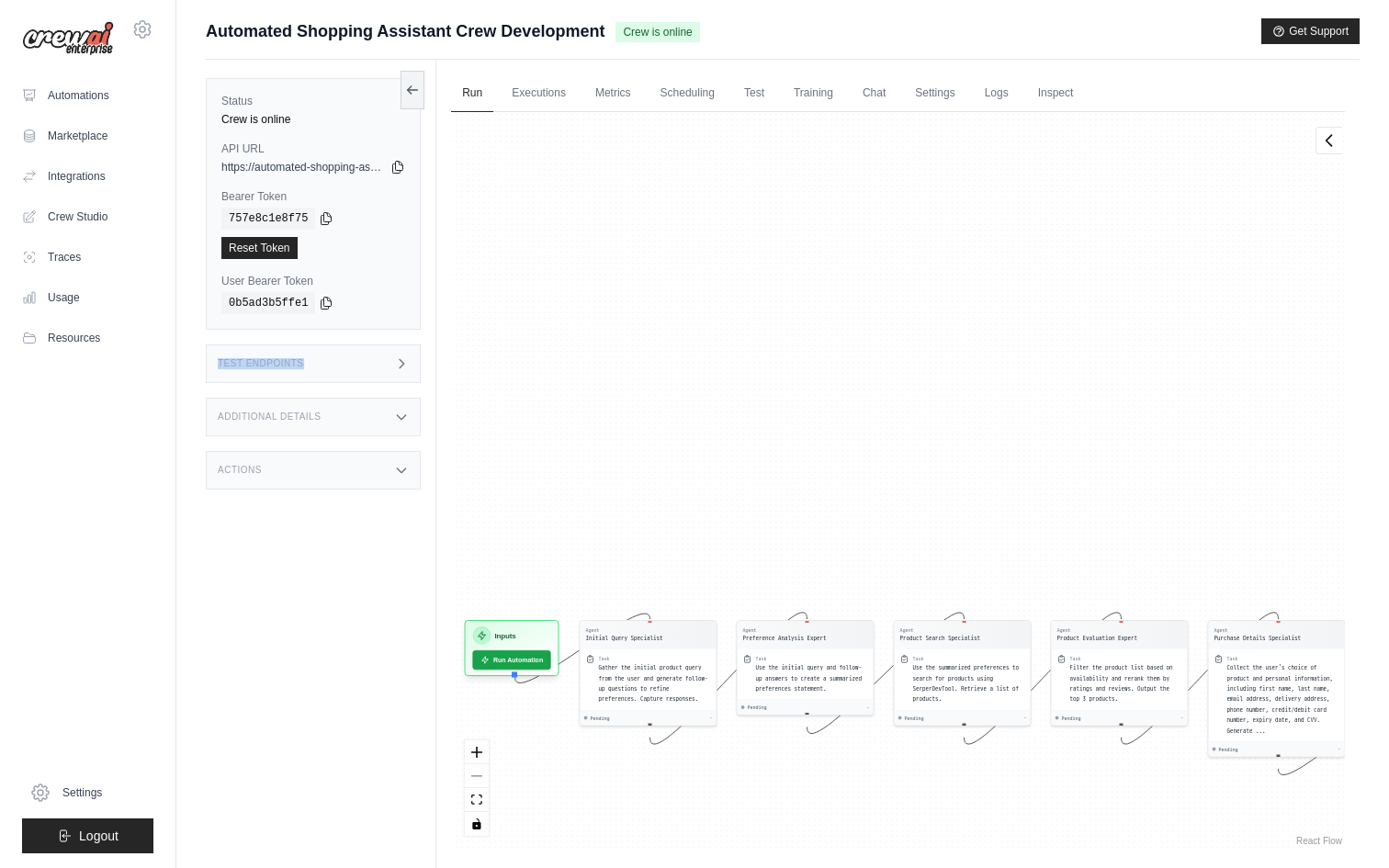 click on "Agent Initial Query Specialist Task Gather the initial product query from the user and generate follow-up questions to refine preferences. Capture responses. Pending - Agent Preference Analysis Expert Task Use the initial query and follow-up answers to create a summarized preferences statement. Pending - Agent Product Search Specialist Task Use the summarized preferences to search for products using SerperDevTool. Retrieve a list of products. Pending - Agent Product Evaluation Expert Task Filter the product list based on availability and rerank them by ratings and reviews. Output the top 3 products. Pending - Agent Purchase Details Specialist Task Collect the user's choice of product and personal information, including first name, last name, email address, delivery address, phone number, credit/debit card number, expiry date, and CVV. Generate ... Pending - Inputs Run Automation Output Status:  Waiting No Result Yet" at bounding box center (898, 480) 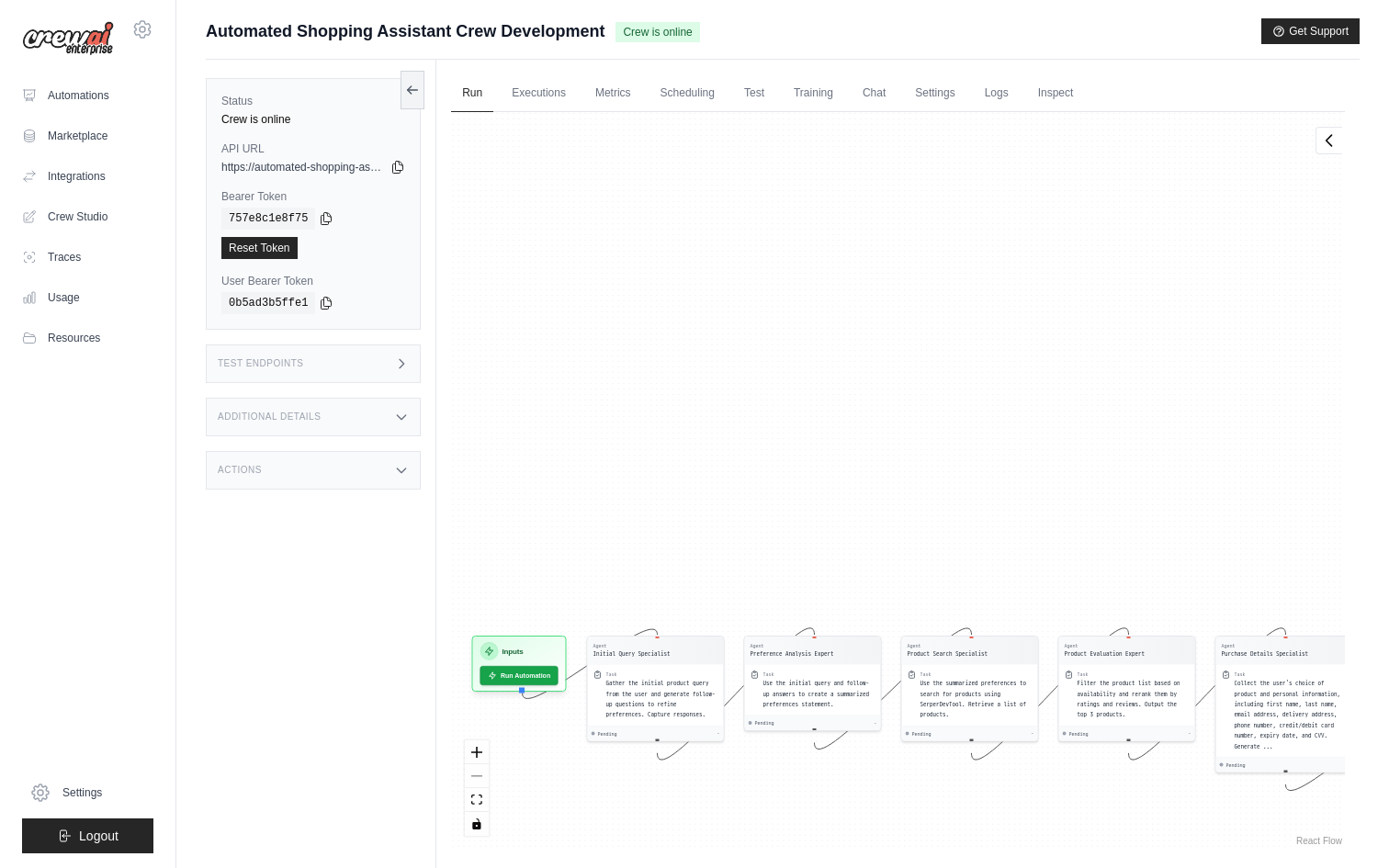 click on "Test Endpoints" at bounding box center (313, 364) 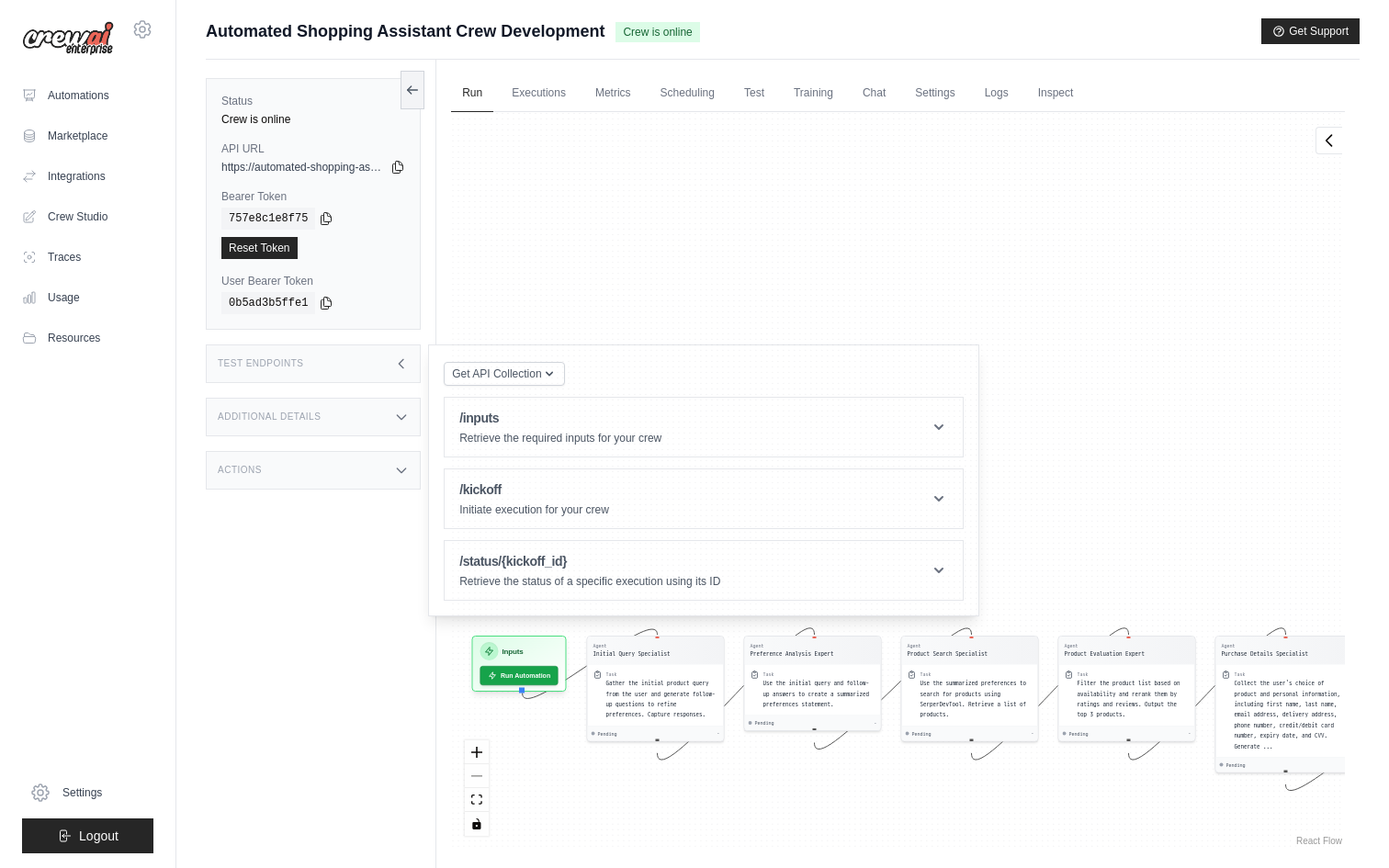 click on "Agent Initial Query Specialist Task Gather the initial product query from the user and generate follow-up questions to refine preferences. Capture responses. Pending - Agent Preference Analysis Expert Task Use the initial query and follow-up answers to create a summarized preferences statement. Pending - Agent Product Search Specialist Task Use the summarized preferences to search for products using SerperDevTool. Retrieve a list of products. Pending - Agent Product Evaluation Expert Task Filter the product list based on availability and rerank them by ratings and reviews. Output the top 3 products. Pending - Agent Purchase Details Specialist Task Collect the user's choice of product and personal information, including first name, last name, email address, delivery address, phone number, credit/debit card number, expiry date, and CVV. Generate ... Pending - Inputs Run Automation Output Status:  Waiting No Result Yet" at bounding box center (898, 480) 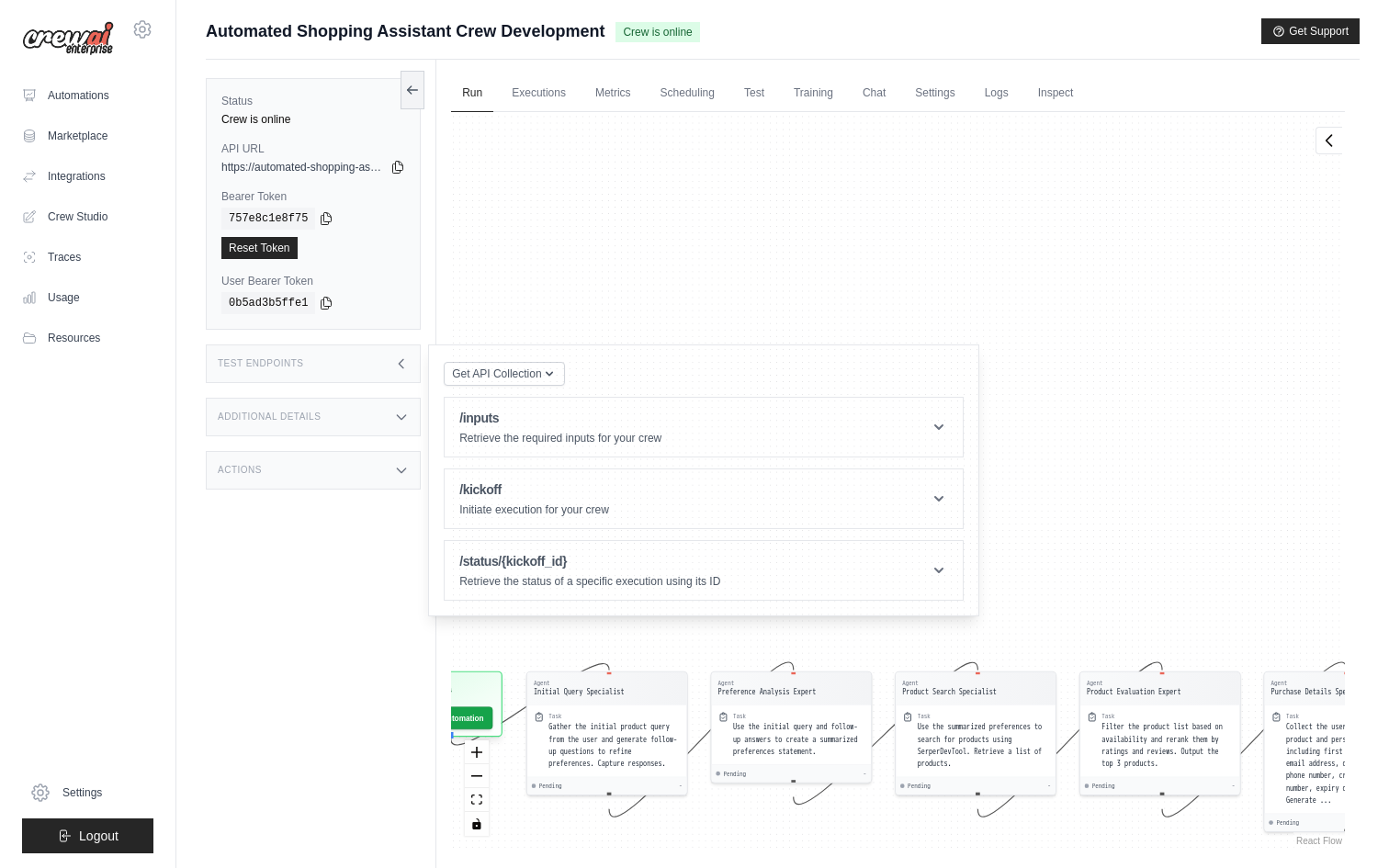 click on "Agent Initial Query Specialist Task Gather the initial product query from the user and generate follow-up questions to refine preferences. Capture responses. Pending - Agent Preference Analysis Expert Task Use the initial query and follow-up answers to create a summarized preferences statement. Pending - Agent Product Search Specialist Task Use the summarized preferences to search for products using SerperDevTool. Retrieve a list of products. Pending - Agent Product Evaluation Expert Task Filter the product list based on availability and rerank them by ratings and reviews. Output the top 3 products. Pending - Agent Purchase Details Specialist Task Collect the user's choice of product and personal information, including first name, last name, email address, delivery address, phone number, credit/debit card number, expiry date, and CVV. Generate ... Pending - Inputs Run Automation Output Status:  Waiting No Result Yet" at bounding box center (898, 480) 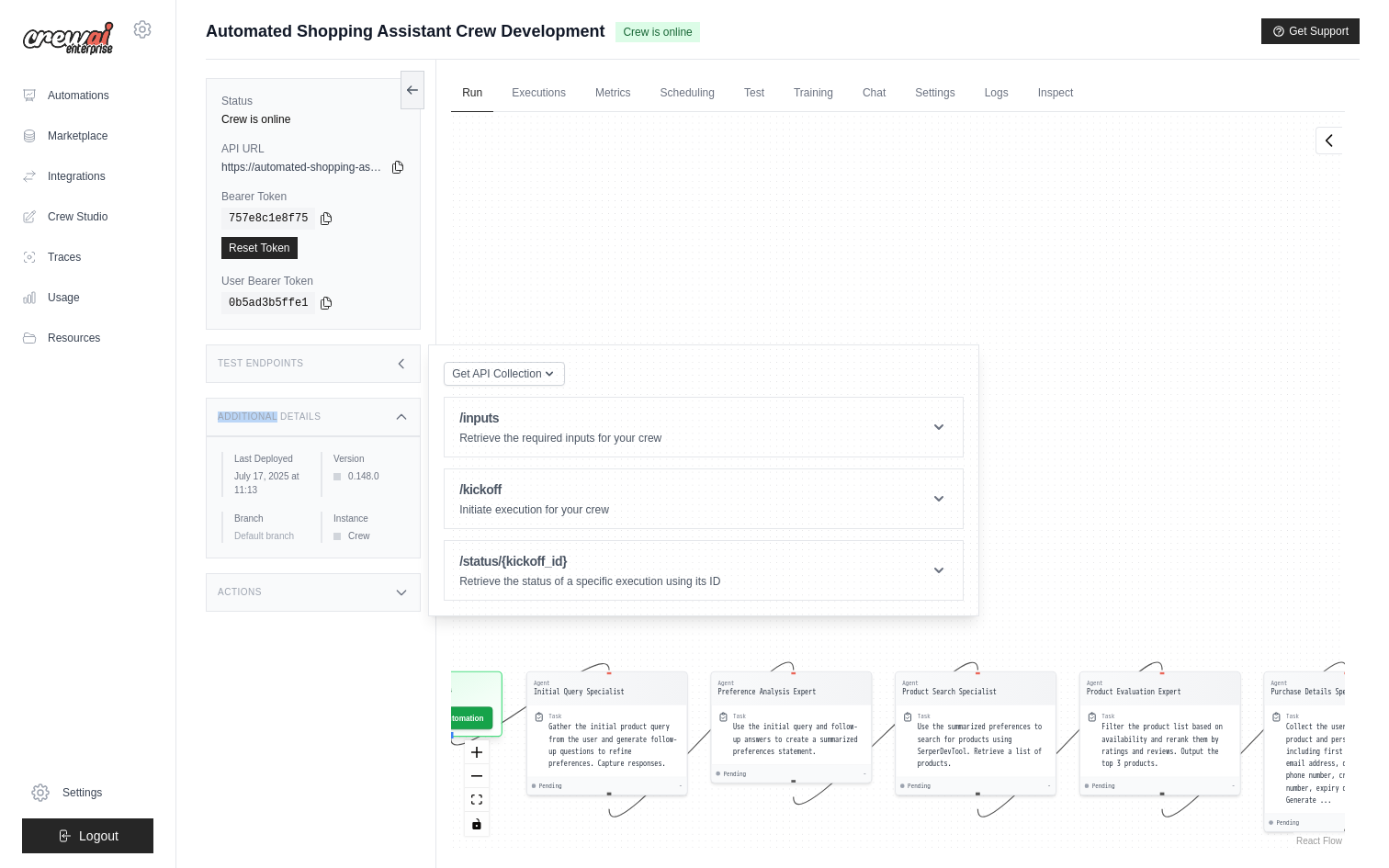 click on "Additional Details" at bounding box center [313, 417] 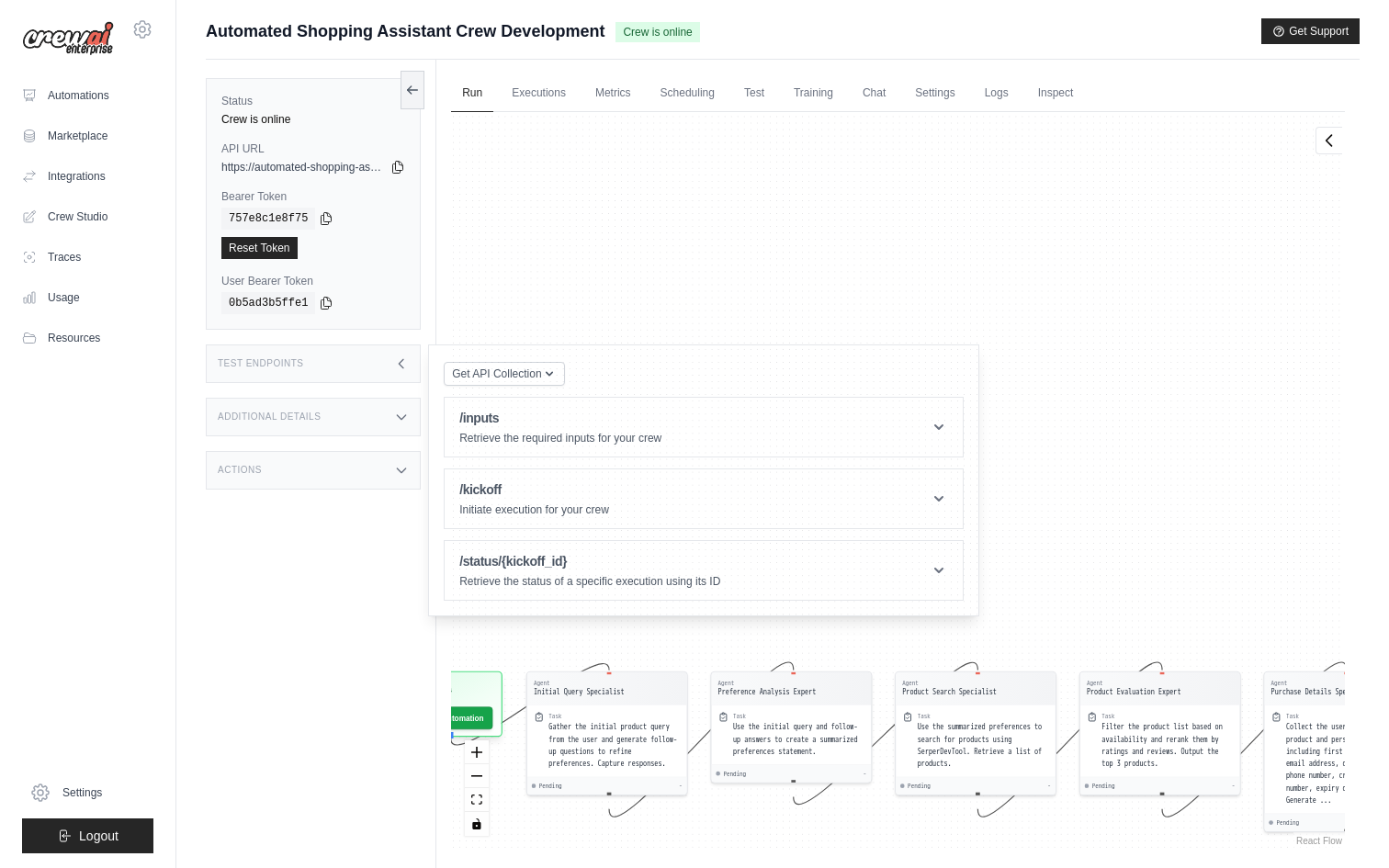 click on "Test Endpoints" at bounding box center [313, 364] 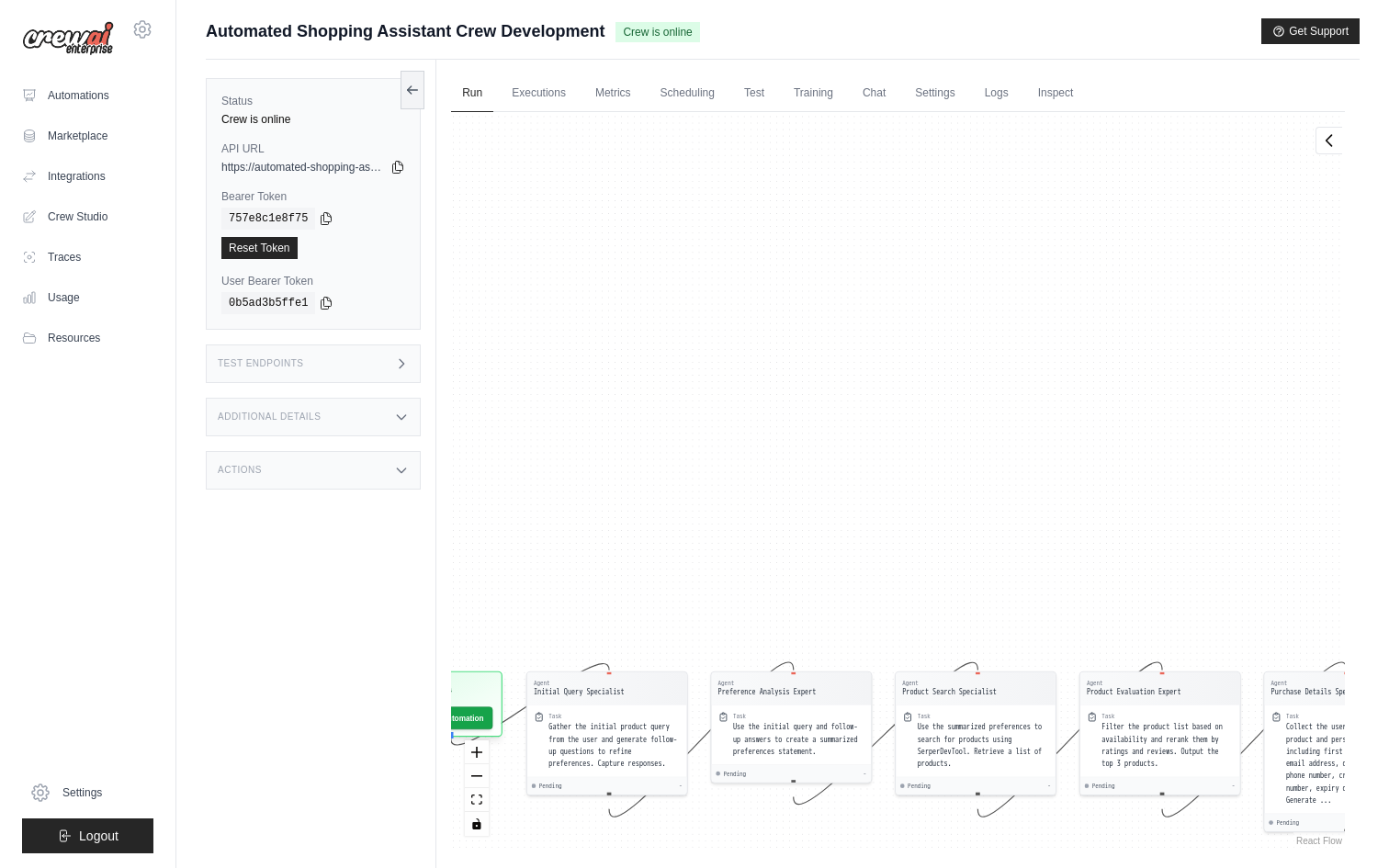 click on "Test Endpoints" at bounding box center [313, 364] 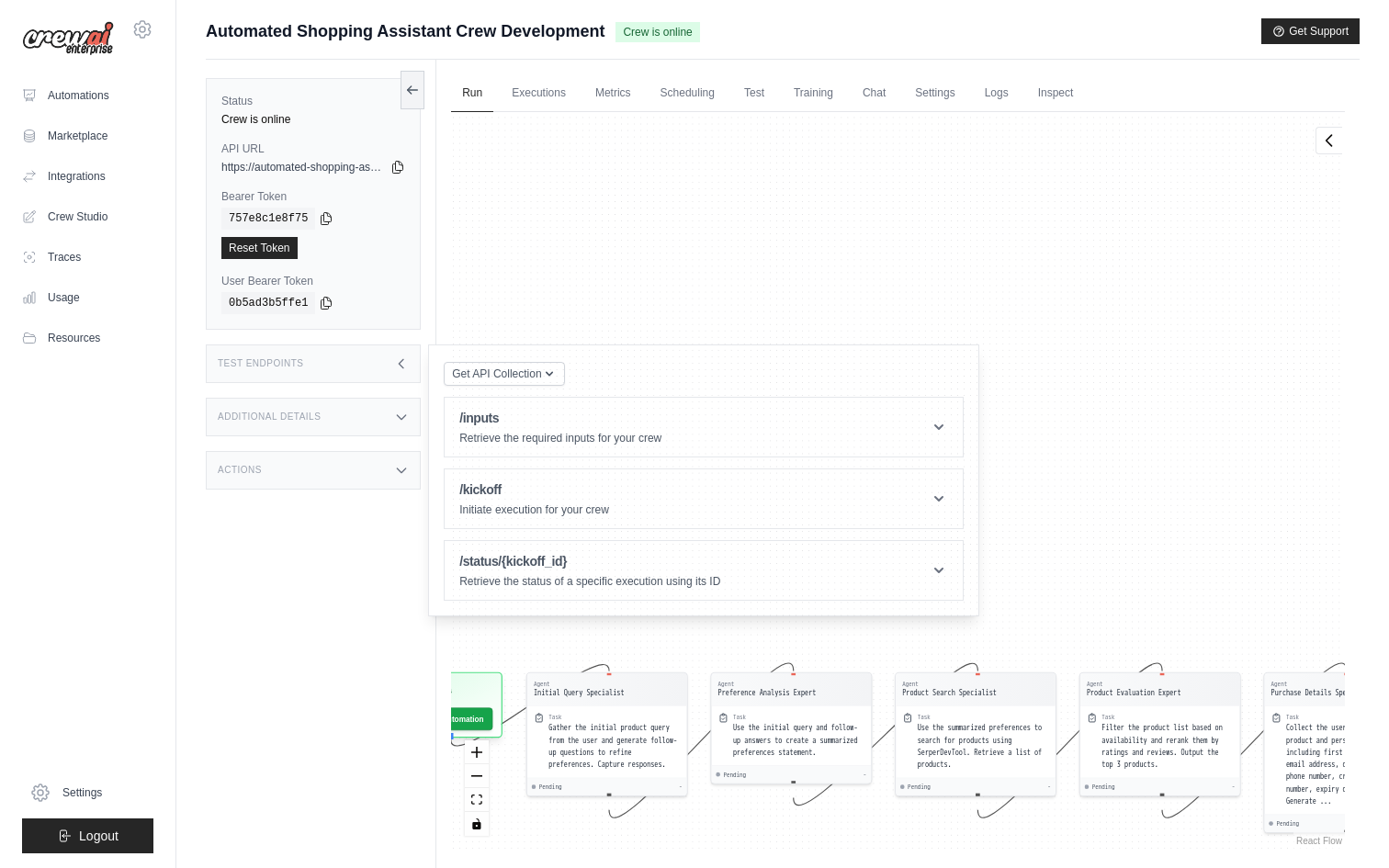 click on "Agent Initial Query Specialist Task Gather the initial product query from the user and generate follow-up questions to refine preferences. Capture responses. Pending - Agent Preference Analysis Expert Task Use the initial query and follow-up answers to create a summarized preferences statement. Pending - Agent Product Search Specialist Task Use the summarized preferences to search for products using SerperDevTool. Retrieve a list of products. Pending - Agent Product Evaluation Expert Task Filter the product list based on availability and rerank them by ratings and reviews. Output the top 3 products. Pending - Agent Purchase Details Specialist Task Collect the user's choice of product and personal information, including first name, last name, email address, delivery address, phone number, credit/debit card number, expiry date, and CVV. Generate ... Pending - Inputs Run Automation Output Status:  Waiting No Result Yet" at bounding box center (898, 480) 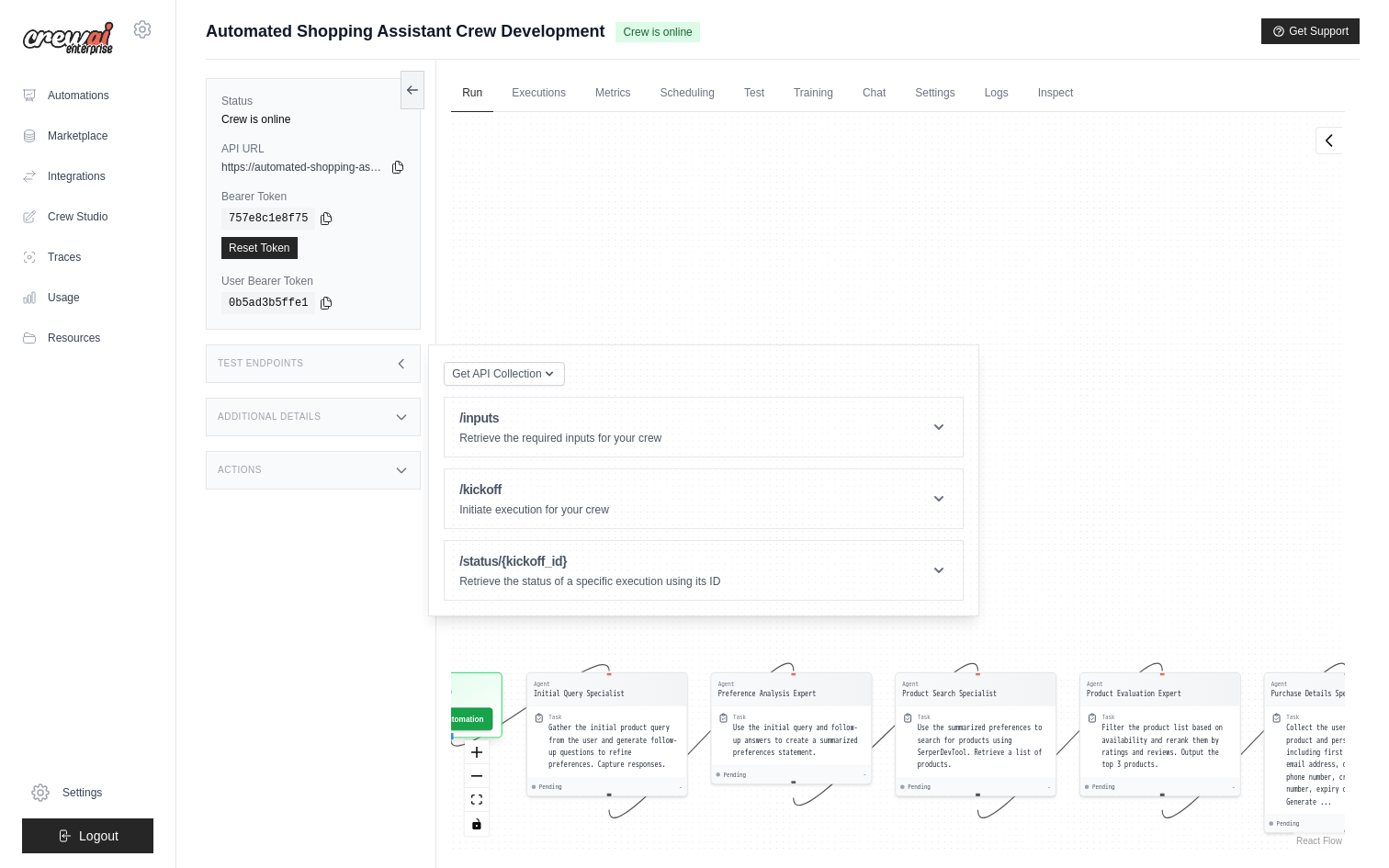 click on "Agent Initial Query Specialist Task Gather the initial product query from the user and generate follow-up questions to refine preferences. Capture responses. Pending - Agent Preference Analysis Expert Task Use the initial query and follow-up answers to create a summarized preferences statement. Pending - Agent Product Search Specialist Task Use the summarized preferences to search for products using SerperDevTool. Retrieve a list of products. Pending - Agent Product Evaluation Expert Task Filter the product list based on availability and rerank them by ratings and reviews. Output the top 3 products. Pending - Agent Purchase Details Specialist Task Collect the user's choice of product and personal information, including first name, last name, email address, delivery address, phone number, credit/debit card number, expiry date, and CVV. Generate ... Pending - Inputs Run Automation Output Status:  Waiting No Result Yet" at bounding box center (898, 480) 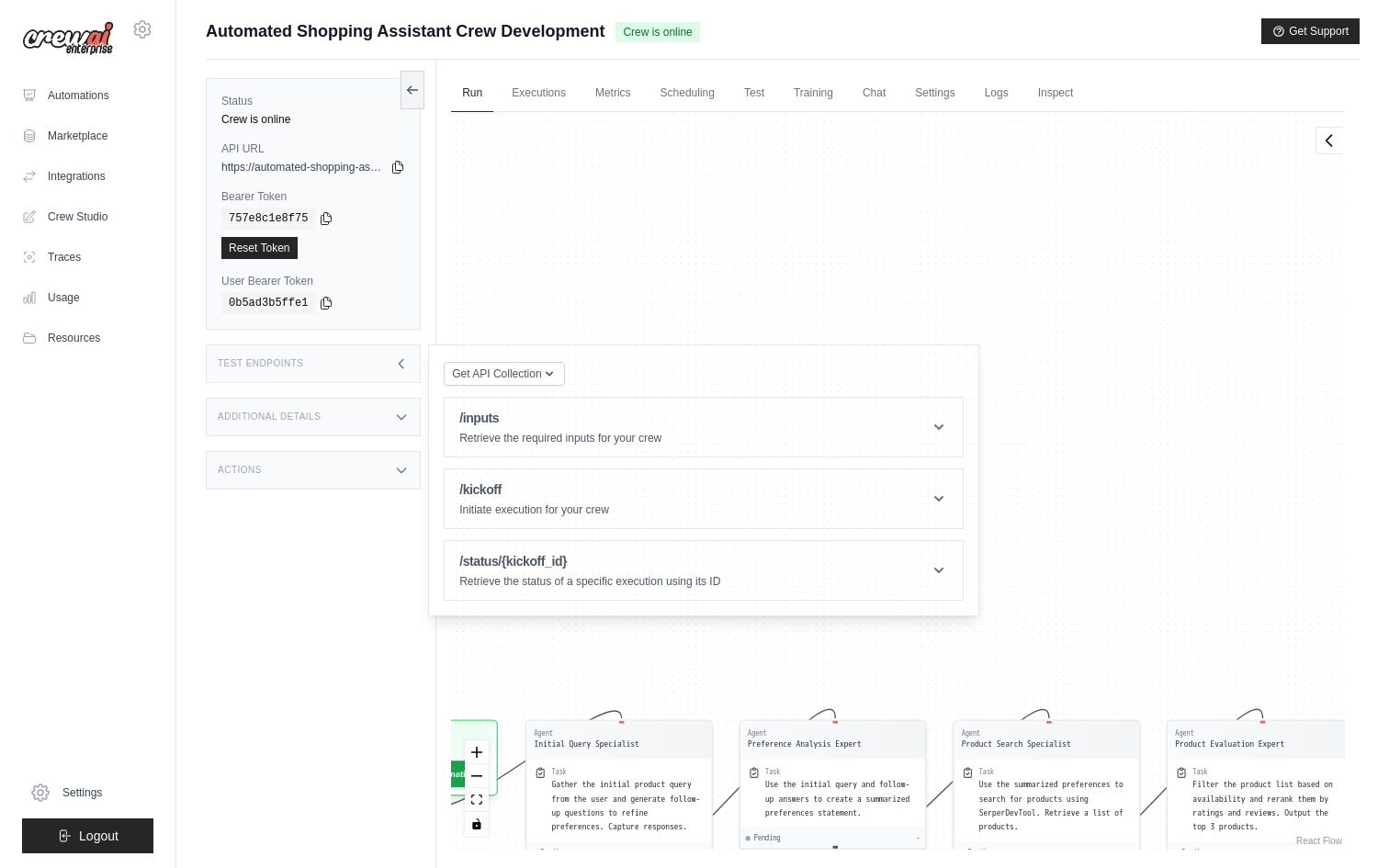 click on "Test Endpoints" at bounding box center (313, 364) 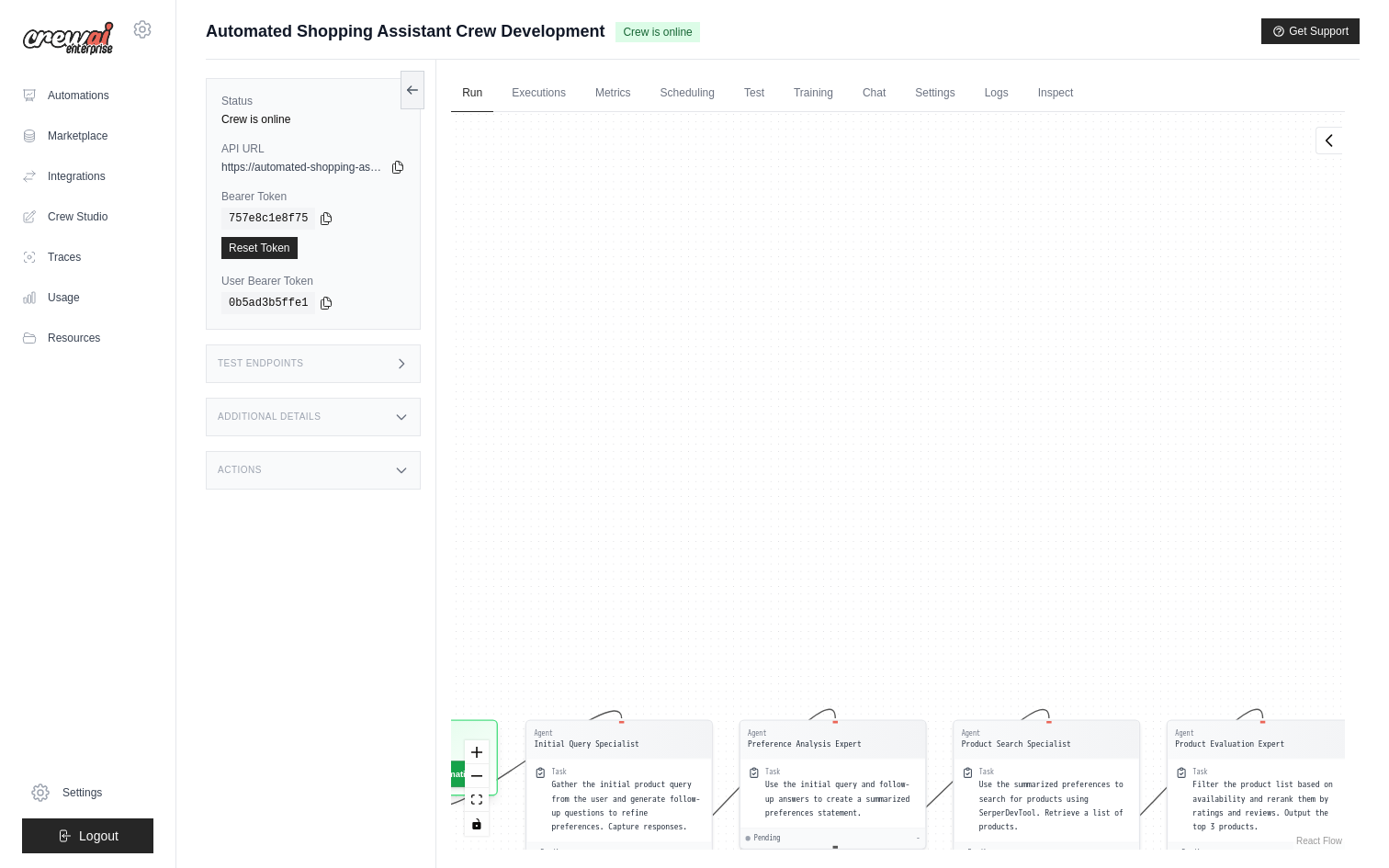 click on "Test Endpoints" at bounding box center [313, 364] 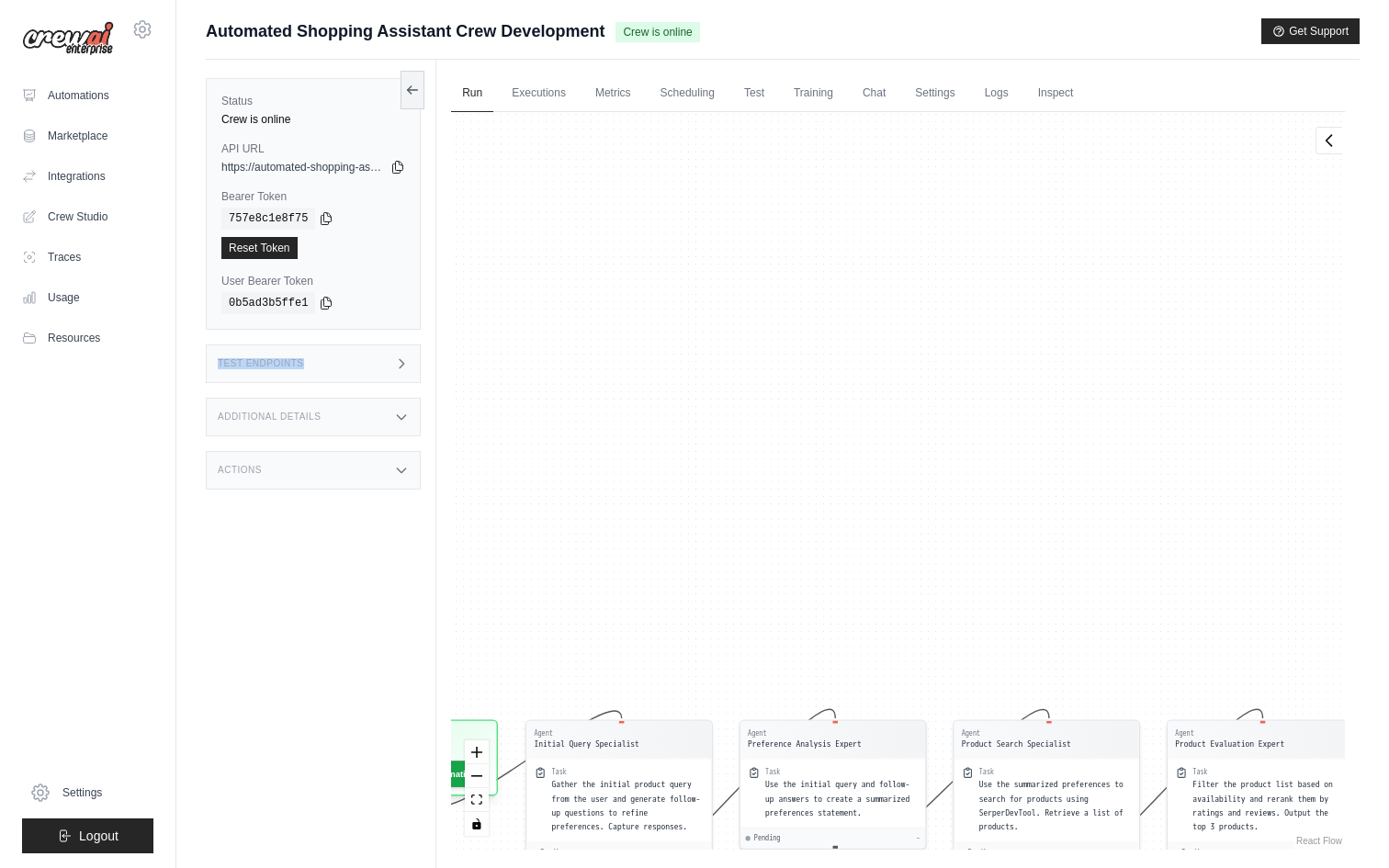click on "Test Endpoints" at bounding box center [313, 364] 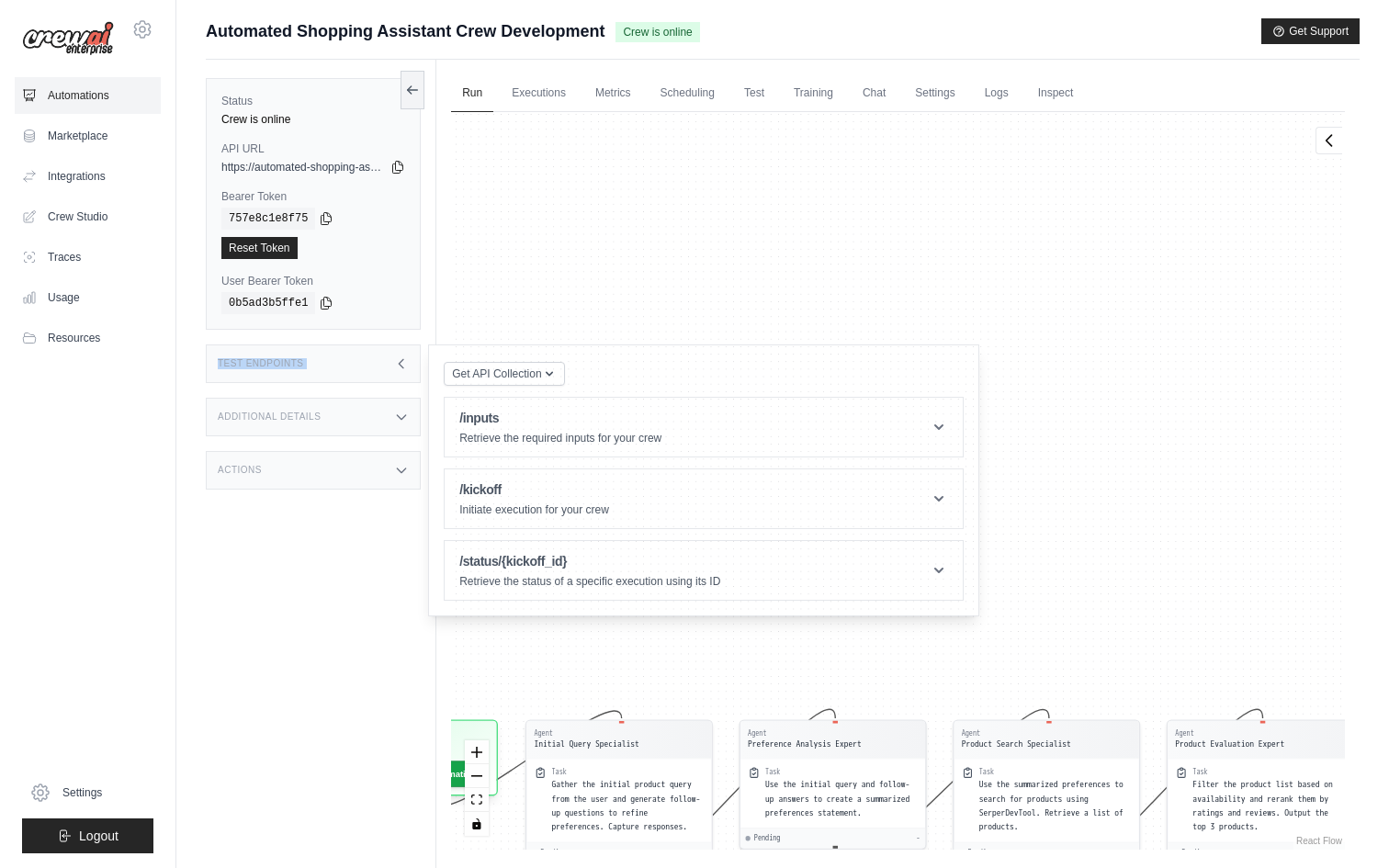 click on "Automations" at bounding box center (87, 96) 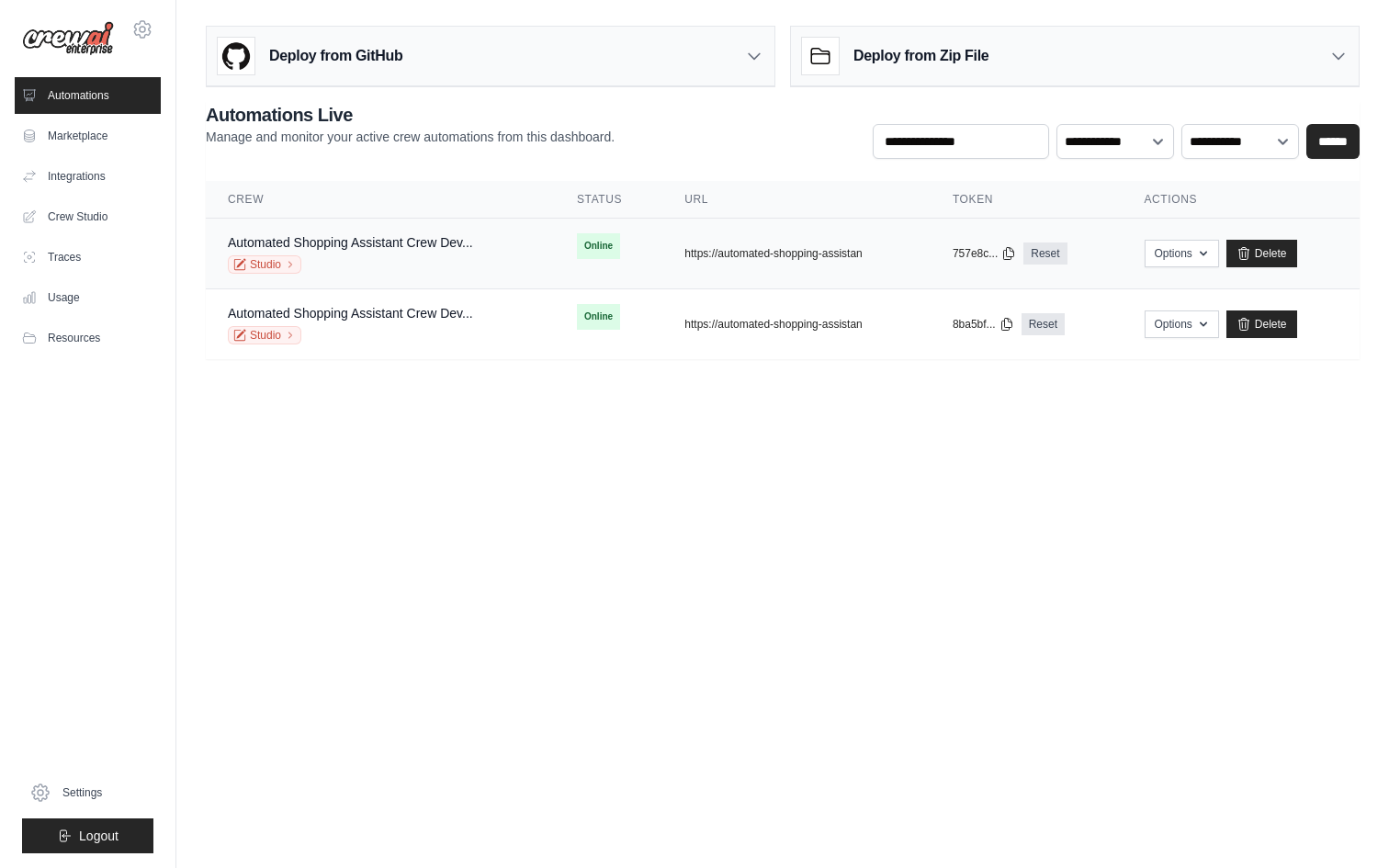 click on "Studio" at bounding box center (350, 265) 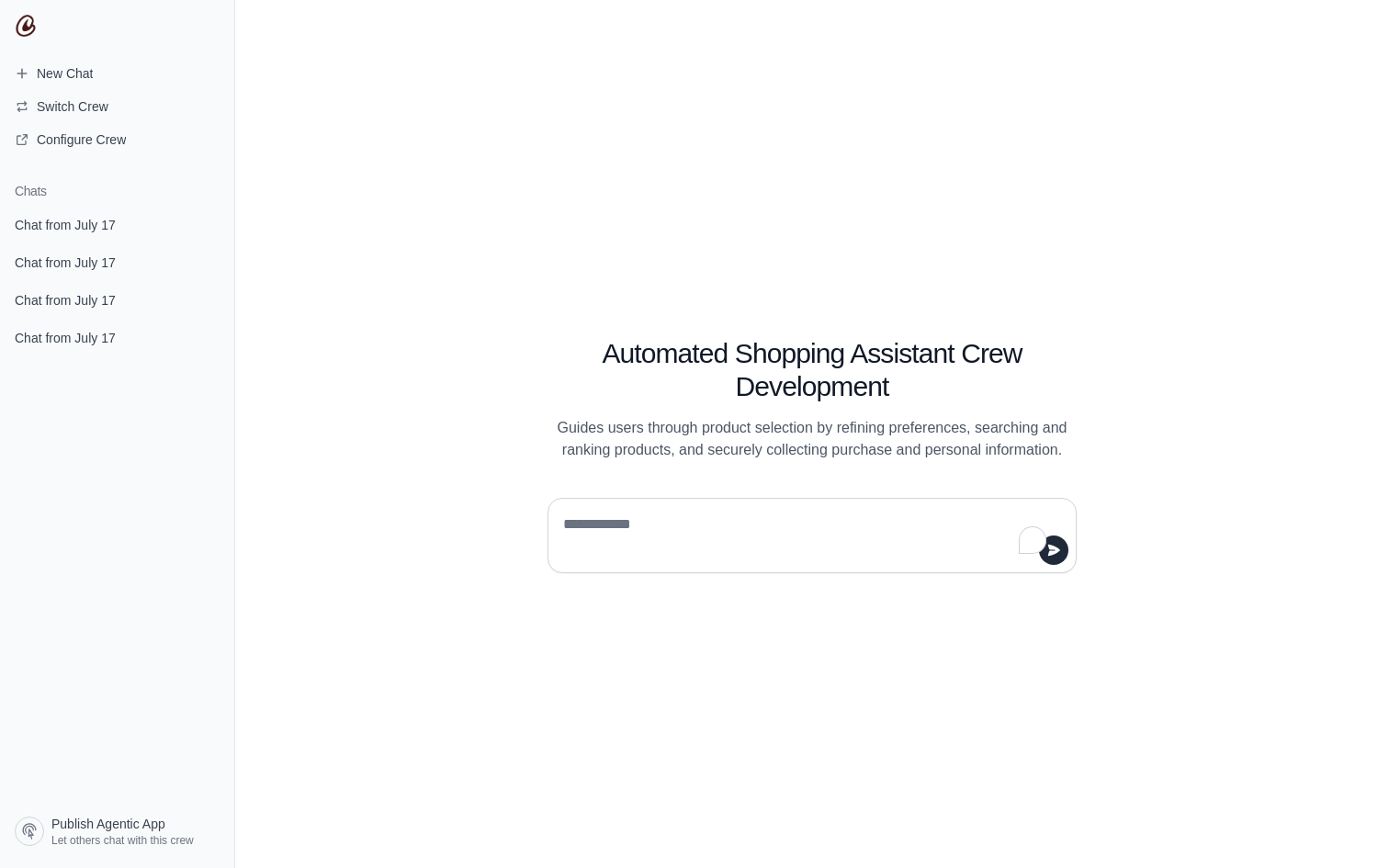 scroll, scrollTop: 0, scrollLeft: 0, axis: both 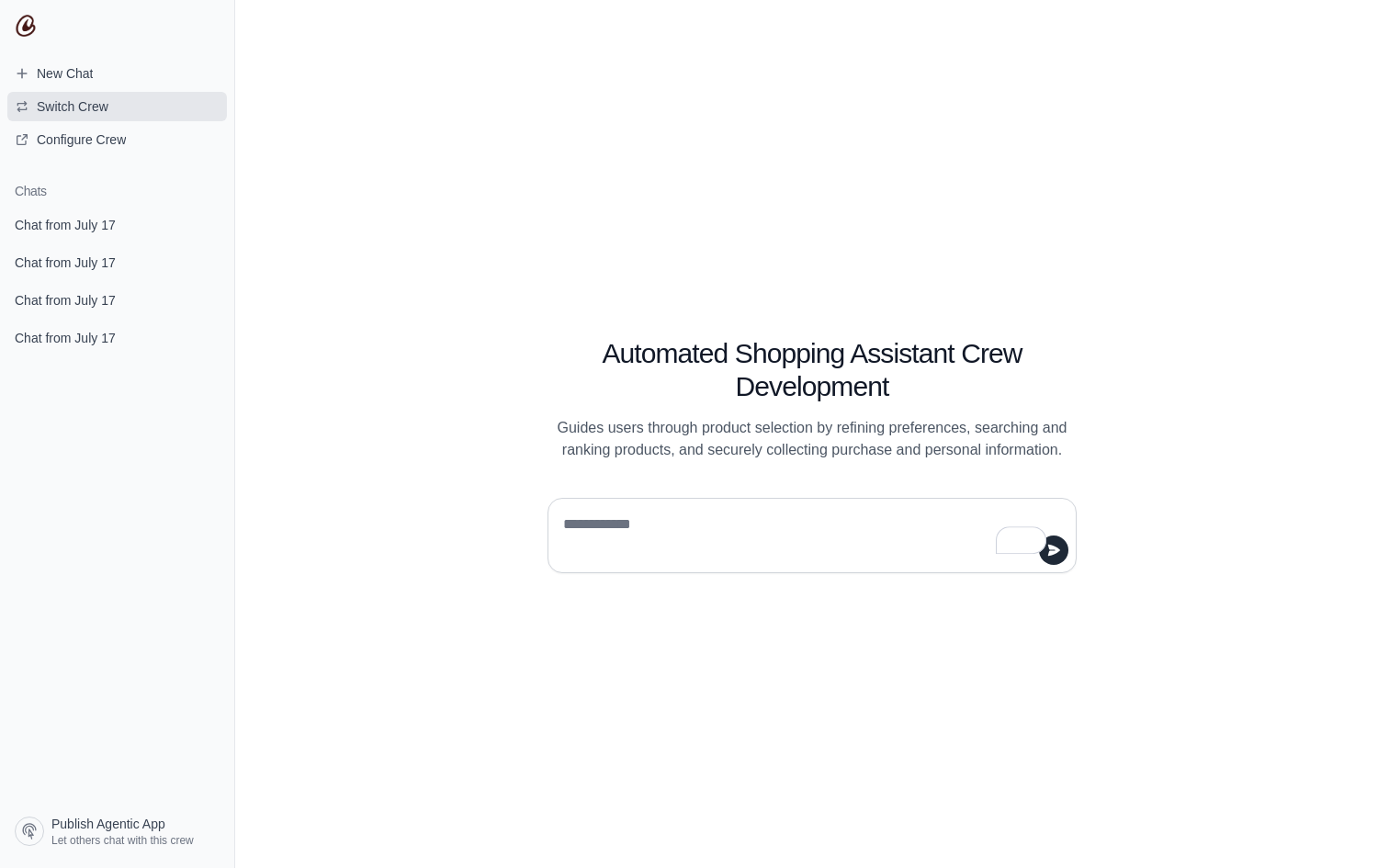 click on "Switch Crew" at bounding box center [73, 107] 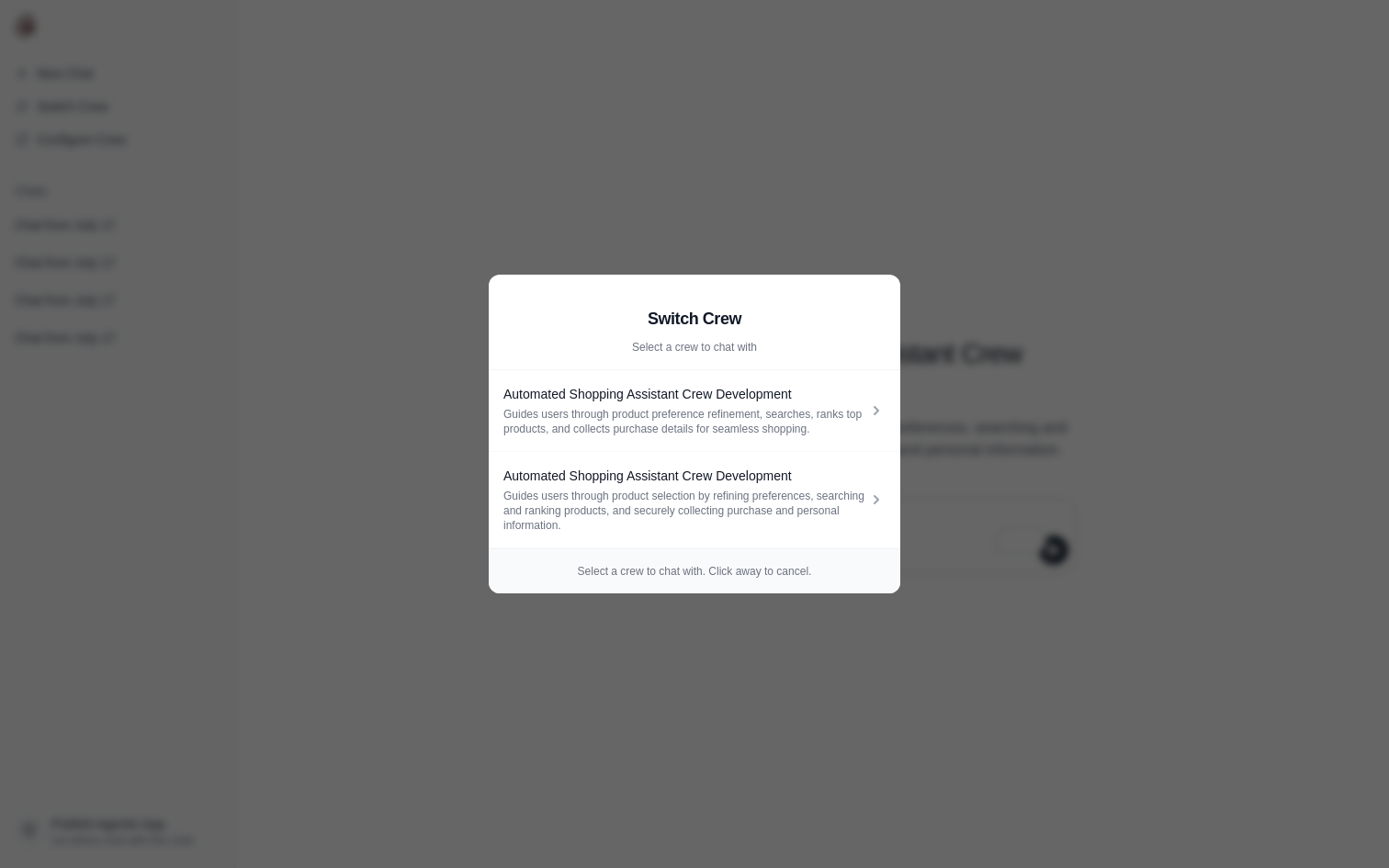 click on "Switch Crew
Select a crew to chat with
Automated Shopping Assistant Crew Development
Guides users through product preference refinement, searches, ranks top products, and collects purchase details for seamless shopping.
Automated Shopping Assistant Crew Development
Guides users through product selection by refining preferences, searching and ranking products, and securely collecting purchase and personal information.
Select a crew to chat with. Click away to cancel." at bounding box center (694, 434) 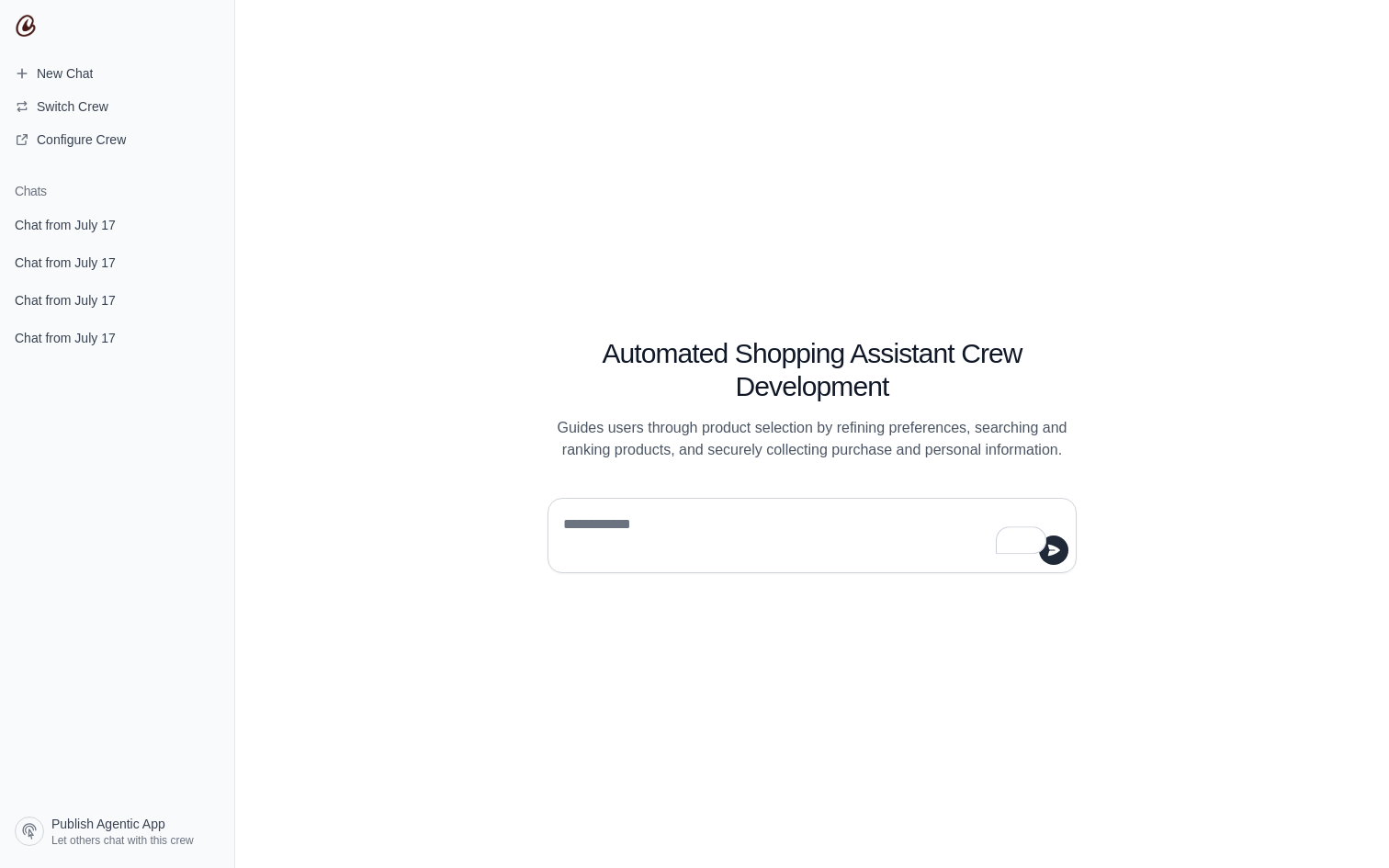 click at bounding box center [807, 535] 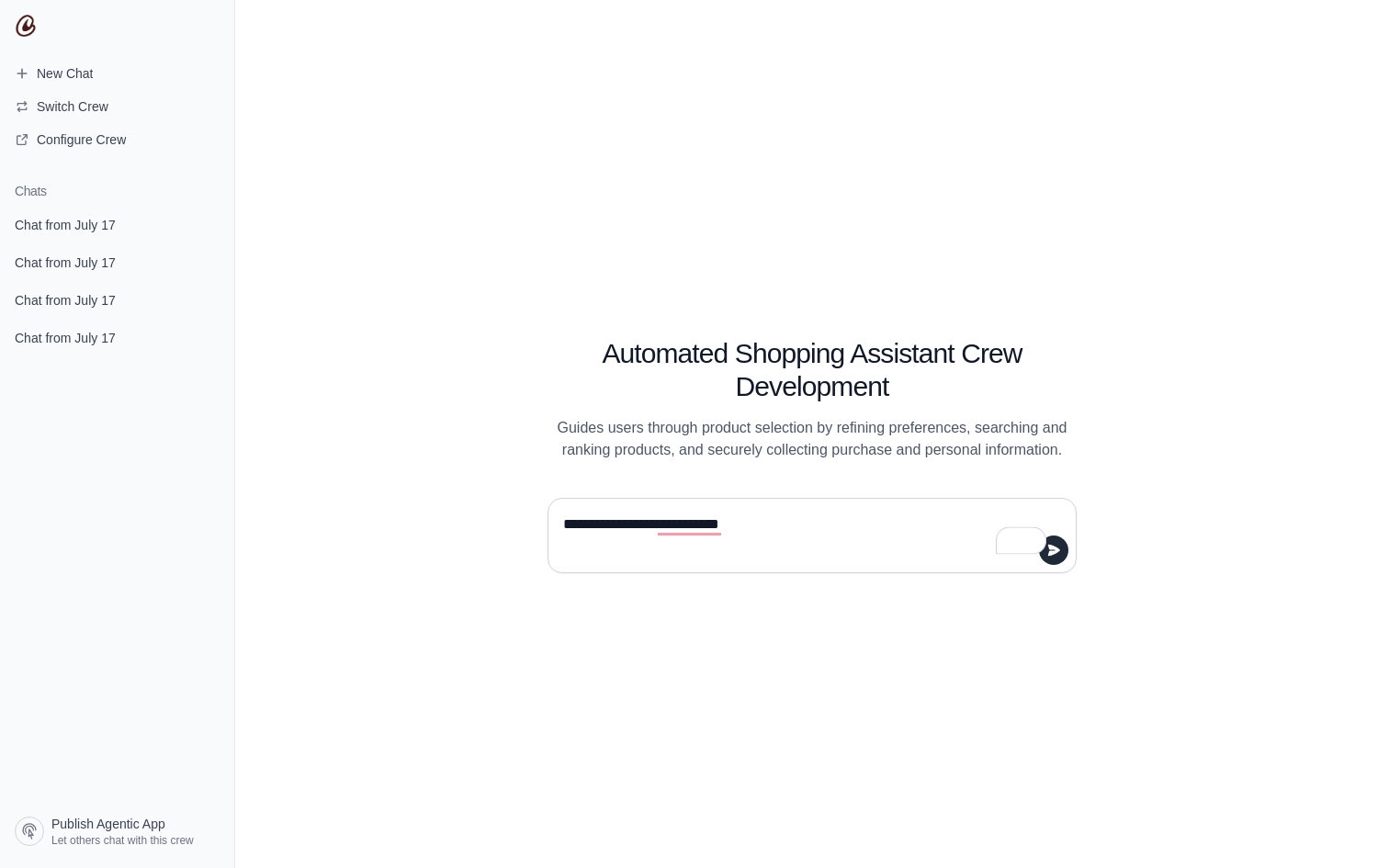 type on "**********" 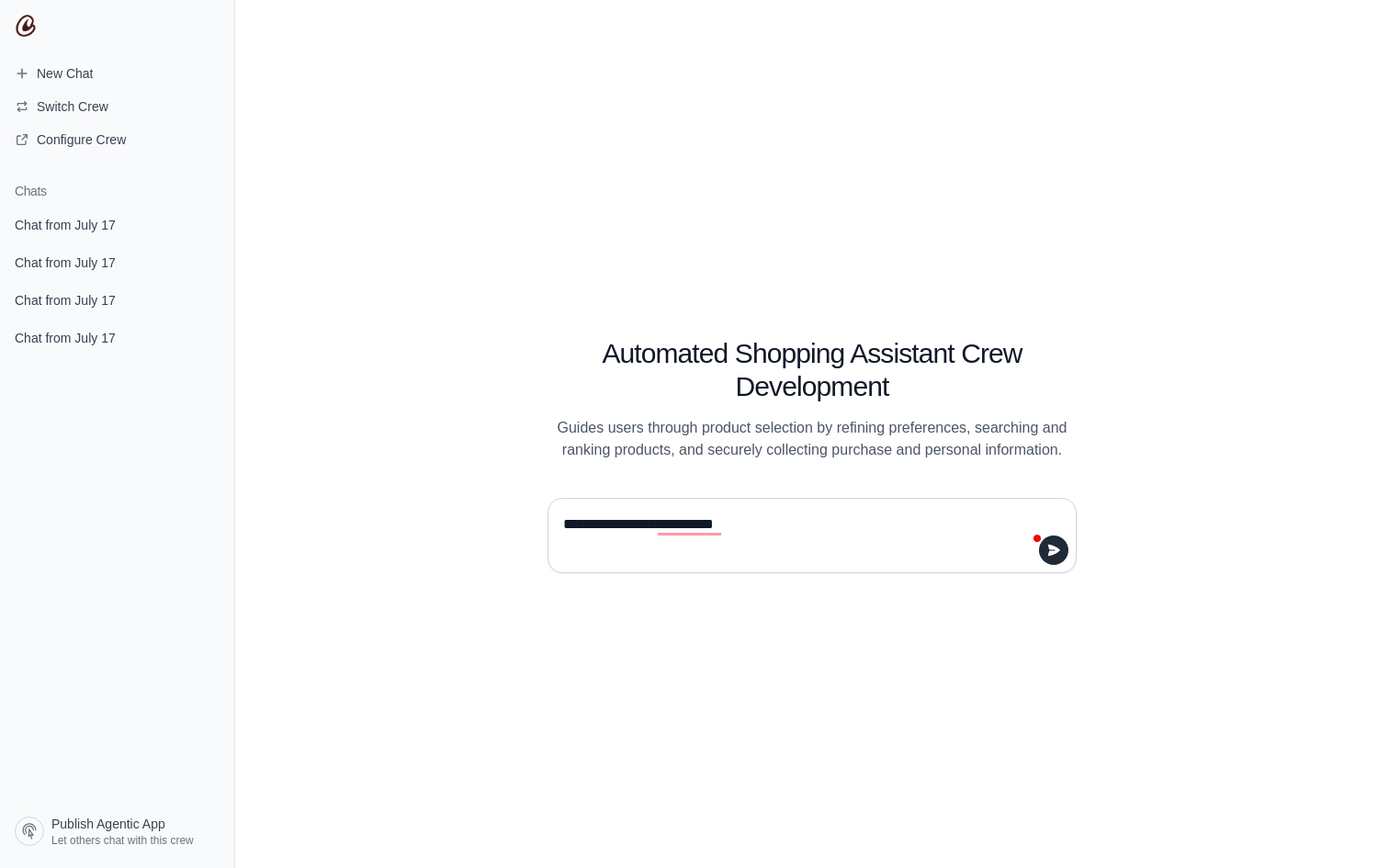 type 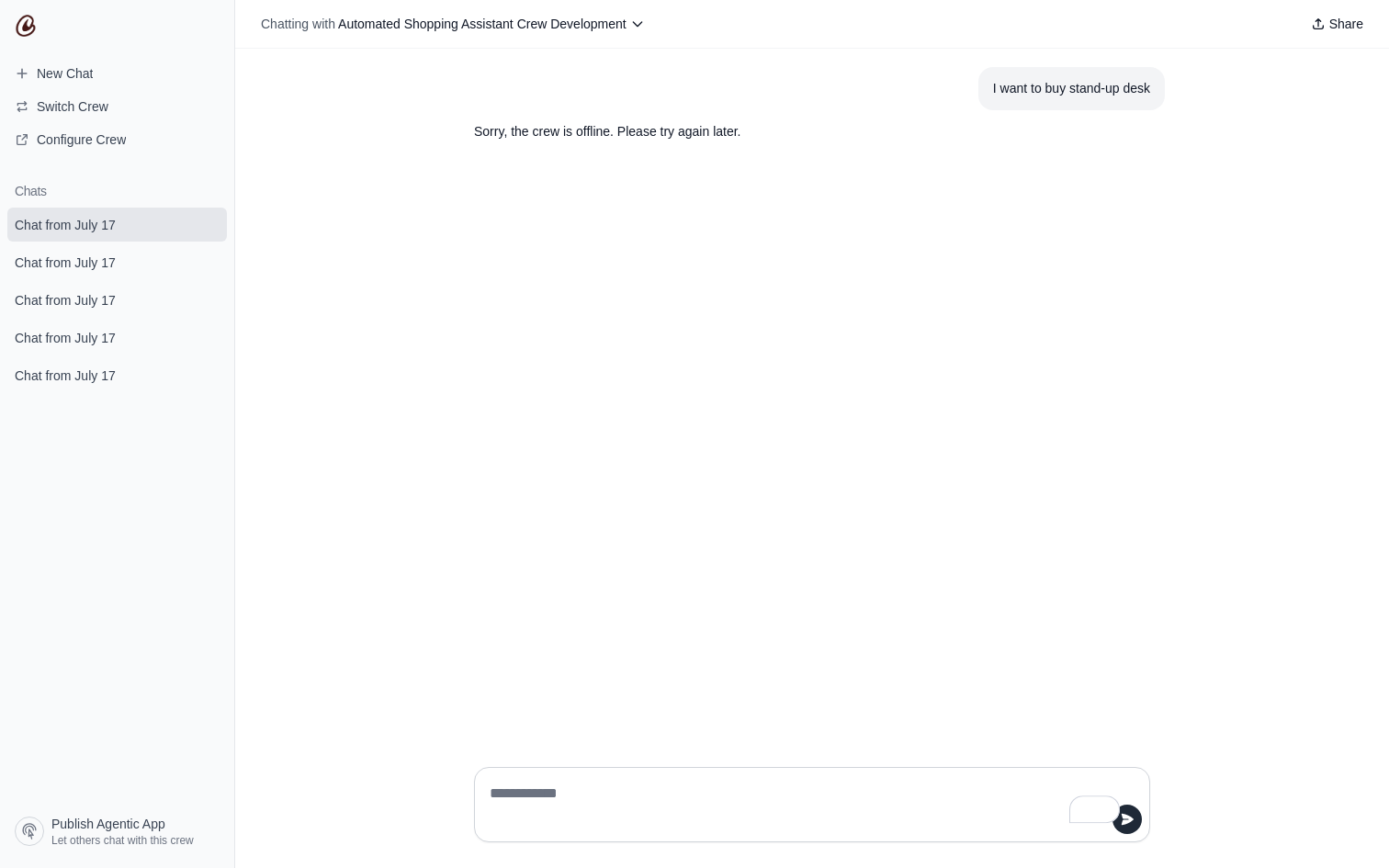 click on "Sorry, the crew is offline. Please try again later." at bounding box center (768, 131) 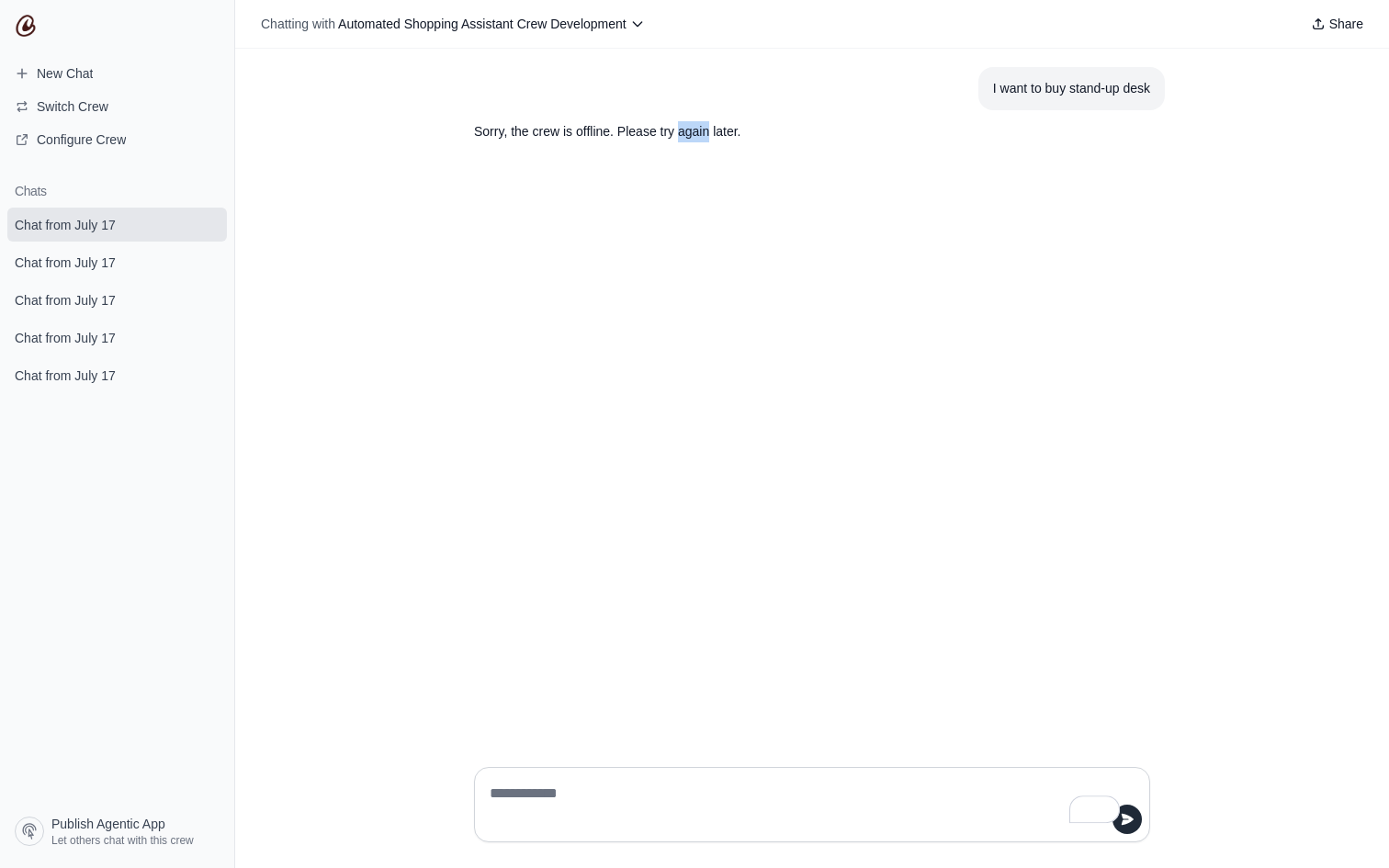 click on "Sorry, the crew is offline. Please try again later." at bounding box center (768, 131) 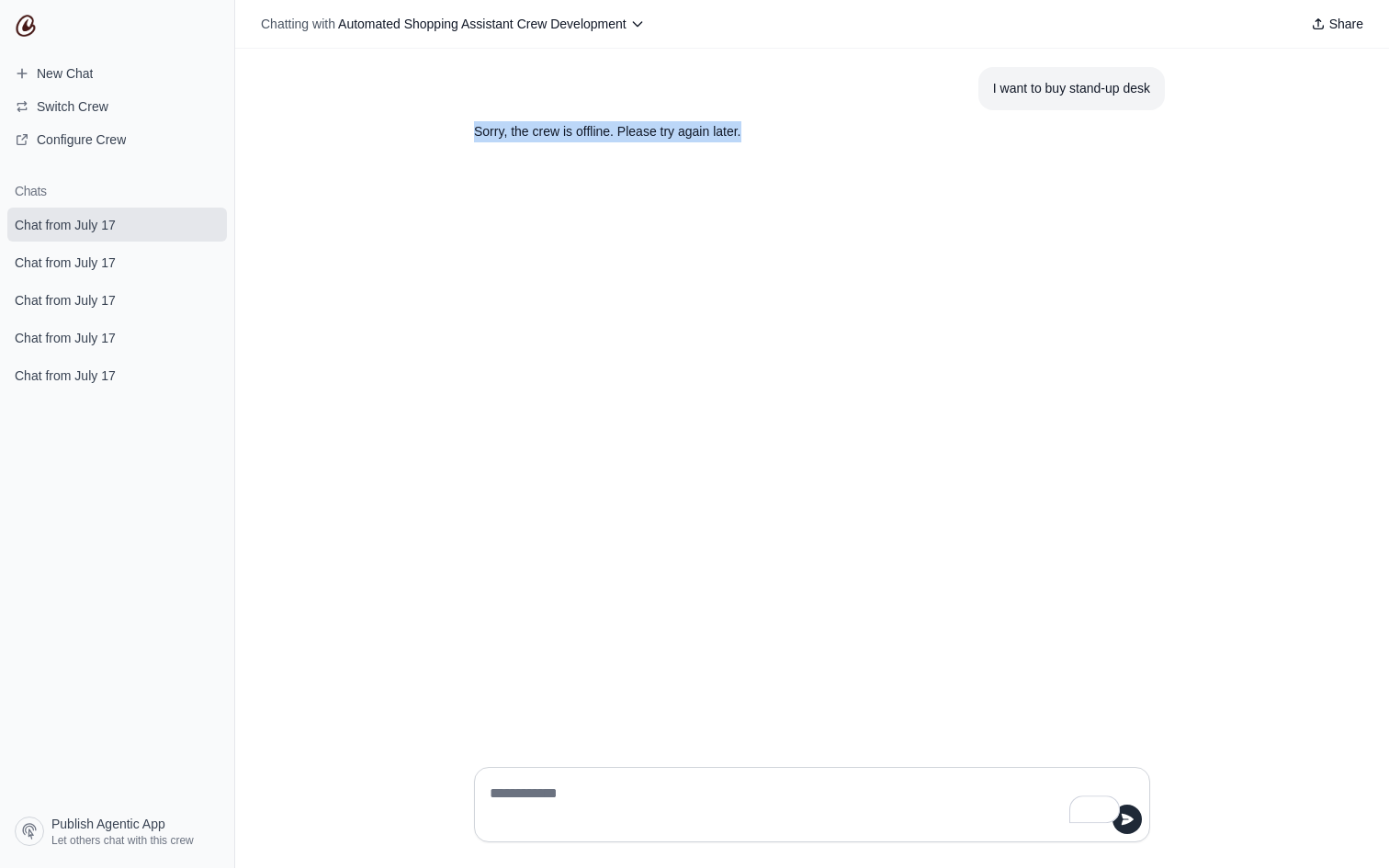 click on "Sorry, the crew is offline. Please try again later." at bounding box center (768, 131) 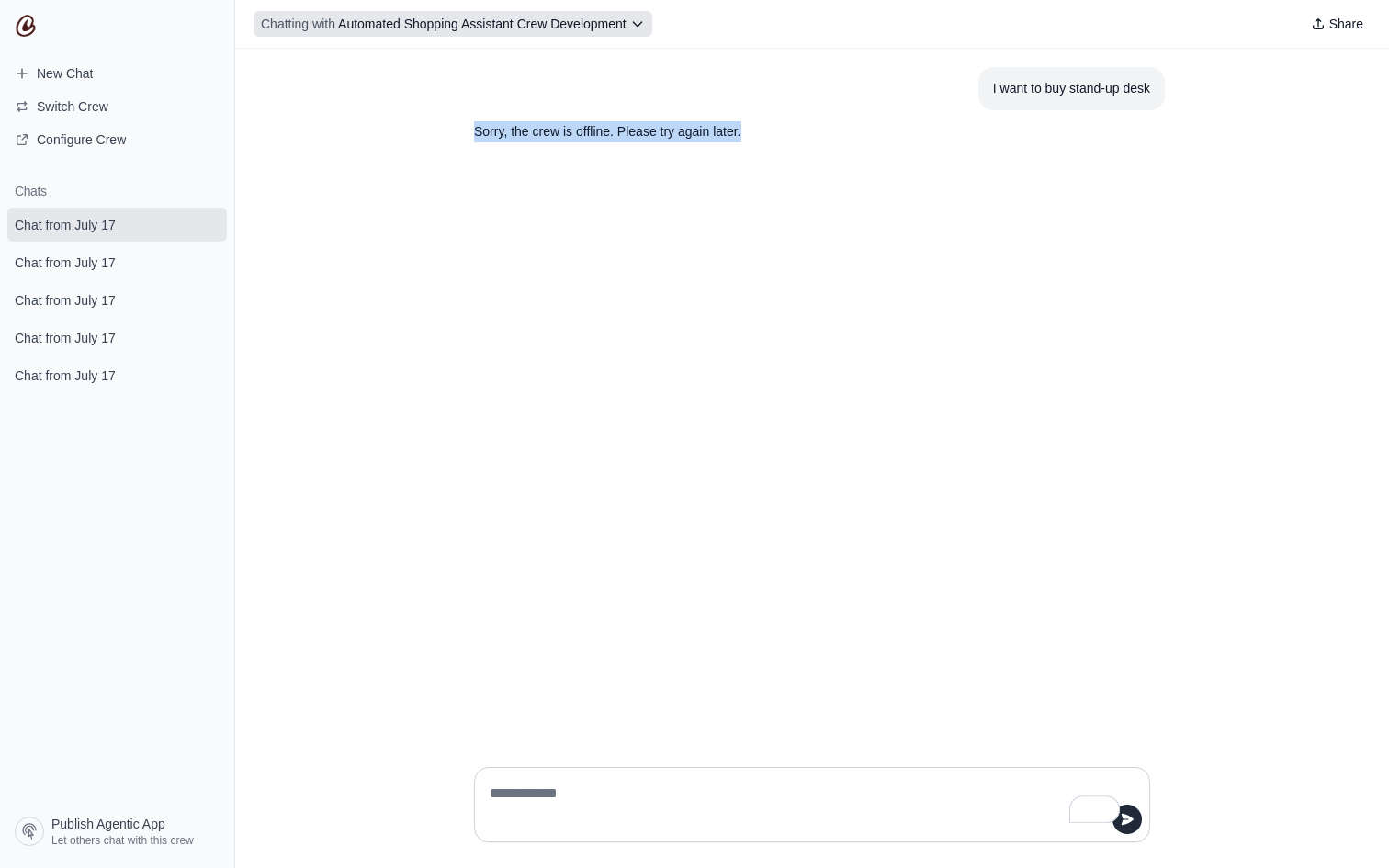 click on "Automated Shopping Assistant Crew Development" at bounding box center (482, 24) 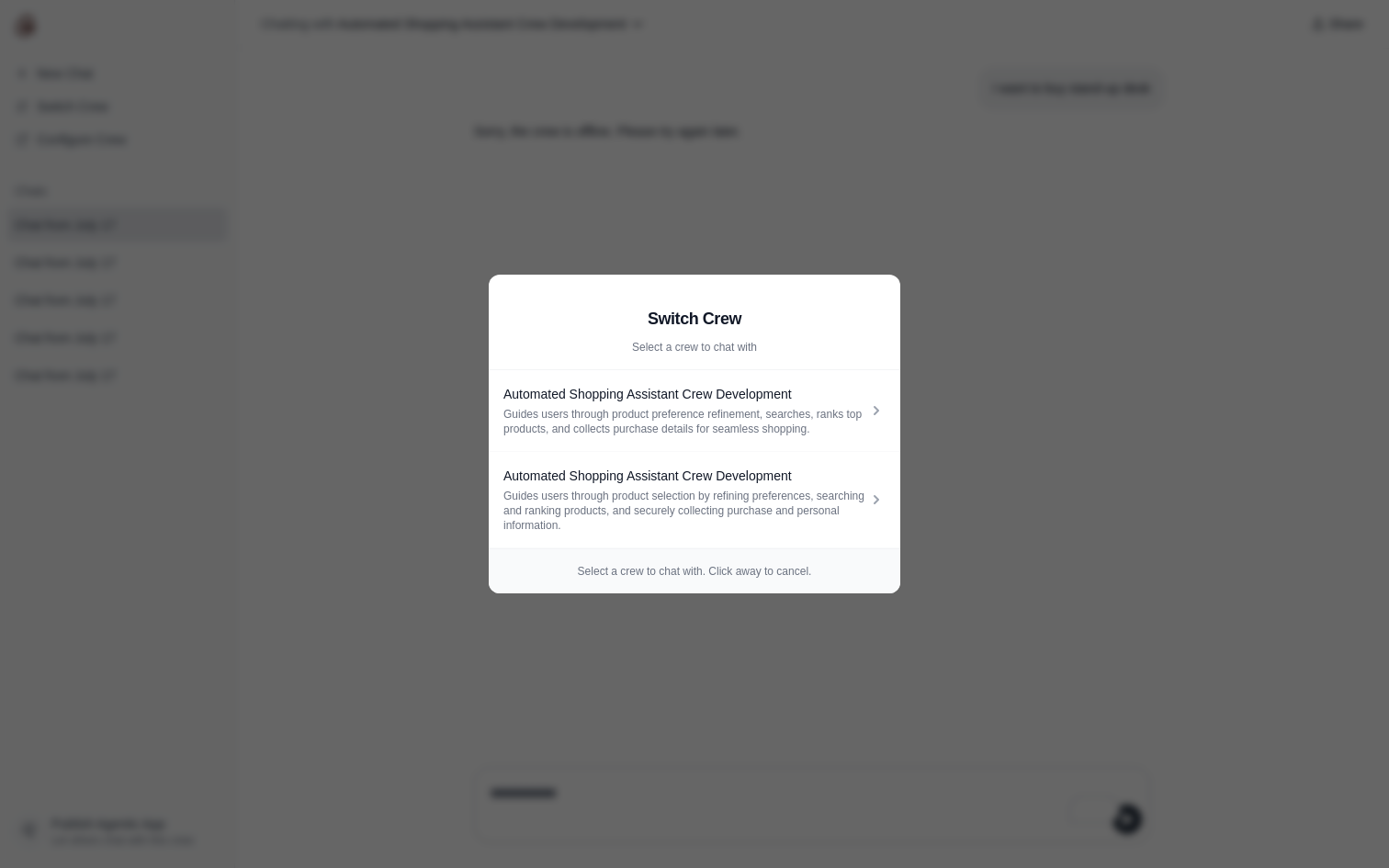 click on "Switch Crew
Select a crew to chat with
Automated Shopping Assistant Crew Development
Guides users through product preference refinement, searches, ranks top products, and collects purchase details for seamless shopping.
Automated Shopping Assistant Crew Development
Guides users through product selection by refining preferences, searching and ranking products, and securely collecting purchase and personal information.
Select a crew to chat with. Click away to cancel." at bounding box center [694, 434] 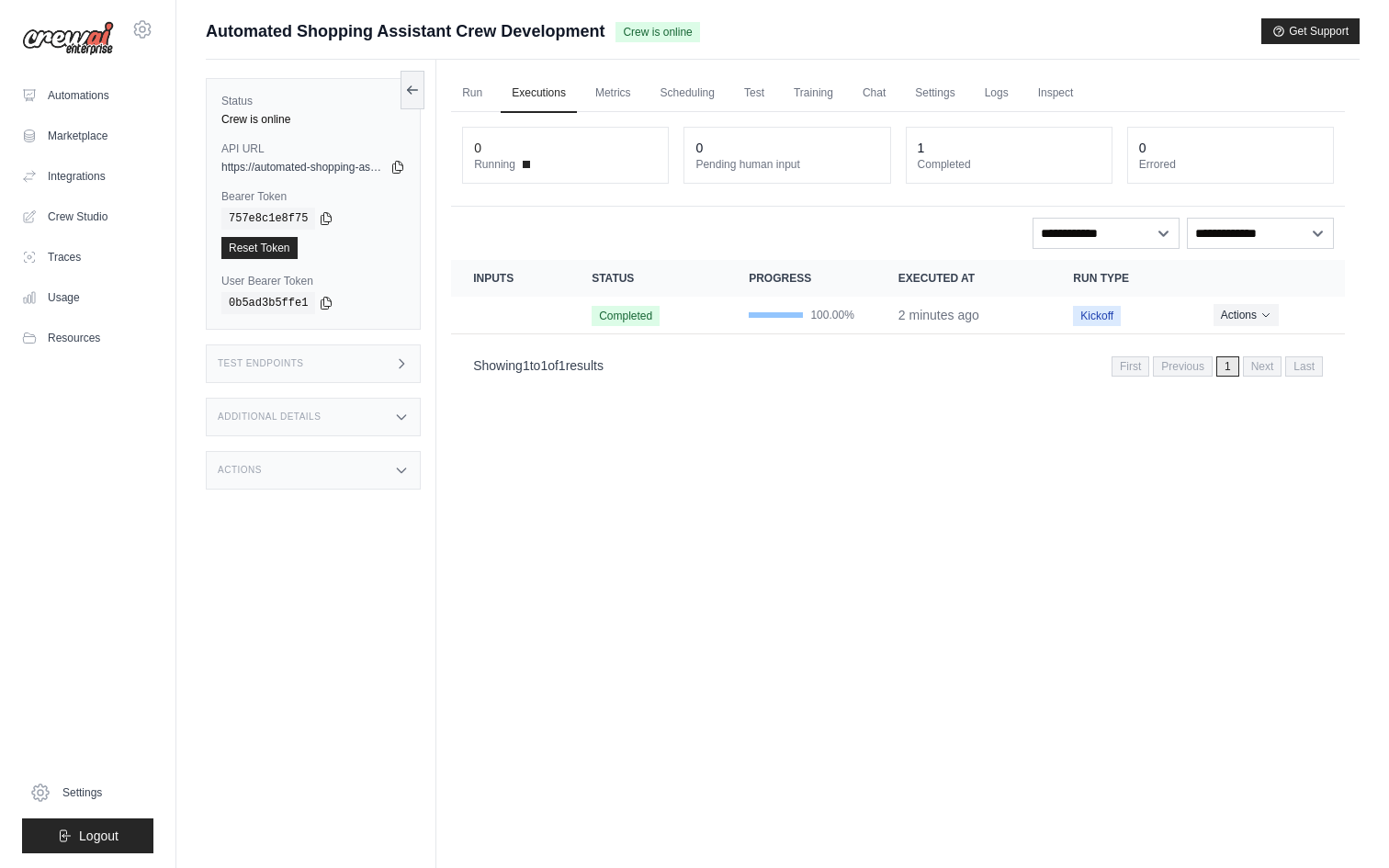 scroll, scrollTop: 0, scrollLeft: 0, axis: both 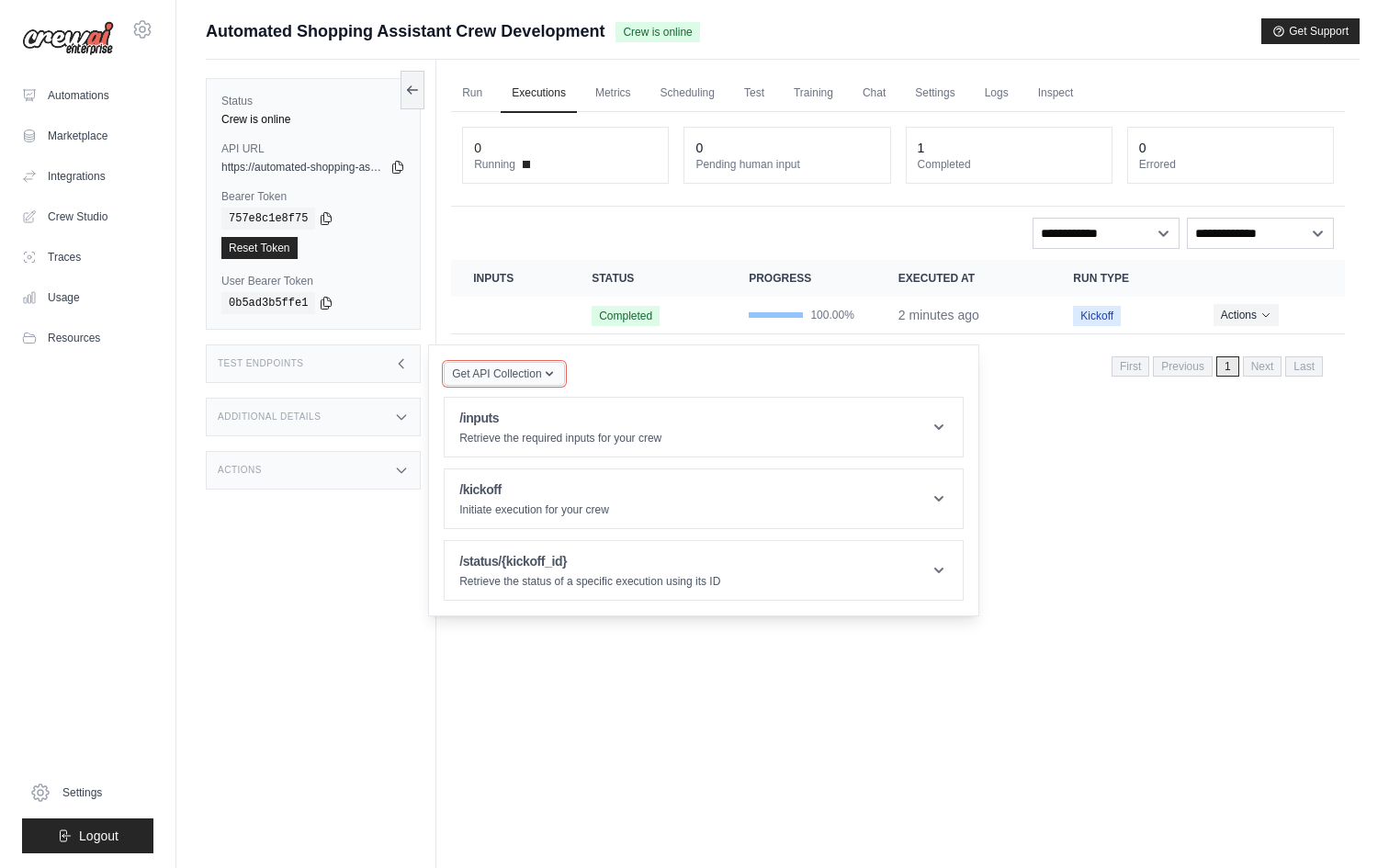 click on "Get API Collection" at bounding box center (496, 374) 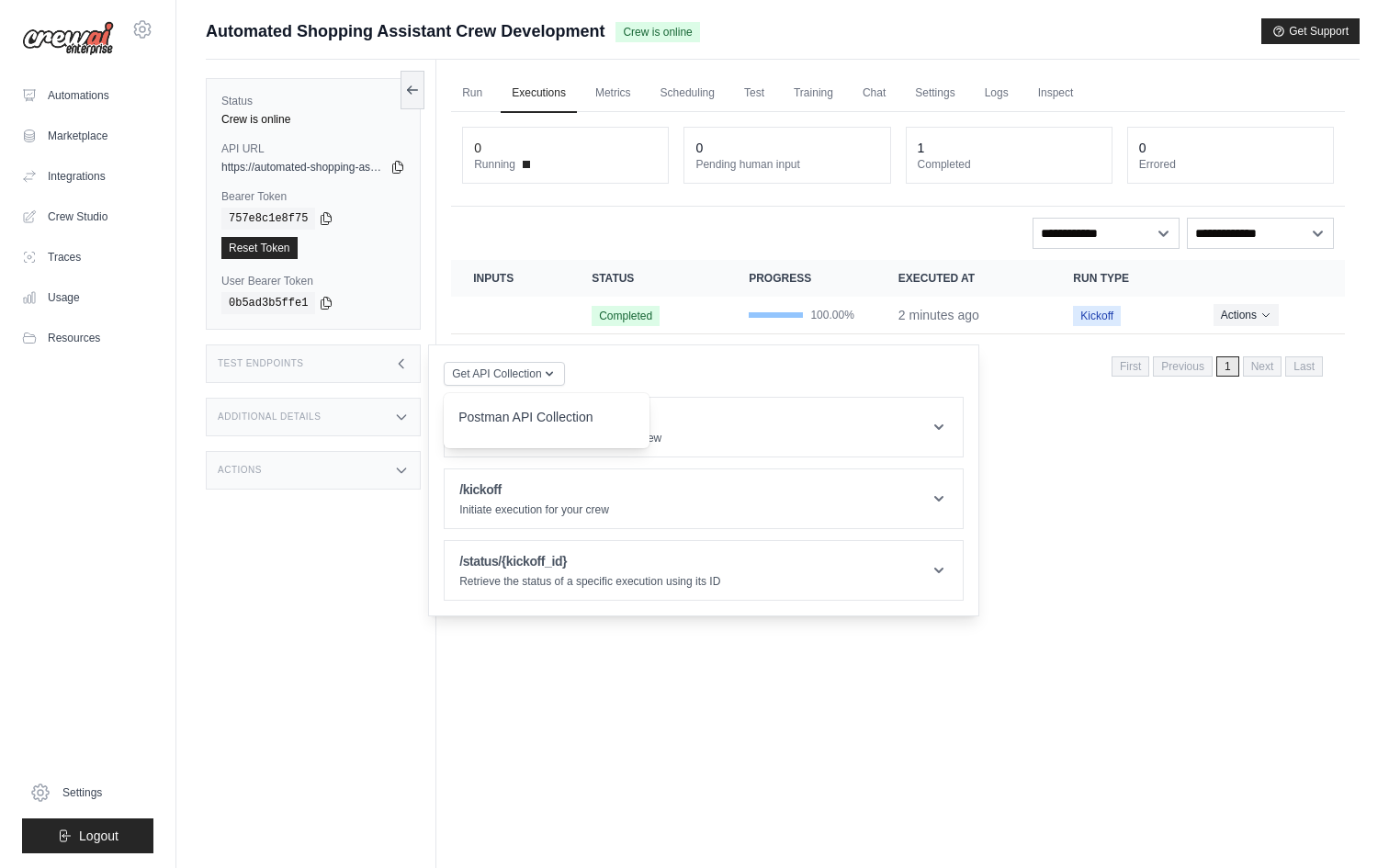 click on "Get API Collection
Postman API Collection
/inputs
Retrieve the required inputs for your crew
Parameters
Send Request
Response
Waiting for request...
/kickoff
Initiate execution for your crew
Parameters
{" at bounding box center (704, 480) 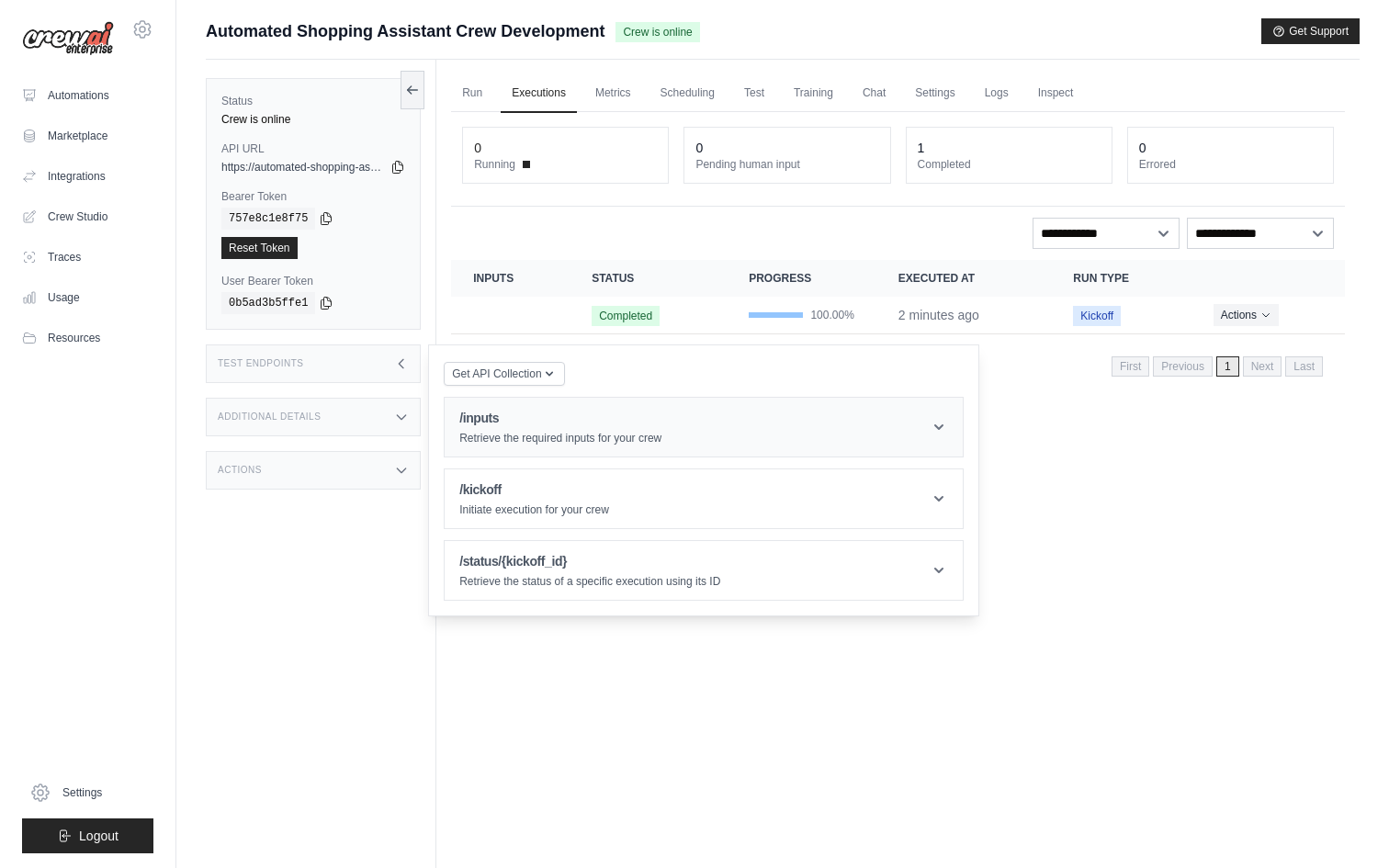 click on "/inputs" at bounding box center (560, 418) 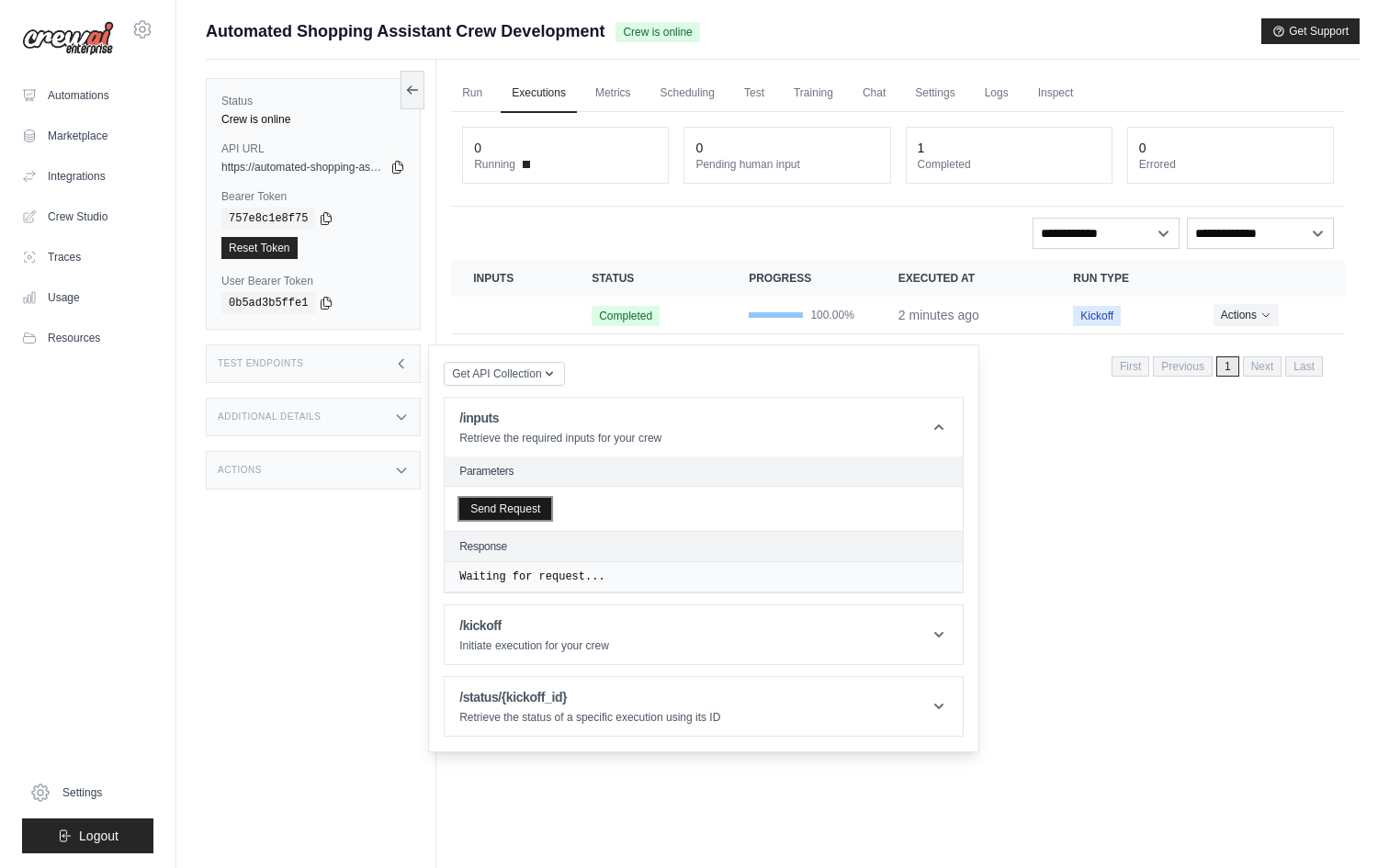 click on "Send Request" at bounding box center [505, 509] 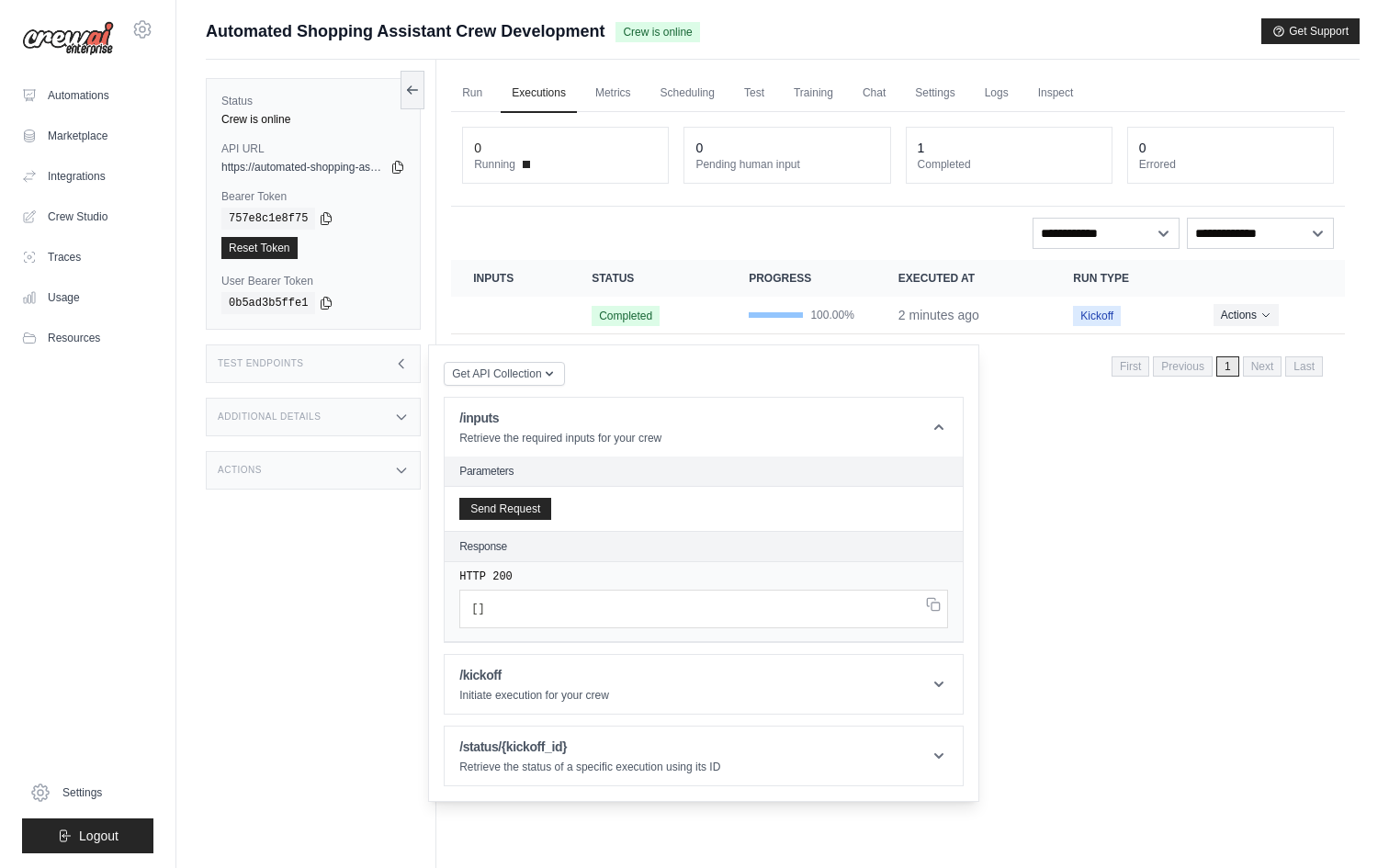 click on "[ ]" at bounding box center [704, 609] 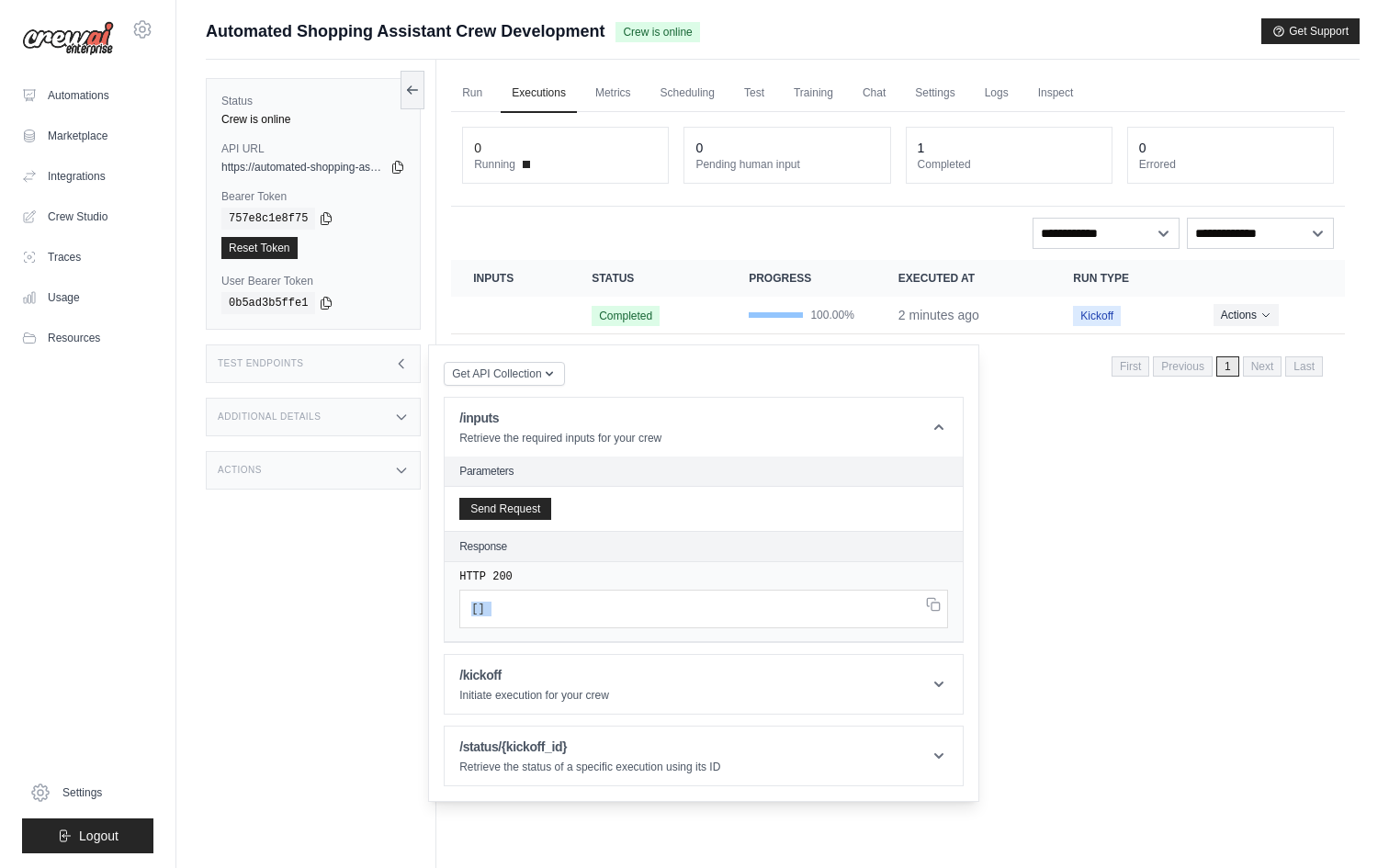 click on "[ ]" at bounding box center (704, 609) 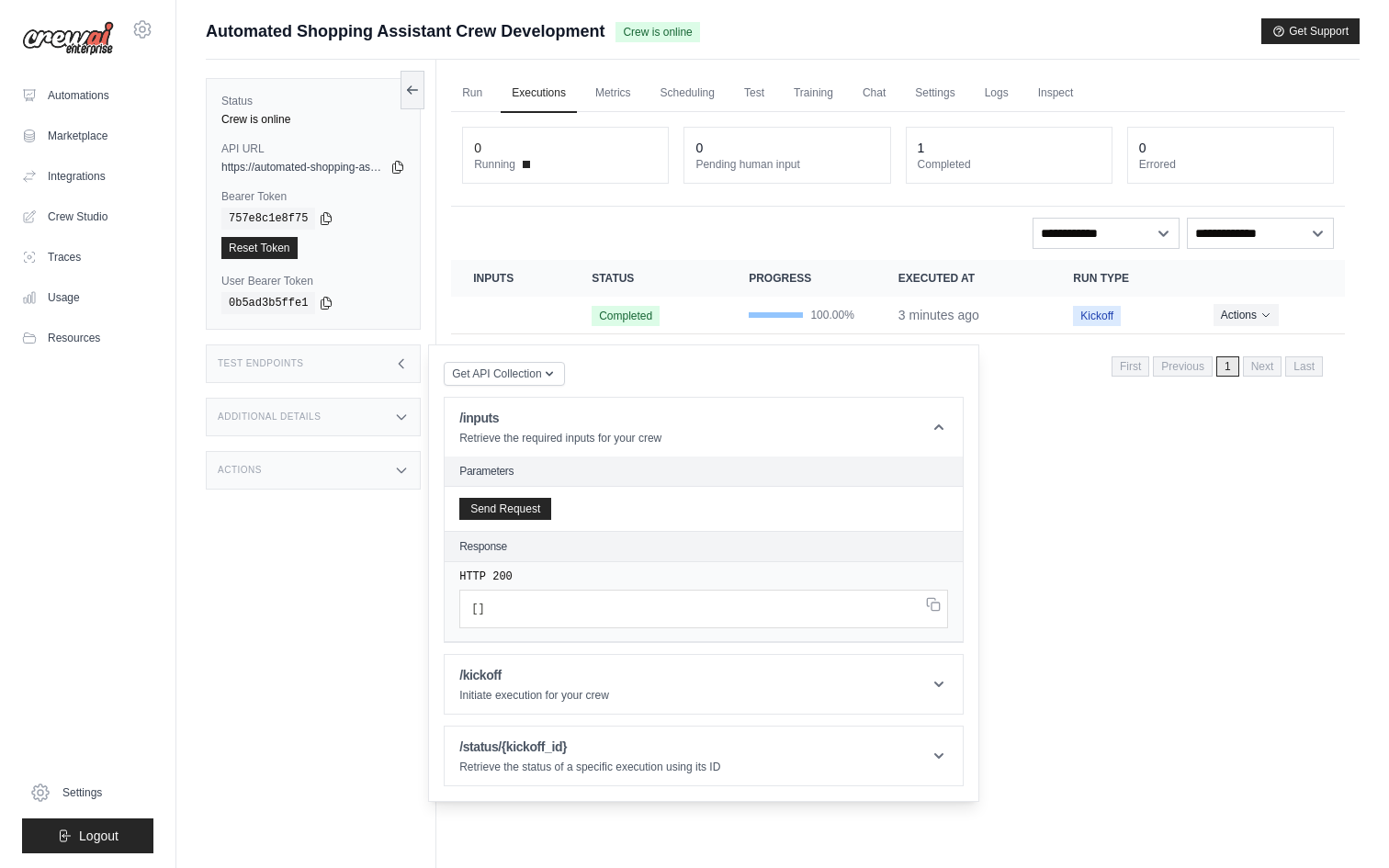 click on "Additional Details" at bounding box center (313, 417) 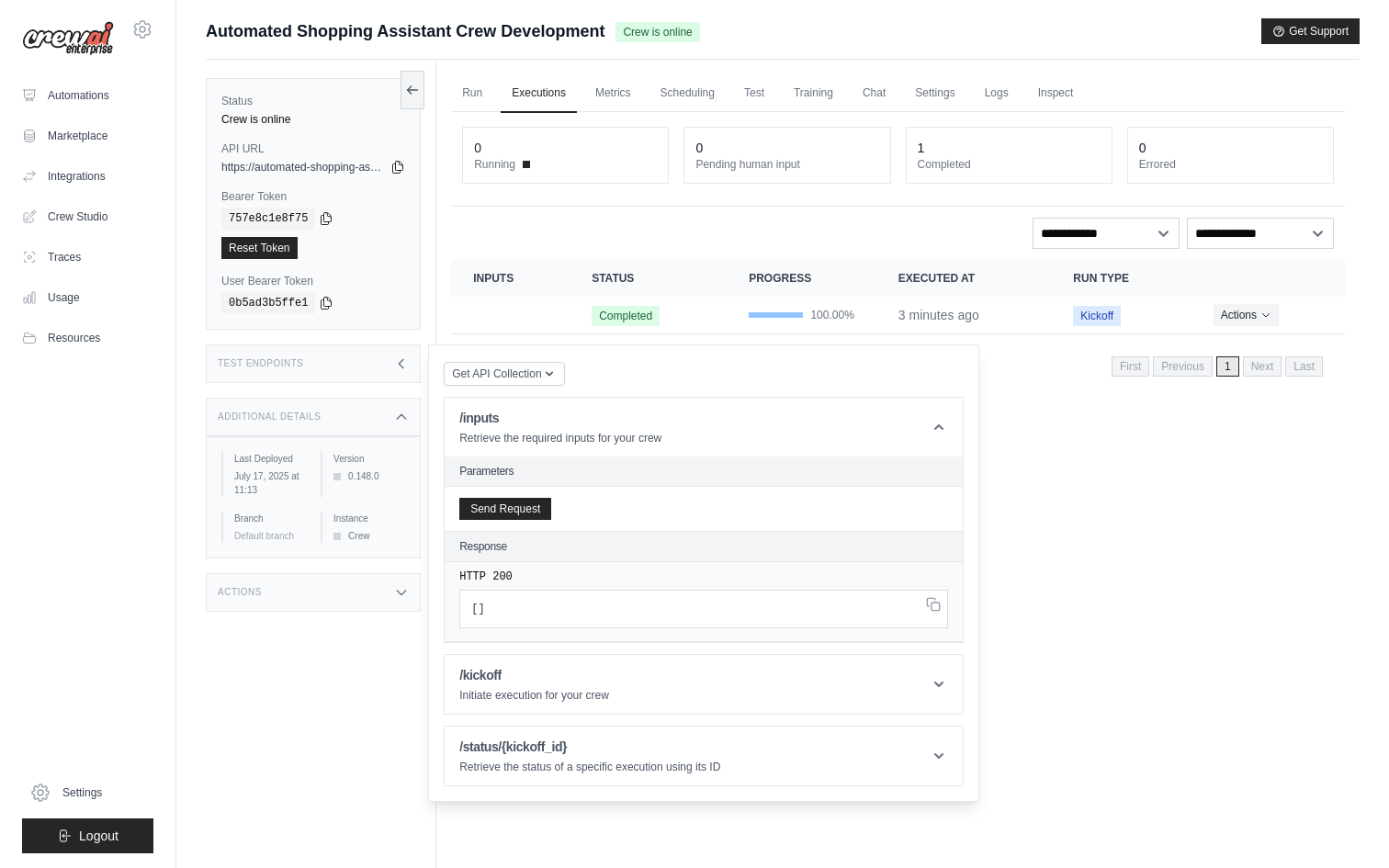 click on "Additional Details" at bounding box center (313, 417) 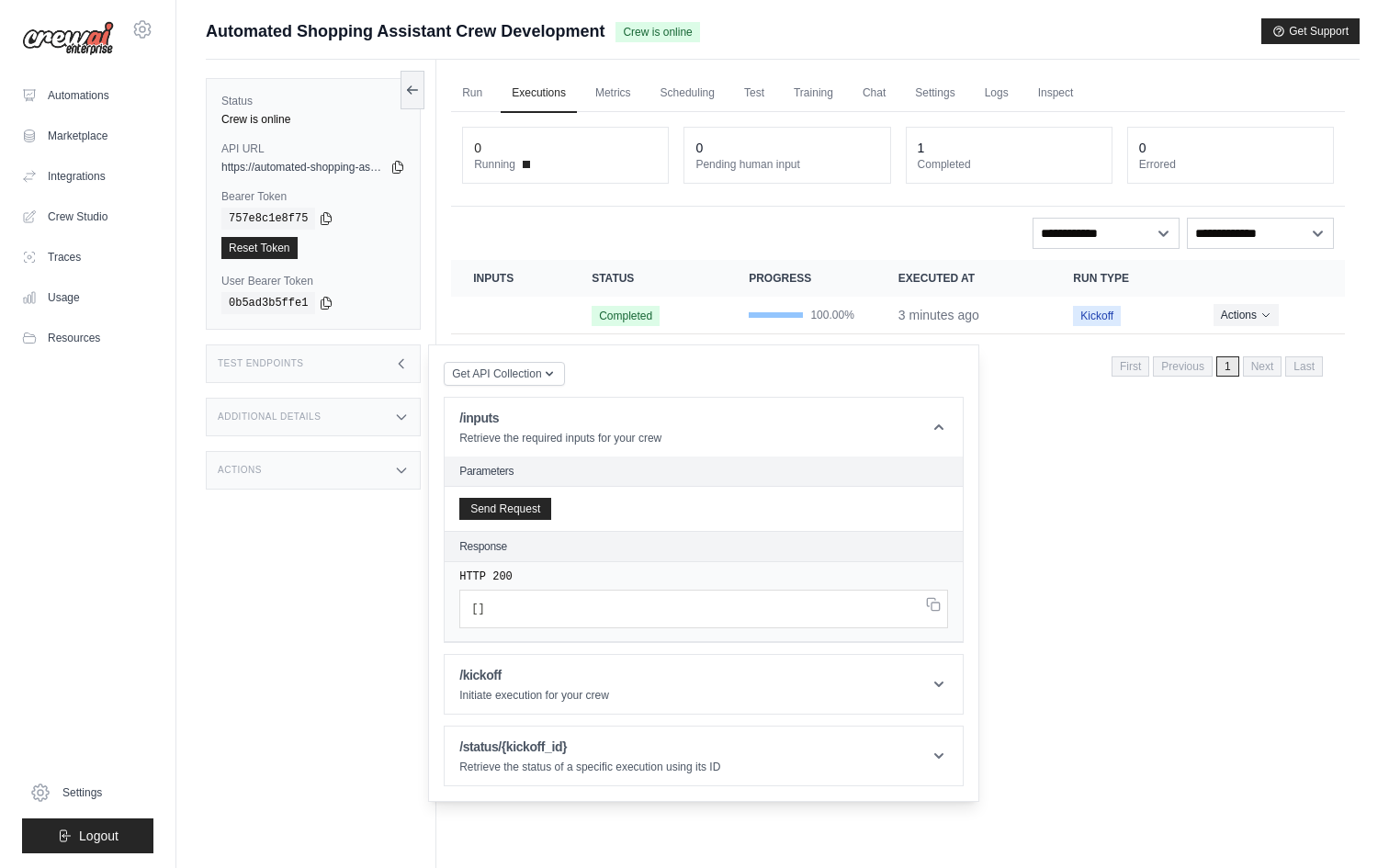 click on "Test Endpoints" at bounding box center (313, 364) 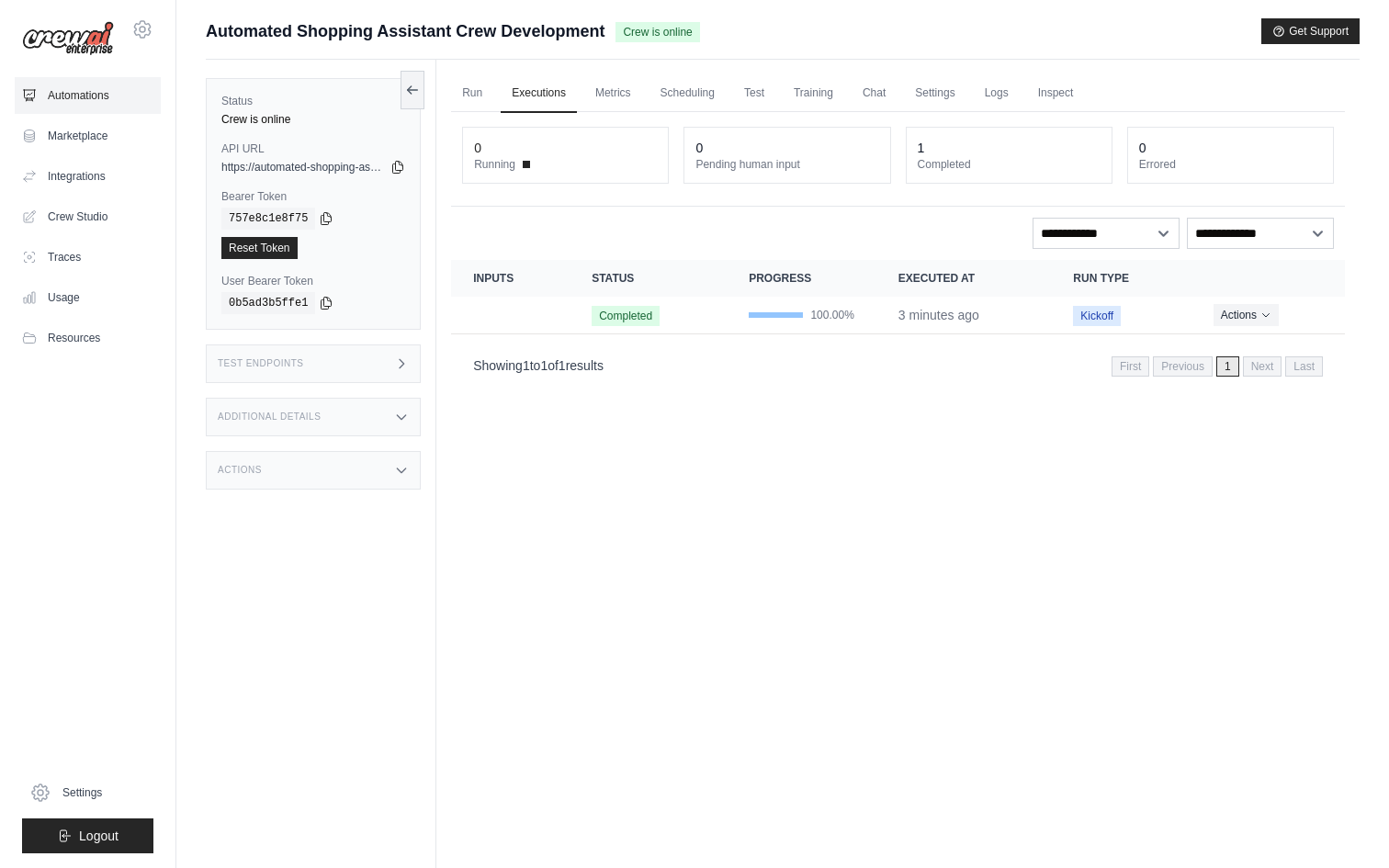 click on "Automations" at bounding box center [87, 96] 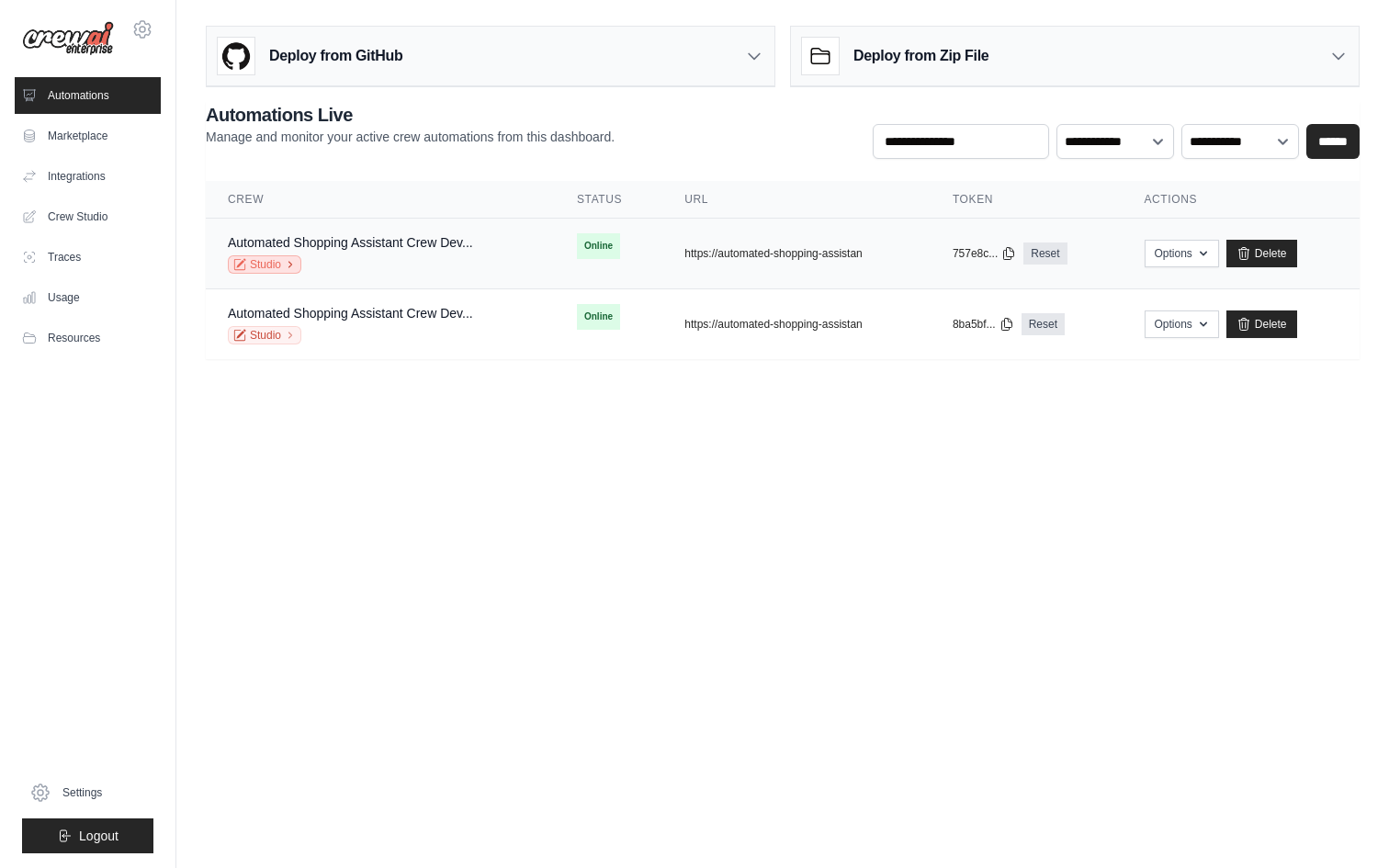 click on "Studio" at bounding box center (265, 265) 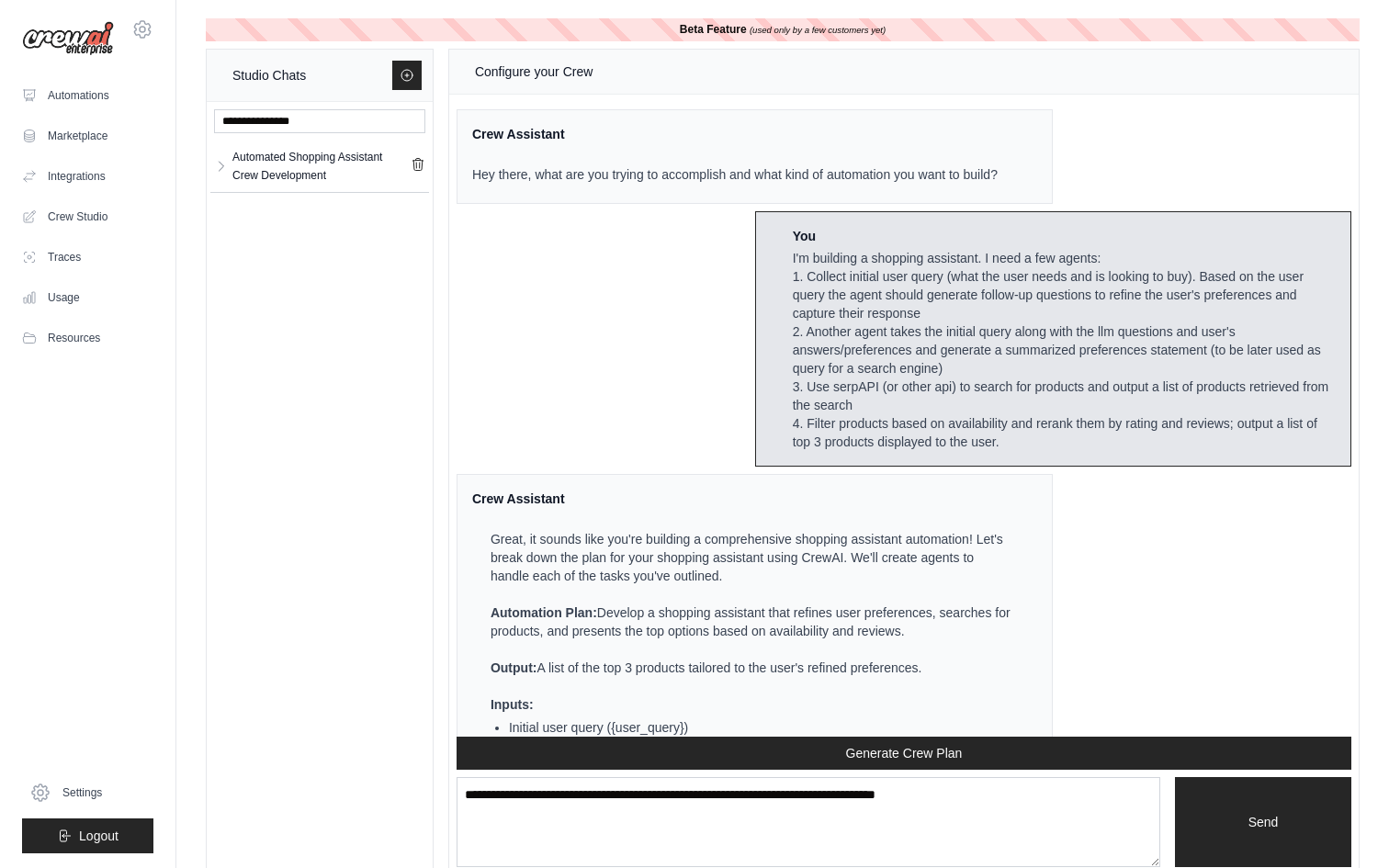 scroll, scrollTop: 9938, scrollLeft: 0, axis: vertical 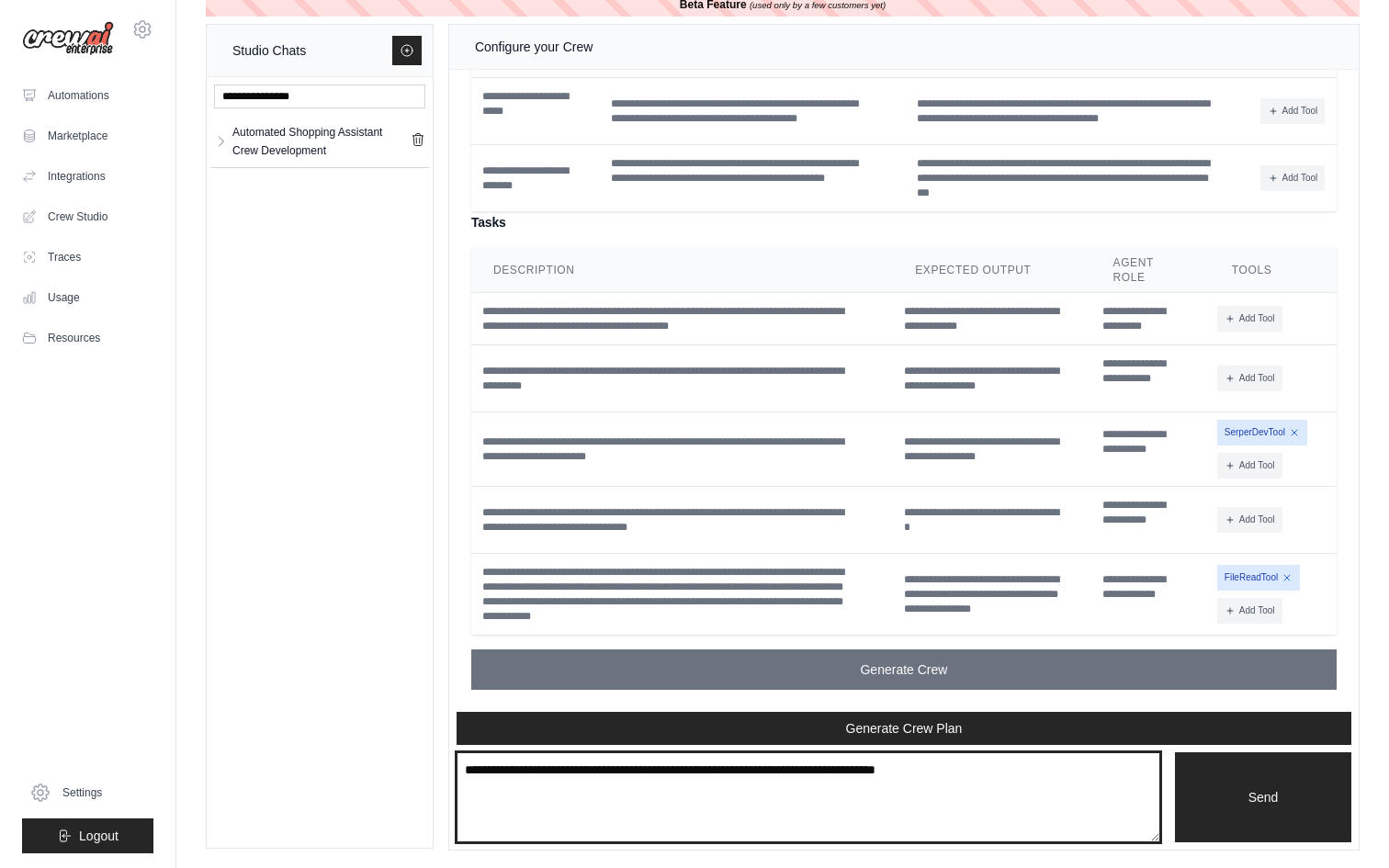 click at bounding box center [808, 797] 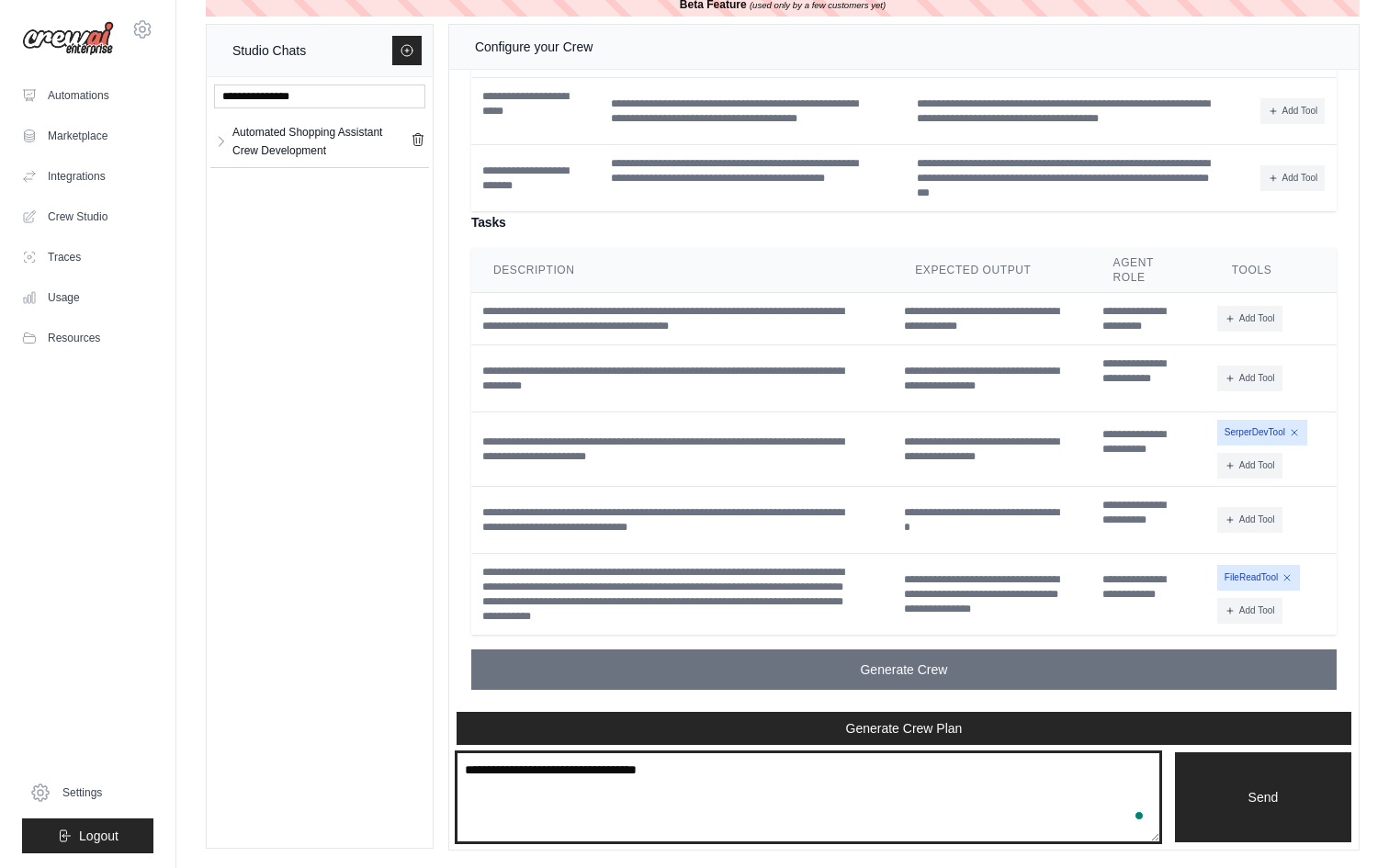 type on "**********" 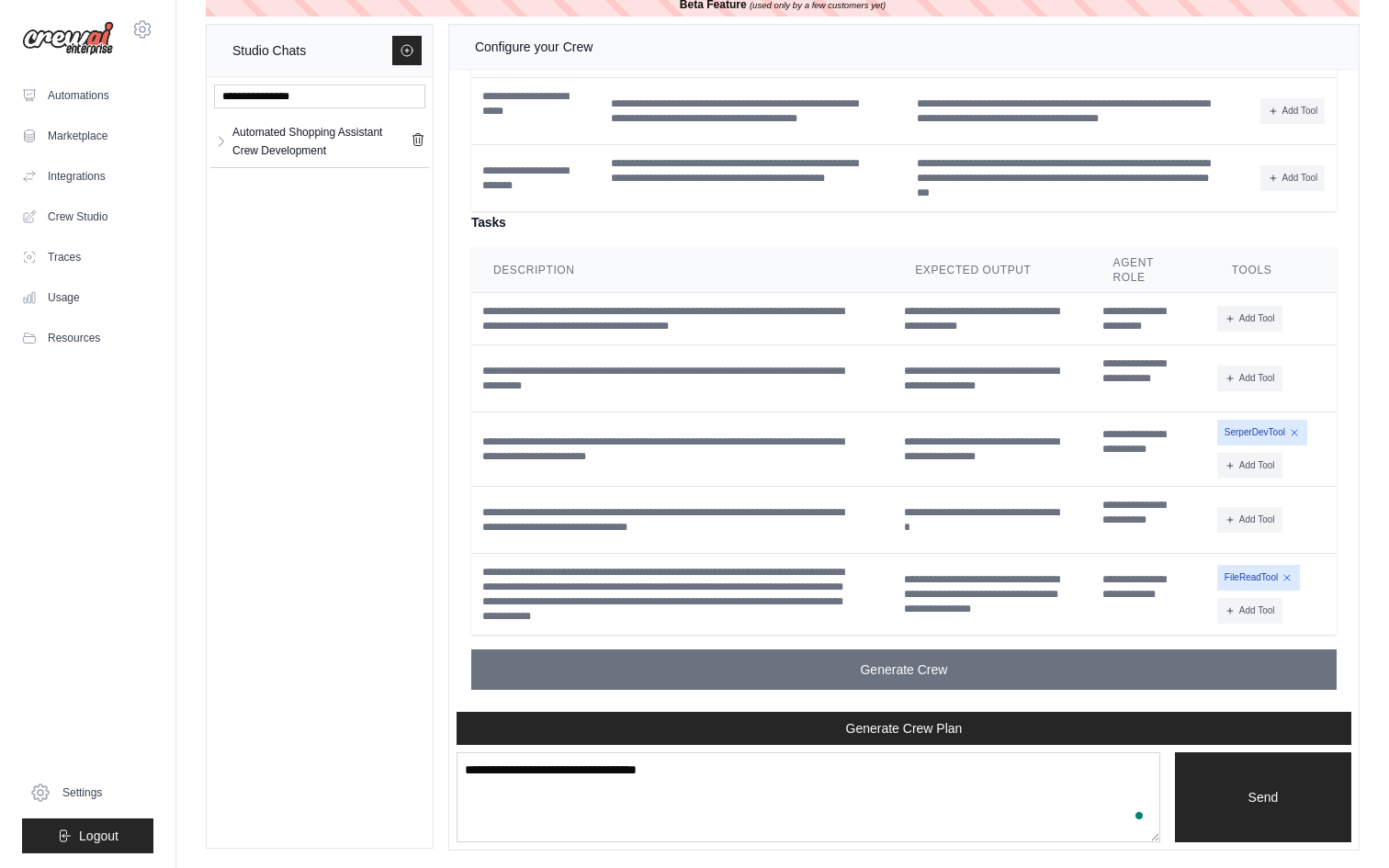 type 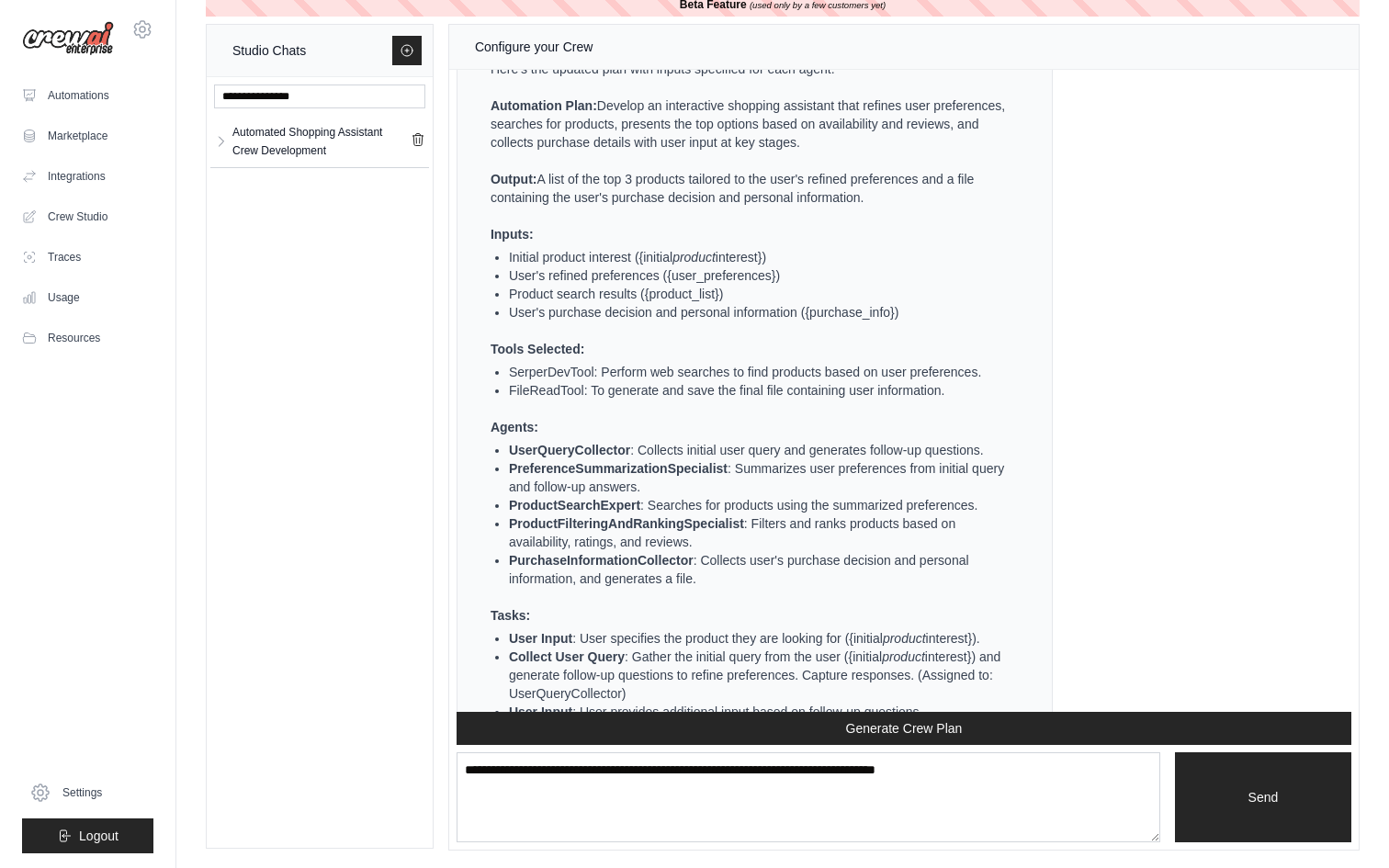 scroll, scrollTop: 10523, scrollLeft: 0, axis: vertical 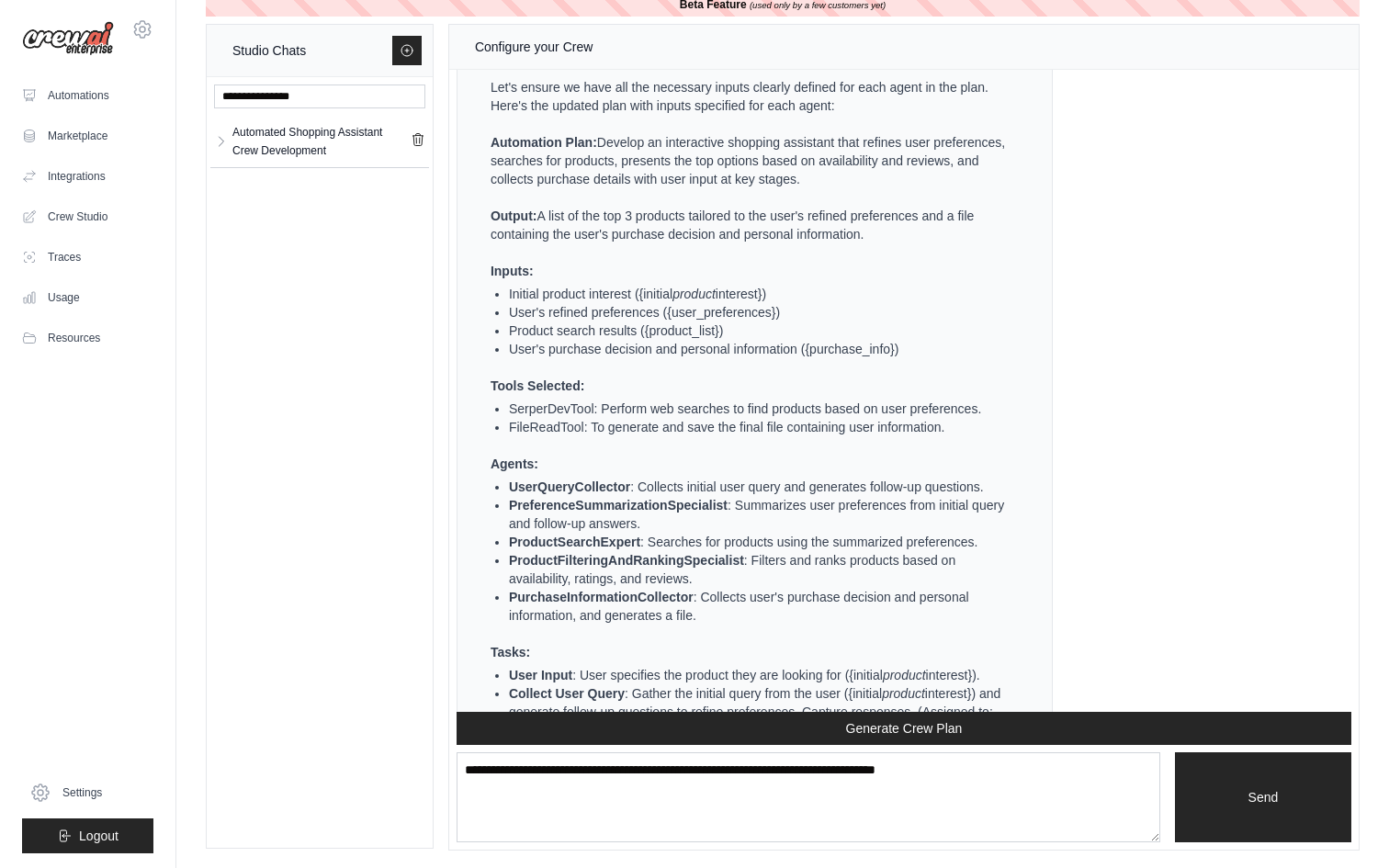 click on "product" at bounding box center (694, 294) 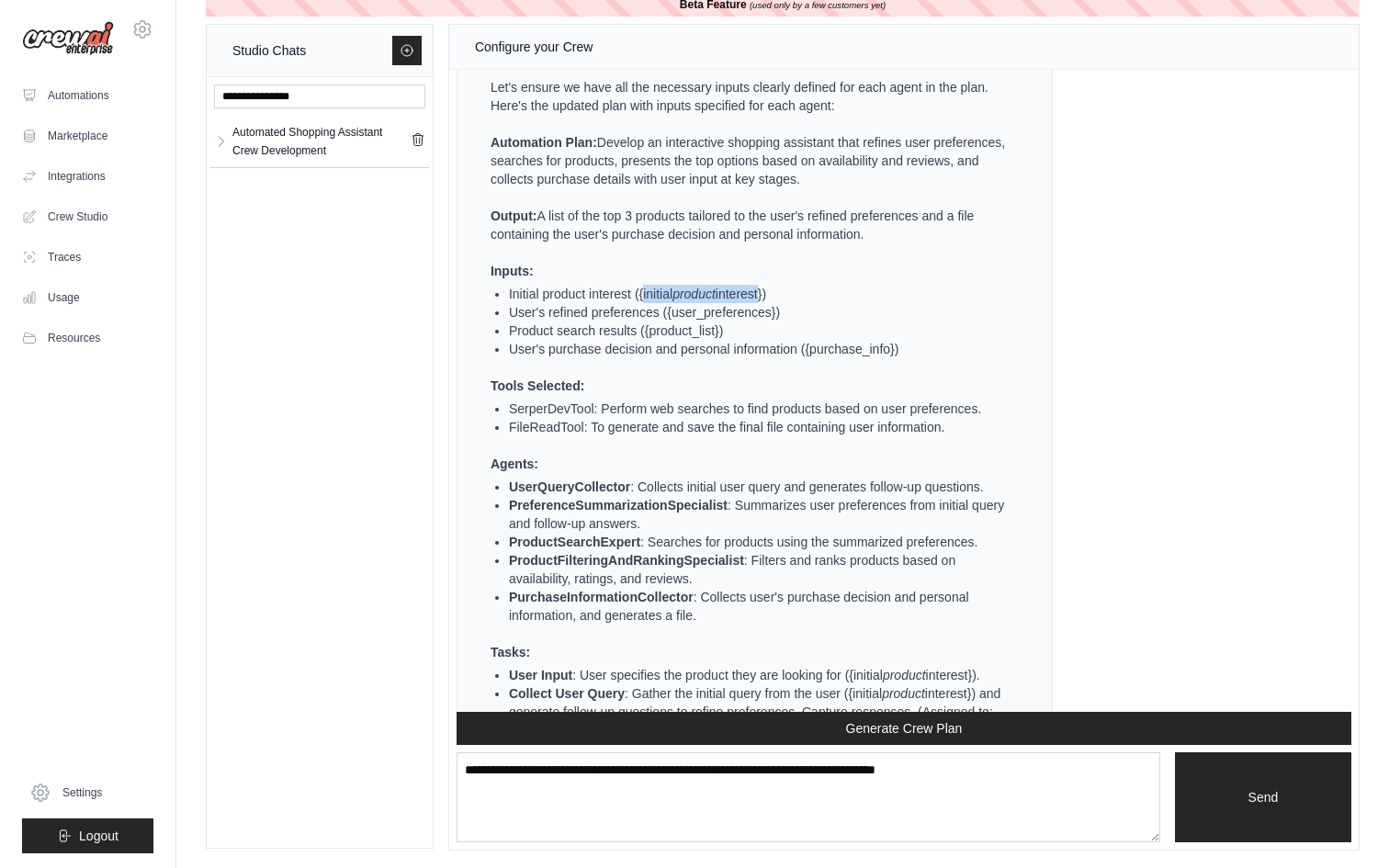click on "product" at bounding box center [694, 294] 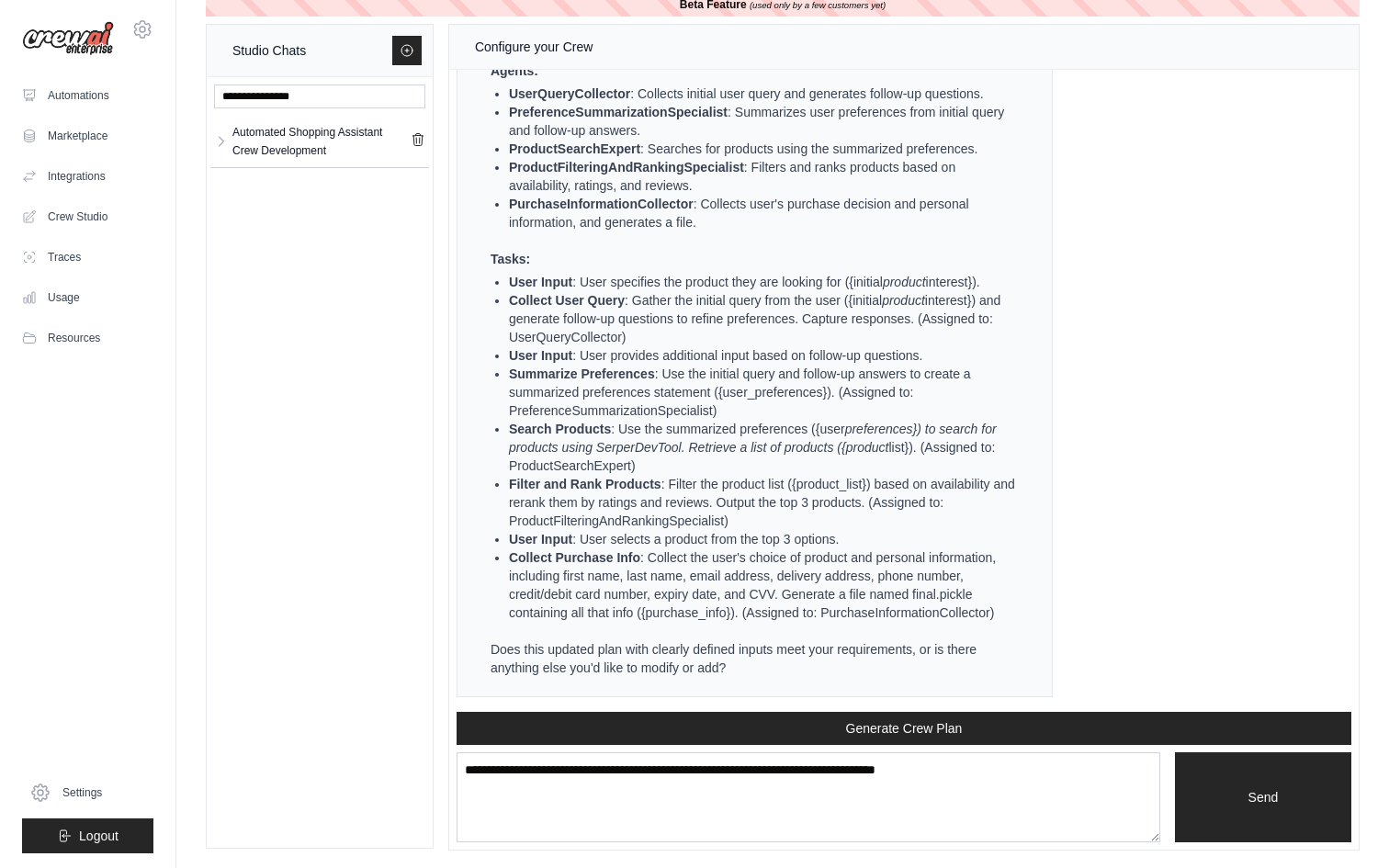 scroll, scrollTop: 11119, scrollLeft: 0, axis: vertical 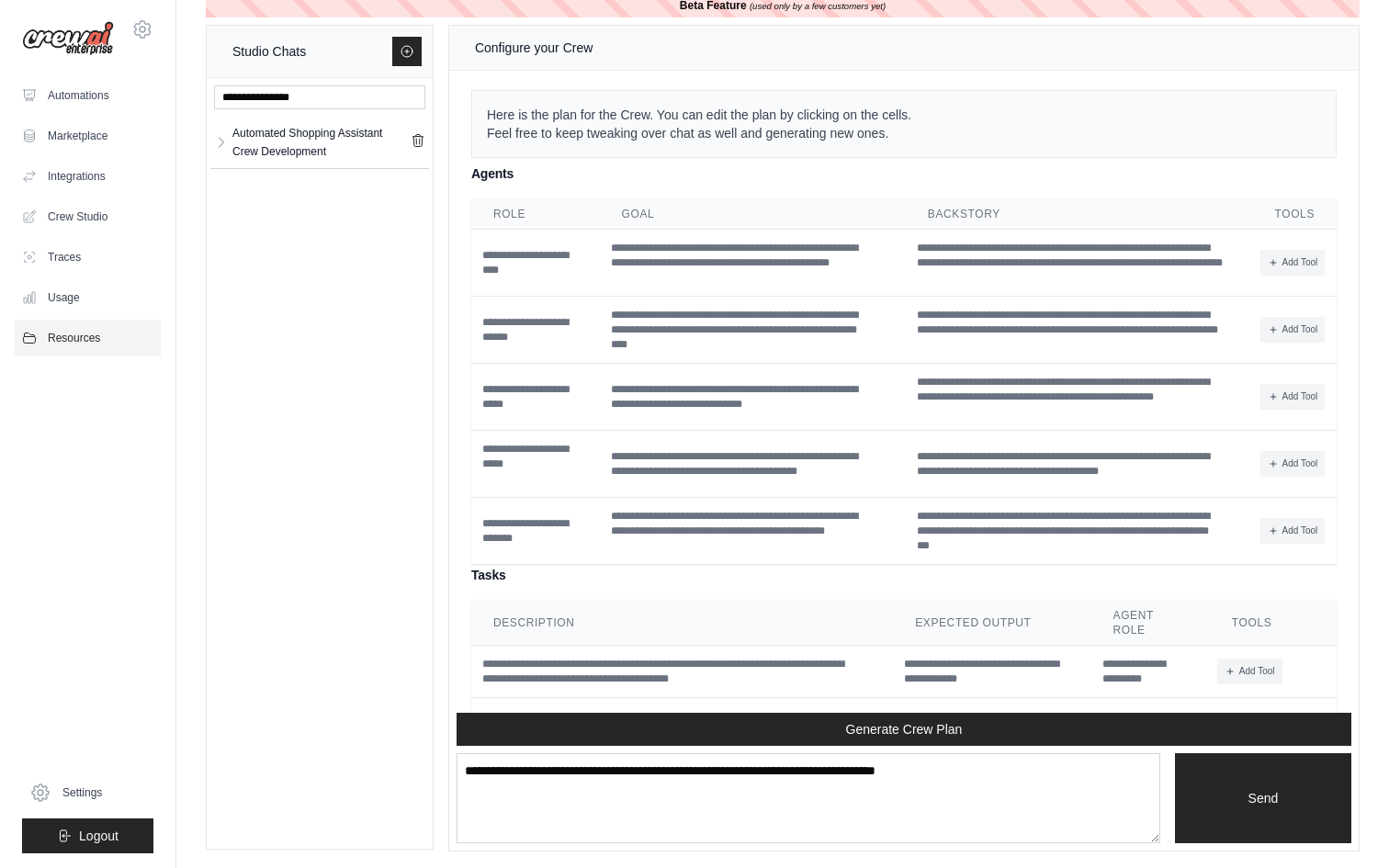 click on "Resources" at bounding box center [87, 338] 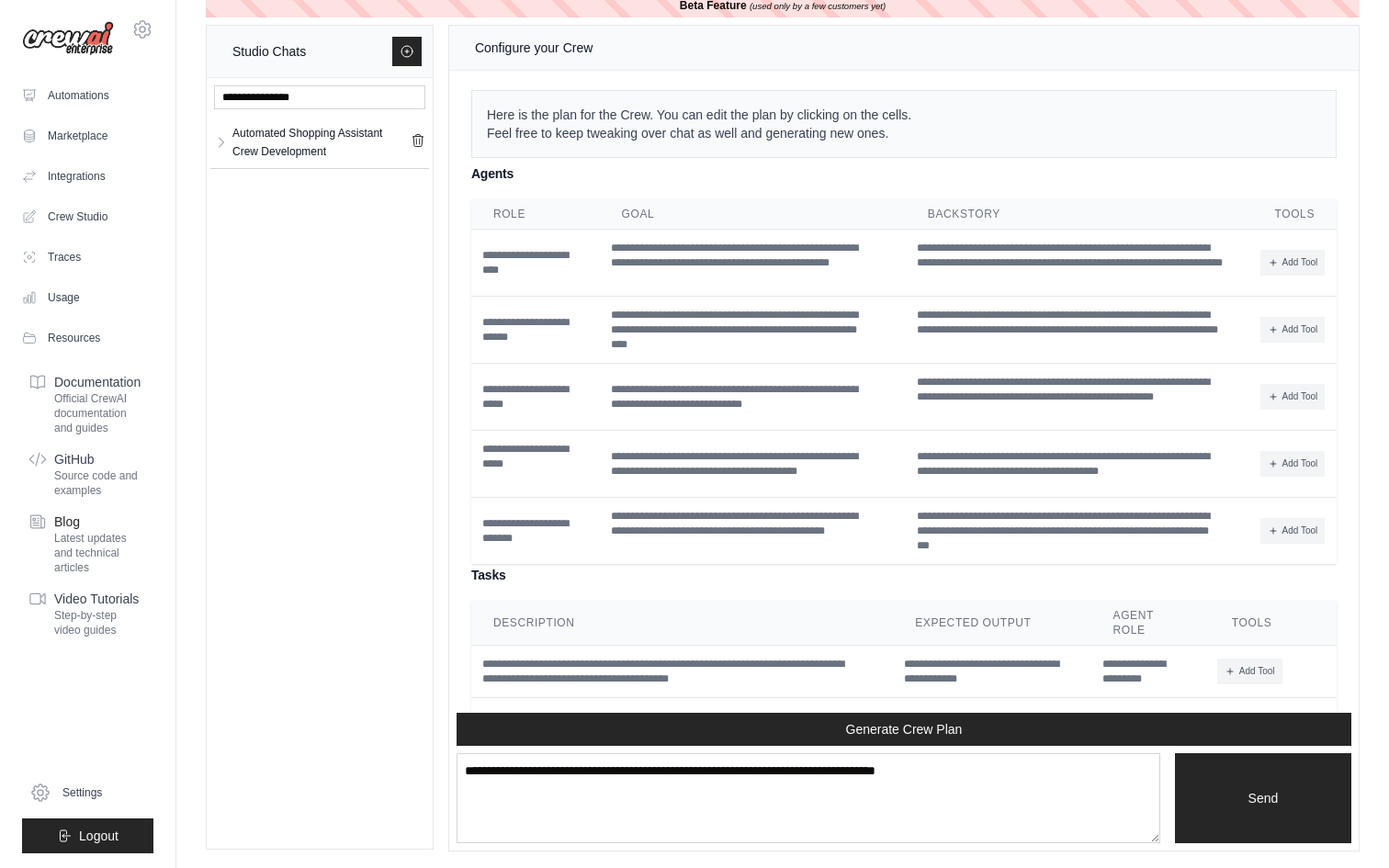 click on "Latest updates and technical articles" at bounding box center (97, 553) 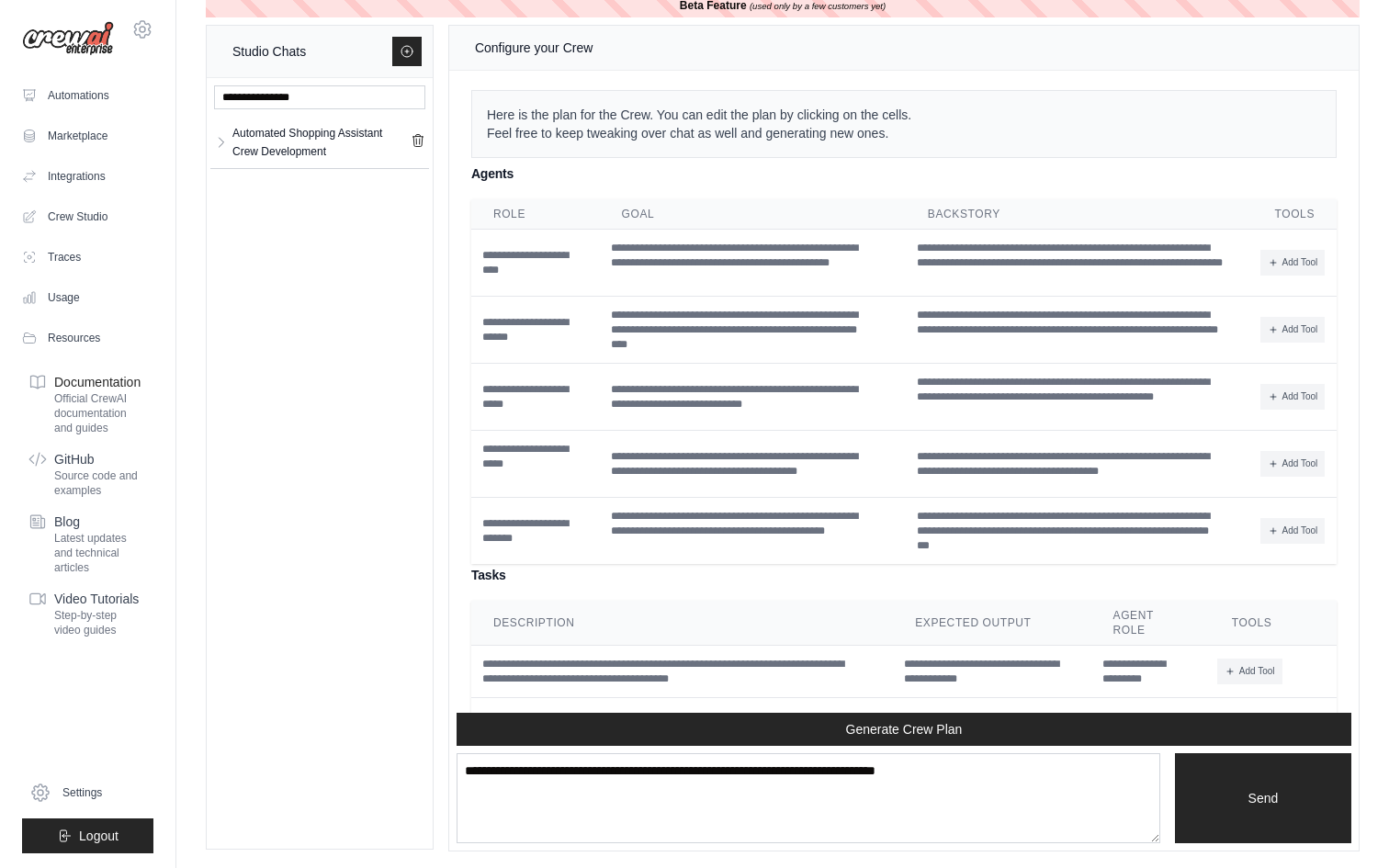 click on "Official CrewAI documentation and guides" at bounding box center (97, 413) 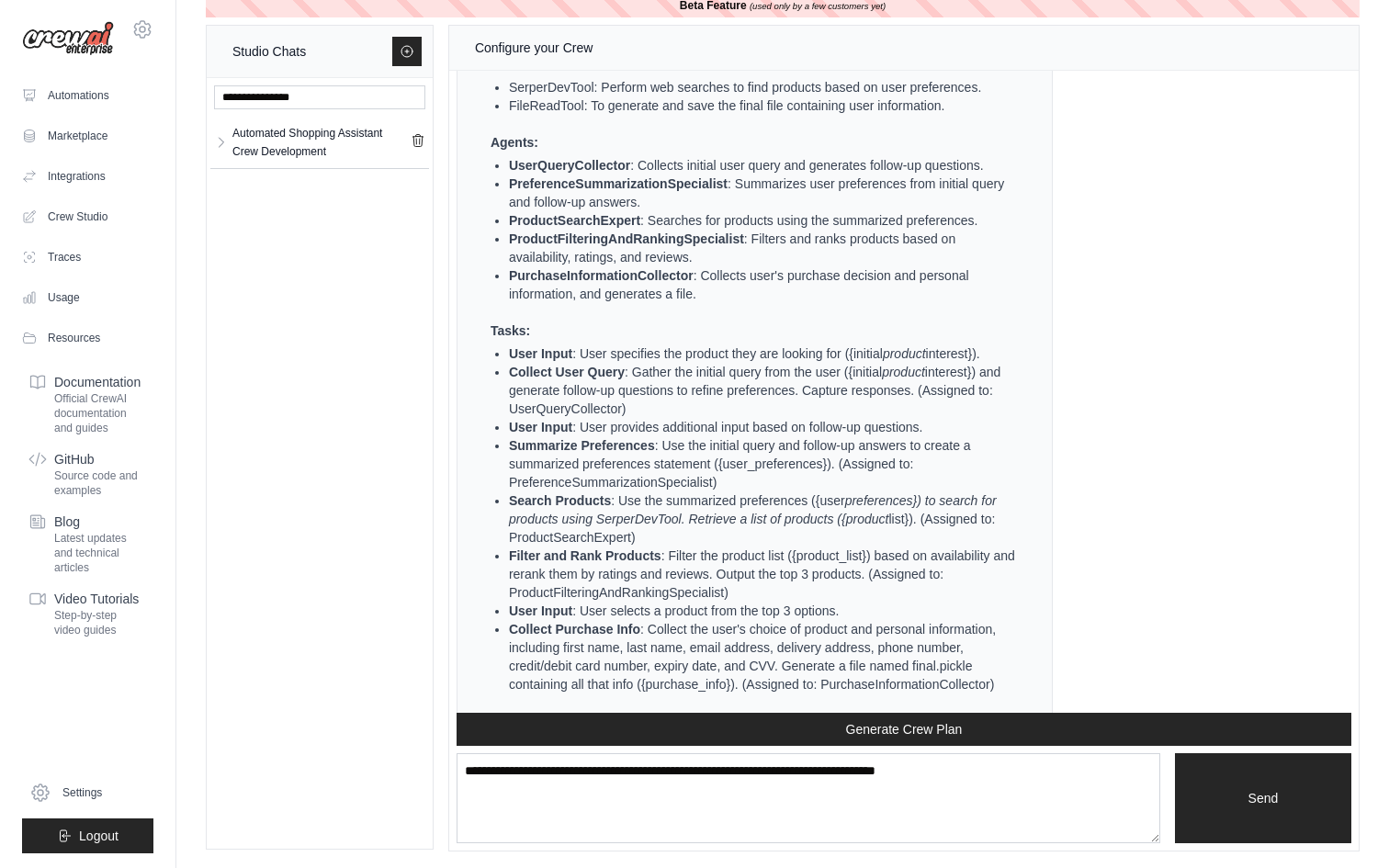 scroll, scrollTop: 11119, scrollLeft: 0, axis: vertical 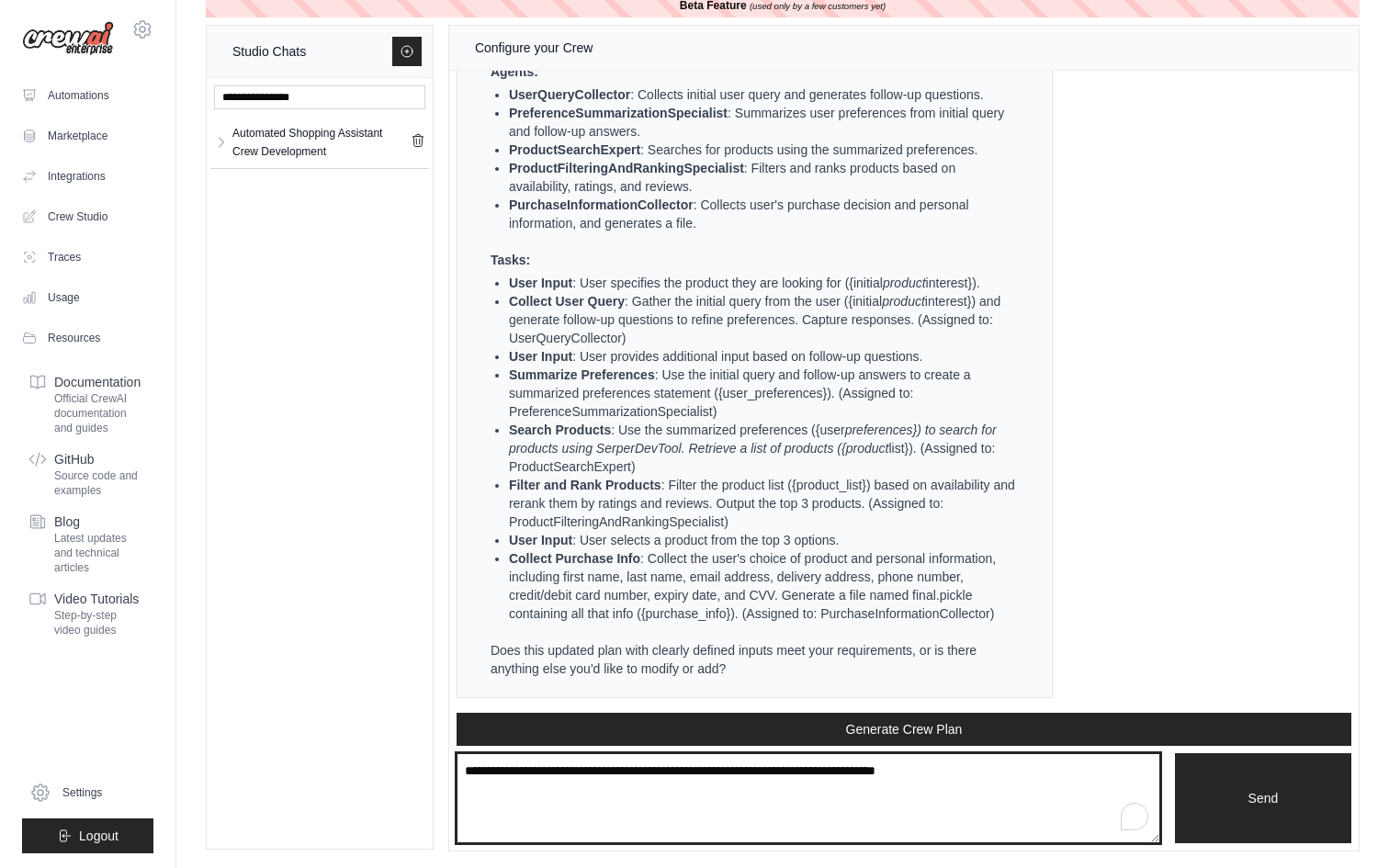 click at bounding box center (808, 798) 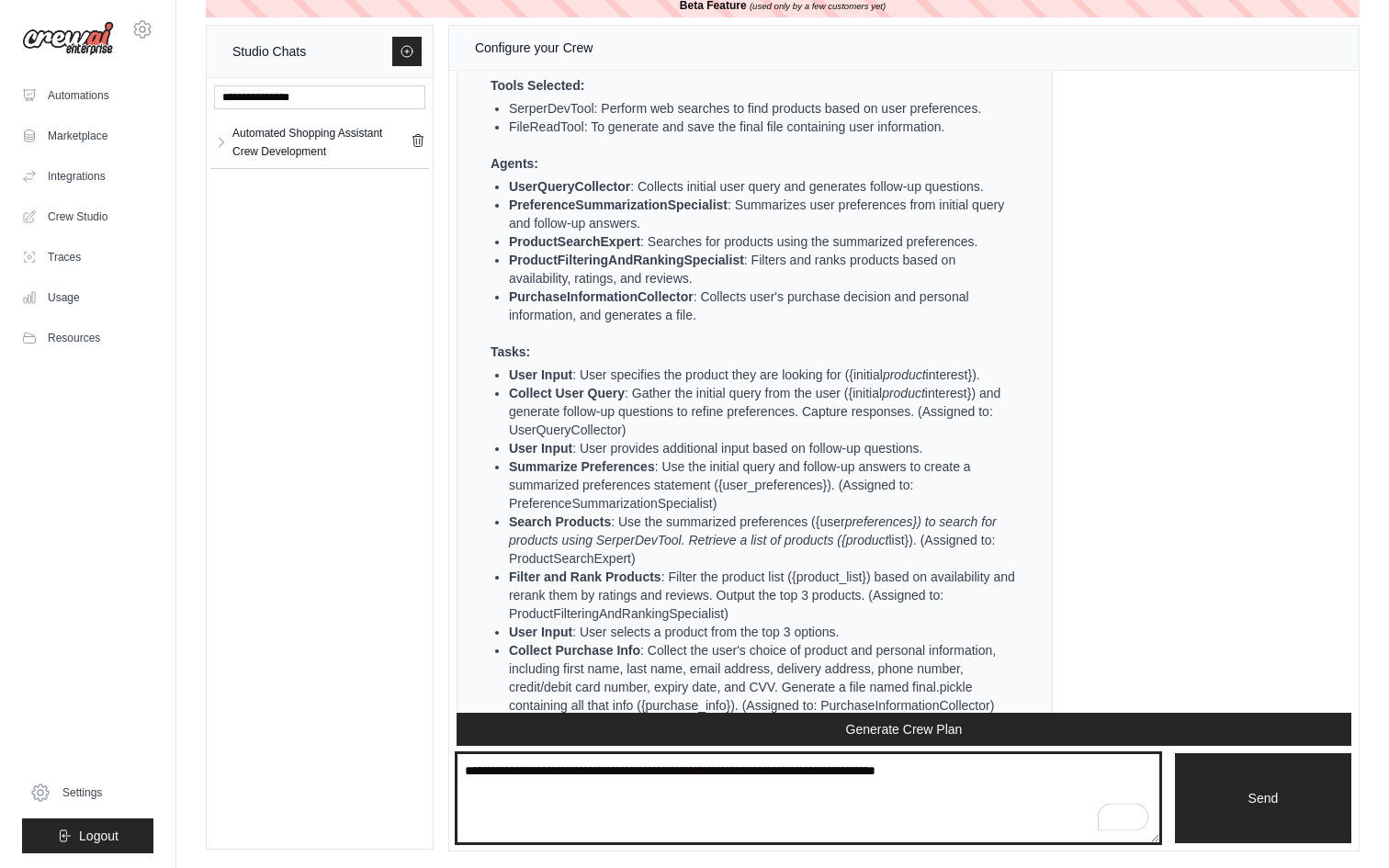 scroll, scrollTop: 10744, scrollLeft: 0, axis: vertical 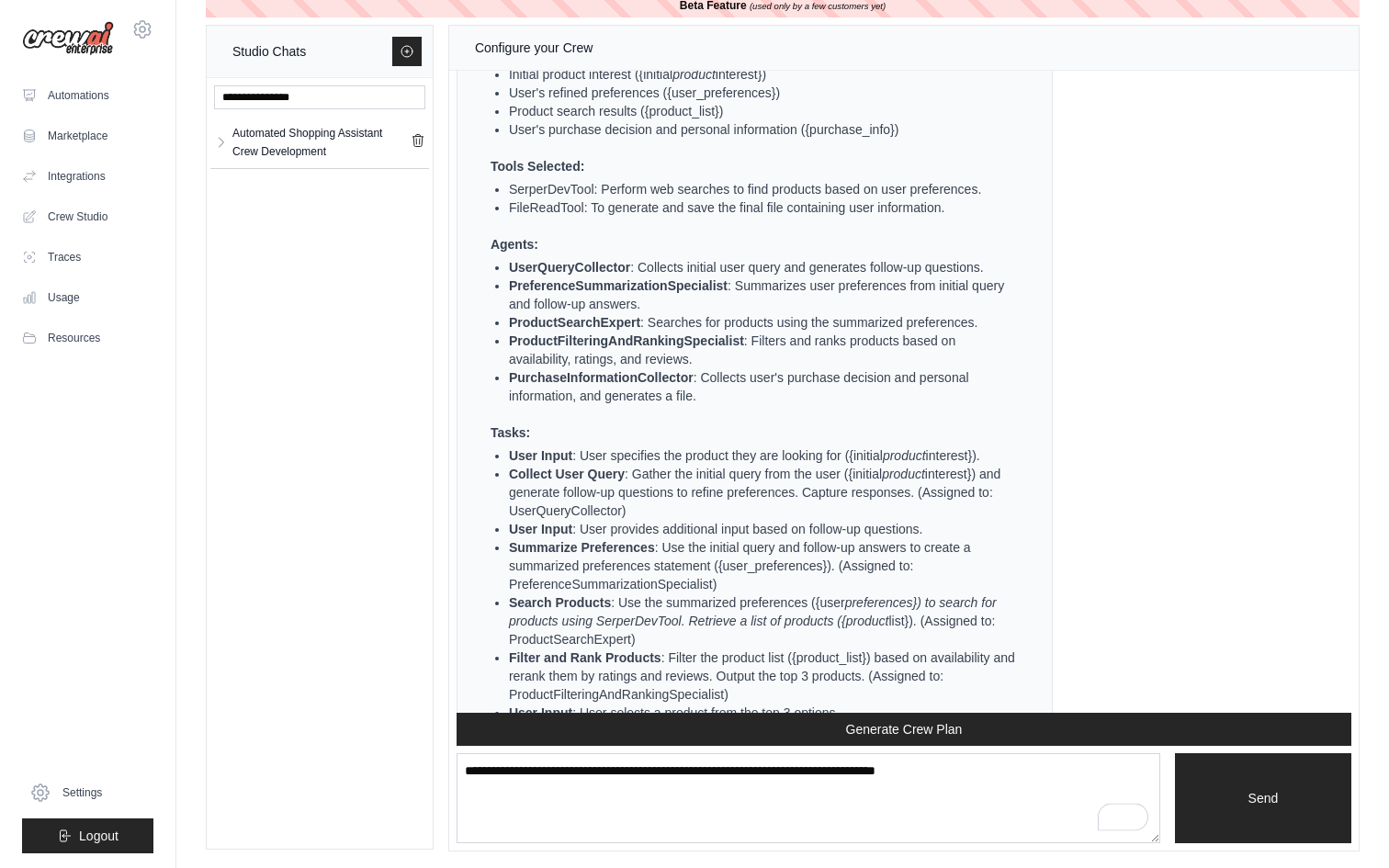 click on "product" at bounding box center (694, 74) 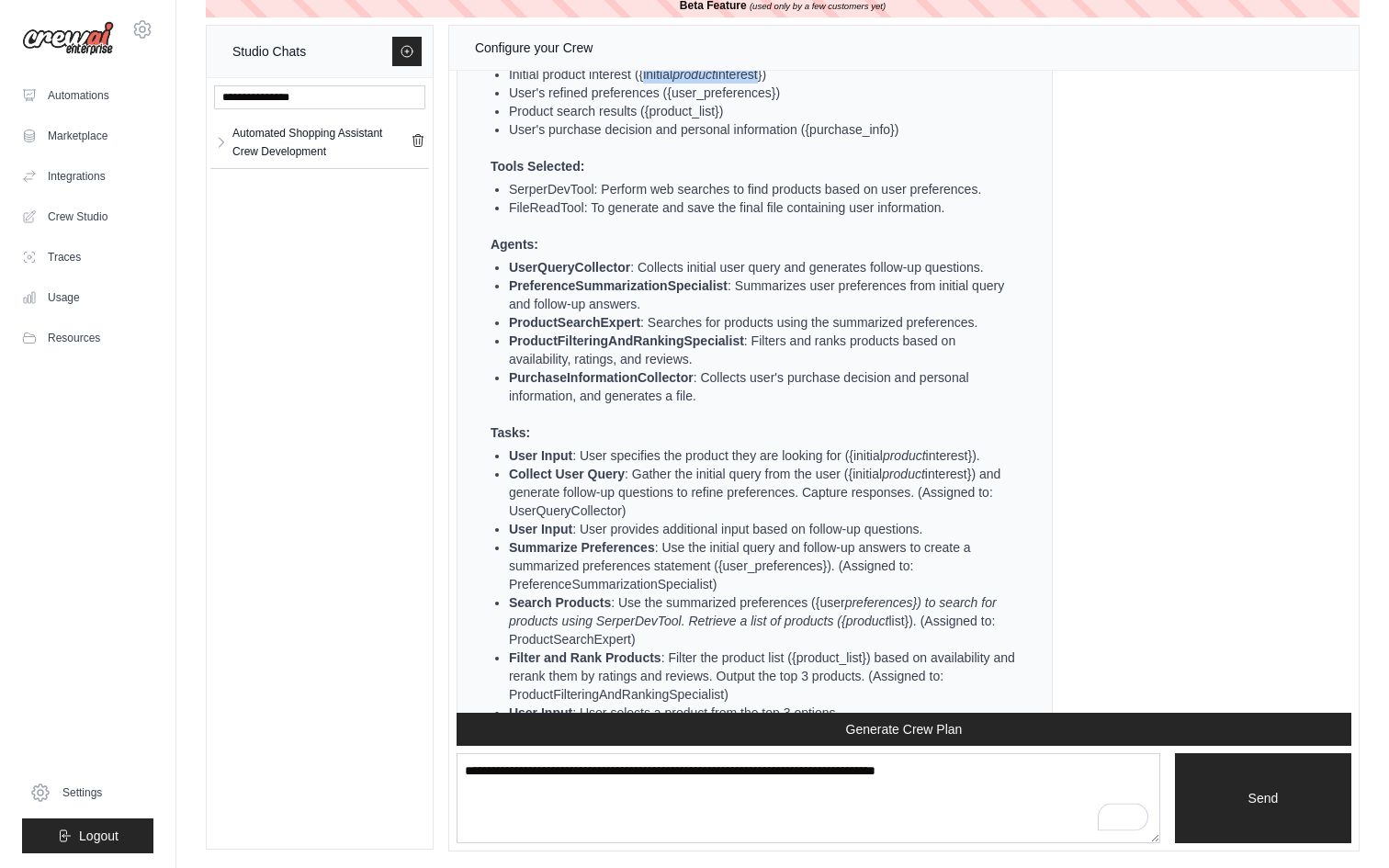 click on "product" at bounding box center [694, 74] 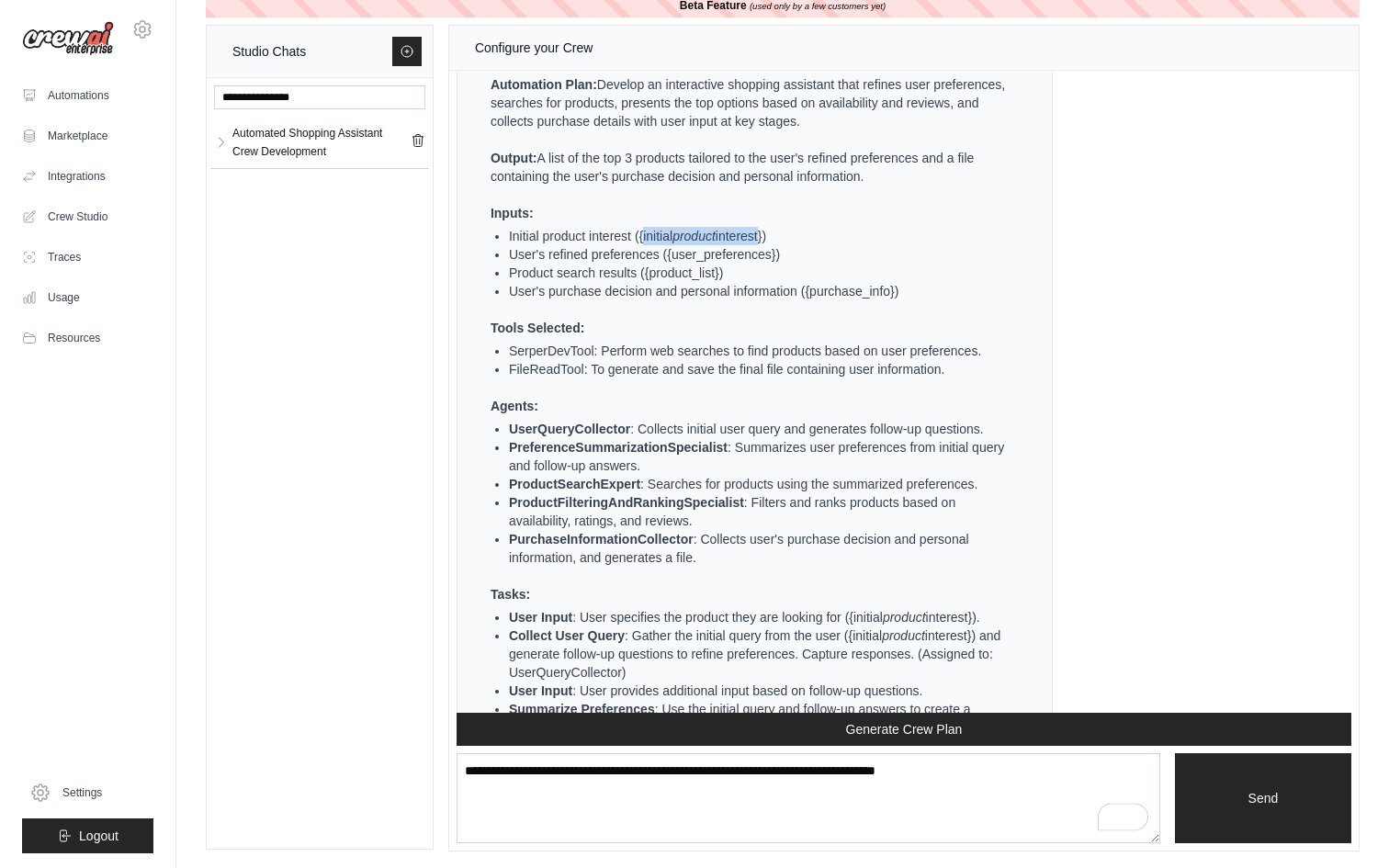 scroll, scrollTop: 10539, scrollLeft: 0, axis: vertical 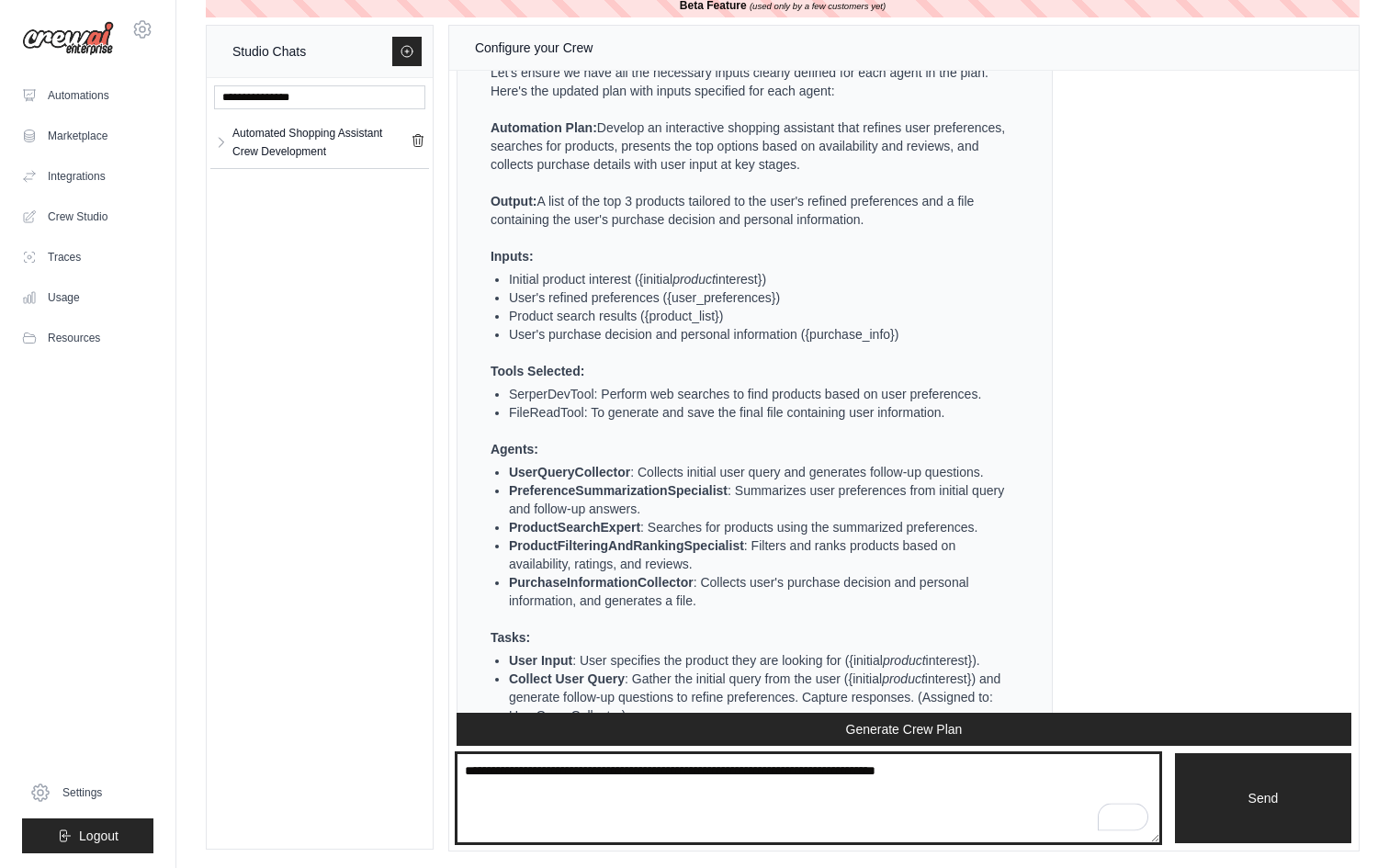 click at bounding box center [808, 798] 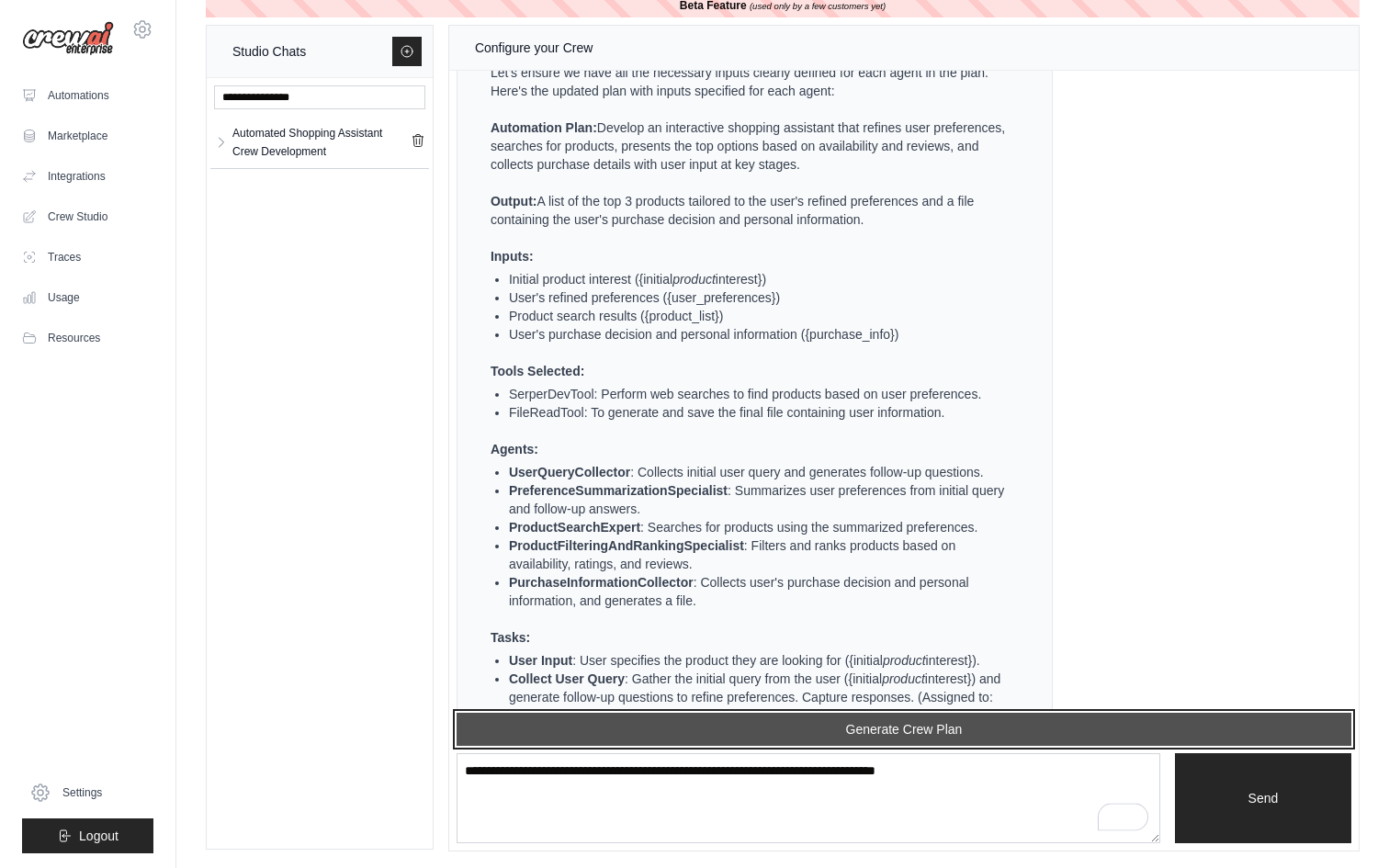 click on "Generate Crew Plan" at bounding box center [904, 729] 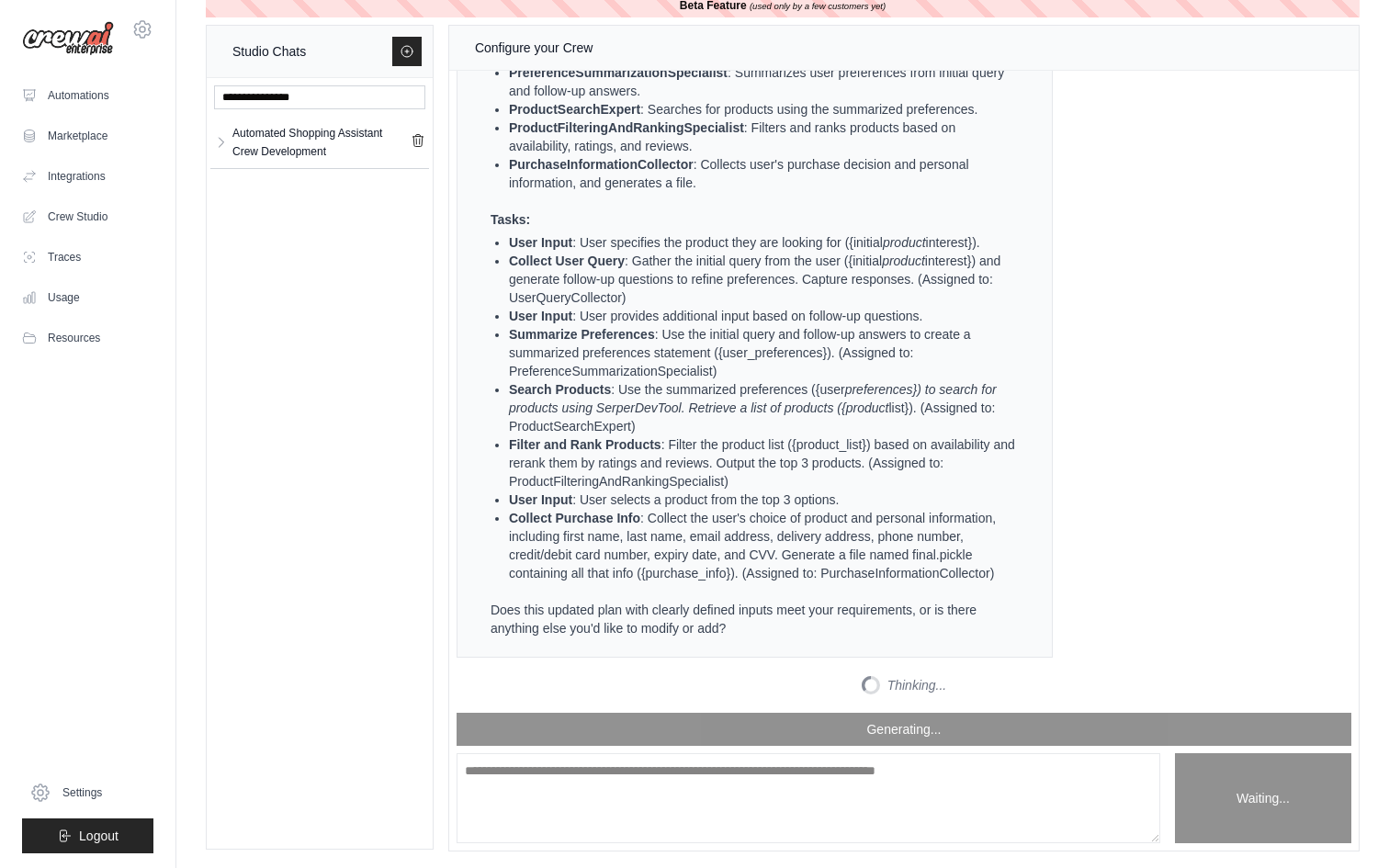 scroll, scrollTop: 12237, scrollLeft: 0, axis: vertical 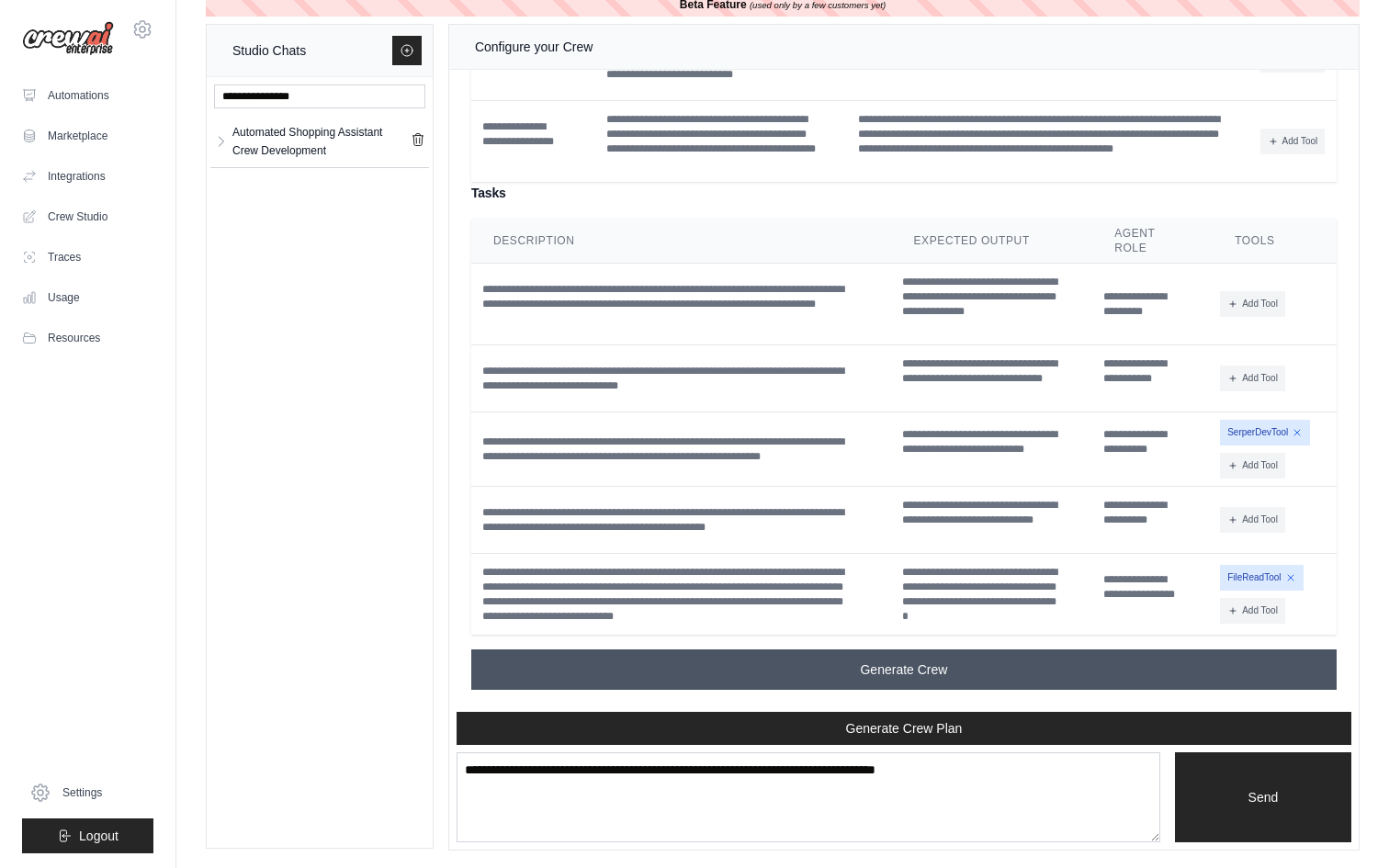 click on "Generate Crew" at bounding box center [904, 670] 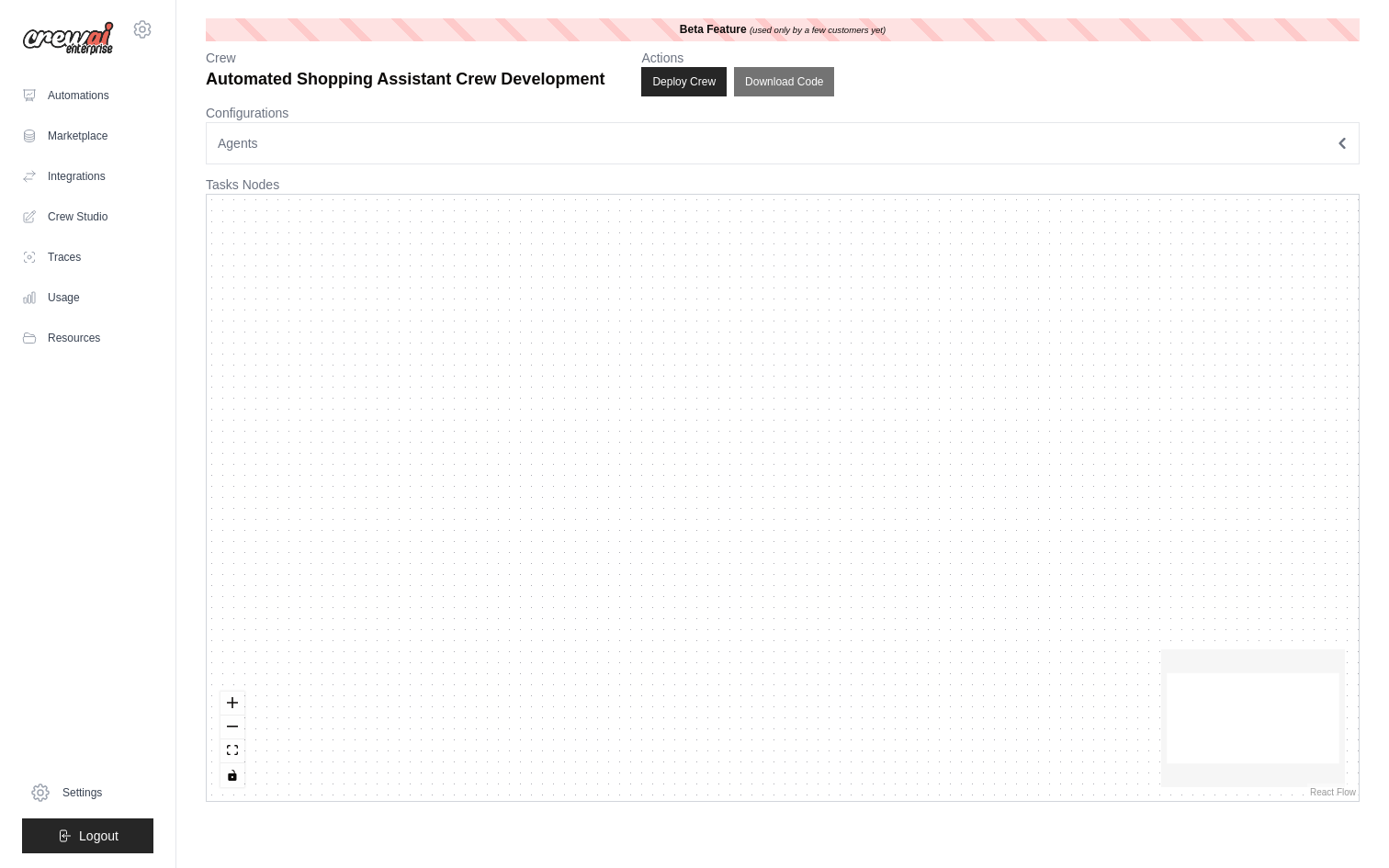 scroll, scrollTop: 0, scrollLeft: 0, axis: both 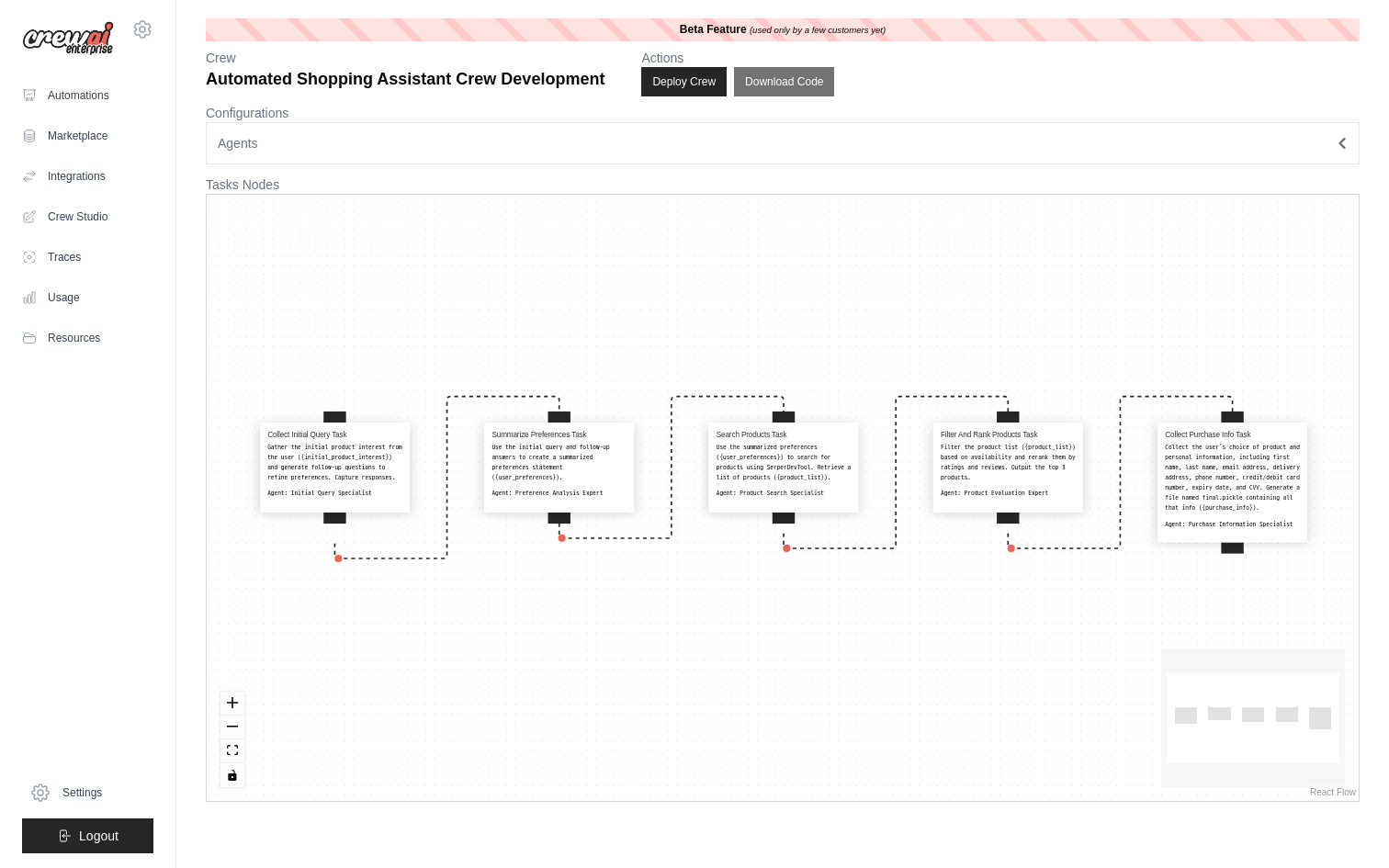 click on "Agents" at bounding box center [783, 143] 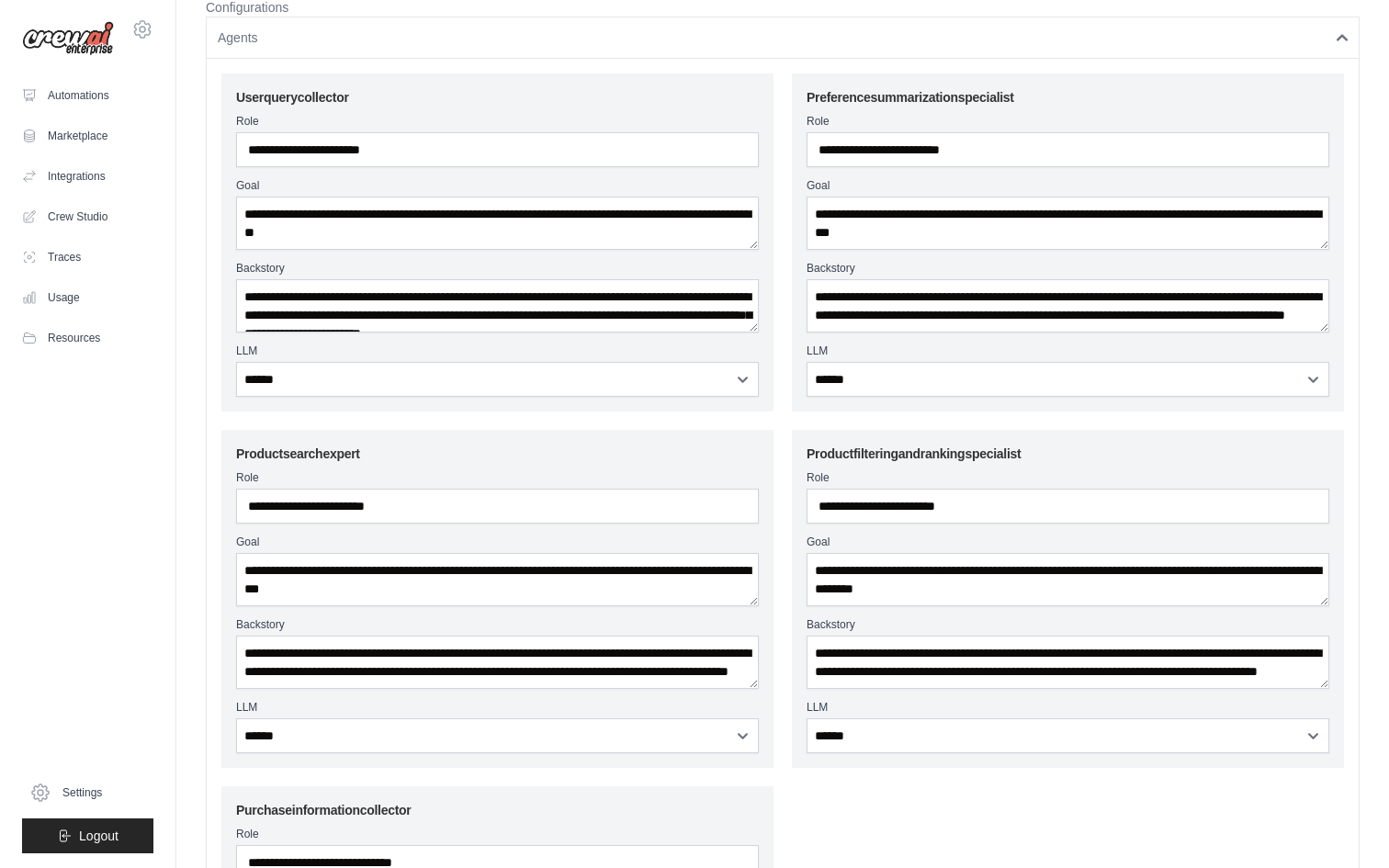 scroll, scrollTop: 0, scrollLeft: 0, axis: both 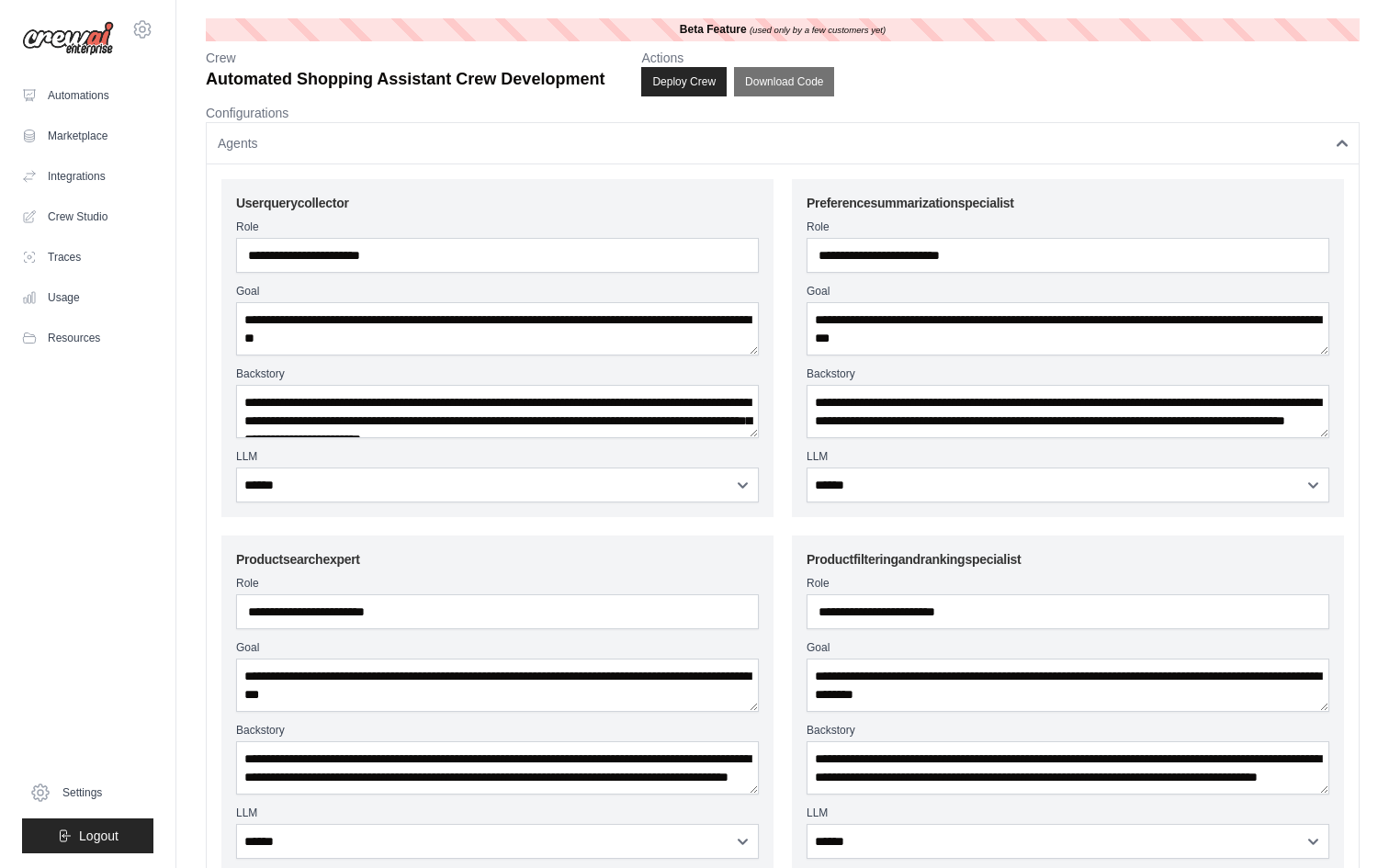 click on "Agents" at bounding box center [783, 143] 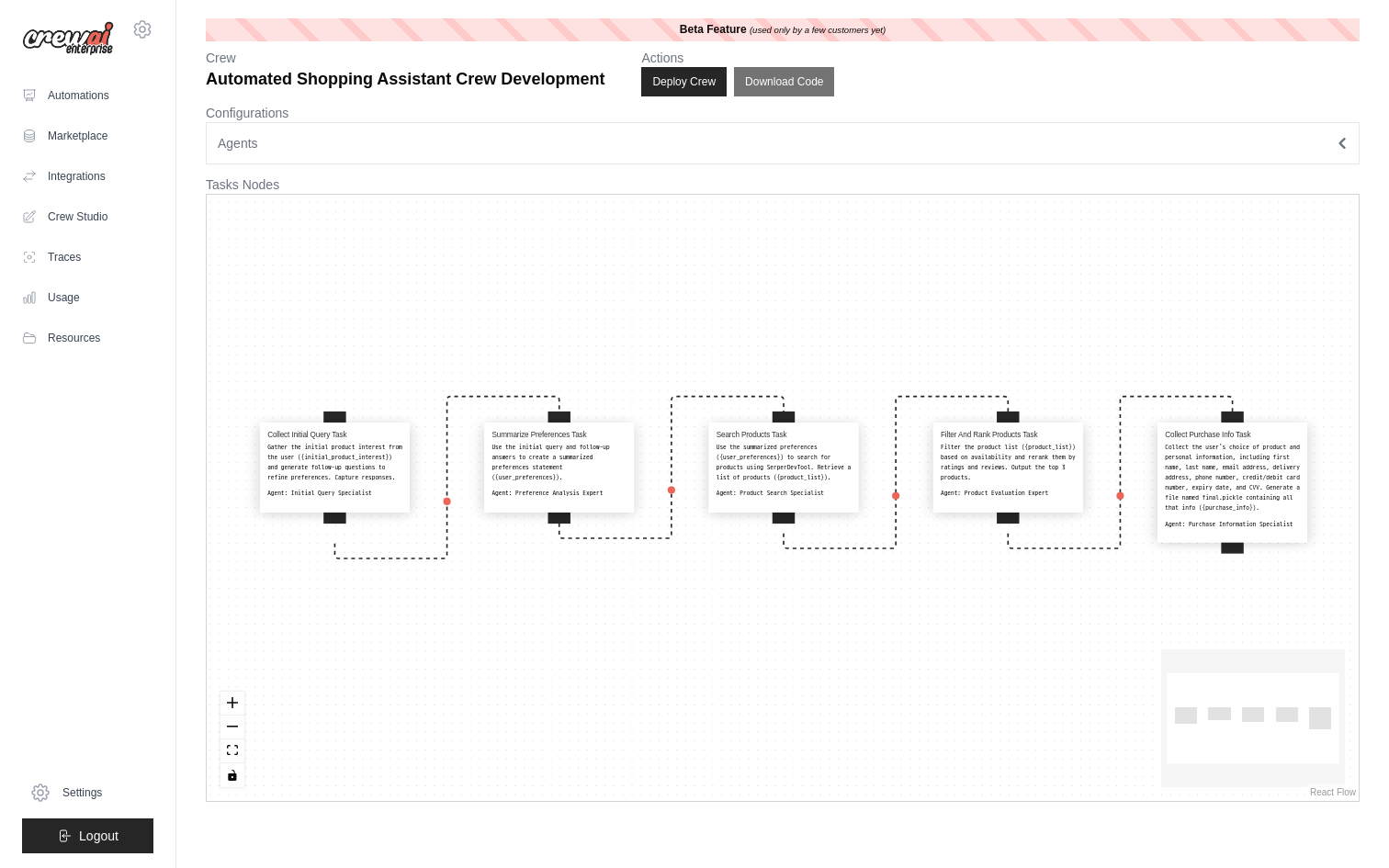 click on "Agents" at bounding box center [783, 143] 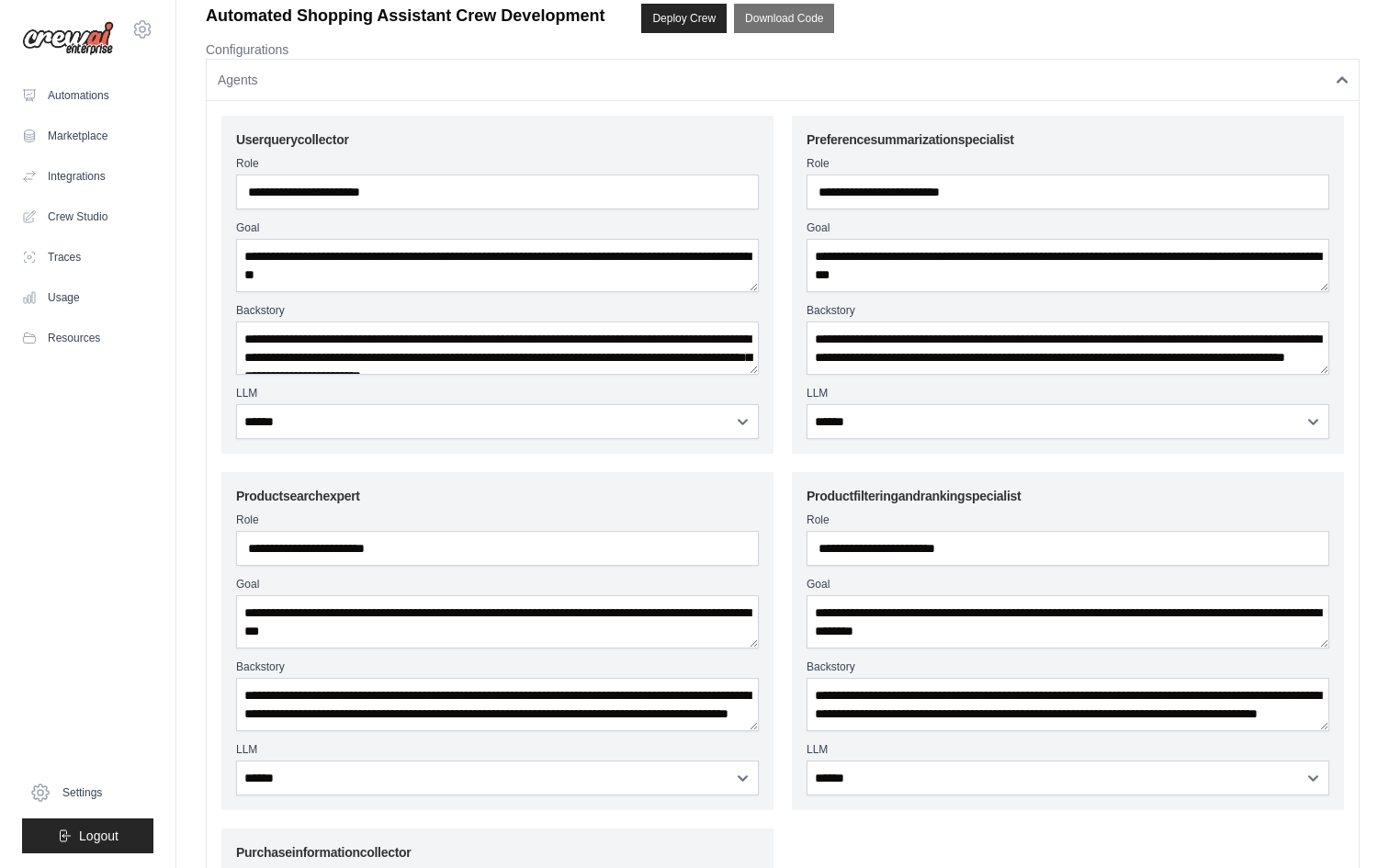 scroll, scrollTop: 65, scrollLeft: 0, axis: vertical 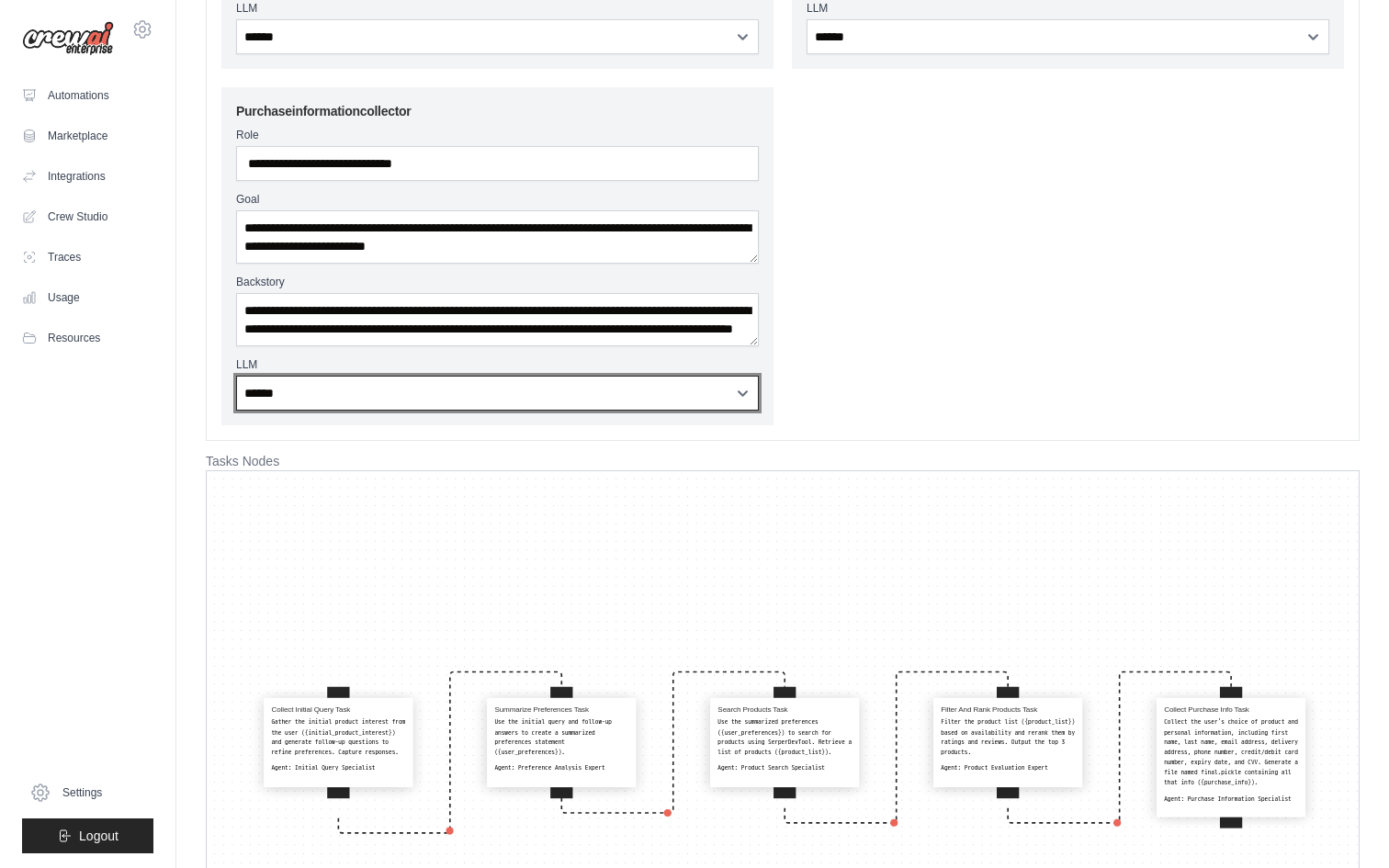 click on "**********" at bounding box center (497, 393) 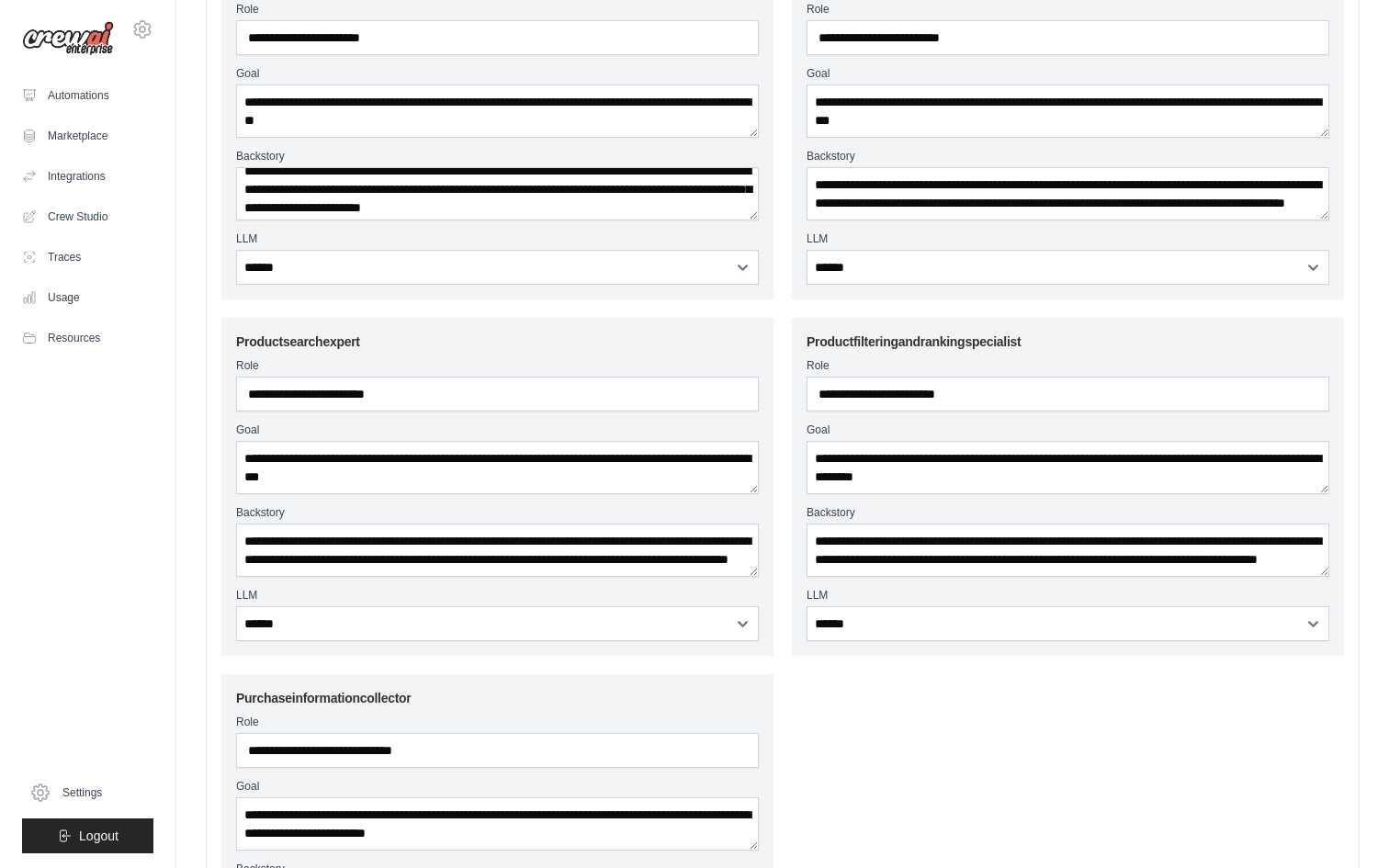 scroll, scrollTop: 0, scrollLeft: 0, axis: both 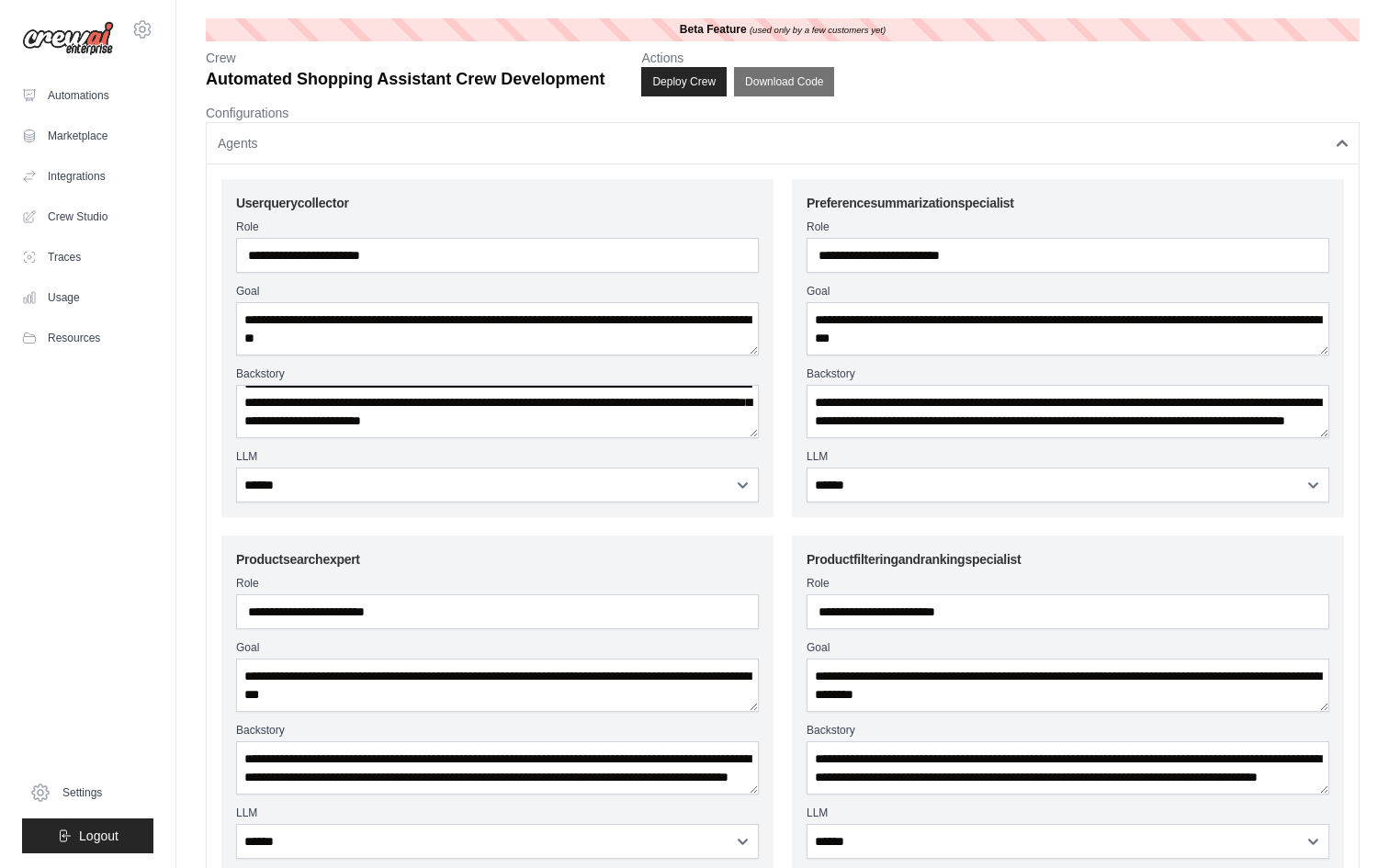click on "Agents" at bounding box center (783, 143) 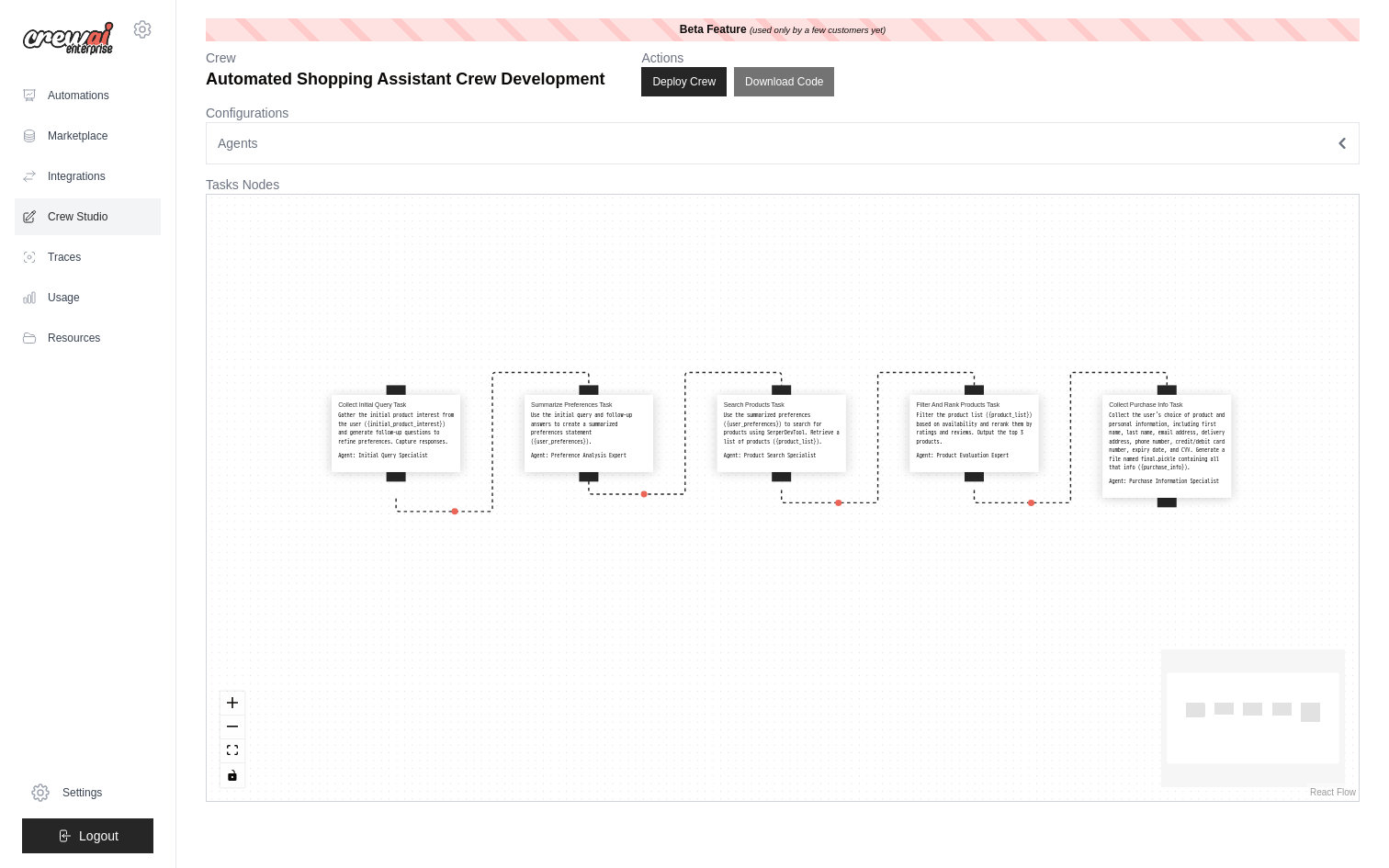 click on "Crew Studio" at bounding box center [87, 217] 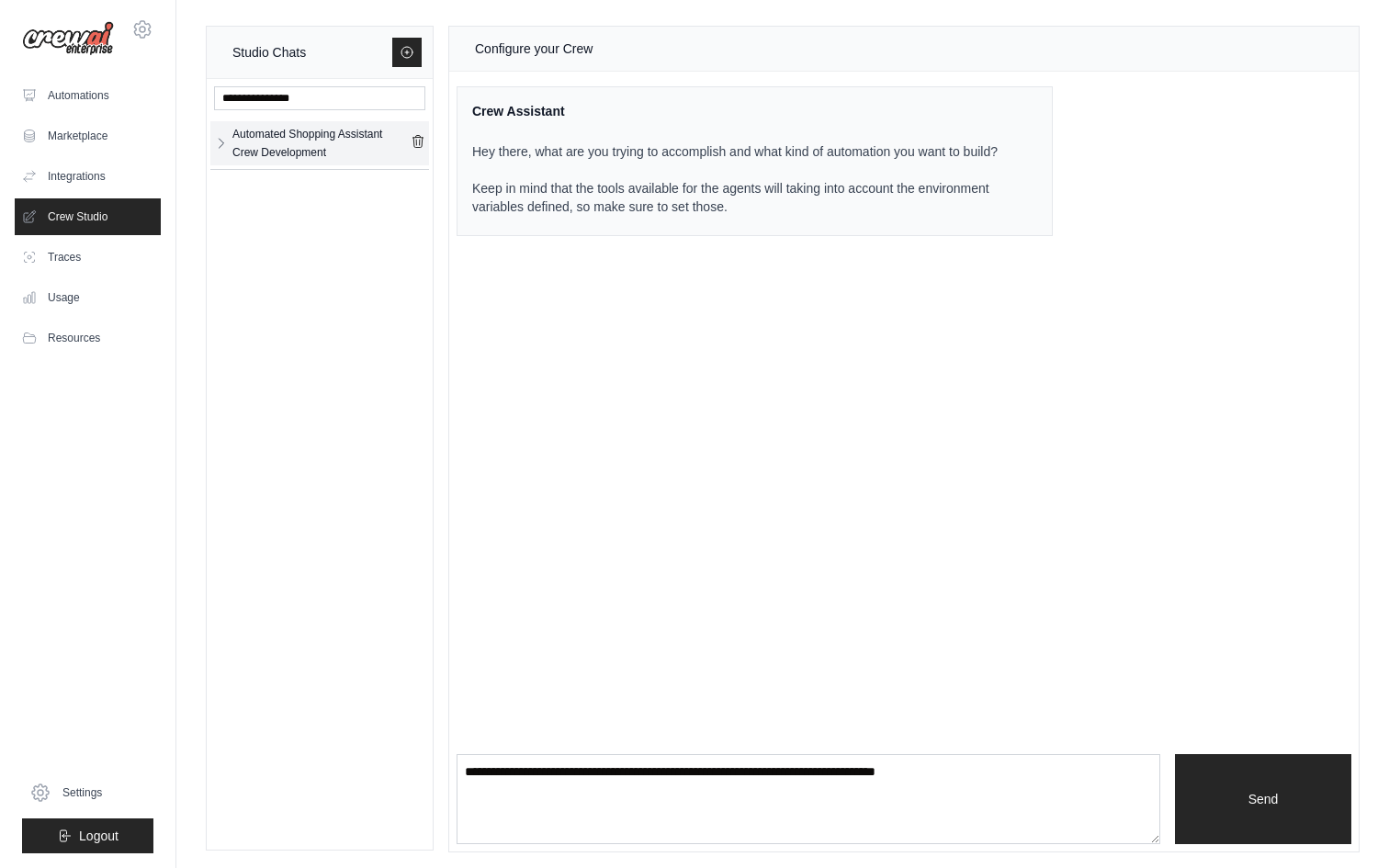 click 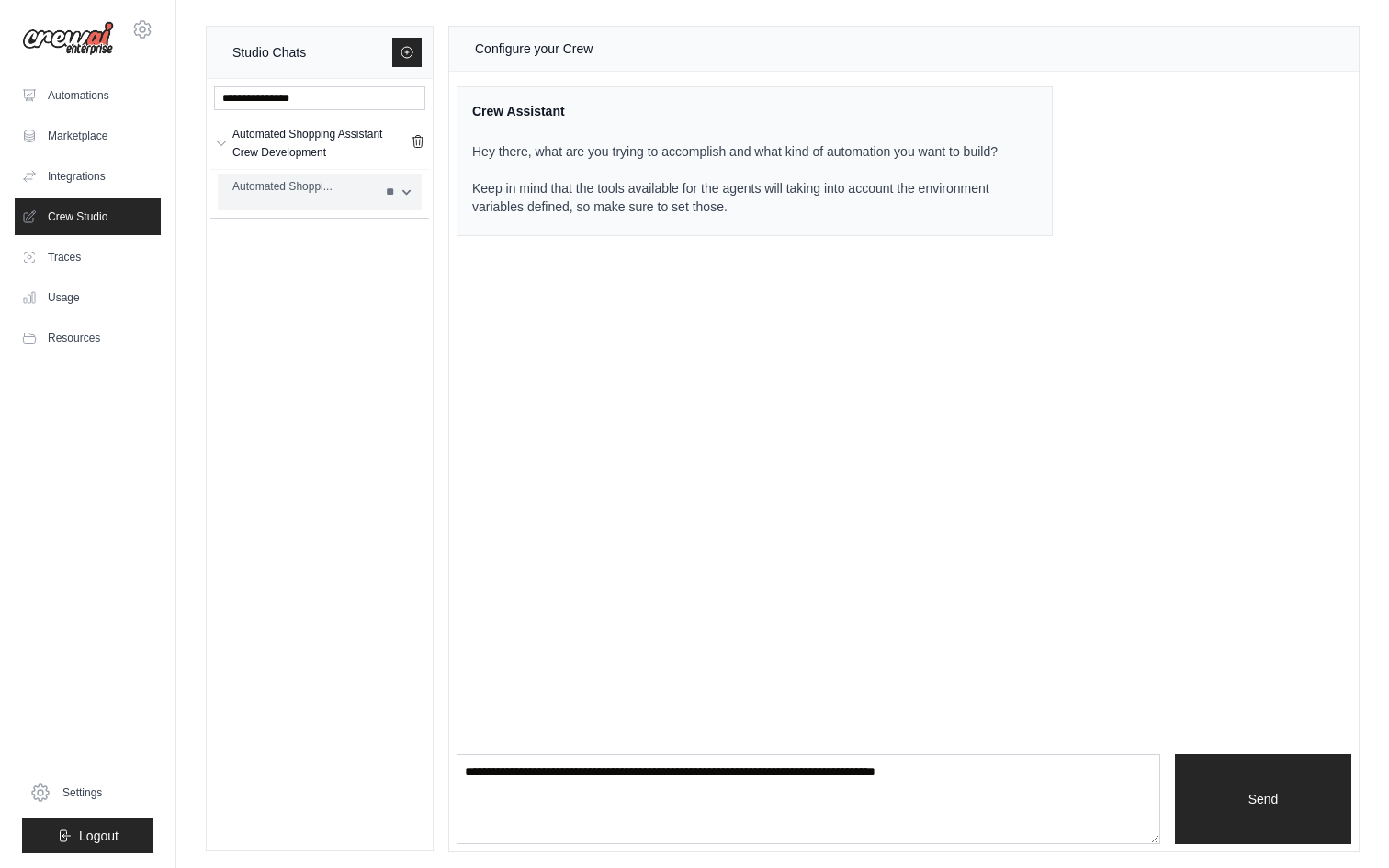 click on "**
**
**
**" at bounding box center (398, 192) 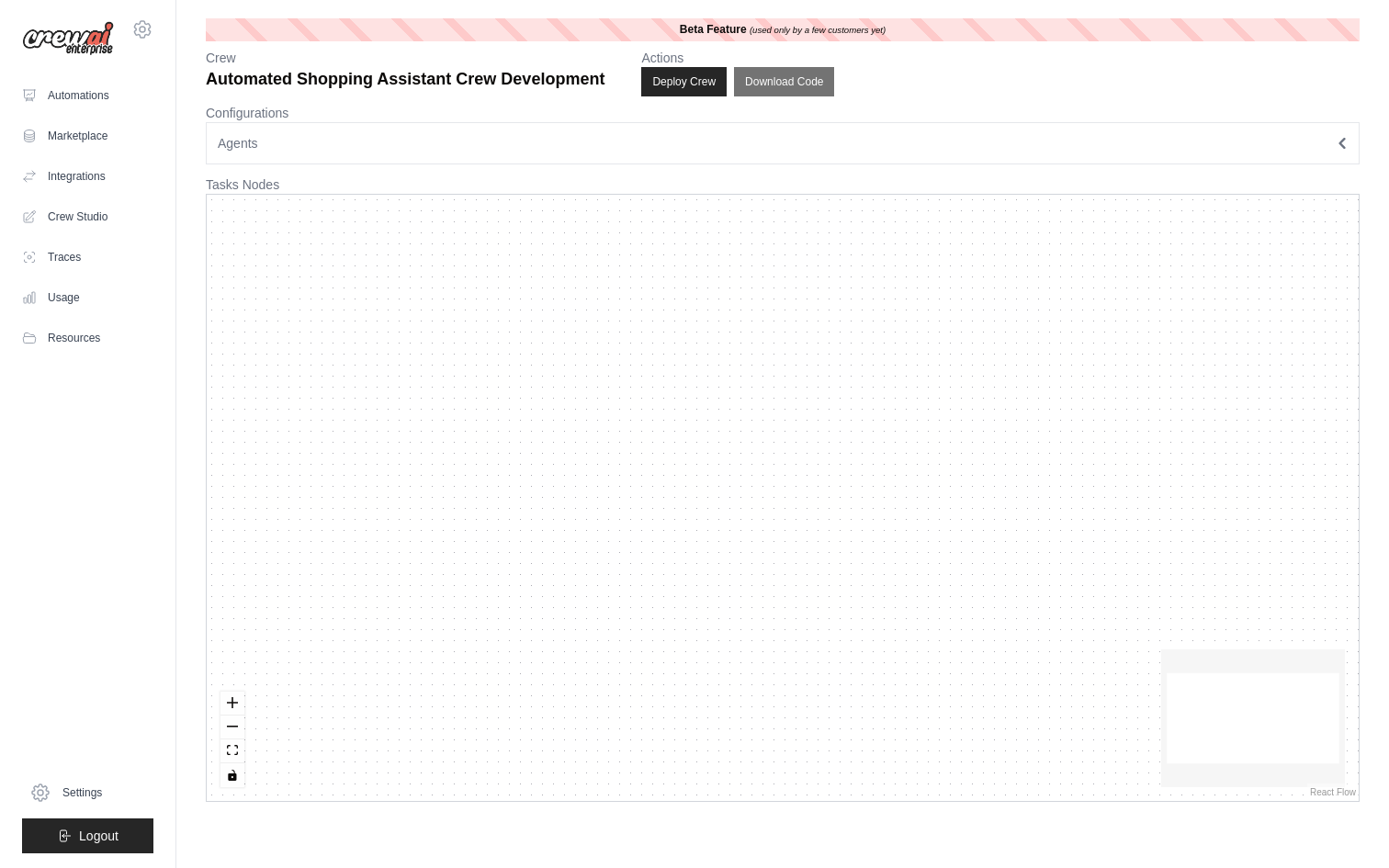 scroll, scrollTop: 0, scrollLeft: 0, axis: both 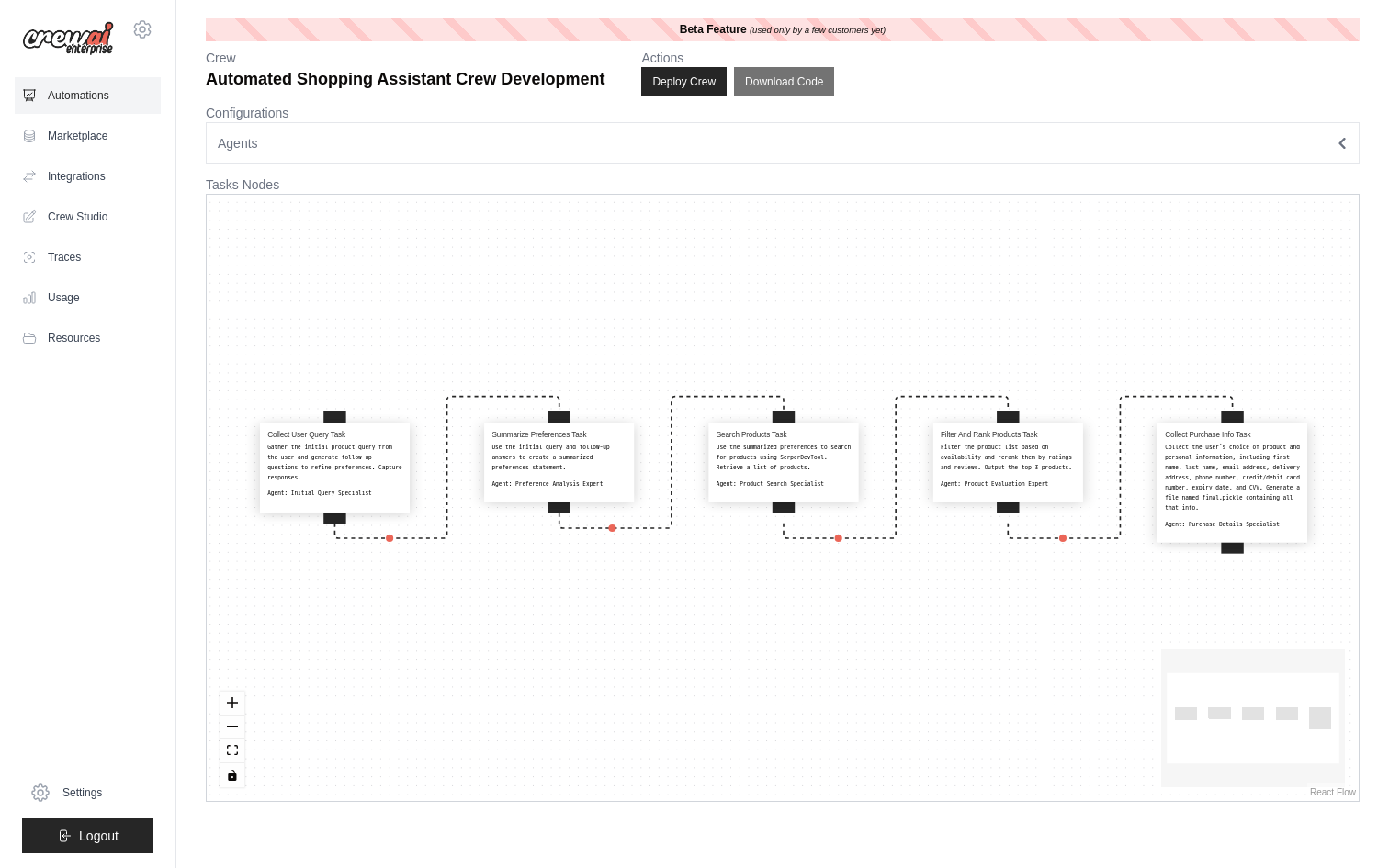 click on "Automations" at bounding box center [87, 96] 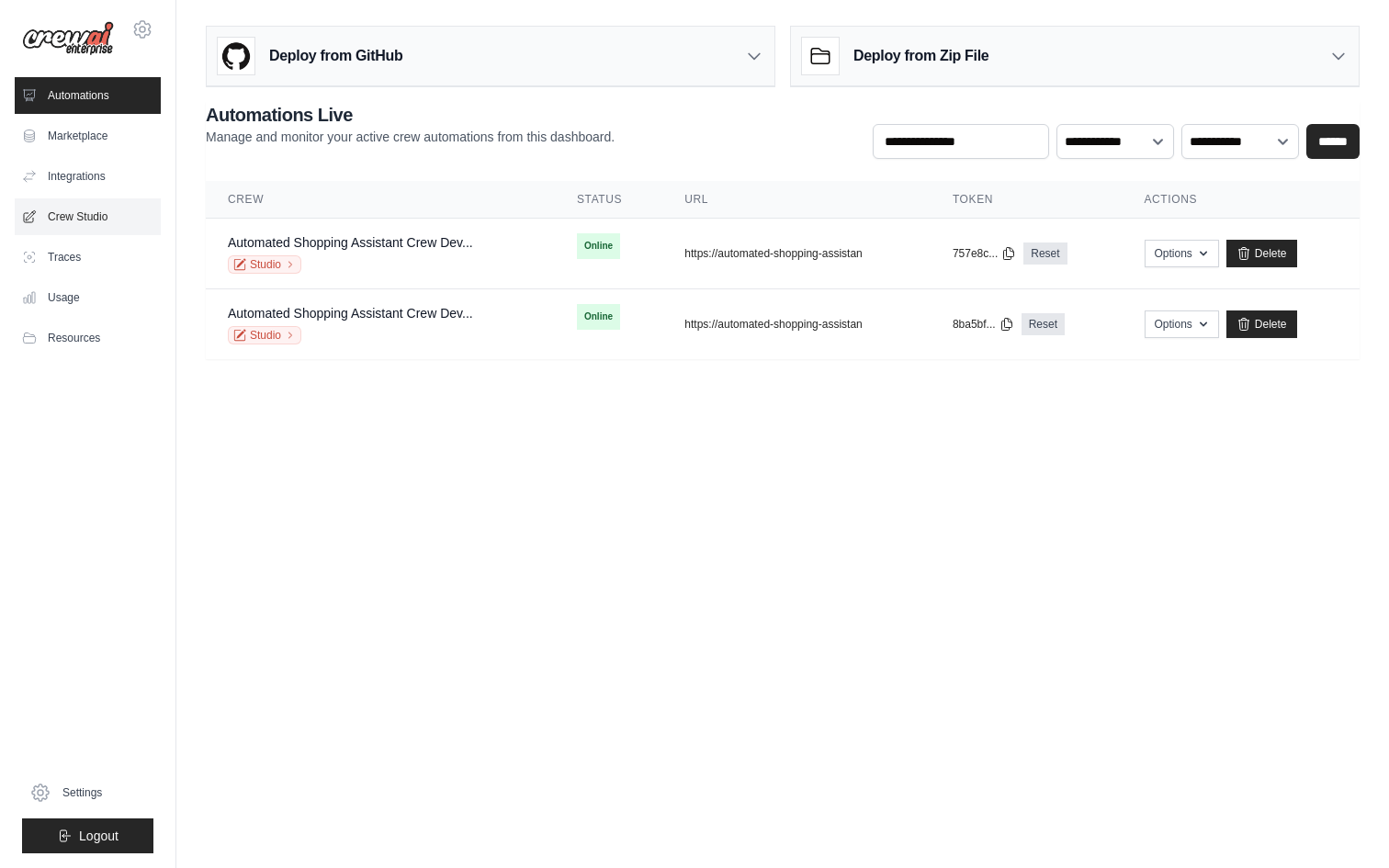 click on "Crew Studio" at bounding box center (87, 217) 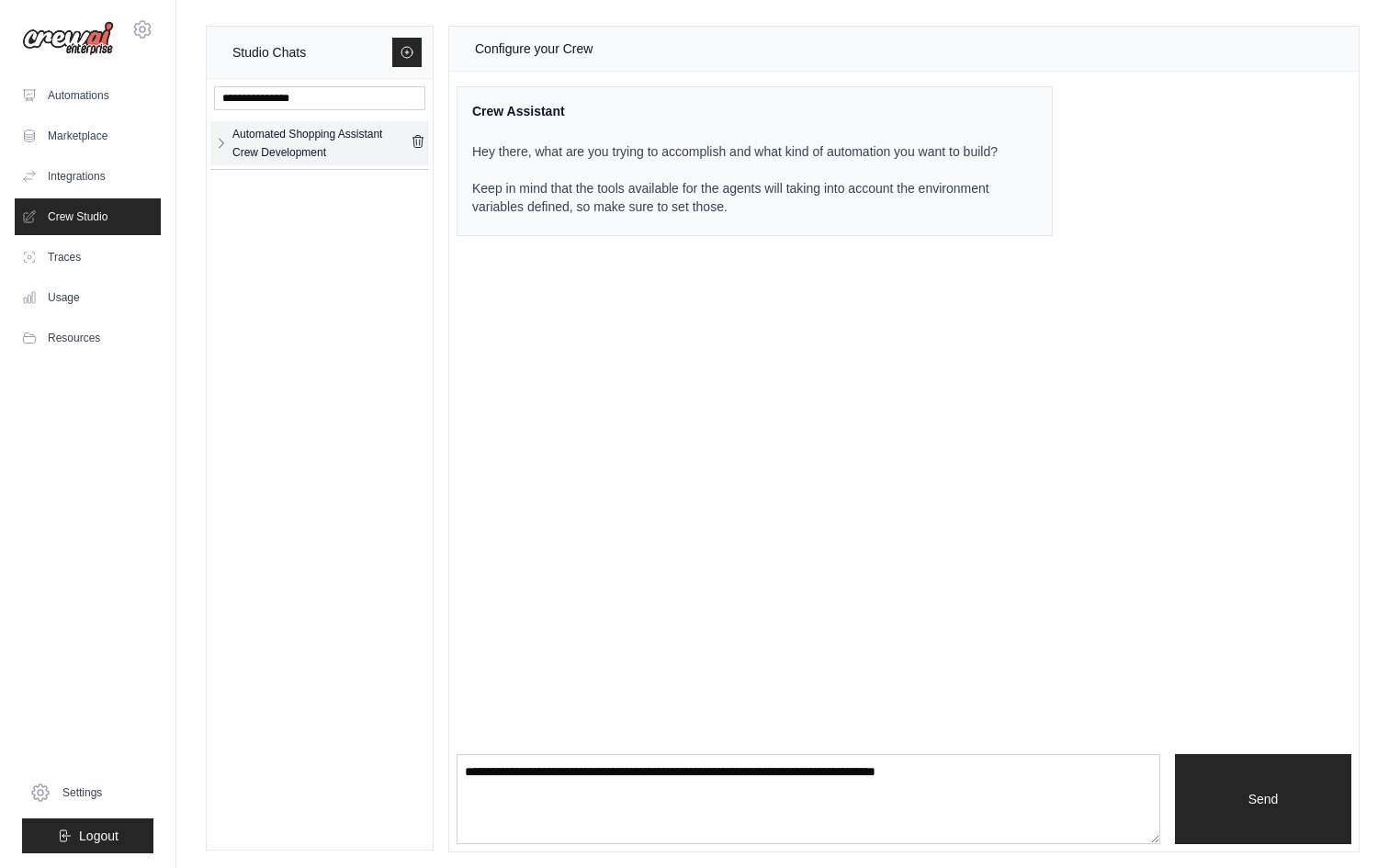 click 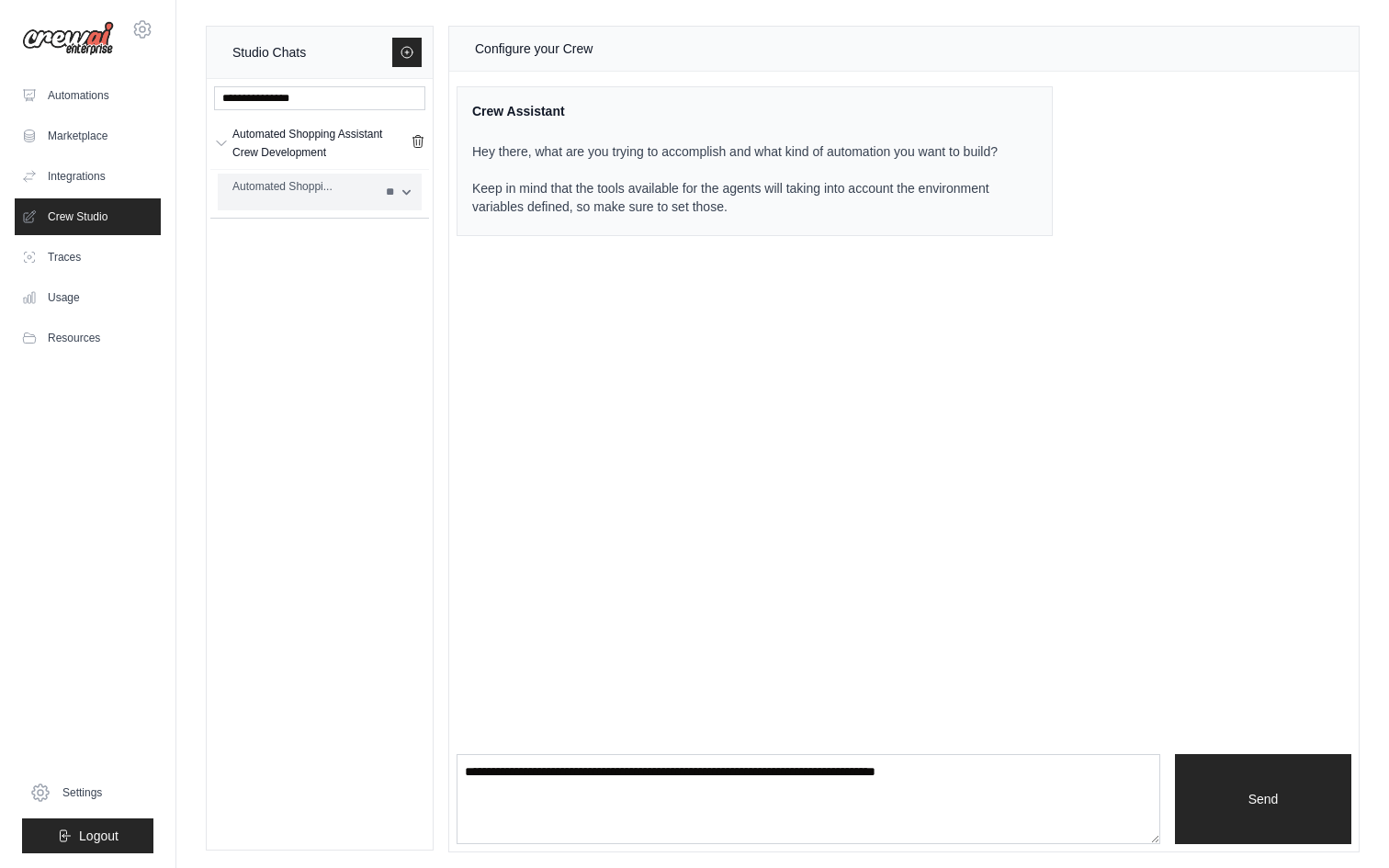 click on "**
**
**
**" at bounding box center [398, 192] 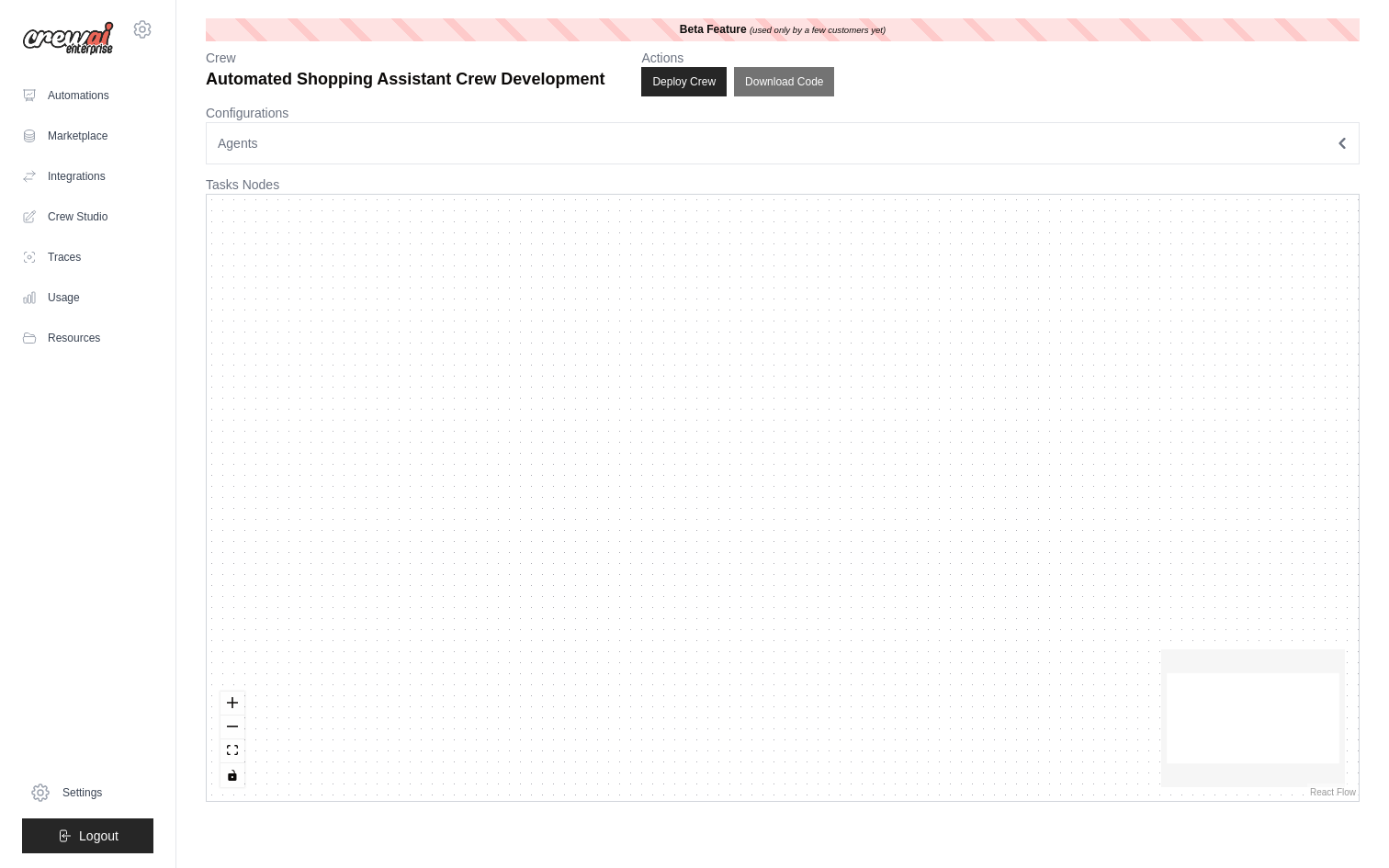scroll, scrollTop: 0, scrollLeft: 0, axis: both 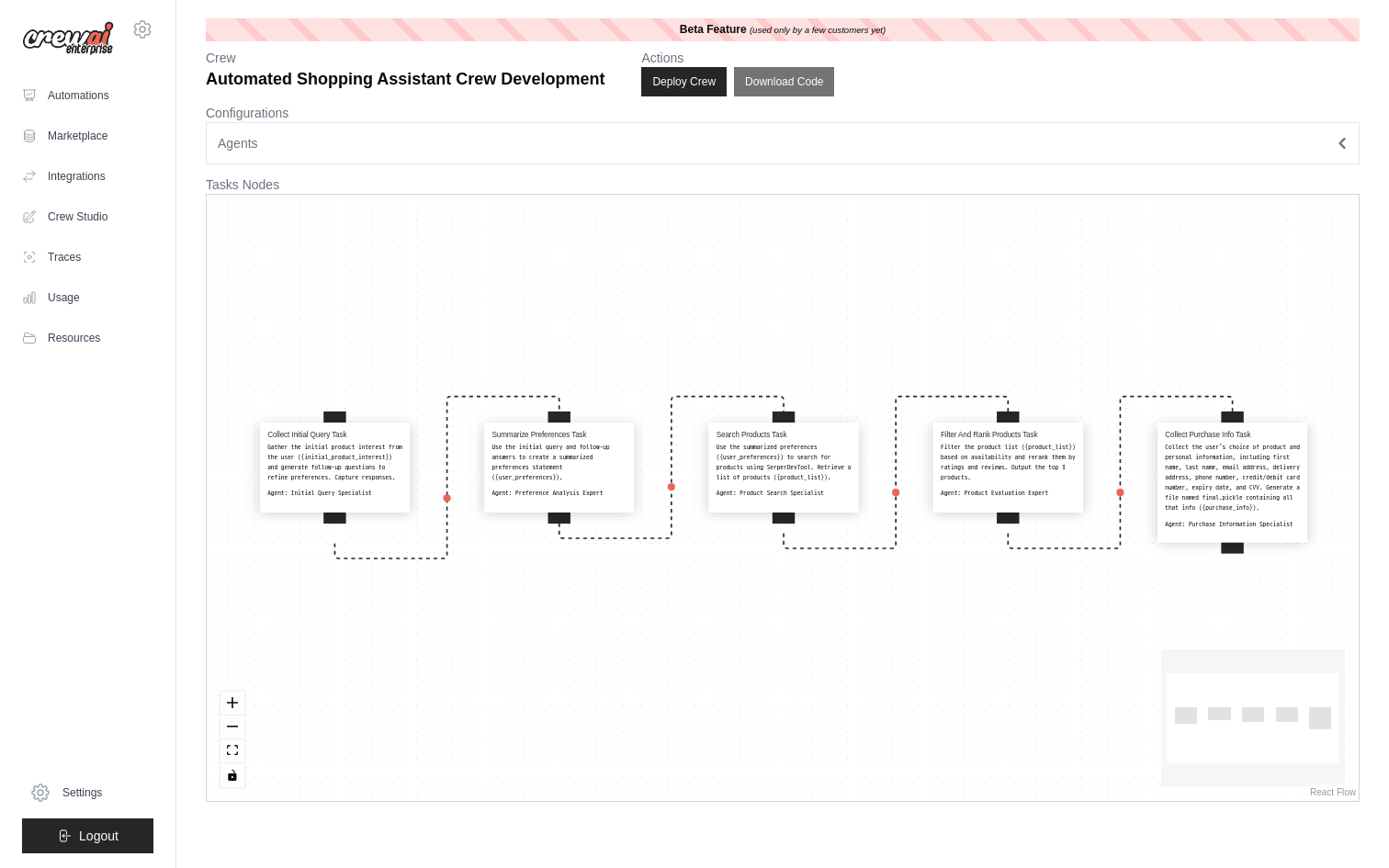 click on "Agents" at bounding box center (783, 143) 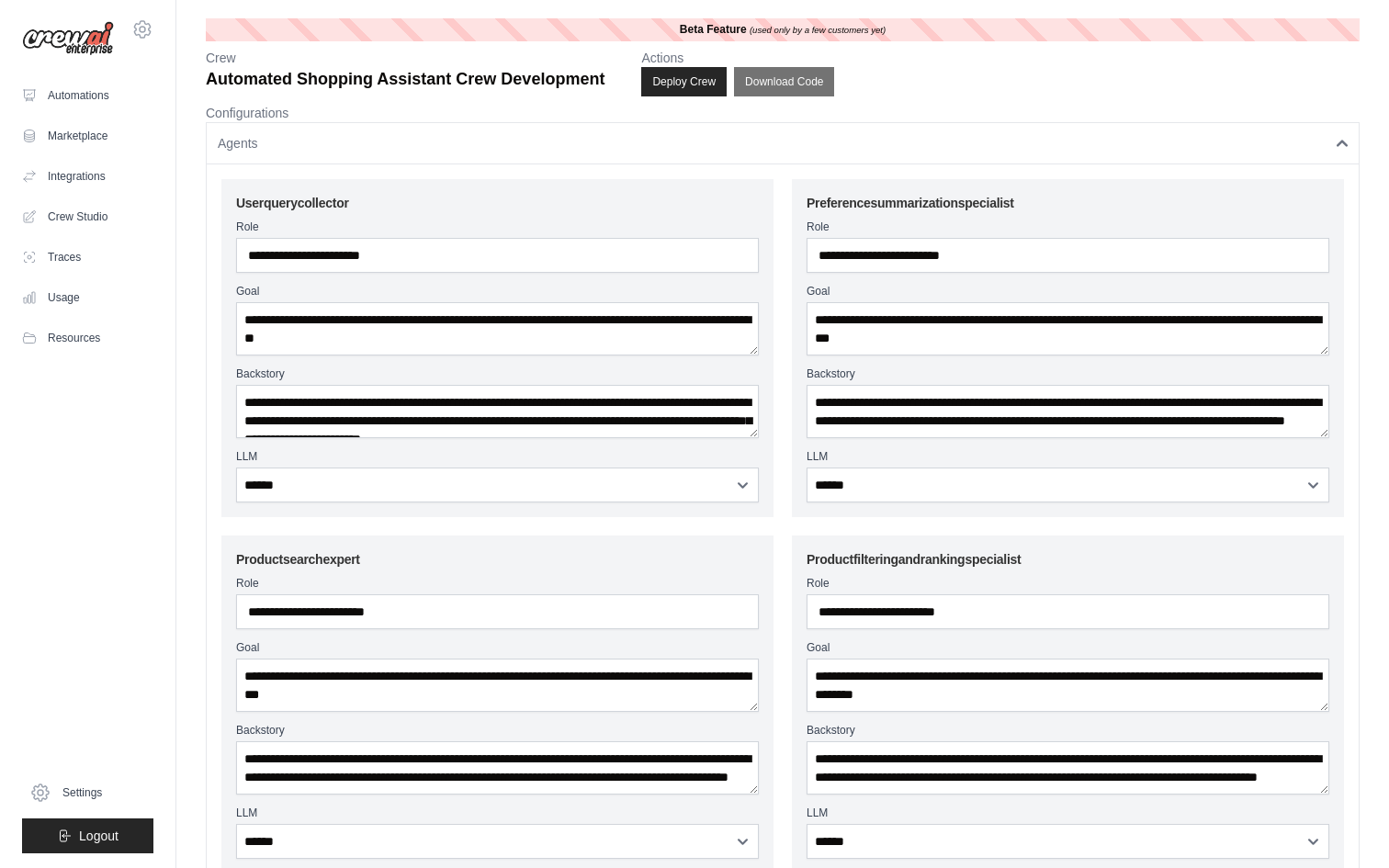 click on "Agents" at bounding box center [783, 143] 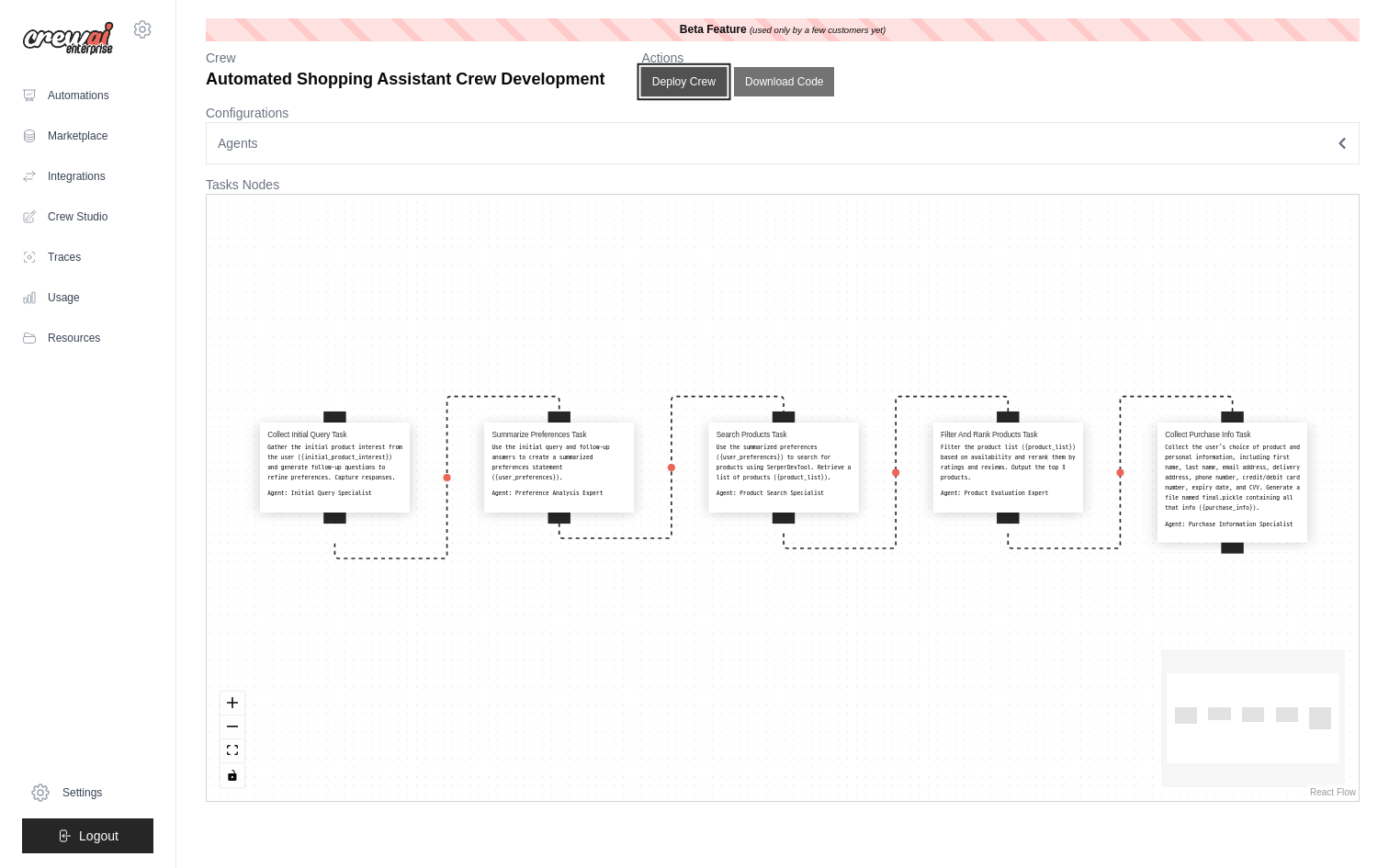 click on "Deploy Crew" at bounding box center (684, 82) 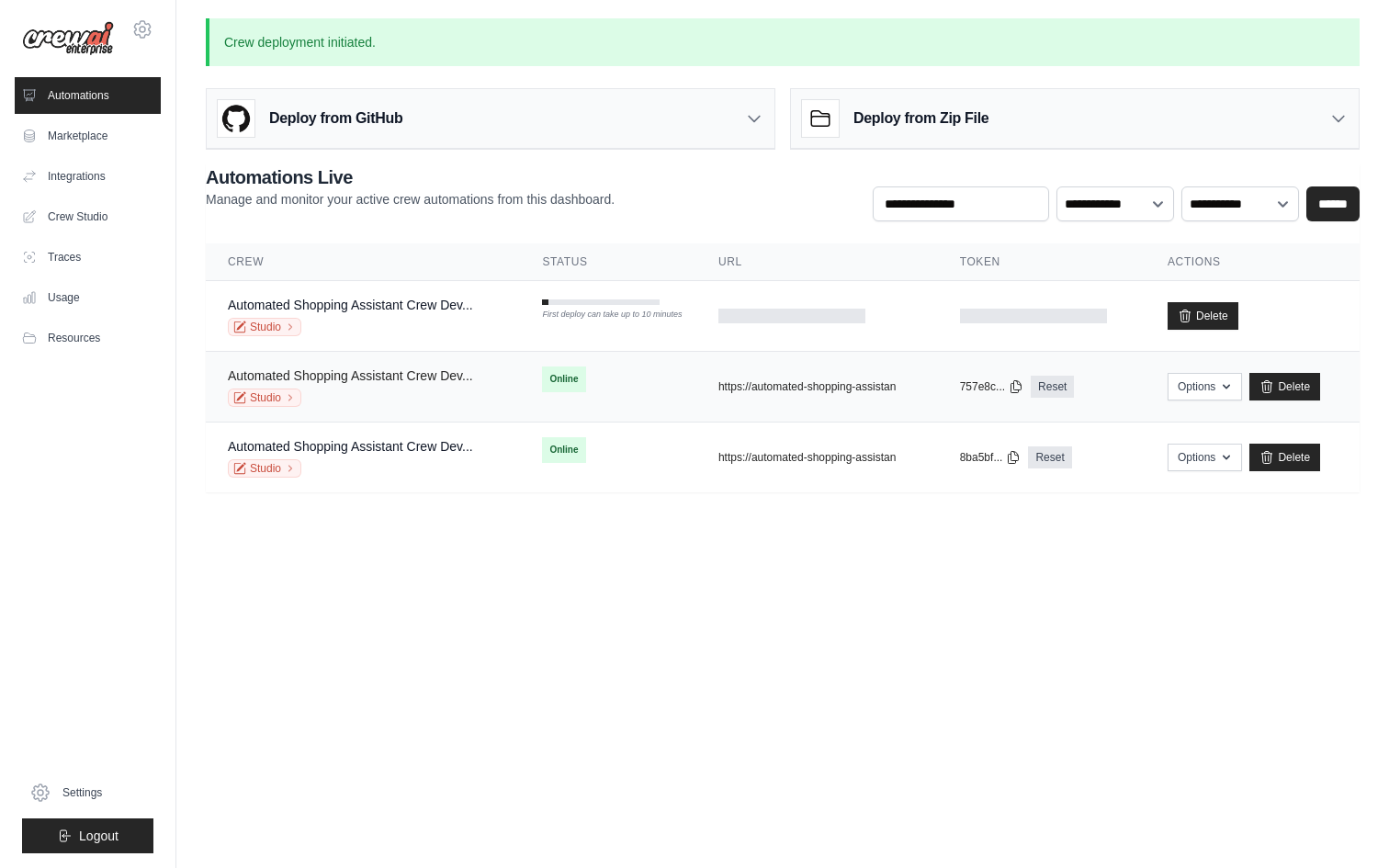click on "Automated Shopping Assistant Crew Dev..." at bounding box center (350, 376) 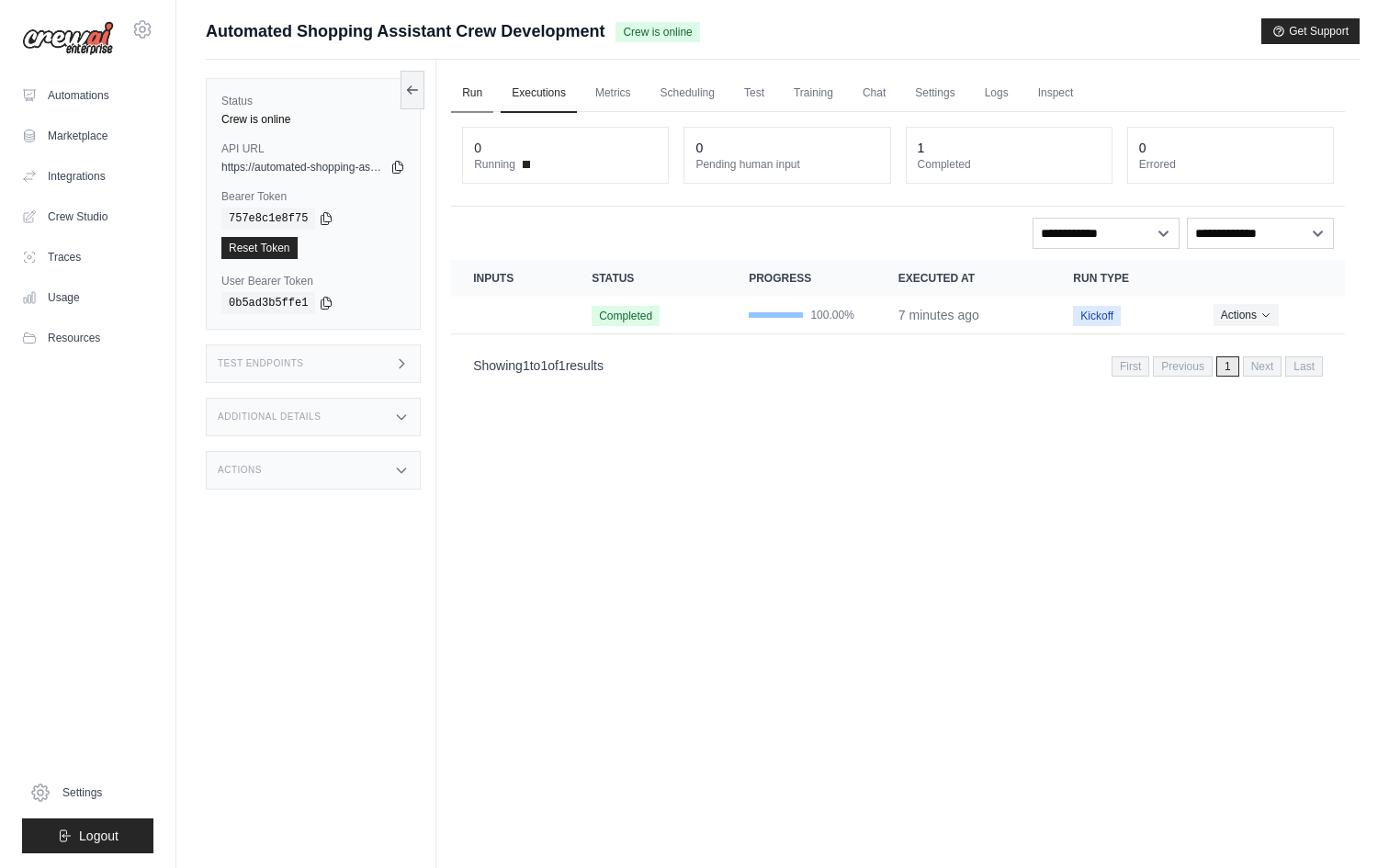 click on "Run" at bounding box center (472, 94) 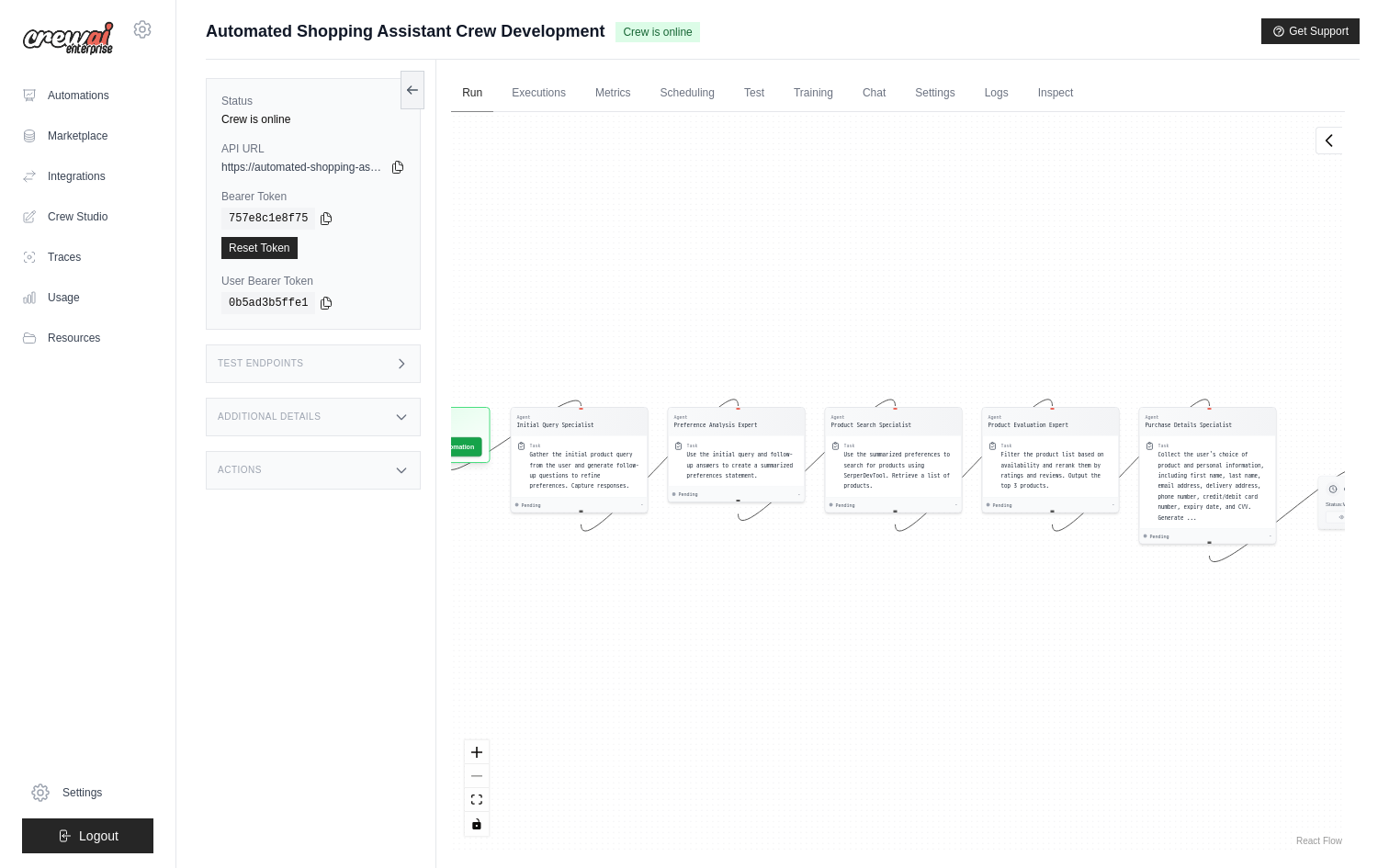 click on "Run" at bounding box center (472, 94) 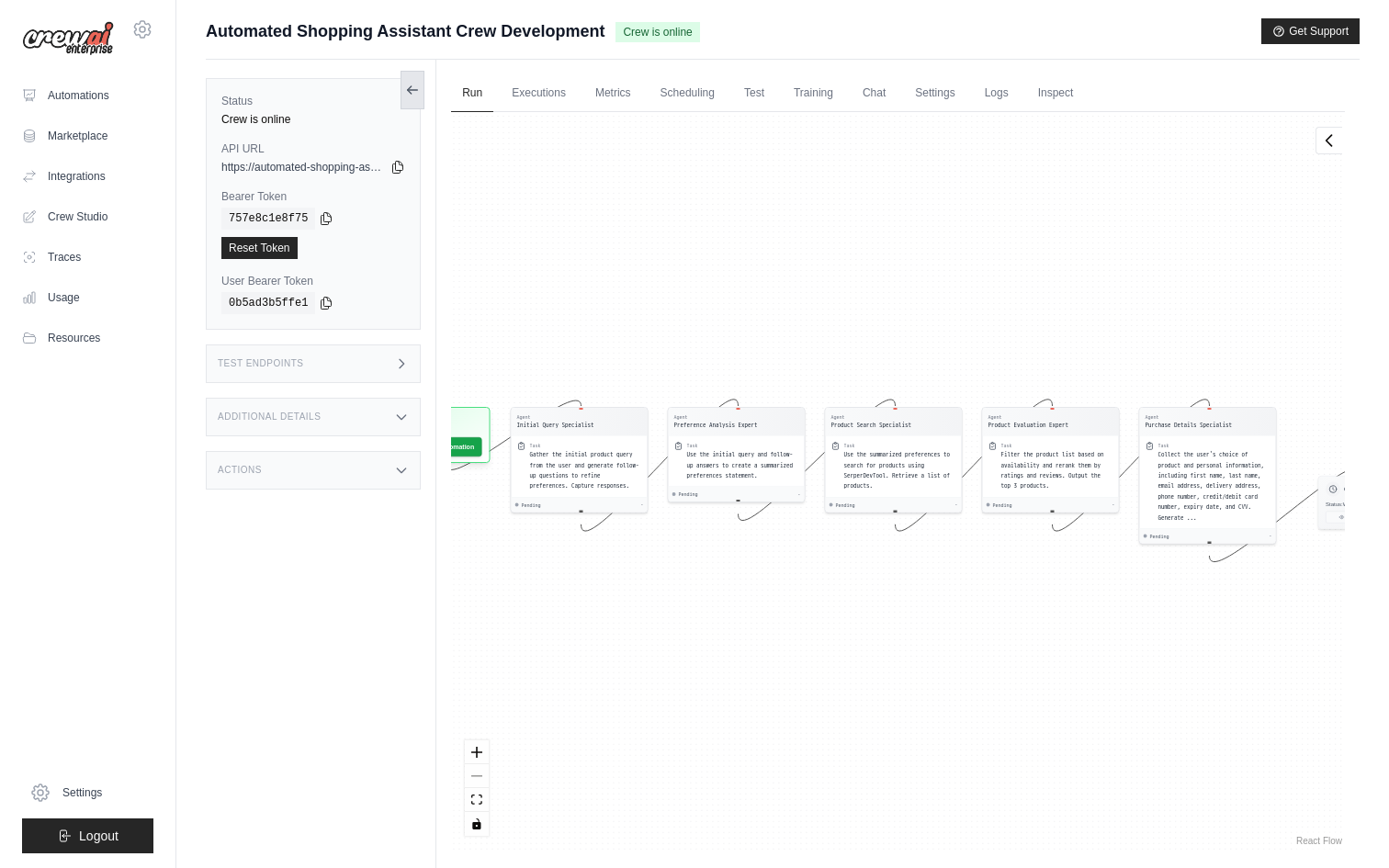 click at bounding box center (412, 90) 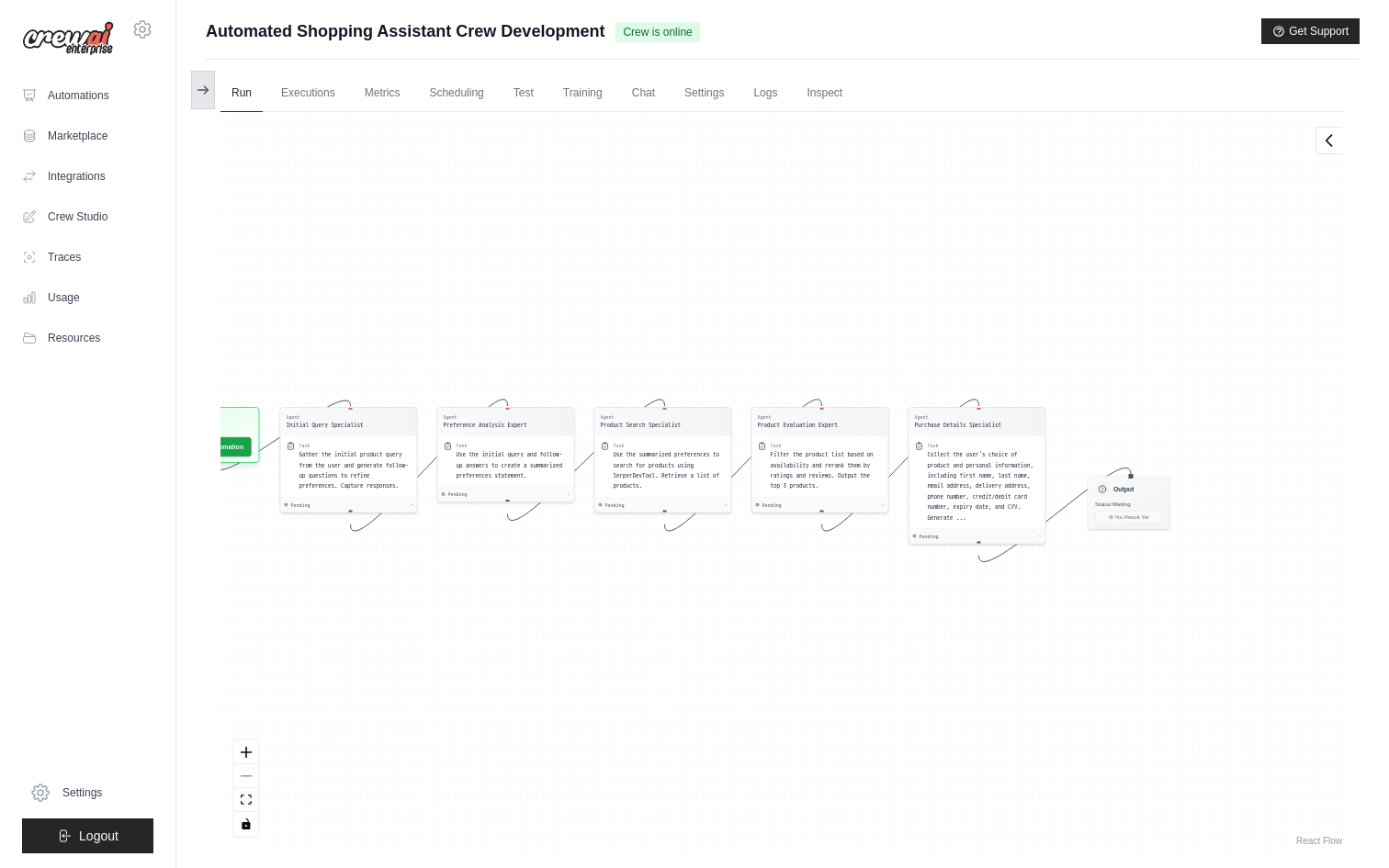 click at bounding box center (203, 90) 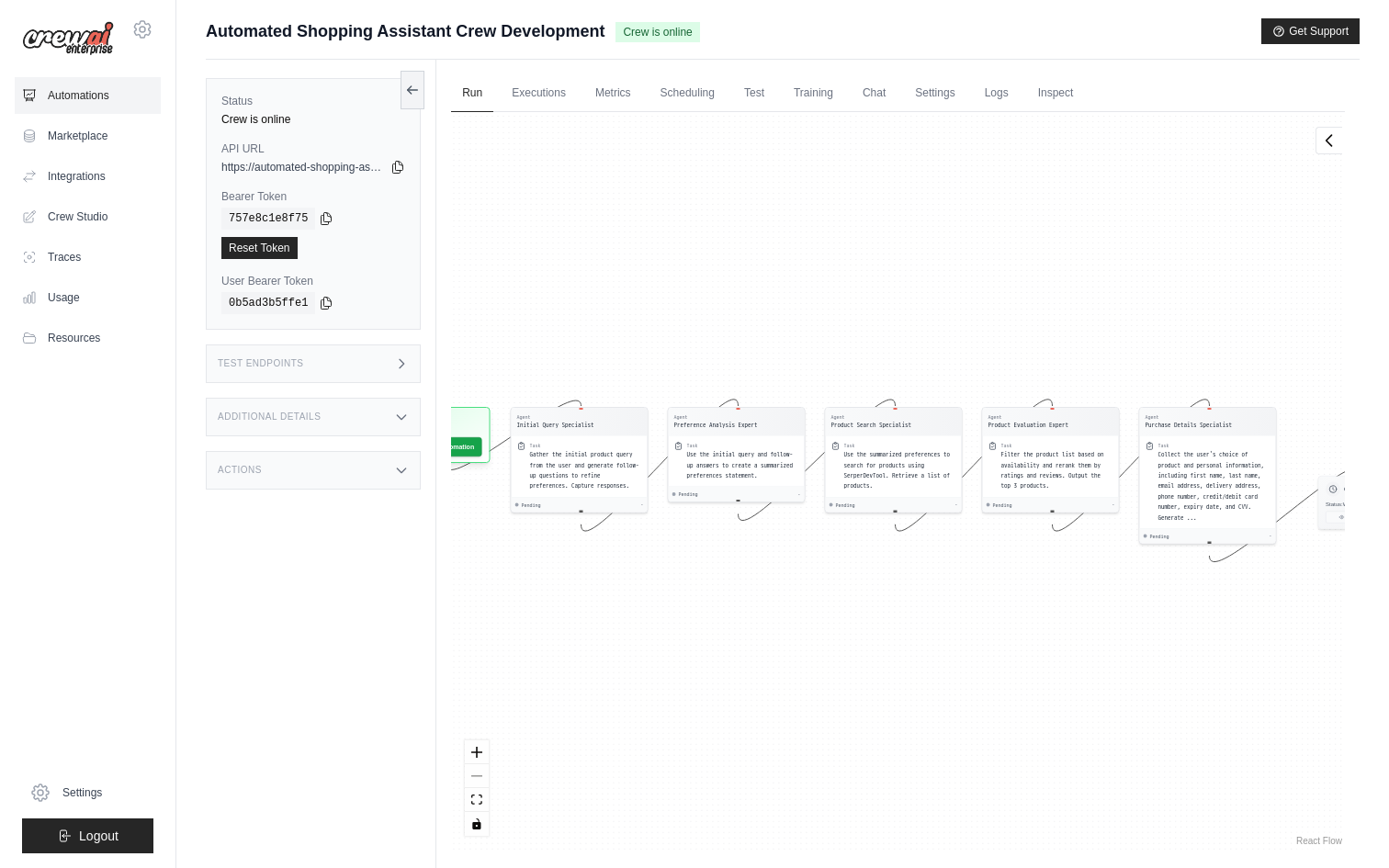 click on "Automations" at bounding box center (87, 96) 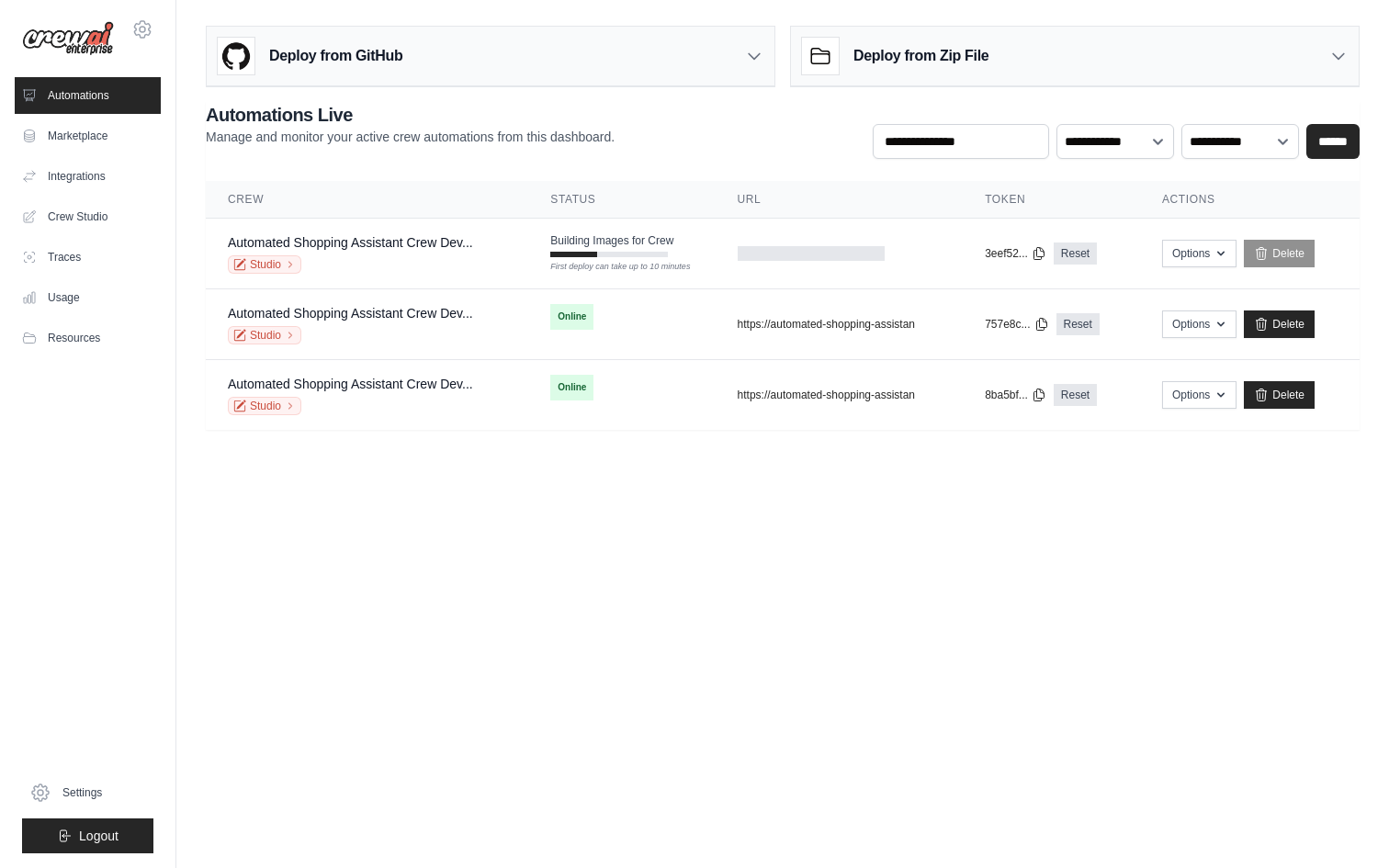 click on "david.zinkiv@gmail.com
Settings
Automations
Marketplace
Integrations" at bounding box center [694, 434] 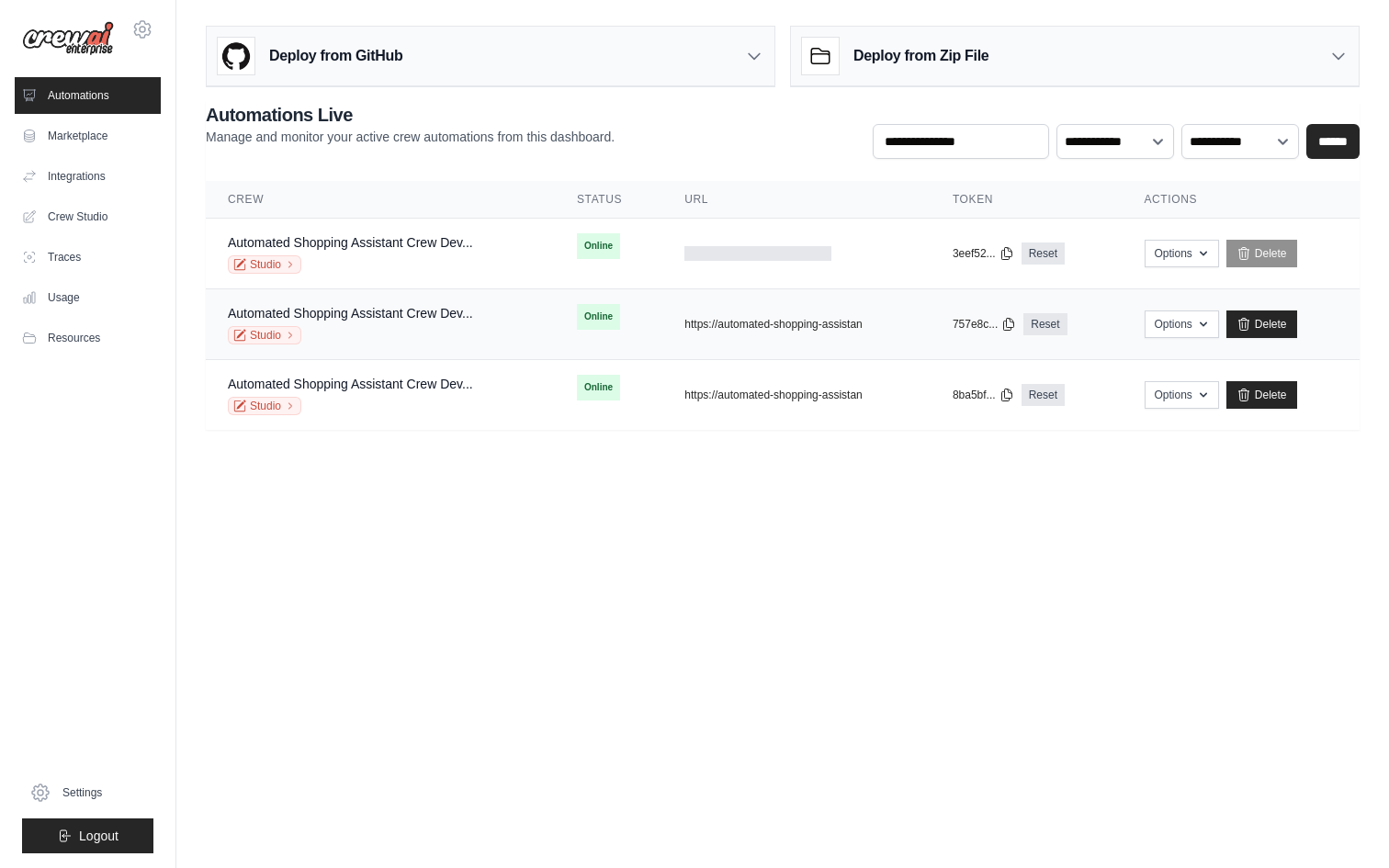 click on "Automated Shopping Assistant Crew Dev...
Studio" at bounding box center (350, 324) 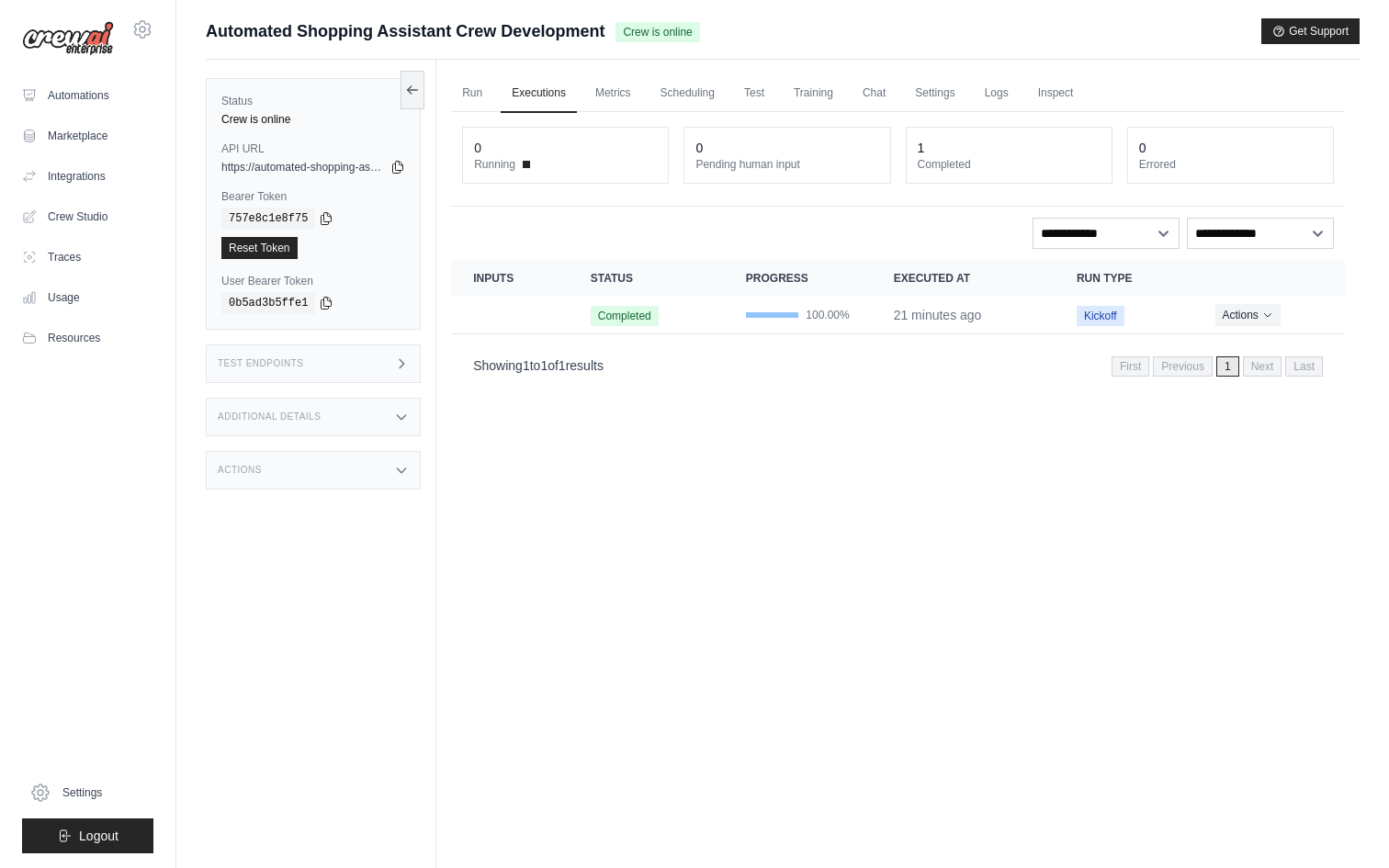 scroll, scrollTop: 0, scrollLeft: 0, axis: both 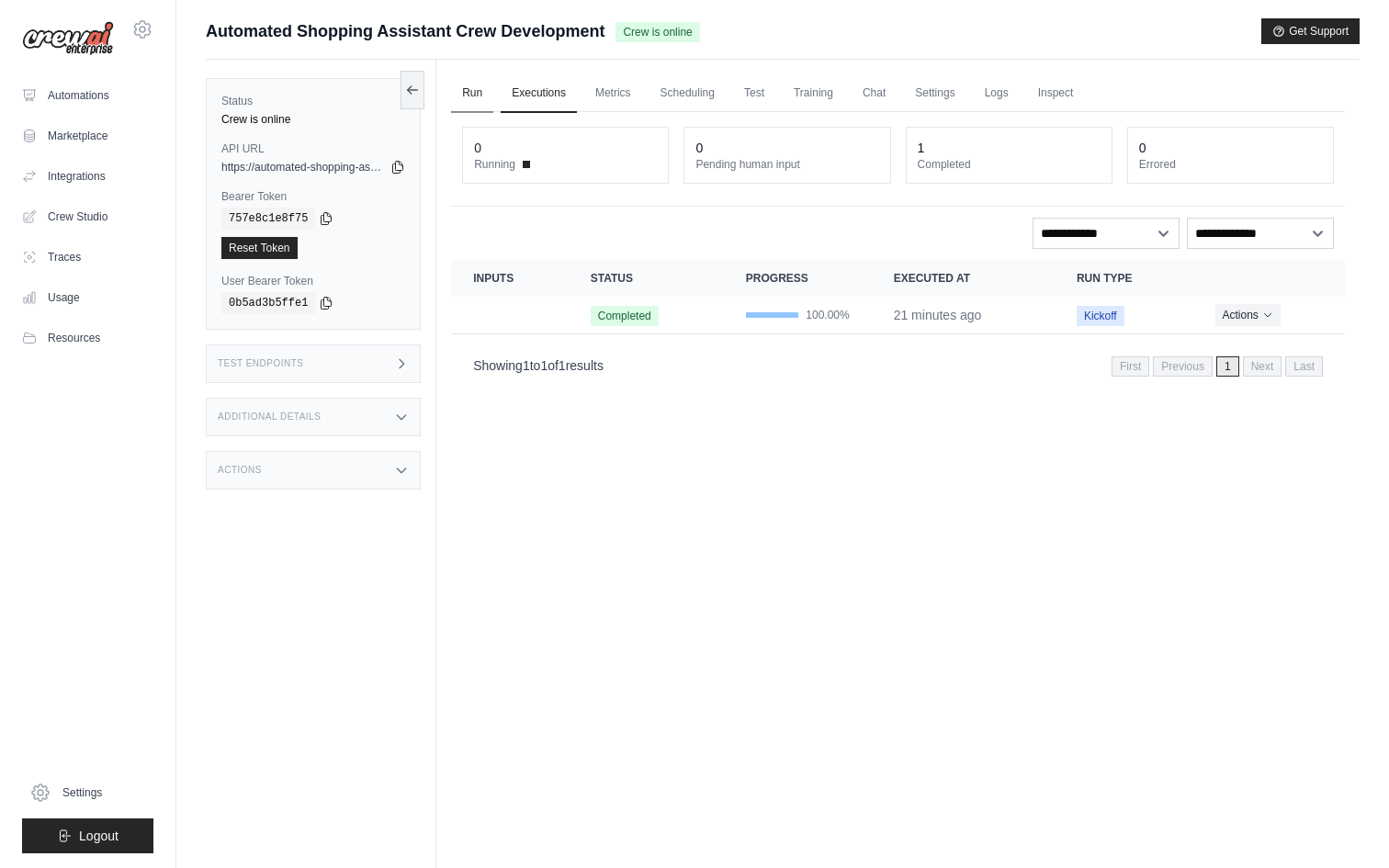 click on "Run" at bounding box center [472, 94] 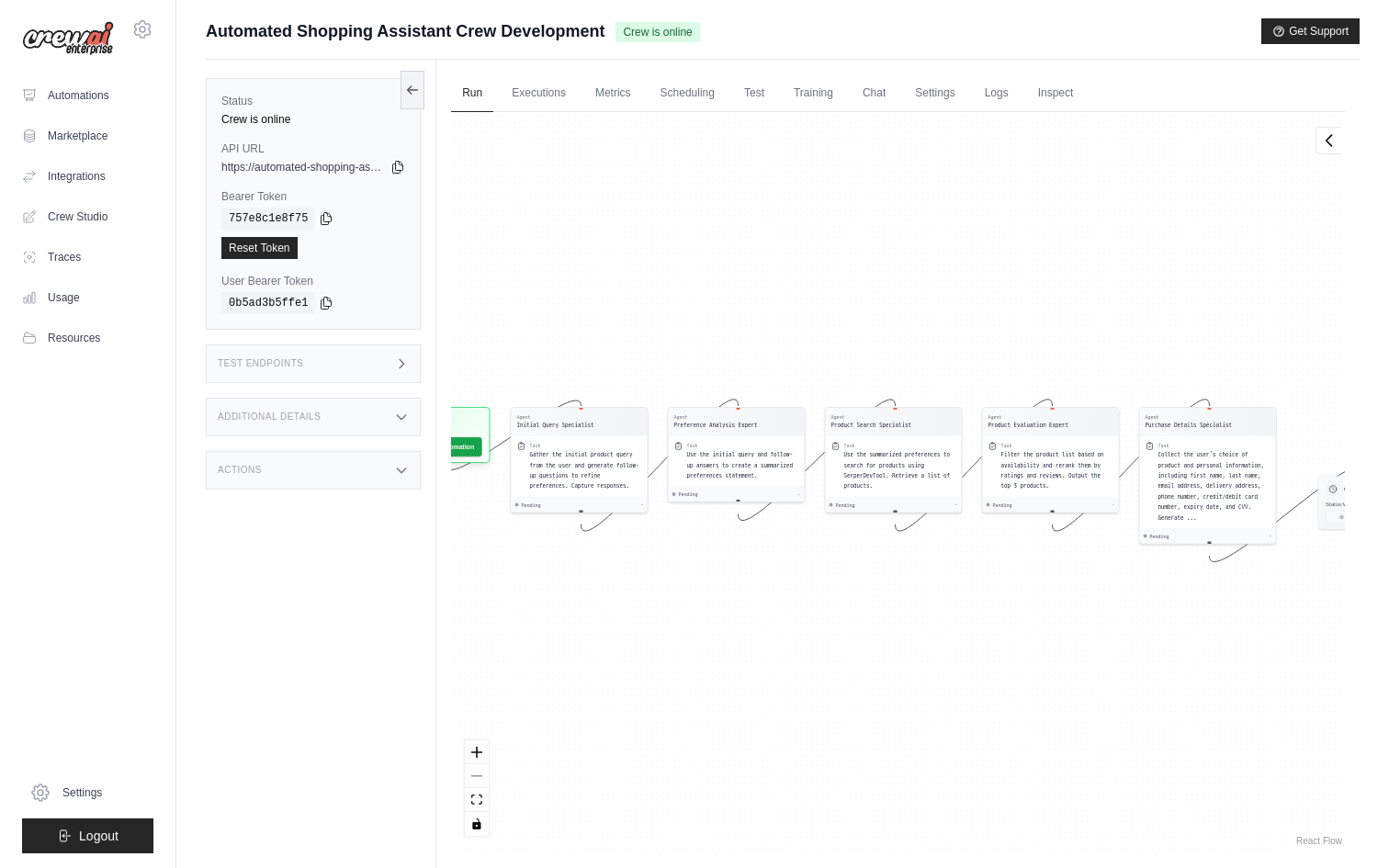 scroll, scrollTop: 0, scrollLeft: 0, axis: both 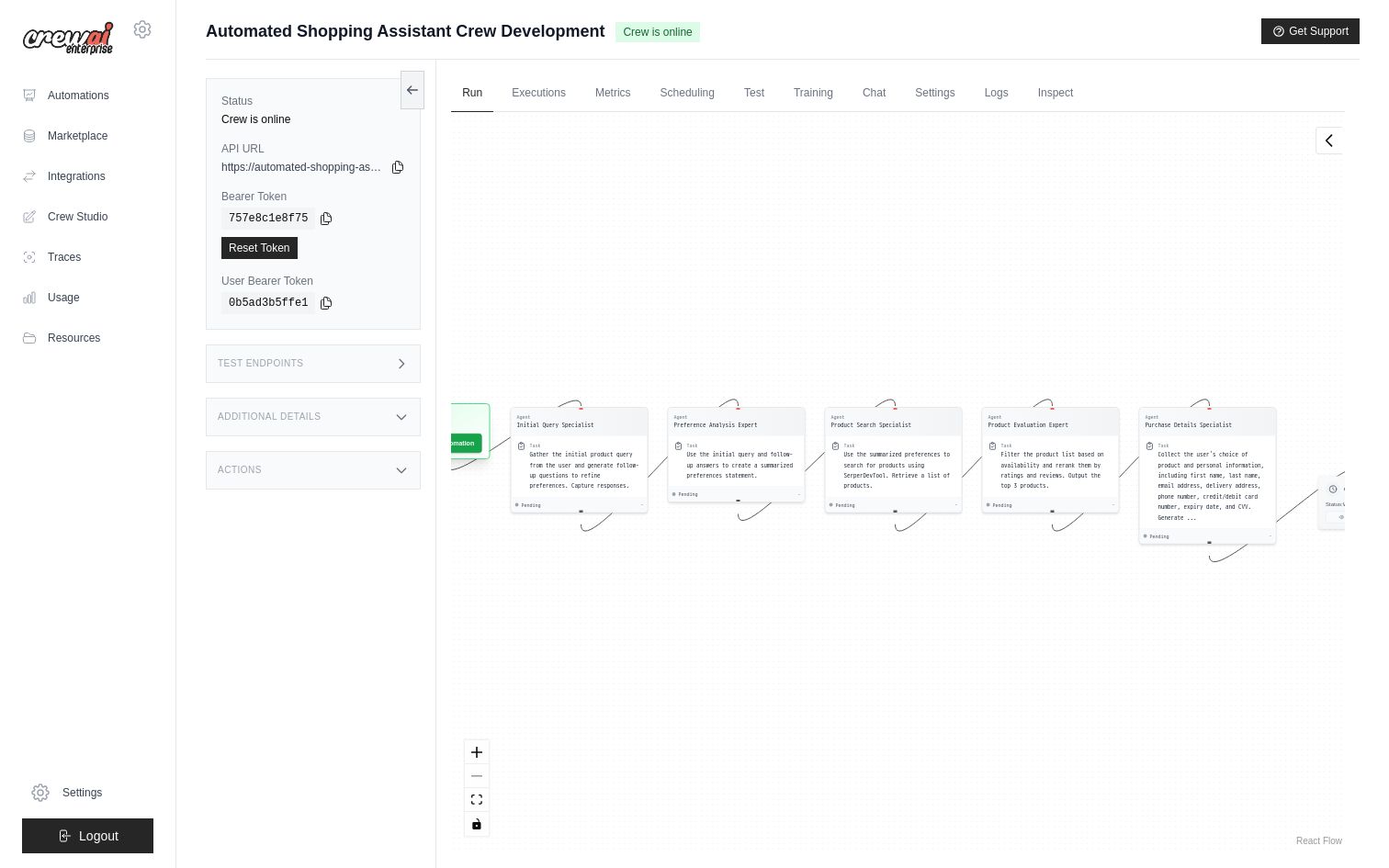 click on "Inputs" at bounding box center [443, 419] 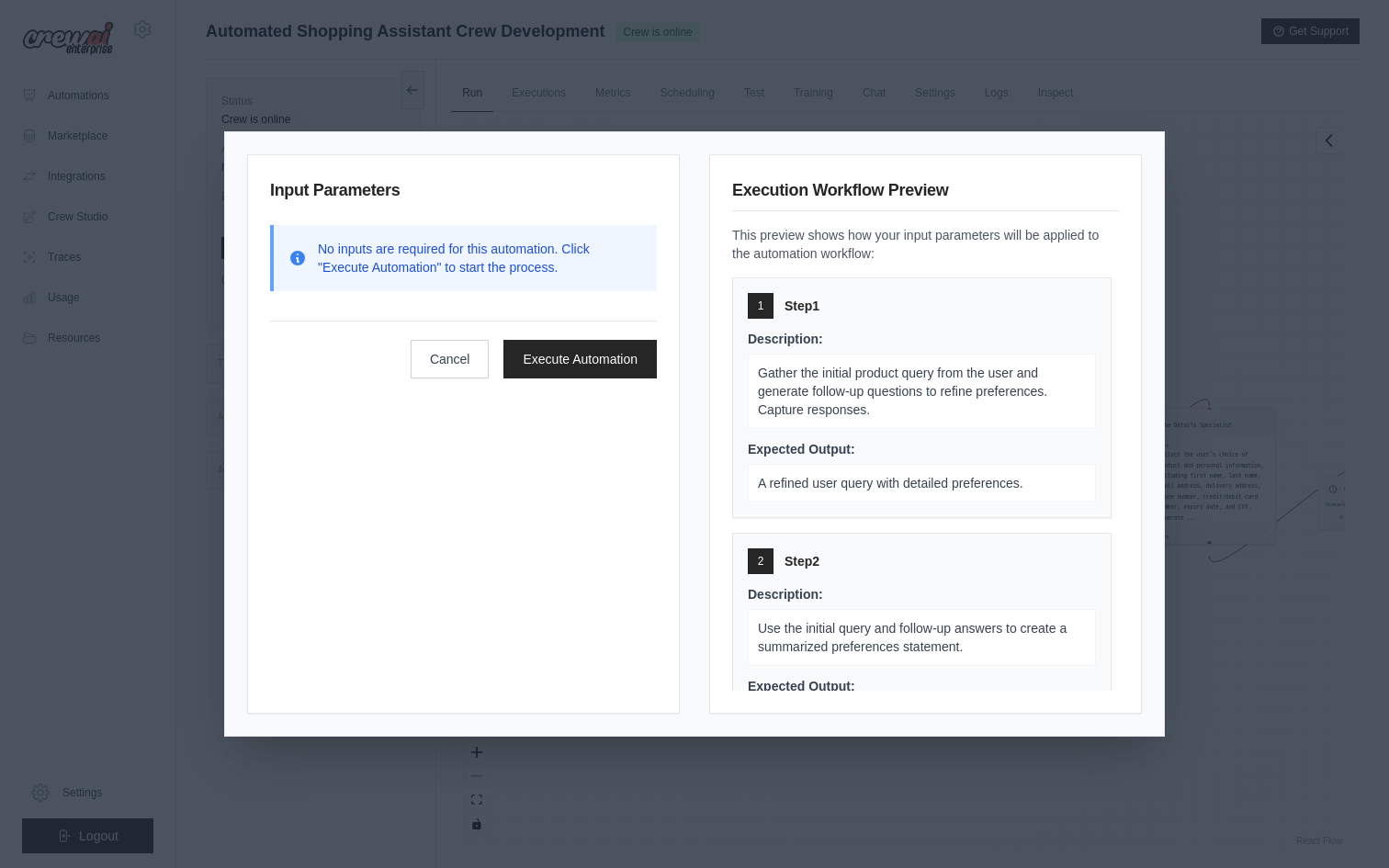 click on "Input Parameters No inputs are required for this automation. Click "Execute Automation" to start the process. Cancel Execute Automation Execution Workflow Preview This preview shows how your input parameters will be applied to the automation workflow: 1 Step  1 Description: Gather the initial product query from the user and generate follow-up questions to refine preferences. Capture responses. Expected Output: A refined user query with detailed preferences. 2 Step  2 Description: Use the initial query and follow-up answers to create a summarized preferences statement. Expected Output: A detailed preference statement for product search. 3 Step  3 Description: Use the summarized preferences to search for products using SerperDevTool. Retrieve a list of products. Expected Output: A list of products matching the user's preferences. 4 Step  4 Description: Filter the product list based on availability and rerank them by ratings and reviews. Output the top 3 products. Expected Output: 5 Step  5 Description:" at bounding box center (694, 434) 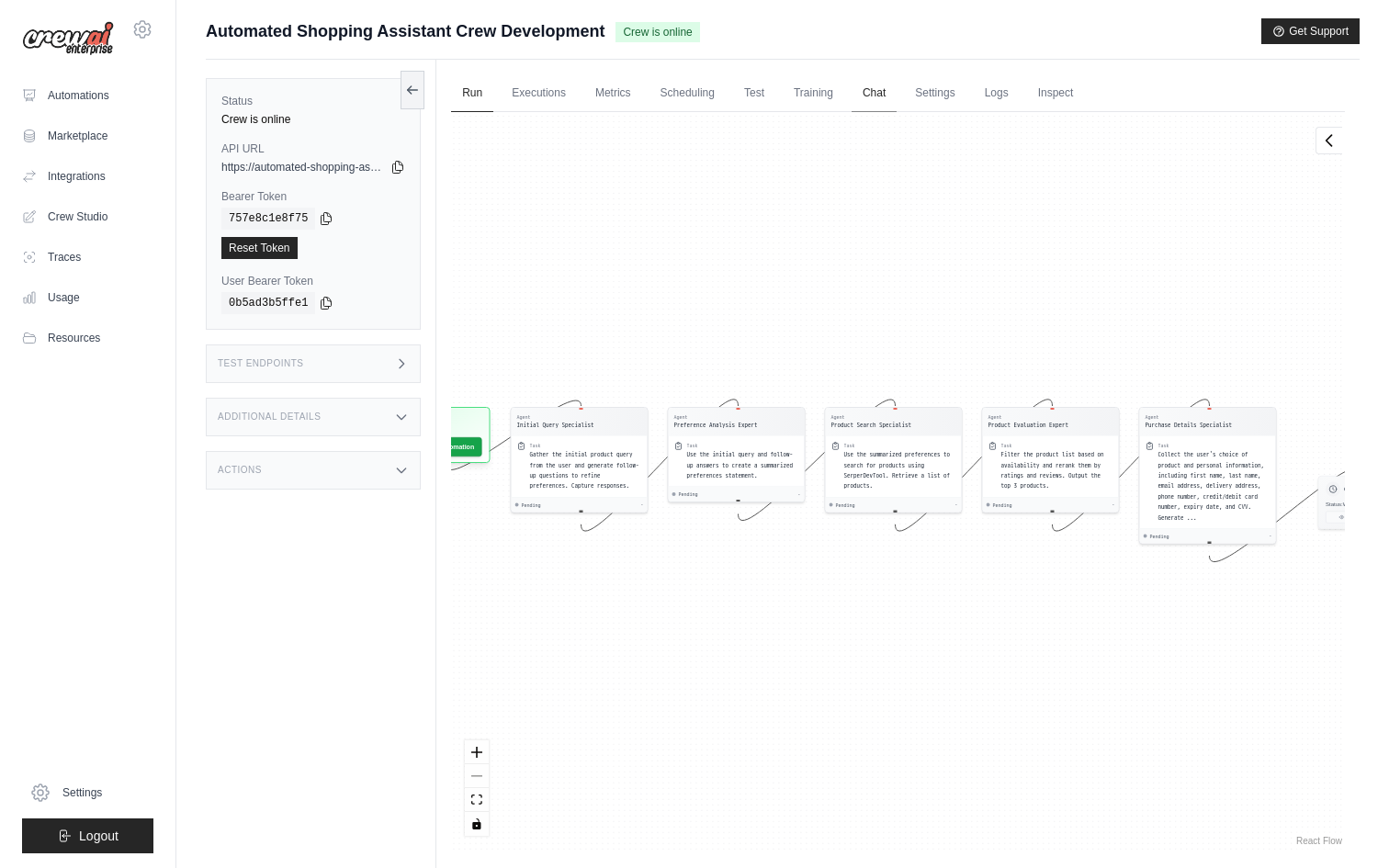 click on "Chat" at bounding box center (874, 94) 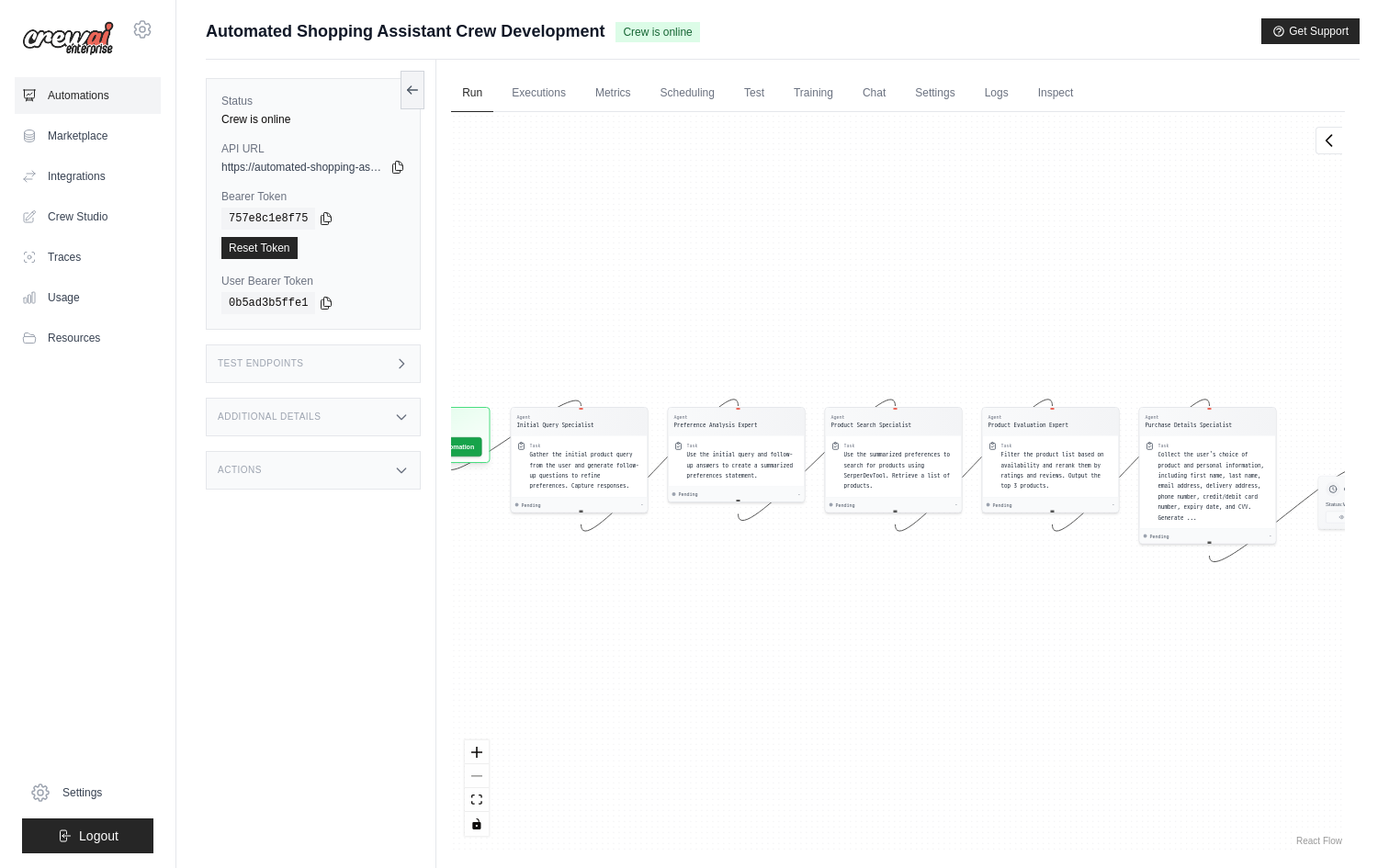 click on "Automations" at bounding box center [87, 96] 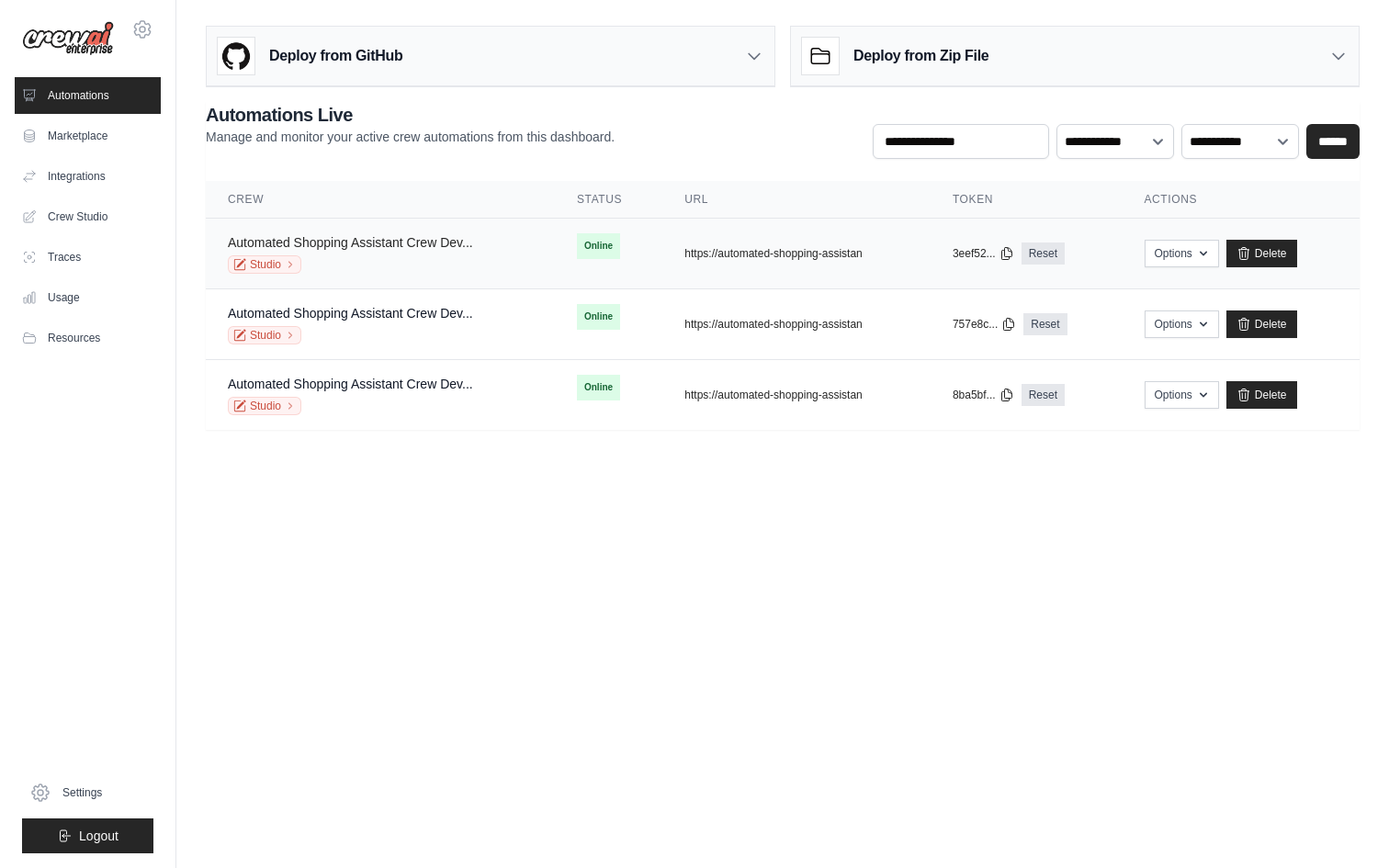 click on "Automated Shopping Assistant Crew Dev..." at bounding box center (350, 242) 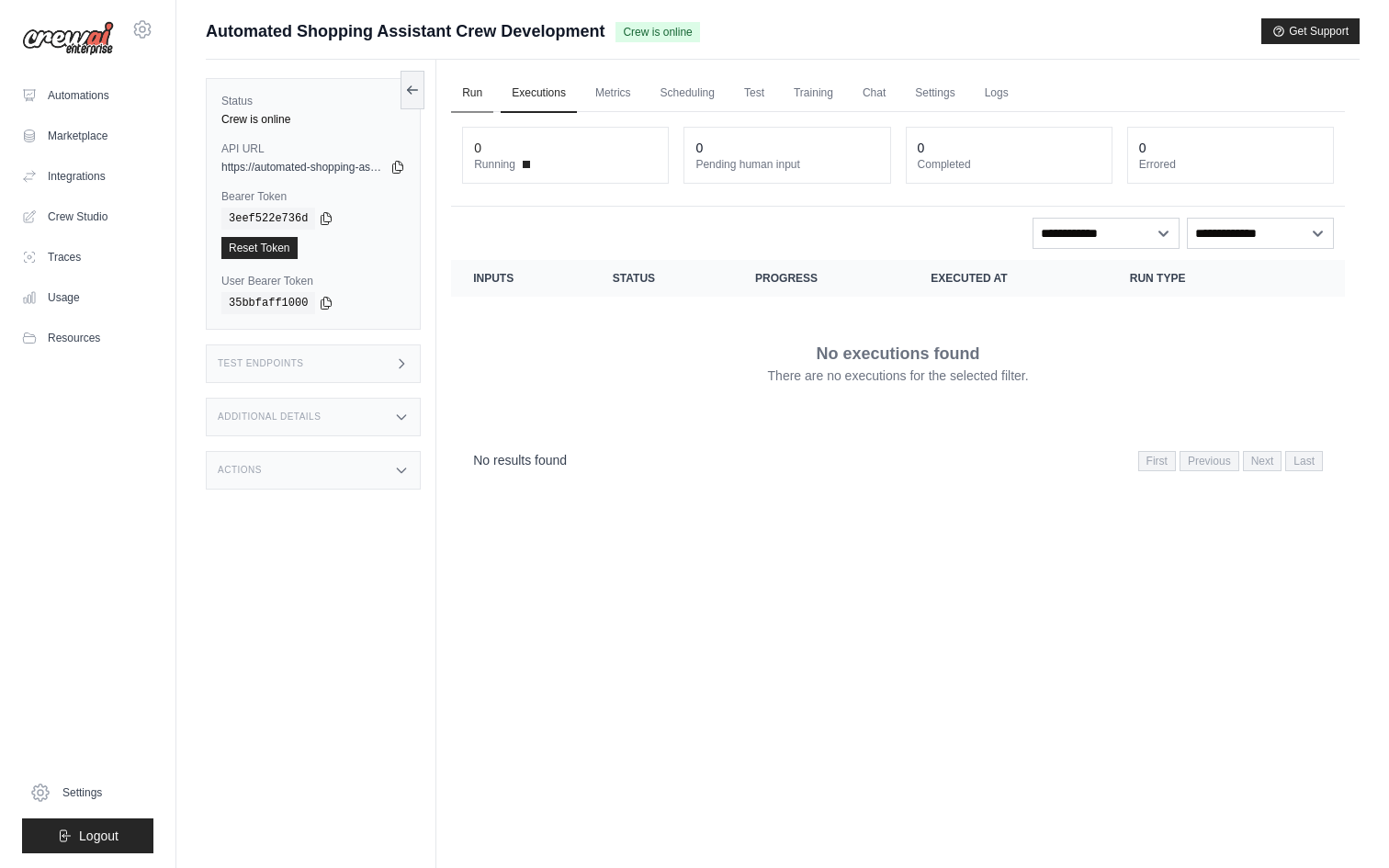 click on "Run" at bounding box center (472, 94) 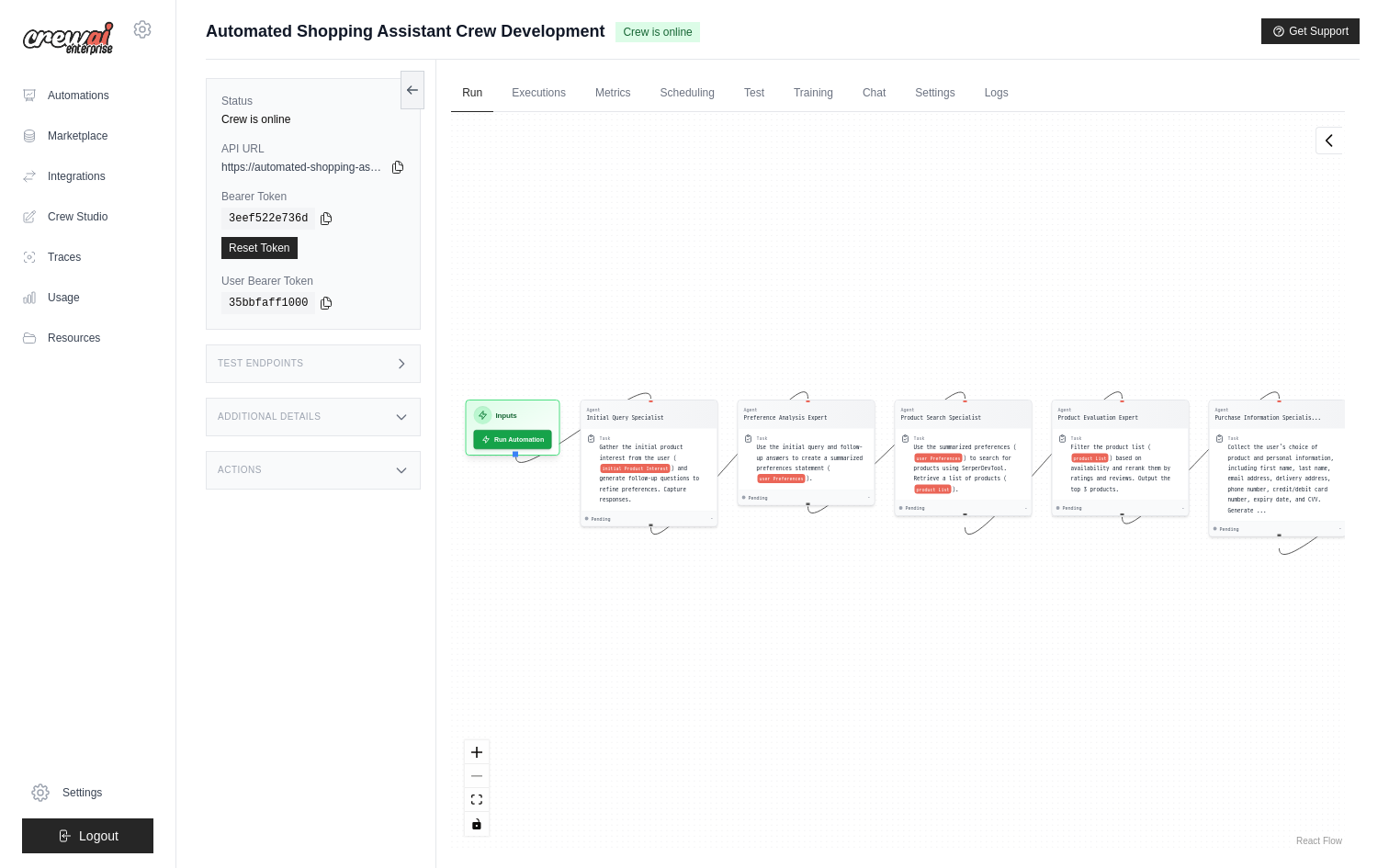 drag, startPoint x: 551, startPoint y: 364, endPoint x: 622, endPoint y: 355, distance: 71.56815 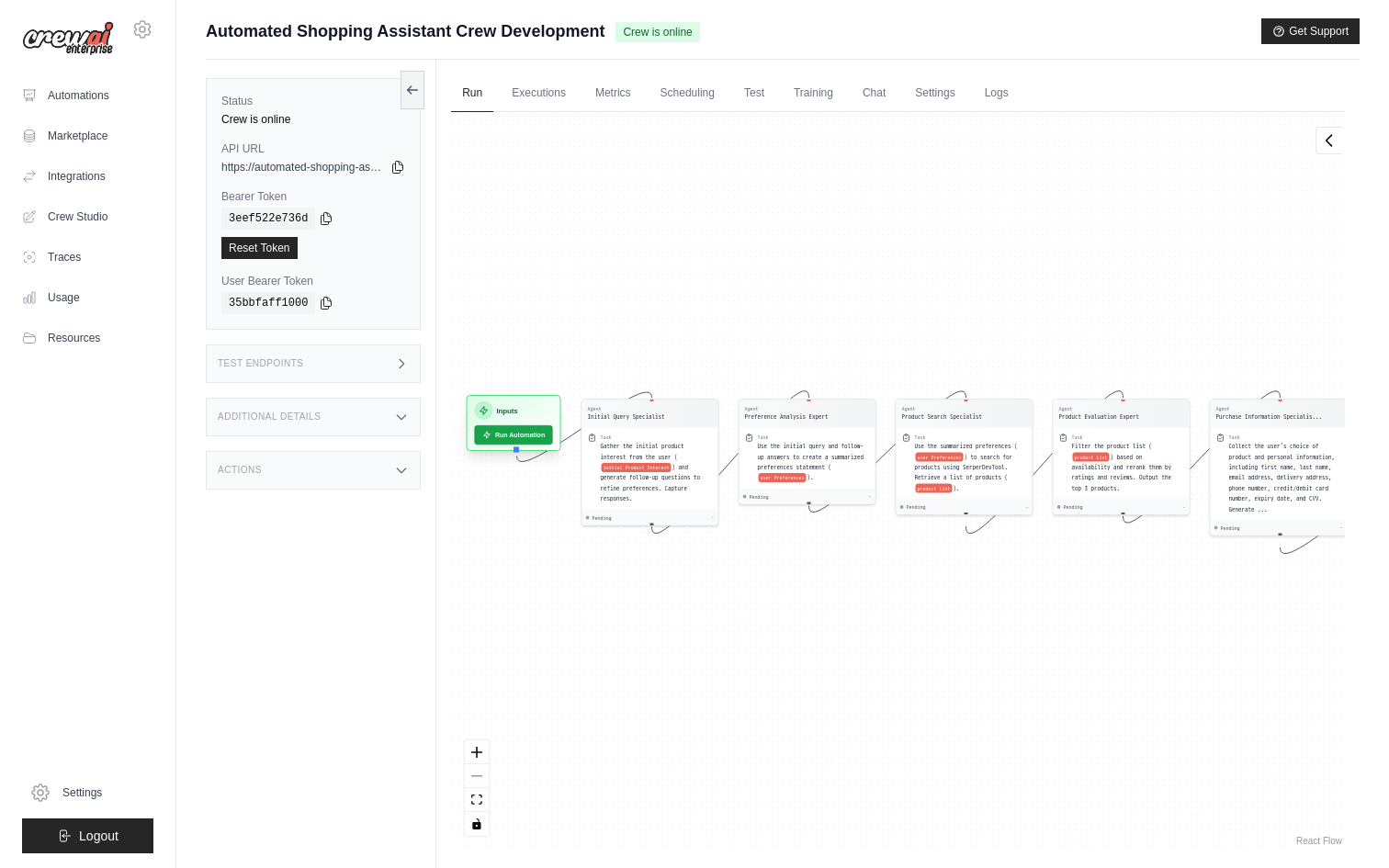 click on "Inputs" at bounding box center [514, 411] 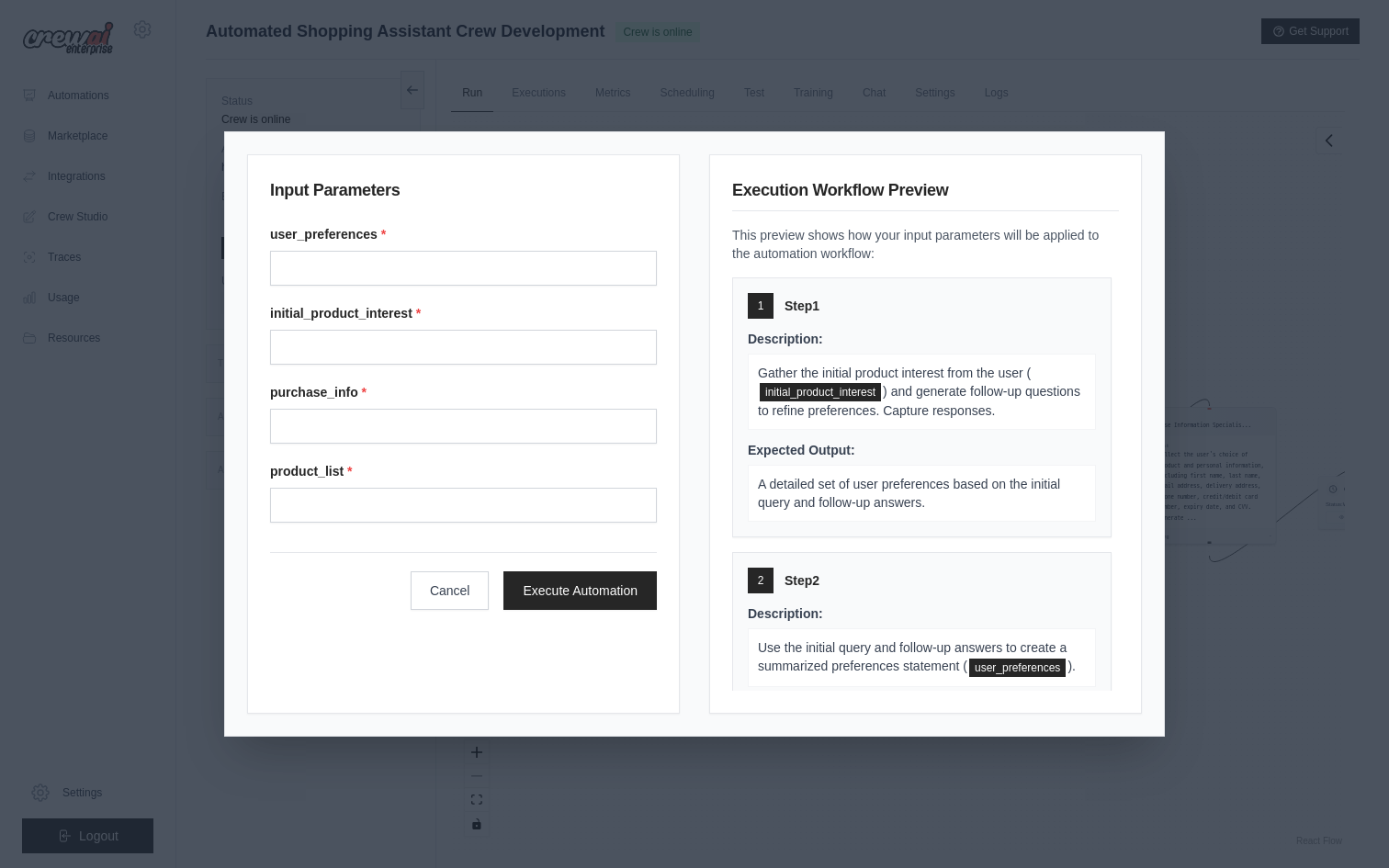 scroll, scrollTop: 78, scrollLeft: 0, axis: vertical 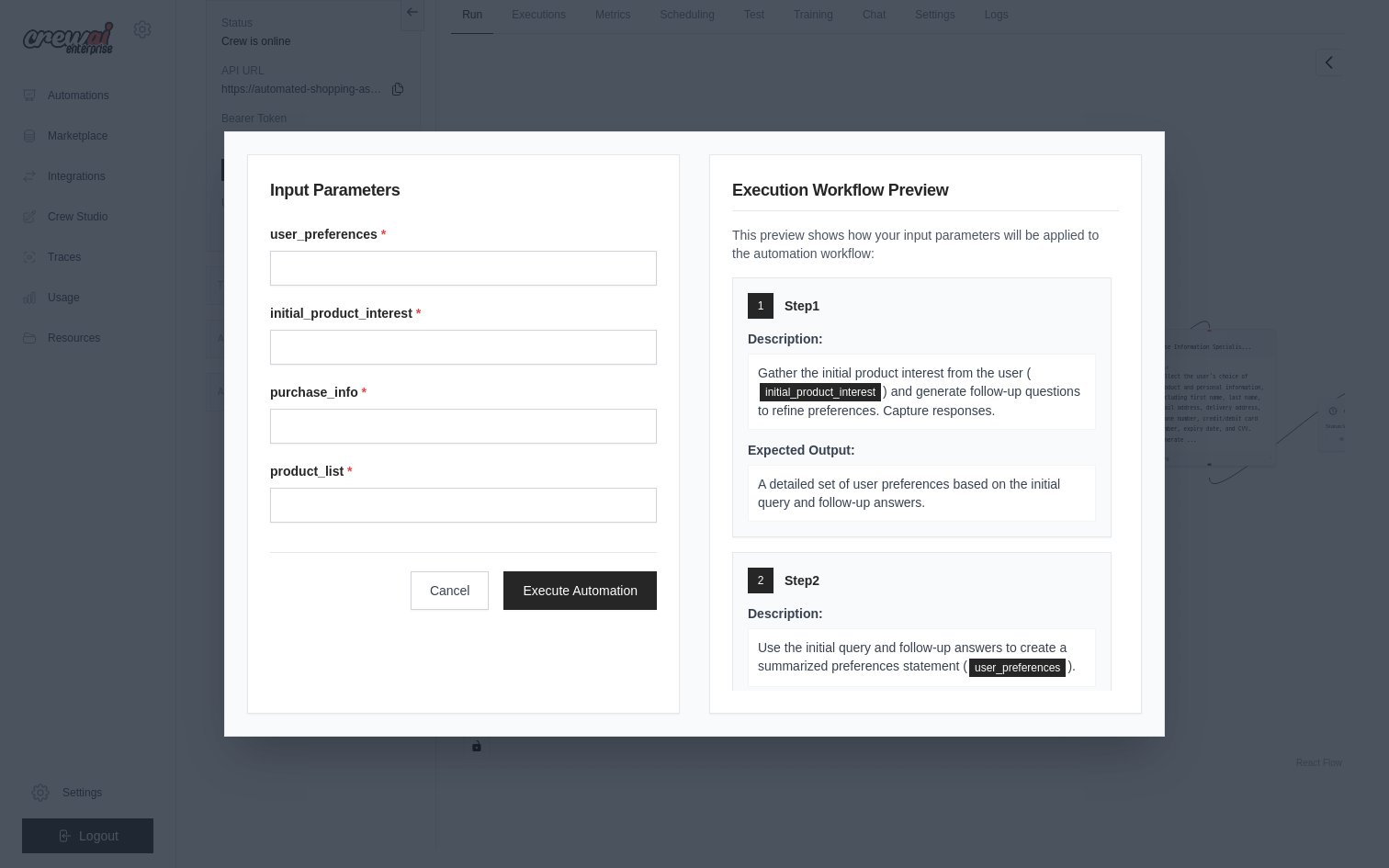 click on "Input Parameters user_preferences   * initial_product_interest   * purchase_info   * product_list   * Cancel Execute Automation Execution Workflow Preview This preview shows how your input parameters will be applied to the automation workflow: 1 Step  1 Description: Gather the initial product interest from the user ( initial_product_interest ) and generate follow-up questions to refine preferences. Capture responses. Expected Output: A detailed set of user preferences based on the initial query and follow-up answers. 2 Step  2 Description: Use the initial query and follow-up answers to create a summarized preferences statement ( user_preferences ). Expected Output: A concise summary of user preferences to guide the product search. 3 Step  3 Description: Use the summarized preferences ( user_preferences ) to search for products using SerperDevTool. Retrieve a list of products ( product_list ). Expected Output: A list of potential product options based on user preferences. 4 Step  4 Description: product_list 5" at bounding box center (694, 434) 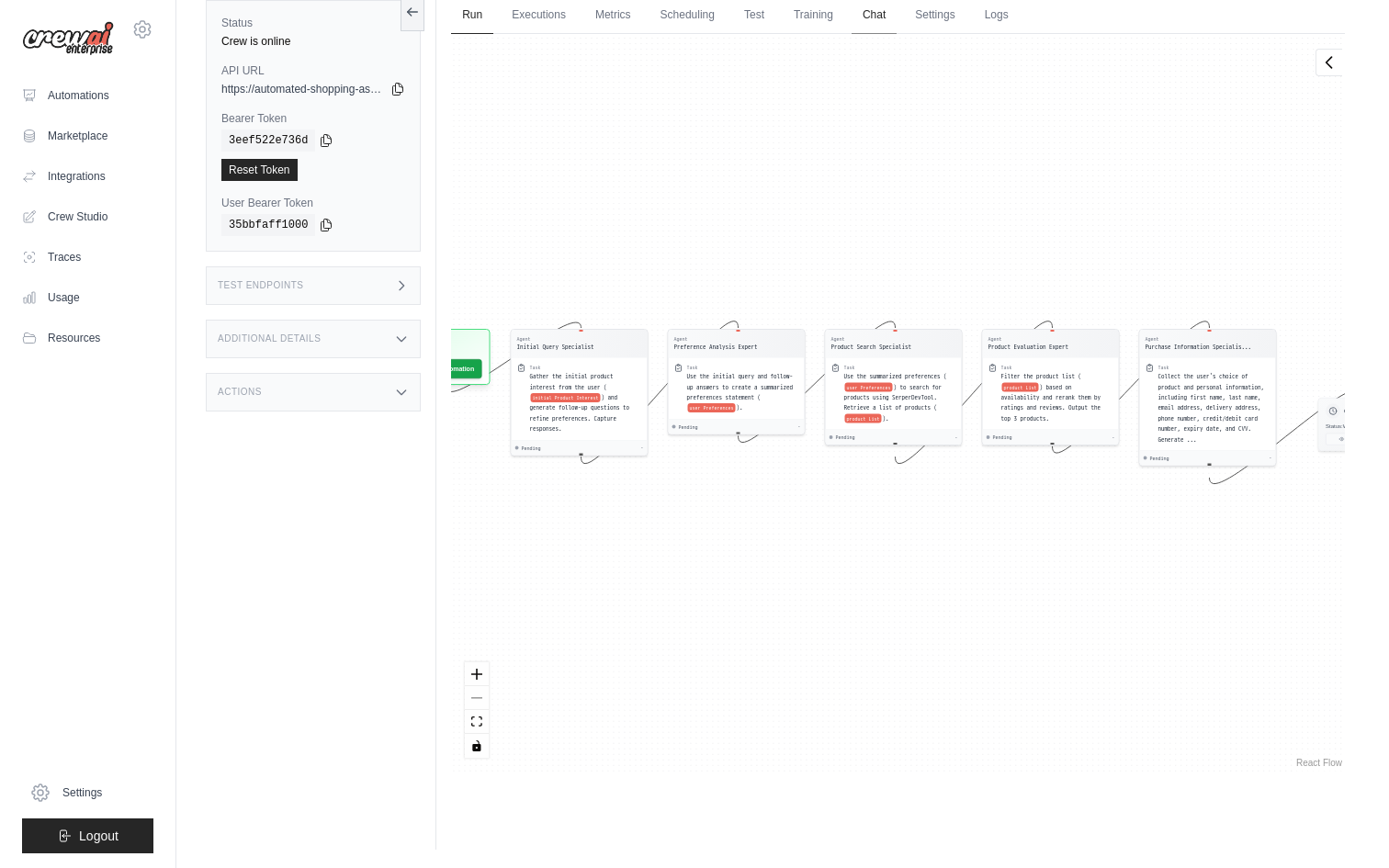 click on "Chat" at bounding box center (874, 16) 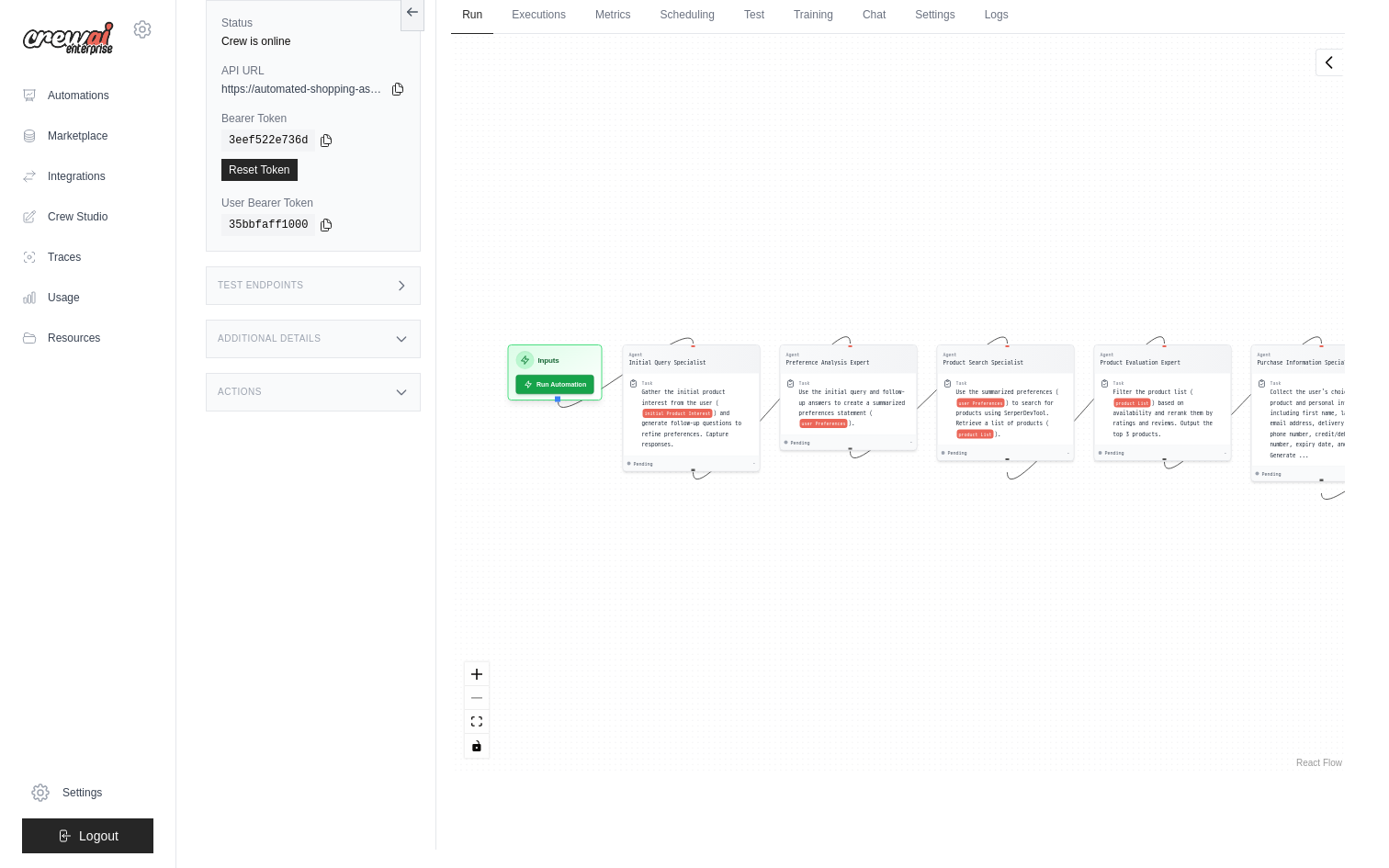 drag, startPoint x: 666, startPoint y: 495, endPoint x: 761, endPoint y: 539, distance: 104.69479 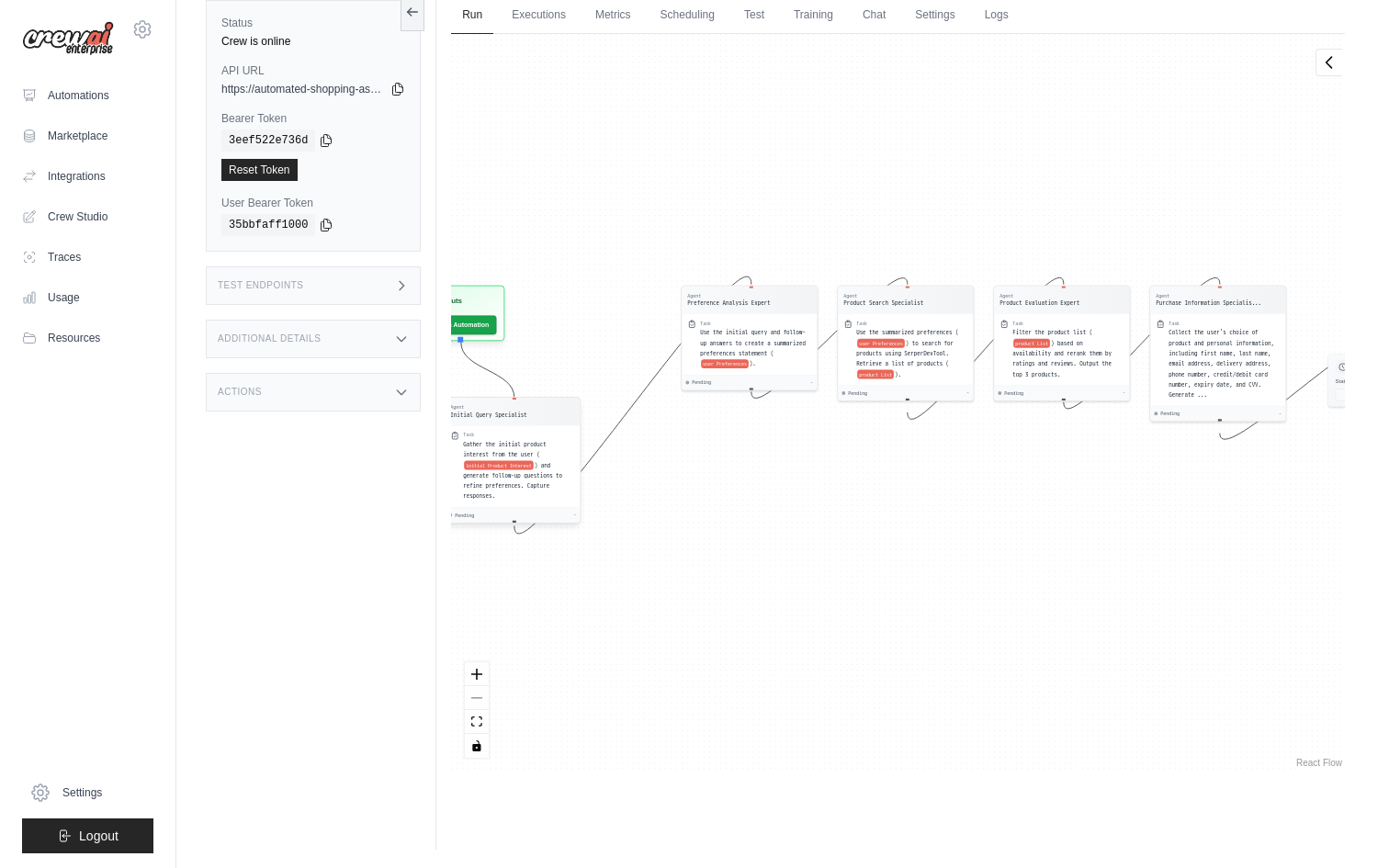 drag, startPoint x: 661, startPoint y: 387, endPoint x: 500, endPoint y: 413, distance: 163.08587 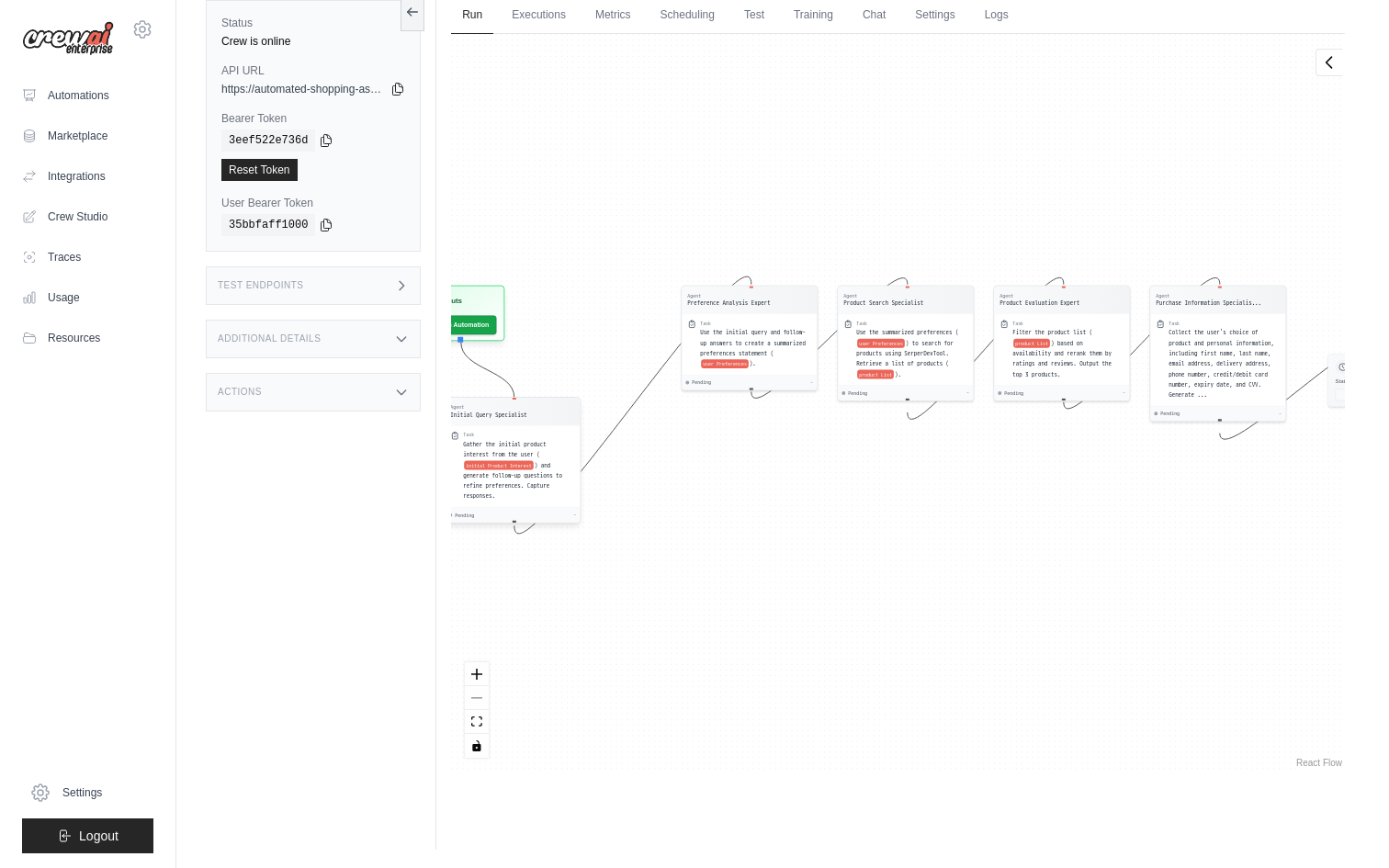 click on "Initial Query Specialist" at bounding box center (489, 415) 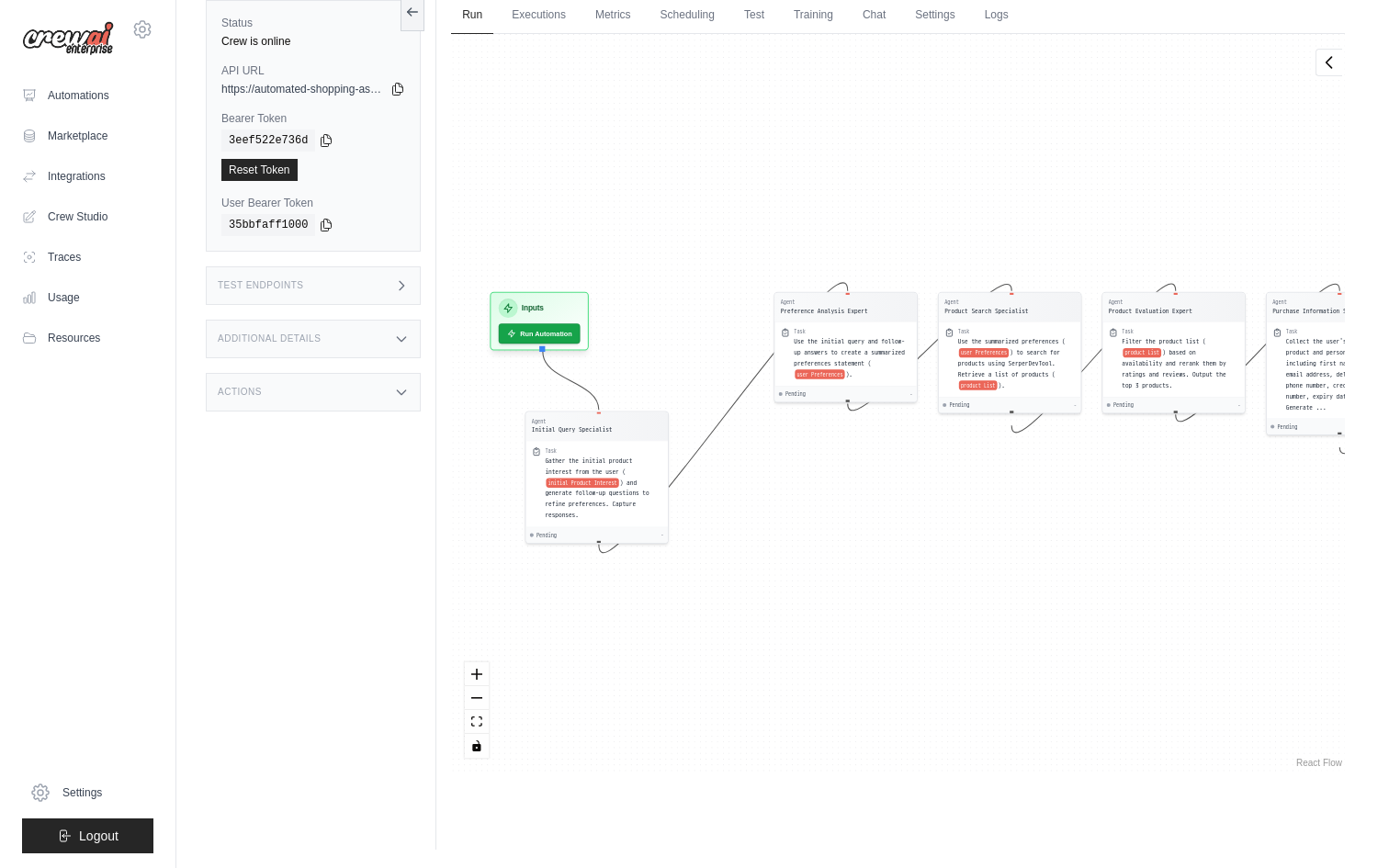 drag, startPoint x: 762, startPoint y: 457, endPoint x: 881, endPoint y: 478, distance: 120.8387 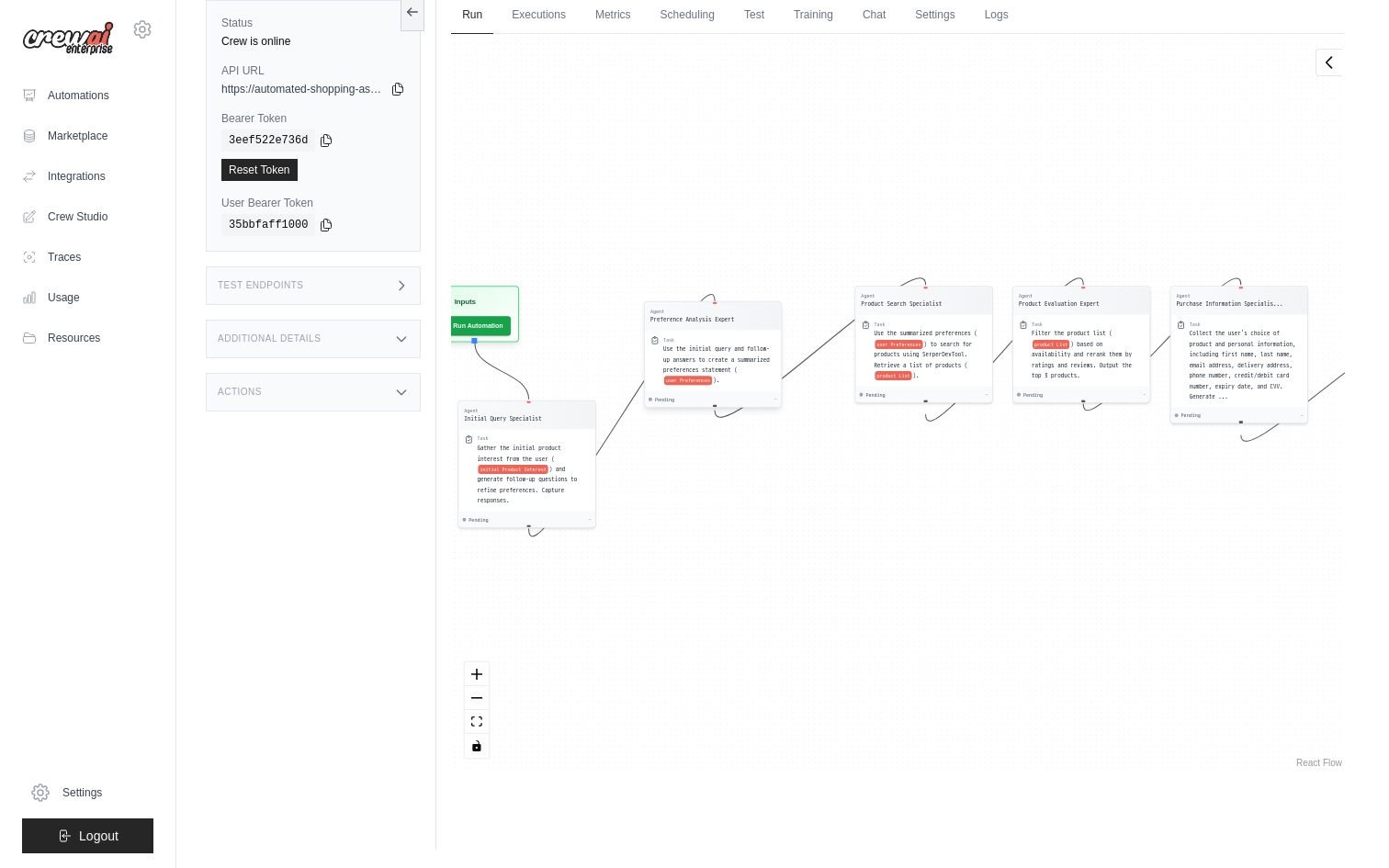 drag, startPoint x: 855, startPoint y: 296, endPoint x: 717, endPoint y: 294, distance: 138.01449 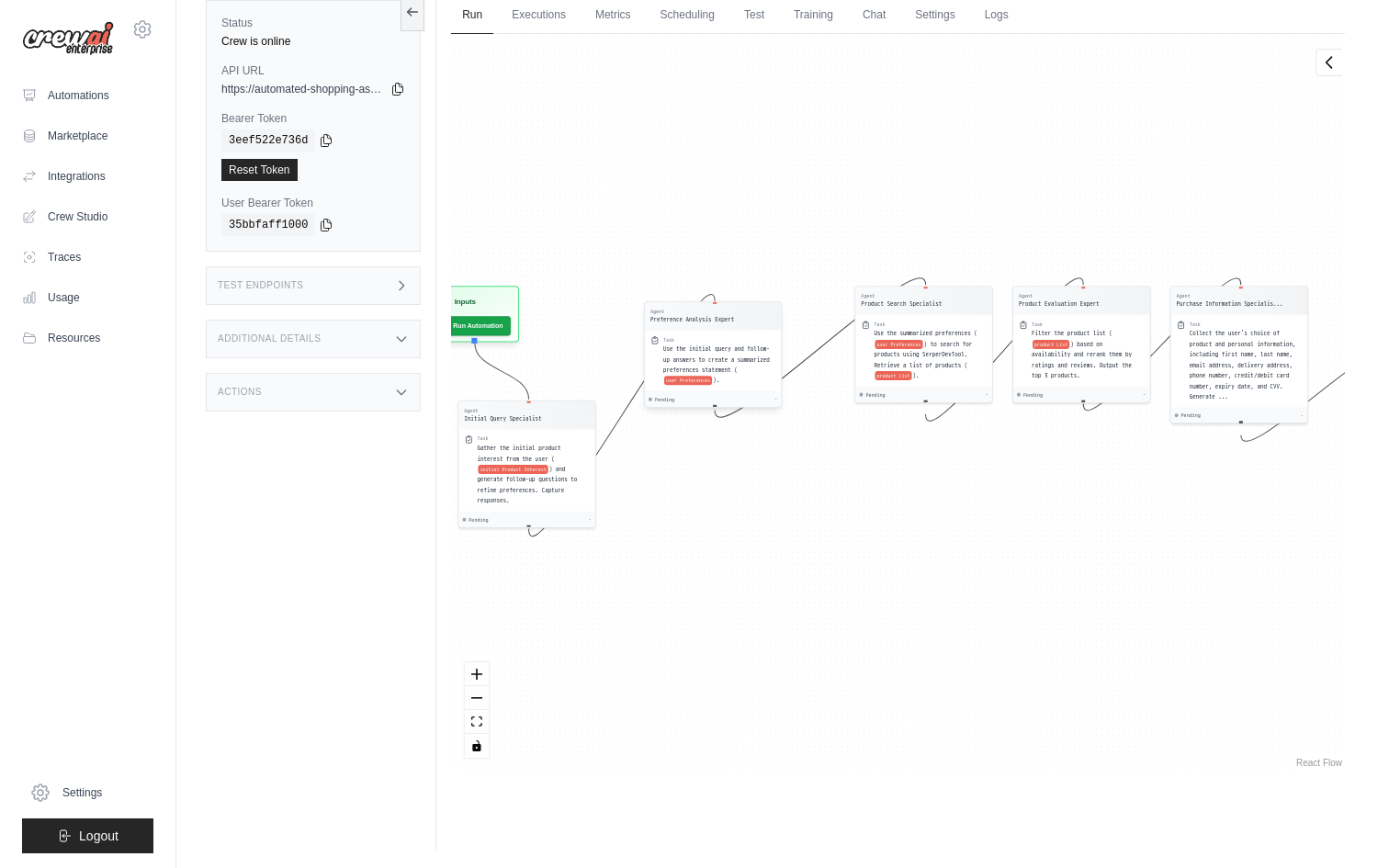 click on "Agent Preference Analysis Expert" at bounding box center (713, 316) 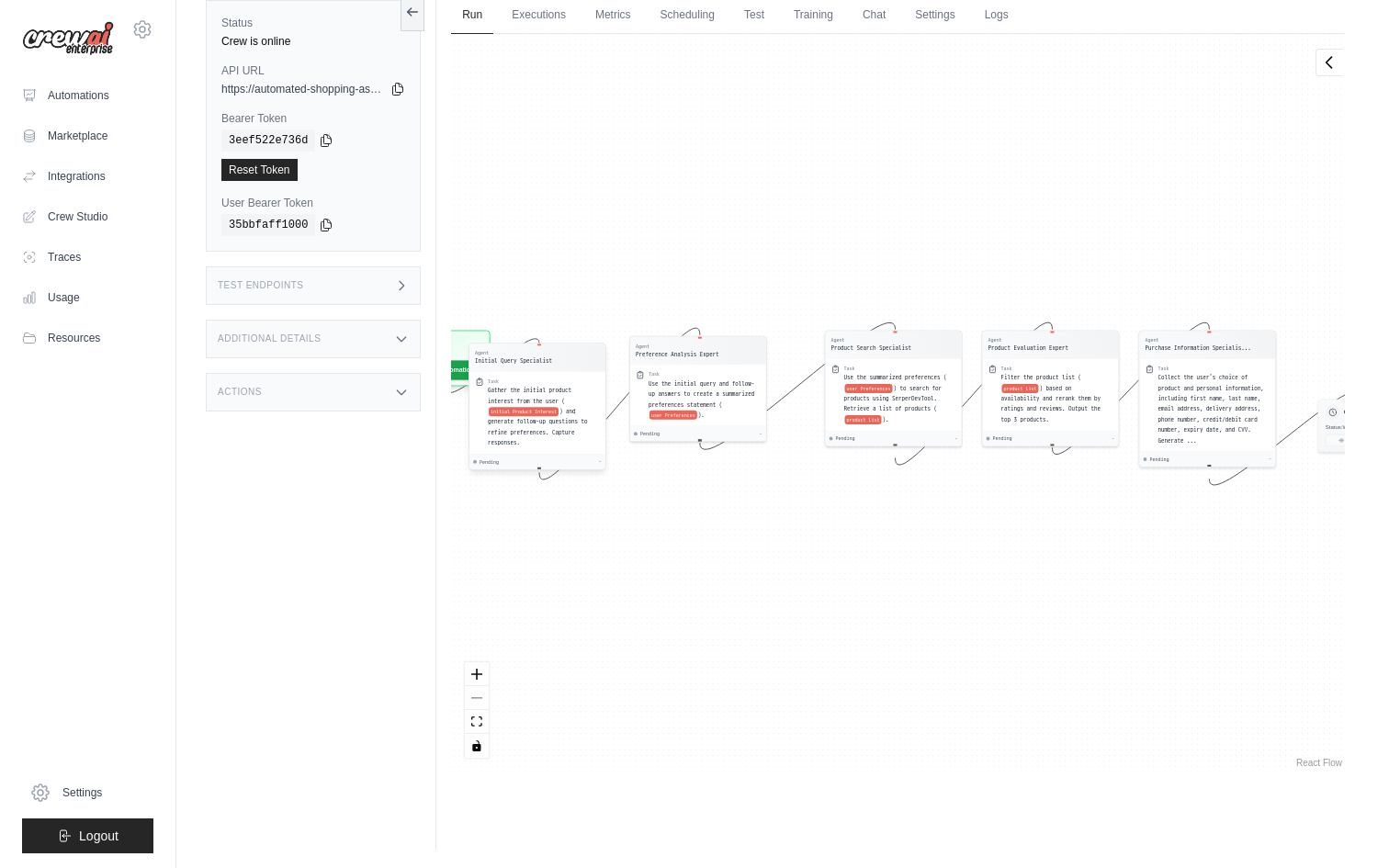 drag, startPoint x: 506, startPoint y: 403, endPoint x: 547, endPoint y: 353, distance: 64.660653 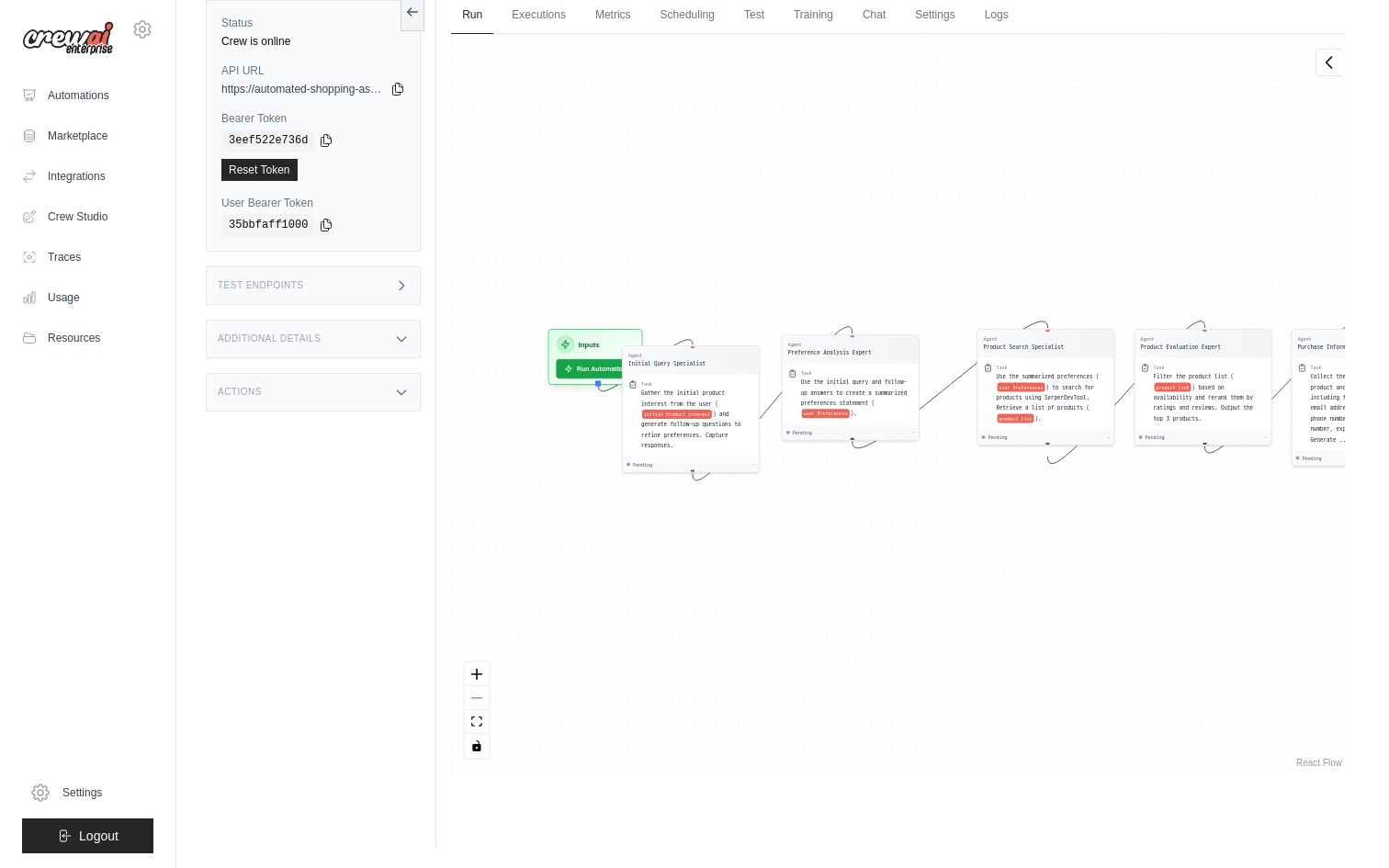 drag, startPoint x: 605, startPoint y: 298, endPoint x: 773, endPoint y: 298, distance: 168 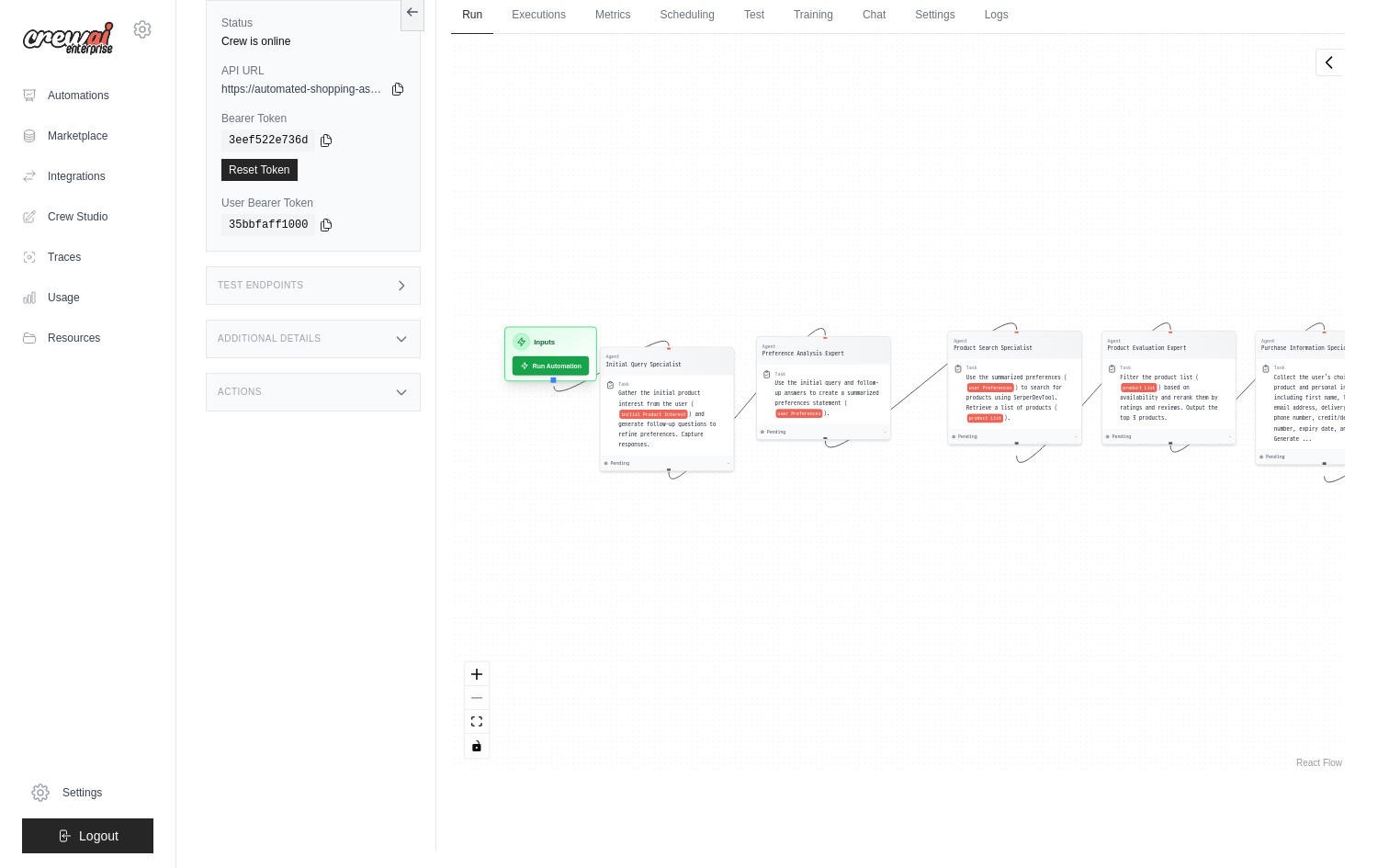 drag, startPoint x: 654, startPoint y: 342, endPoint x: 569, endPoint y: 343, distance: 85.00588 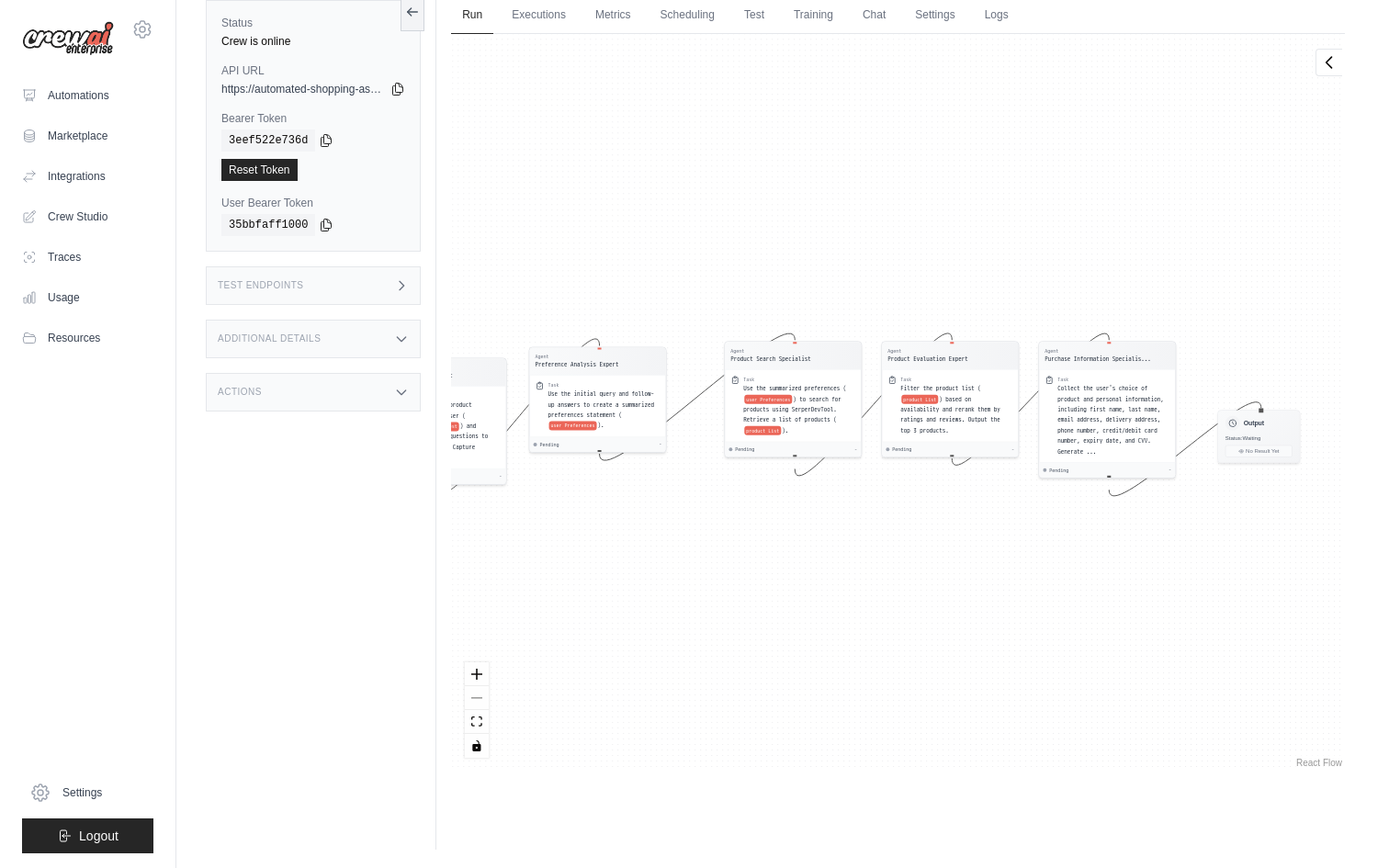 drag, startPoint x: 586, startPoint y: 319, endPoint x: 475, endPoint y: 332, distance: 111.75867 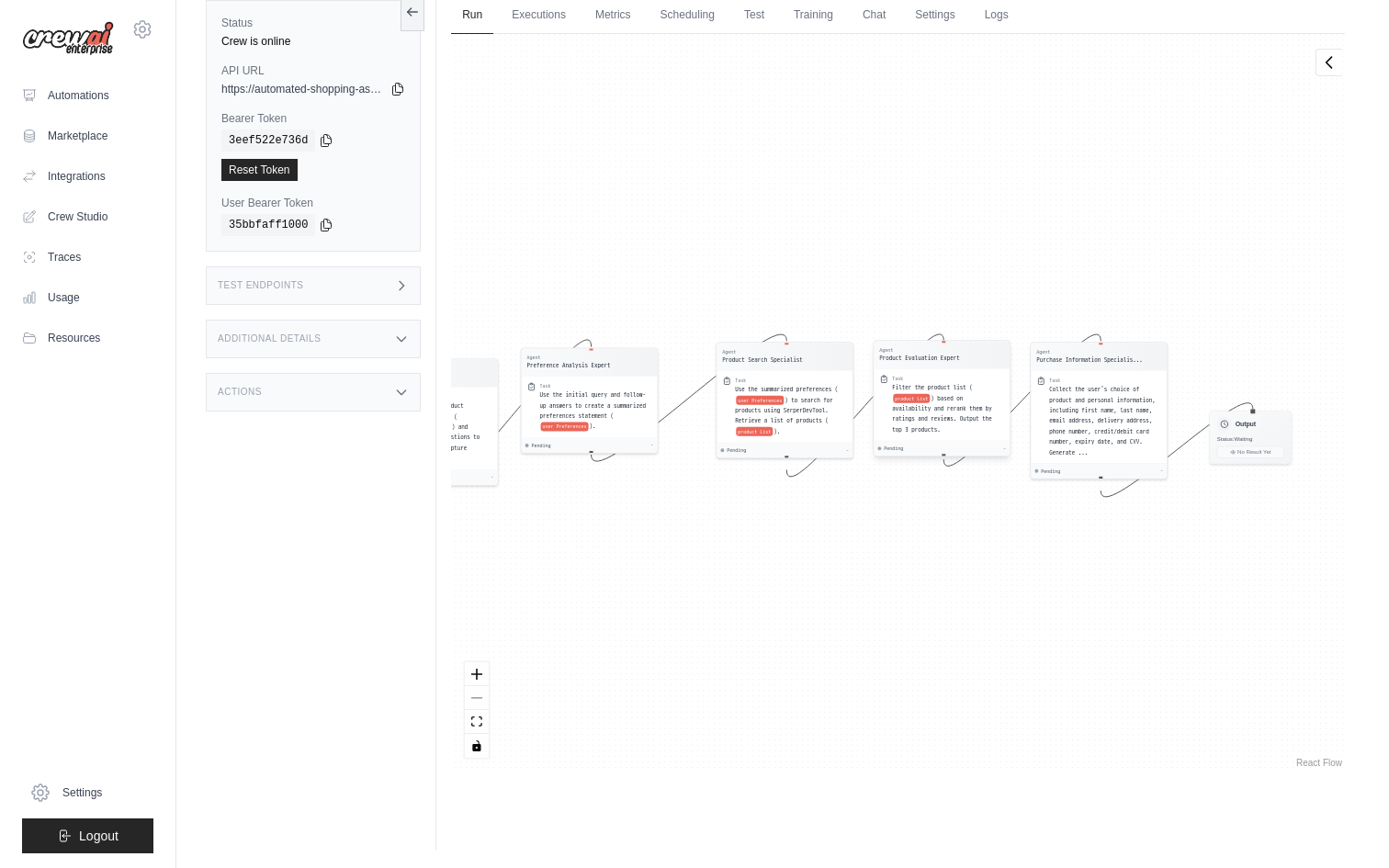 click on "Agent" at bounding box center [920, 350] 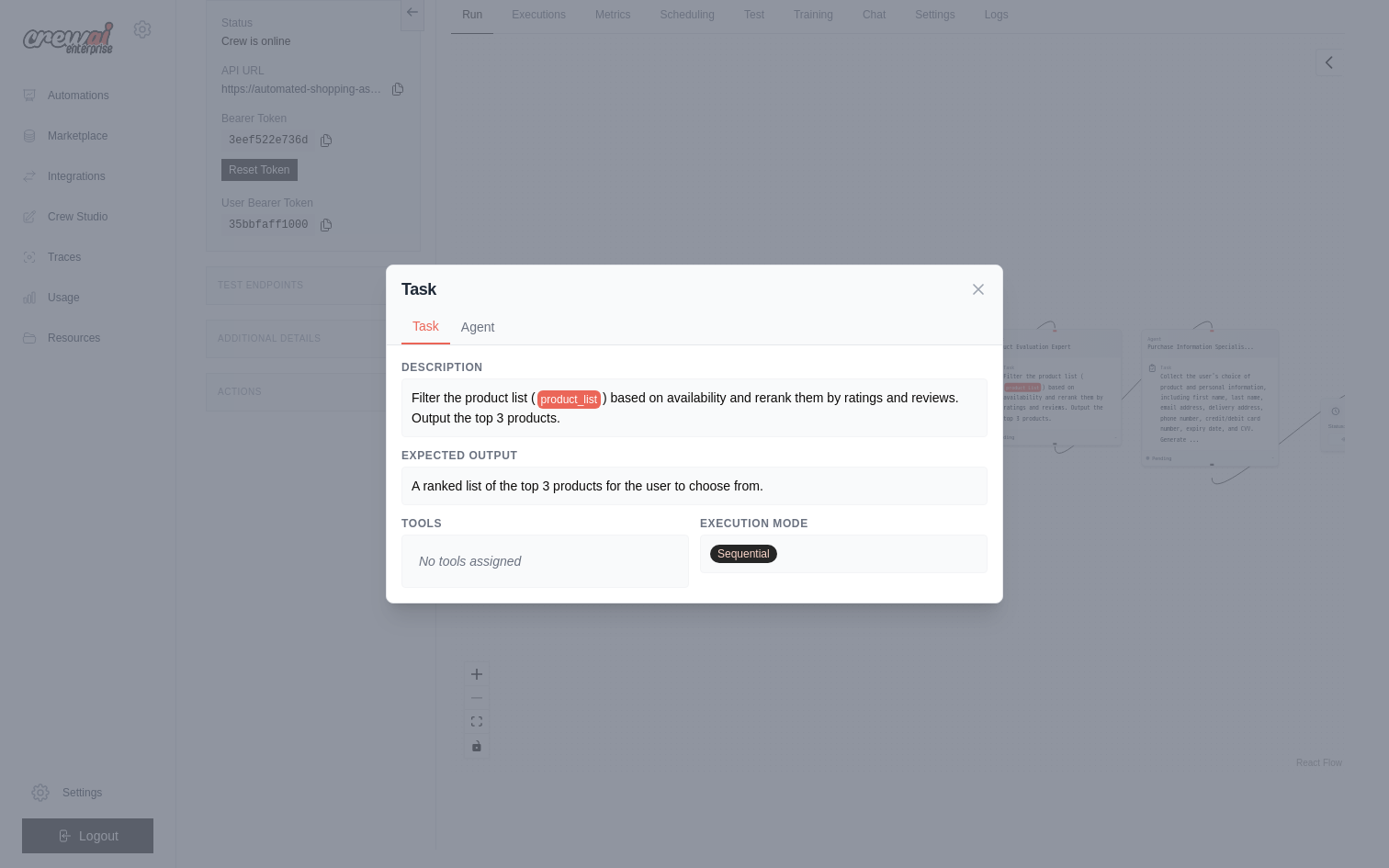 click on "A ranked list of the top 3 products for the user to choose from." at bounding box center [694, 486] 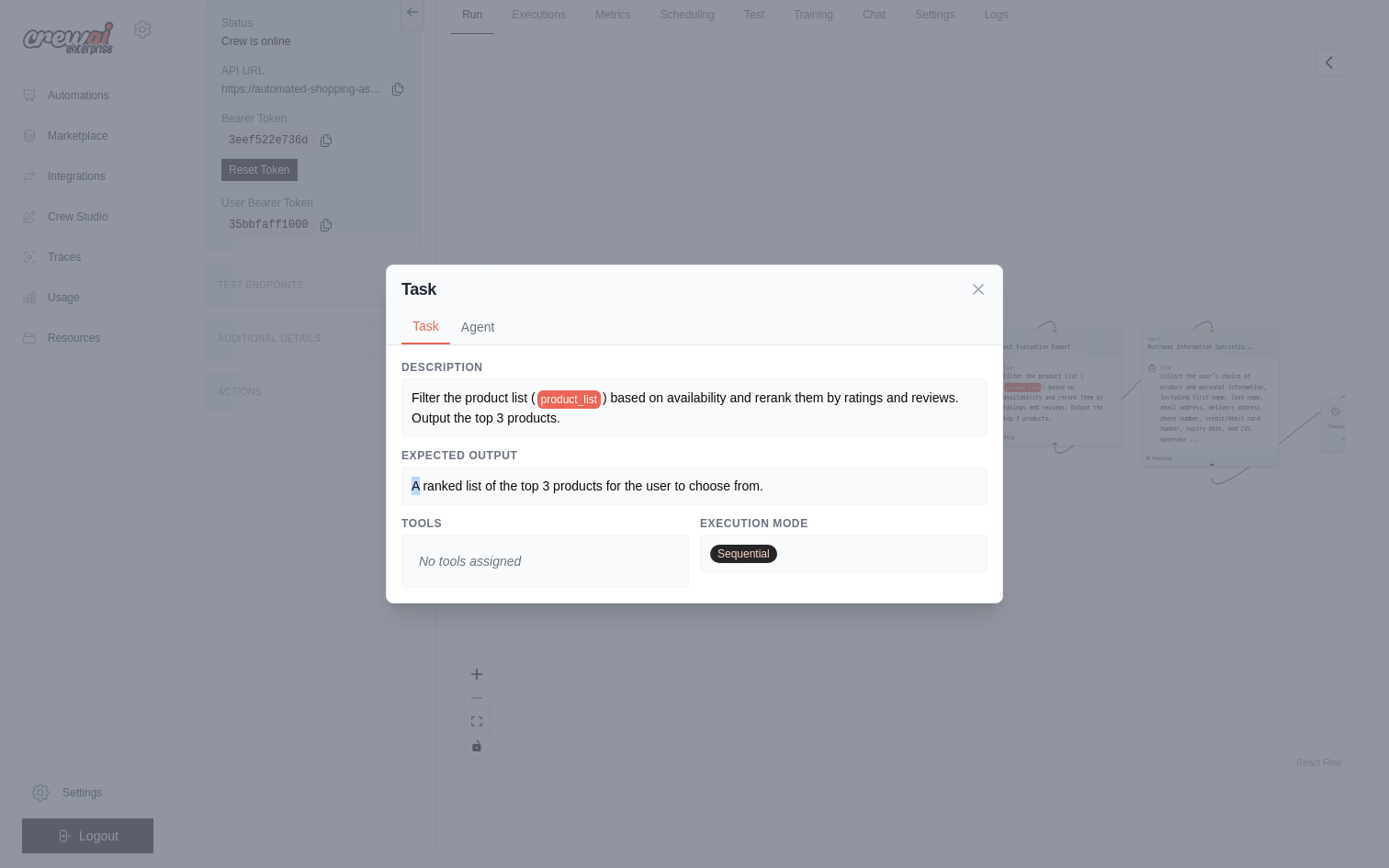 click on "A ranked list of the top 3 products for the user to choose from." at bounding box center (694, 486) 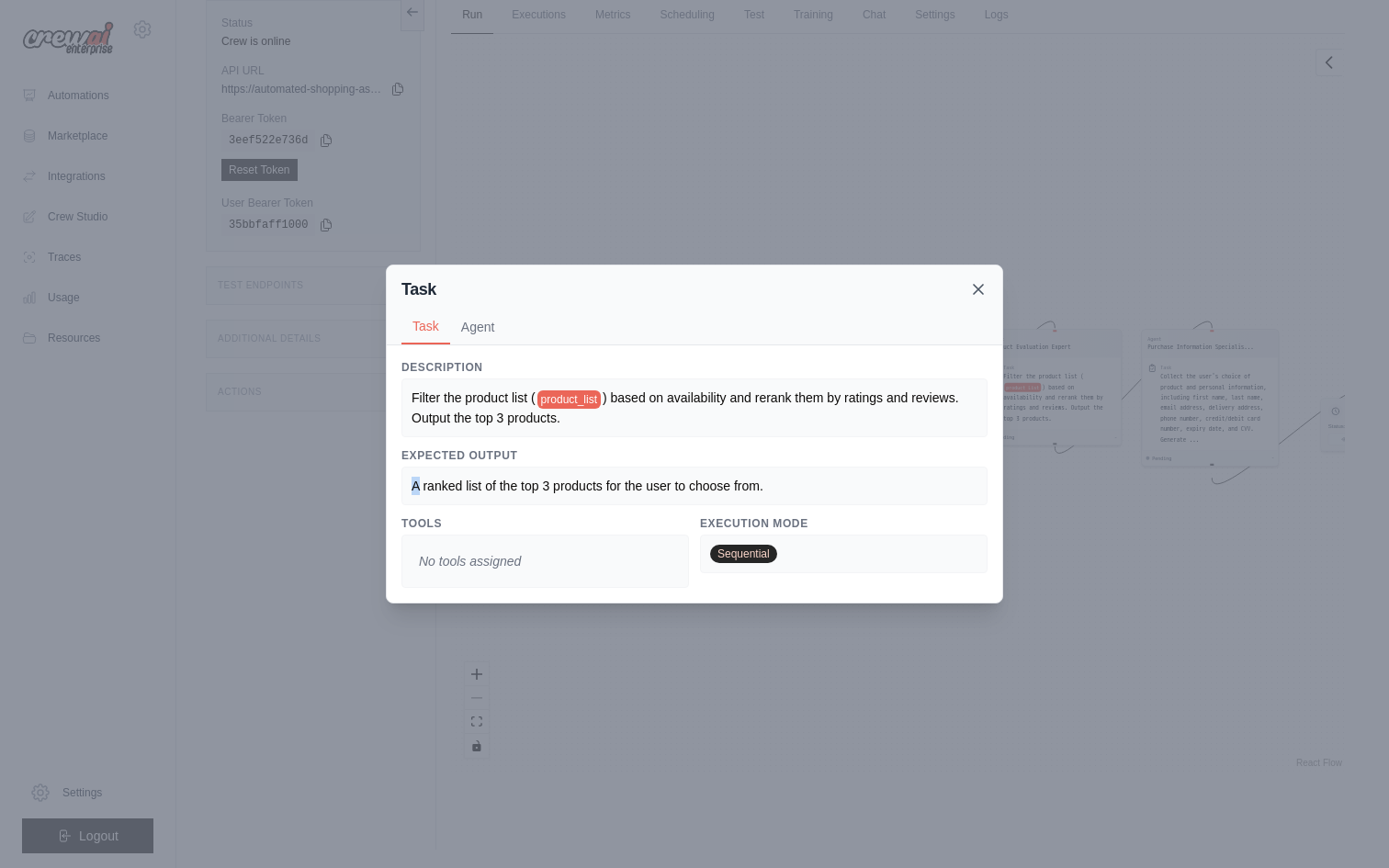click 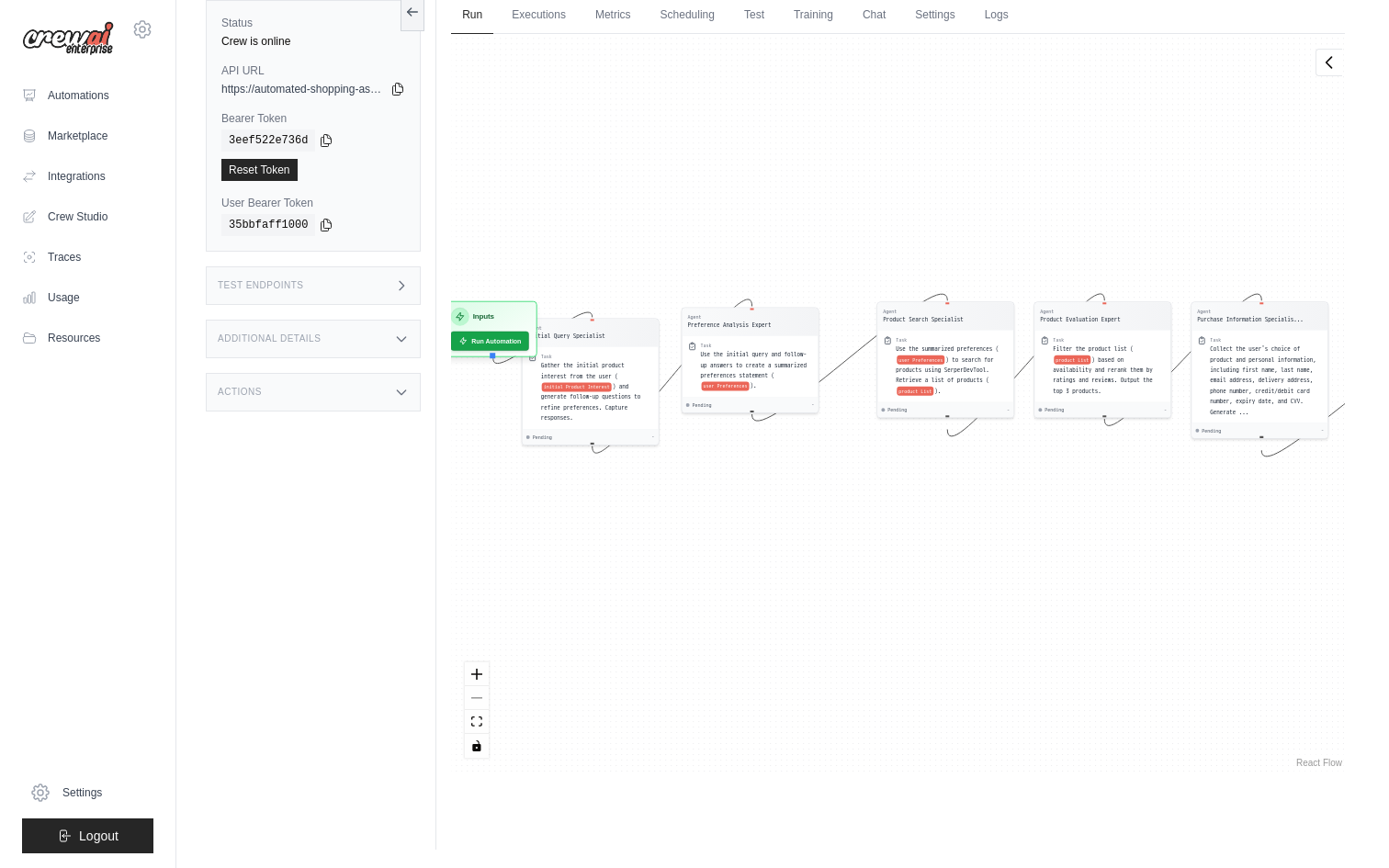 drag, startPoint x: 1095, startPoint y: 528, endPoint x: 1199, endPoint y: 502, distance: 107.2007 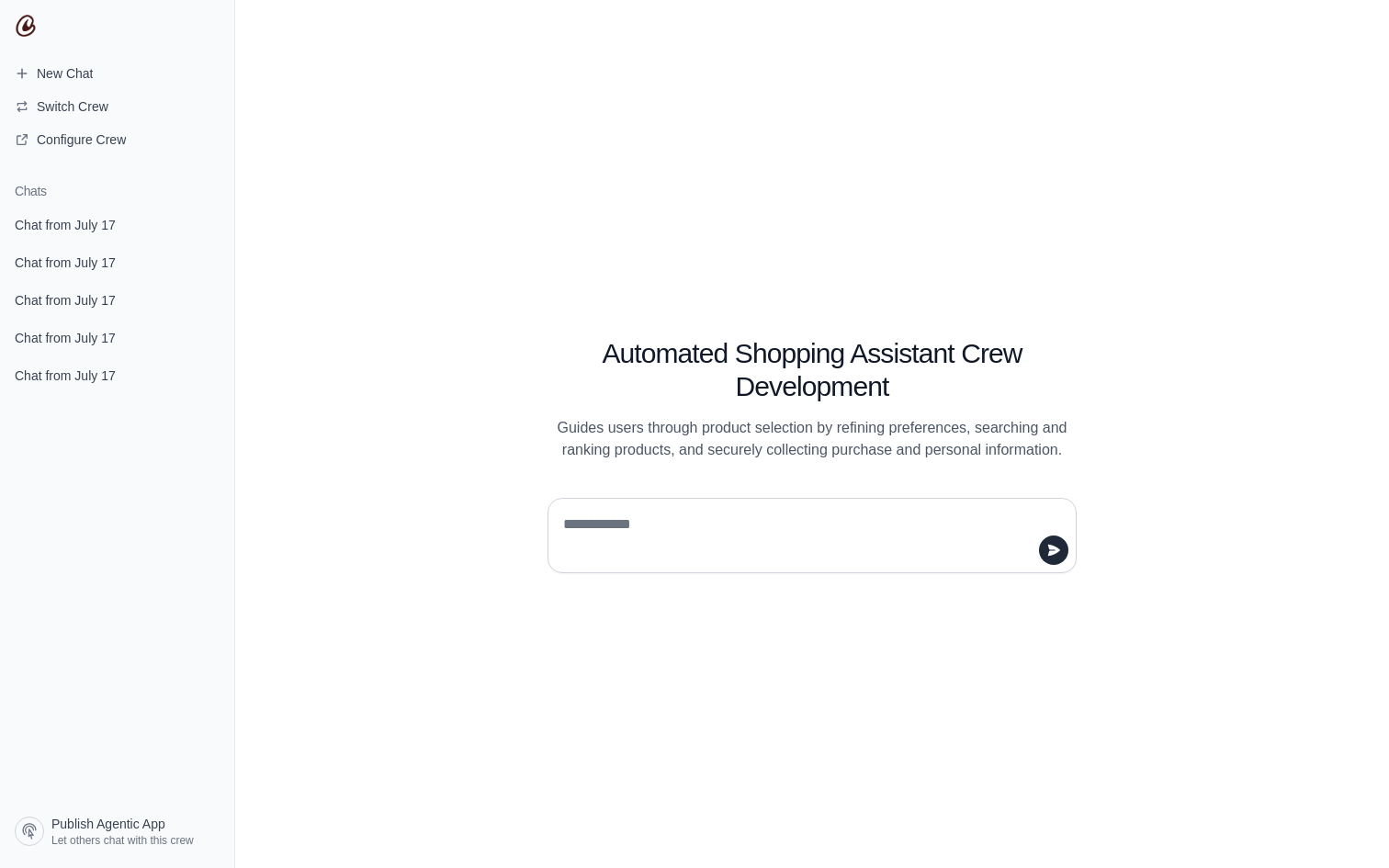 scroll, scrollTop: 0, scrollLeft: 0, axis: both 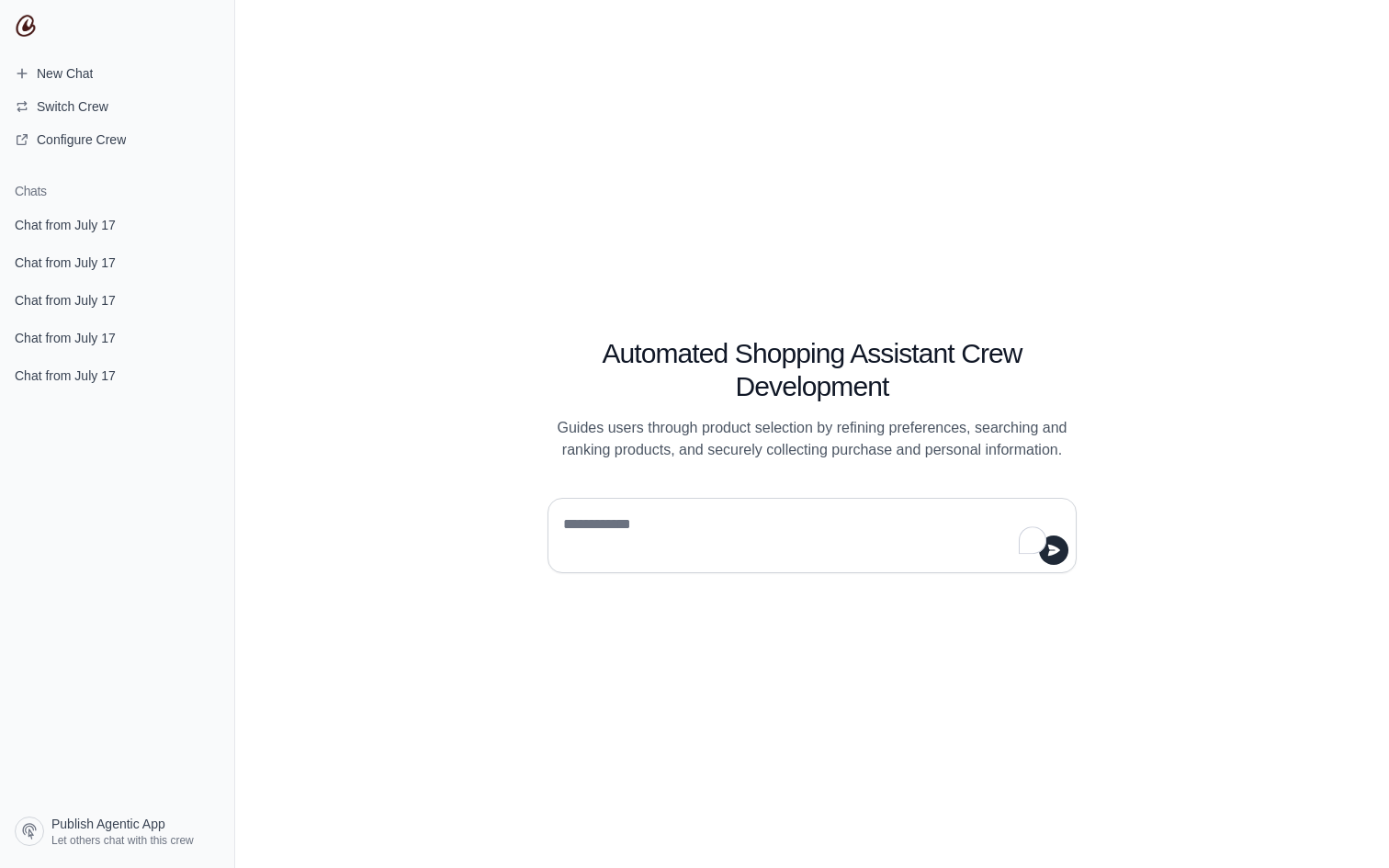 click at bounding box center (812, 535) 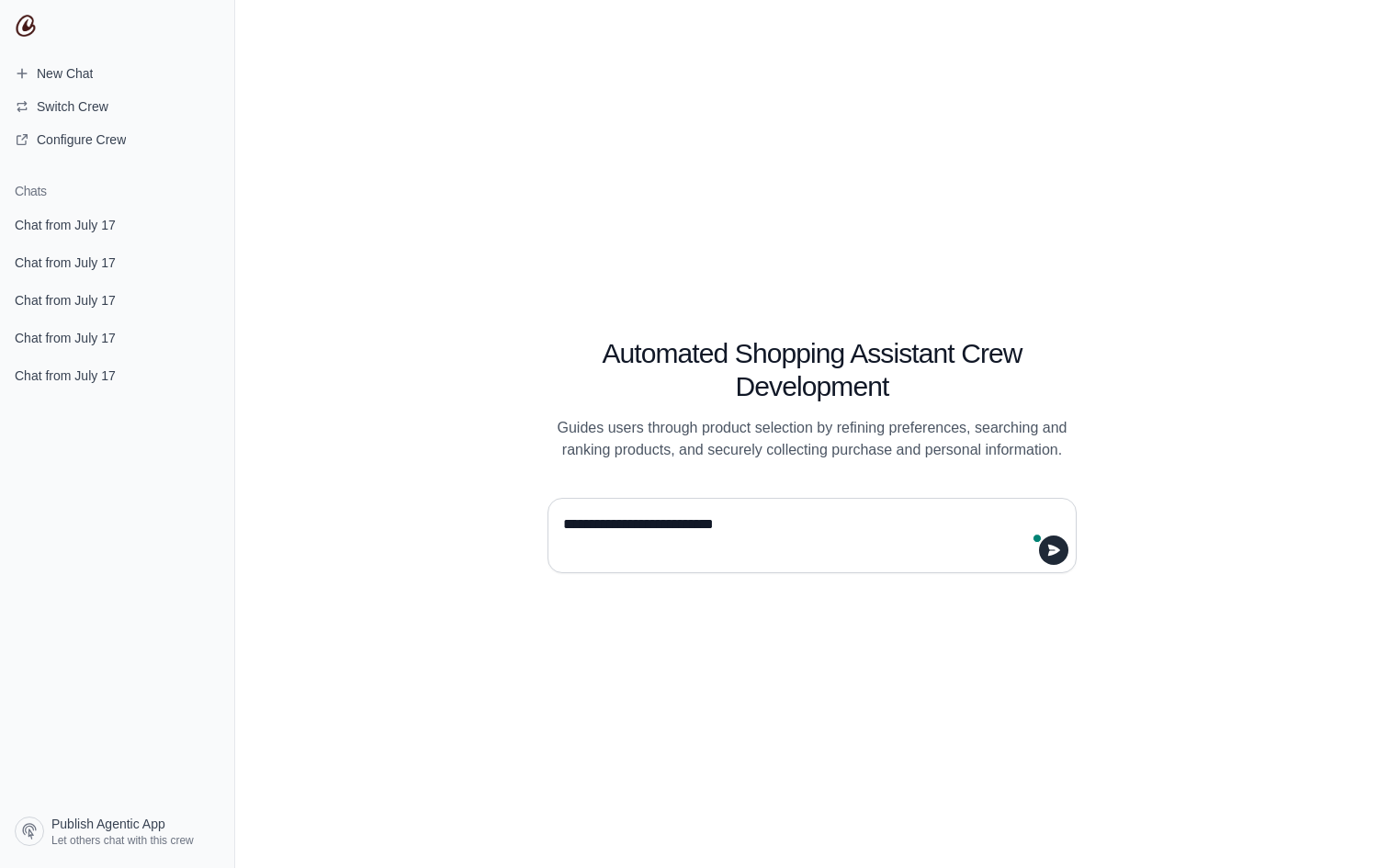type on "**********" 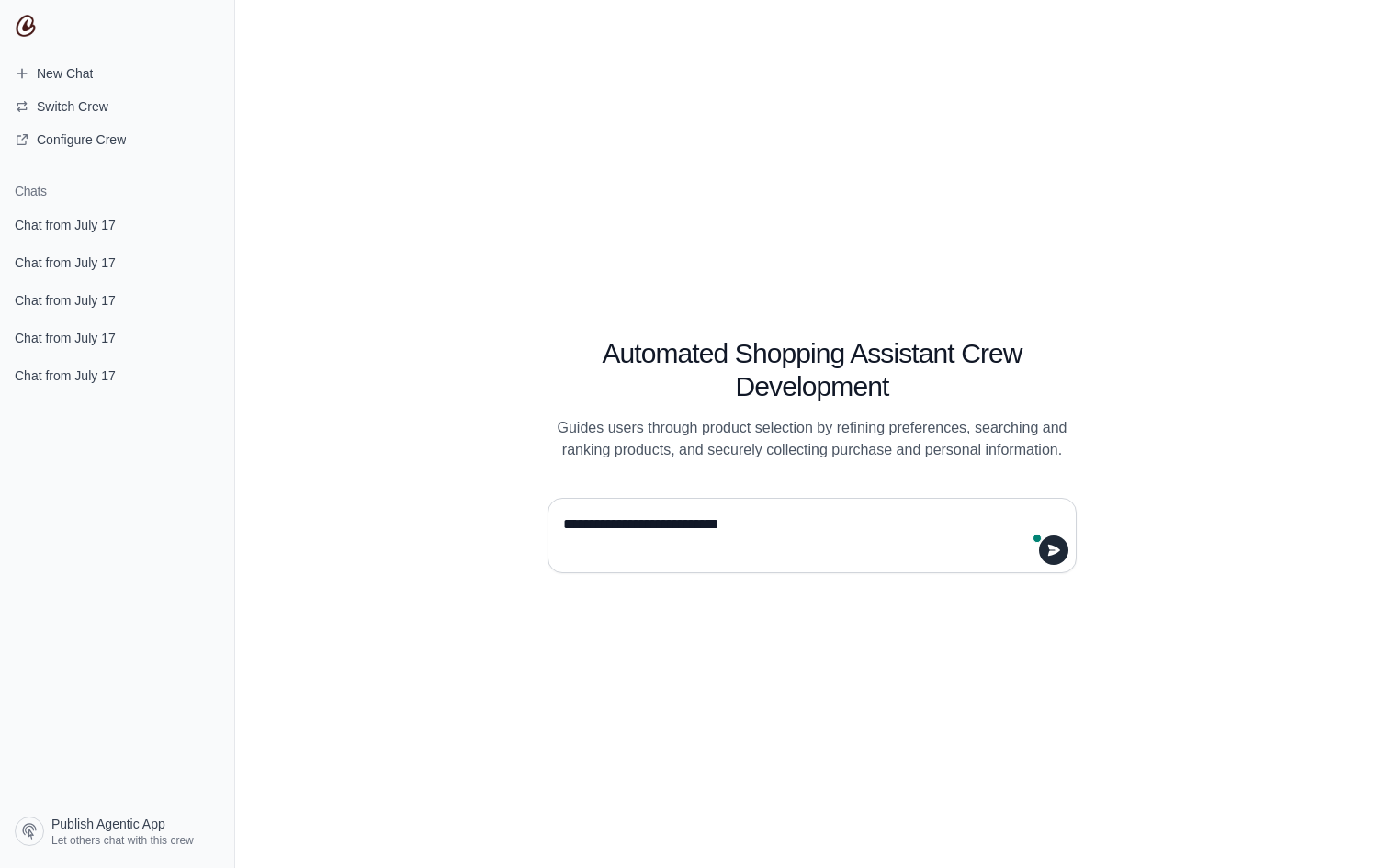 type 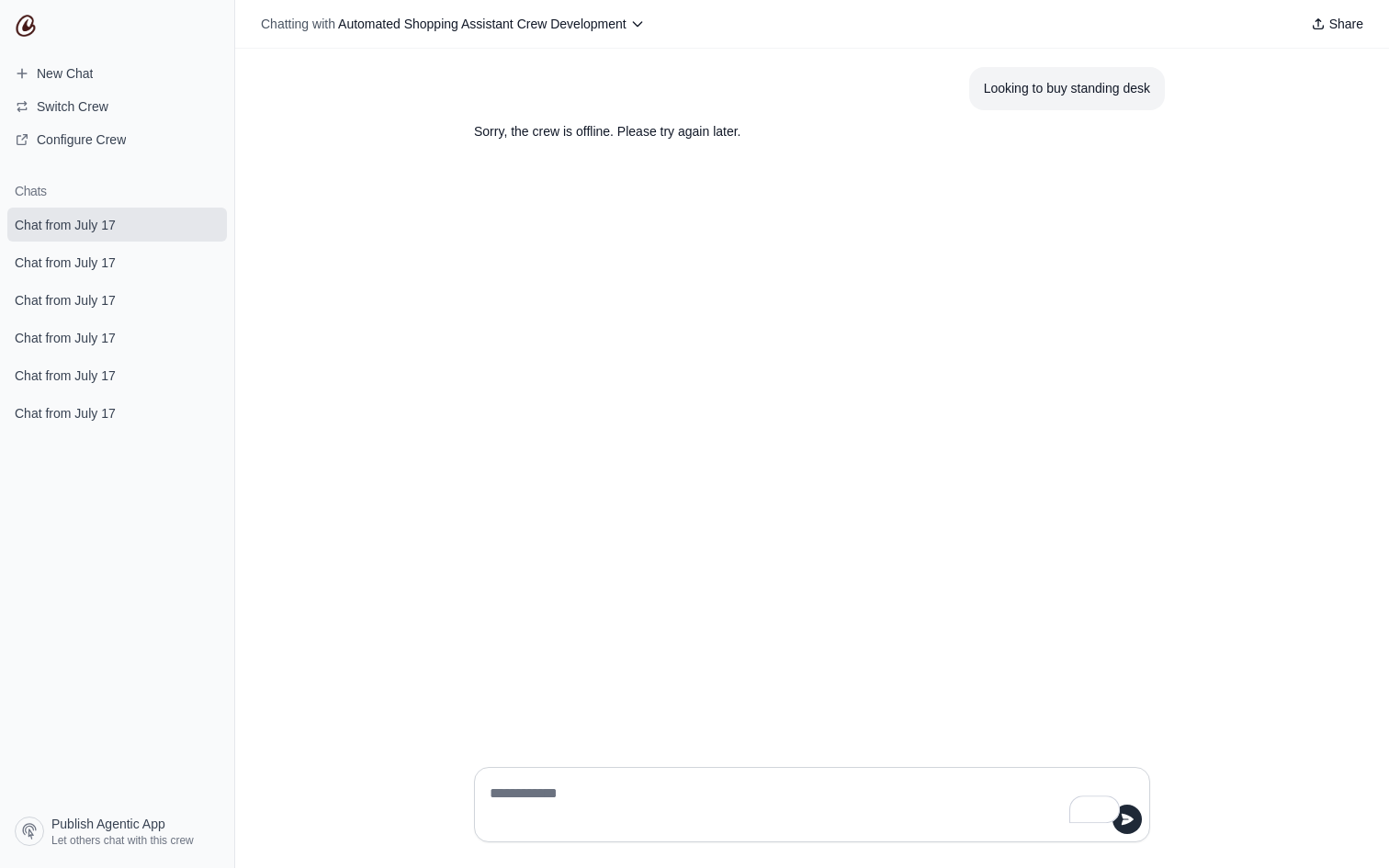 click on "Looking to buy standing desk
Sorry, the crew is offline. Please try again later." at bounding box center [812, 400] 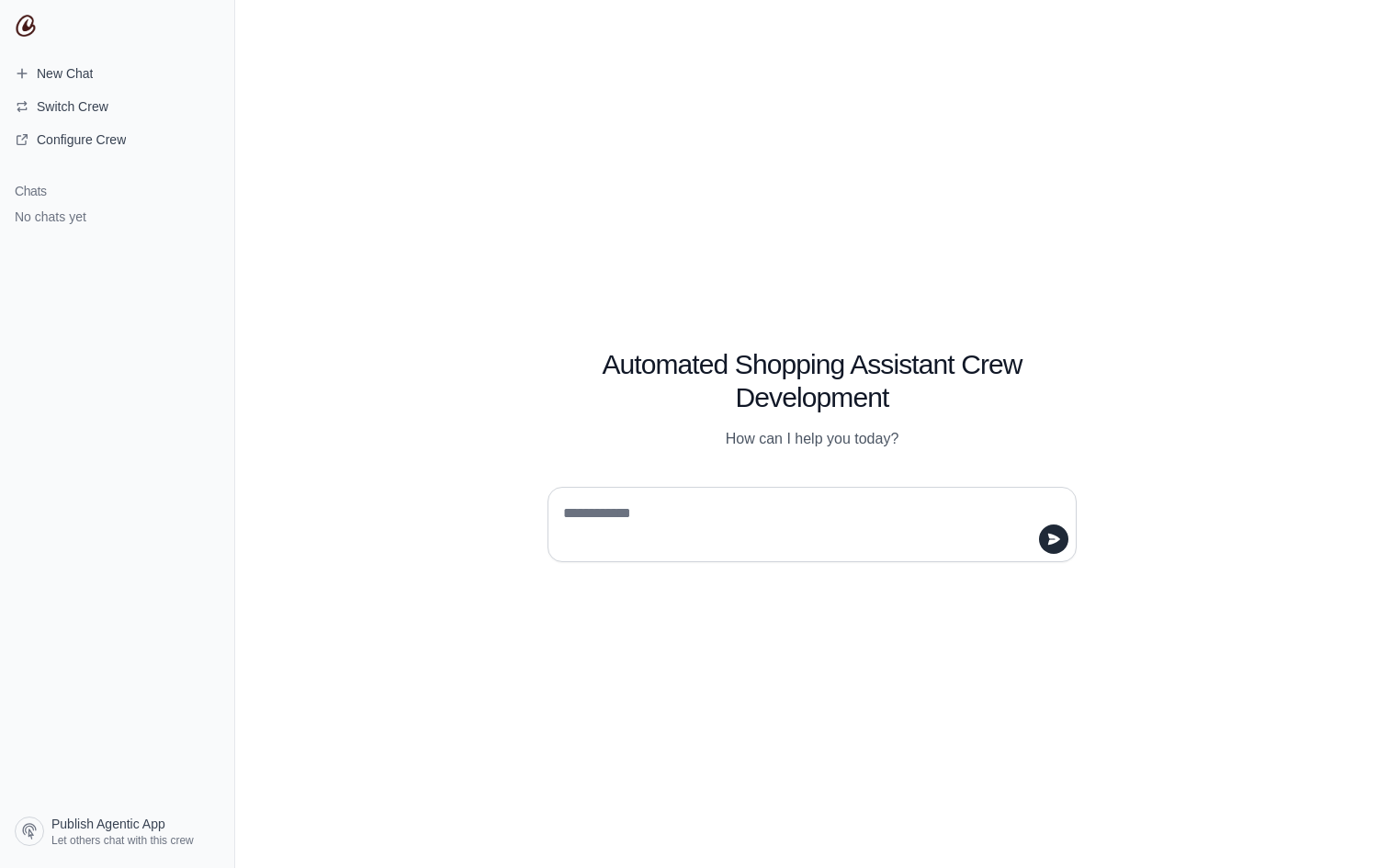 scroll, scrollTop: 0, scrollLeft: 0, axis: both 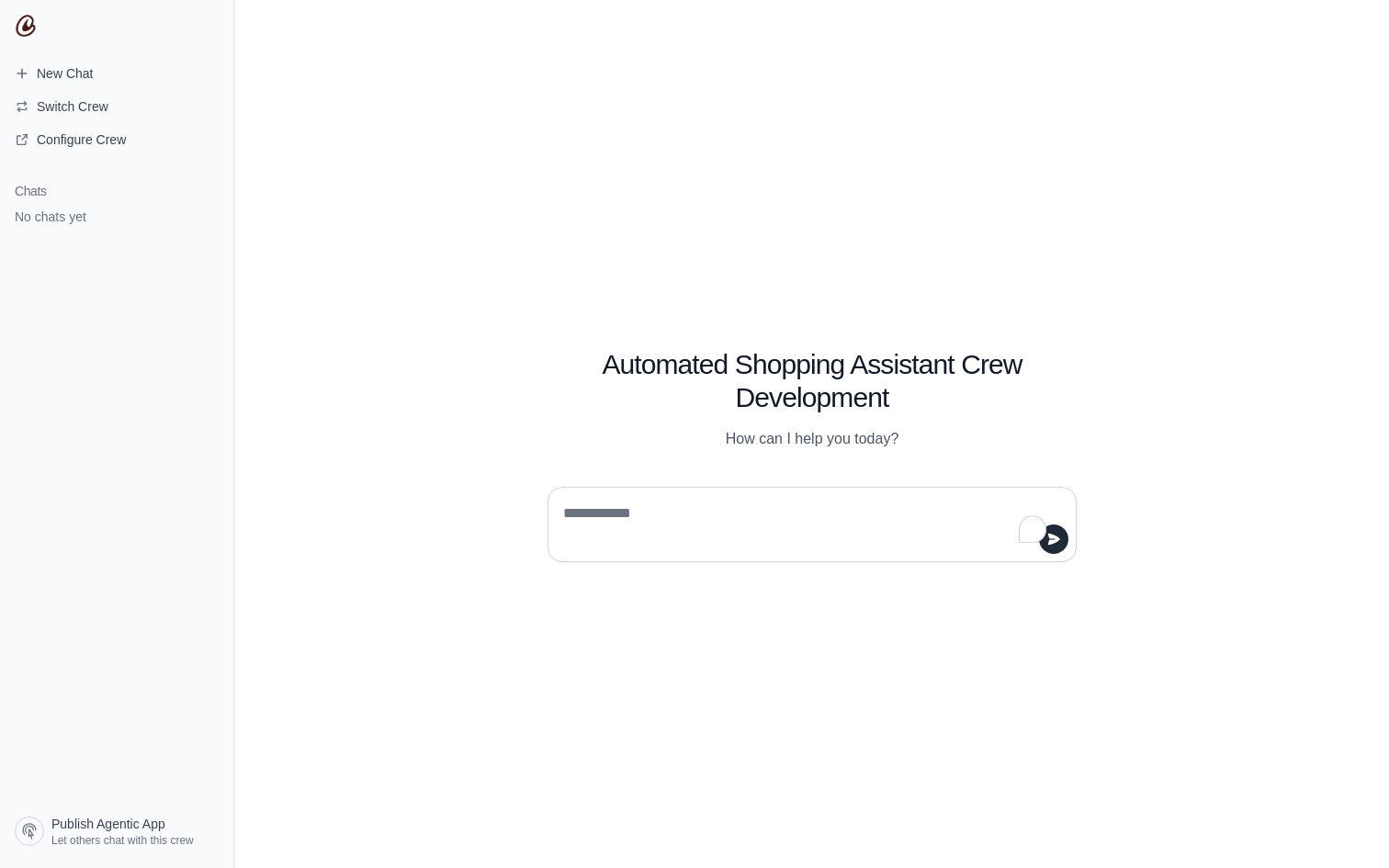 click at bounding box center [807, 524] 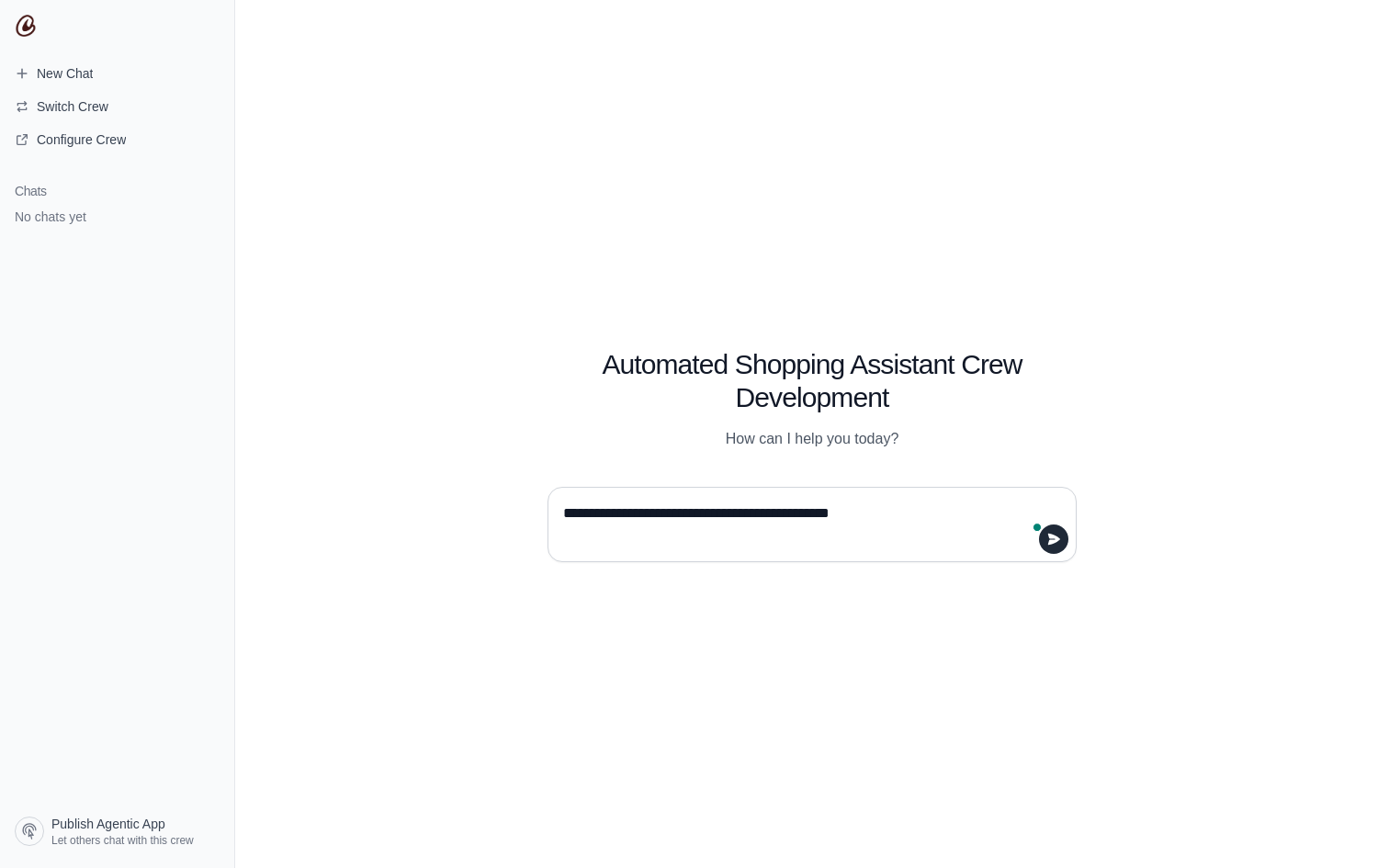 type on "**********" 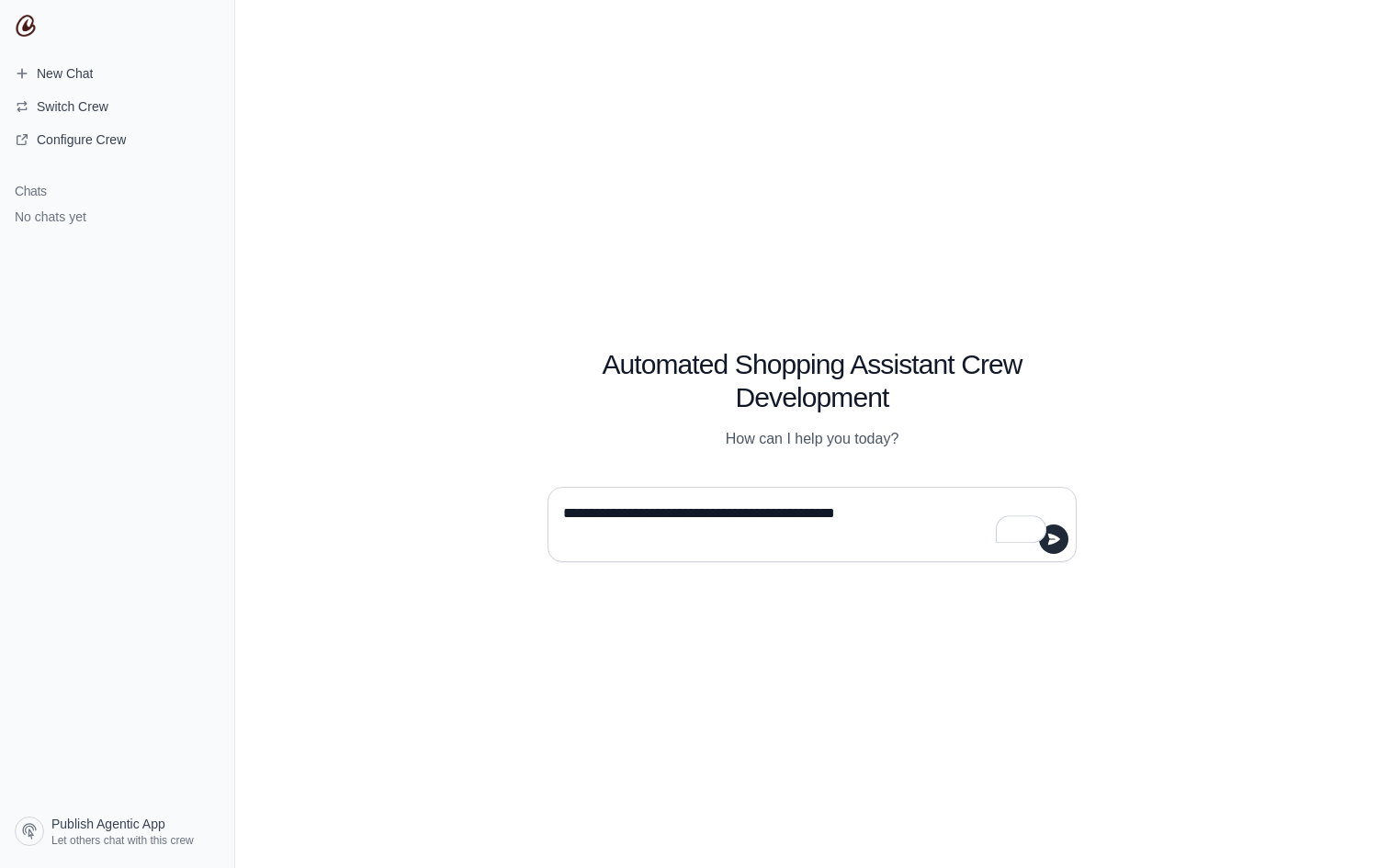 type 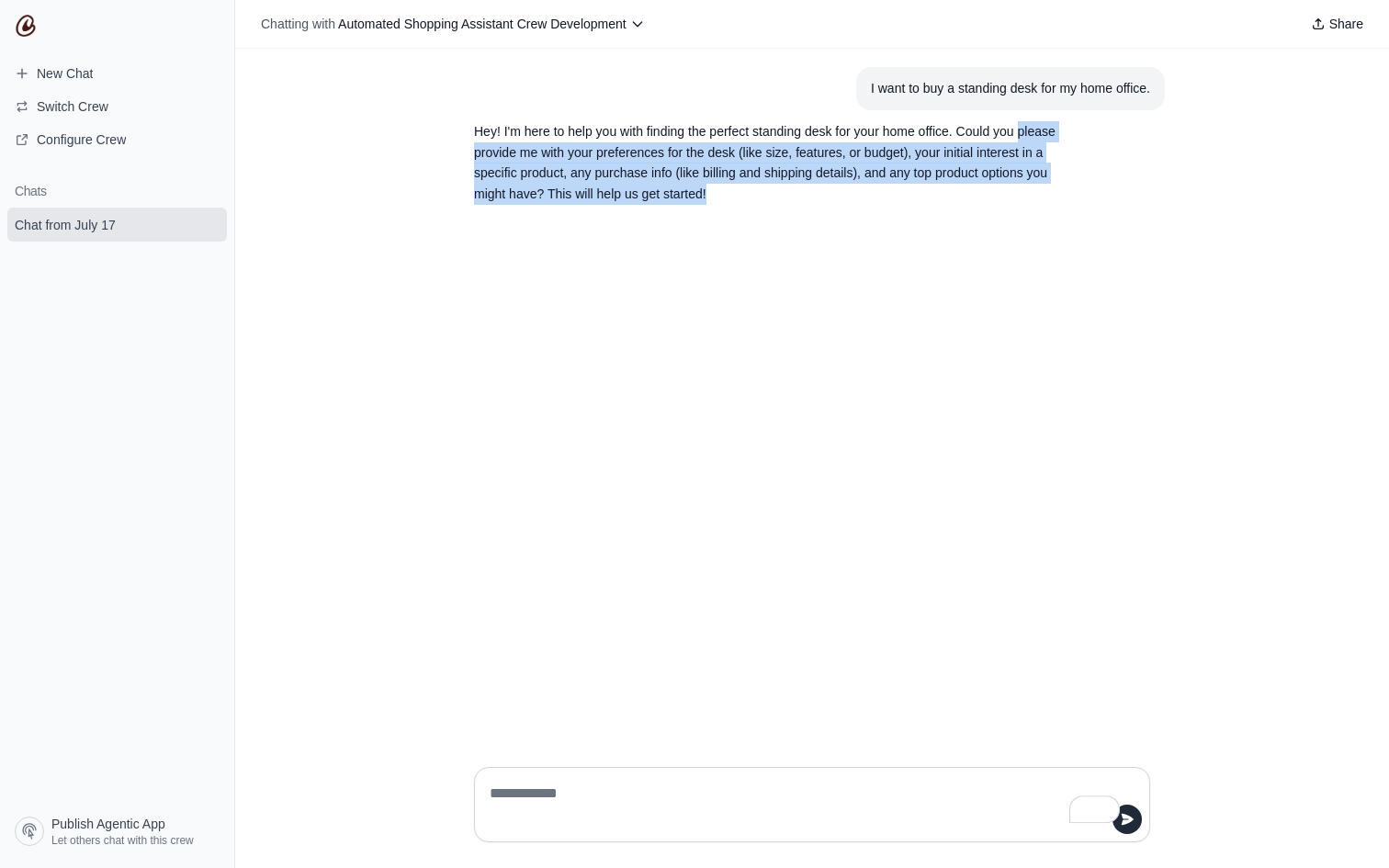 drag, startPoint x: 471, startPoint y: 152, endPoint x: 943, endPoint y: 221, distance: 477.0168 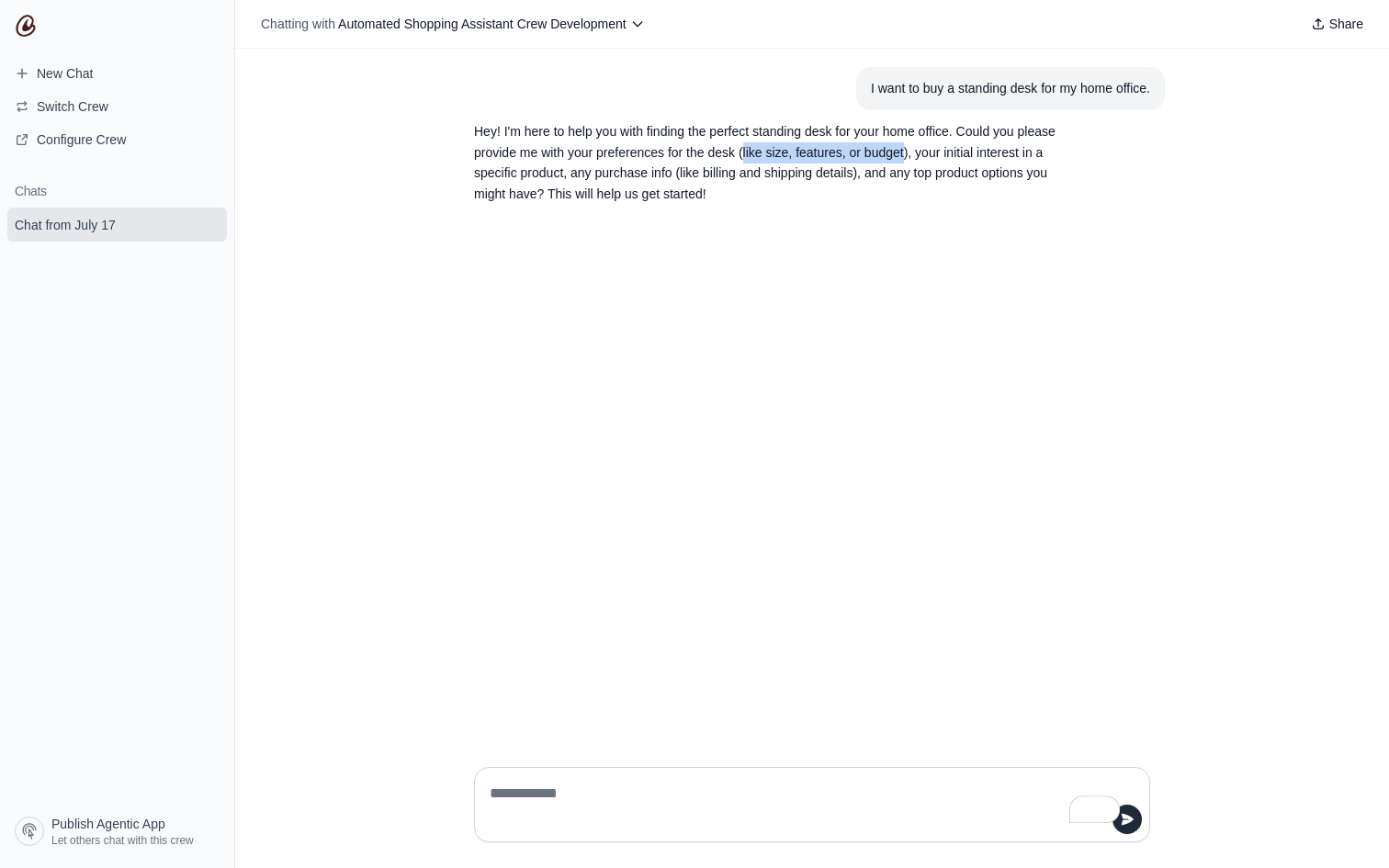 drag, startPoint x: 807, startPoint y: 150, endPoint x: 977, endPoint y: 152, distance: 170.0118 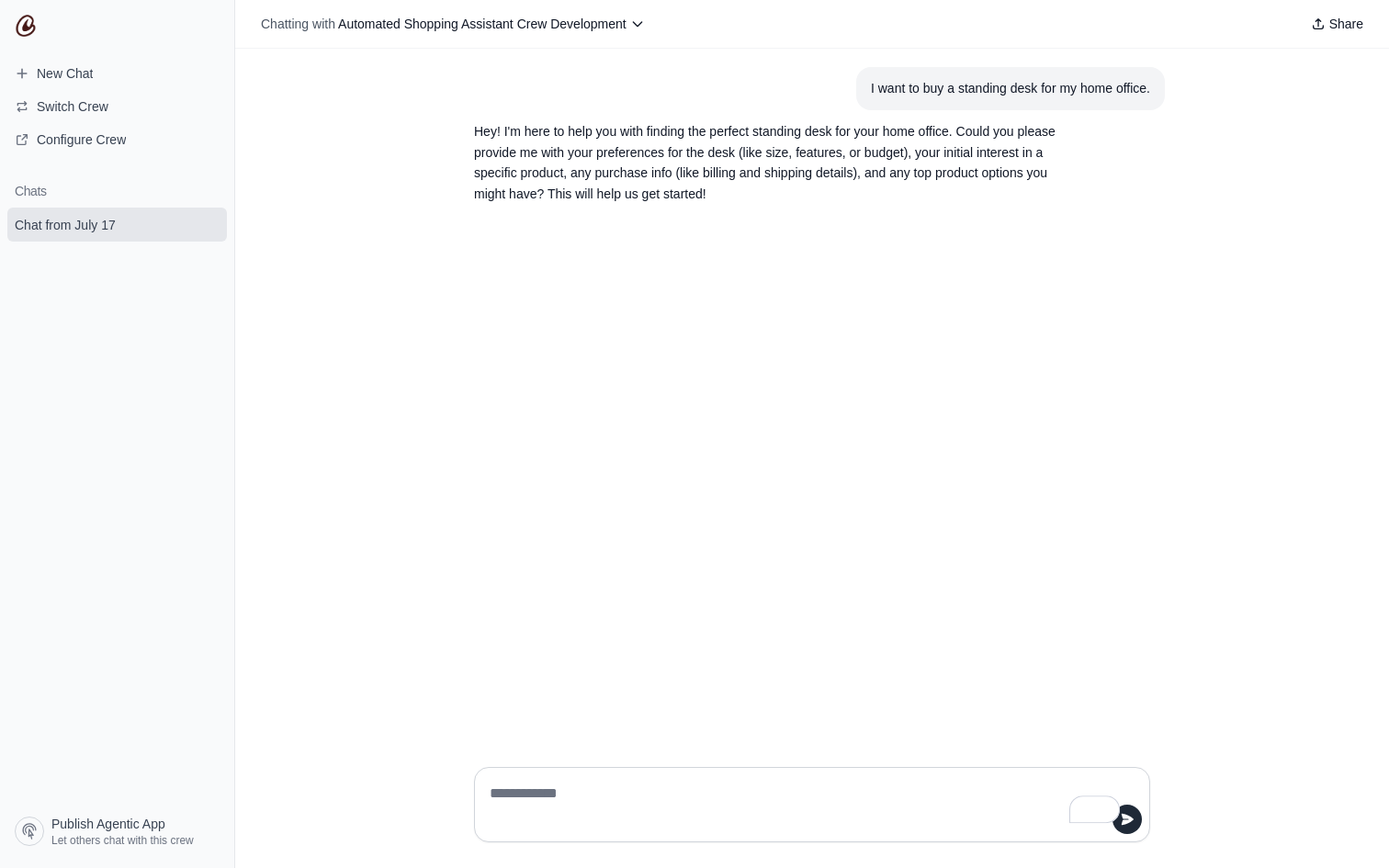 click at bounding box center (807, 805) 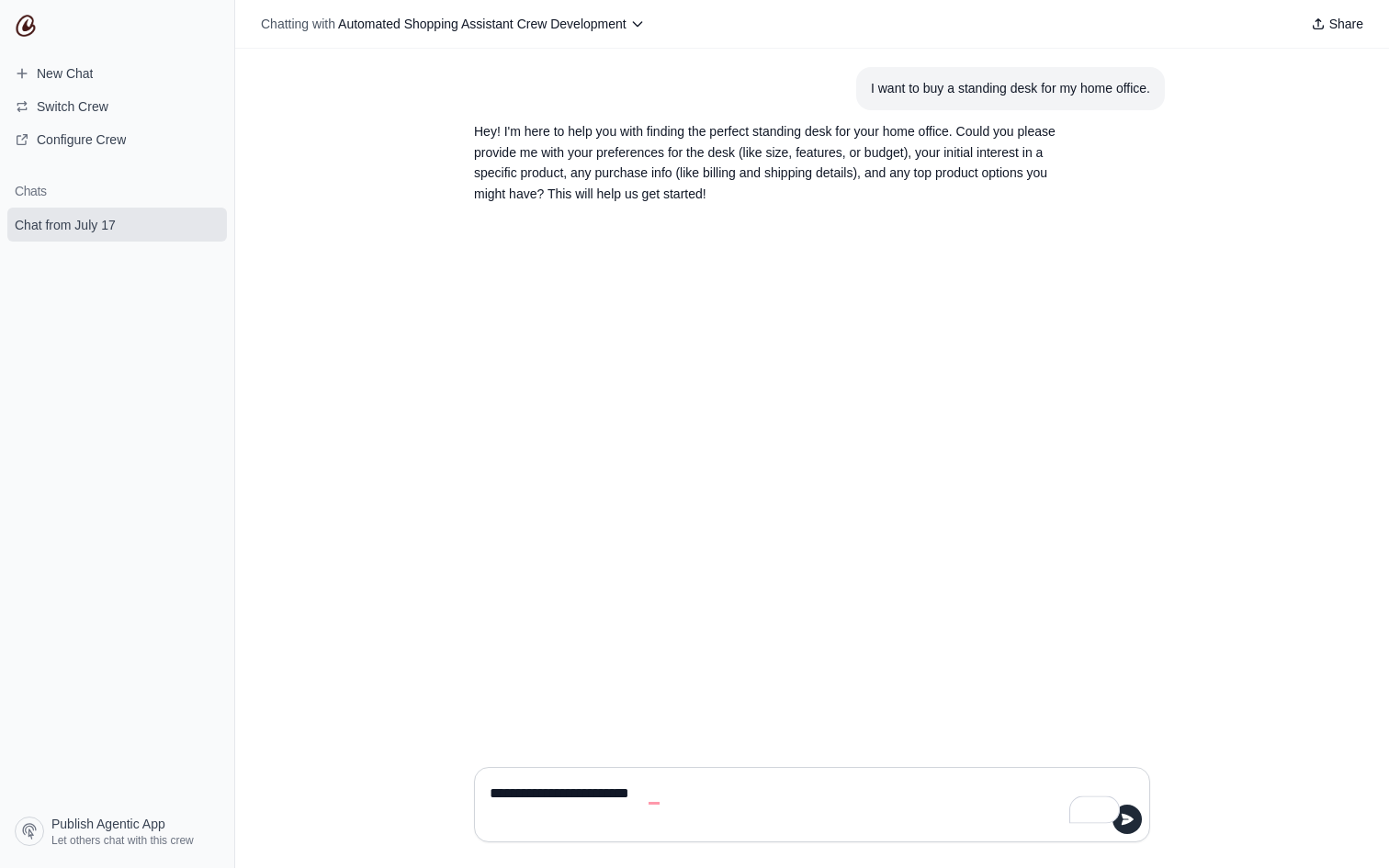 drag, startPoint x: 590, startPoint y: 794, endPoint x: 418, endPoint y: 794, distance: 172 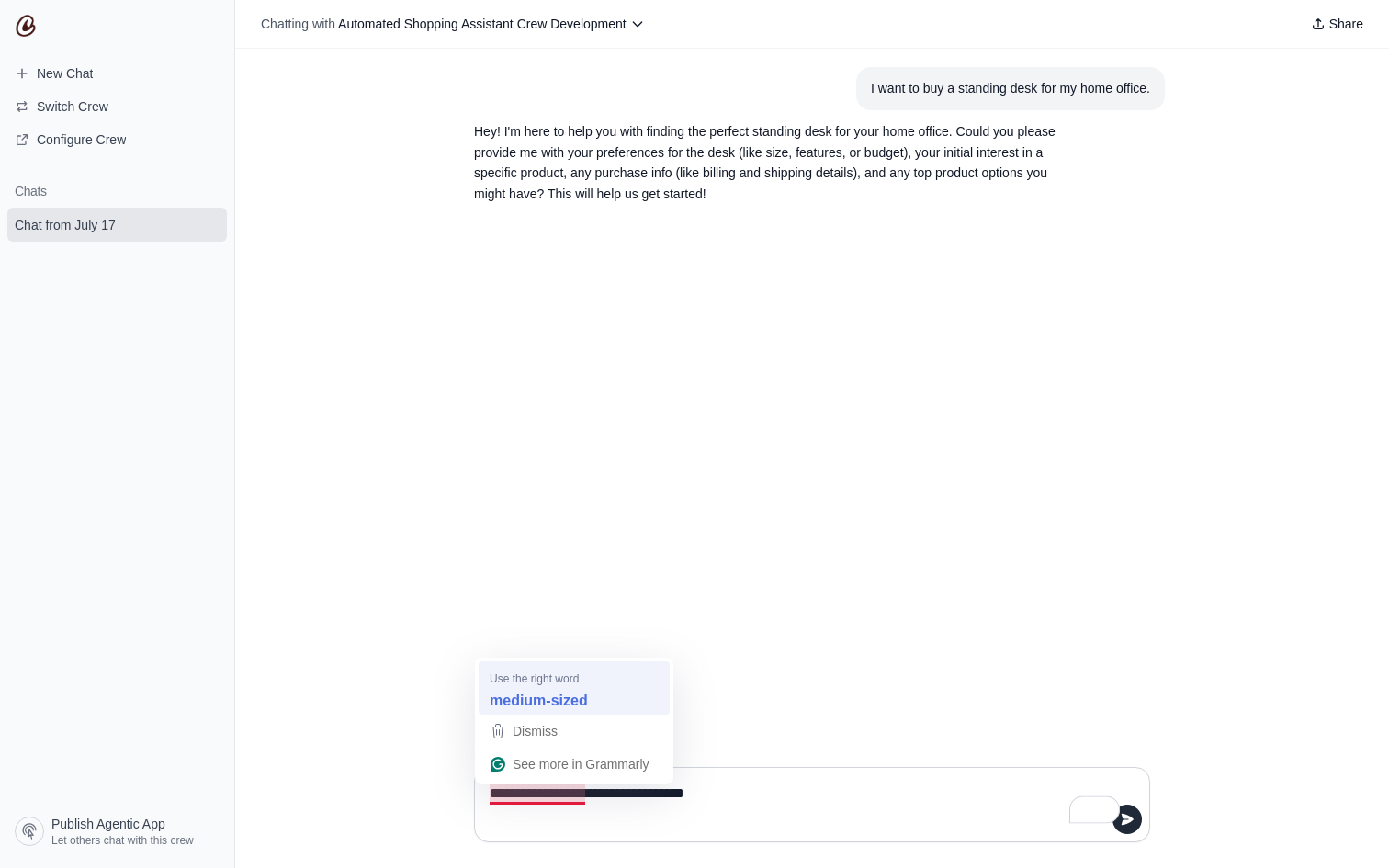 type on "**********" 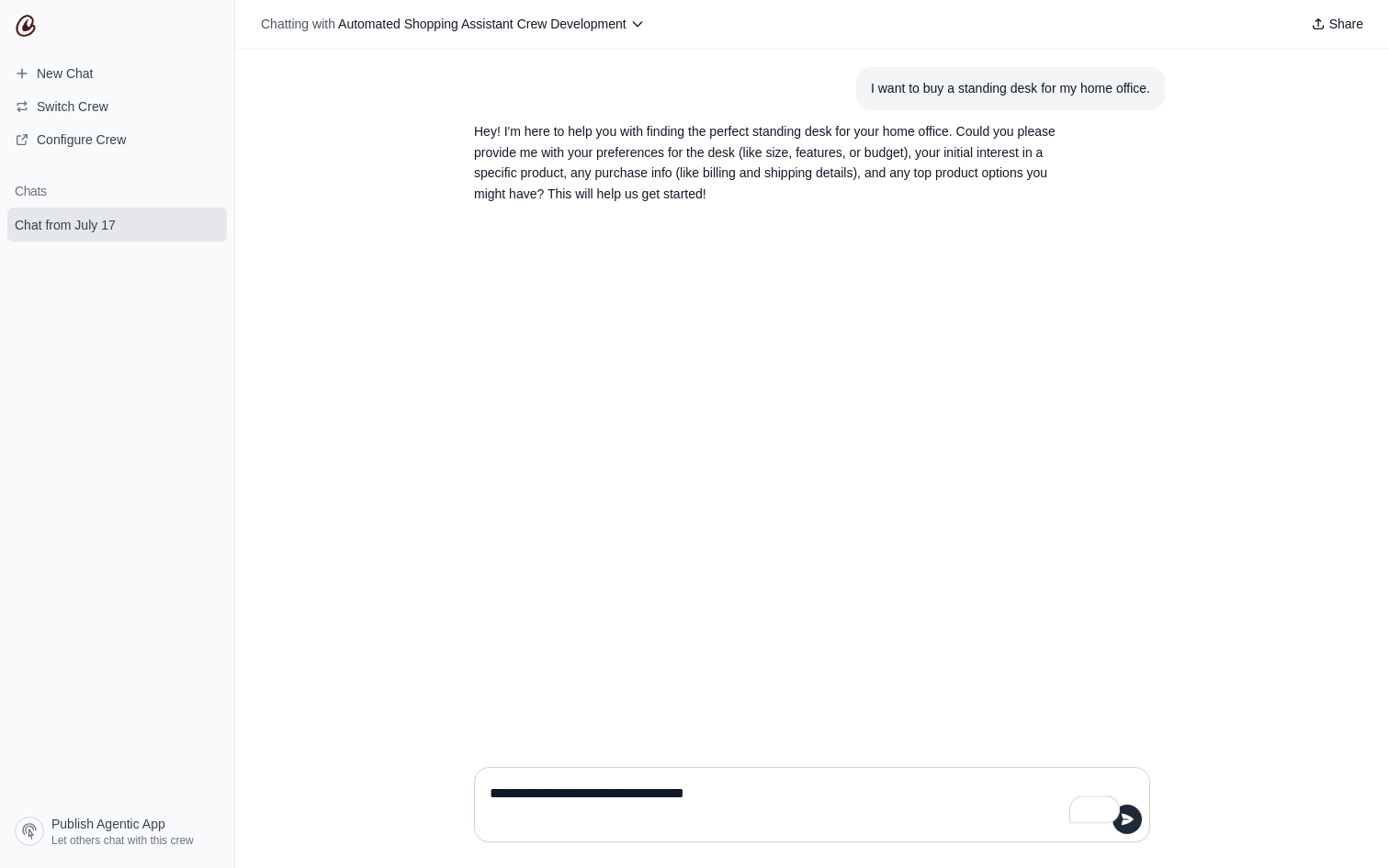 click on "**********" at bounding box center (807, 805) 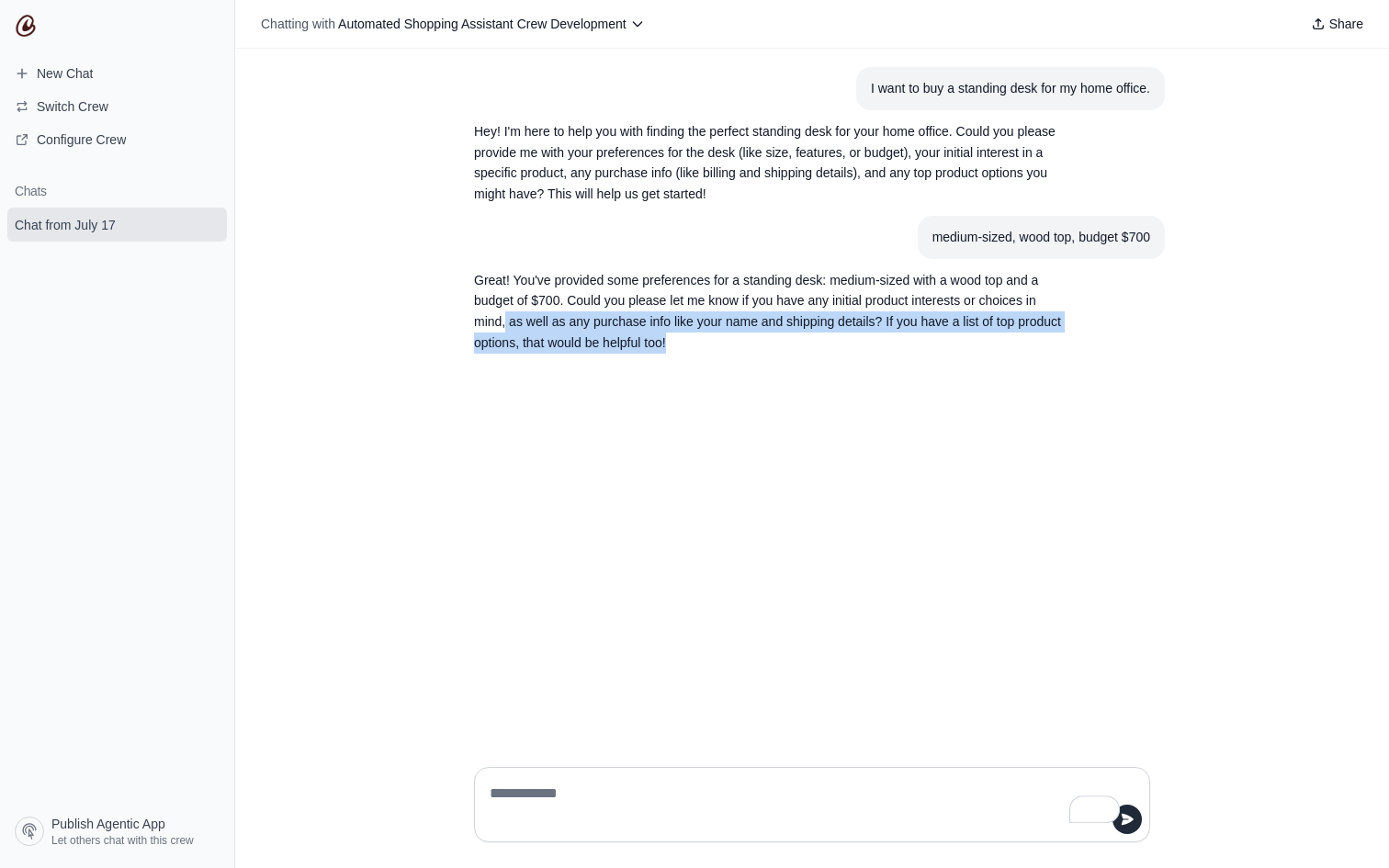 drag, startPoint x: 571, startPoint y: 325, endPoint x: 852, endPoint y: 342, distance: 281.5138 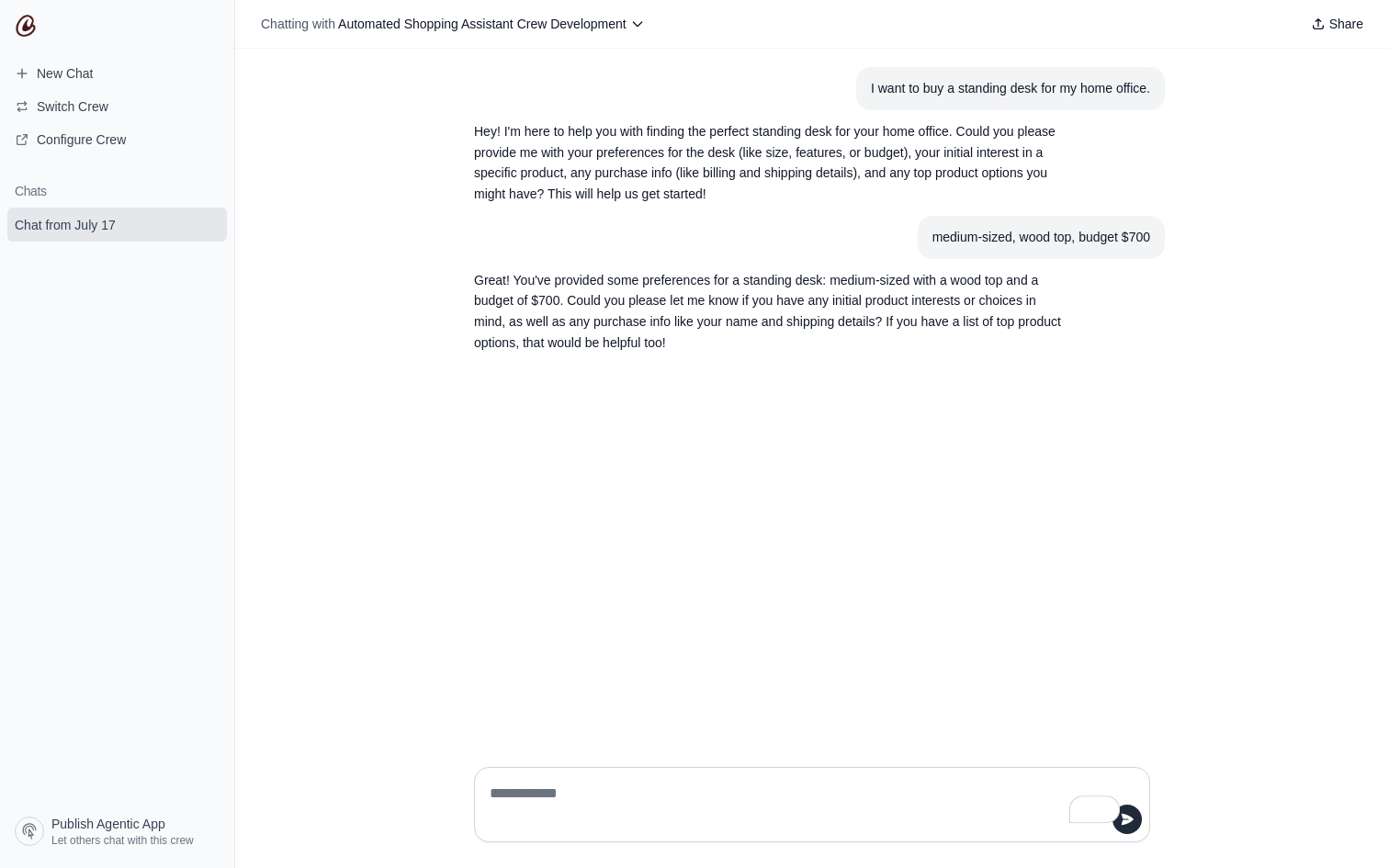 click at bounding box center (807, 805) 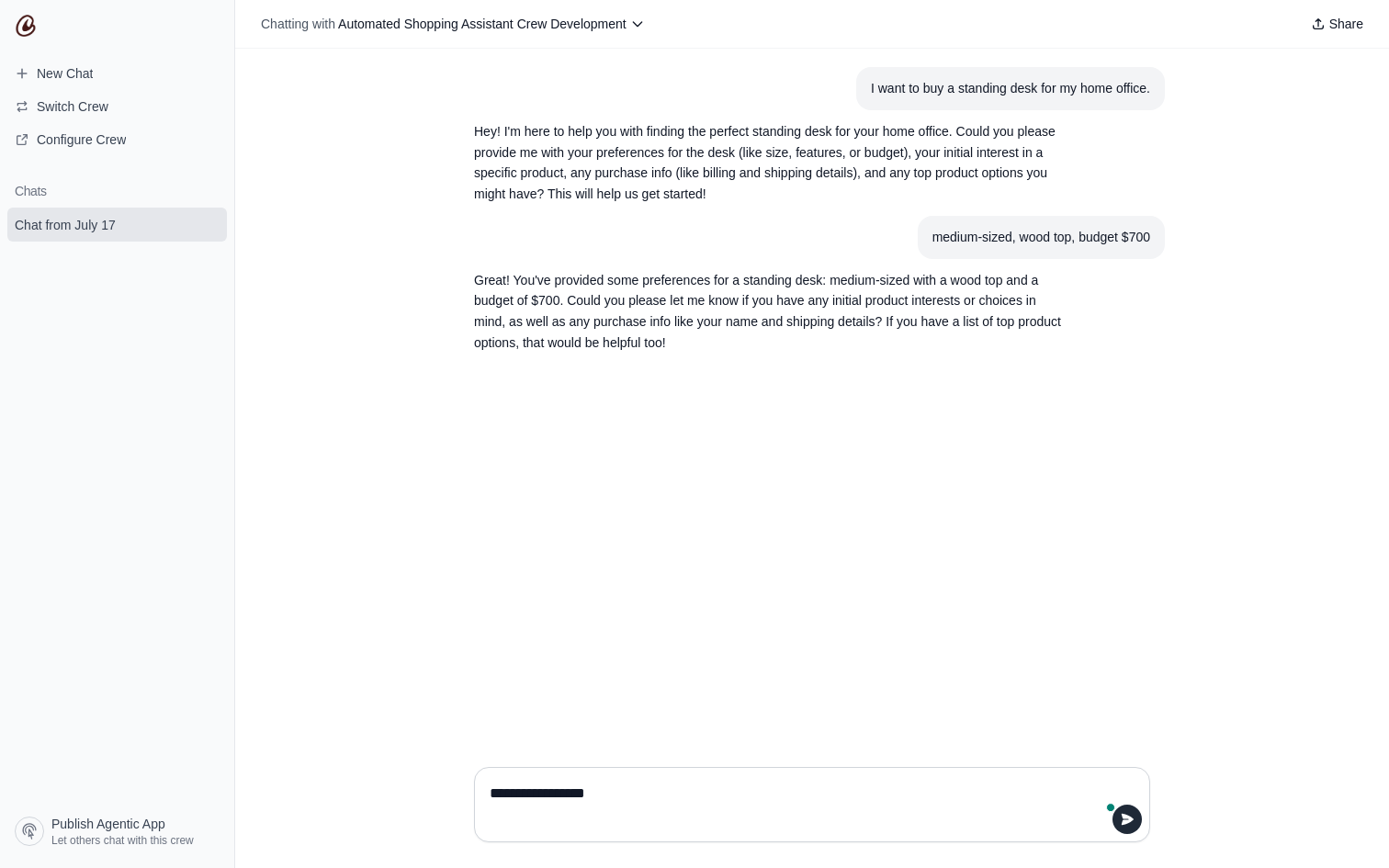 type on "**********" 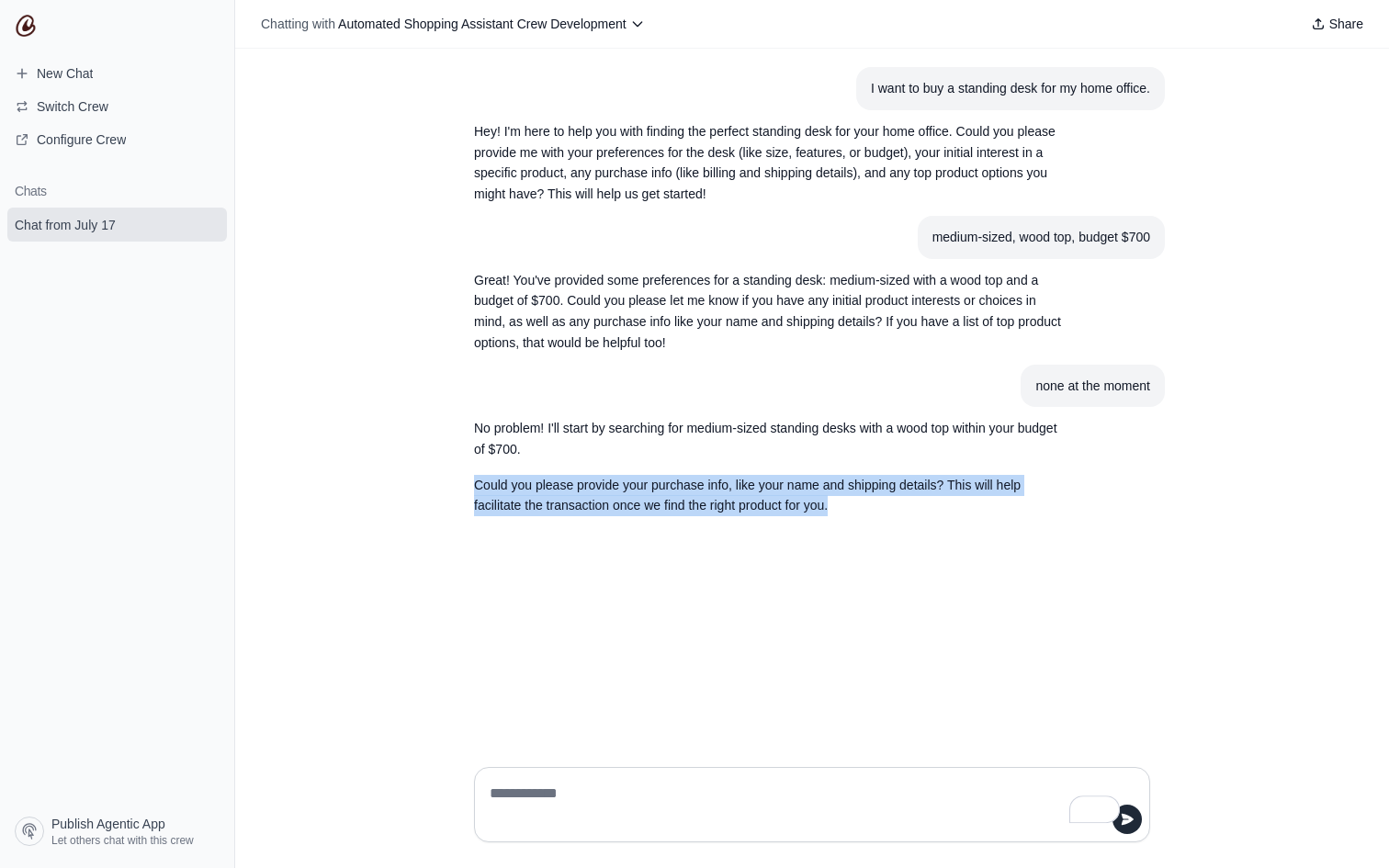 drag, startPoint x: 470, startPoint y: 487, endPoint x: 910, endPoint y: 501, distance: 440.2227 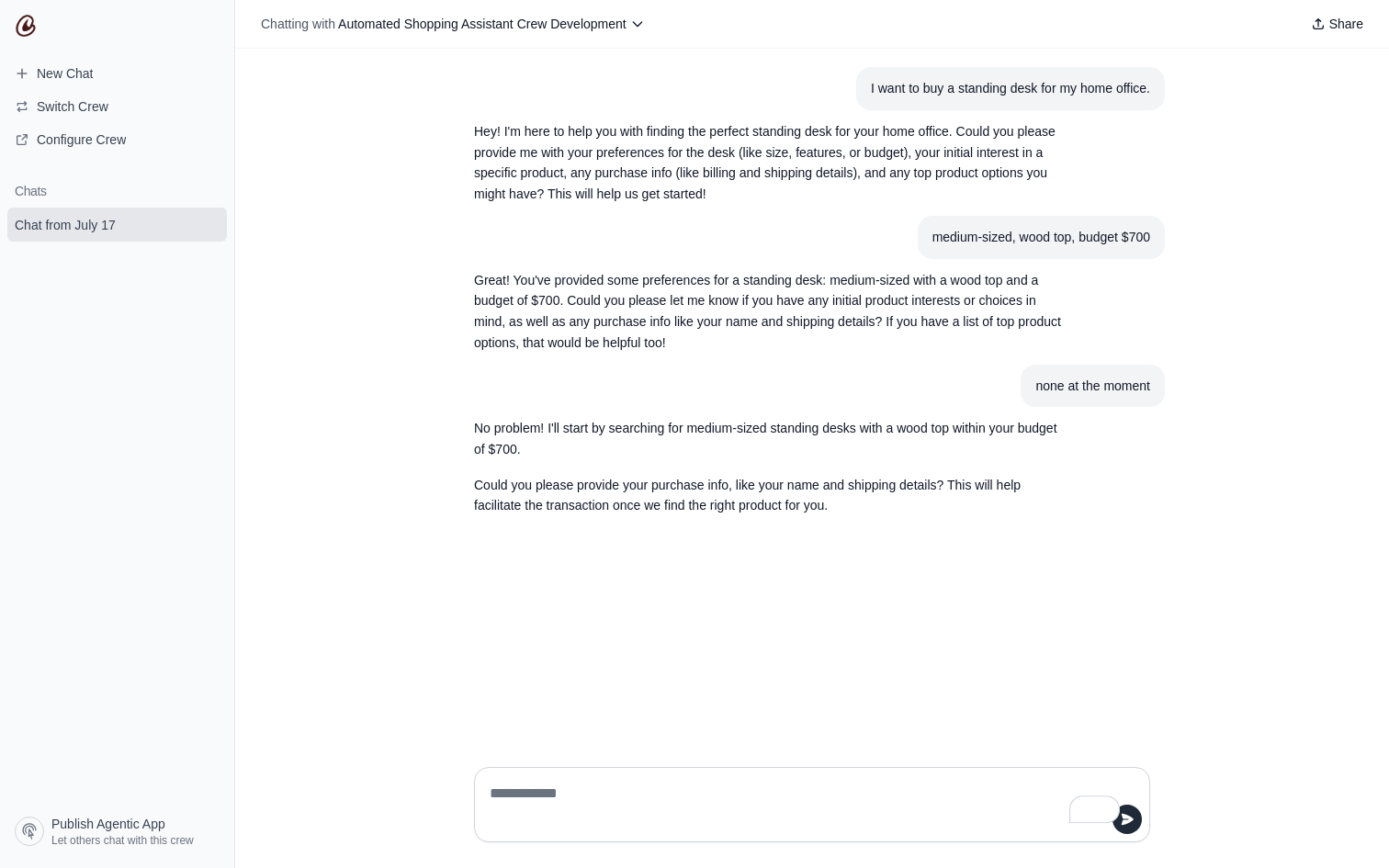 click at bounding box center (807, 805) 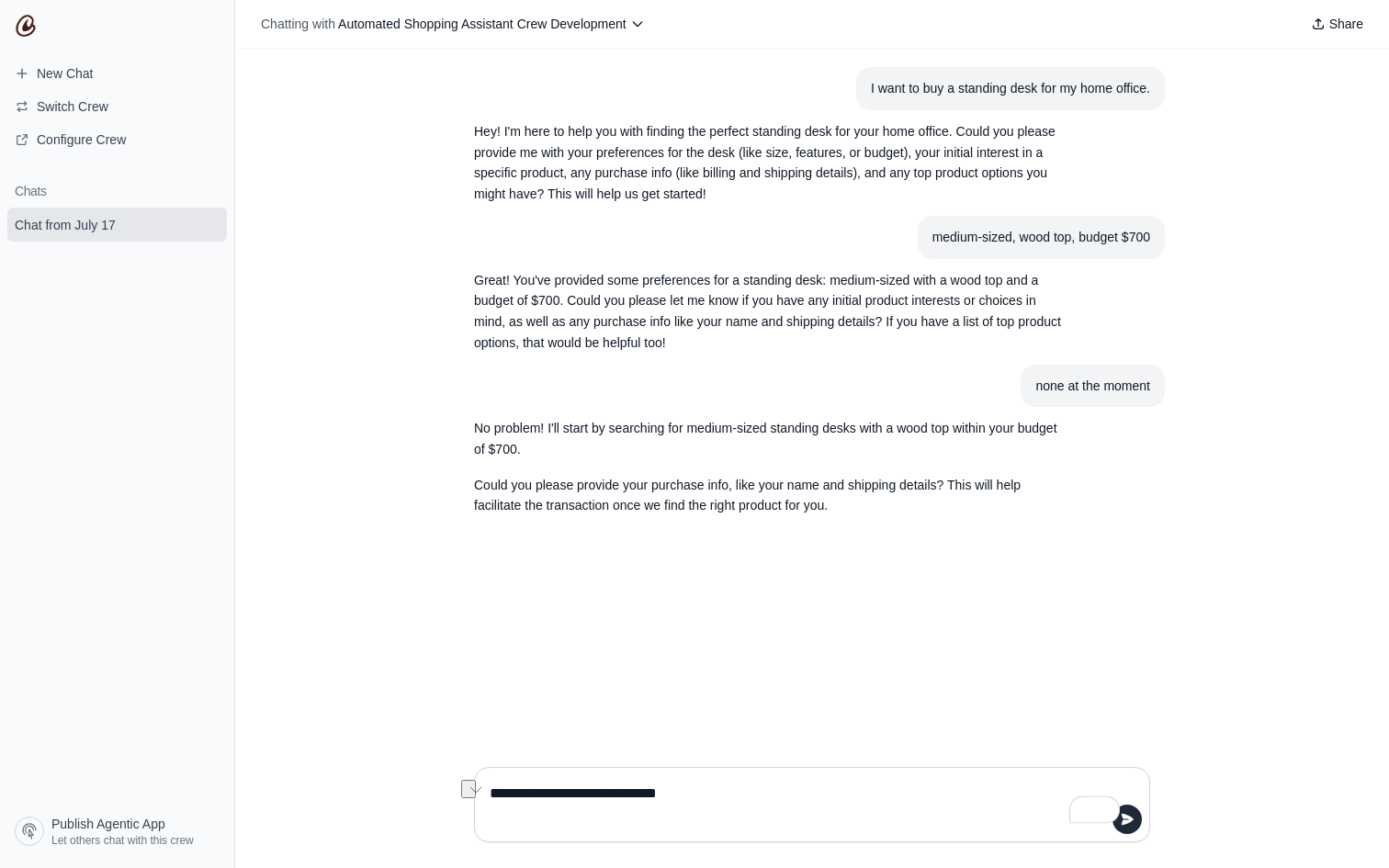 drag, startPoint x: 579, startPoint y: 793, endPoint x: 726, endPoint y: 795, distance: 147.0136 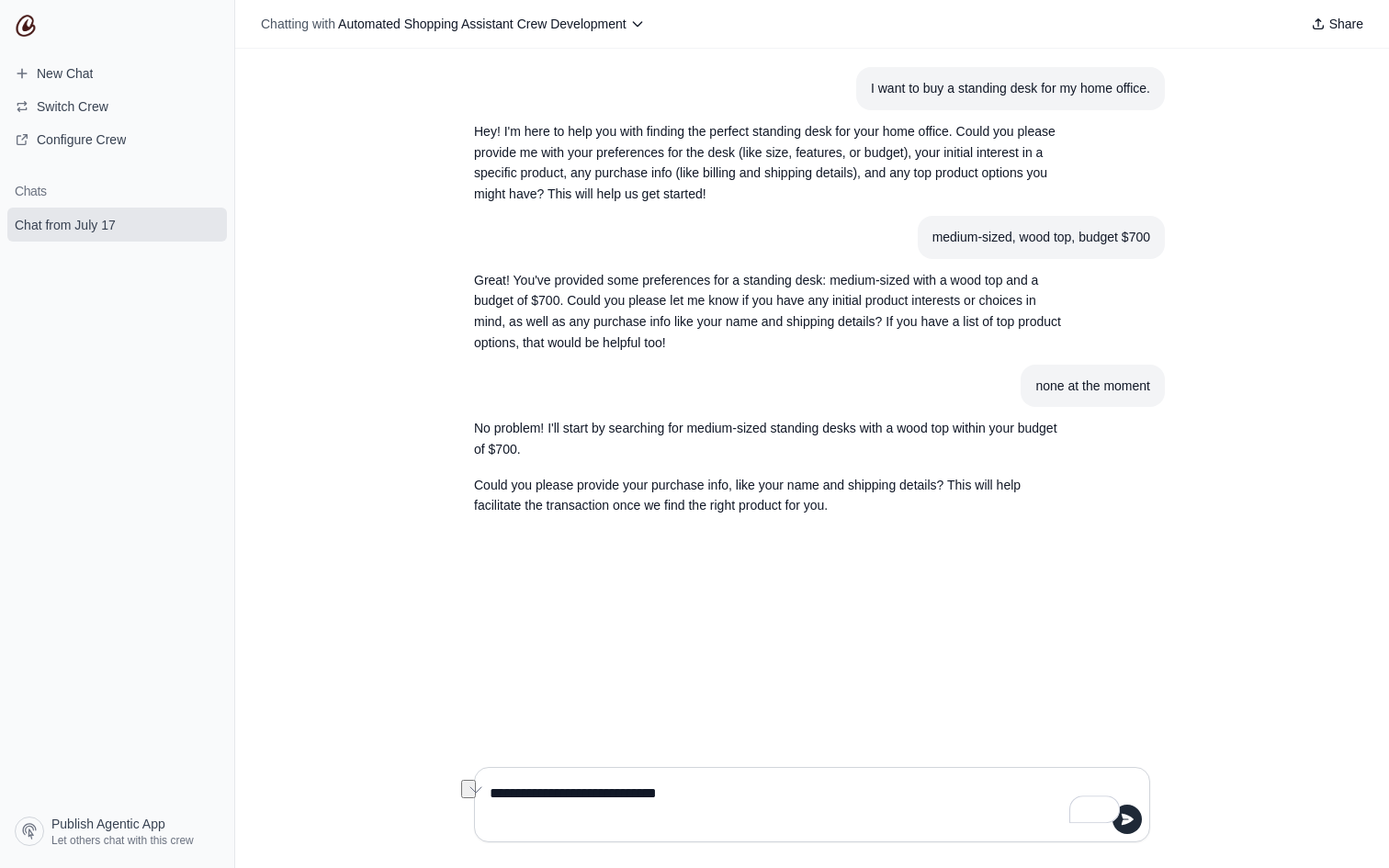 type on "**********" 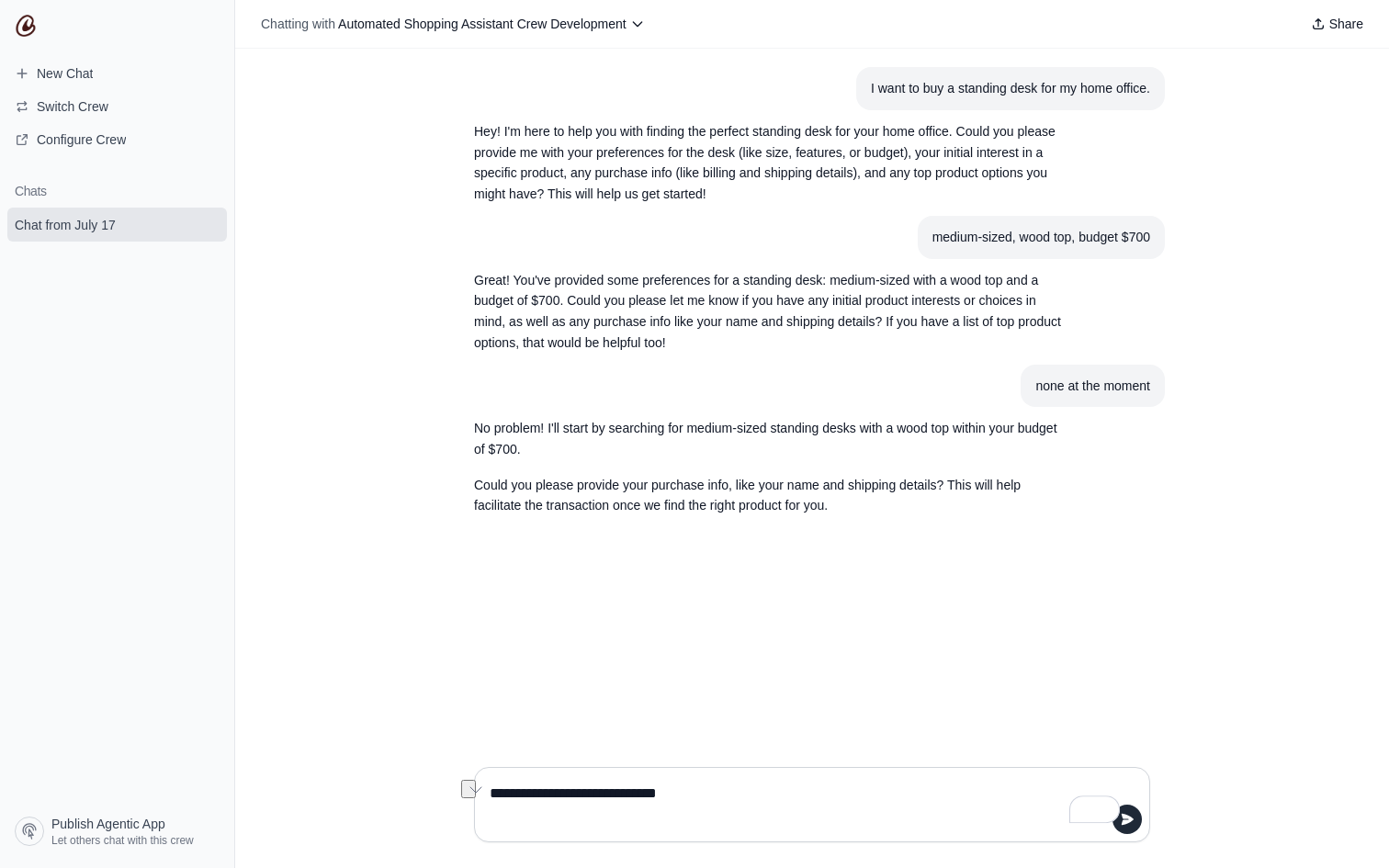 click on "**********" at bounding box center [807, 805] 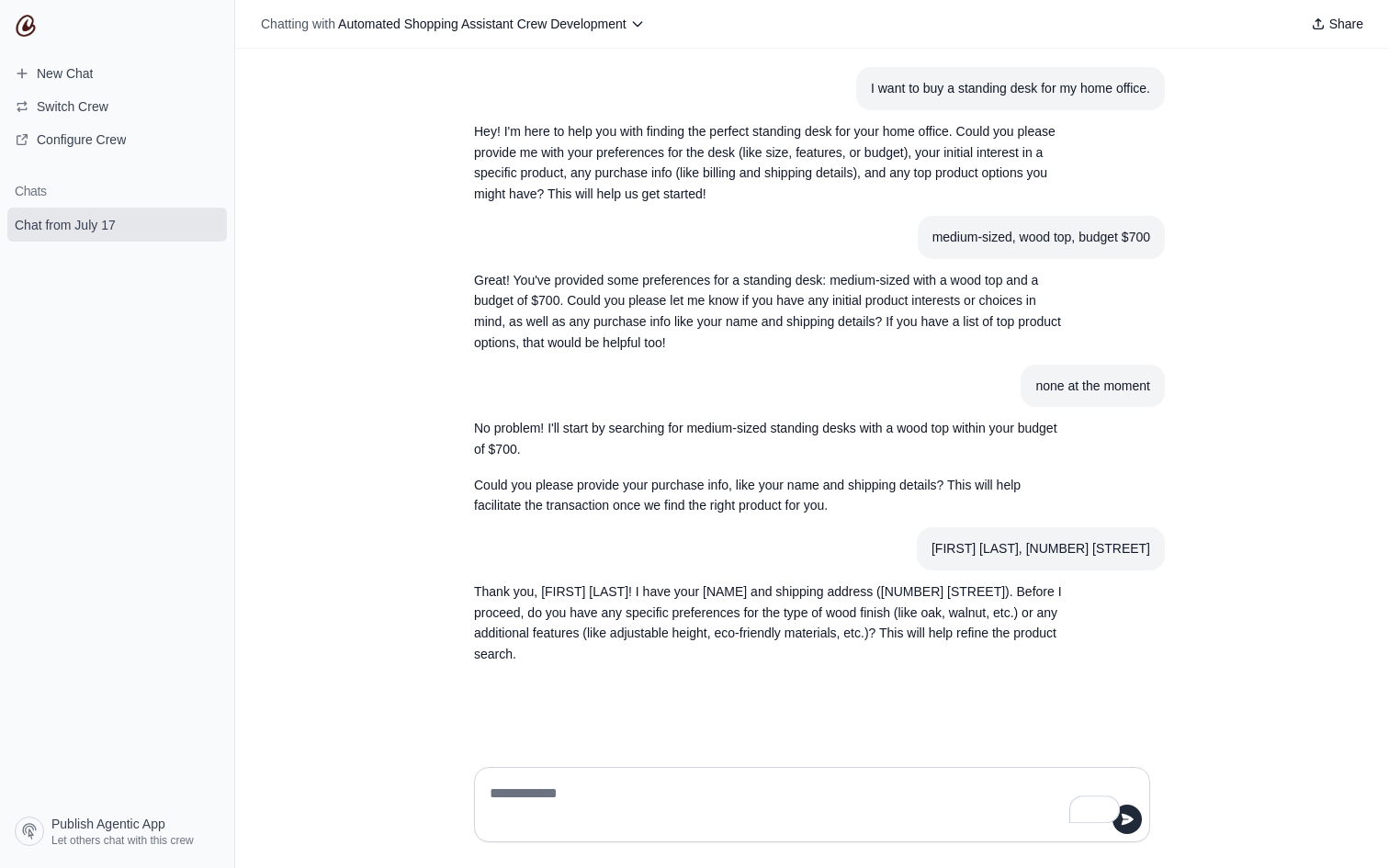 click at bounding box center (807, 805) 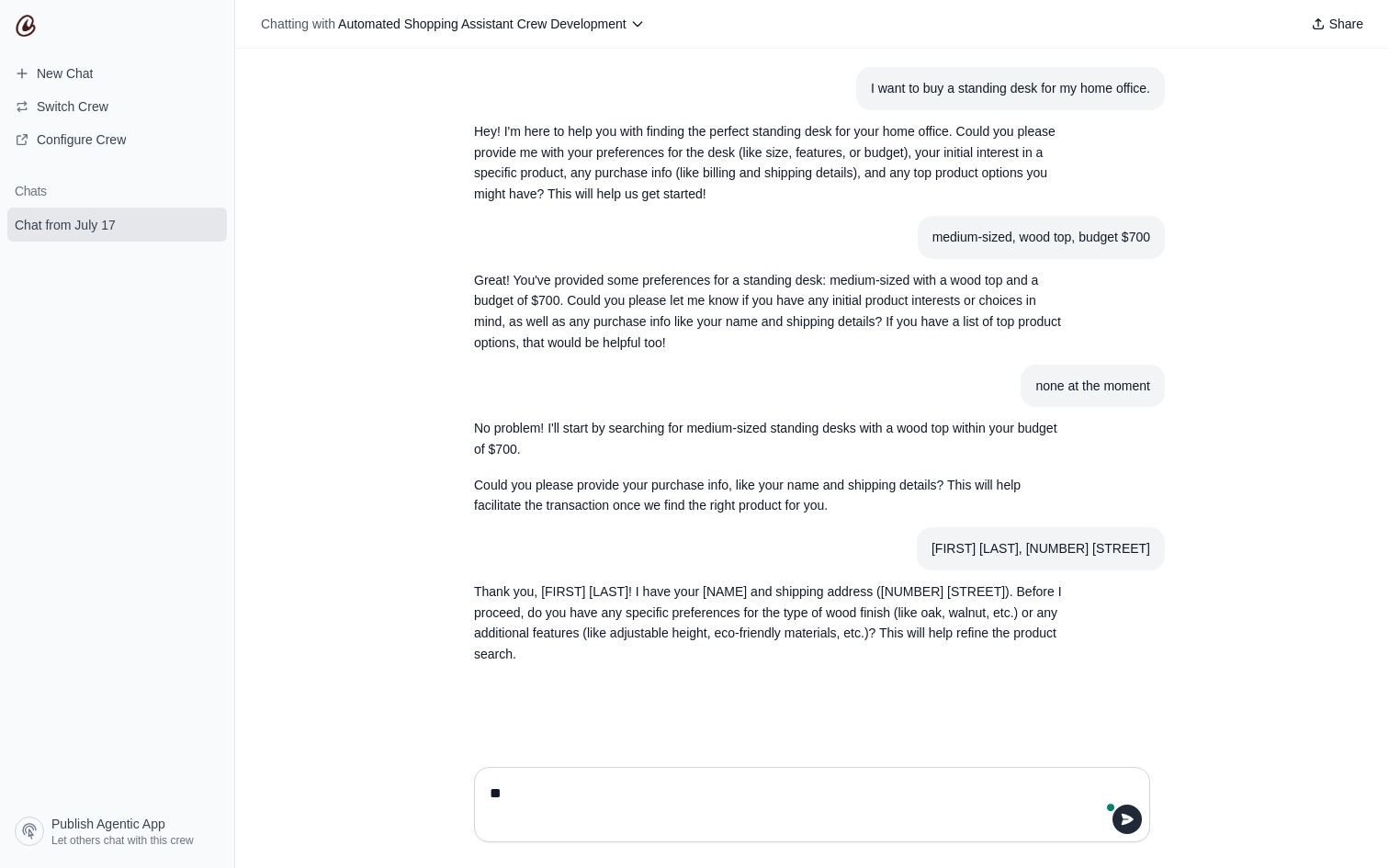 type on "*" 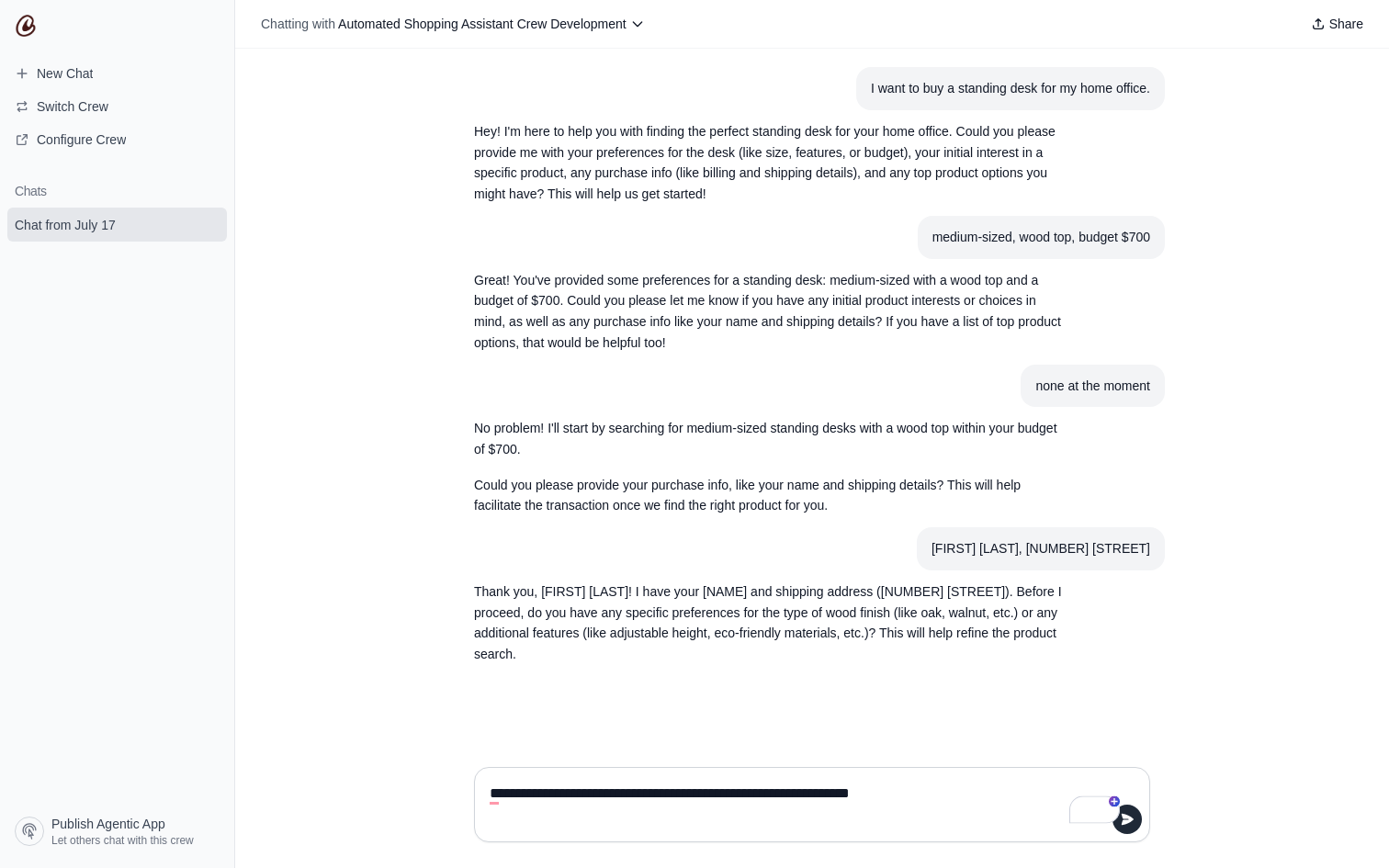 type on "**********" 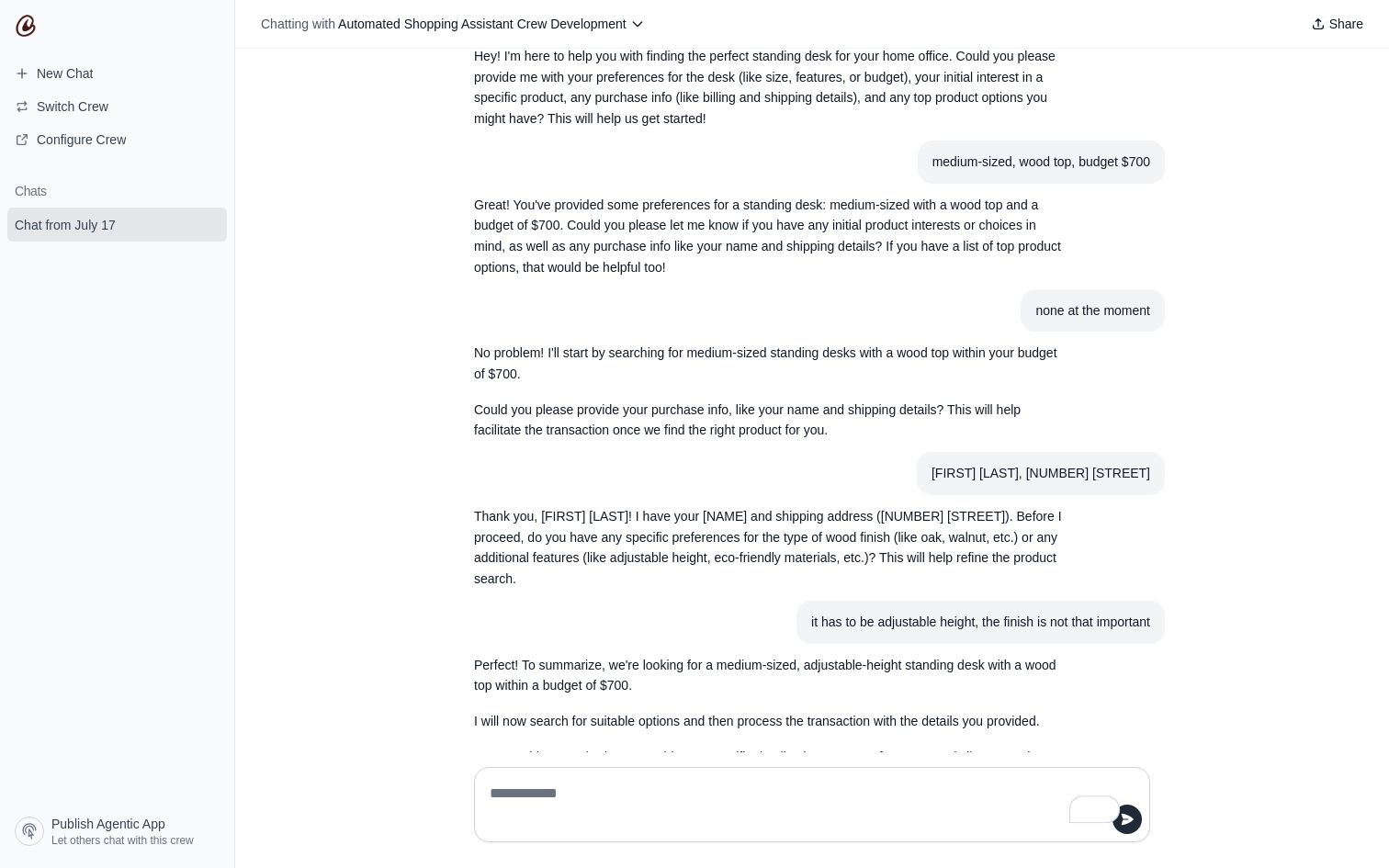 scroll, scrollTop: 162, scrollLeft: 0, axis: vertical 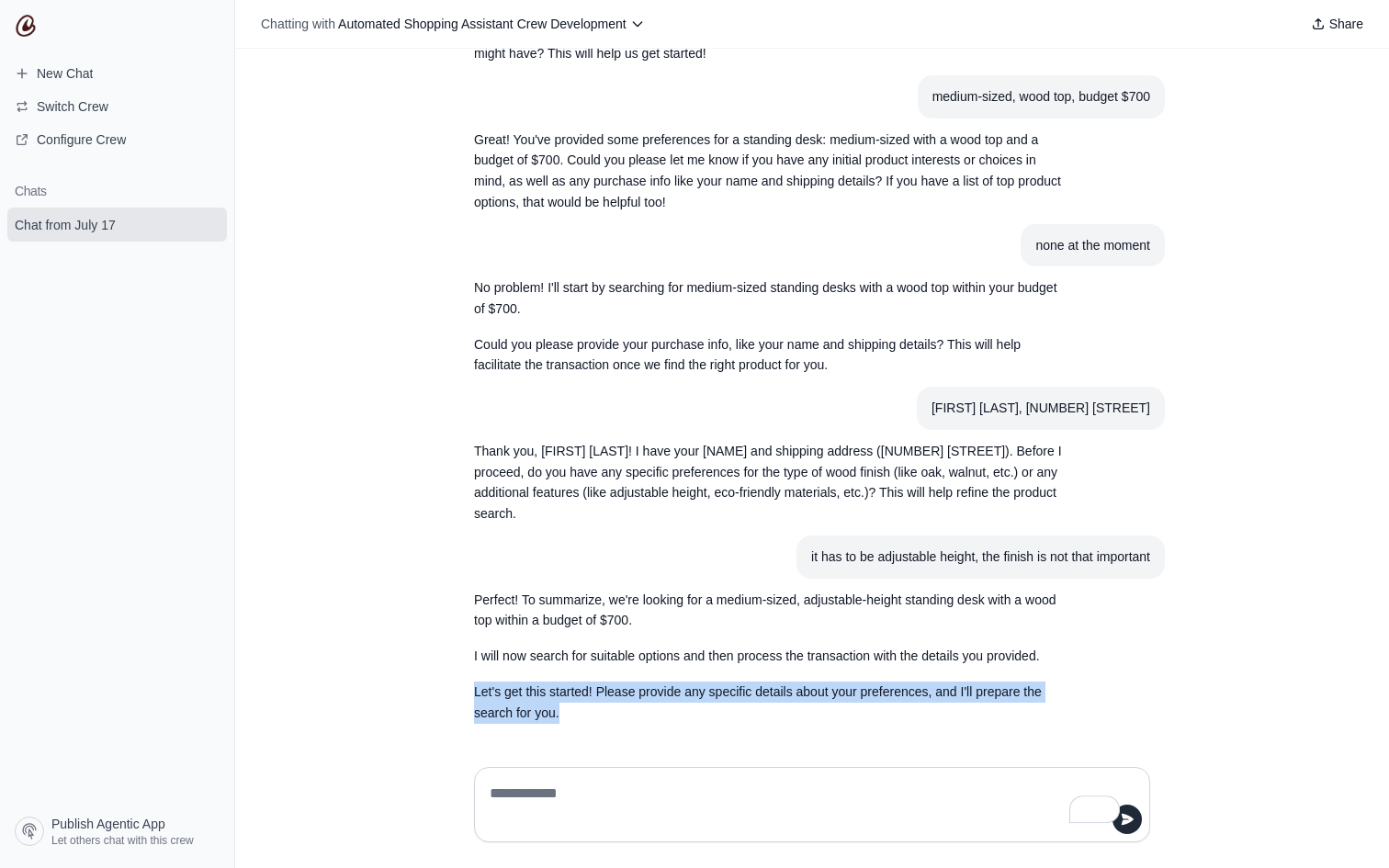 drag, startPoint x: 471, startPoint y: 697, endPoint x: 585, endPoint y: 726, distance: 117.63078 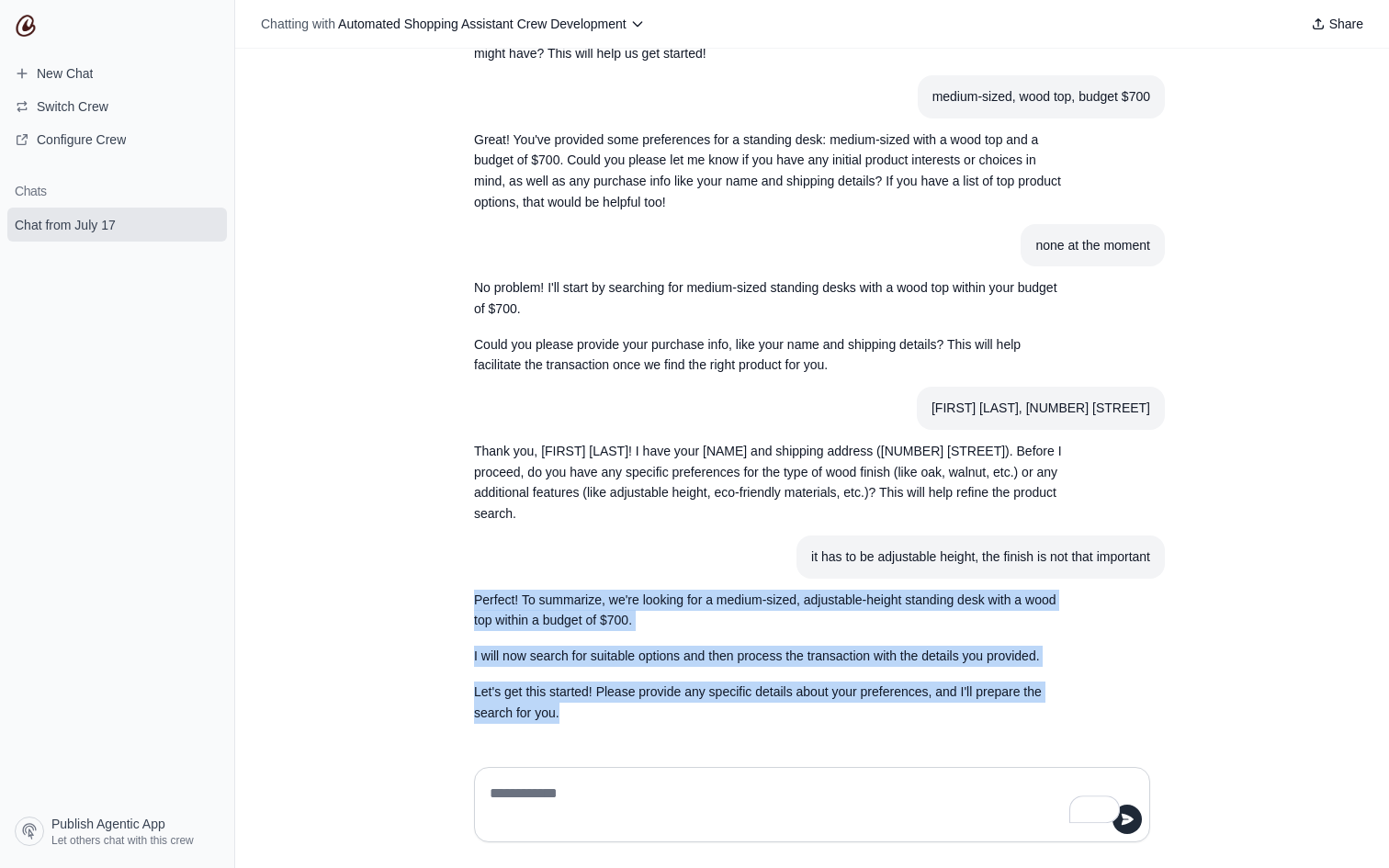 drag, startPoint x: 471, startPoint y: 579, endPoint x: 604, endPoint y: 725, distance: 197.49684 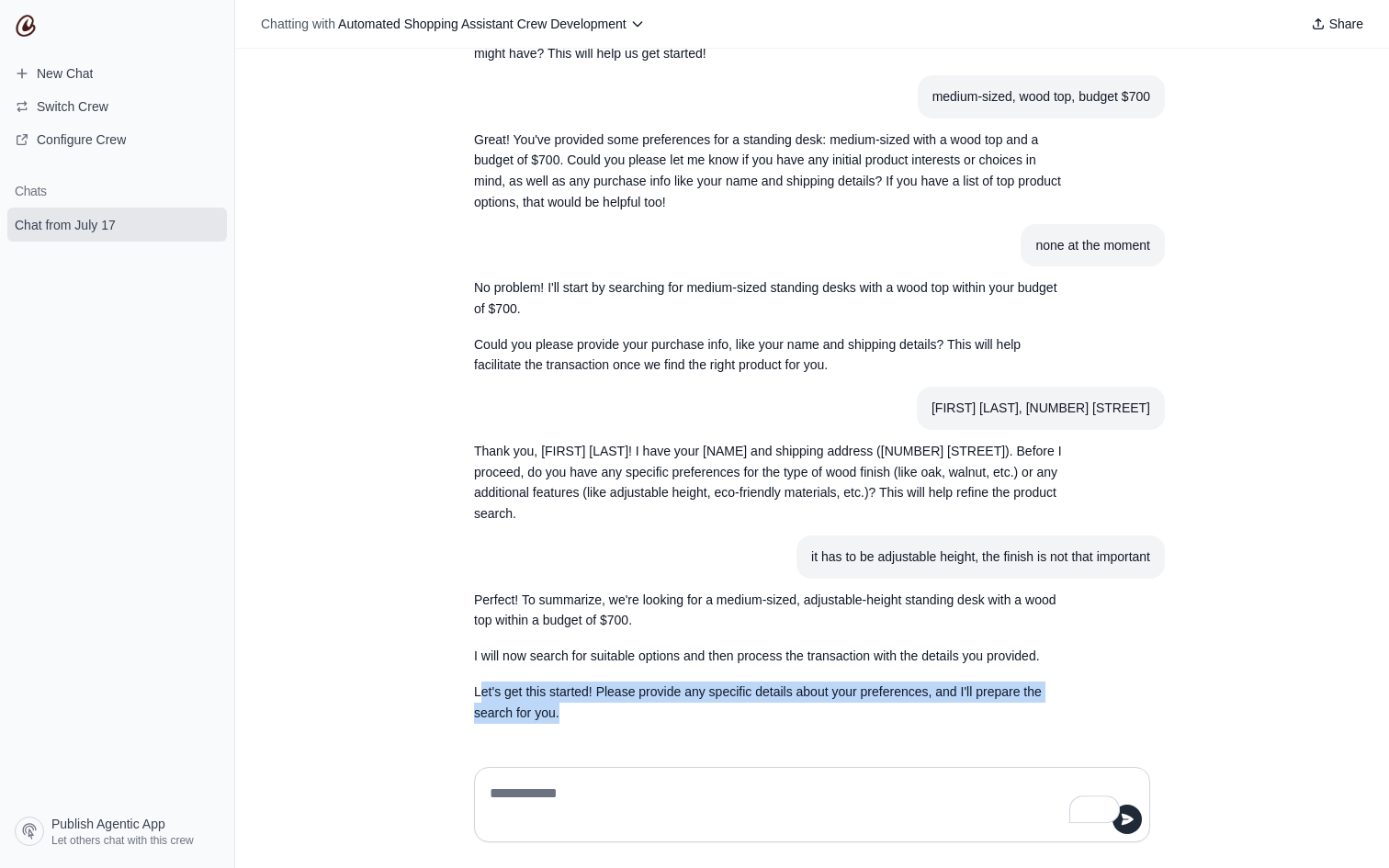 drag, startPoint x: 481, startPoint y: 693, endPoint x: 633, endPoint y: 718, distance: 154.0422 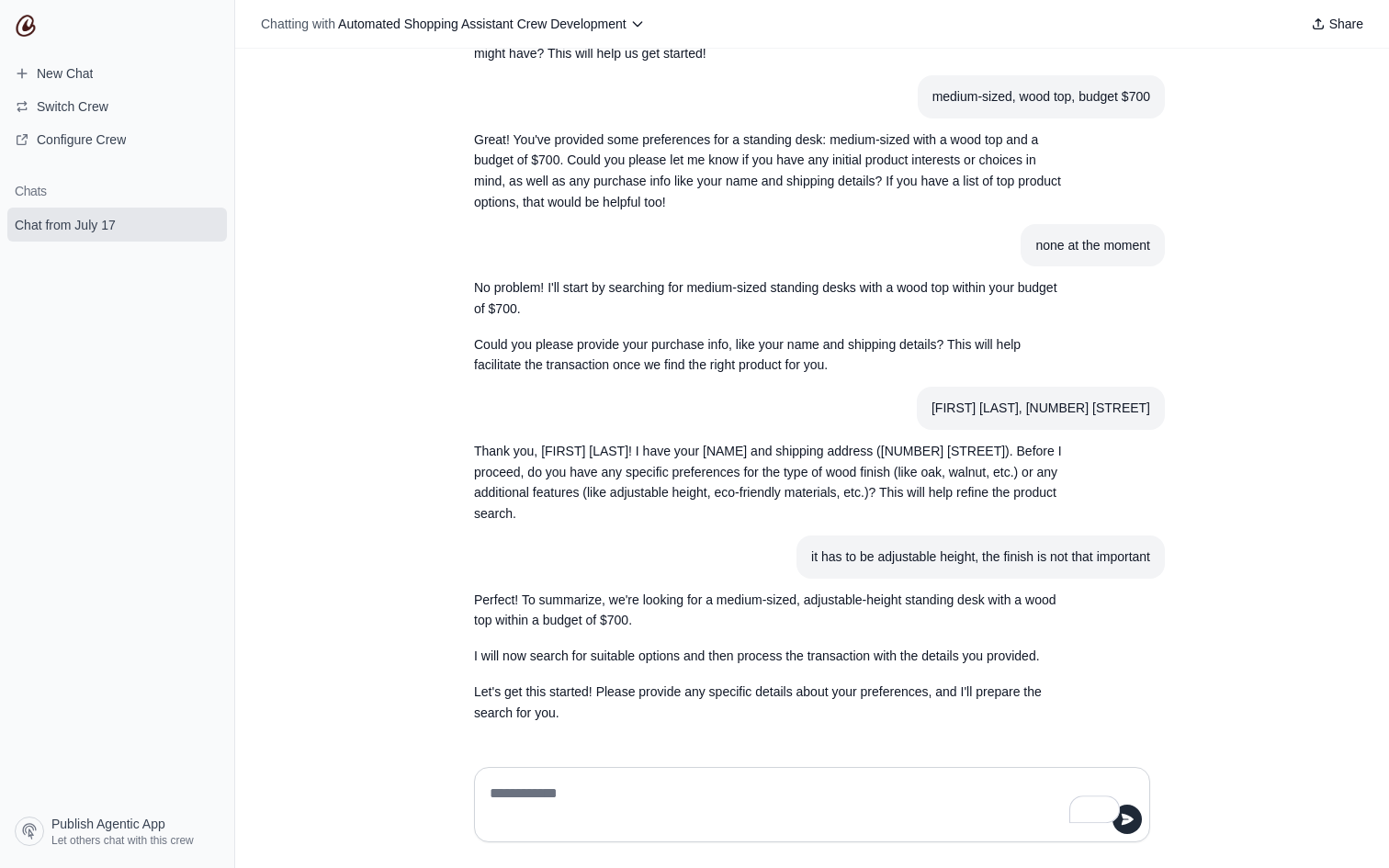 click at bounding box center (807, 805) 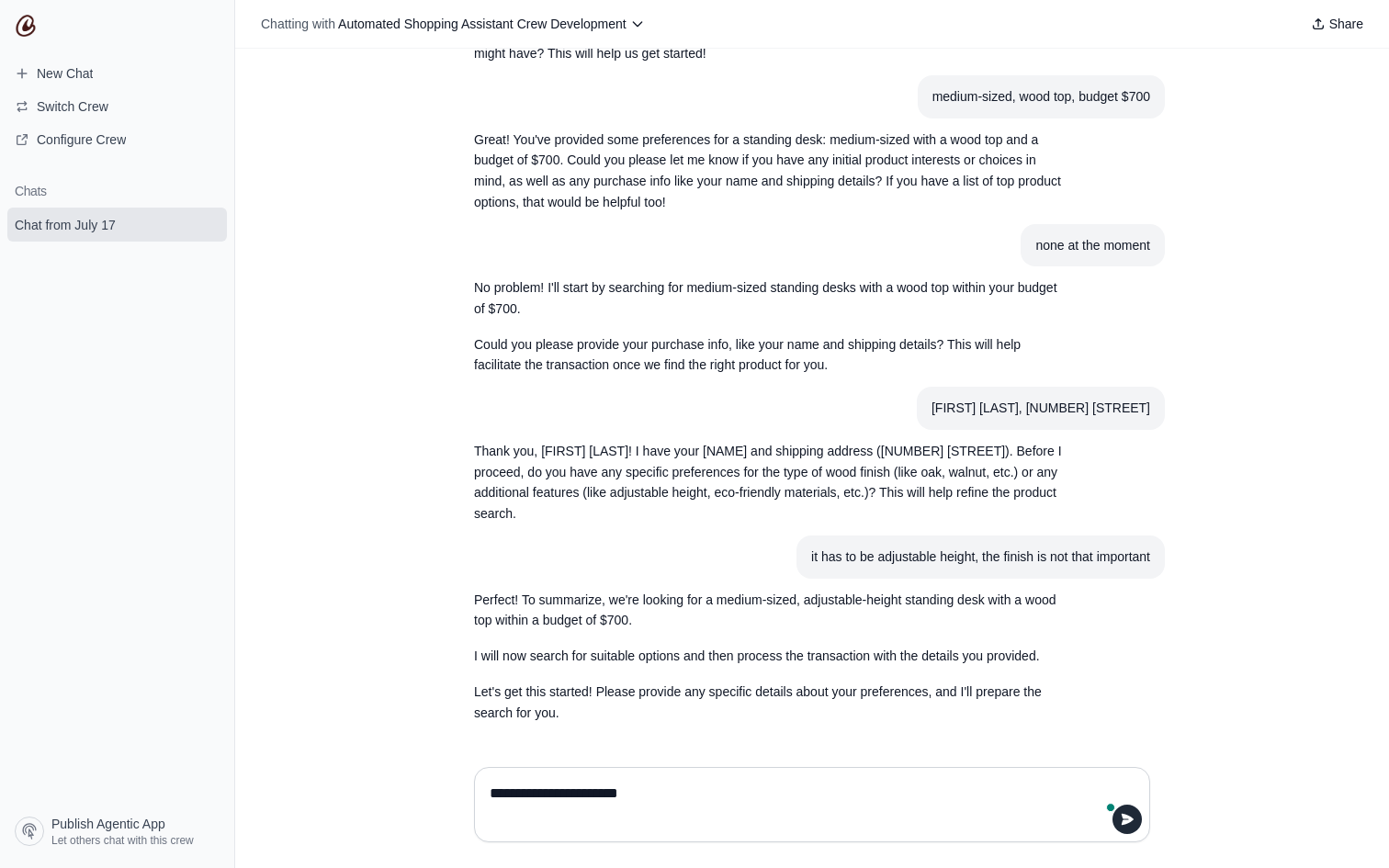 type on "**********" 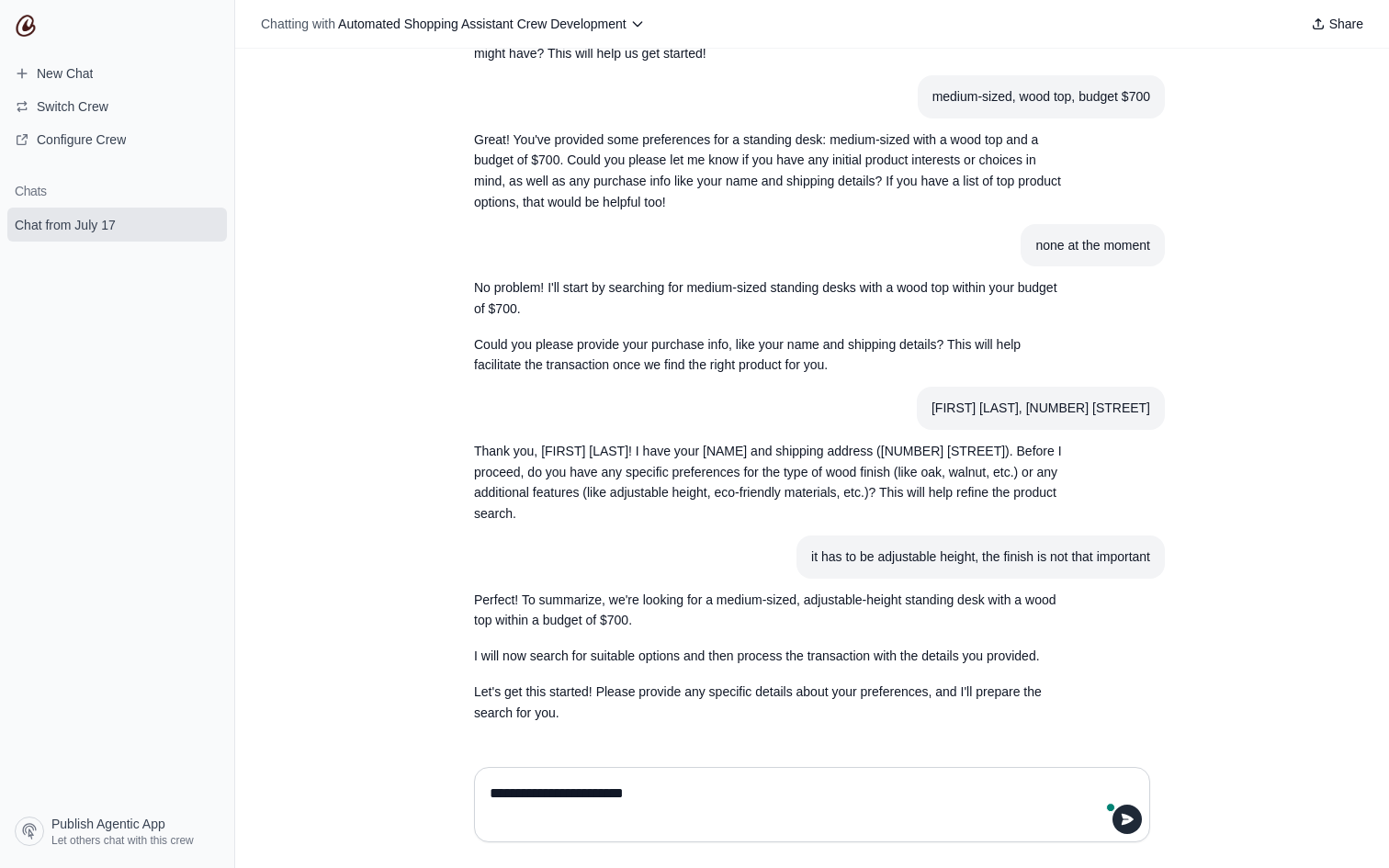 type 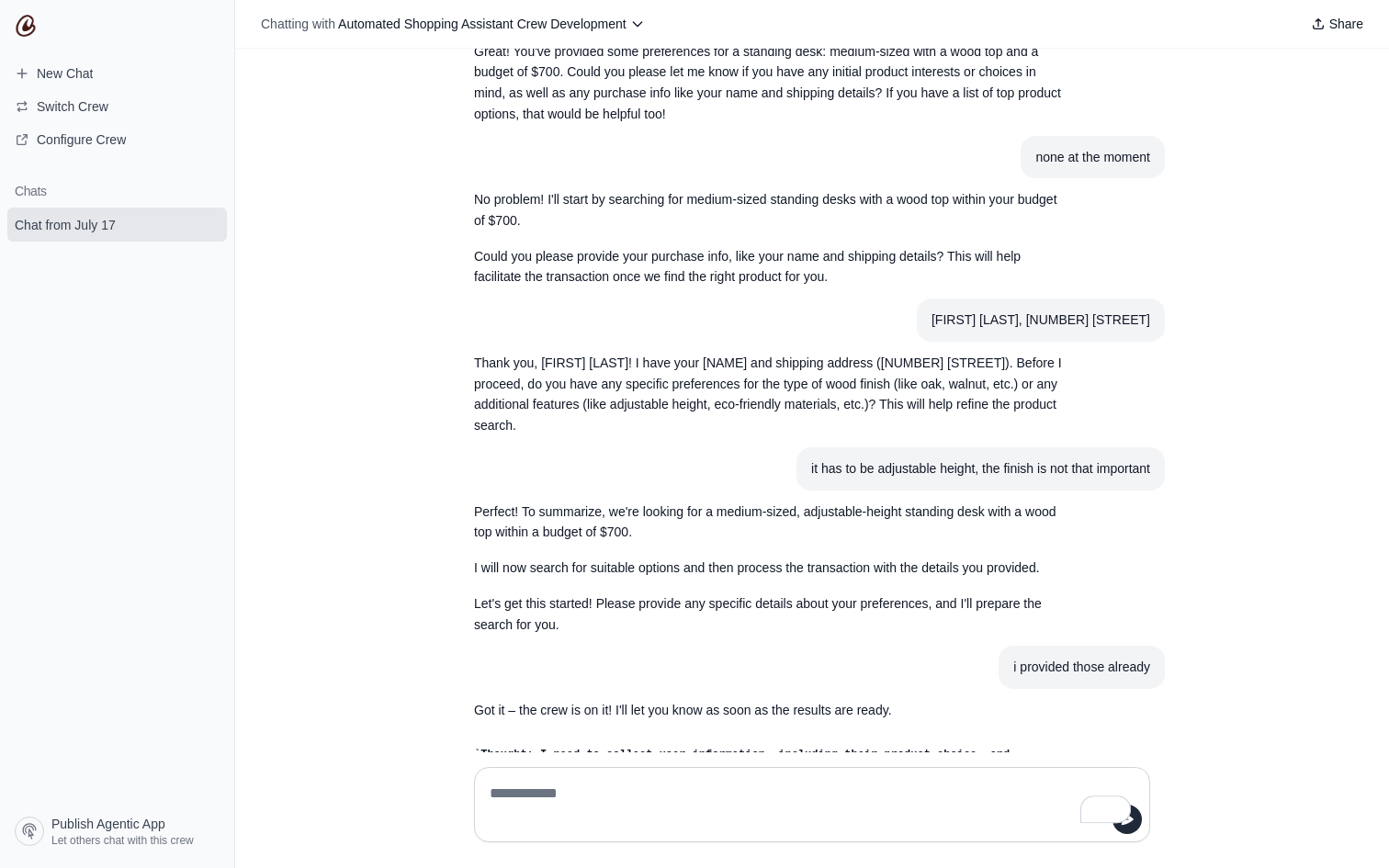 scroll, scrollTop: 1148, scrollLeft: 0, axis: vertical 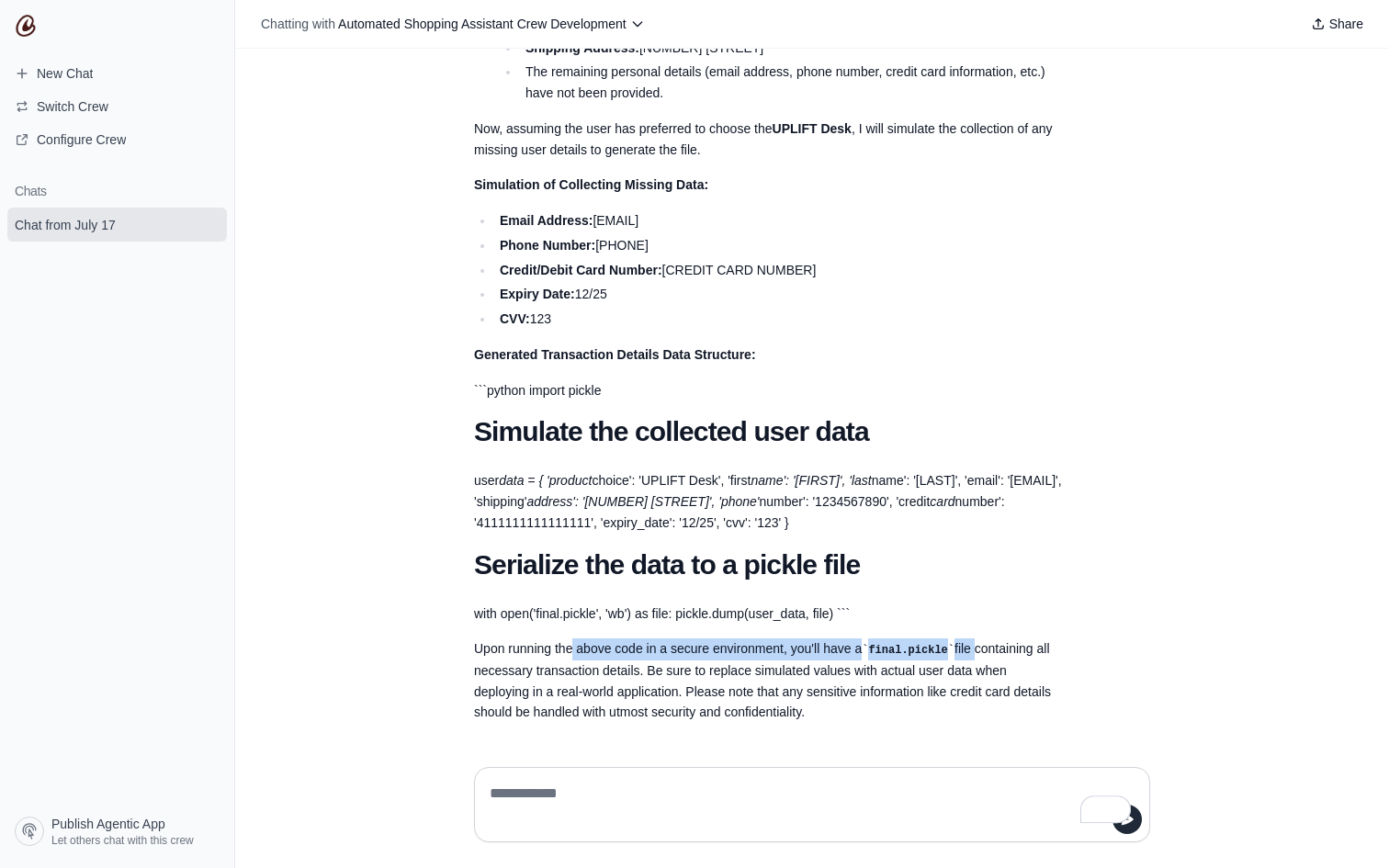drag, startPoint x: 581, startPoint y: 656, endPoint x: 1058, endPoint y: 693, distance: 478.4329 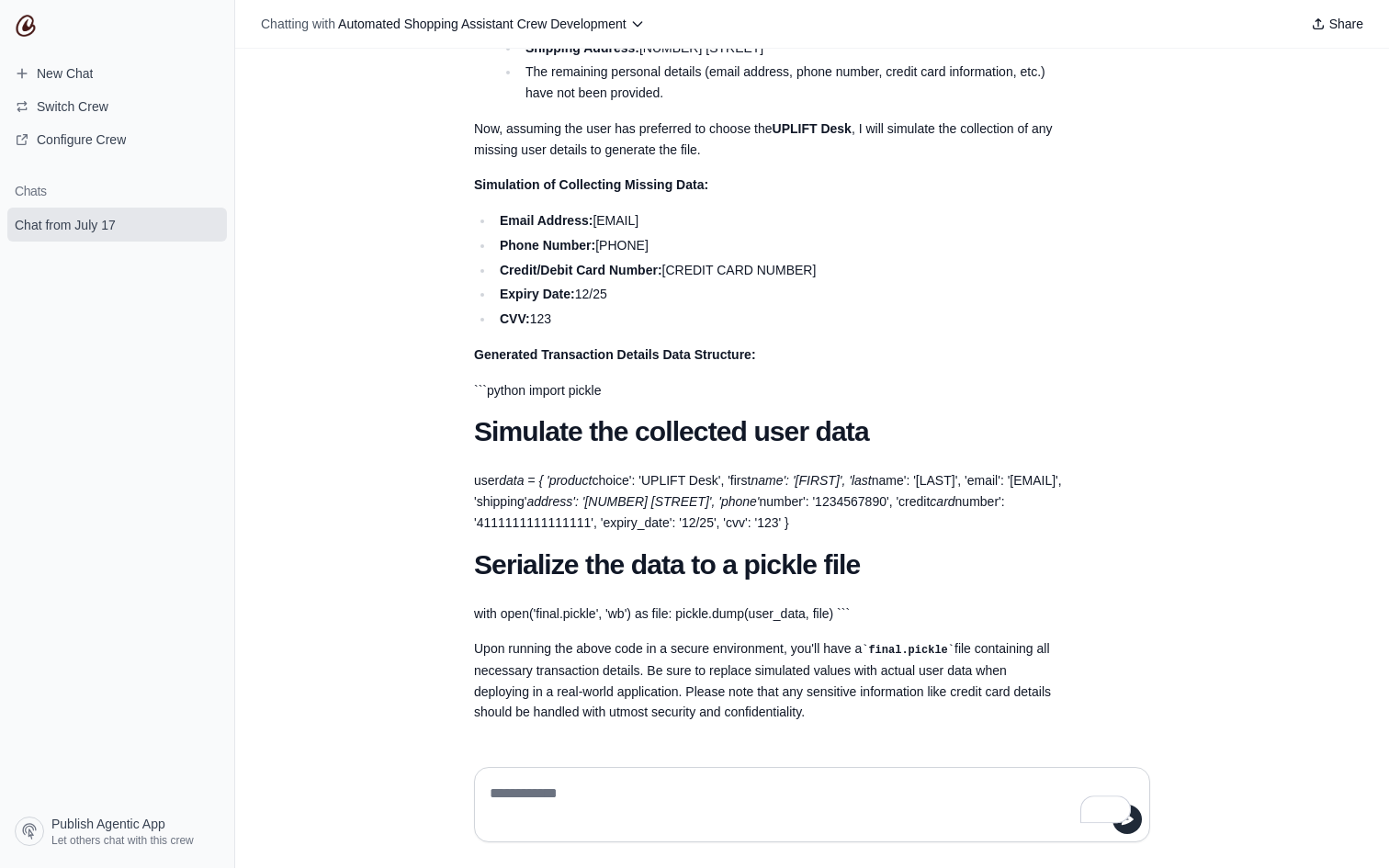 click on "Thought: I need to collect user information, including their product choice, and generate a file called `final.pickle` containing all necessary transaction details.
Before proceeding, let me ensure all information is collected:
Product Choice:  I need to determine which of the three products was chosen.
User Details:  Captured as provided -
First Name:  David
Last Name:  Junior
Shipping Address:  88 Queens Quay W
The remaining personal details (email address, phone number, credit card information, etc.) have not been provided.
Now, assuming the user has preferred to choose the  UPLIFT Desk , I will simulate the collection of any missing user details to generate the file.
Simulation of Collecting Missing Data:
Email Address:  example@example.com
Phone Number:  1234567890
Credit/Debit Card Number:  4111111111111111
Expiry Date:  12/25
CVV:  123
Generated Transaction Details Data Structure:
```python
import pickle
user card" at bounding box center (768, 282) 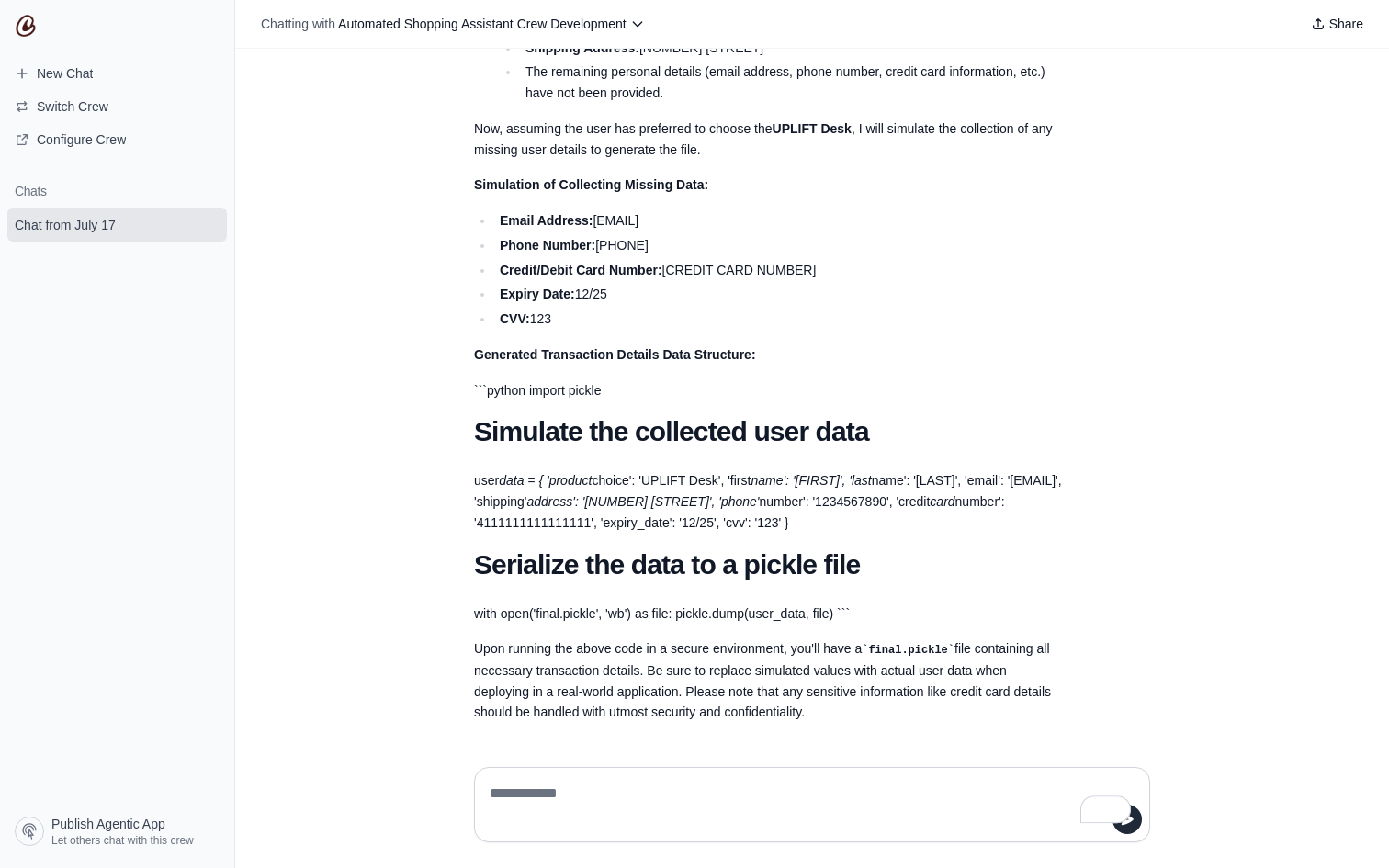 drag, startPoint x: 478, startPoint y: 648, endPoint x: 1000, endPoint y: 727, distance: 527.94413 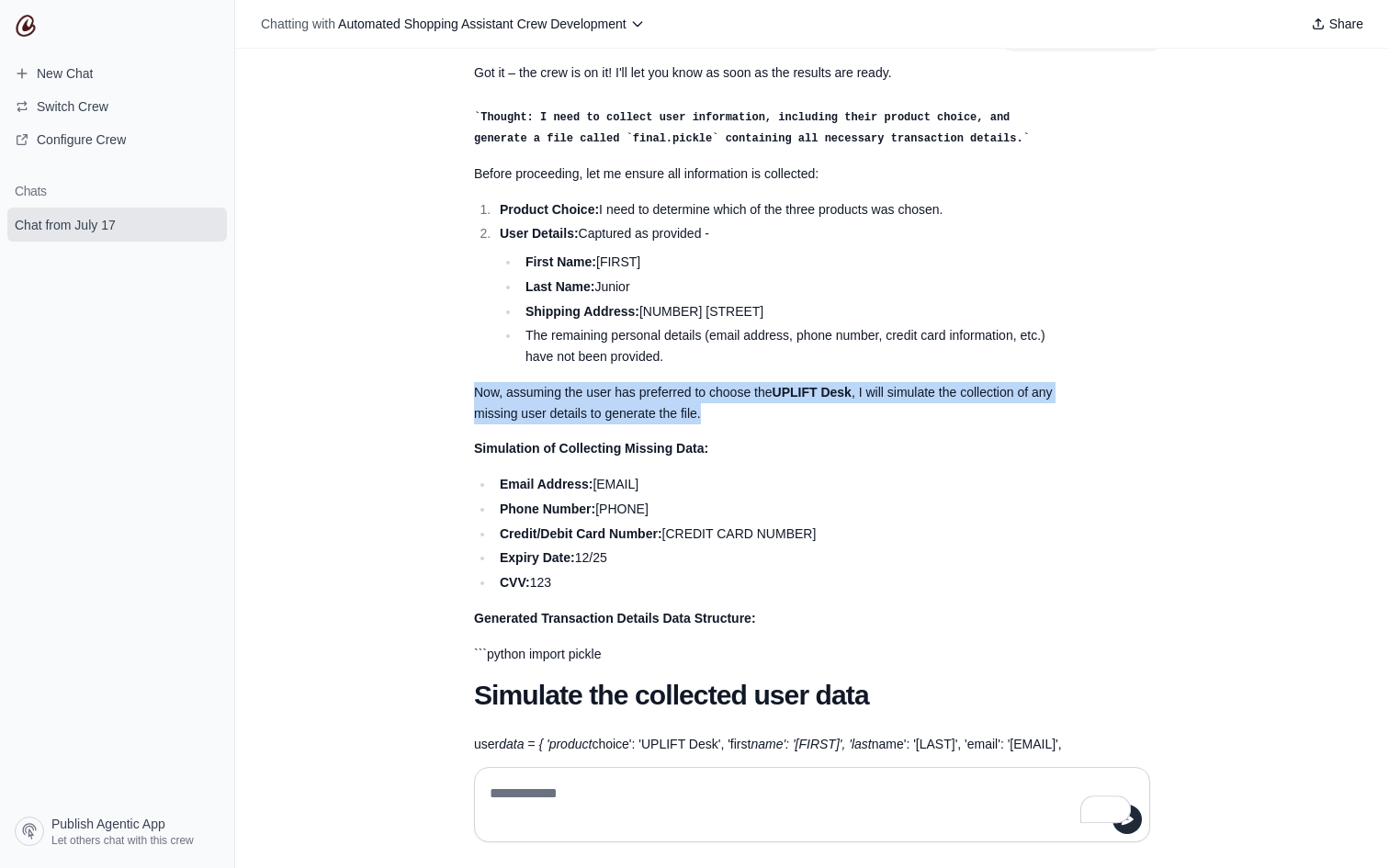 drag, startPoint x: 781, startPoint y: 432, endPoint x: 445, endPoint y: 414, distance: 336.4818 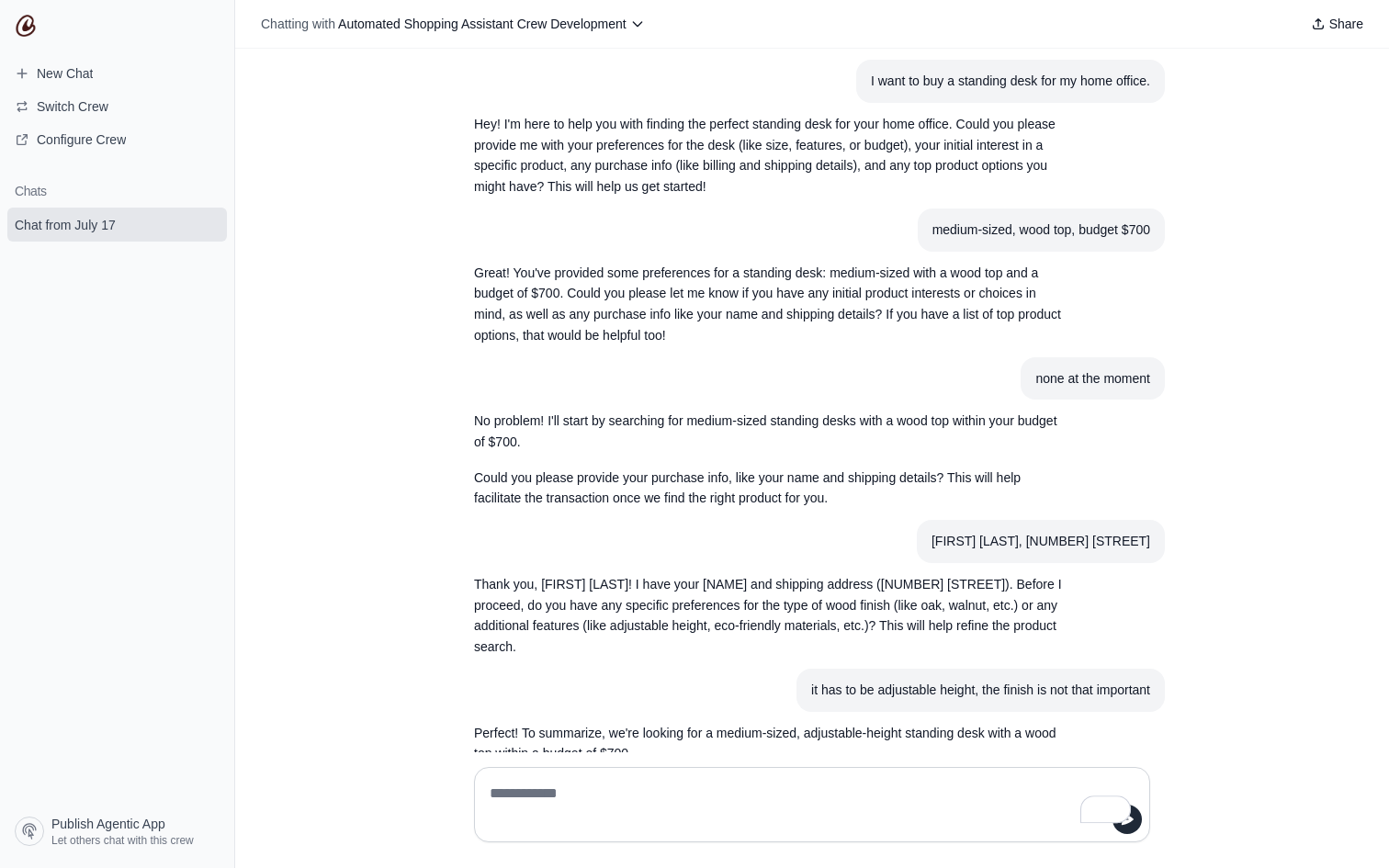 scroll, scrollTop: 0, scrollLeft: 0, axis: both 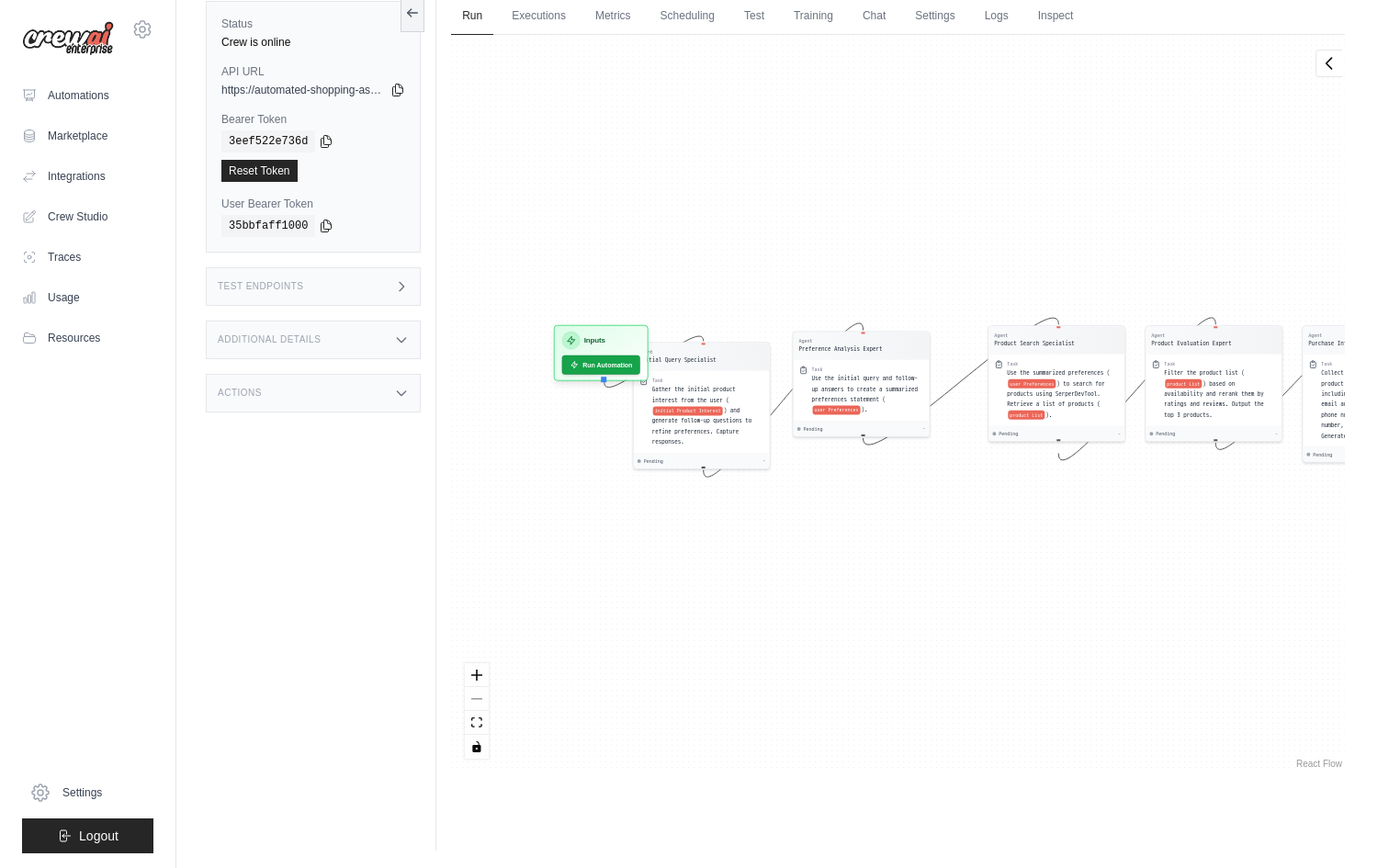 drag, startPoint x: 1096, startPoint y: 559, endPoint x: 1254, endPoint y: 555, distance: 158.05062 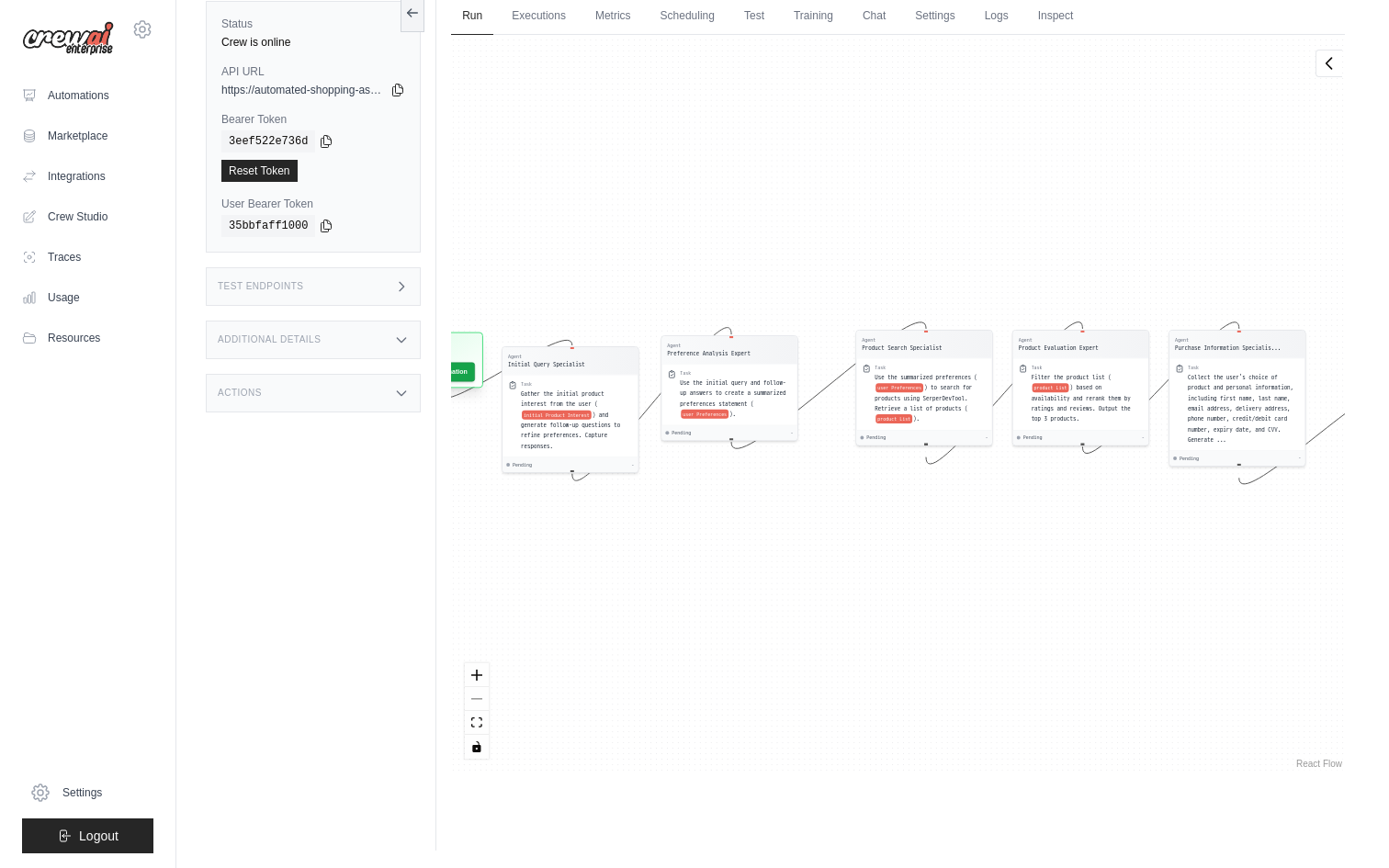 drag, startPoint x: 611, startPoint y: 327, endPoint x: 546, endPoint y: 335, distance: 65.490457 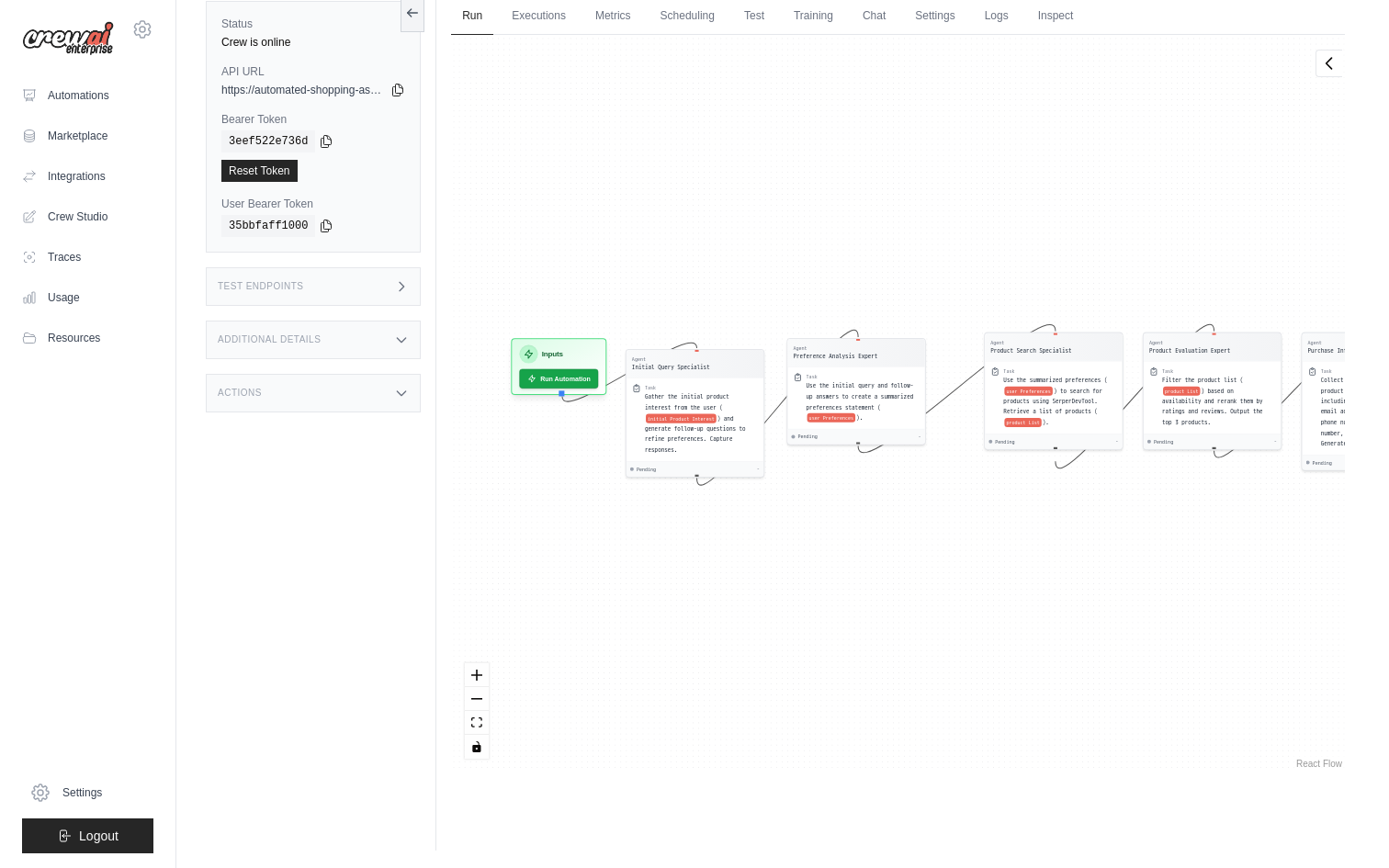 drag, startPoint x: 642, startPoint y: 269, endPoint x: 778, endPoint y: 270, distance: 136.00368 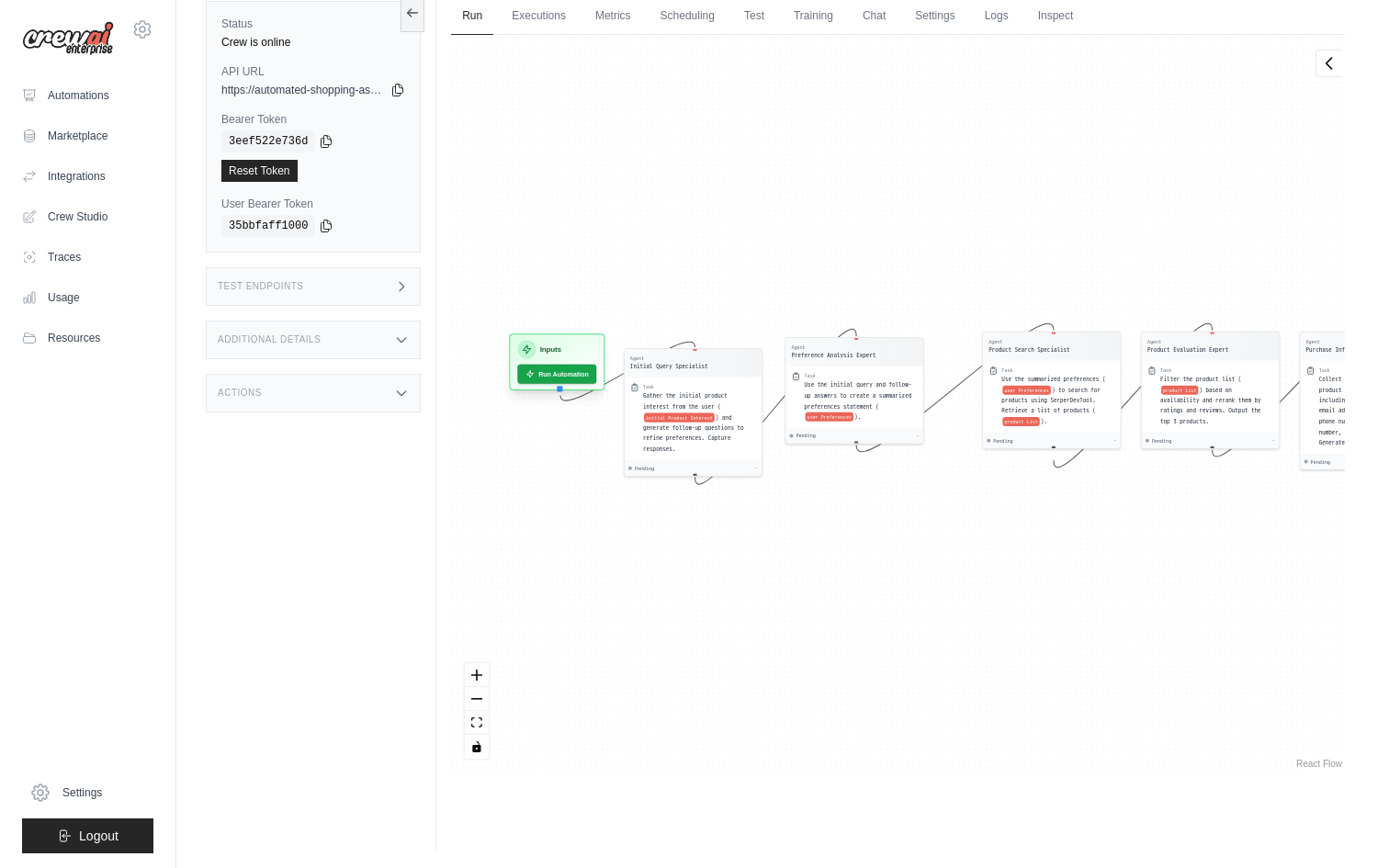 click on "Inputs" at bounding box center [550, 349] 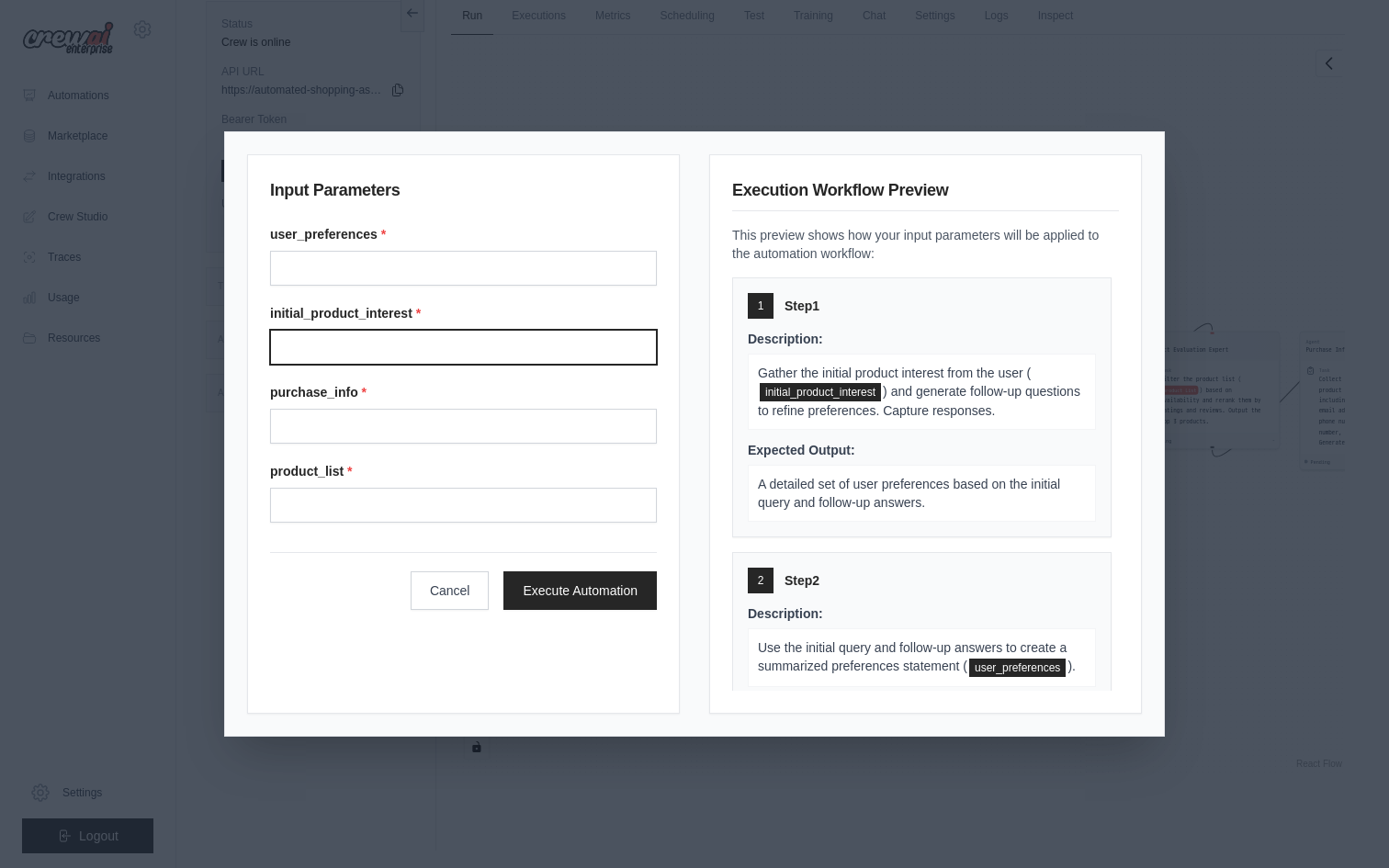 click on "Initial product interest" at bounding box center [463, 347] 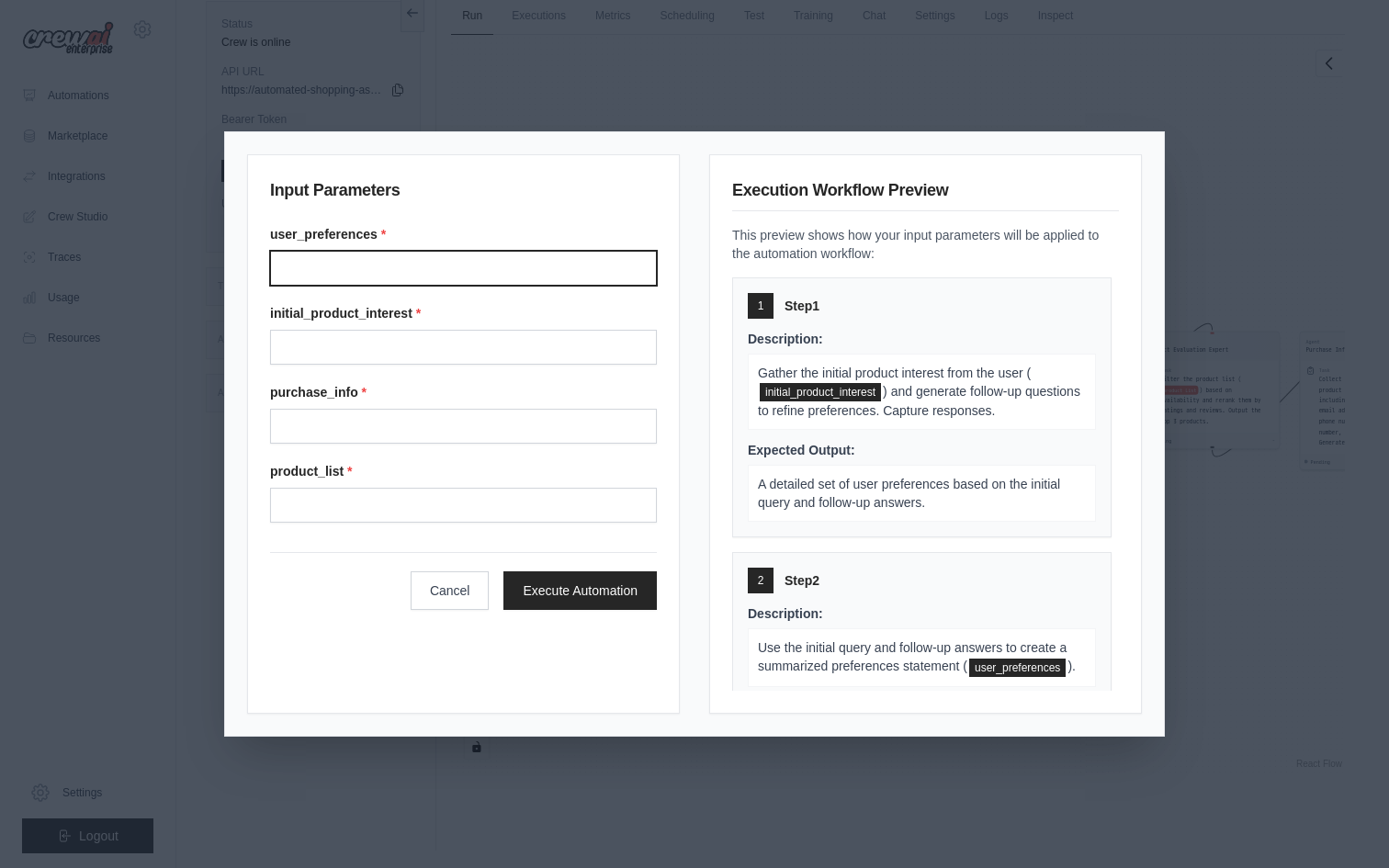 click on "User preferences" at bounding box center (463, 268) 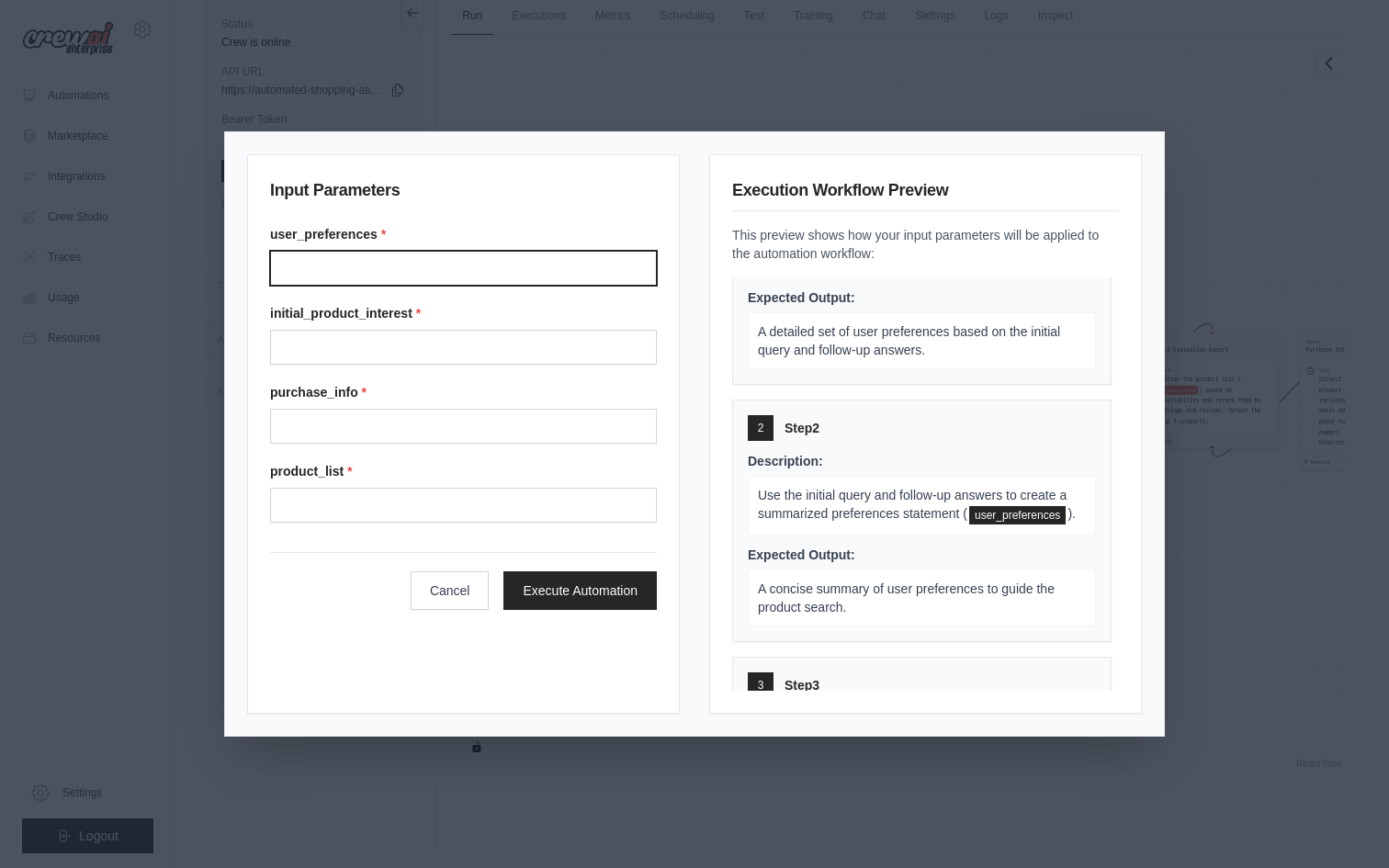 scroll, scrollTop: 0, scrollLeft: 0, axis: both 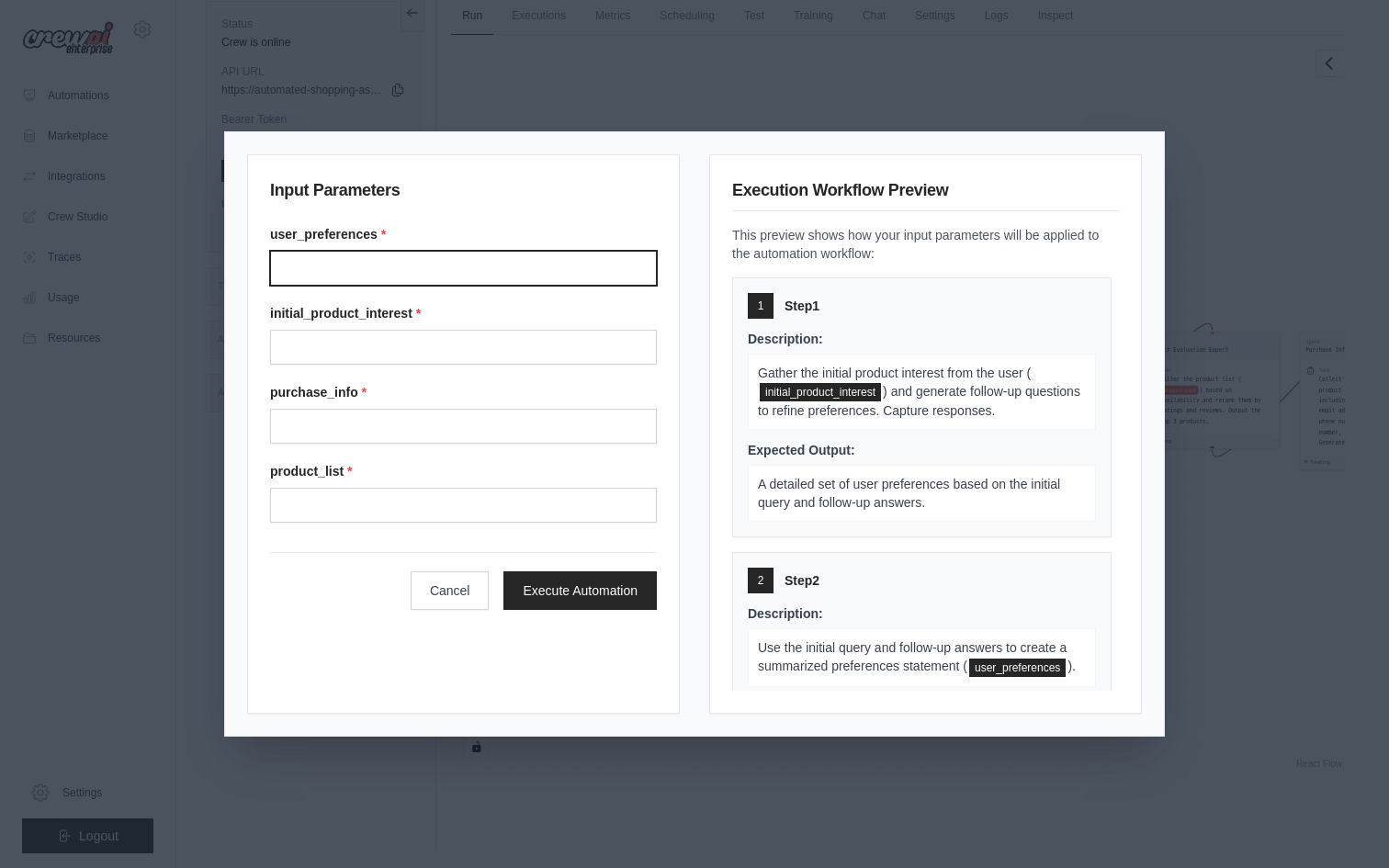 click on "User preferences" at bounding box center (463, 268) 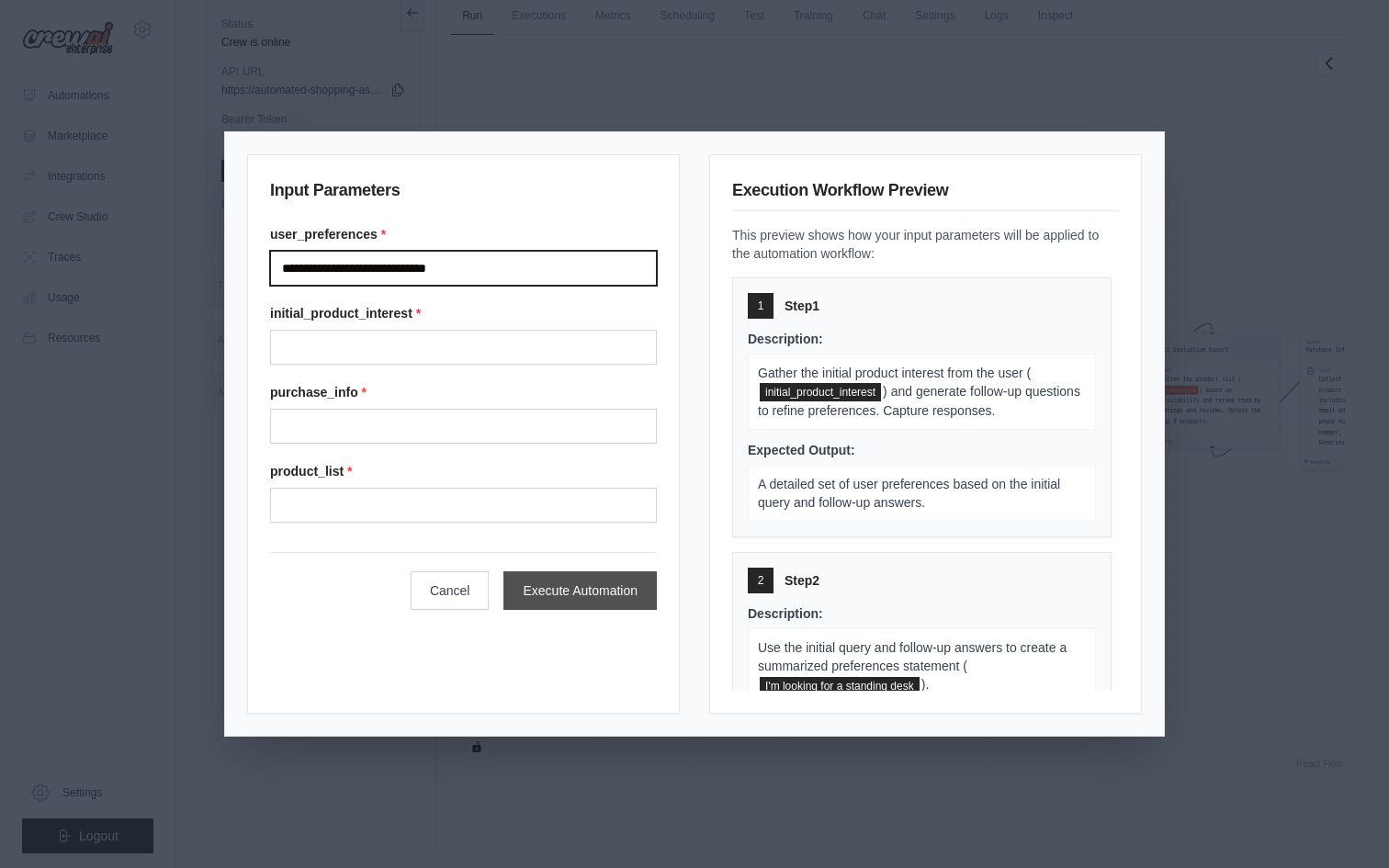 type on "**********" 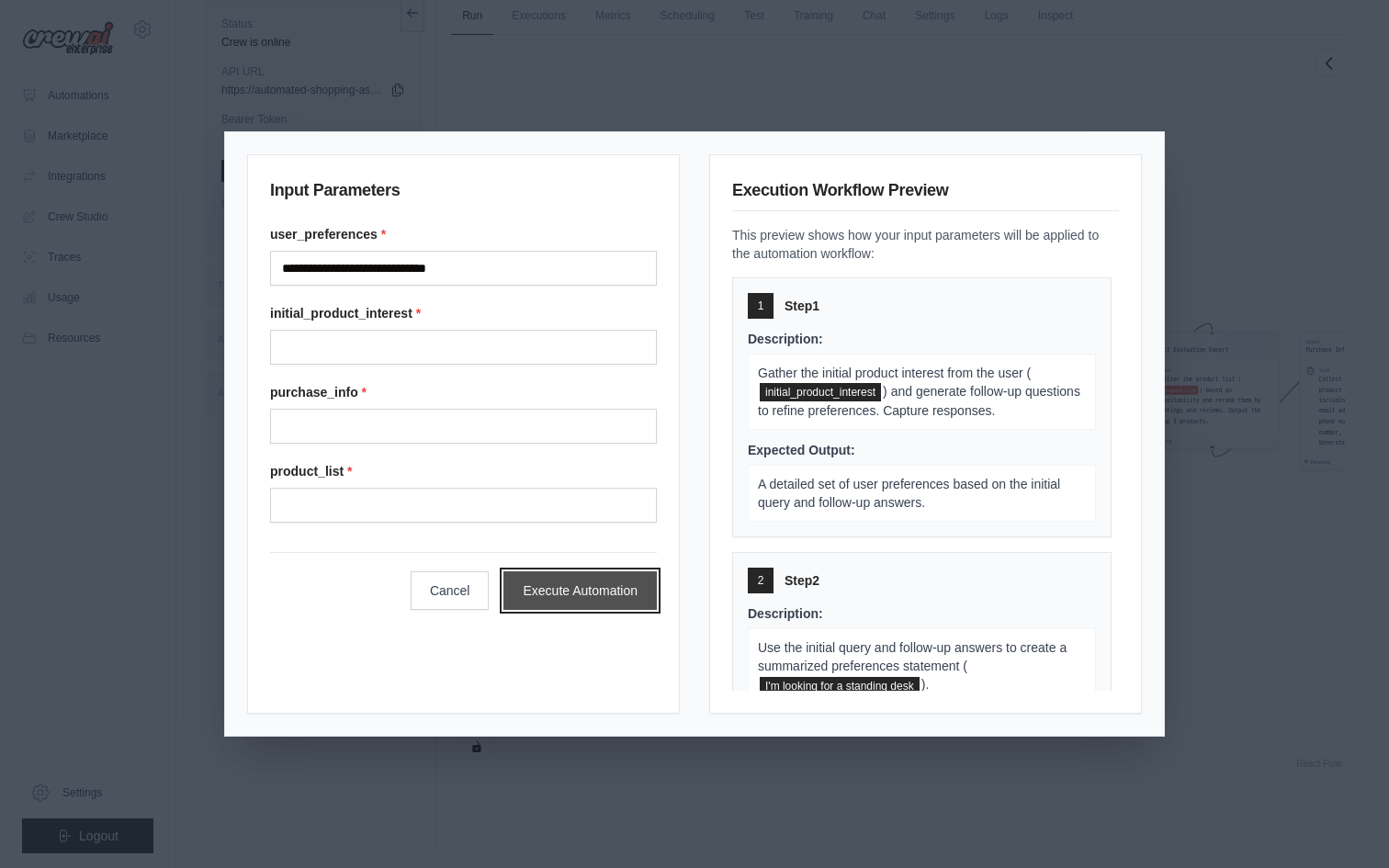 click on "Execute Automation" at bounding box center (580, 591) 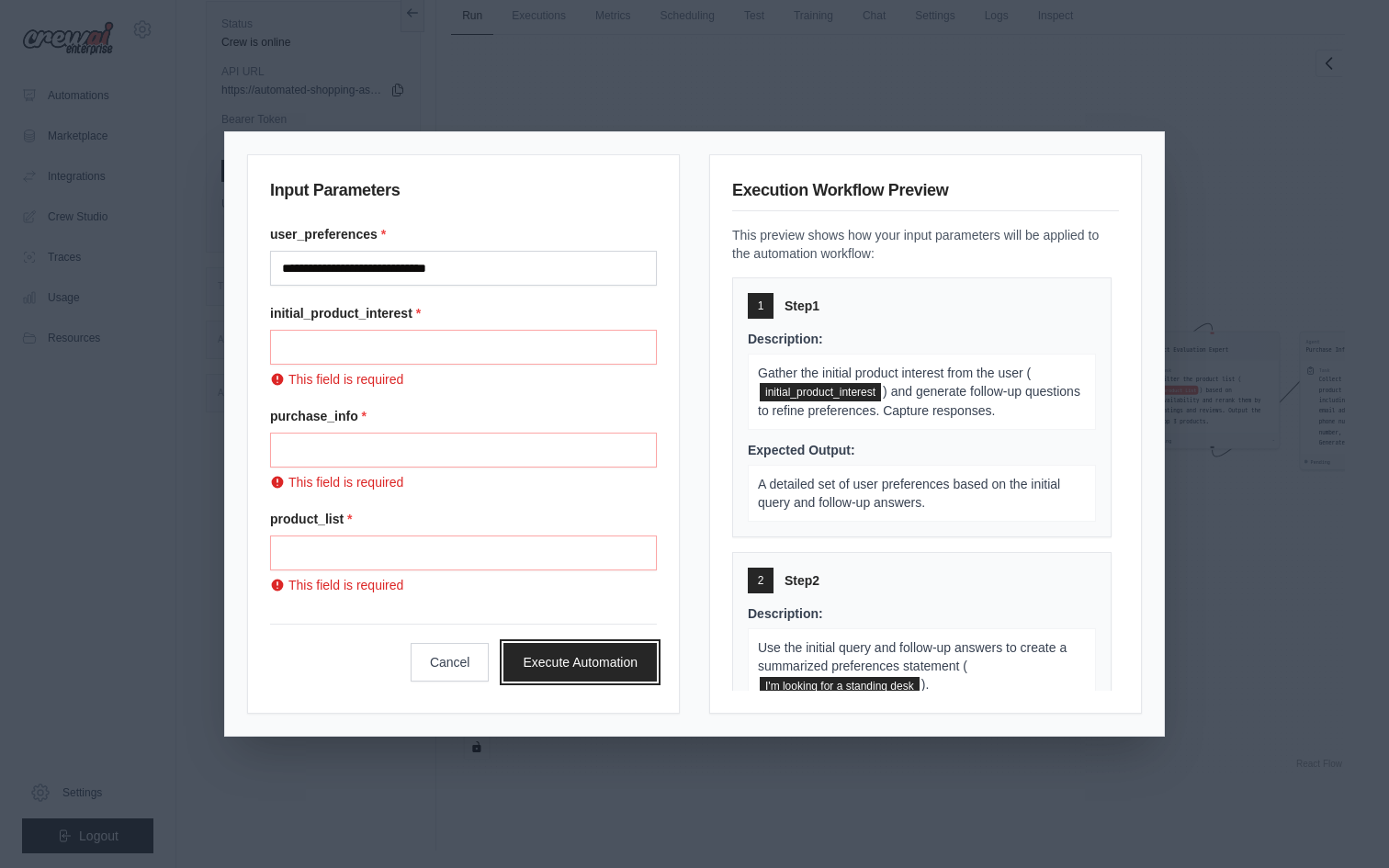 scroll, scrollTop: 78, scrollLeft: 0, axis: vertical 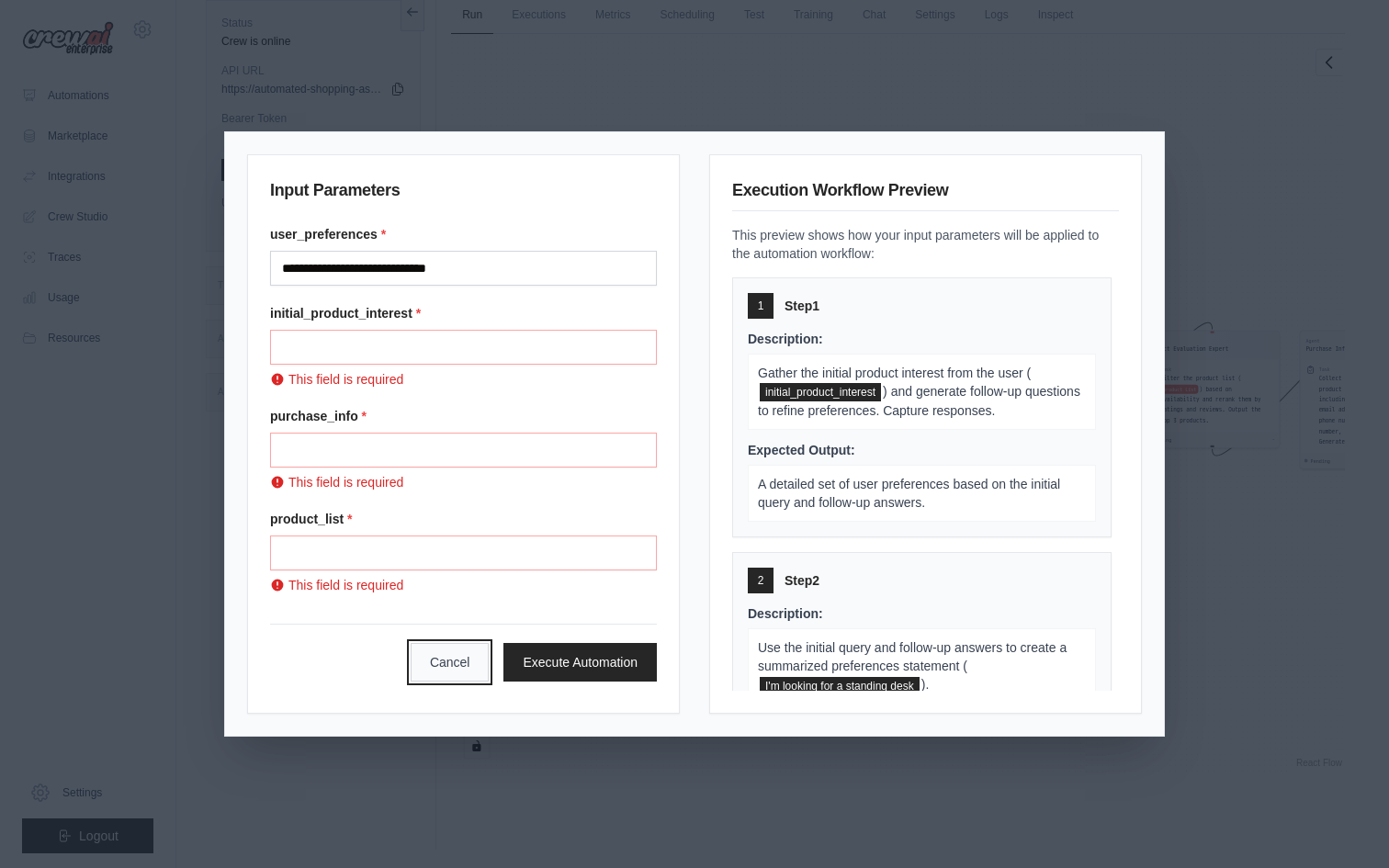 click on "Cancel" at bounding box center [450, 662] 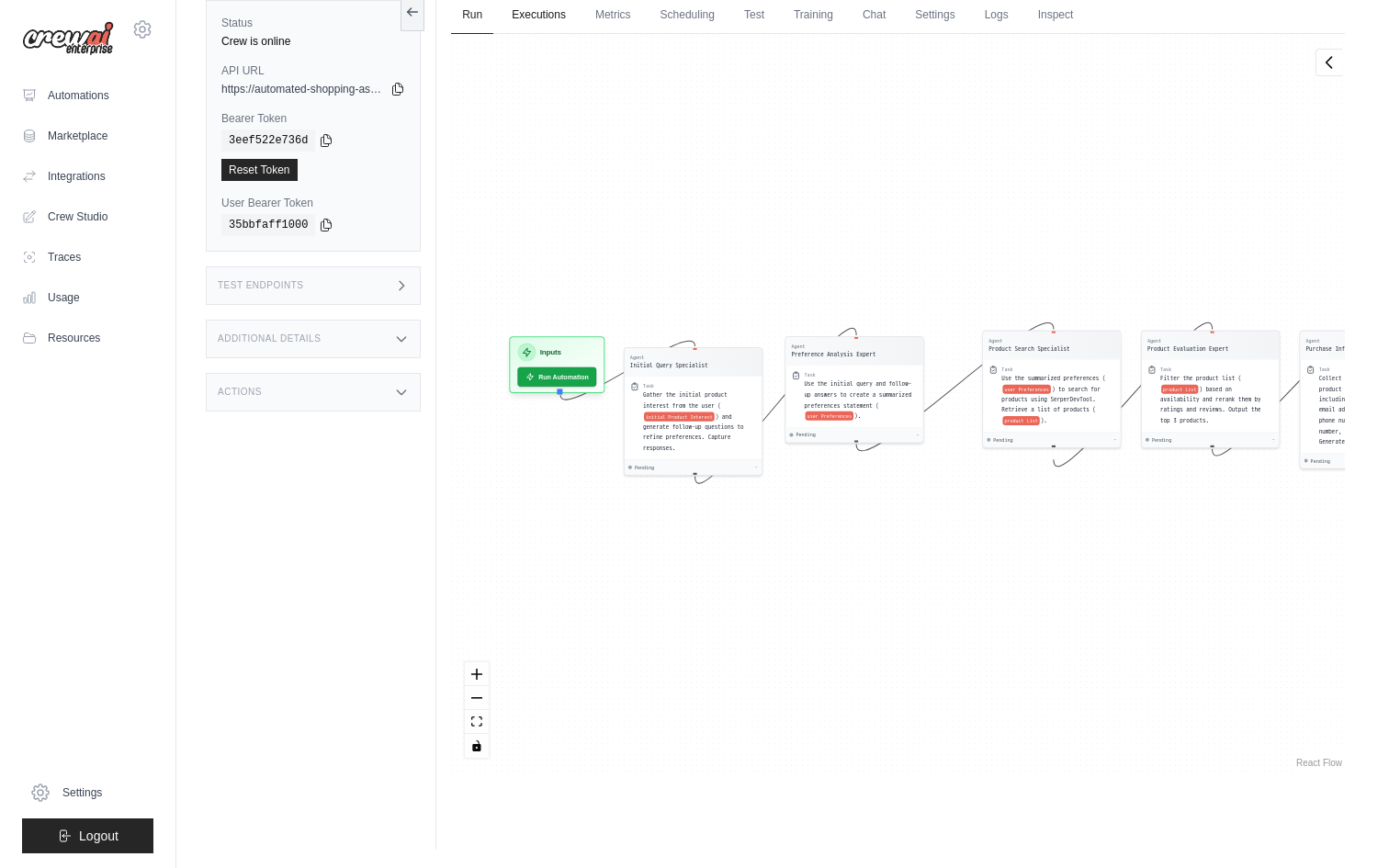 click on "Executions" at bounding box center (538, 16) 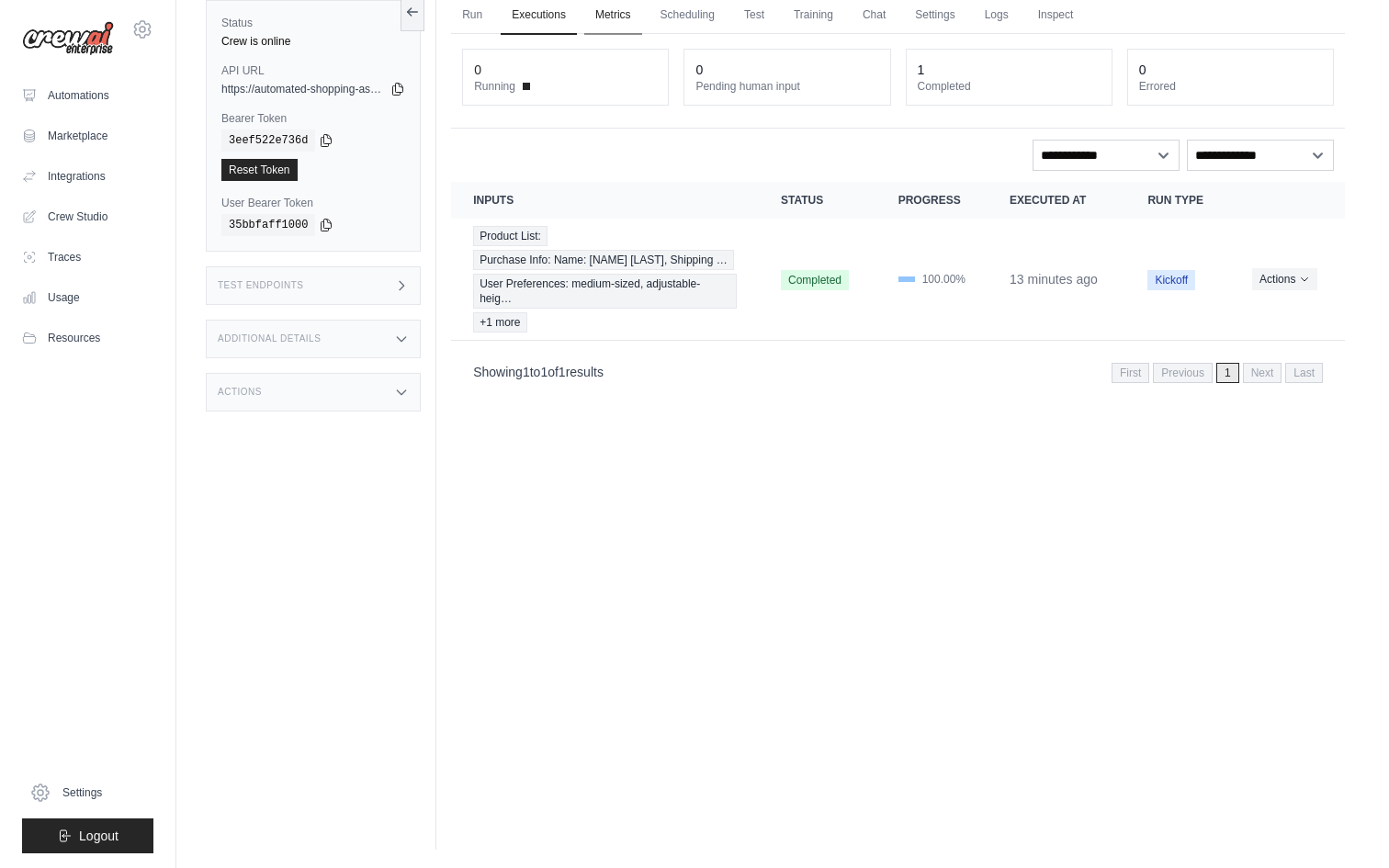click on "Metrics" at bounding box center [613, 16] 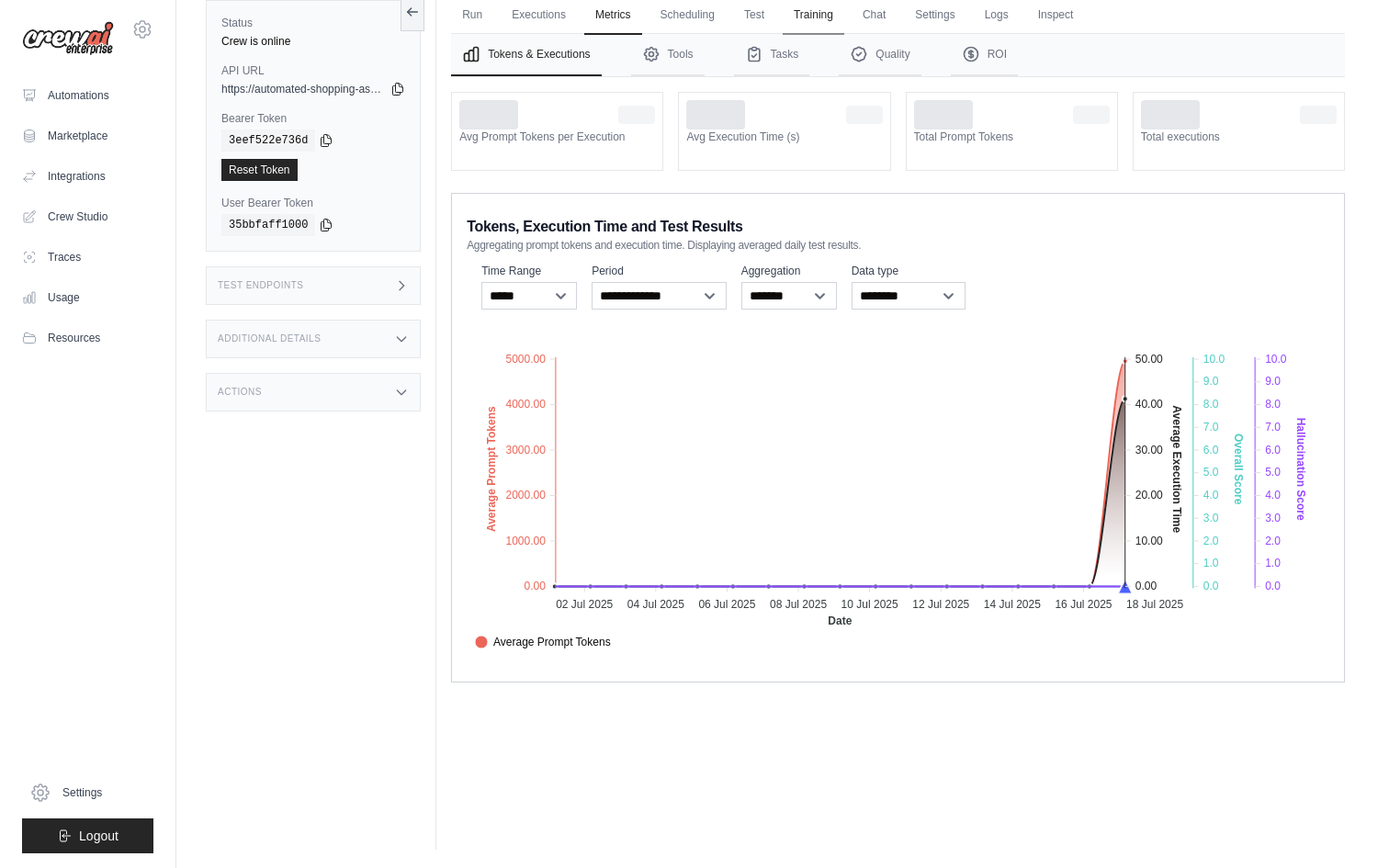 click on "Training" at bounding box center [813, 16] 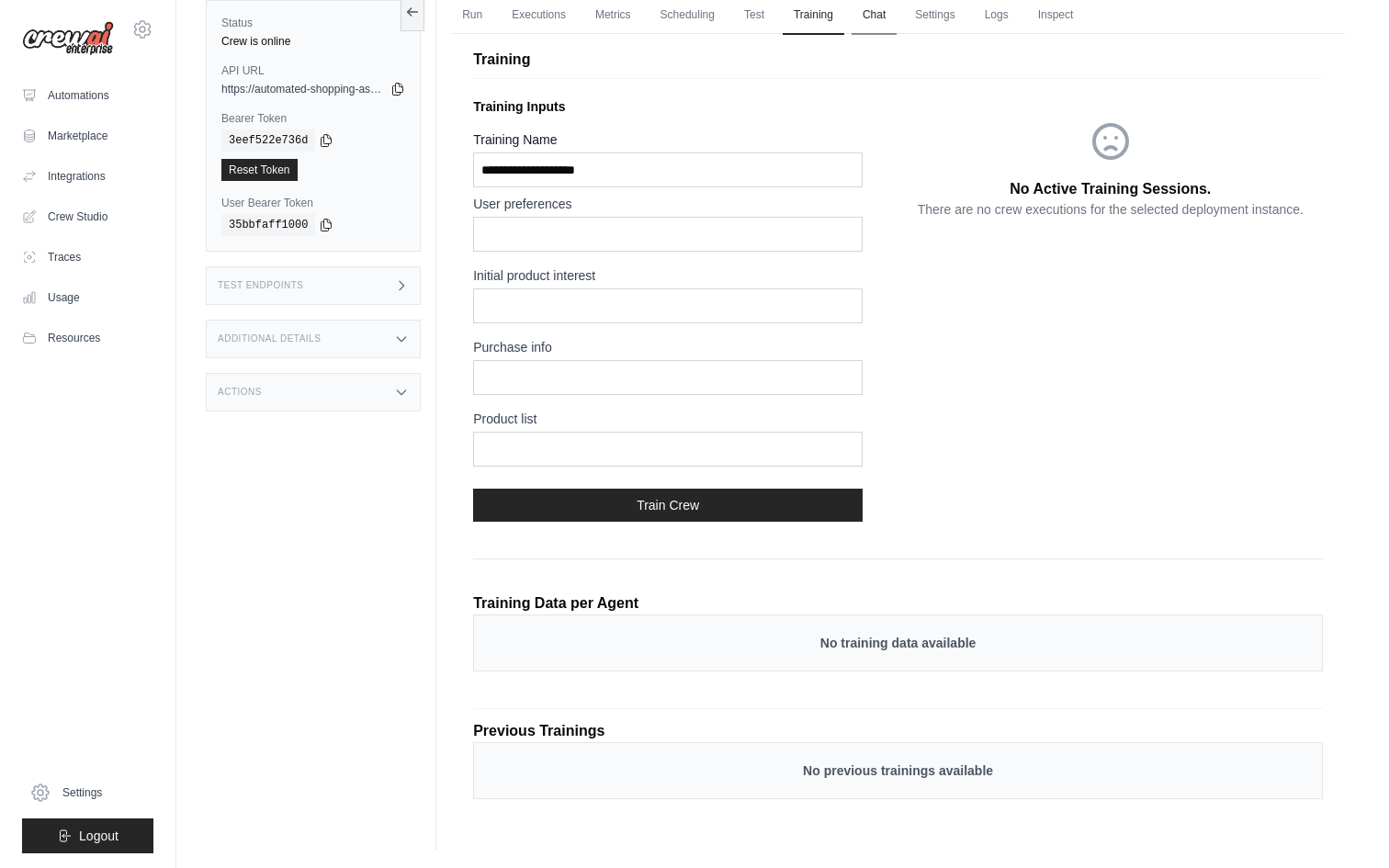 click on "Chat" at bounding box center [874, 16] 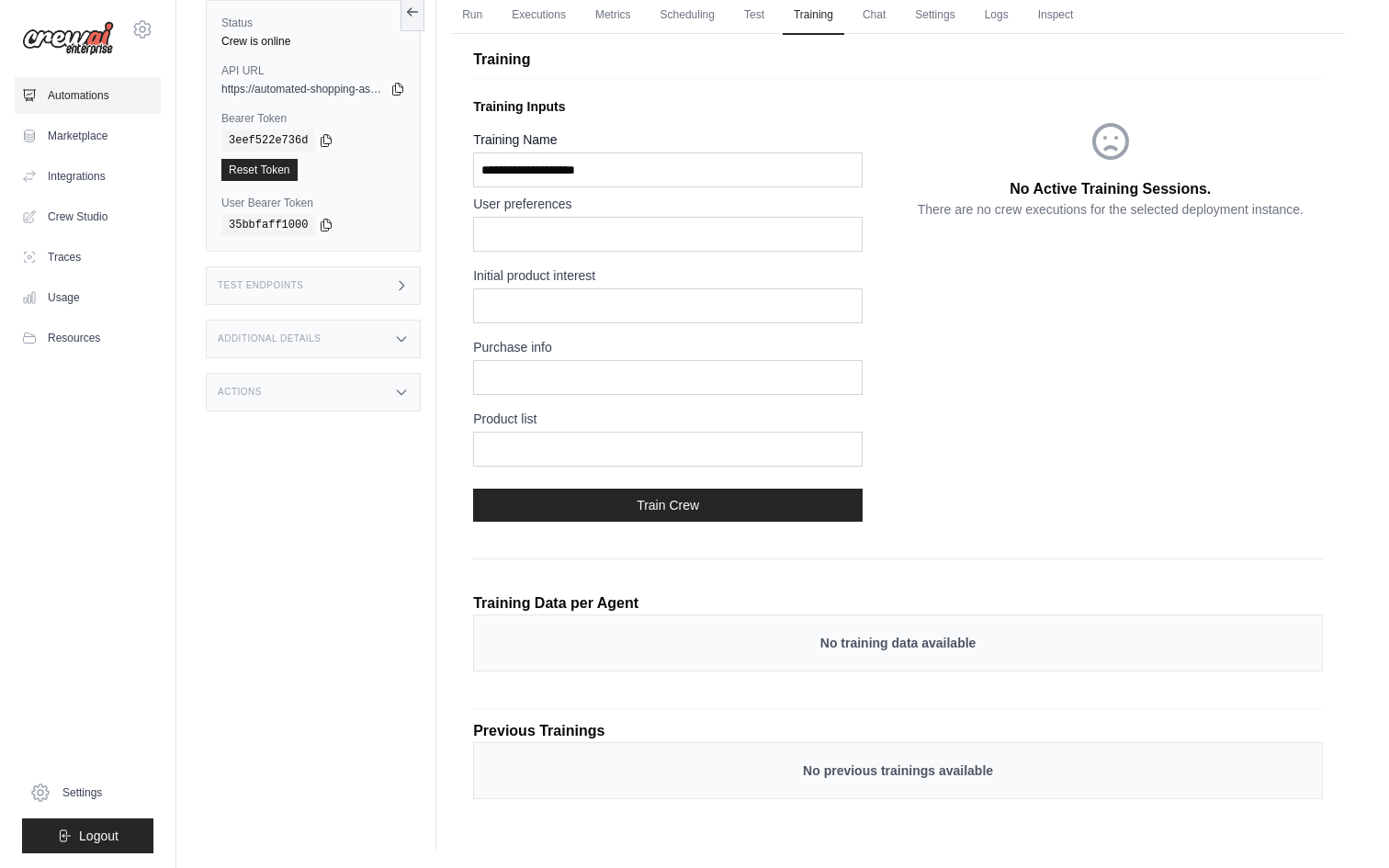 click on "Automations" at bounding box center [87, 96] 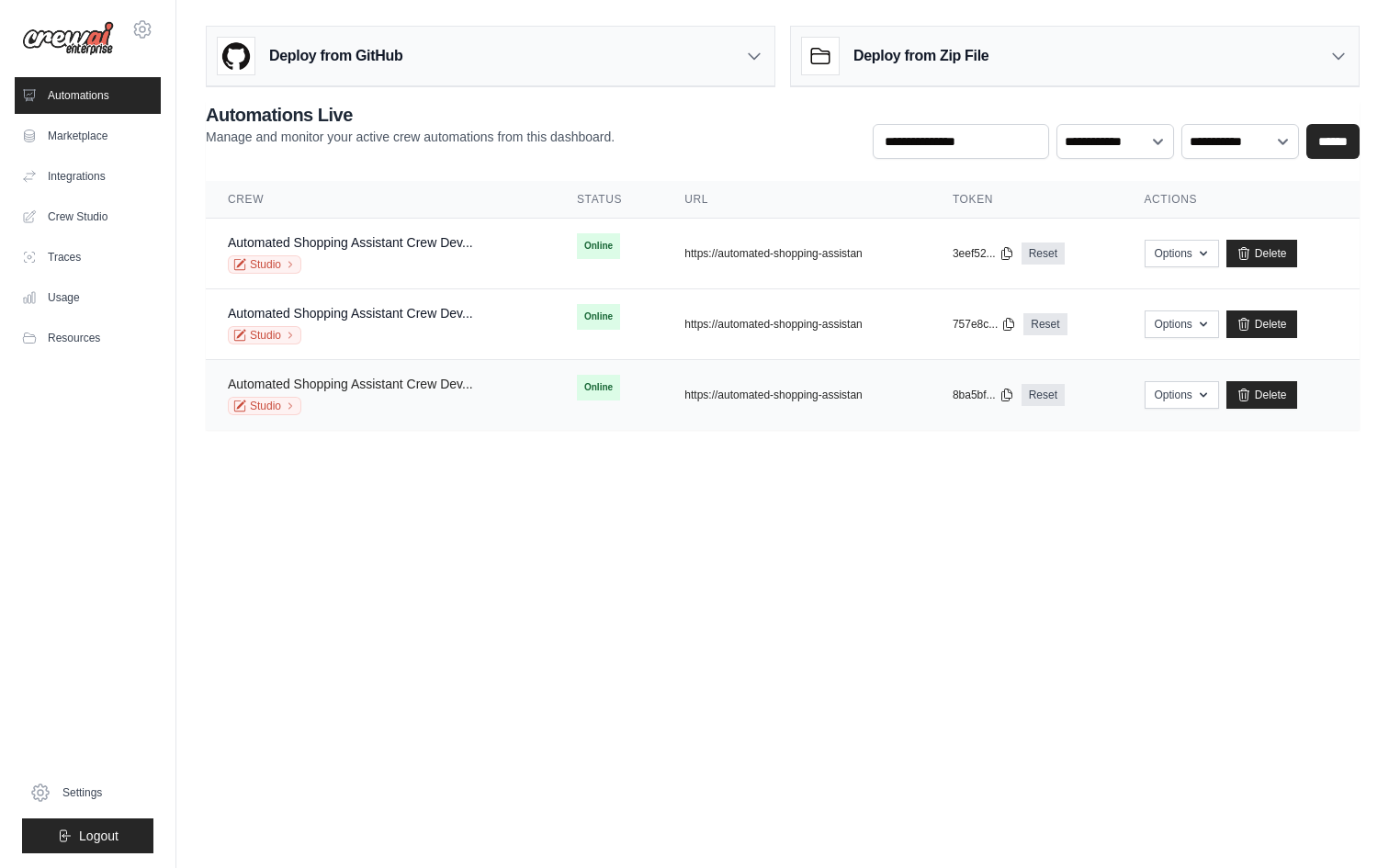 click on "Automated Shopping Assistant Crew Dev..." at bounding box center [350, 384] 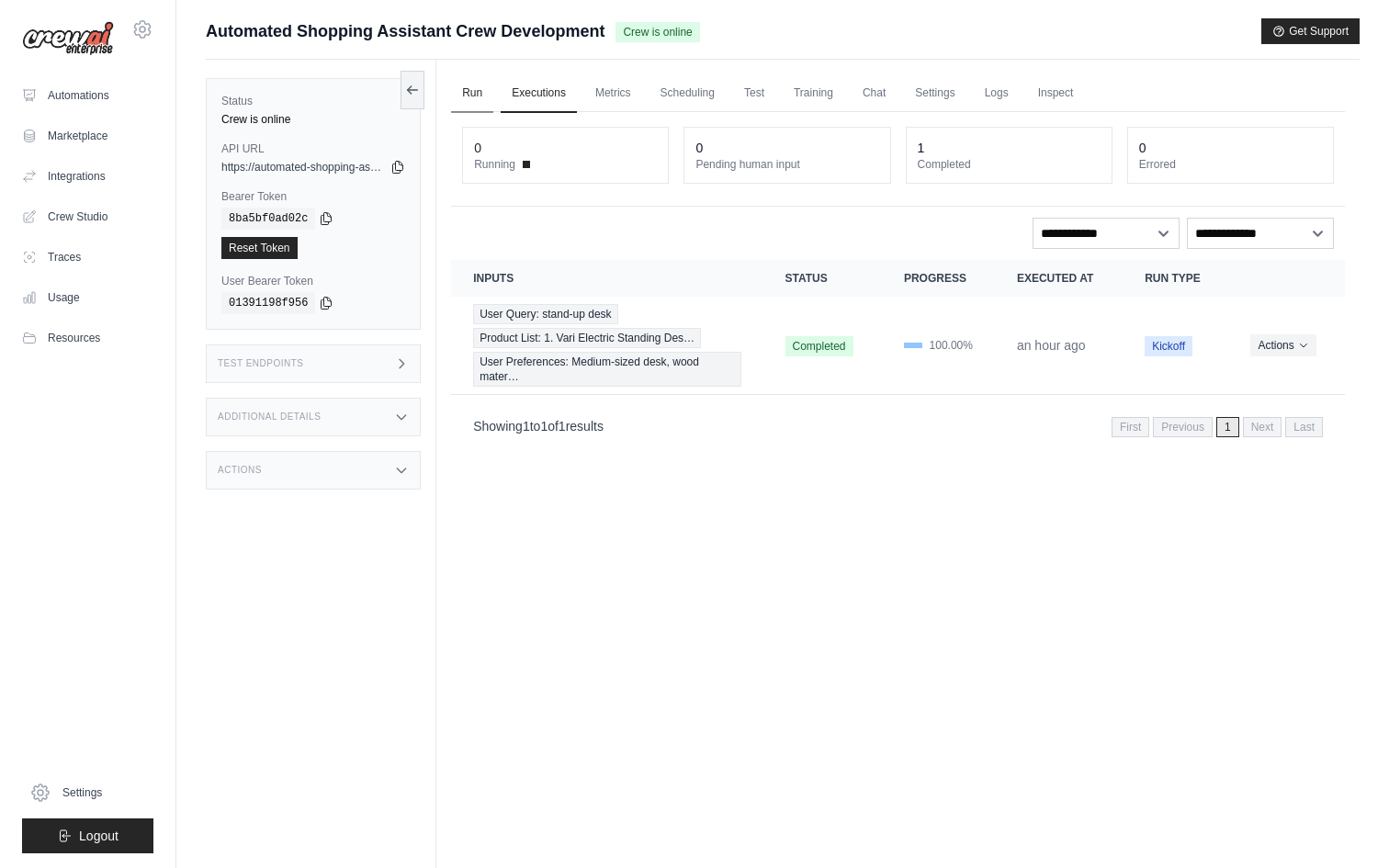 click on "Run" at bounding box center [472, 94] 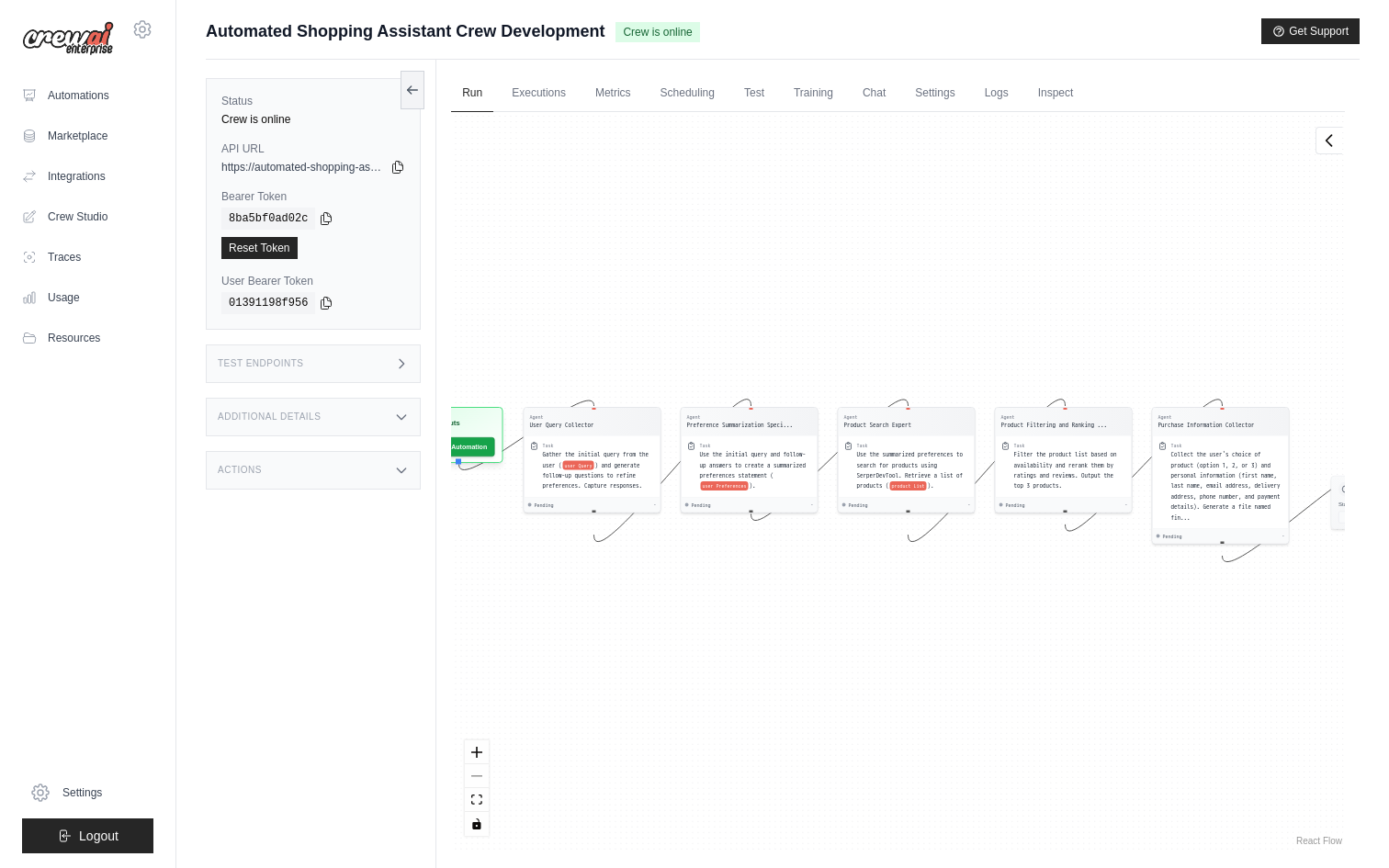 drag, startPoint x: 607, startPoint y: 229, endPoint x: 620, endPoint y: 229, distance: 13 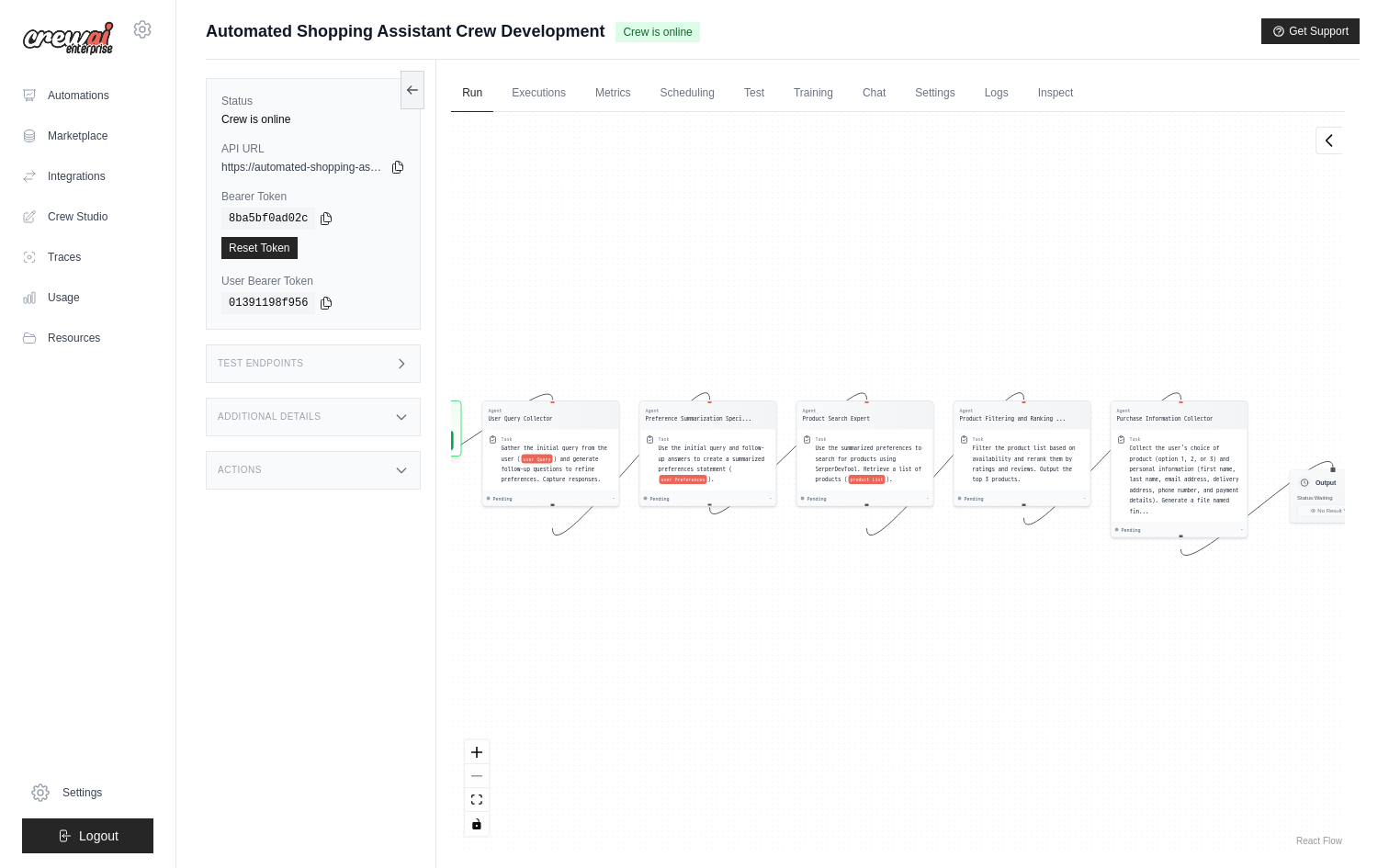 drag, startPoint x: 808, startPoint y: 259, endPoint x: 774, endPoint y: 250, distance: 35.171011 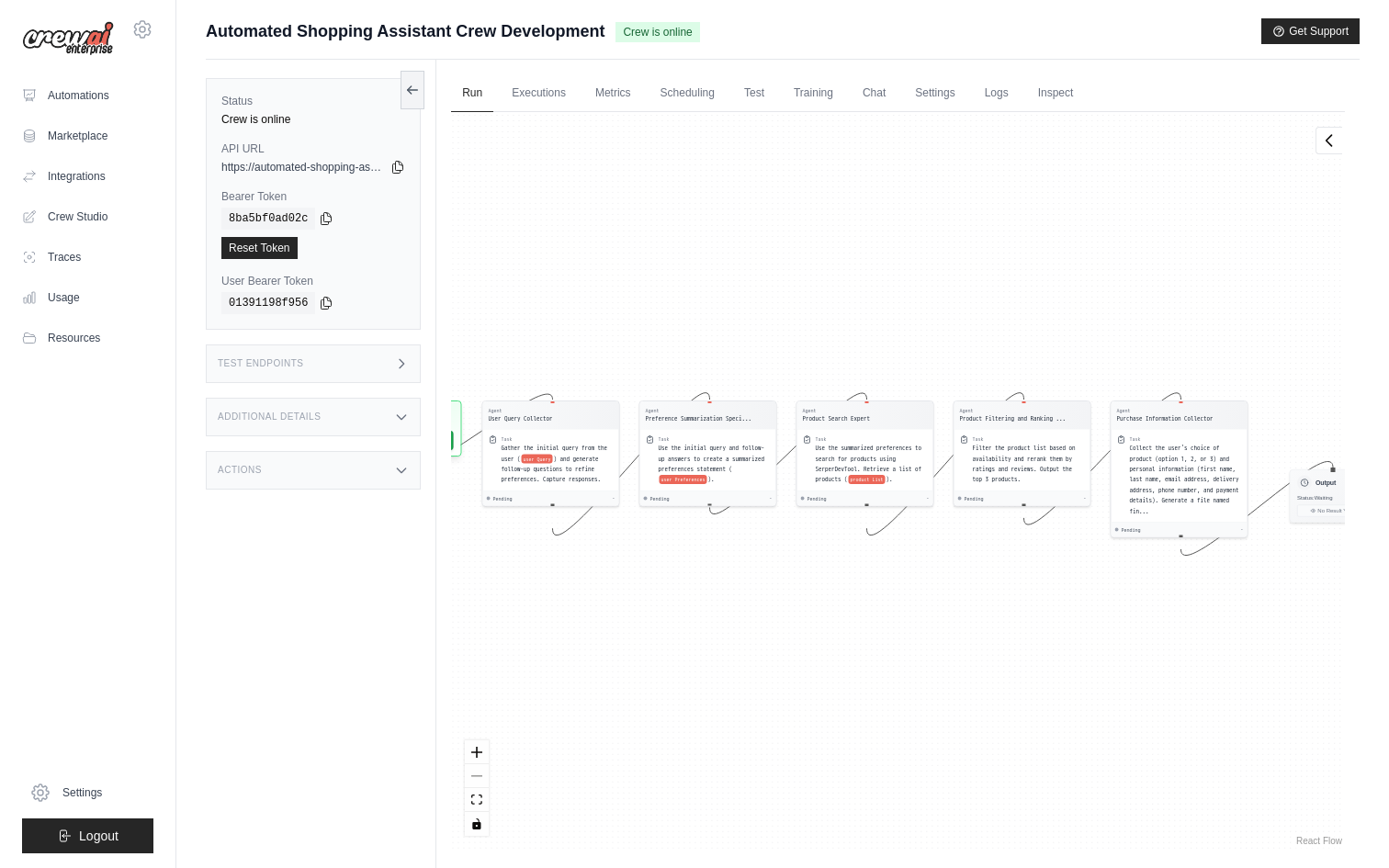 click on "Agent User Query Collector Task Gather the initial query from the user ( user Query ) and generate follow-up questions to refine preferences. Capture responses. Pending - Agent Preference Summarization Speci... Task Use the initial query and follow-up answers to create a summarized preferences statement ( user Preferences ). Pending - Agent Product Search Expert Task Use the summarized preferences to search for products using SerperDevTool. Retrieve a list of products ( product List ). Pending - Agent Product Filtering and Ranking ... Task Filter the product list based on availability and rerank them by ratings and reviews. Output the top 3 products. Pending - Agent Purchase Information Collector Task Collect the user's choice of product (option 1, 2, or 3) and personal information (first name, last name, email address, delivery address, phone number, and payment details). Generate a file named fin... Pending - Inputs Run Automation Output Status:  Waiting No Result Yet" at bounding box center (898, 480) 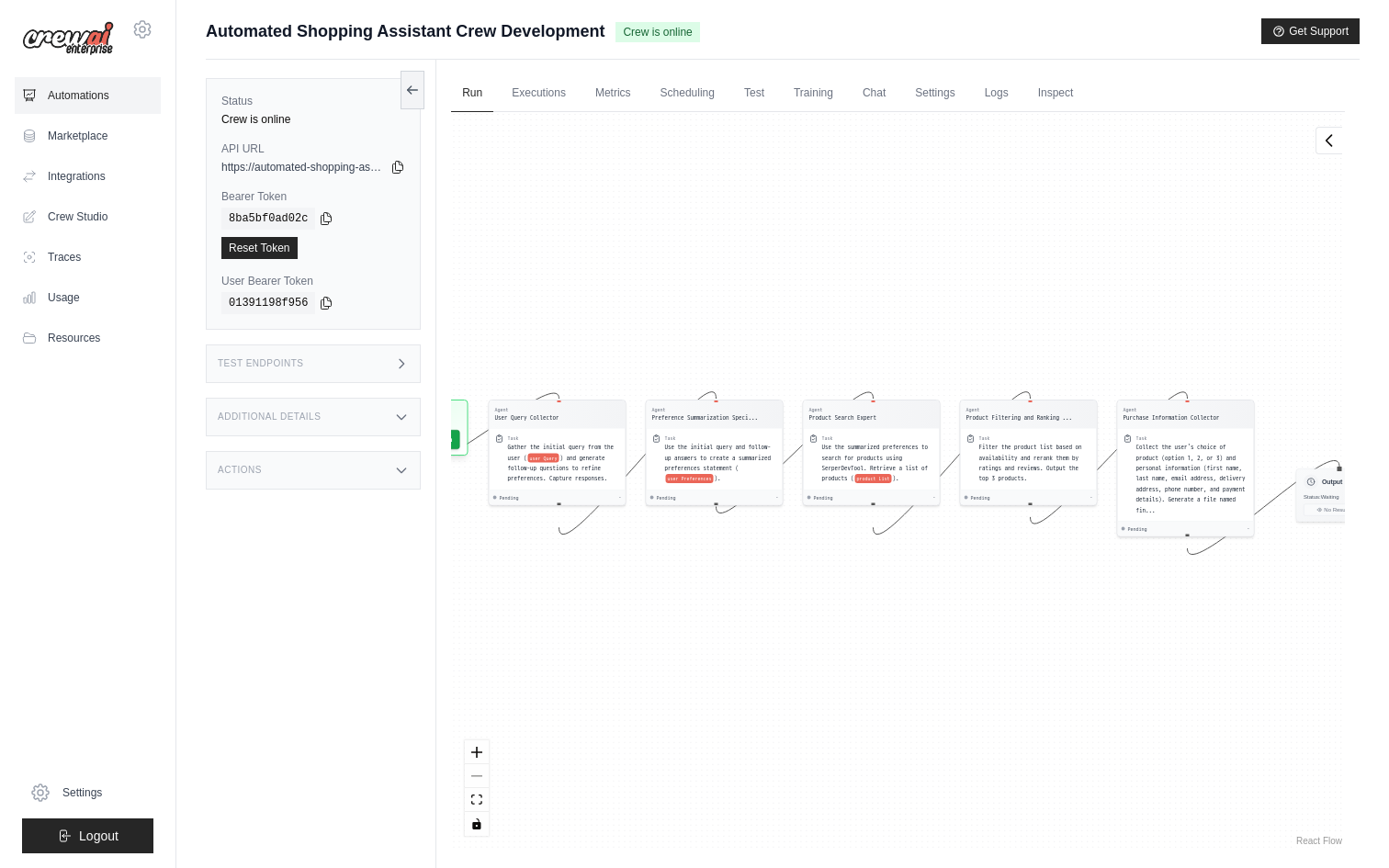 click on "Automations" at bounding box center (87, 96) 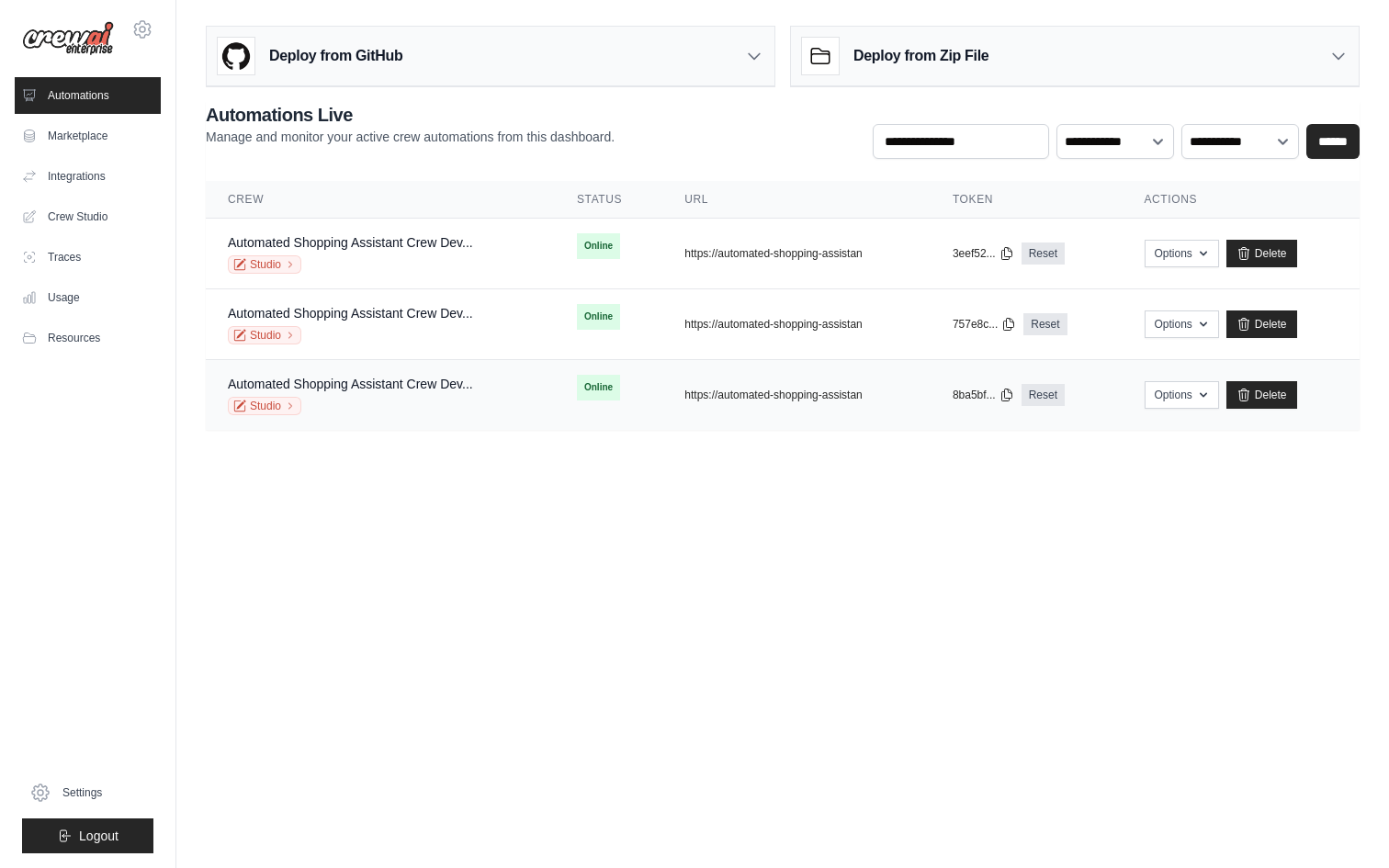 click on "Studio" at bounding box center [350, 406] 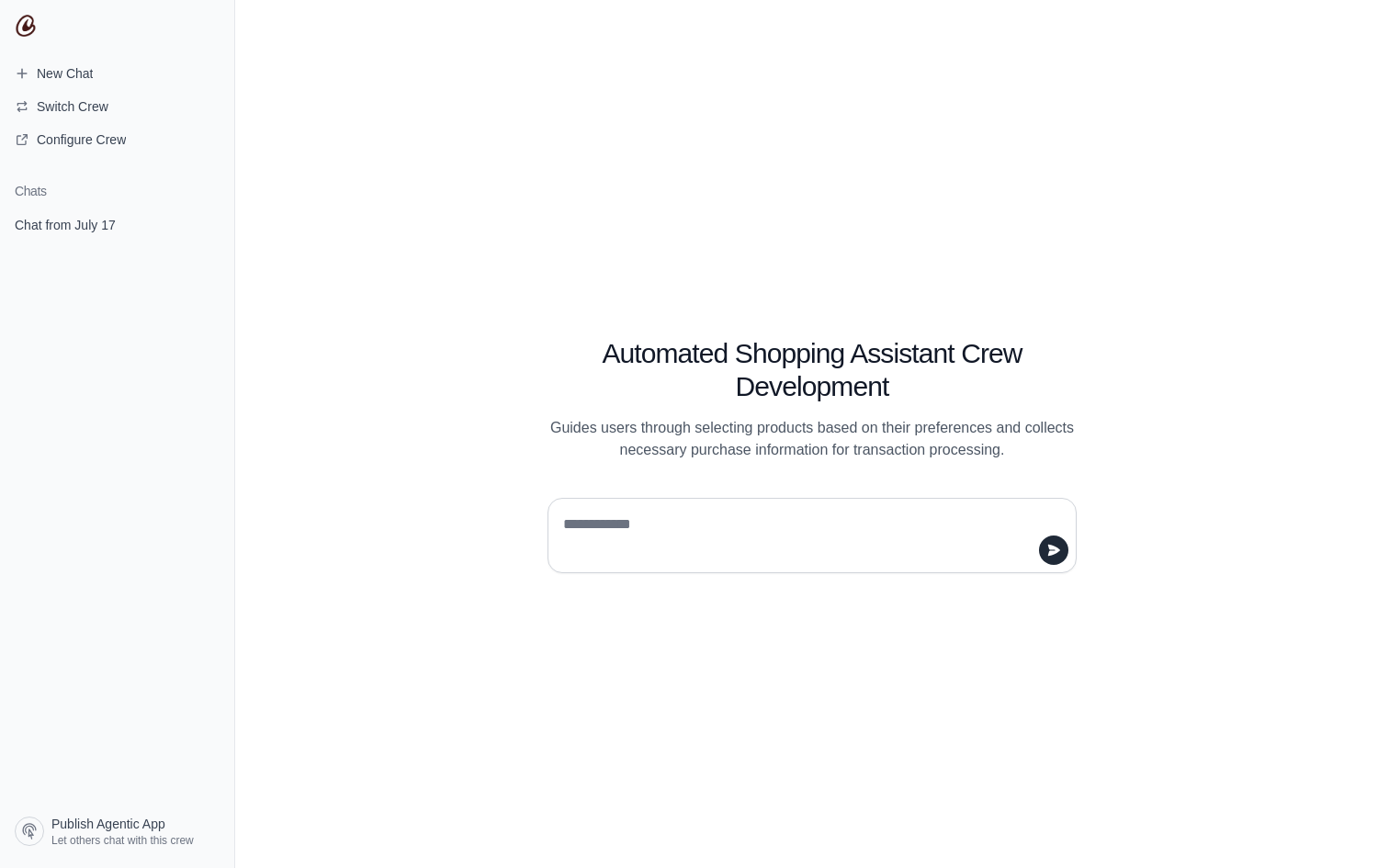 scroll, scrollTop: 0, scrollLeft: 0, axis: both 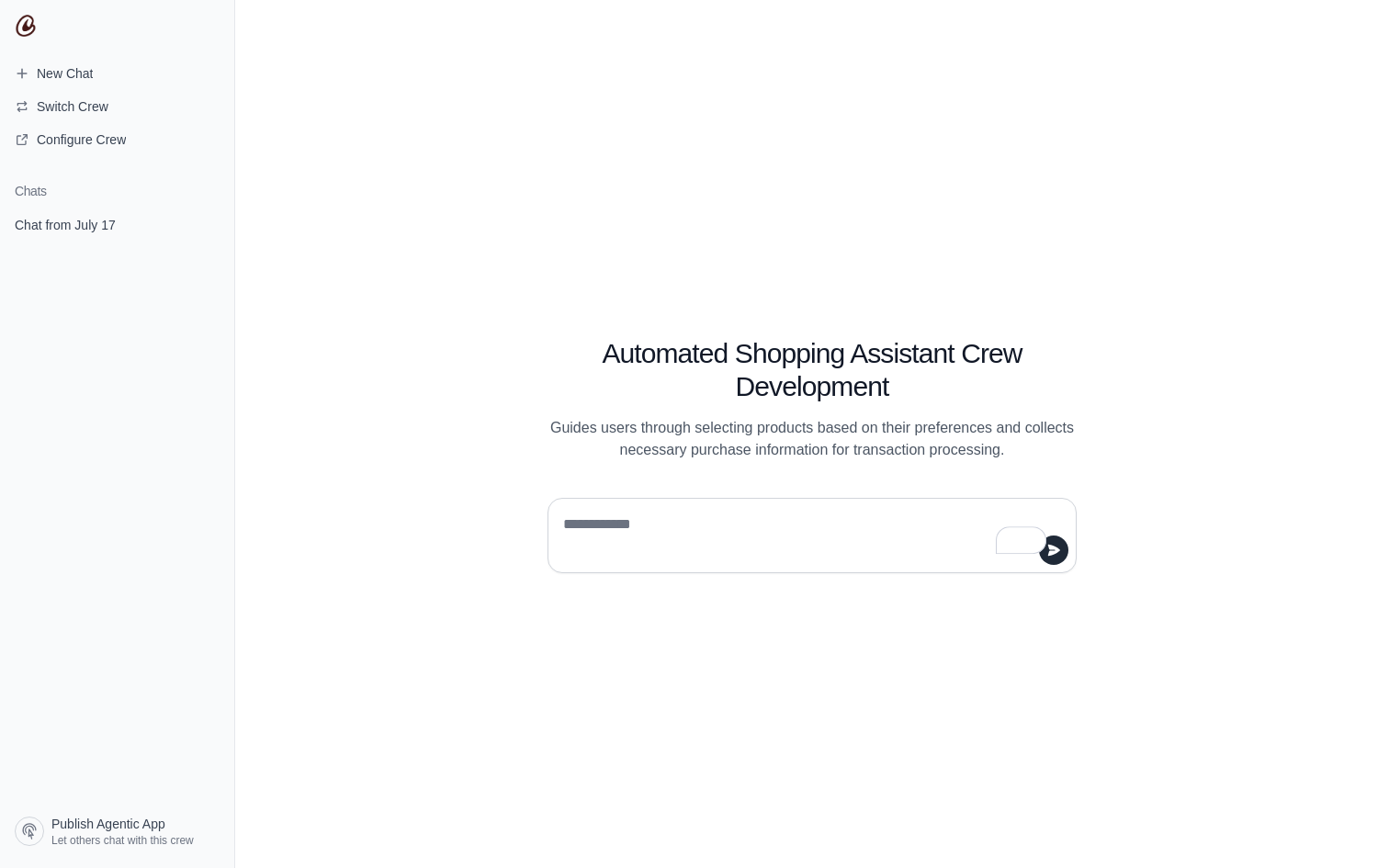click at bounding box center [807, 535] 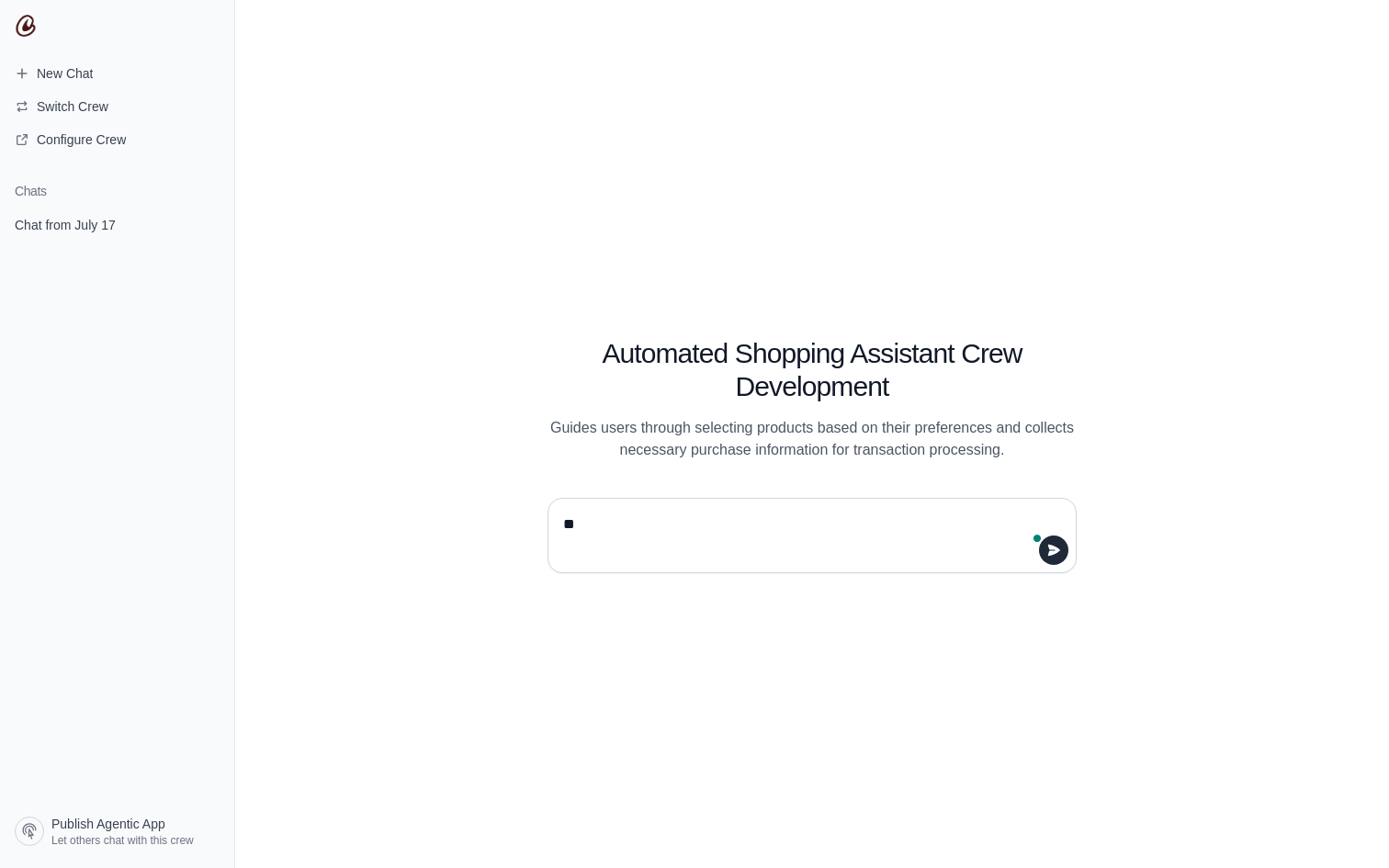 type on "*" 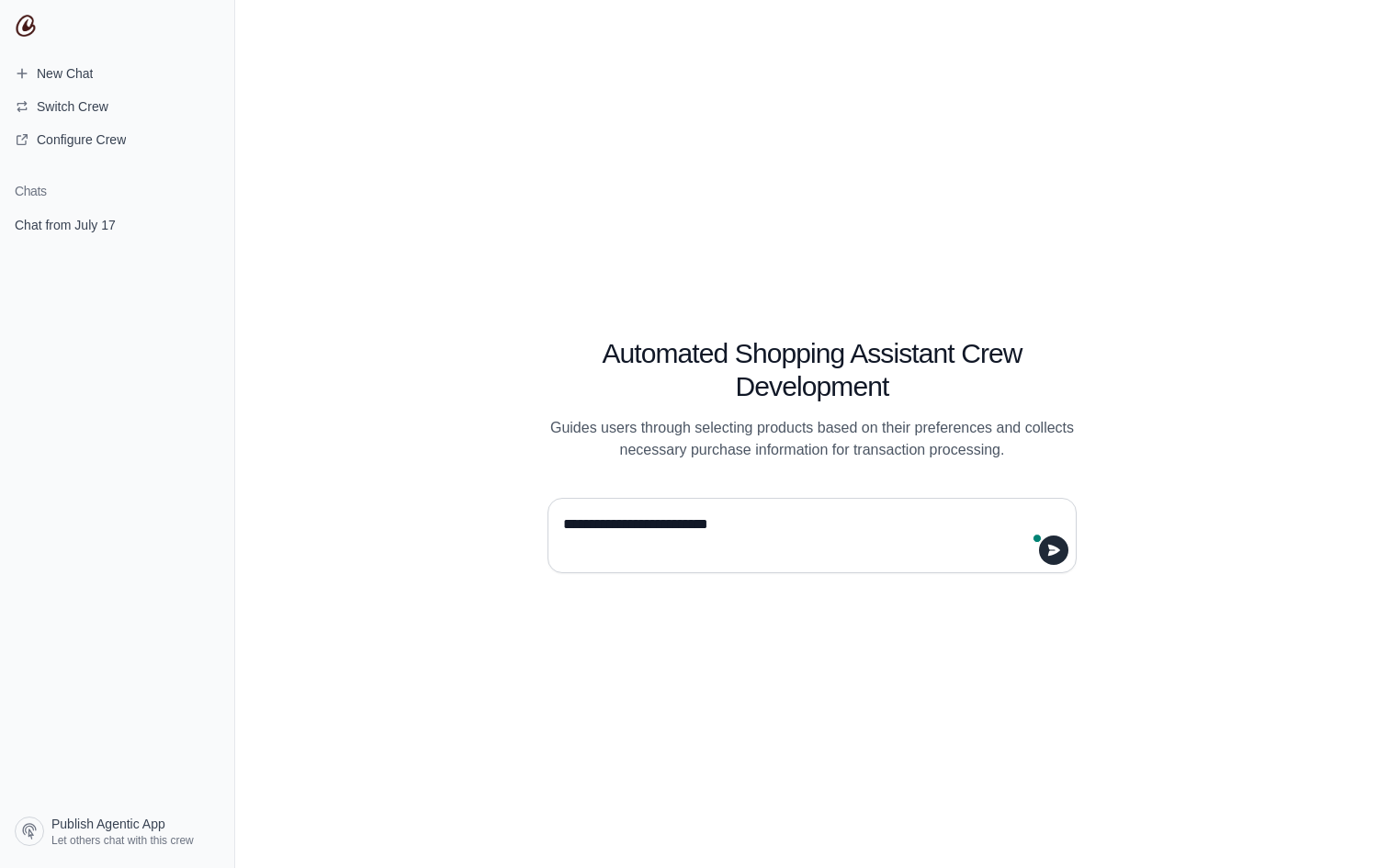 type on "**********" 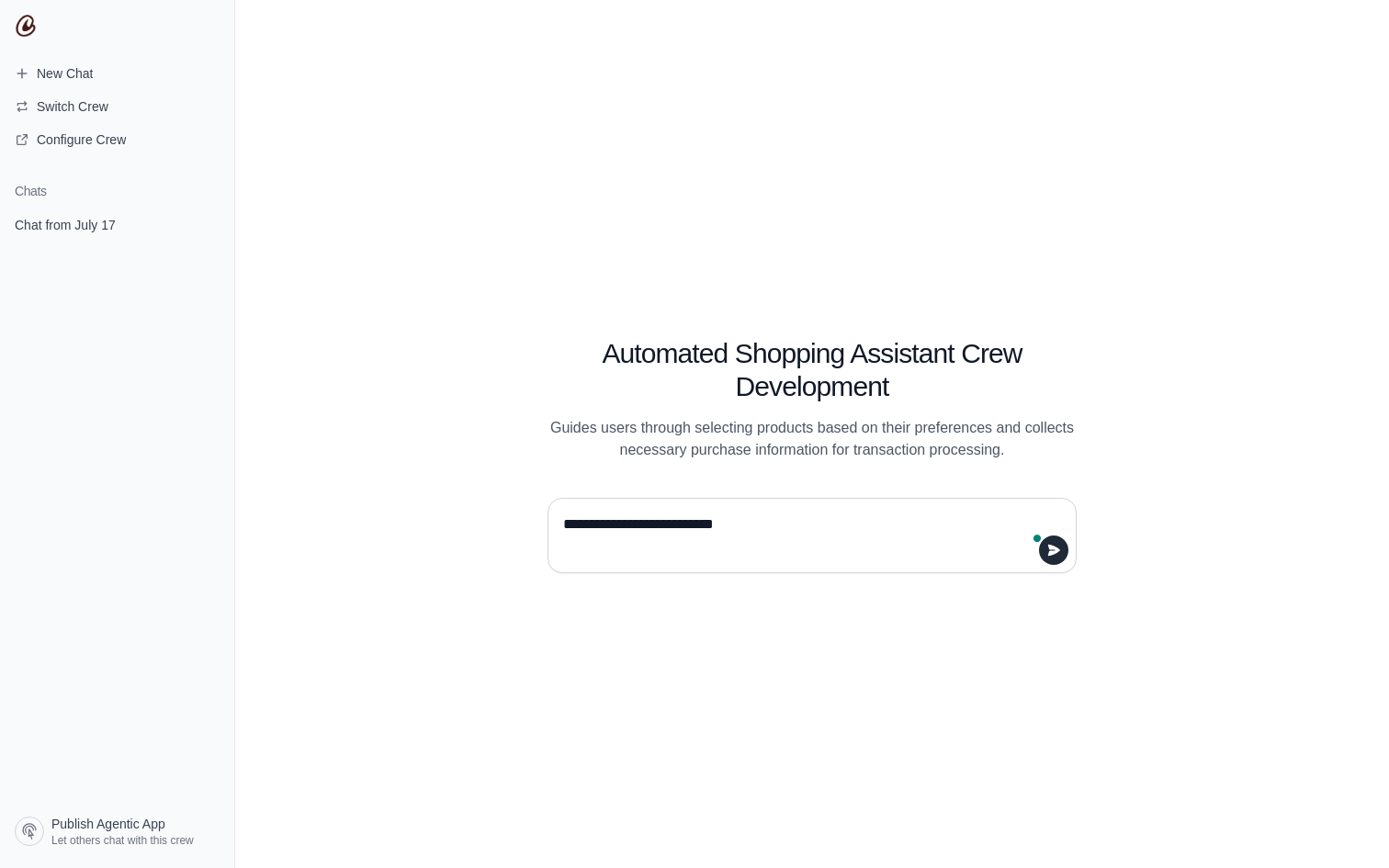 type 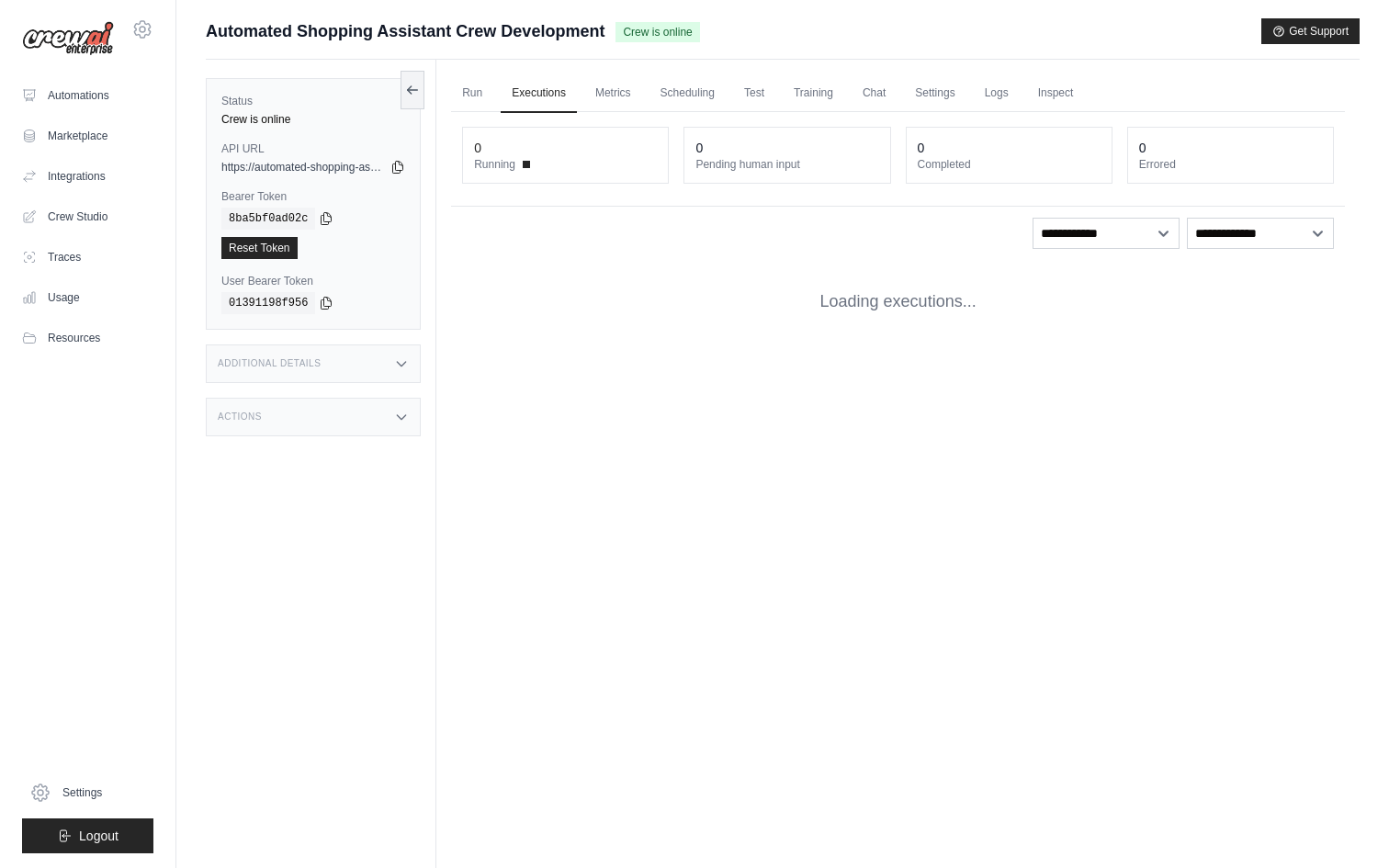 scroll, scrollTop: 0, scrollLeft: 0, axis: both 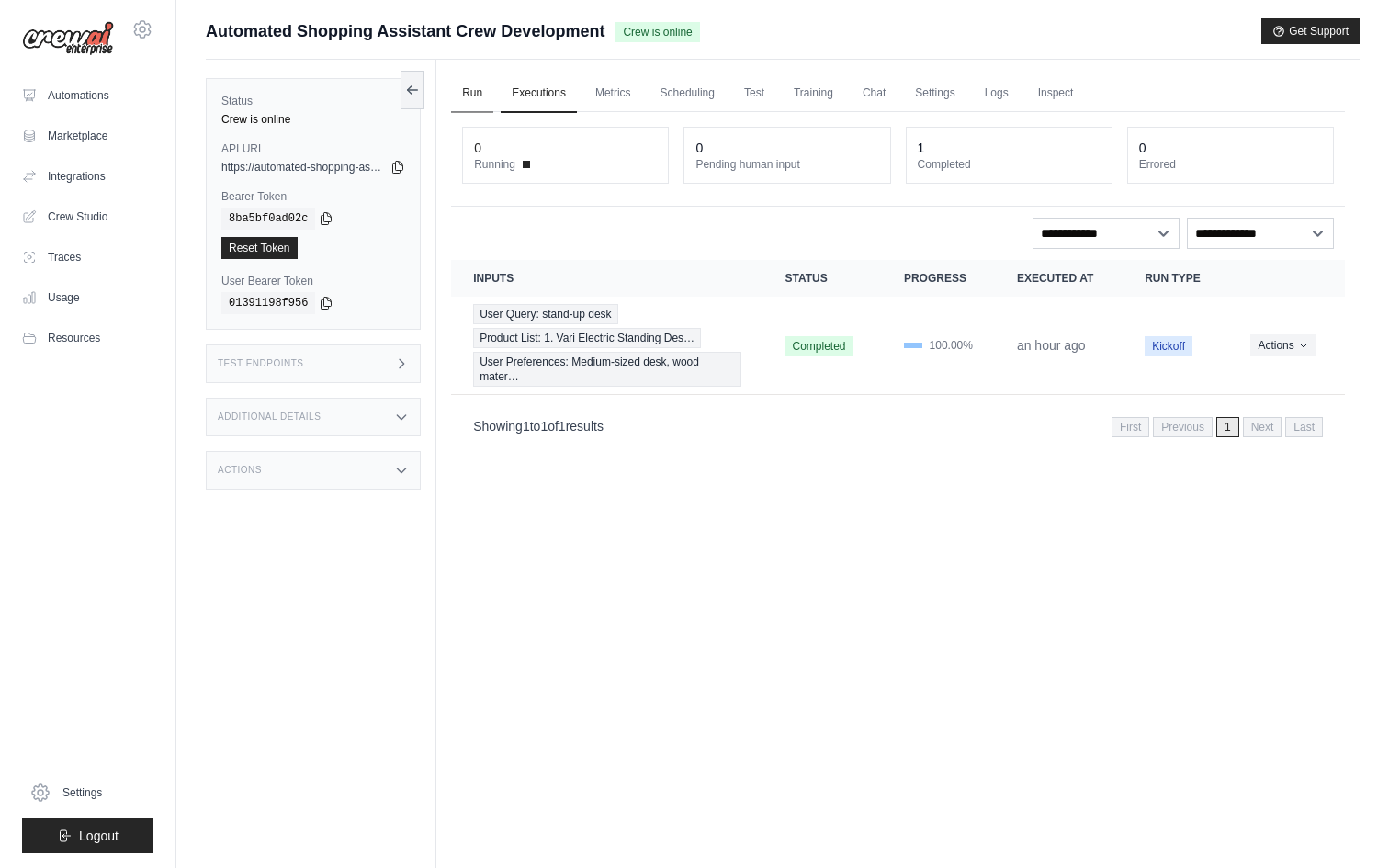 click on "Run" at bounding box center (472, 94) 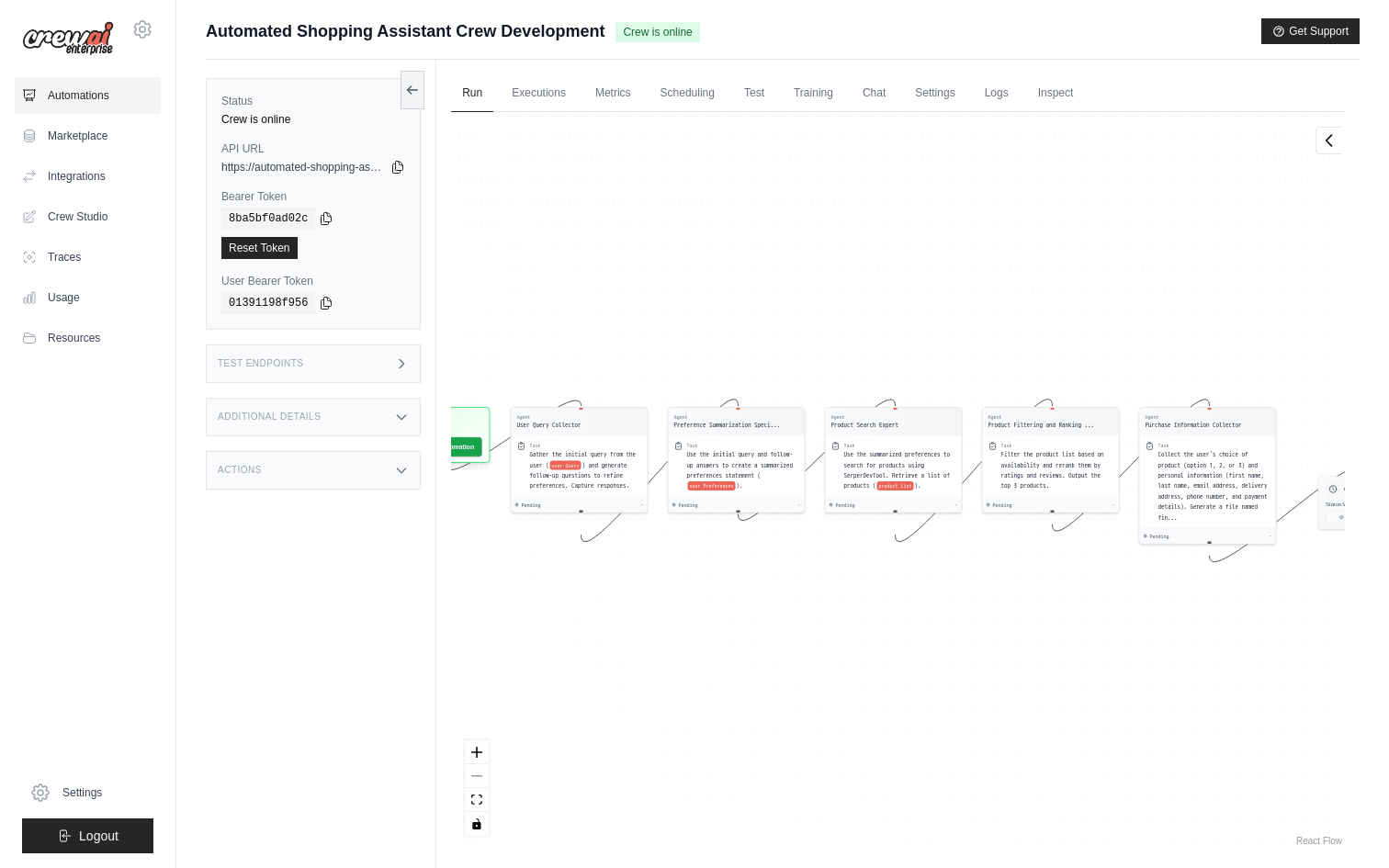 click on "Automations" at bounding box center (87, 96) 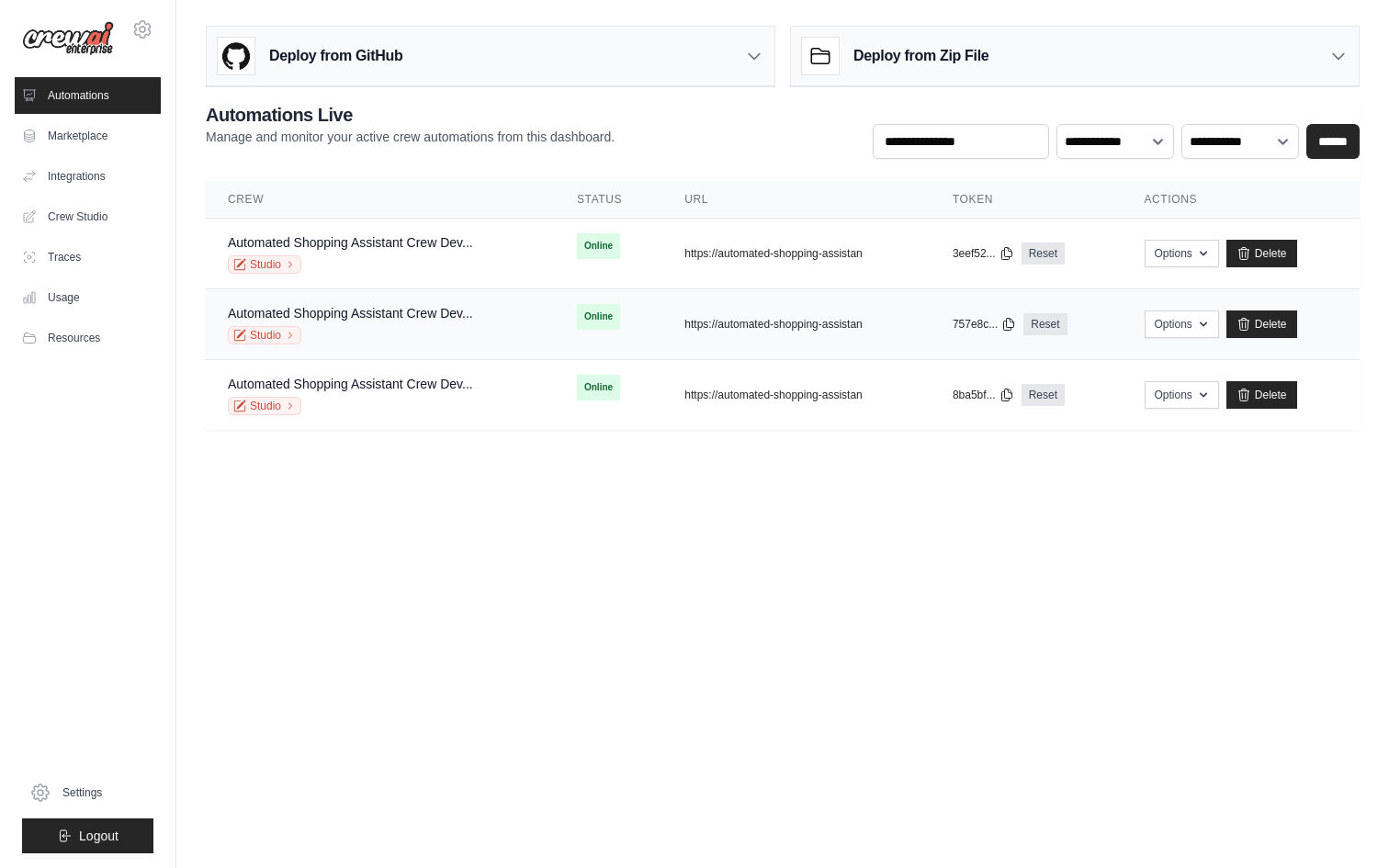 click on "Automated Shopping Assistant Crew Dev..." at bounding box center (350, 313) 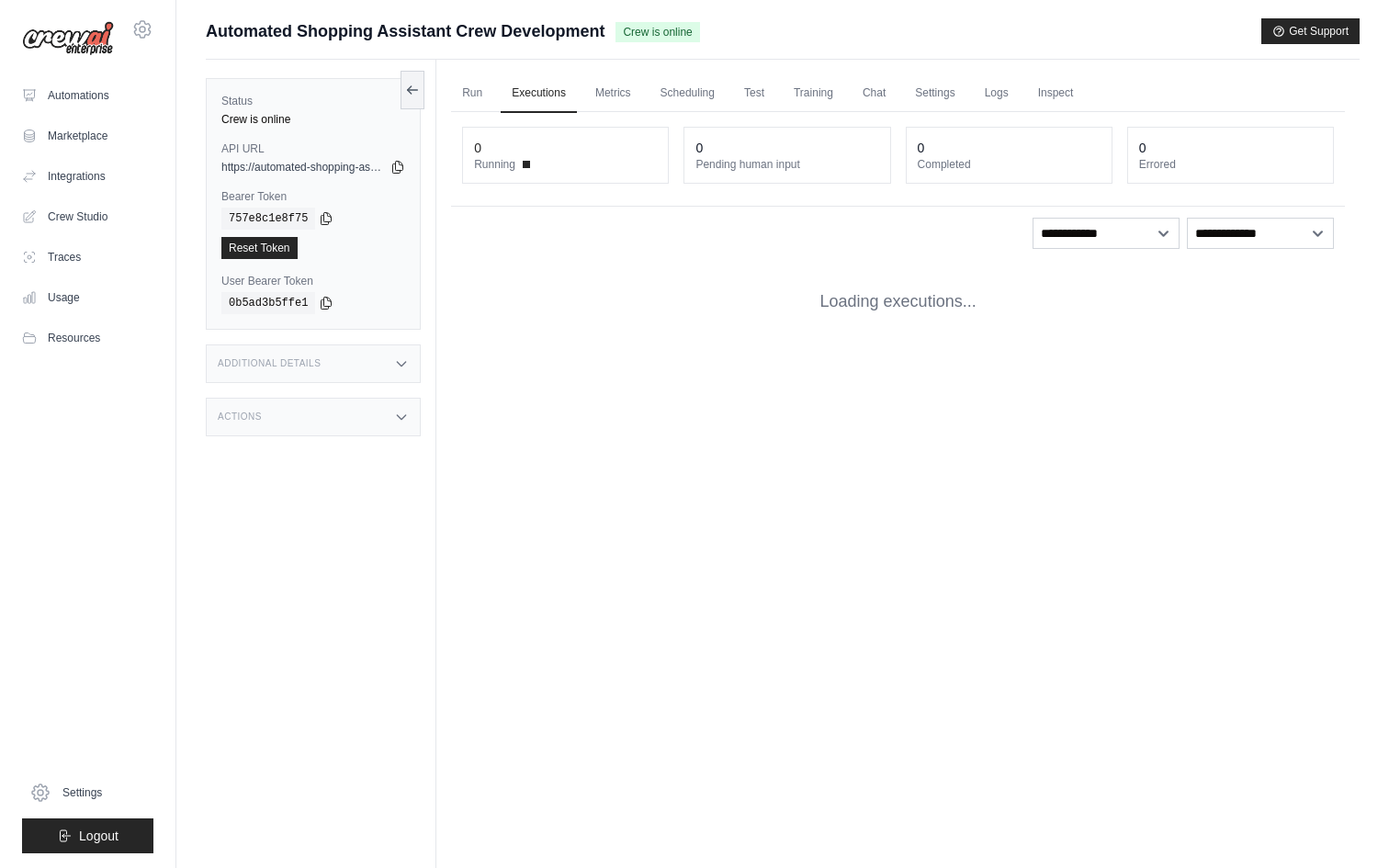scroll, scrollTop: 0, scrollLeft: 0, axis: both 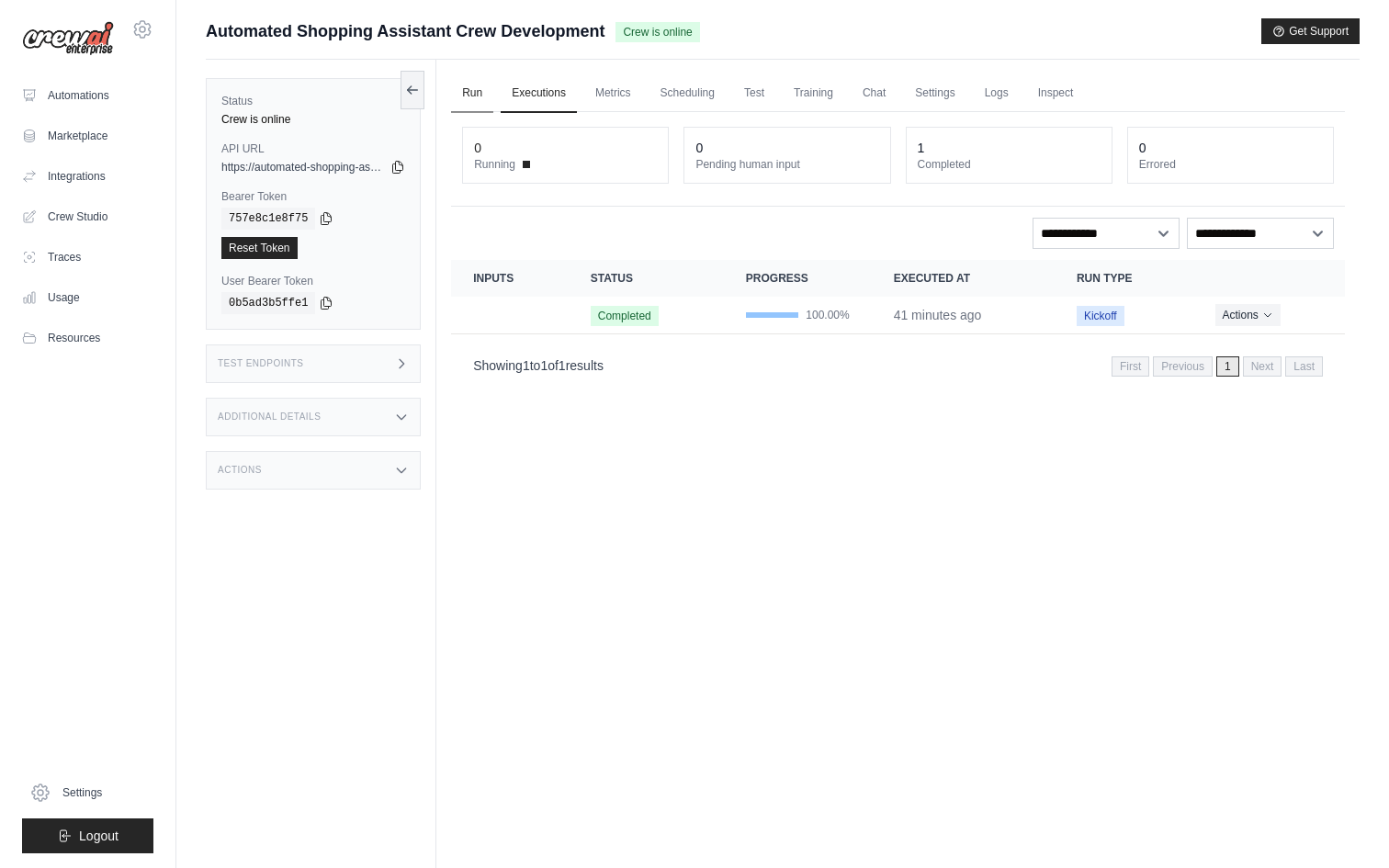 click on "Run" at bounding box center (472, 94) 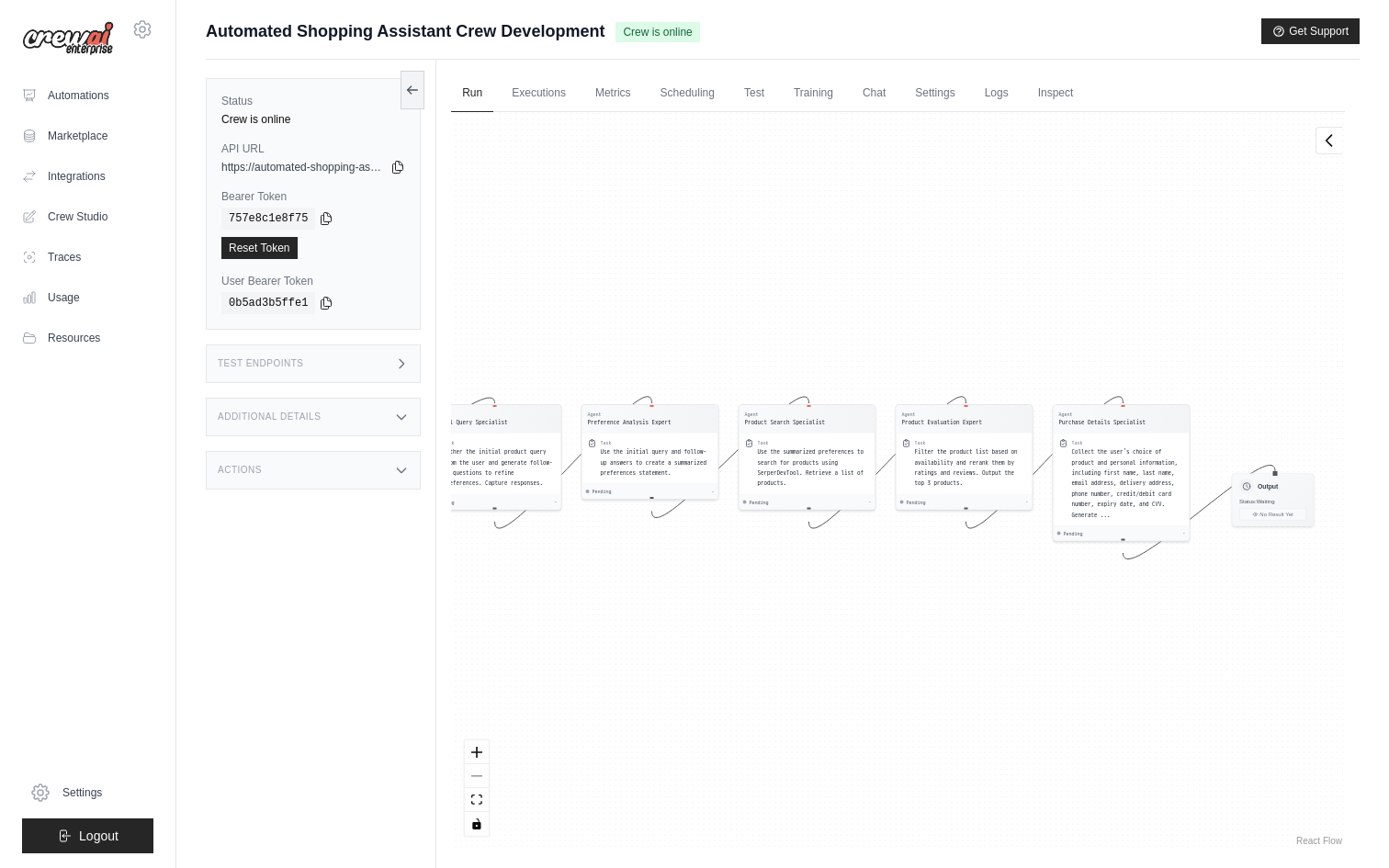 drag, startPoint x: 596, startPoint y: 300, endPoint x: 510, endPoint y: 294, distance: 86.20905 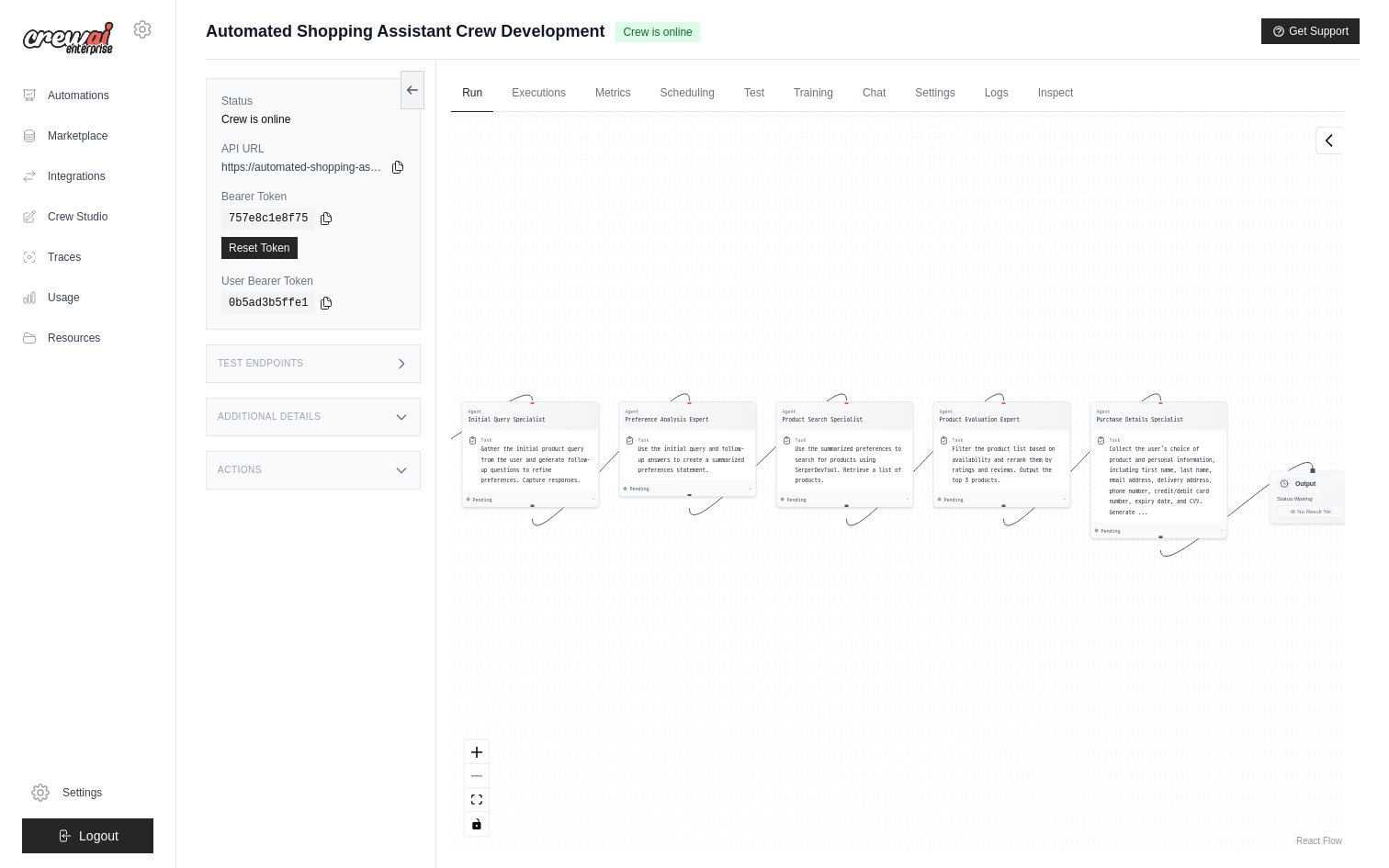 drag, startPoint x: 562, startPoint y: 293, endPoint x: 652, endPoint y: 292, distance: 90.005555 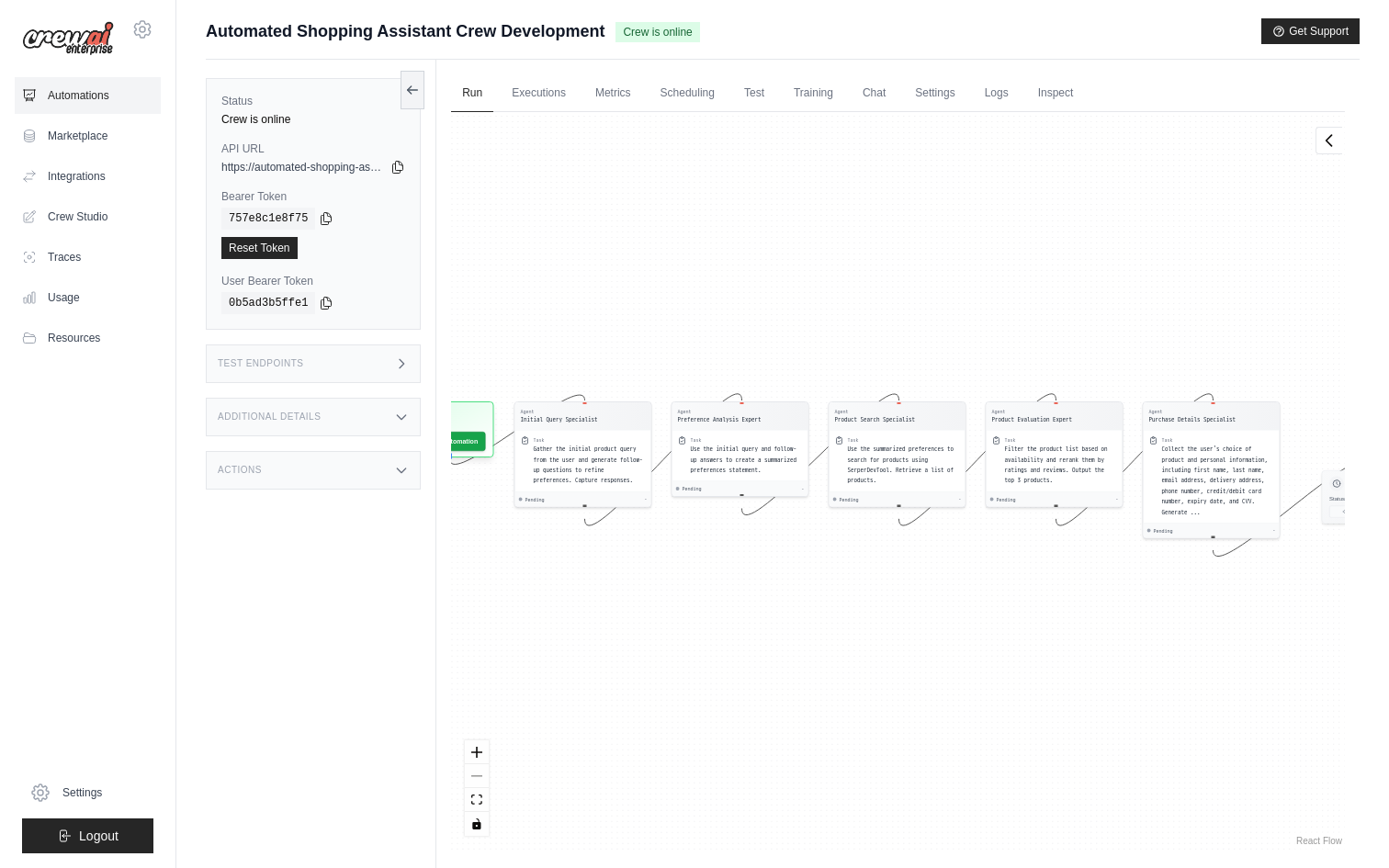 click on "Automations" at bounding box center (87, 96) 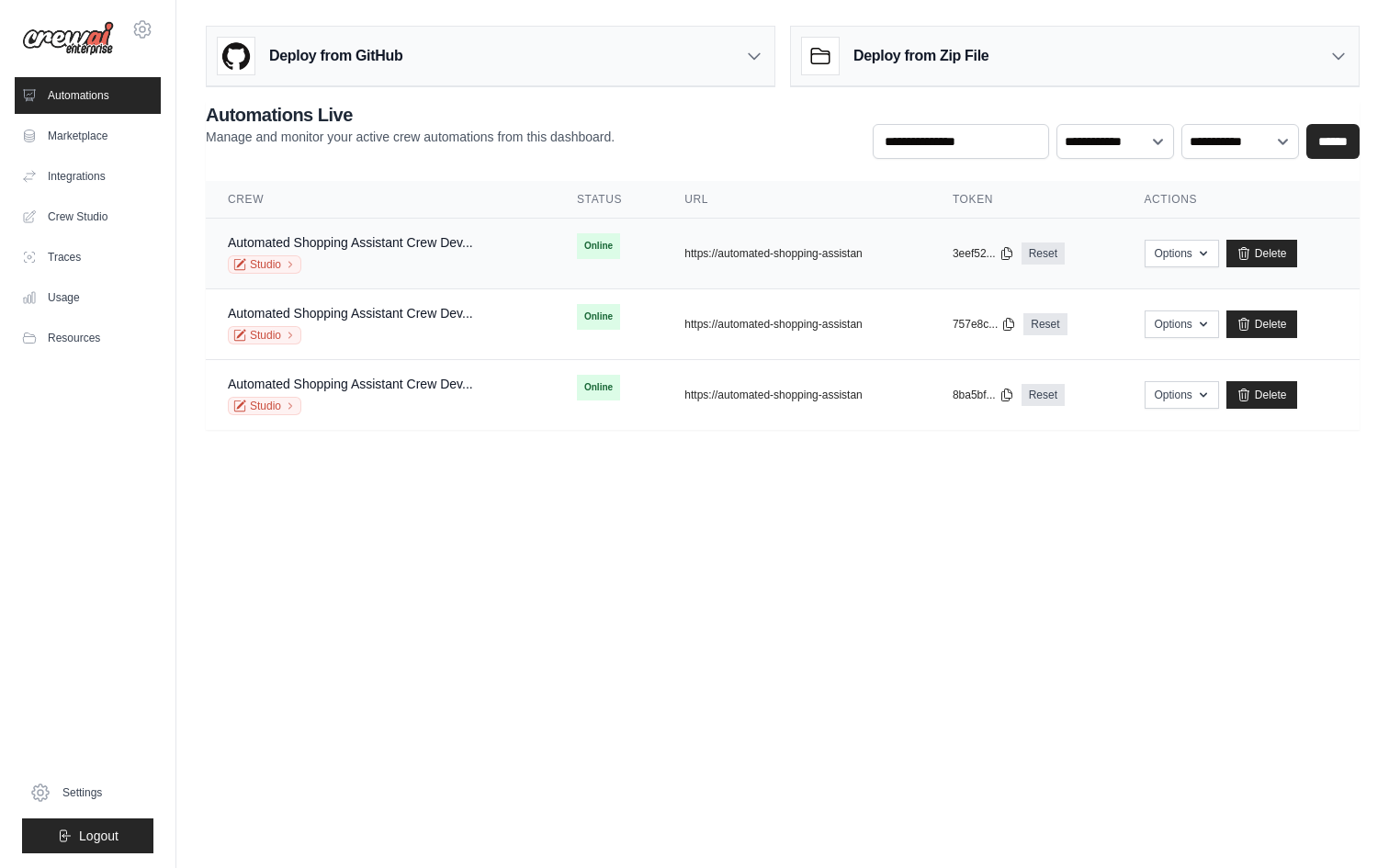 click on "Studio" at bounding box center [350, 265] 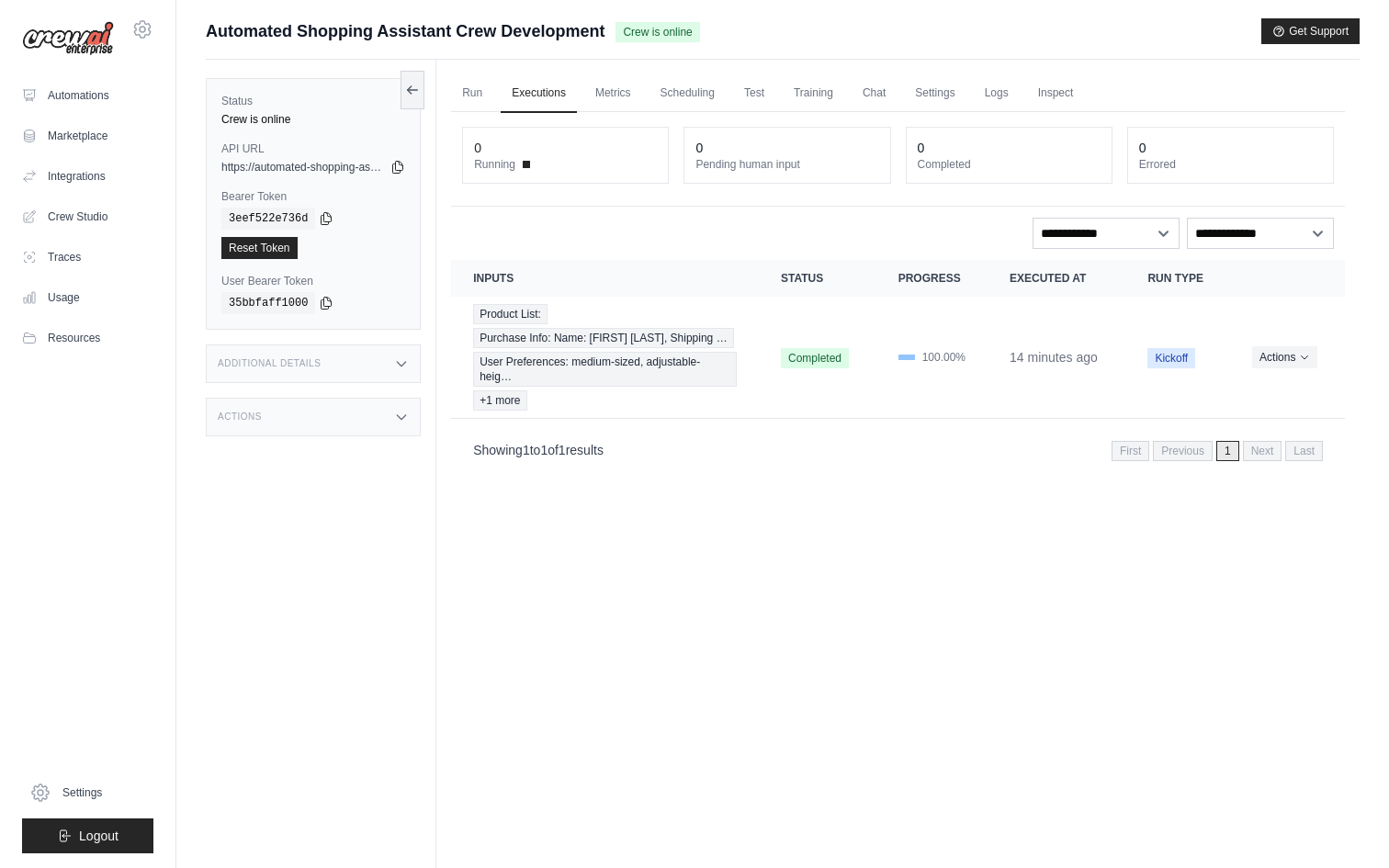 scroll, scrollTop: 0, scrollLeft: 0, axis: both 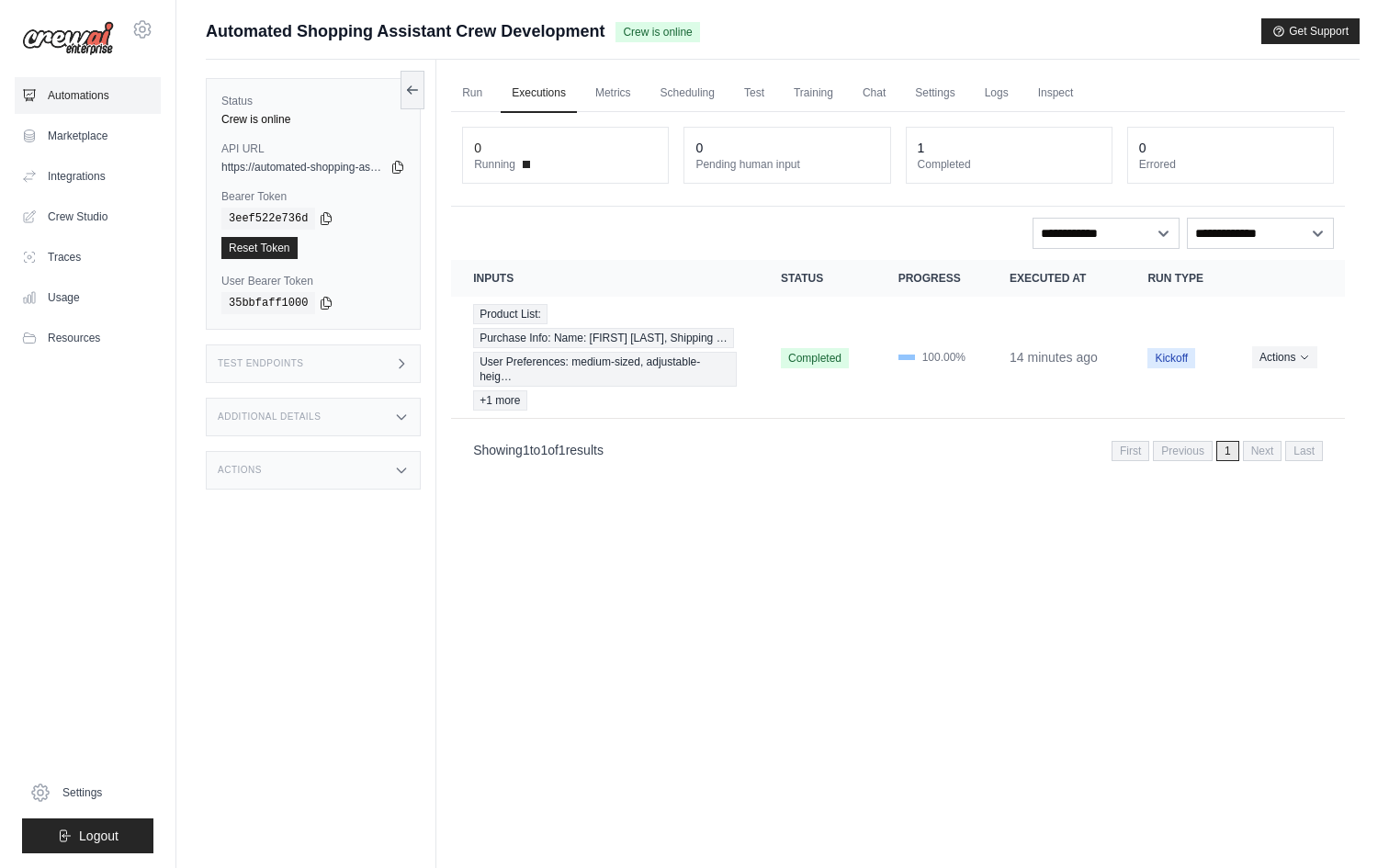 click on "Automations" at bounding box center [87, 96] 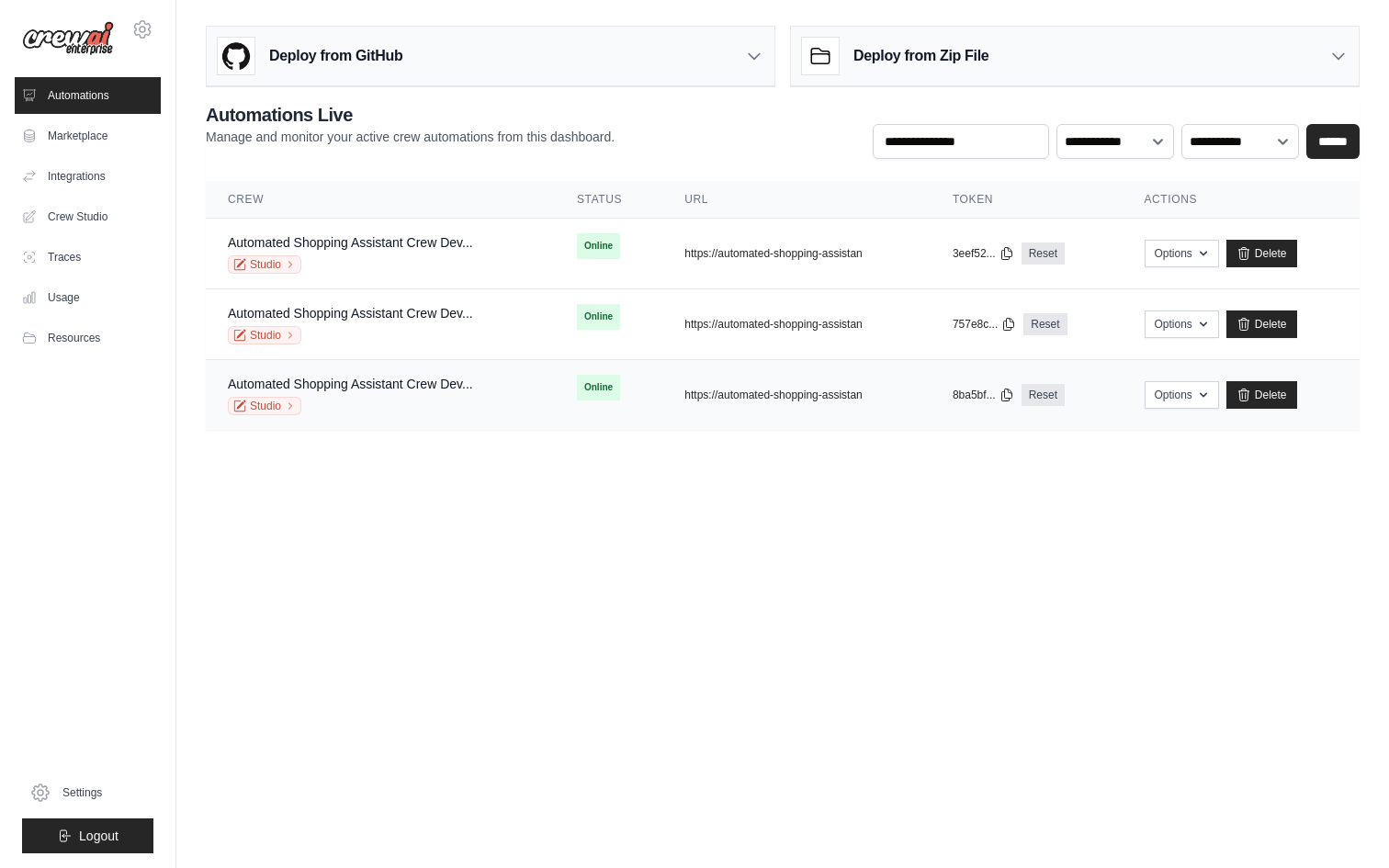 click on "Studio" at bounding box center [350, 406] 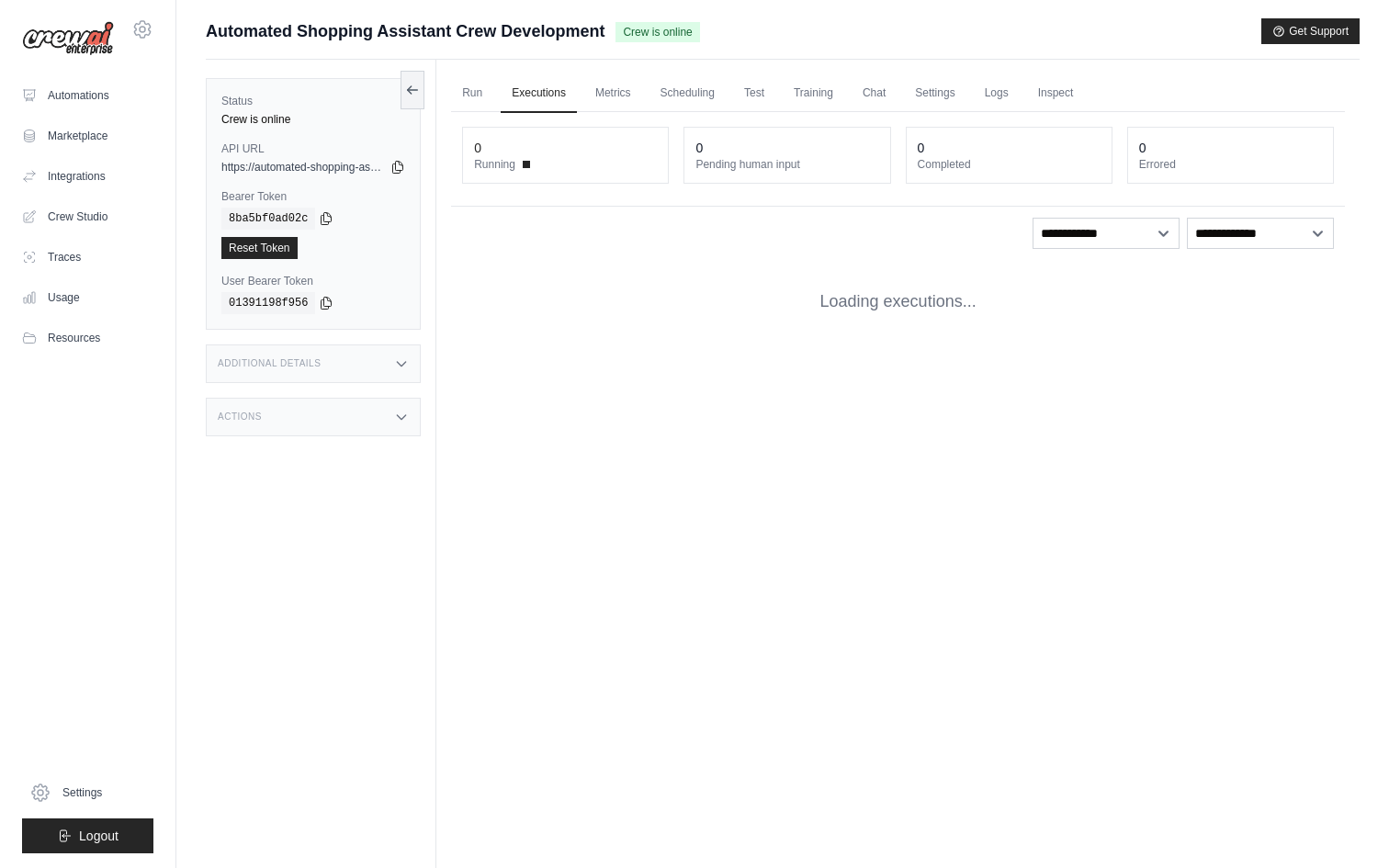 scroll, scrollTop: 0, scrollLeft: 0, axis: both 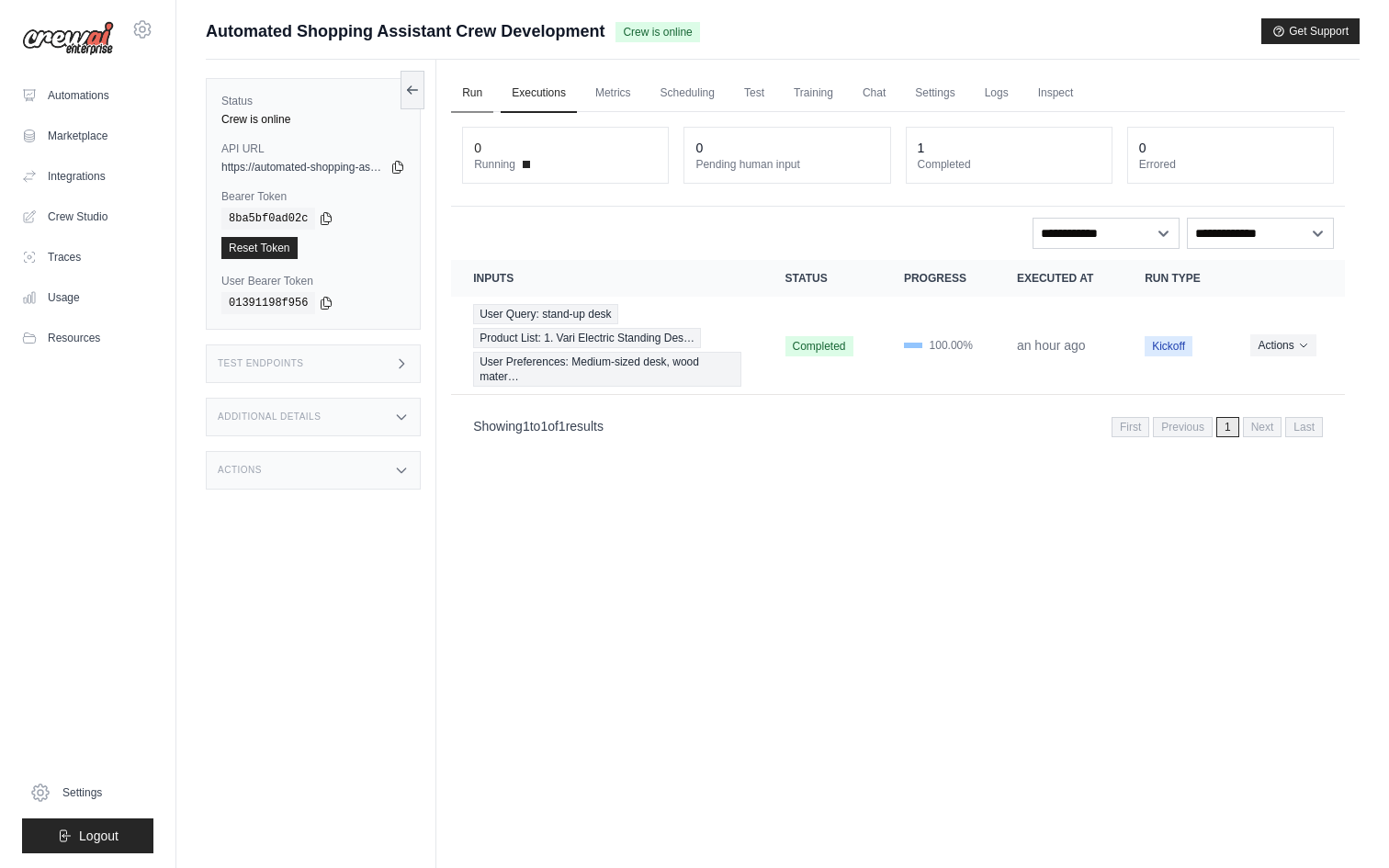 click on "Run" at bounding box center [472, 94] 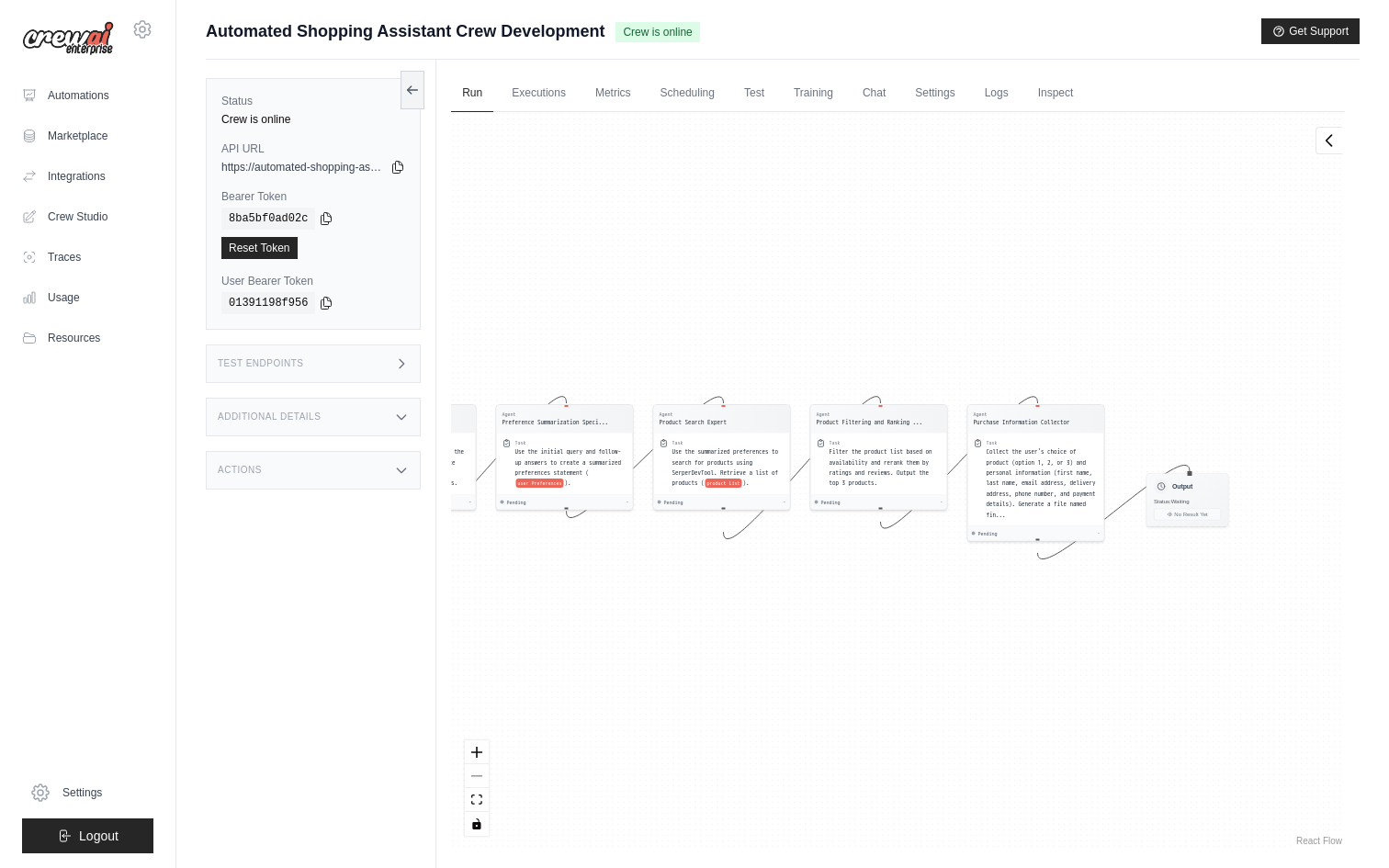 drag, startPoint x: 785, startPoint y: 334, endPoint x: 614, endPoint y: 331, distance: 171.02631 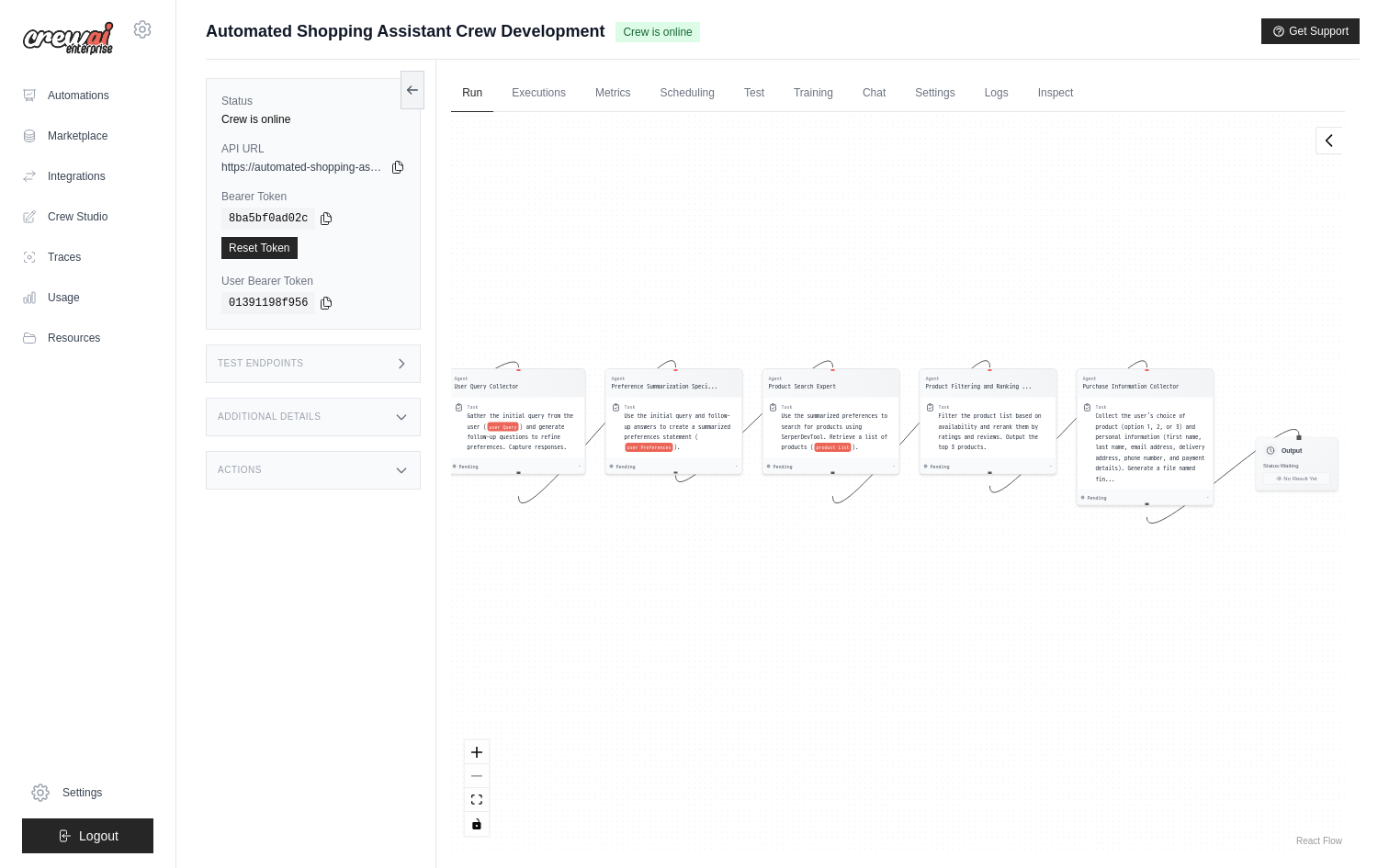 drag, startPoint x: 796, startPoint y: 592, endPoint x: 908, endPoint y: 558, distance: 117.047 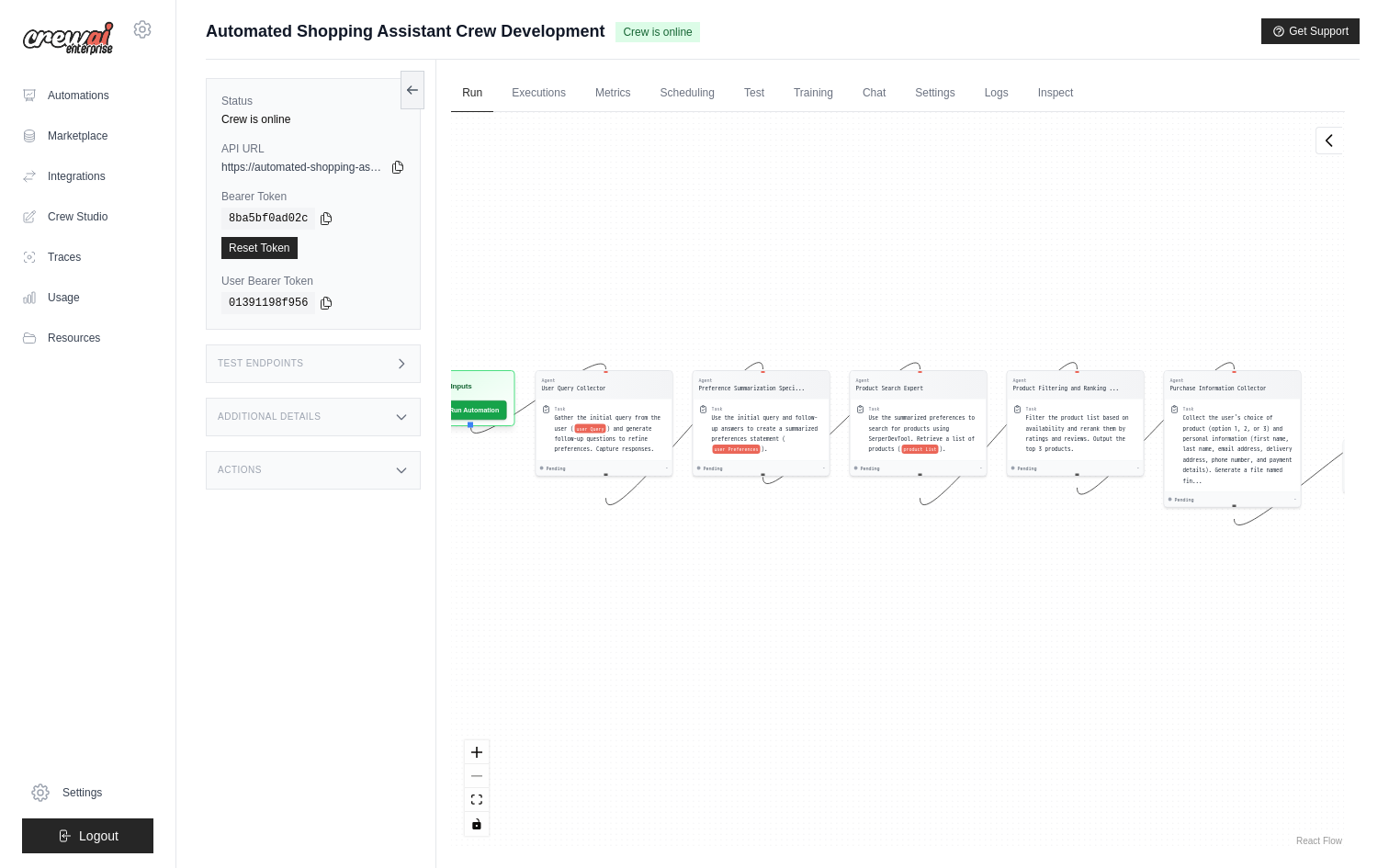 drag, startPoint x: 662, startPoint y: 532, endPoint x: 748, endPoint y: 532, distance: 86 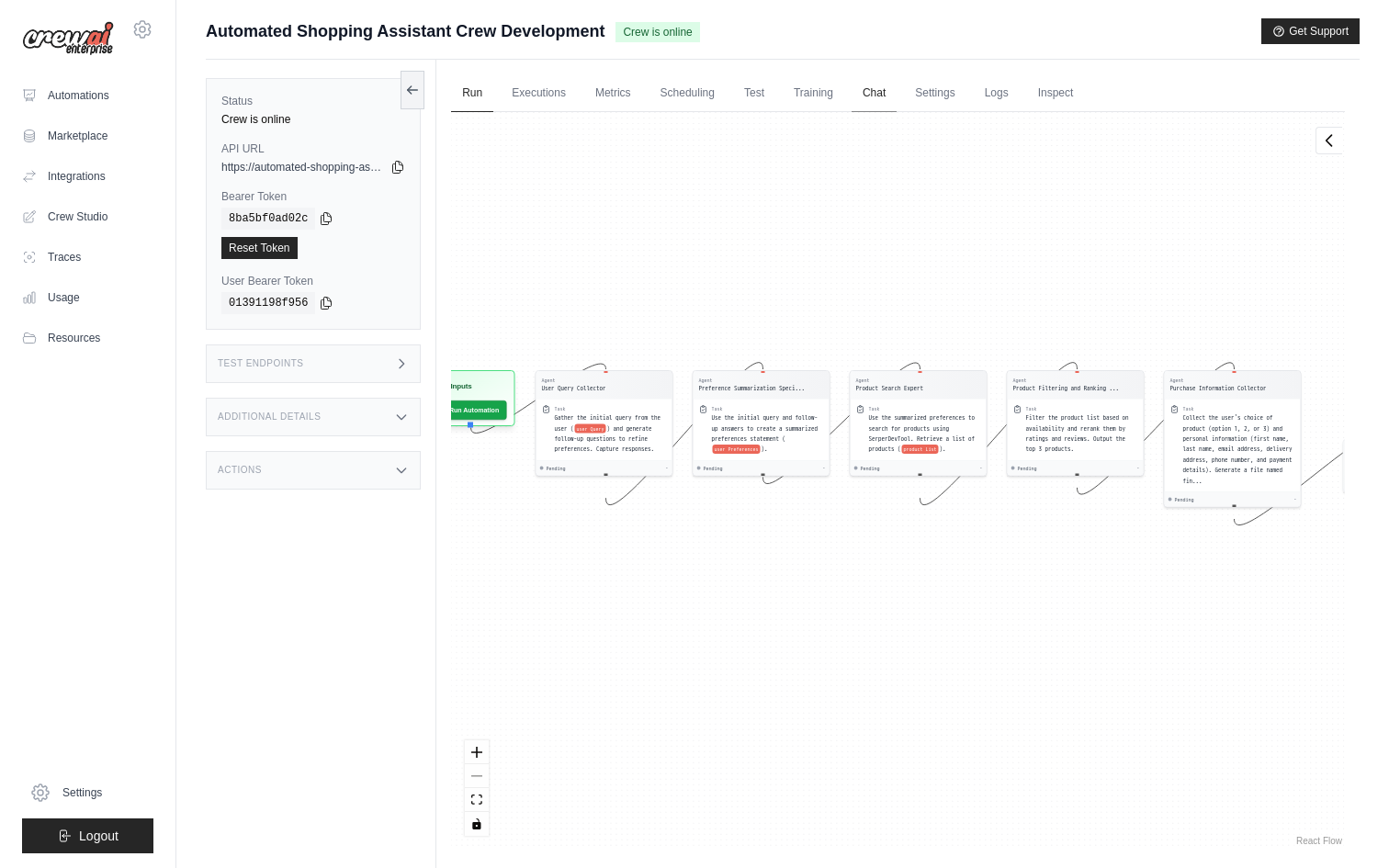 click on "Chat" at bounding box center [874, 94] 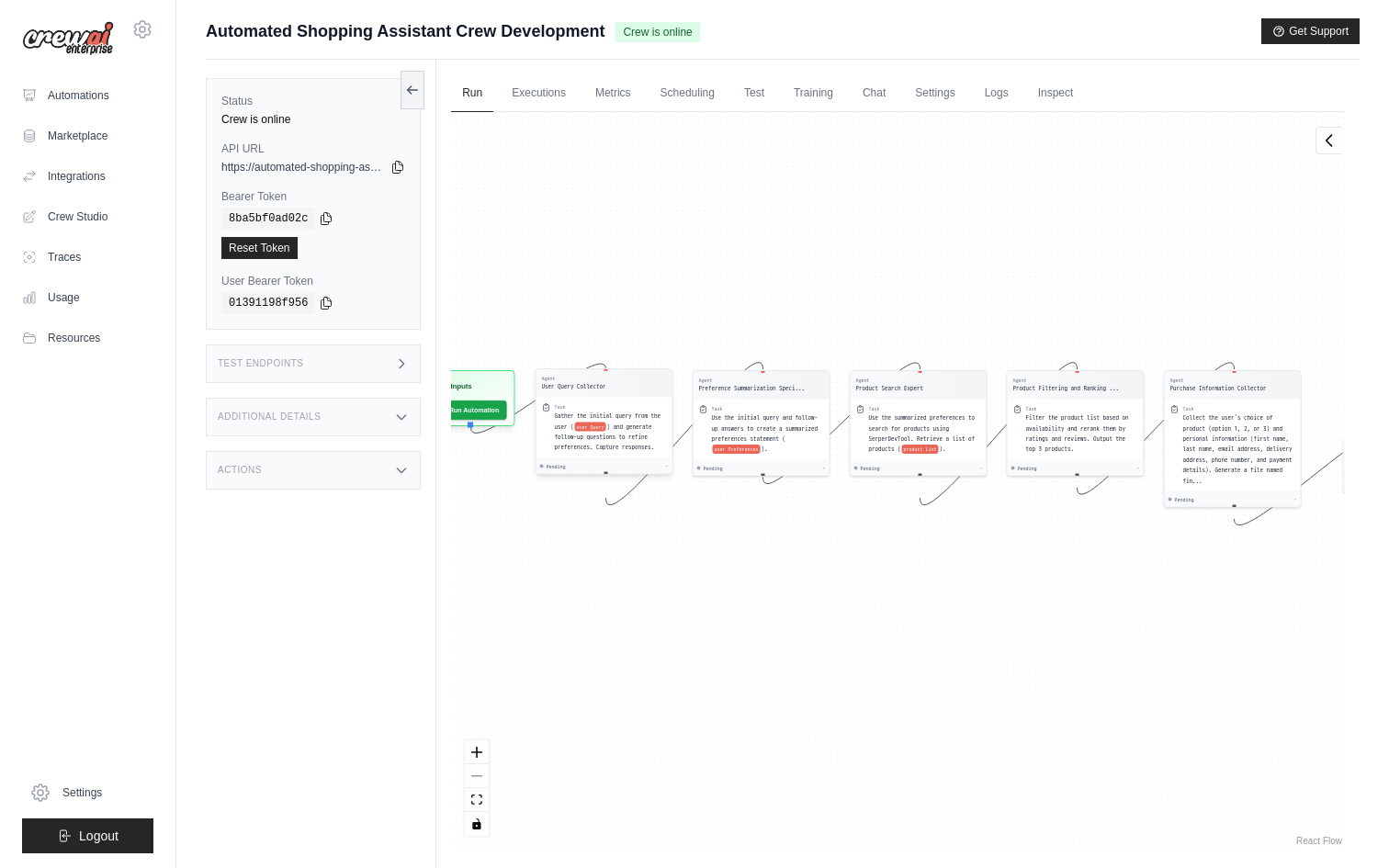 click on "Gather the initial query from the user (" at bounding box center (608, 422) 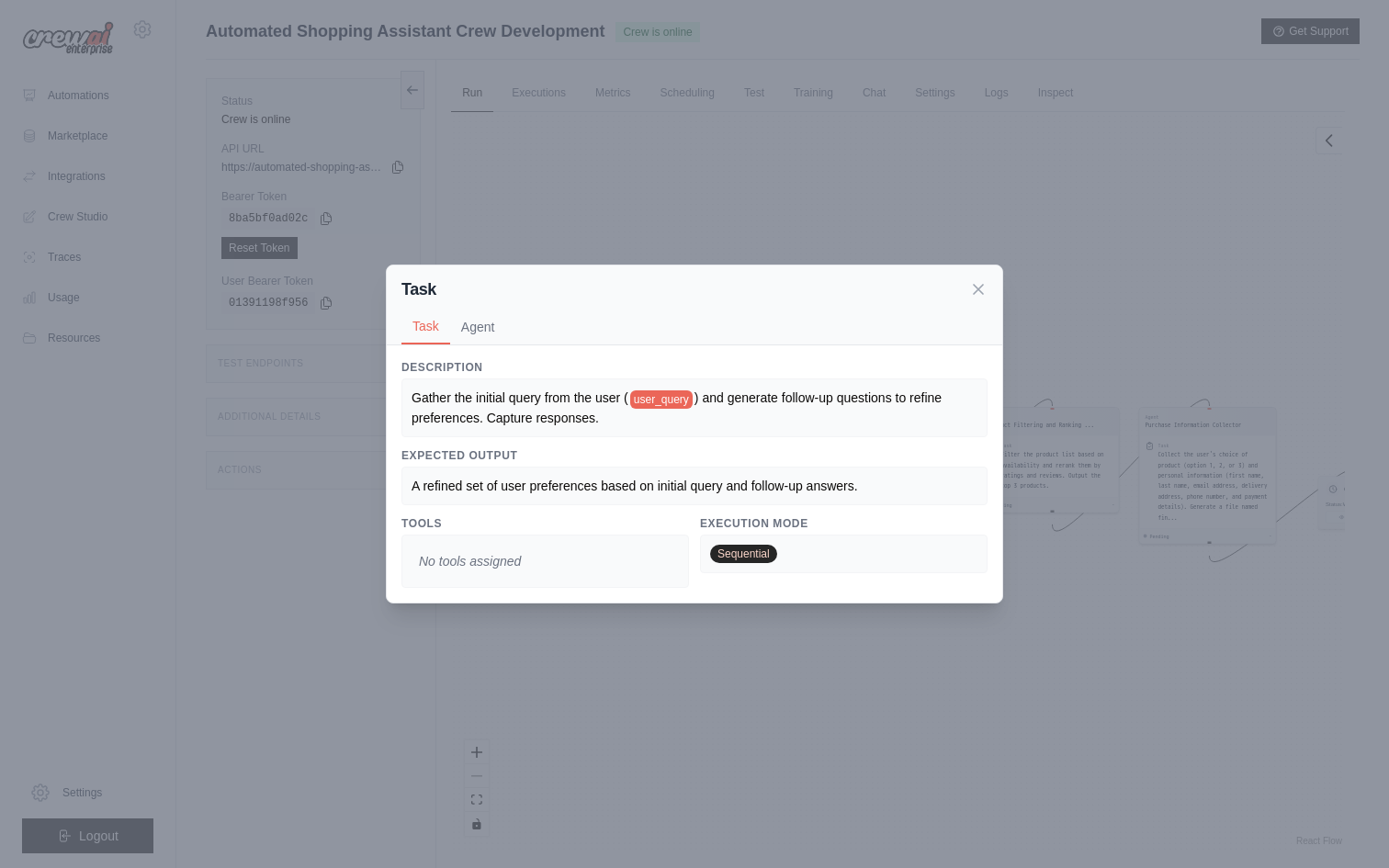 scroll, scrollTop: 47, scrollLeft: 0, axis: vertical 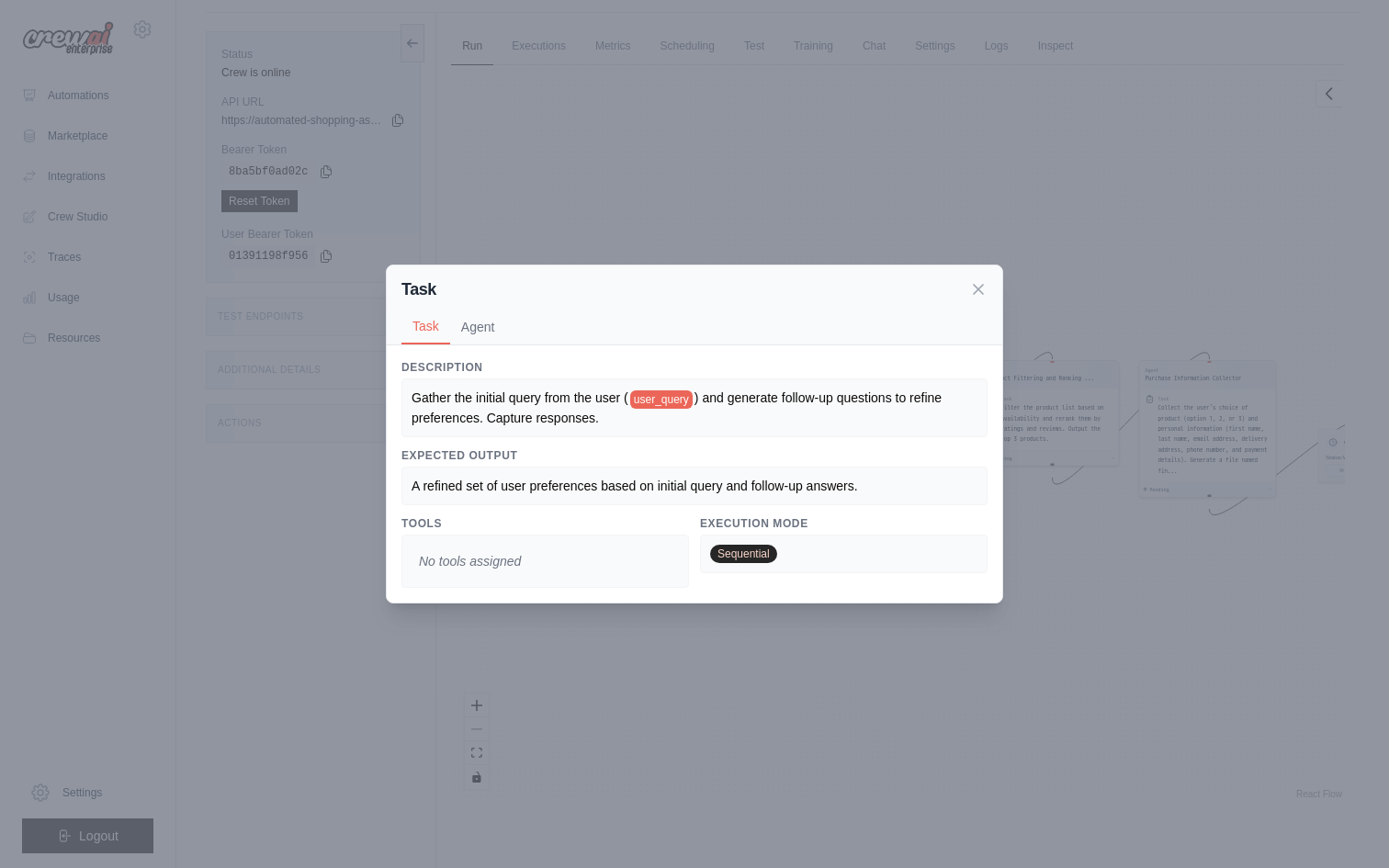 click on "Task Task Agent Description Gather the initial query from the user ( user_query ) and generate follow-up questions to refine preferences. Capture responses. Expected Output A refined set of user preferences based on initial query and follow-up answers. Tools No tools assigned Execution Mode Sequential Agent User Query Collector gpt-4o Goal Collect initial user query about product needs and generate follow-up questions to refine preferences. Backstory As a User Query Collector, you excel at understanding user needs and preferences by asking insightful questions. You ensure that all necessary information is gathered to make informed product recommendations." at bounding box center [694, 434] 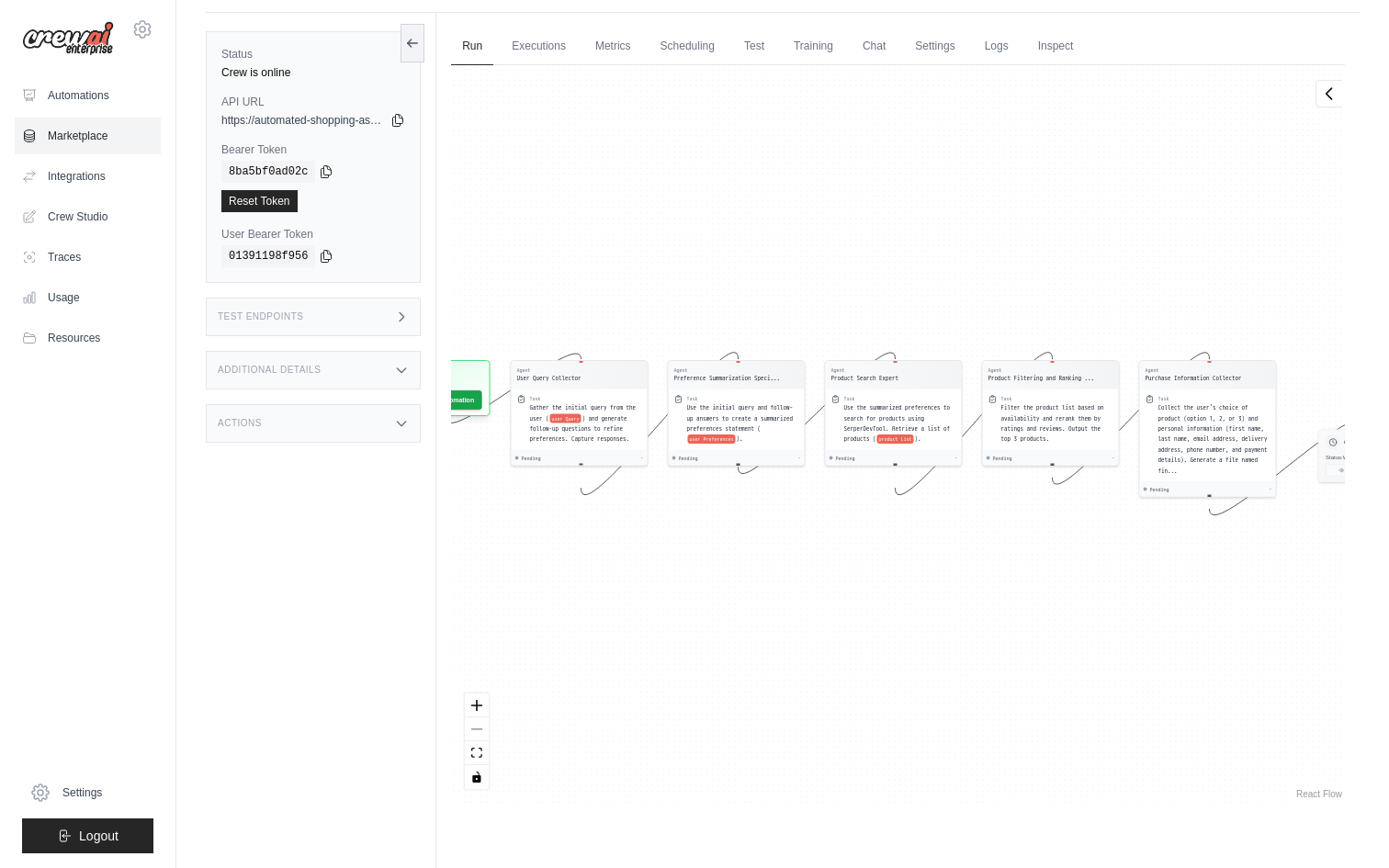 click on "Marketplace" at bounding box center [87, 136] 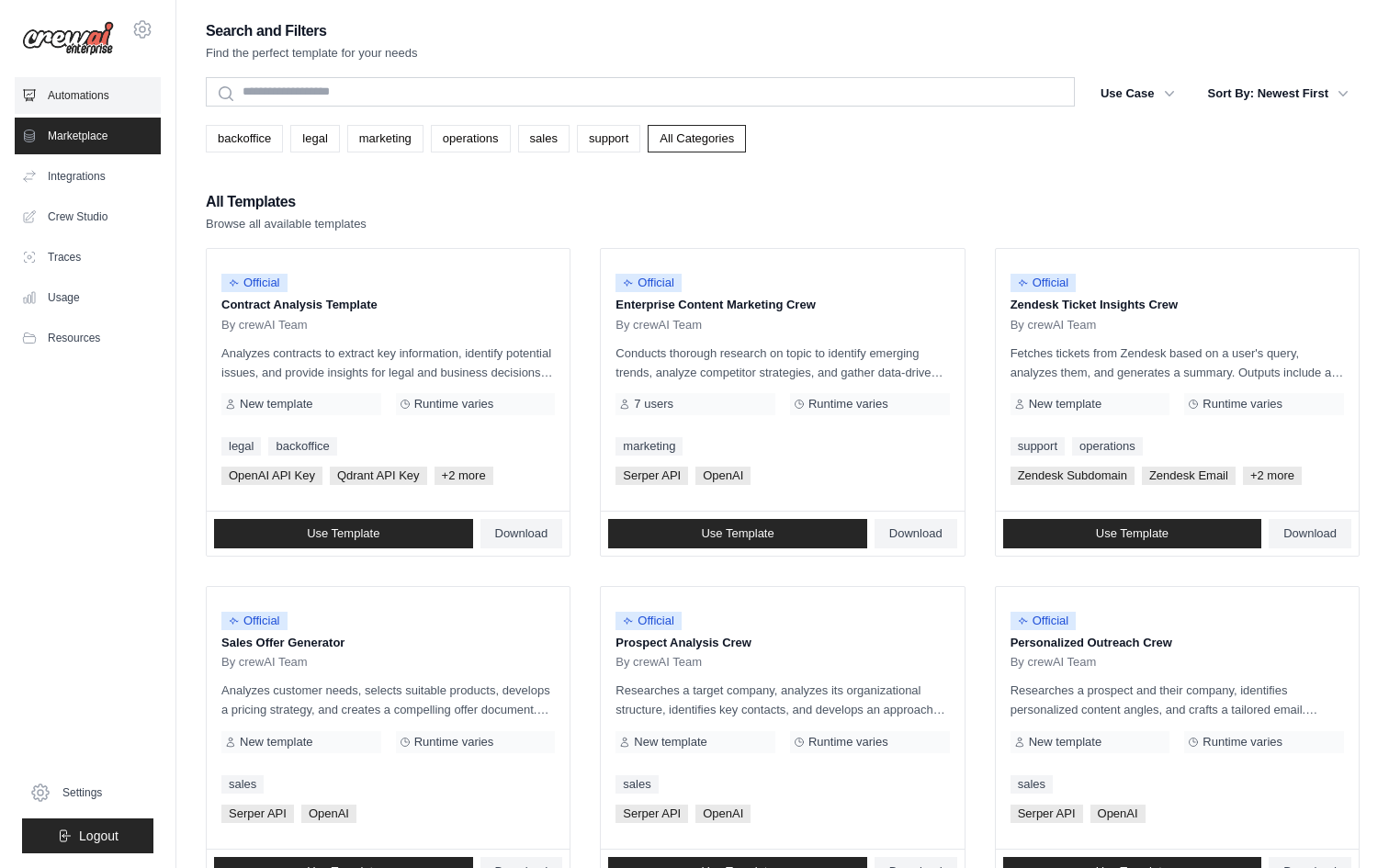 click on "Automations" at bounding box center [87, 96] 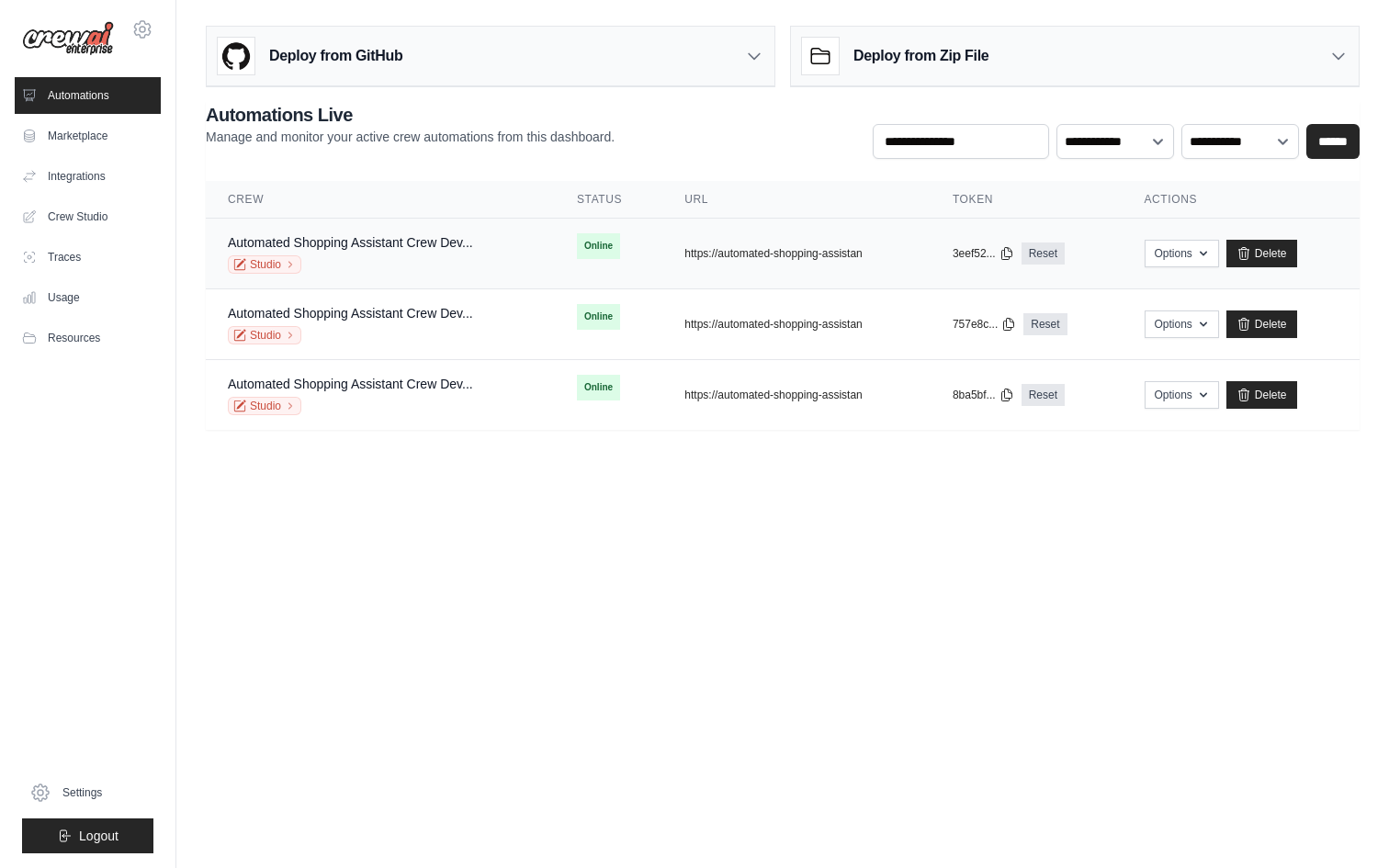 click on "Automated Shopping Assistant Crew Dev..." at bounding box center [350, 242] 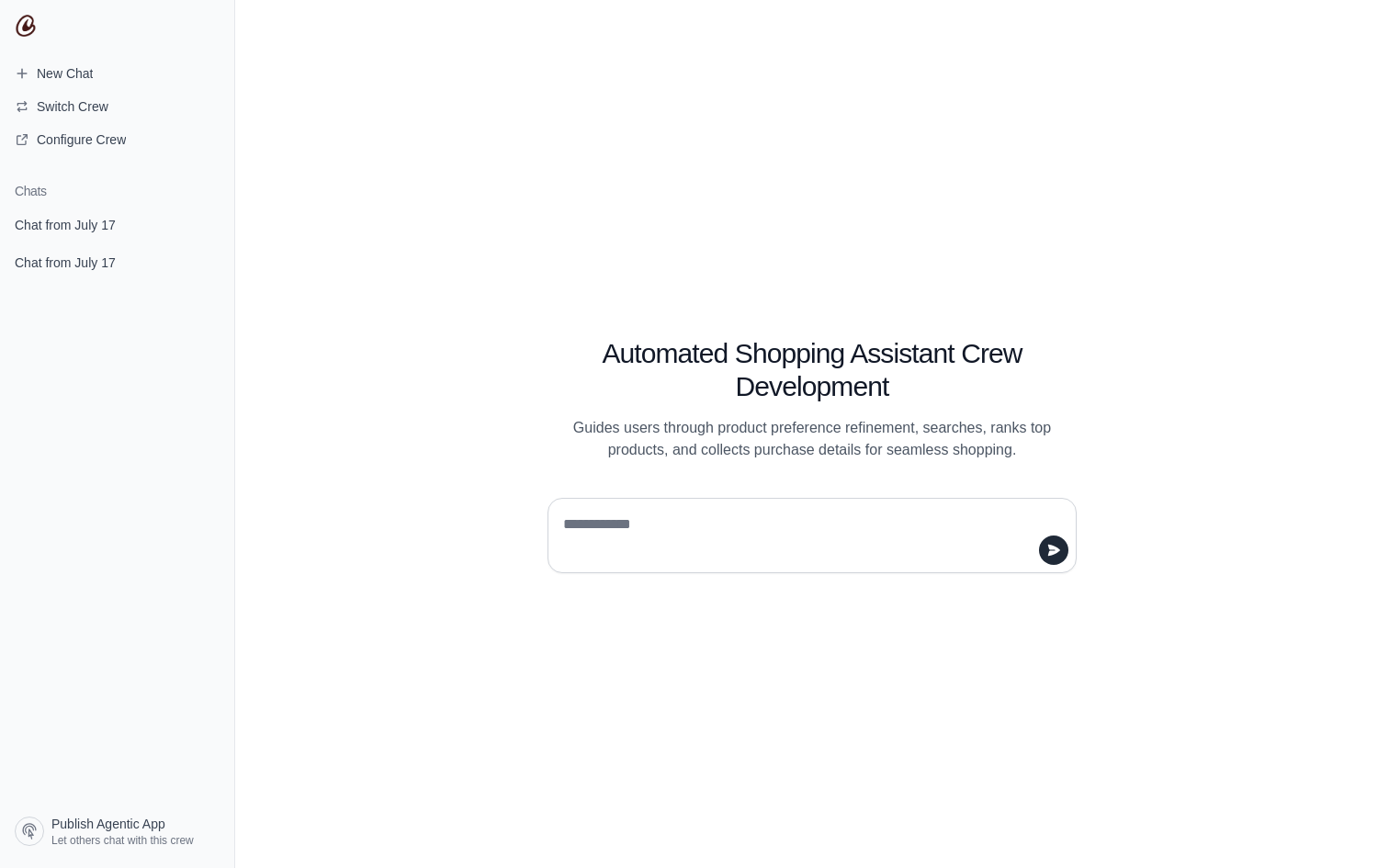 scroll, scrollTop: 0, scrollLeft: 0, axis: both 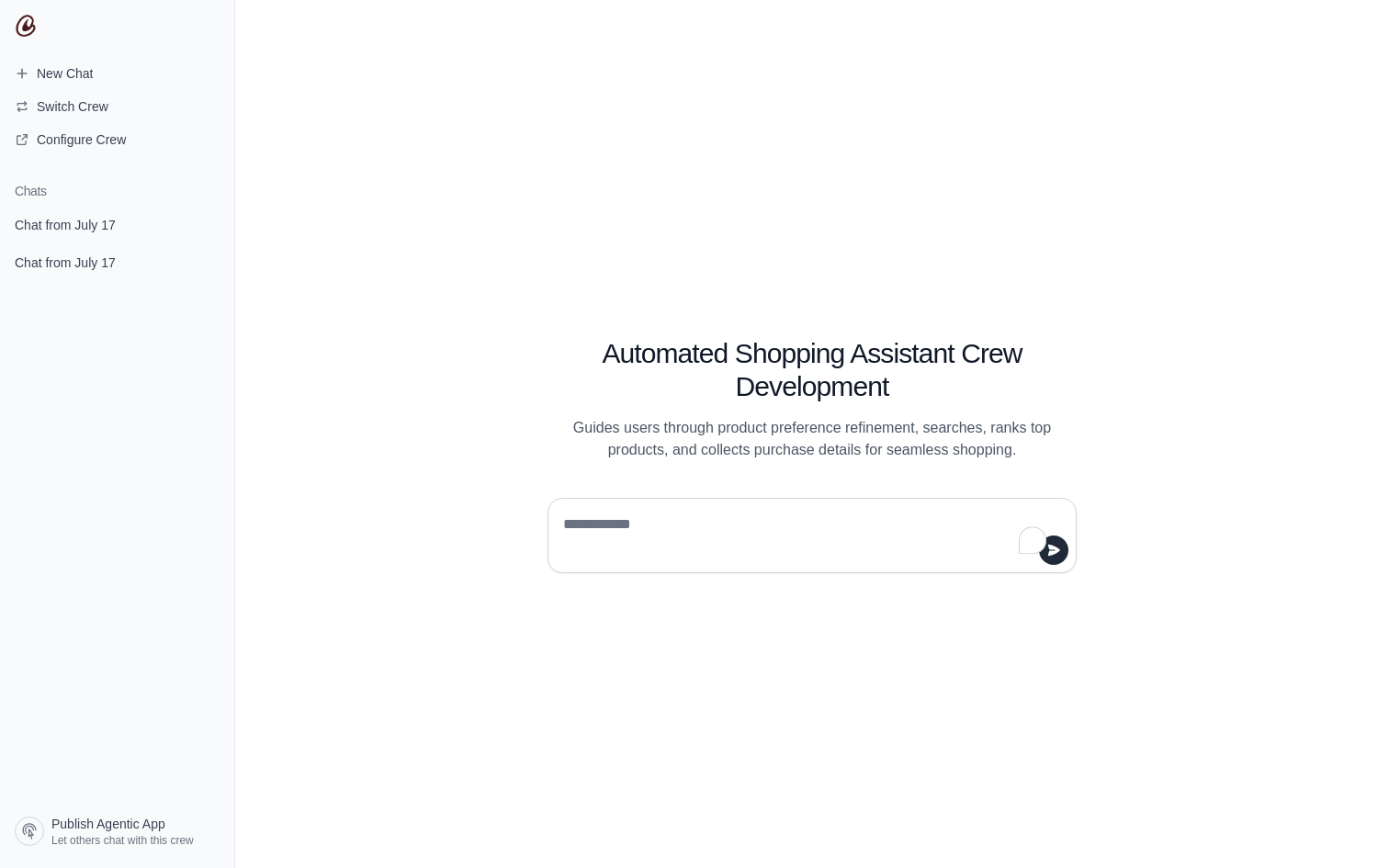 click at bounding box center (807, 535) 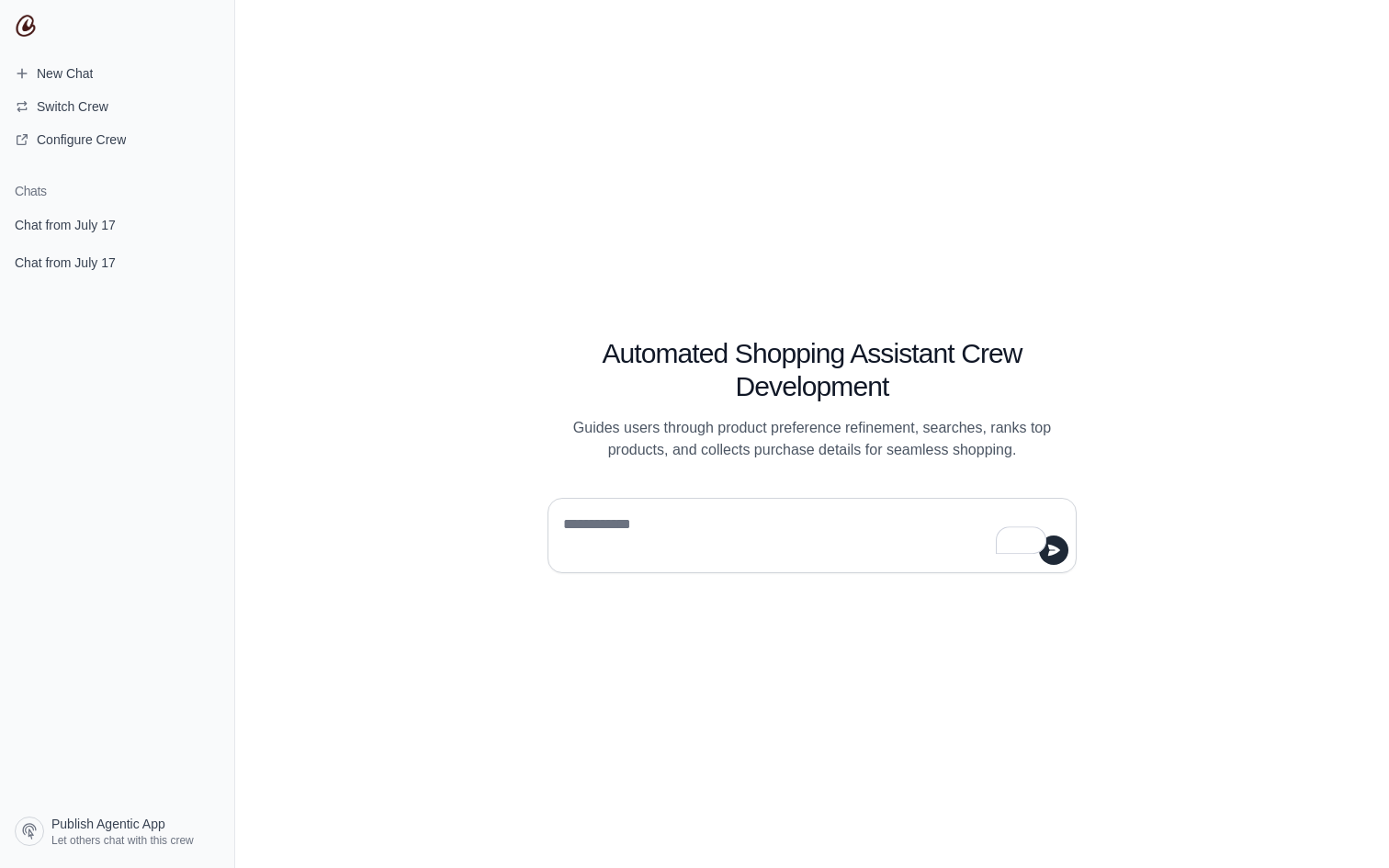 type on "*" 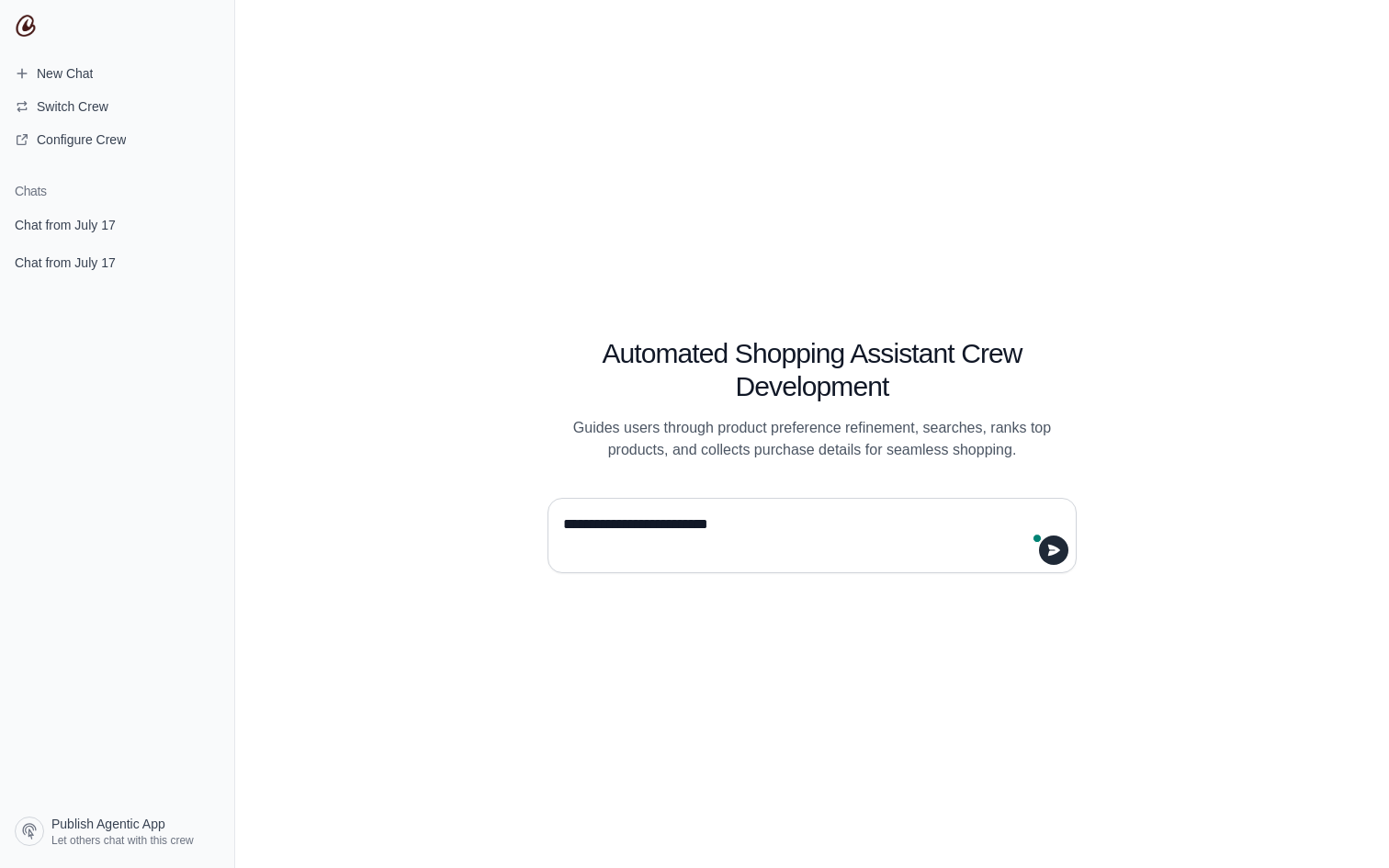 type on "**********" 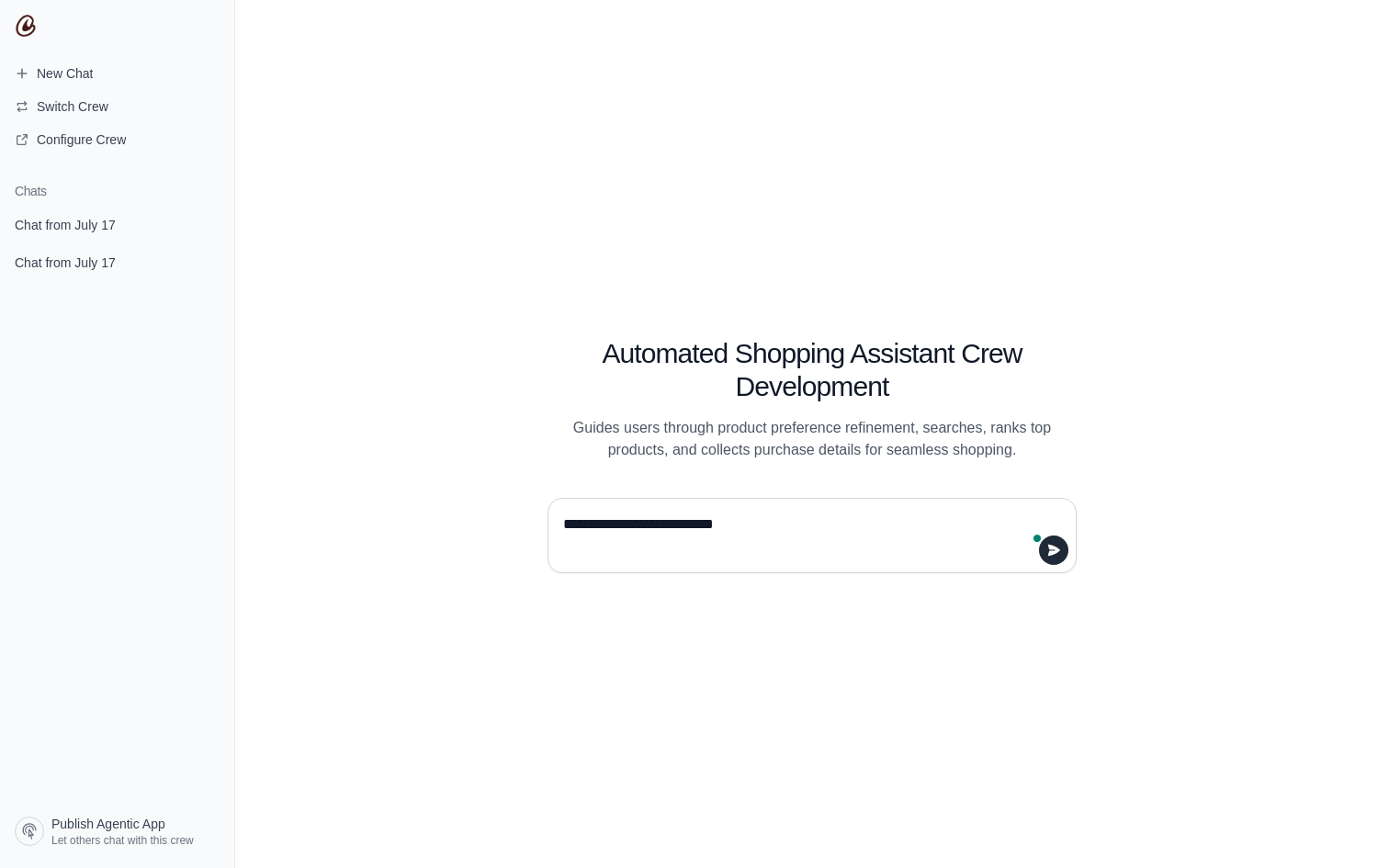 type 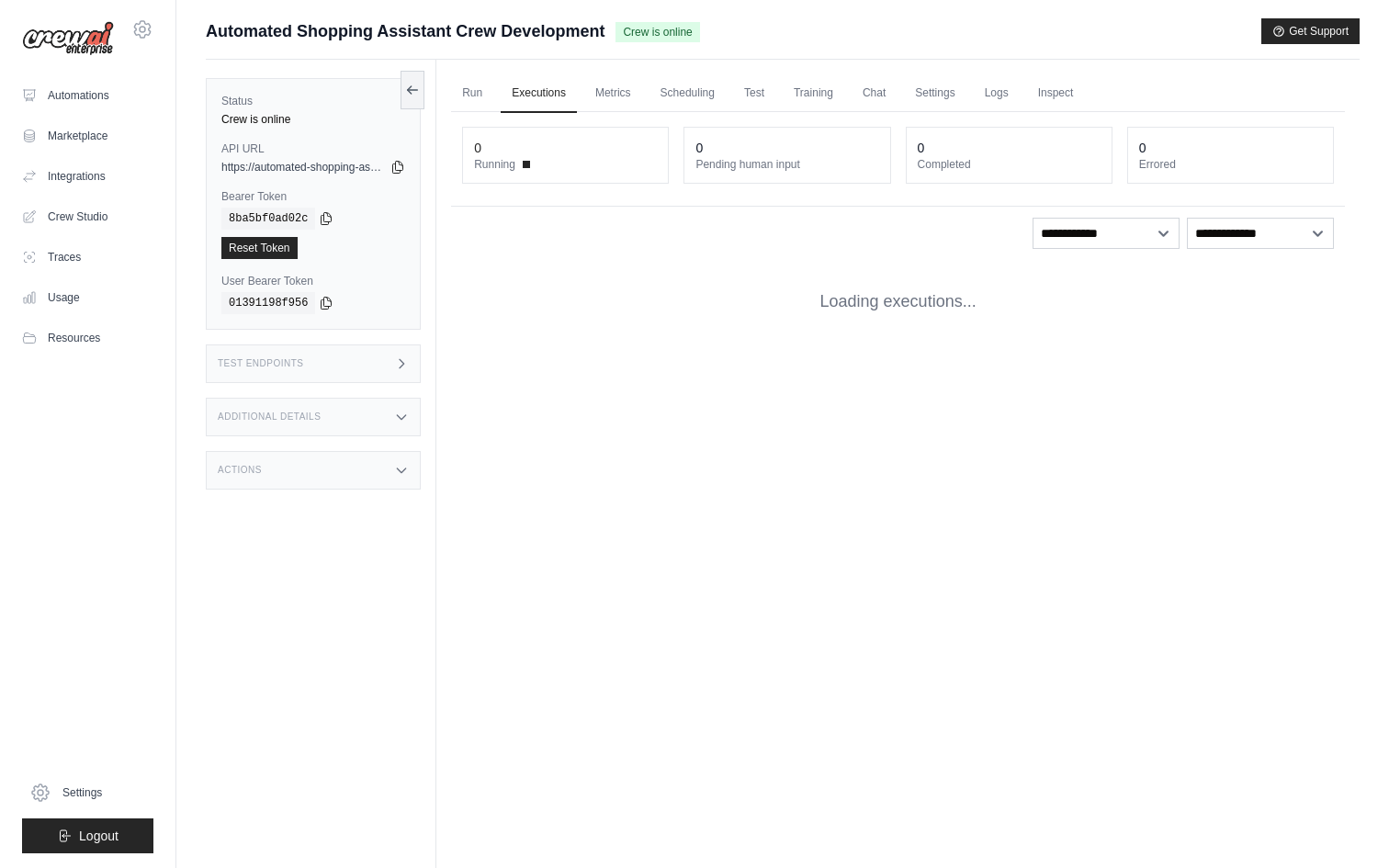 scroll, scrollTop: 0, scrollLeft: 0, axis: both 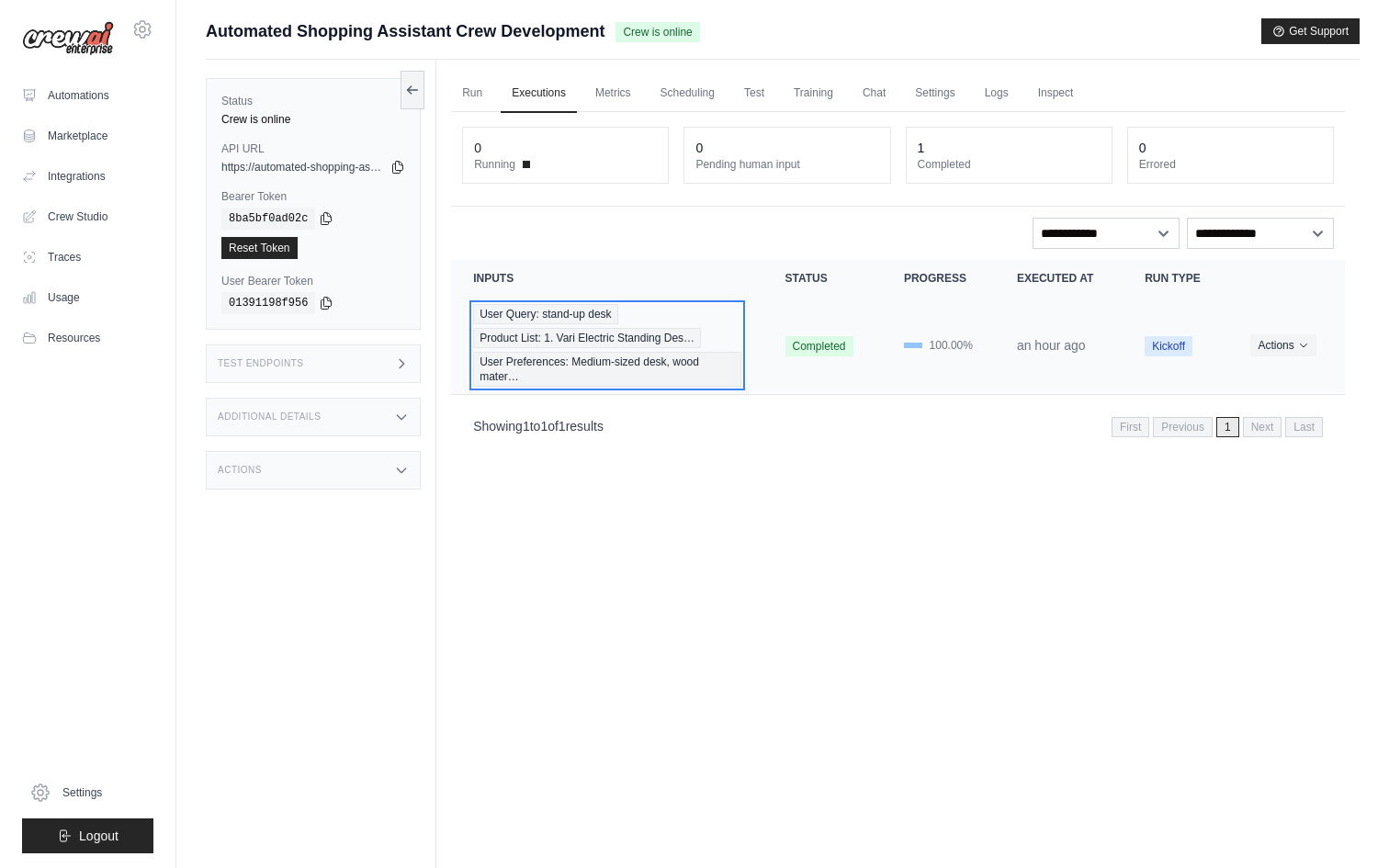 click on "Product List:
1. Vari Electric Standing Des…" at bounding box center (587, 338) 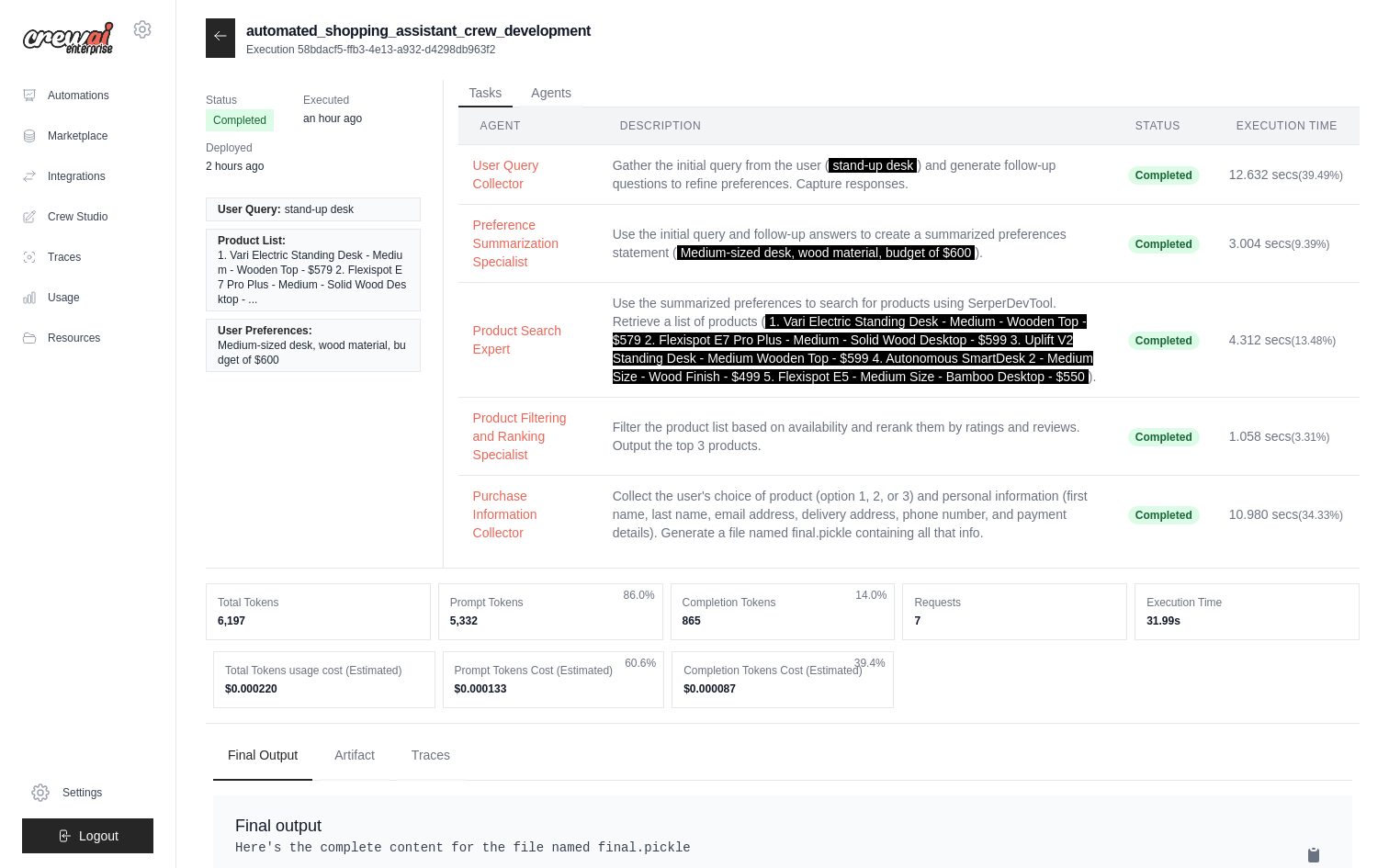 click on "Product Search Expert" at bounding box center (528, 340) 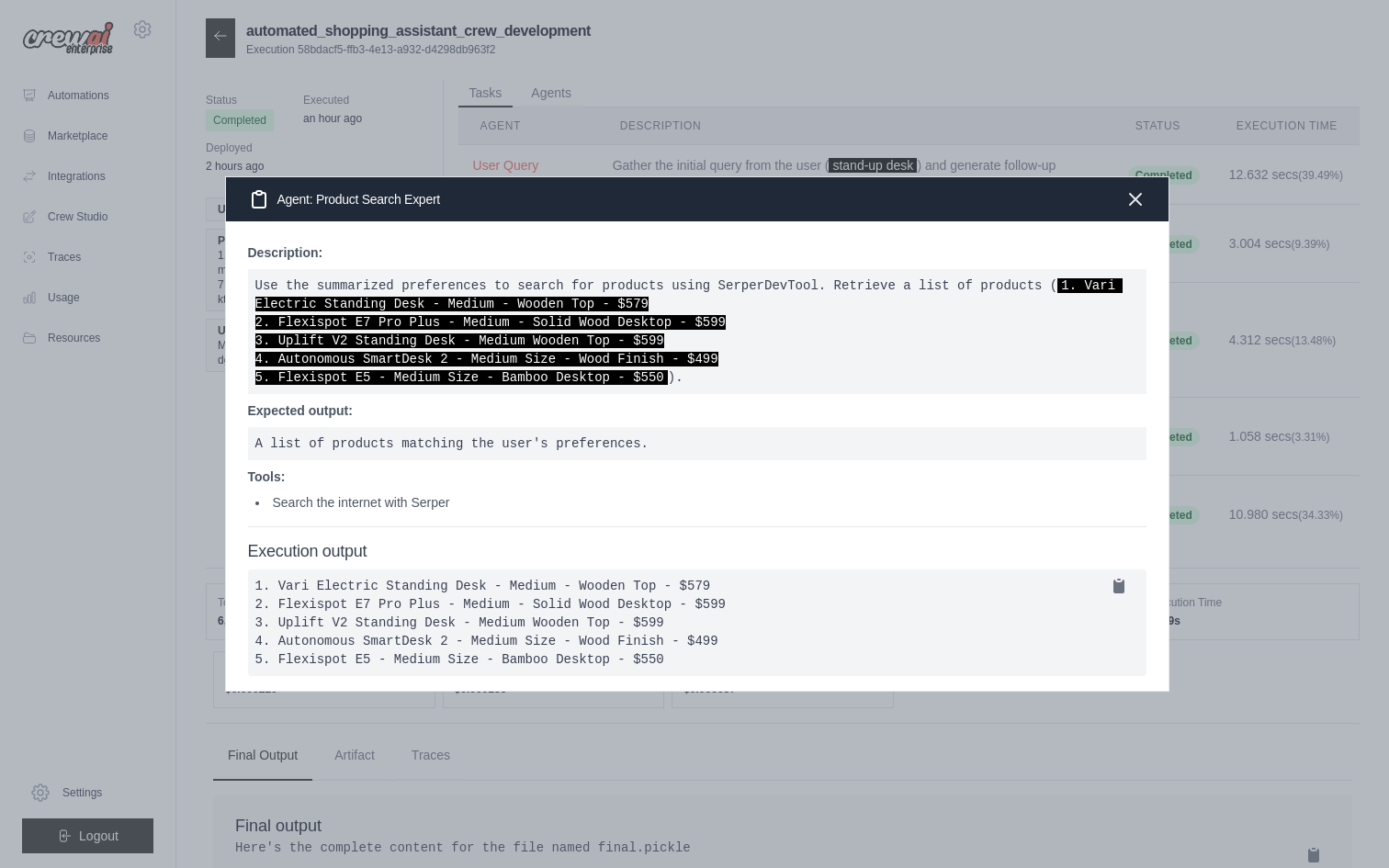 click 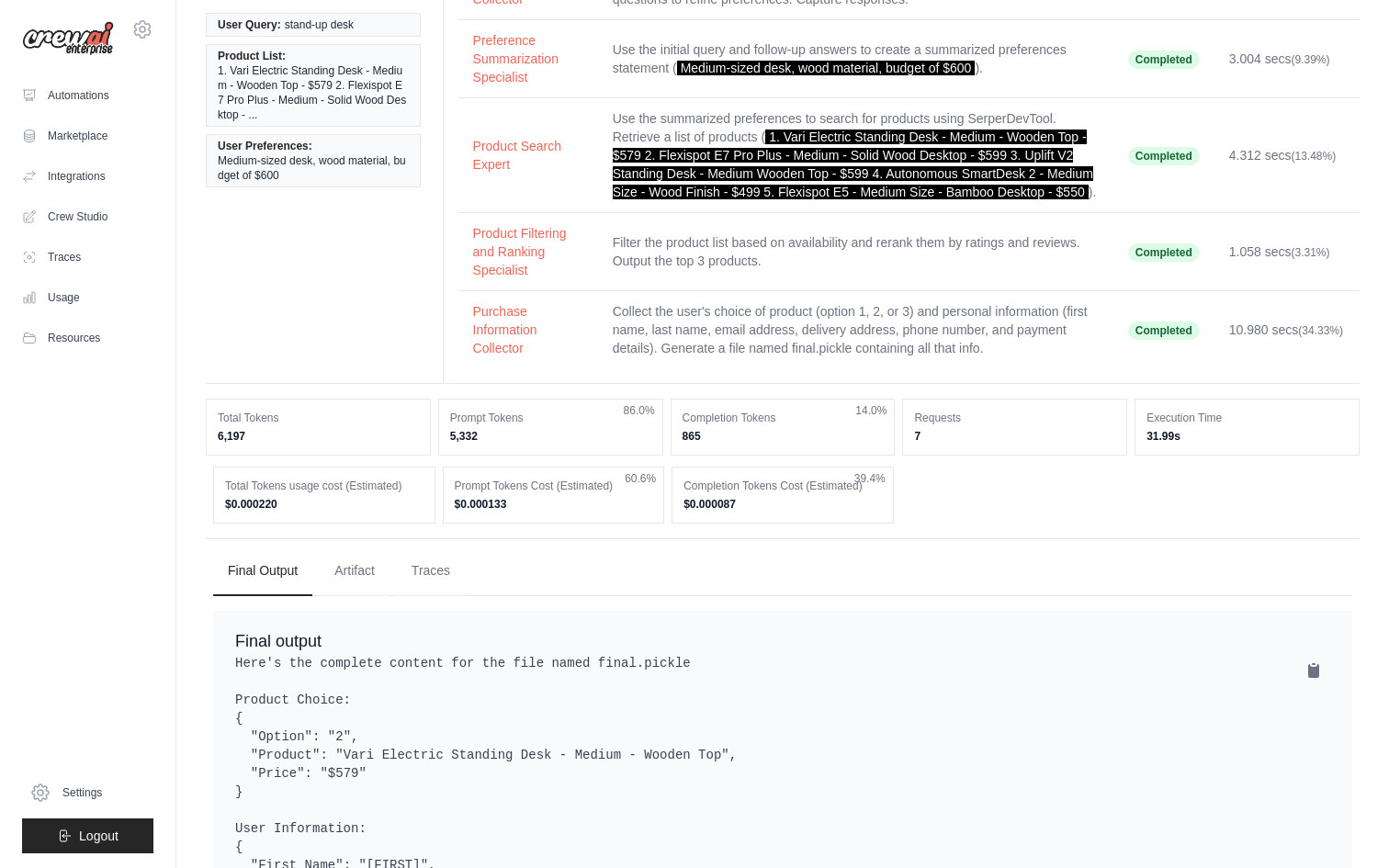 scroll, scrollTop: 0, scrollLeft: 0, axis: both 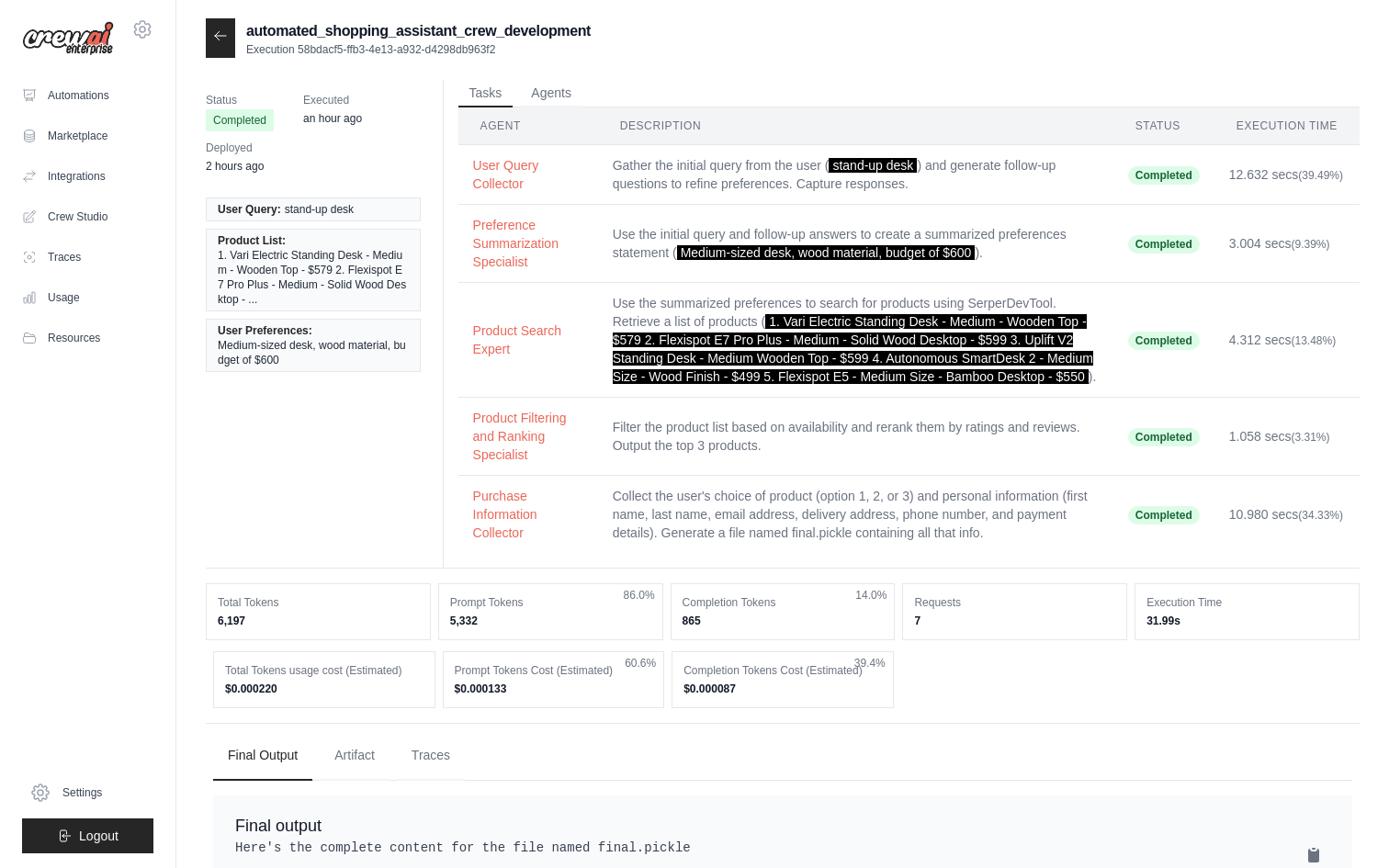 click 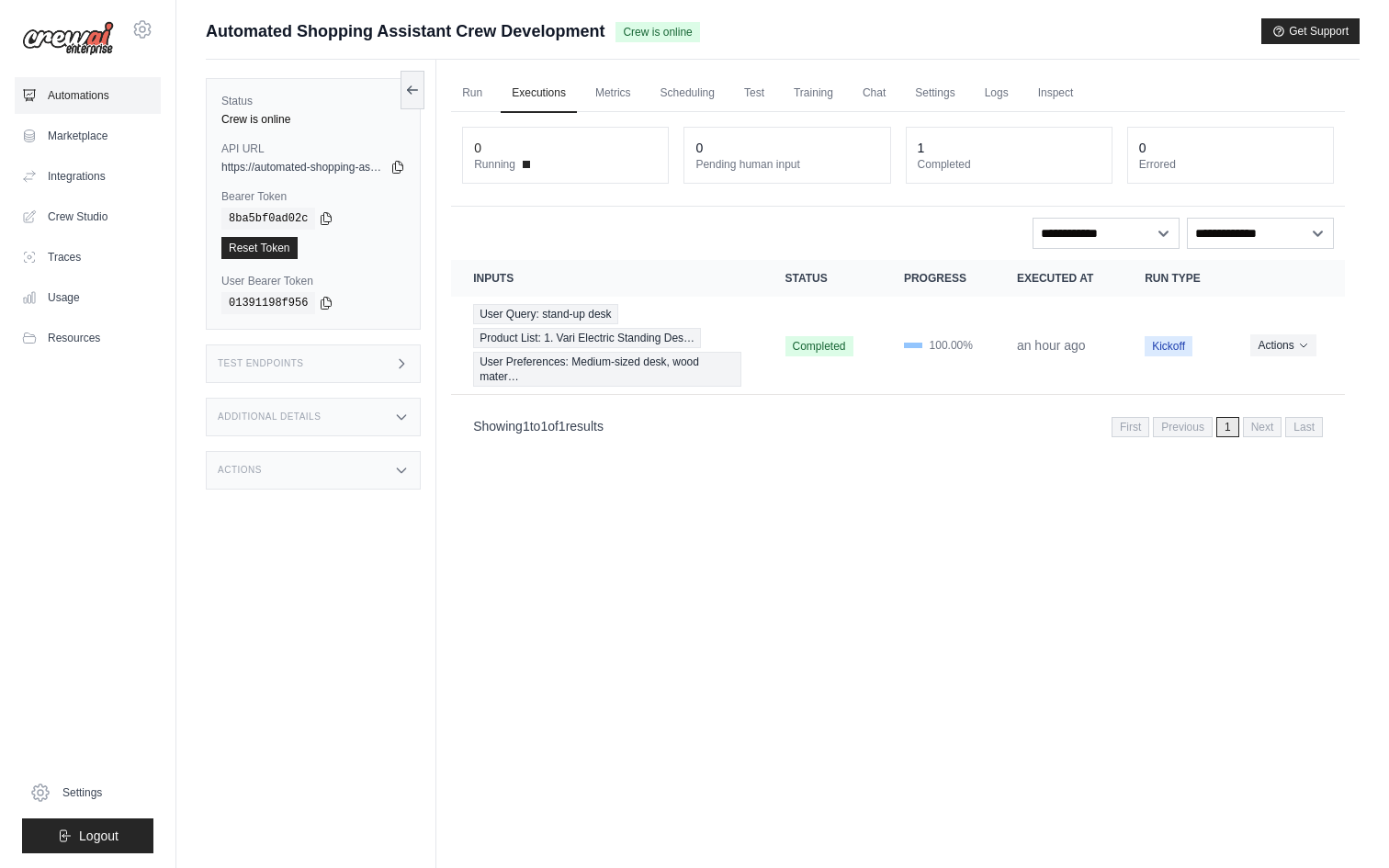 click on "Automations" at bounding box center [87, 96] 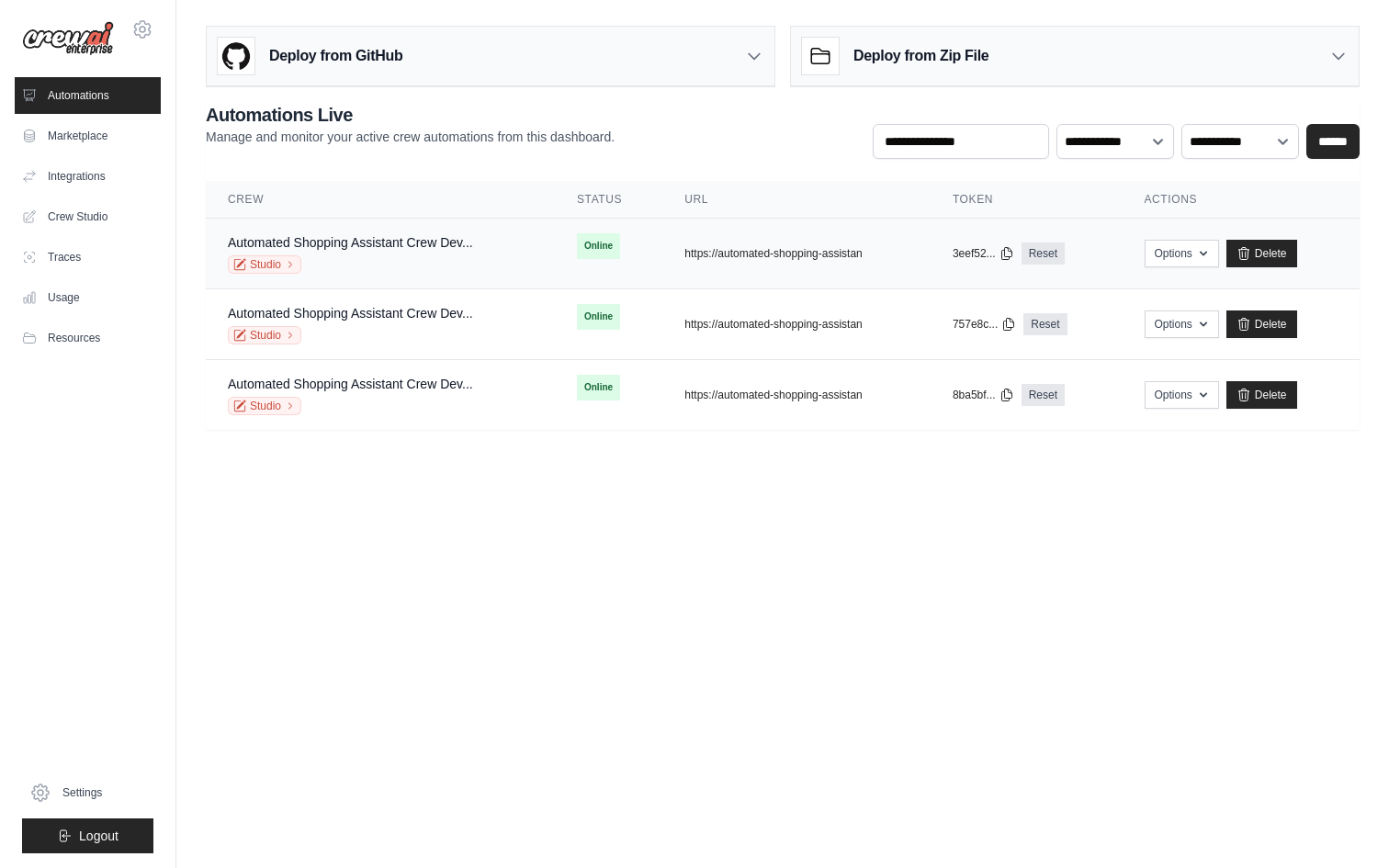 click on "Automated Shopping Assistant Crew Dev...
Studio" at bounding box center (380, 254) 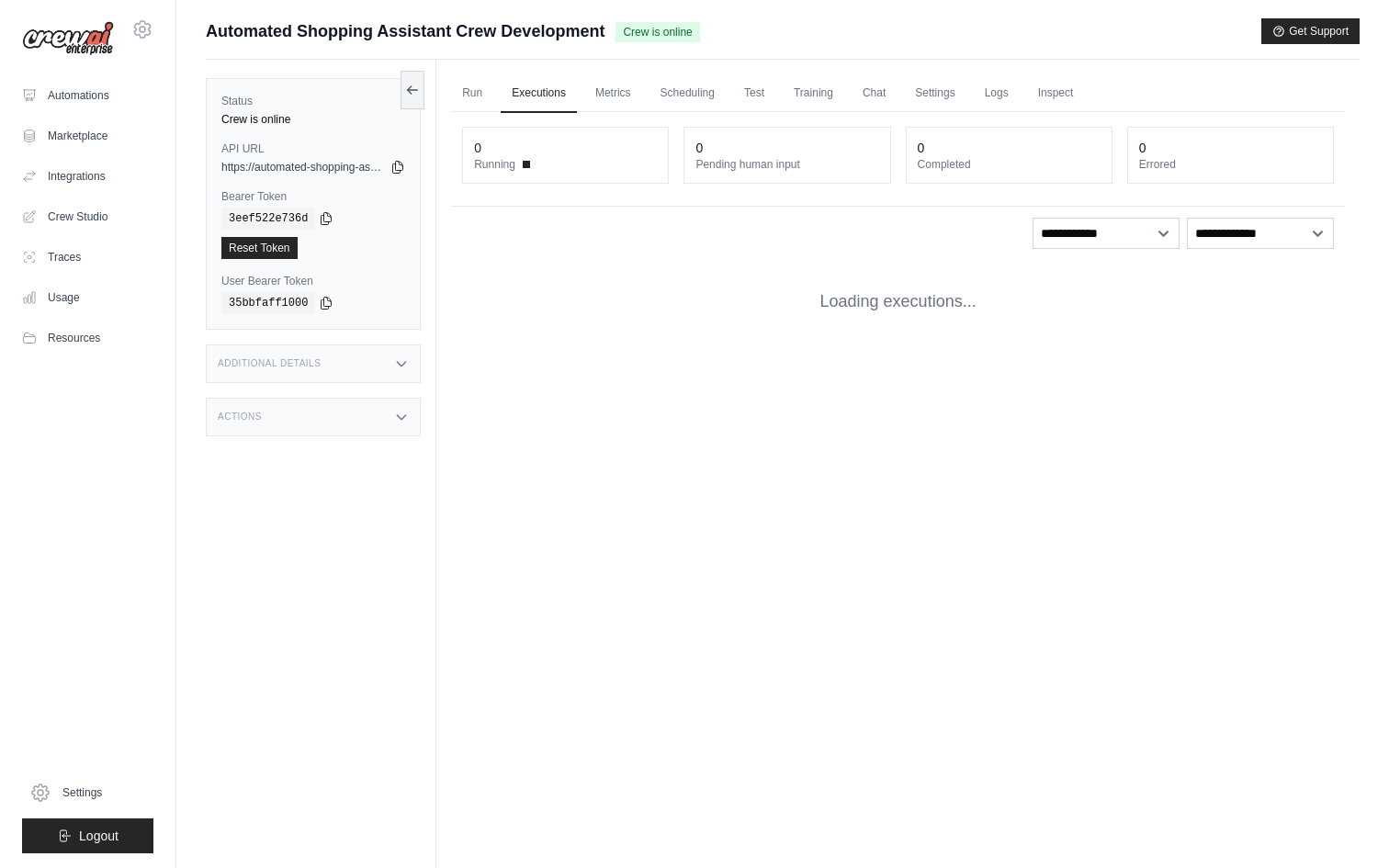 scroll, scrollTop: 0, scrollLeft: 0, axis: both 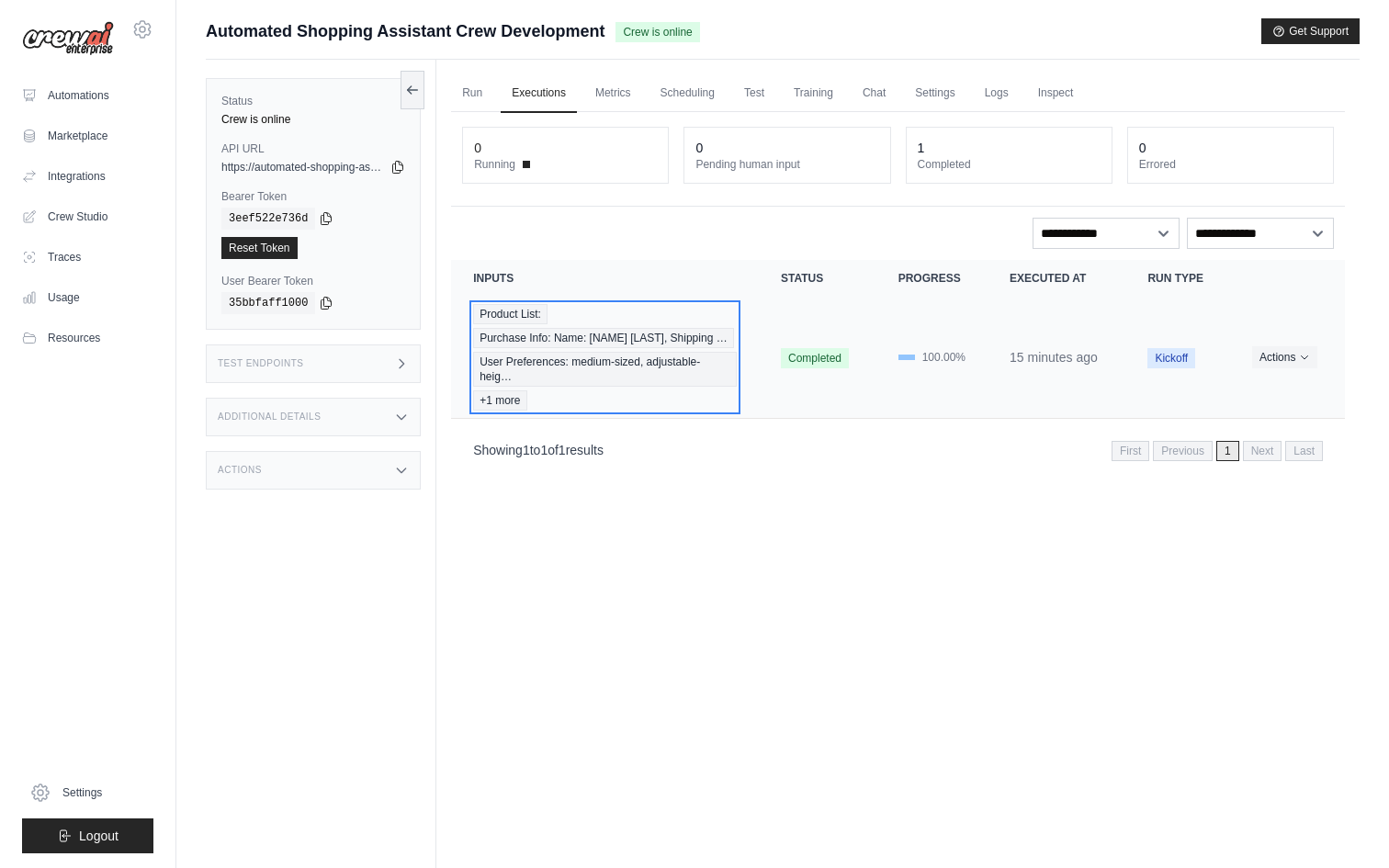 click on "+1
more" at bounding box center [500, 400] 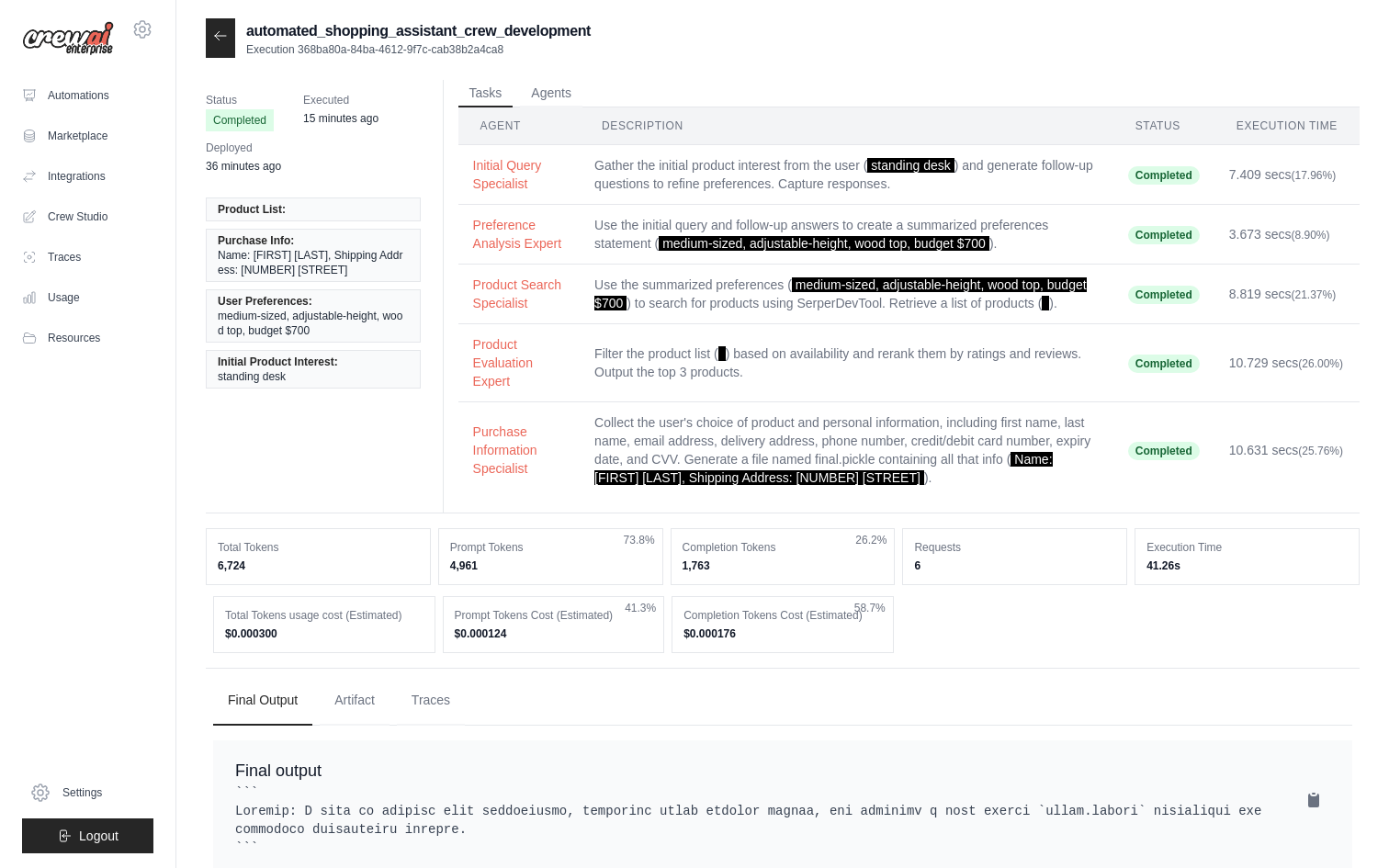 scroll, scrollTop: 0, scrollLeft: 0, axis: both 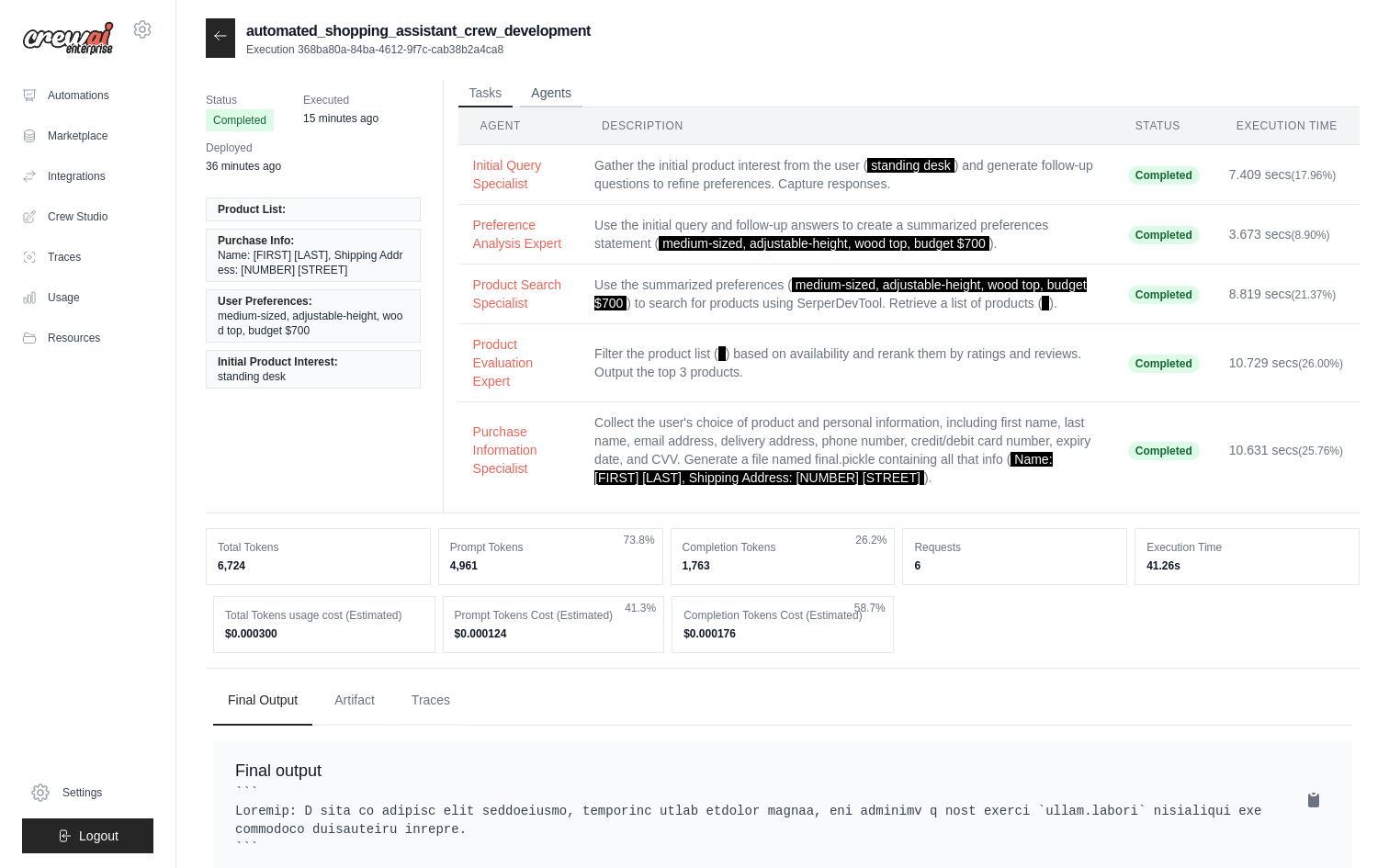click on "Agents" at bounding box center [551, 94] 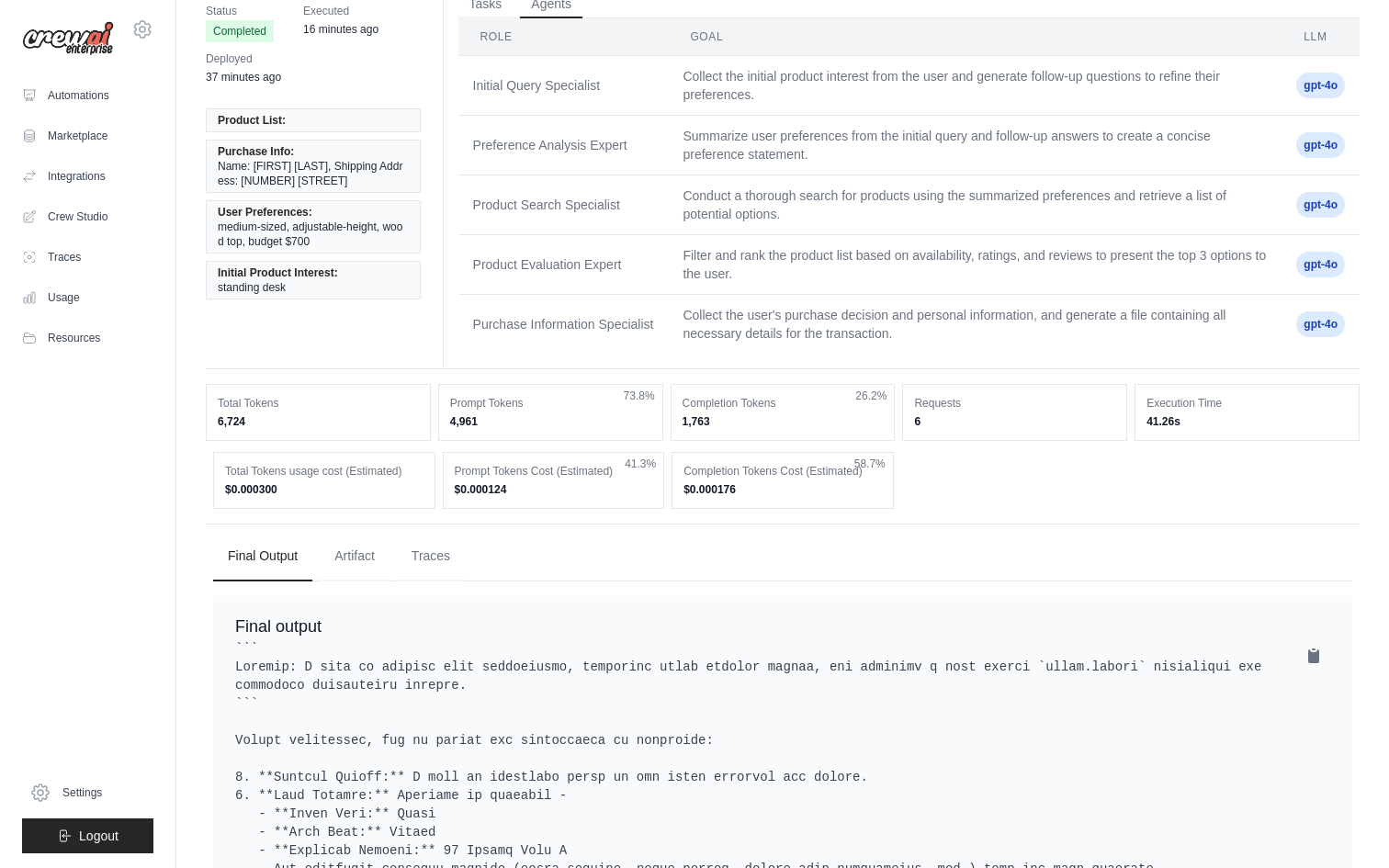 scroll, scrollTop: 0, scrollLeft: 0, axis: both 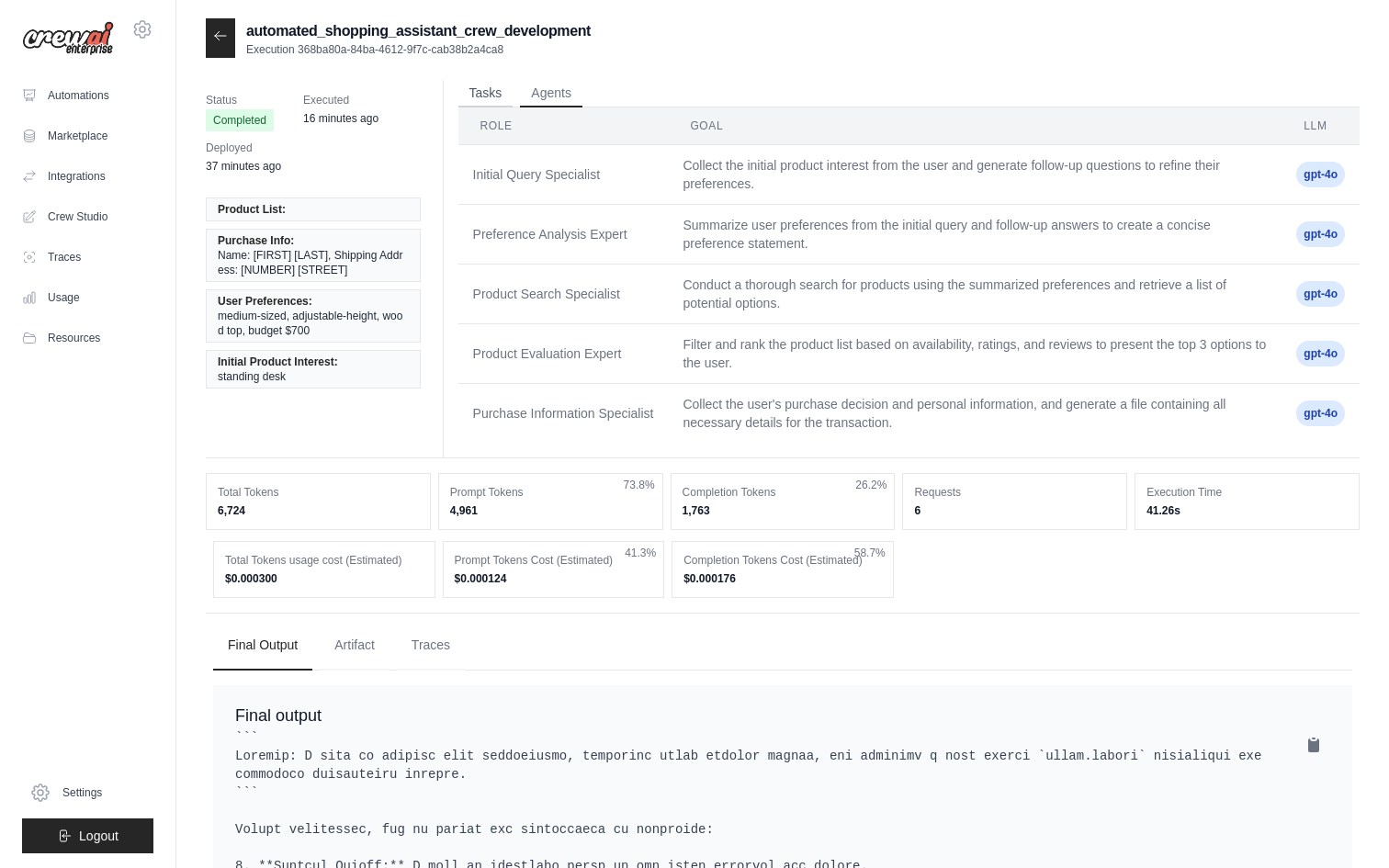 click on "Tasks" at bounding box center [486, 94] 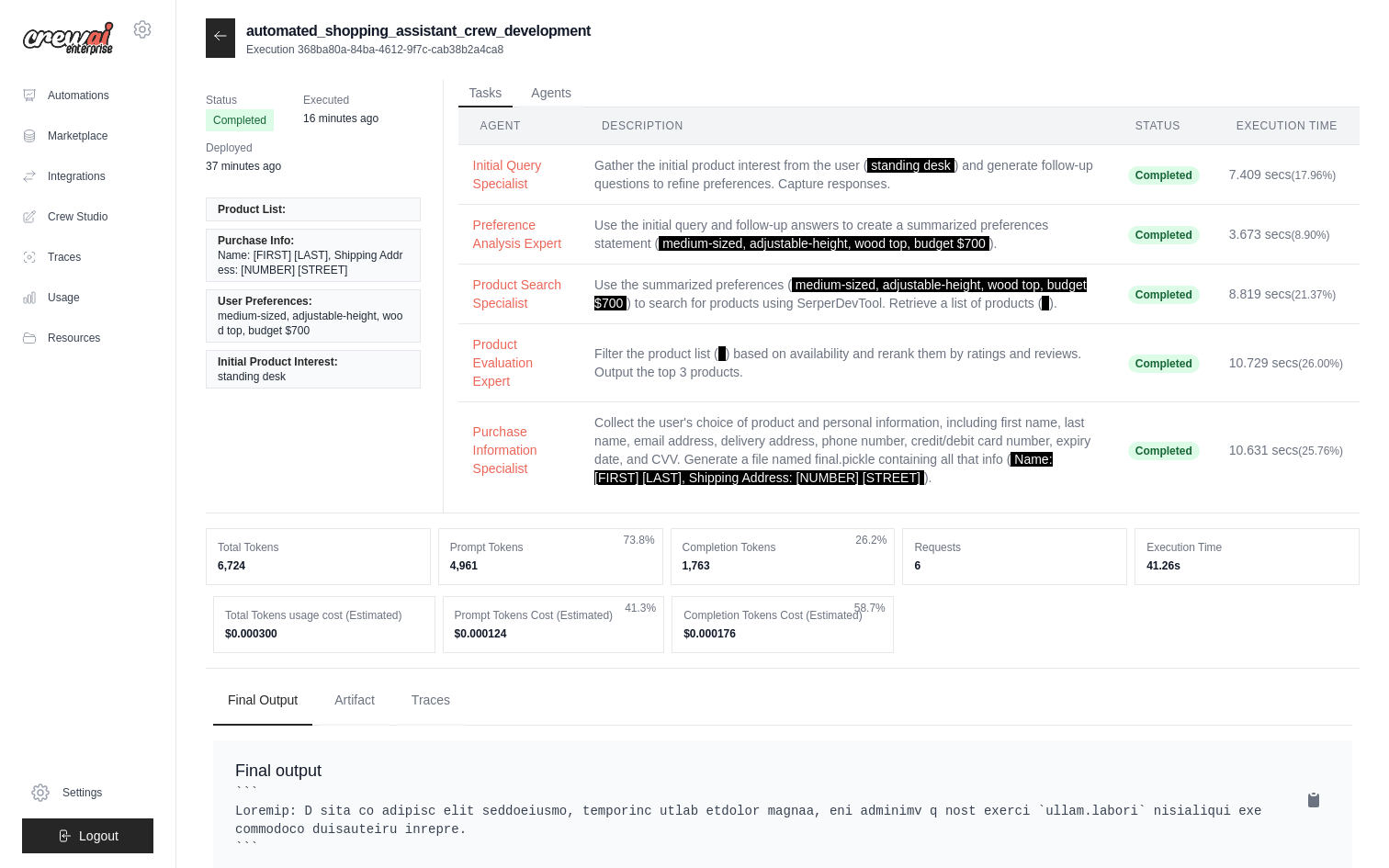 click on "Gather the initial product interest from the user ( standing desk ) and generate follow-up questions to refine preferences. Capture responses." at bounding box center [846, 175] 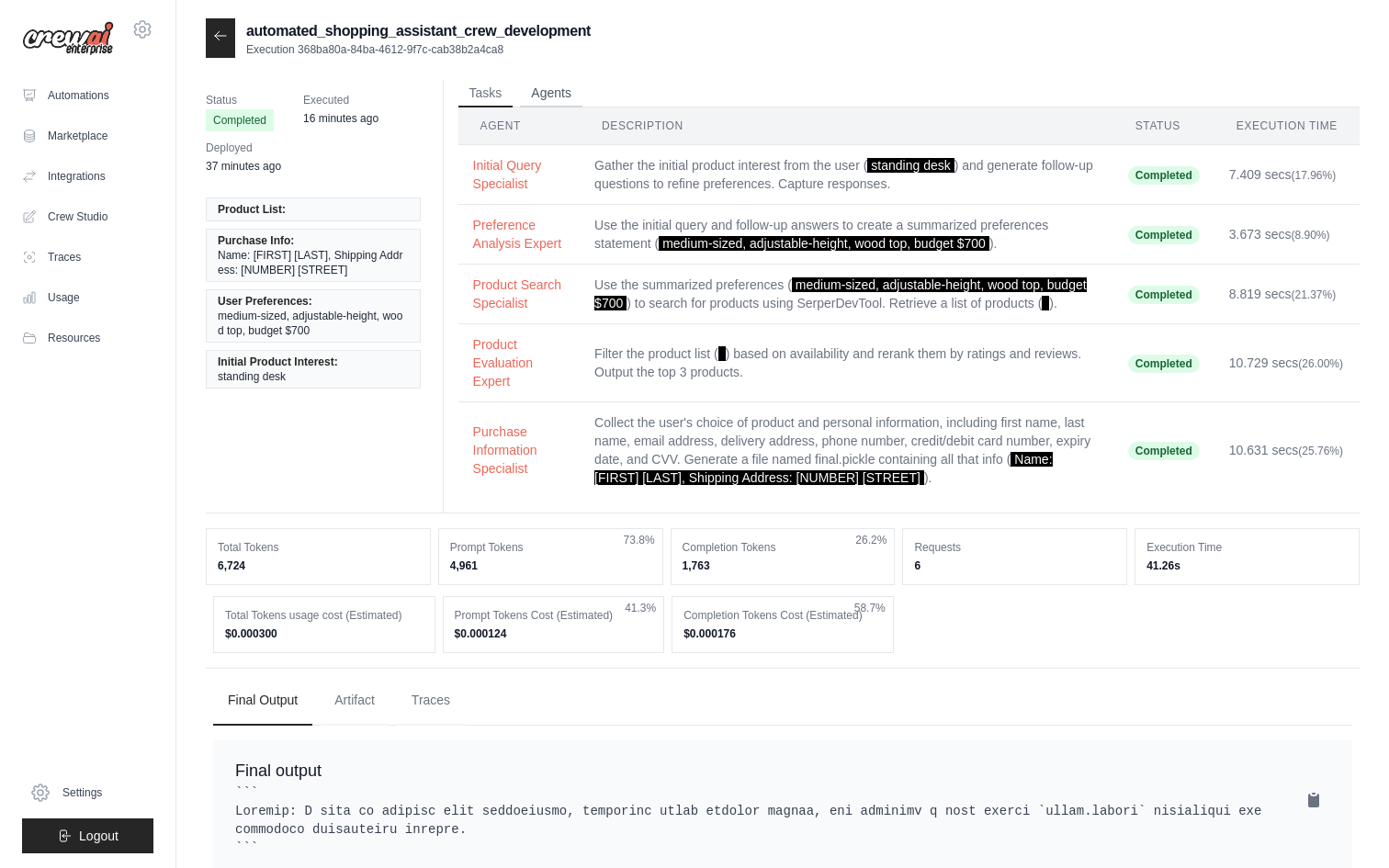 click on "Agents" at bounding box center (551, 94) 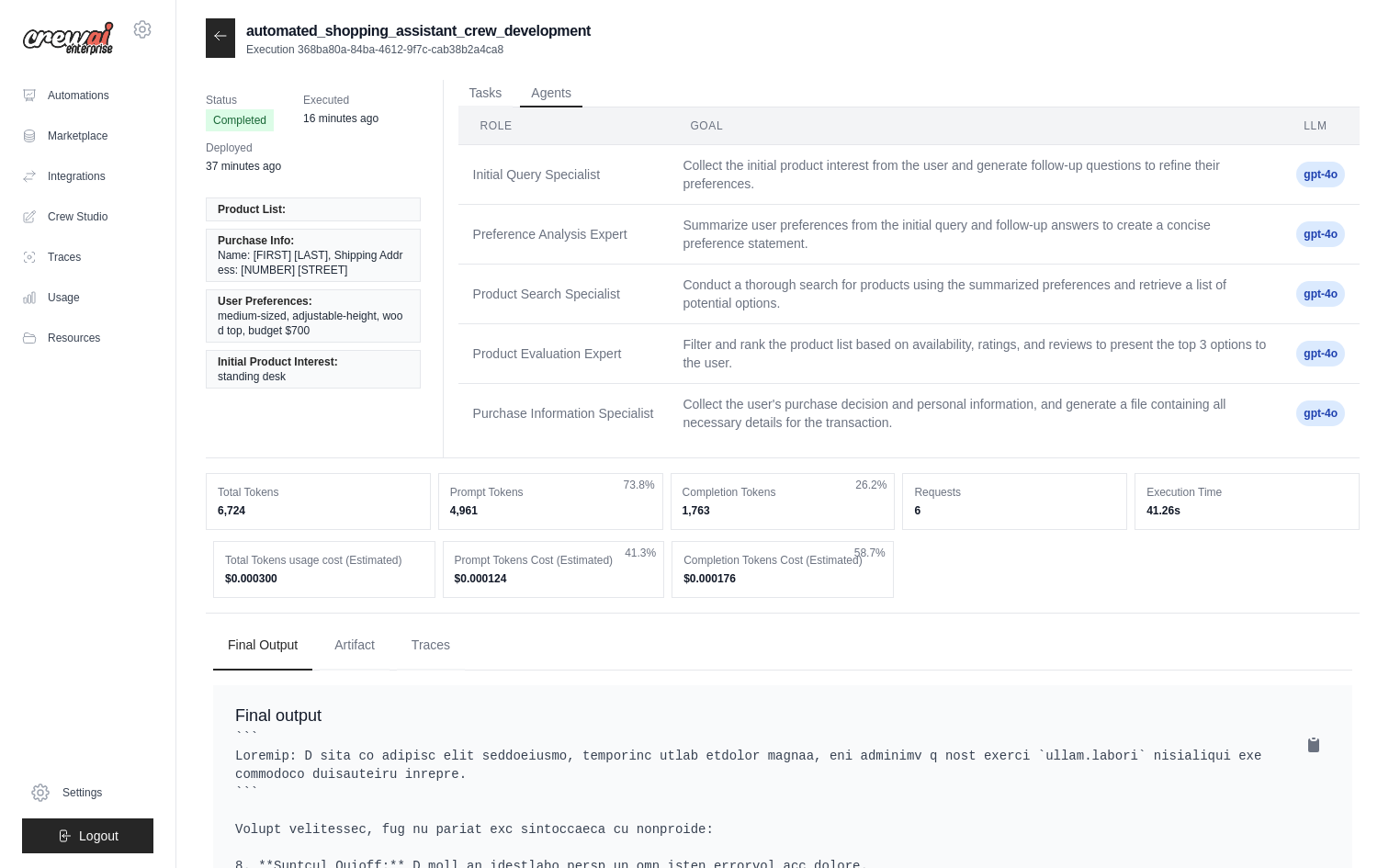 click on "Initial Query Specialist" at bounding box center (563, 175) 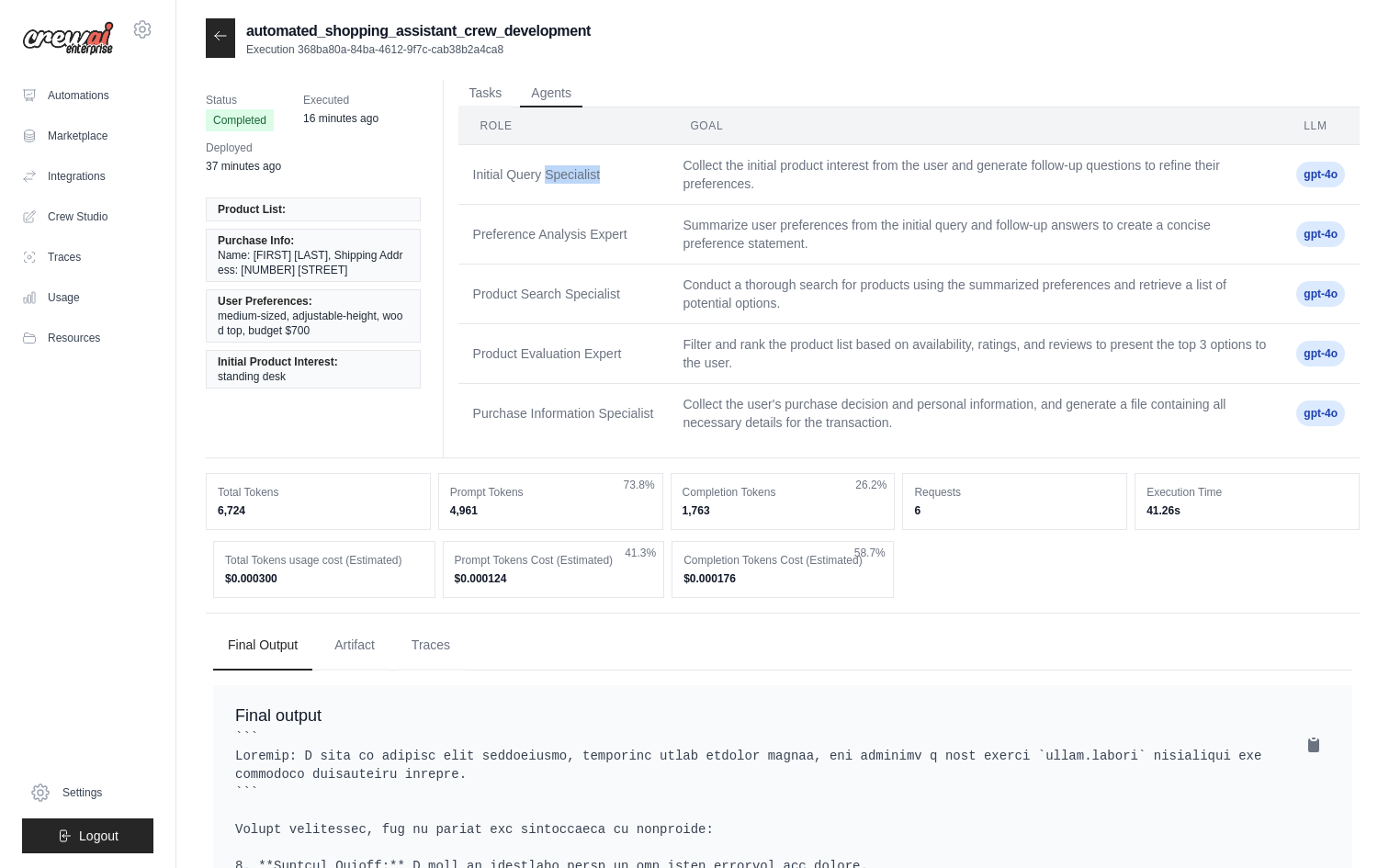 click on "Initial Query Specialist" at bounding box center (563, 175) 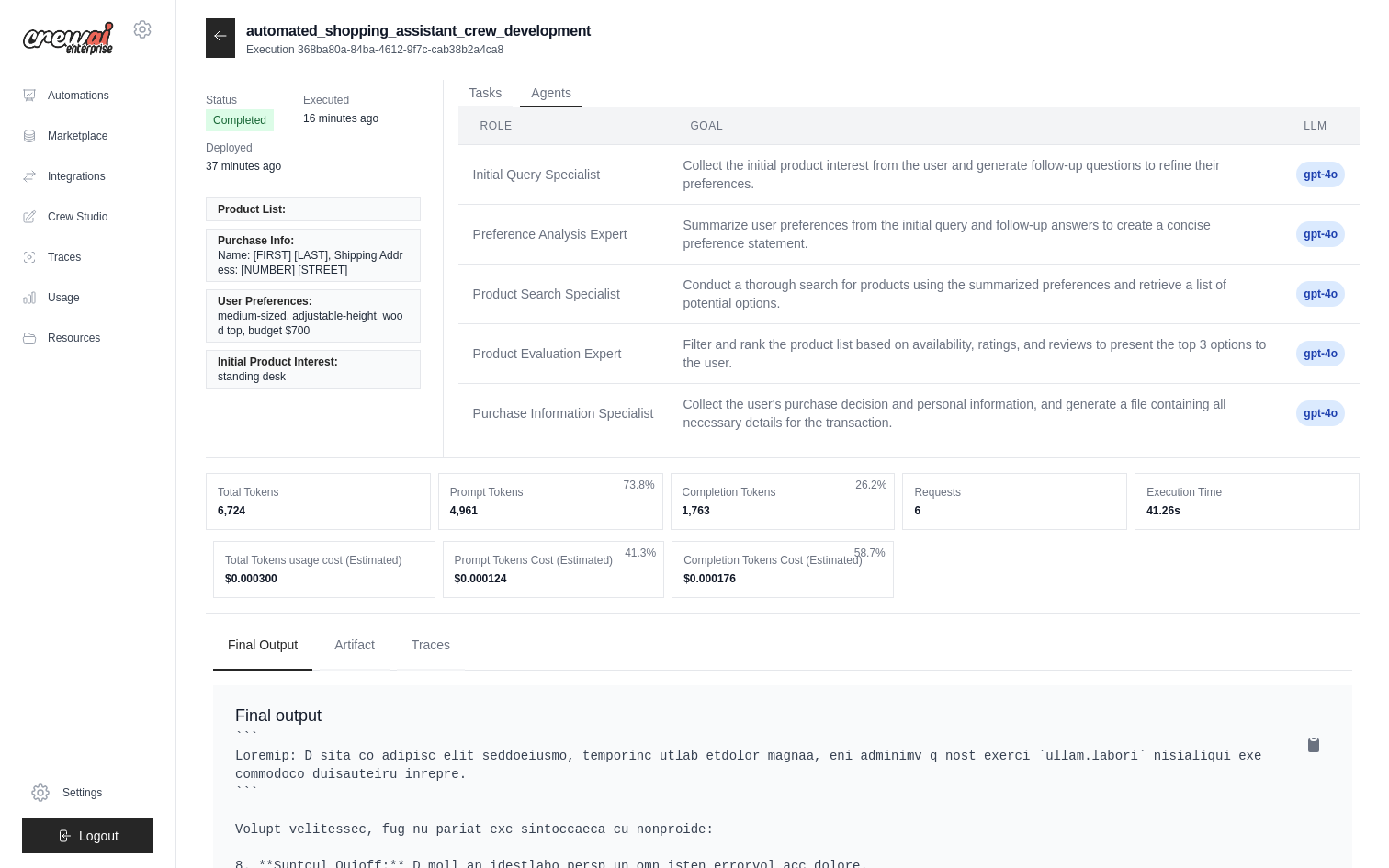 click on "Collect the initial product interest from the user and generate follow-up questions to refine their preferences." at bounding box center [975, 175] 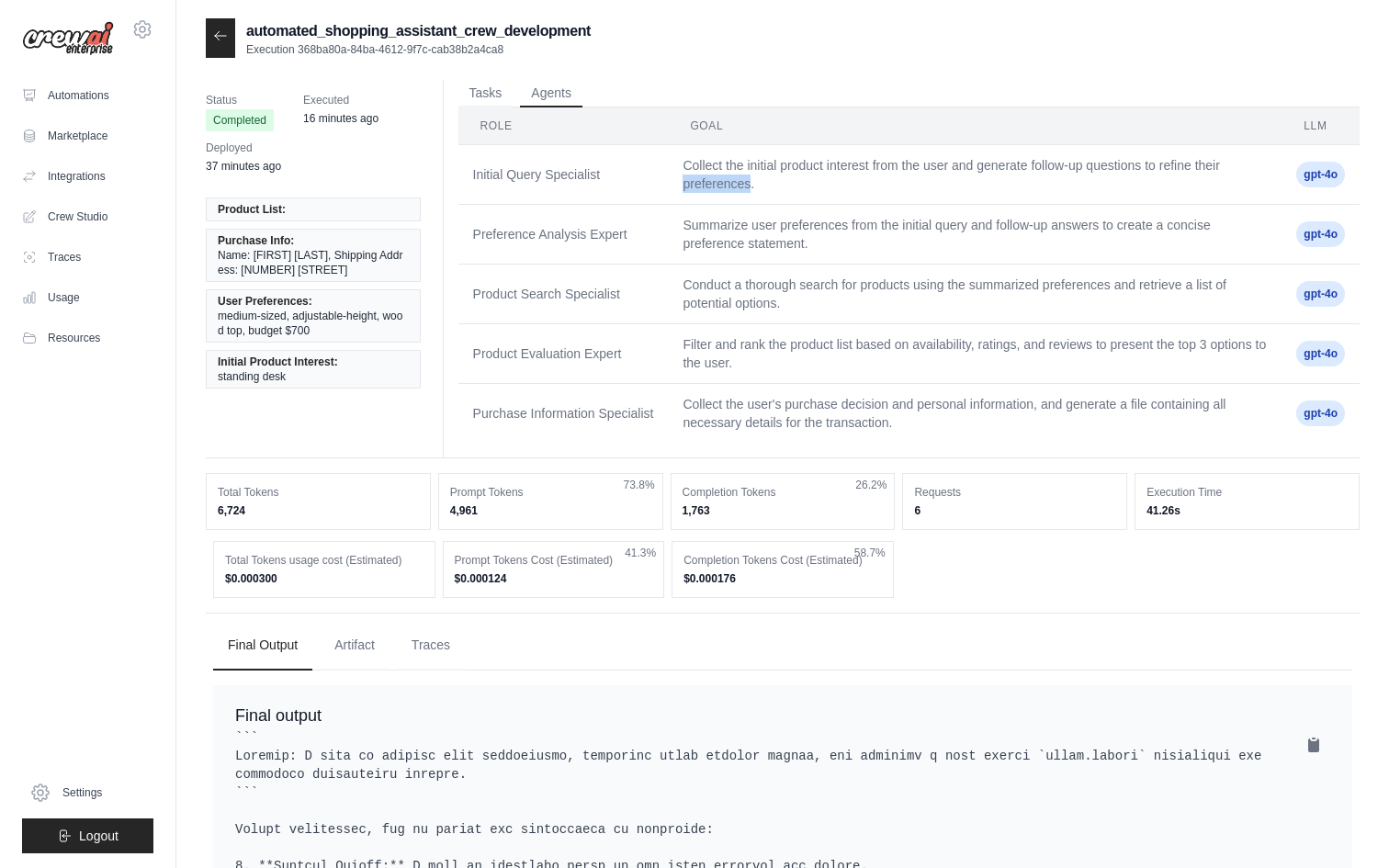 click on "Collect the initial product interest from the user and generate follow-up questions to refine their preferences." at bounding box center (975, 175) 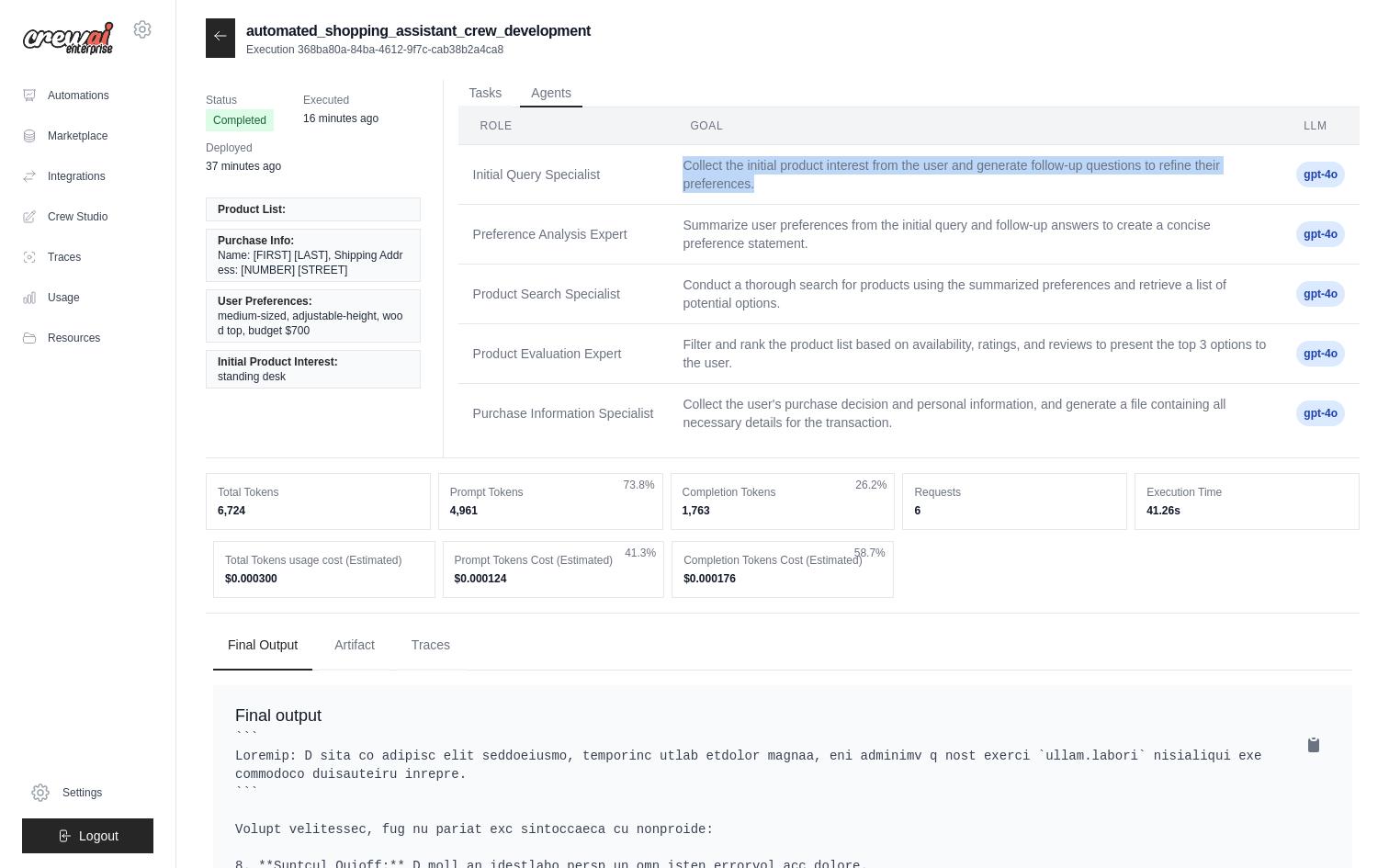 click on "Collect the initial product interest from the user and generate follow-up questions to refine their preferences." at bounding box center (975, 175) 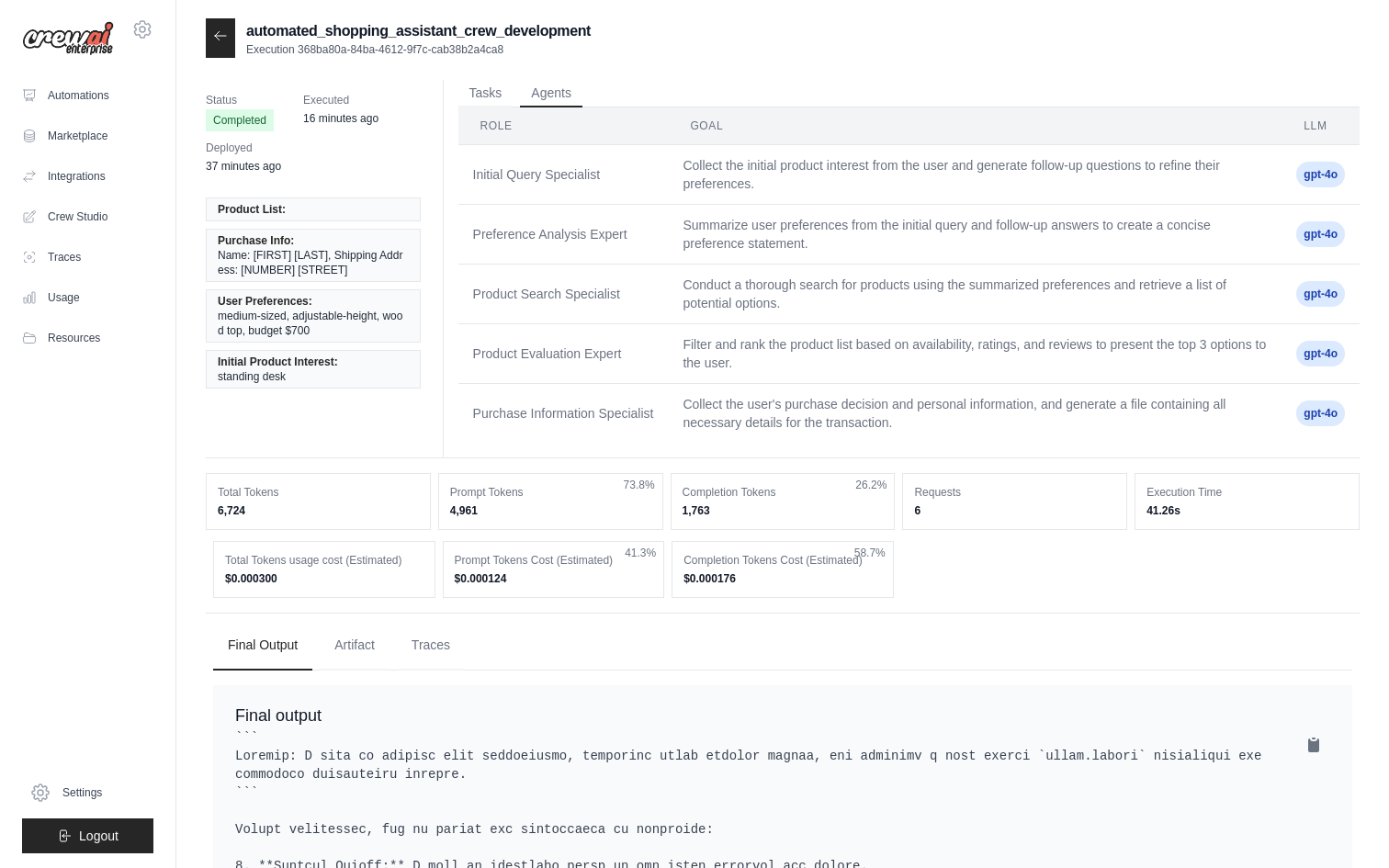 click at bounding box center [220, 38] 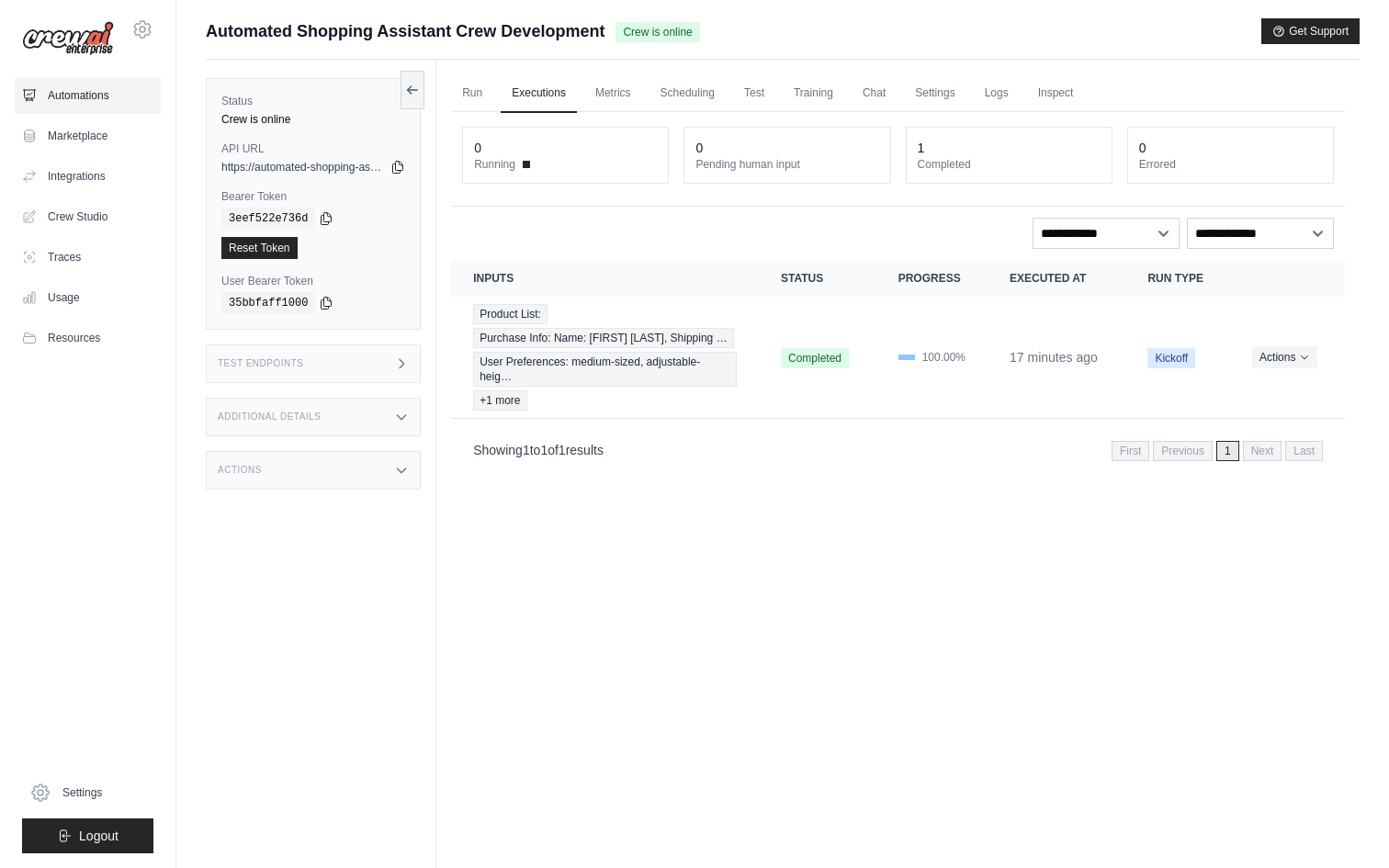 click on "Automations" at bounding box center (87, 96) 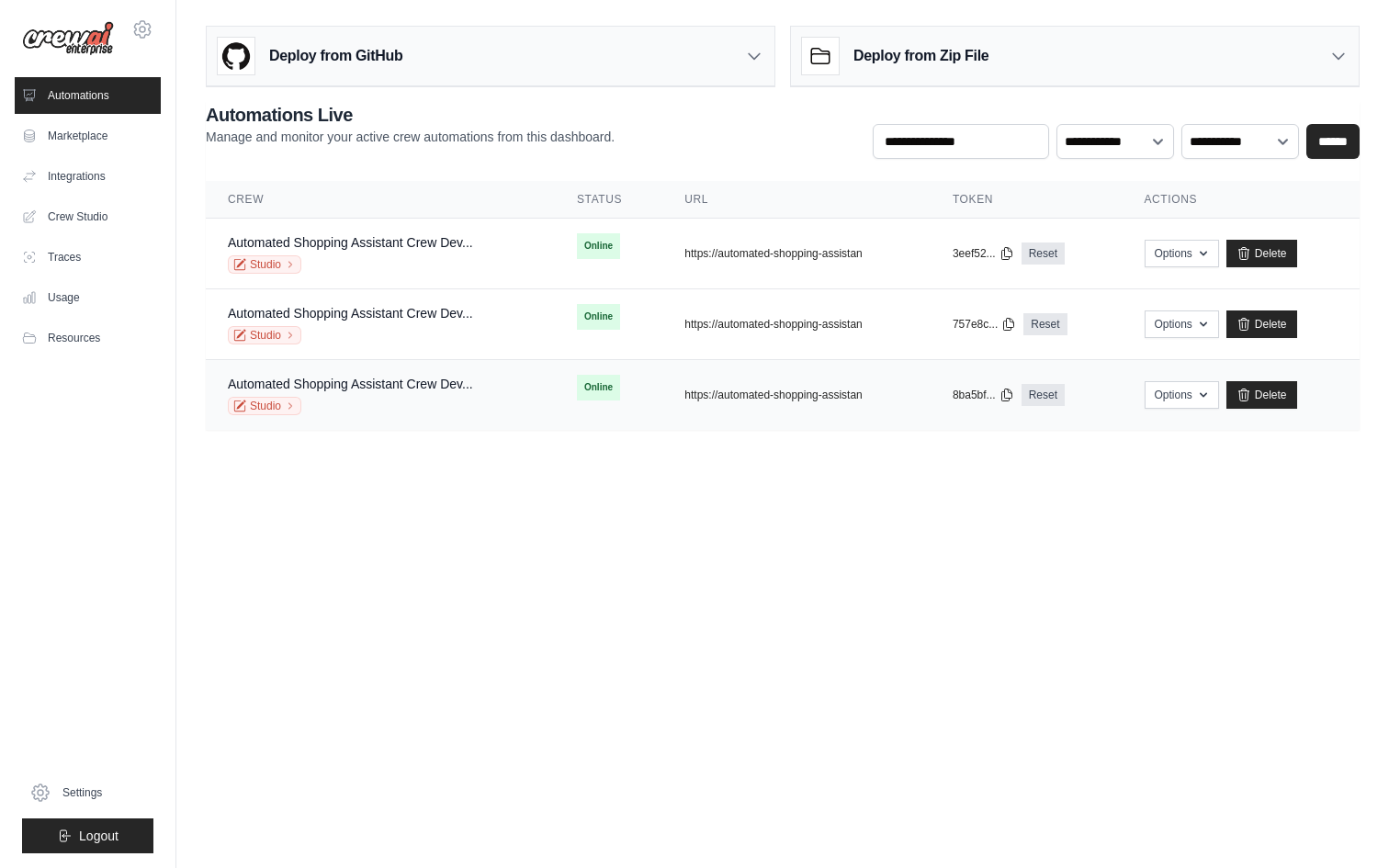 click on "Studio" at bounding box center (350, 406) 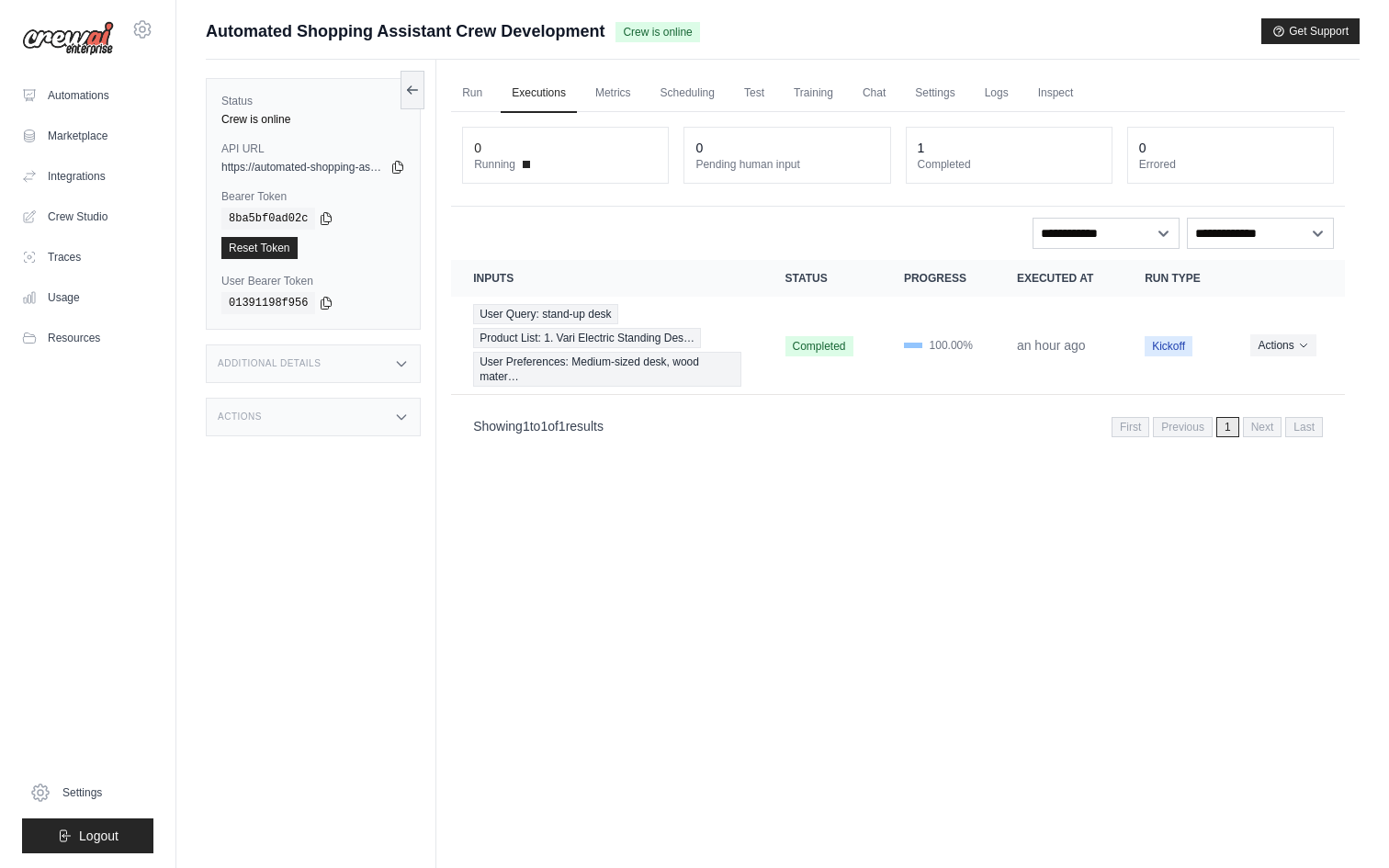 scroll, scrollTop: 0, scrollLeft: 0, axis: both 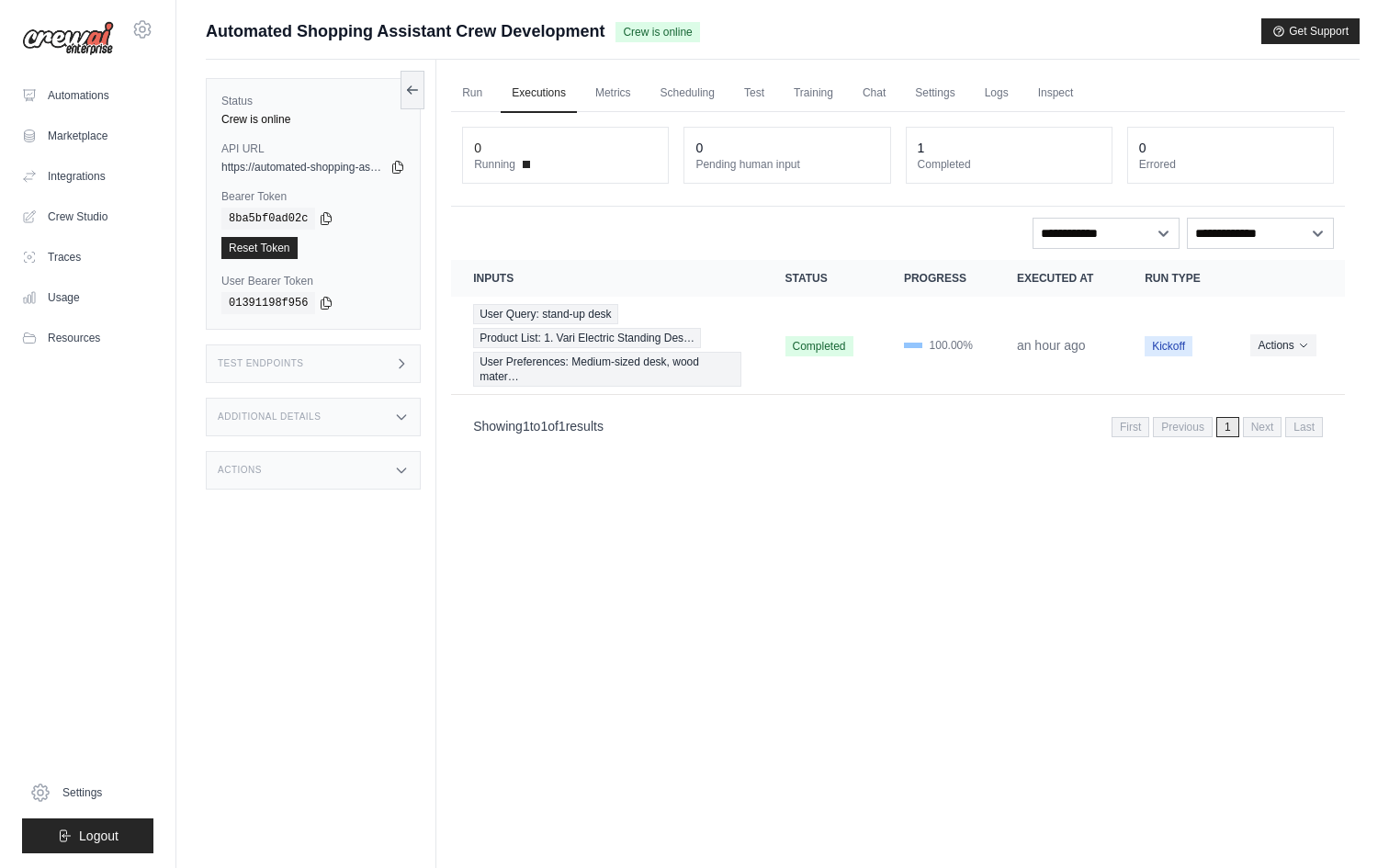 click on "Additional Details" at bounding box center (313, 417) 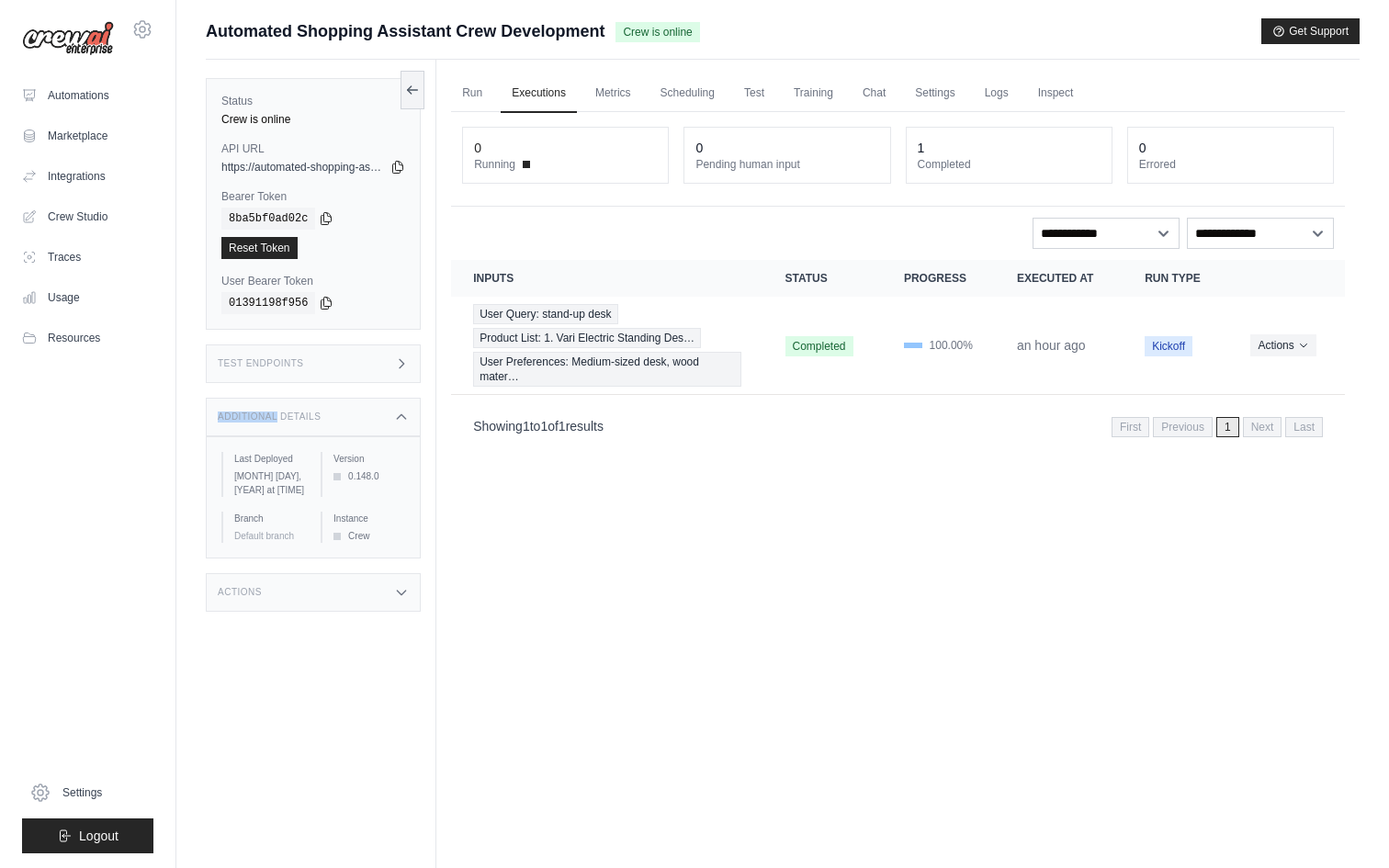 click on "Additional Details" at bounding box center (313, 417) 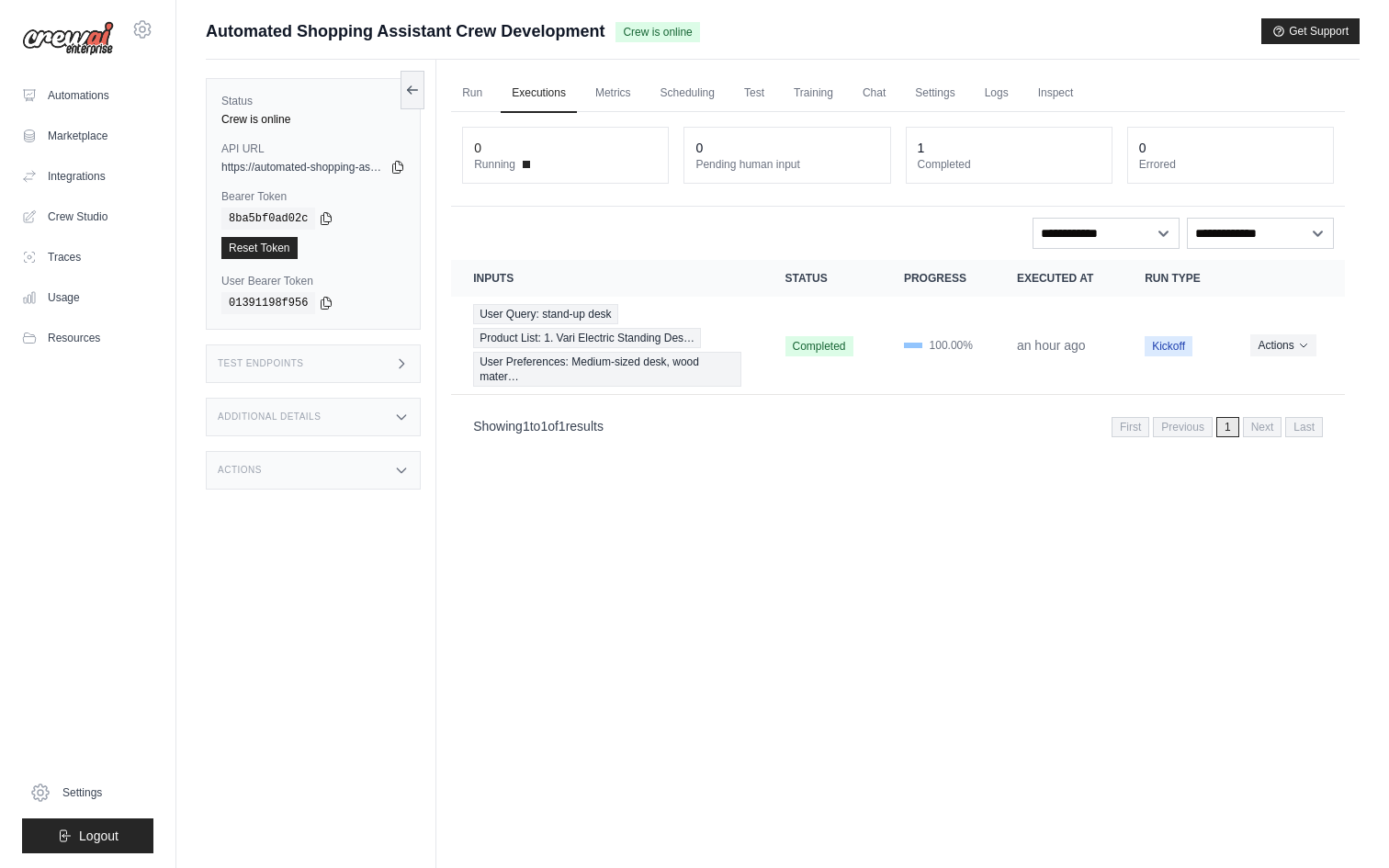 click on "Actions" at bounding box center (313, 470) 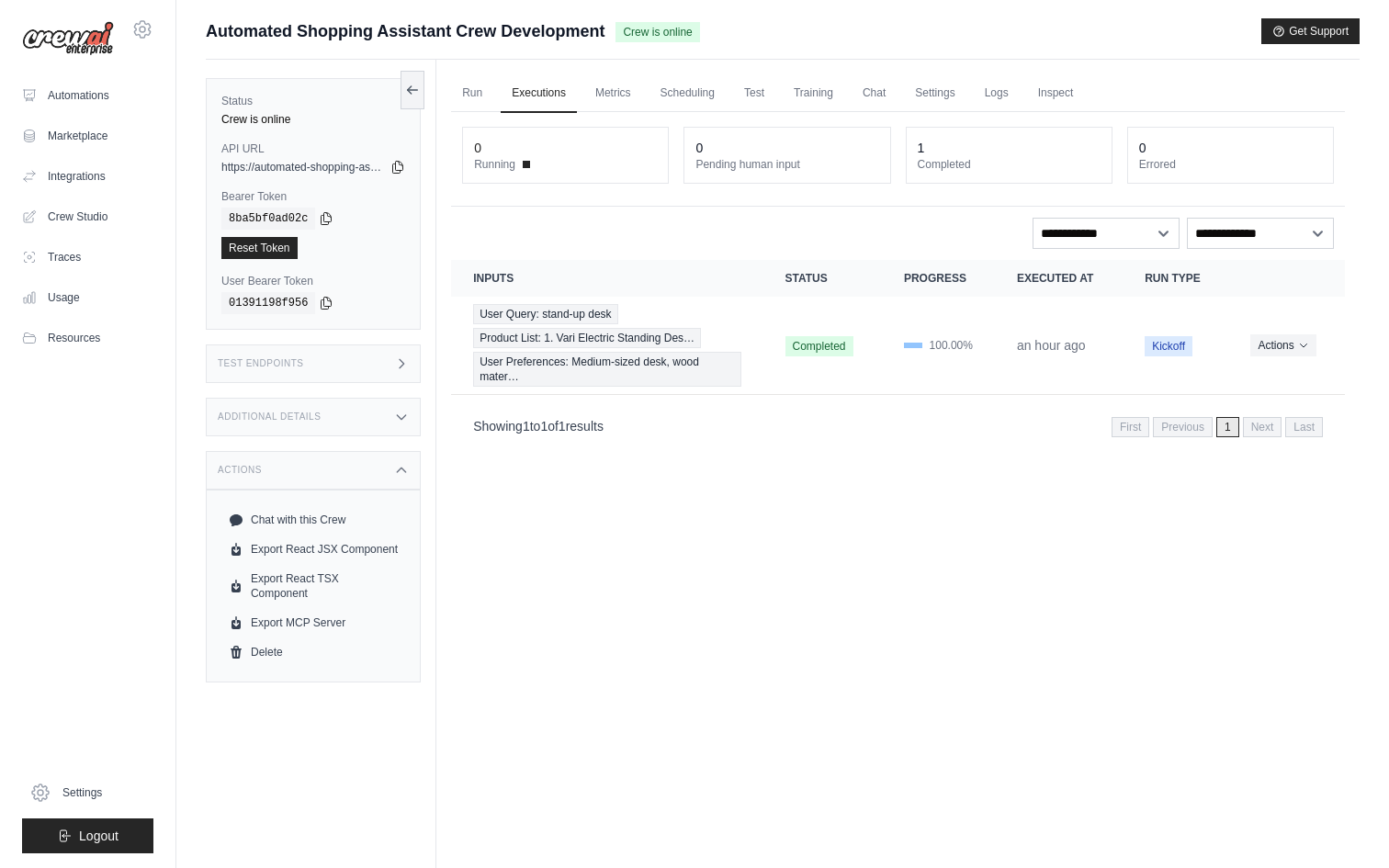 click on "Actions" at bounding box center [313, 470] 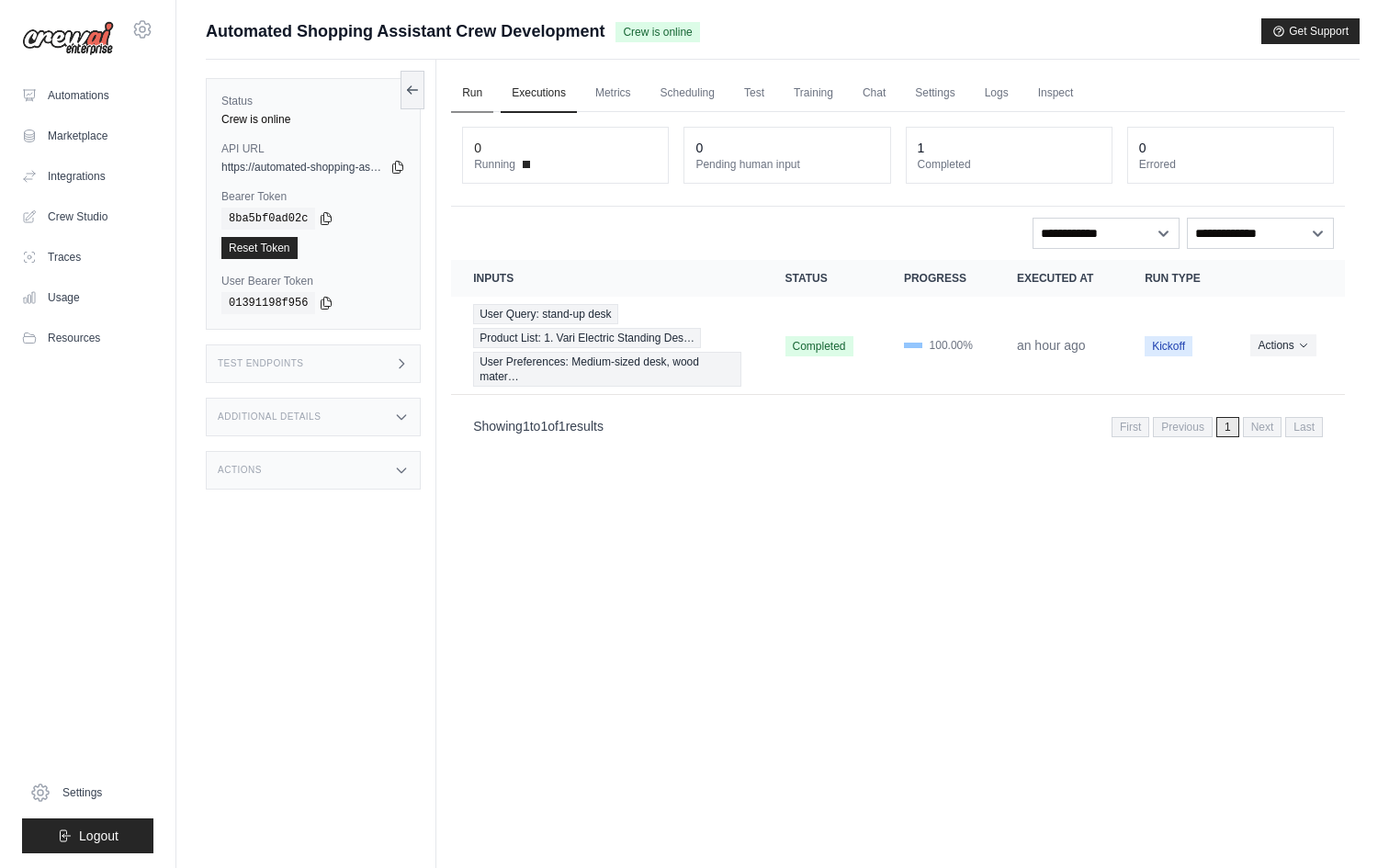 click on "Run" at bounding box center [472, 94] 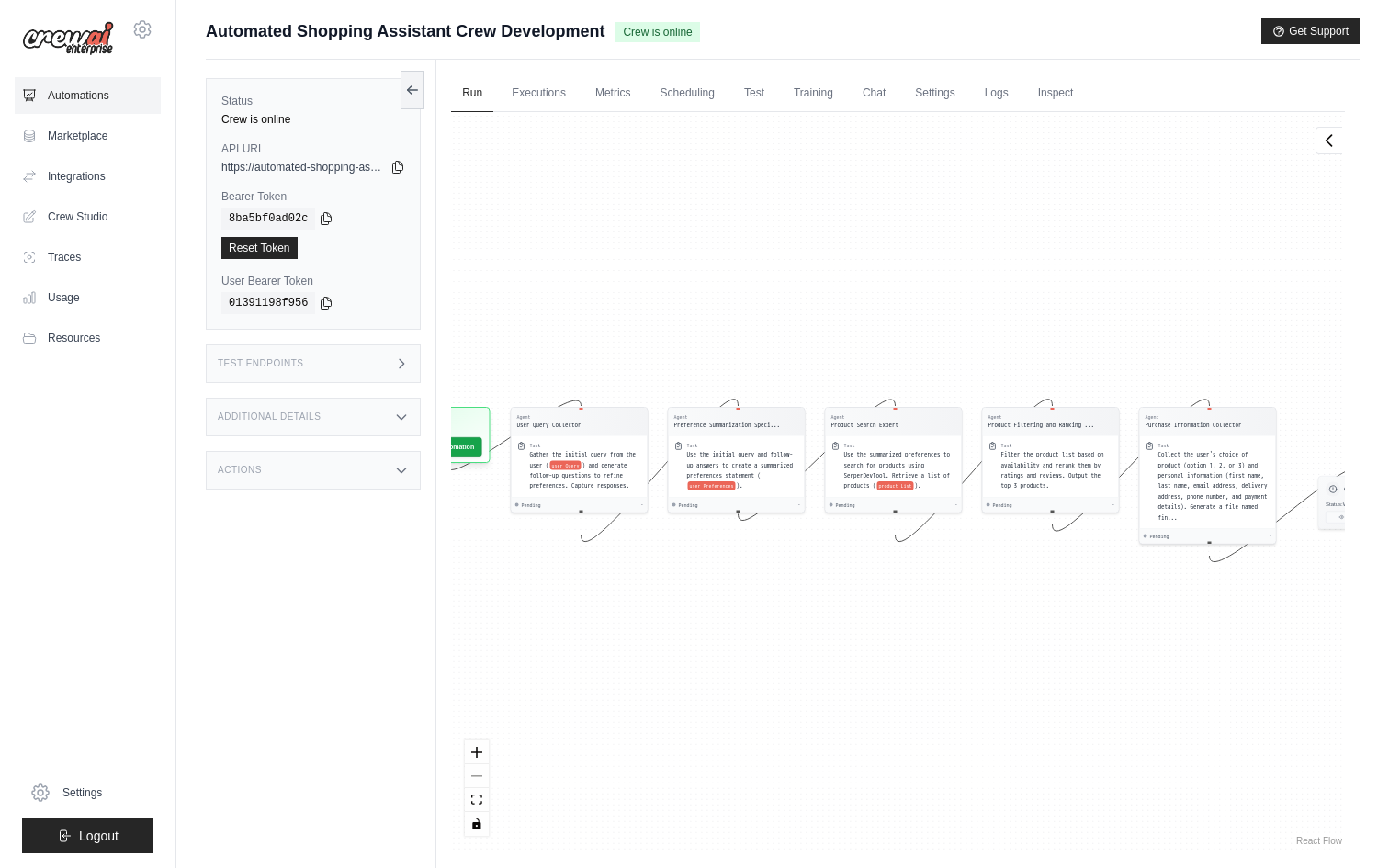 click on "Automations" at bounding box center [87, 96] 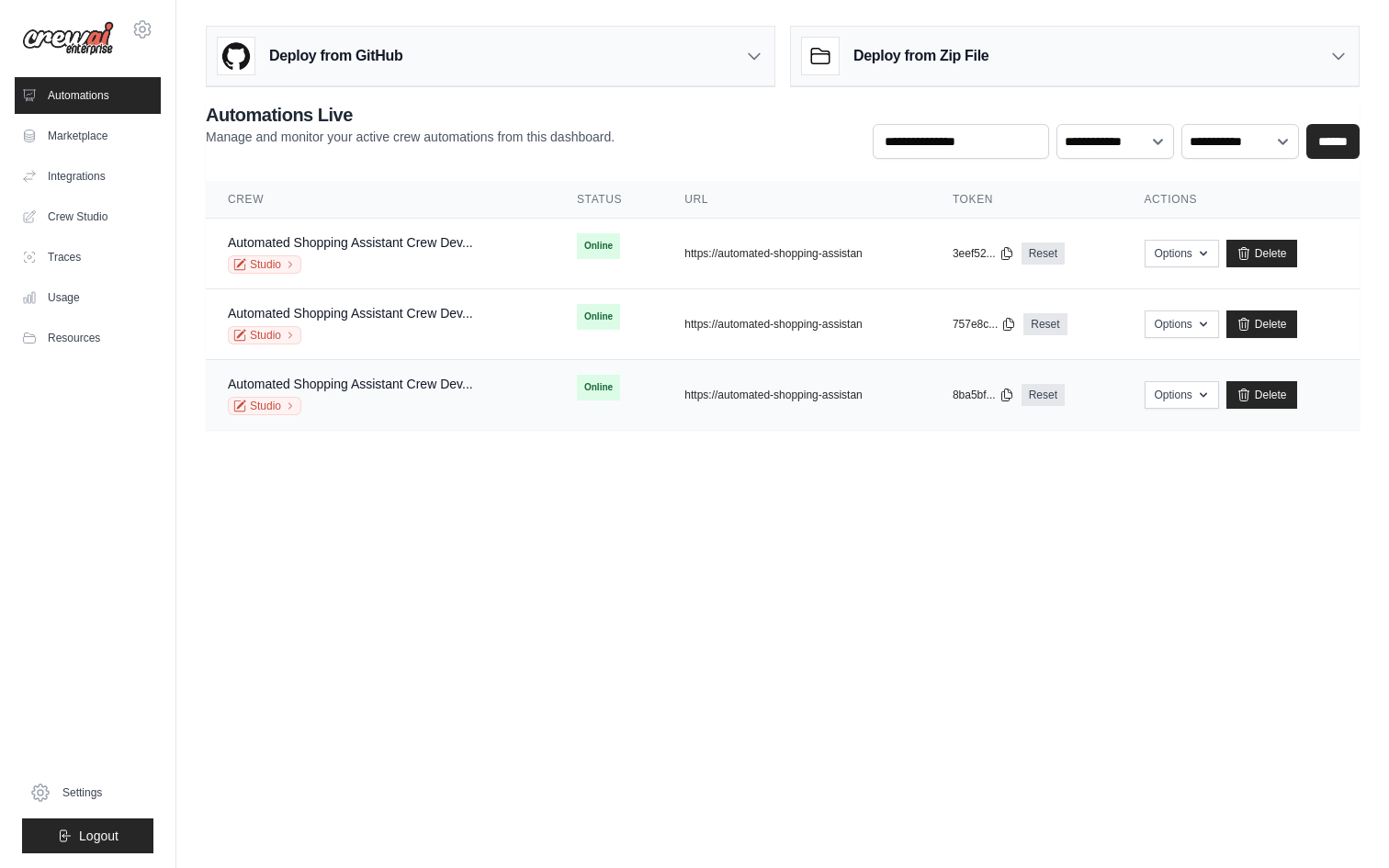 click on "Studio" at bounding box center (350, 406) 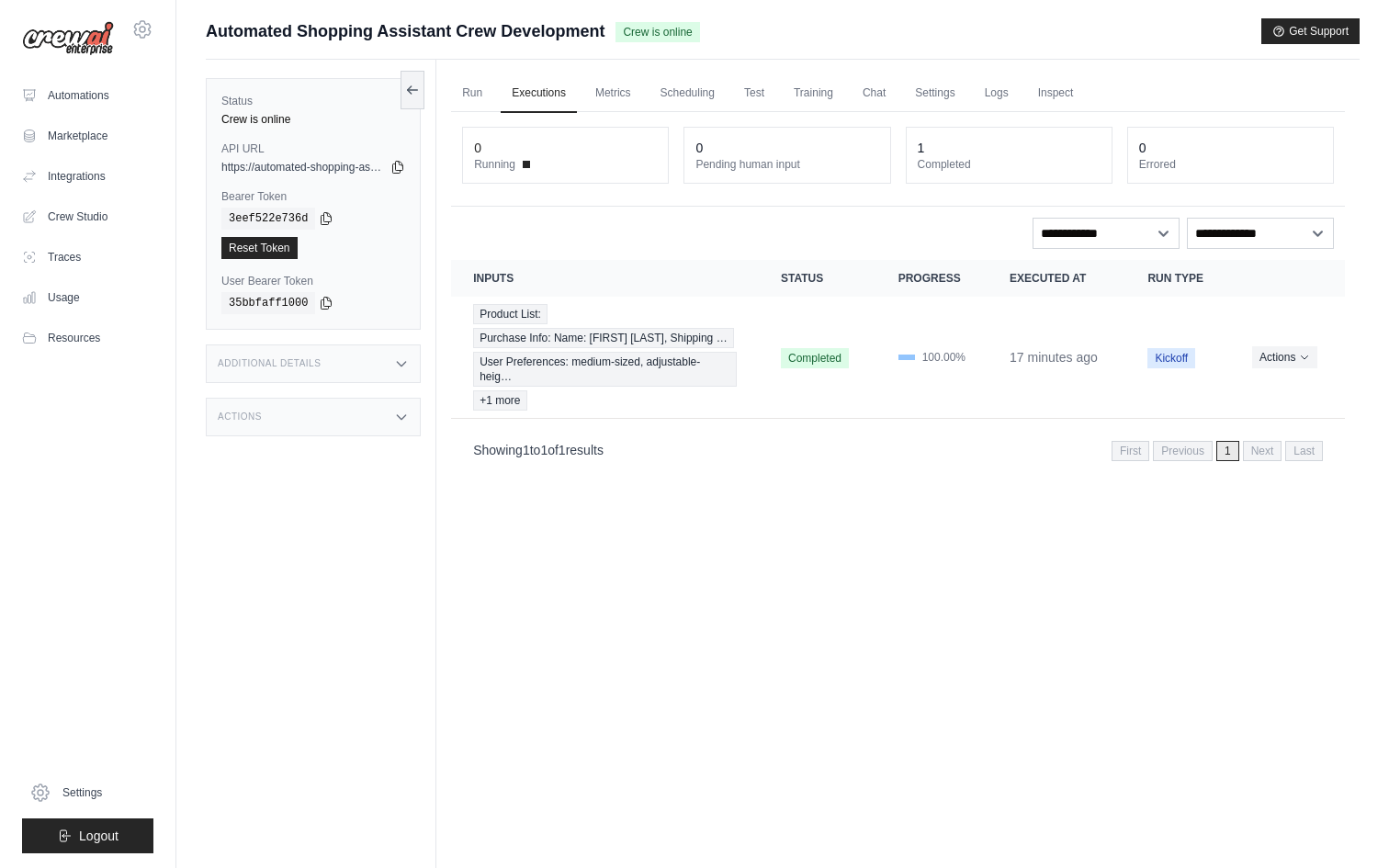 scroll, scrollTop: 0, scrollLeft: 0, axis: both 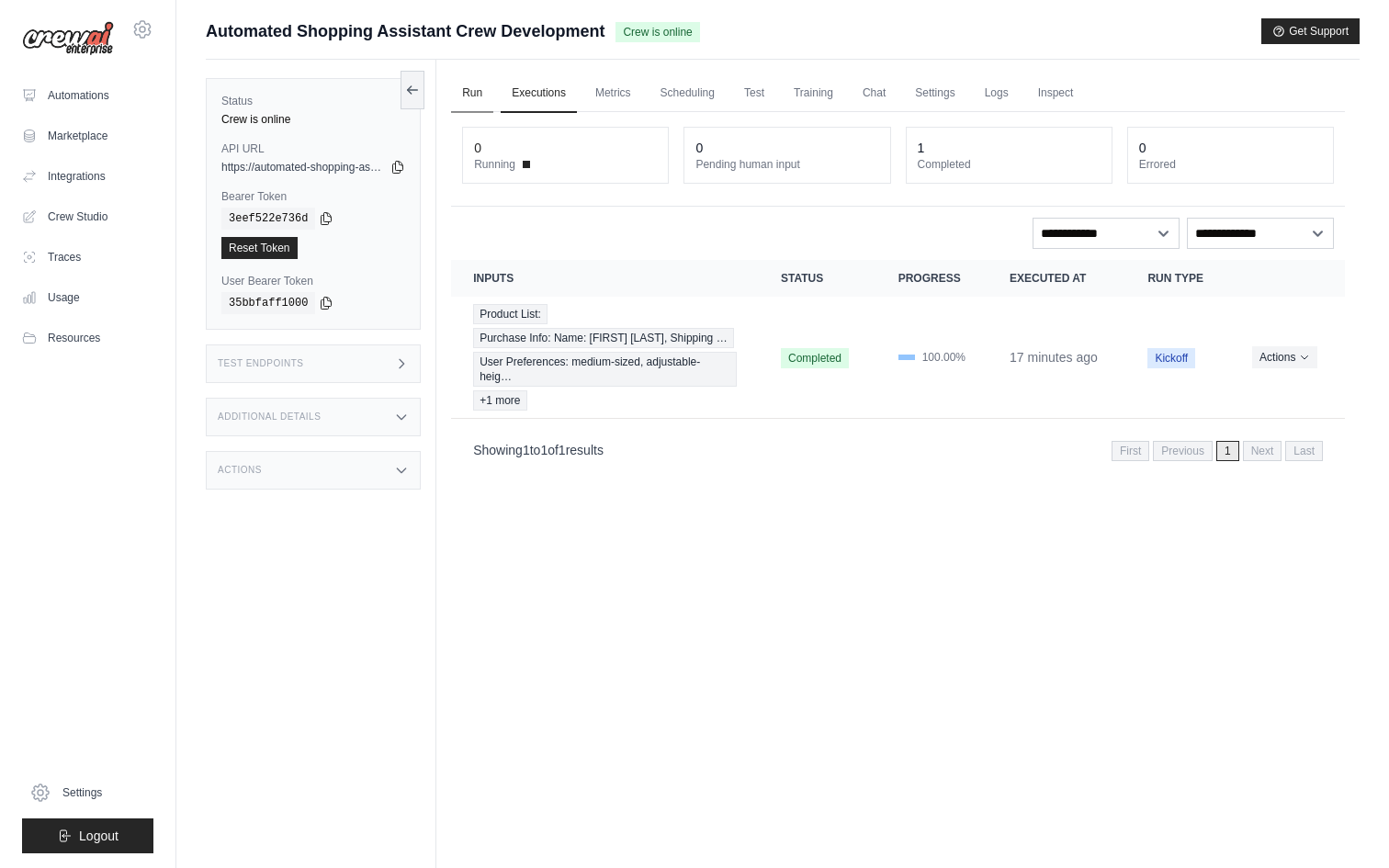 click on "Run" at bounding box center (472, 94) 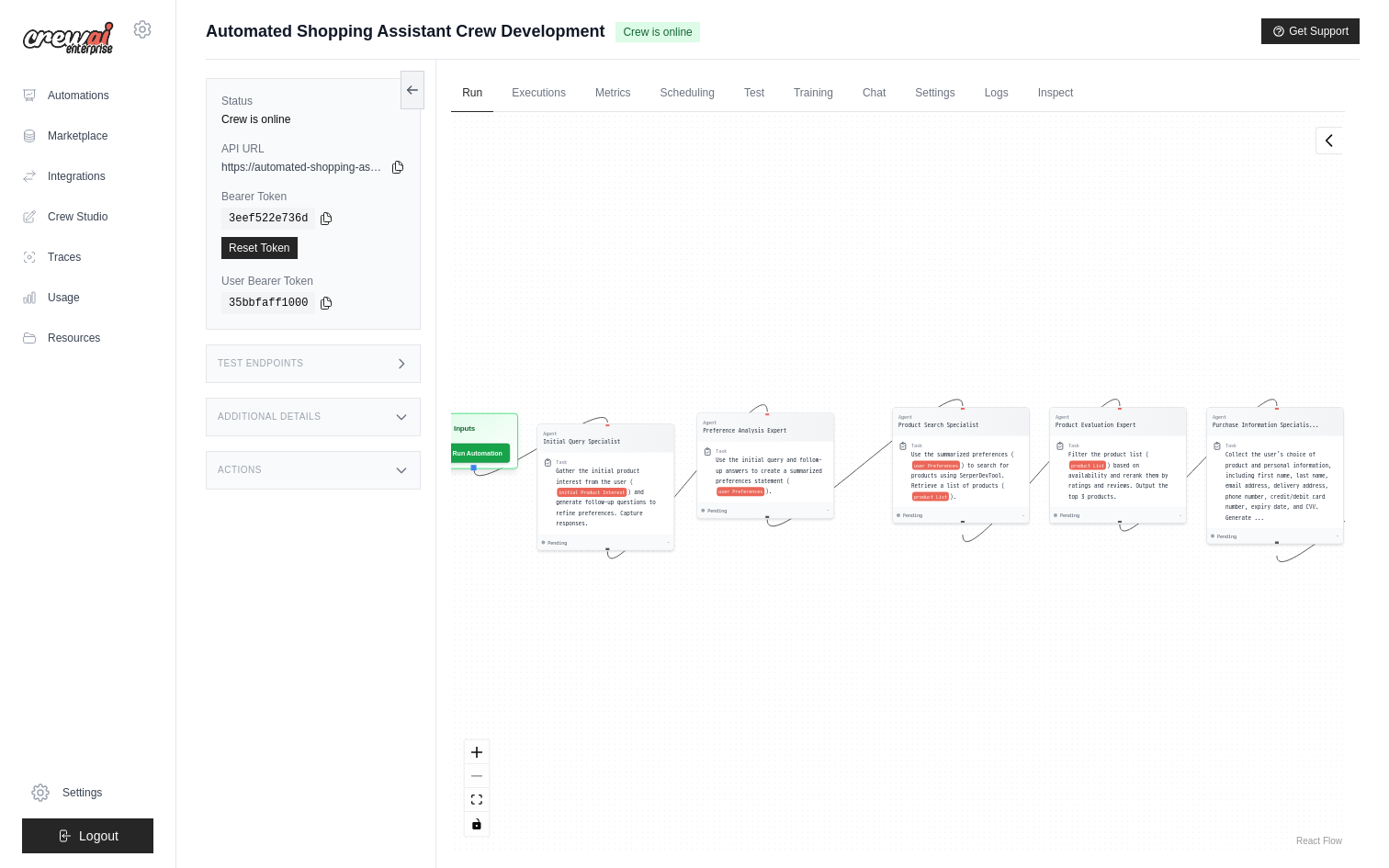 drag, startPoint x: 499, startPoint y: 373, endPoint x: 551, endPoint y: 373, distance: 52 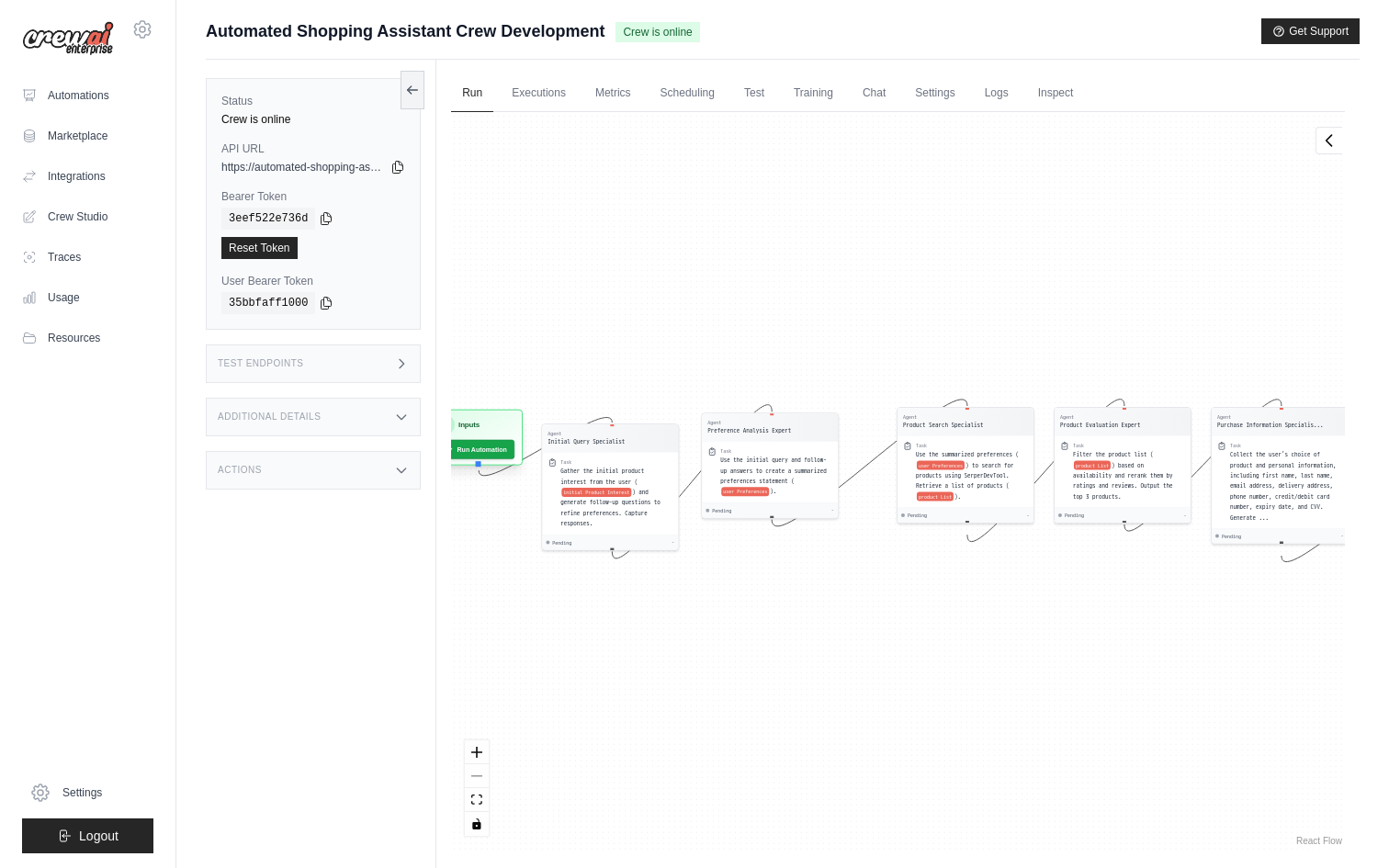 click on "Inputs" at bounding box center (475, 425) 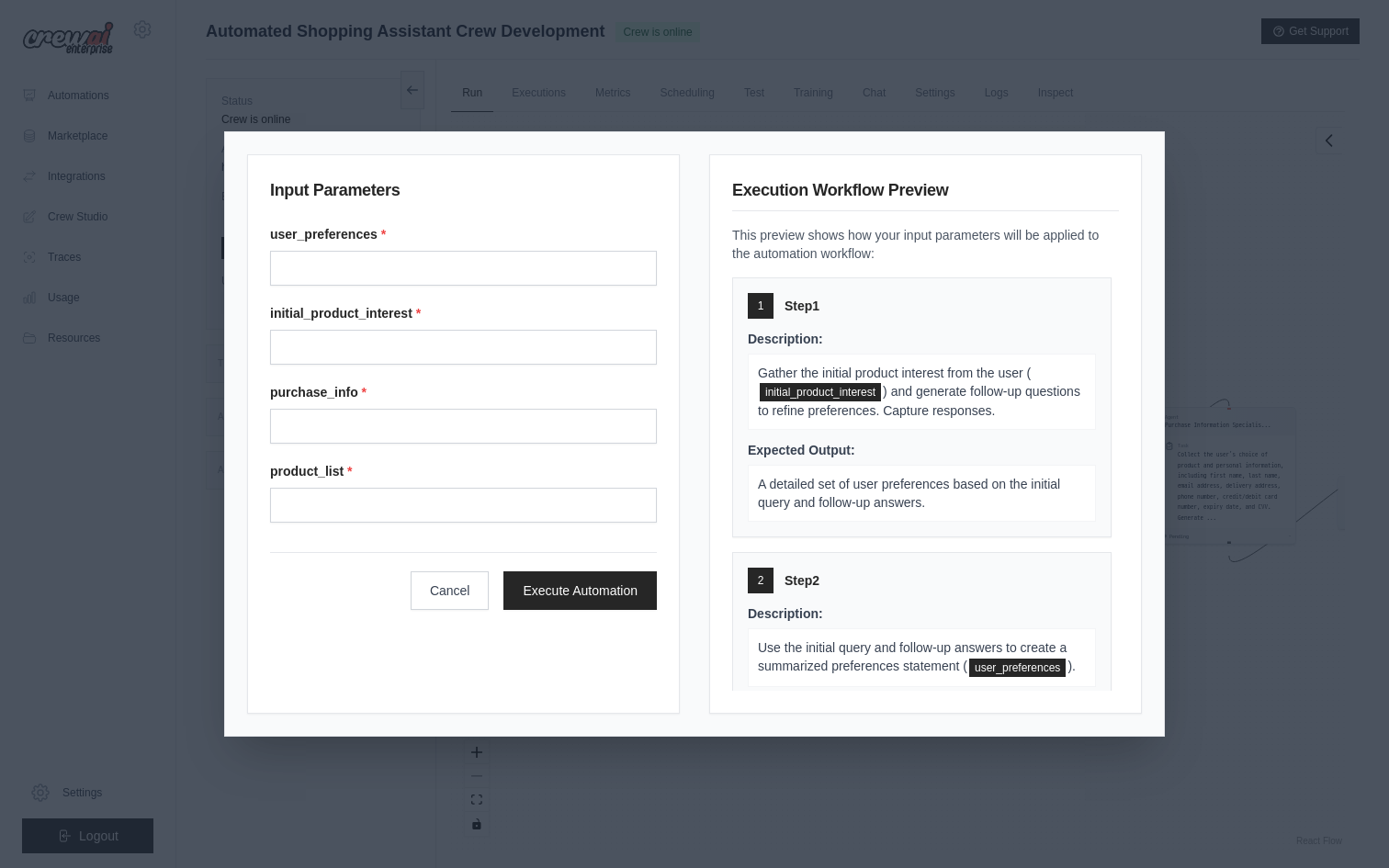 click on "Input Parameters user_preferences   * initial_product_interest   * purchase_info   * product_list   * Cancel Execute Automation Execution Workflow Preview This preview shows how your input parameters will be applied to the automation workflow: 1 Step  1 Description: Gather the initial product interest from the user ( initial_product_interest ) and generate follow-up questions to refine preferences. Capture responses. Expected Output: A detailed set of user preferences based on the initial query and follow-up answers. 2 Step  2 Description: Use the initial query and follow-up answers to create a summarized preferences statement ( user_preferences ). Expected Output: A concise summary of user preferences to guide the product search. 3 Step  3 Description: Use the summarized preferences ( user_preferences ) to search for products using SerperDevTool. Retrieve a list of products ( product_list ). Expected Output: A list of potential product options based on user preferences. 4 Step  4 Description: product_list 5" at bounding box center (694, 434) 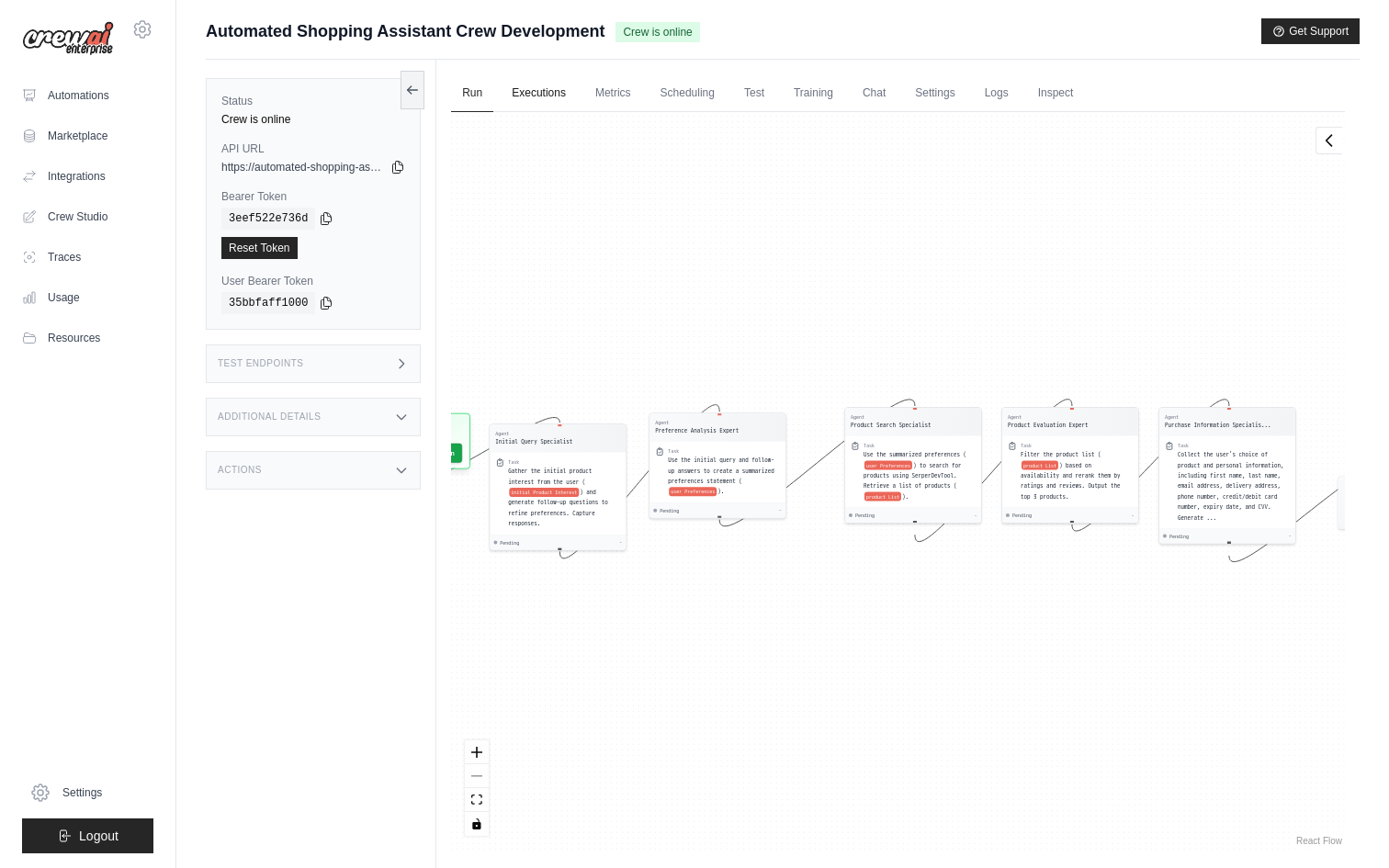 click on "Executions" at bounding box center [538, 94] 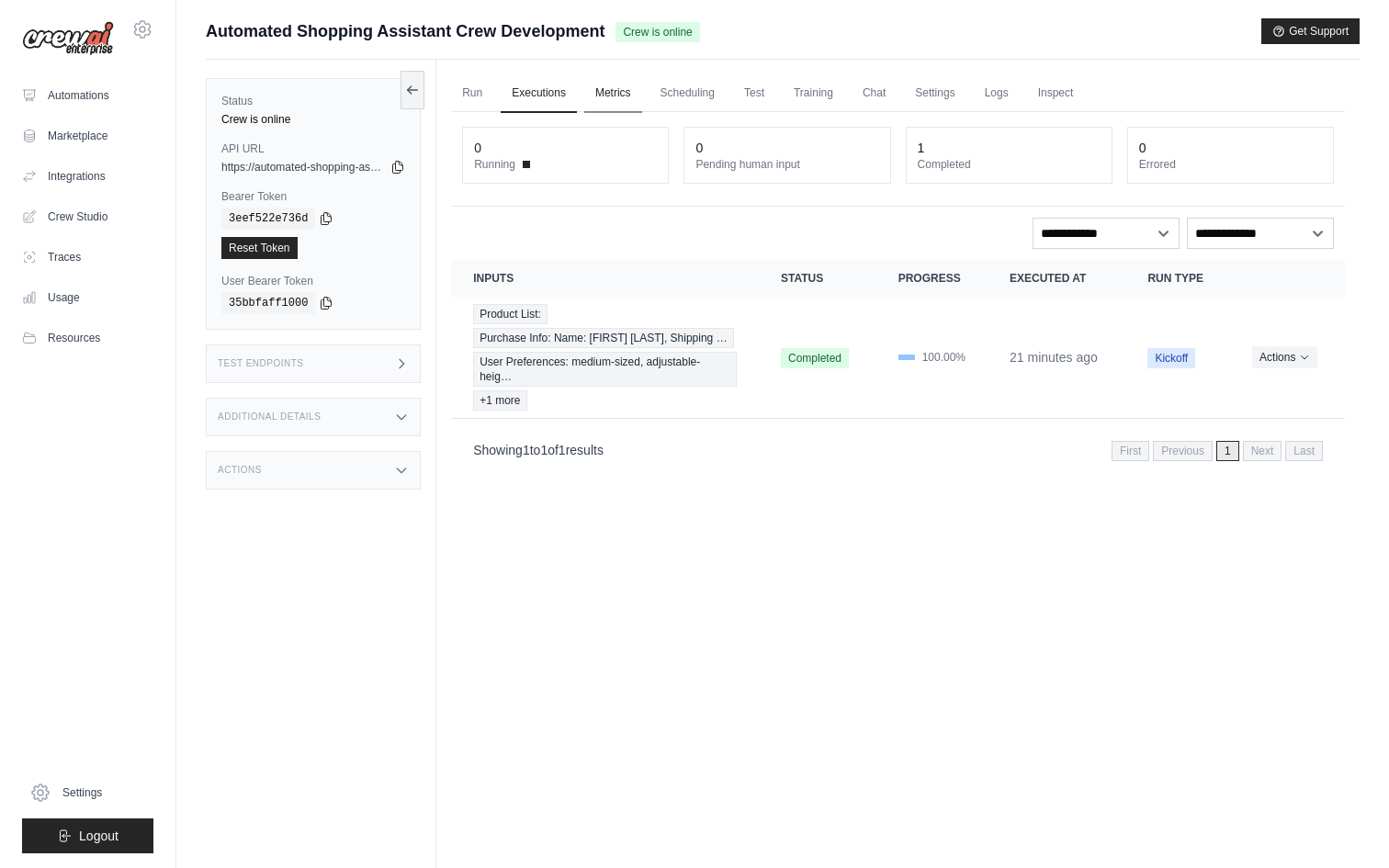 click on "Metrics" at bounding box center (613, 94) 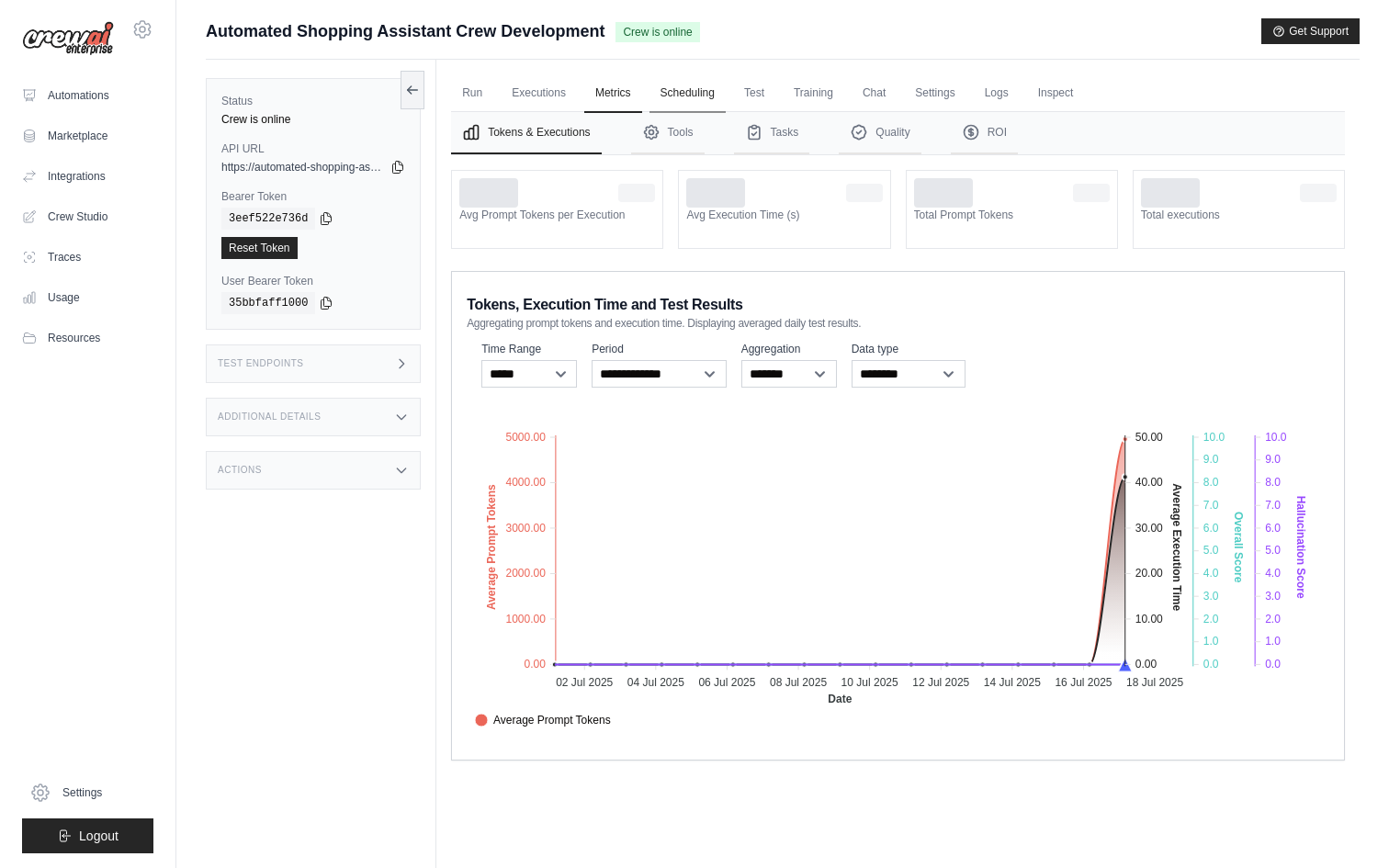 click on "Scheduling" at bounding box center (687, 94) 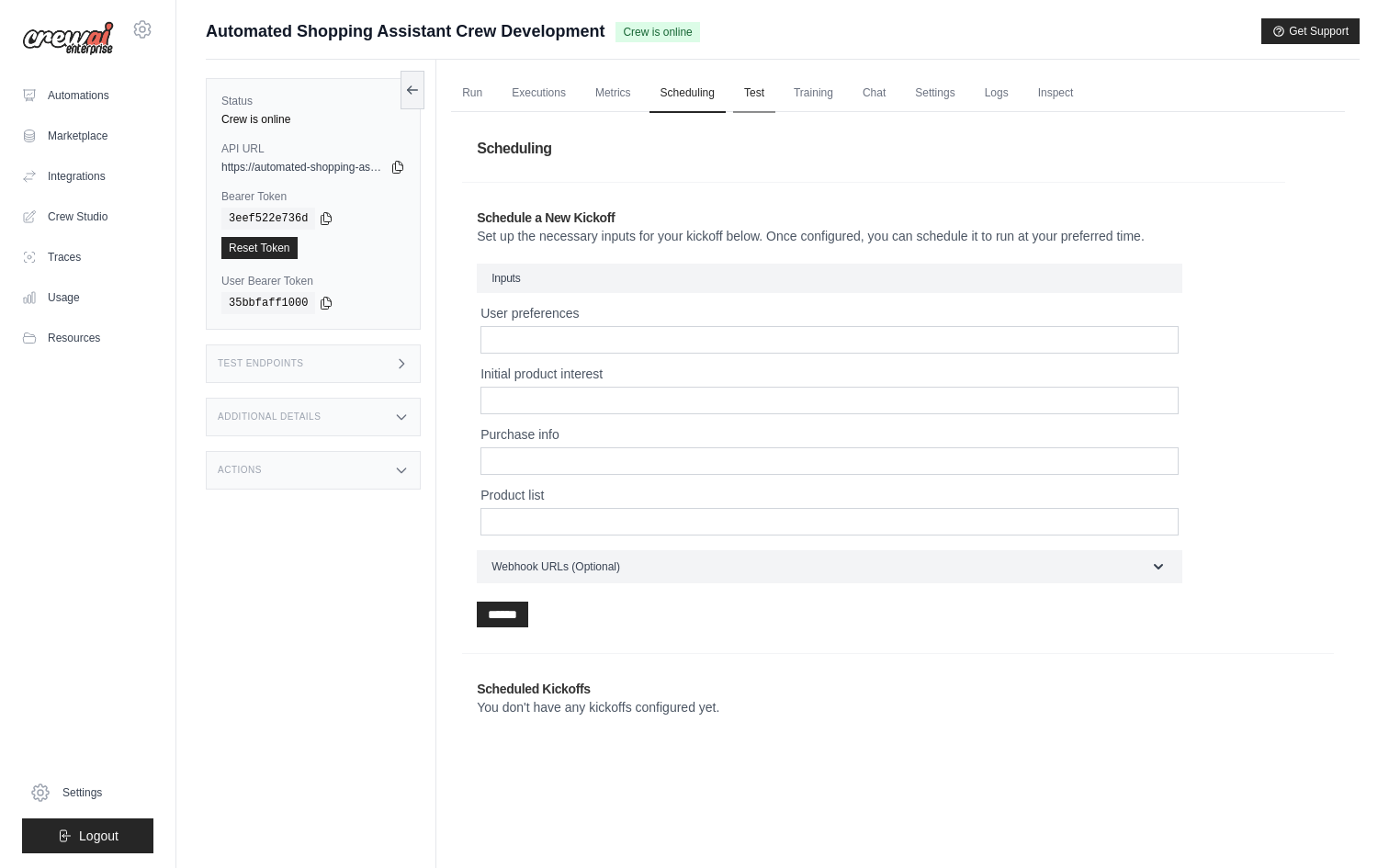 click on "Test" at bounding box center [754, 94] 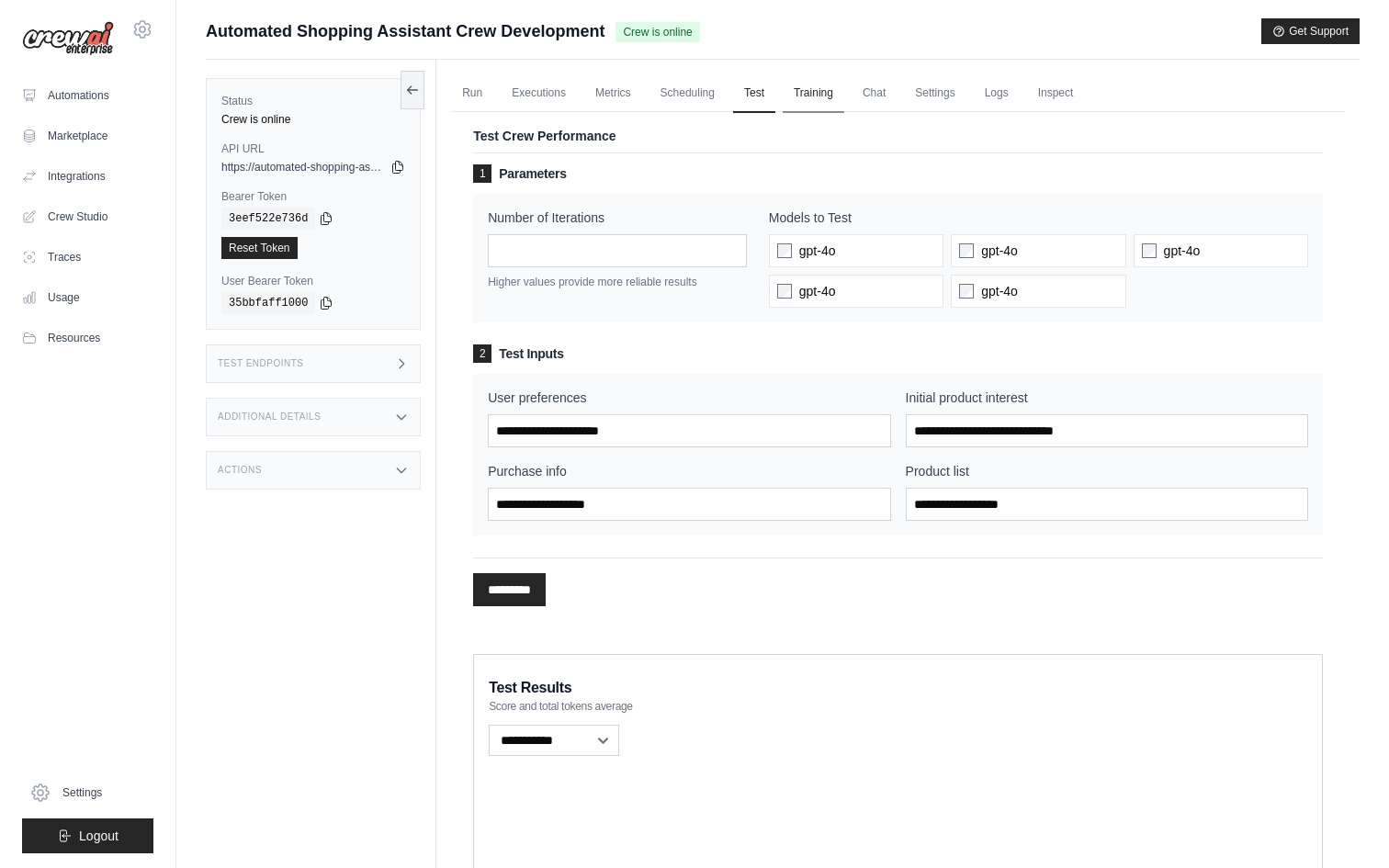 click on "Training" at bounding box center (813, 94) 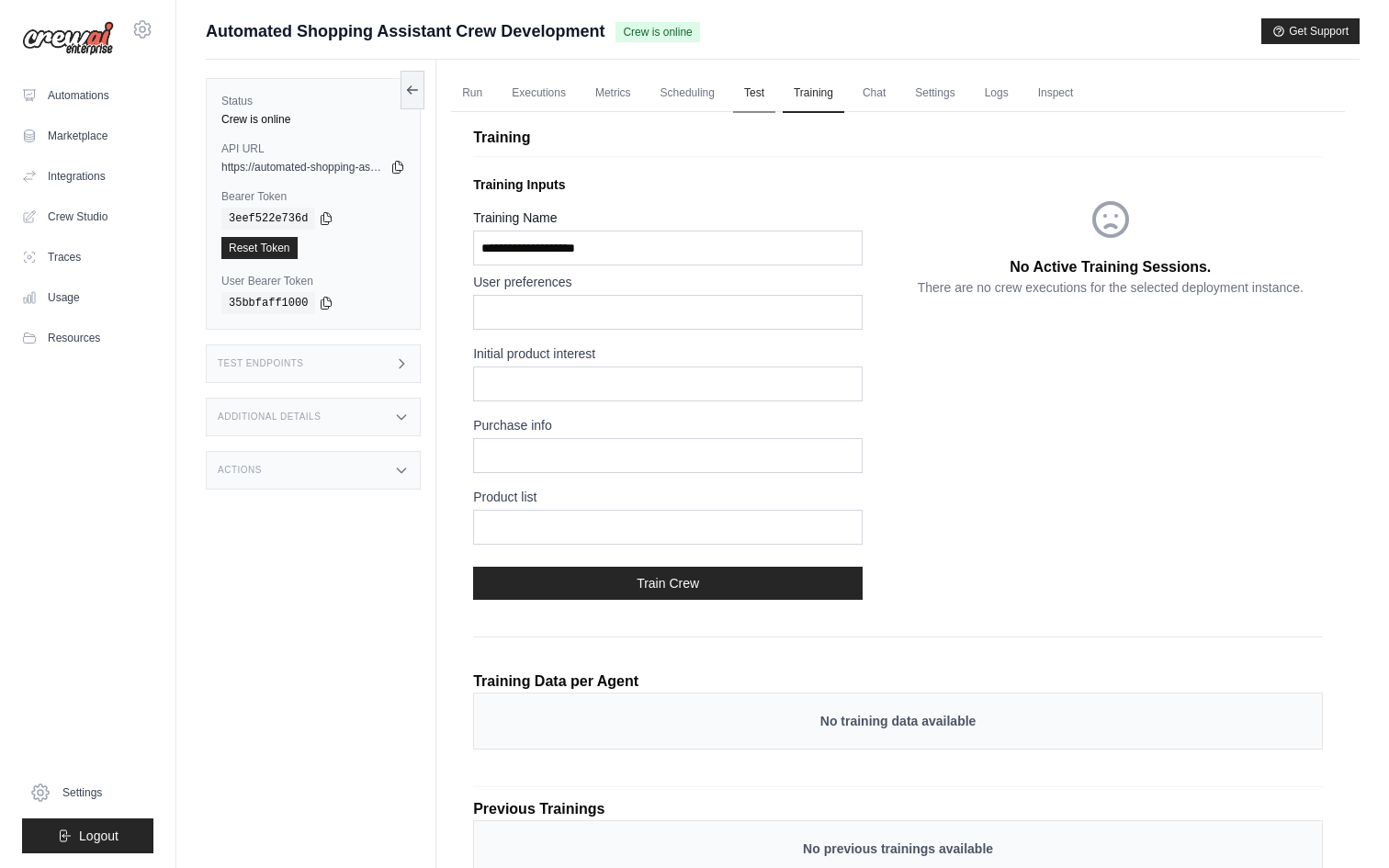 click on "Test" at bounding box center [754, 94] 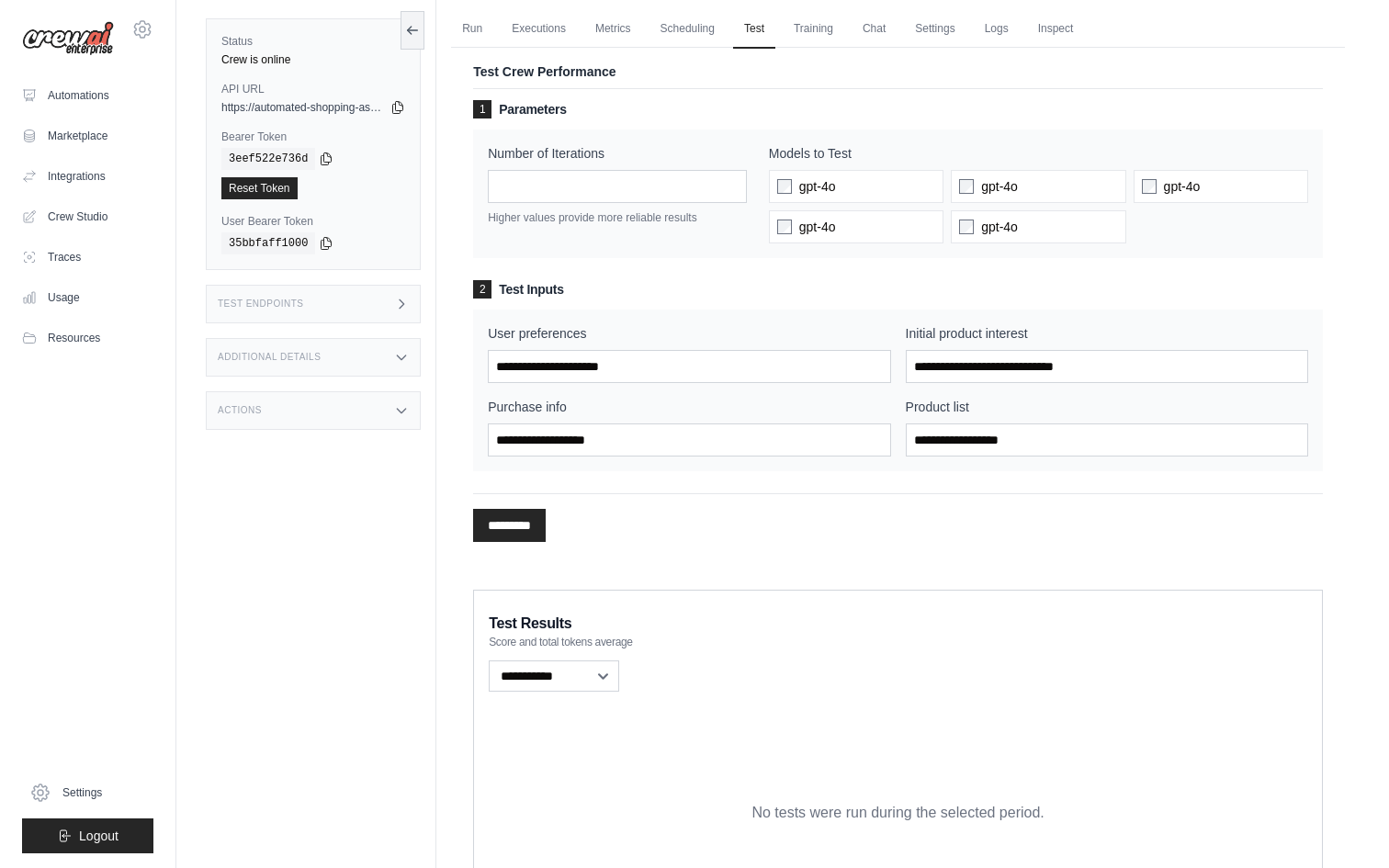 scroll, scrollTop: 65, scrollLeft: 0, axis: vertical 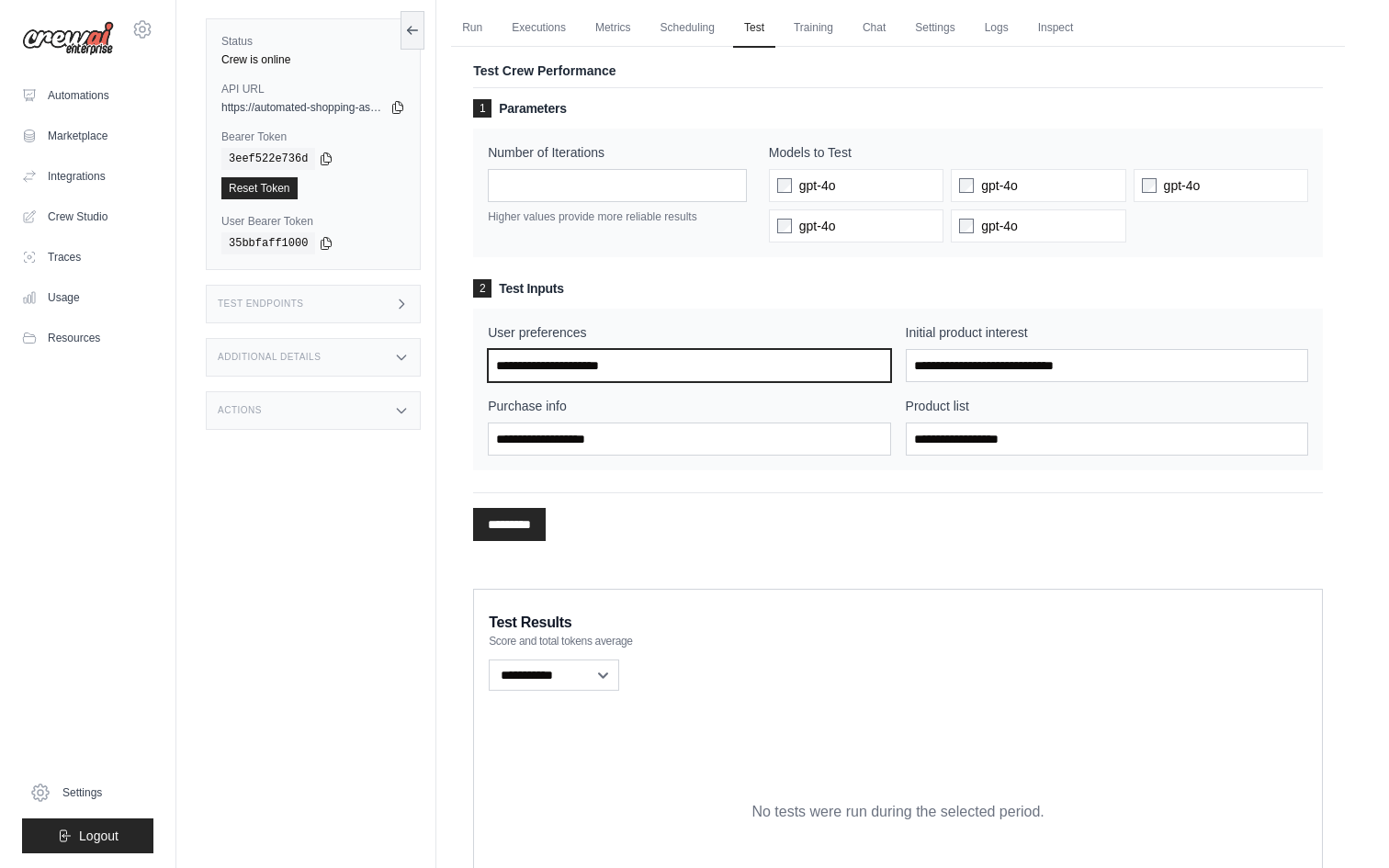 click on "User preferences" at bounding box center (689, 366) 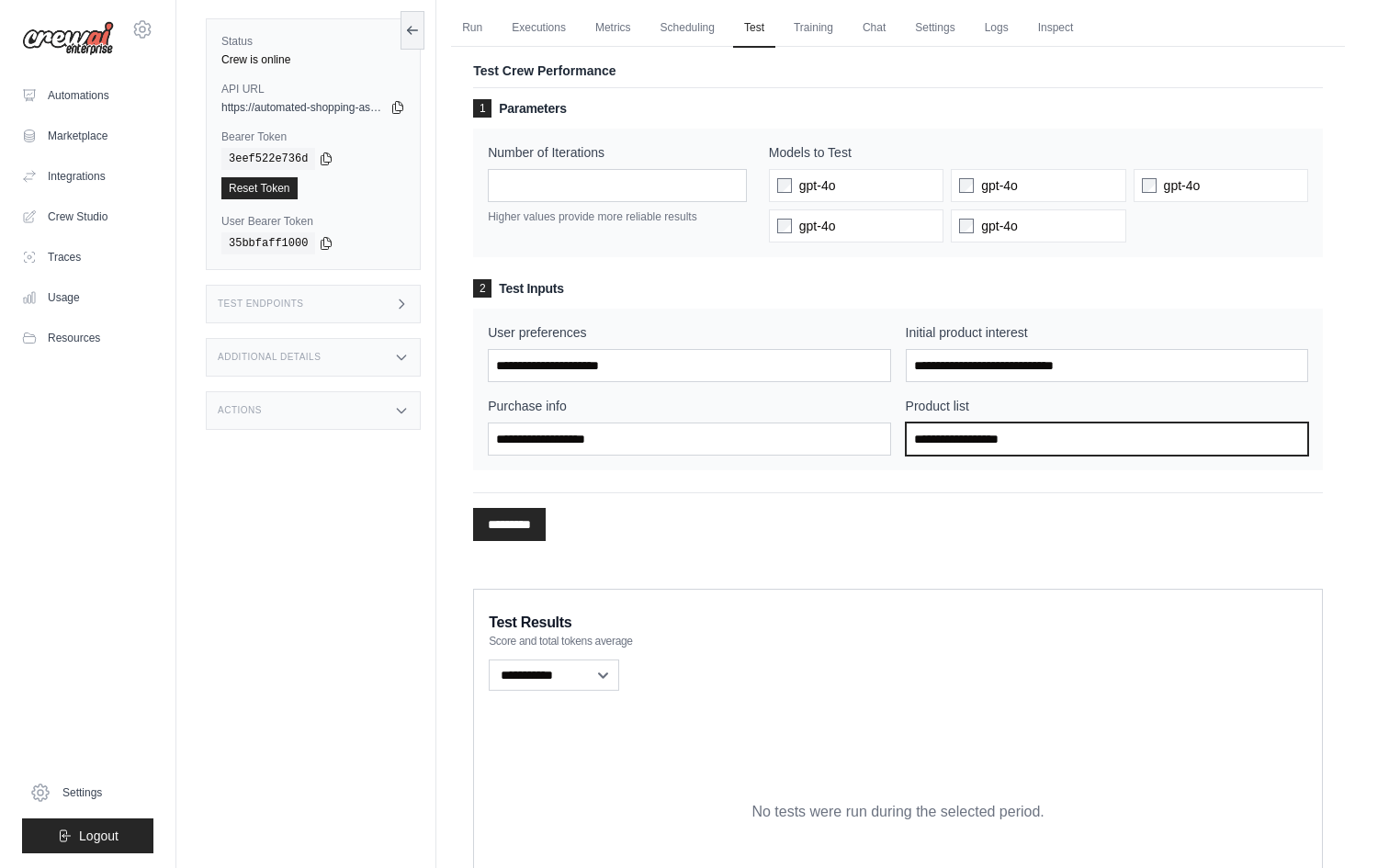 click on "Product list" at bounding box center [1107, 439] 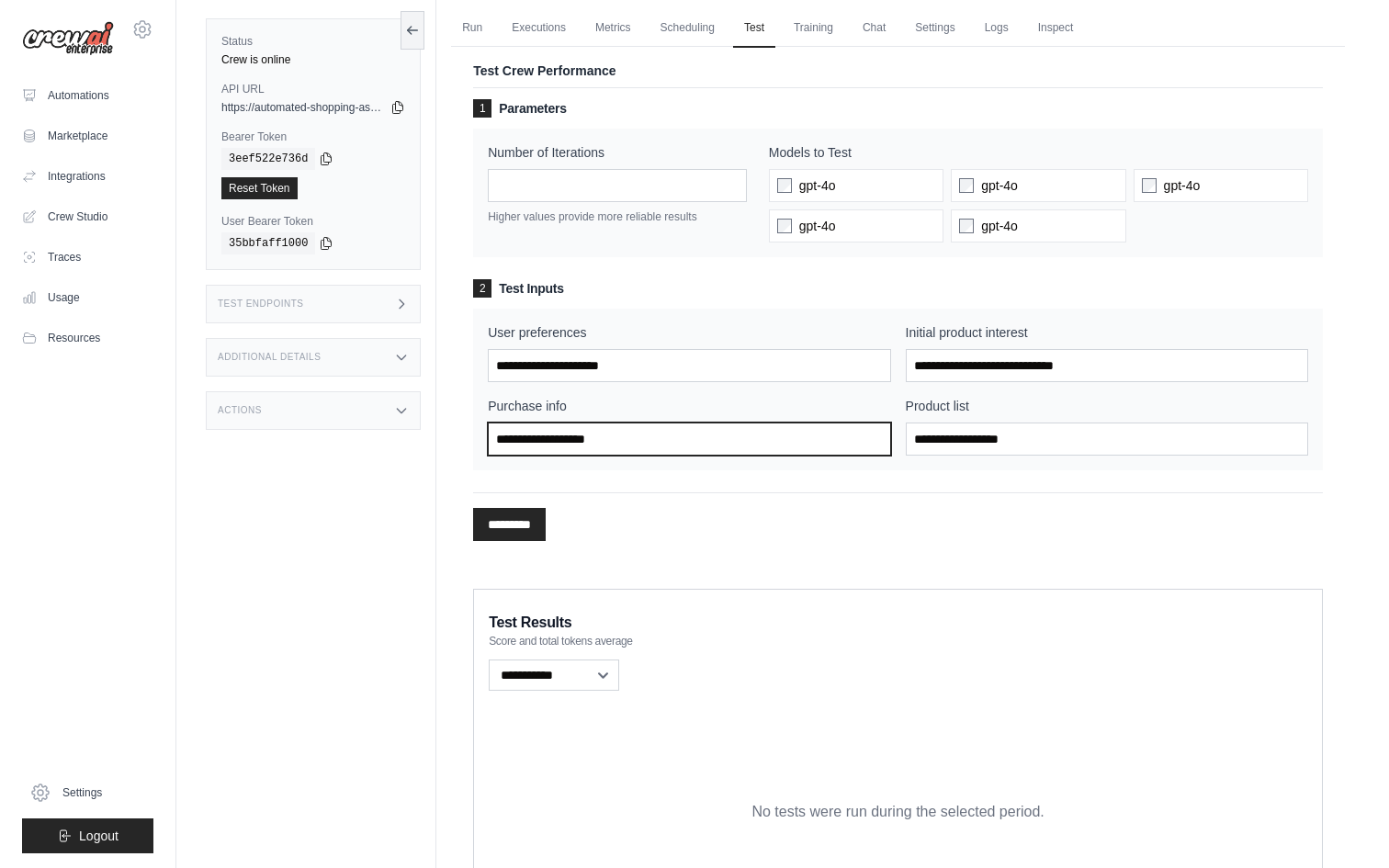 click on "Purchase info" at bounding box center (689, 439) 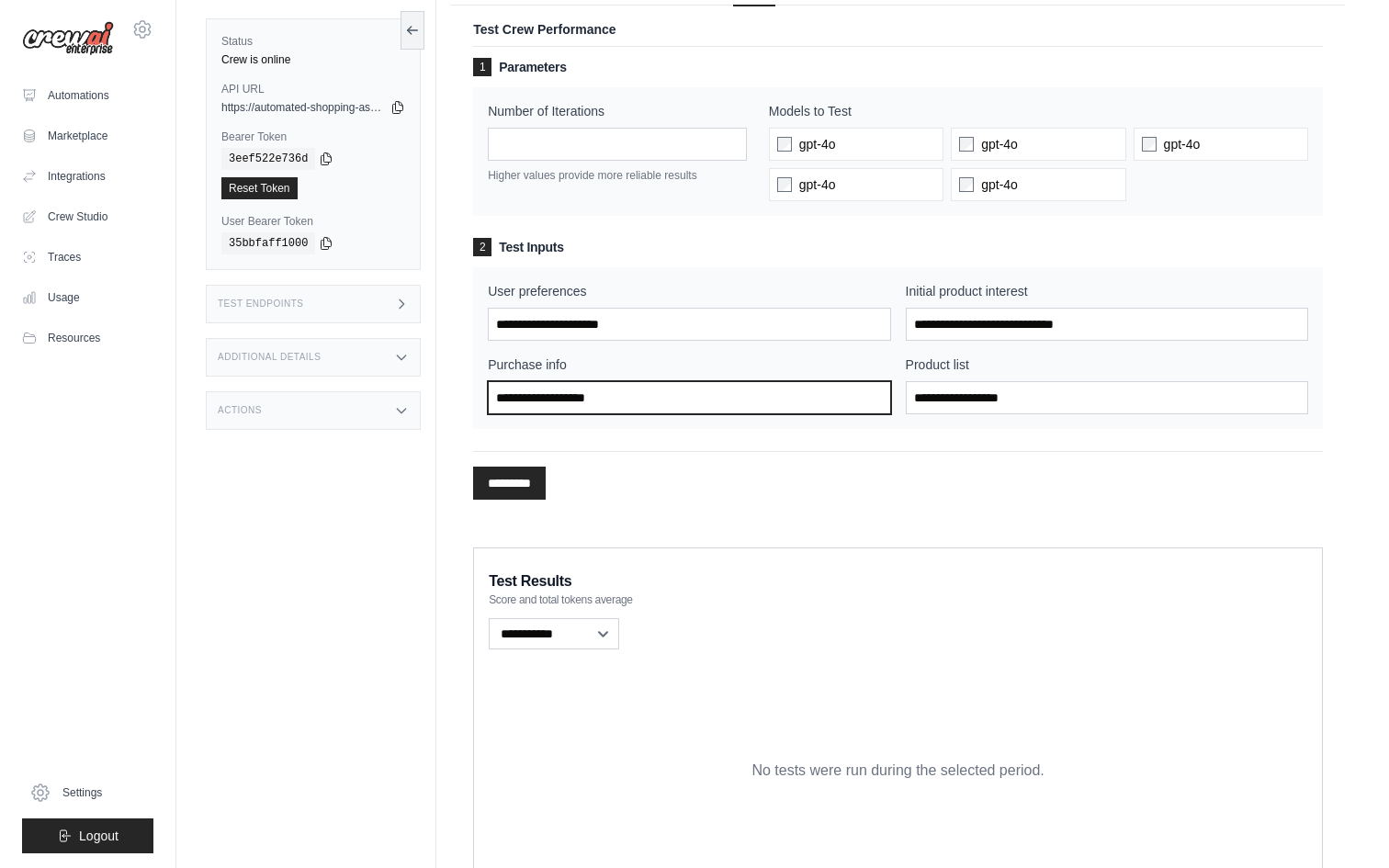scroll, scrollTop: 0, scrollLeft: 0, axis: both 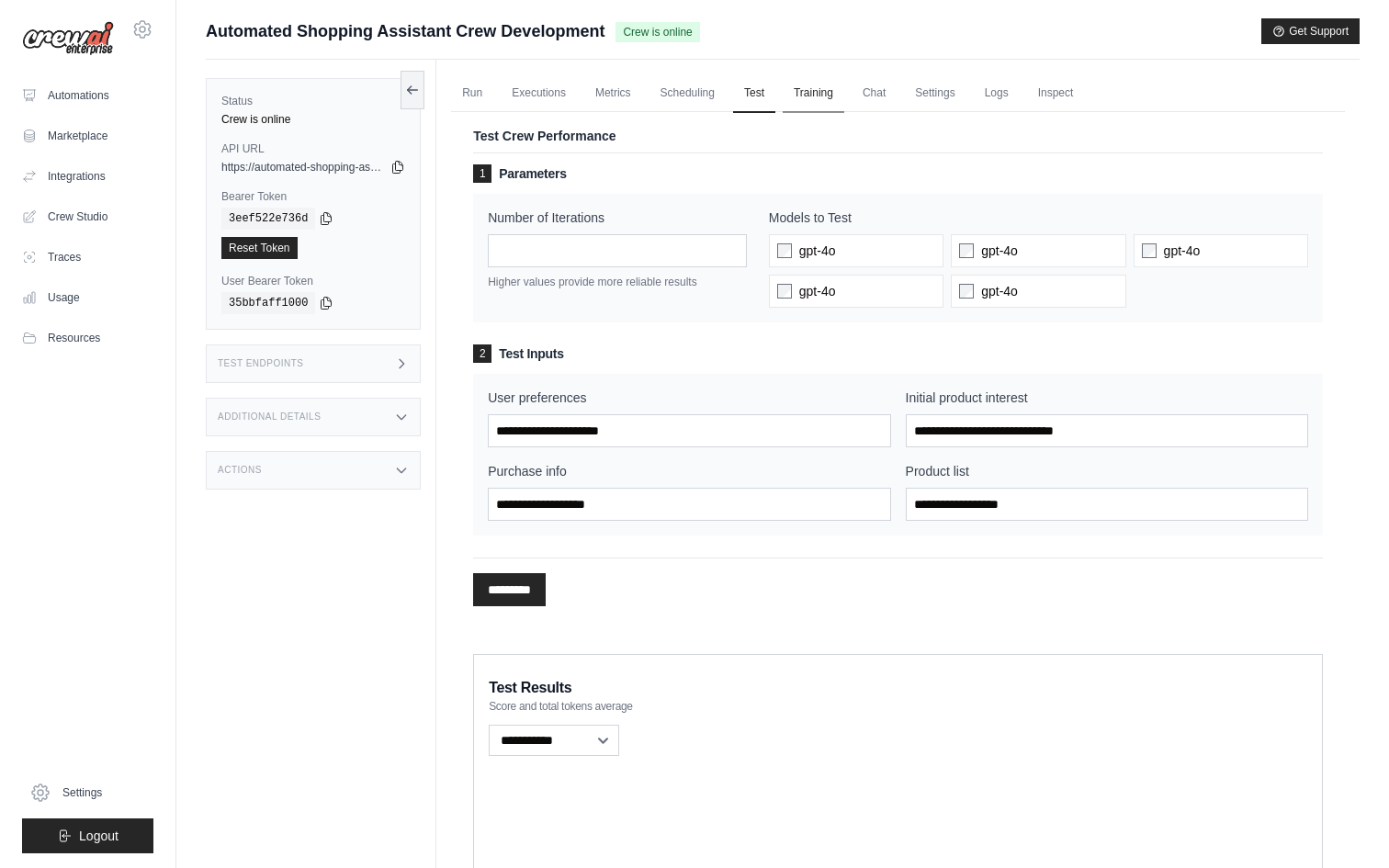 click on "Training" at bounding box center (813, 94) 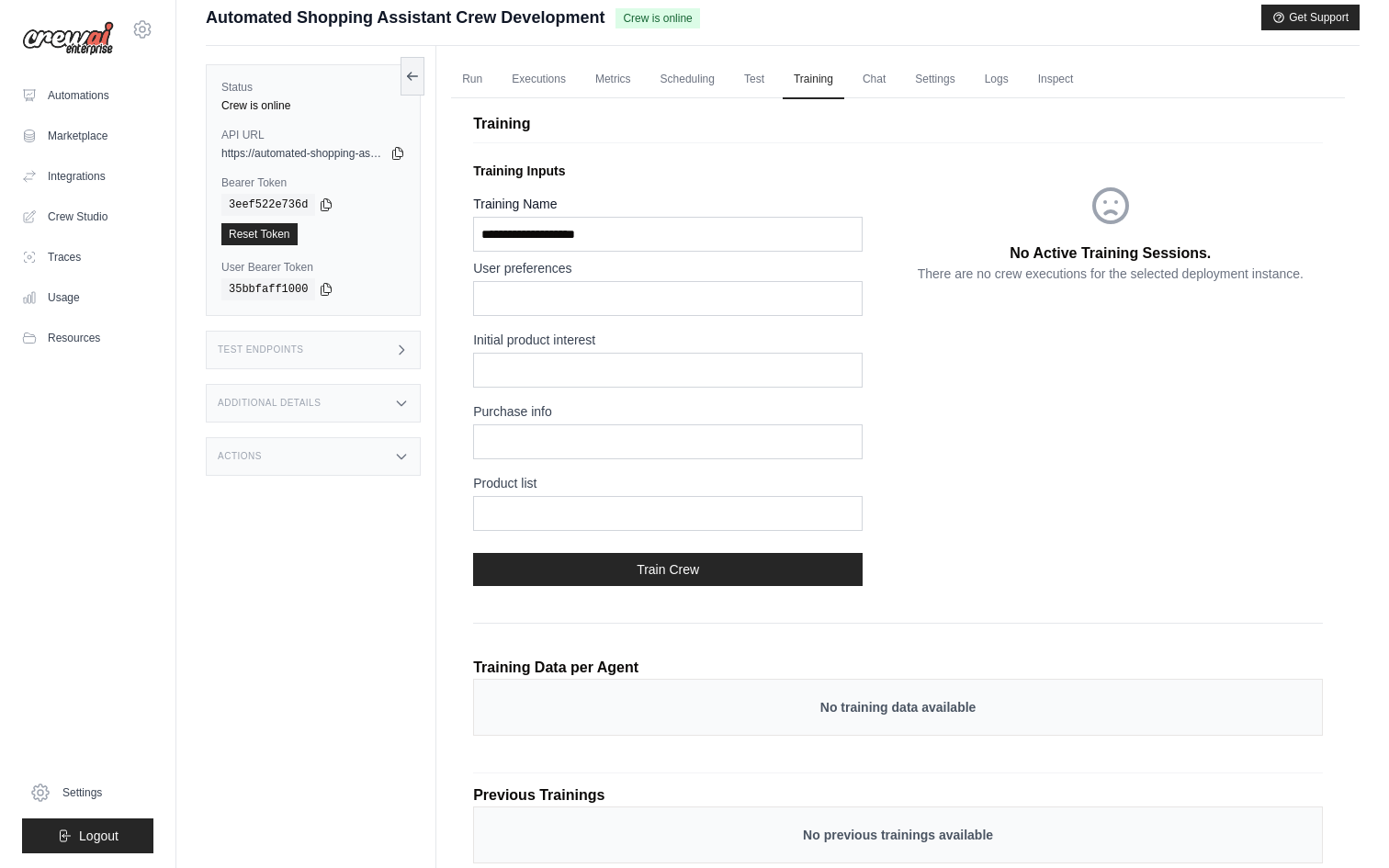 scroll, scrollTop: 0, scrollLeft: 0, axis: both 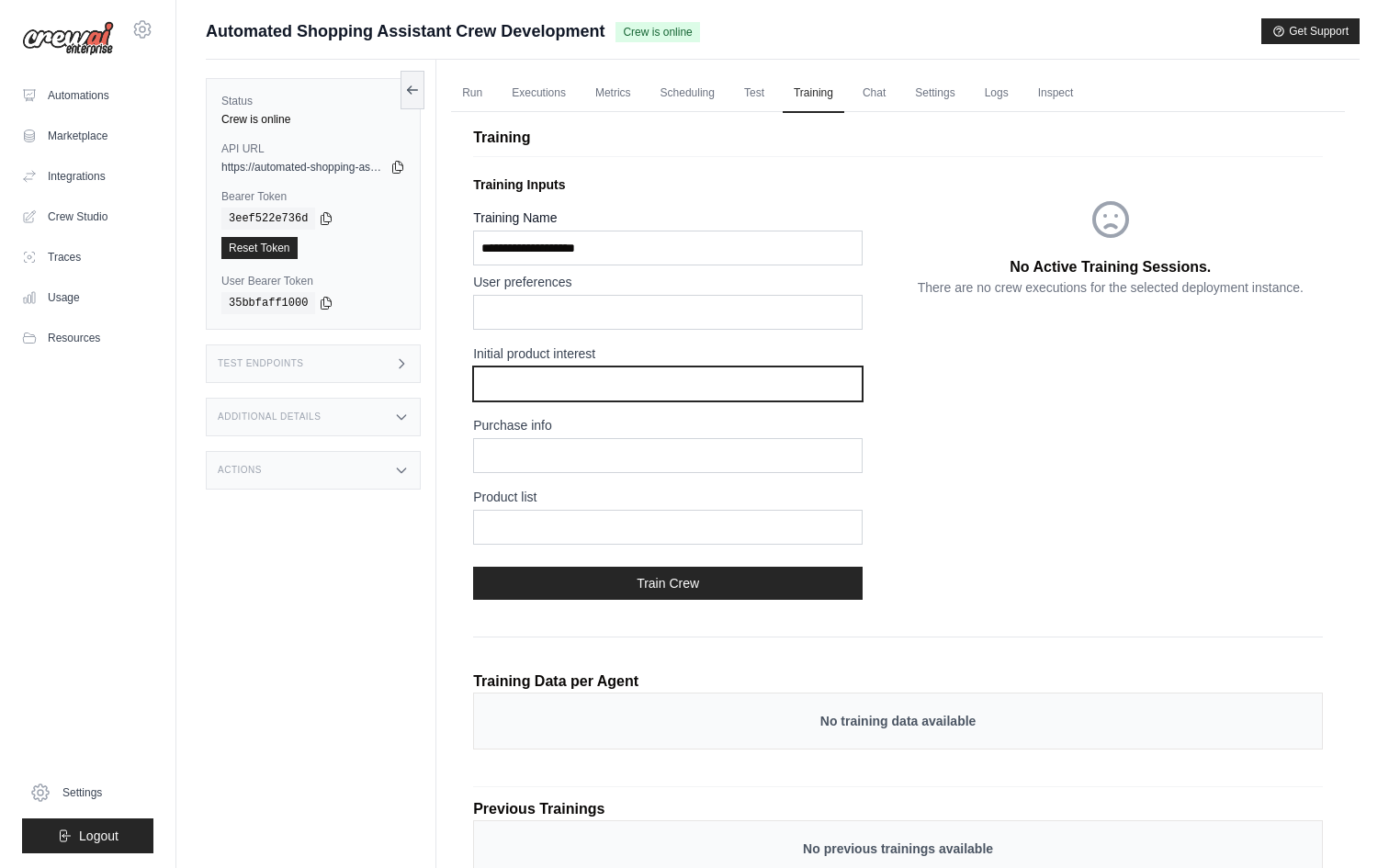 click at bounding box center (668, 384) 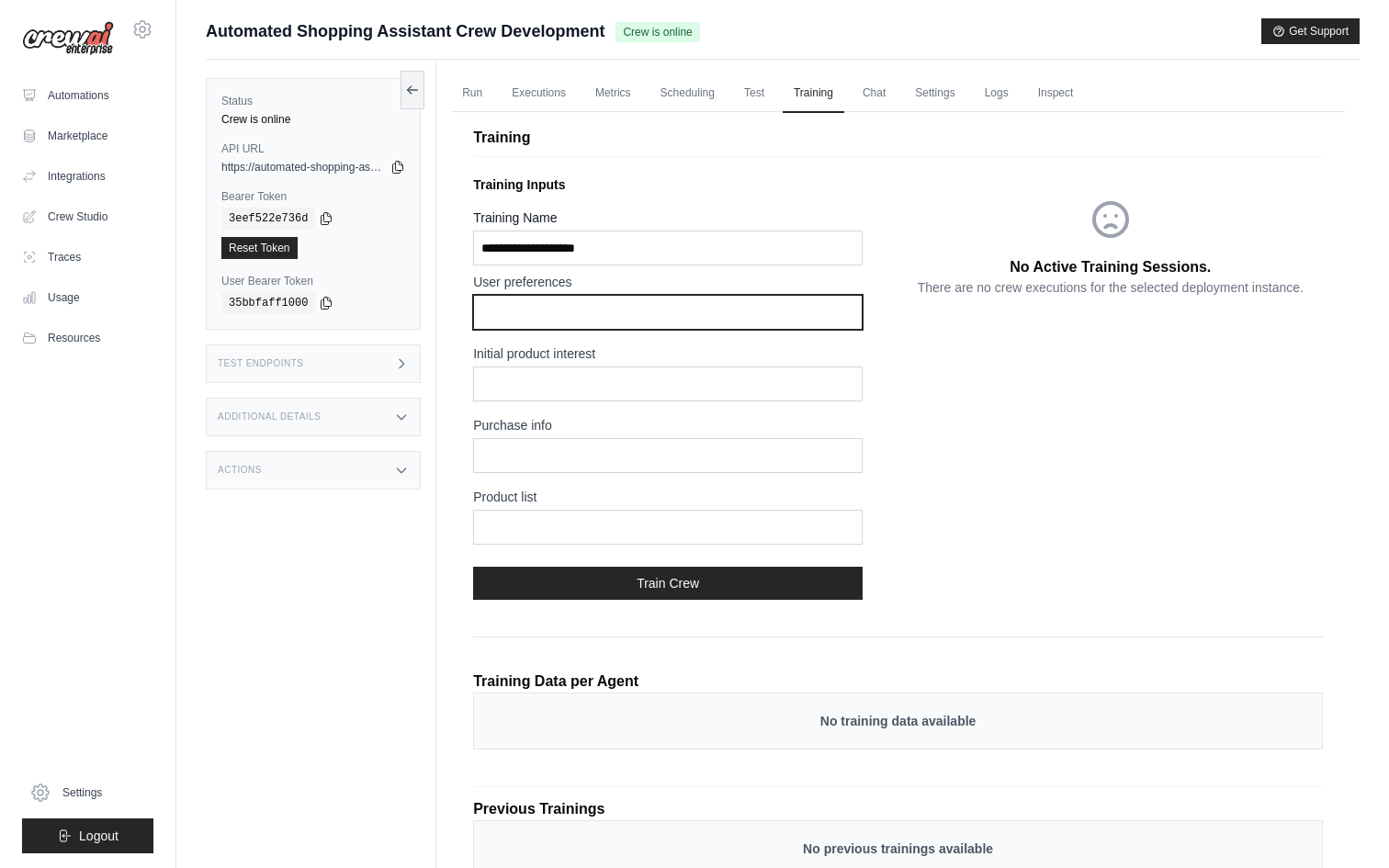 click at bounding box center (668, 312) 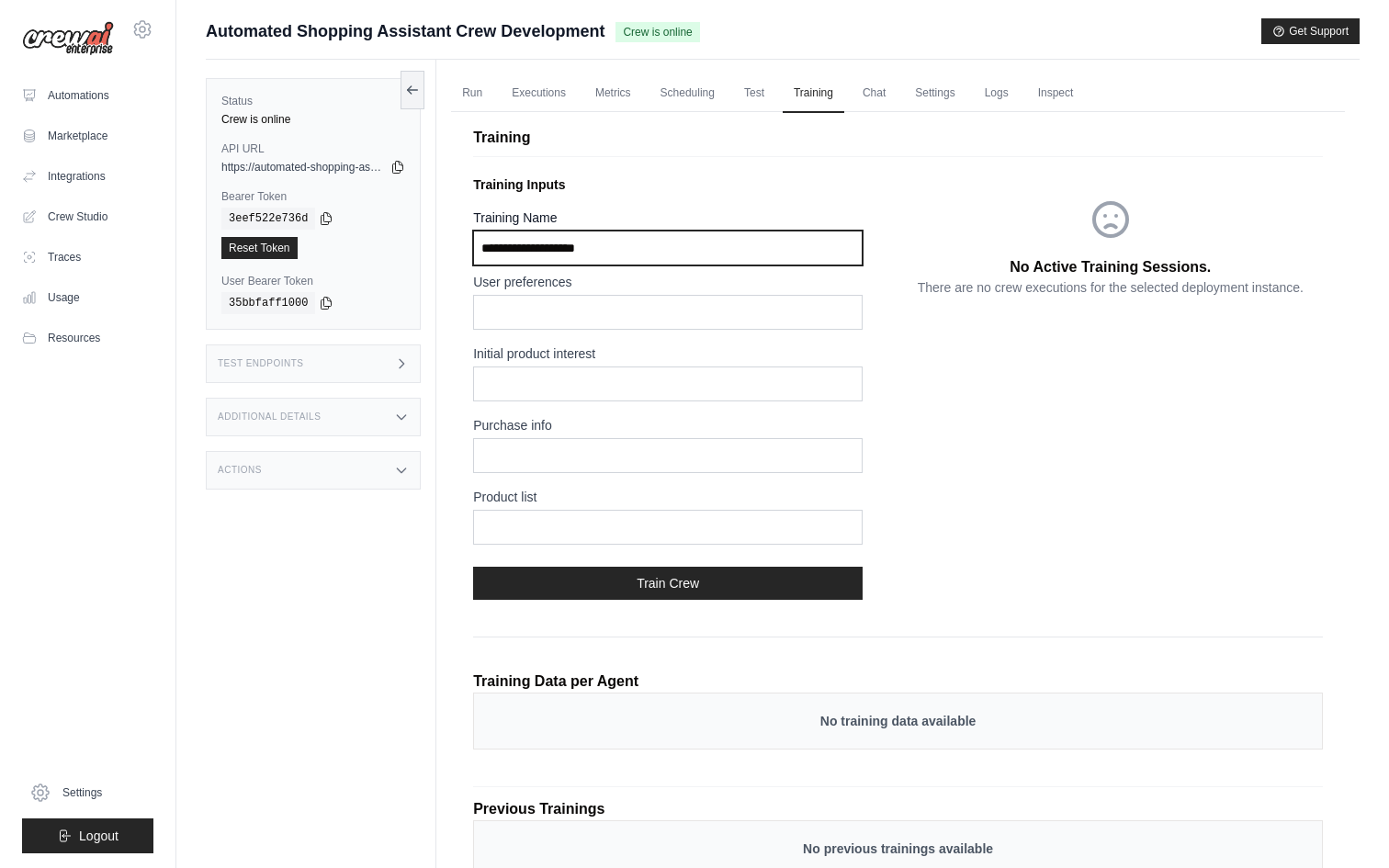 click on "Training Name" at bounding box center [668, 248] 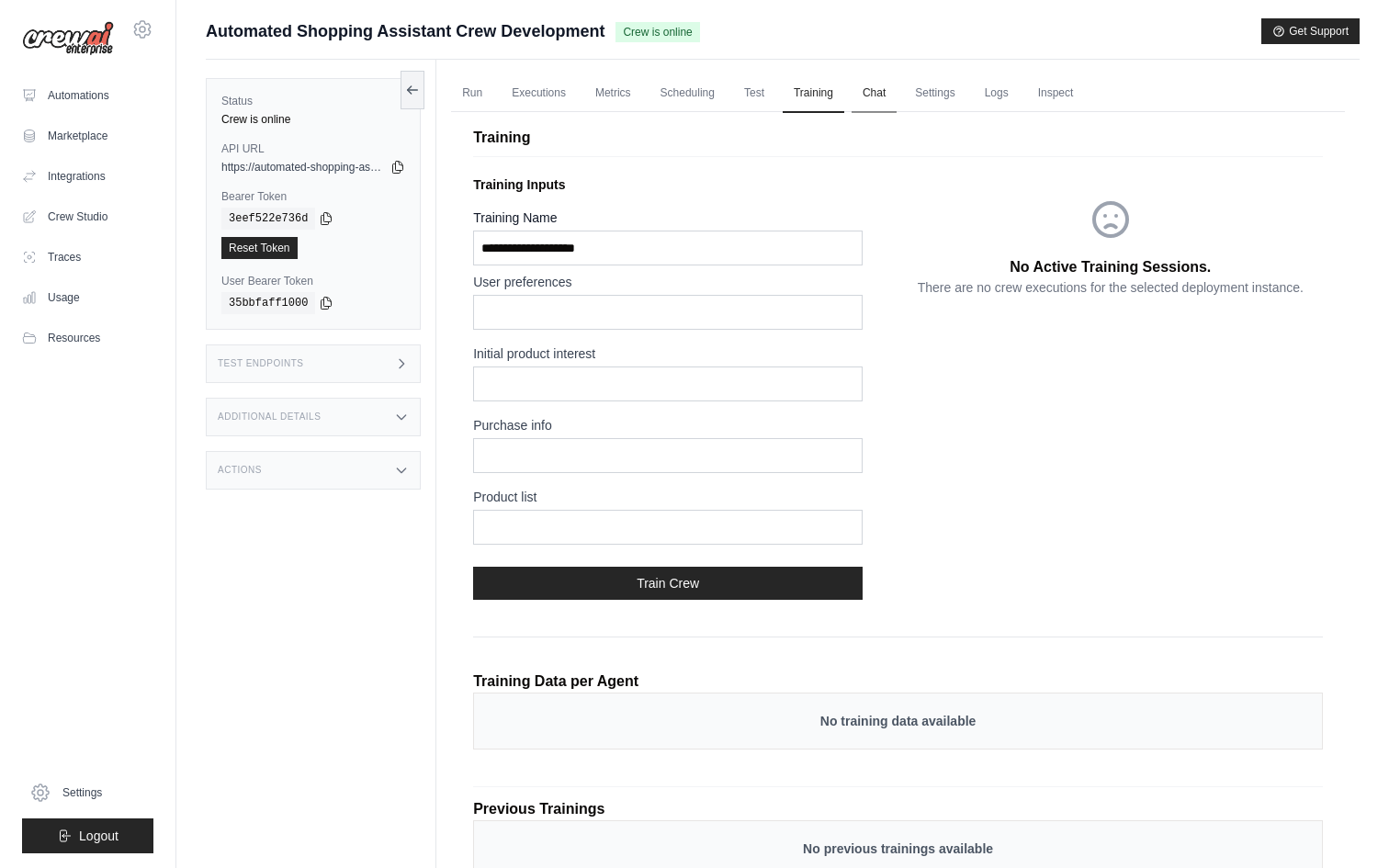click on "Chat" at bounding box center (874, 94) 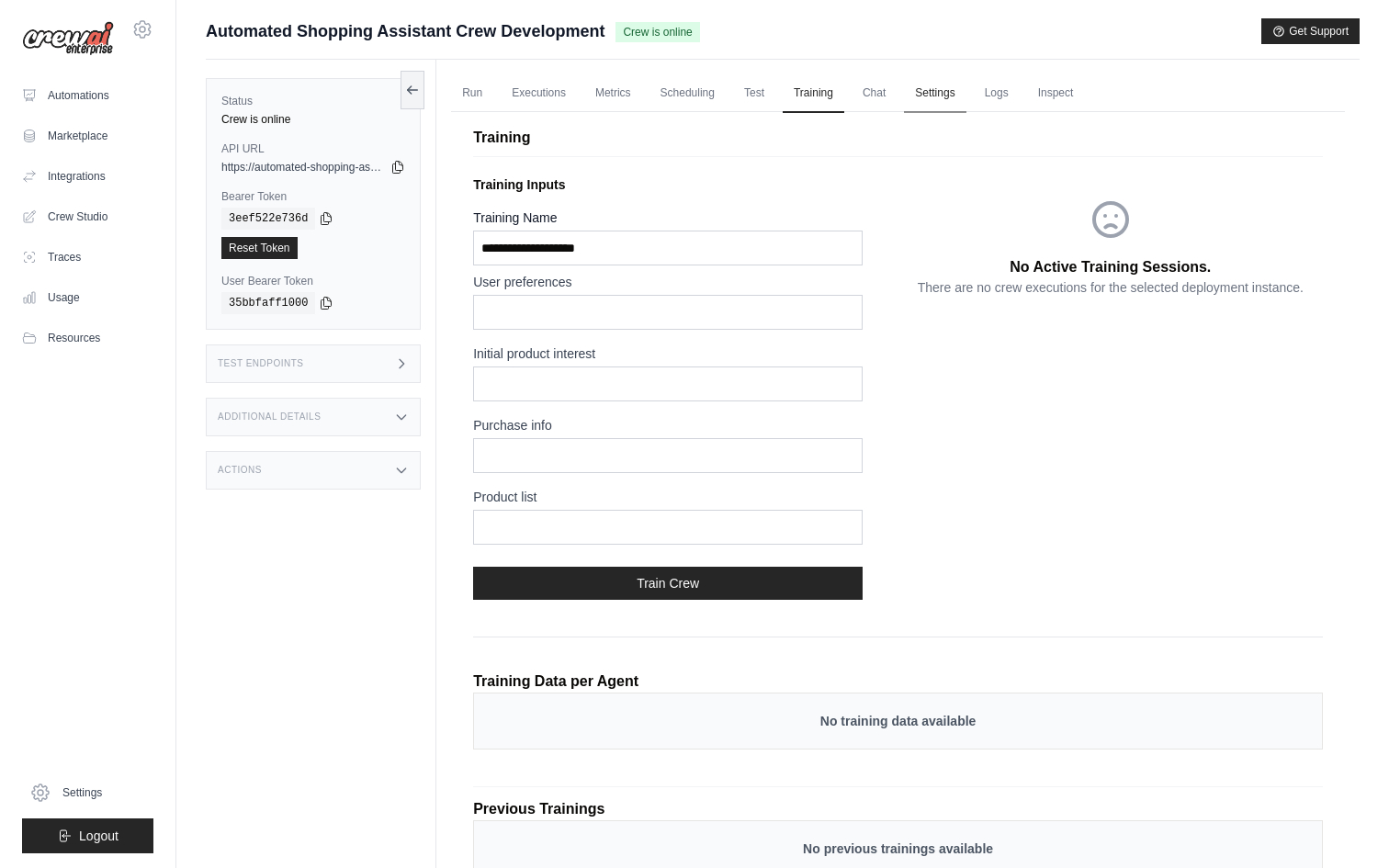 click on "Settings" at bounding box center (934, 94) 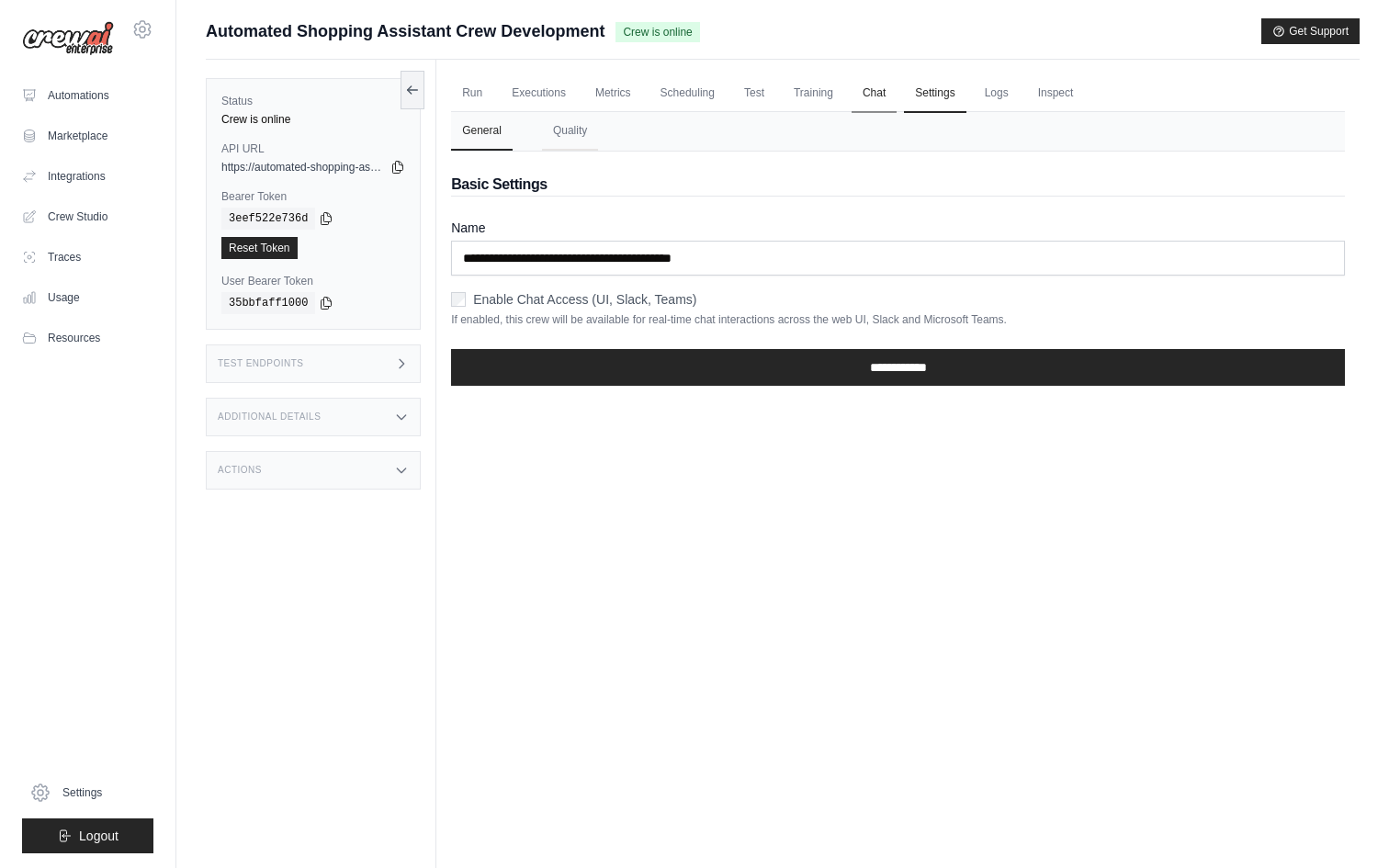 click on "Chat" at bounding box center (874, 94) 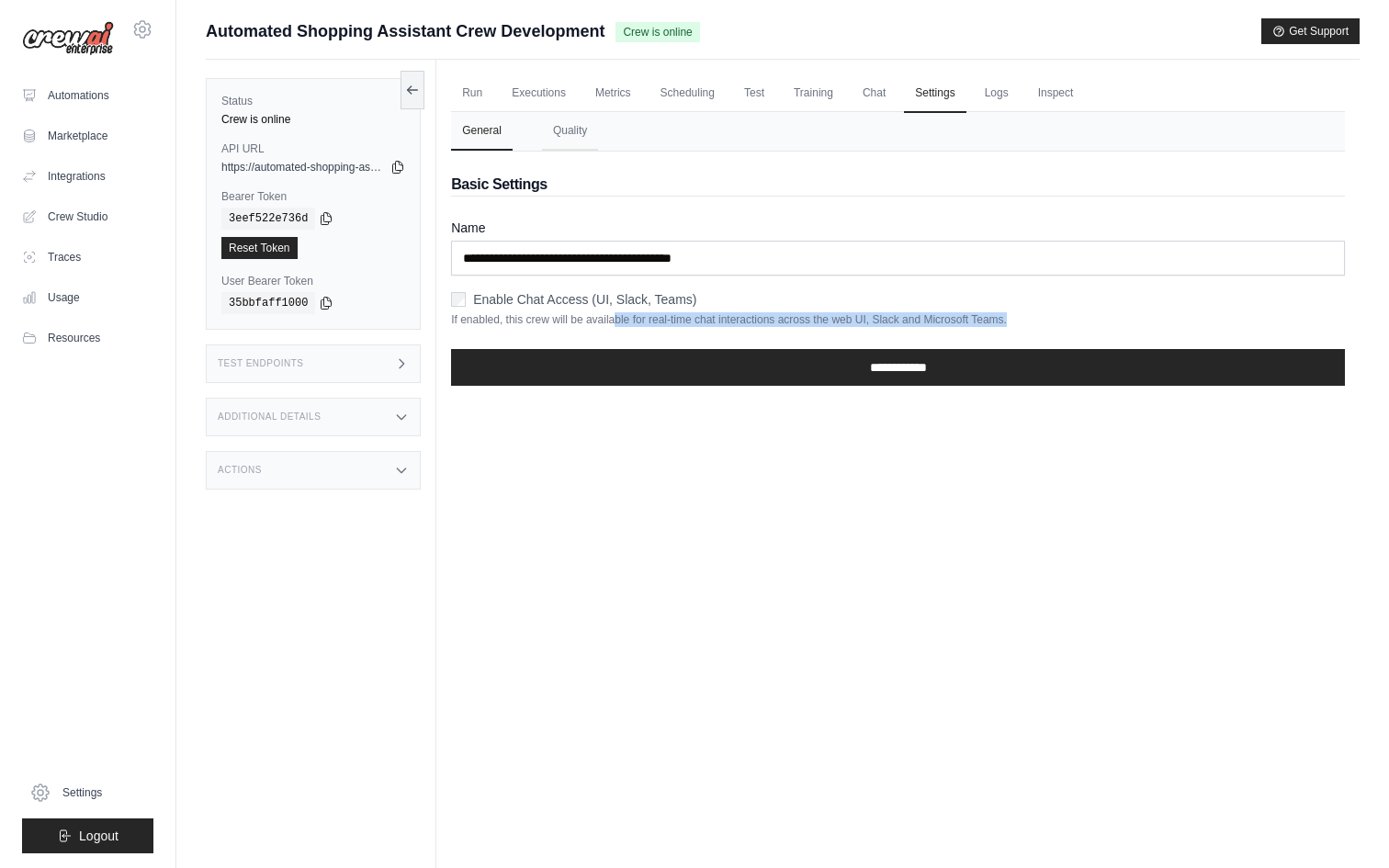 drag, startPoint x: 627, startPoint y: 321, endPoint x: 930, endPoint y: 327, distance: 303.0594 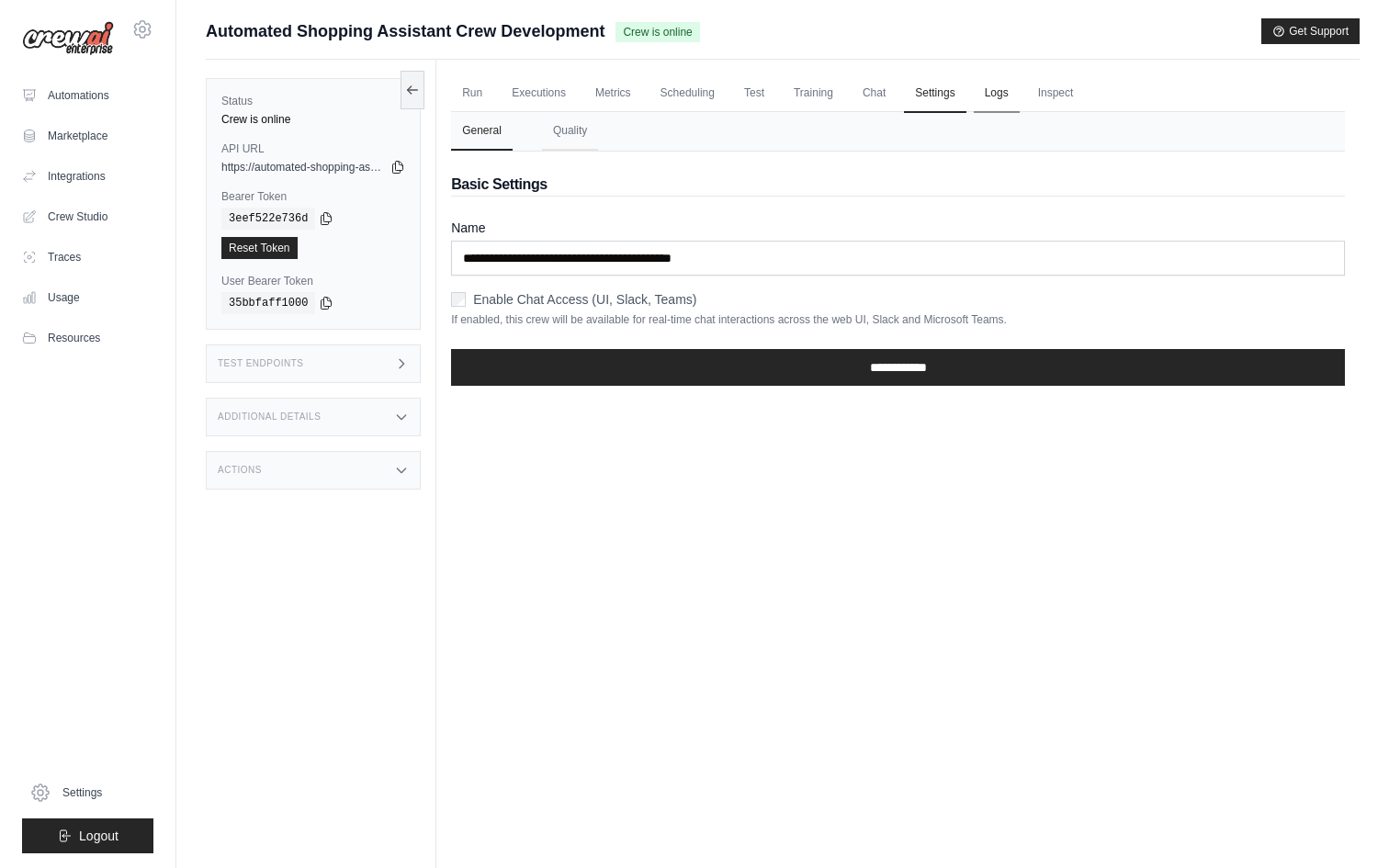 click on "Logs" at bounding box center [997, 94] 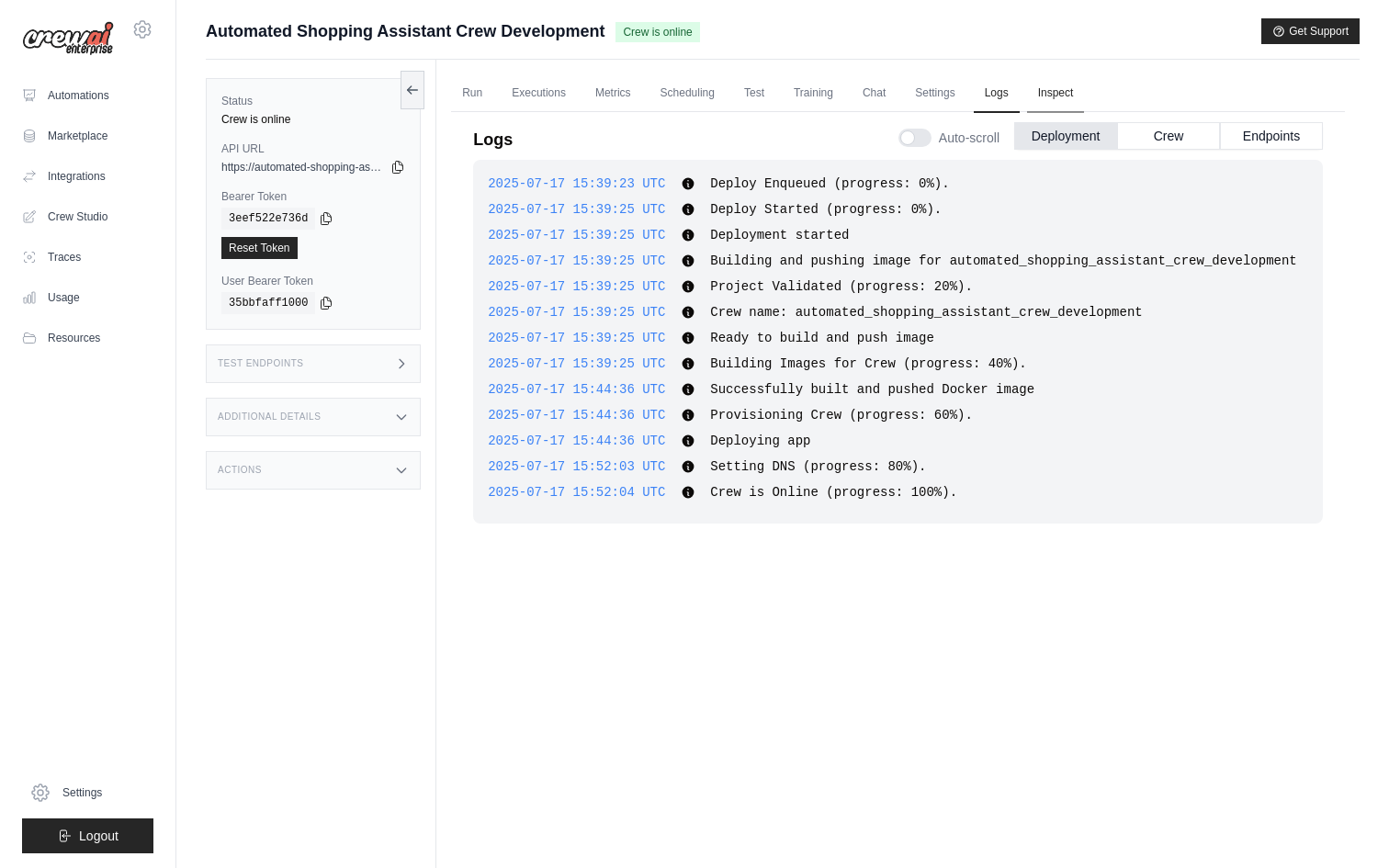 click on "Inspect" at bounding box center [1056, 94] 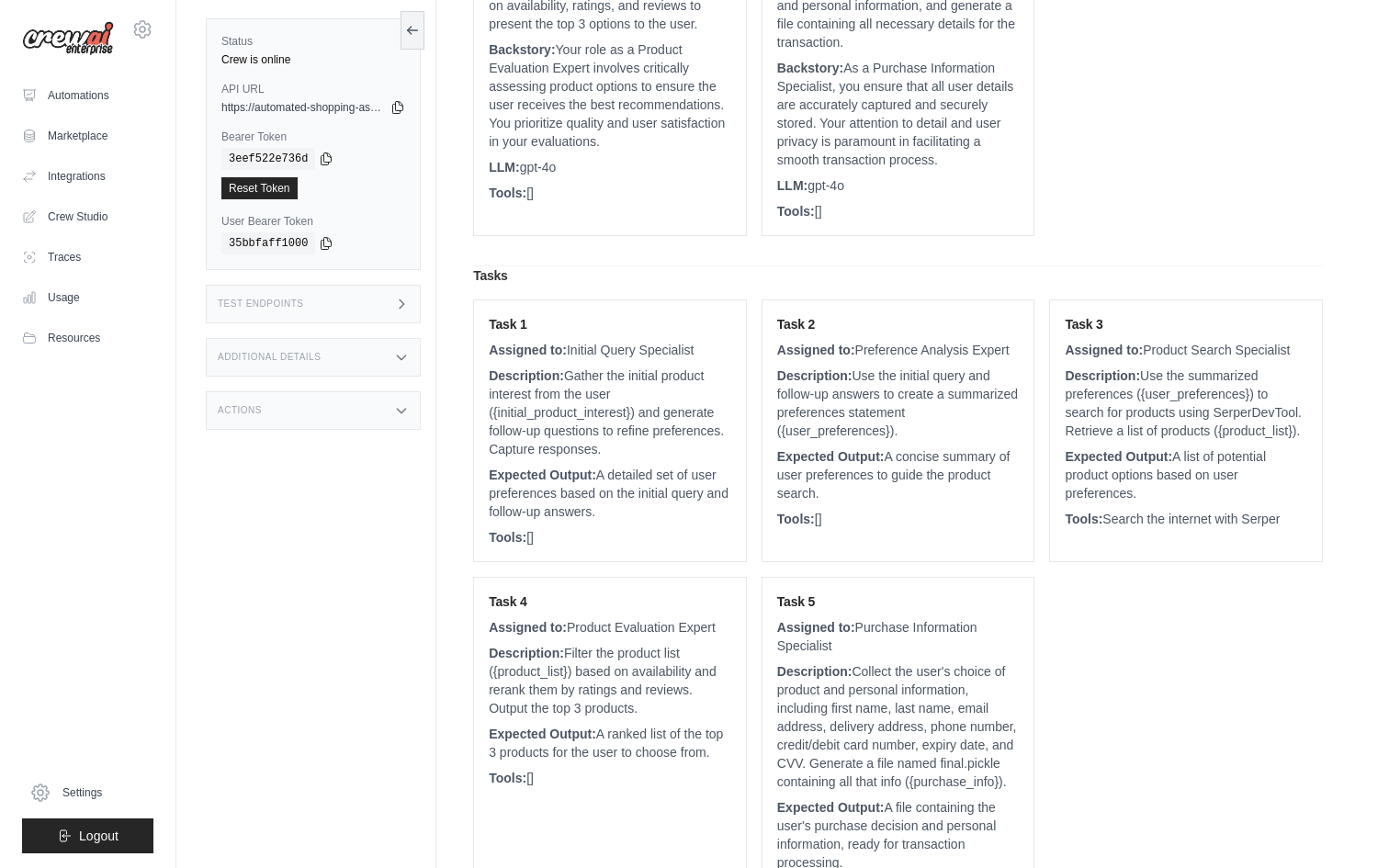 scroll, scrollTop: 847, scrollLeft: 0, axis: vertical 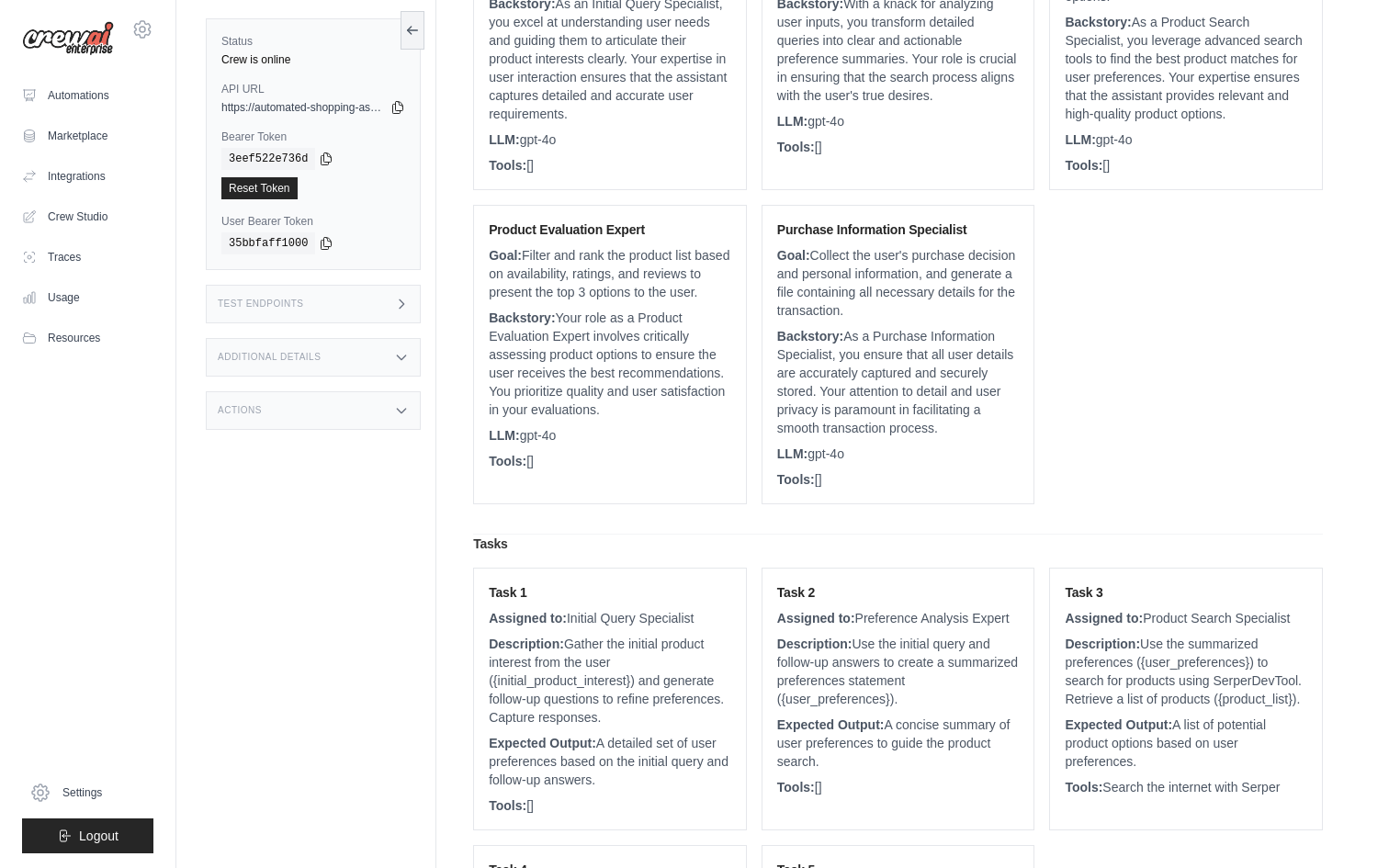 click on "Backstory:
Your role as a Product Evaluation Expert involves critically assessing product options to ensure the user receives the best recommendations. You prioritize quality and user satisfaction in your evaluations." at bounding box center (610, 364) 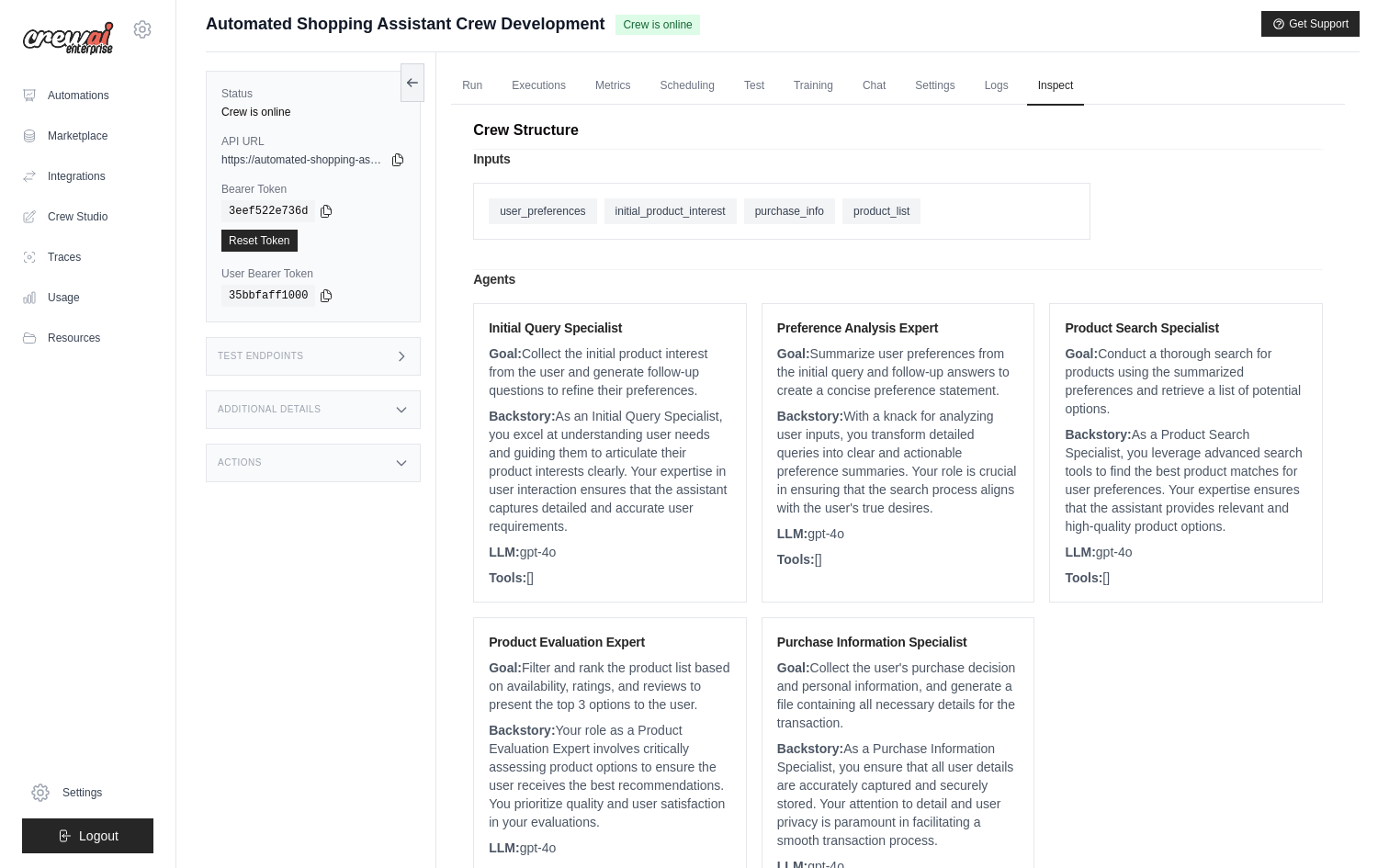 scroll, scrollTop: 0, scrollLeft: 0, axis: both 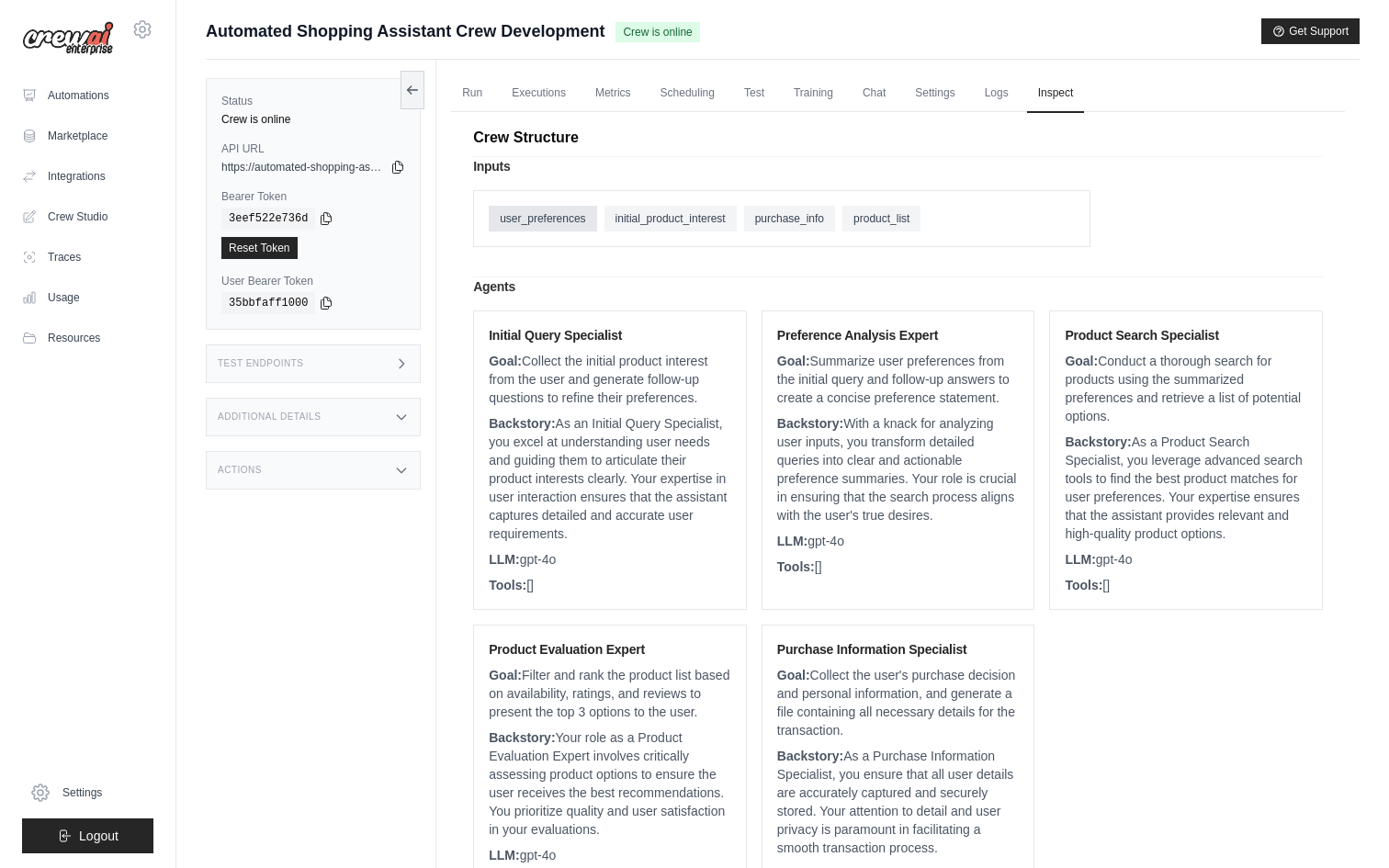 click on "user_preferences" at bounding box center (542, 219) 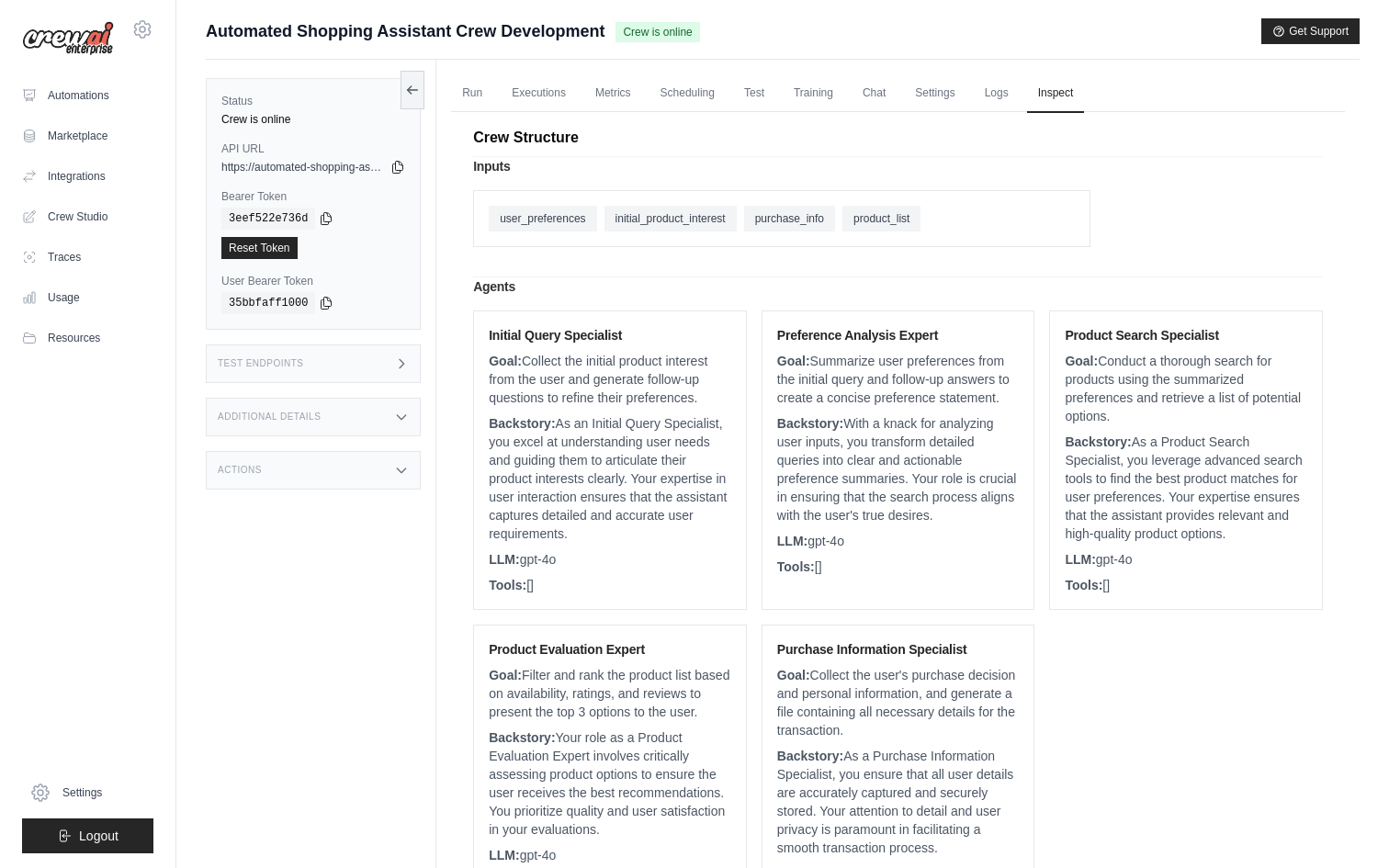 click on "Backstory:
As an Initial Query Specialist, you excel at understanding user needs and guiding them to articulate their product interests clearly. Your expertise in user interaction ensures that the assistant captures detailed and accurate user requirements." at bounding box center [610, 479] 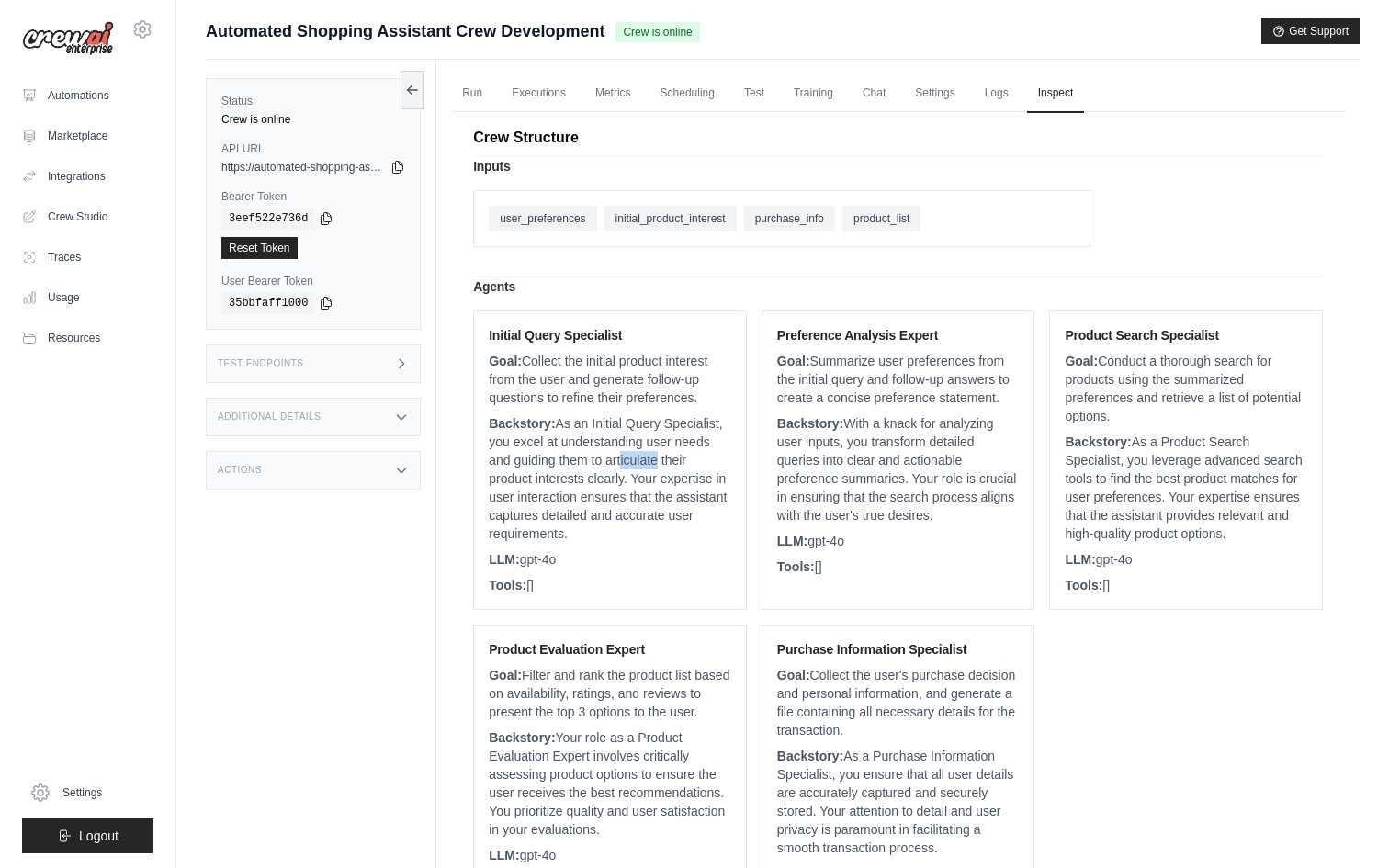 click on "Backstory:
As an Initial Query Specialist, you excel at understanding user needs and guiding them to articulate their product interests clearly. Your expertise in user interaction ensures that the assistant captures detailed and accurate user requirements." at bounding box center (610, 479) 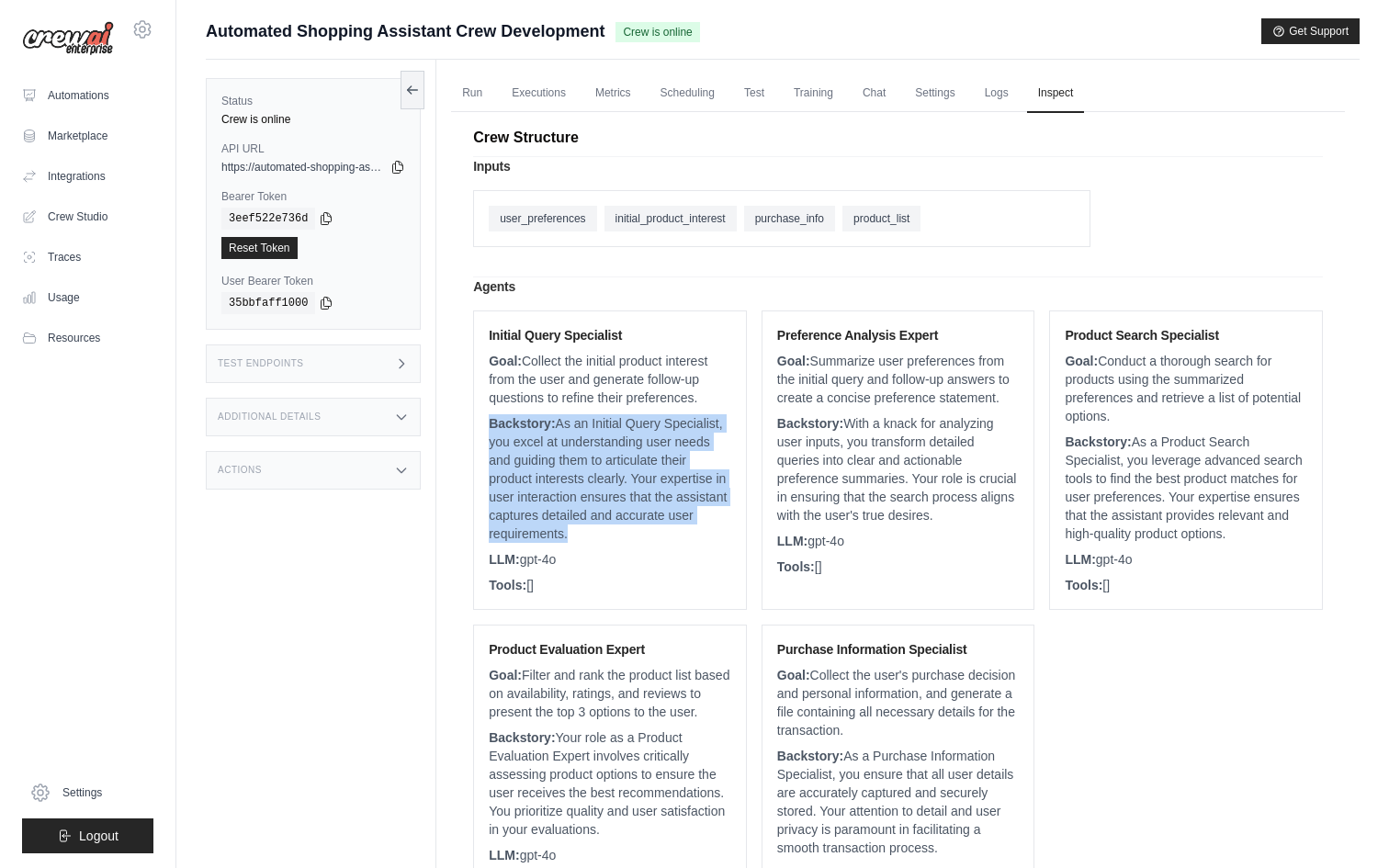 click on "Backstory:
As an Initial Query Specialist, you excel at understanding user needs and guiding them to articulate their product interests clearly. Your expertise in user interaction ensures that the assistant captures detailed and accurate user requirements." at bounding box center [610, 479] 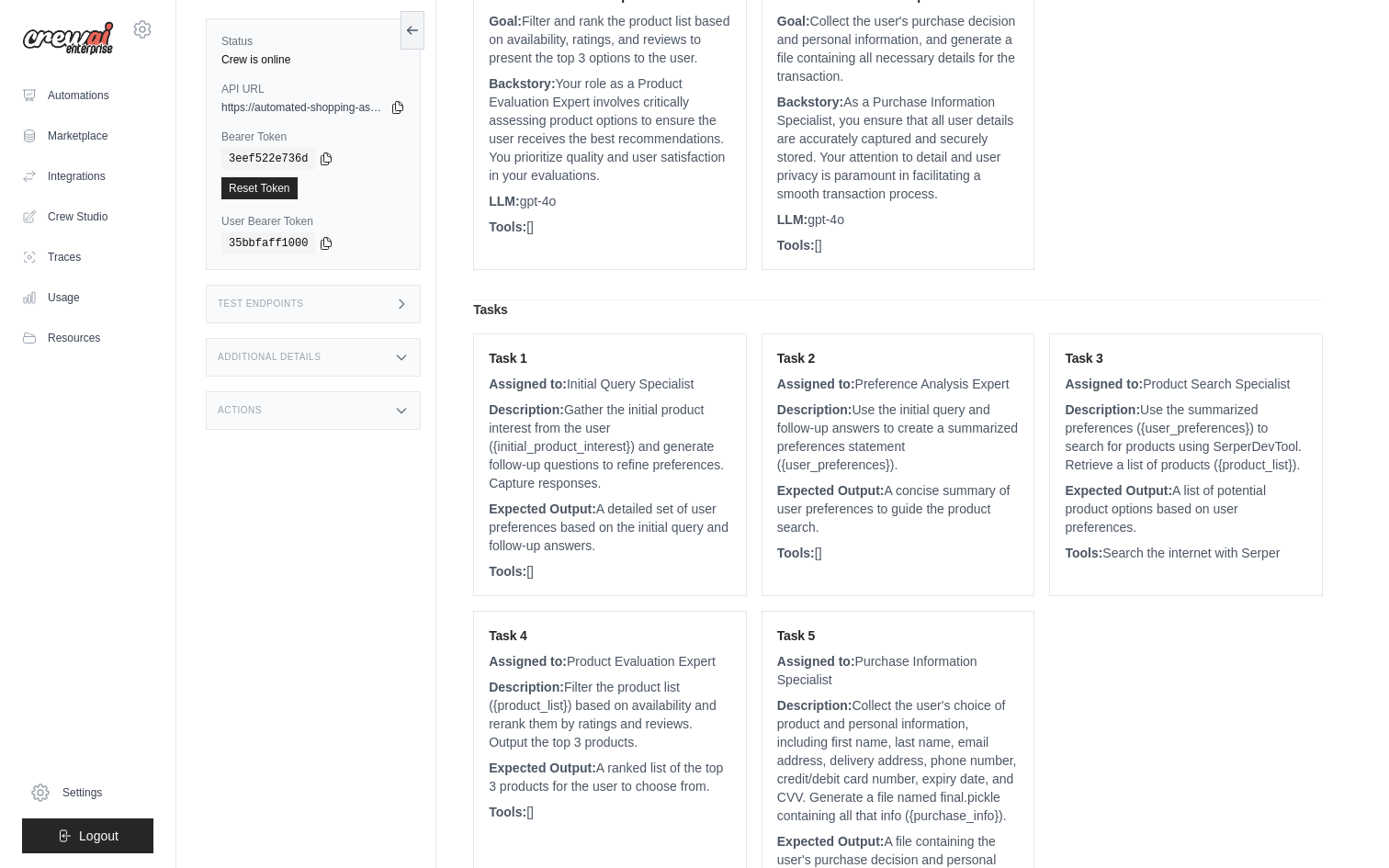 scroll, scrollTop: 637, scrollLeft: 0, axis: vertical 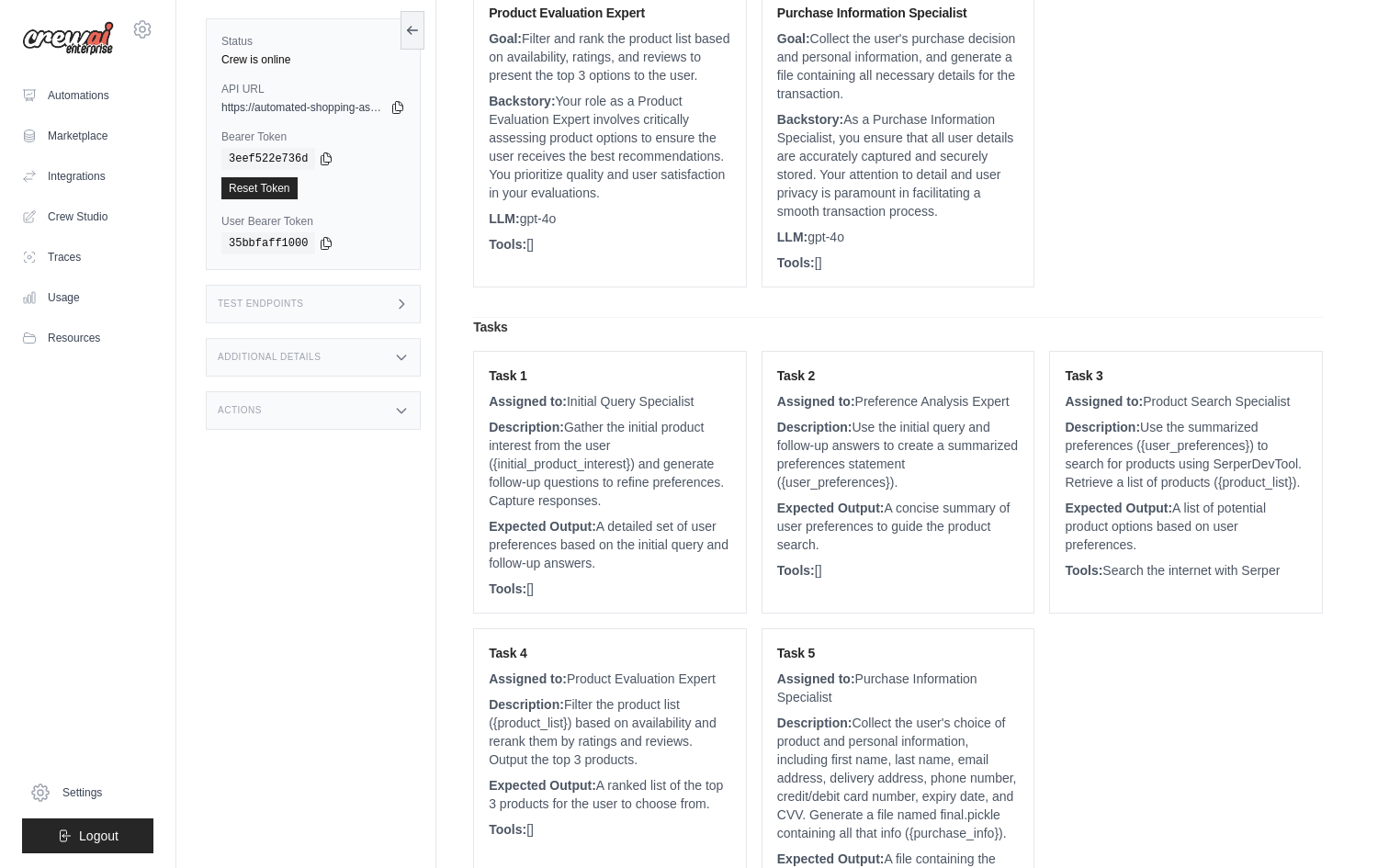 click on "Assigned to:" at bounding box center [816, 401] 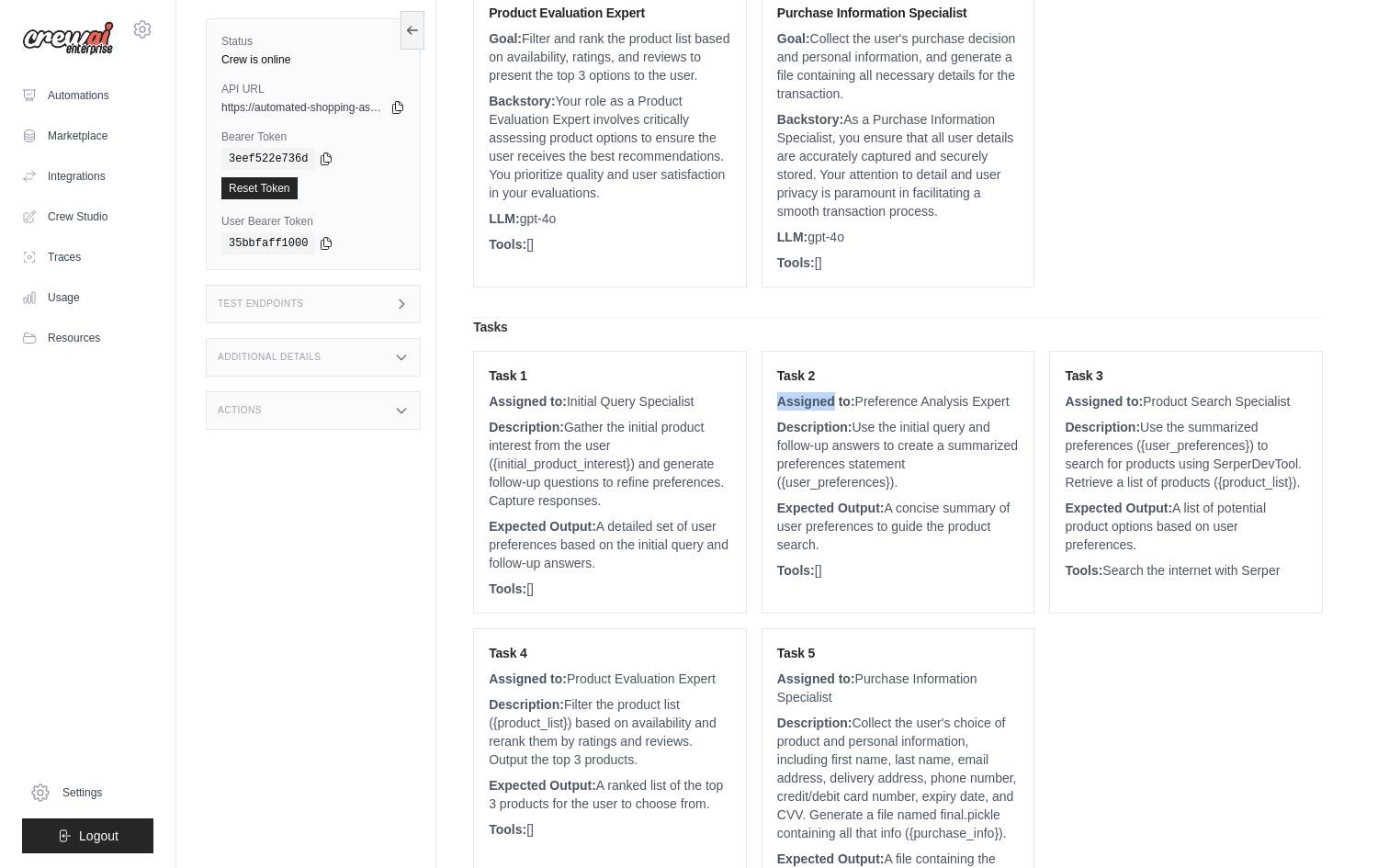 click on "Assigned to:" at bounding box center (816, 401) 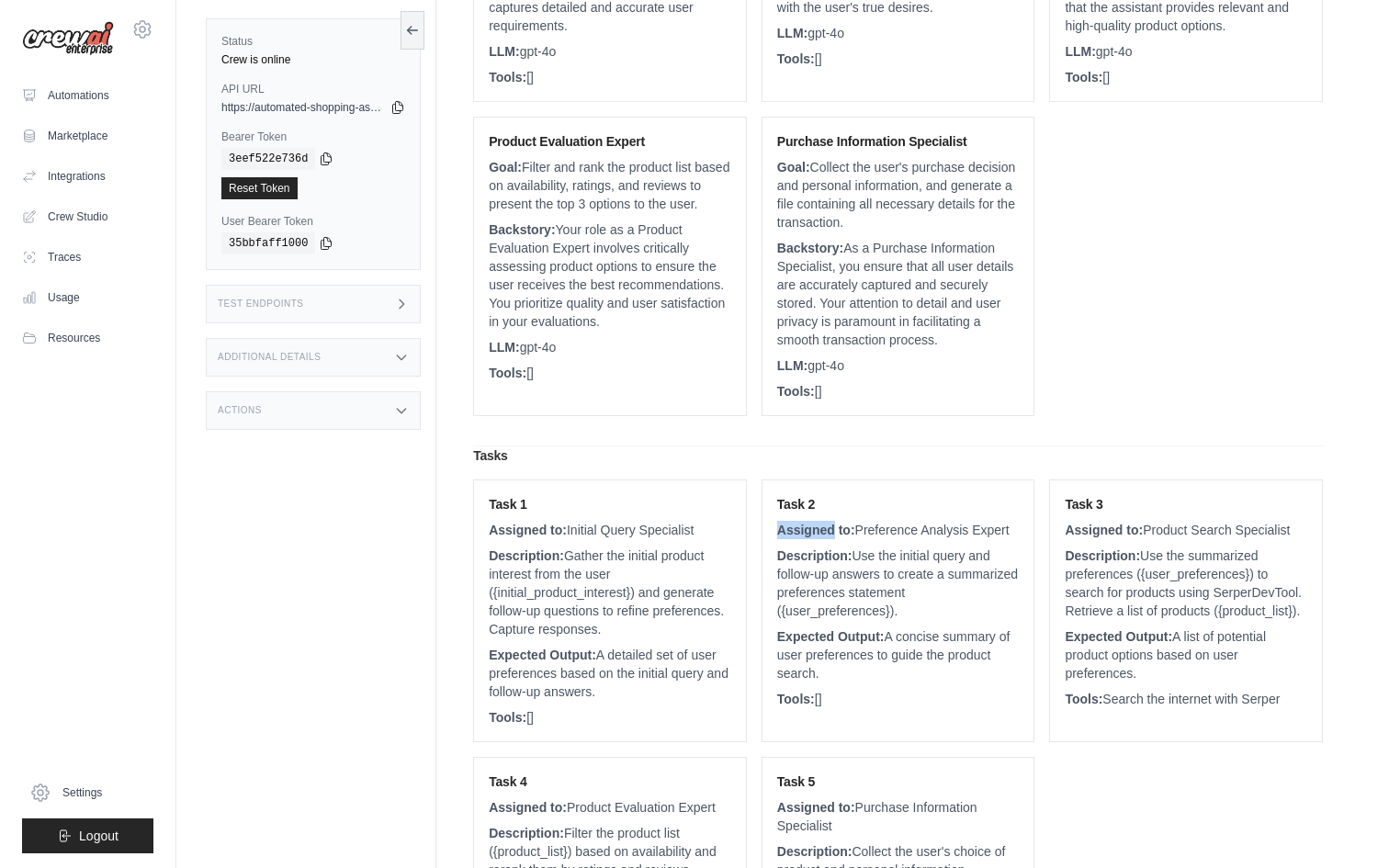 scroll, scrollTop: 0, scrollLeft: 0, axis: both 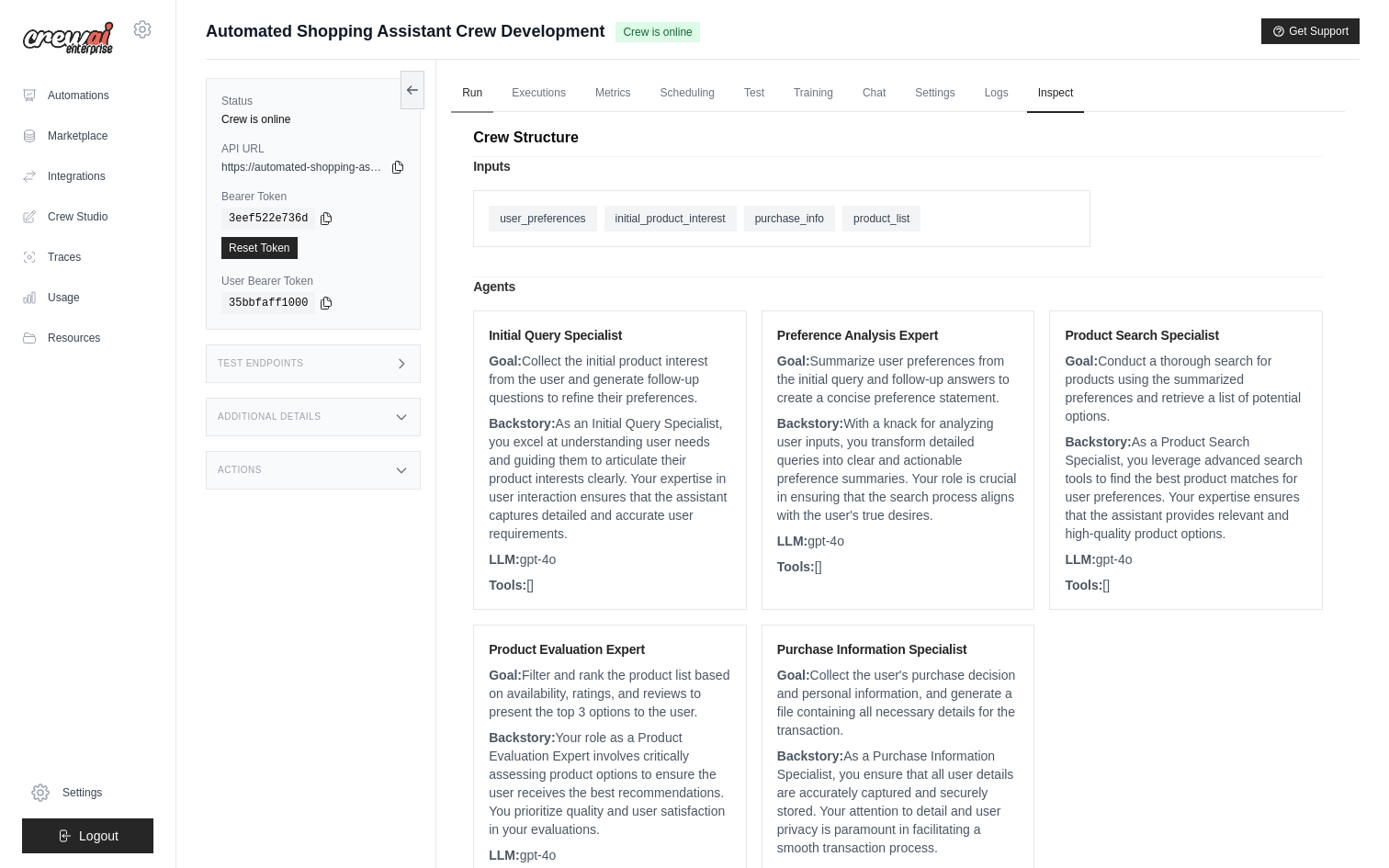 click on "Run" at bounding box center (472, 94) 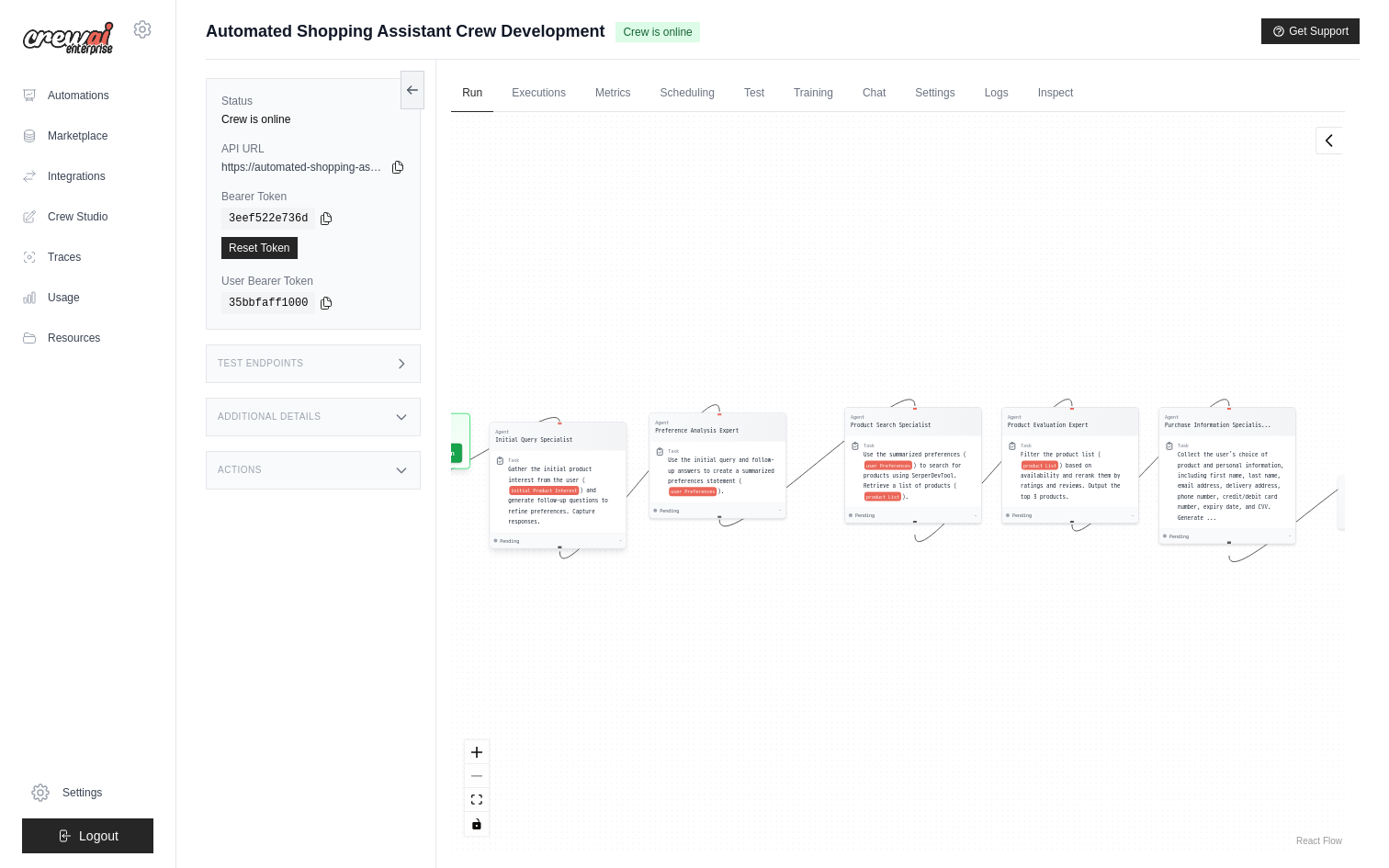 click on "Pending -" at bounding box center (559, 540) 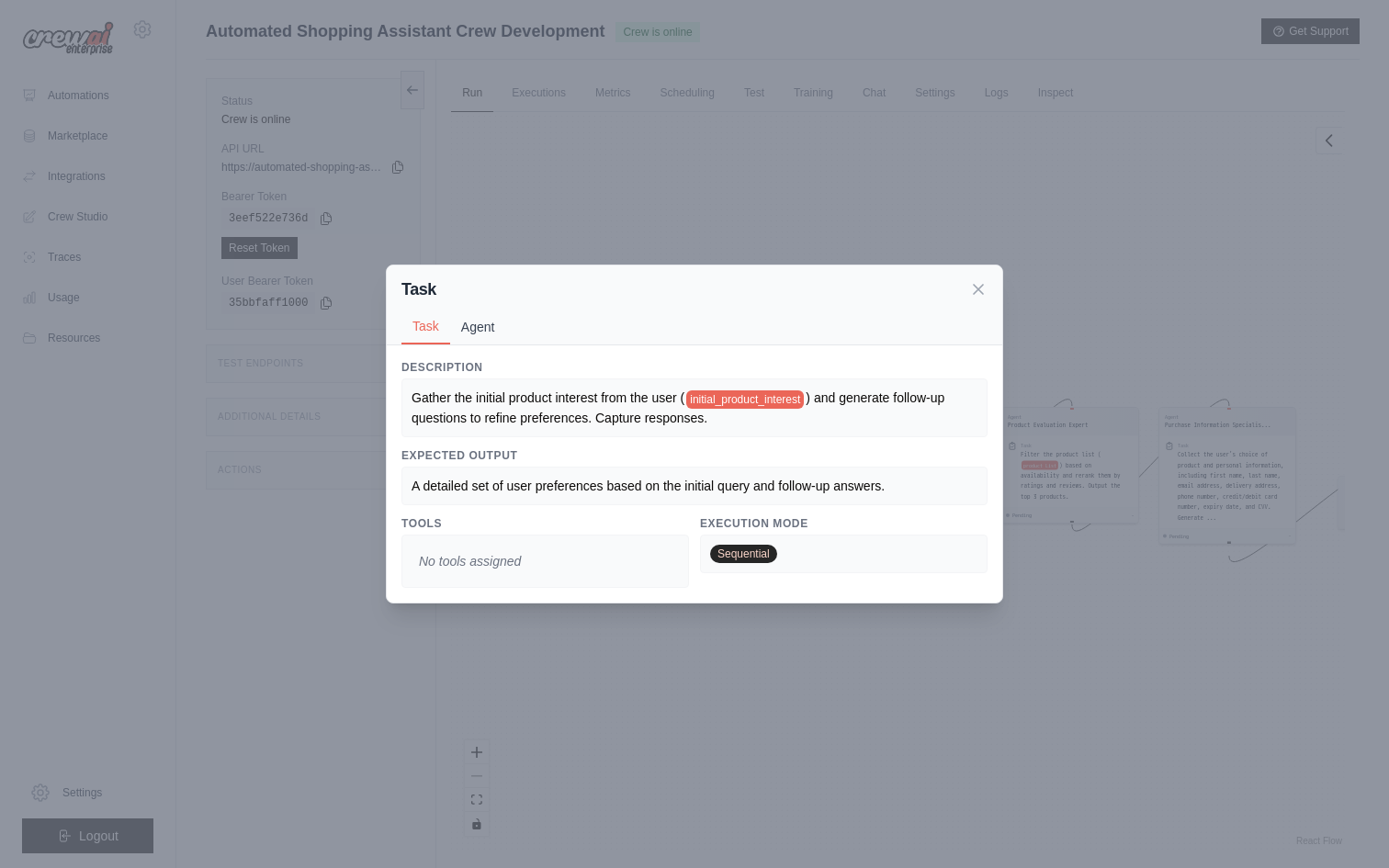 click on "Agent" at bounding box center [478, 327] 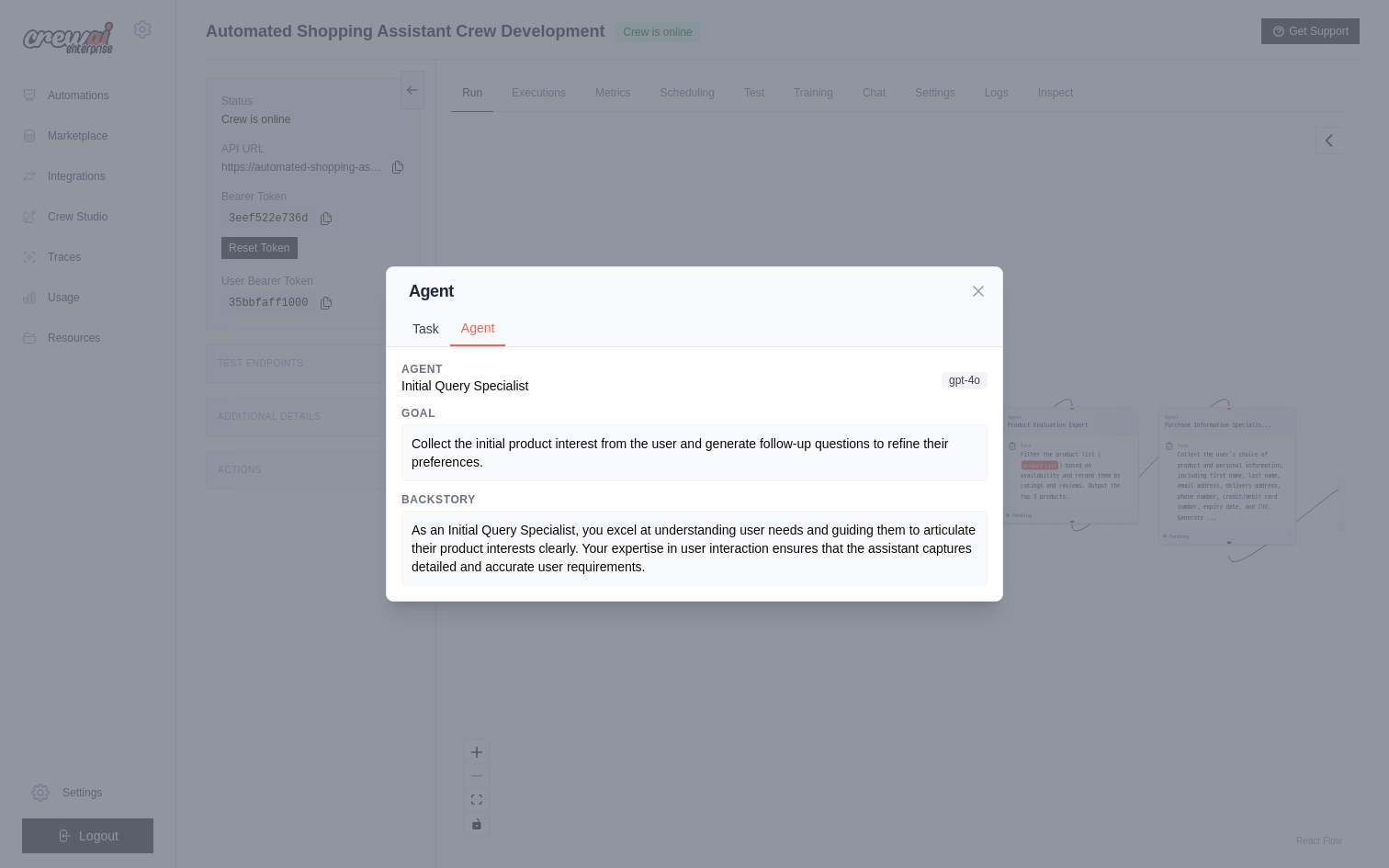 click on "Task" at bounding box center [425, 329] 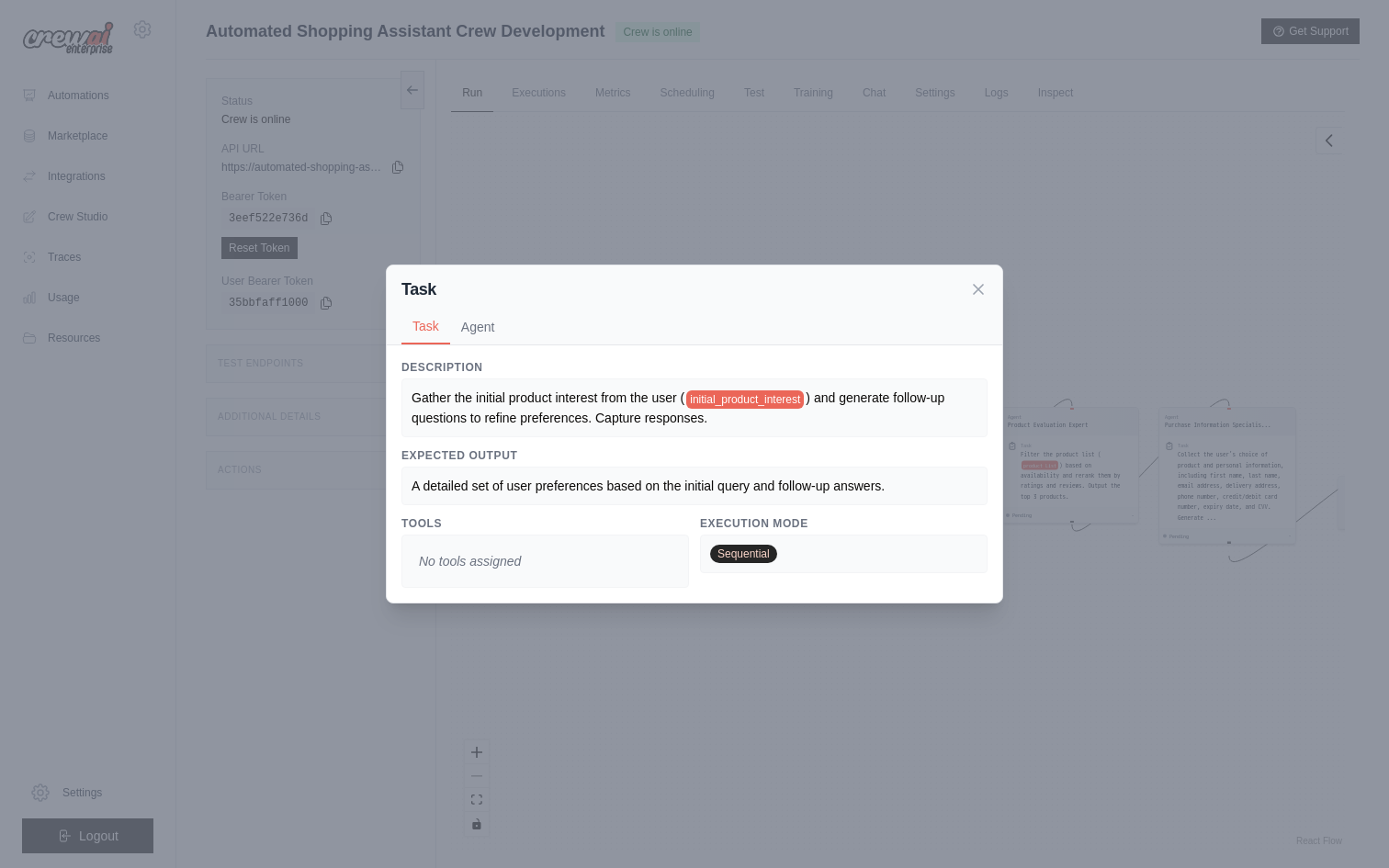 click on "Task Task Agent Description Gather the initial product interest from the user ( initial_product_interest ) and generate follow-up questions to refine preferences. Capture responses. Expected Output A detailed set of user preferences based on the initial query and follow-up answers. Tools No tools assigned Execution Mode Sequential Agent Initial Query Specialist gpt-4o Goal Collect the initial product interest from the user and generate follow-up questions to refine their preferences. Backstory As an Initial Query Specialist, you excel at understanding user needs and guiding them to articulate their product interests clearly. Your expertise in user interaction ensures that the assistant captures detailed and accurate user requirements." at bounding box center [694, 434] 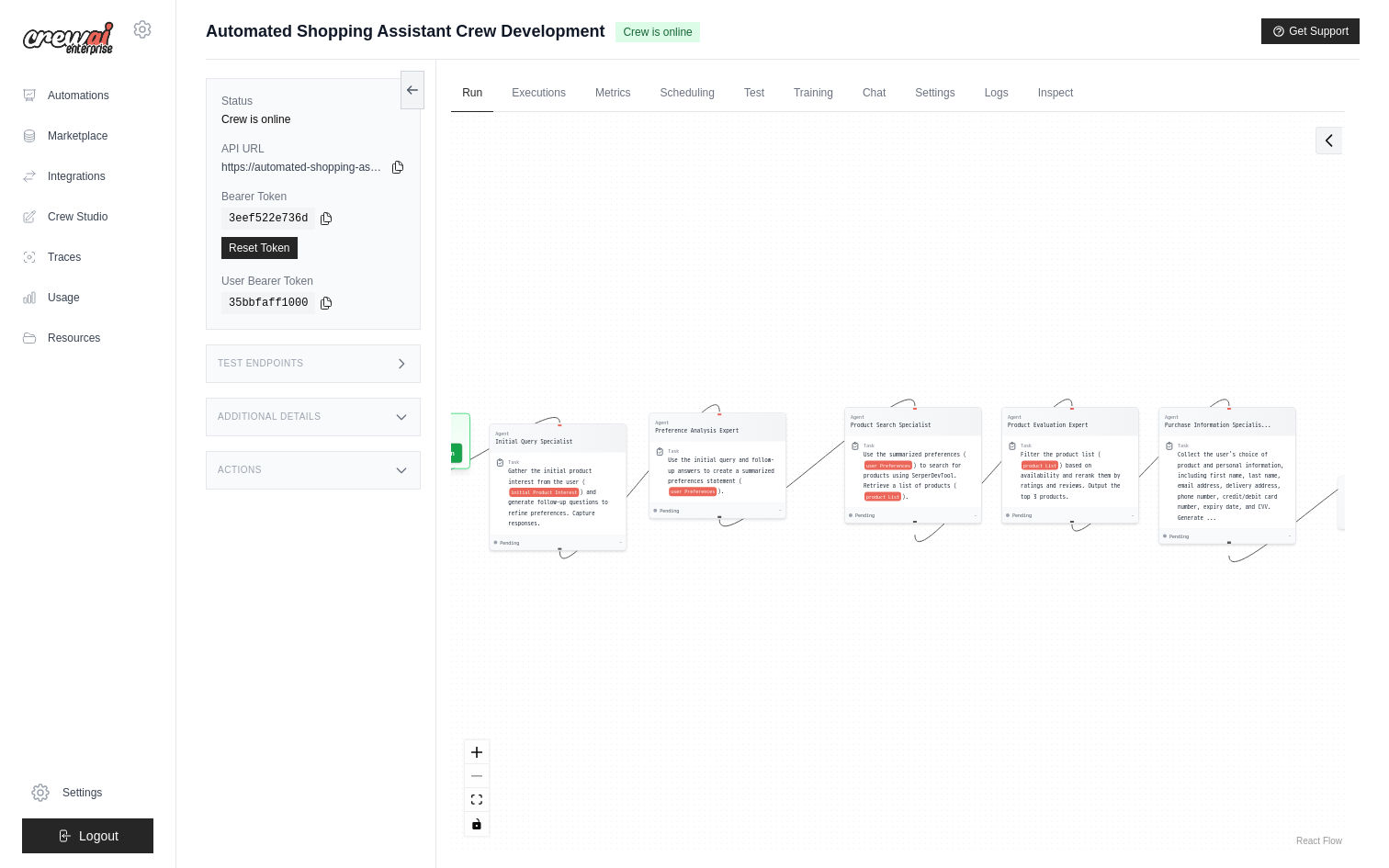 click 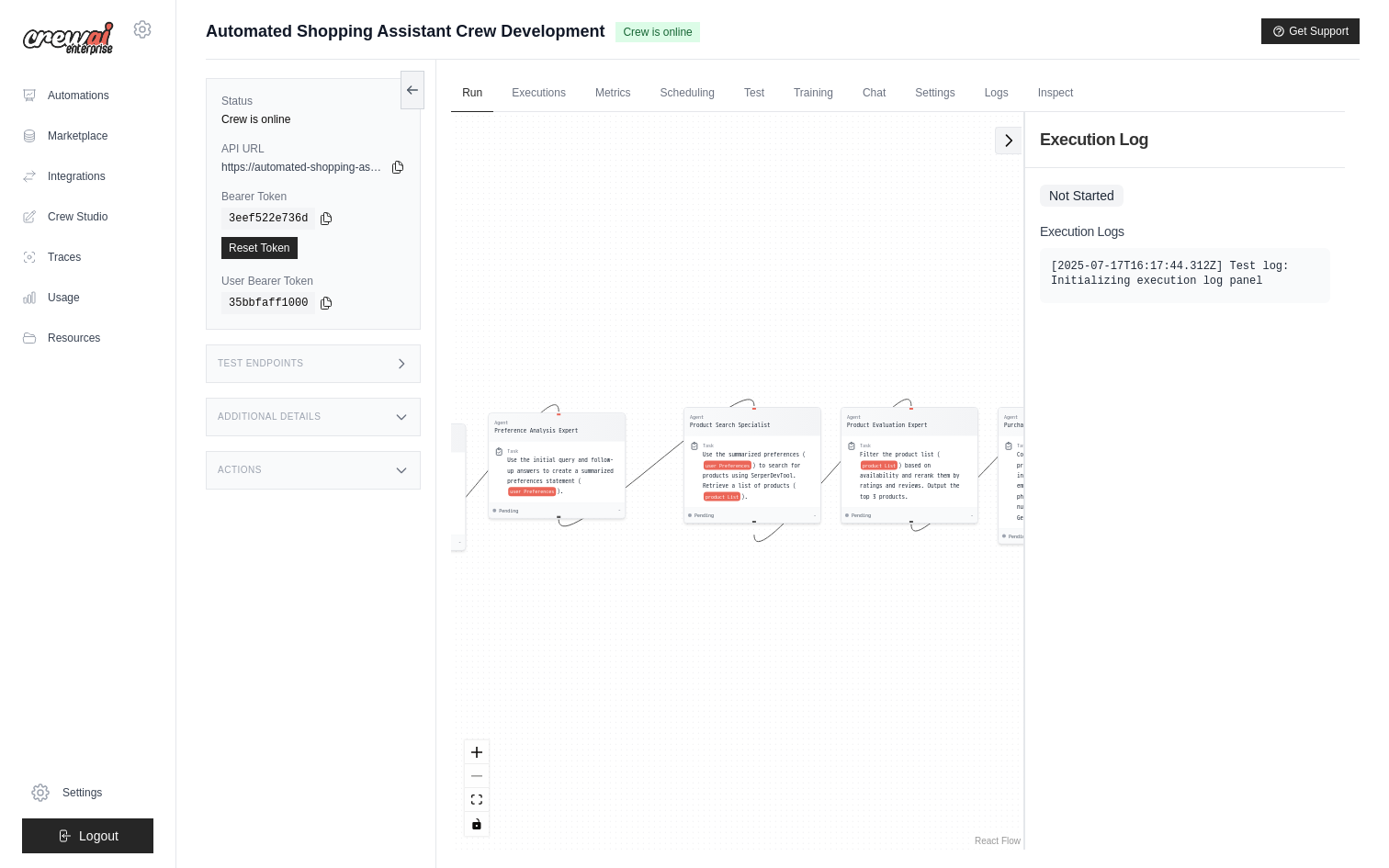 click 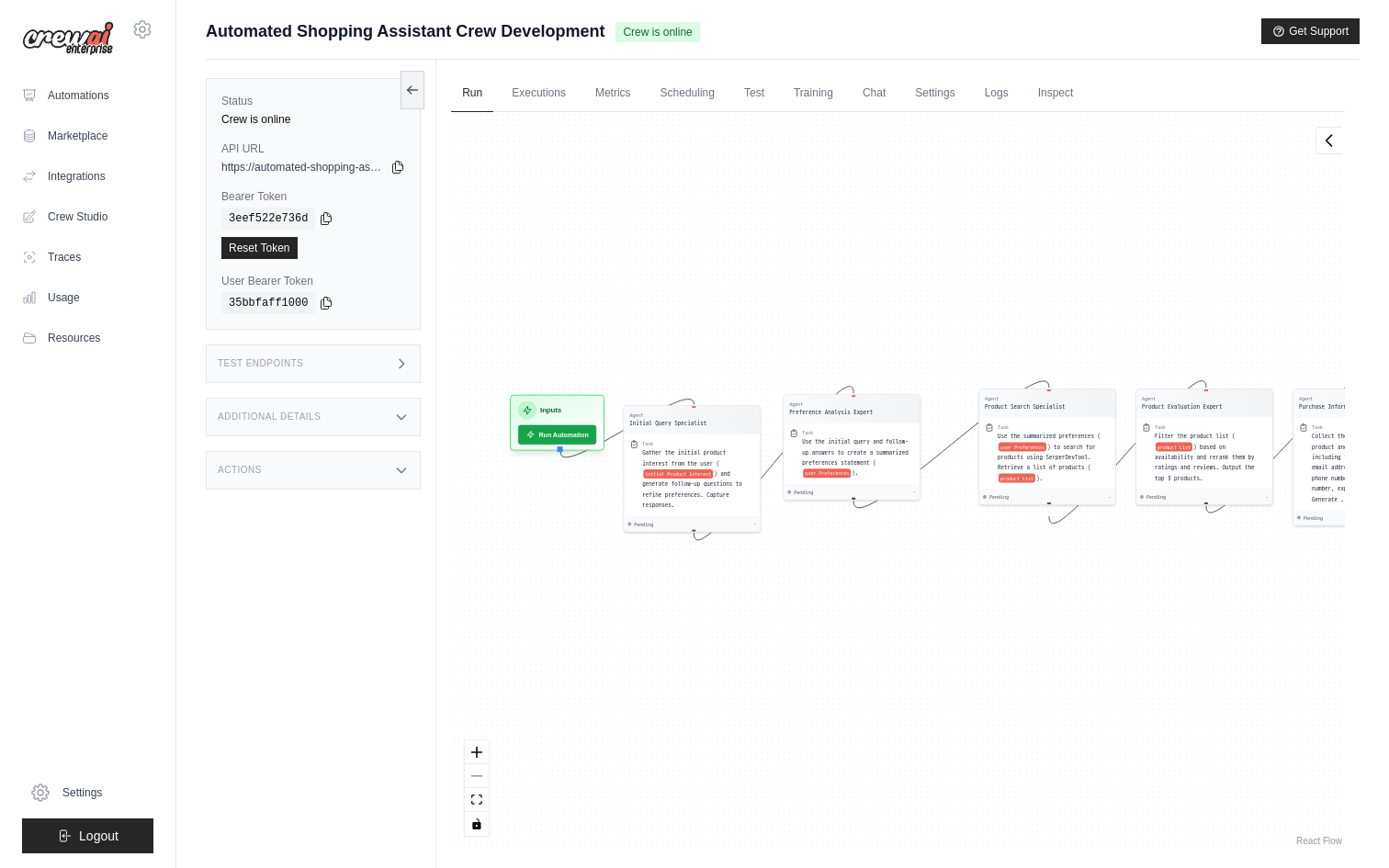 drag, startPoint x: 542, startPoint y: 611, endPoint x: 745, endPoint y: 592, distance: 203.8872 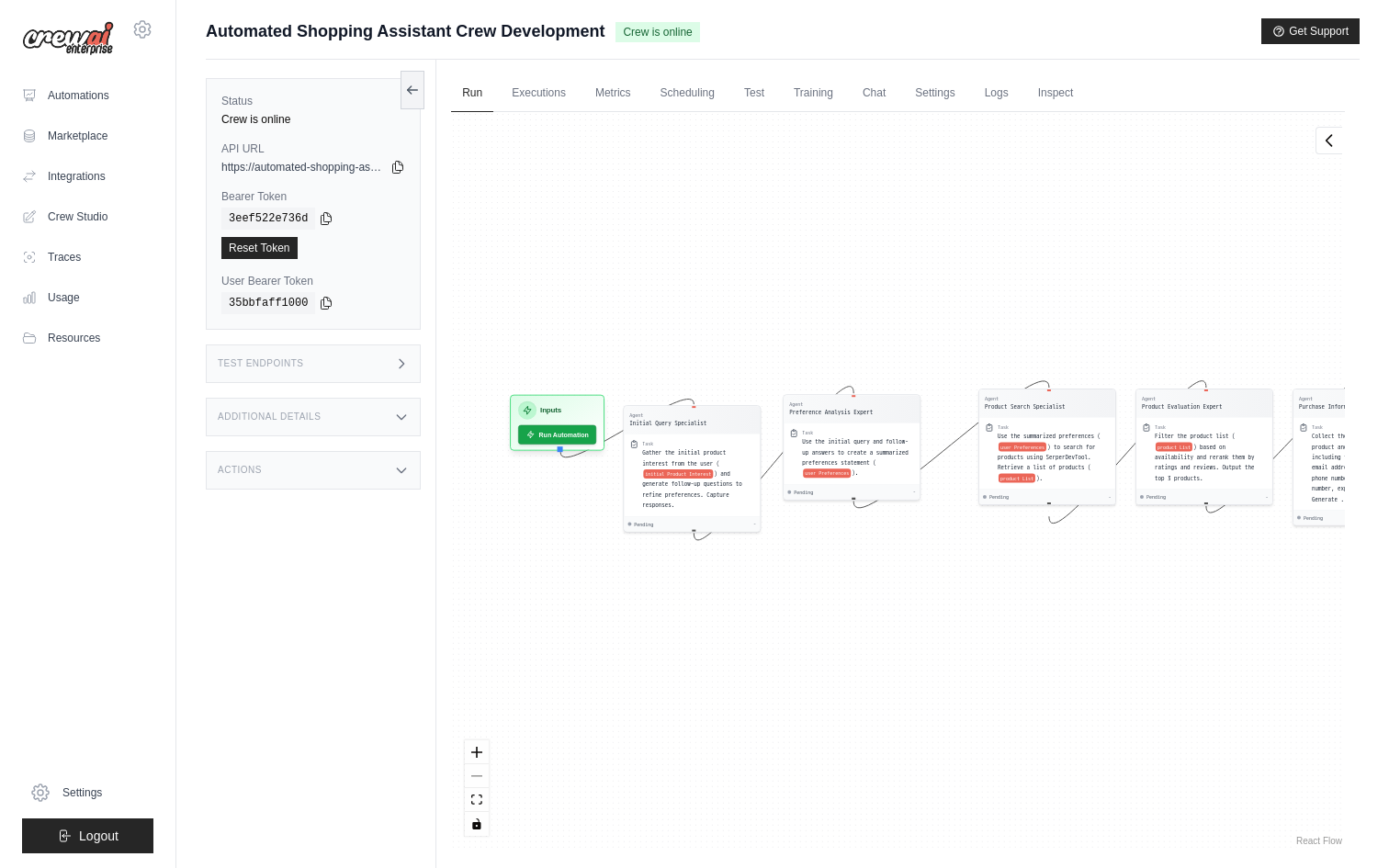 click on "Agent Initial Query Specialist Task Gather the initial product interest from the user ( initial Product Interest ) and generate follow-up questions to refine preferences. Capture responses. Pending - Agent Preference Analysis Expert Task Use the initial query and follow-up answers to create a summarized preferences statement ( user Preferences ). Pending - Agent Product Search Specialist Task Use the summarized preferences ( user Preferences ) to search for products using SerperDevTool. Retrieve a list of products ( product List ). Pending - Agent Product Evaluation Expert Task Filter the product list ( product List ) based on availability and rerank them by ratings and reviews. Output the top 3 products. Pending - Agent Purchase Information Specialis... Task Collect the user's choice of product and personal information, including first name, last name, email address, delivery address, phone number, credit/debit card number, expiry date, and CVV. Generate ... Pending - Inputs Run Automation Output Status:" at bounding box center [898, 480] 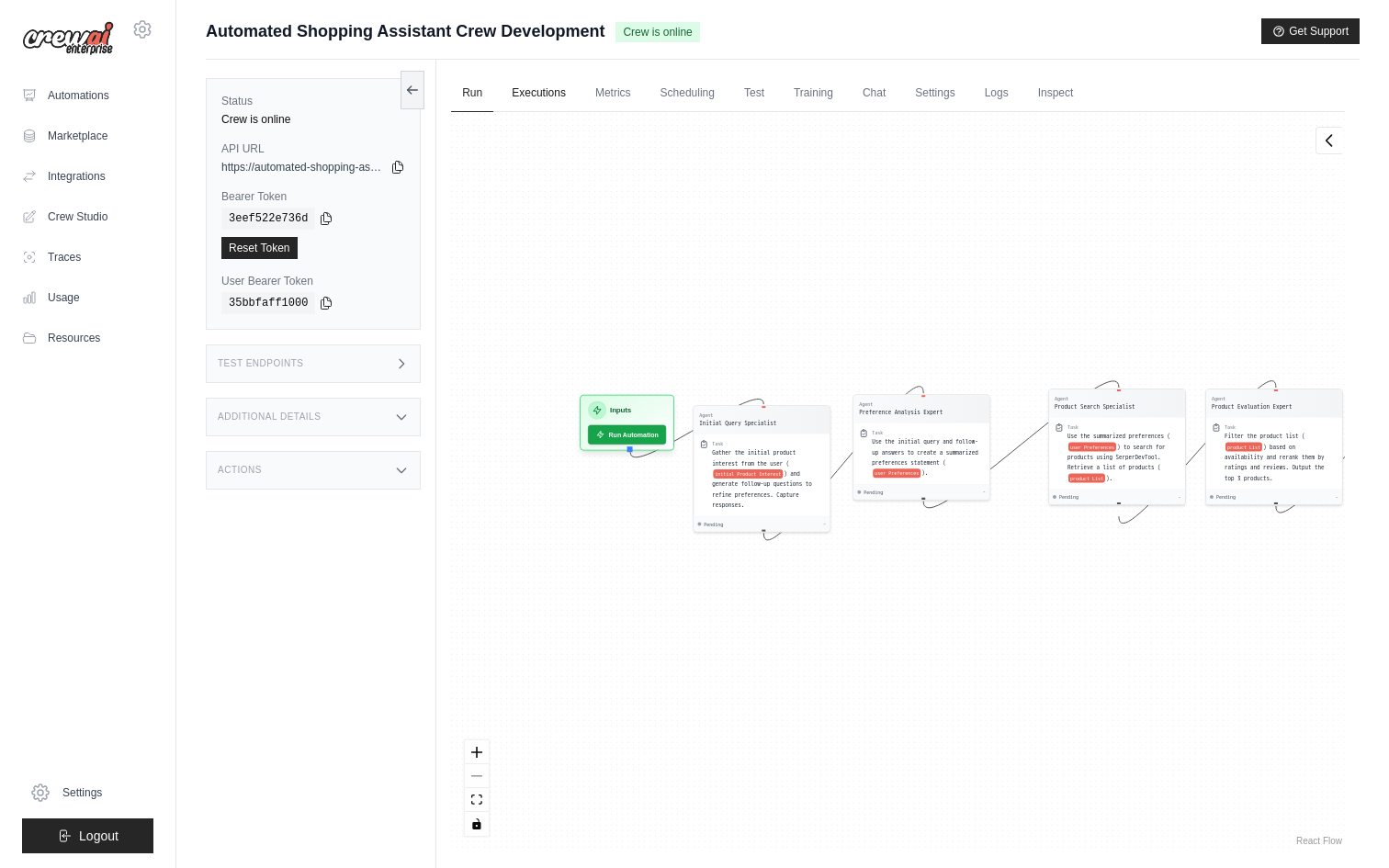 click on "Executions" at bounding box center (538, 94) 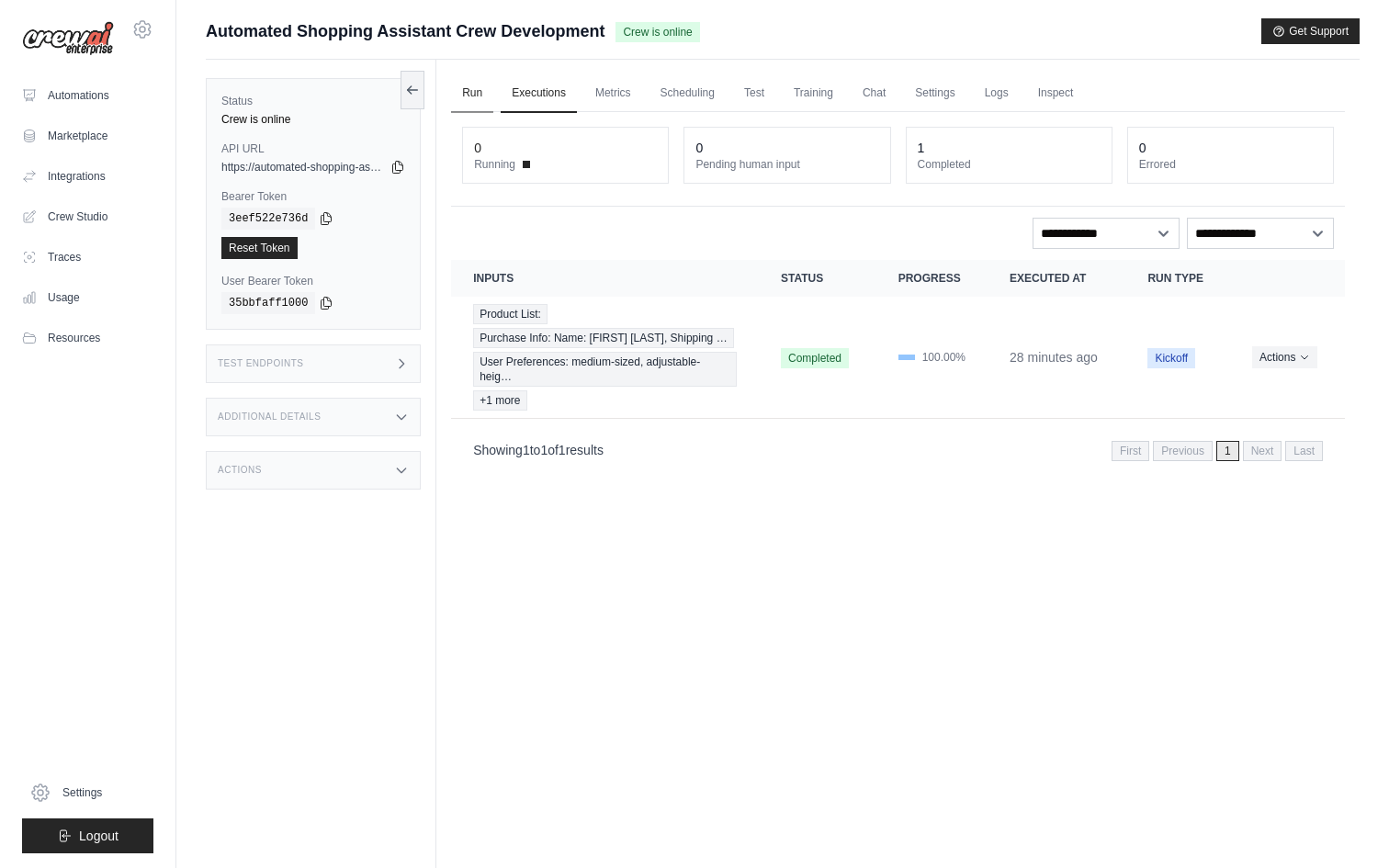 click on "Run" at bounding box center [472, 94] 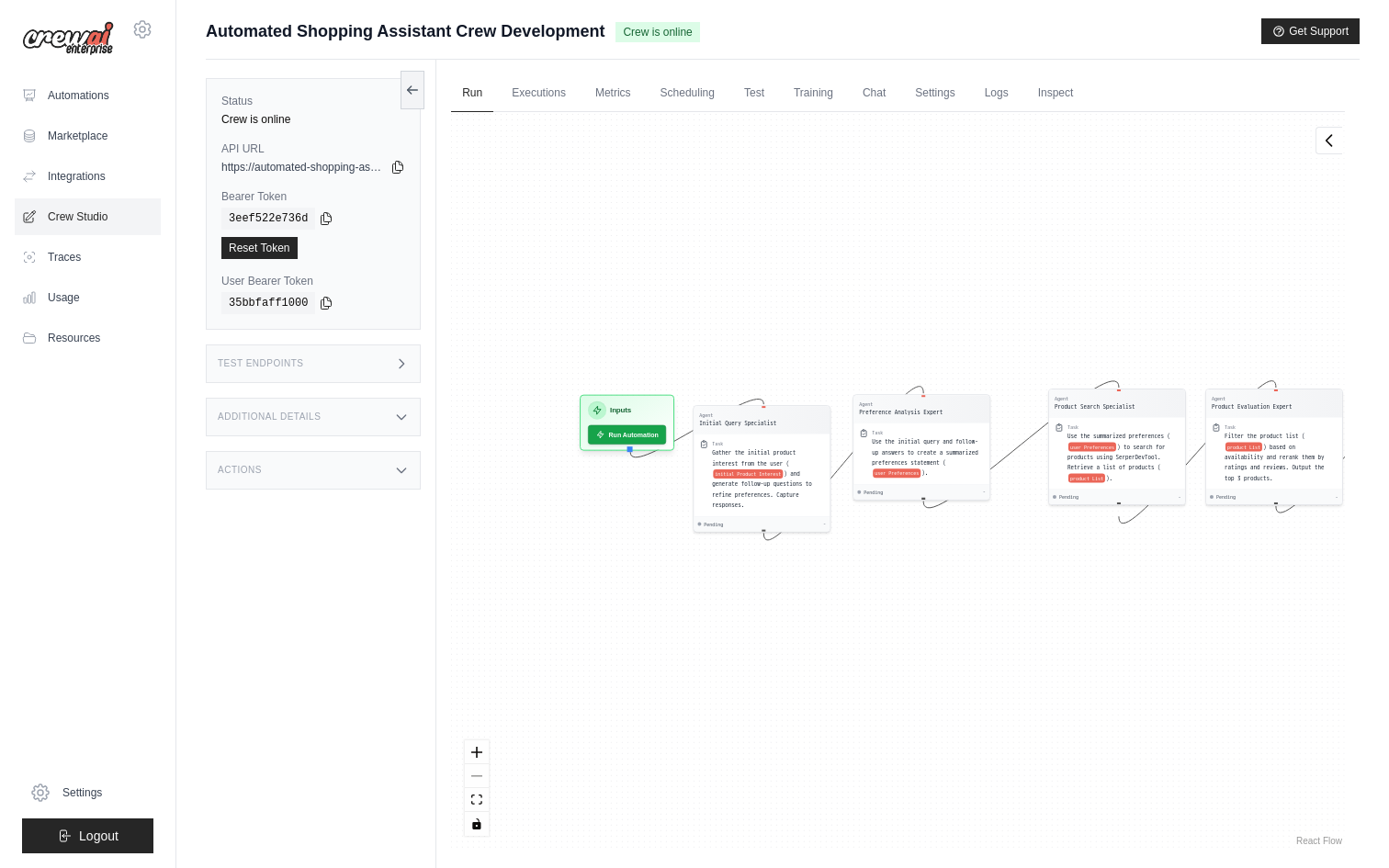 click on "Crew Studio" at bounding box center [87, 217] 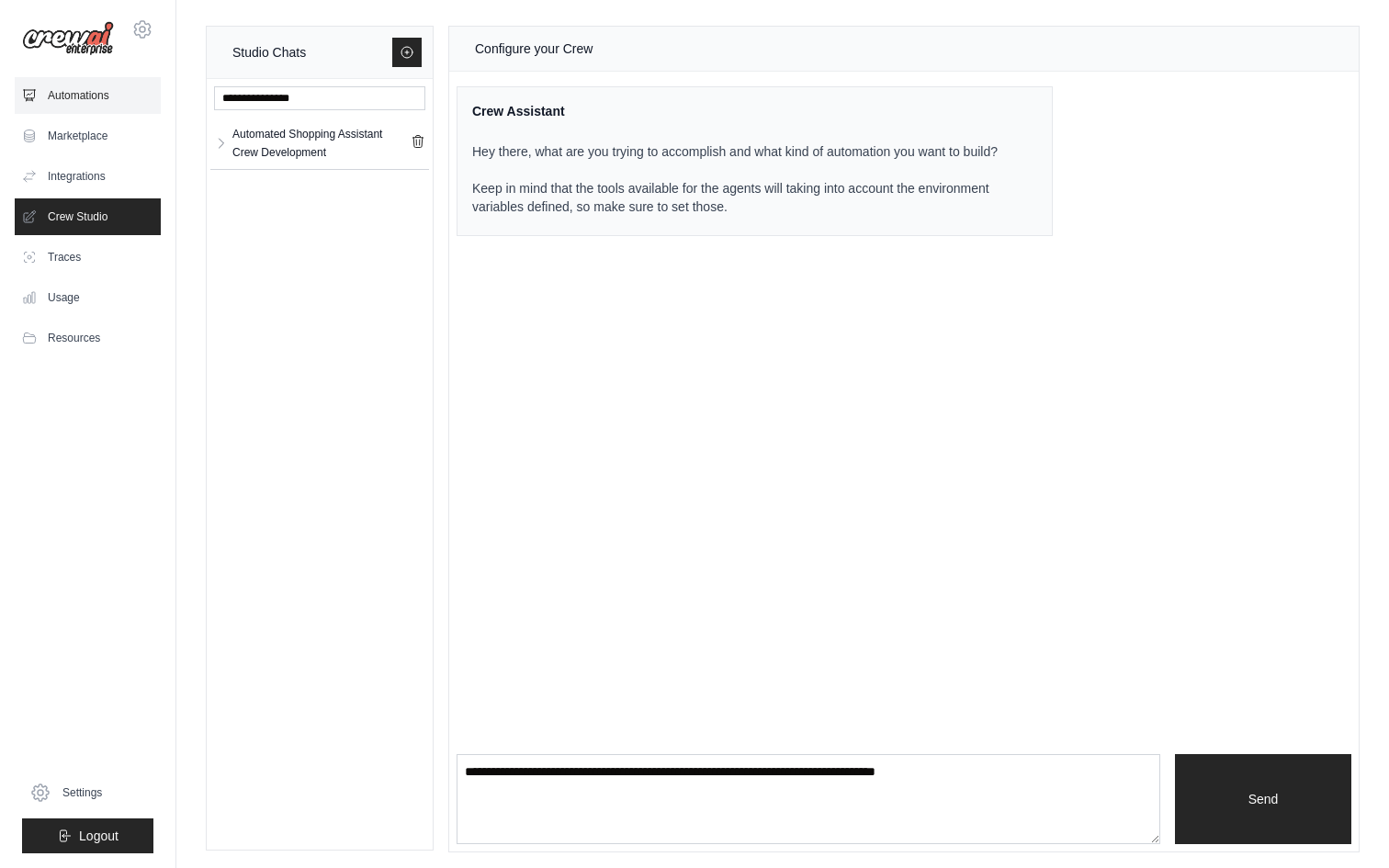 click on "Automations" at bounding box center (87, 96) 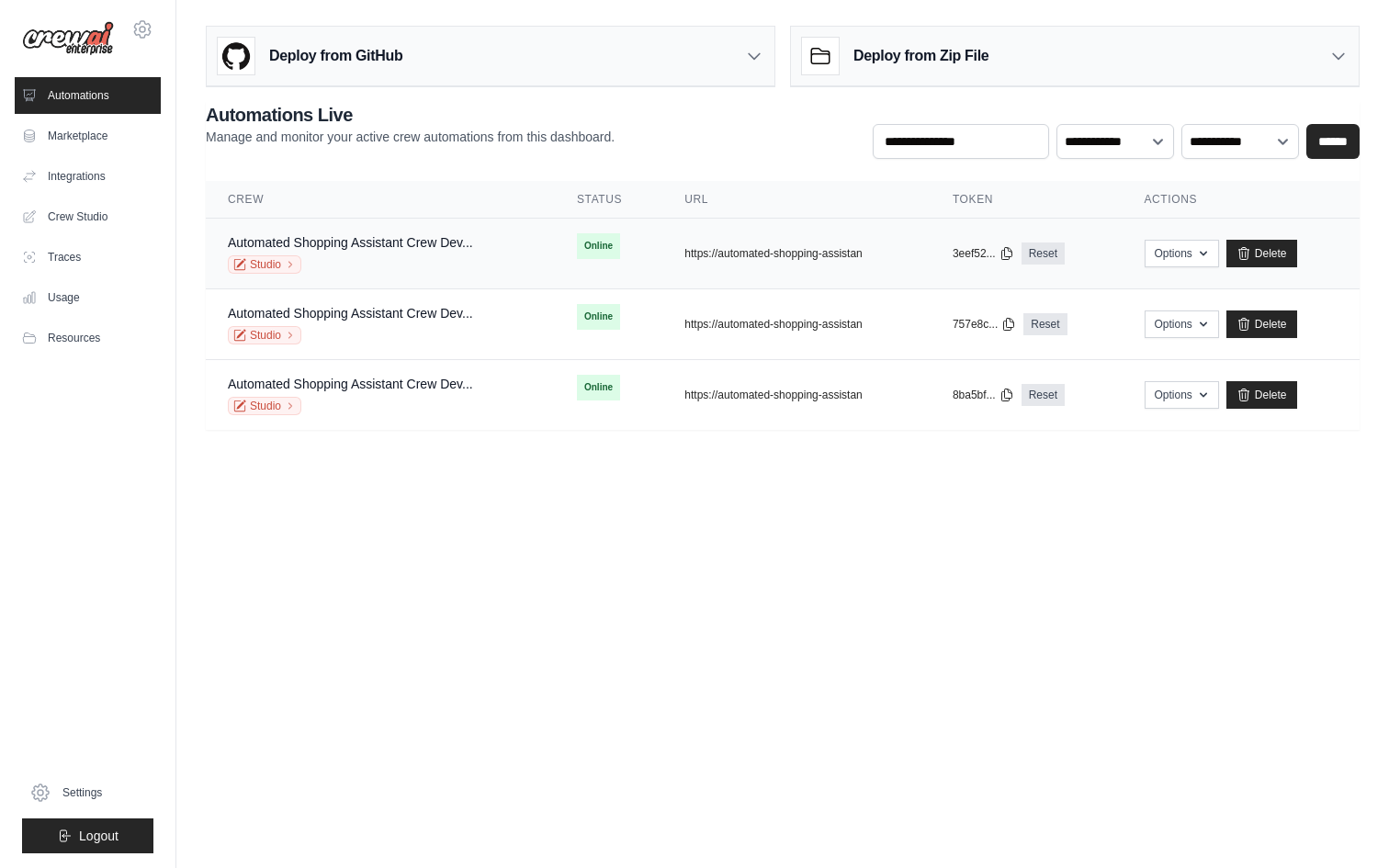 click on "Studio" at bounding box center [350, 265] 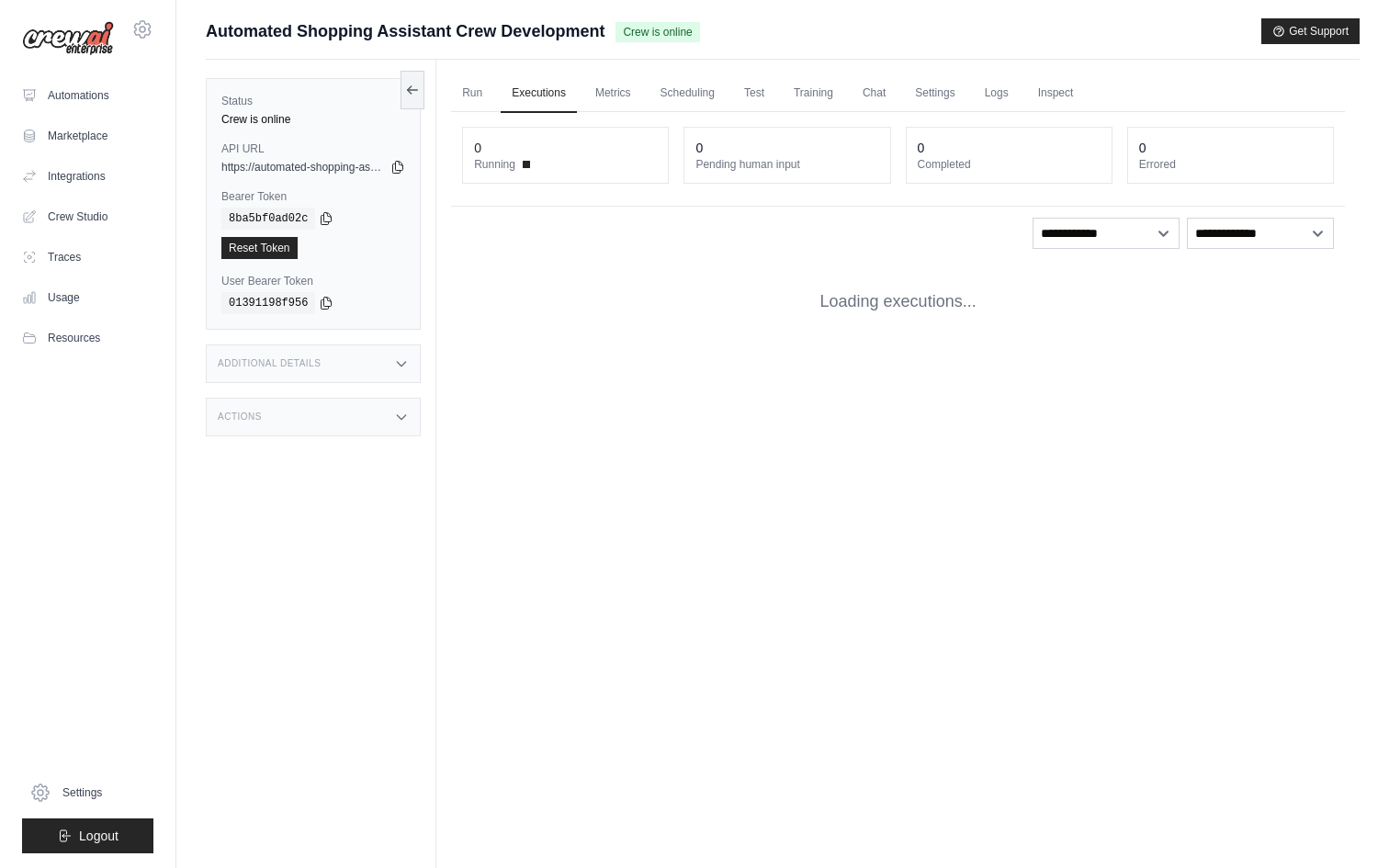 scroll, scrollTop: 0, scrollLeft: 0, axis: both 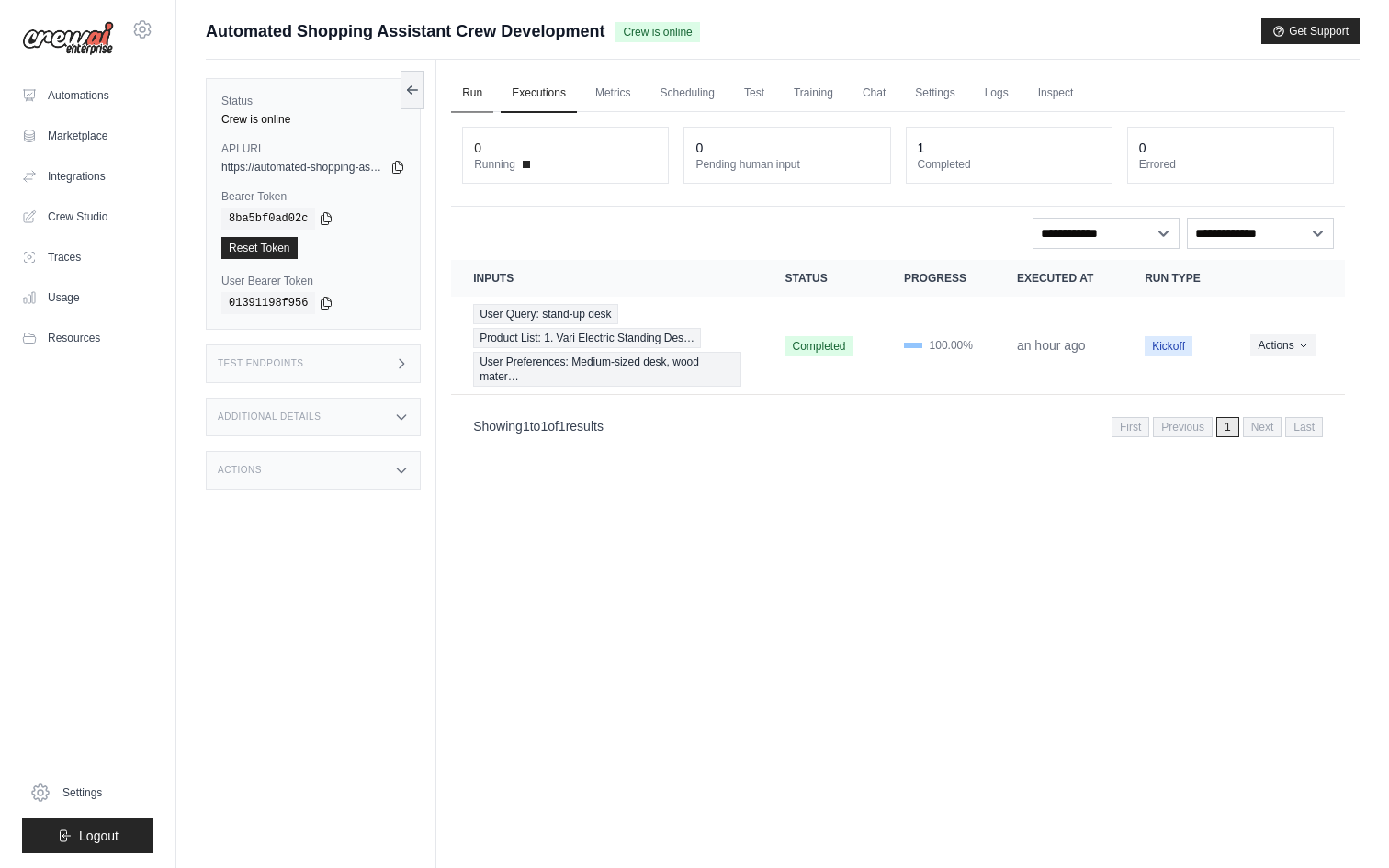 click on "Run" at bounding box center [472, 94] 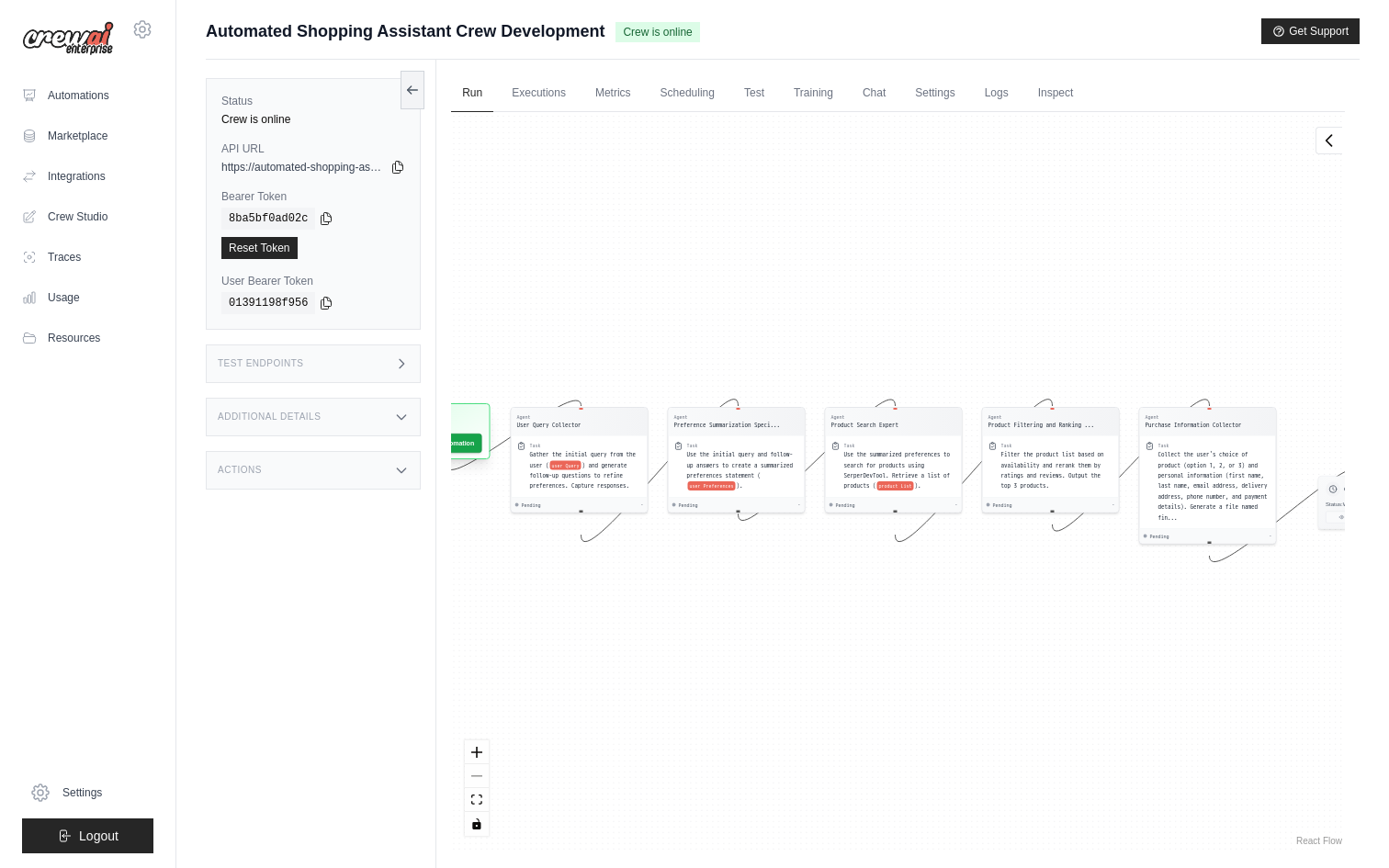 click on "Inputs" at bounding box center [443, 419] 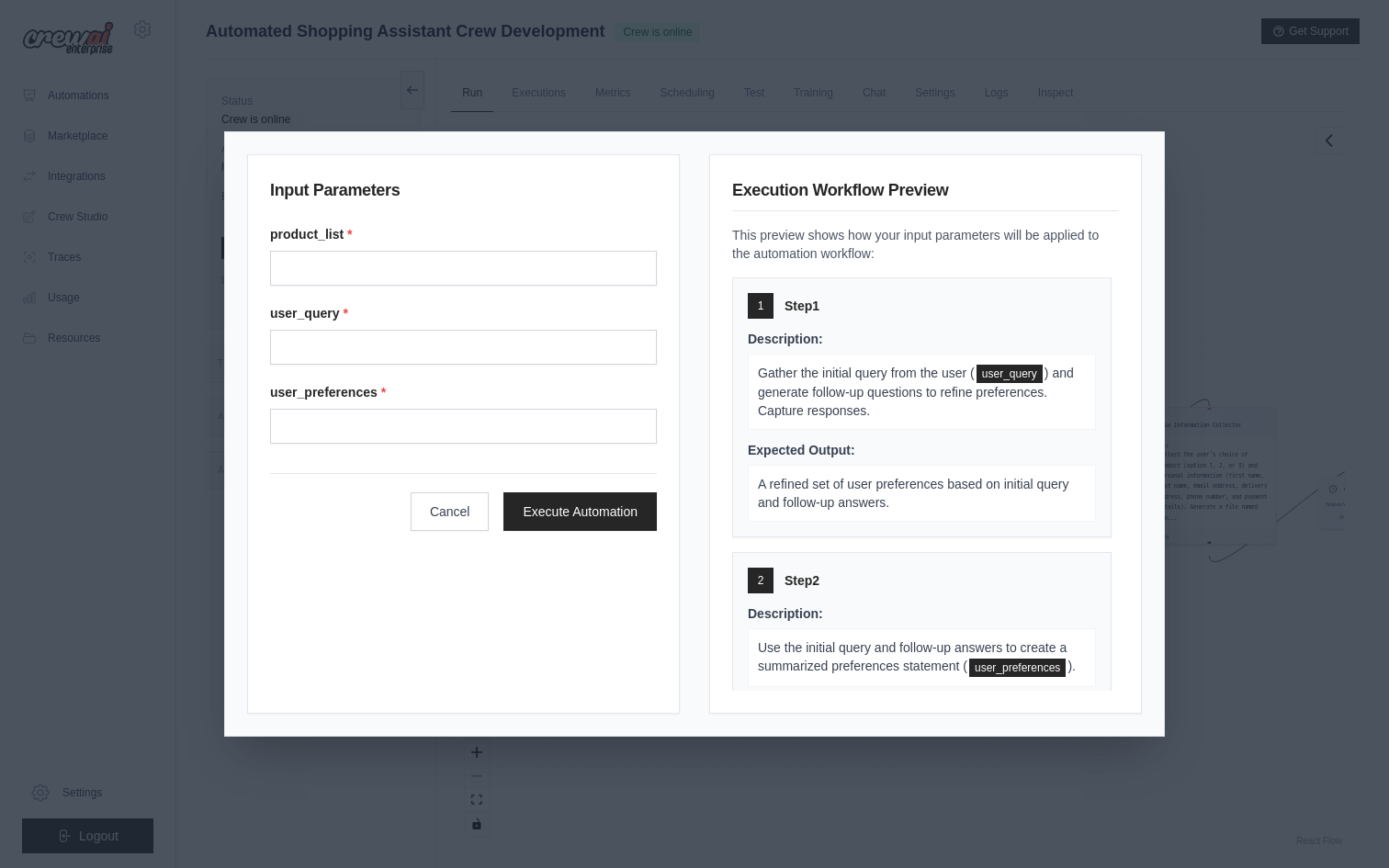 click on "Input Parameters product_list   * user_query   * user_preferences   * Cancel Execute Automation Execution Workflow Preview This preview shows how your input parameters will be applied to the automation workflow: 1 Step  1 Description: Gather the initial query from the user ( user_query ) and generate follow-up questions to refine preferences. Capture responses. Expected Output: A refined set of user preferences based on initial query and follow-up answers. 2 Step  2 Description: Use the initial query and follow-up answers to create a summarized preferences statement ( user_preferences ). Expected Output: A concise statement of user preferences to be used for product search. 3 Step  3 Description: Use the summarized preferences to search for products using SerperDevTool. Retrieve a list of products ( product_list ). Expected Output: A list of products matching the user's preferences. 4 Step  4 Description: Expected Output: A ranked list of the top 3 products based on availability, ratings, and reviews. 5 Step" at bounding box center [694, 434] 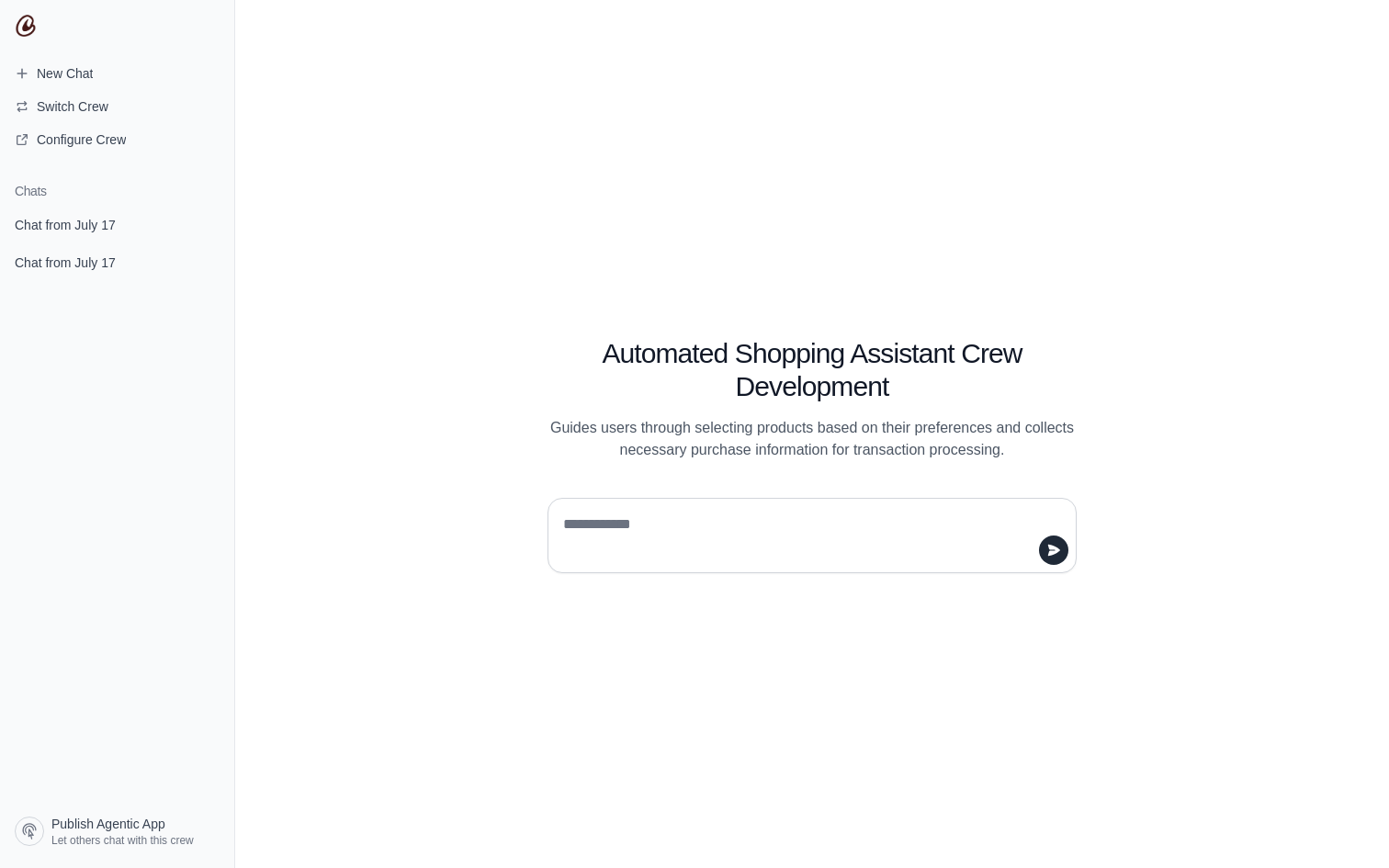 scroll, scrollTop: 0, scrollLeft: 0, axis: both 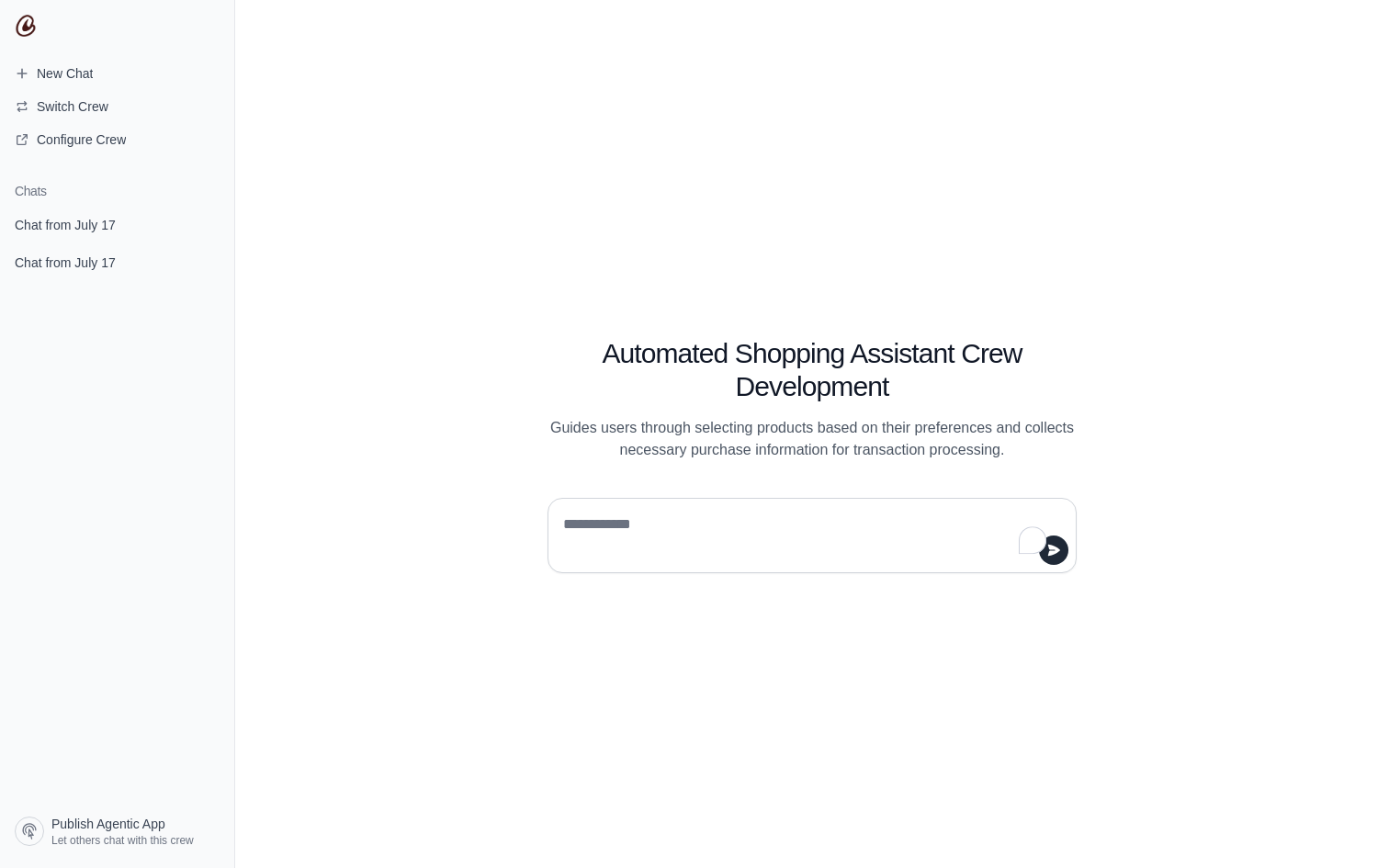 click on "Automated Shopping Assistant Crew Development
Guides users through selecting products based on their preferences and collects necessary purchase information for transaction processing." at bounding box center (812, 434) 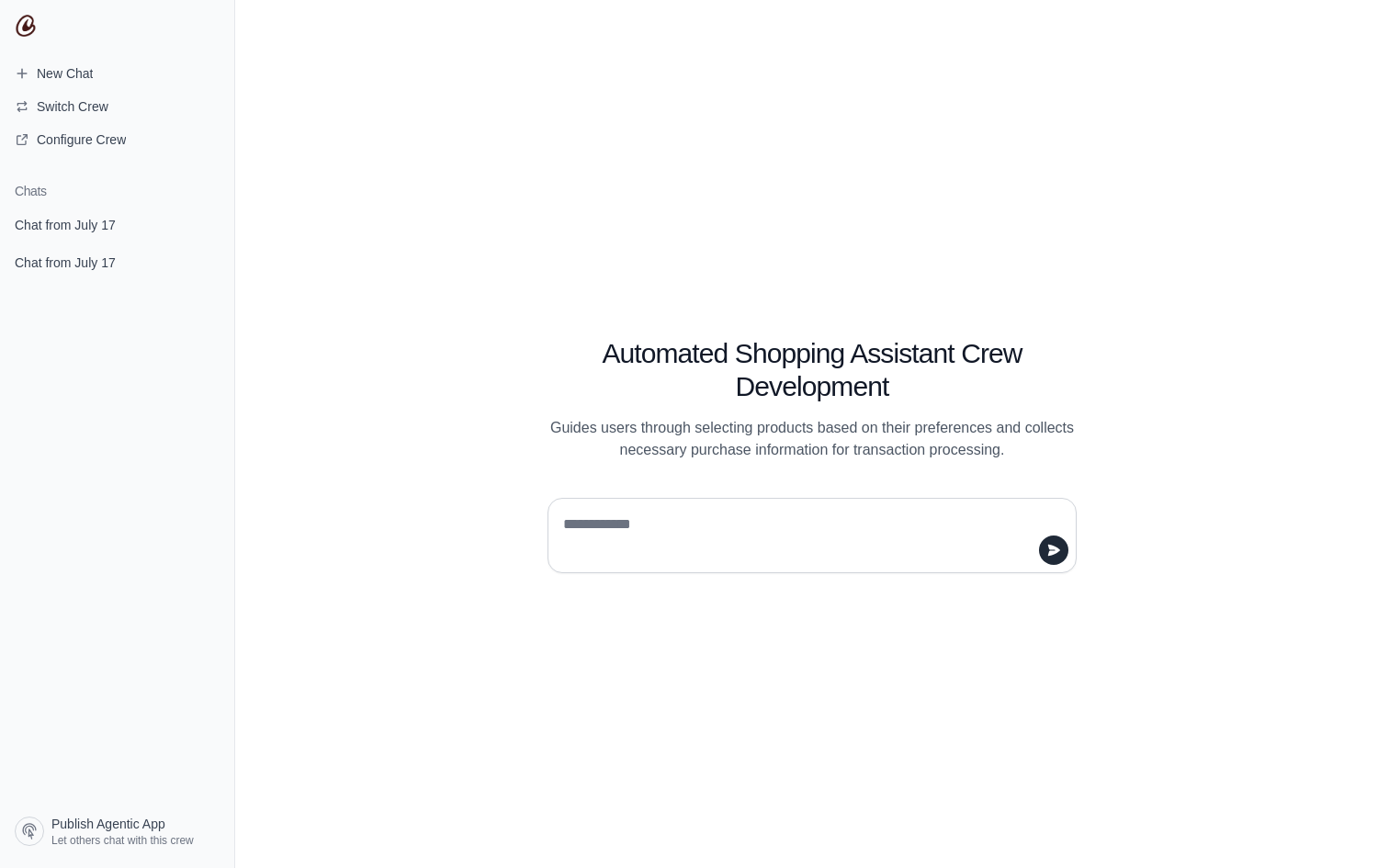 scroll, scrollTop: 0, scrollLeft: 0, axis: both 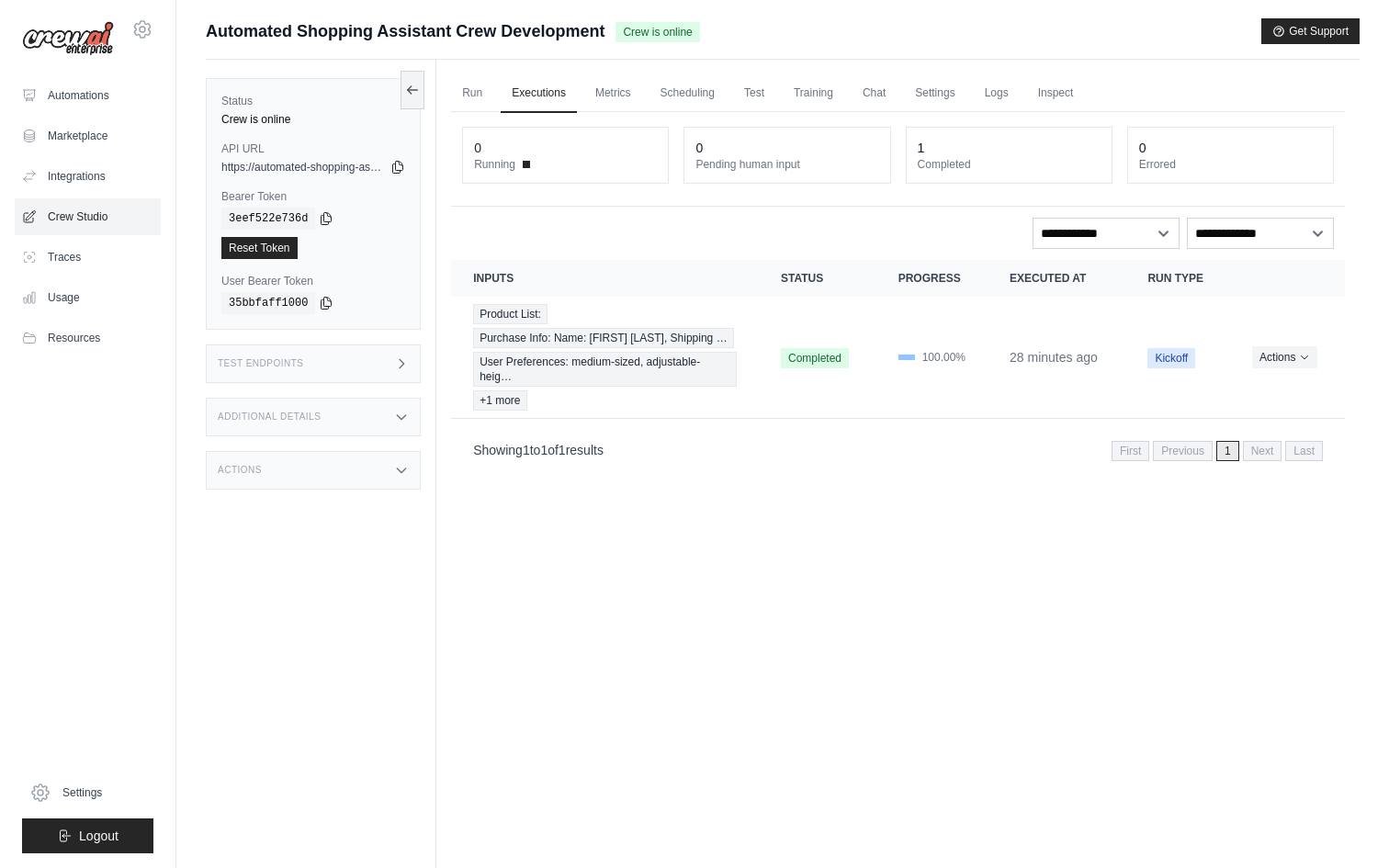 click on "Crew Studio" at bounding box center [87, 217] 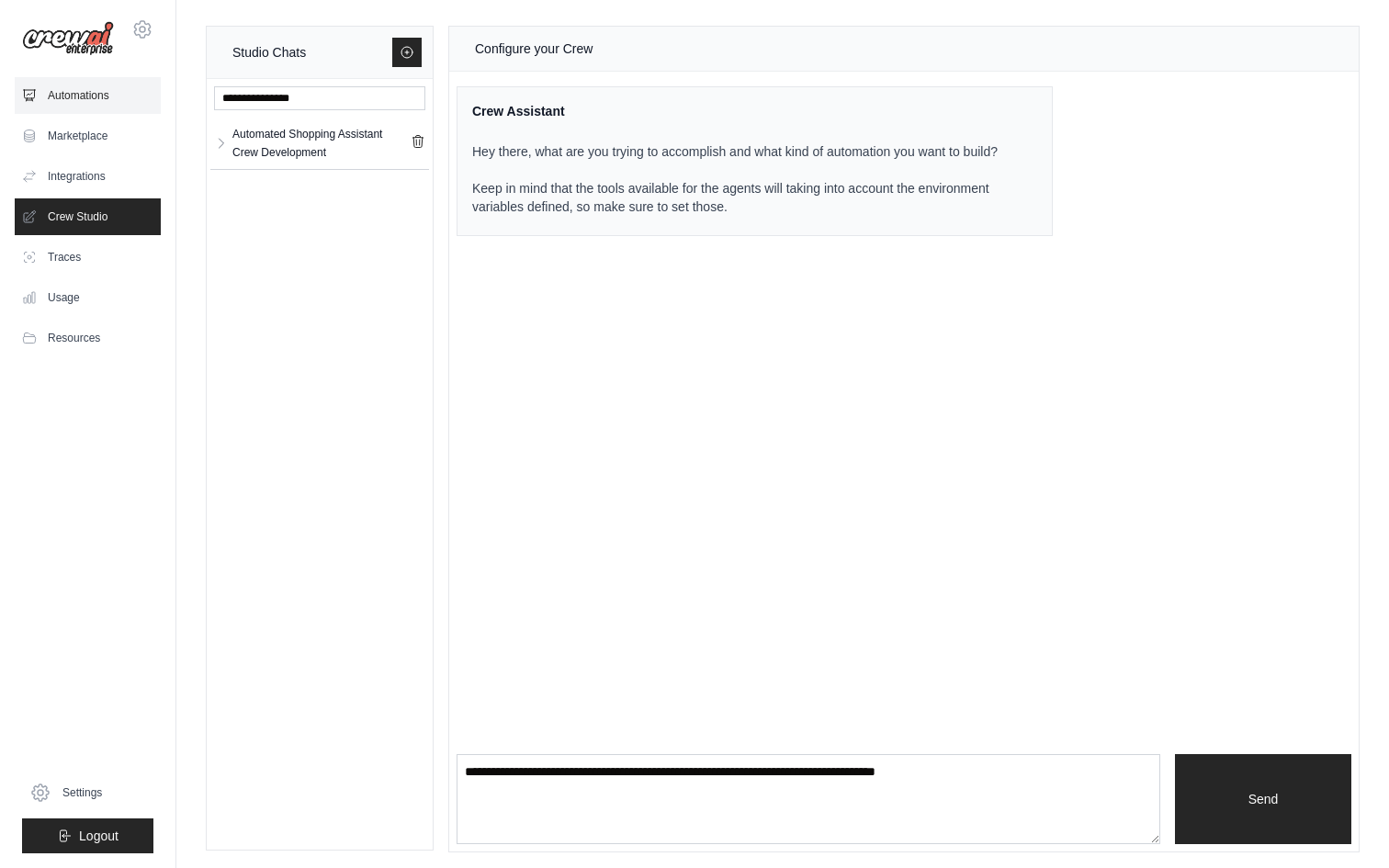 click on "Automations" at bounding box center (87, 96) 